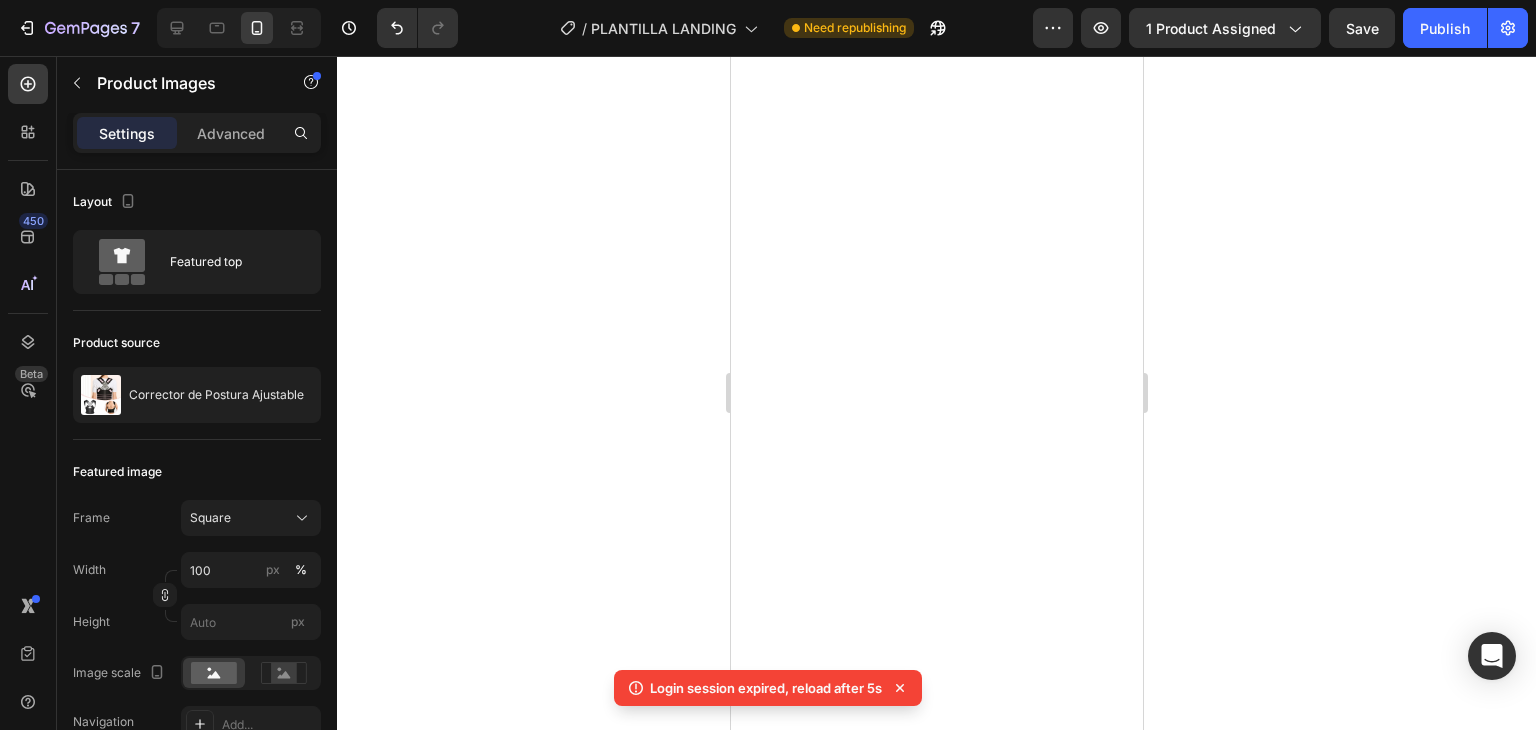 scroll, scrollTop: 0, scrollLeft: 0, axis: both 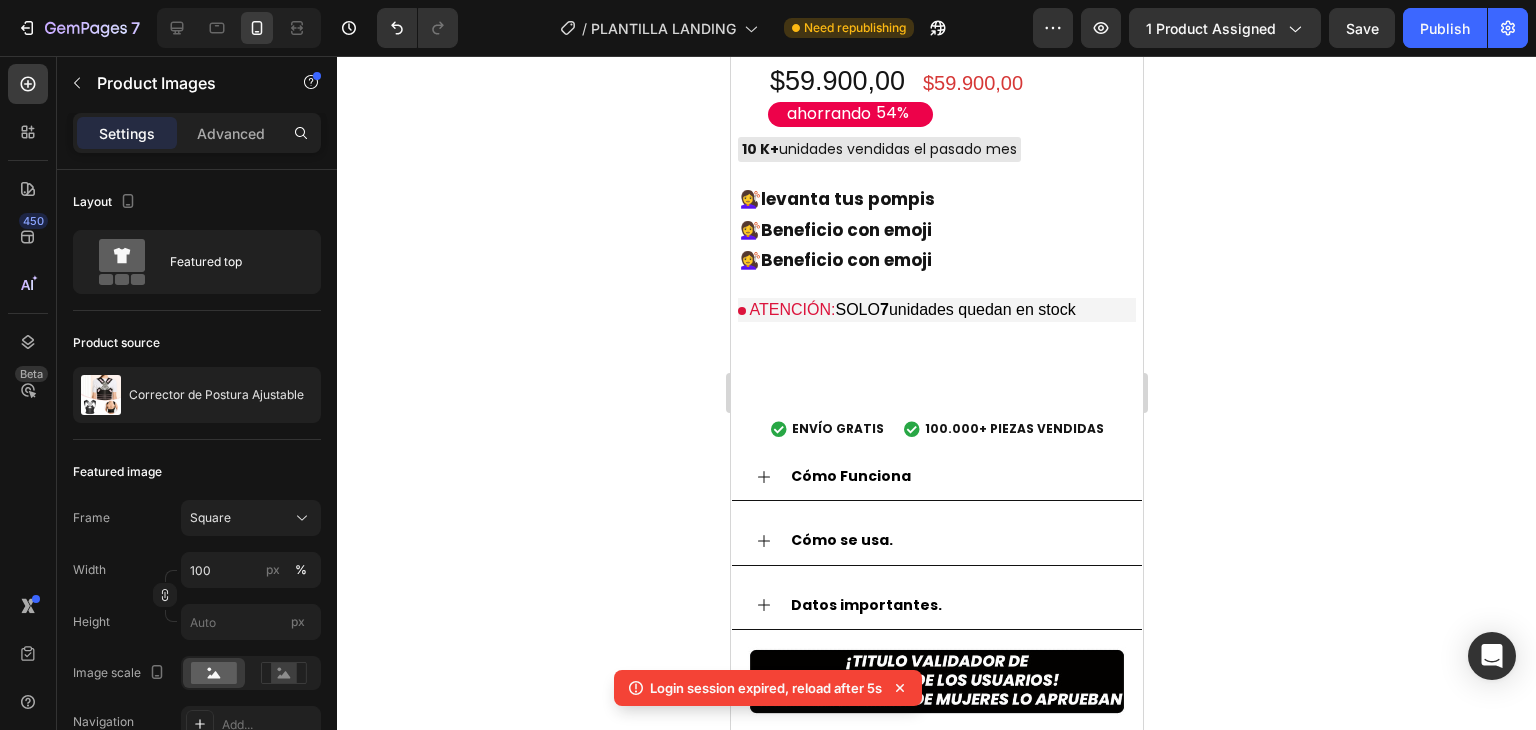 click at bounding box center (767, -128) 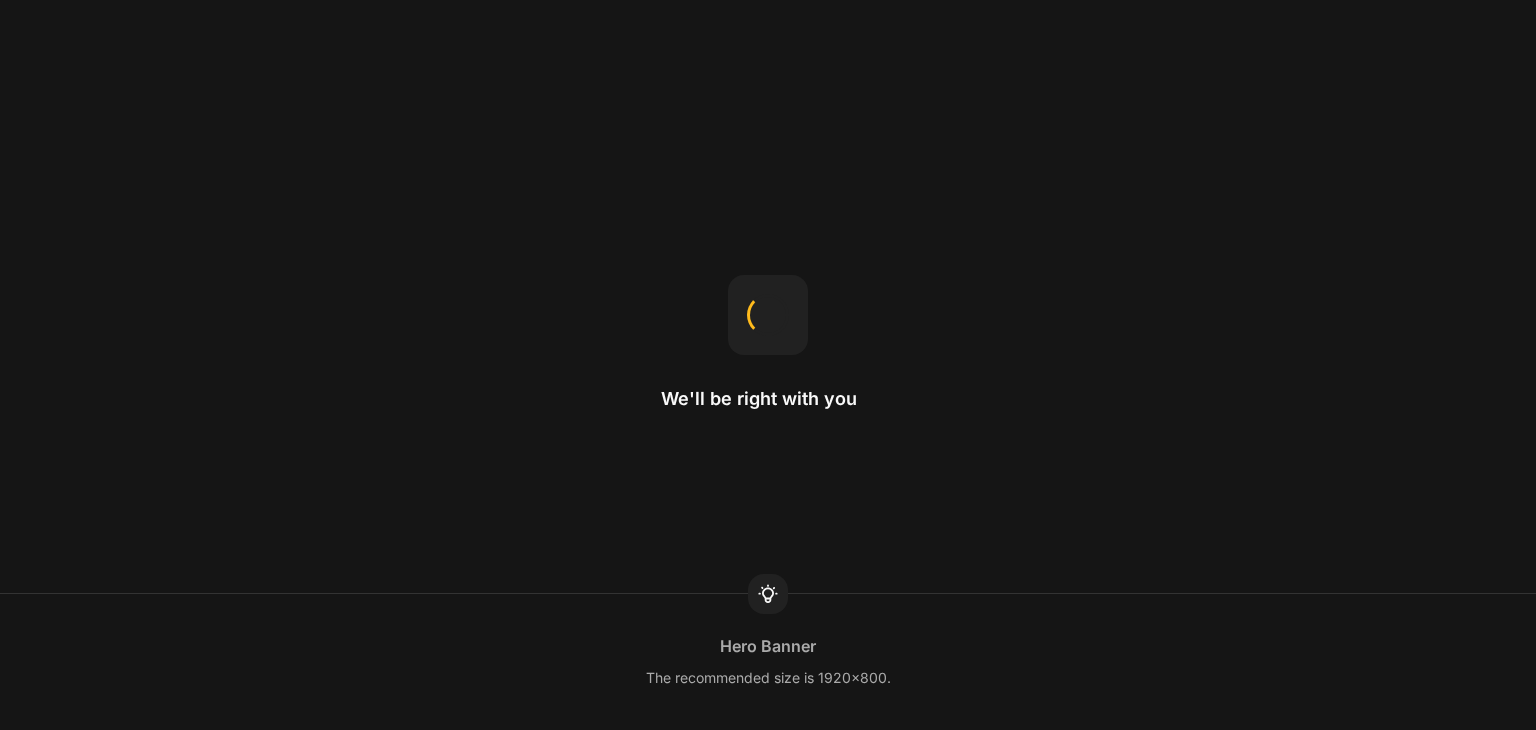scroll, scrollTop: 0, scrollLeft: 0, axis: both 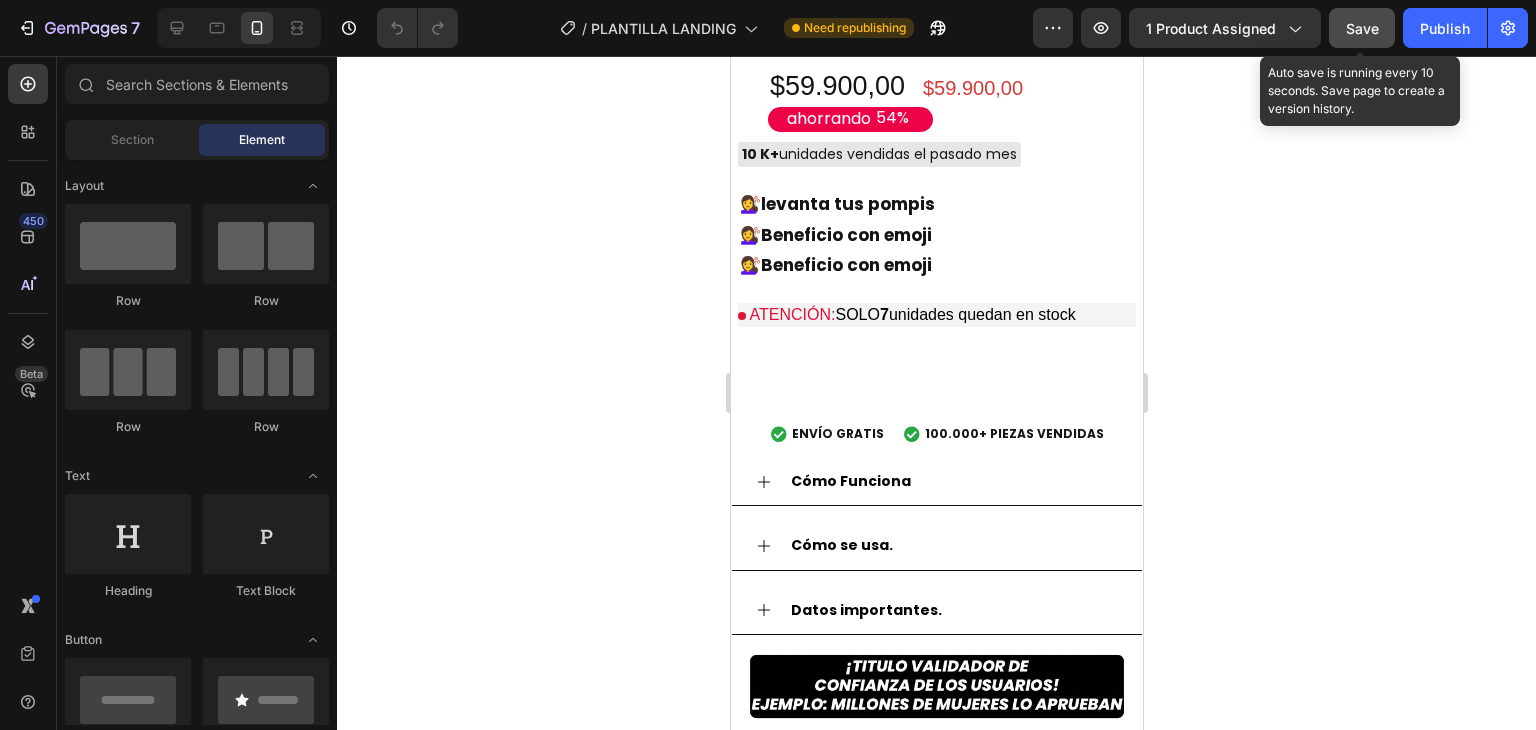 click on "Save" at bounding box center [1362, 28] 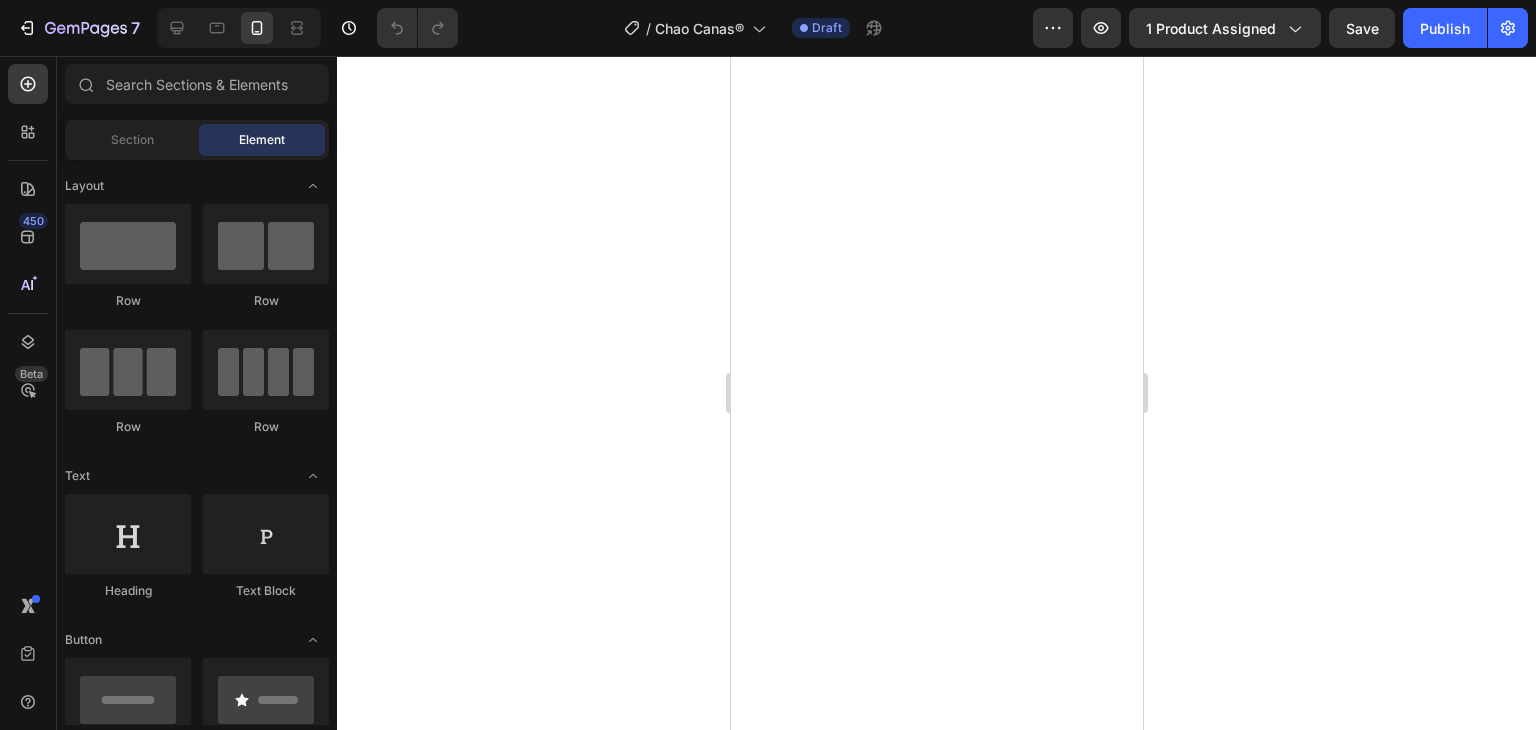 scroll, scrollTop: 0, scrollLeft: 0, axis: both 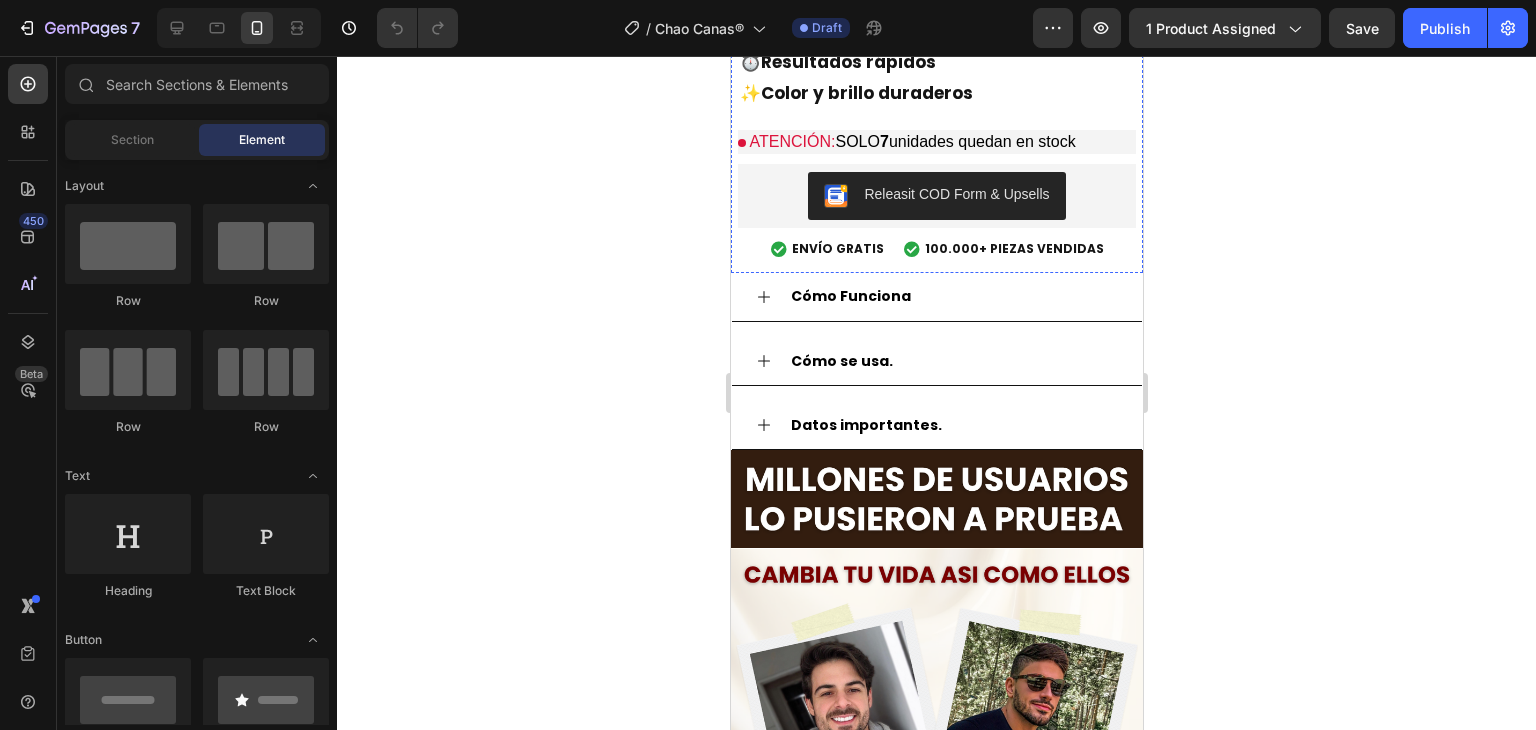 click on "Chao Canas® | Shampoo Cubre Canas 3 en 1" at bounding box center [936, -204] 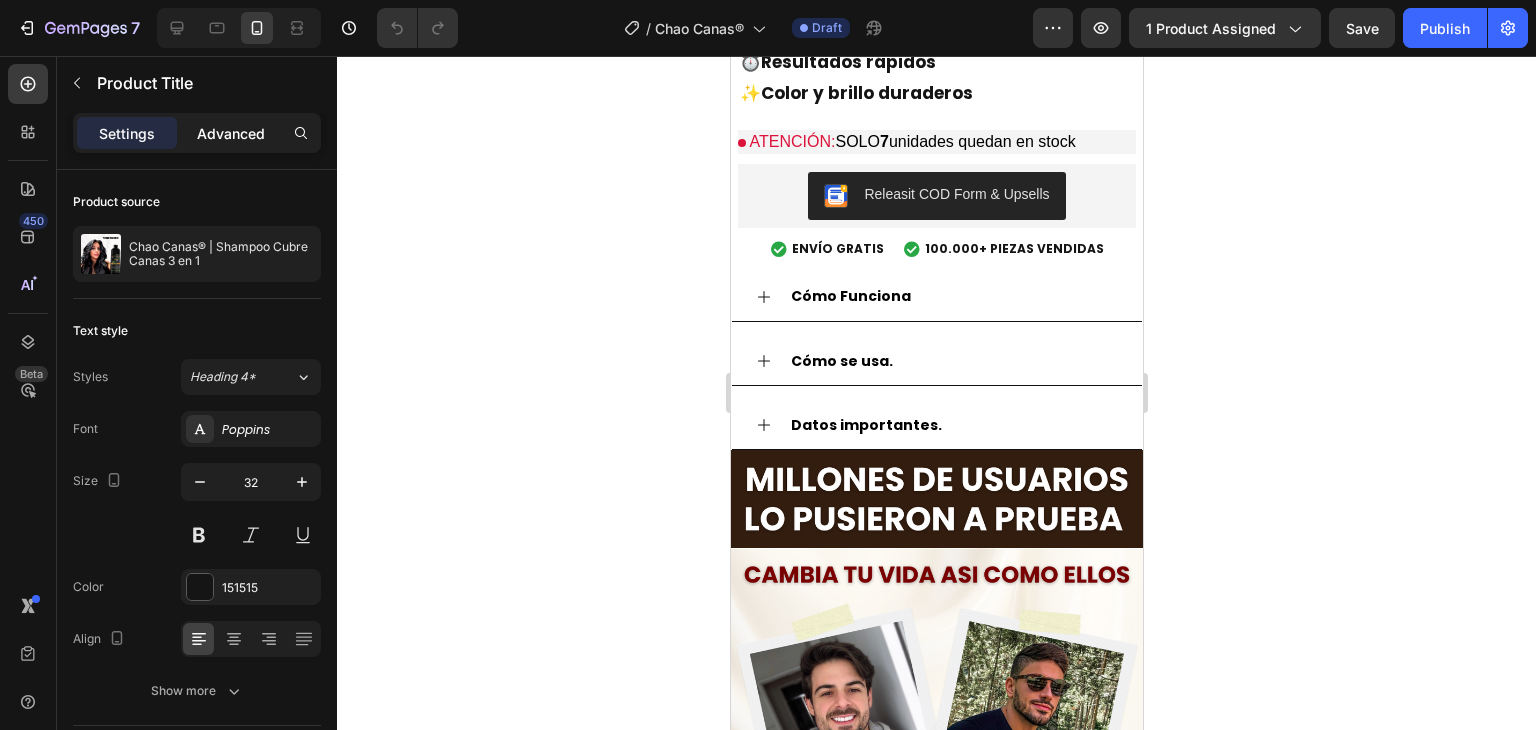 click on "Advanced" at bounding box center (231, 133) 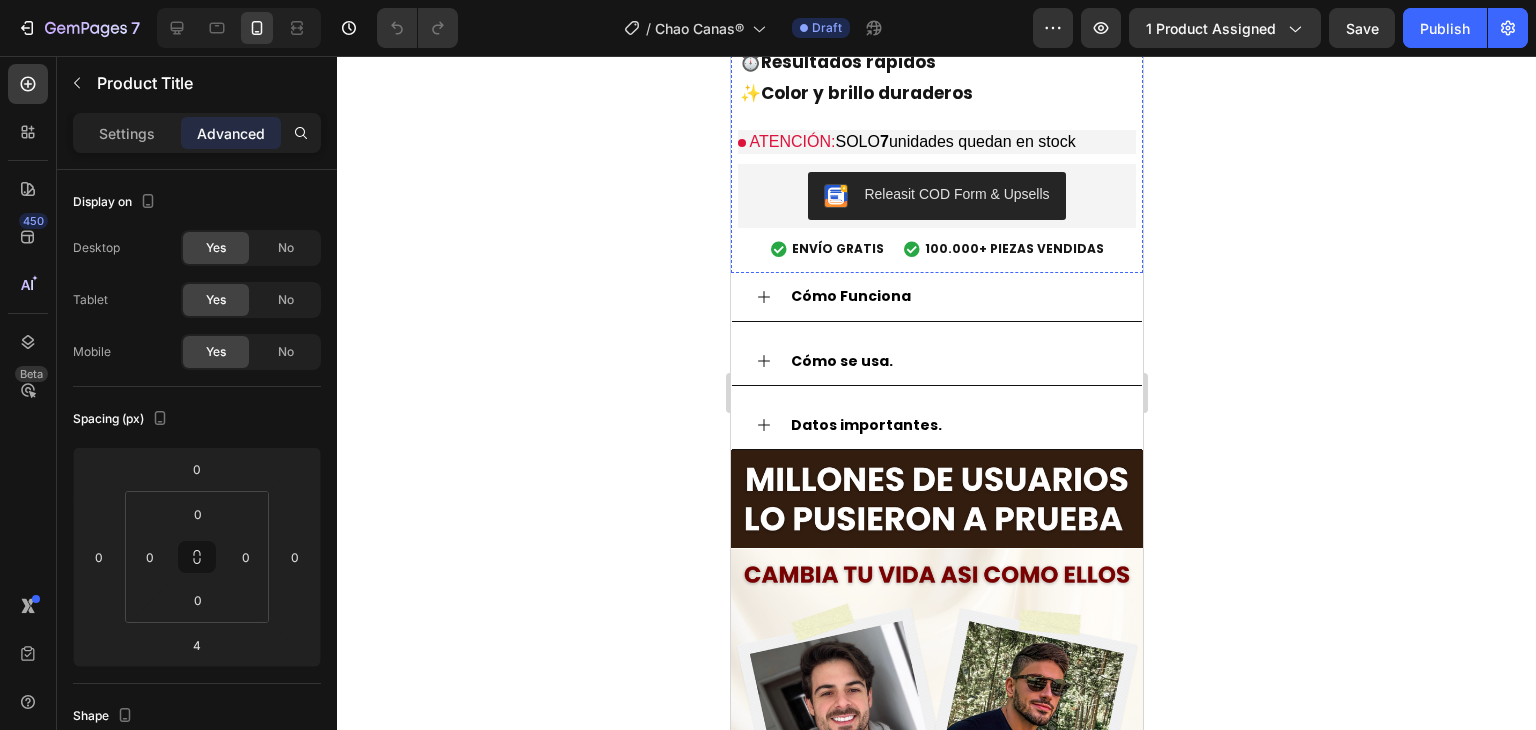 click on "Icon
Icon
Icon
Icon
Icon +10K VENDIDOS Text Block Row" at bounding box center [936, -281] 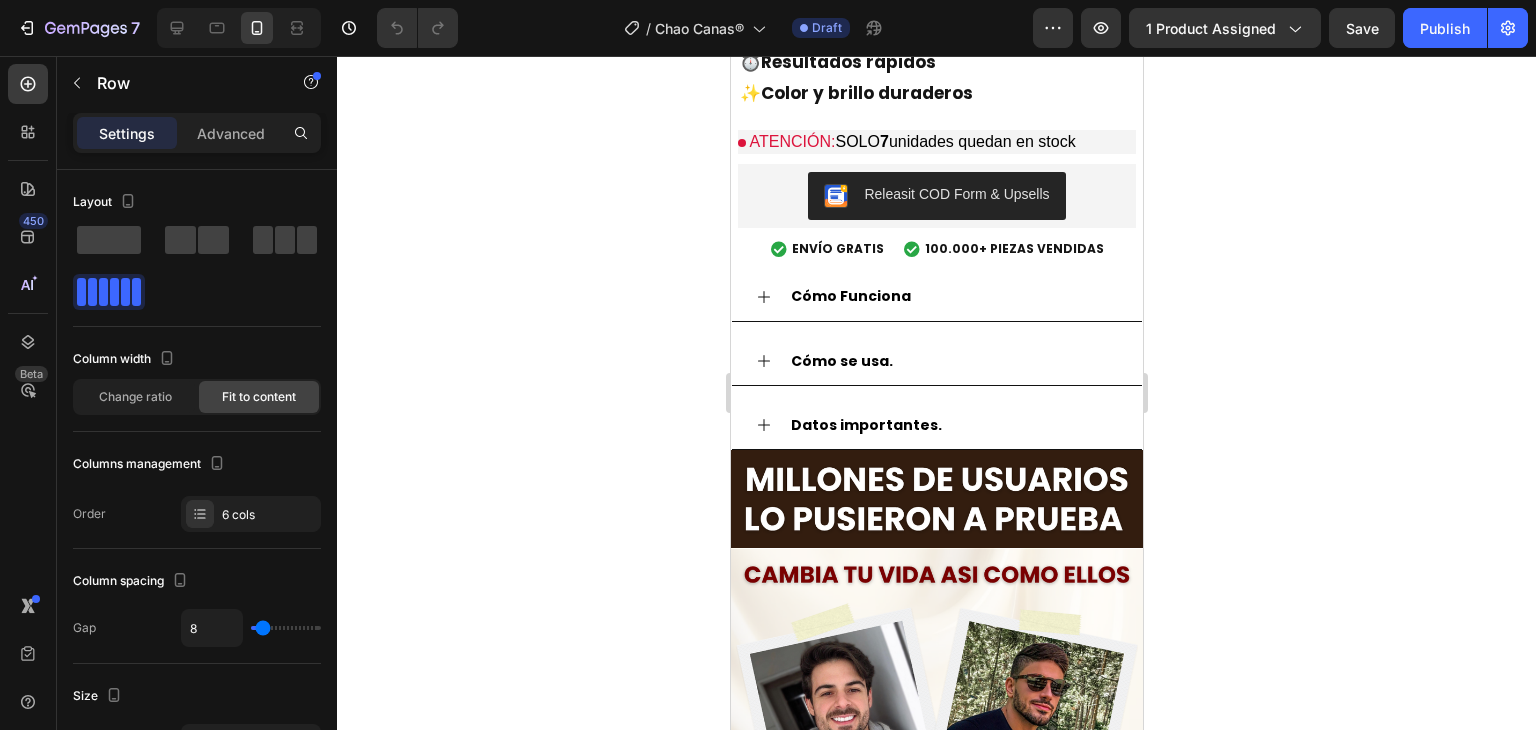 click on "Icon
Icon
Icon
Icon
Icon +10K VENDIDOS Text Block Row   0" at bounding box center (936, -281) 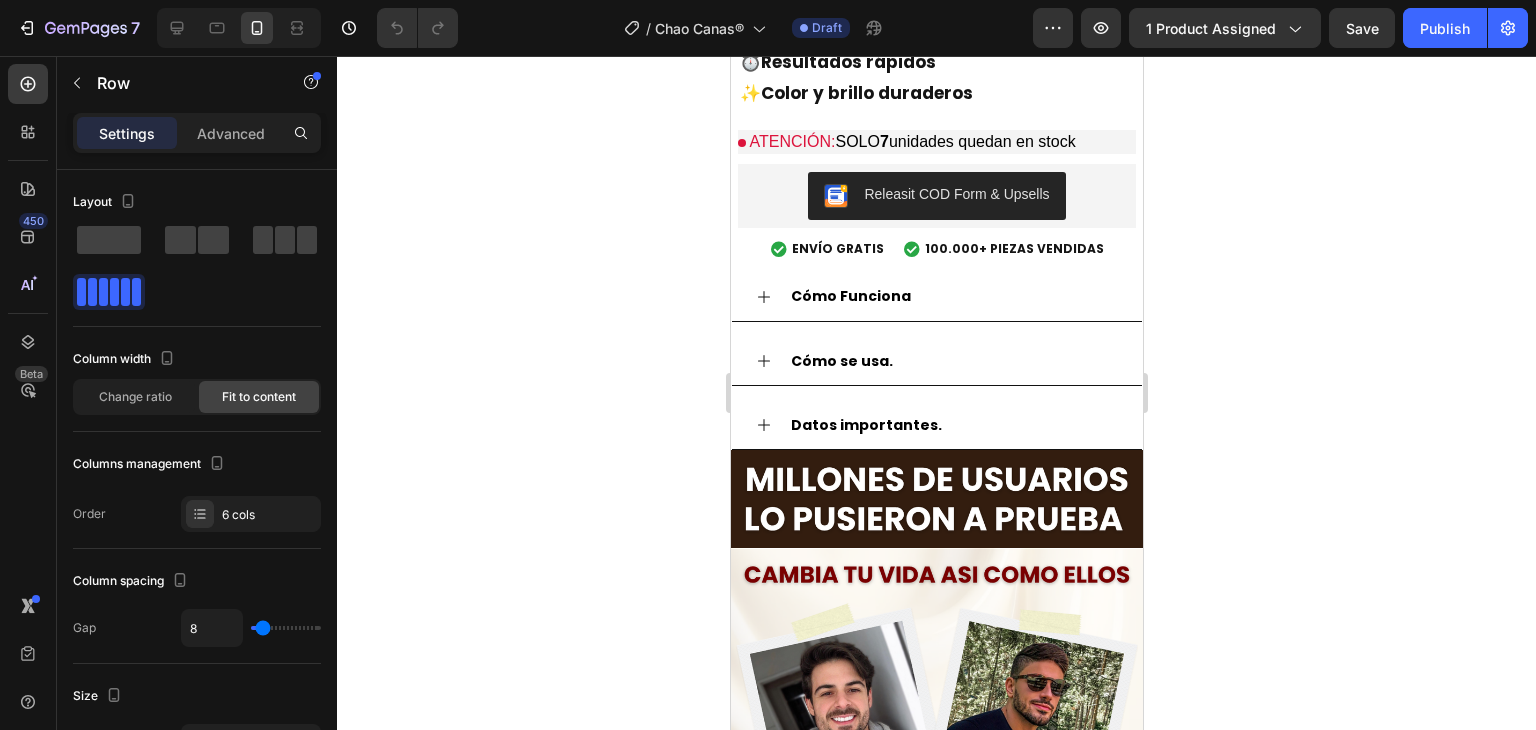 click 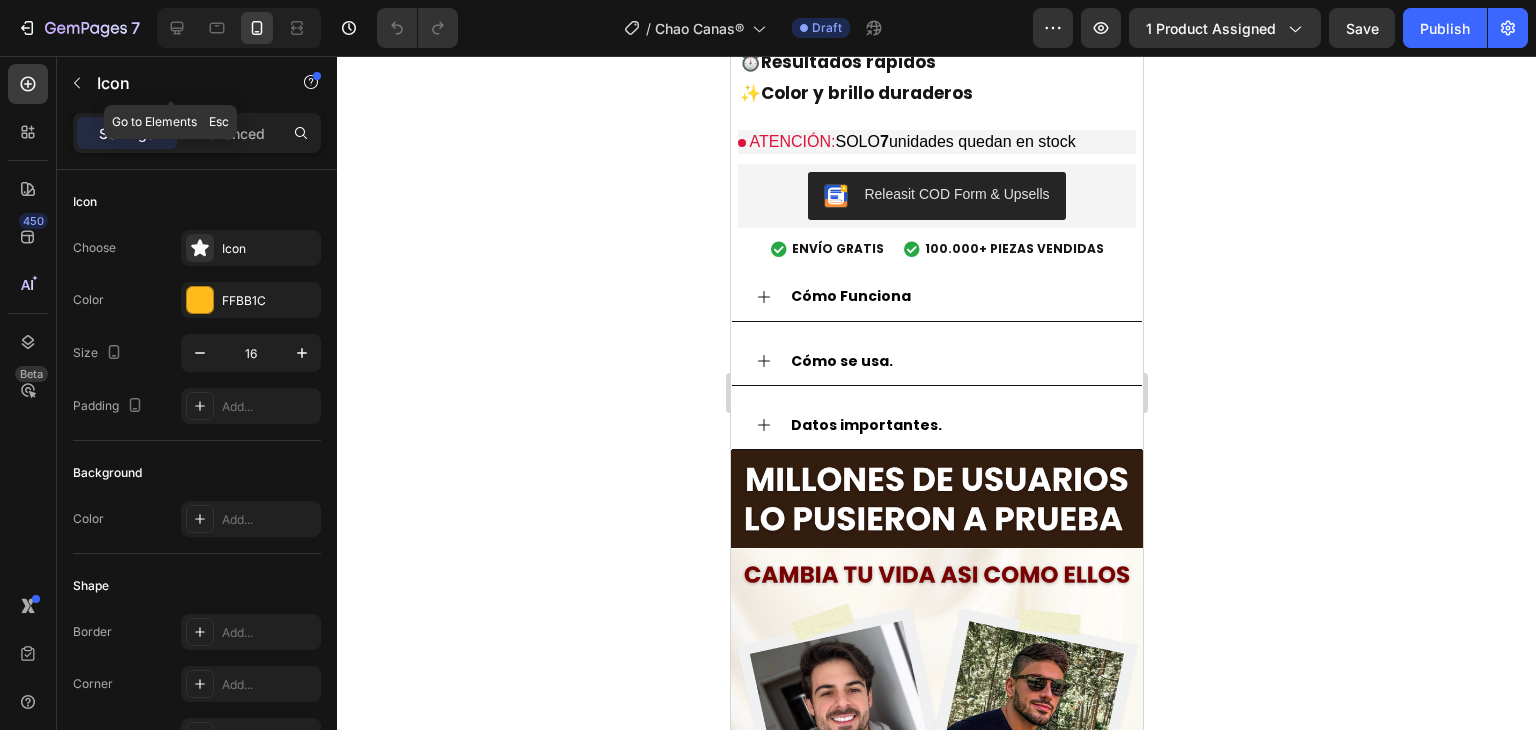 click 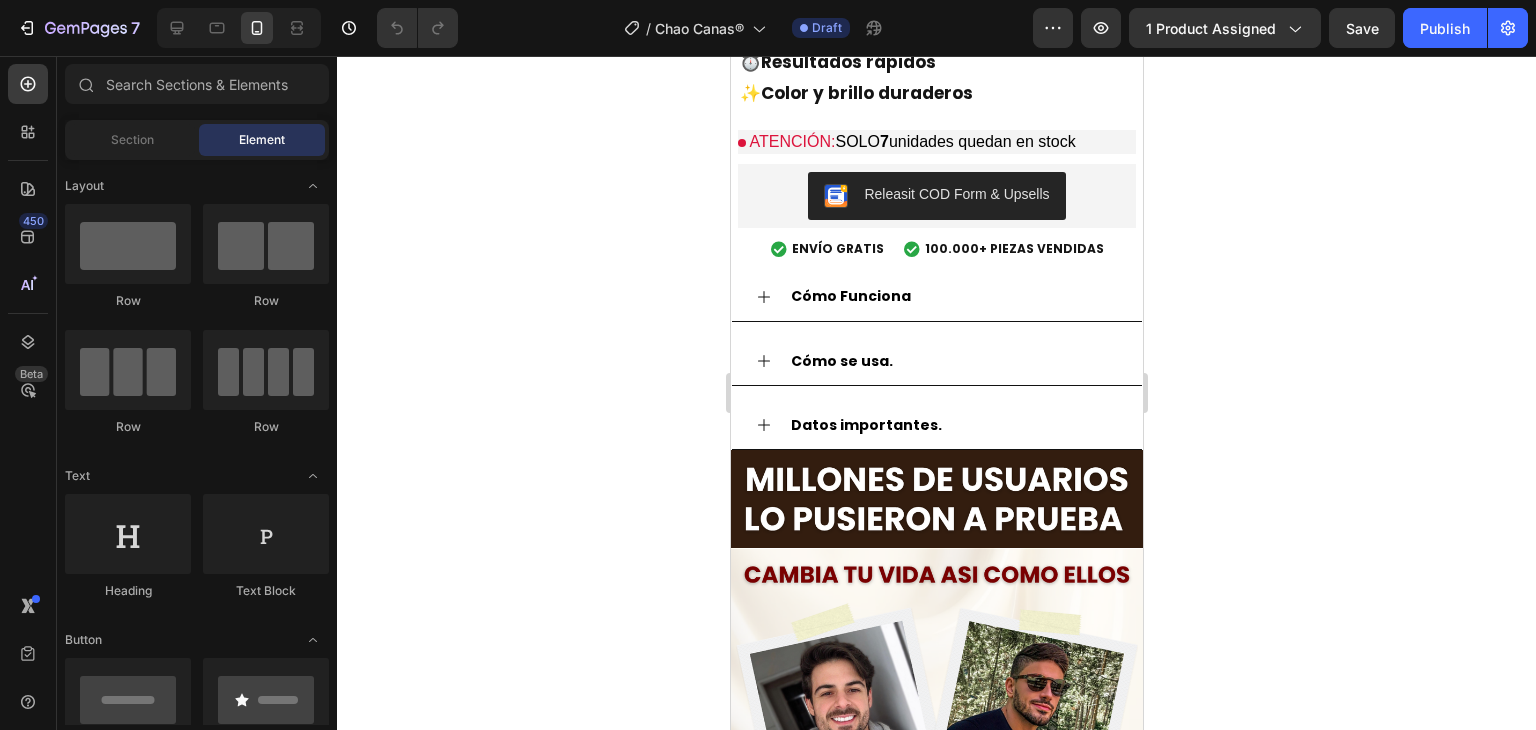 click 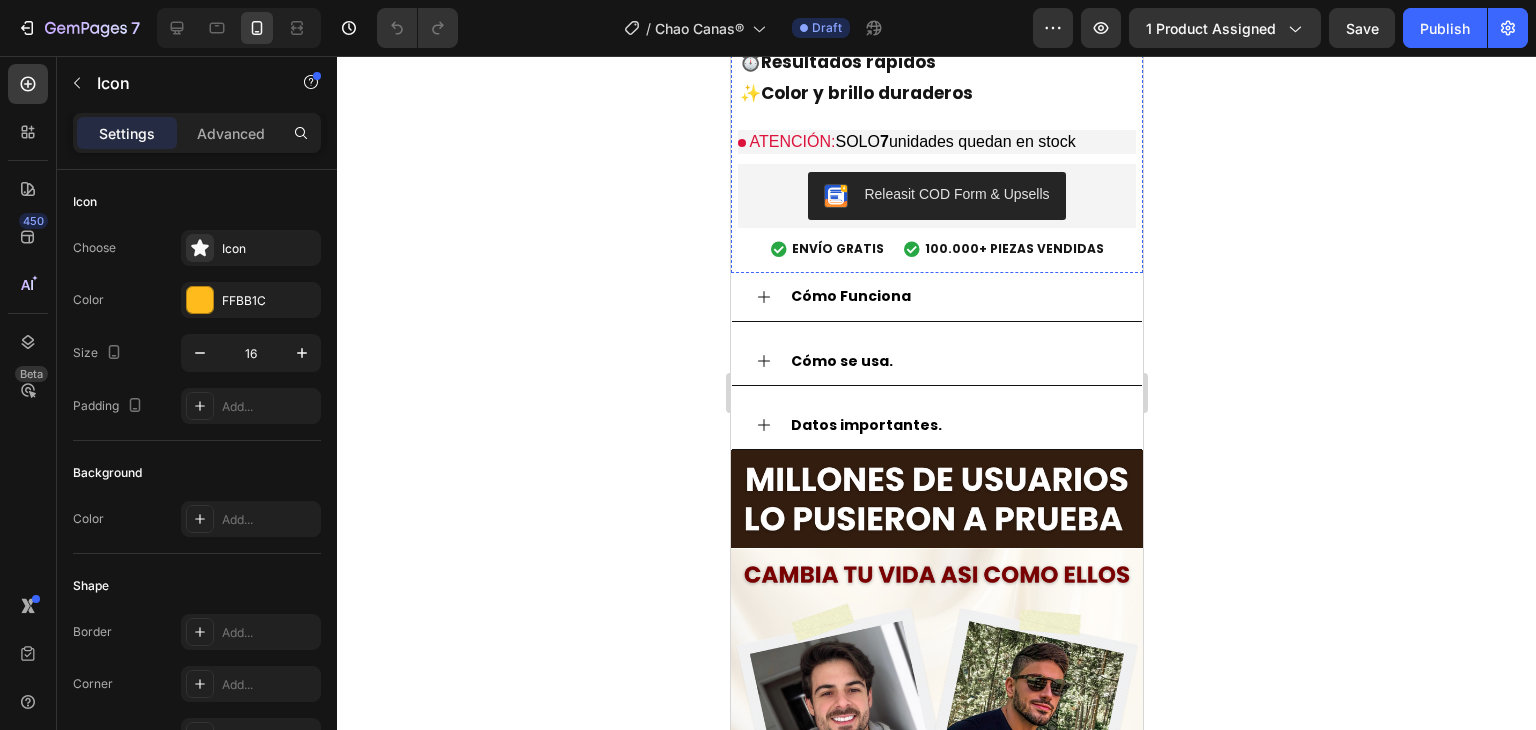 click on "Icon   0
Icon
Icon
Icon
Icon +10K VENDIDOS Text Block Row" at bounding box center [936, -281] 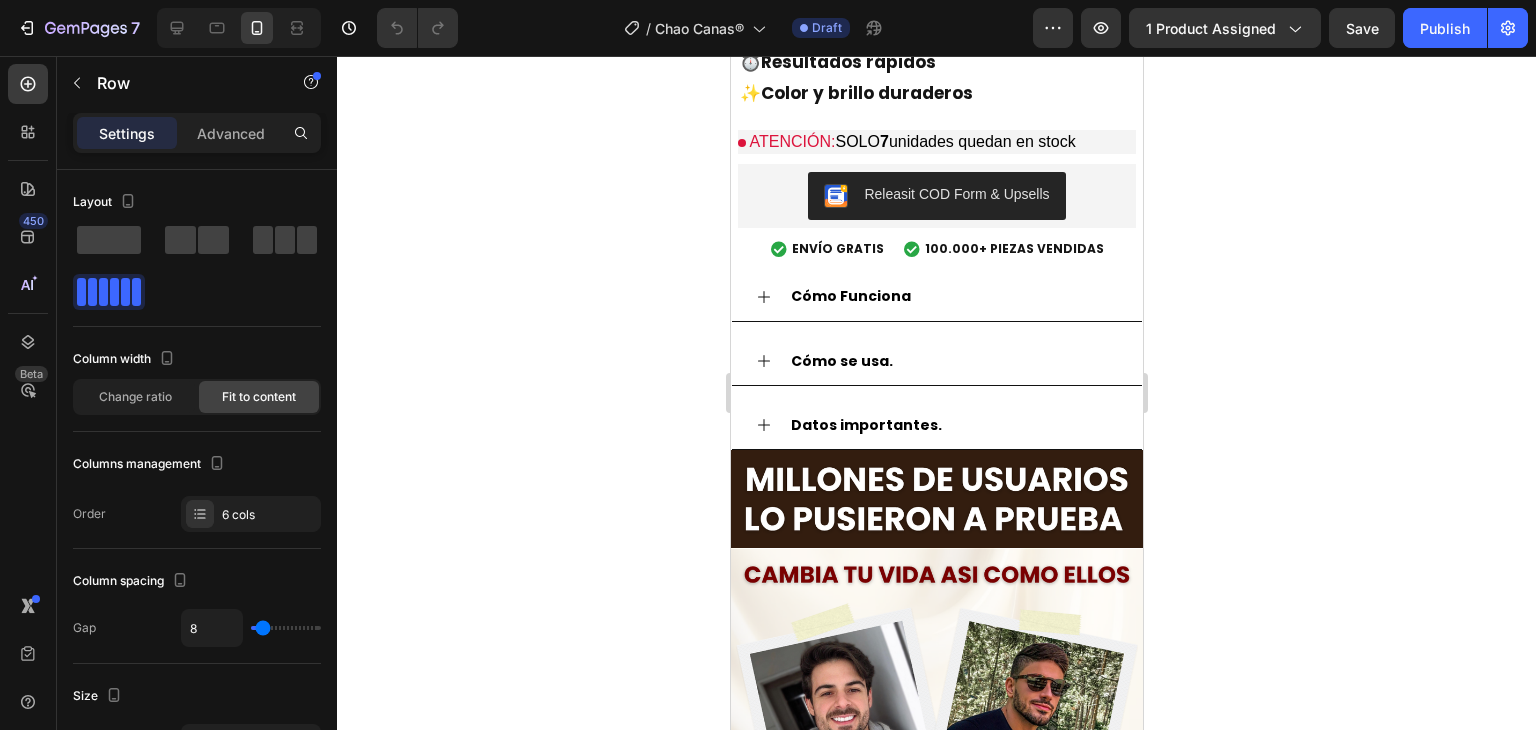 click 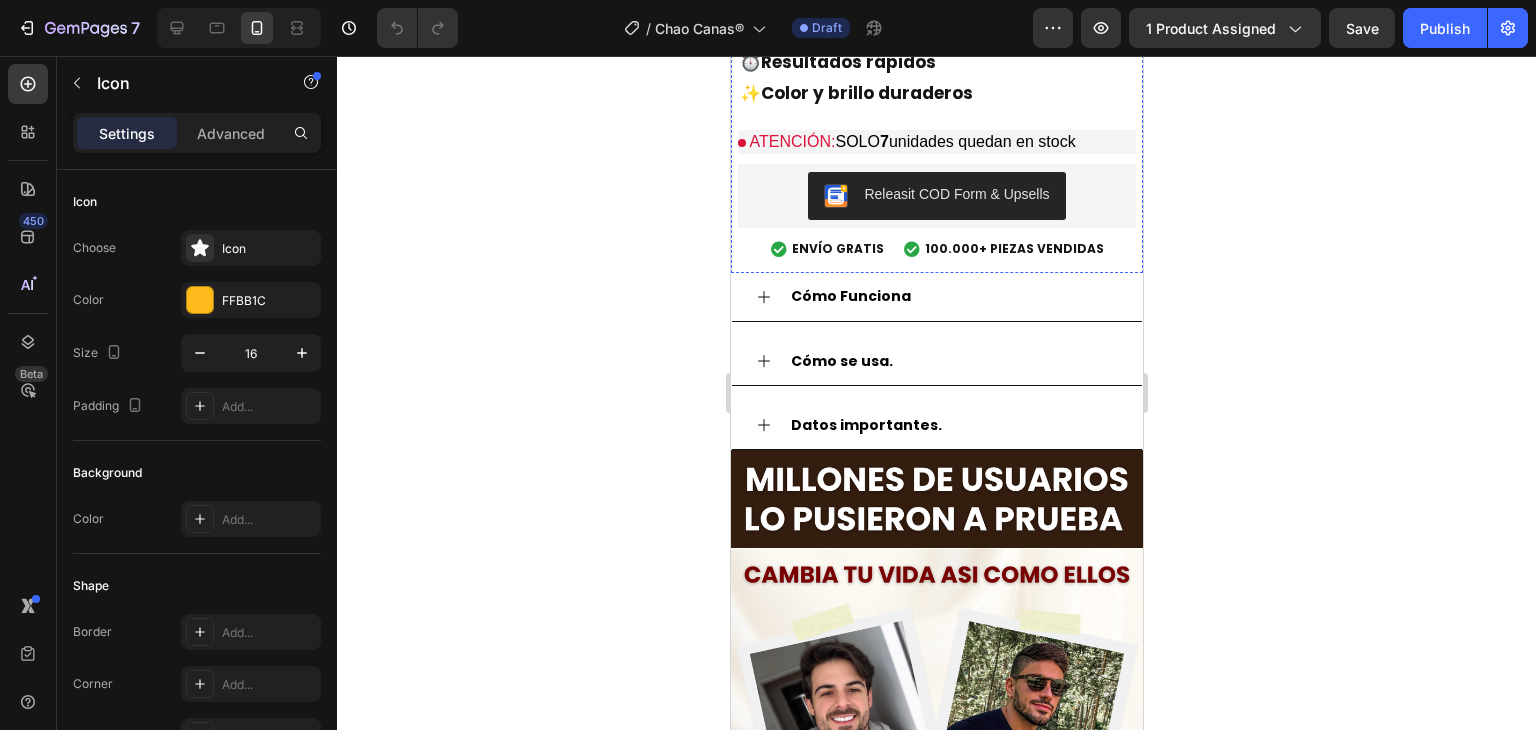 click on "Icon   0
Icon
Icon
Icon
Icon +10K VENDIDOS Text Block Row" at bounding box center (936, -281) 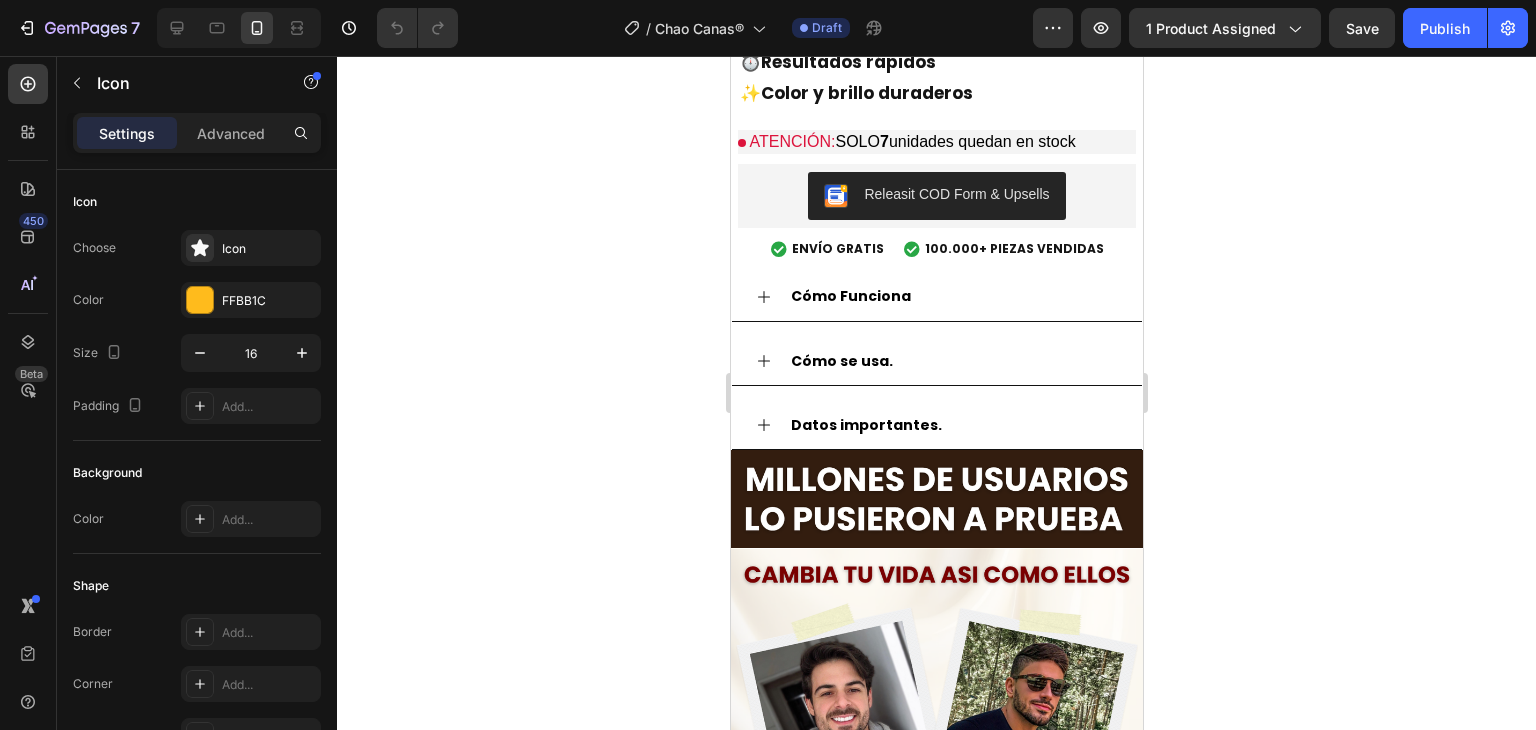 click 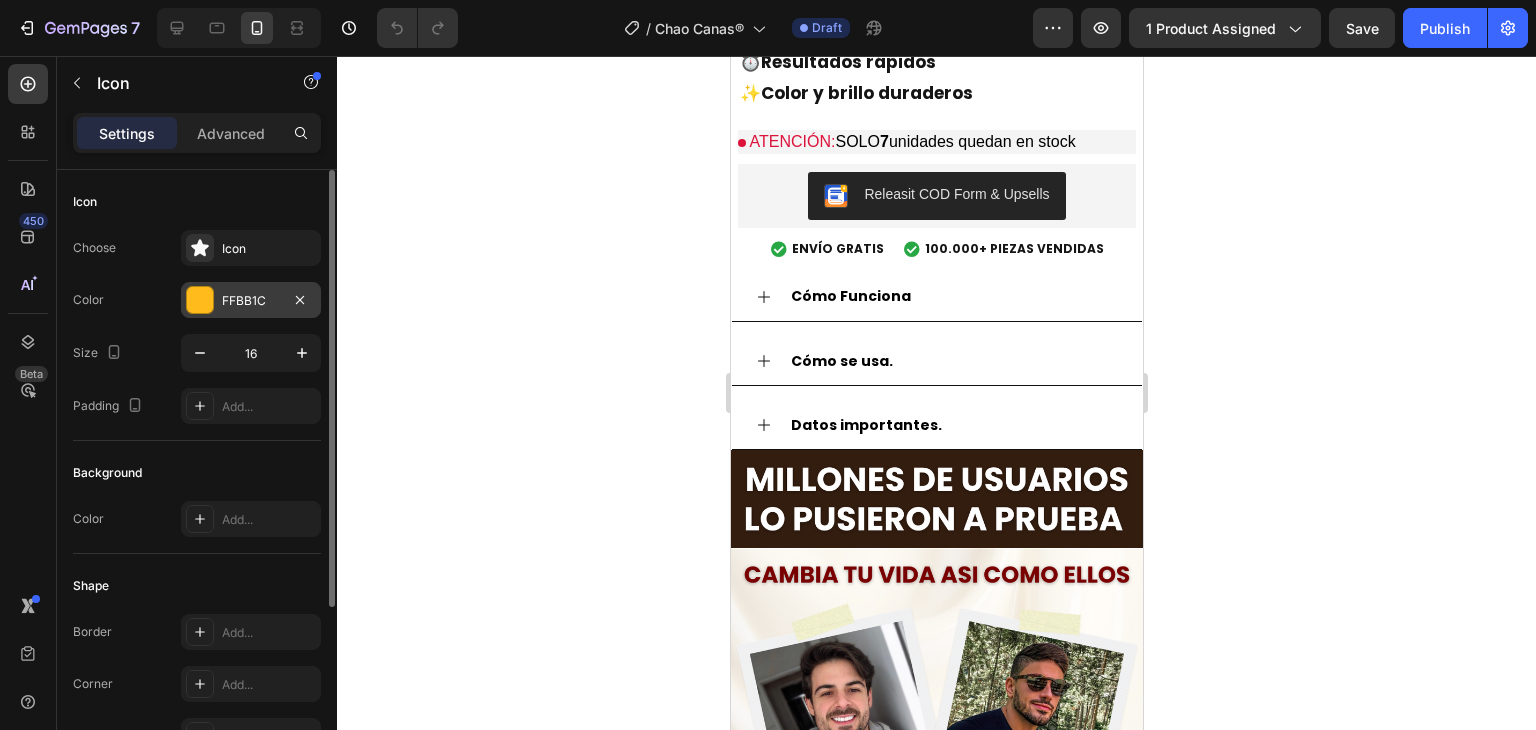 click on "FFBB1C" at bounding box center [251, 301] 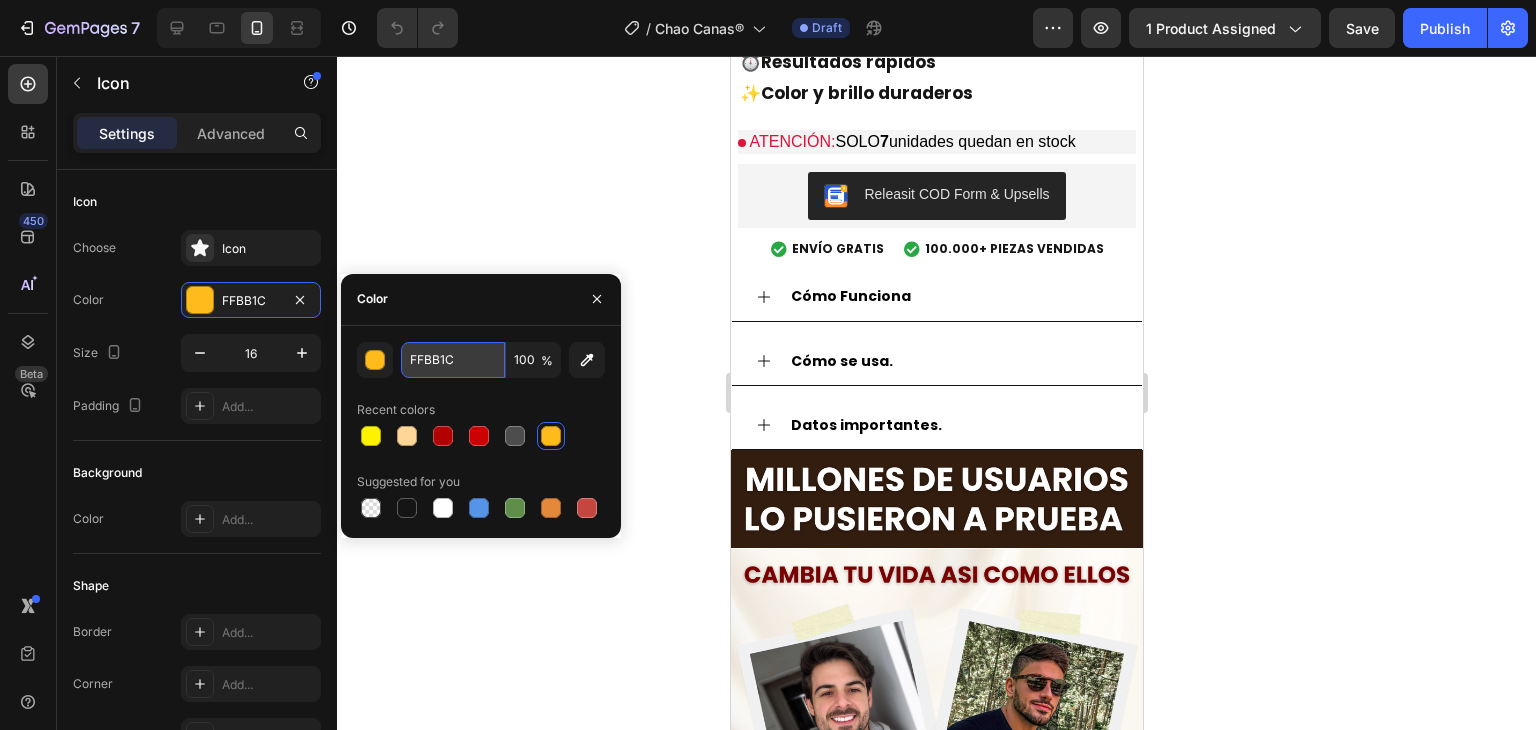 click on "FFBB1C" at bounding box center (453, 360) 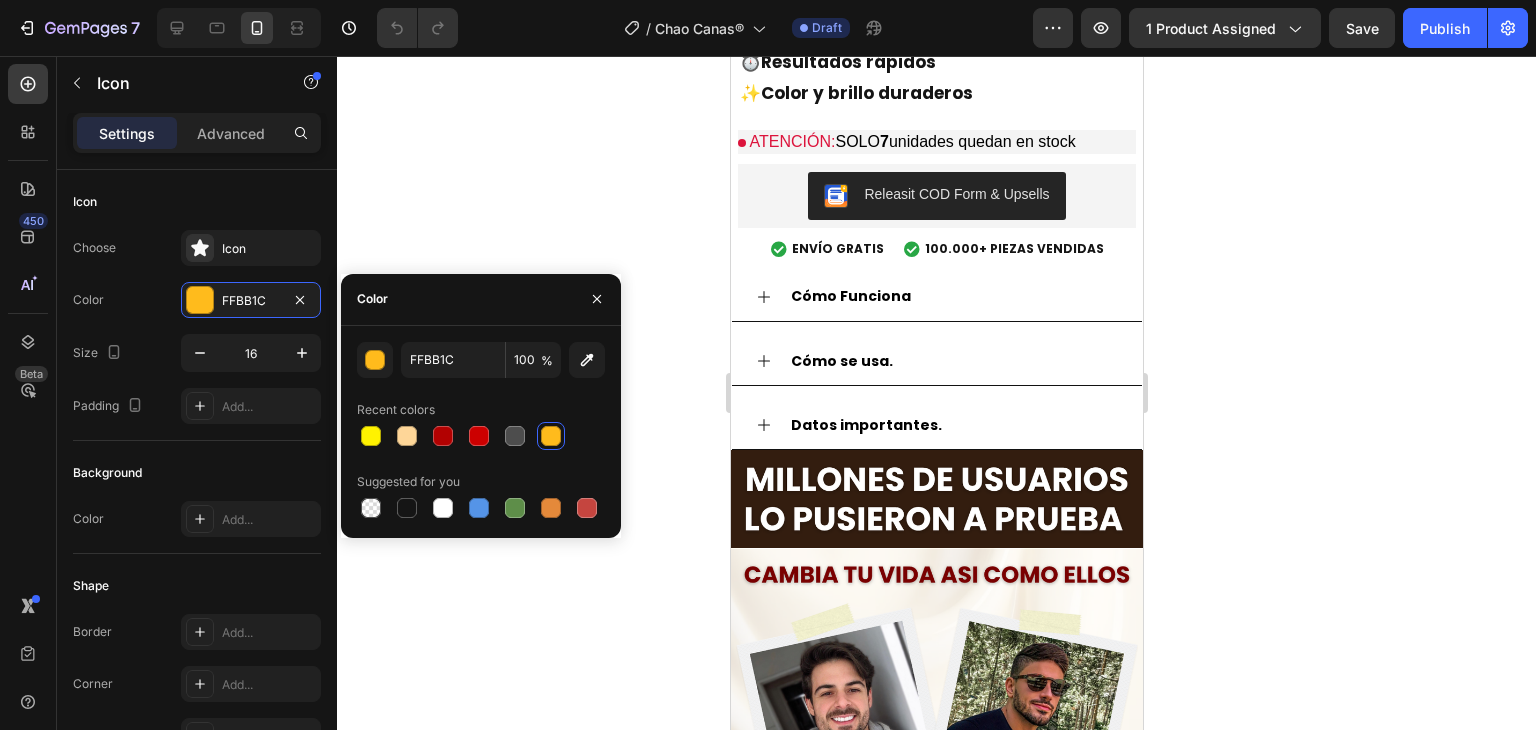 click on "+10K VENDIDOS" at bounding box center [914, -281] 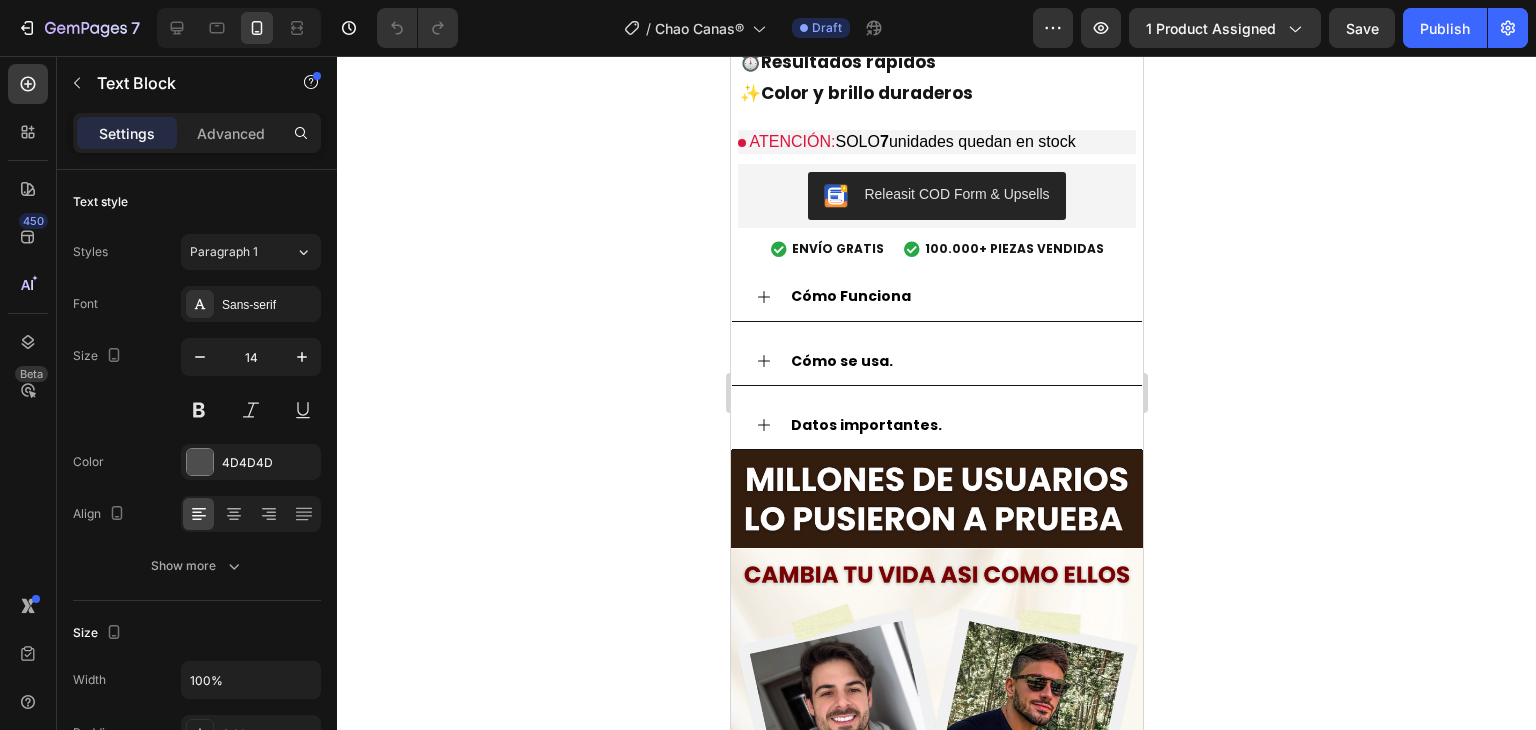 click on "+10K VENDIDOS" at bounding box center [914, -281] 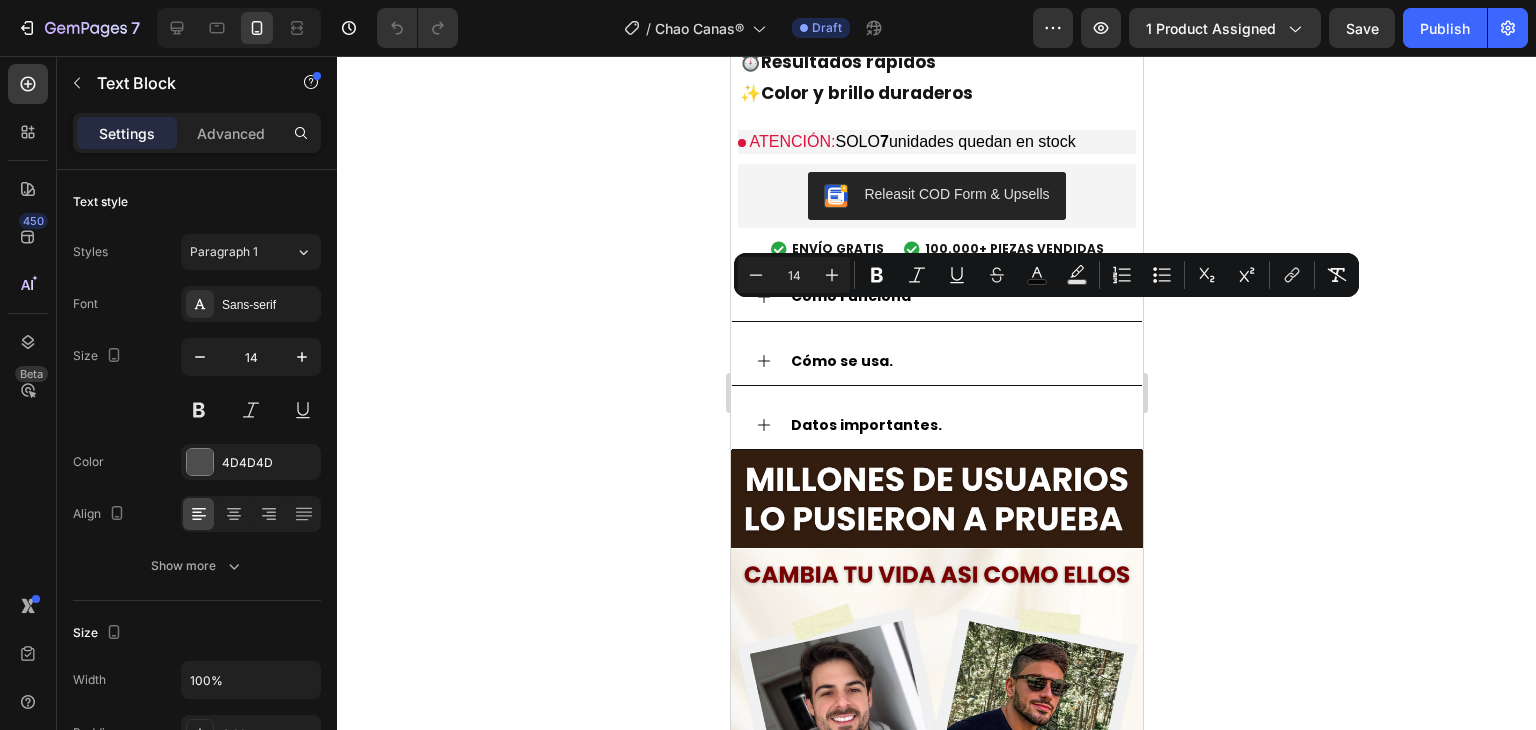 click on "+10K VENDIDOS" at bounding box center (914, -281) 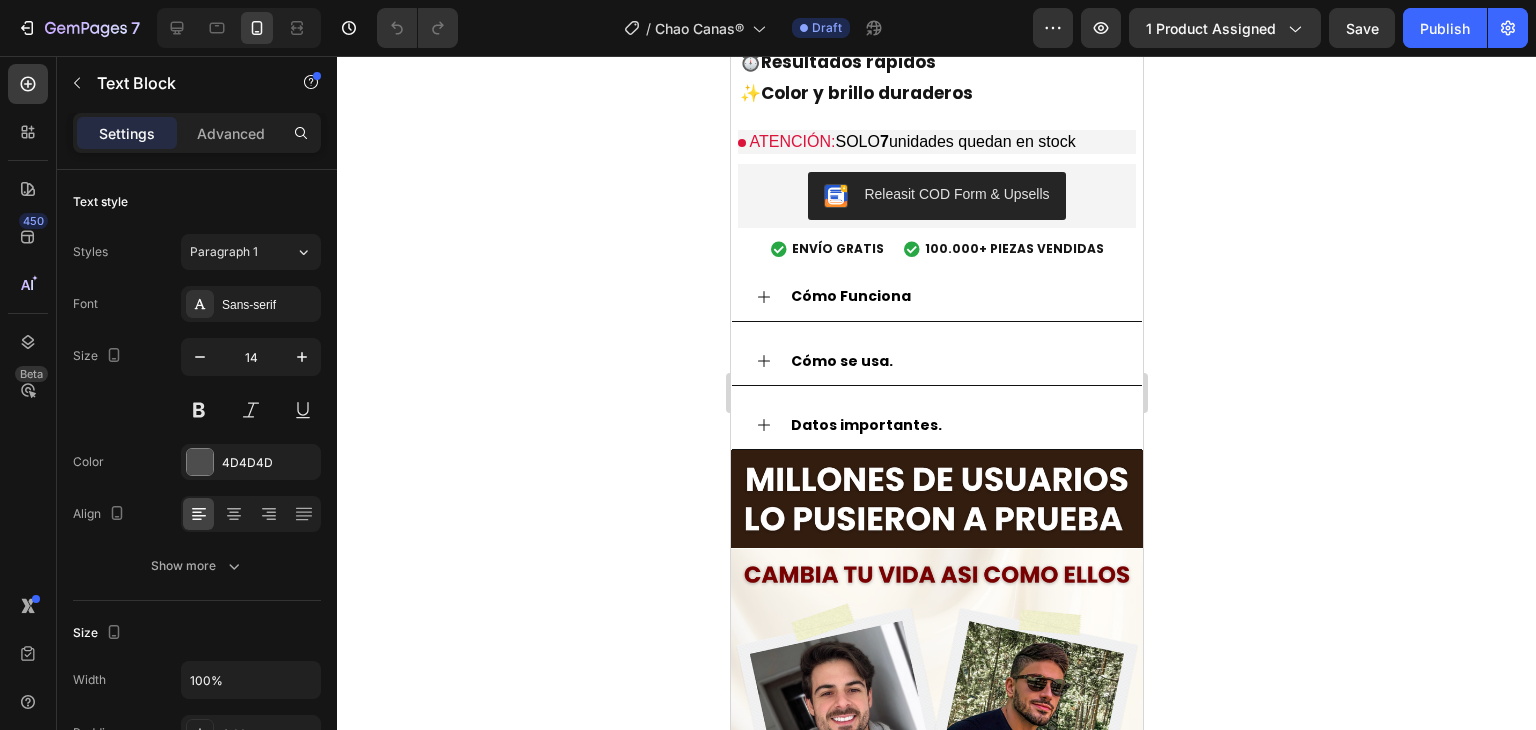 click on "+10K VENDIDOS" at bounding box center (914, -281) 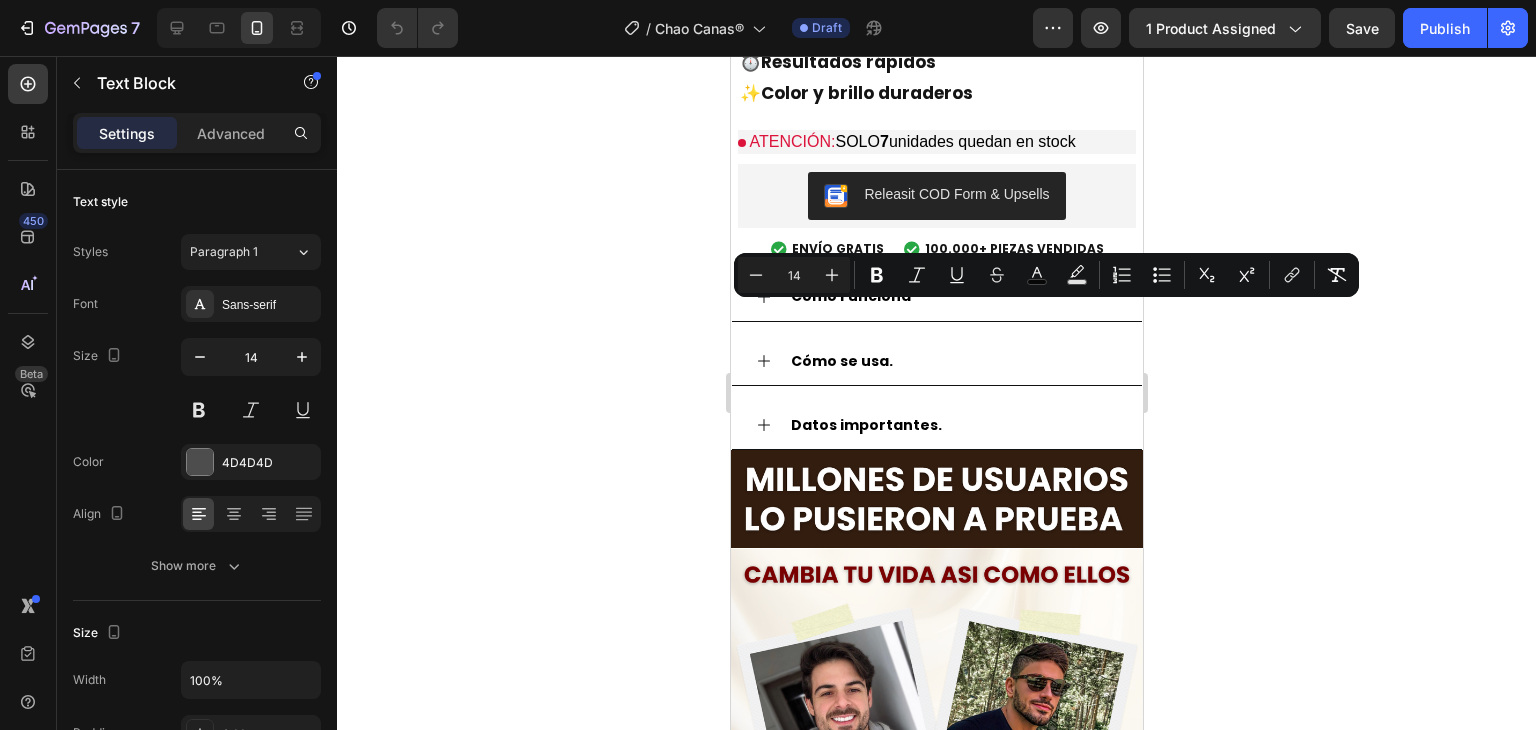 click on "+10K VENDIDOS" at bounding box center [914, -281] 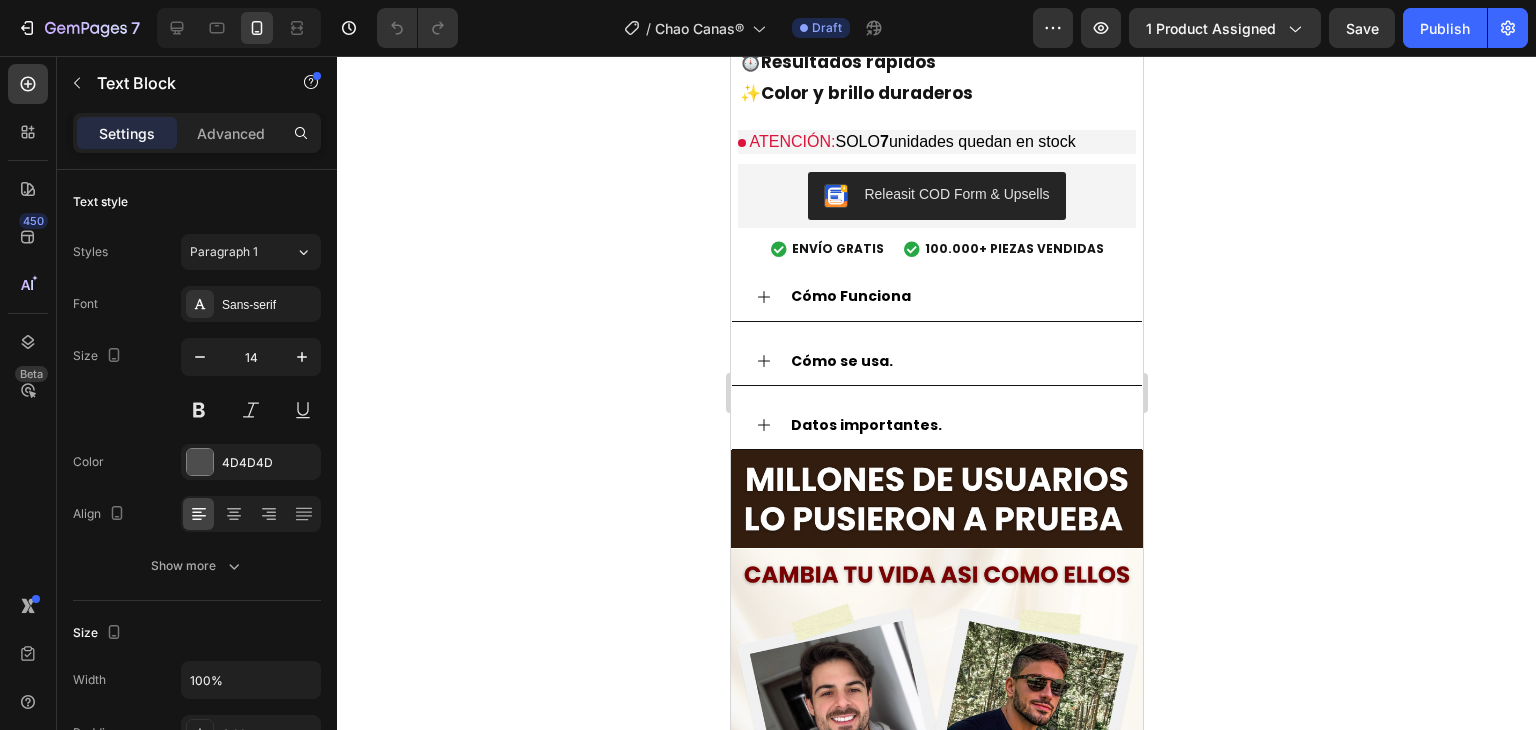drag, startPoint x: 961, startPoint y: 313, endPoint x: 886, endPoint y: 314, distance: 75.00667 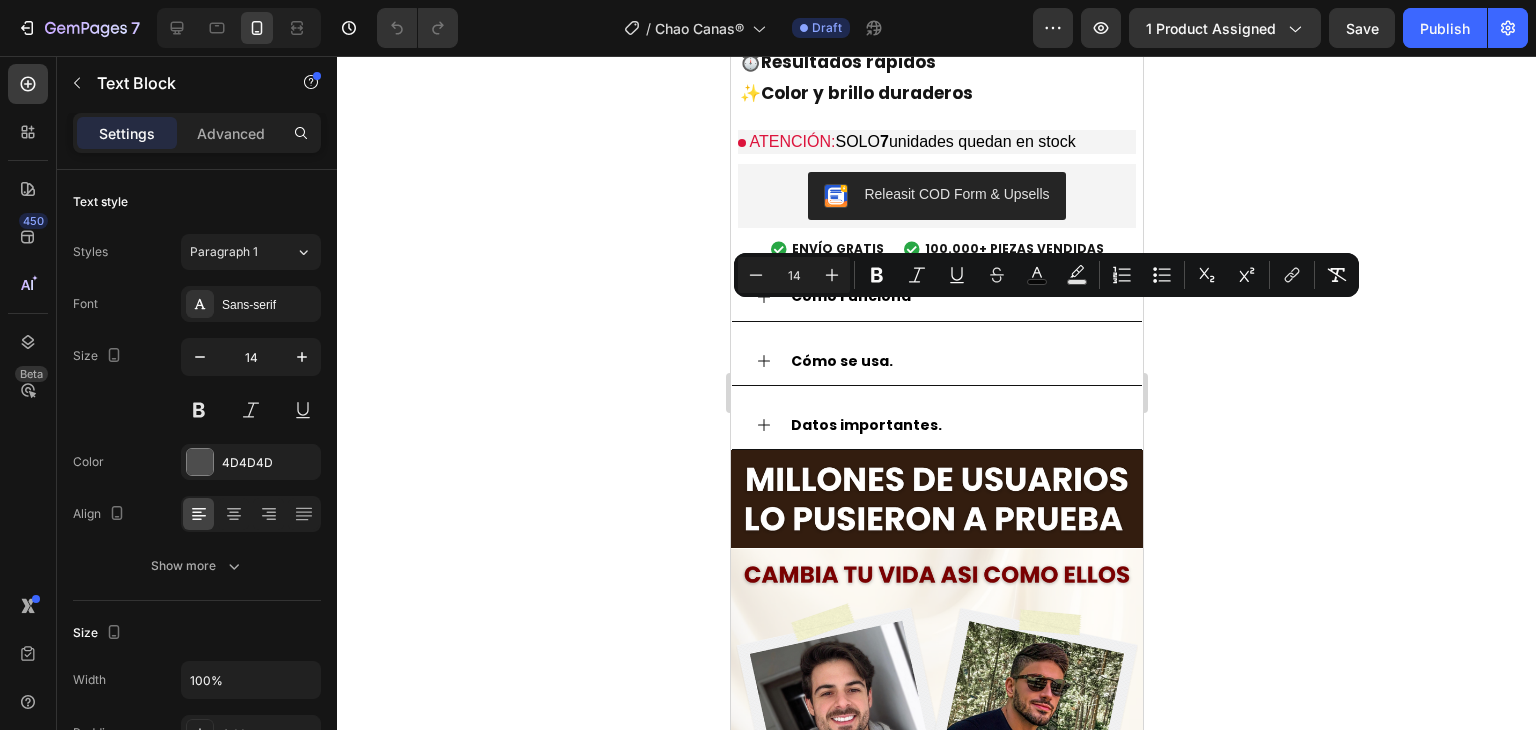 click on "+10K VENDIDOS" at bounding box center [914, -281] 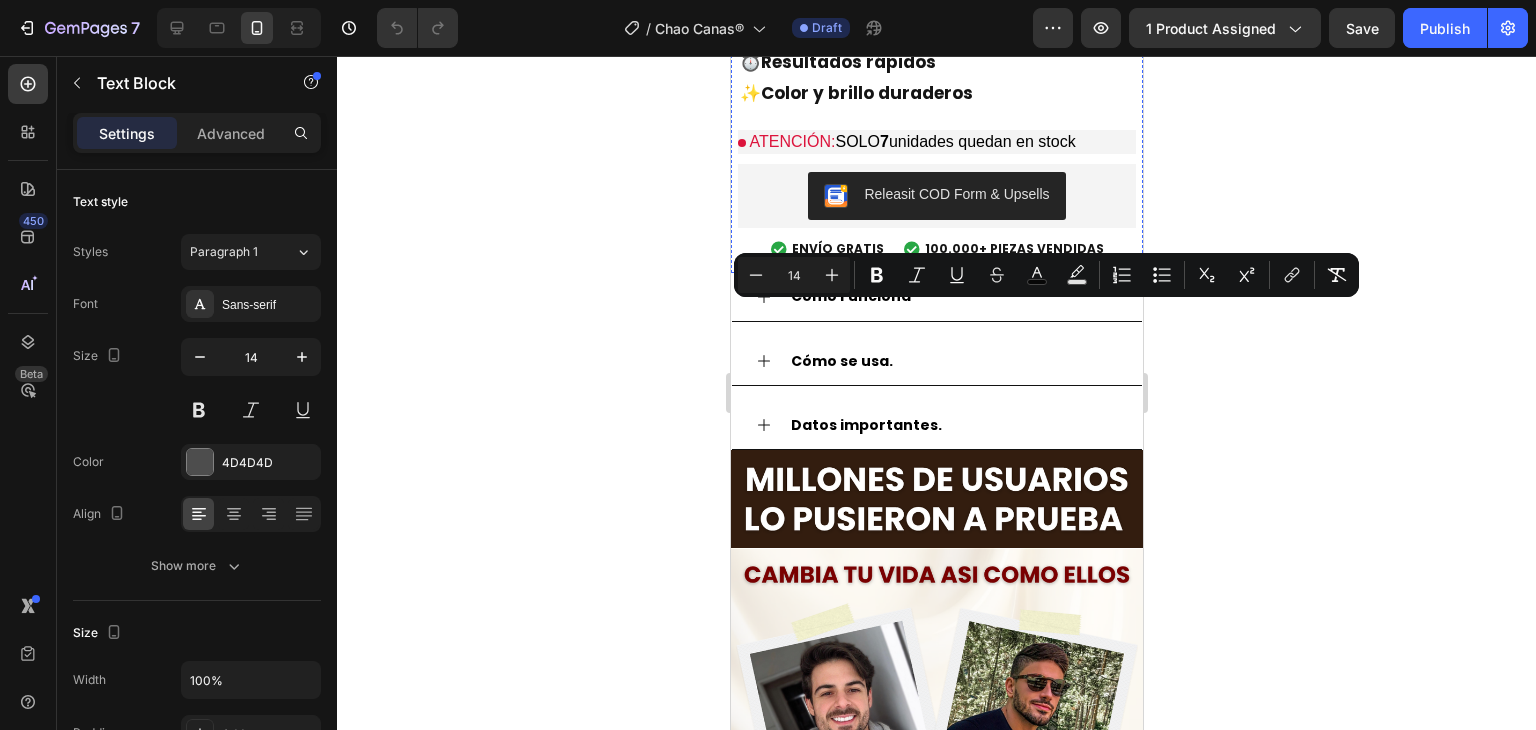click on "Chao Canas® | Shampoo Cubre Canas 3 en 1" at bounding box center [936, -204] 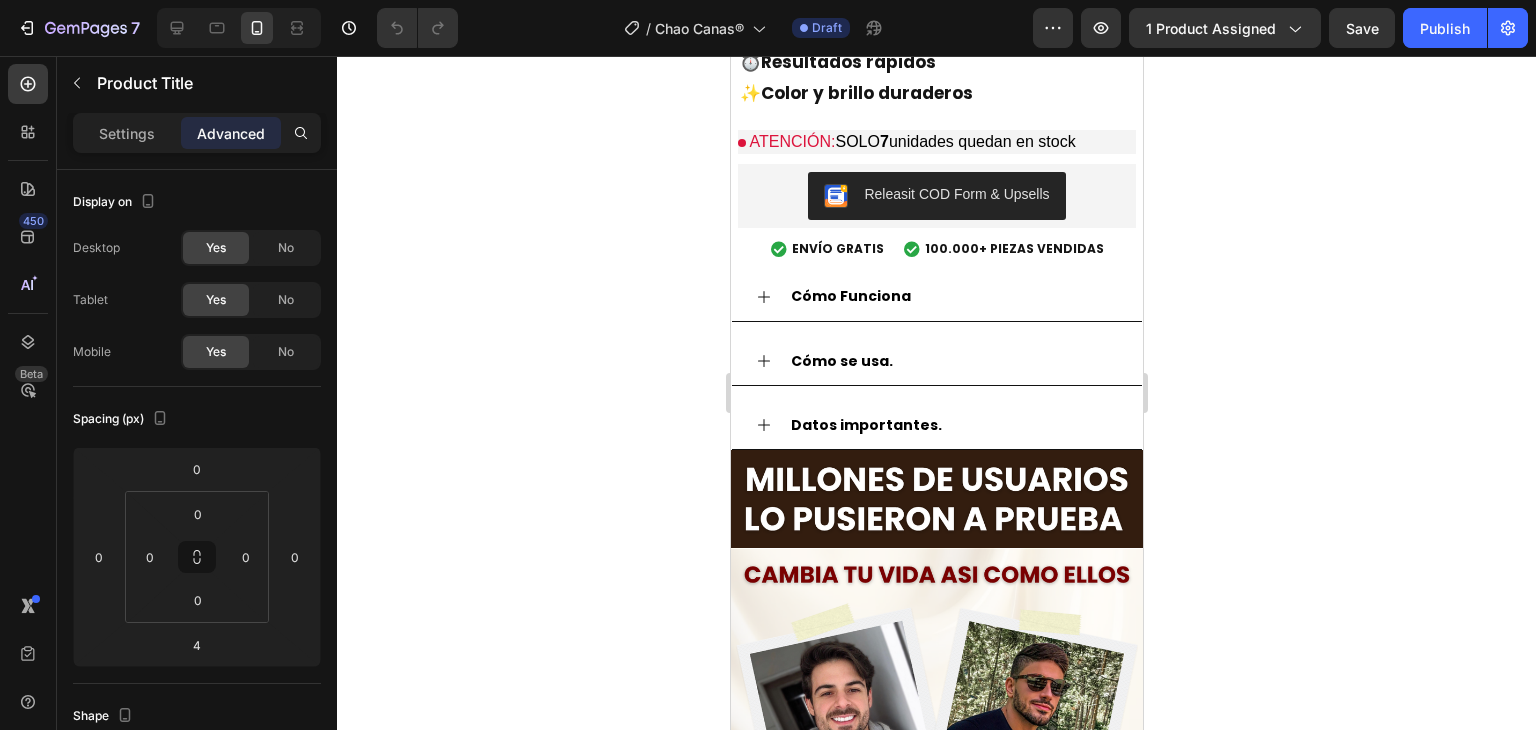 click on "+10K VENDIDOS" at bounding box center [914, -281] 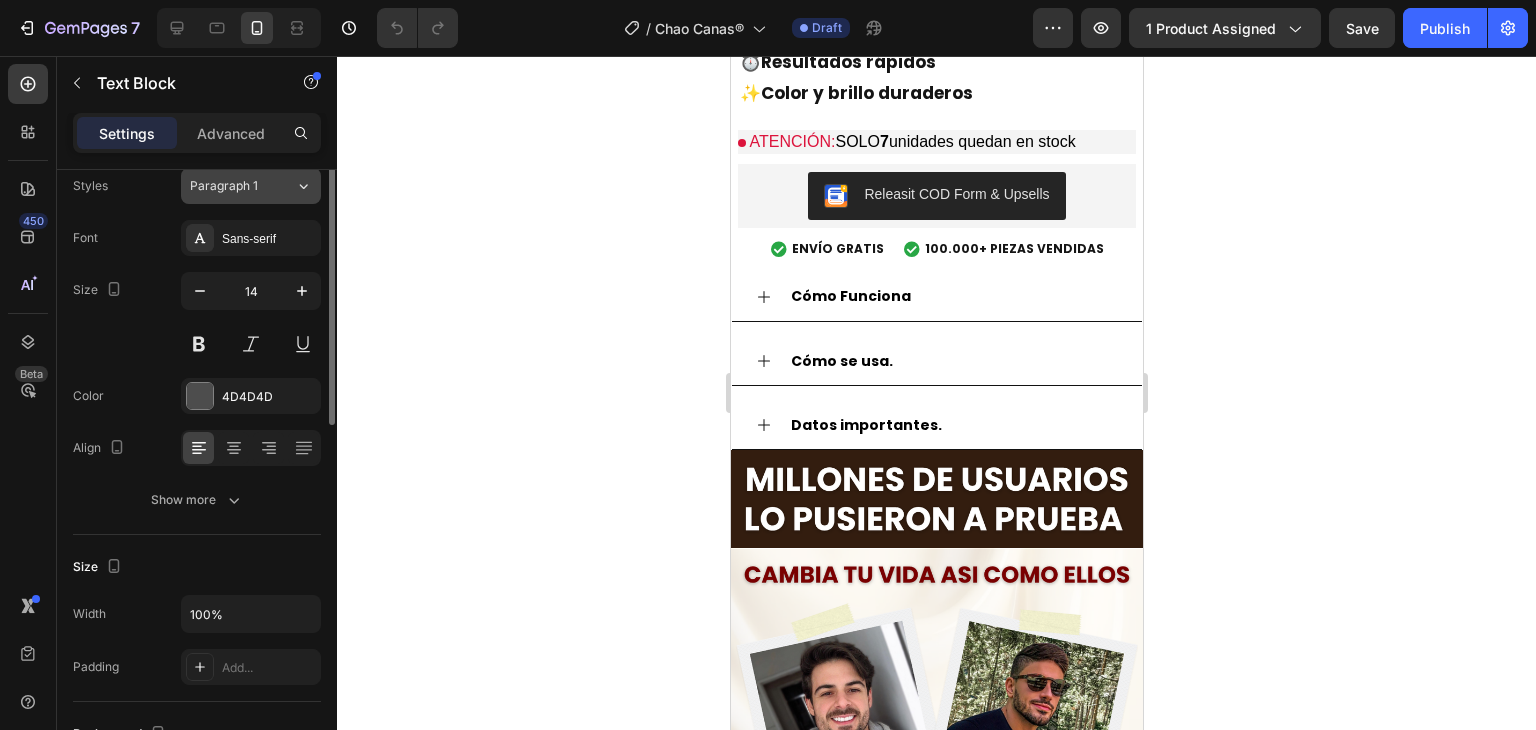 scroll, scrollTop: 0, scrollLeft: 0, axis: both 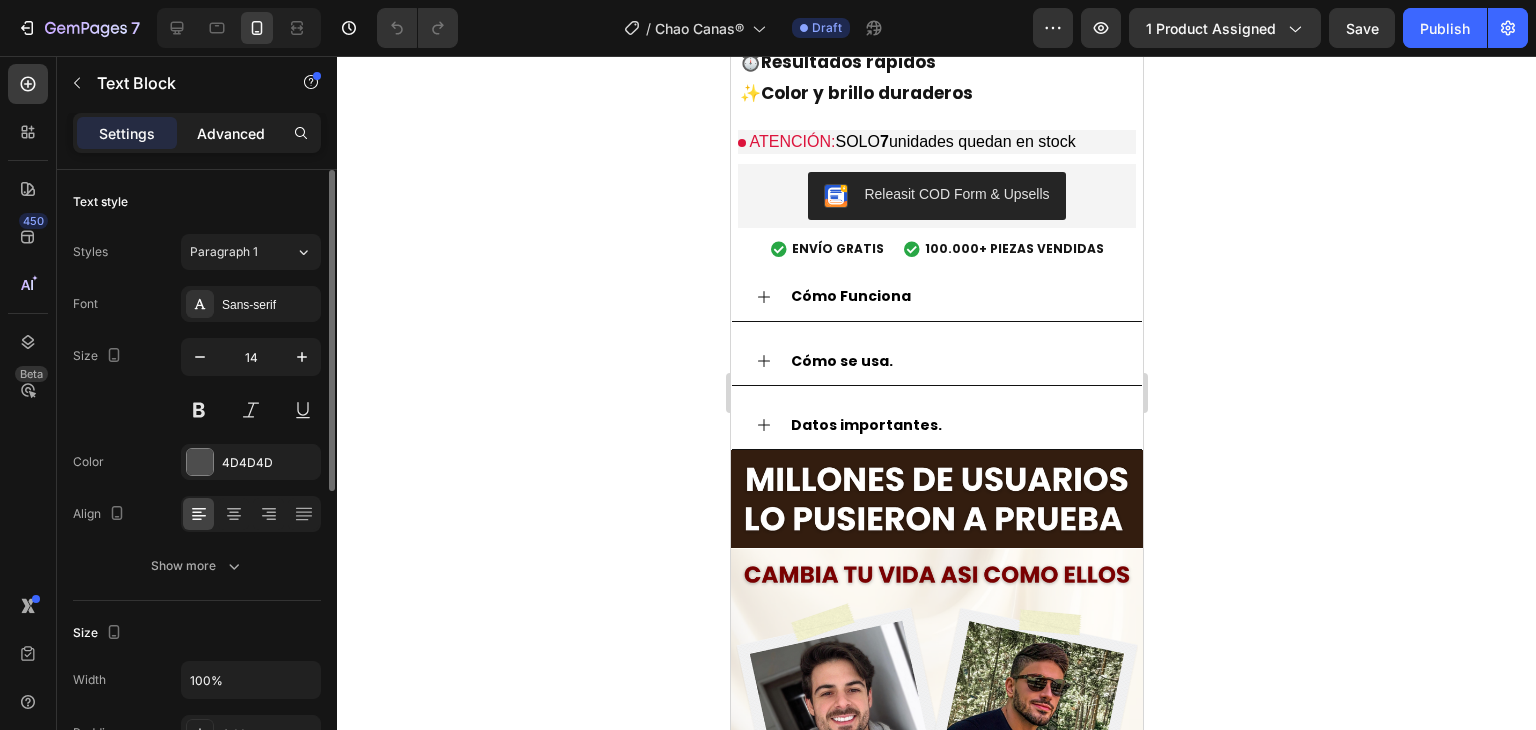 click on "Advanced" at bounding box center [231, 133] 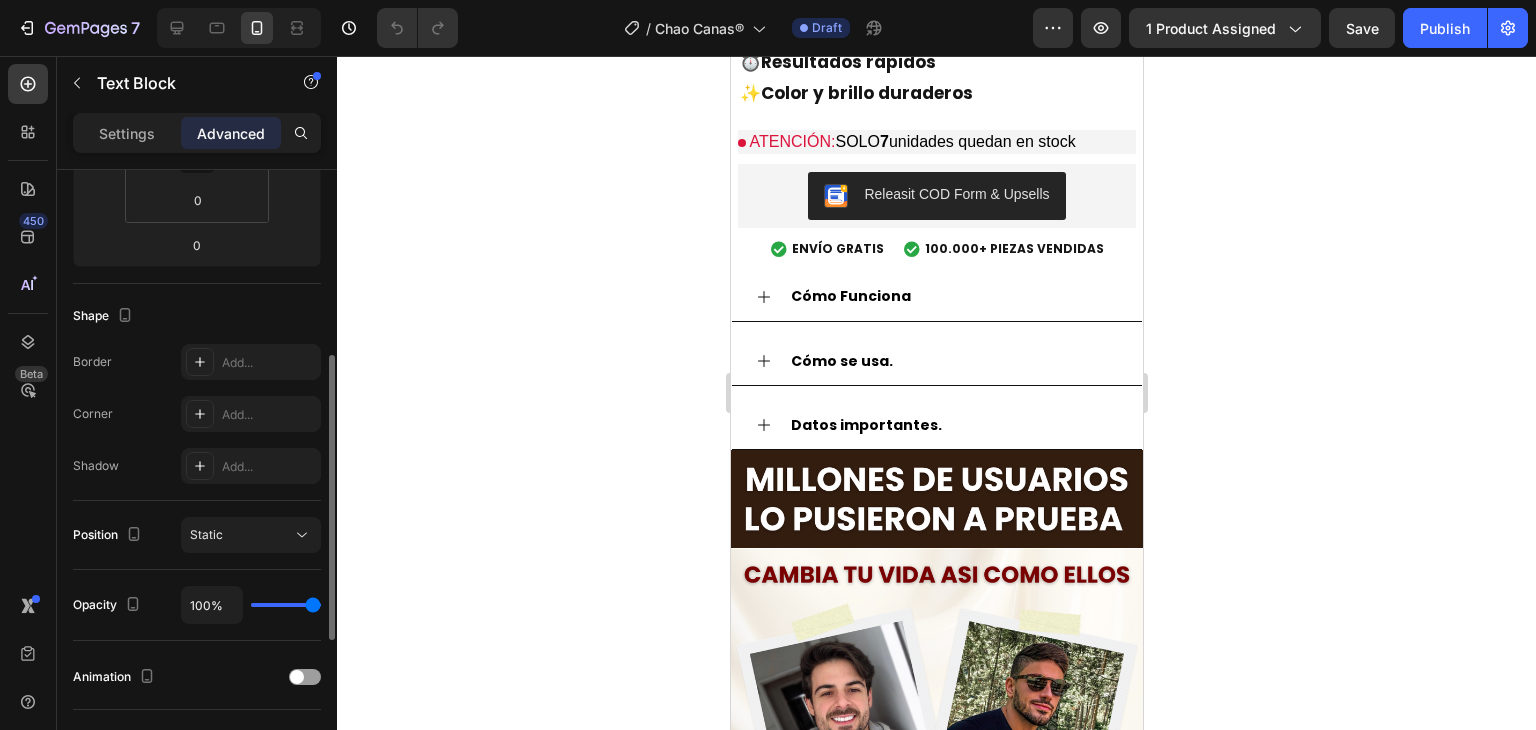 scroll, scrollTop: 715, scrollLeft: 0, axis: vertical 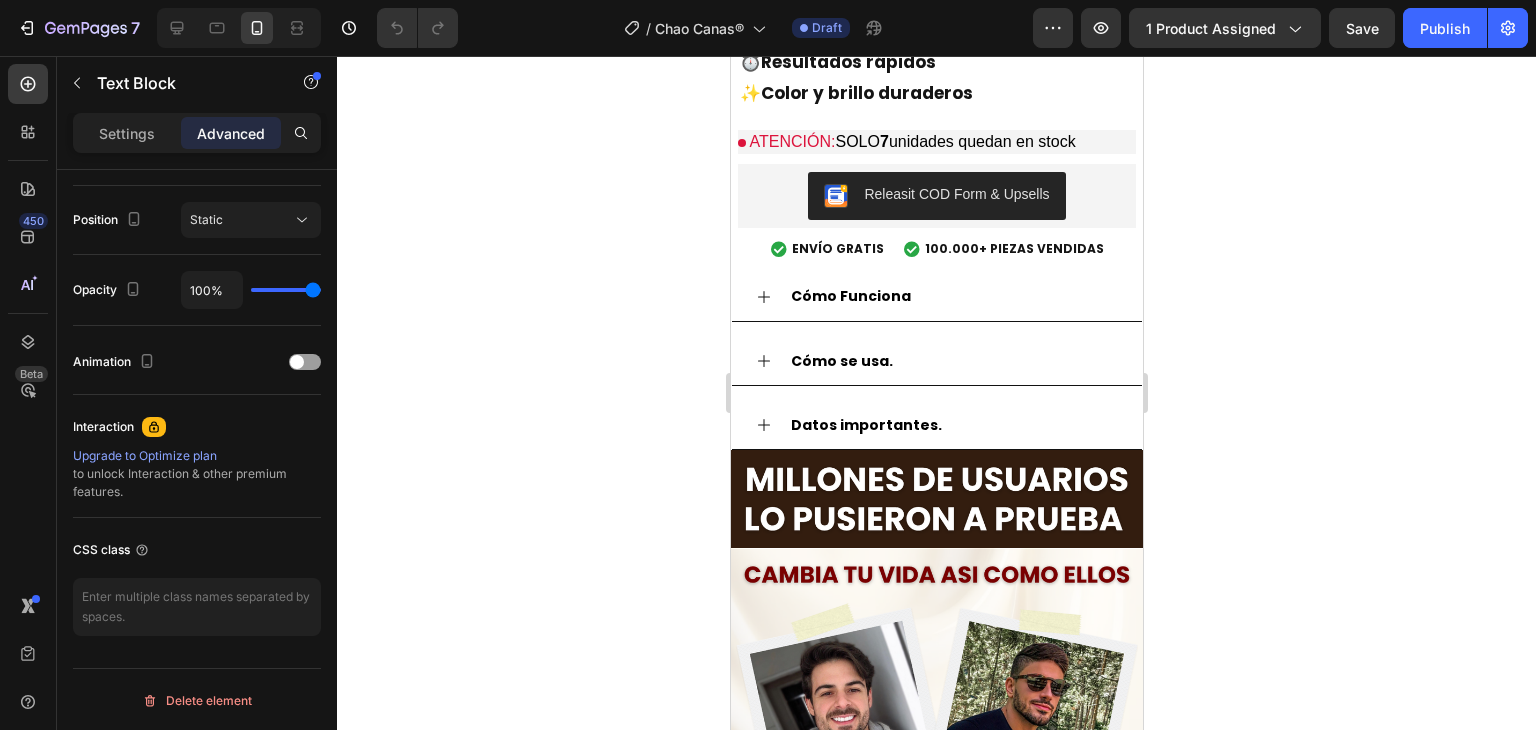 click 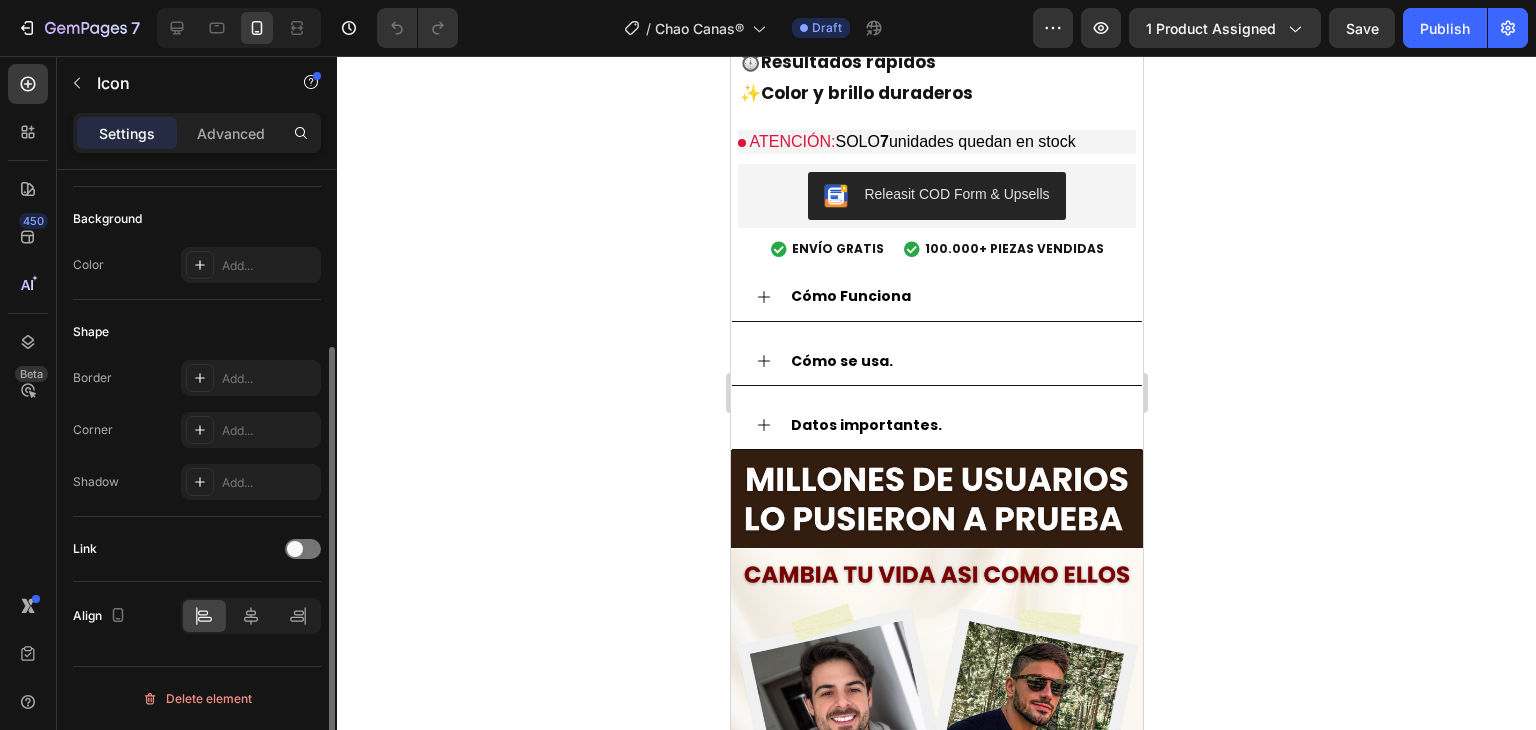 scroll, scrollTop: 0, scrollLeft: 0, axis: both 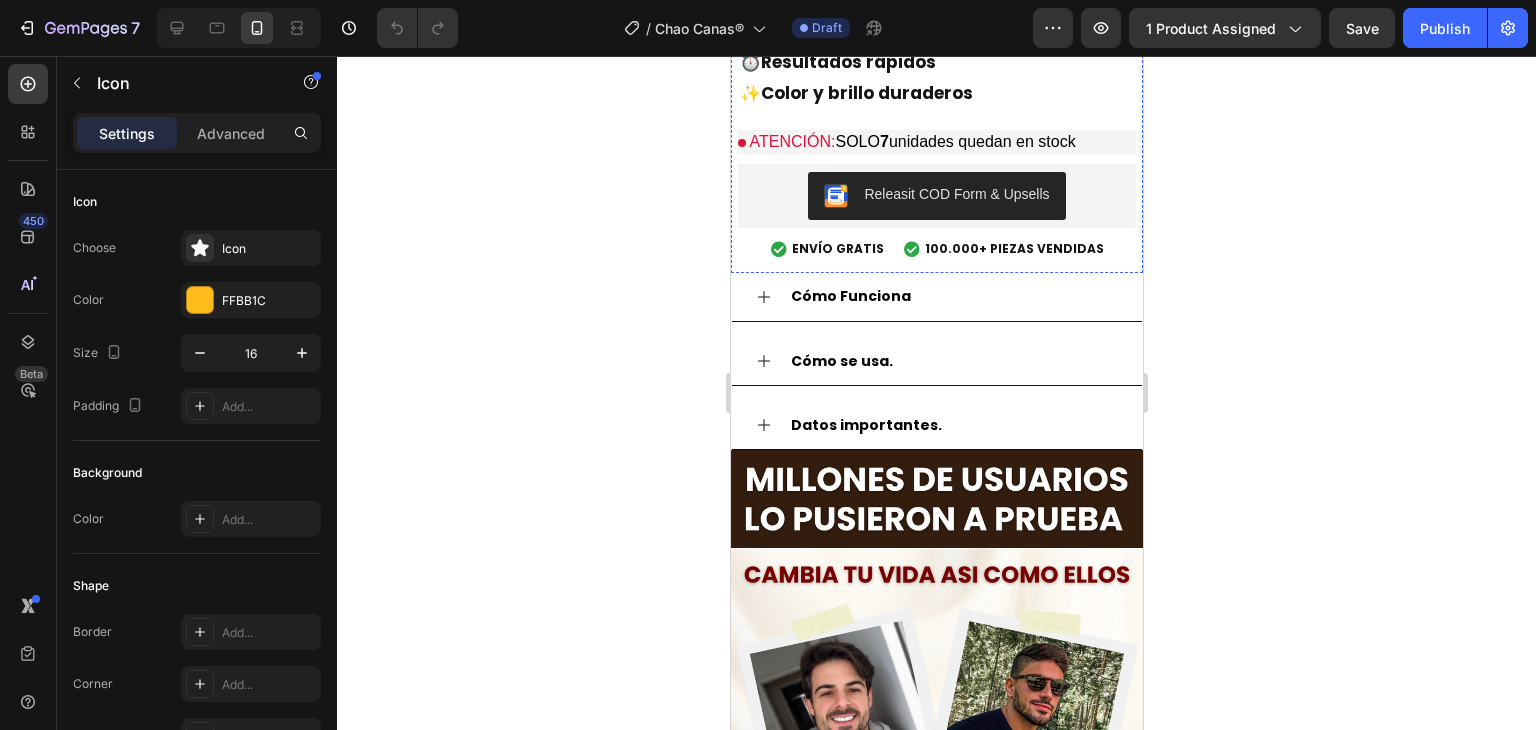 click on "Icon
Icon
Icon
Icon   0
Icon +10K VENDIDOS Text Block Row" at bounding box center [936, -281] 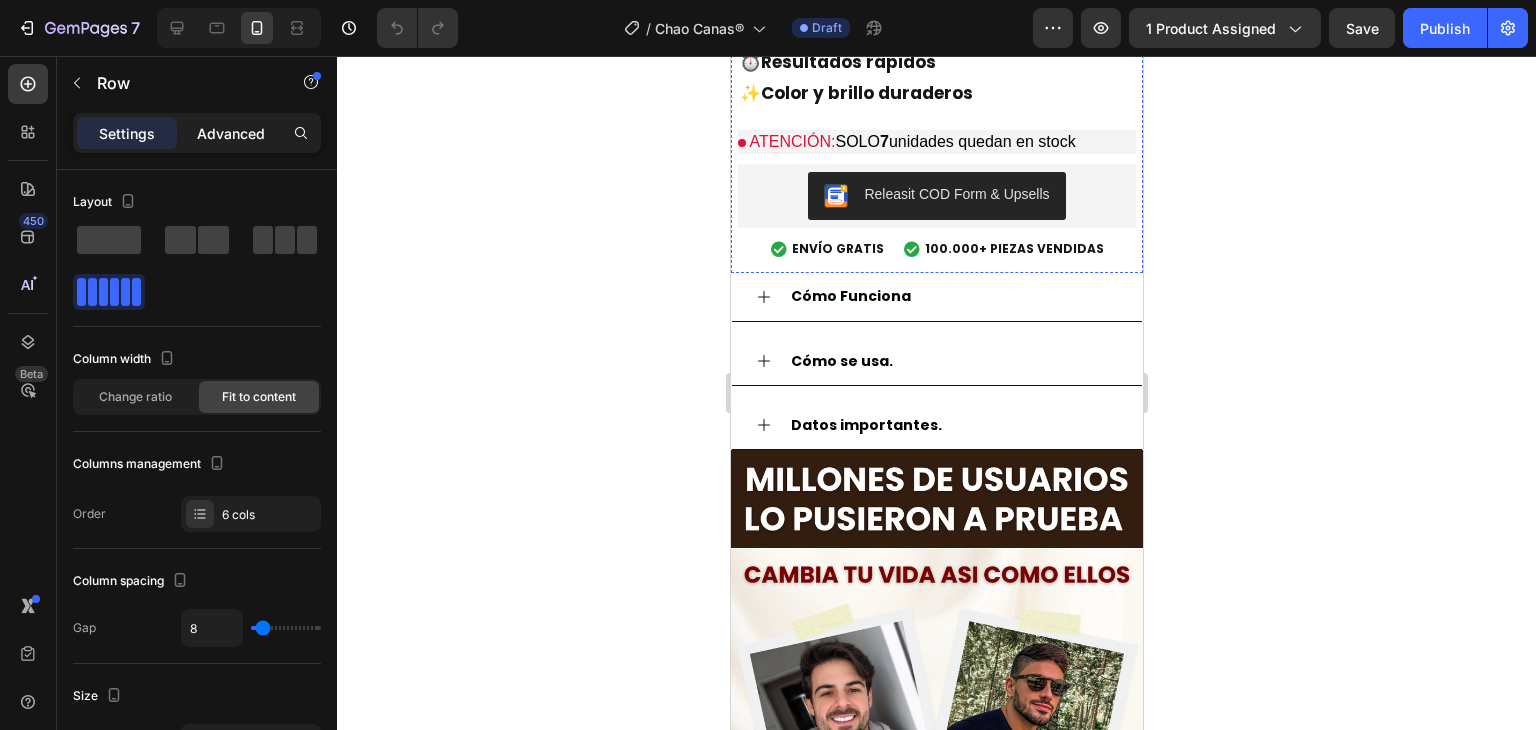 click on "Advanced" at bounding box center [231, 133] 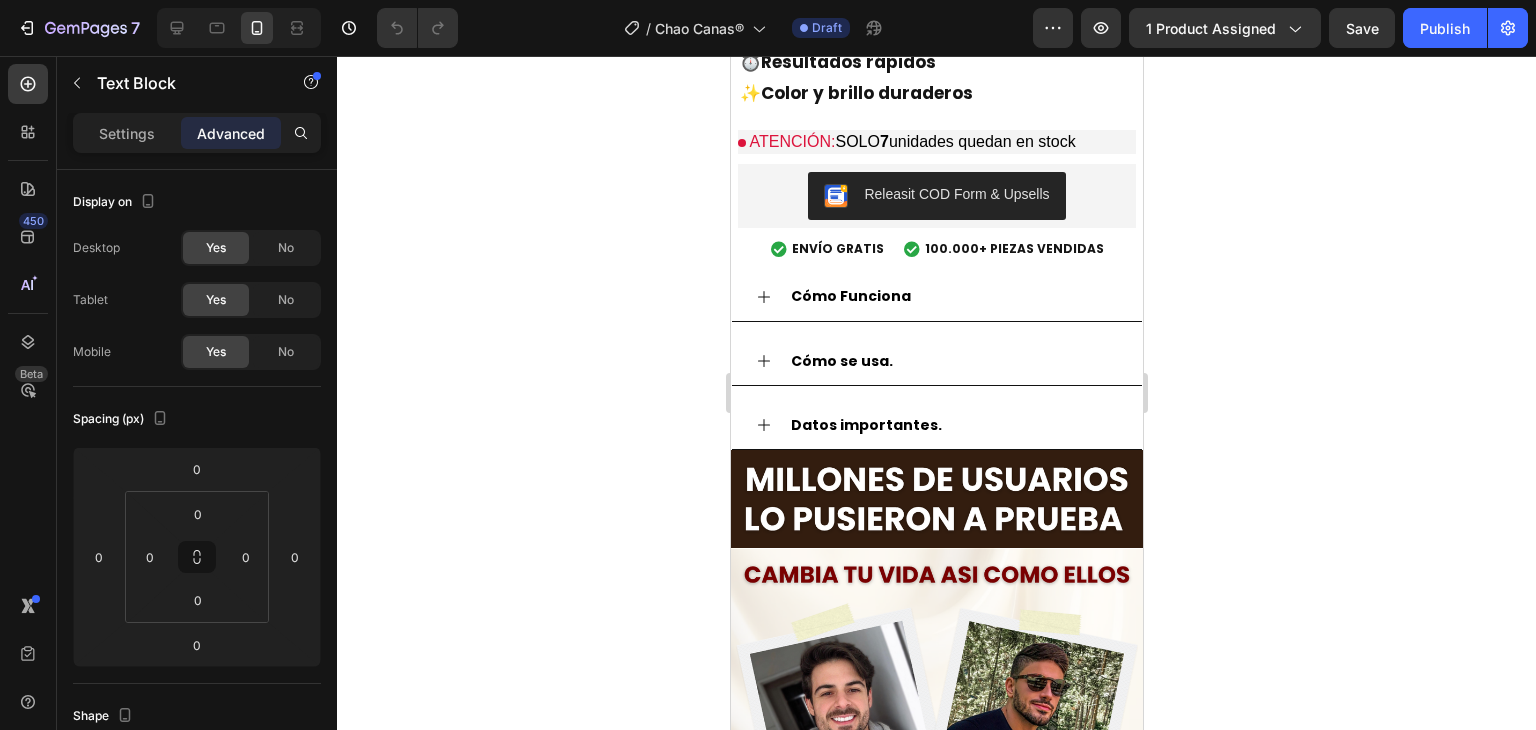 click on "+10K VENDIDOS" at bounding box center [914, -281] 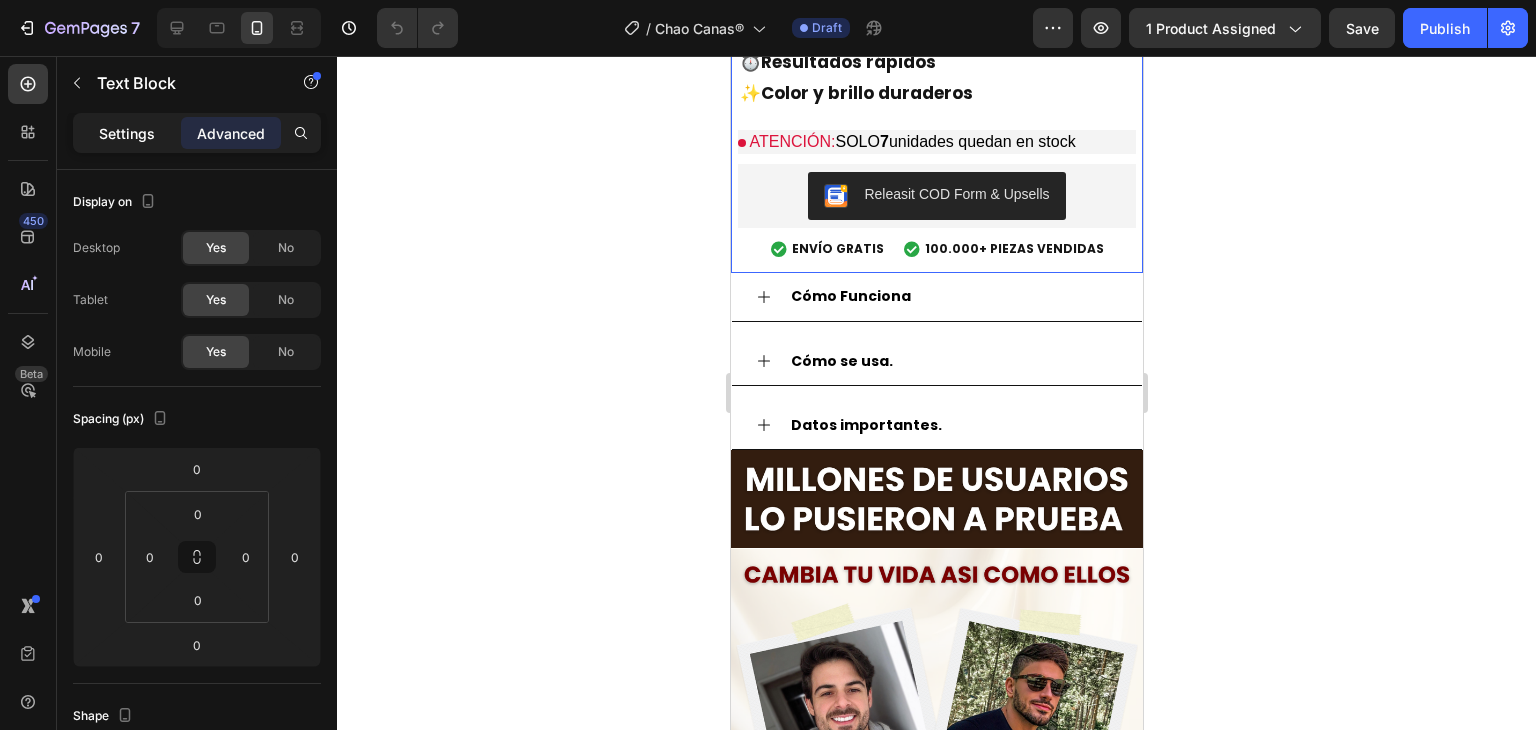 click on "Settings" at bounding box center (127, 133) 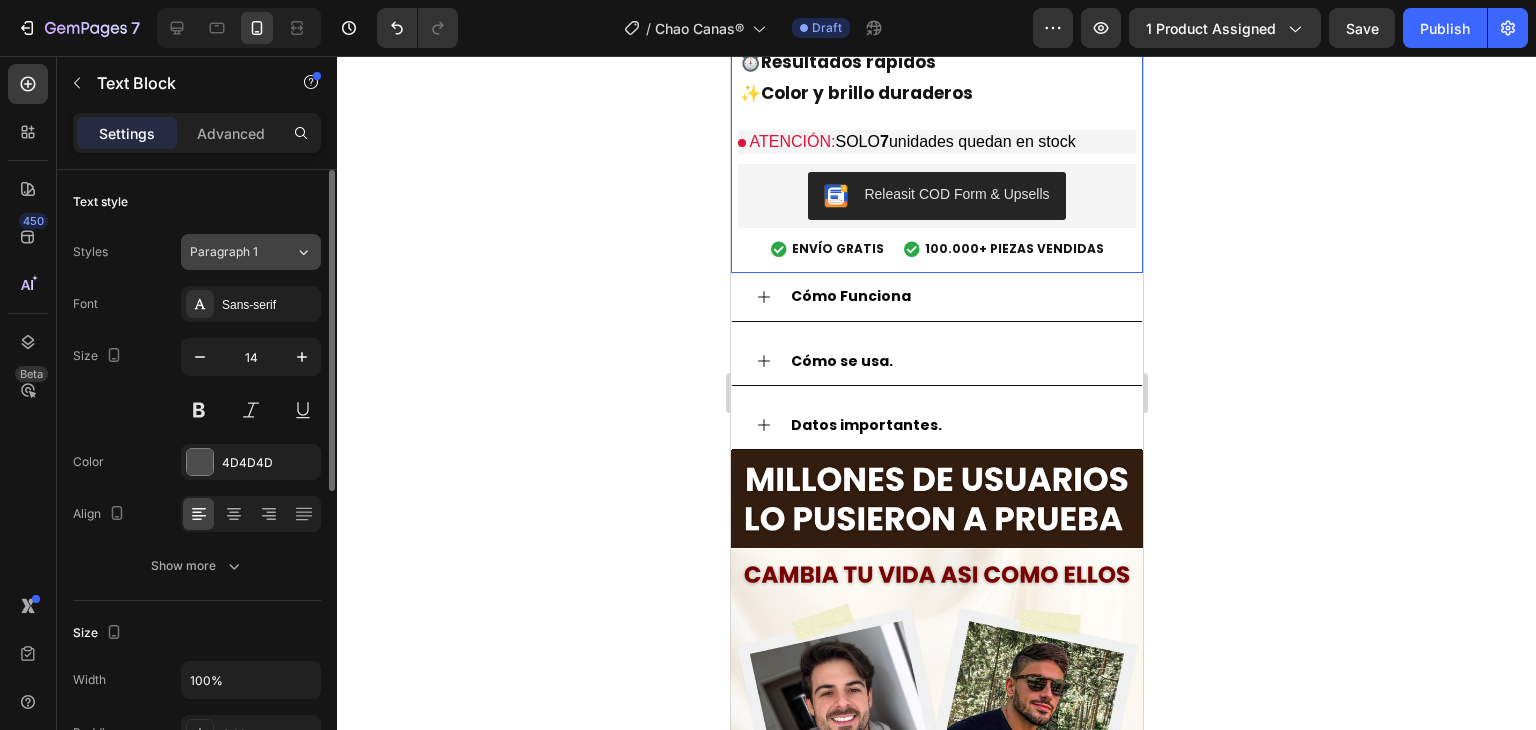click on "Paragraph 1" at bounding box center (242, 252) 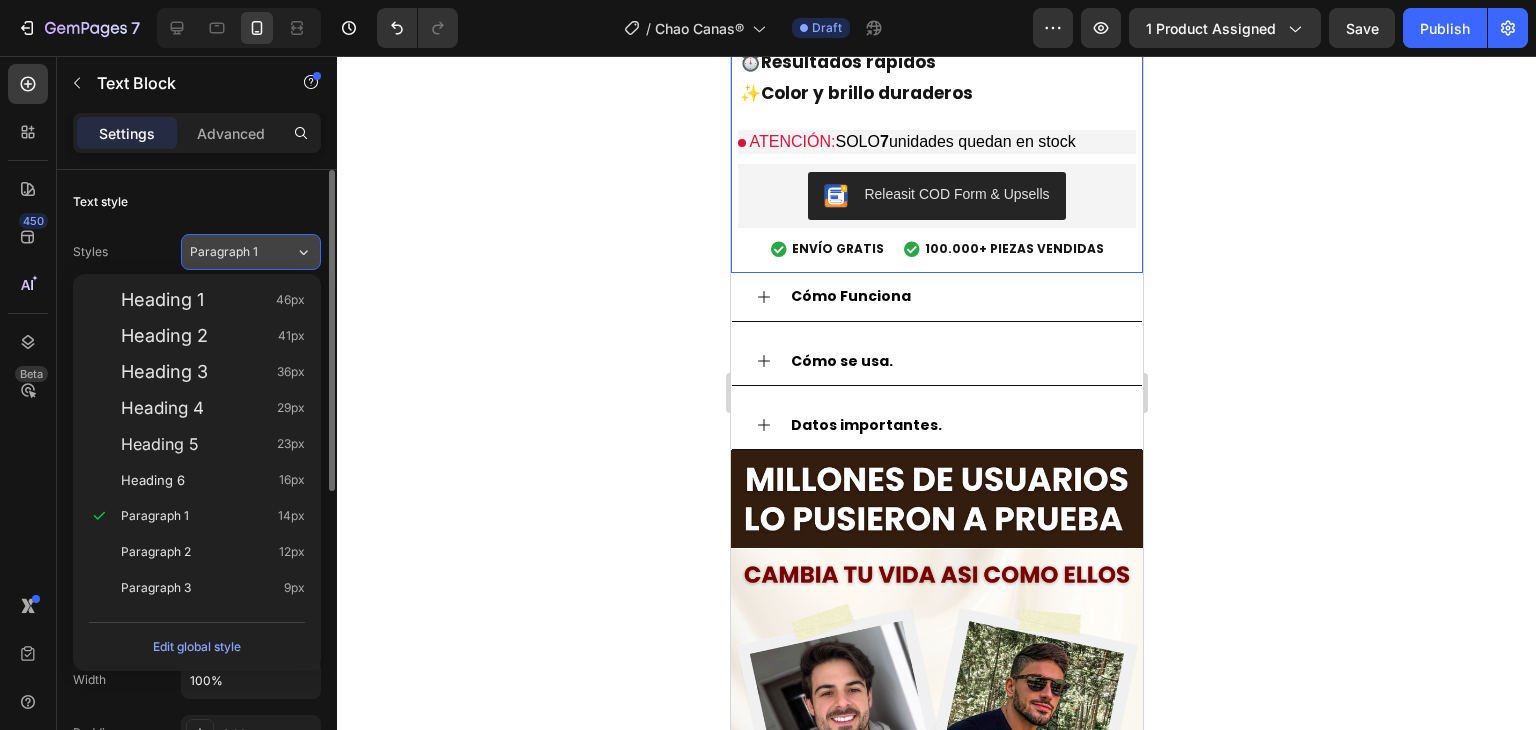 click on "Paragraph 1" at bounding box center (242, 252) 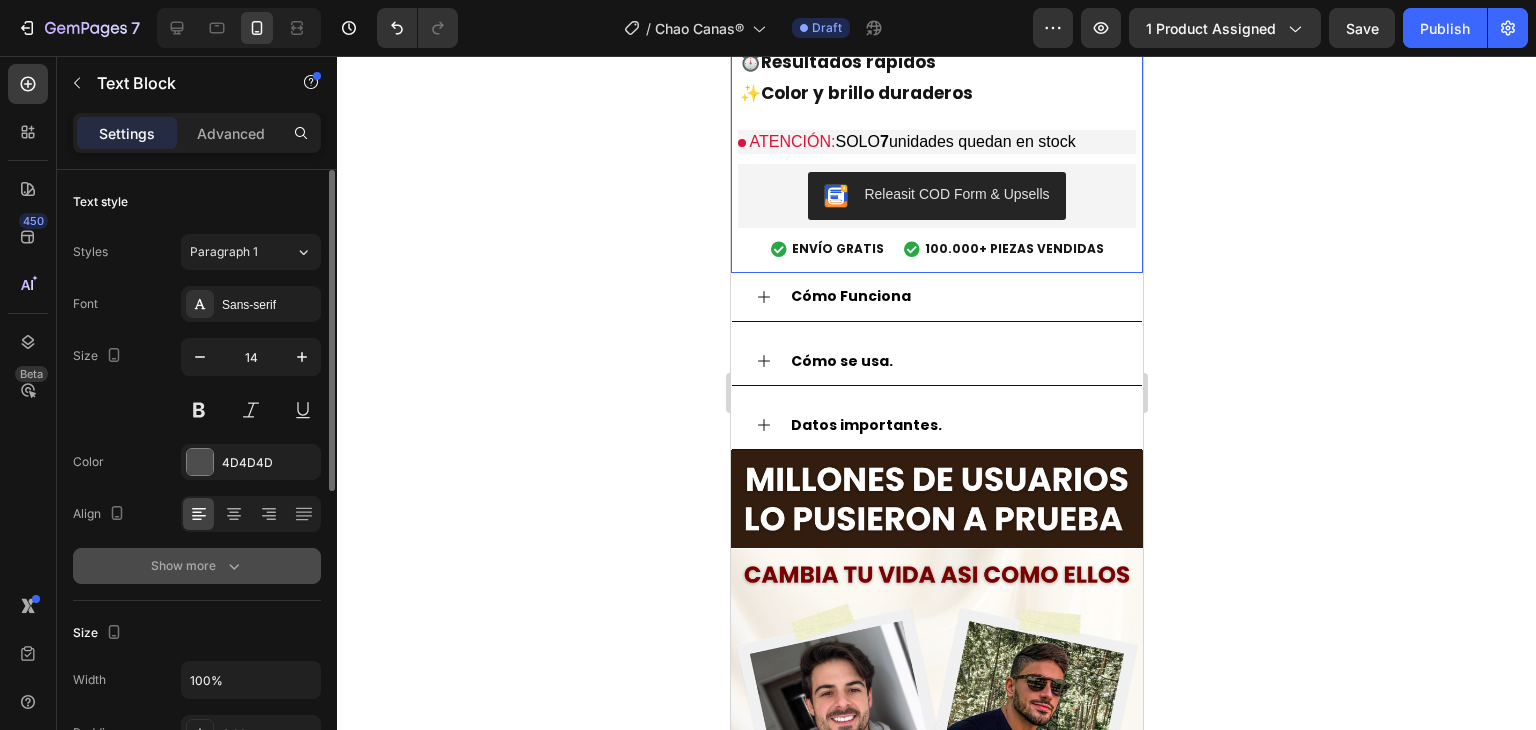 click on "Show more" at bounding box center (197, 566) 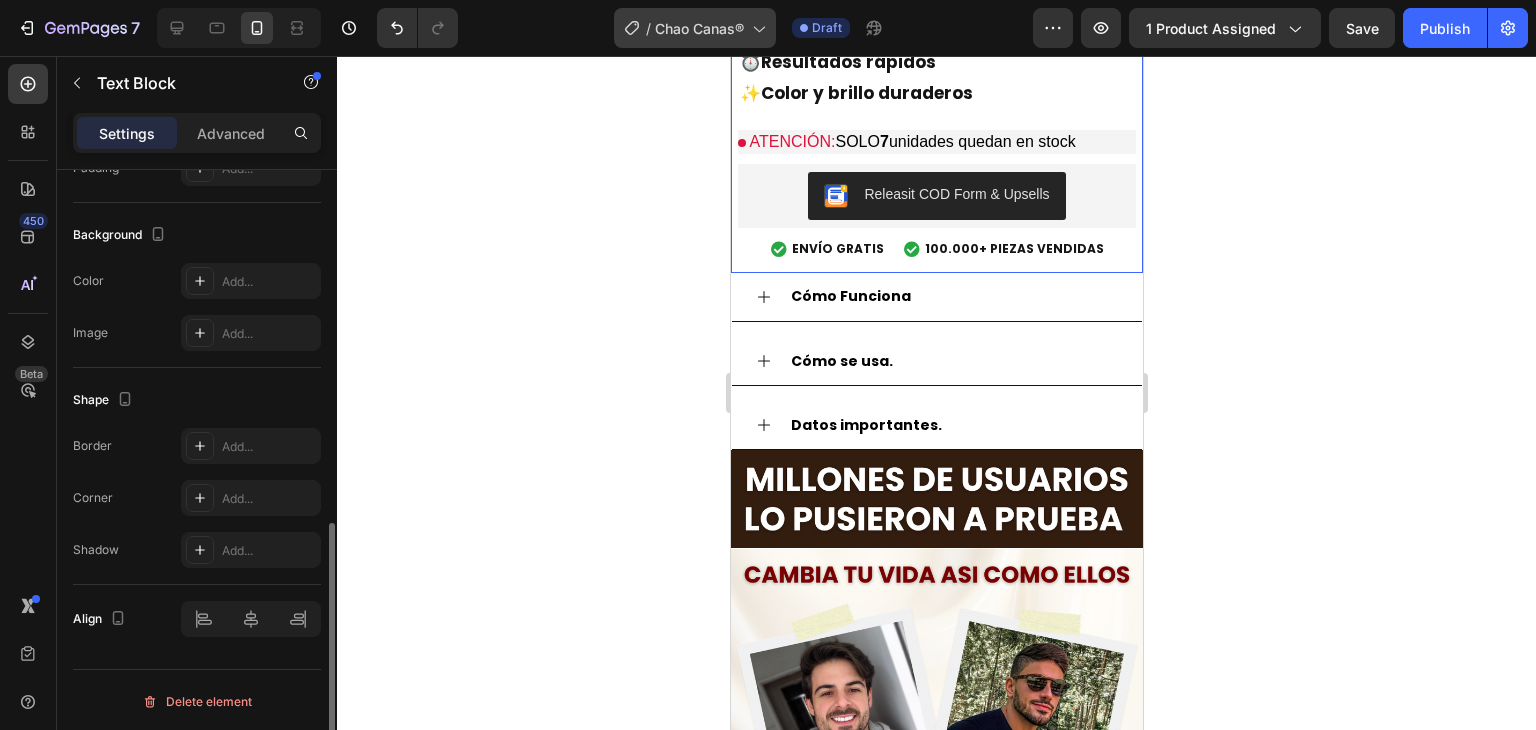 scroll, scrollTop: 629, scrollLeft: 0, axis: vertical 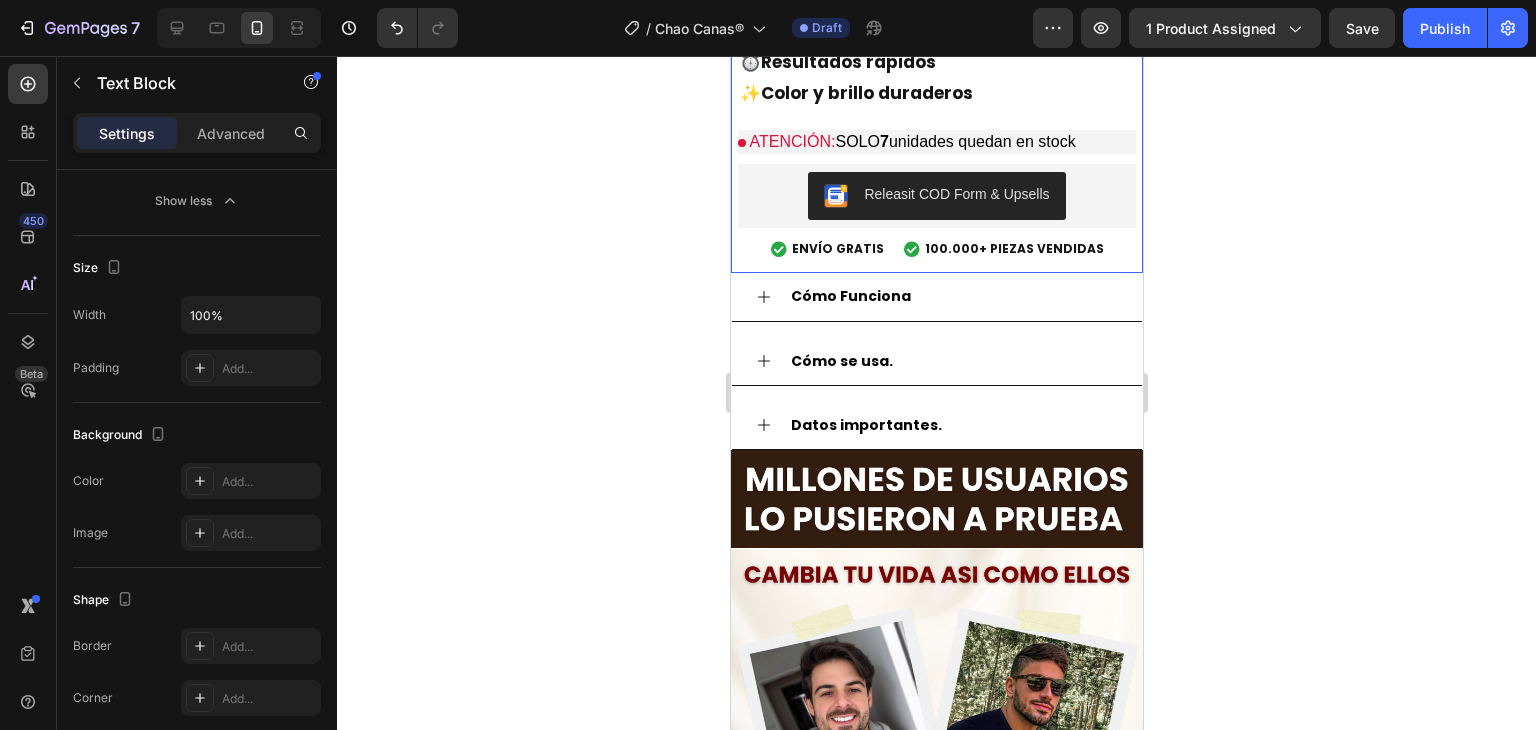 click 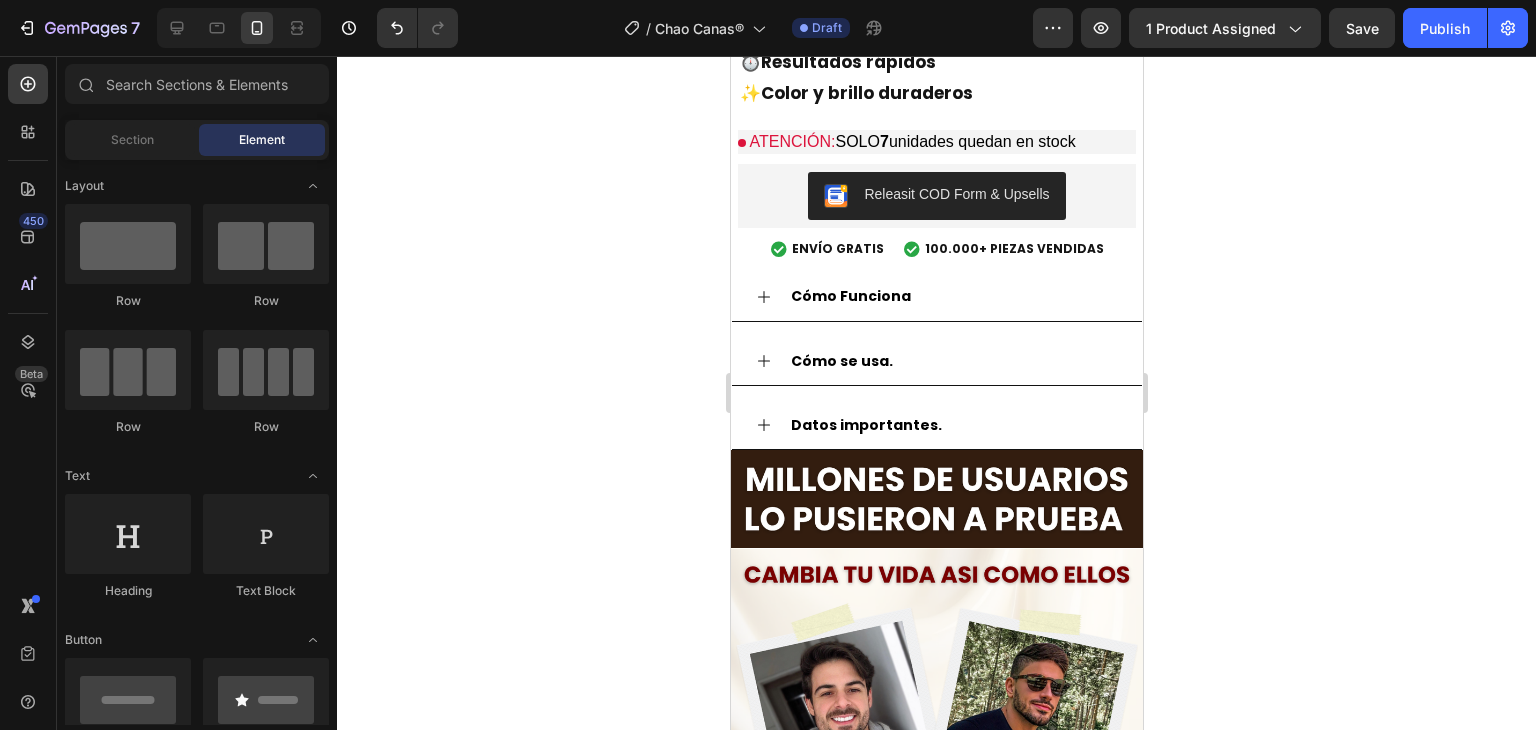 click on "+10K VENDIDOS" at bounding box center [914, -281] 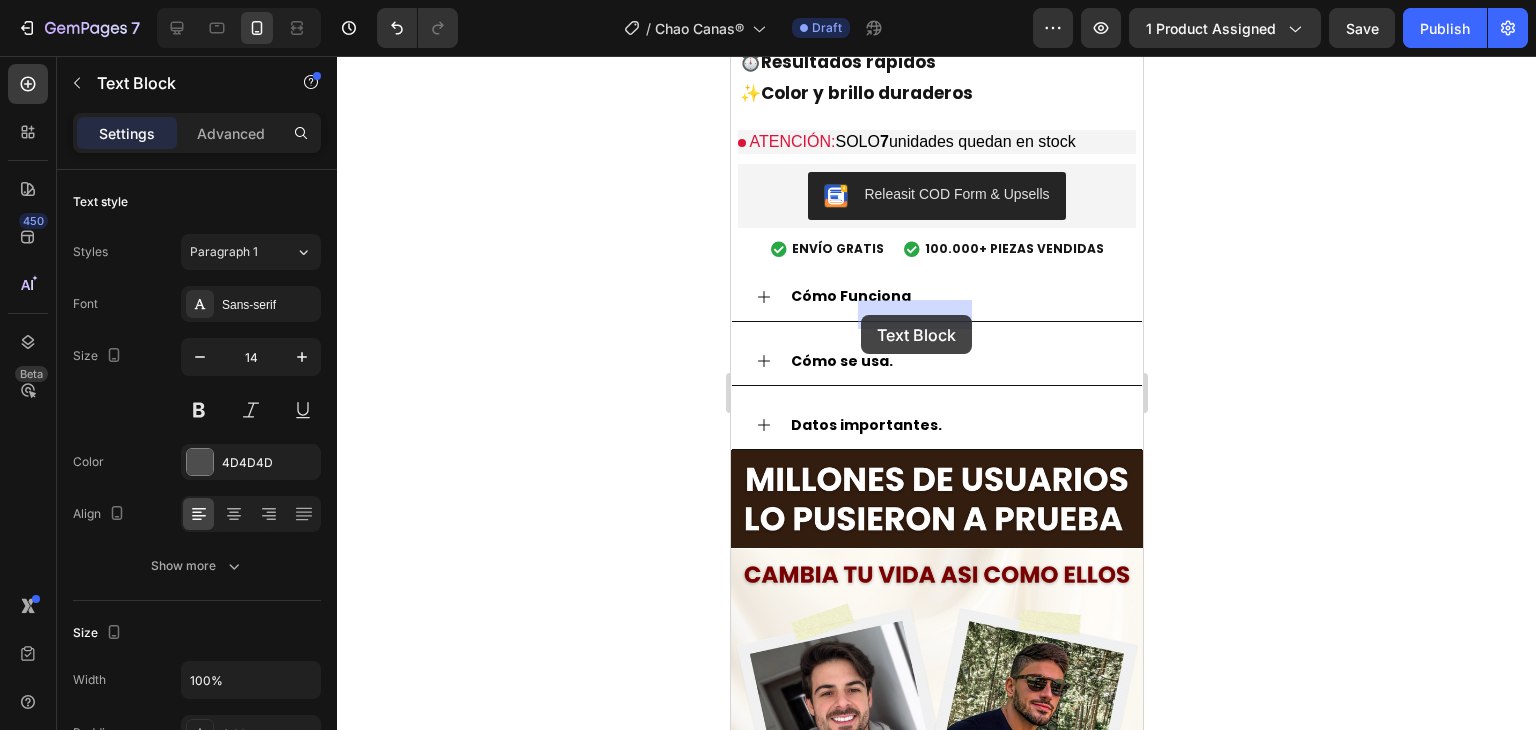 drag, startPoint x: 870, startPoint y: 279, endPoint x: 860, endPoint y: 315, distance: 37.363083 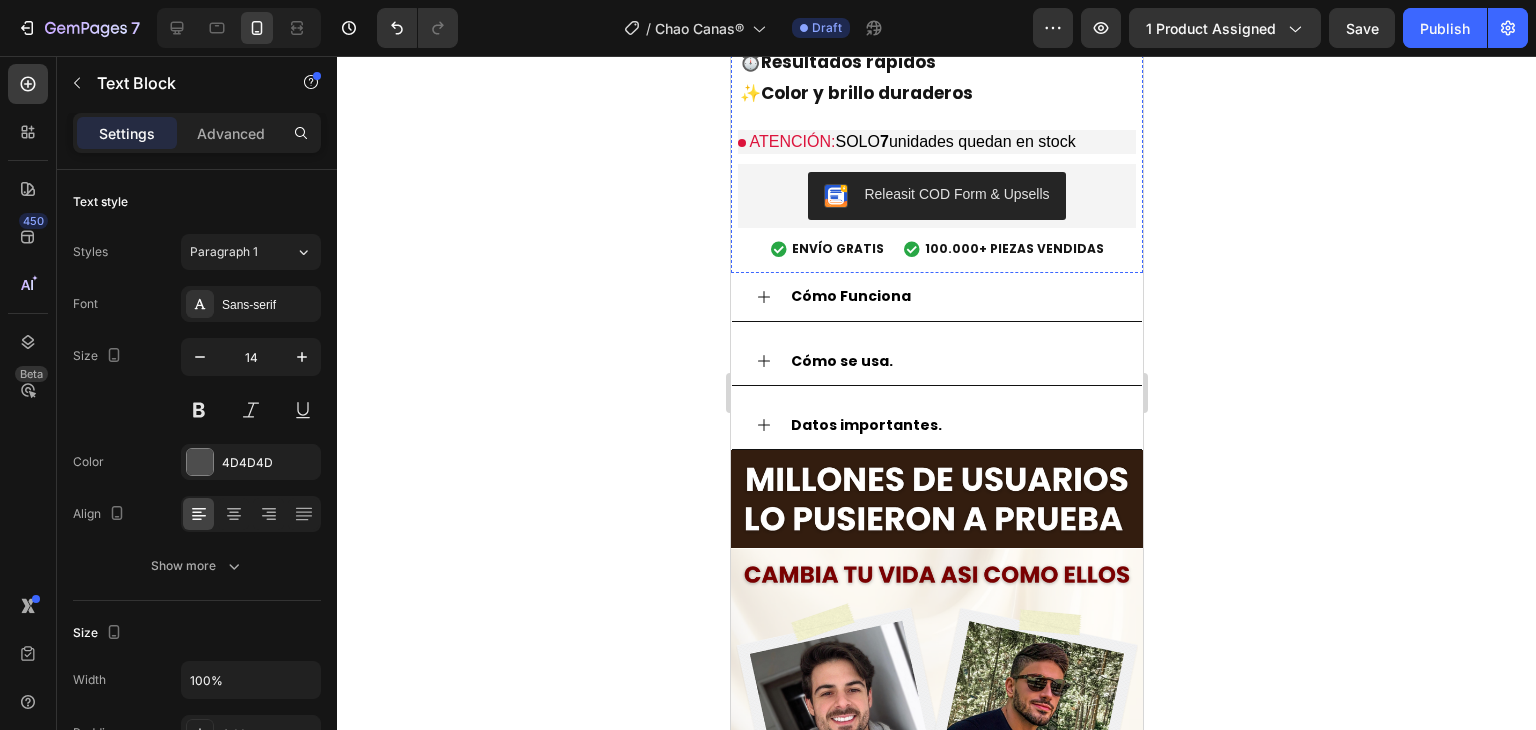 click on "Icon
Icon
Icon
Icon
Icon +10K VENDIDOS Text Block   0 Row" at bounding box center [936, -281] 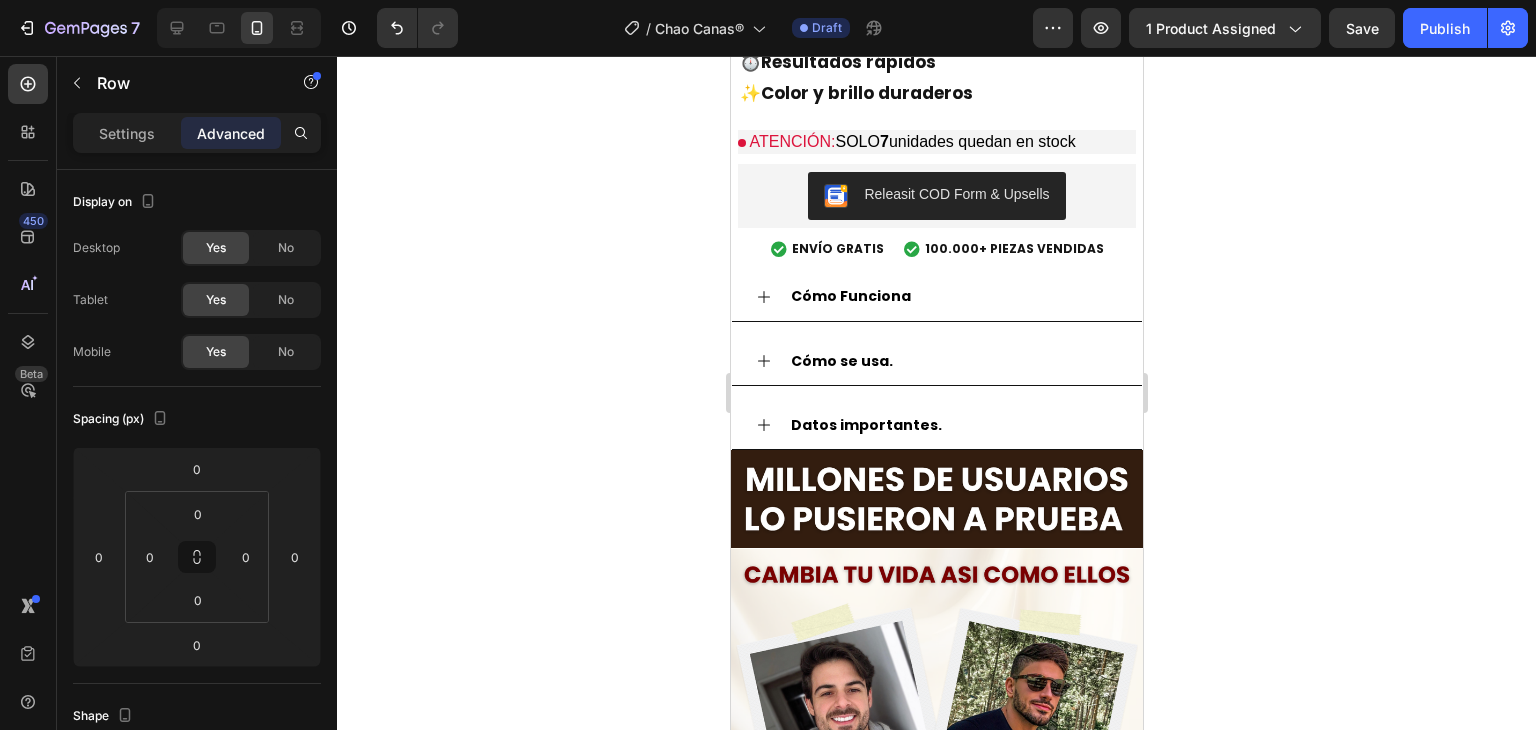 click on "Icon
Icon
Icon
Icon
Icon +10K VENDIDOS Text Block Row   0" at bounding box center (936, -281) 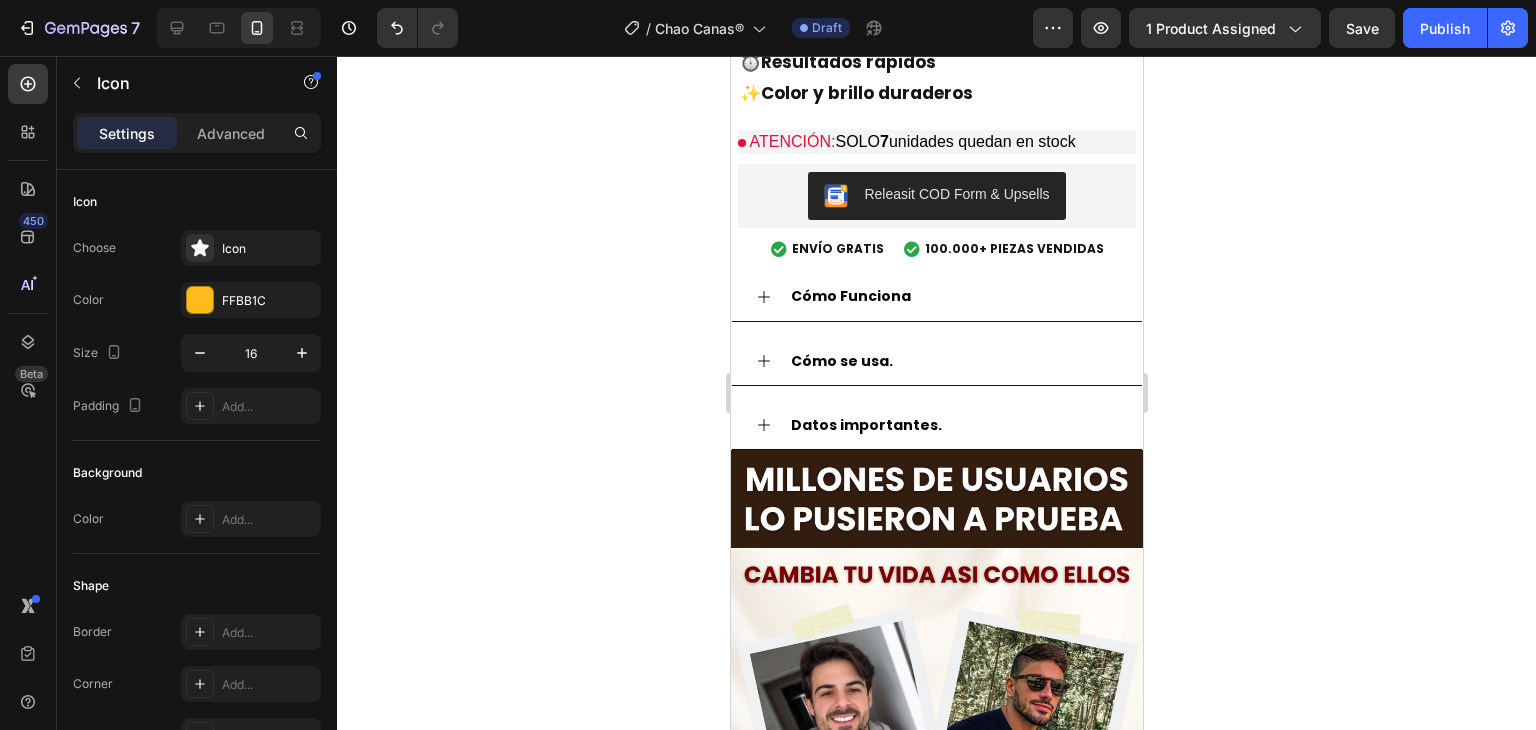click 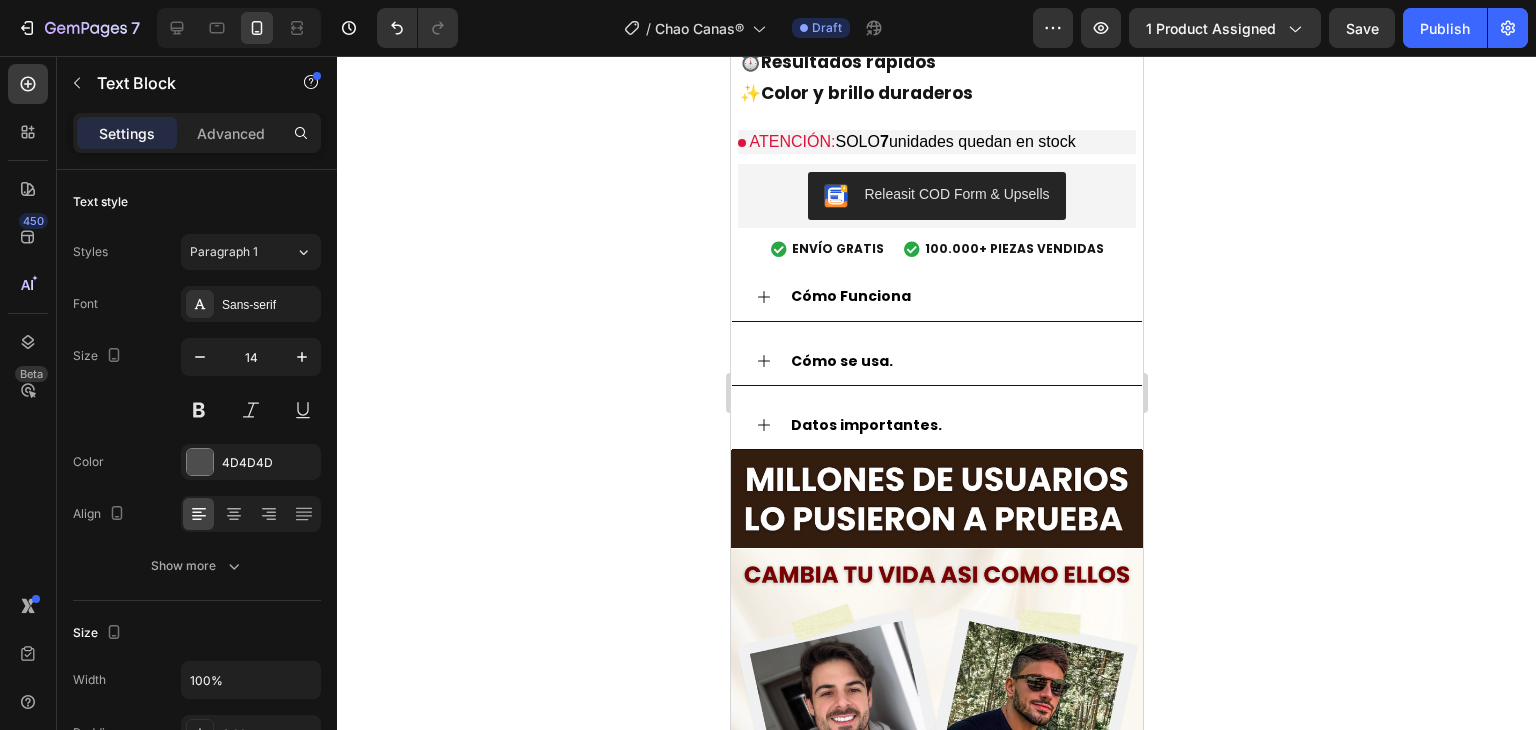 click on "Icon
Icon
Icon
Icon
Icon +10K VENDIDOS Text Block Row   0" at bounding box center (936, -281) 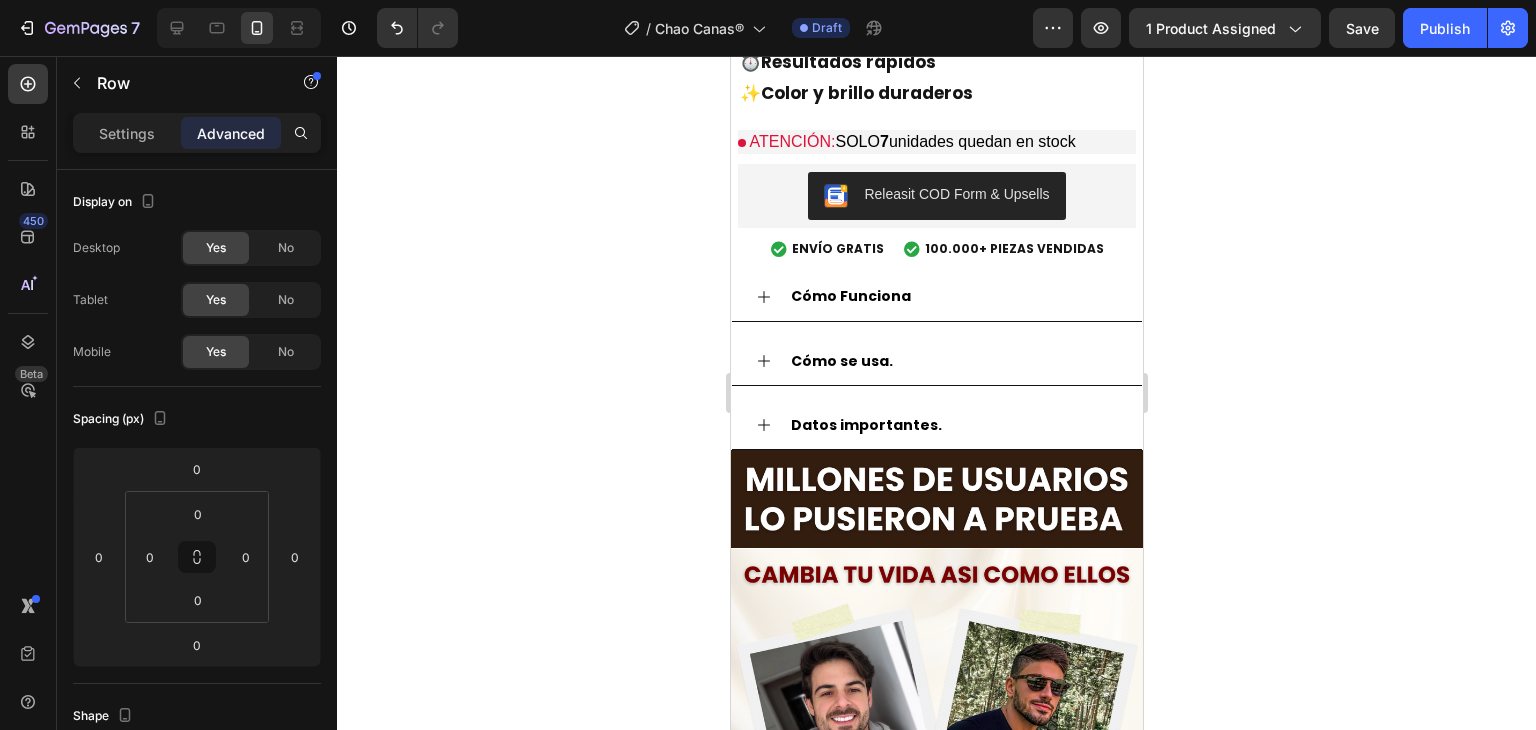 click on "+10K VENDIDOS" at bounding box center (914, -281) 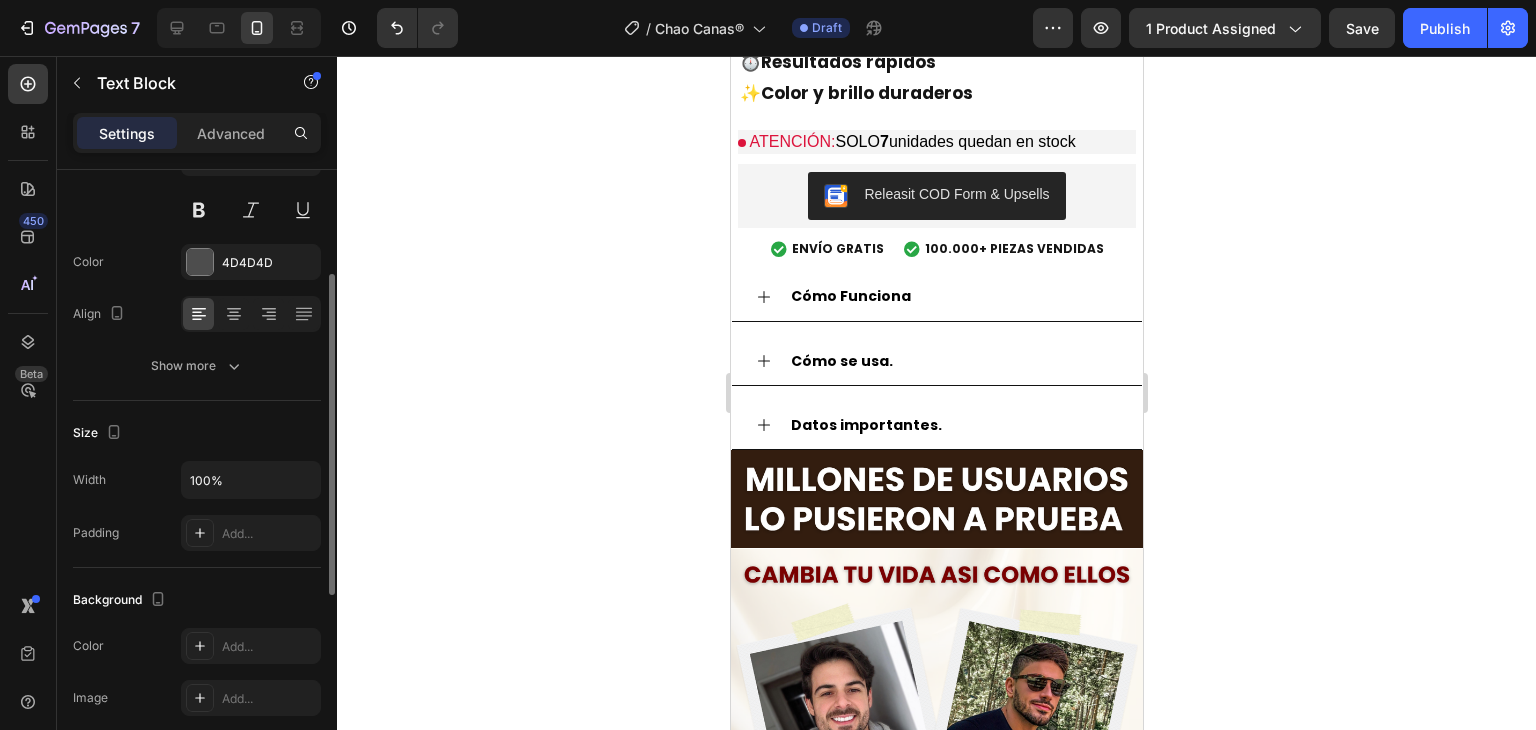 scroll, scrollTop: 300, scrollLeft: 0, axis: vertical 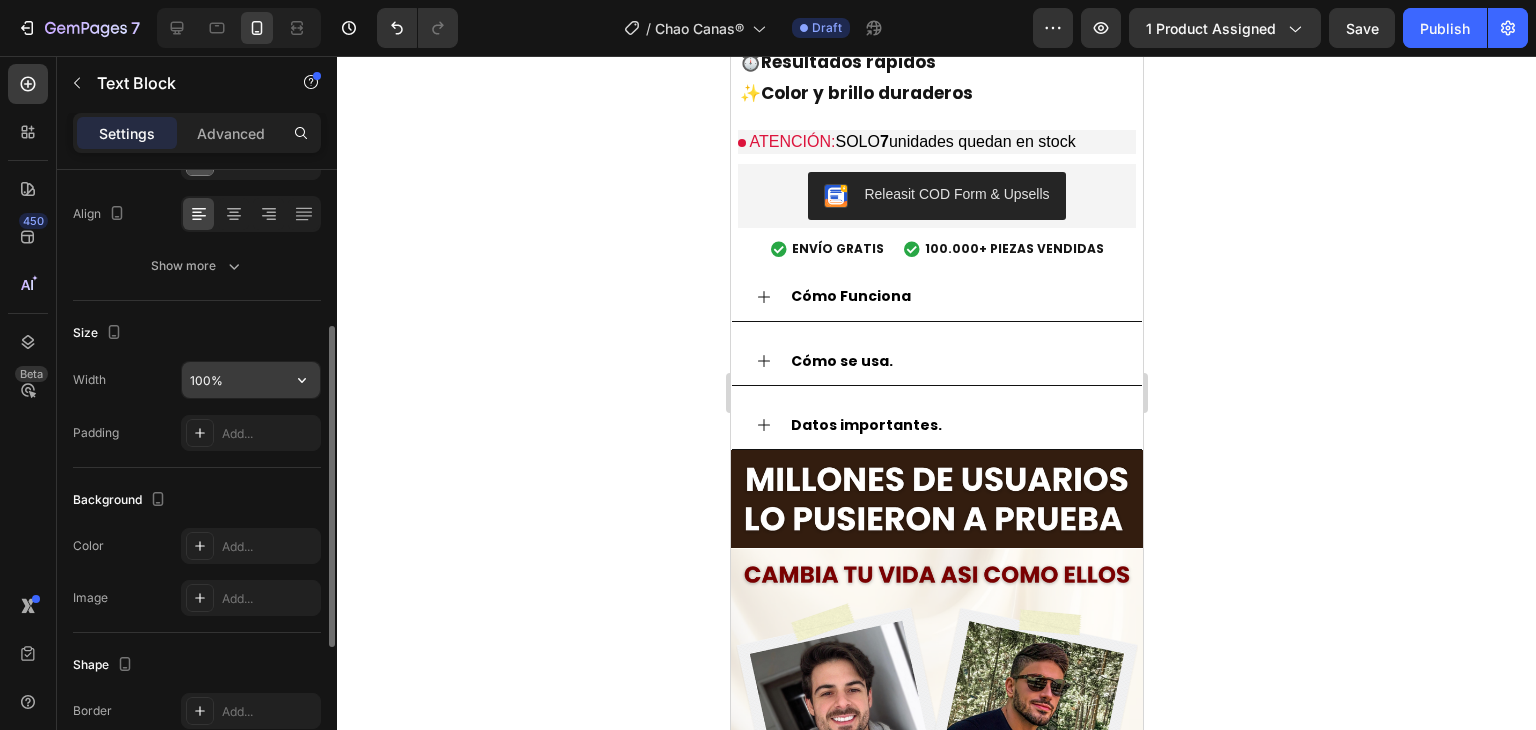 click on "100%" at bounding box center (251, 380) 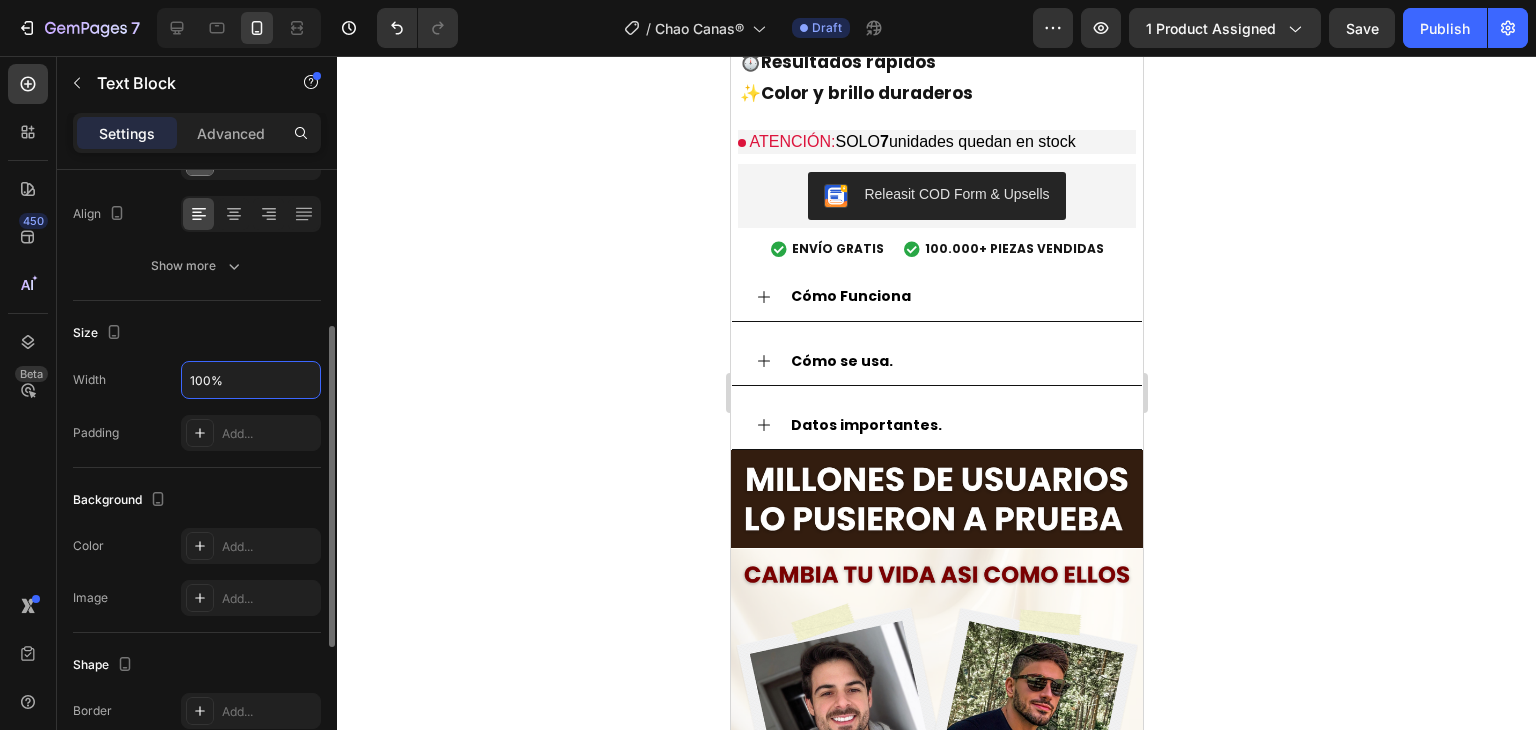 click on "Width 100% Padding Add..." at bounding box center [197, 406] 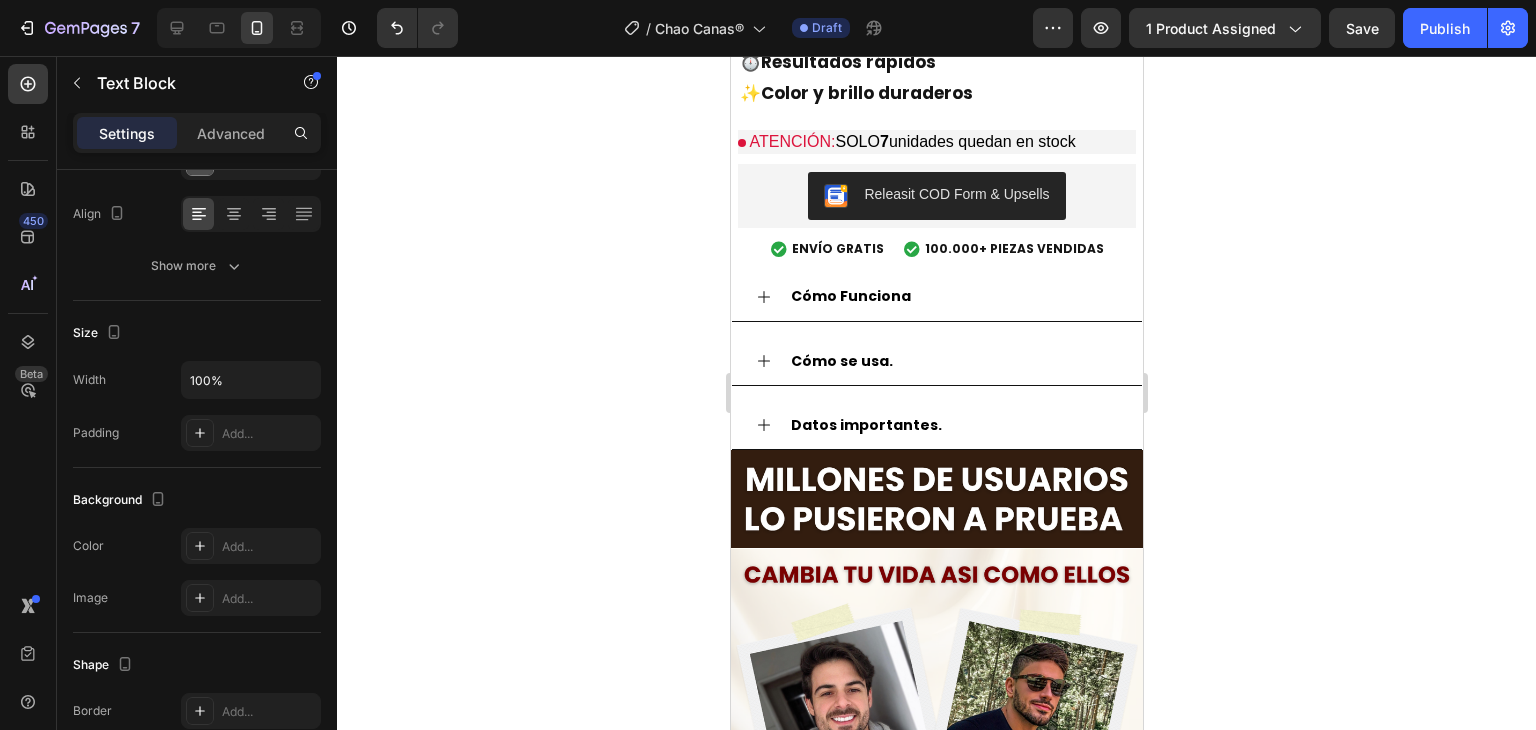 scroll, scrollTop: 566, scrollLeft: 0, axis: vertical 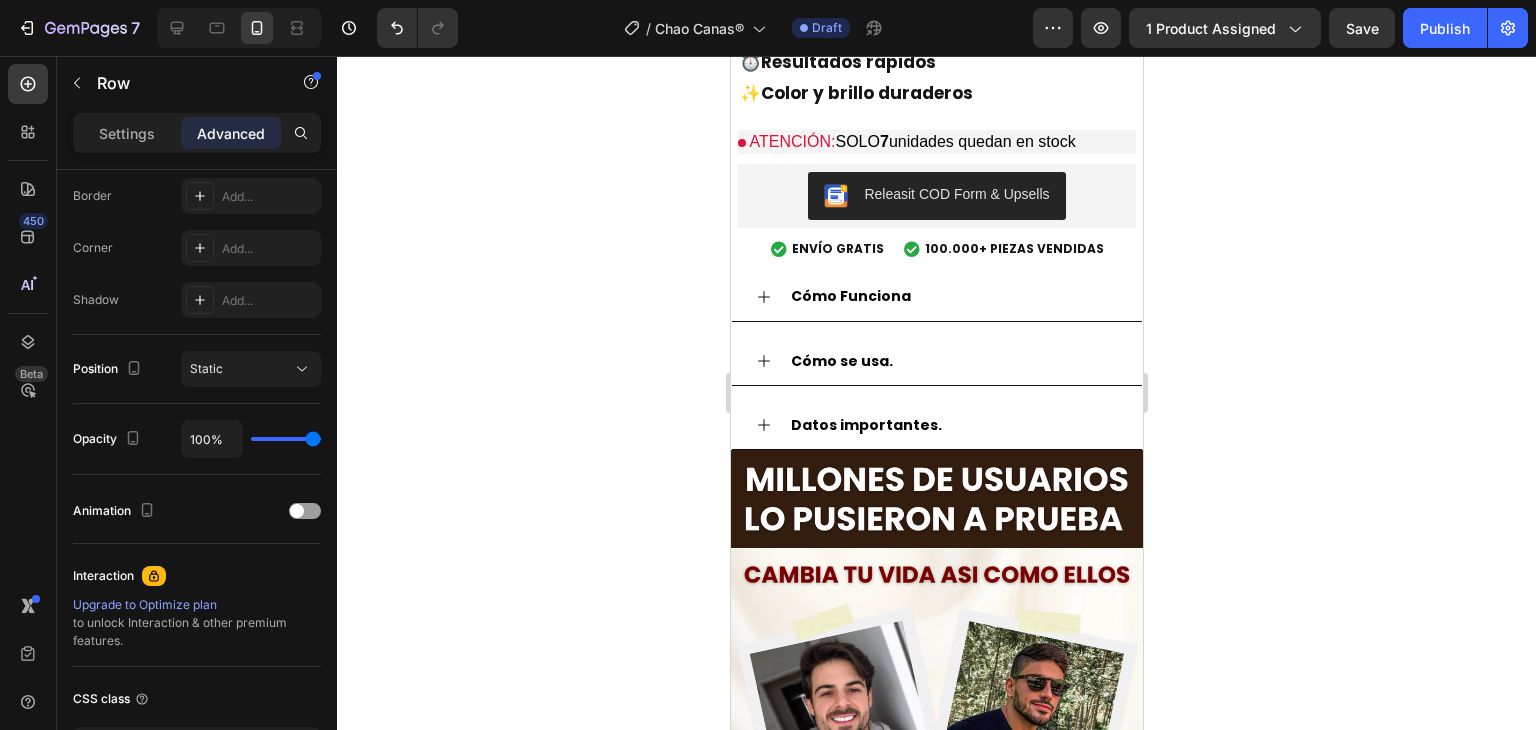 click on "Icon
Icon
Icon
Icon
Icon +10K VENDIDOS Text Block Row   0" at bounding box center [936, -281] 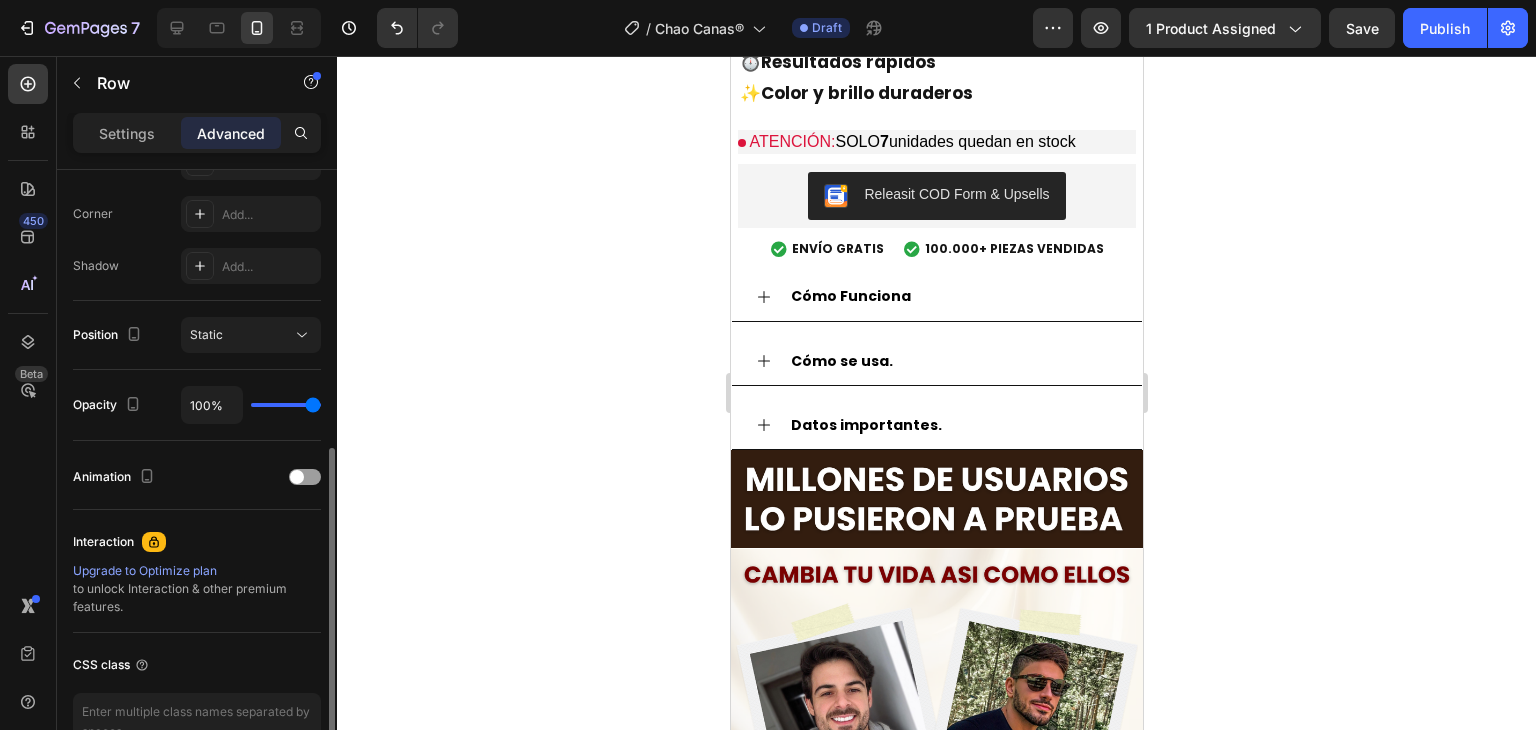 scroll, scrollTop: 715, scrollLeft: 0, axis: vertical 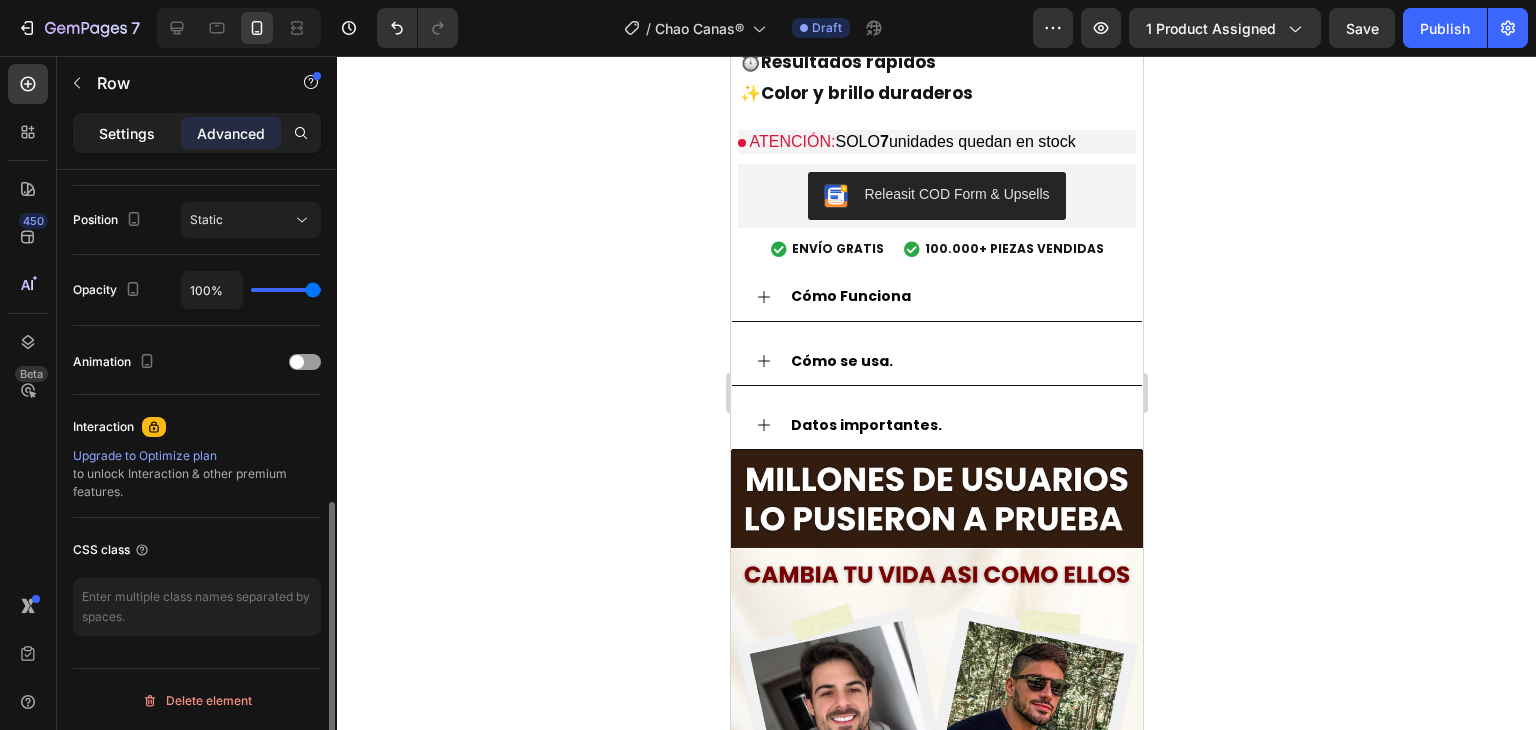 click on "Settings" at bounding box center (127, 133) 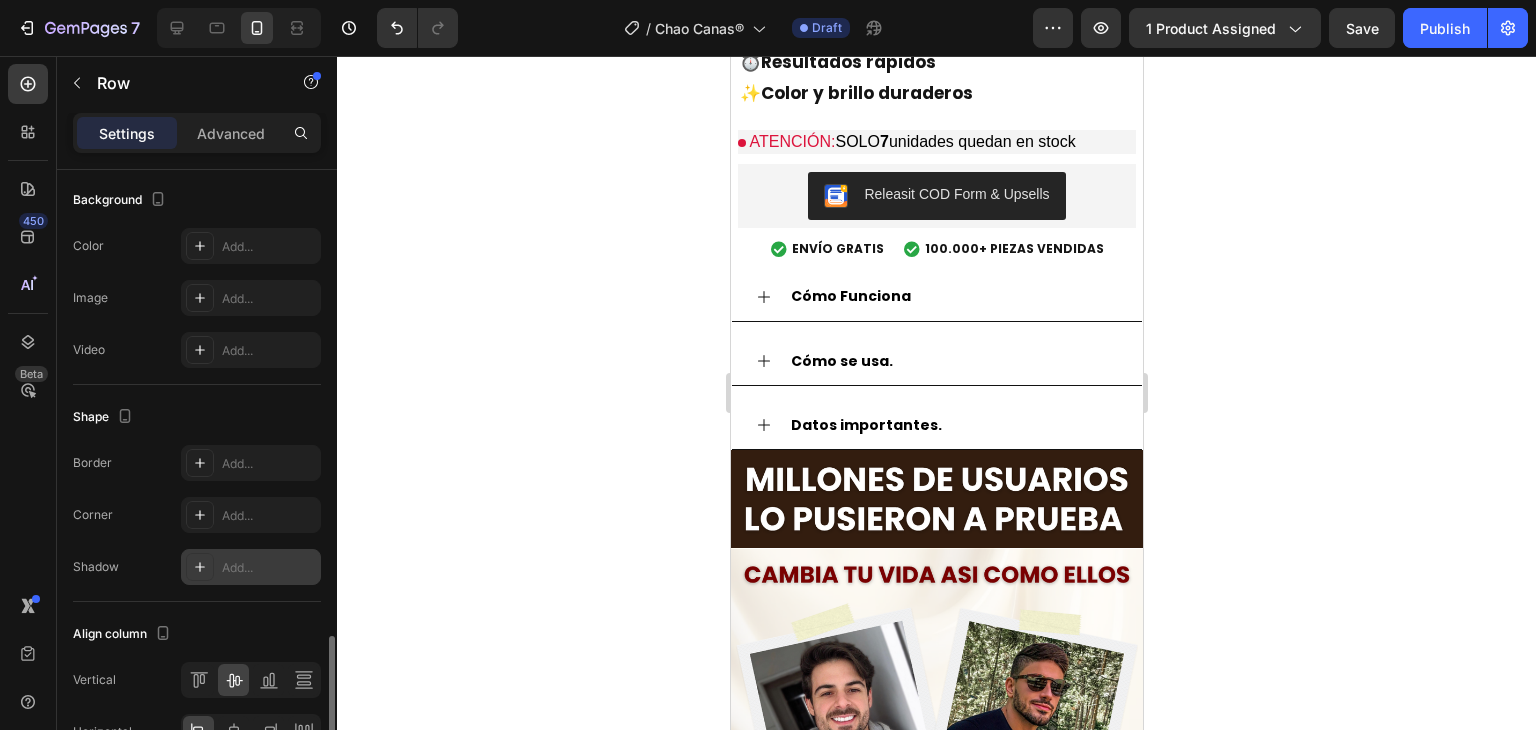 scroll, scrollTop: 828, scrollLeft: 0, axis: vertical 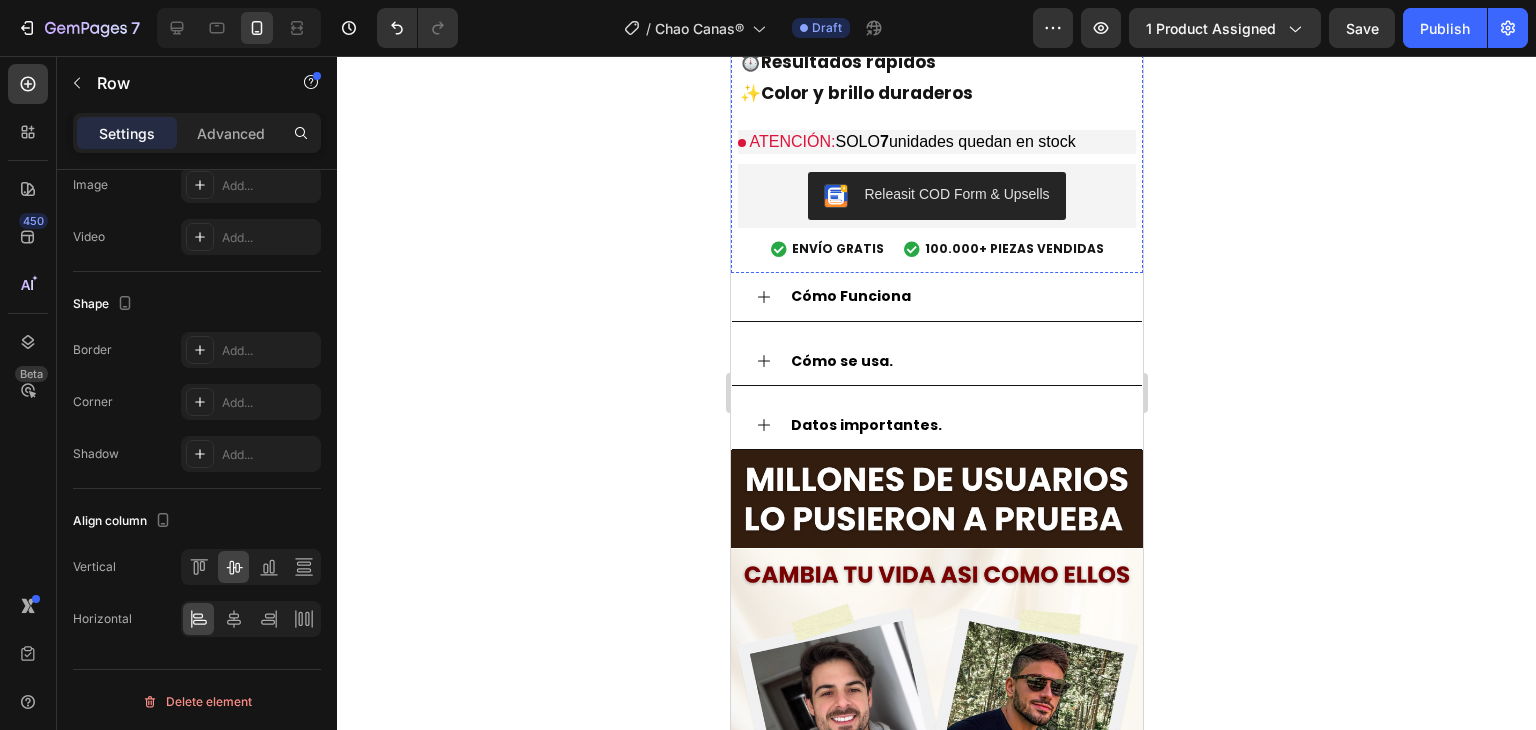 click on "Chao Canas® | Shampoo Cubre Canas 3 en 1" at bounding box center (936, -204) 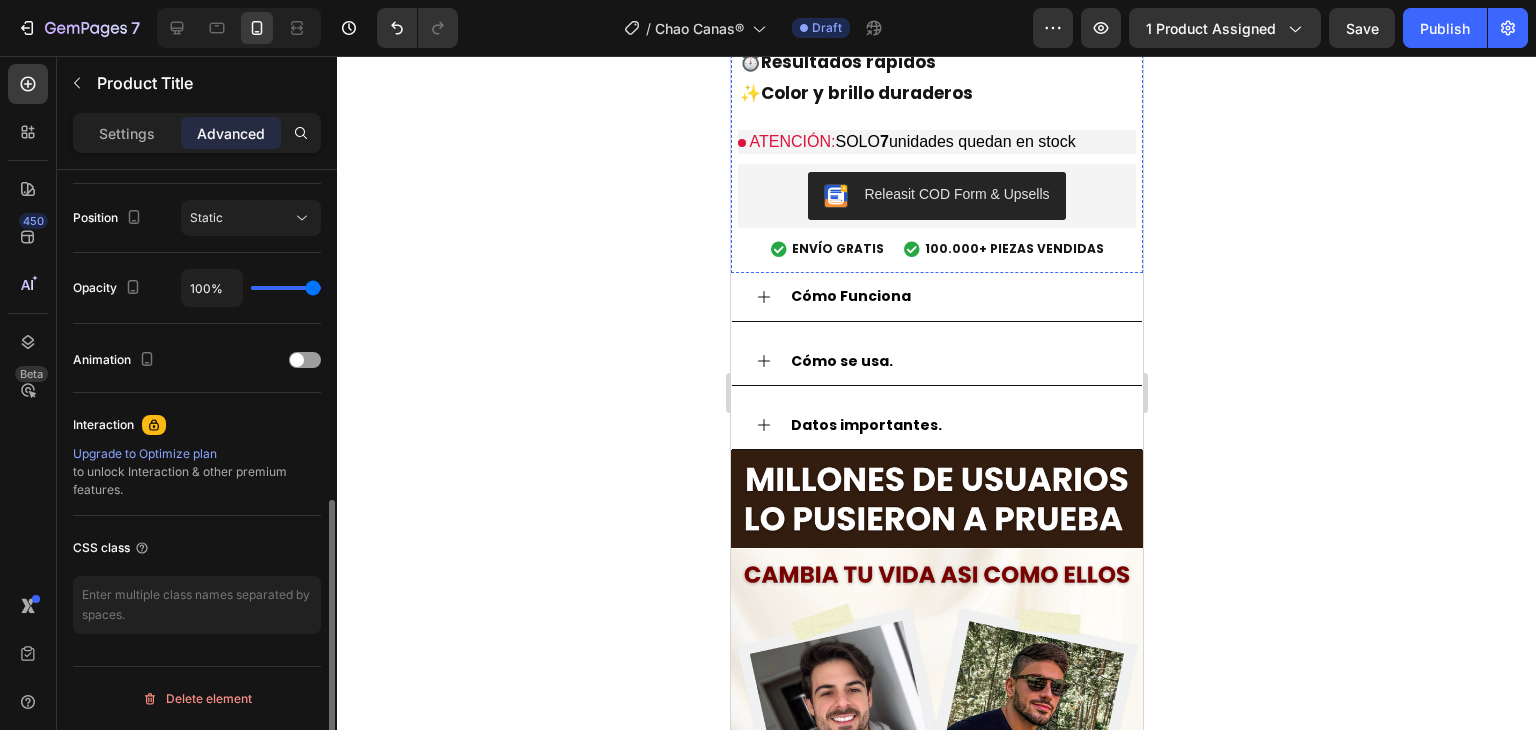 scroll, scrollTop: 0, scrollLeft: 0, axis: both 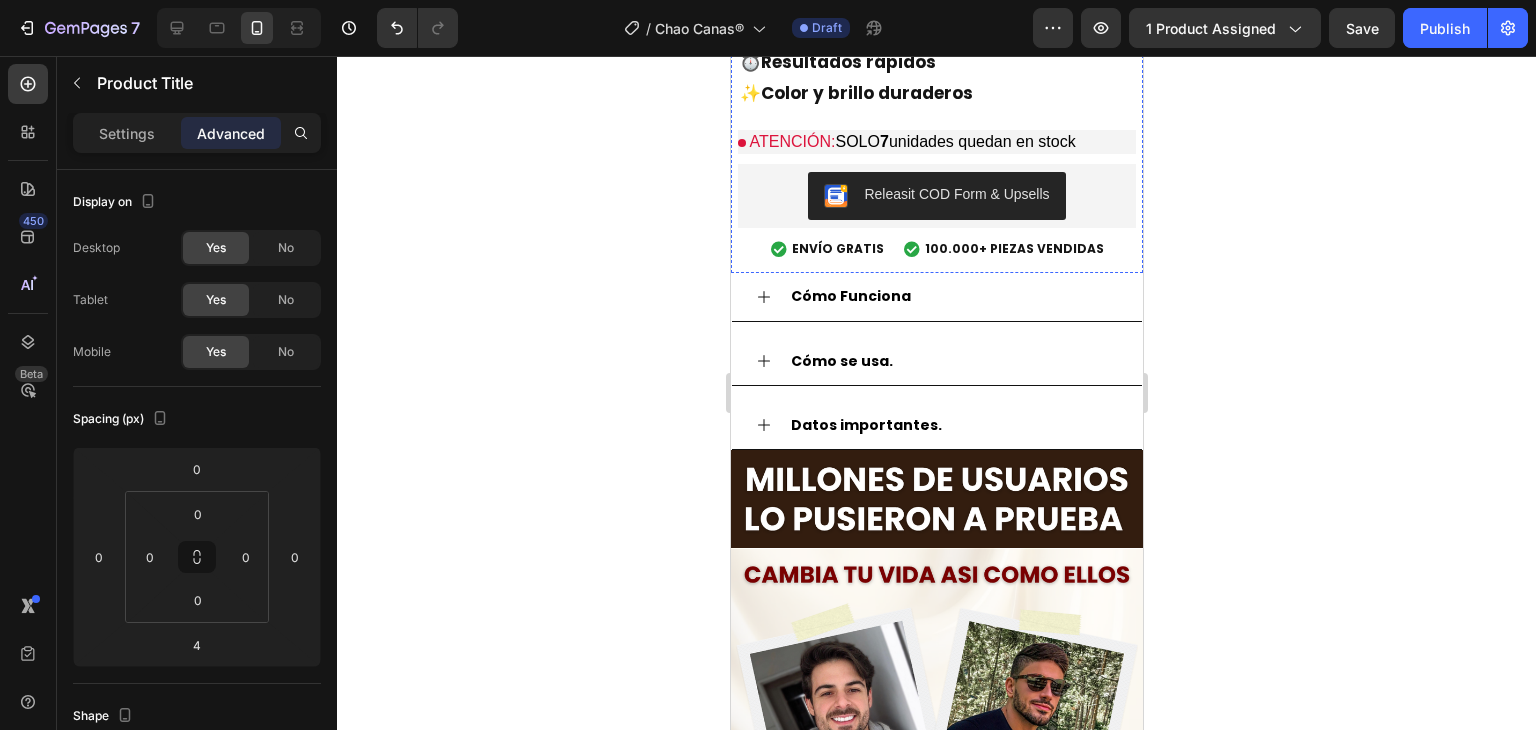 click on "Recupera tu color natural y revive tu cabello" at bounding box center (914, -128) 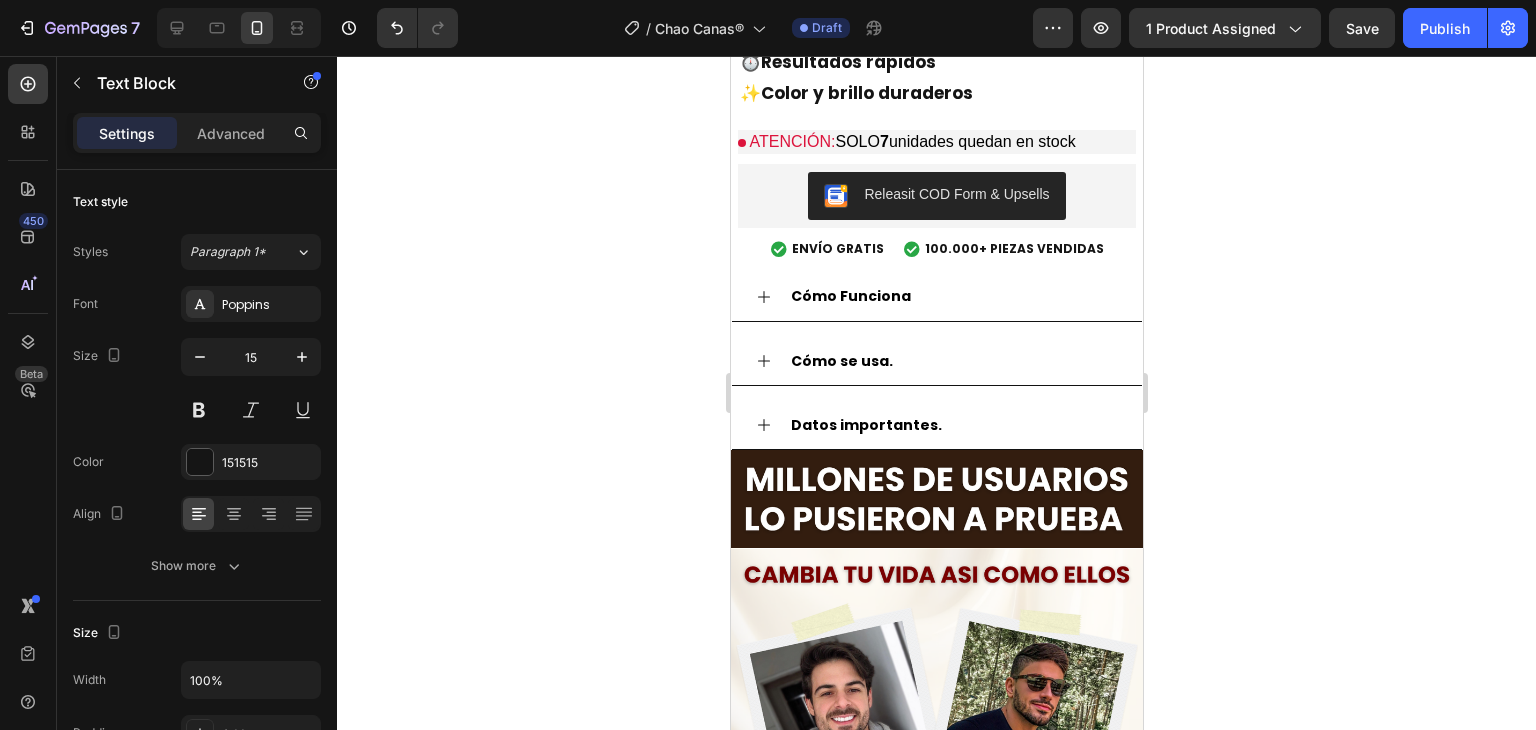 click 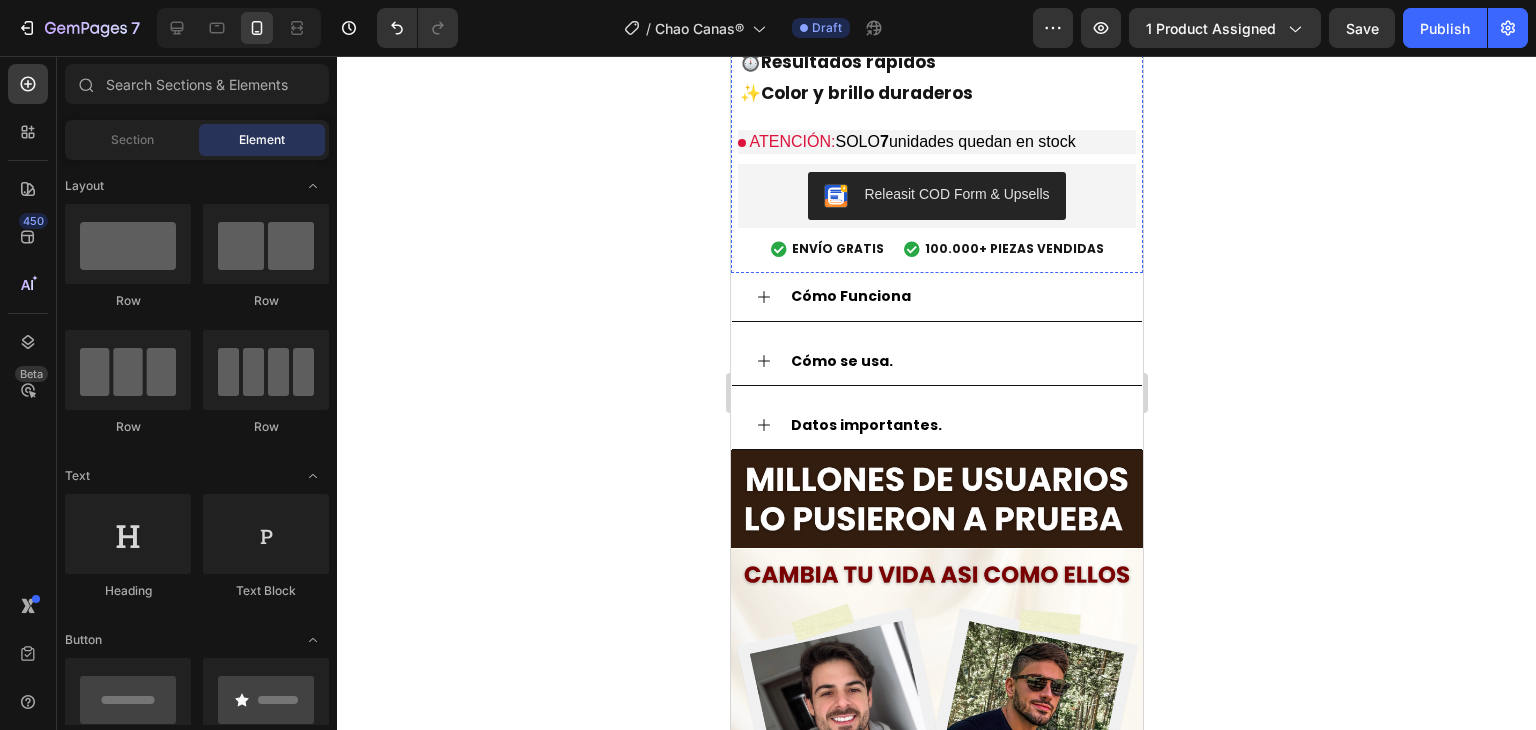 click on "$79.900,00" at bounding box center (834, -86) 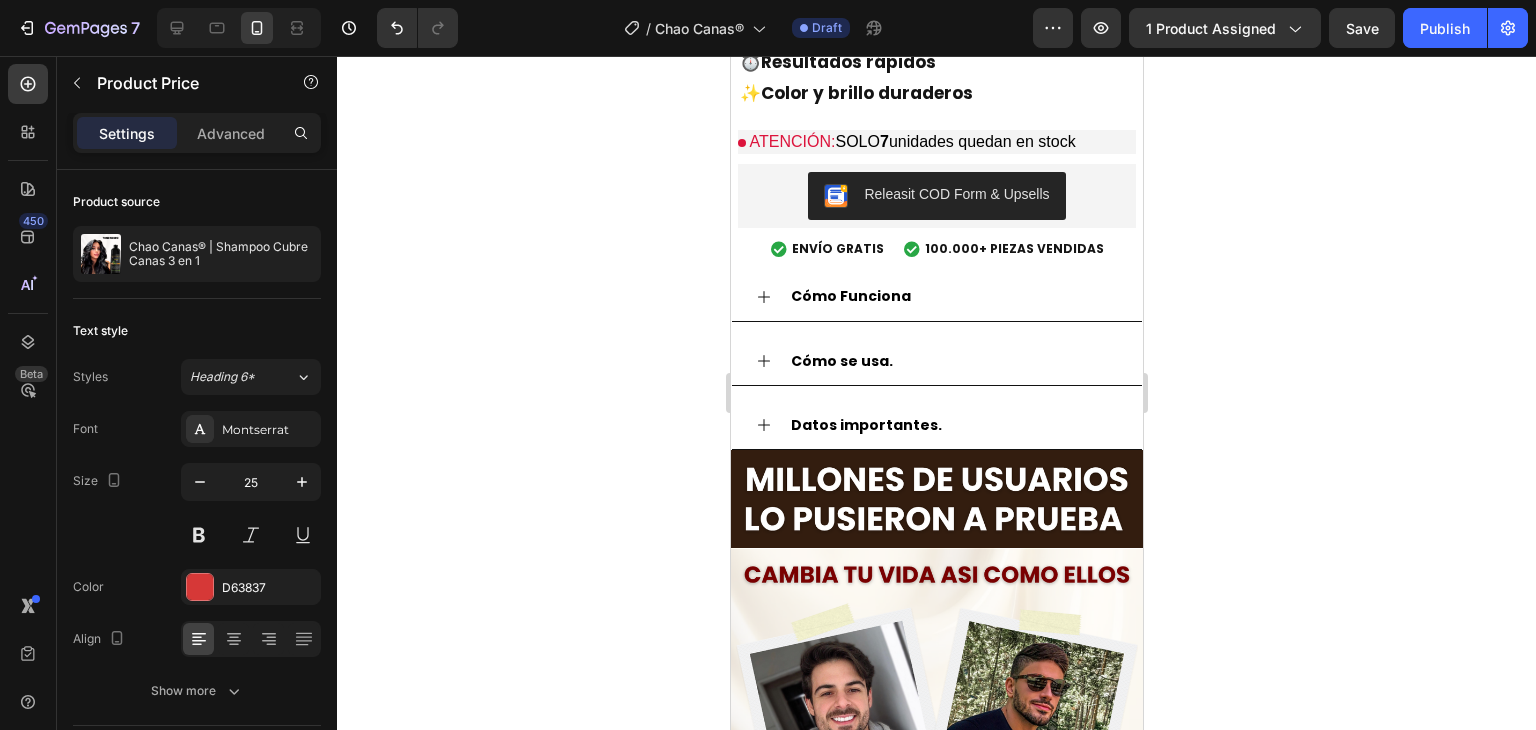 click on "$179.900,00" at bounding box center (1017, -82) 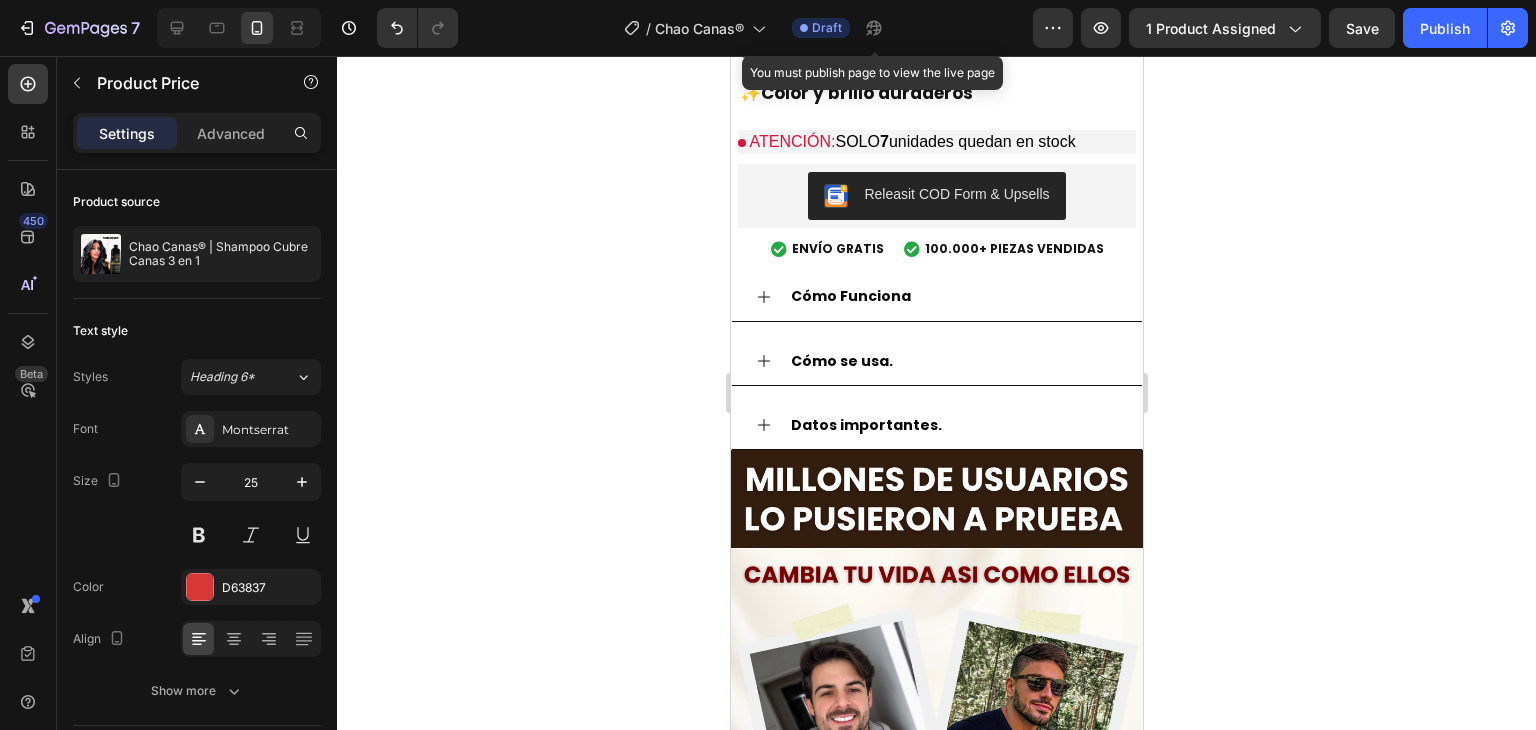 click on "$79.900,00" at bounding box center [834, -86] 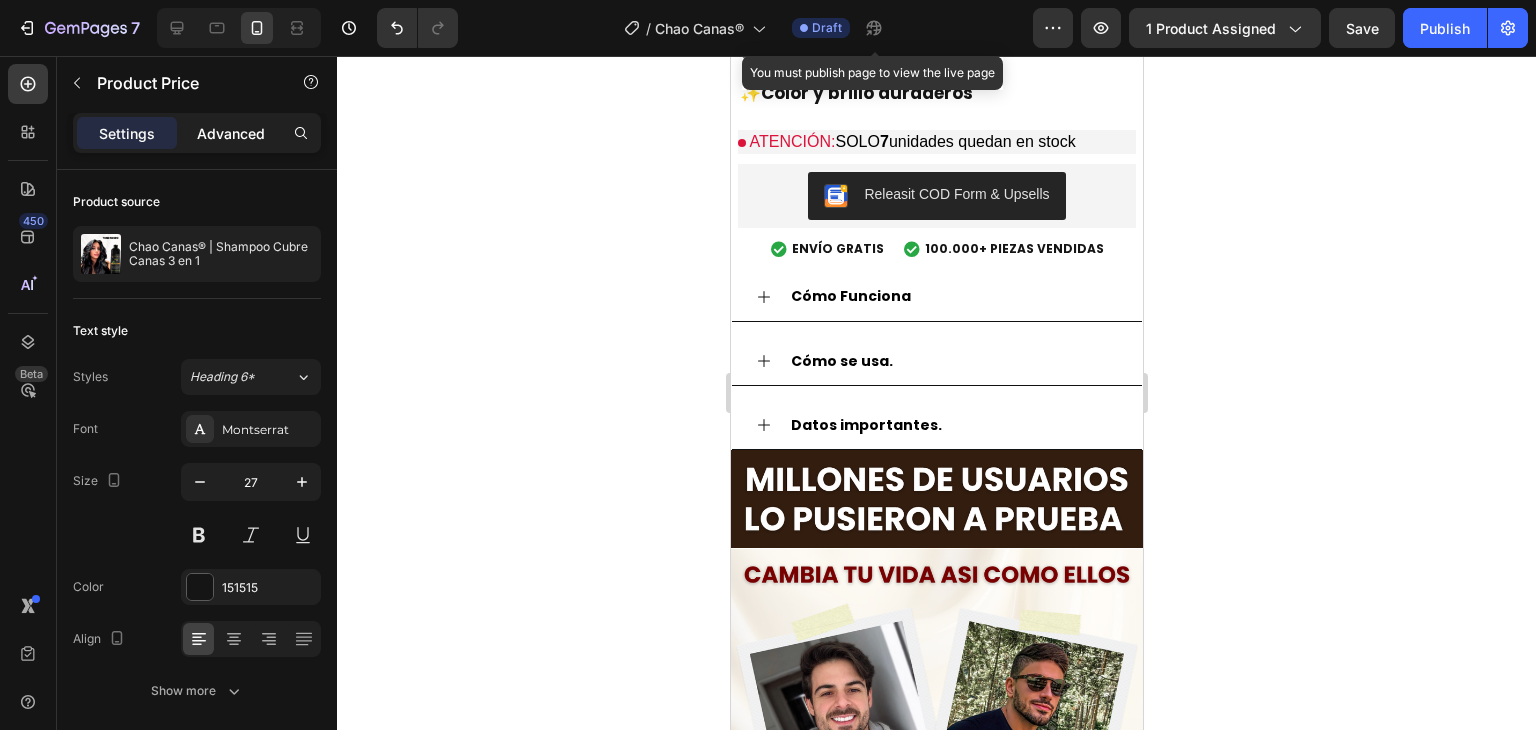 click on "Advanced" at bounding box center (231, 133) 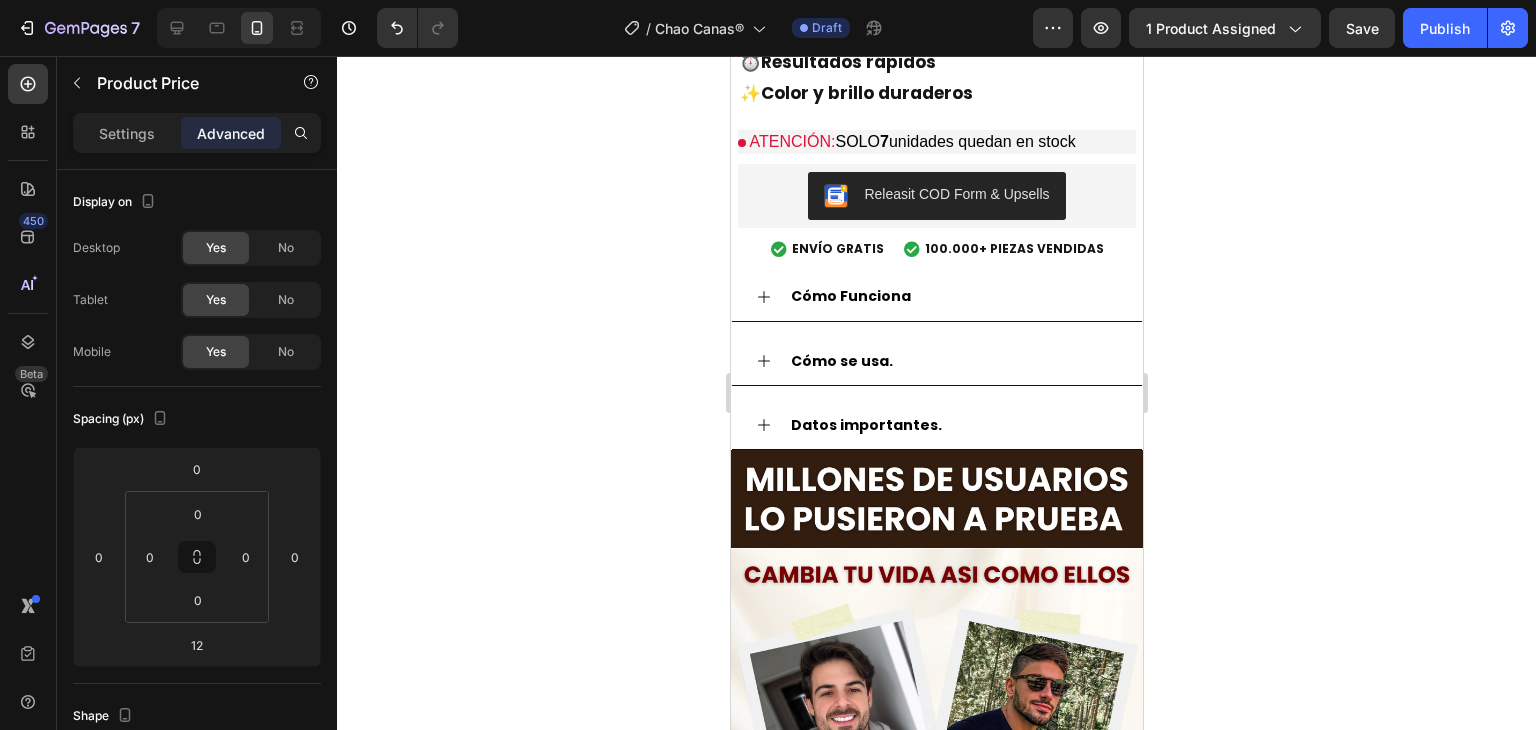 click on "$79.900,00" at bounding box center (834, -86) 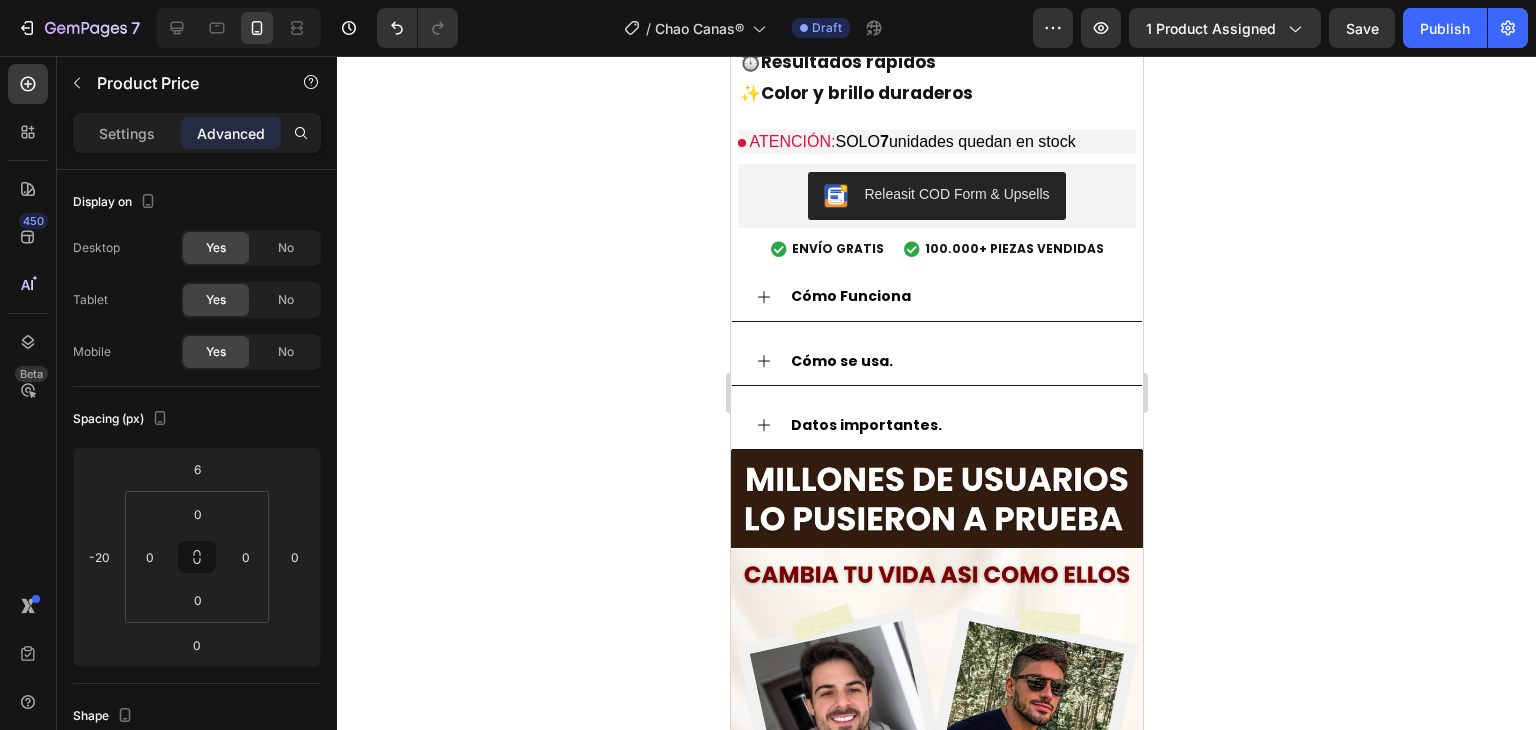 click 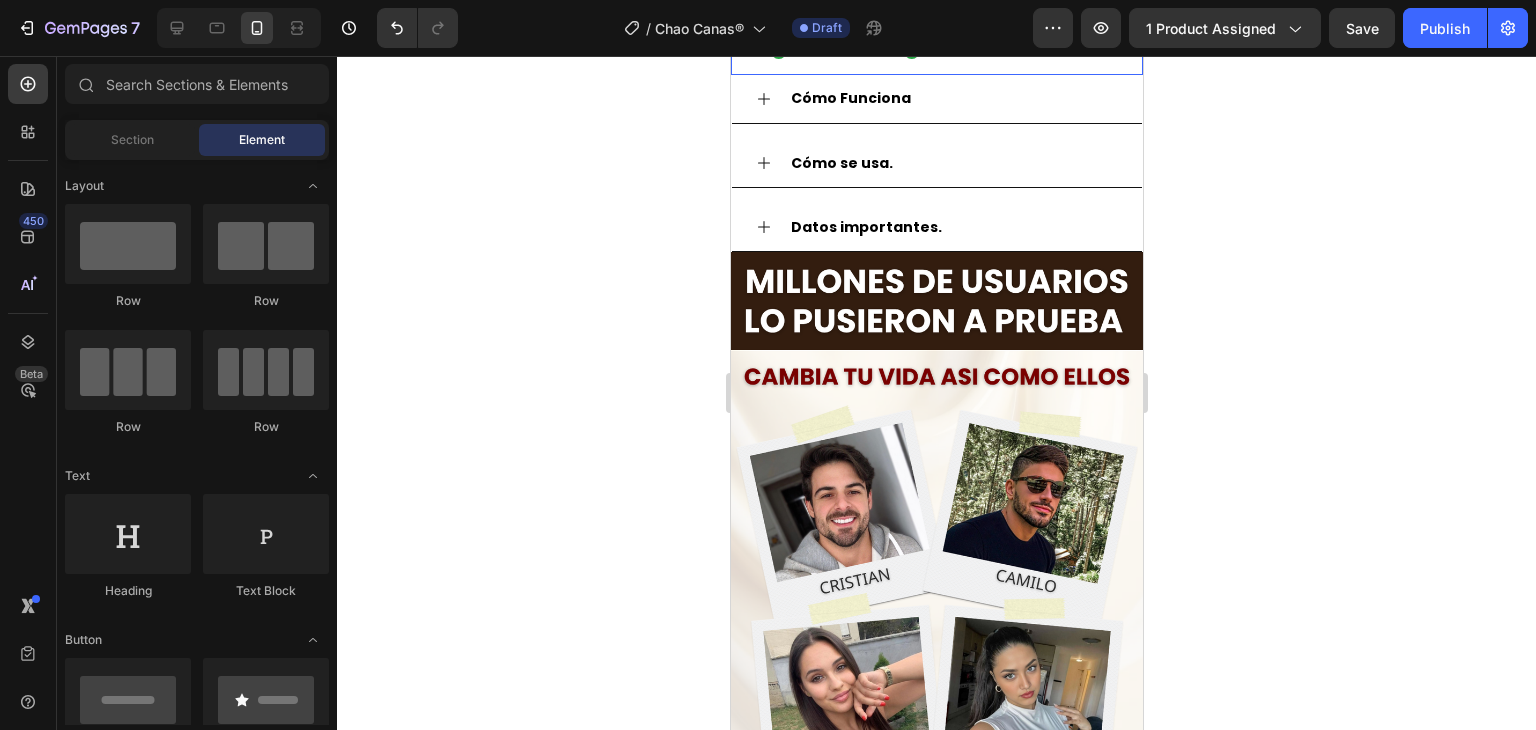 scroll, scrollTop: 2100, scrollLeft: 0, axis: vertical 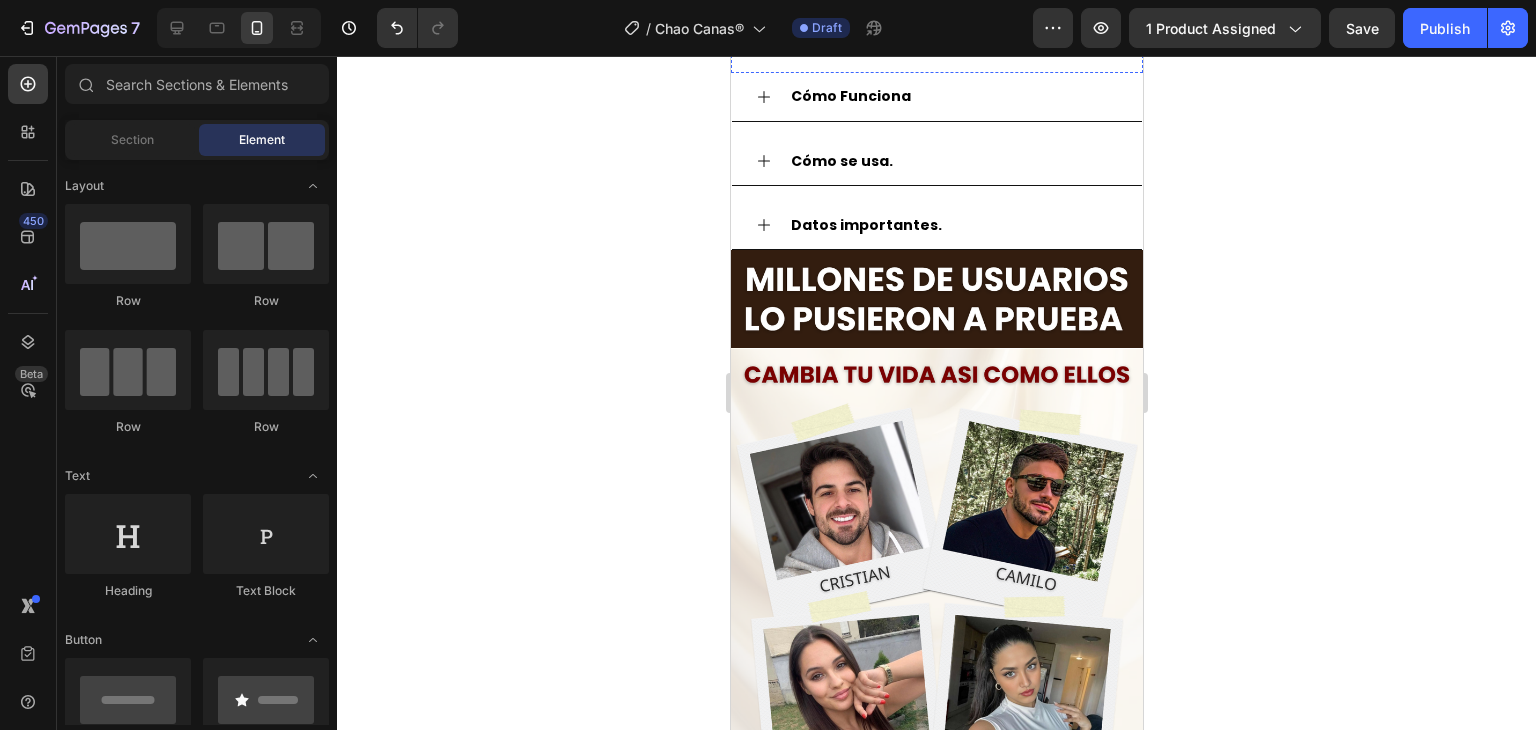 click on "Recupera tu color natural y revive tu cabello" at bounding box center (914, -328) 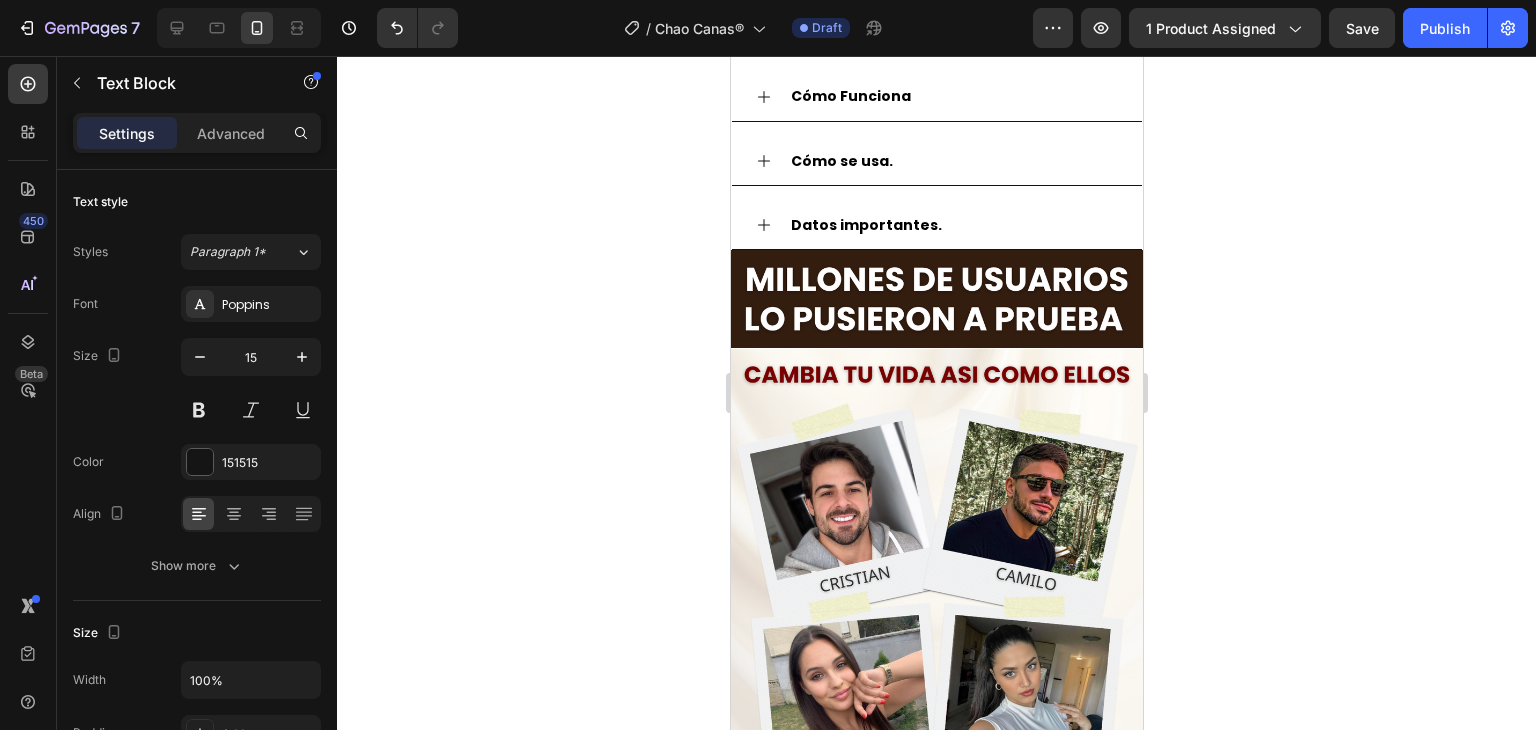 click on "$79.900,00" at bounding box center (834, -286) 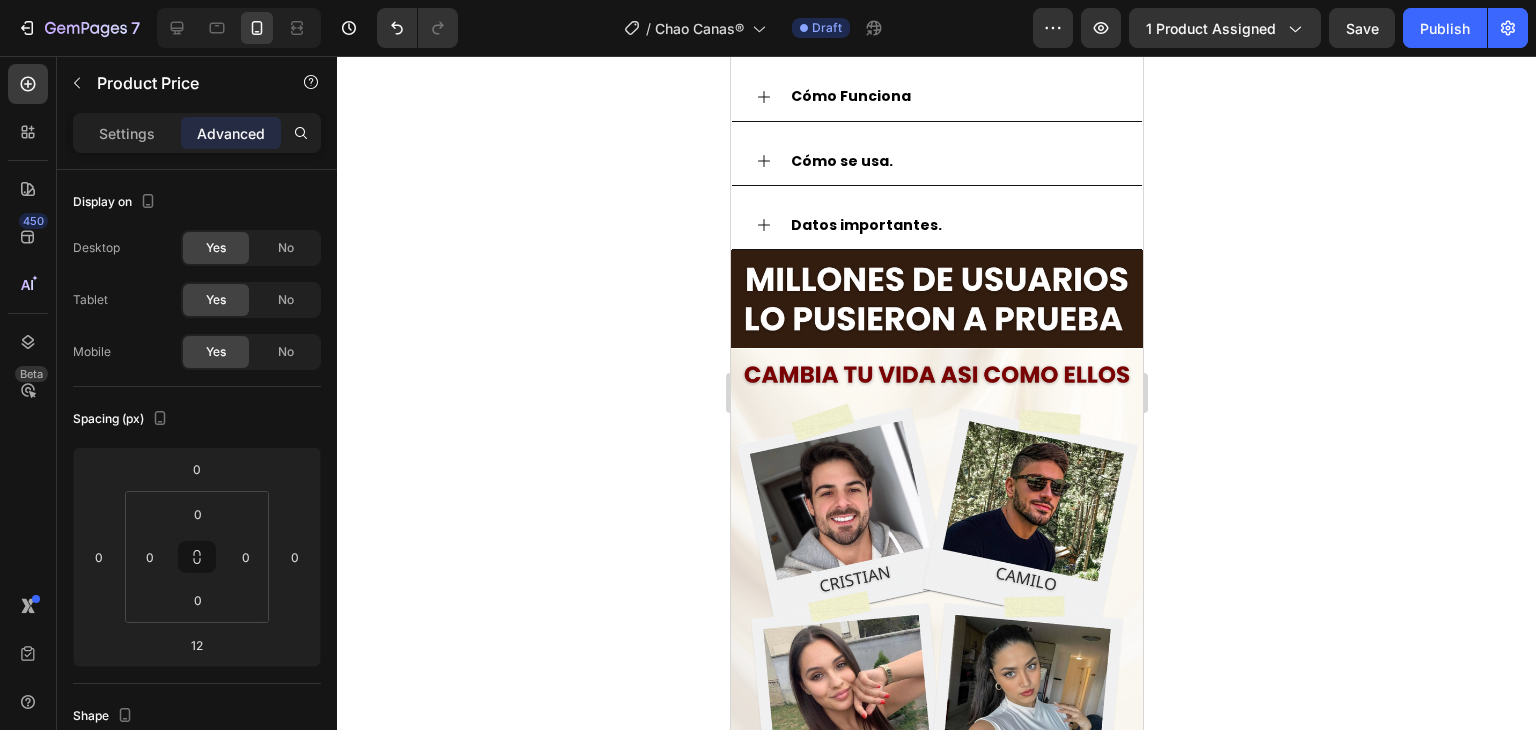 scroll, scrollTop: 715, scrollLeft: 0, axis: vertical 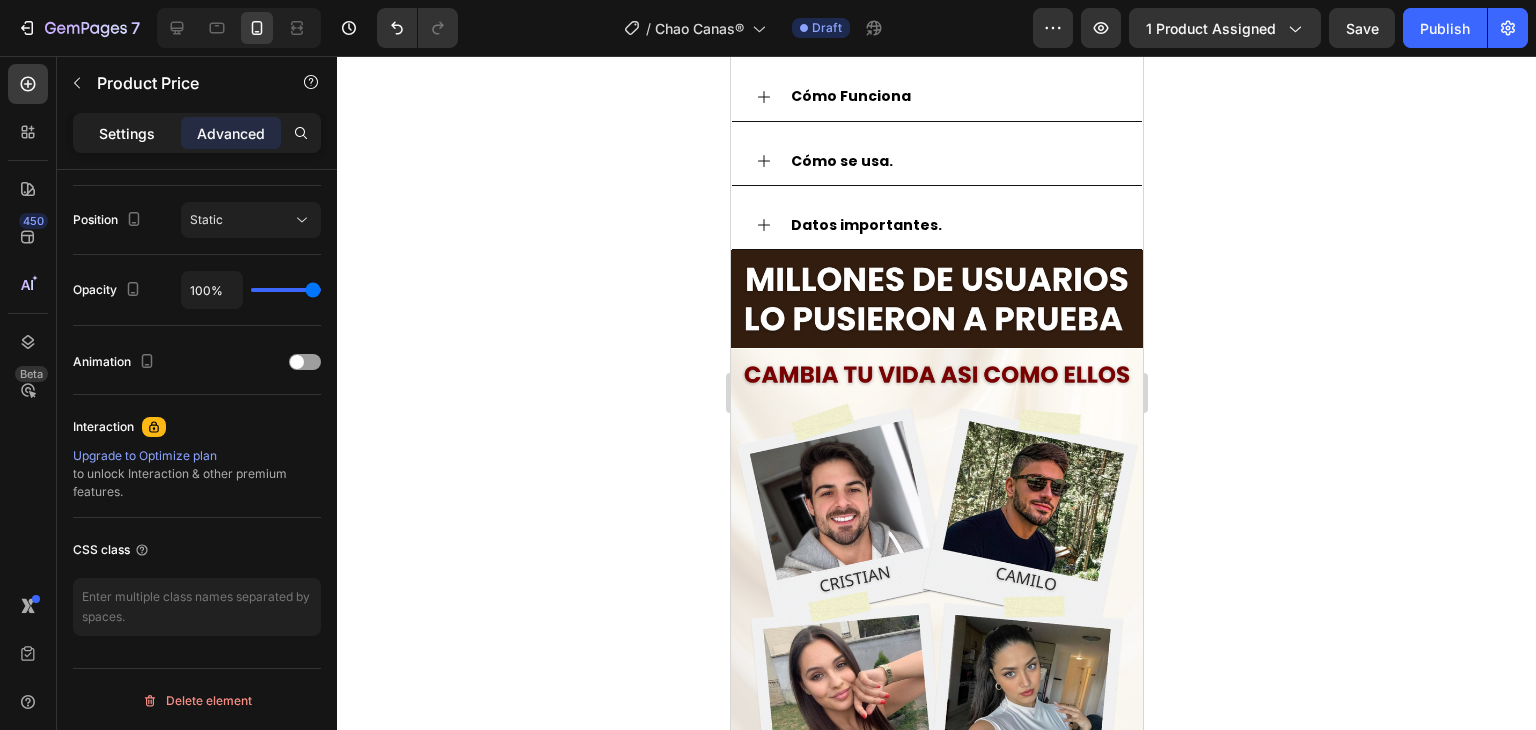 click on "Settings" at bounding box center [127, 133] 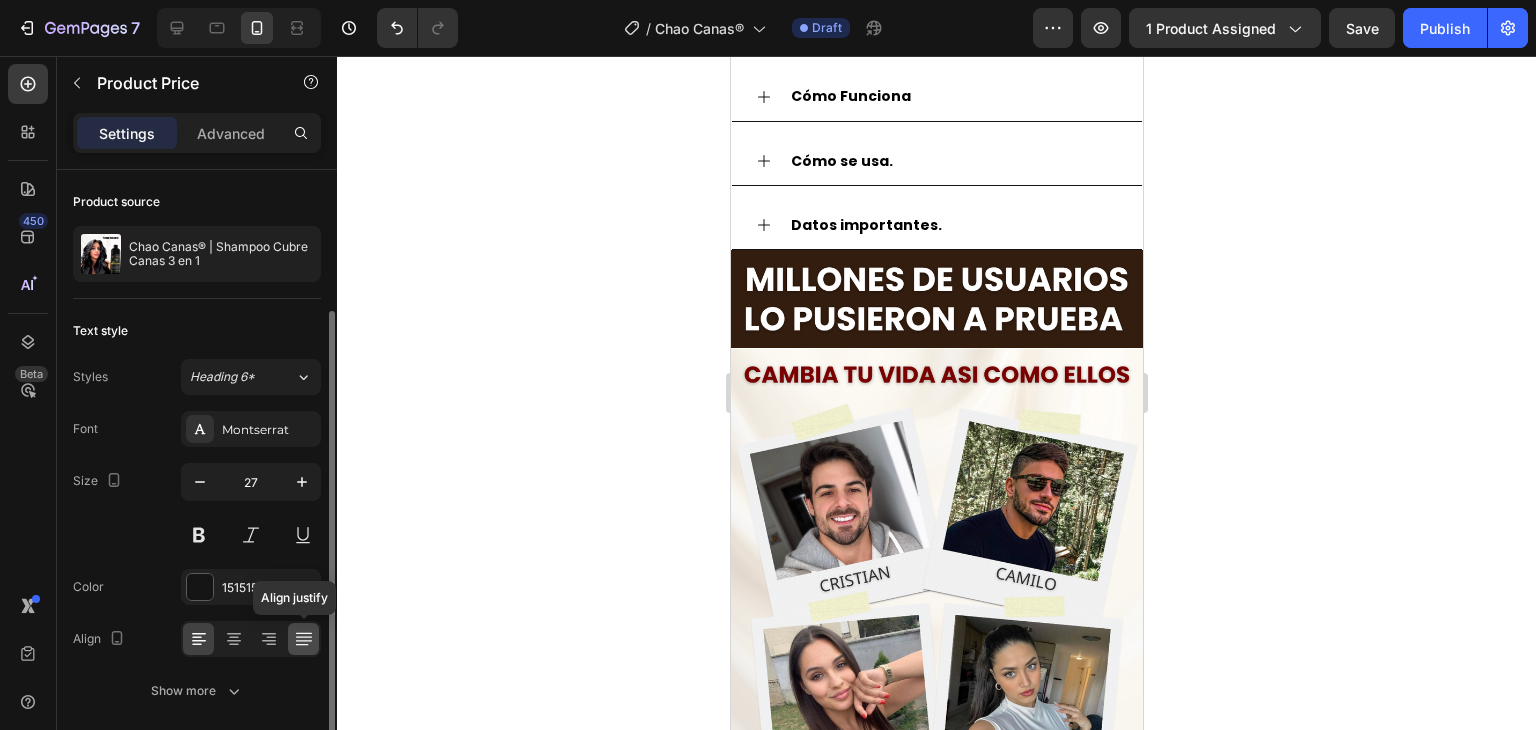 scroll, scrollTop: 74, scrollLeft: 0, axis: vertical 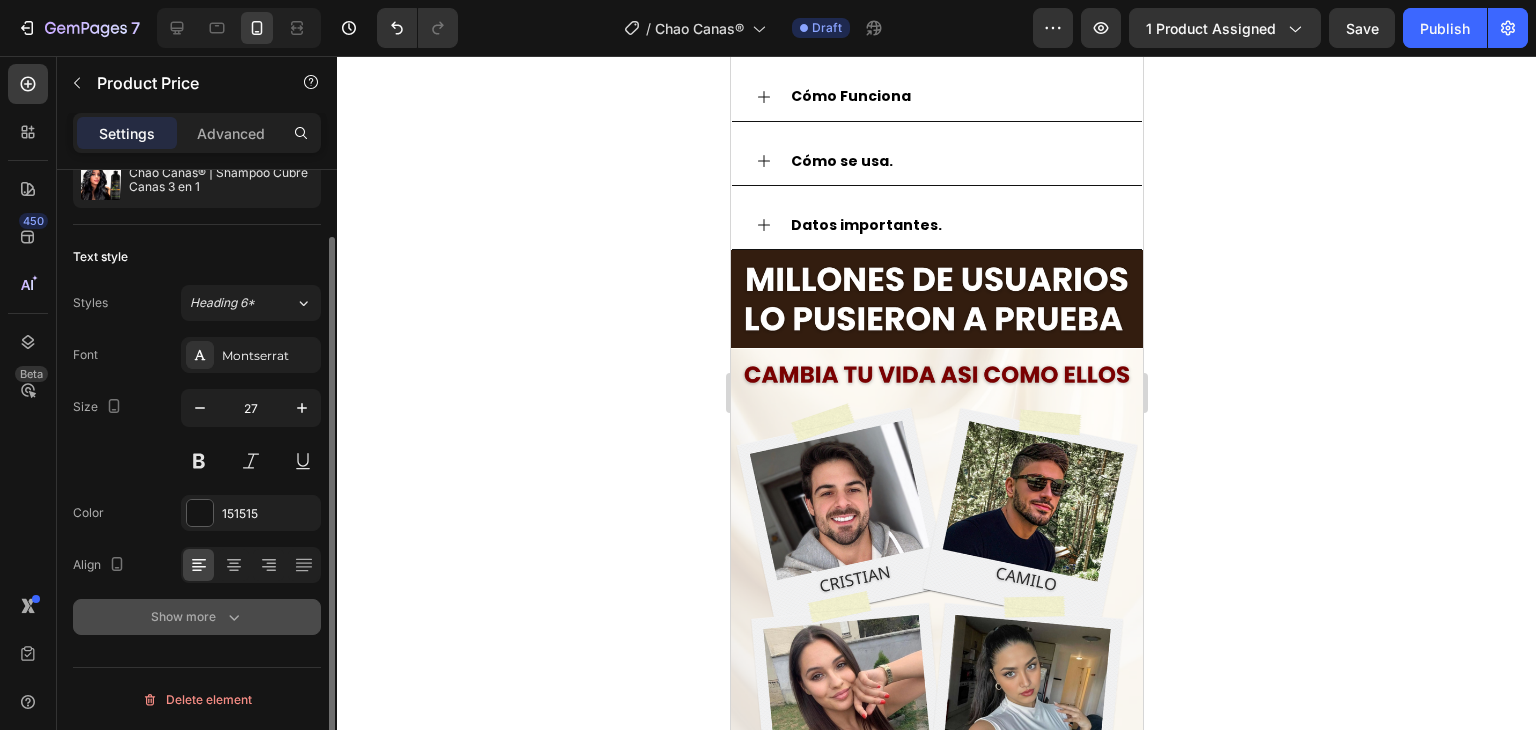 click on "Show more" at bounding box center [197, 617] 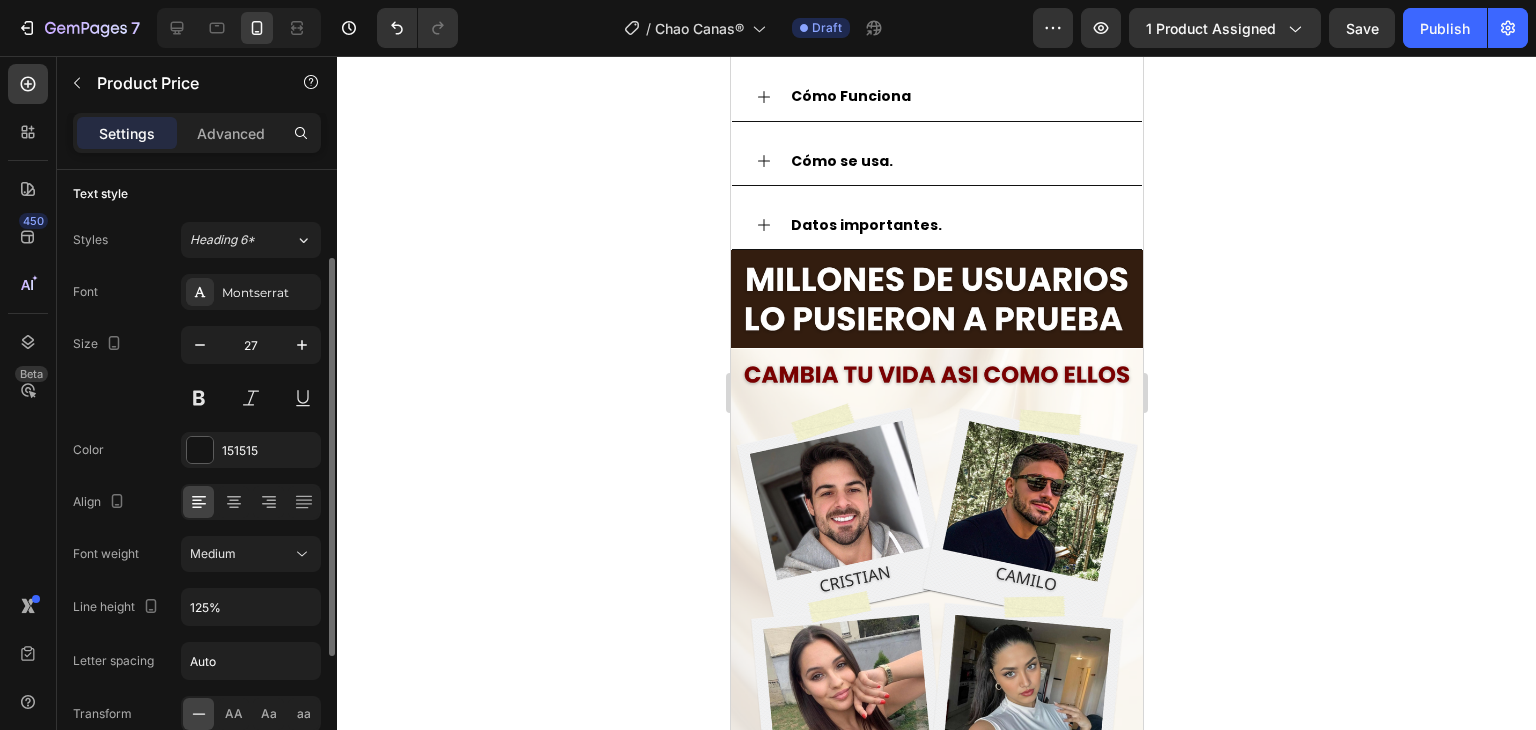 scroll, scrollTop: 0, scrollLeft: 0, axis: both 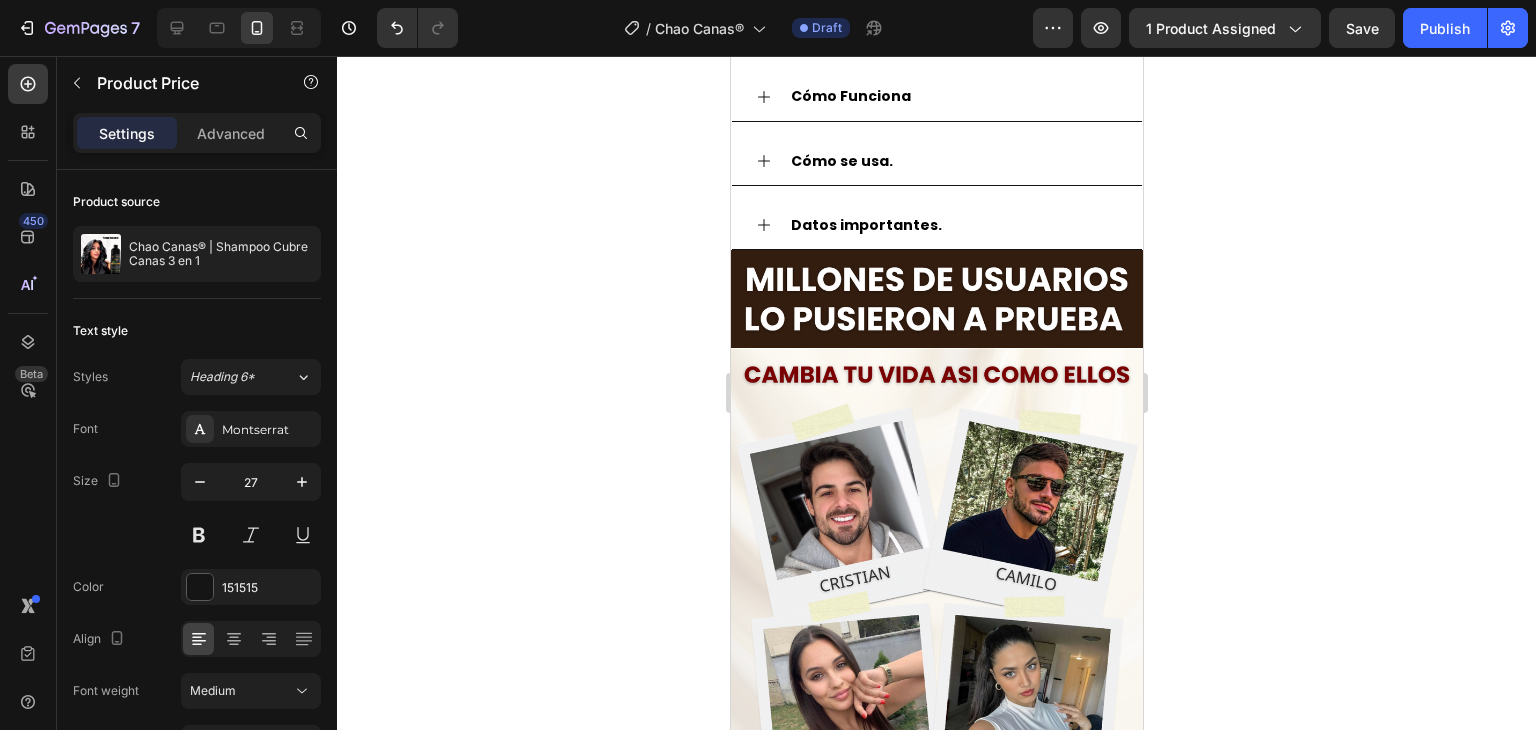 click on "$179.900,00 Product Price Product Price" at bounding box center (1037, -273) 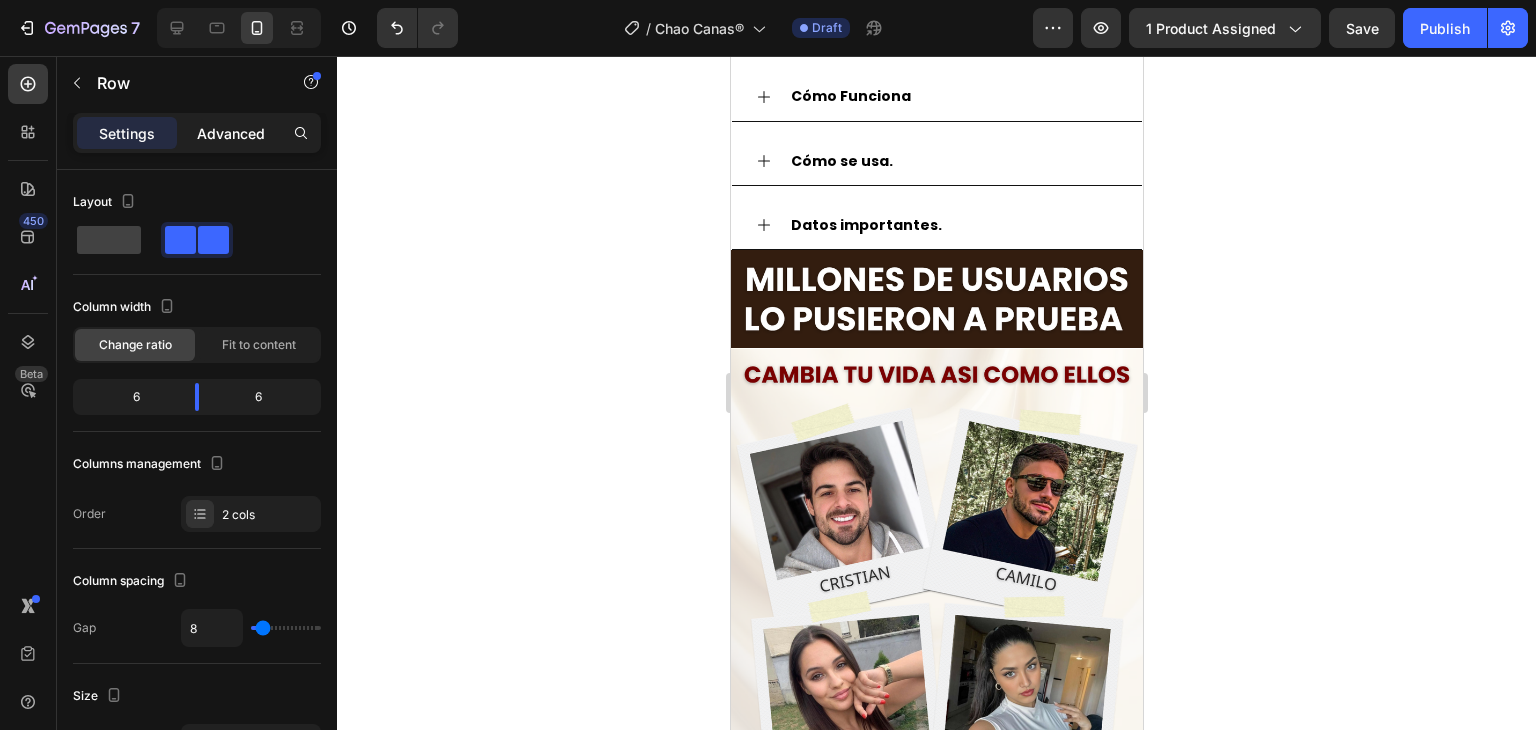 click on "Advanced" at bounding box center [231, 133] 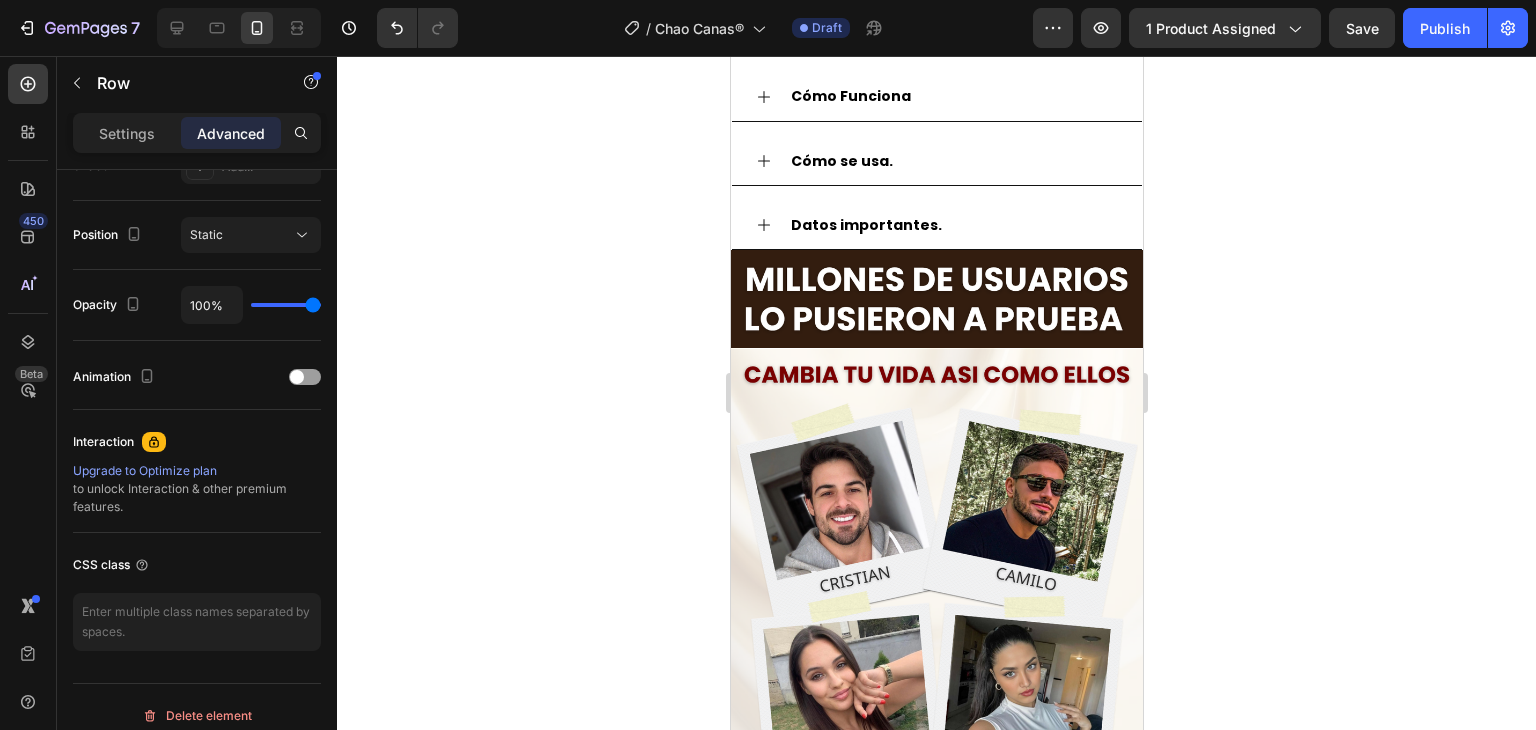 scroll, scrollTop: 200, scrollLeft: 0, axis: vertical 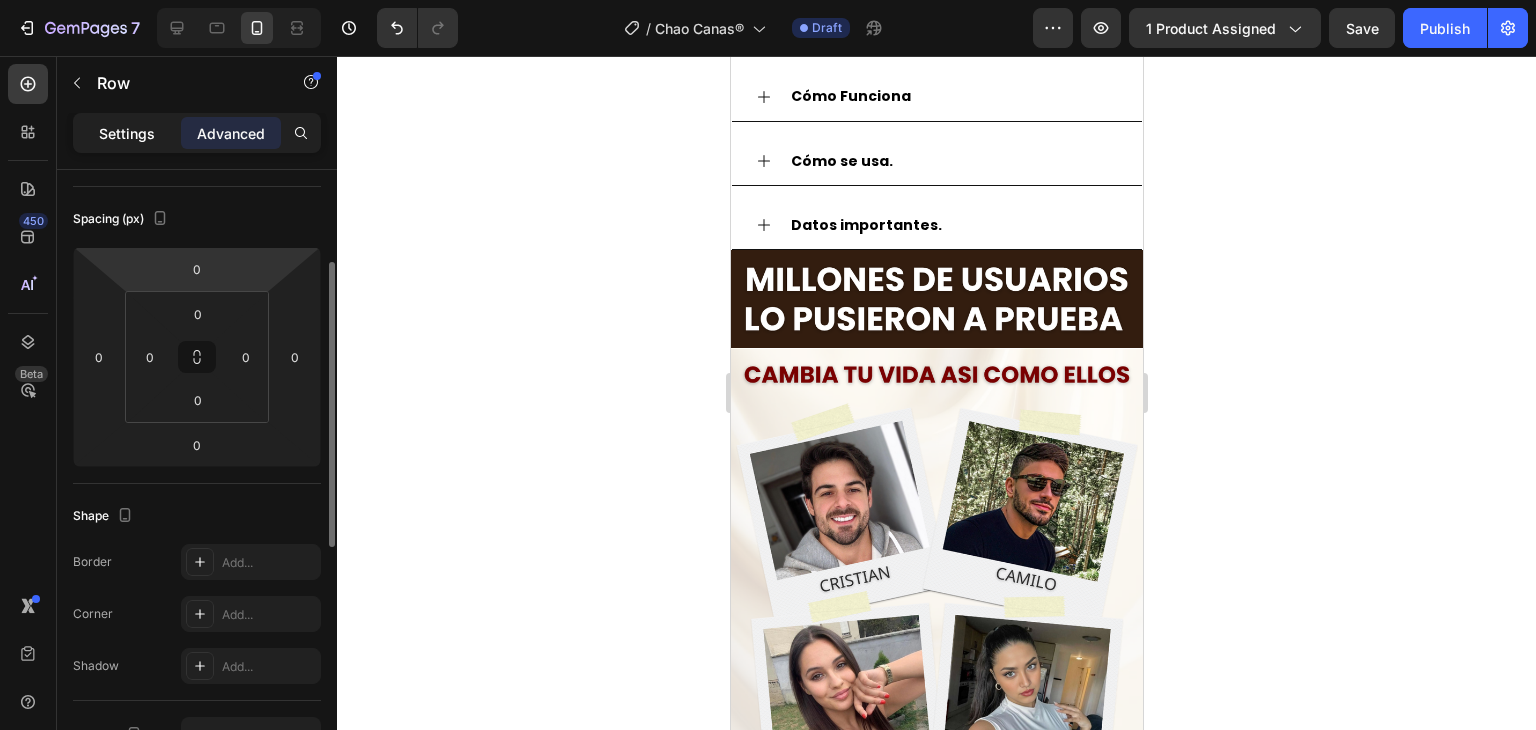 click on "Settings" at bounding box center [127, 133] 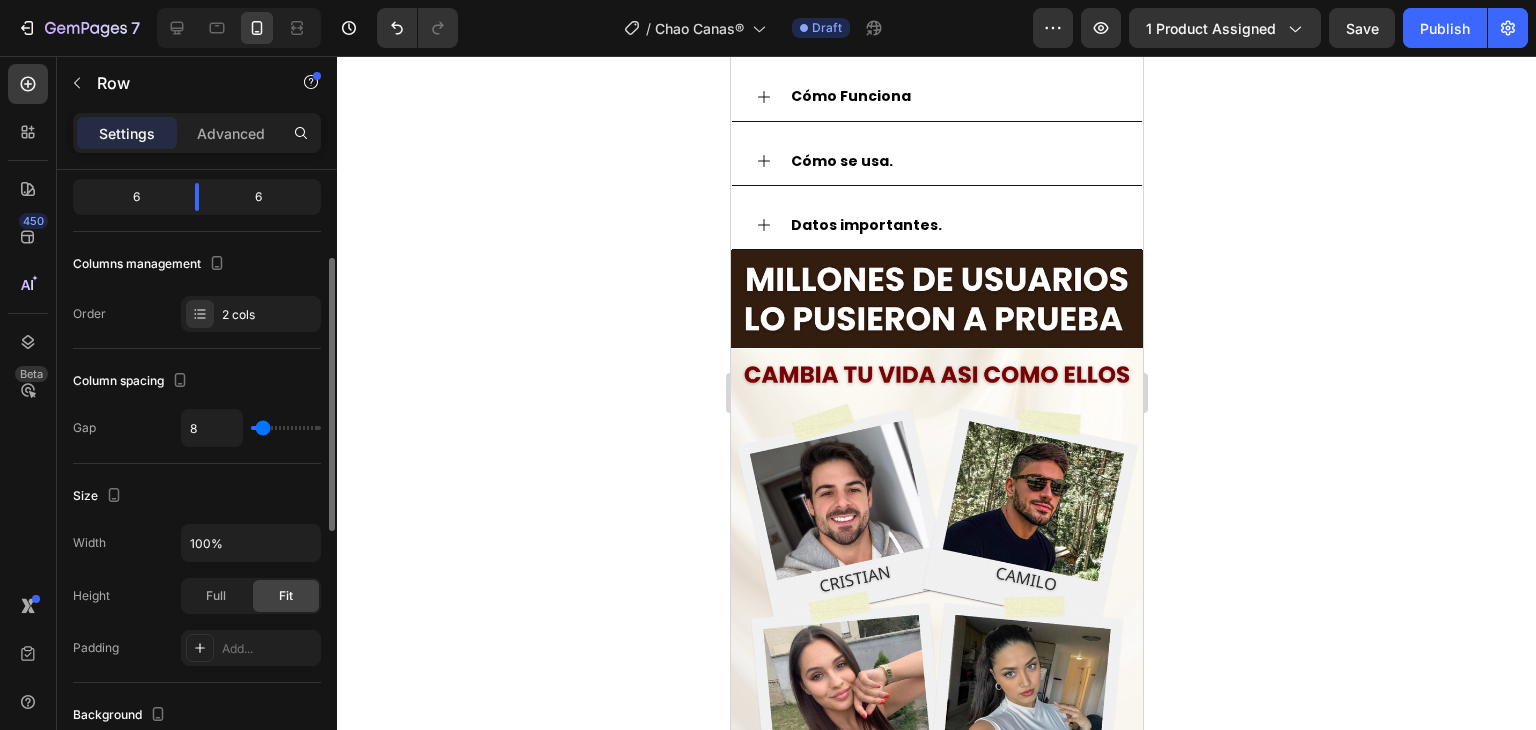 scroll, scrollTop: 0, scrollLeft: 0, axis: both 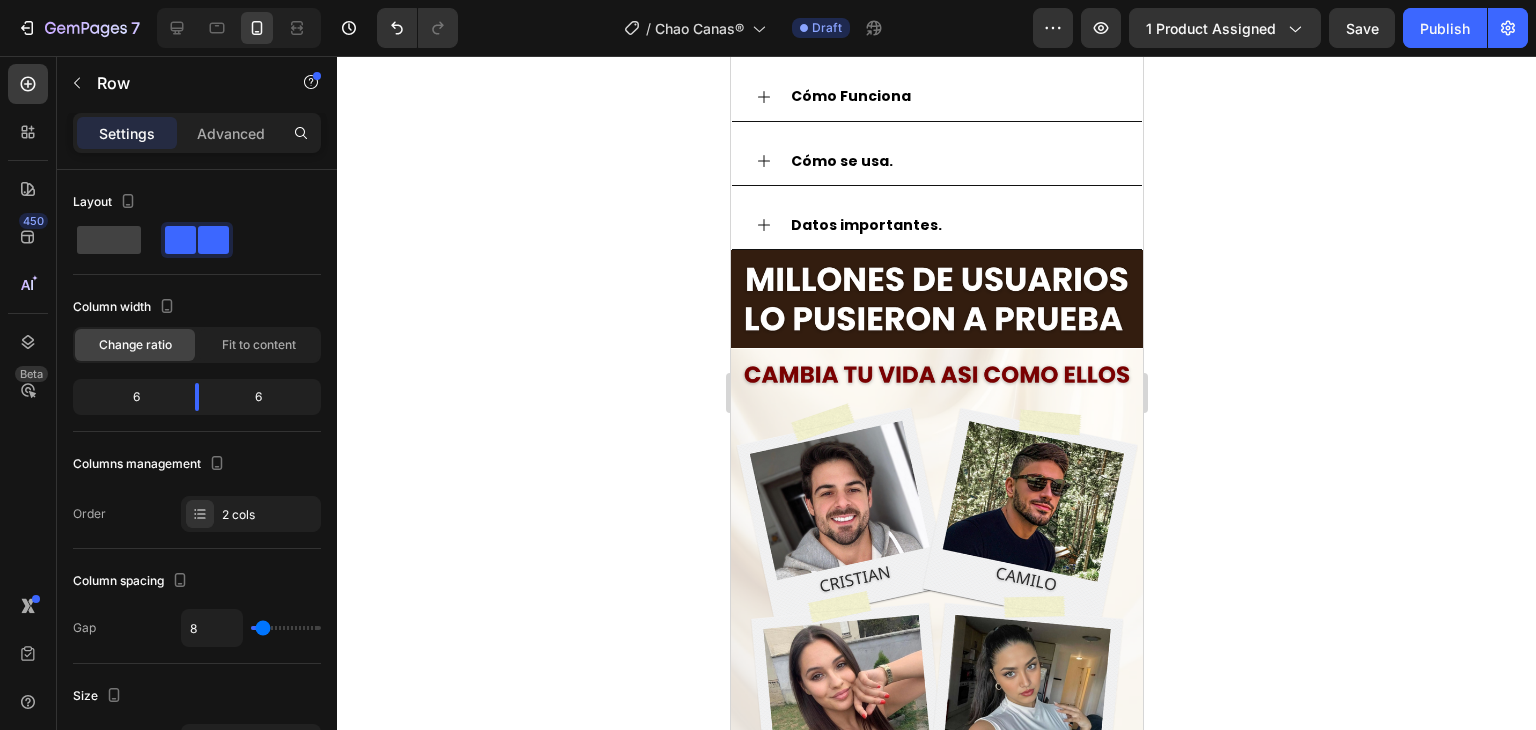 click on "$179.900,00" at bounding box center [1017, -282] 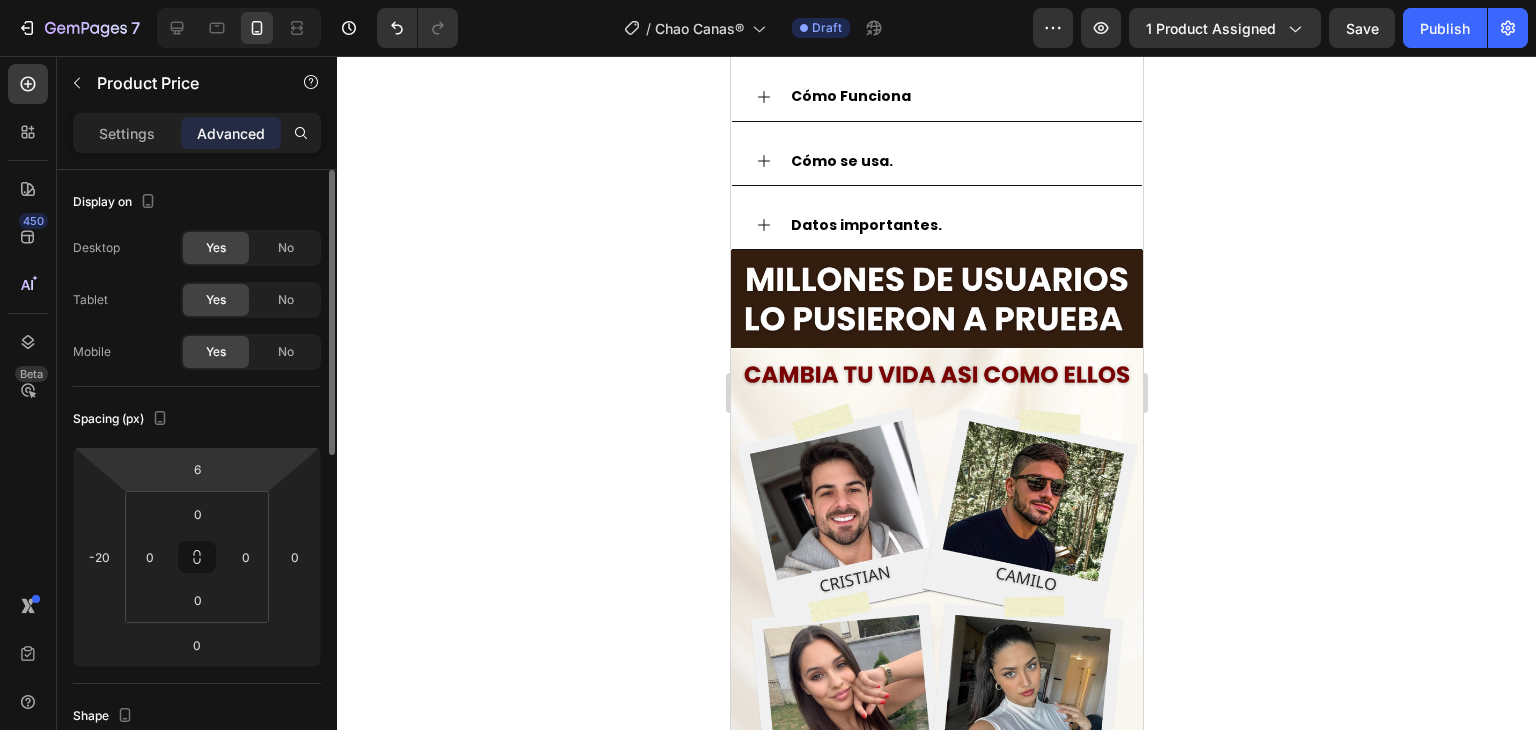scroll, scrollTop: 715, scrollLeft: 0, axis: vertical 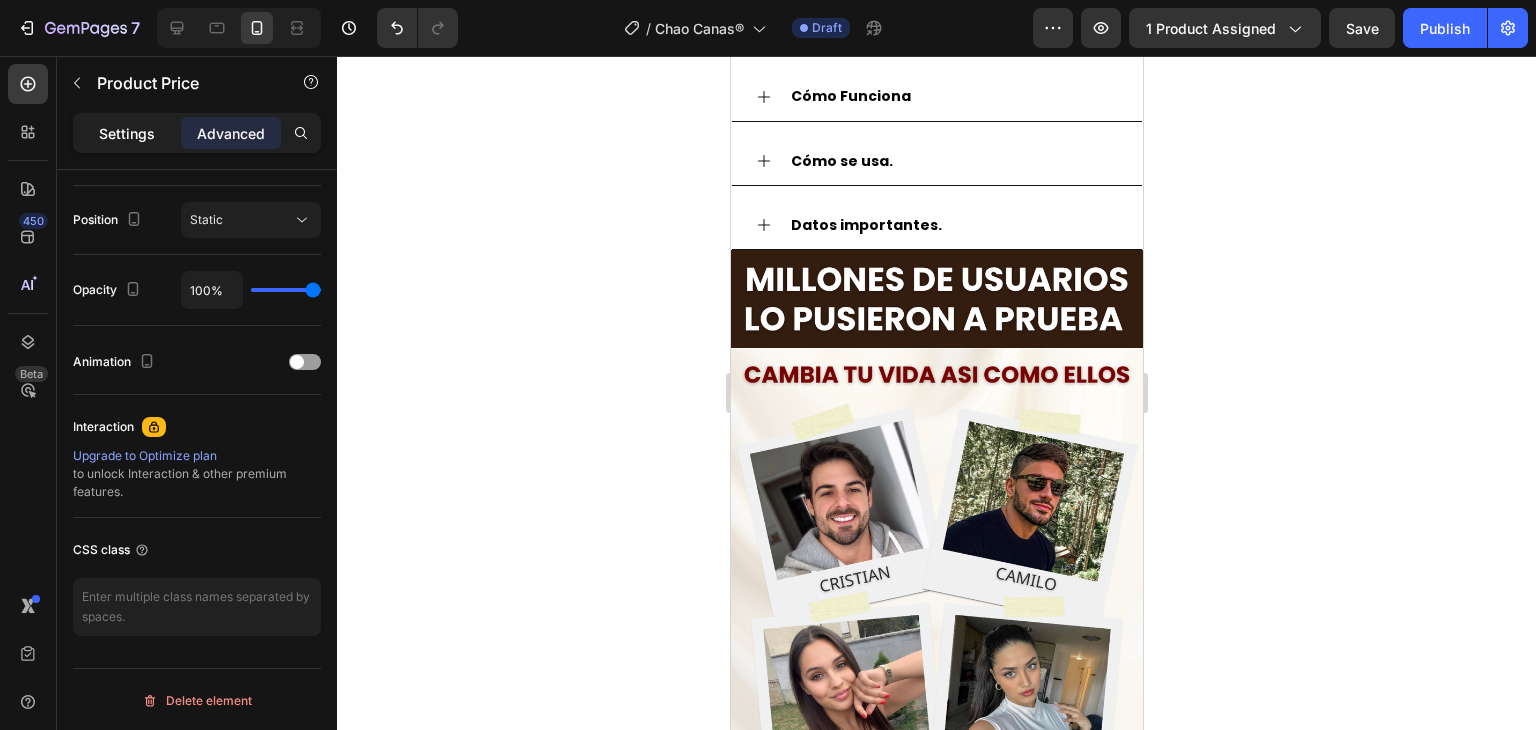 click on "Settings" at bounding box center (127, 133) 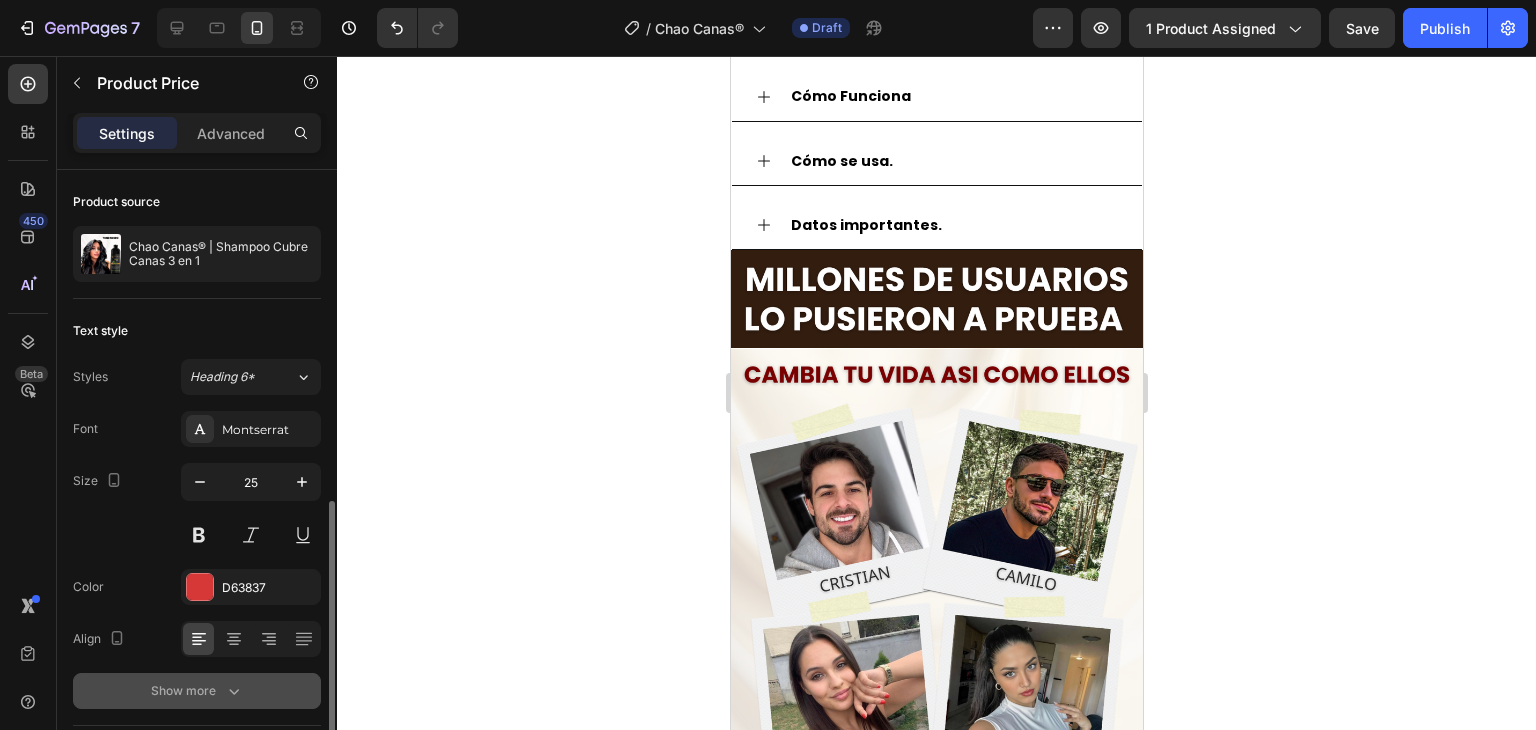 scroll, scrollTop: 187, scrollLeft: 0, axis: vertical 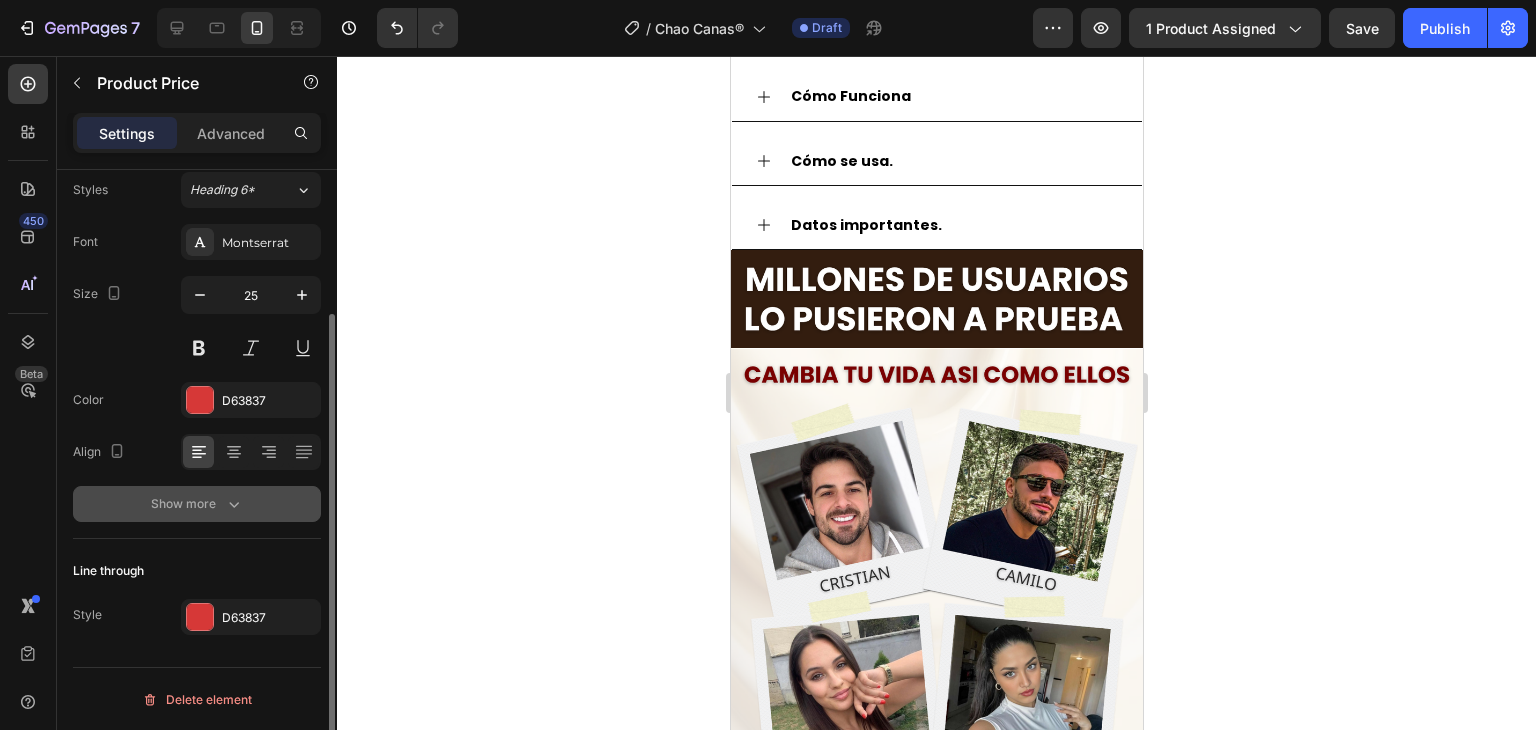 click on "Show more" at bounding box center (197, 504) 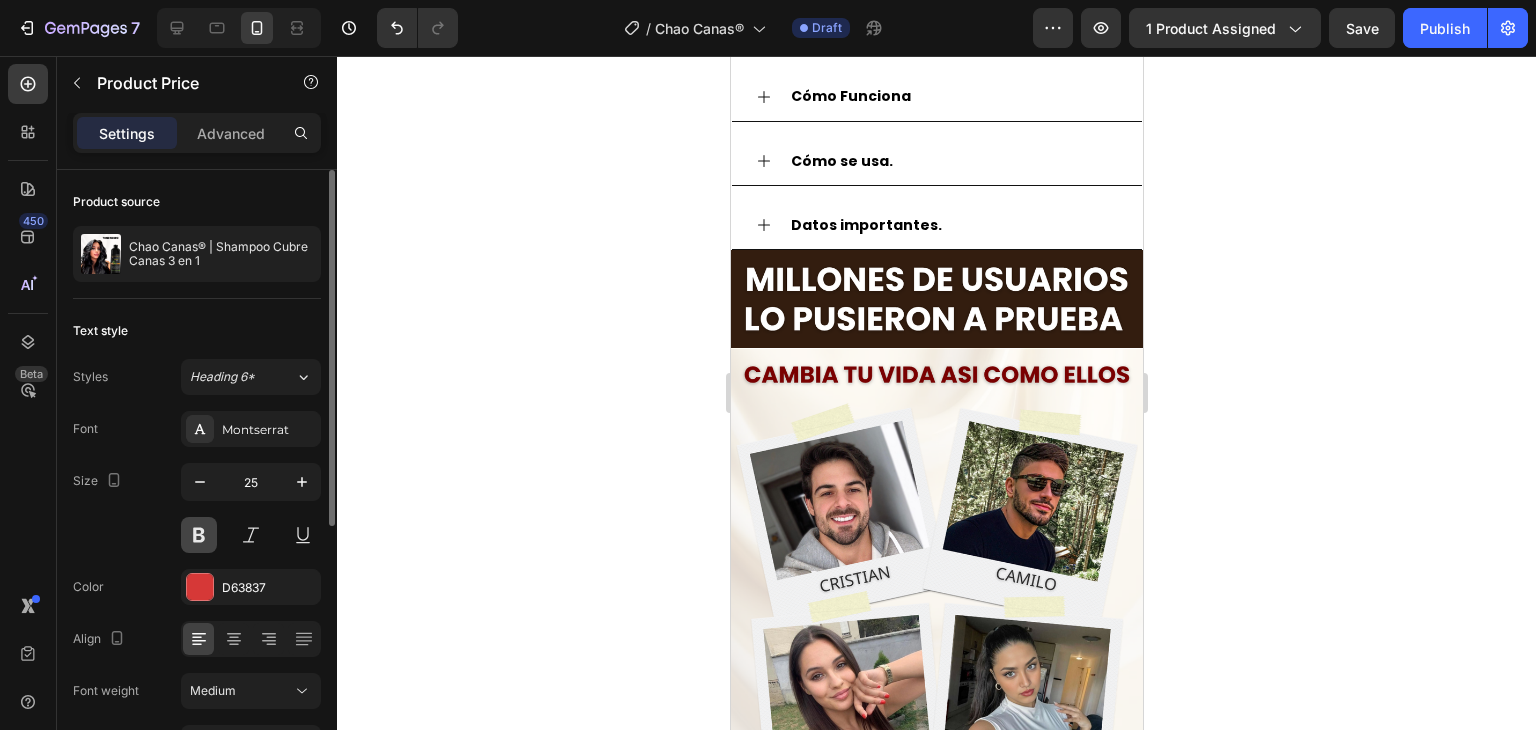 scroll, scrollTop: 200, scrollLeft: 0, axis: vertical 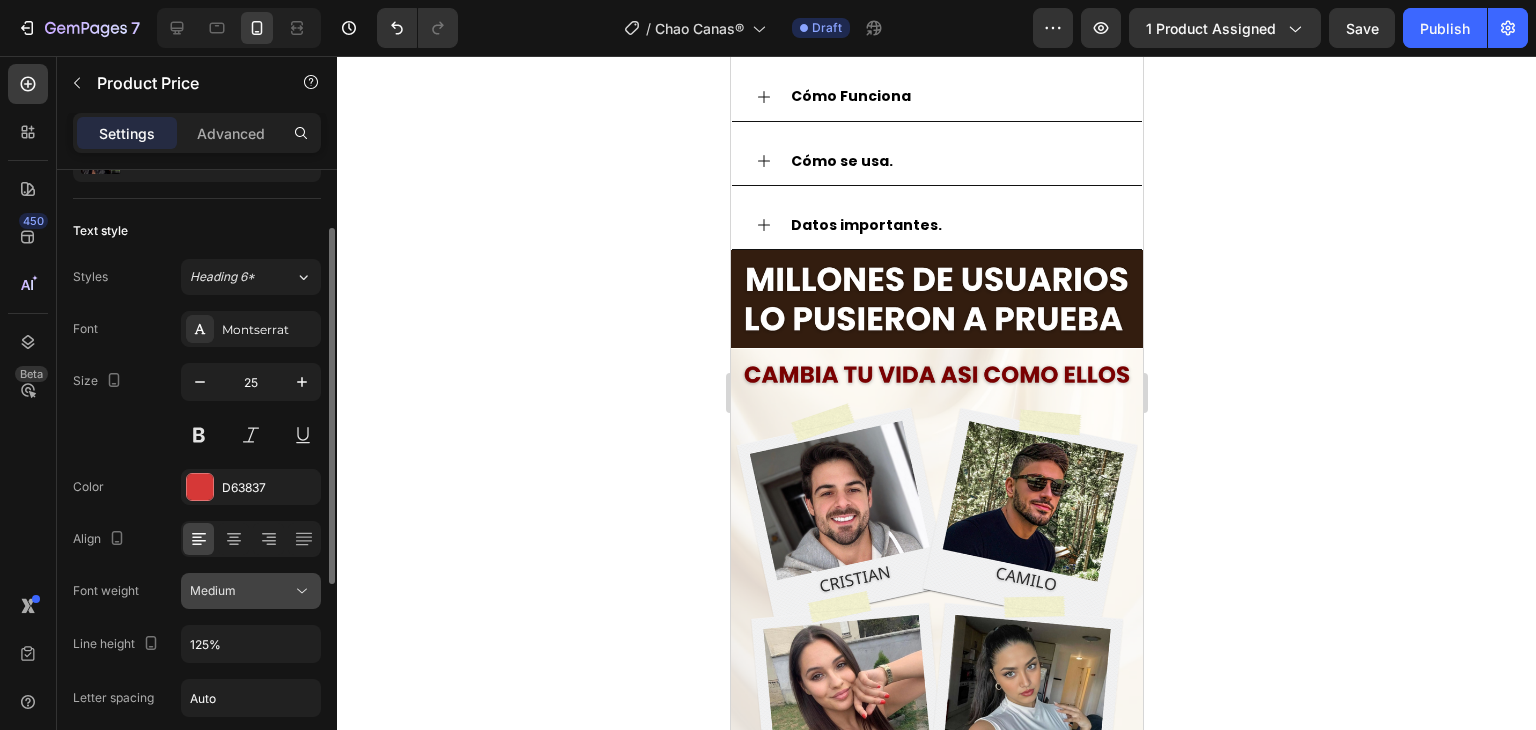 click 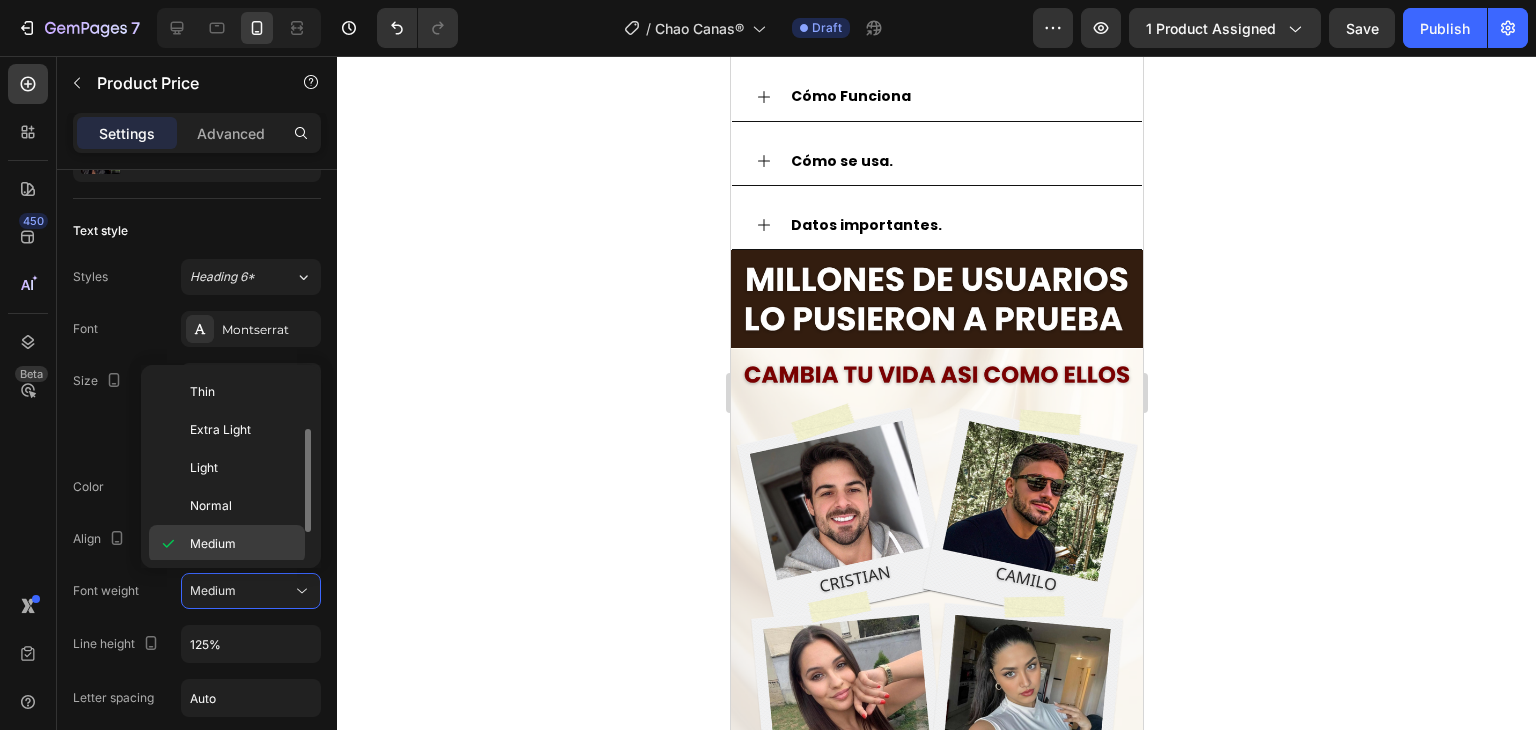 scroll, scrollTop: 36, scrollLeft: 0, axis: vertical 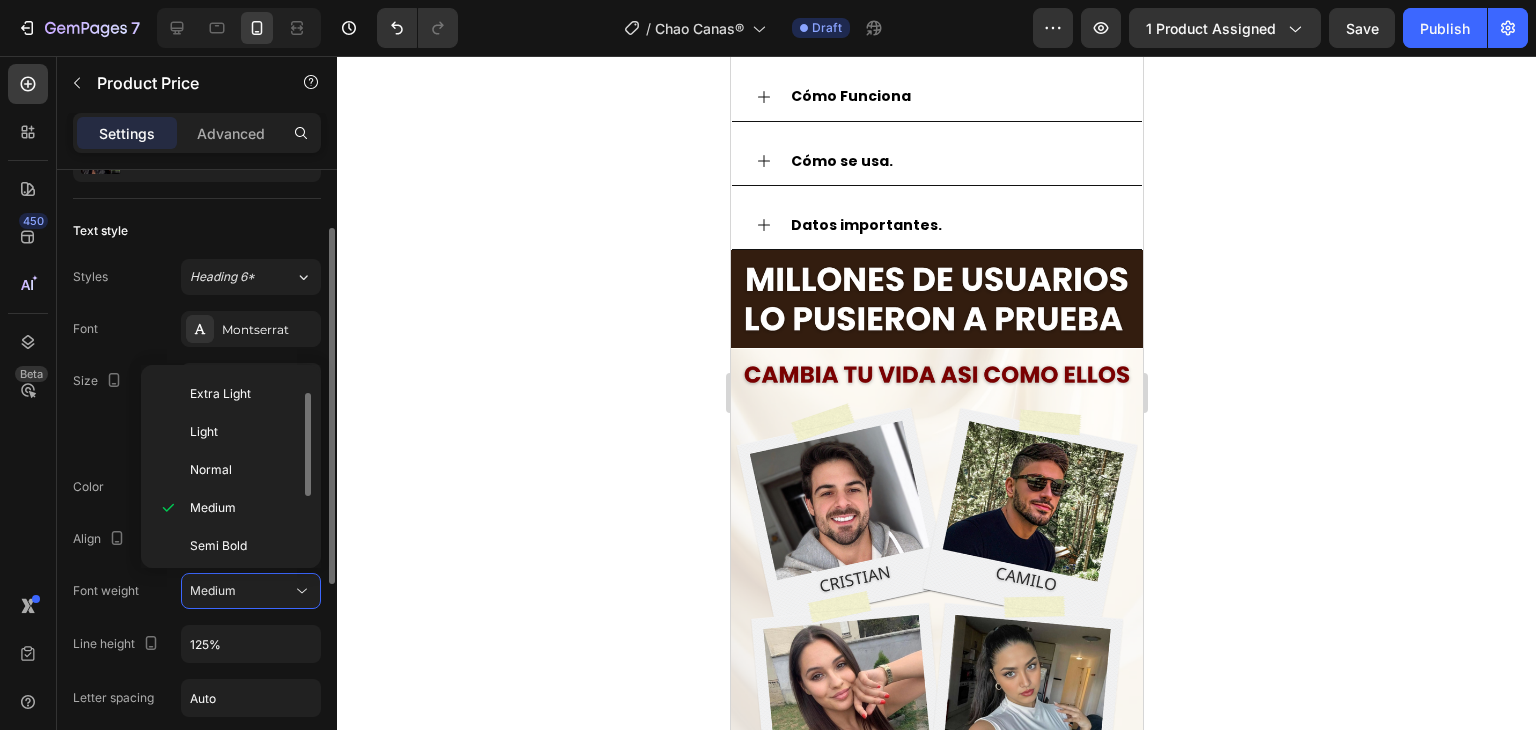 click on "Size 25" at bounding box center (197, 408) 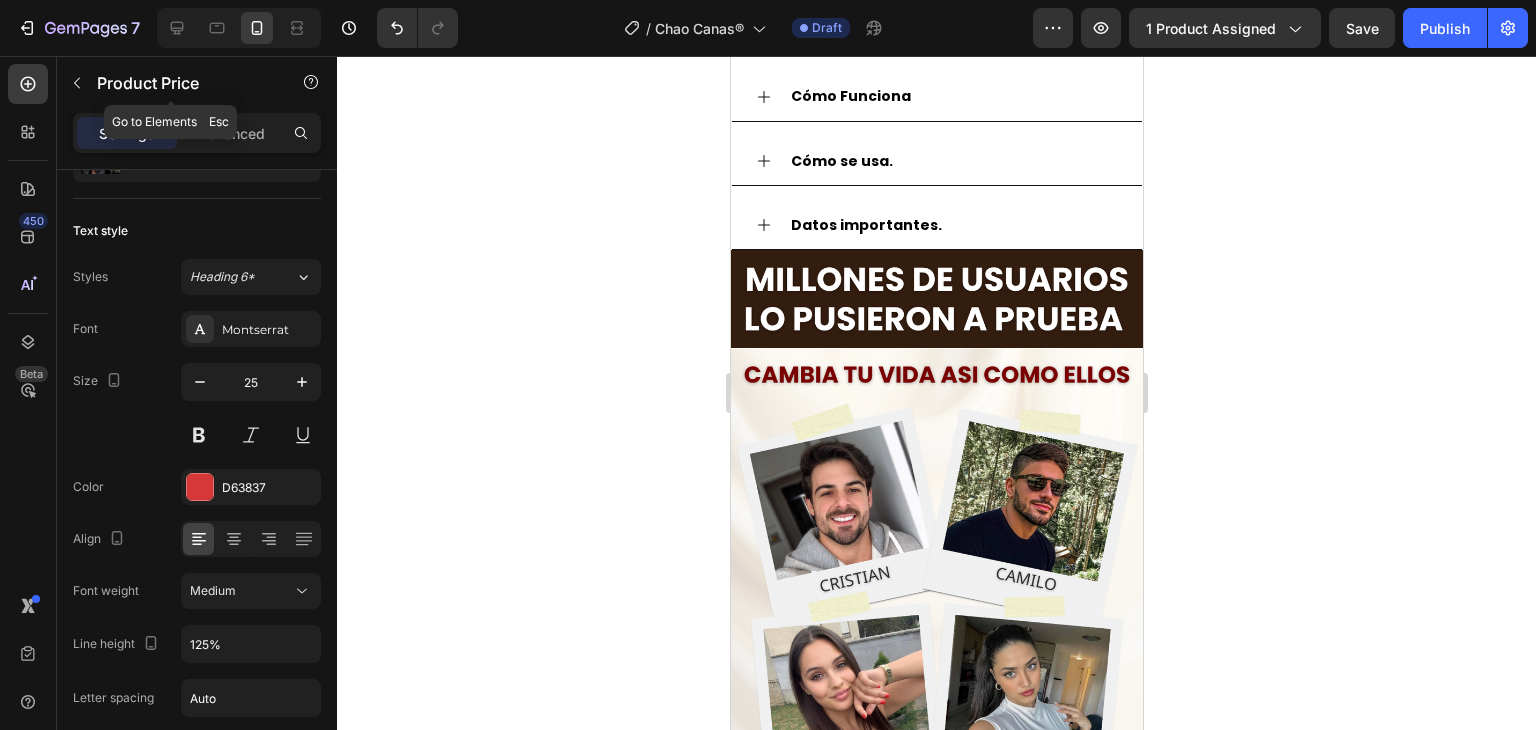 click on "Product Price" 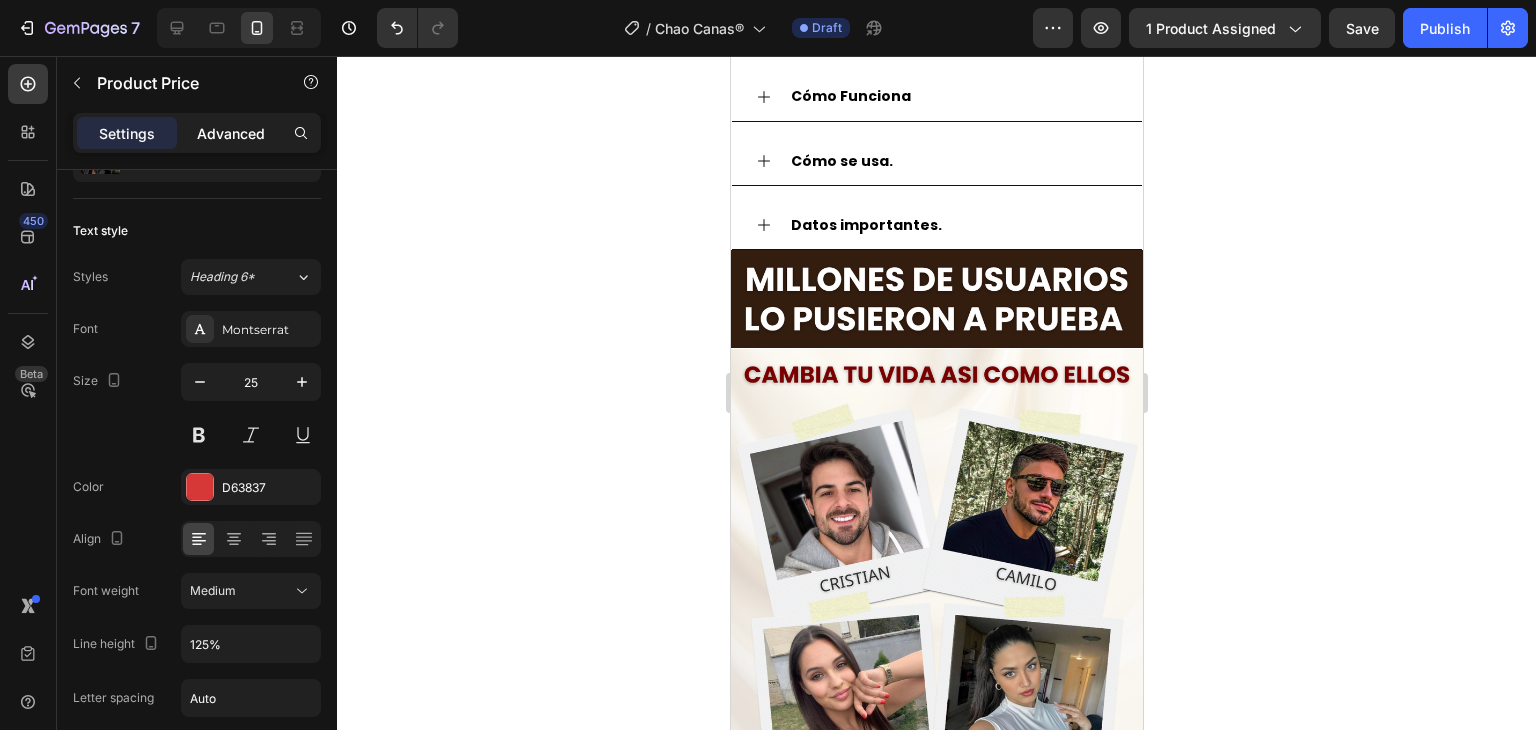 click on "Advanced" 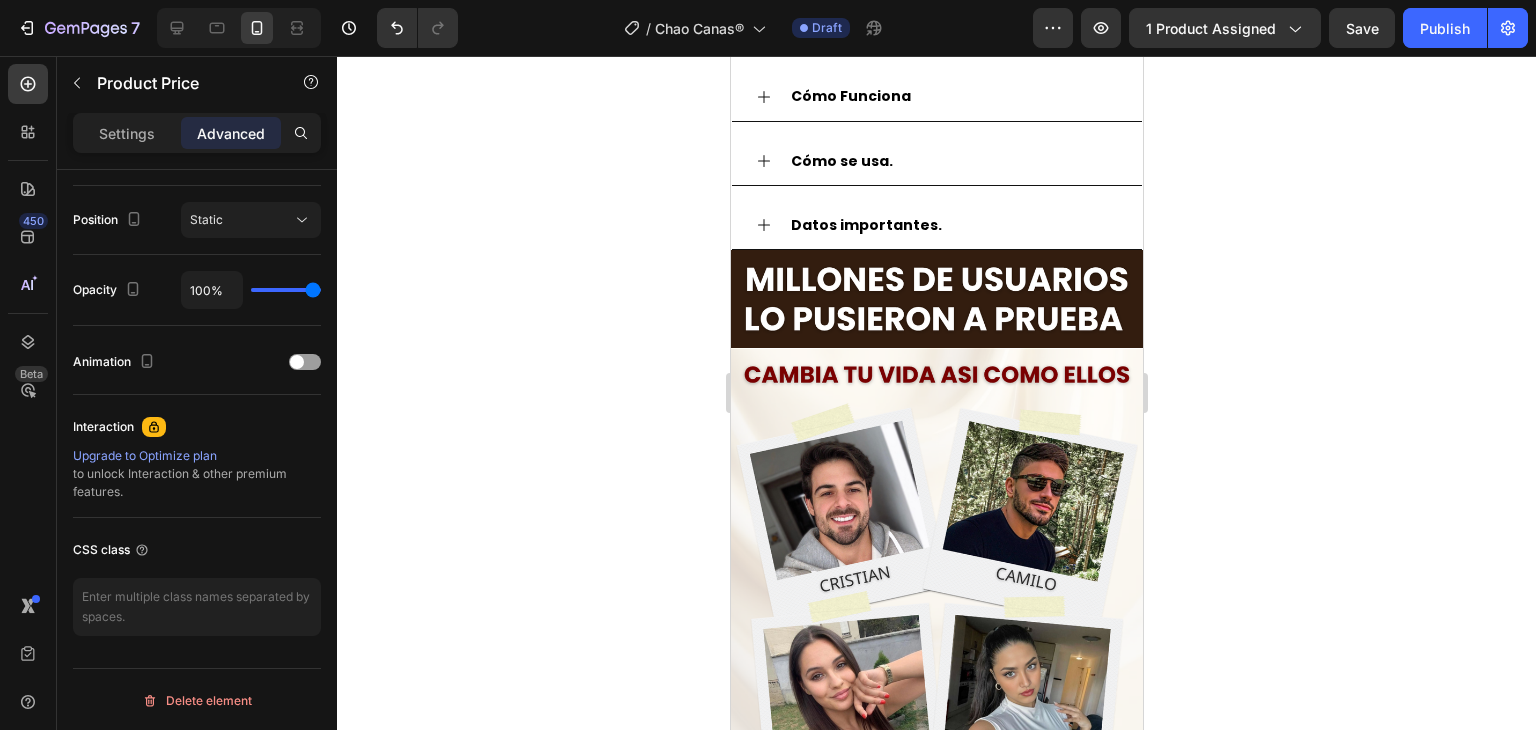scroll, scrollTop: 115, scrollLeft: 0, axis: vertical 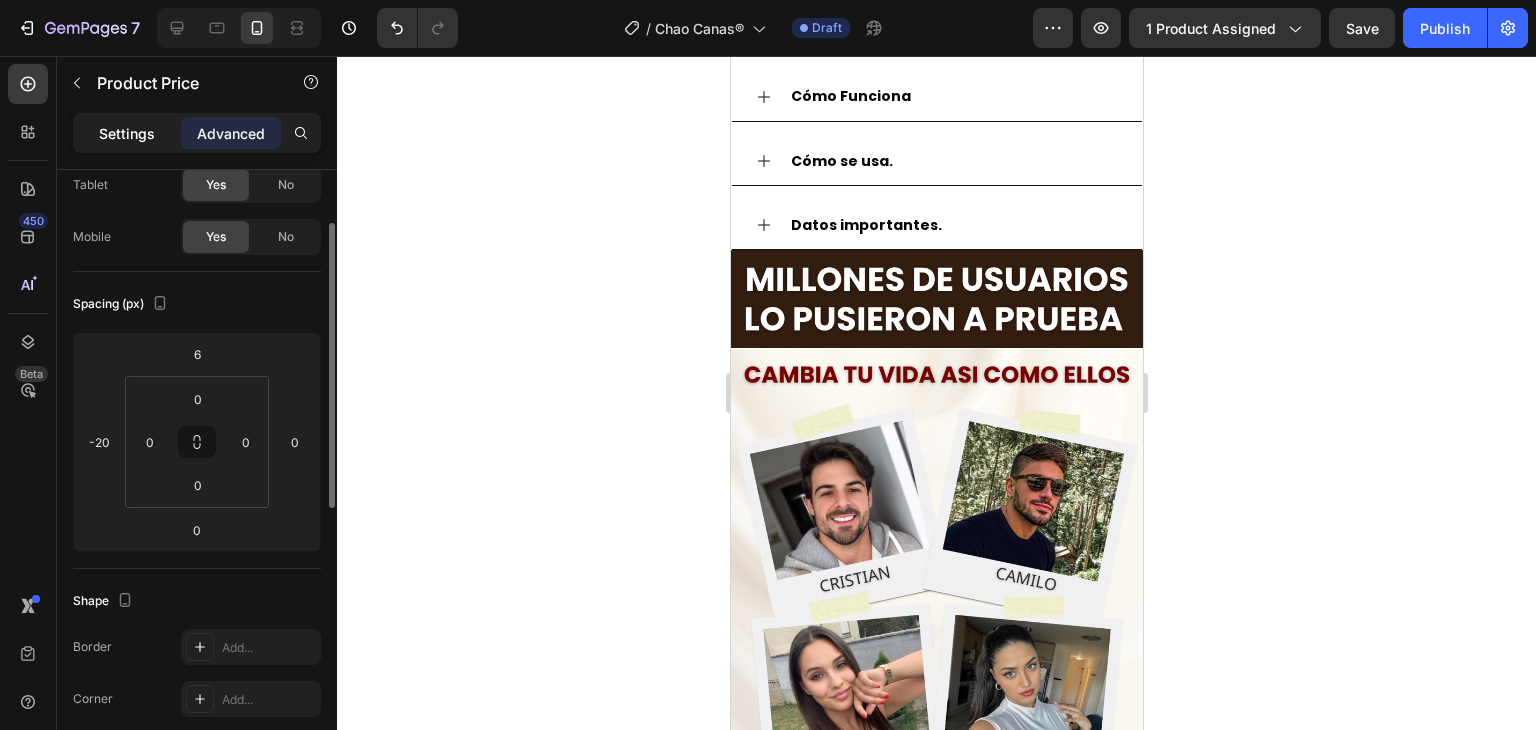click on "Settings" at bounding box center [127, 133] 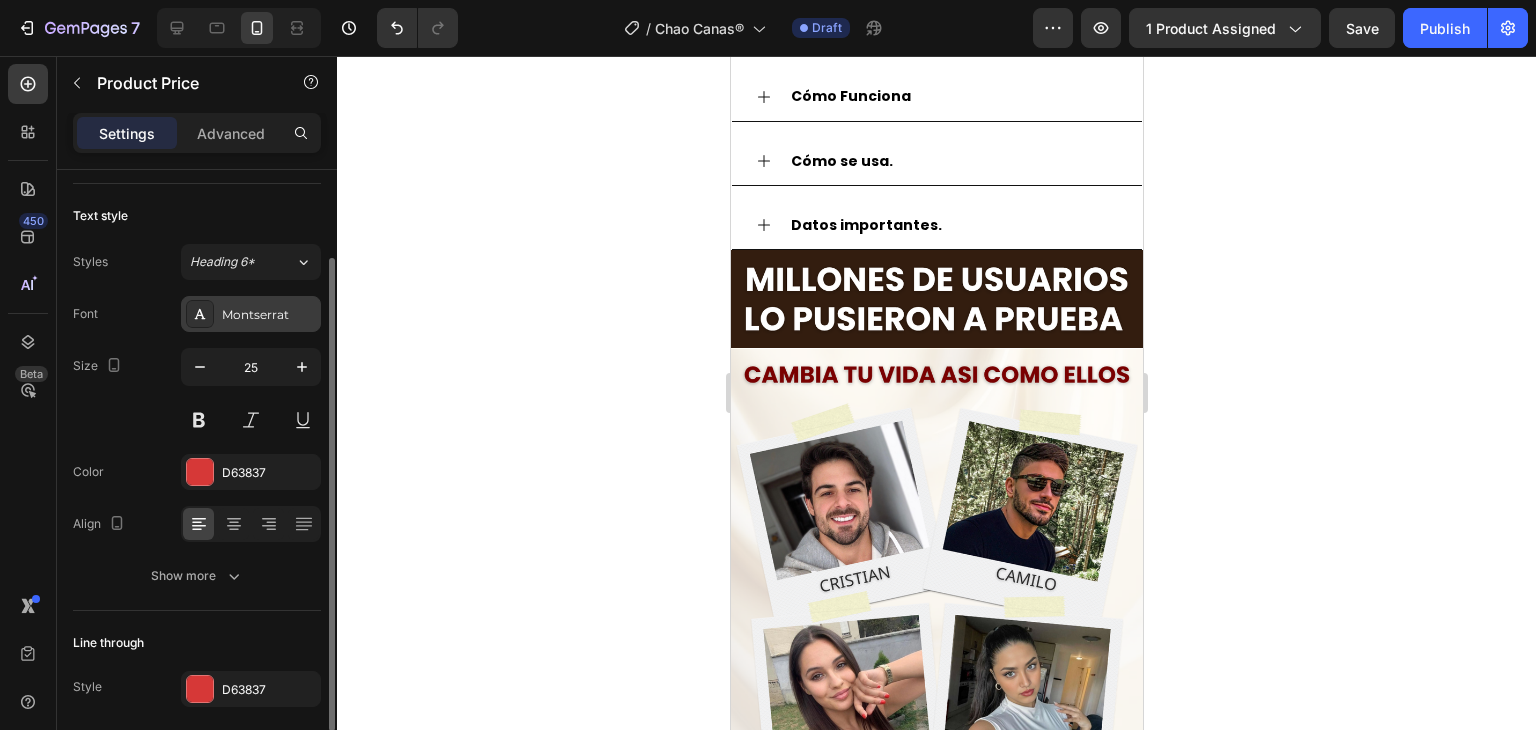 scroll, scrollTop: 0, scrollLeft: 0, axis: both 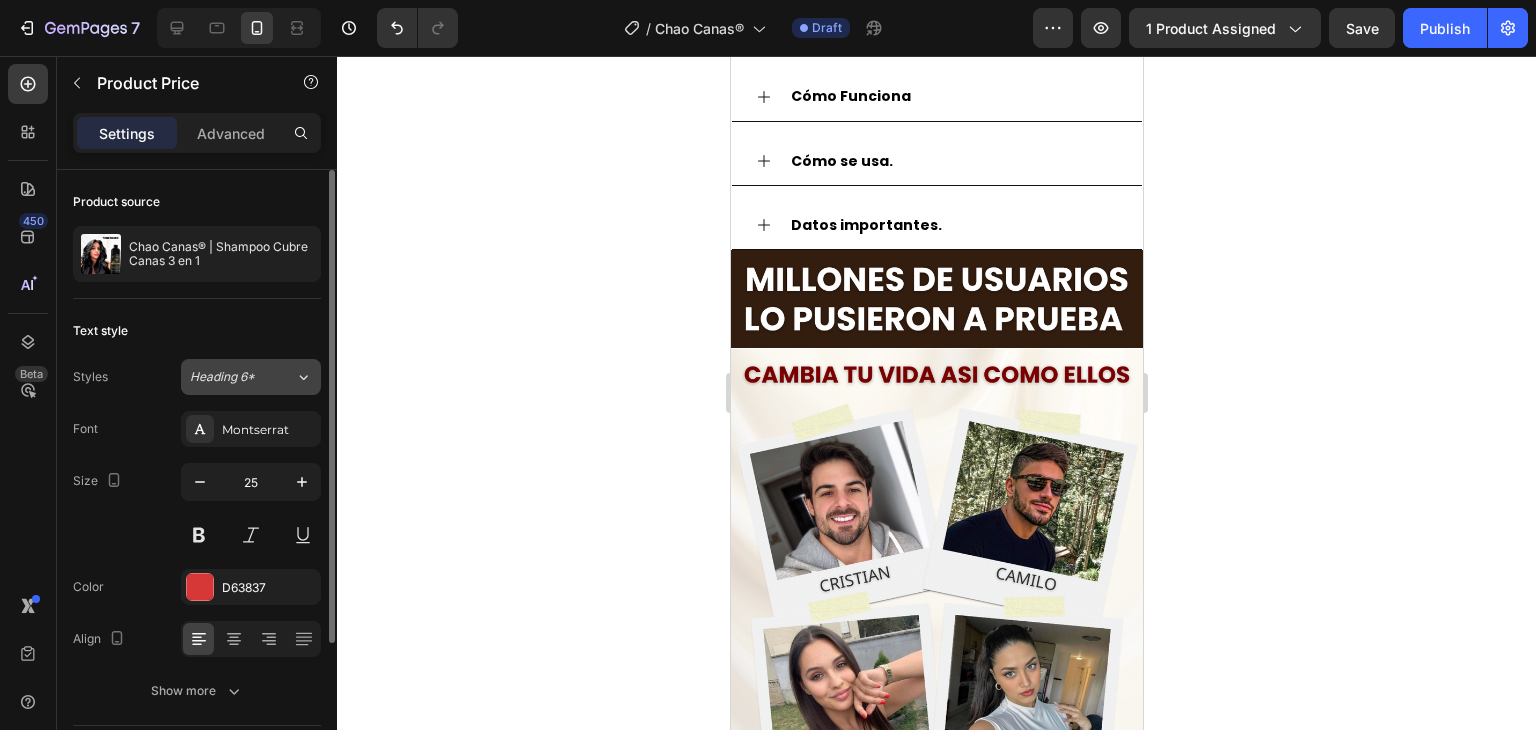 click on "Heading 6*" 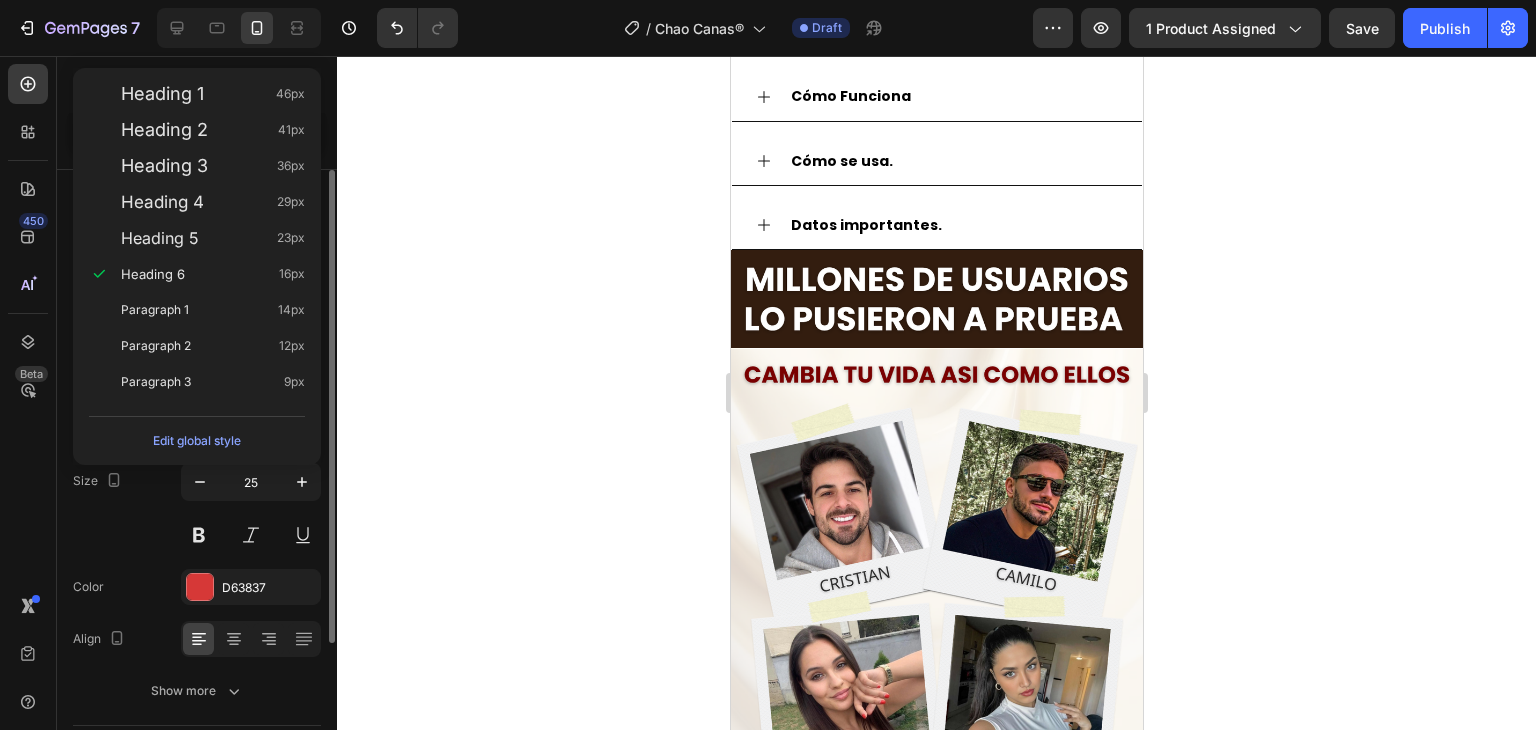 click on "Size 25" at bounding box center [197, 508] 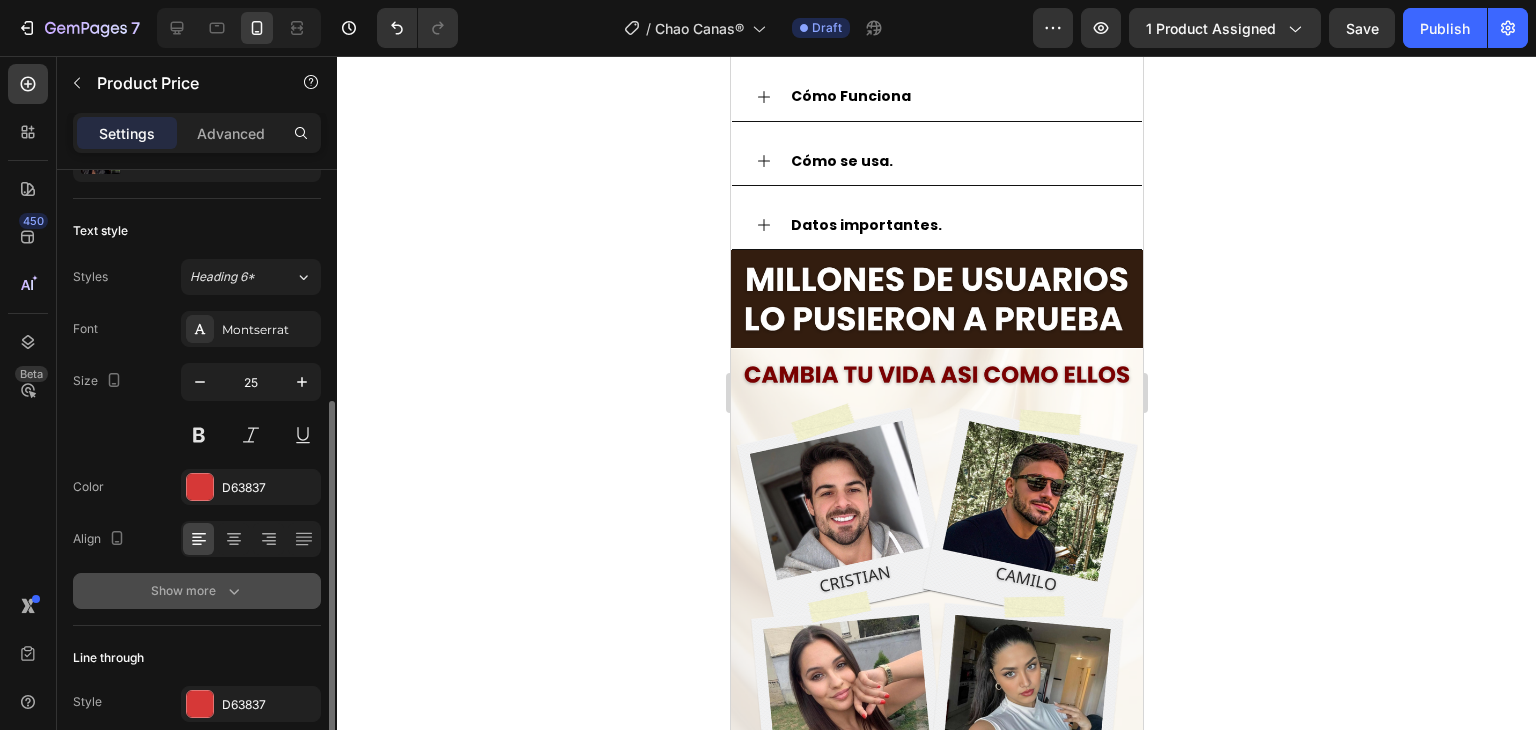 scroll, scrollTop: 187, scrollLeft: 0, axis: vertical 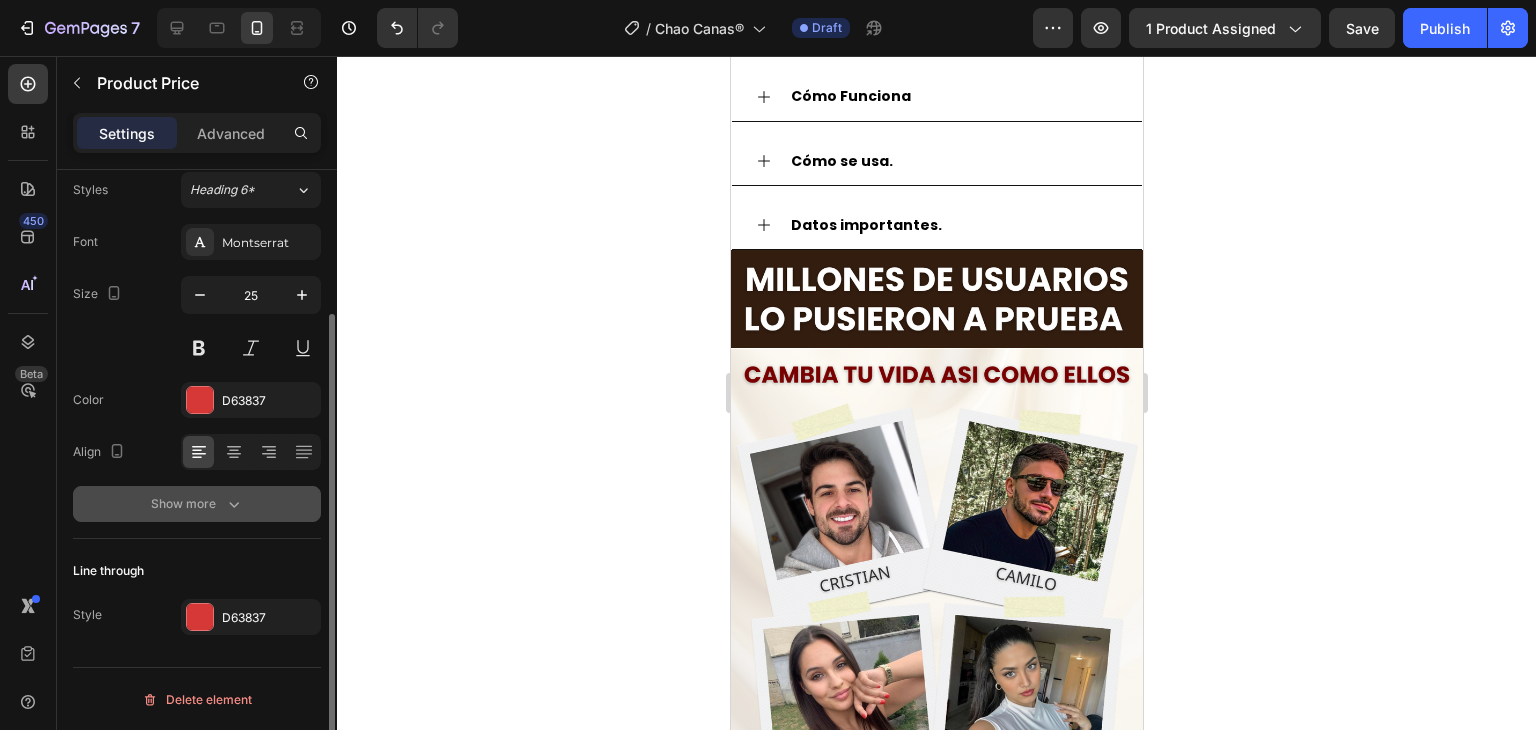 click on "Show more" at bounding box center [197, 504] 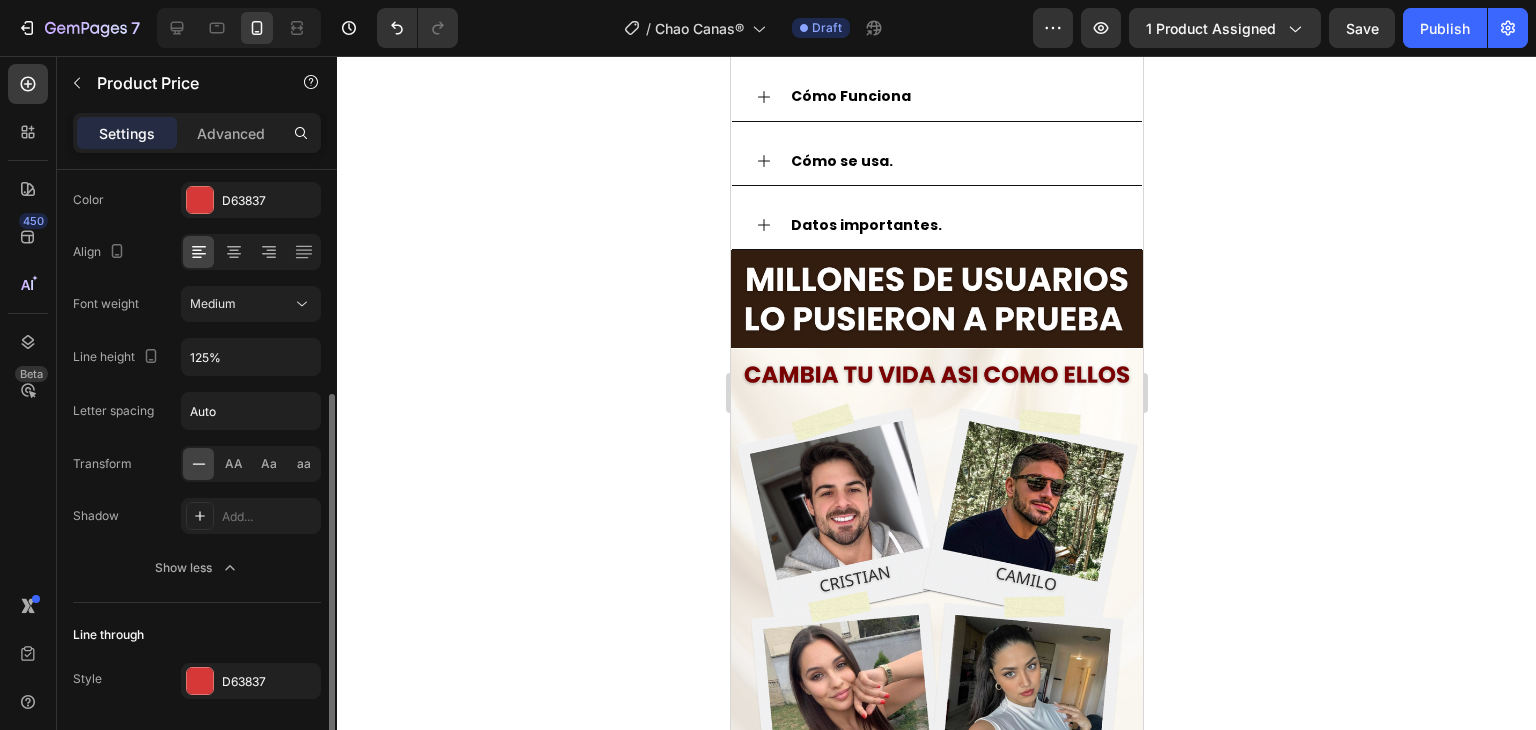 scroll, scrollTop: 450, scrollLeft: 0, axis: vertical 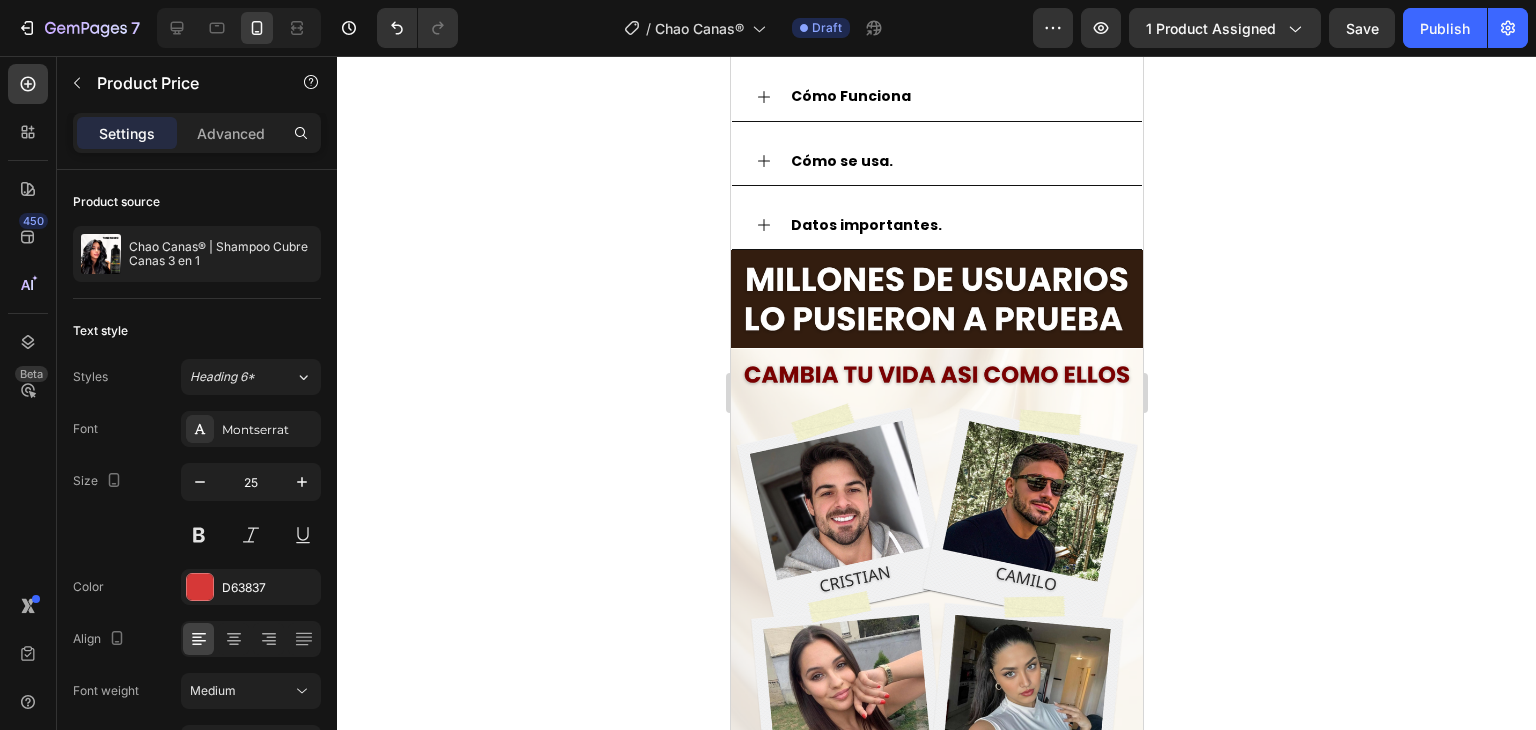 click 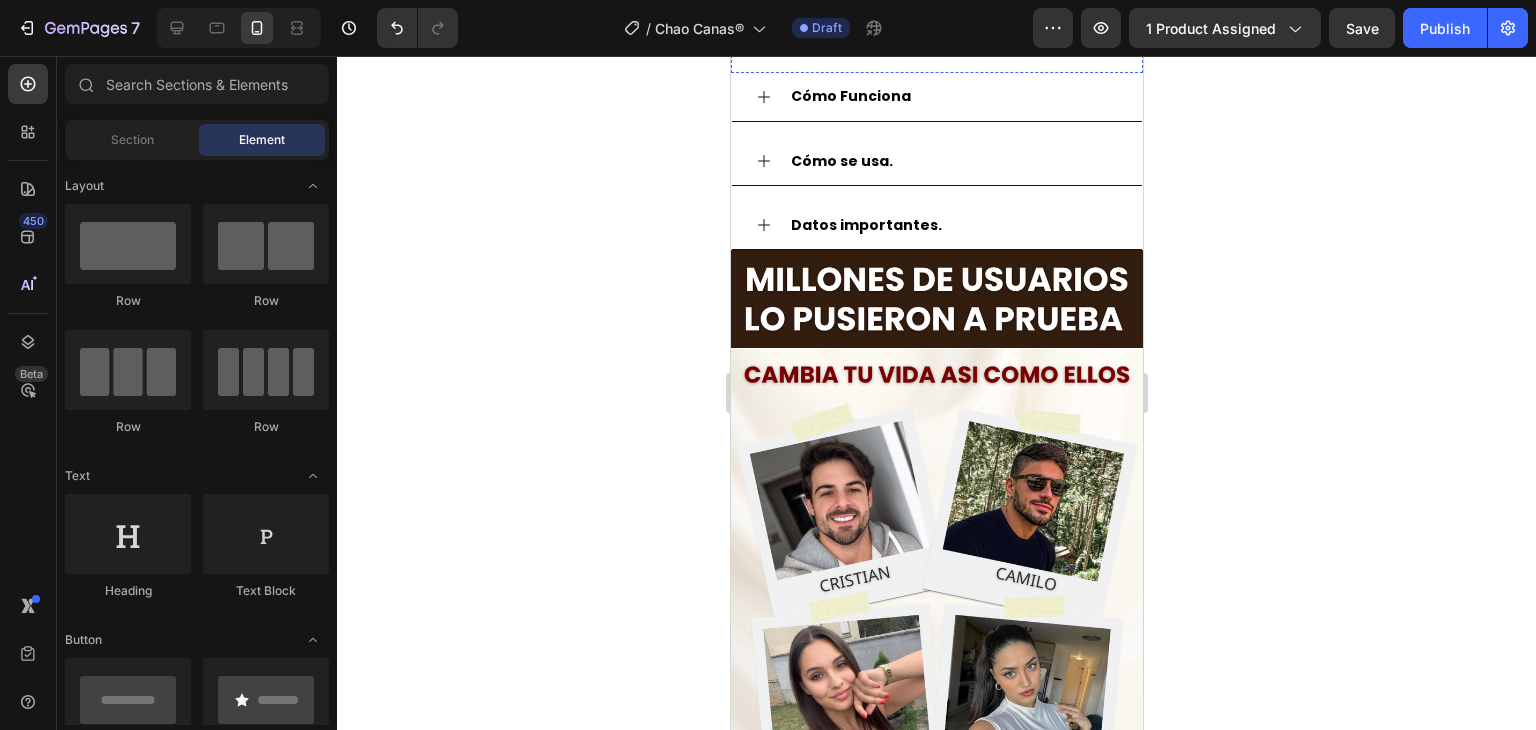click on "$179.900,00" at bounding box center (1017, -282) 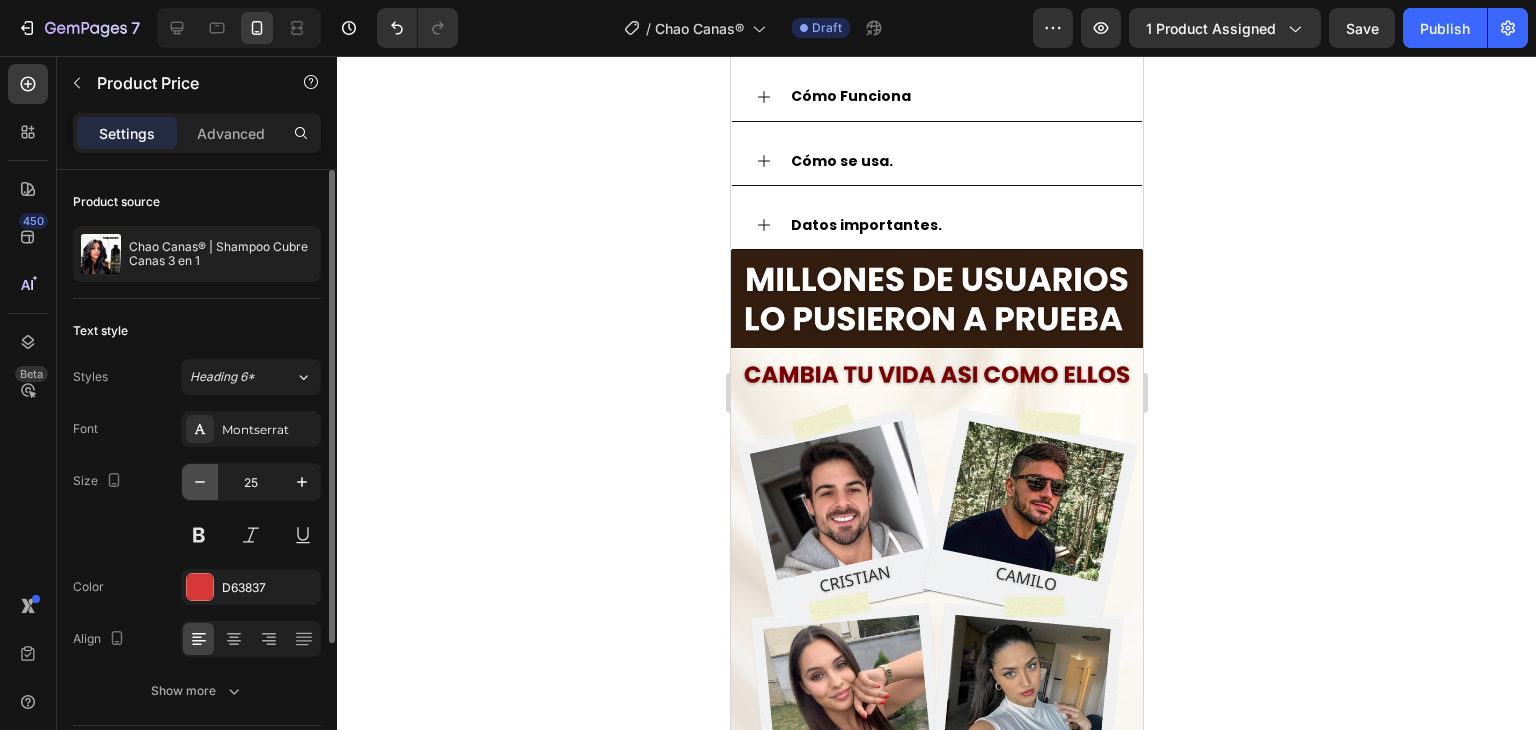scroll, scrollTop: 187, scrollLeft: 0, axis: vertical 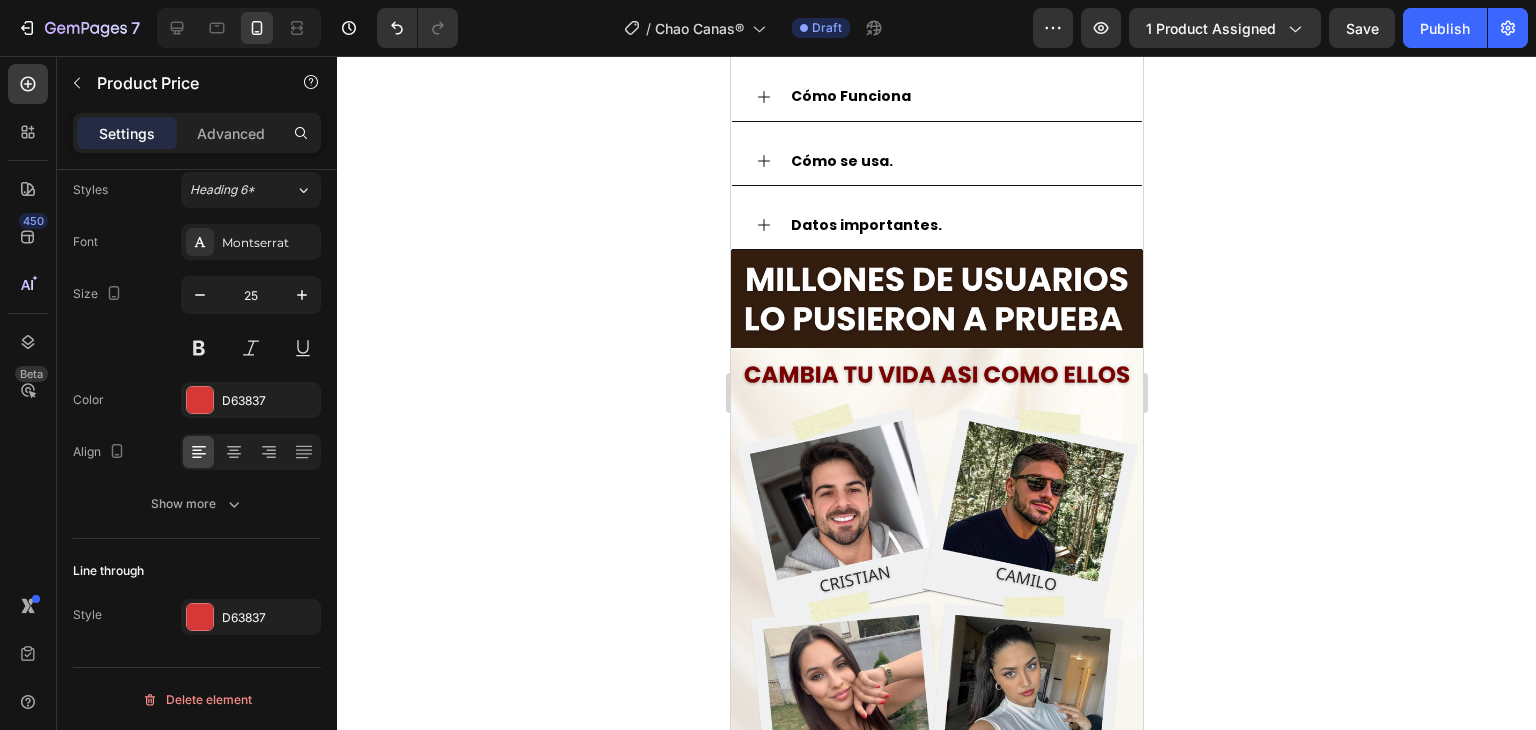 click on "$179.900,00" at bounding box center (1017, -282) 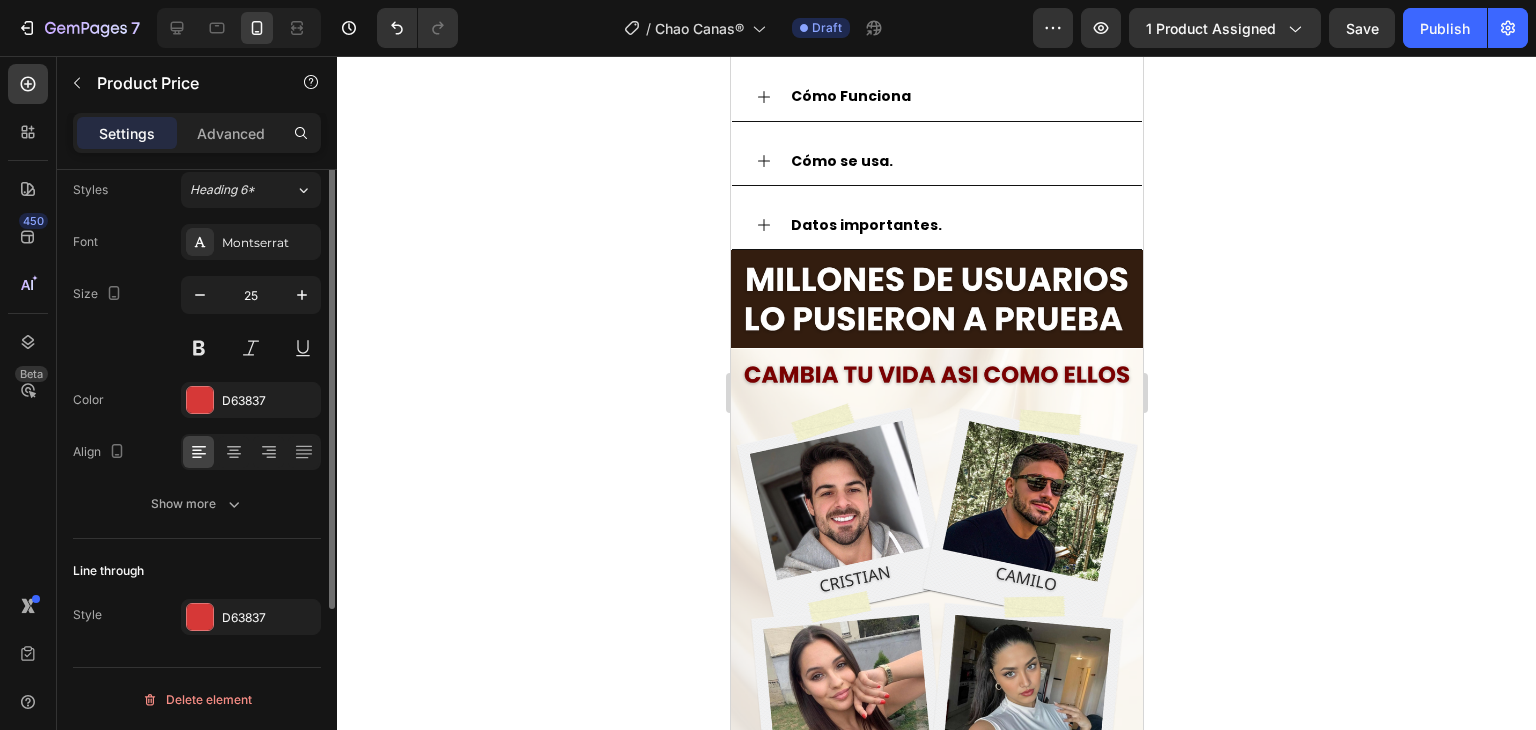 scroll, scrollTop: 0, scrollLeft: 0, axis: both 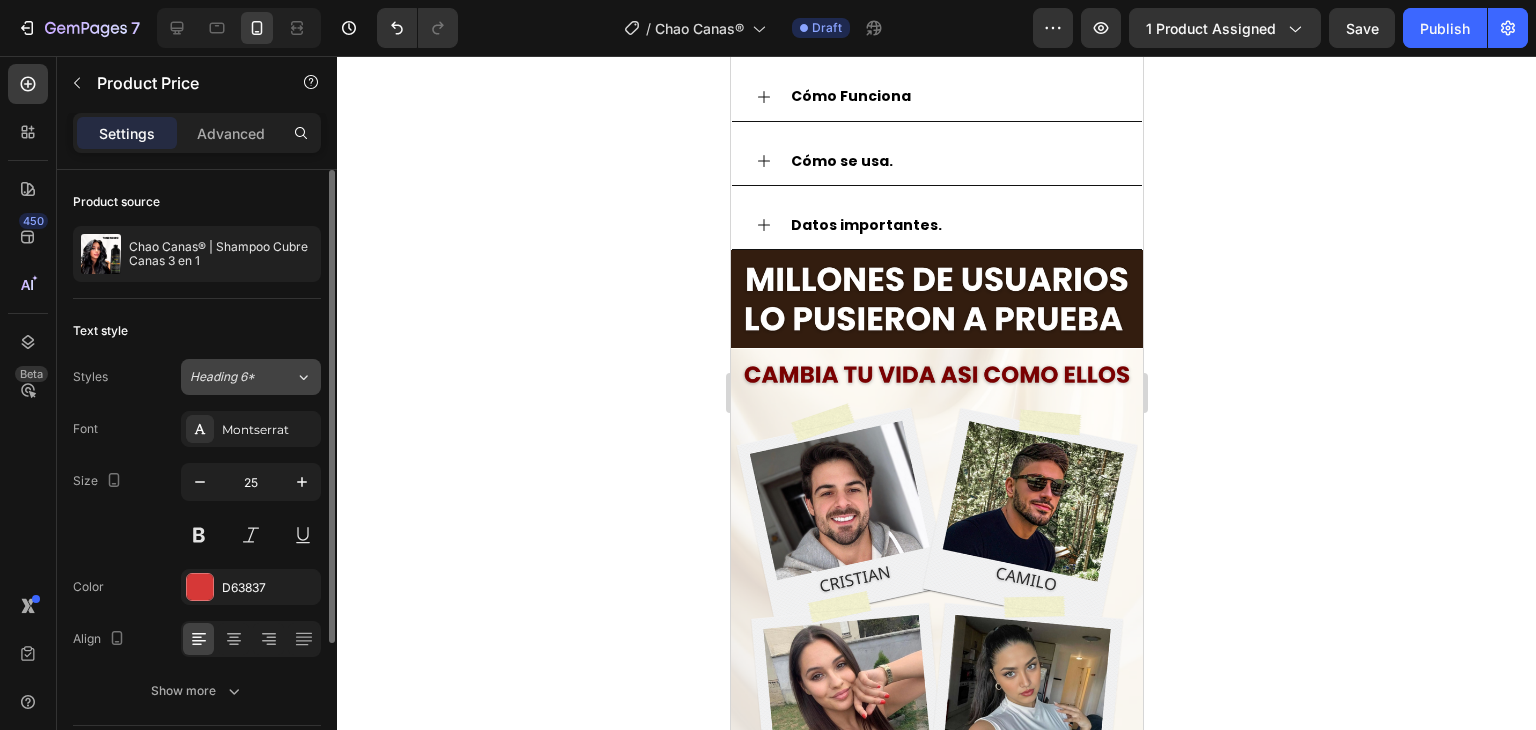 click on "Heading 6*" 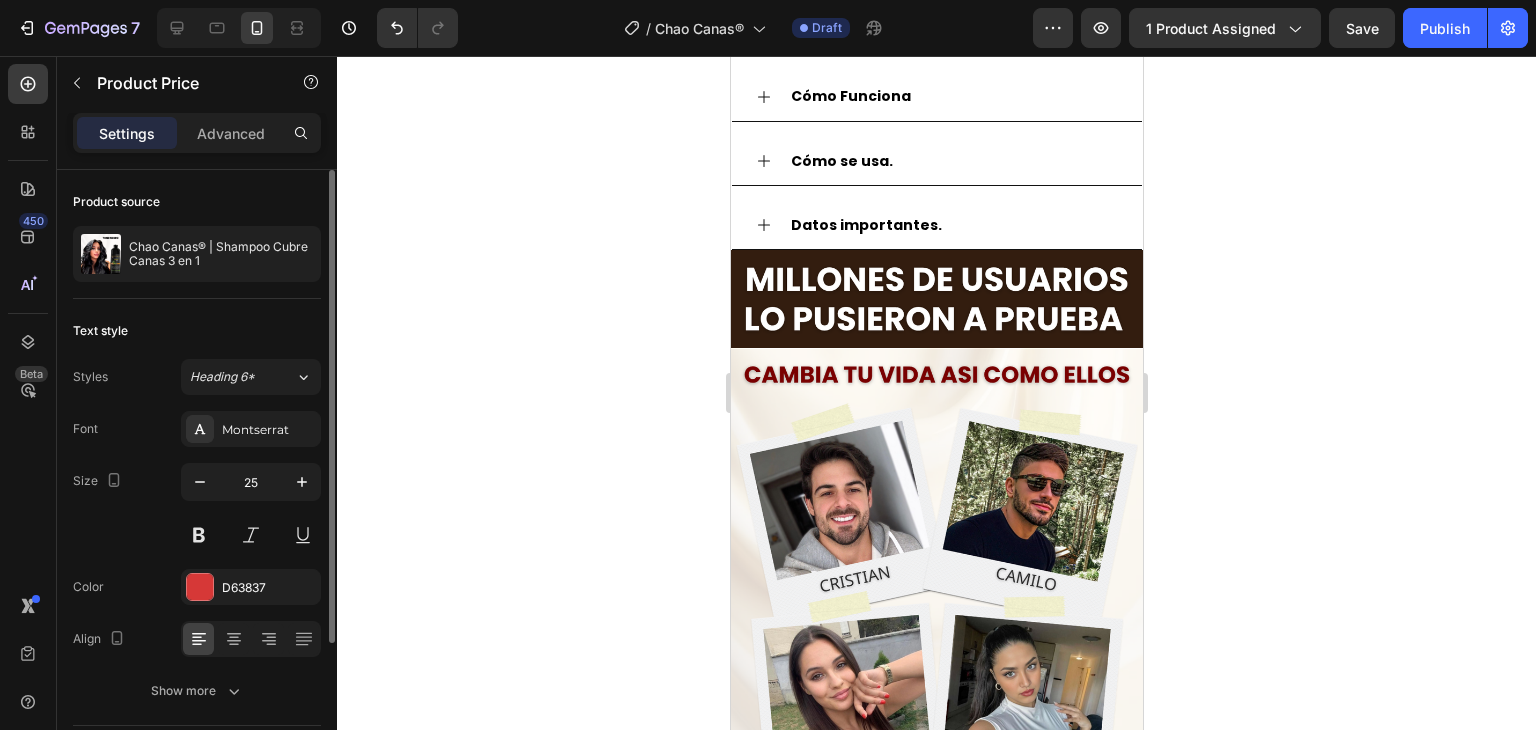 click on "Size 25" at bounding box center (197, 508) 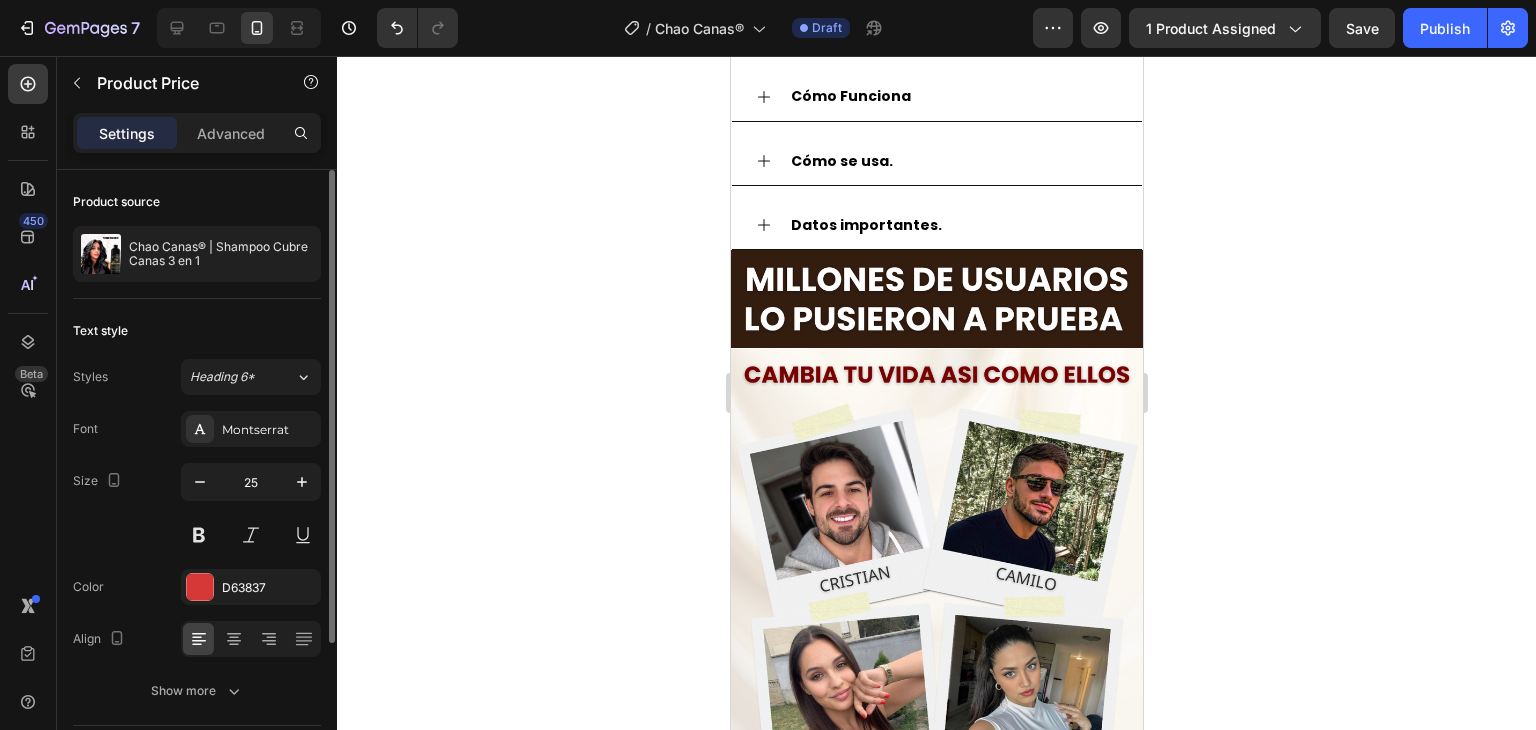 scroll, scrollTop: 187, scrollLeft: 0, axis: vertical 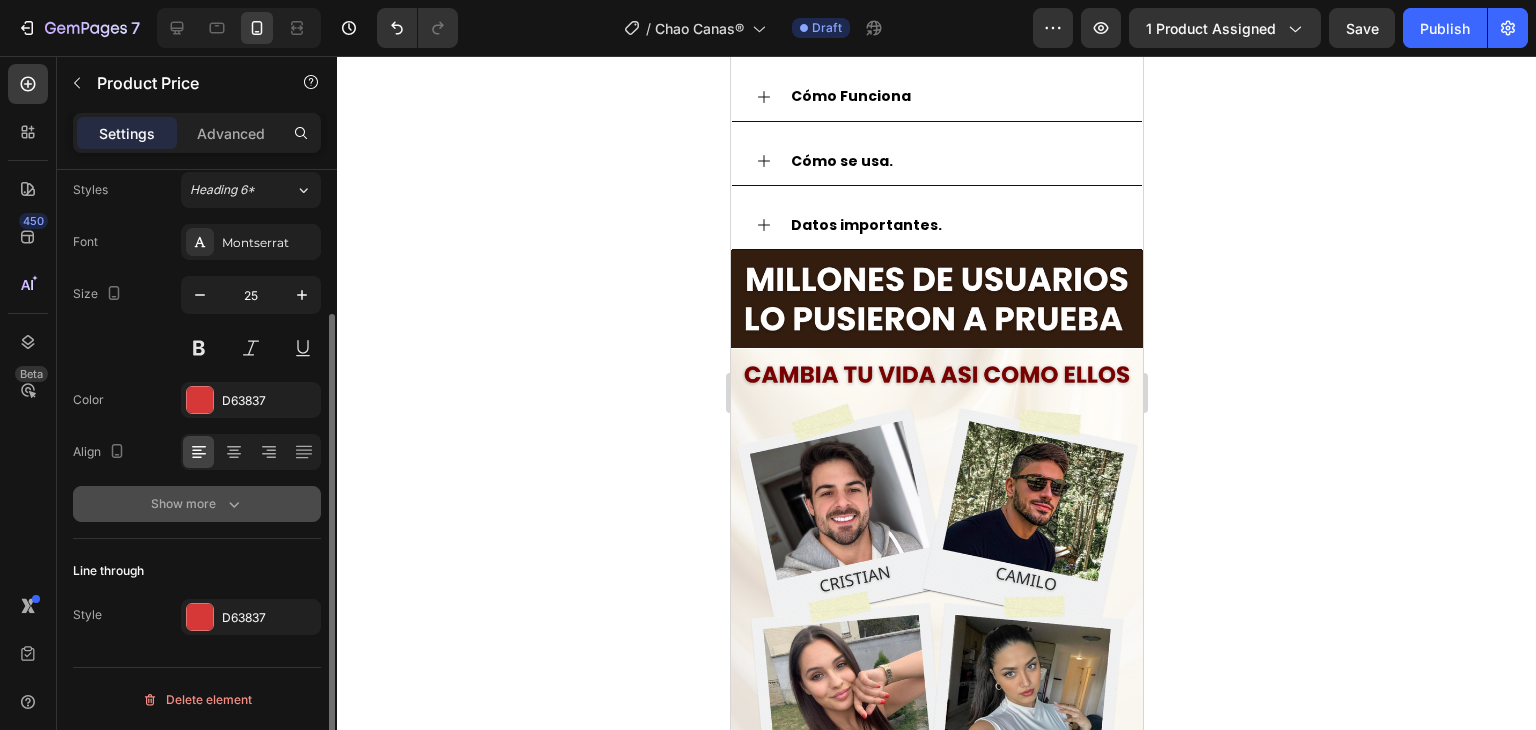 click on "Show more" at bounding box center [197, 504] 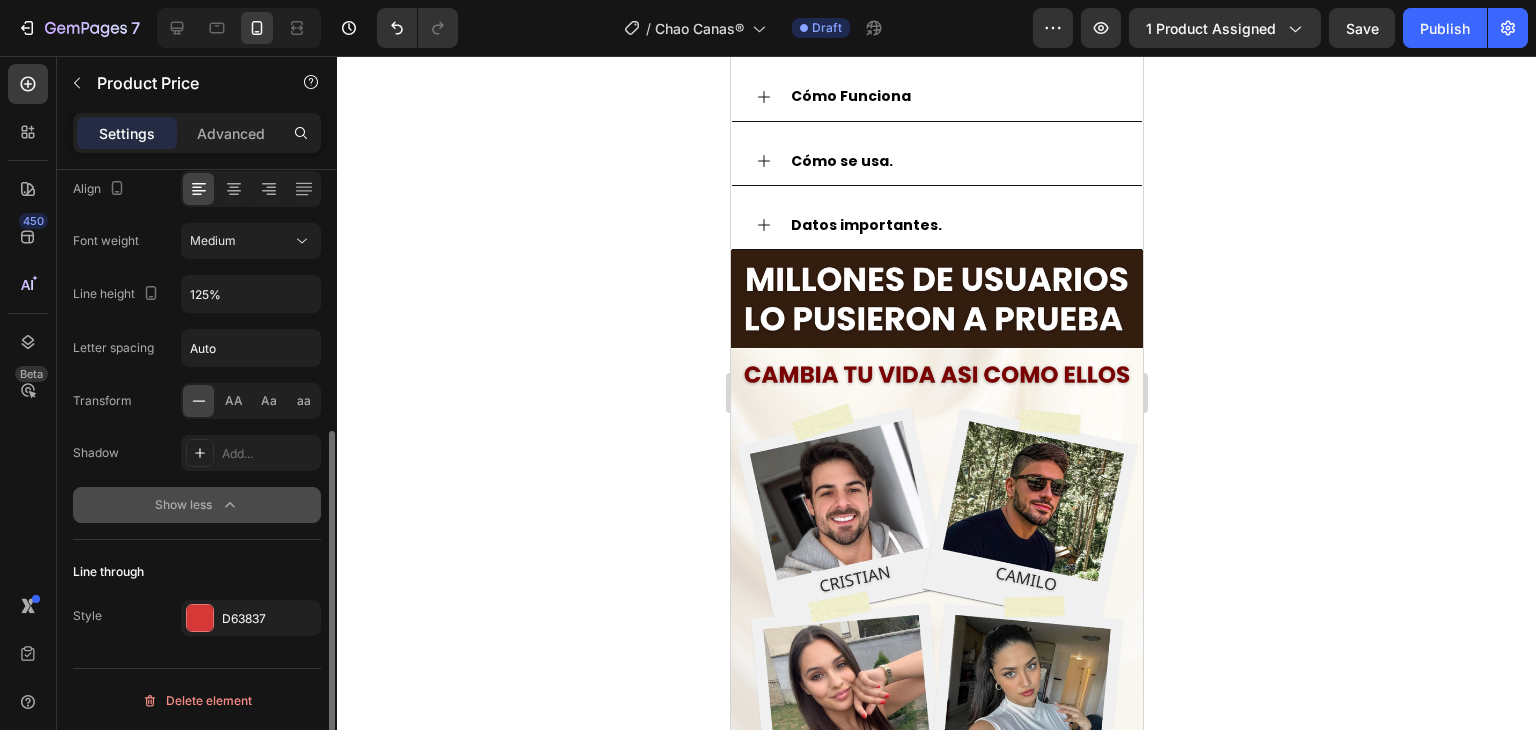 scroll, scrollTop: 0, scrollLeft: 0, axis: both 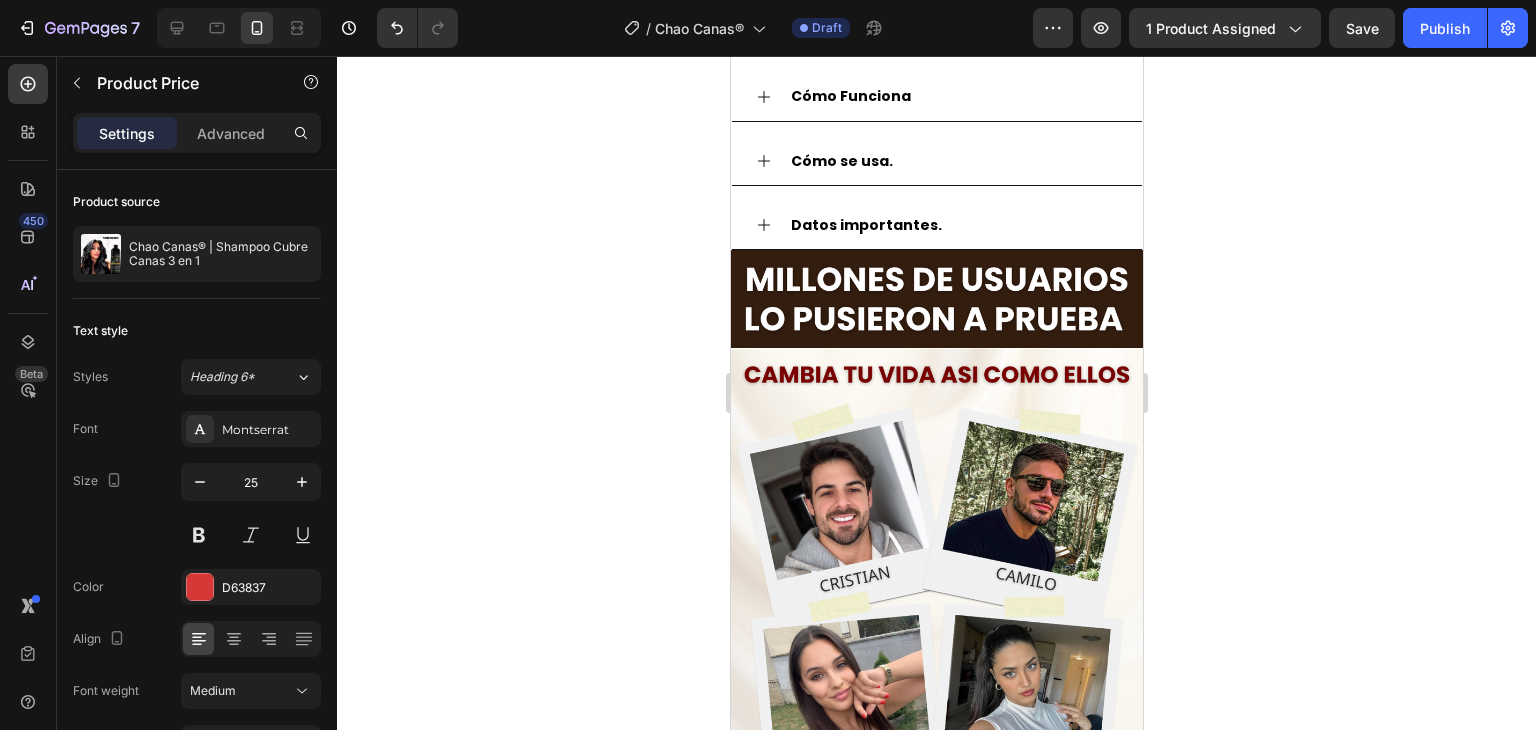 click on "$79.900,00" at bounding box center [834, -286] 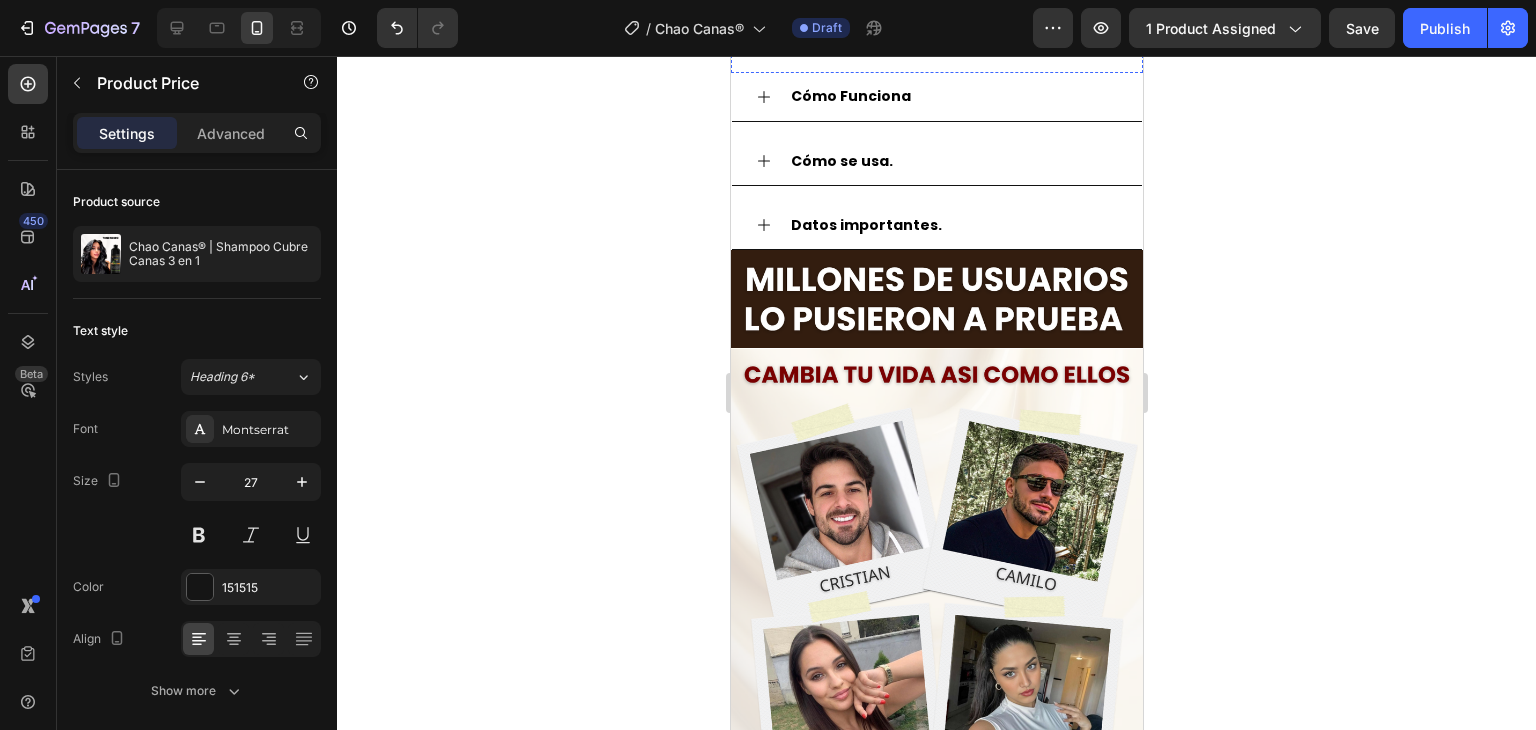 click on "$179.900,00 Product Price Product Price" at bounding box center [1037, -273] 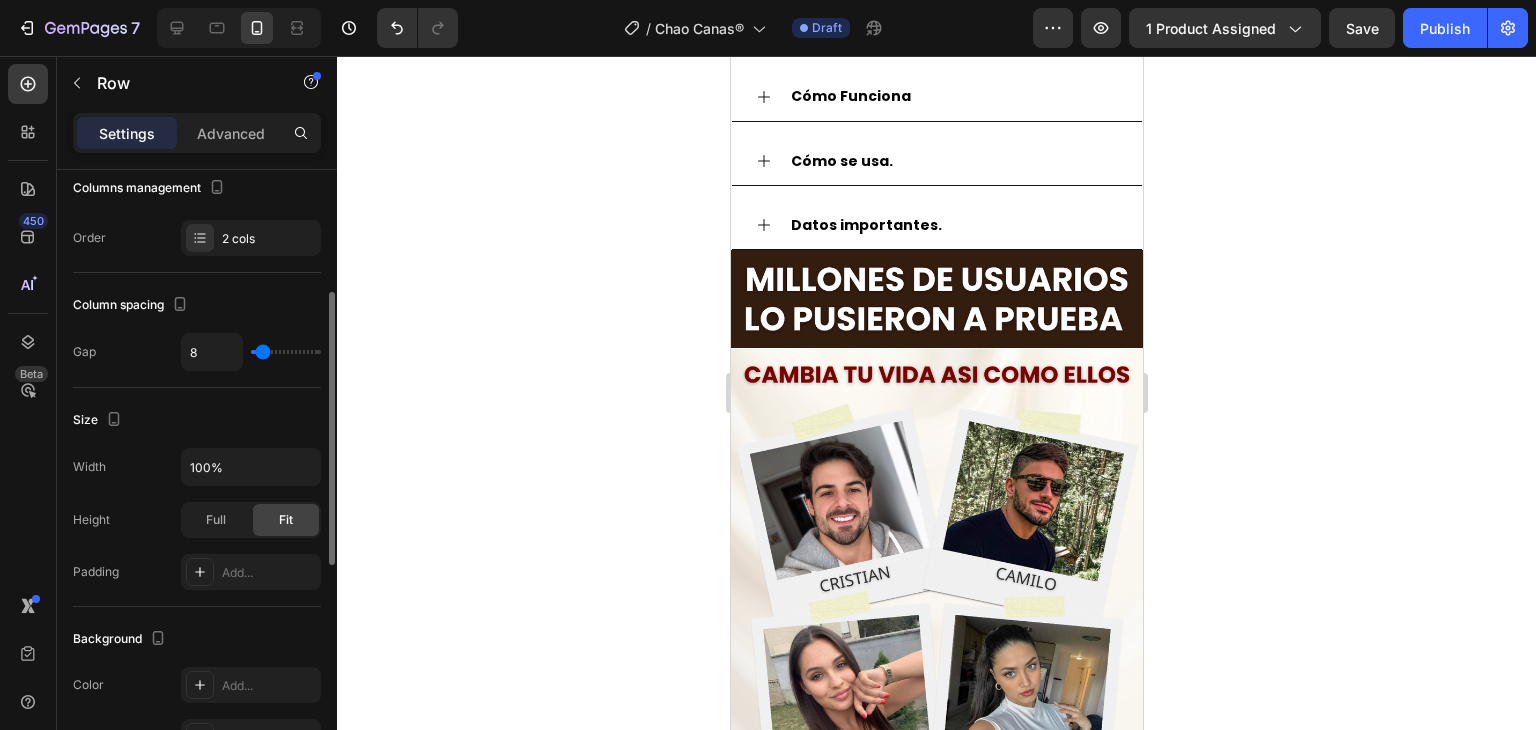 scroll, scrollTop: 0, scrollLeft: 0, axis: both 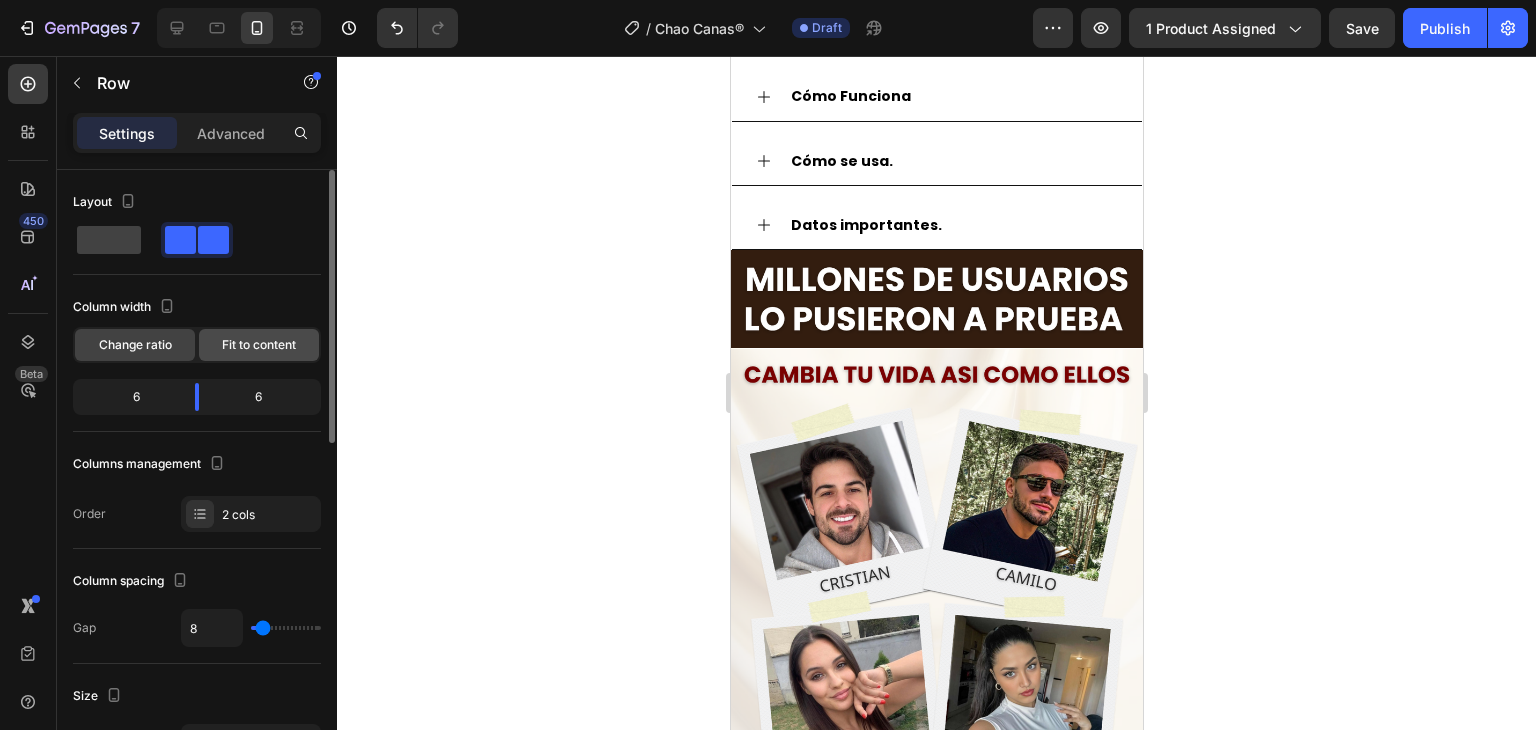 click on "Fit to content" 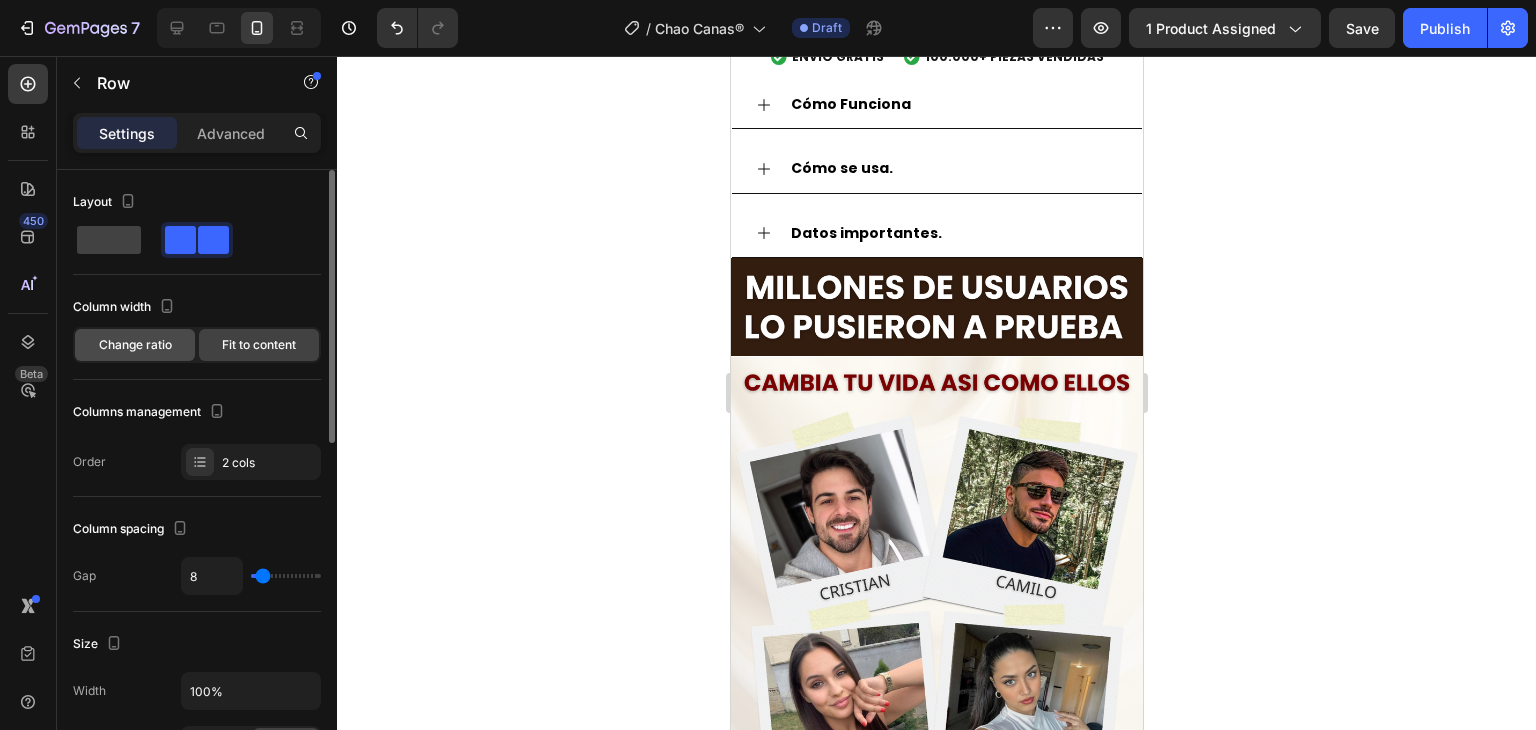 click on "Change ratio" 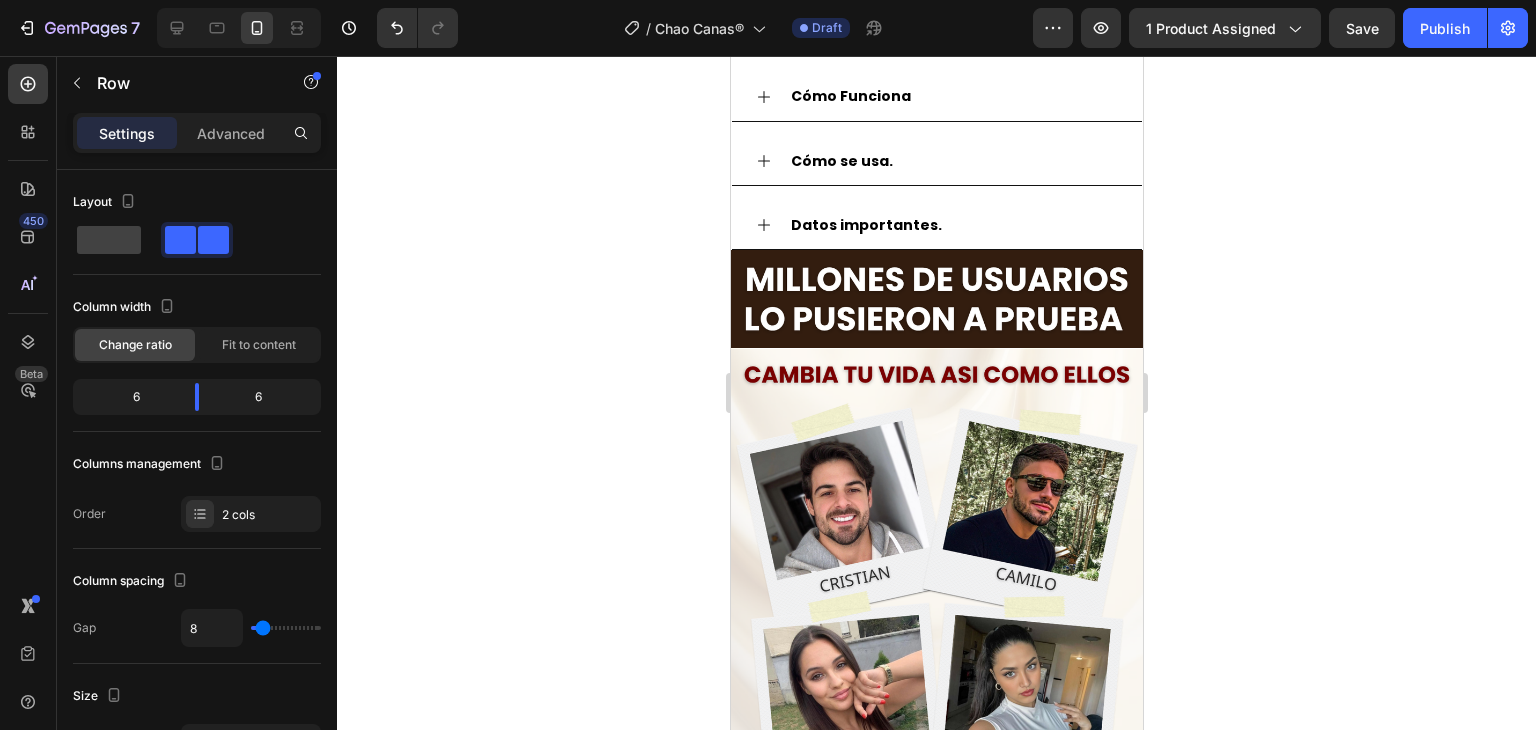 click on "$179.900,00" at bounding box center (1017, -282) 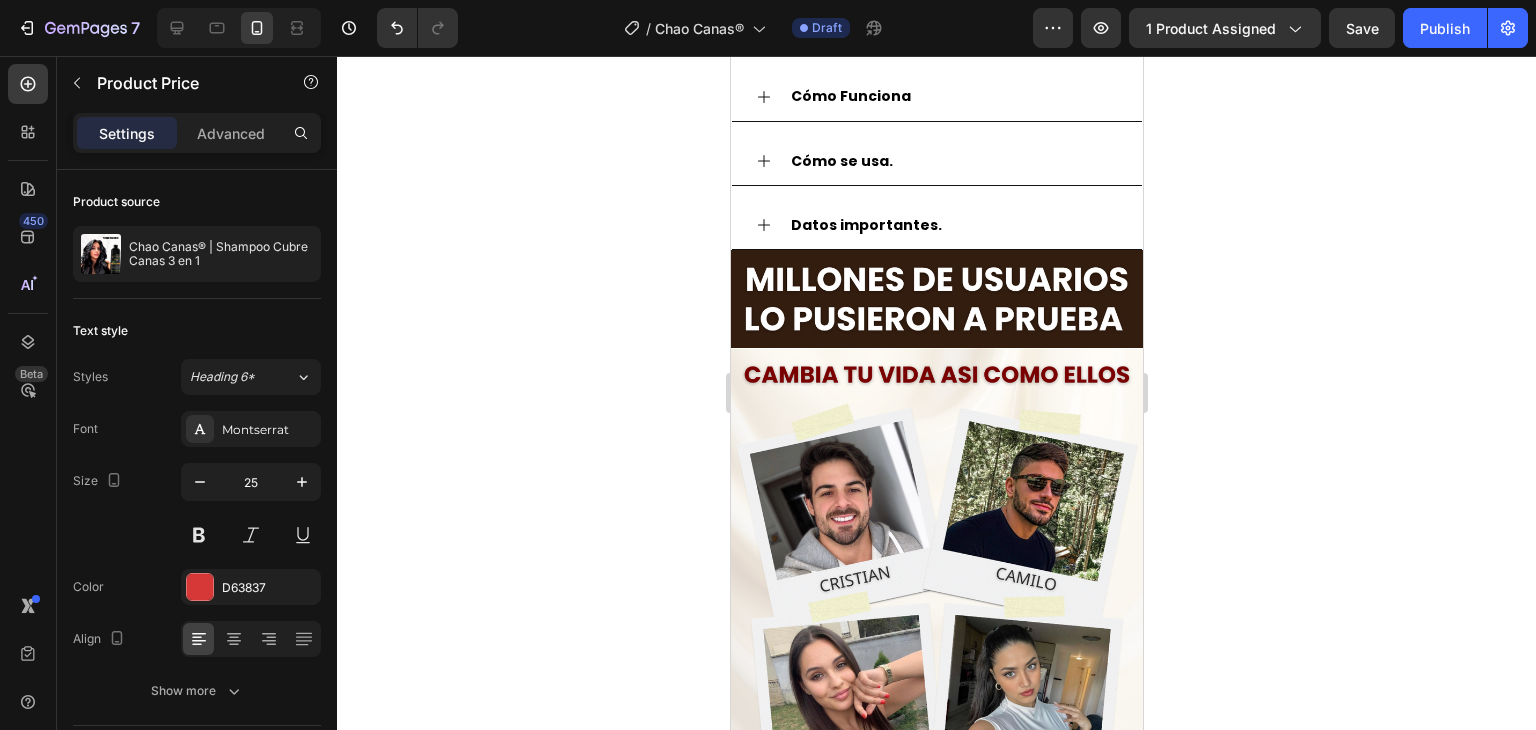 click on "$179.900,00" at bounding box center [1017, -282] 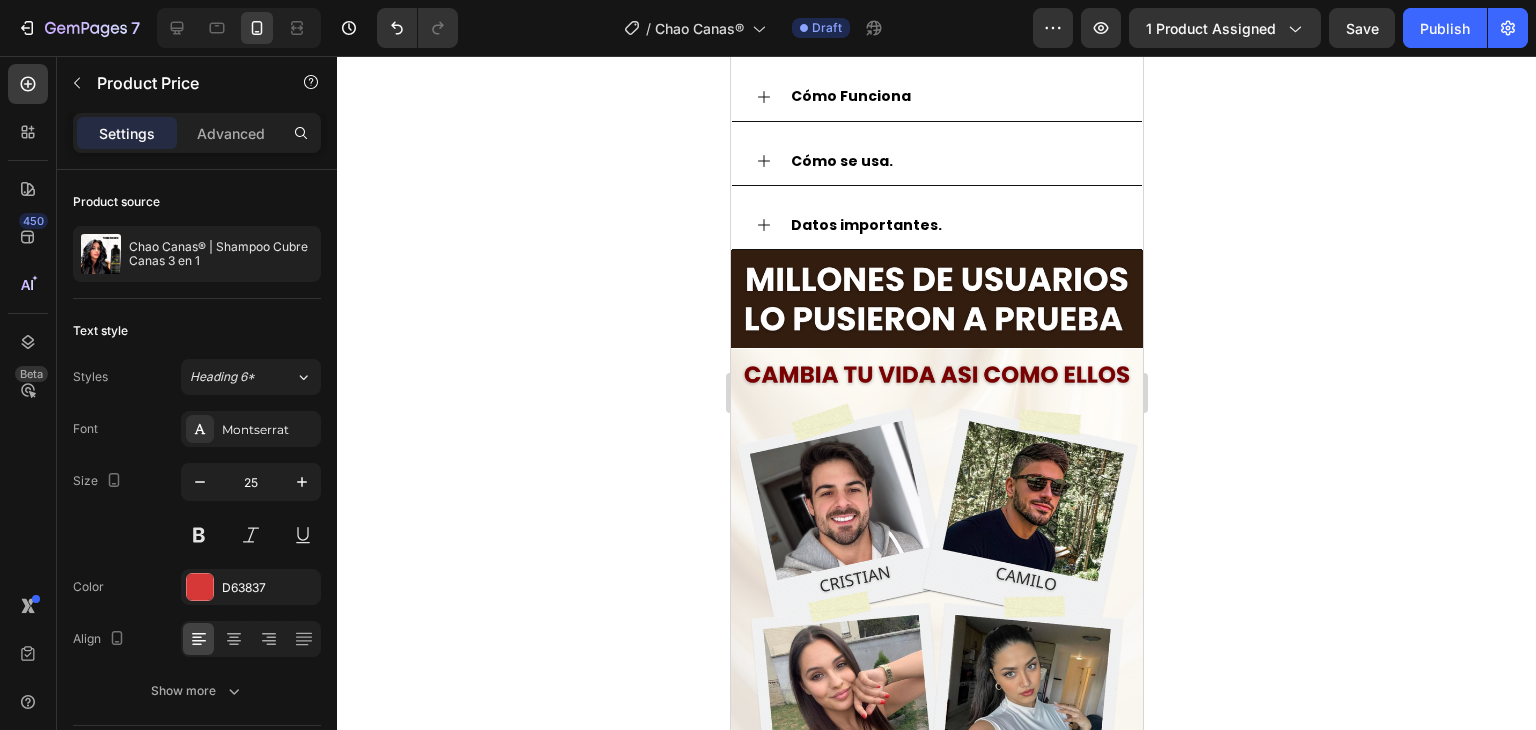 click on "Discount Tag" at bounding box center [782, -277] 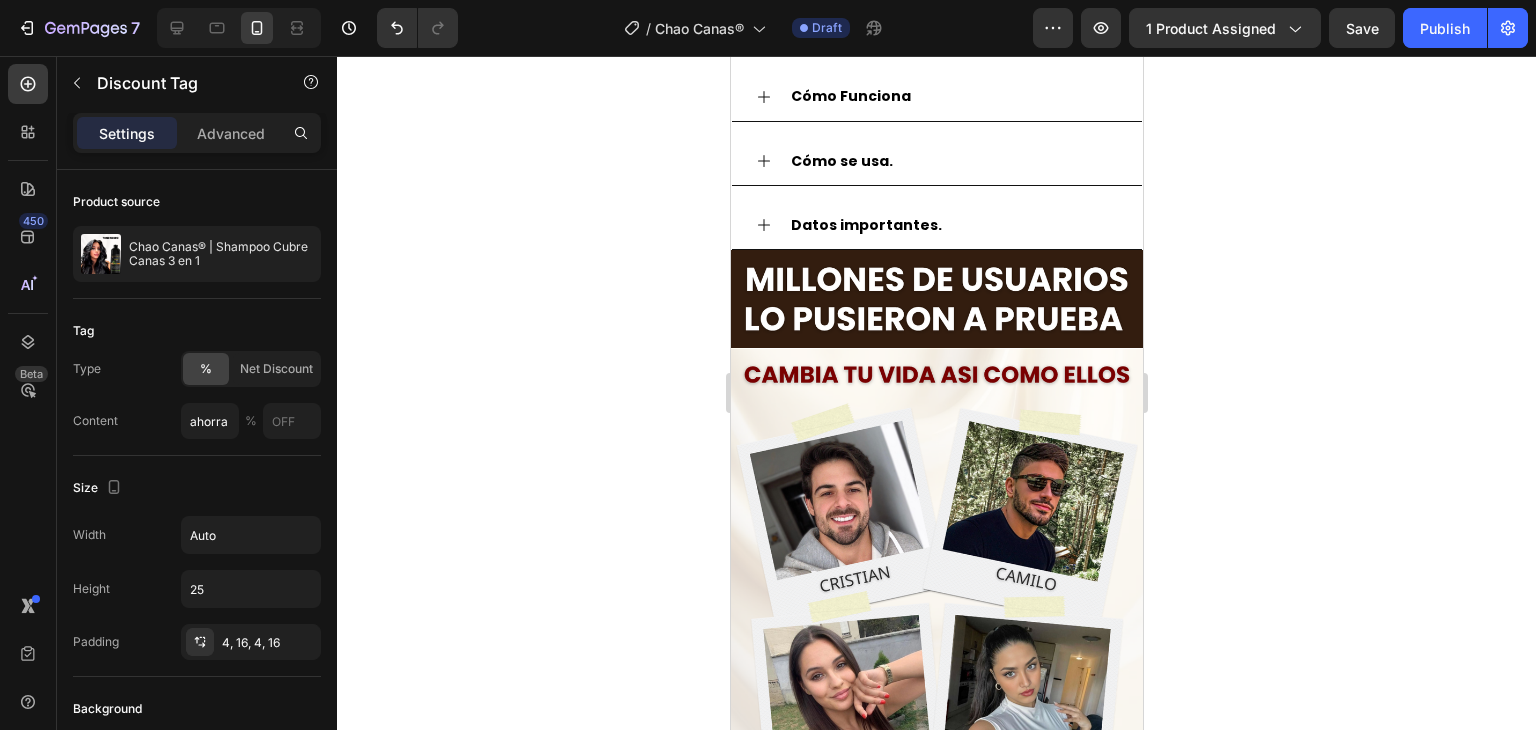 click 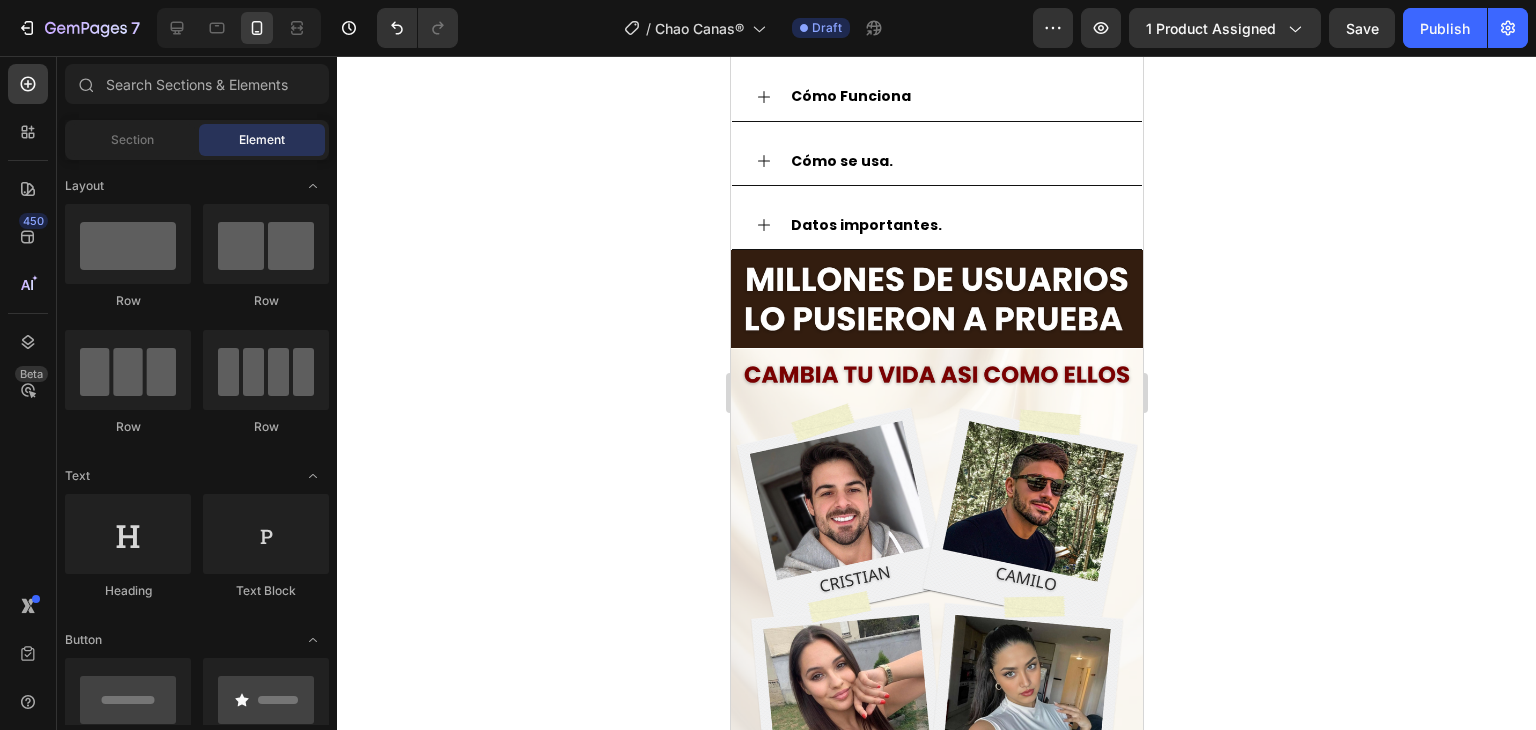 click on "$79.900,00" at bounding box center [834, -286] 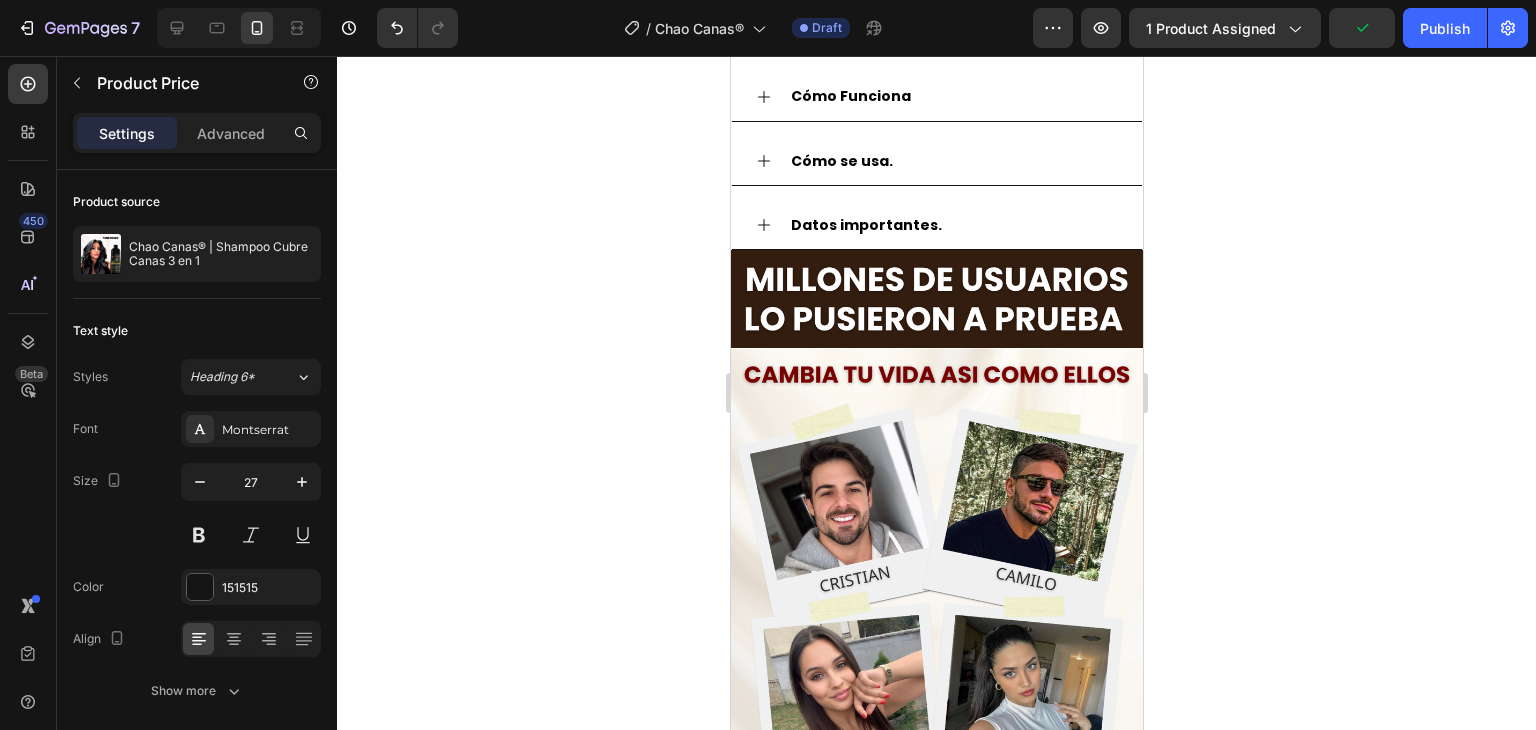 click on "$179.900,00" at bounding box center [1017, -282] 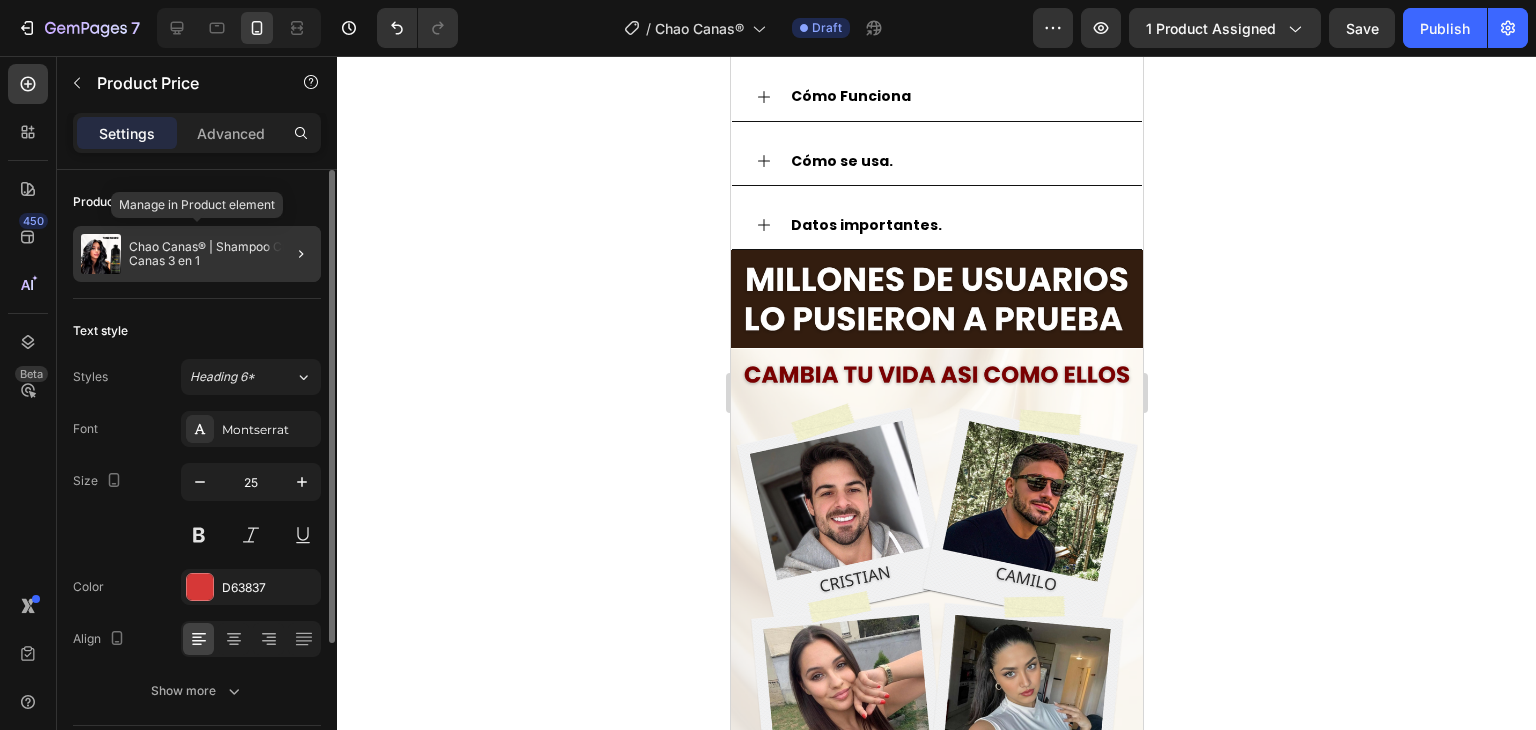 click on "Chao Canas® | Shampoo Cubre Canas 3 en 1" 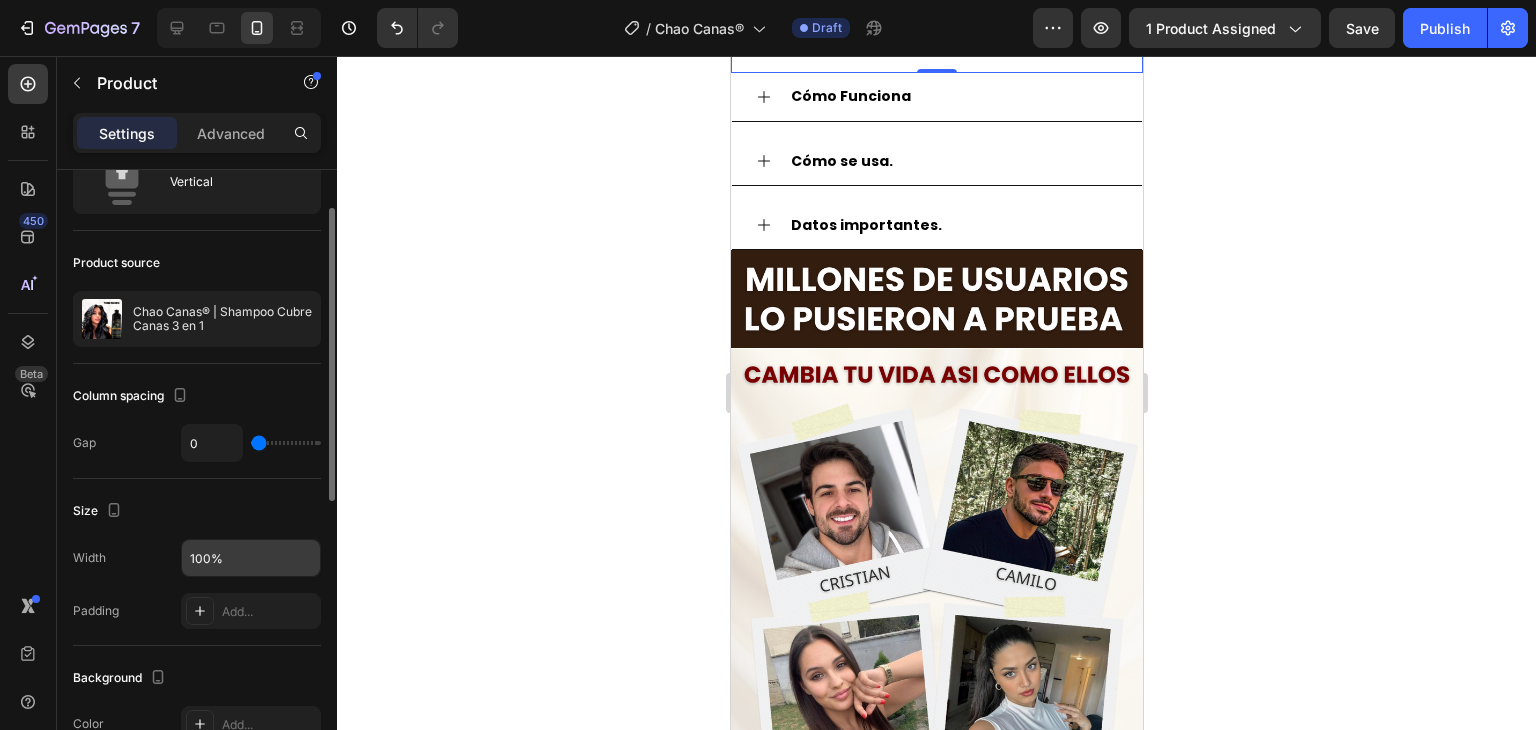 scroll, scrollTop: 680, scrollLeft: 0, axis: vertical 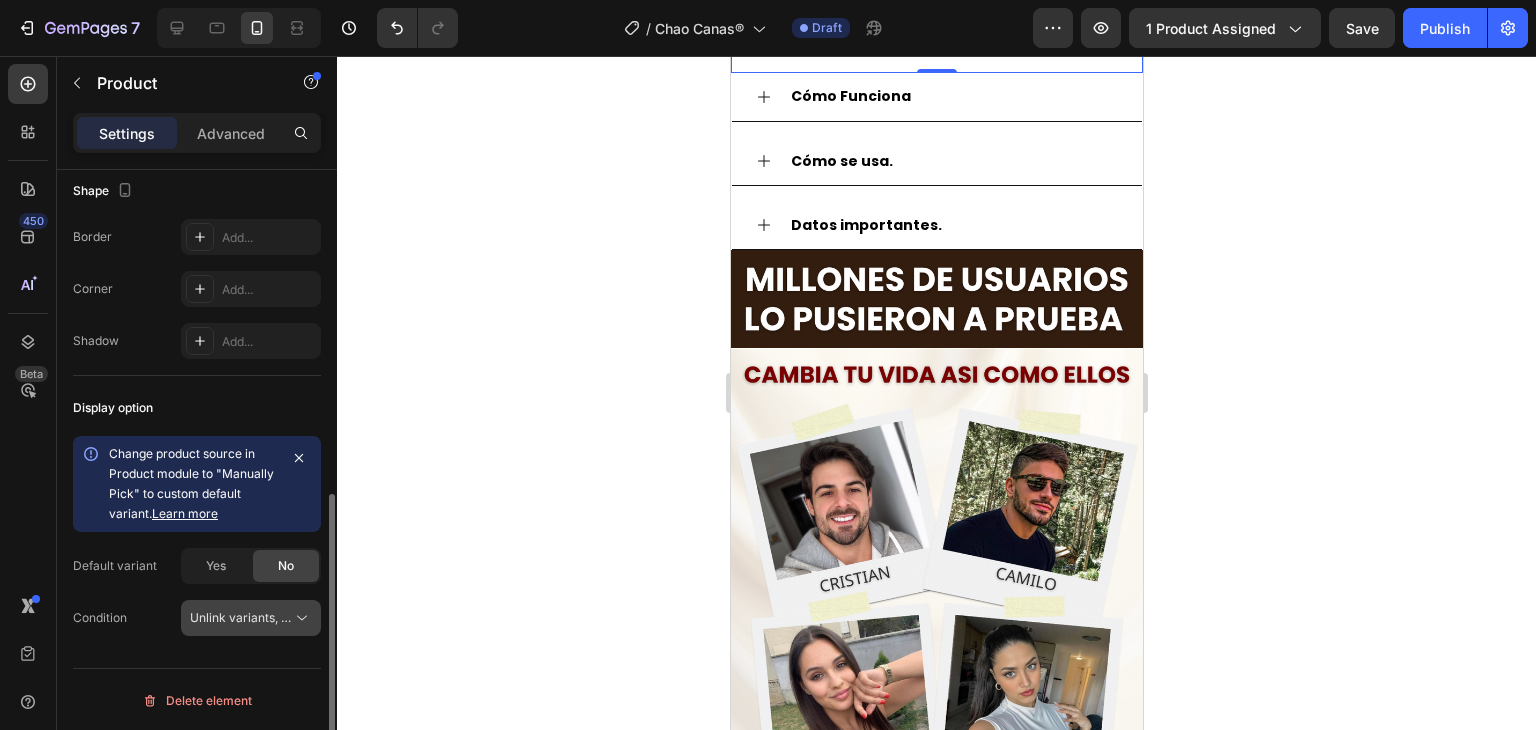 click on "Unlink variants, quantity <br> between same products" 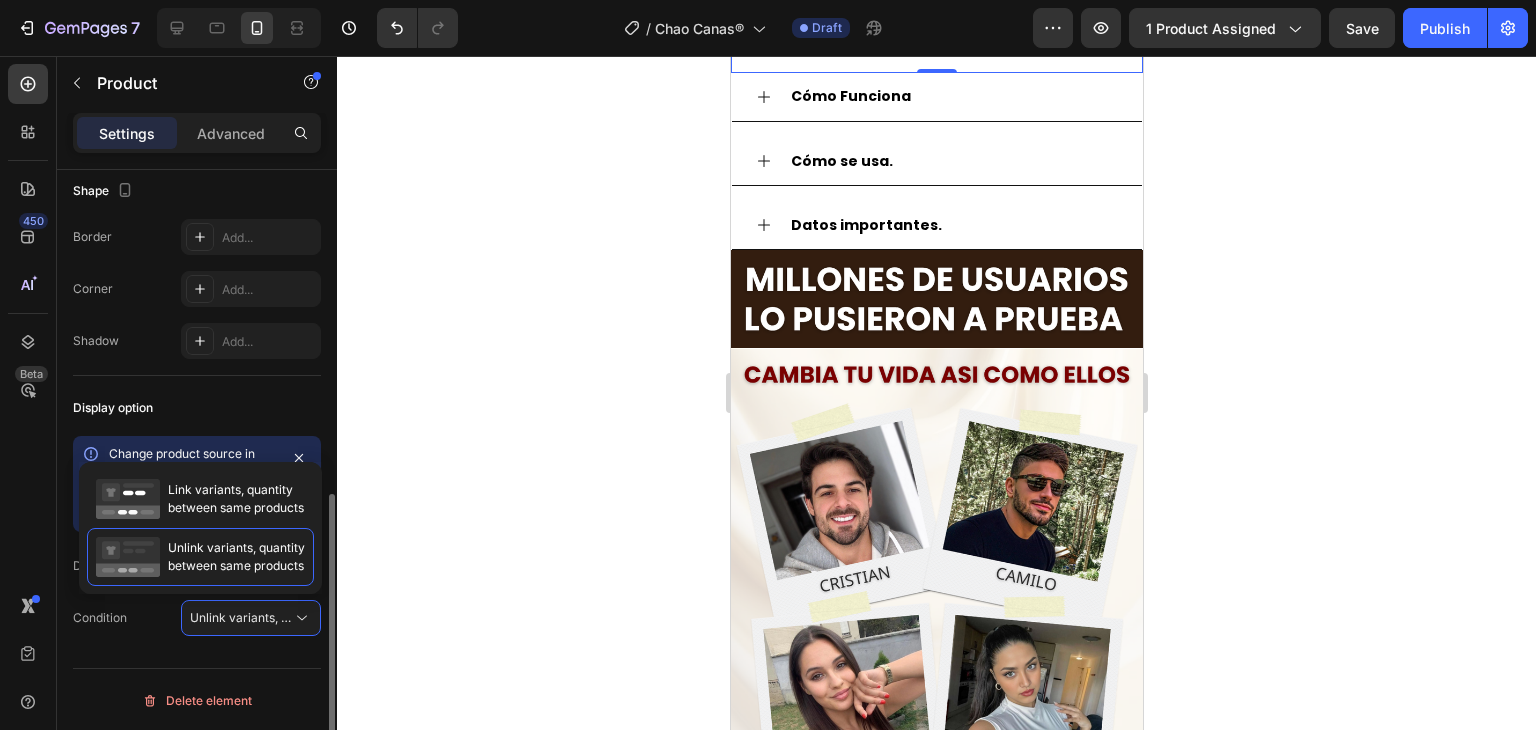 click on "Display option Change product source in Product module to "Manually Pick" to custom default variant.  Learn more Default variant Yes No Condition Unlink variants, quantity <br> between same products" 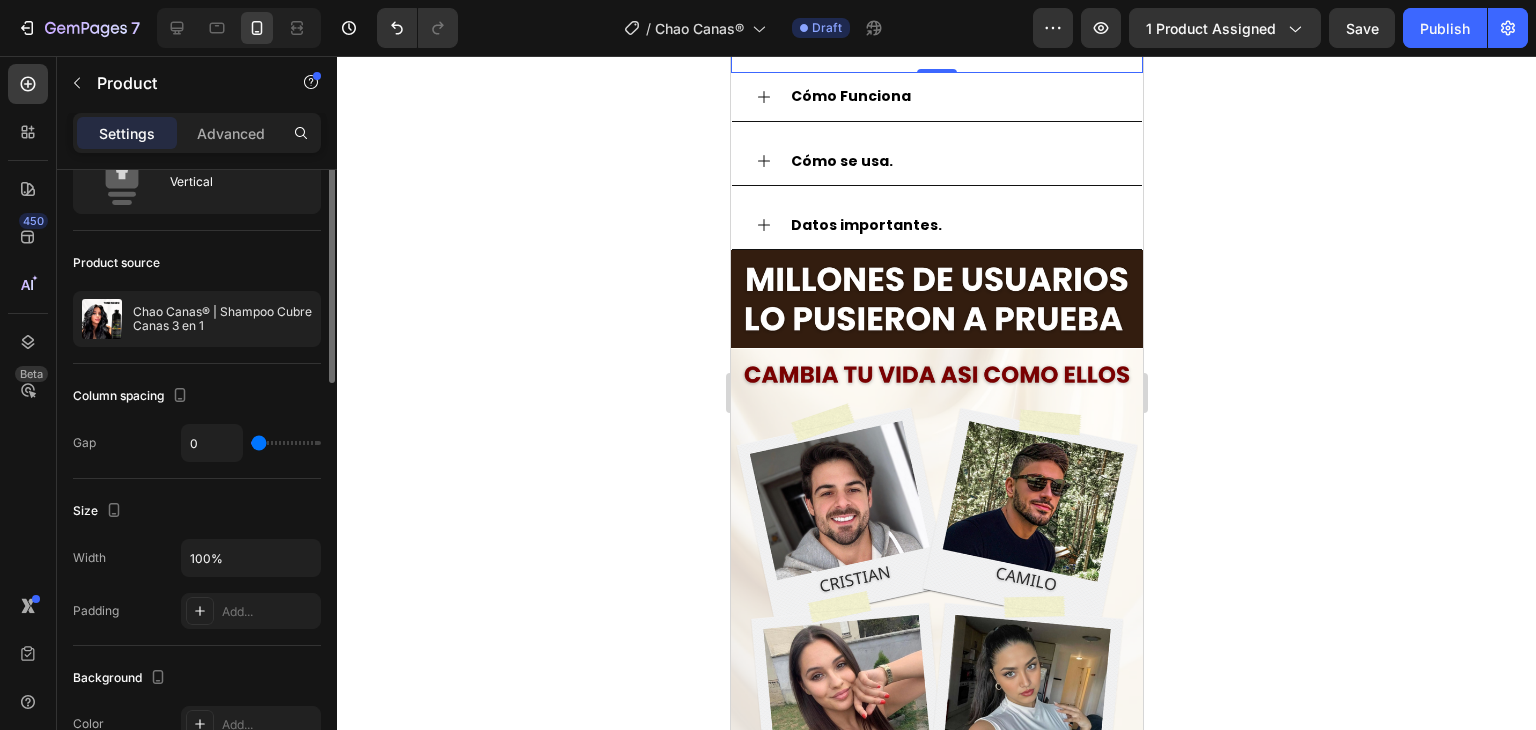 scroll, scrollTop: 0, scrollLeft: 0, axis: both 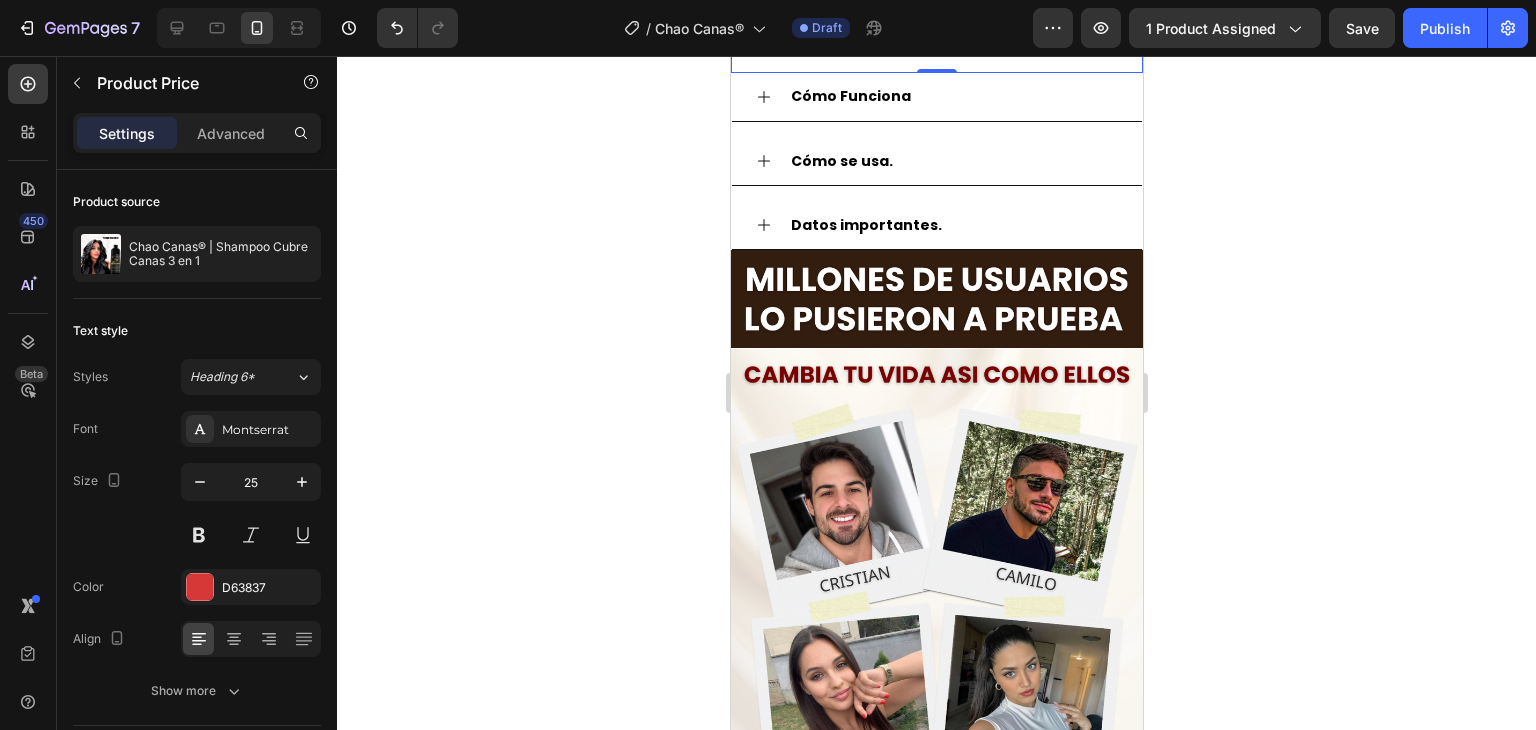 click on "$179.900,00" at bounding box center (1017, -282) 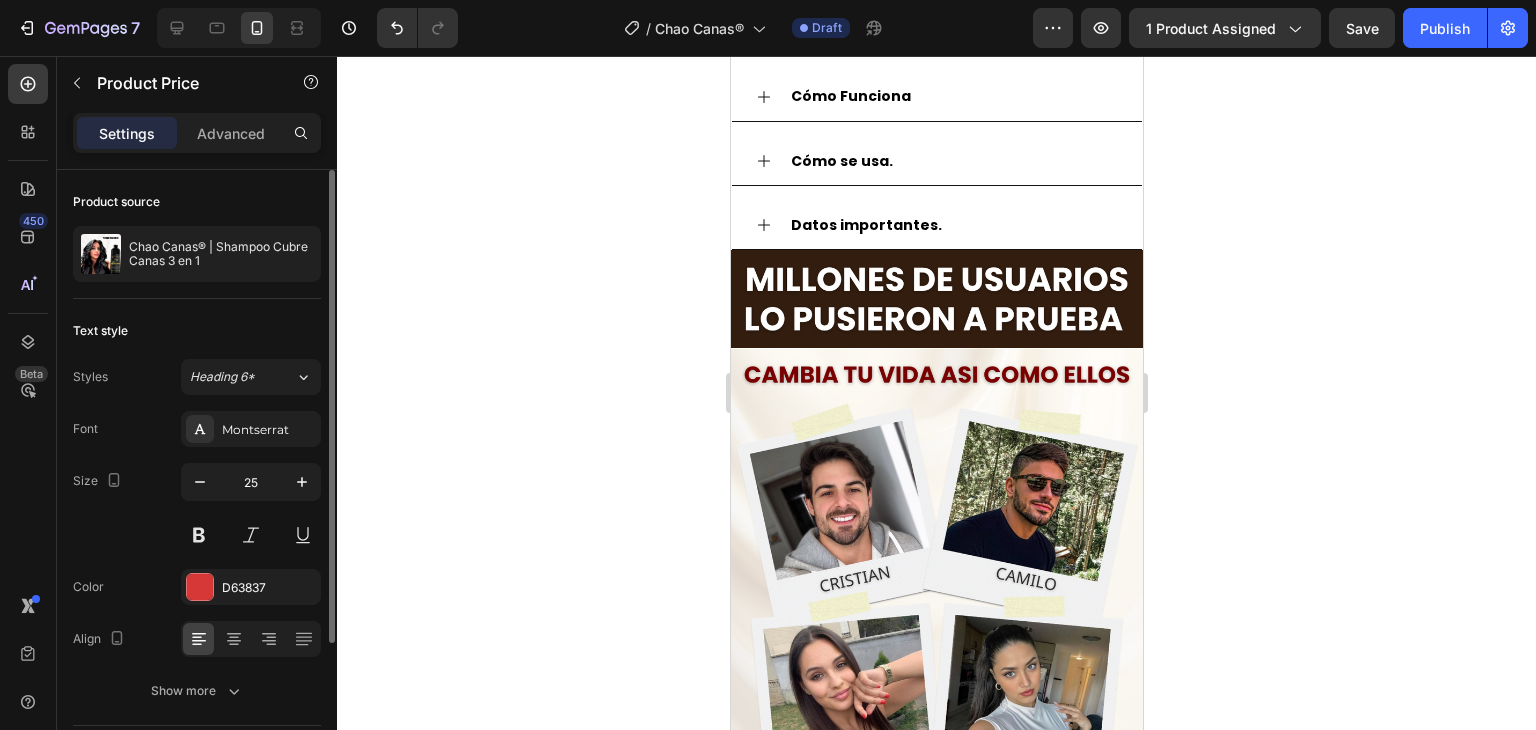 scroll, scrollTop: 187, scrollLeft: 0, axis: vertical 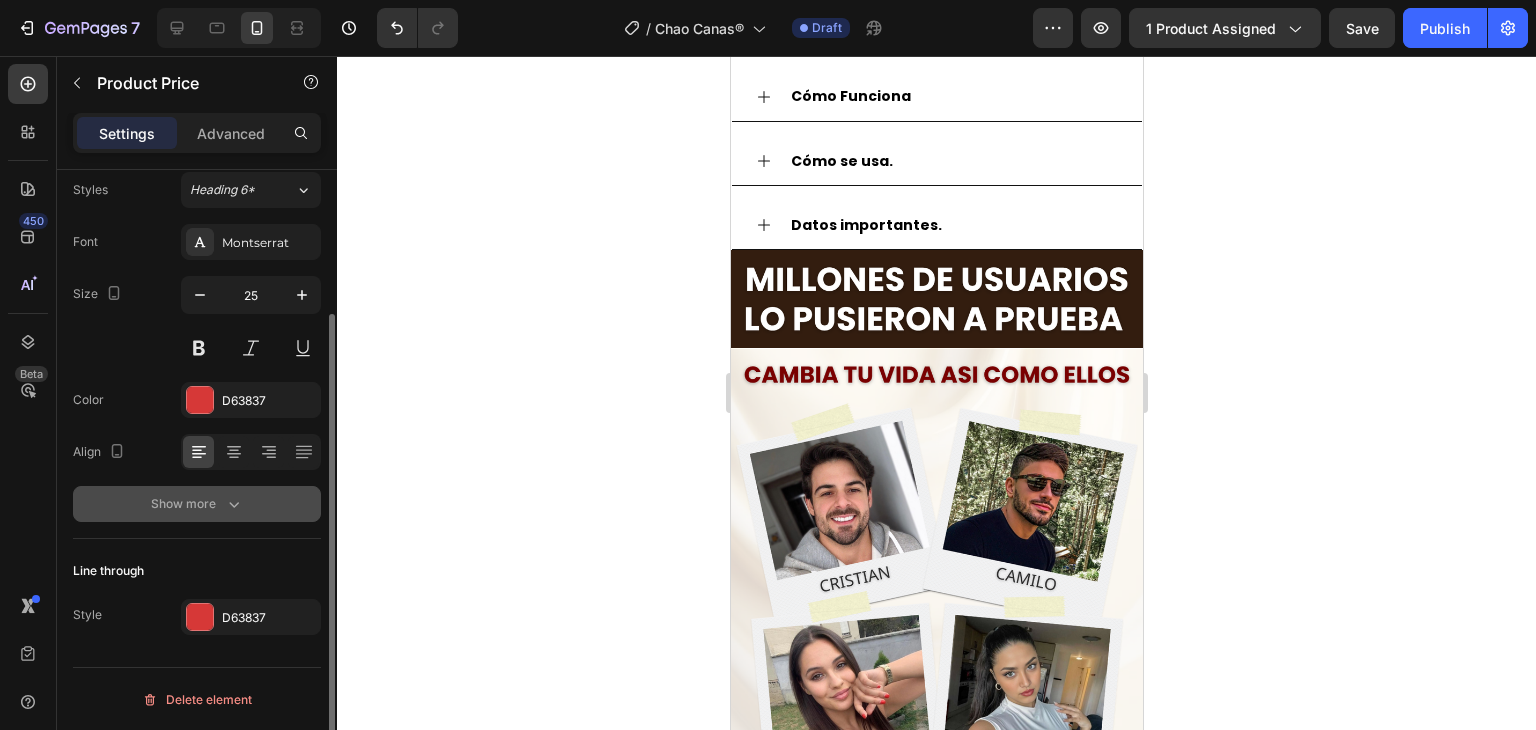 click on "Show more" at bounding box center [197, 504] 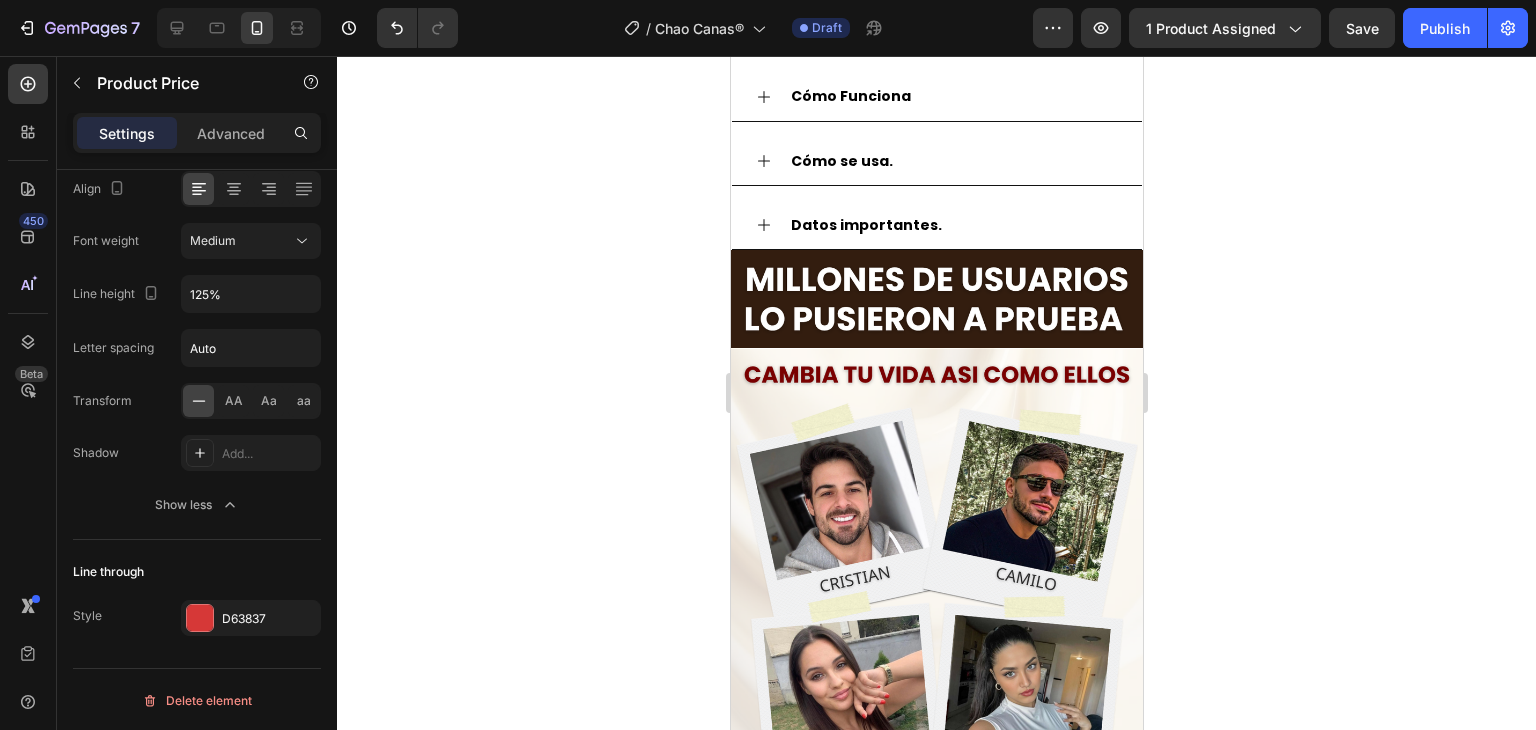 scroll, scrollTop: 0, scrollLeft: 0, axis: both 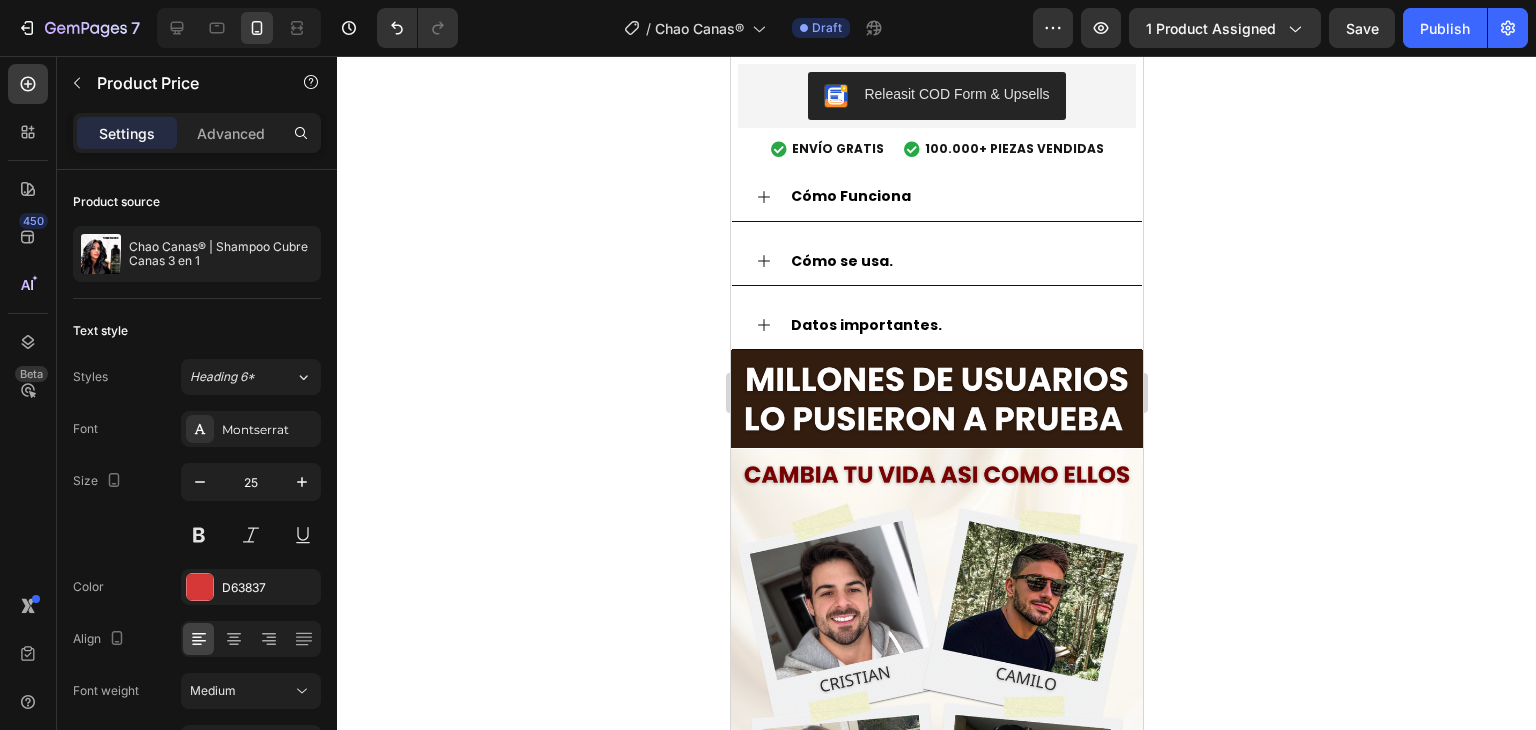 click on "$79.900,00" at bounding box center [834, -186] 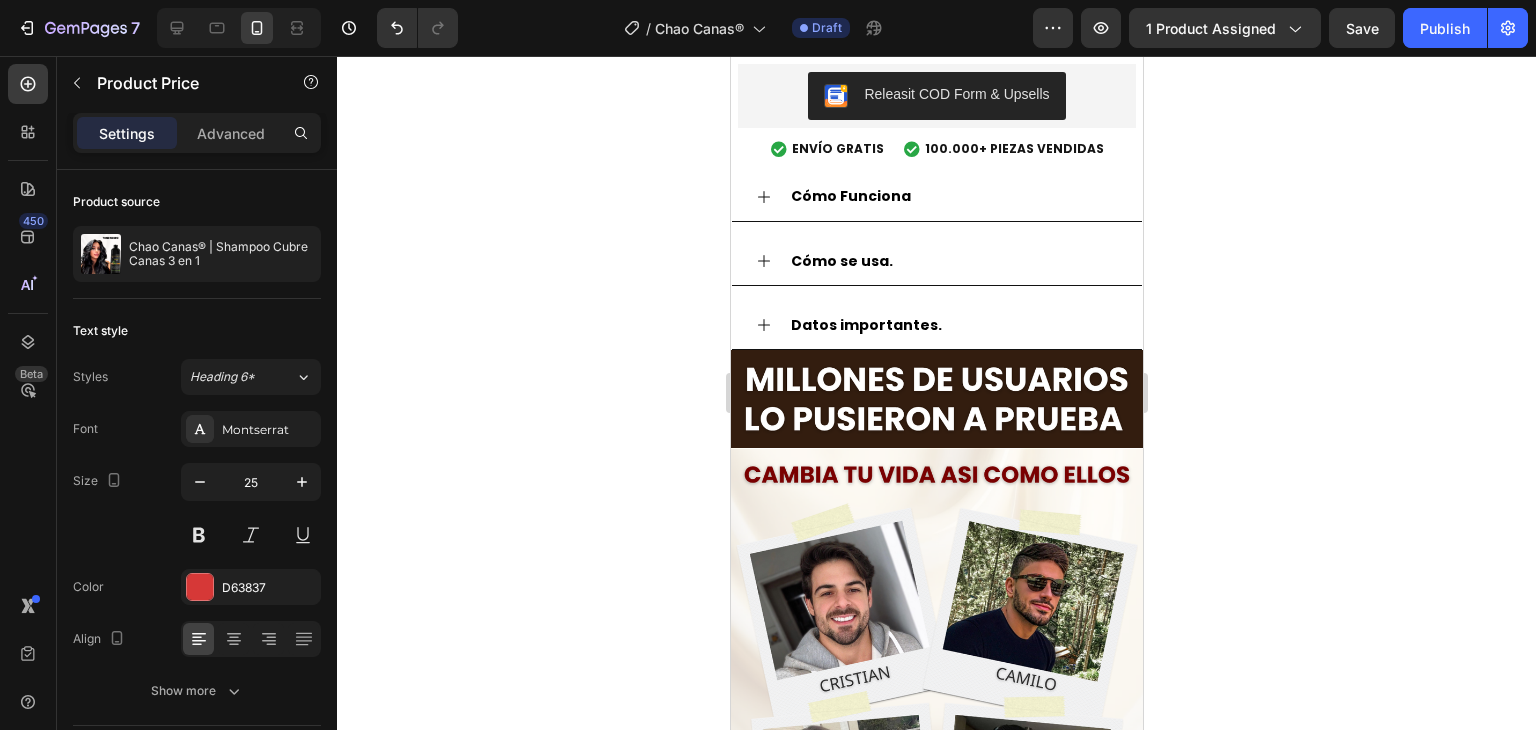 click on "$179.900,00" at bounding box center (1017, -182) 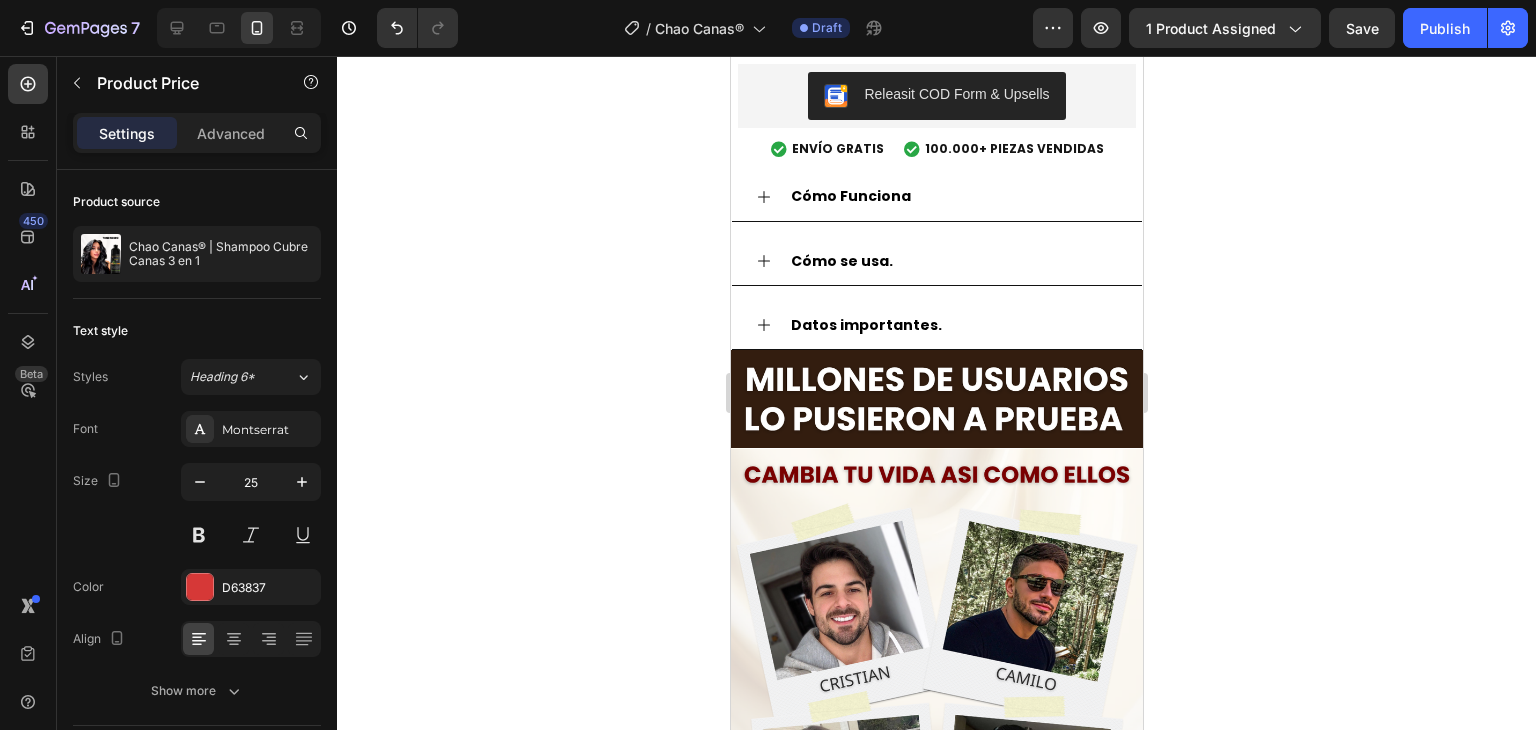 click 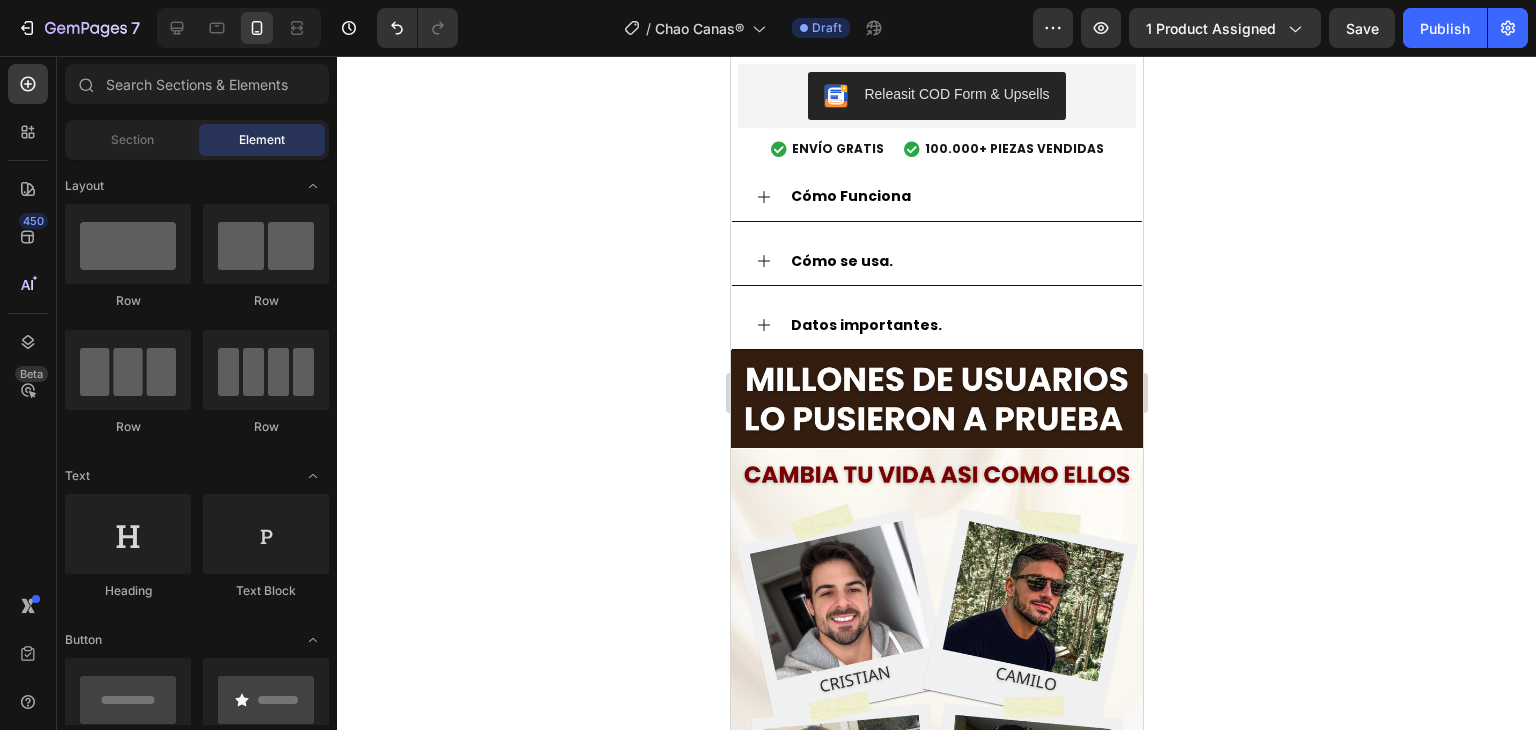 click on "$179.900,00" at bounding box center (1017, -182) 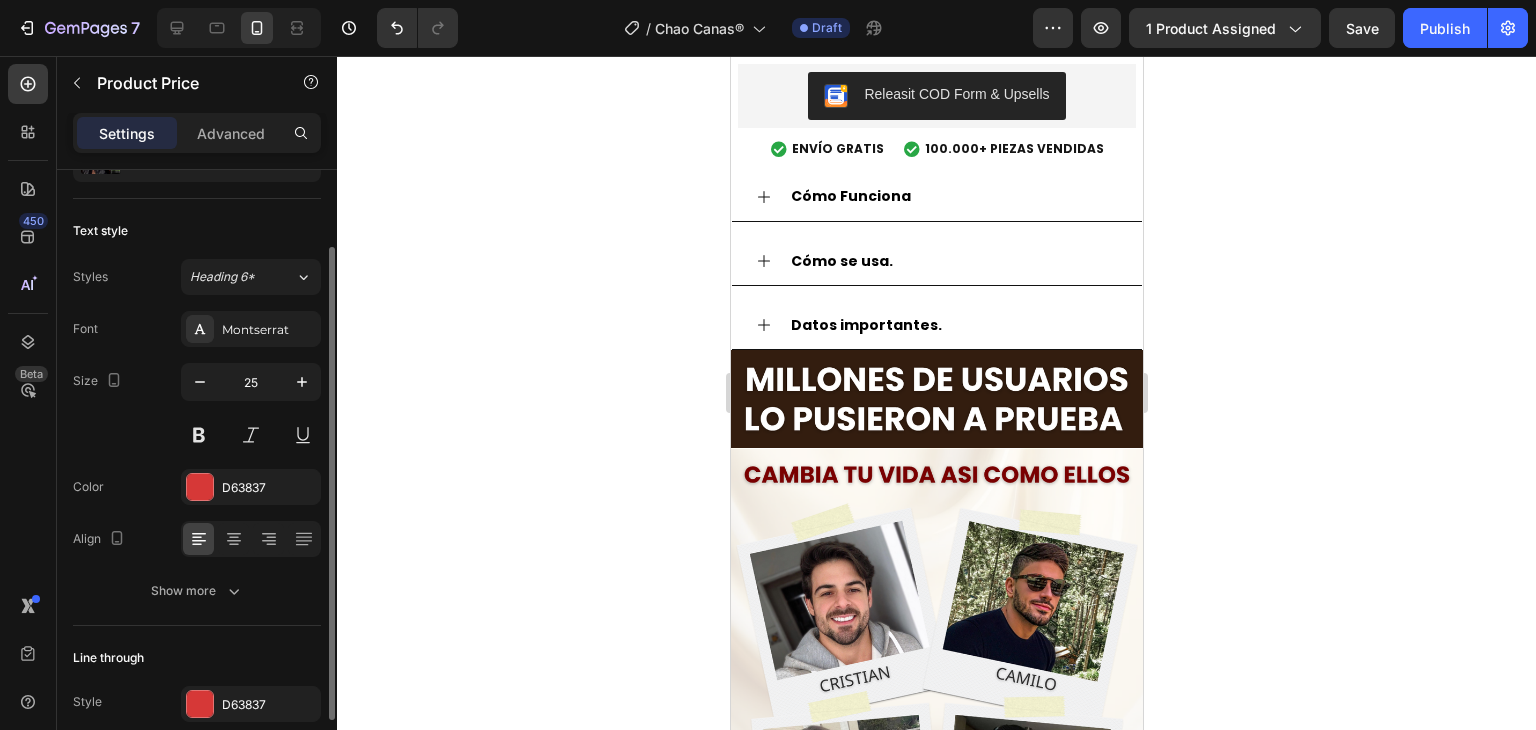 scroll, scrollTop: 187, scrollLeft: 0, axis: vertical 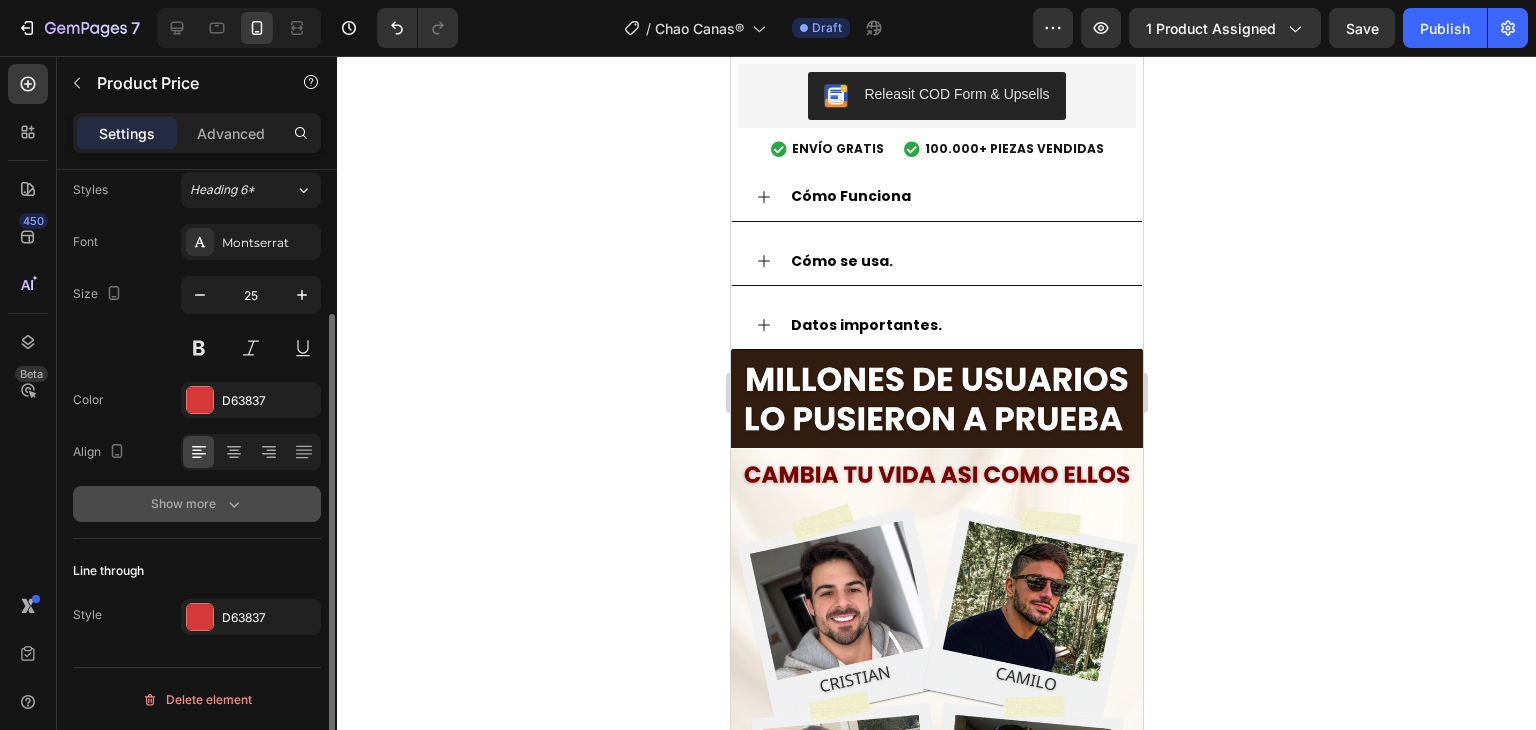 click on "Show more" at bounding box center (197, 504) 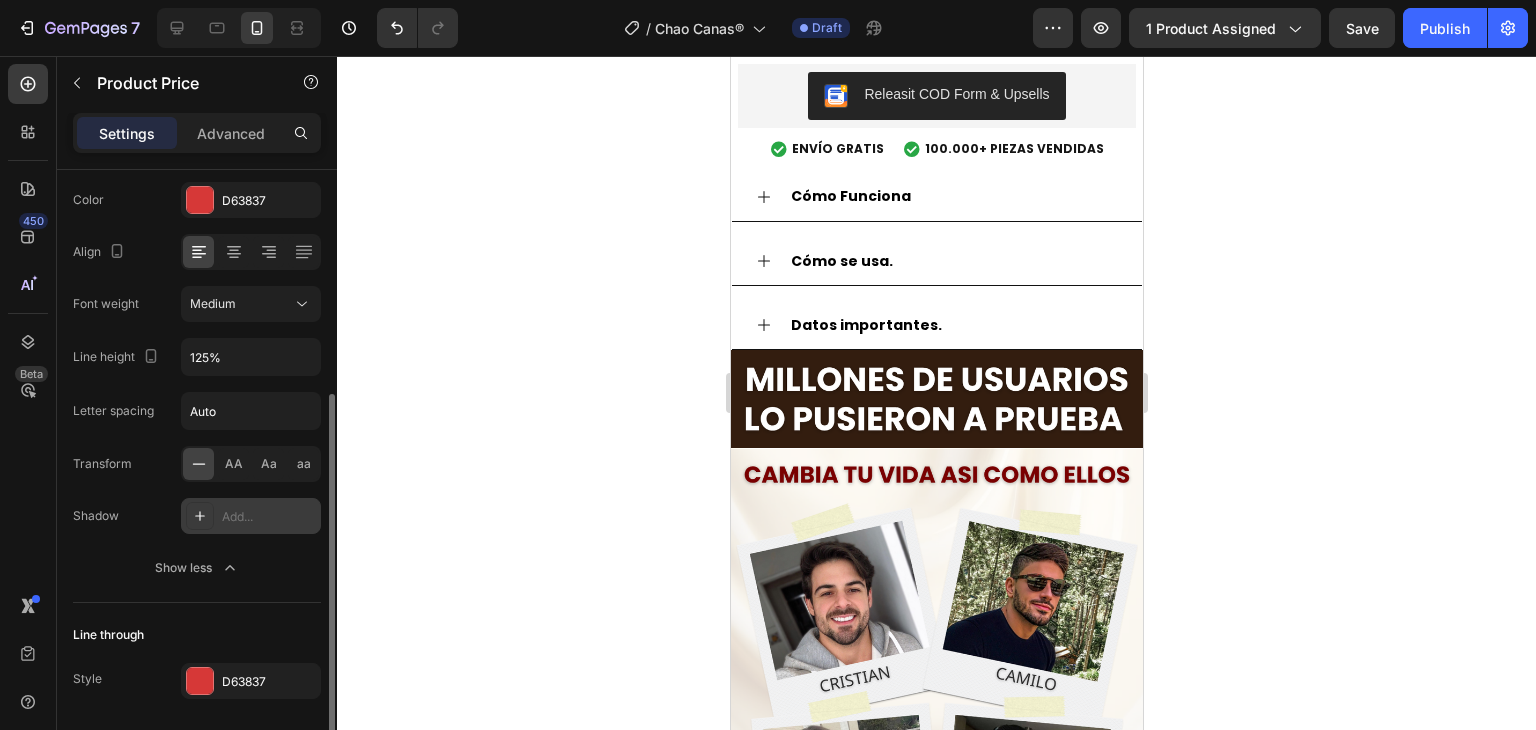 scroll, scrollTop: 450, scrollLeft: 0, axis: vertical 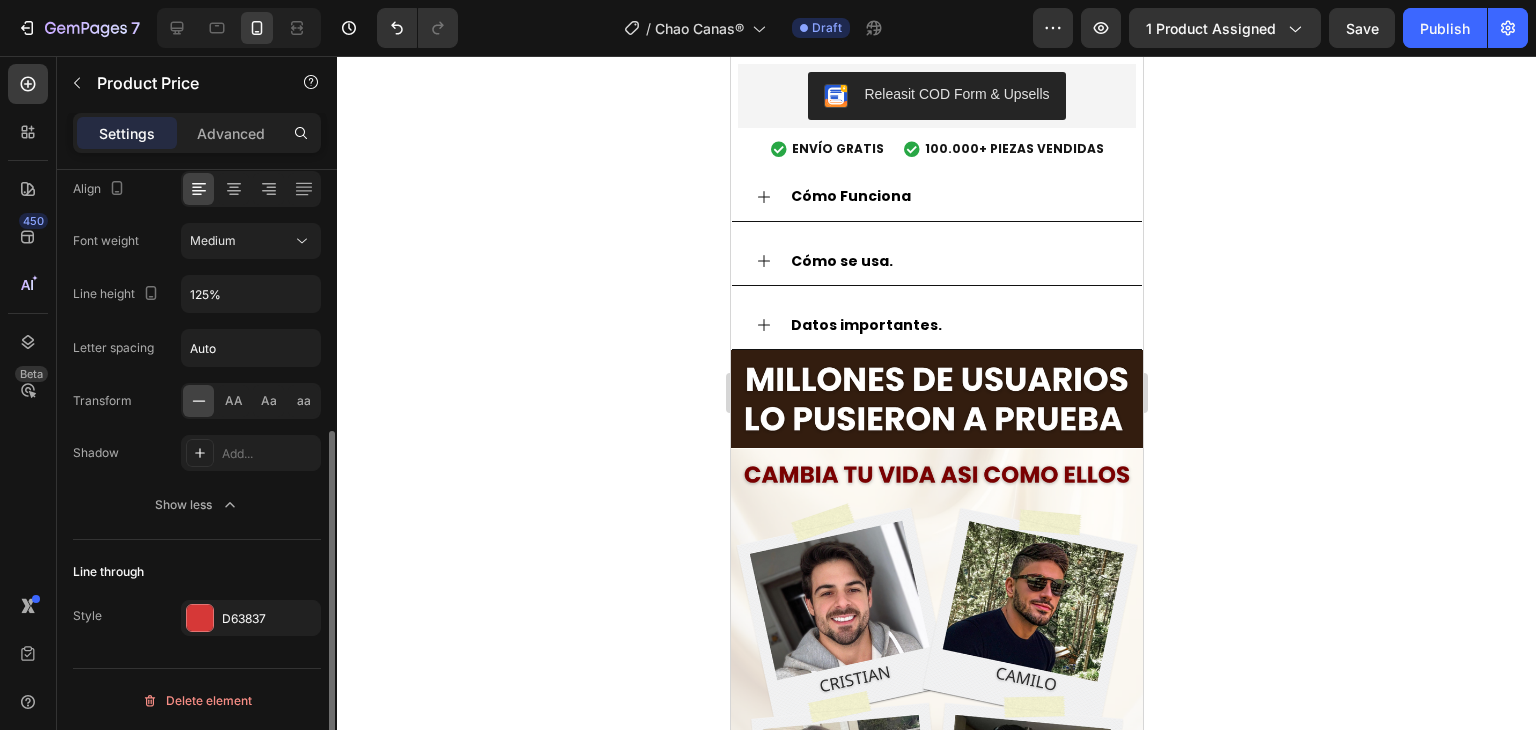click on "$179.900,00" at bounding box center [1017, -182] 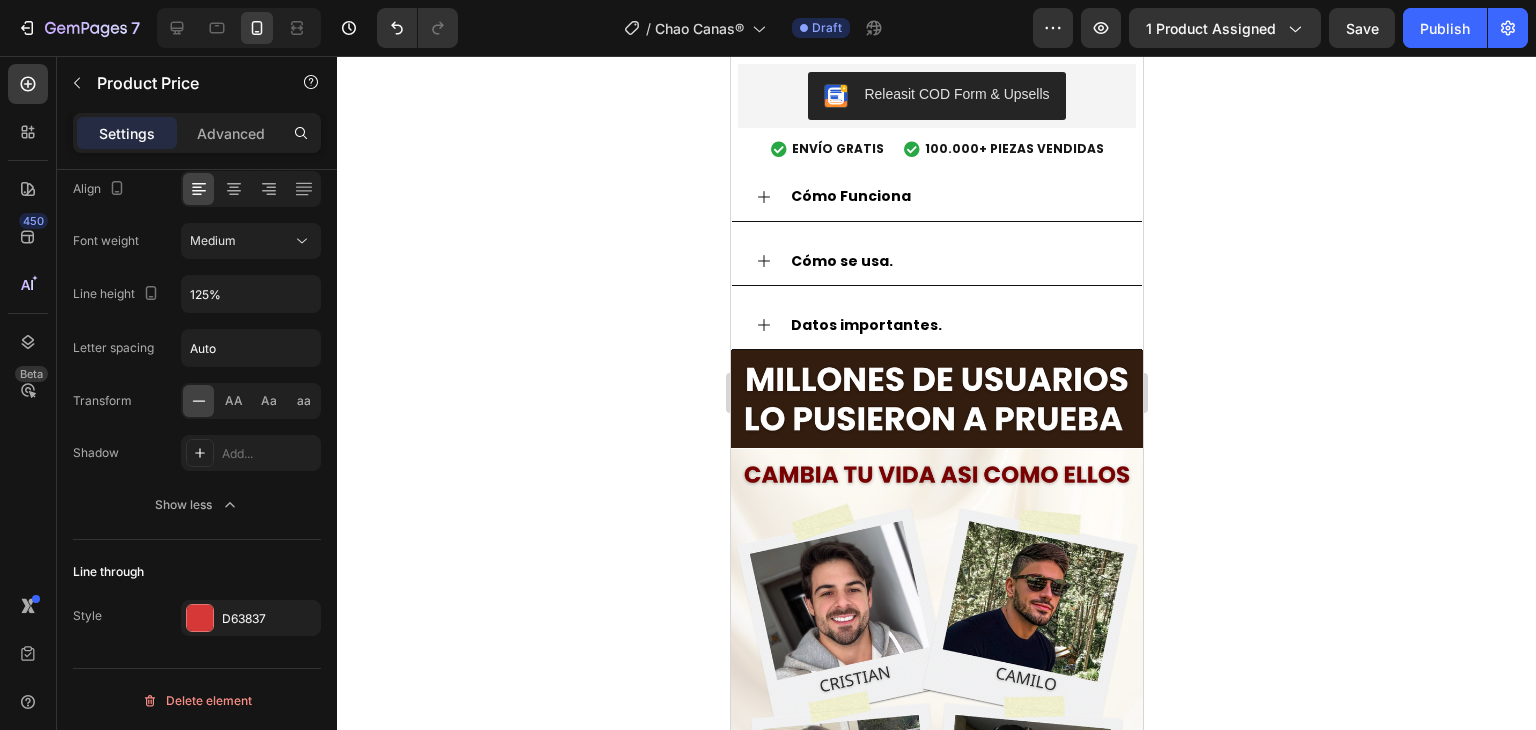 click on "$179.900,00" at bounding box center [1017, -182] 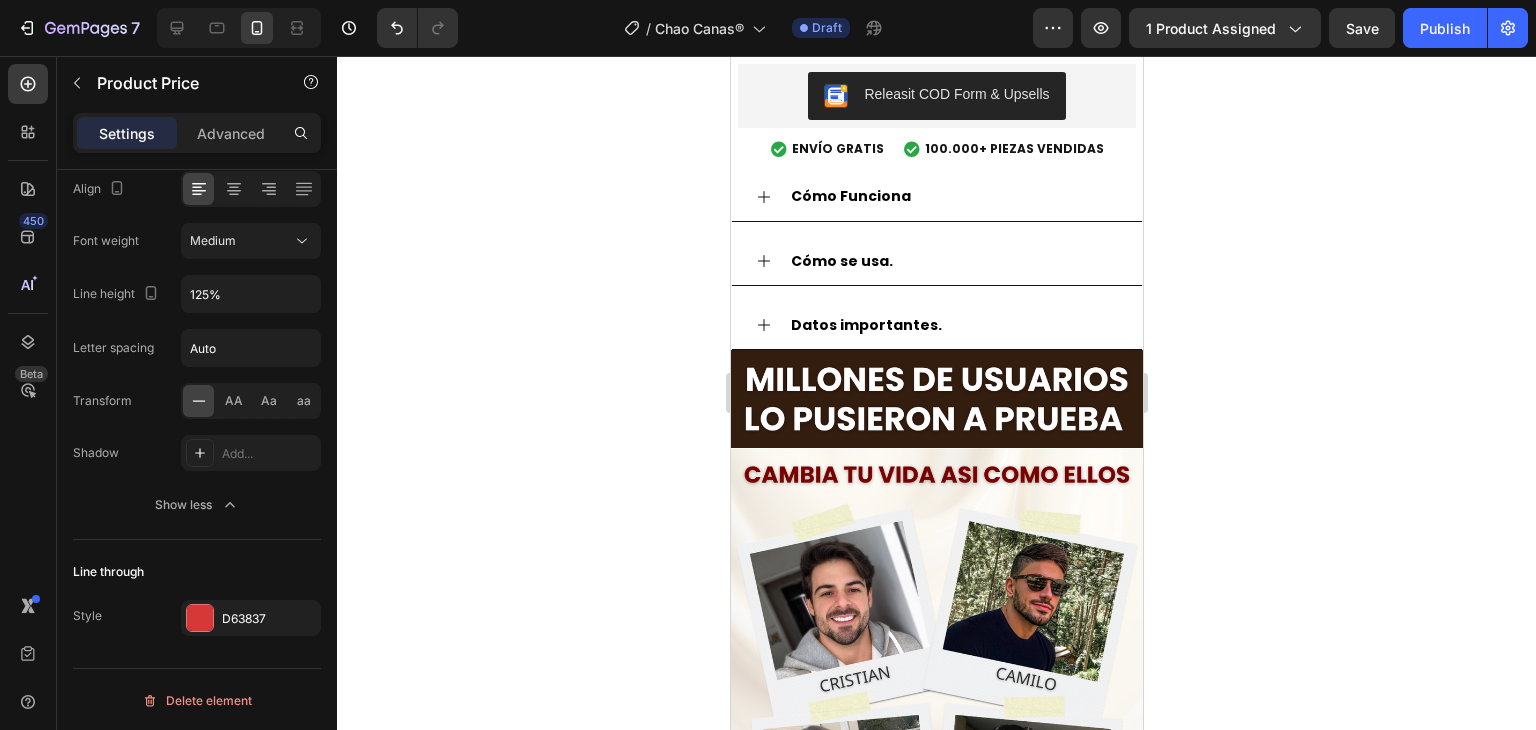 click 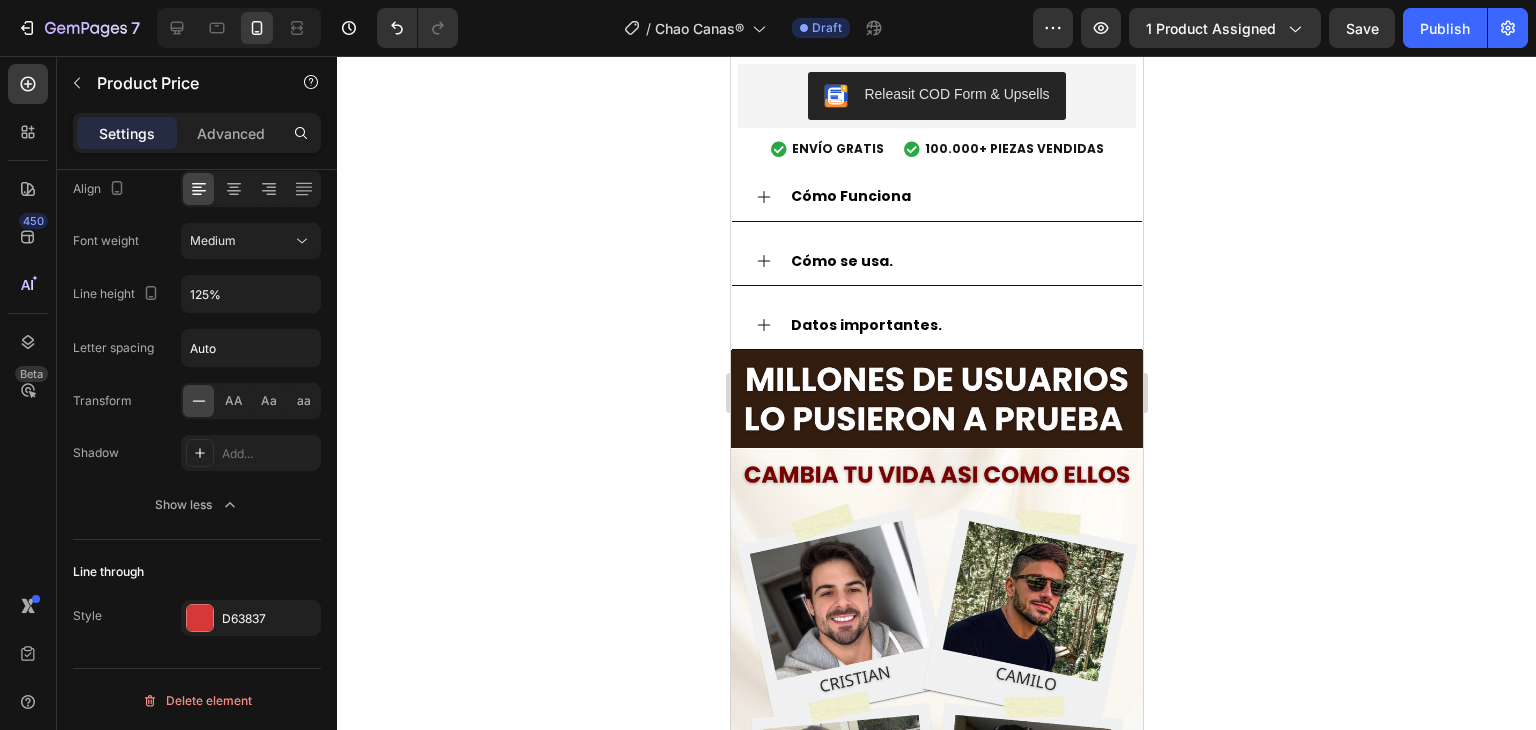 click 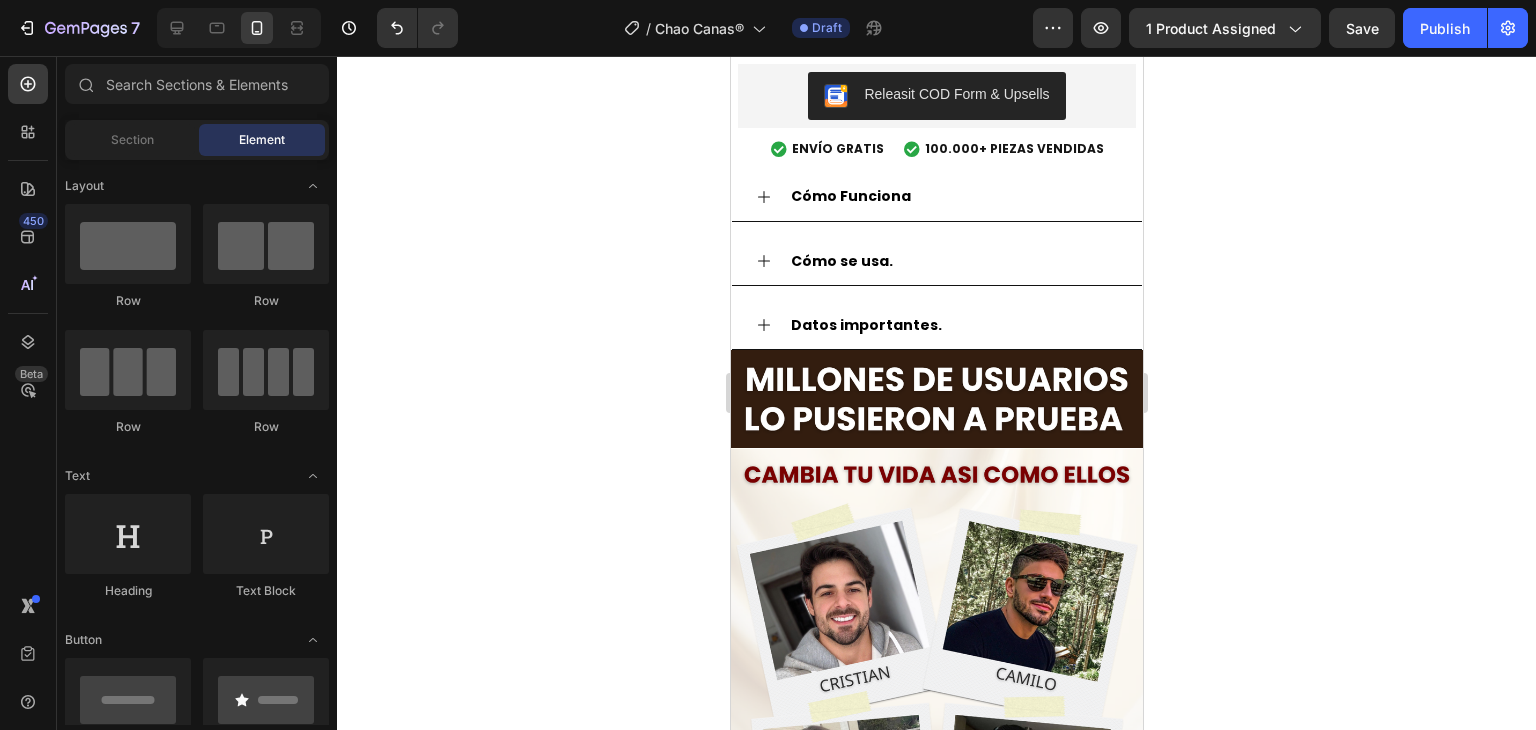 click on "$179.900,00" at bounding box center (1017, -182) 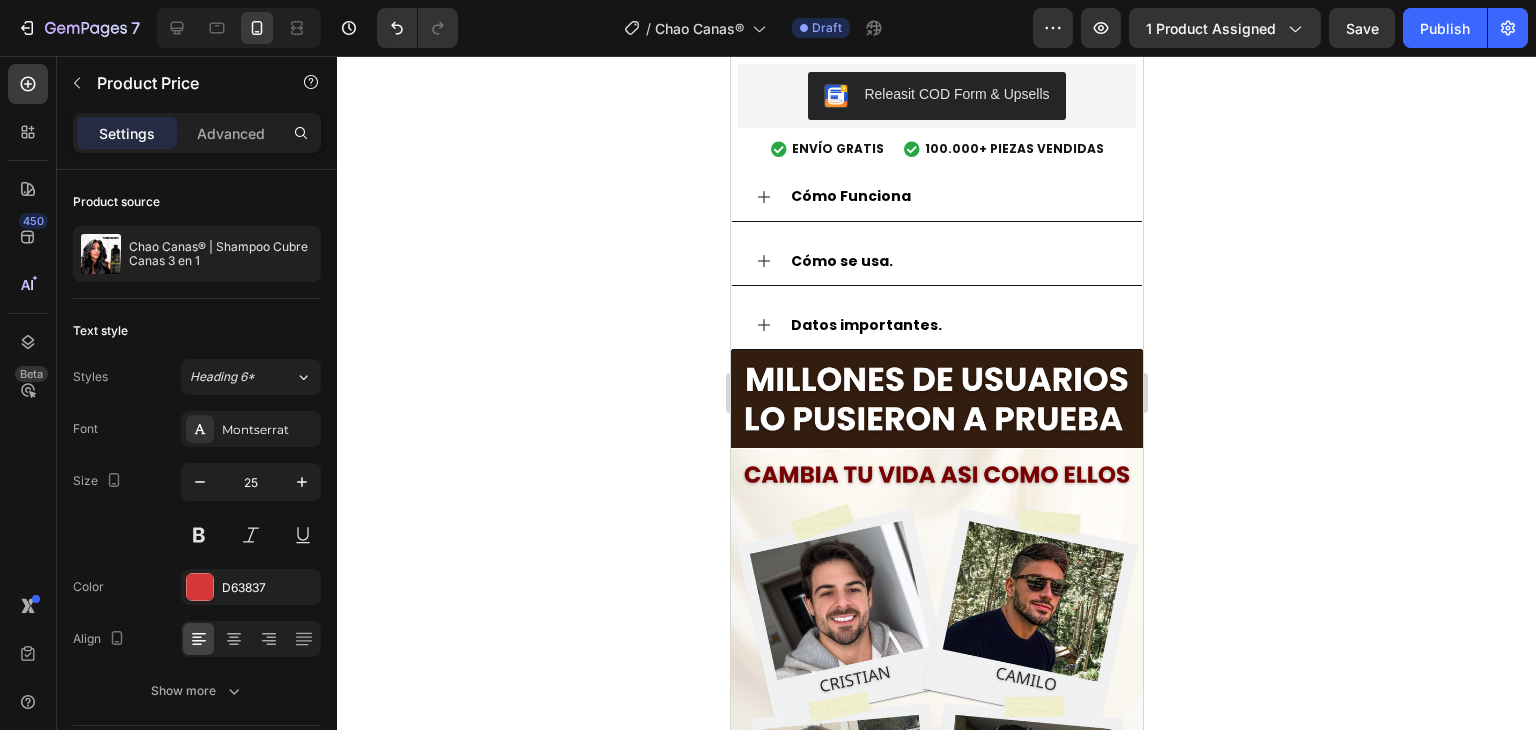 click on "$79.900,00" at bounding box center [834, -186] 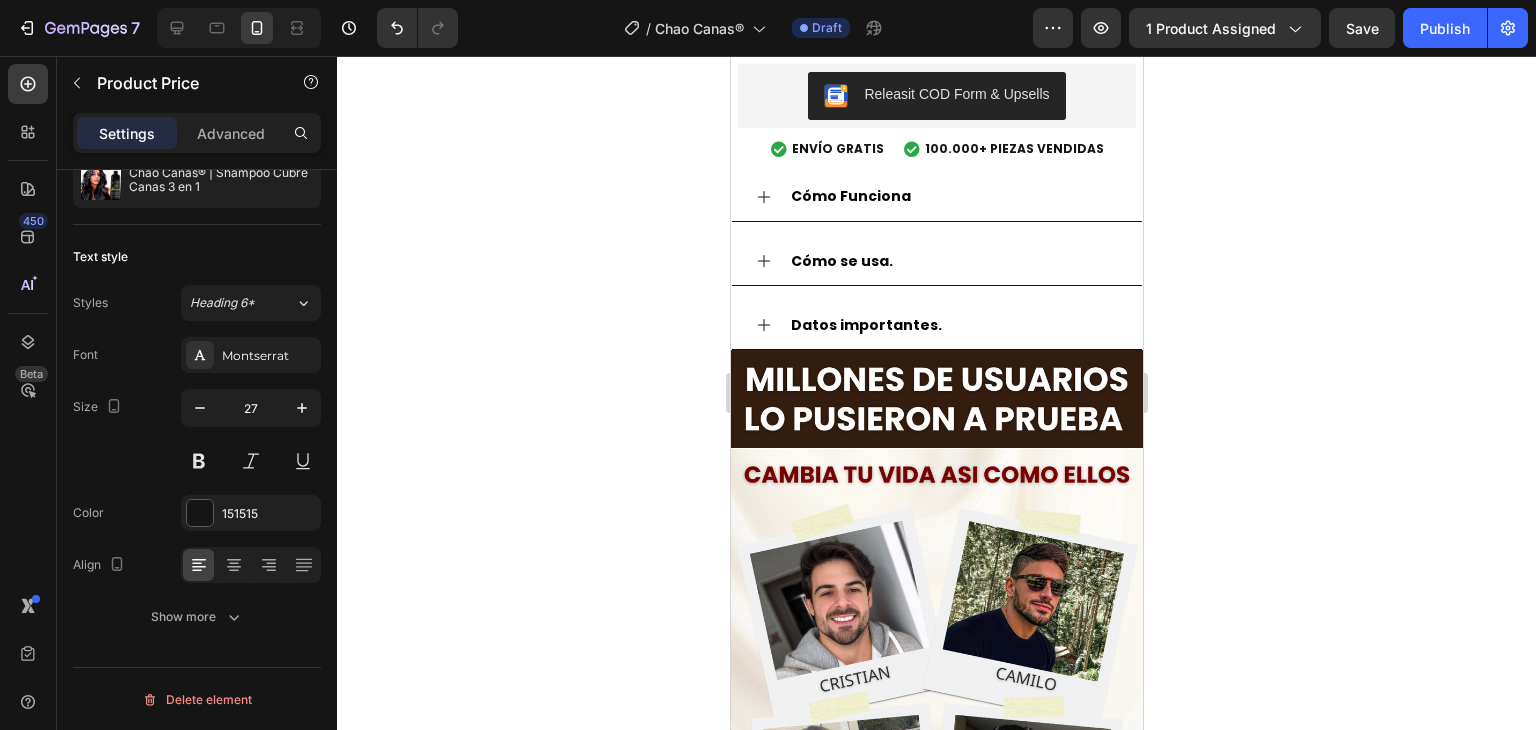 click on "$179.900,00 Product Price Product Price" at bounding box center (1037, -173) 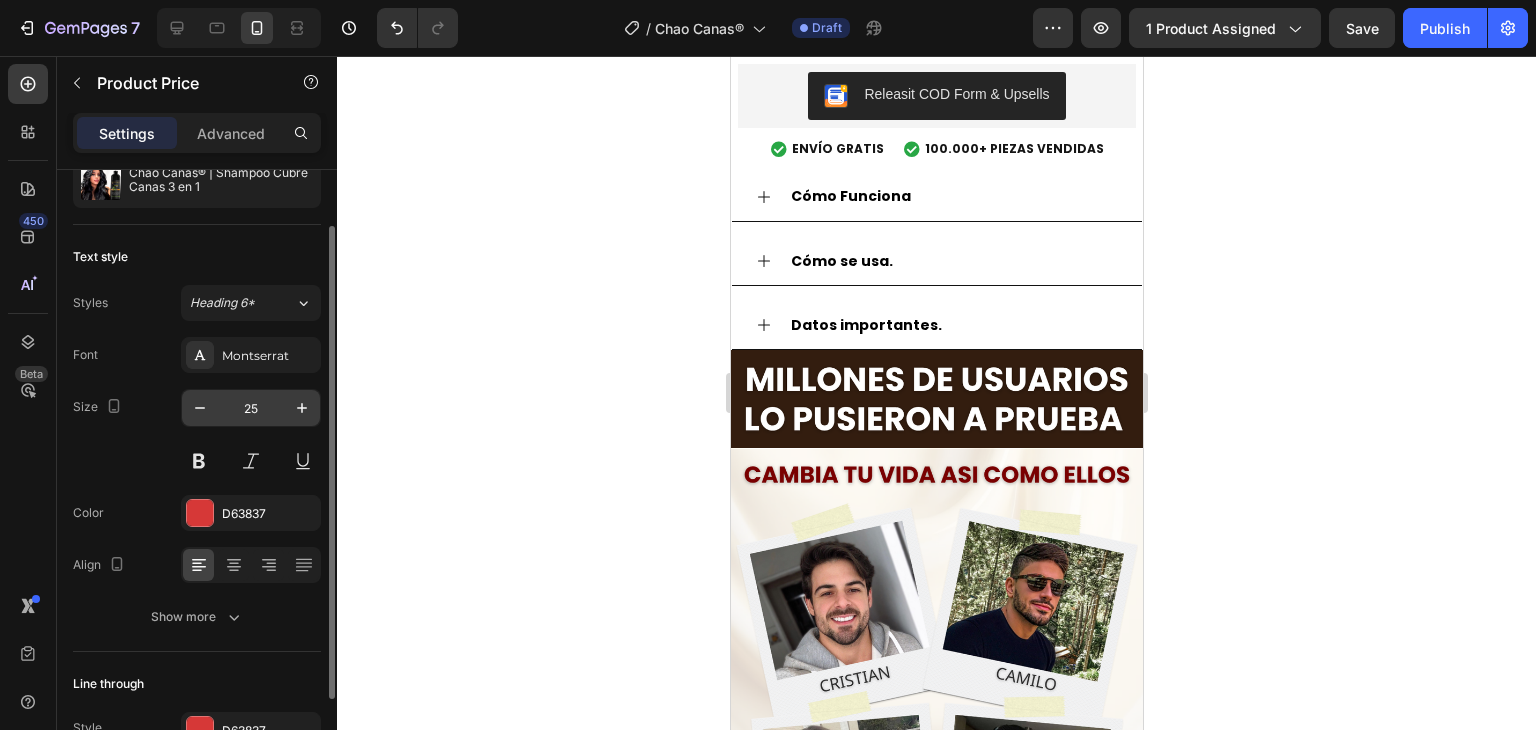scroll, scrollTop: 187, scrollLeft: 0, axis: vertical 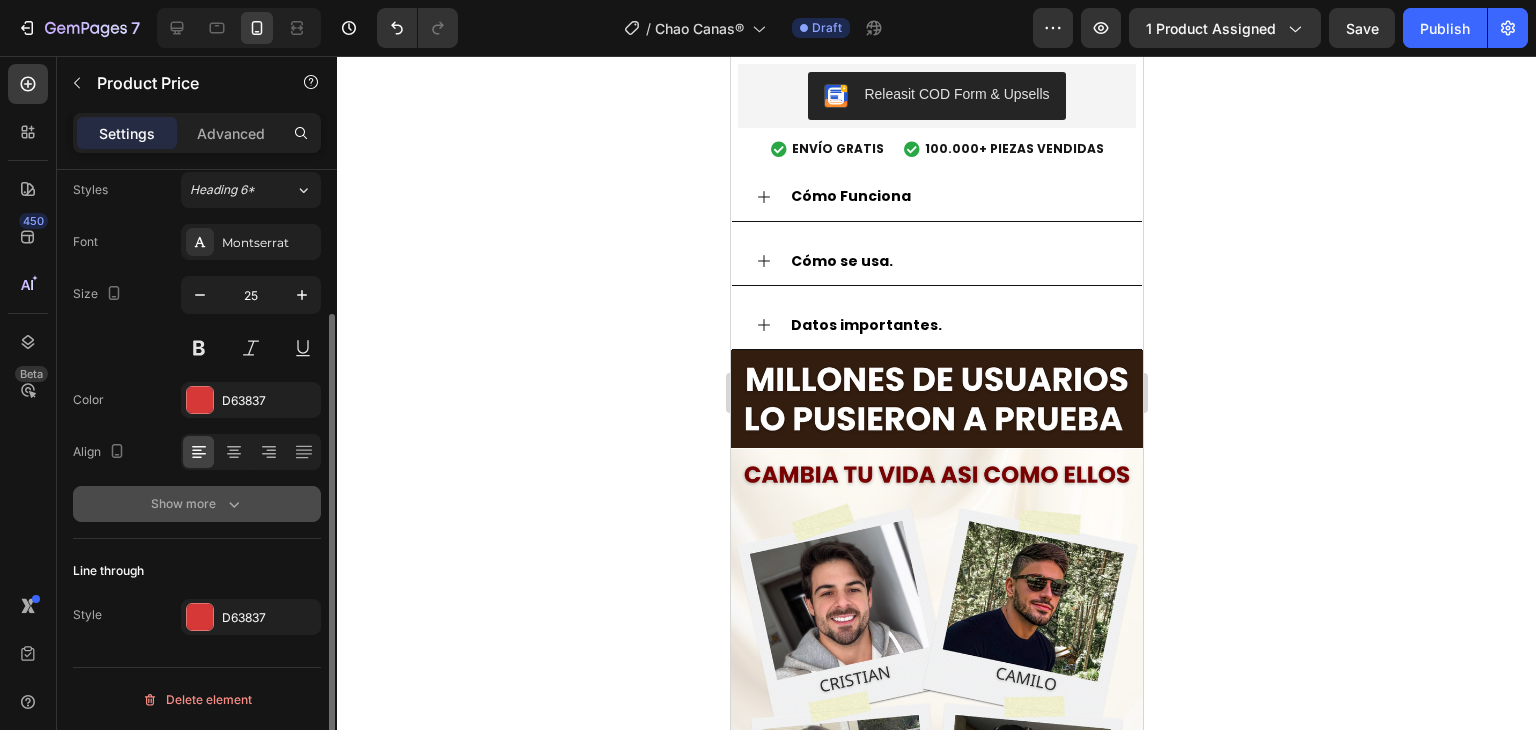 click on "Show more" at bounding box center (197, 504) 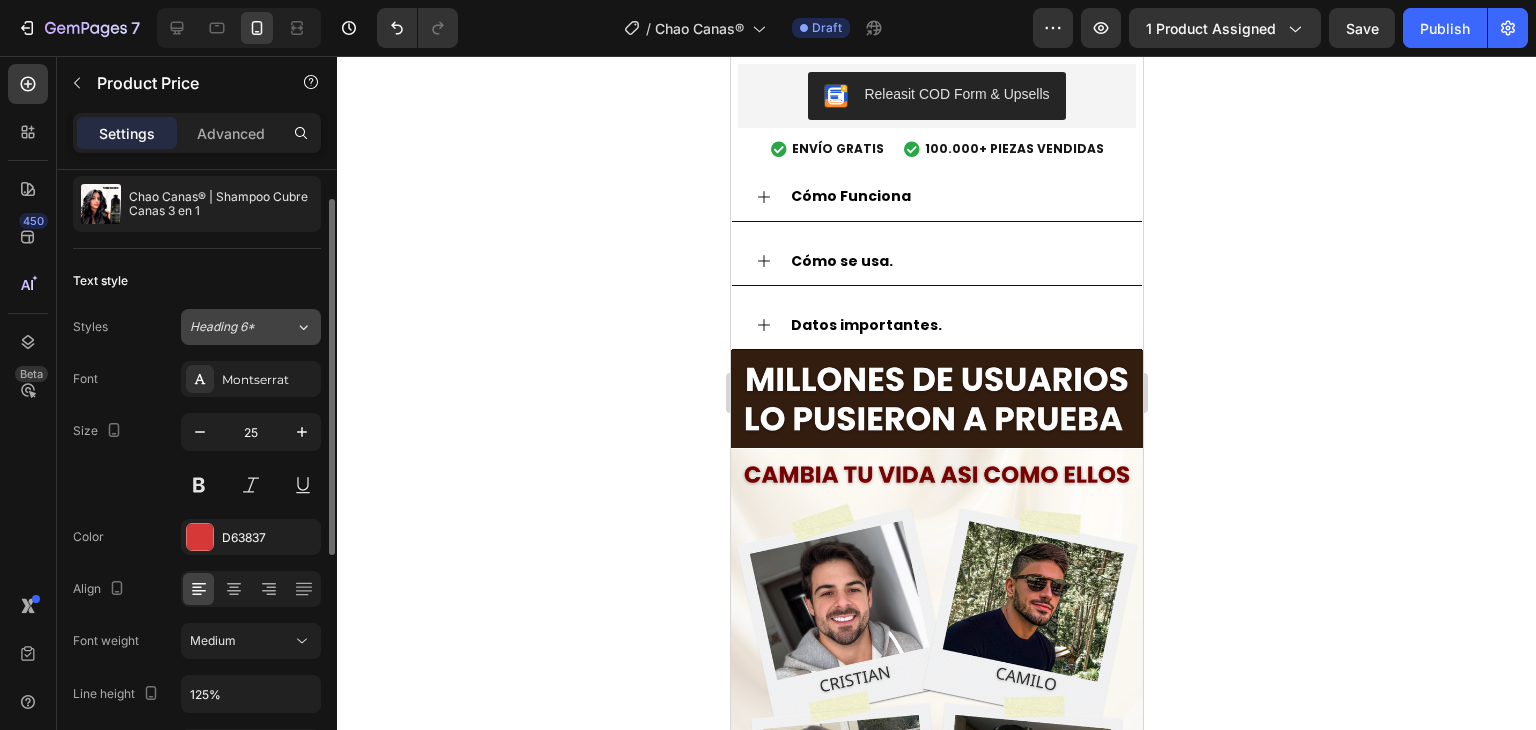 scroll, scrollTop: 0, scrollLeft: 0, axis: both 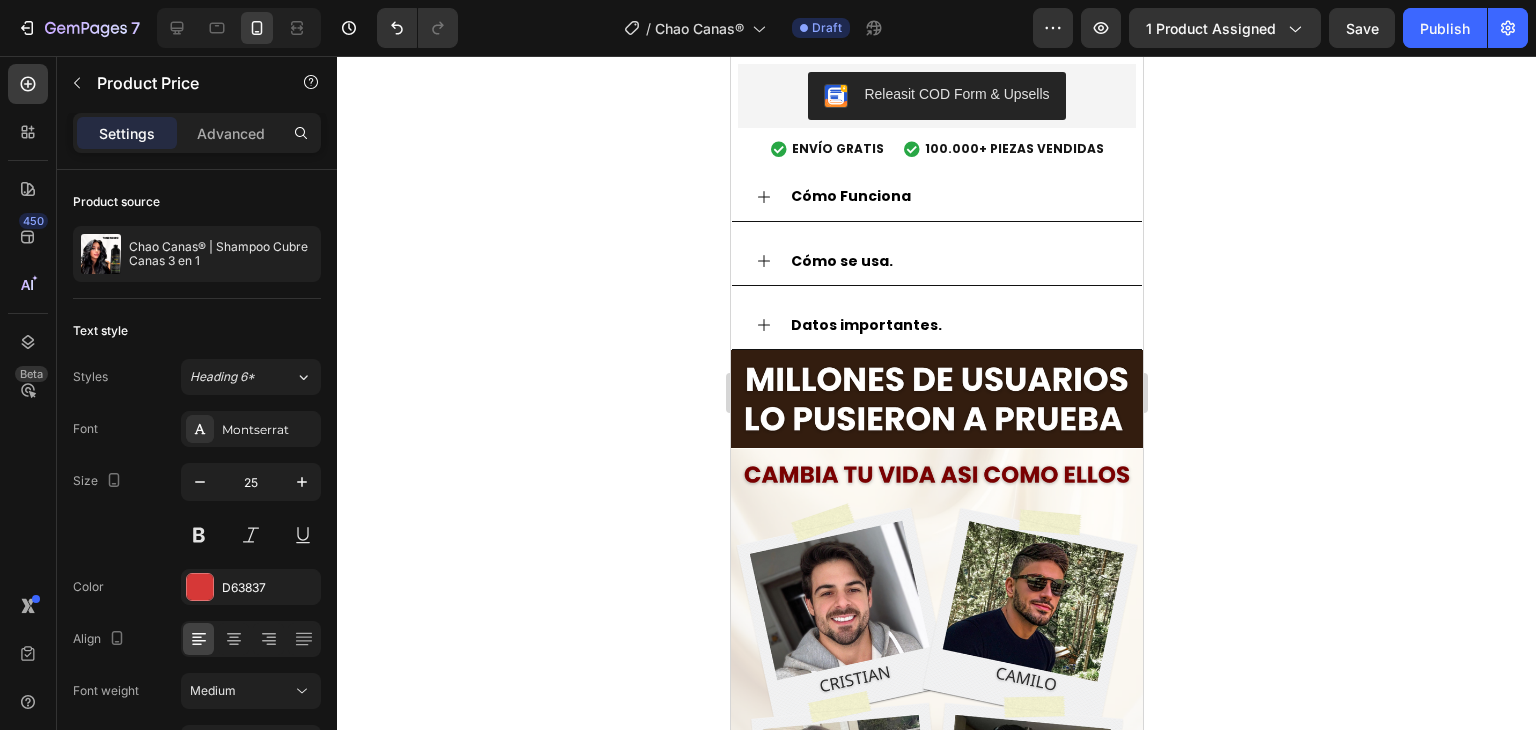 click 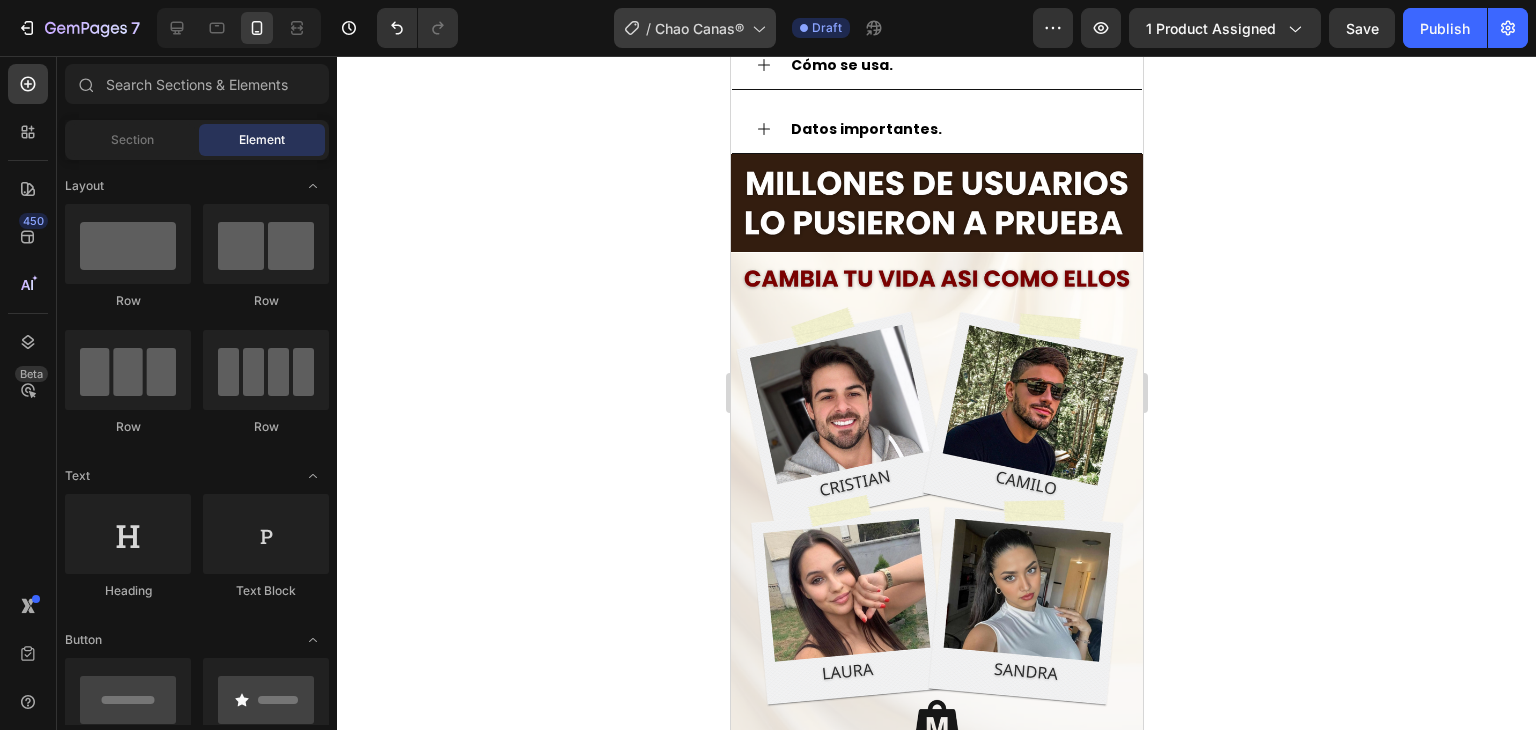 scroll, scrollTop: 2100, scrollLeft: 0, axis: vertical 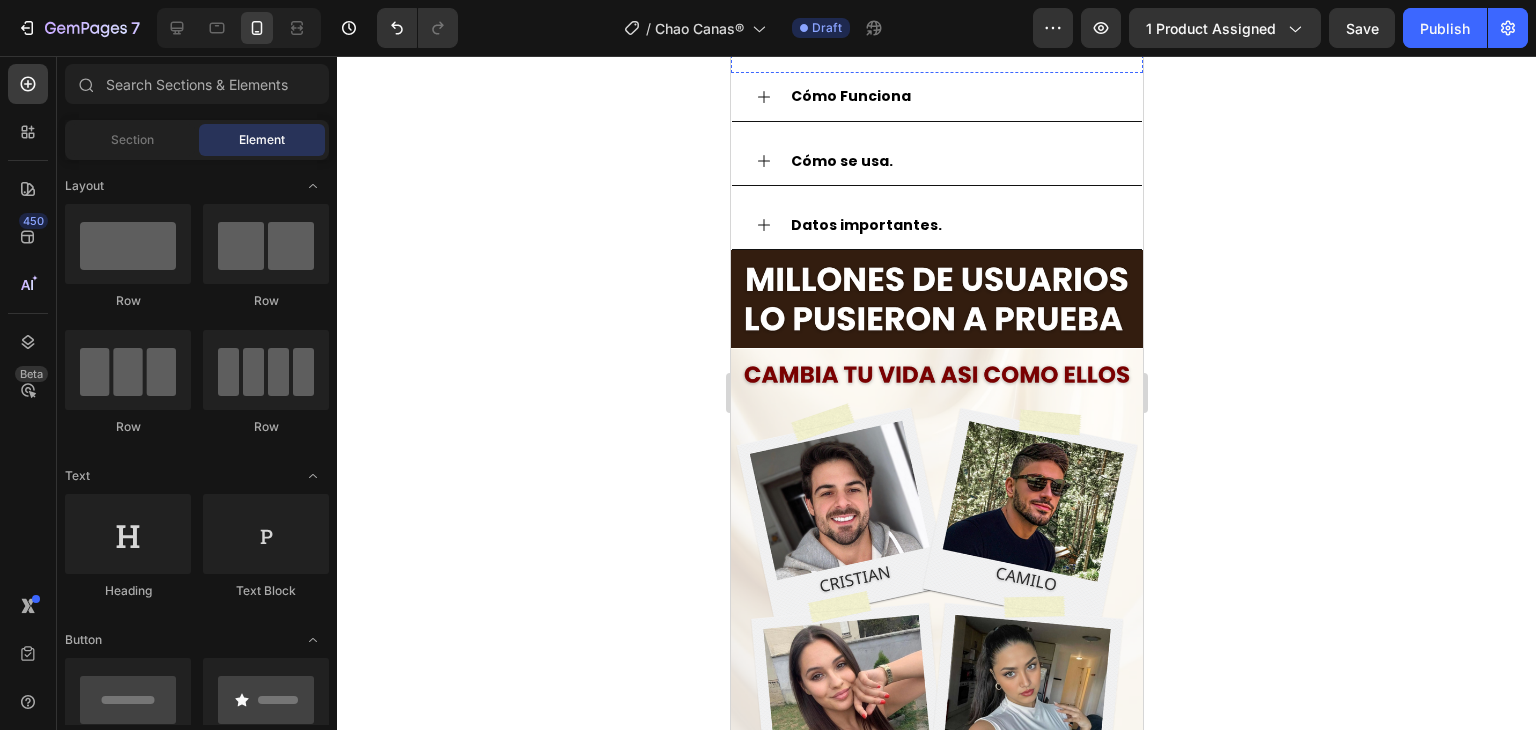 click on "Releasit COD Form & Upsells" at bounding box center (936, -4) 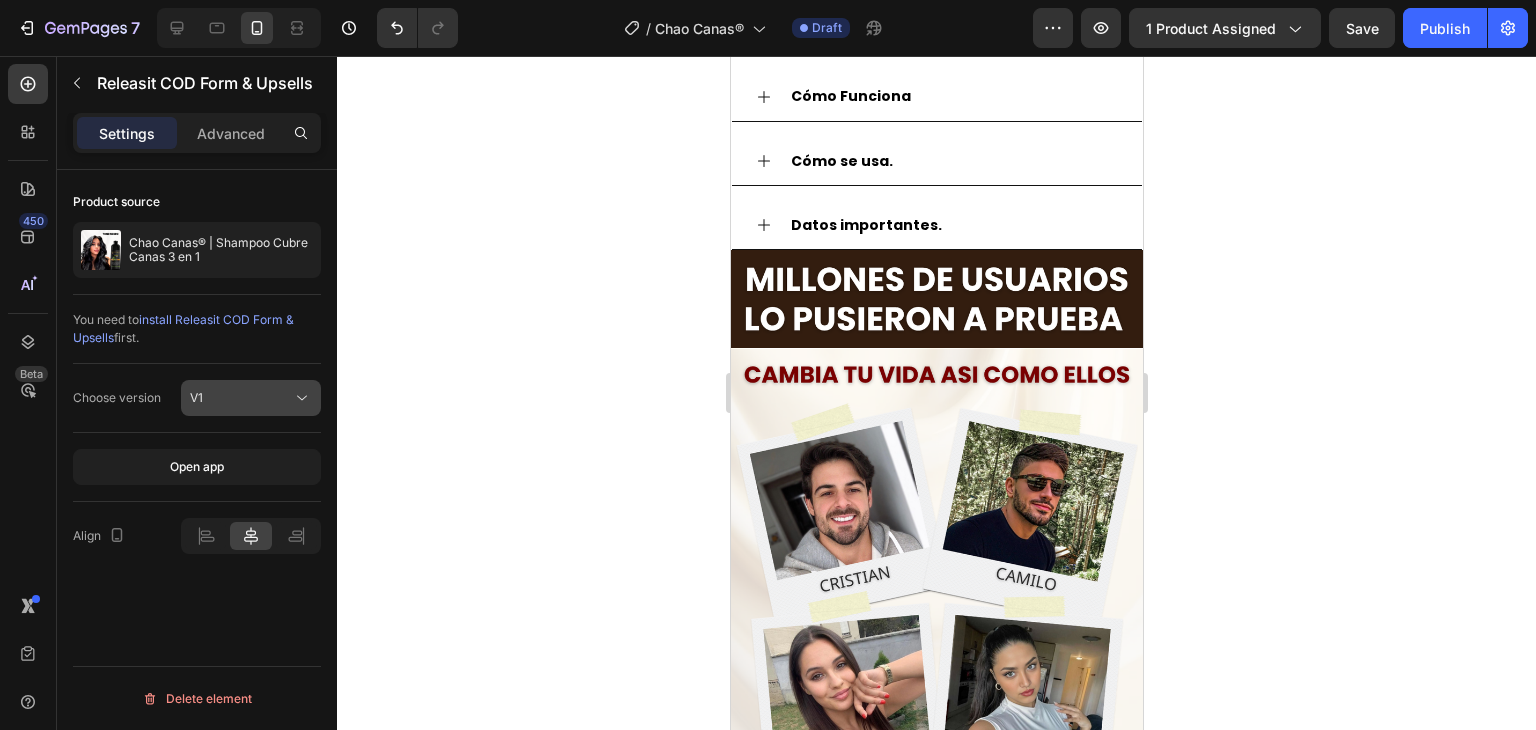 click on "V1" at bounding box center [241, 398] 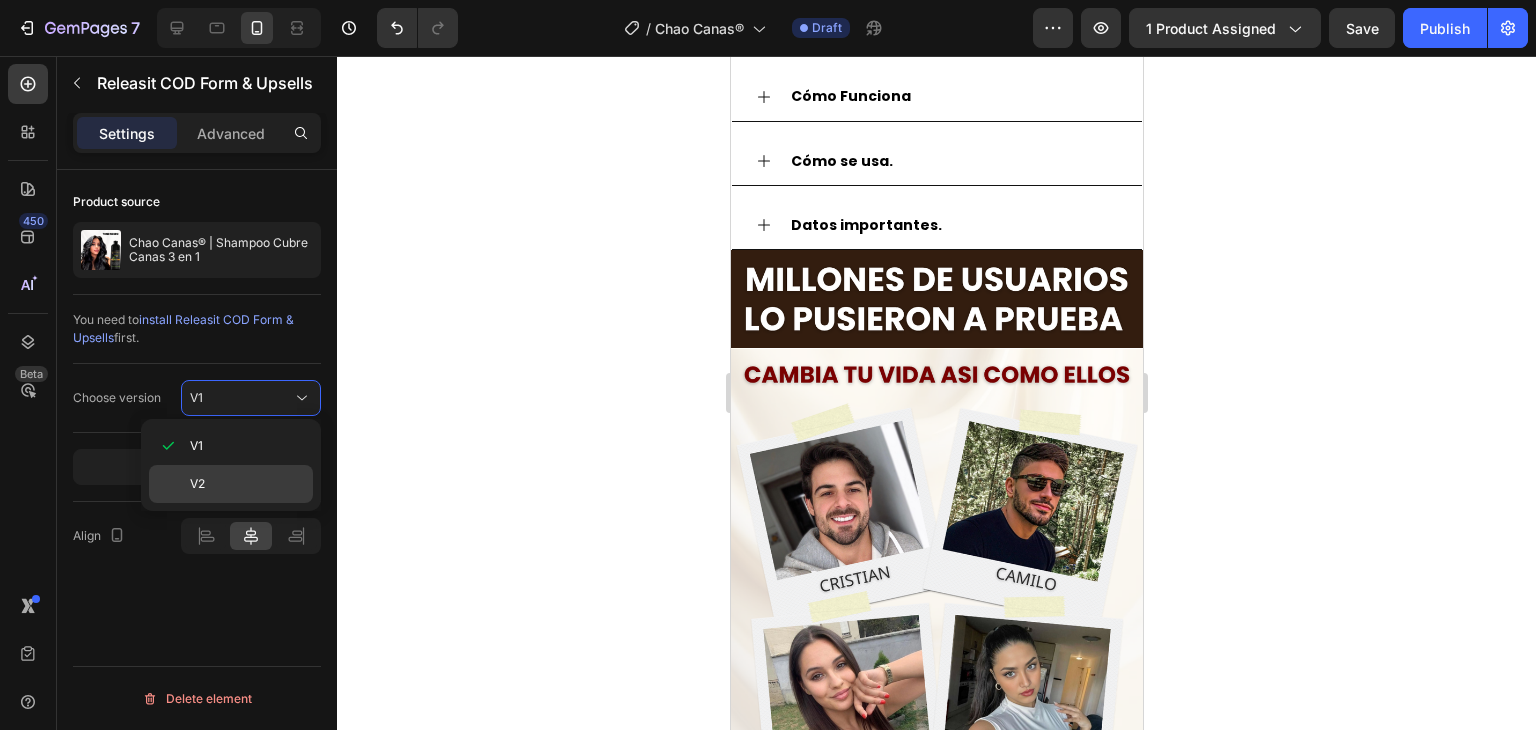 drag, startPoint x: 277, startPoint y: 608, endPoint x: 277, endPoint y: 473, distance: 135 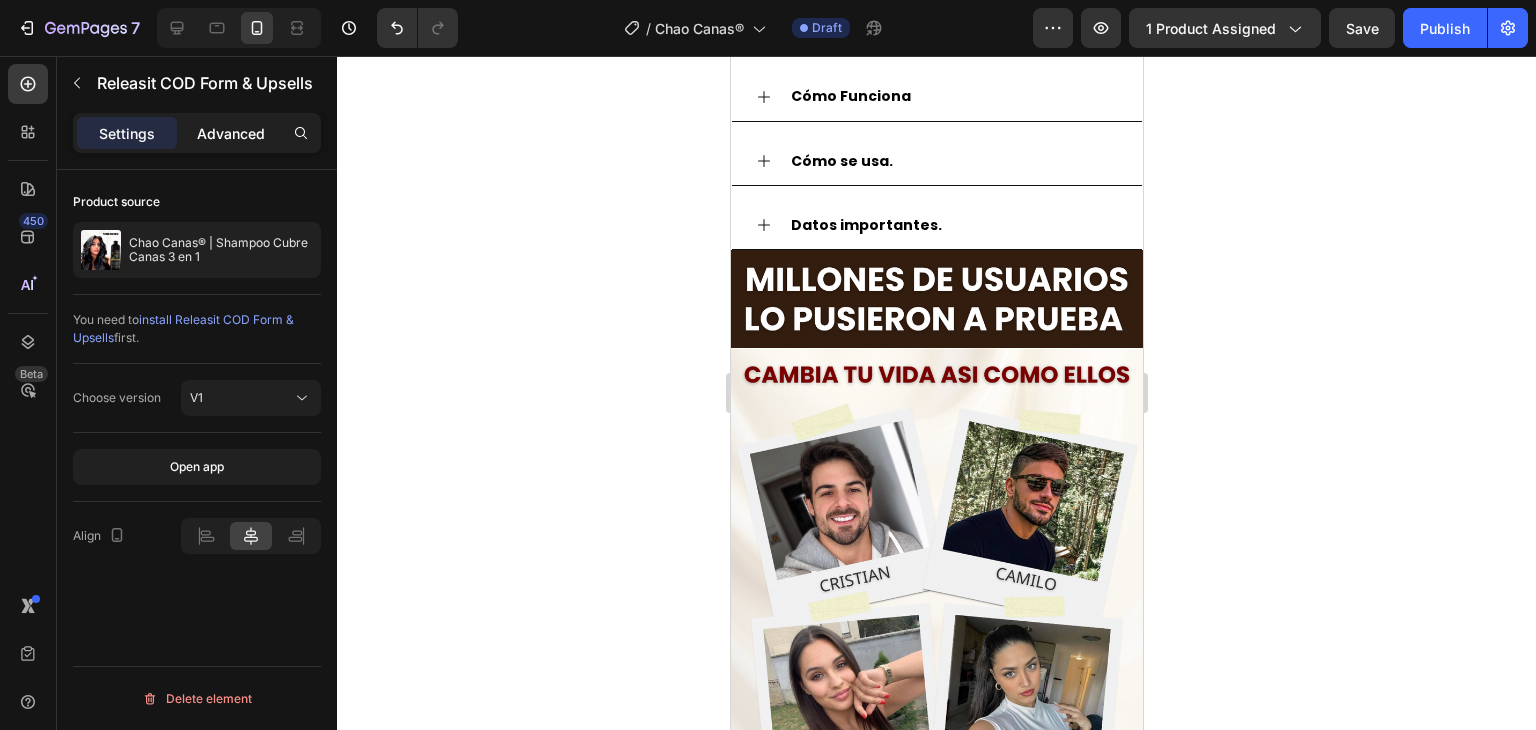 click on "Advanced" 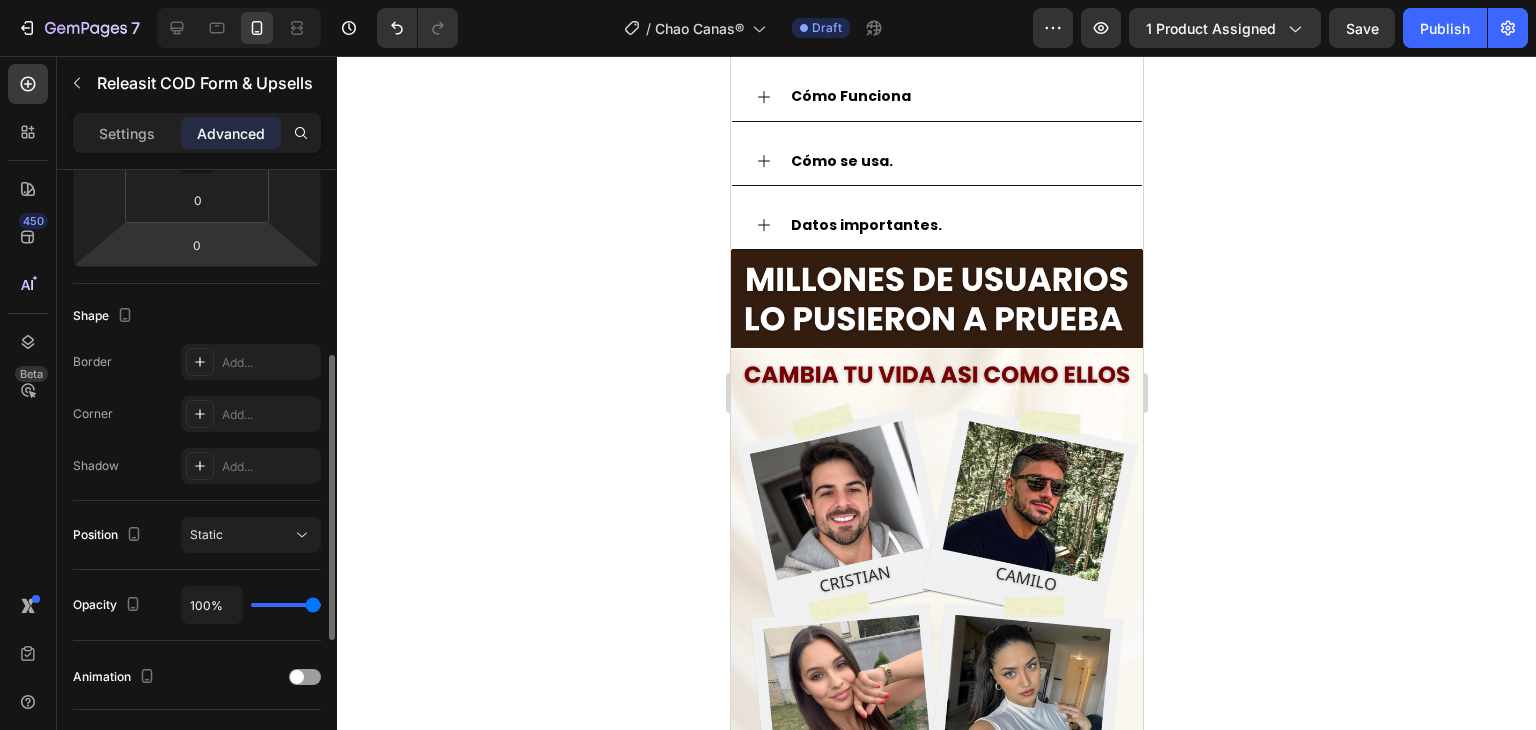 scroll, scrollTop: 500, scrollLeft: 0, axis: vertical 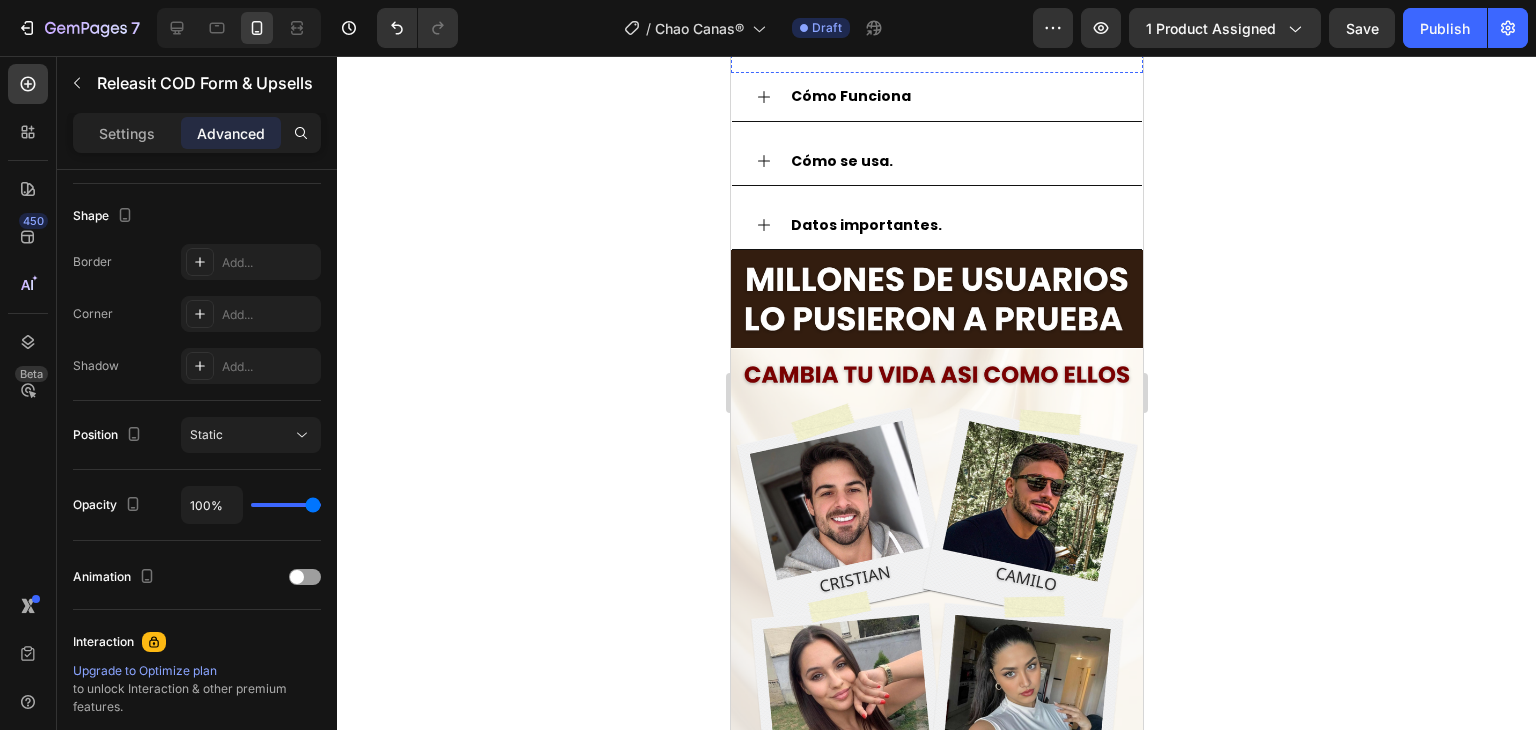 click 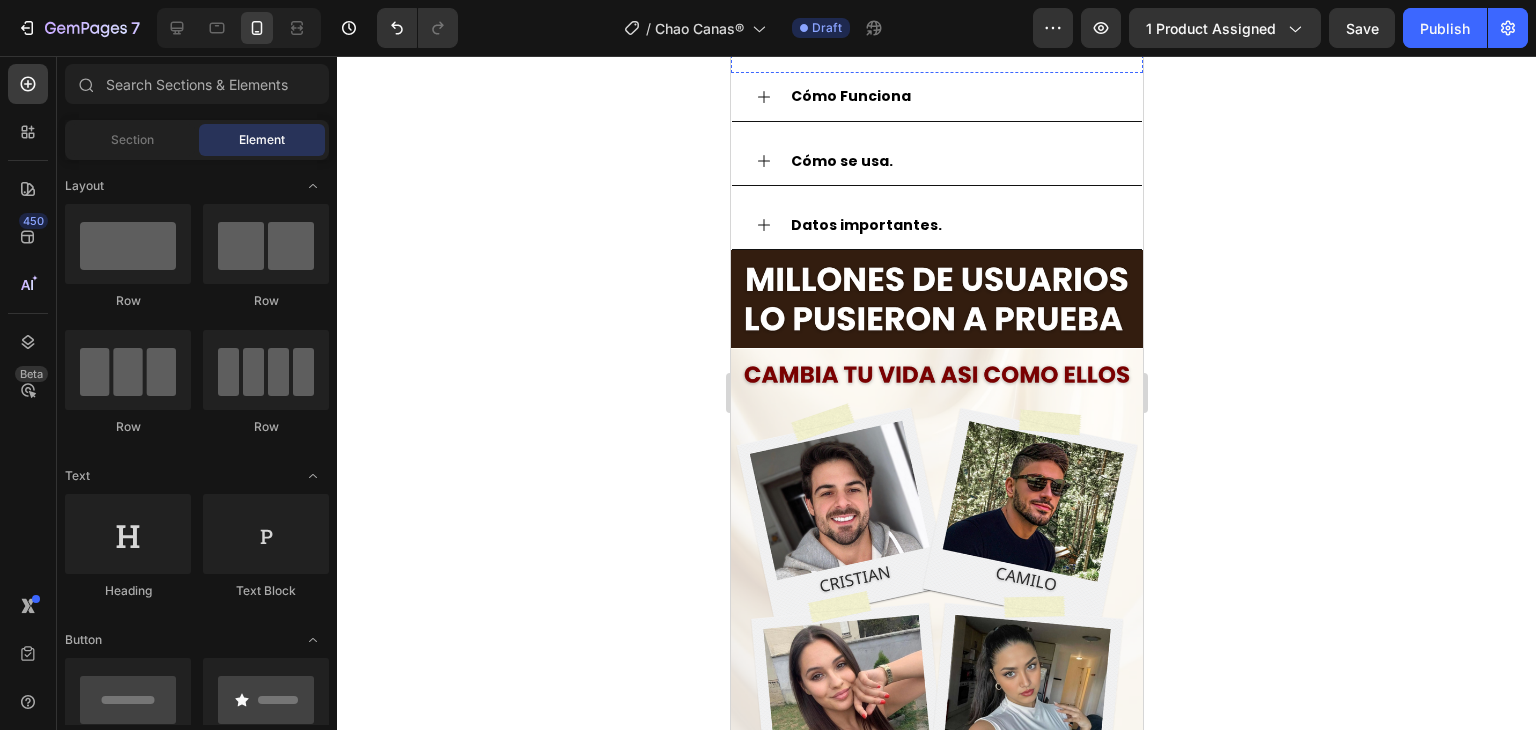 click on "$179.900,00" at bounding box center [1017, -282] 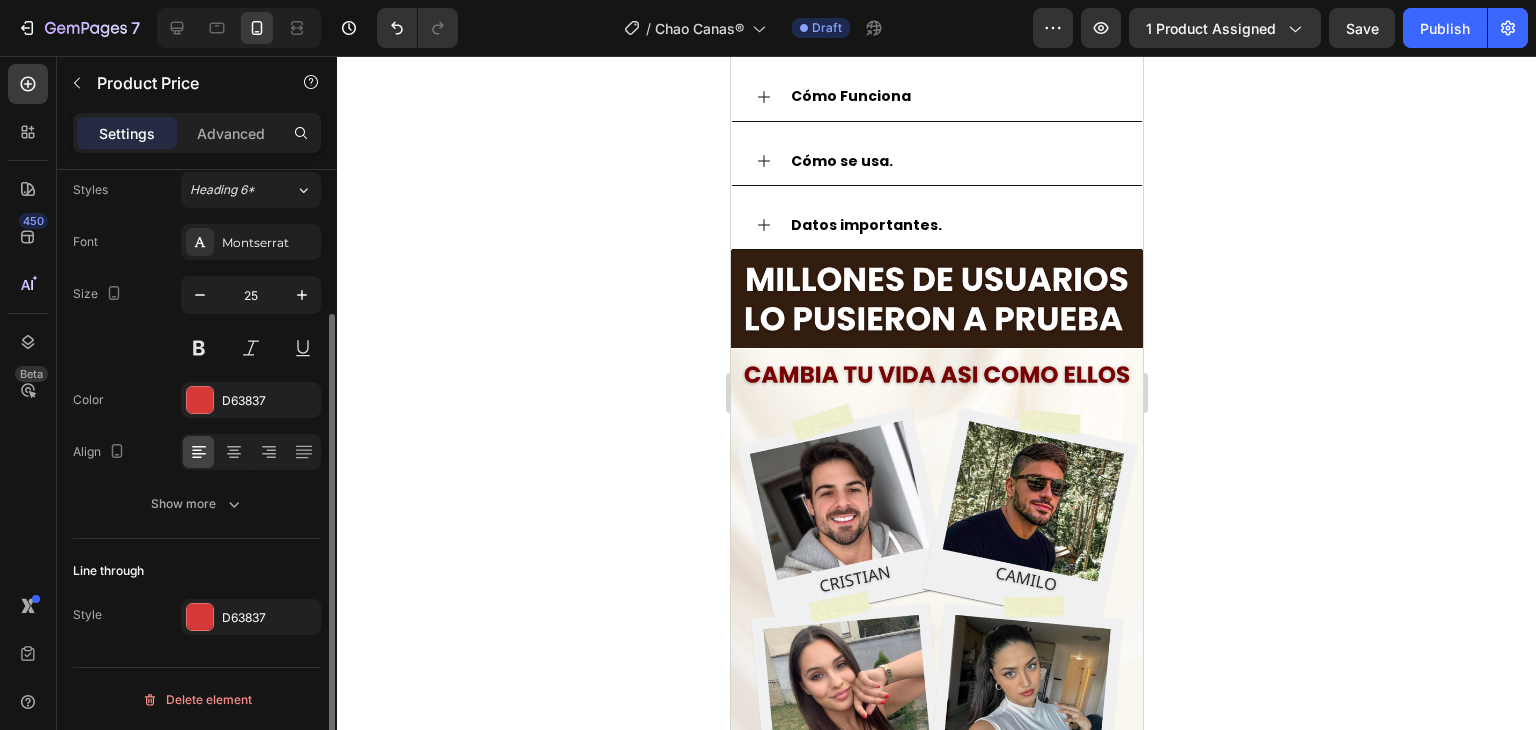 scroll, scrollTop: 0, scrollLeft: 0, axis: both 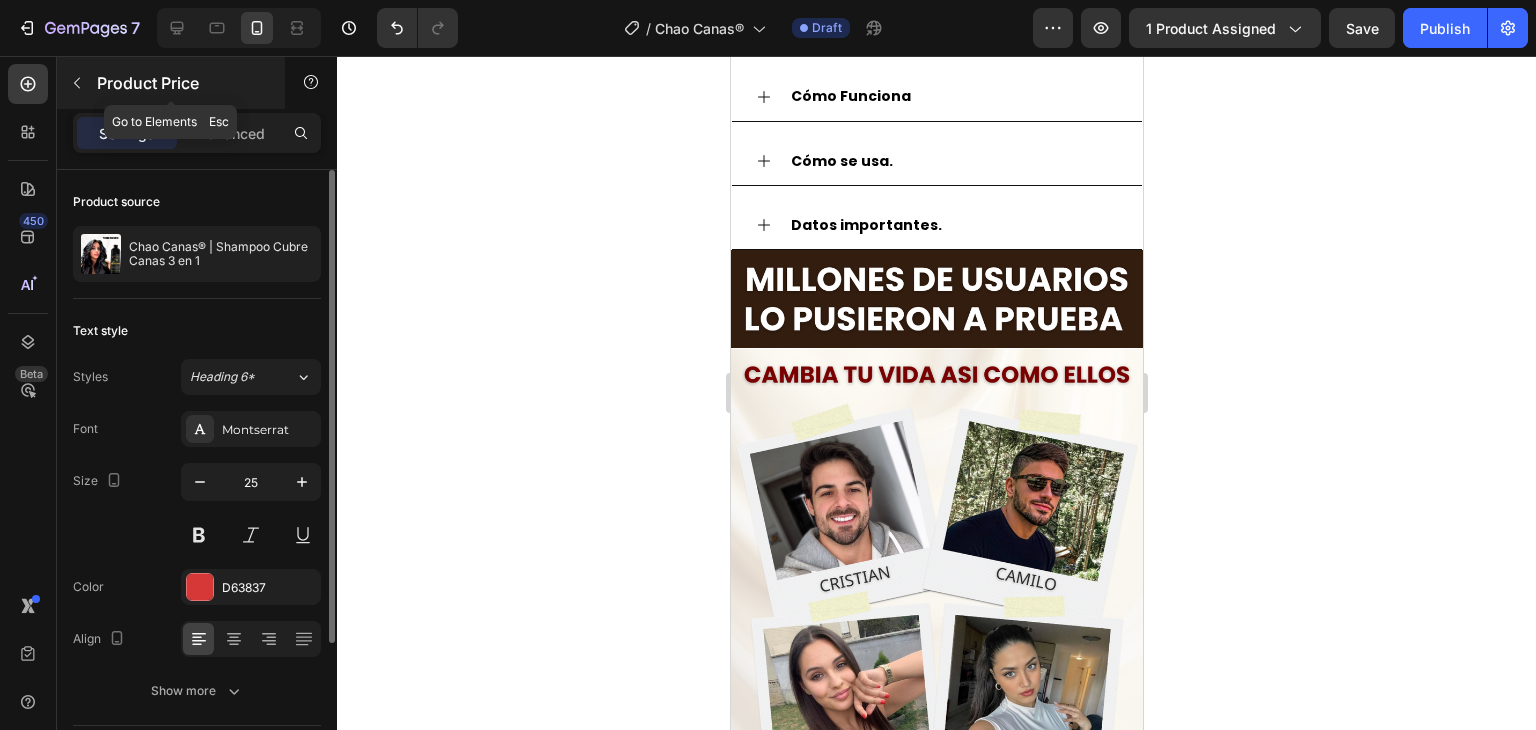 click at bounding box center (77, 83) 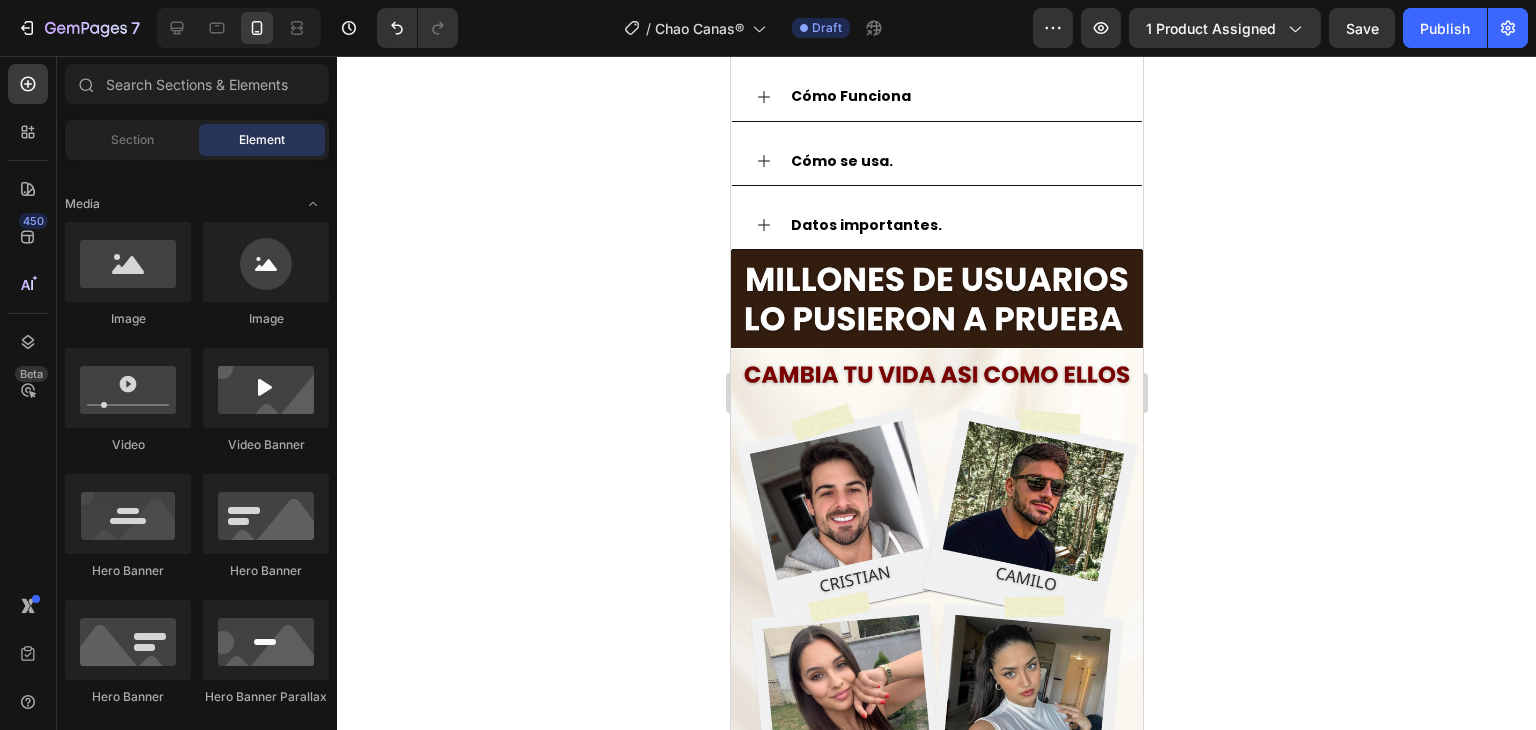 scroll, scrollTop: 0, scrollLeft: 0, axis: both 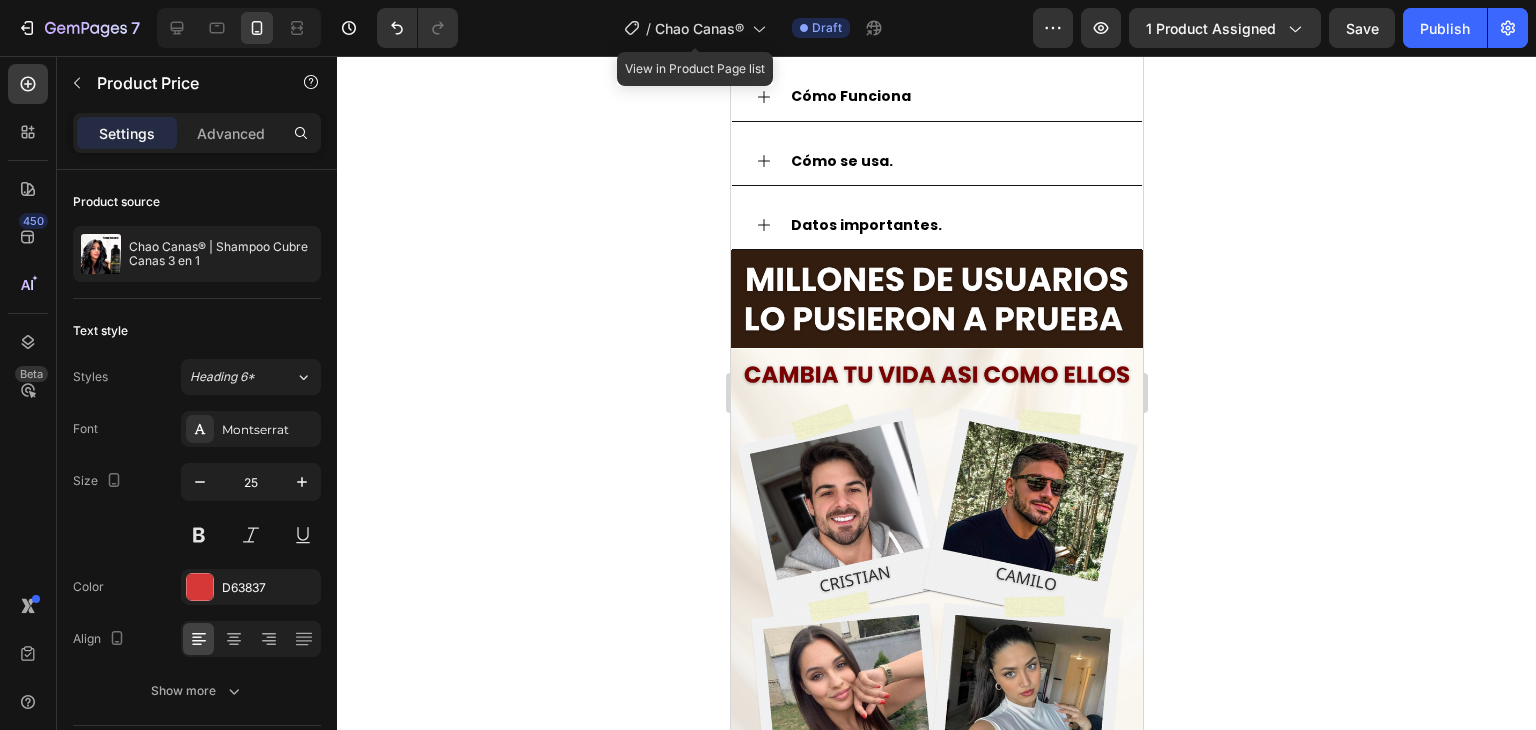 click on "$179.900,00" at bounding box center (1017, -282) 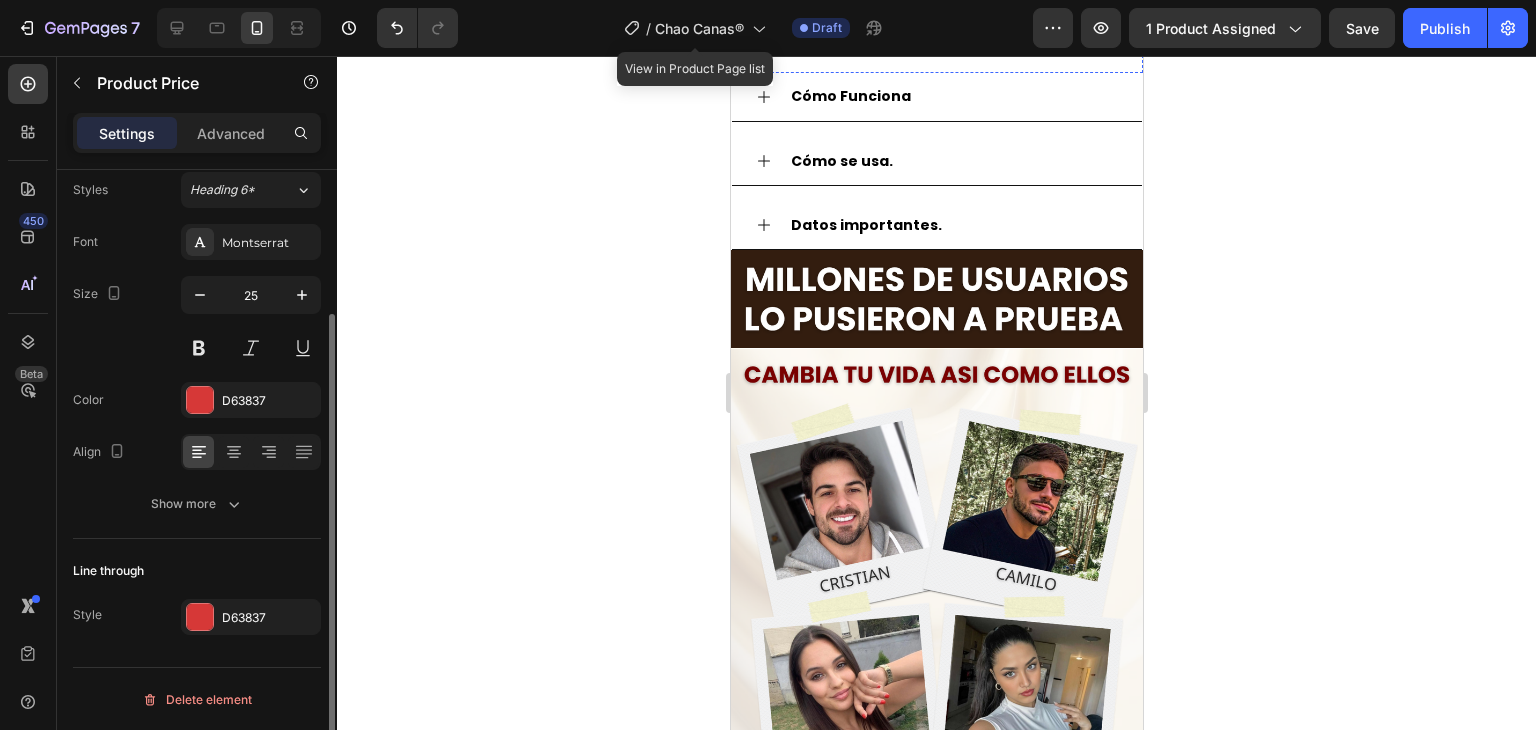 scroll, scrollTop: 0, scrollLeft: 0, axis: both 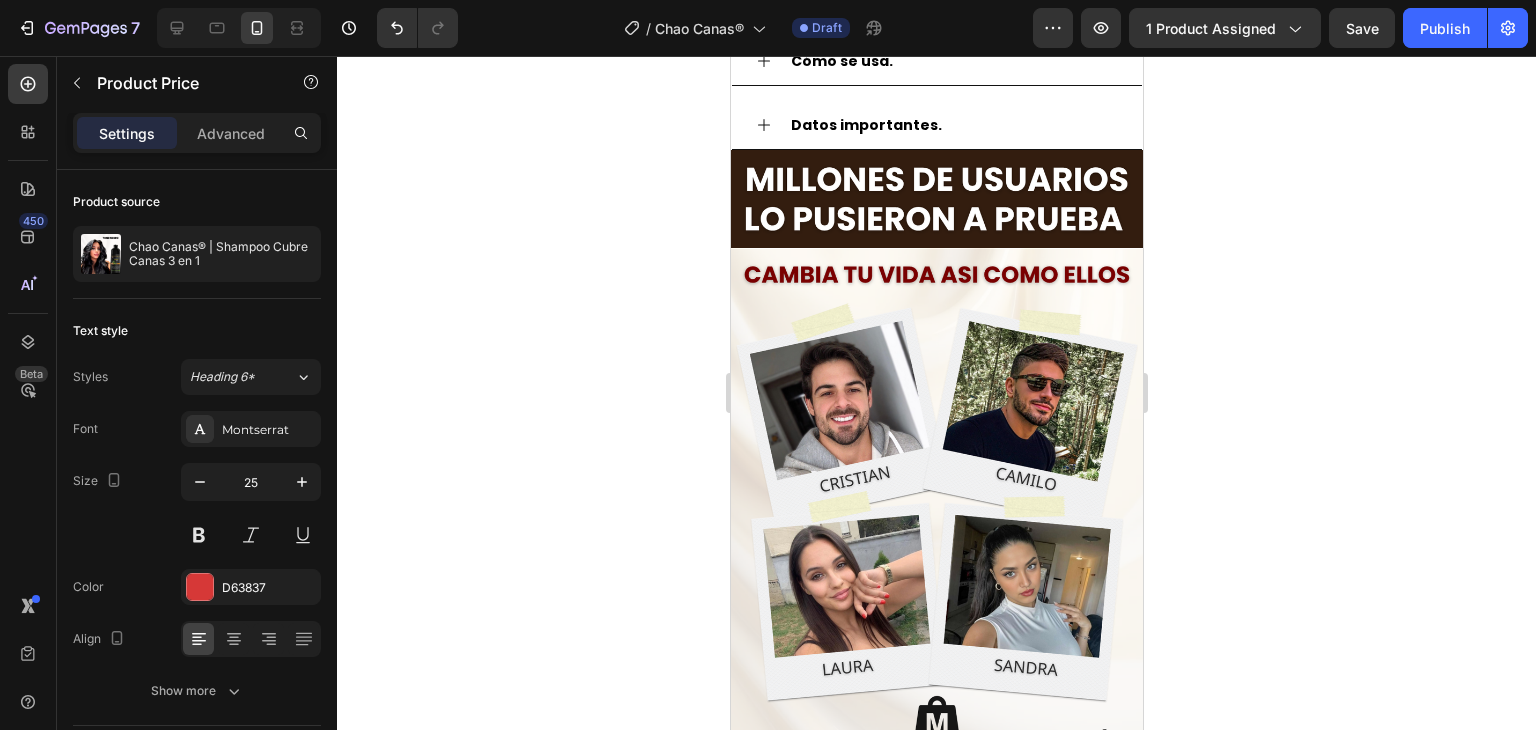 click on "Natural y vegano" at bounding box center (838, -268) 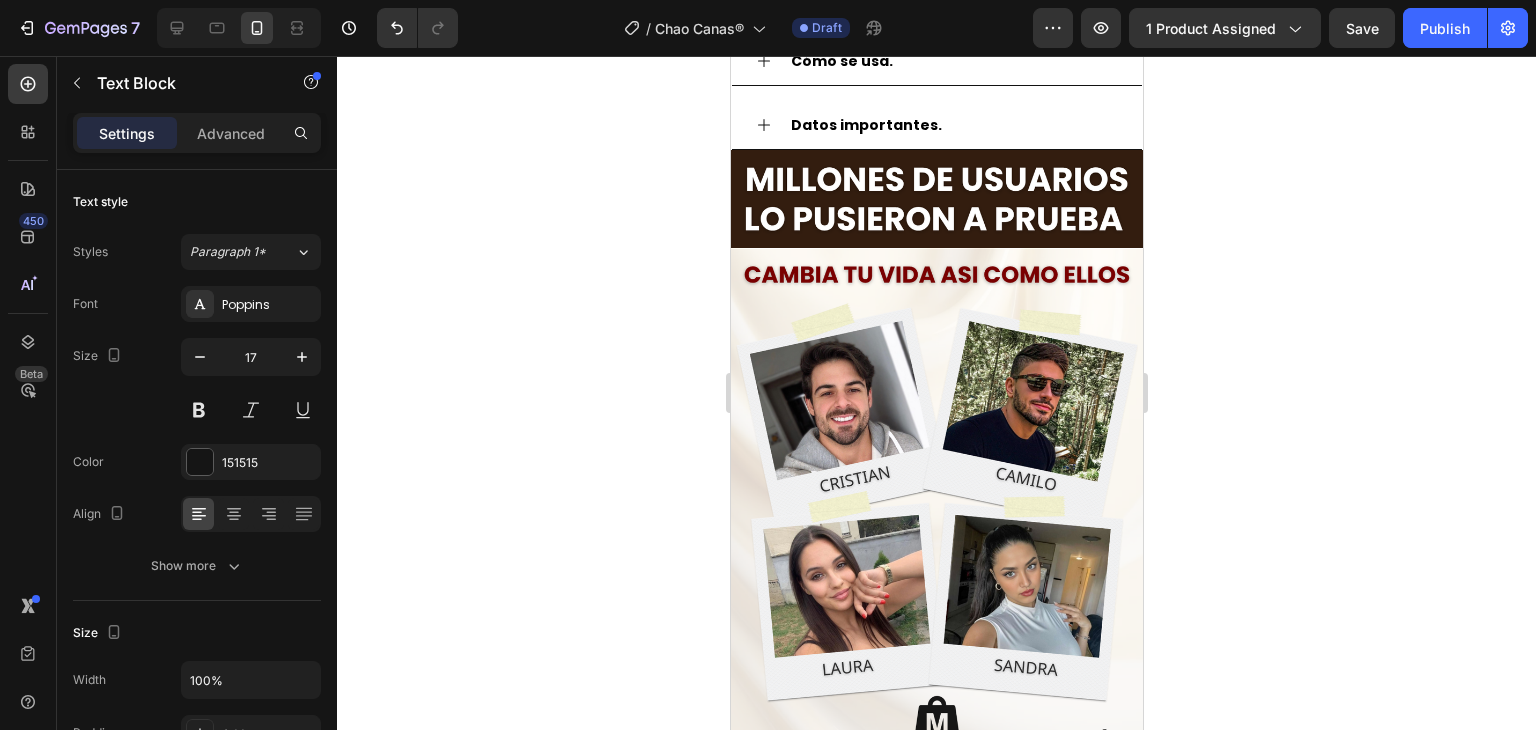 click on "Natural y vegano" at bounding box center (838, -268) 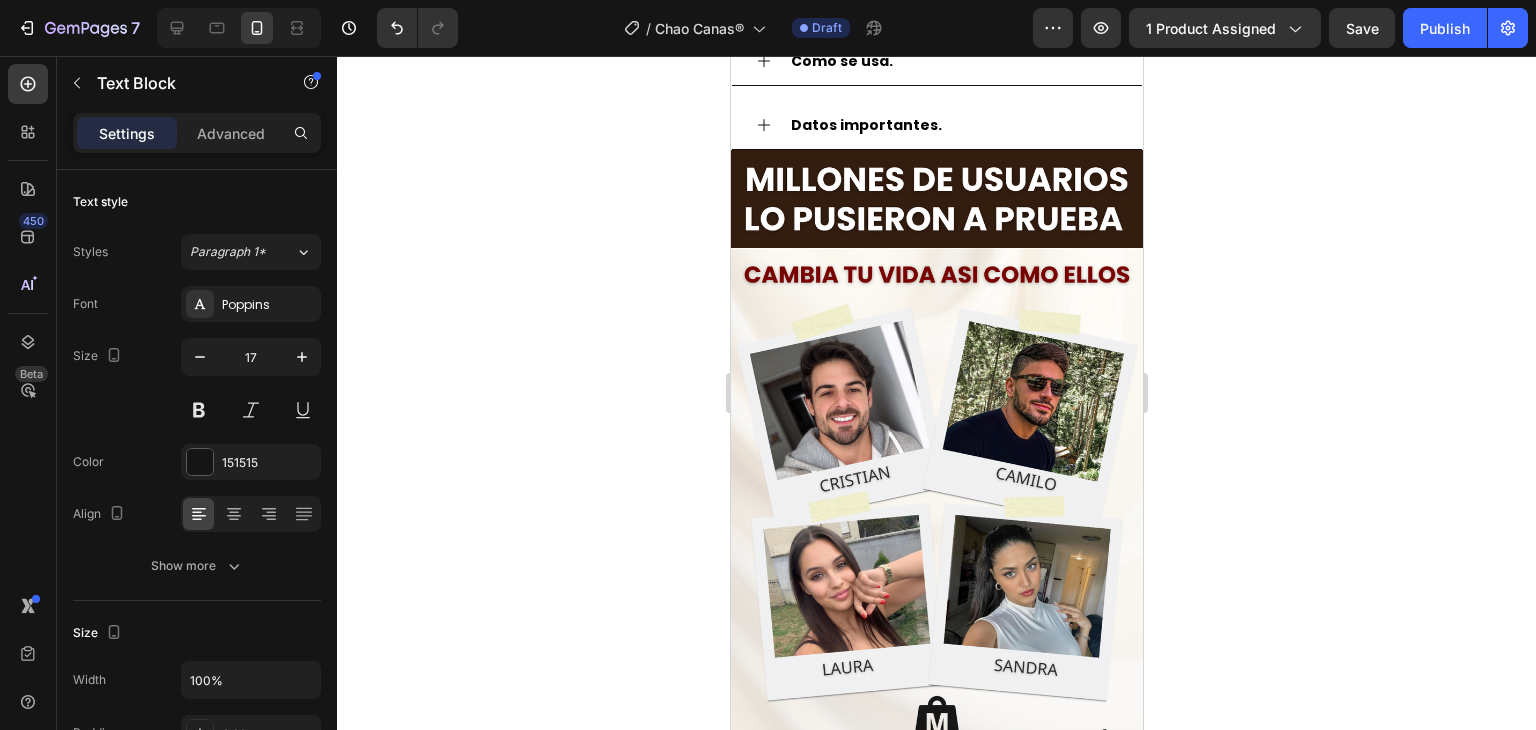 click on "Natural y vegano" at bounding box center (838, -268) 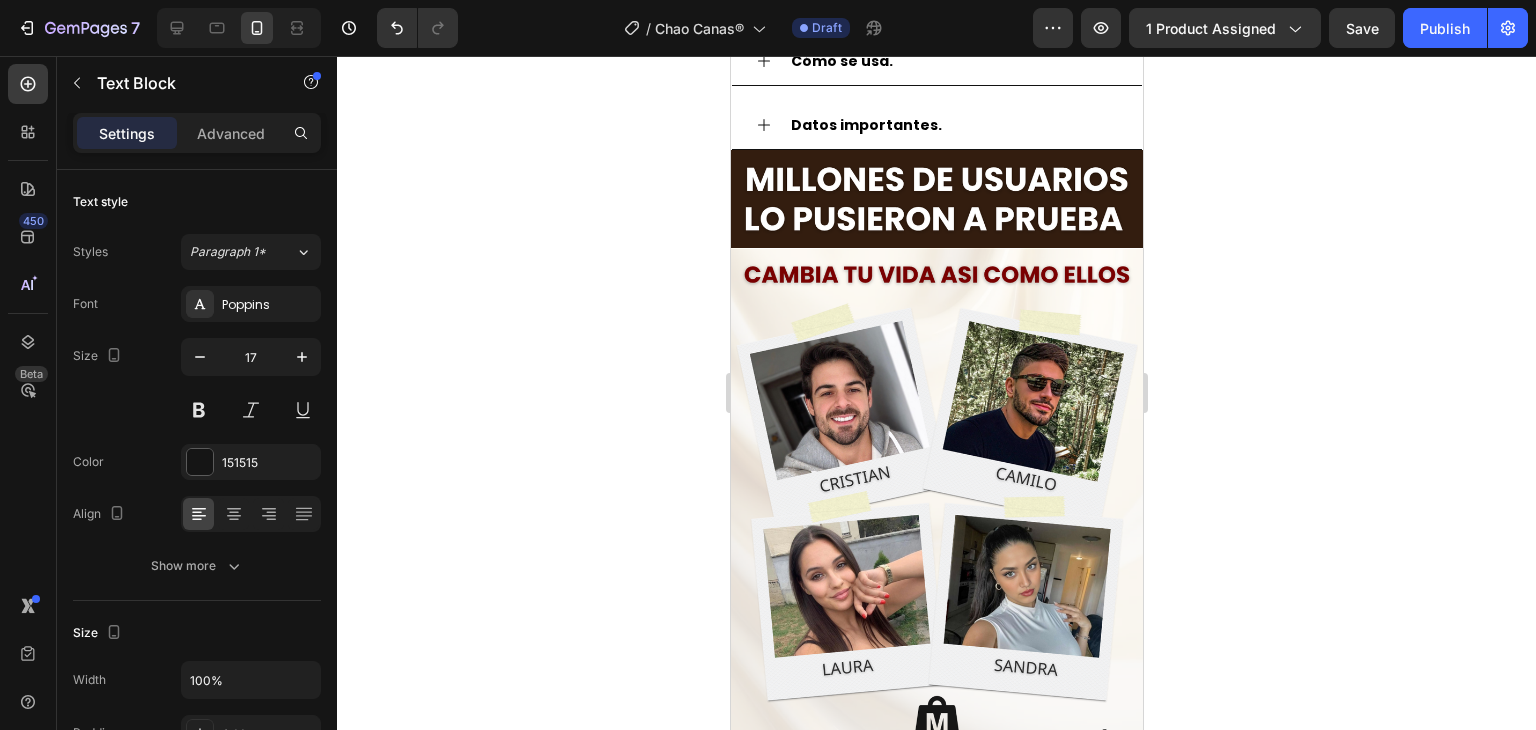 drag, startPoint x: 939, startPoint y: 355, endPoint x: 744, endPoint y: 360, distance: 195.06409 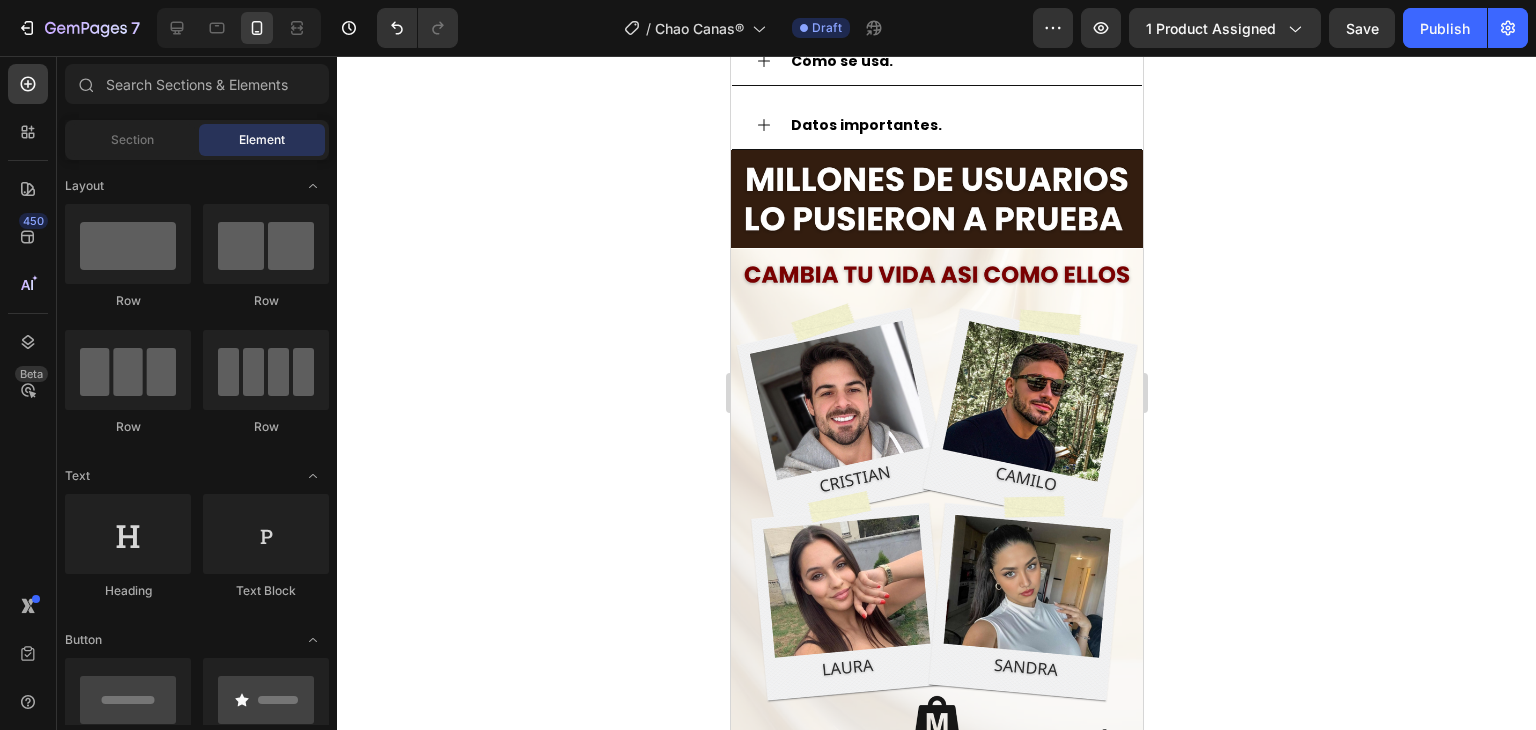 click 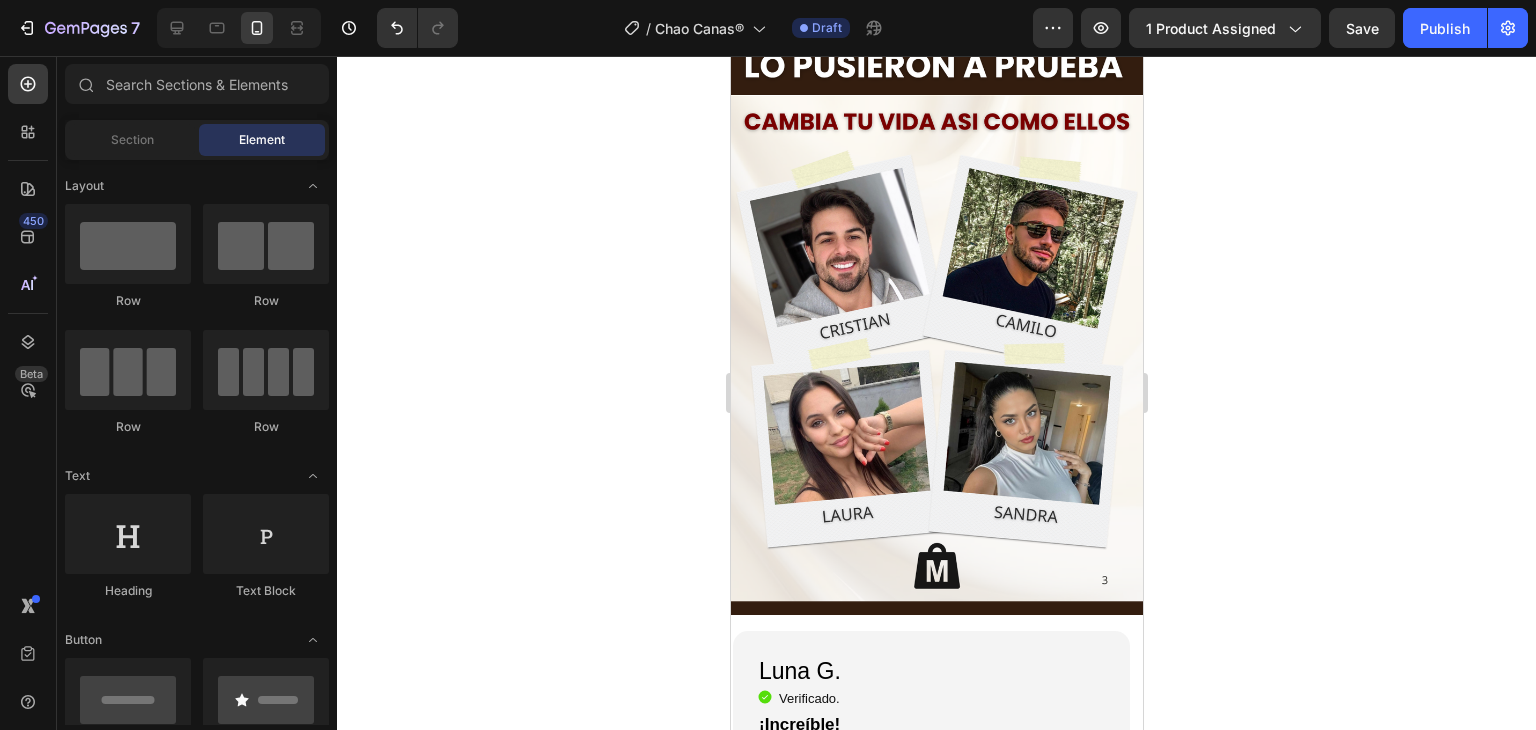 scroll, scrollTop: 2300, scrollLeft: 0, axis: vertical 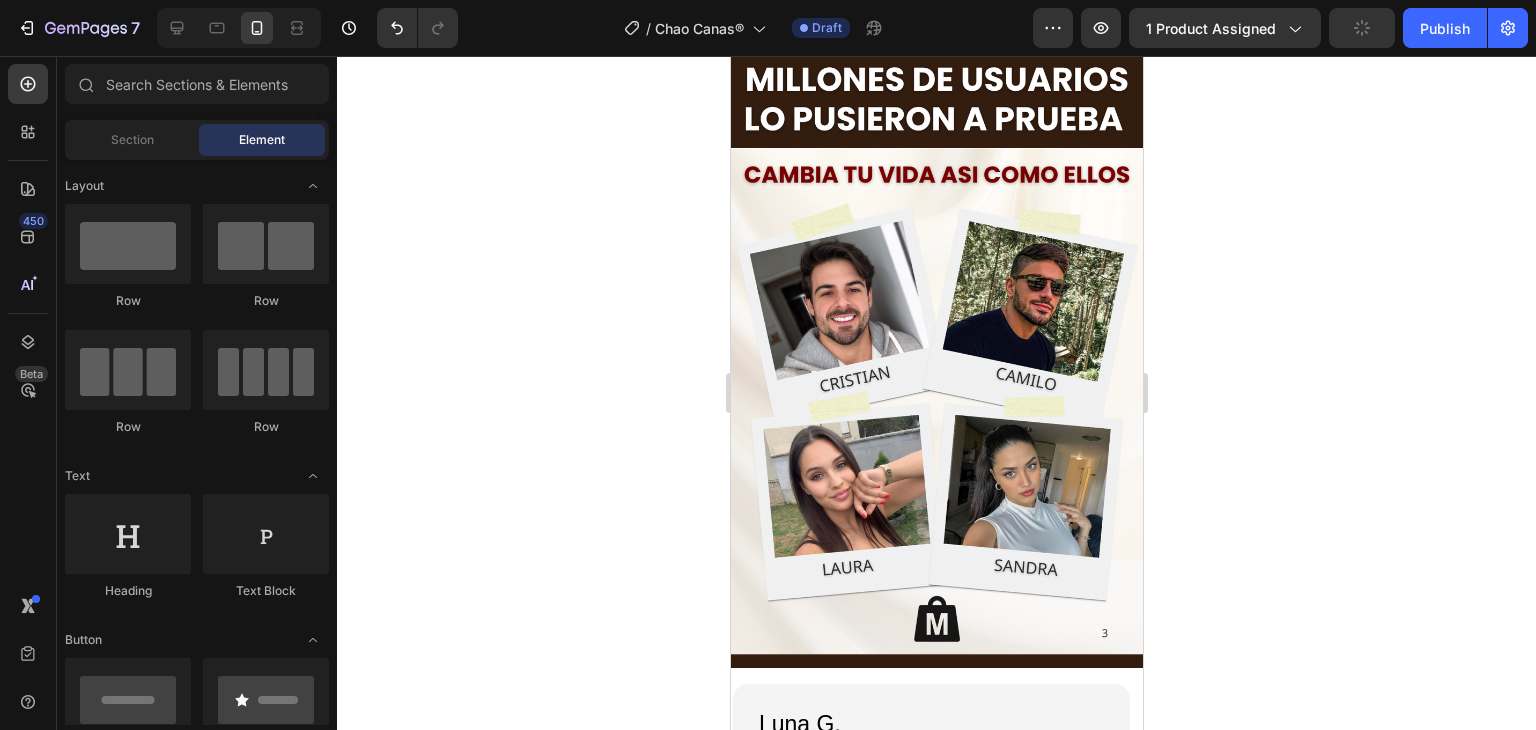 click on "Corrige tu postura de forma natural" at bounding box center (922, -338) 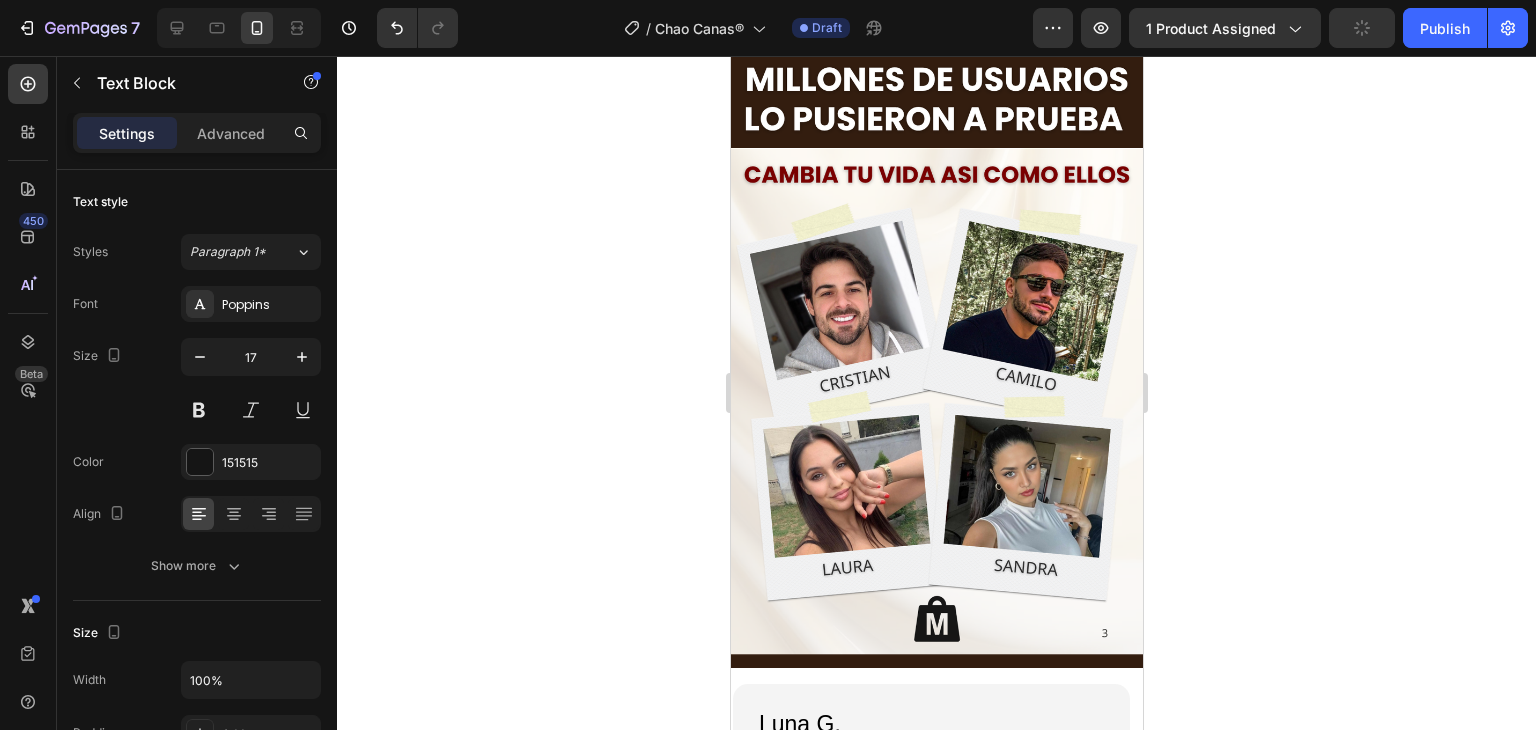 click on "Corrige tu postura de forma natural" at bounding box center [922, -338] 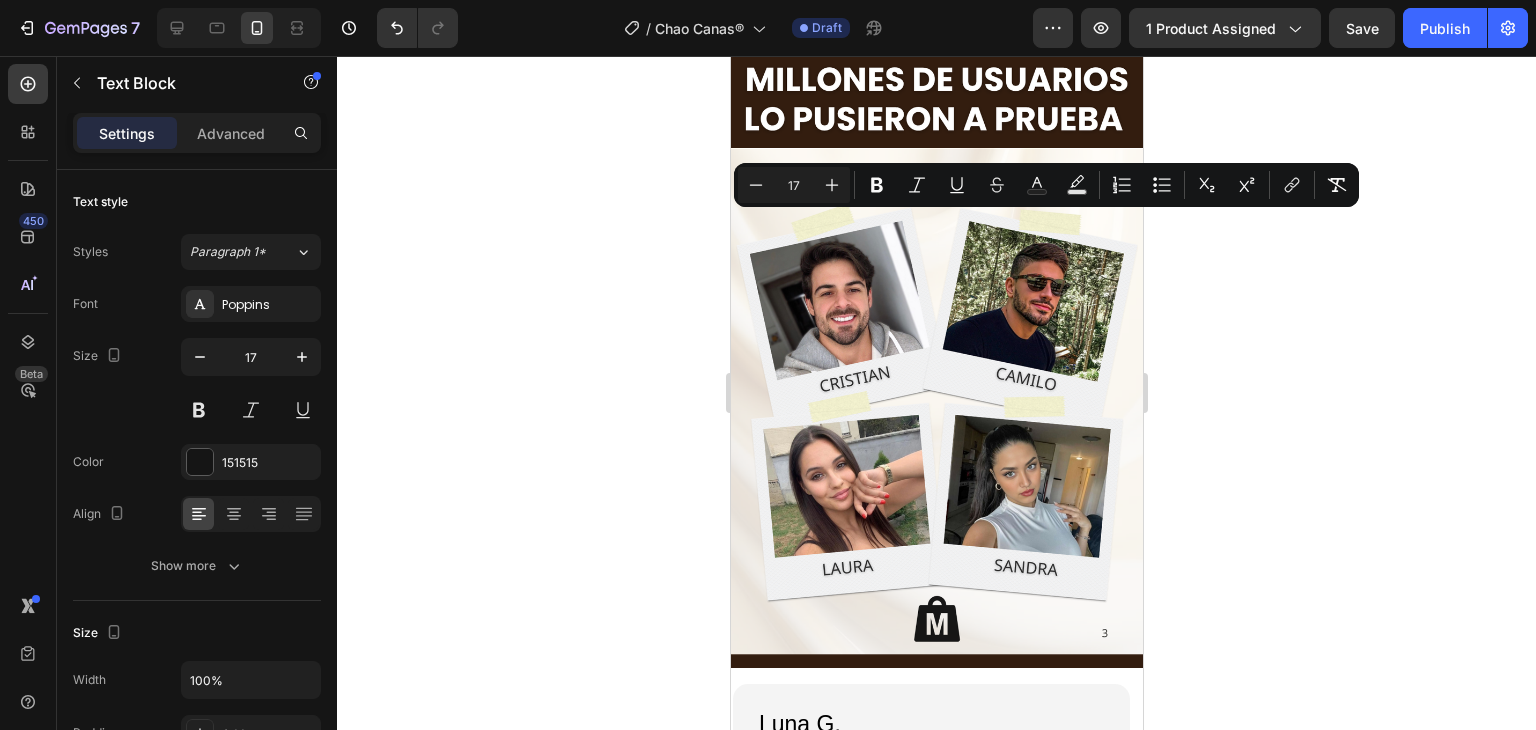 click 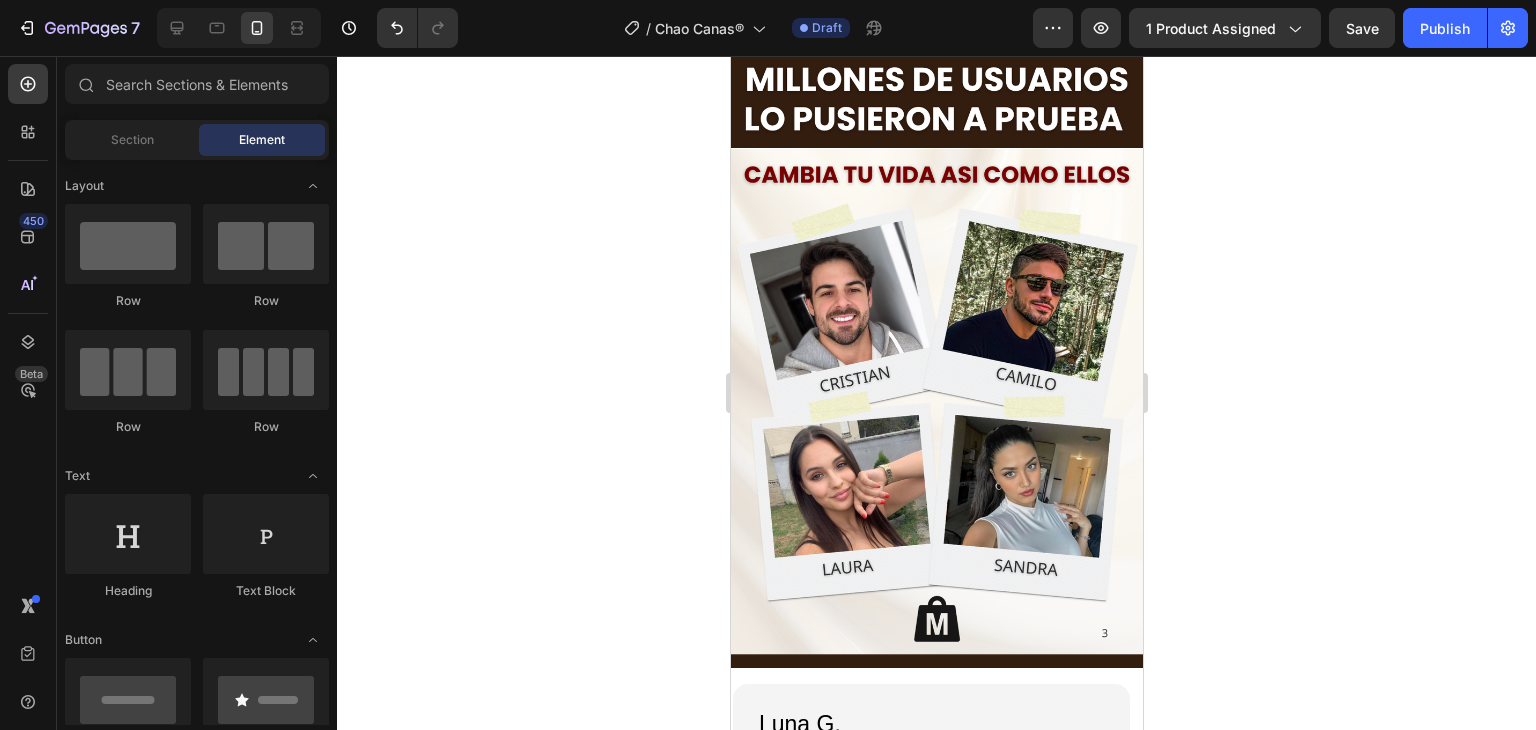 click on "Se ajusta cómodamente a tu cuerpo" at bounding box center [923, -307] 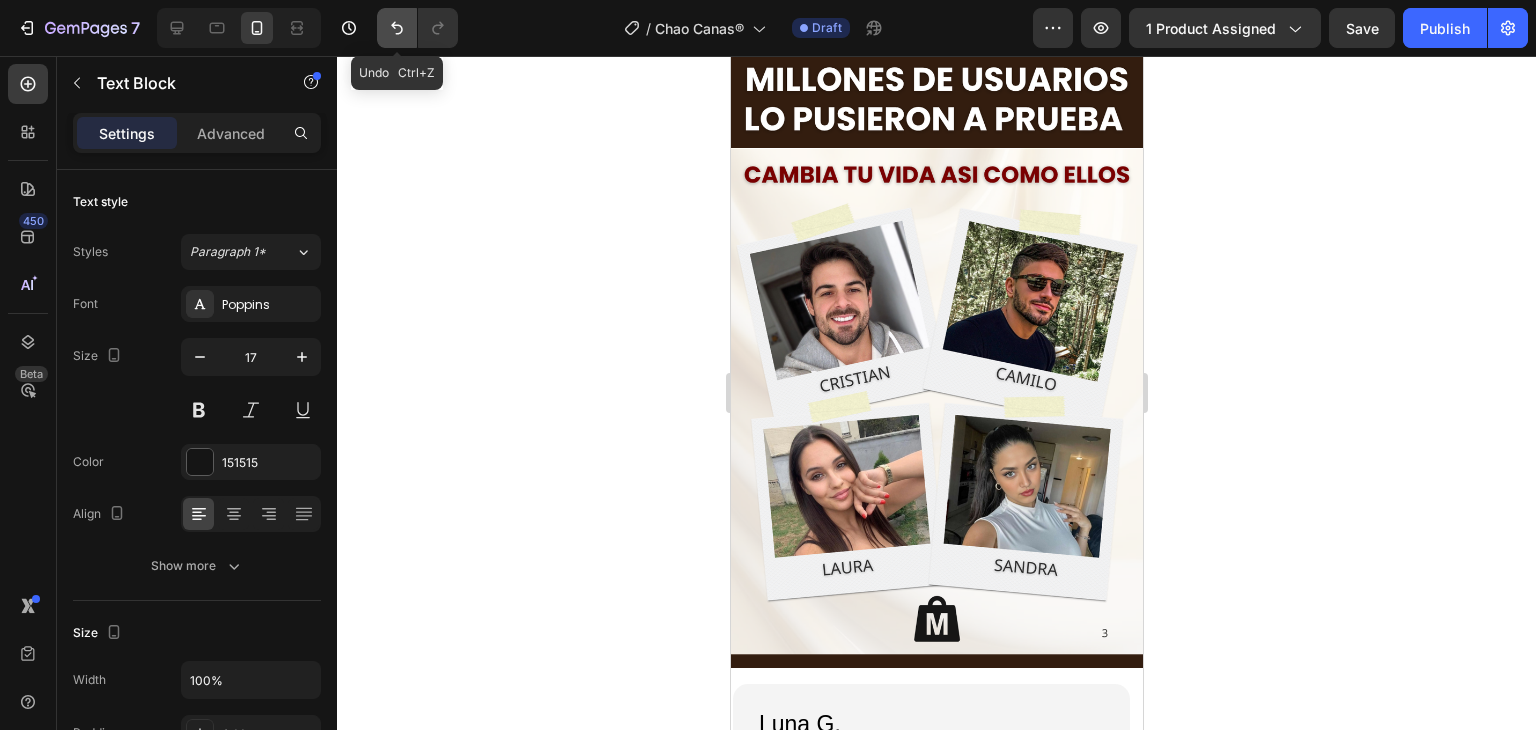 click 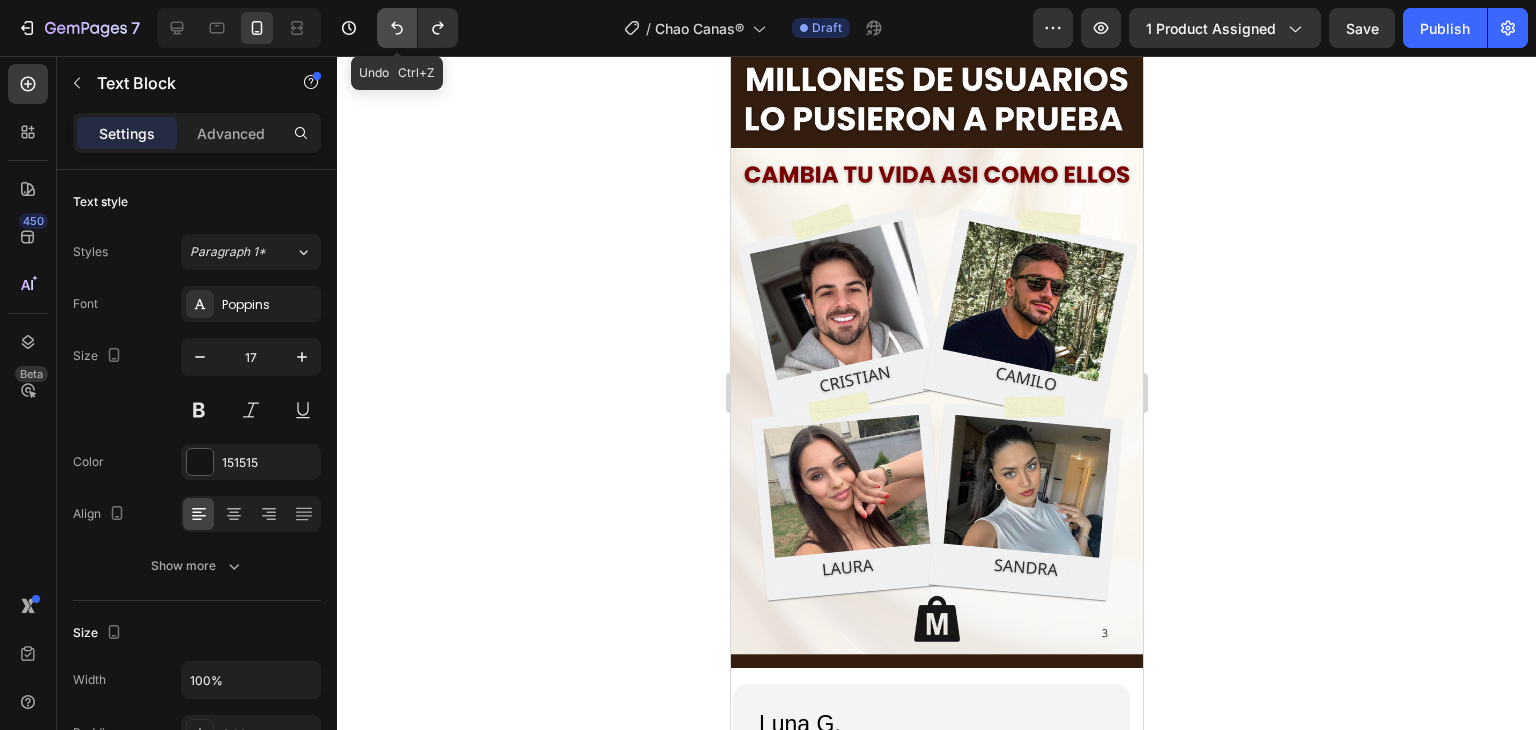 click 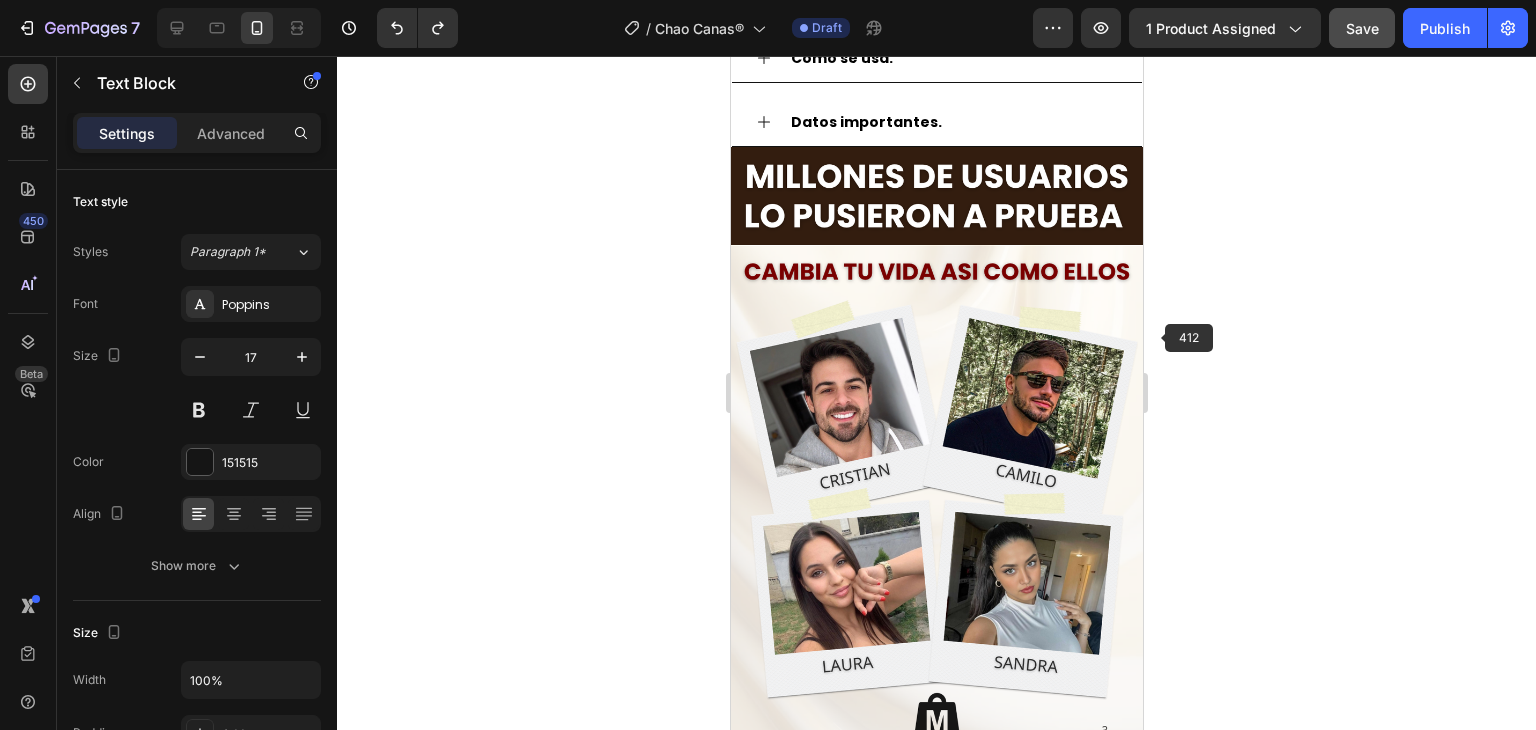 scroll, scrollTop: 2200, scrollLeft: 0, axis: vertical 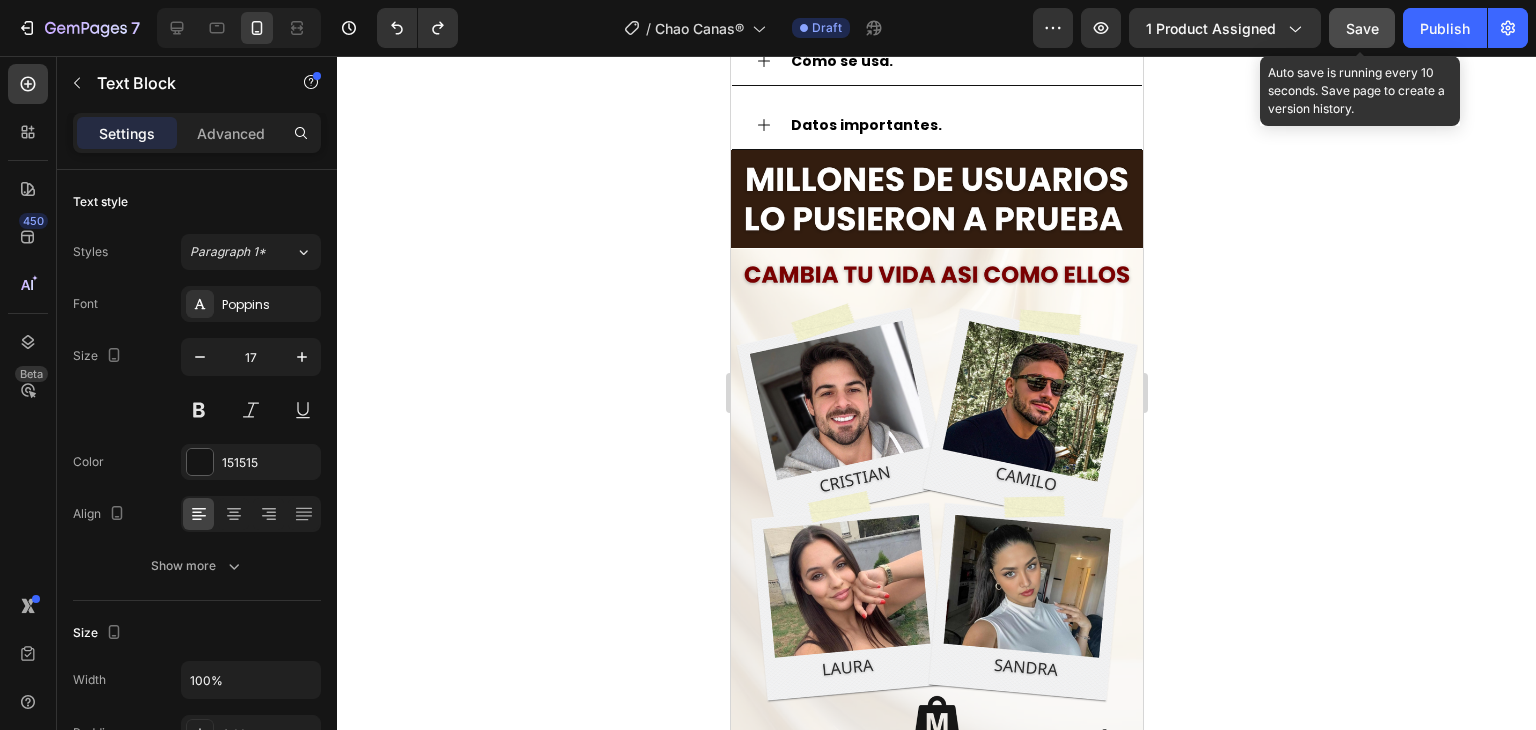 click on "Save" at bounding box center [1362, 28] 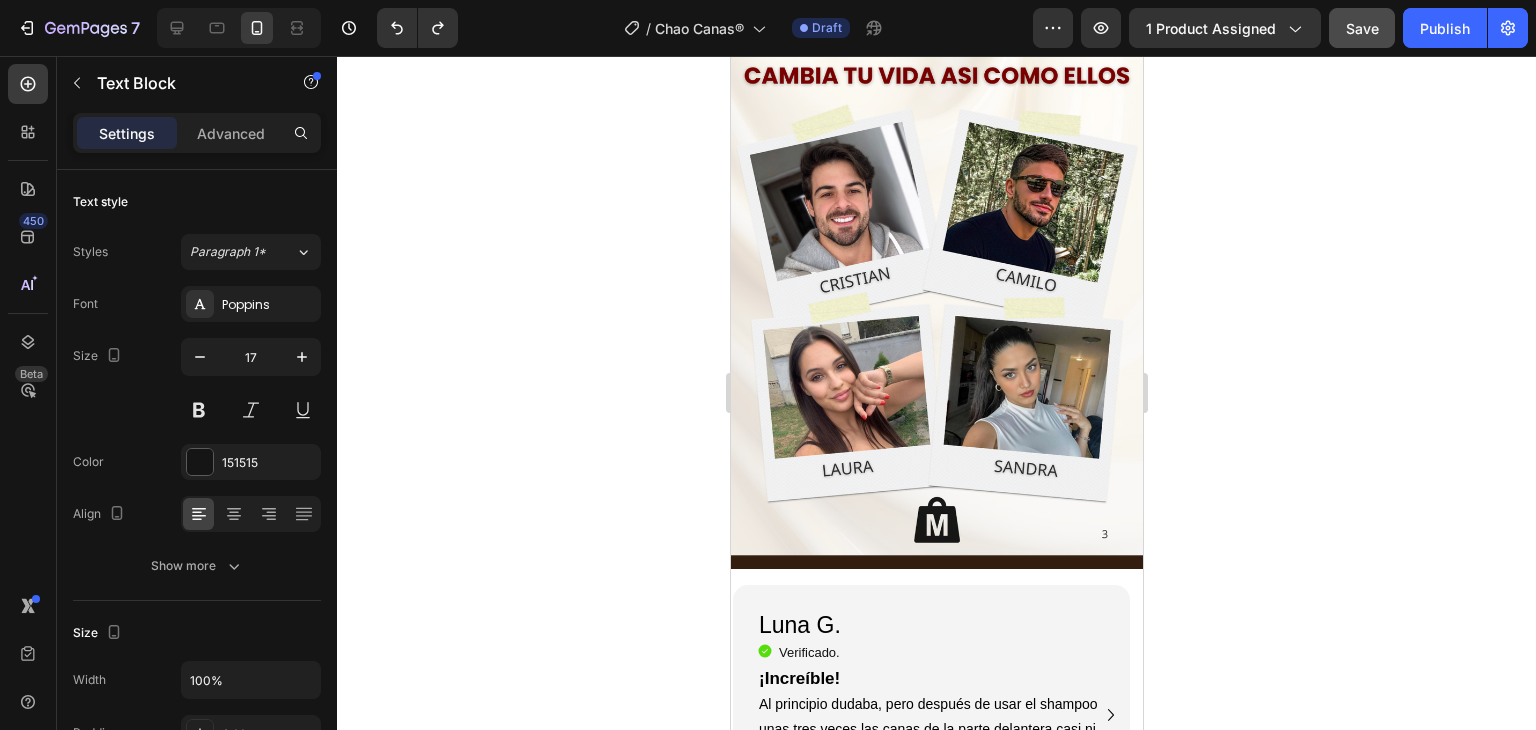 scroll, scrollTop: 2400, scrollLeft: 0, axis: vertical 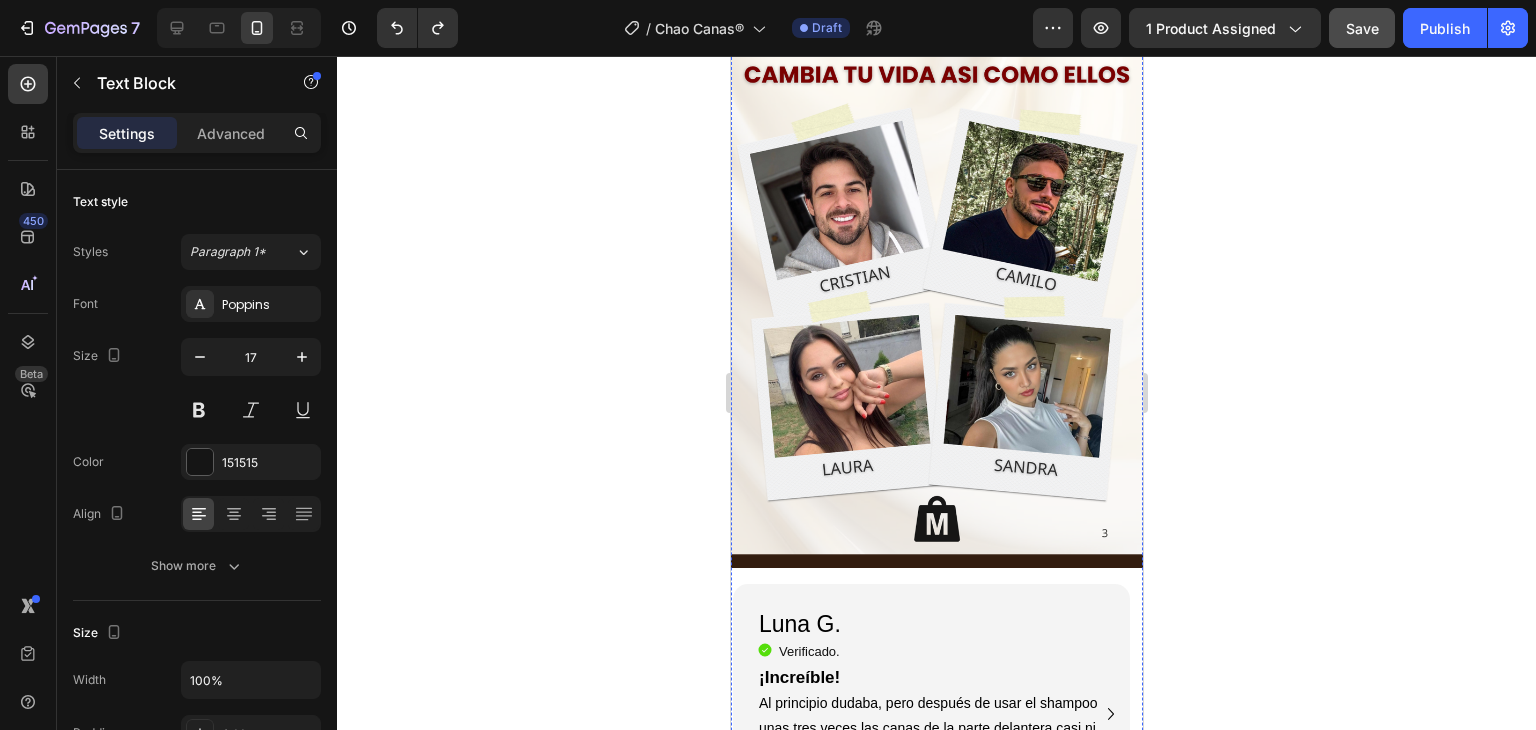 click 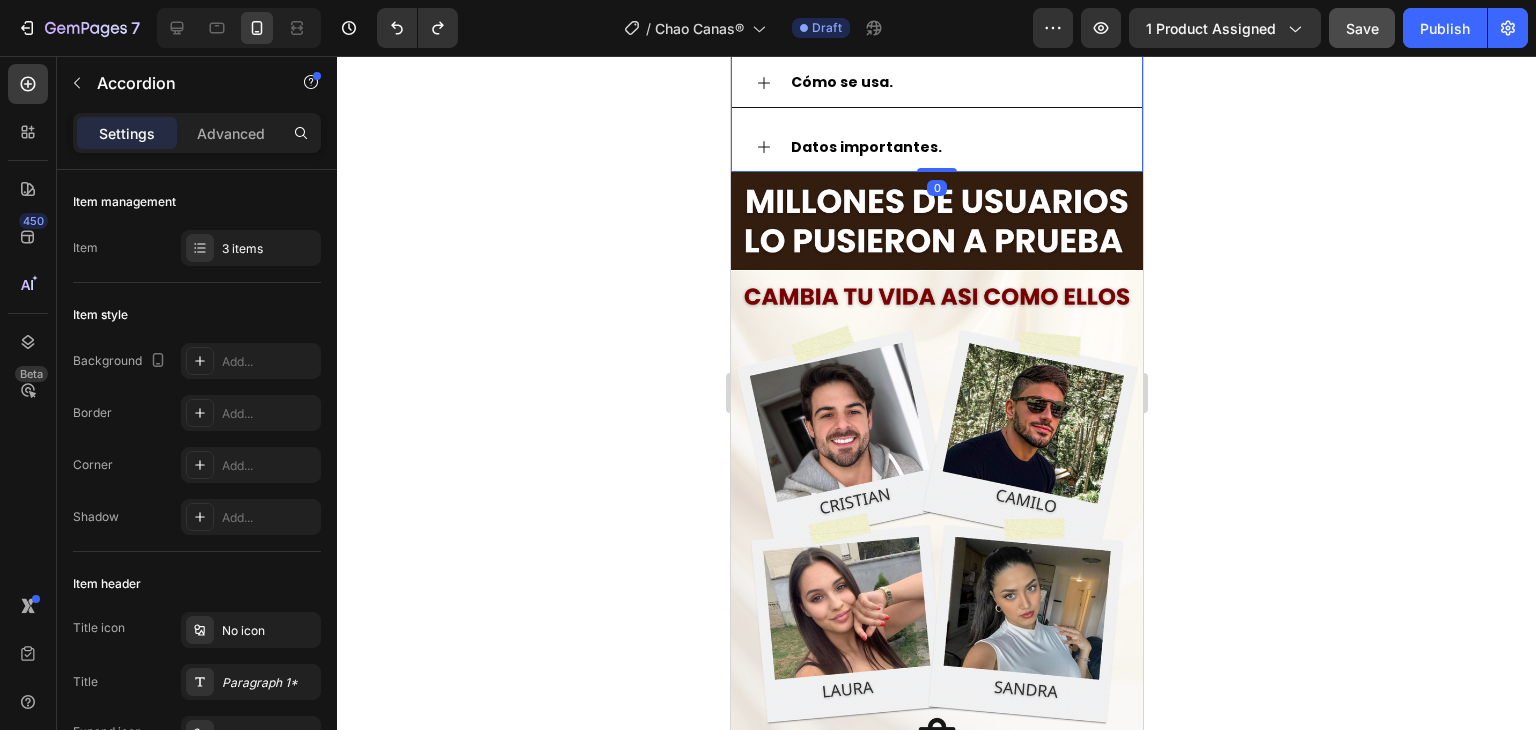 click 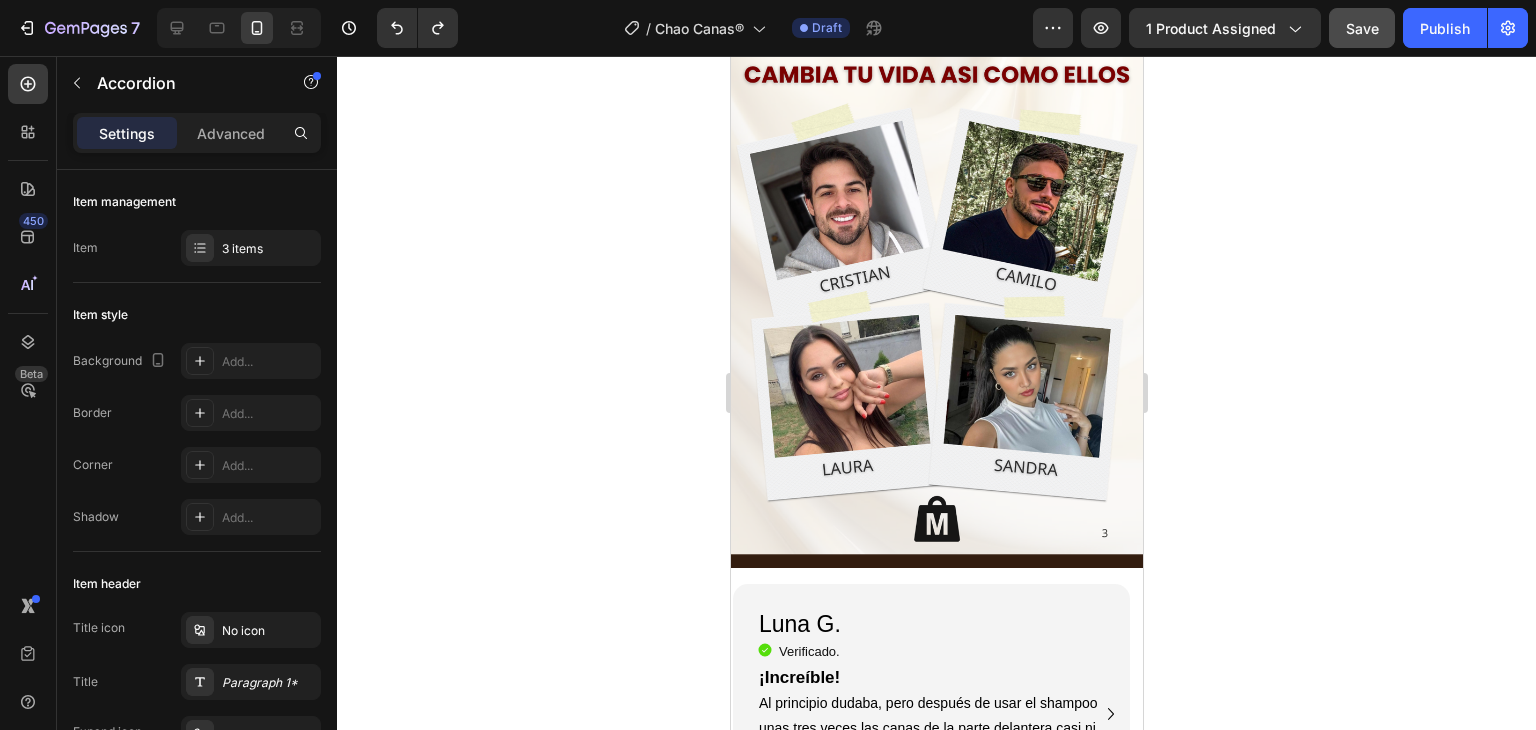 click on "Datos importantes." at bounding box center [936, -74] 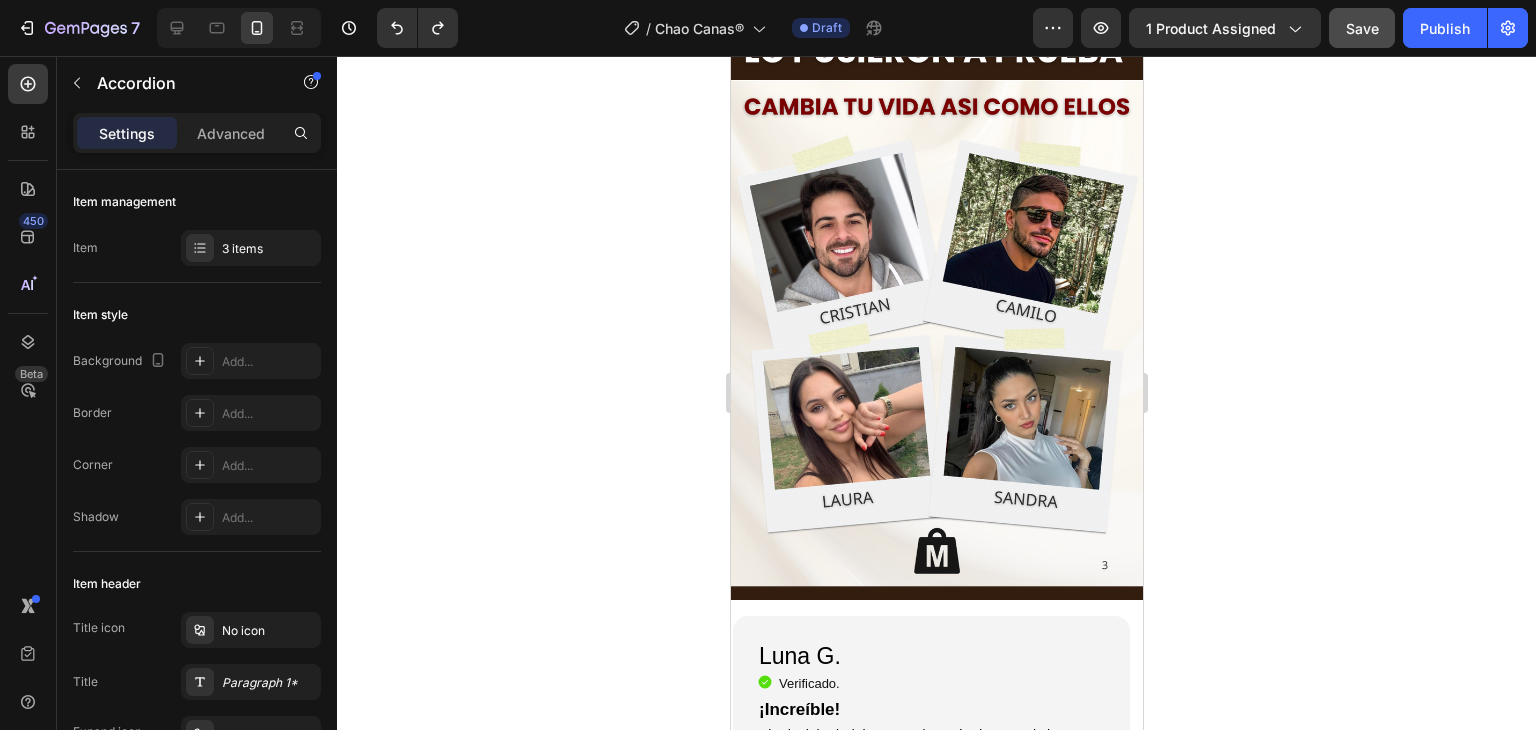 scroll, scrollTop: 2600, scrollLeft: 0, axis: vertical 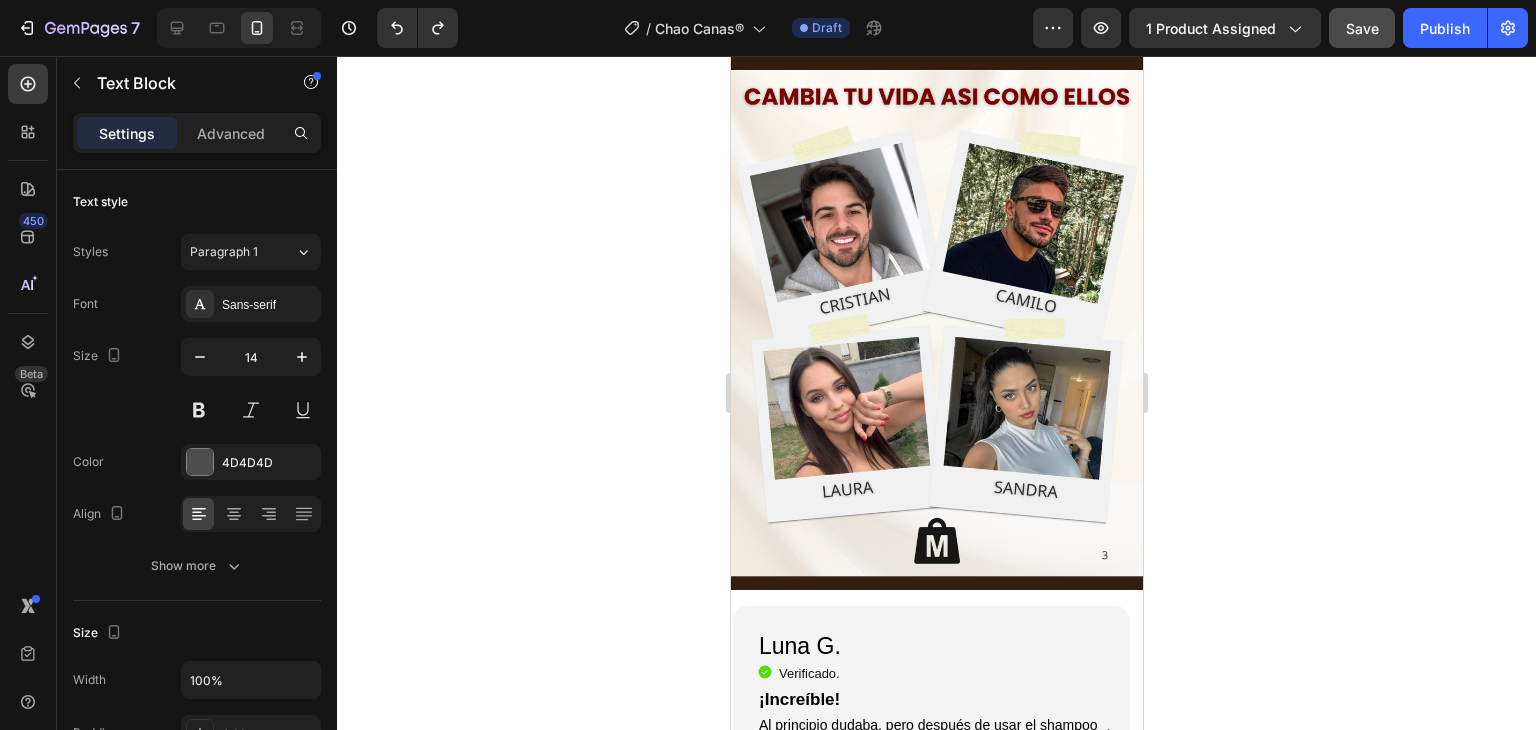 click on "Seguro para cabello y barba:  Oscurece de forma progresiva sin manchar ni dañar." at bounding box center (936, -165) 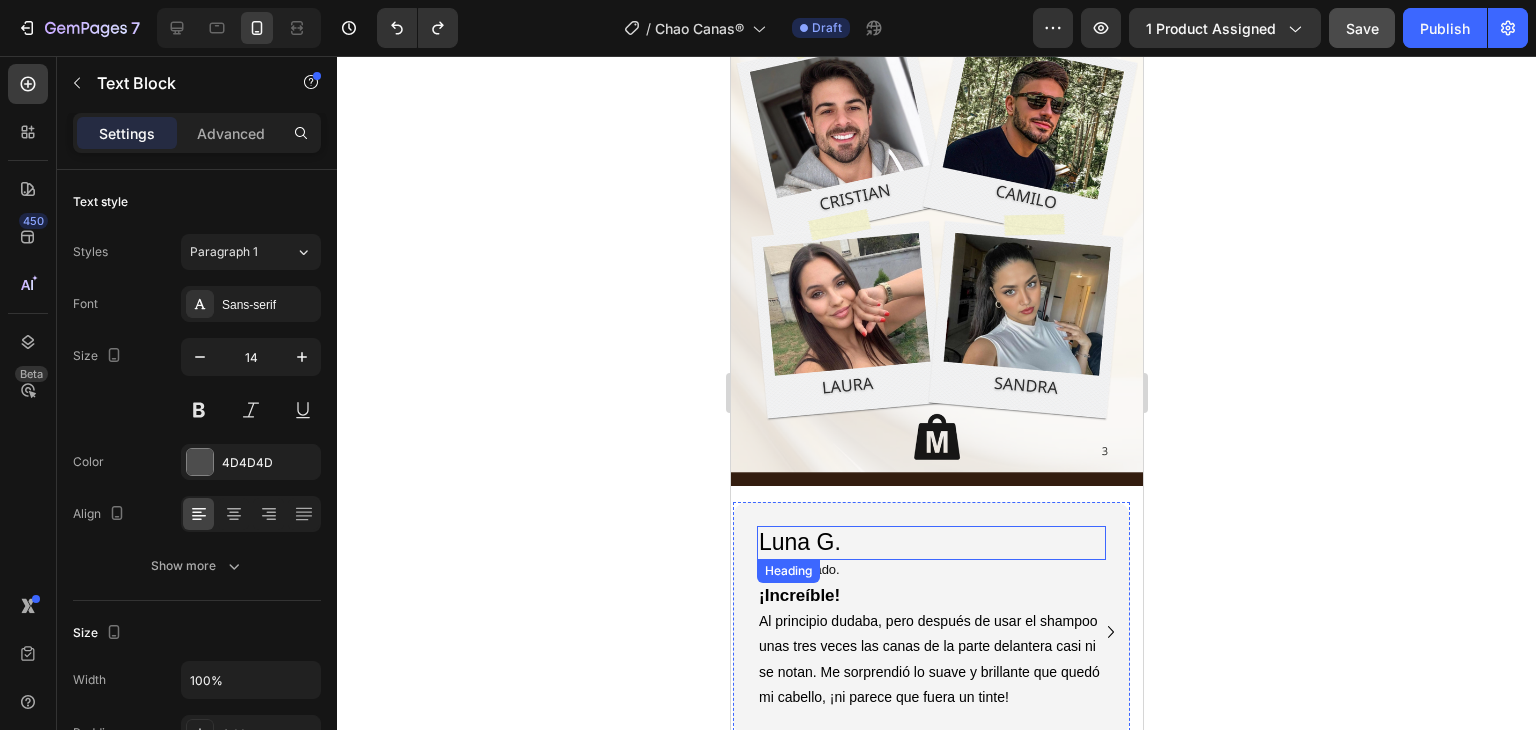 scroll, scrollTop: 3200, scrollLeft: 0, axis: vertical 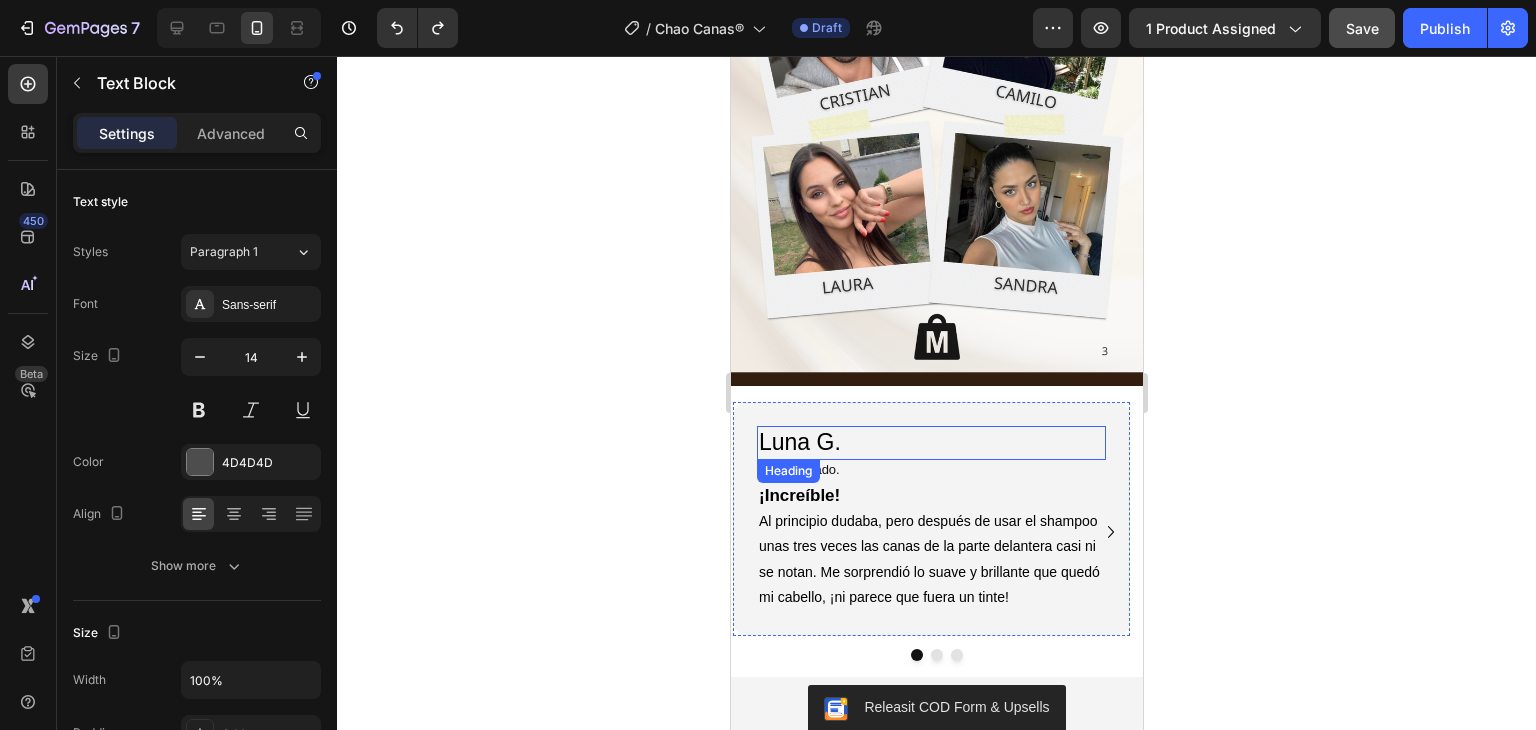 click on "Luna G." at bounding box center [930, 443] 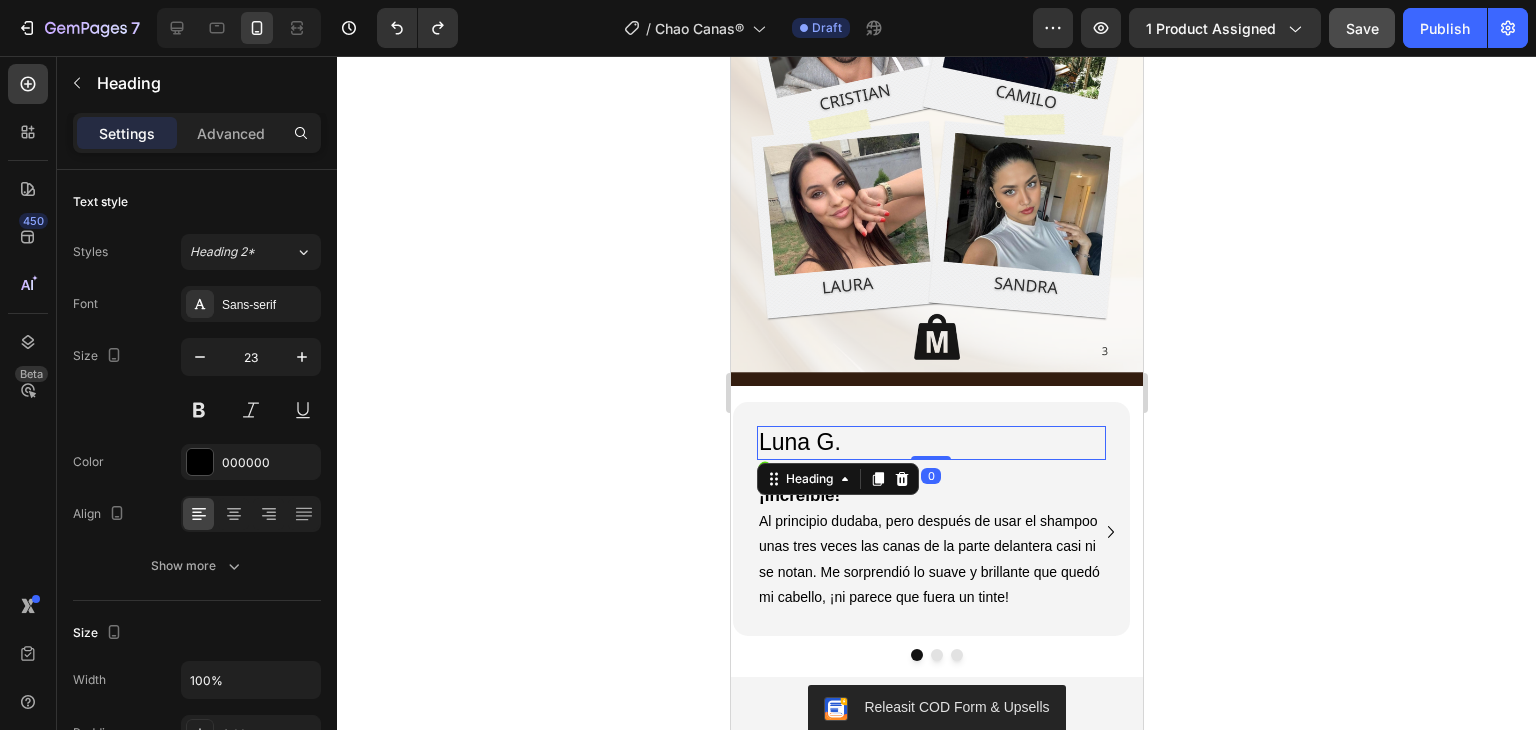 click on "Luna G." at bounding box center (930, 443) 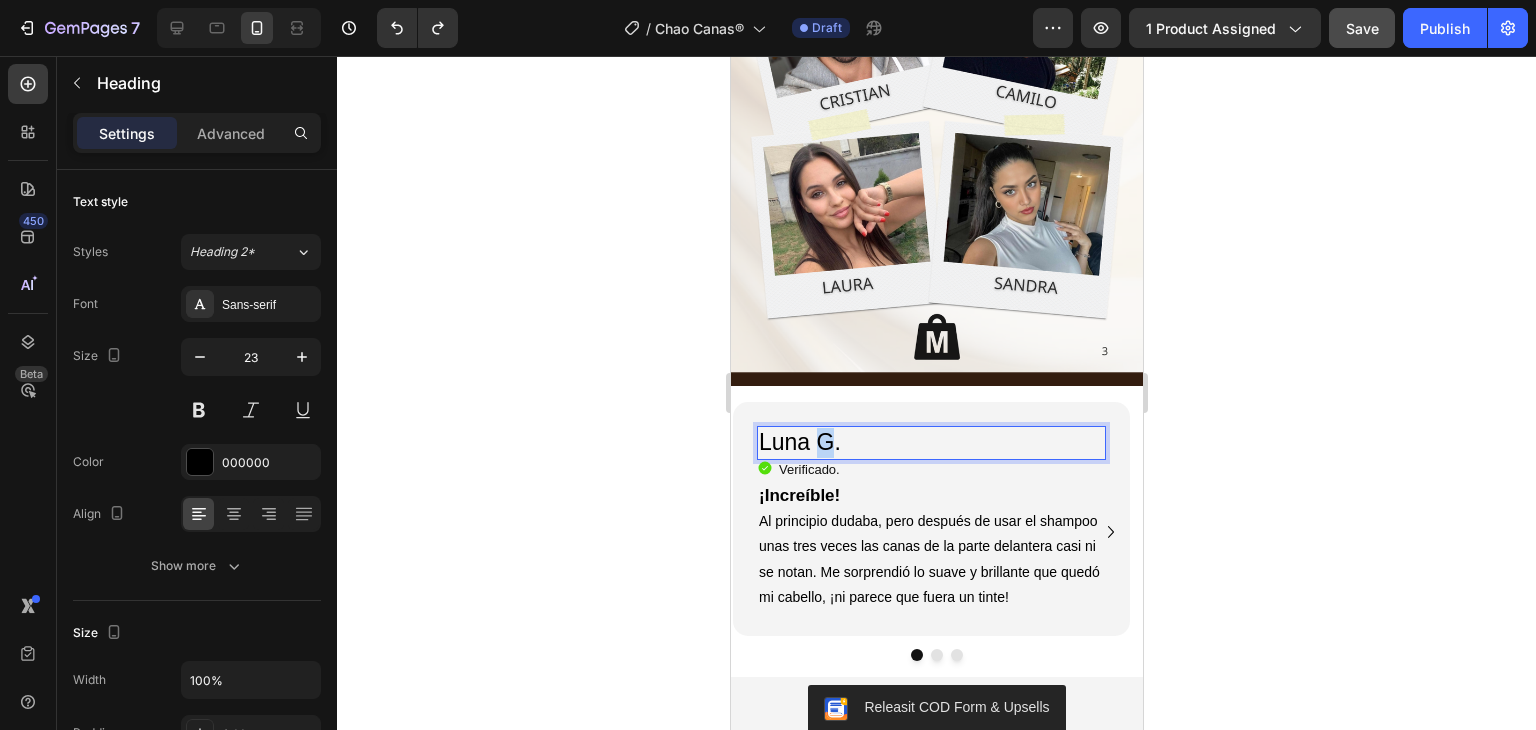 click on "Luna G." at bounding box center [930, 443] 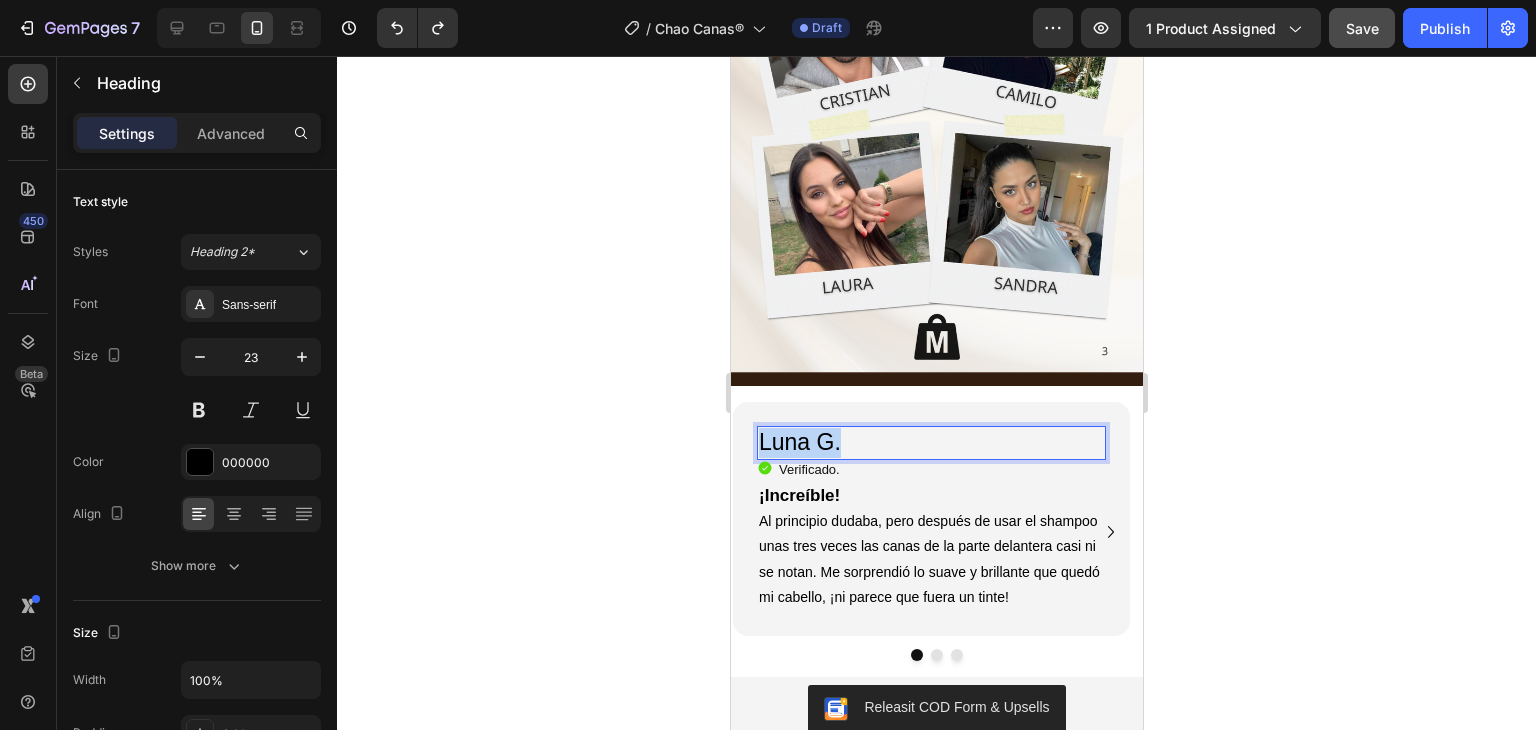 click on "Luna G." at bounding box center [930, 443] 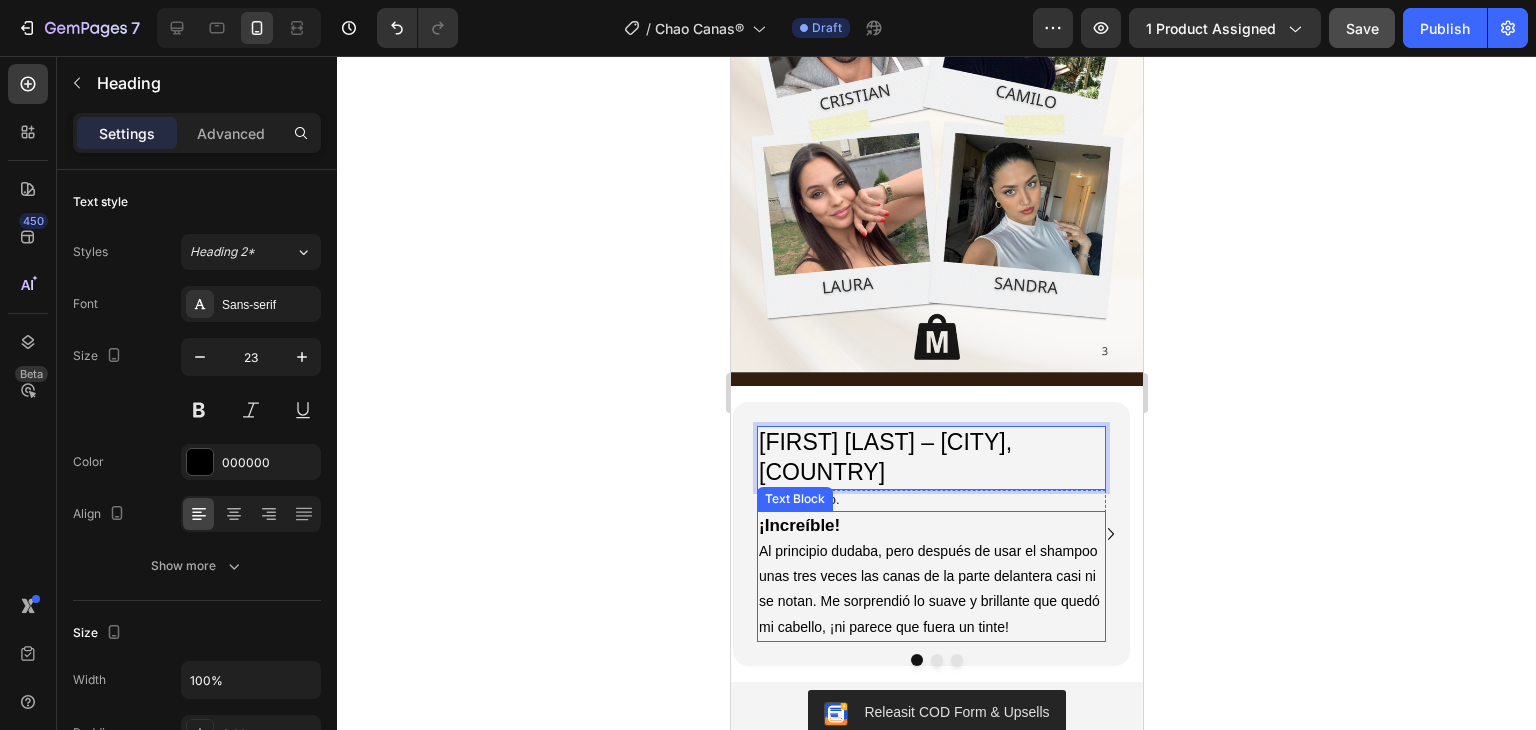 click 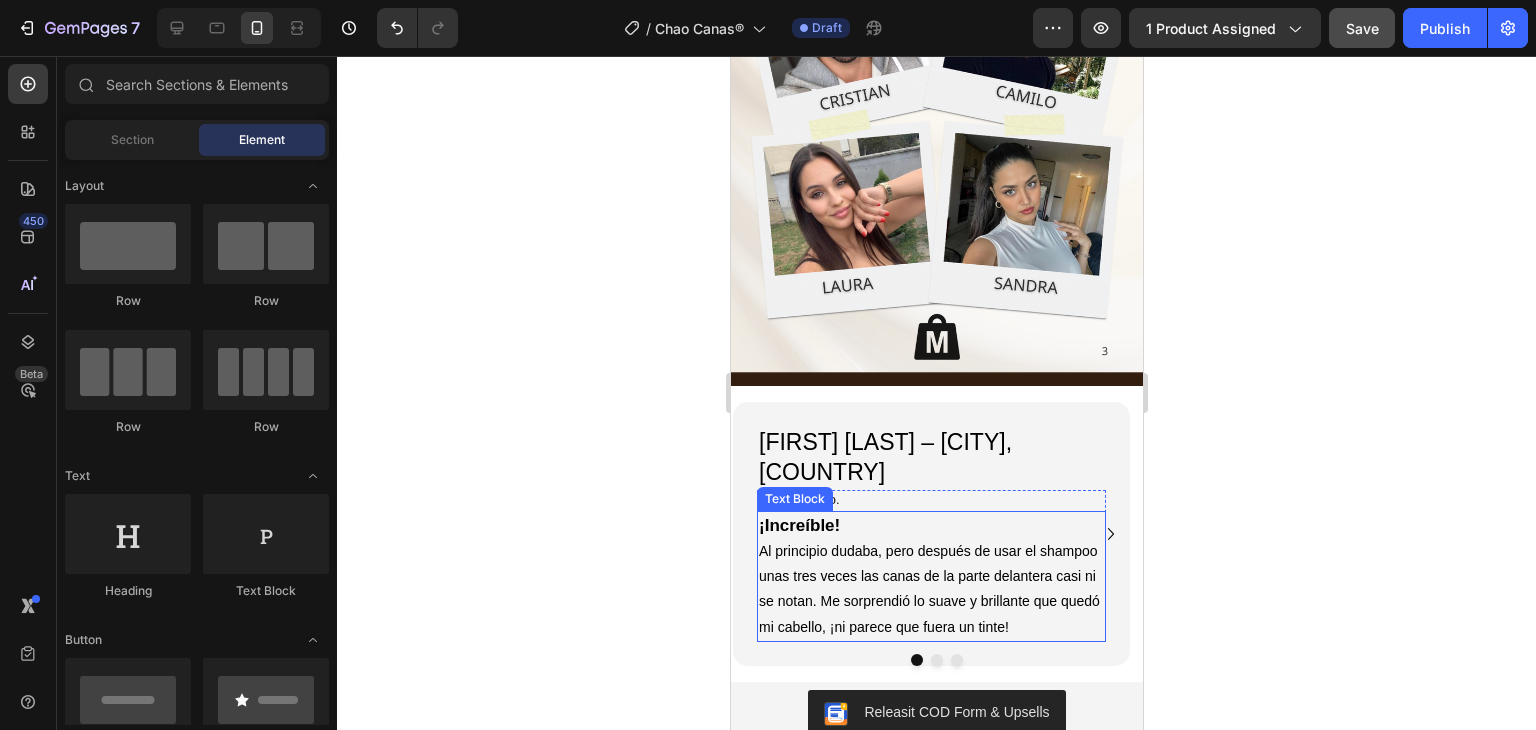 click 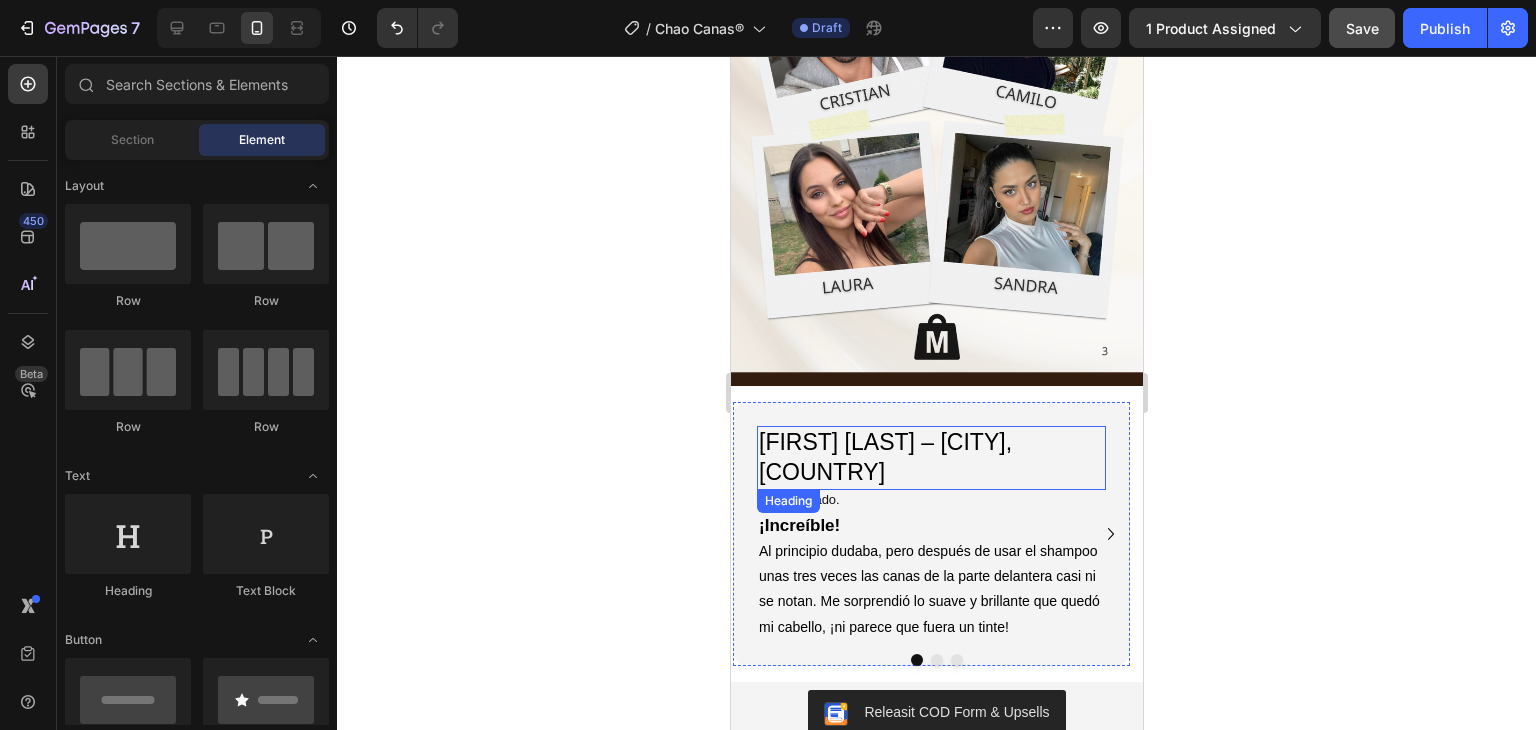 click on "Mariana L. – Bogotá, Colombia" at bounding box center (930, 458) 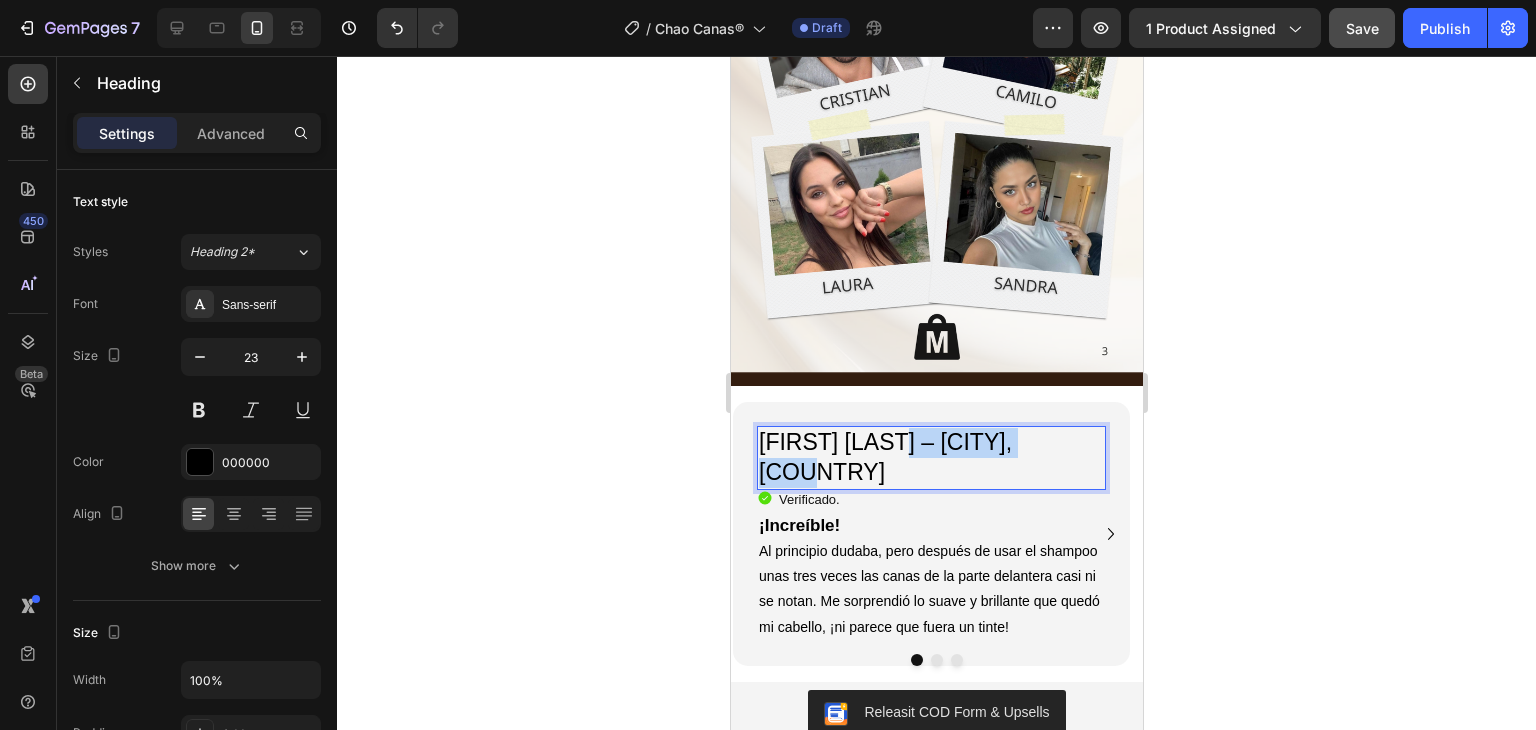 drag, startPoint x: 1071, startPoint y: 397, endPoint x: 894, endPoint y: 398, distance: 177.00282 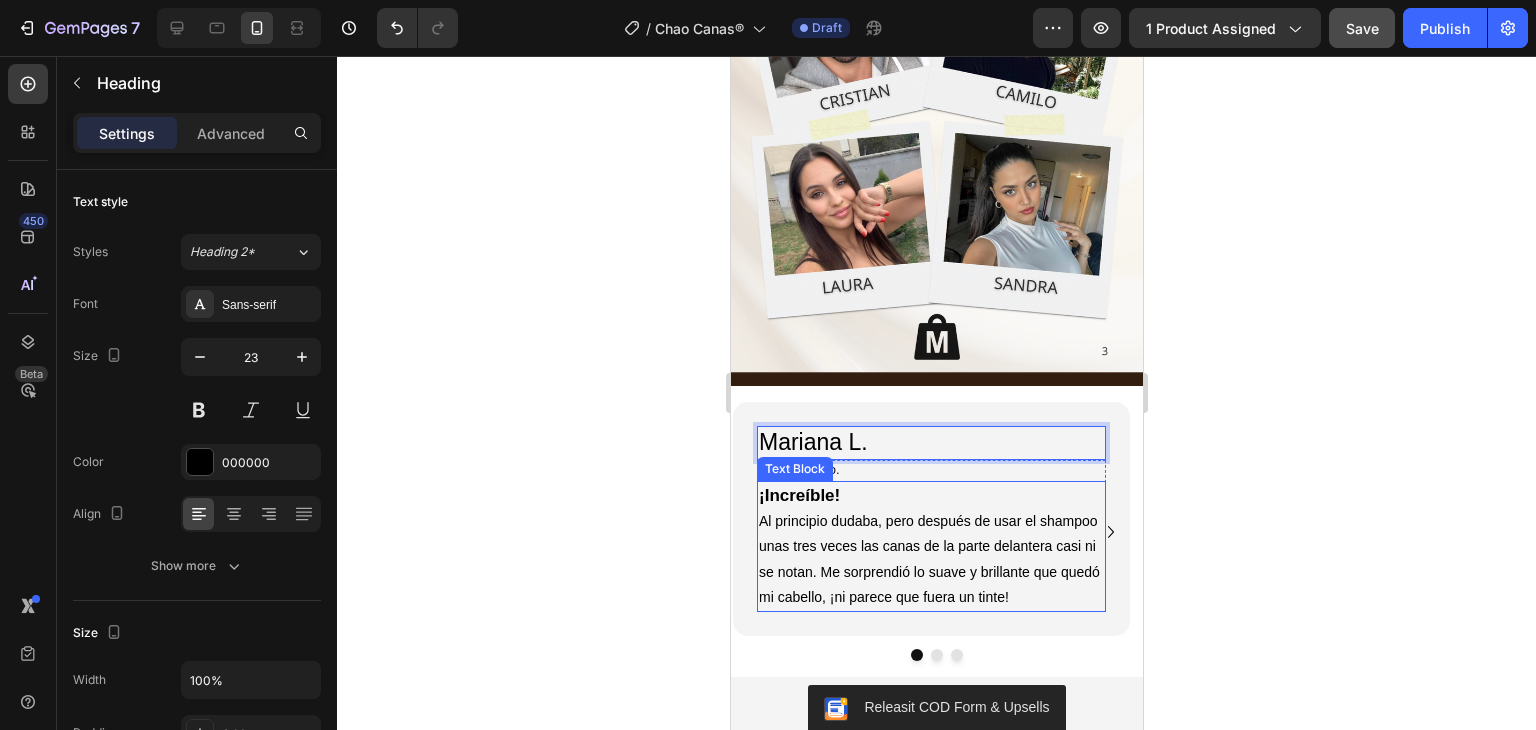 click on "Al principio dudaba, pero después de usar el shampoo unas tres veces las canas de la parte delantera casi ni se notan. Me sorprendió lo suave y brillante que quedó mi cabello, ¡ni parece que fuera un tinte!" at bounding box center (930, 559) 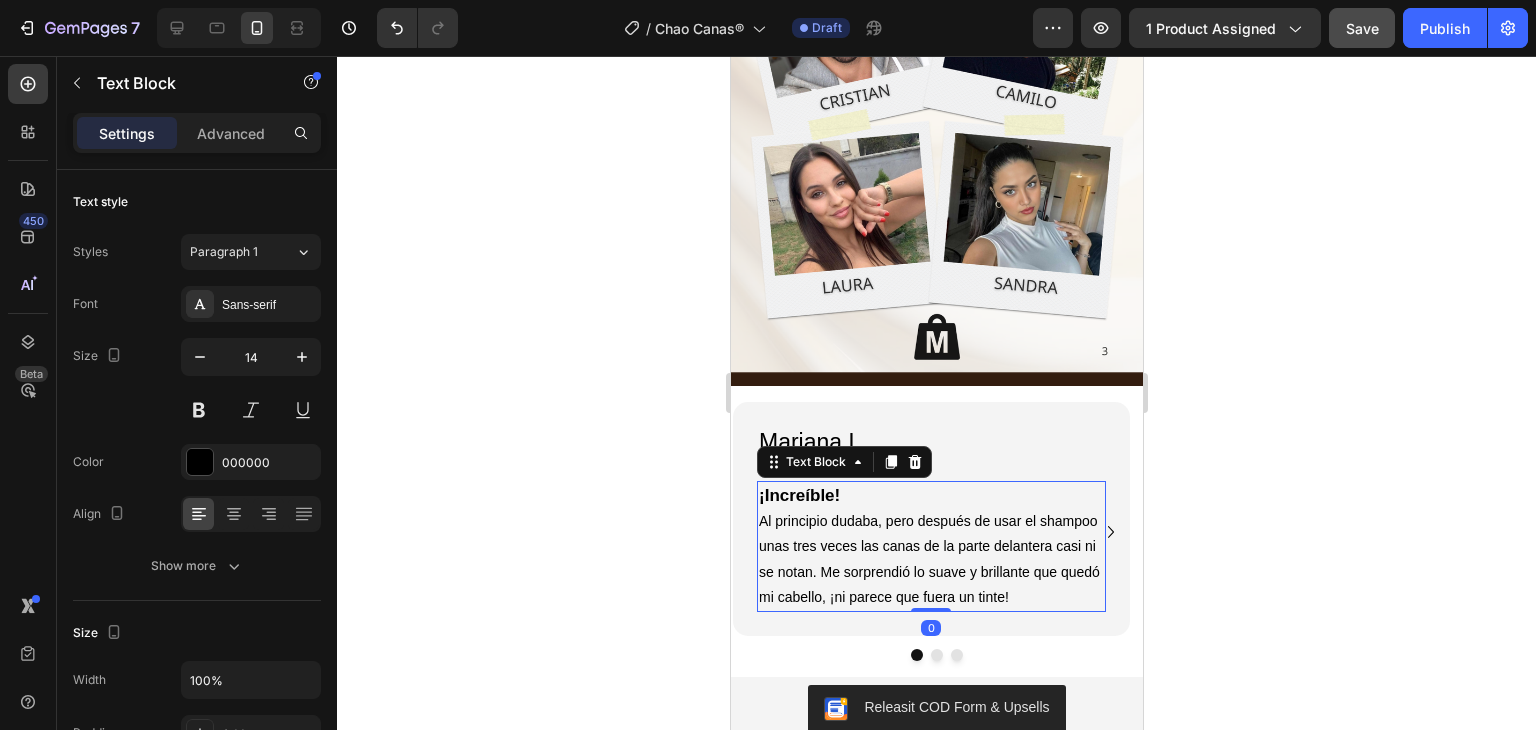 click on "Al principio dudaba, pero después de usar el shampoo unas tres veces las canas de la parte delantera casi ni se notan. Me sorprendió lo suave y brillante que quedó mi cabello, ¡ni parece que fuera un tinte!" at bounding box center [930, 559] 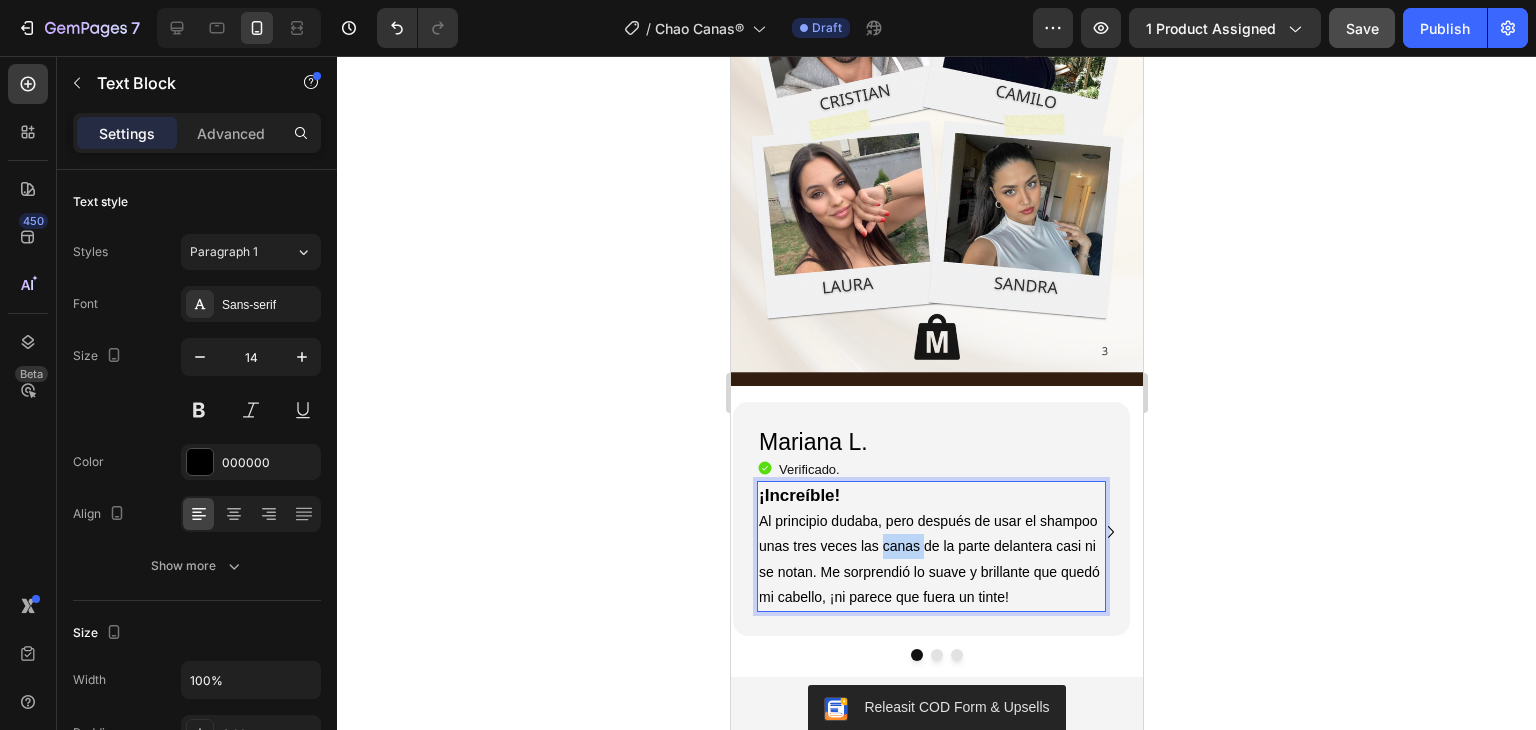 click on "Al principio dudaba, pero después de usar el shampoo unas tres veces las canas de la parte delantera casi ni se notan. Me sorprendió lo suave y brillante que quedó mi cabello, ¡ni parece que fuera un tinte!" at bounding box center [930, 559] 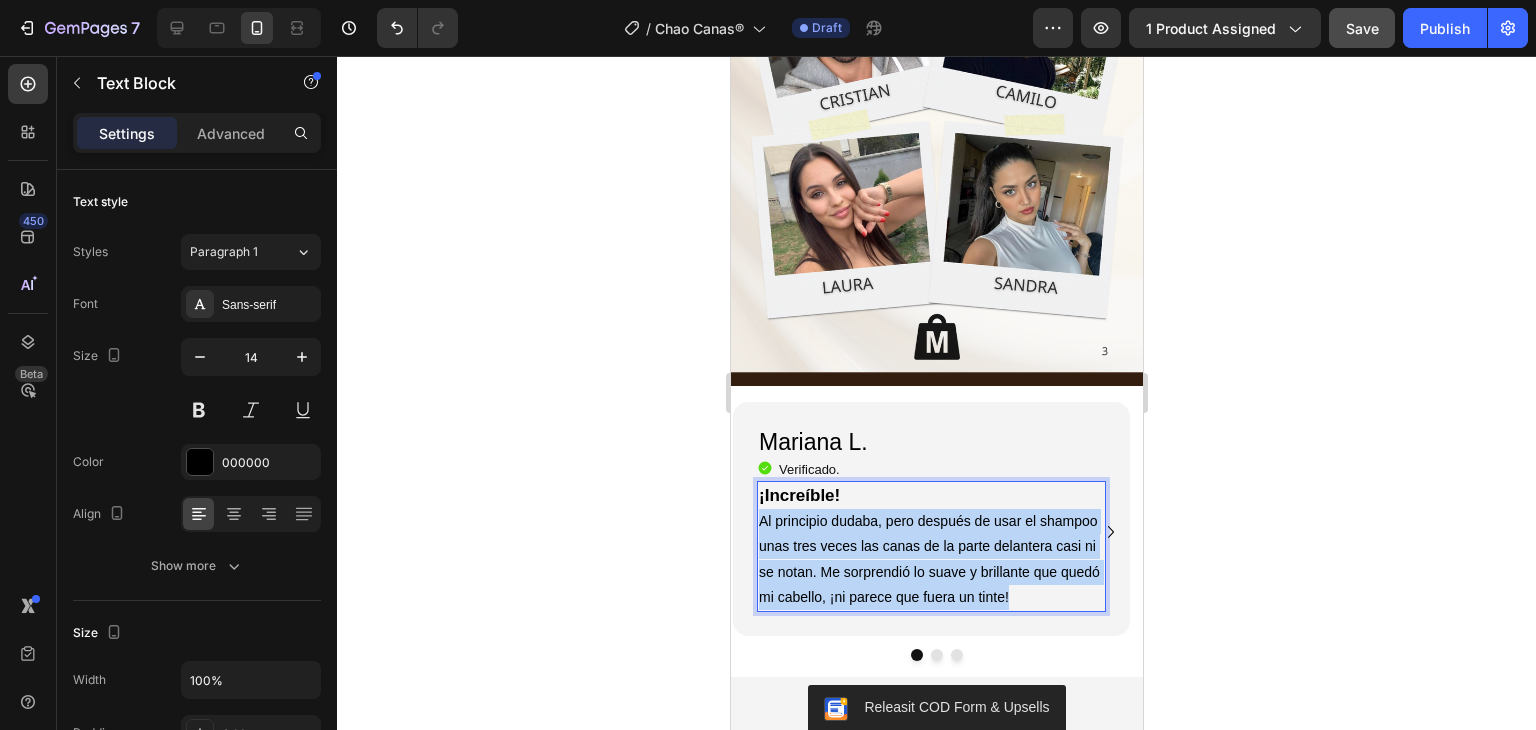 click on "Al principio dudaba, pero después de usar el shampoo unas tres veces las canas de la parte delantera casi ni se notan. Me sorprendió lo suave y brillante que quedó mi cabello, ¡ni parece que fuera un tinte!" at bounding box center [930, 559] 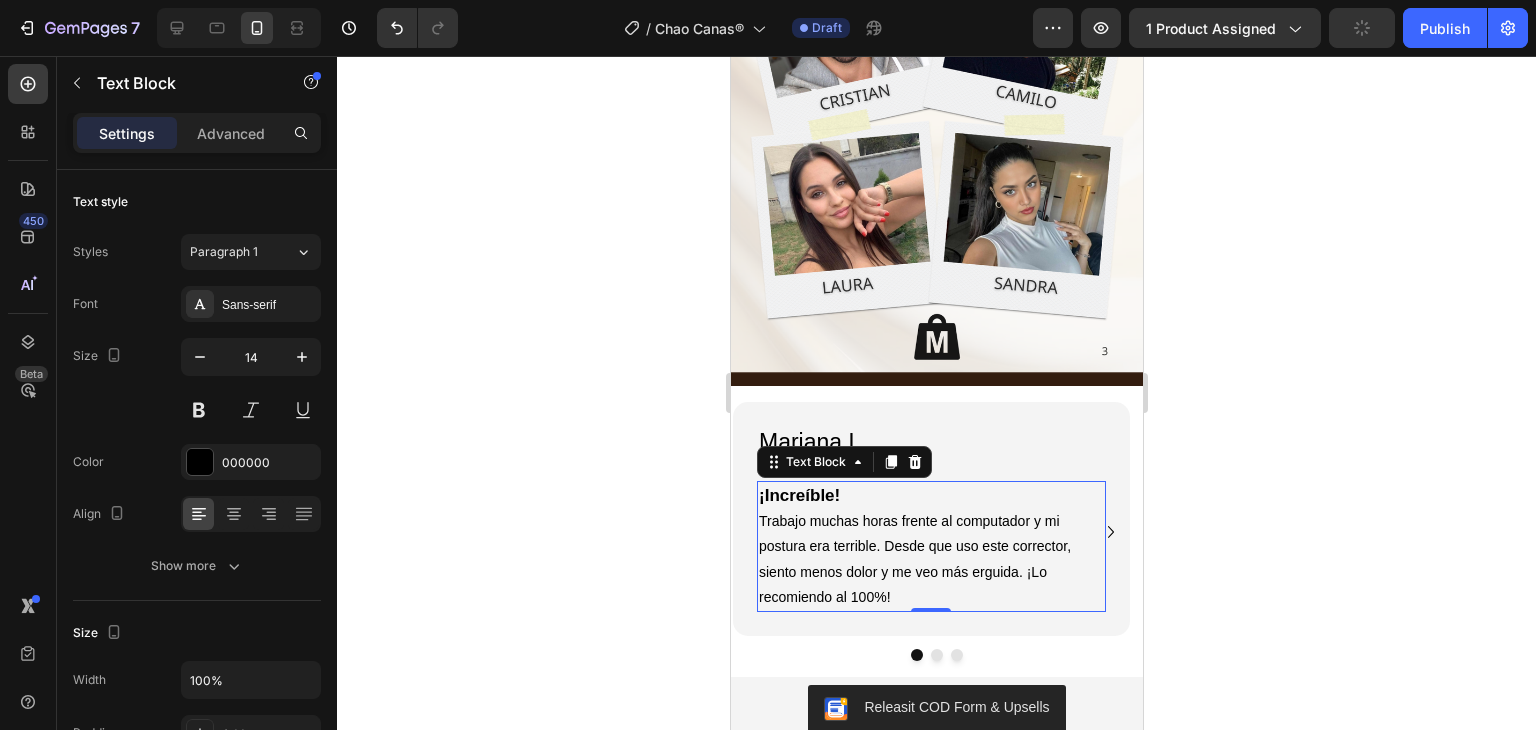 click 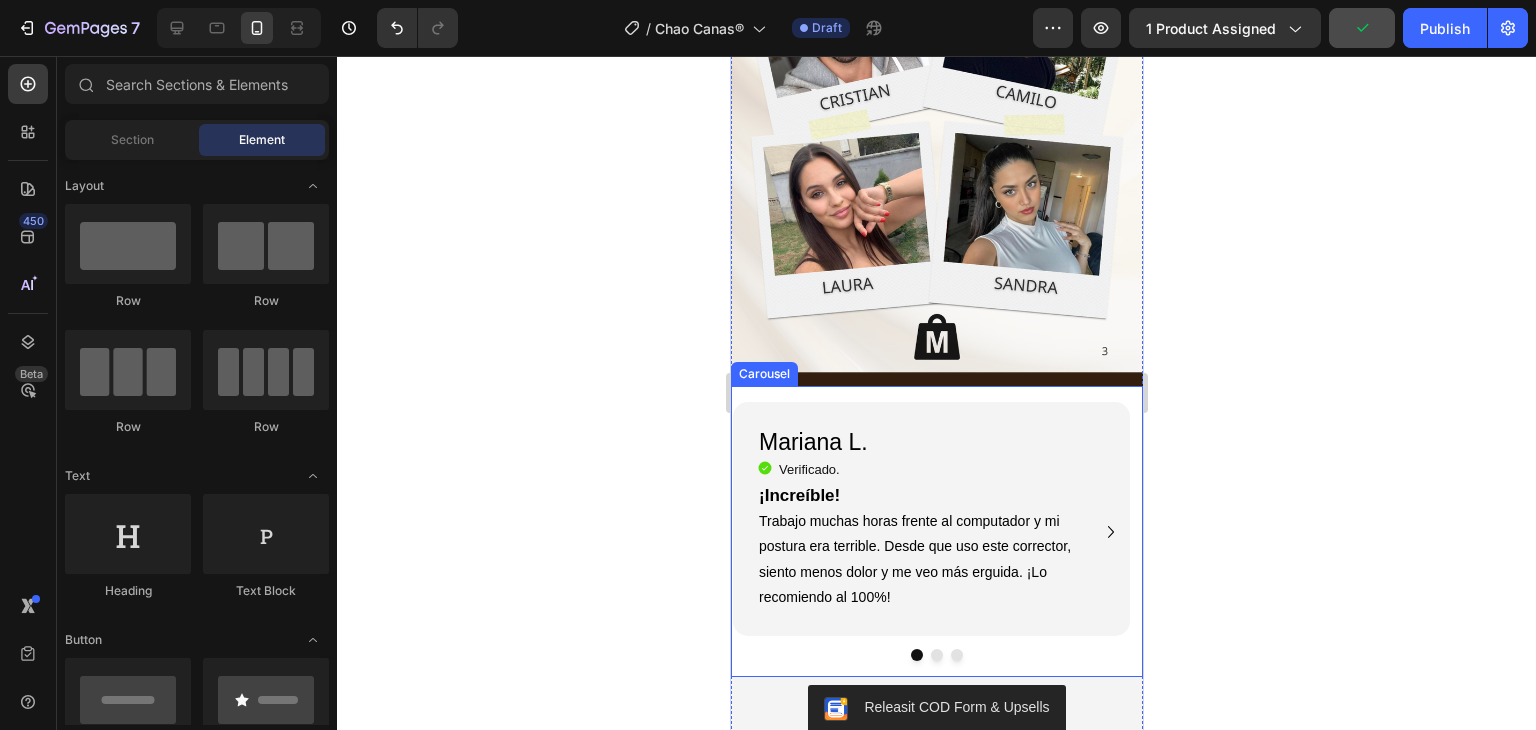click 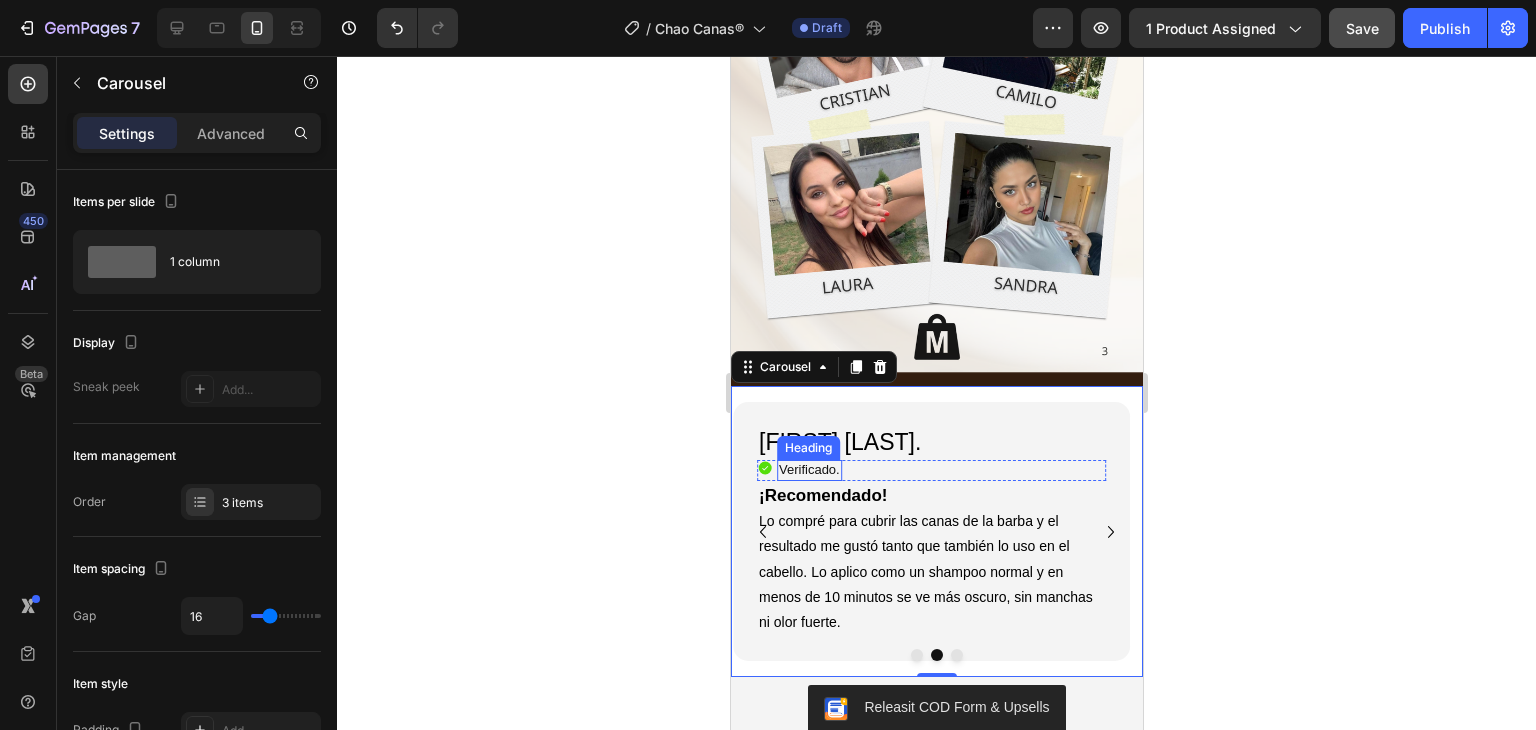 click on "Heading" at bounding box center (807, 448) 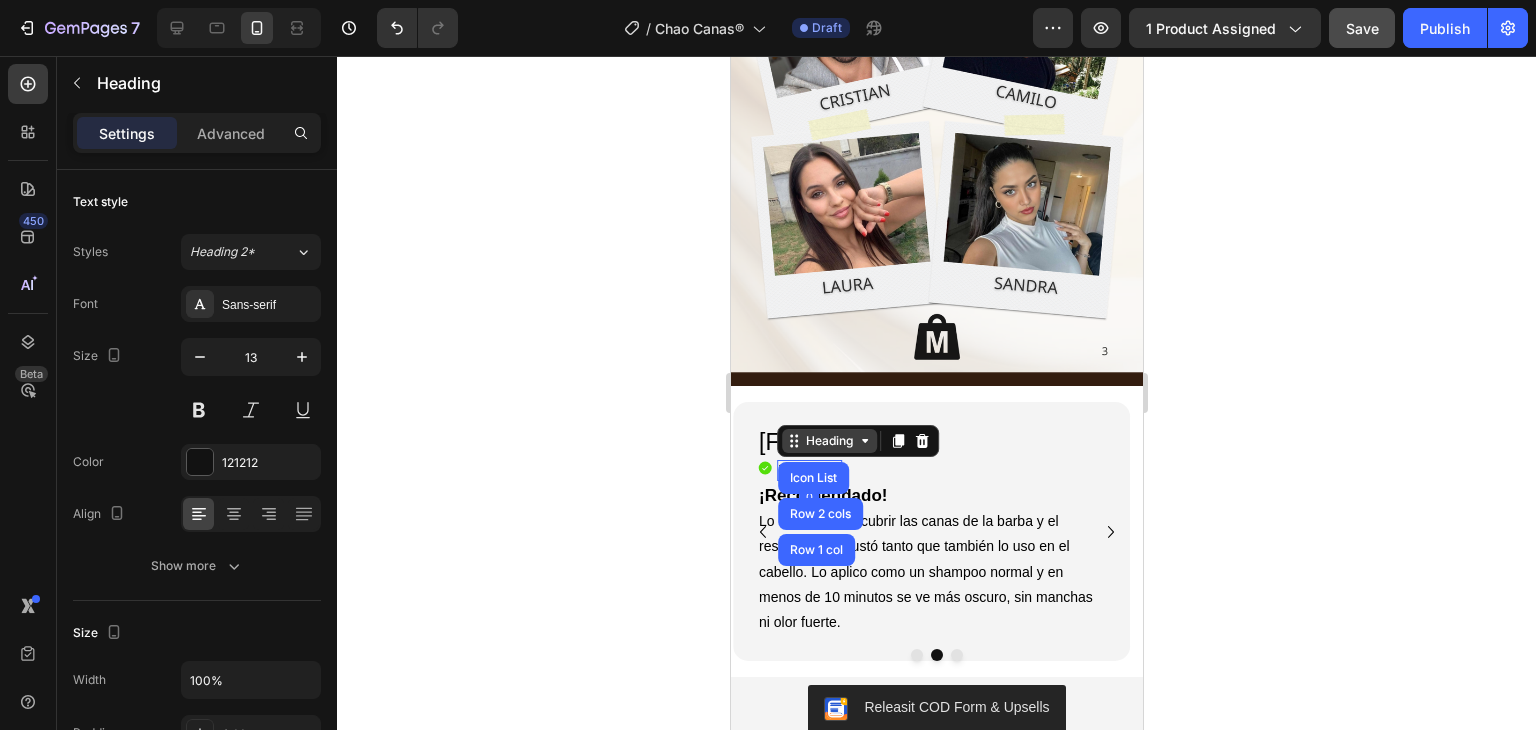 click on "Heading" at bounding box center (828, 441) 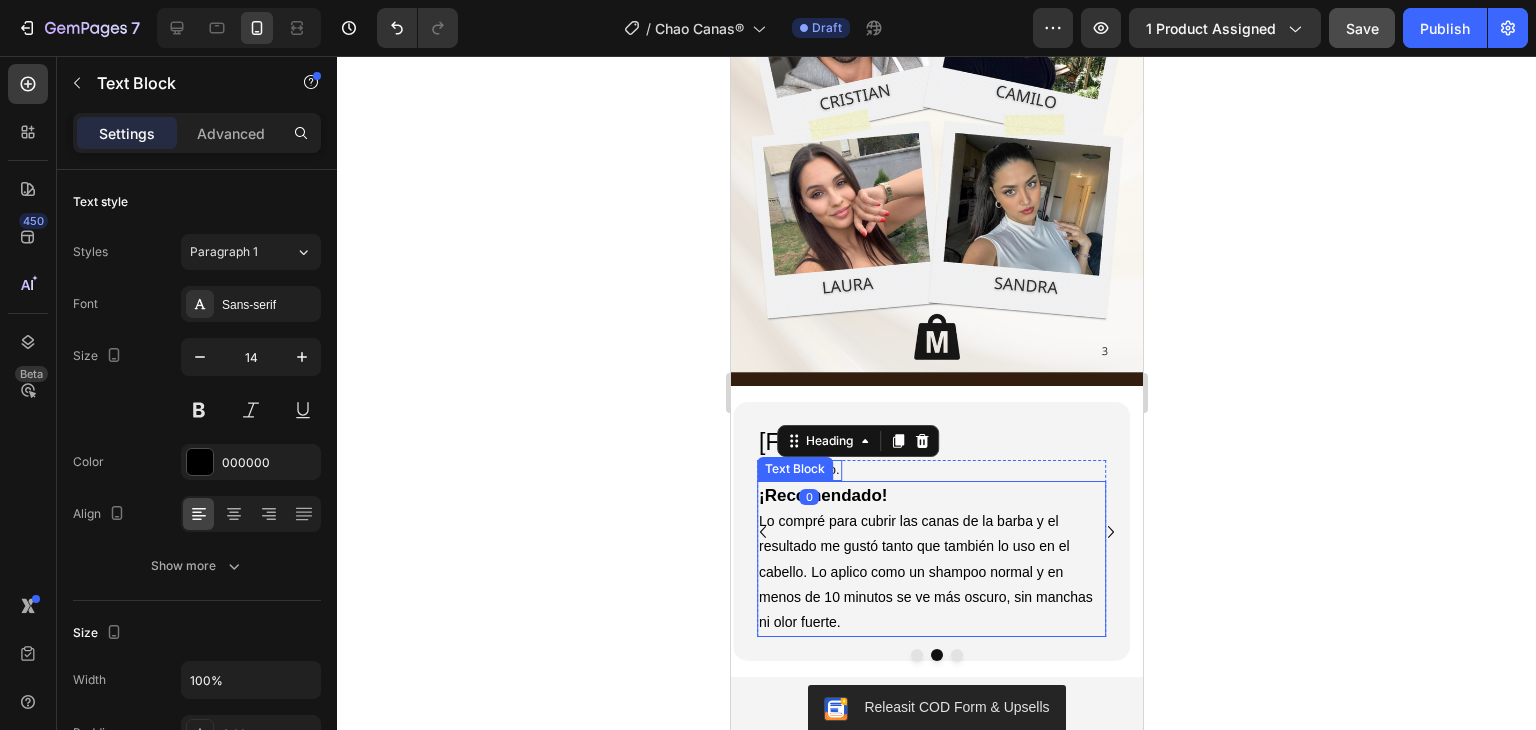 click on "Lo compré para cubrir las canas de la barba y el resultado me gustó tanto que también lo uso en el cabello. Lo aplico como un shampoo normal y en menos de 10 minutos se ve más oscuro, sin manchas ni olor fuerte." at bounding box center (930, 572) 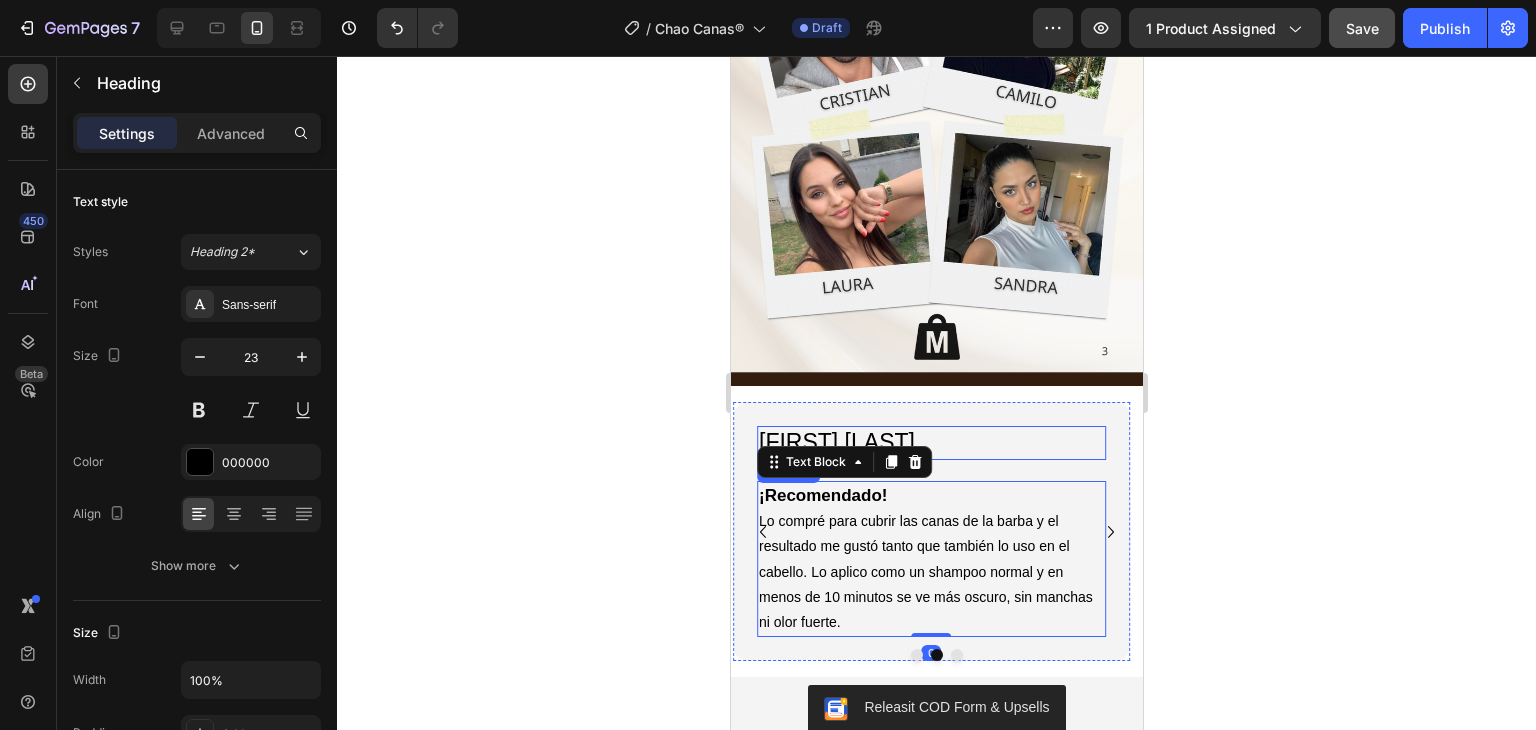 click on "[FIRST] [LAST]" at bounding box center [930, 443] 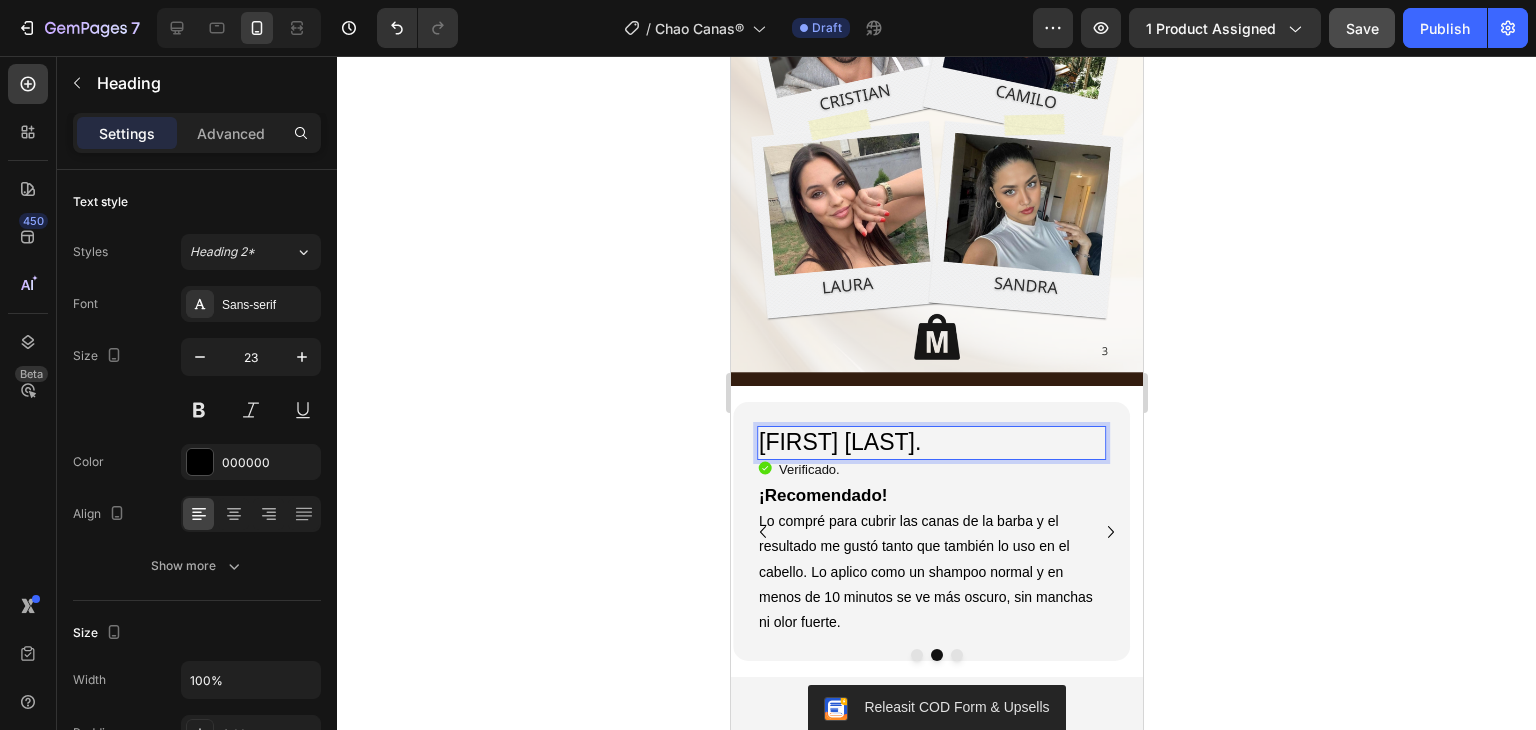 click on "[FIRST] [LAST]" at bounding box center (930, 443) 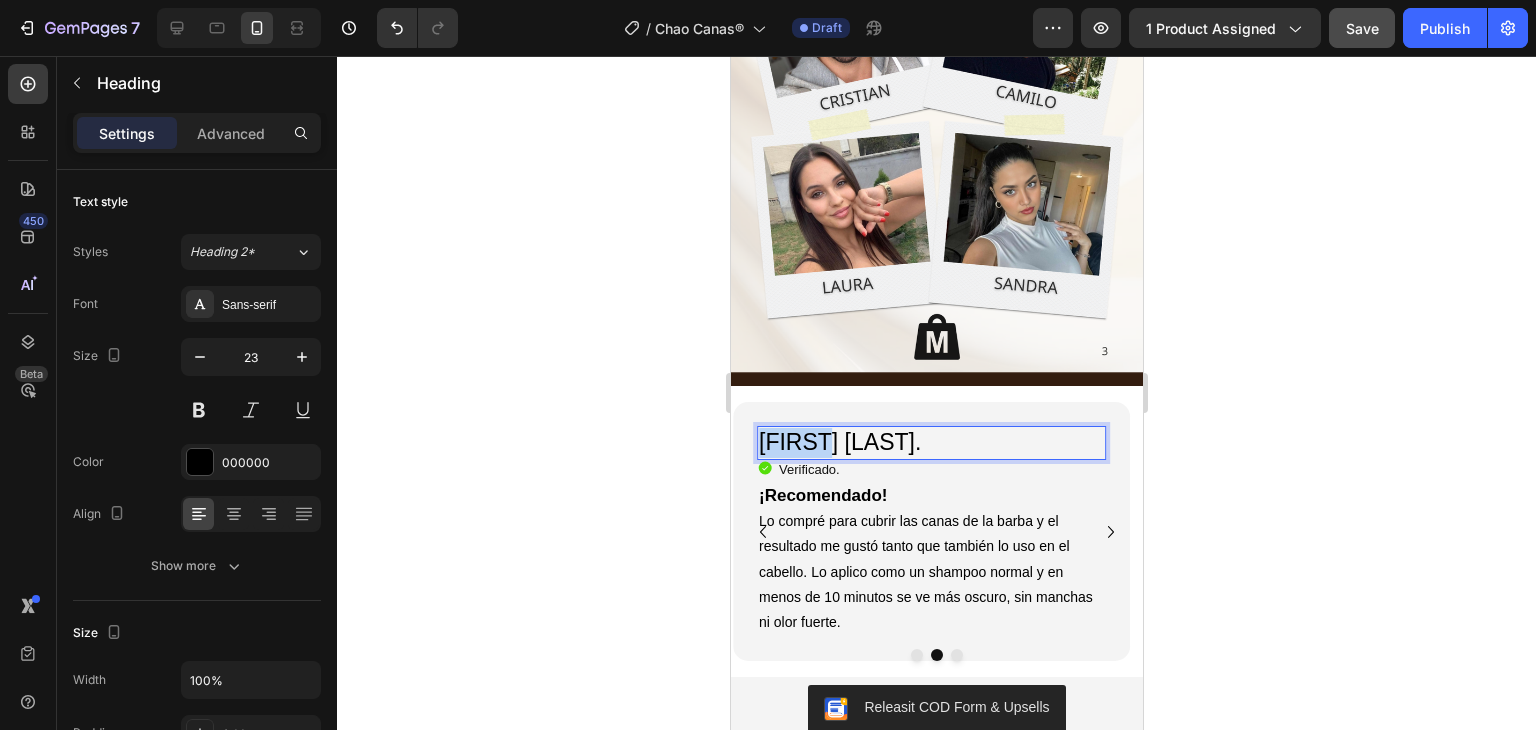 click on "[FIRST] [LAST]" at bounding box center (930, 443) 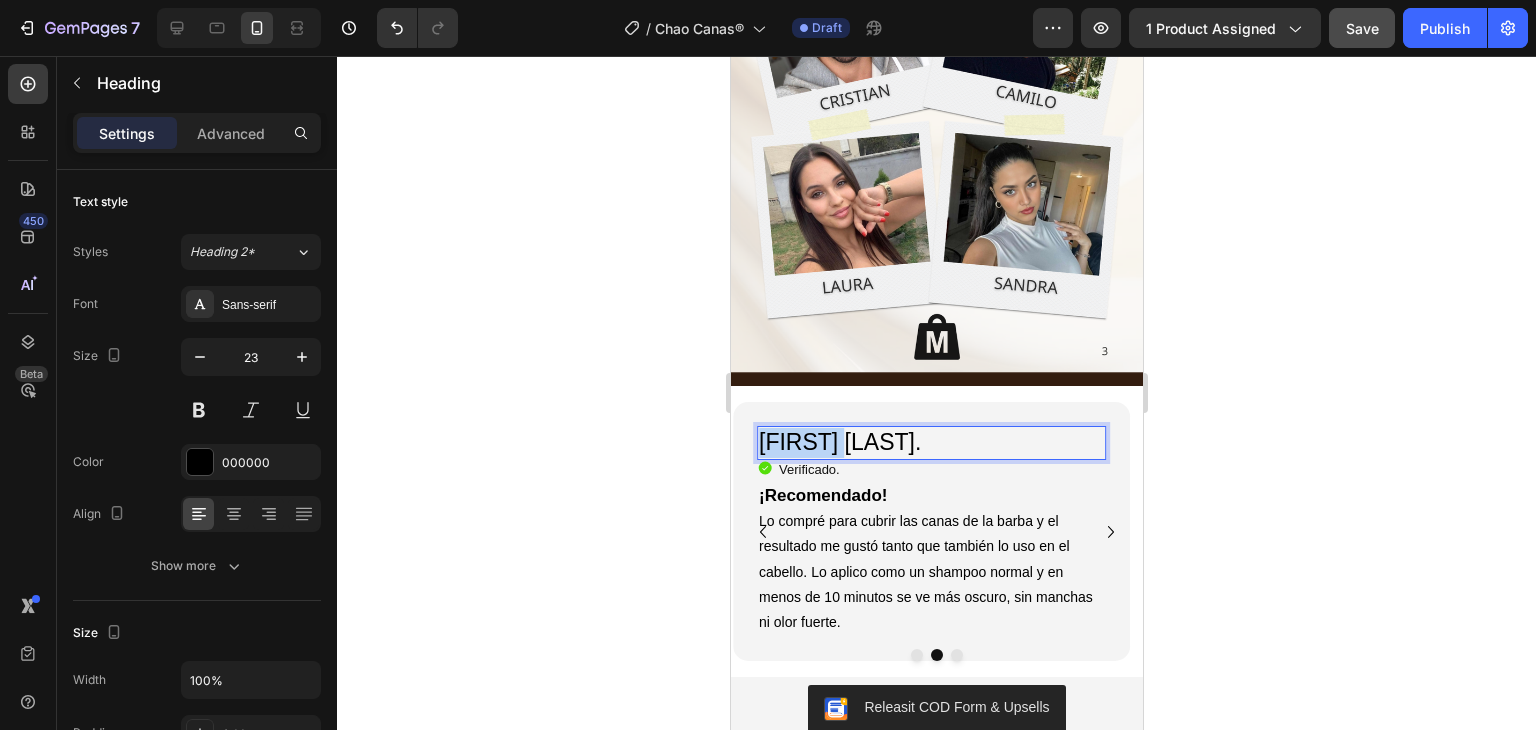 click on "[FIRST] [LAST]" at bounding box center (930, 443) 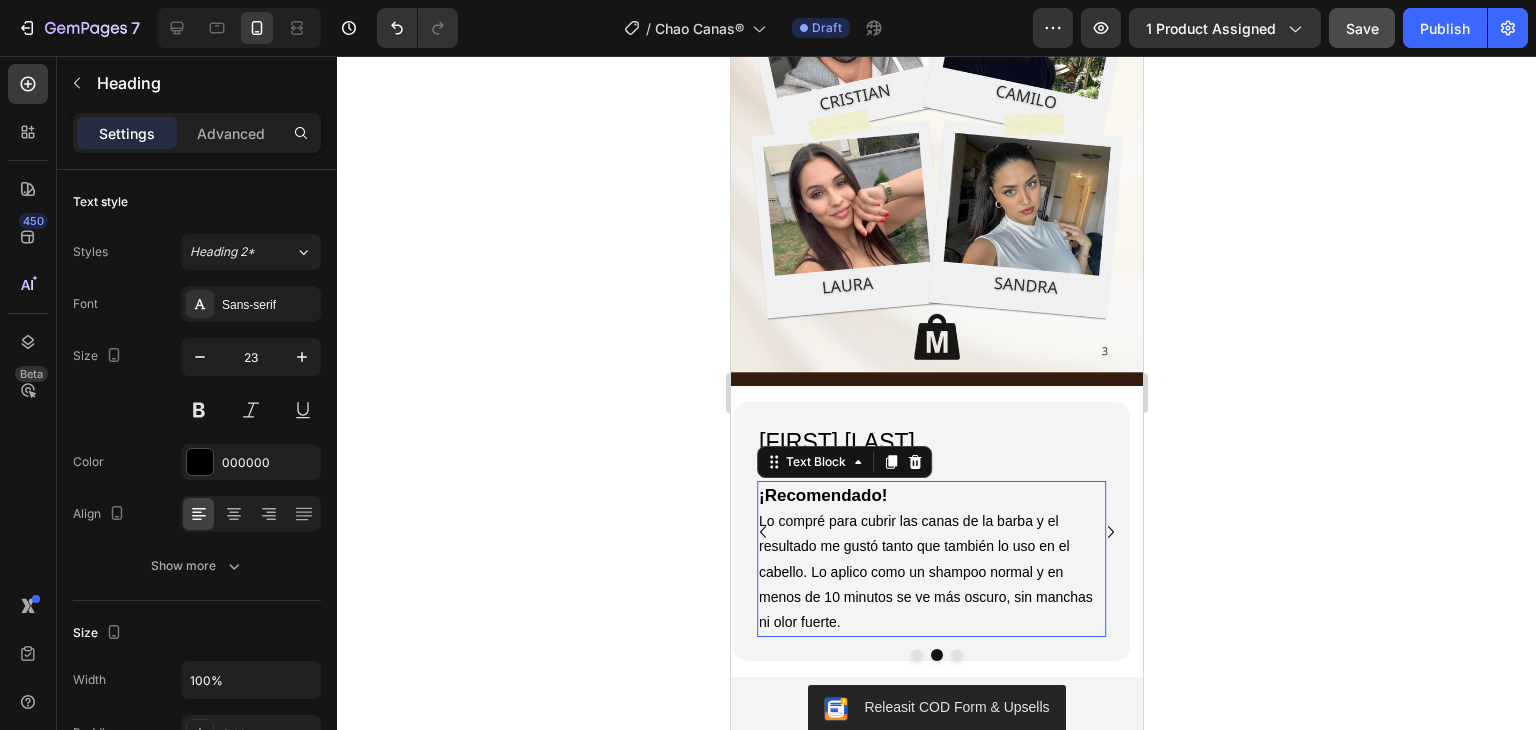 click on "Lo compré para cubrir las canas de la barba y el resultado me gustó tanto que también lo uso en el cabello. Lo aplico como un shampoo normal y en menos de 10 minutos se ve más oscuro, sin manchas ni olor fuerte." at bounding box center [930, 572] 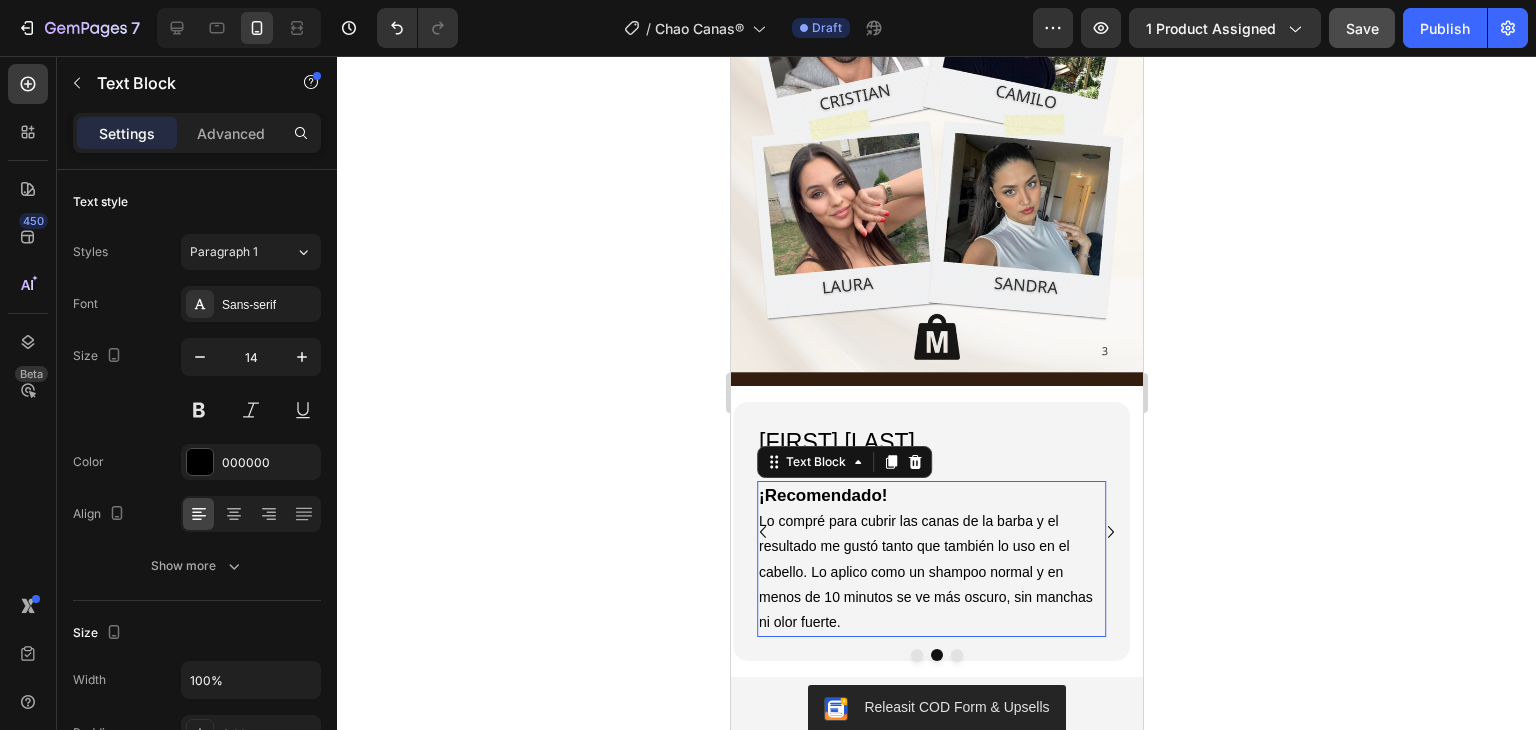 click on "Lo compré para cubrir las canas de la barba y el resultado me gustó tanto que también lo uso en el cabello. Lo aplico como un shampoo normal y en menos de 10 minutos se ve más oscuro, sin manchas ni olor fuerte." at bounding box center (930, 572) 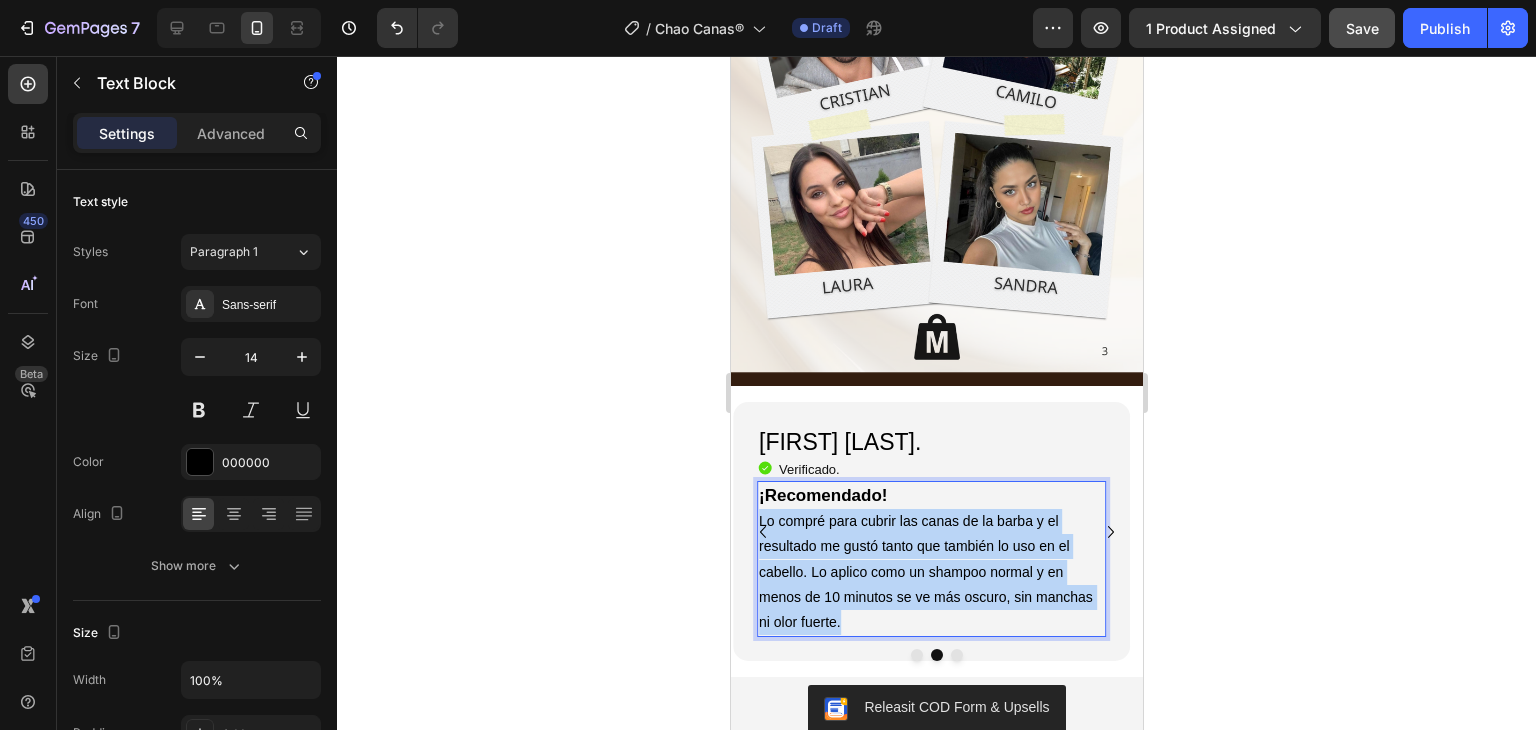 click on "Lo compré para cubrir las canas de la barba y el resultado me gustó tanto que también lo uso en el cabello. Lo aplico como un shampoo normal y en menos de 10 minutos se ve más oscuro, sin manchas ni olor fuerte." at bounding box center (930, 572) 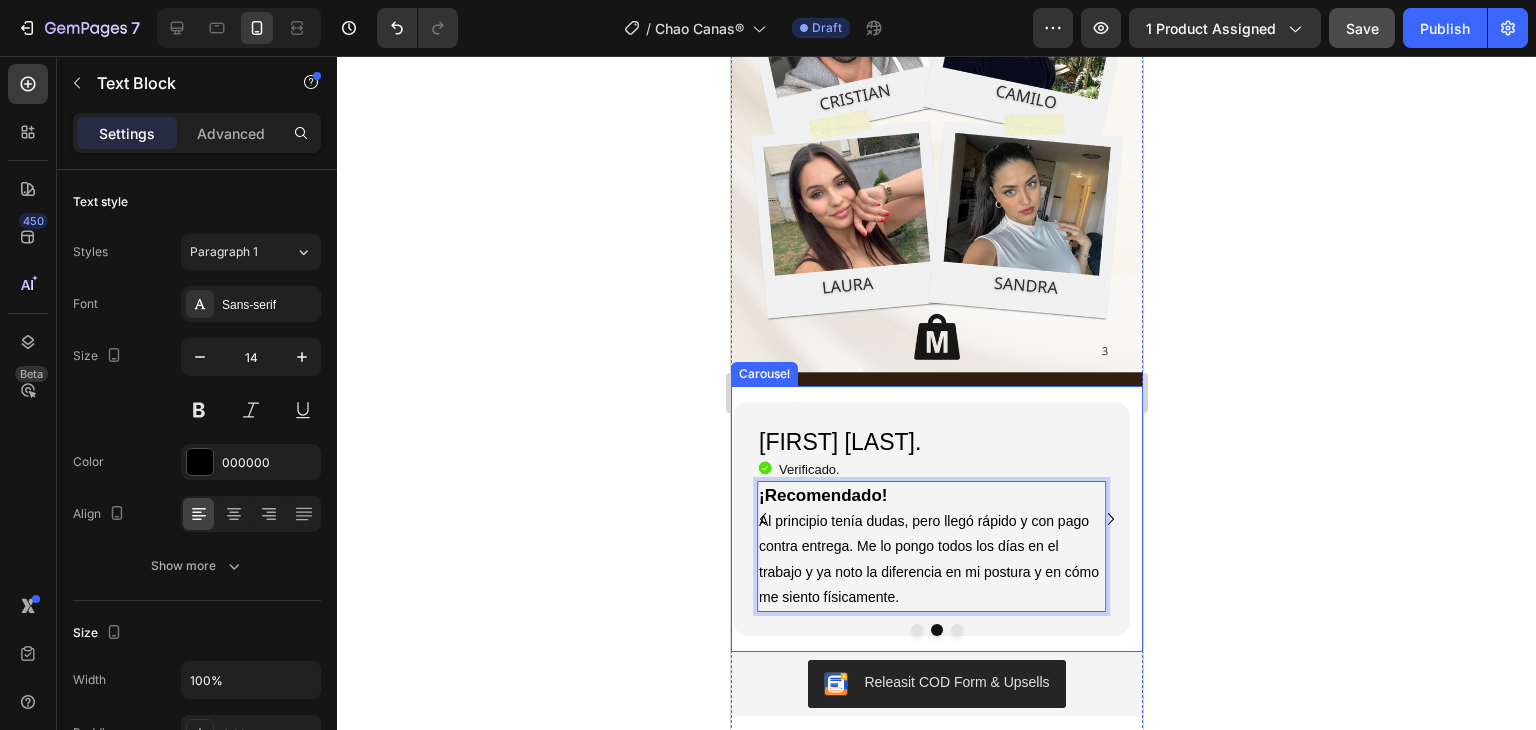 click 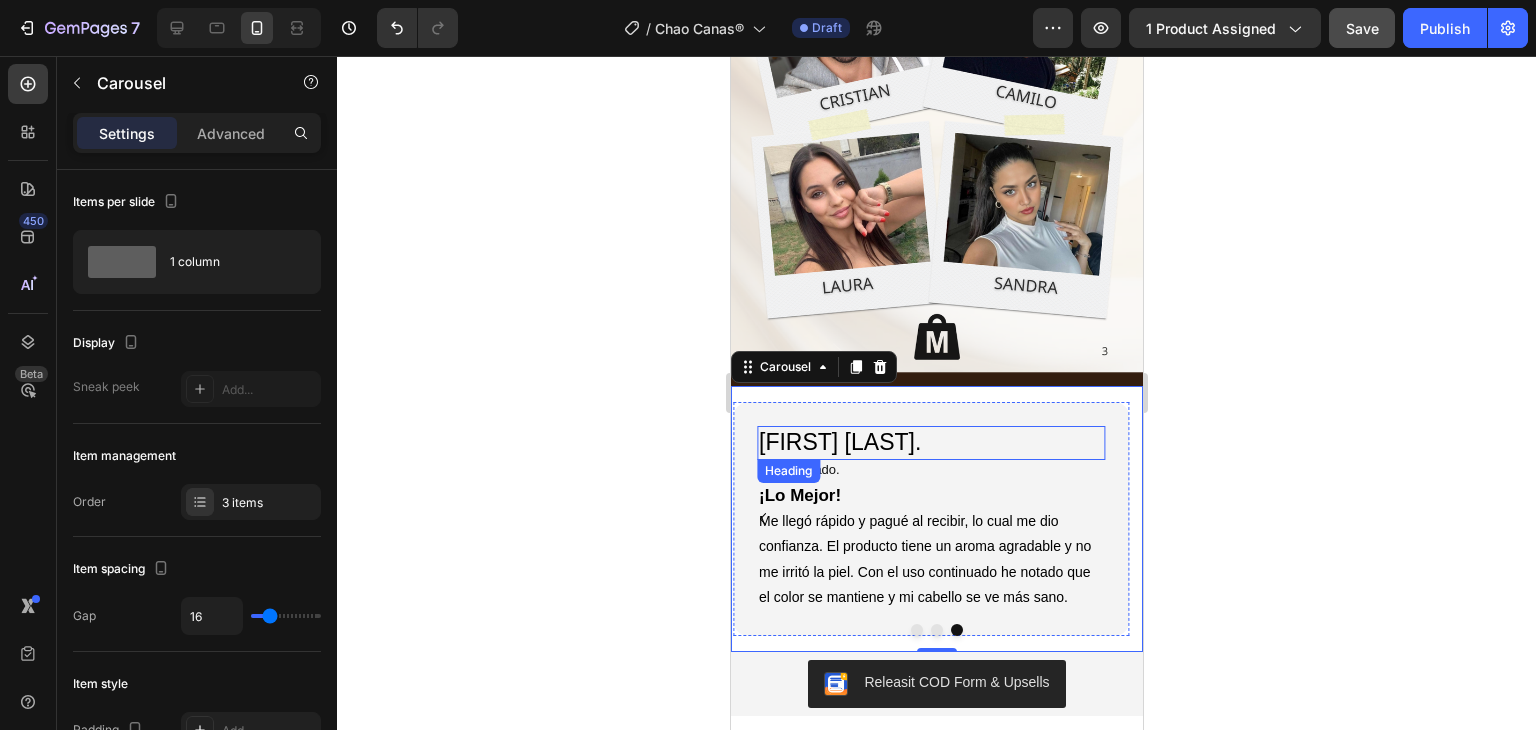 click on "[FIRST] [LAST]" at bounding box center (930, 443) 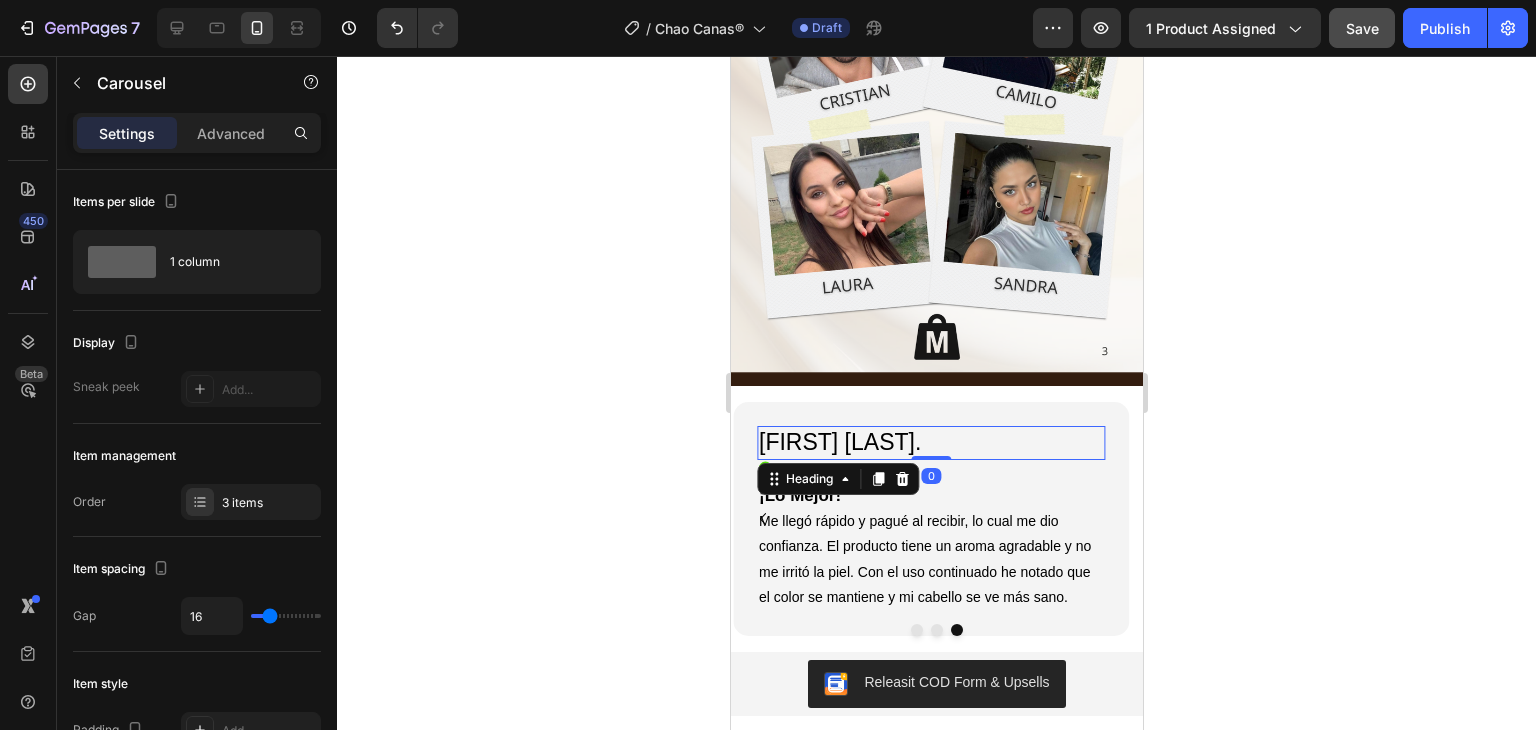 click on "[FIRST] [LAST]" at bounding box center [930, 443] 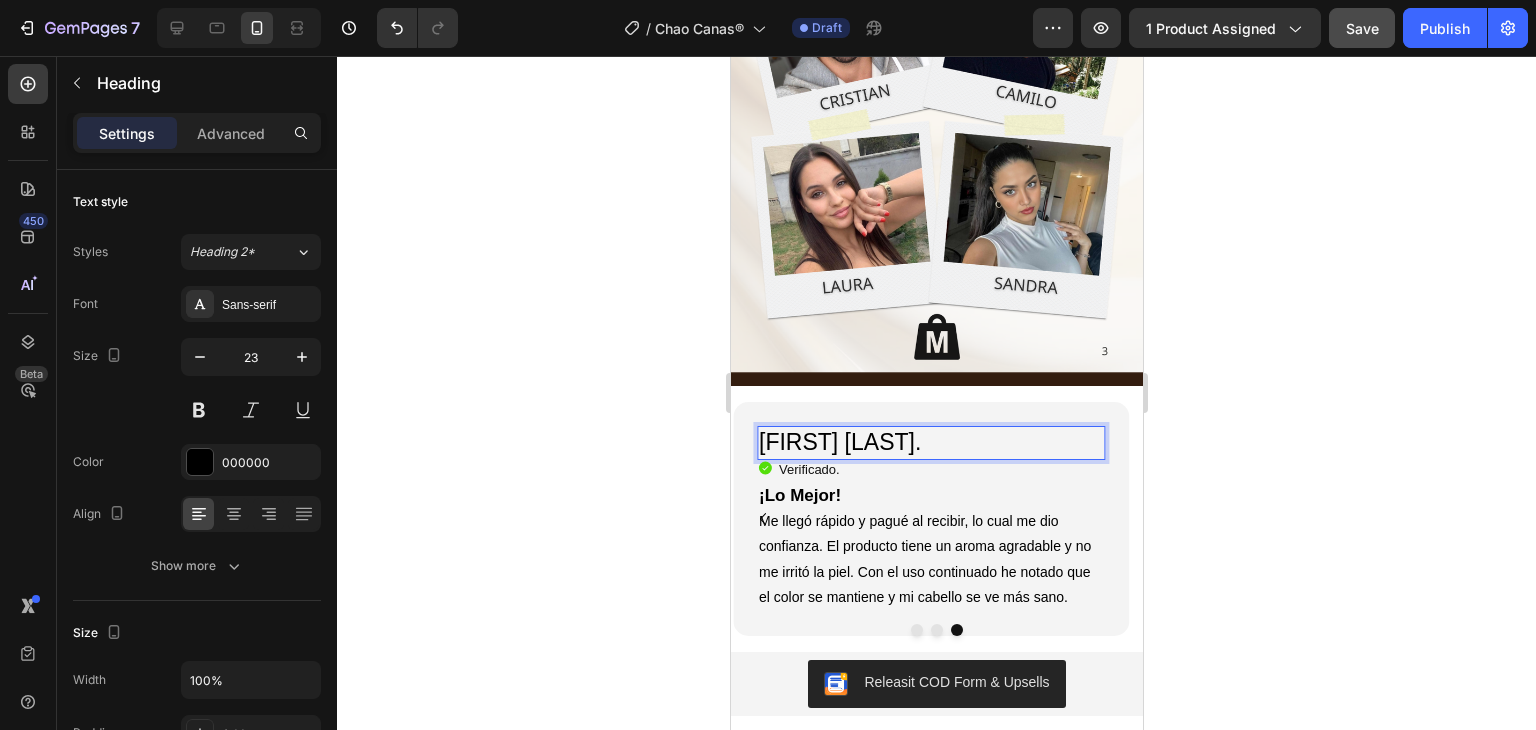 click on "[FIRST] [LAST]" at bounding box center (930, 443) 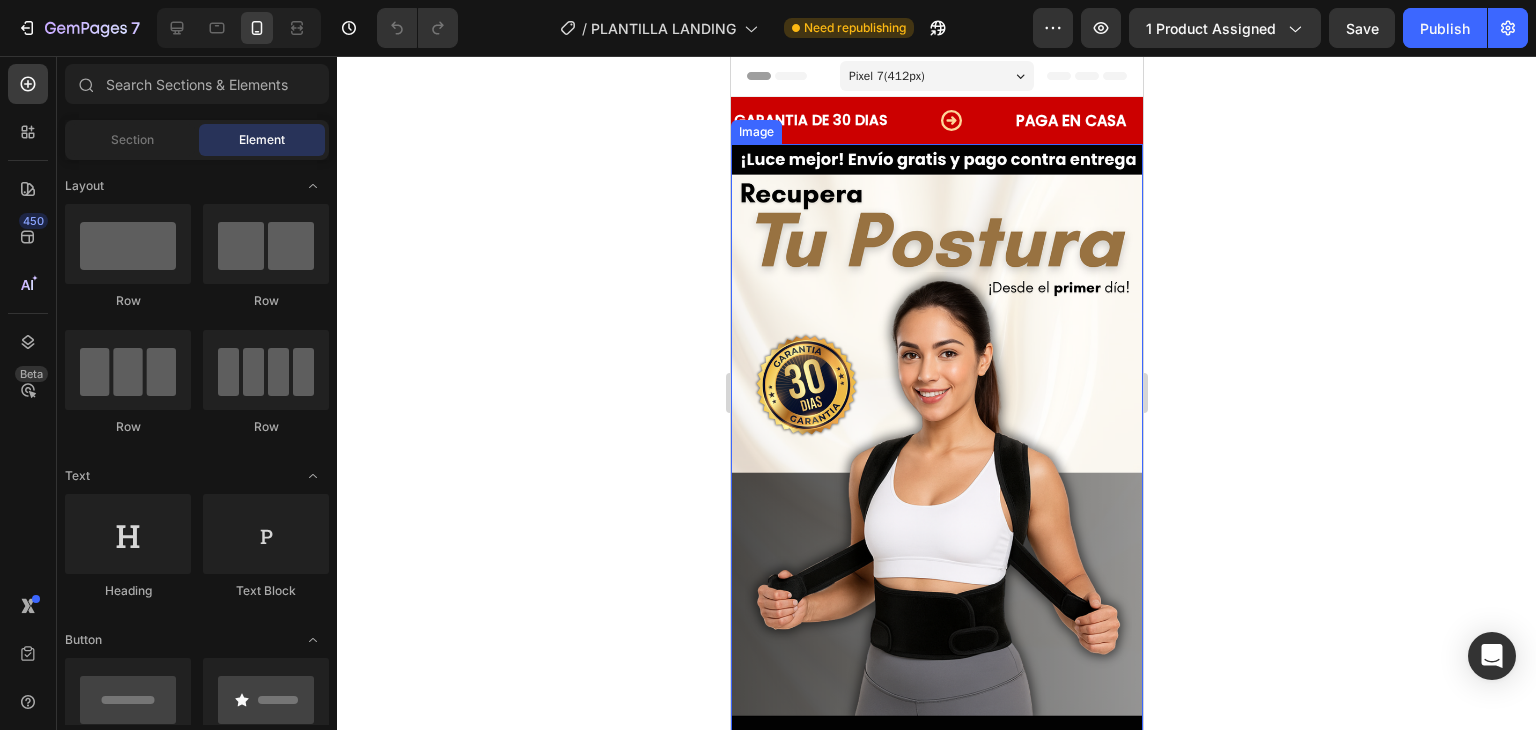 scroll, scrollTop: 0, scrollLeft: 0, axis: both 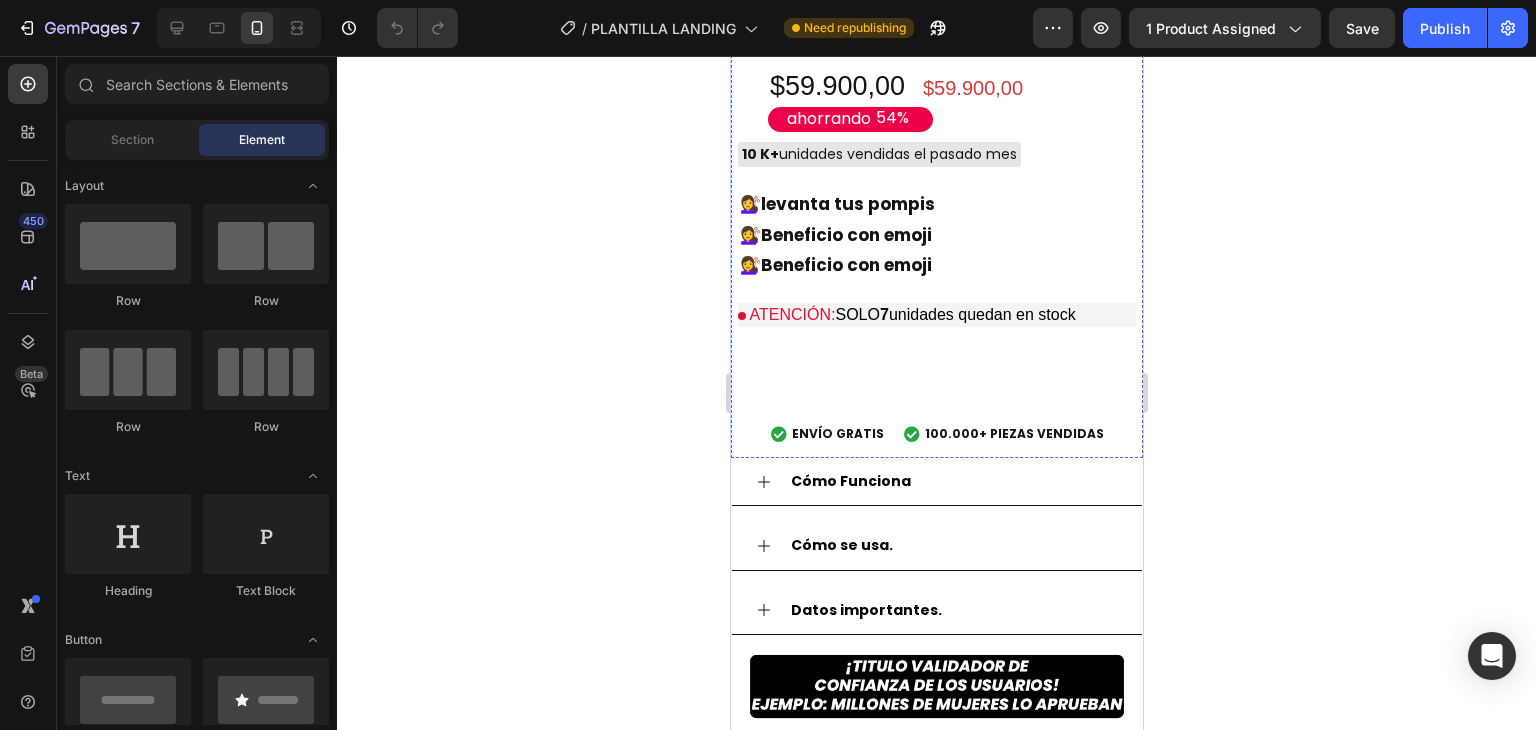 click at bounding box center (997, -374) 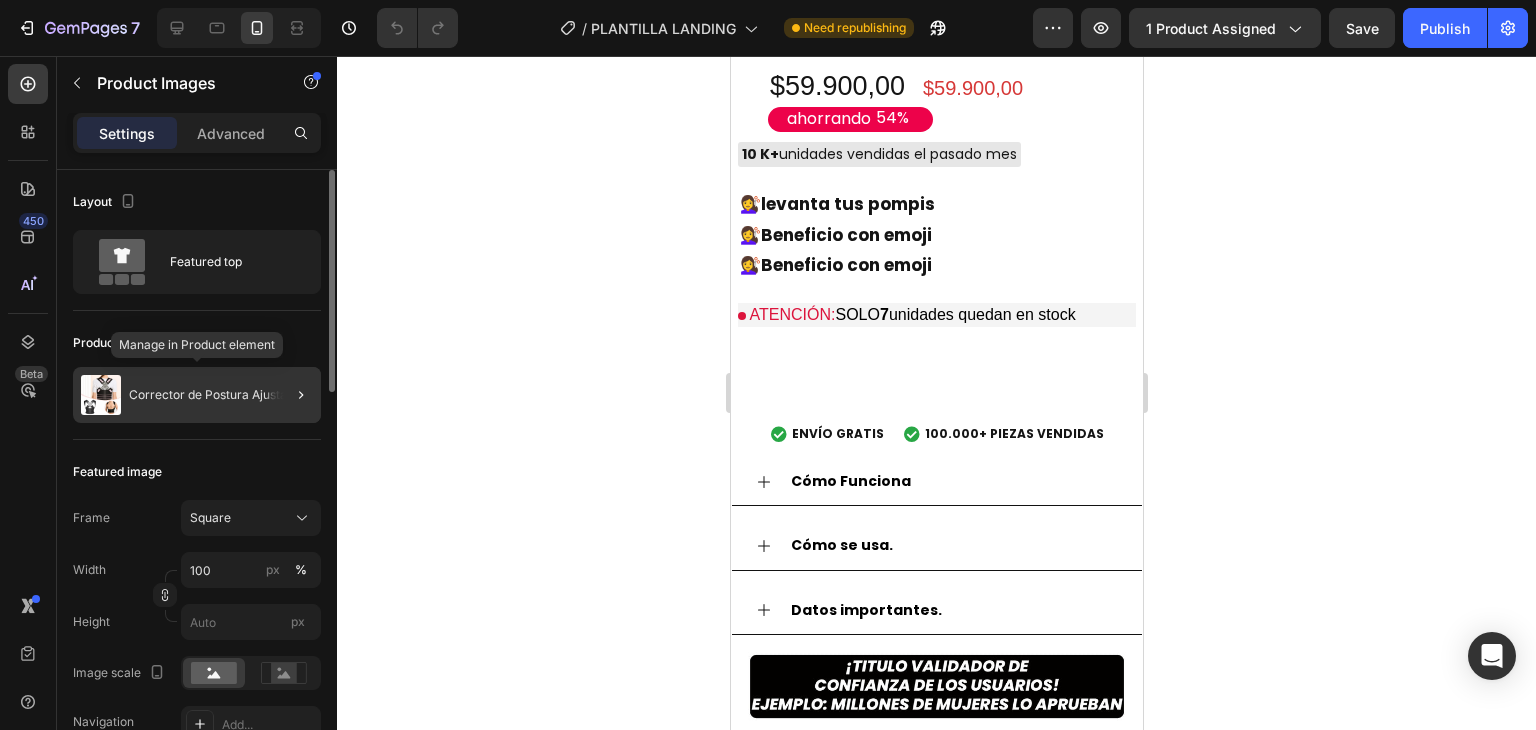 click on "Corrector de Postura Ajustable" at bounding box center [216, 395] 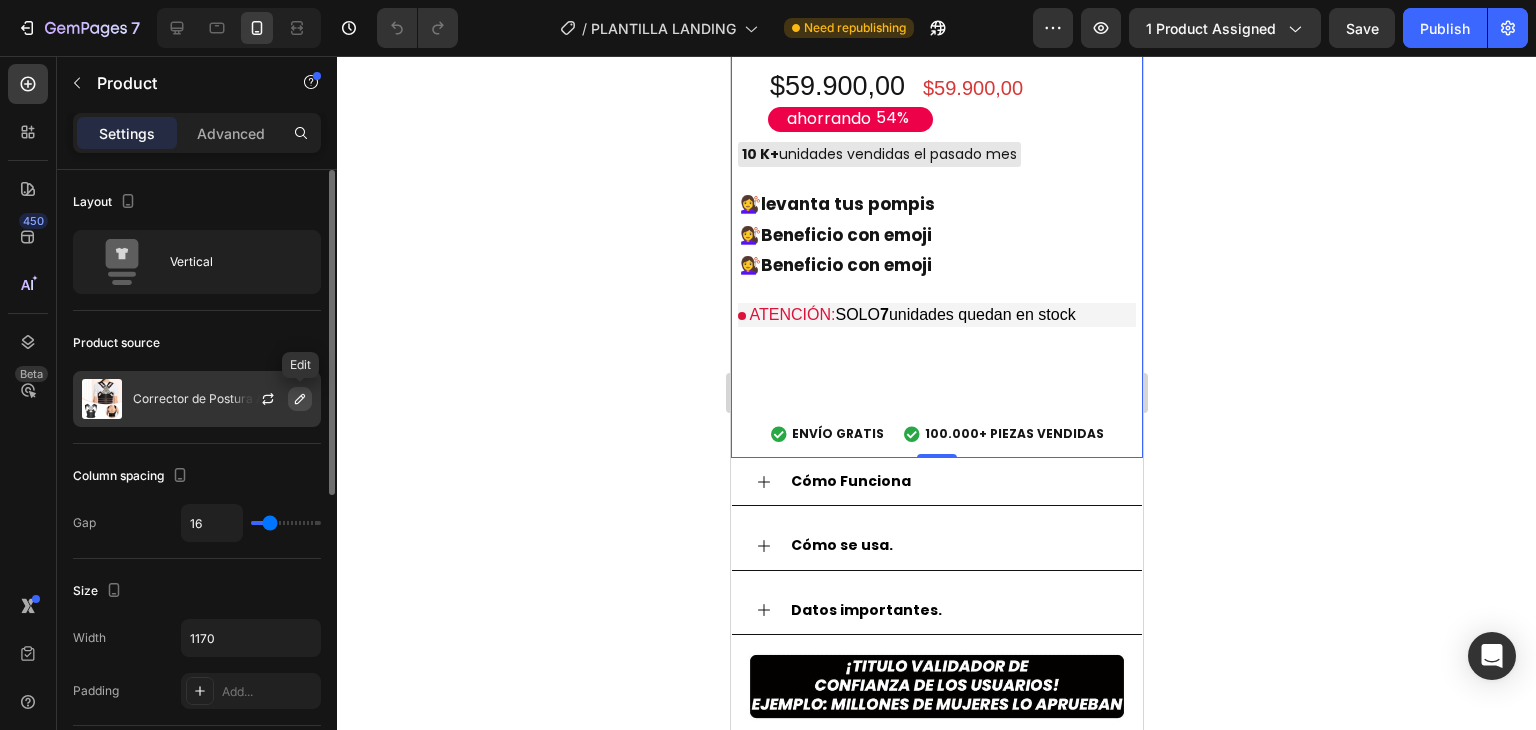 click 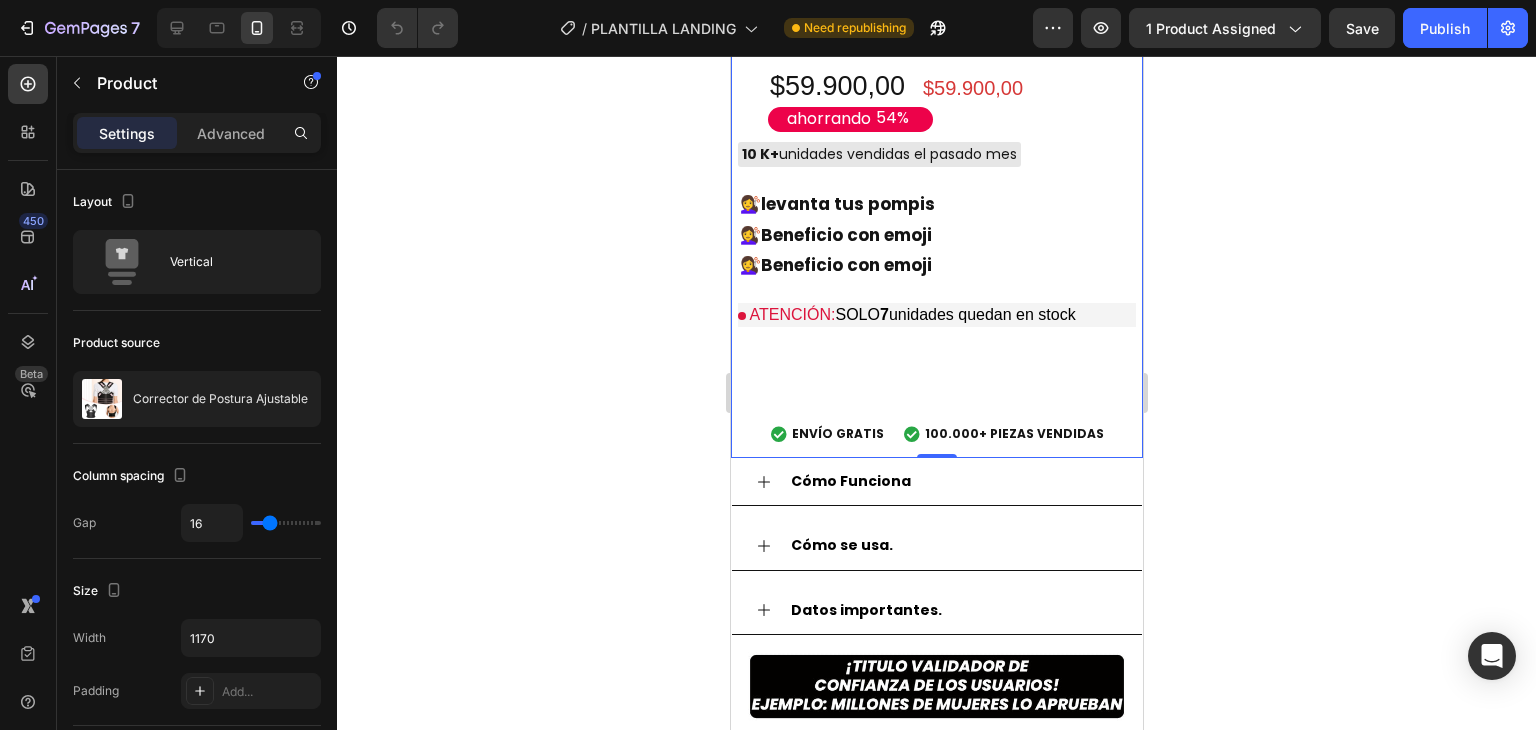 click 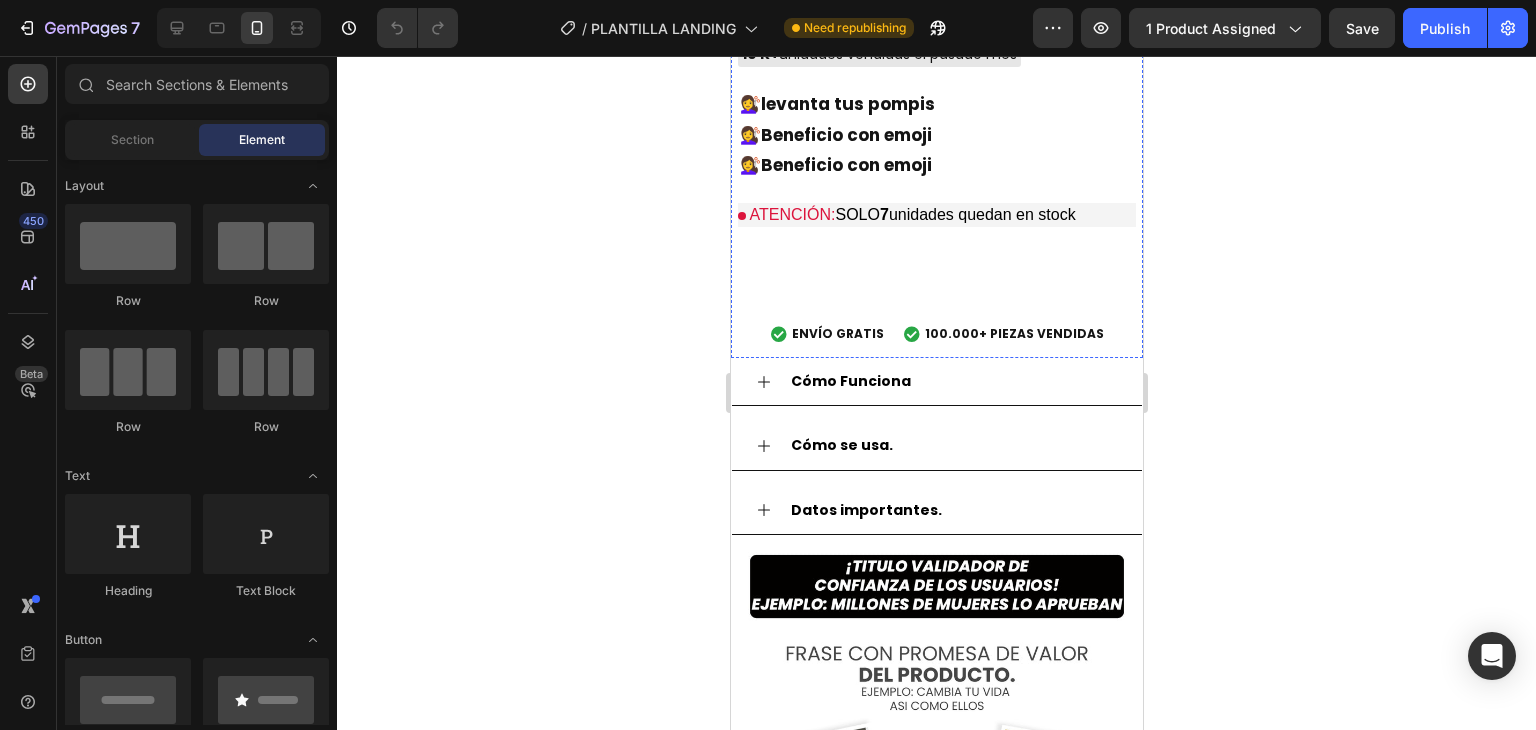 scroll, scrollTop: 2000, scrollLeft: 0, axis: vertical 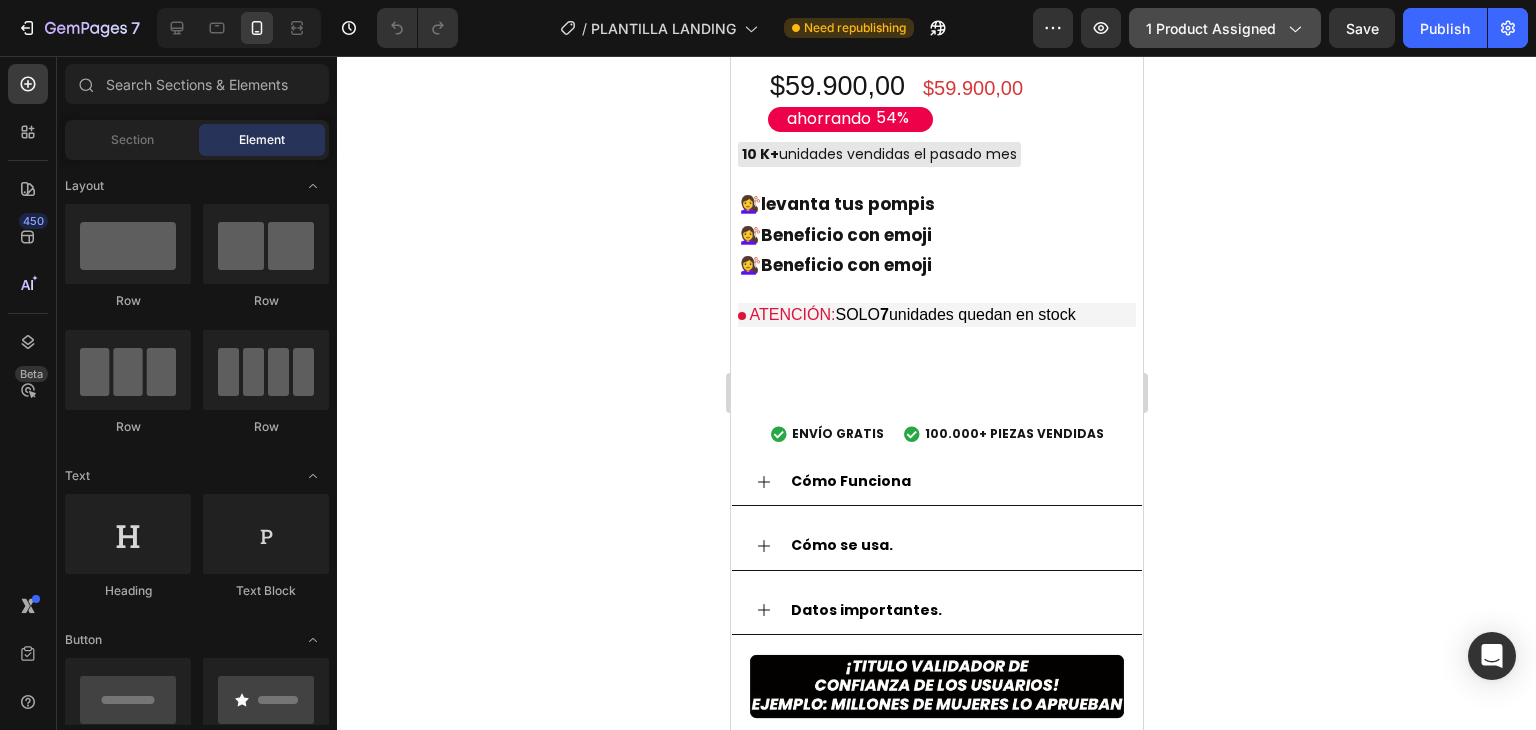click on "1 product assigned" at bounding box center (1225, 28) 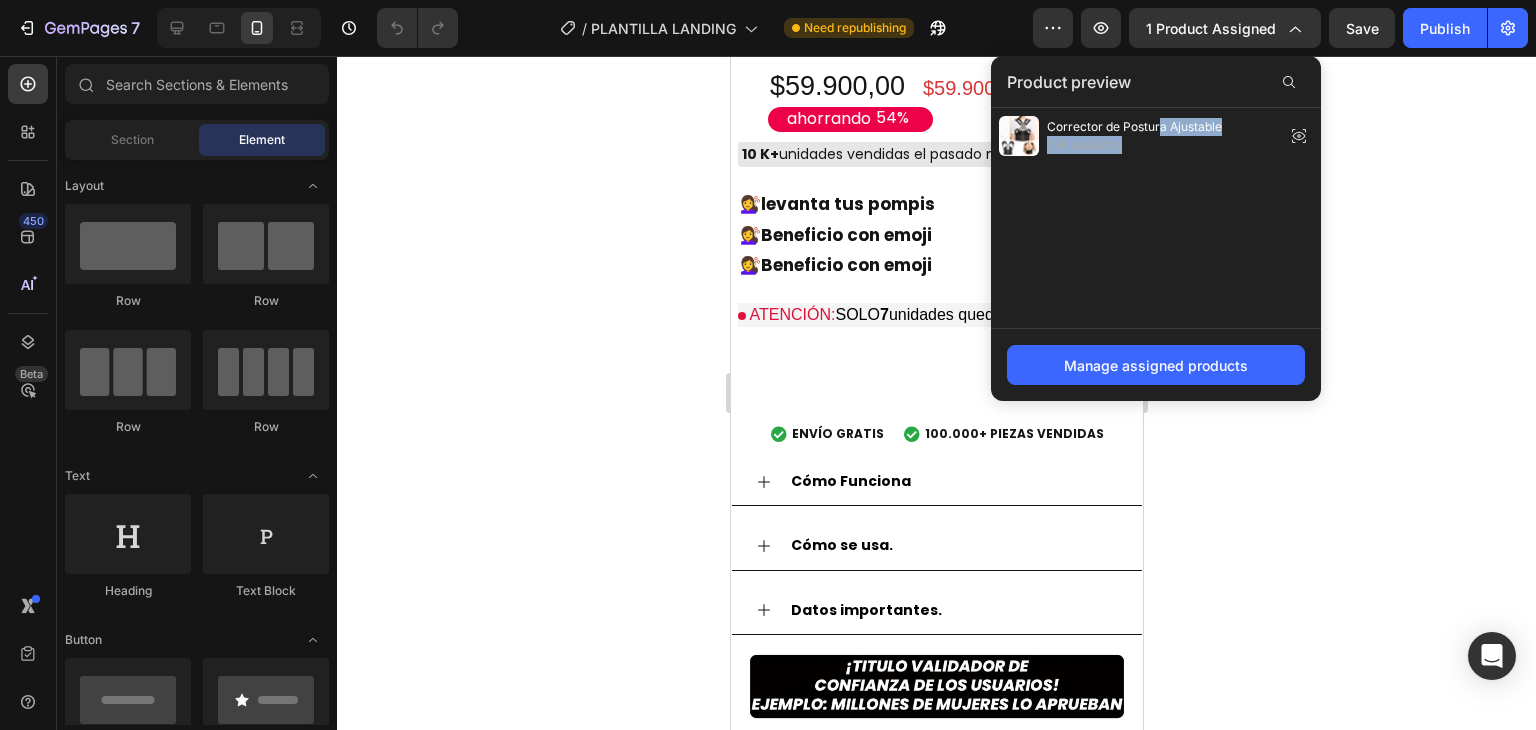 click on "Corrector de Postura Ajustable 796 available" at bounding box center (1134, 136) 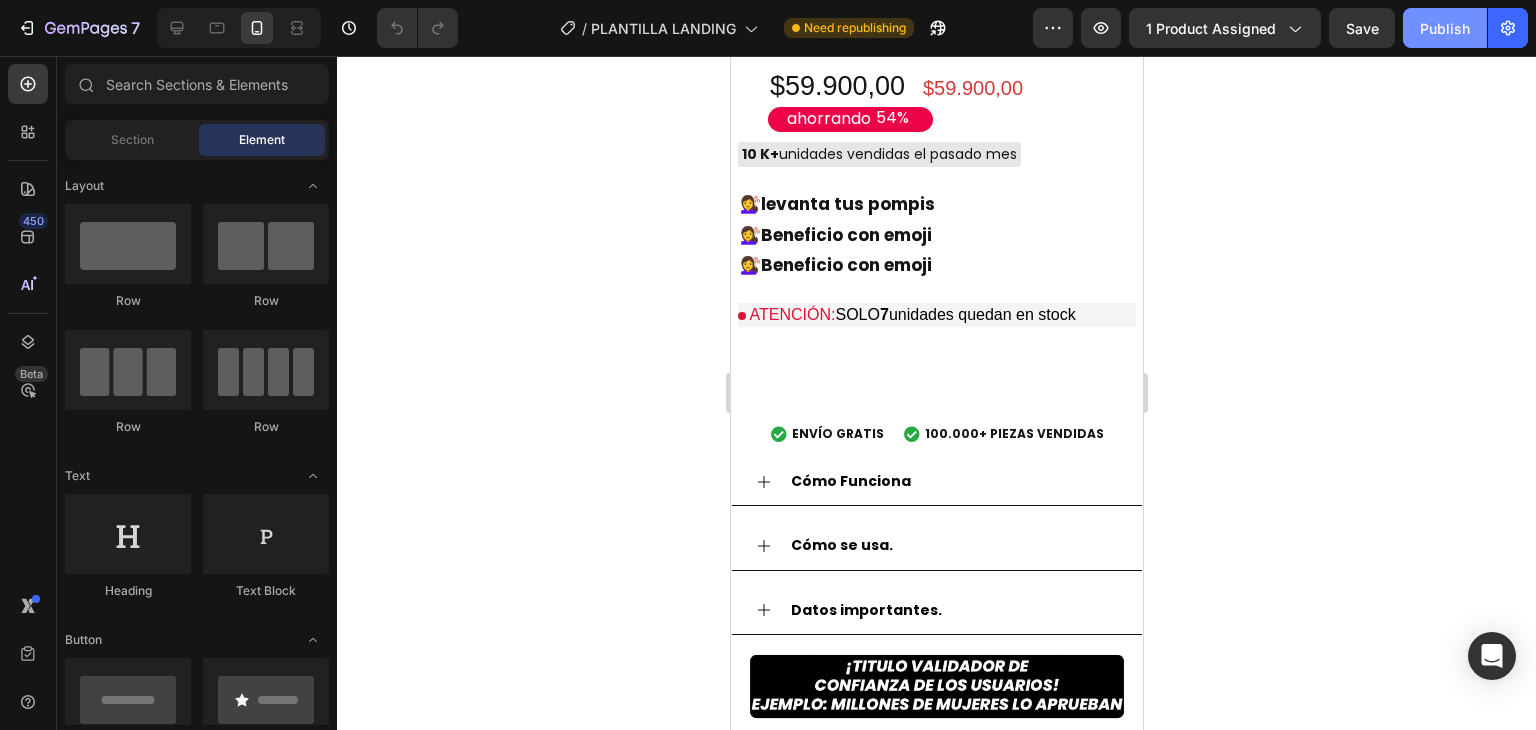click on "Publish" at bounding box center (1445, 28) 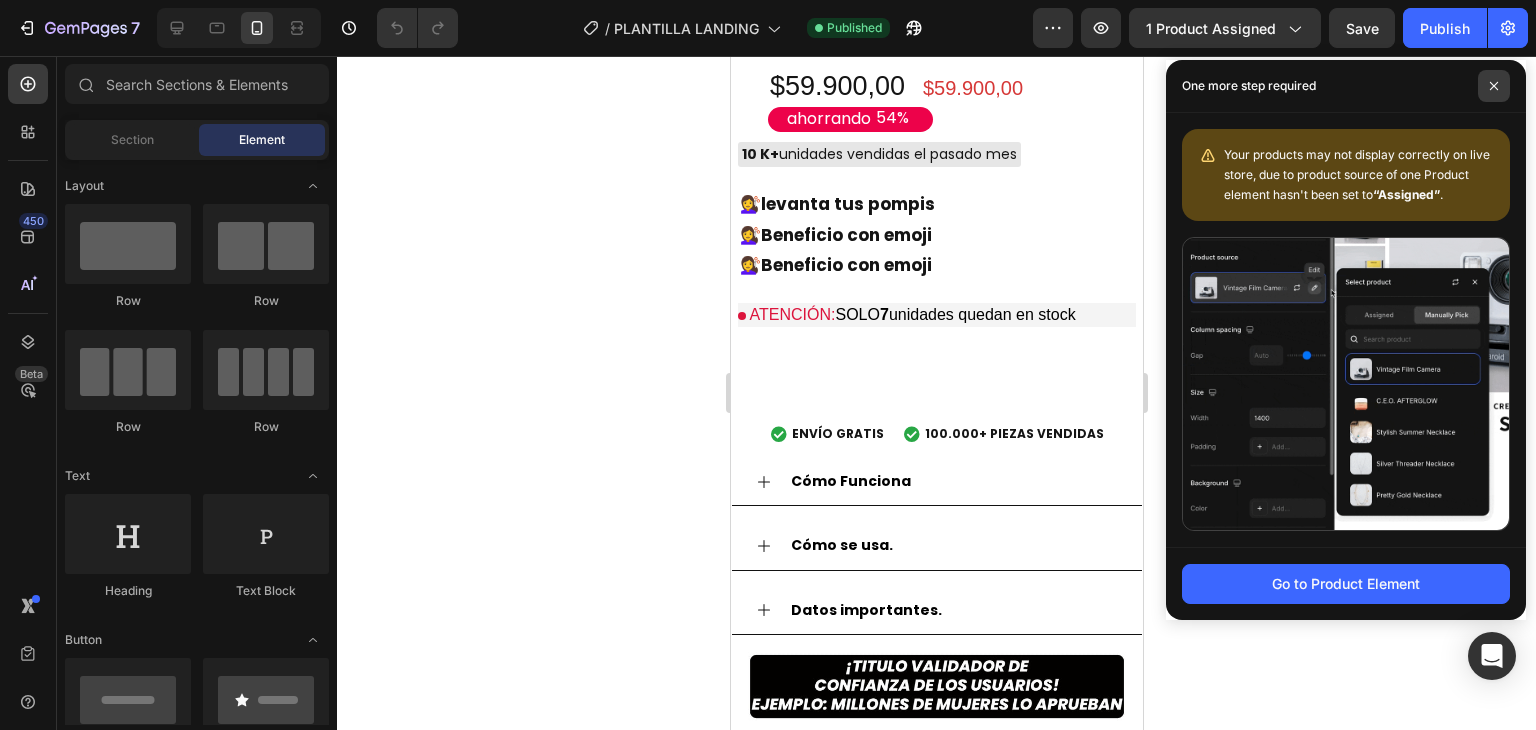 click 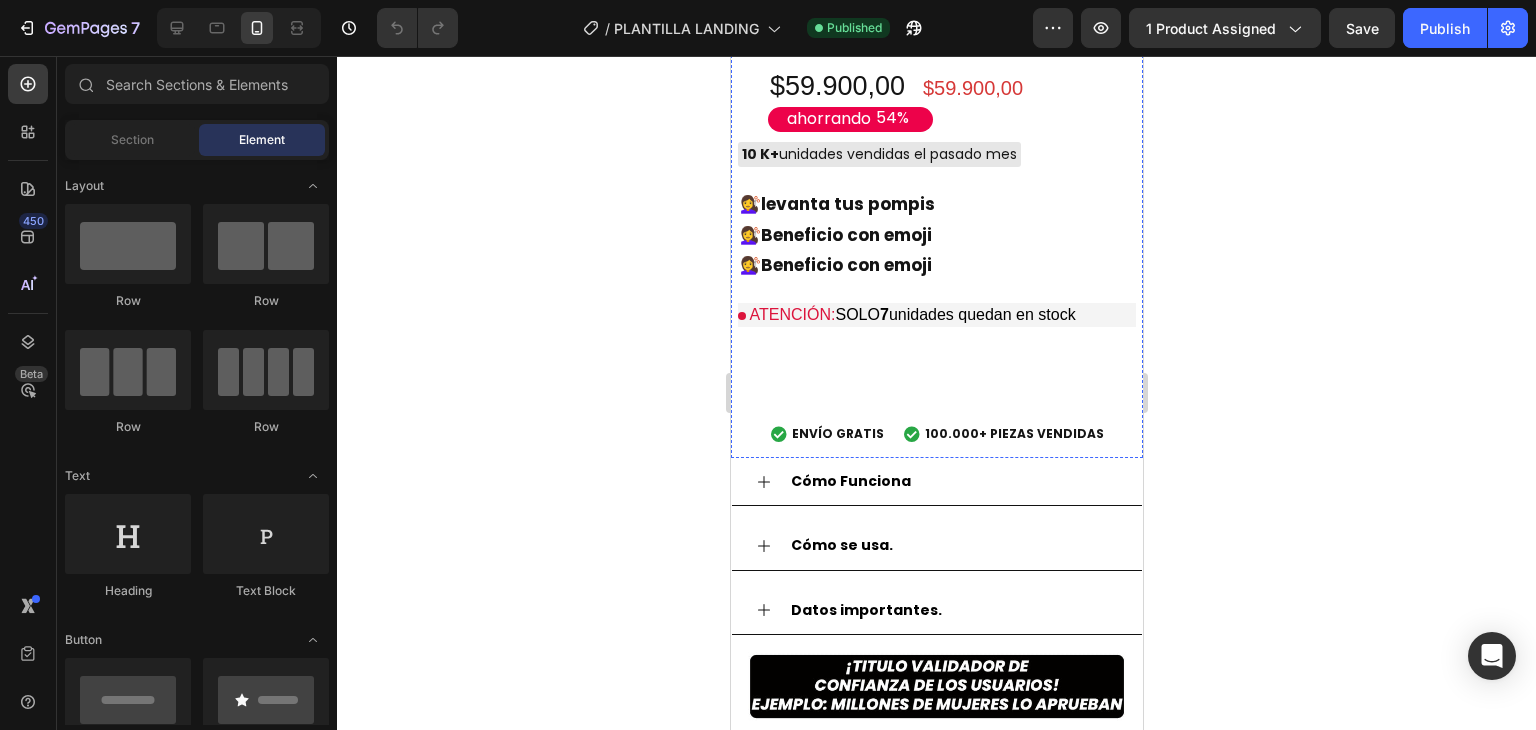 click at bounding box center (997, -374) 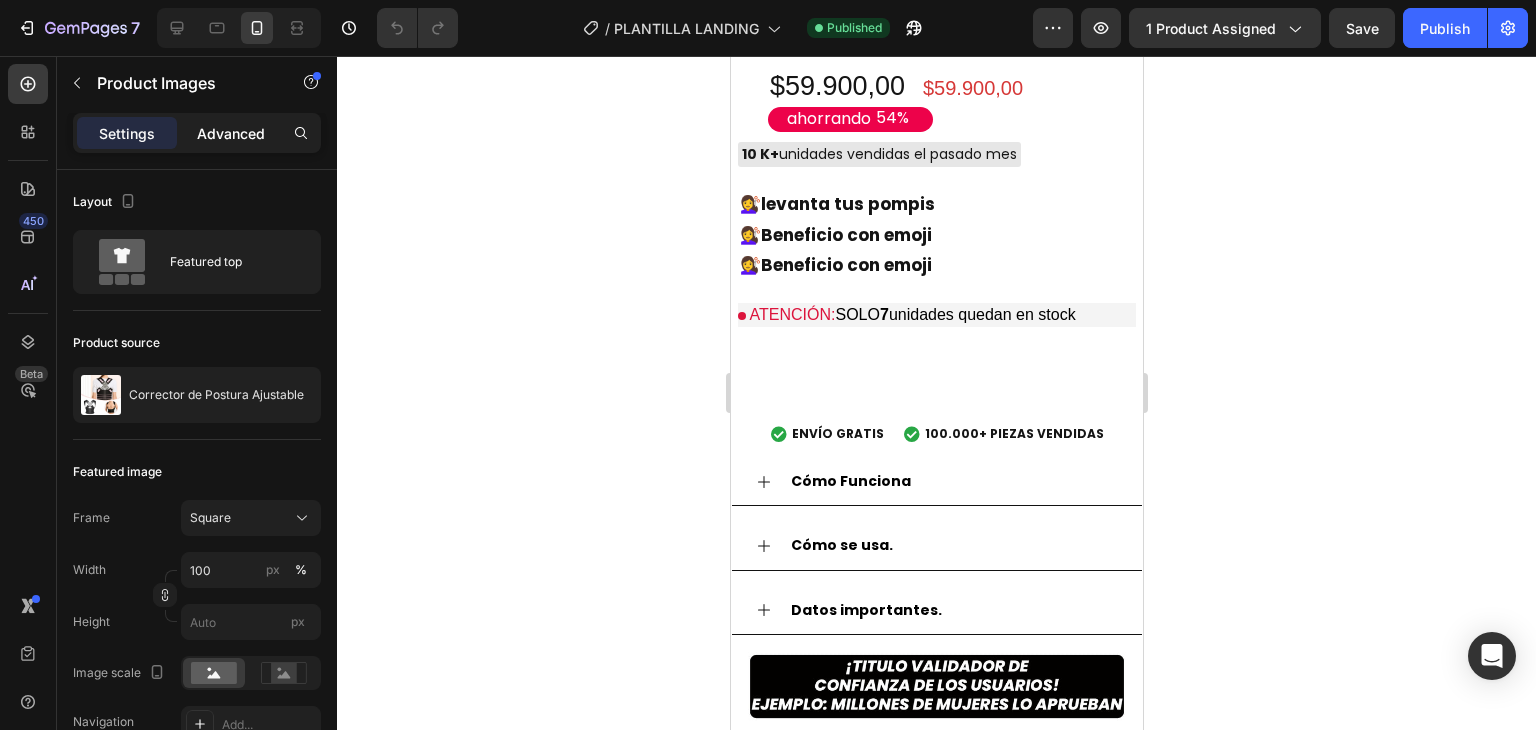 click on "Advanced" 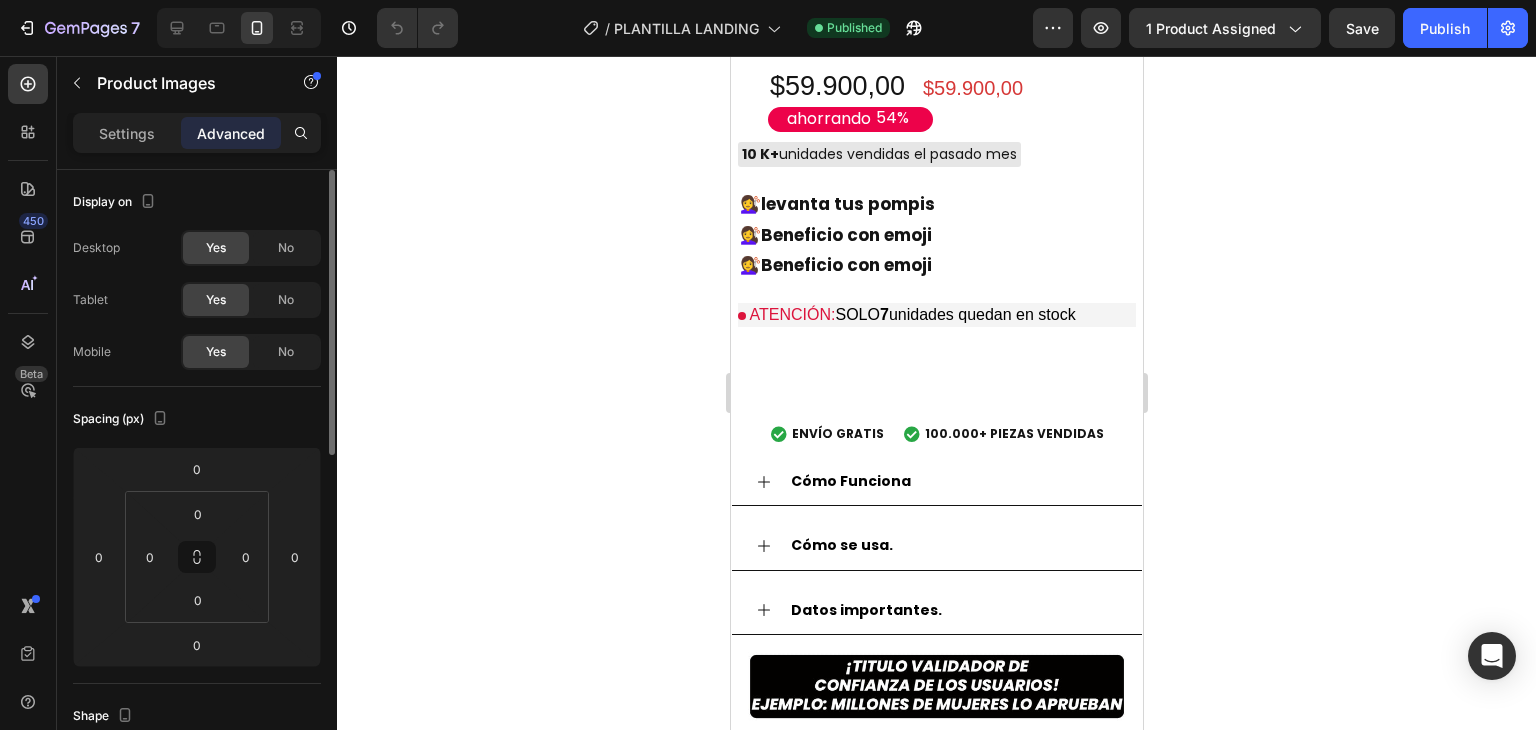 click on "Settings" 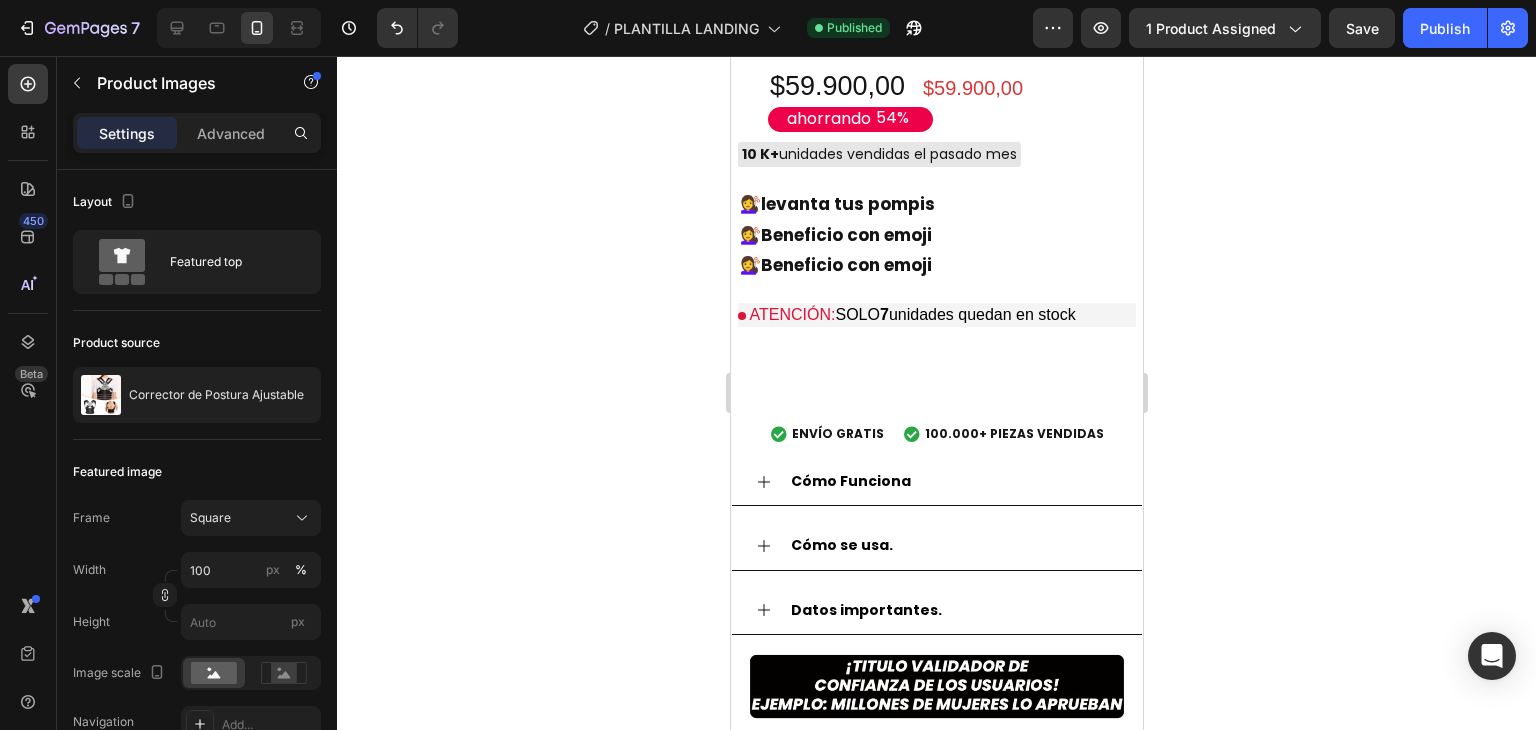 click on "Settings" at bounding box center (127, 133) 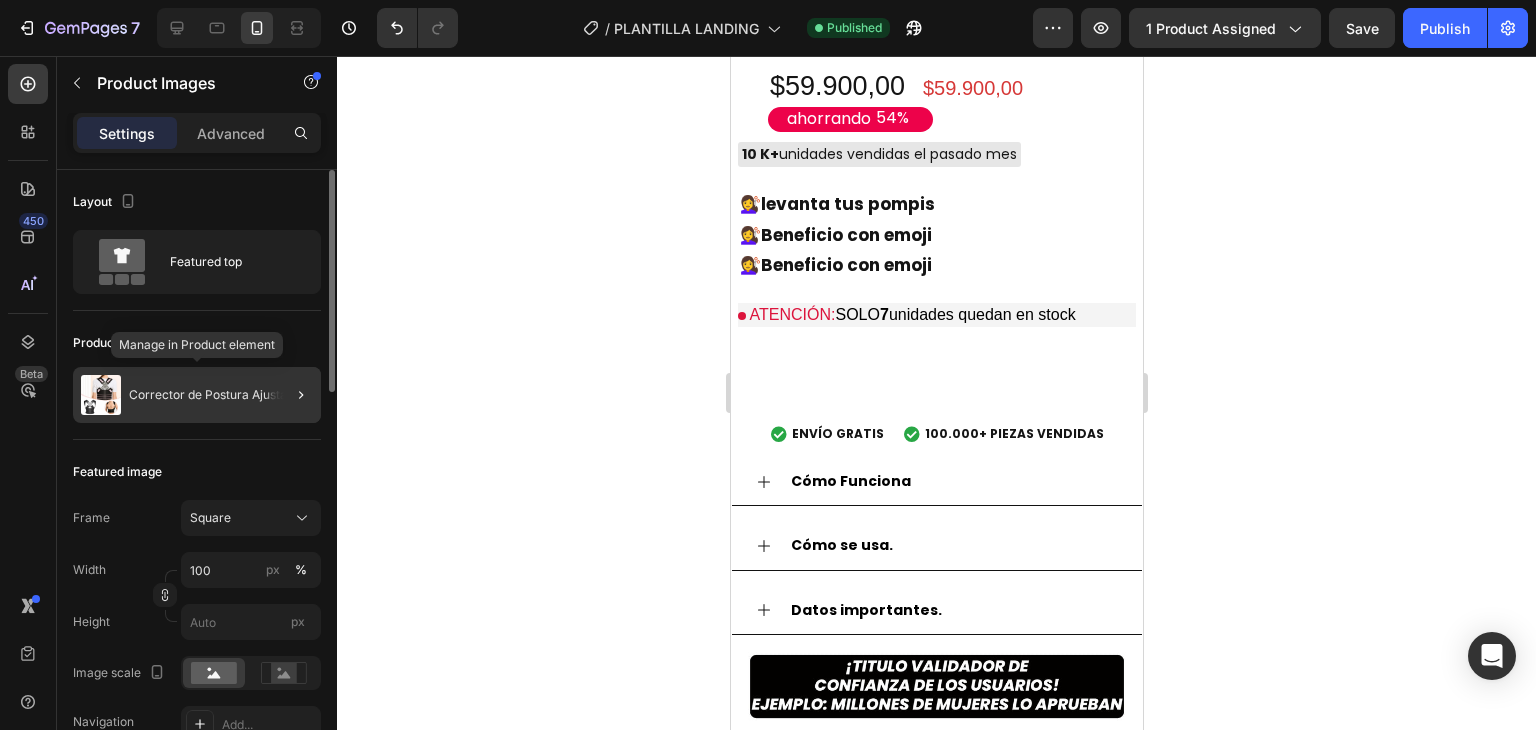 click on "Corrector de Postura Ajustable" 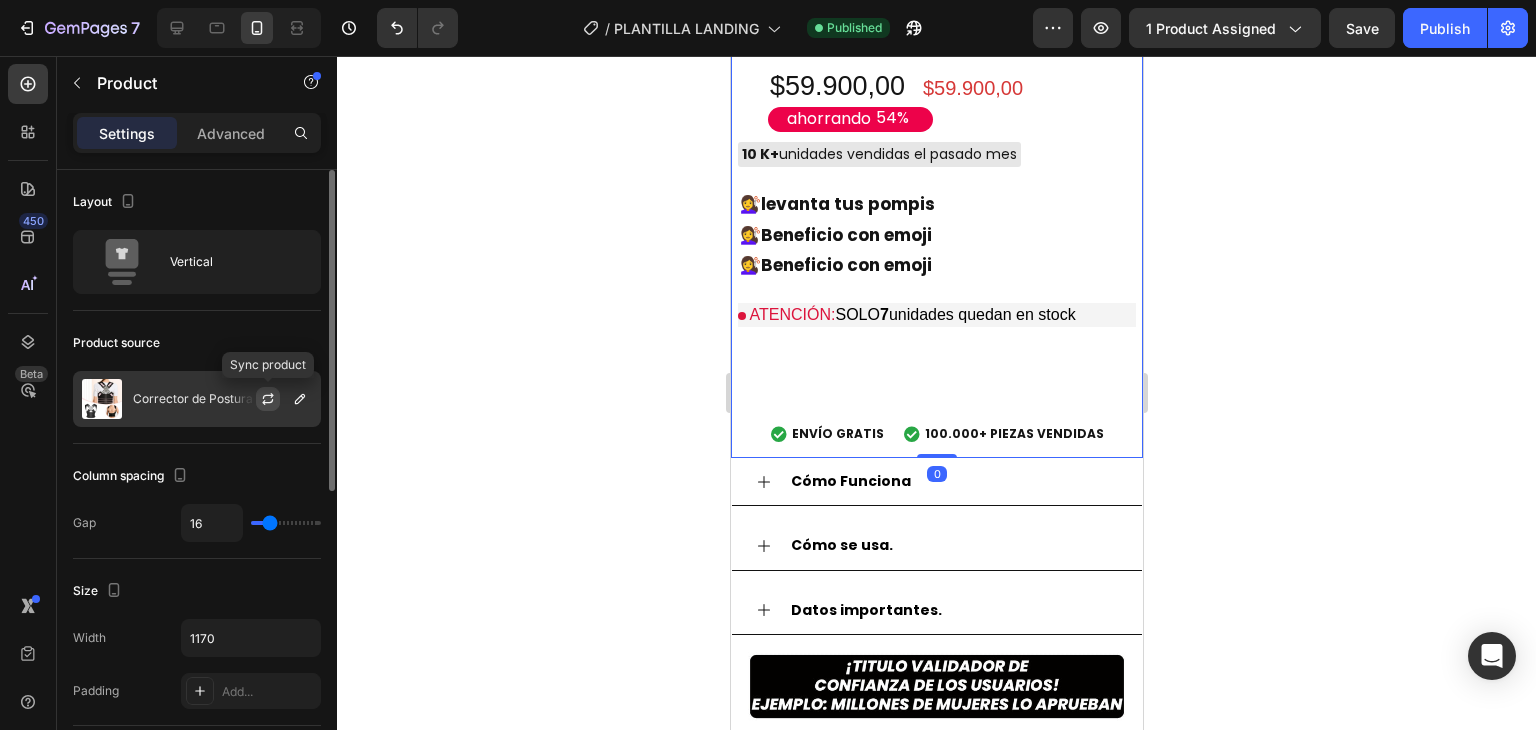 click 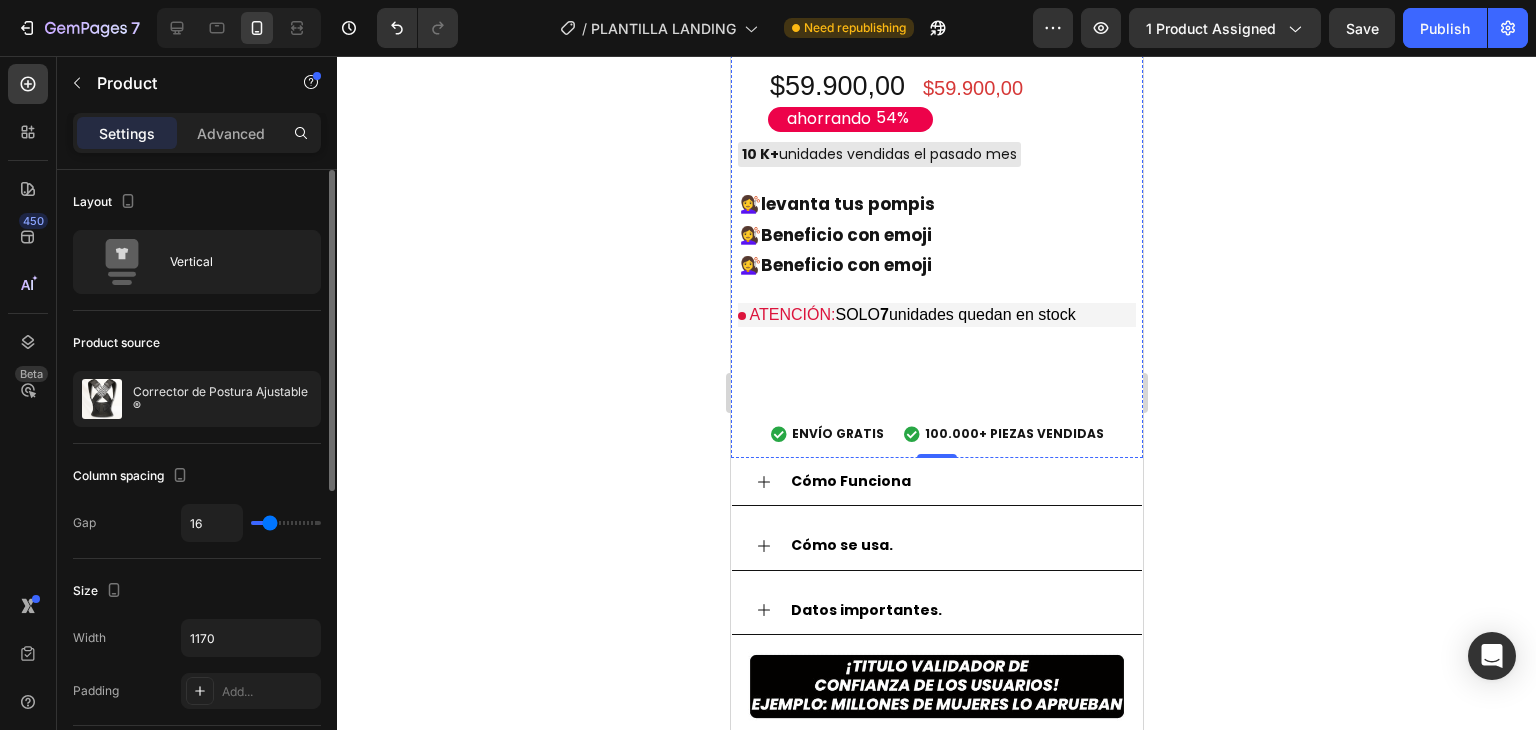 click at bounding box center [847, -123] 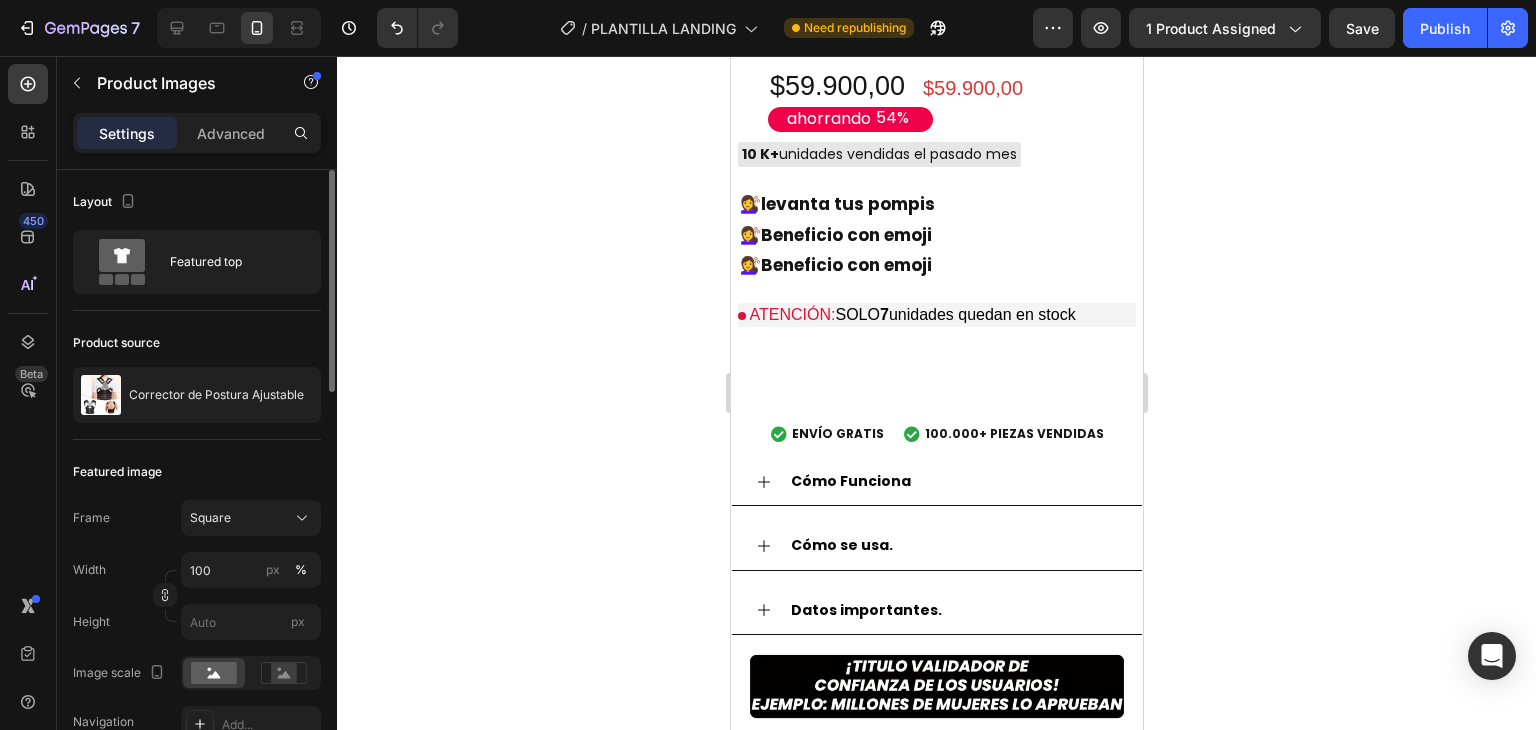 click 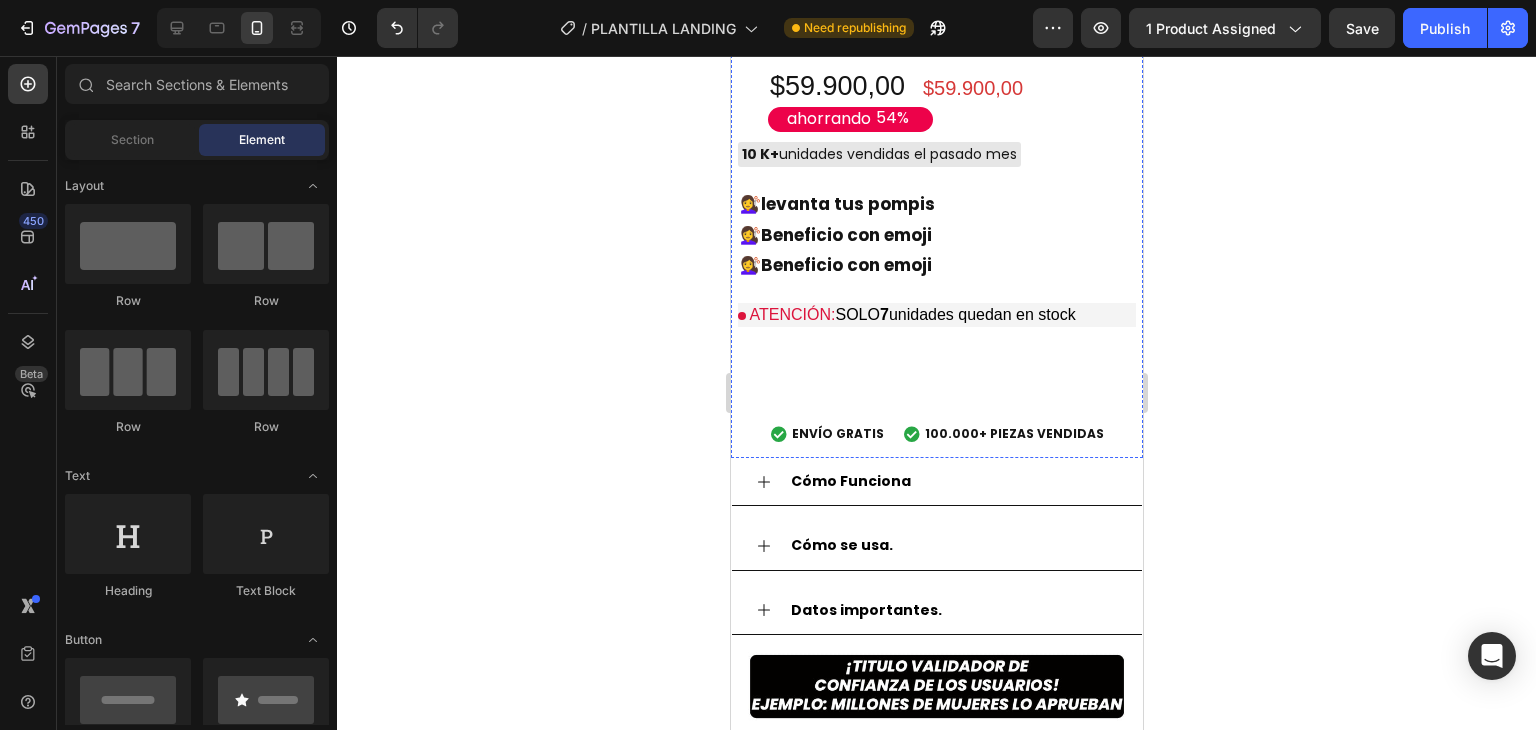 click at bounding box center (847, -123) 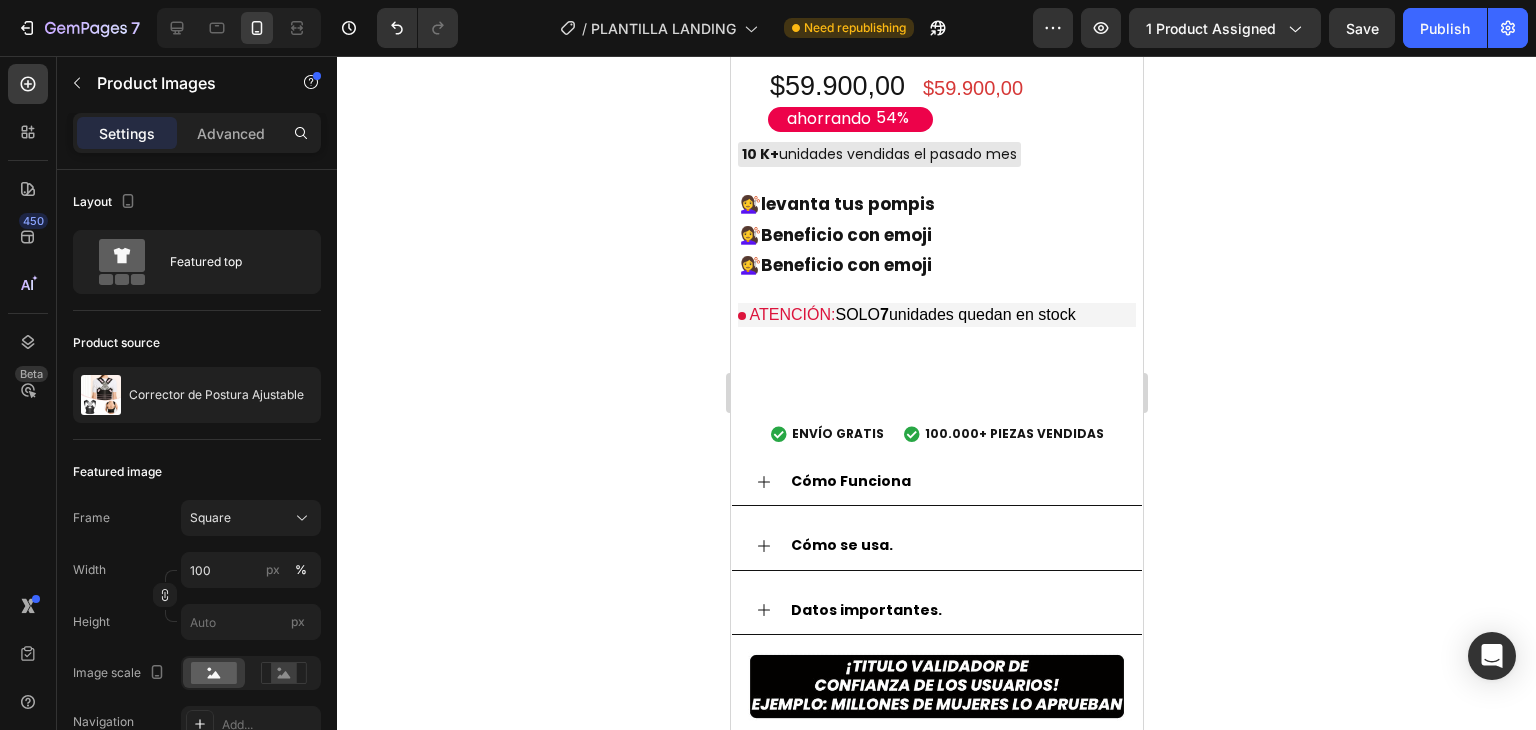 click 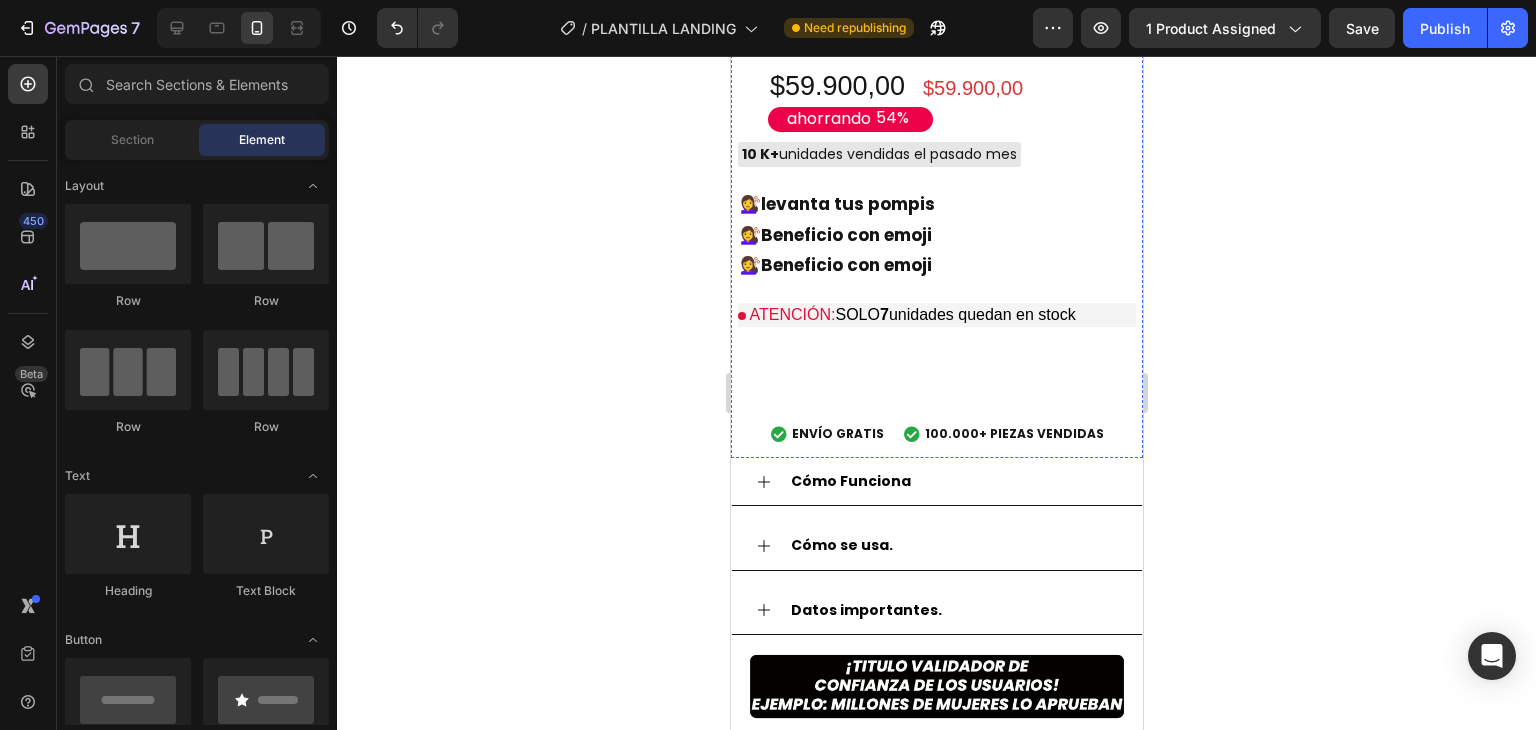 click at bounding box center (847, -123) 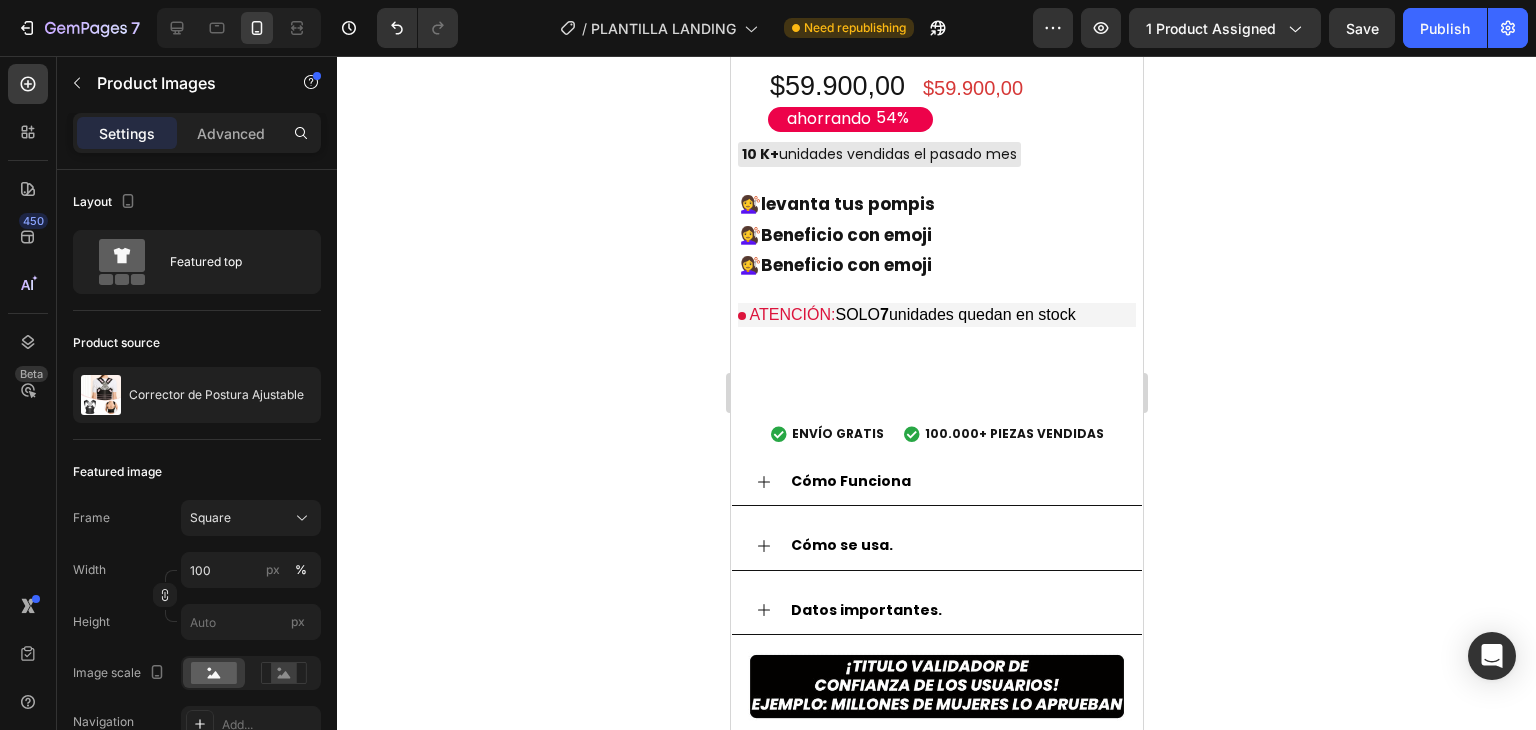 click at bounding box center (928, -123) 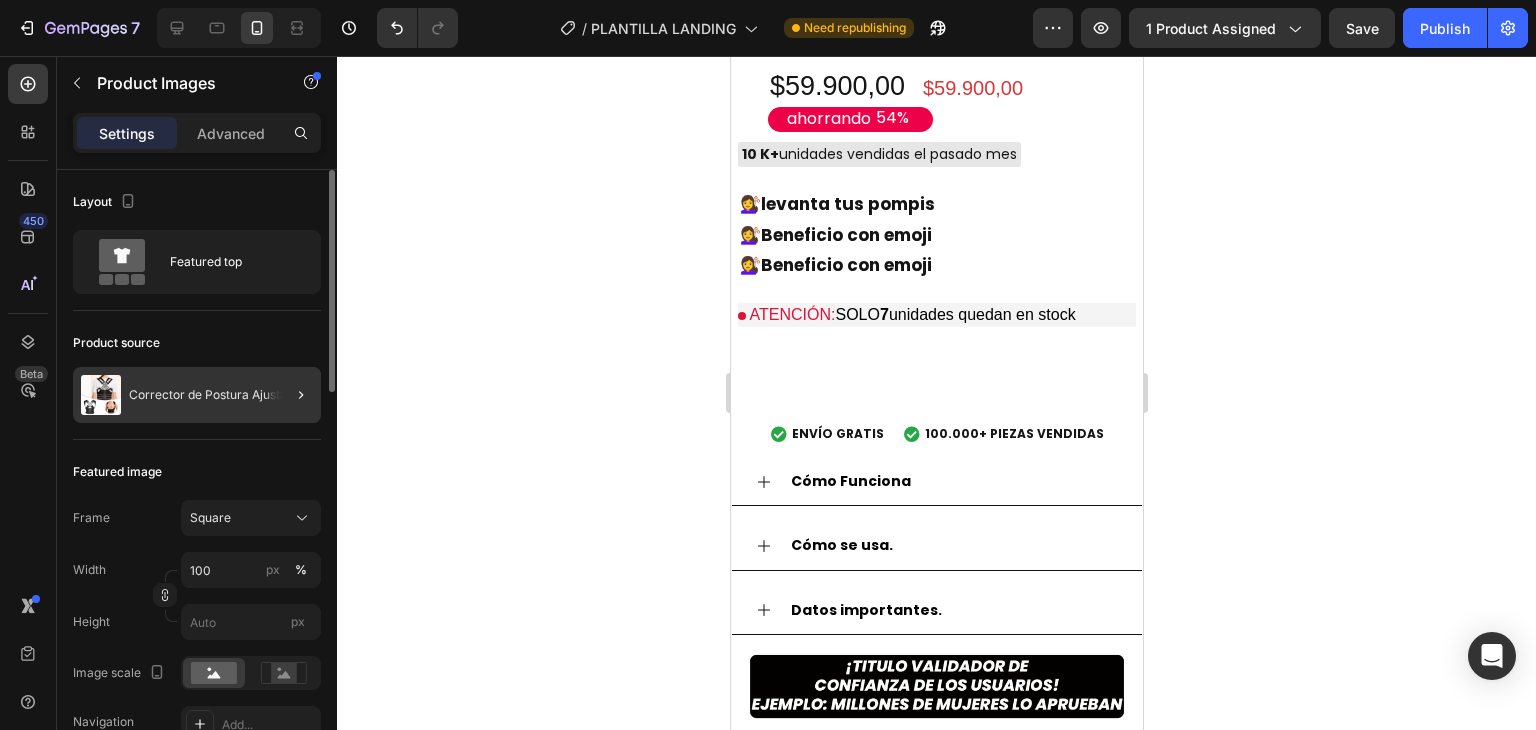 click on "Corrector de Postura Ajustable" at bounding box center (216, 395) 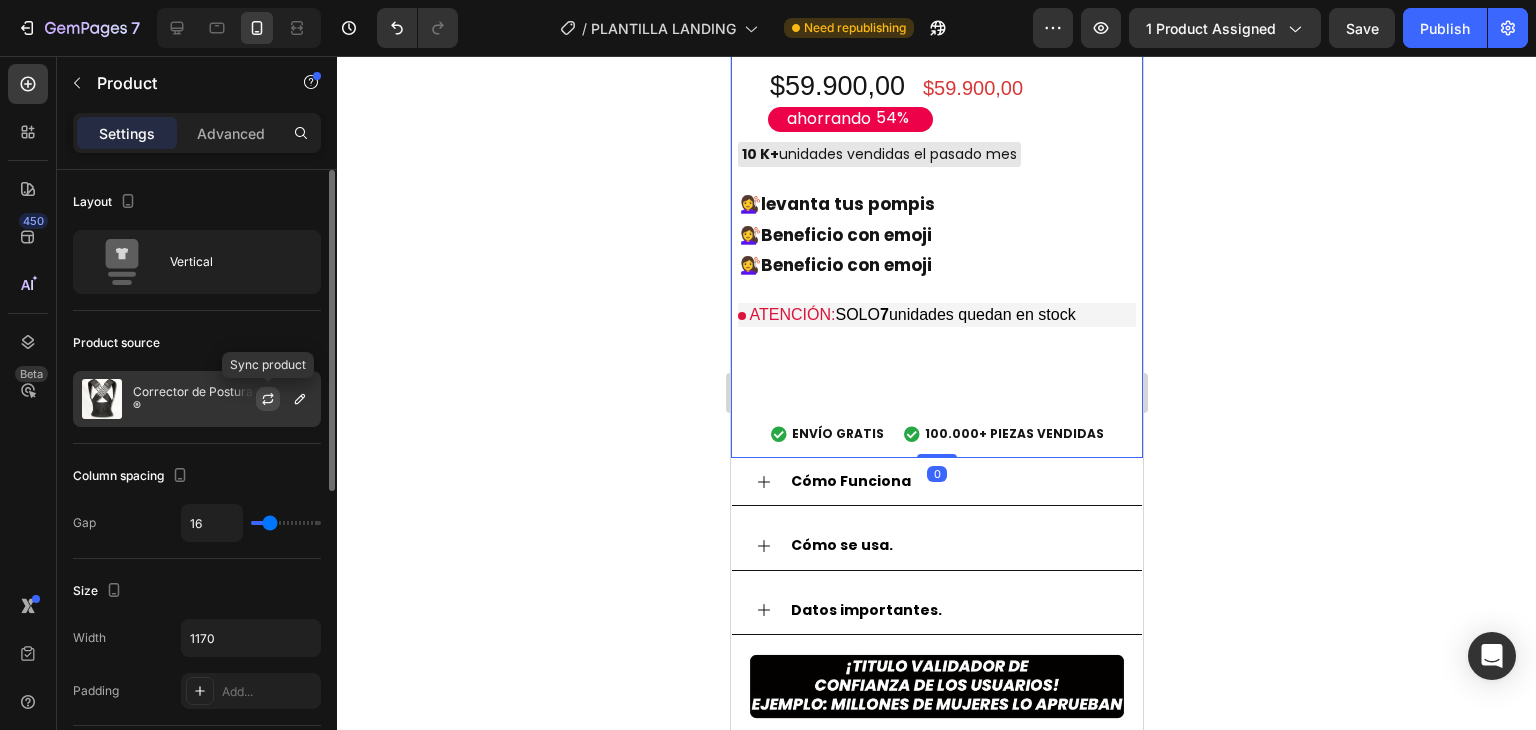 click 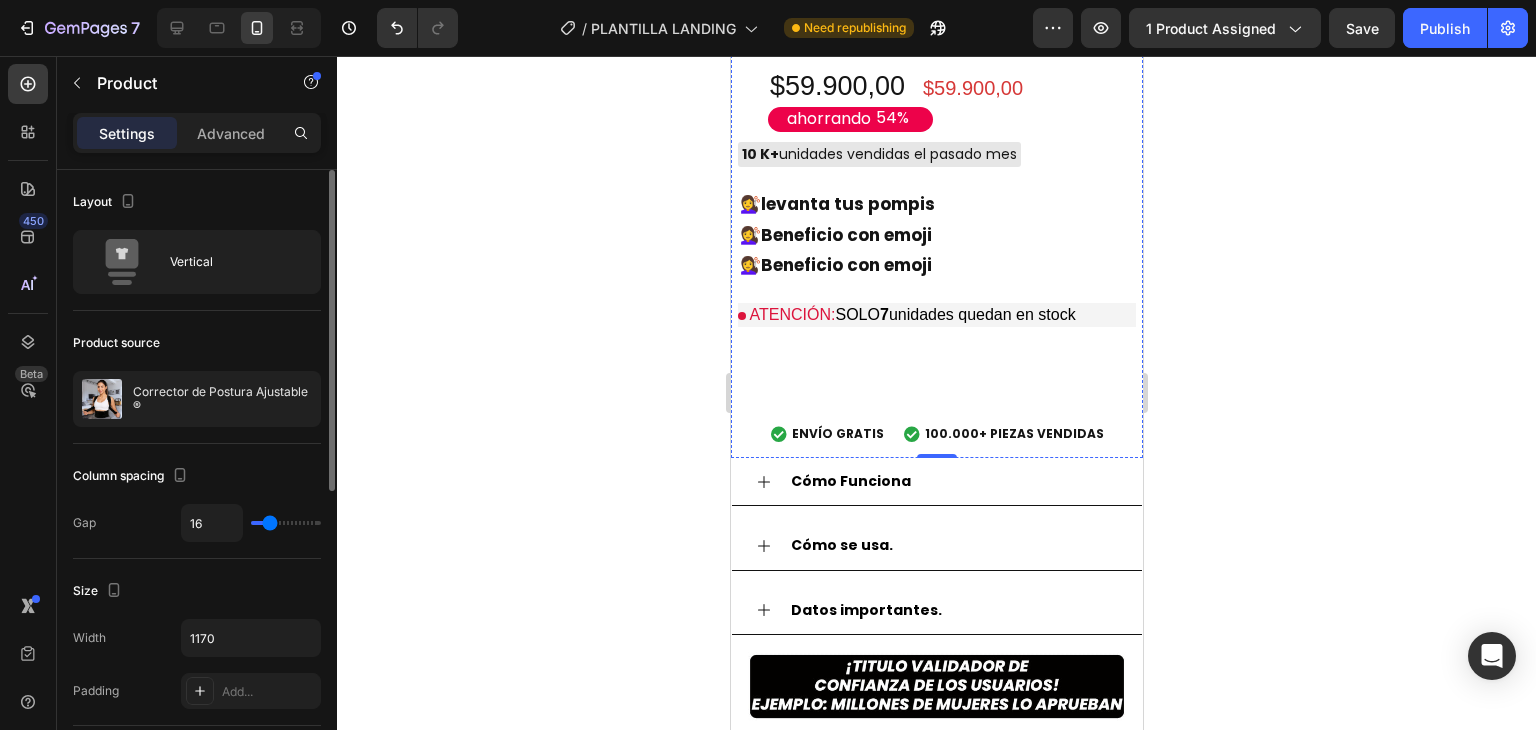 click at bounding box center (928, -123) 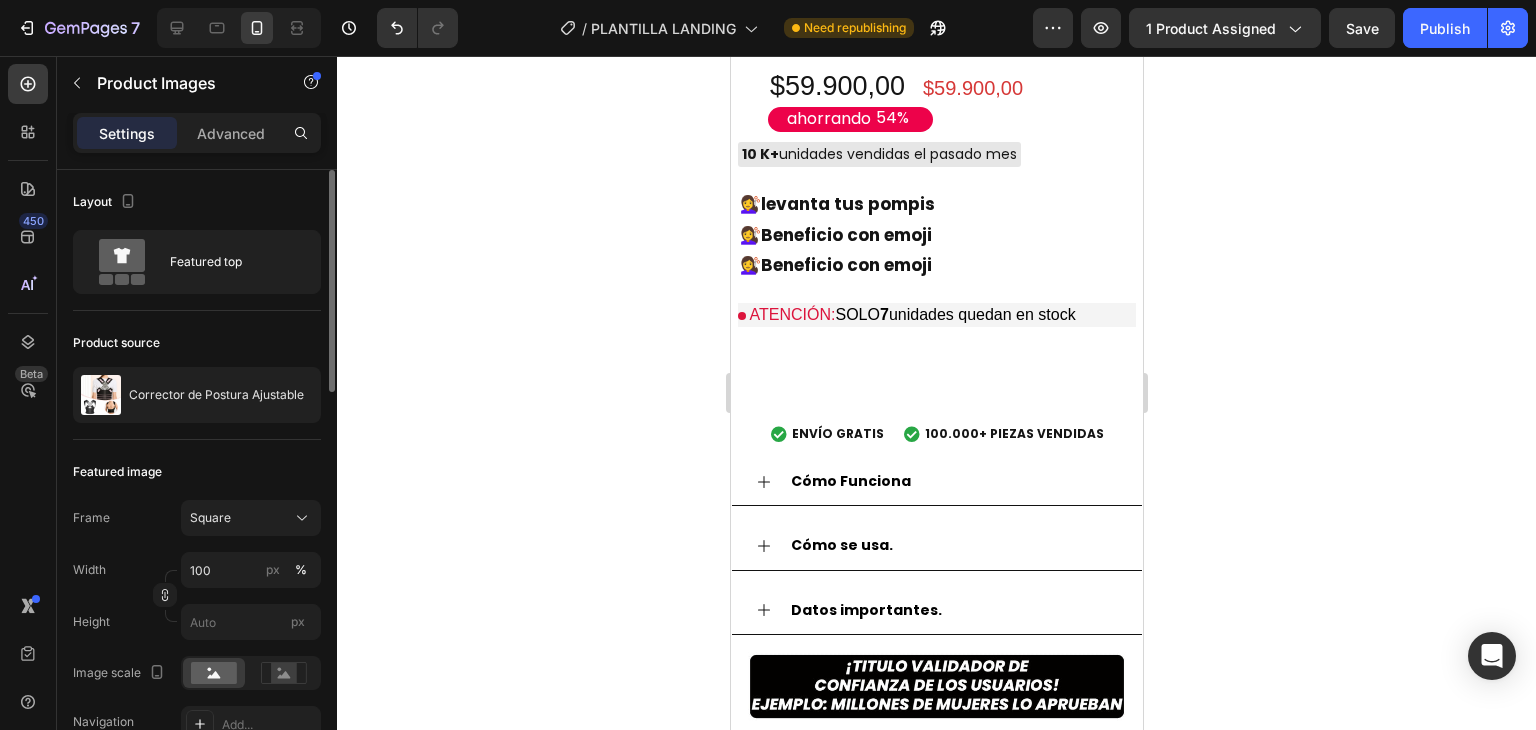 click at bounding box center (847, -123) 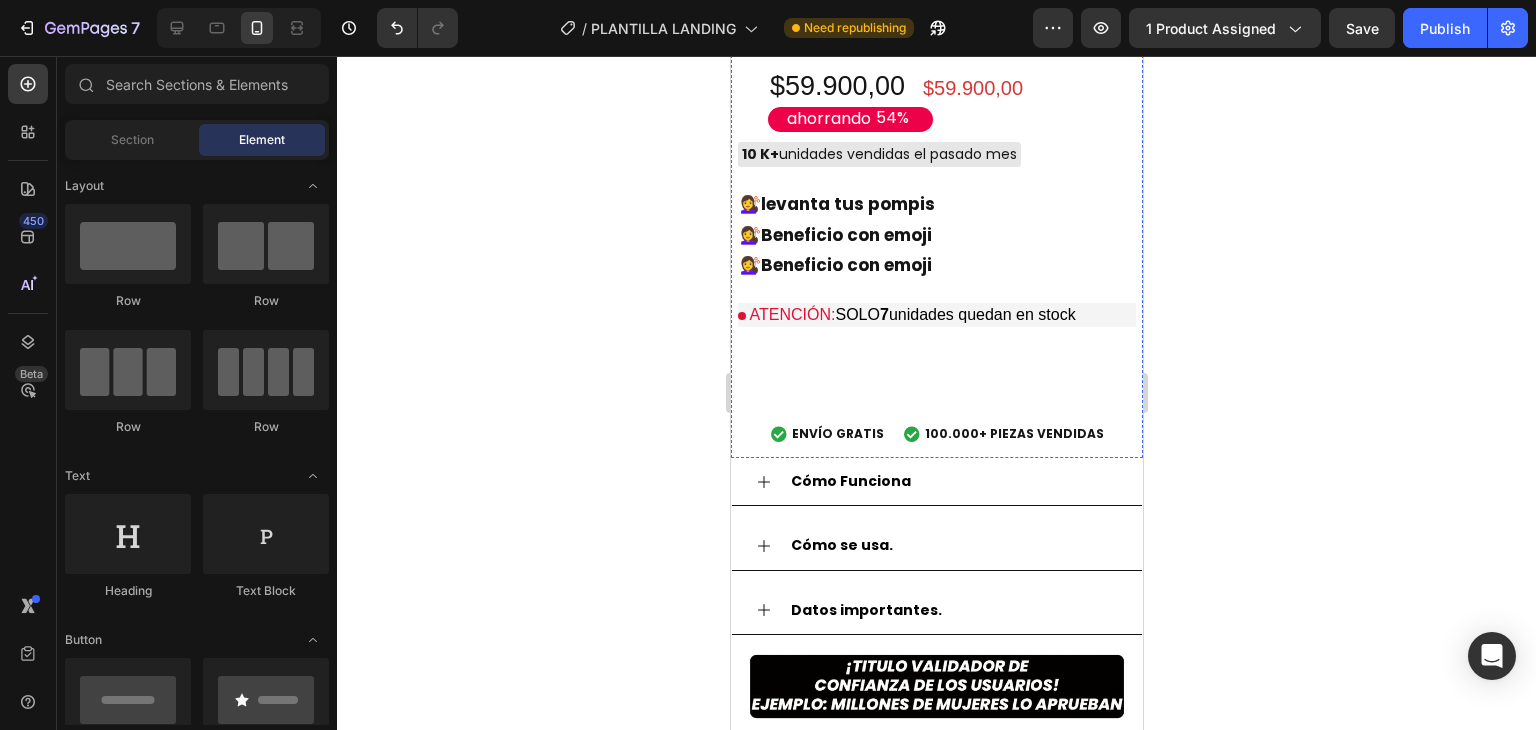 click at bounding box center (966, -374) 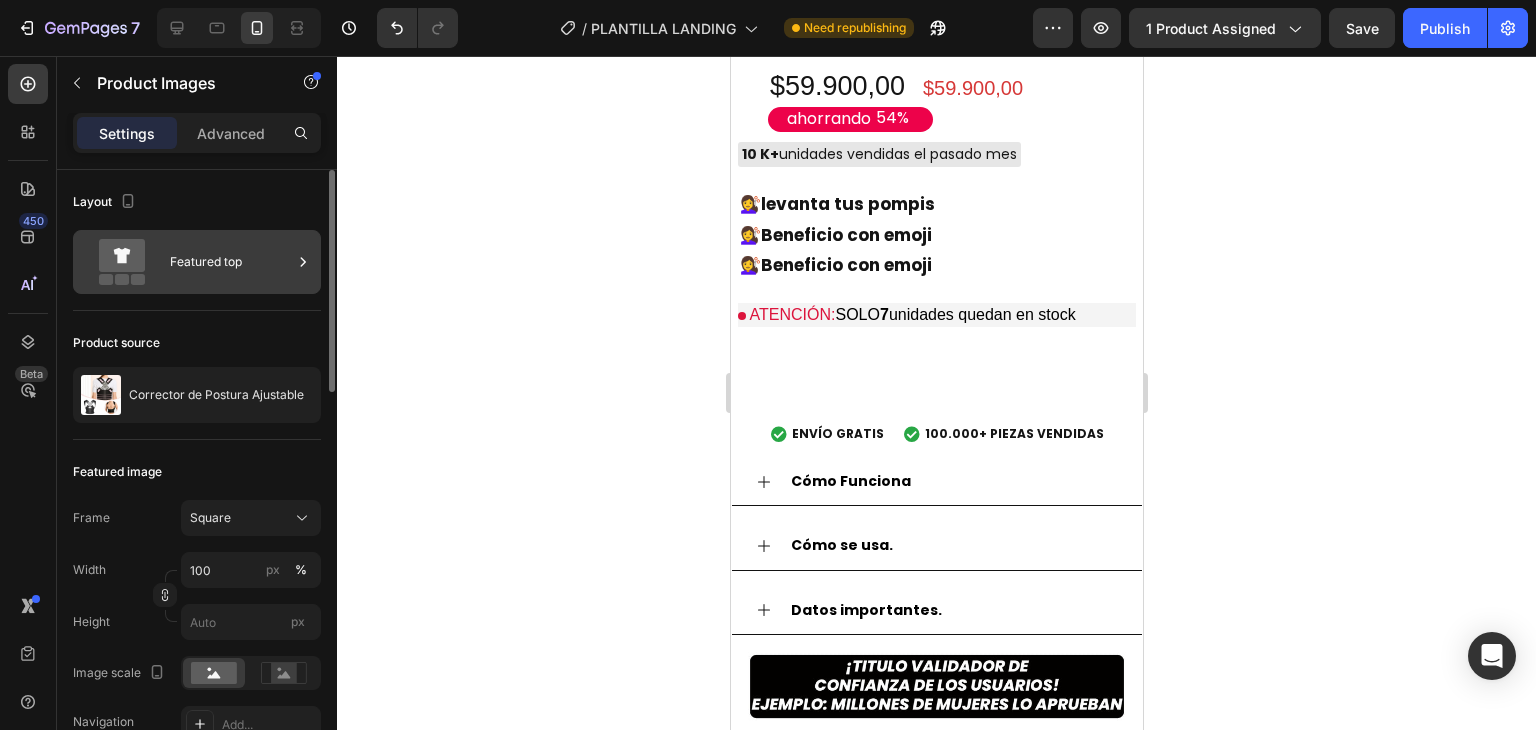 click on "Featured top" at bounding box center (231, 262) 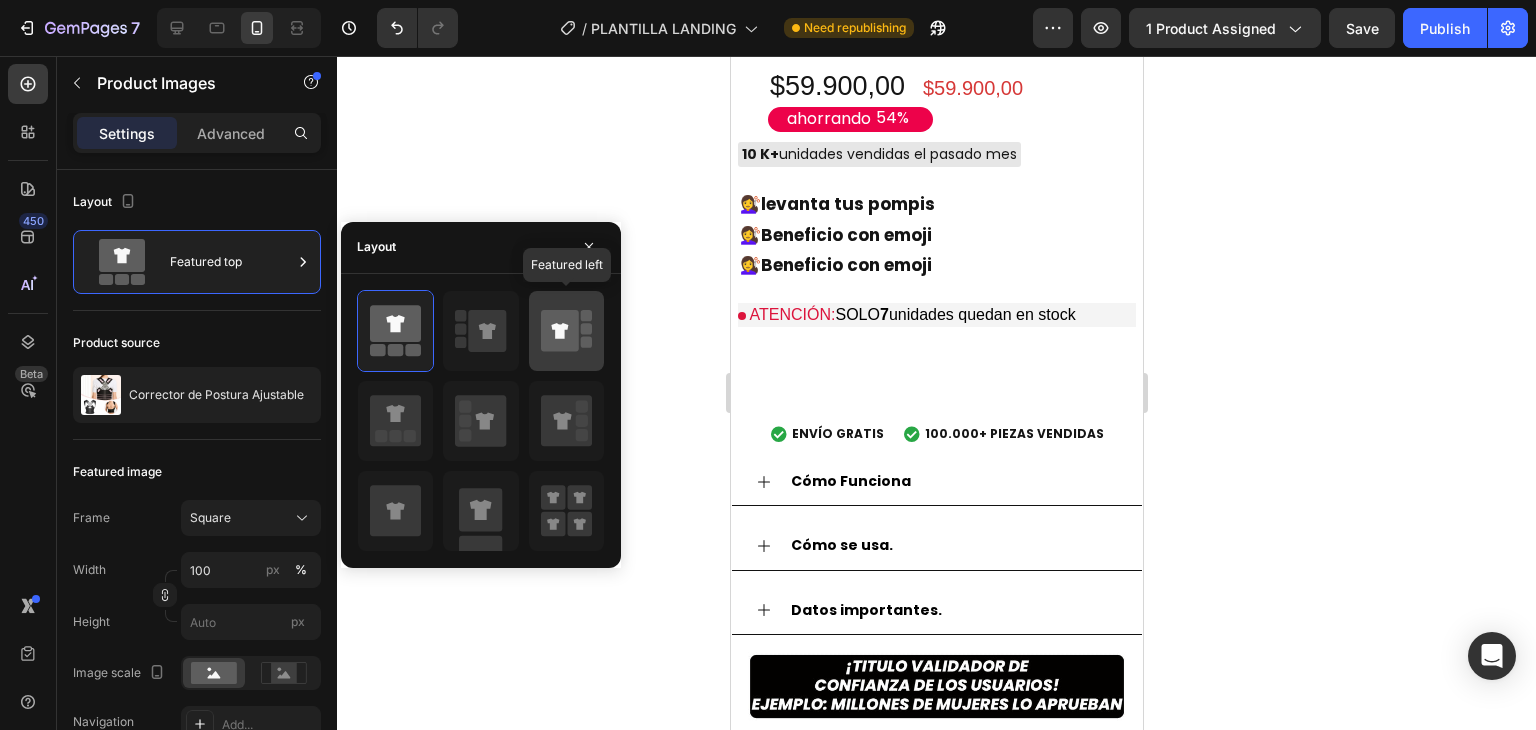 click 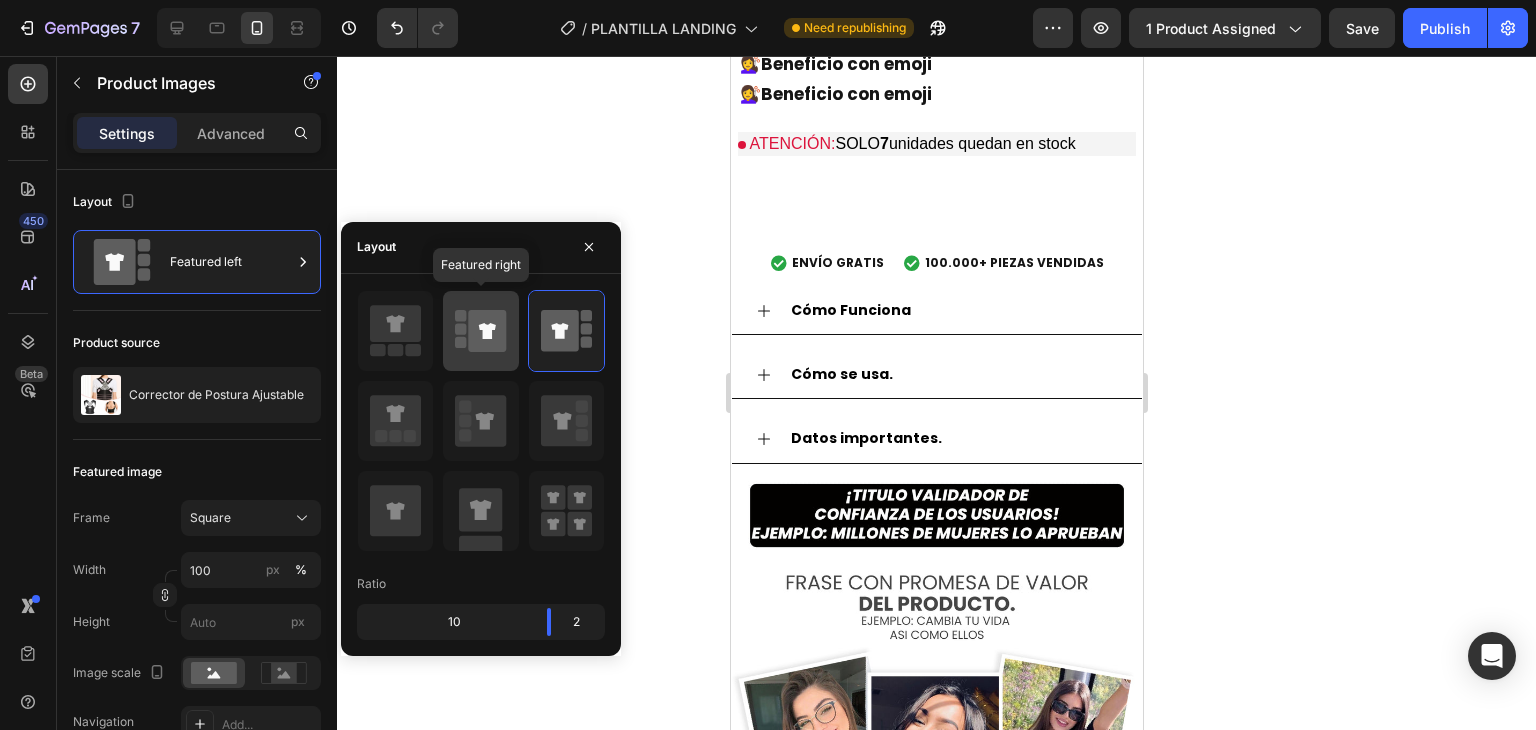click 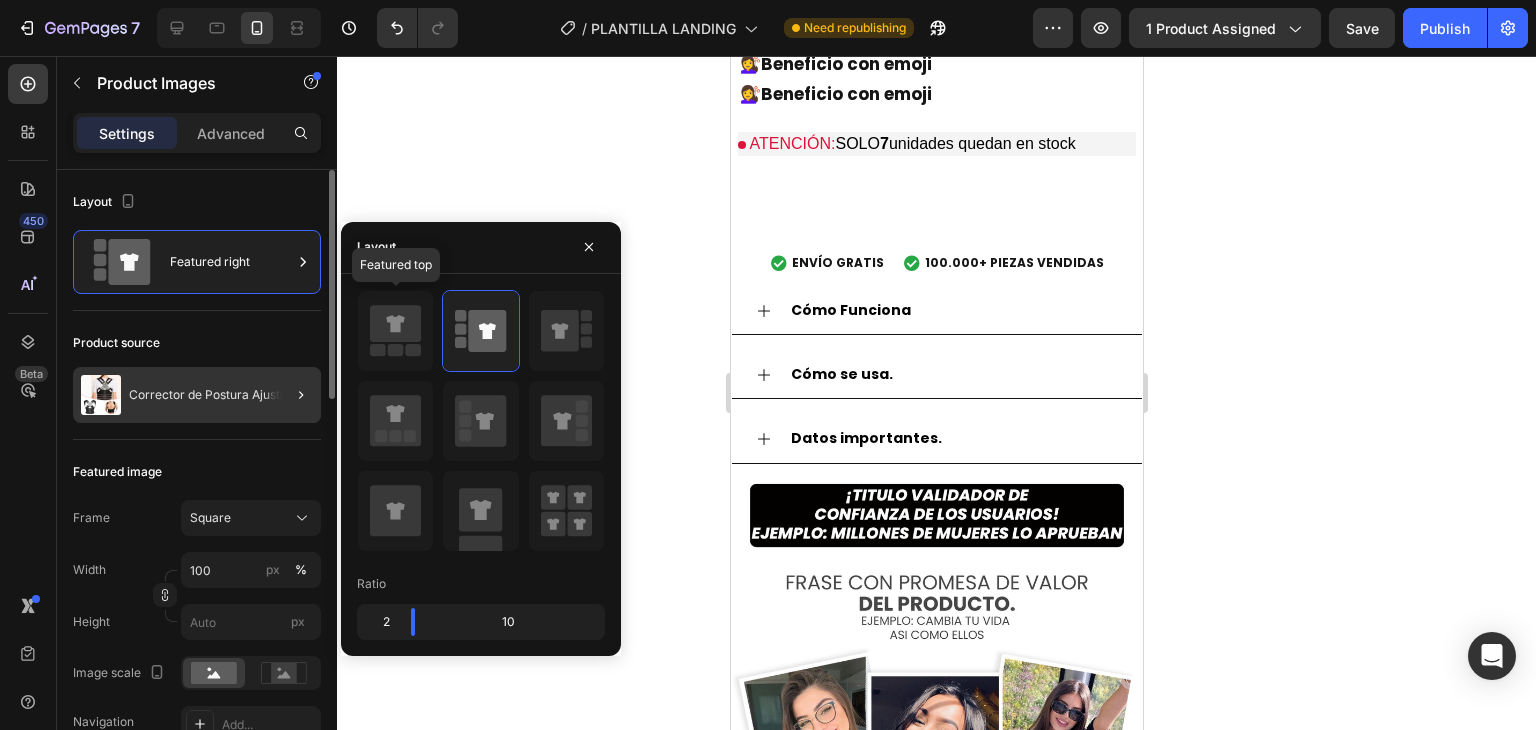 click 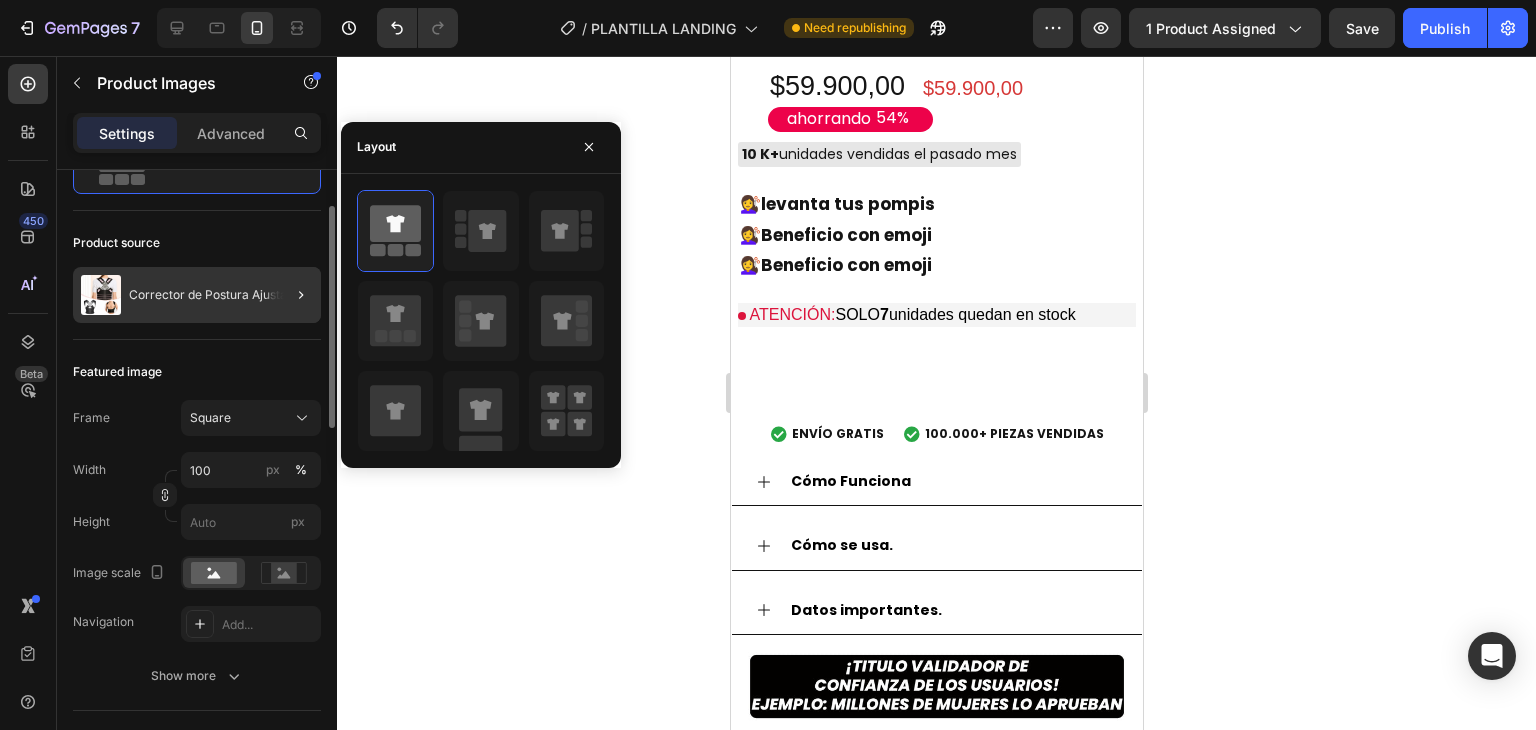 scroll, scrollTop: 200, scrollLeft: 0, axis: vertical 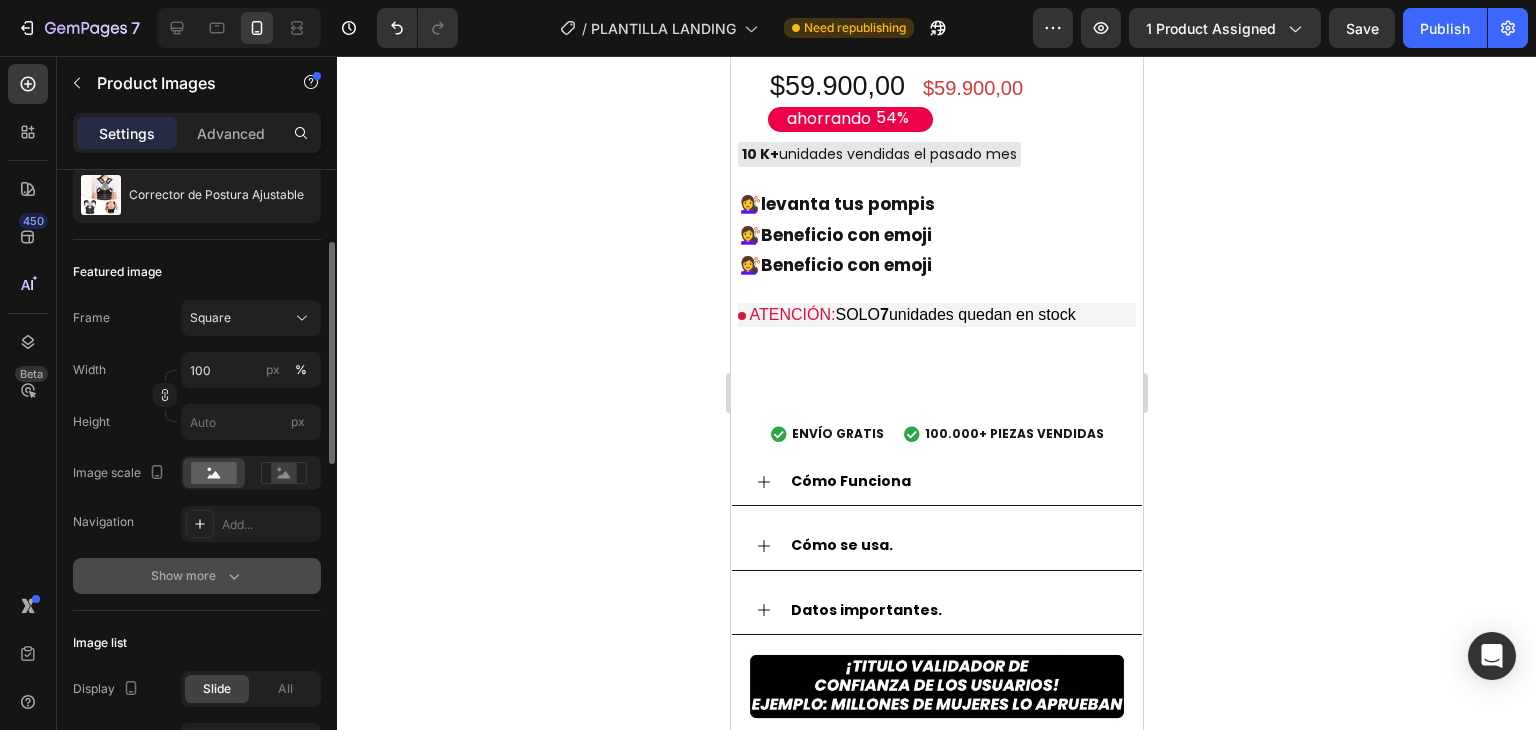 click on "Show more" at bounding box center (197, 576) 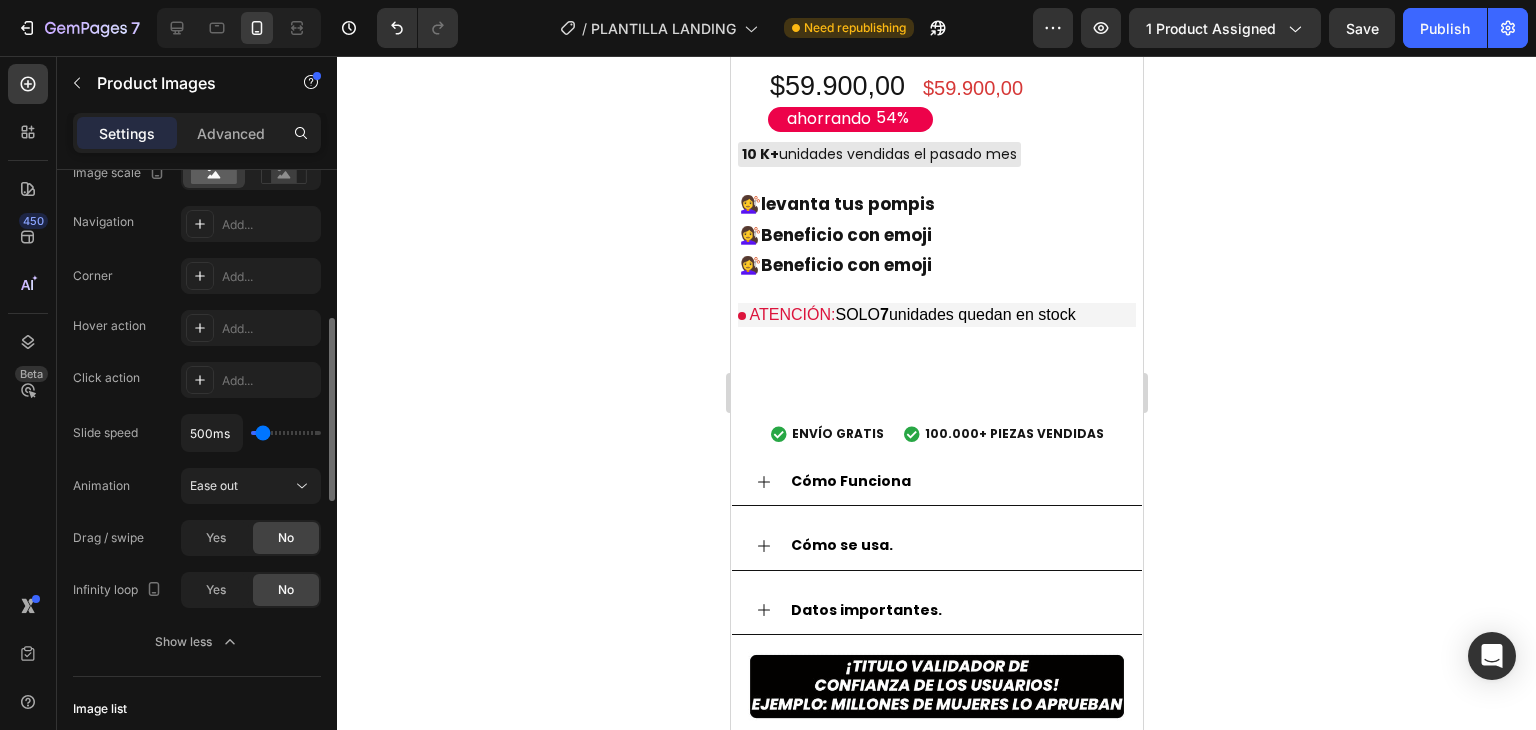 scroll, scrollTop: 700, scrollLeft: 0, axis: vertical 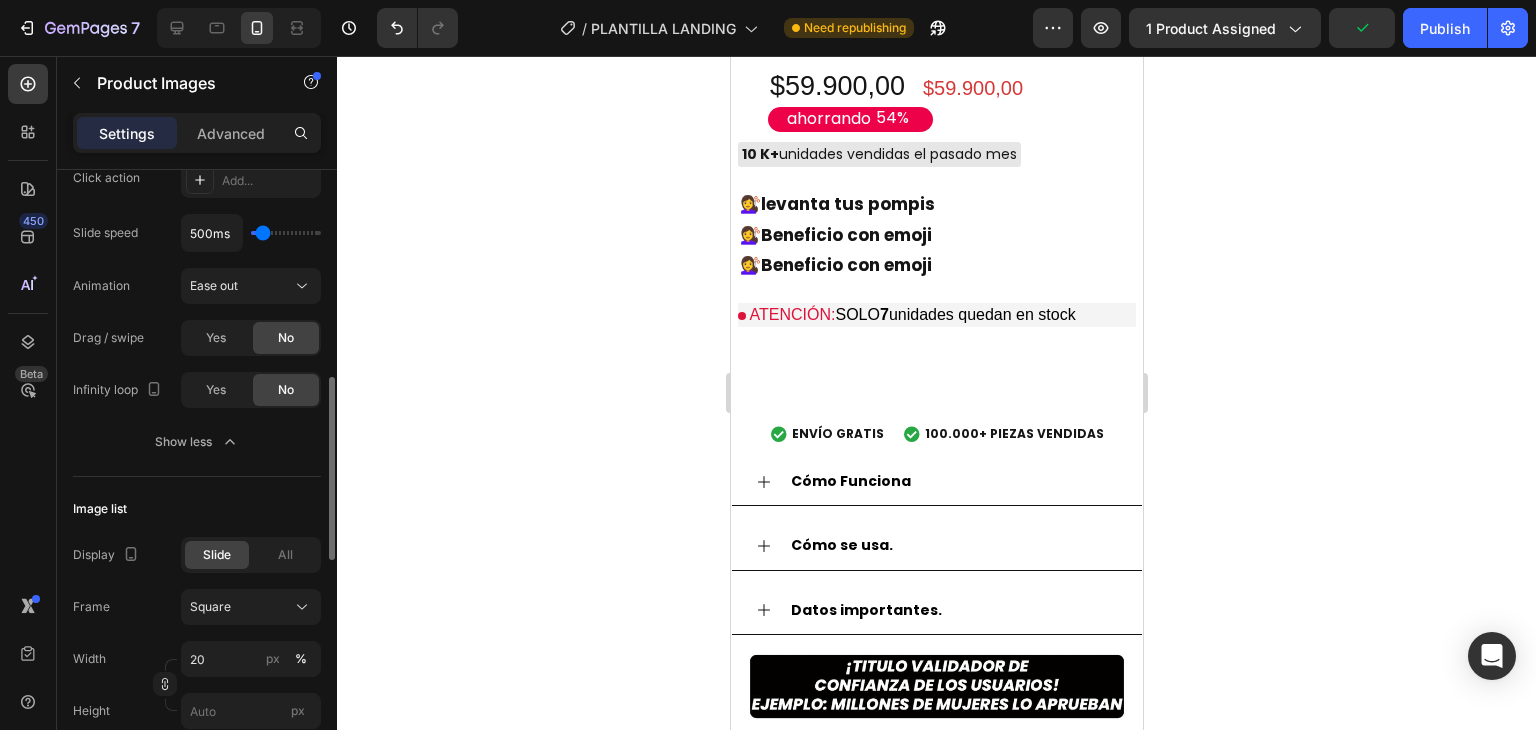 type on "1200ms" 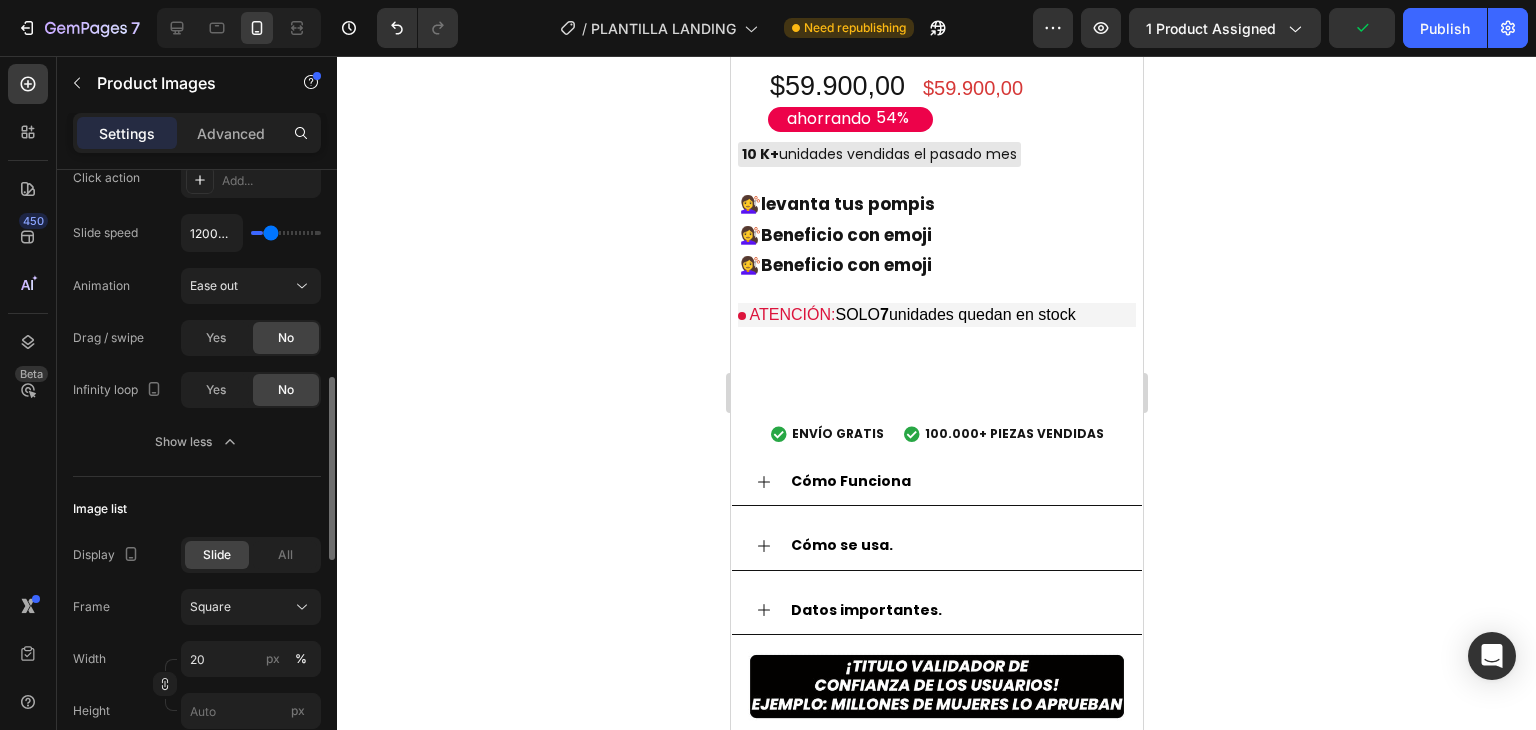 type on "1300ms" 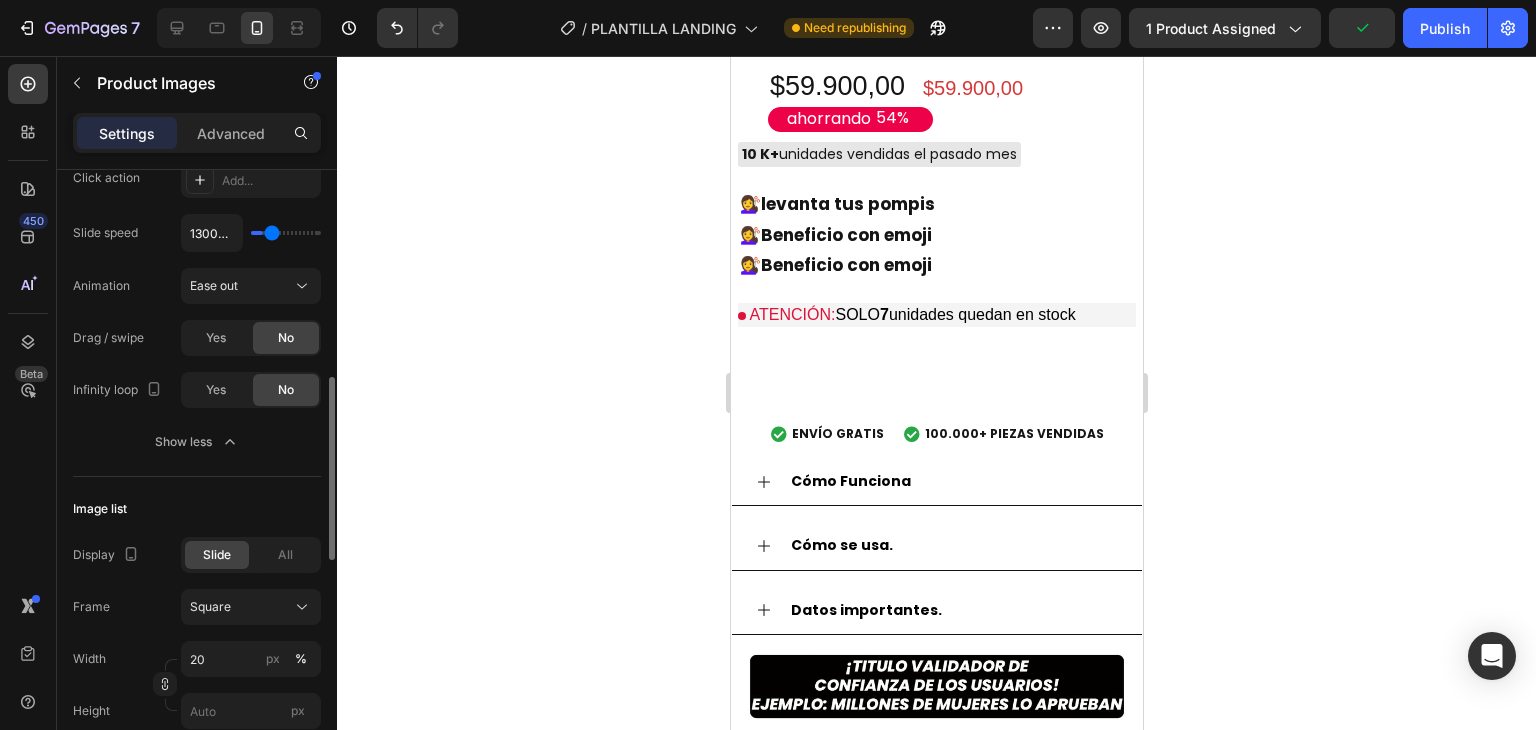 type on "2450ms" 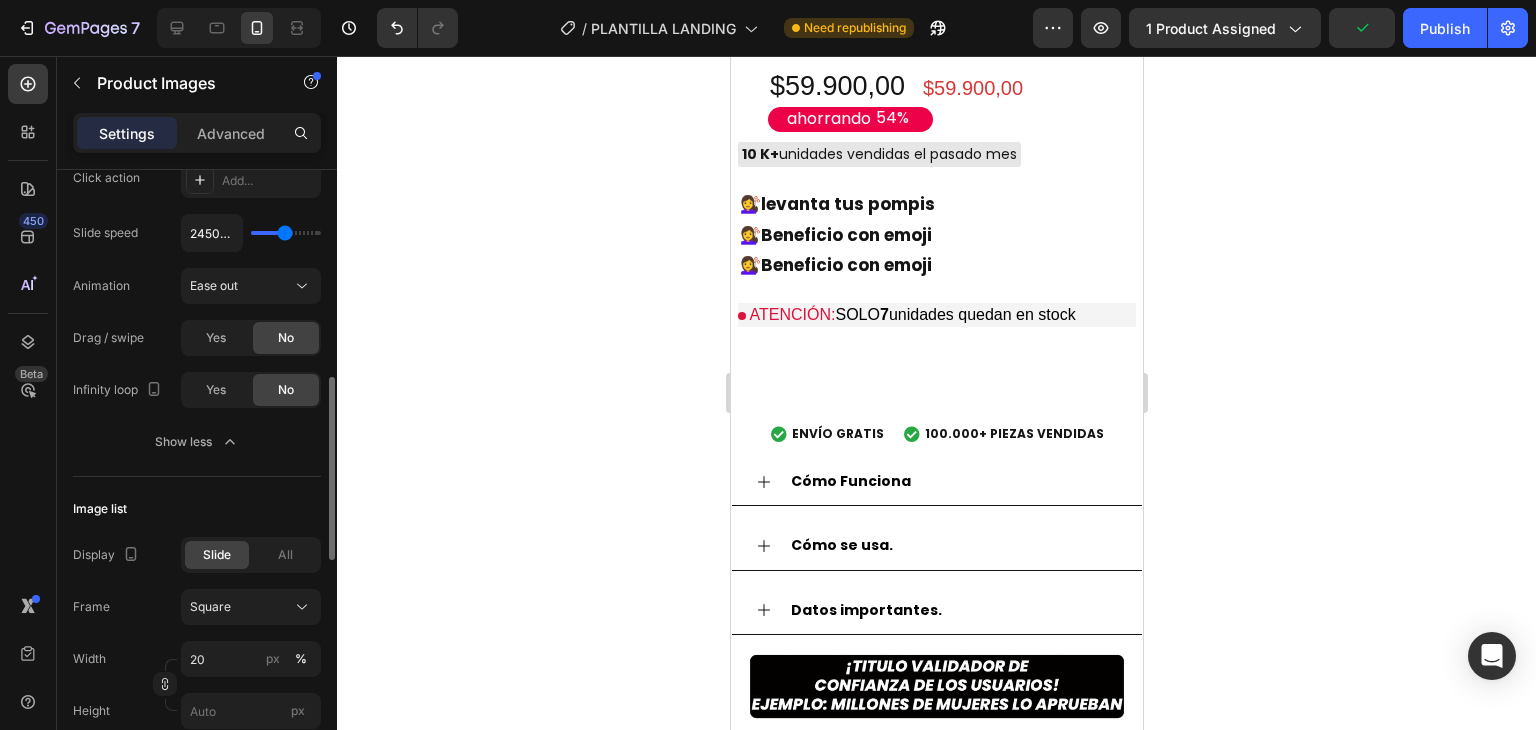 type on "2500ms" 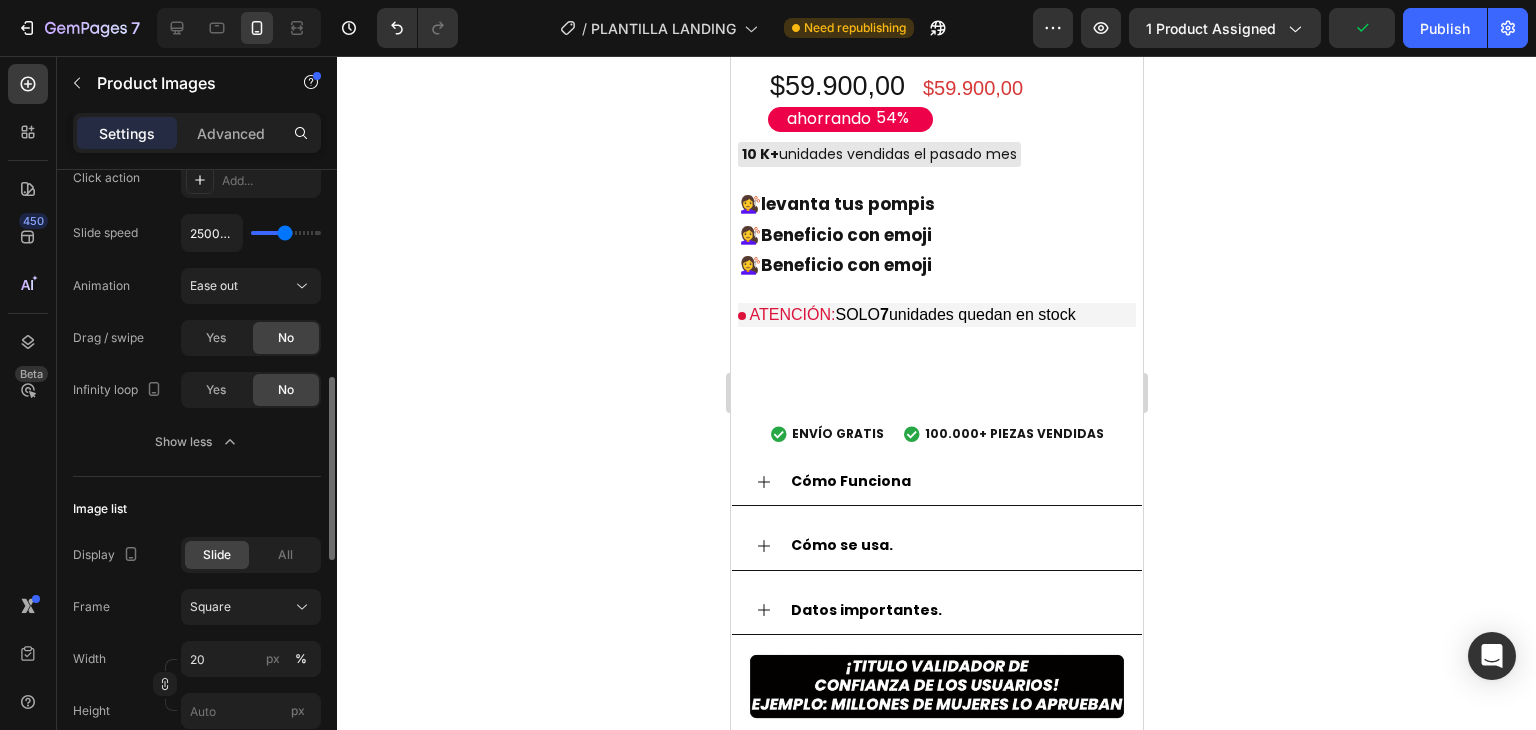 type on "2600ms" 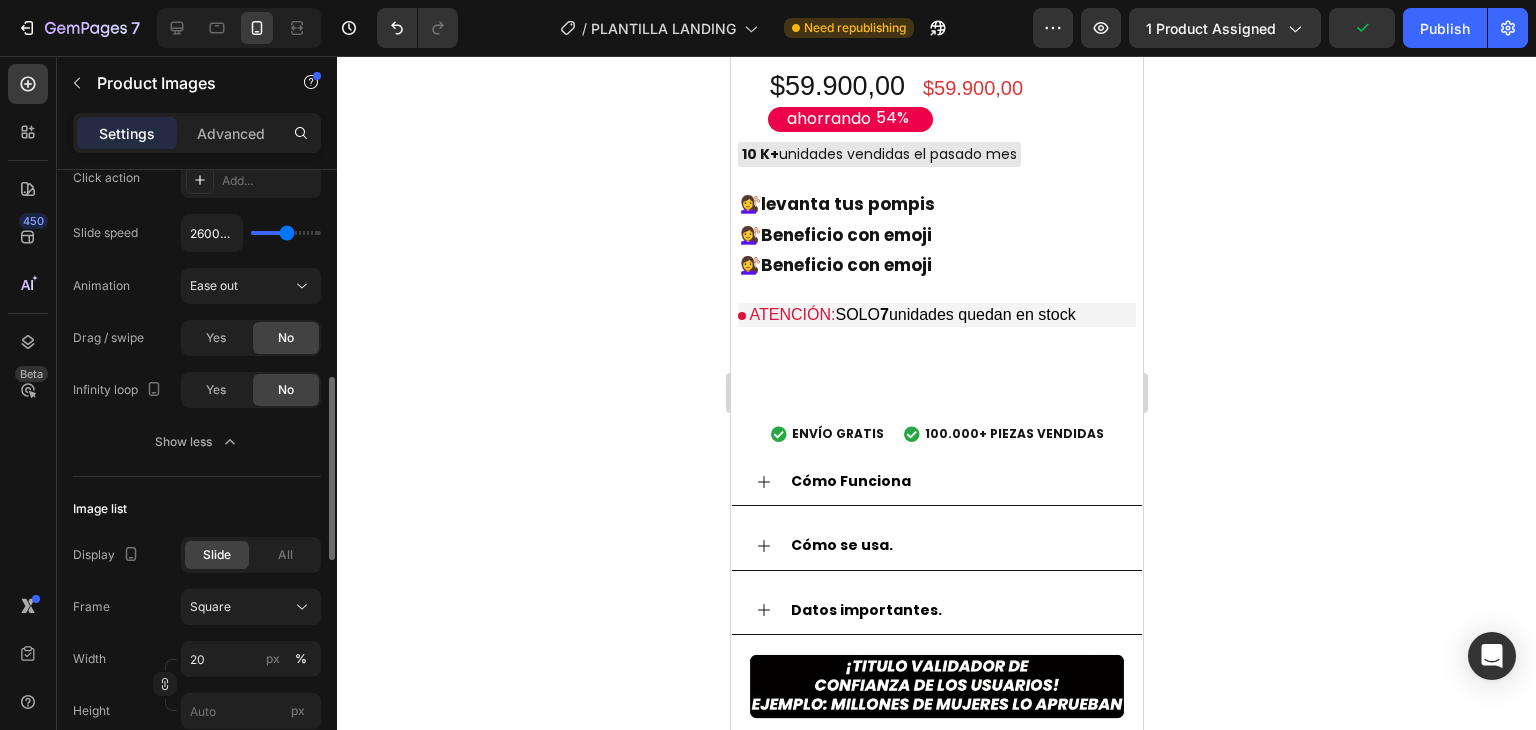 type on "2750ms" 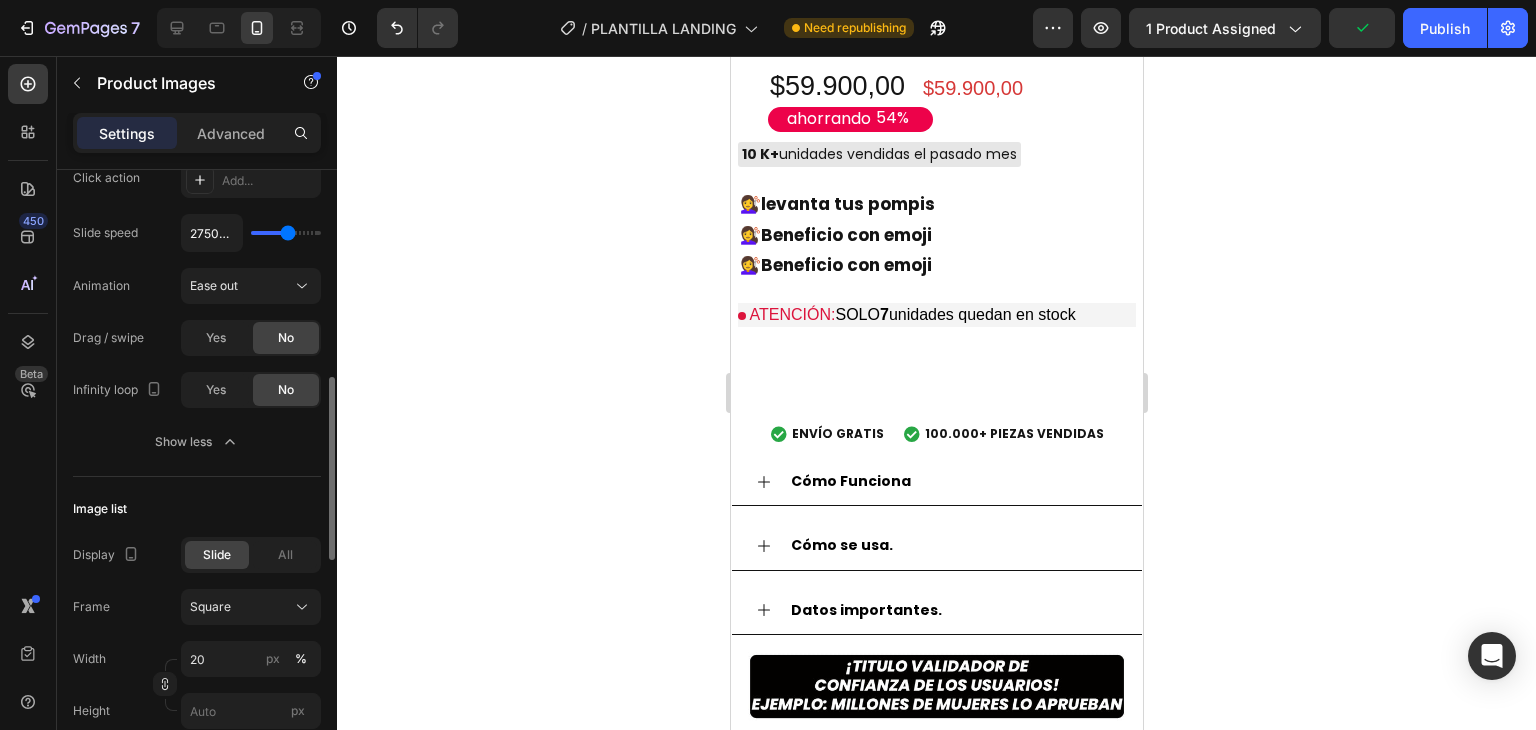 type on "2800ms" 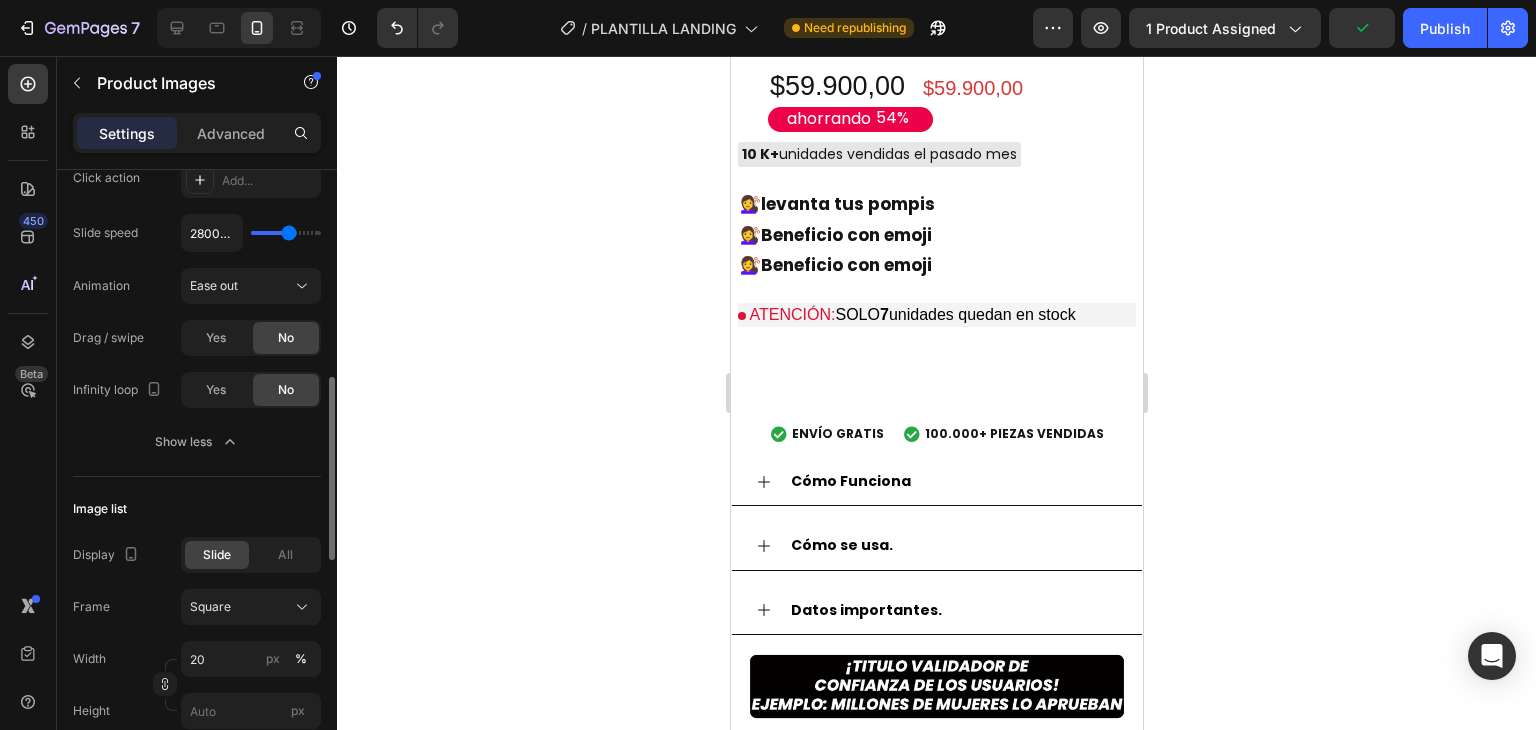 type on "2950ms" 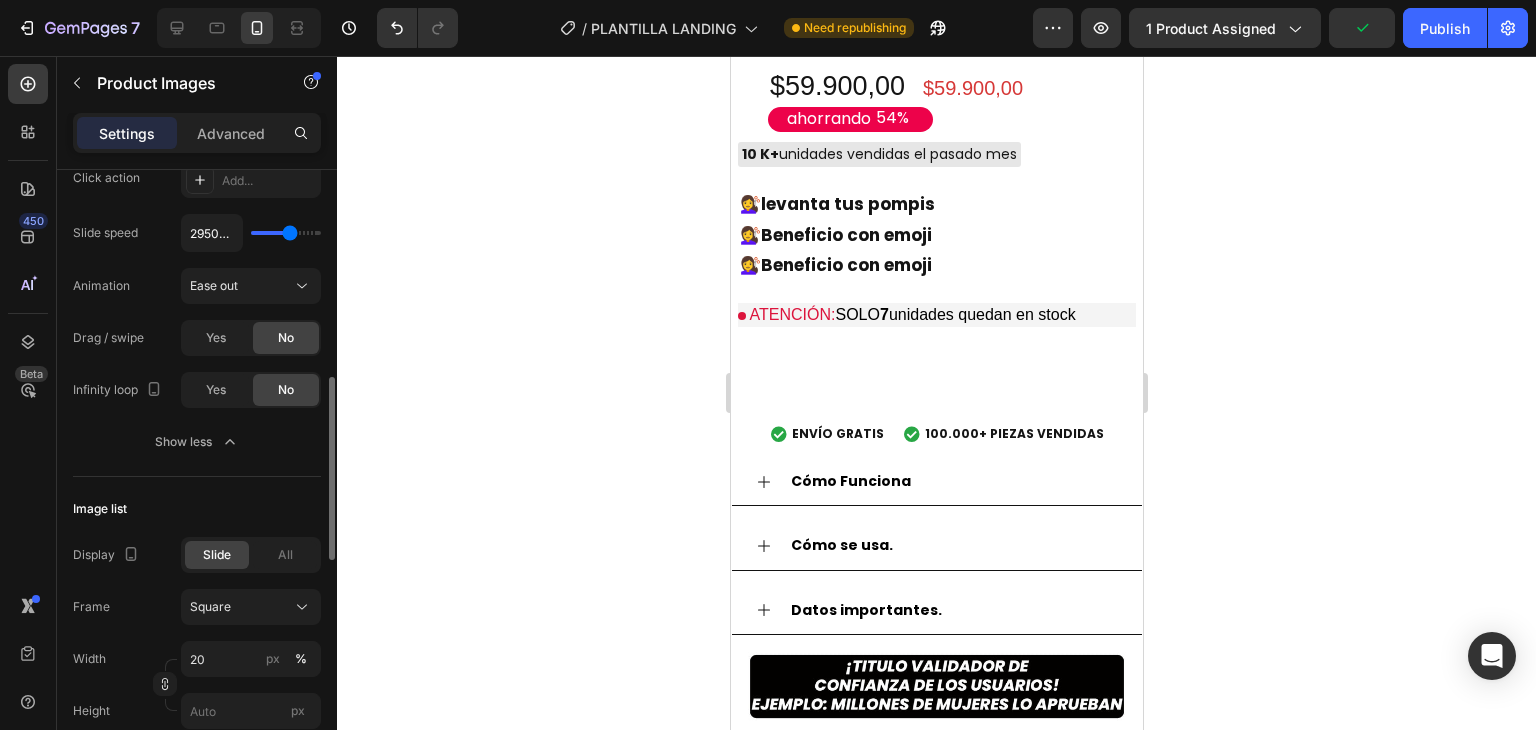 type on "2950" 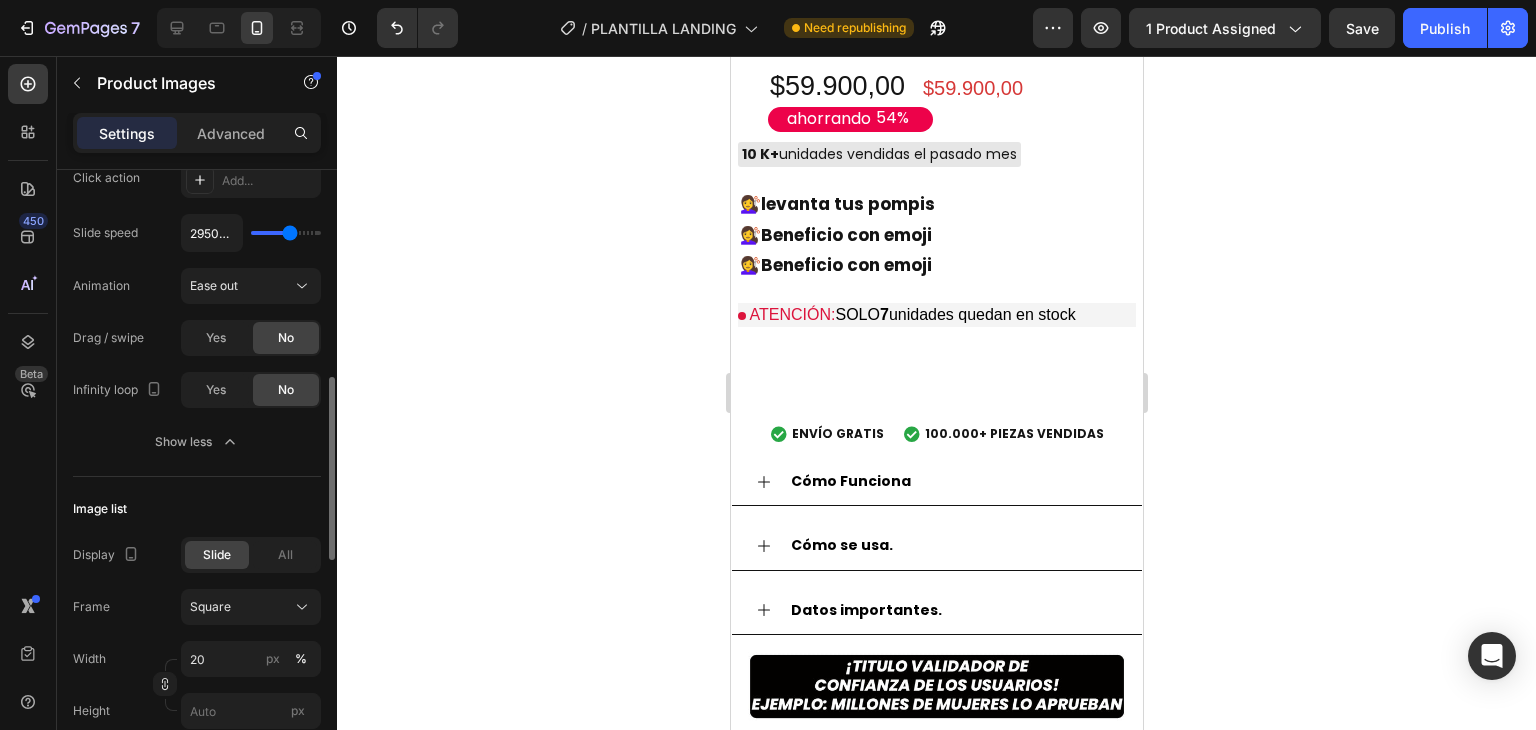 type on "1800ms" 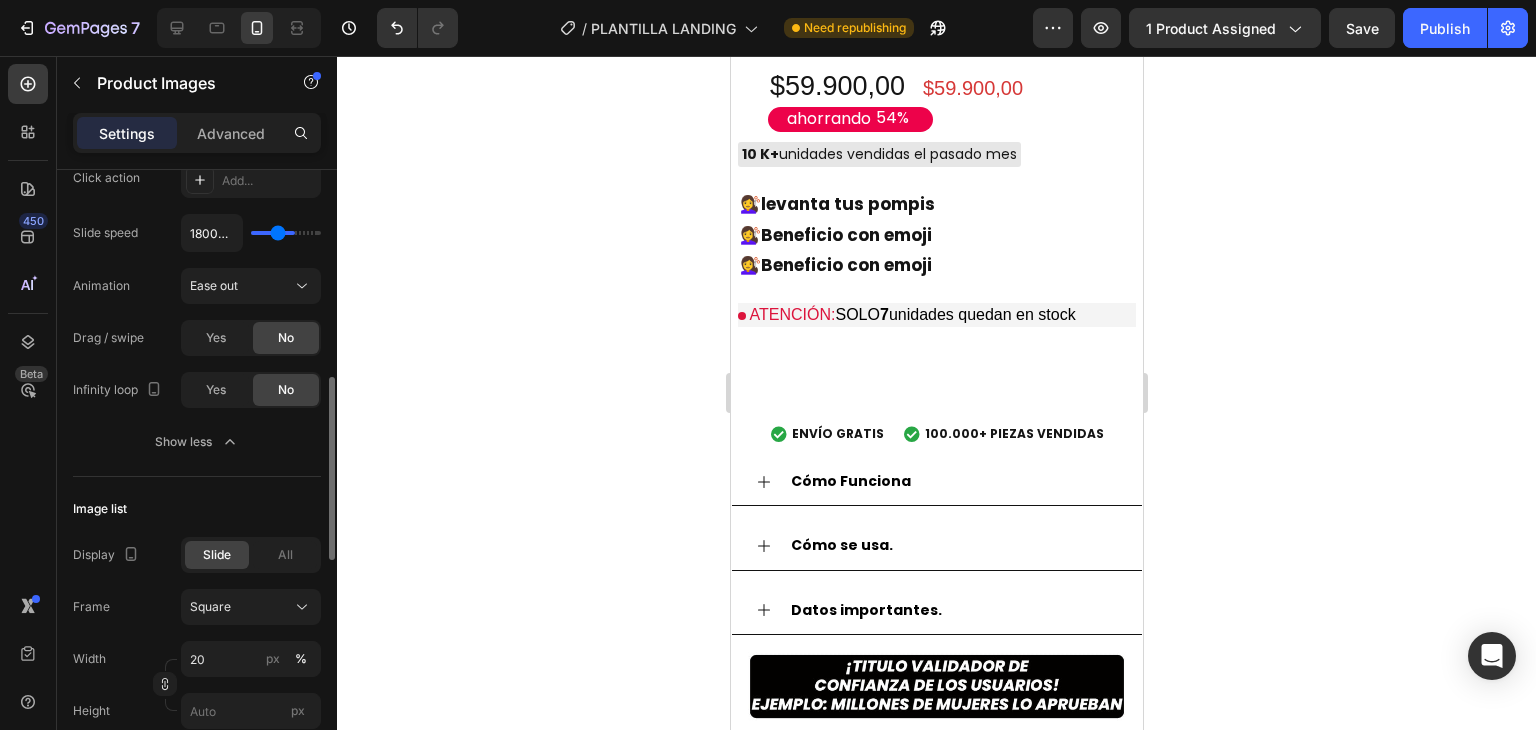 type on "1050ms" 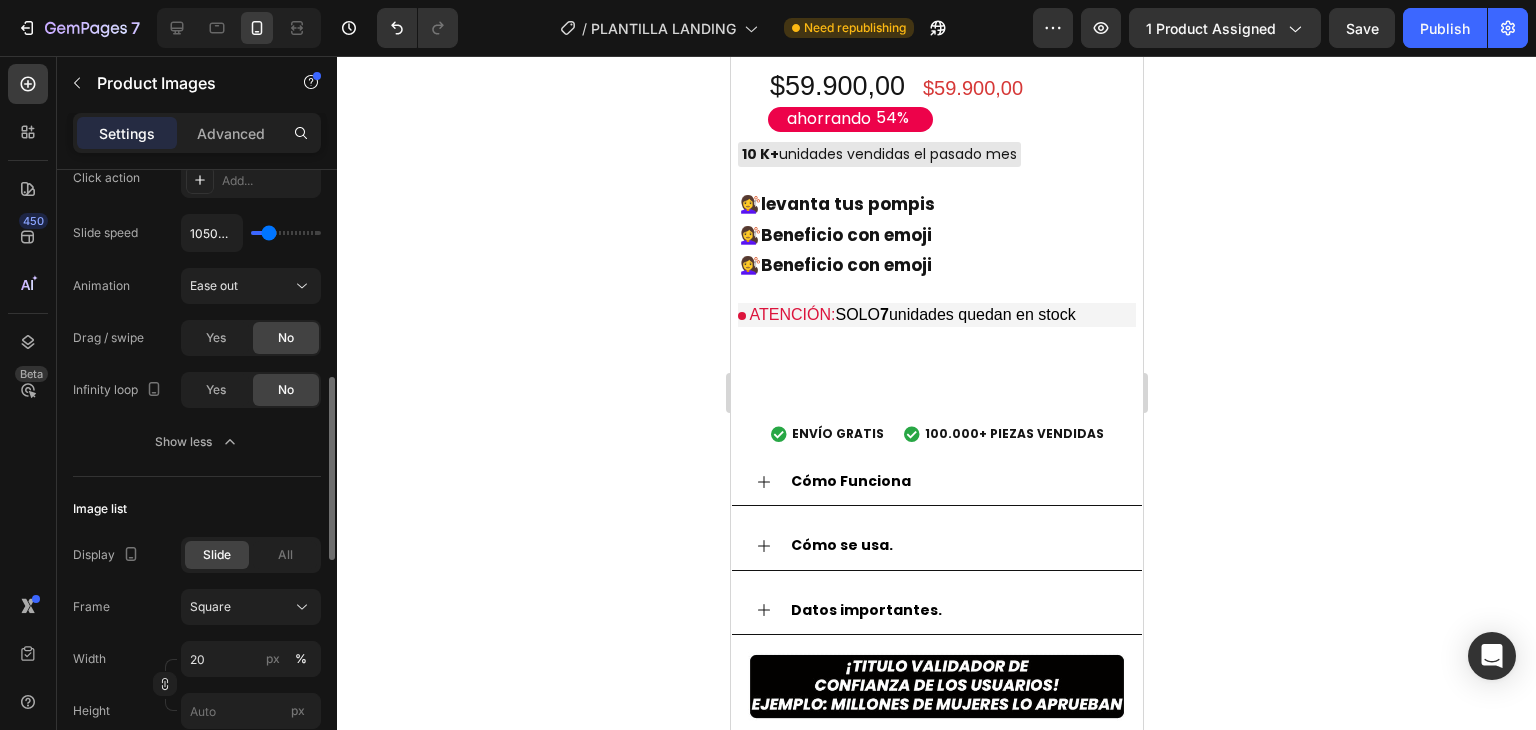 type on "900ms" 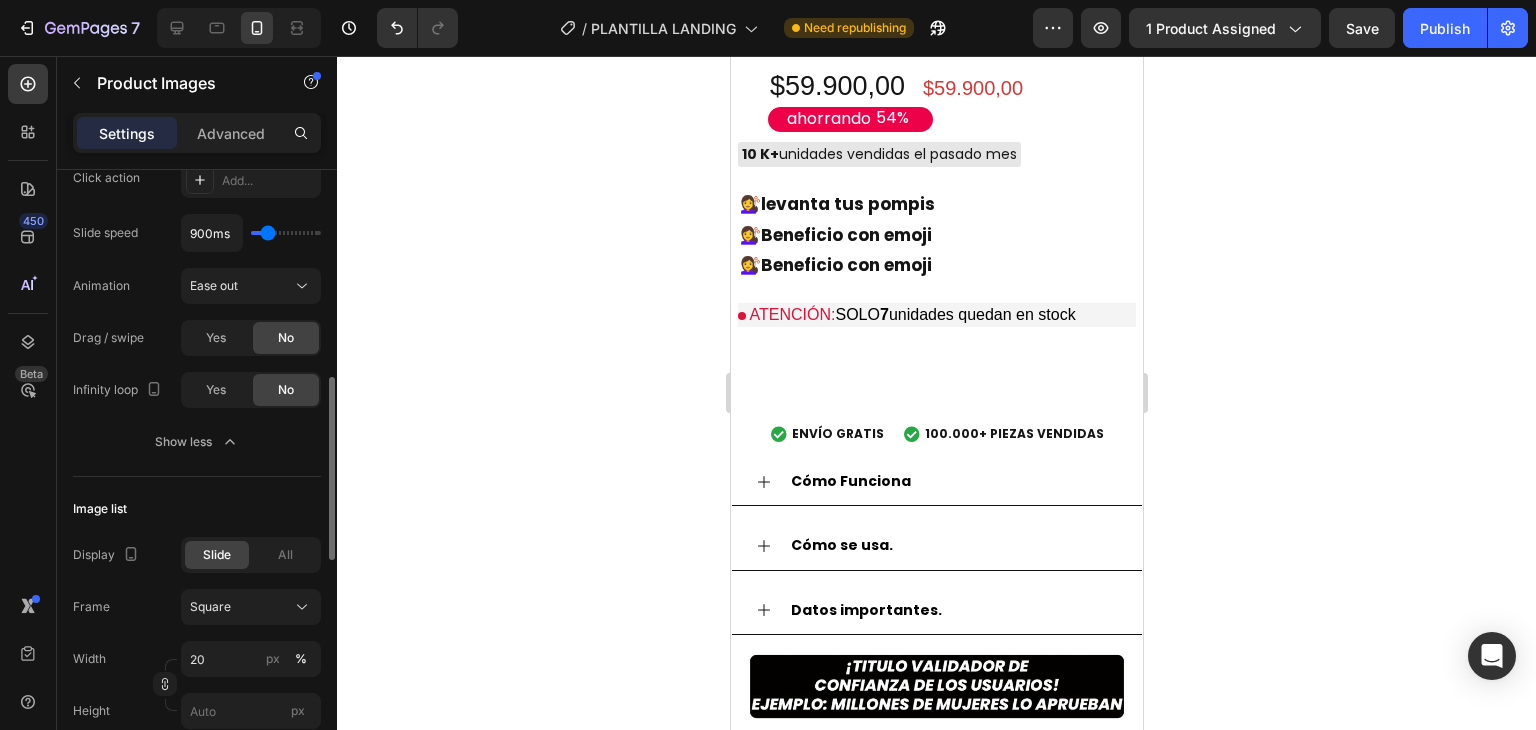 type on "850ms" 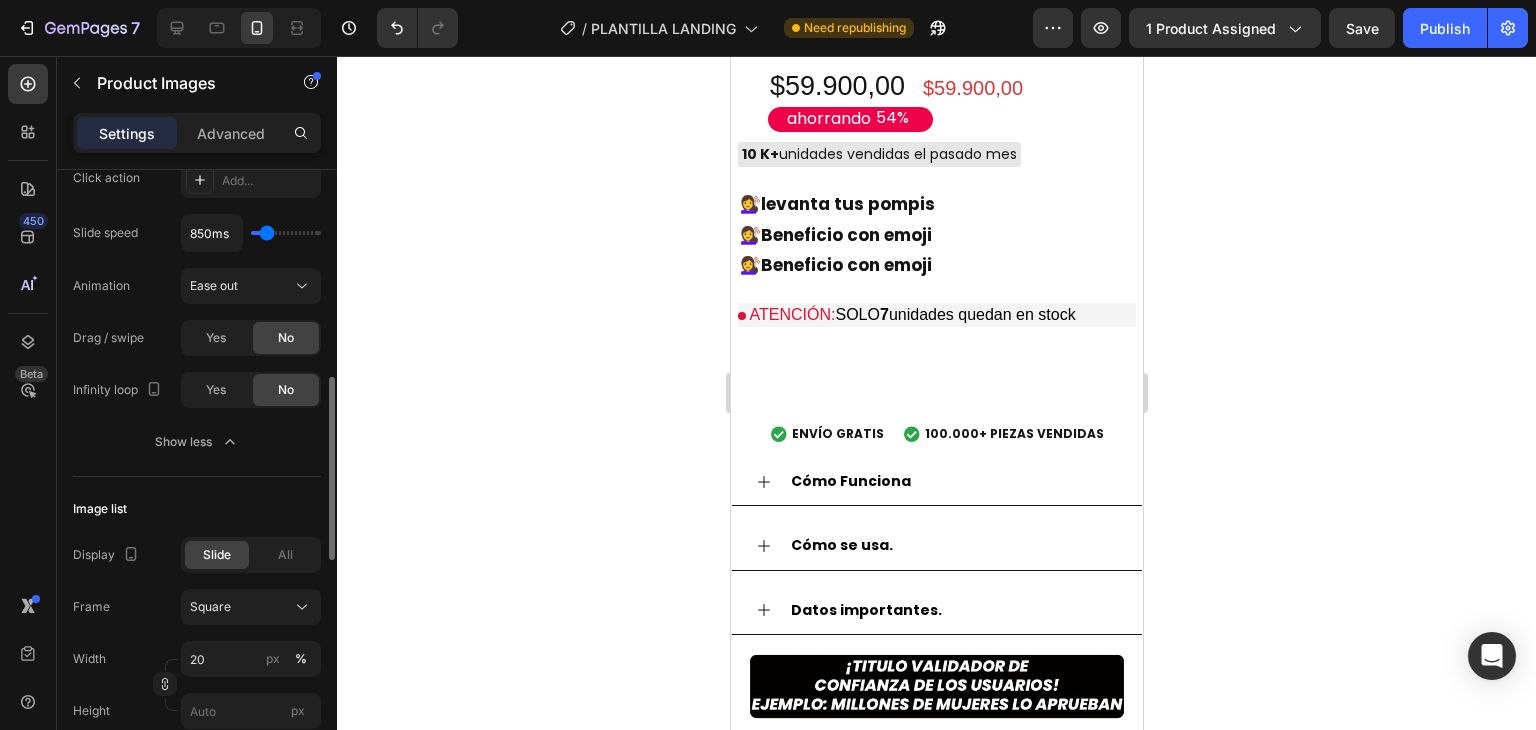 type on "700ms" 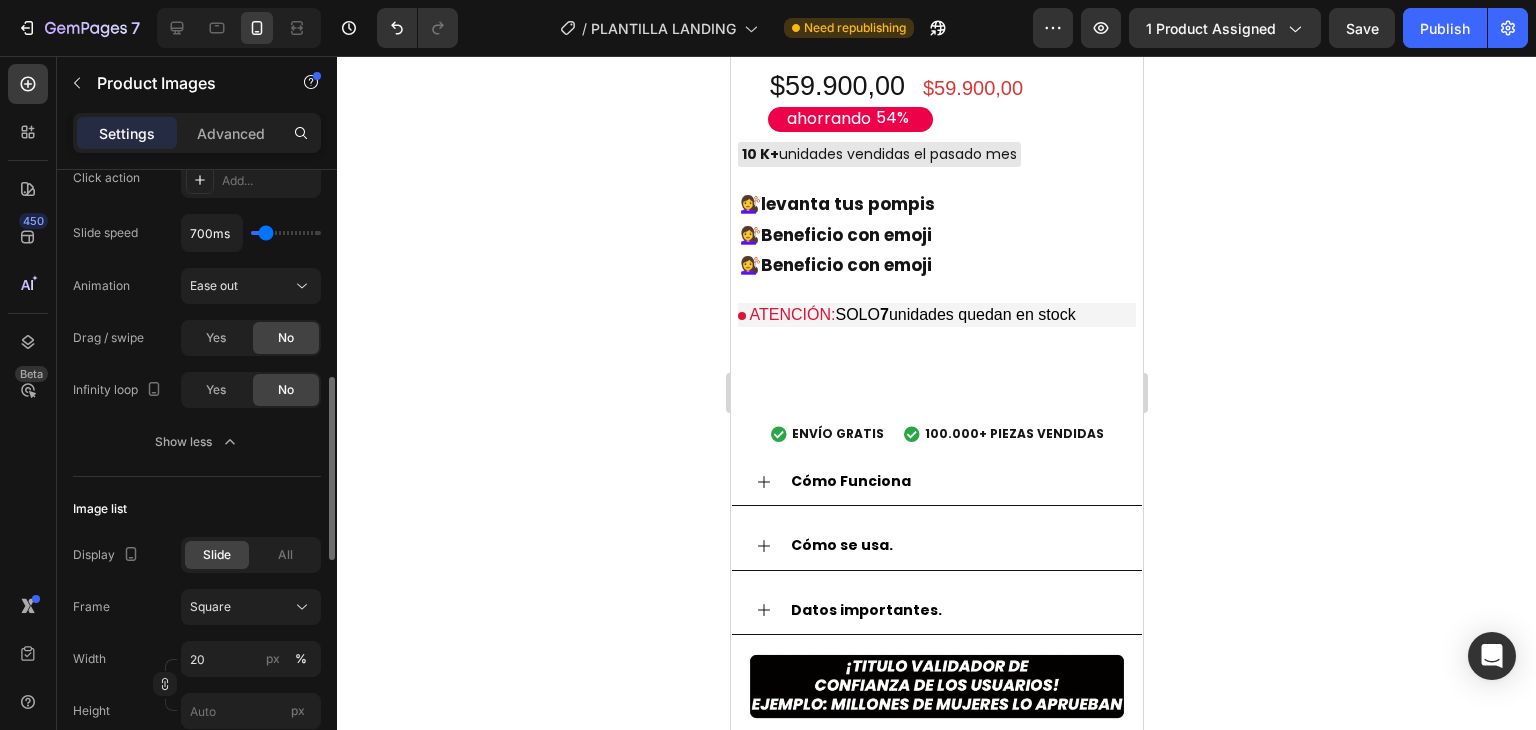 type on "550ms" 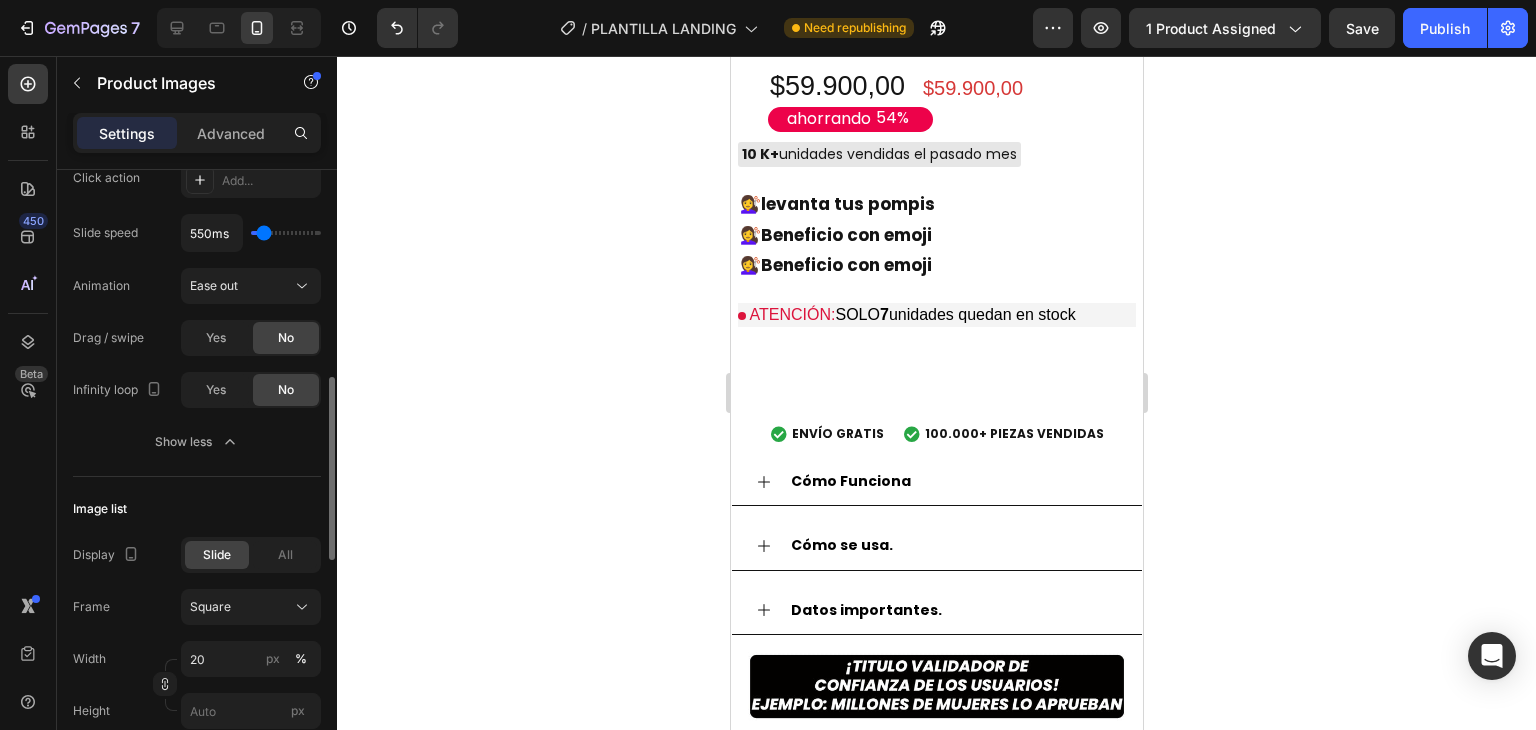 type on "400ms" 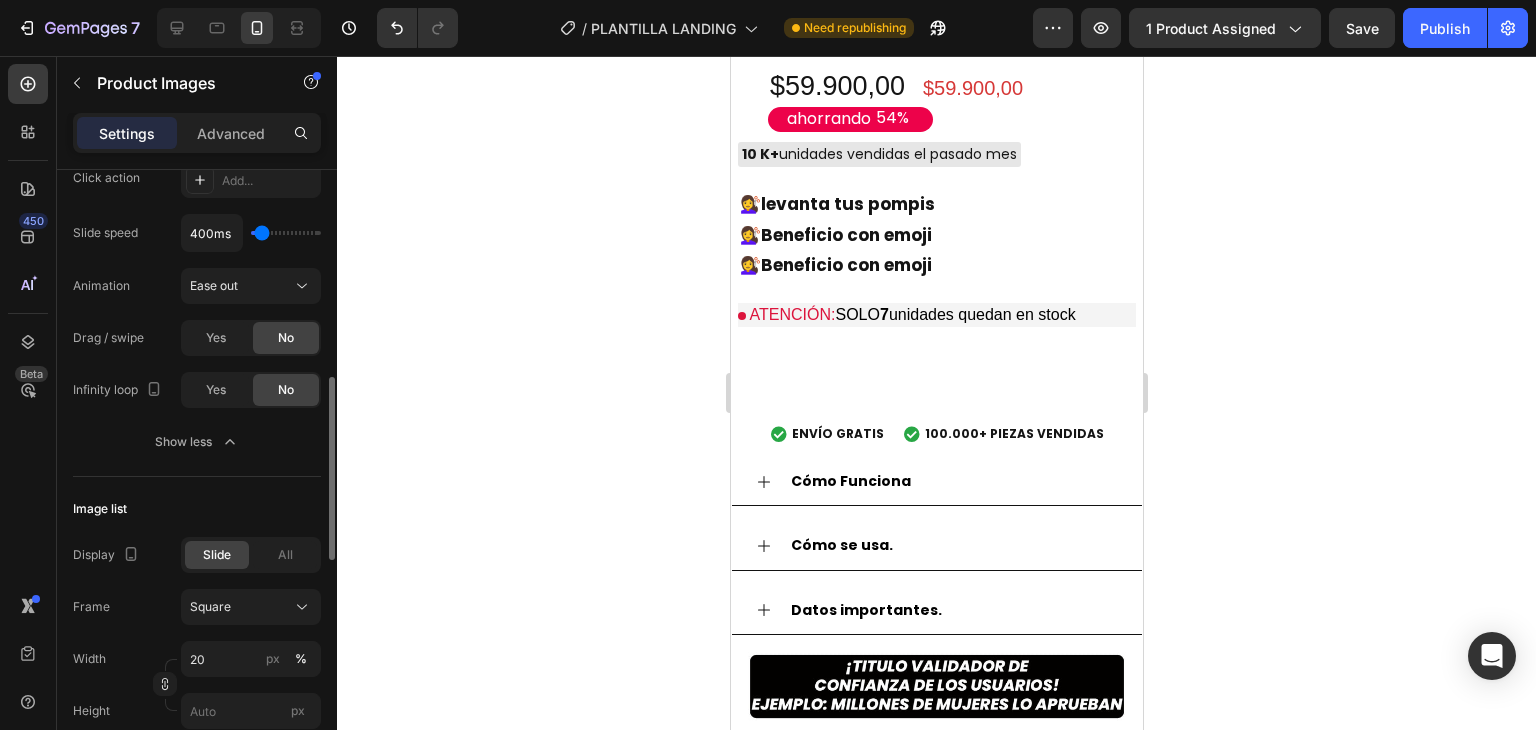 type on "100ms" 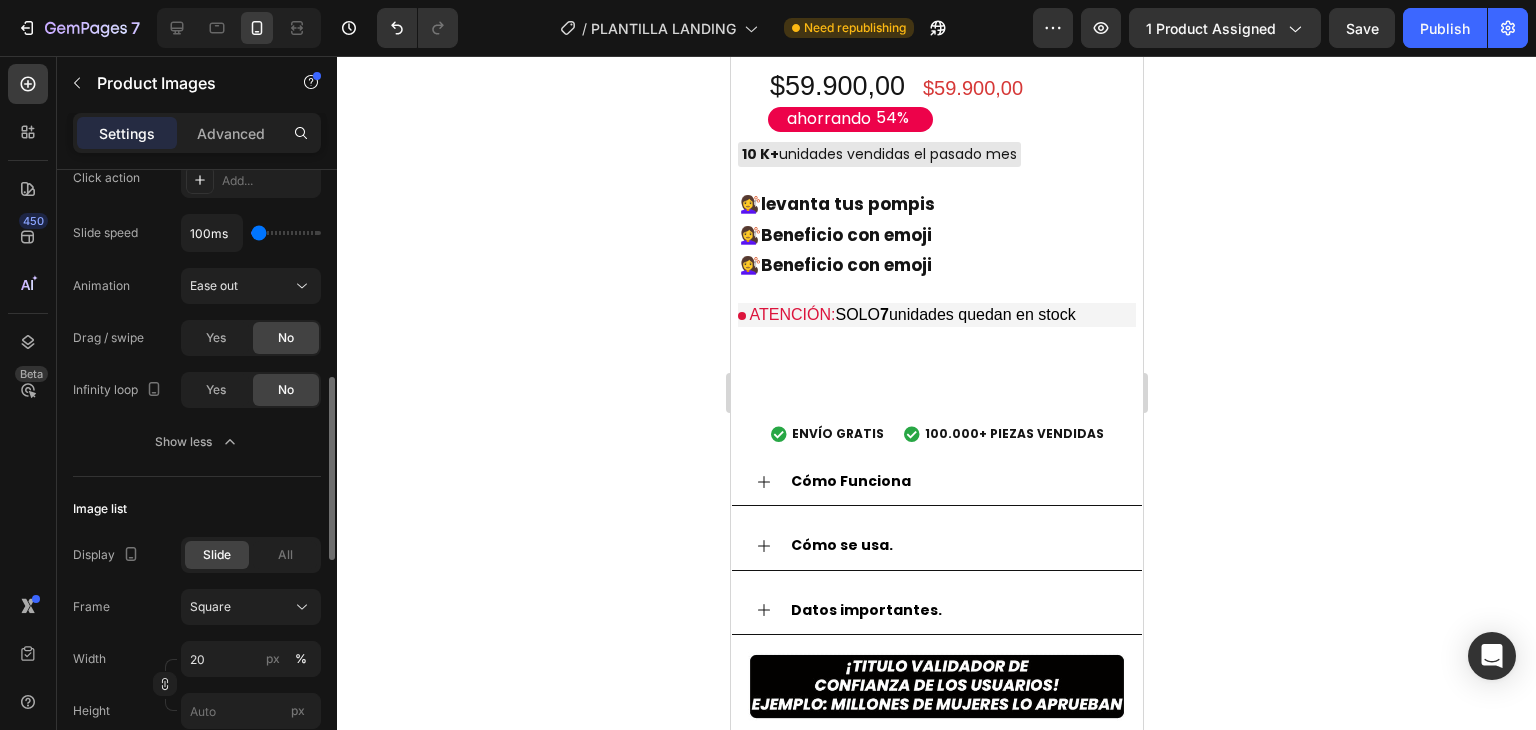 type on "350ms" 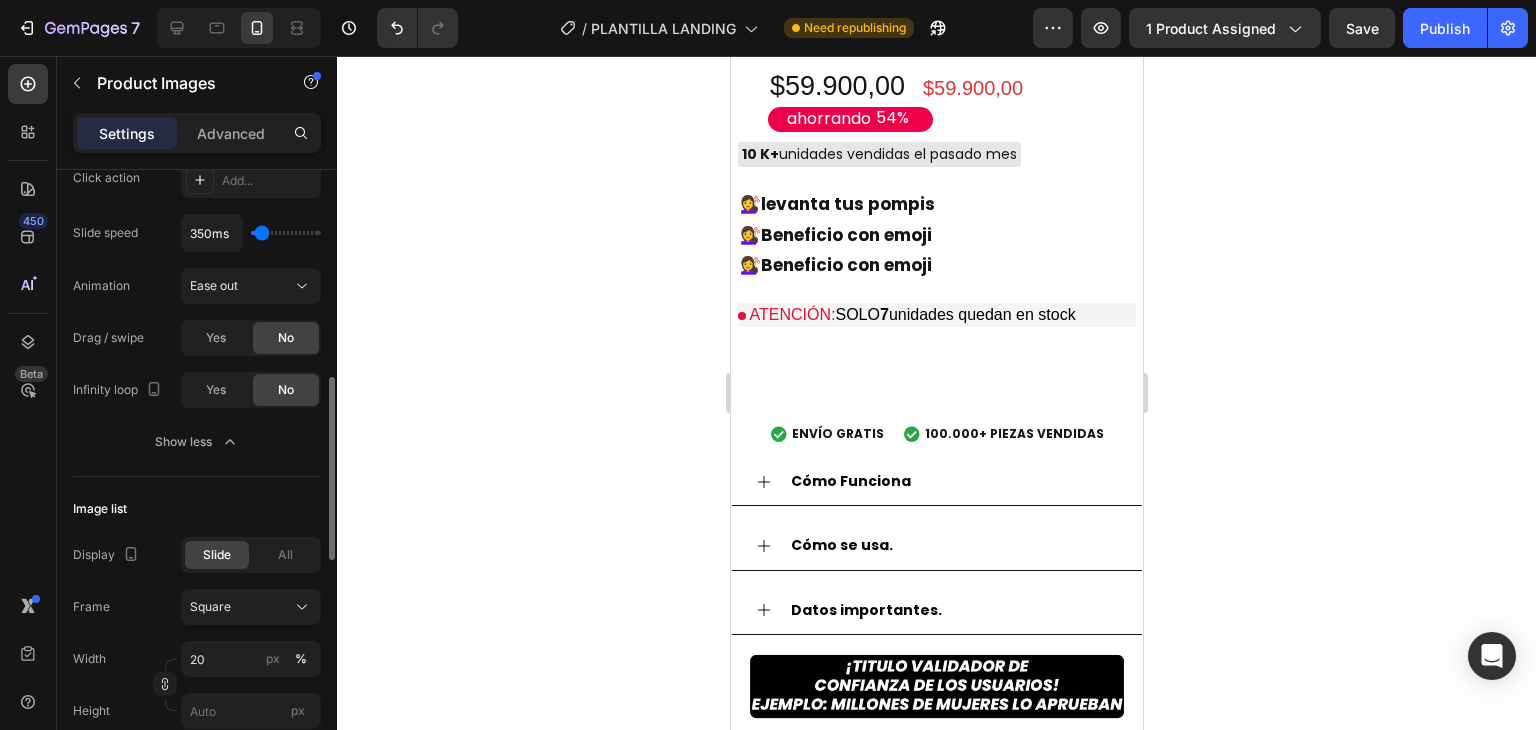 type on "500ms" 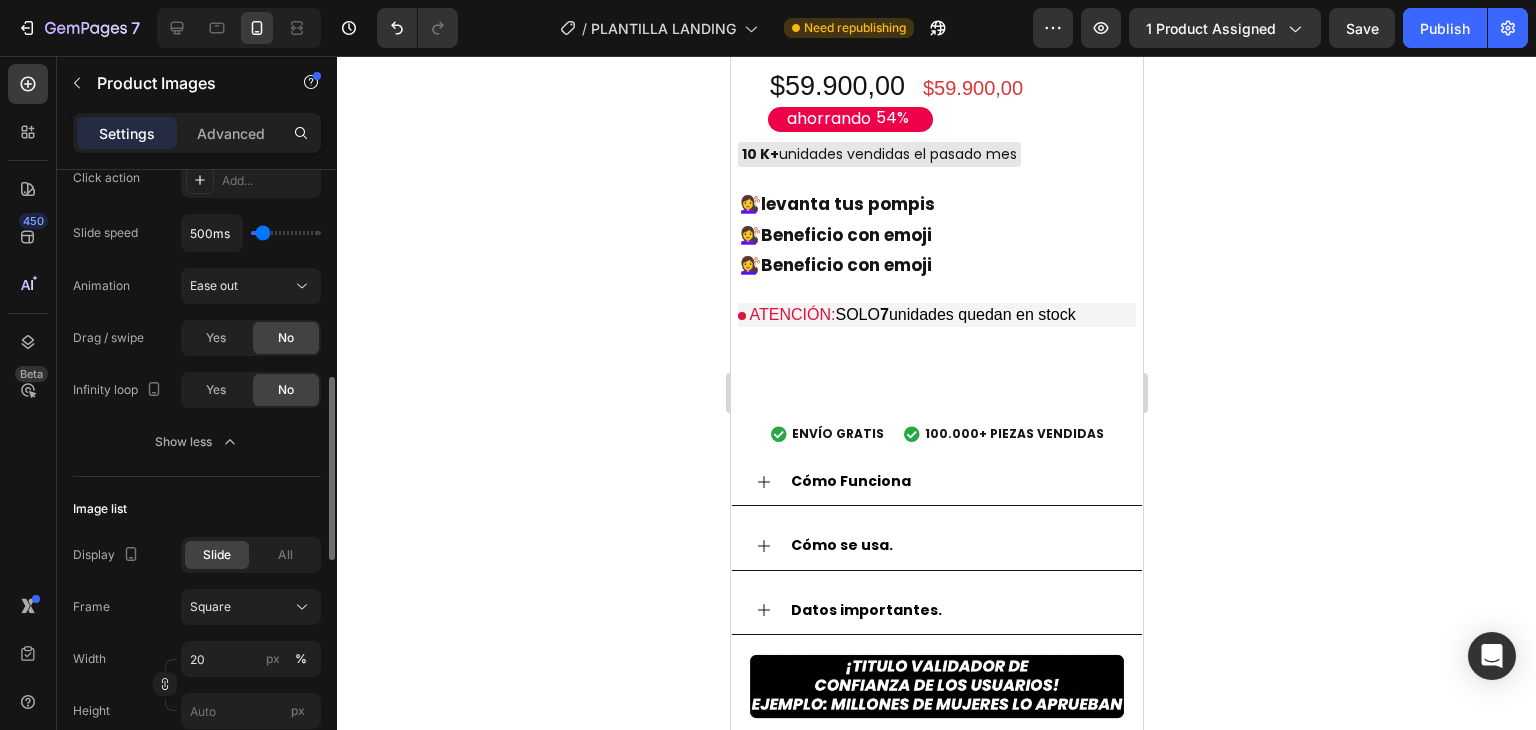 drag, startPoint x: 290, startPoint y: 232, endPoint x: 263, endPoint y: 232, distance: 27 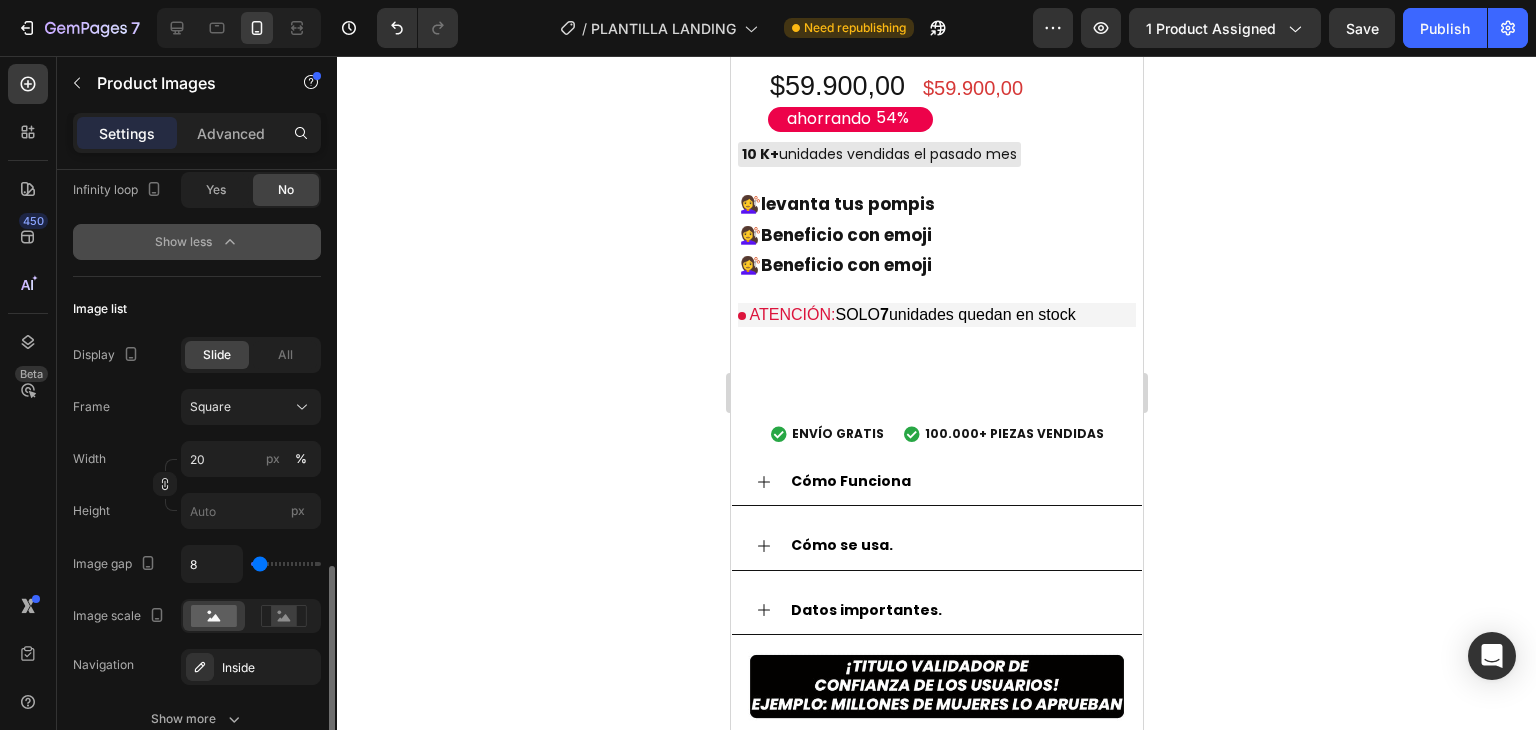 scroll, scrollTop: 1000, scrollLeft: 0, axis: vertical 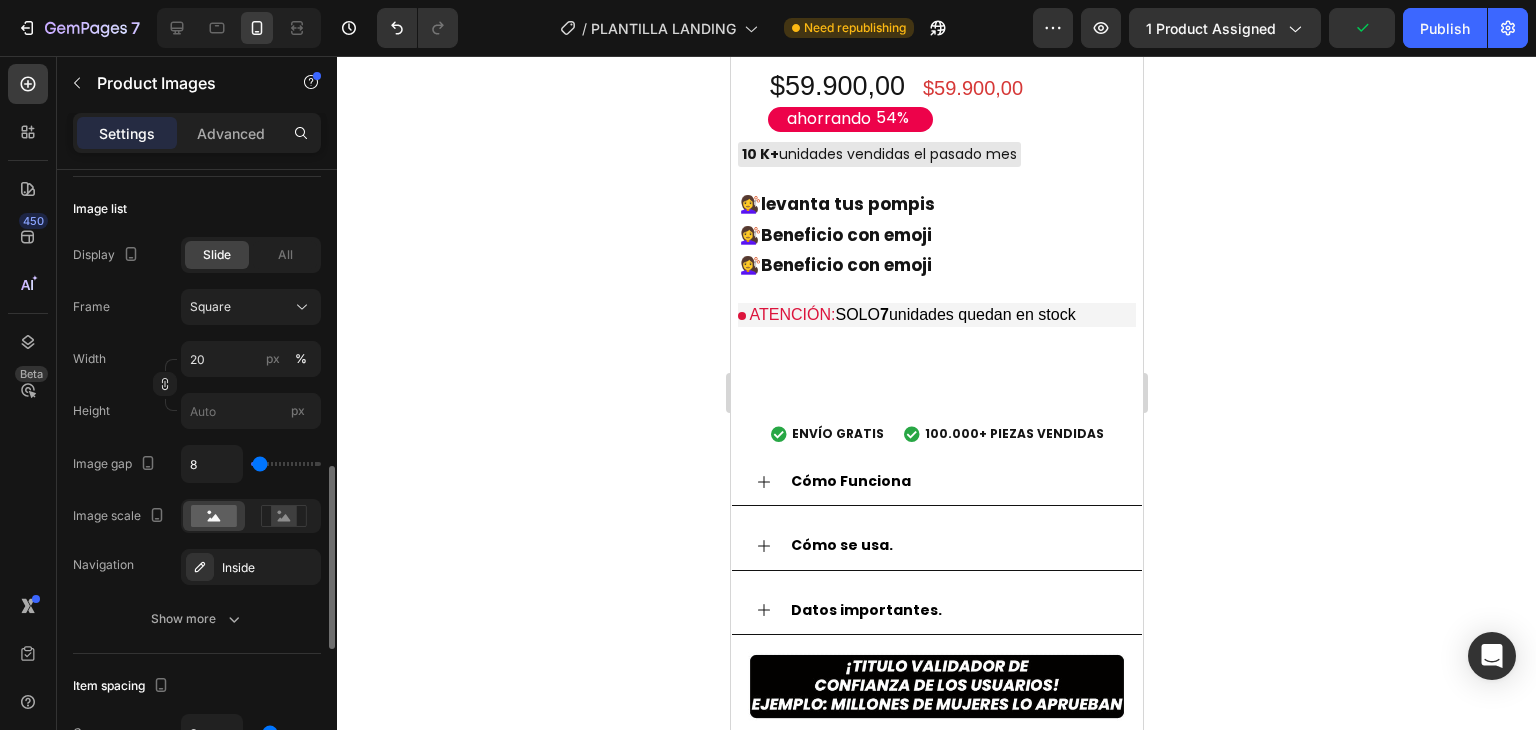 type on "0" 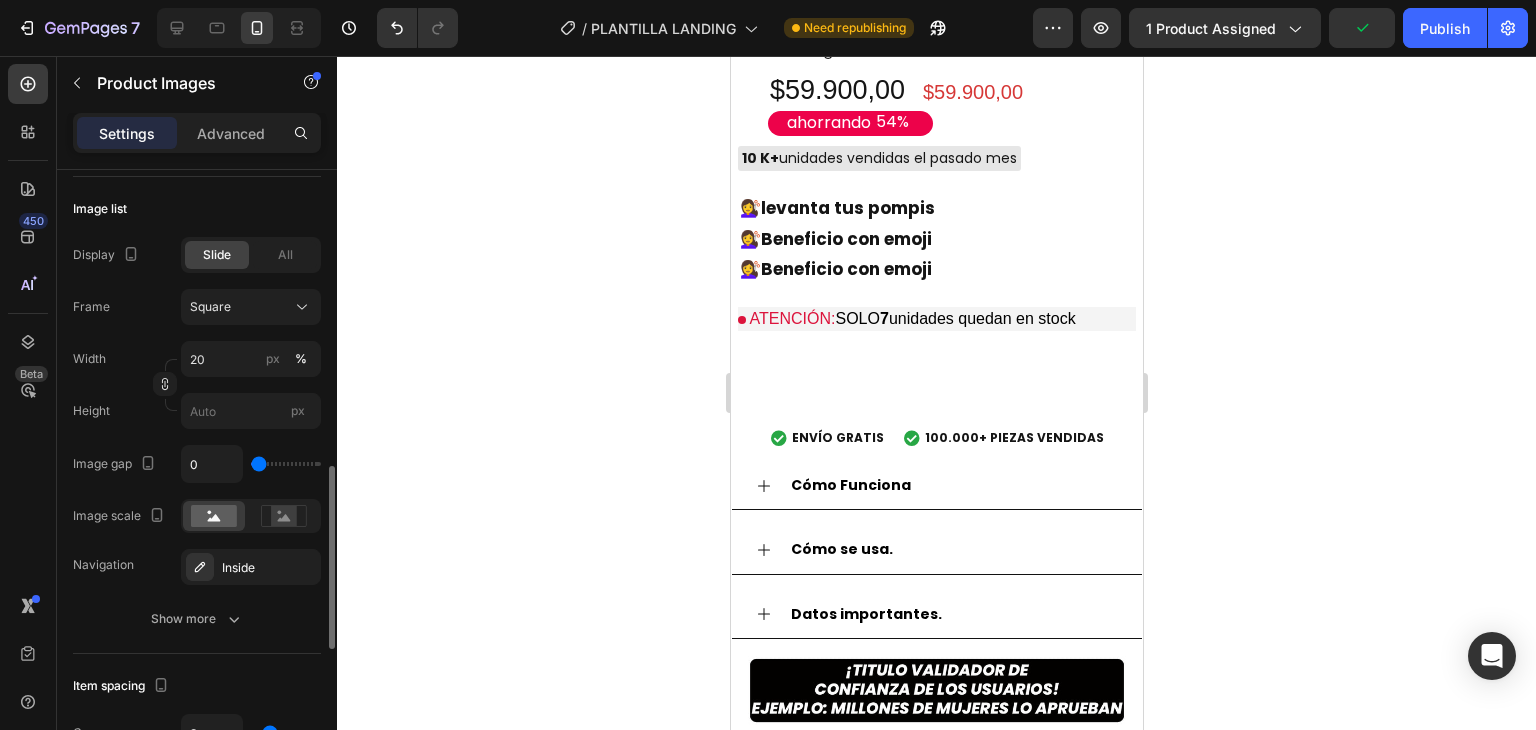 type on "17" 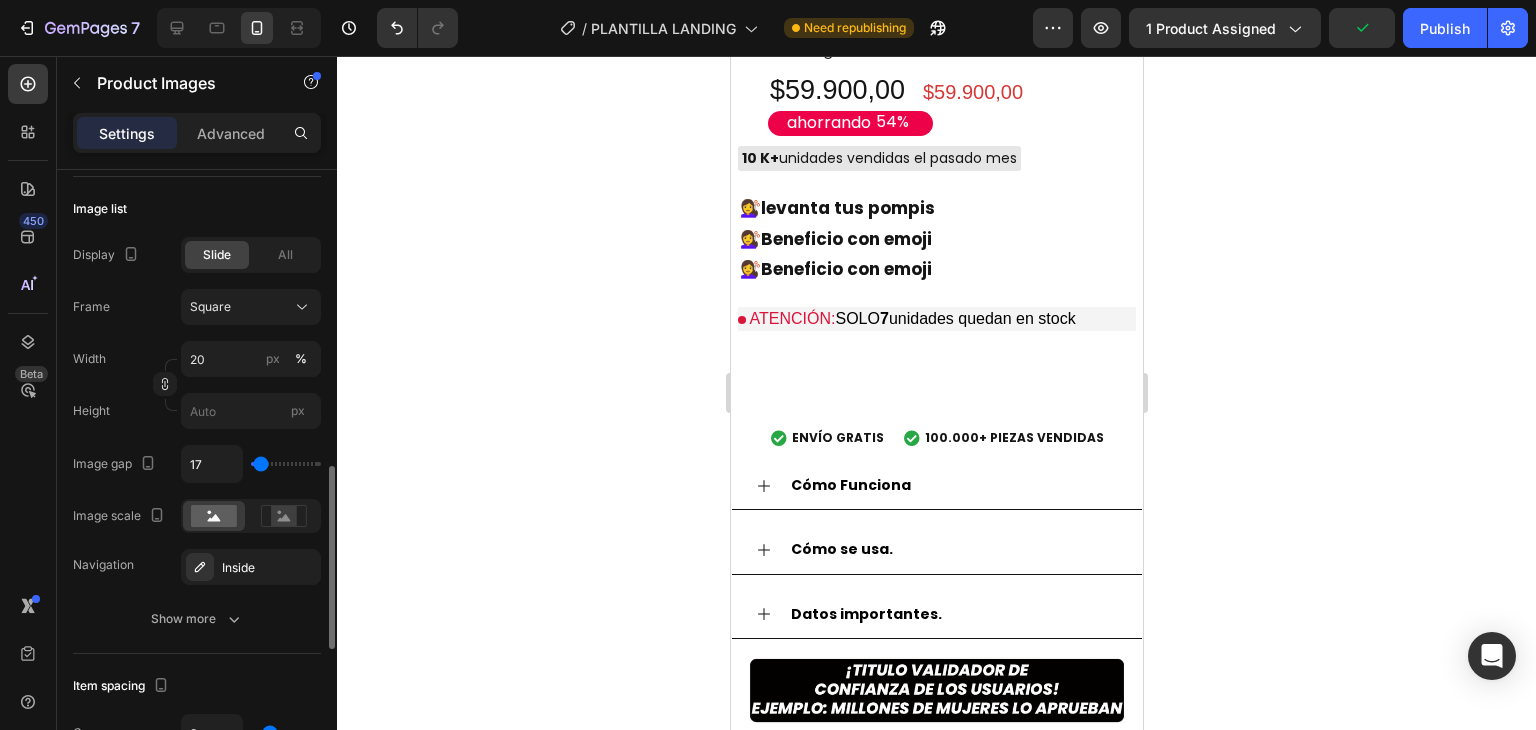 type on "31" 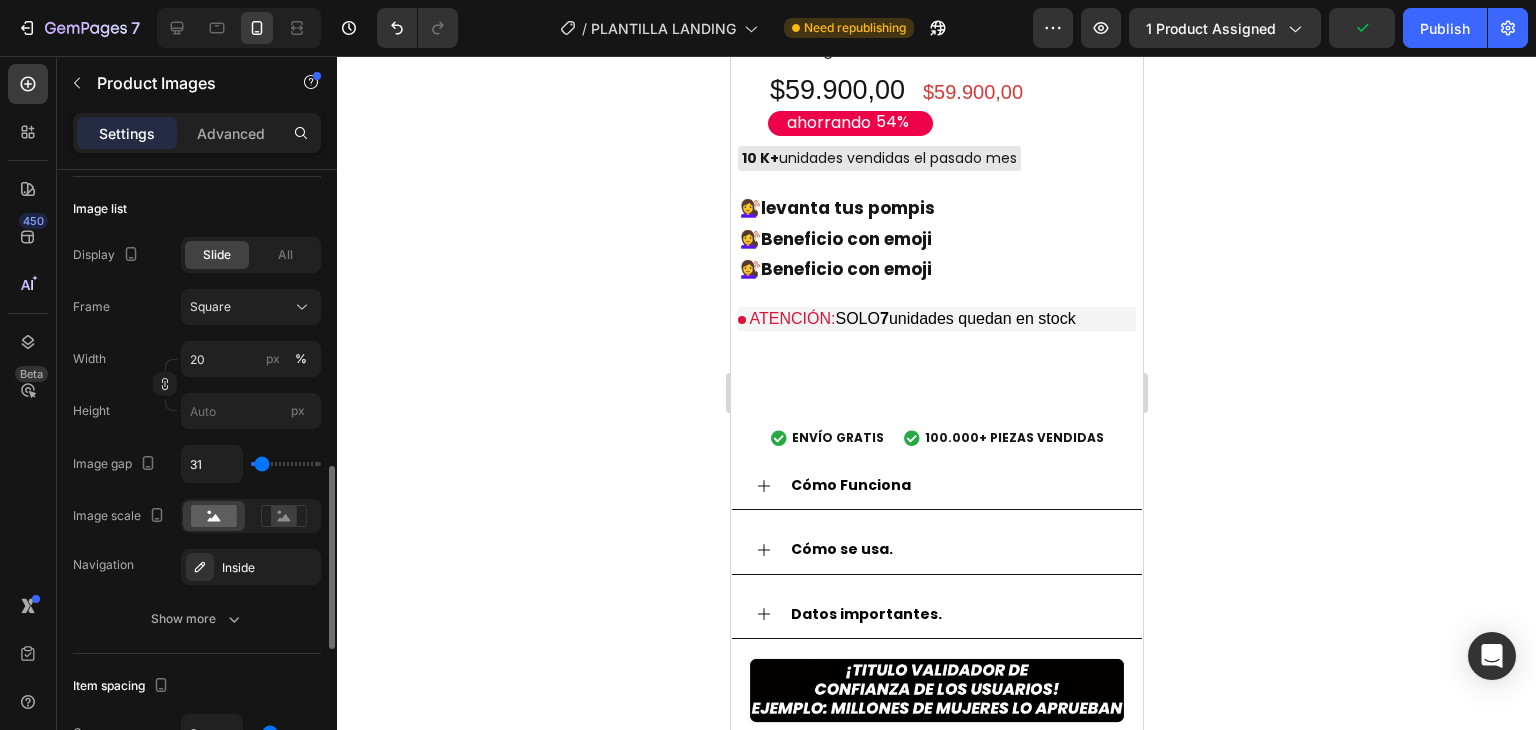 type on "46" 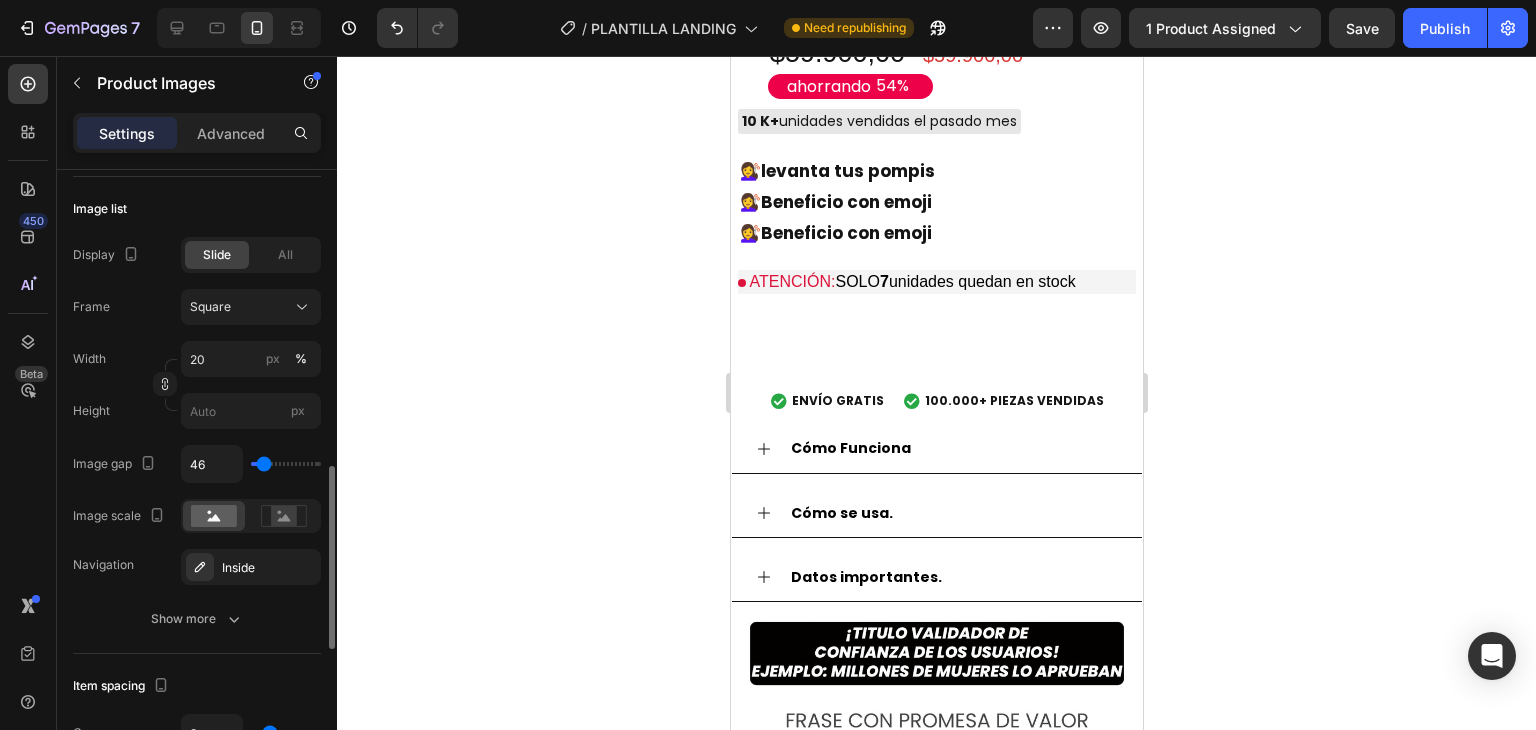 type on "31" 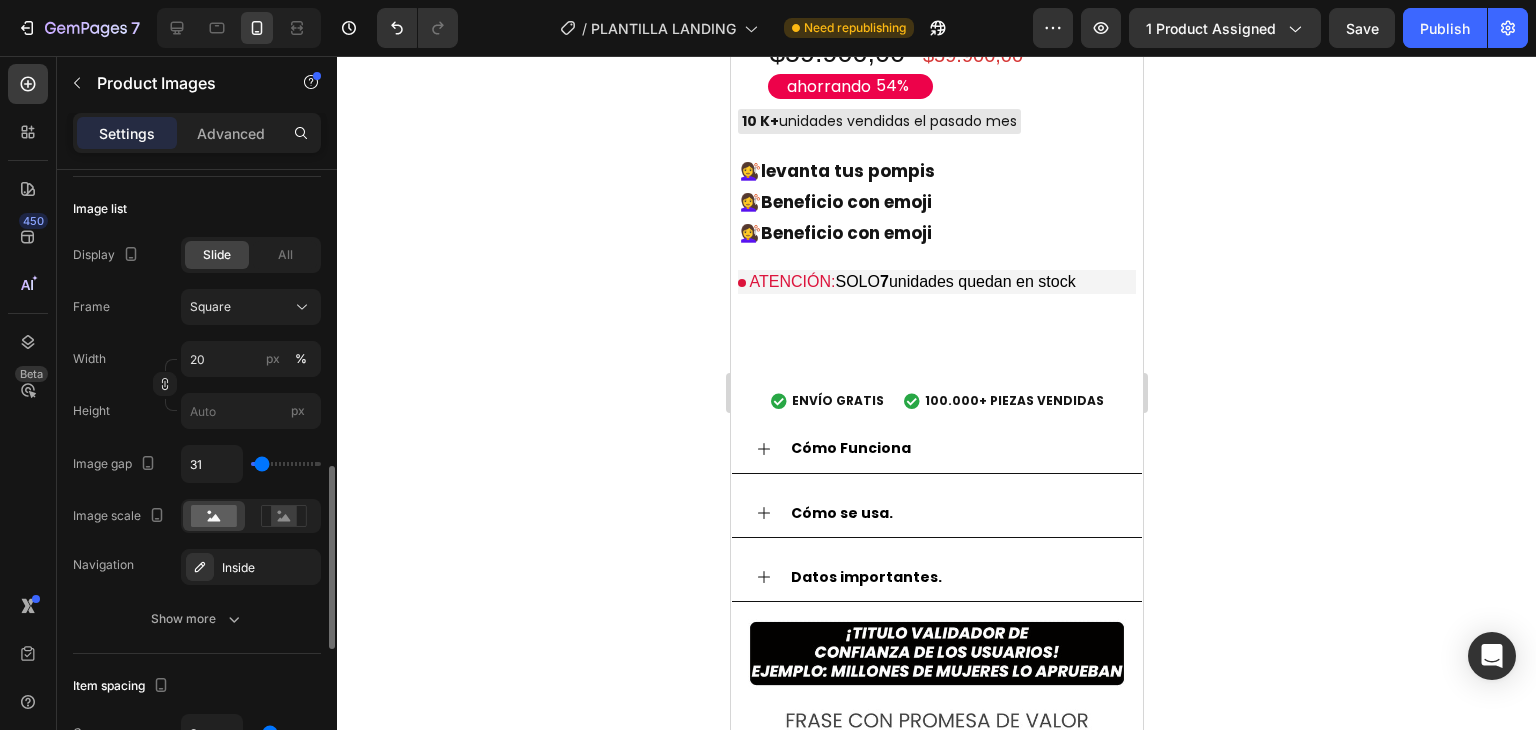 type on "24" 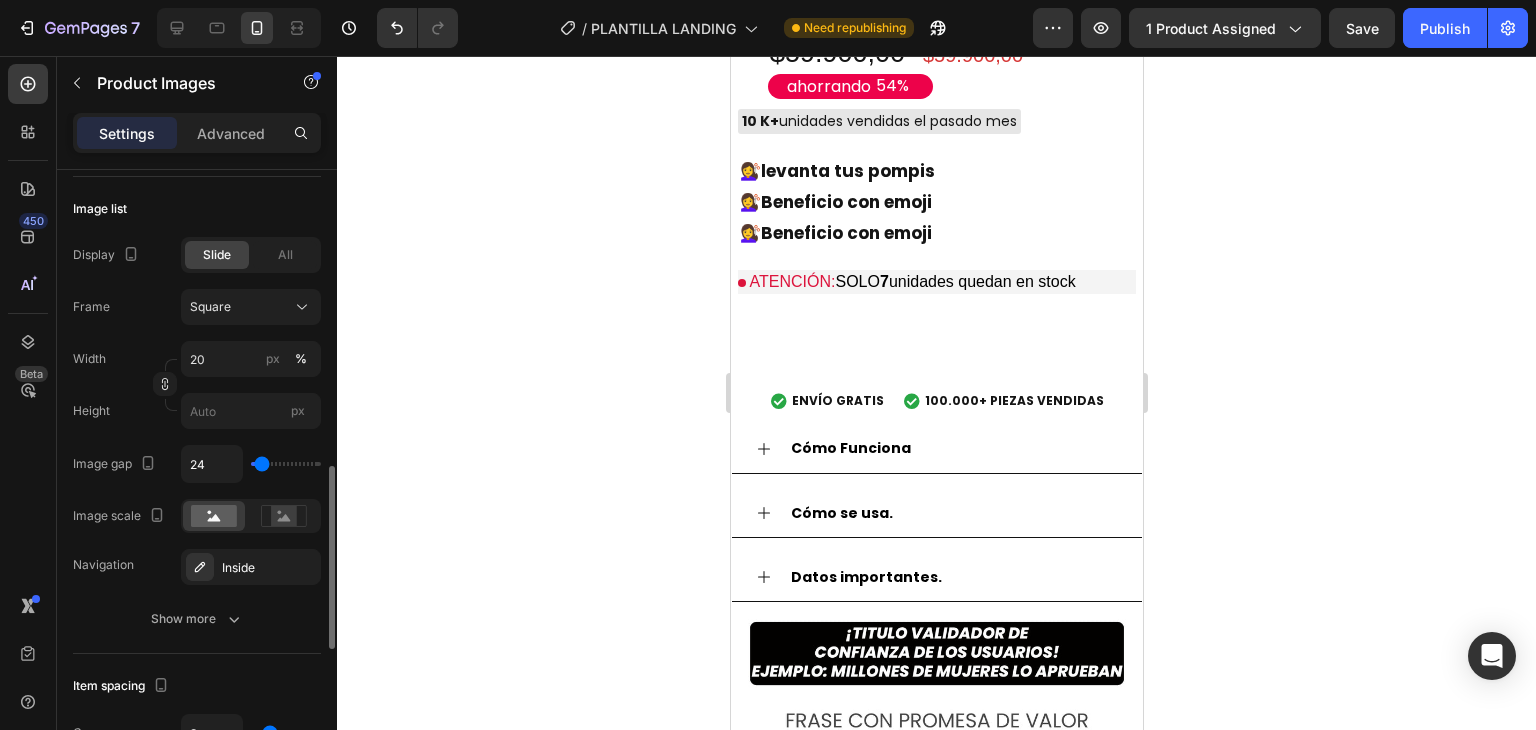 type on "0" 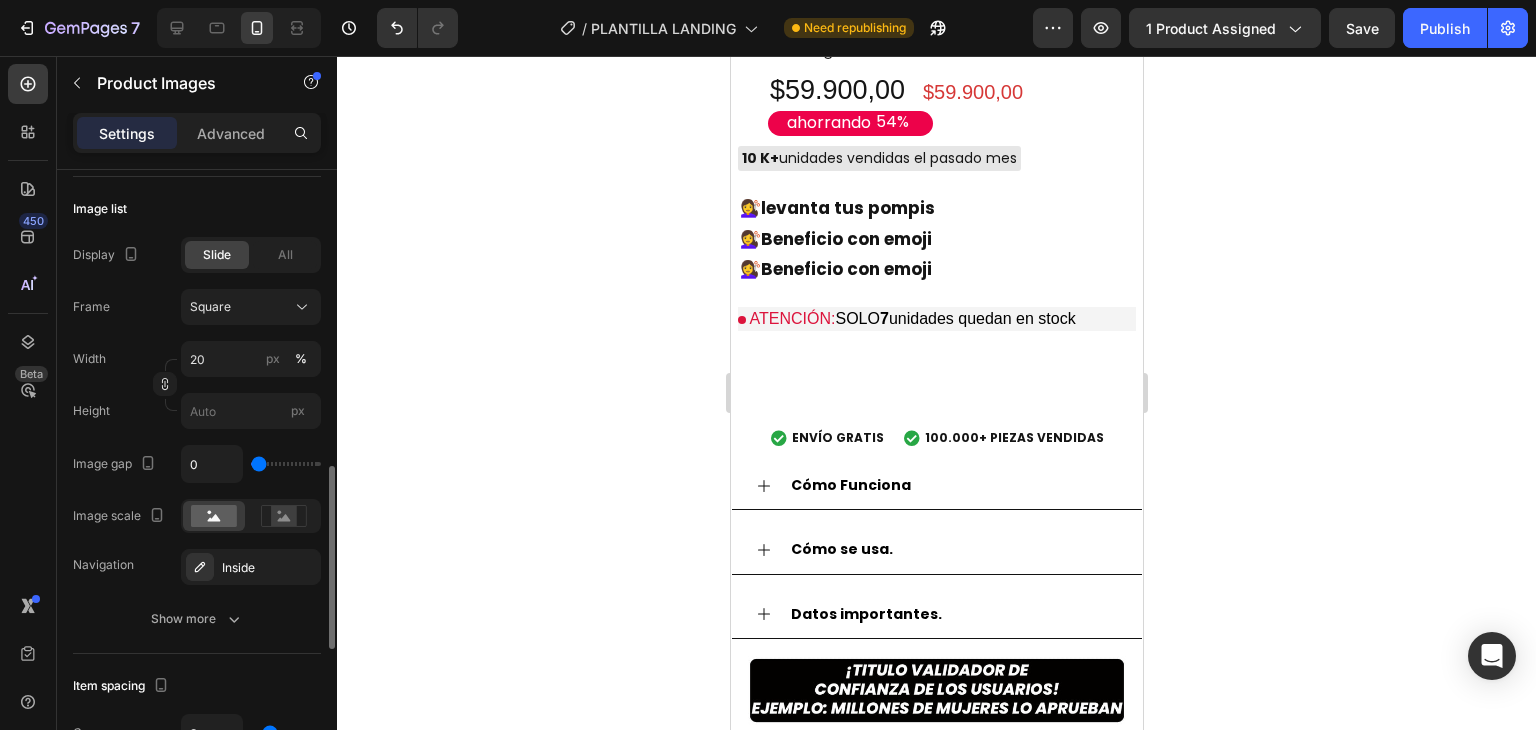 type on "24" 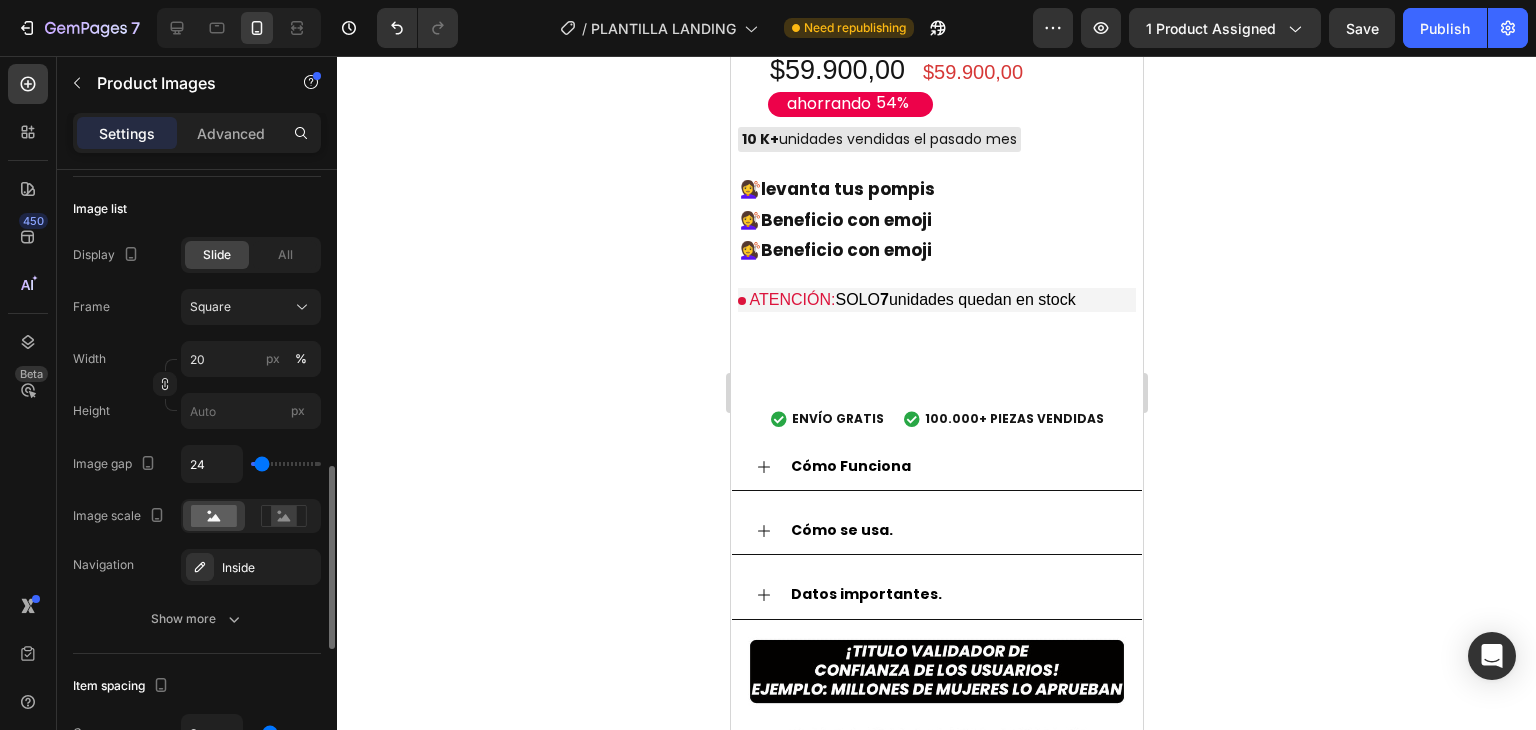 type on "31" 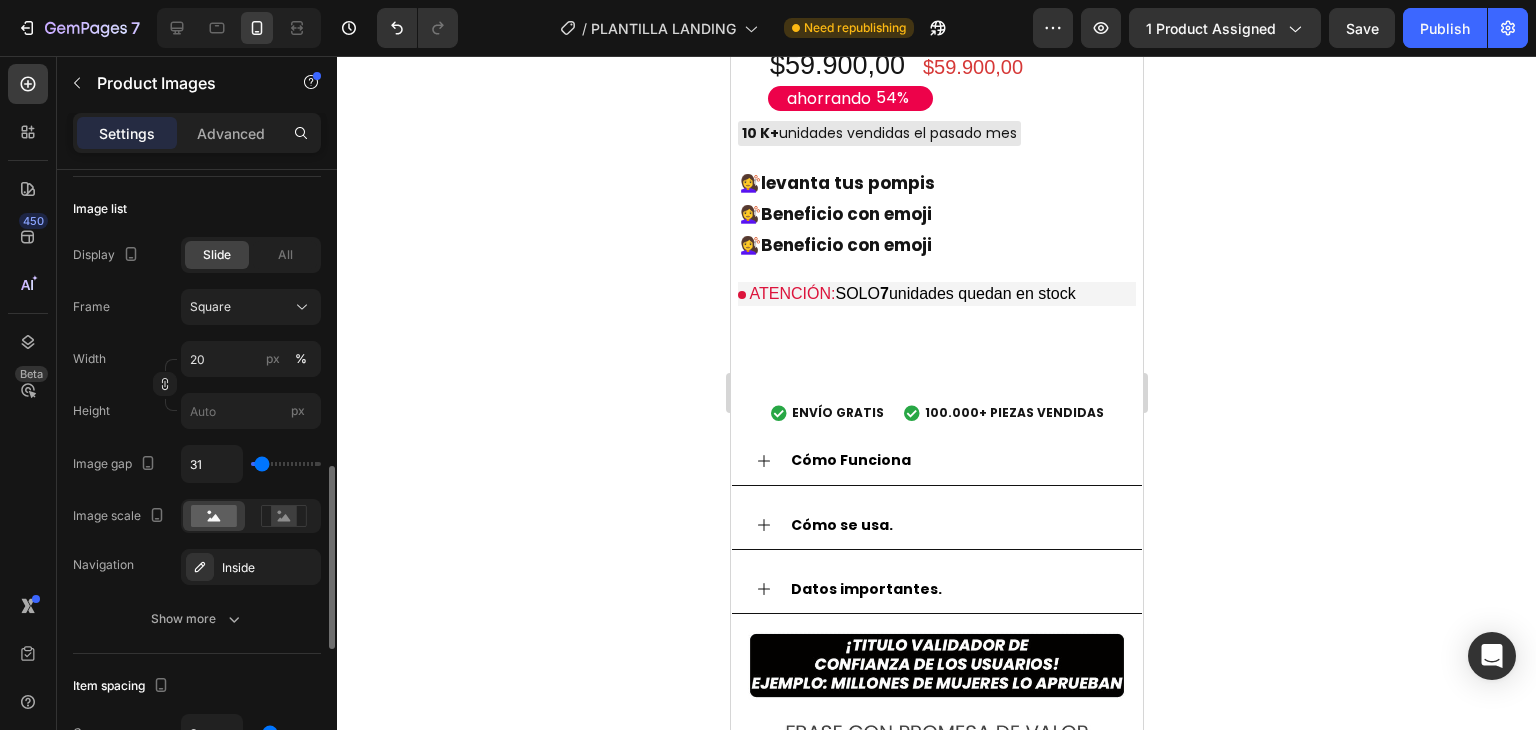 type on "24" 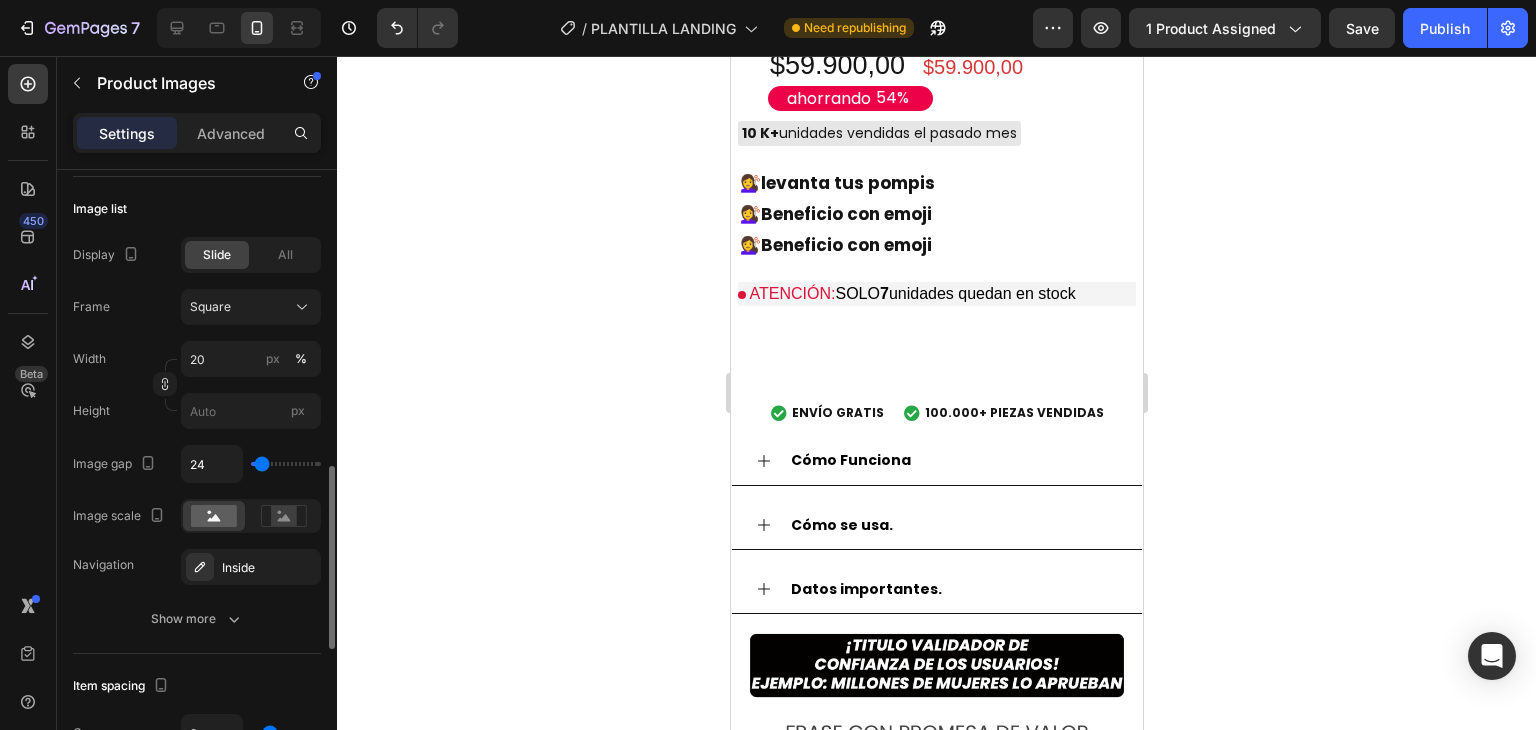 type on "9" 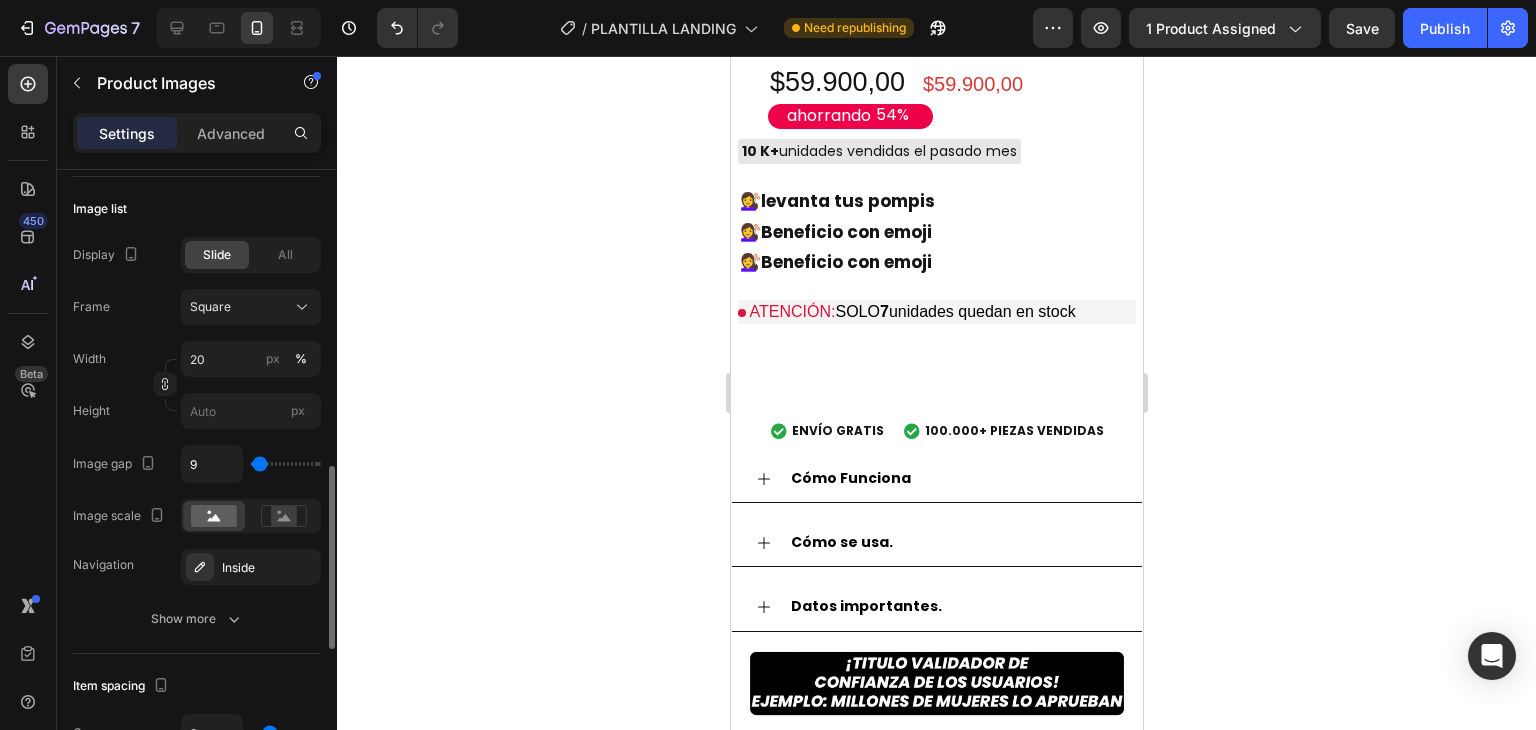 type on "2" 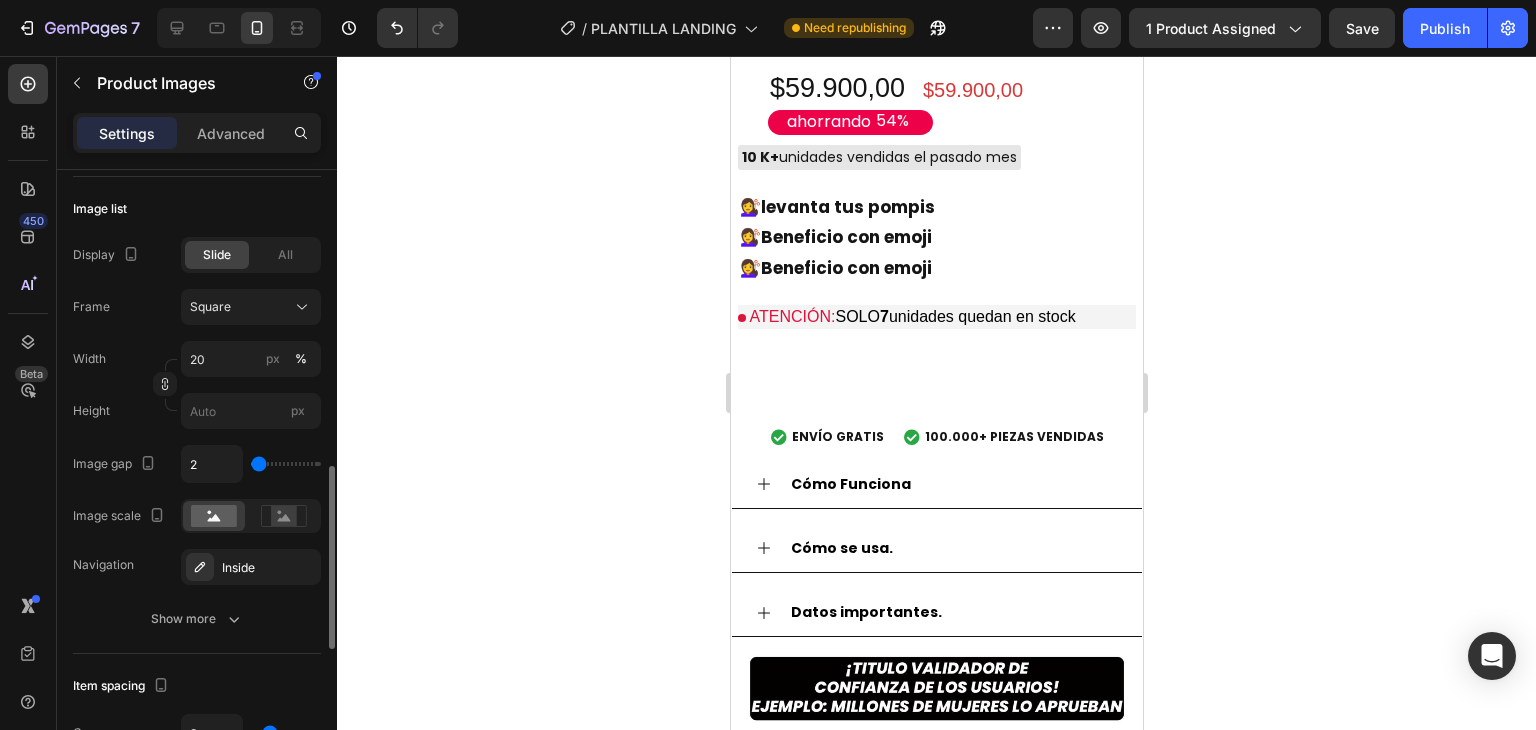 type on "17" 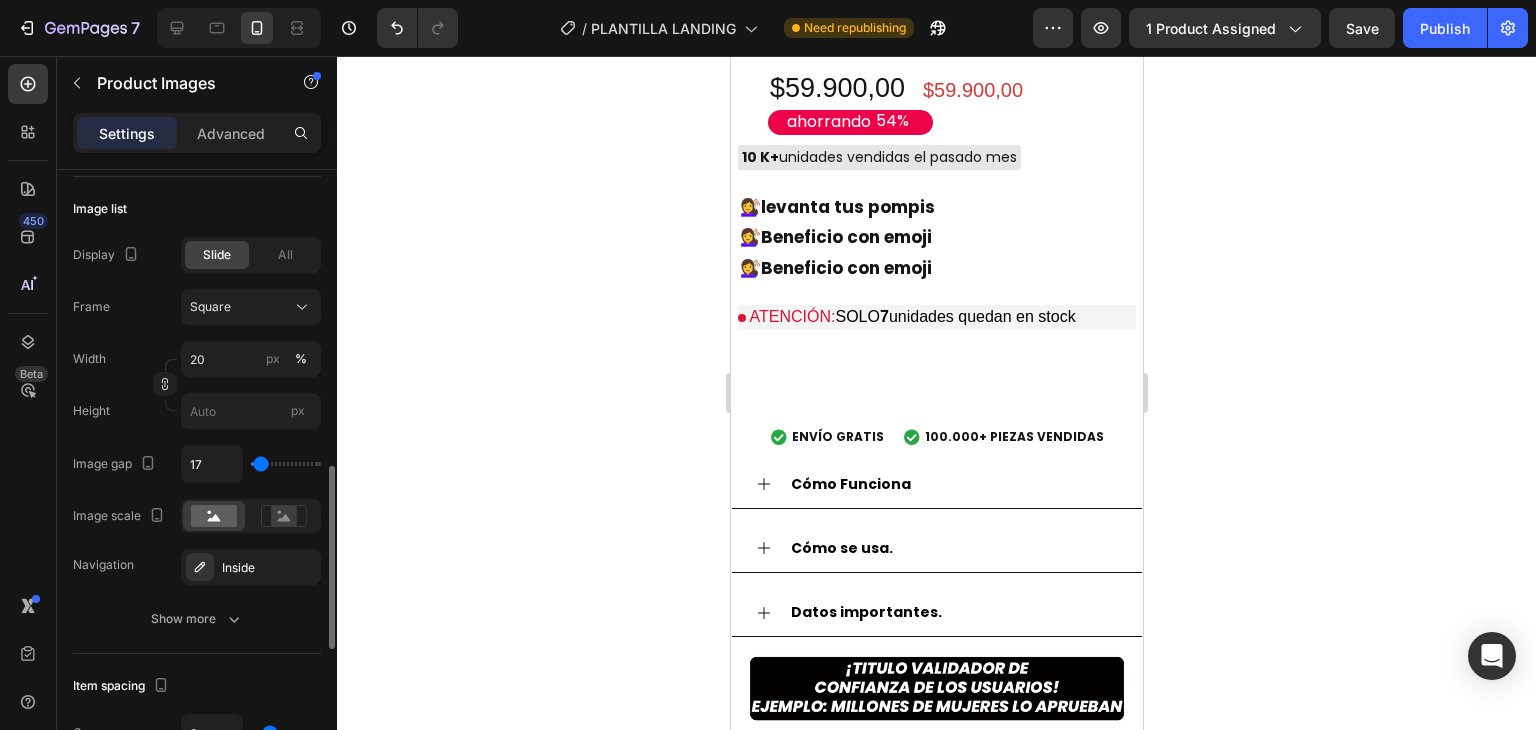 type on "24" 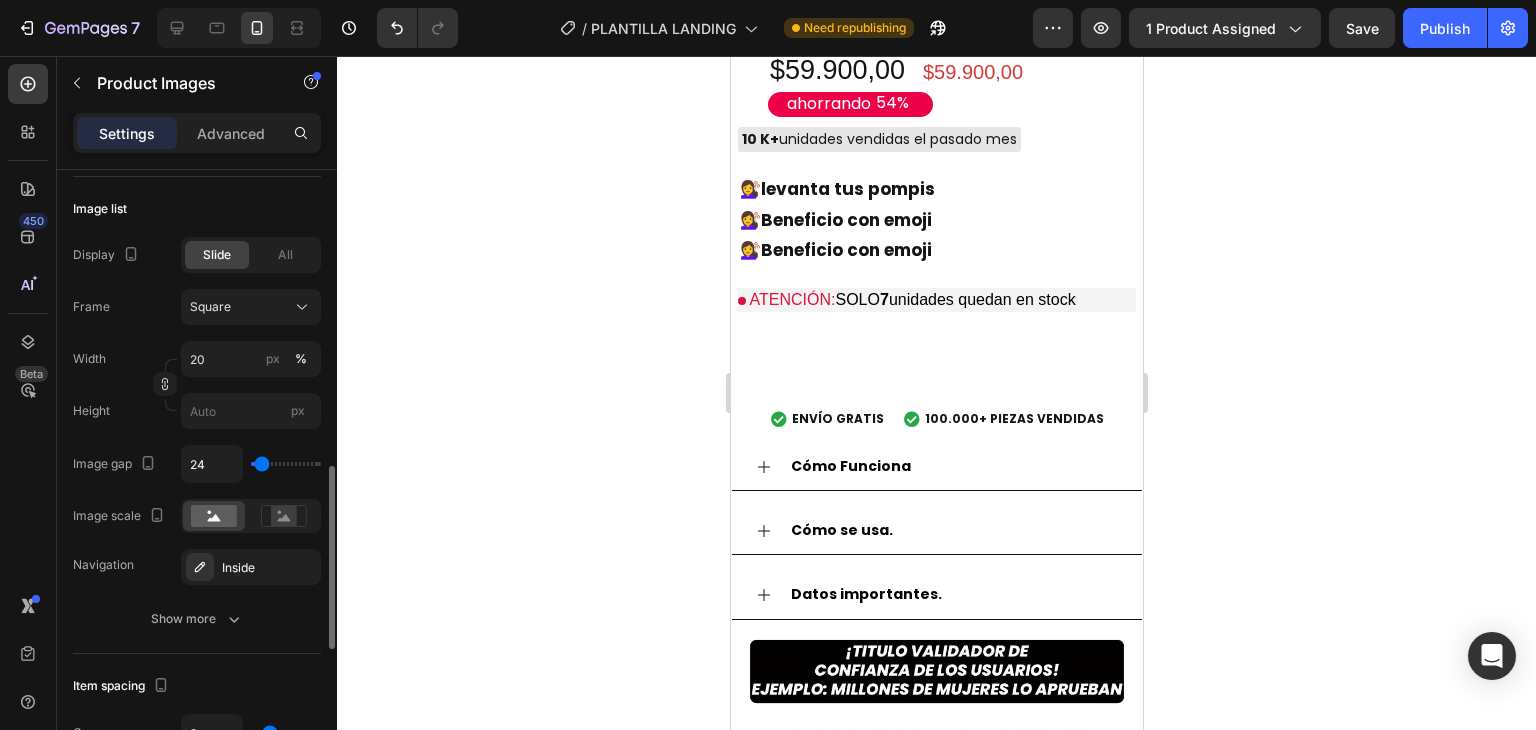 type on "9" 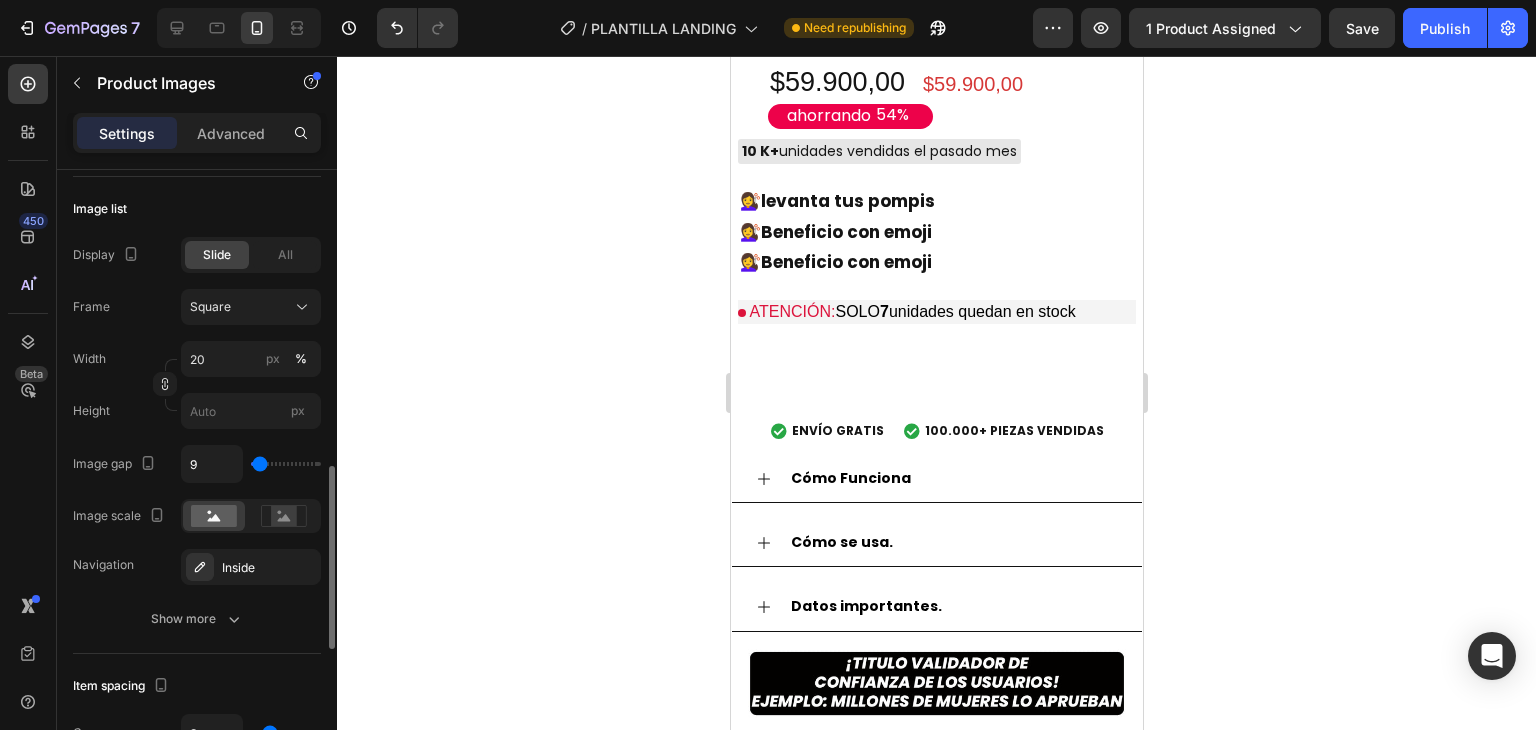 type on "76" 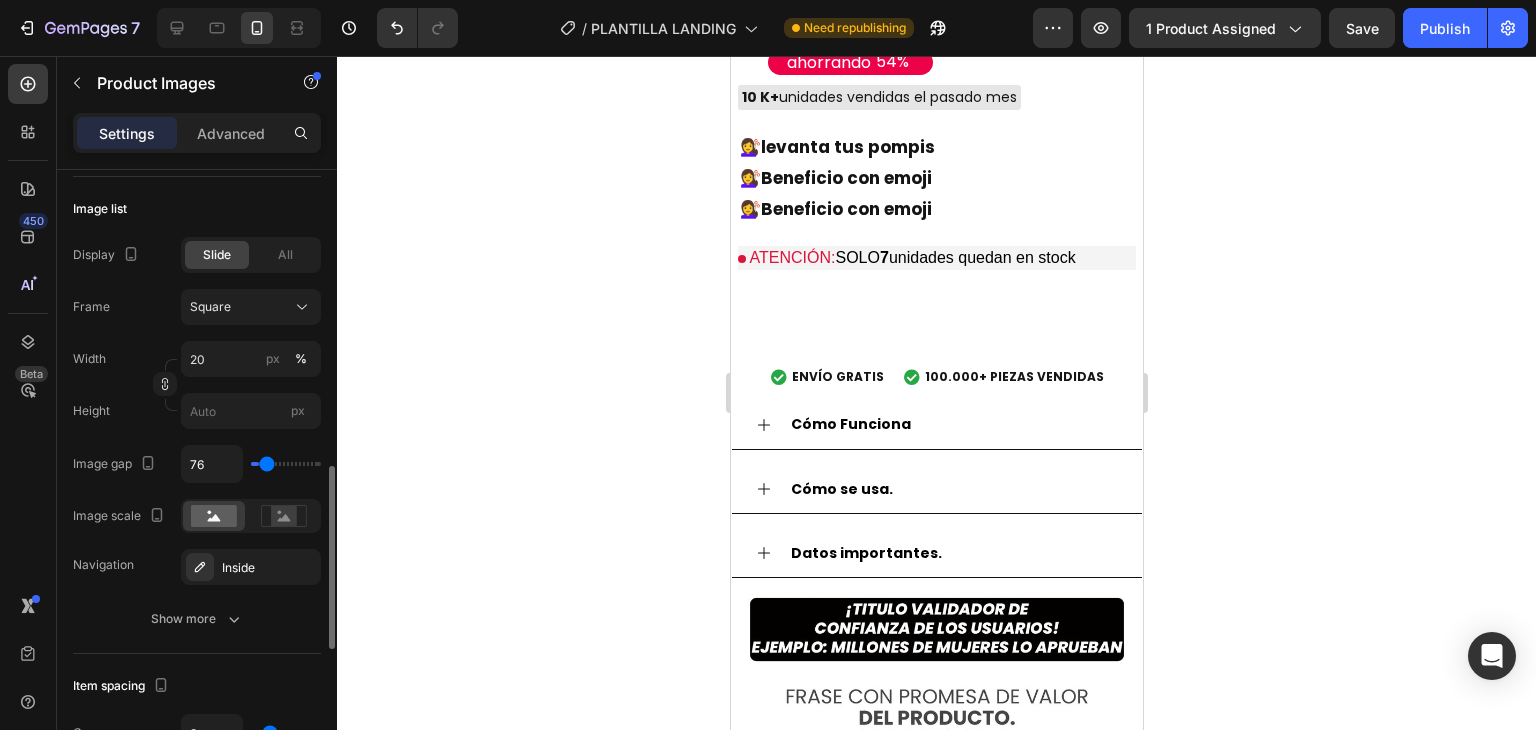 type on "128" 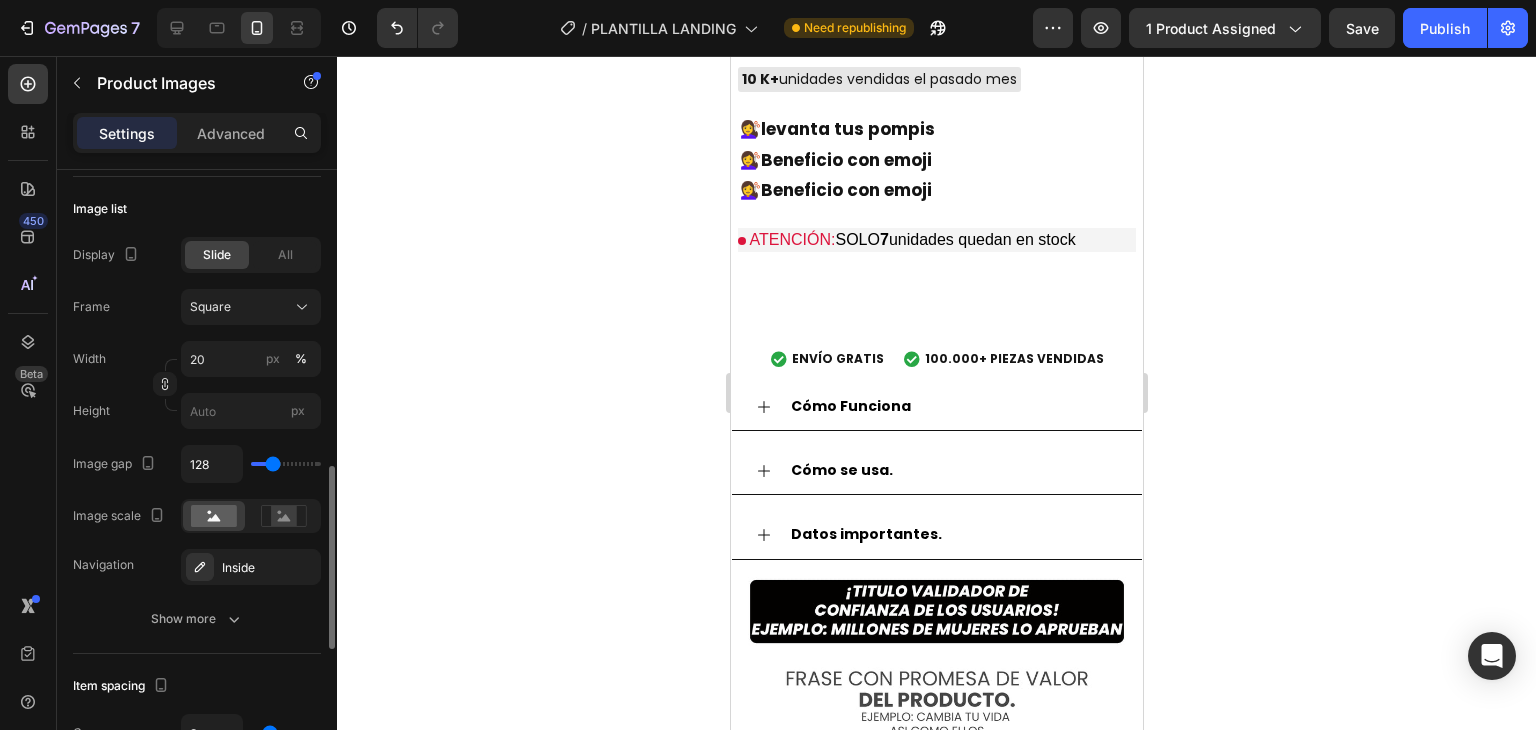type on "150" 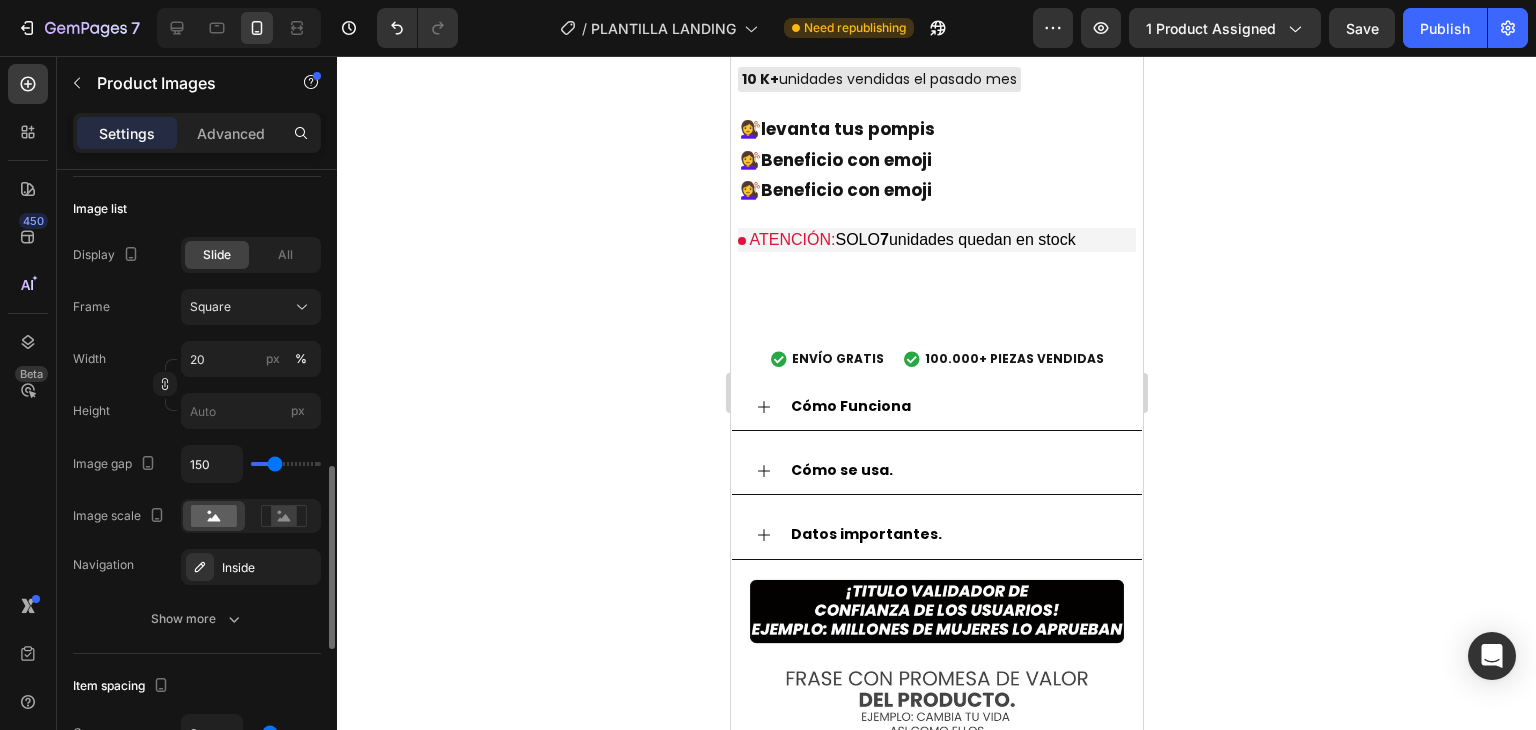 type on "54" 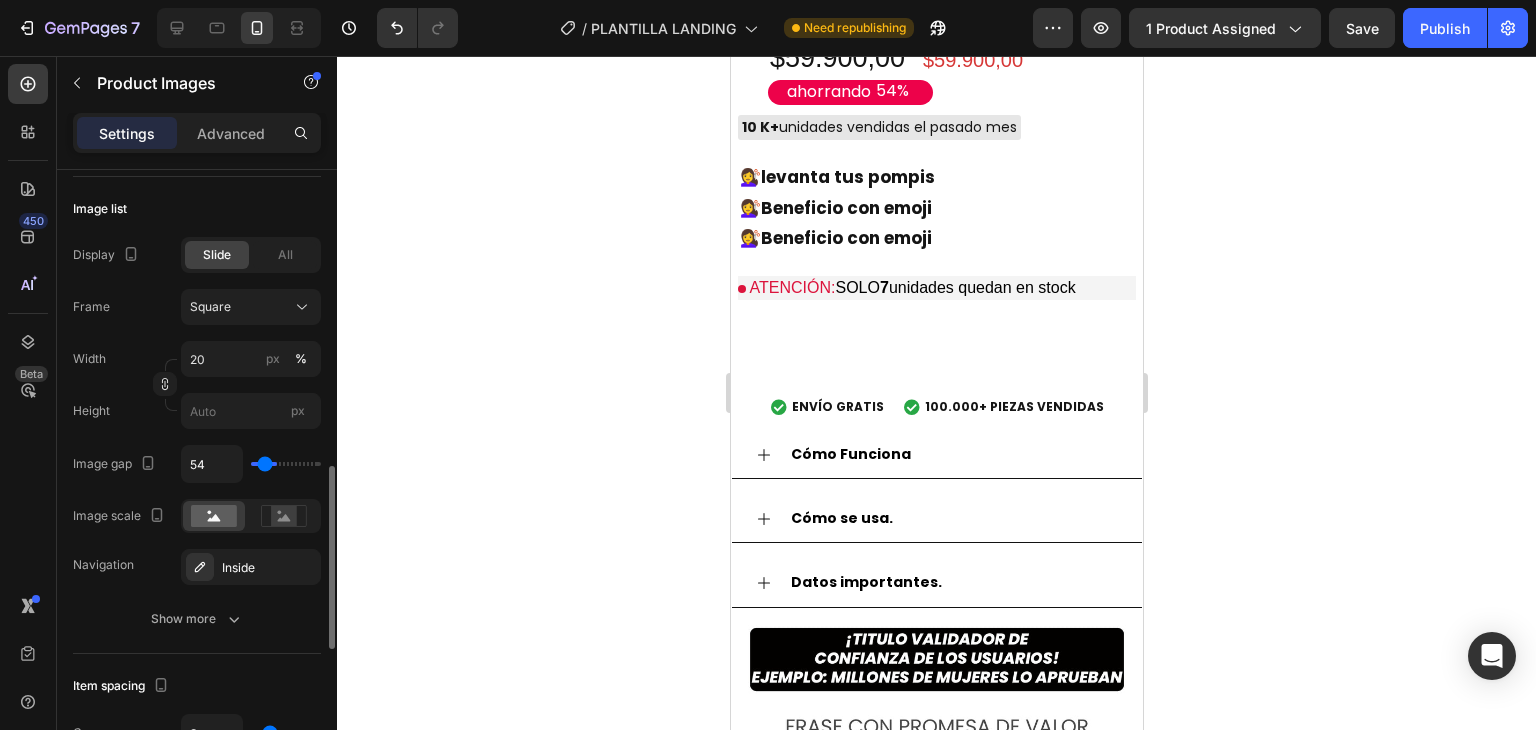type on "39" 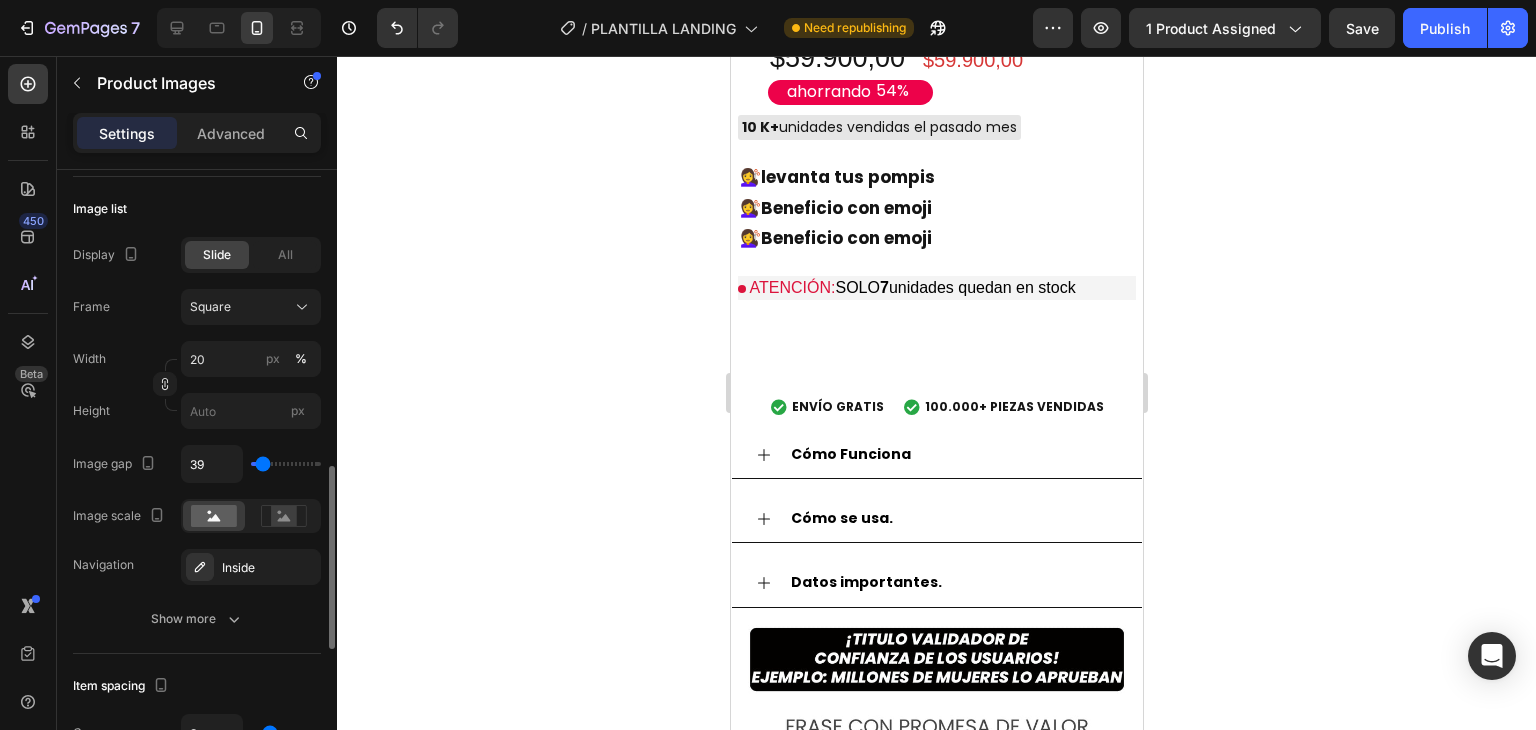 type on "31" 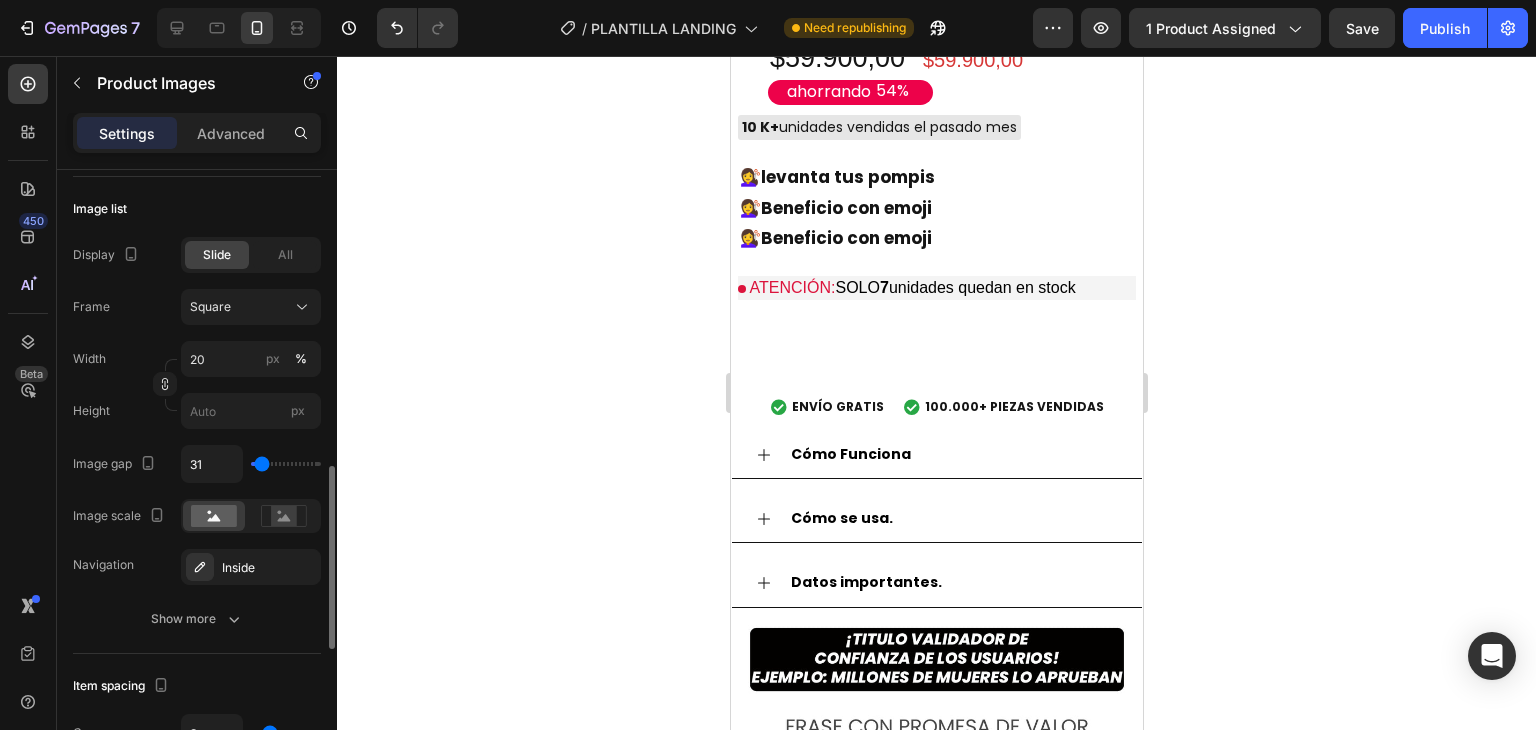 type on "24" 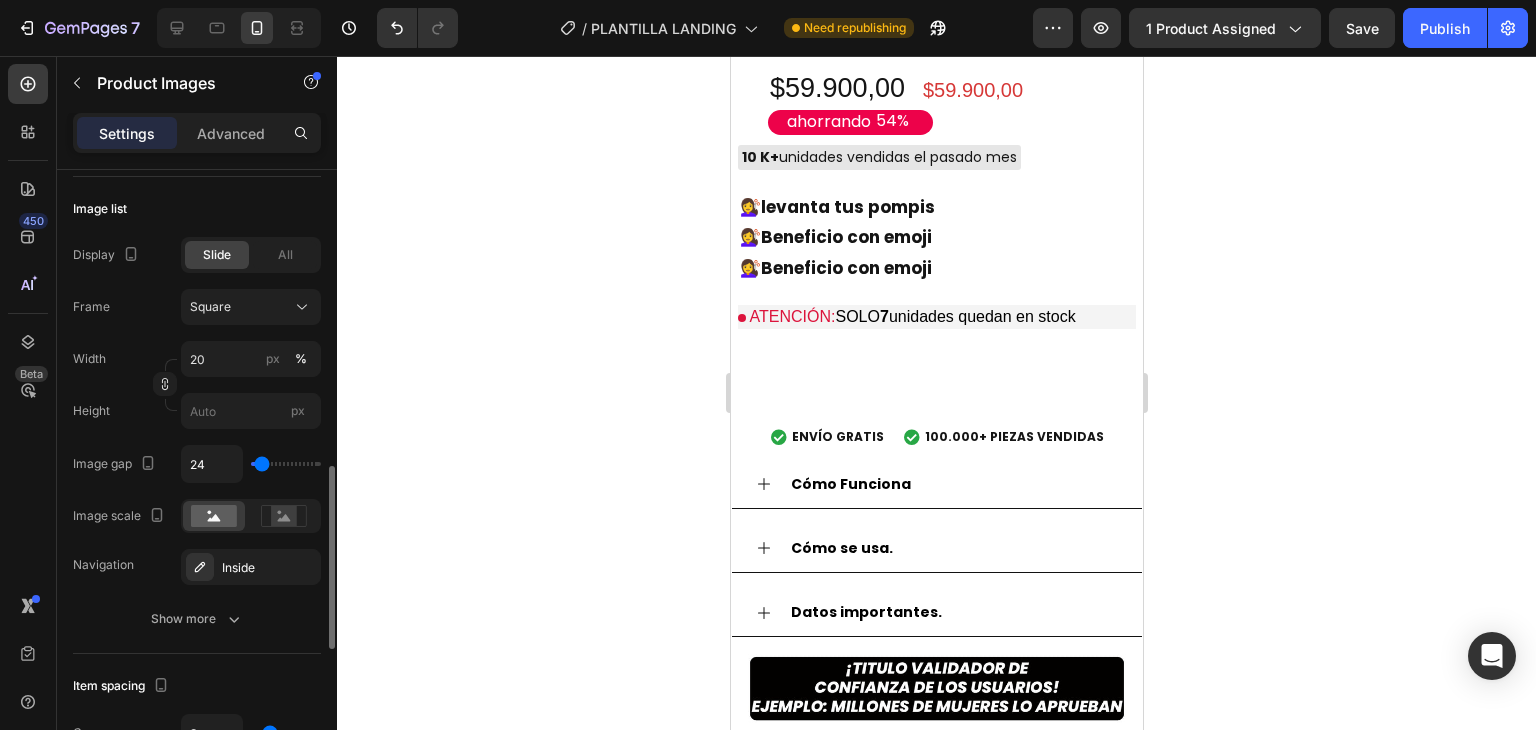 type on "2" 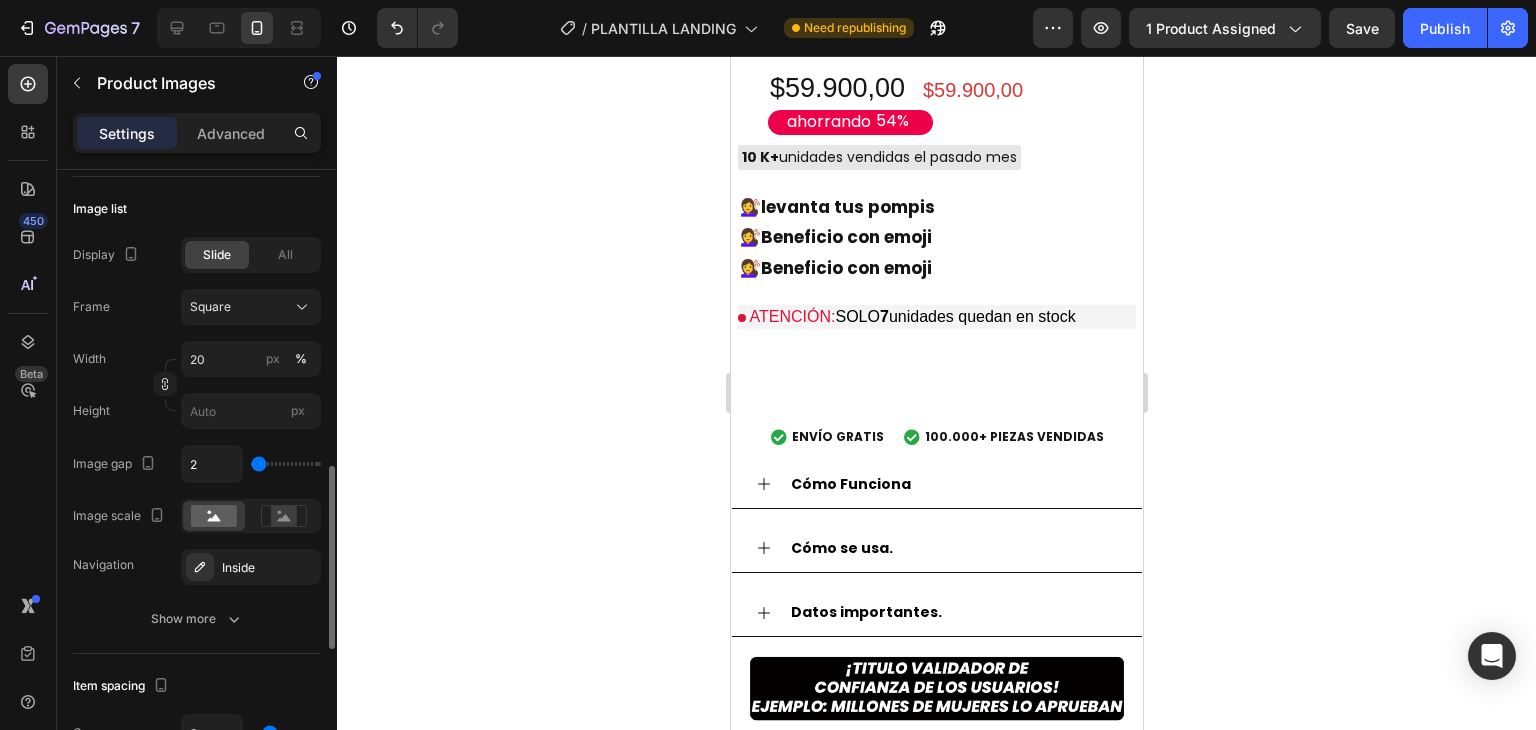 type on "0" 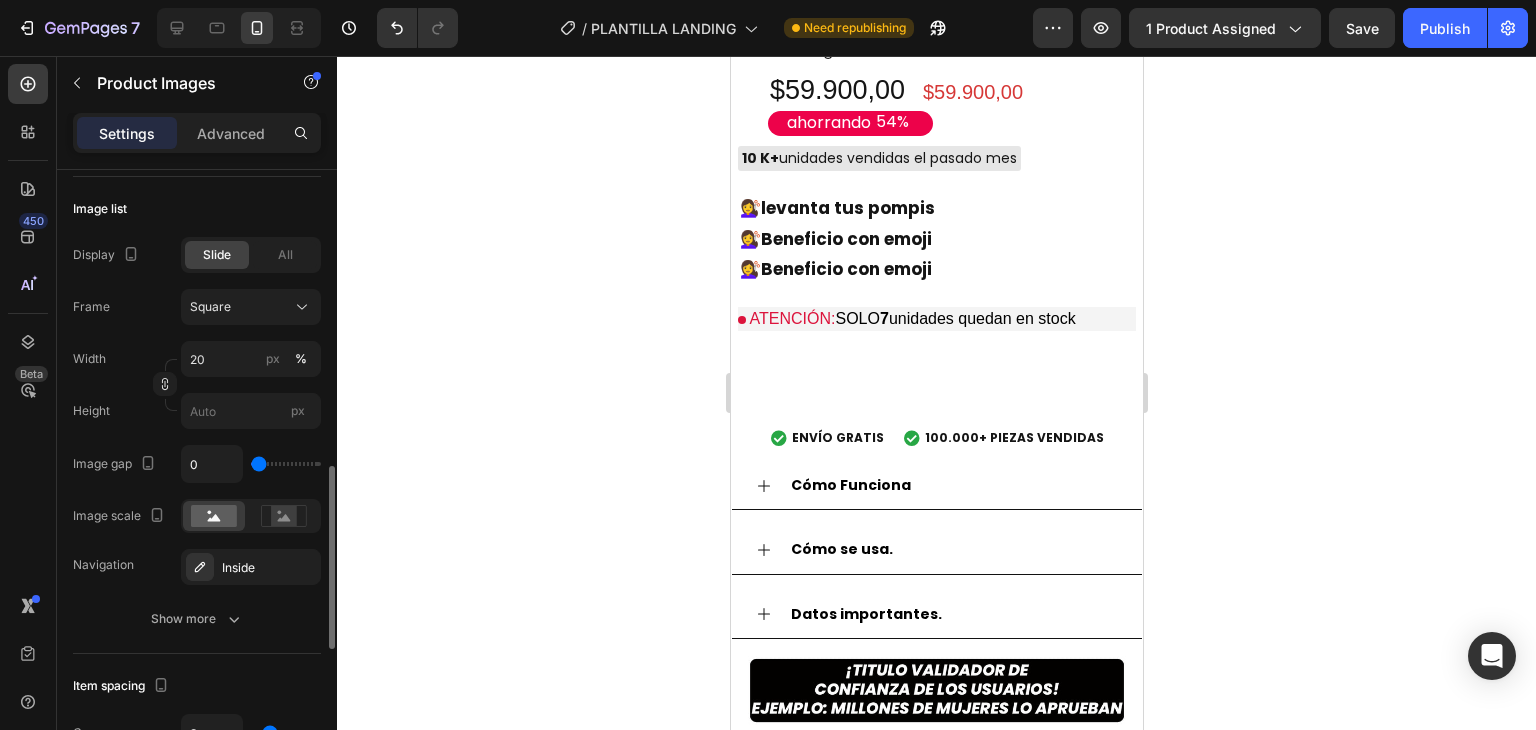 type on "2" 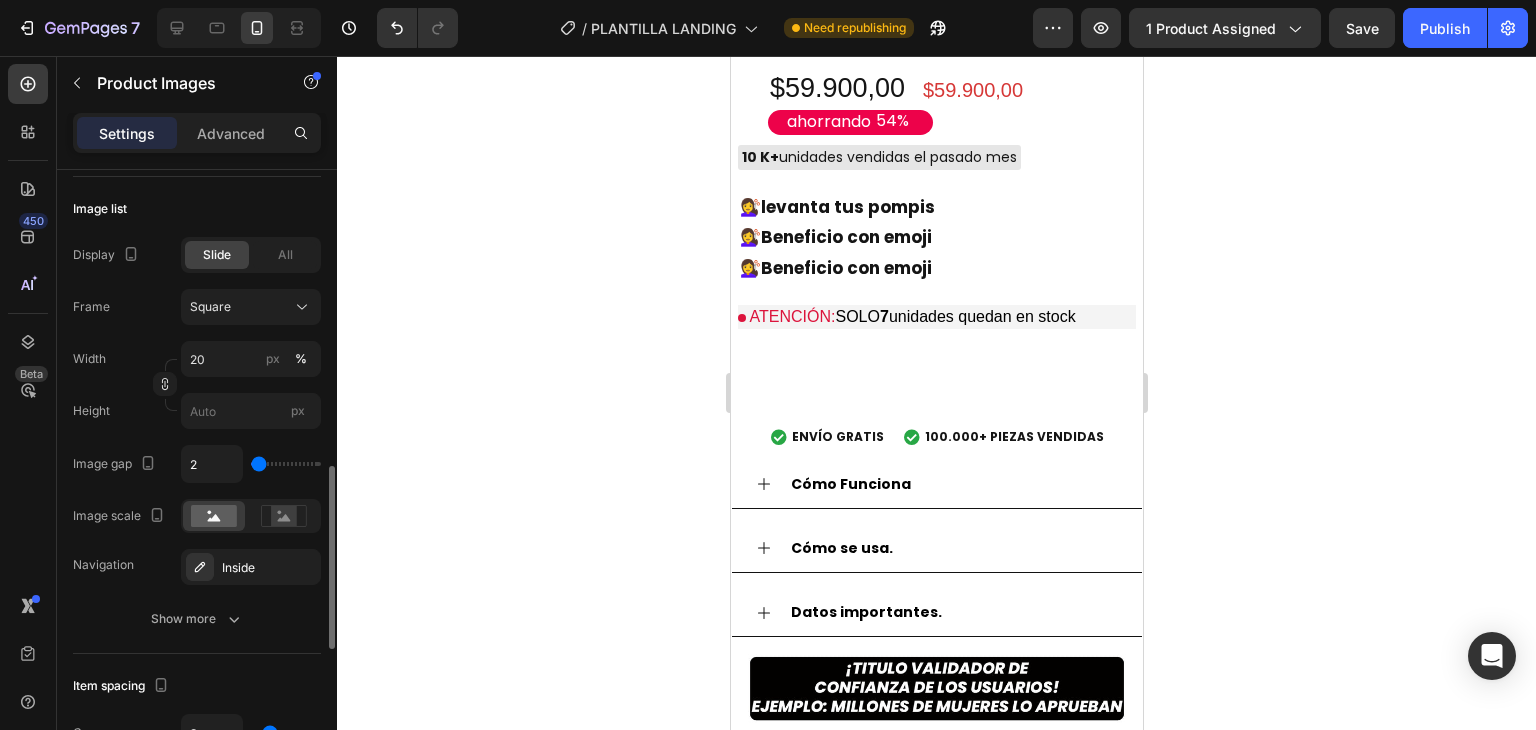 type on "17" 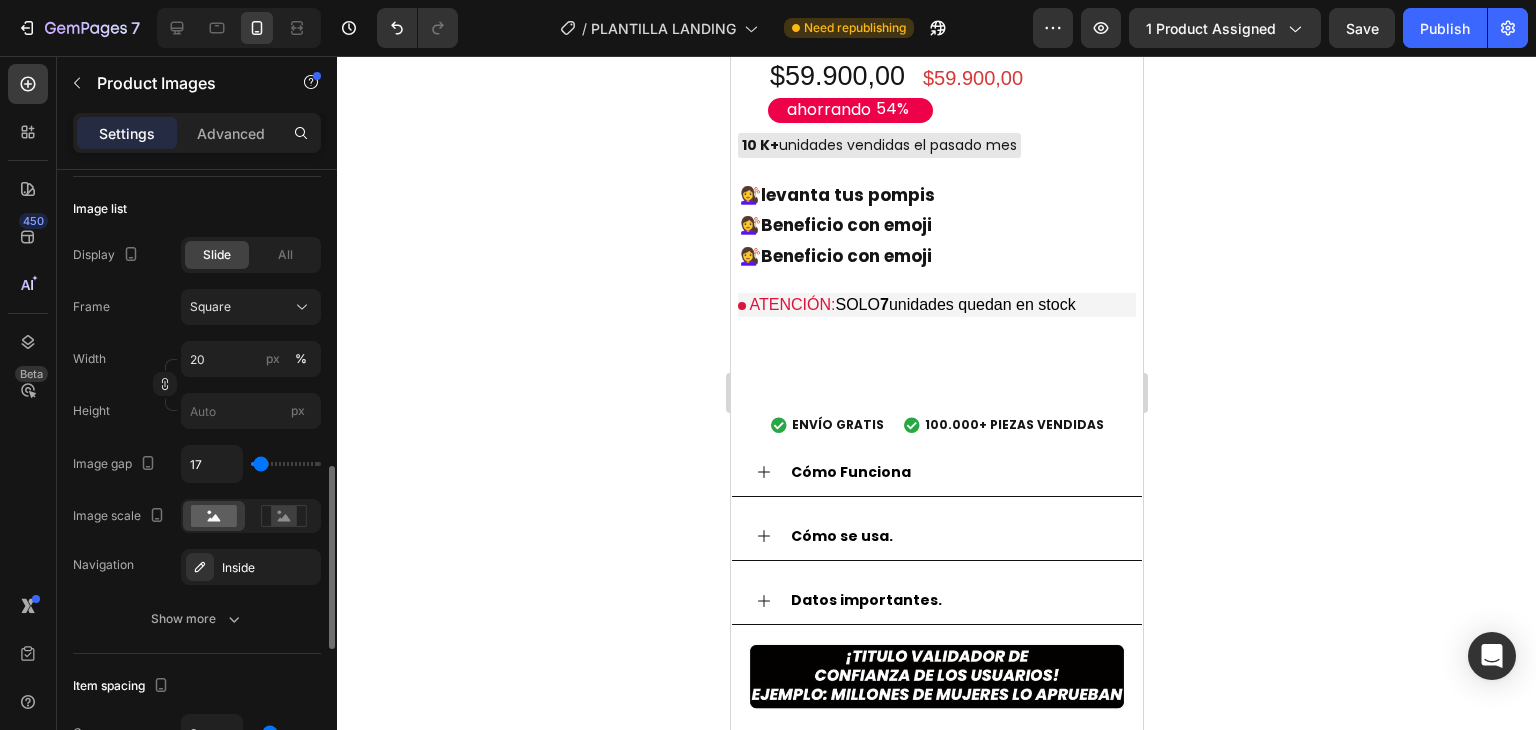 type on "17" 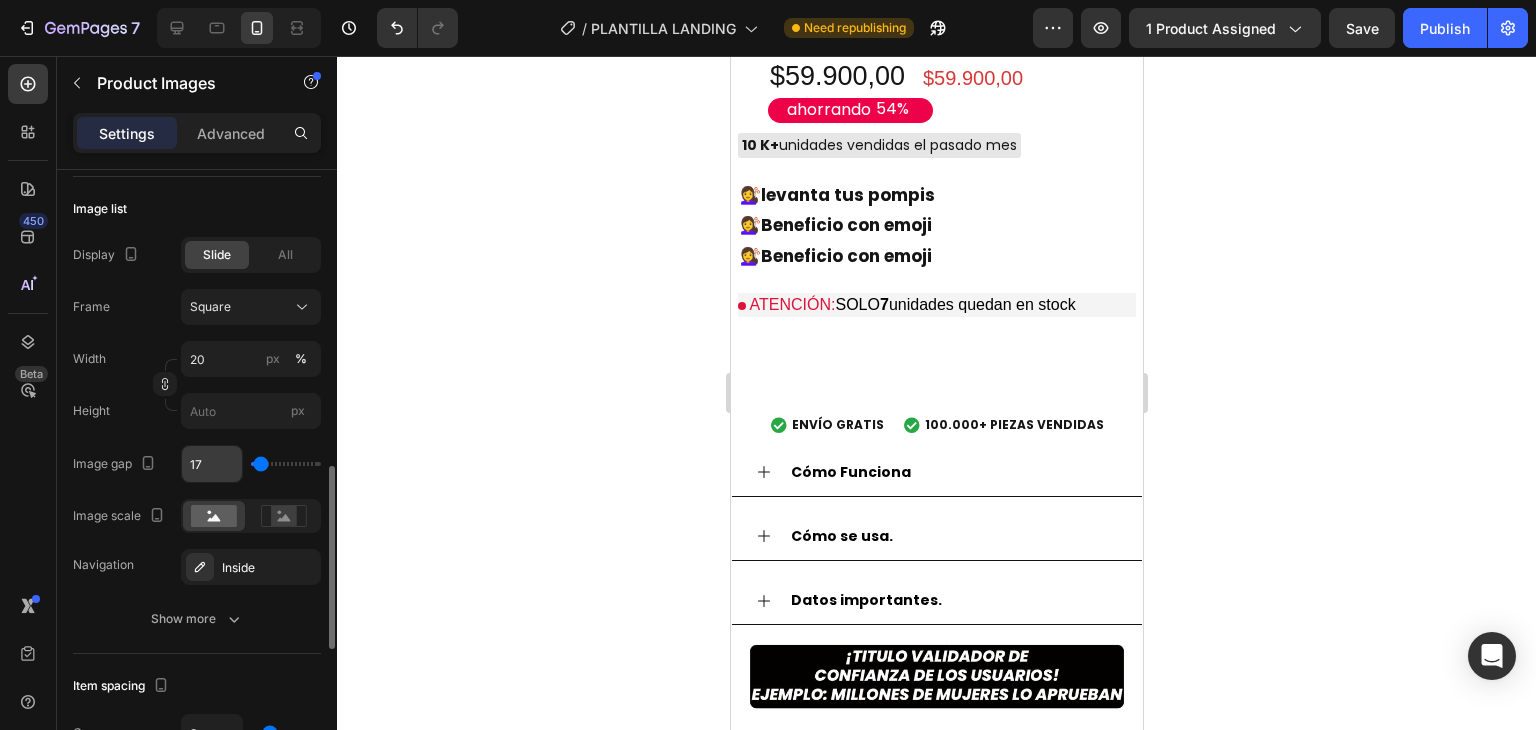 click on "17" at bounding box center [212, 464] 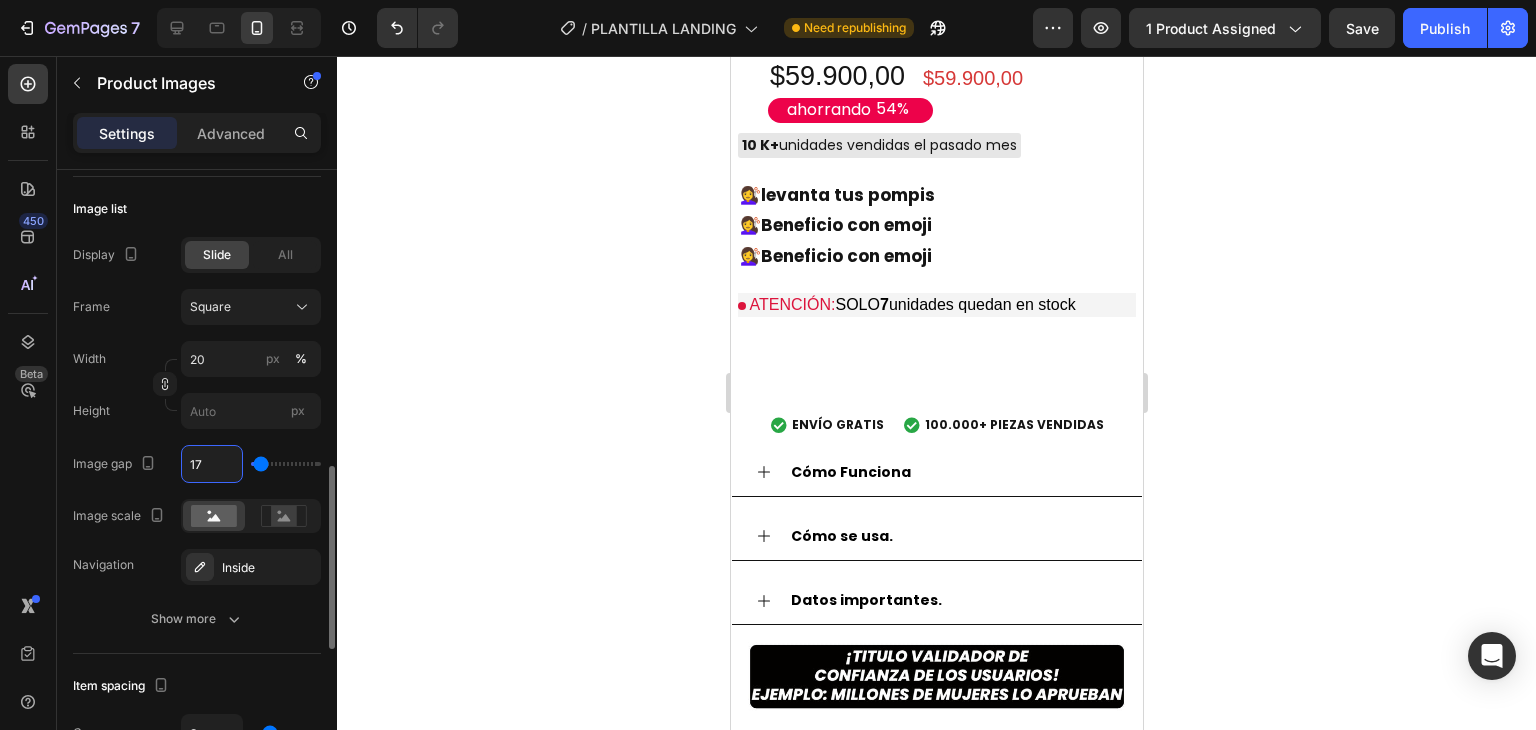 type on "8" 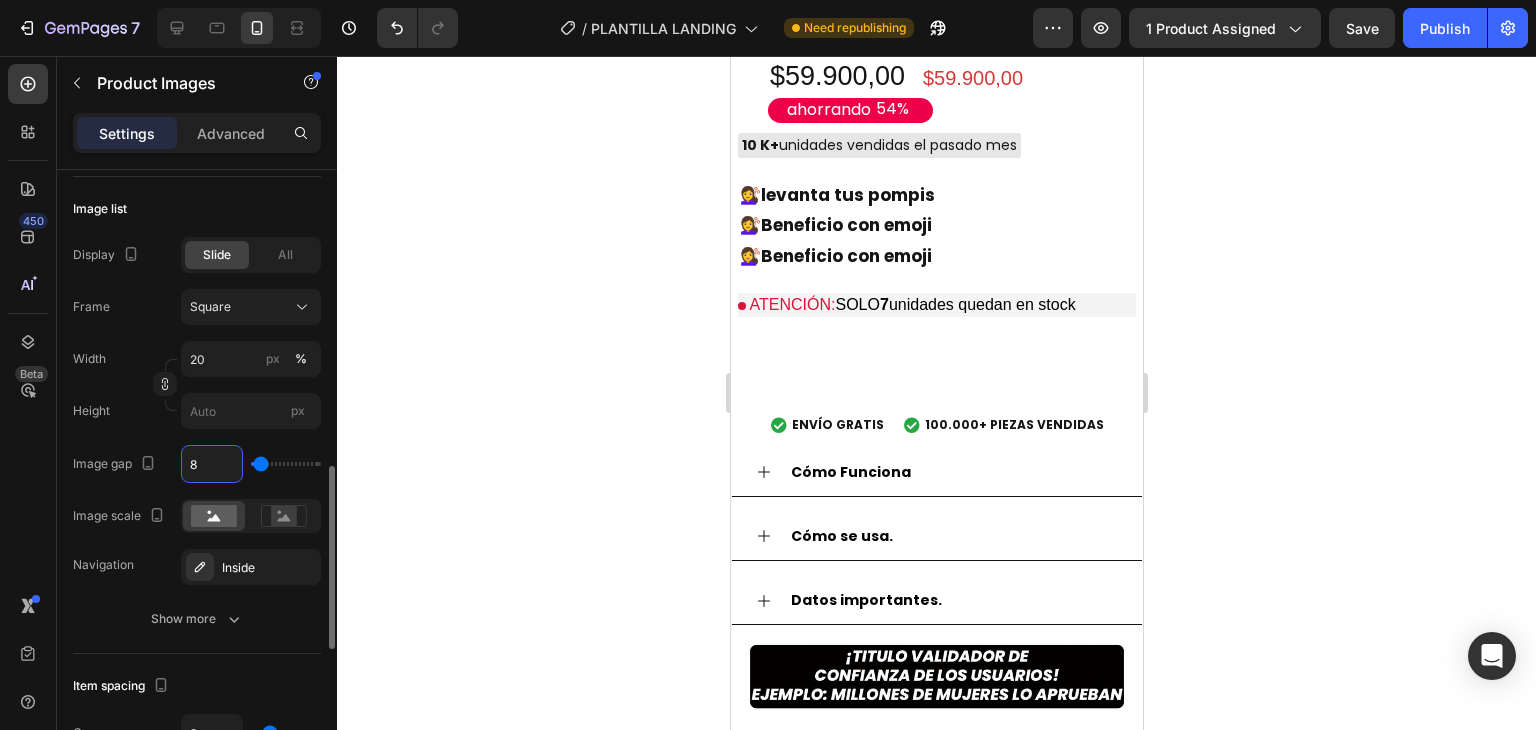 type on "8" 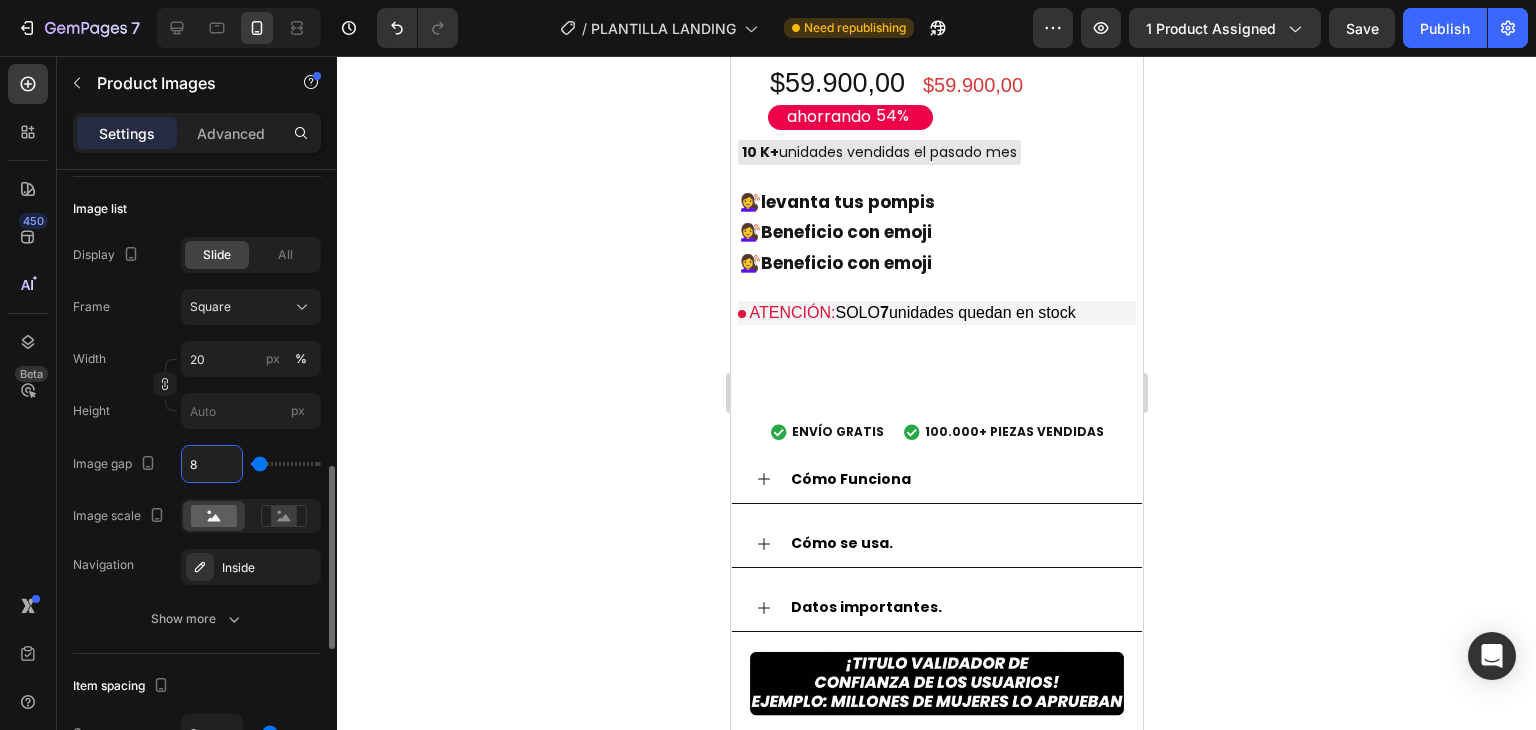 type on "8" 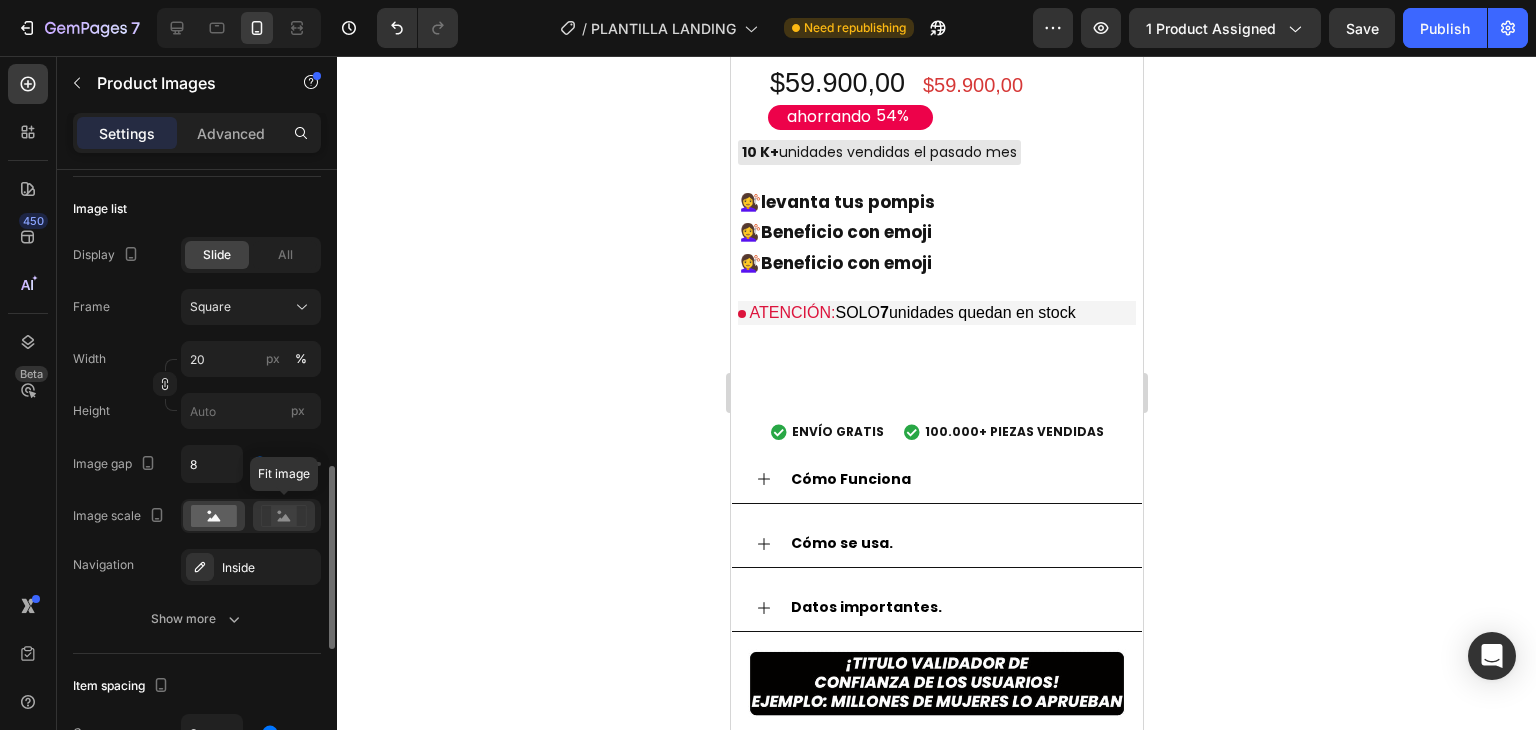 click 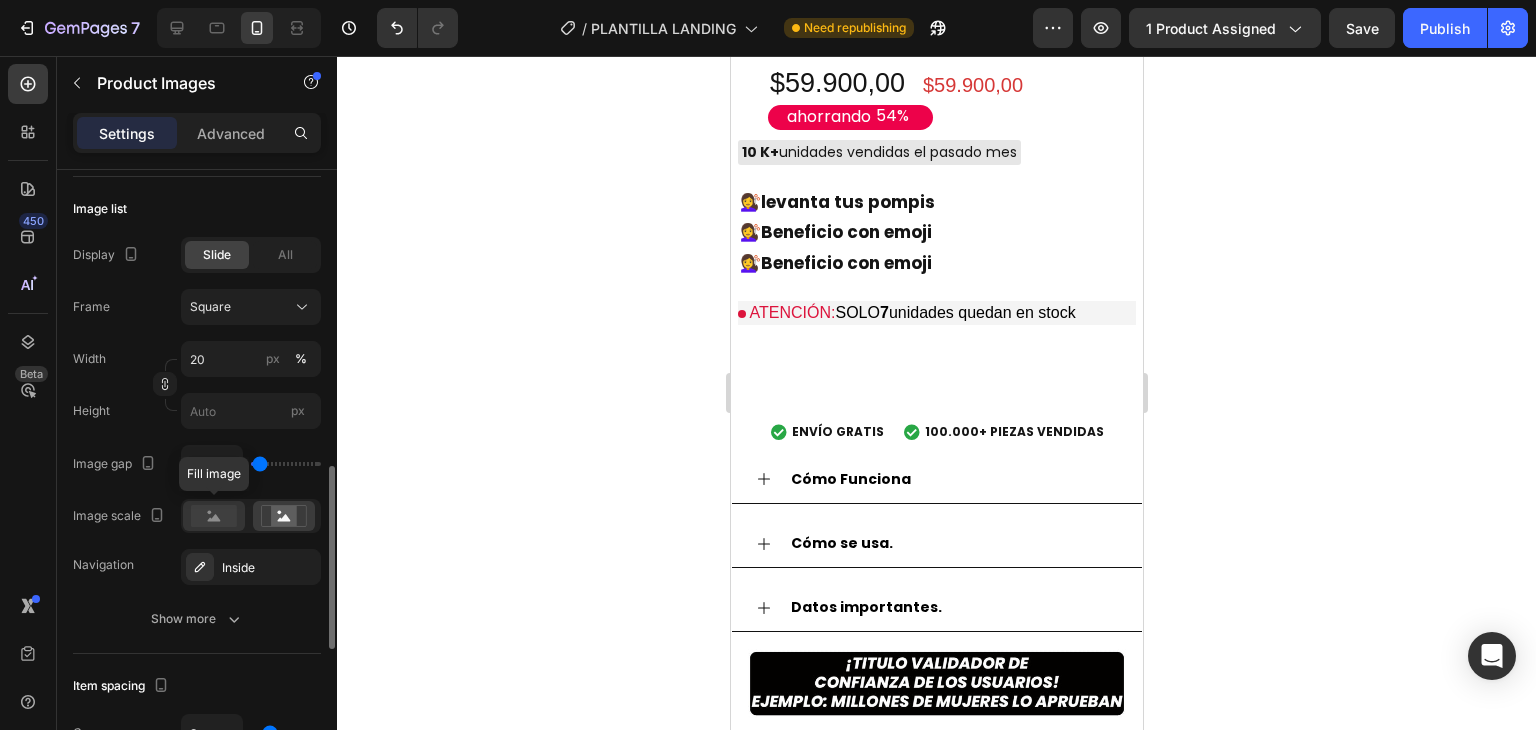 click 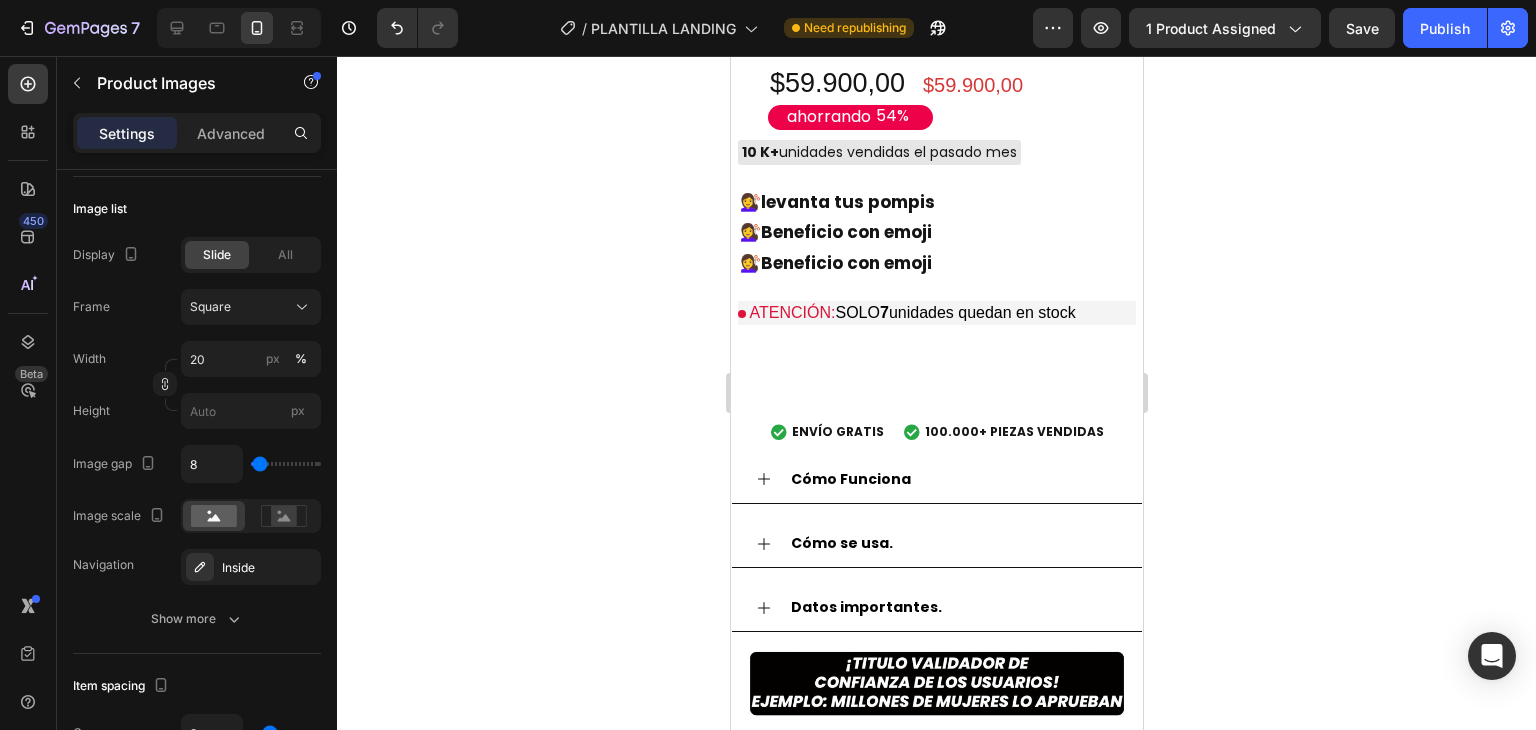 click 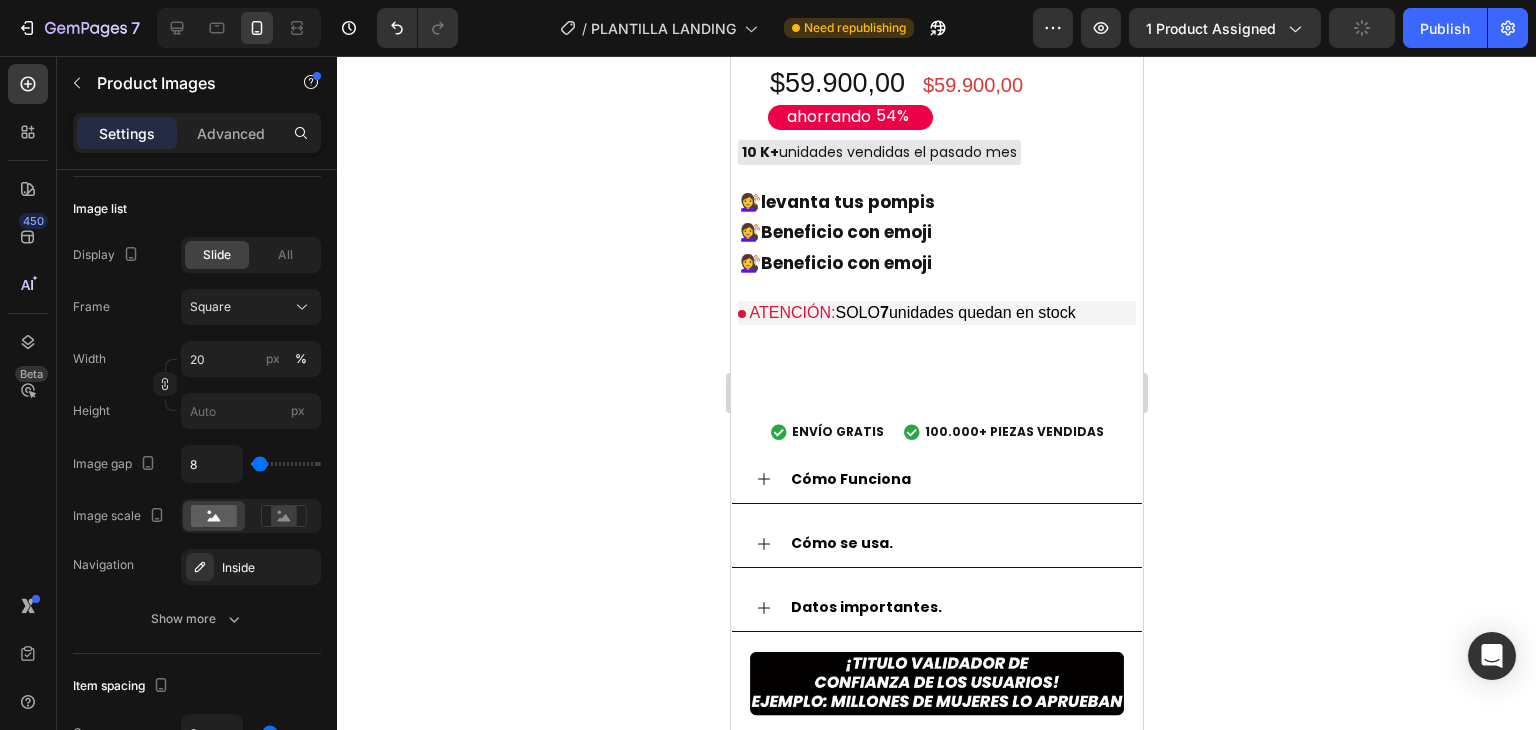 click at bounding box center [847, -124] 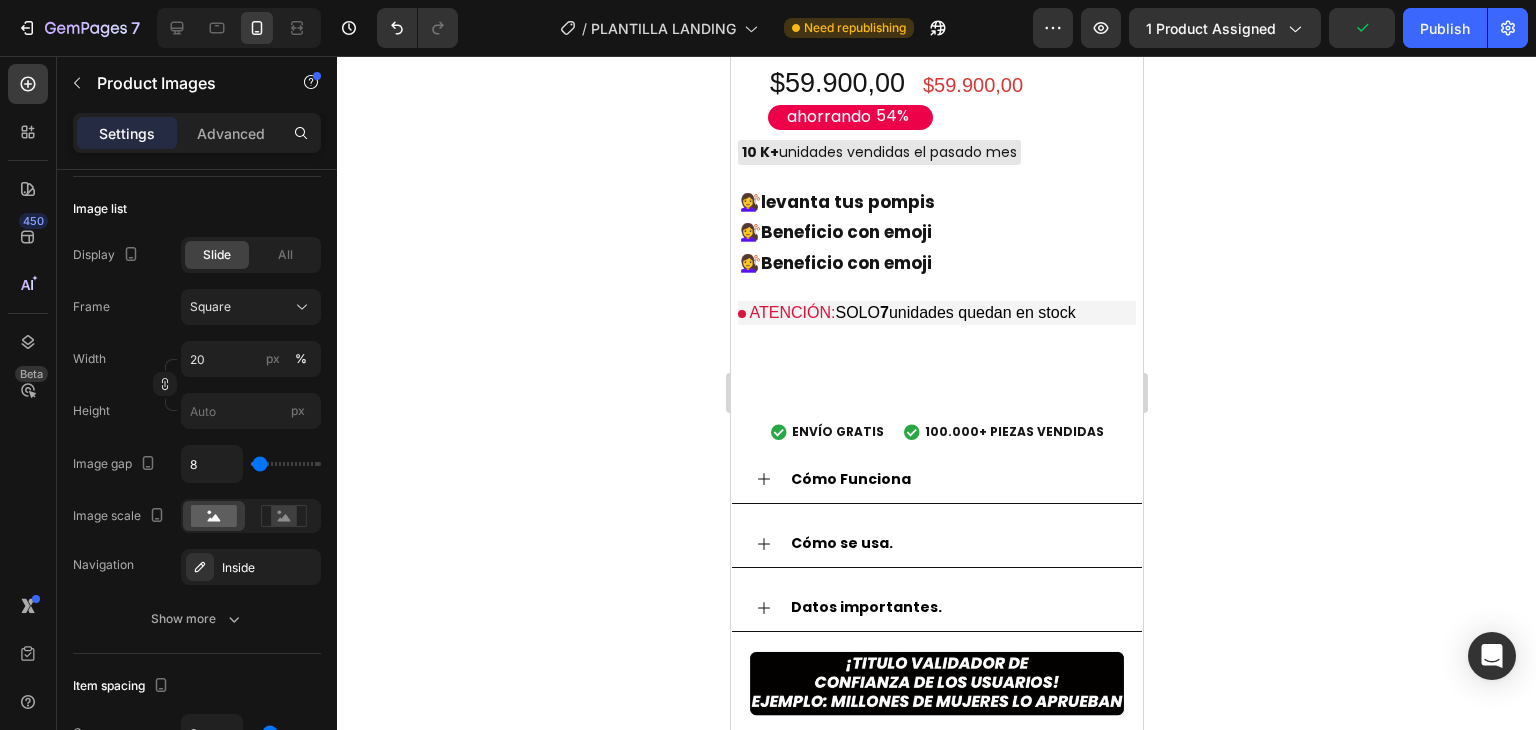 click at bounding box center (847, -124) 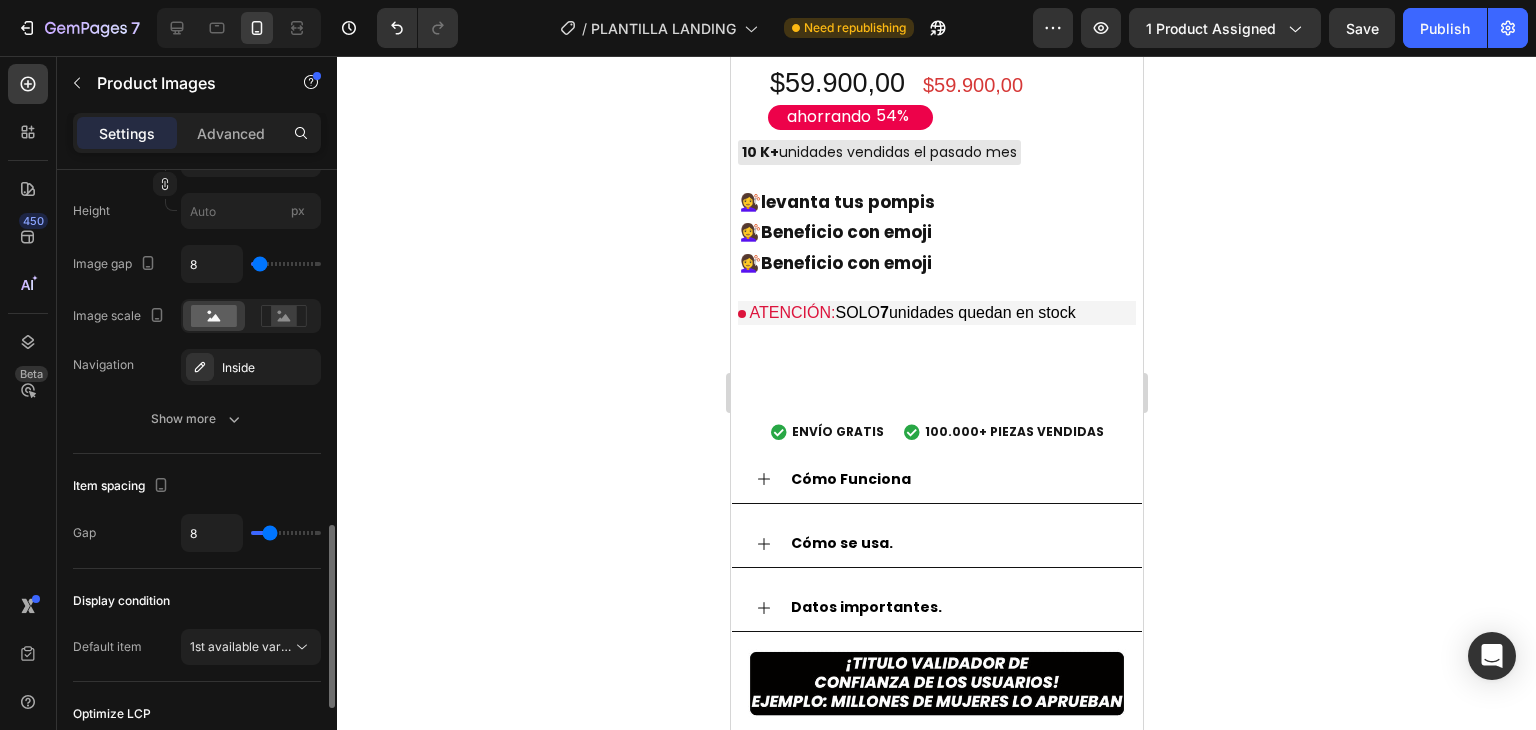 scroll, scrollTop: 1300, scrollLeft: 0, axis: vertical 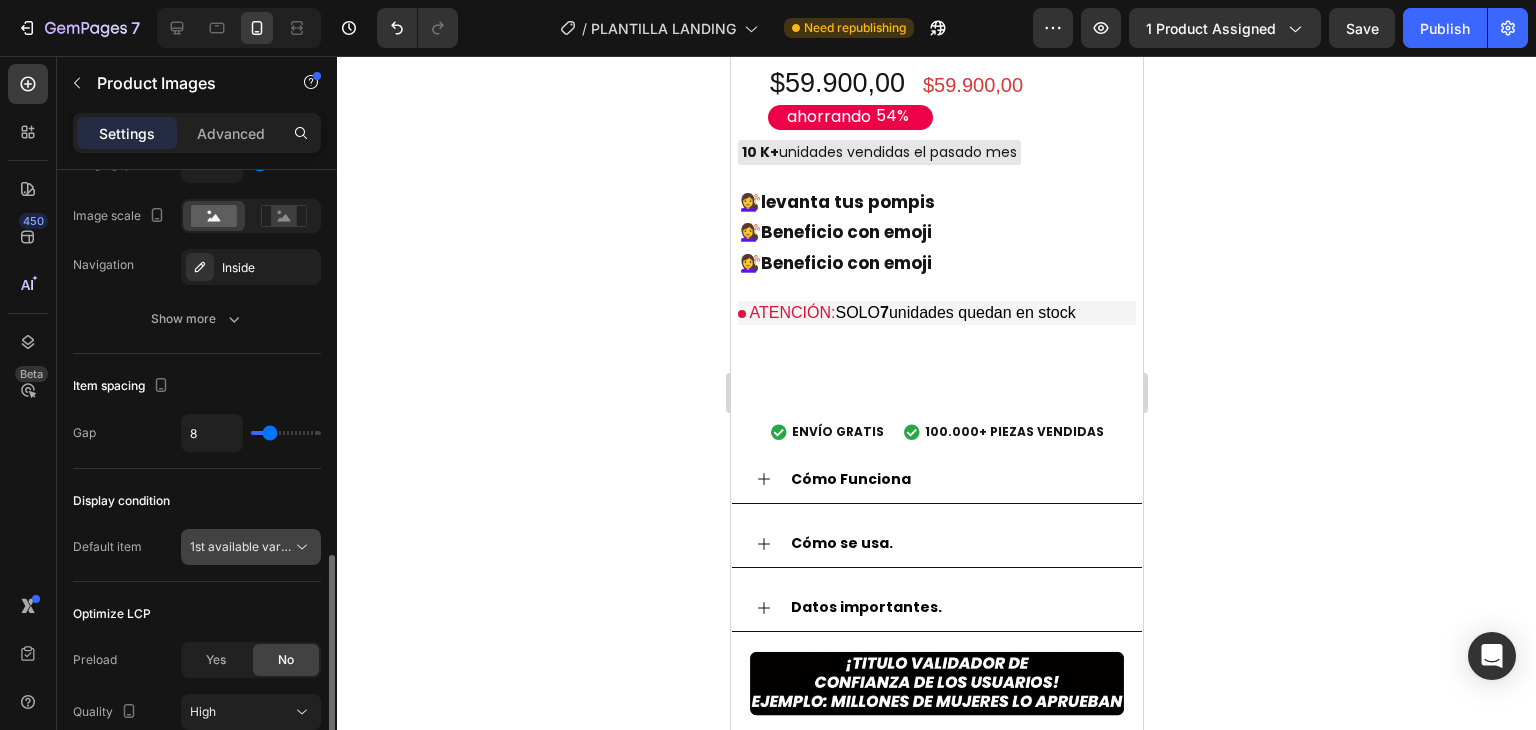 click on "1st available variant" 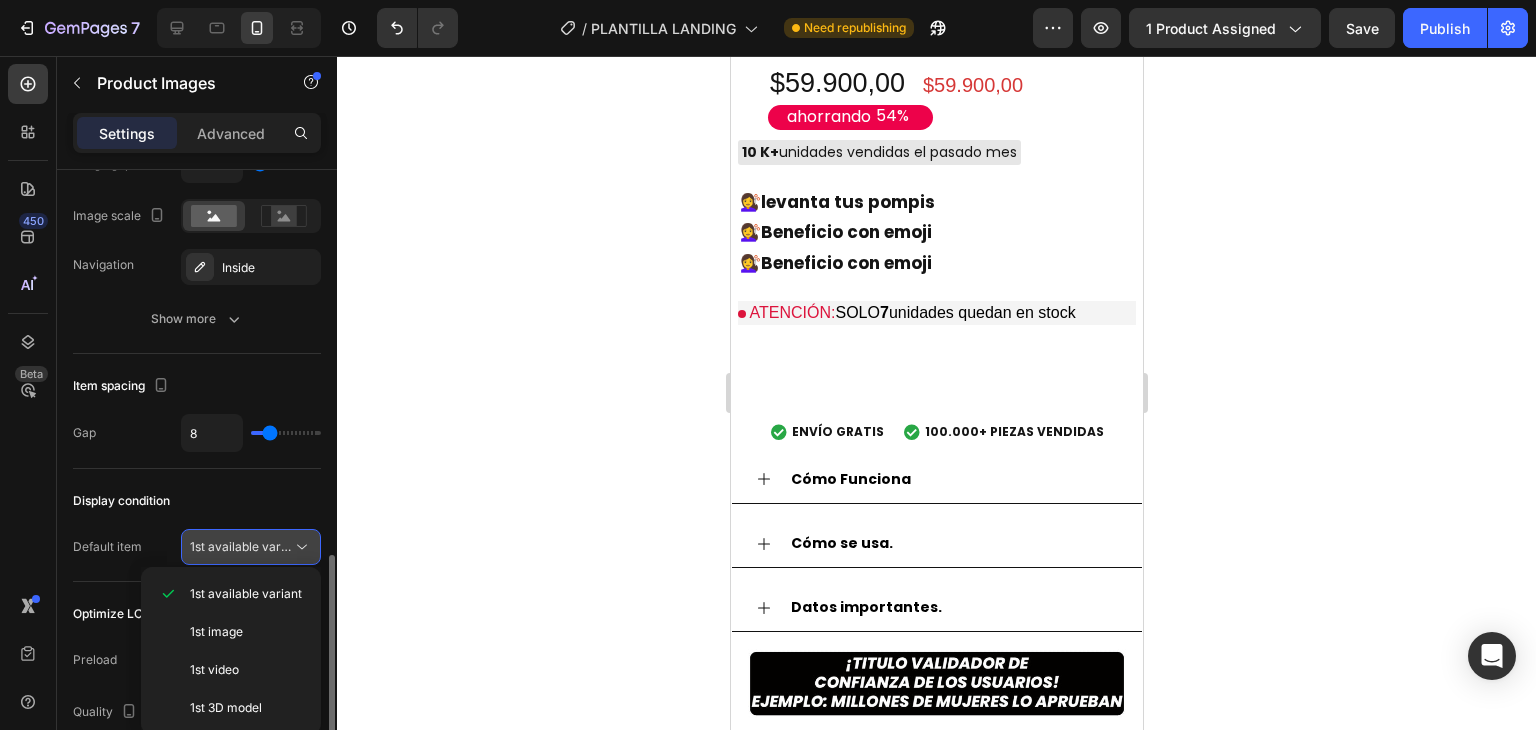 click on "1st available variant" at bounding box center [246, 546] 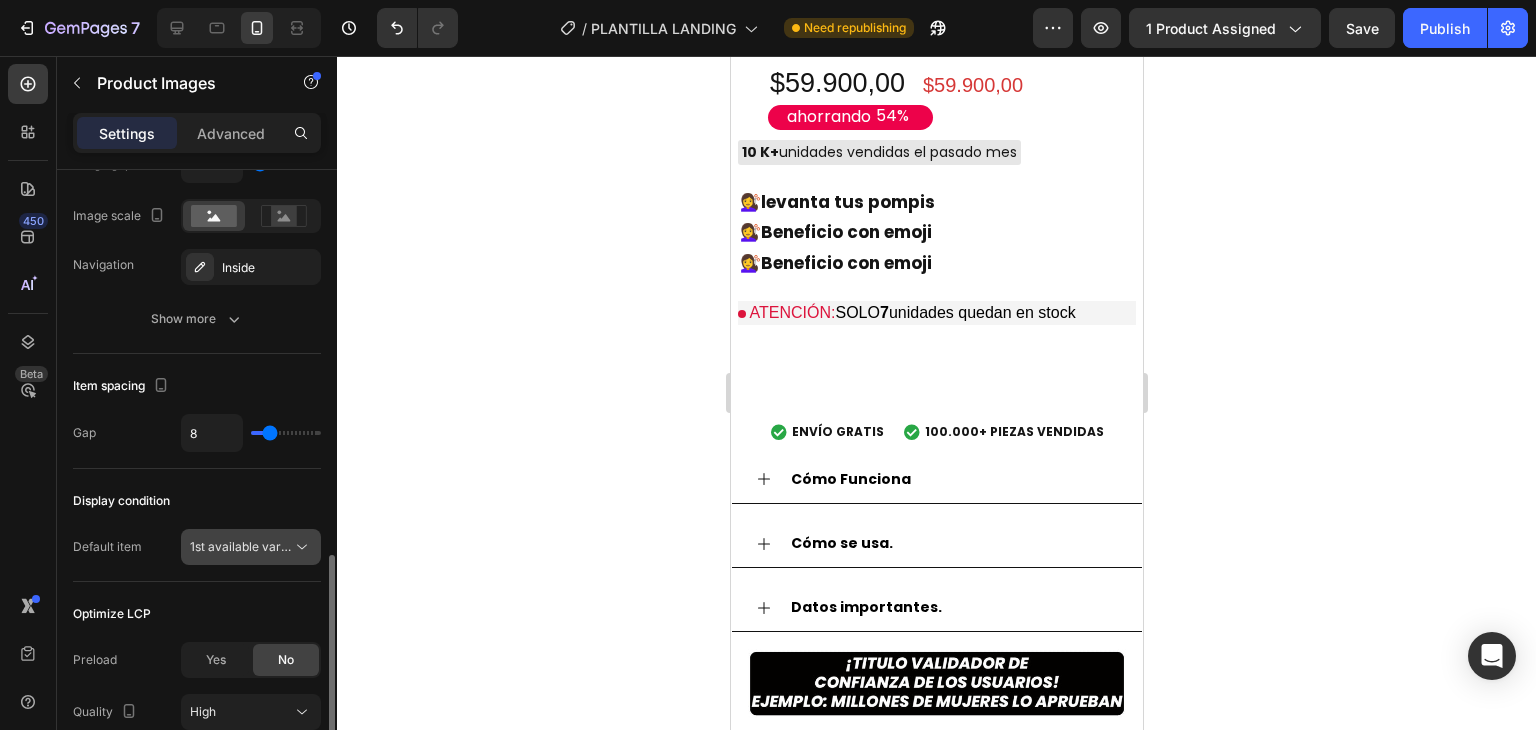 click on "1st available variant" at bounding box center [251, 547] 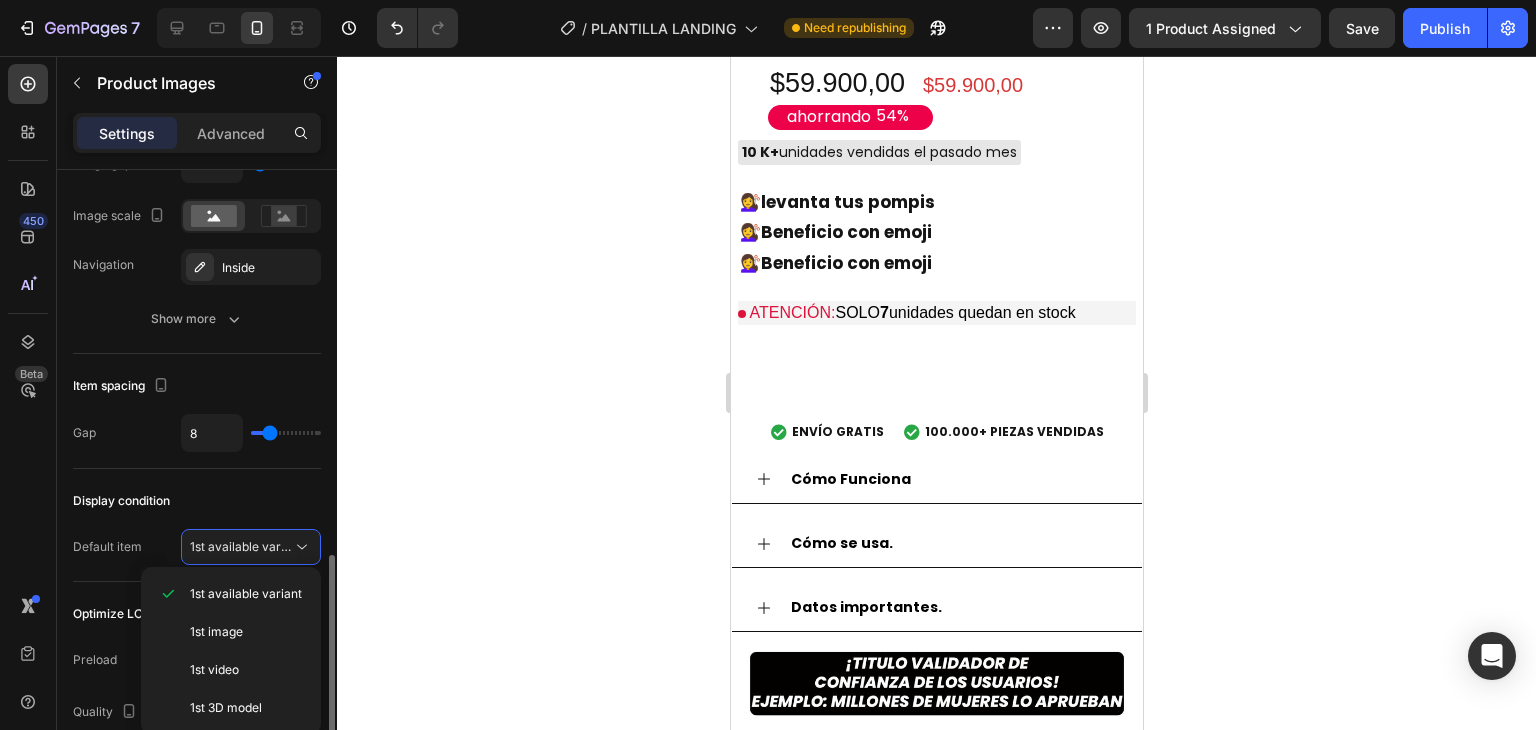 scroll, scrollTop: 1400, scrollLeft: 0, axis: vertical 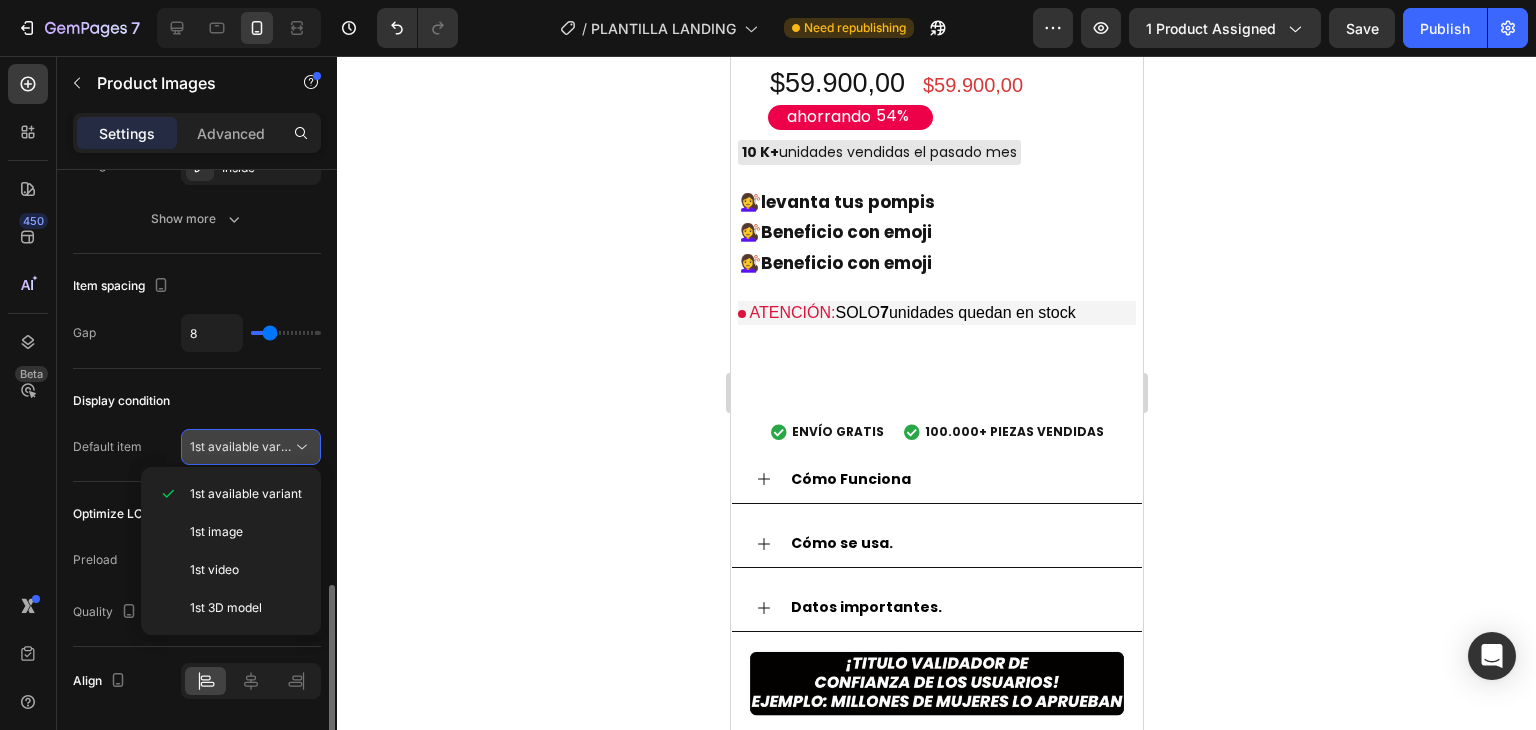 click on "1st available variant" at bounding box center [246, 446] 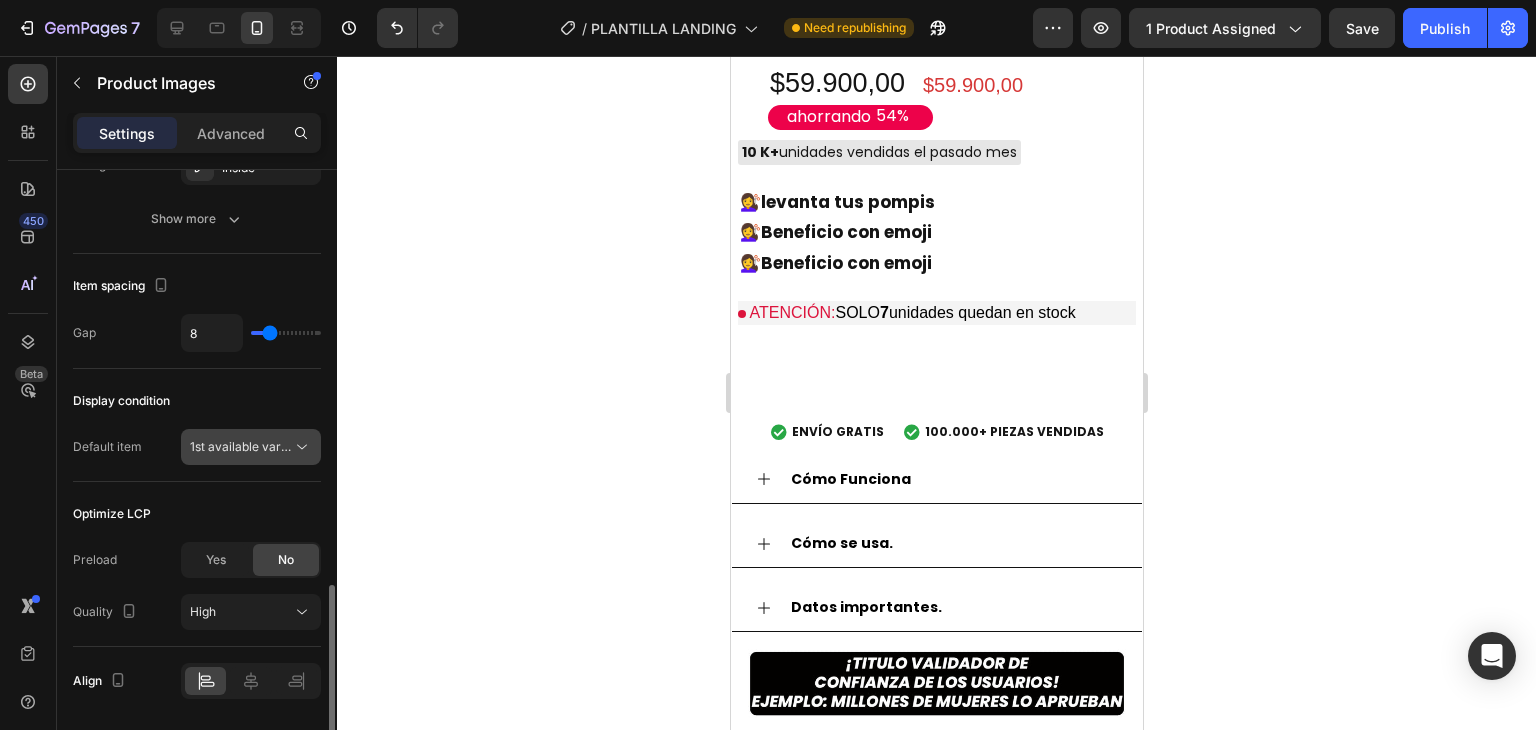 click on "1st available variant" at bounding box center [246, 446] 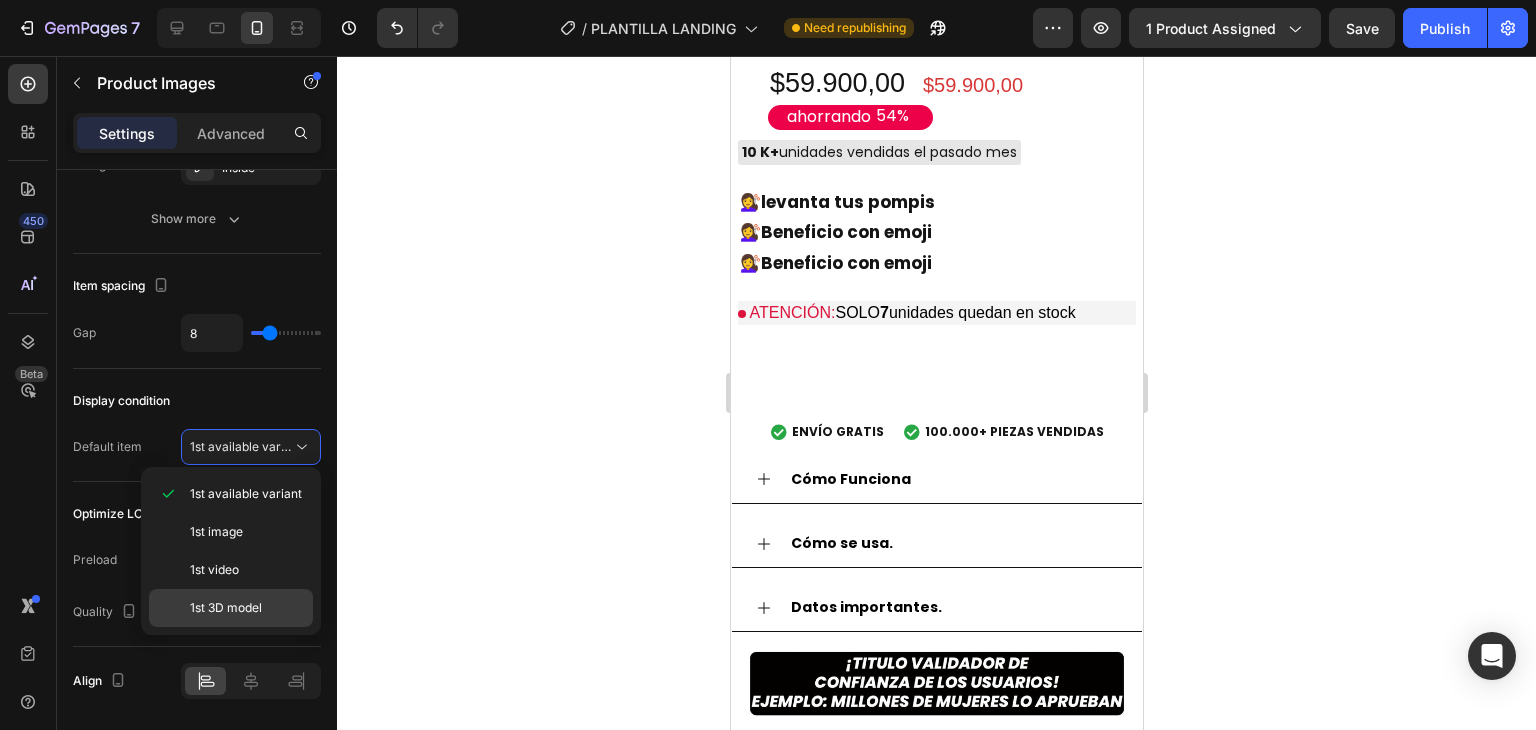 click on "1st 3D model" at bounding box center [226, 608] 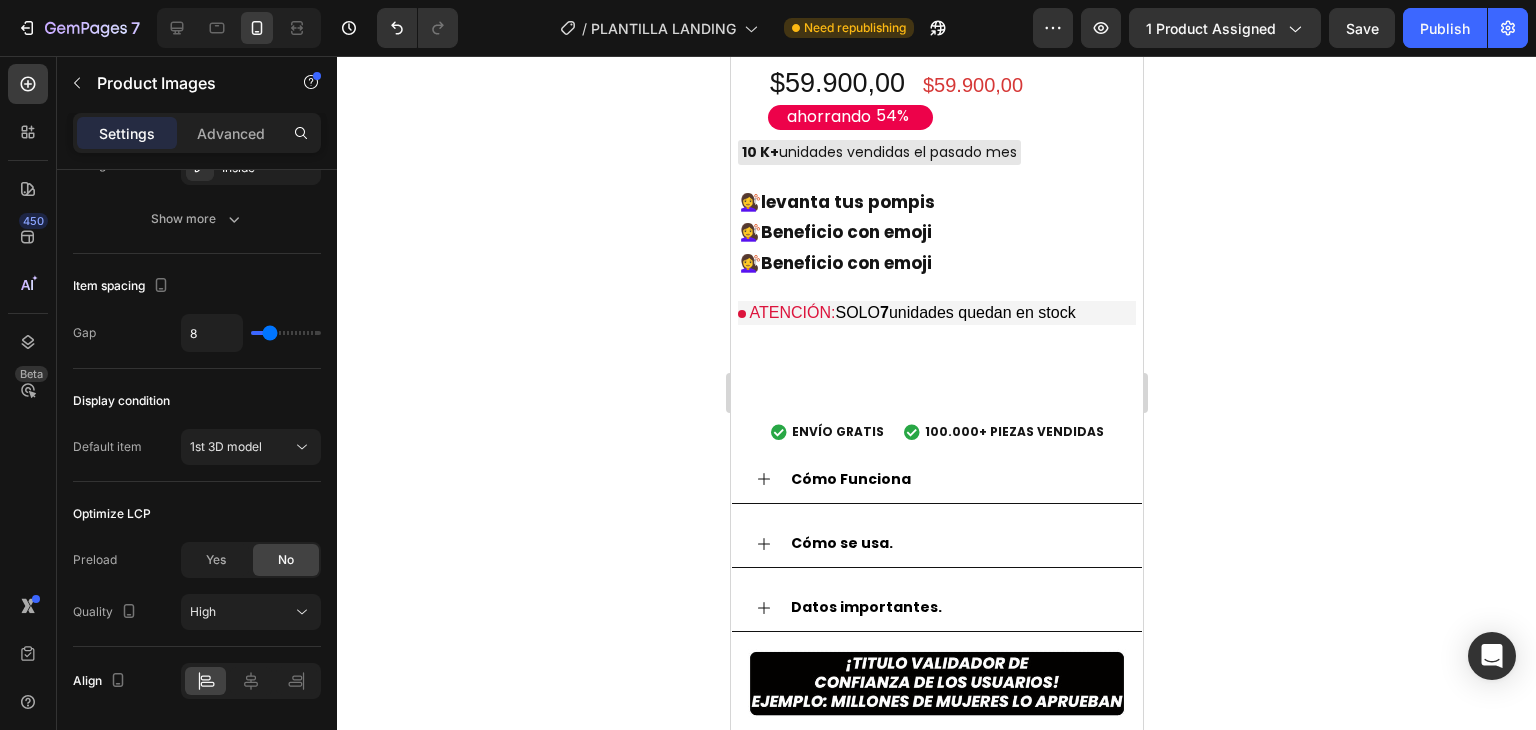 click at bounding box center (847, -124) 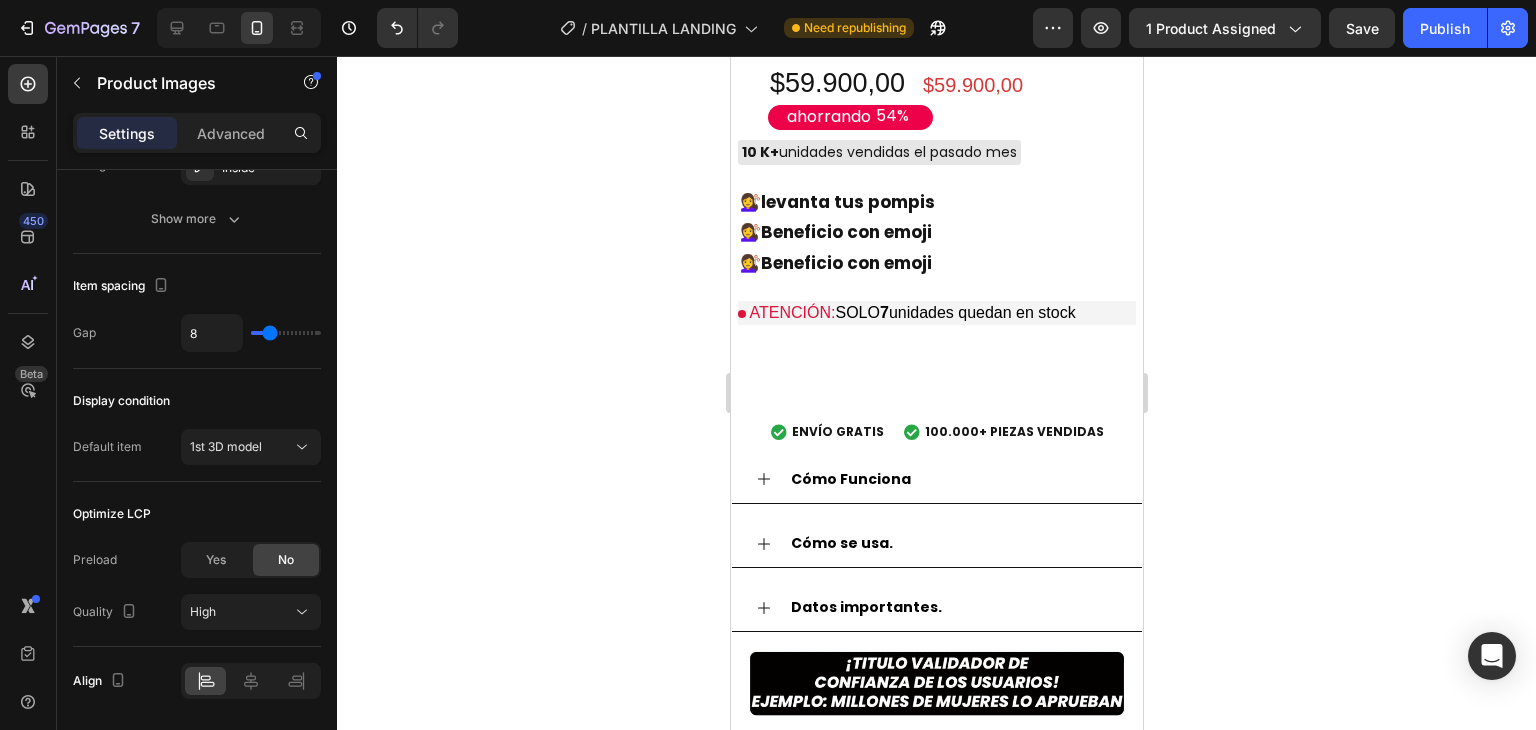 click at bounding box center (847, -124) 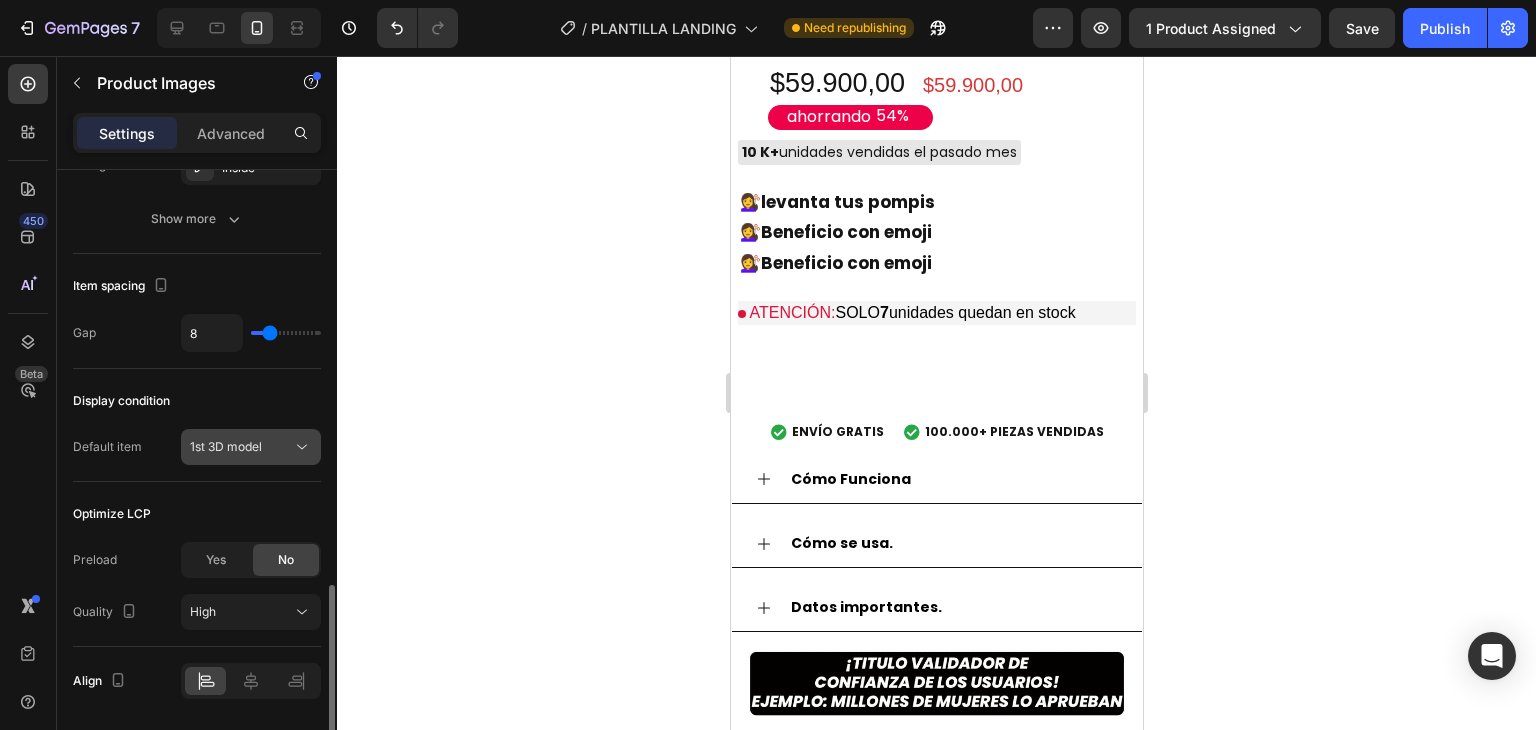 click on "1st 3D model" at bounding box center [251, 447] 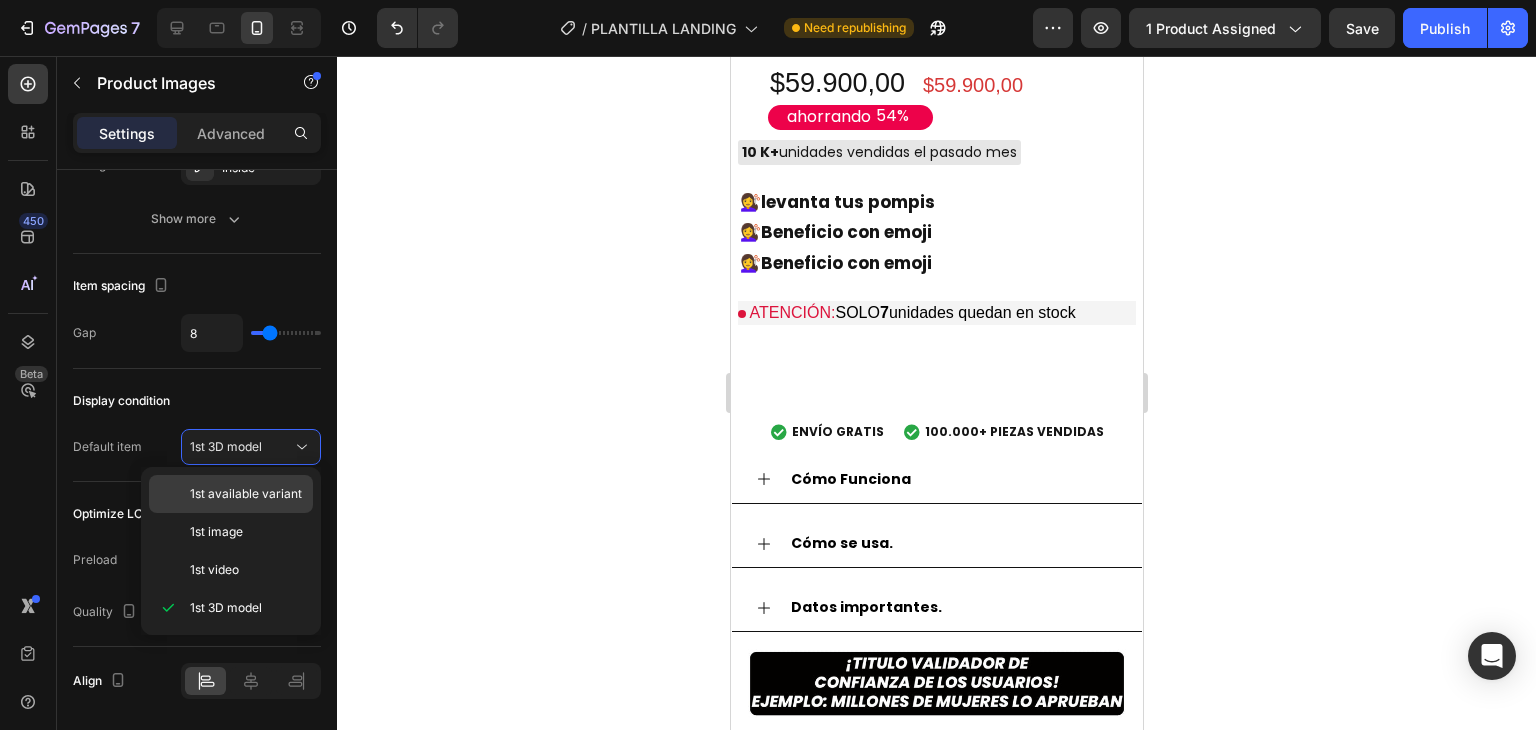 click on "1st available variant" at bounding box center [246, 494] 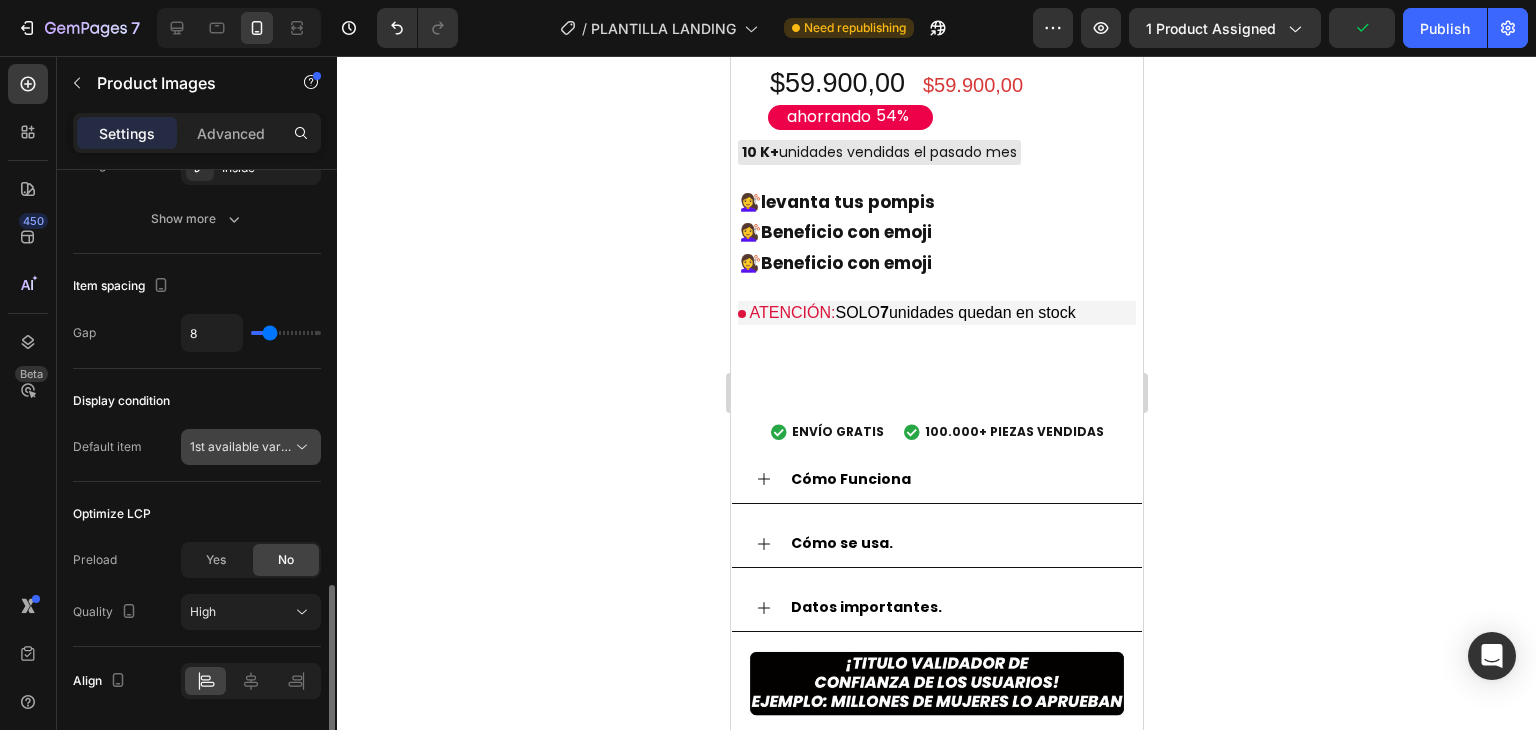 click on "1st available variant" at bounding box center (246, 446) 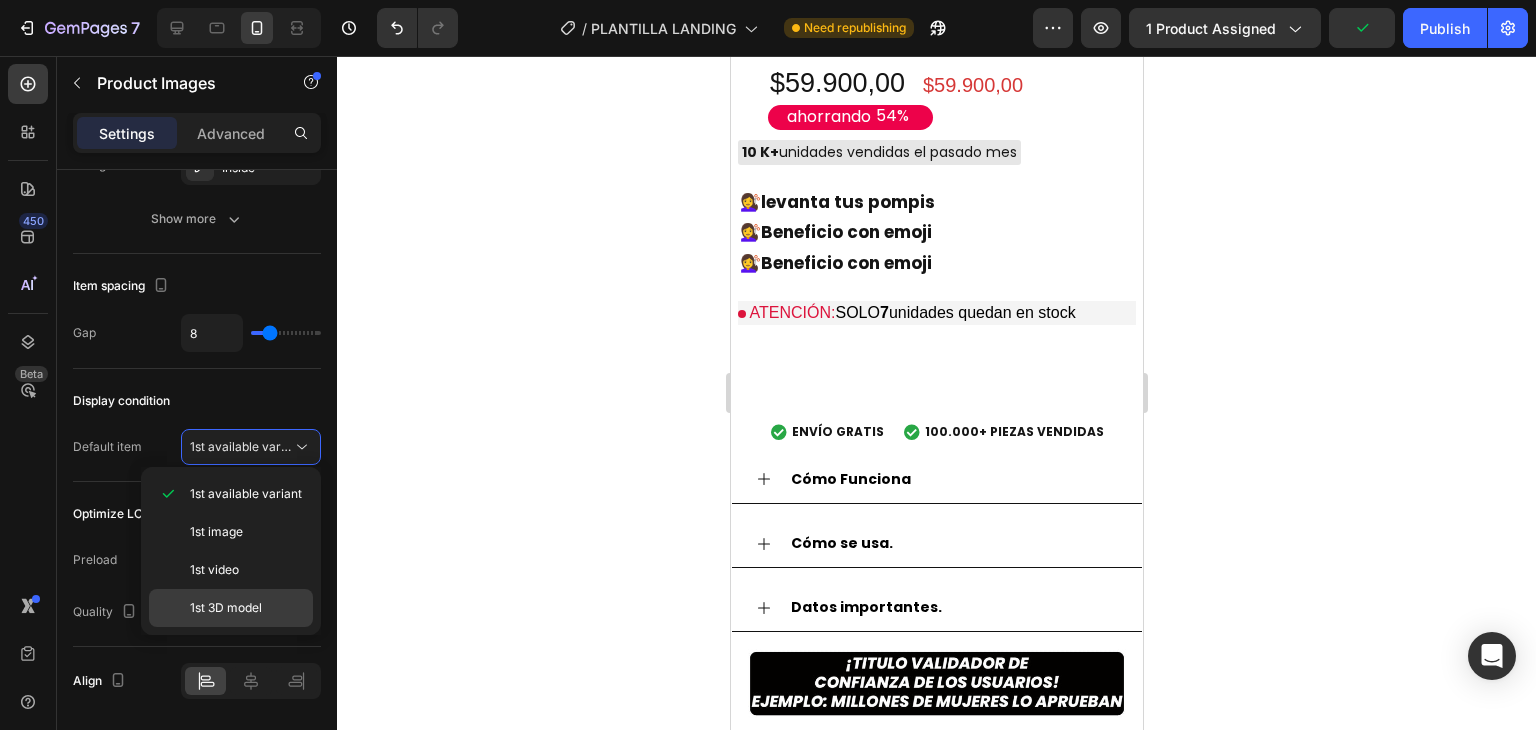 click on "1st 3D model" at bounding box center (226, 608) 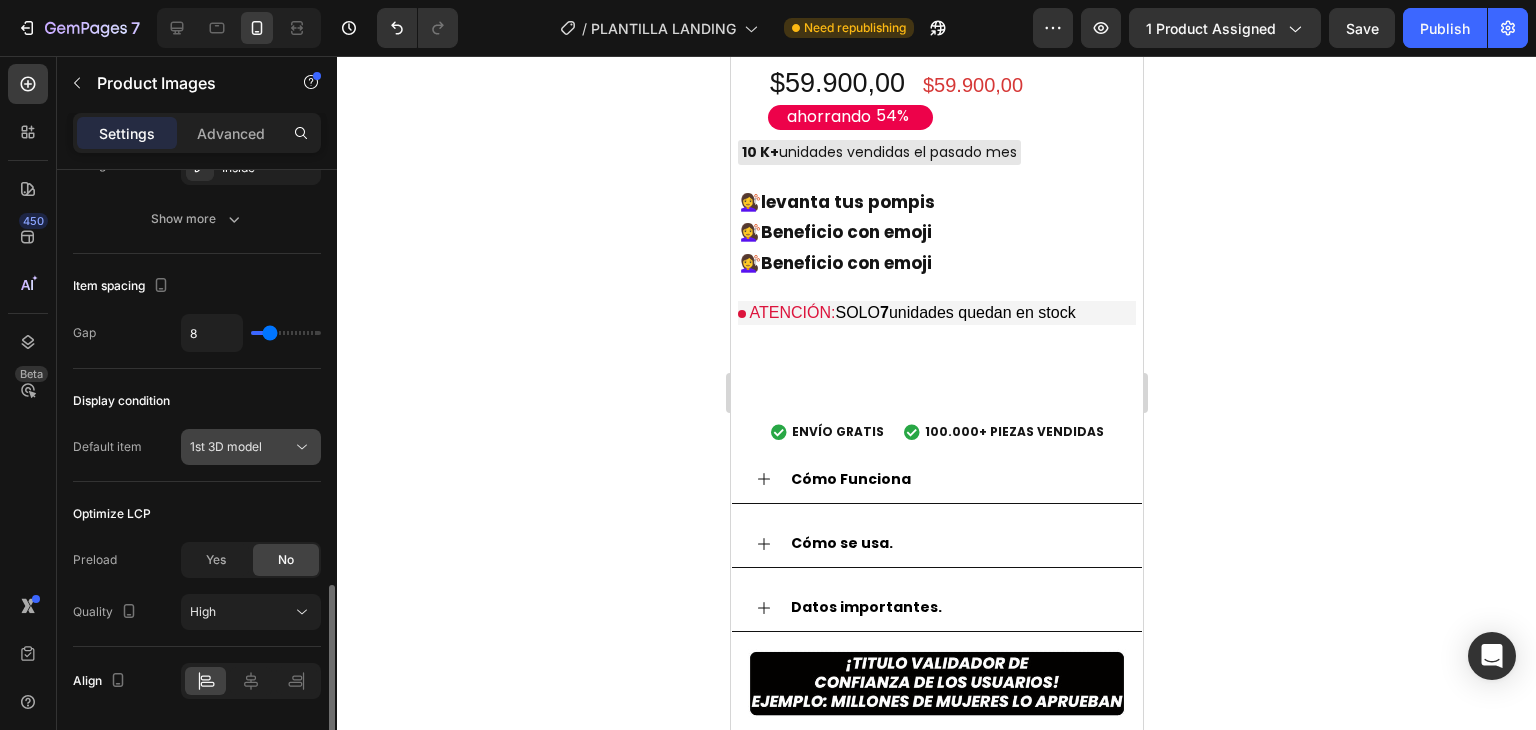 click on "1st 3D model" at bounding box center [226, 446] 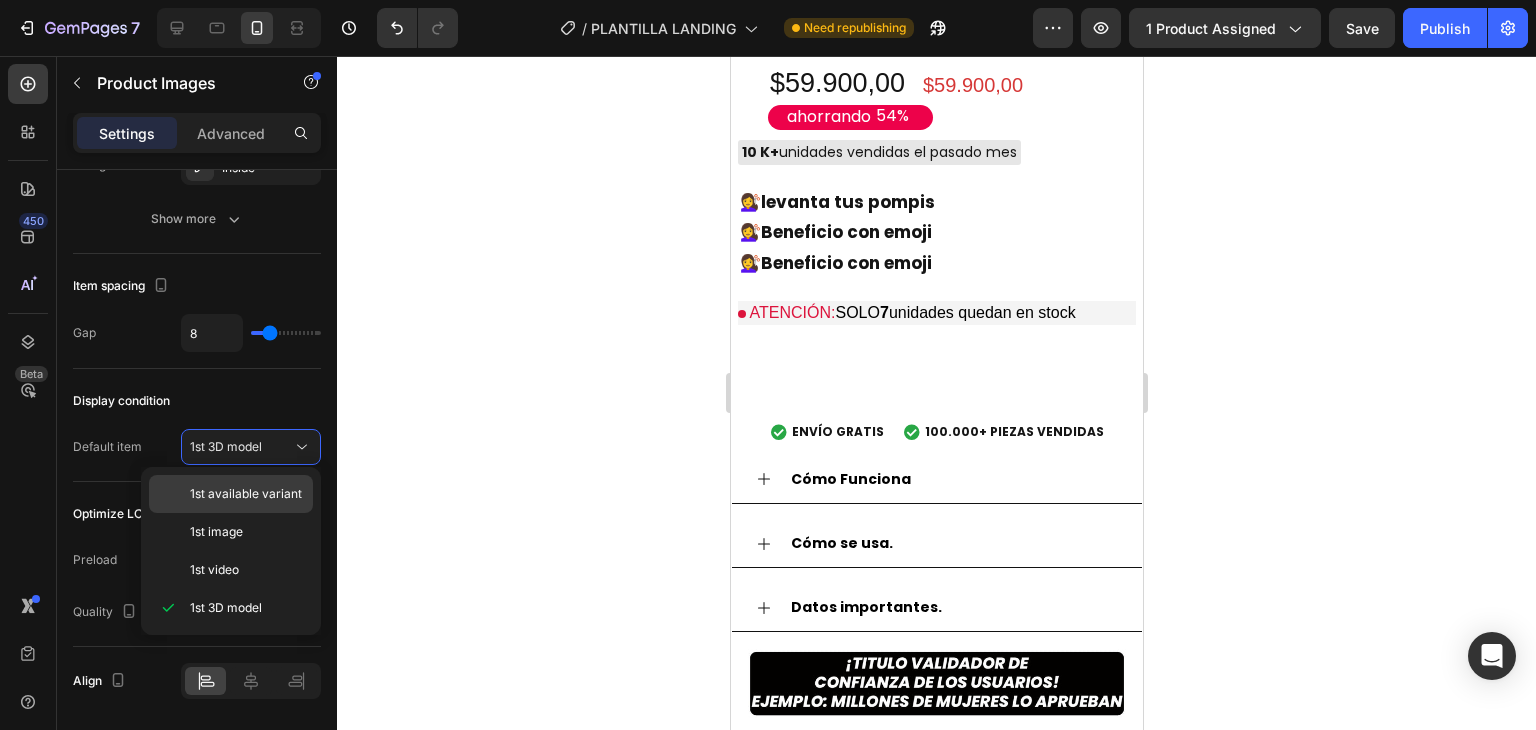click on "1st available variant" at bounding box center [246, 494] 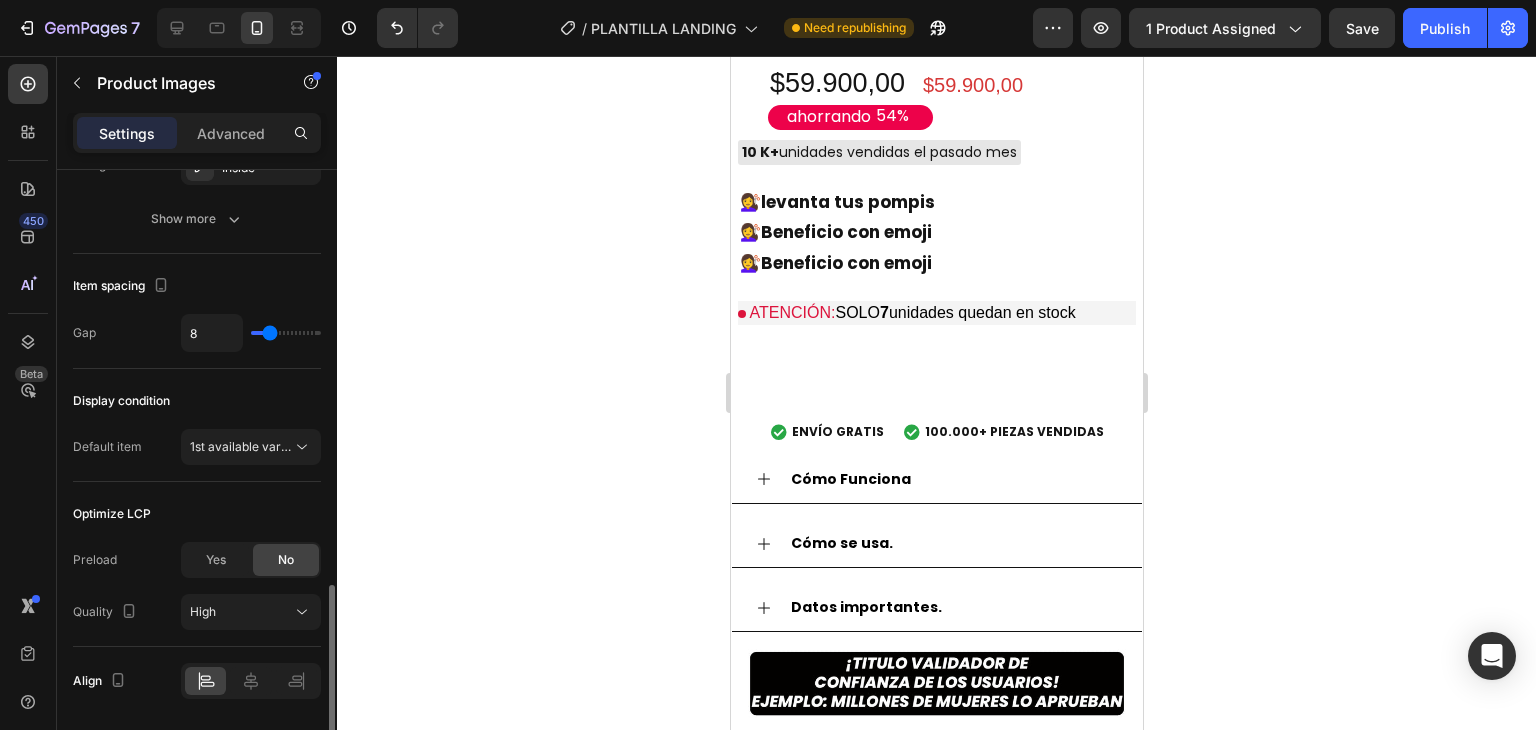 scroll, scrollTop: 1462, scrollLeft: 0, axis: vertical 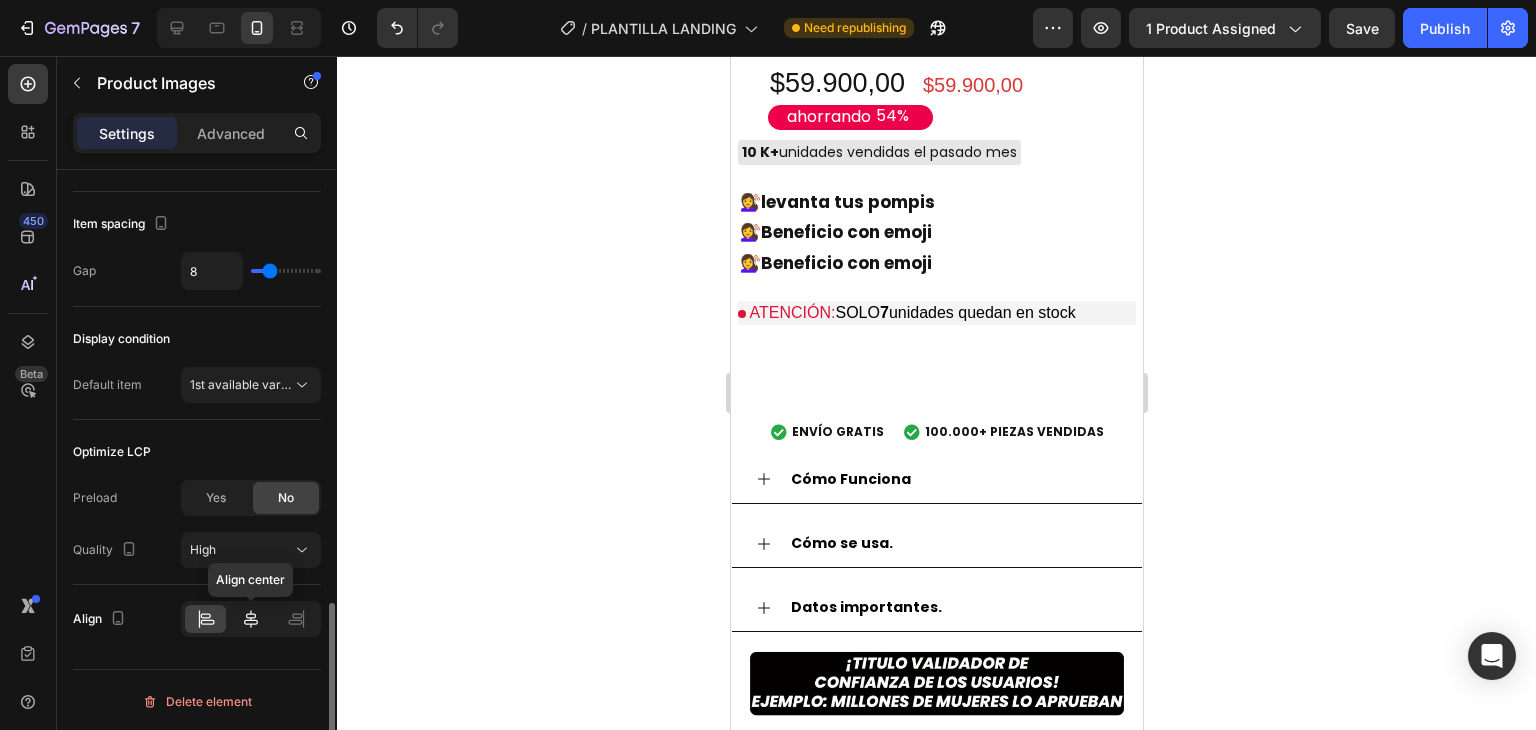 click 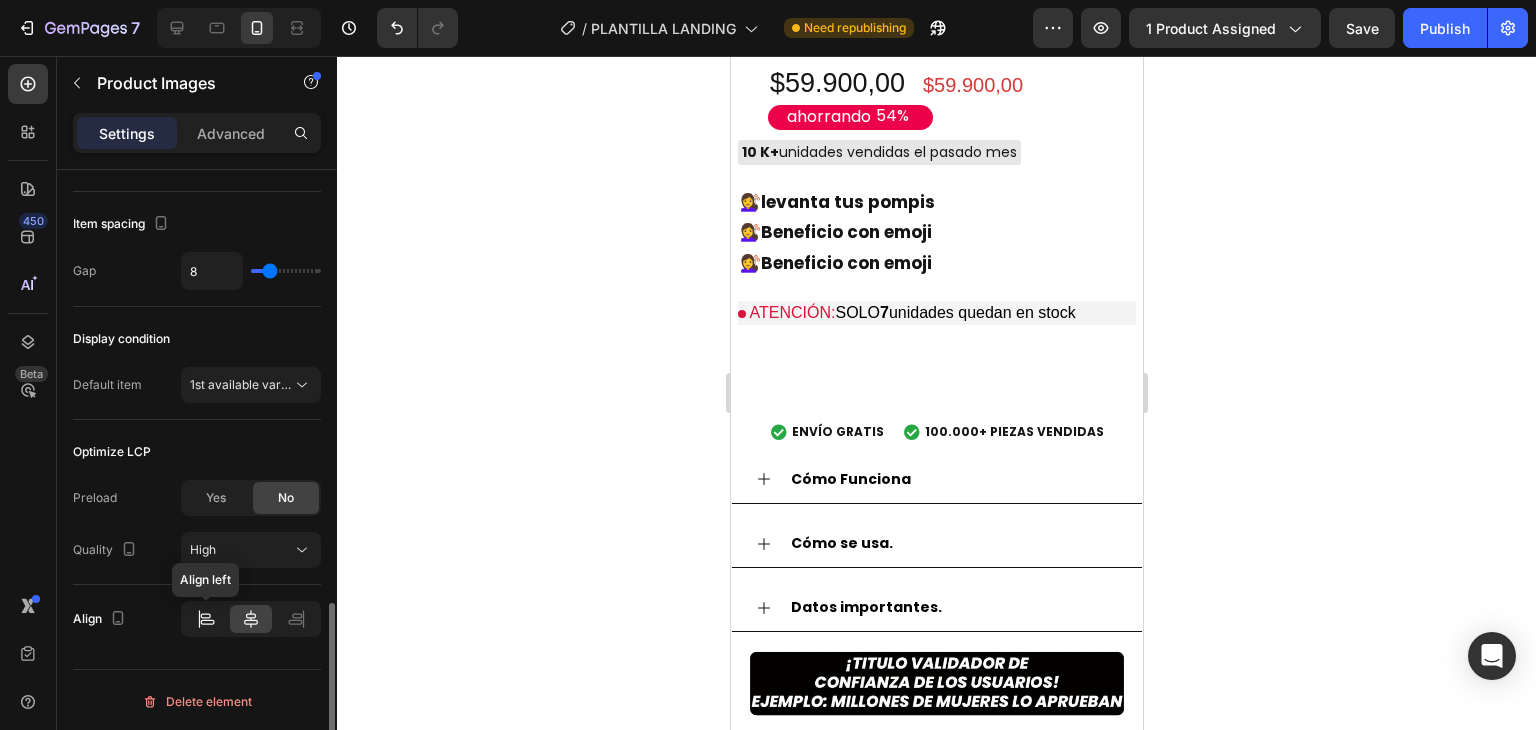 click 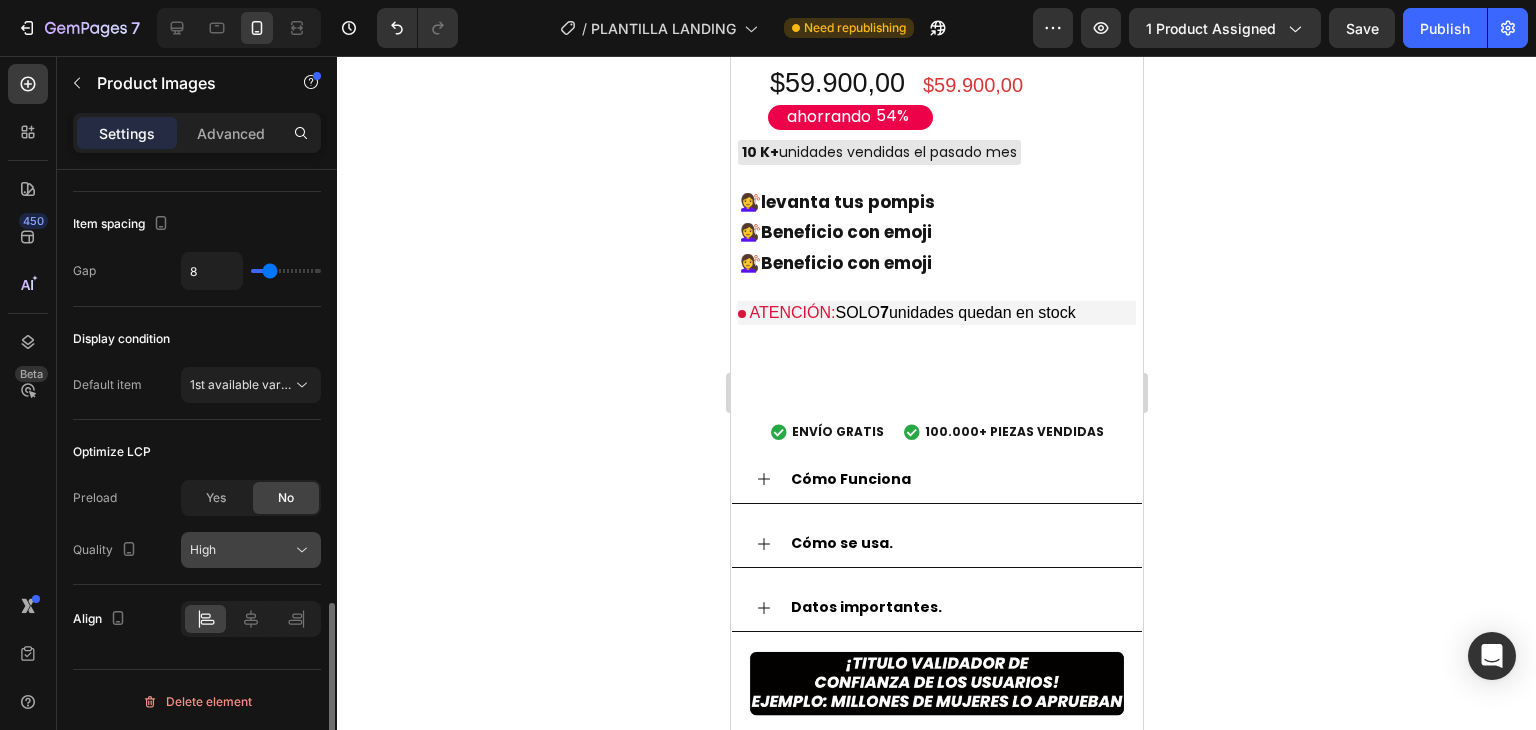 click 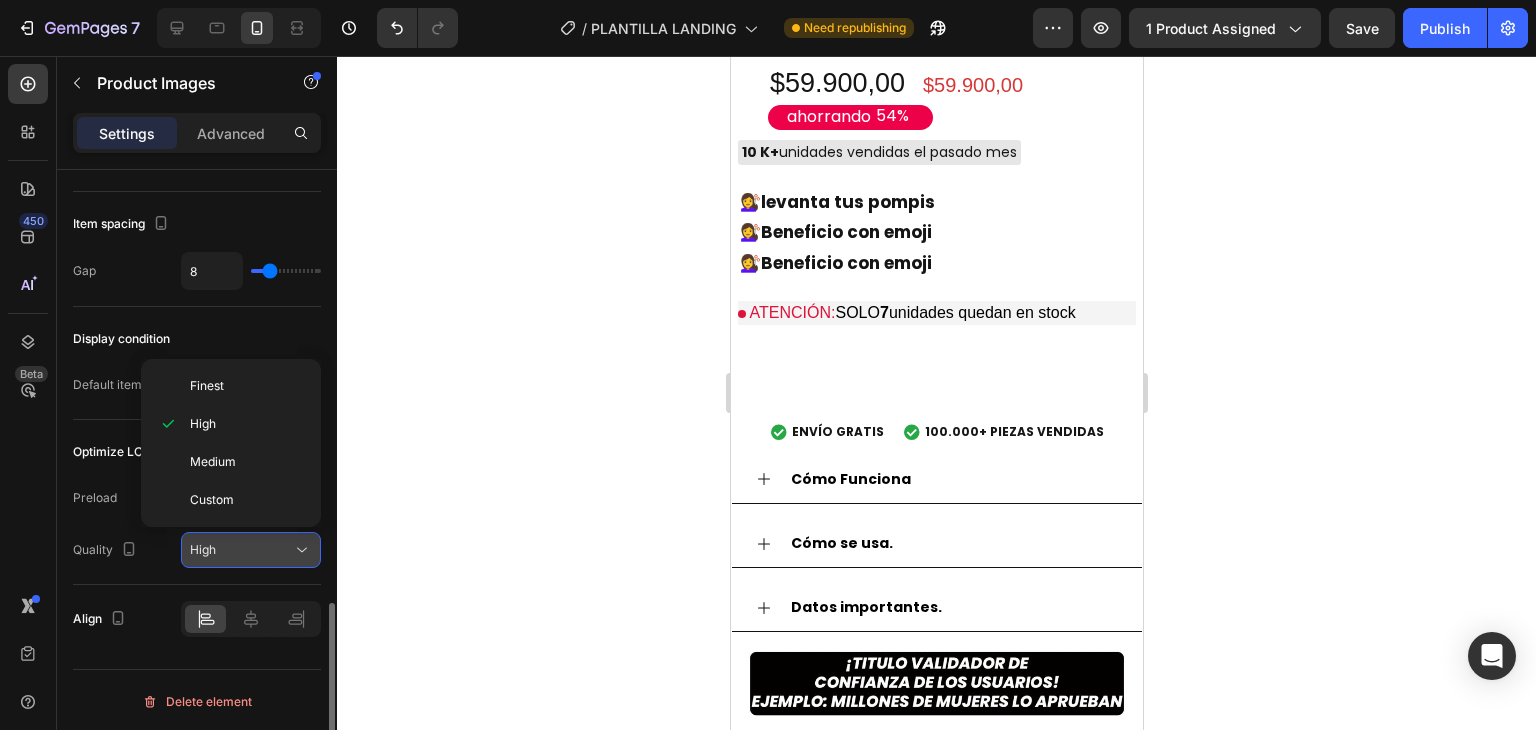 click 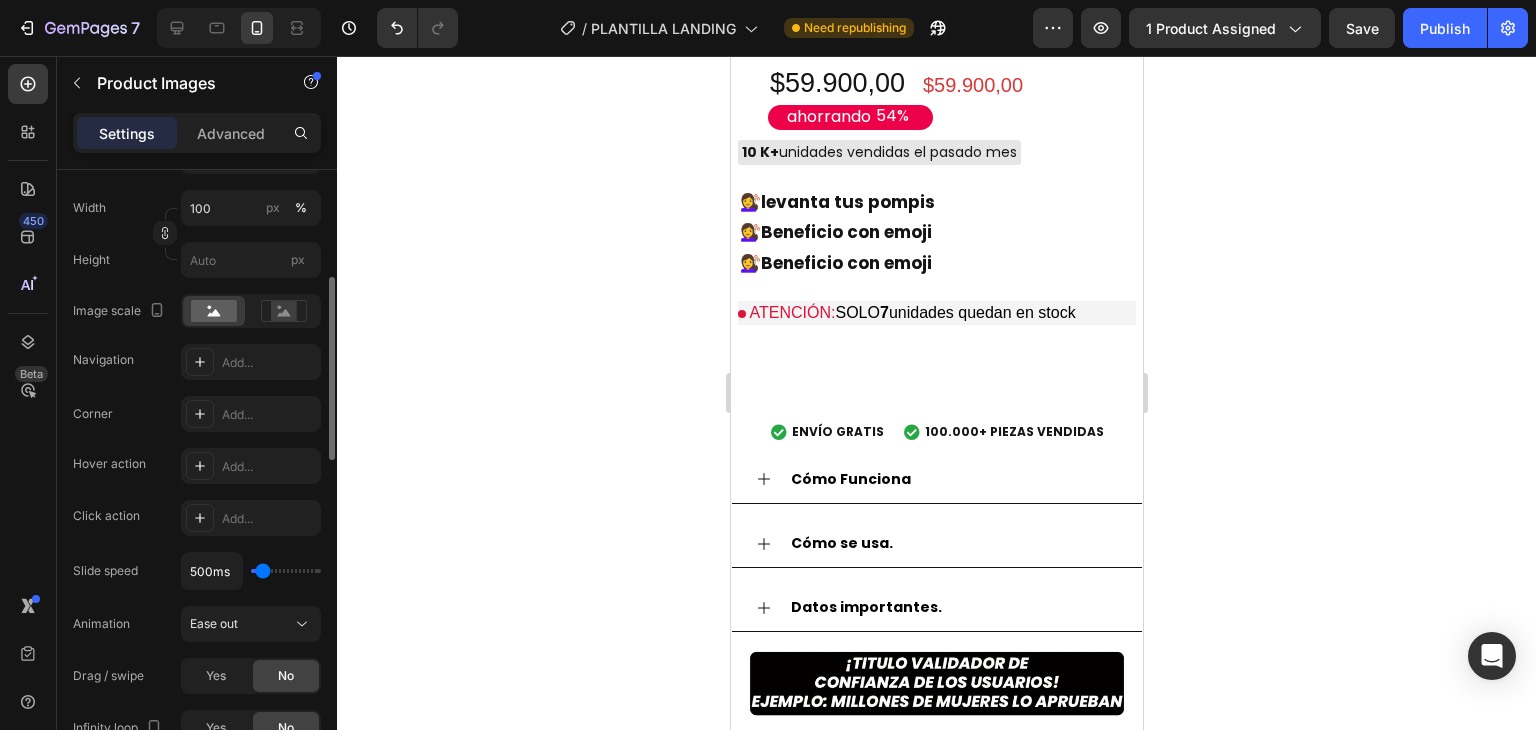 scroll, scrollTop: 0, scrollLeft: 0, axis: both 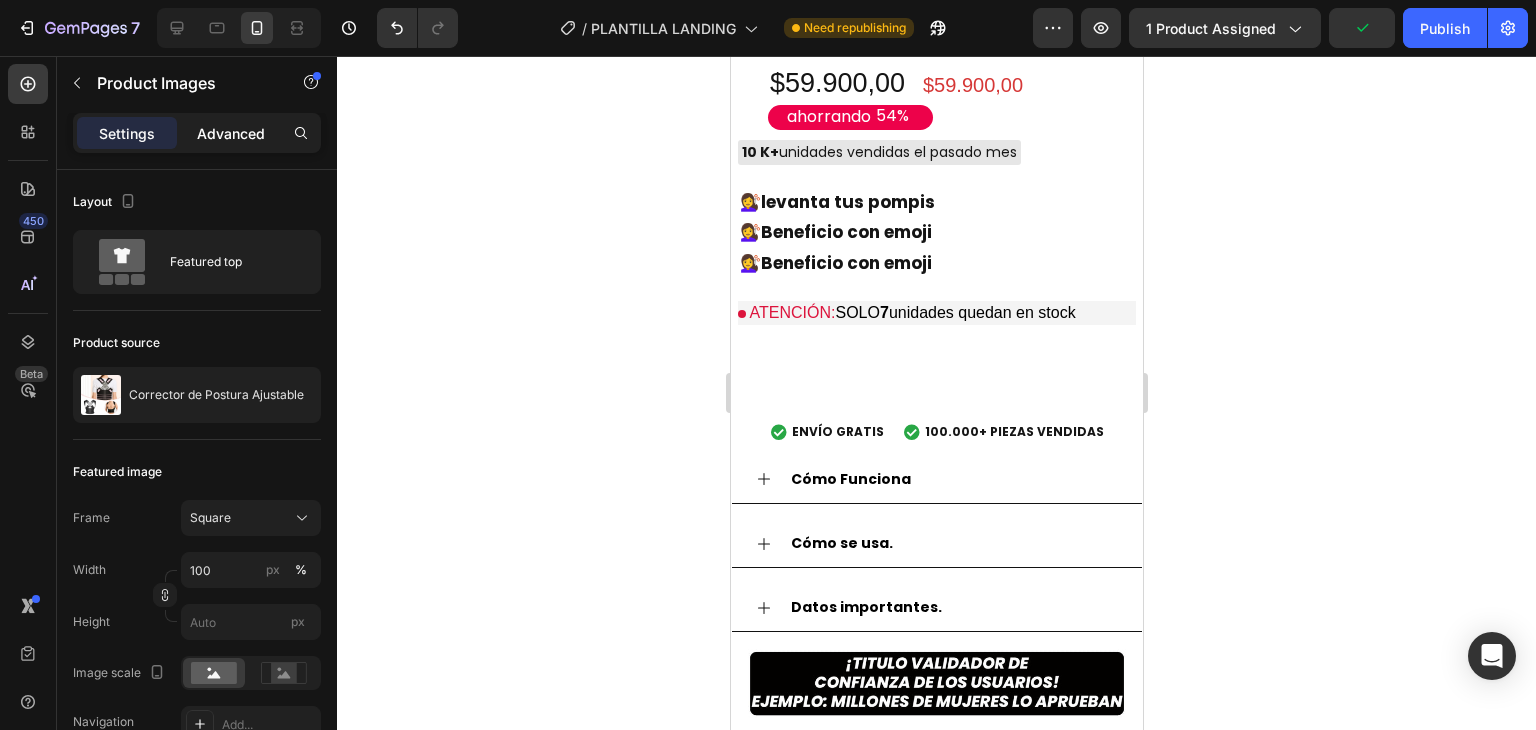 click on "Advanced" 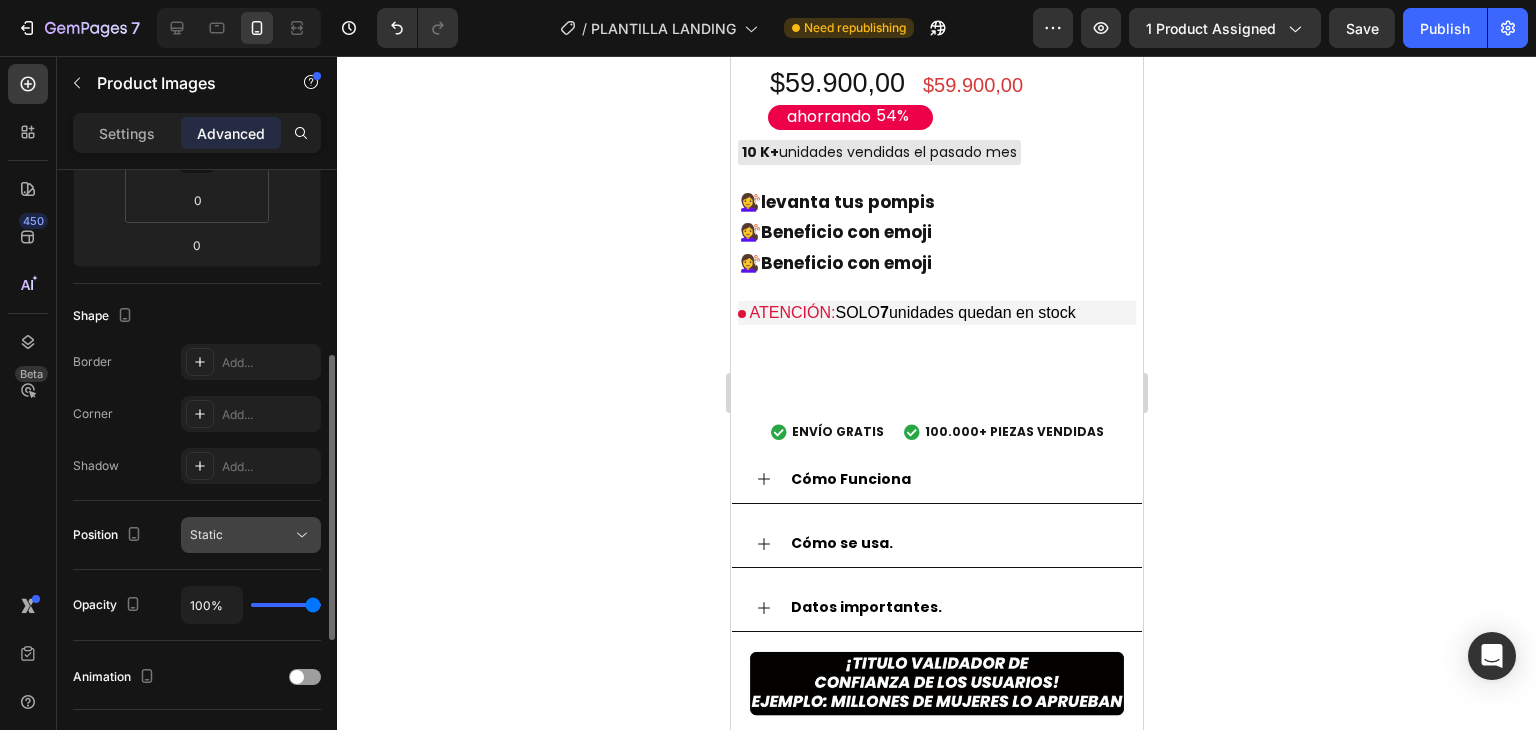 scroll, scrollTop: 715, scrollLeft: 0, axis: vertical 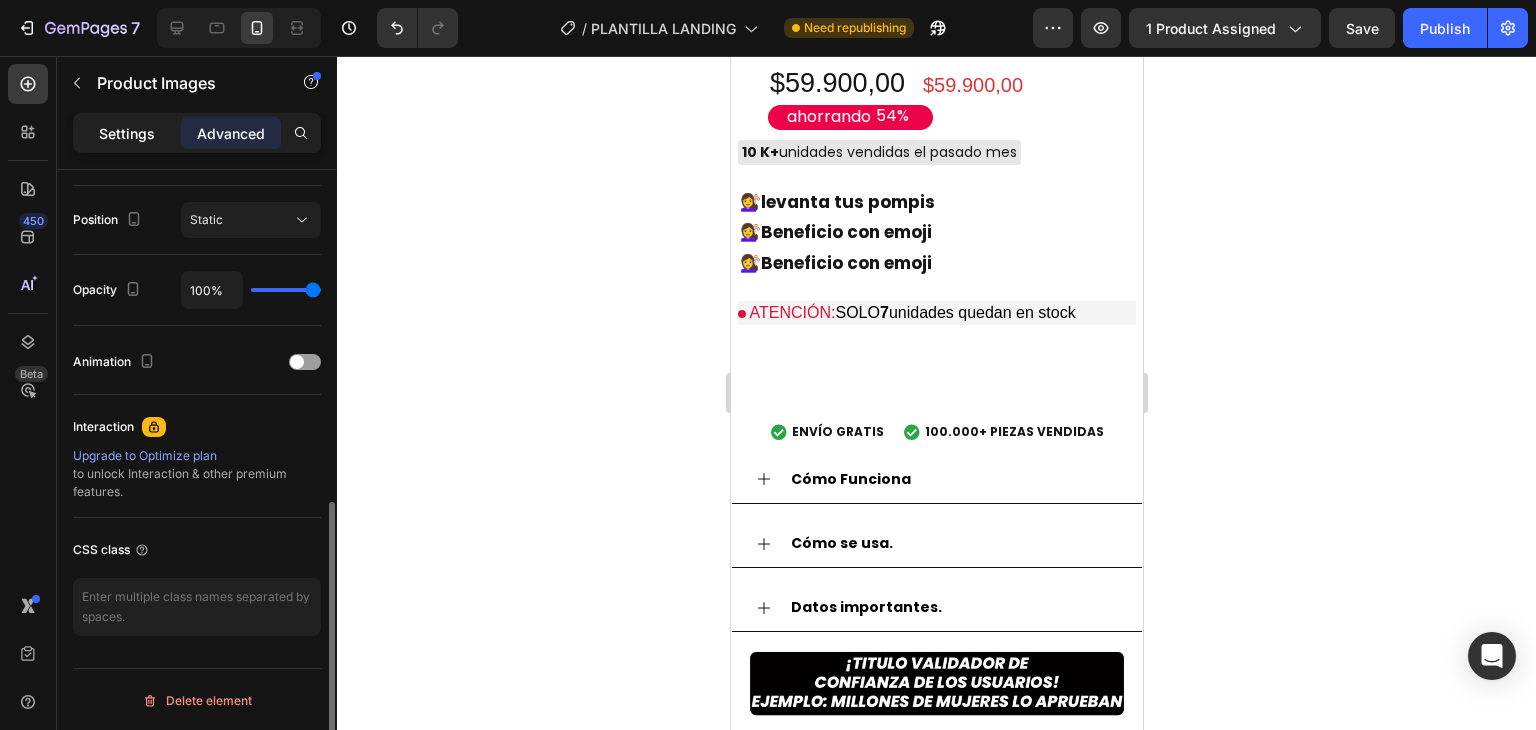 click on "Settings" at bounding box center (127, 133) 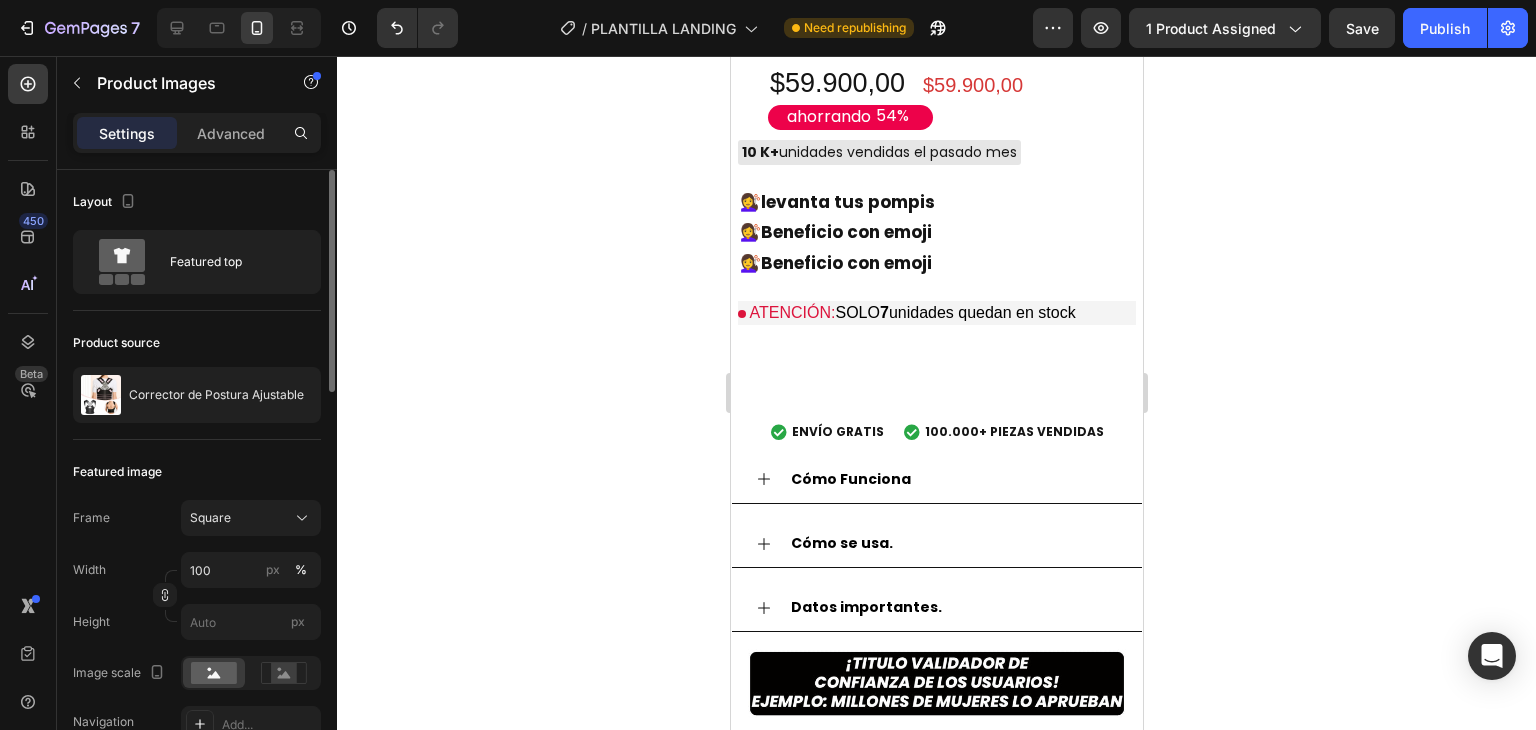 scroll, scrollTop: 200, scrollLeft: 0, axis: vertical 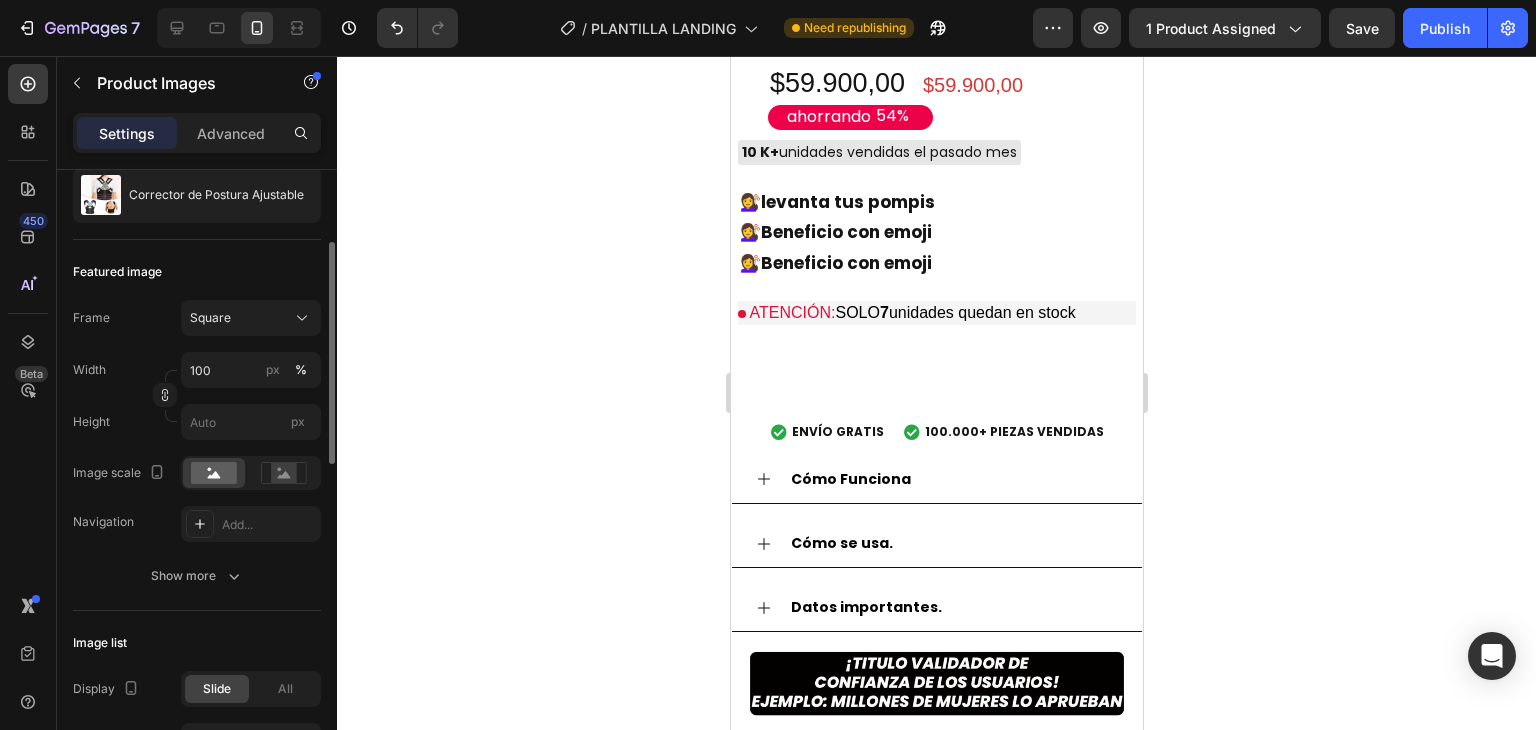 click at bounding box center (936, -124) 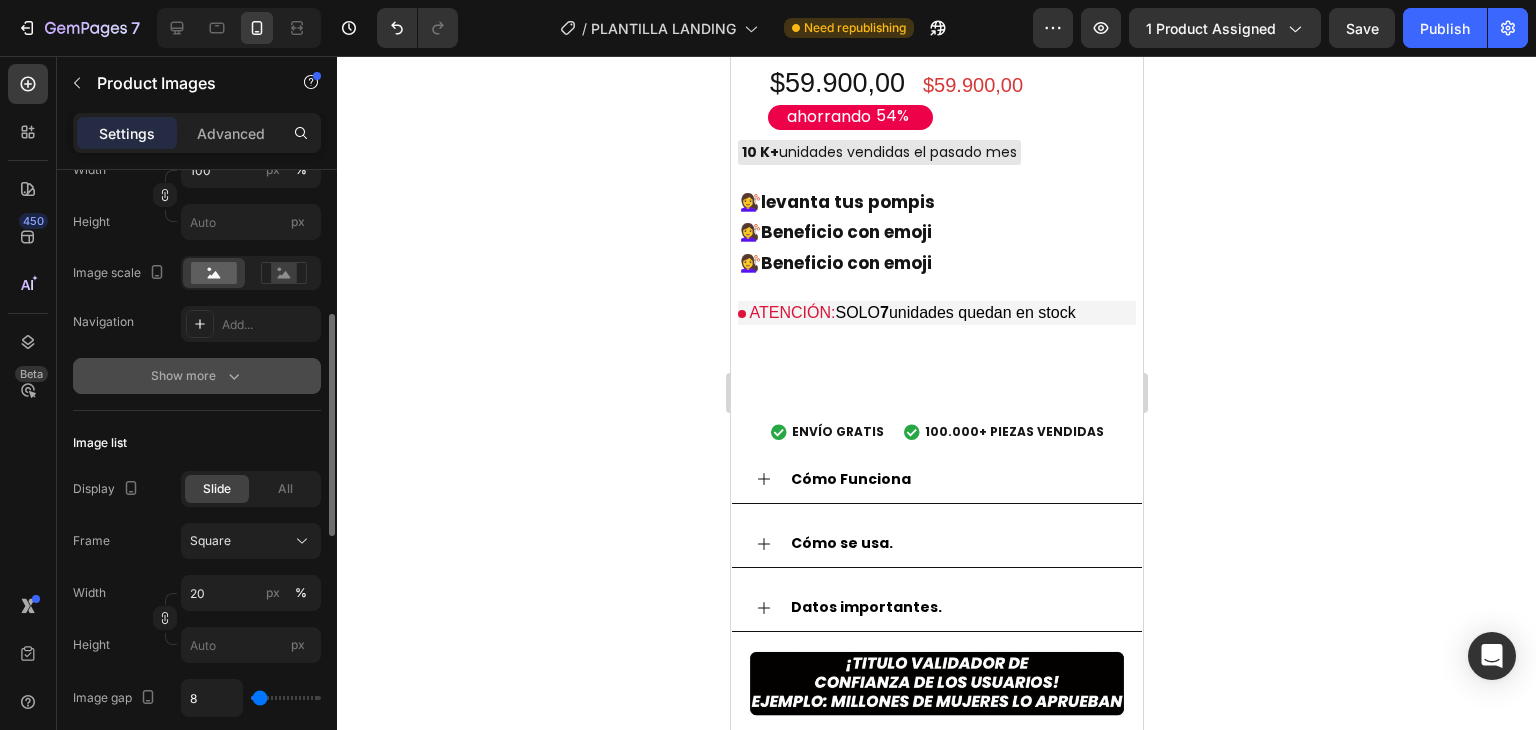 scroll, scrollTop: 500, scrollLeft: 0, axis: vertical 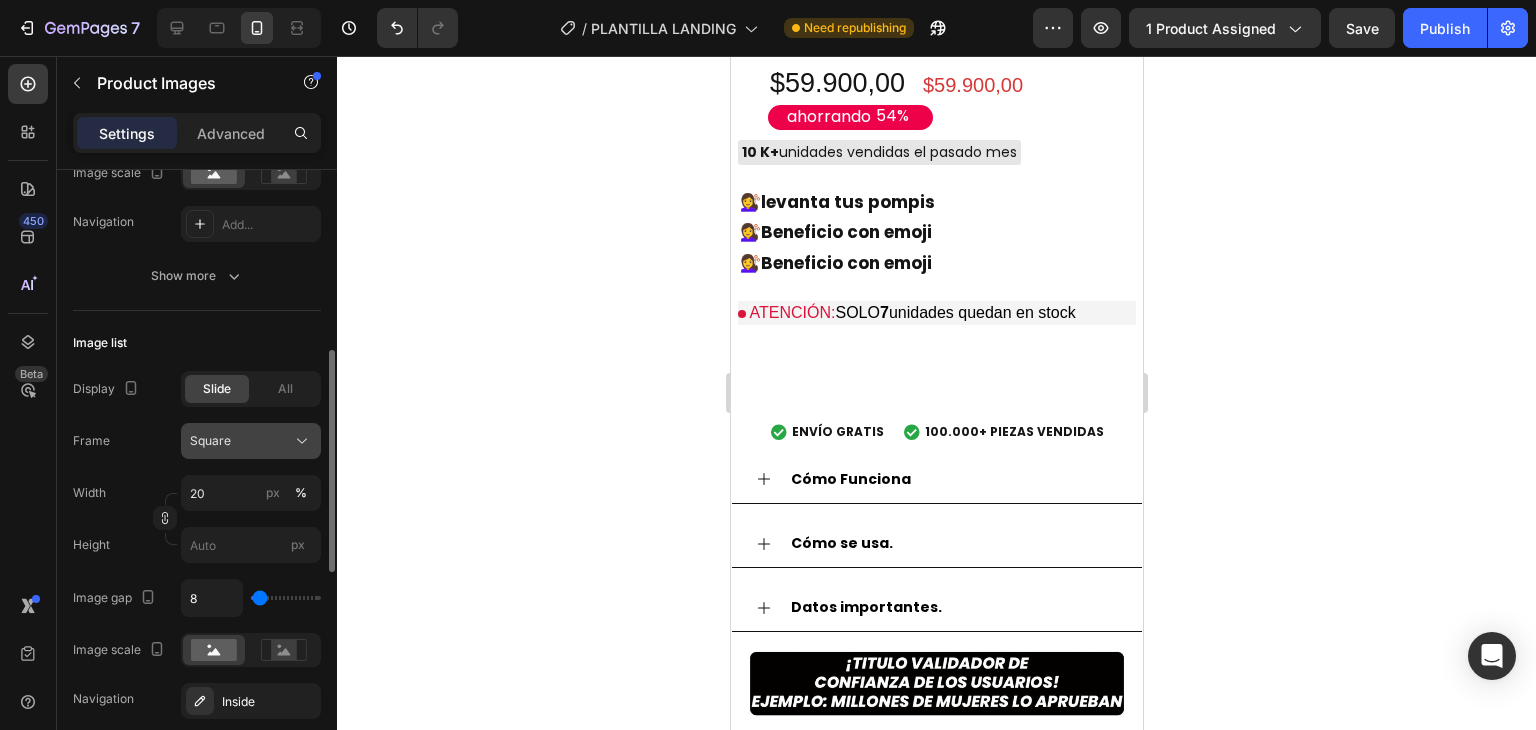 click on "Square" 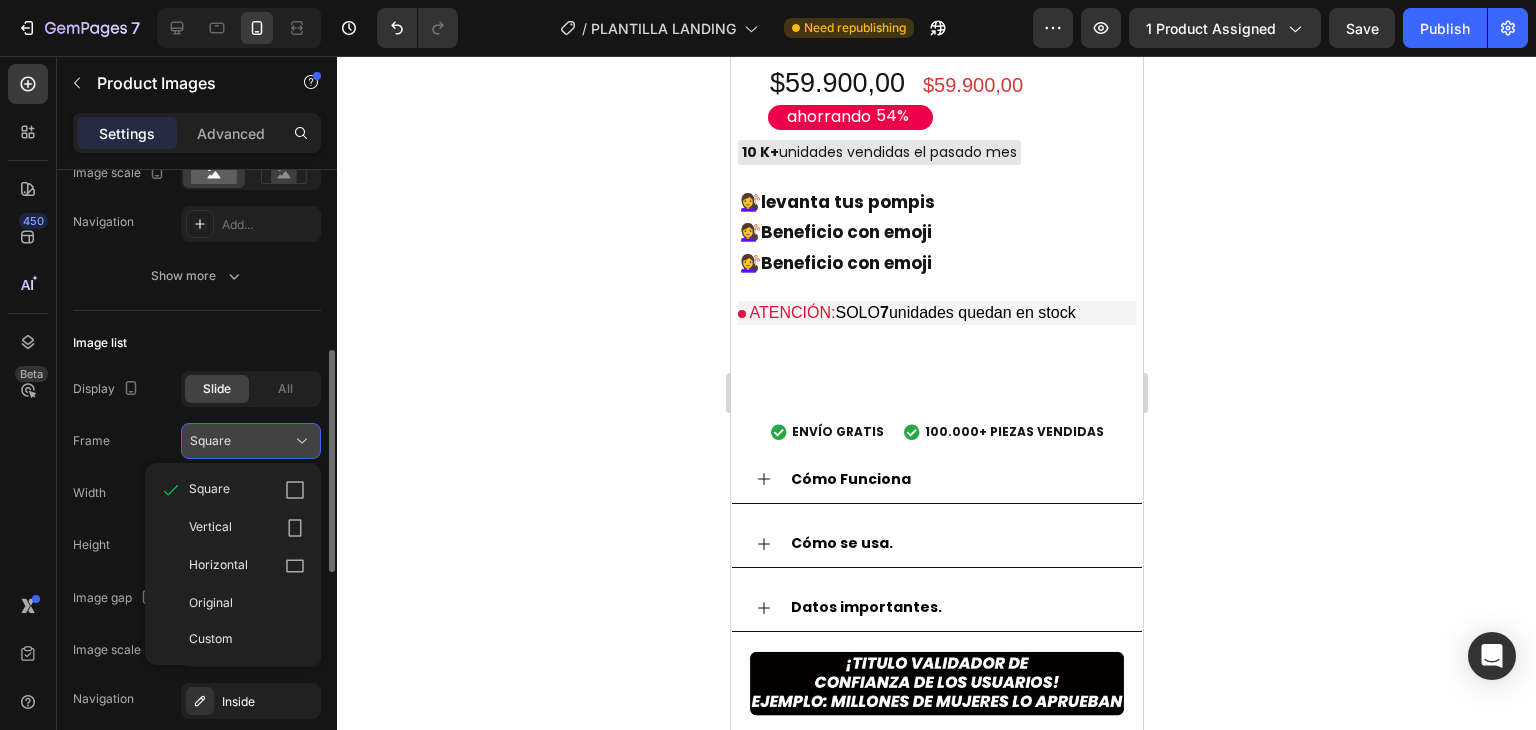 click on "Square" 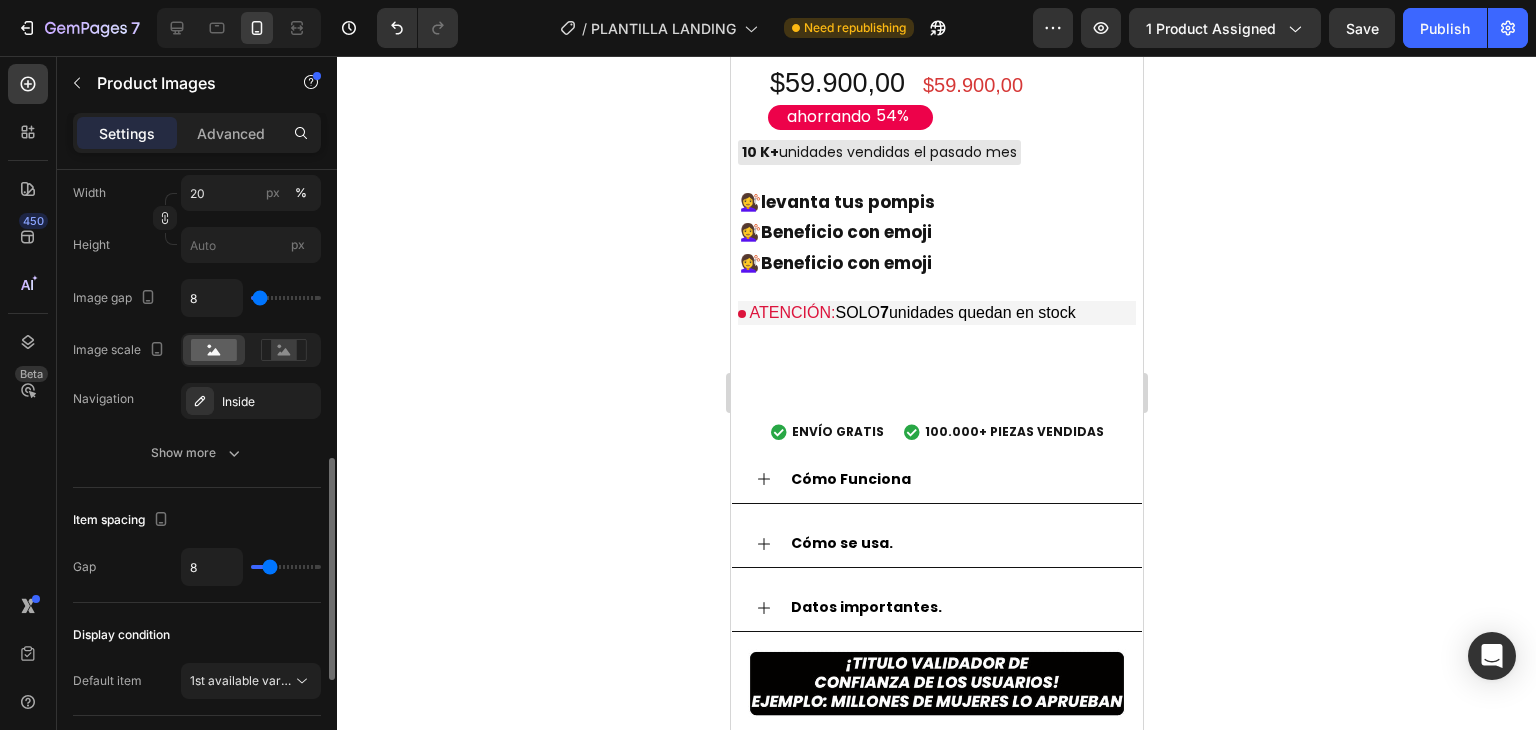 scroll, scrollTop: 900, scrollLeft: 0, axis: vertical 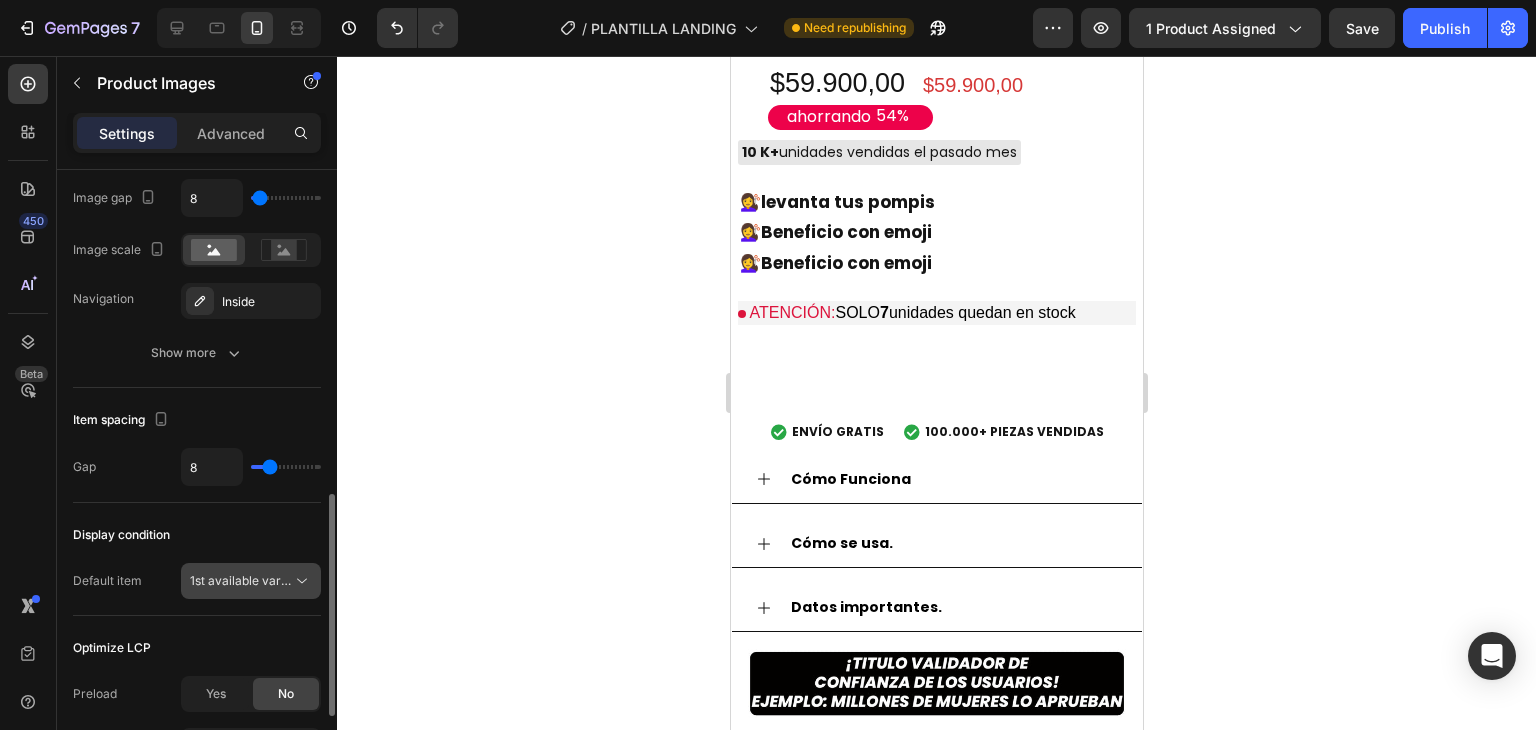 click 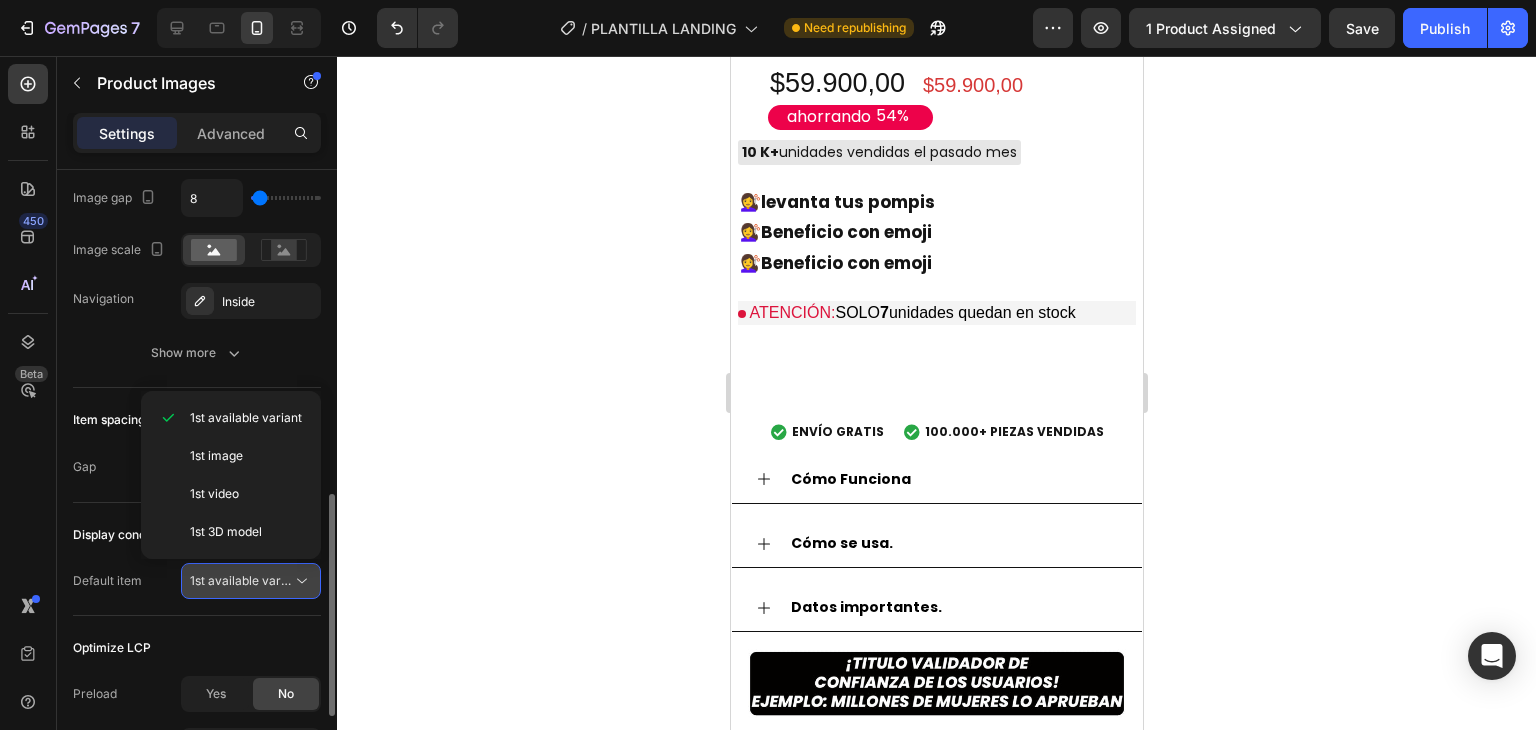 click on "1st available variant" at bounding box center [251, 581] 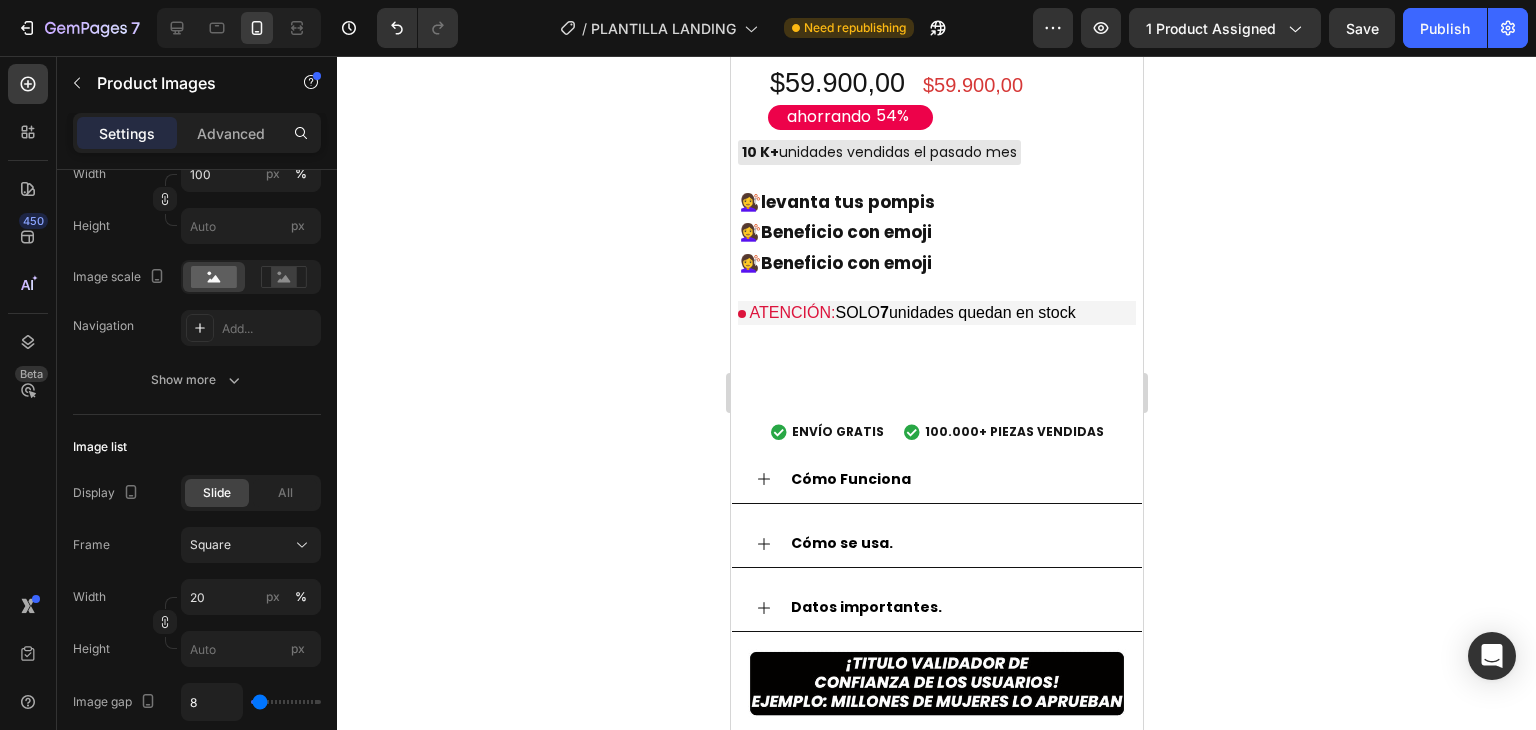 scroll, scrollTop: 0, scrollLeft: 0, axis: both 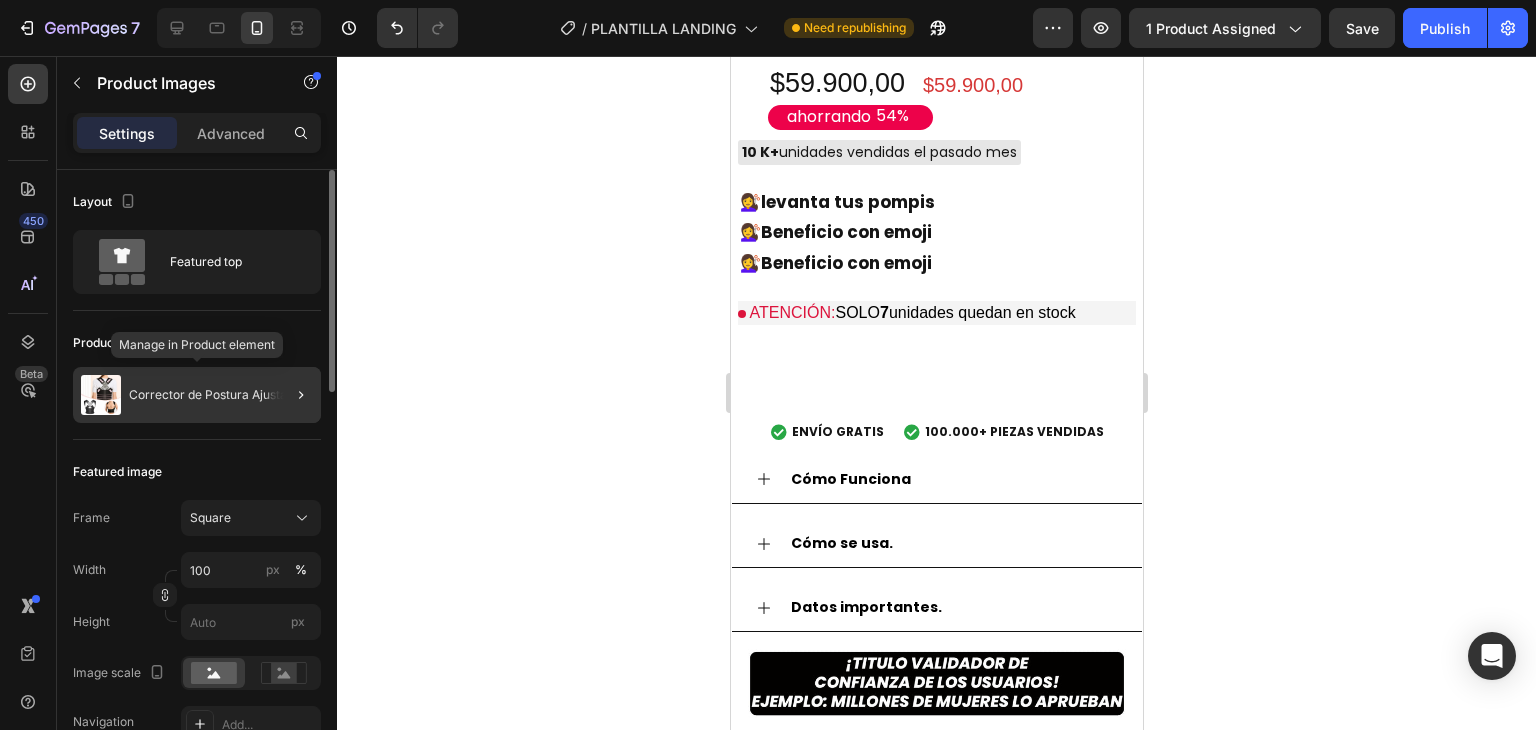 click on "Corrector de Postura Ajustable" at bounding box center (216, 395) 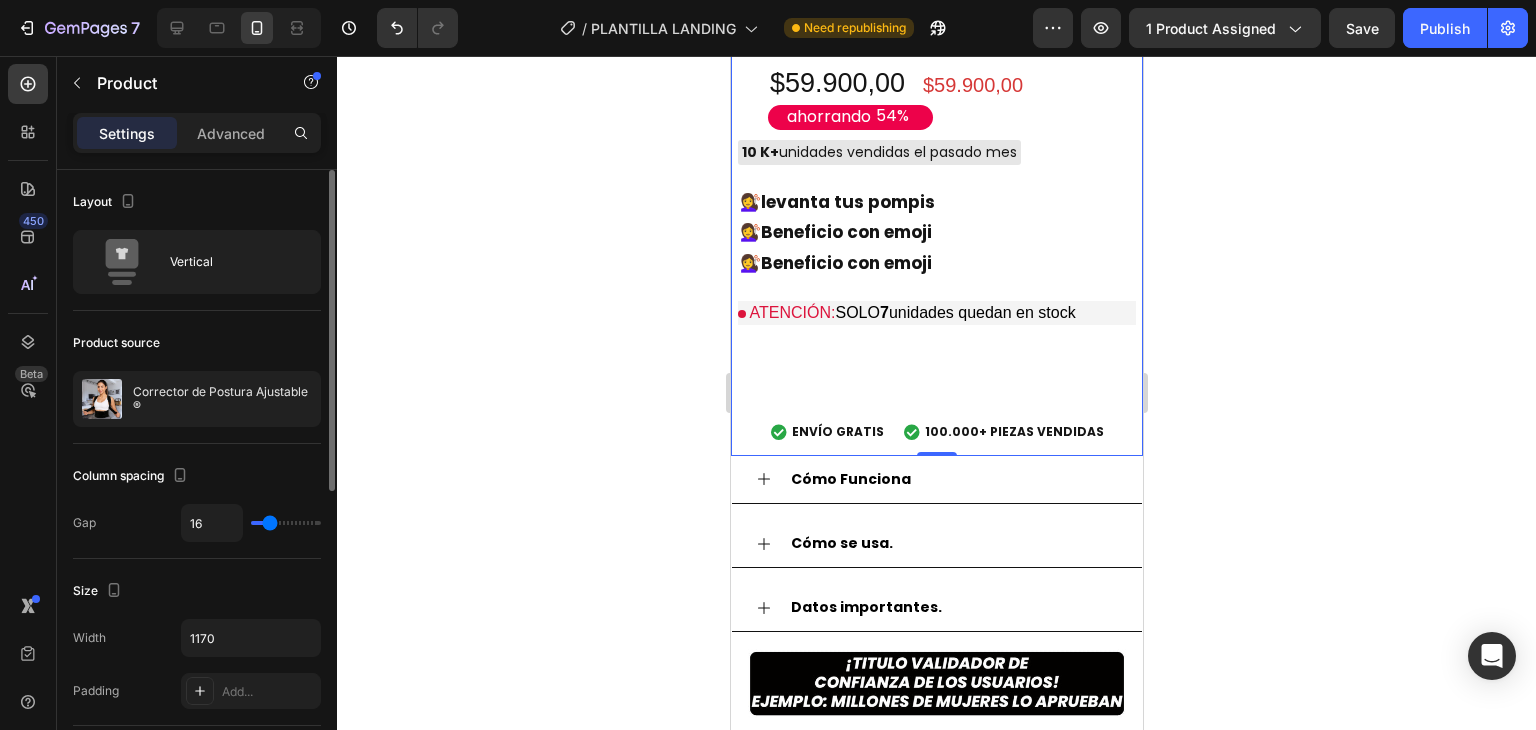 scroll, scrollTop: 100, scrollLeft: 0, axis: vertical 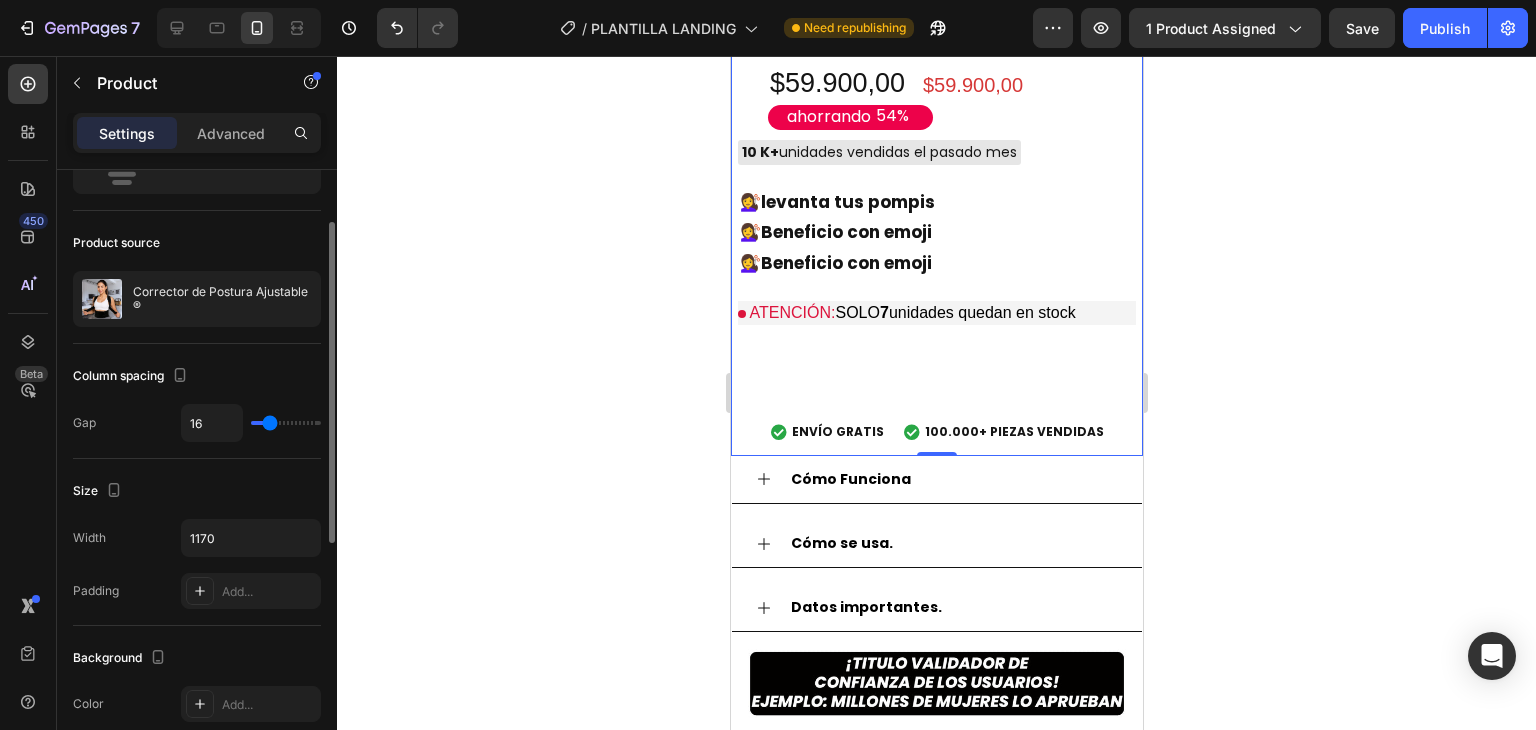 type on "25" 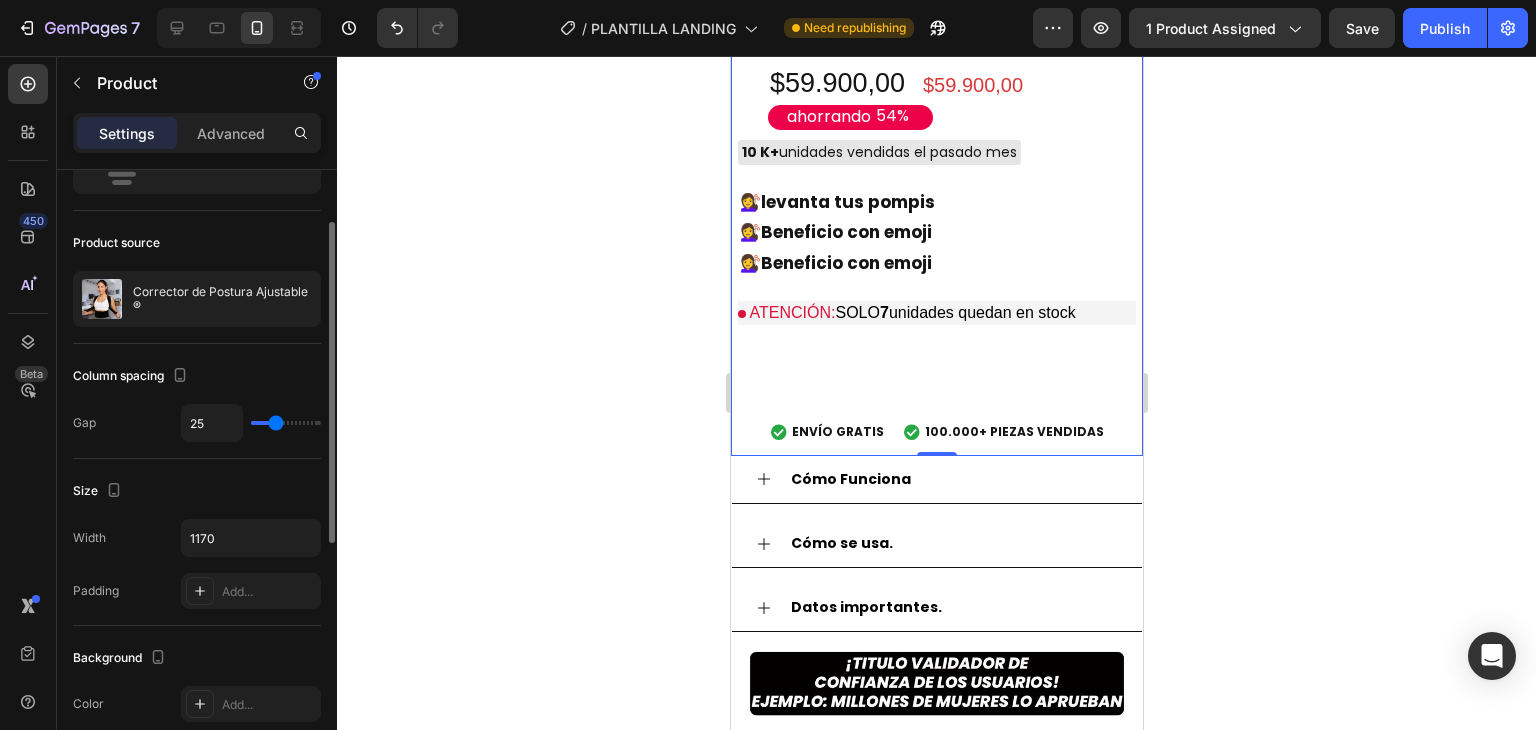 type on "29" 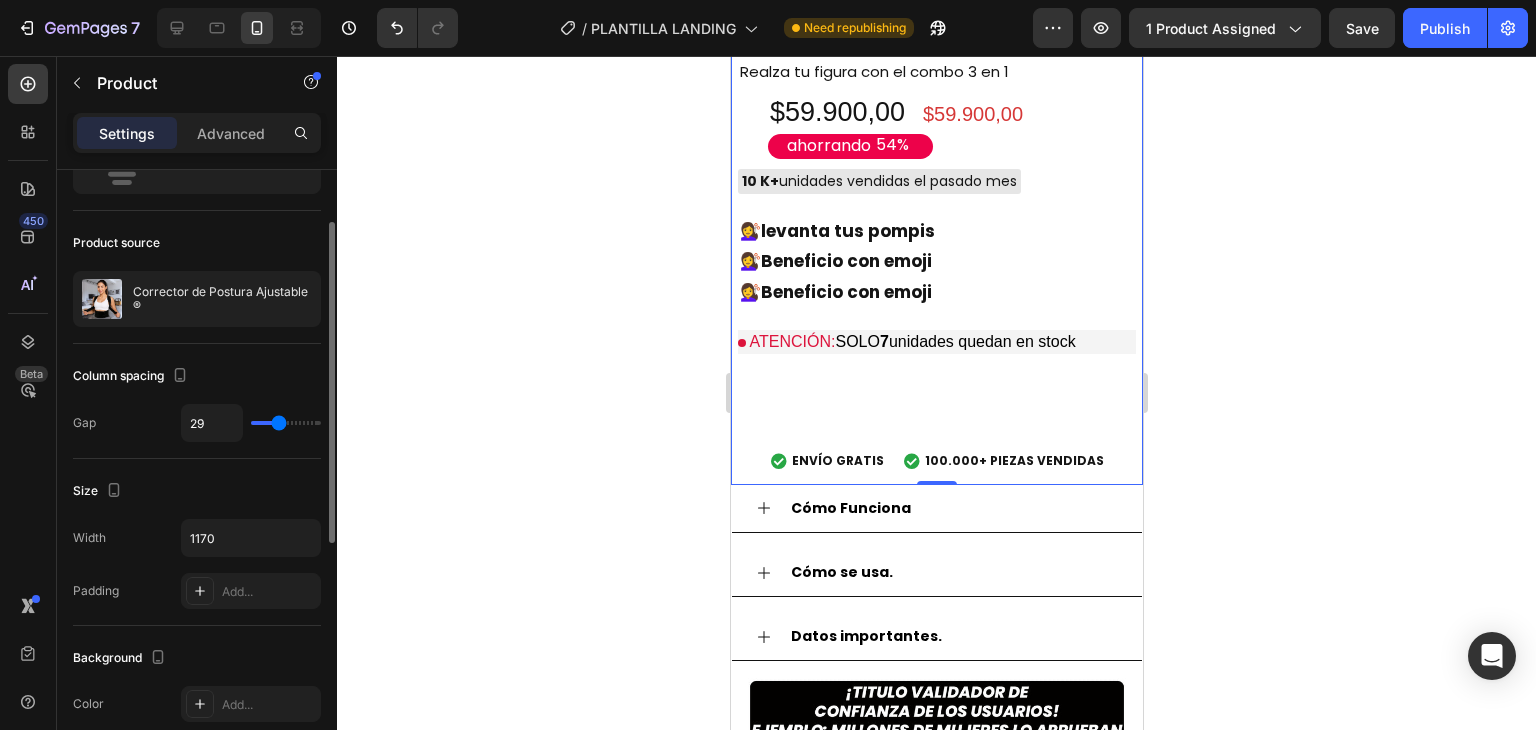 type on "35" 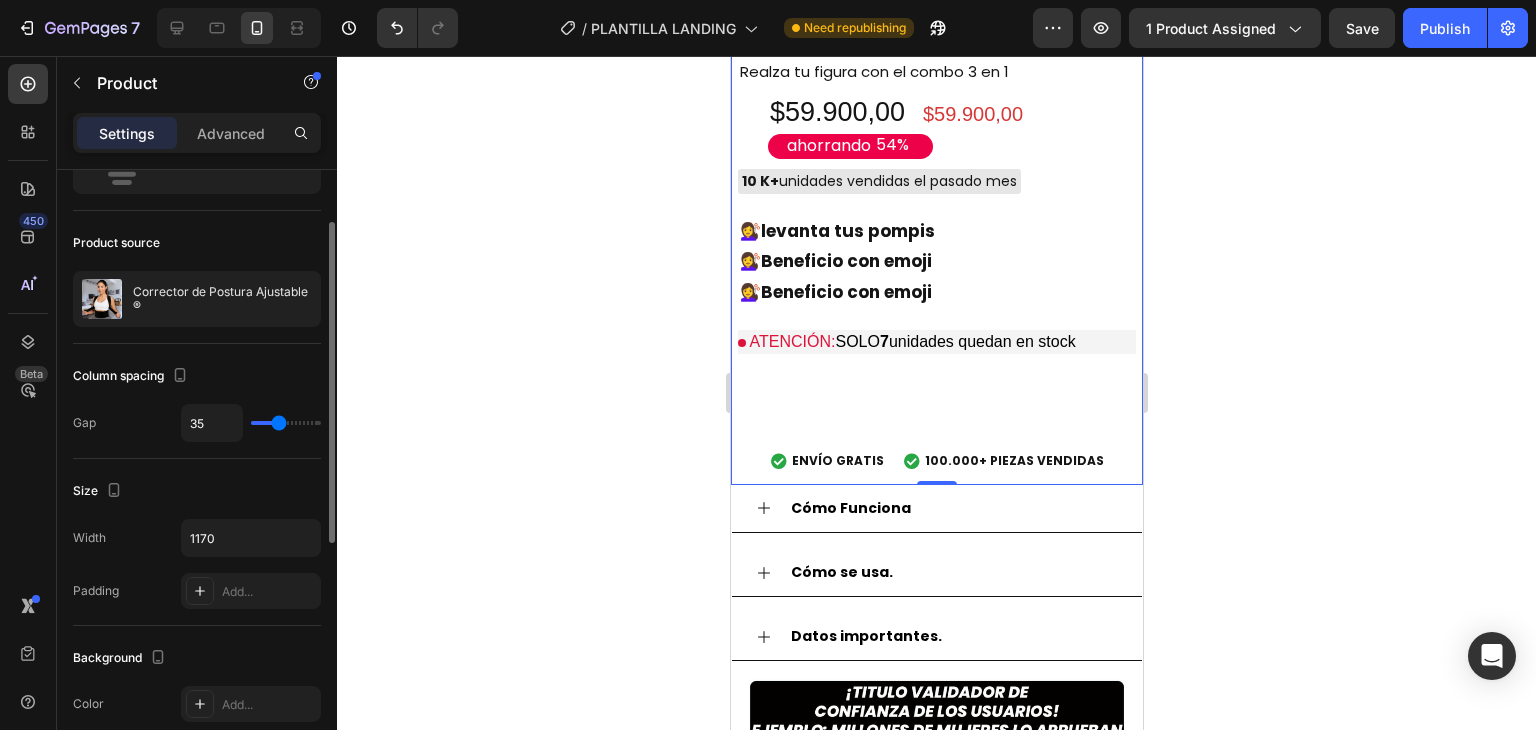 type on "35" 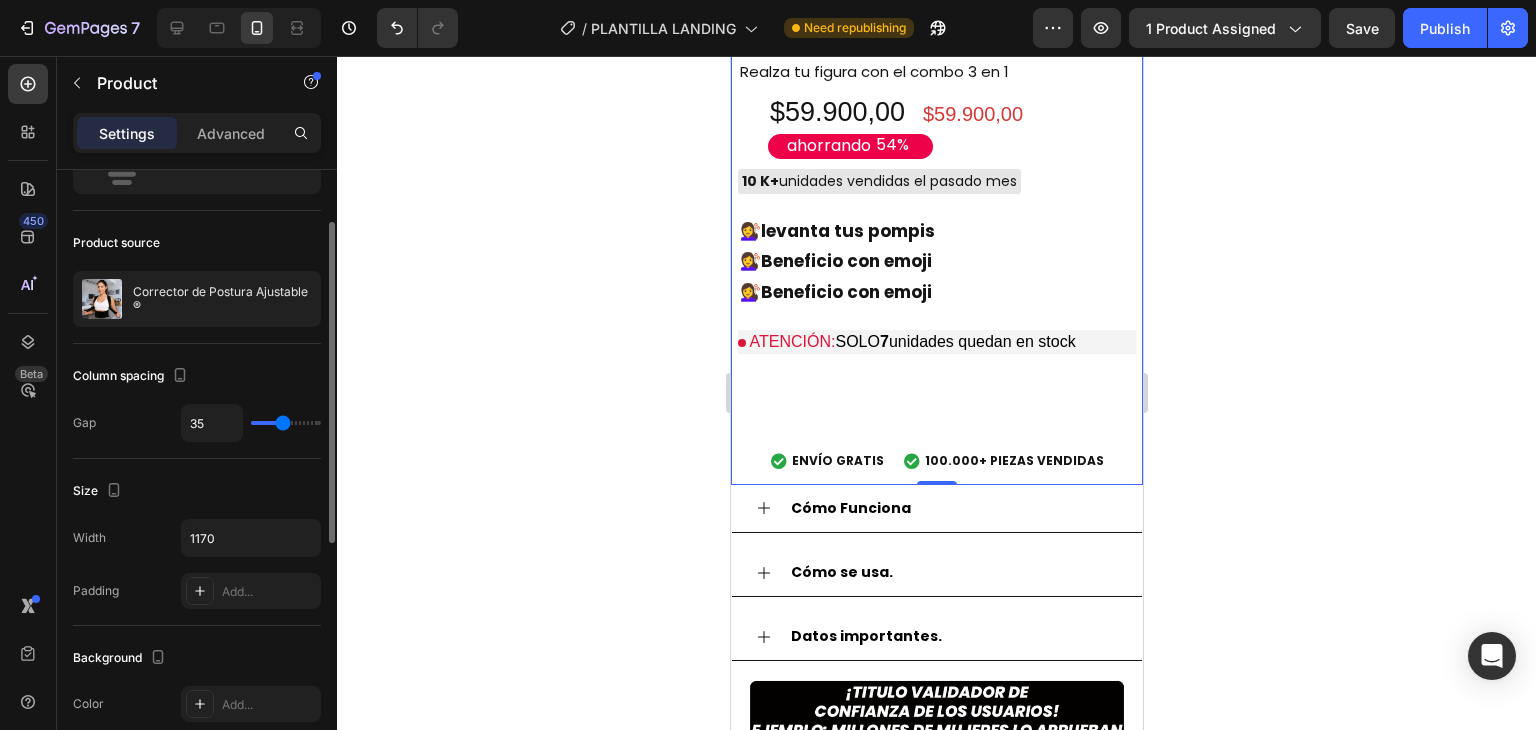 type on "37" 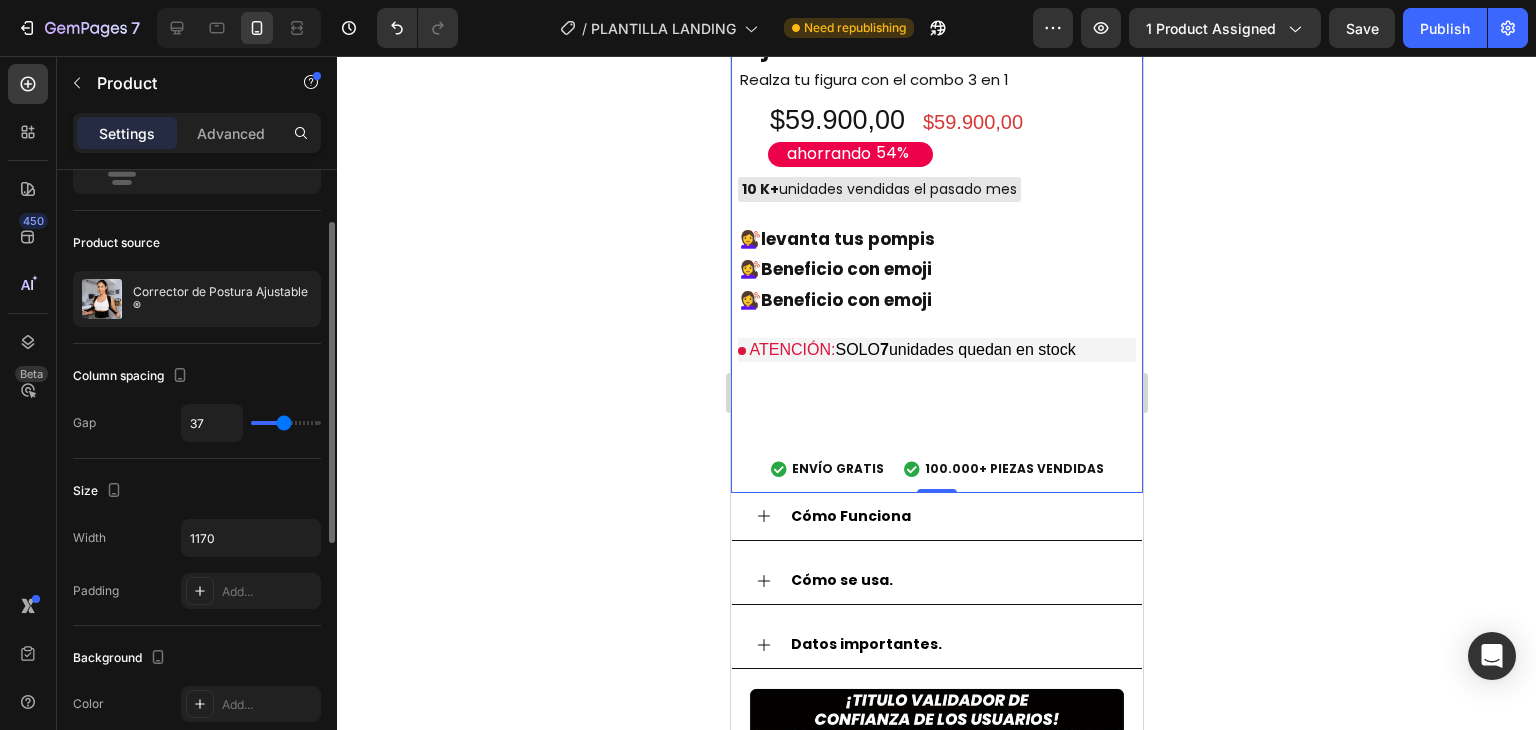 type on "35" 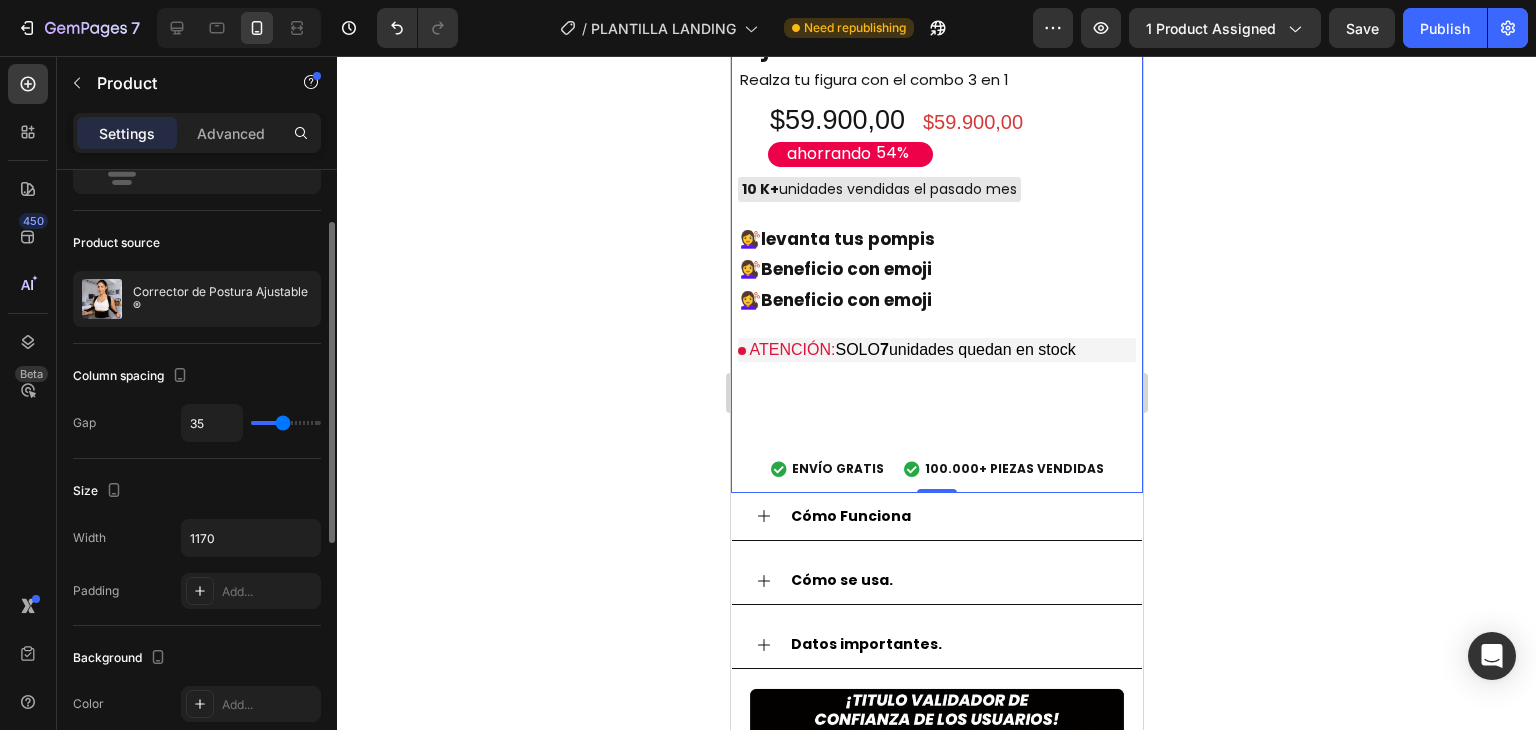 type on "22" 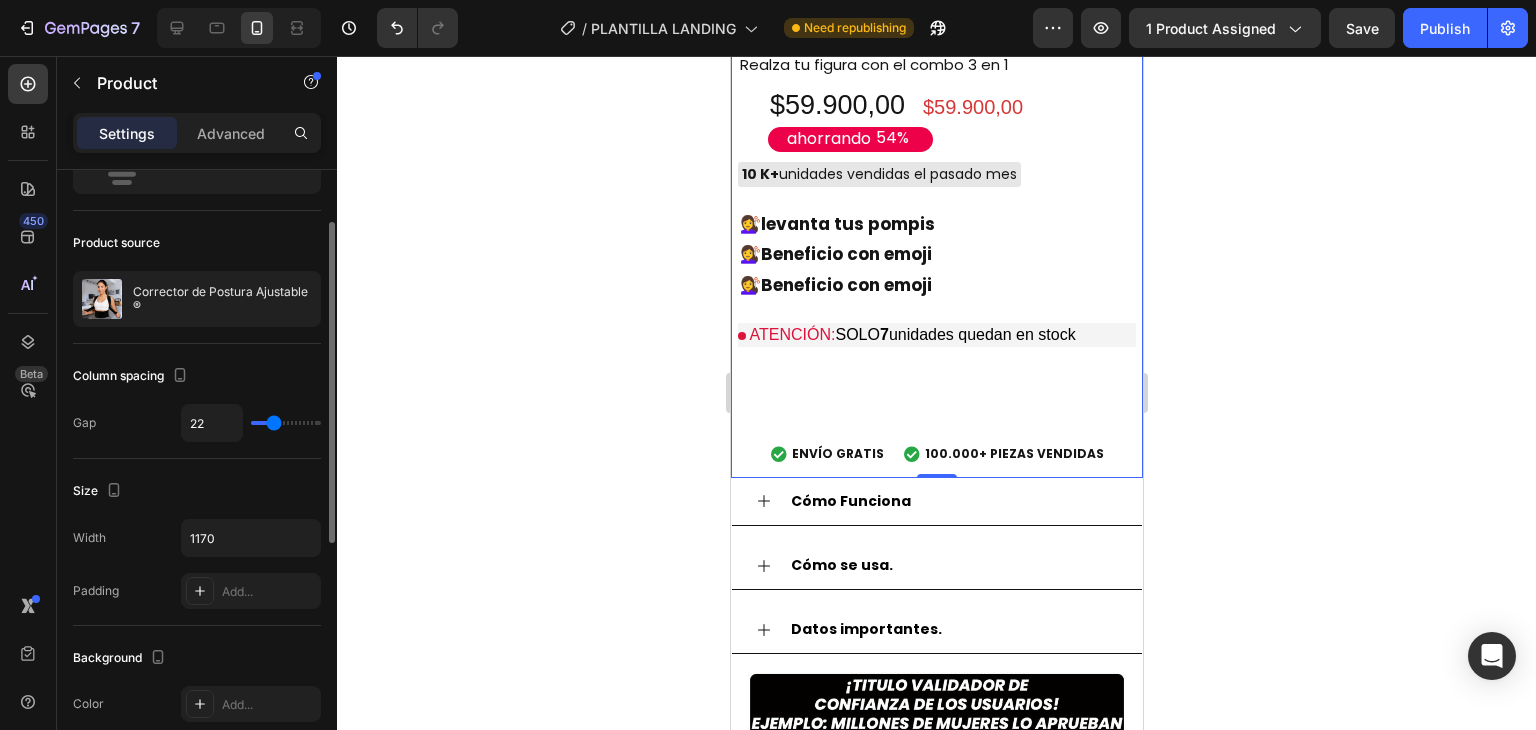 type on "18" 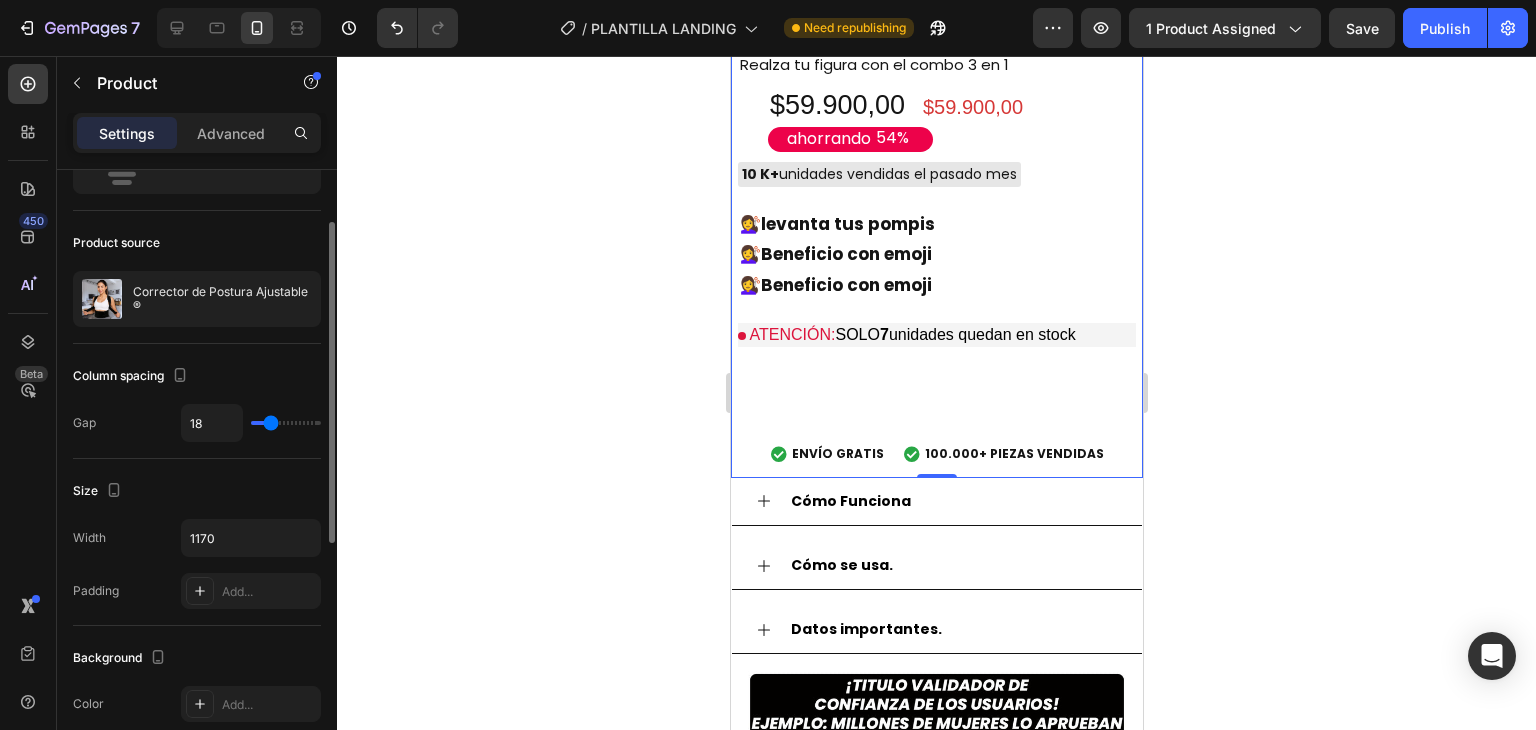 type on "16" 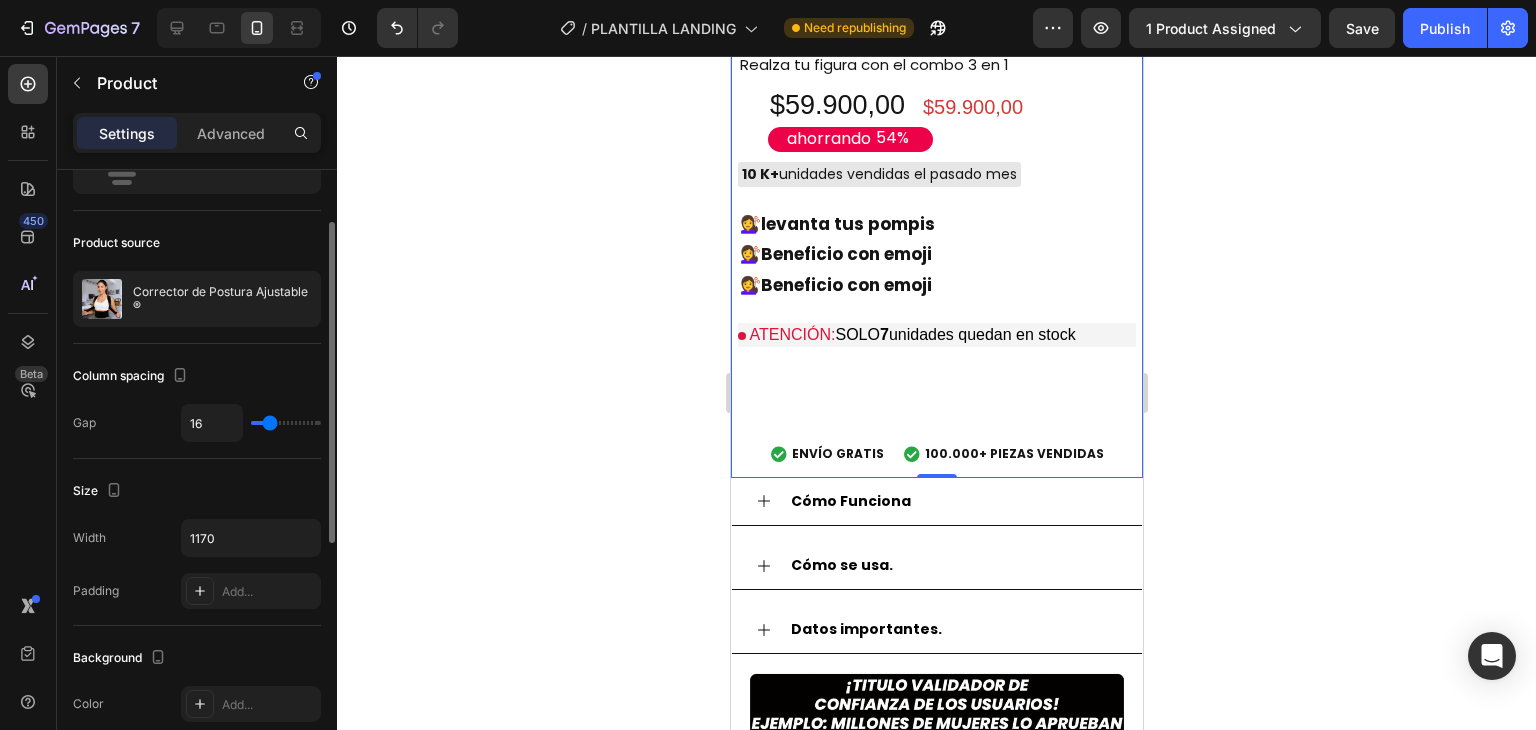 type on "15" 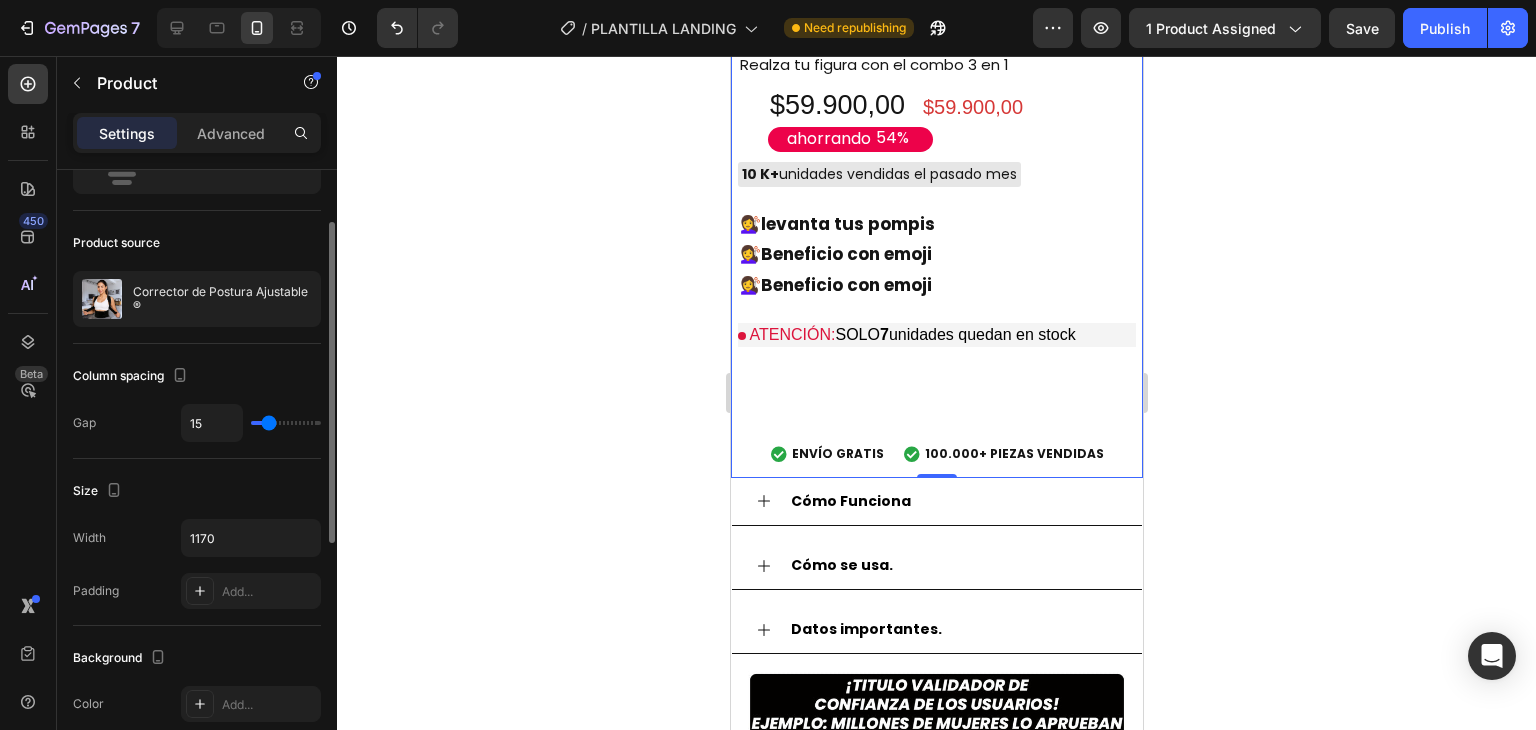 type on "13" 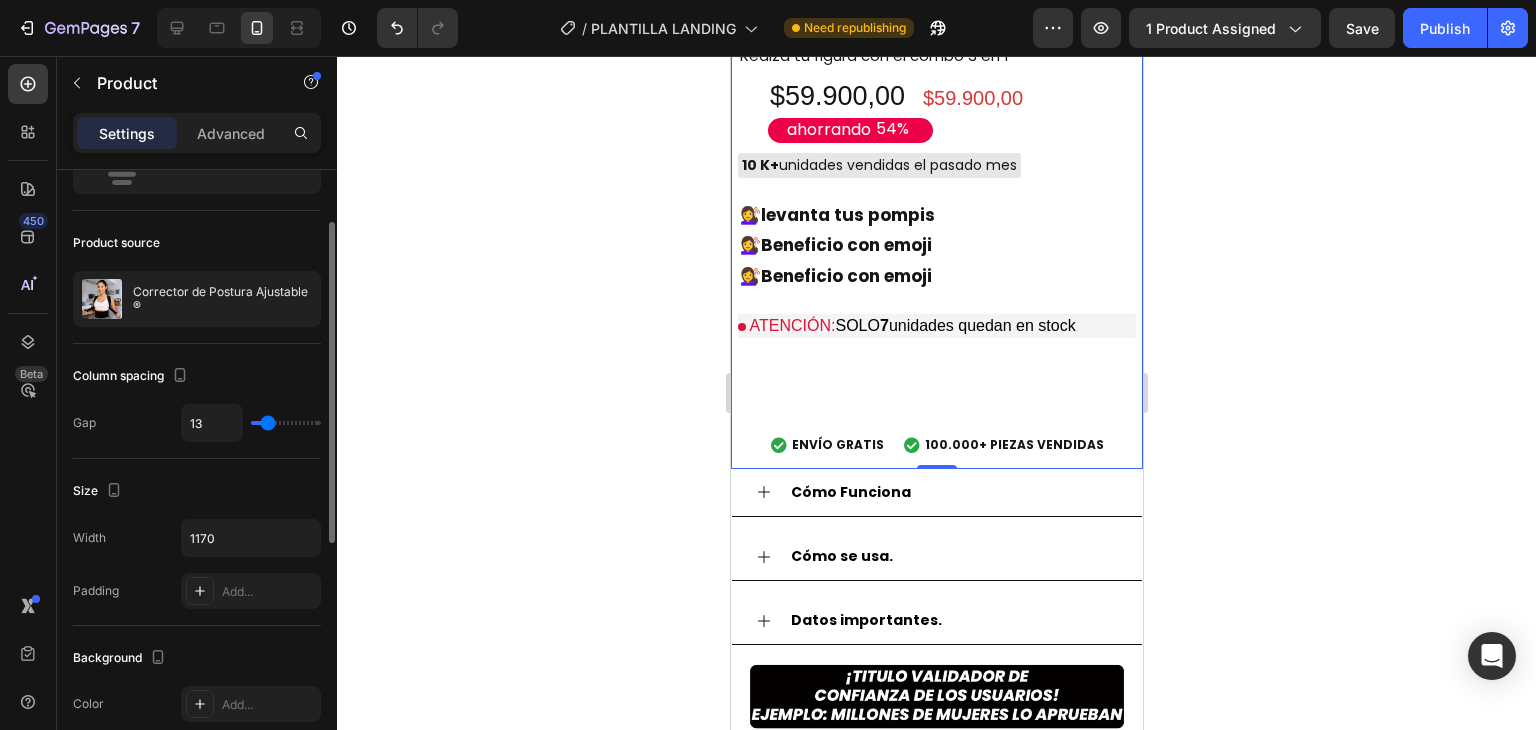 type on "11" 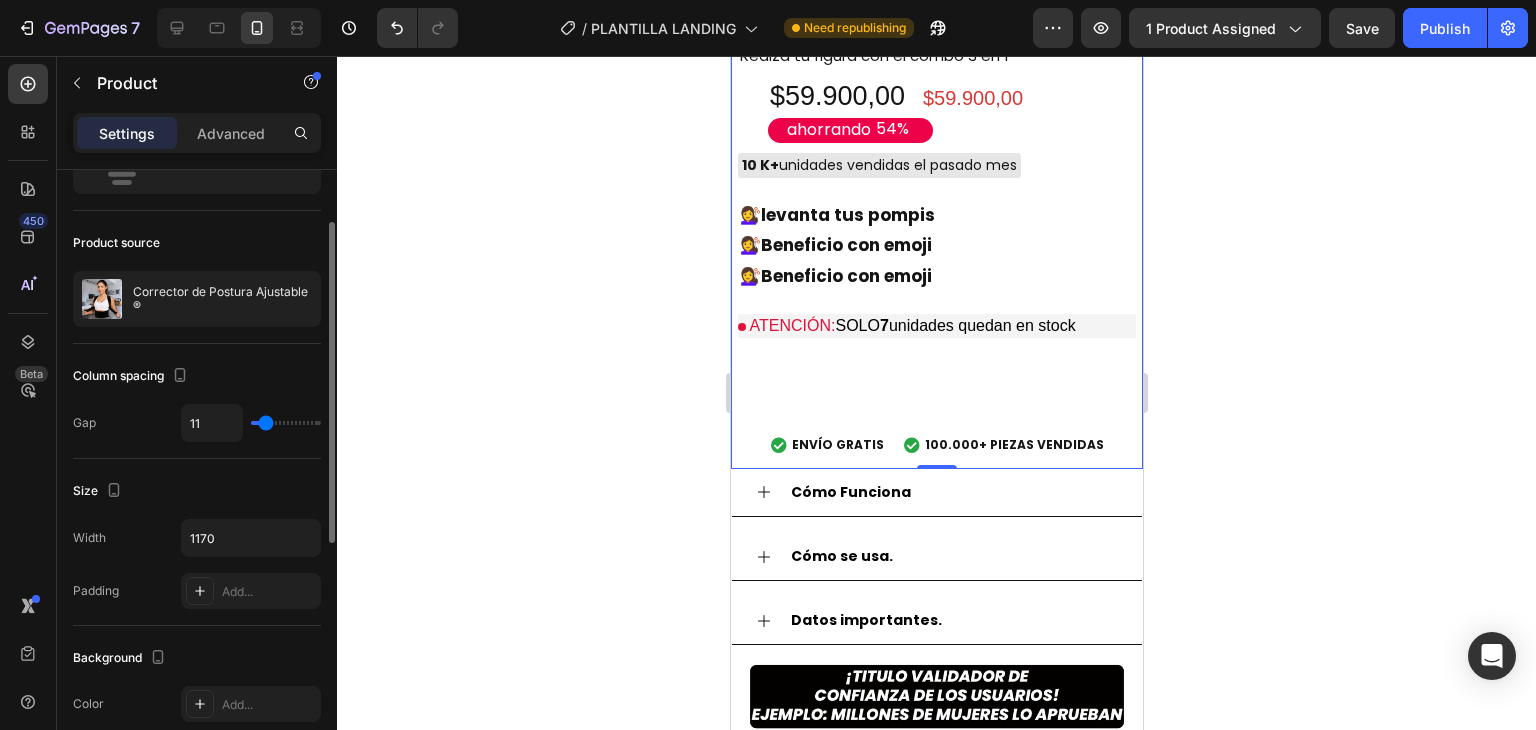 type on "10" 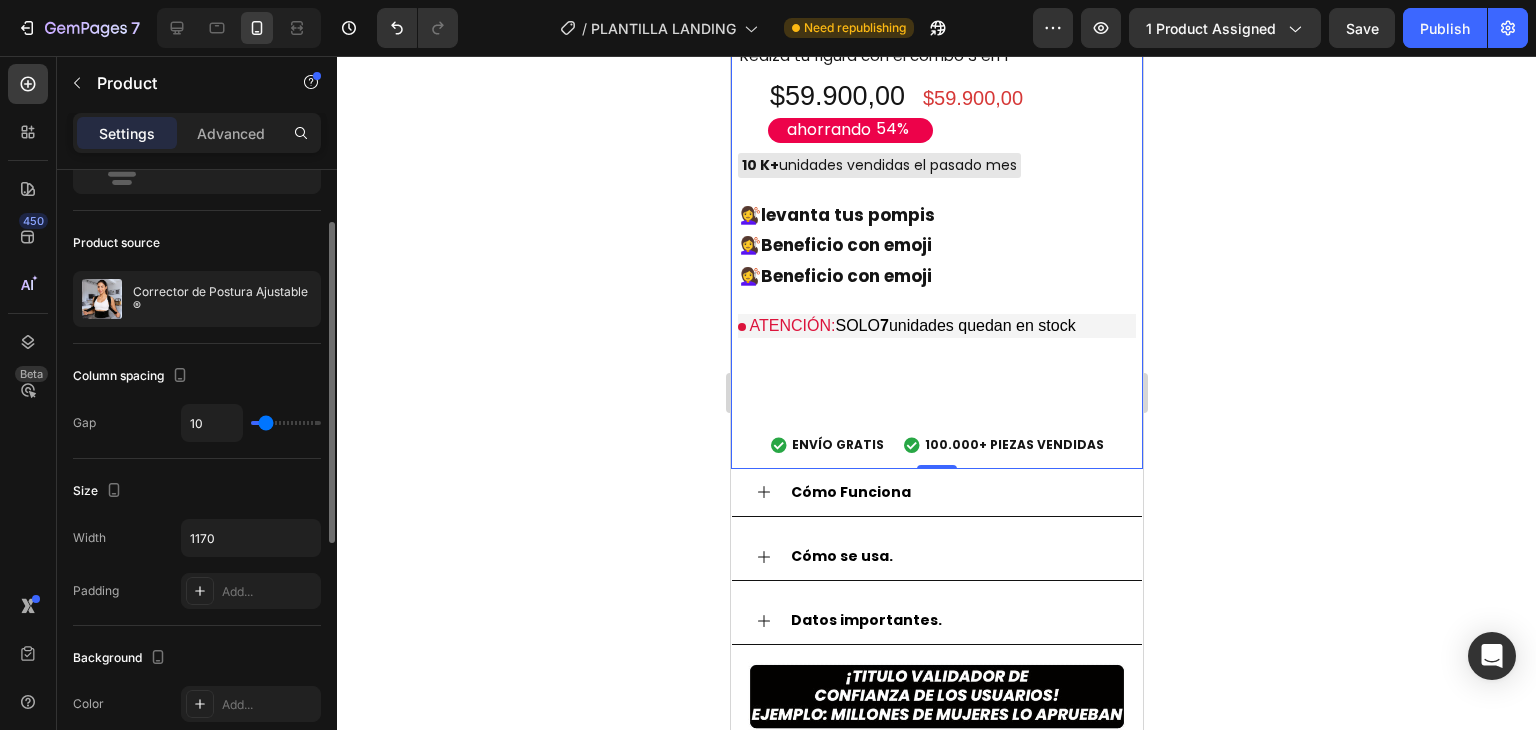 type on "7" 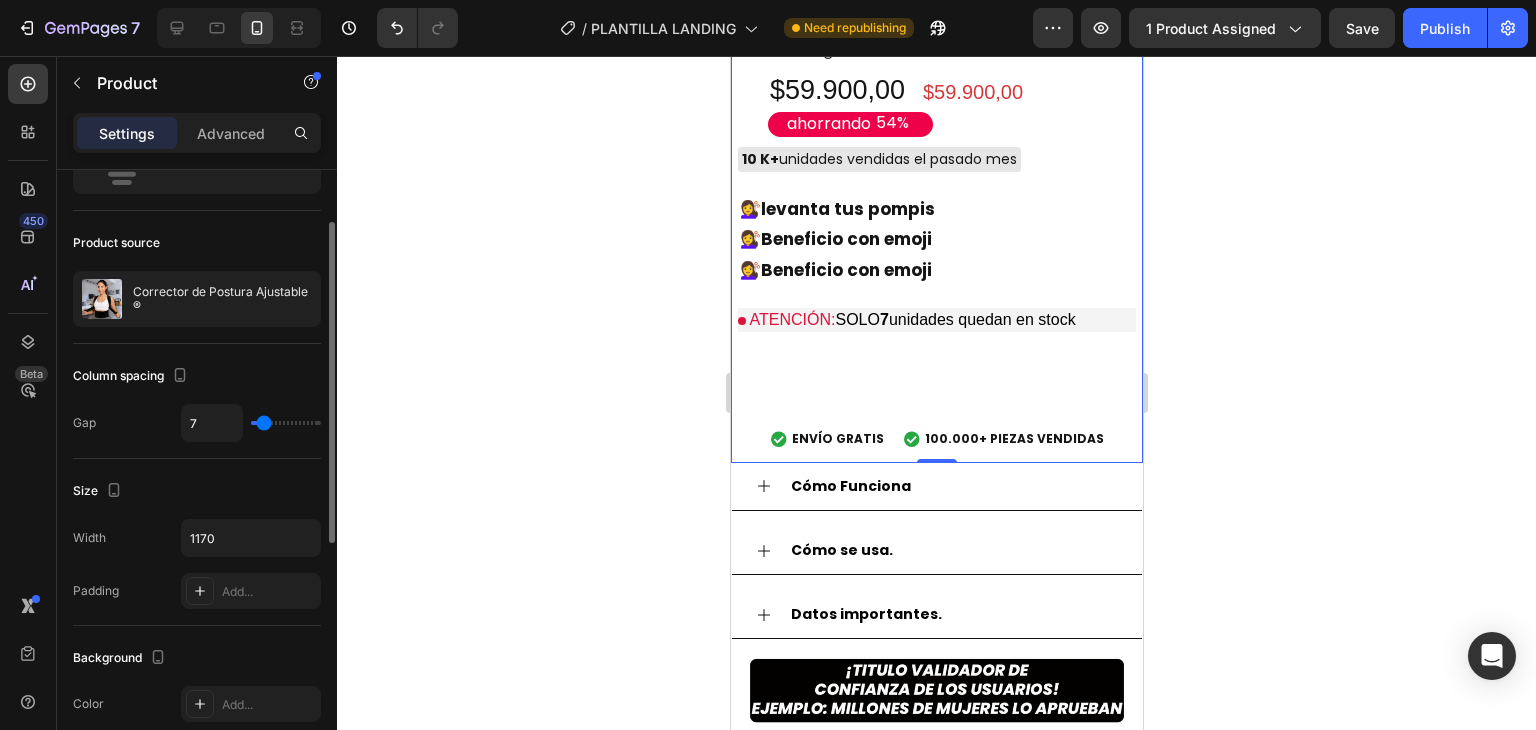 type on "10" 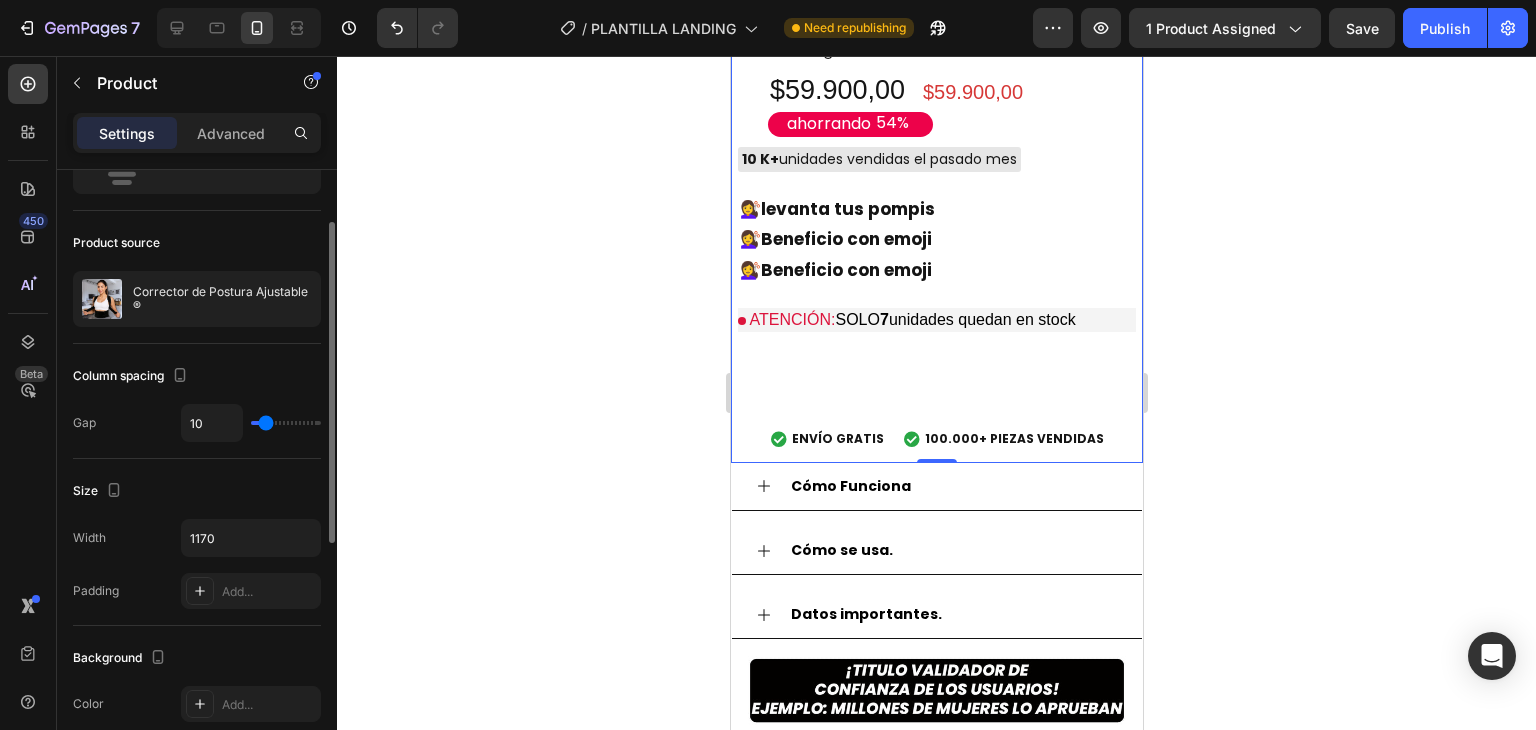 type on "12" 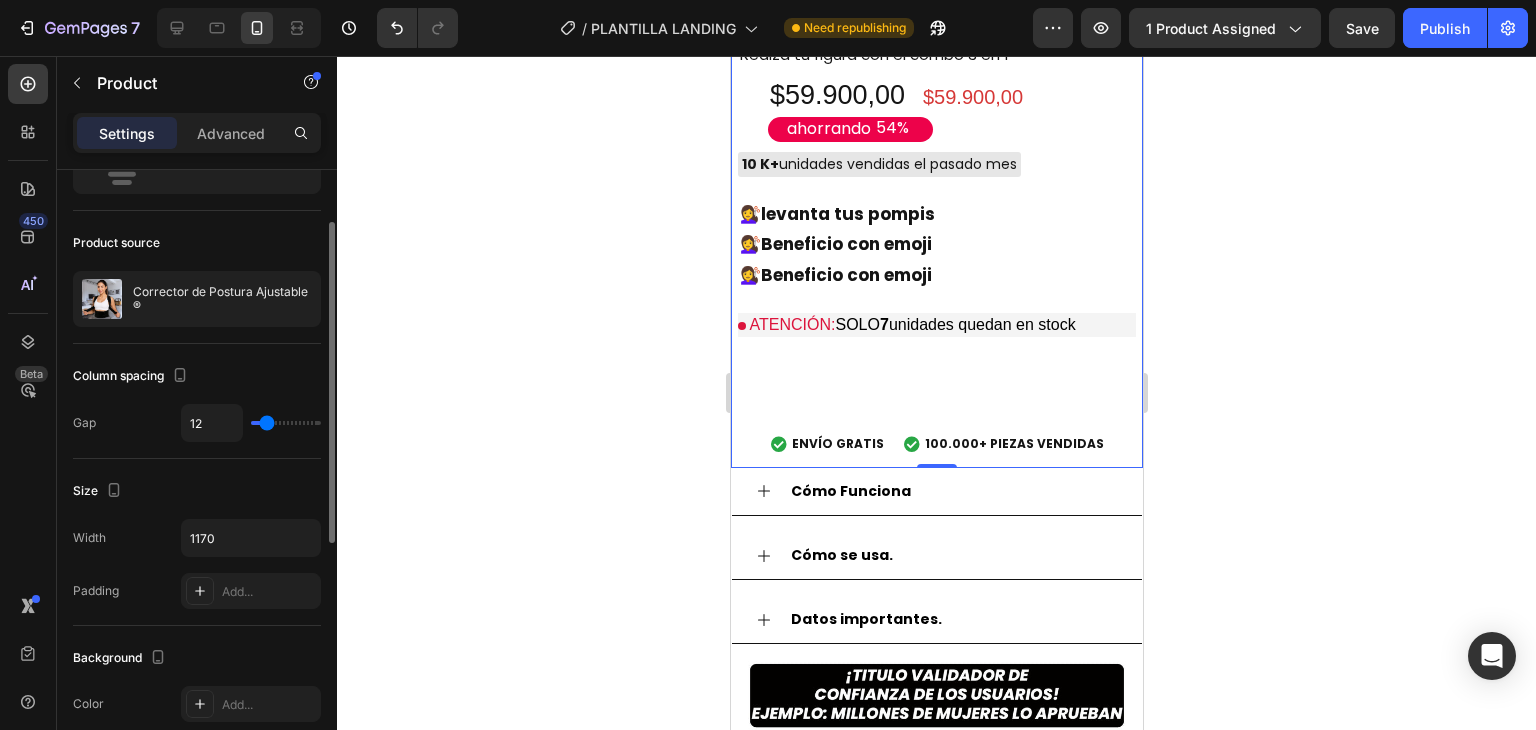 type on "12" 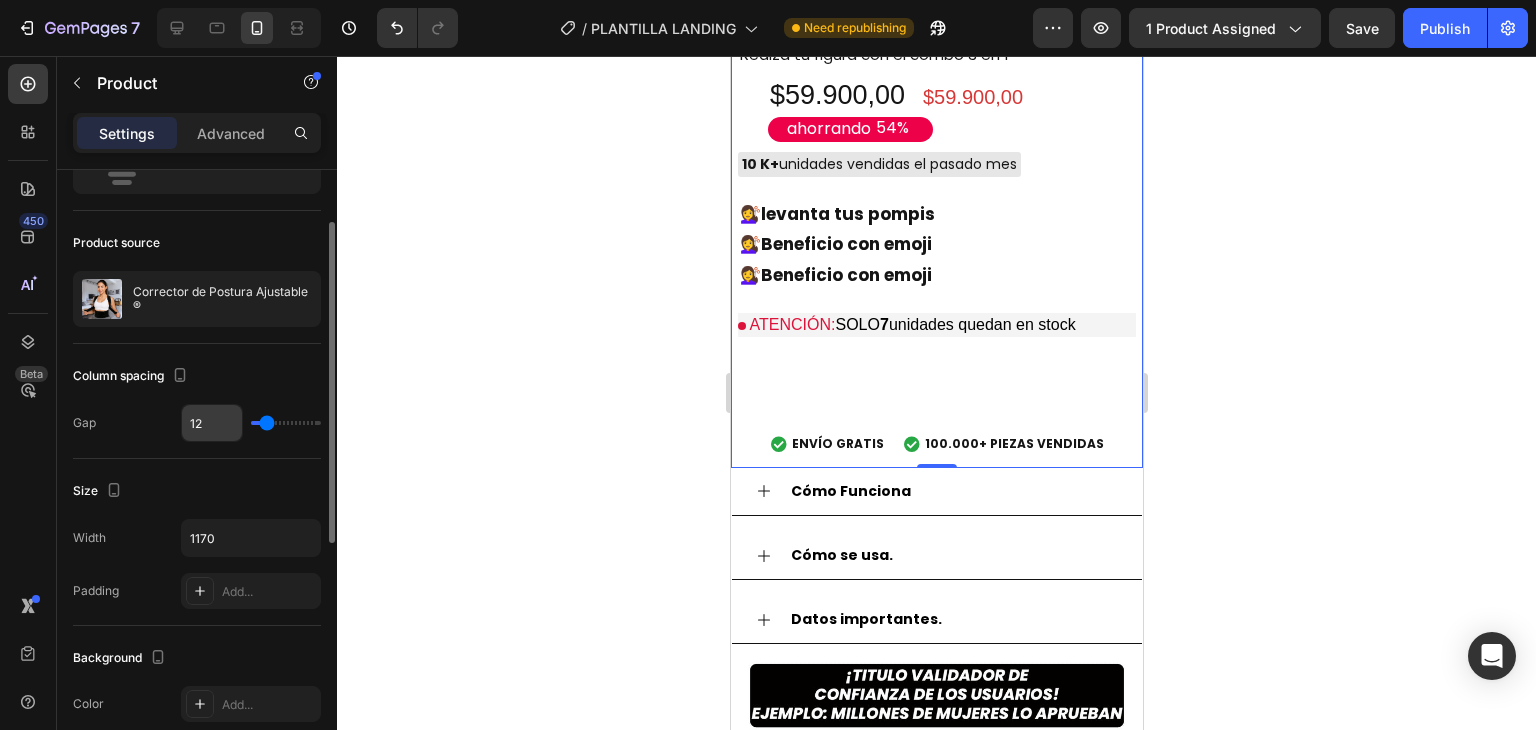 click on "12" at bounding box center [212, 423] 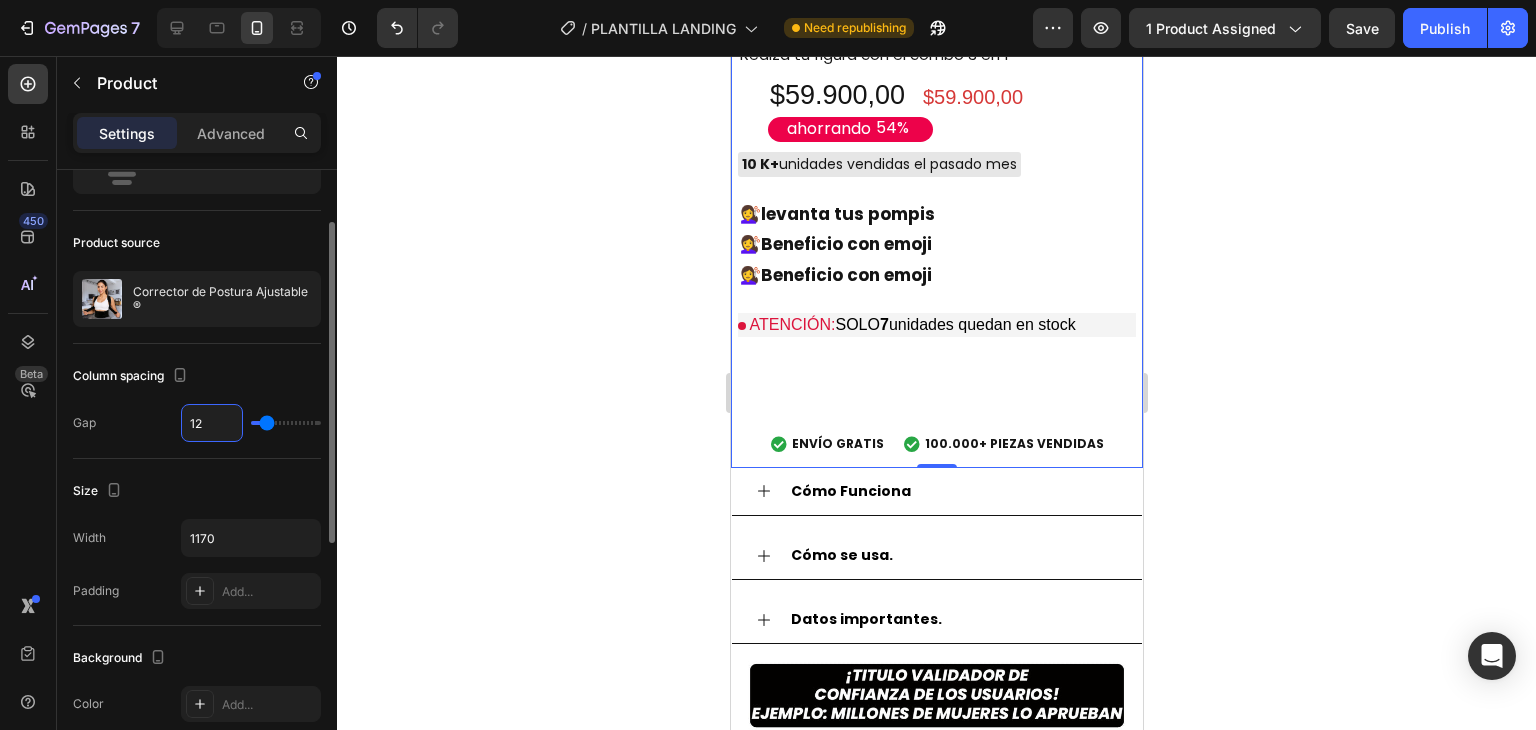 type on "1" 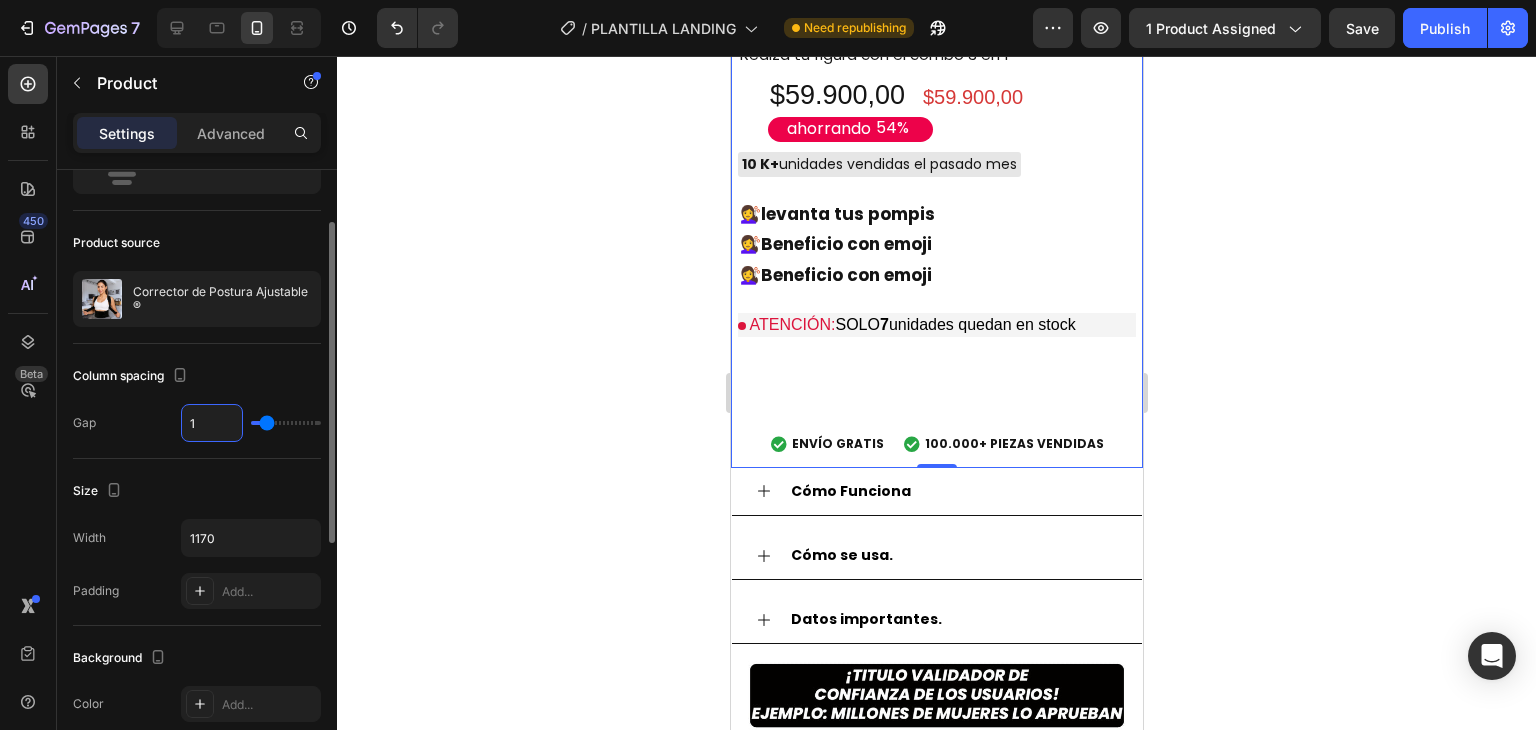 type on "1" 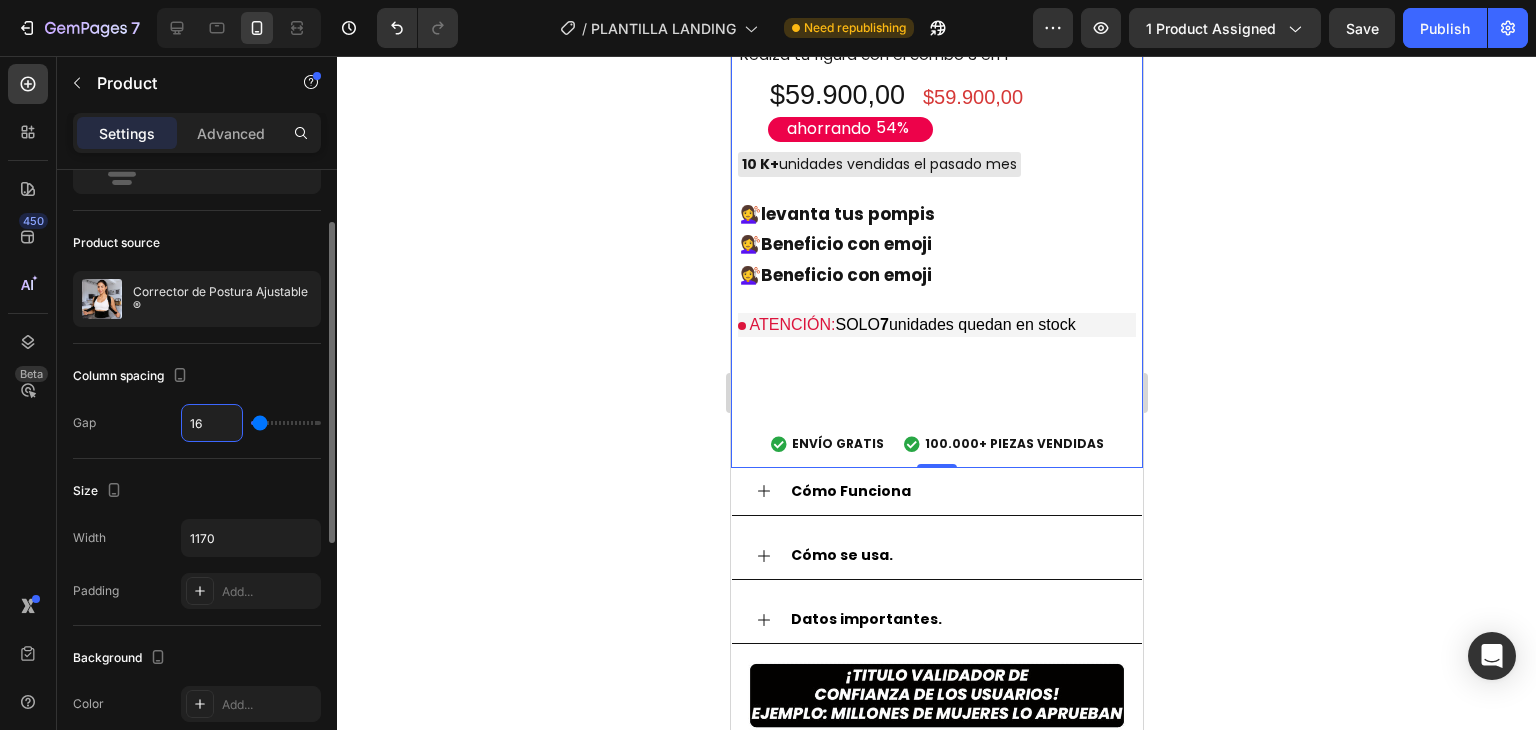 type on "166" 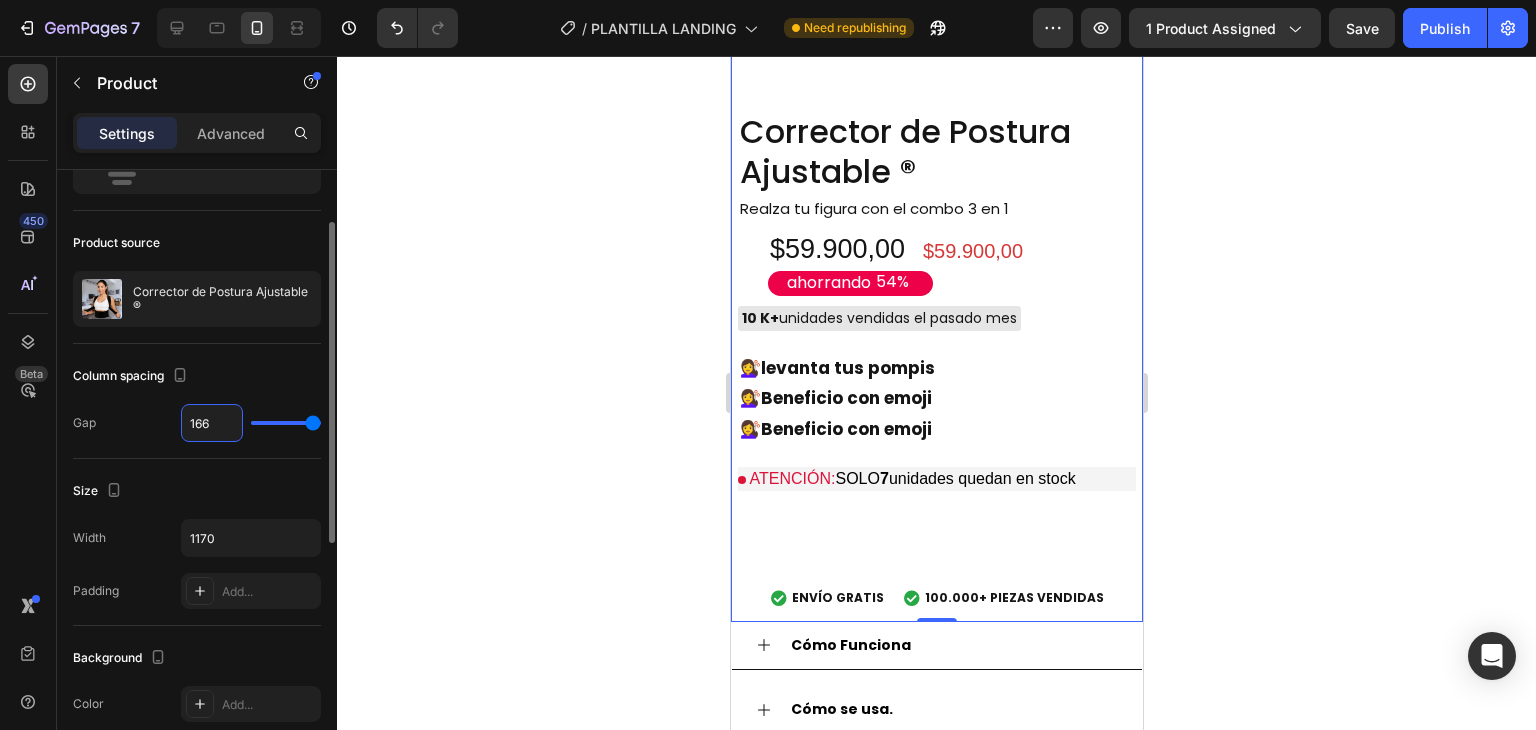 type on "16" 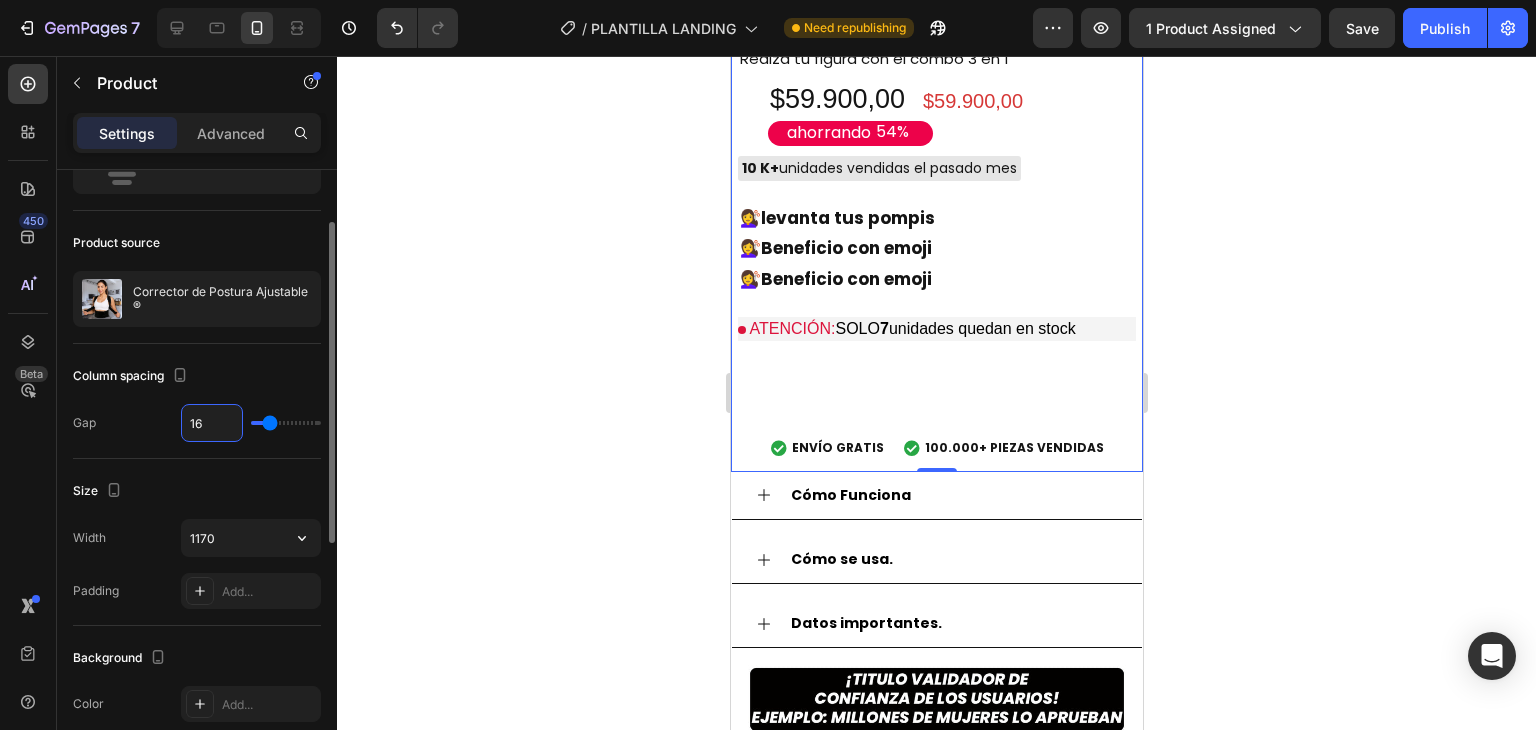 click on "Size" at bounding box center [197, 491] 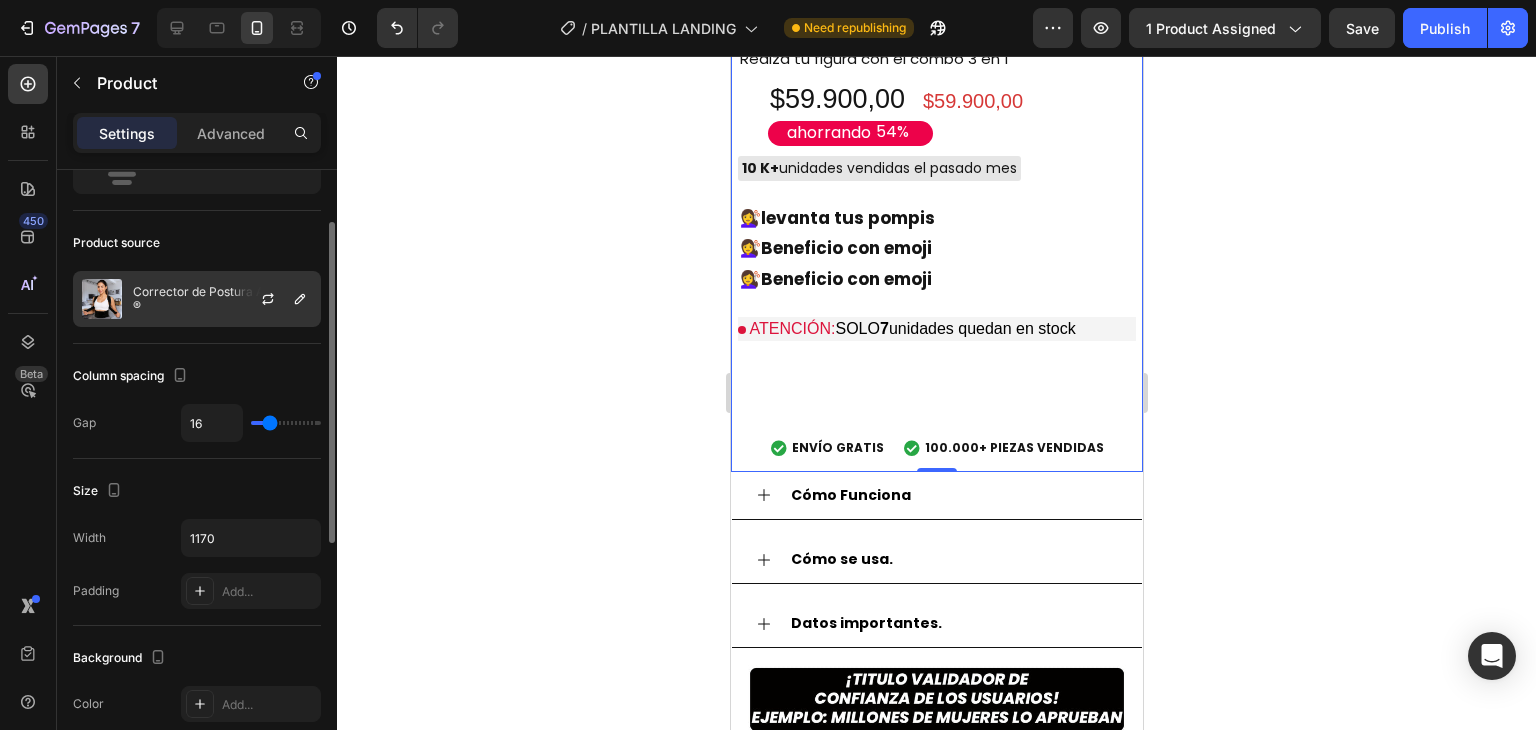 scroll, scrollTop: 0, scrollLeft: 0, axis: both 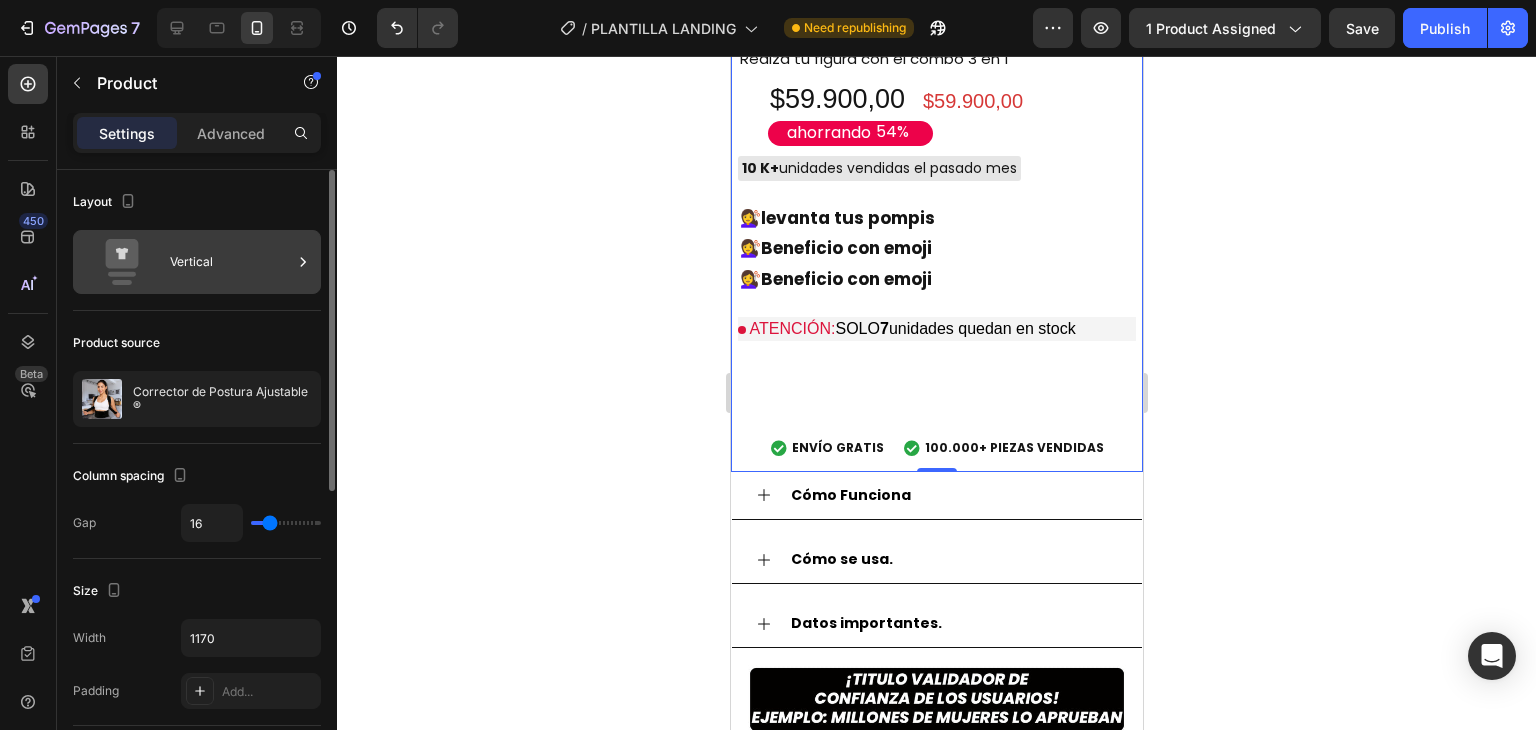 click on "Vertical" at bounding box center (231, 262) 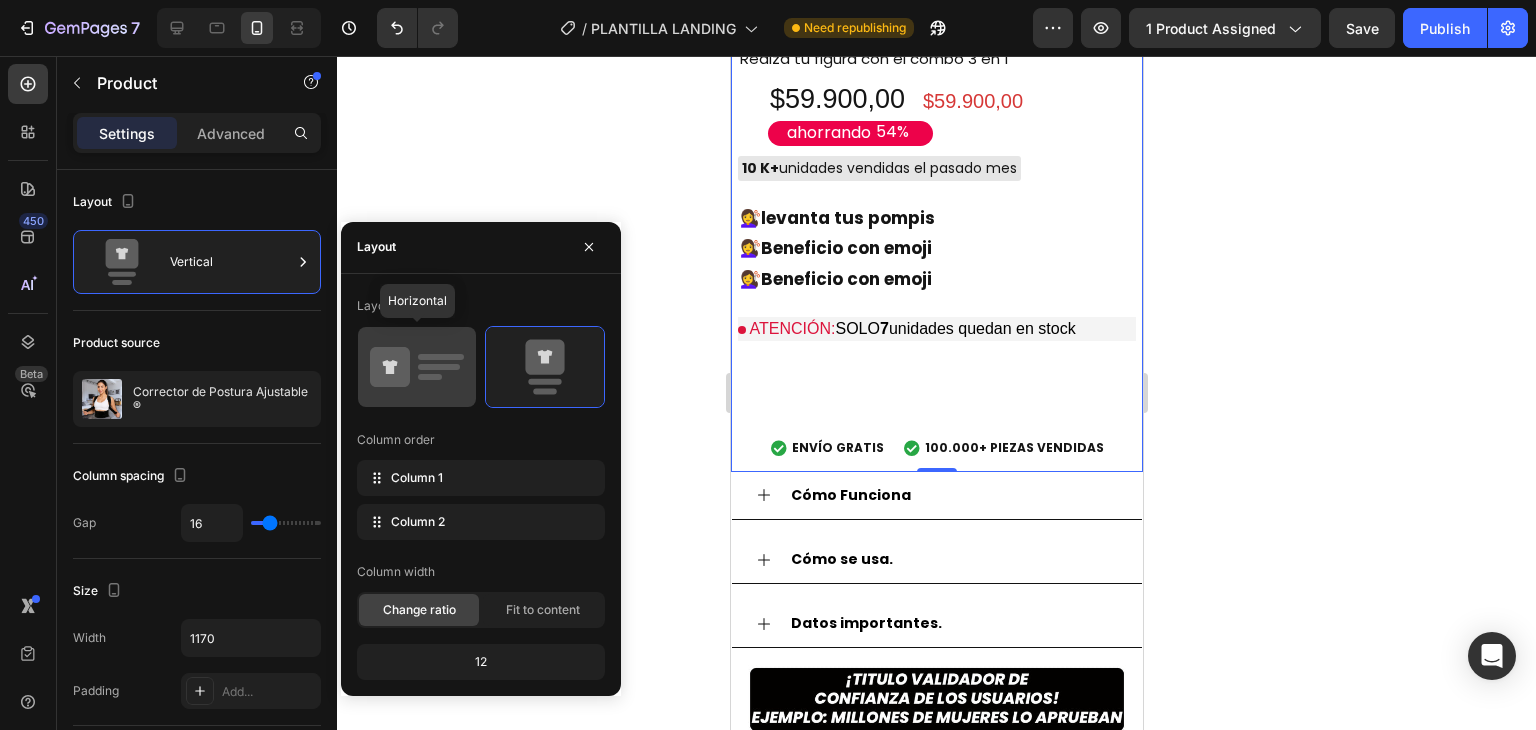 click 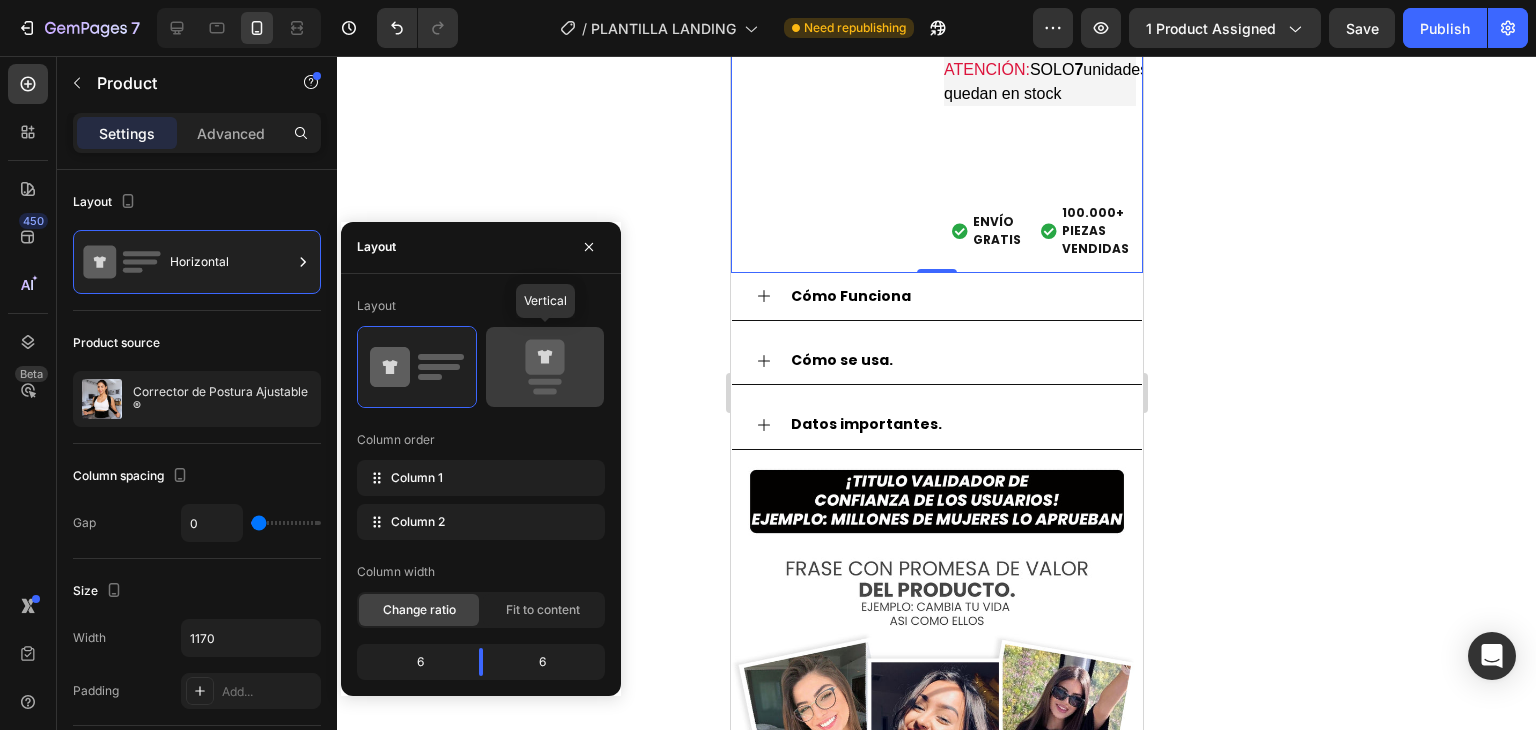 click 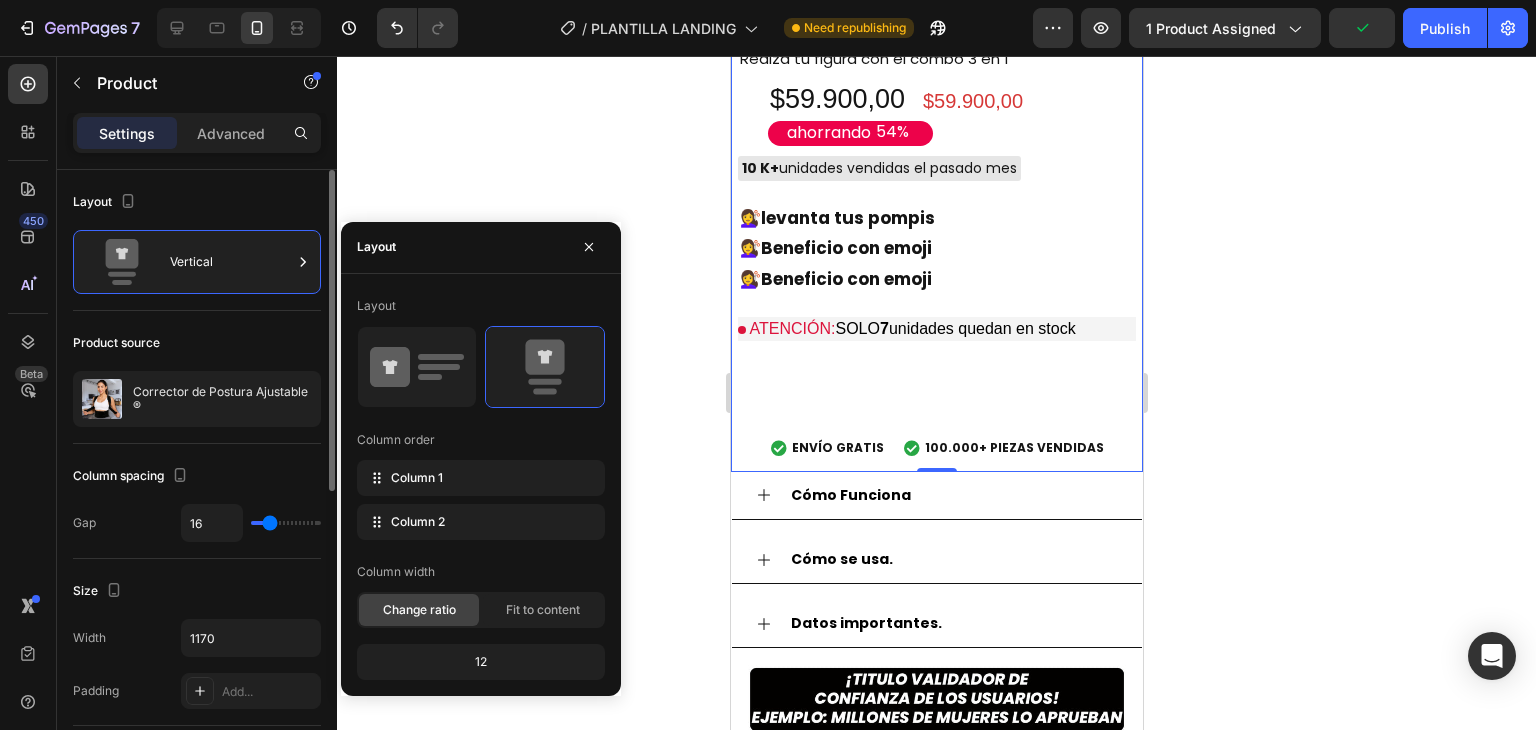 click on "Product source" at bounding box center (197, 343) 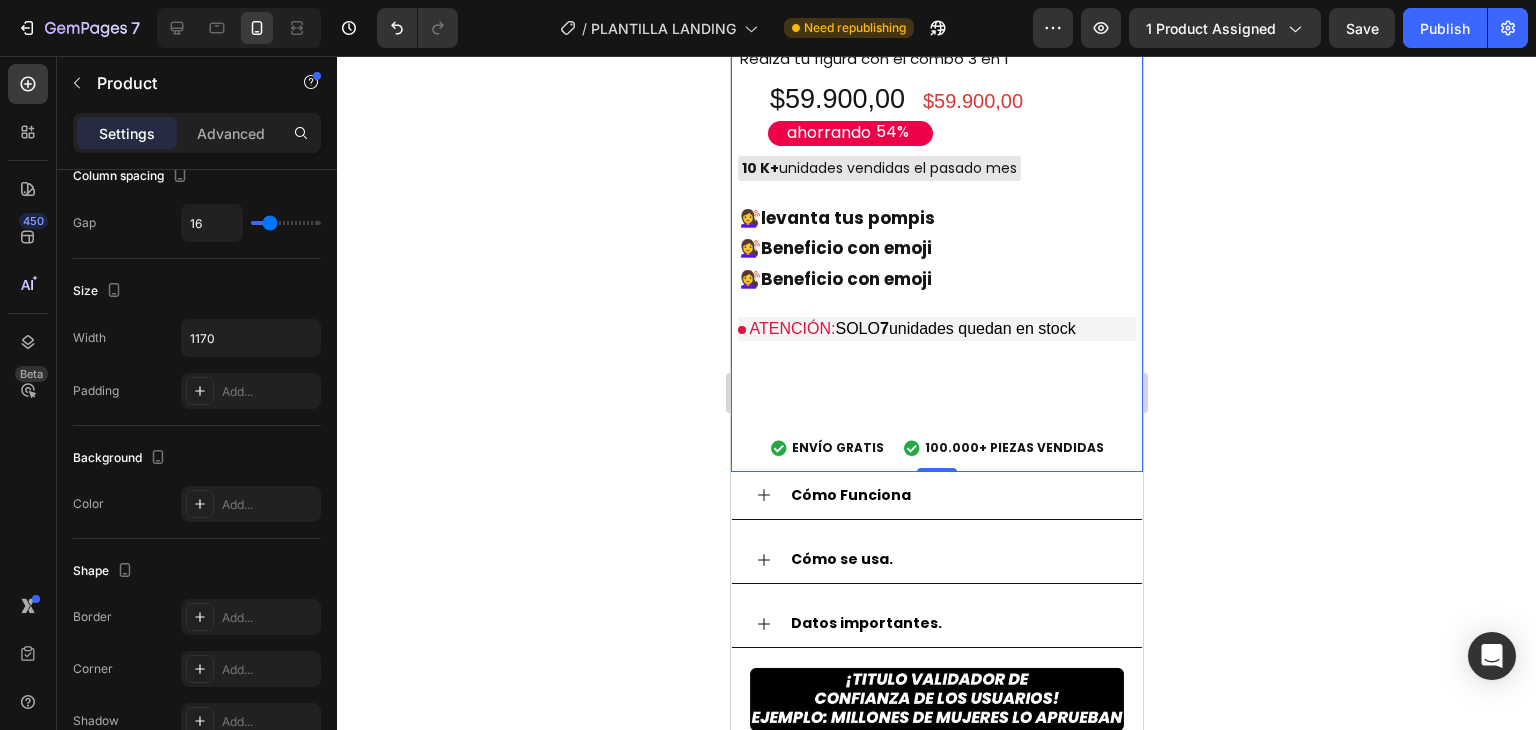 scroll, scrollTop: 568, scrollLeft: 0, axis: vertical 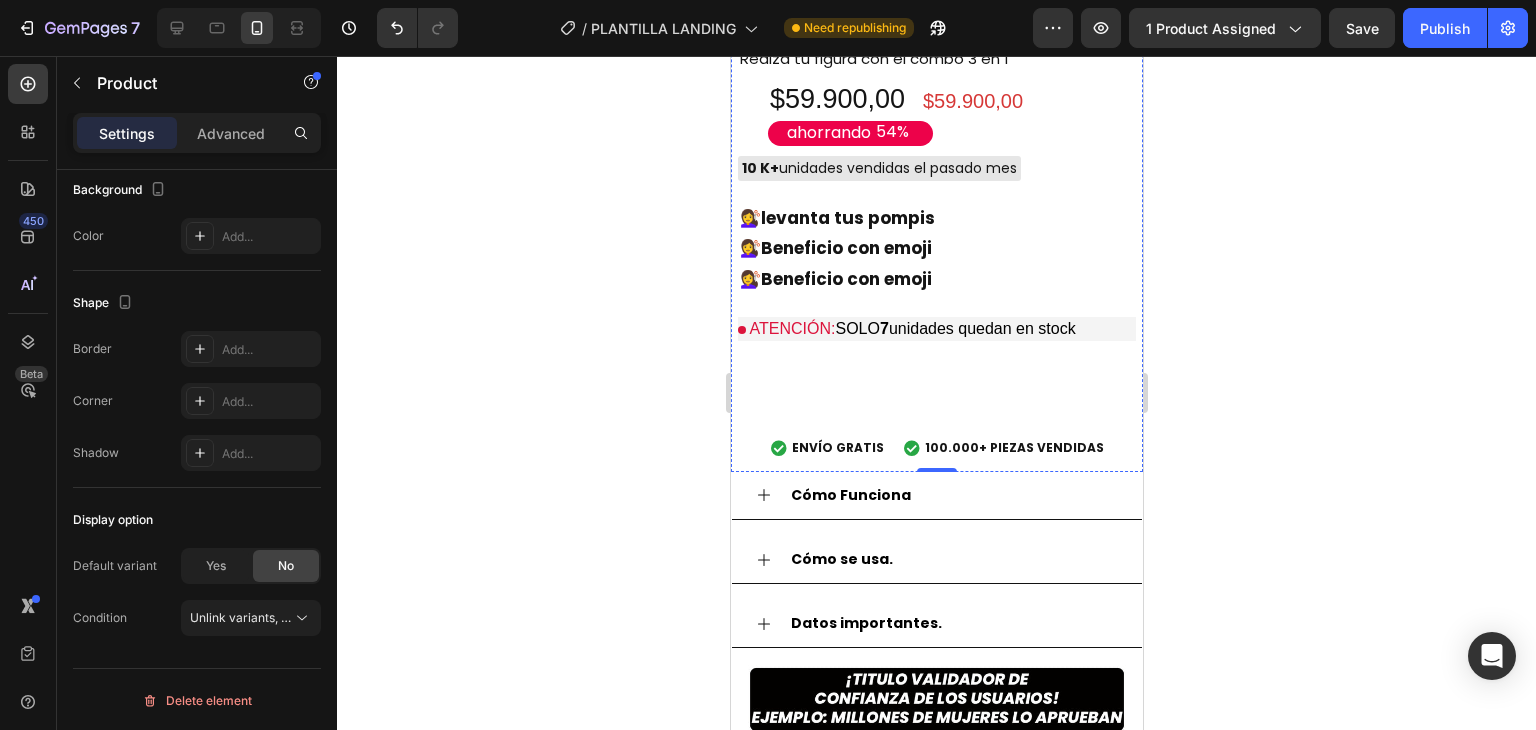 click at bounding box center [936, -124] 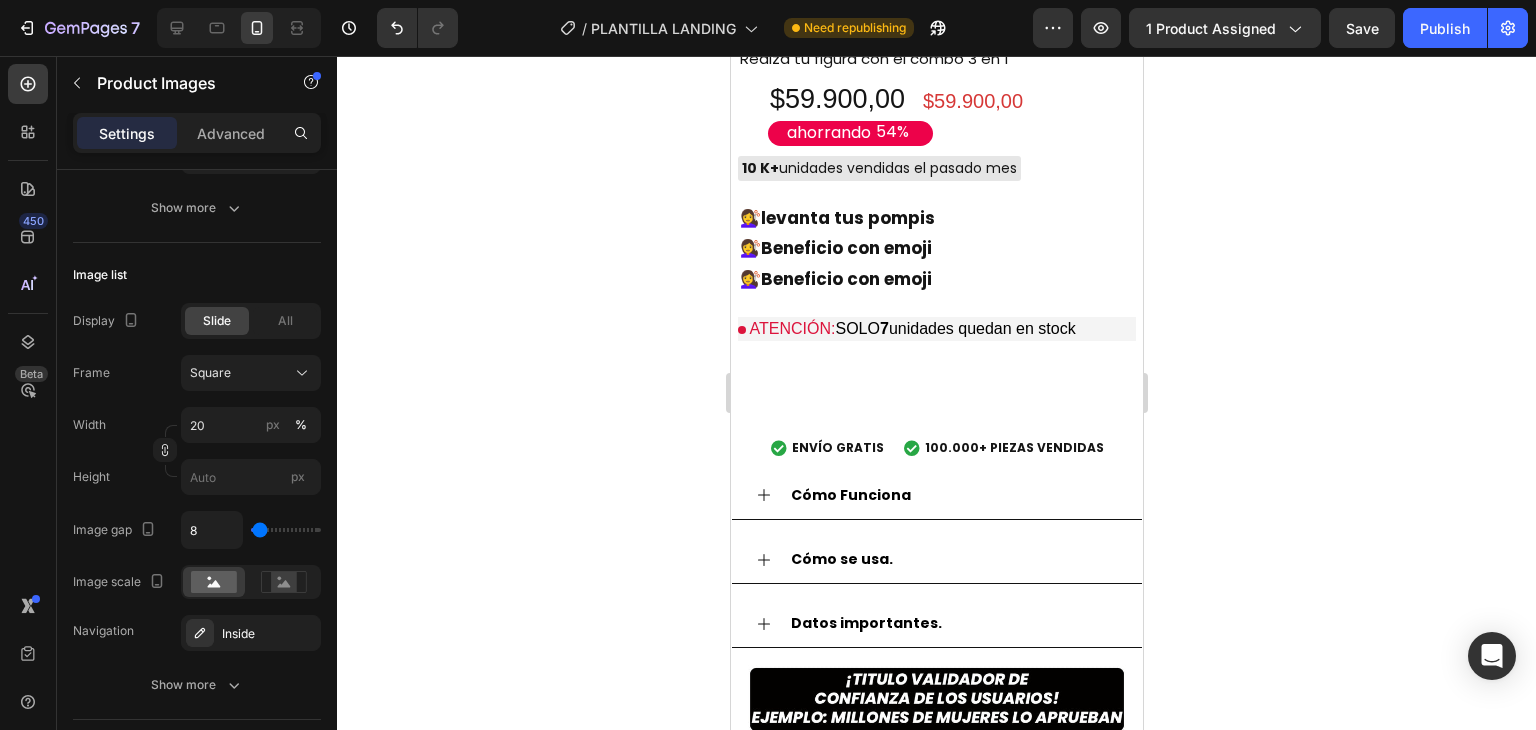 scroll, scrollTop: 0, scrollLeft: 0, axis: both 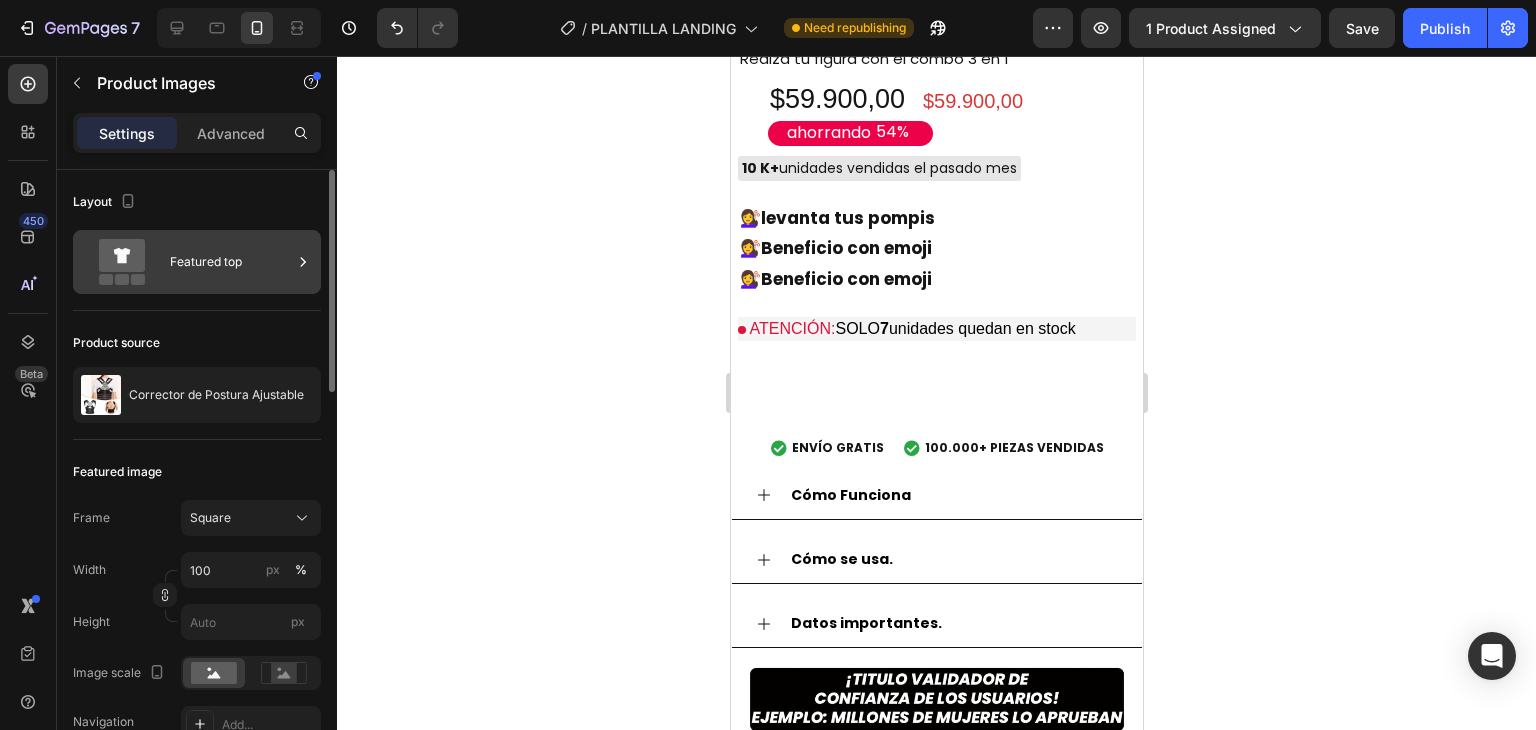 click on "Featured top" at bounding box center (231, 262) 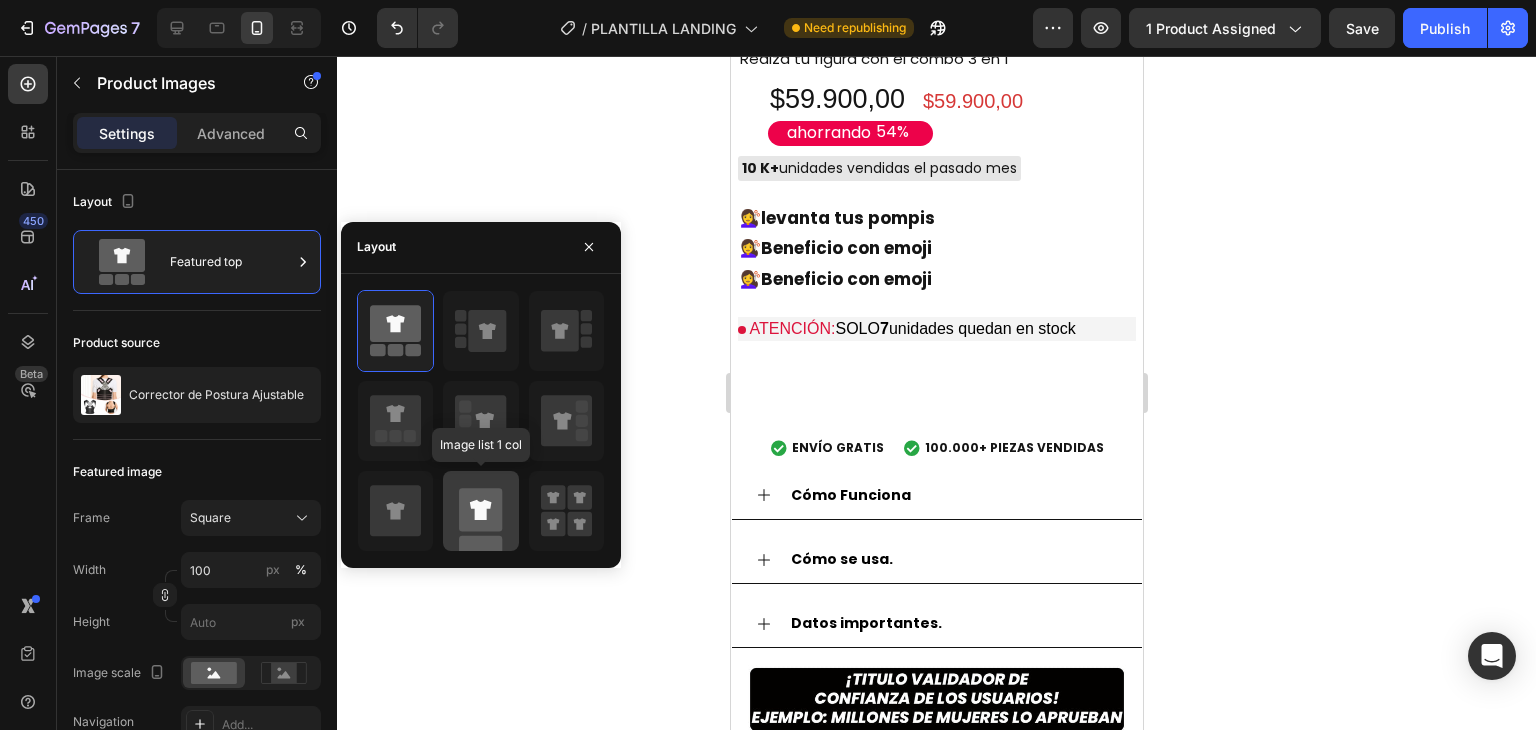 click 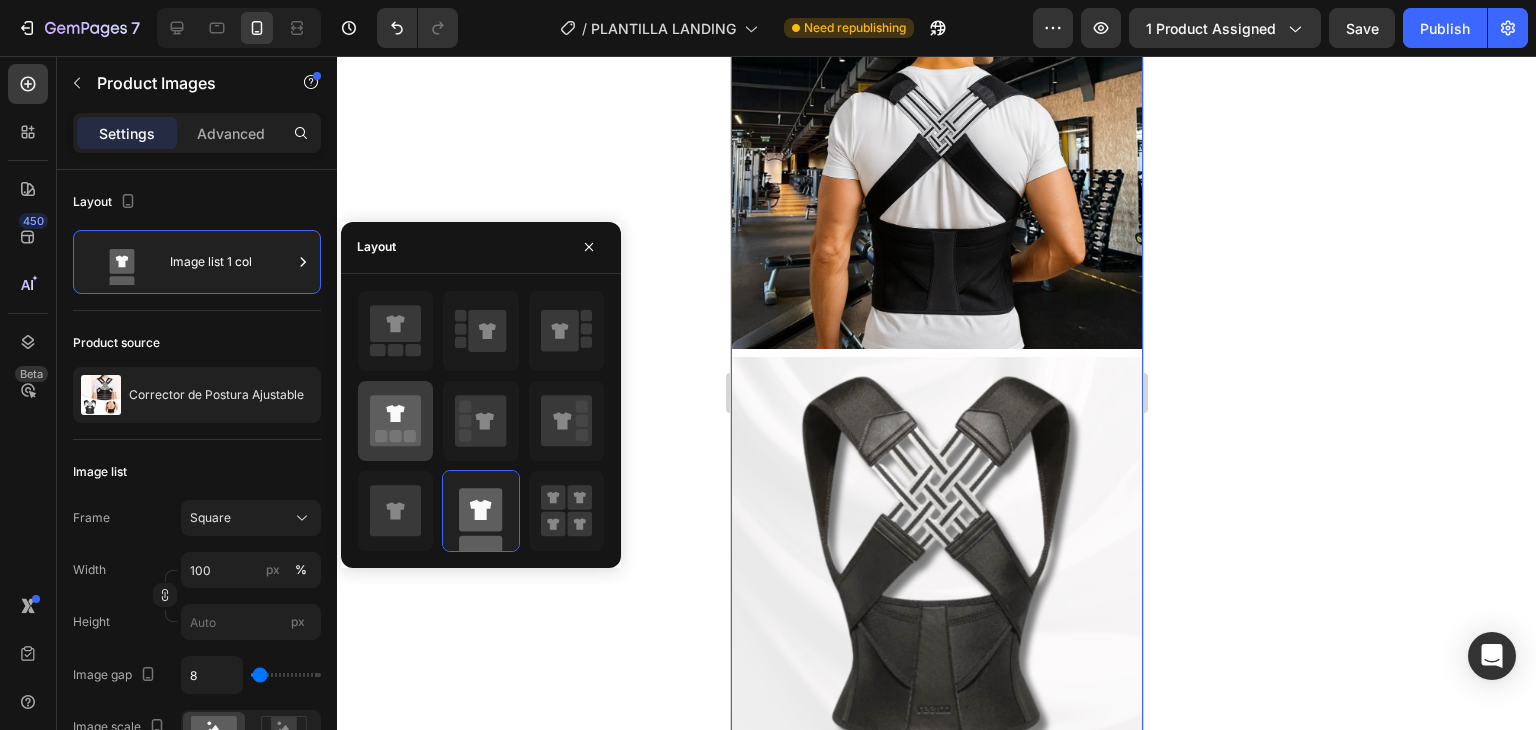 scroll, scrollTop: 1900, scrollLeft: 0, axis: vertical 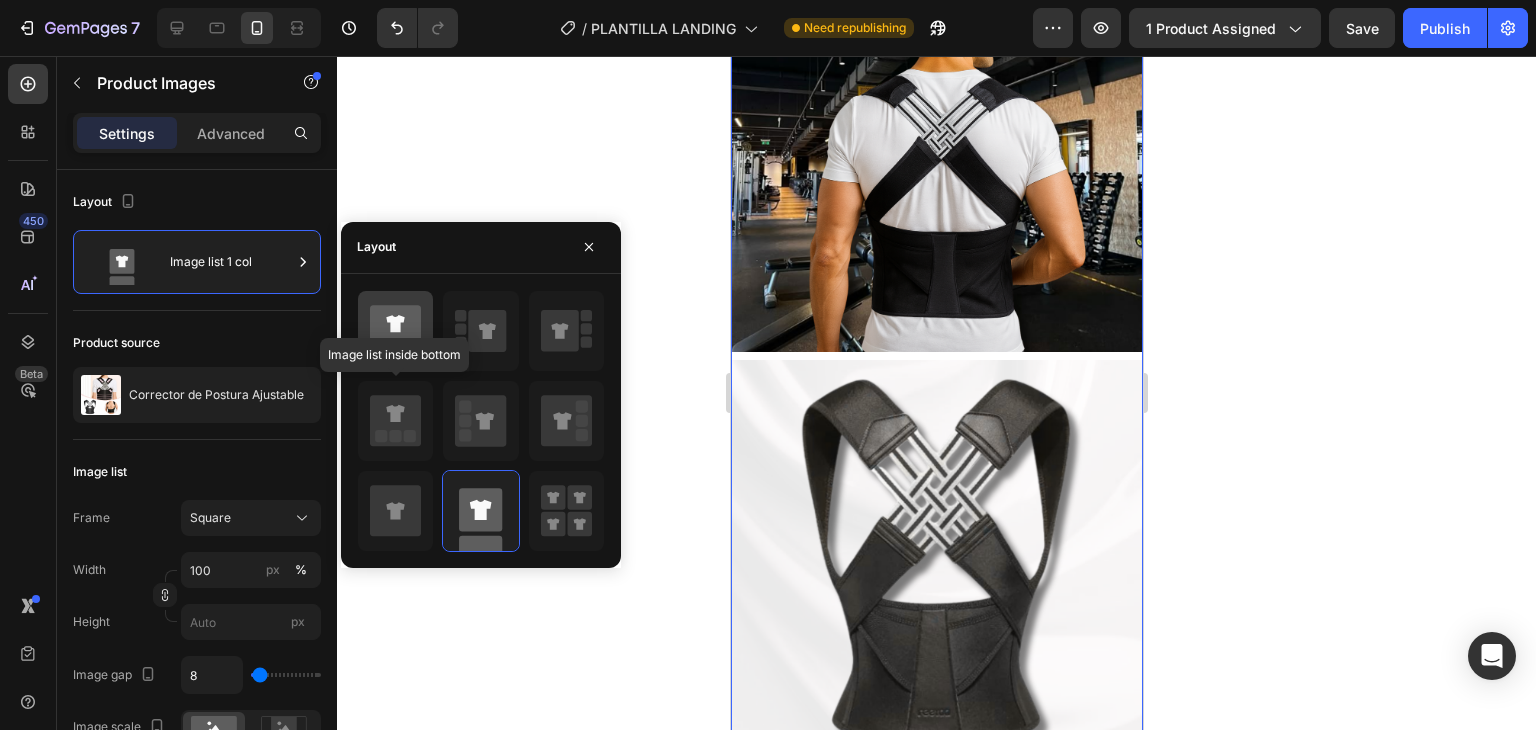 click 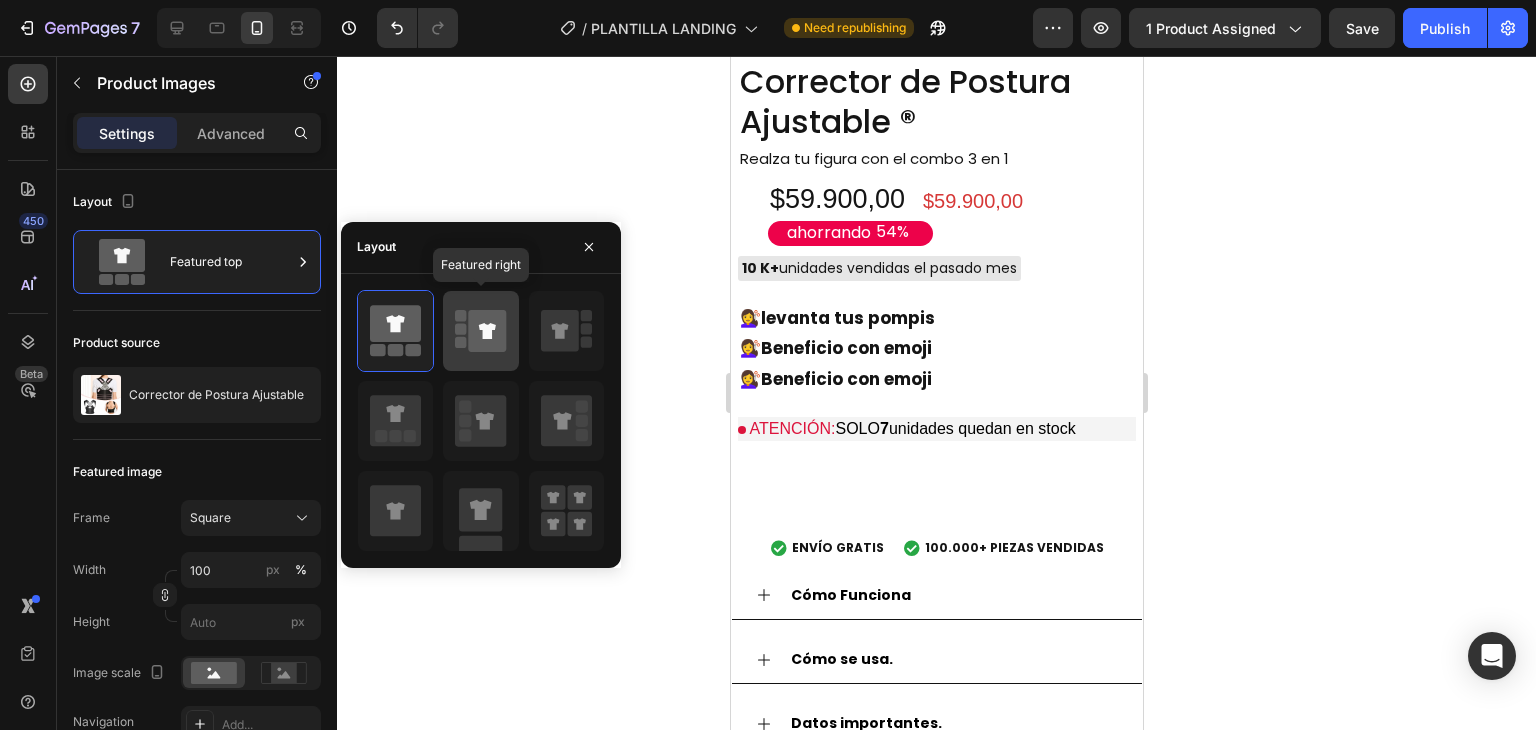 click 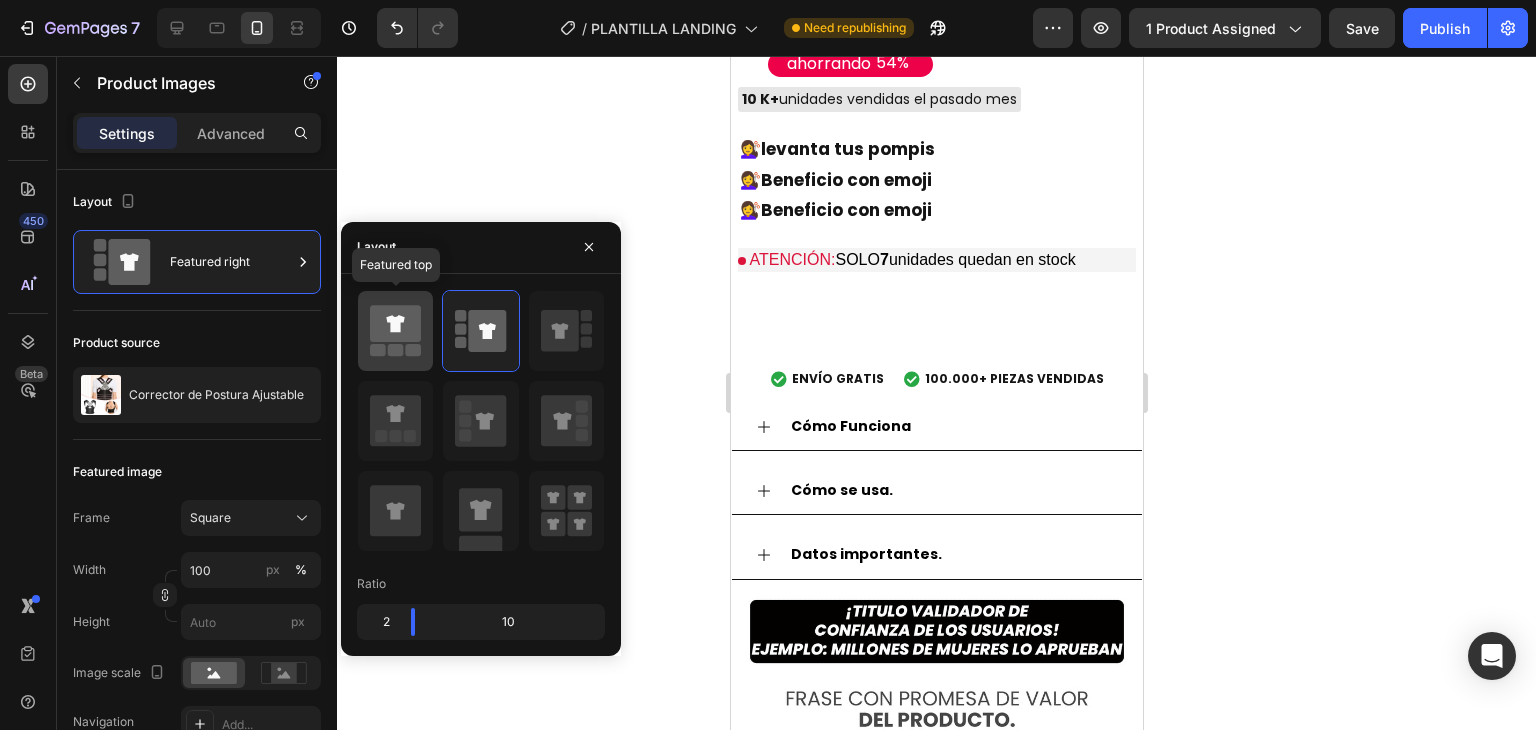 click 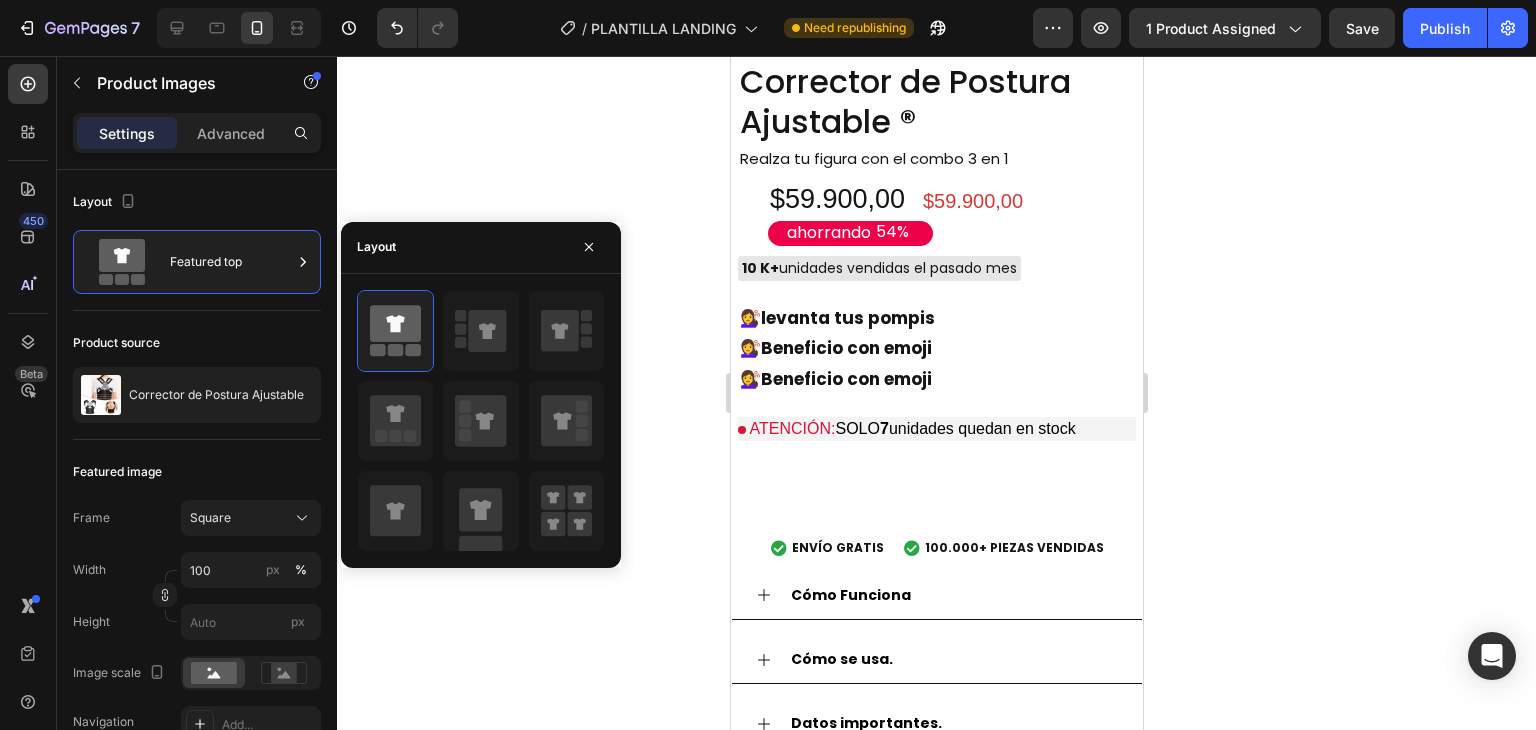 click 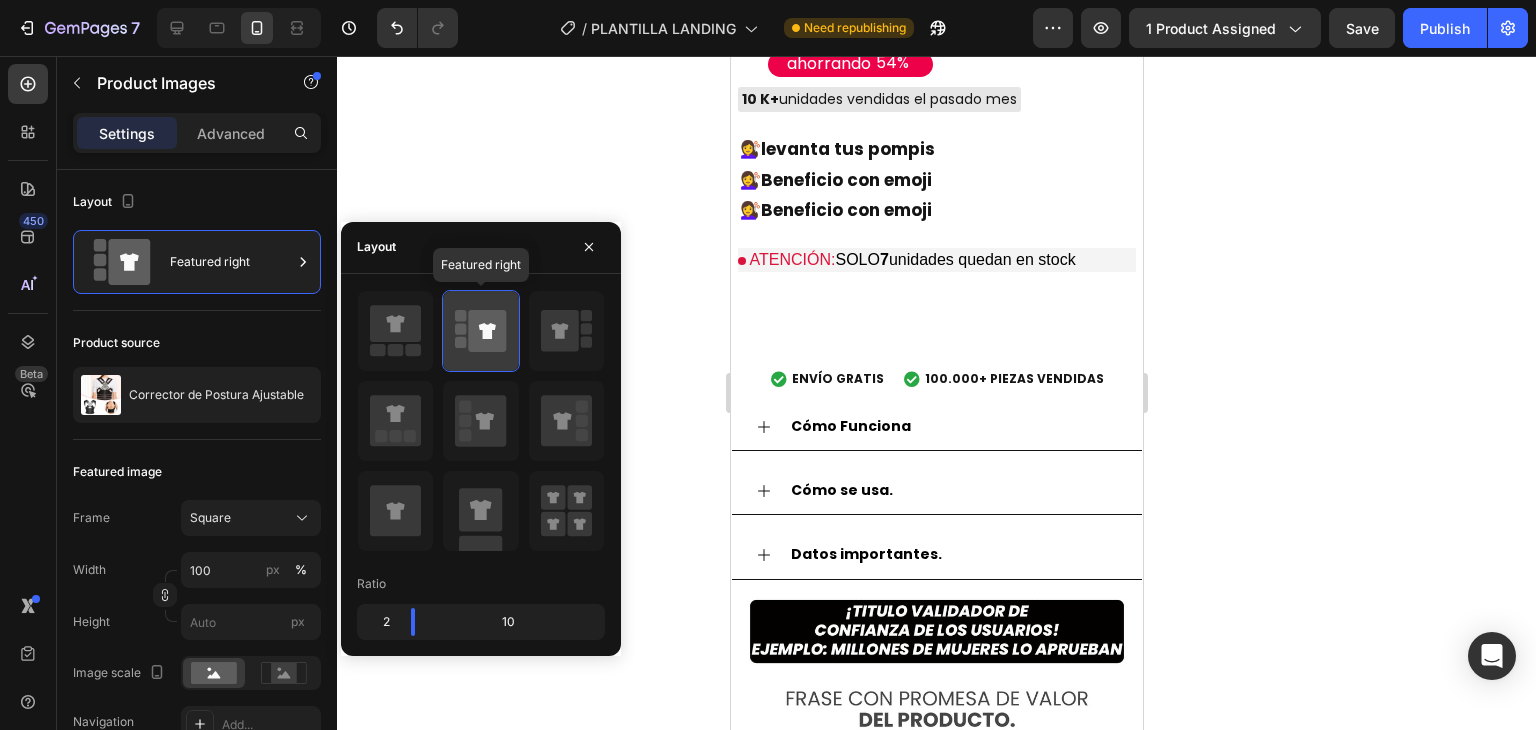 click 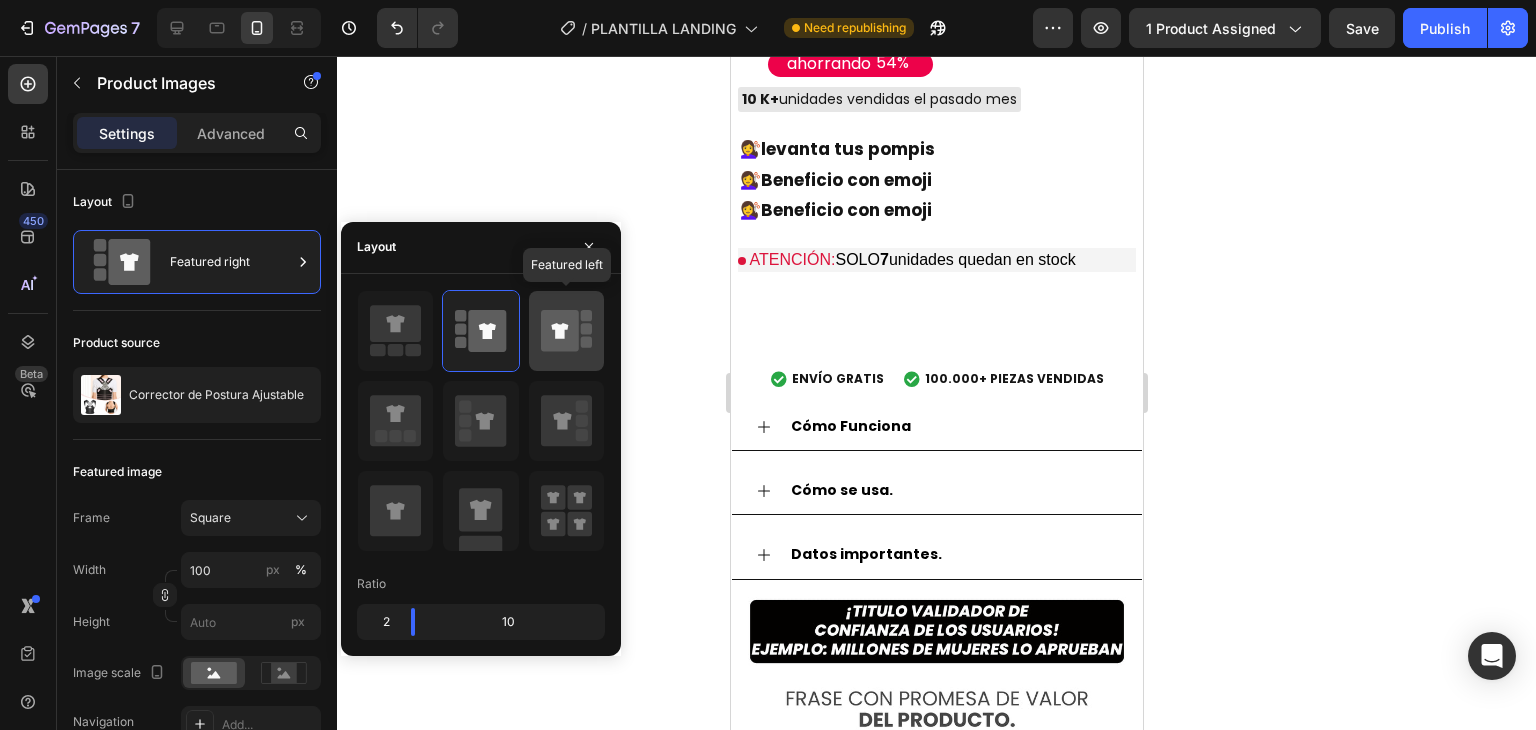 click 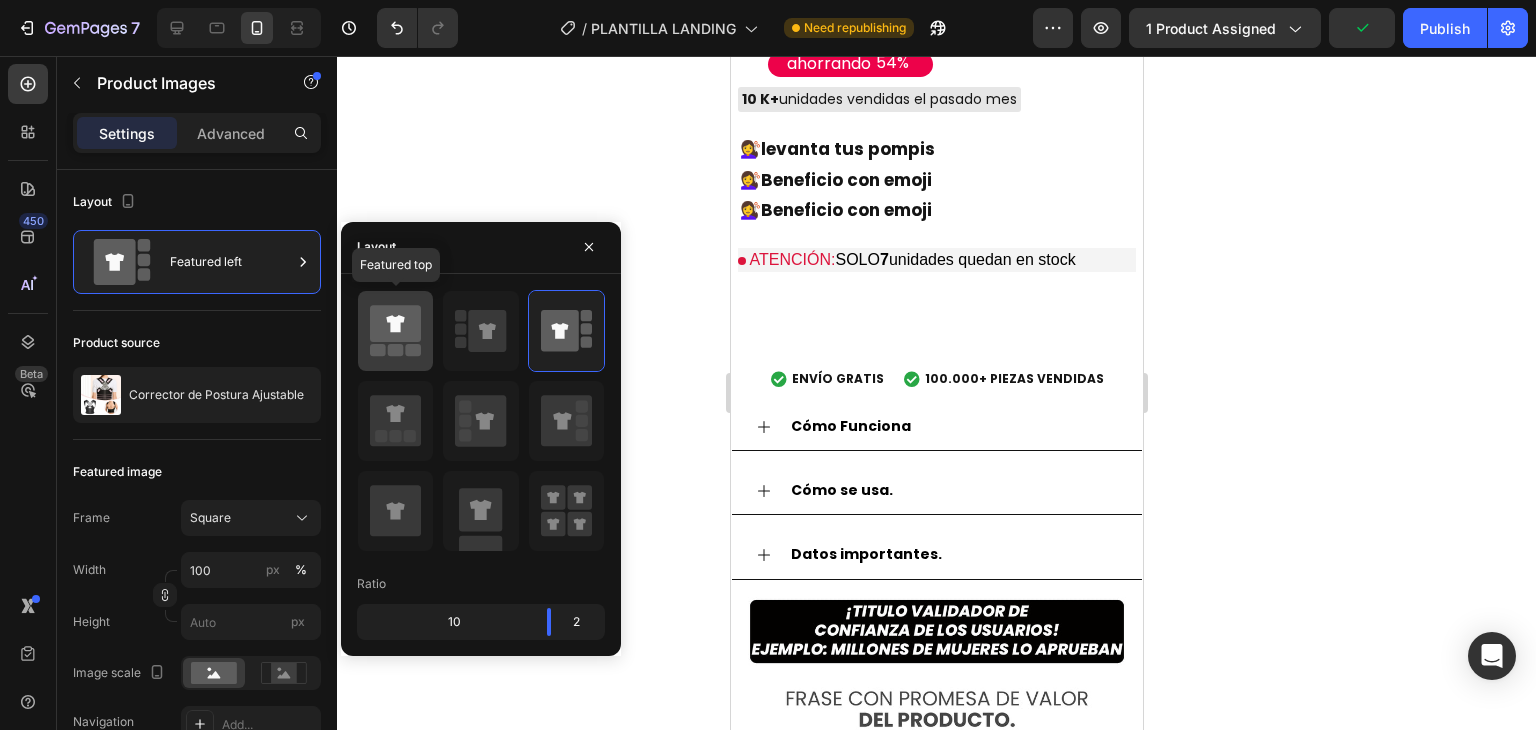 click 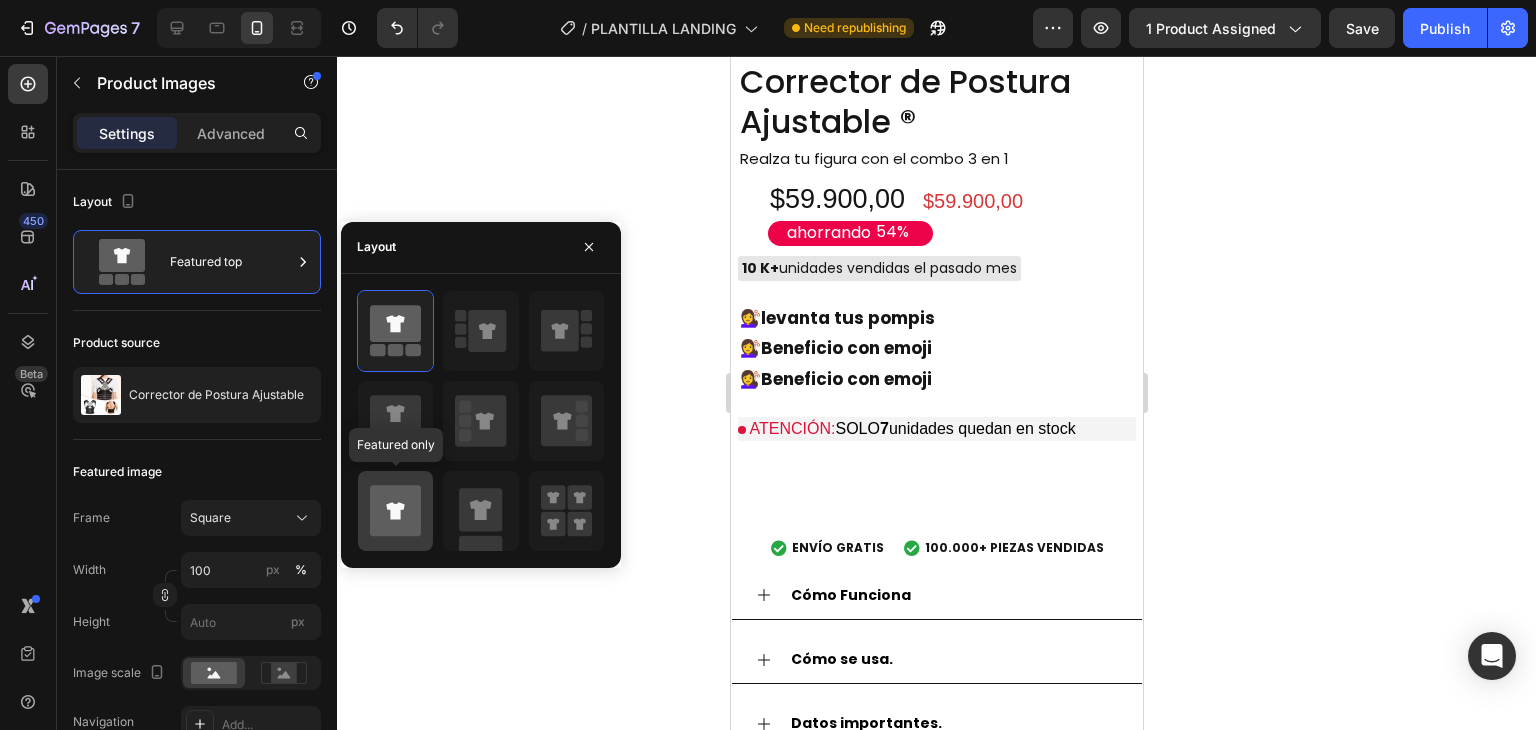 click 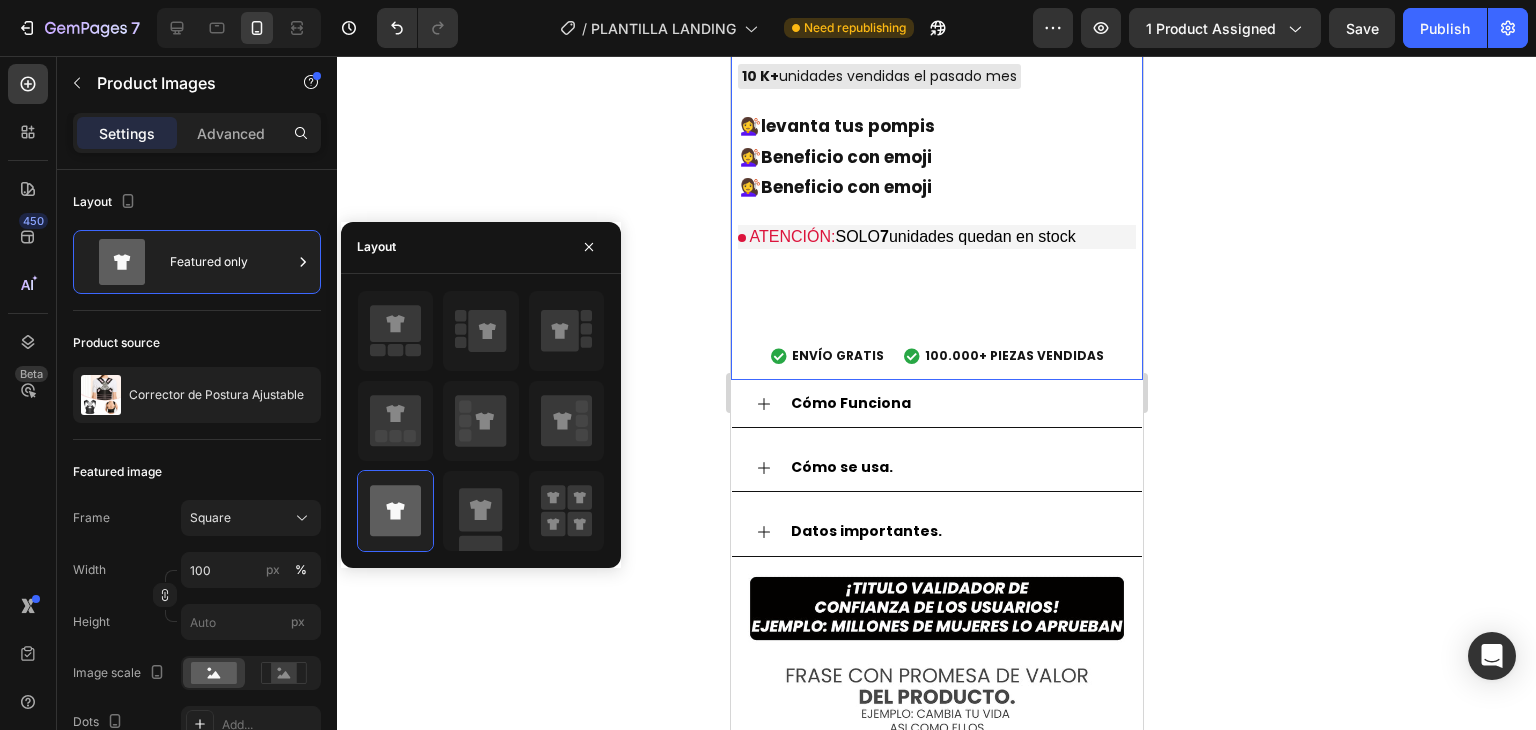 scroll, scrollTop: 2000, scrollLeft: 0, axis: vertical 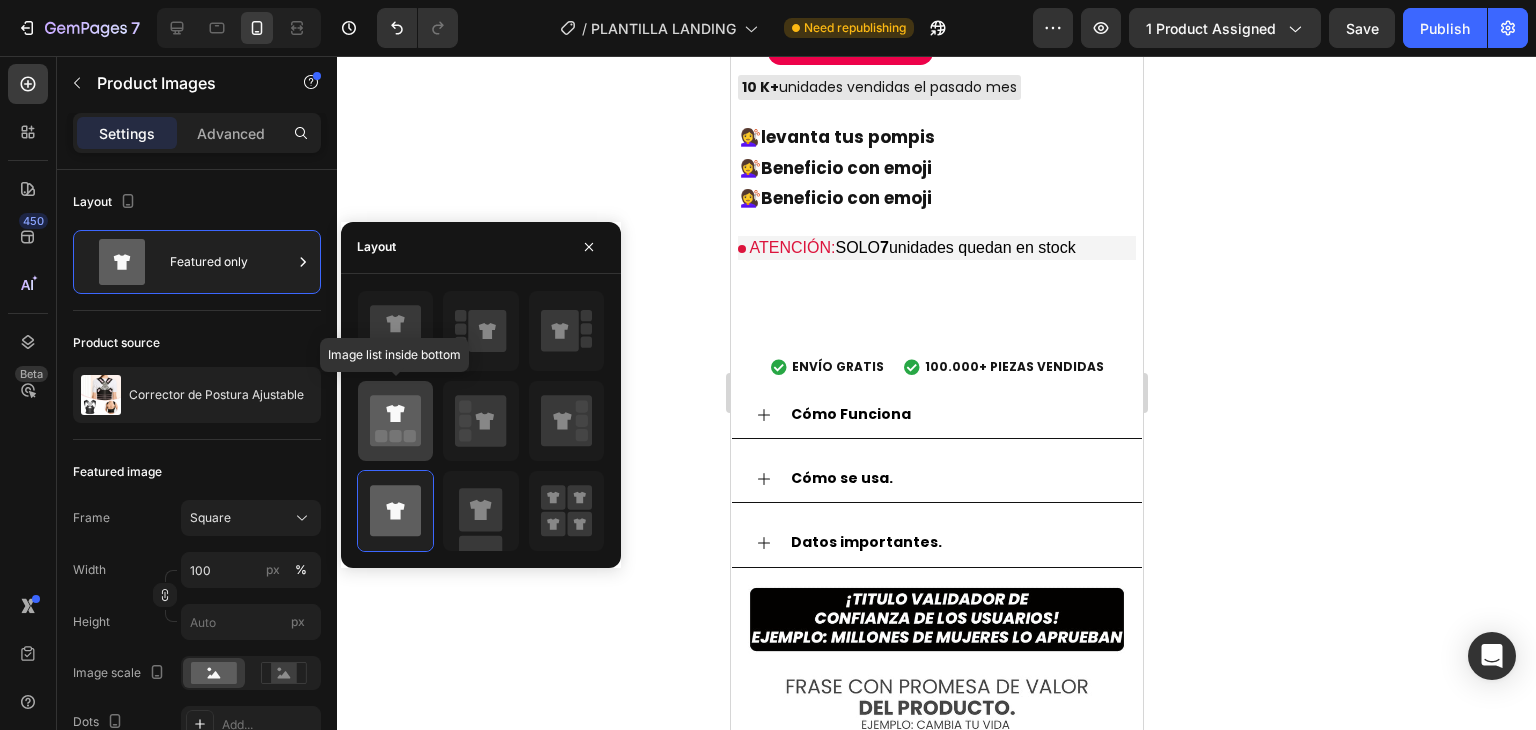 click 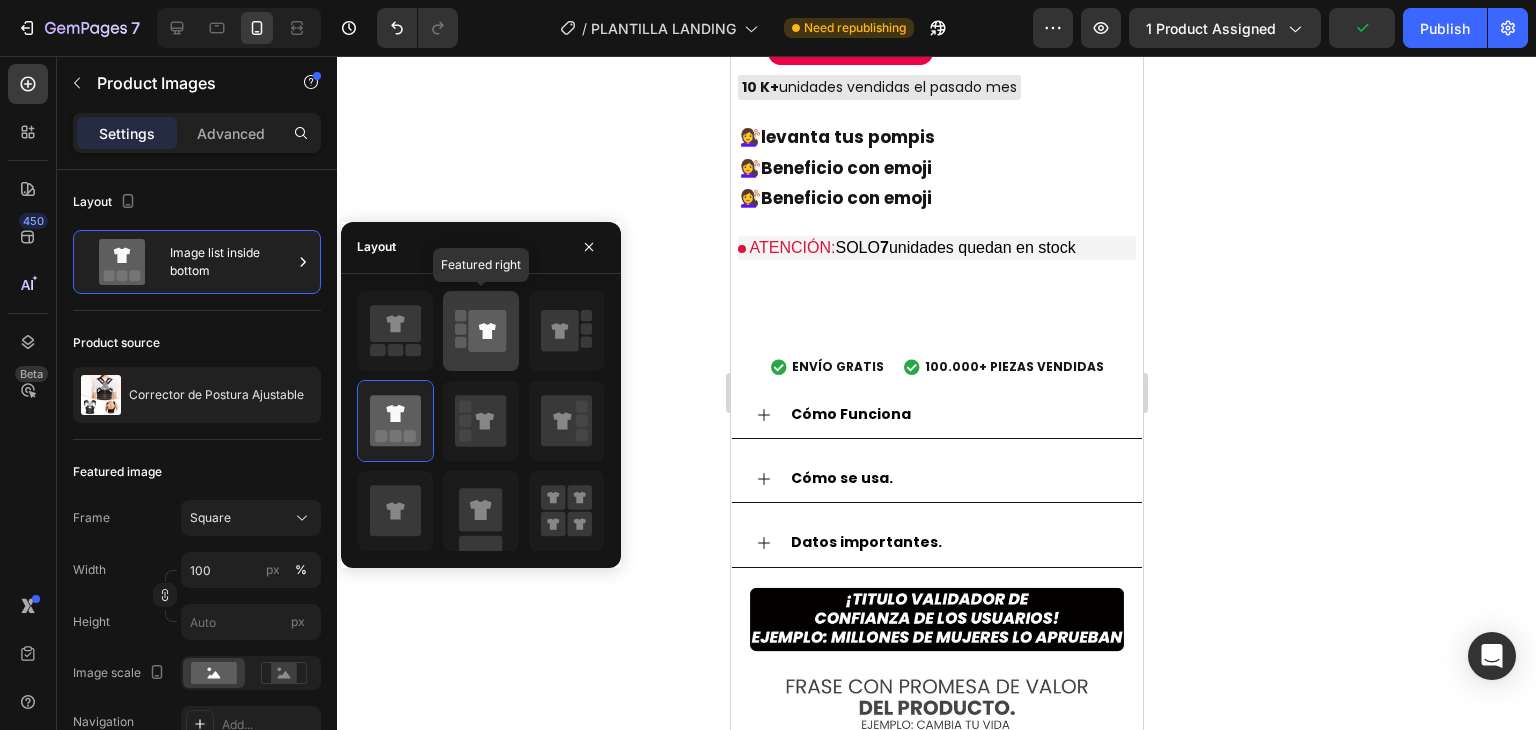 click 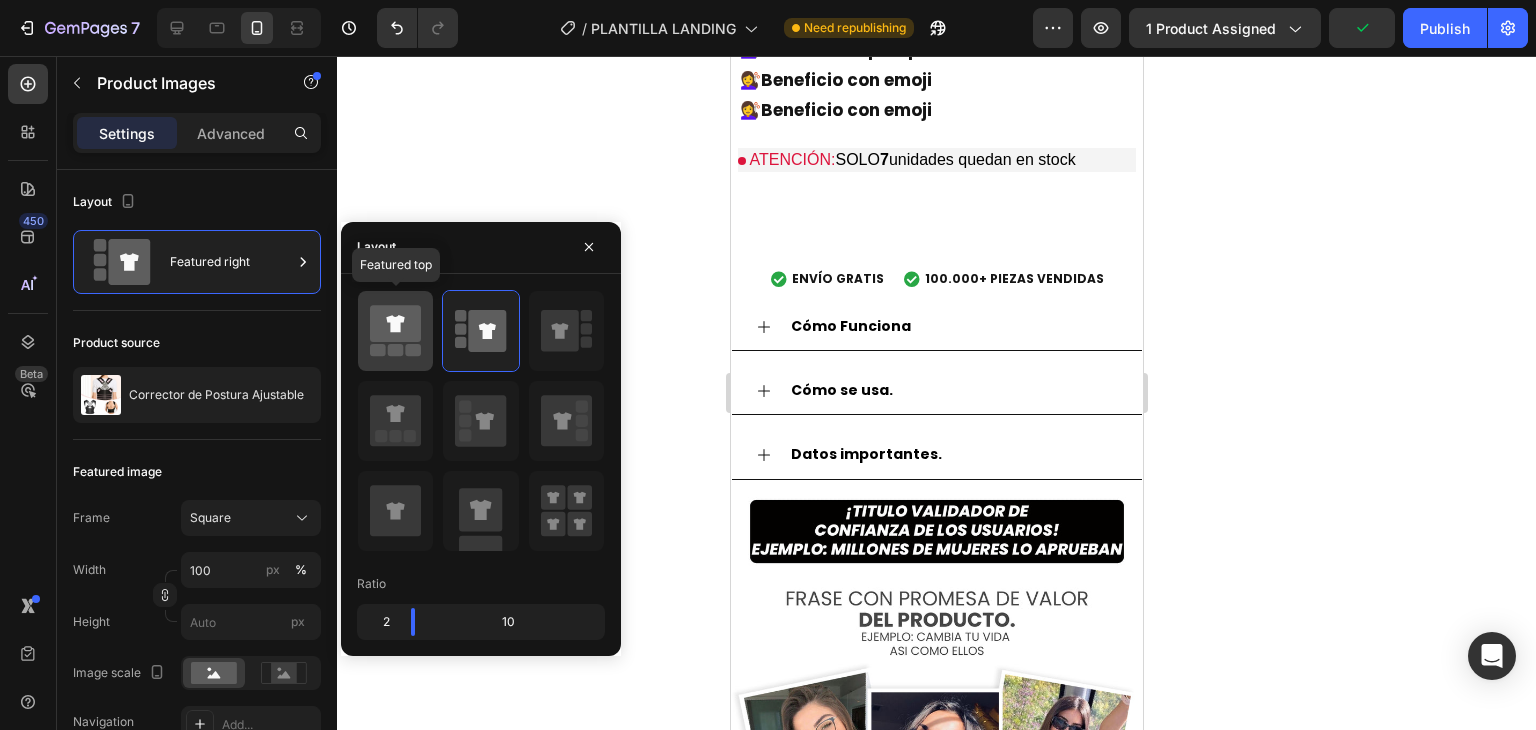 click 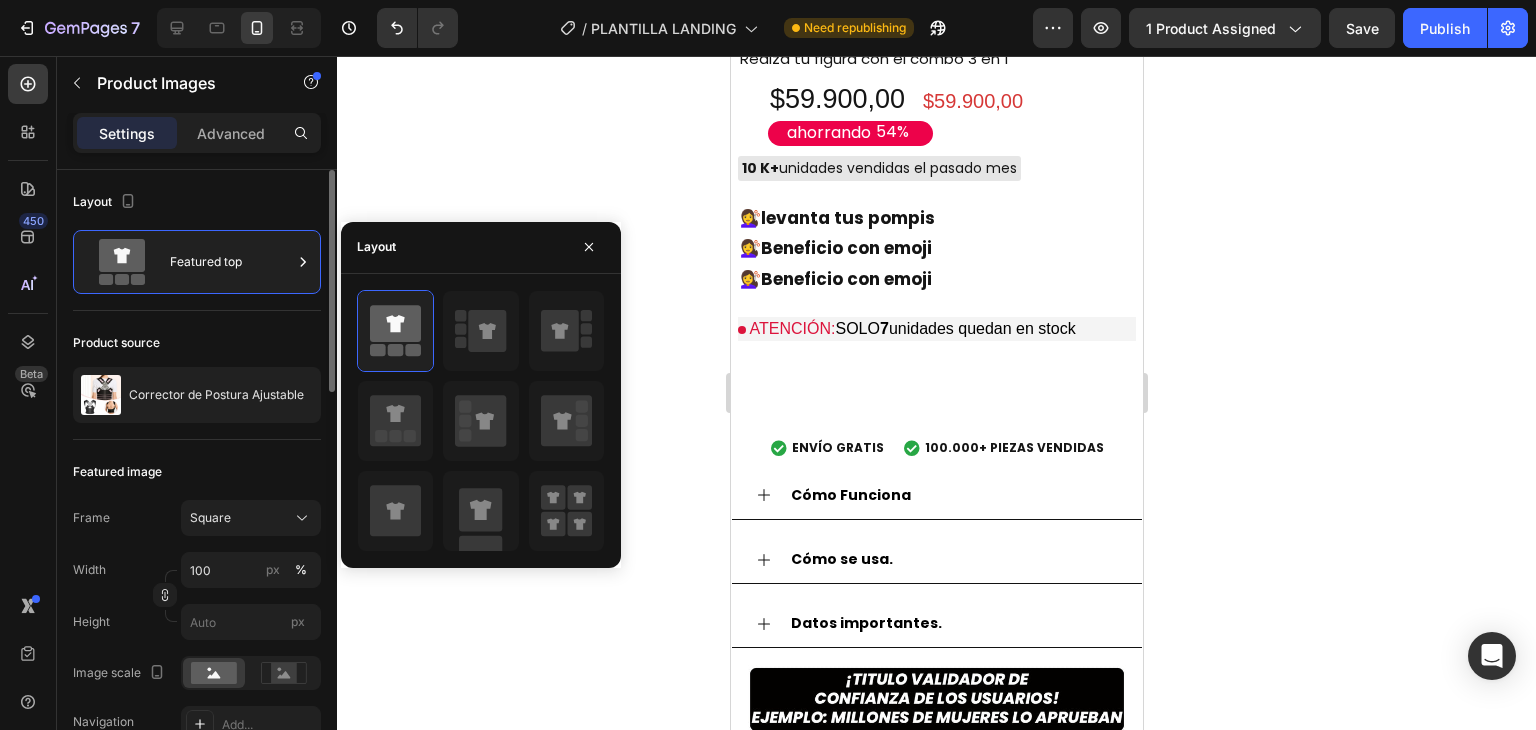 click on "Product source" at bounding box center (197, 343) 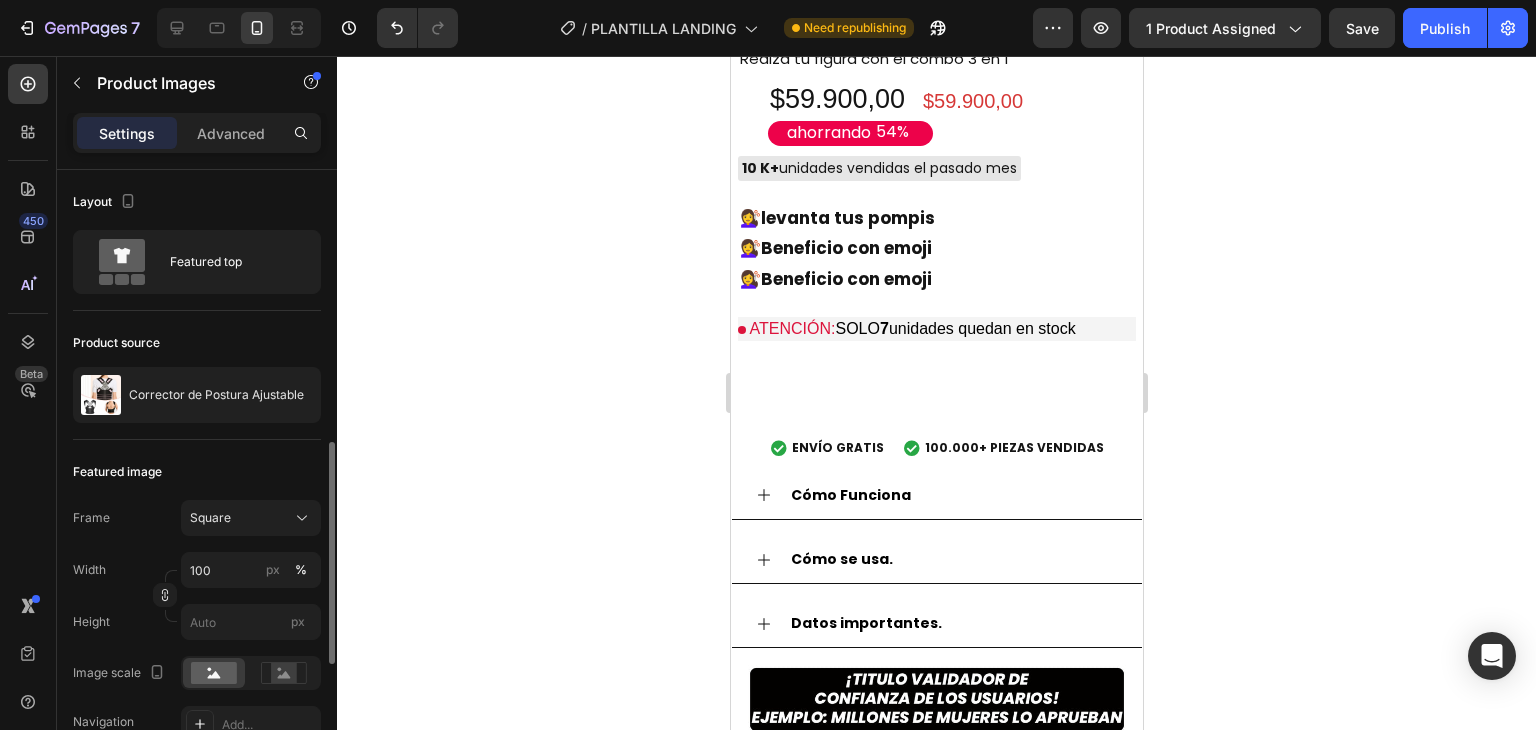 scroll, scrollTop: 200, scrollLeft: 0, axis: vertical 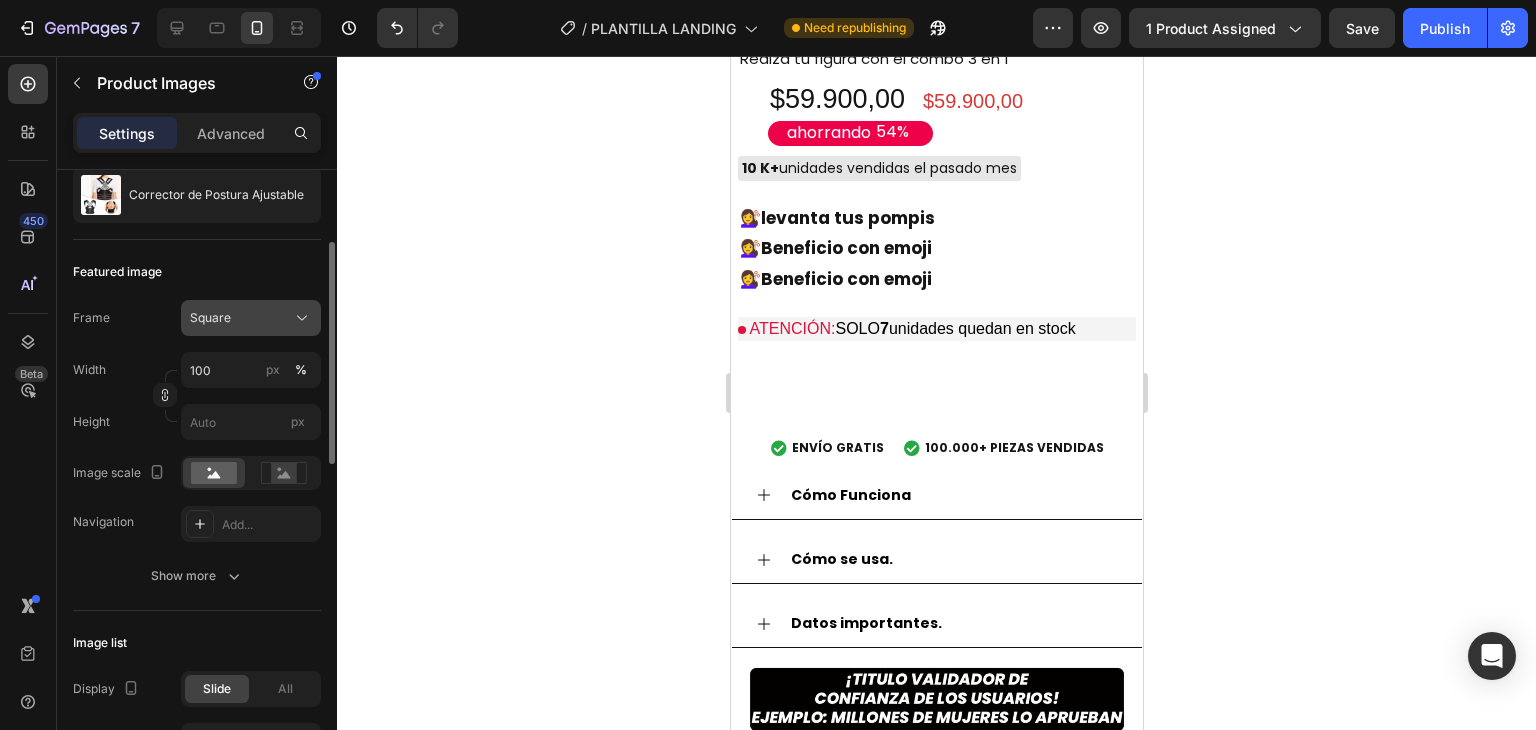 click on "Square" 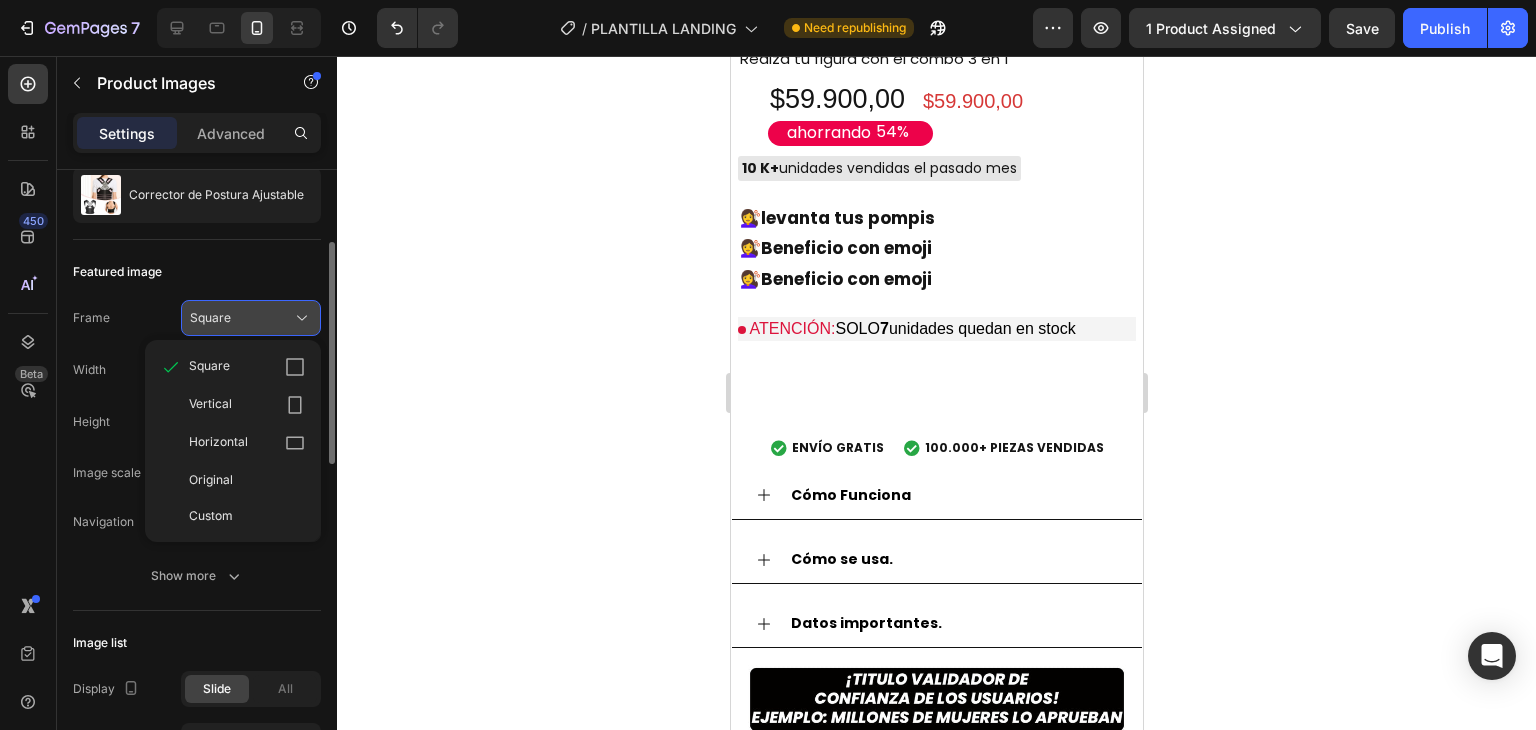 click on "Square" 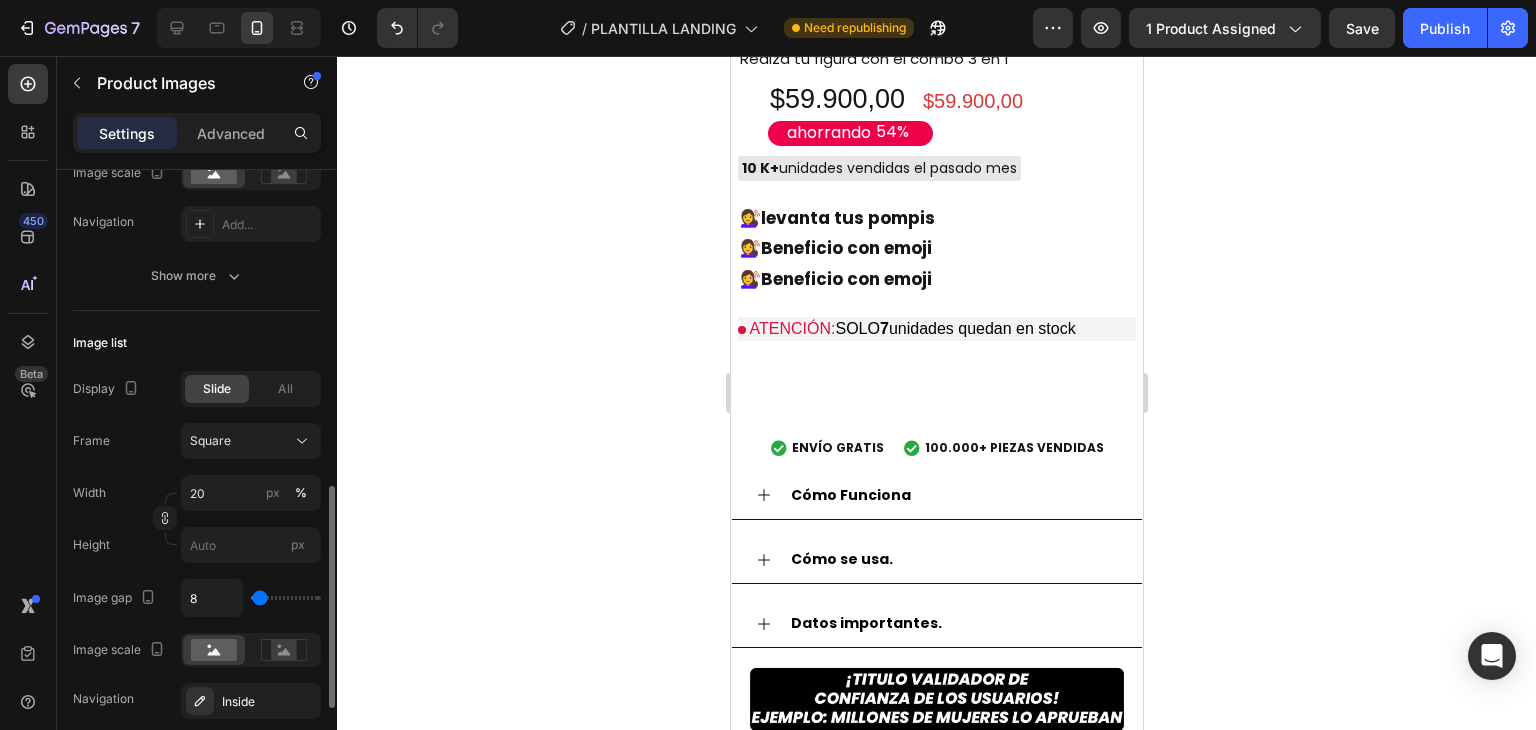 scroll, scrollTop: 600, scrollLeft: 0, axis: vertical 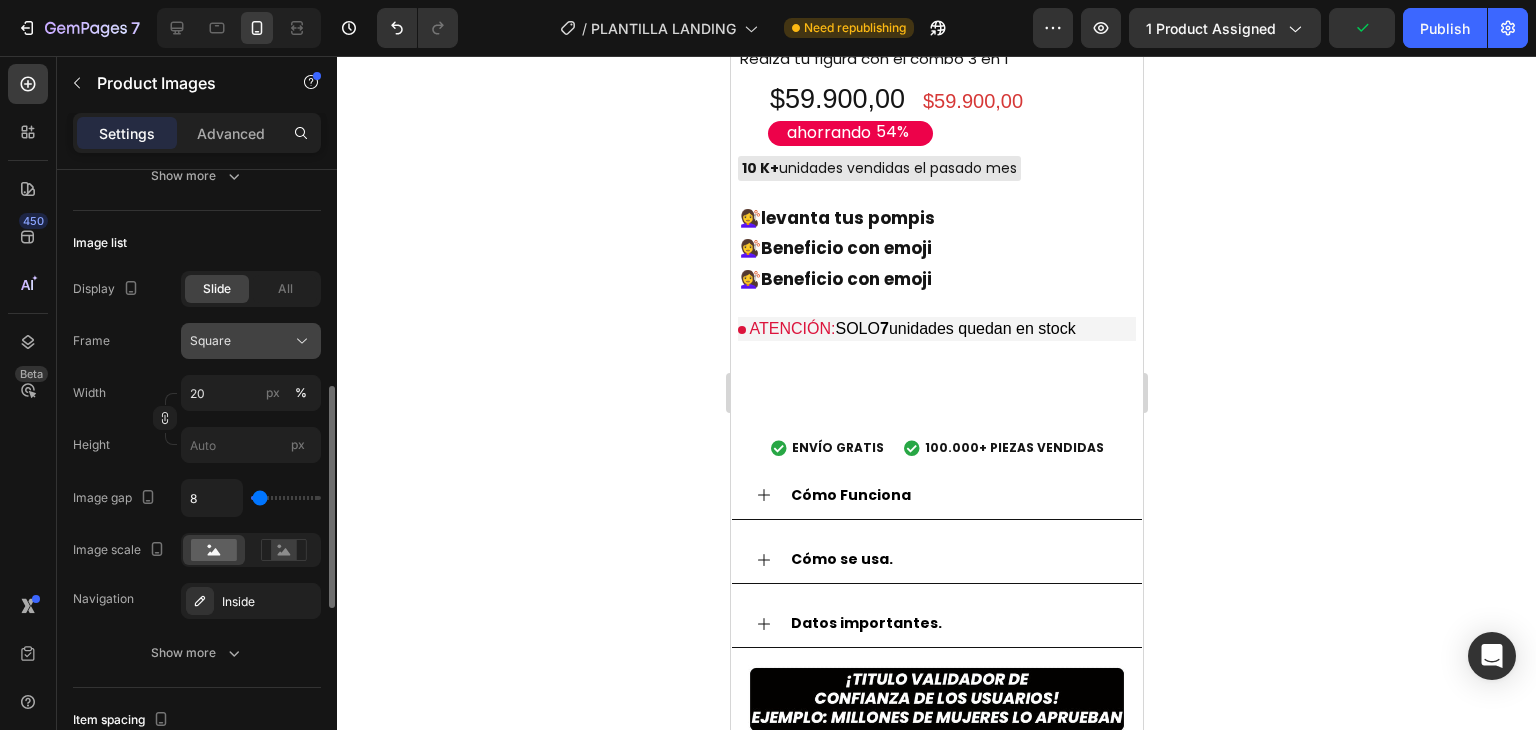 click on "Square" 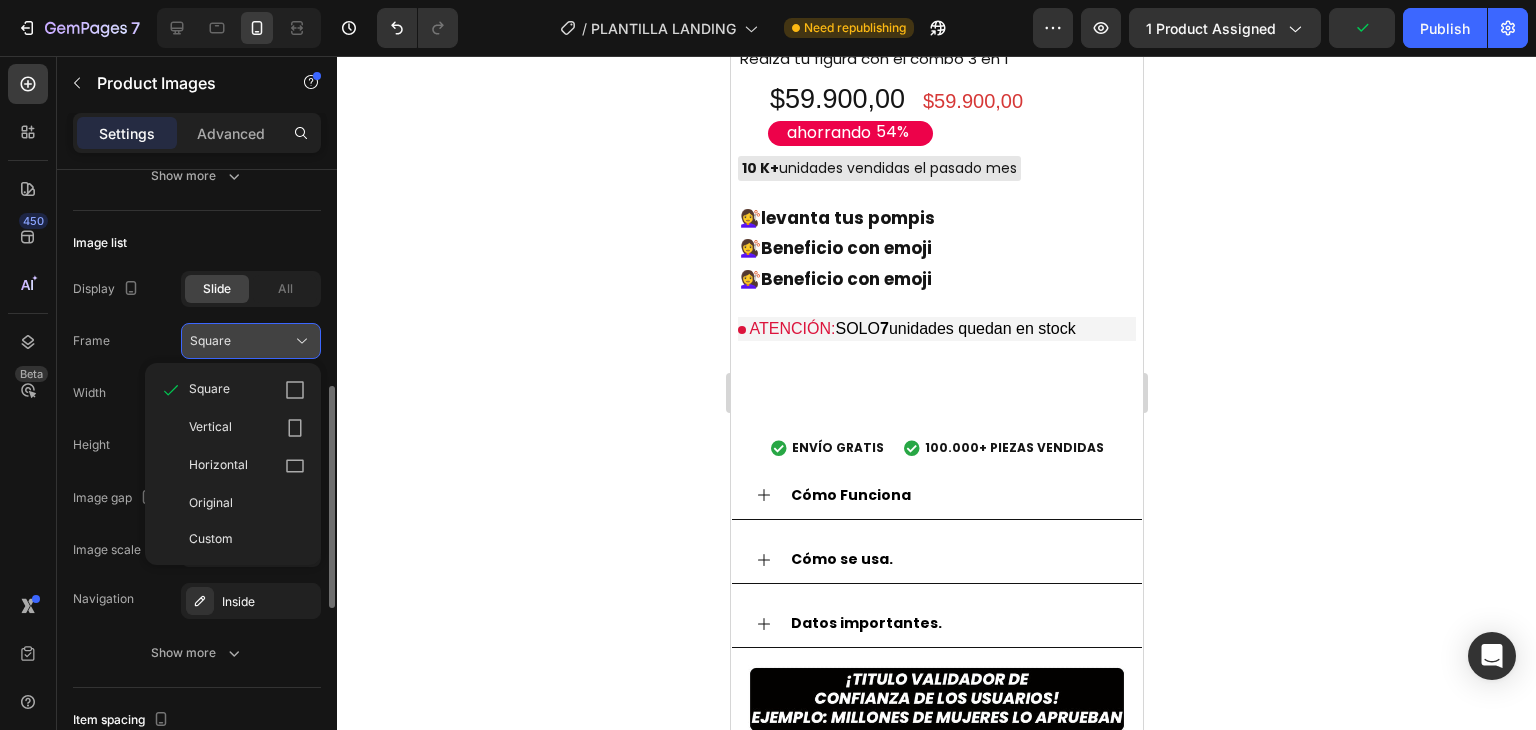 click on "Square" 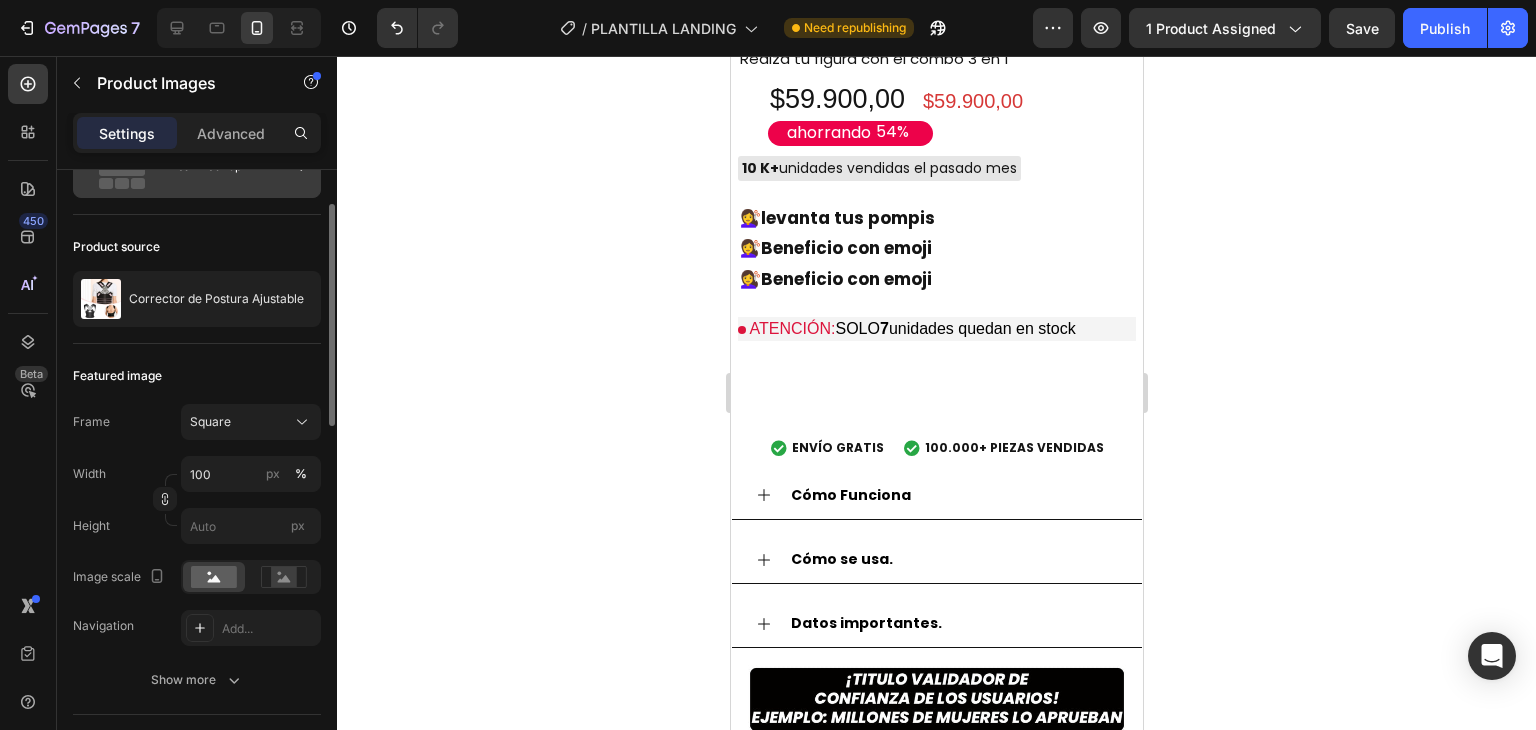 scroll, scrollTop: 0, scrollLeft: 0, axis: both 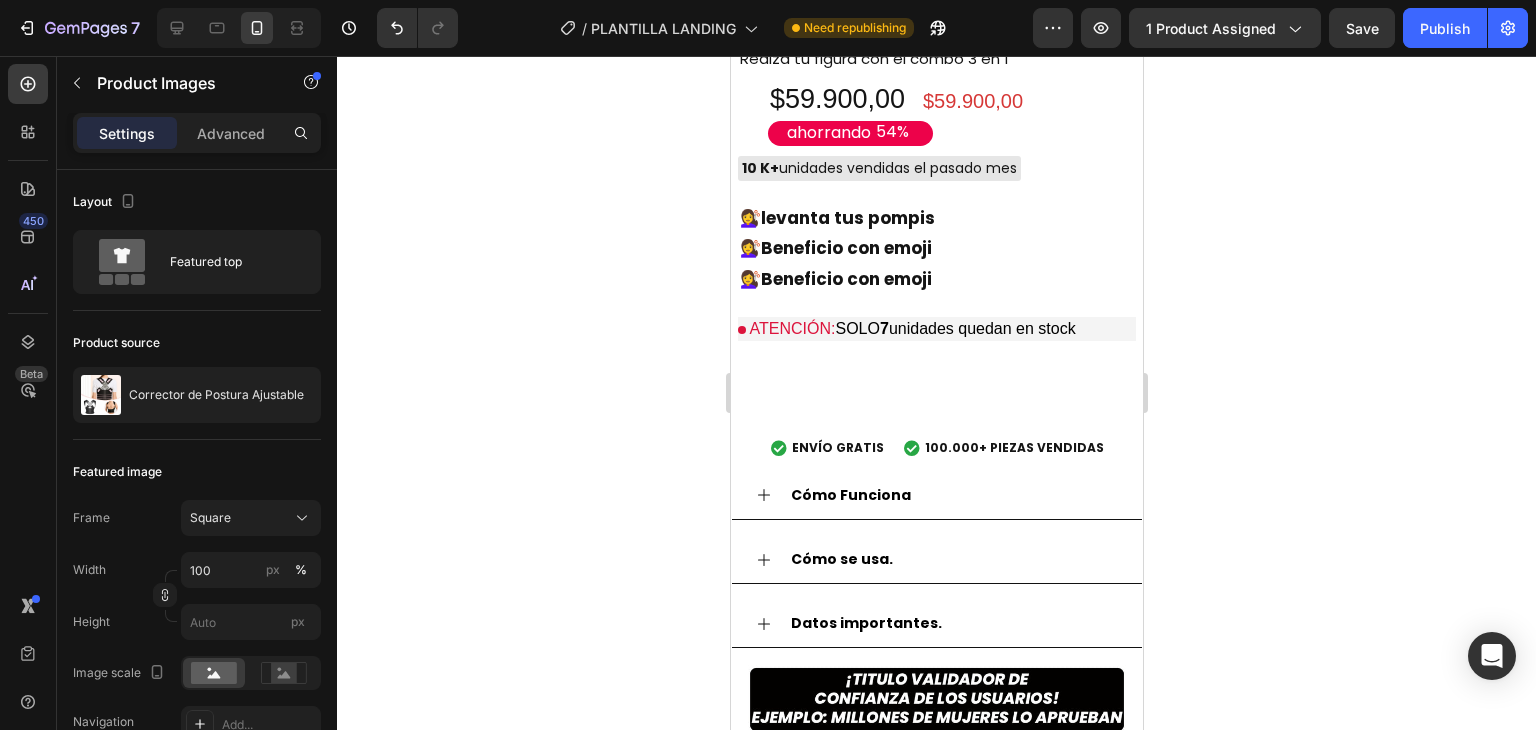 click at bounding box center [936, -124] 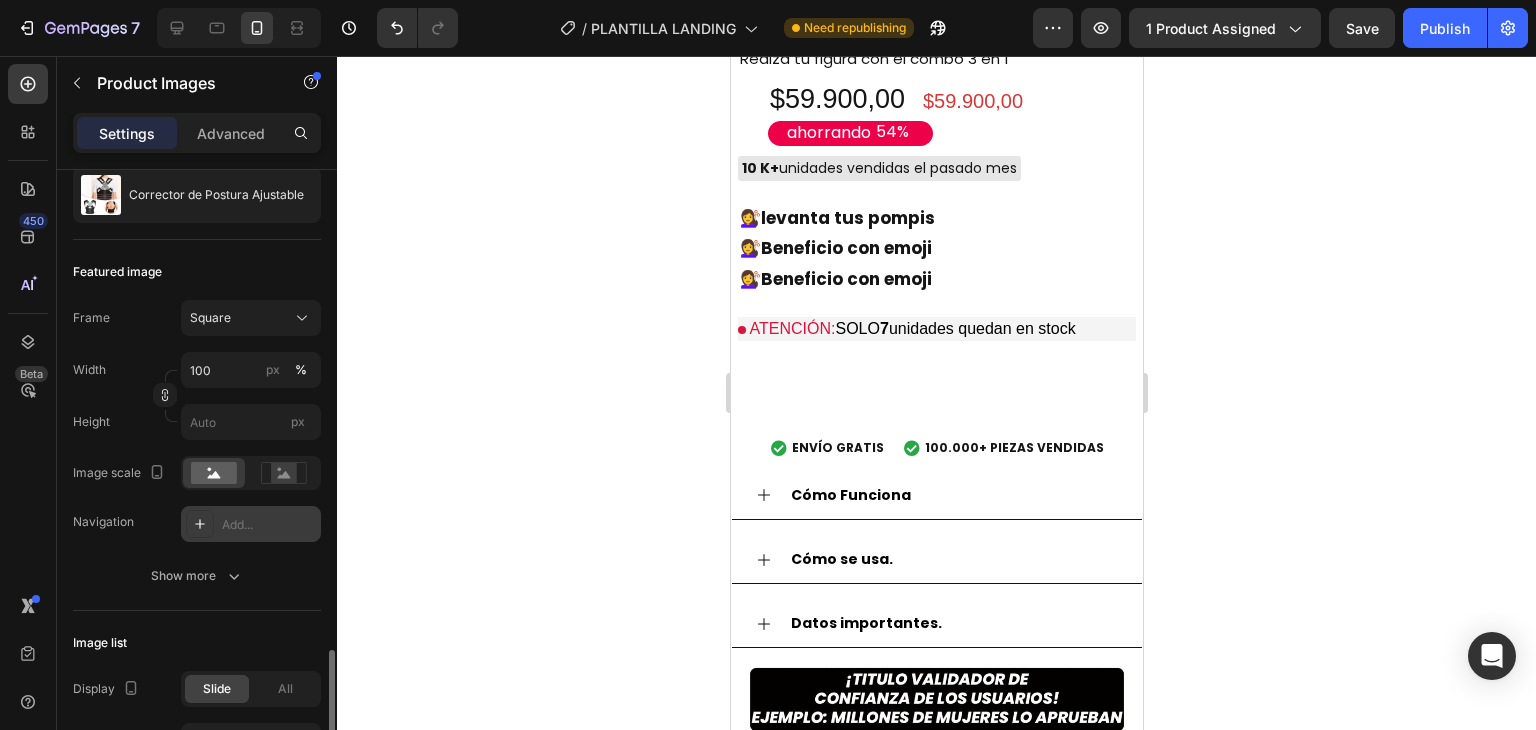 scroll, scrollTop: 500, scrollLeft: 0, axis: vertical 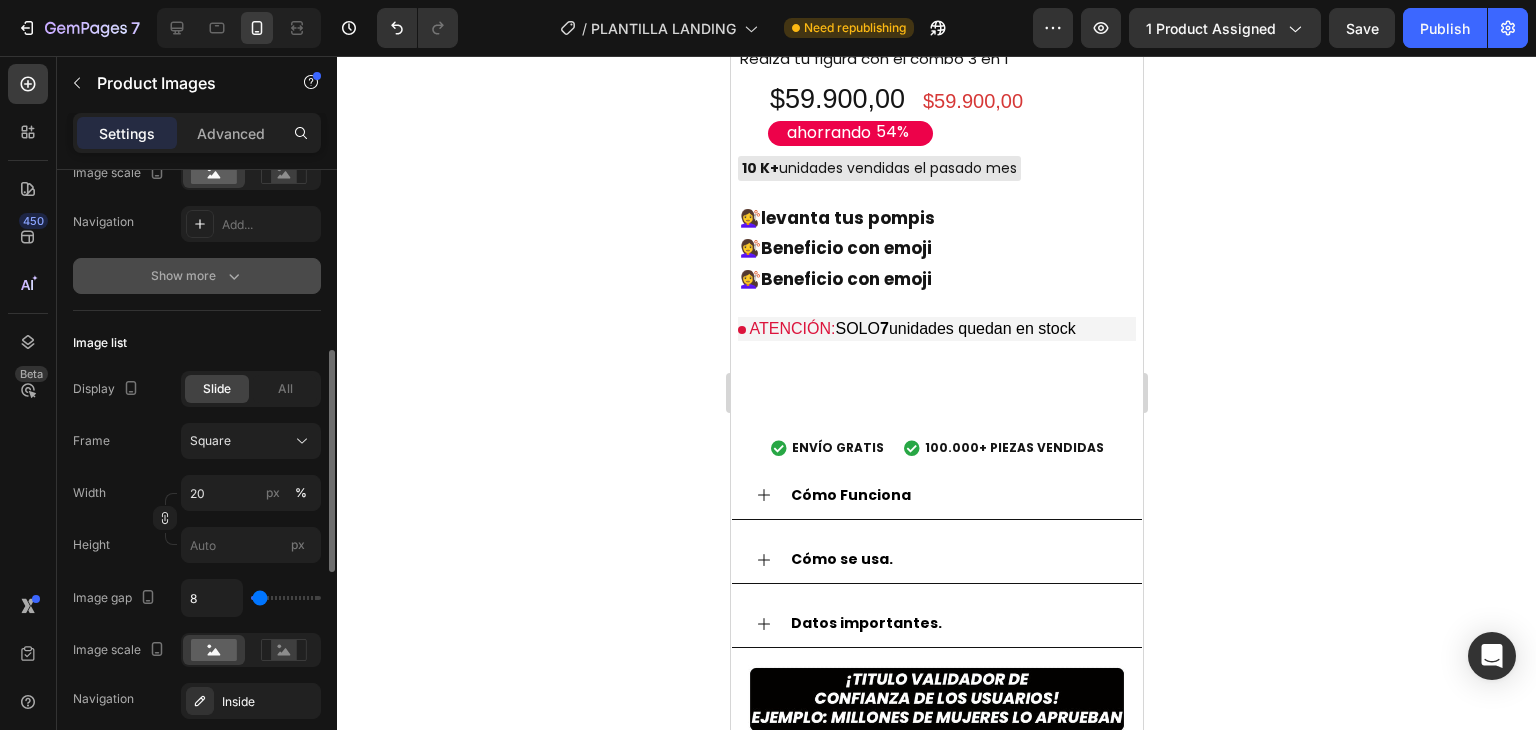 click on "Show more" at bounding box center (197, 276) 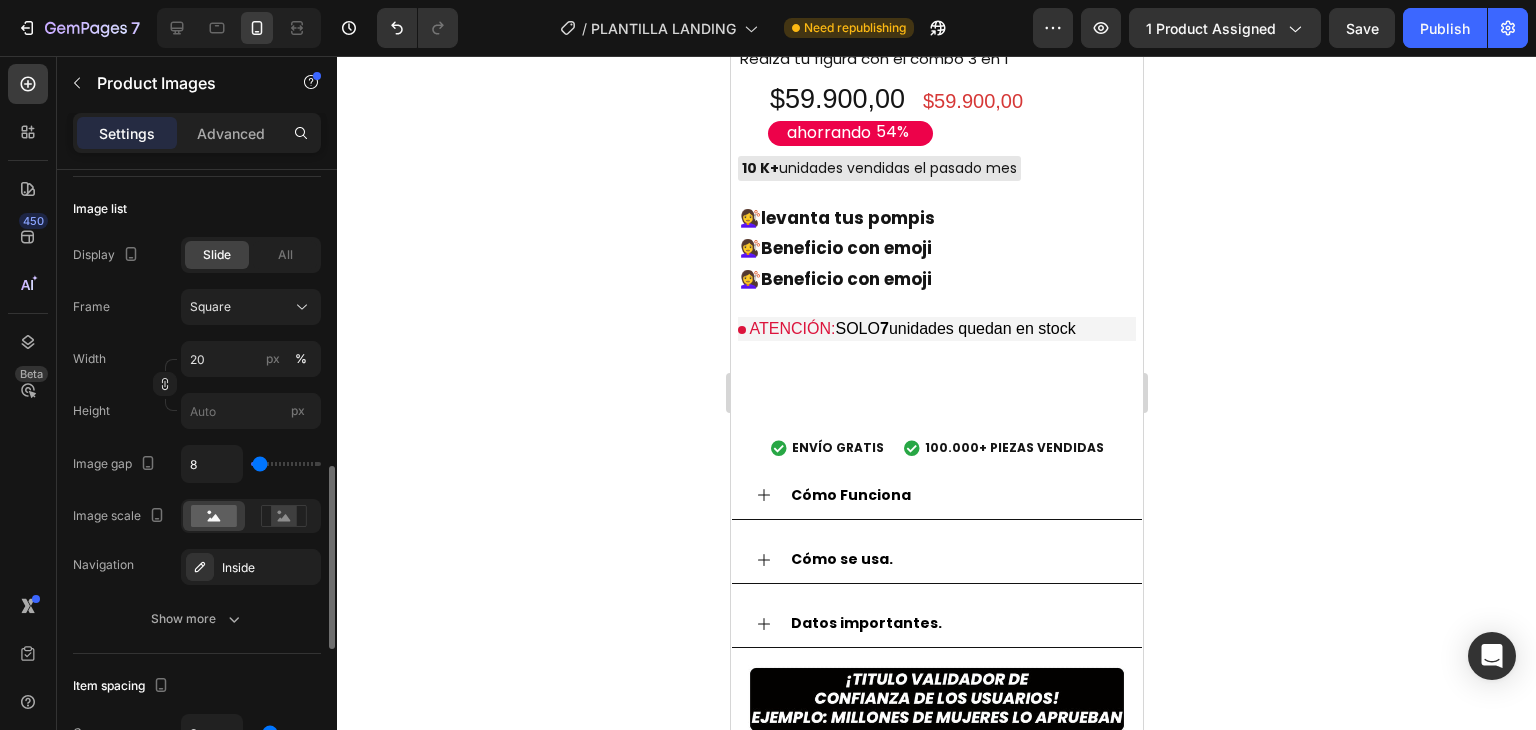 scroll, scrollTop: 1462, scrollLeft: 0, axis: vertical 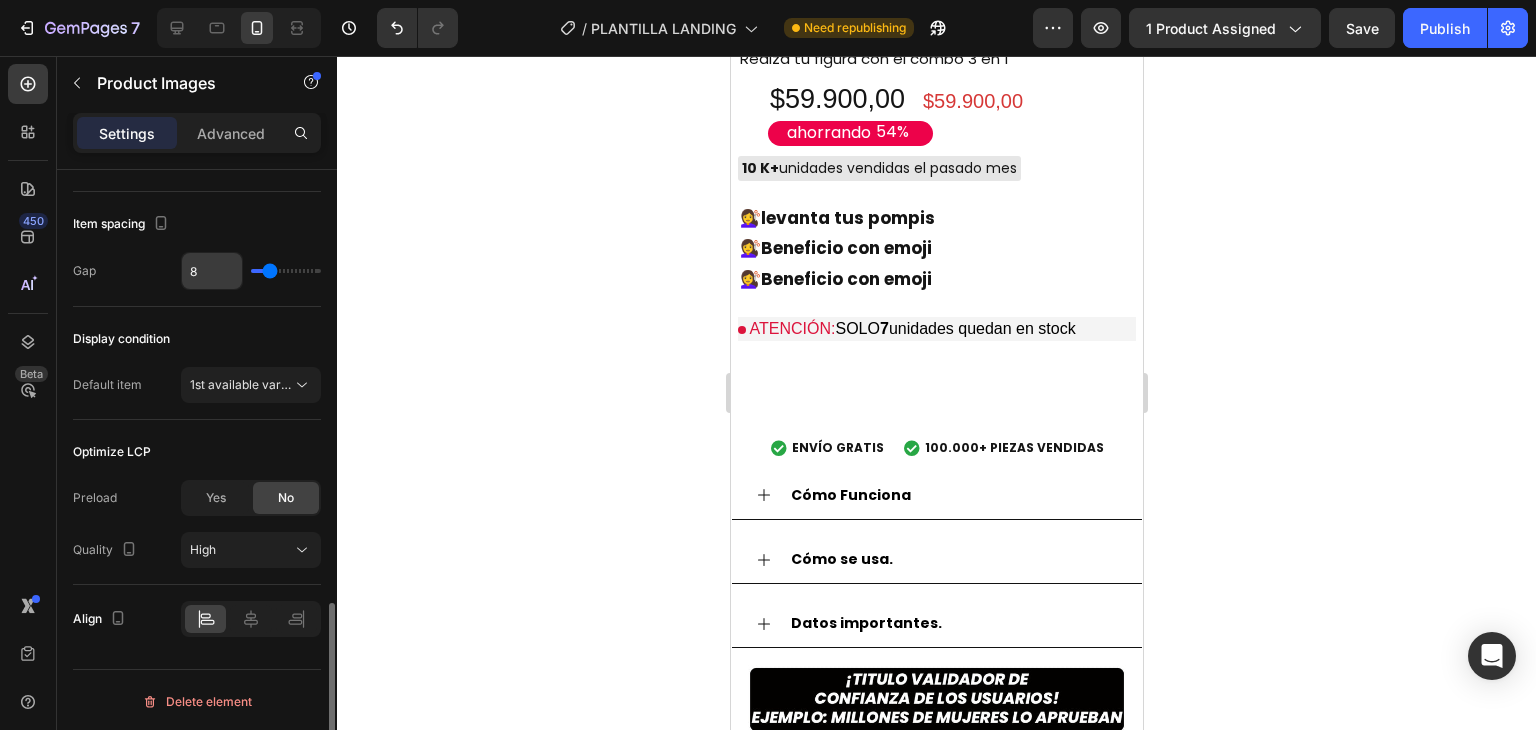 click on "8" at bounding box center (212, 271) 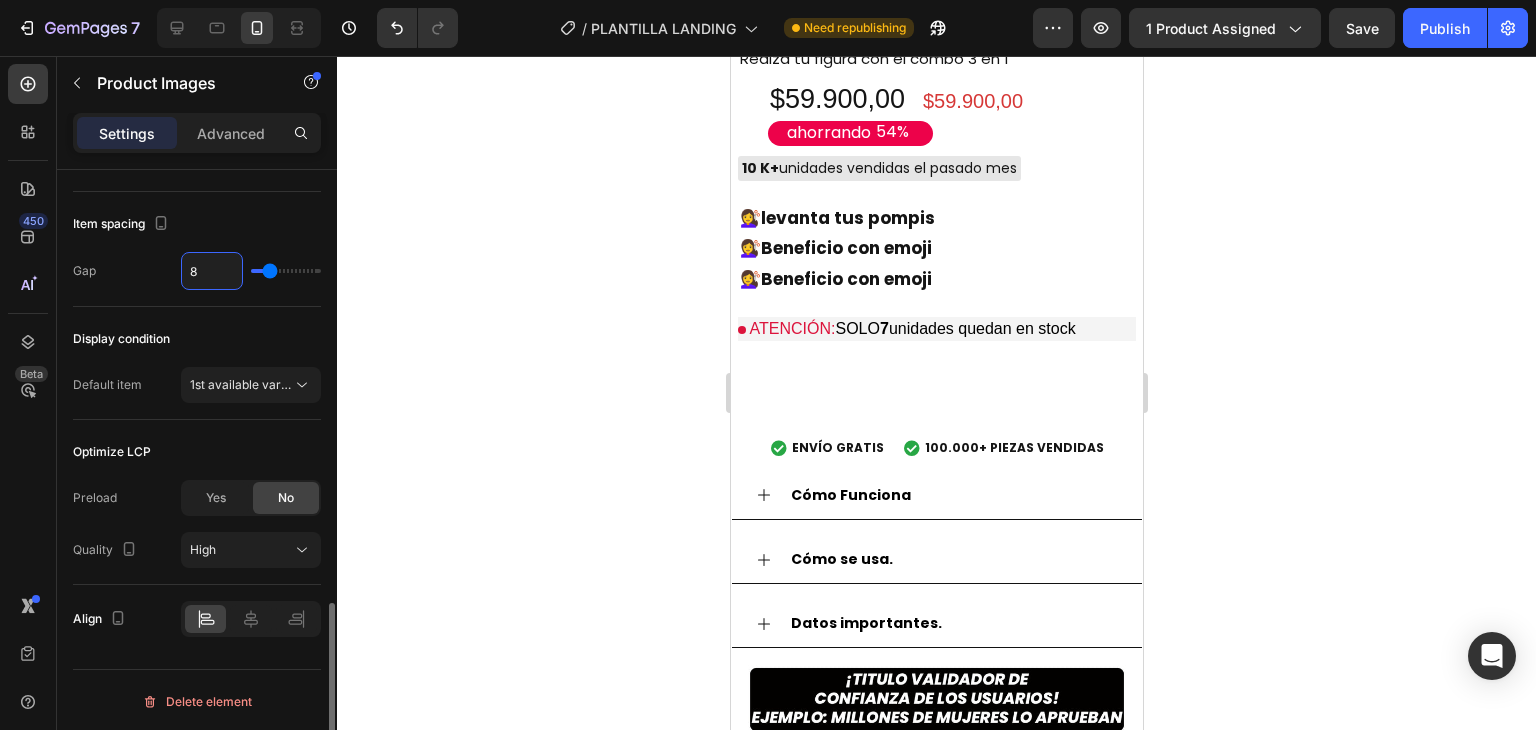 type on "2" 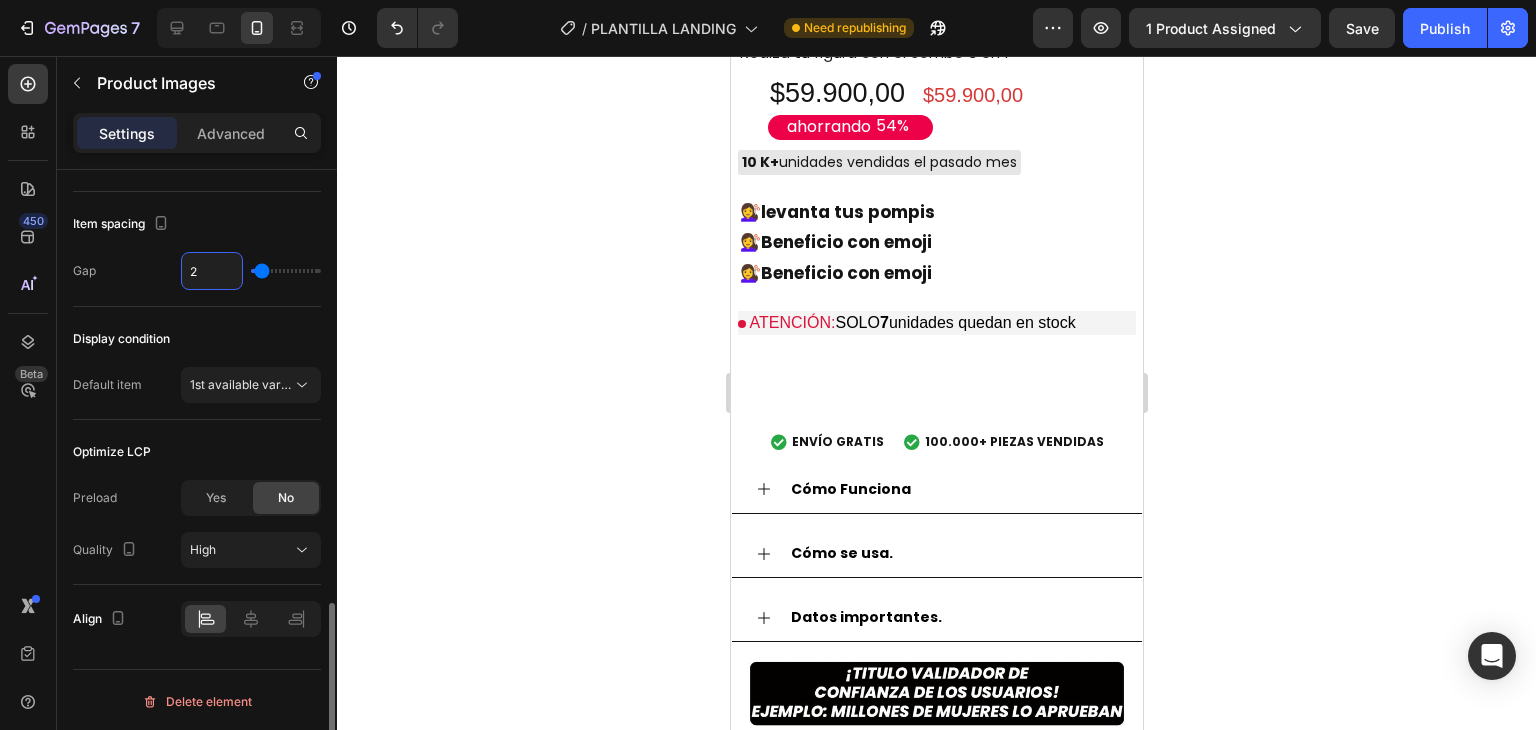type 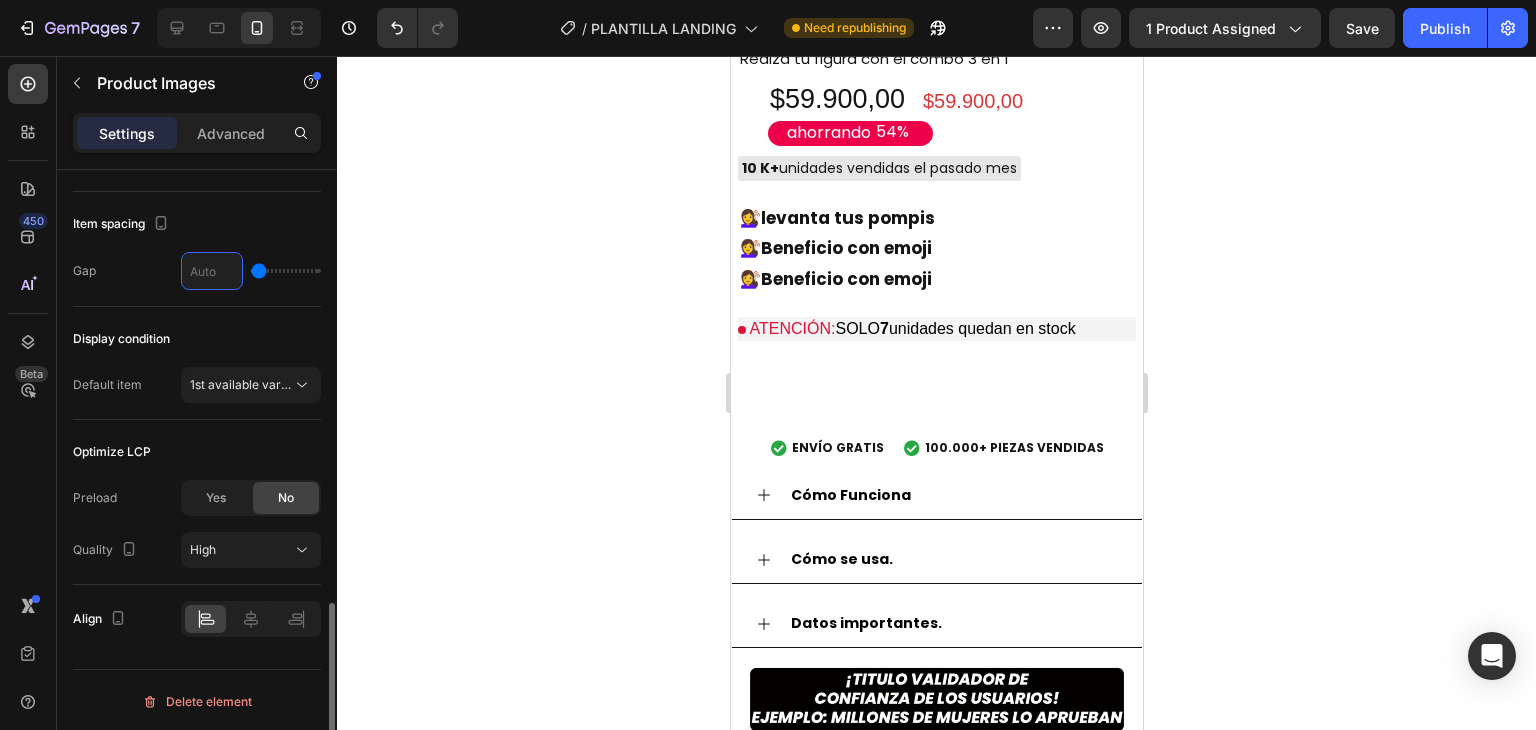 type on "8" 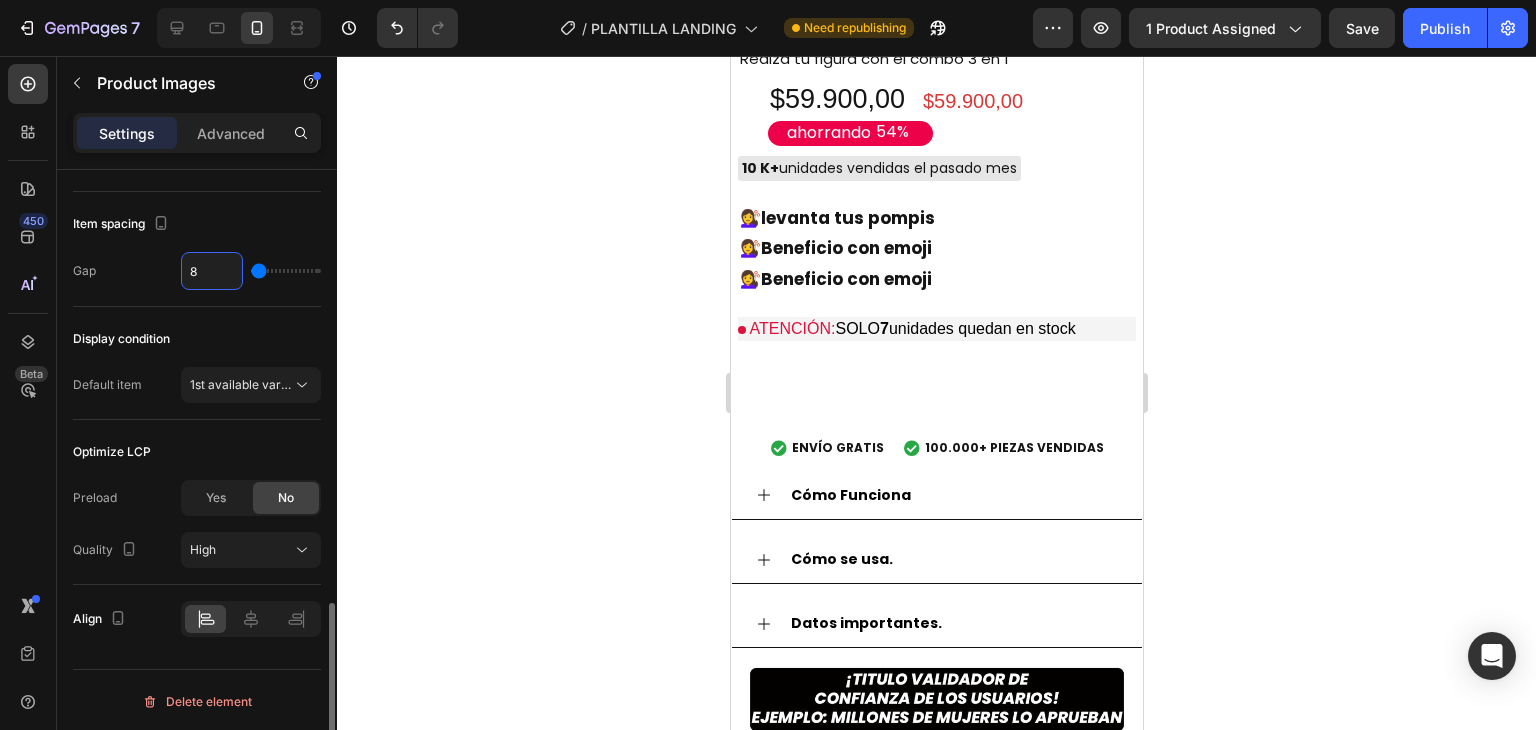 type on "8" 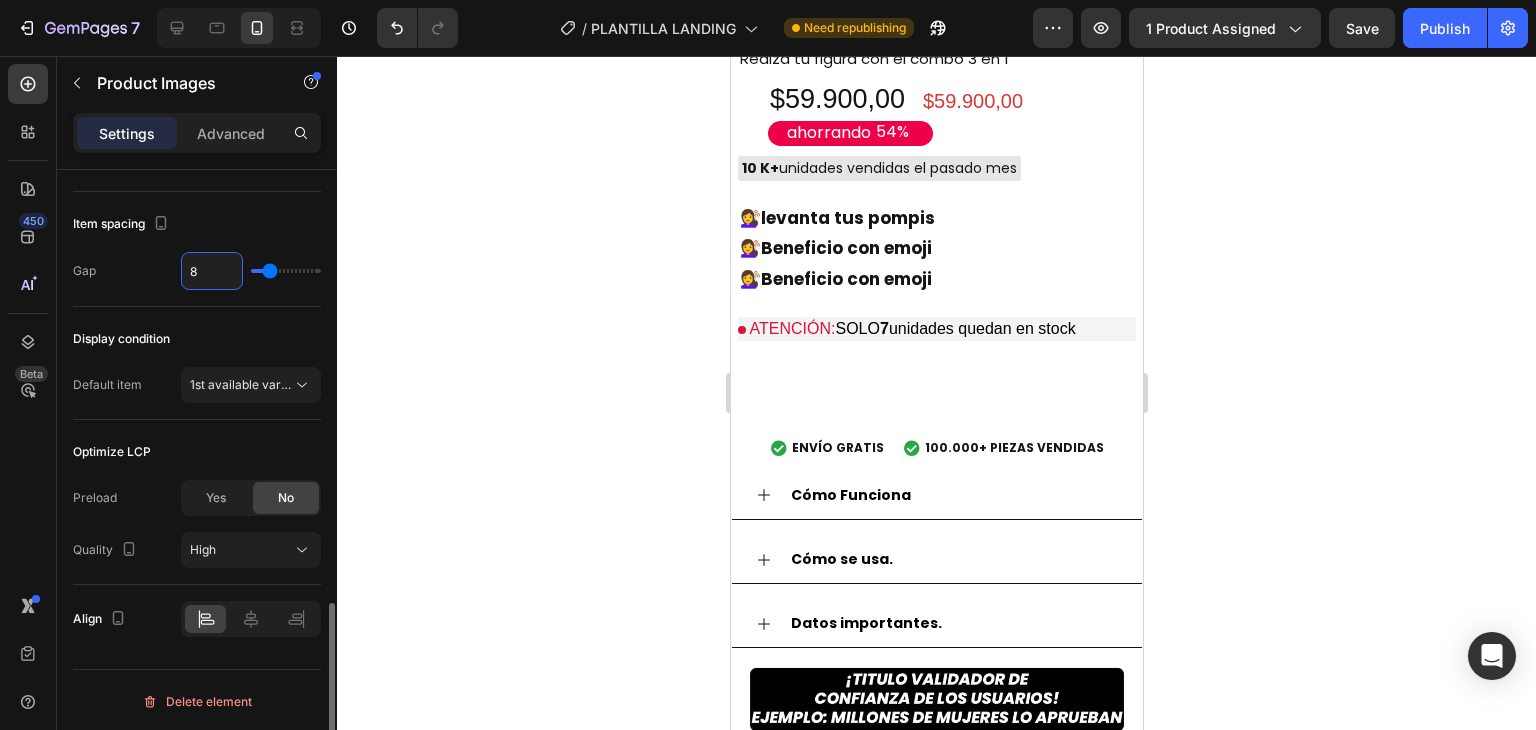 click on "Gap 8" at bounding box center [197, 271] 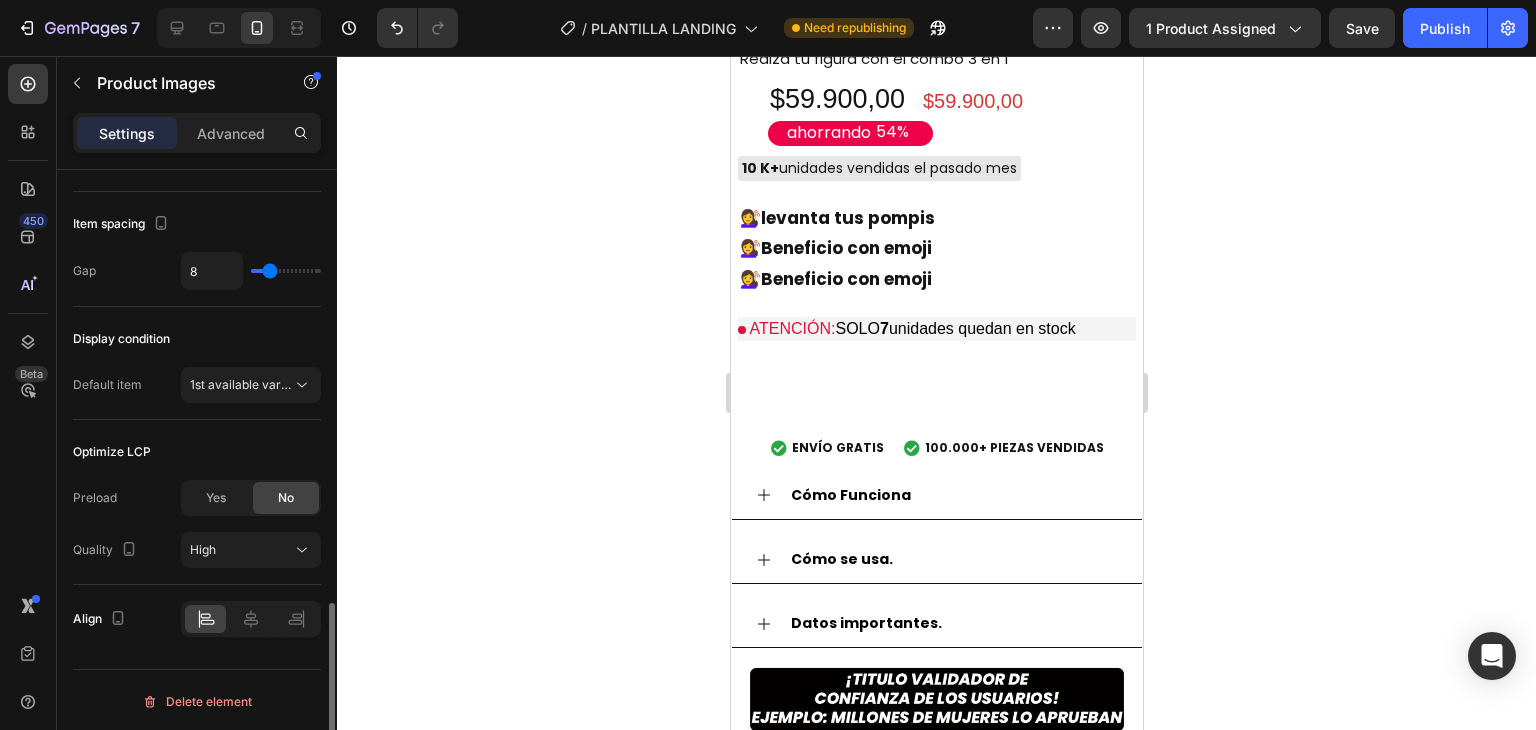 type on "11" 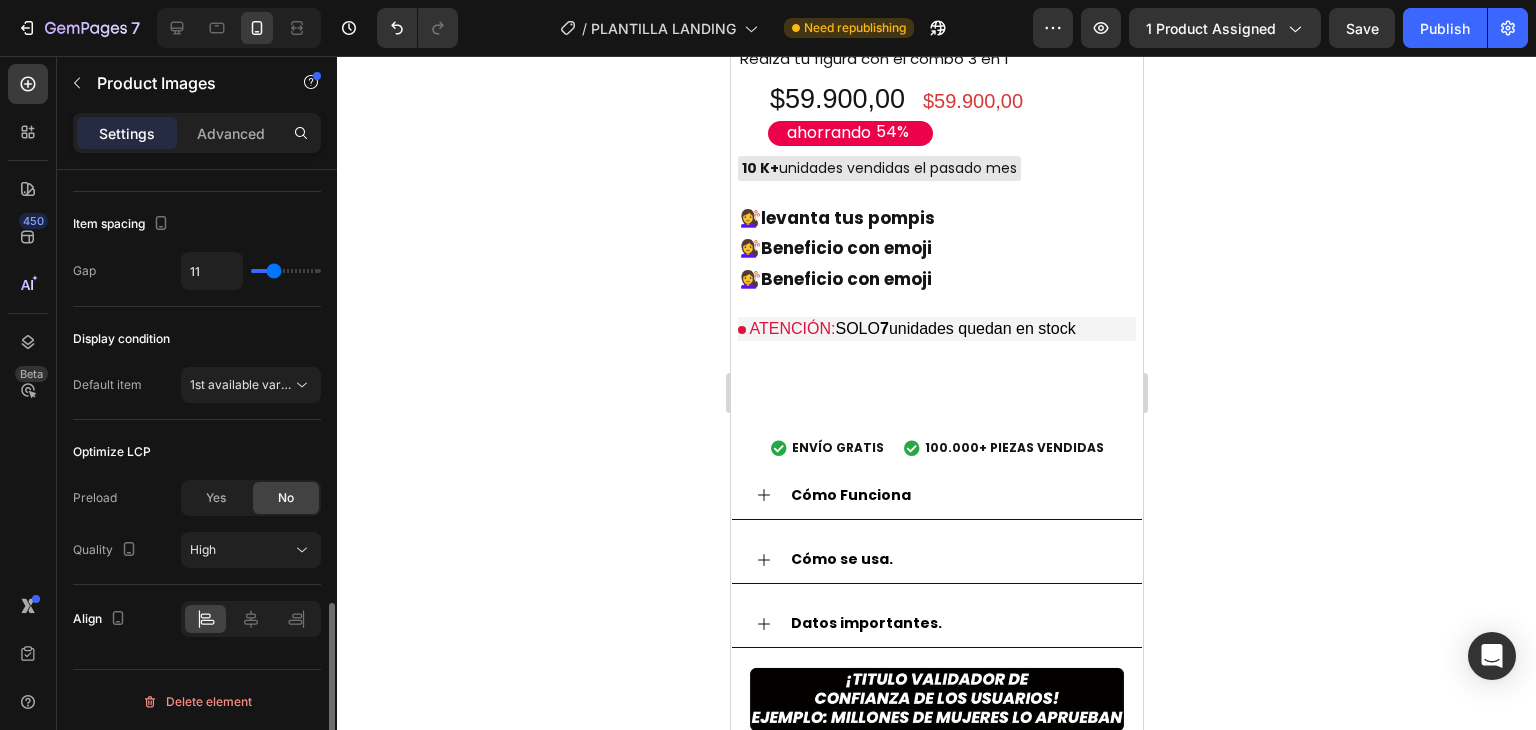 type on "9" 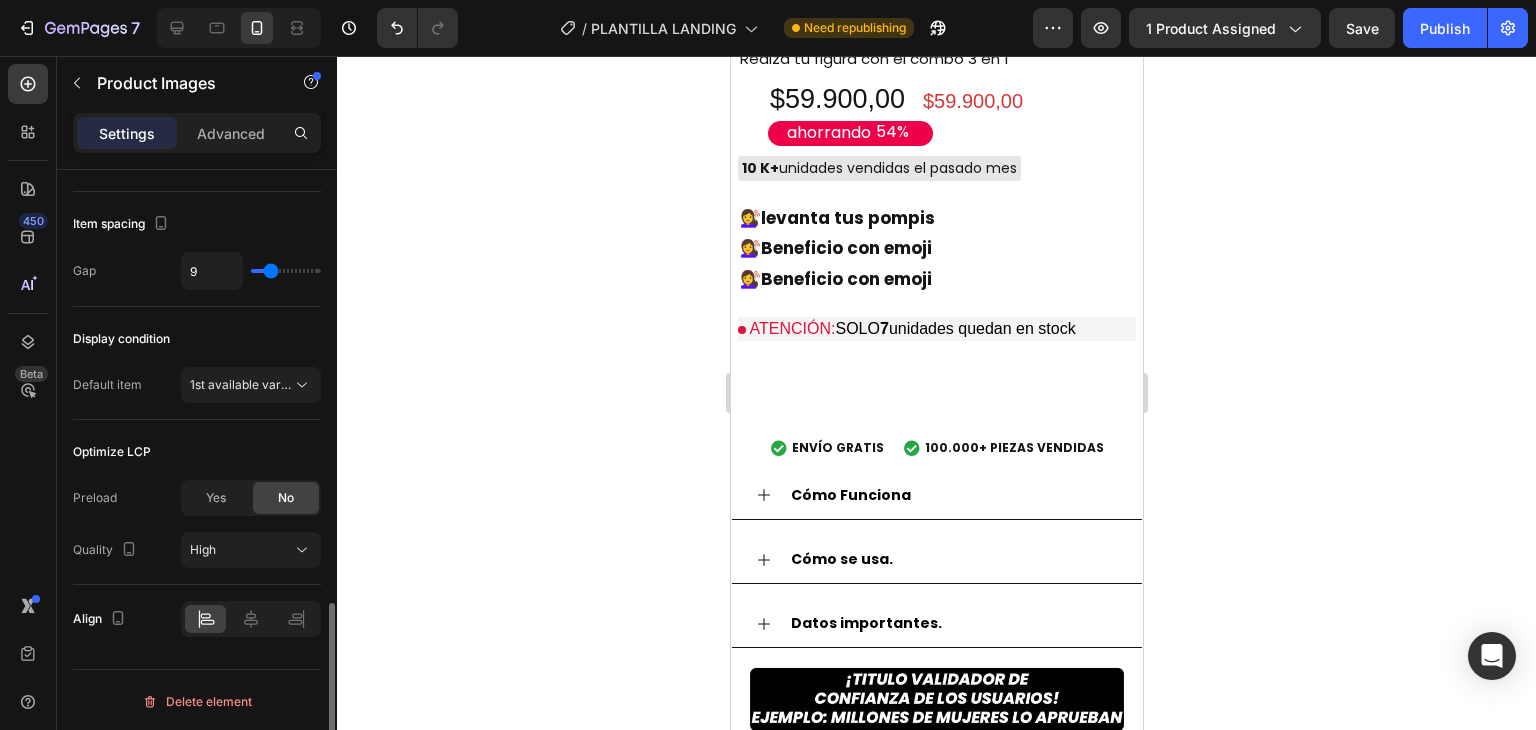 type on "7" 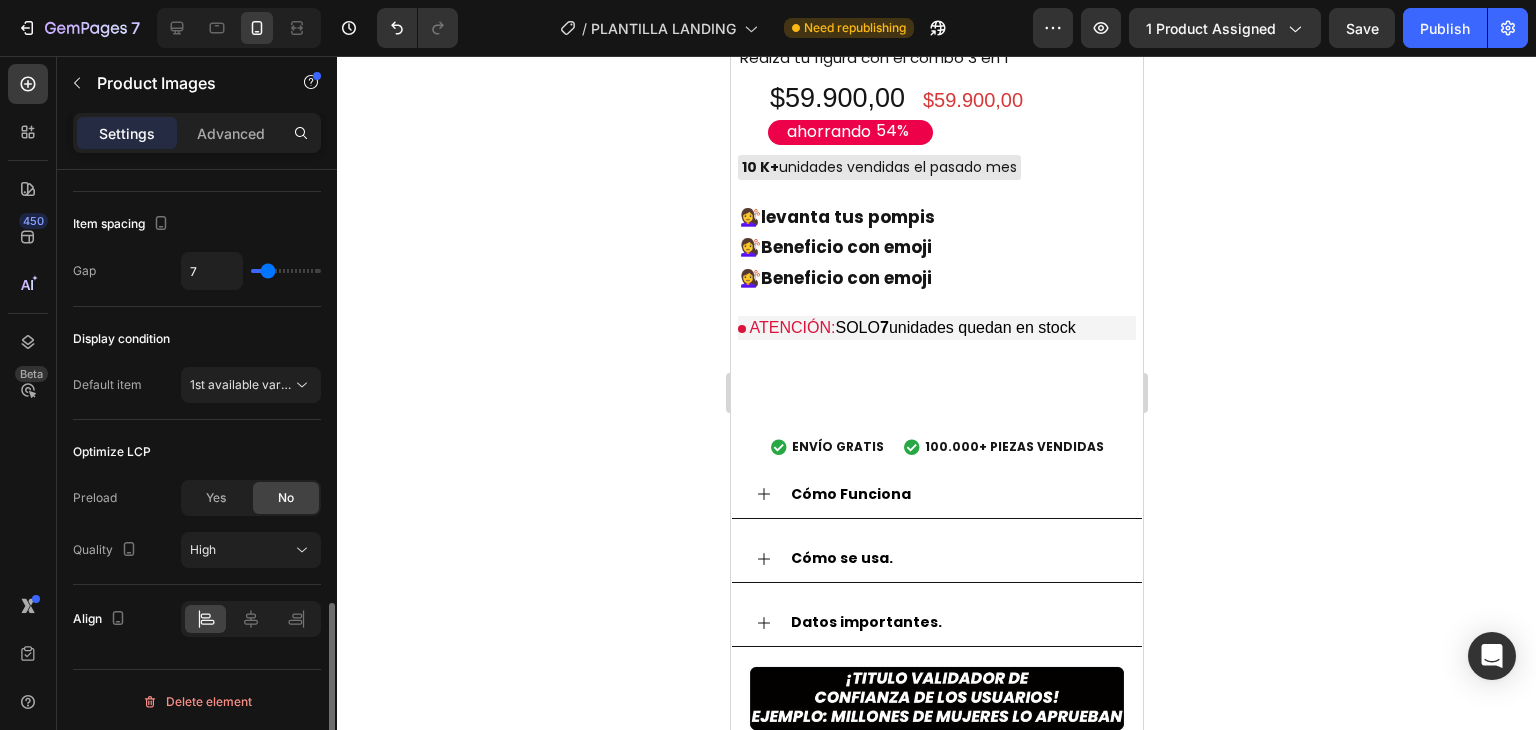 type on "6" 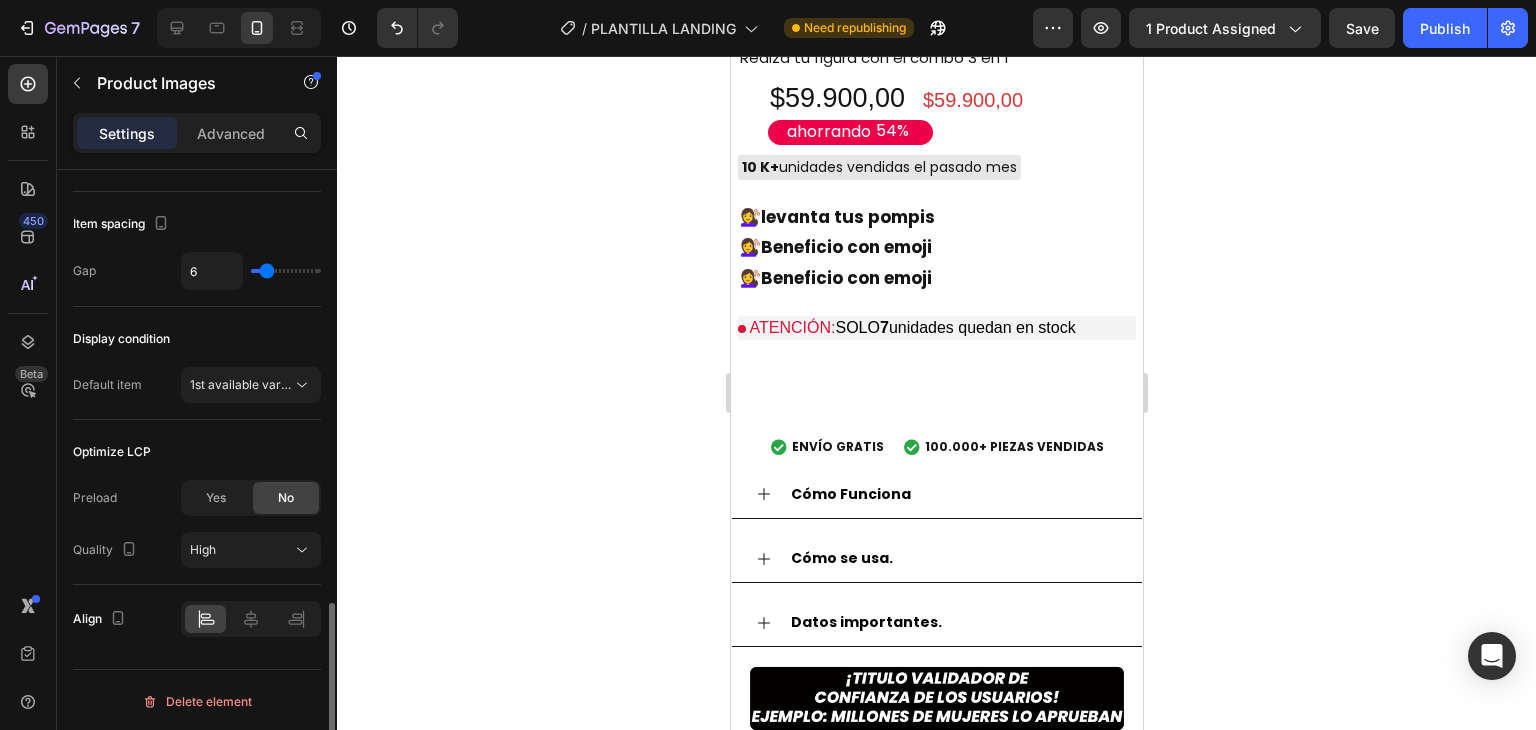 type on "5" 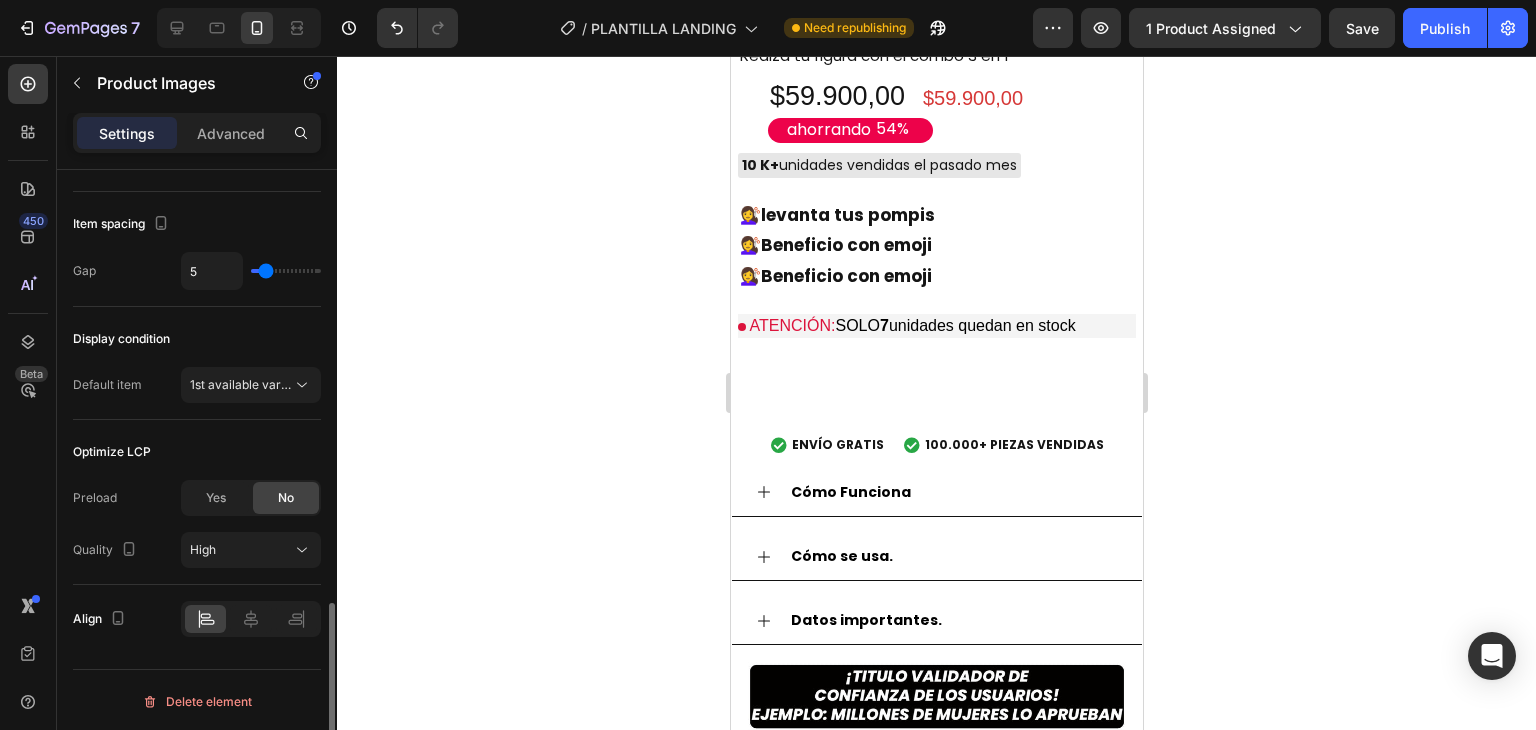 type on "1" 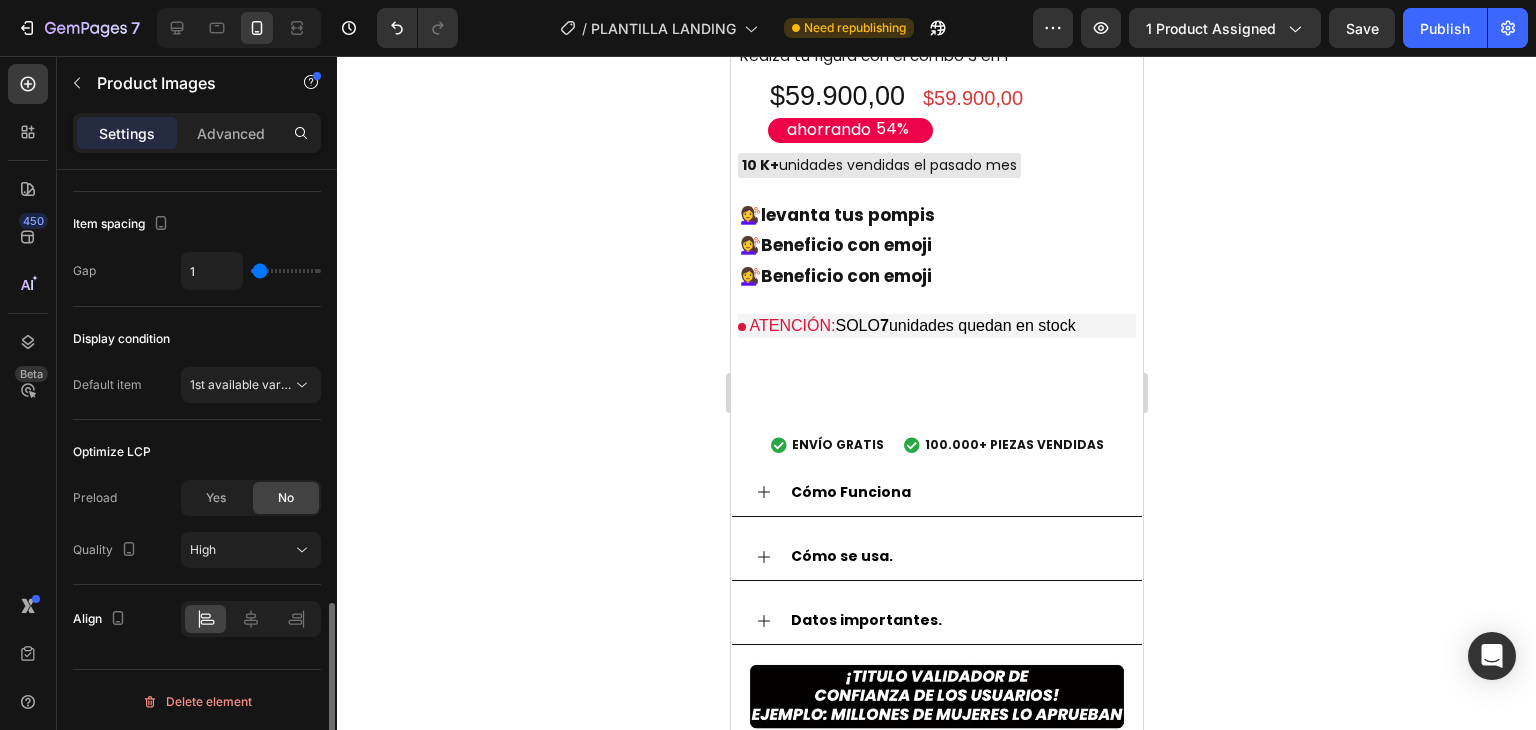 type on "0" 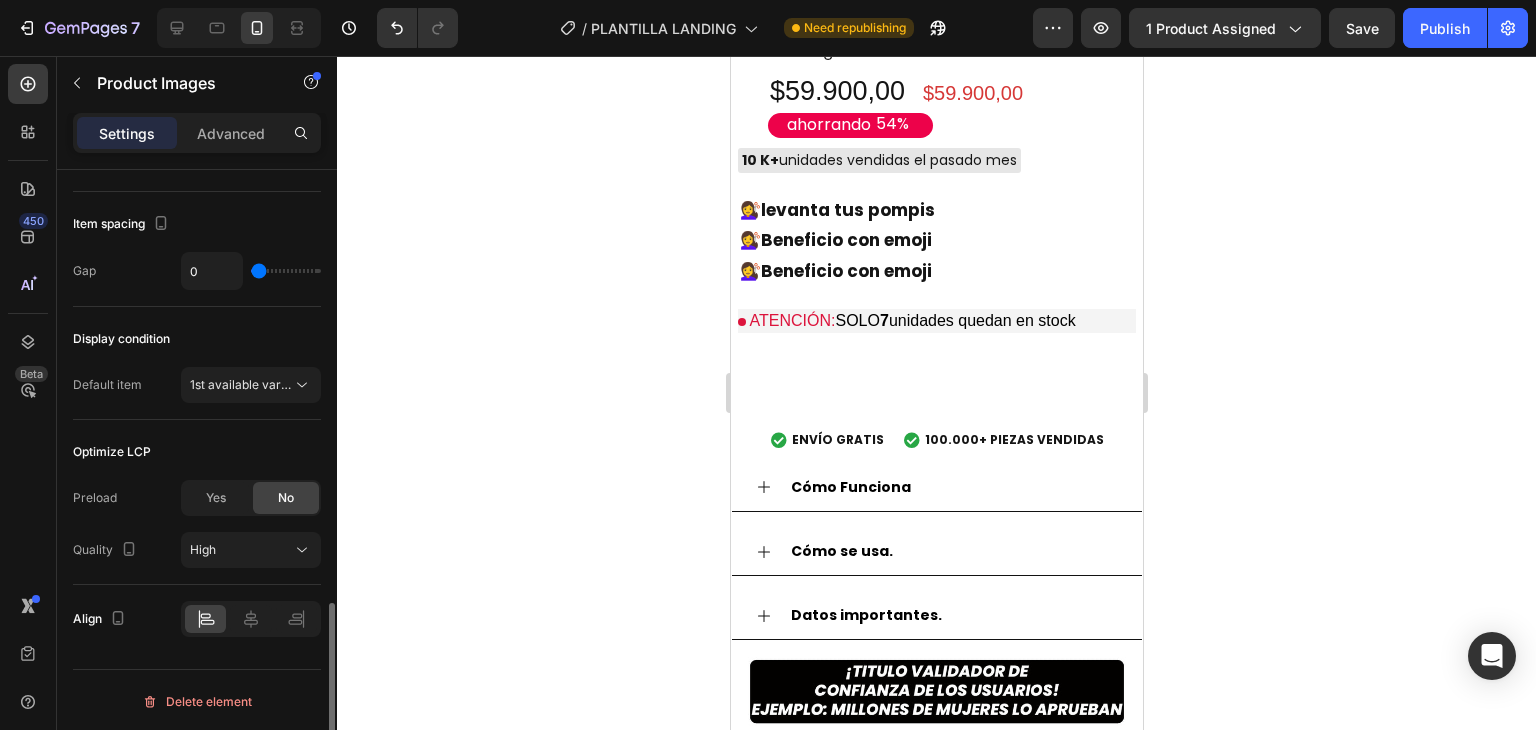 type on "21" 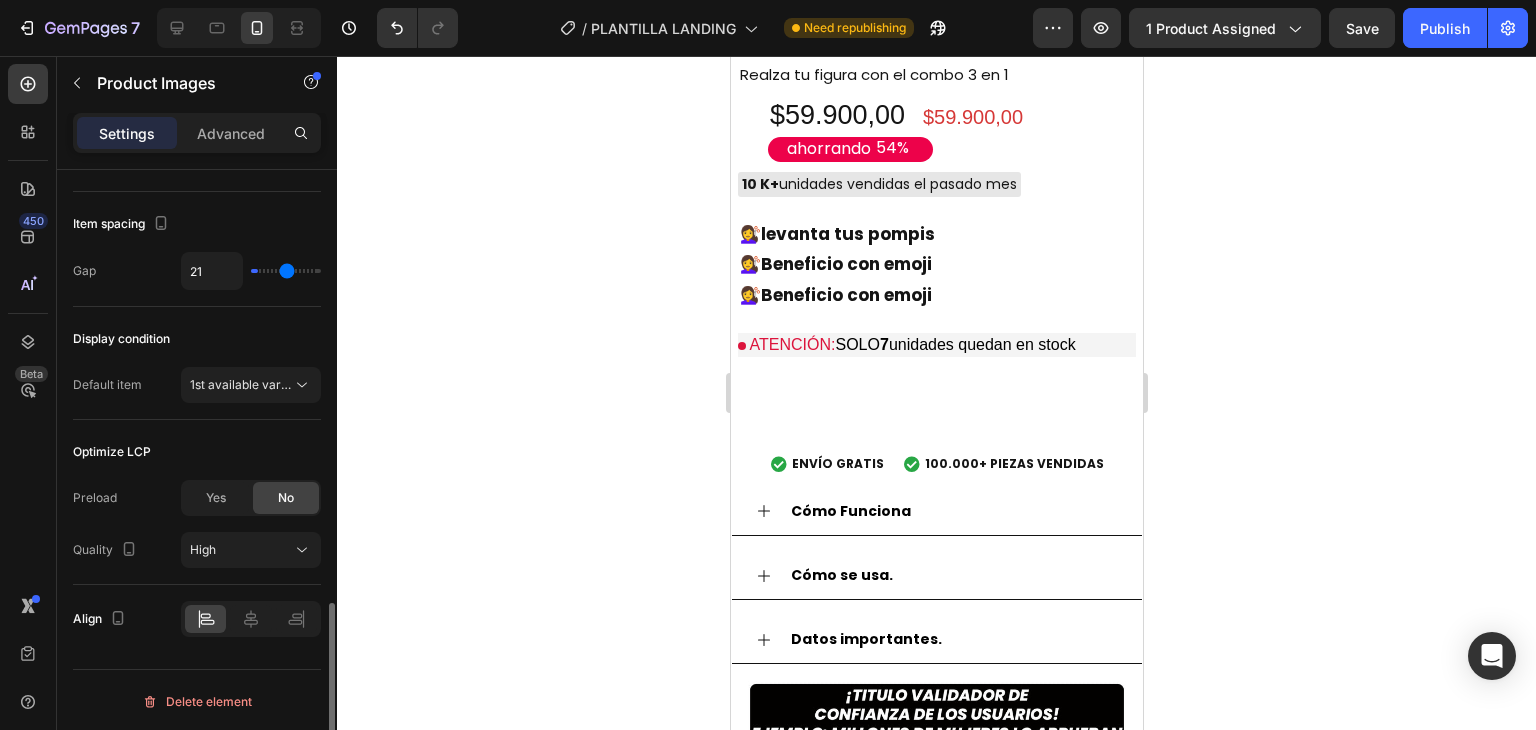 type on "24" 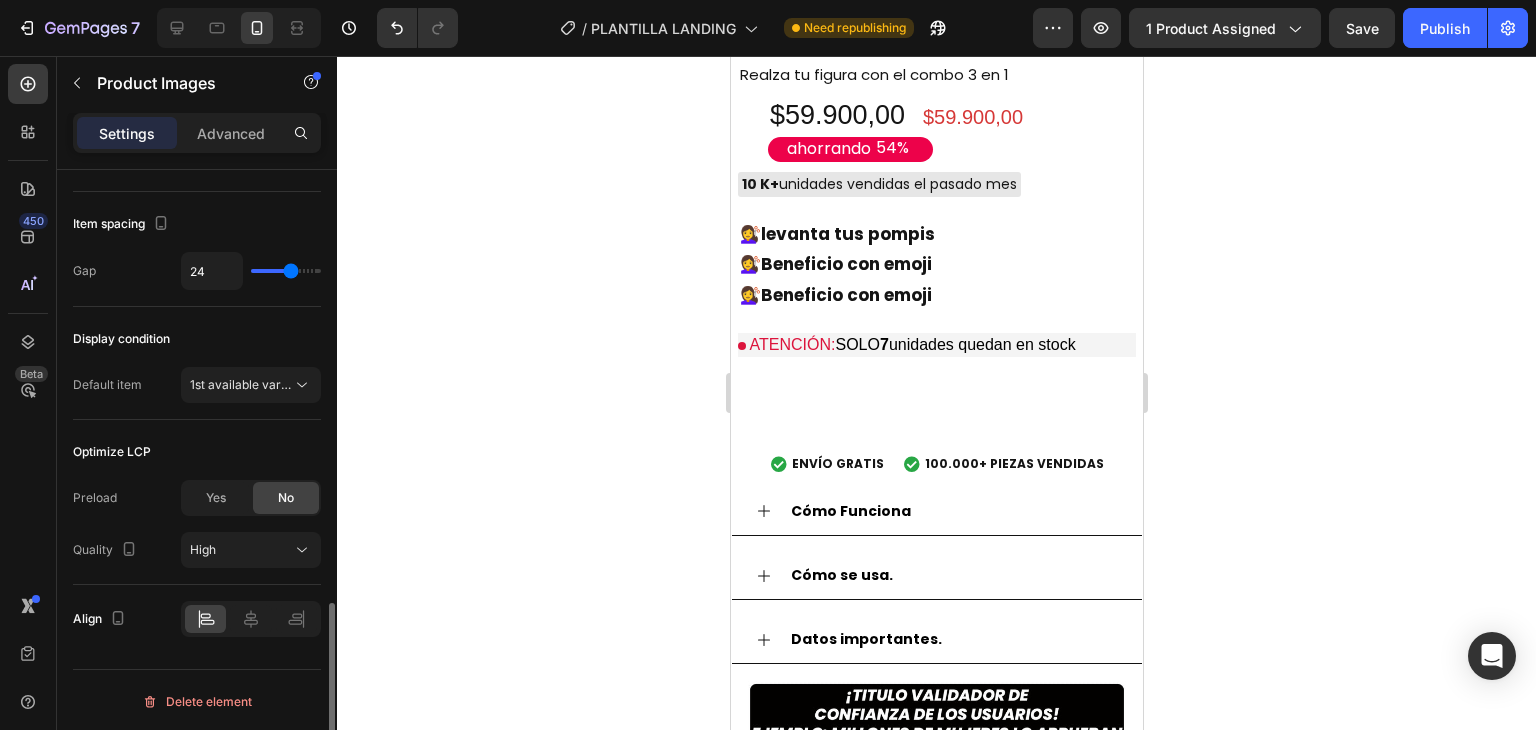 type on "27" 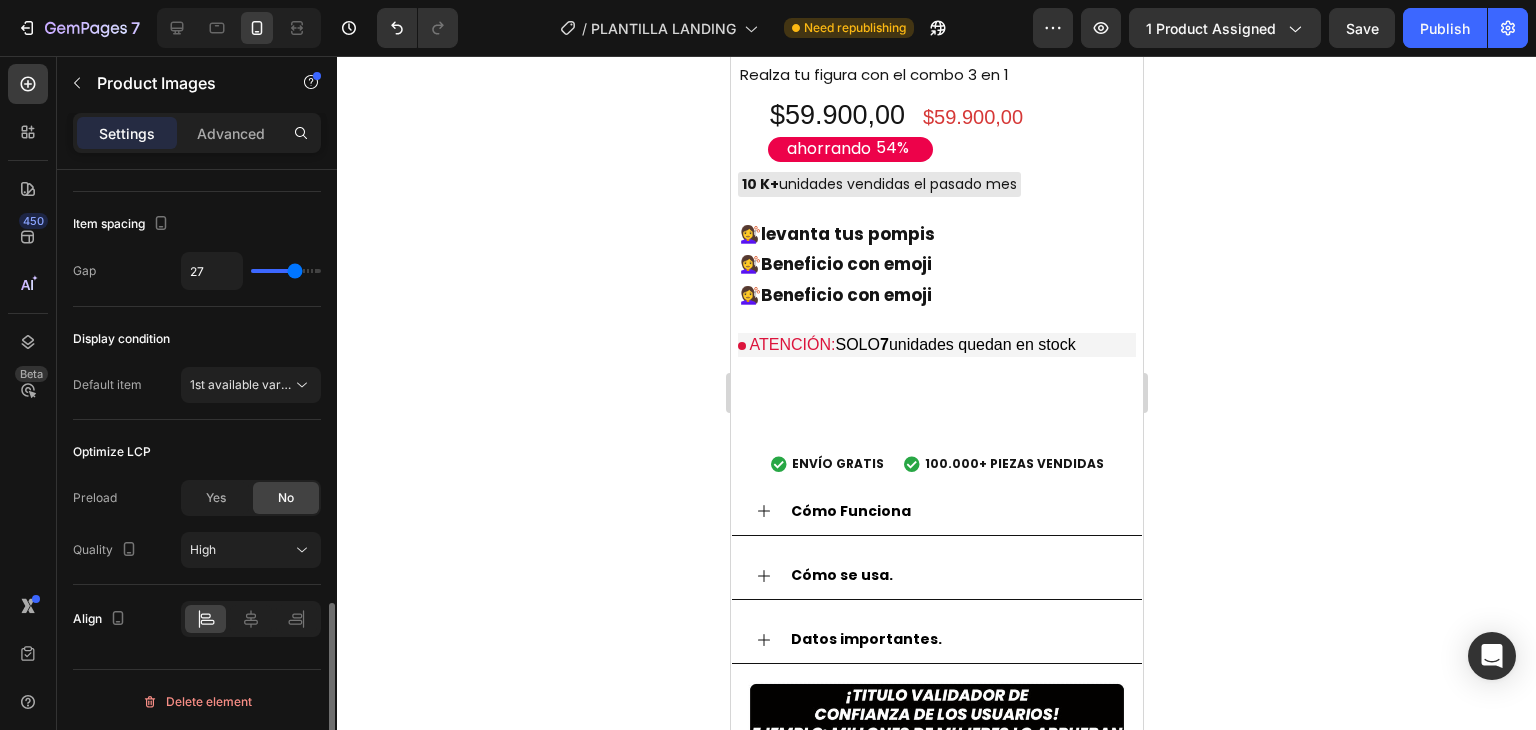 type on "30" 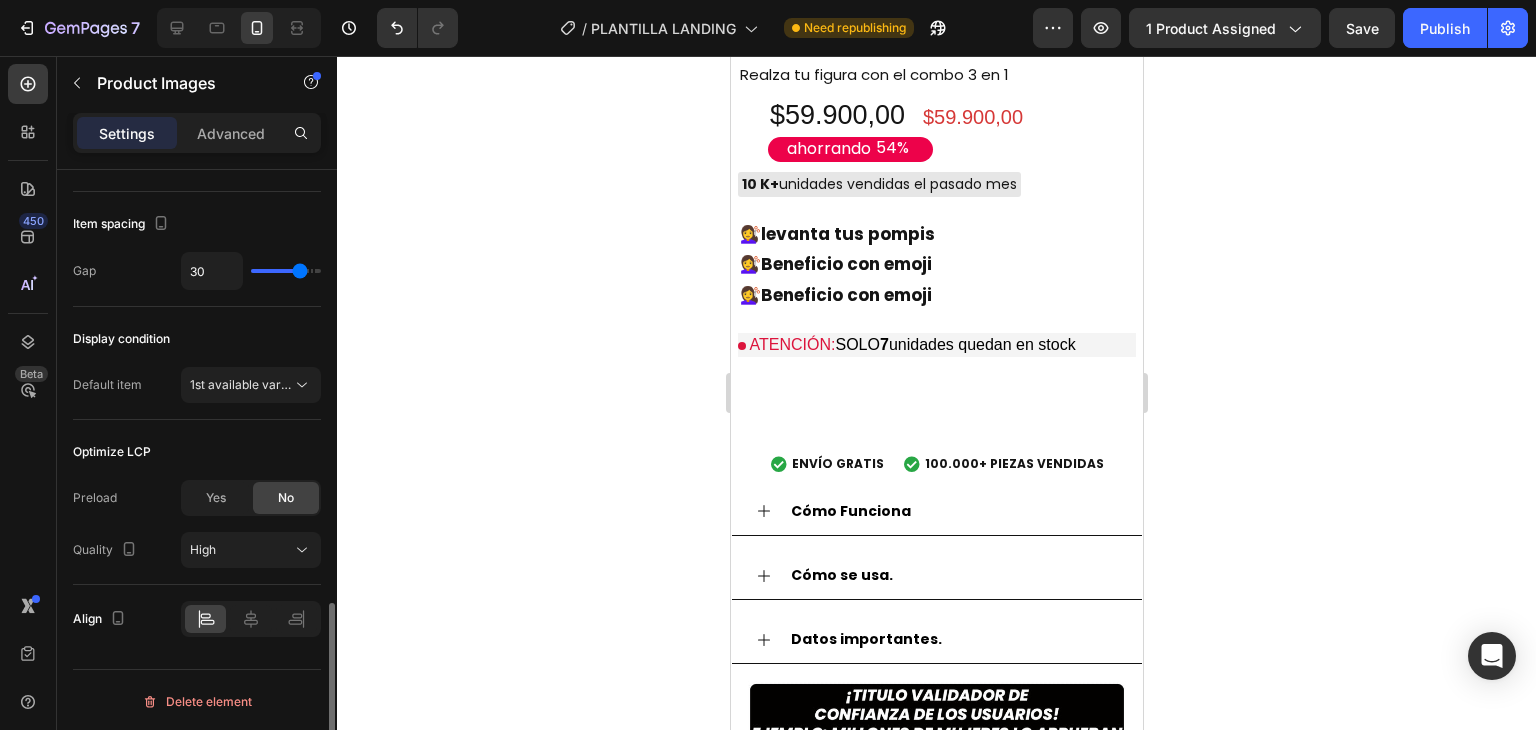 type on "32" 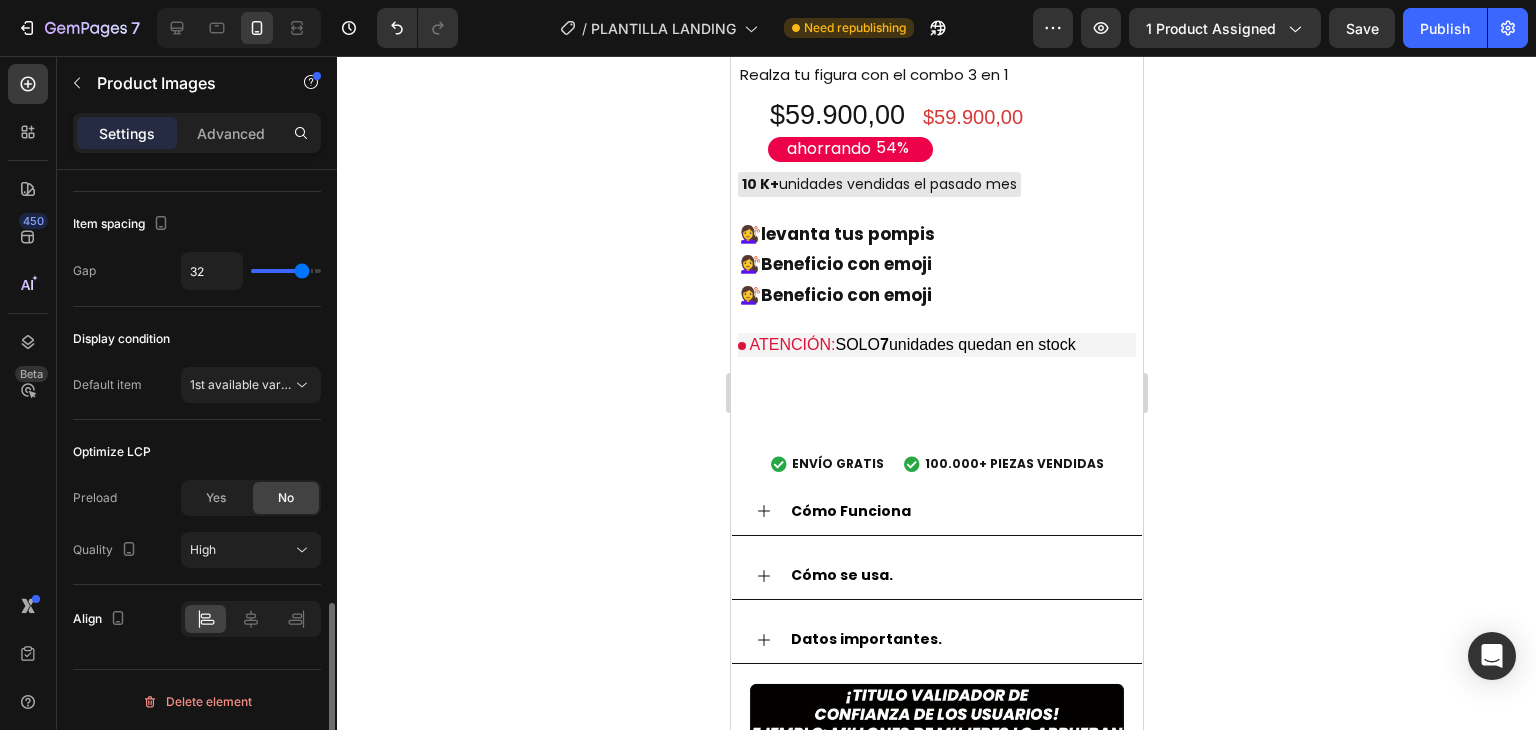 type on "36" 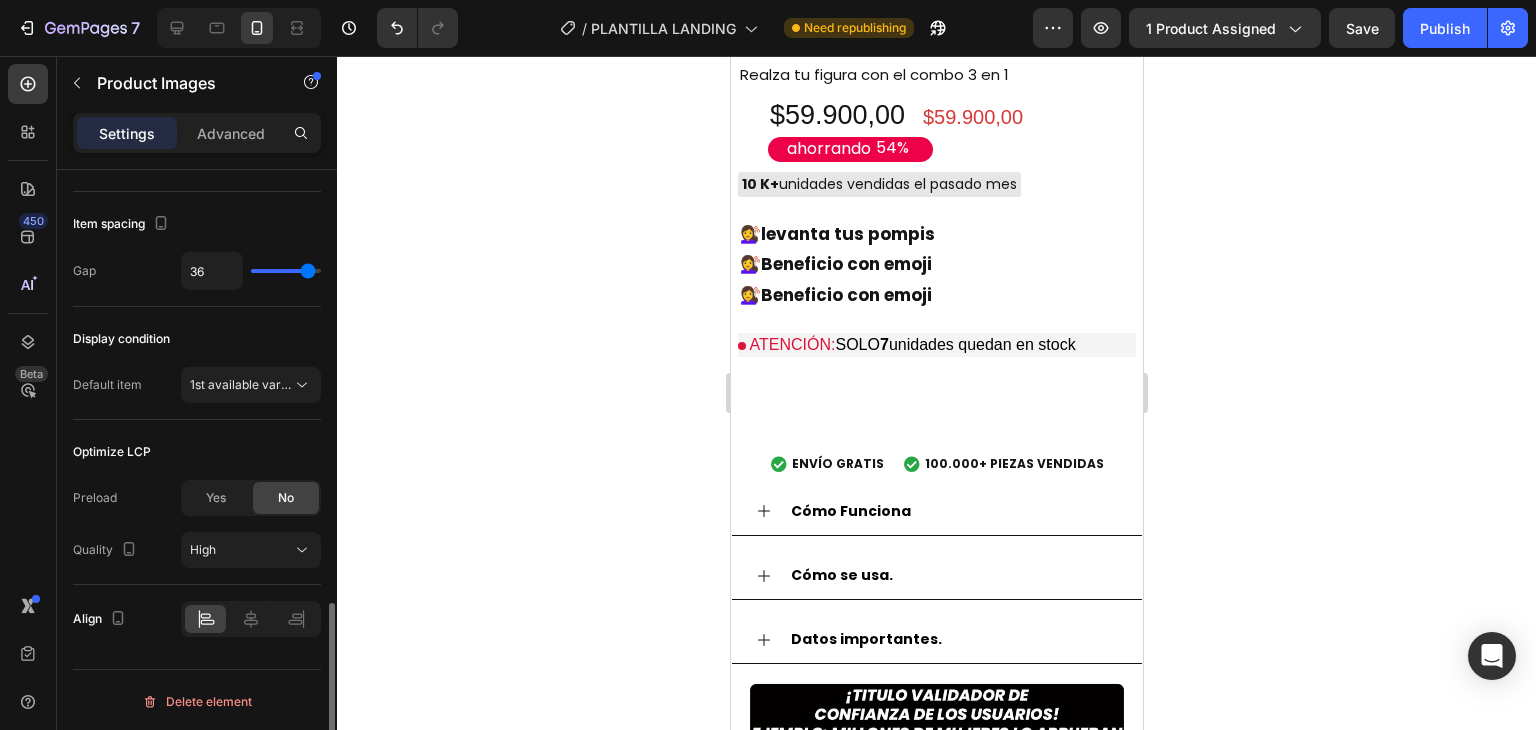 type on "40" 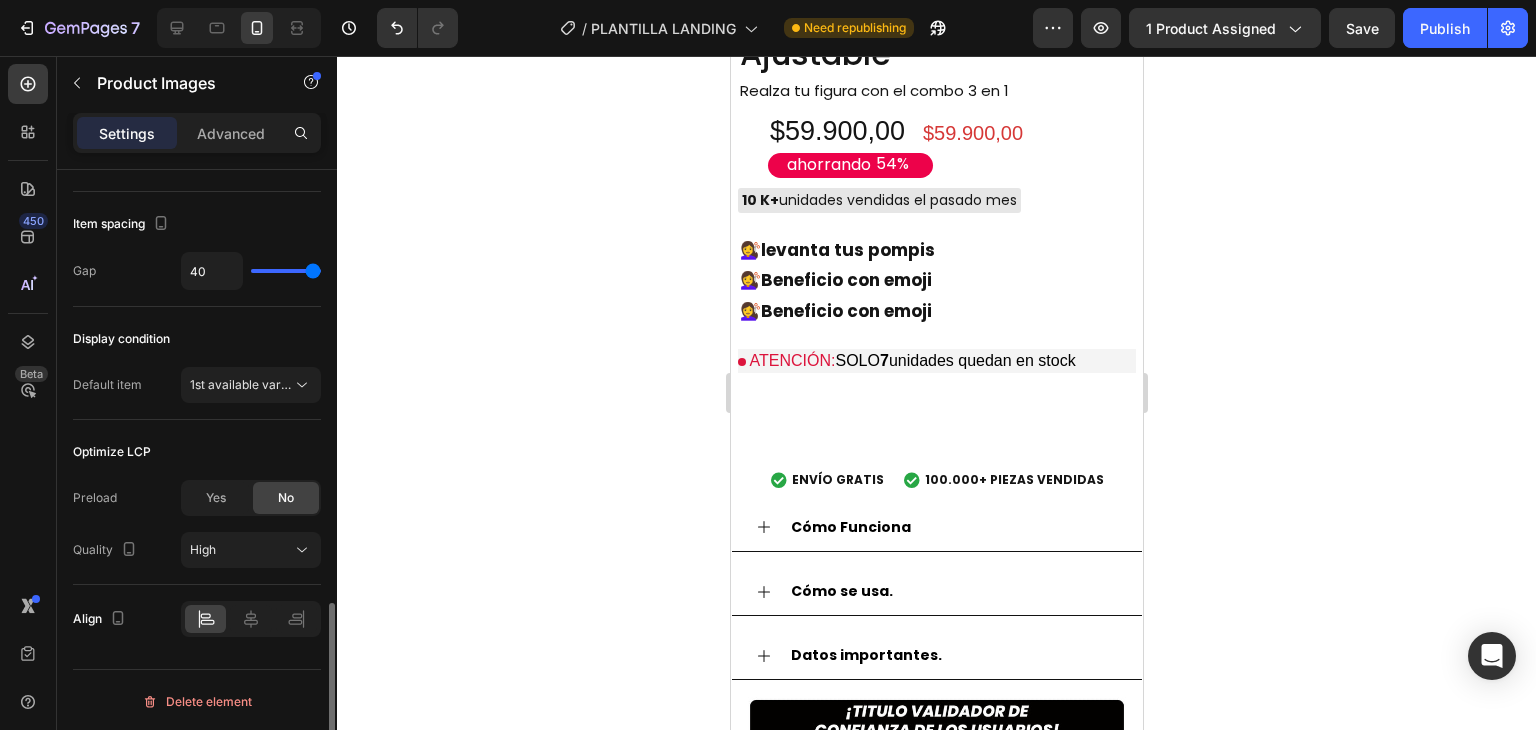type on "22" 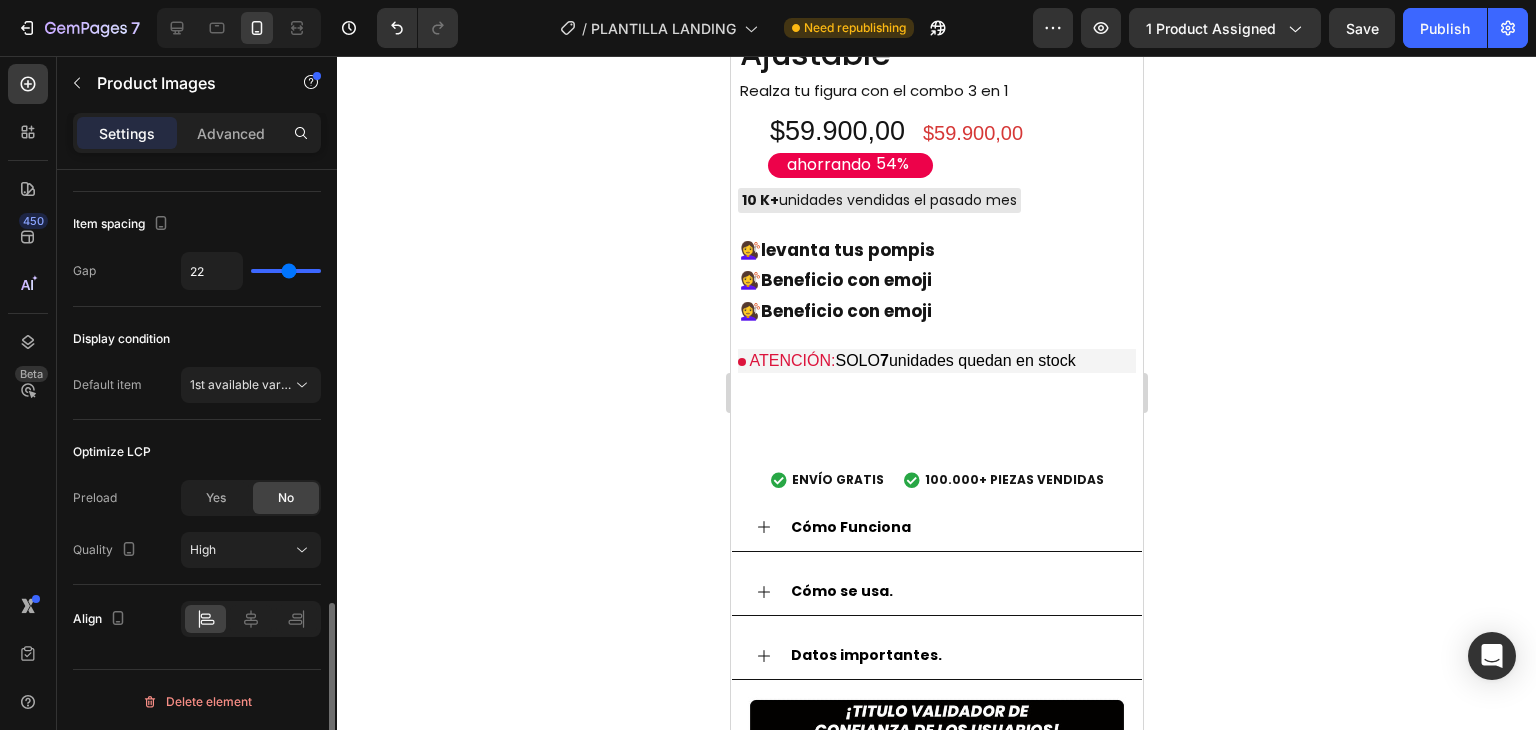 type on "13" 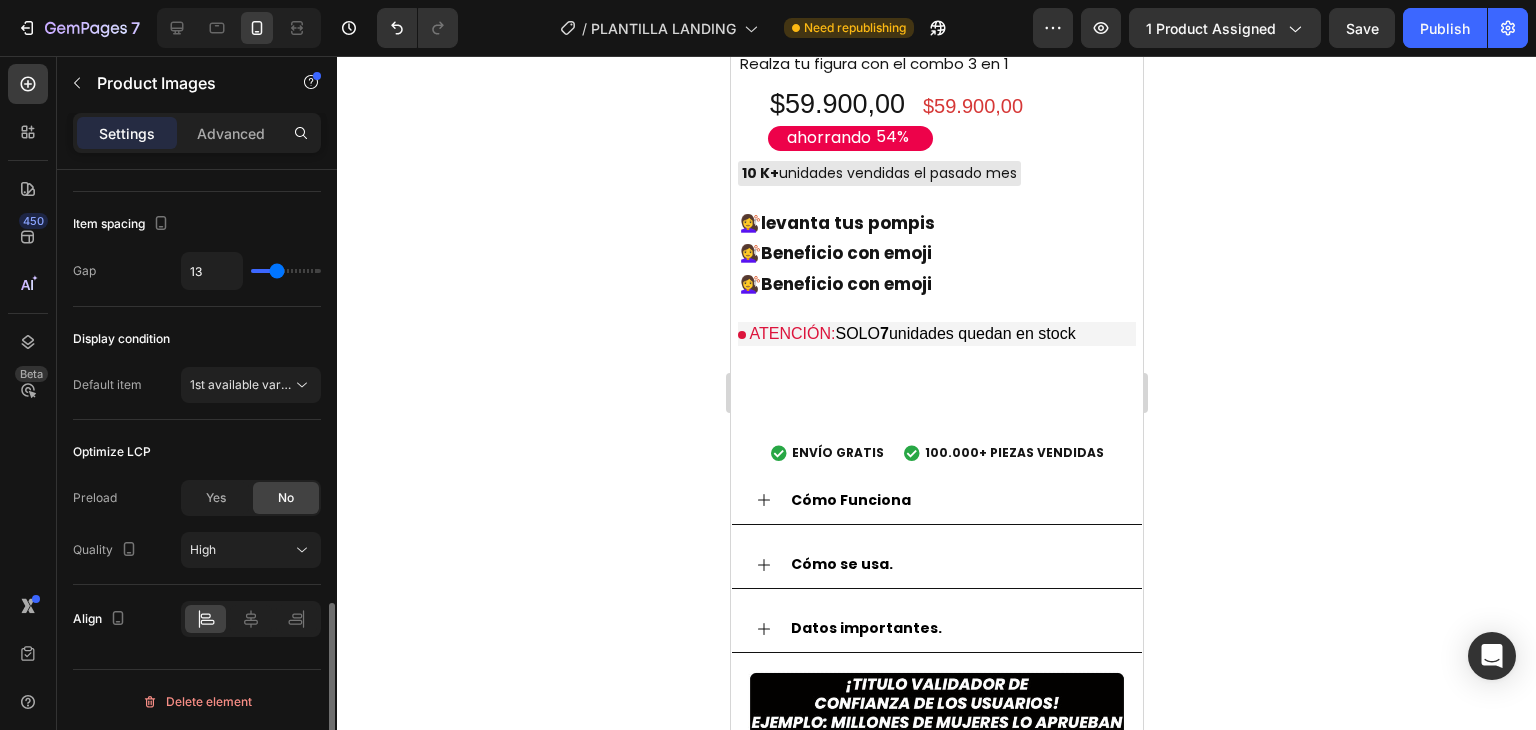 type on "6" 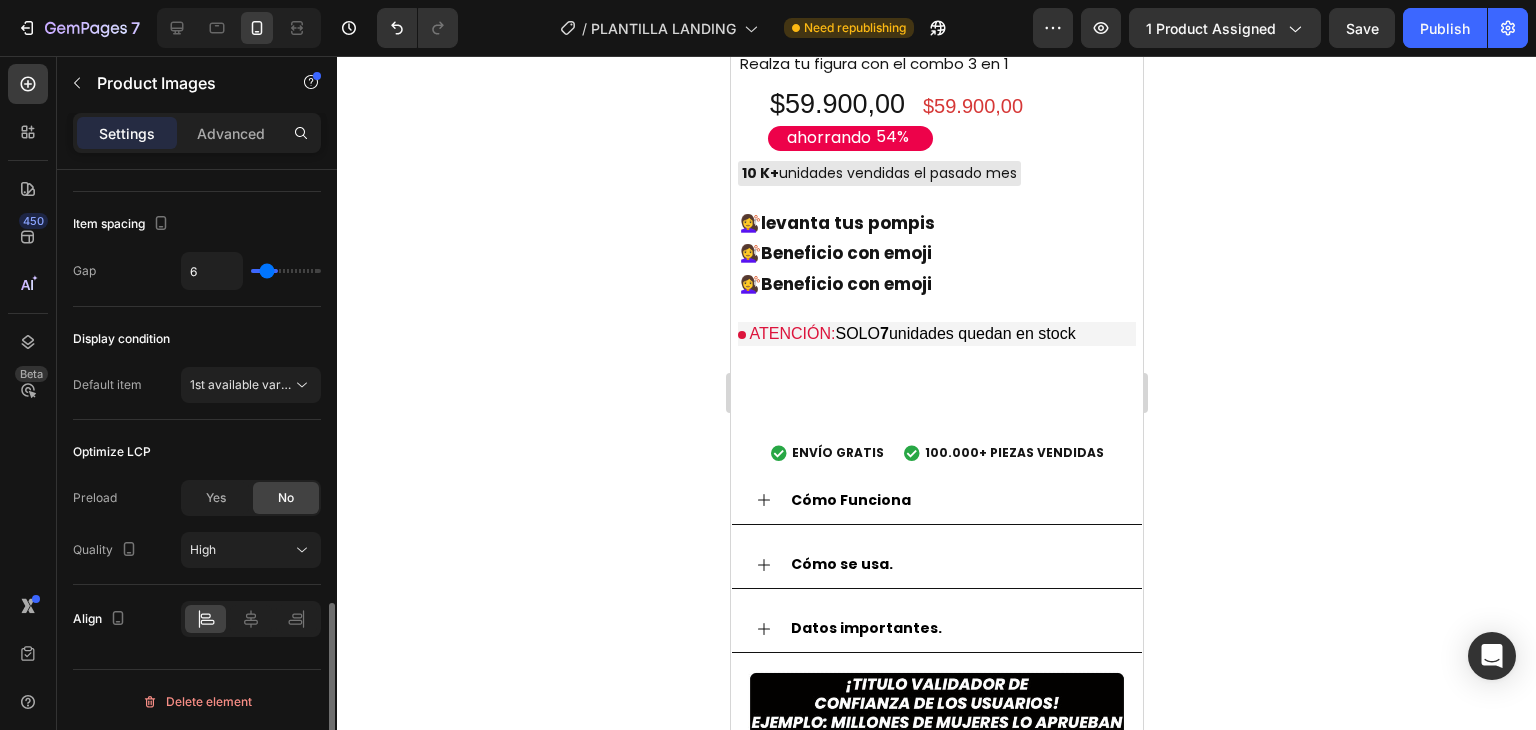 type on "1" 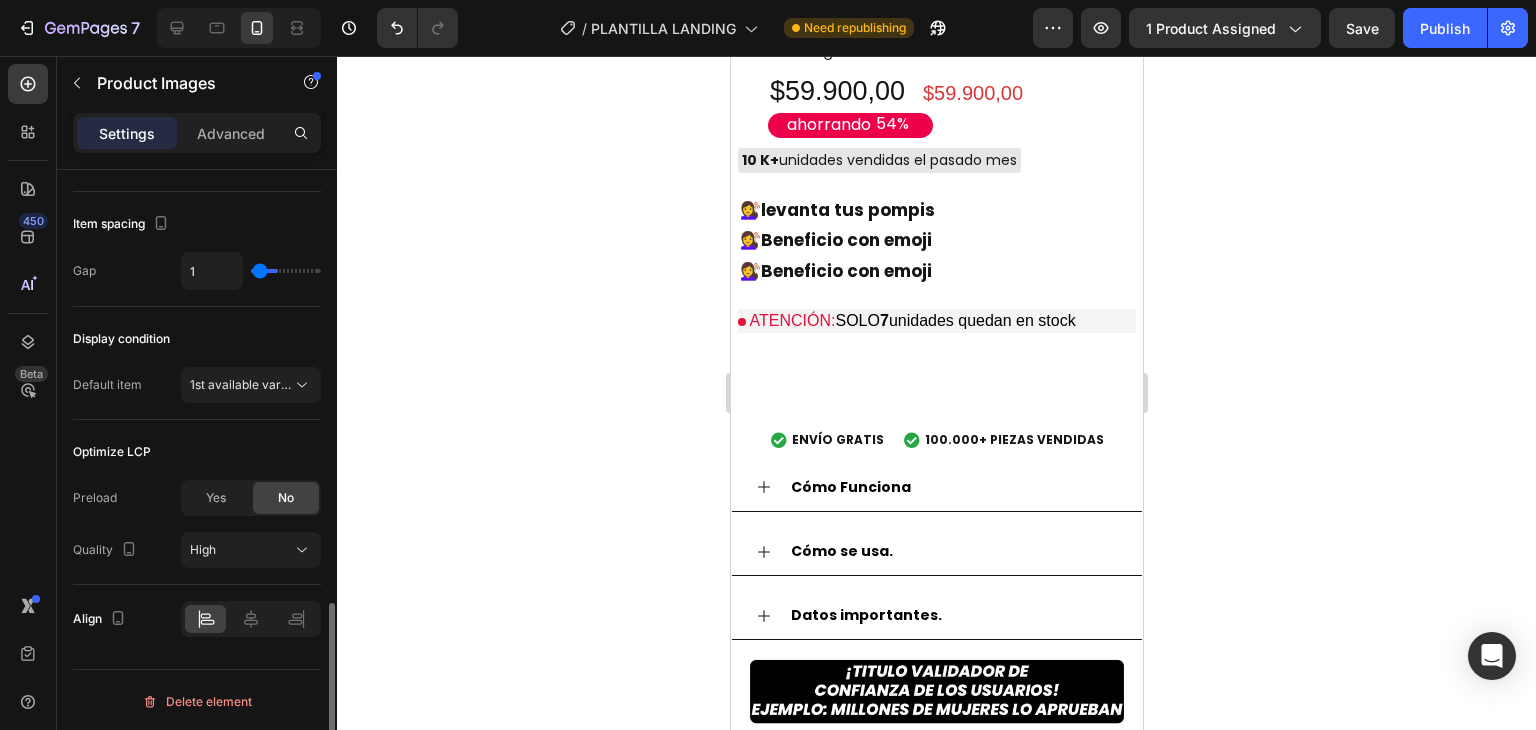type on "0" 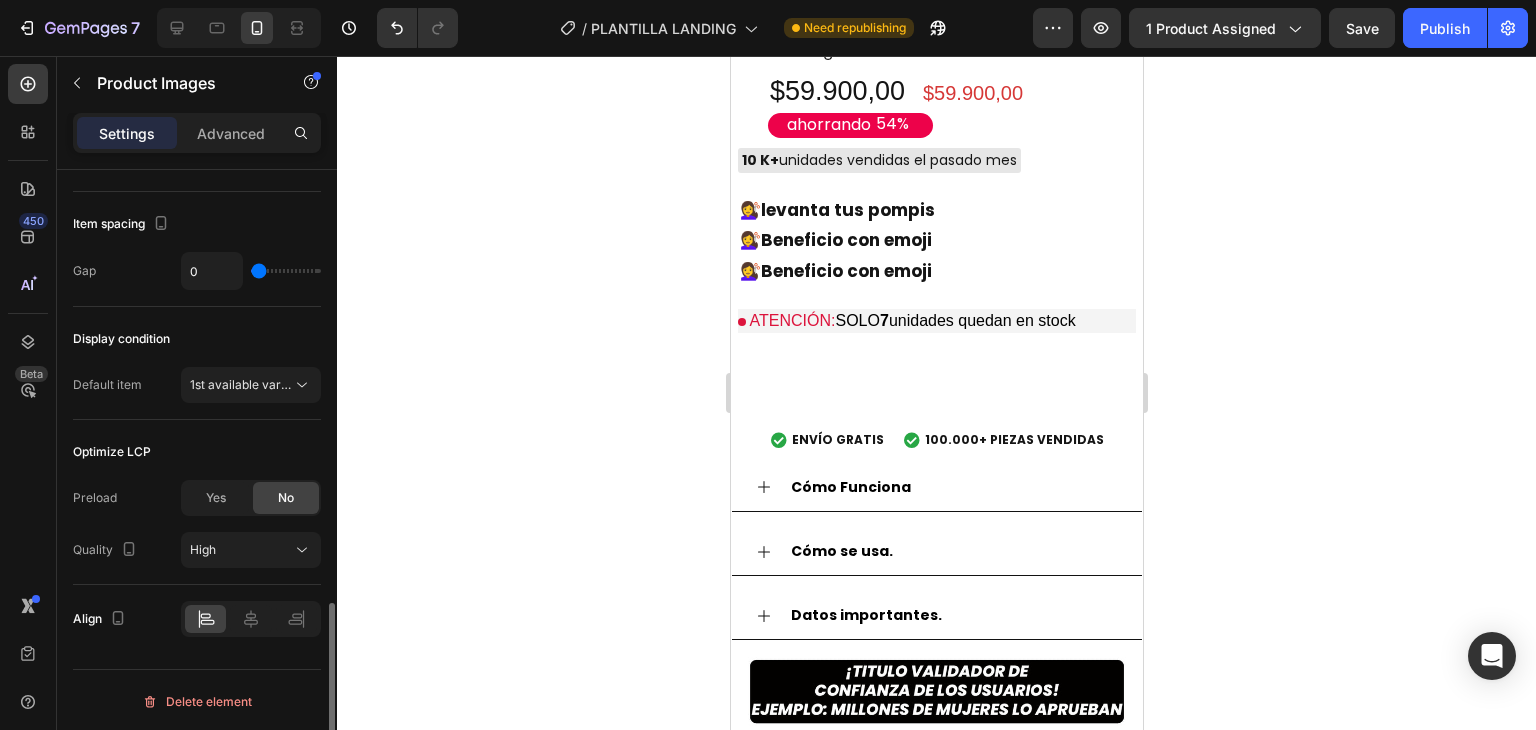 drag, startPoint x: 273, startPoint y: 267, endPoint x: 239, endPoint y: 265, distance: 34.058773 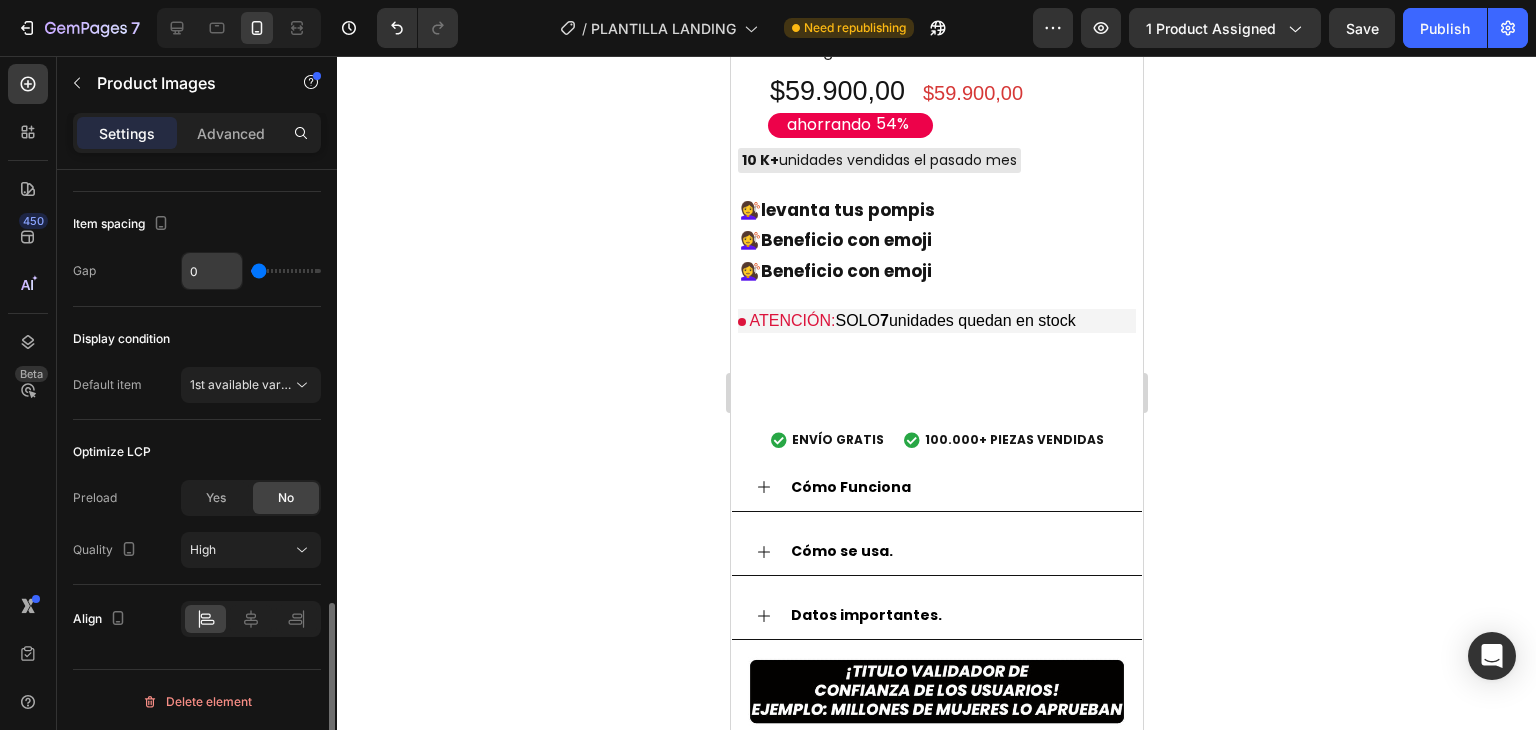 click on "0" at bounding box center [212, 271] 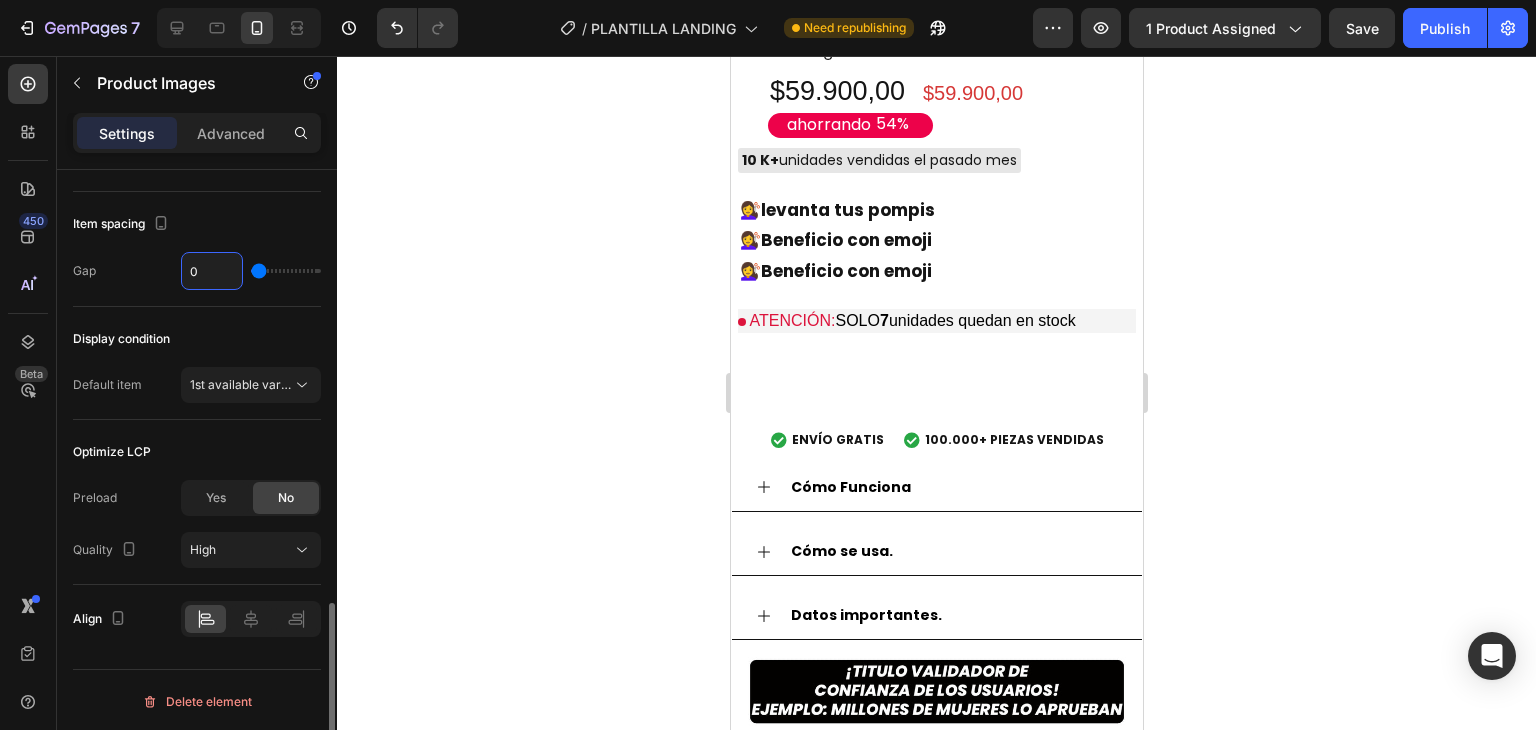 click on "0" at bounding box center [212, 271] 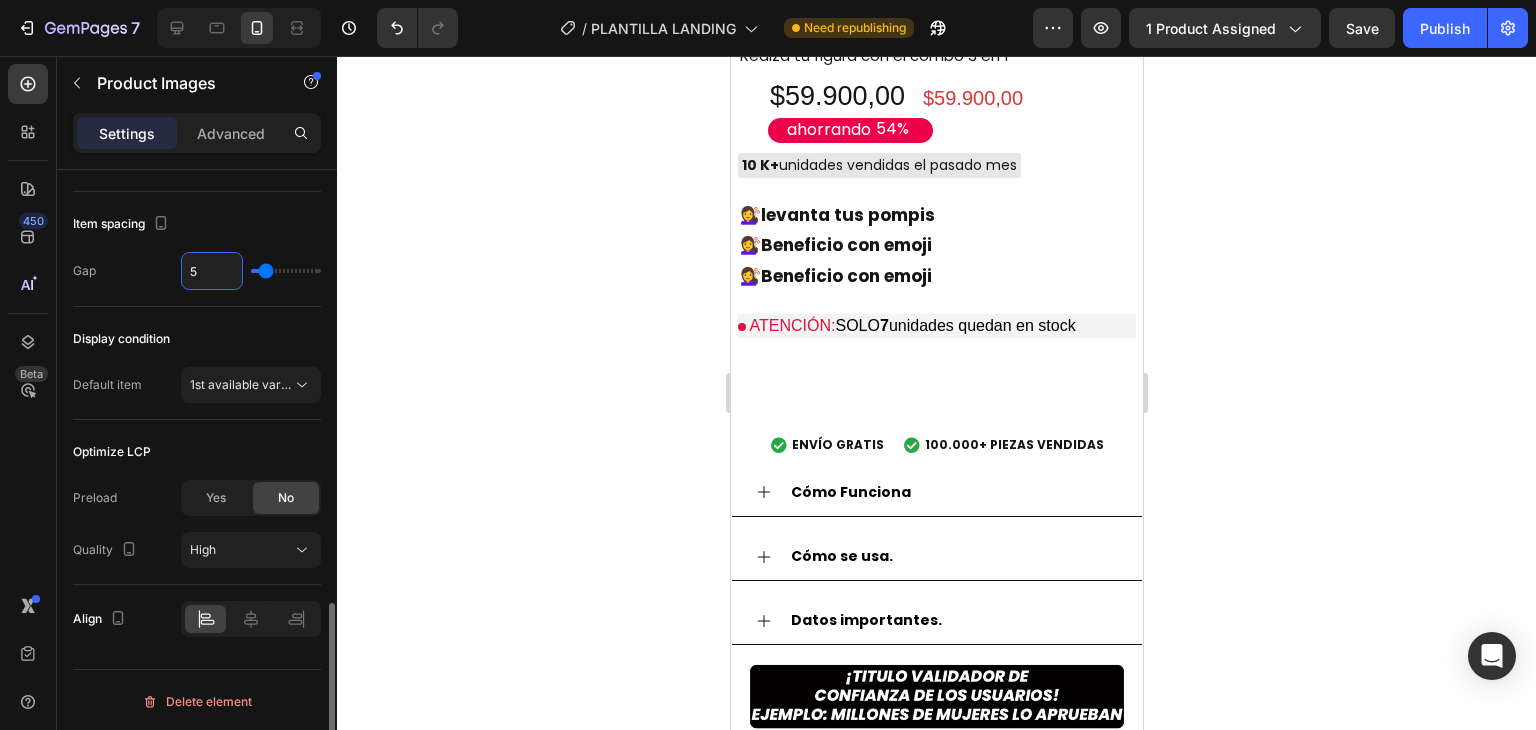 type on "5" 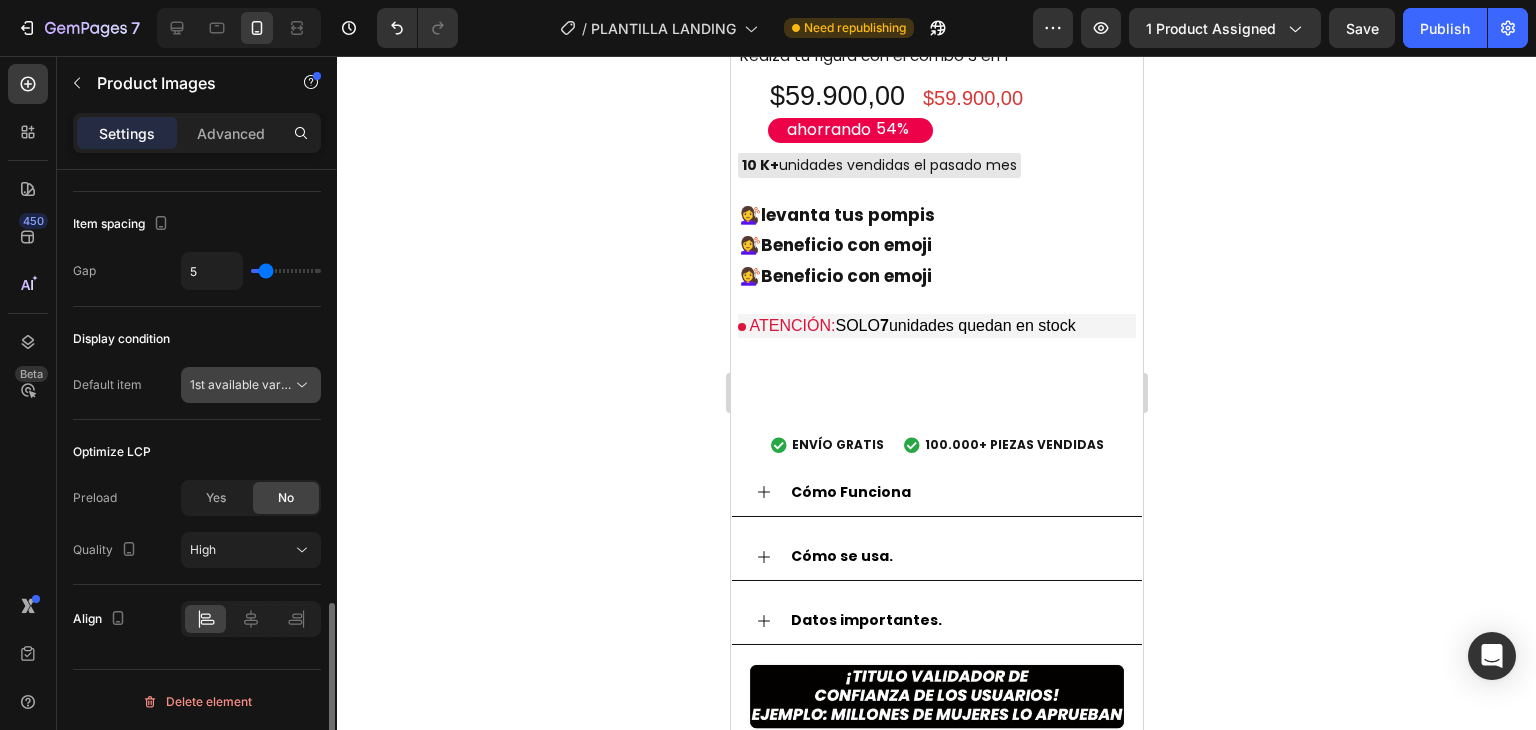 click on "1st available variant" at bounding box center (246, 384) 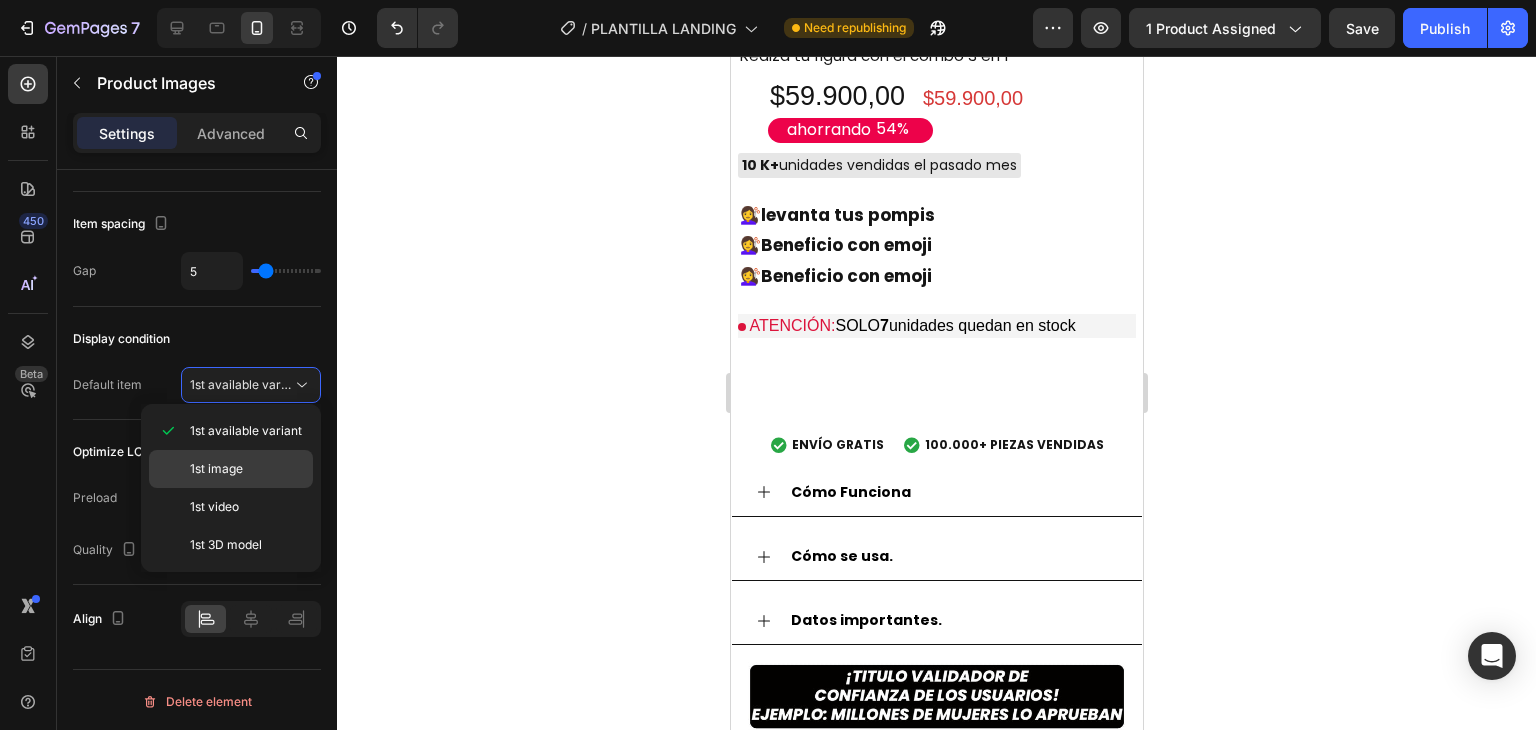 click on "1st image" at bounding box center (216, 469) 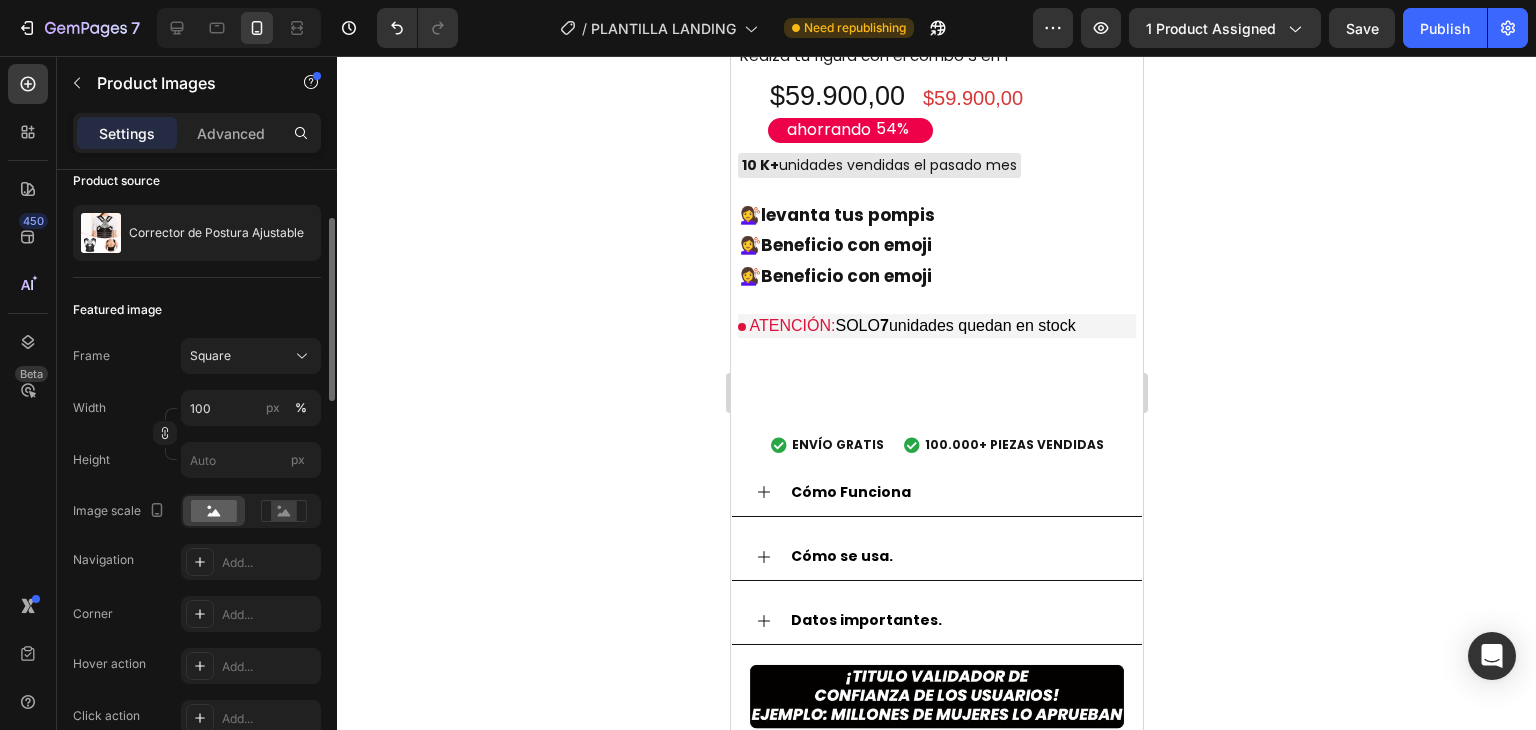 scroll, scrollTop: 0, scrollLeft: 0, axis: both 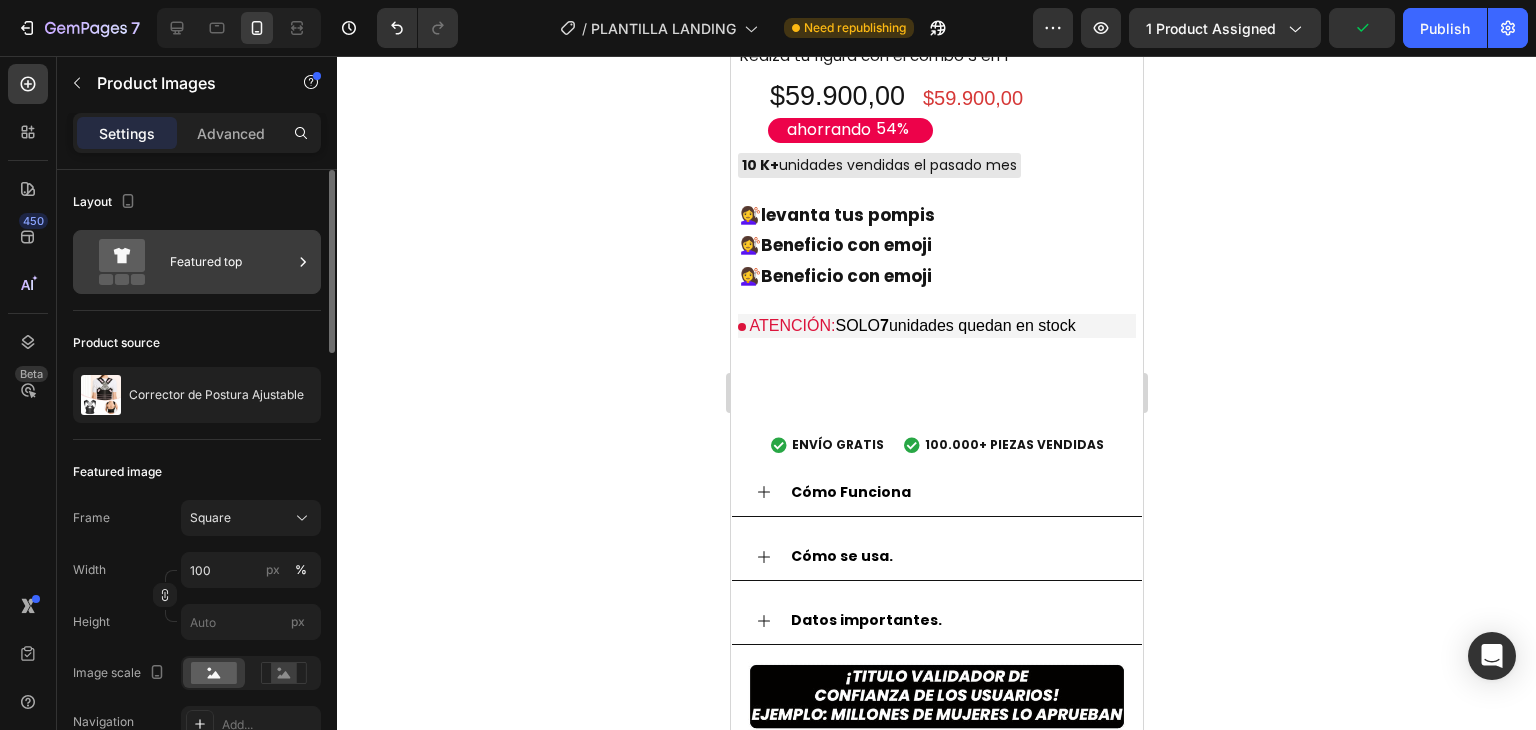 click on "Featured top" at bounding box center [231, 262] 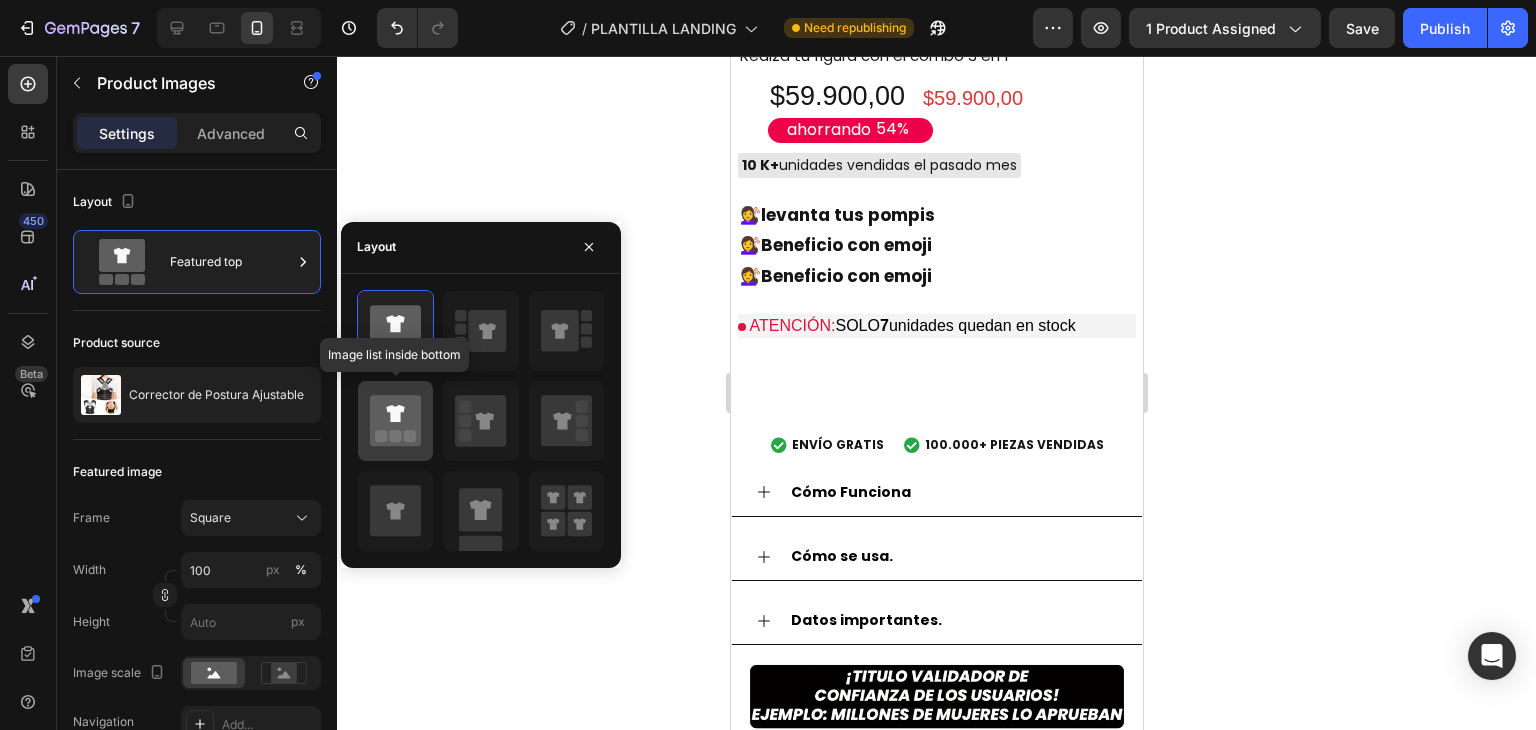 click 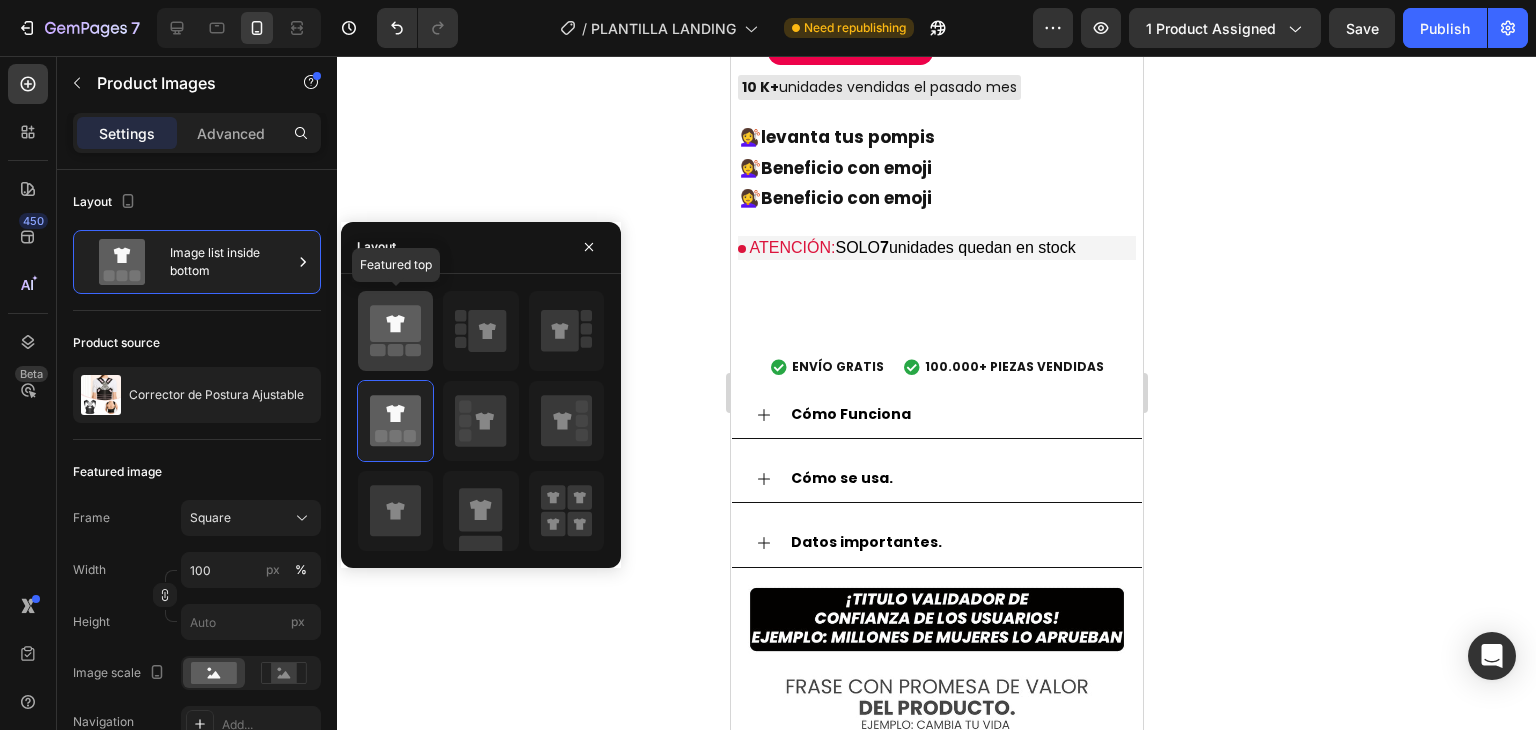 click 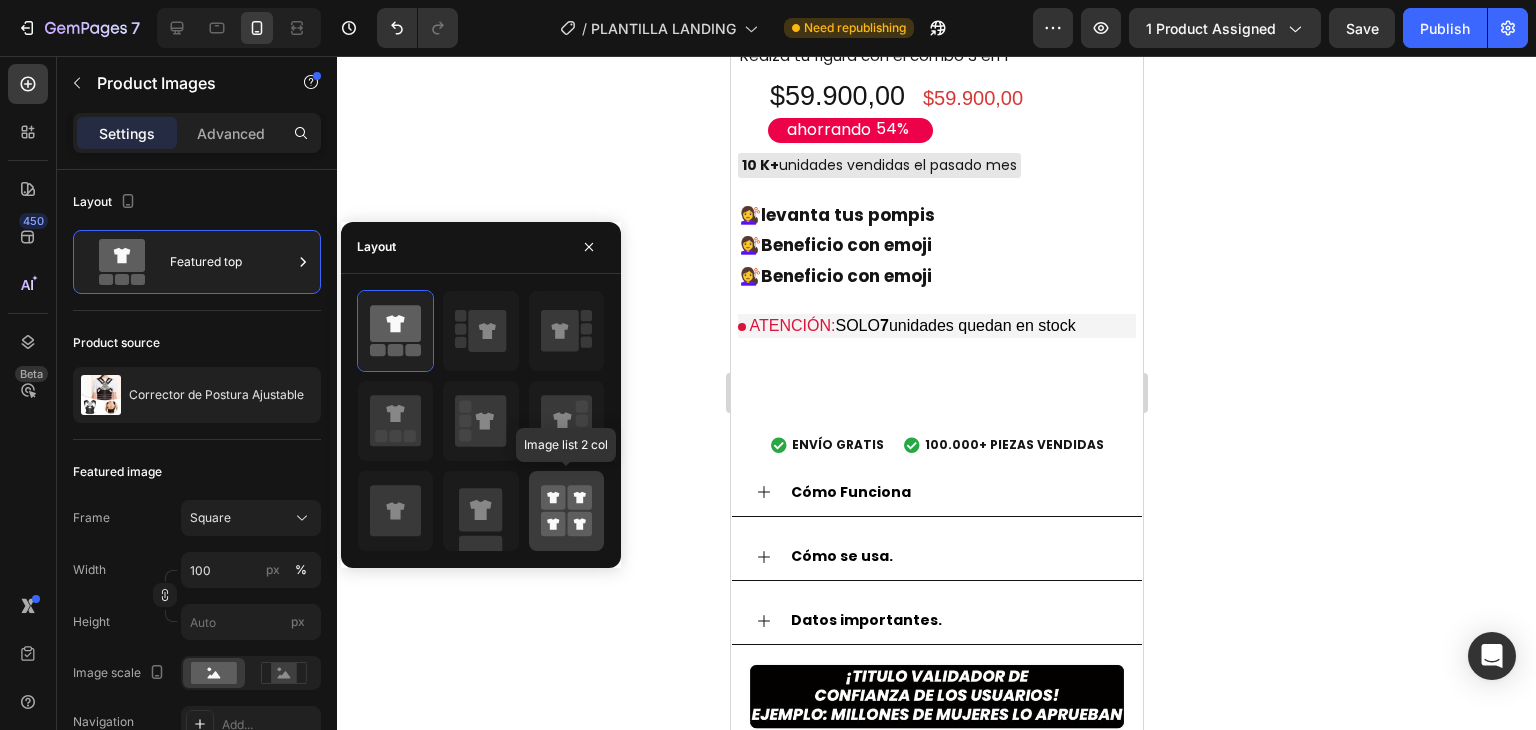 click 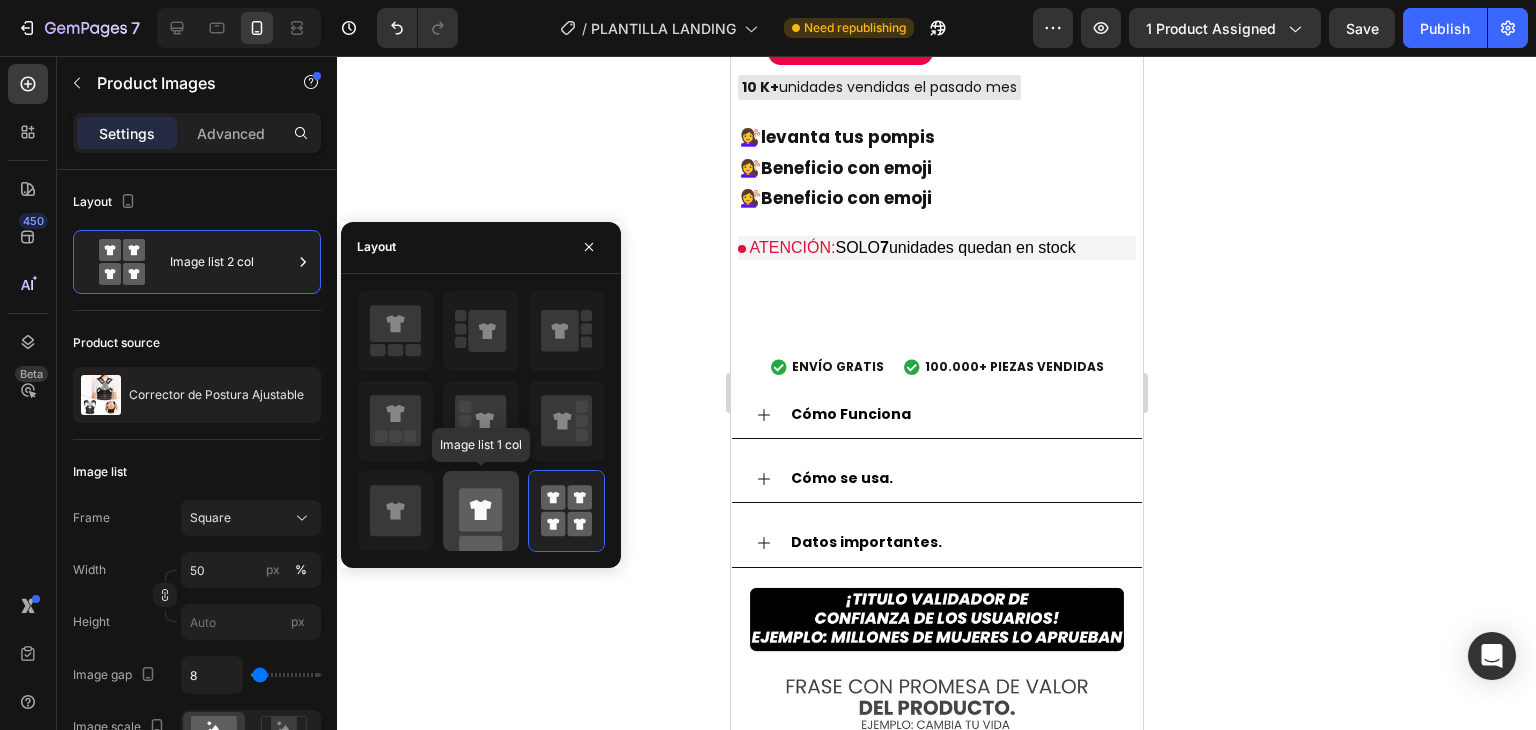 click 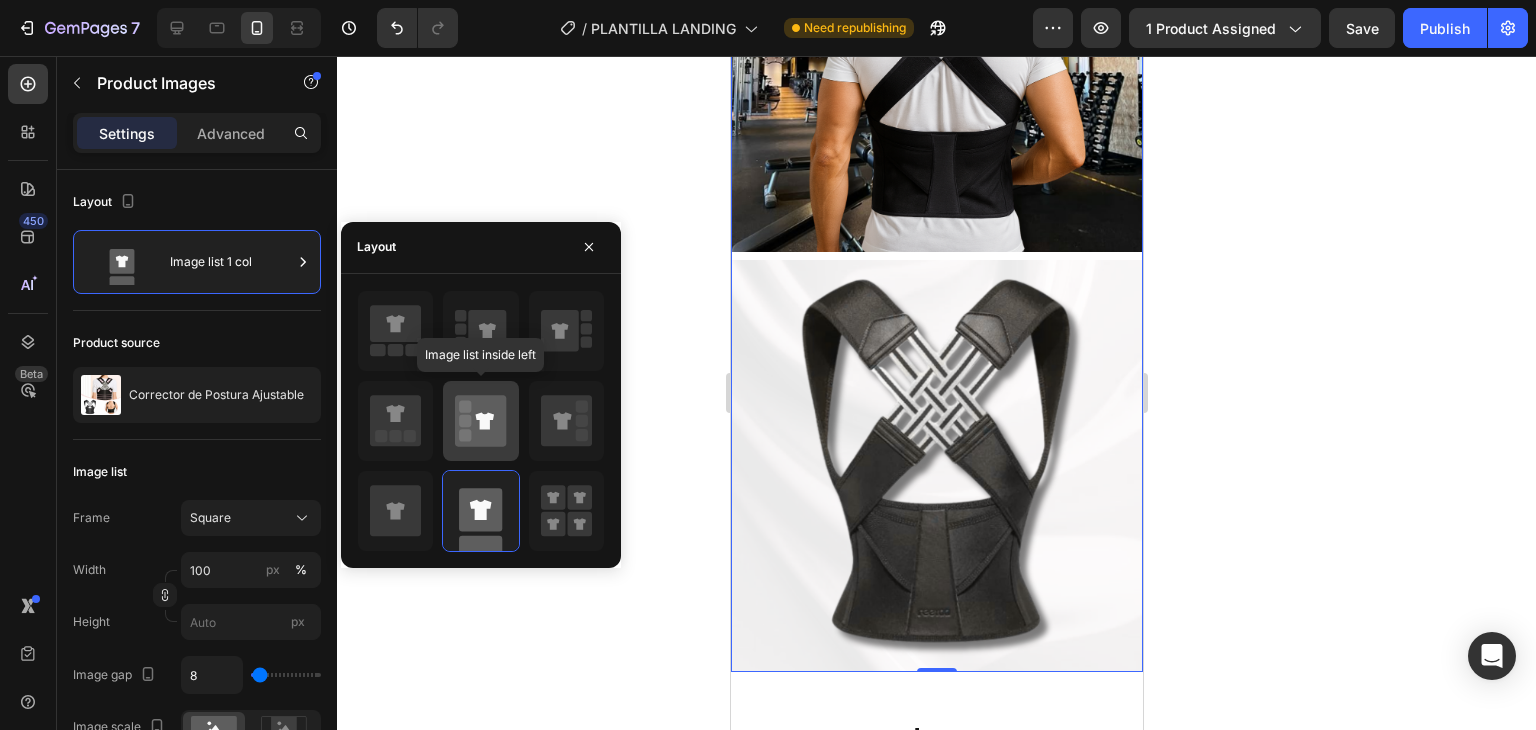 click 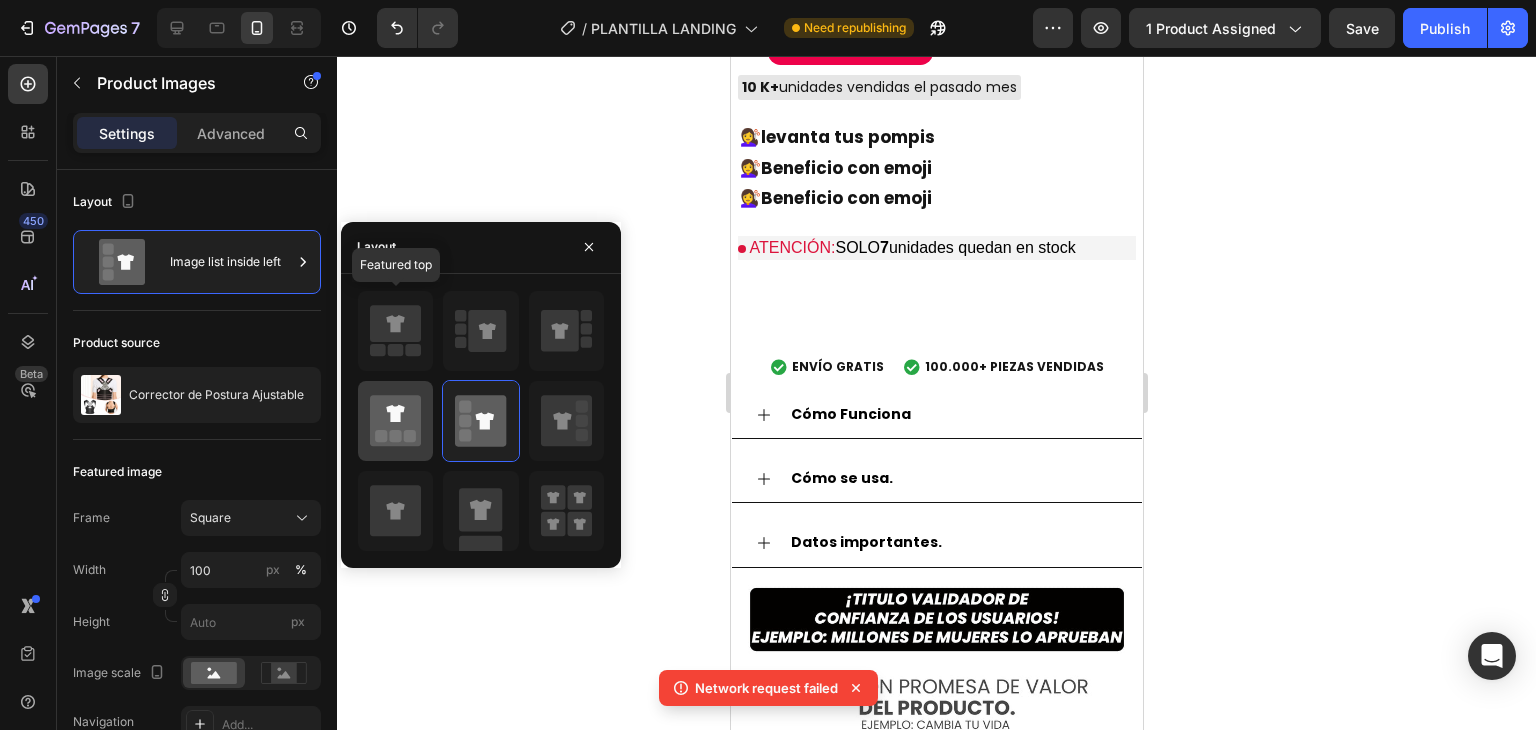 drag, startPoint x: 388, startPoint y: 330, endPoint x: 425, endPoint y: 444, distance: 119.85408 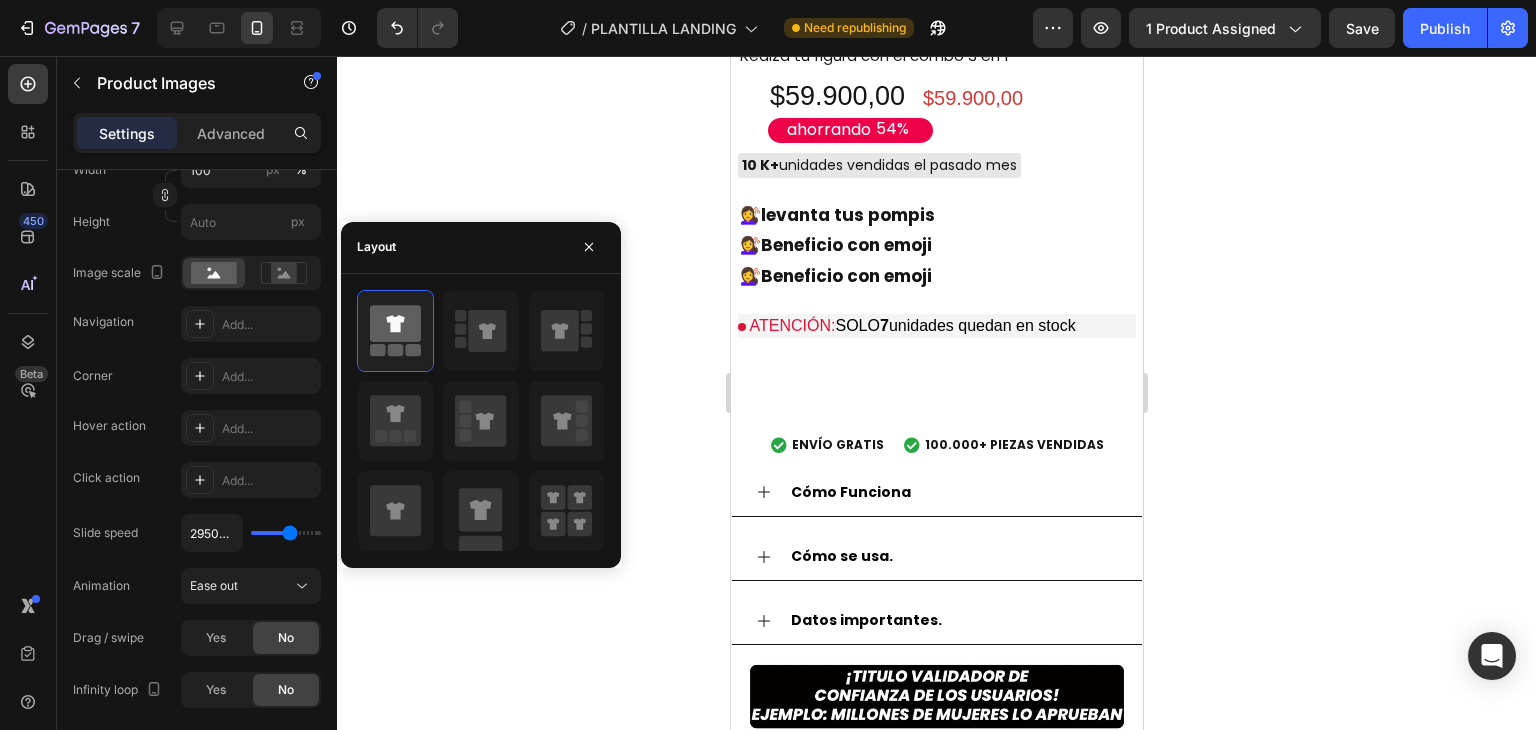 scroll, scrollTop: 0, scrollLeft: 0, axis: both 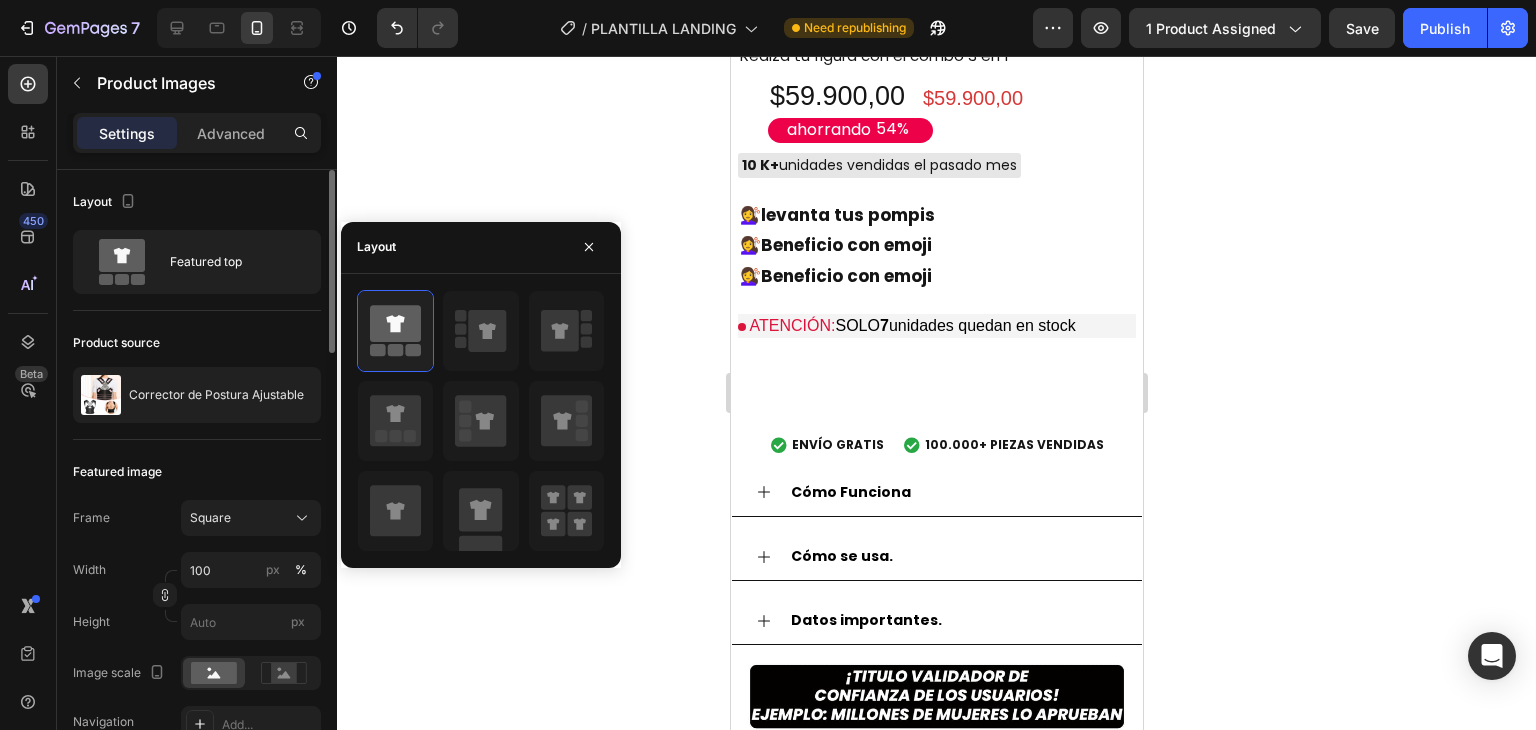 click at bounding box center [936, -374] 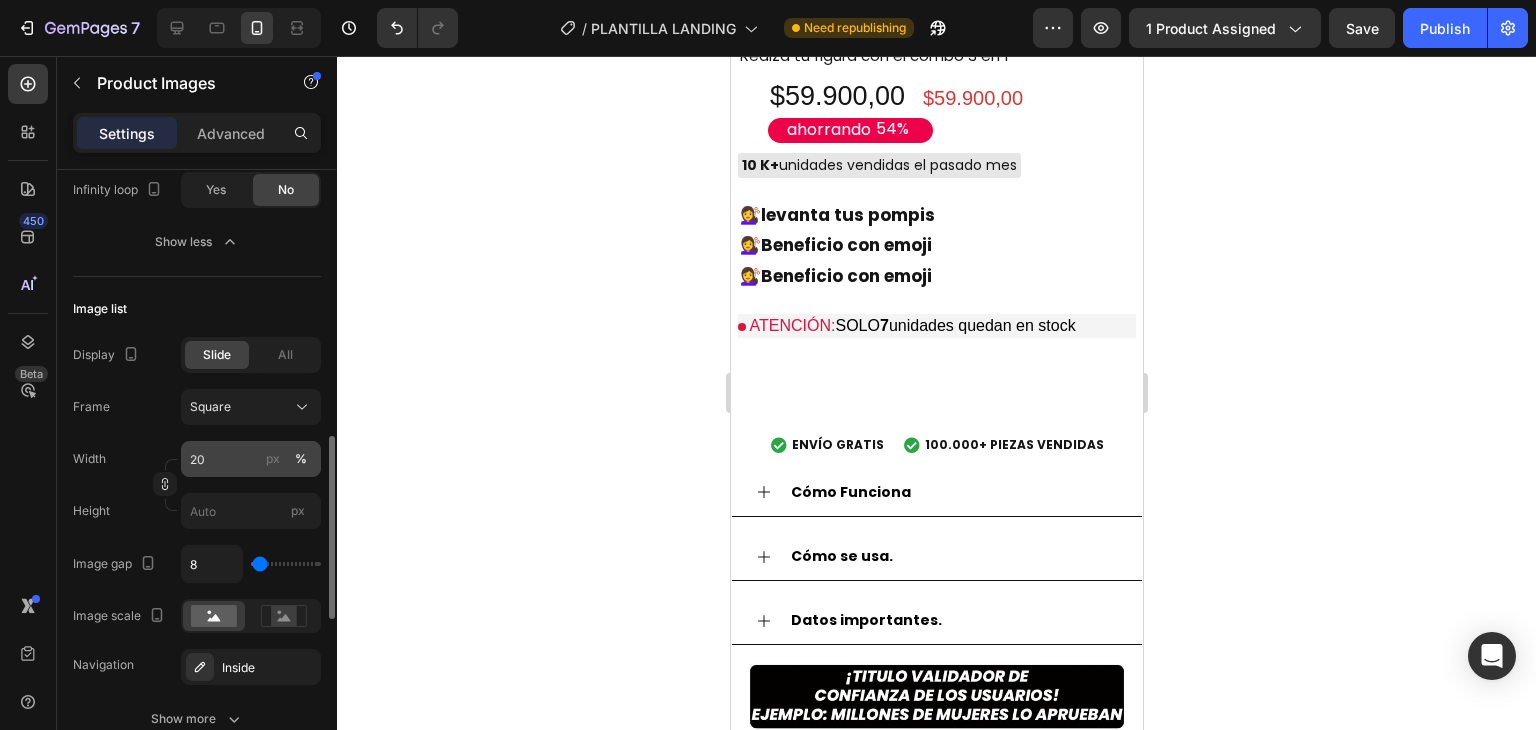 scroll, scrollTop: 1400, scrollLeft: 0, axis: vertical 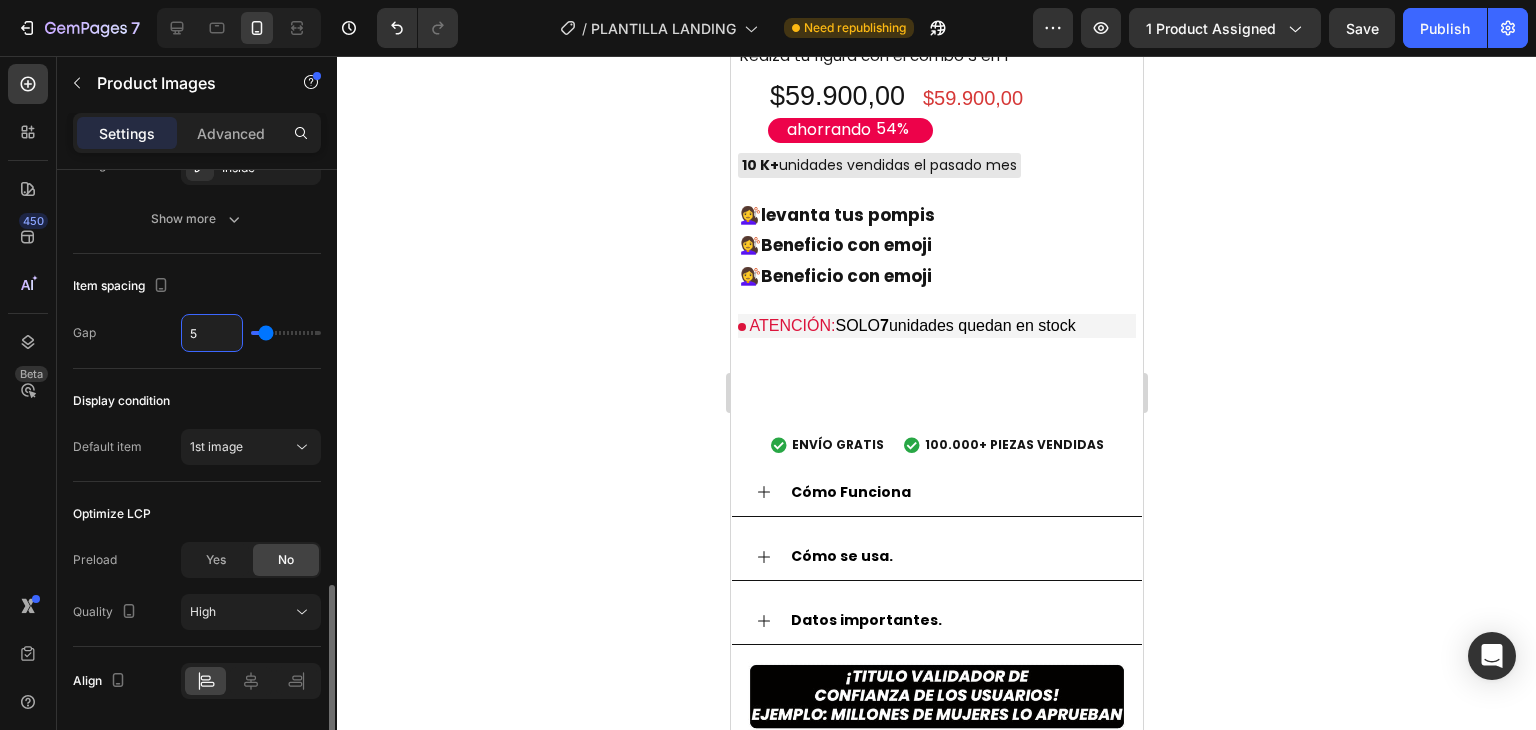 click on "5" at bounding box center [212, 333] 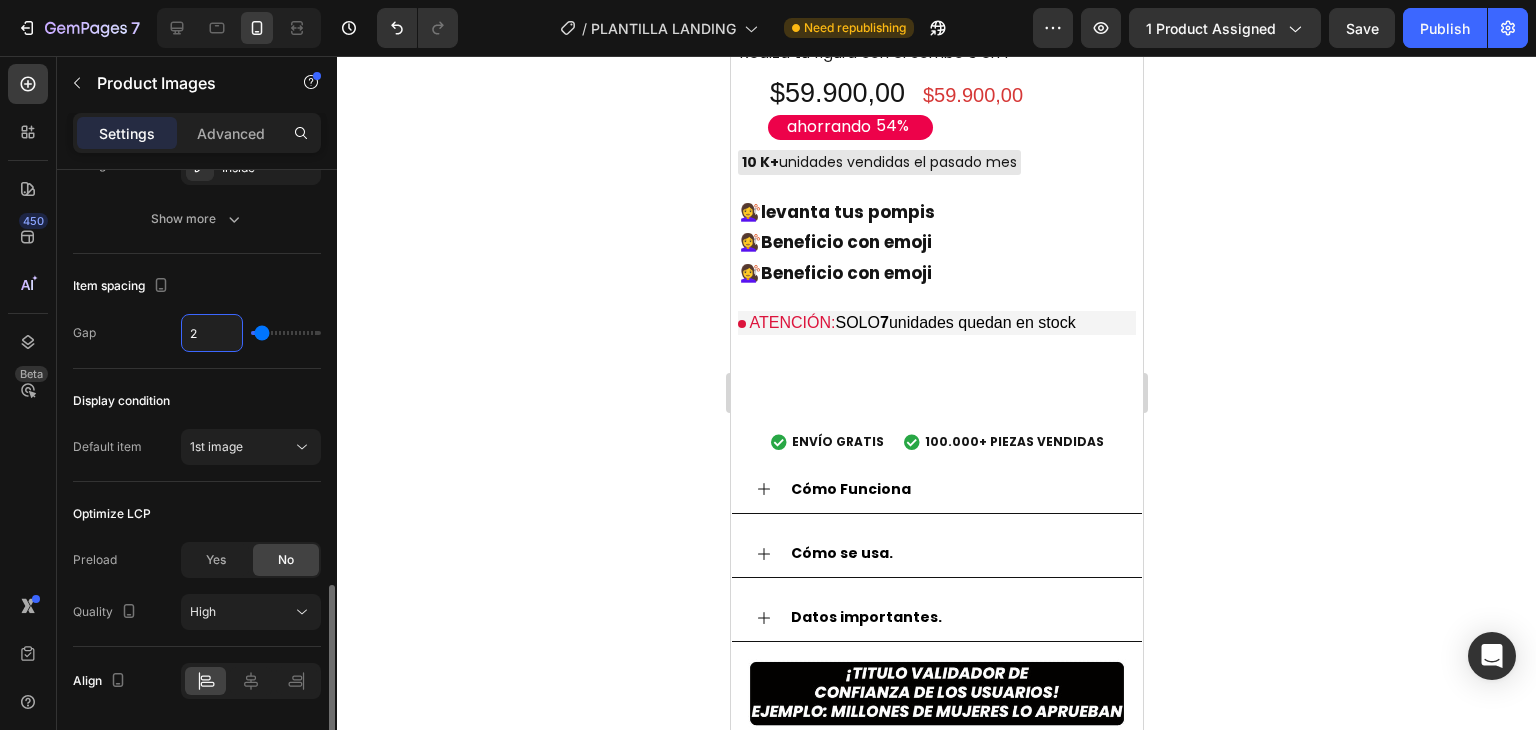 type on "2" 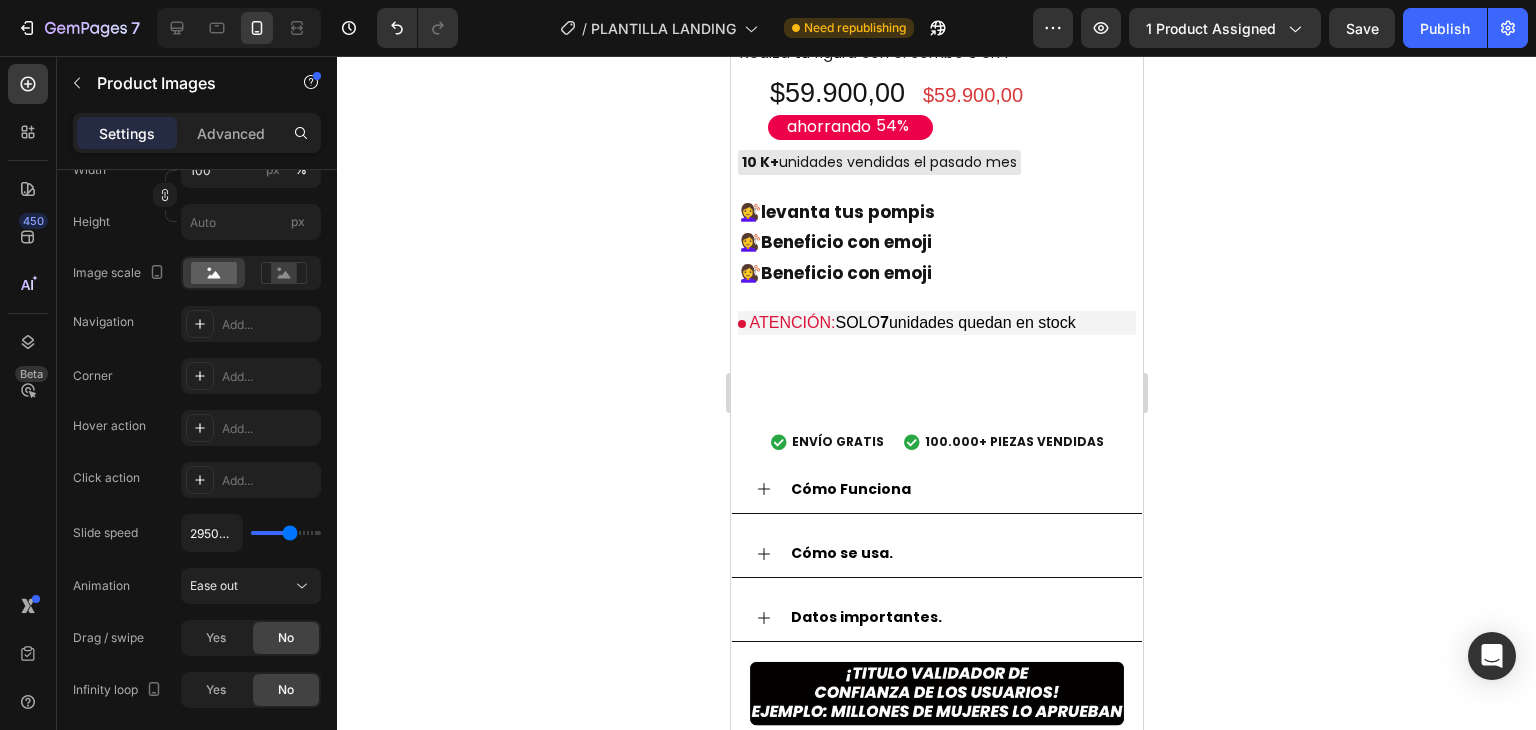 scroll, scrollTop: 0, scrollLeft: 0, axis: both 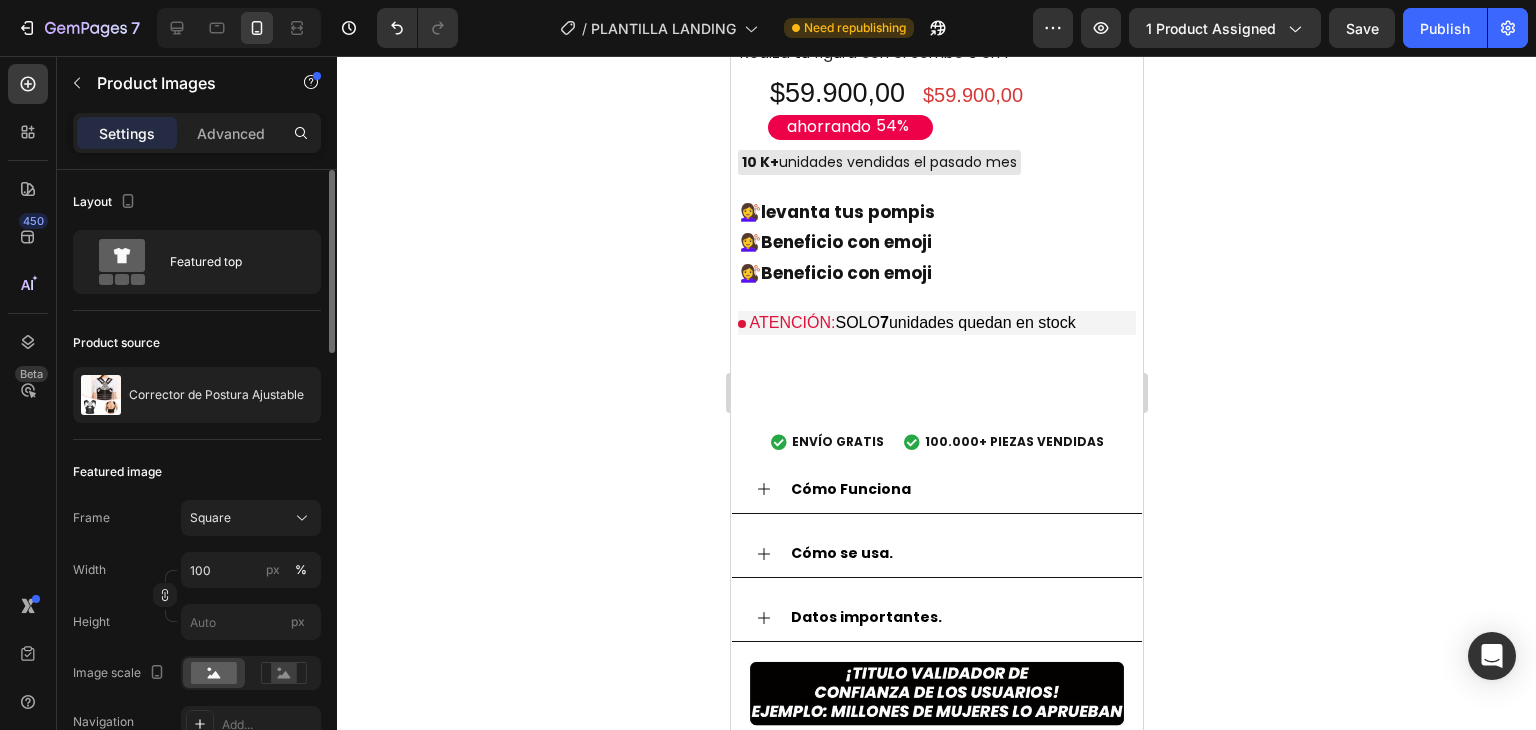 click at bounding box center (936, -374) 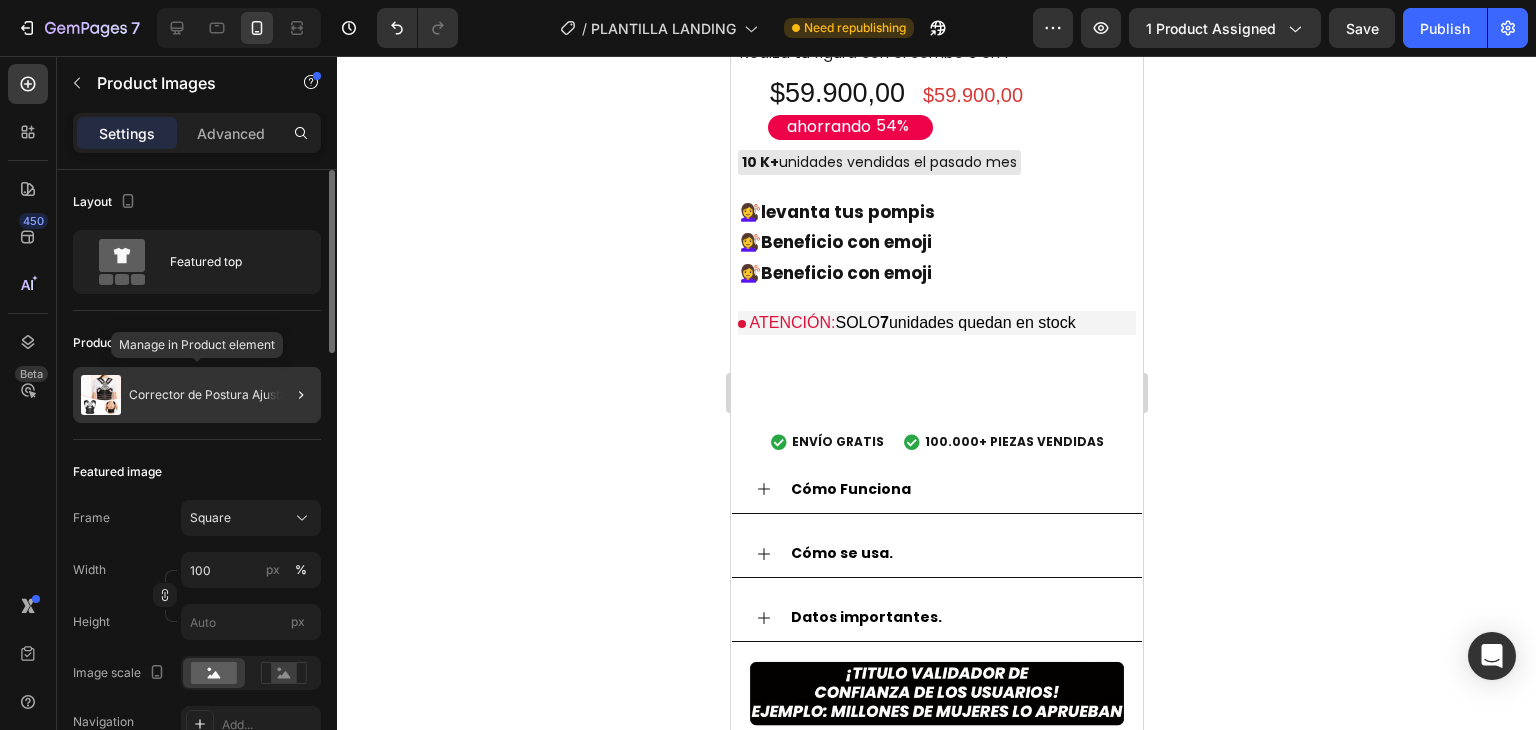 click on "Corrector de Postura Ajustable" at bounding box center [216, 395] 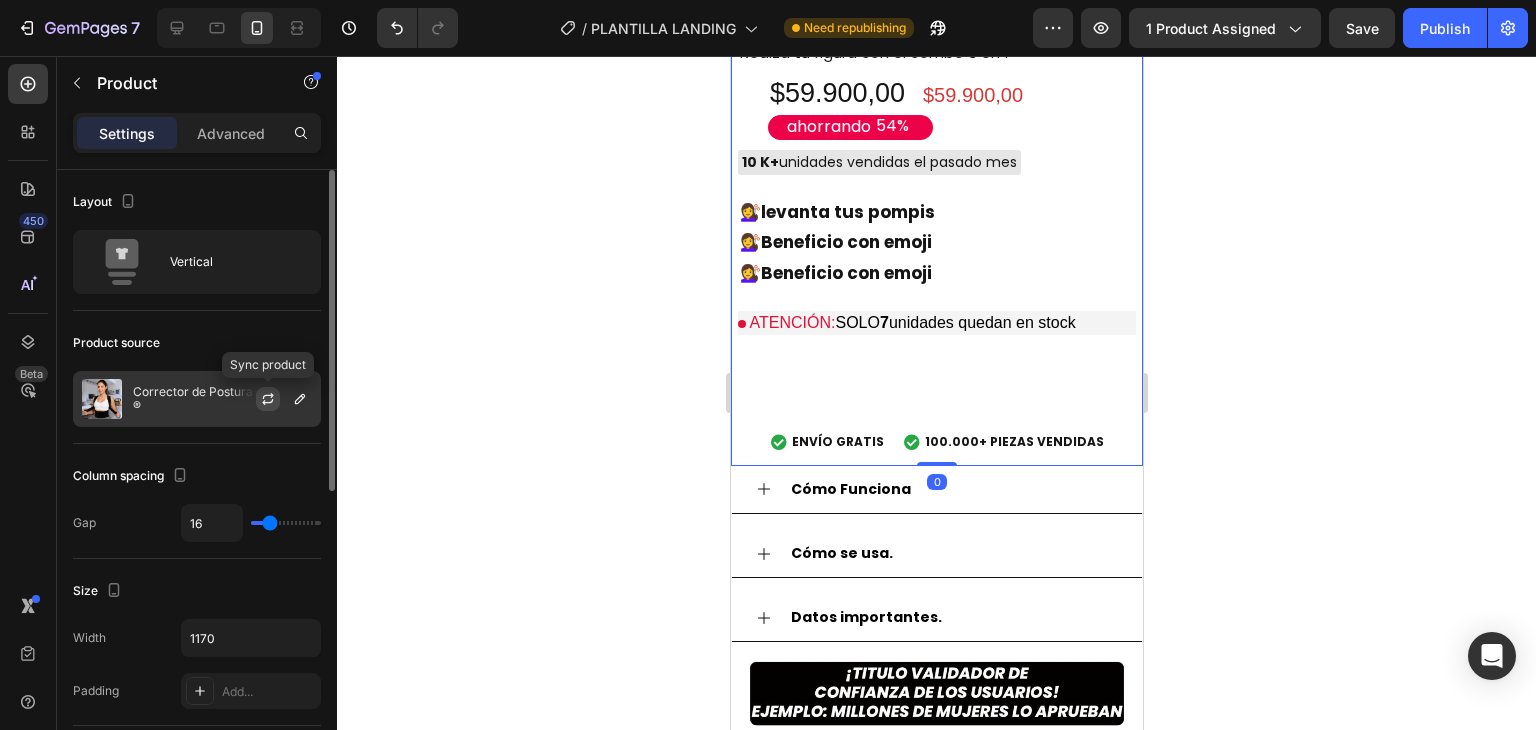 click 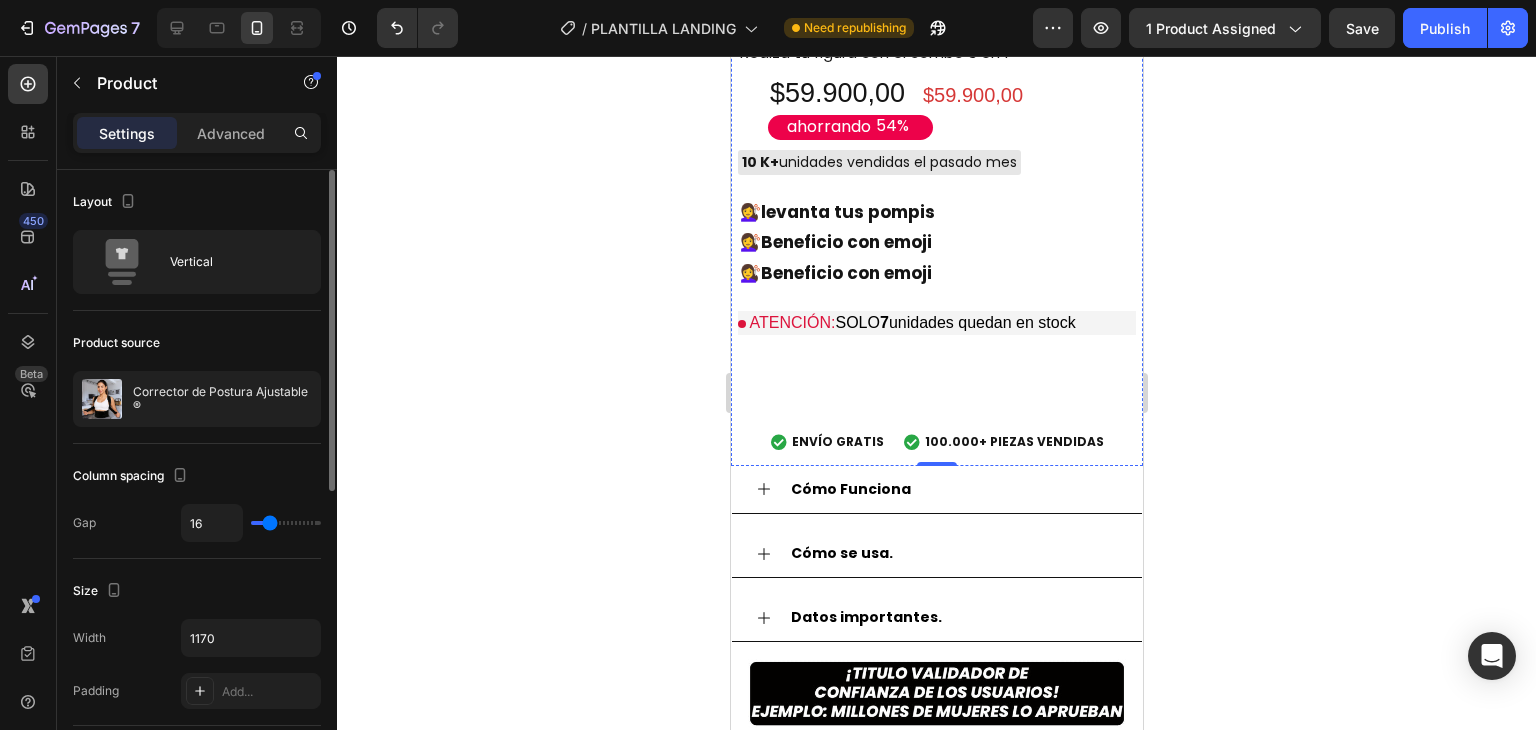 click at bounding box center [847, -130] 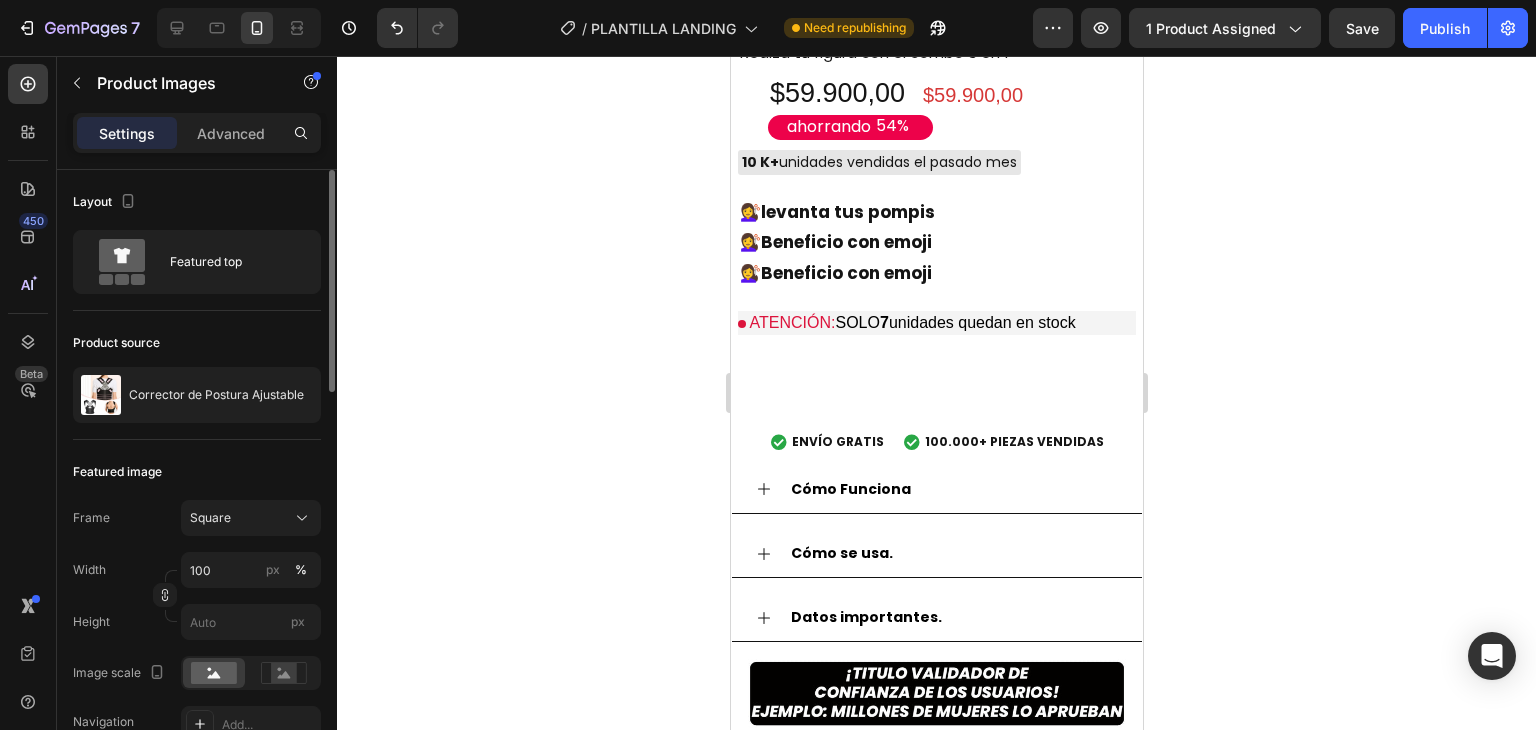 click at bounding box center (928, -130) 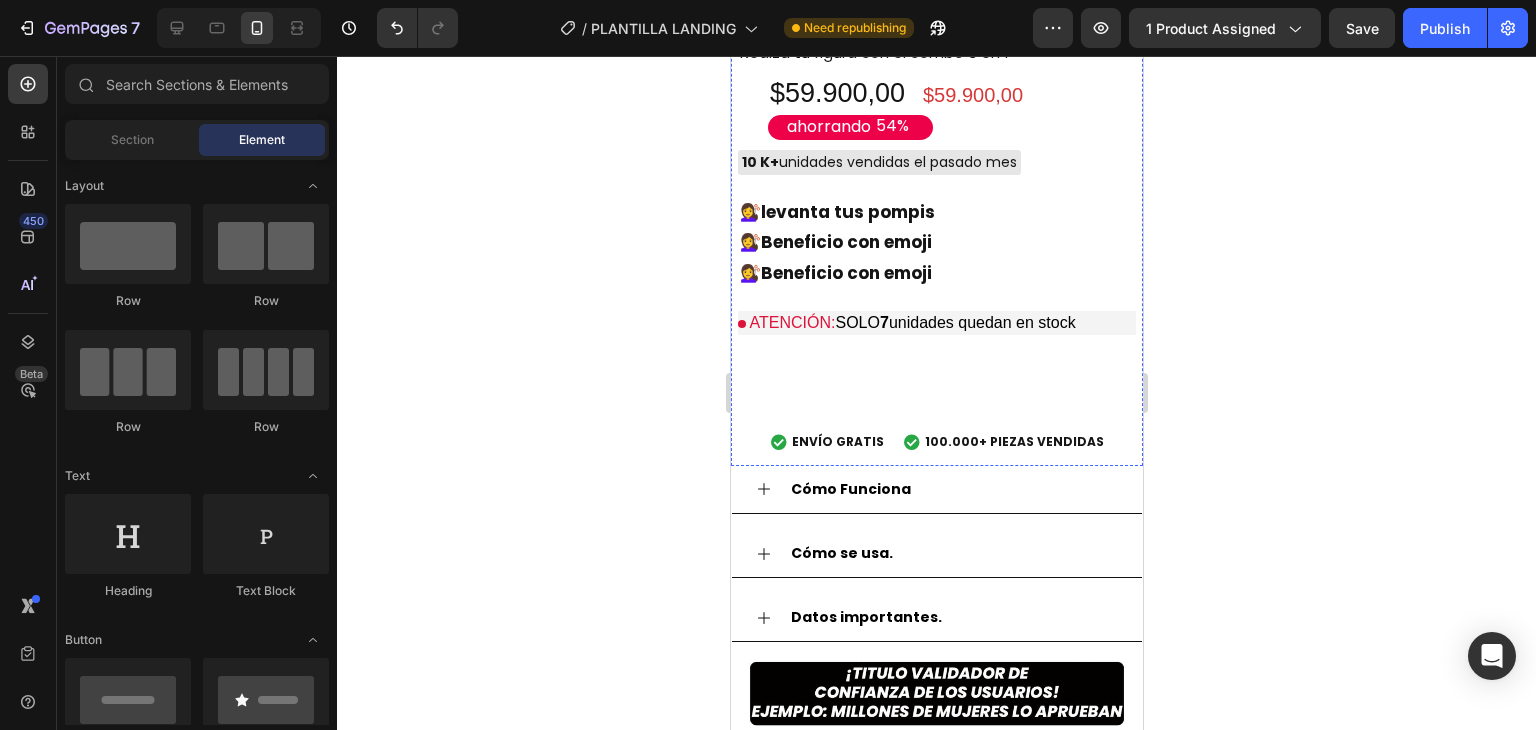 click 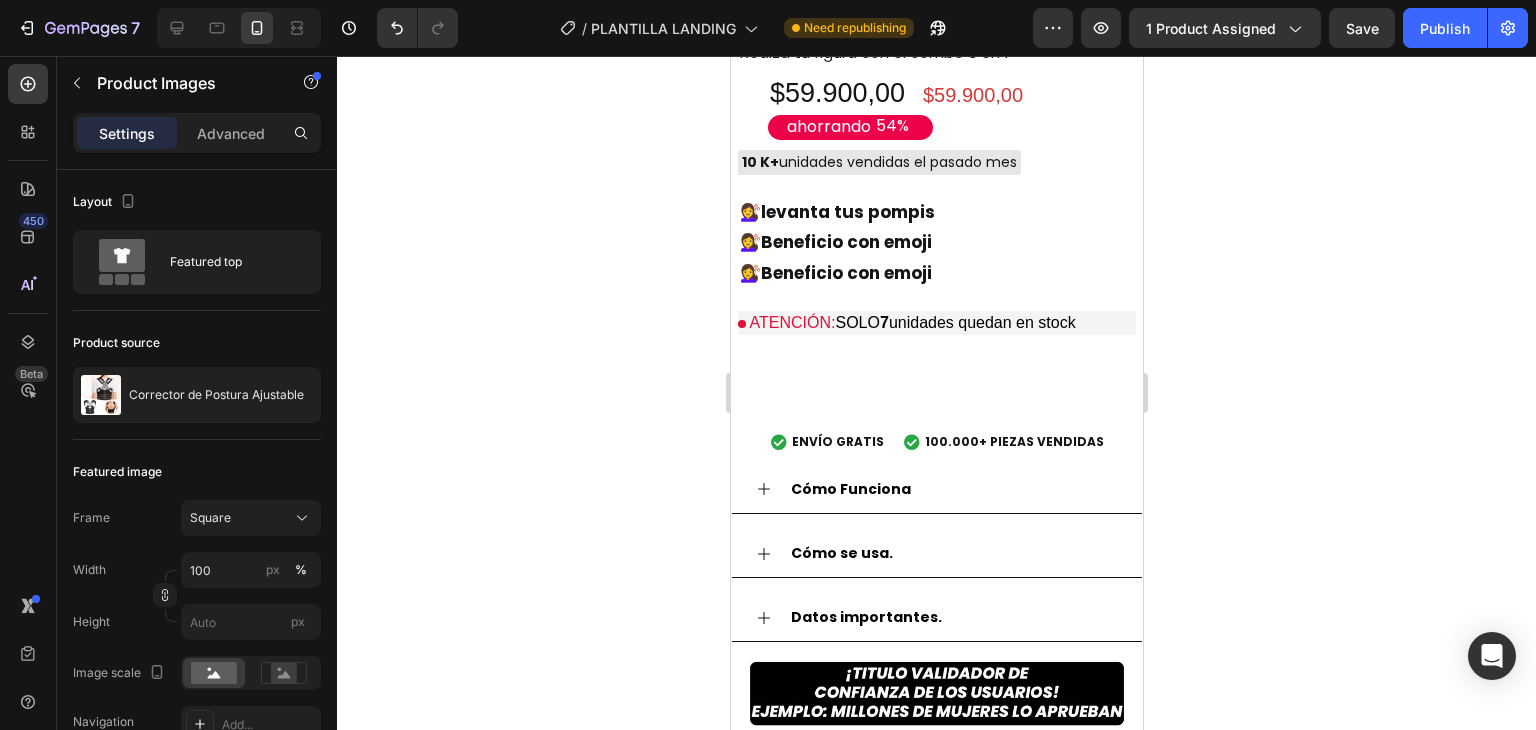 click at bounding box center (766, -130) 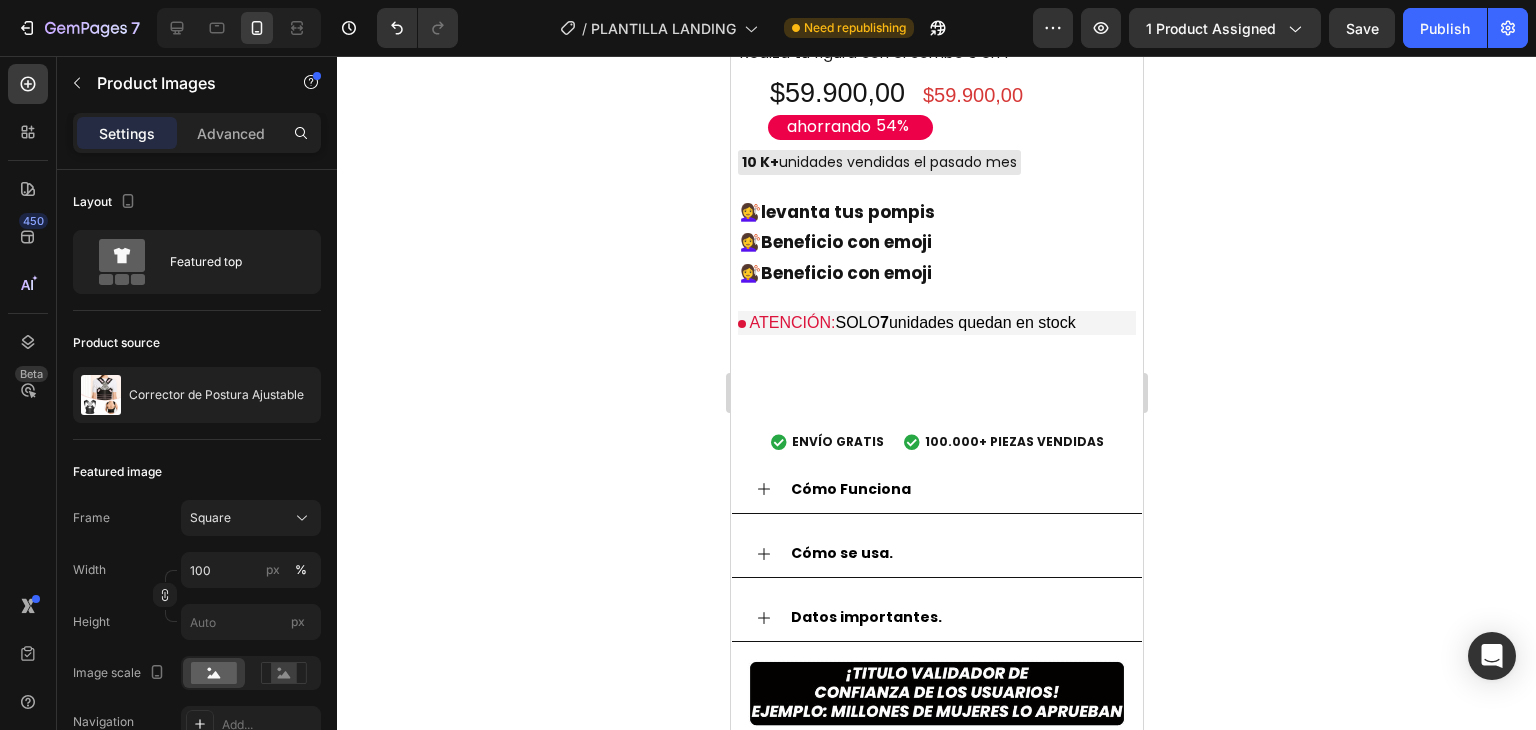 click 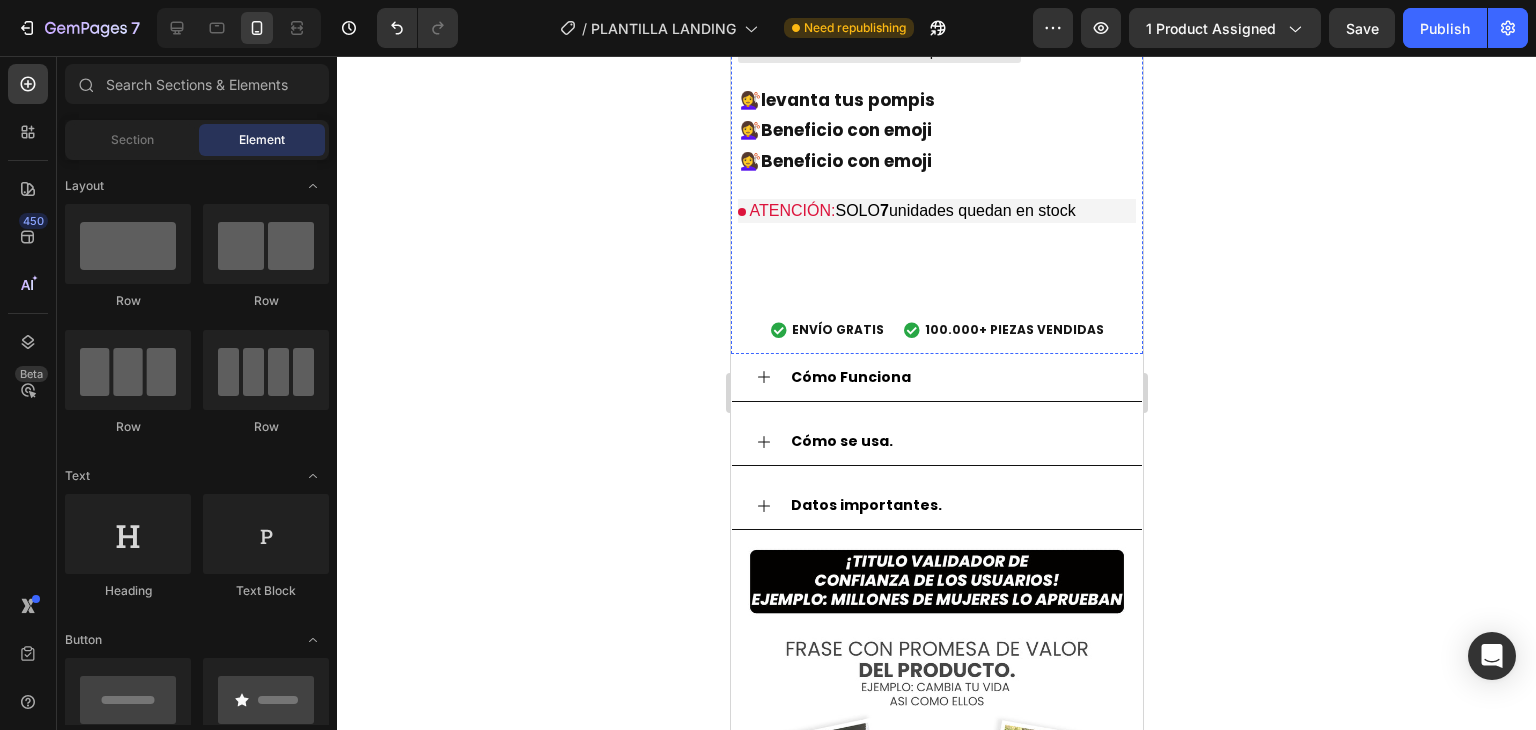 scroll, scrollTop: 2300, scrollLeft: 0, axis: vertical 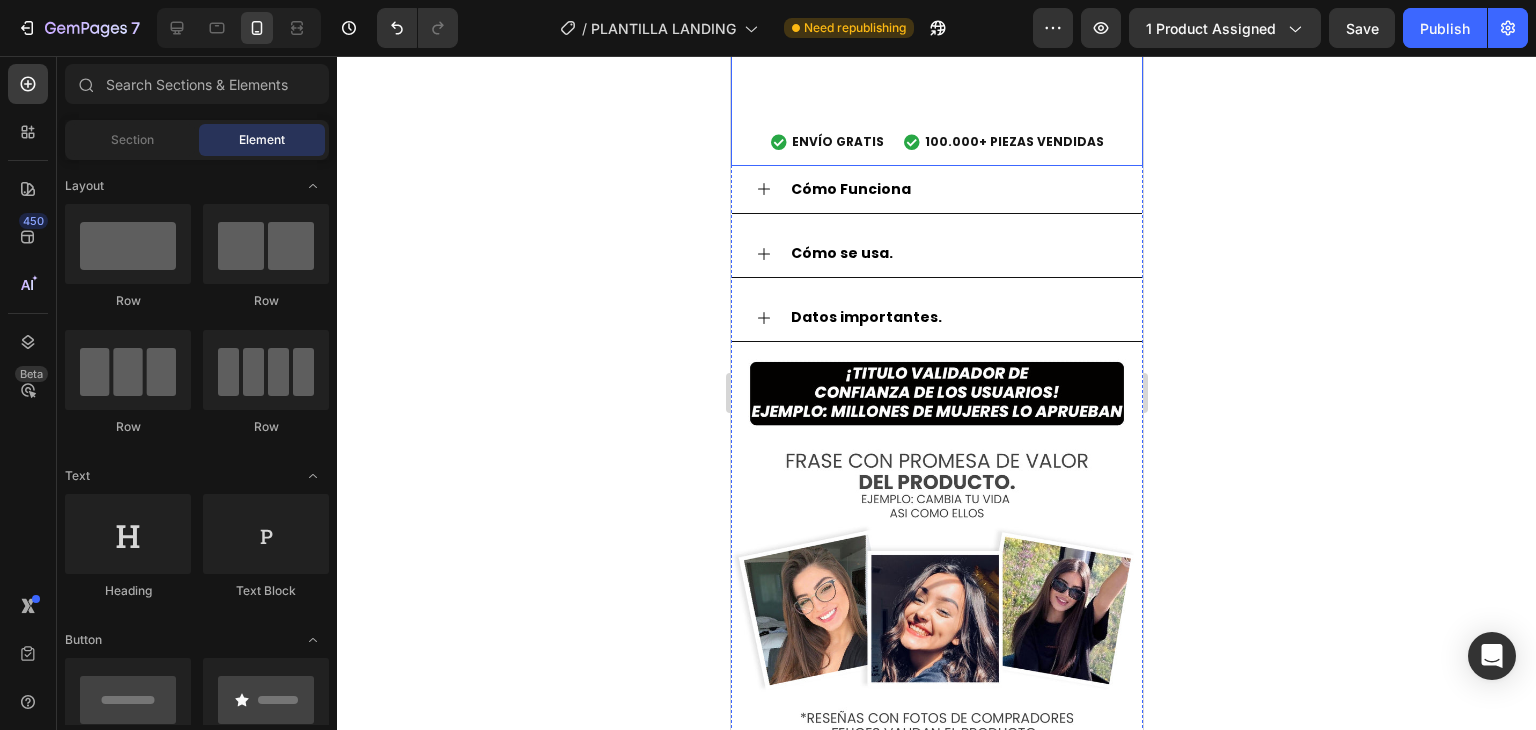 click on "Product Images Corrector de Postura Ajustable ® Product Title Realza tu figura con el combo 3 en 1 Text Block $59.900,00 Product Price Product Price ahorrando 54% Discount Tag $59.900,00 Product Price Product Price Row
10 K+  unidades vendidas el pasado mes
Custom Code 💇‍♀️  levanta tus pompis 💇‍♀️  Beneficio con emoji 💇‍♀️  Beneficio con emoji Text Block
ATENCIÓN:  SOLO  7  unidades quedan en stock
Custom Code Buy it now Dynamic Checkout
Envio Gratis y Piezas Vendidas
ENVÍO GRATIS
100.000+ PIEZAS VENDIDAS
Custom Code Row Product" at bounding box center [936, -358] 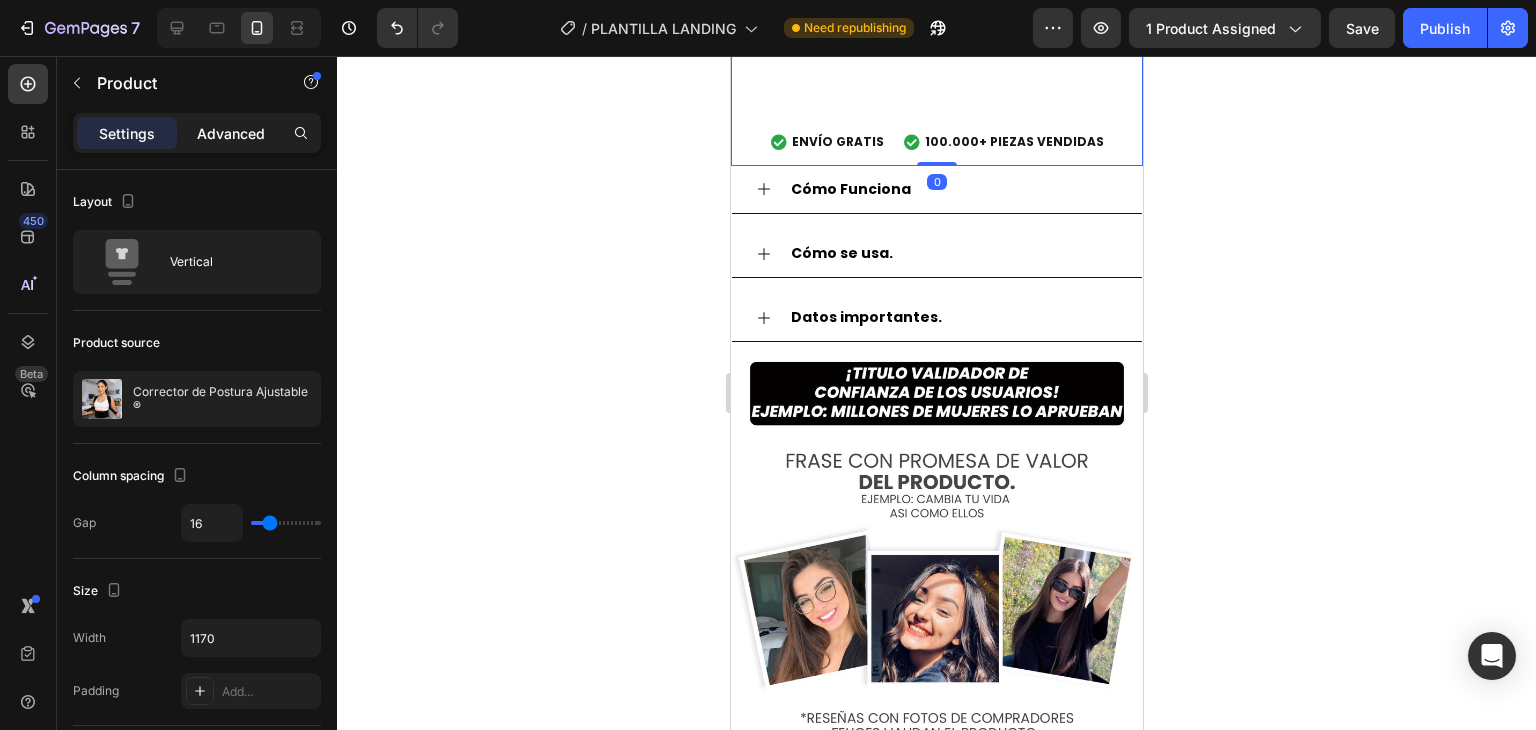 click on "Advanced" at bounding box center (231, 133) 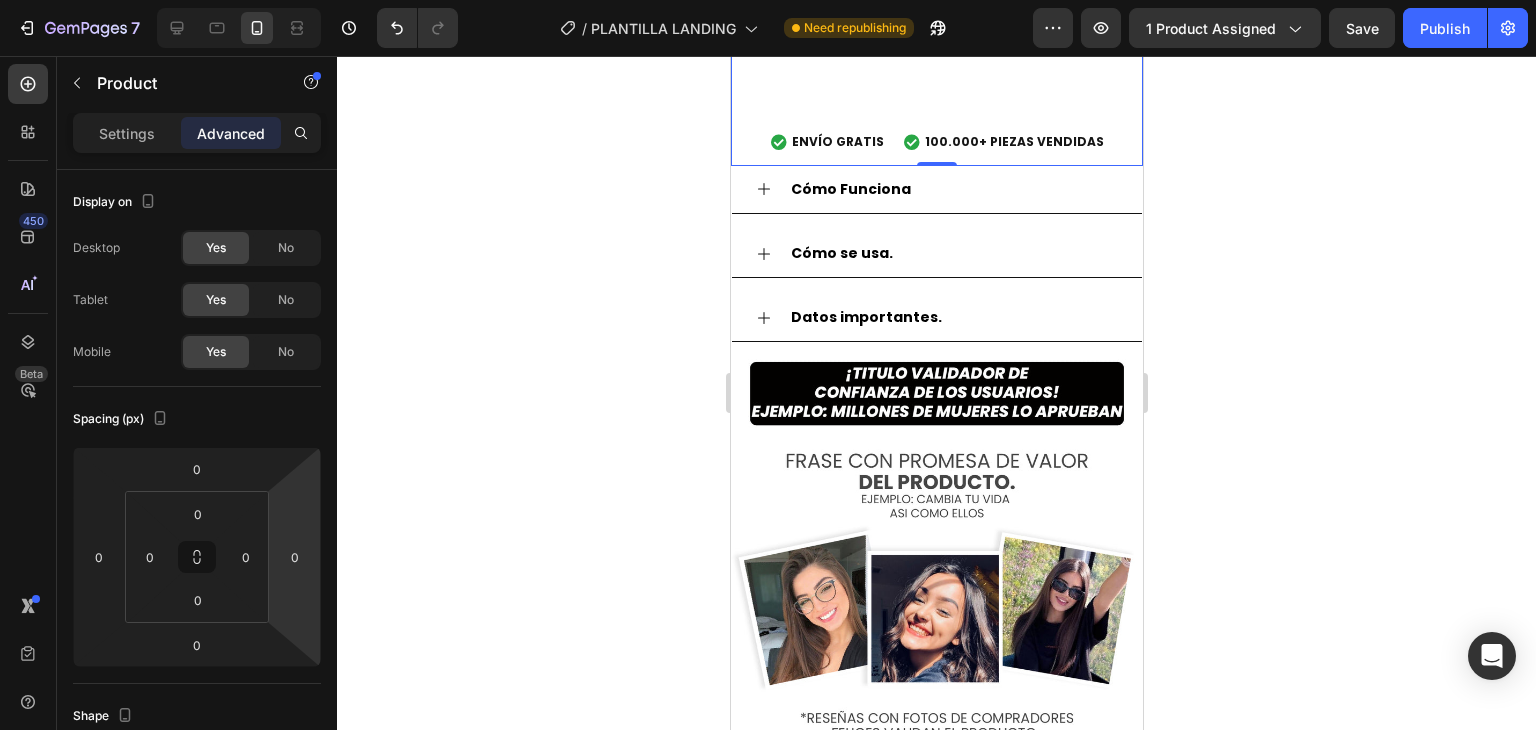 click on "Corrector de Postura Ajustable ®" at bounding box center (936, -304) 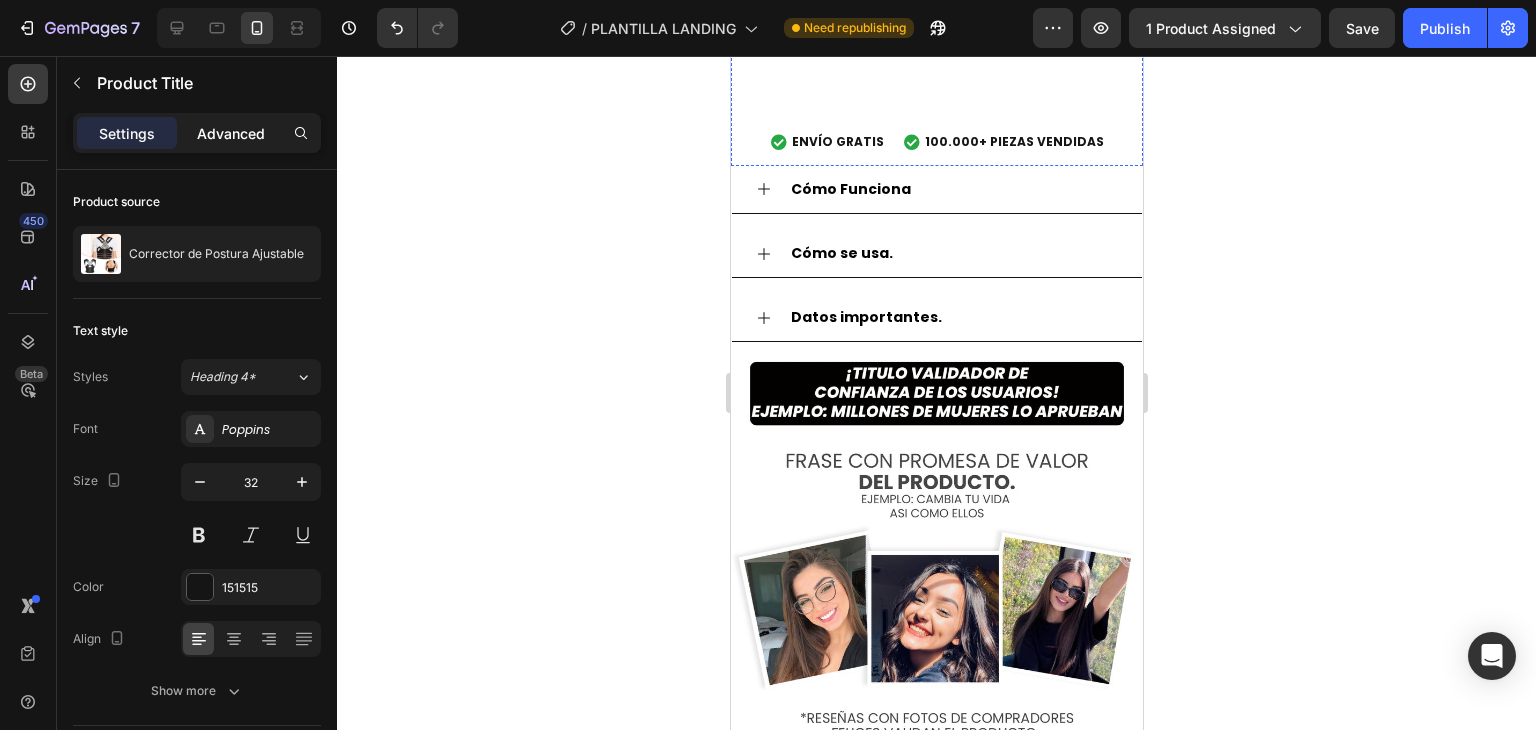 click on "Advanced" at bounding box center (231, 133) 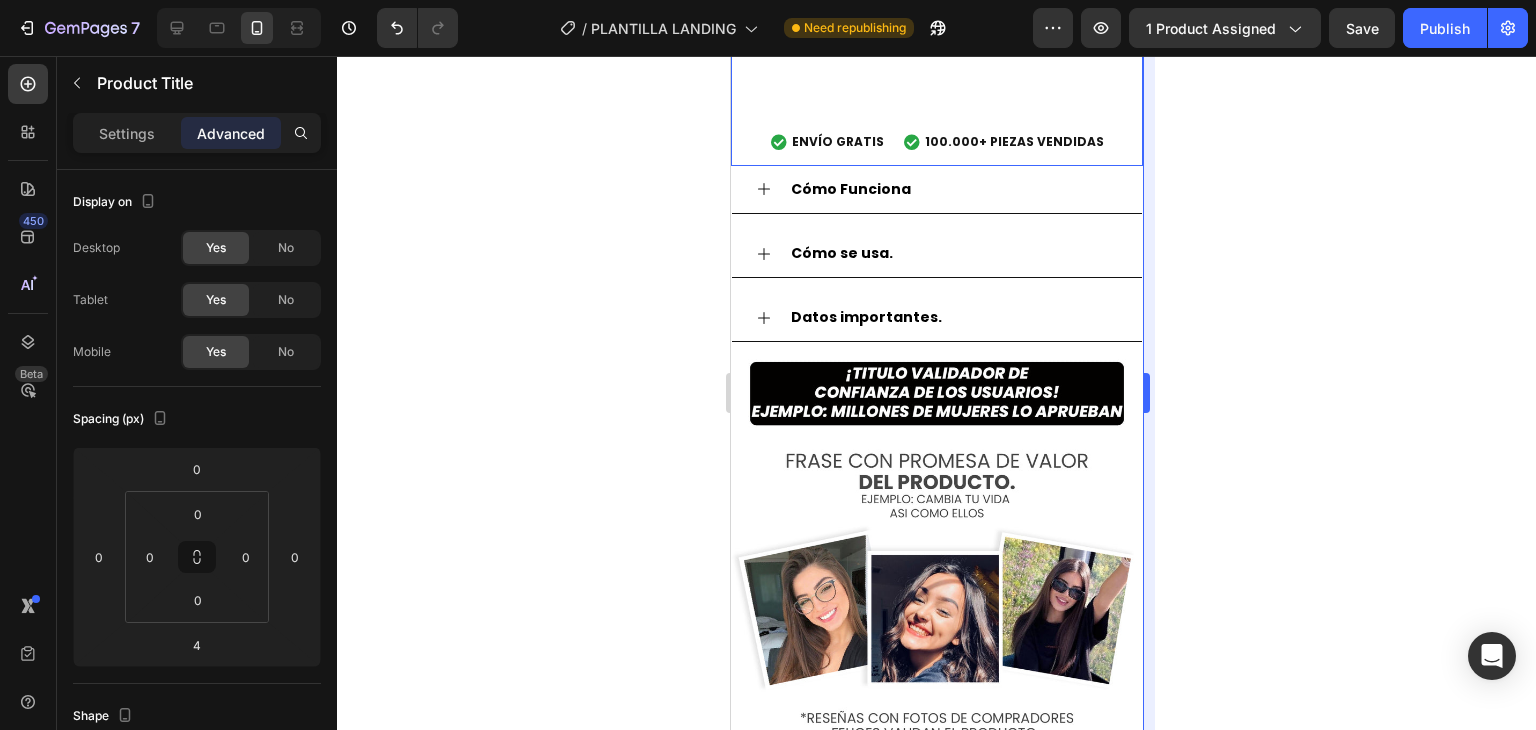 click 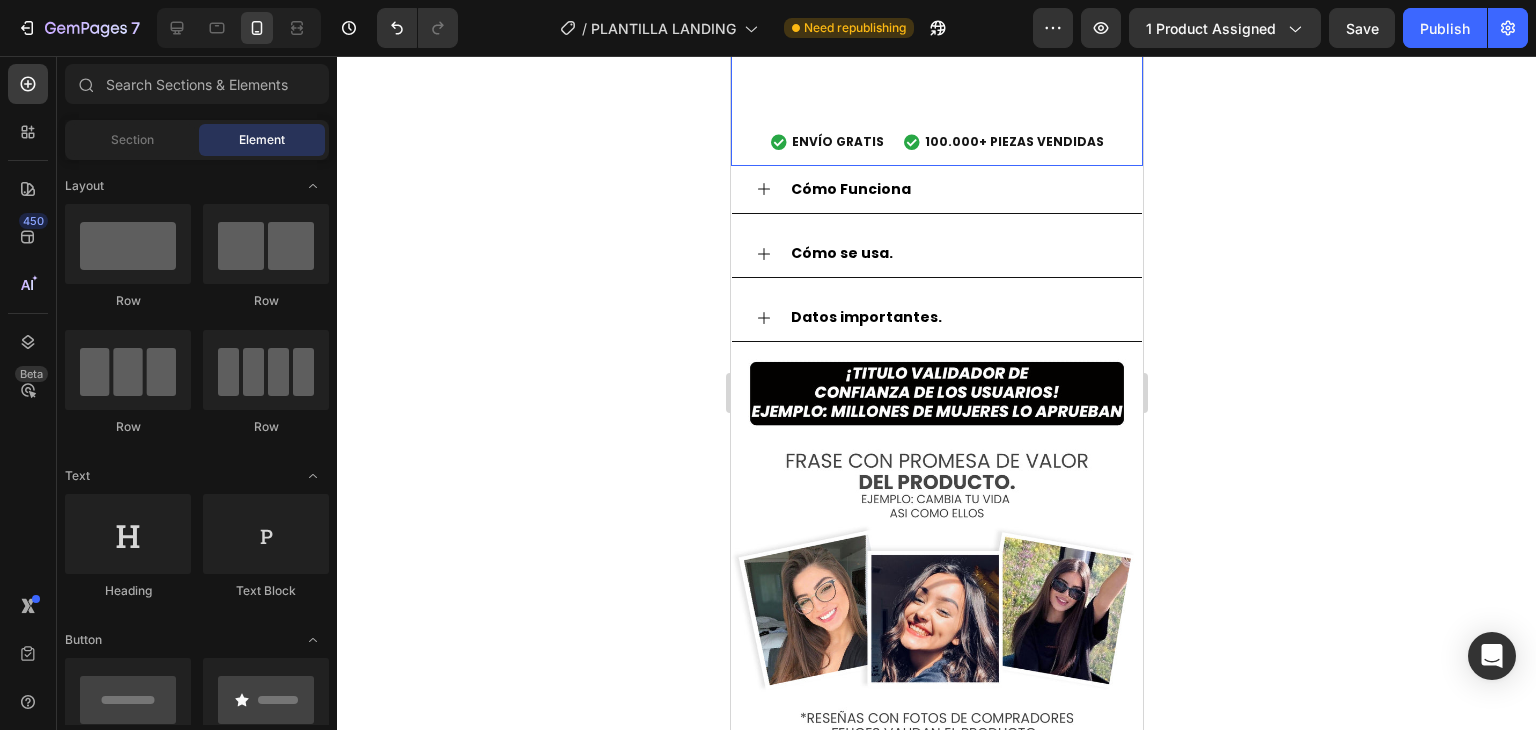 click on "Corrector de Postura Ajustable ® Product Title Realza tu figura con el combo 3 en 1 Text Block $59.900,00 Product Price Product Price ahorrando 54% Discount Tag $59.900,00 Product Price Product Price Row
10 K+  unidades vendidas el pasado mes
Custom Code 💇‍♀️  levanta tus pompis 💇‍♀️  Beneficio con emoji 💇‍♀️  Beneficio con emoji Text Block
ATENCIÓN:  SOLO  7  unidades quedan en stock
Custom Code Buy it now Dynamic Checkout
Envio Gratis y Piezas Vendidas
ENVÍO GRATIS
100.000+ PIEZAS VENDIDAS
Custom Code Row" at bounding box center [936, -106] 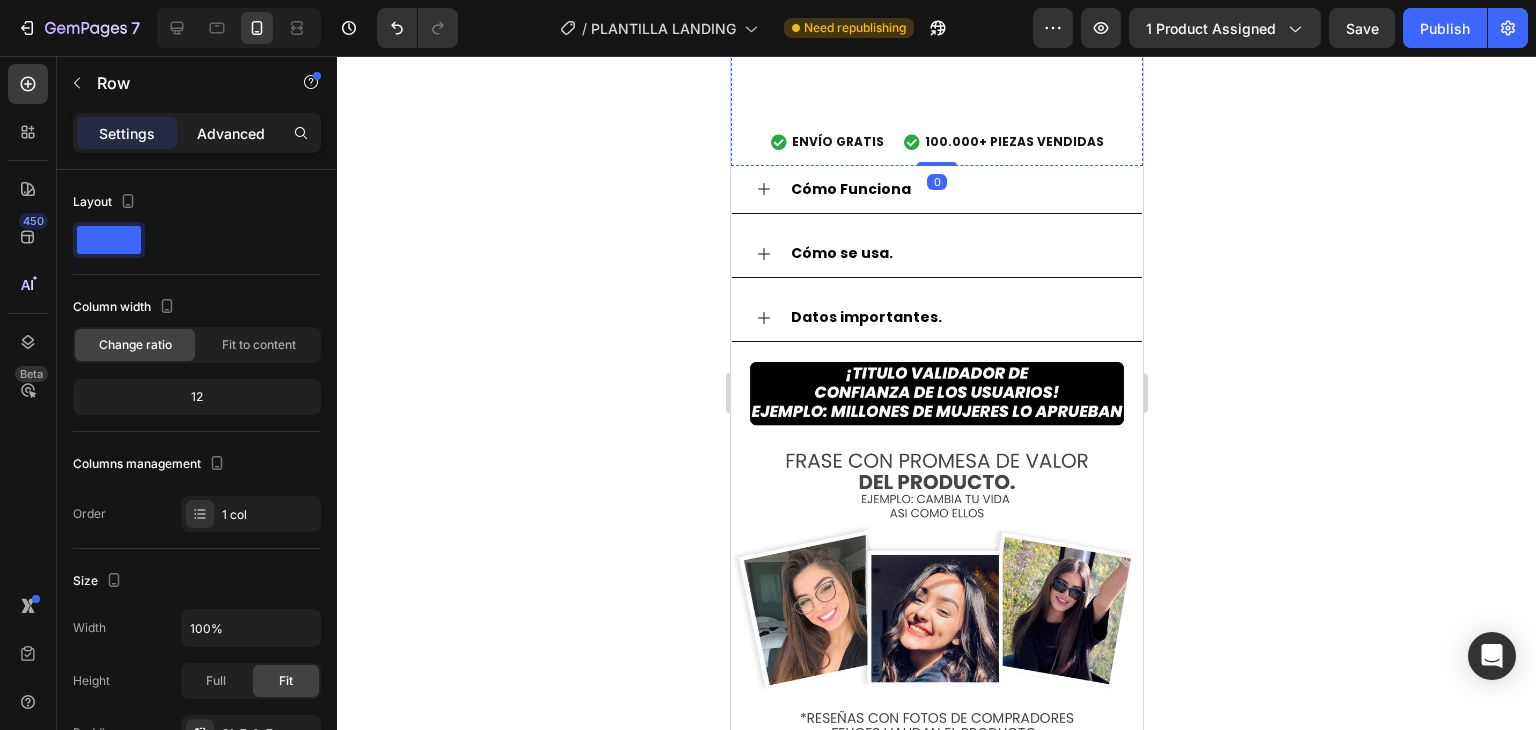 click on "Advanced" at bounding box center (231, 133) 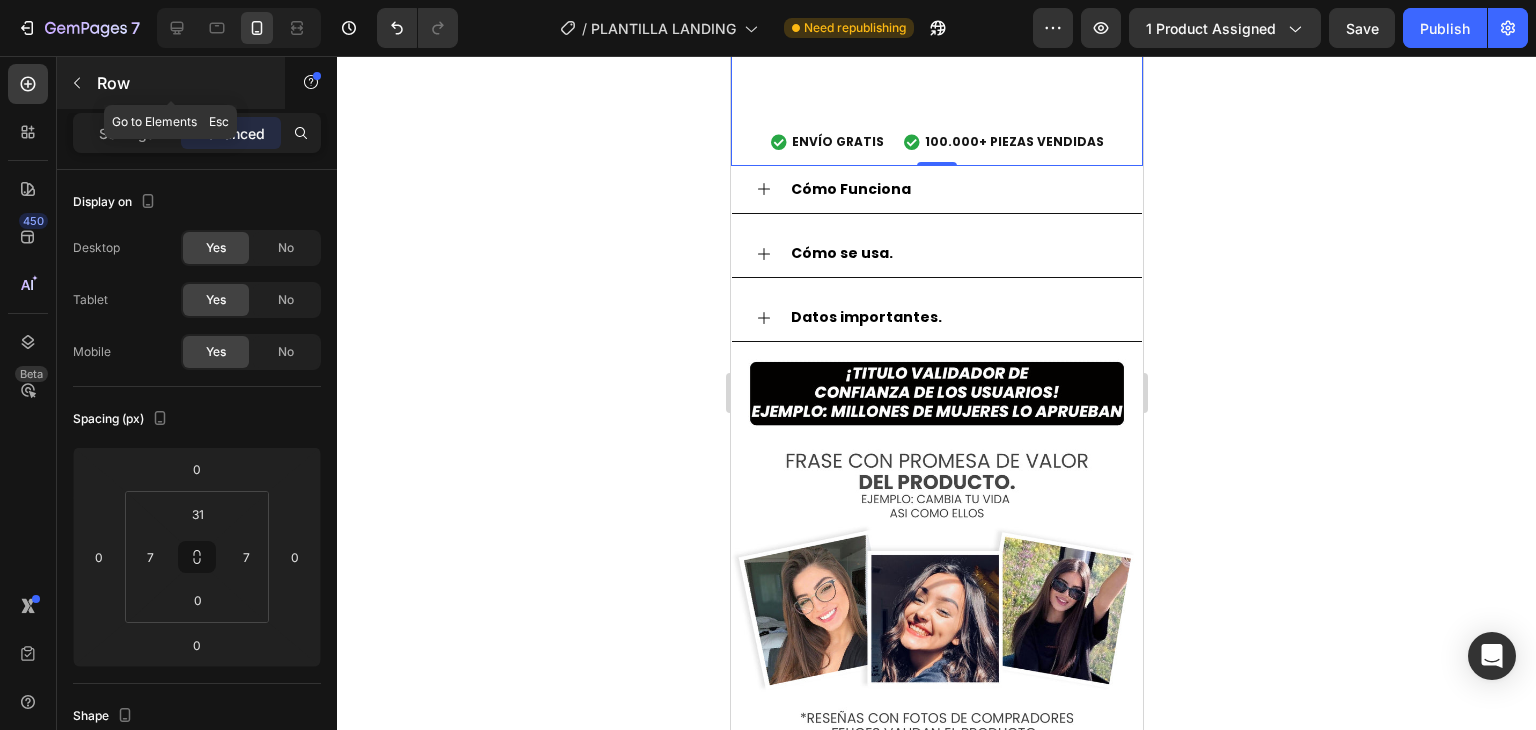 click 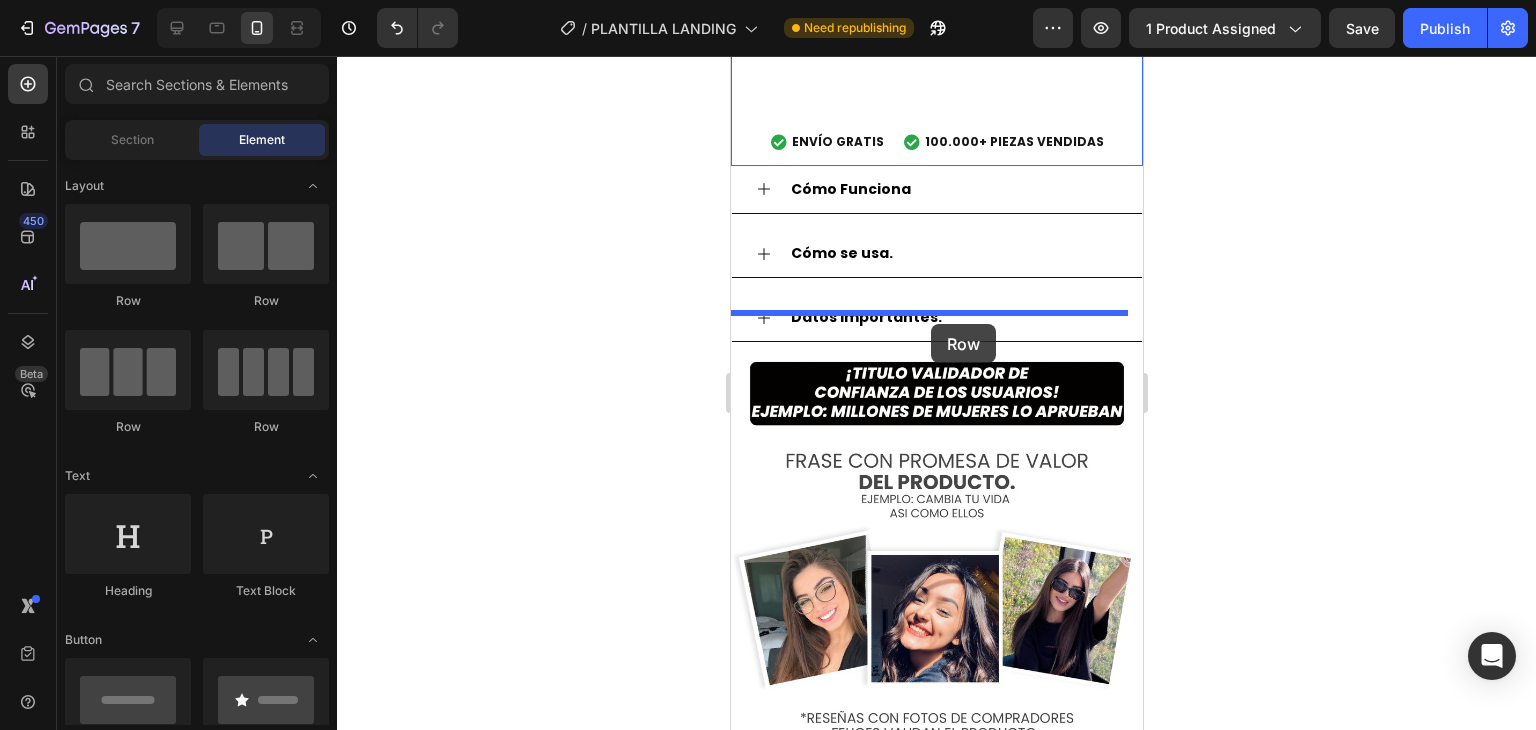 drag, startPoint x: 856, startPoint y: 305, endPoint x: 930, endPoint y: 324, distance: 76.40026 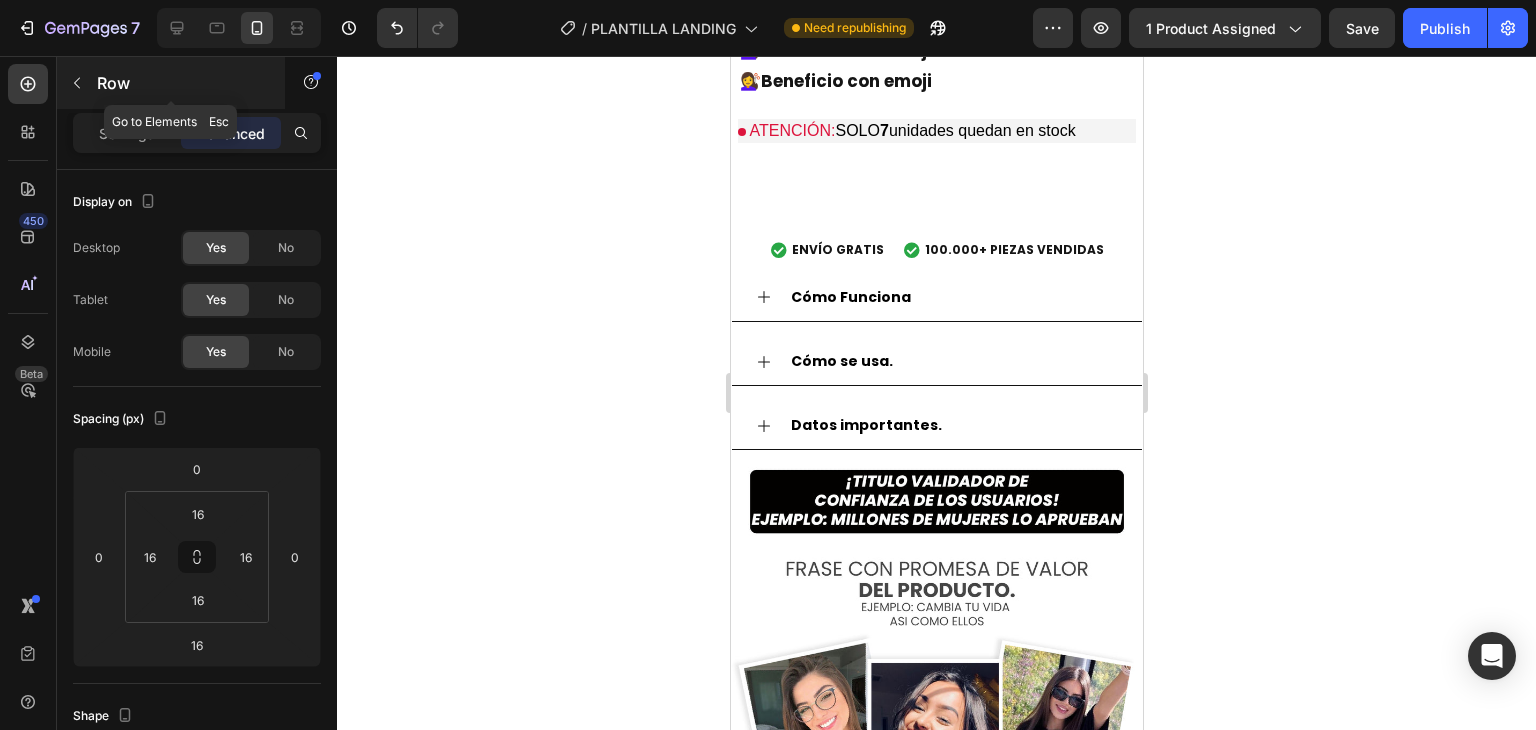 click 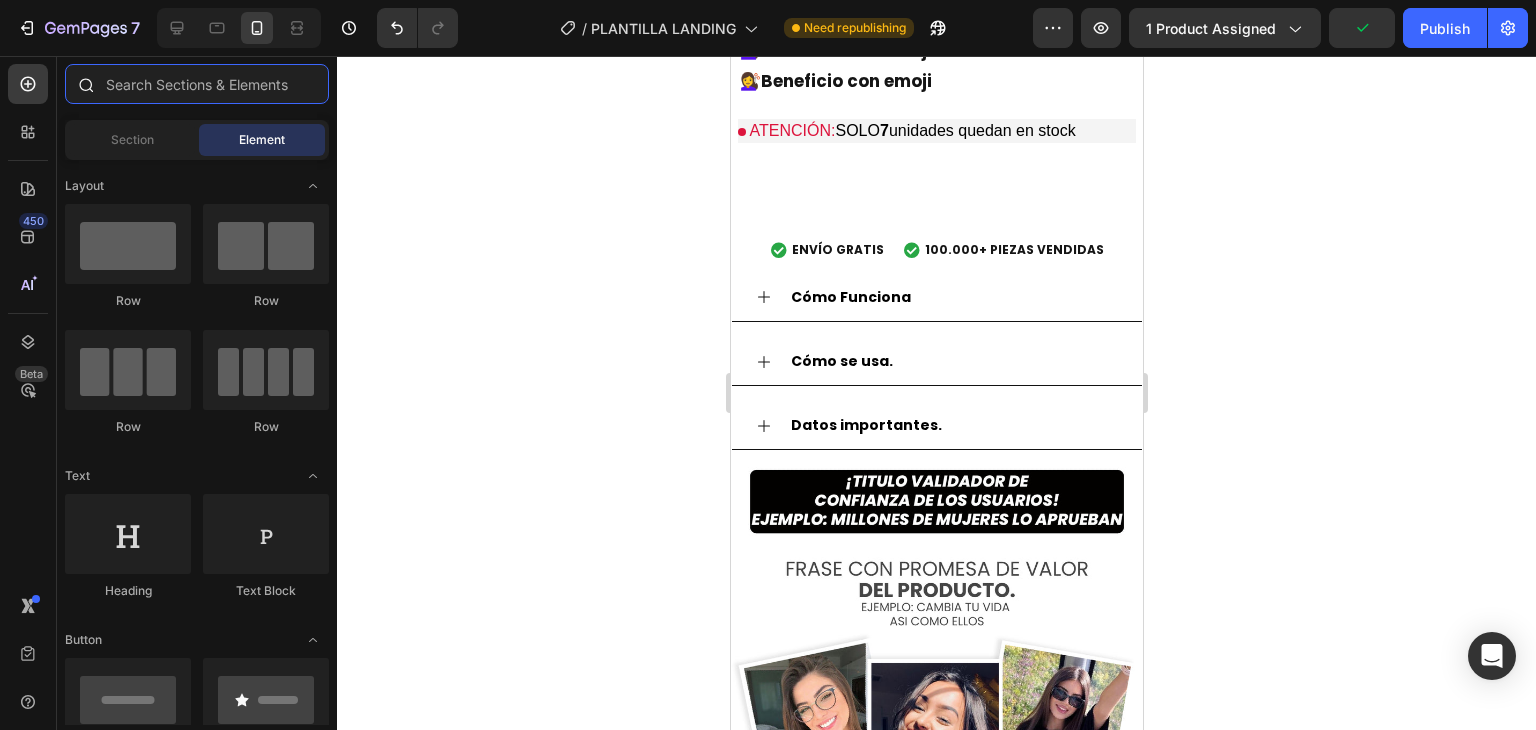 click at bounding box center [197, 84] 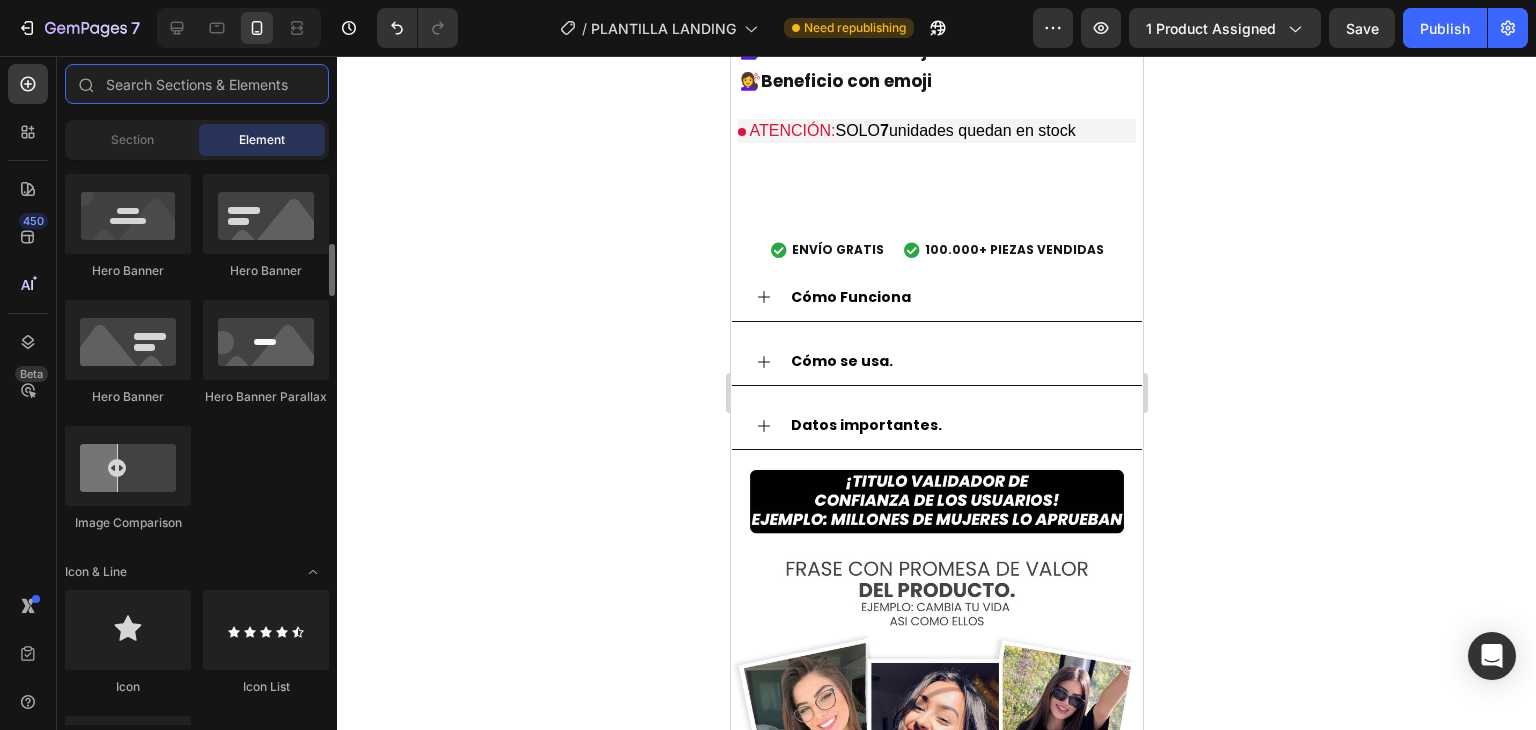 scroll, scrollTop: 1100, scrollLeft: 0, axis: vertical 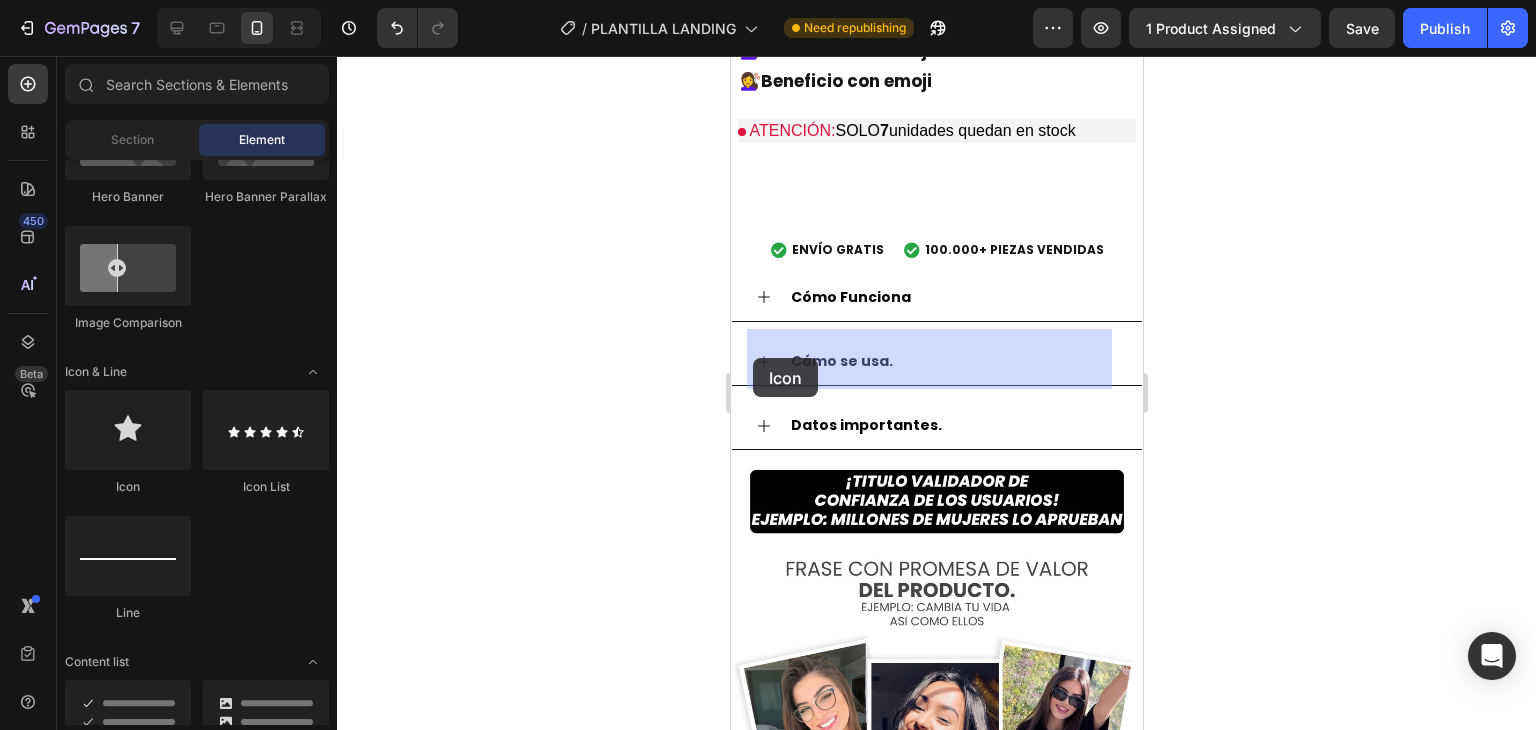 drag, startPoint x: 915, startPoint y: 509, endPoint x: 752, endPoint y: 358, distance: 222.1936 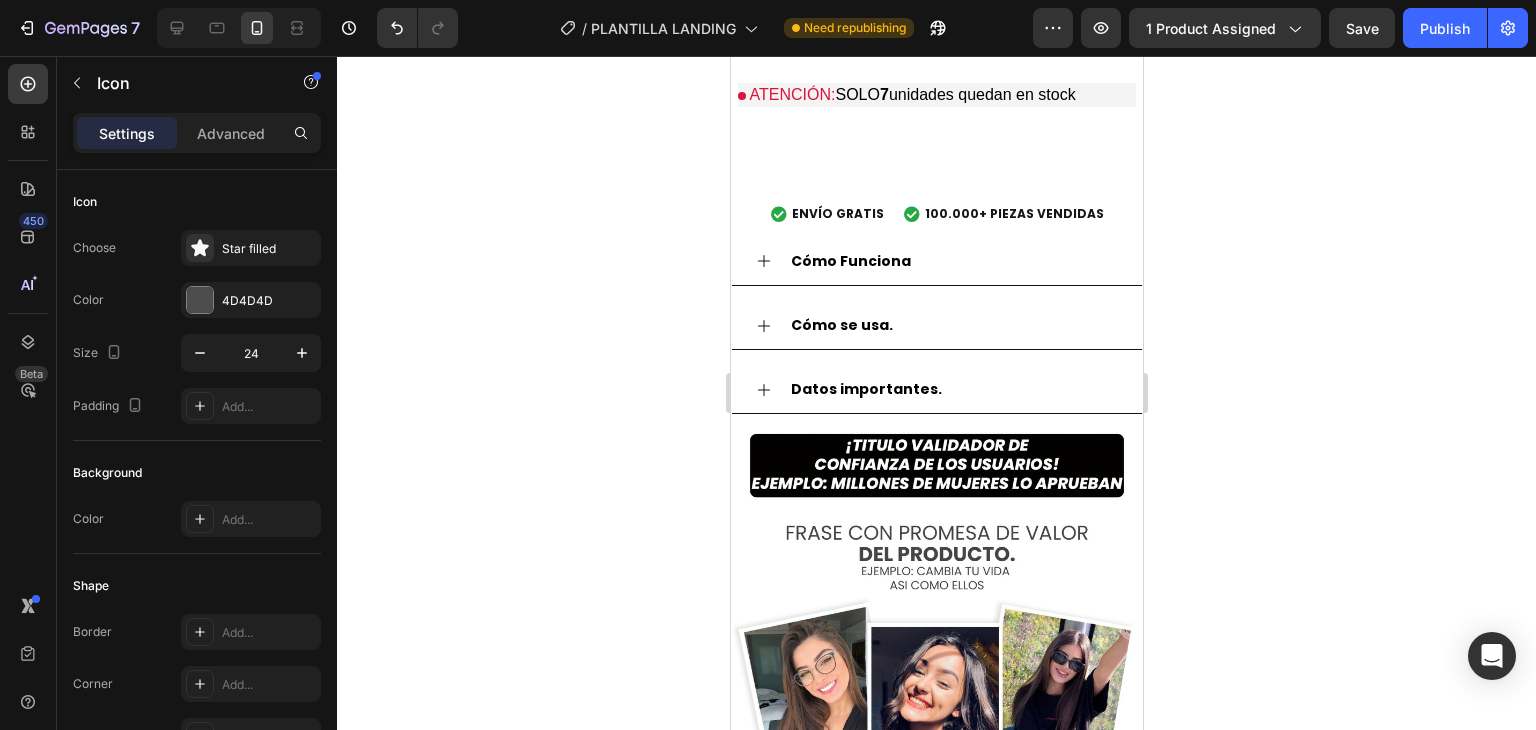 click 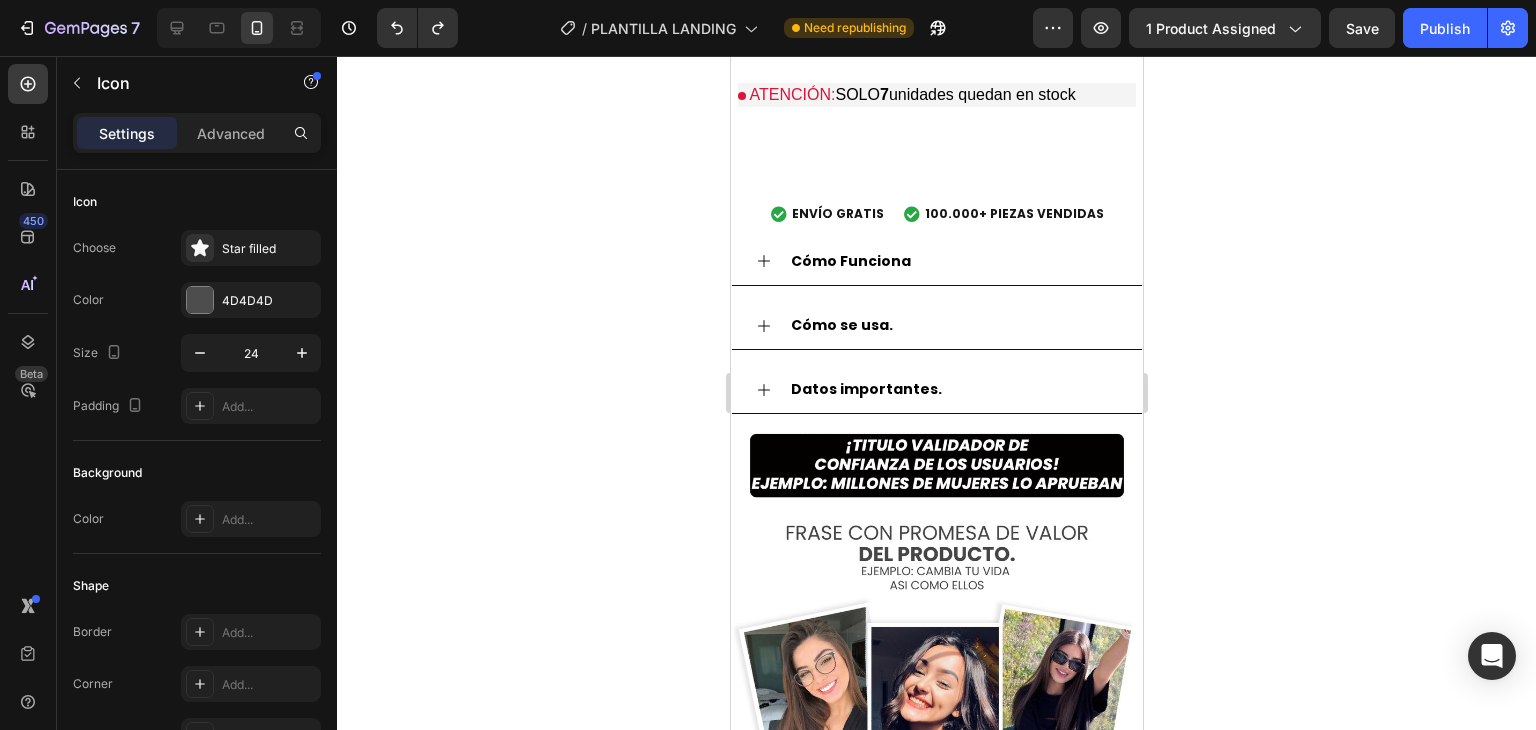 click 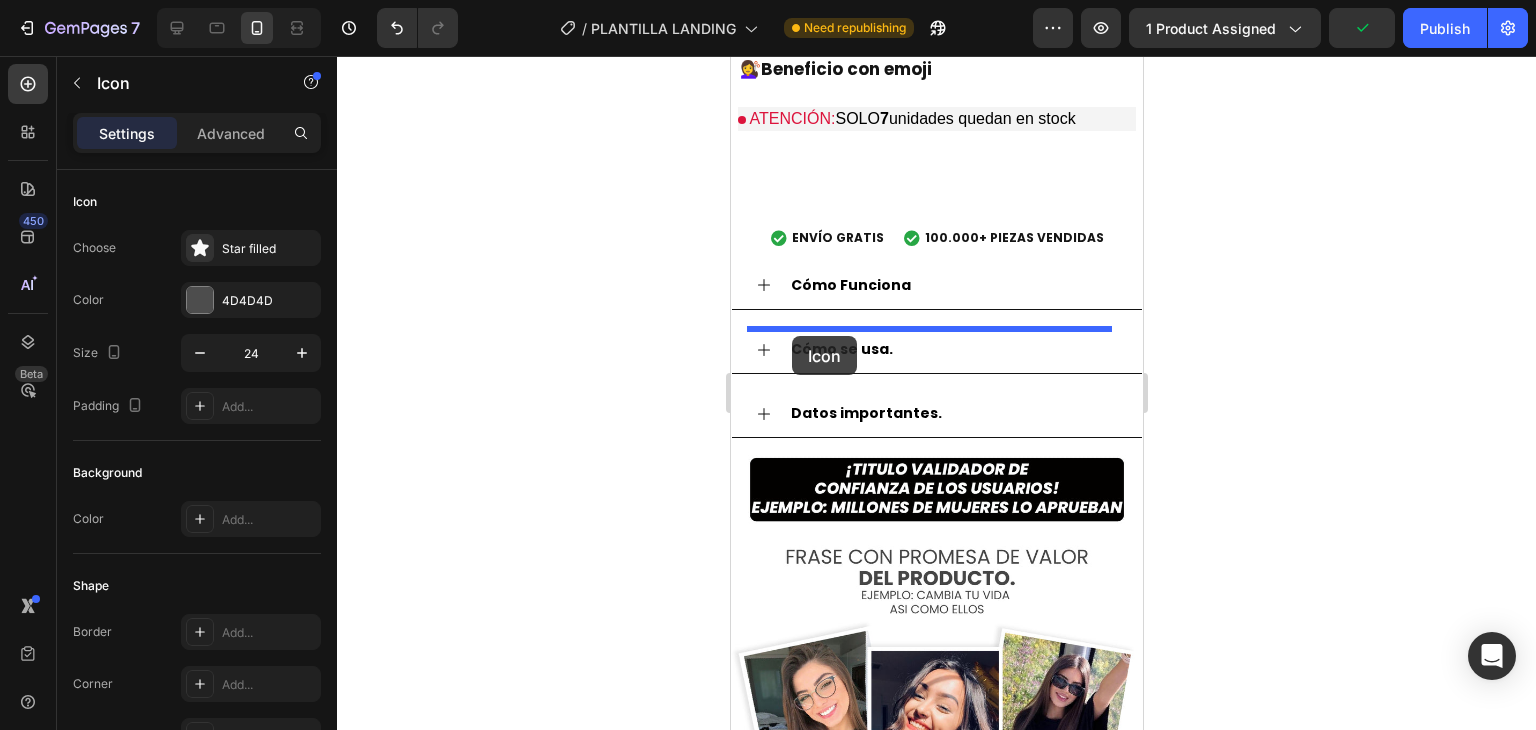 drag, startPoint x: 763, startPoint y: 335, endPoint x: 791, endPoint y: 335, distance: 28 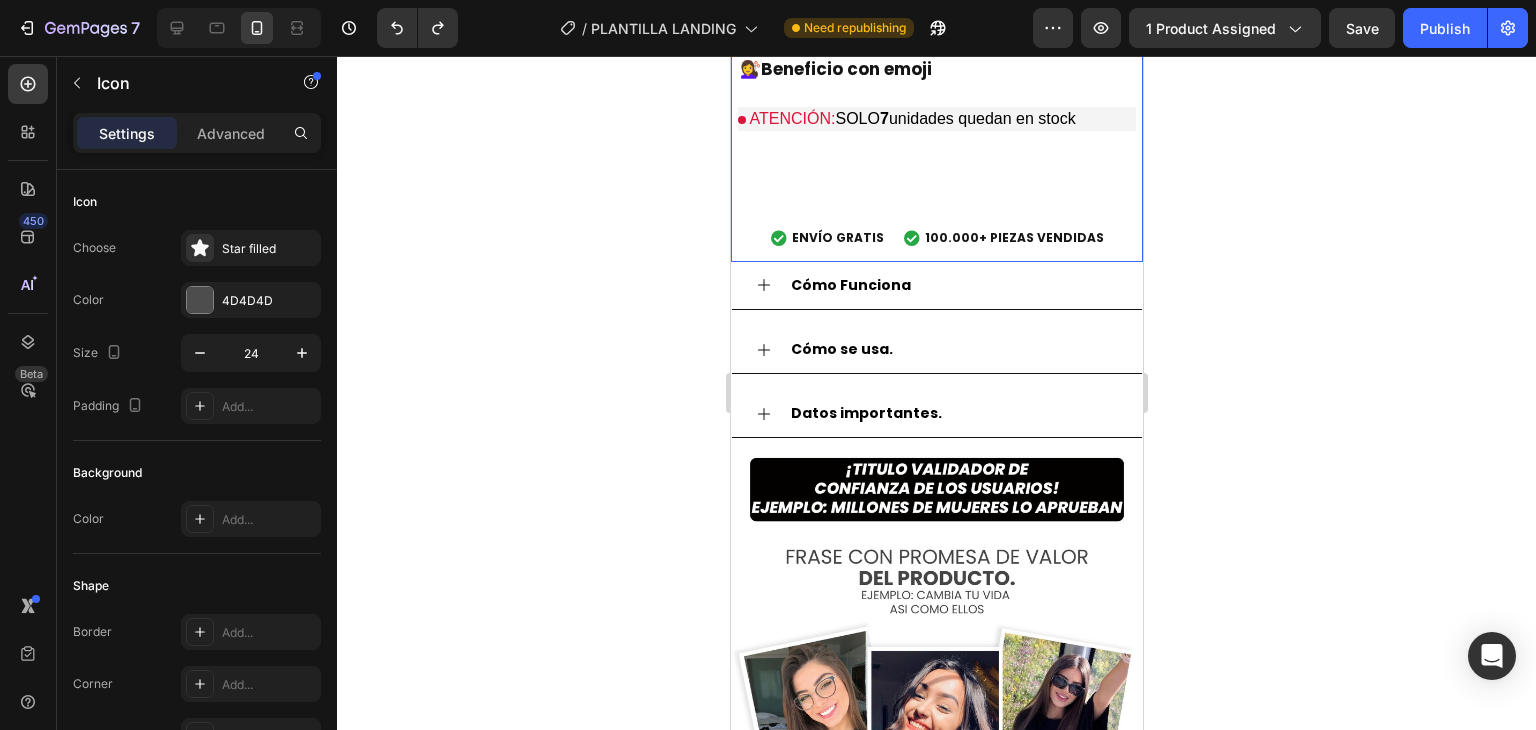 click 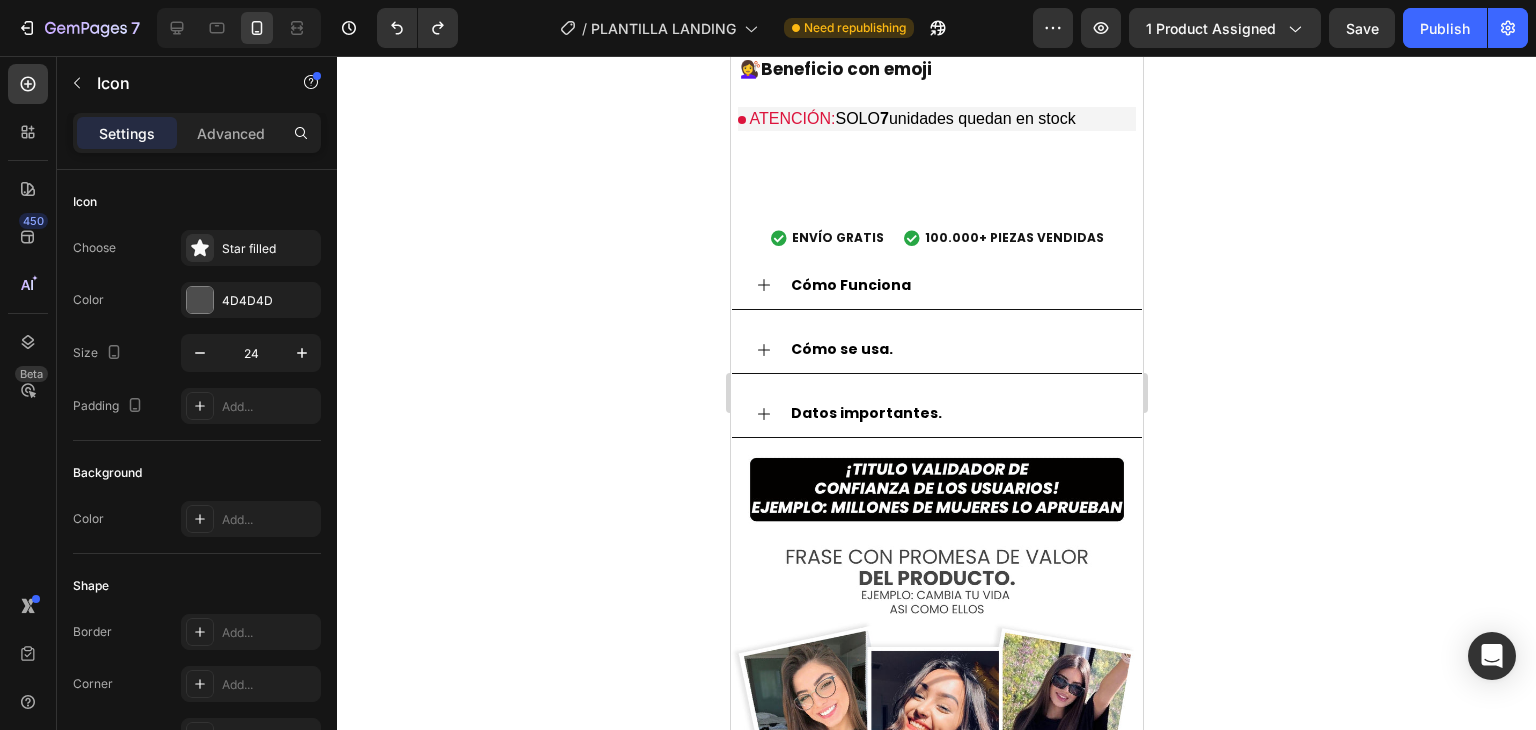 click 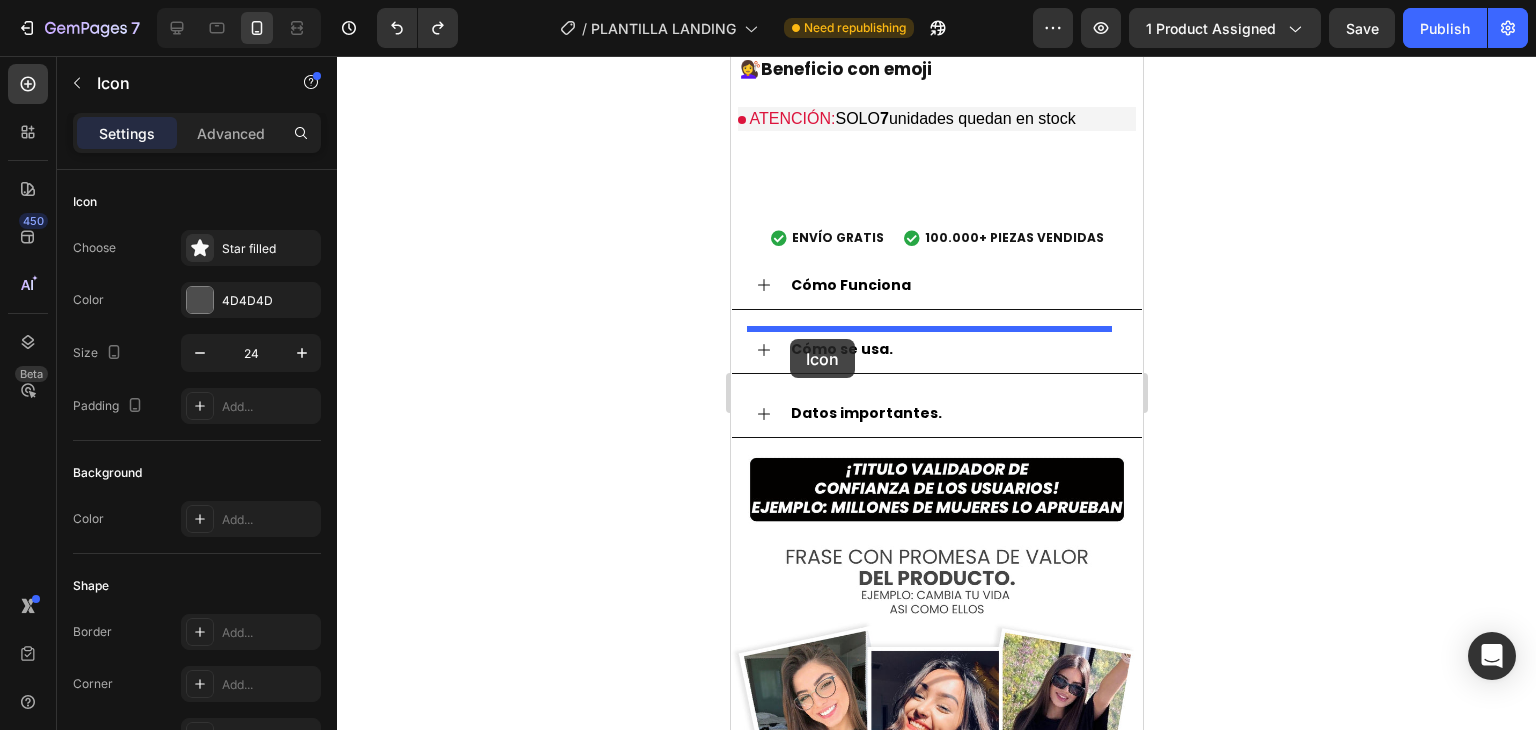 drag, startPoint x: 760, startPoint y: 369, endPoint x: 789, endPoint y: 339, distance: 41.725292 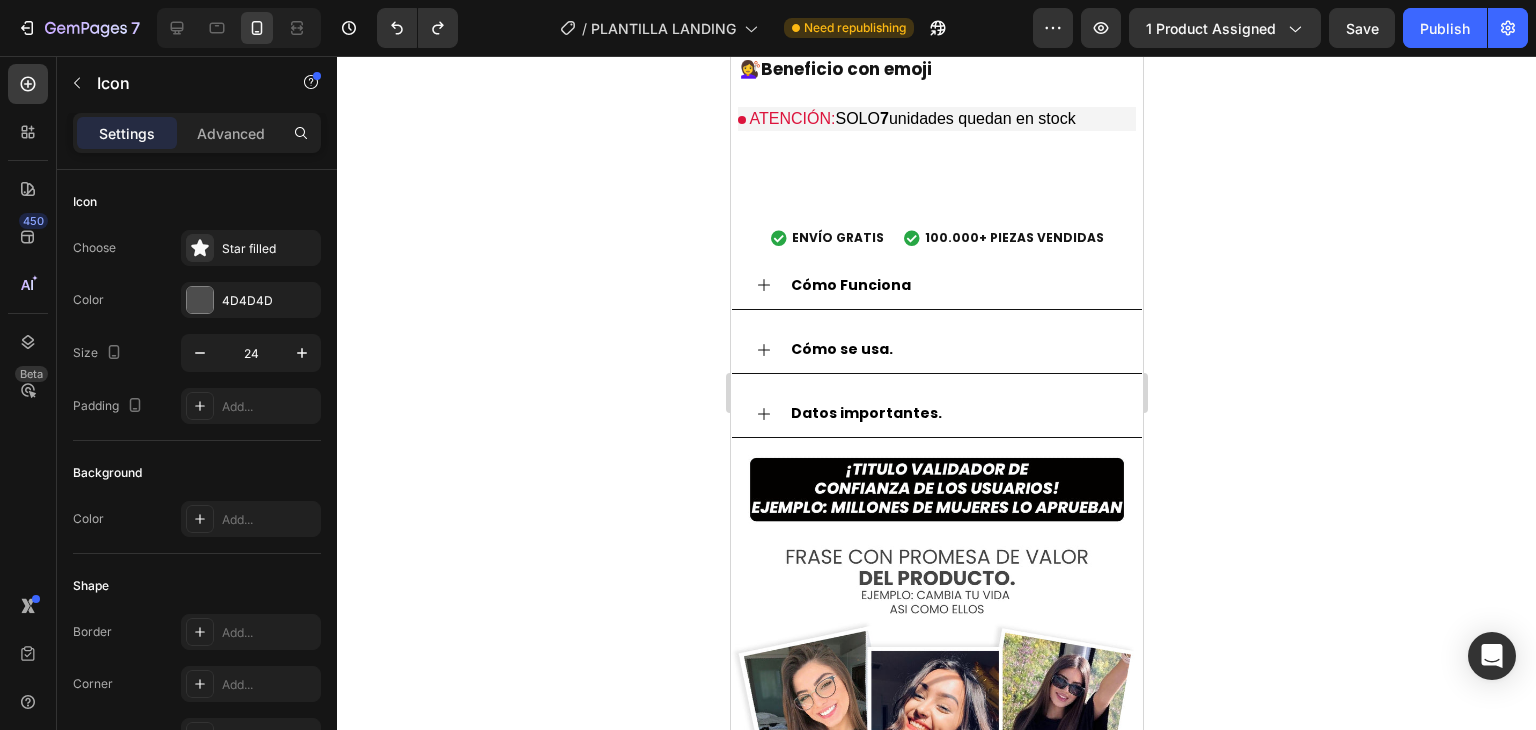 click 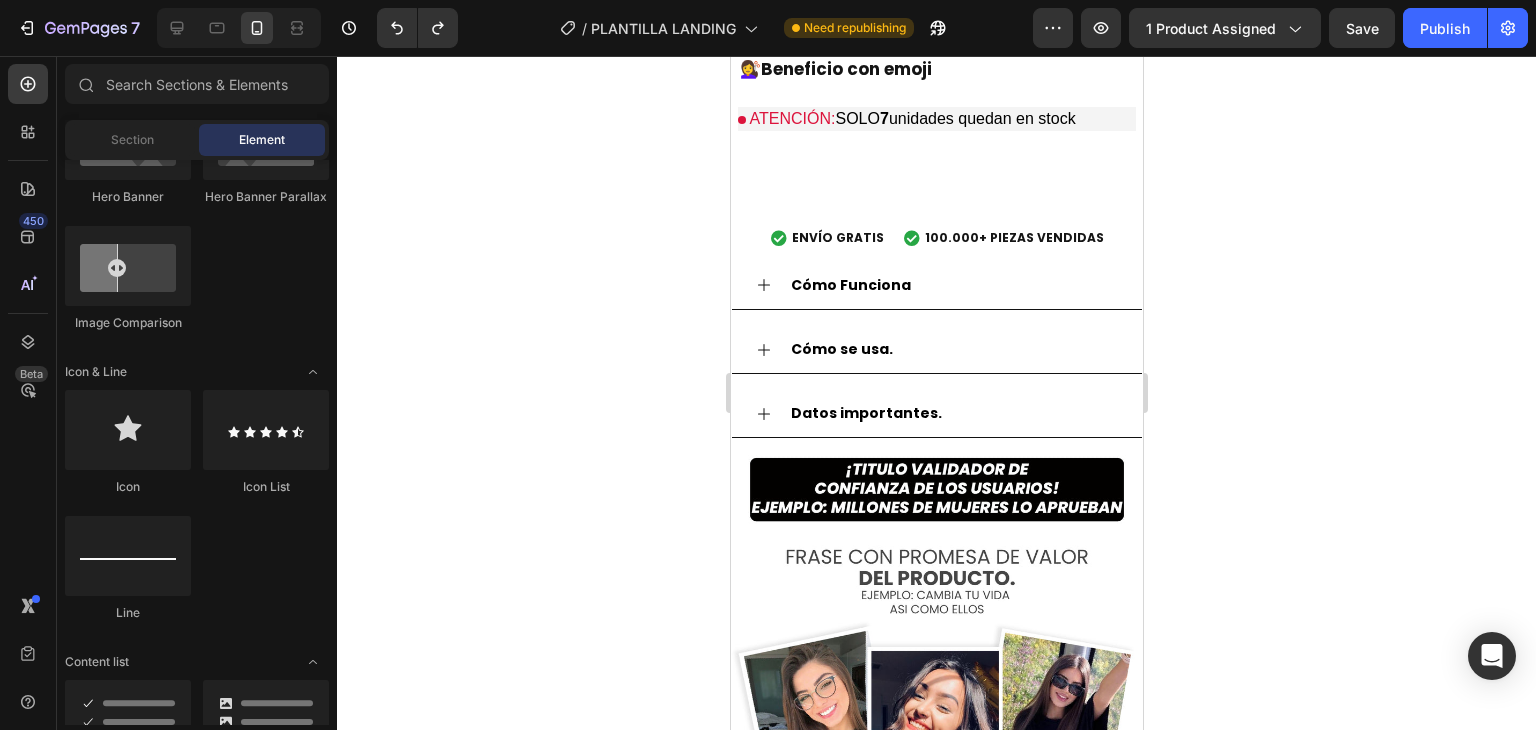 click on "Icon" at bounding box center [936, -349] 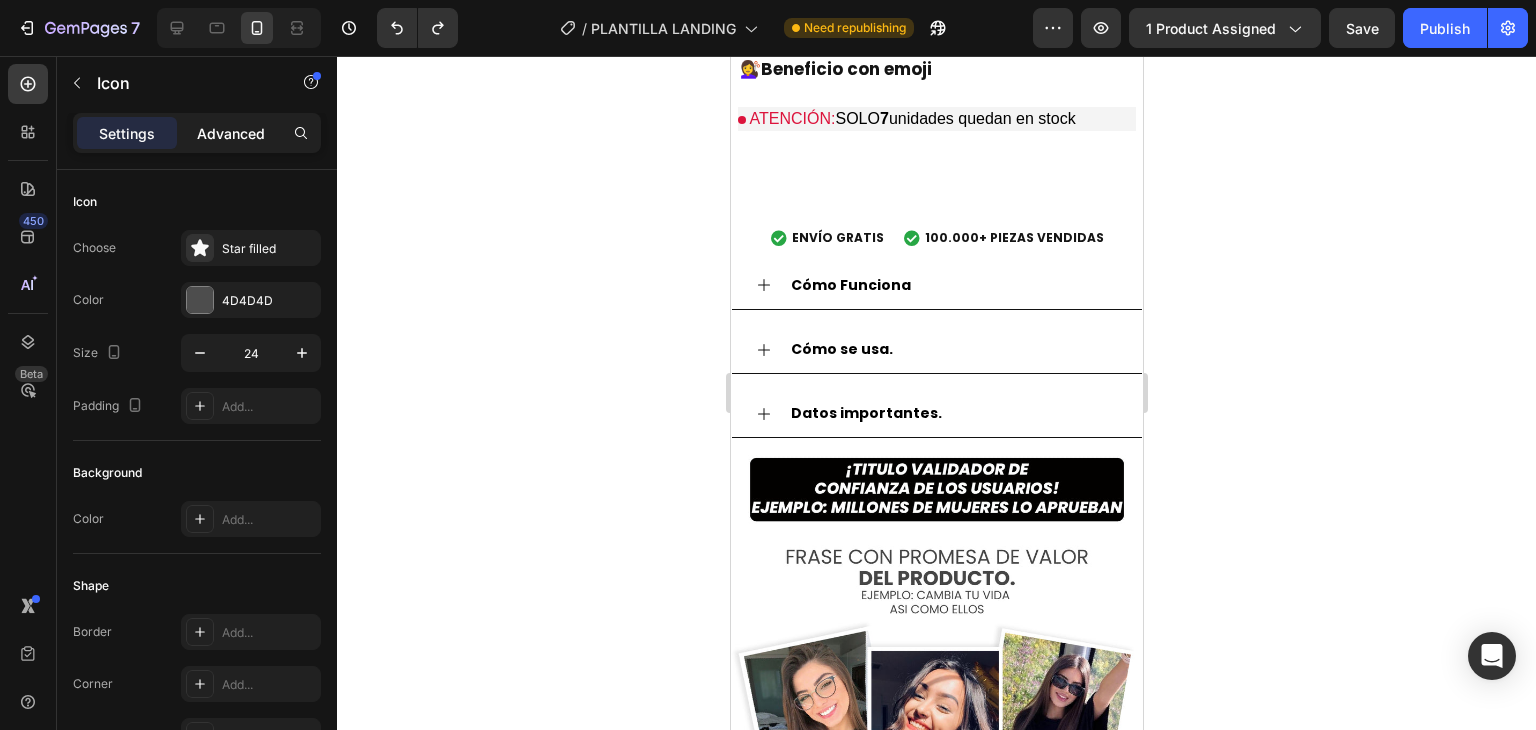 click on "Advanced" at bounding box center [231, 133] 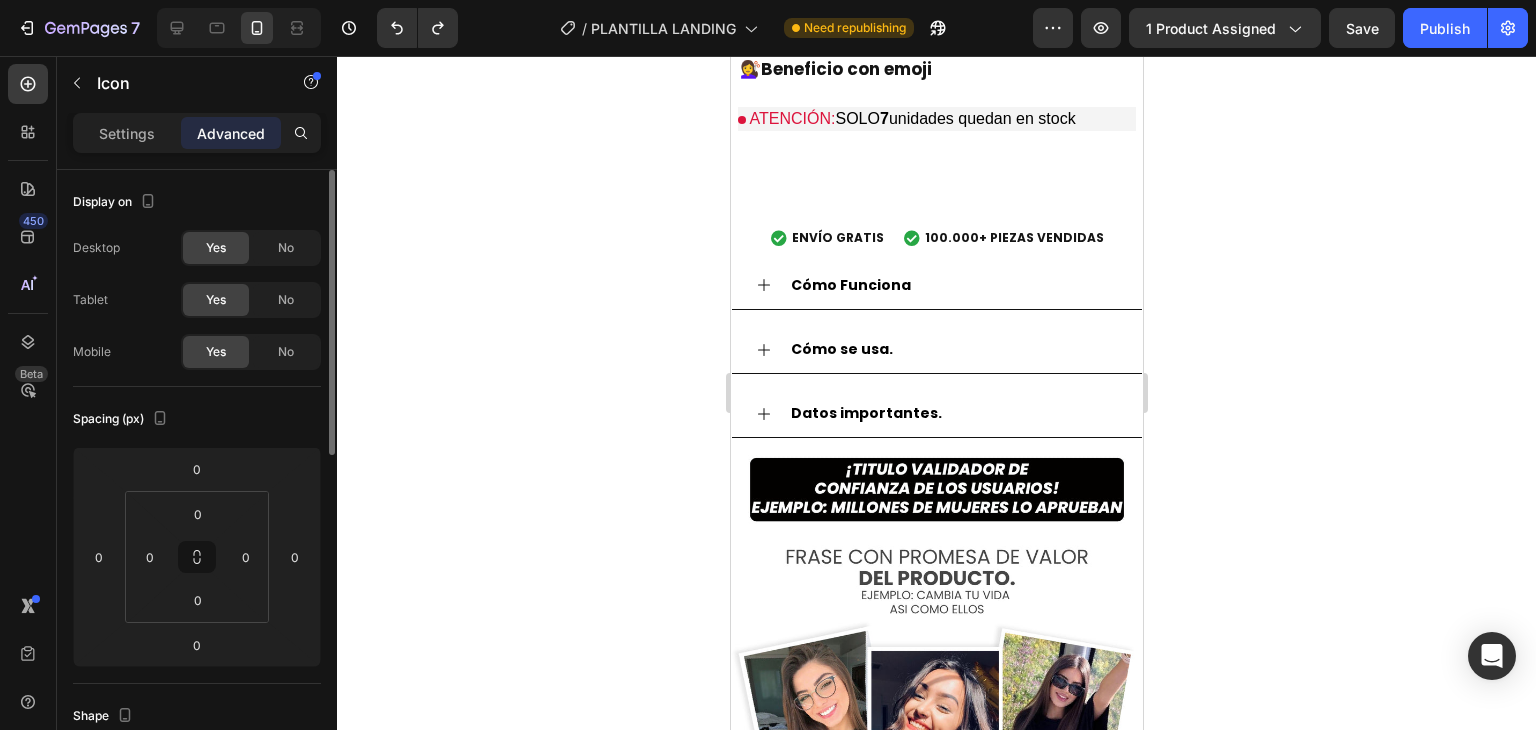 click on "Settings" at bounding box center [127, 133] 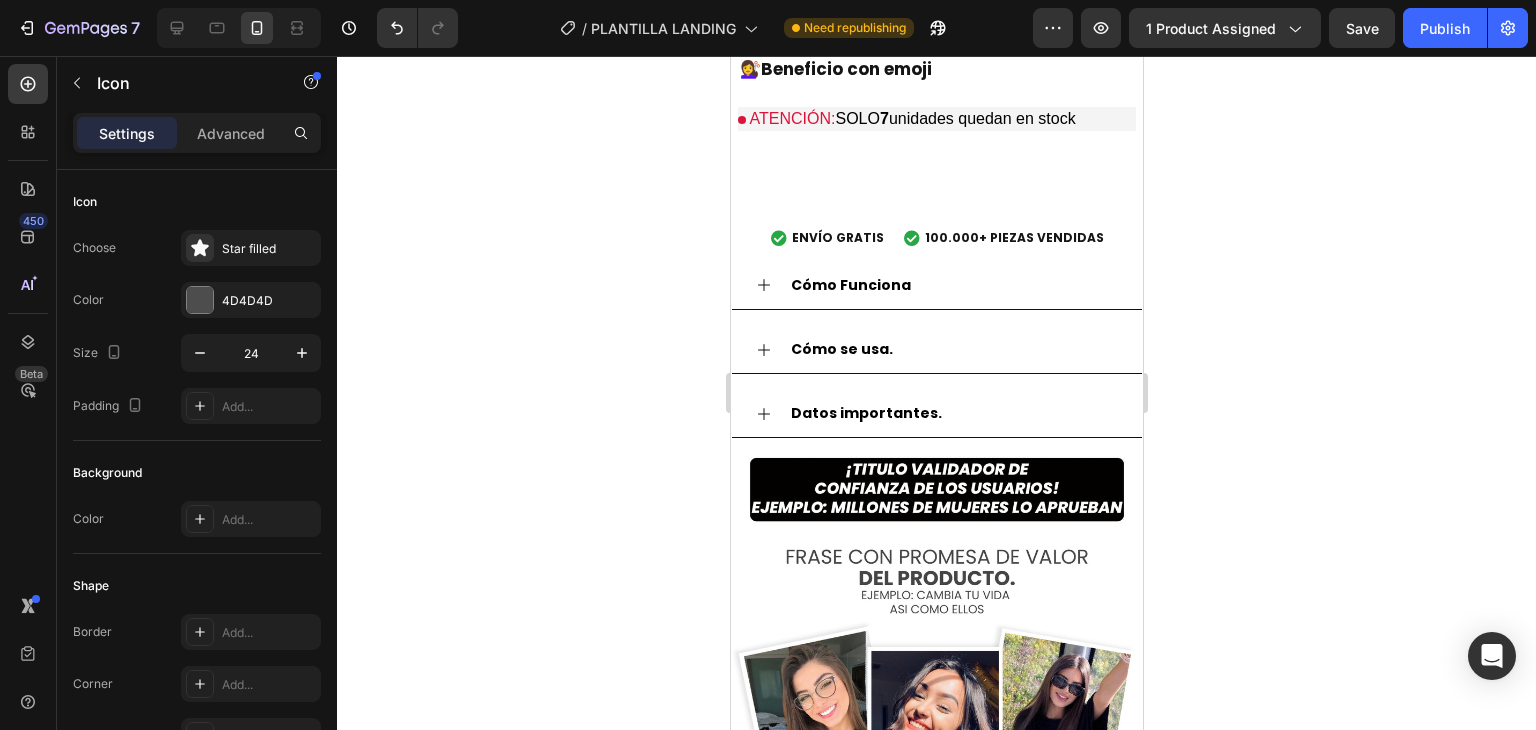 click on "Icon   0" at bounding box center (936, -349) 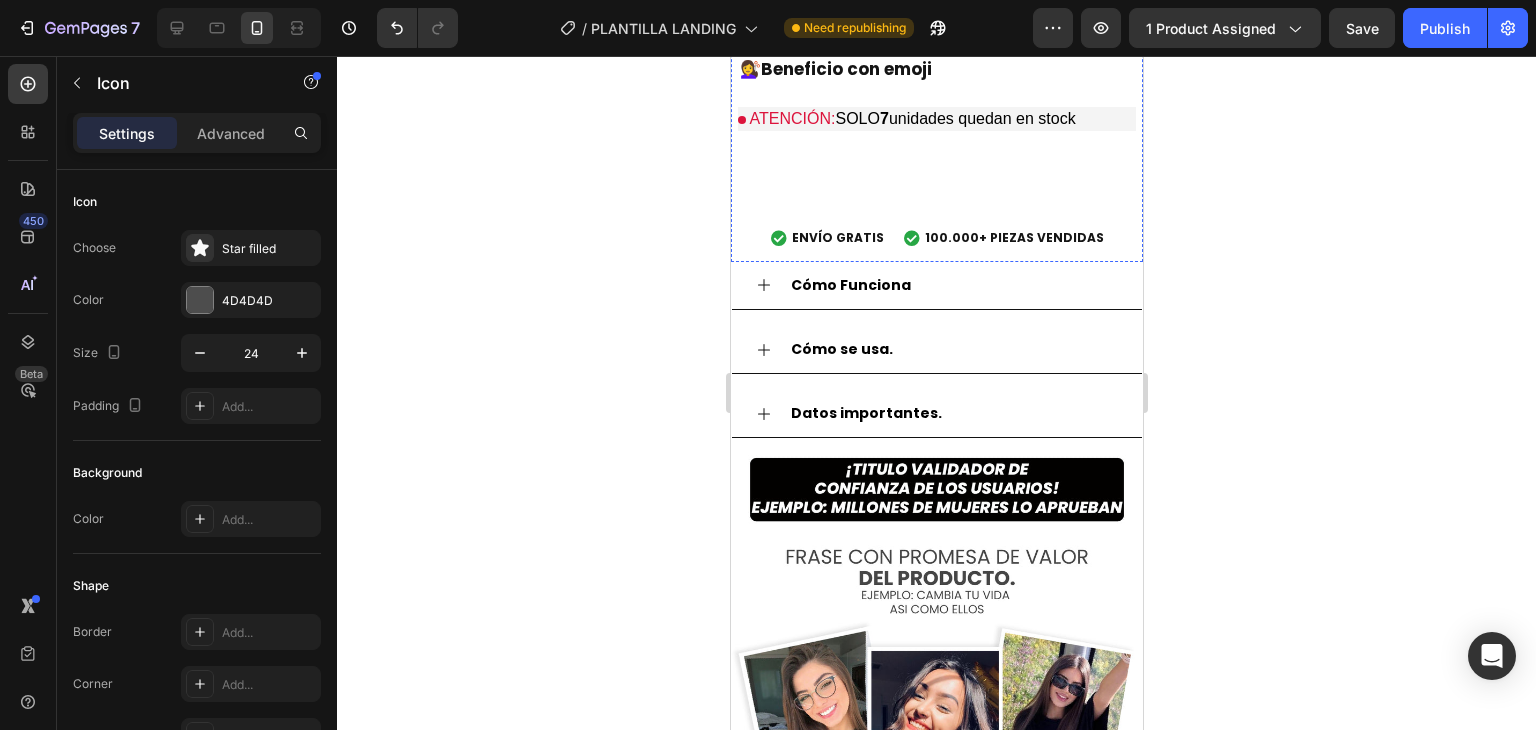 click on "Icon
Icon   0 Row" at bounding box center [936, -337] 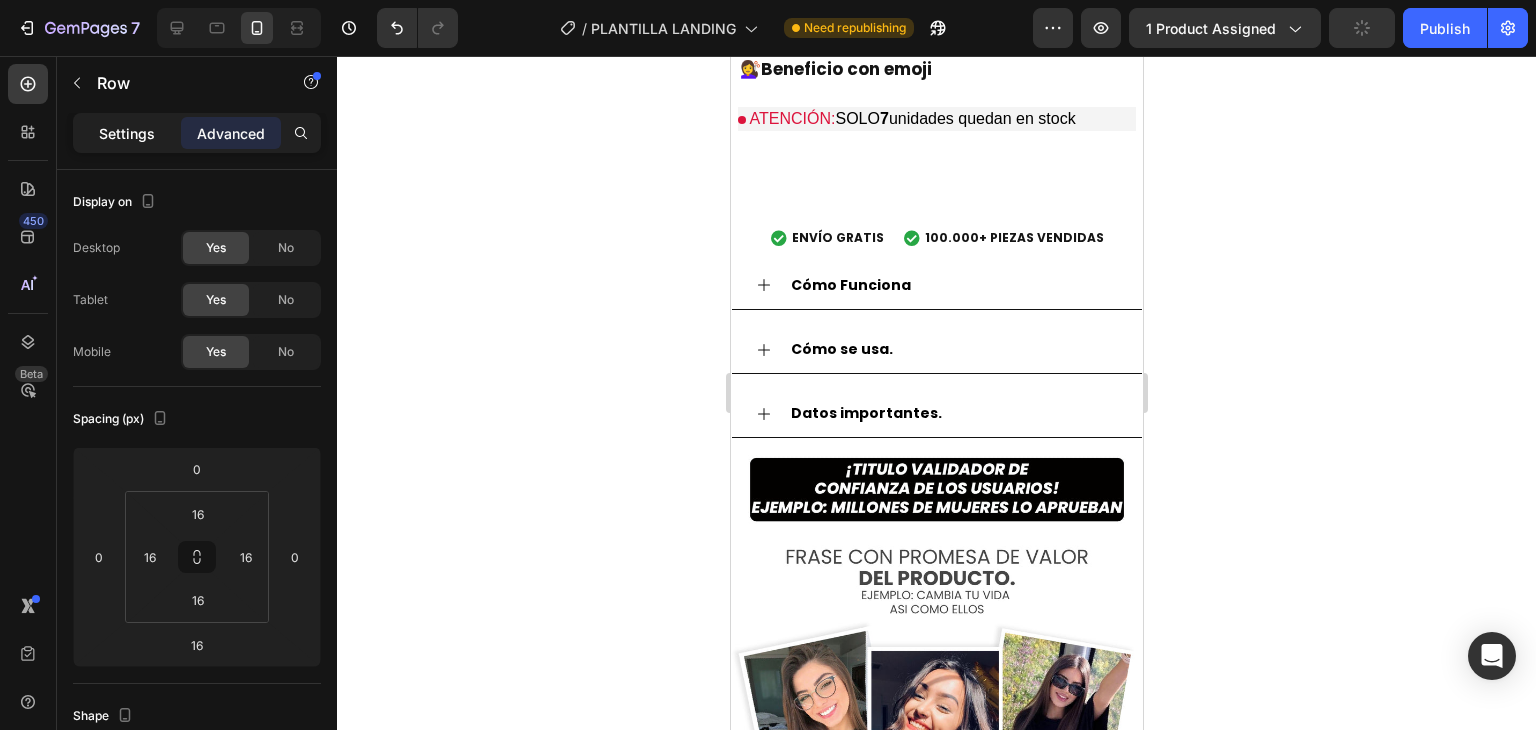 click on "Settings" at bounding box center (127, 133) 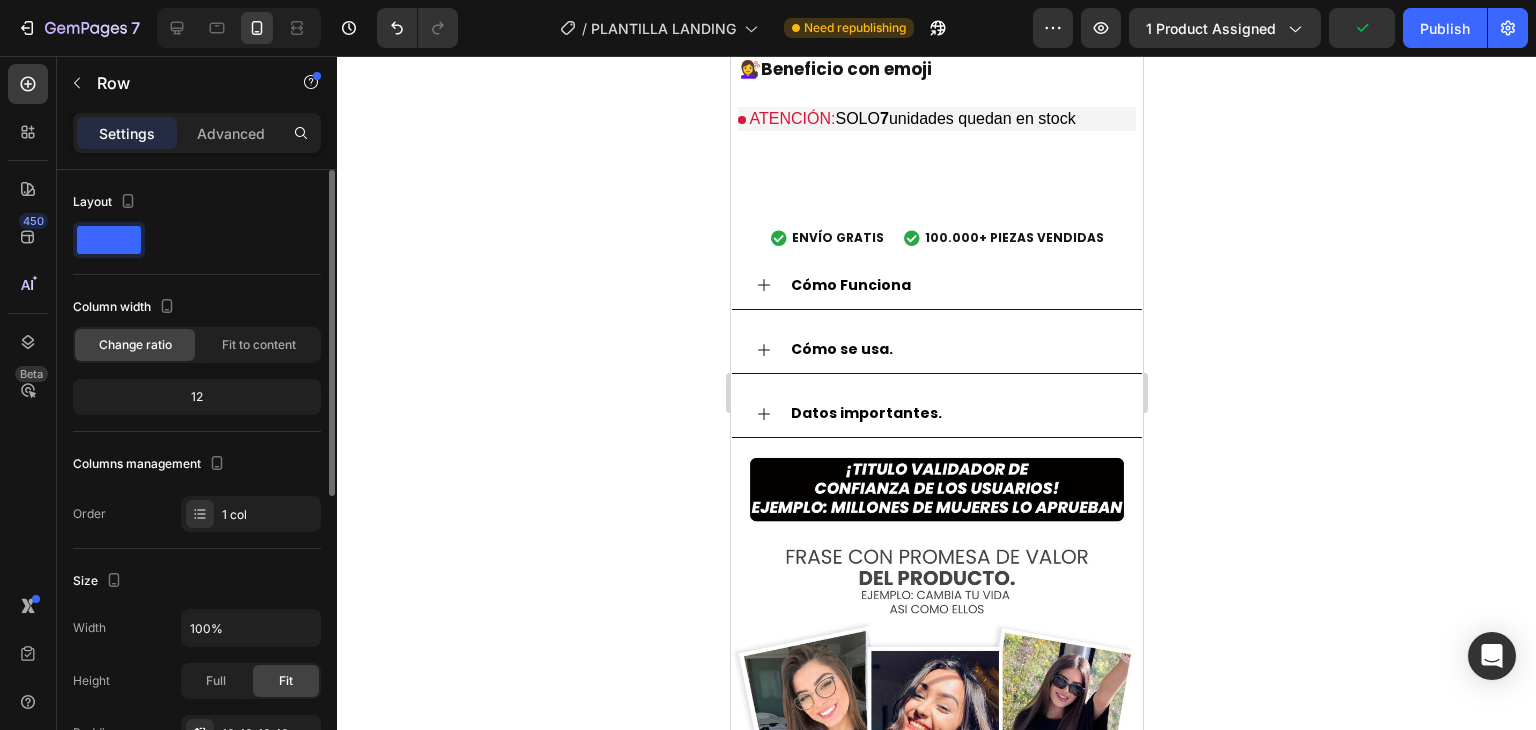 click 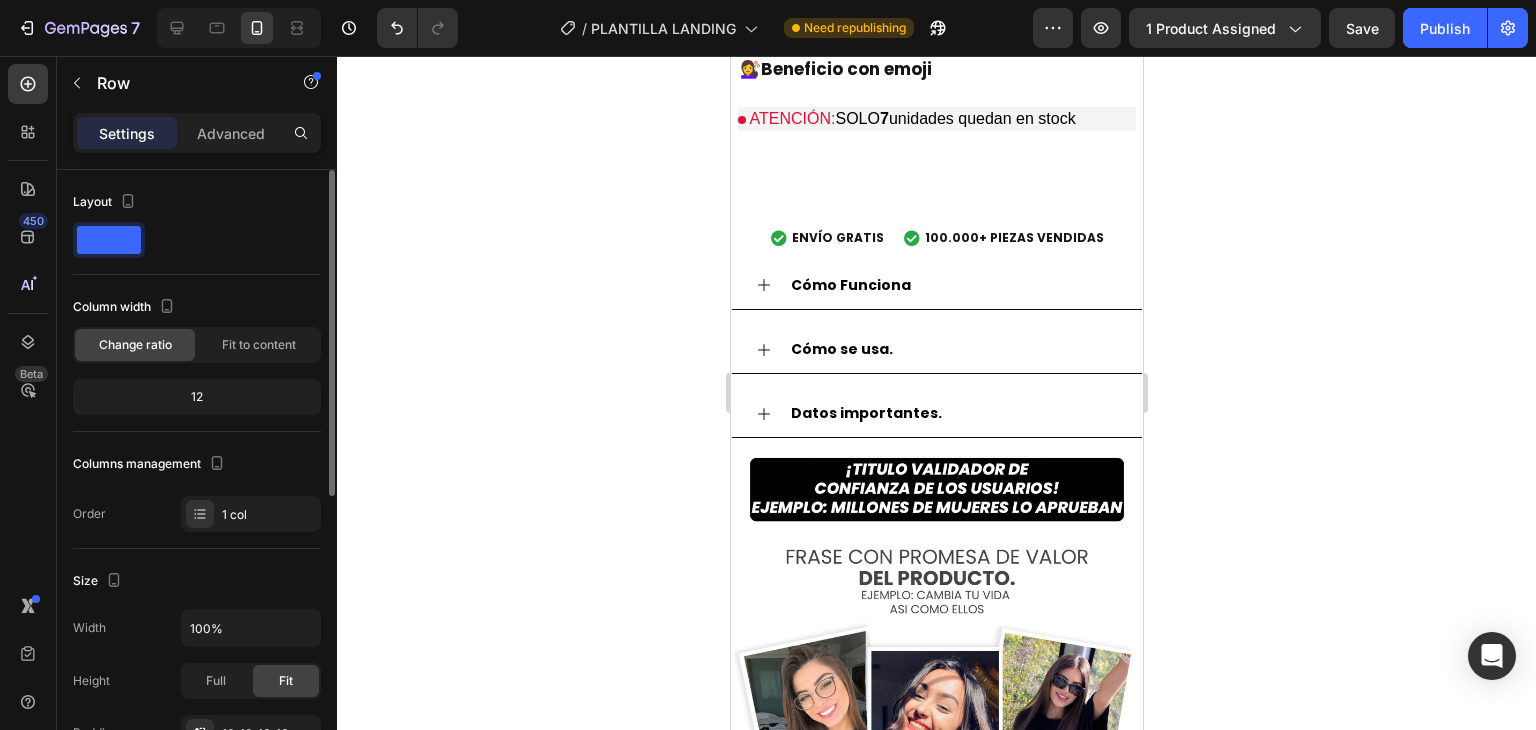 click 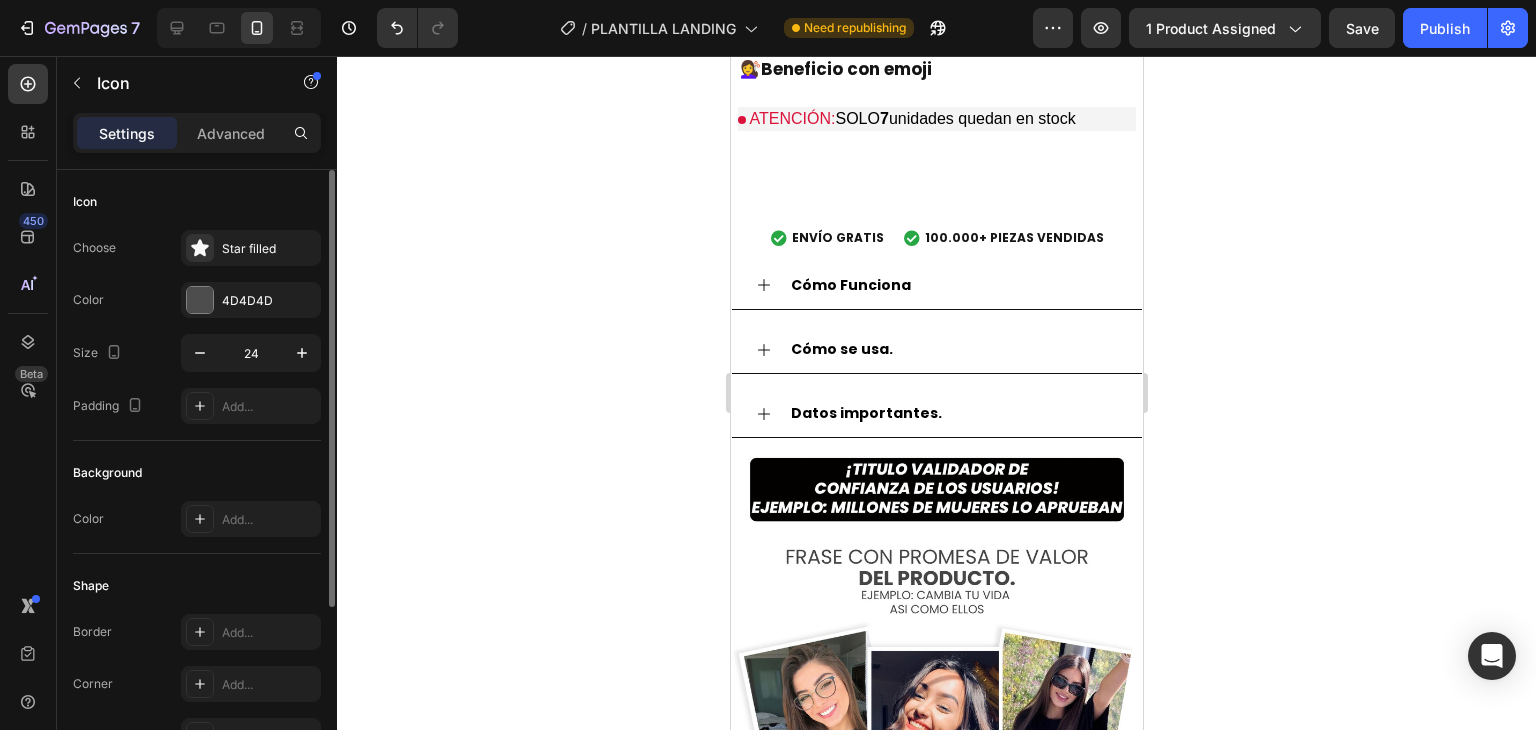 click 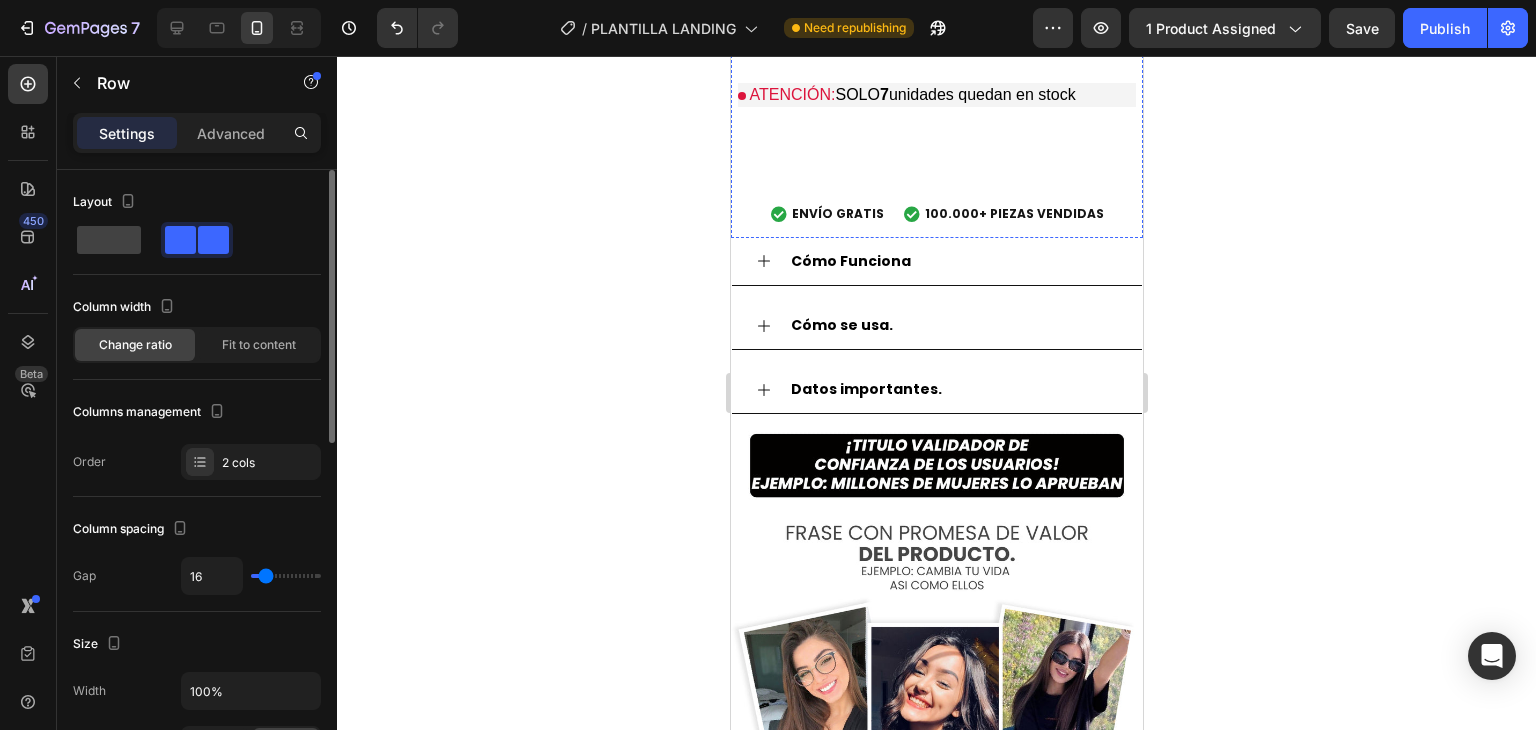 click on "Icon   0
Icon Row" at bounding box center [936, -349] 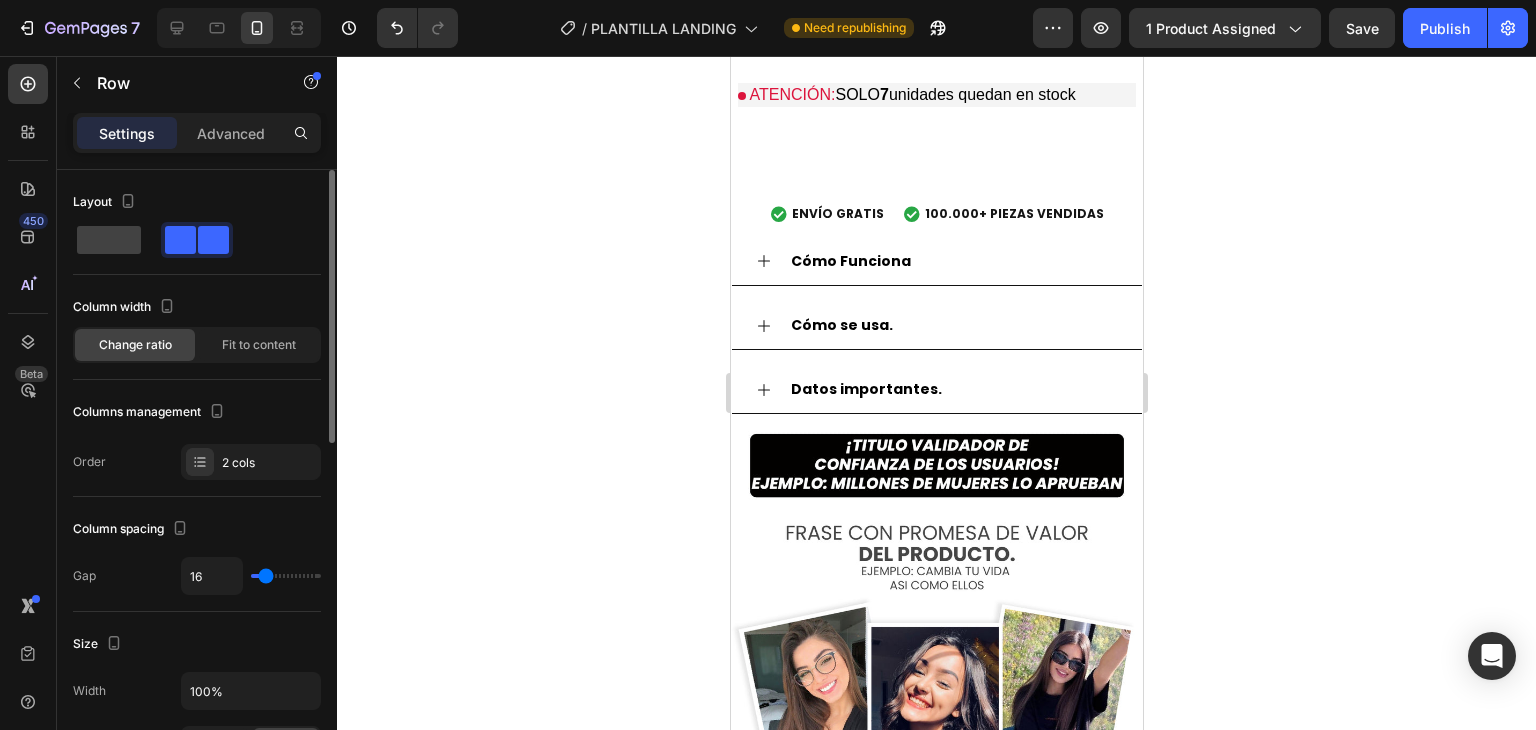 click 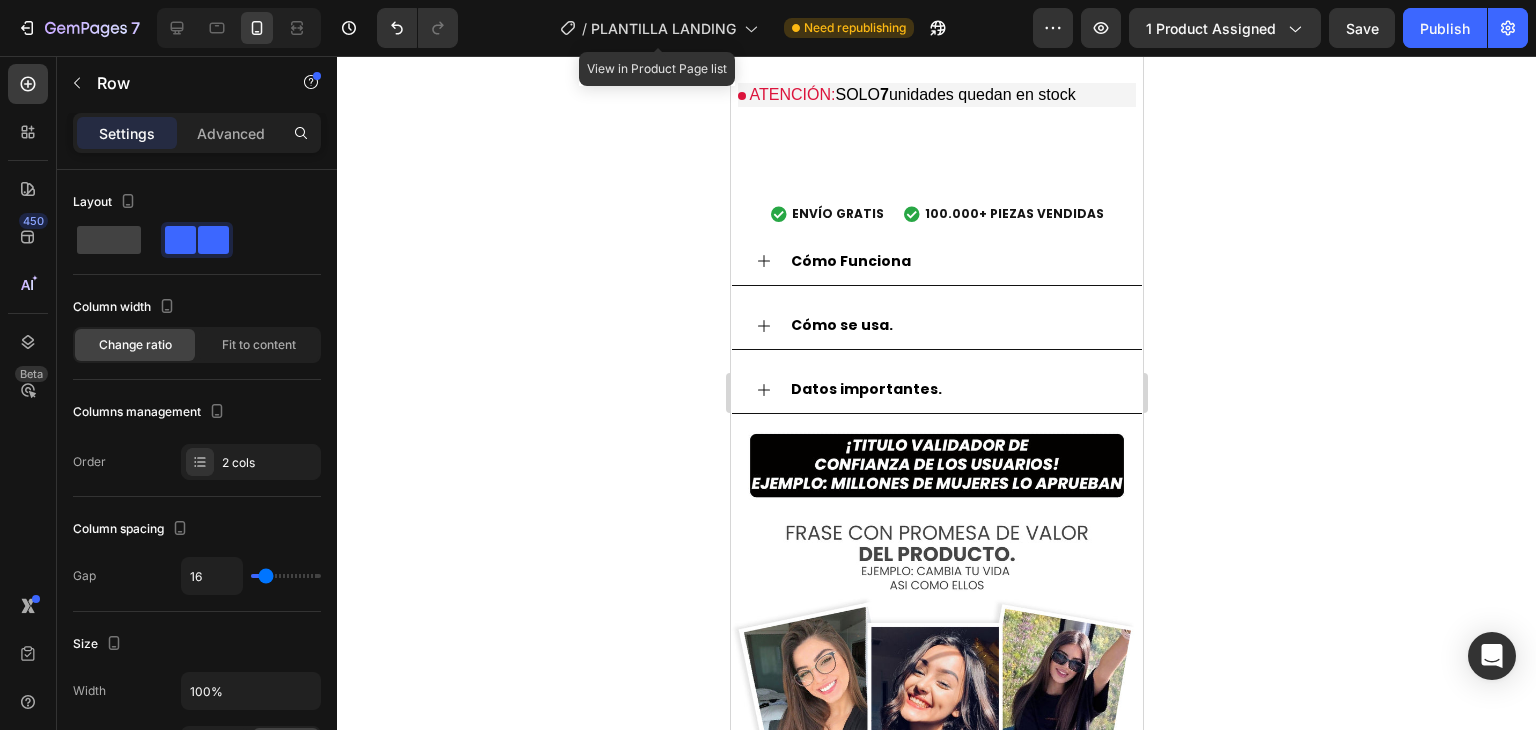 click on "Icon" at bounding box center [1035, -349] 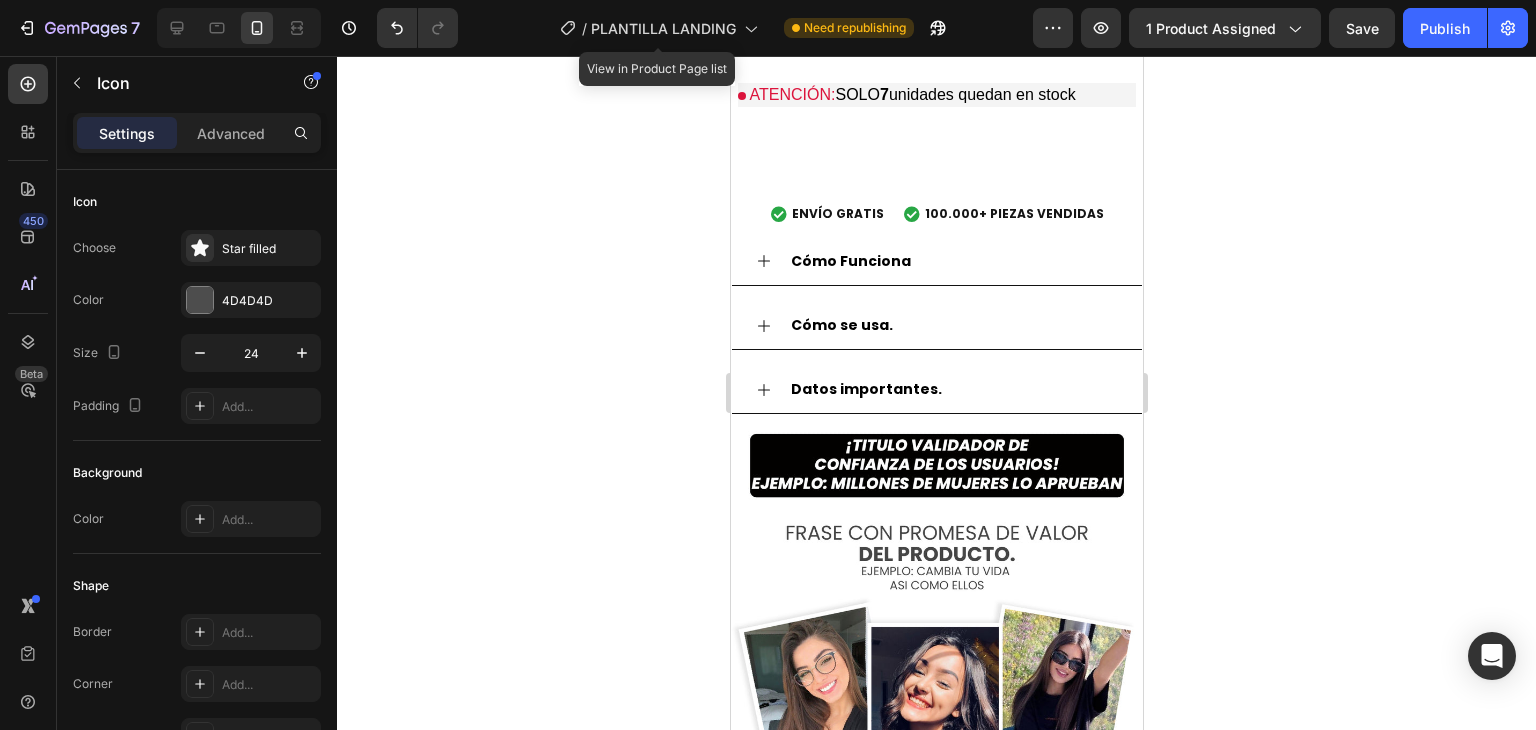 click on "Icon
Icon Row   0" at bounding box center (936, -349) 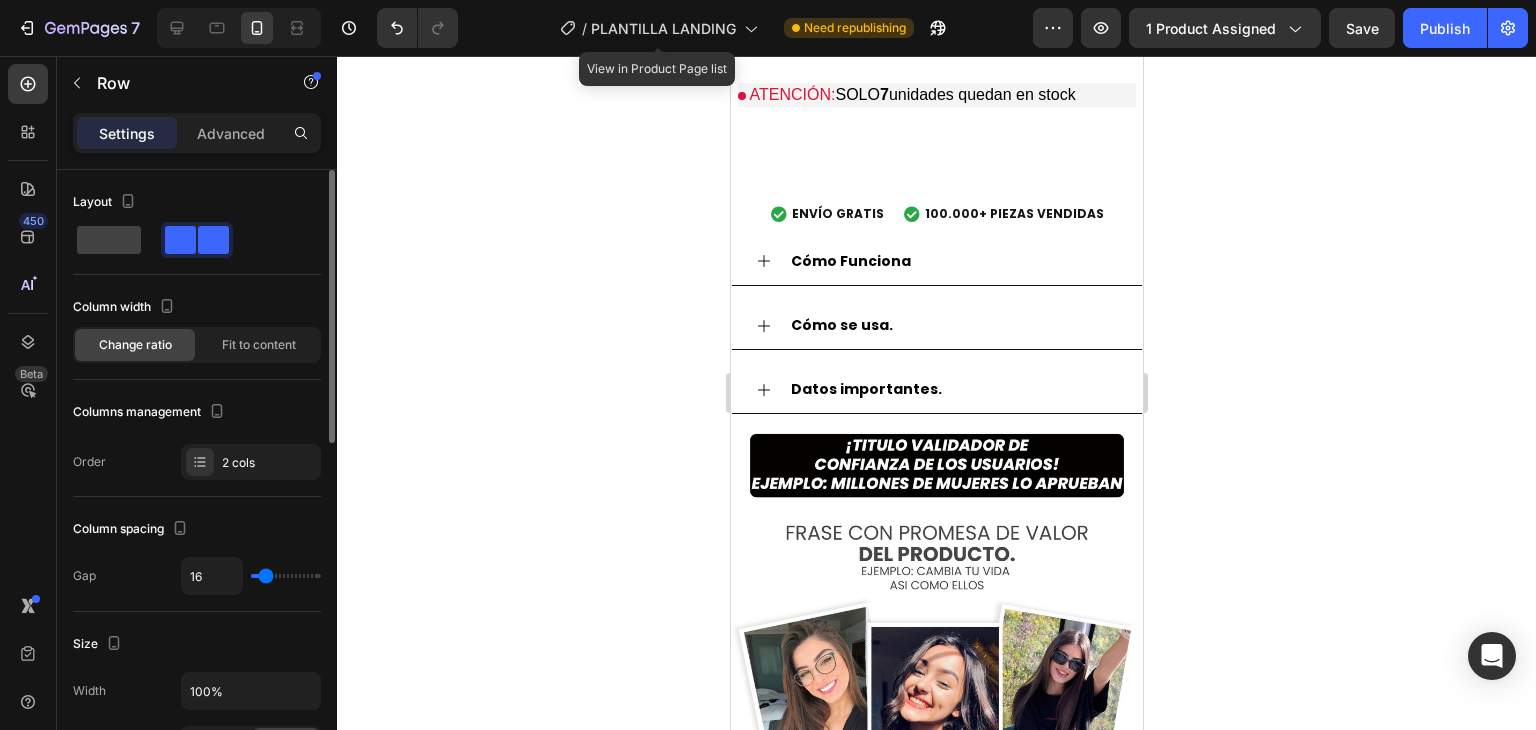 type on "9" 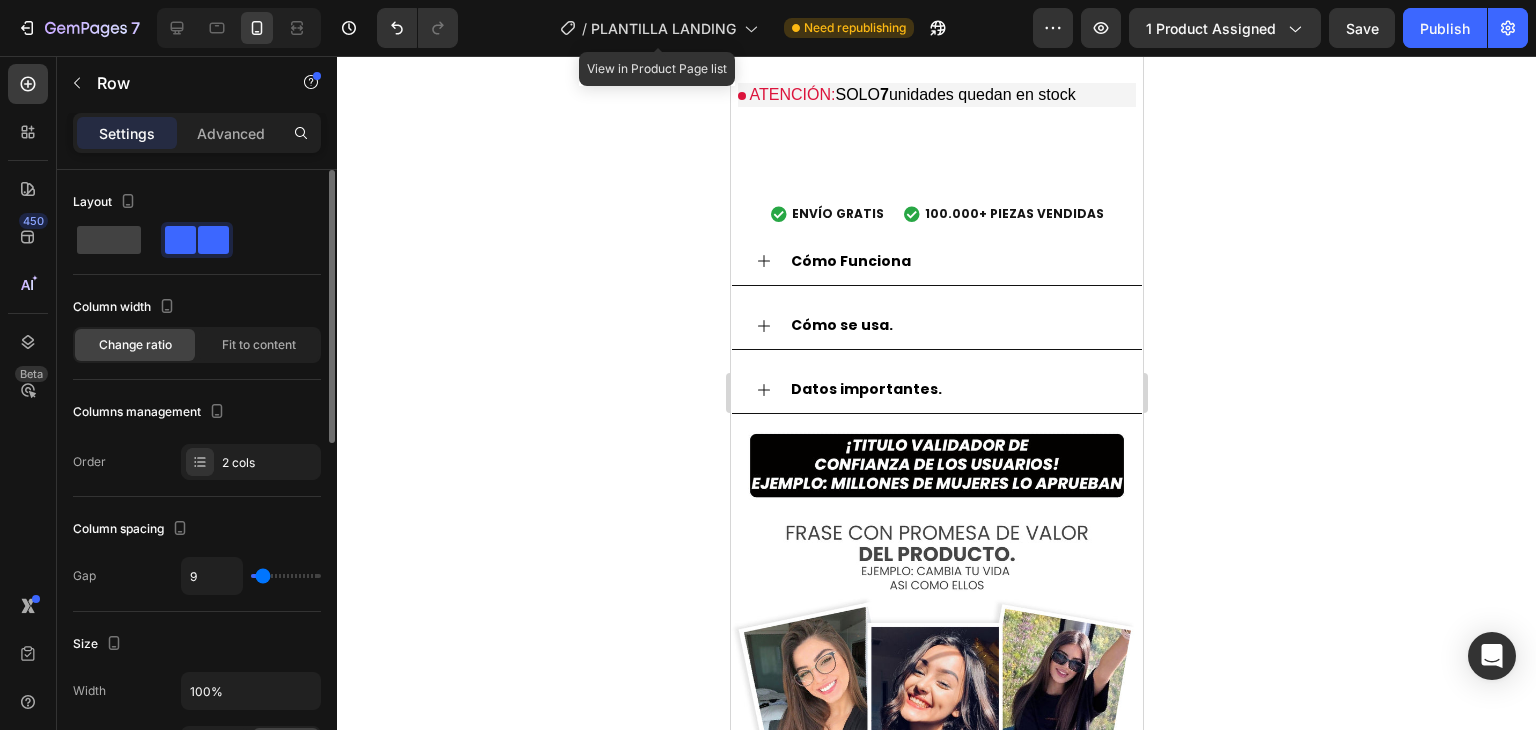 type on "8" 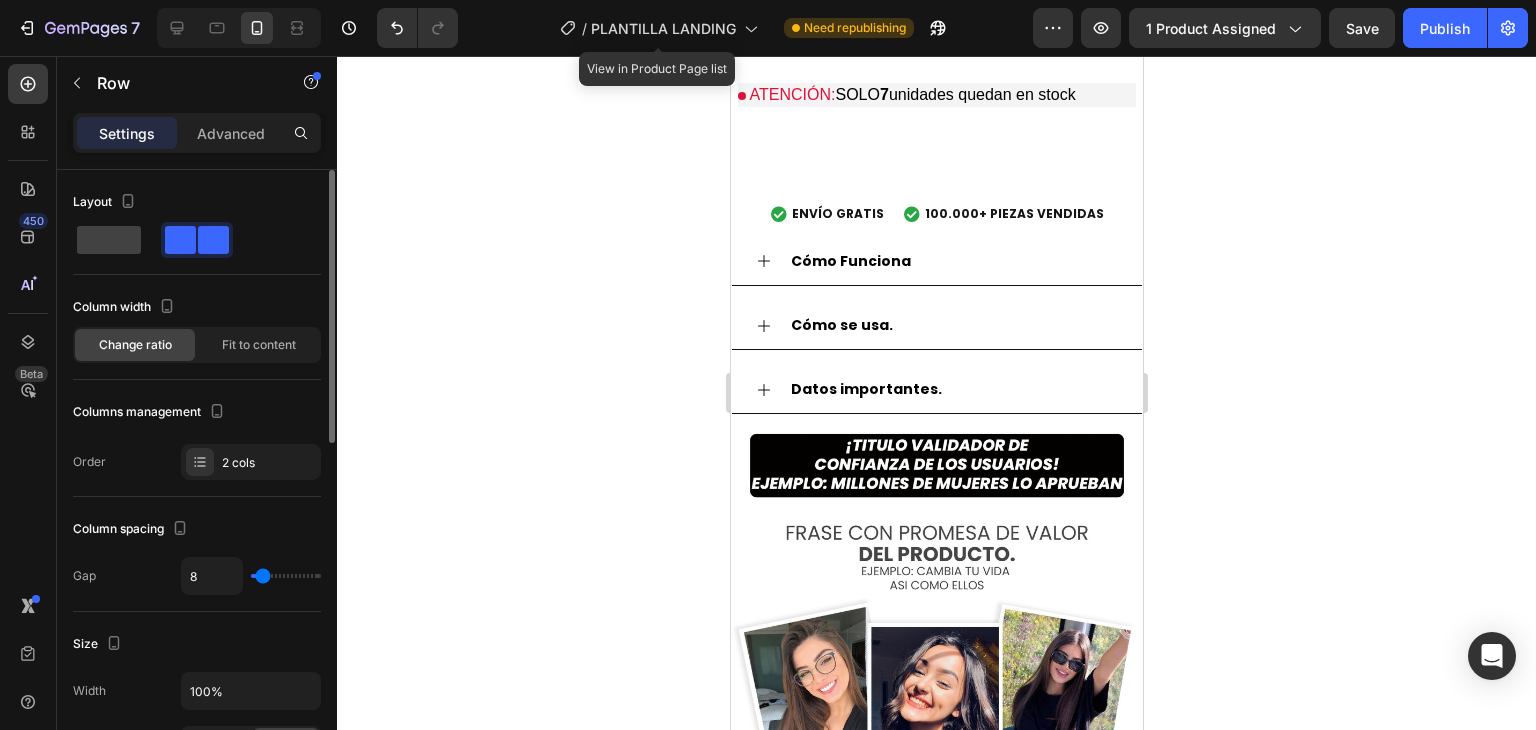 type on "6" 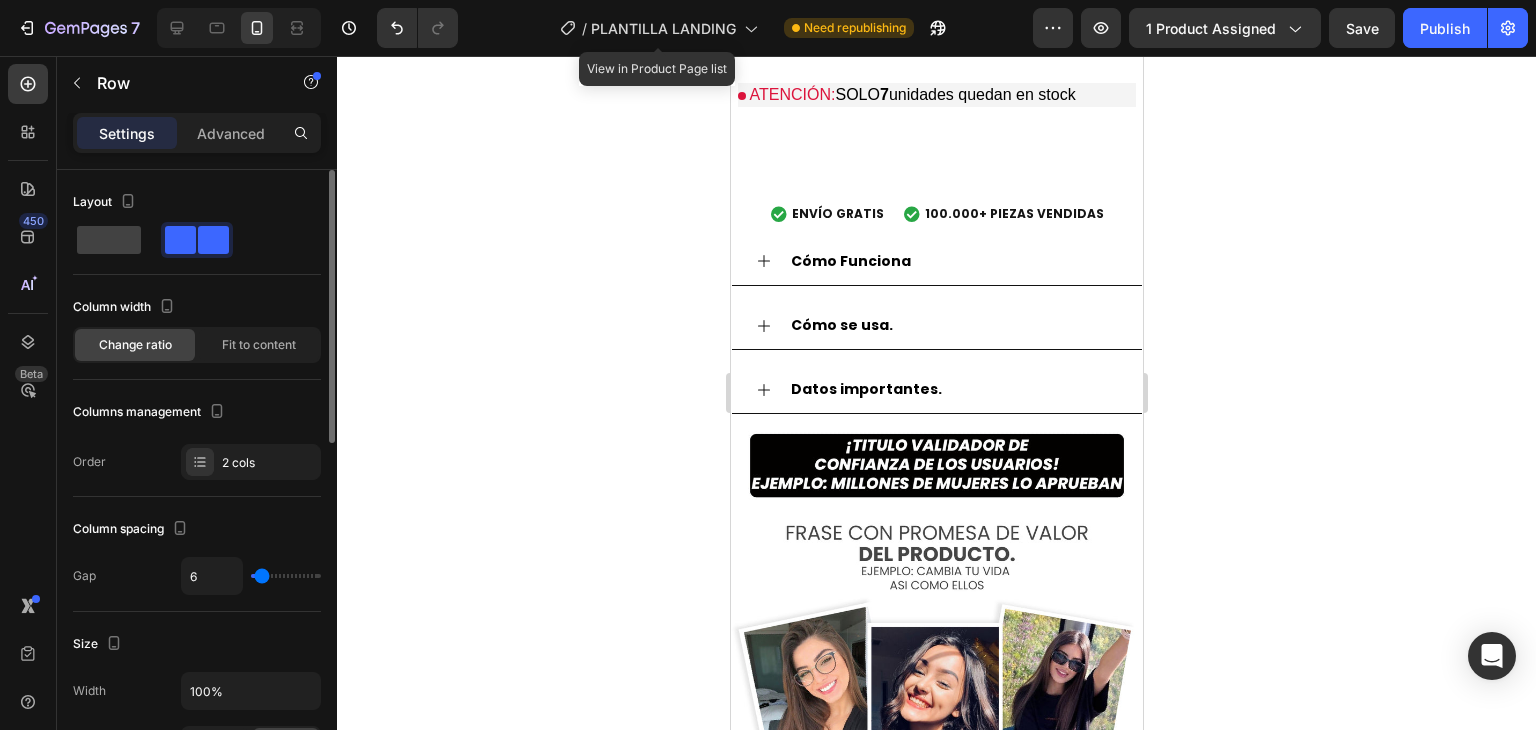 type on "2" 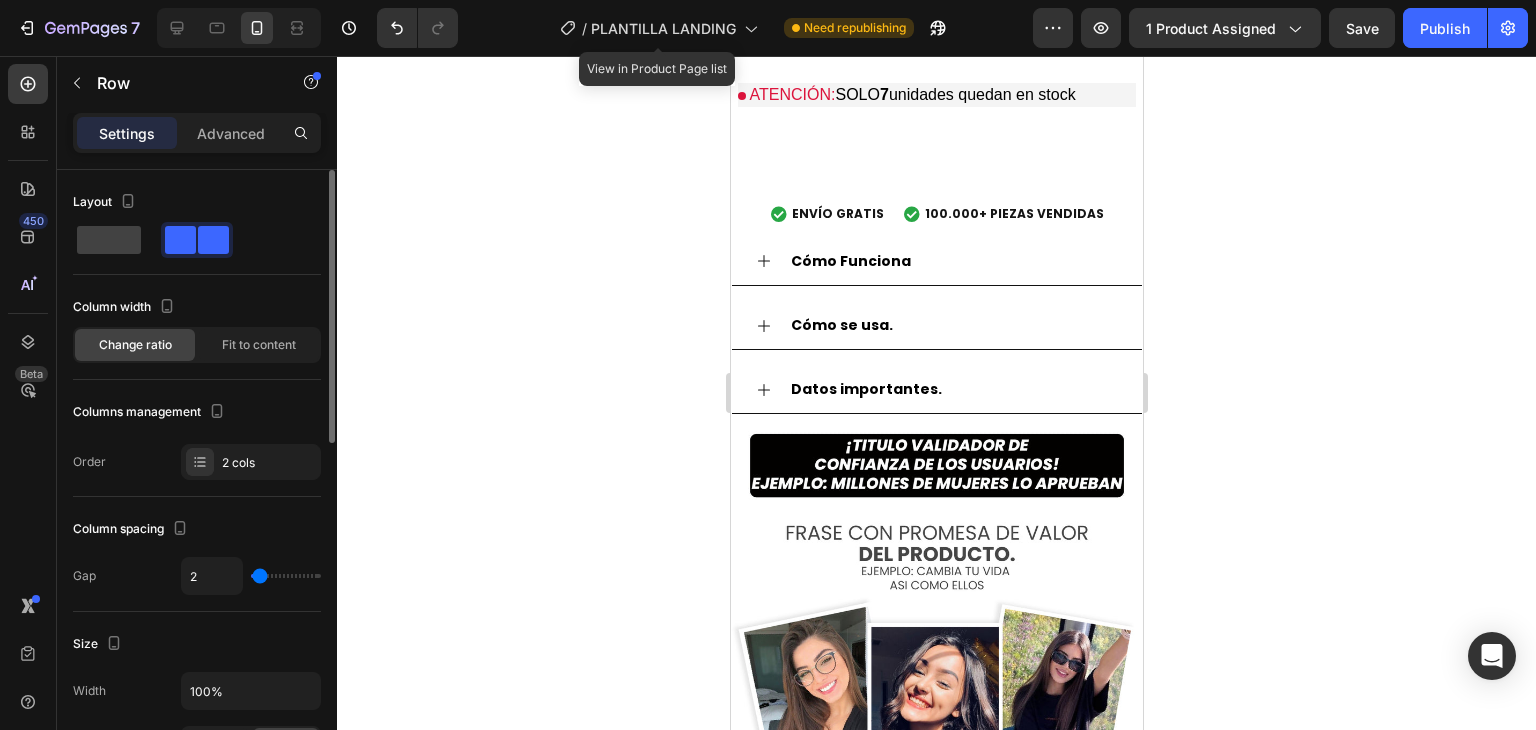 type on "0" 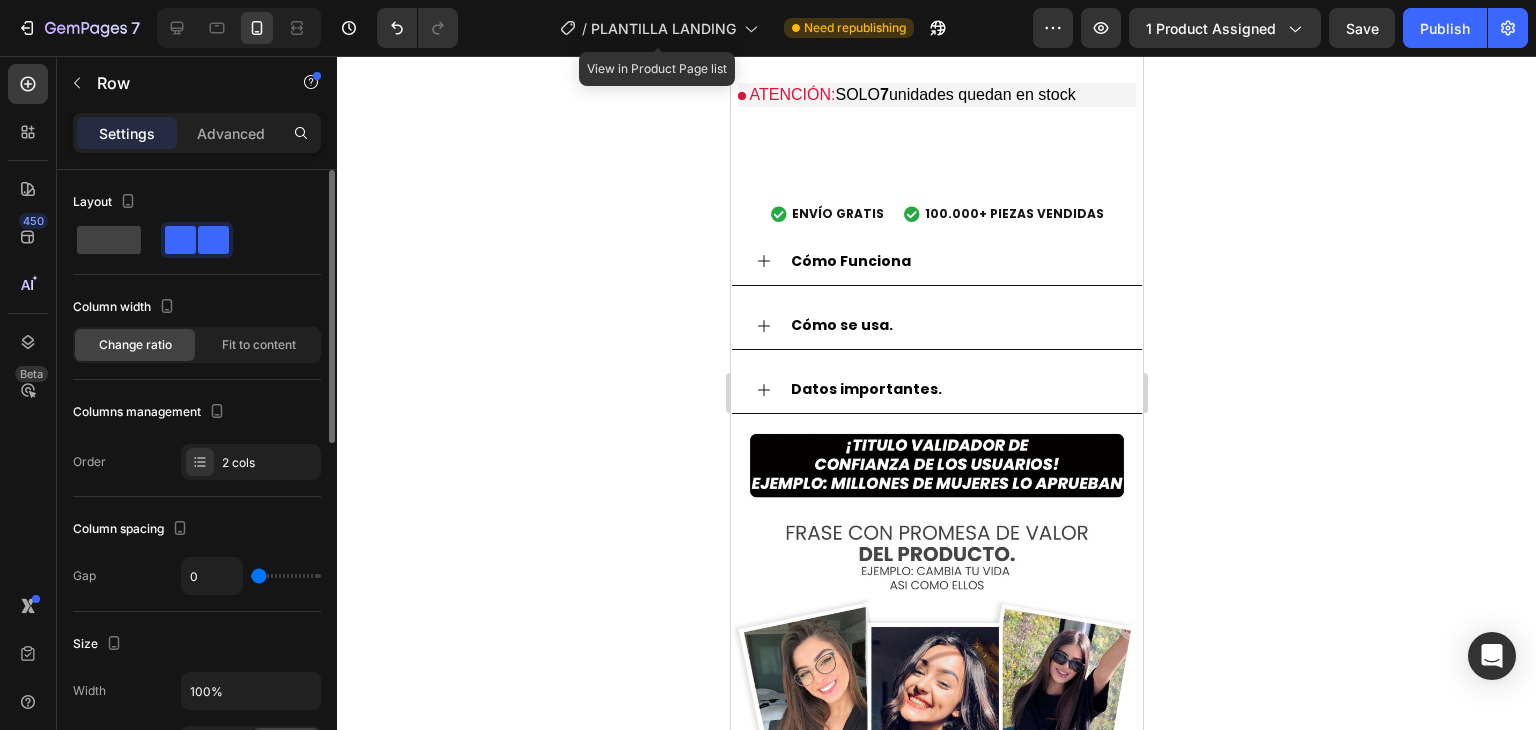 type on "6" 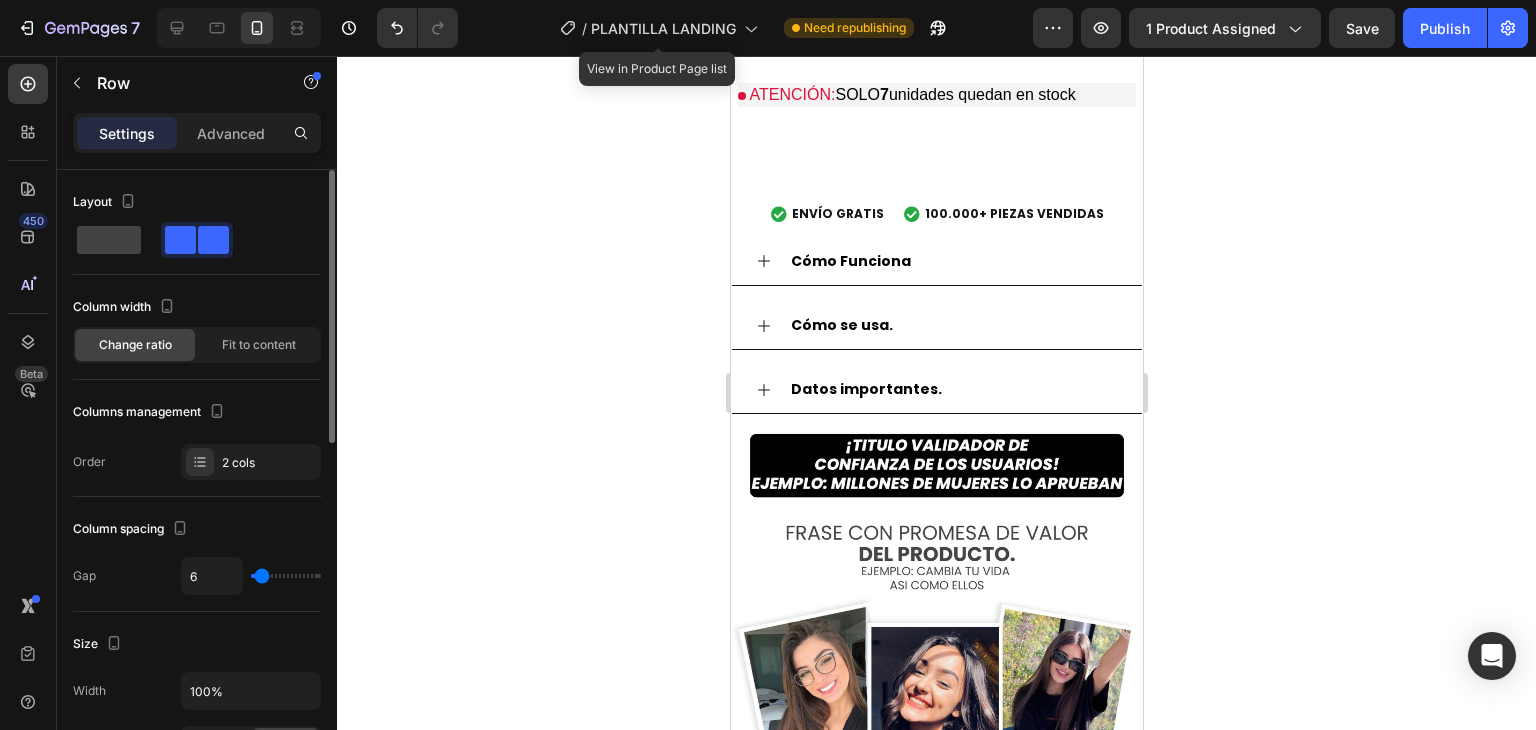 type on "8" 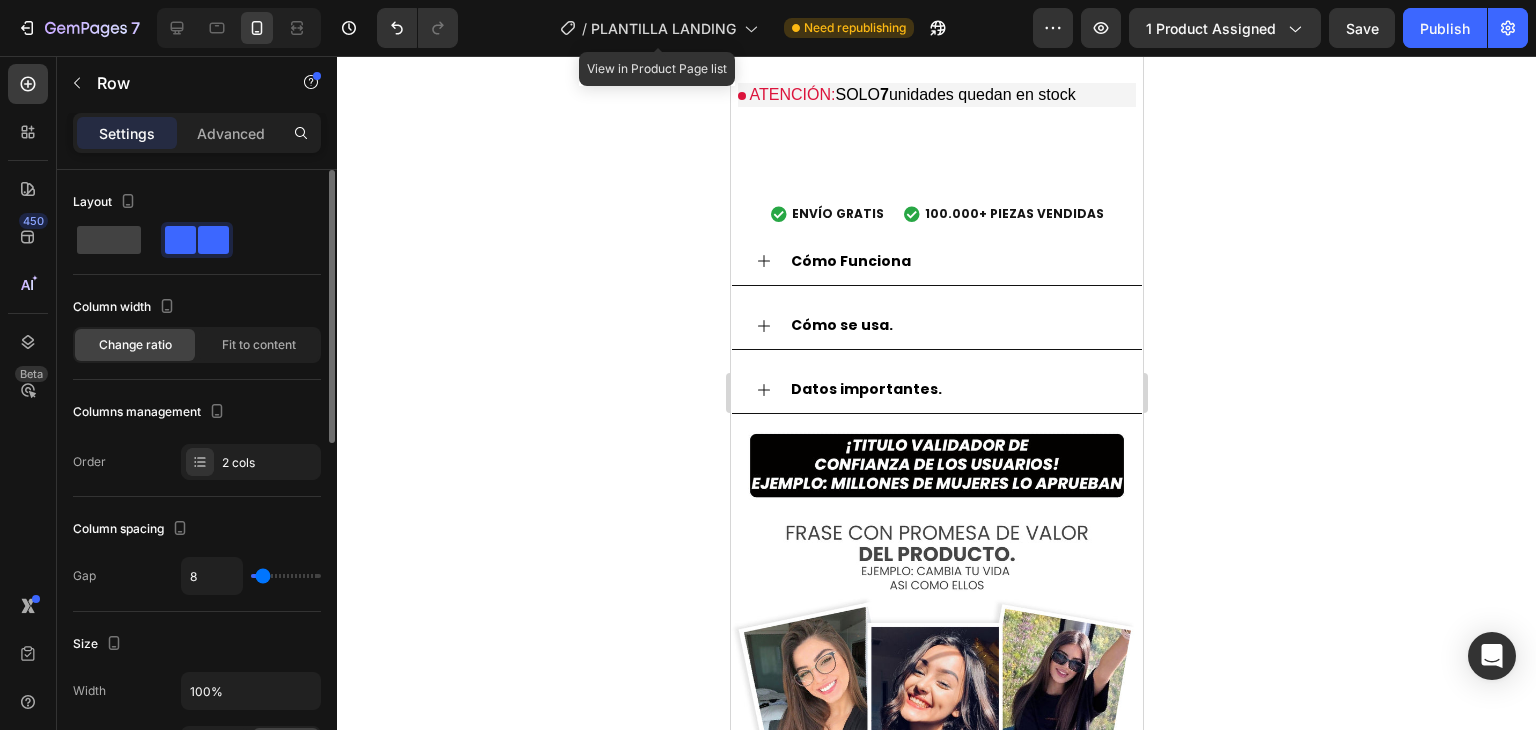 type on "11" 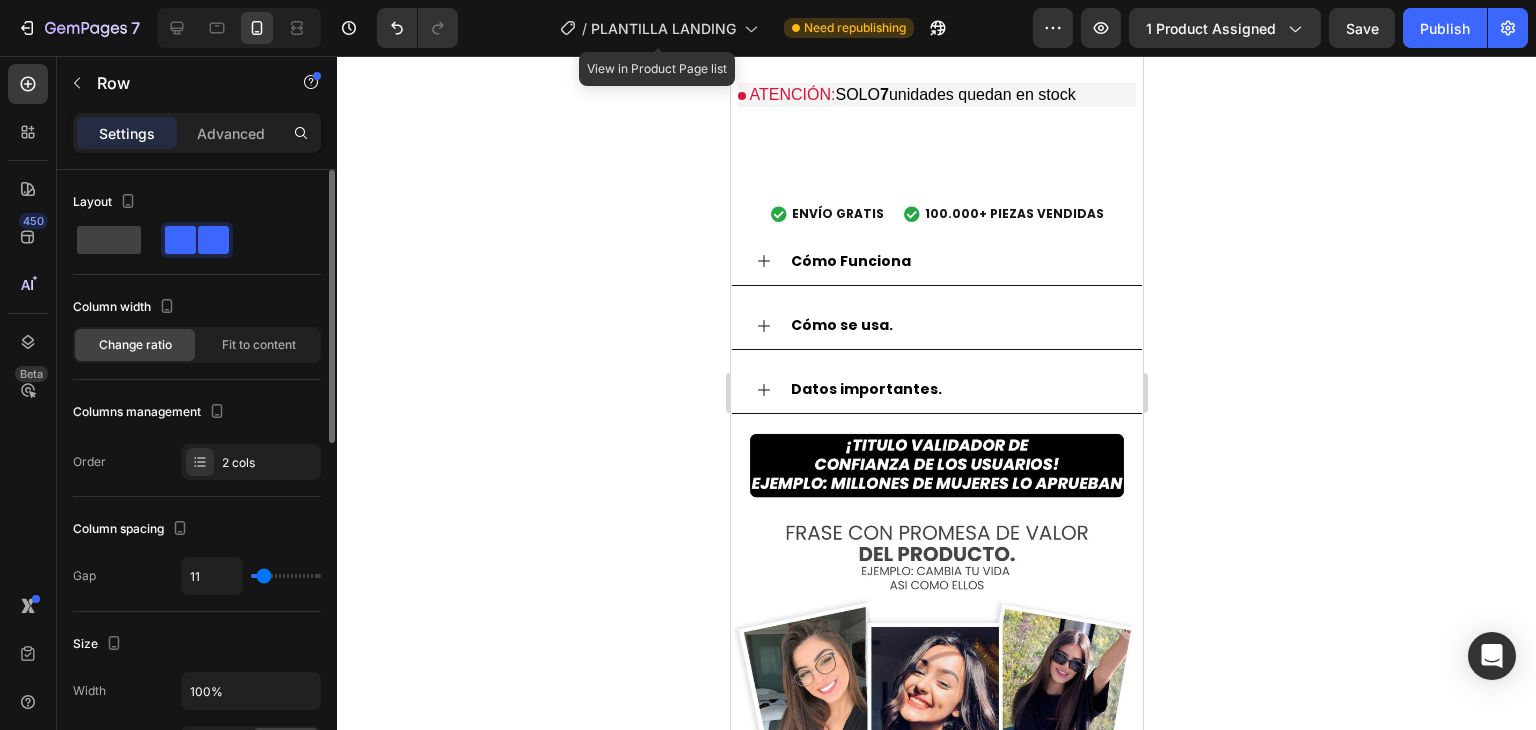 type on "13" 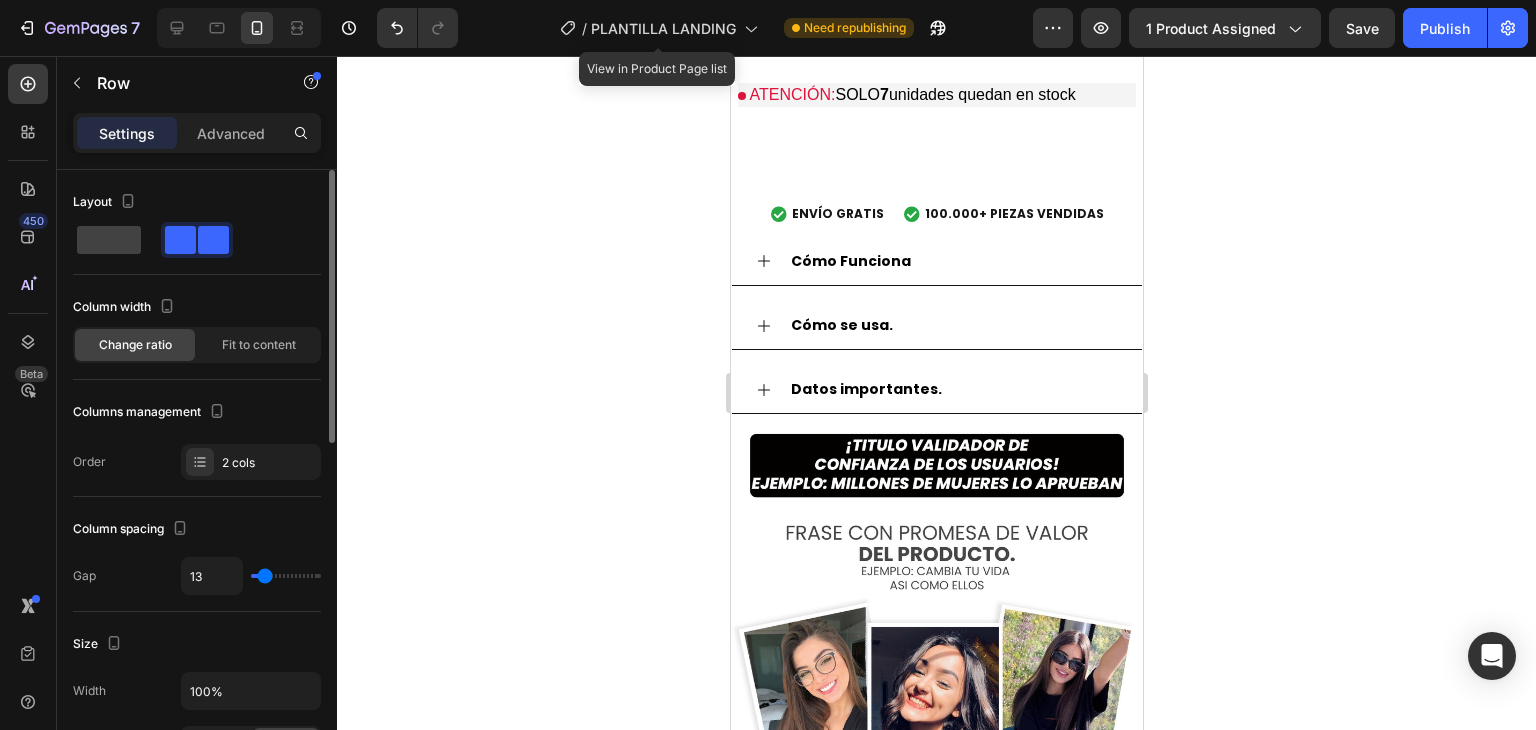 type 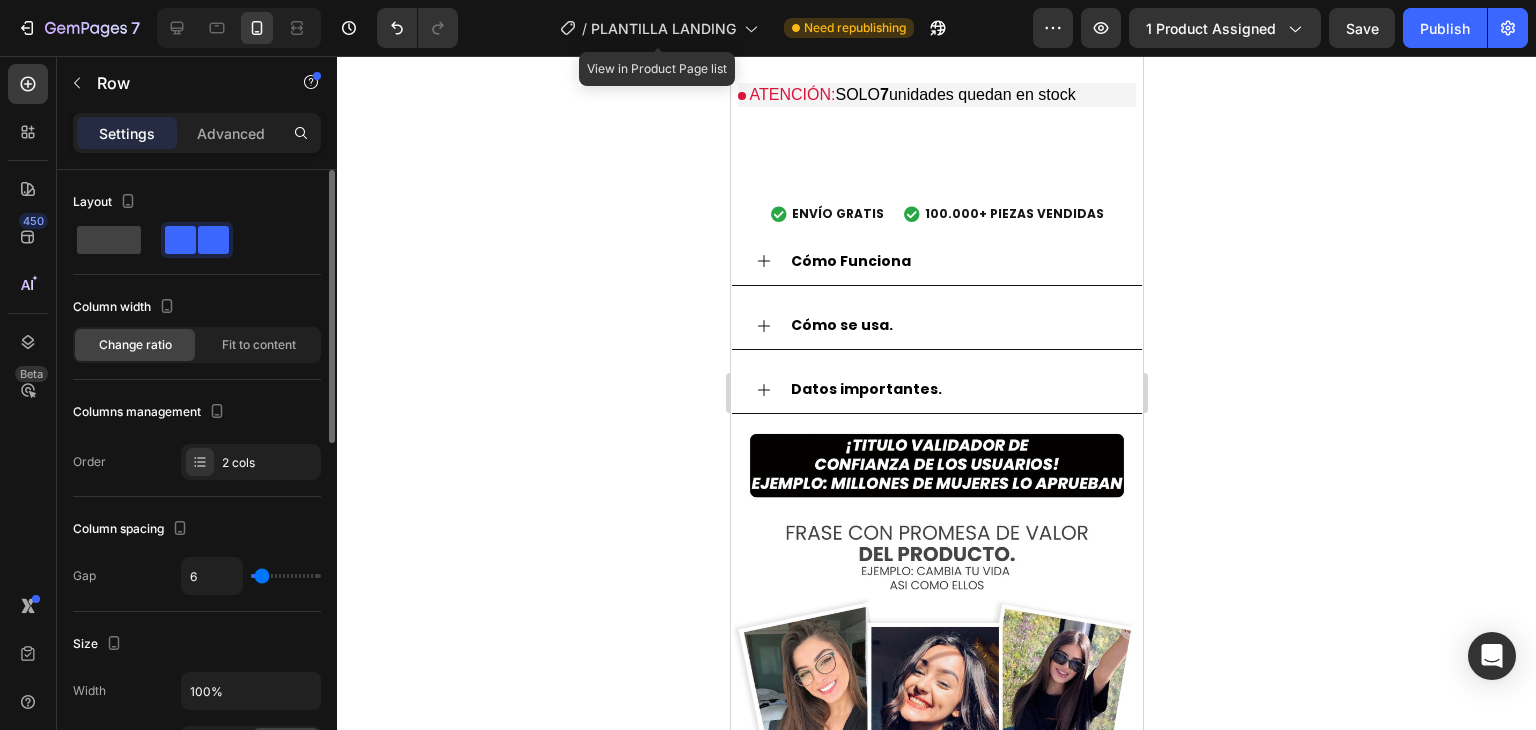 click at bounding box center (286, 576) 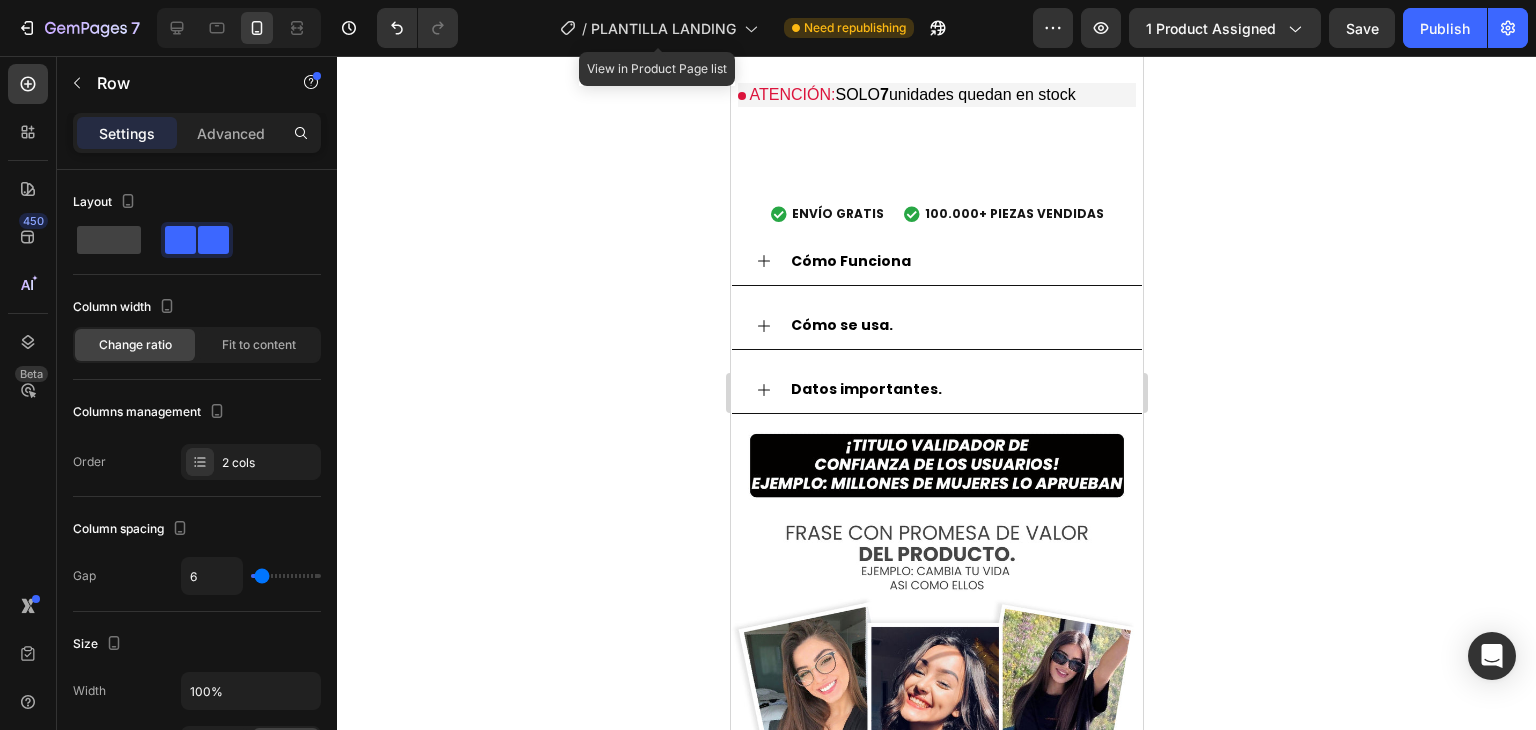 click on "Icon
Icon Row   16" at bounding box center [936, -349] 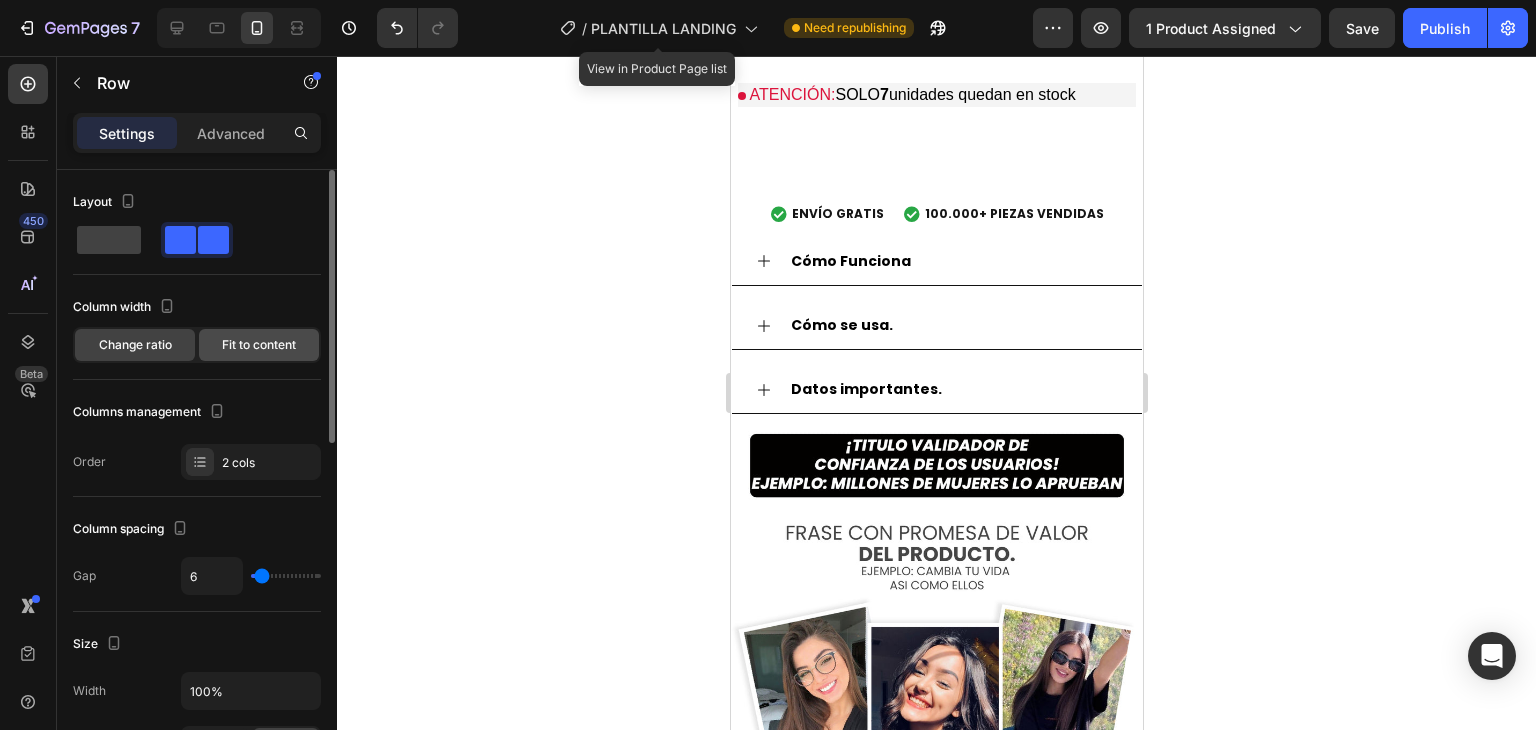 click on "Fit to content" 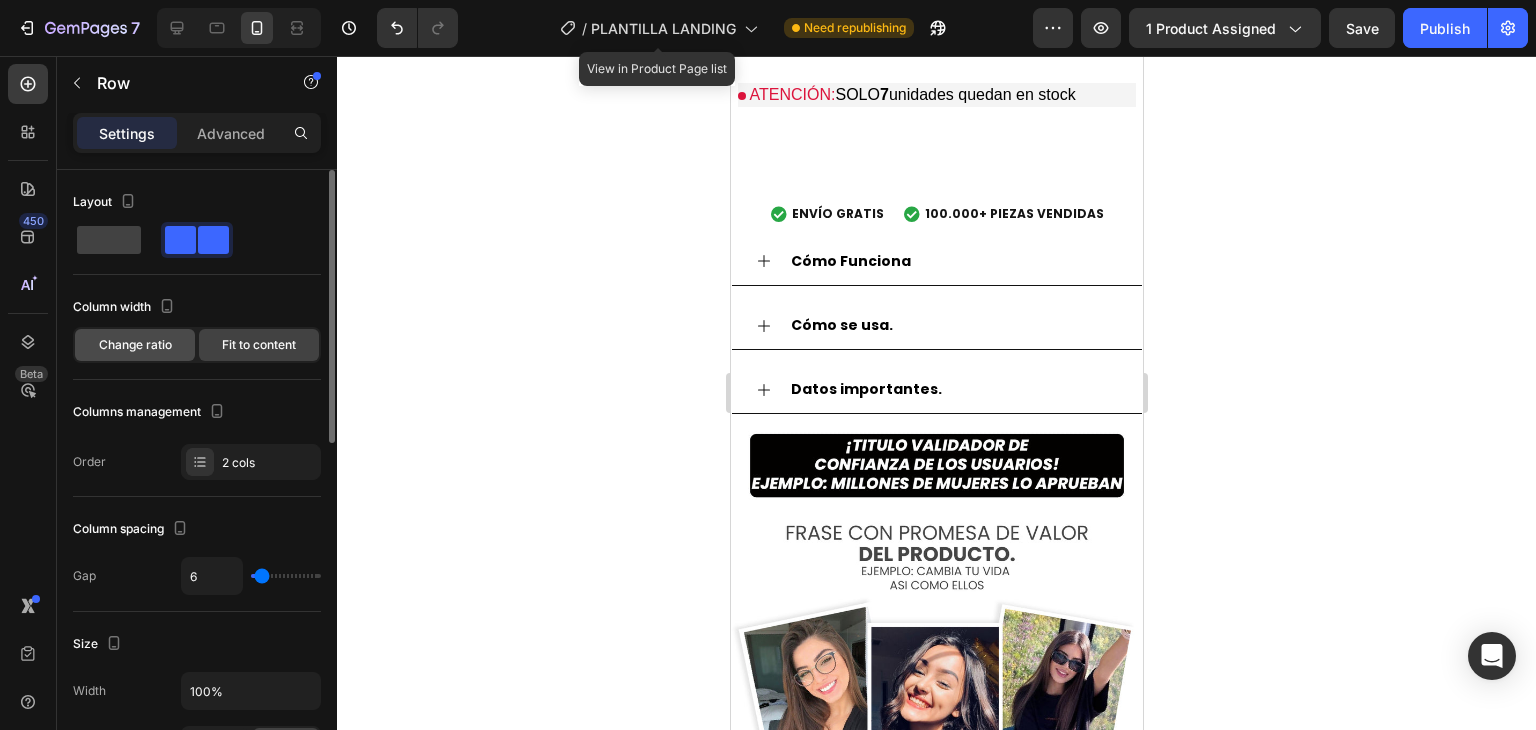 click on "Change ratio" 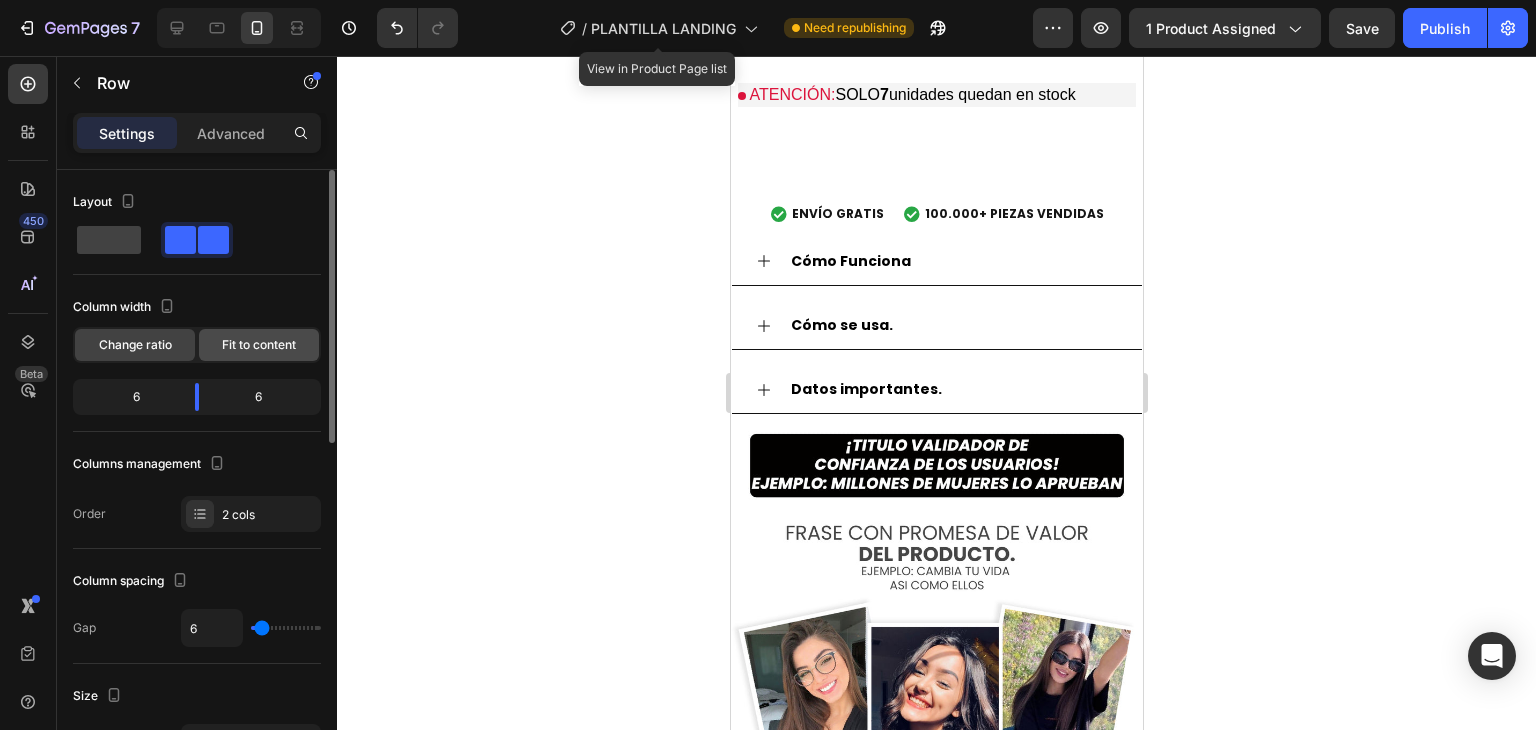 click on "Fit to content" 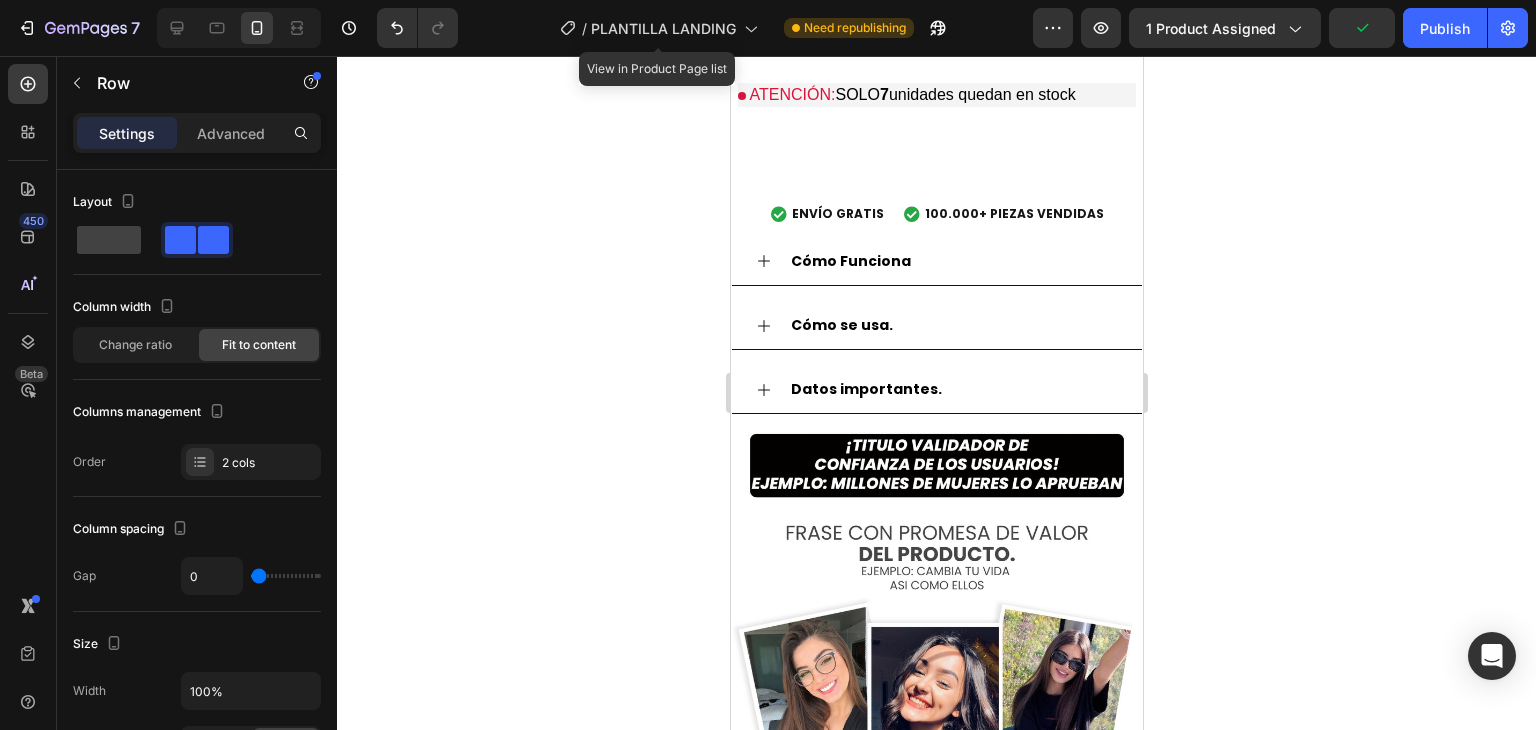 drag, startPoint x: 260, startPoint y: 577, endPoint x: 484, endPoint y: 495, distance: 238.53722 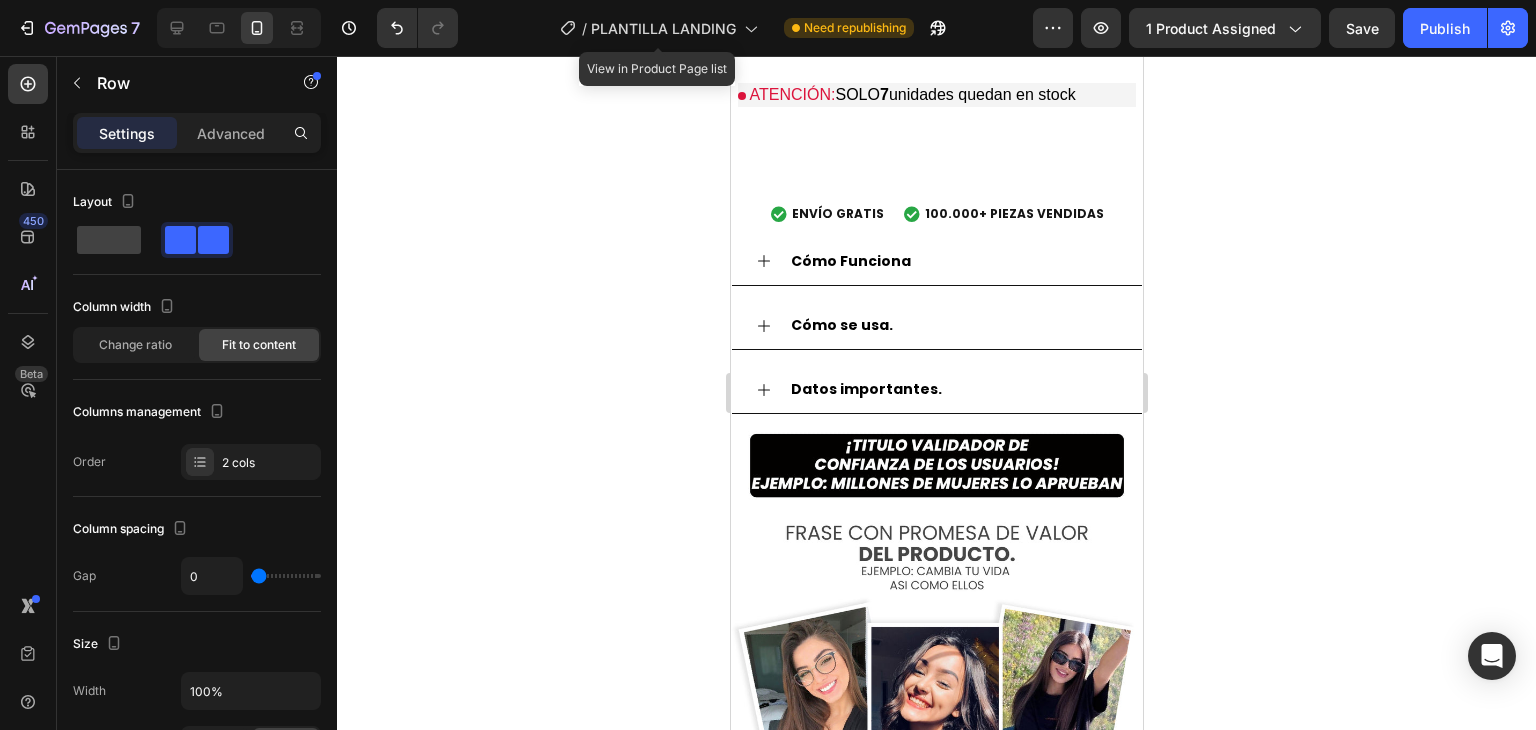 click 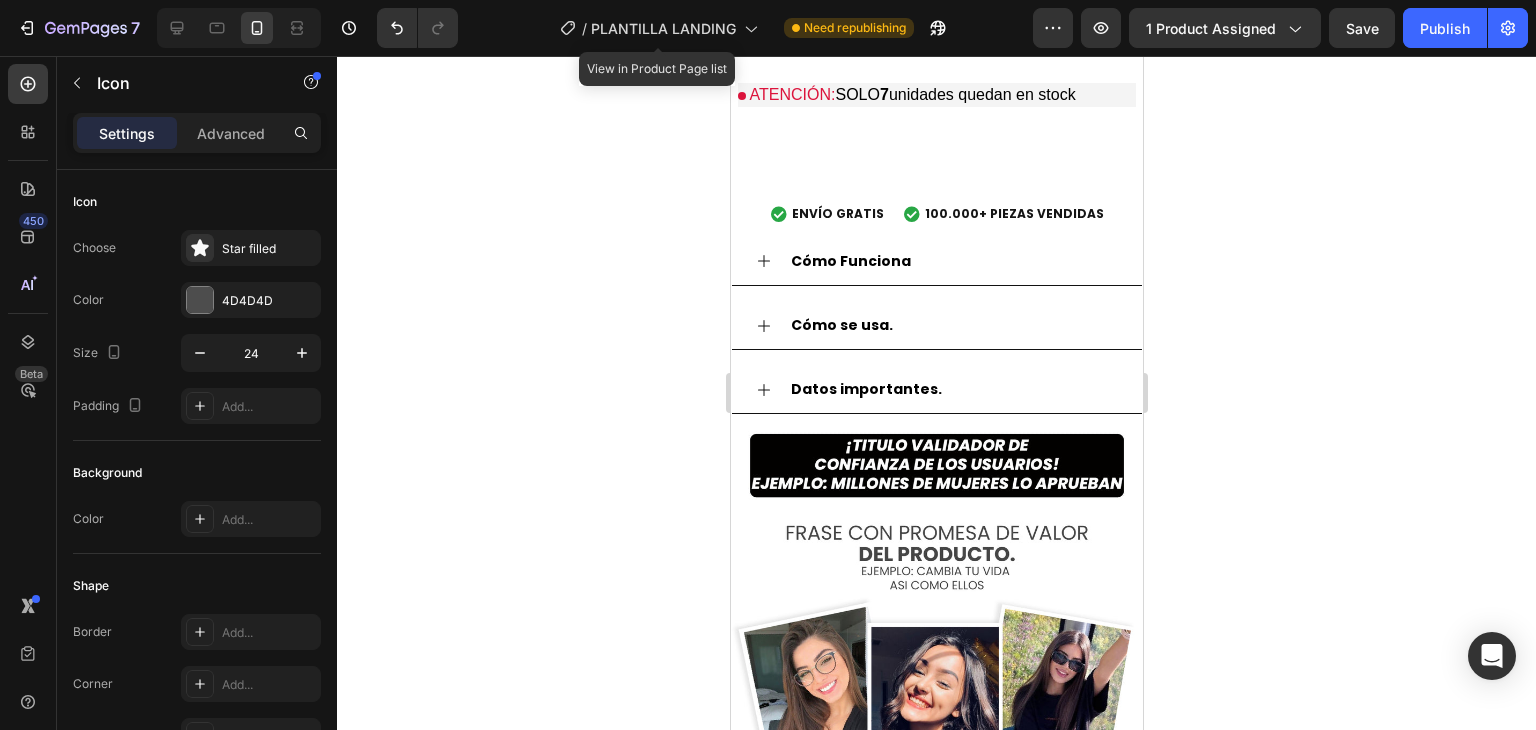 click 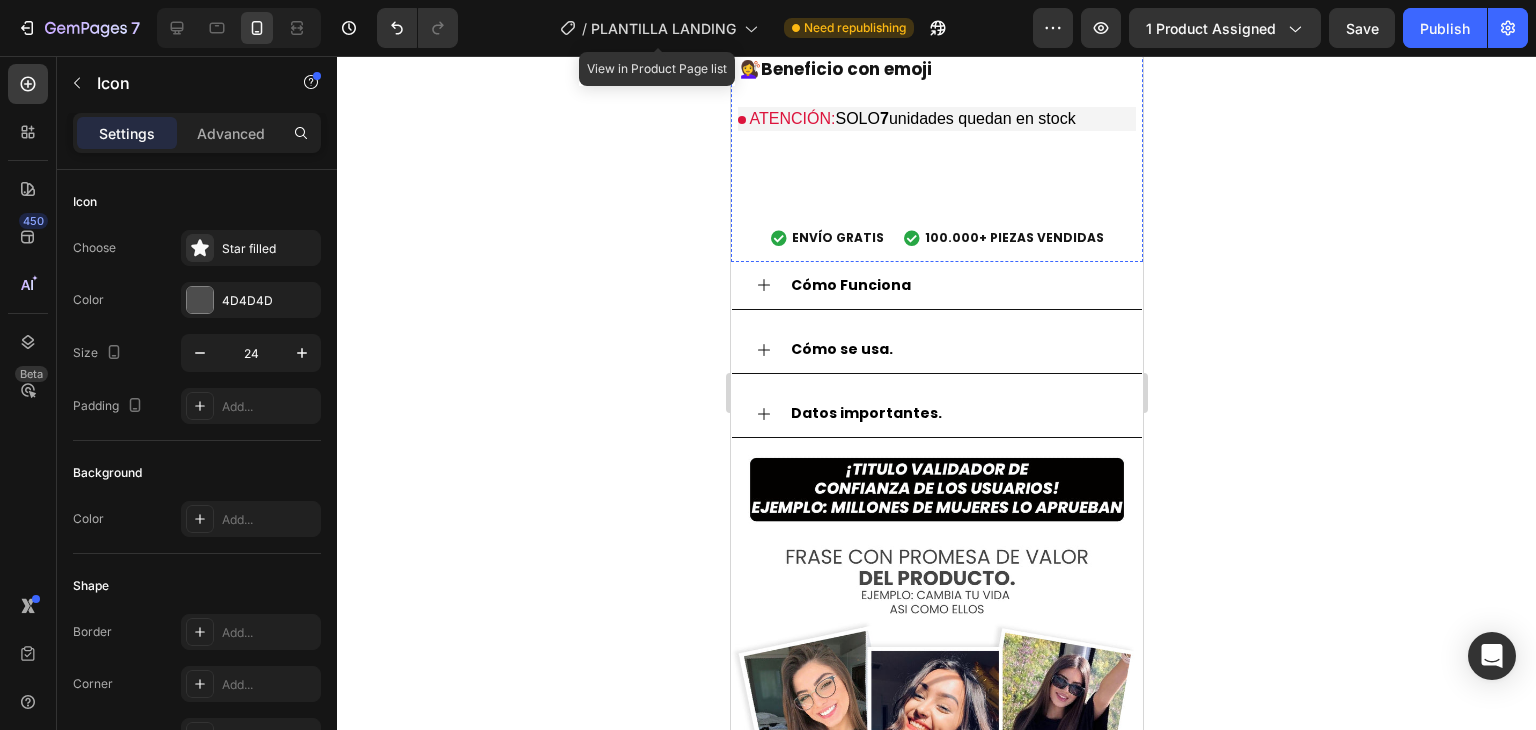 click on "Icon
Icon
Icon   0 Row" at bounding box center [936, -337] 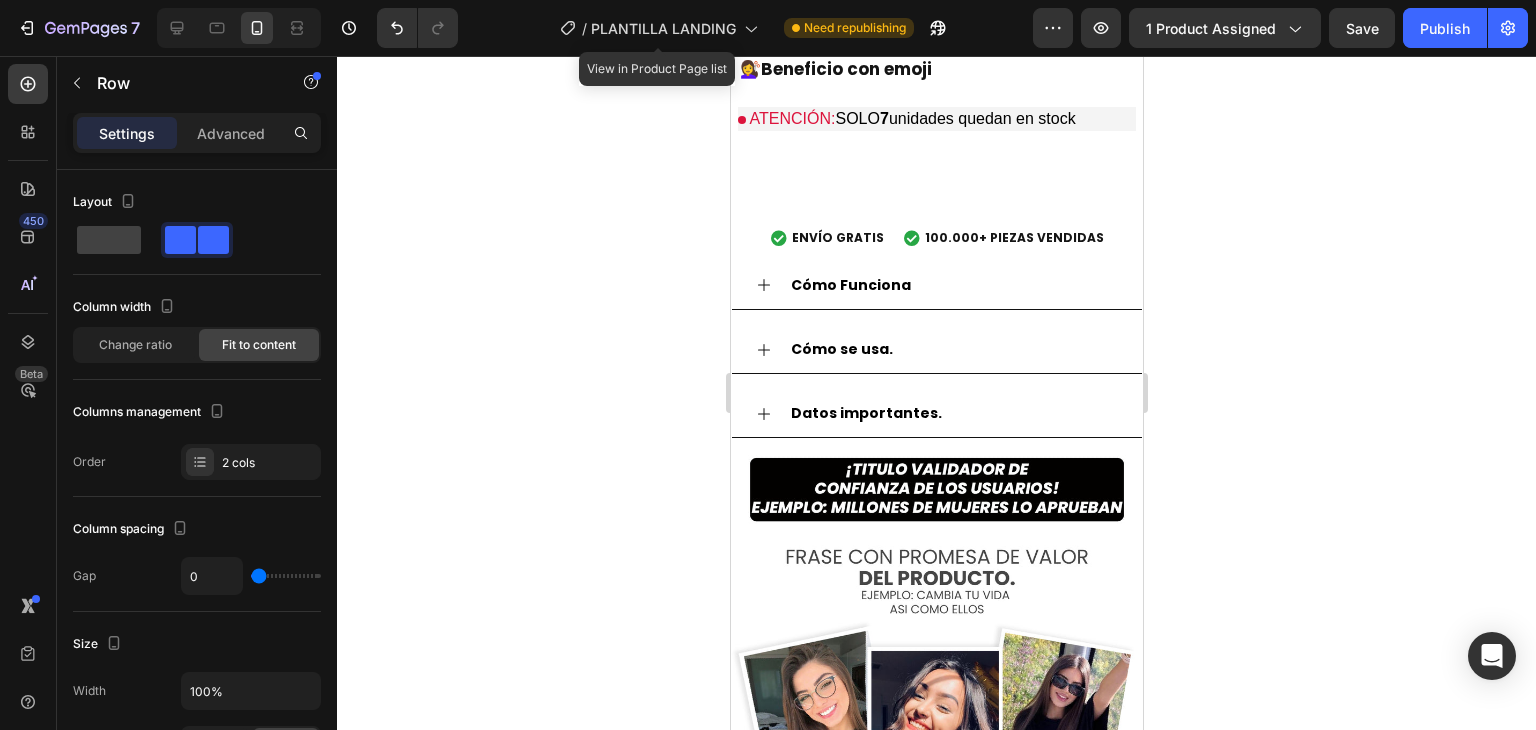 click 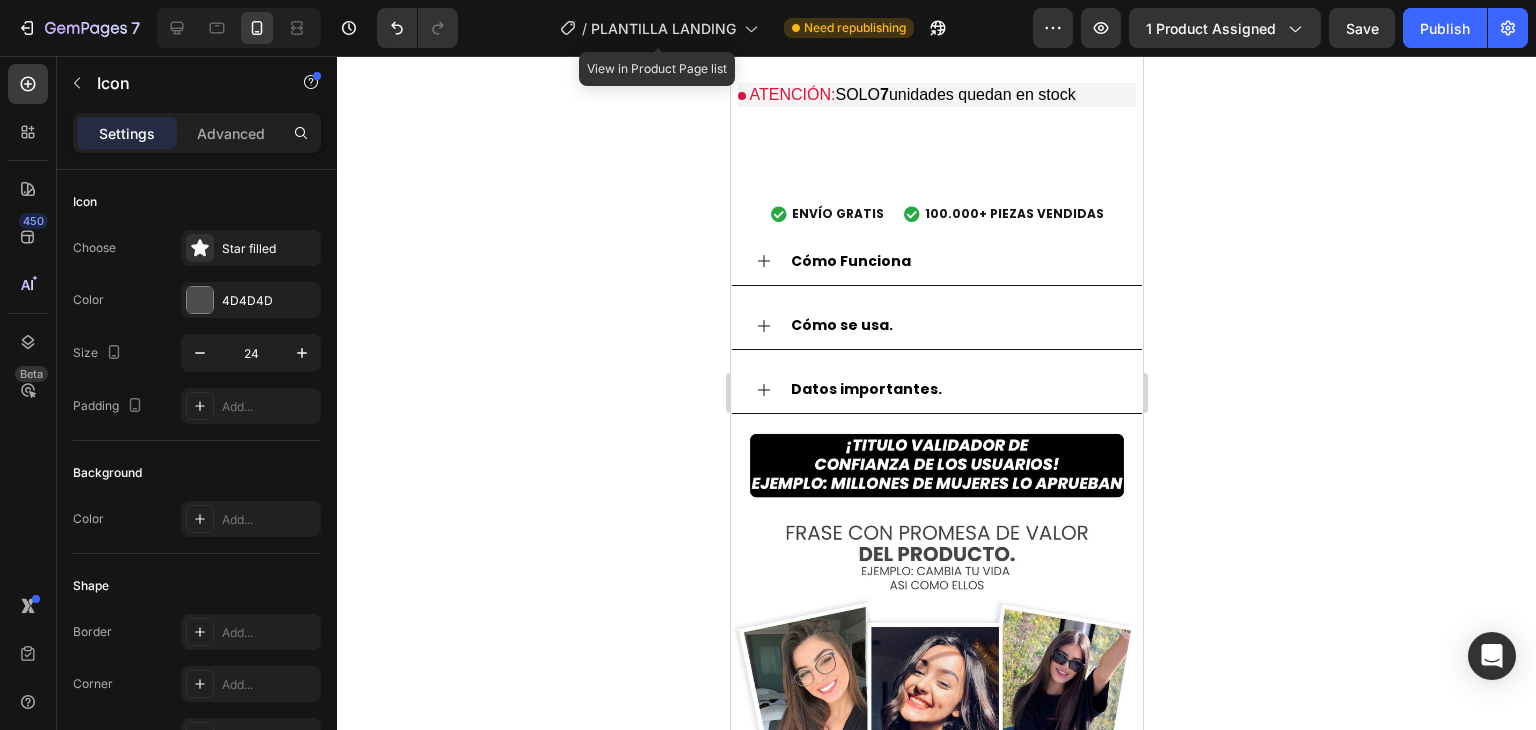 click 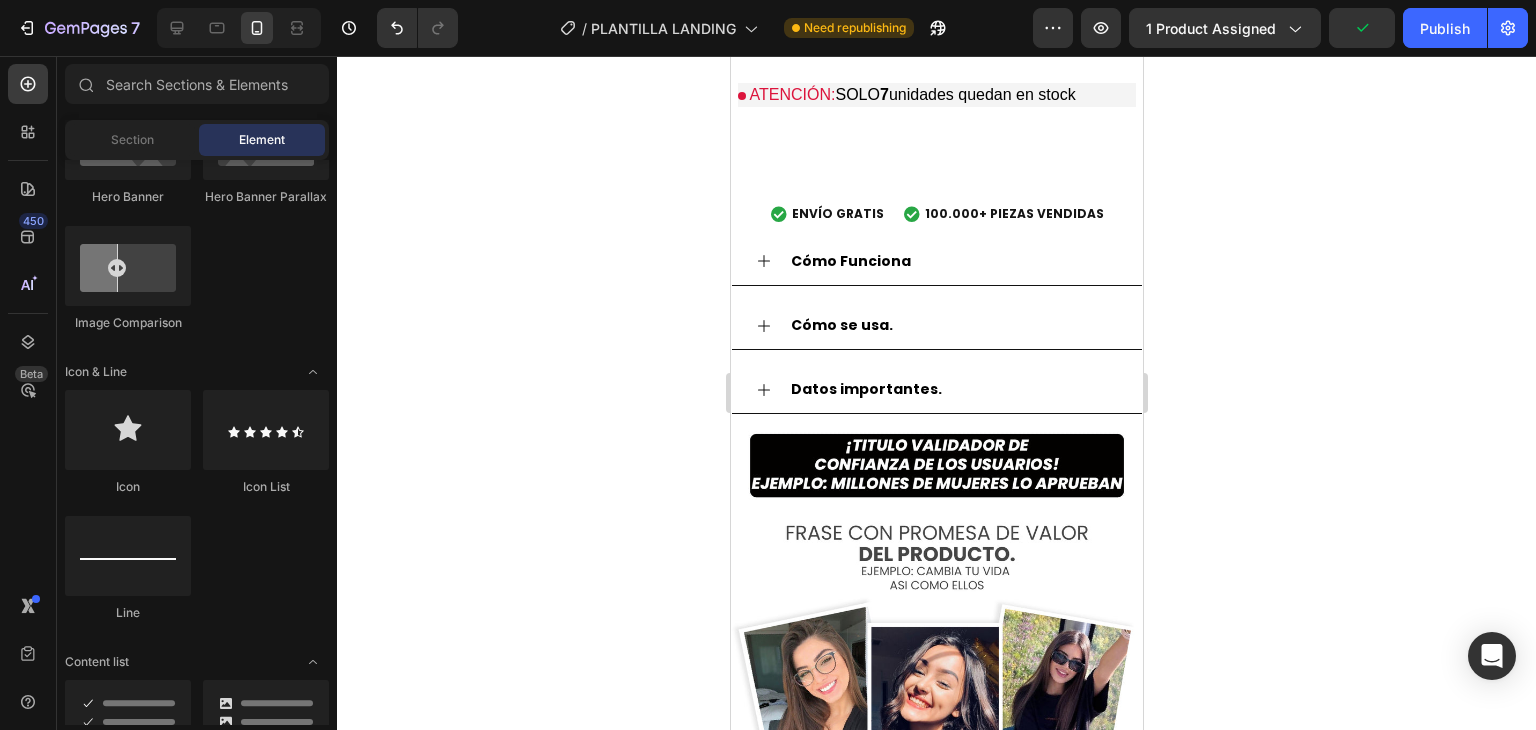 click 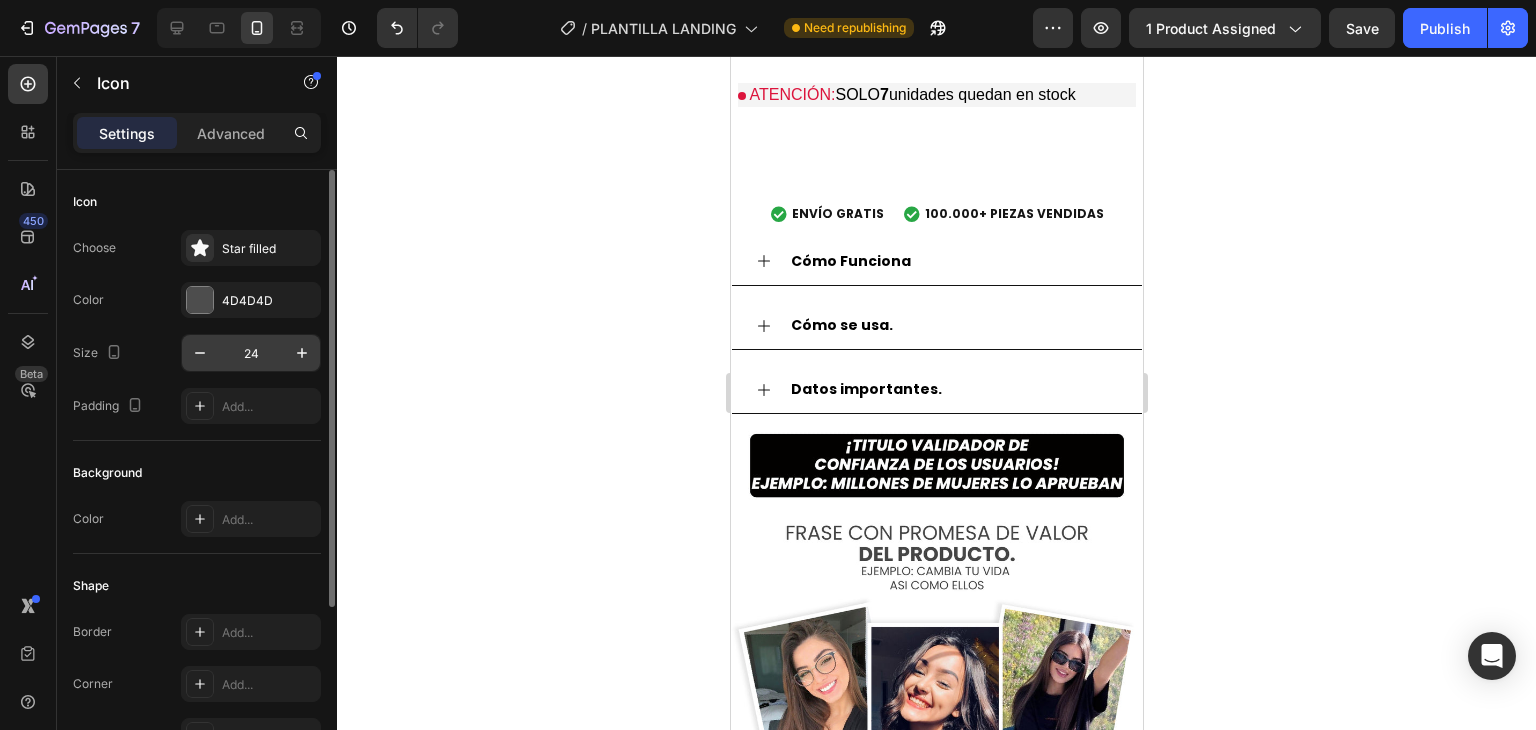 click on "24" at bounding box center [251, 353] 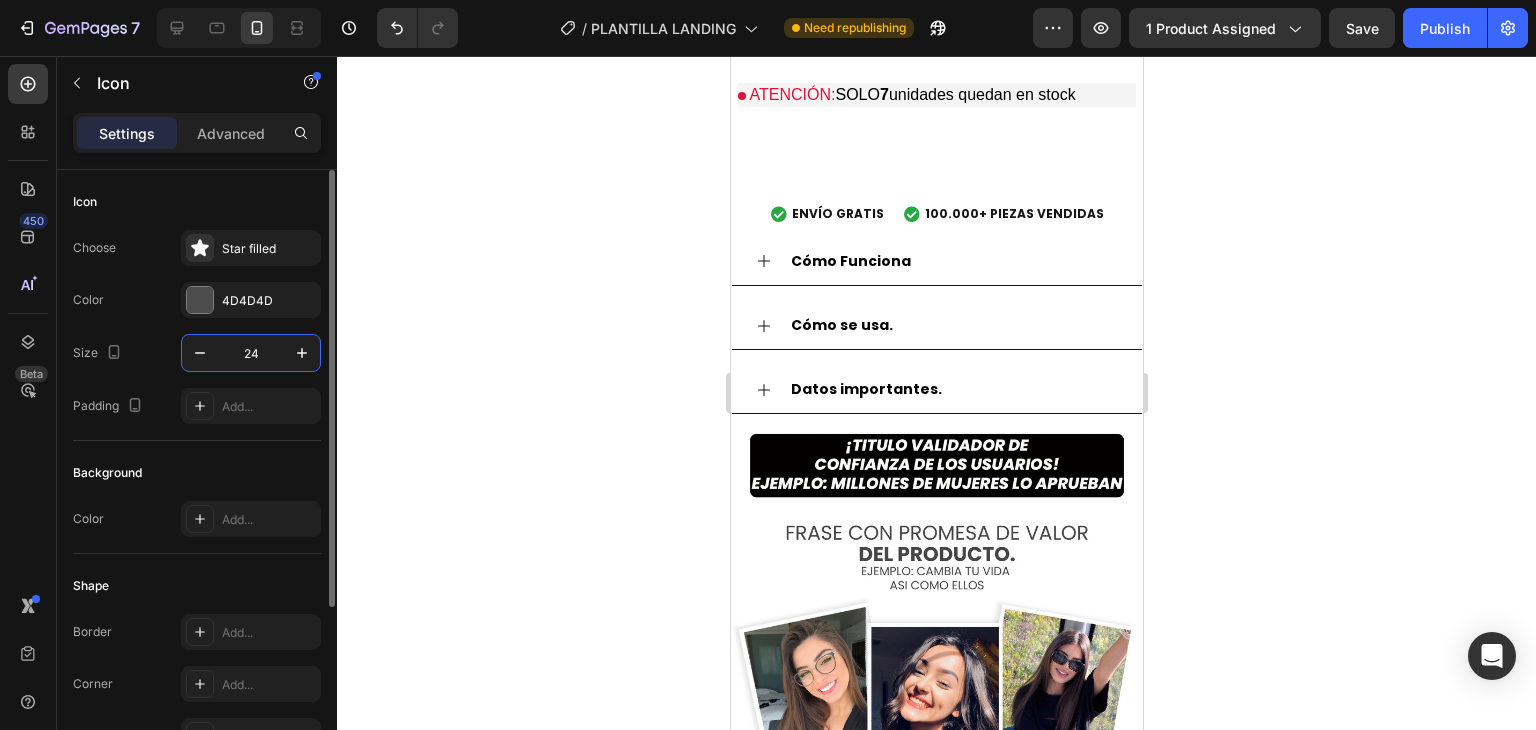 click on "24" at bounding box center [251, 353] 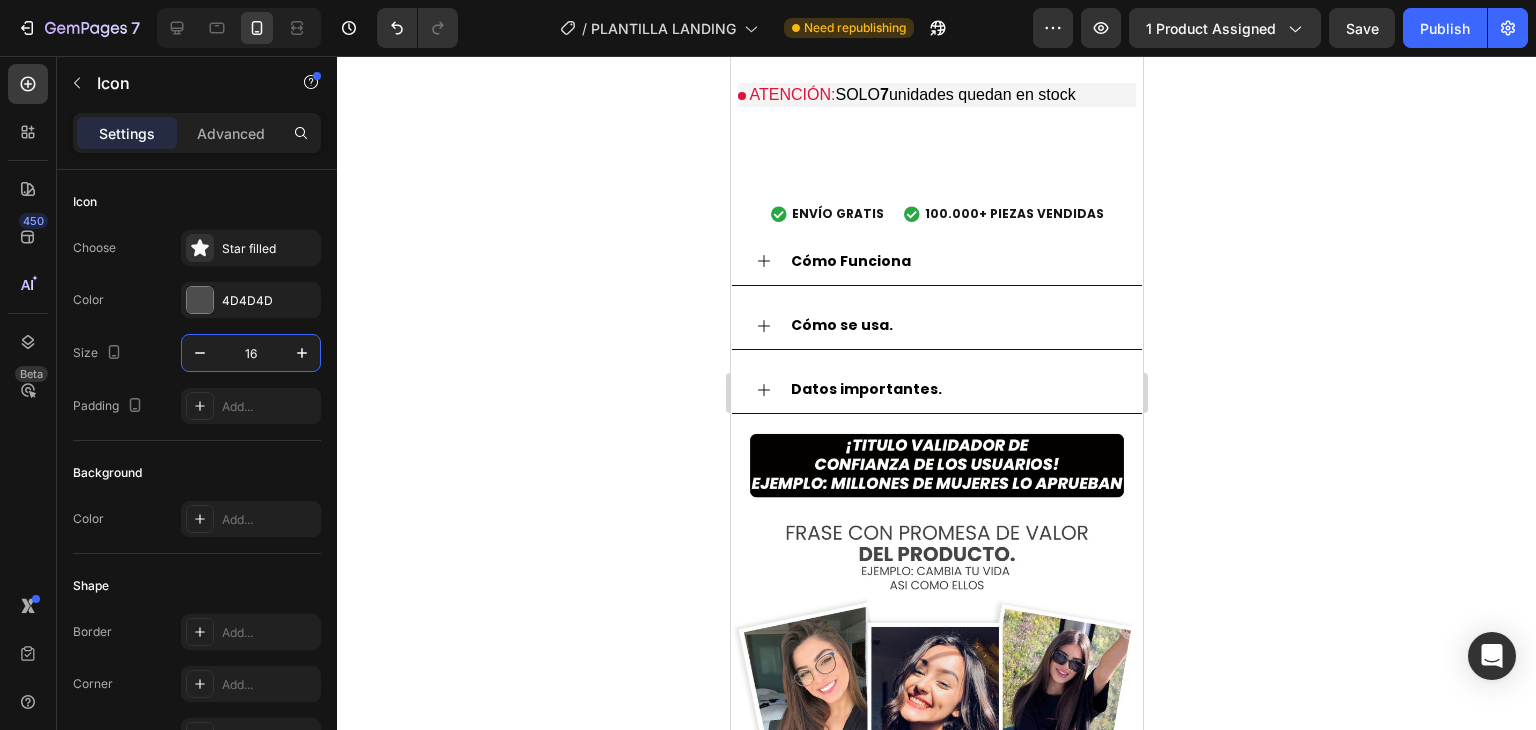 click 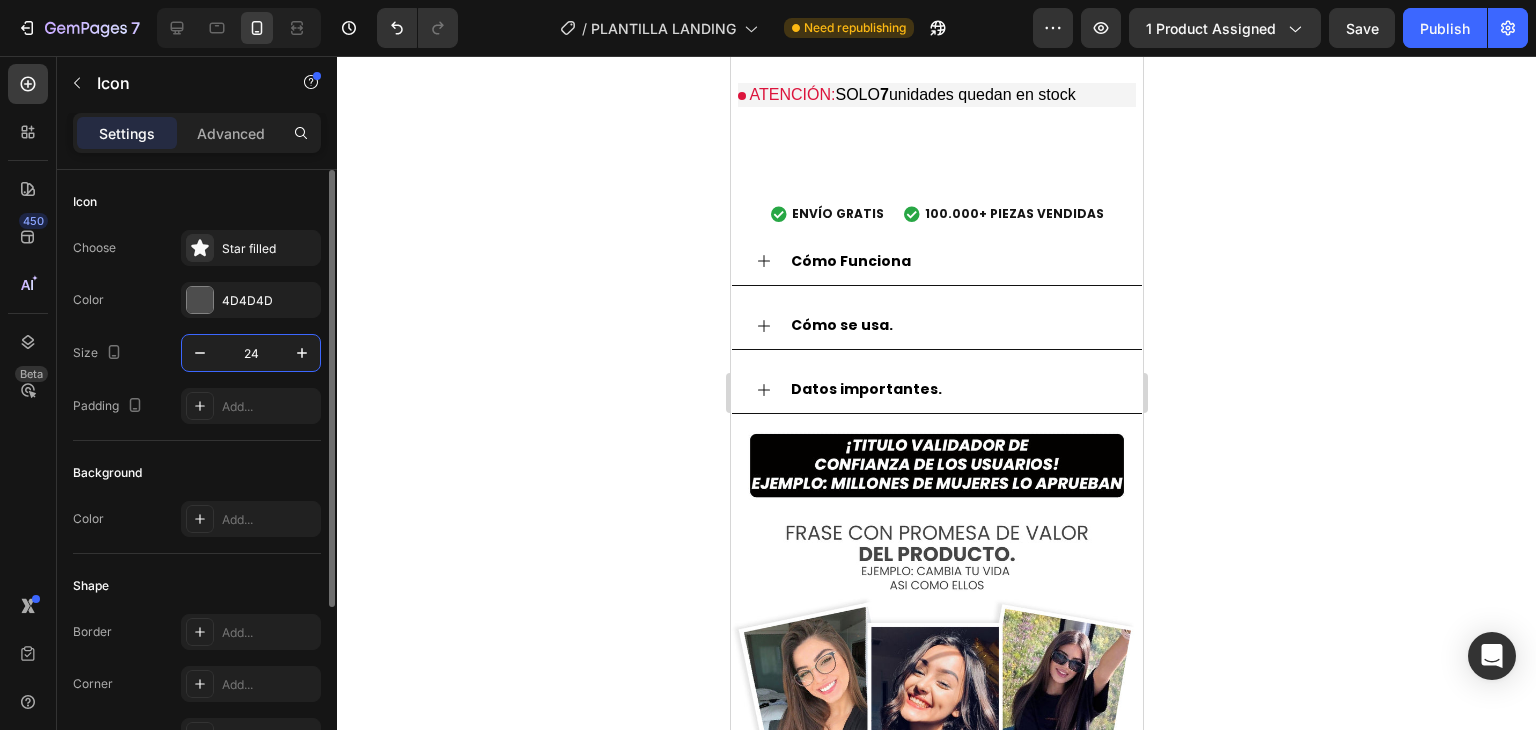 click on "24" at bounding box center (251, 353) 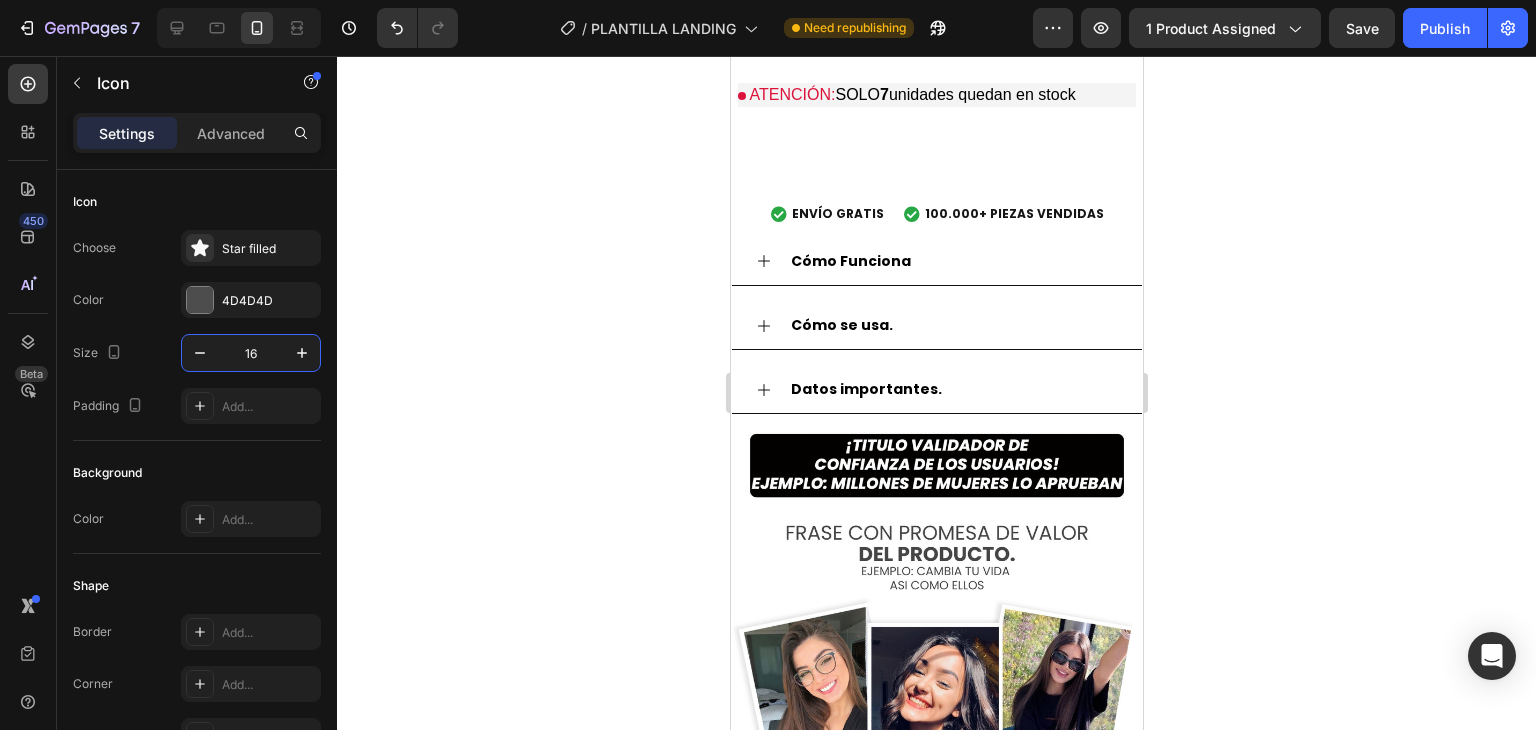 click 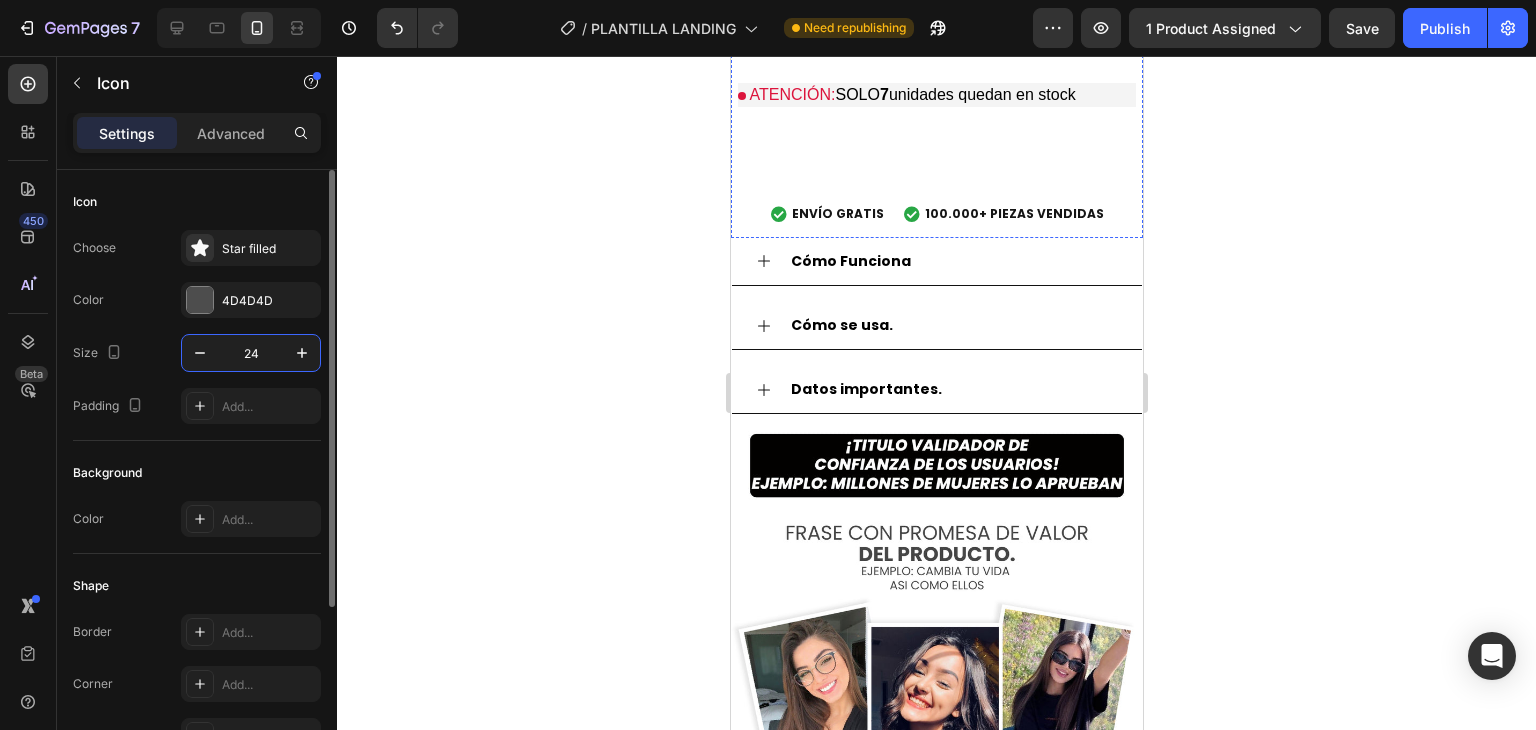 click on "24" at bounding box center (251, 353) 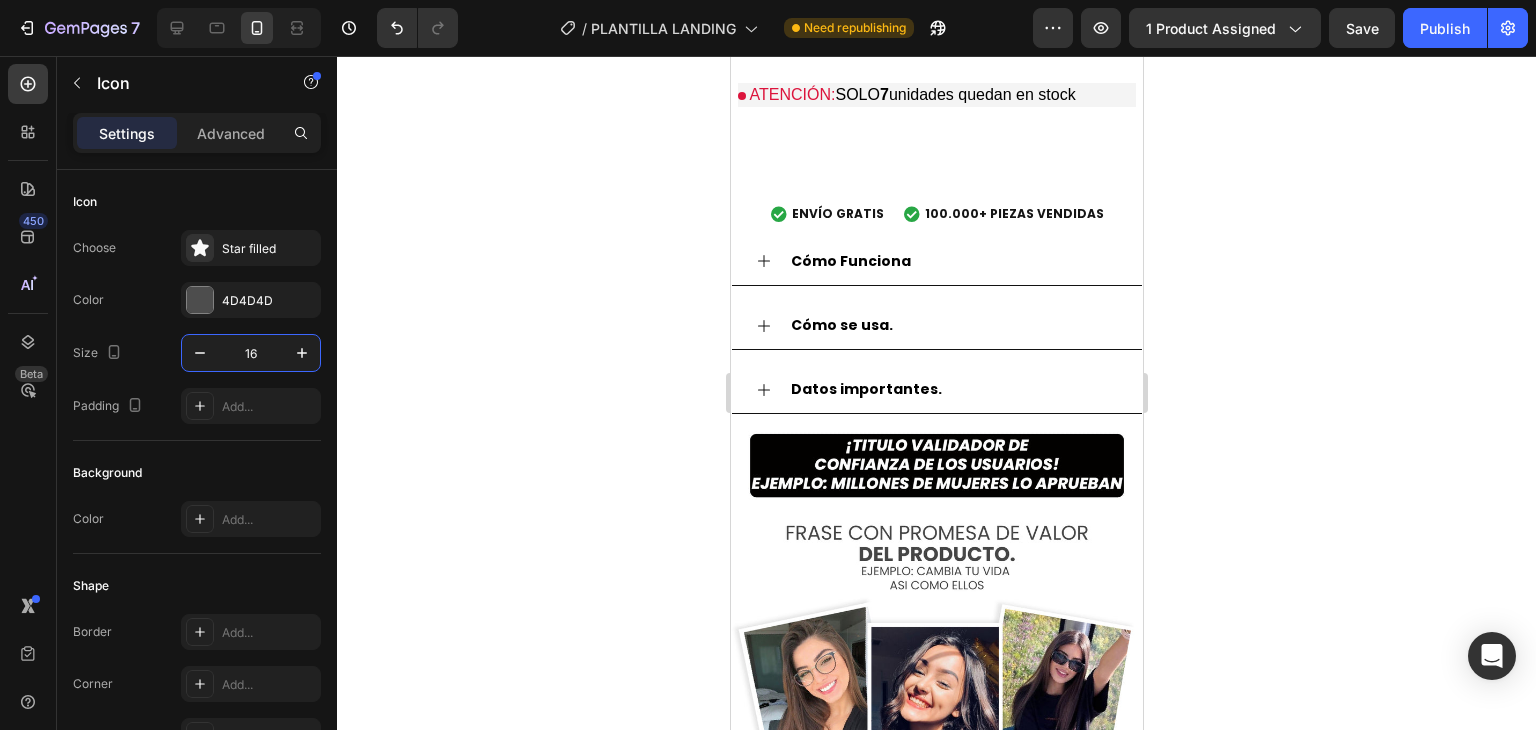 click 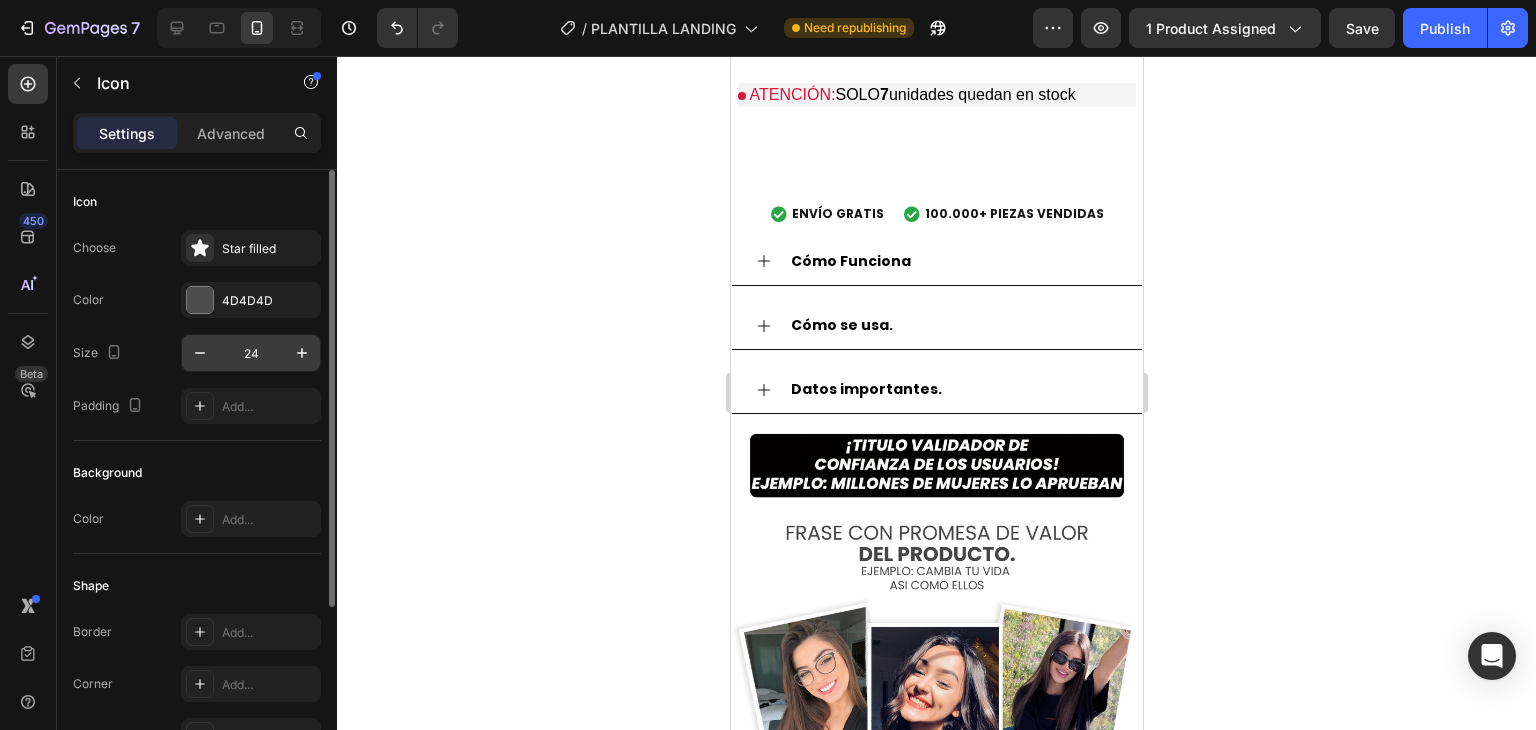 click on "24" at bounding box center (251, 353) 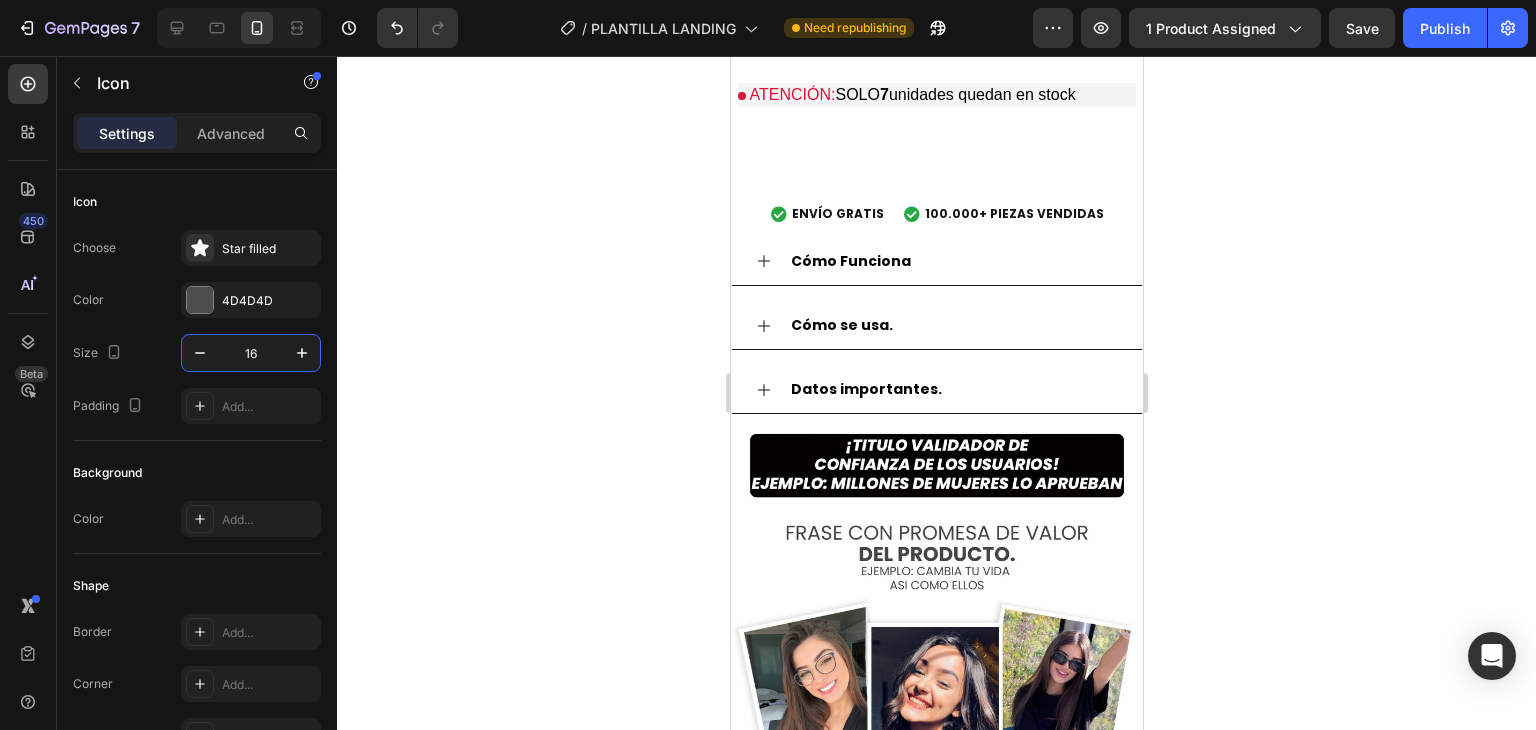 click 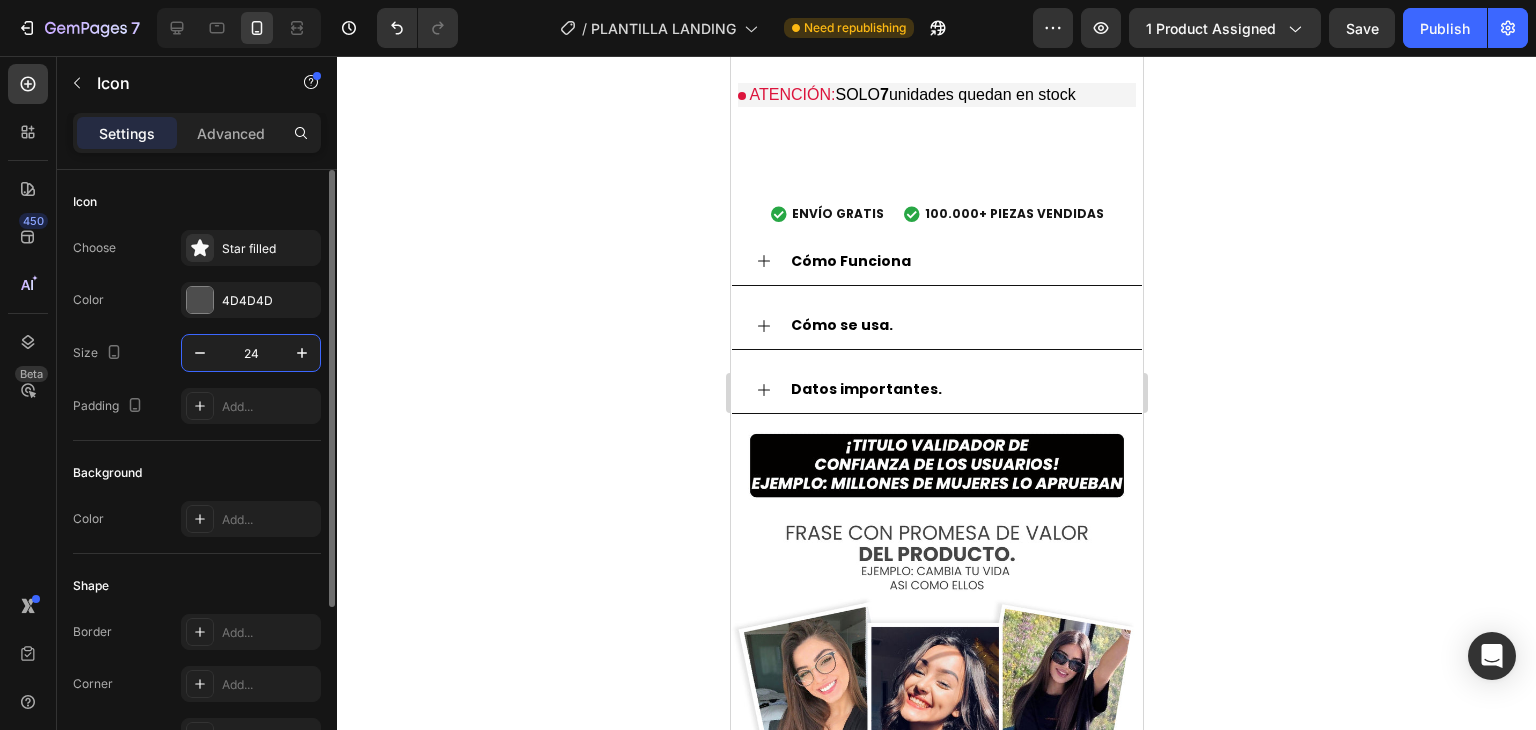 click on "24" at bounding box center [251, 353] 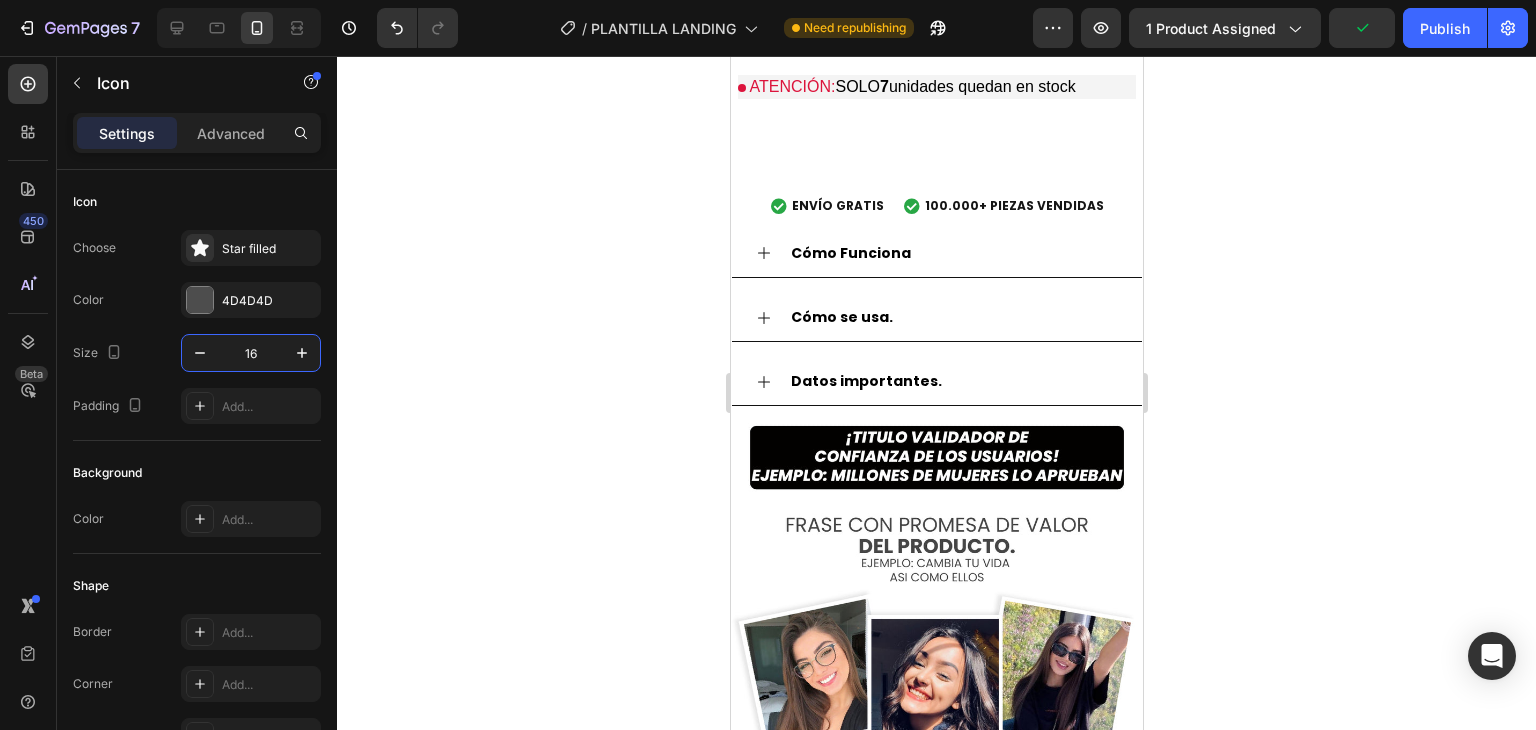 click 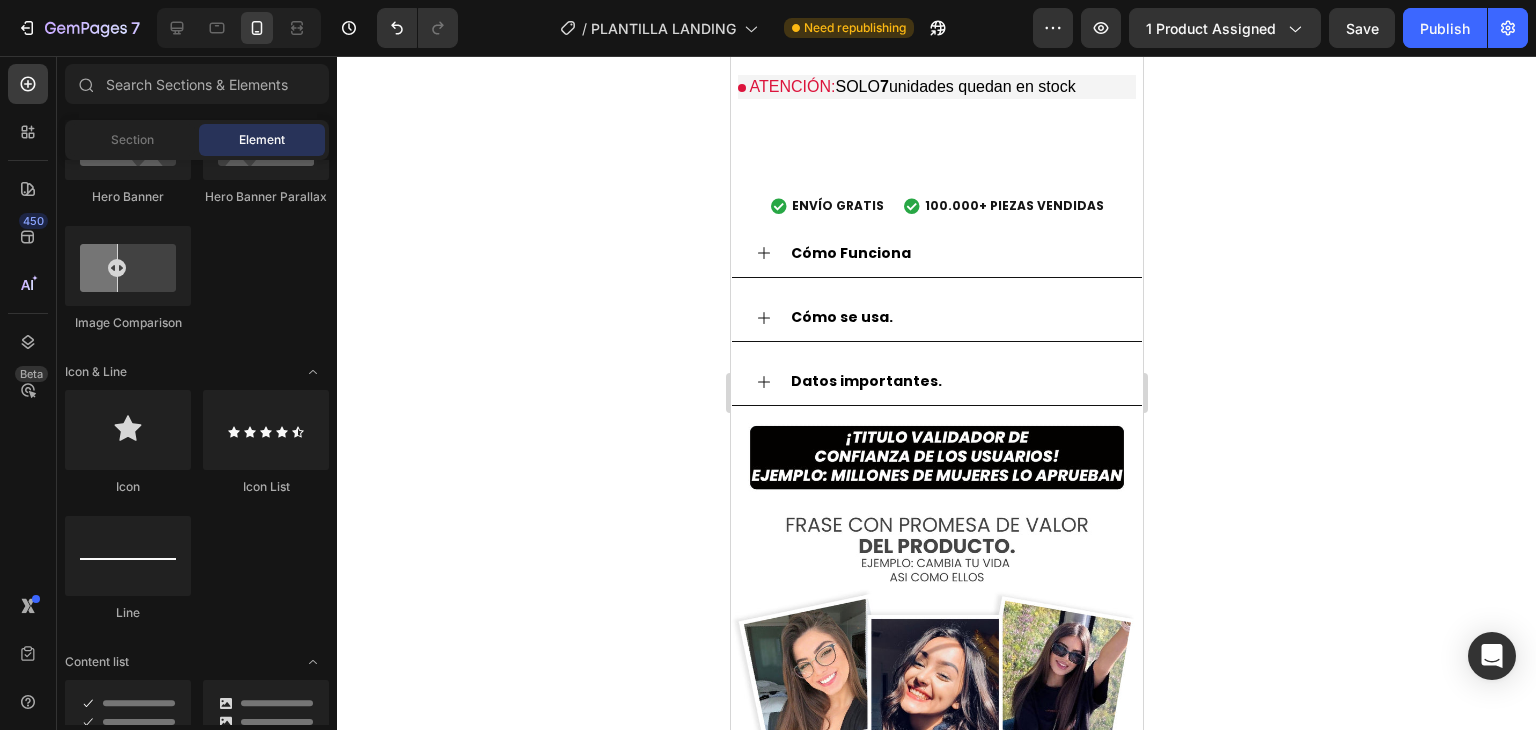click on "Icon   0" at bounding box center (754, -353) 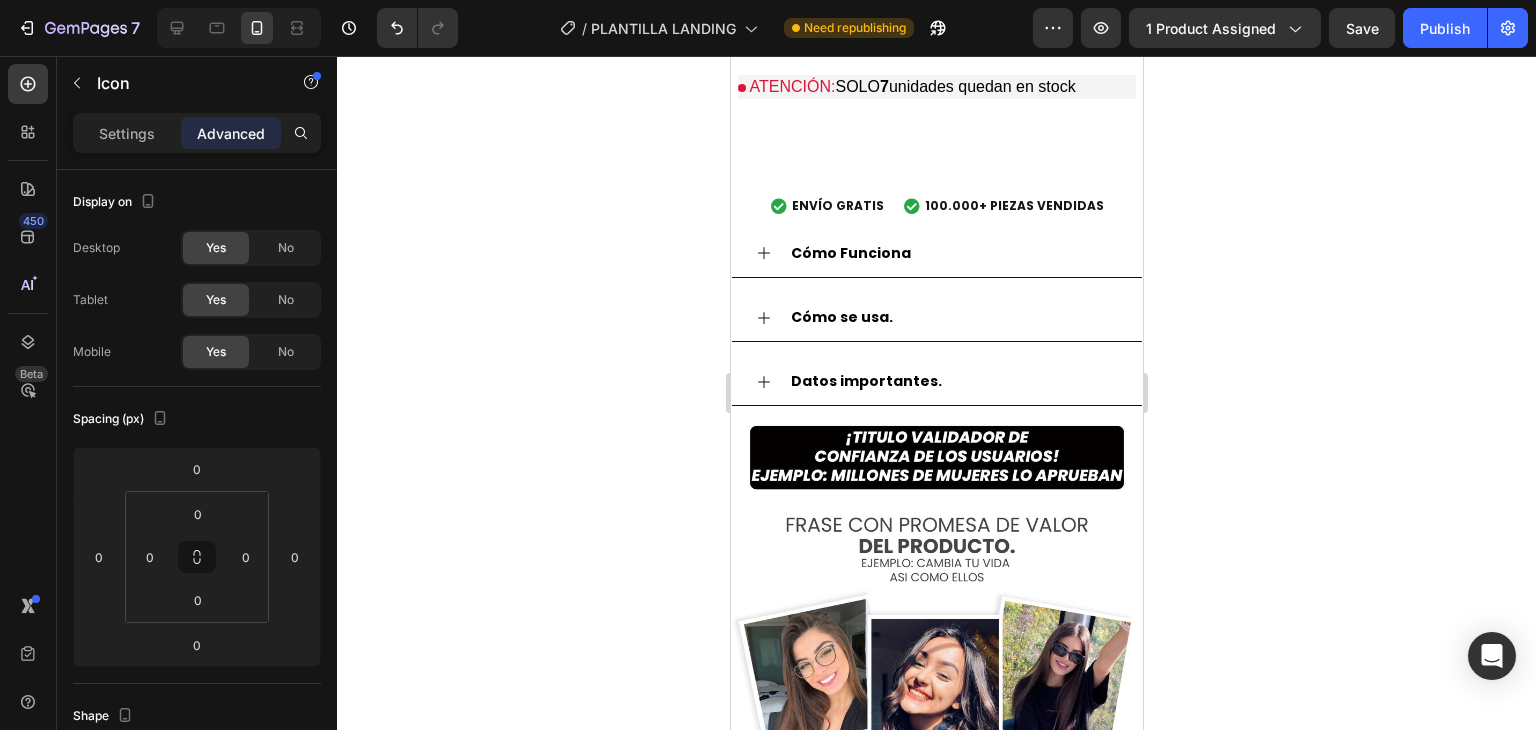 click 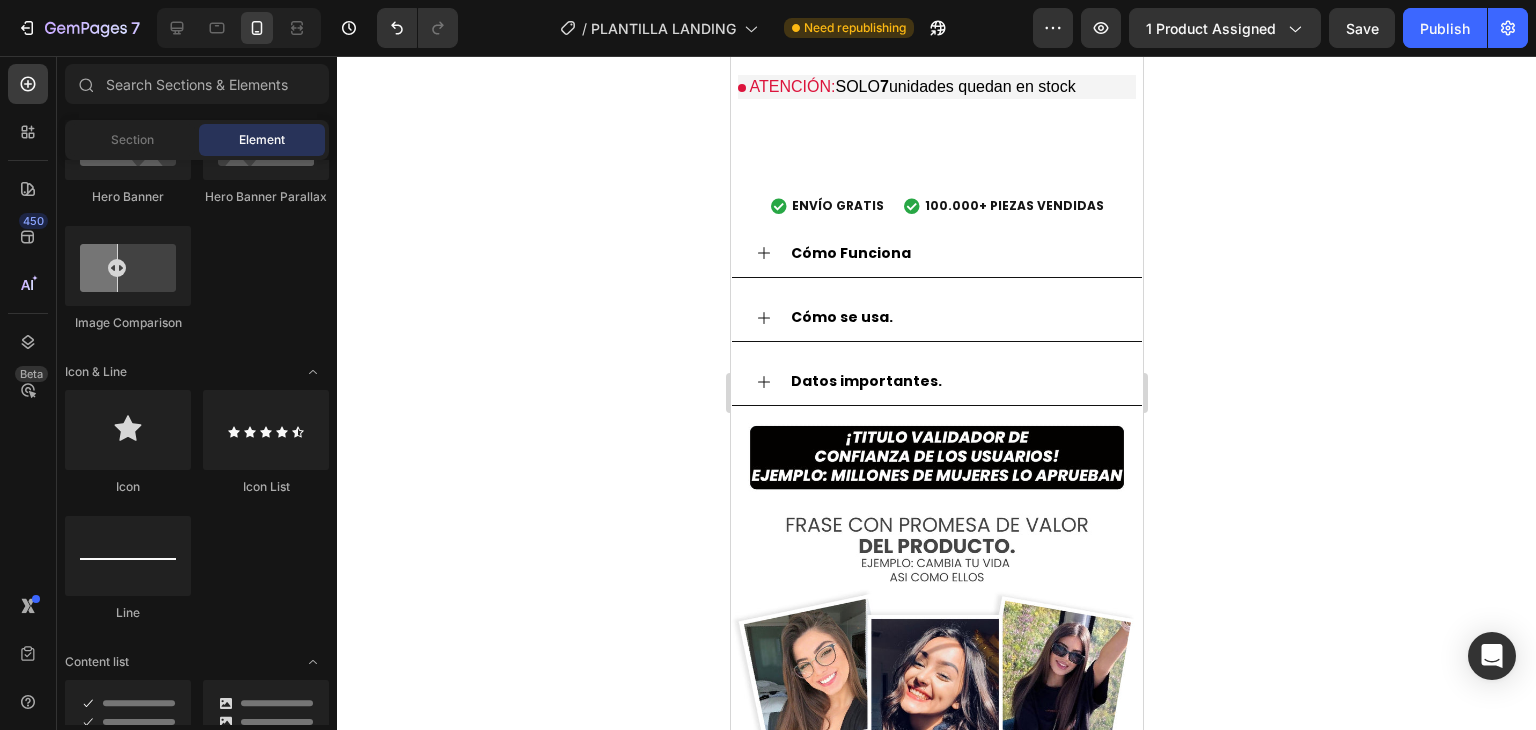 click 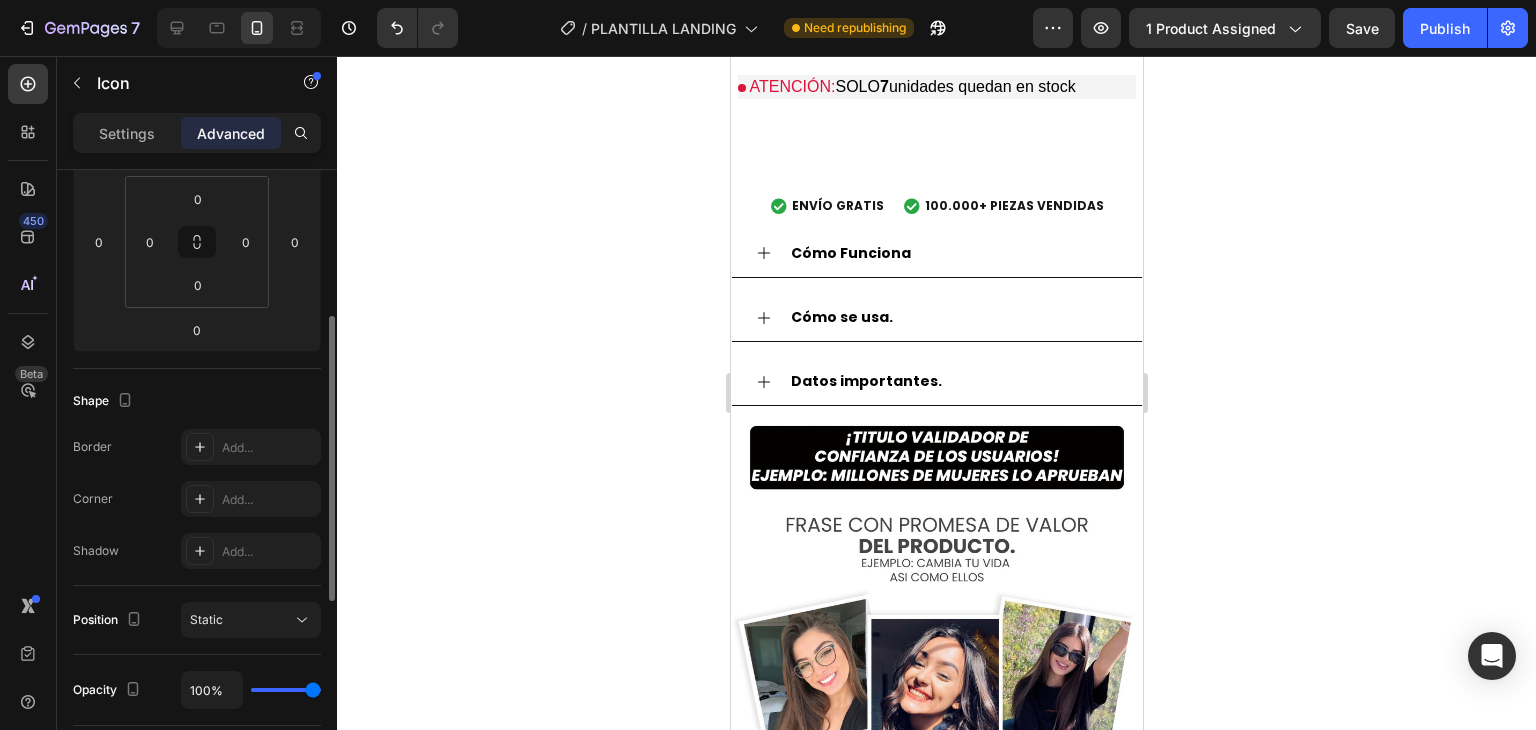 scroll, scrollTop: 0, scrollLeft: 0, axis: both 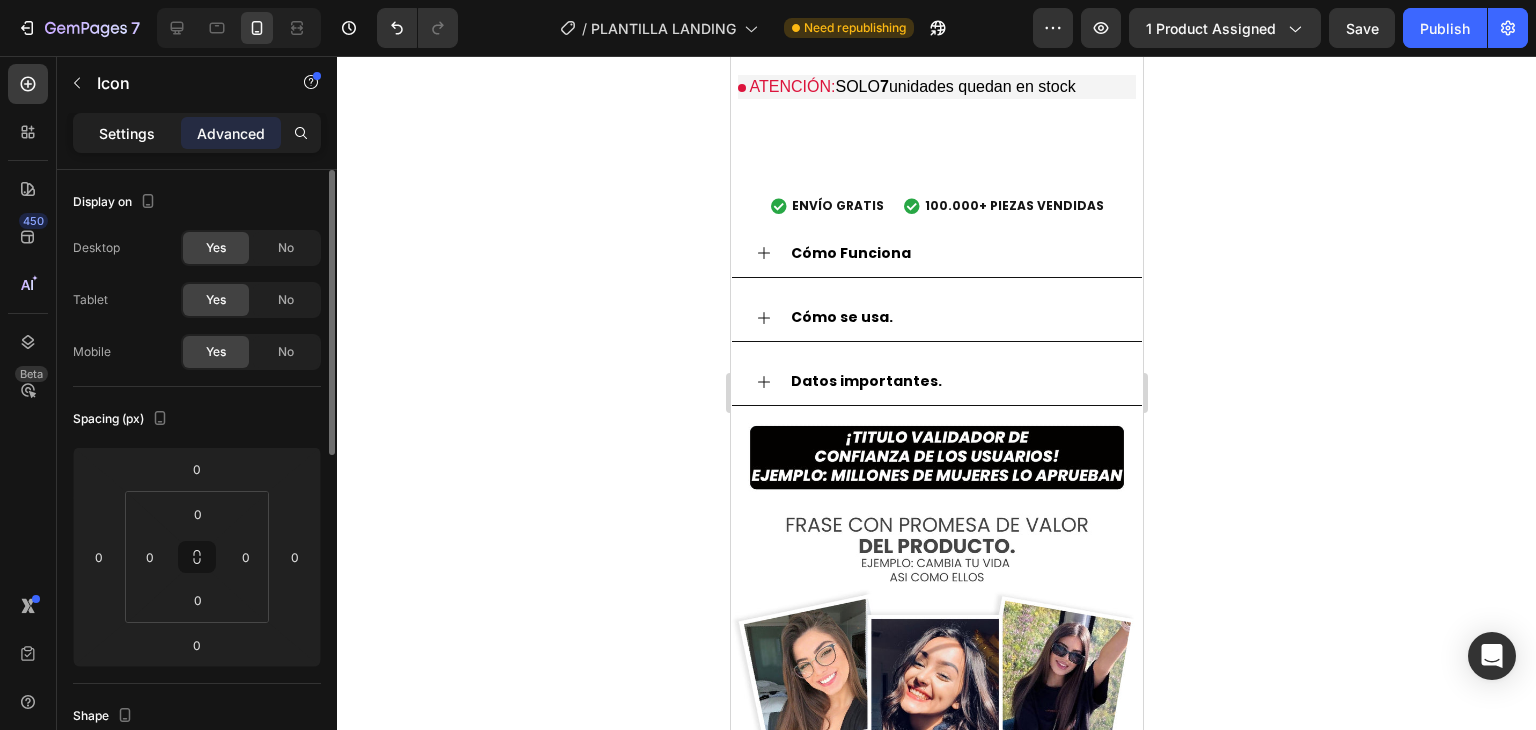 click on "Settings" 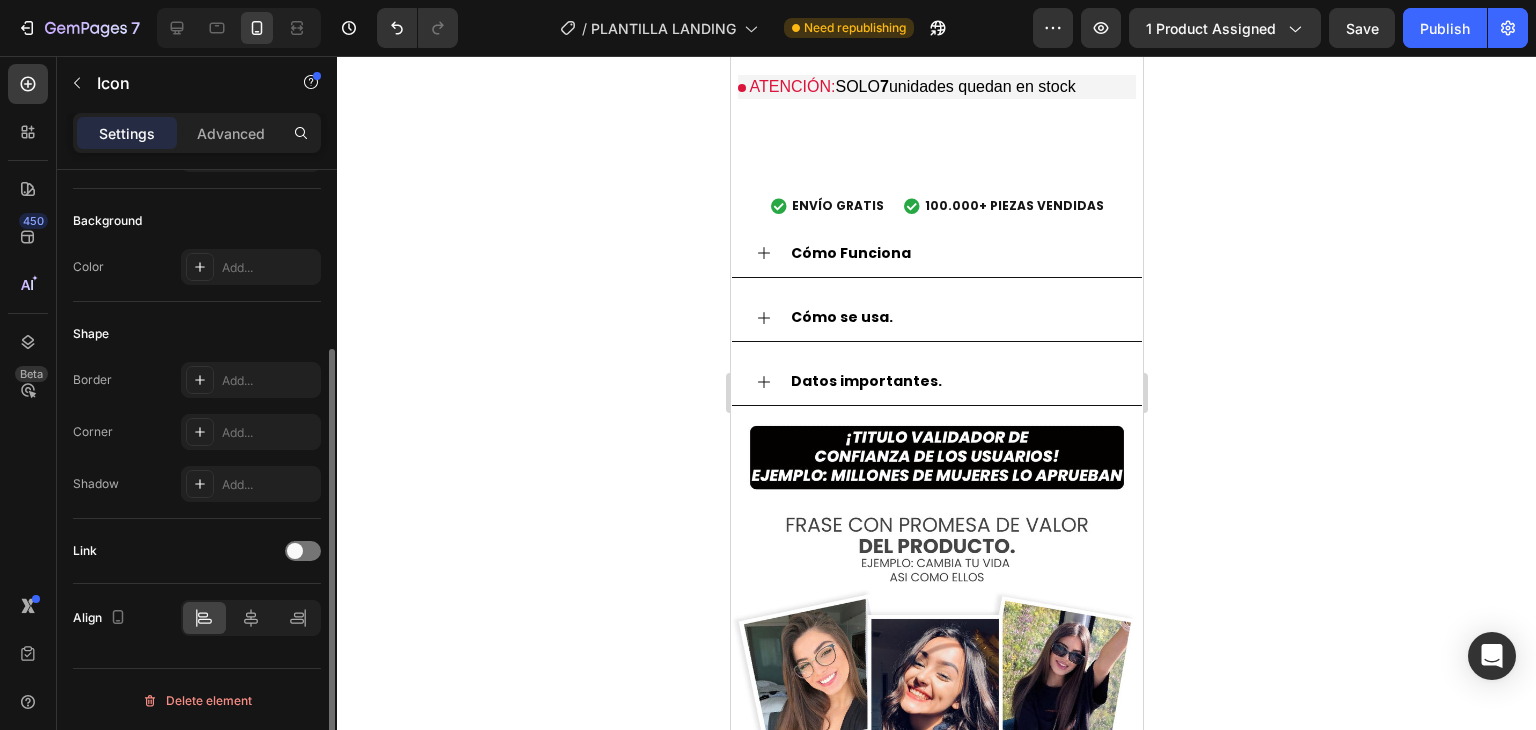 scroll, scrollTop: 0, scrollLeft: 0, axis: both 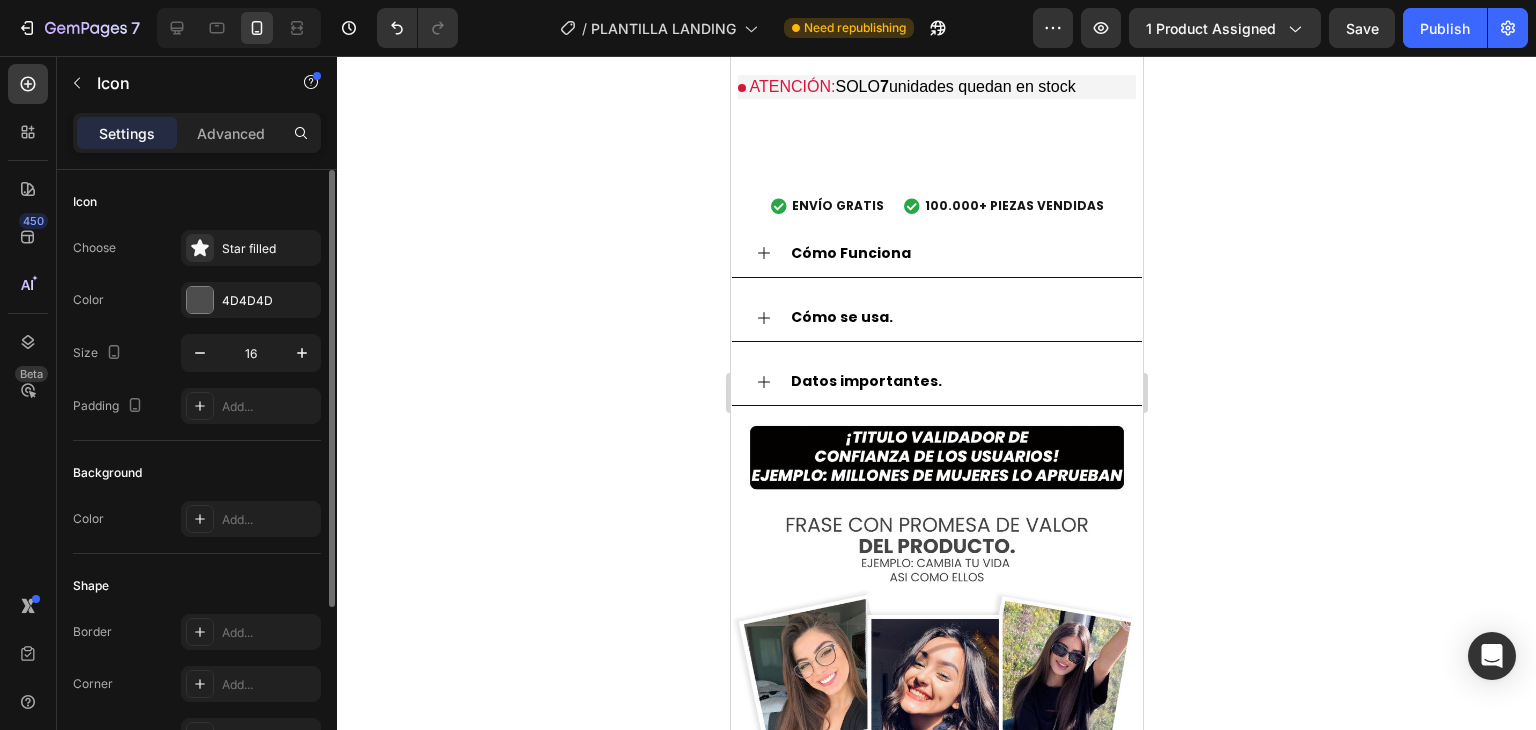 click on "Settings Advanced" at bounding box center [197, 133] 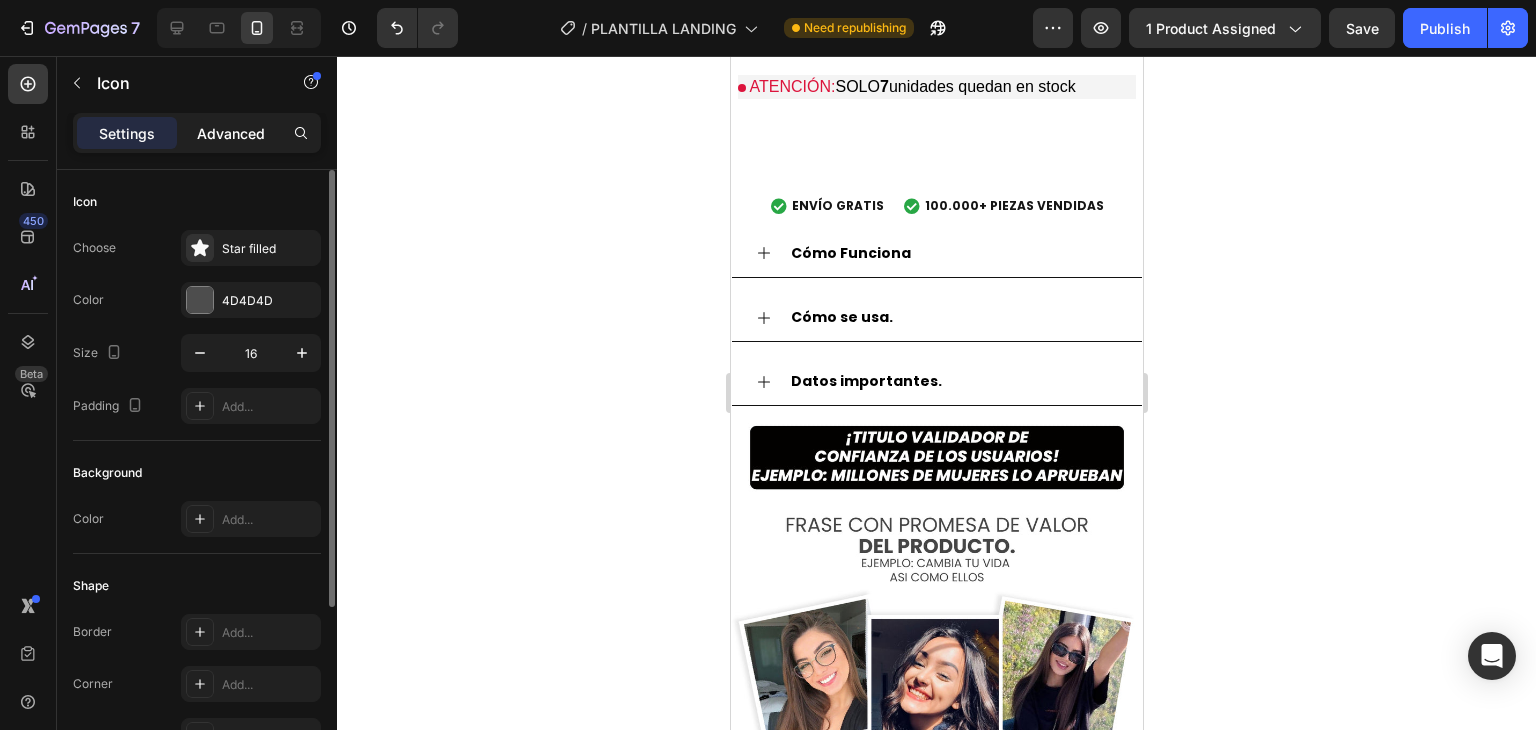 click on "Advanced" at bounding box center (231, 133) 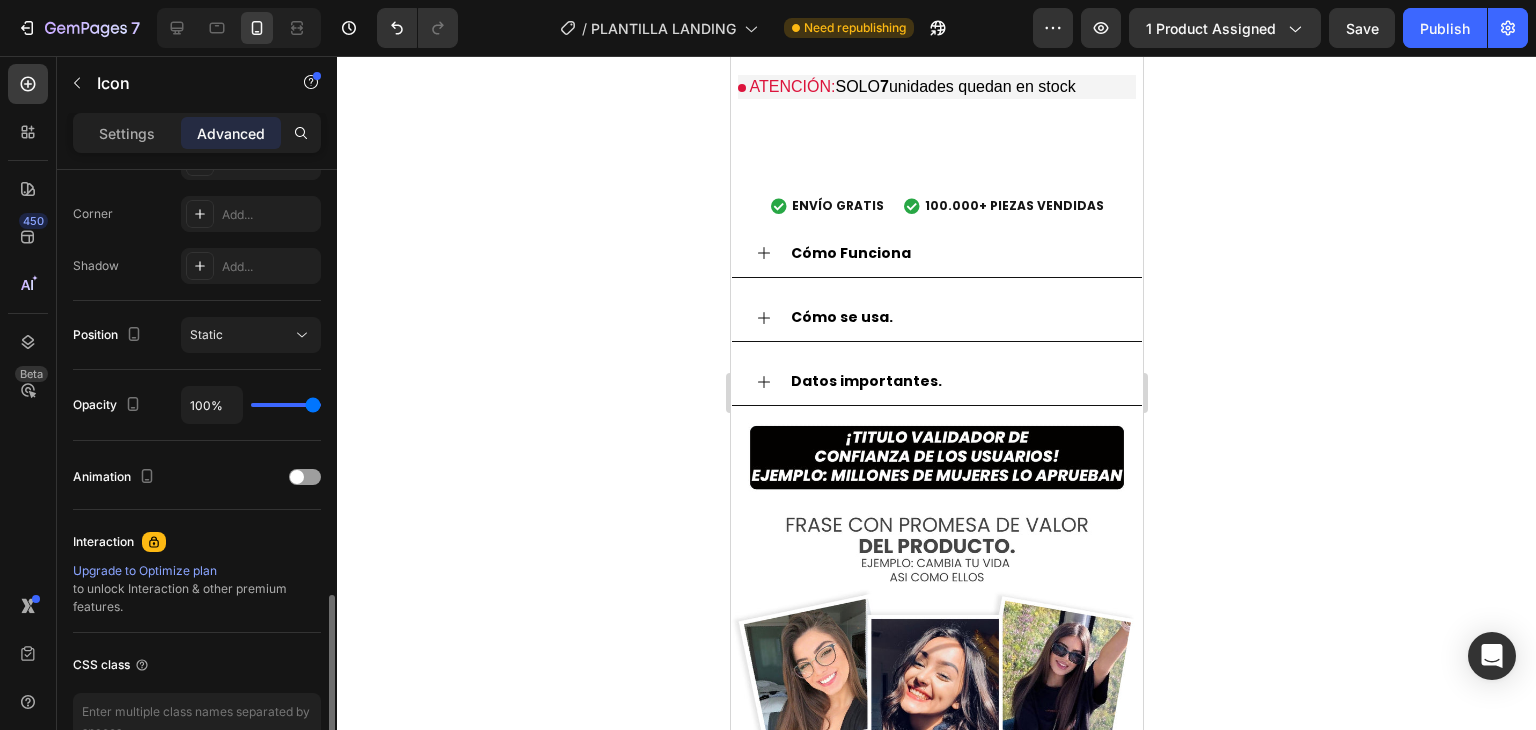 scroll, scrollTop: 715, scrollLeft: 0, axis: vertical 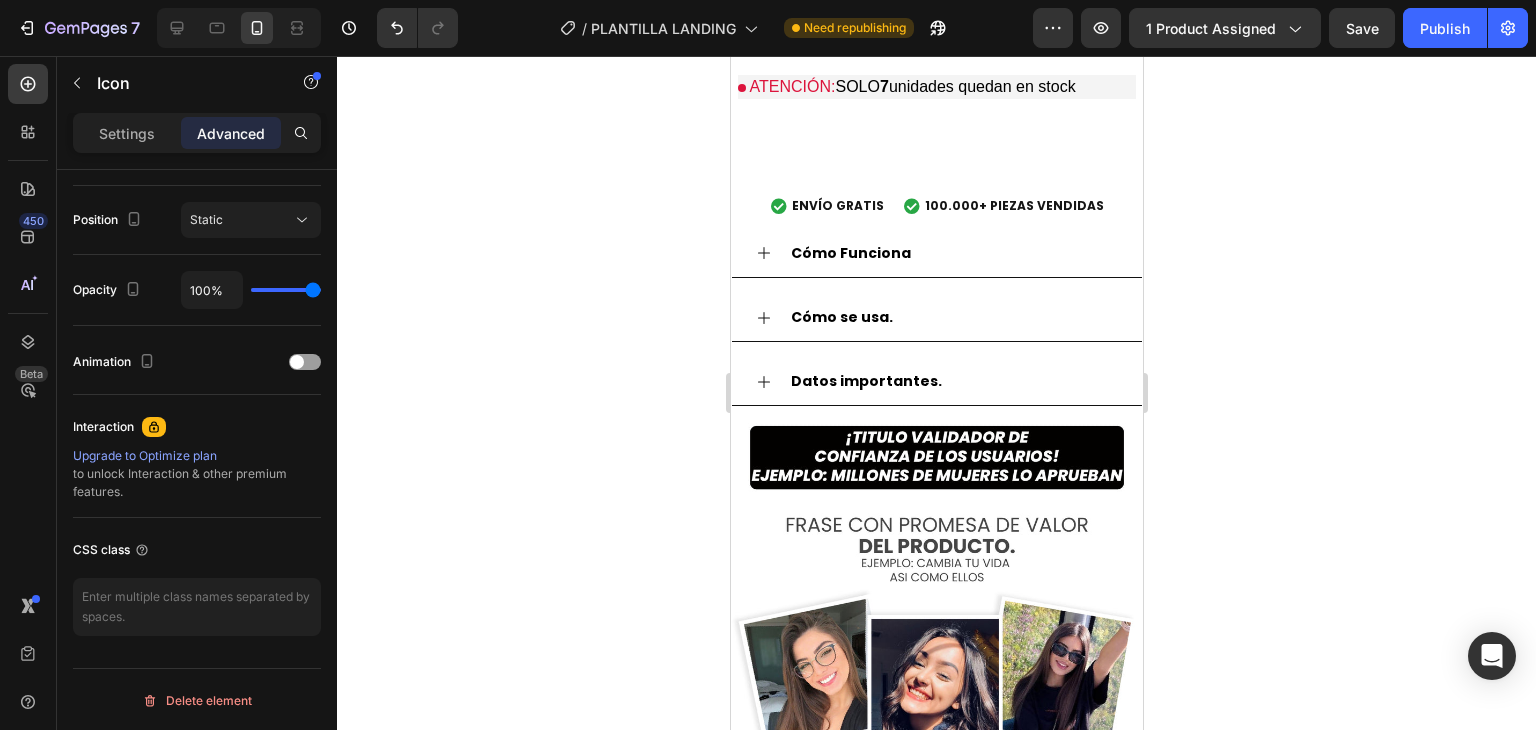 click 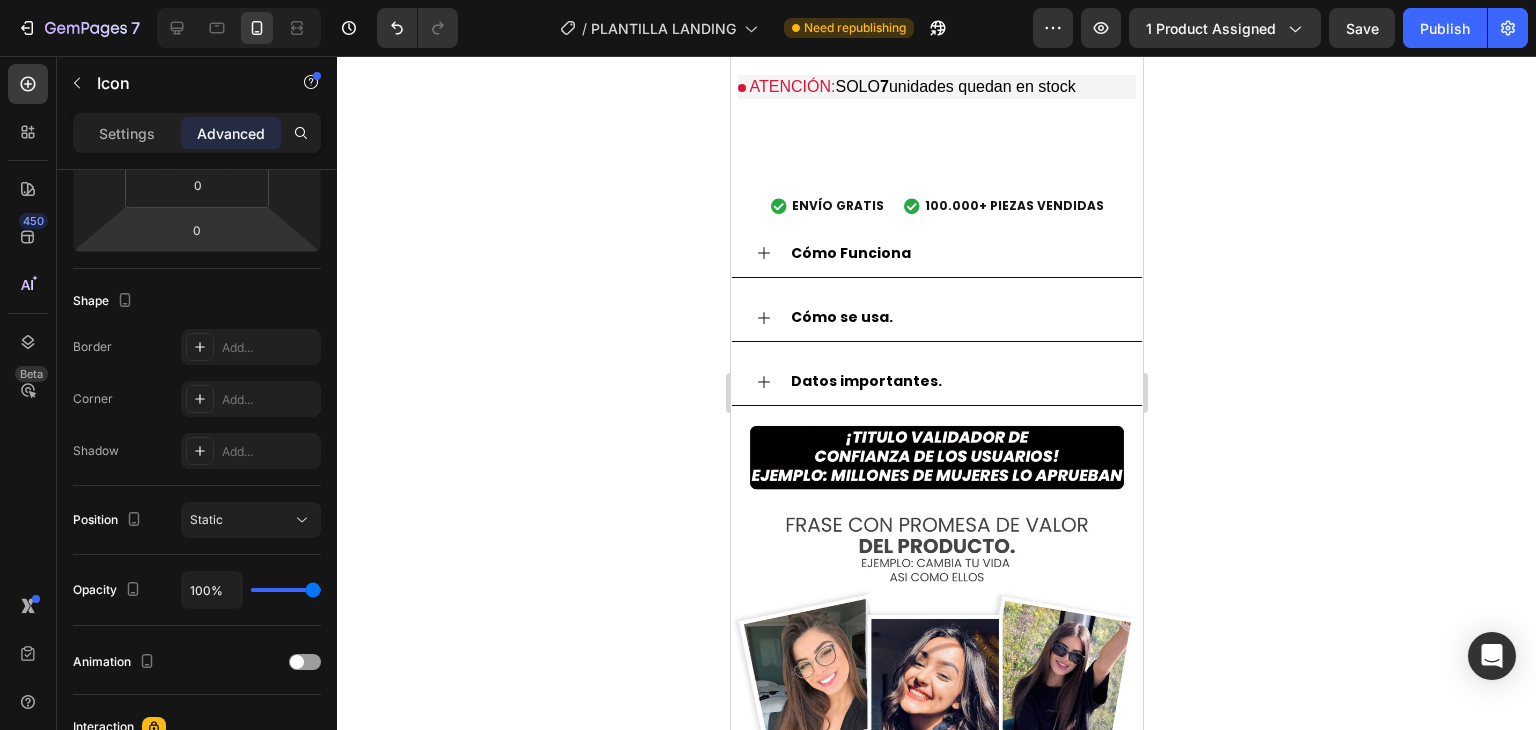 scroll, scrollTop: 0, scrollLeft: 0, axis: both 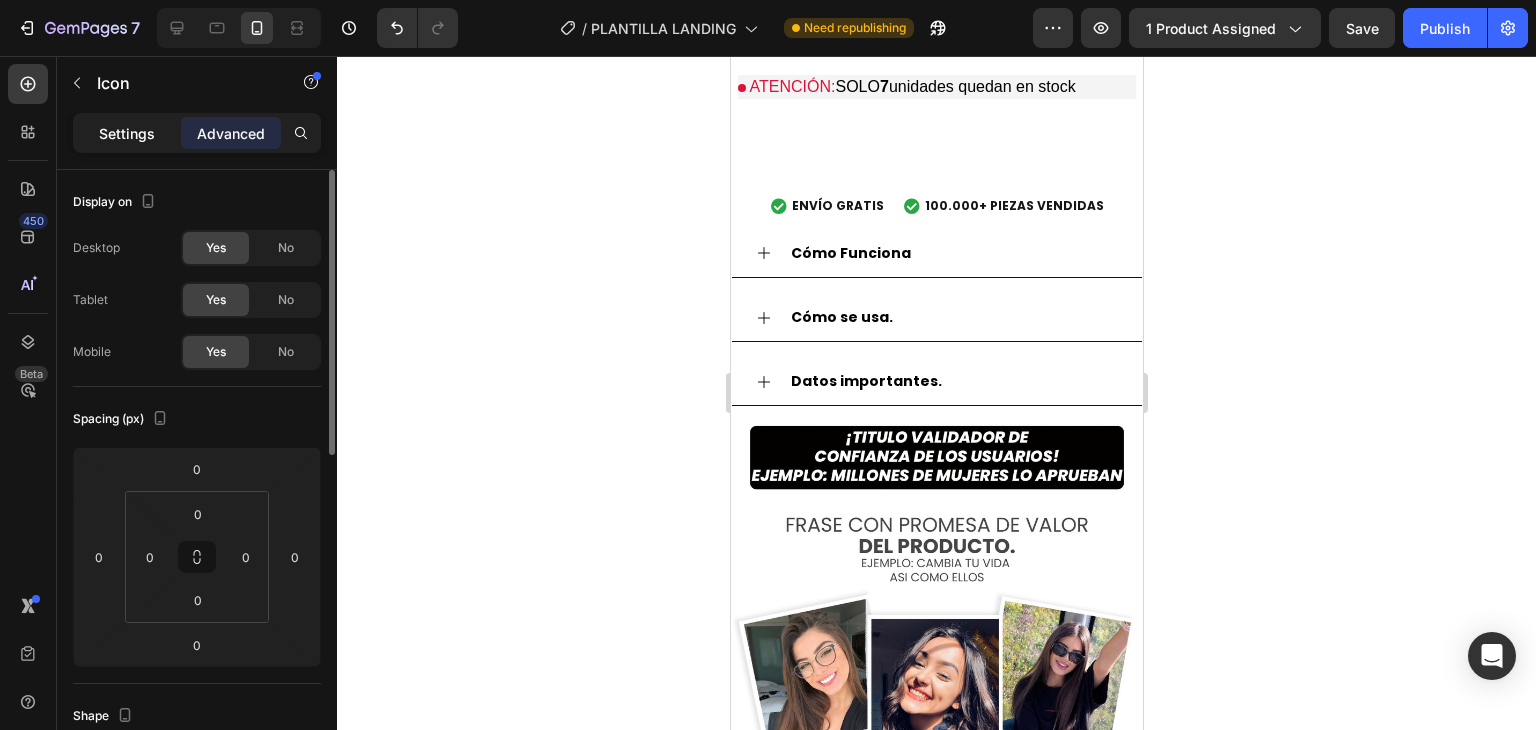 click on "Settings" at bounding box center [127, 133] 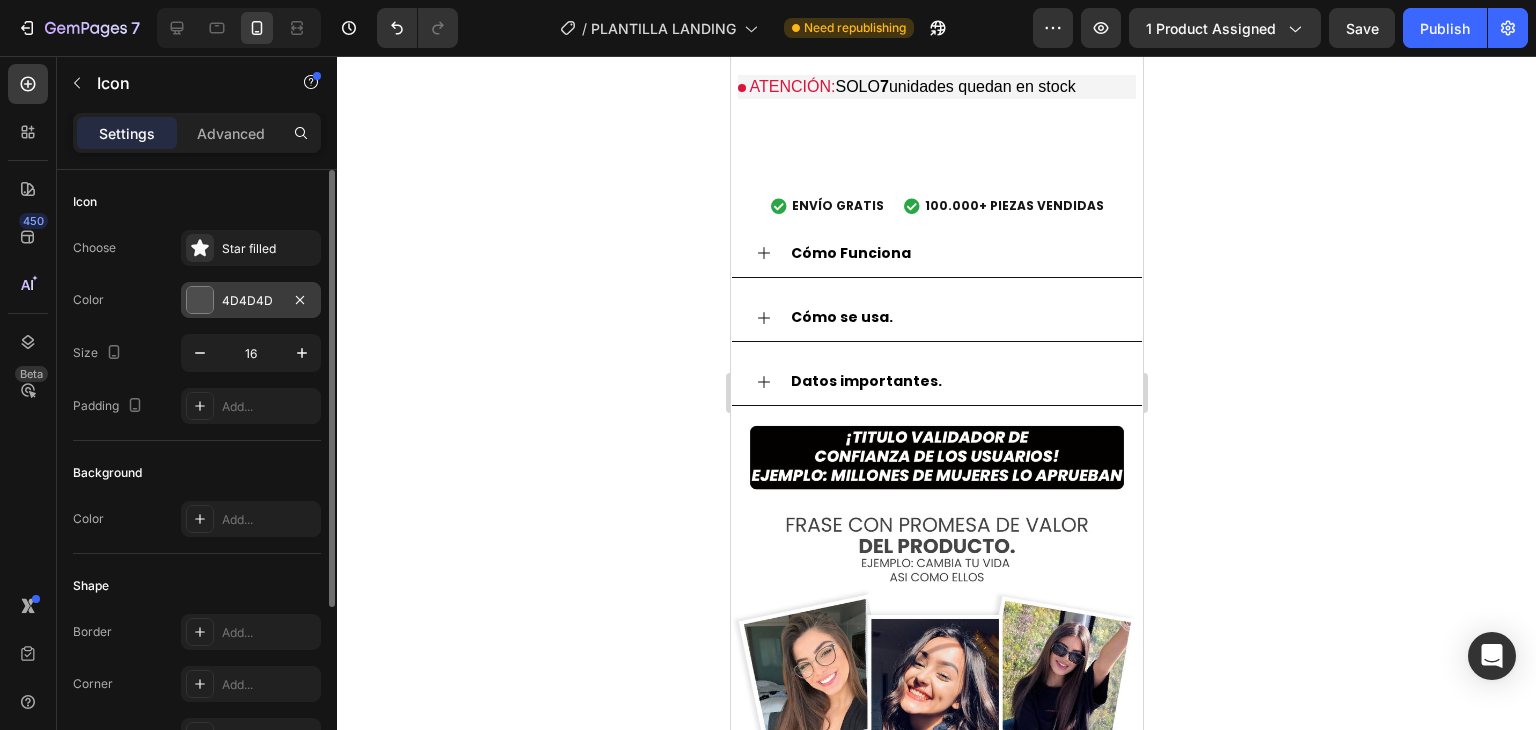 click at bounding box center (200, 300) 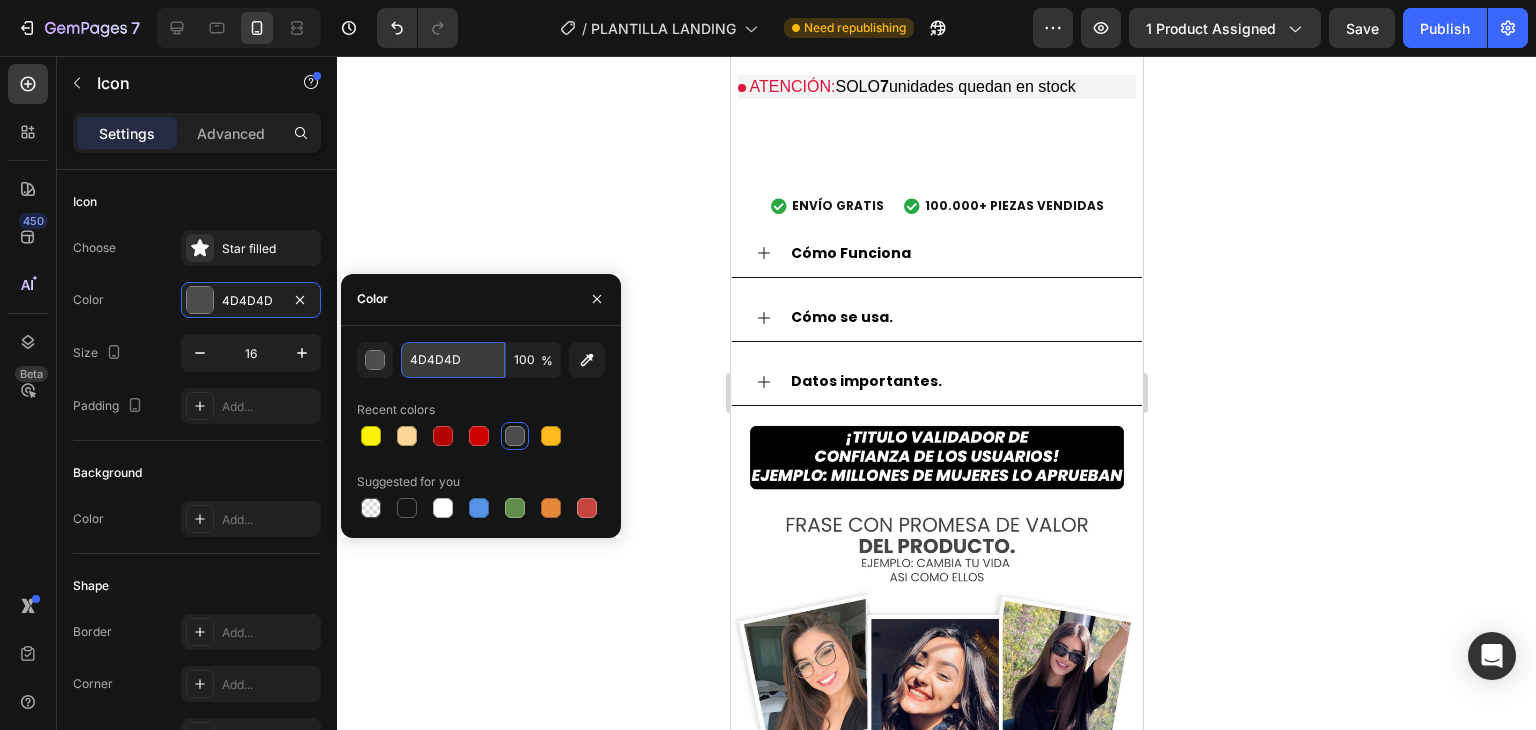 click on "4D4D4D" at bounding box center (453, 360) 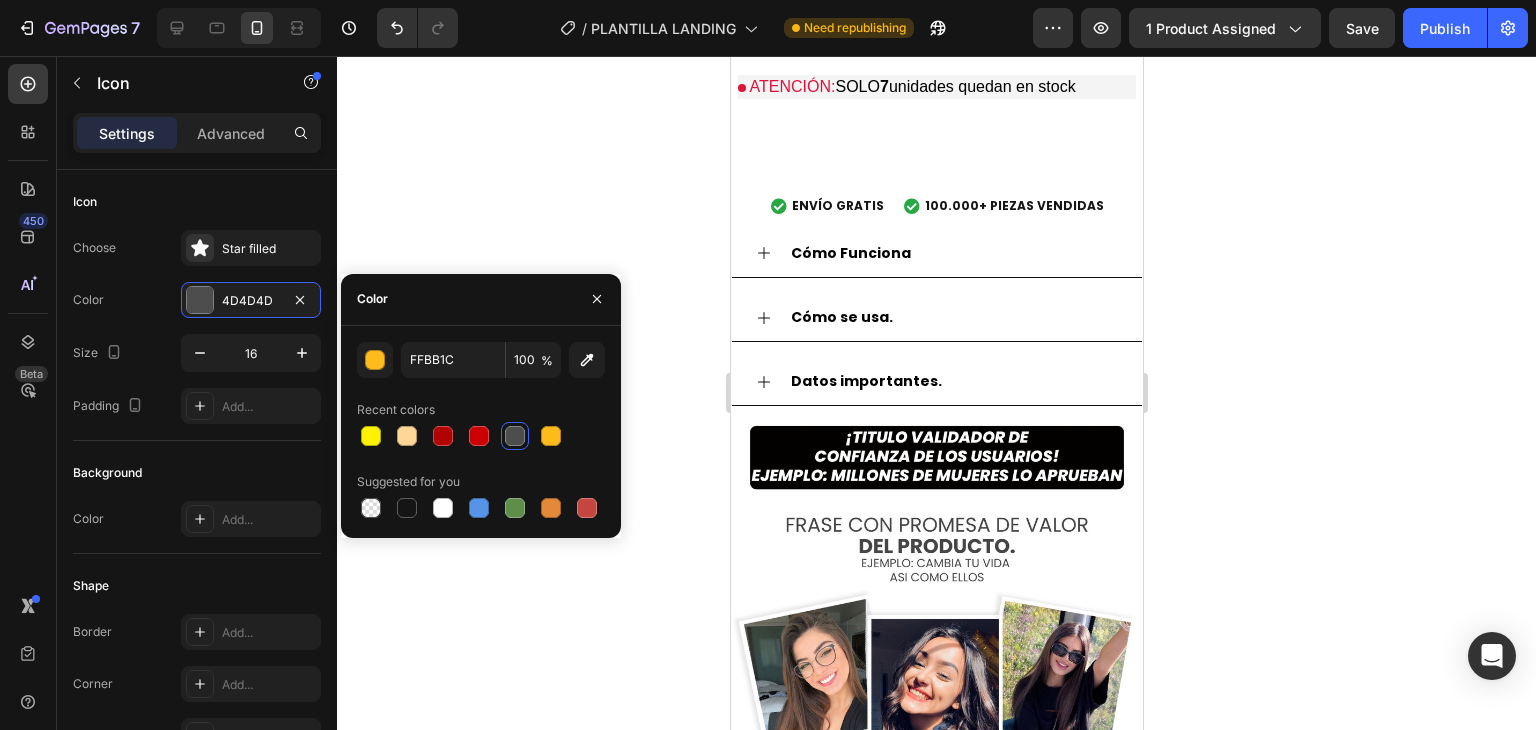 click 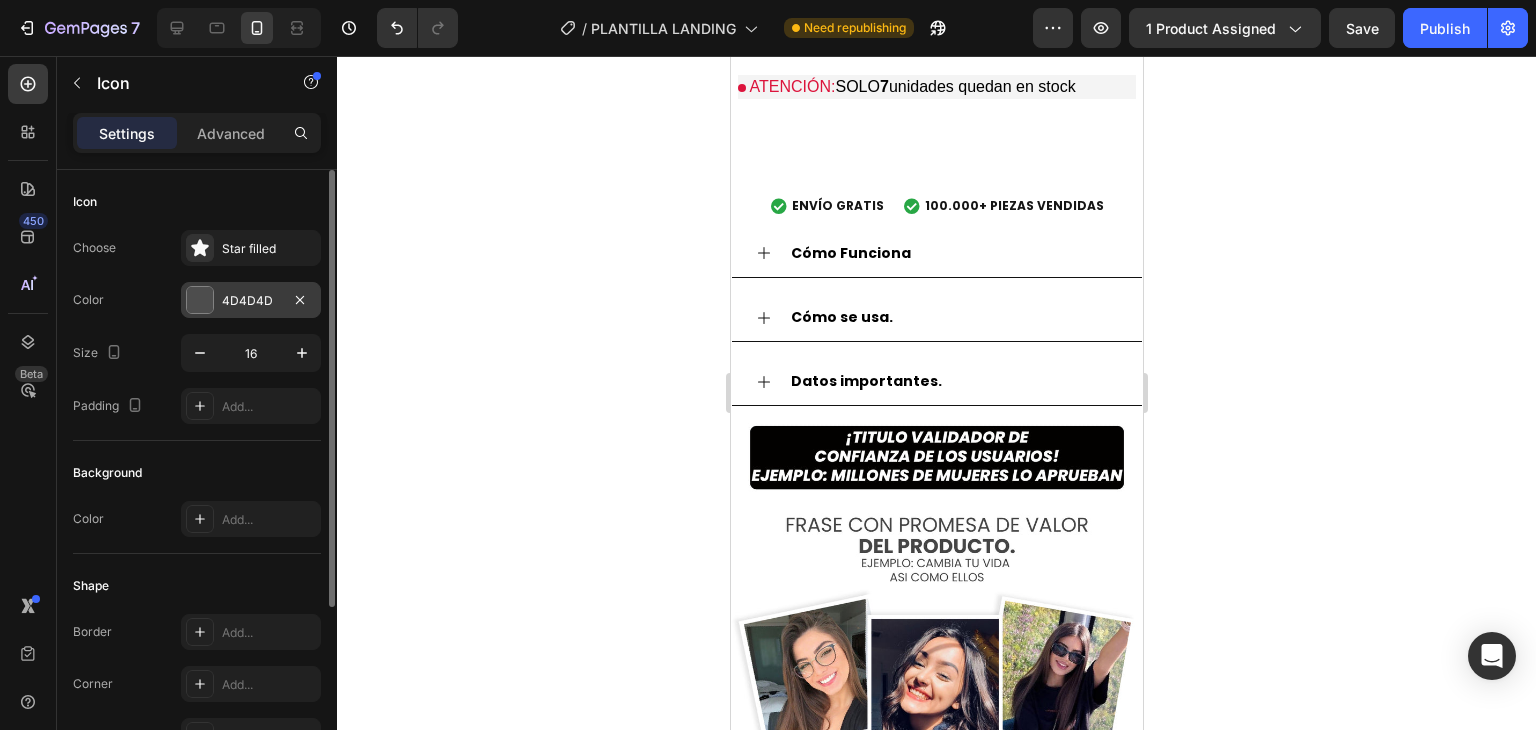 click on "4D4D4D" at bounding box center (251, 301) 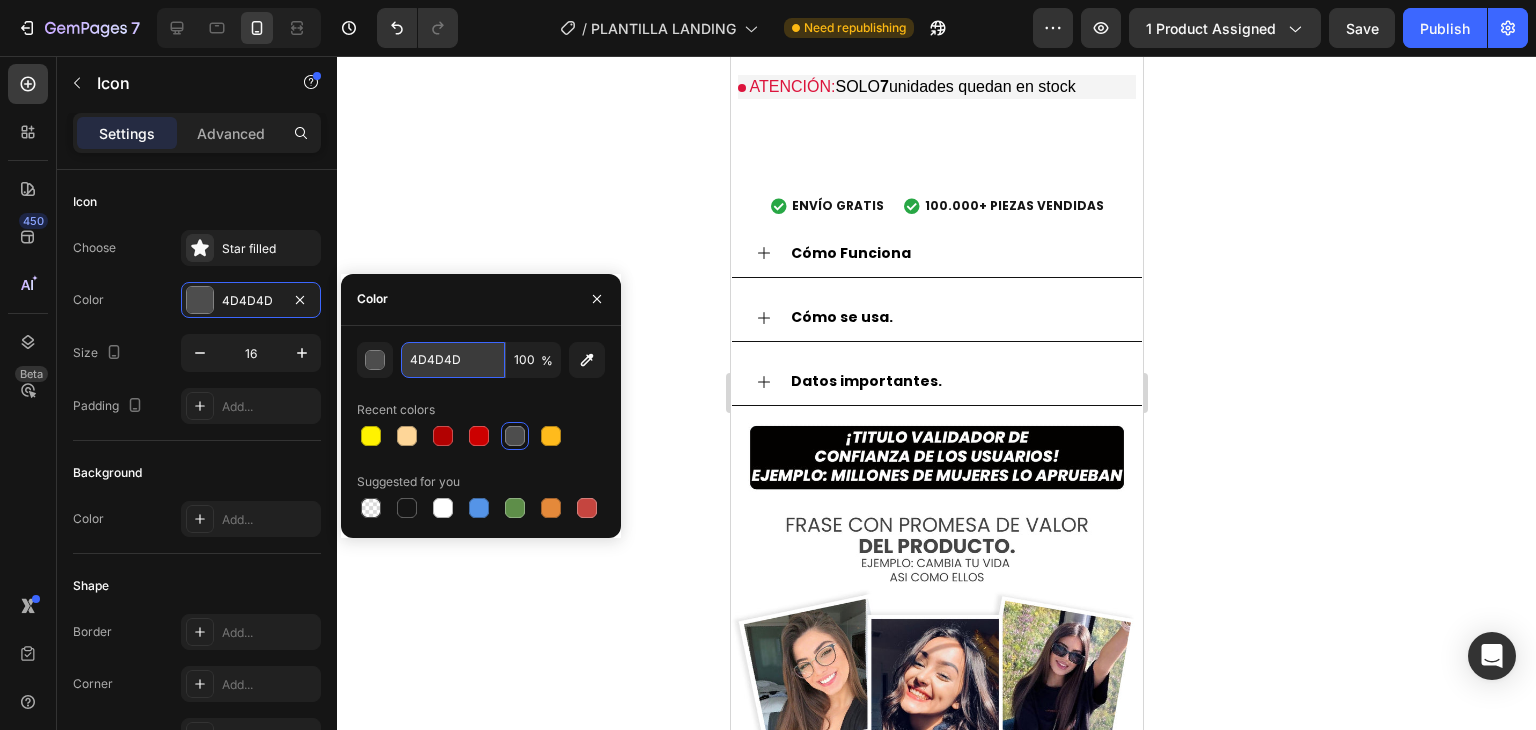 click on "4D4D4D" at bounding box center [453, 360] 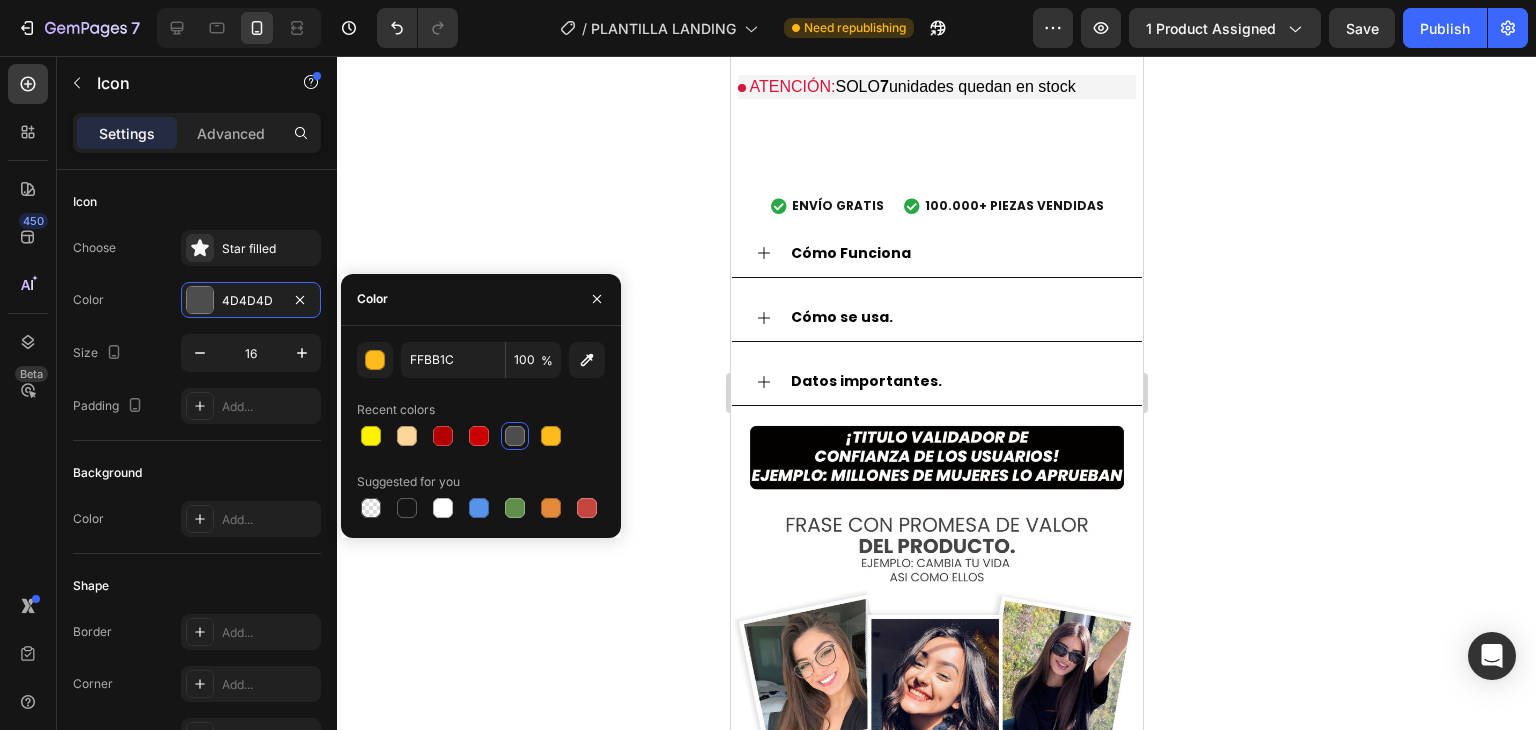 click 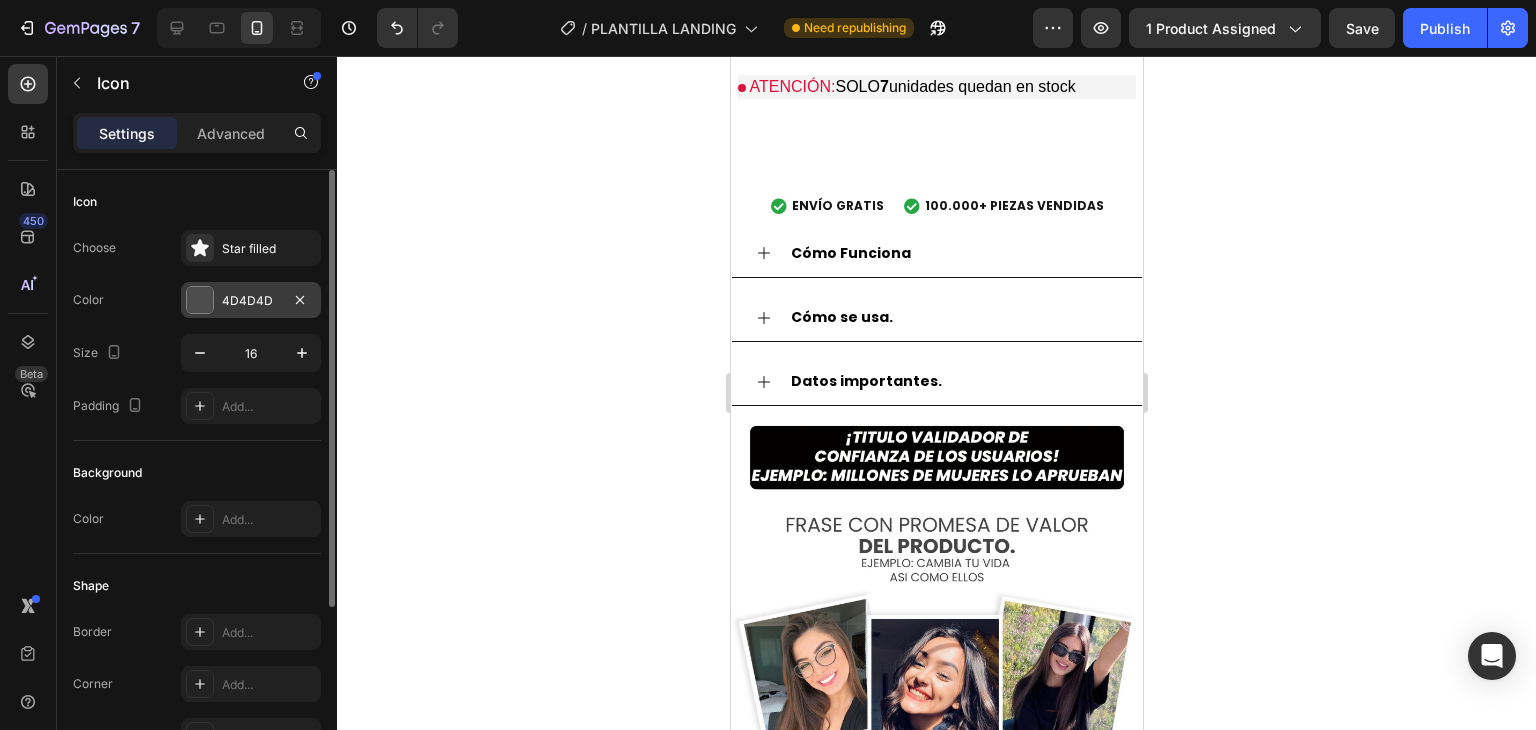 click on "4D4D4D" at bounding box center (251, 301) 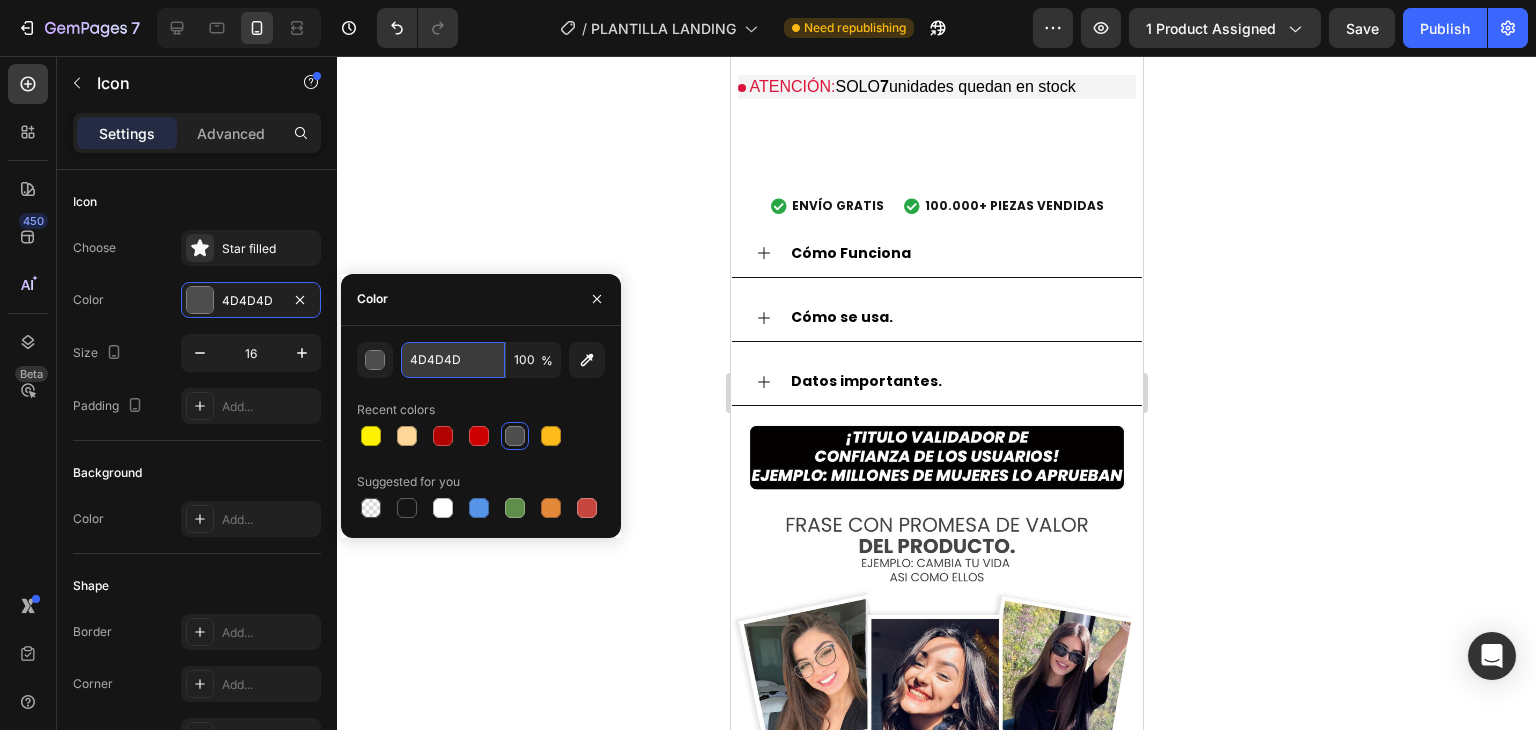 click on "4D4D4D" at bounding box center (453, 360) 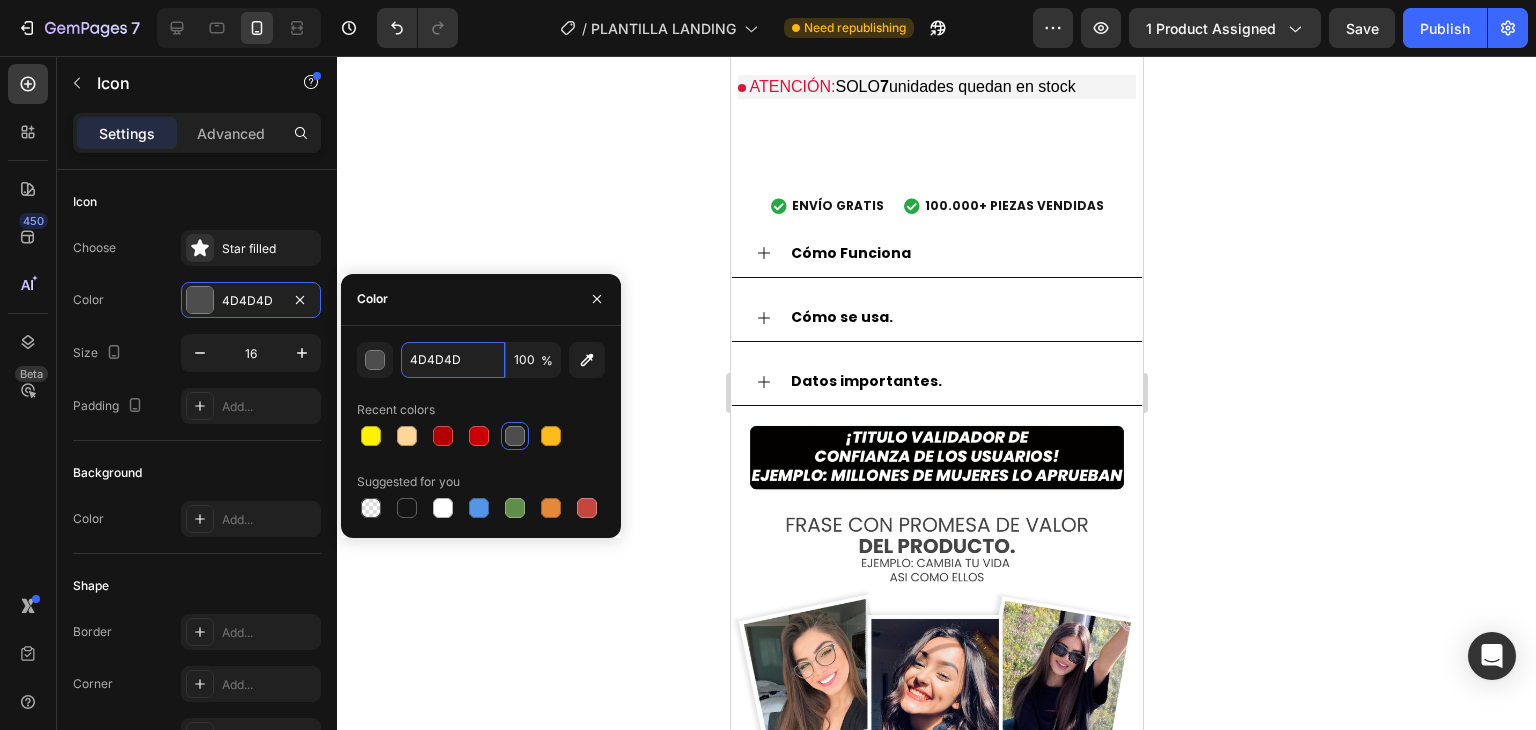 paste on "FFBB1C" 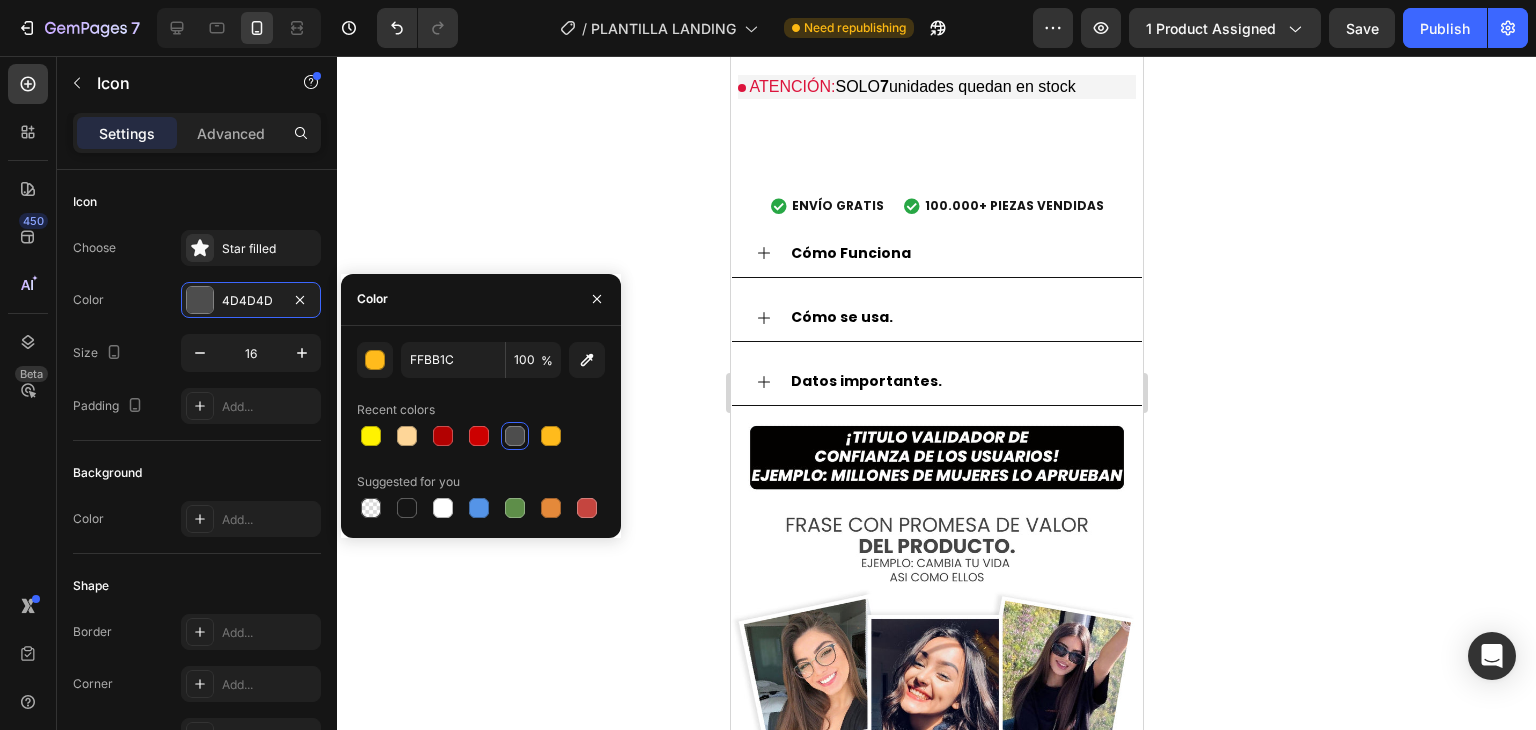click 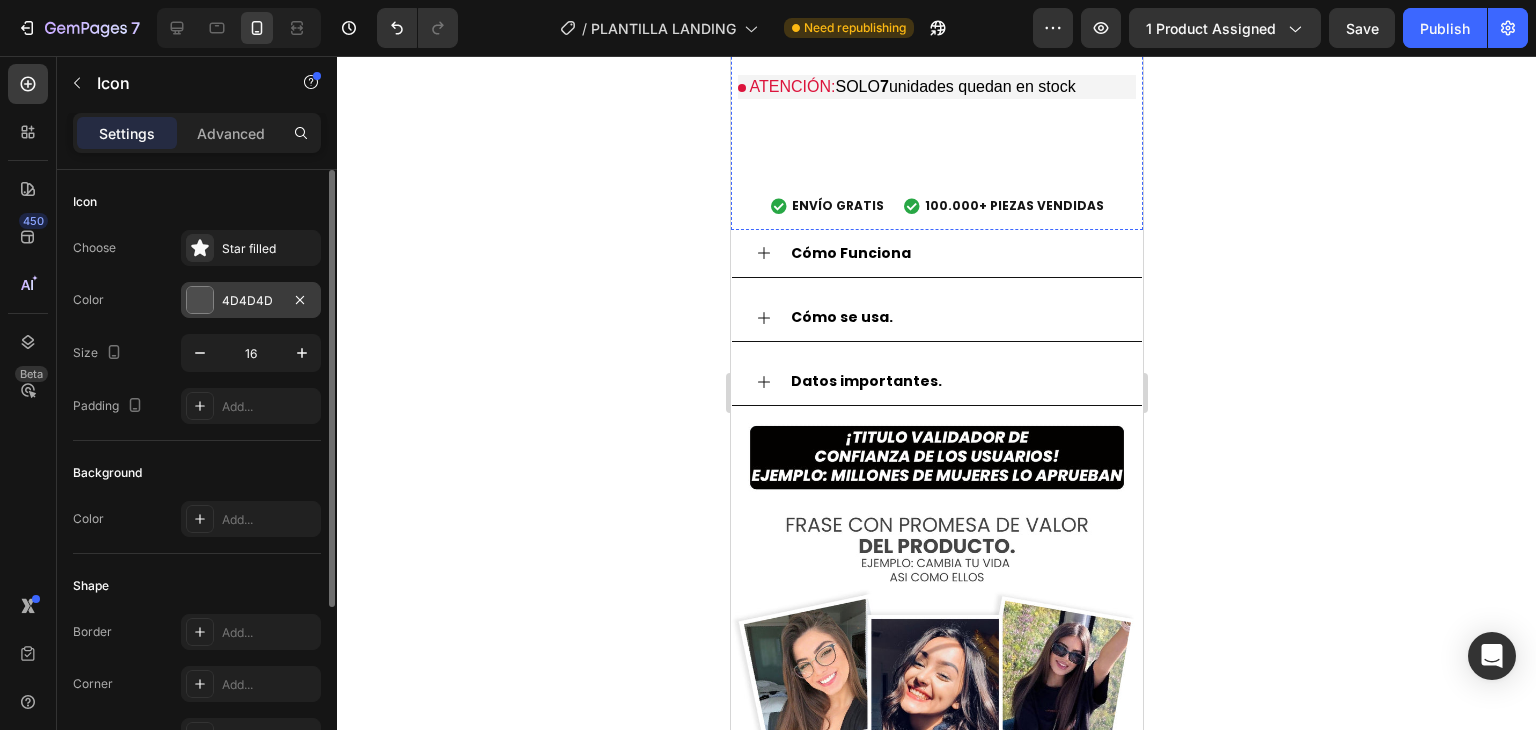 click on "4D4D4D" at bounding box center (251, 301) 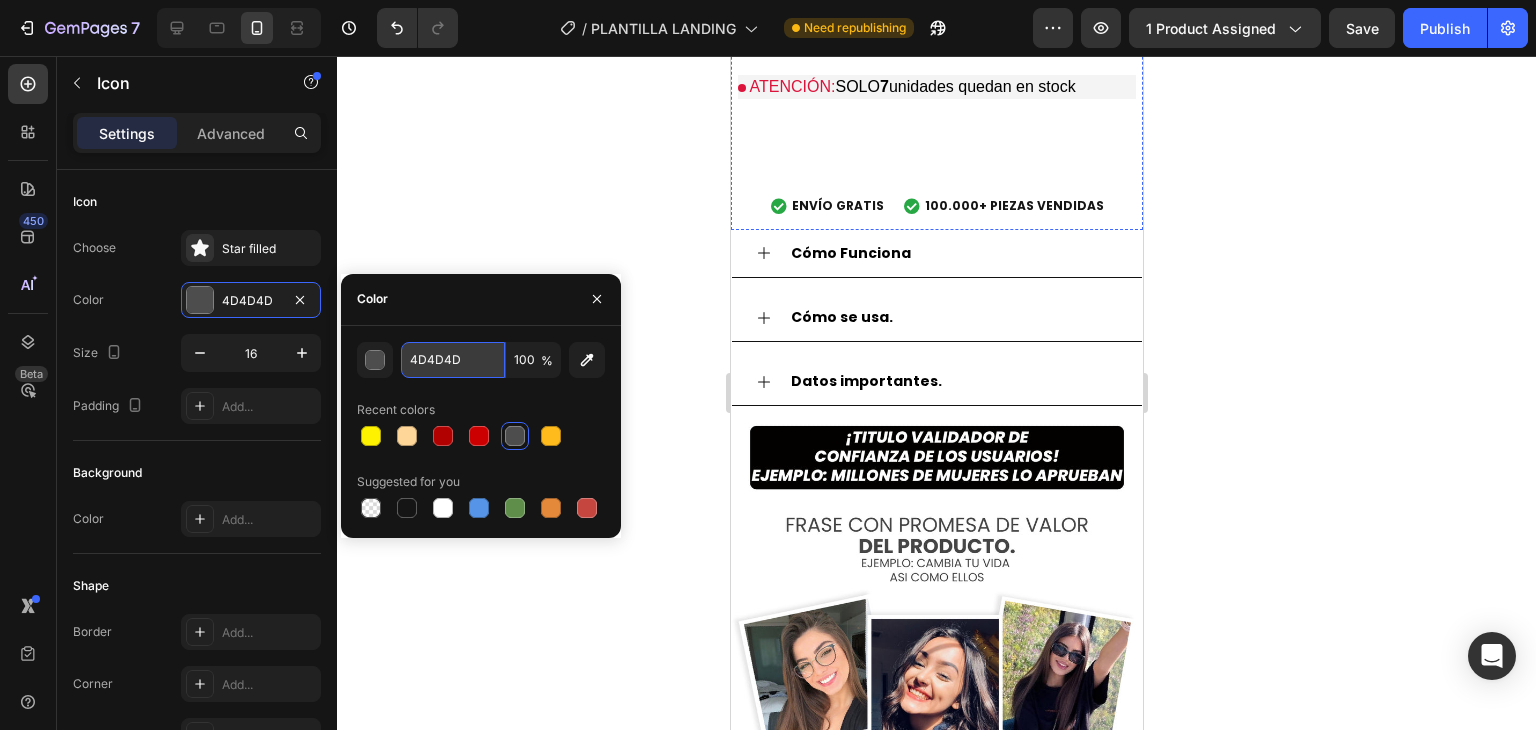 click on "4D4D4D" at bounding box center (453, 360) 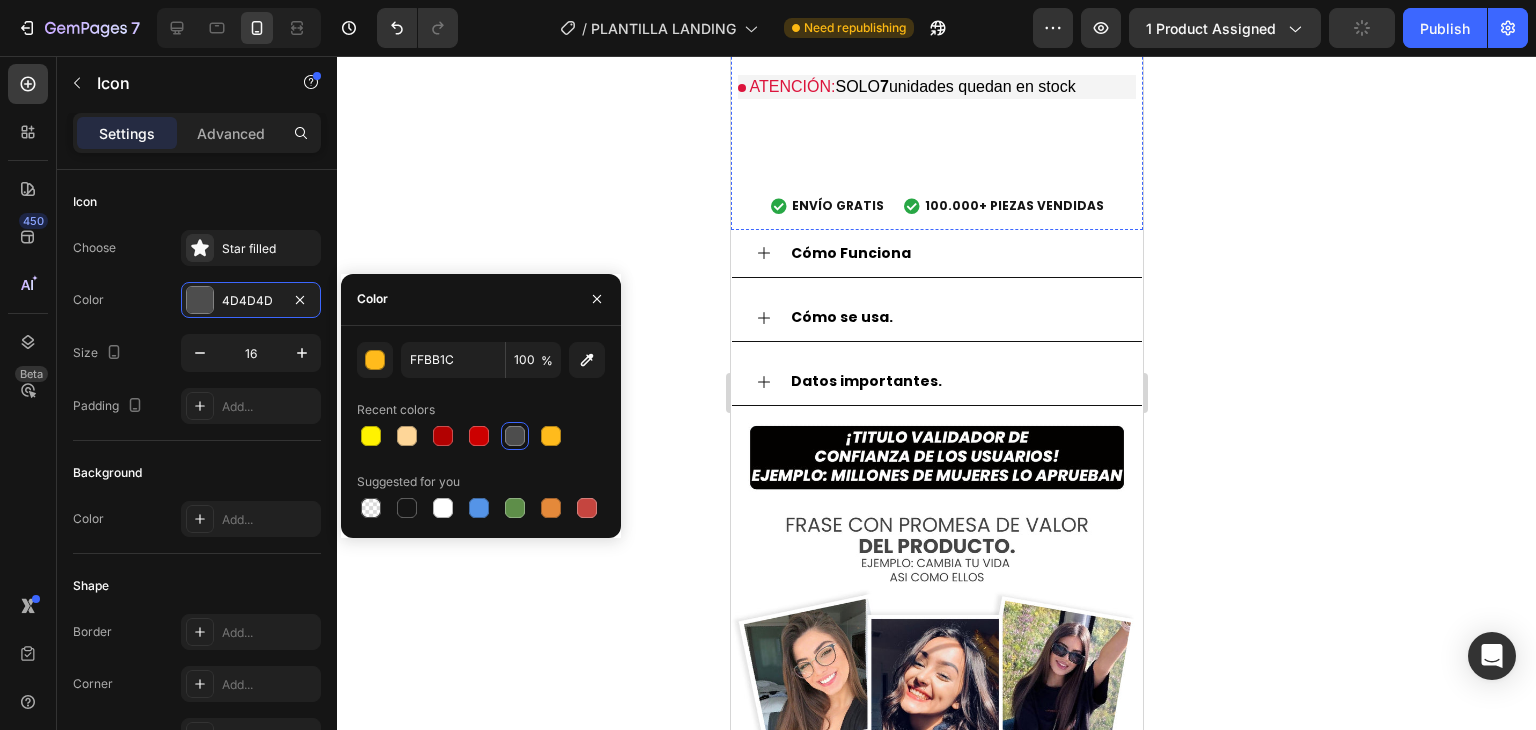 click 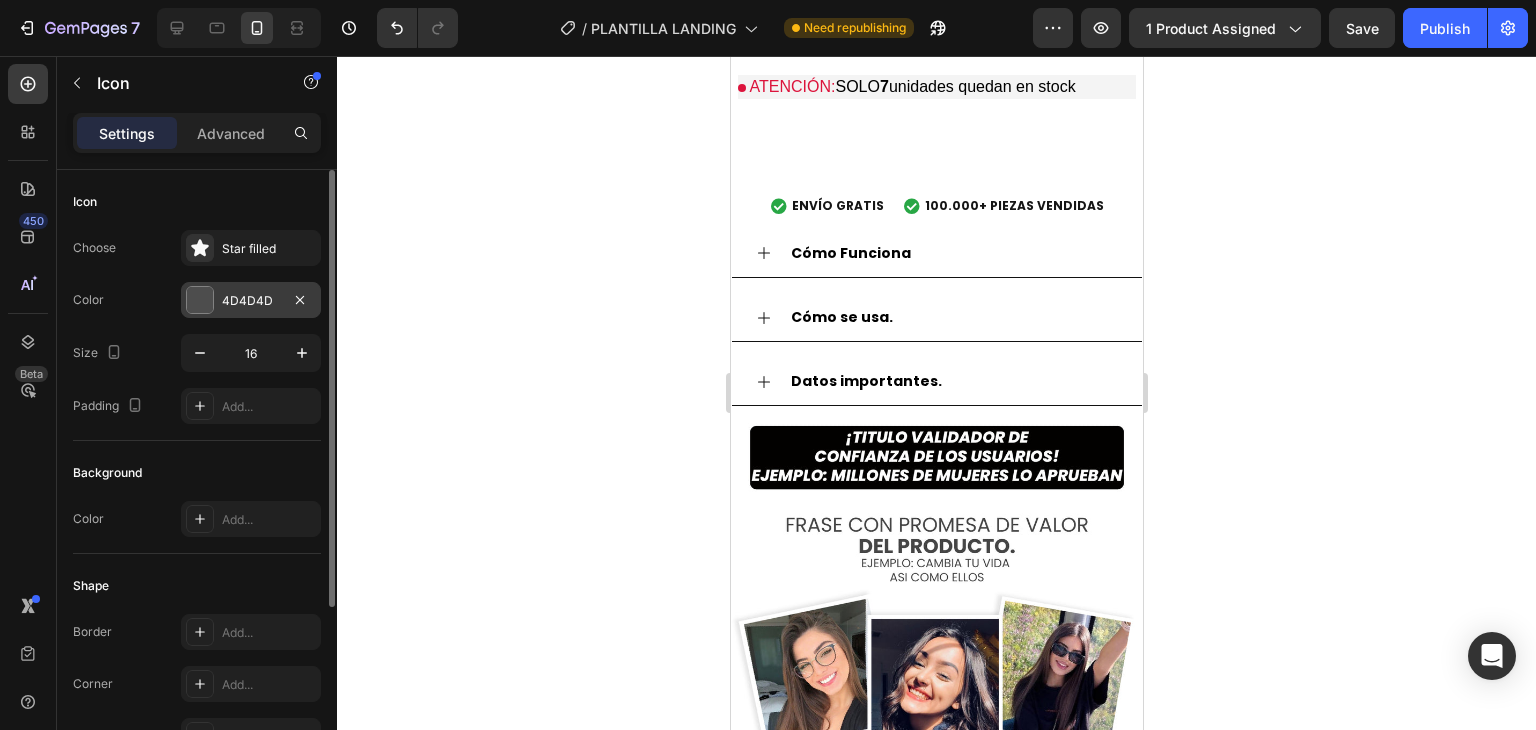 click on "4D4D4D" at bounding box center (251, 301) 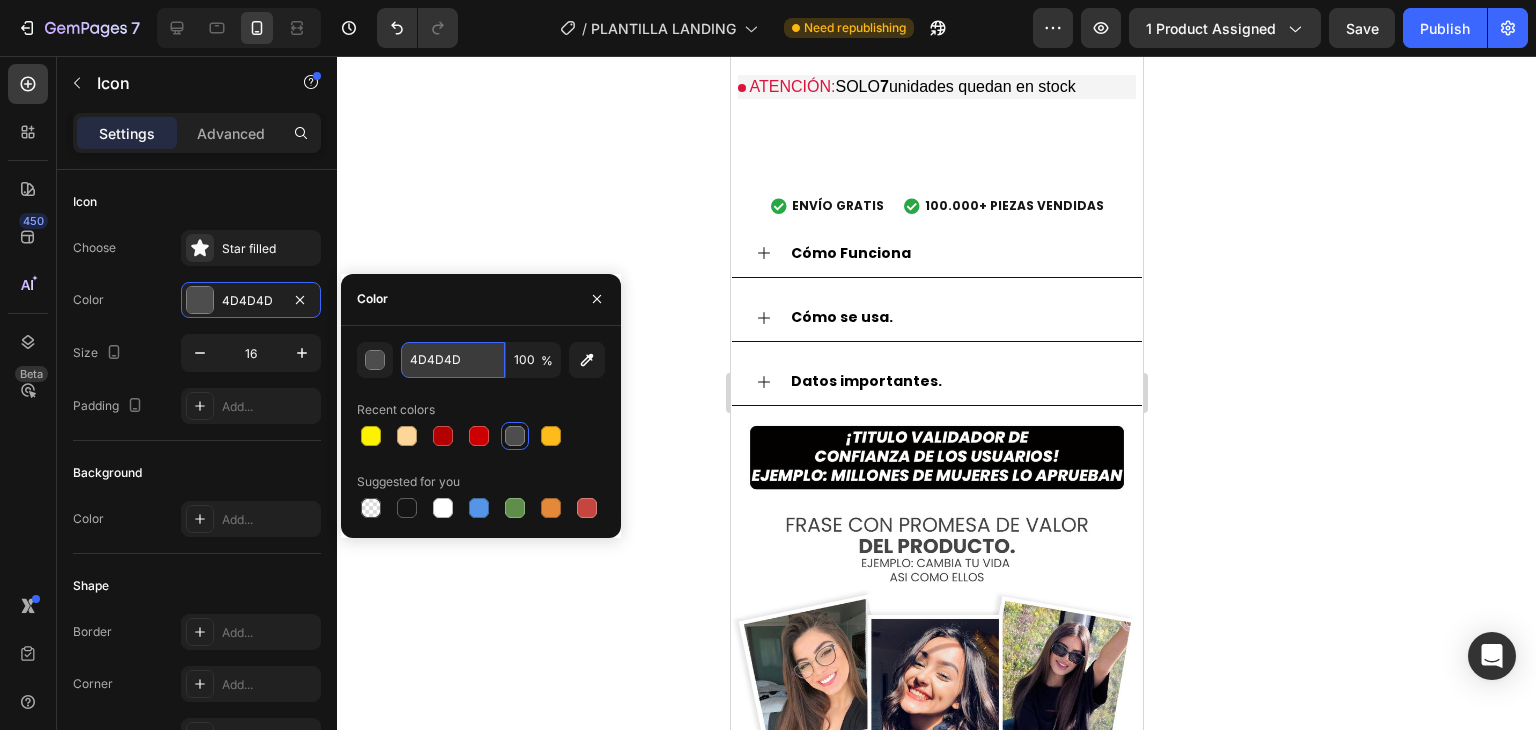 click on "4D4D4D" at bounding box center (453, 360) 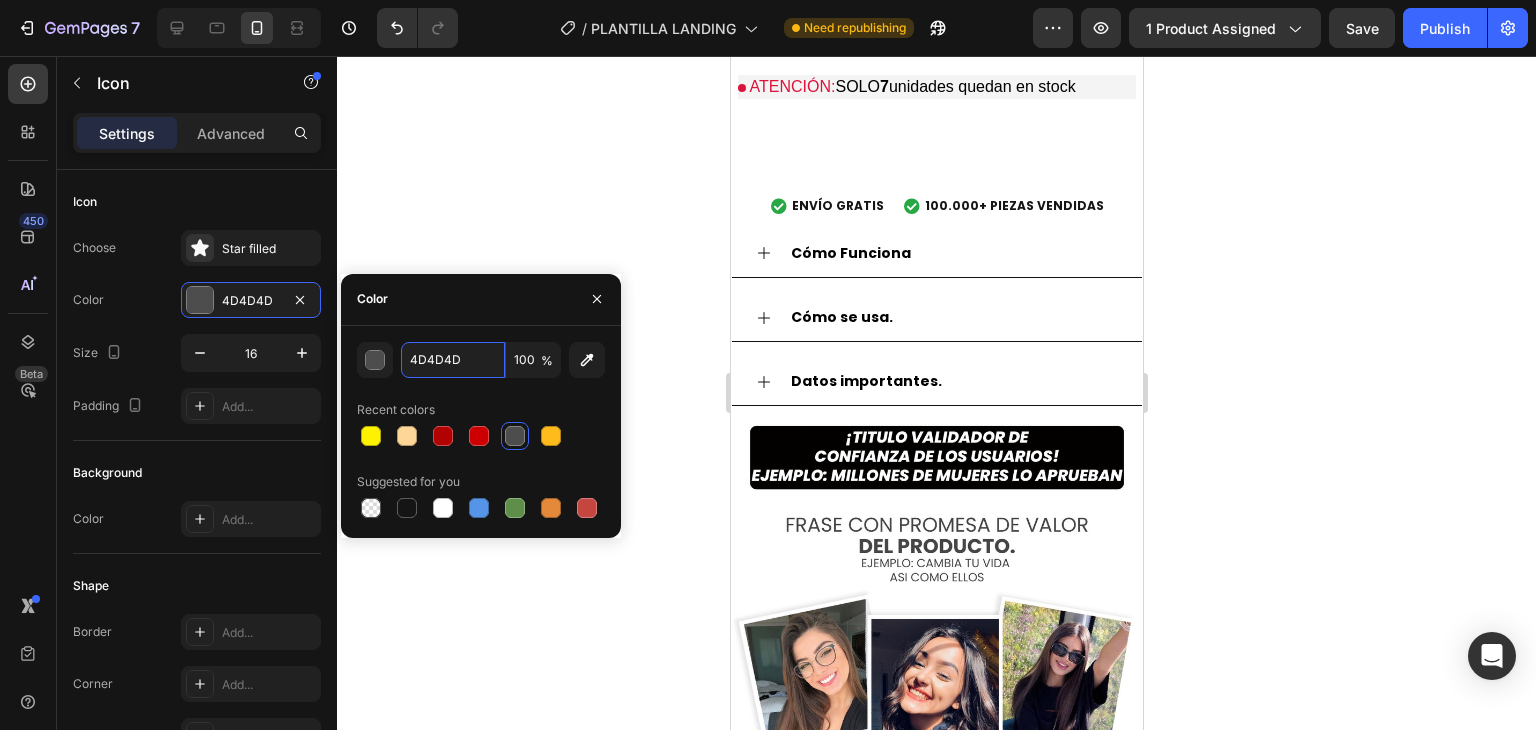 paste on "FFBB1C" 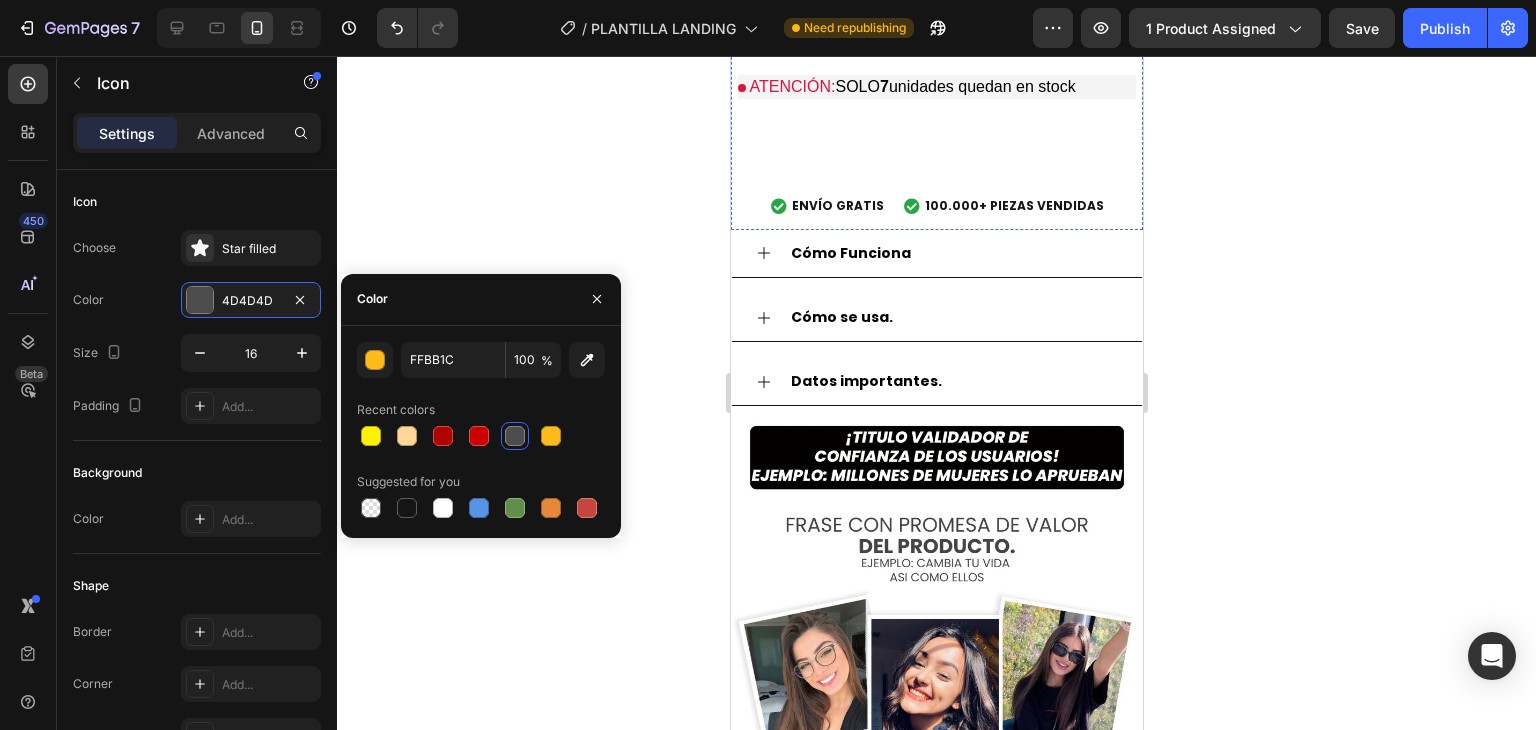 click on "Icon
Icon
Icon
Icon
Icon   0 Row" at bounding box center (936, -353) 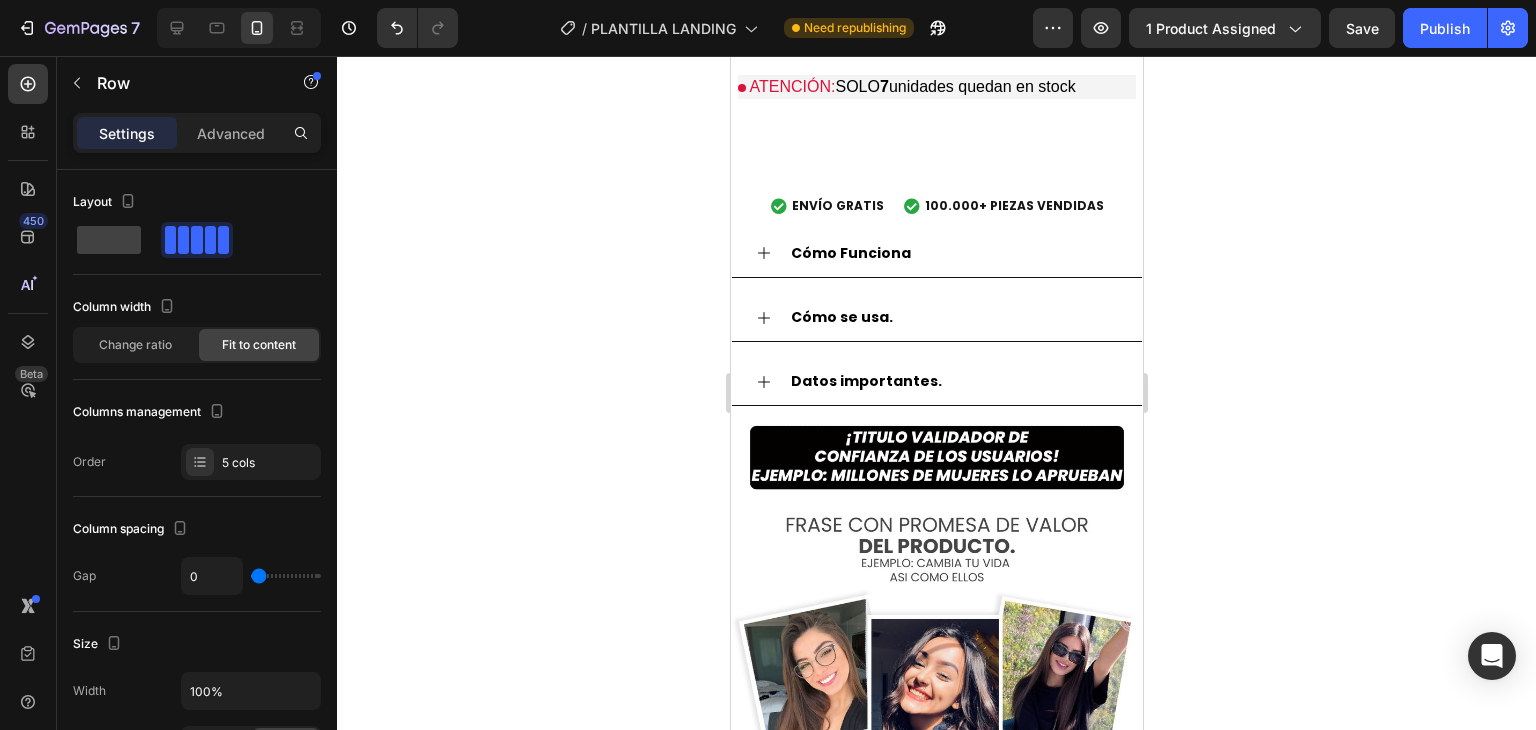 click on "Icon
Icon
Icon
Icon
Icon Row   16" at bounding box center (936, -353) 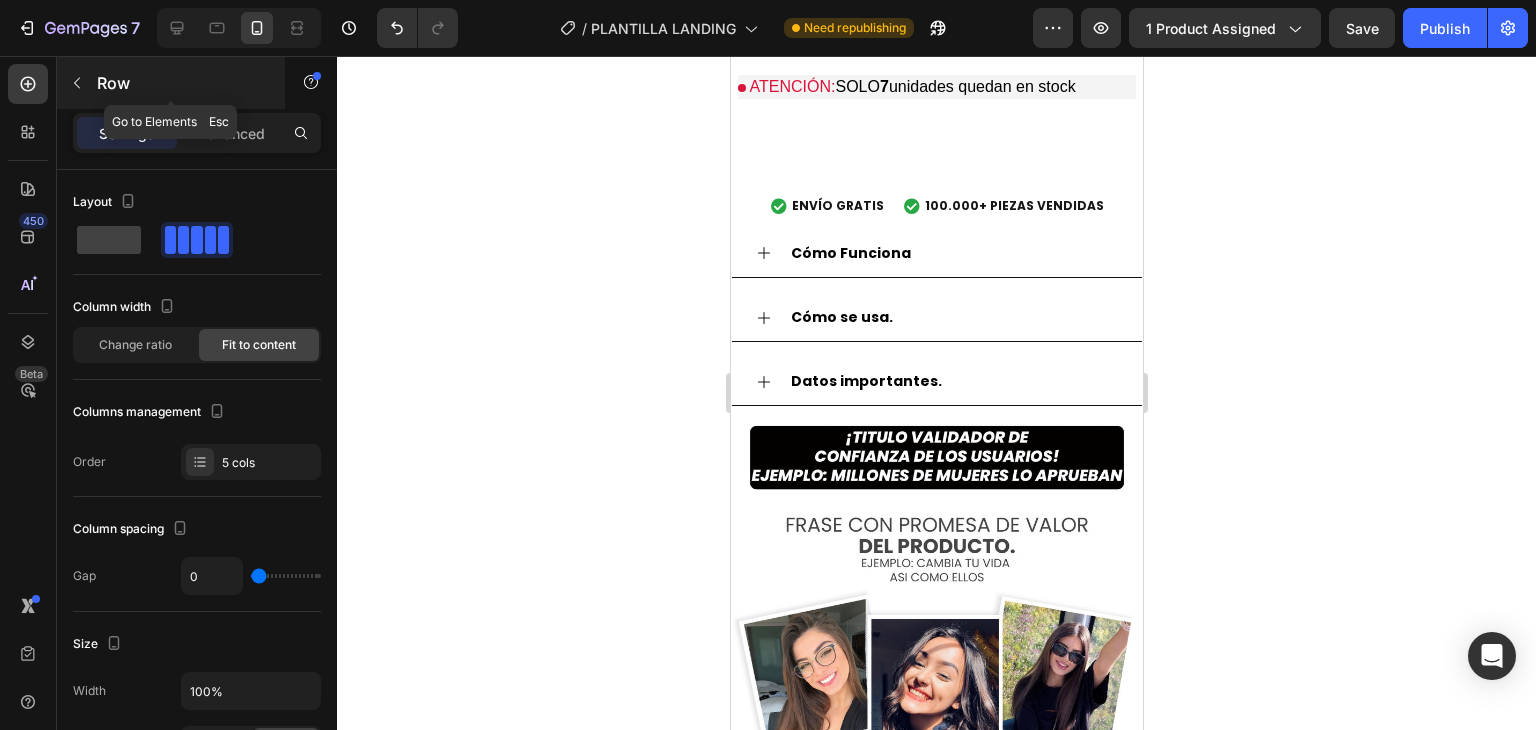 click 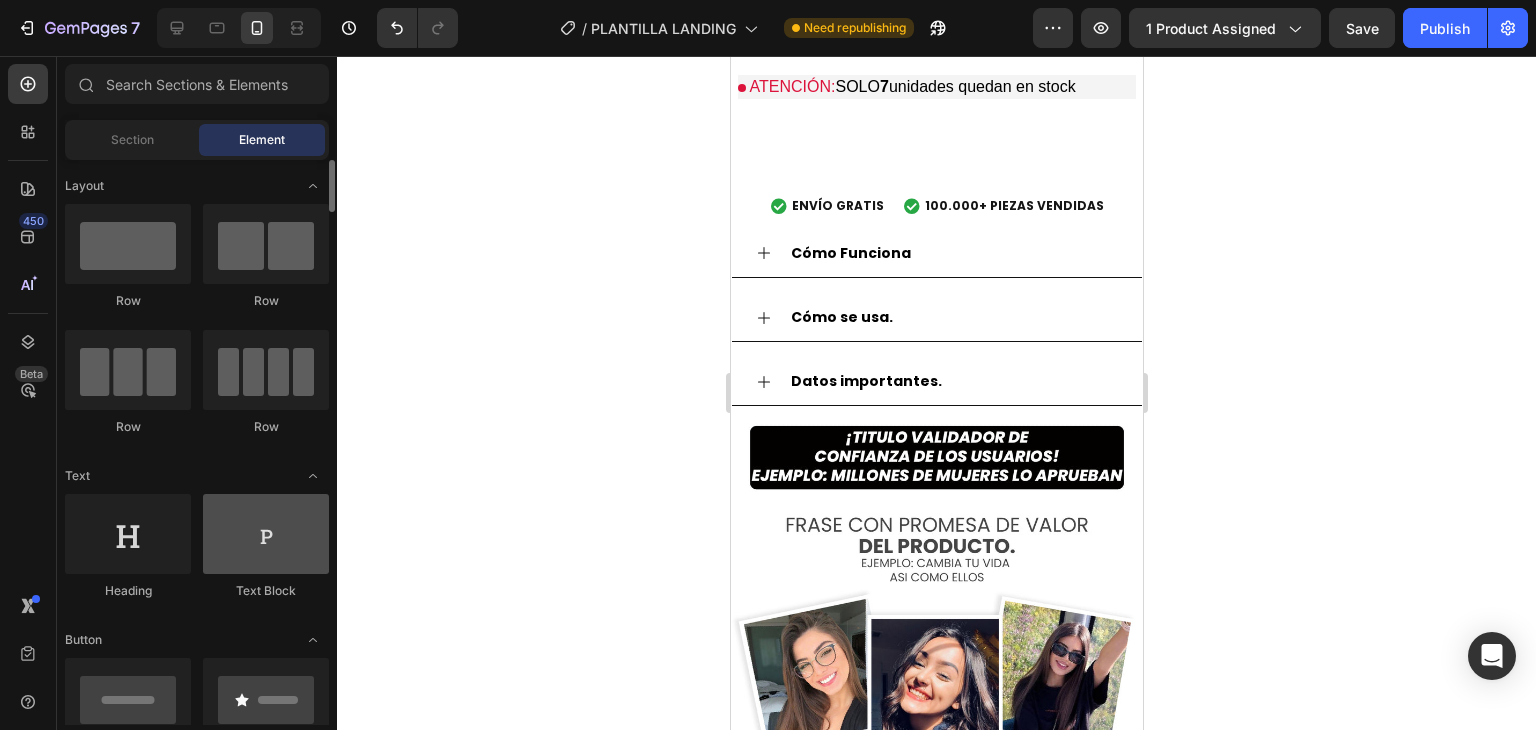 scroll, scrollTop: 100, scrollLeft: 0, axis: vertical 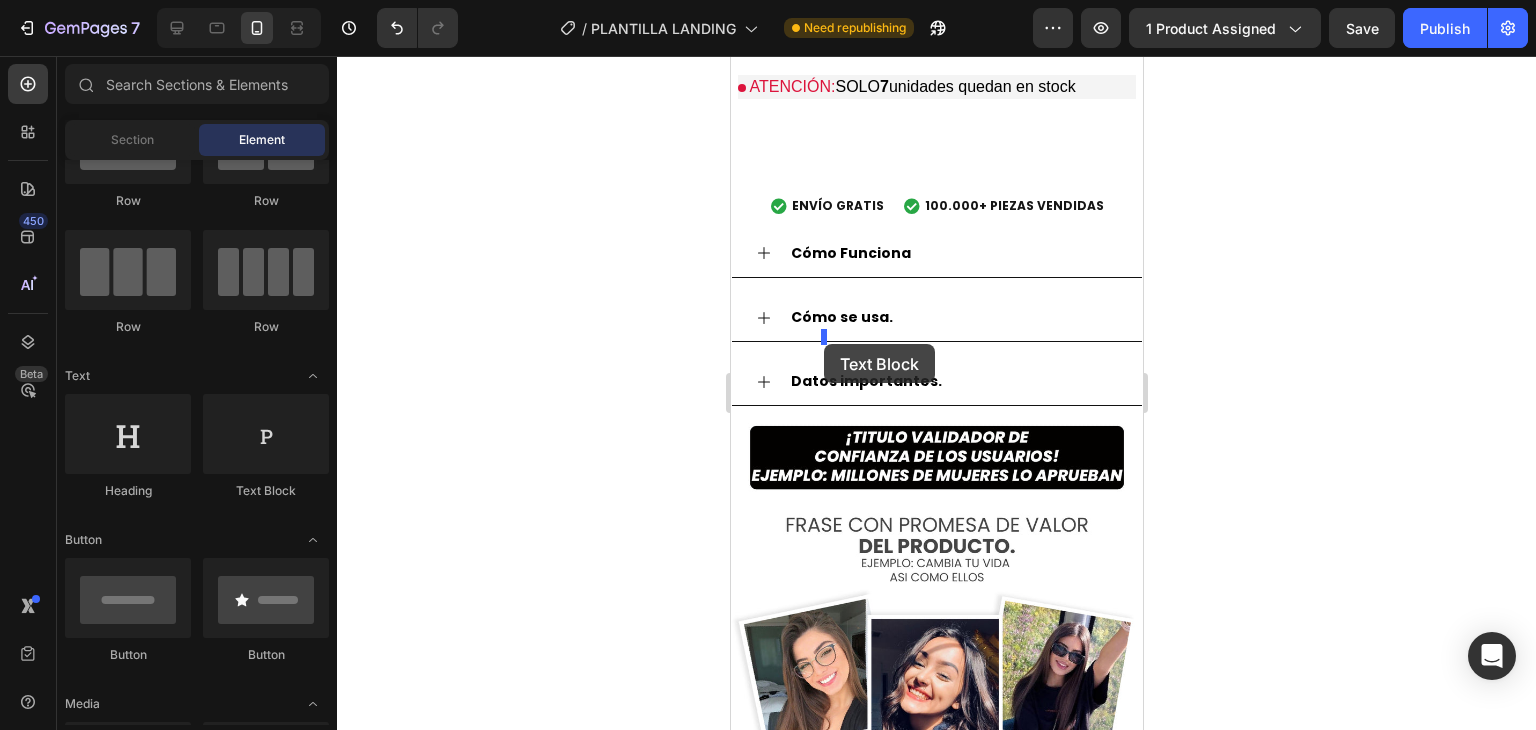 drag, startPoint x: 1014, startPoint y: 516, endPoint x: 823, endPoint y: 344, distance: 257.03113 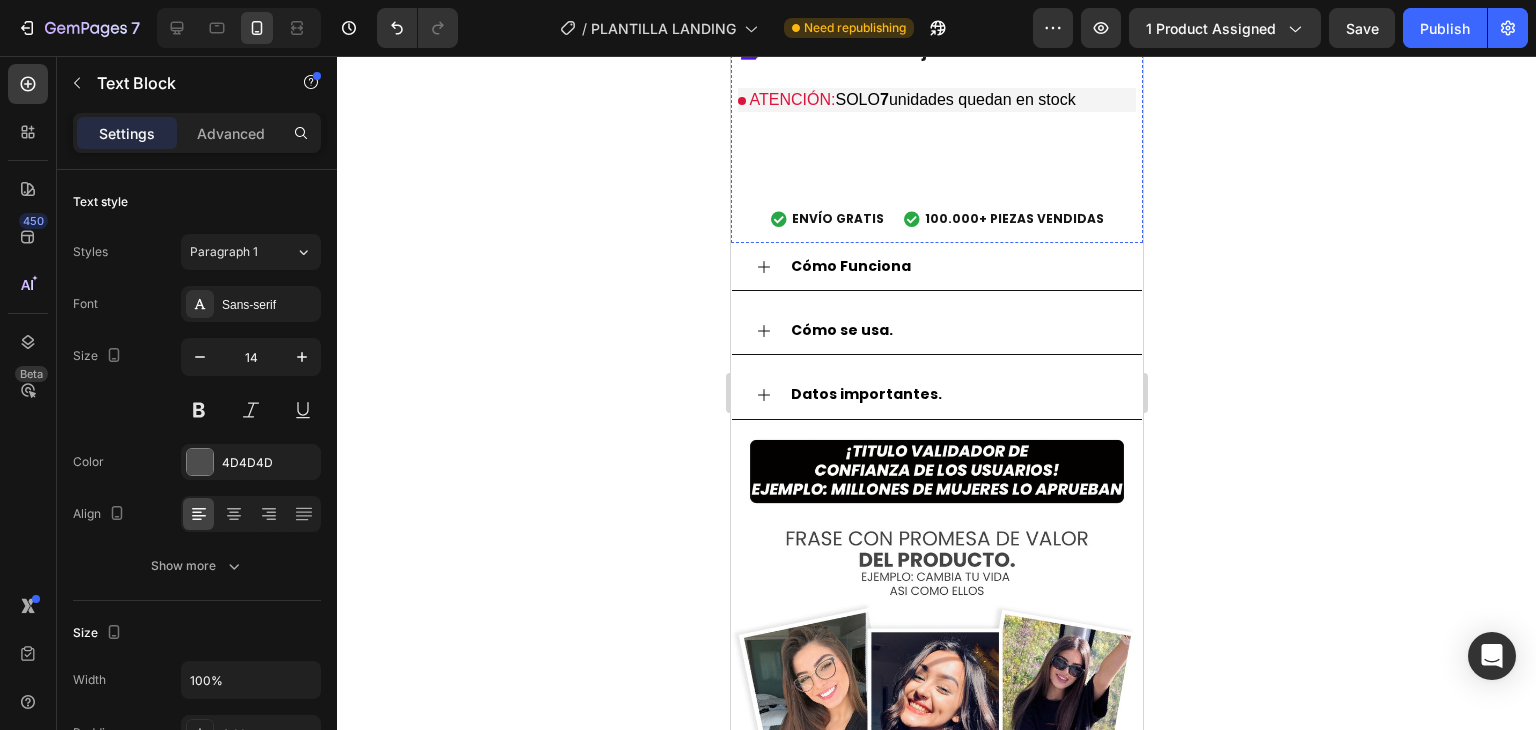 click on "Replace this text with your content" at bounding box center (934, -347) 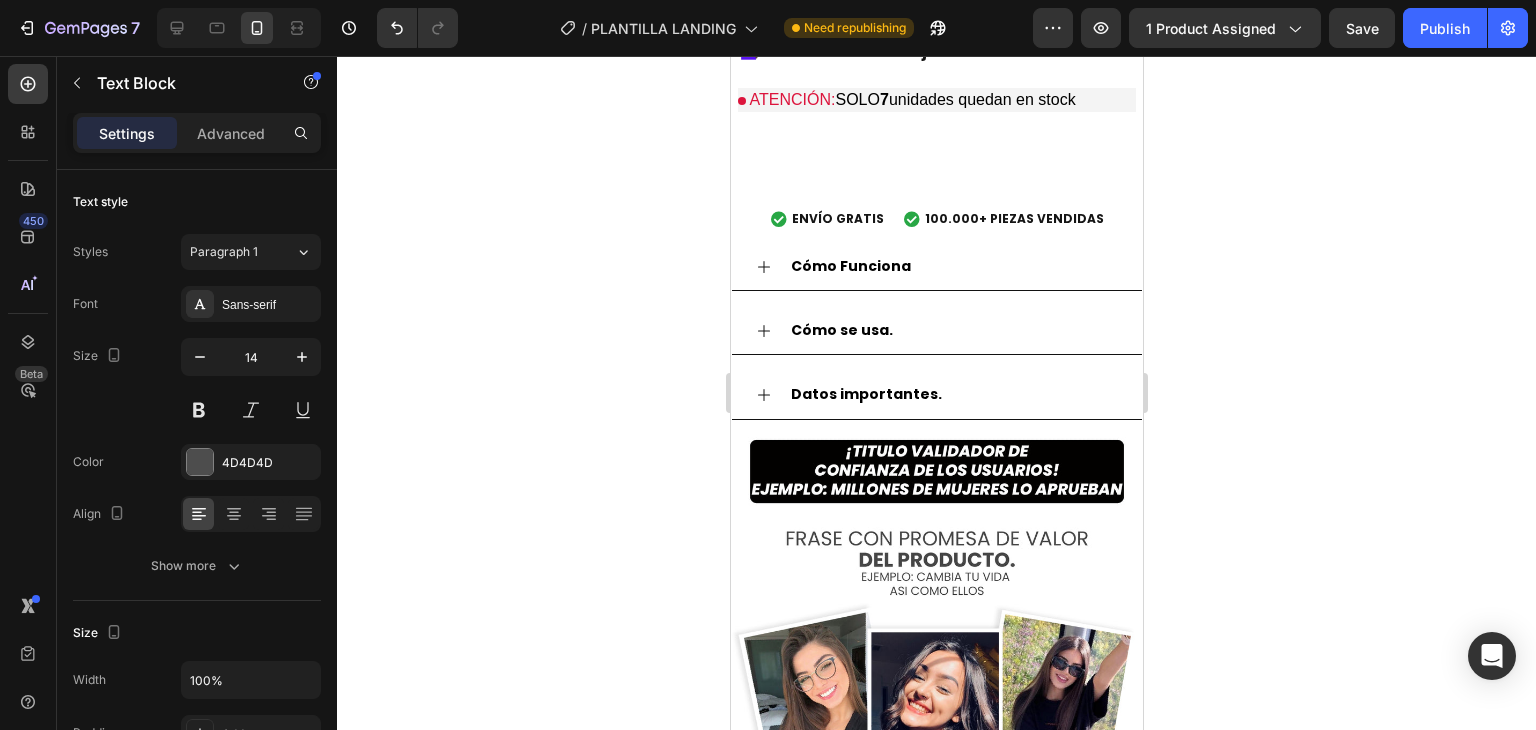 click on "Replace this text with your content" at bounding box center [934, -347] 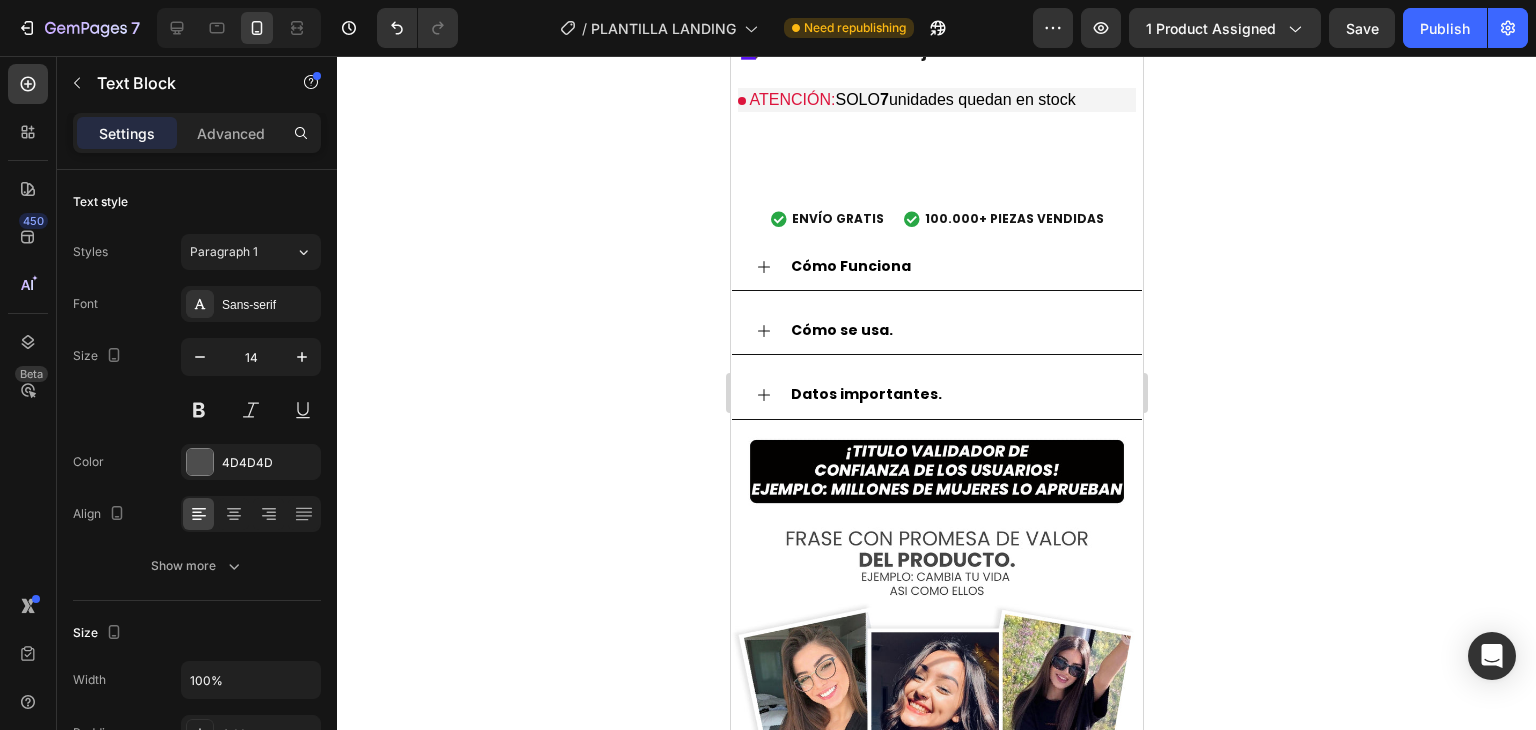 click 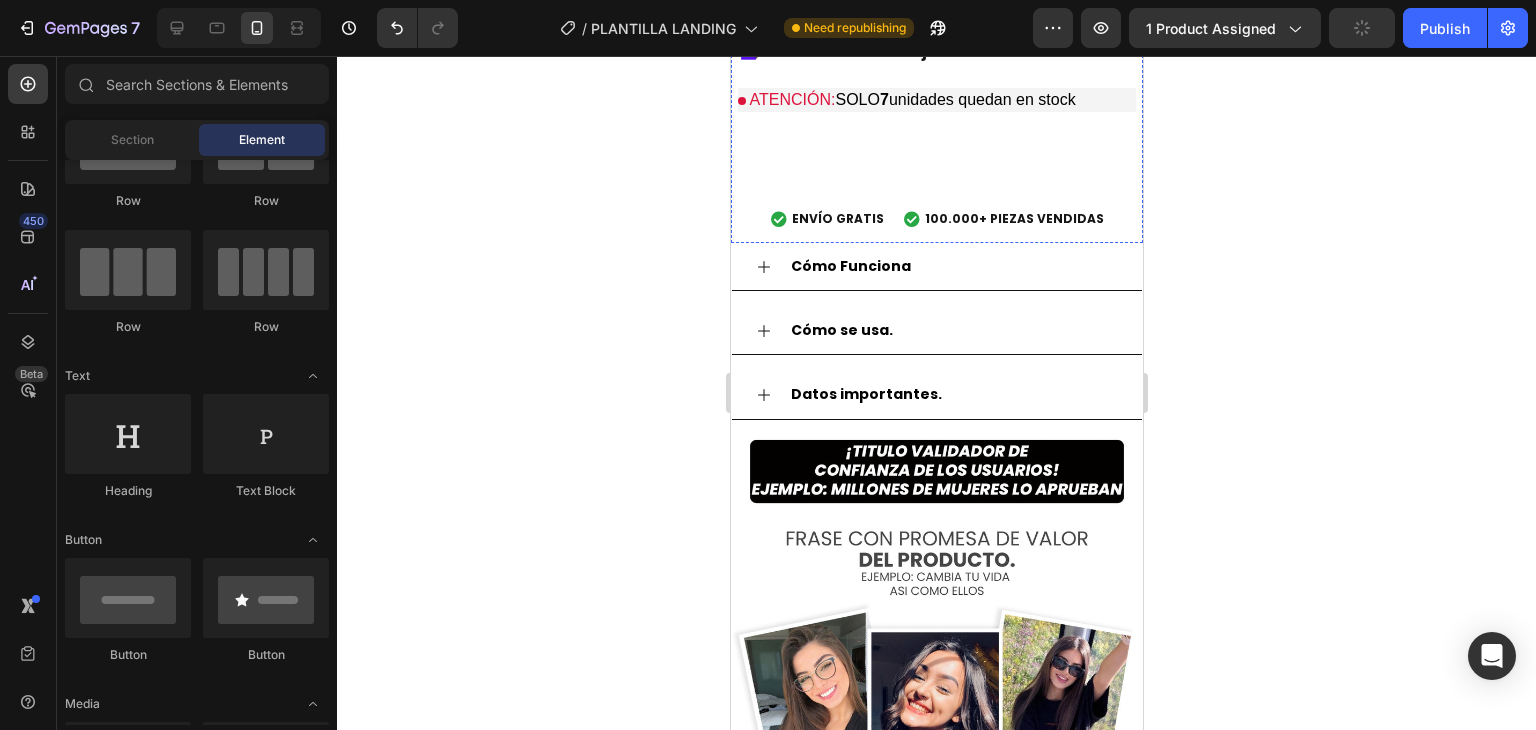 click on "+10K VENDIDOS" at bounding box center (883, -347) 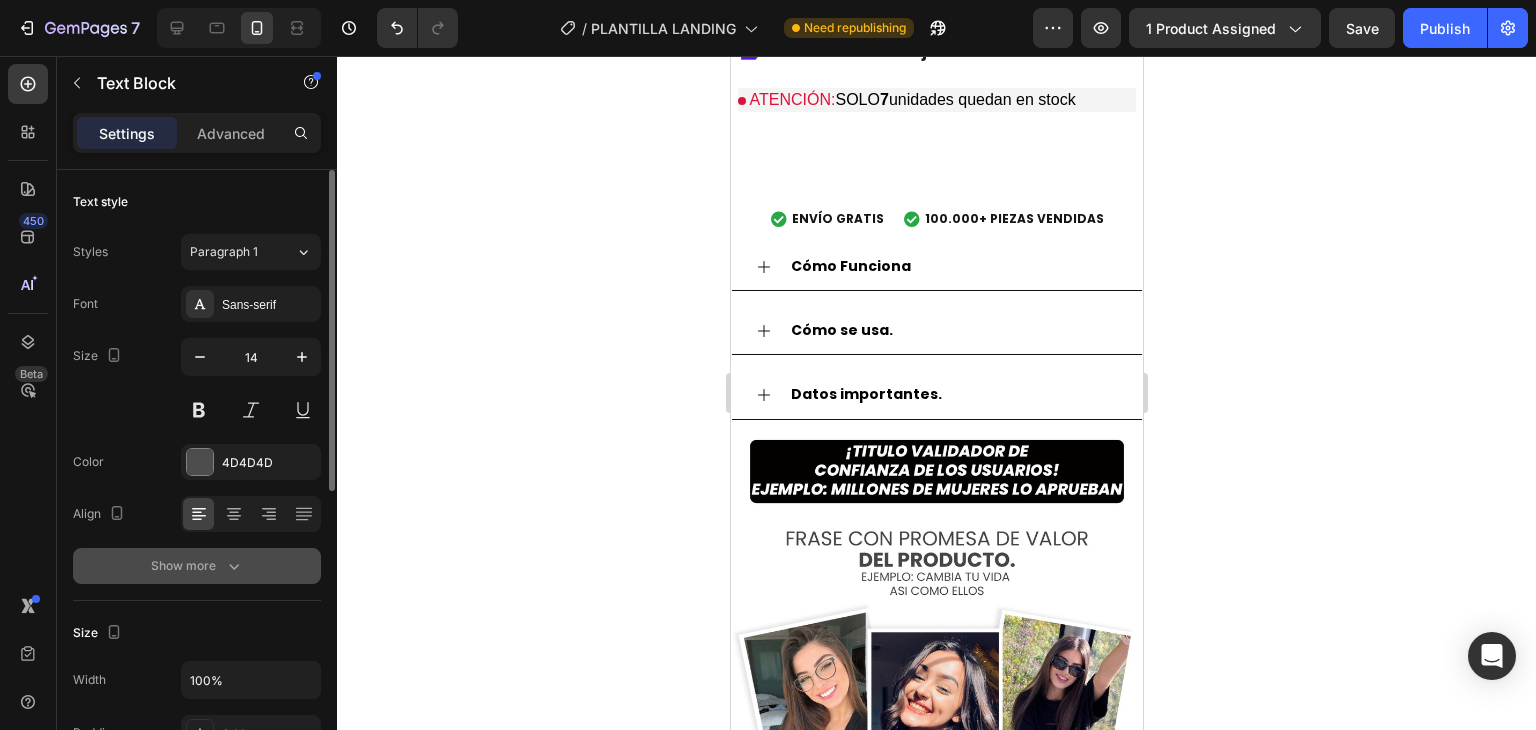 scroll, scrollTop: 200, scrollLeft: 0, axis: vertical 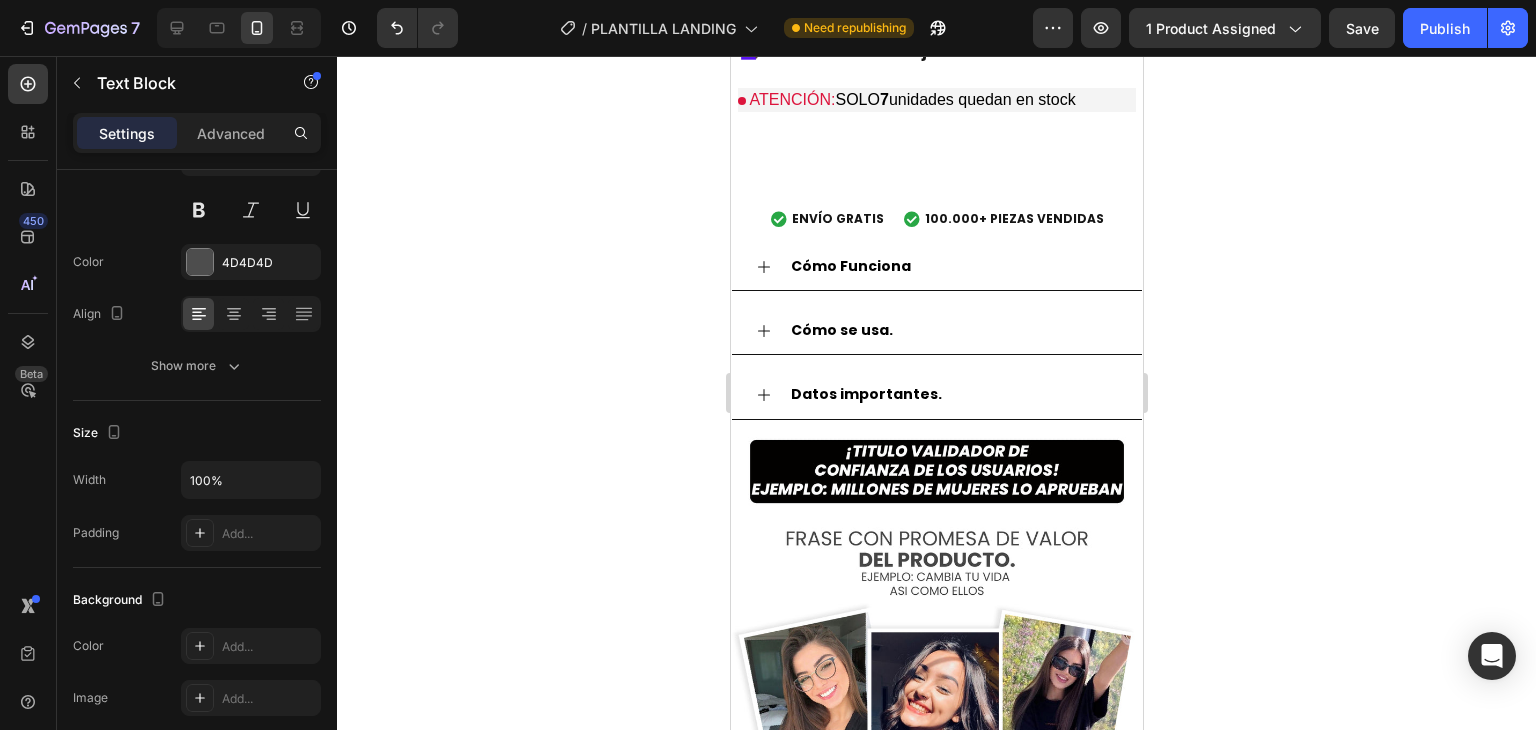 click 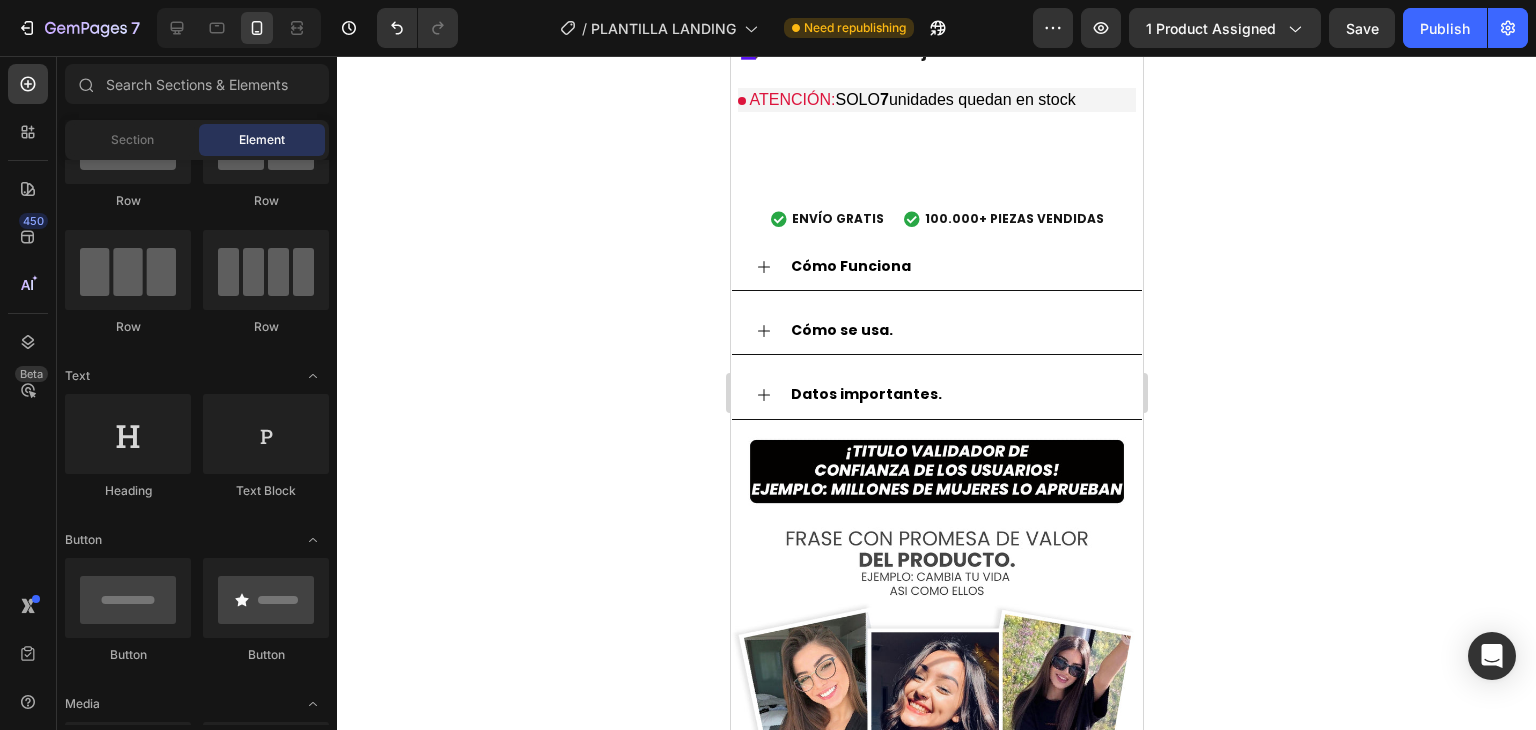 click on "+10K VENDIDOS" at bounding box center [883, -347] 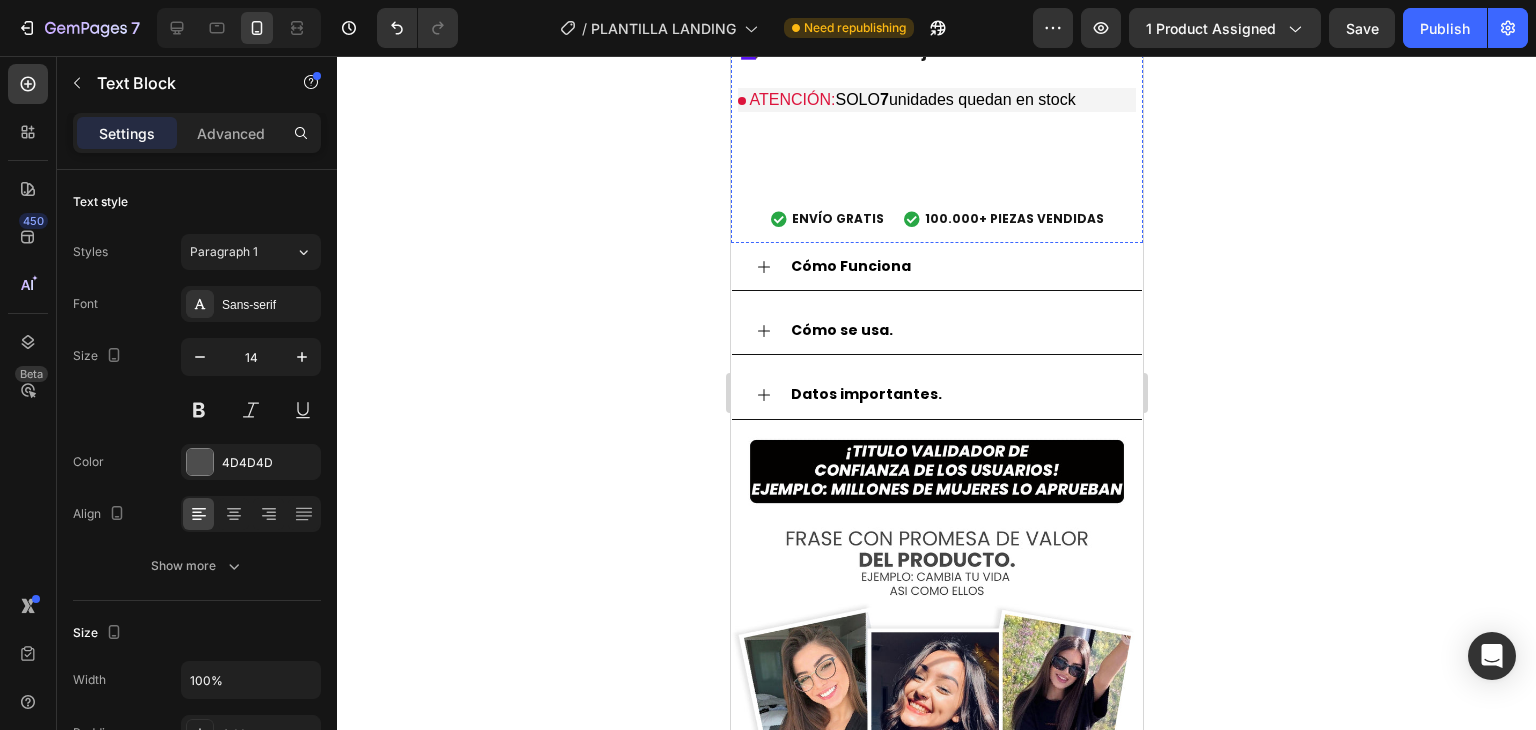 click 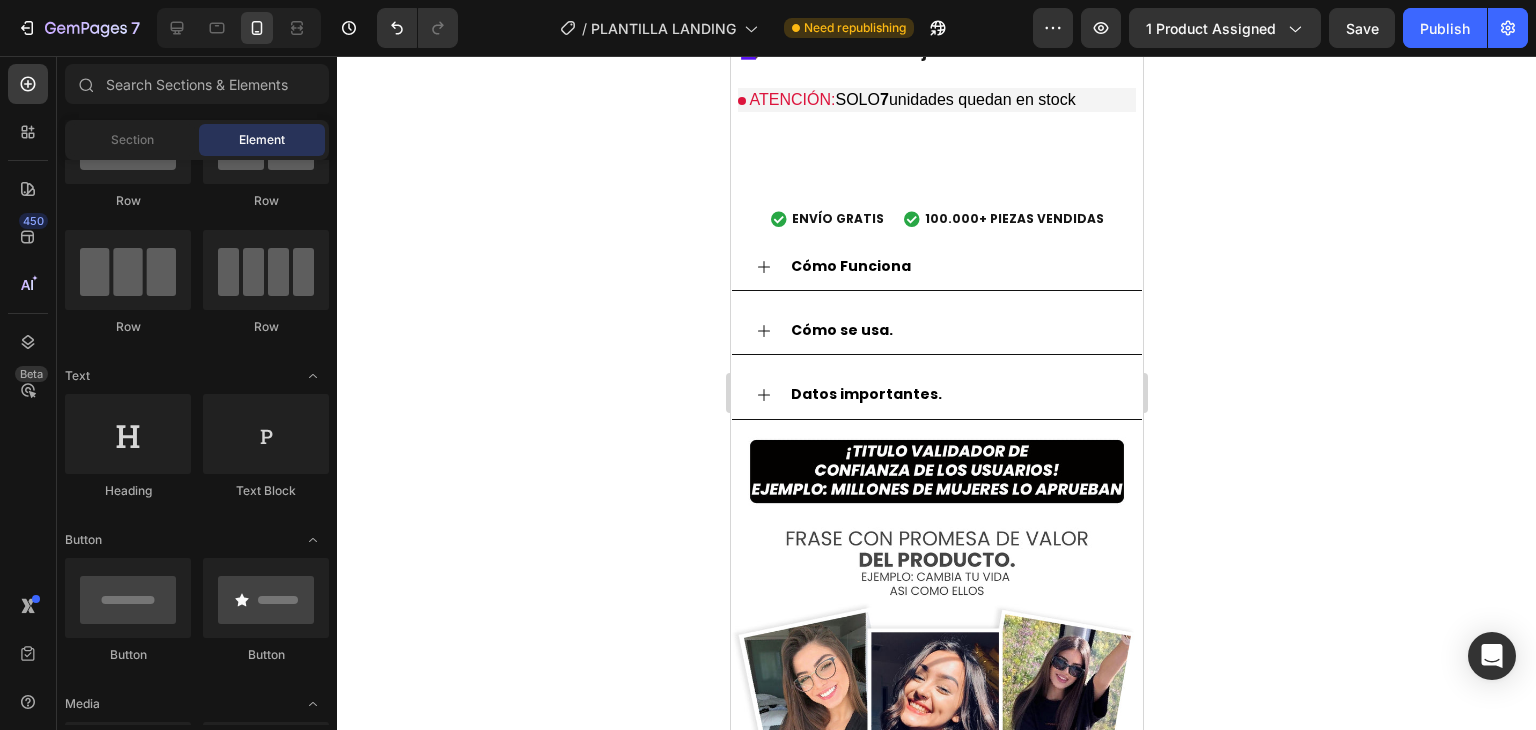 click on "+10K VENDIDOS" at bounding box center (883, -347) 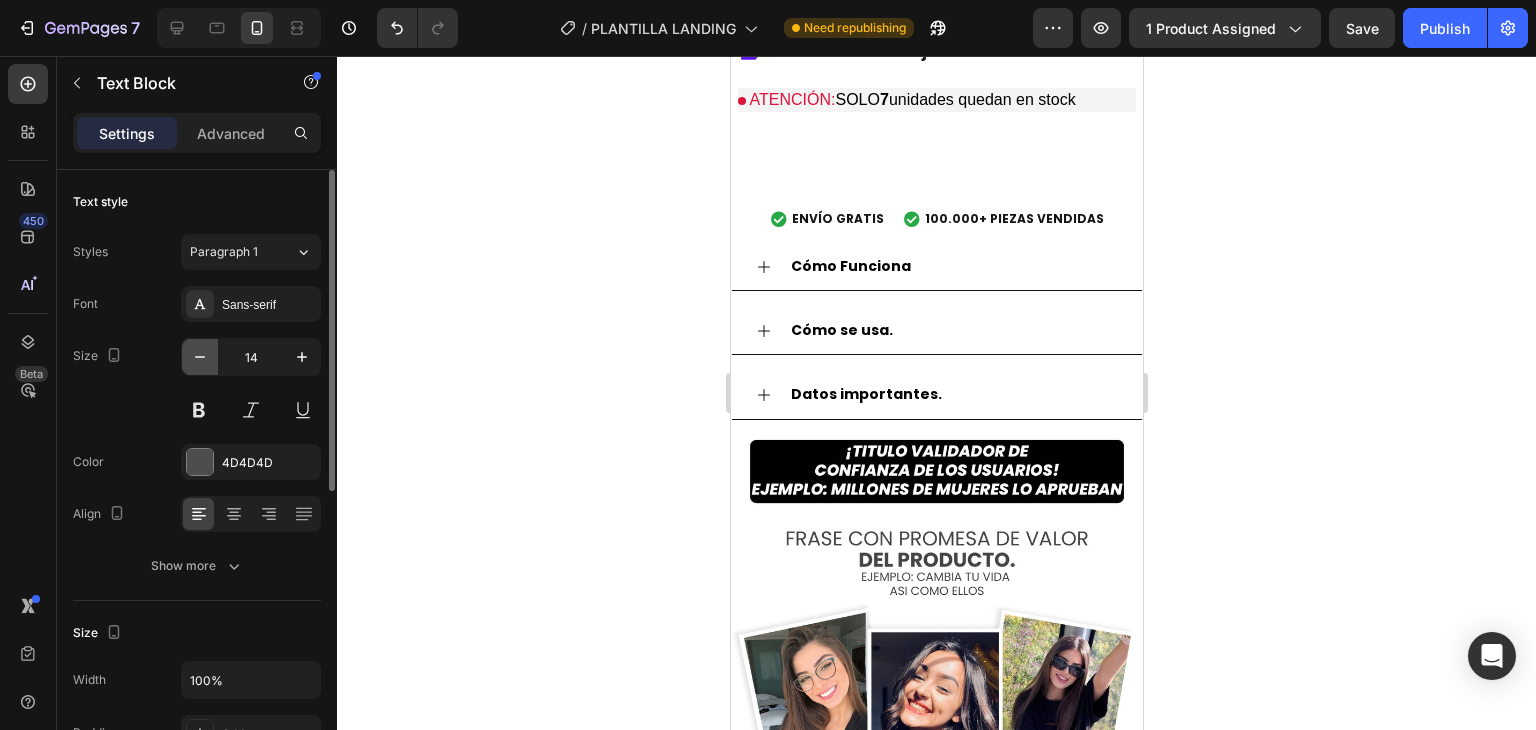click at bounding box center [200, 357] 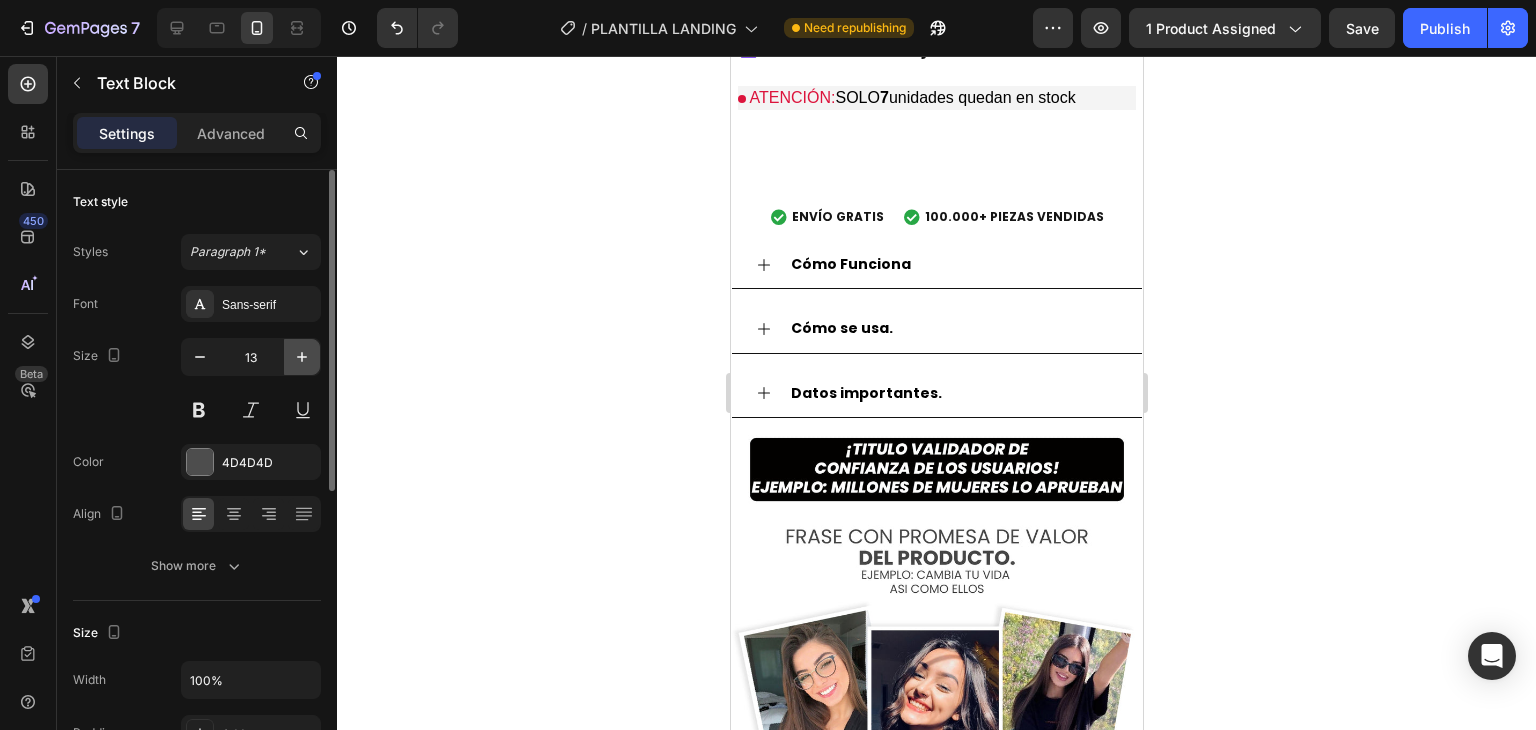 click 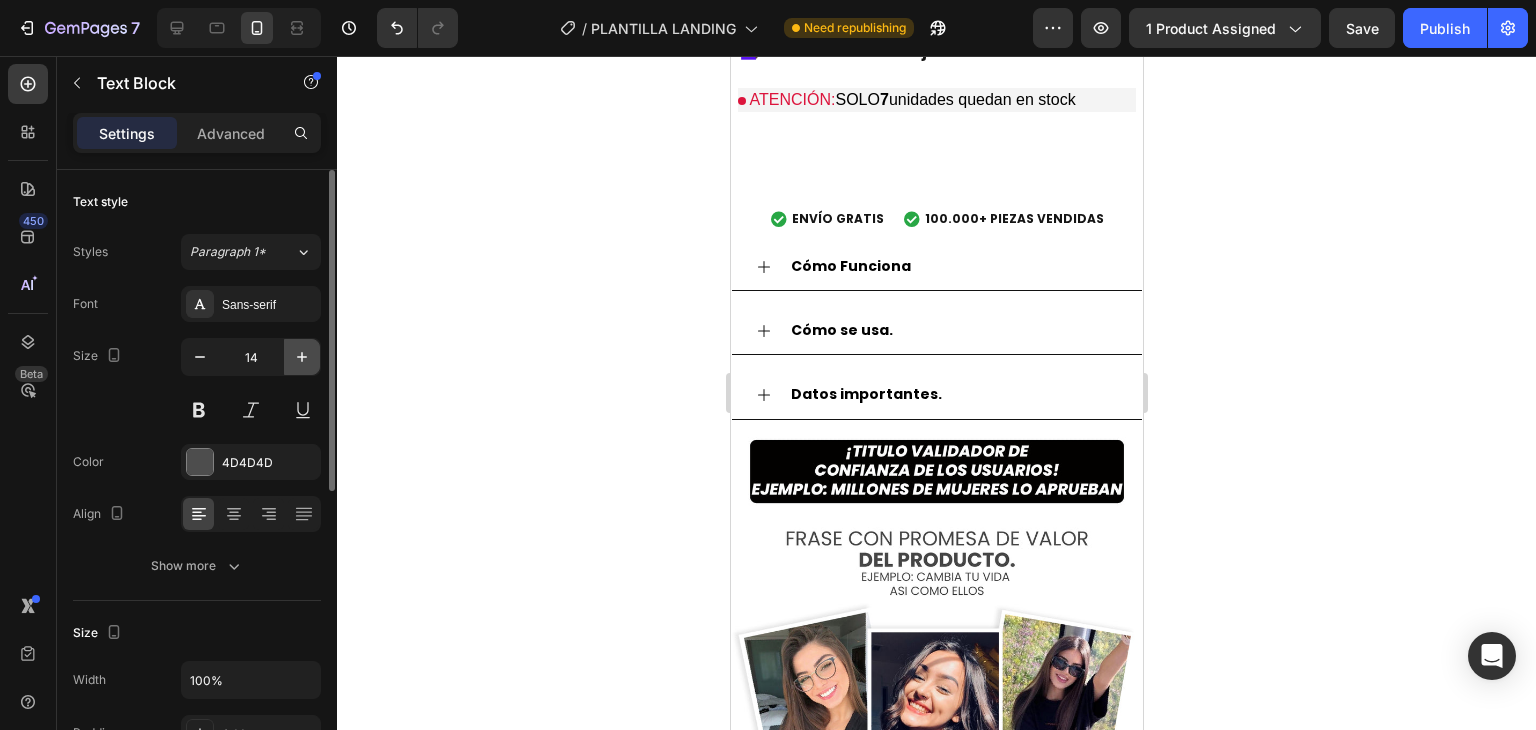 click 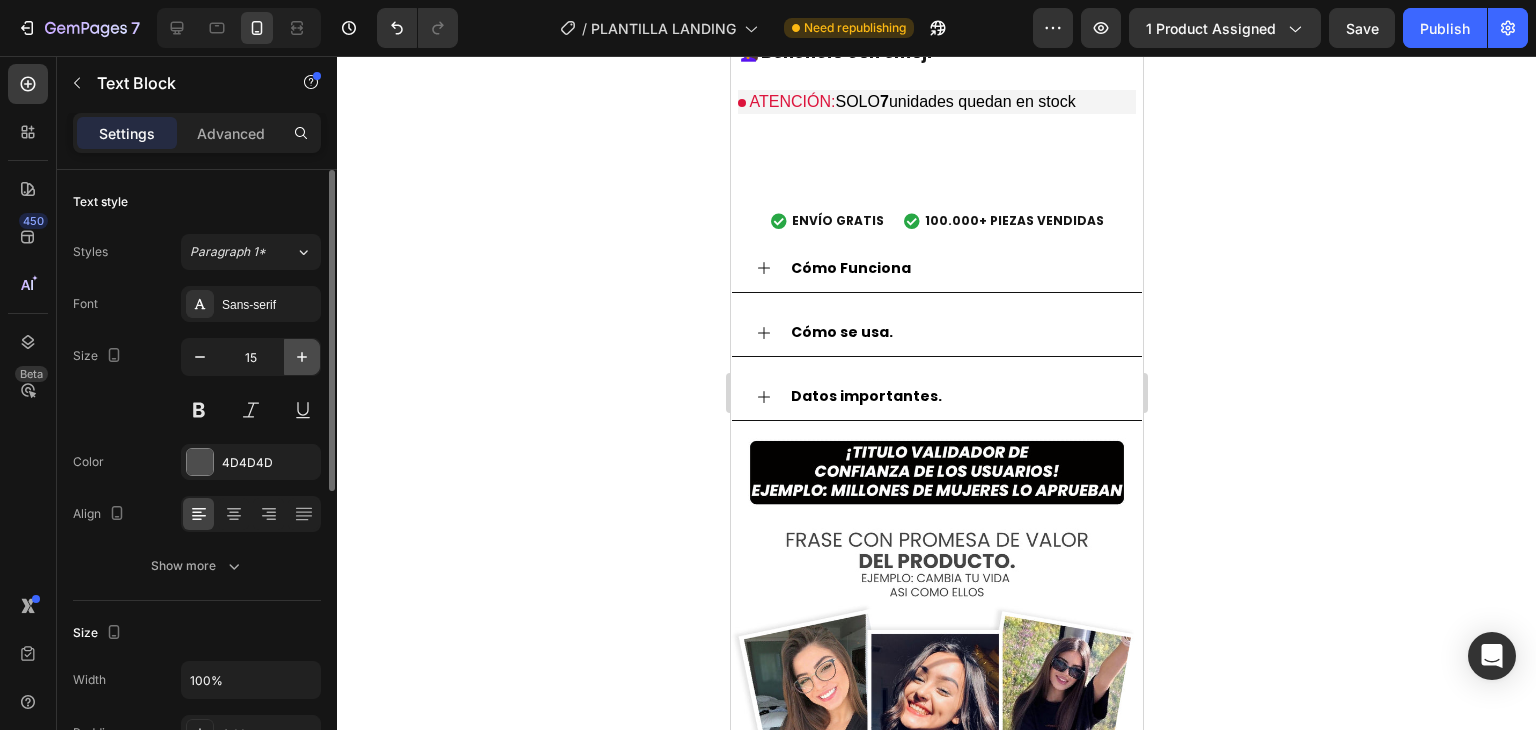 click 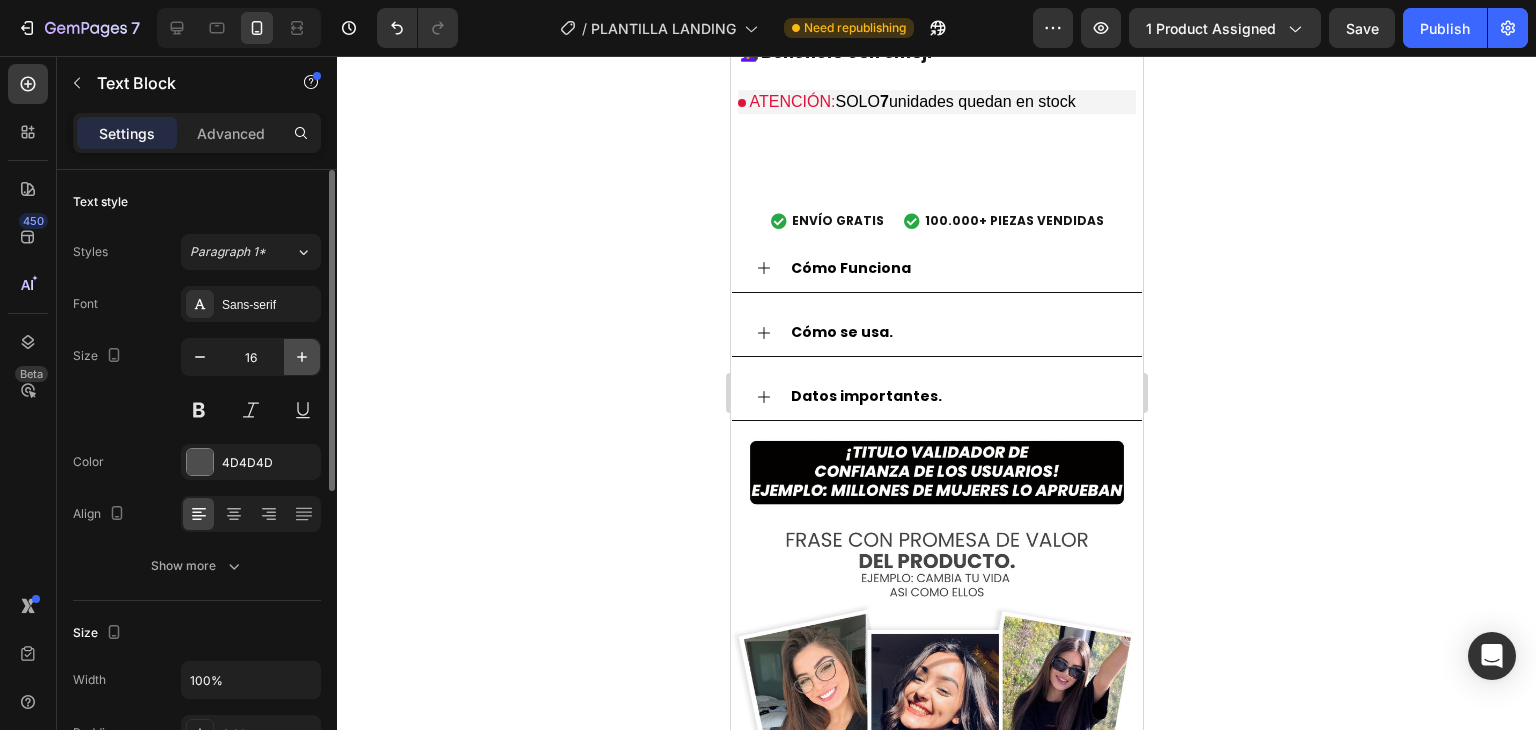 click 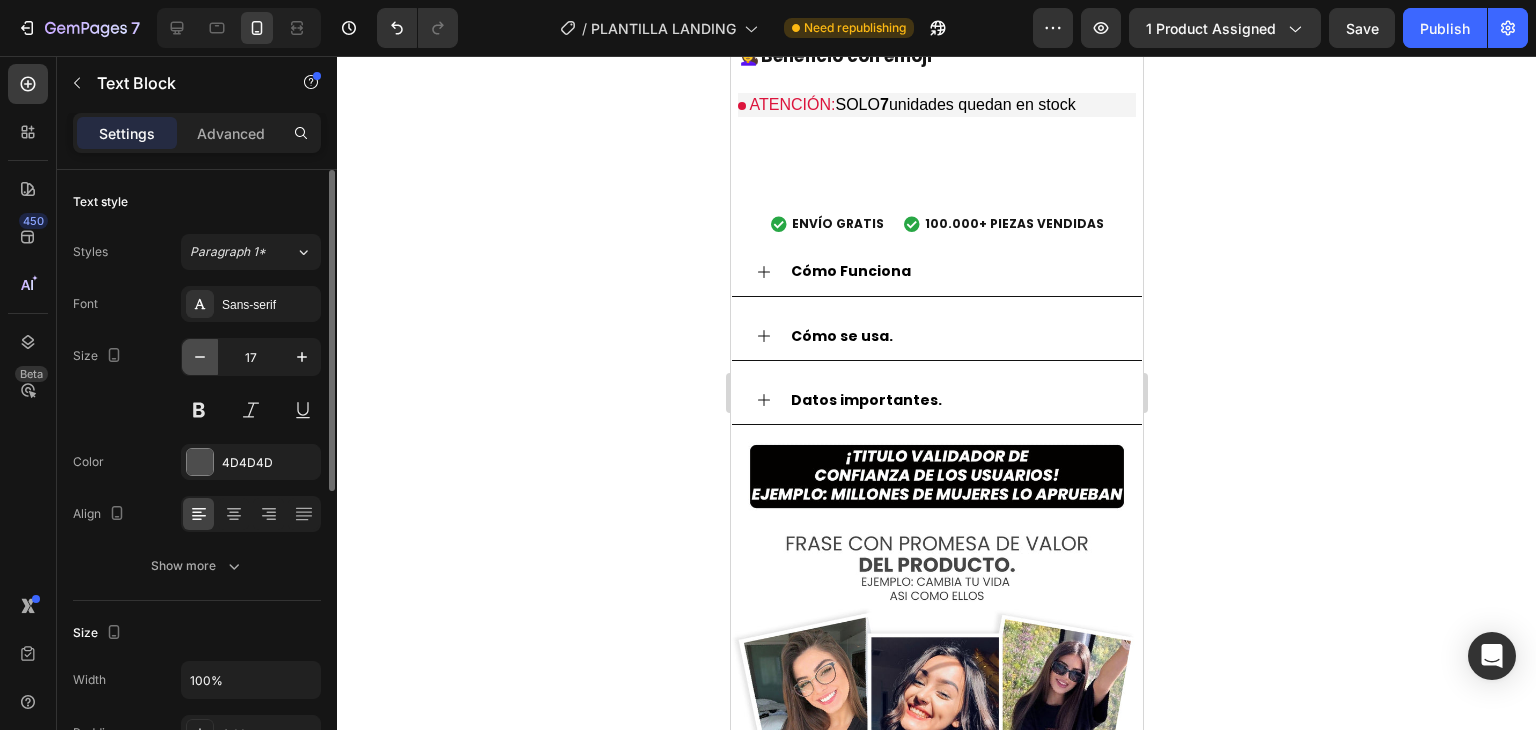 click at bounding box center (200, 357) 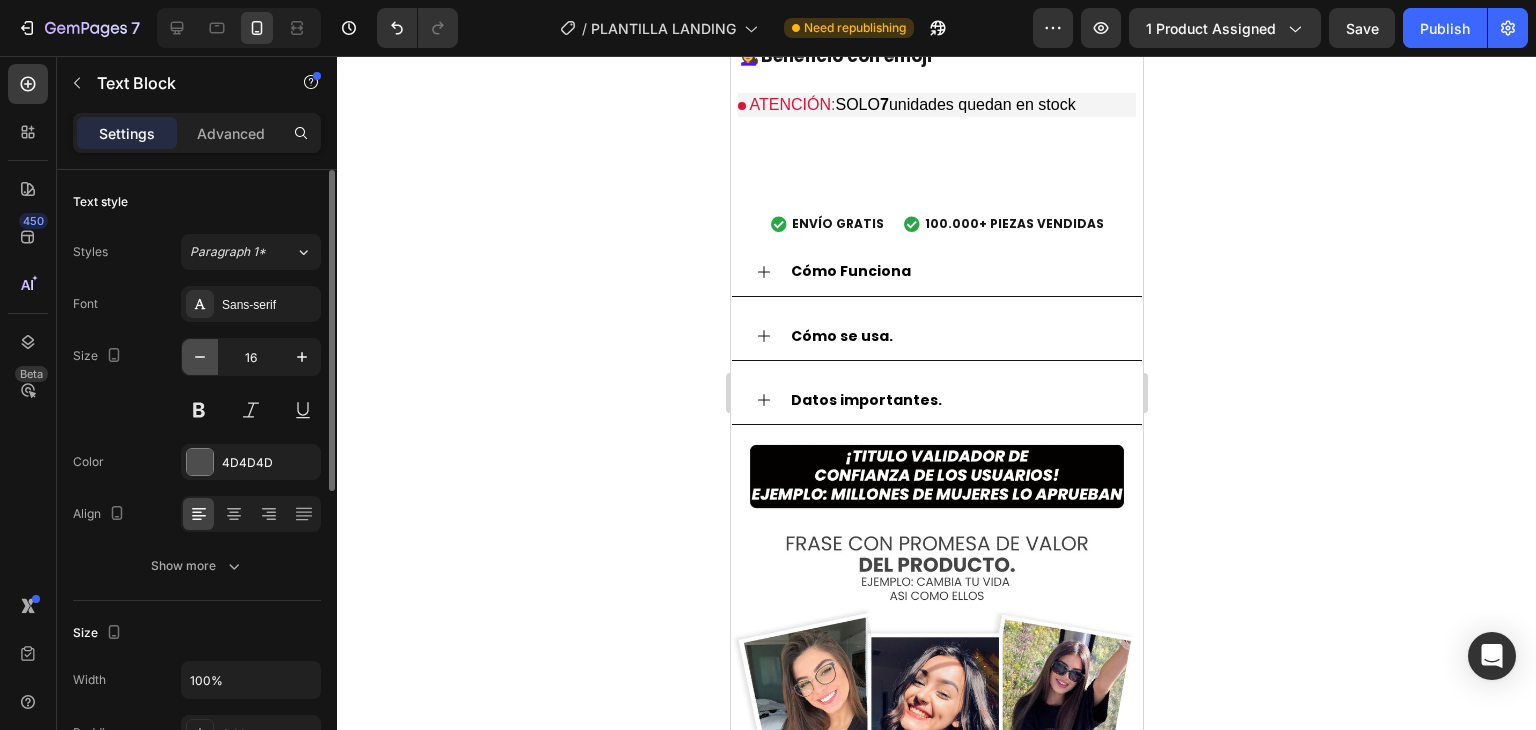 click 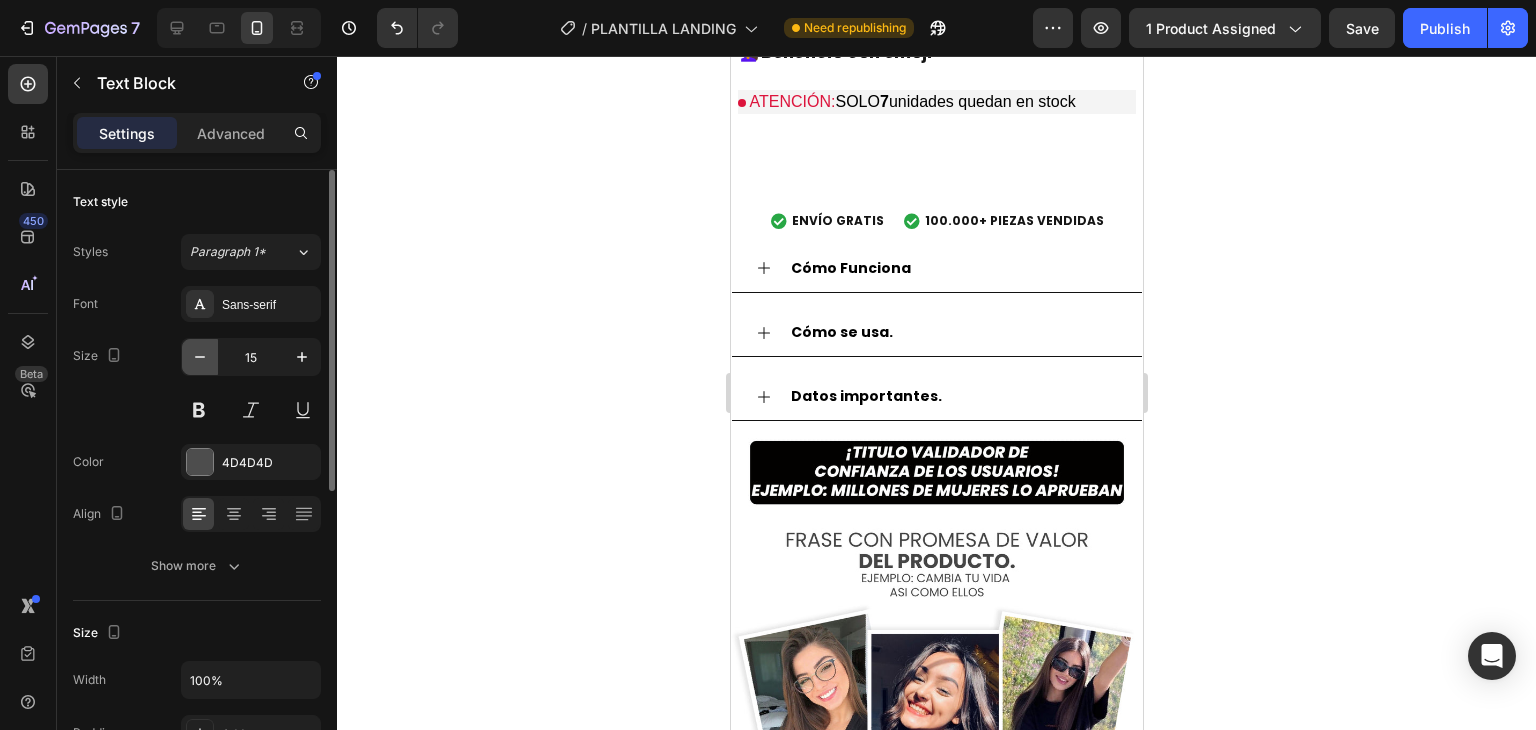 click 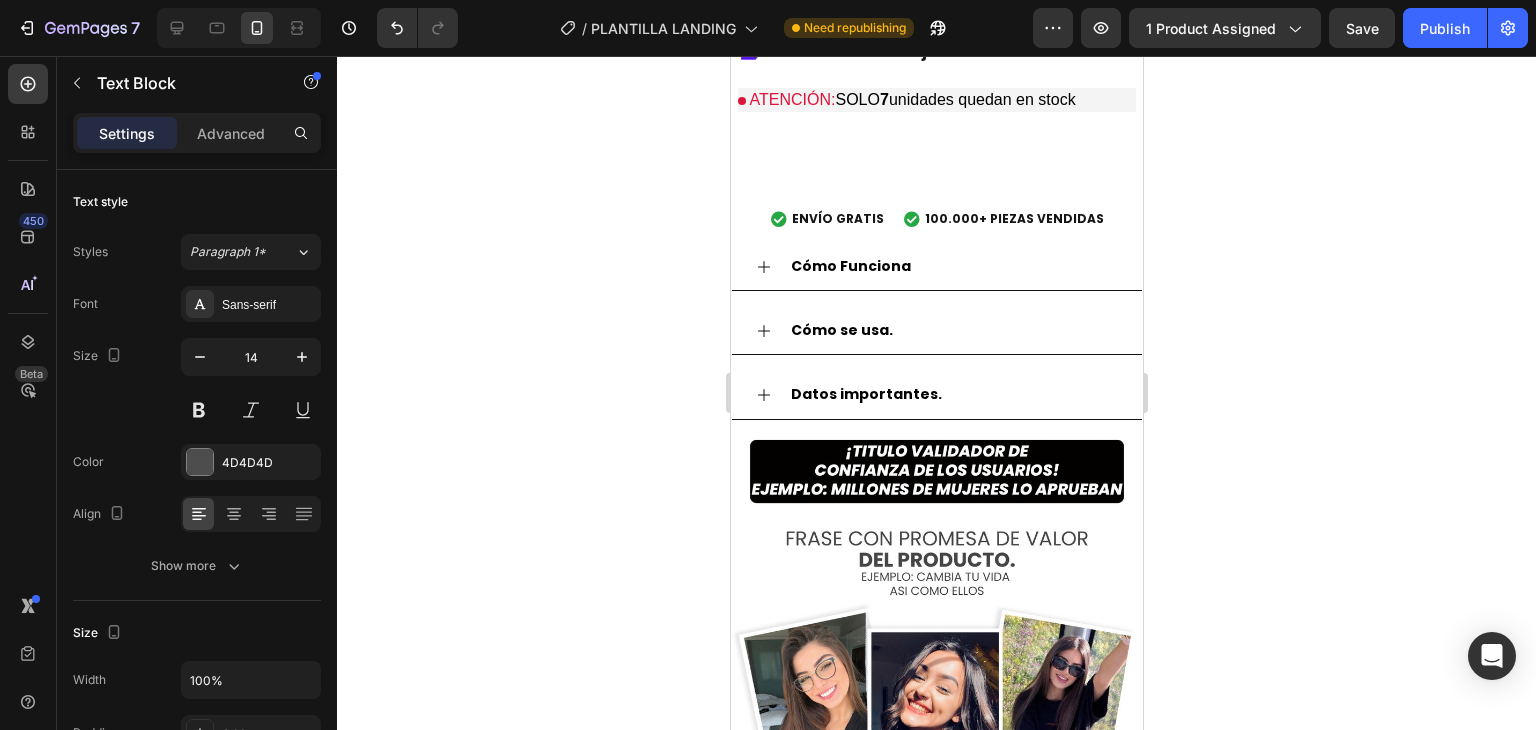 click 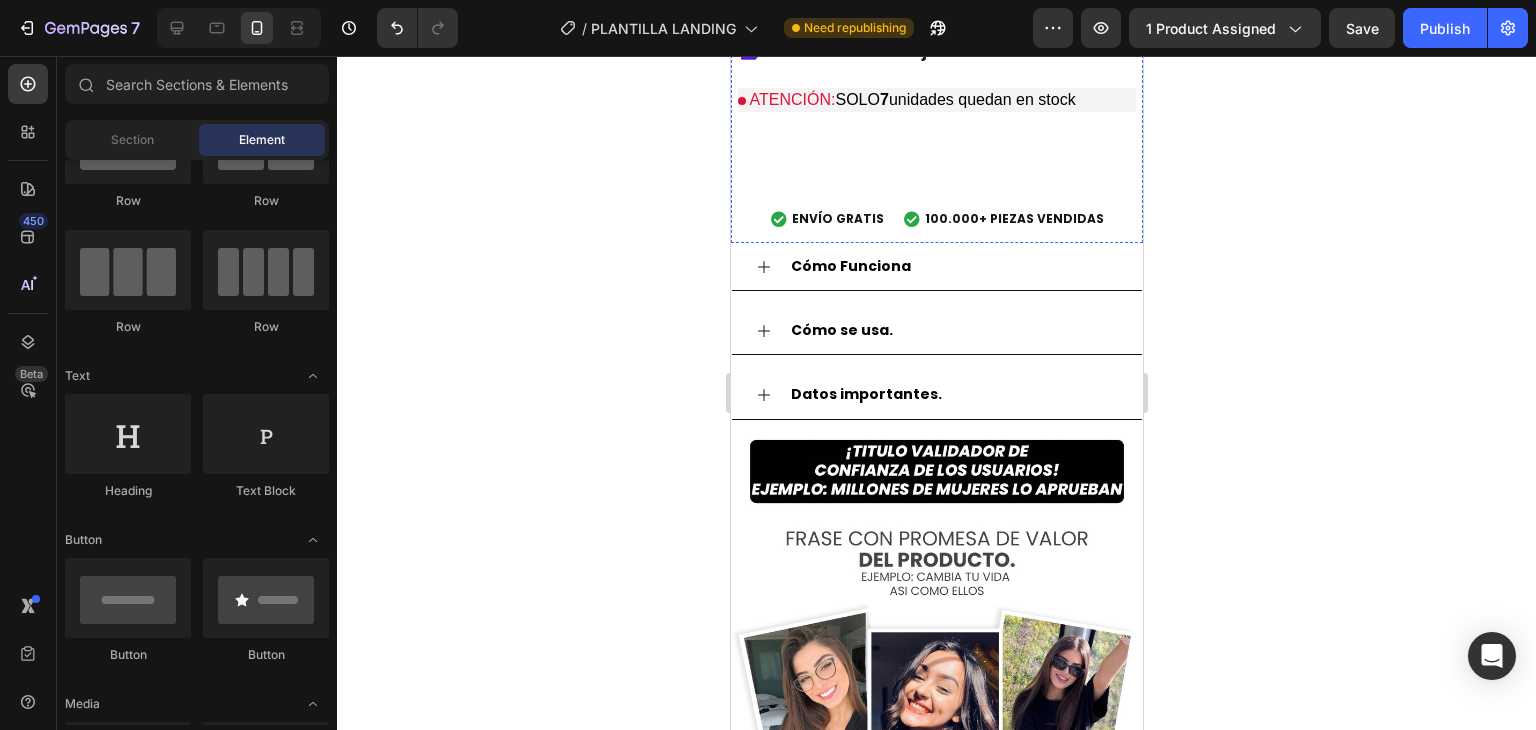 click on "Icon
Icon
Icon
Icon
Icon +10K VENDIDOS Text Block Row" at bounding box center (936, -347) 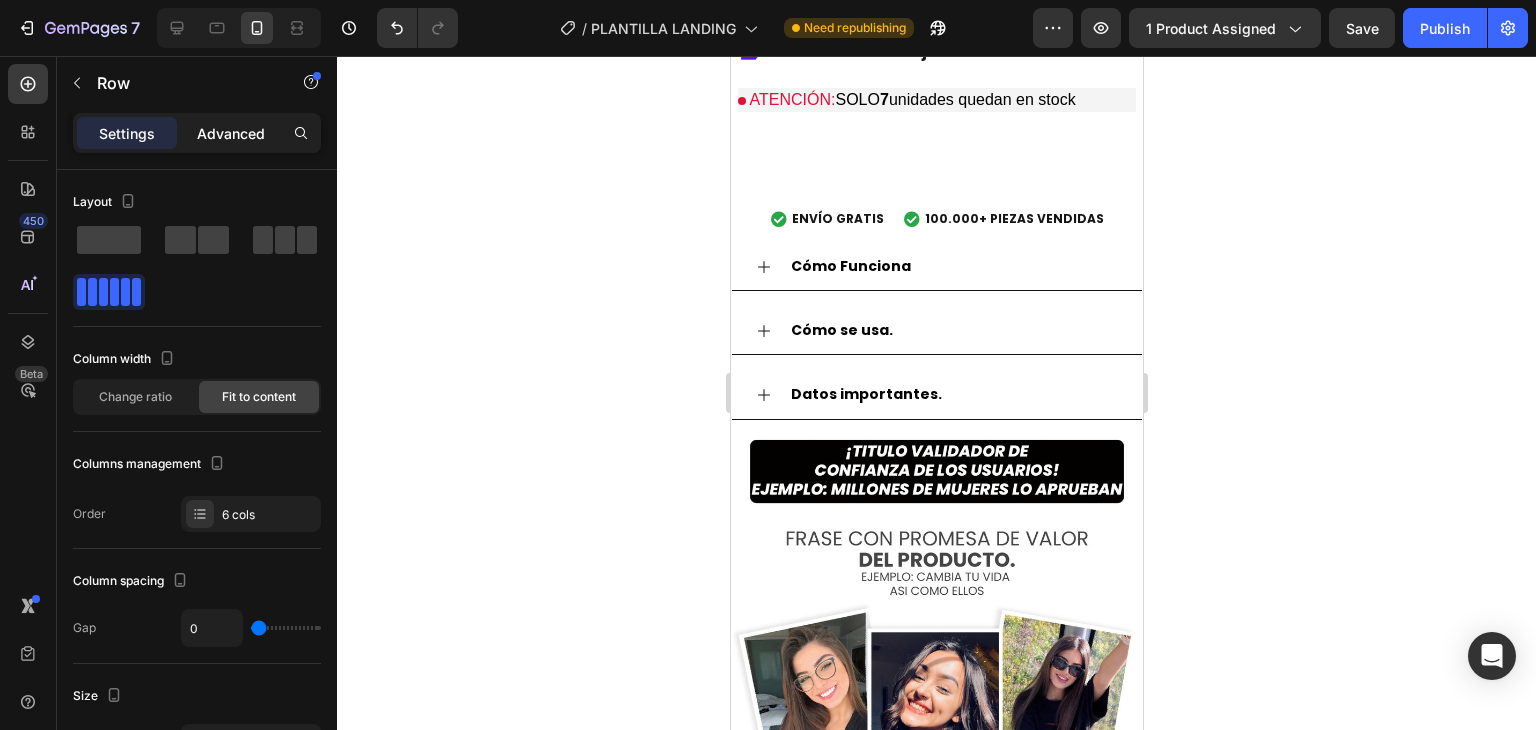 click on "Advanced" at bounding box center [231, 133] 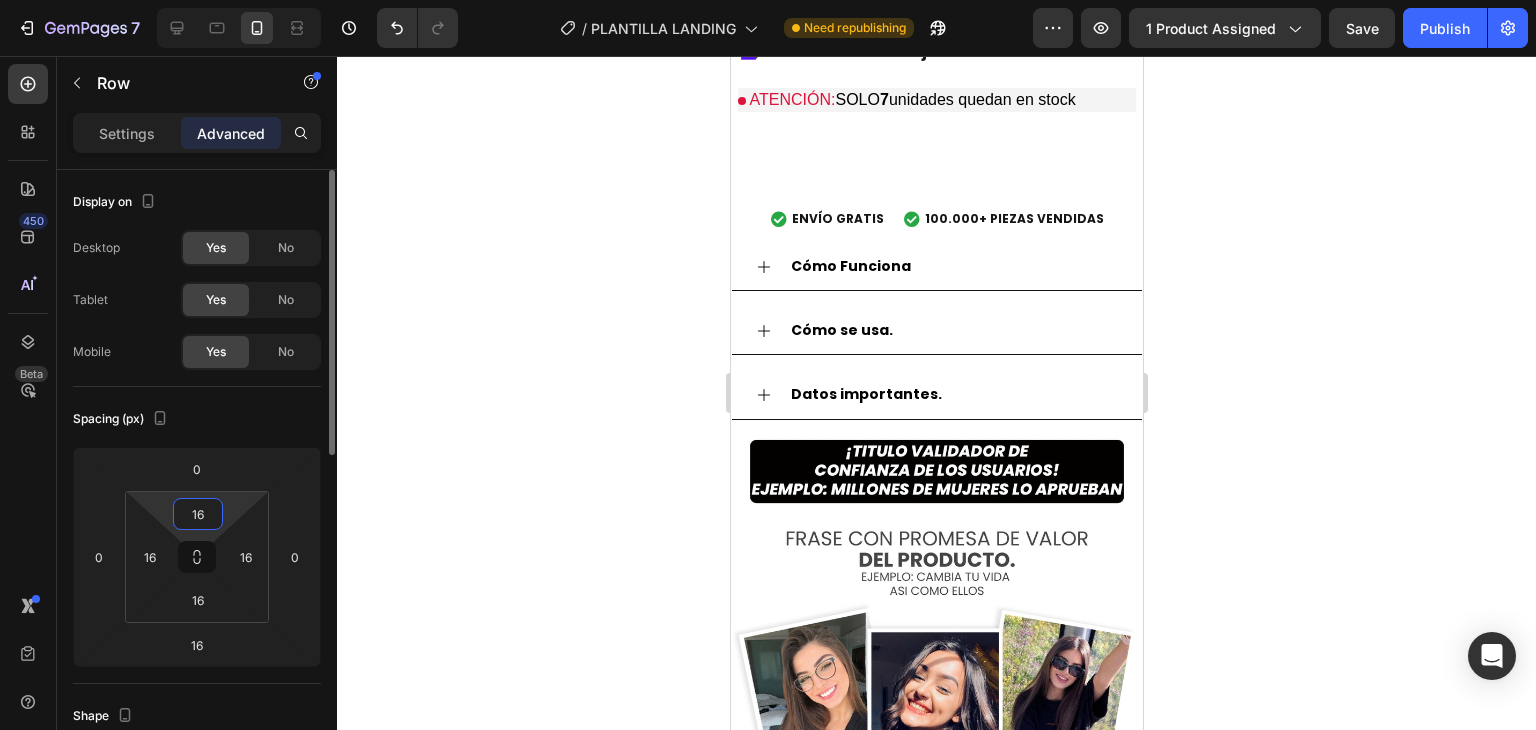 click on "16" at bounding box center (198, 514) 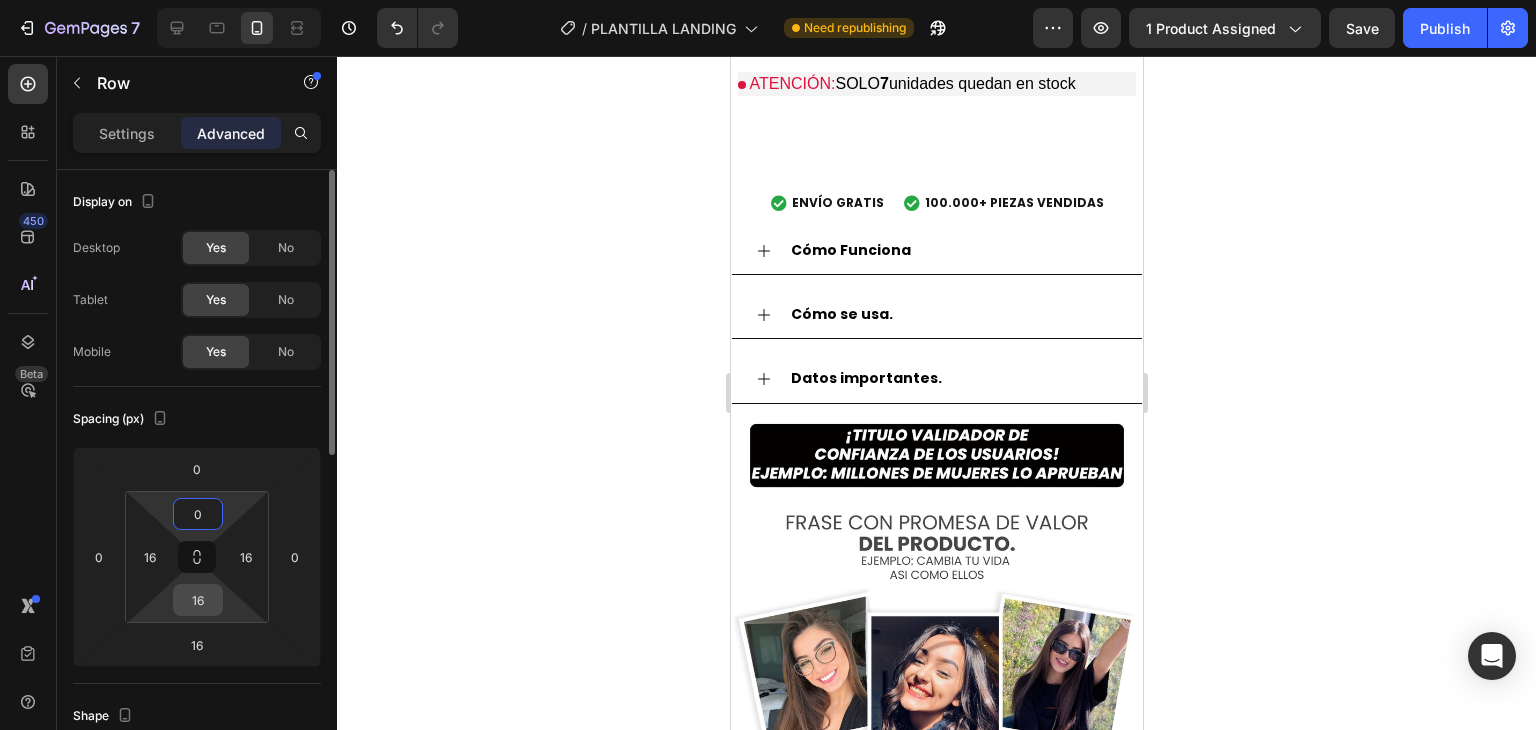 click on "16" at bounding box center [198, 600] 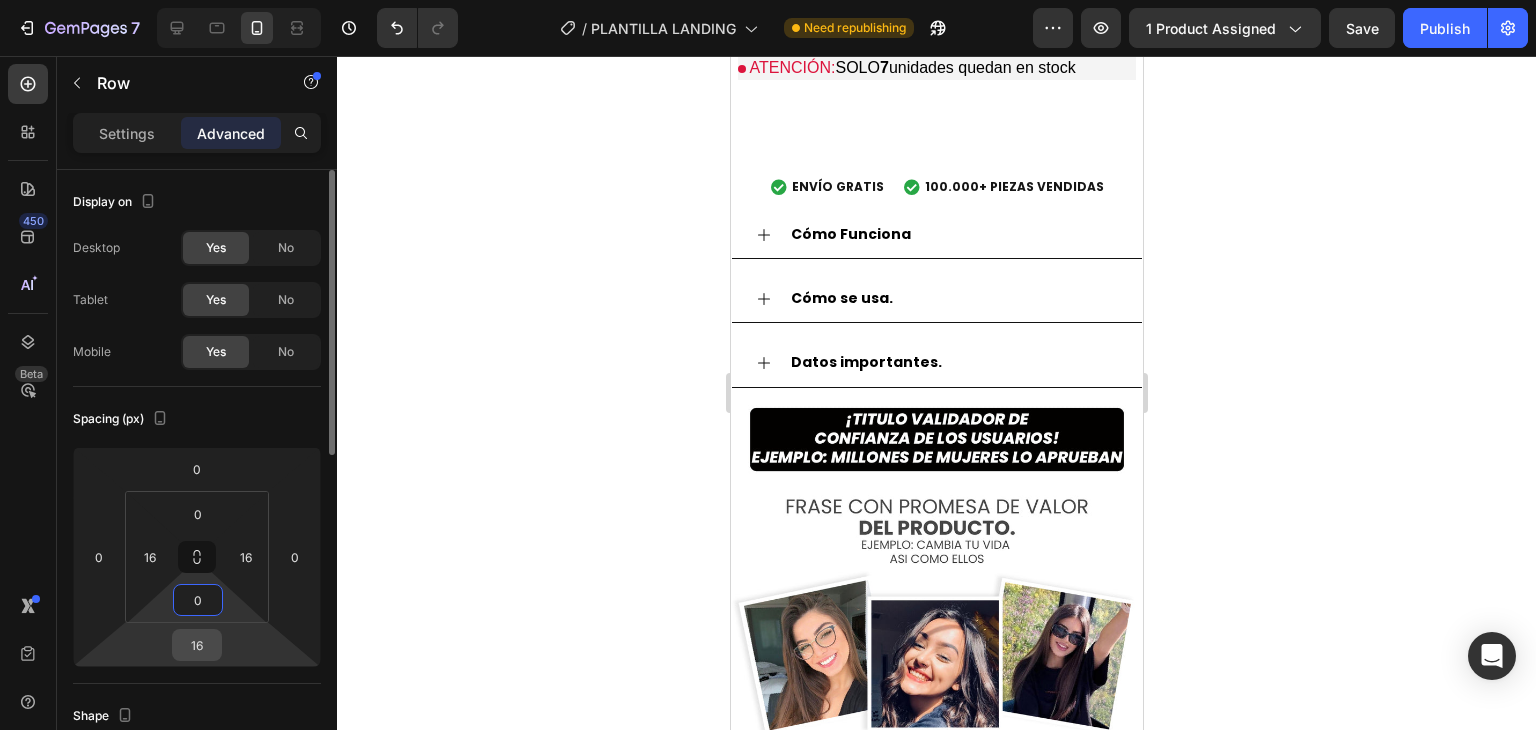 click on "16" at bounding box center [197, 645] 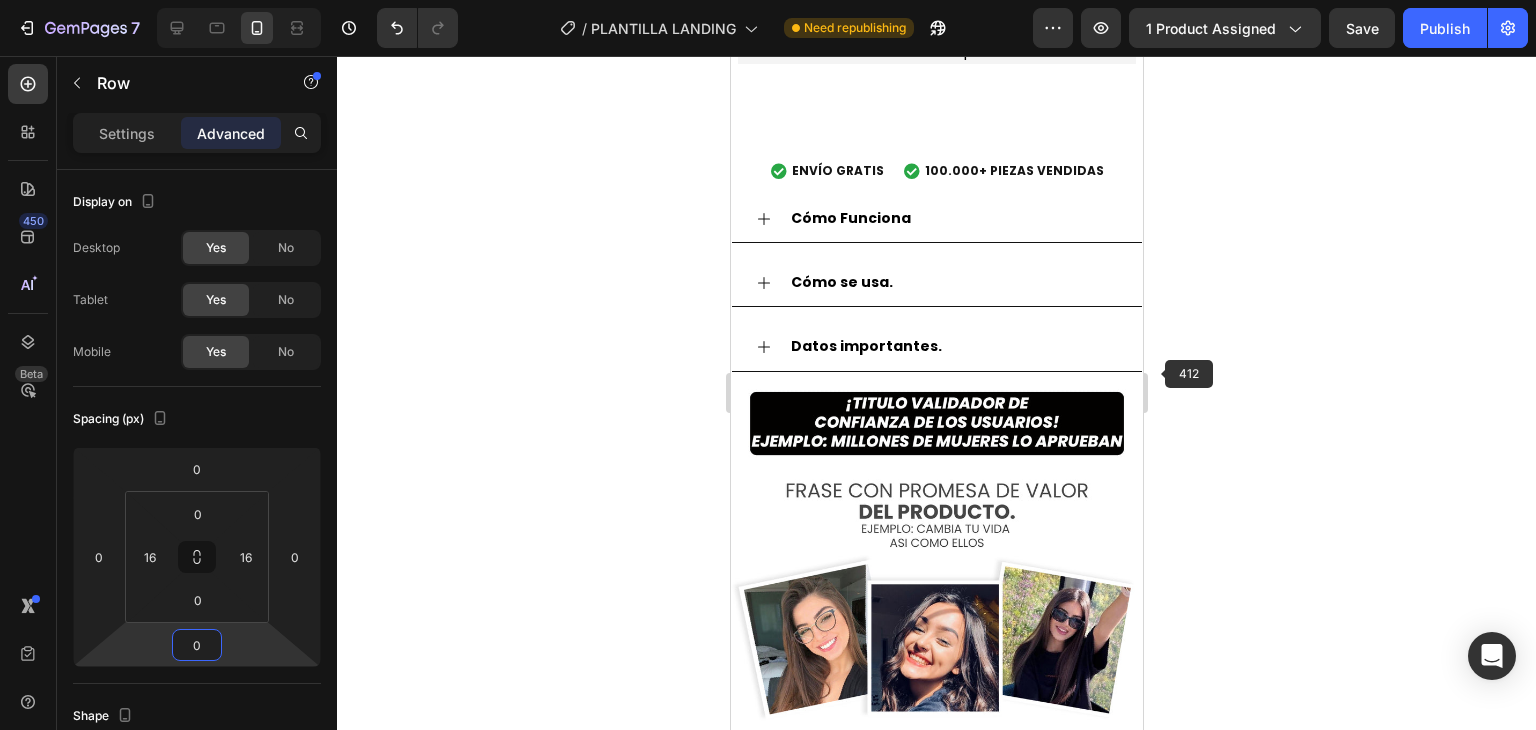 click 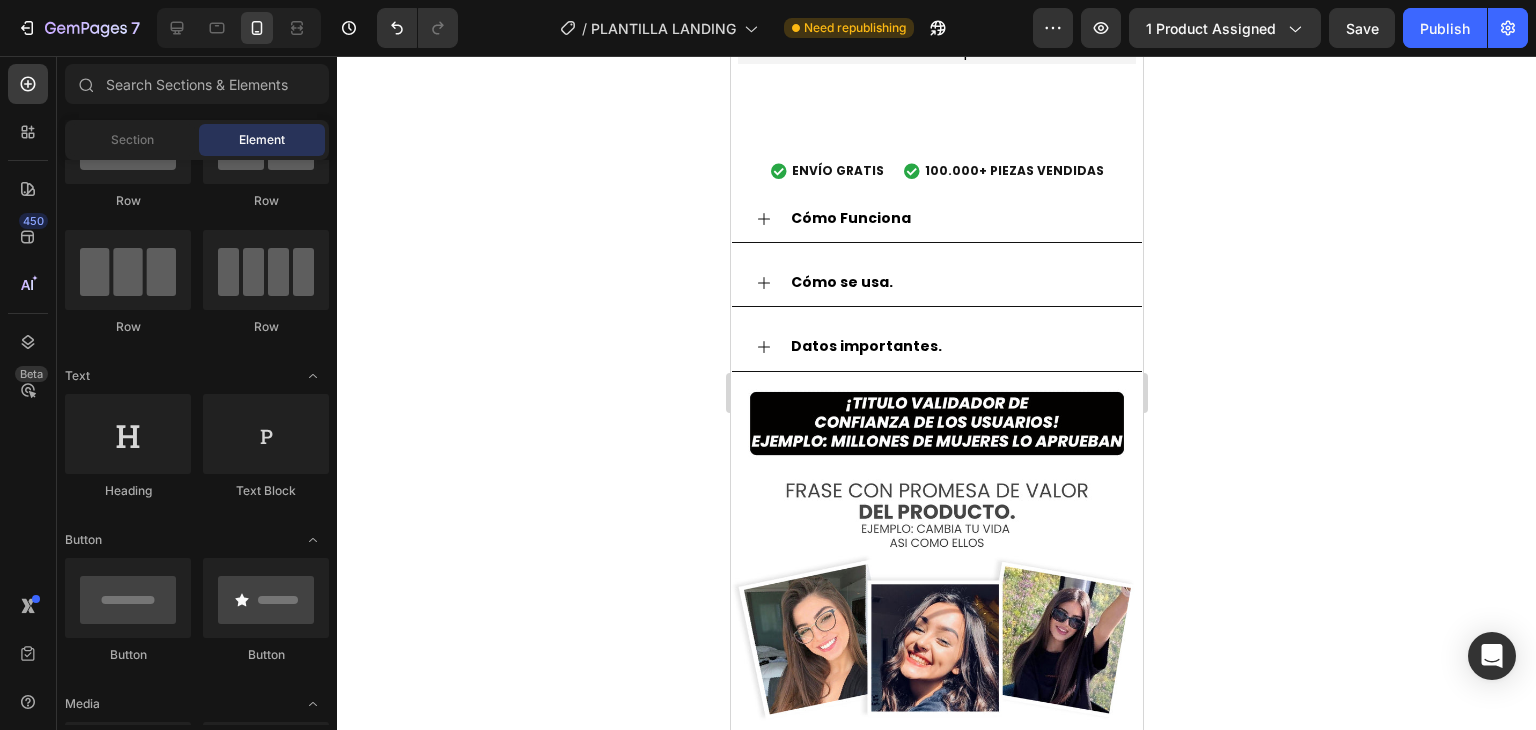 click on "+10K VENDIDOS" at bounding box center (883, -363) 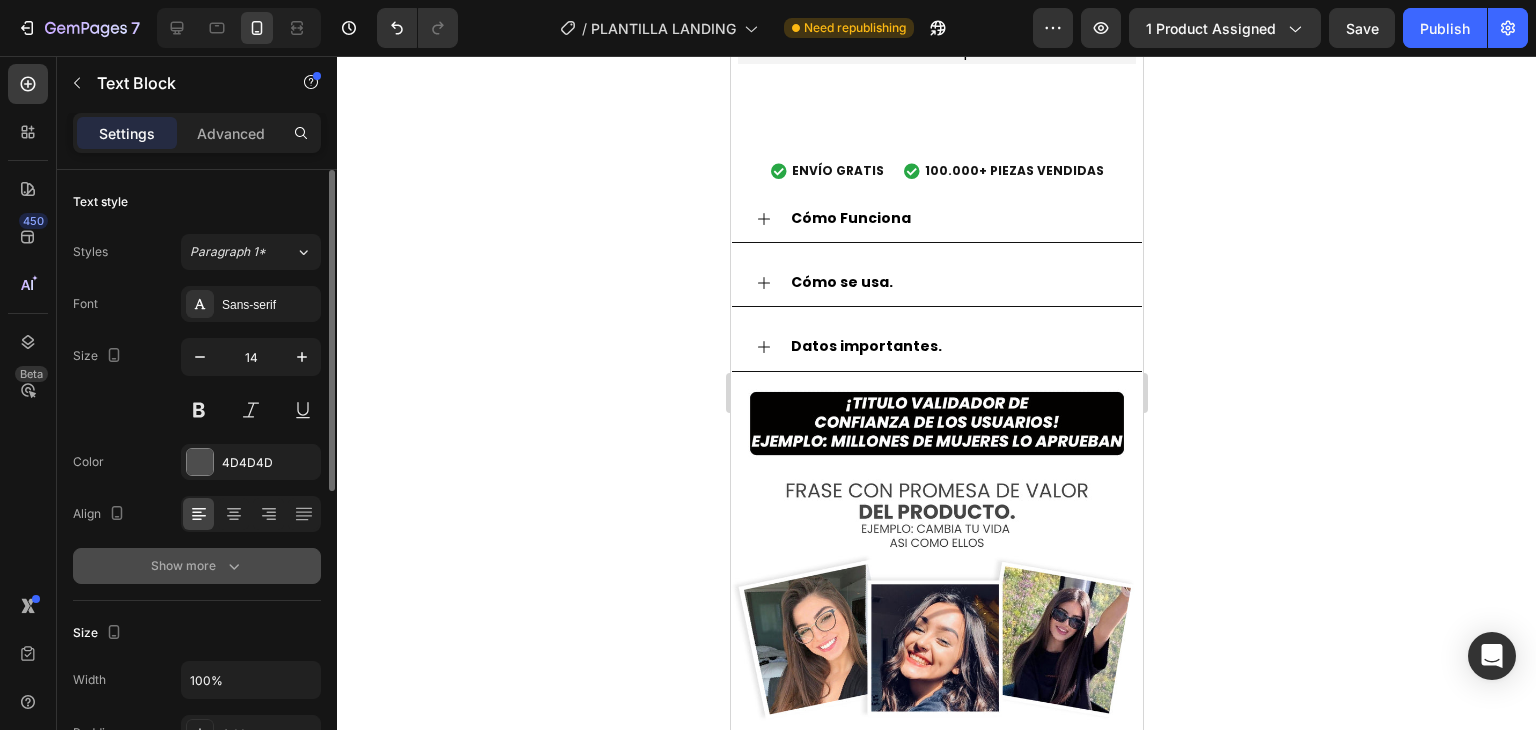 drag, startPoint x: 217, startPoint y: 585, endPoint x: 230, endPoint y: 576, distance: 15.811388 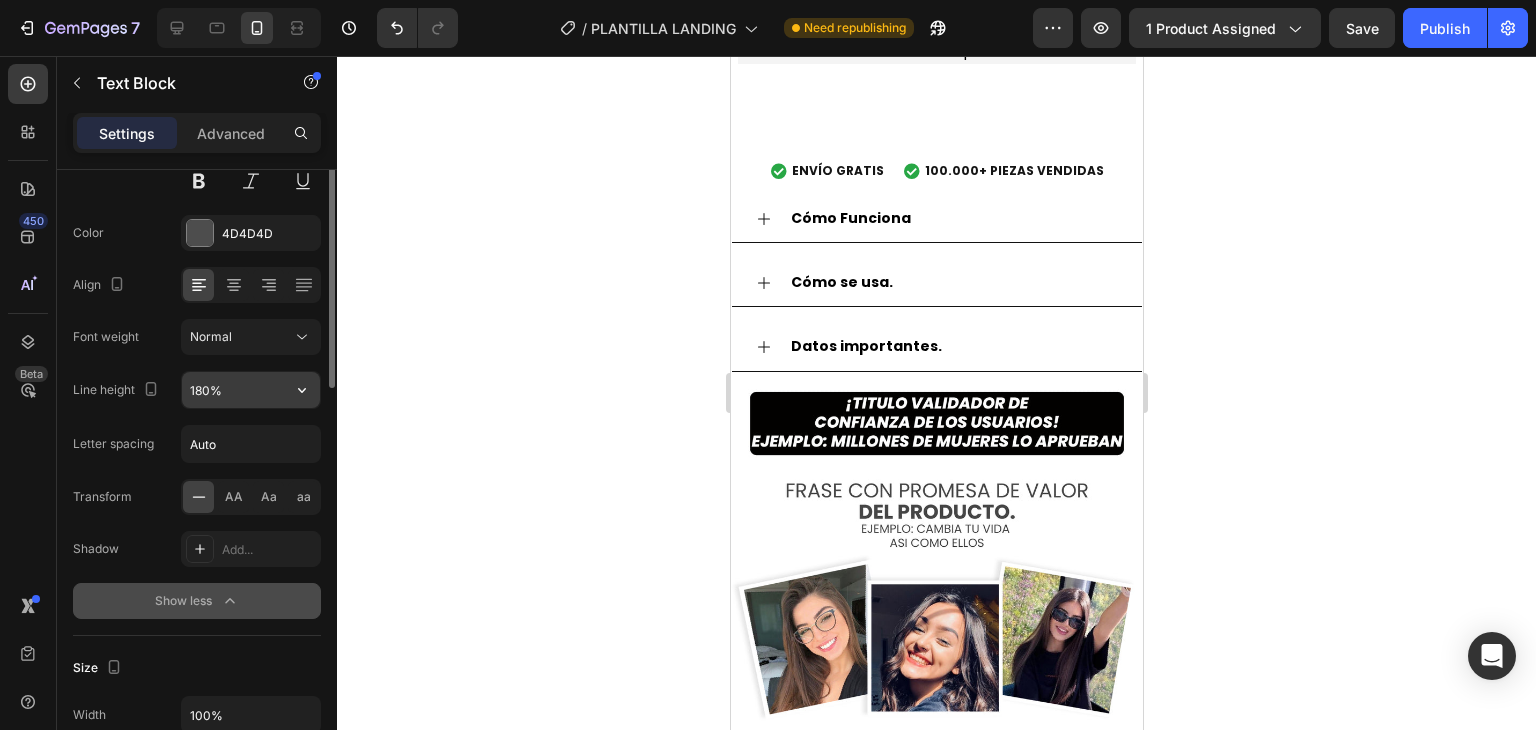 scroll, scrollTop: 0, scrollLeft: 0, axis: both 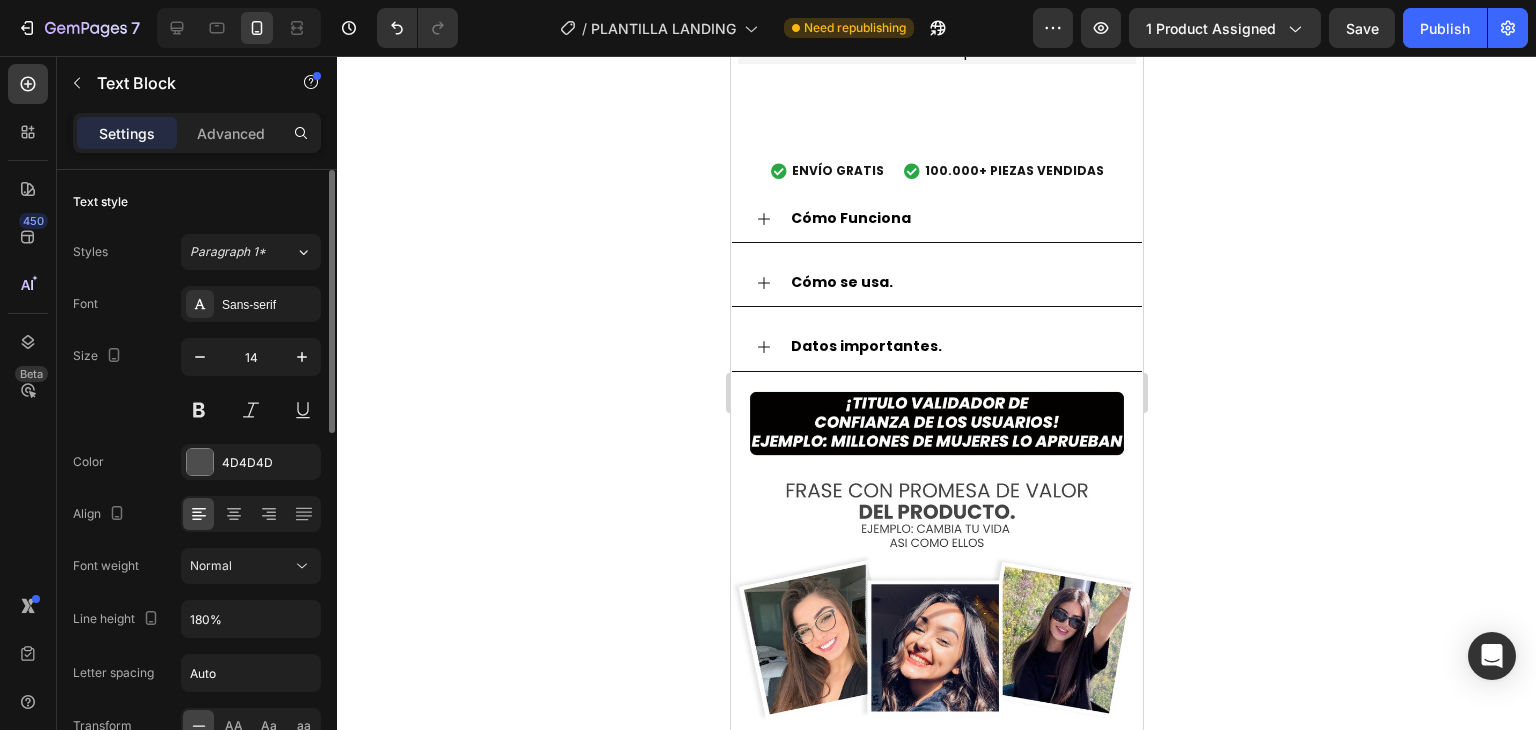 drag, startPoint x: 1344, startPoint y: 238, endPoint x: 1318, endPoint y: 269, distance: 40.459858 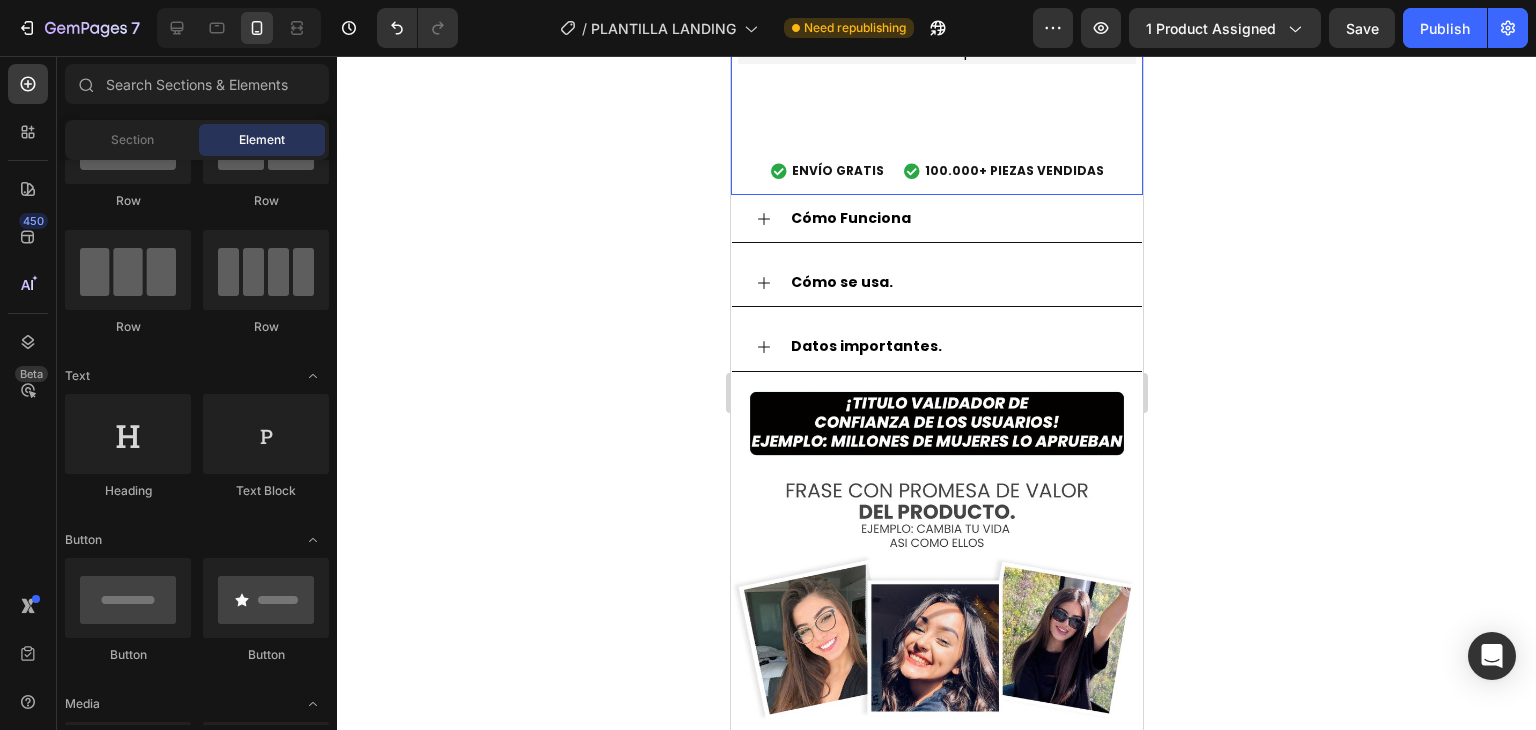 click on "+10K VENDIDOS" at bounding box center (883, -363) 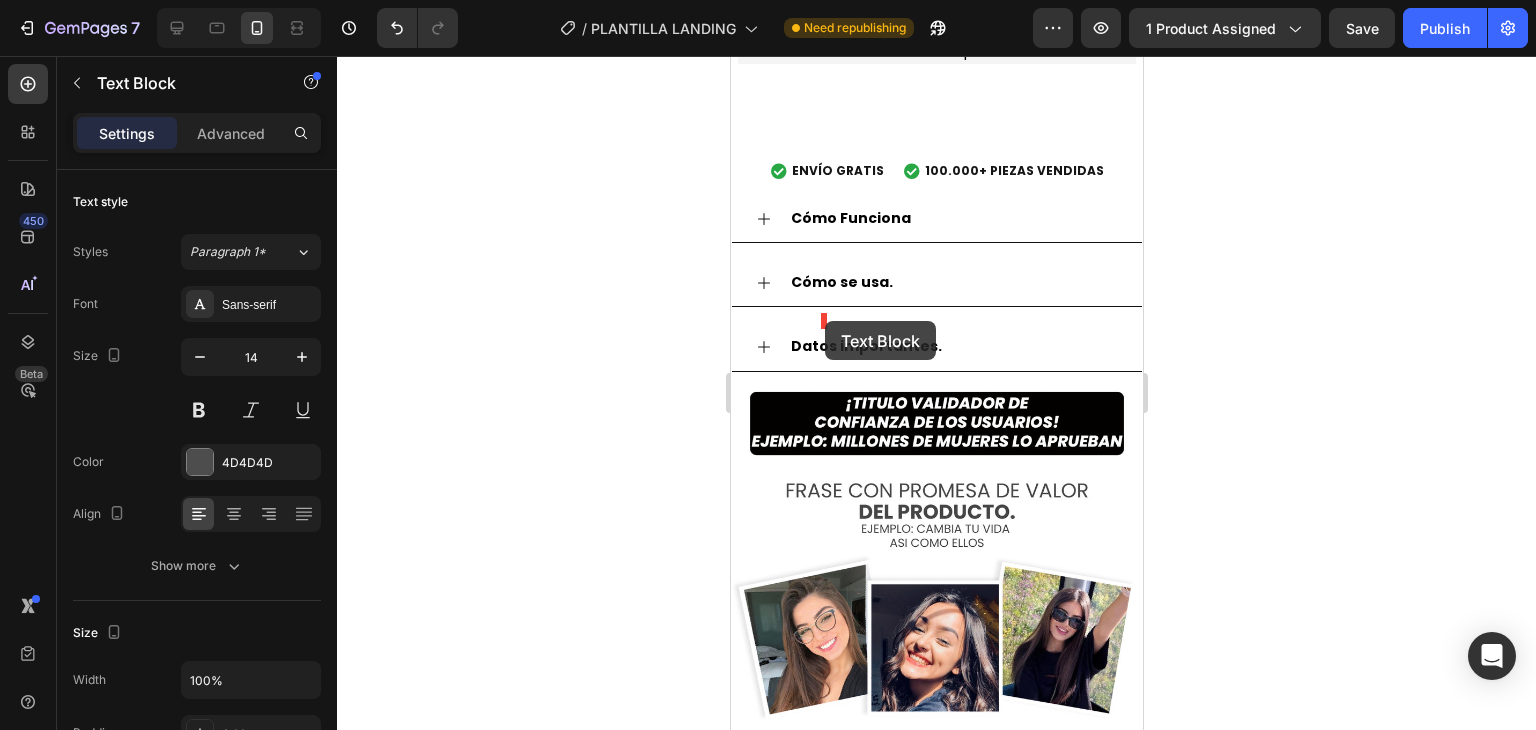 drag, startPoint x: 845, startPoint y: 293, endPoint x: 824, endPoint y: 321, distance: 35 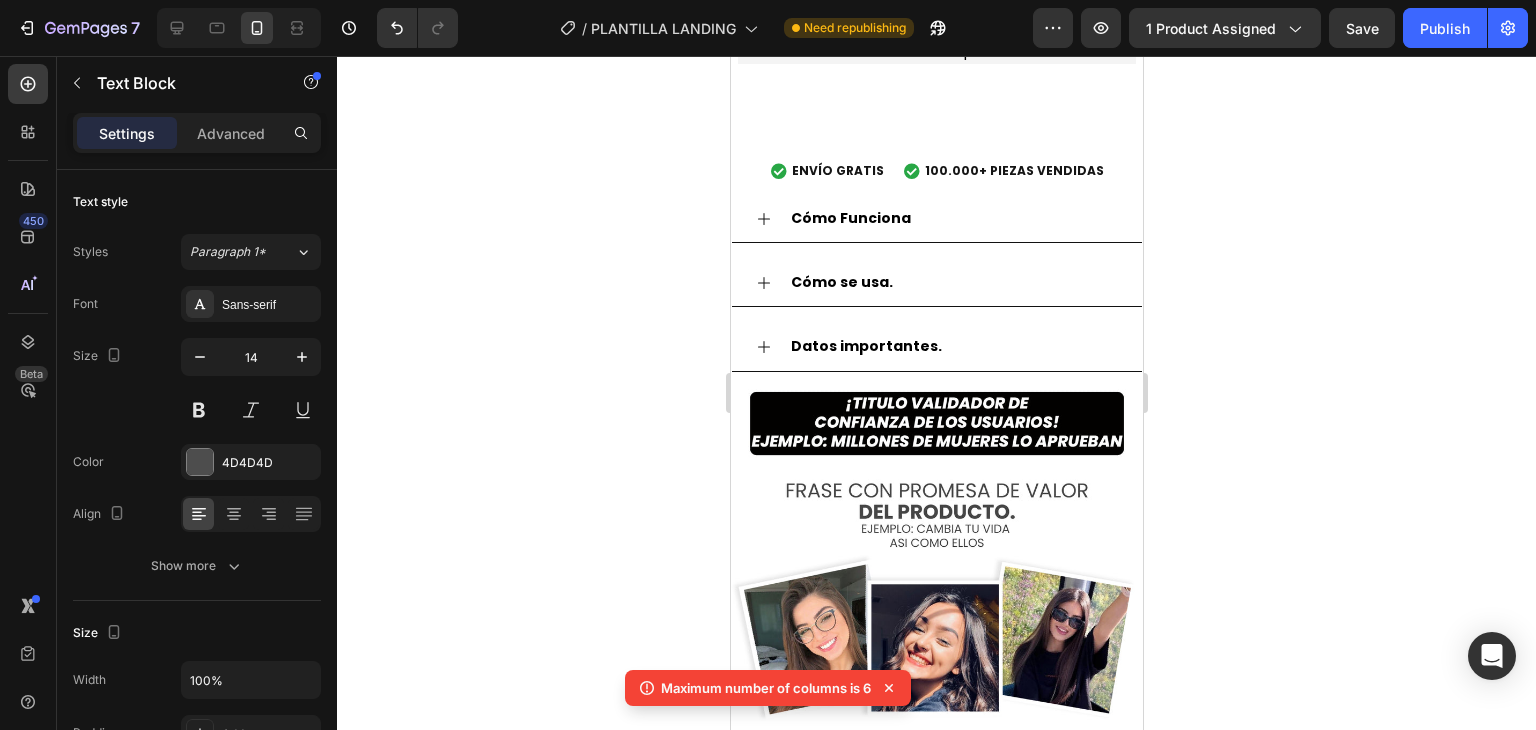 click 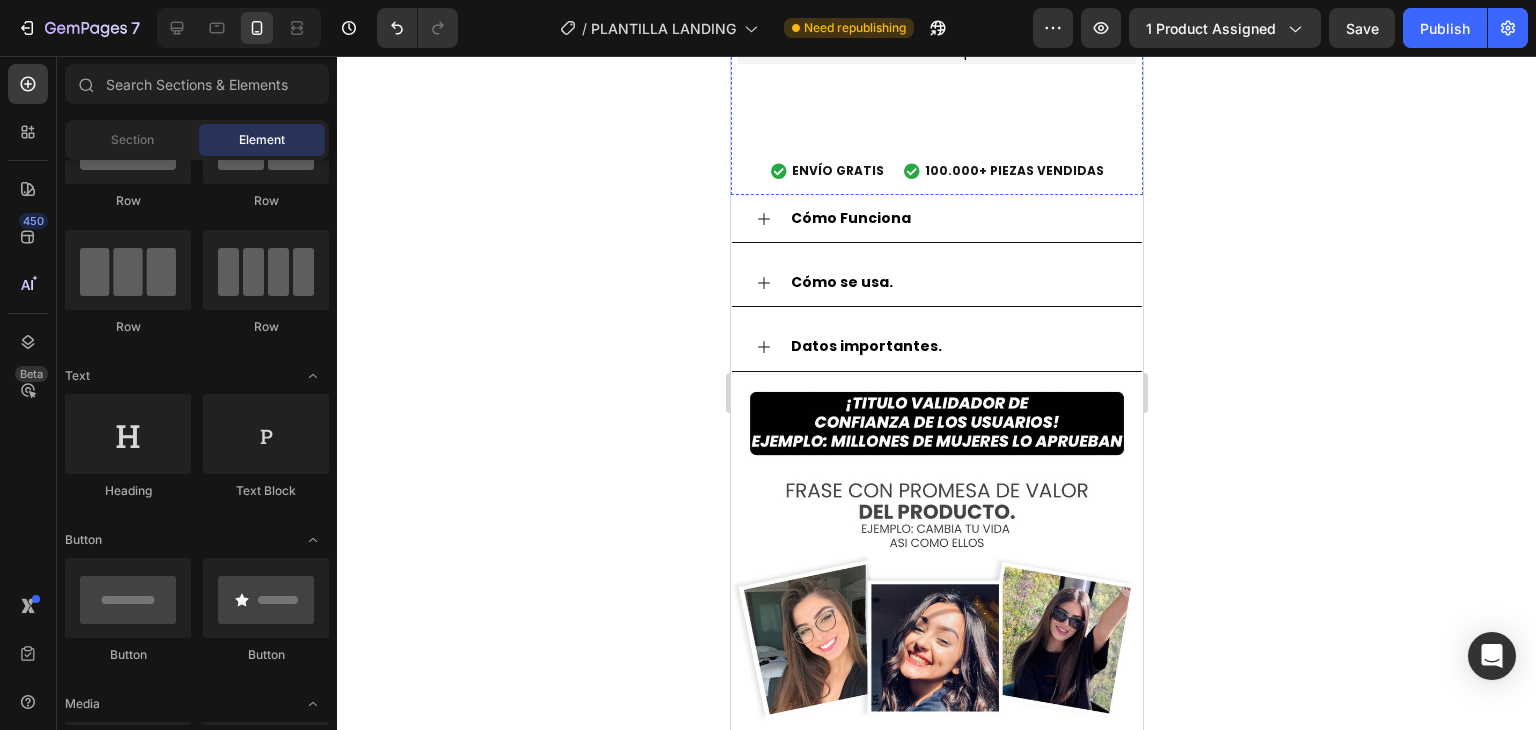 click on "Icon
Icon
Icon
Icon
Icon +10K VENDIDOS Text Block Row" at bounding box center (936, -363) 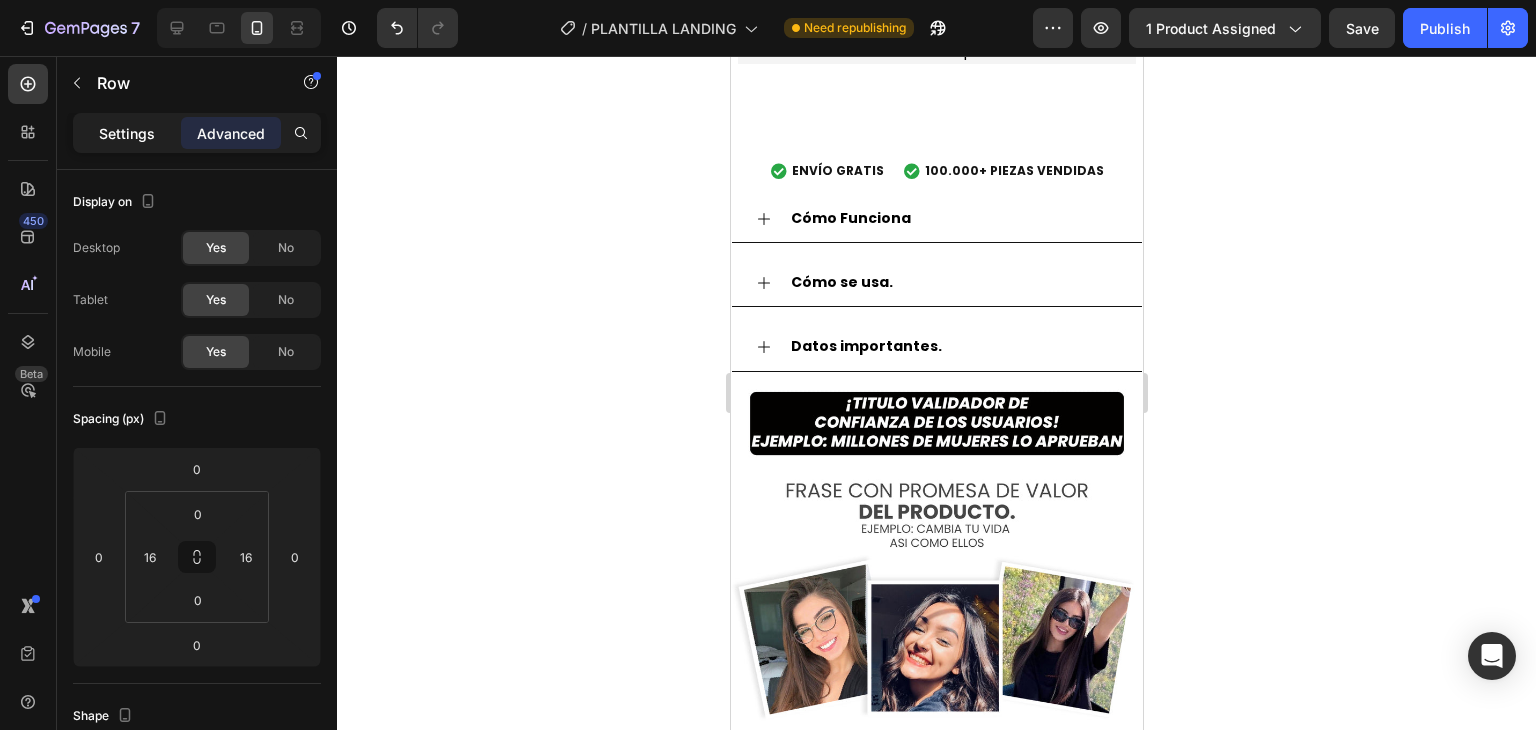 click on "Settings" at bounding box center (127, 133) 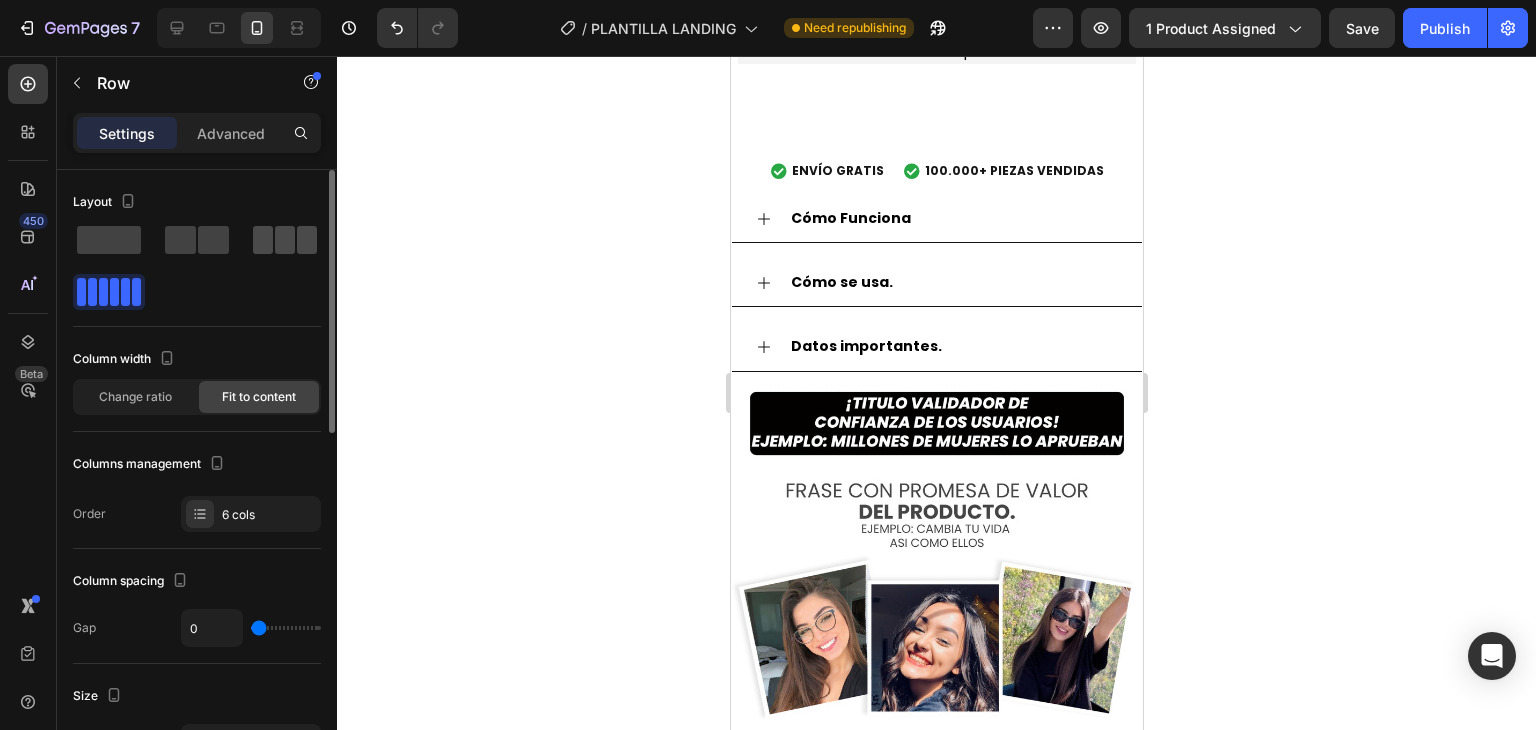click 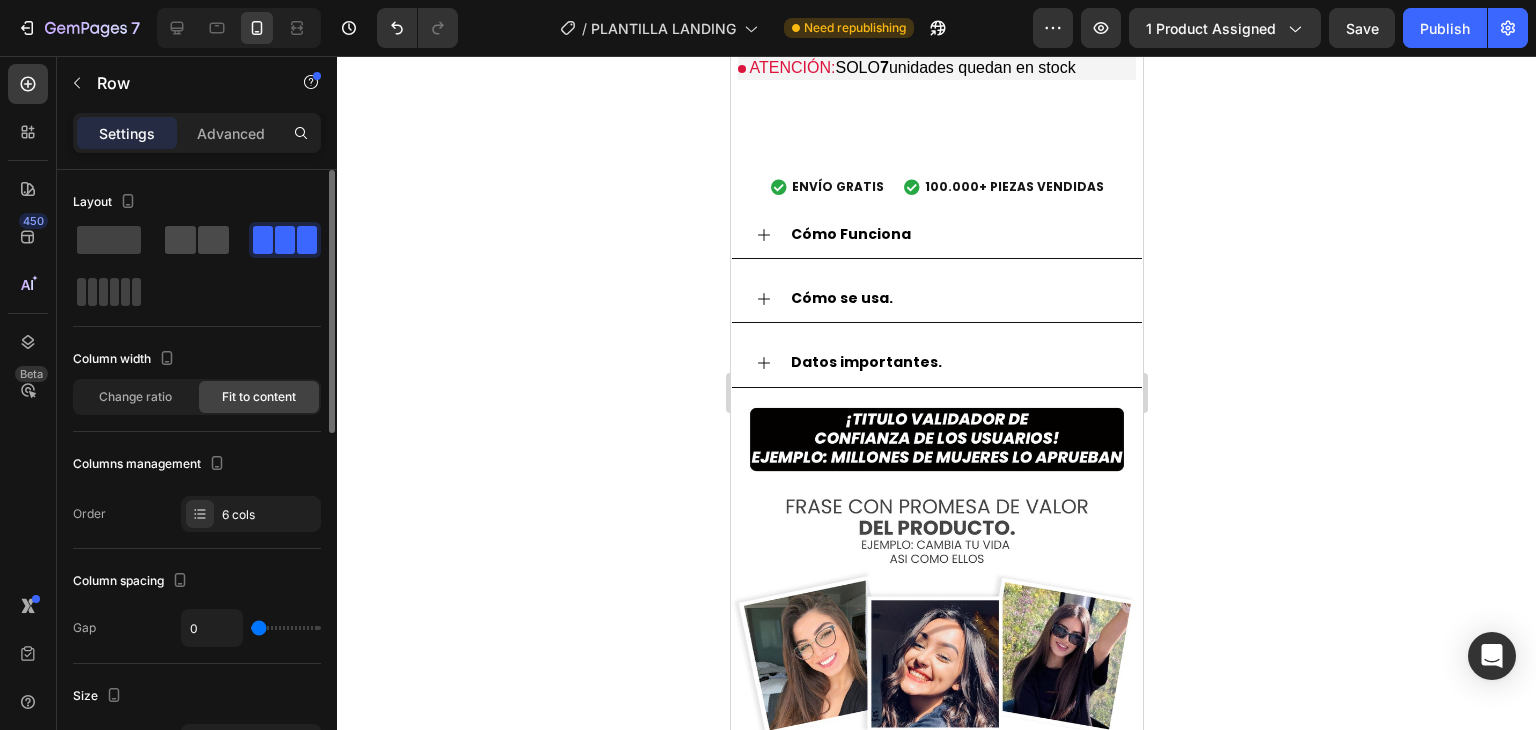 click 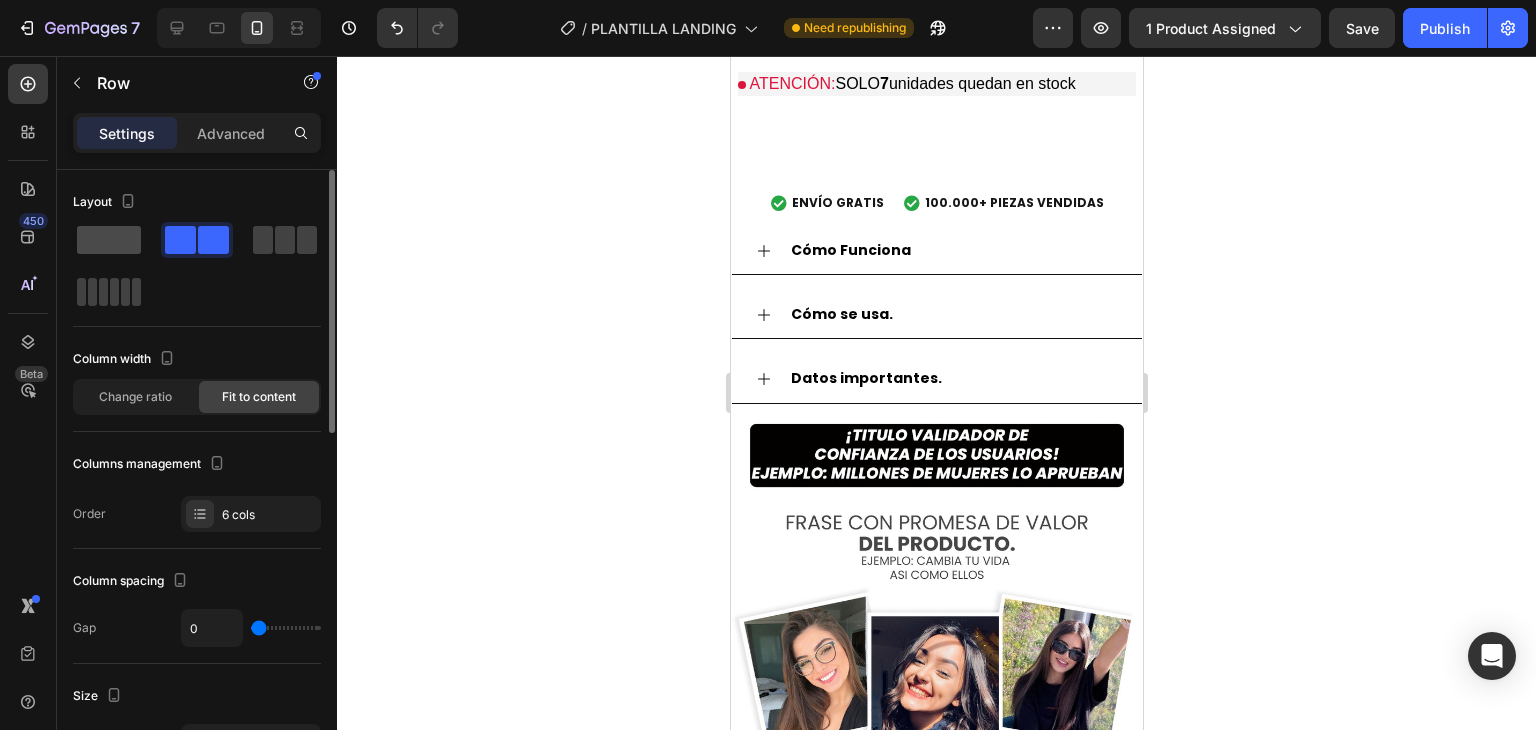 click 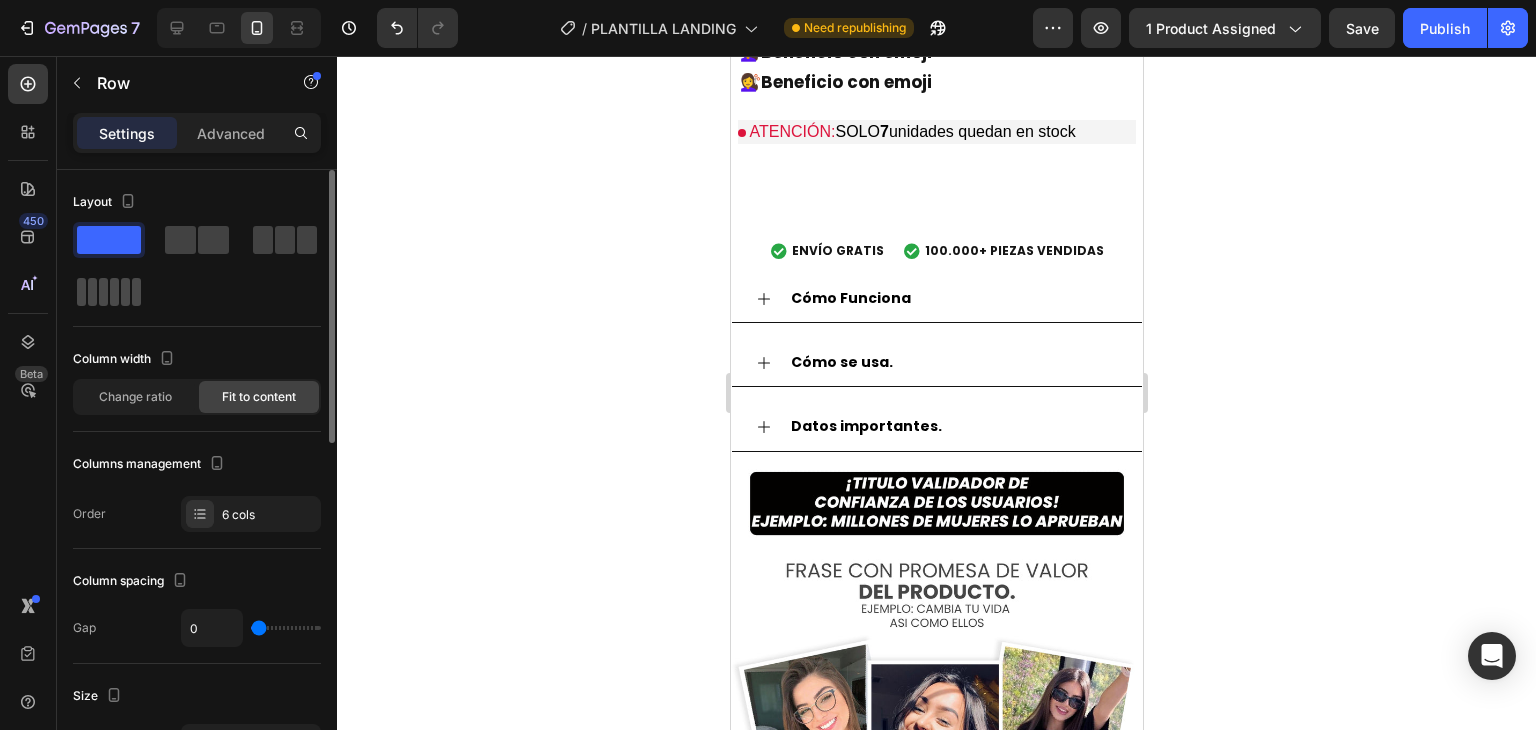 click 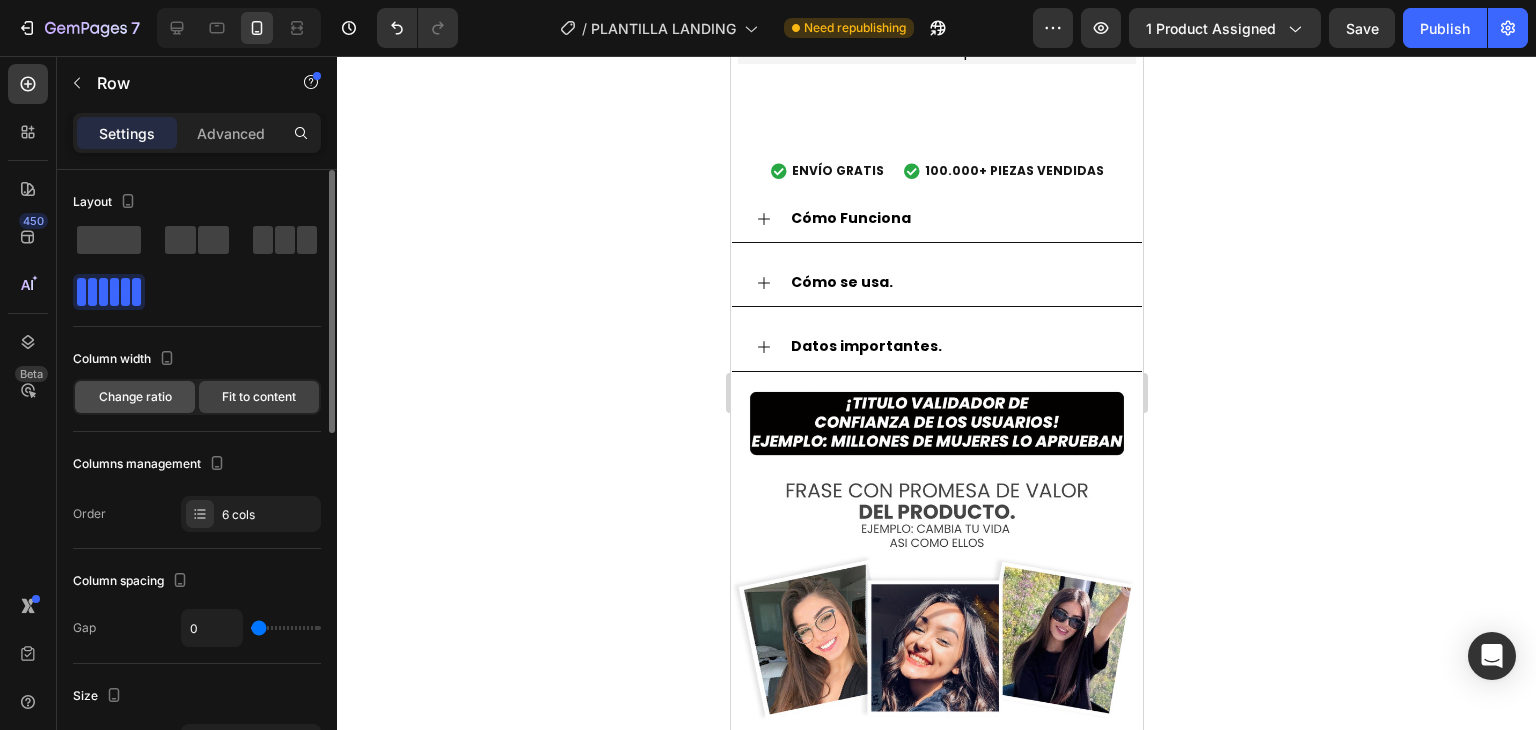 click on "Change ratio" 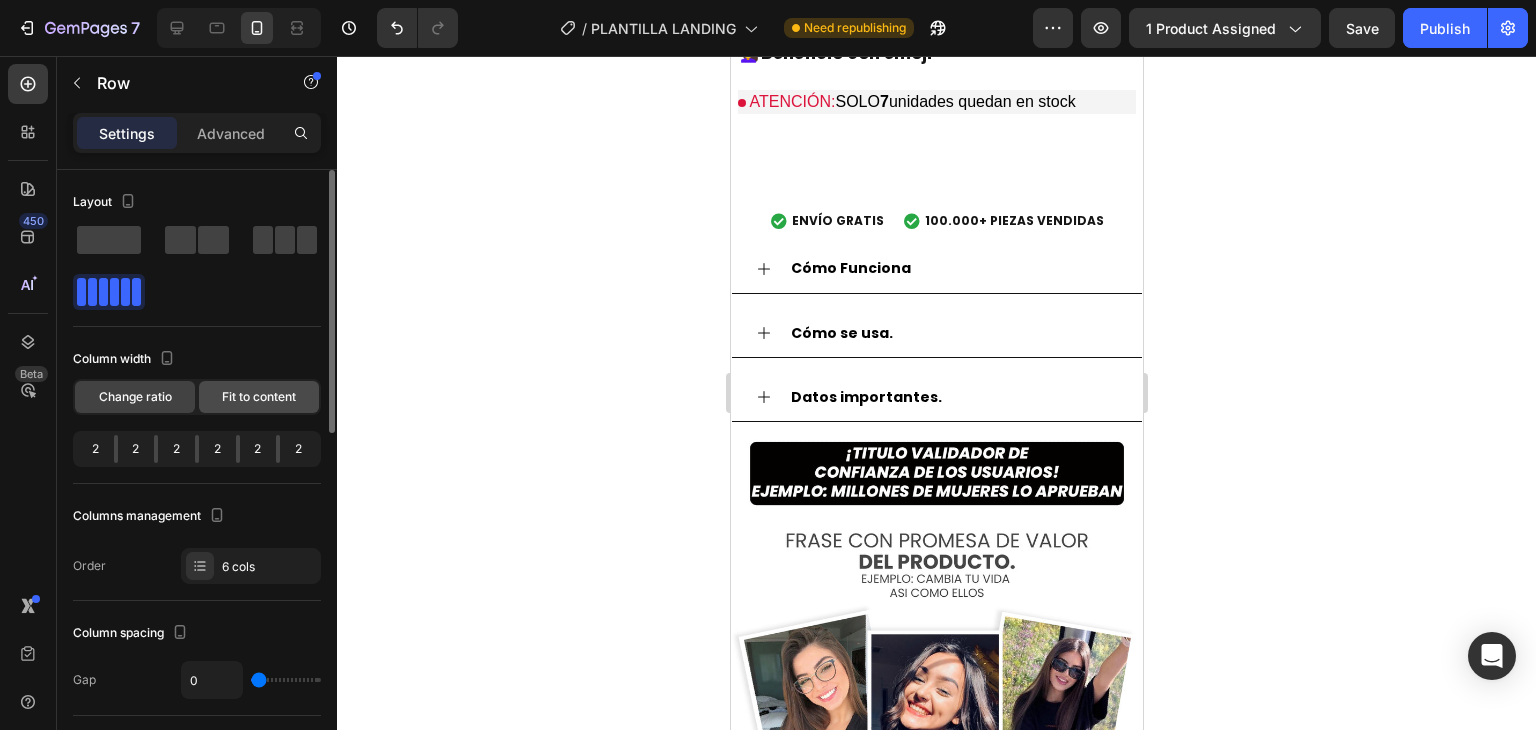 click on "Fit to content" 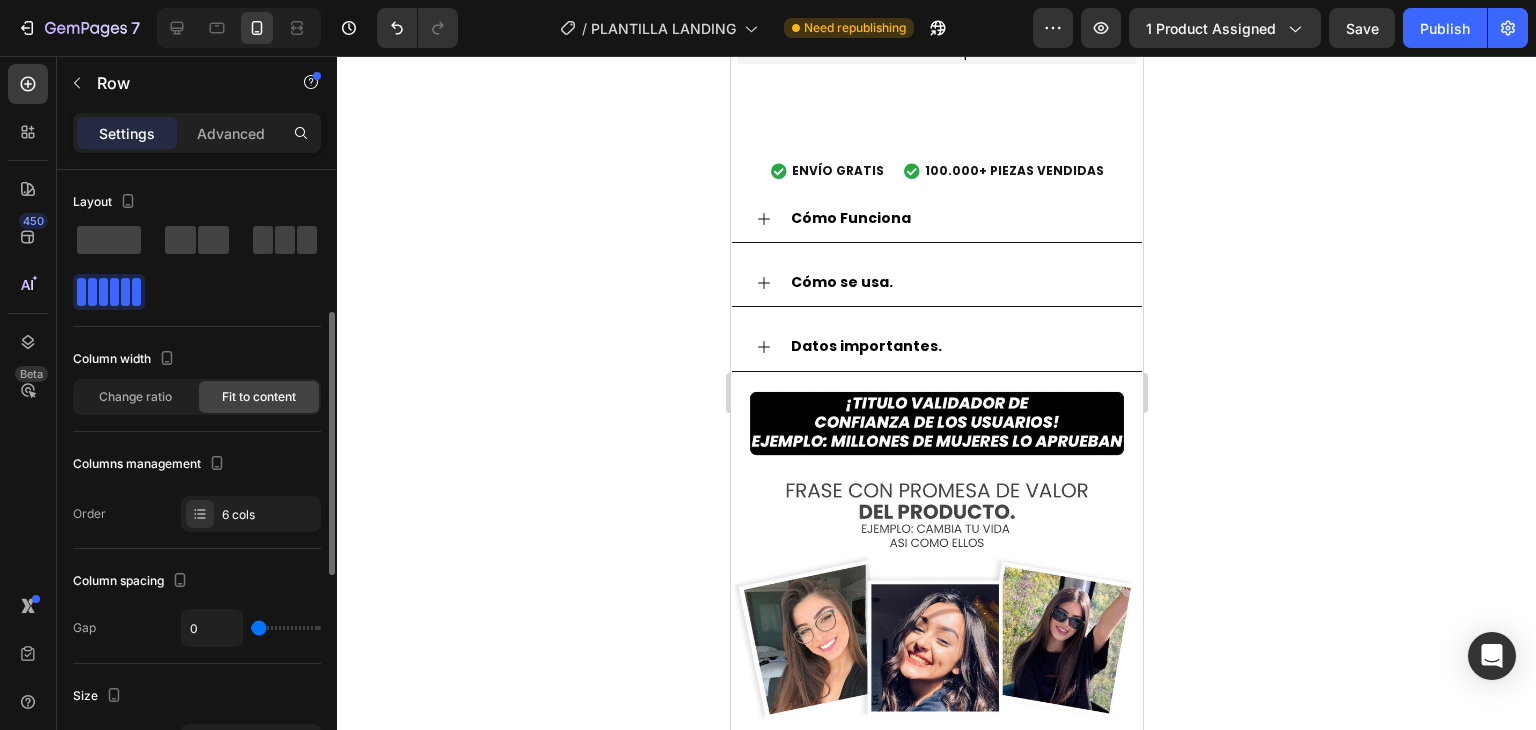 scroll, scrollTop: 100, scrollLeft: 0, axis: vertical 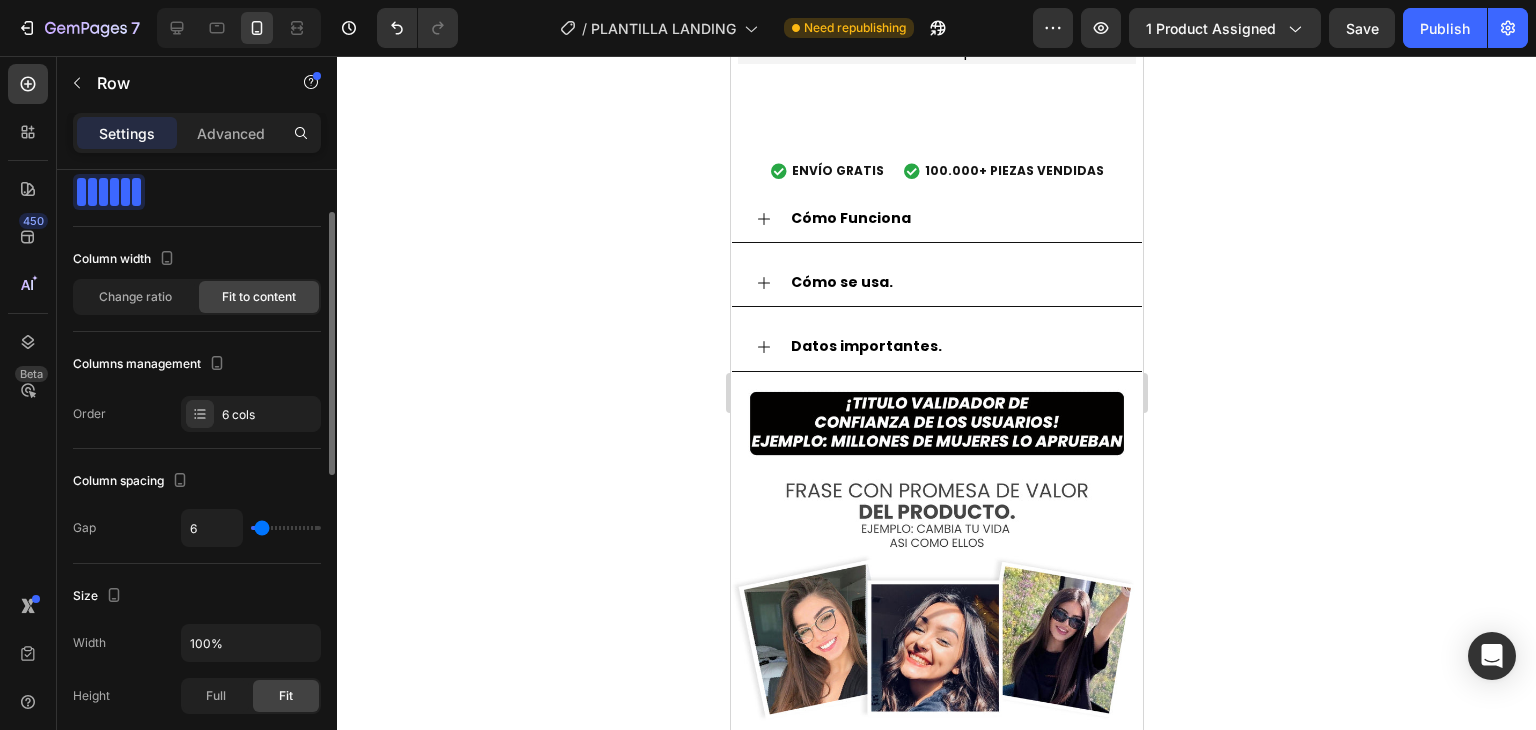 click at bounding box center [286, 528] 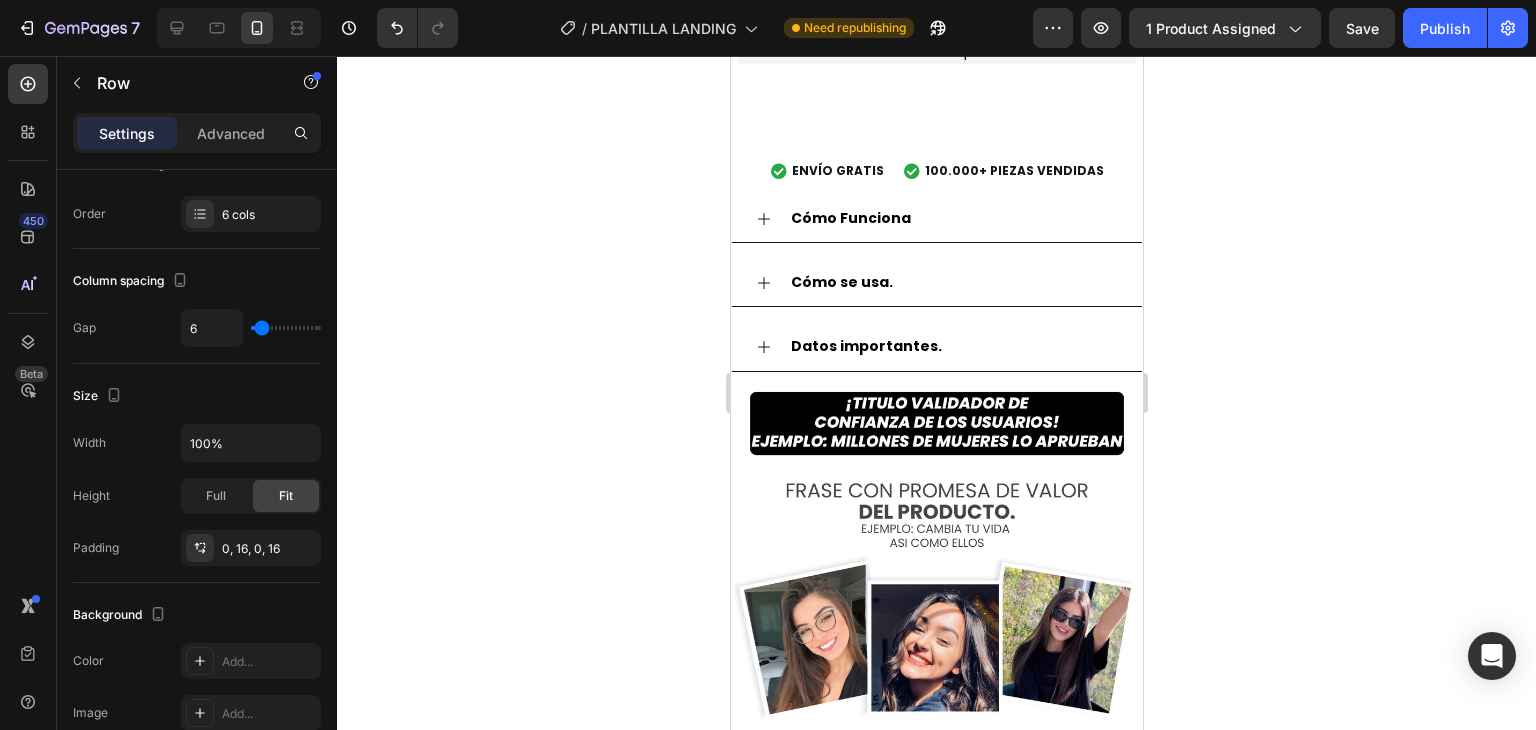 click on "+10K VENDIDOS" at bounding box center [913, -363] 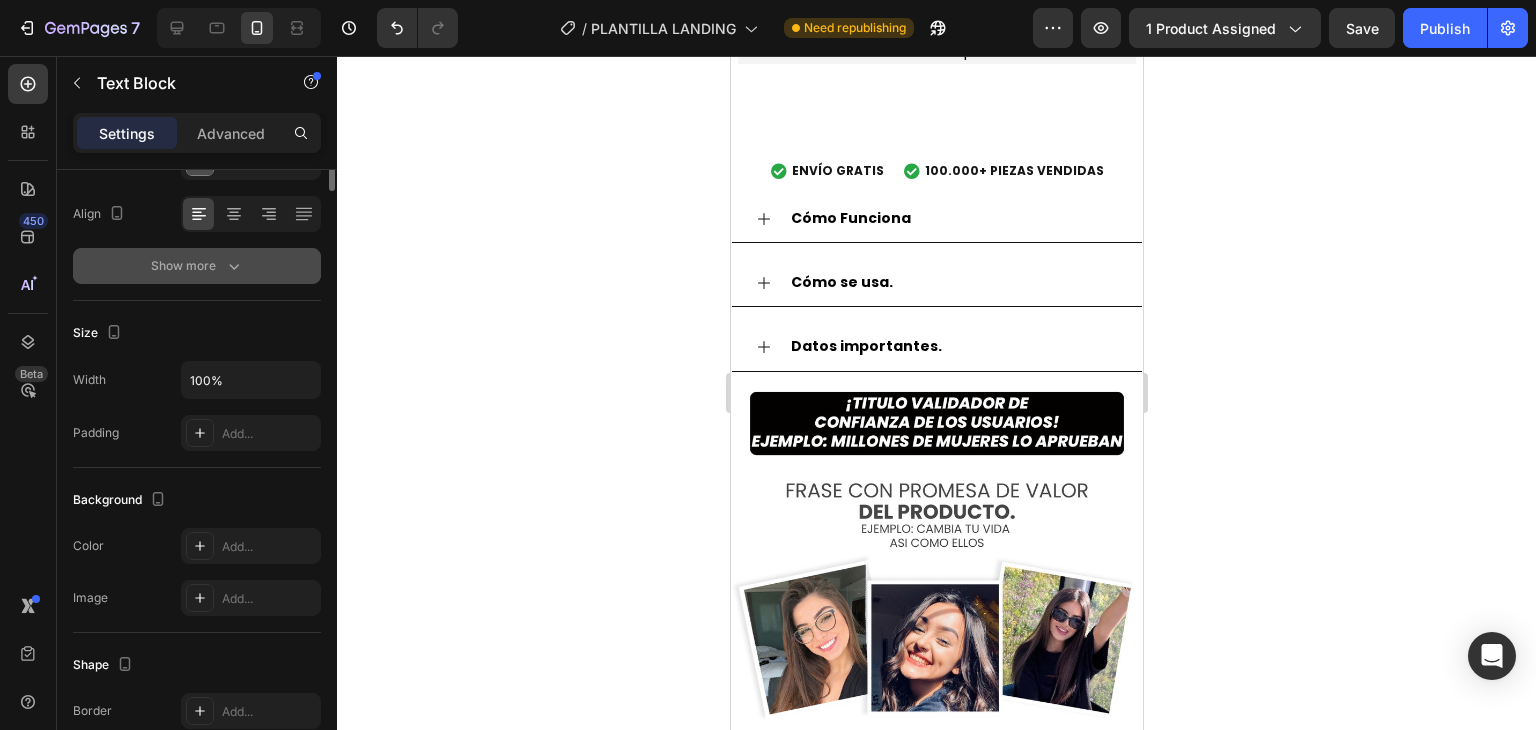 scroll, scrollTop: 0, scrollLeft: 0, axis: both 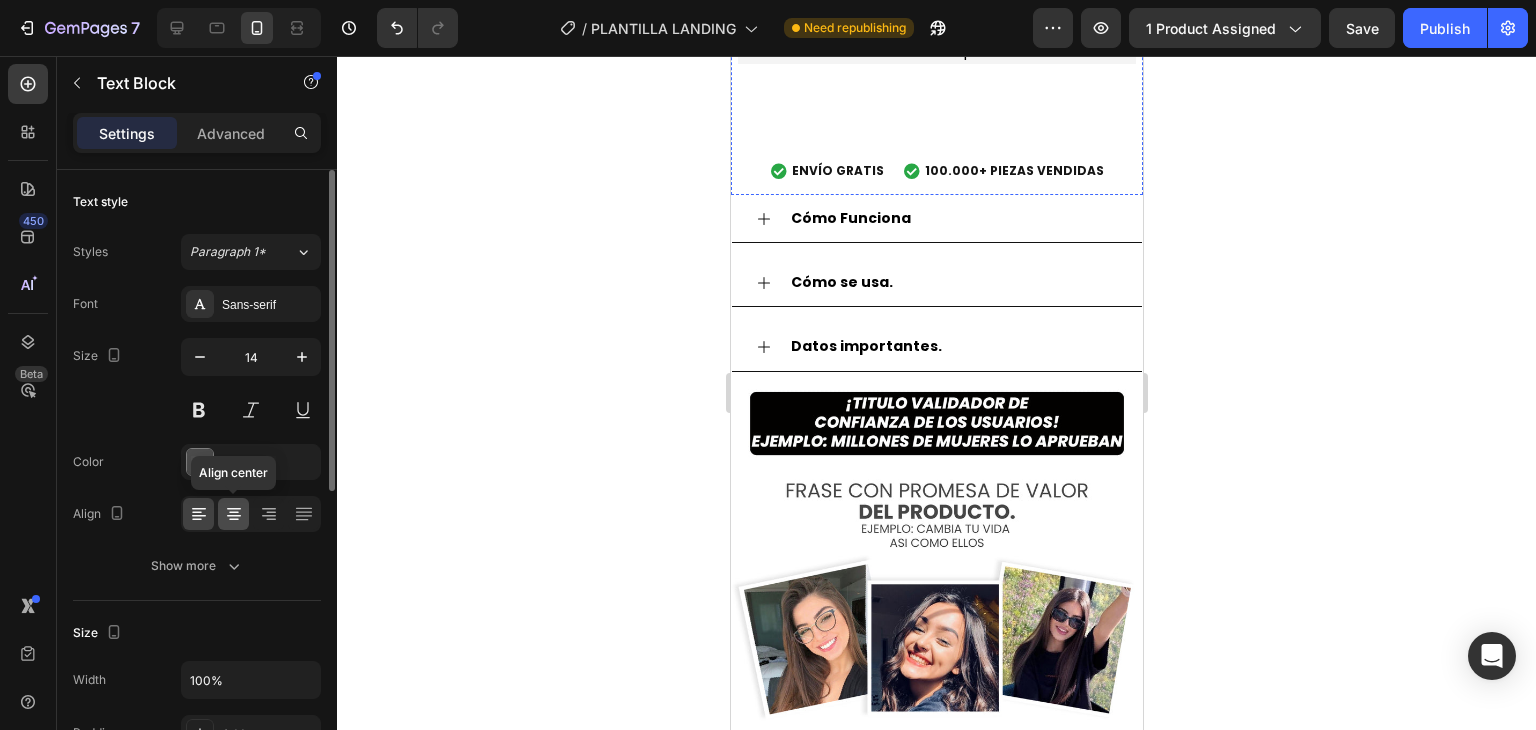 click 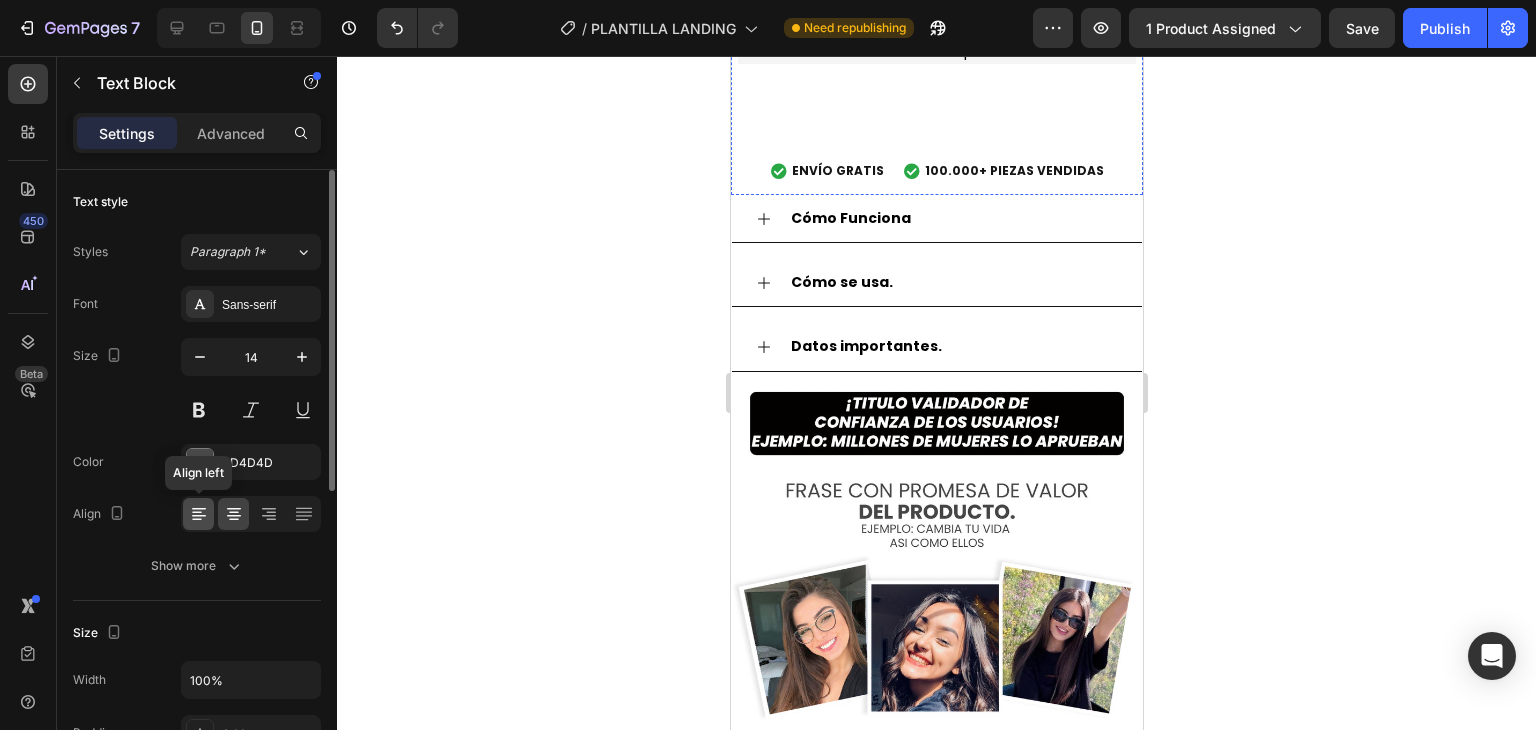 click 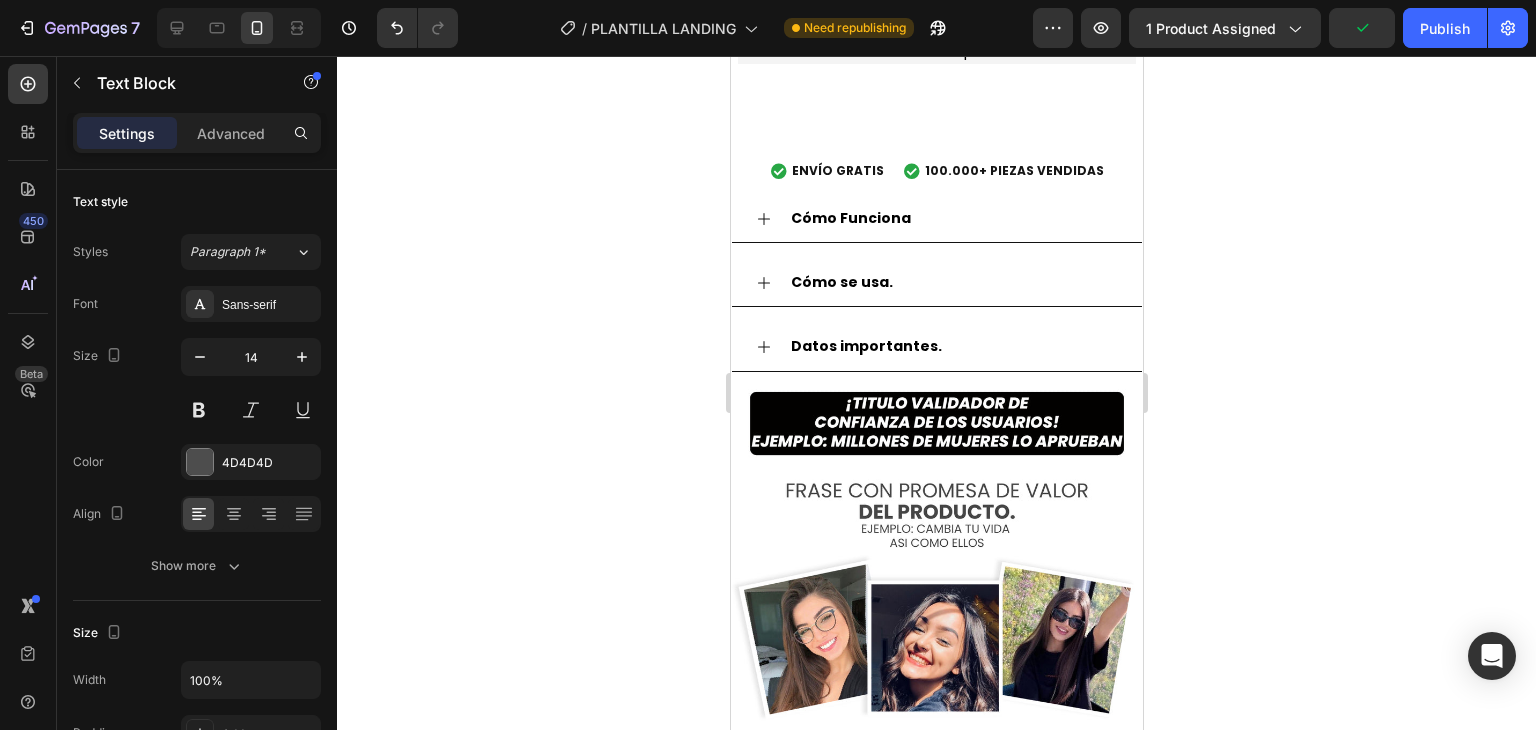 click on "Icon
Icon
Icon
Icon
Icon +10K VENDIDOS Text Block Row   0" at bounding box center [936, -363] 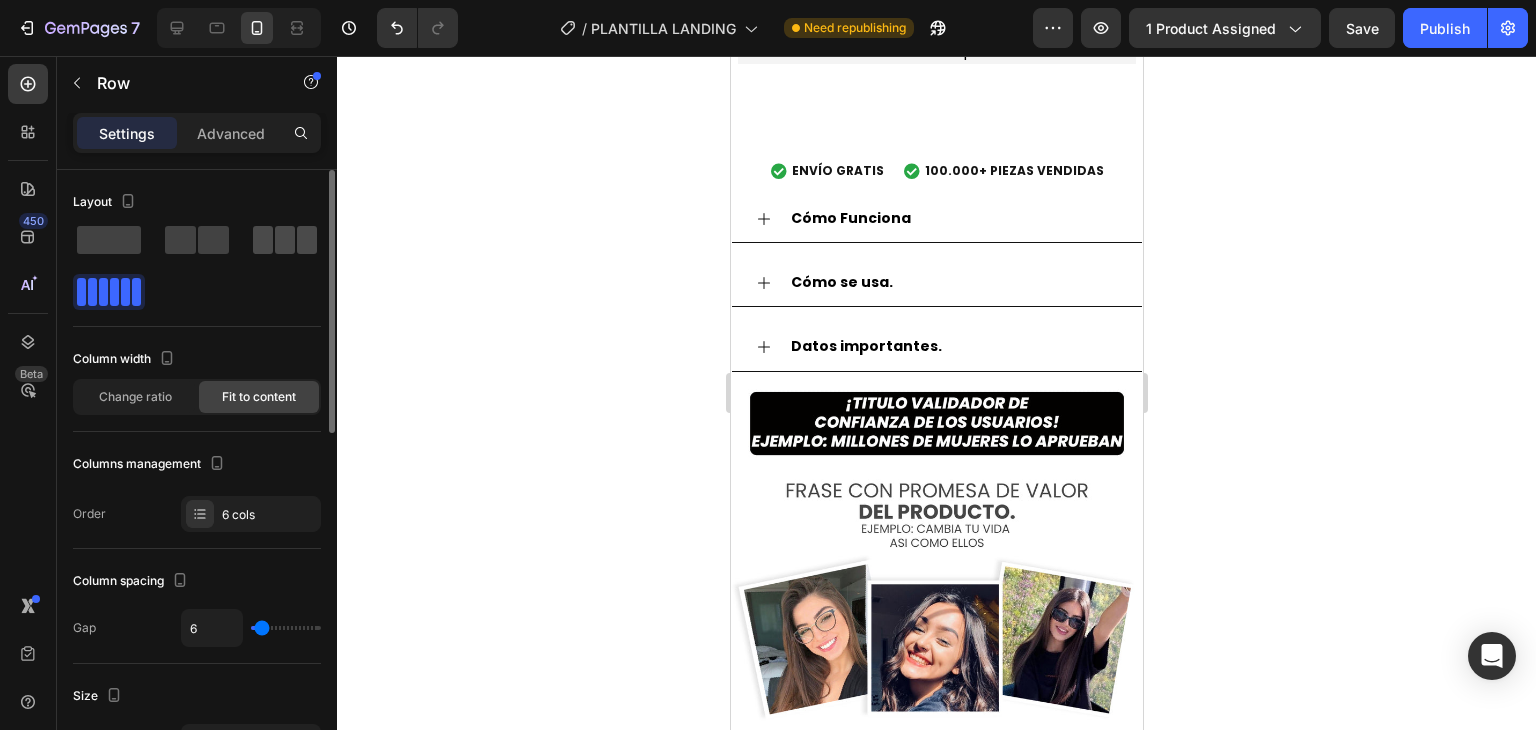 click 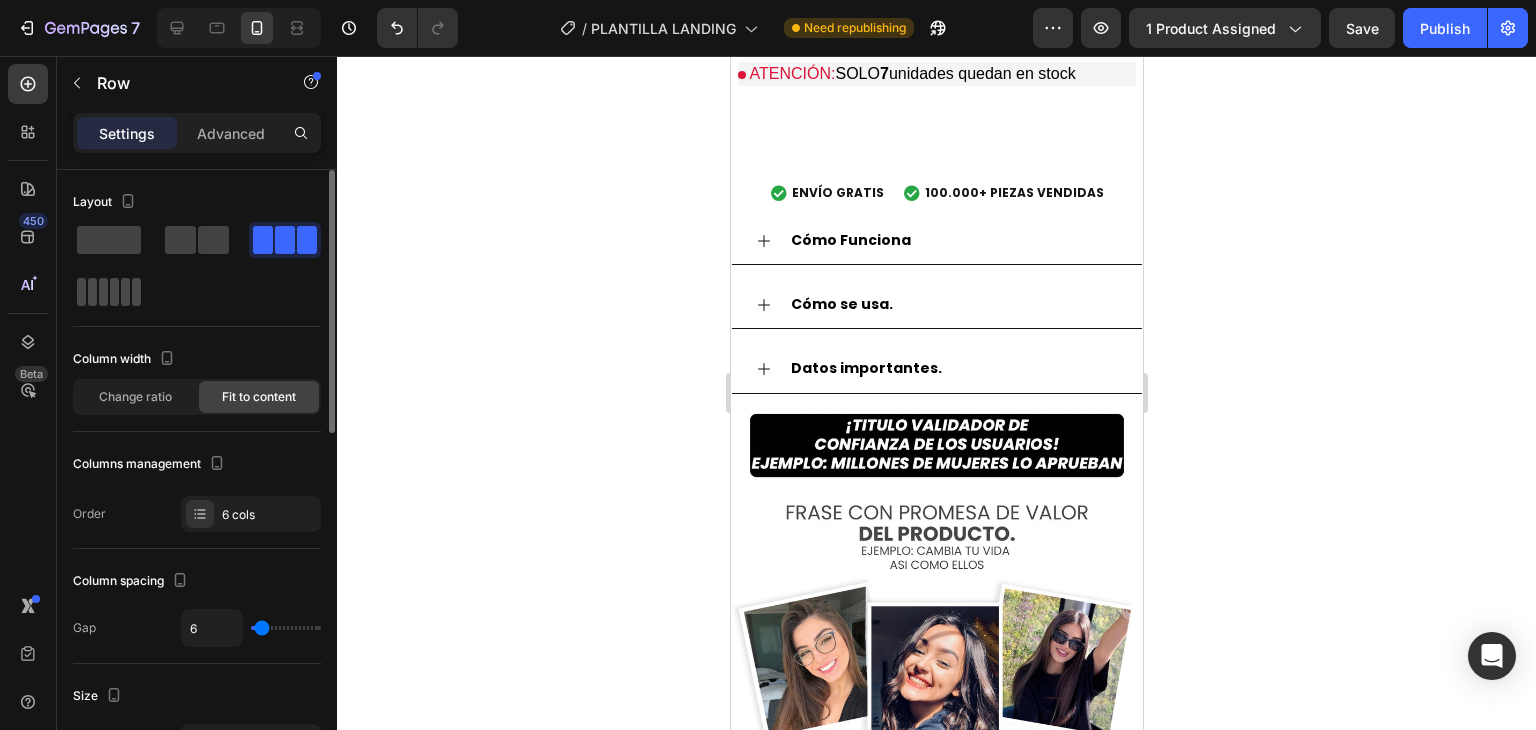 click 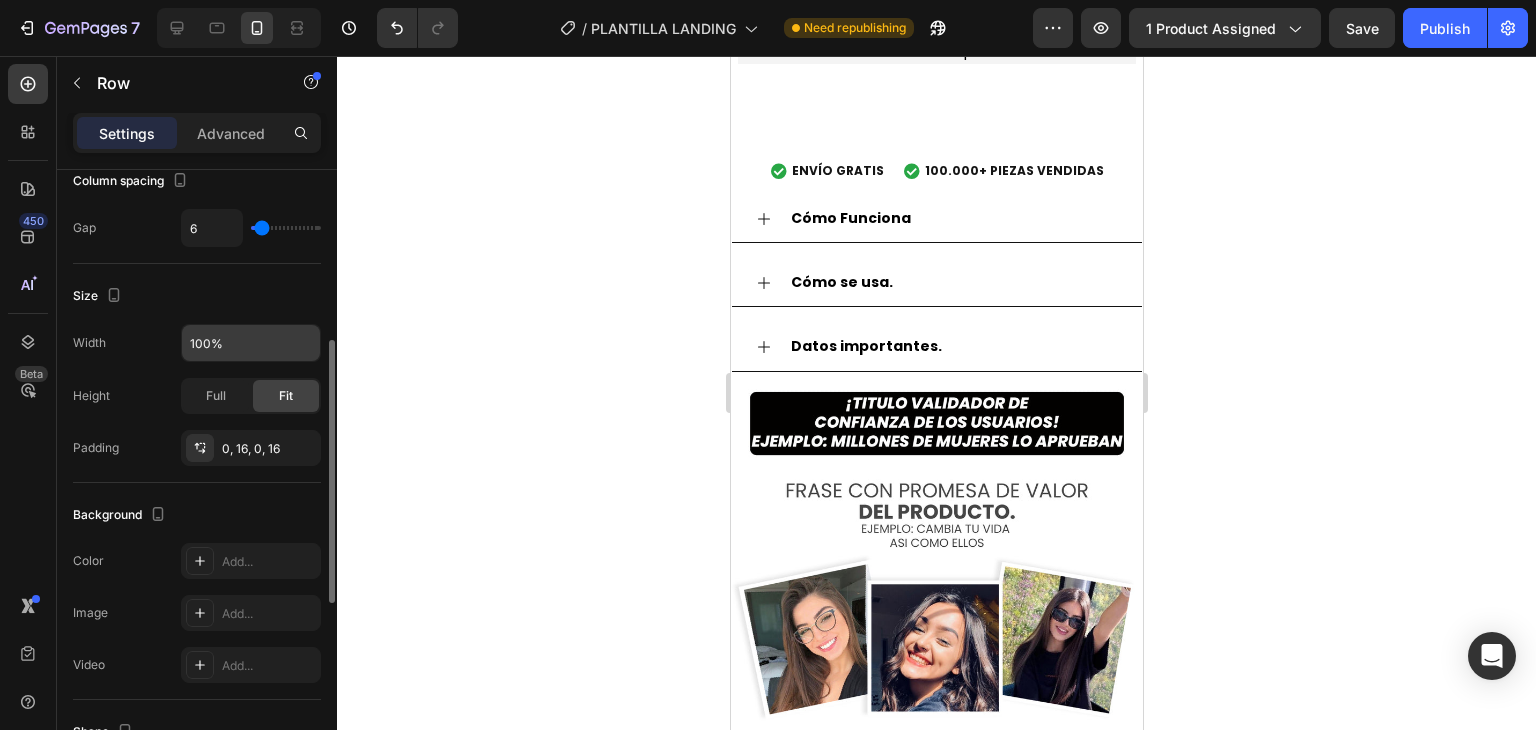 scroll, scrollTop: 500, scrollLeft: 0, axis: vertical 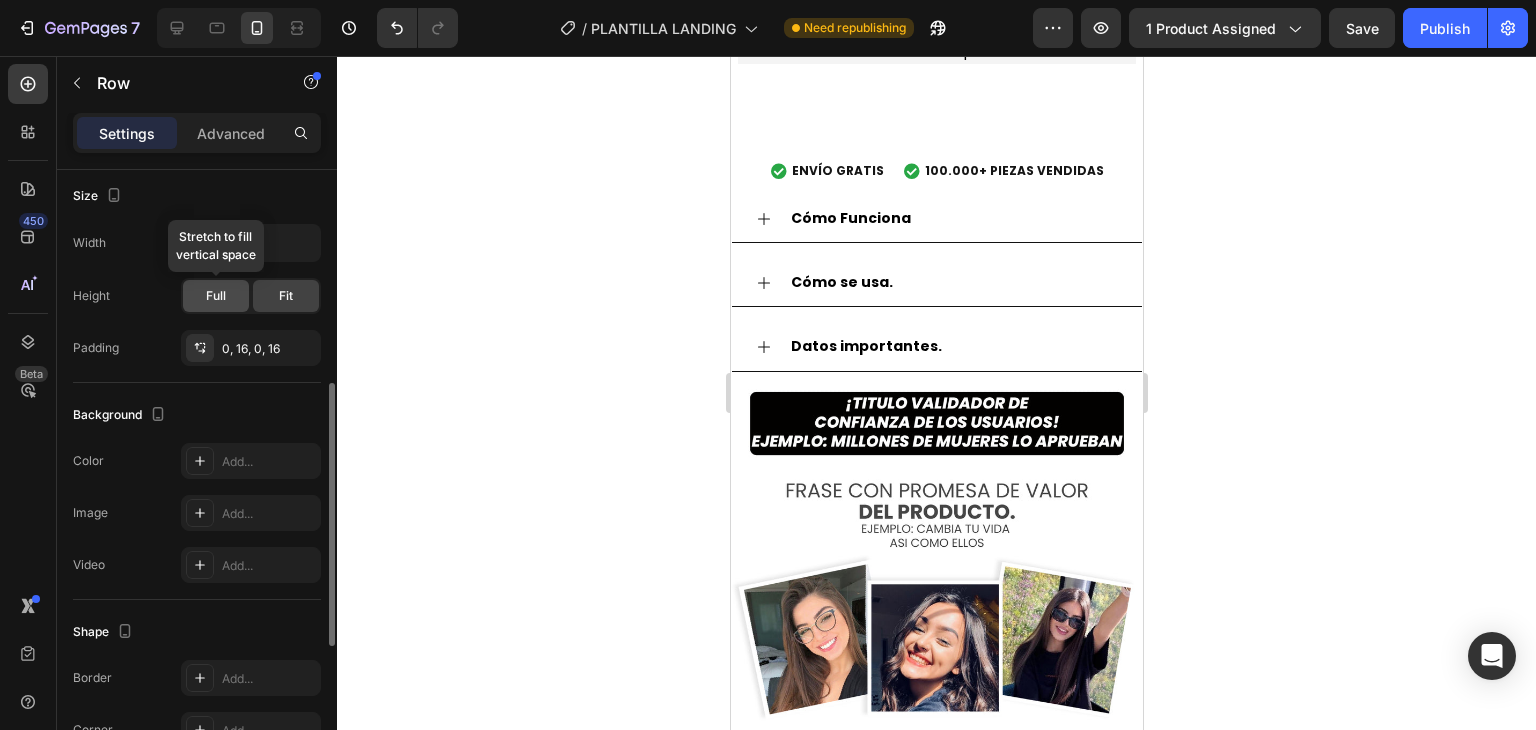 click on "Full" 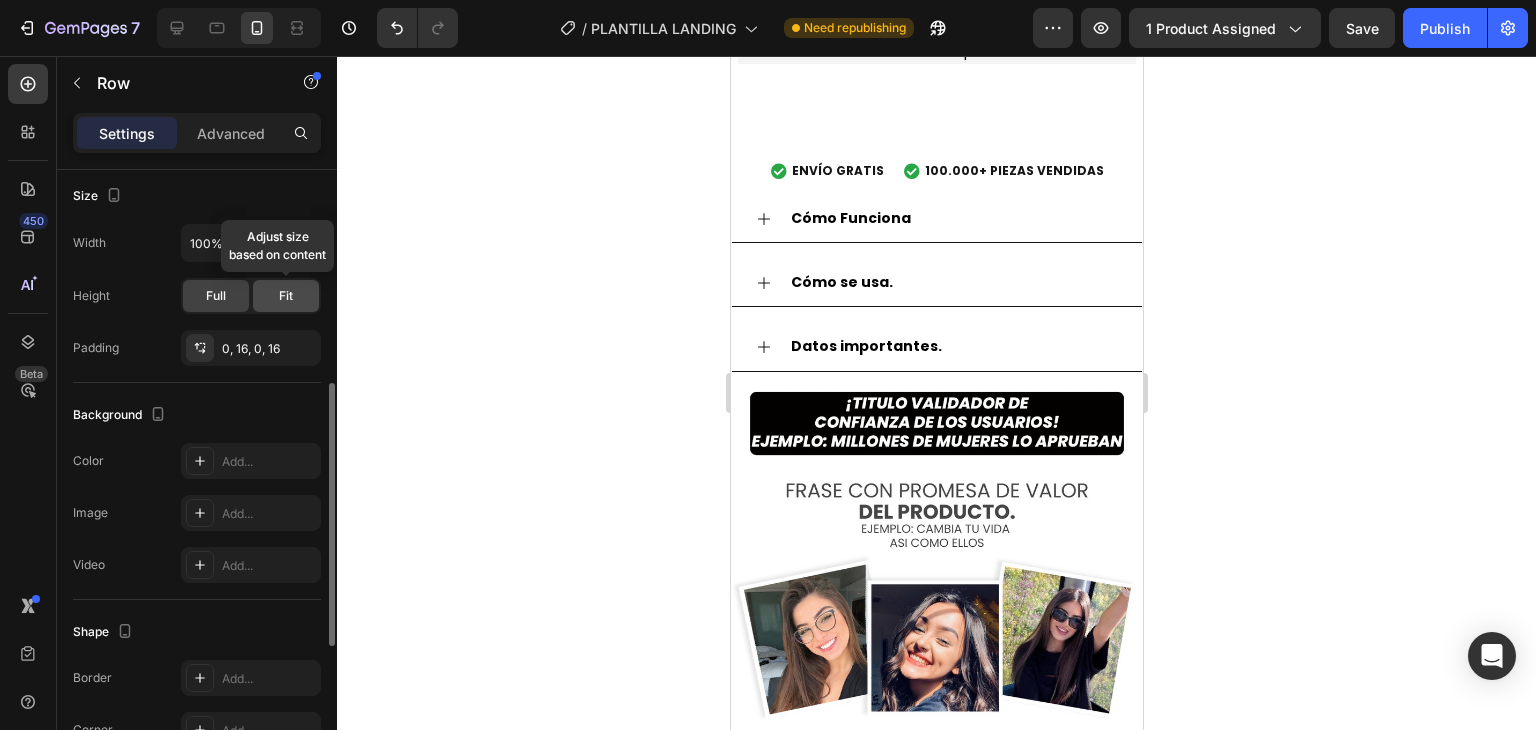 click on "Fit" 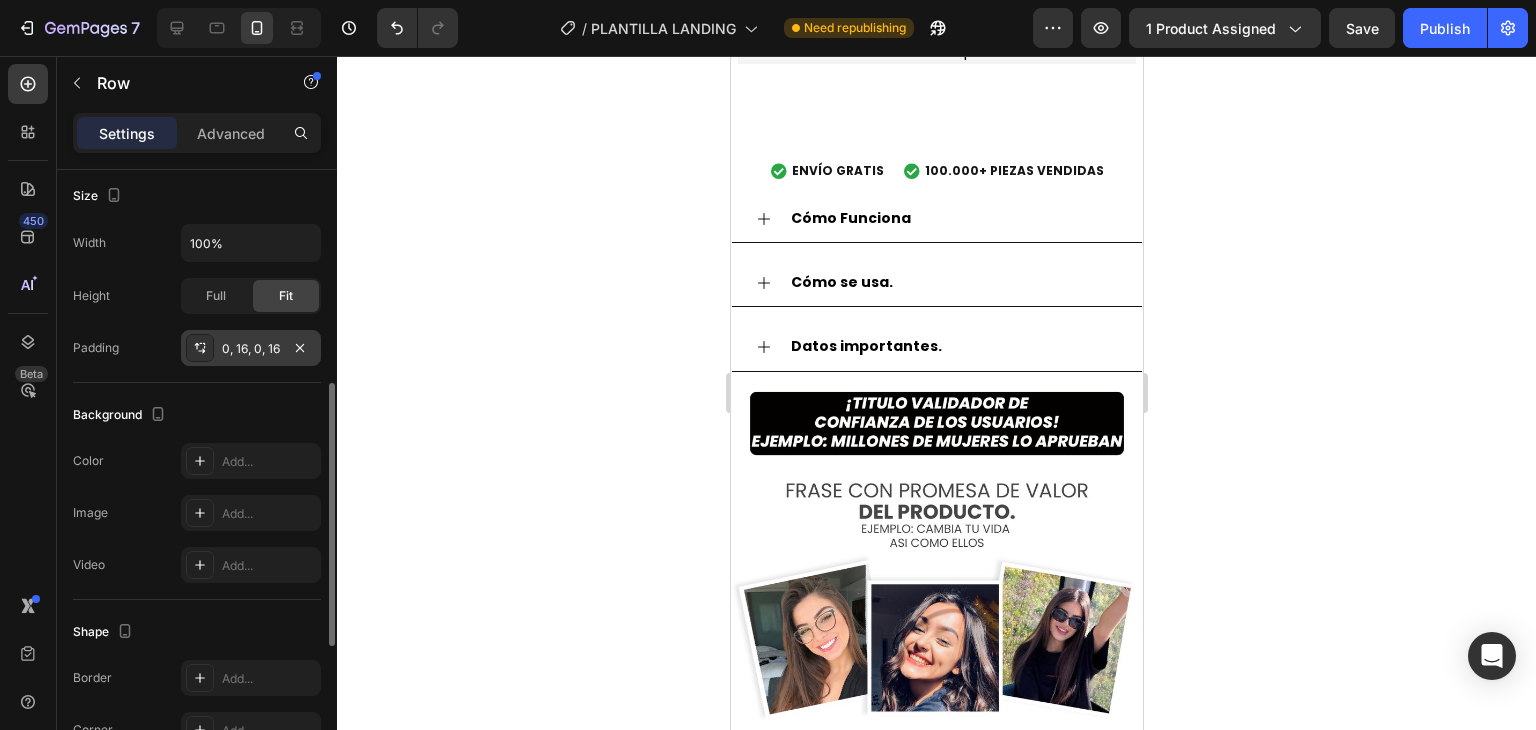 click on "0, 16, 0, 16" at bounding box center (251, 349) 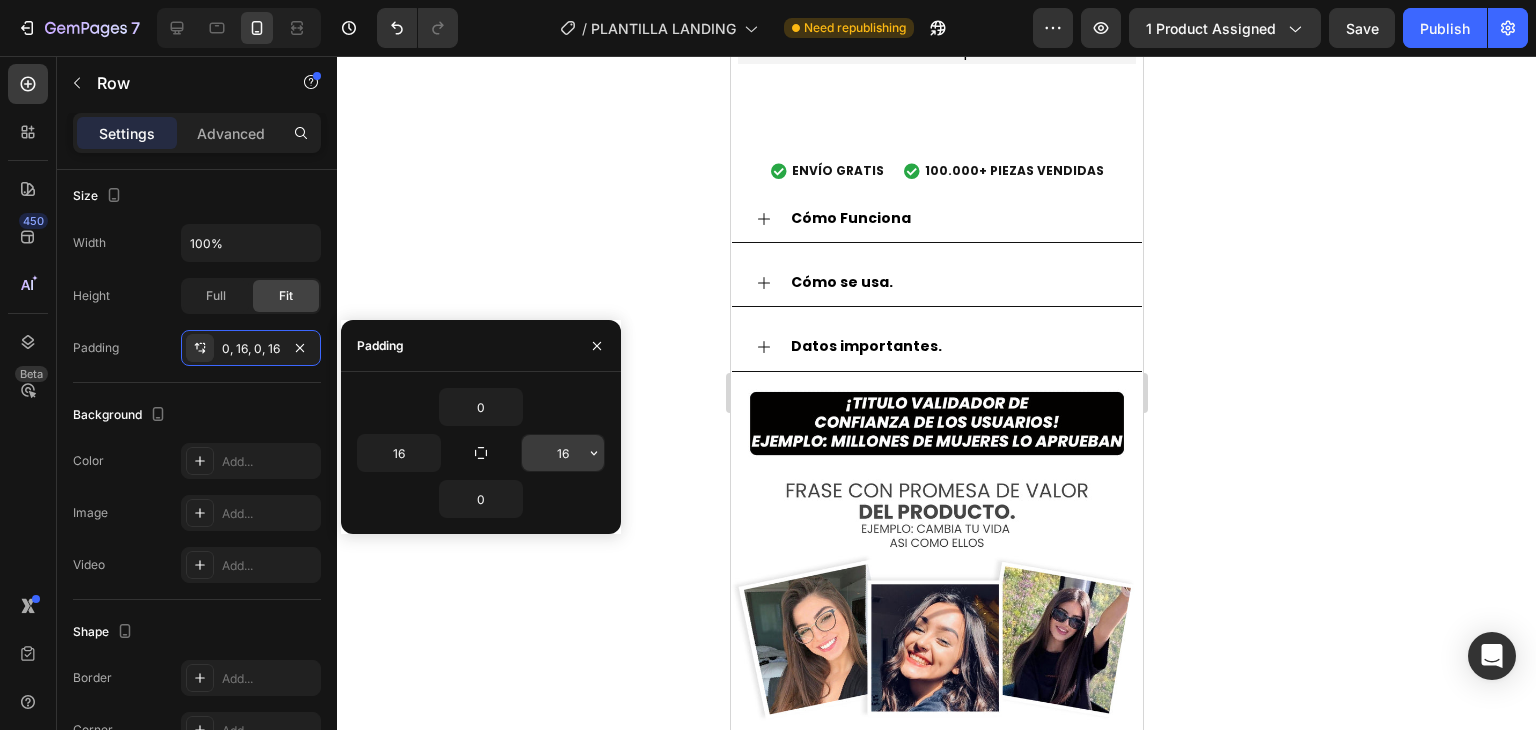 click on "16" at bounding box center [563, 453] 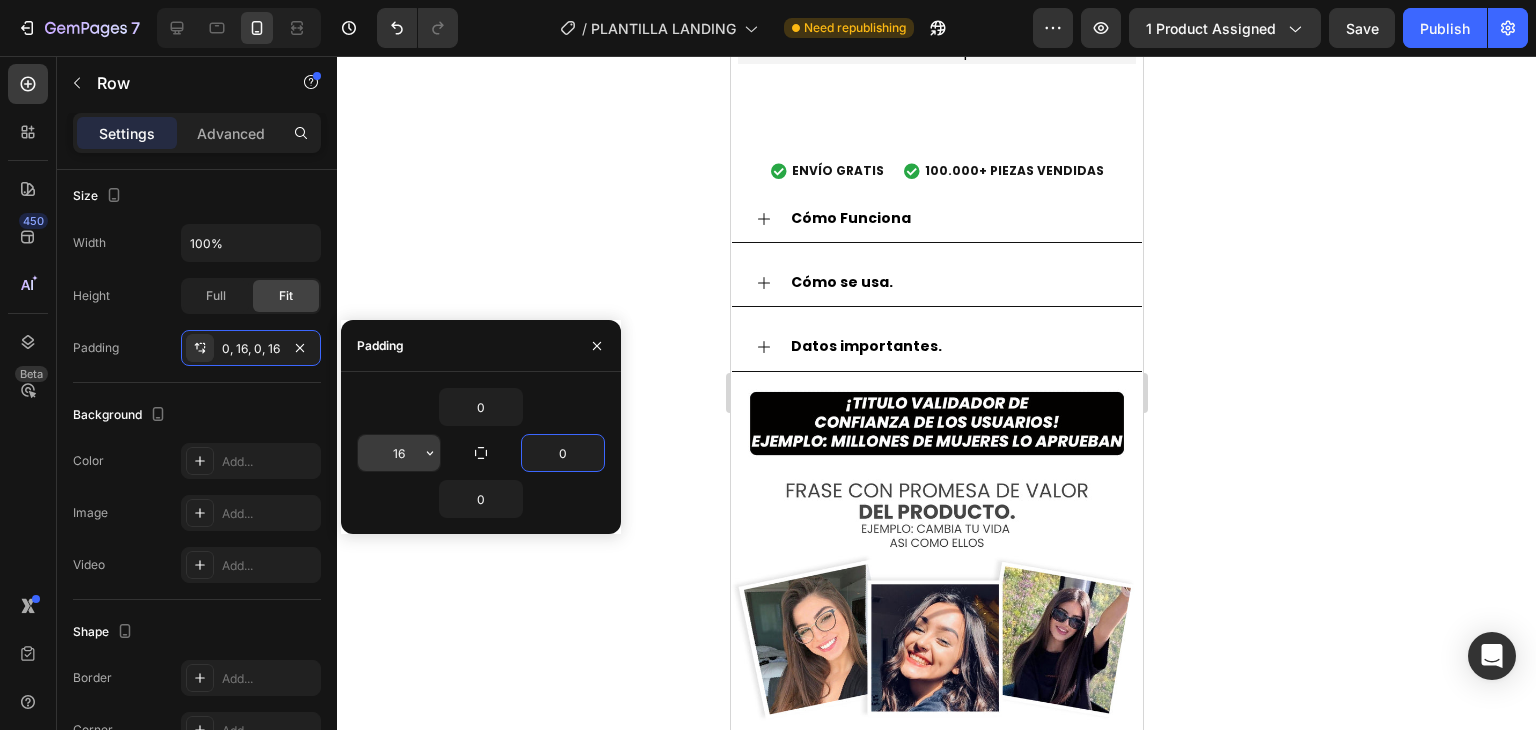 click on "16" at bounding box center (399, 453) 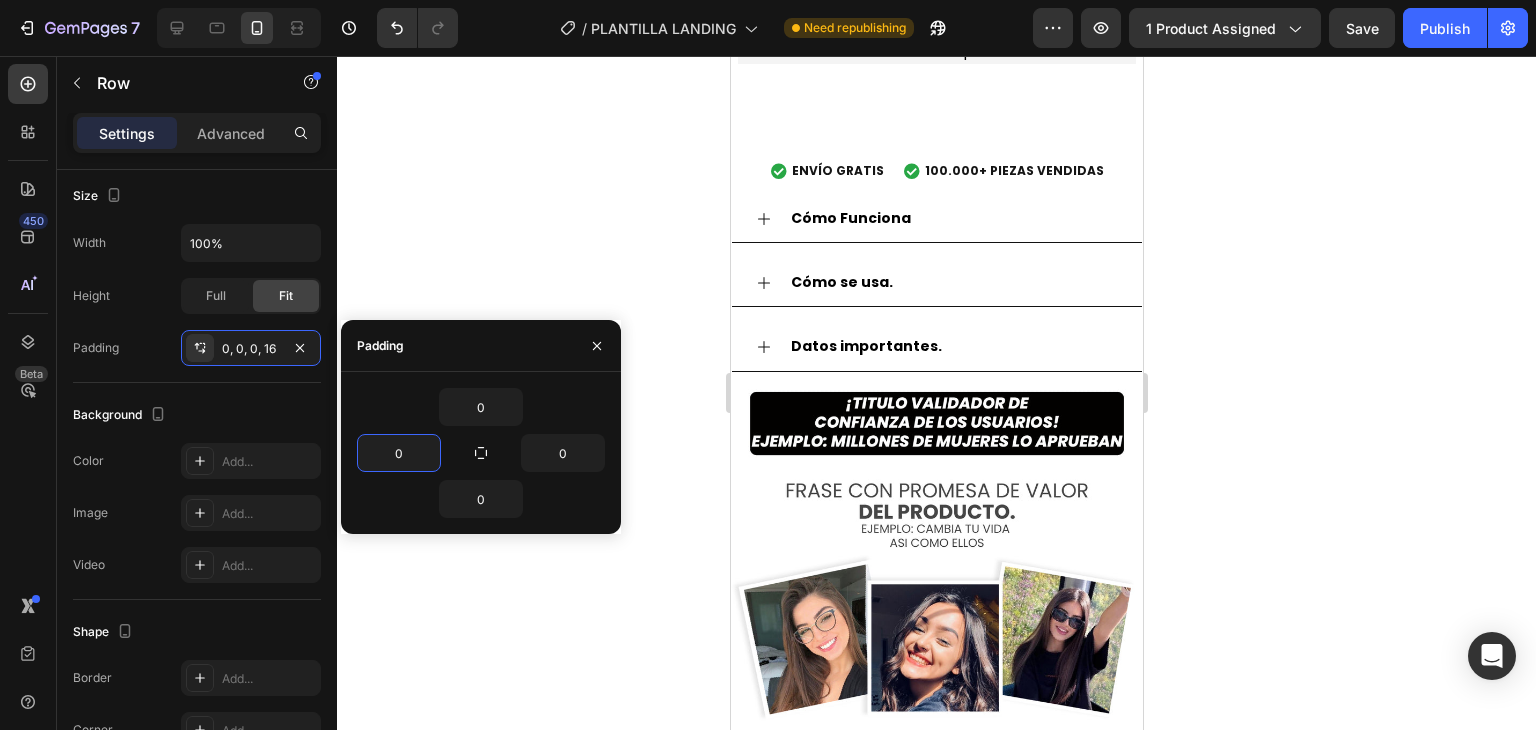 click on "0" at bounding box center [481, 407] 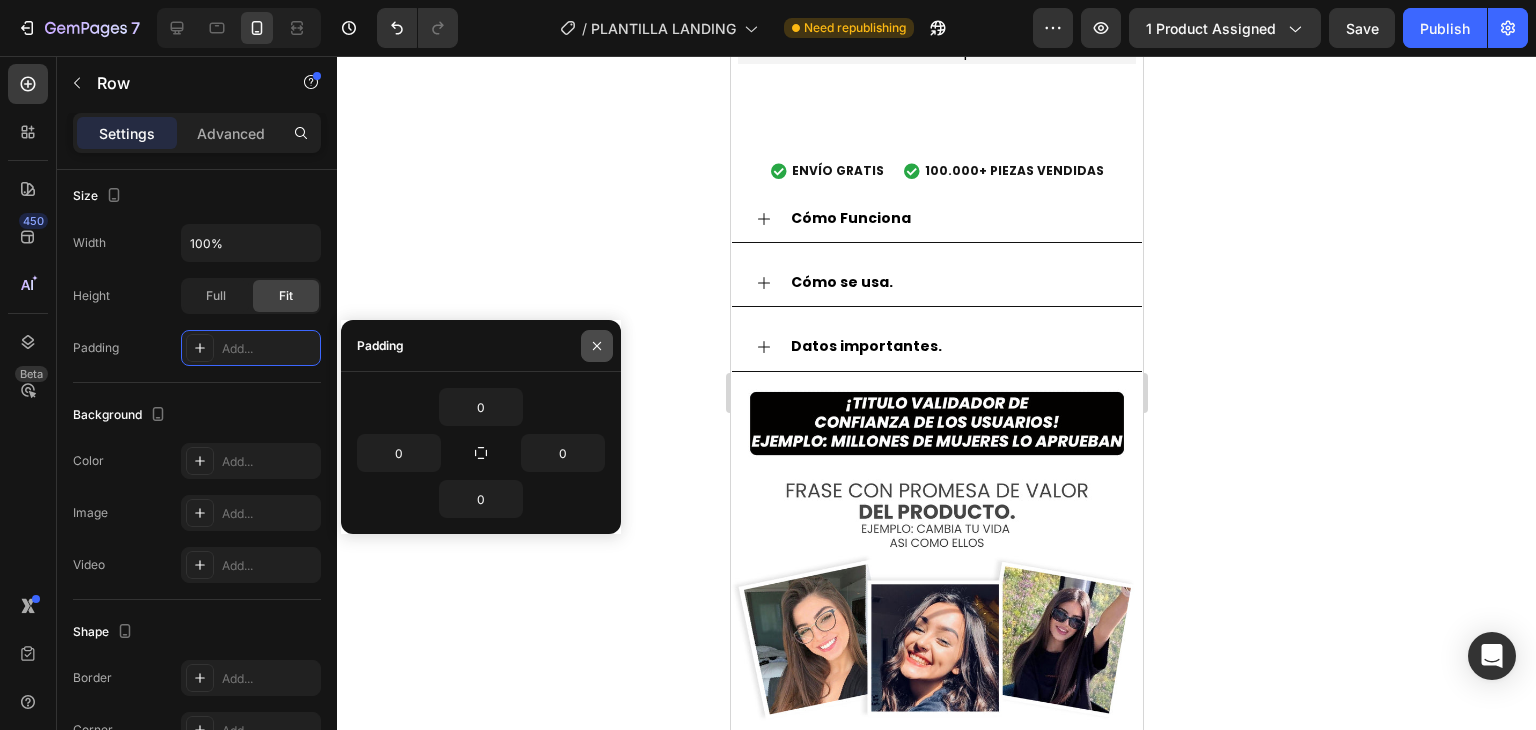 click at bounding box center [597, 346] 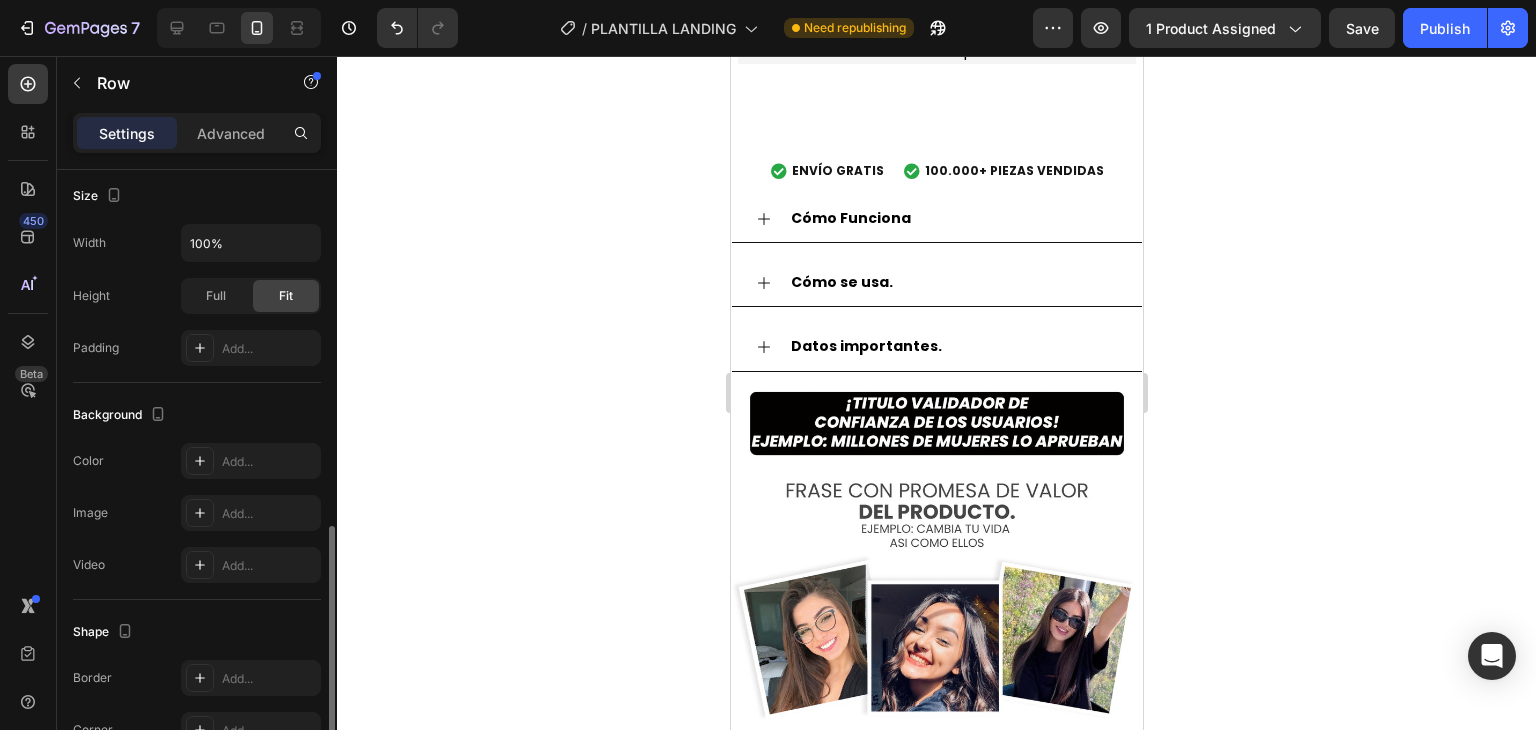 scroll, scrollTop: 700, scrollLeft: 0, axis: vertical 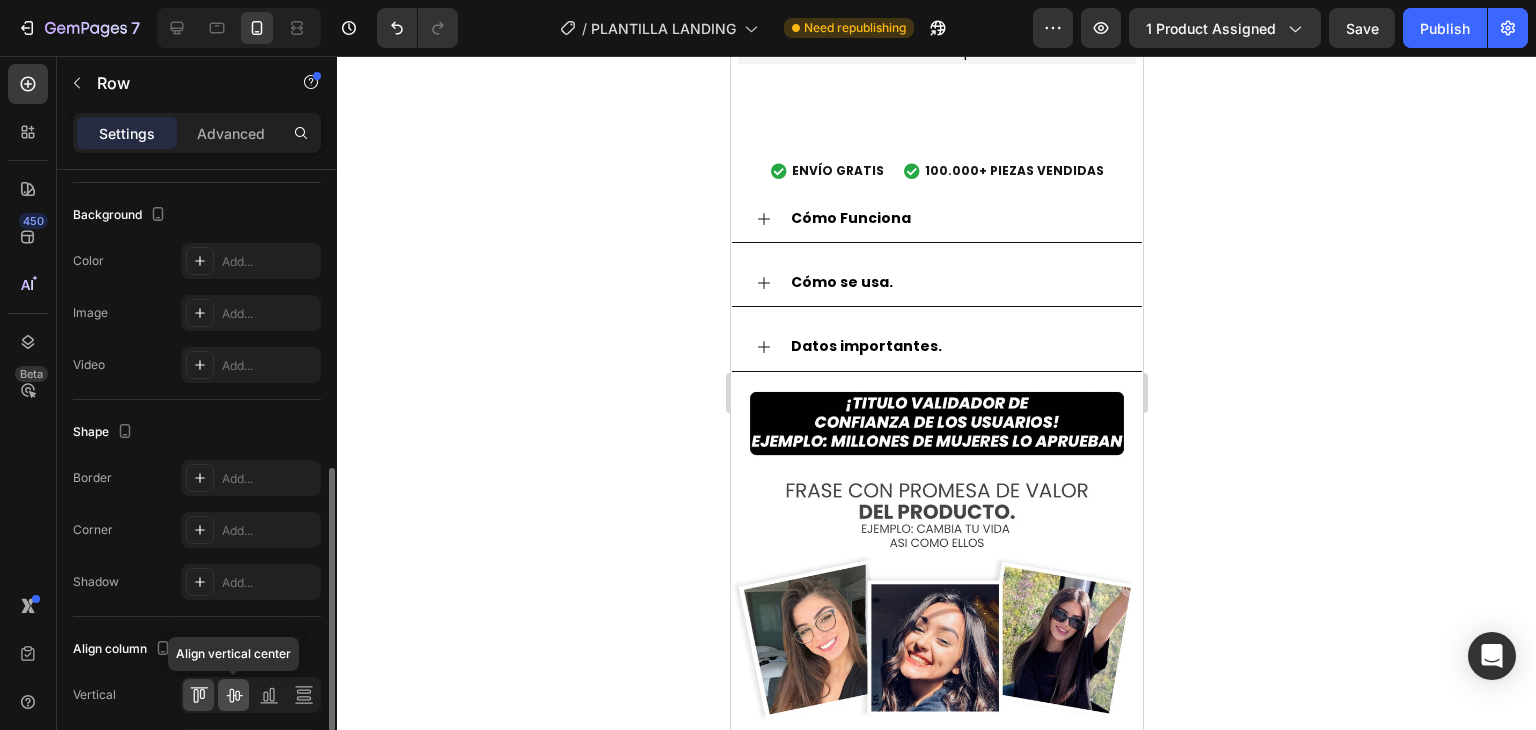 click 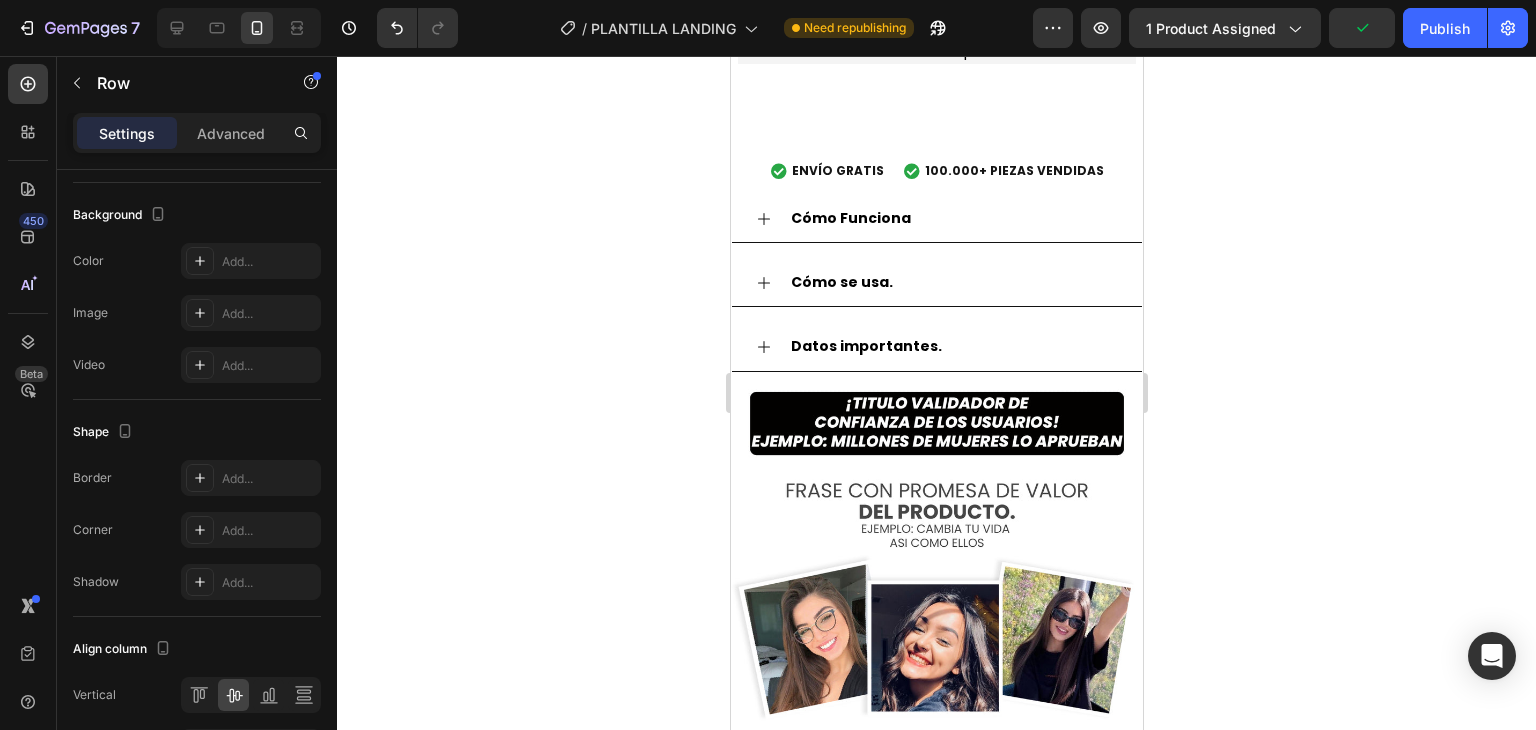 click on "Icon
Icon
Icon
Icon
Icon +10K VENDIDOS Text Block Row   0" at bounding box center [936, -363] 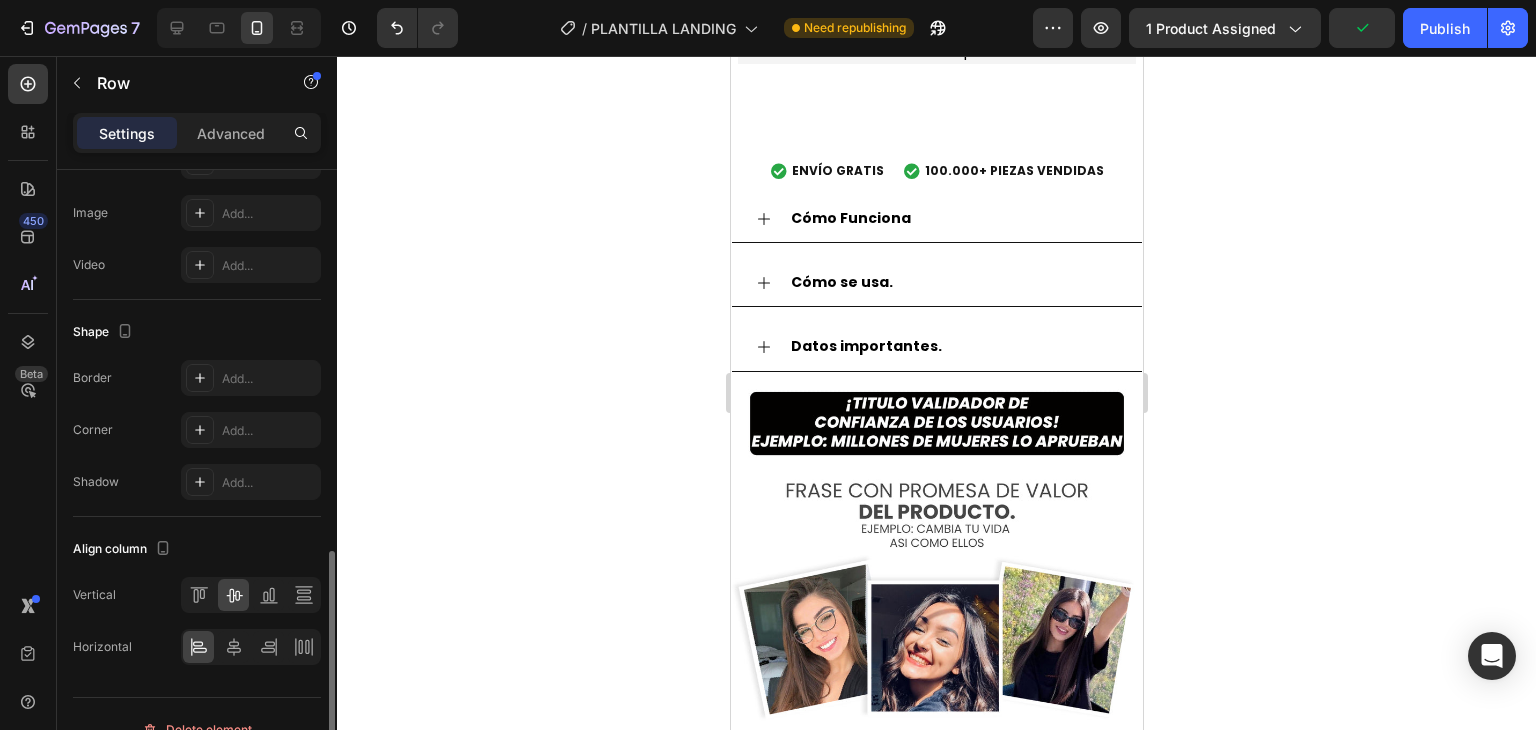 scroll, scrollTop: 828, scrollLeft: 0, axis: vertical 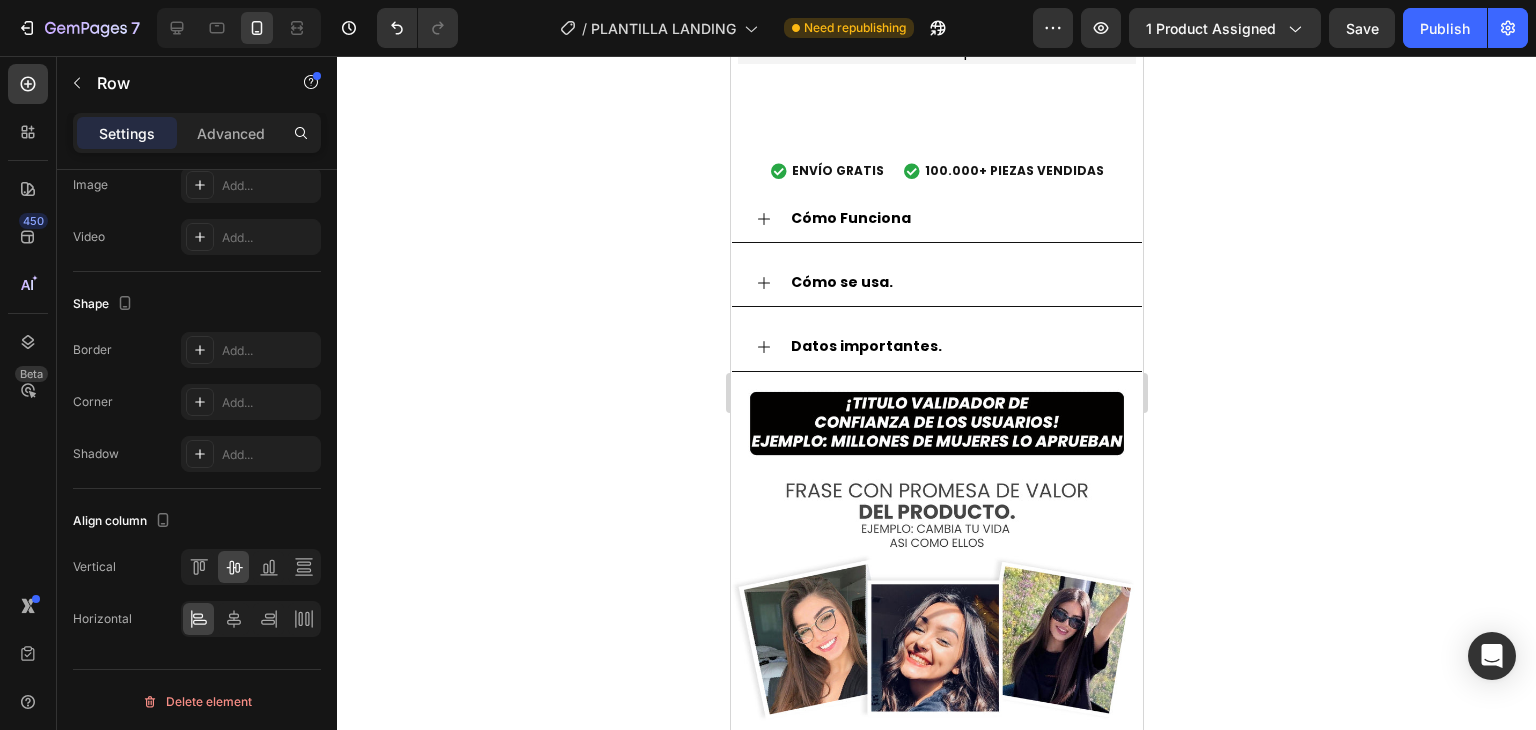 drag, startPoint x: 1256, startPoint y: 259, endPoint x: 1190, endPoint y: 294, distance: 74.70609 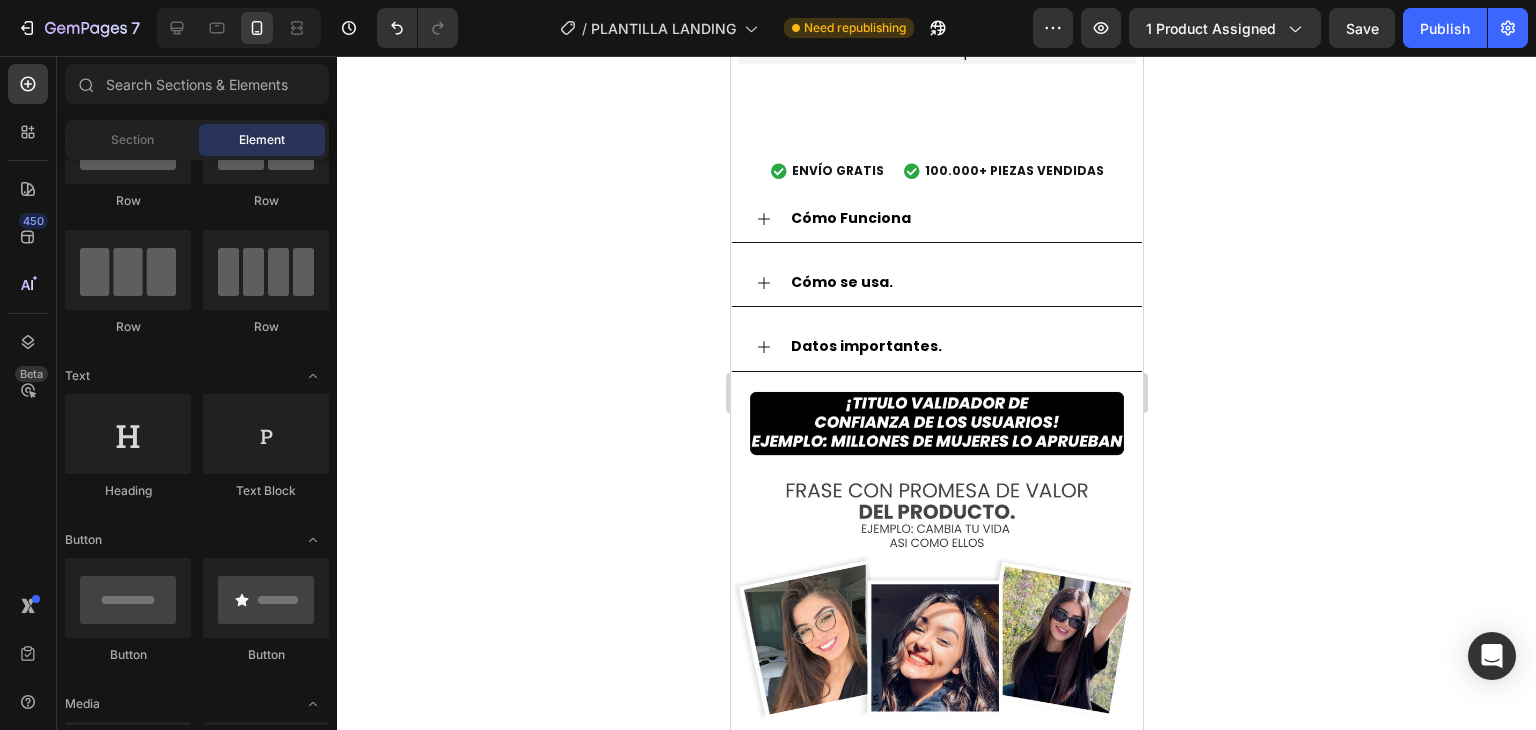 click on "Icon
Icon
Icon
Icon
Icon +10K VENDIDOS Text Block Row   0" at bounding box center [936, -363] 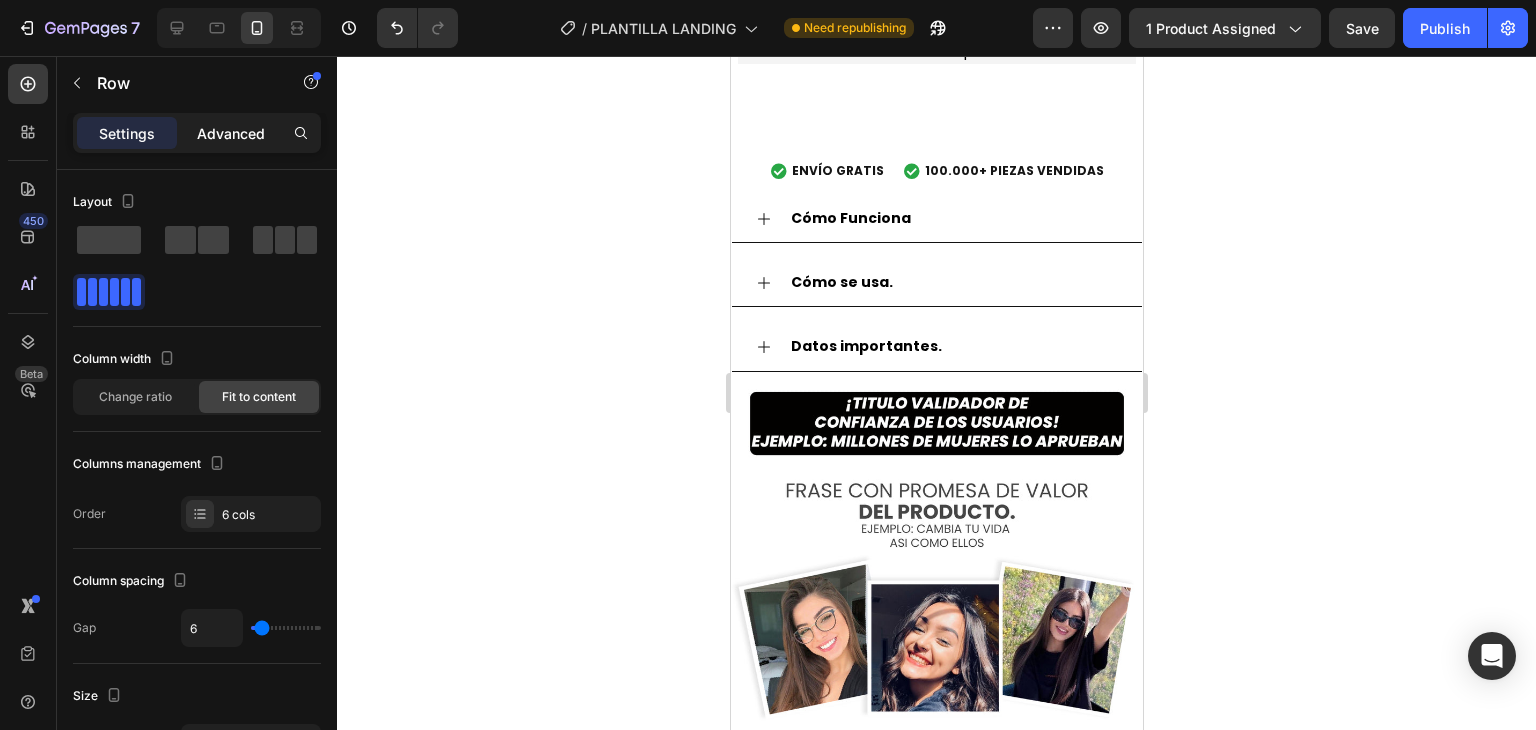 click on "Advanced" at bounding box center (231, 133) 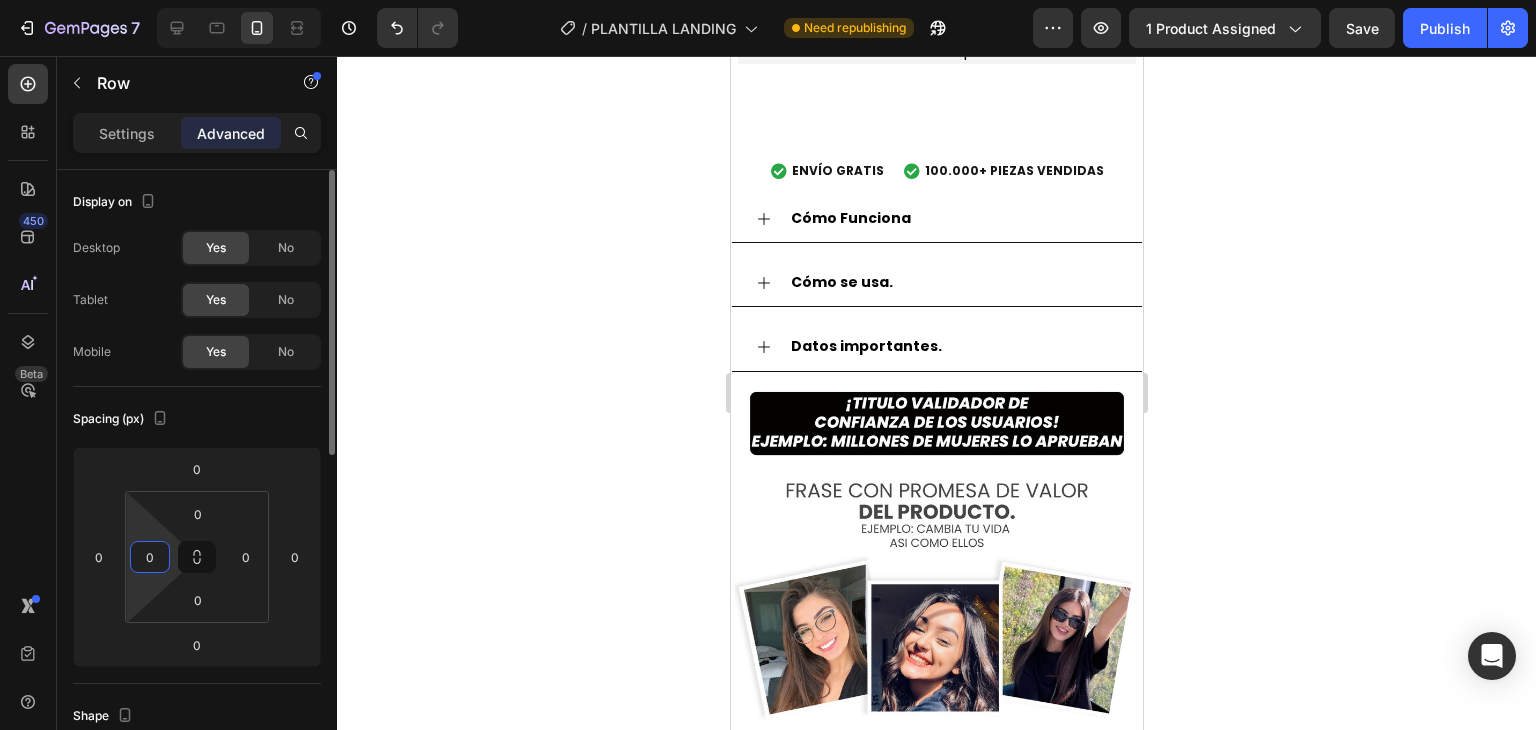 click on "0" at bounding box center [150, 557] 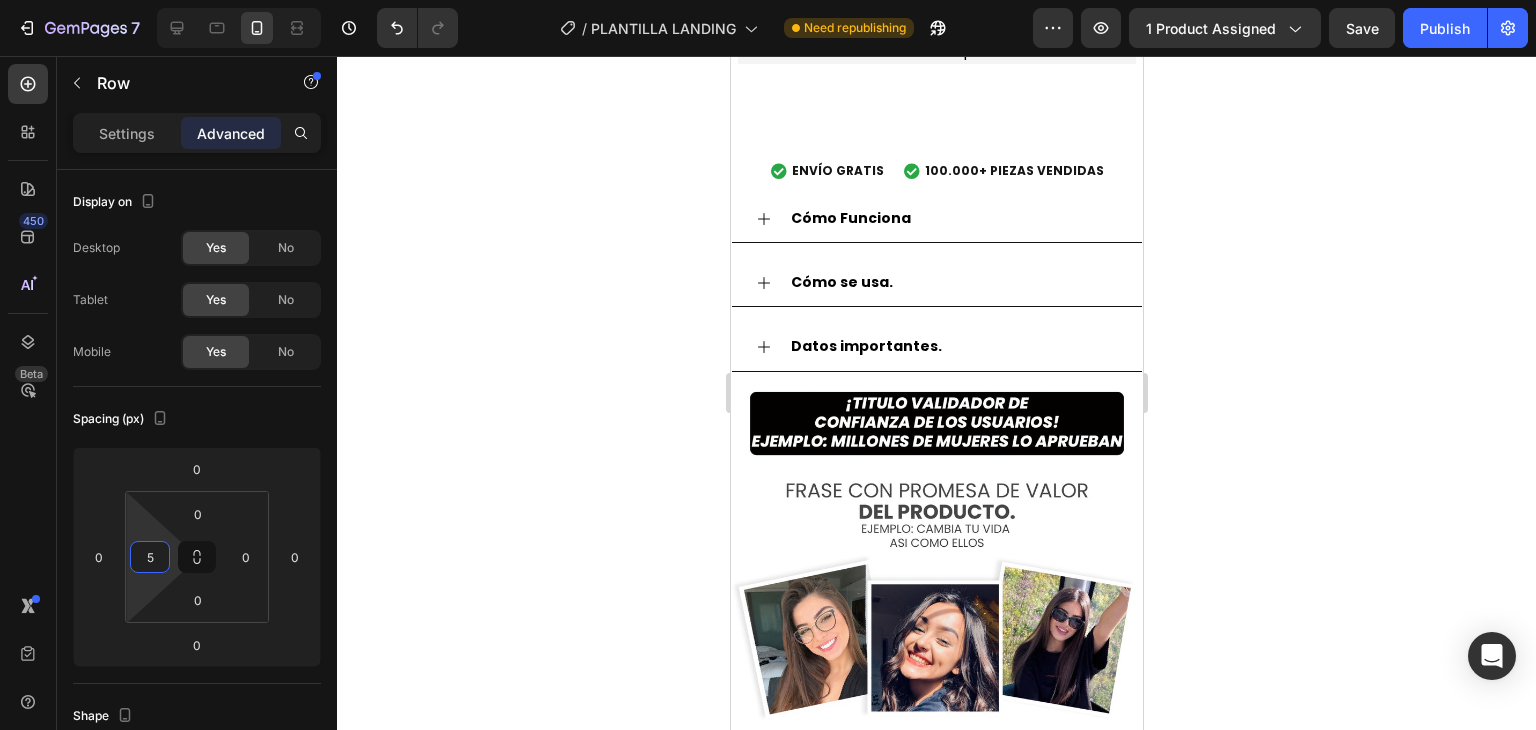 click 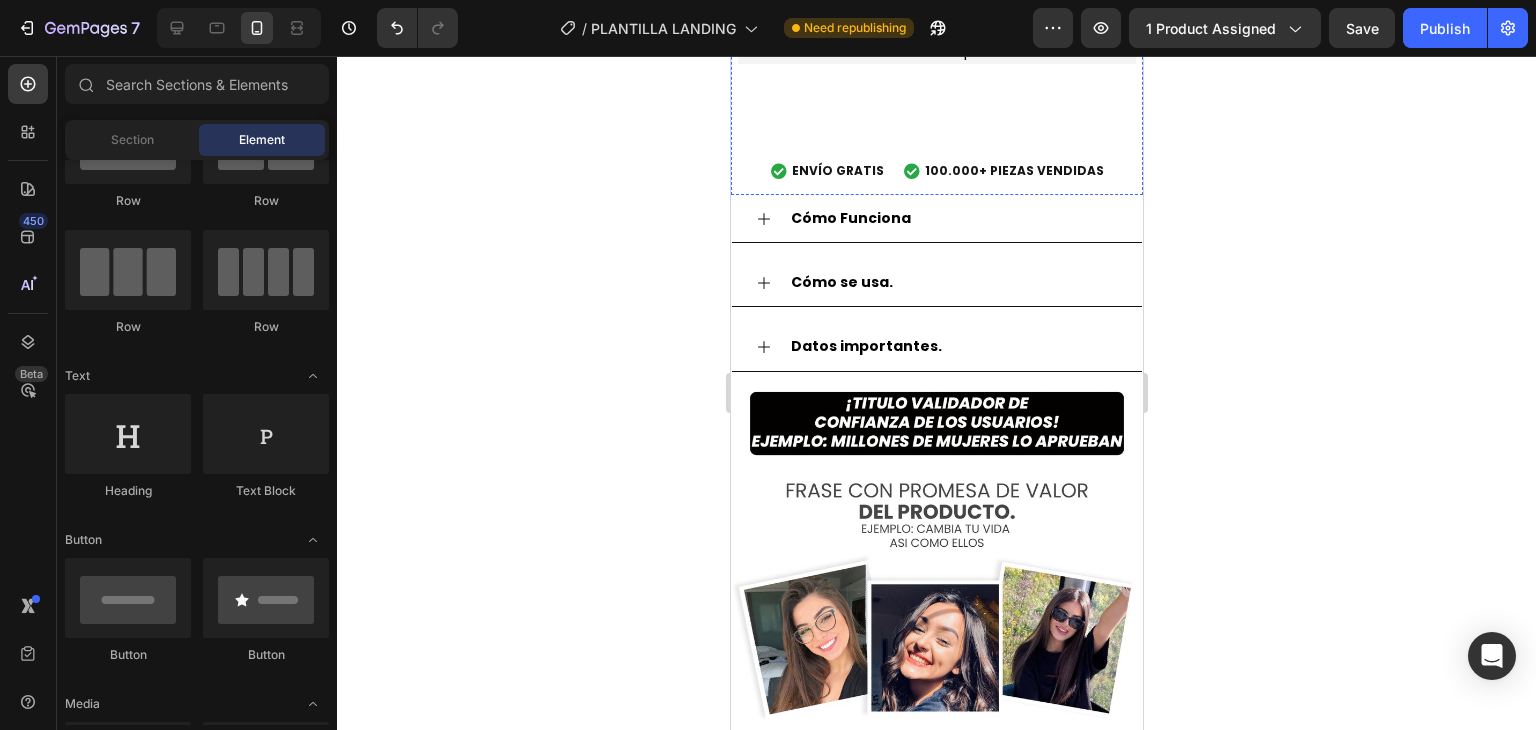 click on "Icon
Icon
Icon
Icon
Icon +10K VENDIDOS Text Block Row" at bounding box center (936, -363) 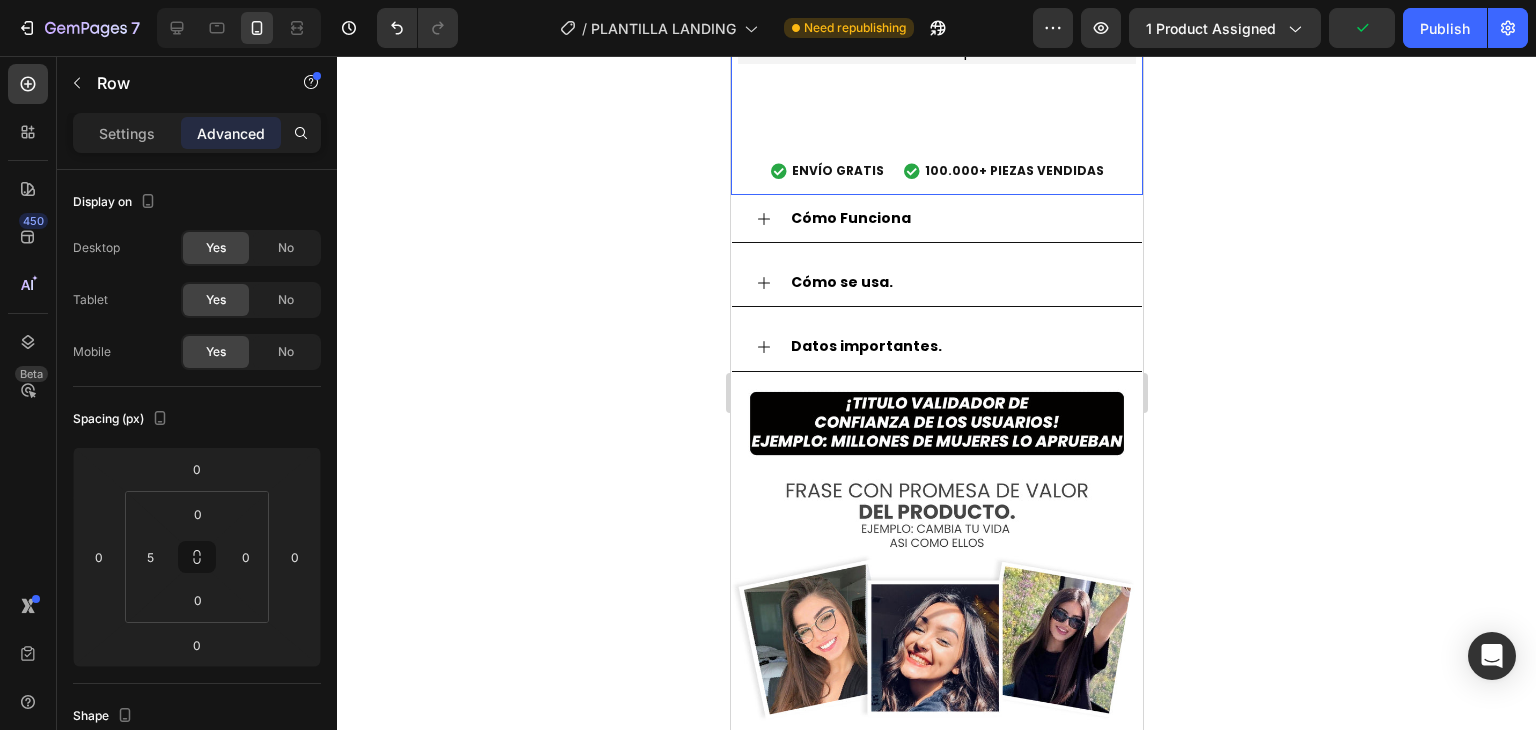 click on "Corrector de Postura Ajustable ®" at bounding box center (936, -274) 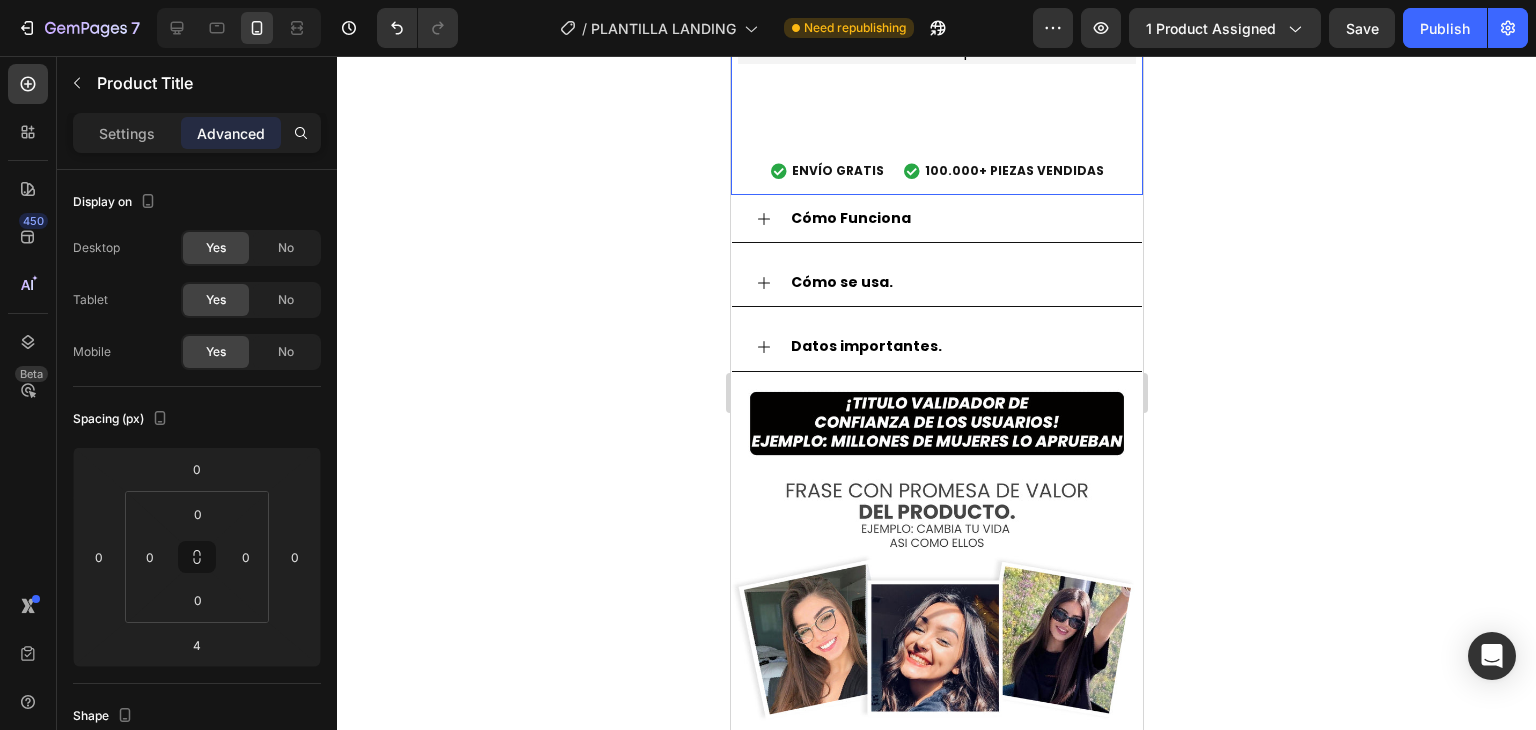click on "Corrector de Postura Ajustable ® Product Title   Edit content in Shopify 4 Realza tu figura con el combo 3 en 1 Text Block $59.900,00 Product Price Product Price ahorrando 54% Discount Tag $59.900,00 Product Price Product Price Row
10 K+  unidades vendidas el pasado mes
Custom Code 💇‍♀️  levanta tus pompis 💇‍♀️  Beneficio con emoji 💇‍♀️  Beneficio con emoji Text Block
ATENCIÓN:  SOLO  7  unidades quedan en stock
Custom Code Buy it now Dynamic Checkout
Envio Gratis y Piezas Vendidas
ENVÍO GRATIS
100.000+ PIEZAS VENDIDAS
Custom Code Row" at bounding box center (936, -76) 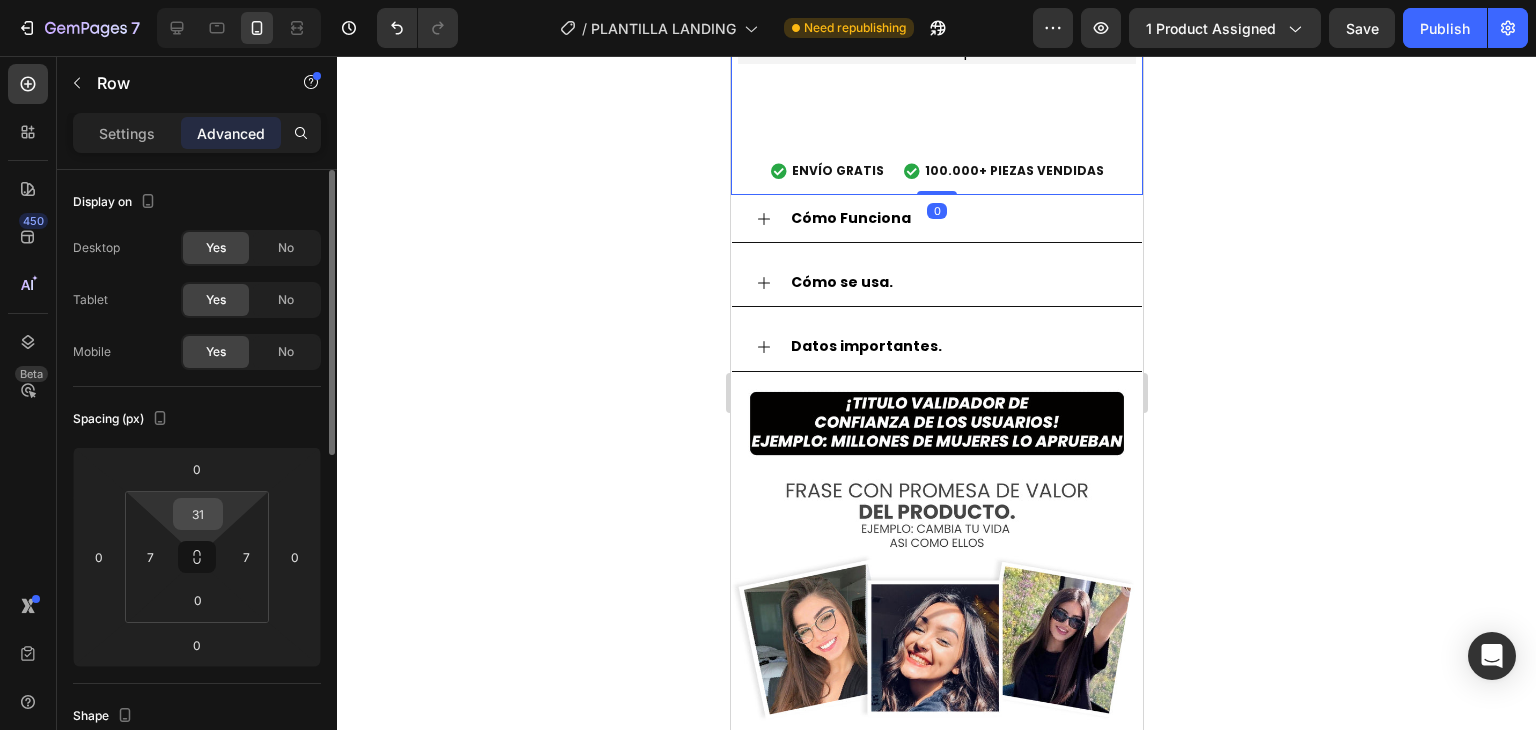 click on "31" at bounding box center [198, 514] 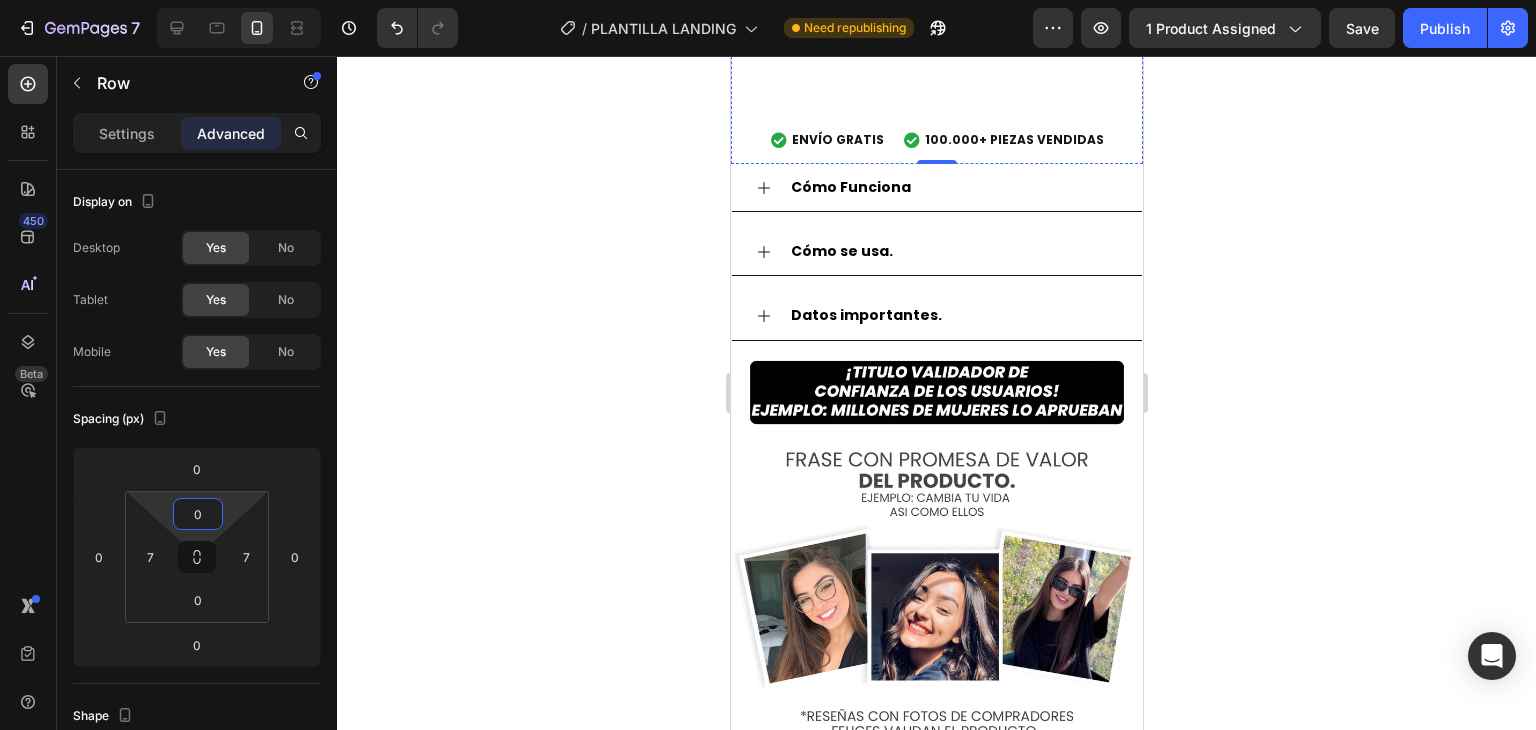 click on "Corrector de Postura Ajustable ®" at bounding box center (936, -305) 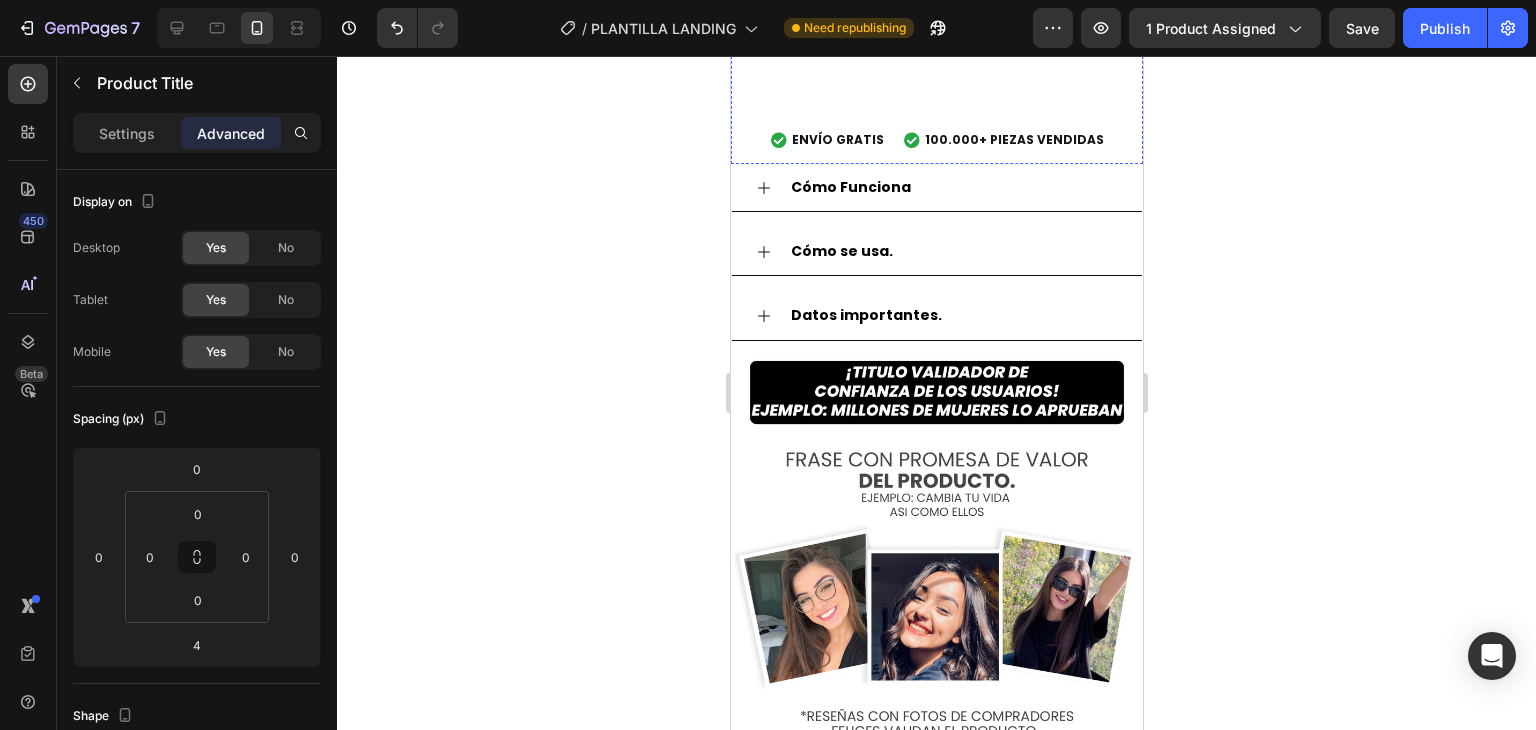 click on "Icon
Icon
Icon
Icon
Icon +10K VENDIDOS Text Block Row" at bounding box center (936, -363) 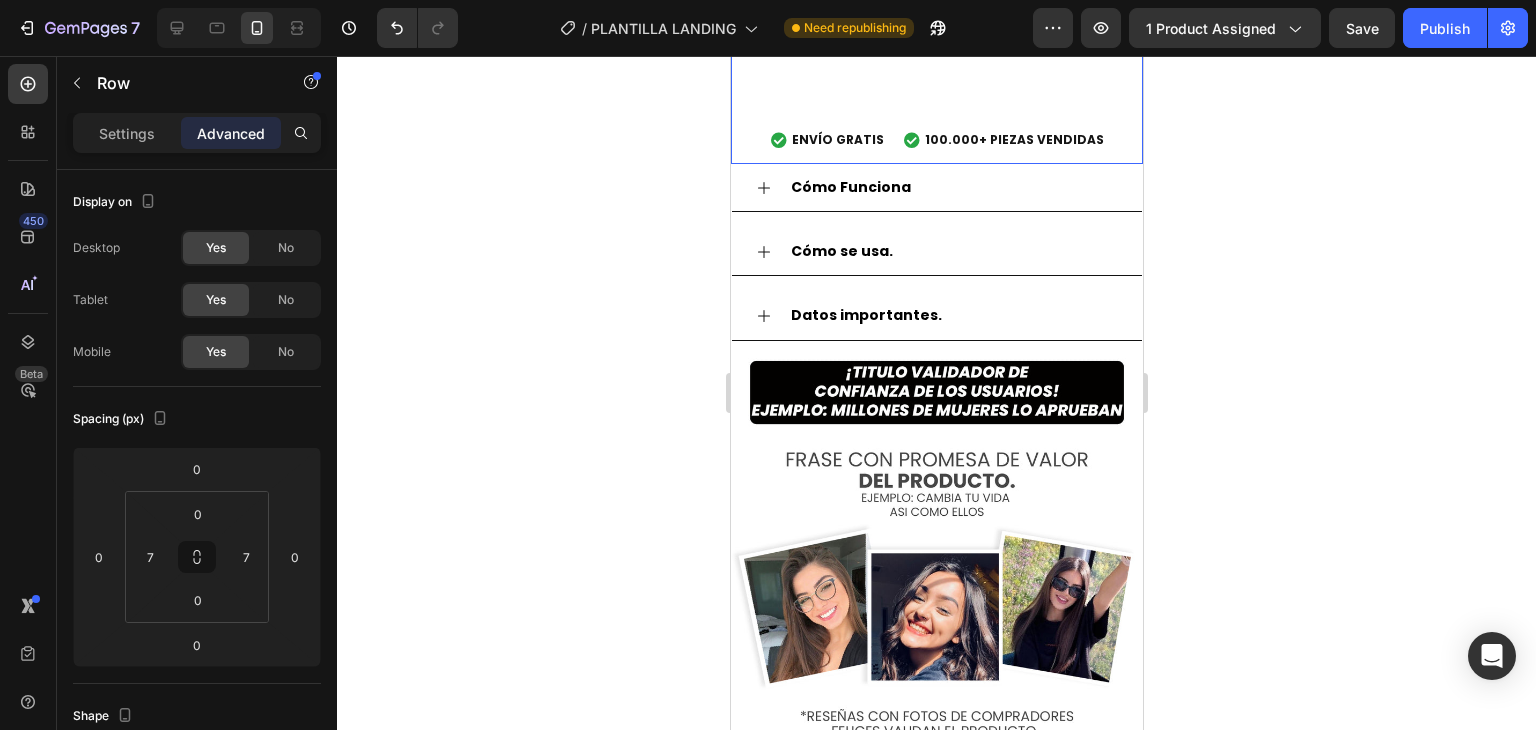 click on "Corrector de Postura Ajustable ® Product Title Realza tu figura con el combo 3 en 1 Text Block $59.900,00 Product Price Product Price ahorrando 54% Discount Tag $59.900,00 Product Price Product Price Row
10 K+  unidades vendidas el pasado mes
Custom Code 💇‍♀️  levanta tus pompis 💇‍♀️  Beneficio con emoji 💇‍♀️  Beneficio con emoji Text Block
ATENCIÓN:  SOLO  7  unidades quedan en stock
Custom Code Buy it now Dynamic Checkout
Envio Gratis y Piezas Vendidas
ENVÍO GRATIS
100.000+ PIEZAS VENDIDAS
Custom Code Row" at bounding box center [936, -92] 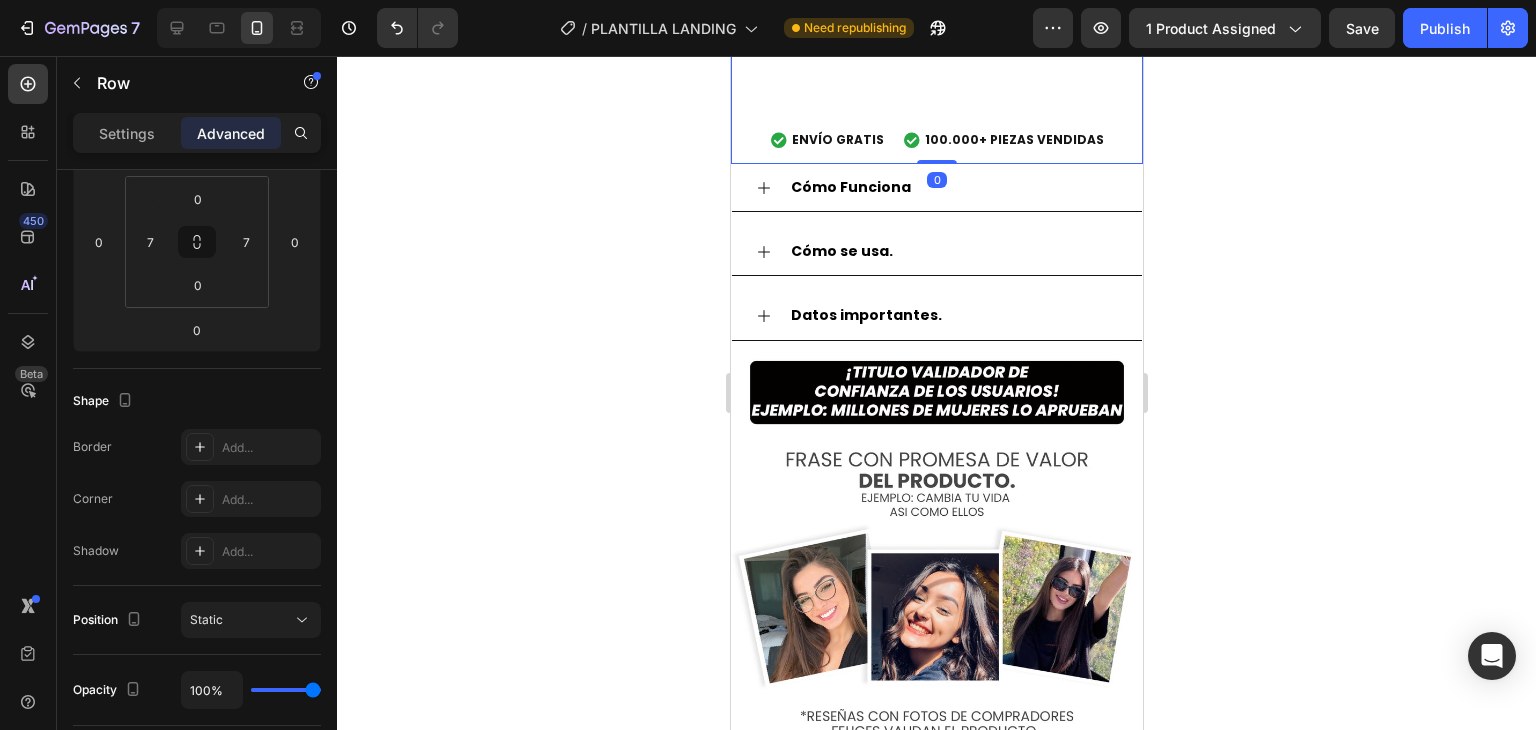 scroll, scrollTop: 0, scrollLeft: 0, axis: both 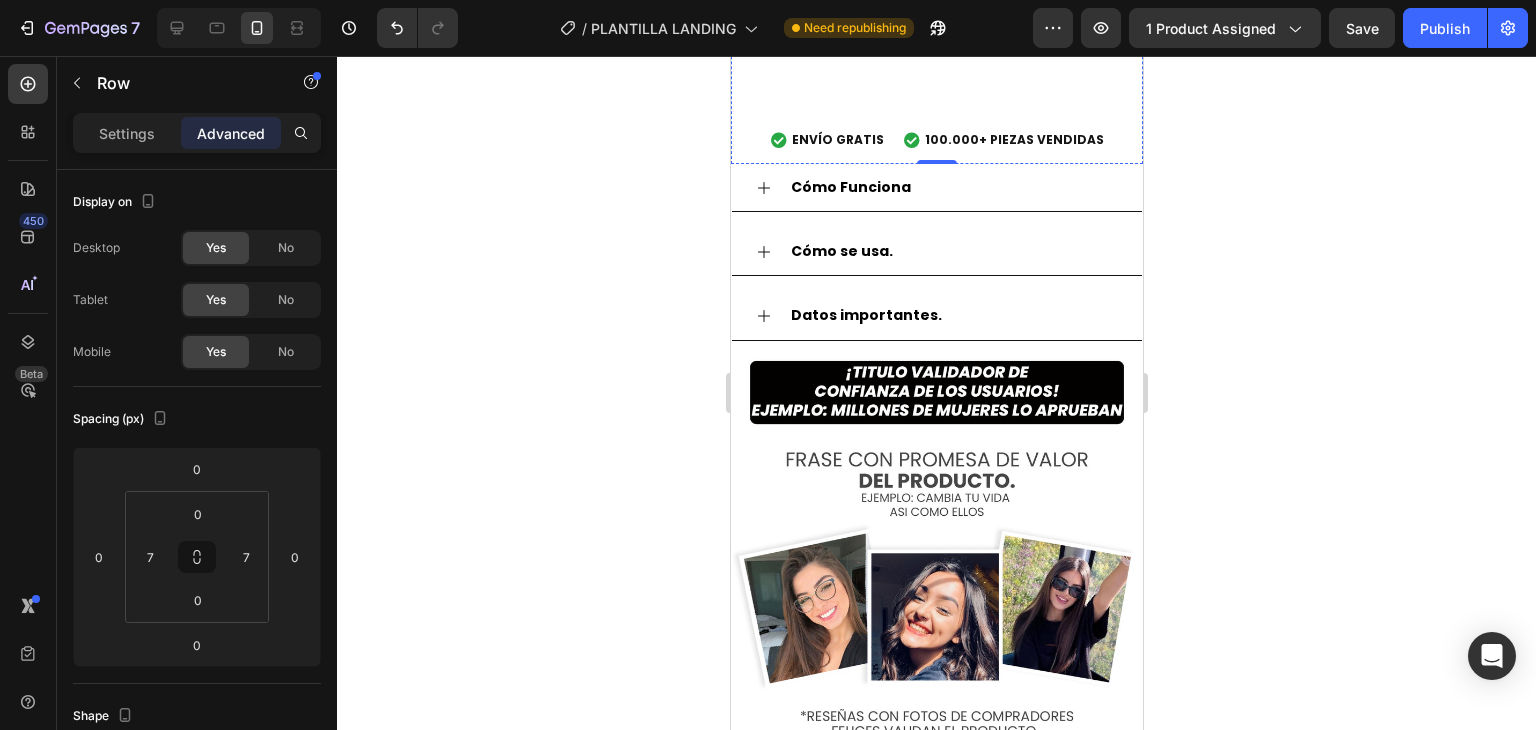 click on "Corrector de Postura Ajustable ®" at bounding box center (936, -305) 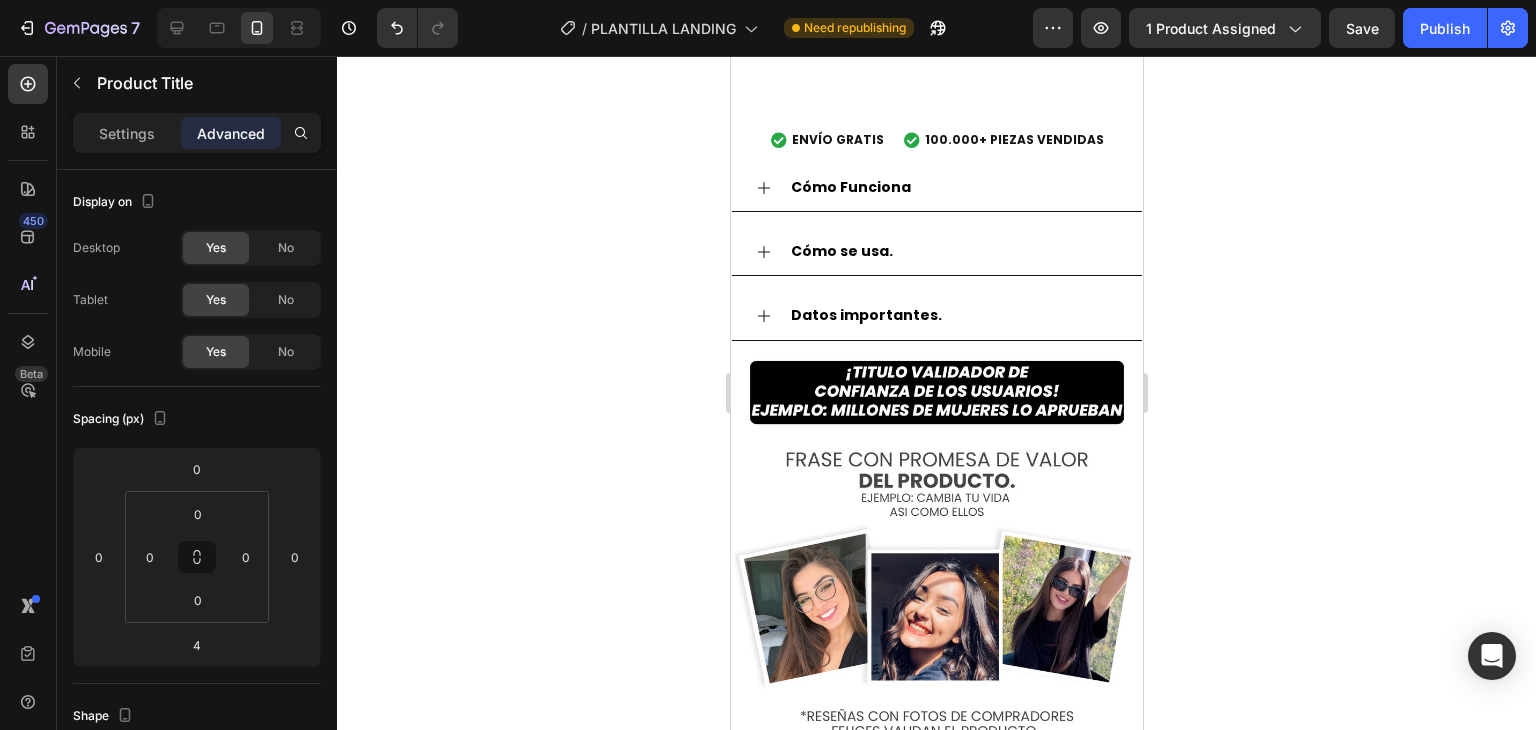 click on "Corrector de Postura Ajustable ®" at bounding box center [936, -305] 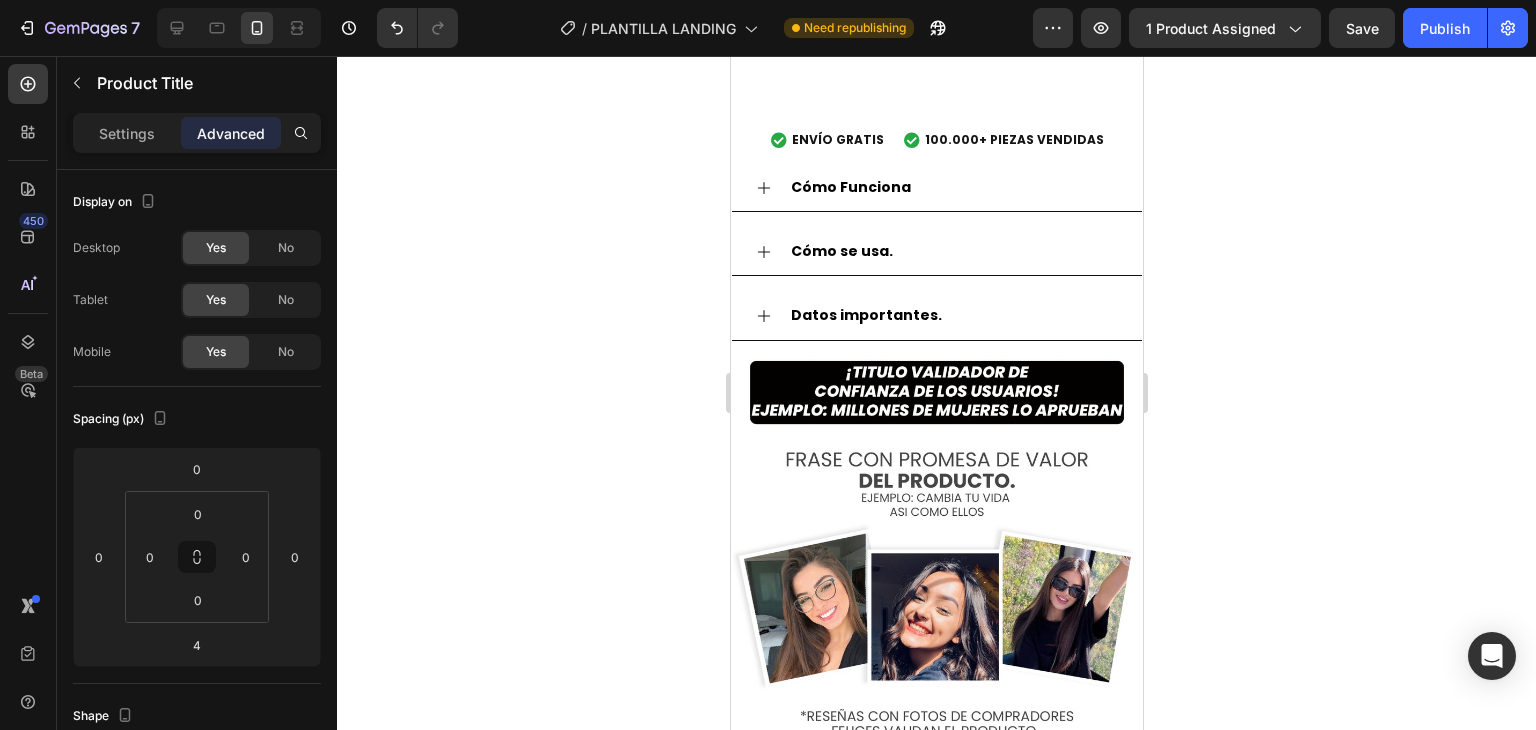 click 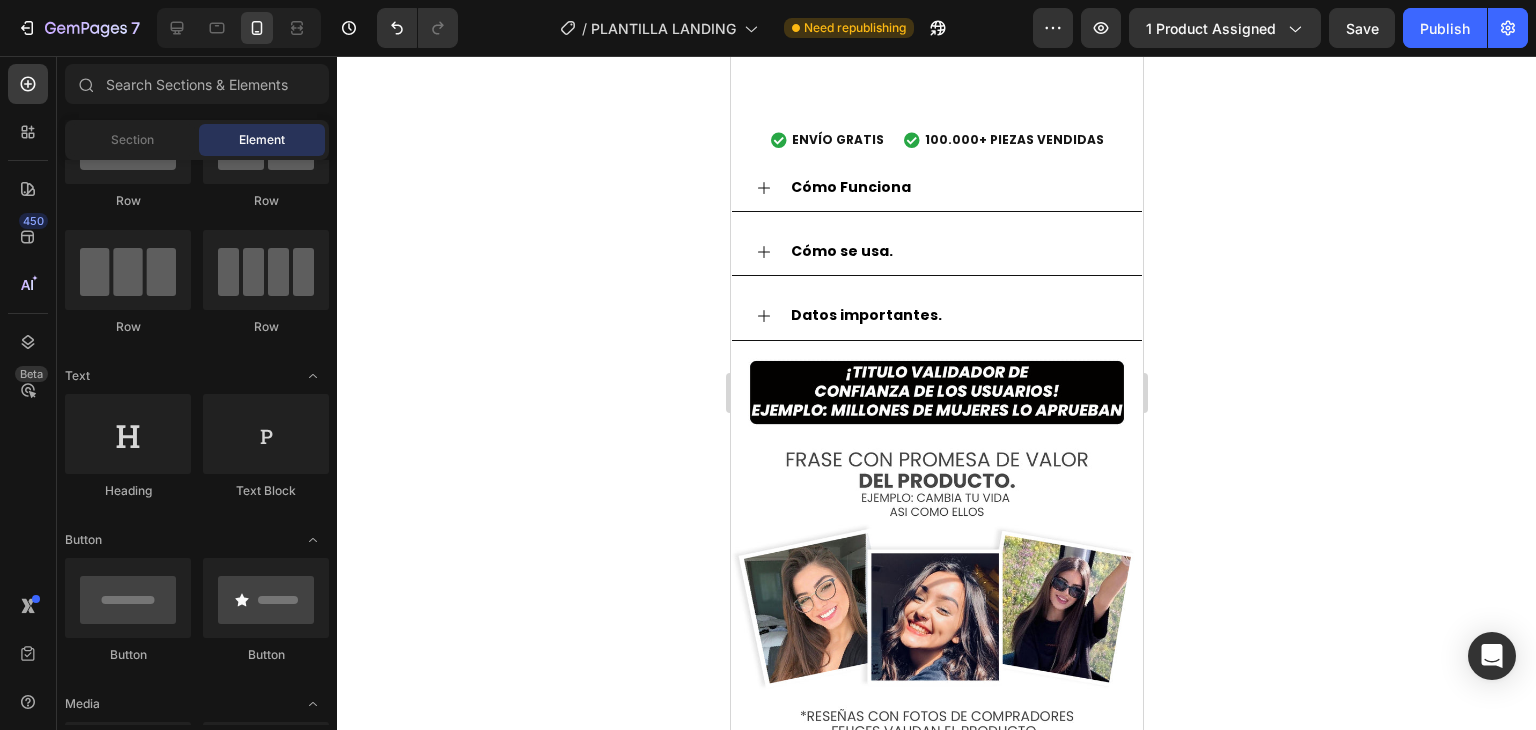 click 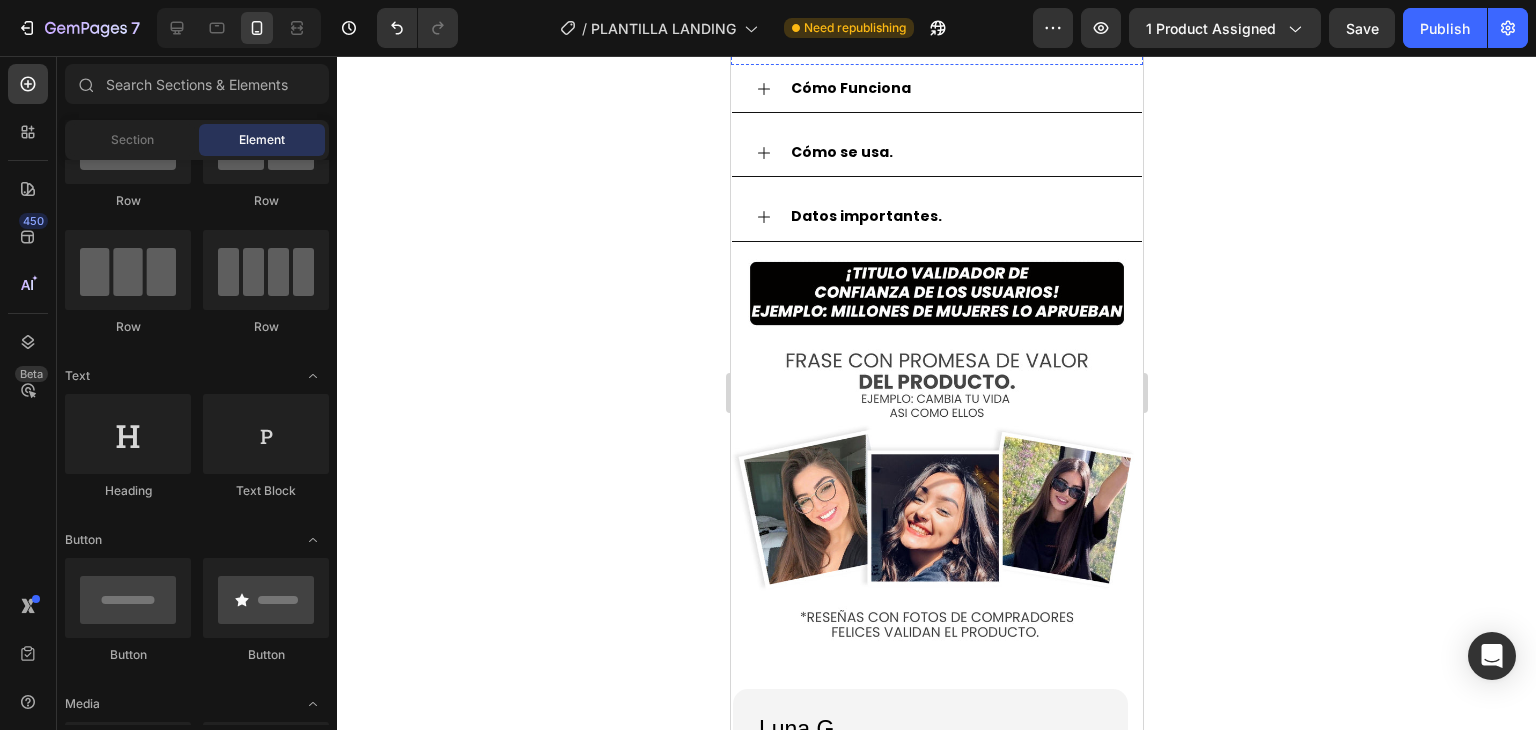 scroll, scrollTop: 2400, scrollLeft: 0, axis: vertical 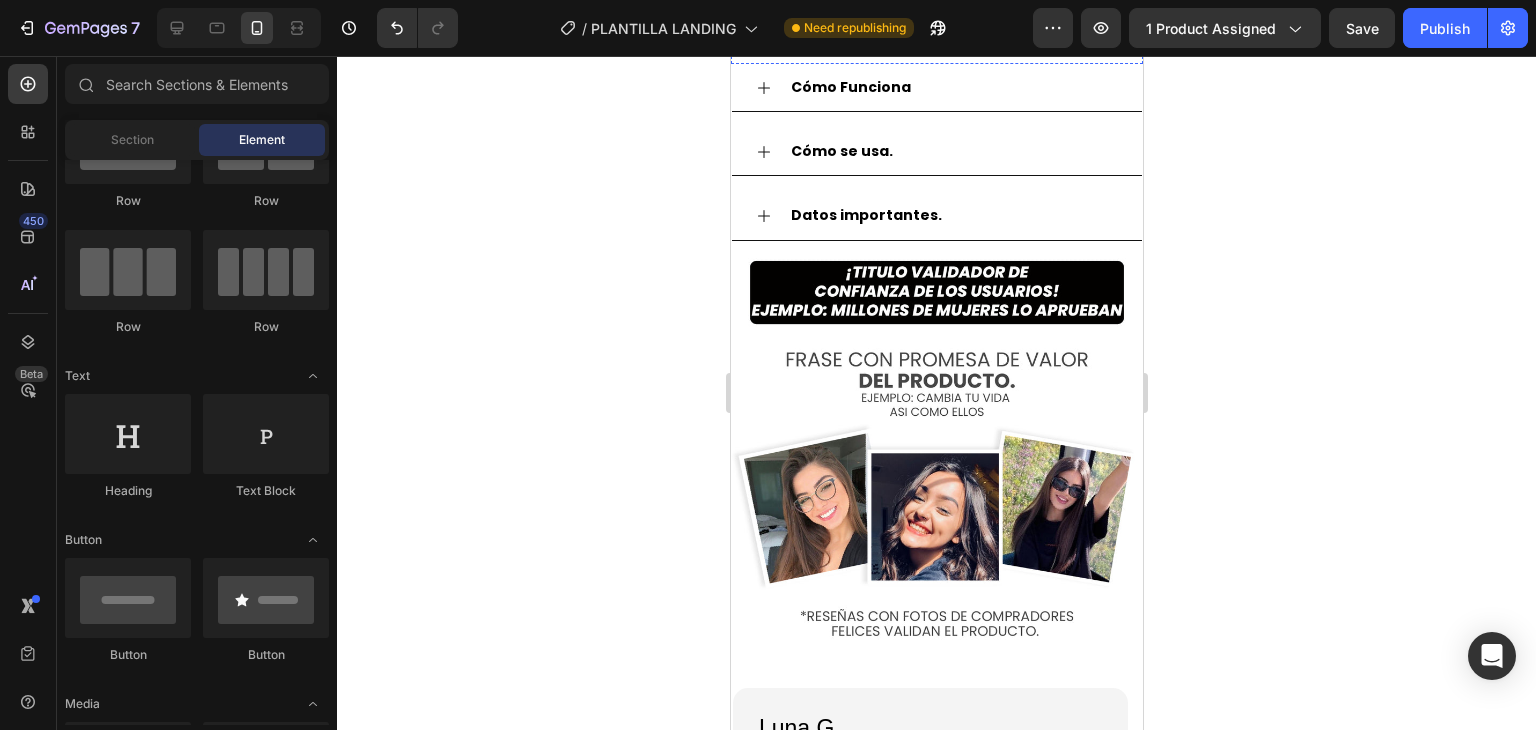 click on "Realza tu figura con el combo 3 en 1" at bounding box center [890, -348] 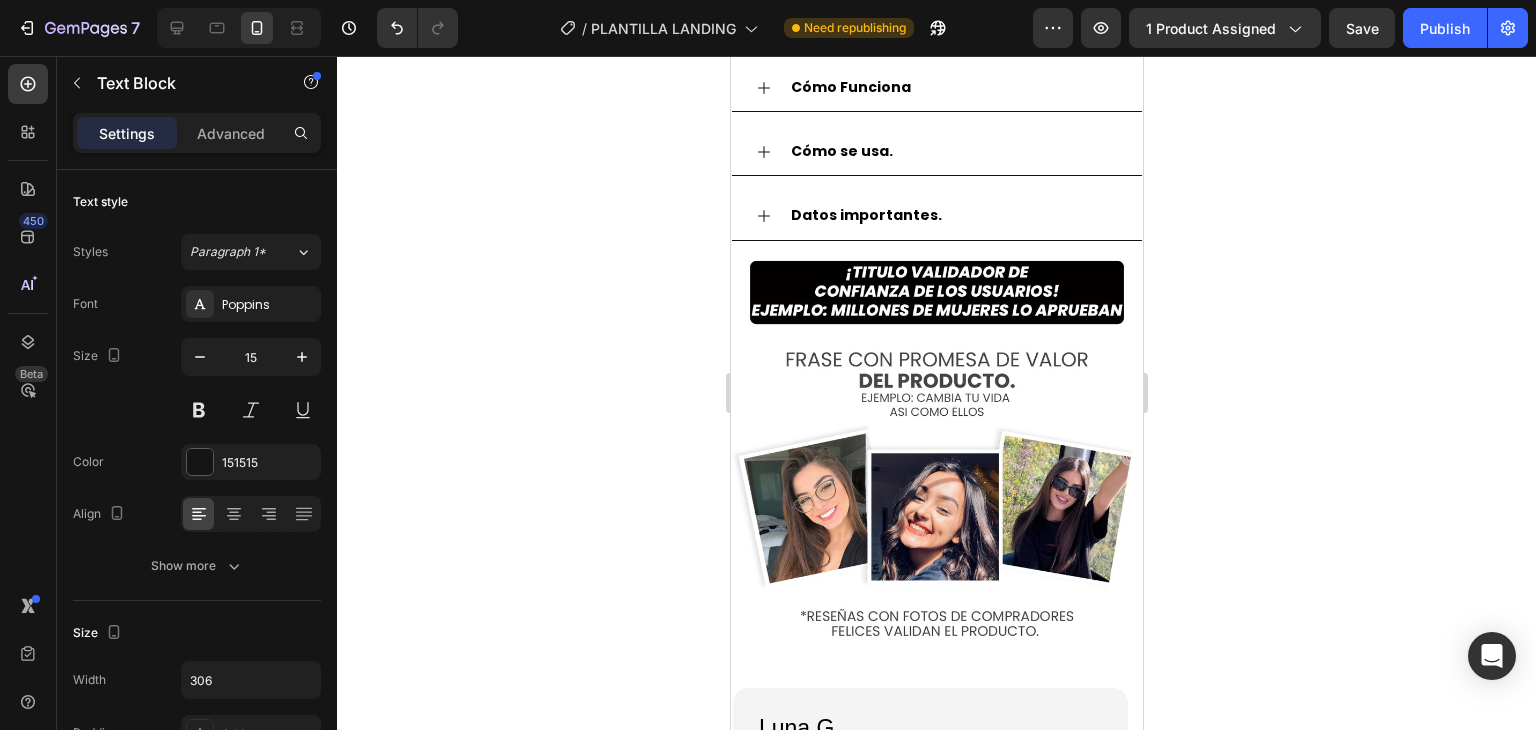 click on "Realza tu figura con el combo 3 en 1" at bounding box center [890, -348] 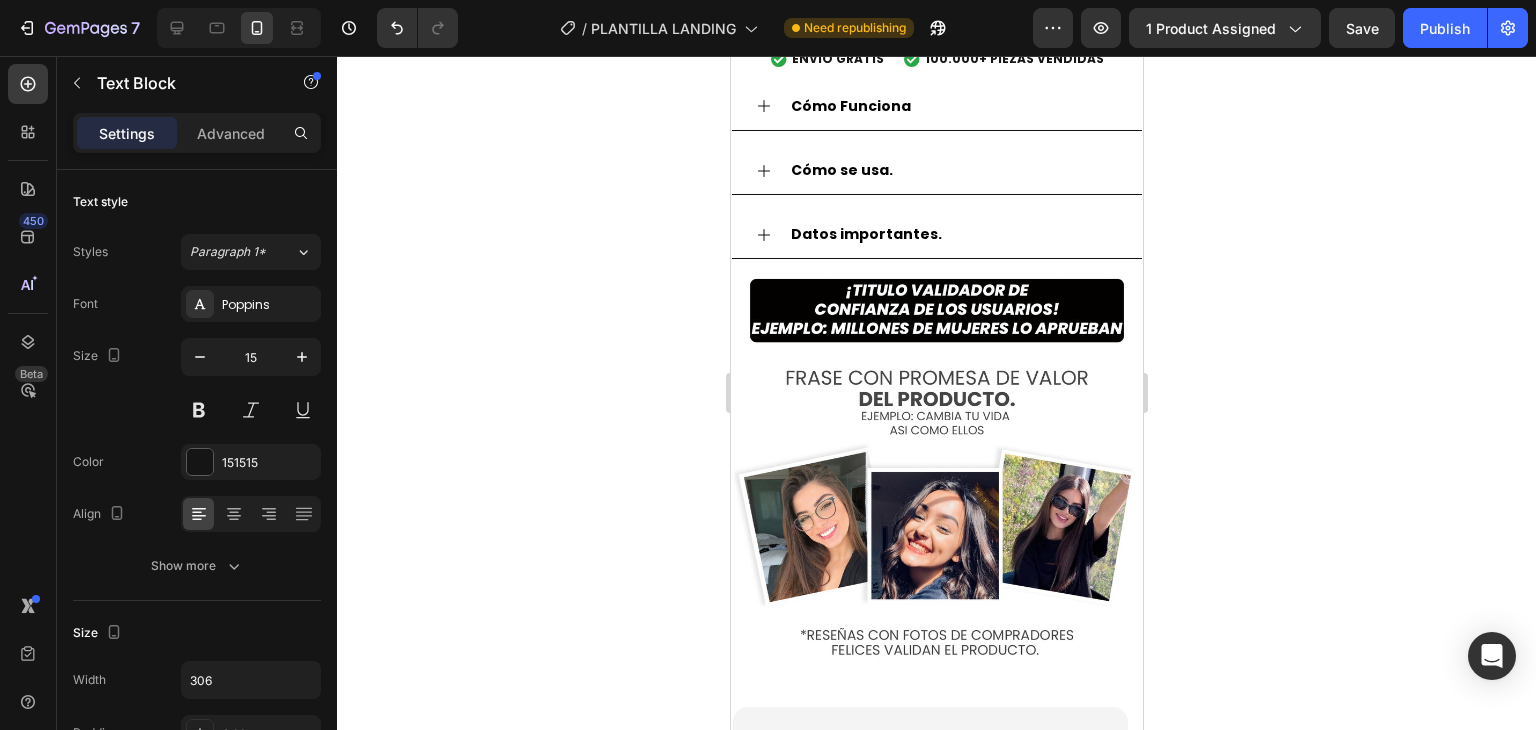 click 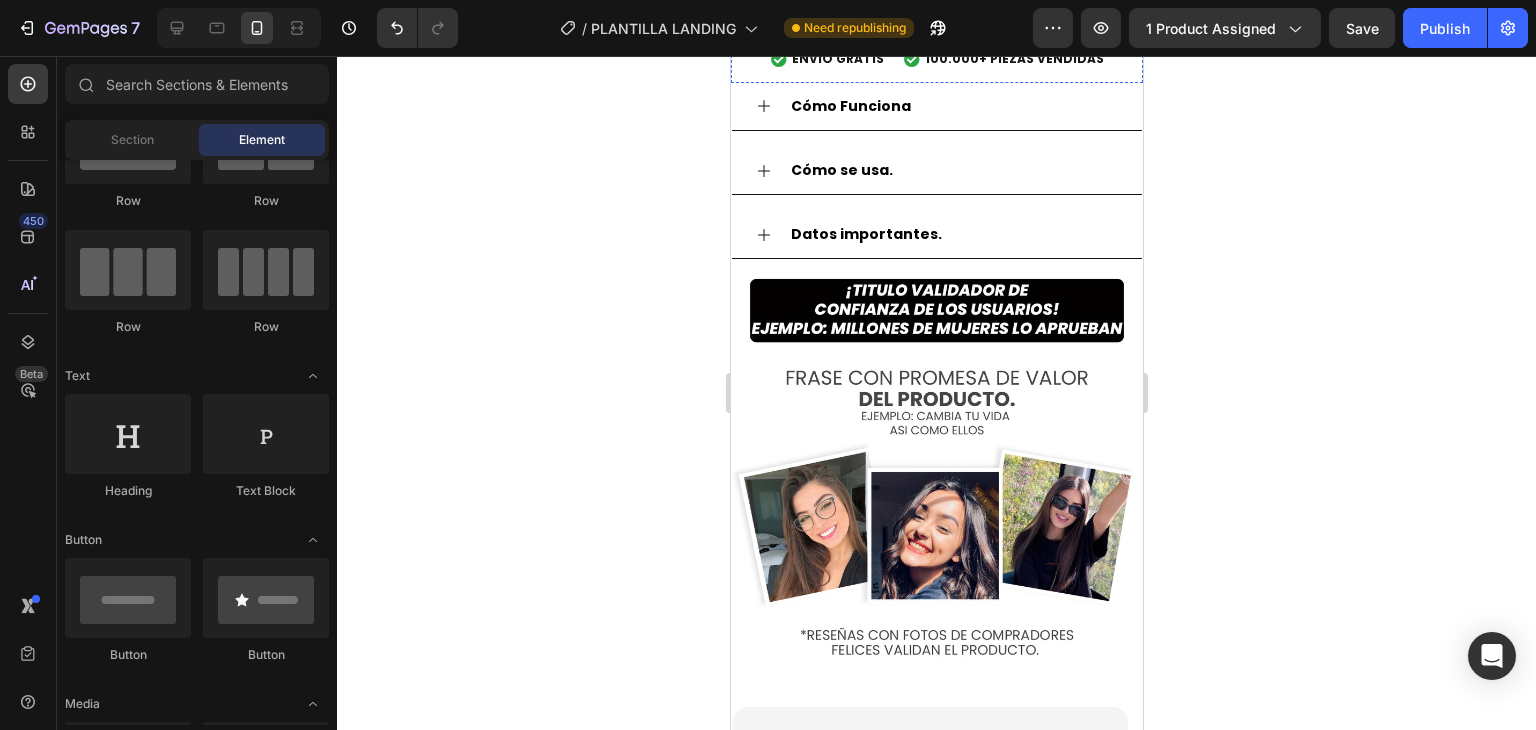 click on "Recupera tu postura desde el primer dia" at bounding box center [890, -338] 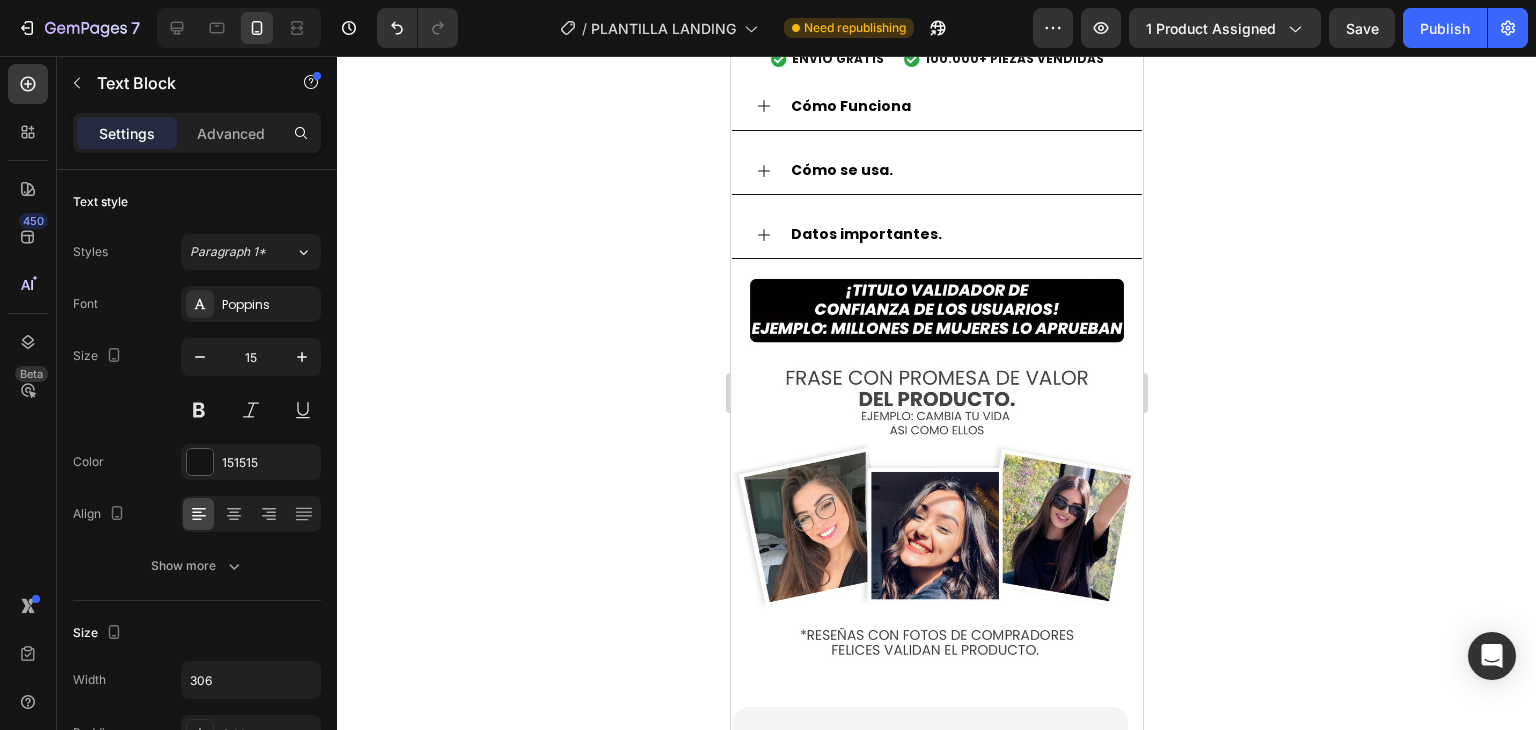 click on "Recupera tu postura desde el primer dia" at bounding box center [890, -338] 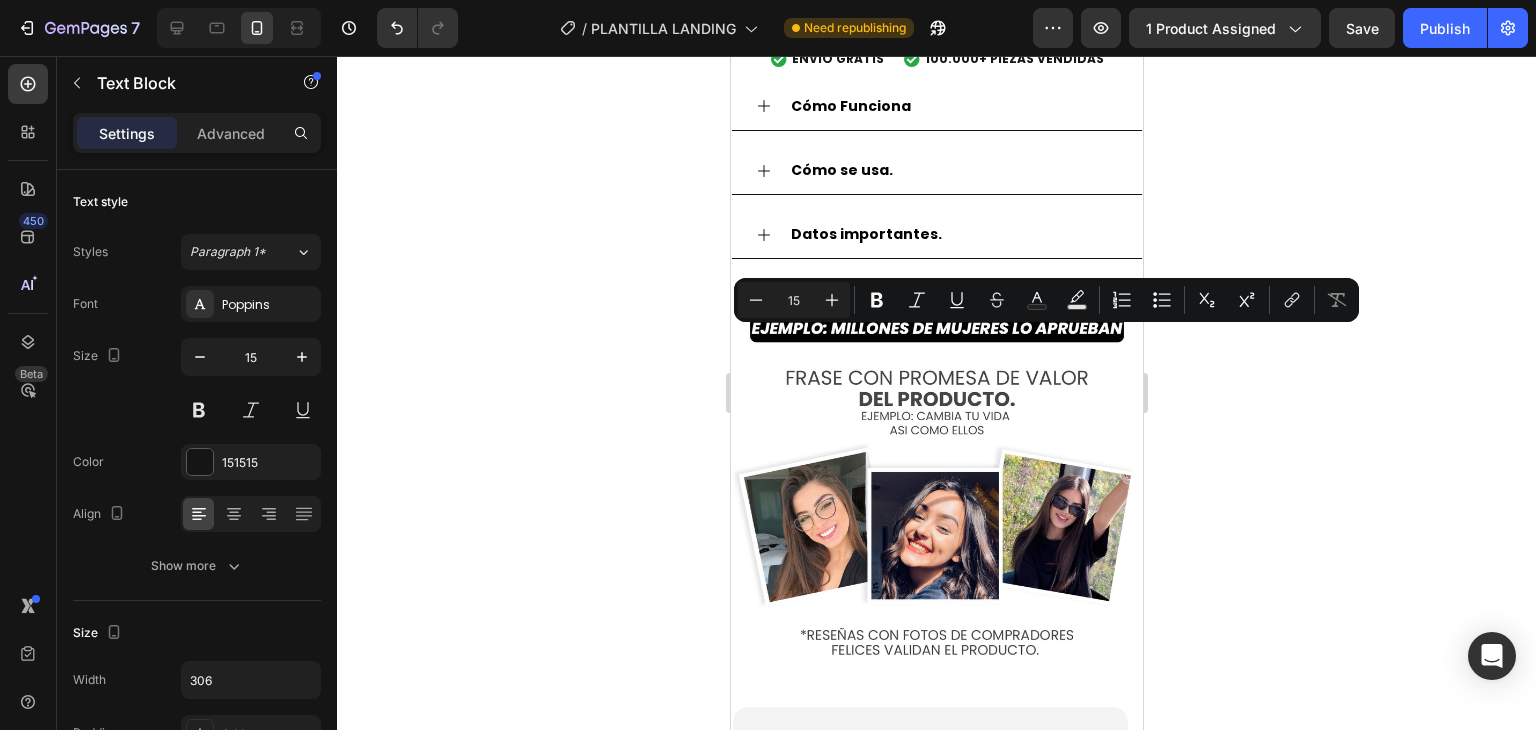 click on "Recupera tu postura desde el primer dia" at bounding box center (890, -338) 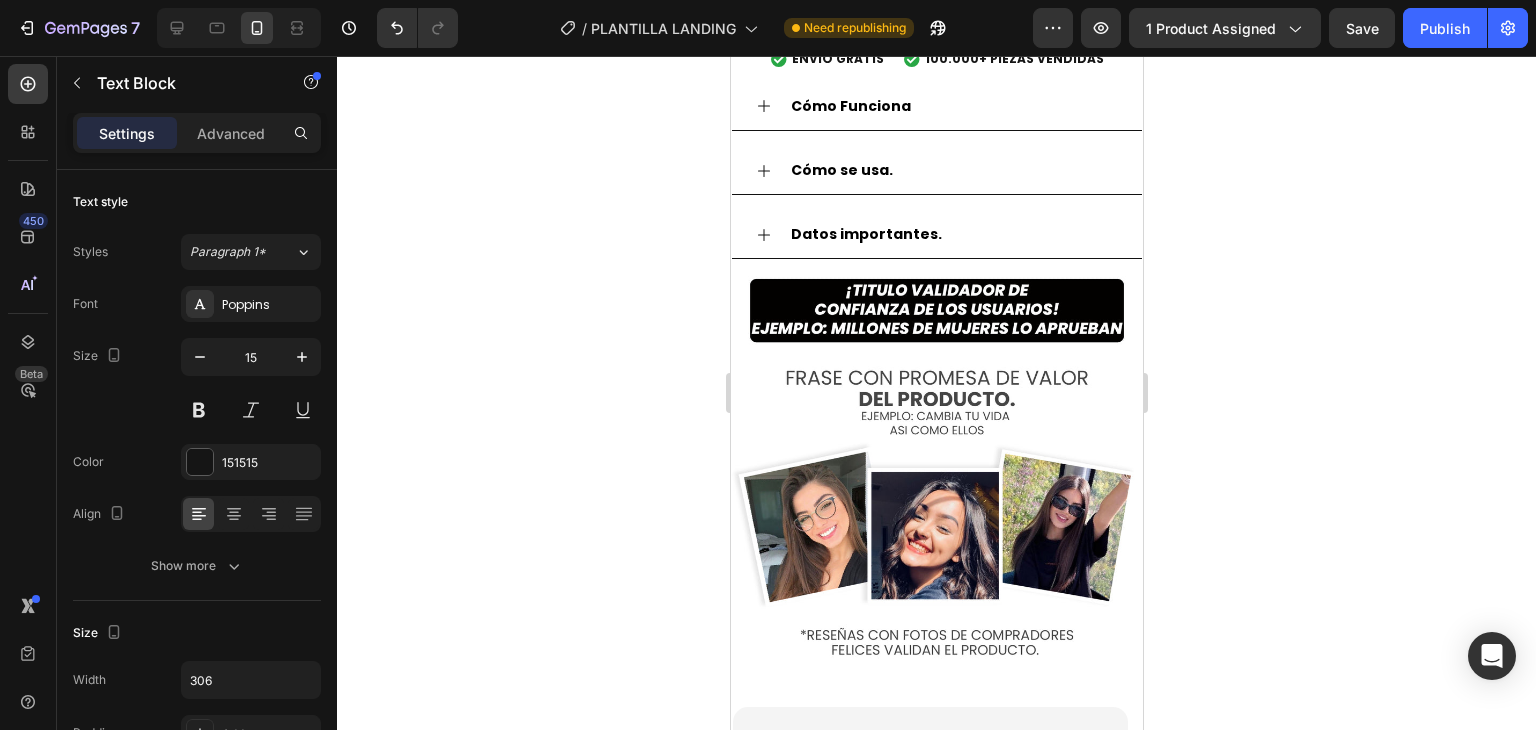 click on "Recupera tu postura desde el primer dia" at bounding box center (890, -338) 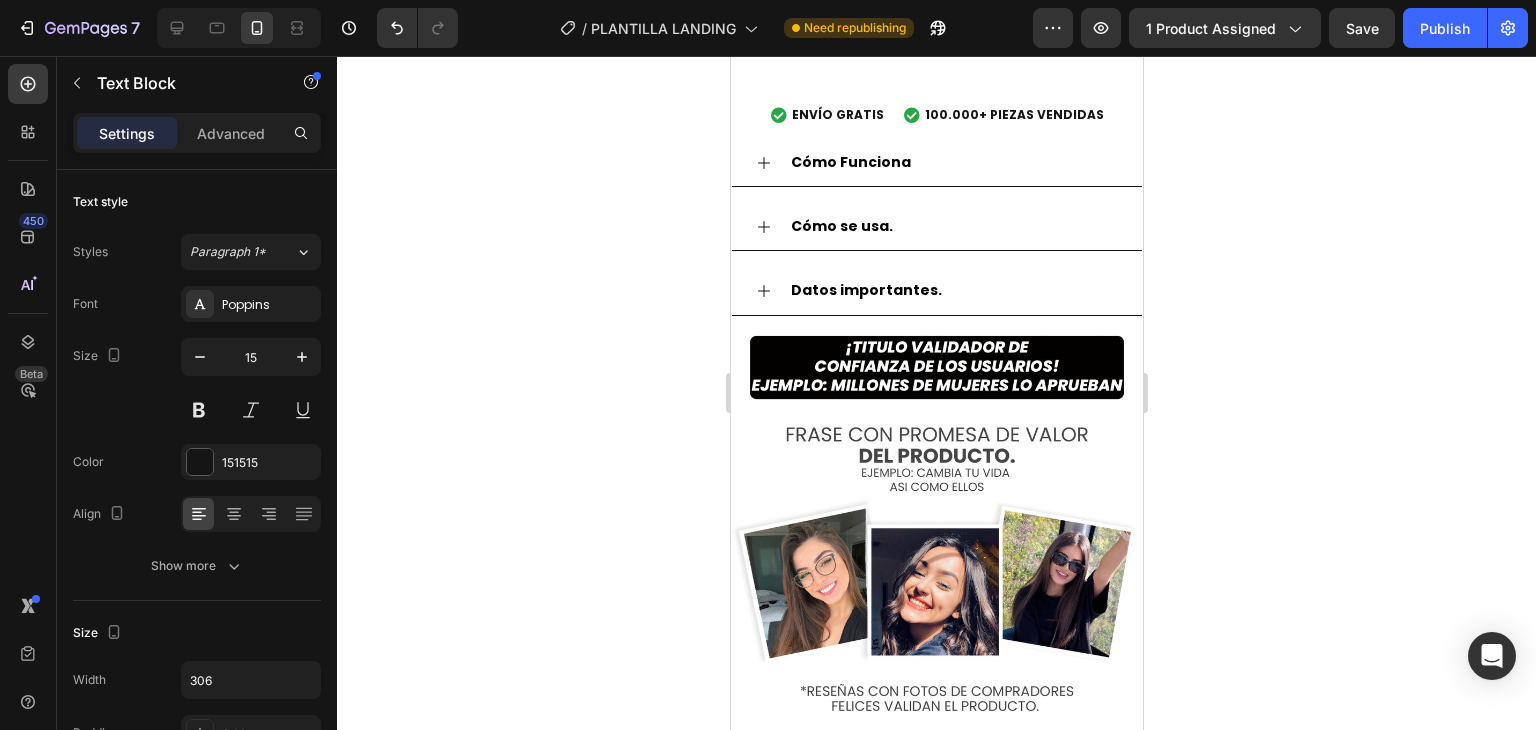 drag, startPoint x: 917, startPoint y: 395, endPoint x: 1443, endPoint y: 457, distance: 529.6414 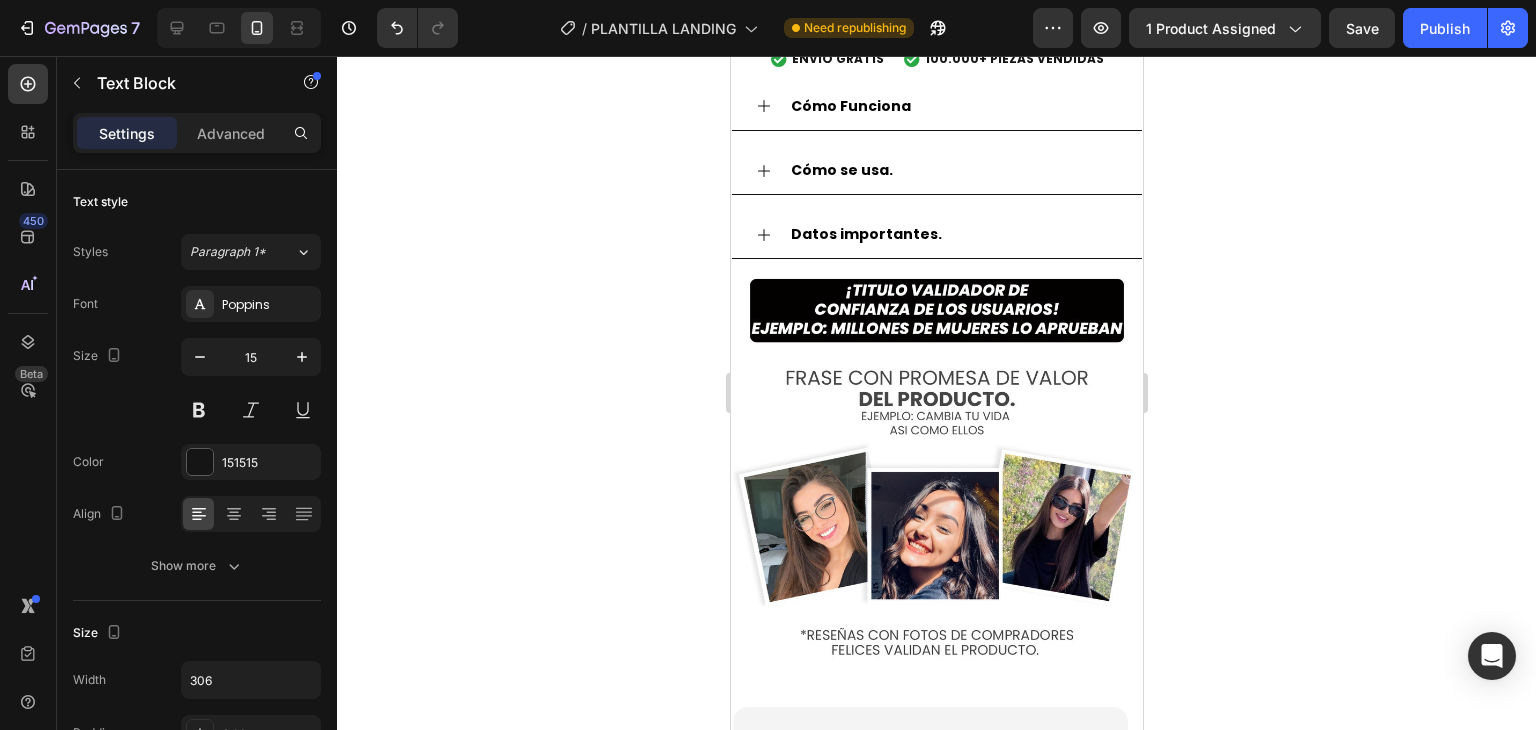 click 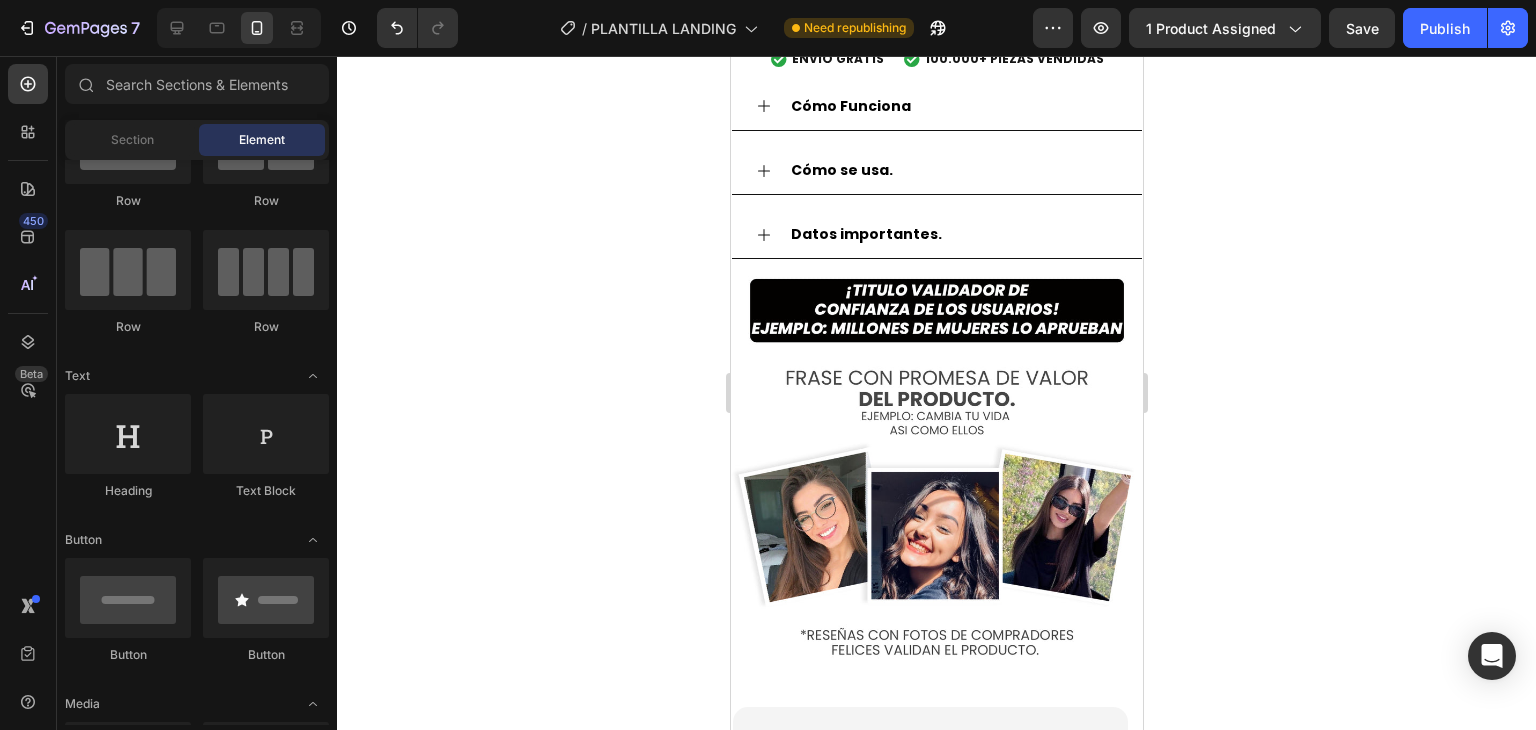 click on "$59.900,00" at bounding box center (849, -289) 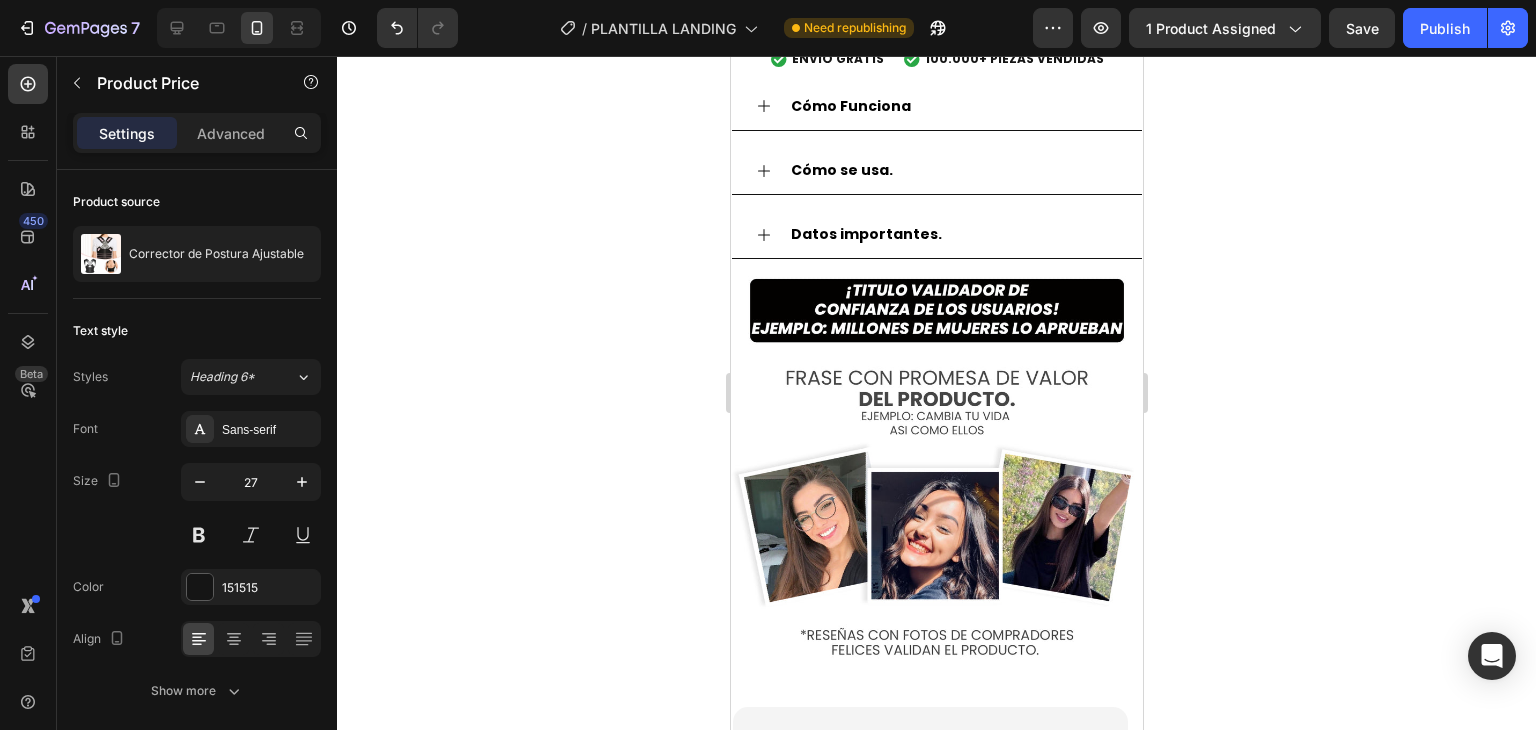 click on "$59.900,00" at bounding box center (1002, -288) 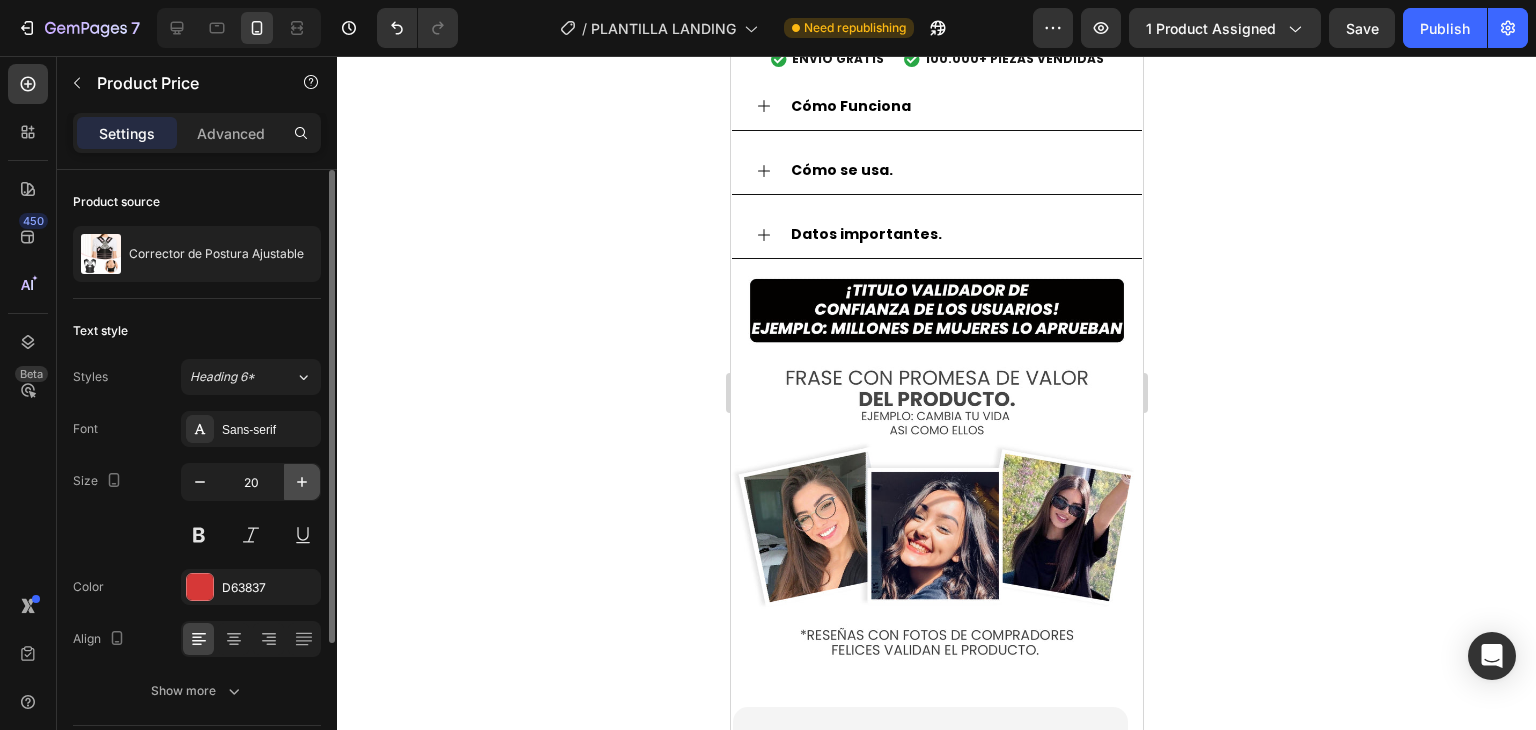 click 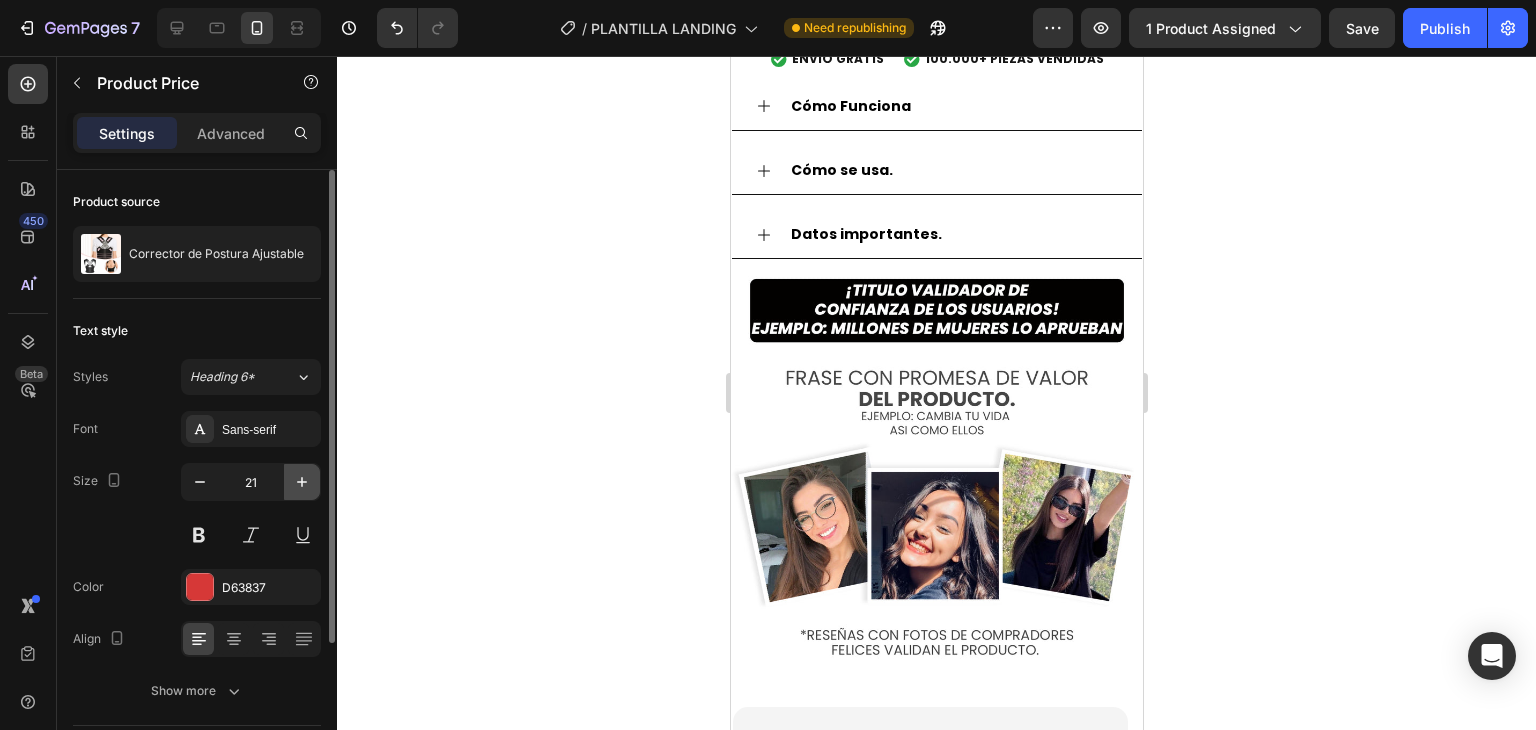 click 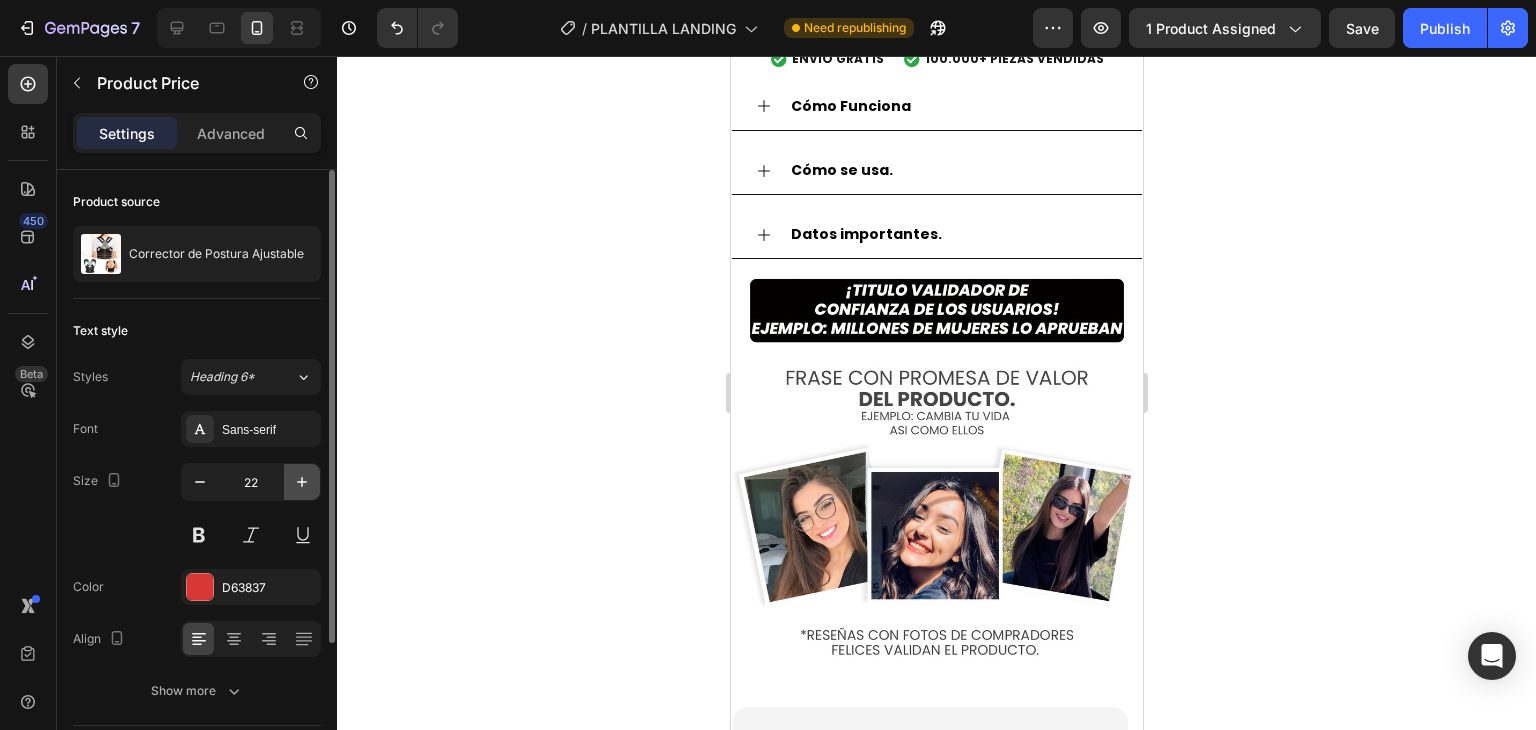 click 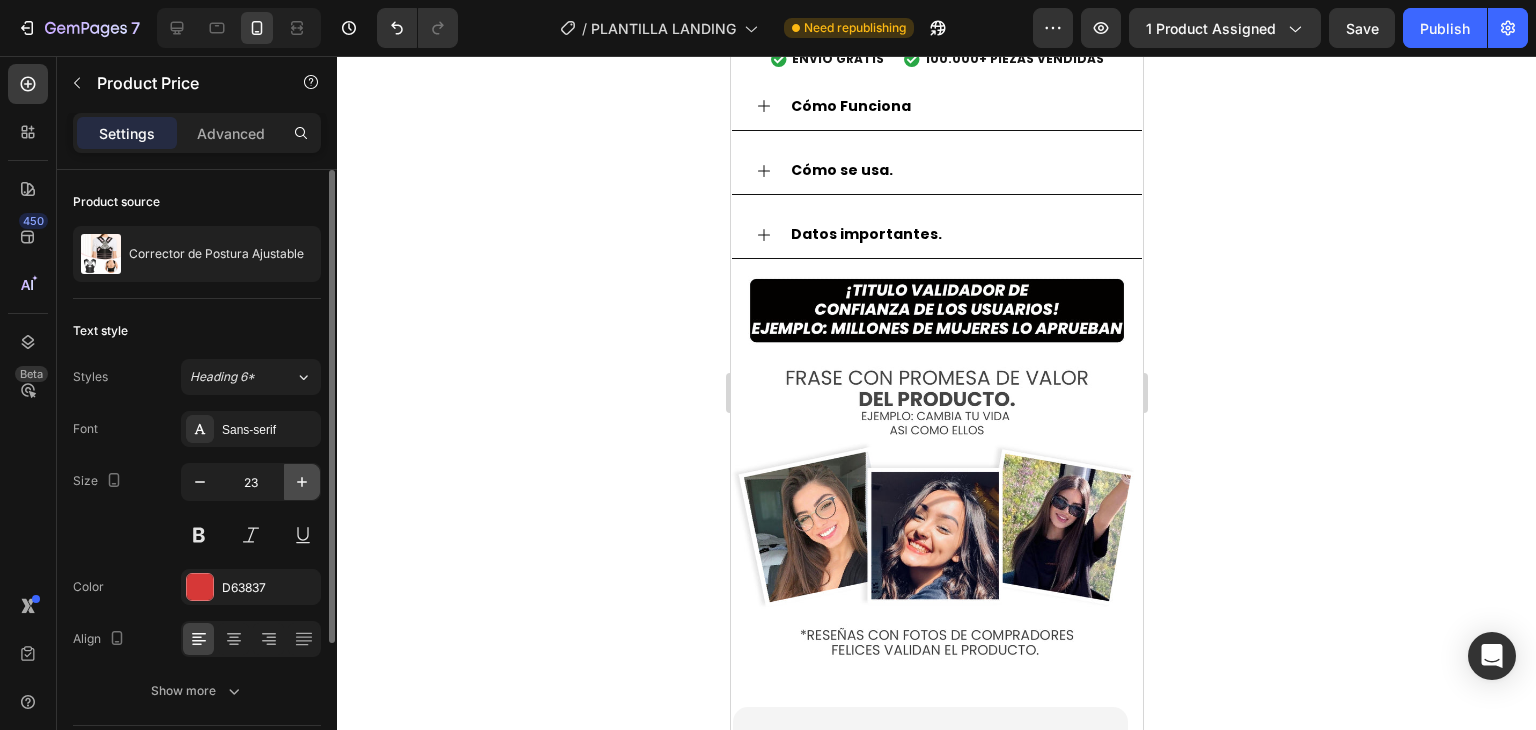 click 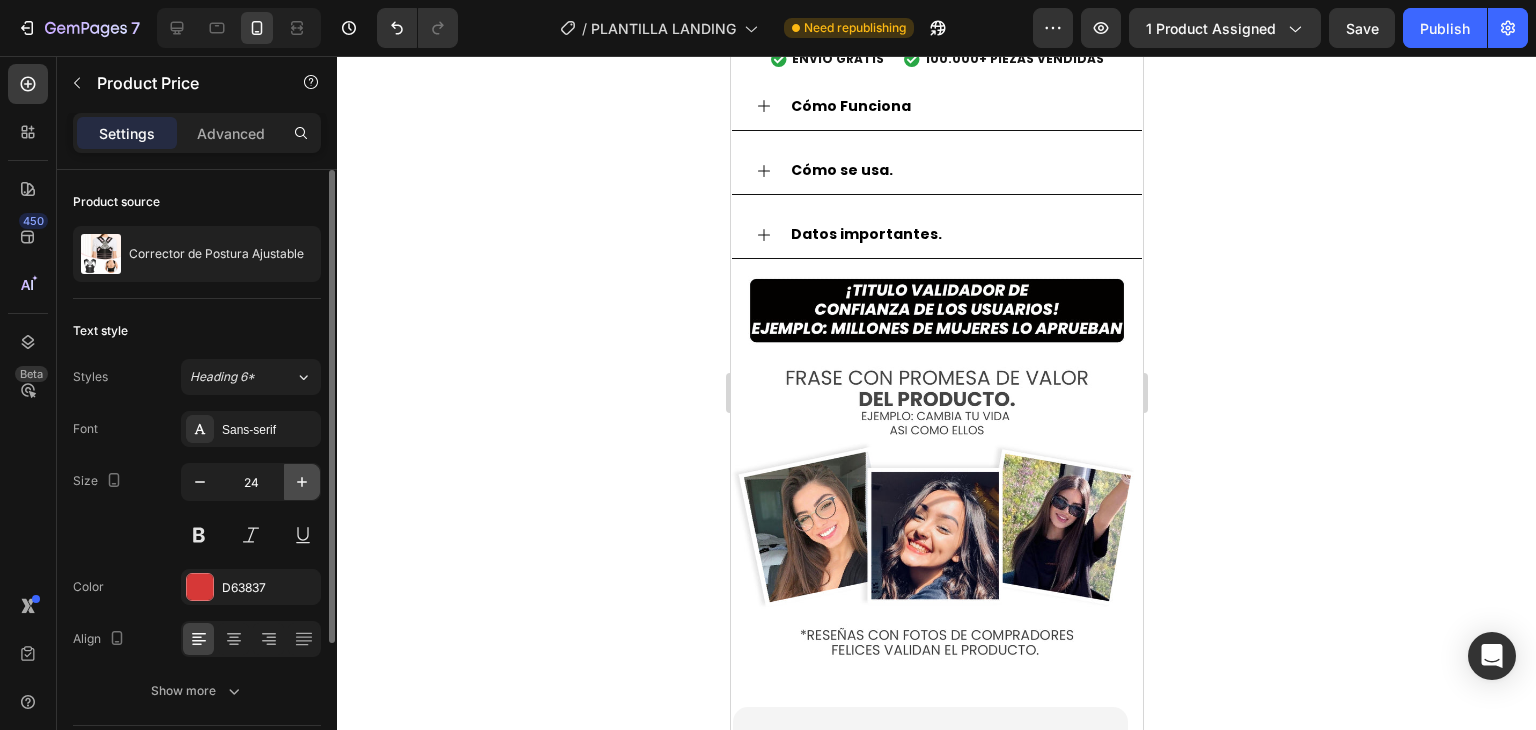 click 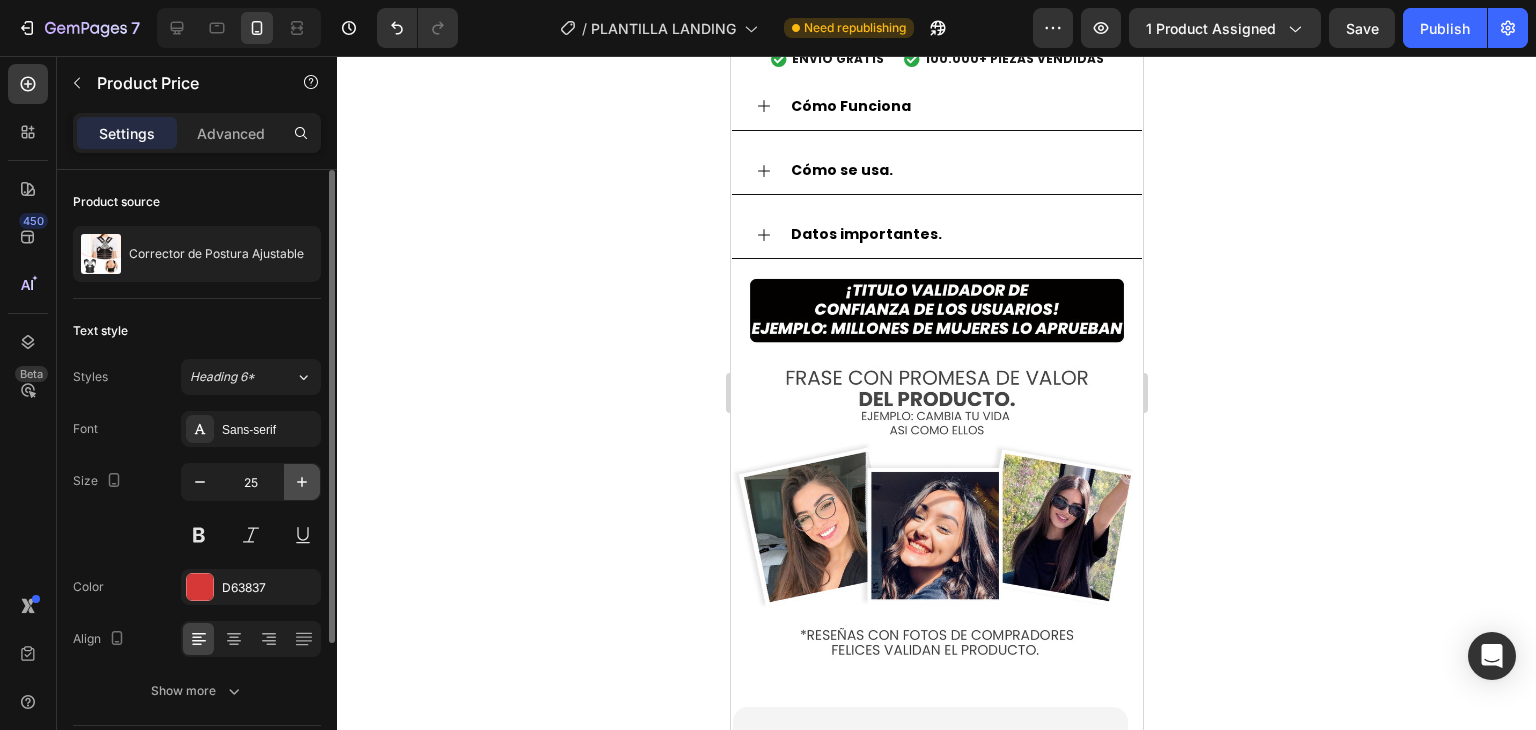 click 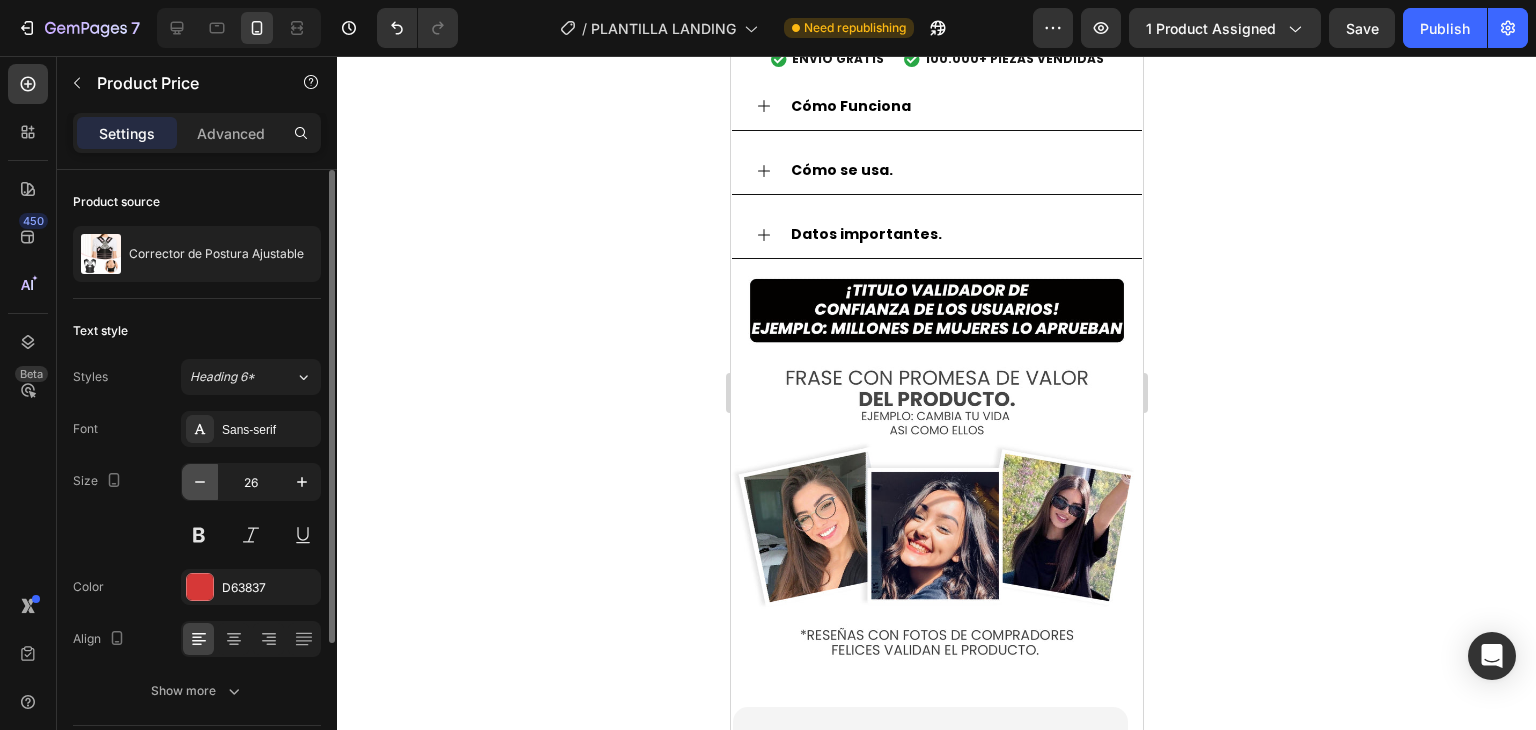 click 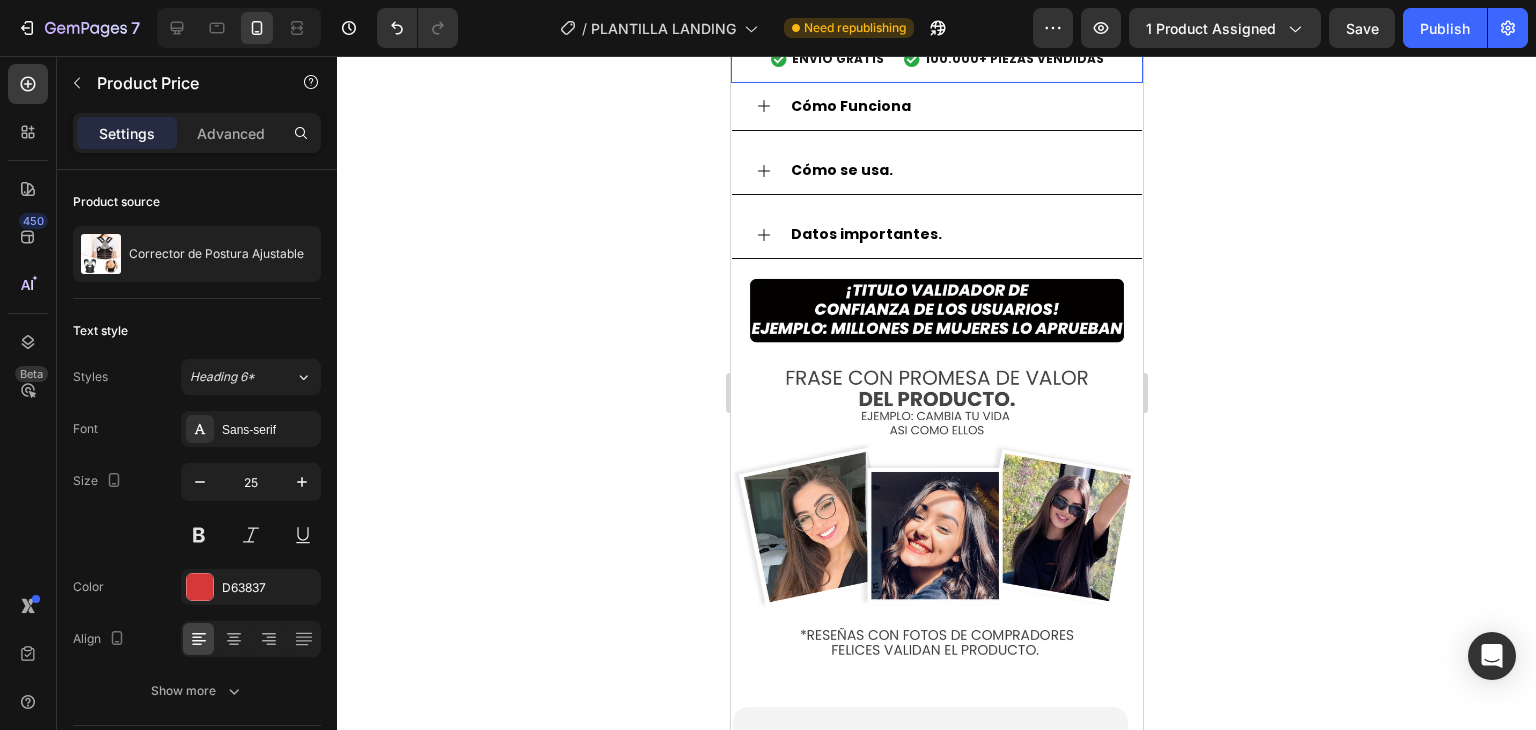click 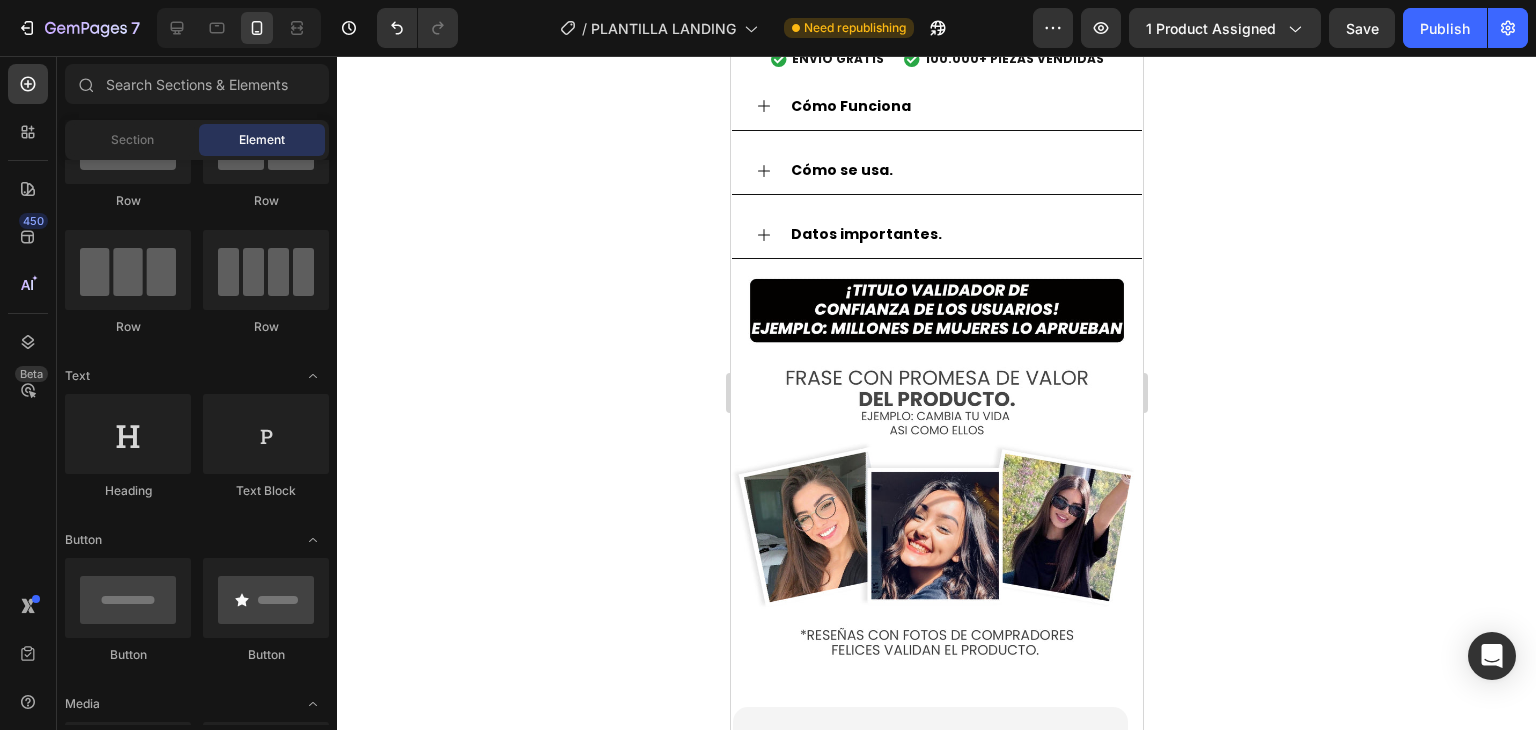 click 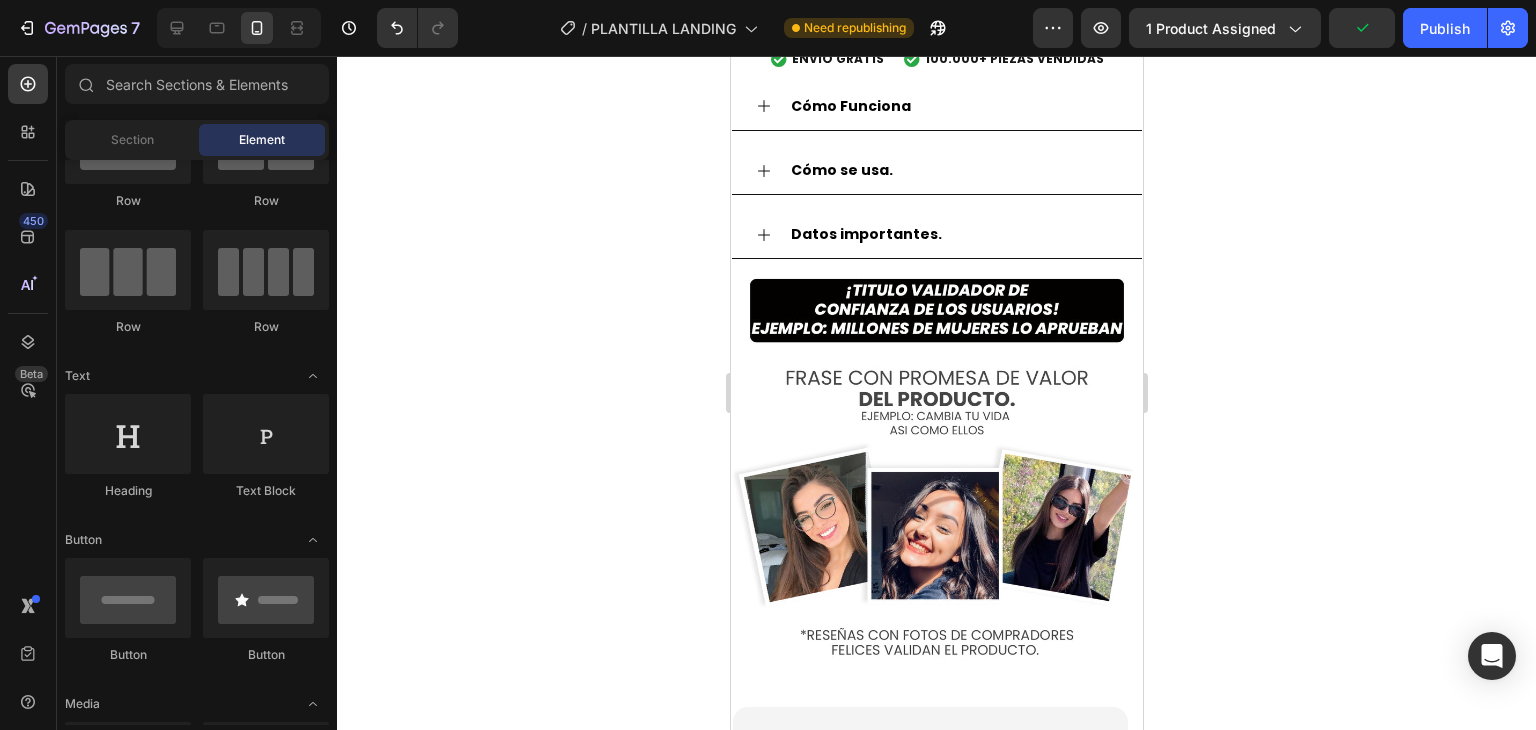 click 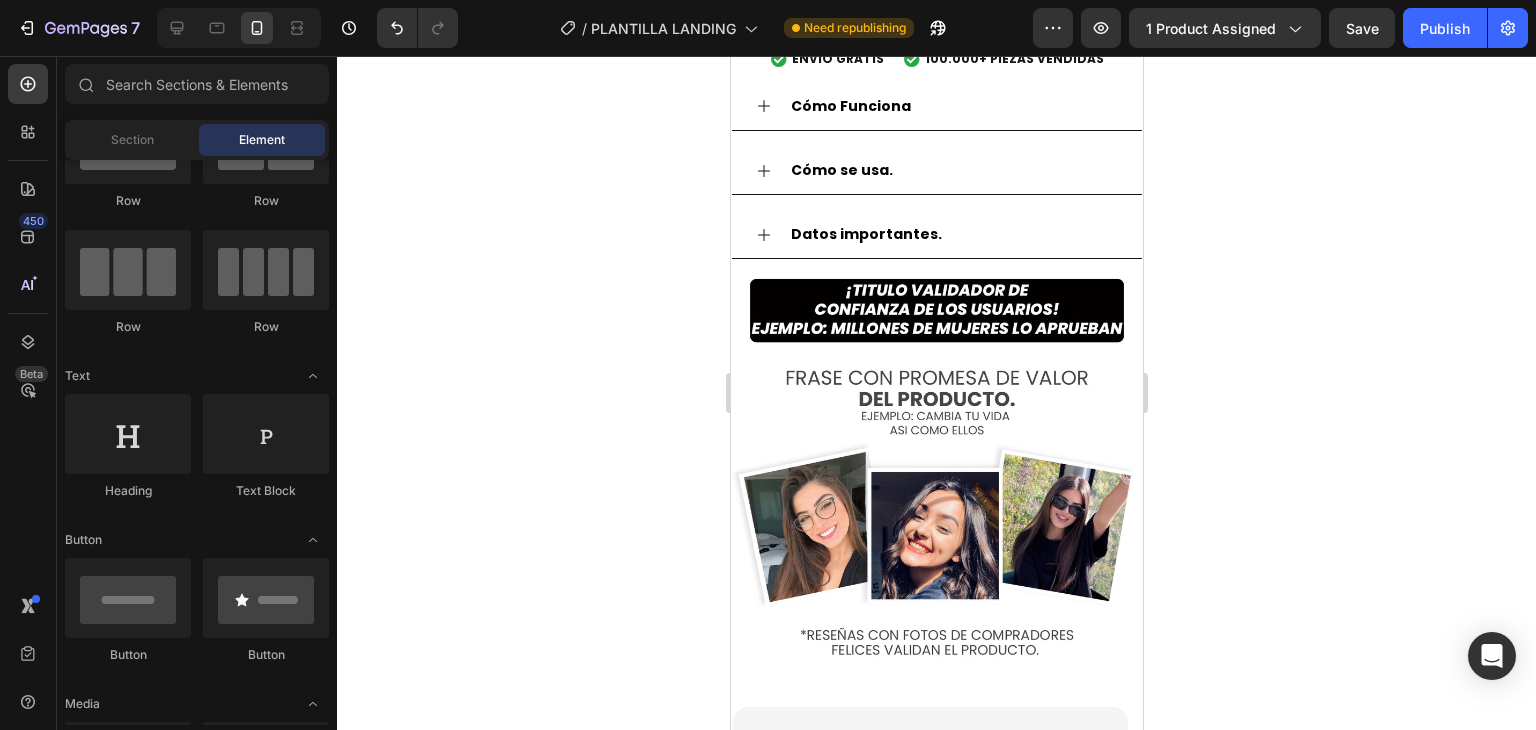 click on "Discount Tag" at bounding box center (812, -280) 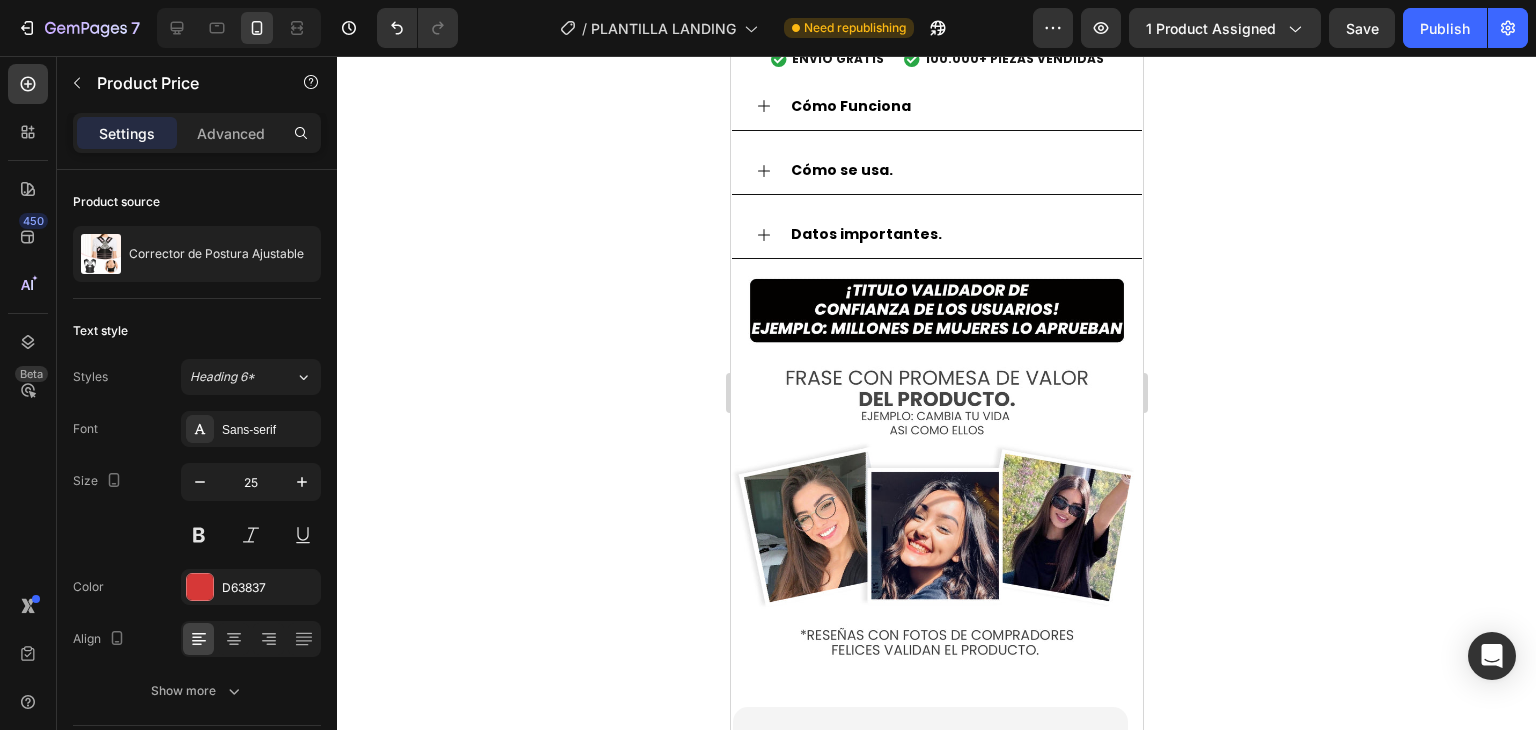 click on "$59.900,00" at bounding box center [1002, -285] 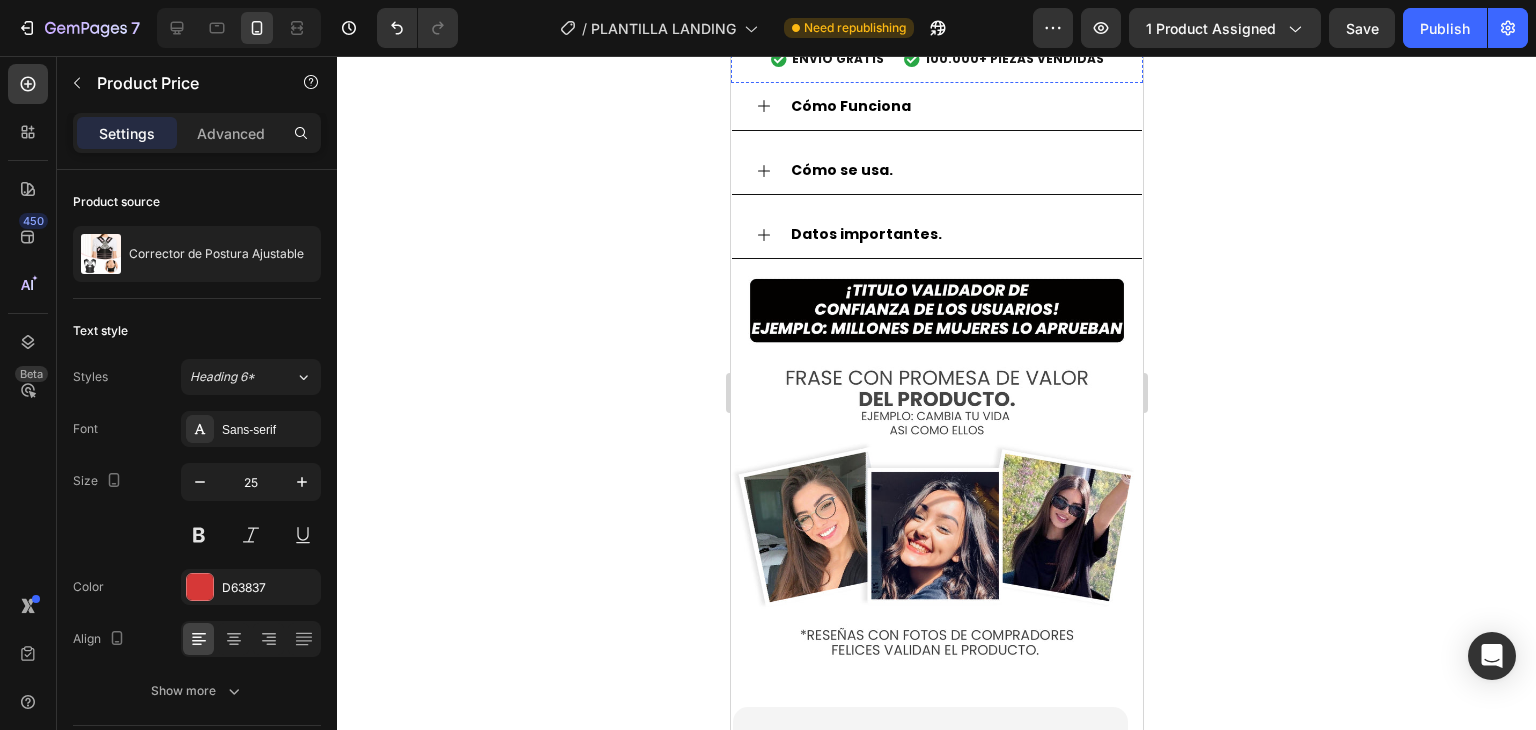 click on "$59.900,00 Product Price   Edit content in Shopify 0 Product Price   Edit content in Shopify 0" at bounding box center [1022, -276] 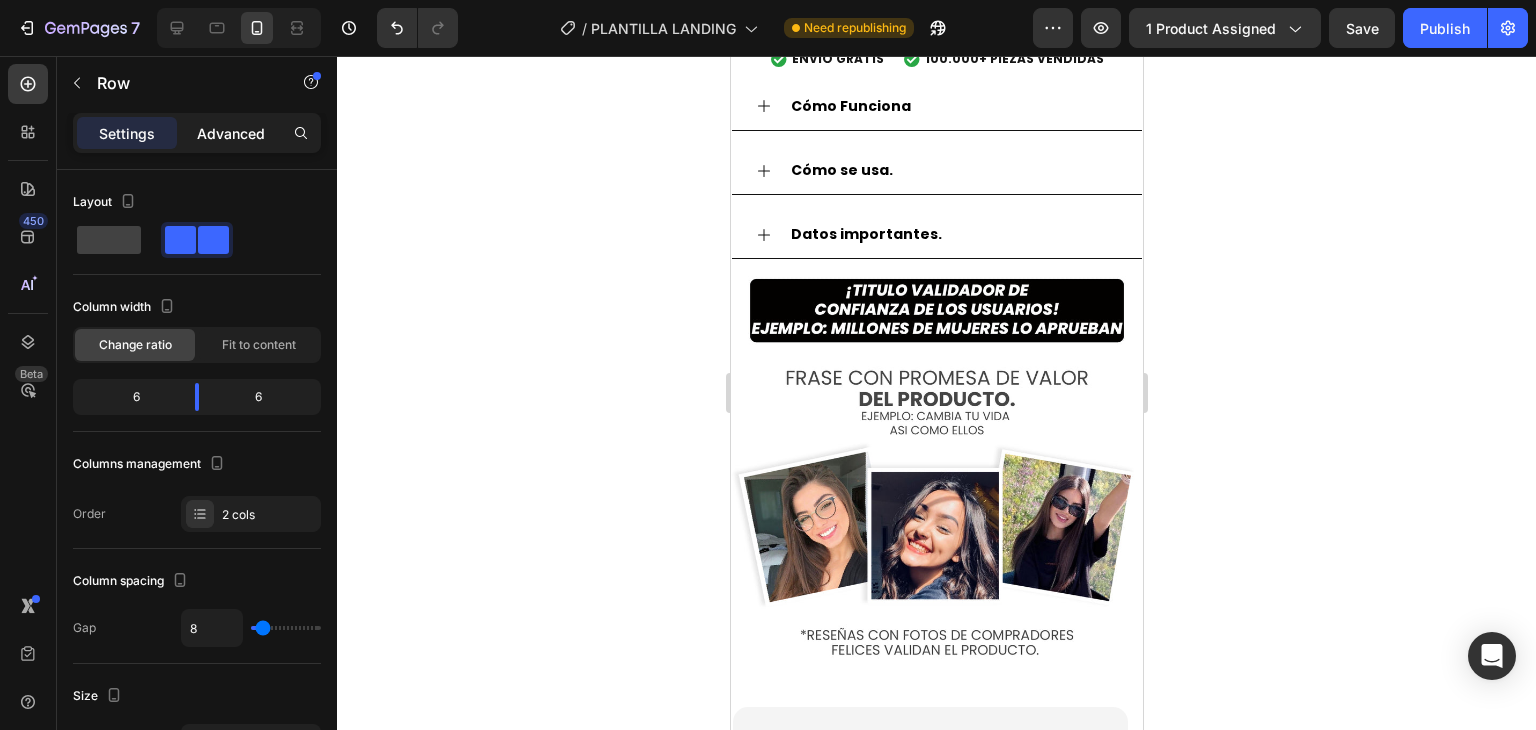 click on "Advanced" at bounding box center [231, 133] 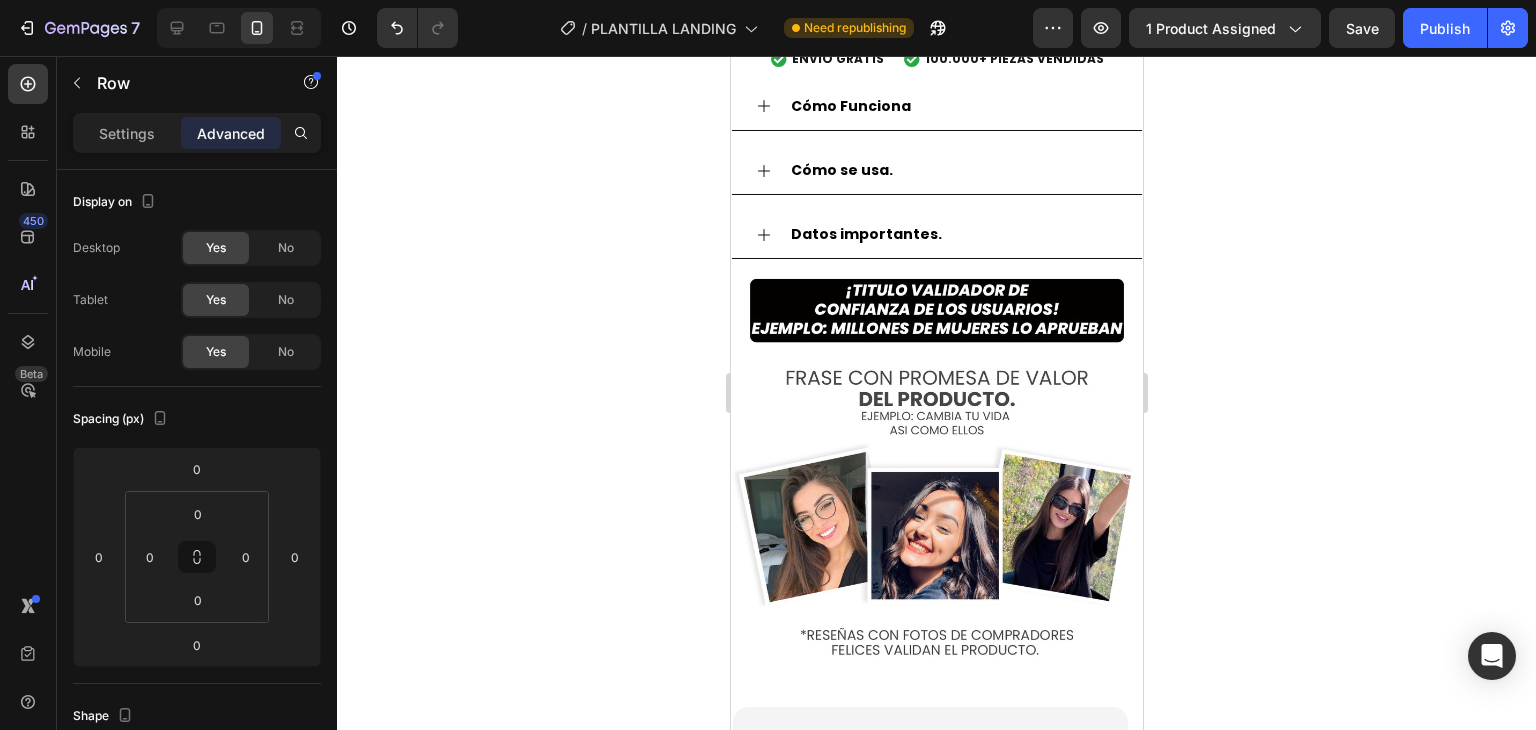 click on "$59.900,00" at bounding box center [849, -289] 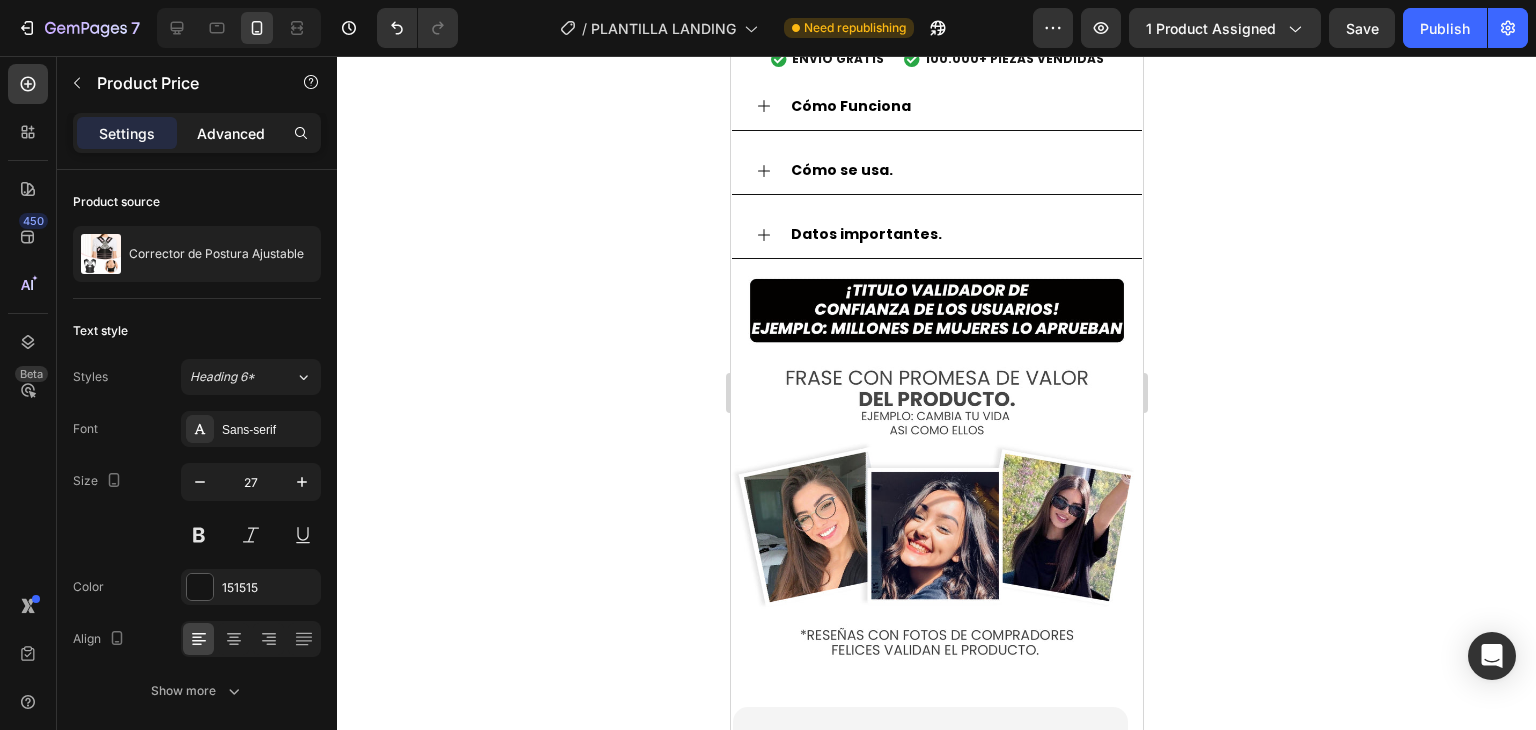 click on "Advanced" at bounding box center [231, 133] 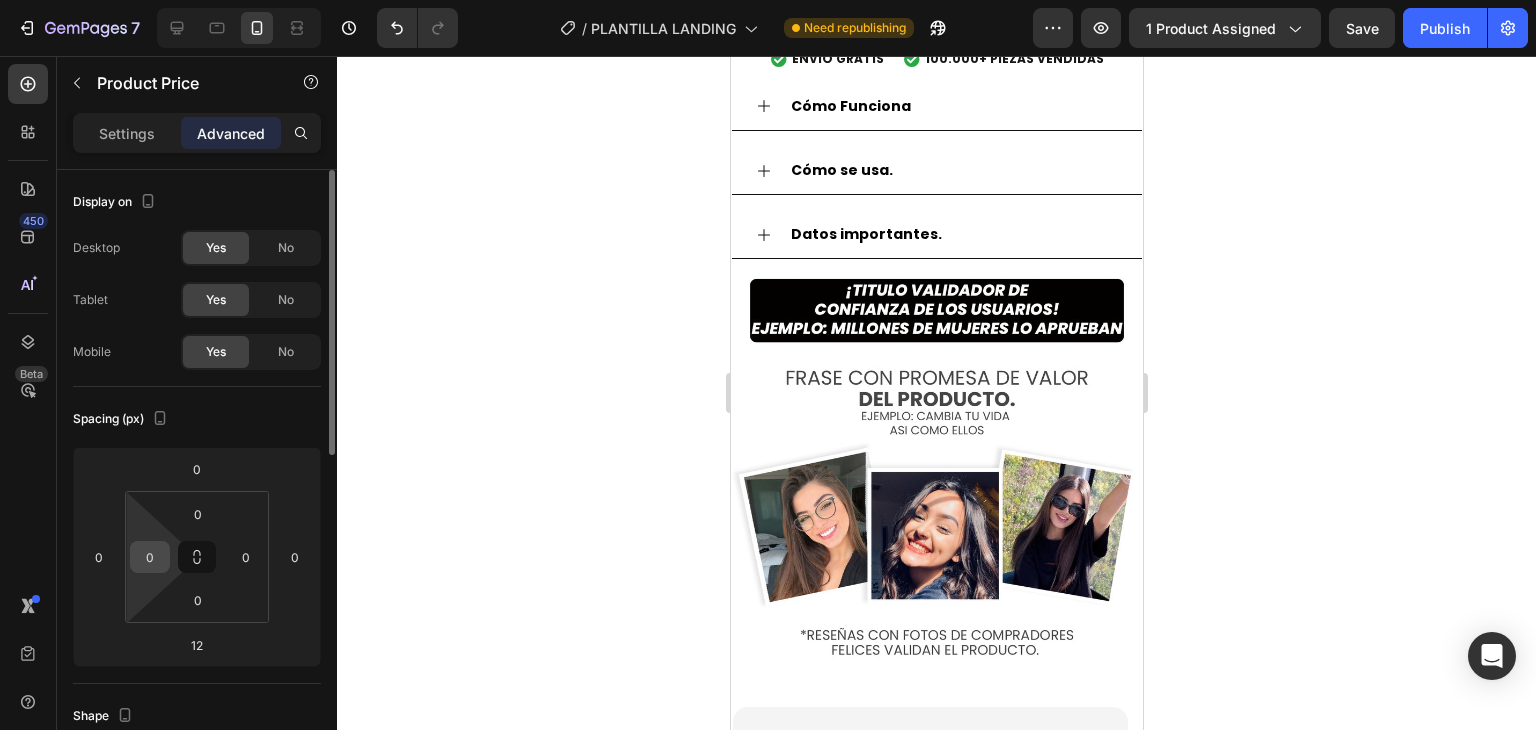 click on "0" at bounding box center (150, 557) 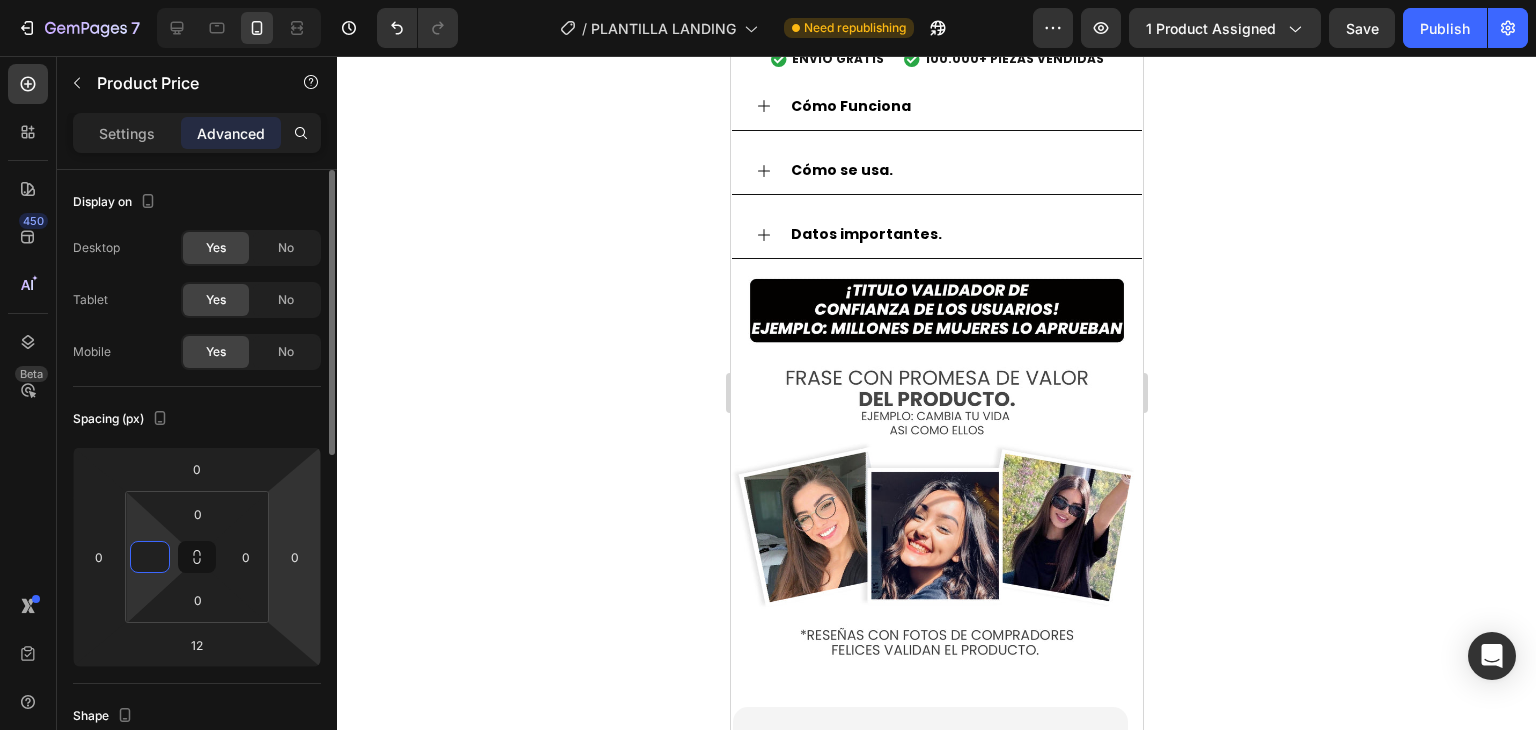 click on "7  Version history  /  PLANTILLA LANDING Need republishing Preview 1 product assigned  Save   Publish  450 Beta Sections(18) Elements(84) Section Element Hero Section Product Detail Brands Trusted Badges Guarantee Product Breakdown How to use Testimonials Compare Bundle FAQs Social Proof Brand Story Product List Collection Blog List Contact Sticky Add to Cart Custom Footer Browse Library 450 Layout
Row
Row
Row
Row Text
Heading
Text Block Button
Button
Button Media
Image
Image" at bounding box center (768, 0) 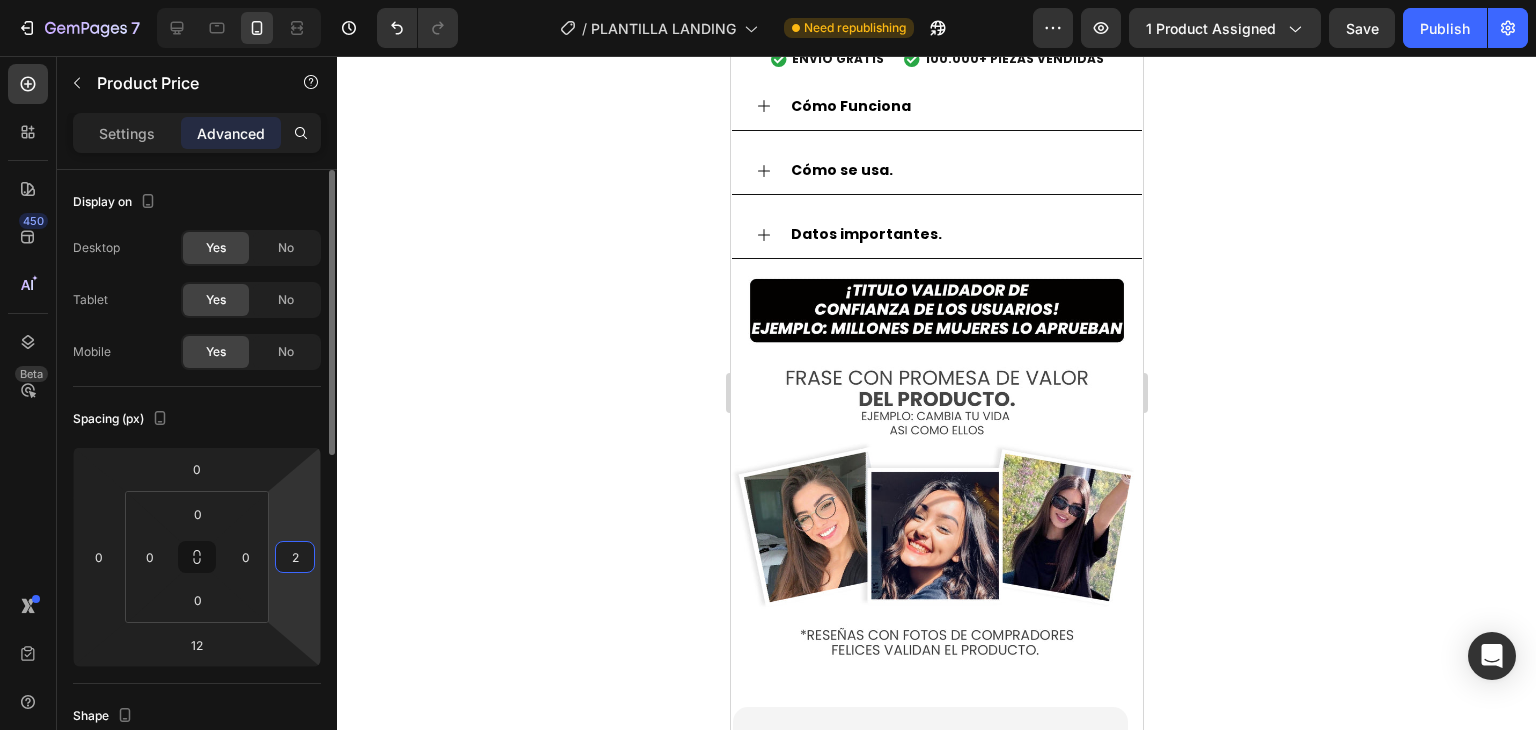 click on "2" at bounding box center [295, 557] 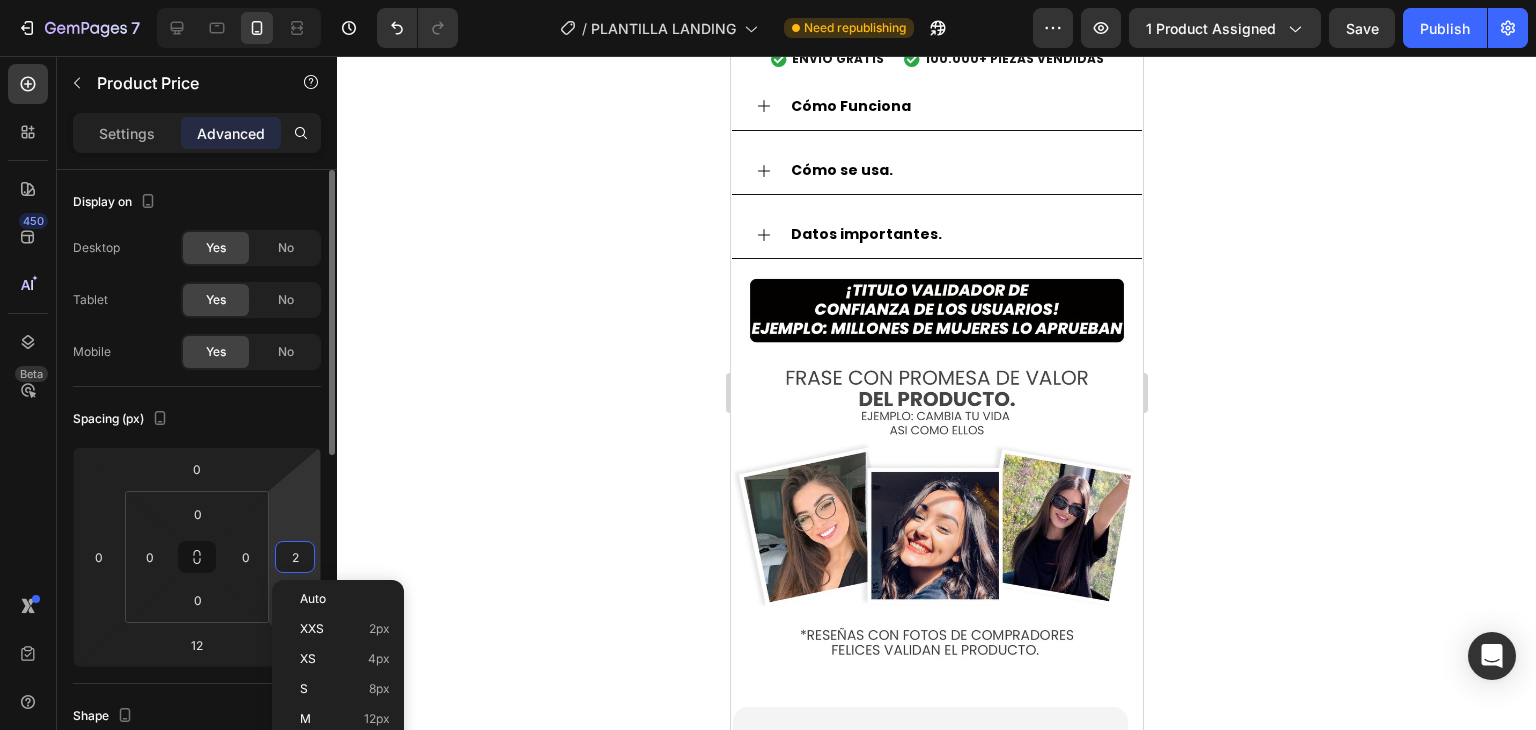 click on "2" at bounding box center (295, 557) 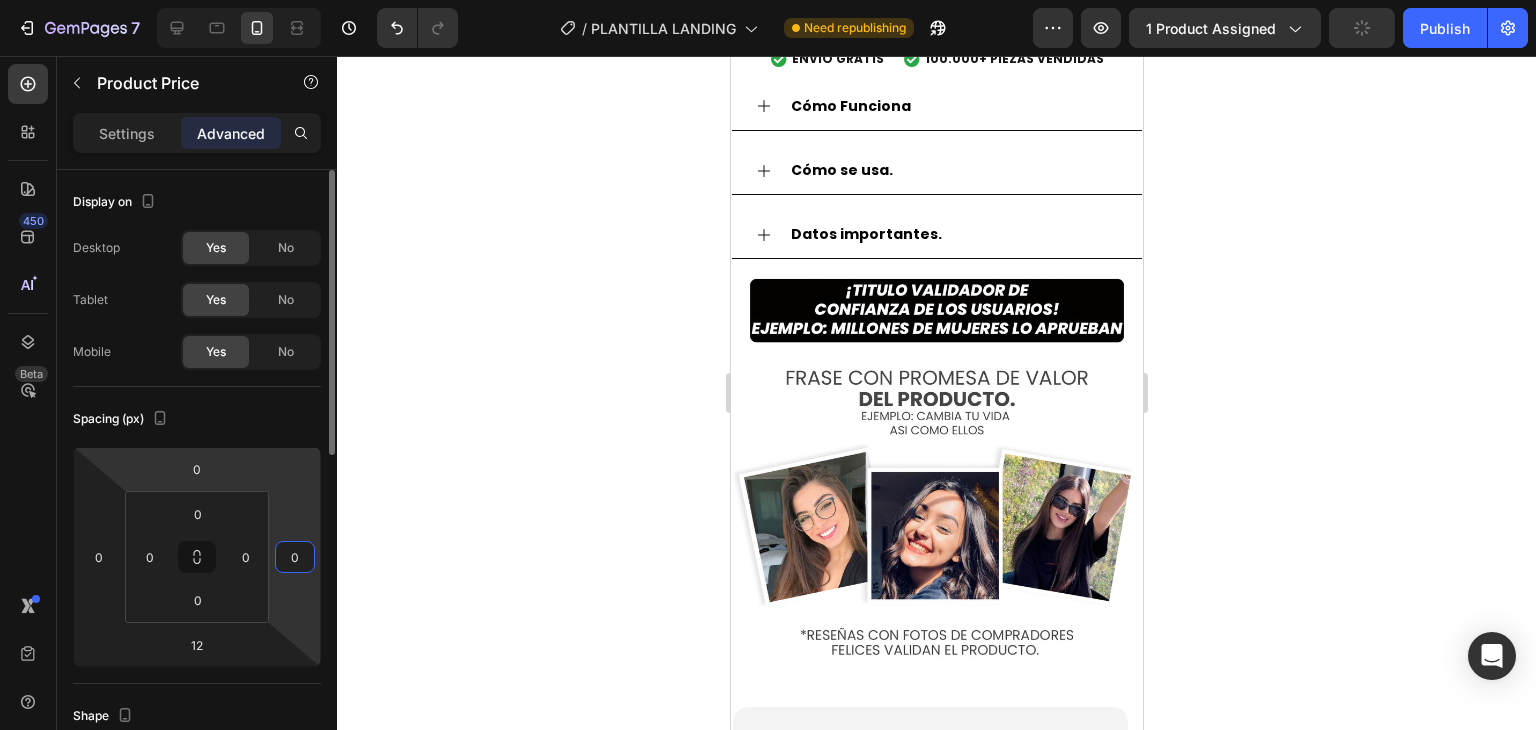 click on "7  Version history  /  PLANTILLA LANDING Need republishing Preview 1 product assigned  Publish  450 Beta Sections(18) Elements(84) Section Element Hero Section Product Detail Brands Trusted Badges Guarantee Product Breakdown How to use Testimonials Compare Bundle FAQs Social Proof Brand Story Product List Collection Blog List Contact Sticky Add to Cart Custom Footer Browse Library 450 Layout
Row
Row
Row
Row Text
Heading
Text Block Button
Button
Button Media
Image
Image" at bounding box center [768, 0] 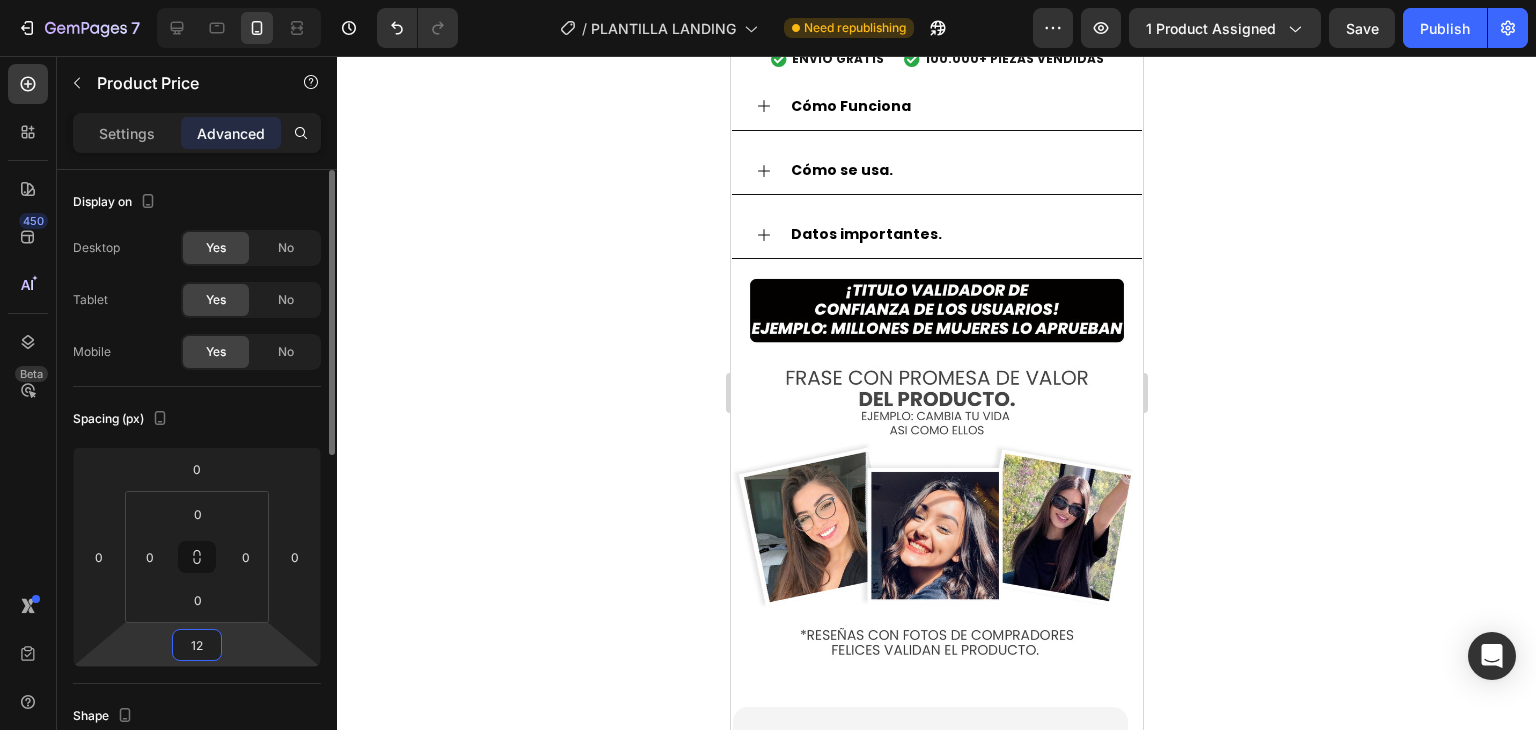 click on "12" at bounding box center (197, 645) 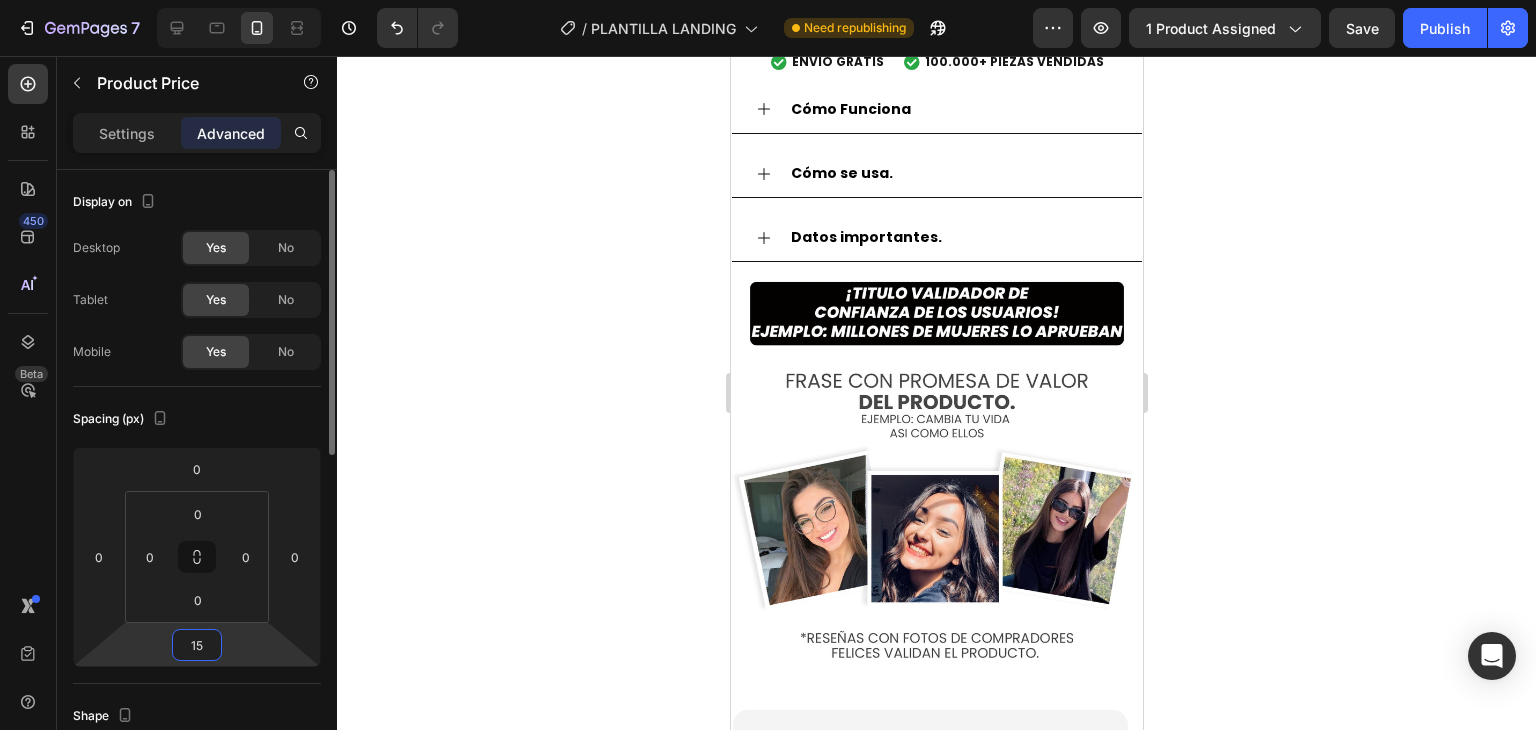 click on "Spacing (px)" at bounding box center [197, 419] 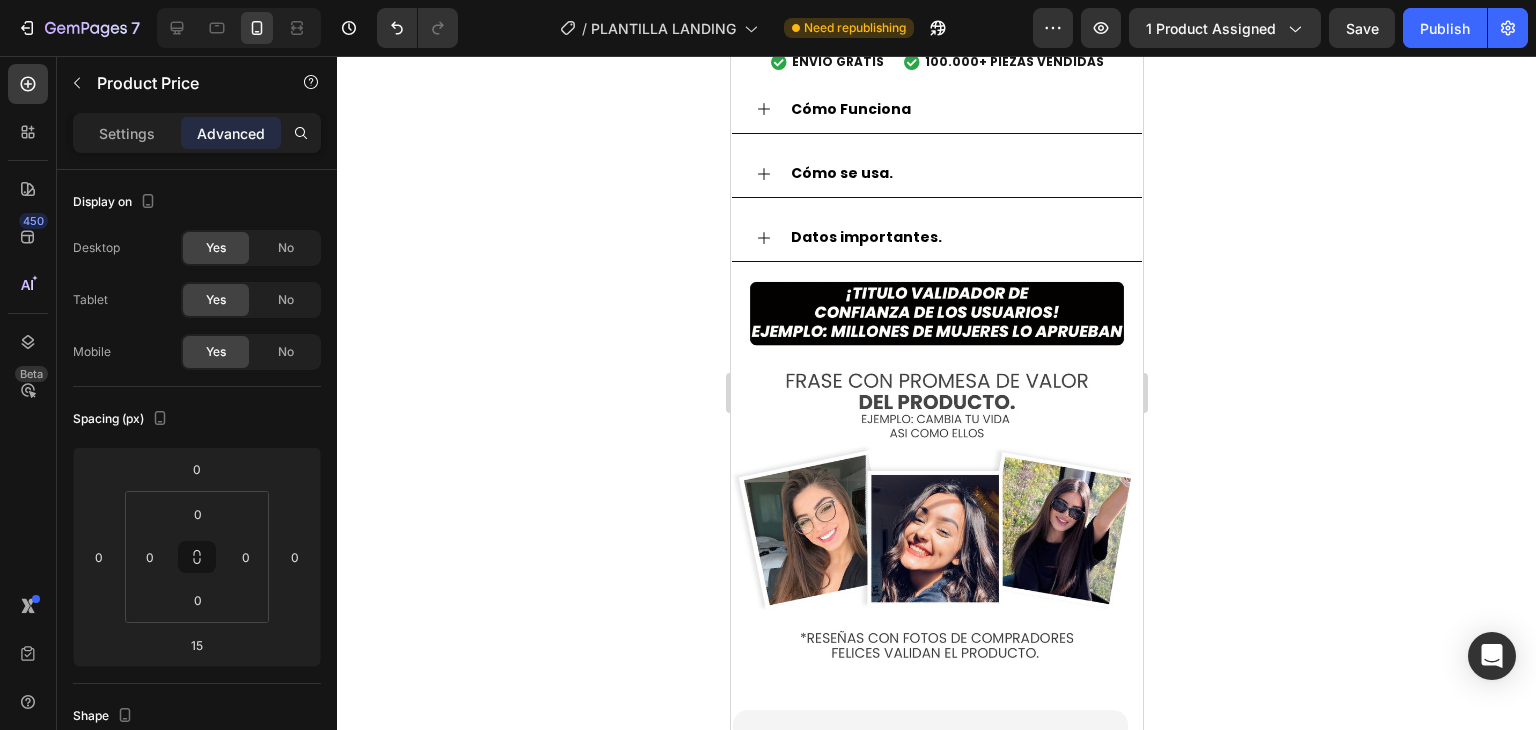 click 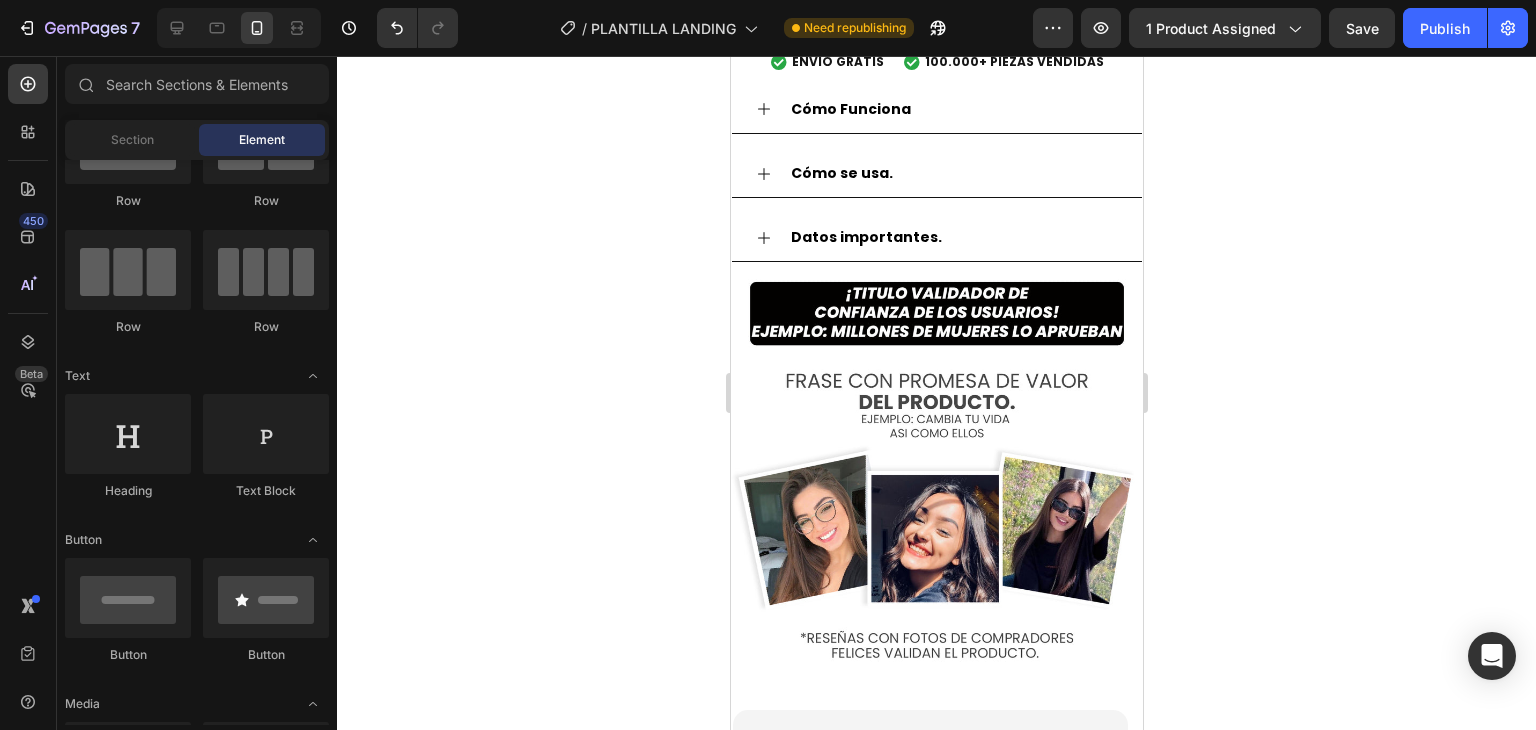 click on "$59.900,00" at bounding box center (849, -289) 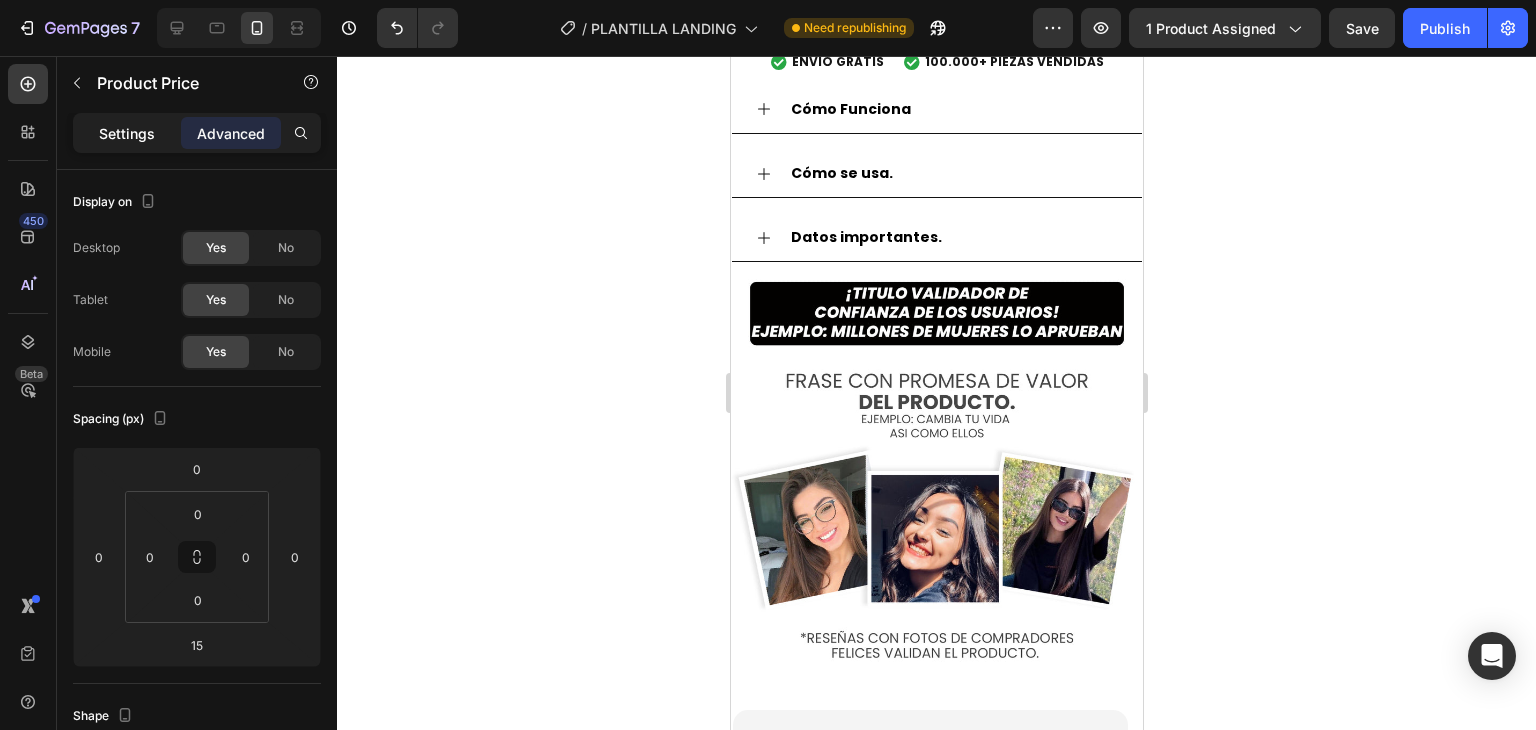 click on "Settings" at bounding box center [127, 133] 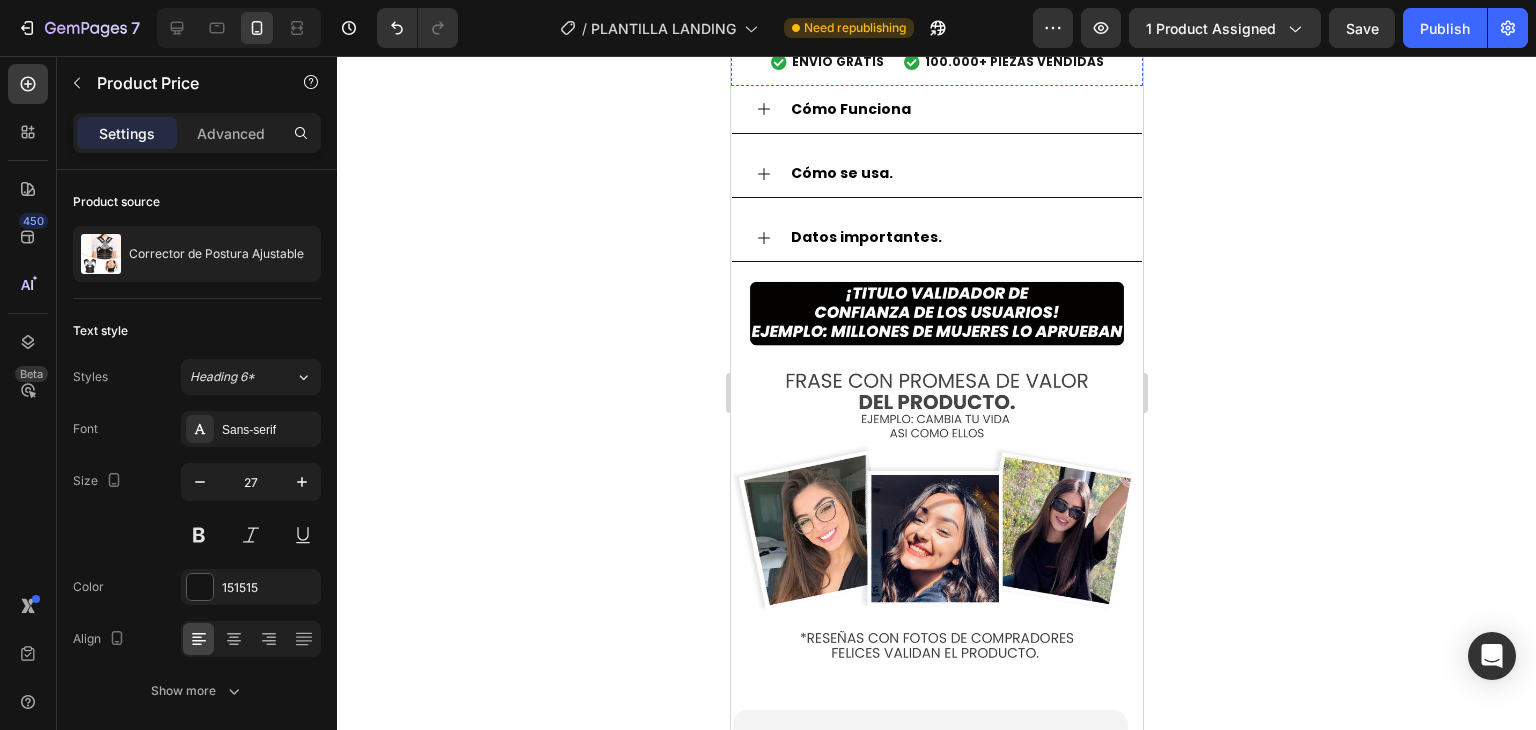 click on "Corrige tu postura desde el primer día" at bounding box center (879, -339) 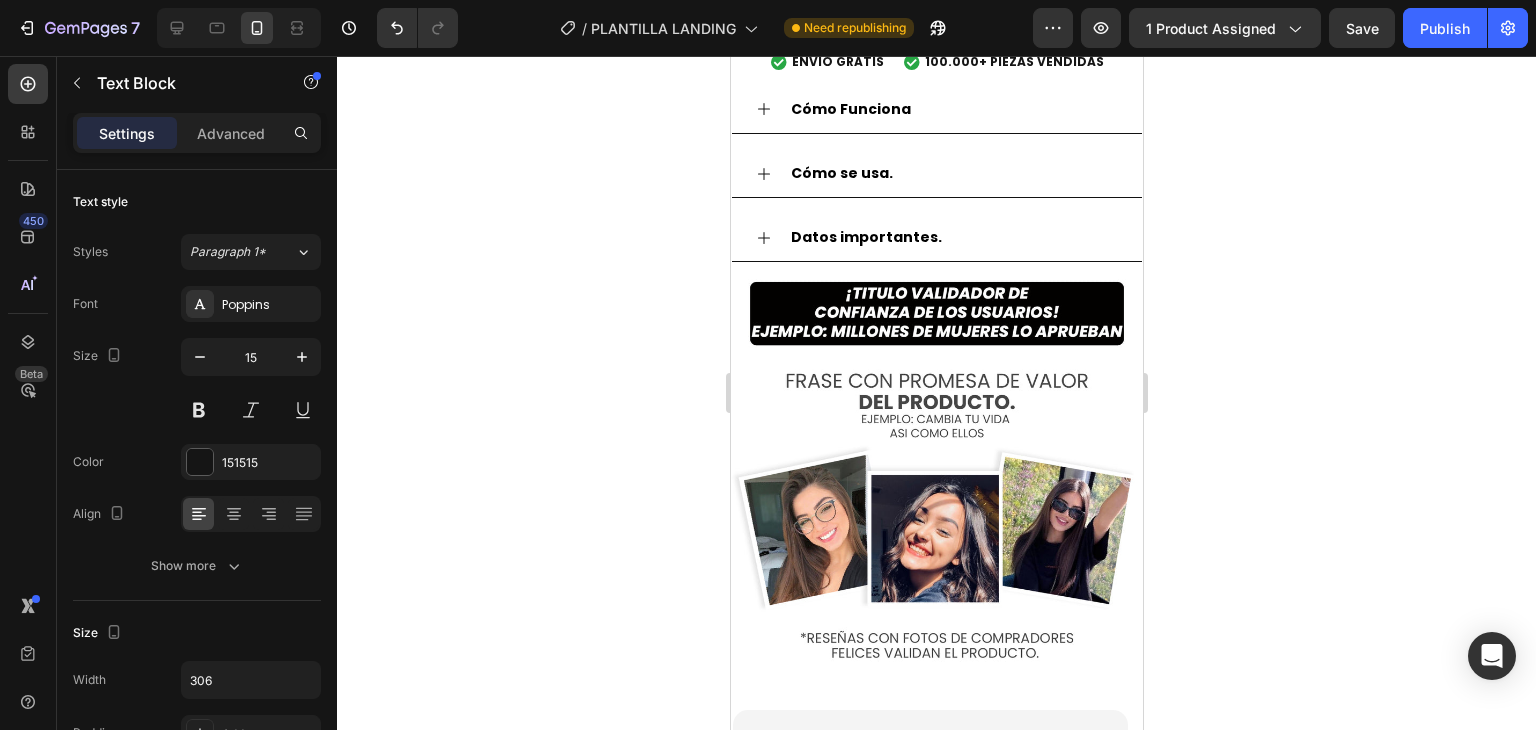 click on "$59.900,00" at bounding box center (849, -289) 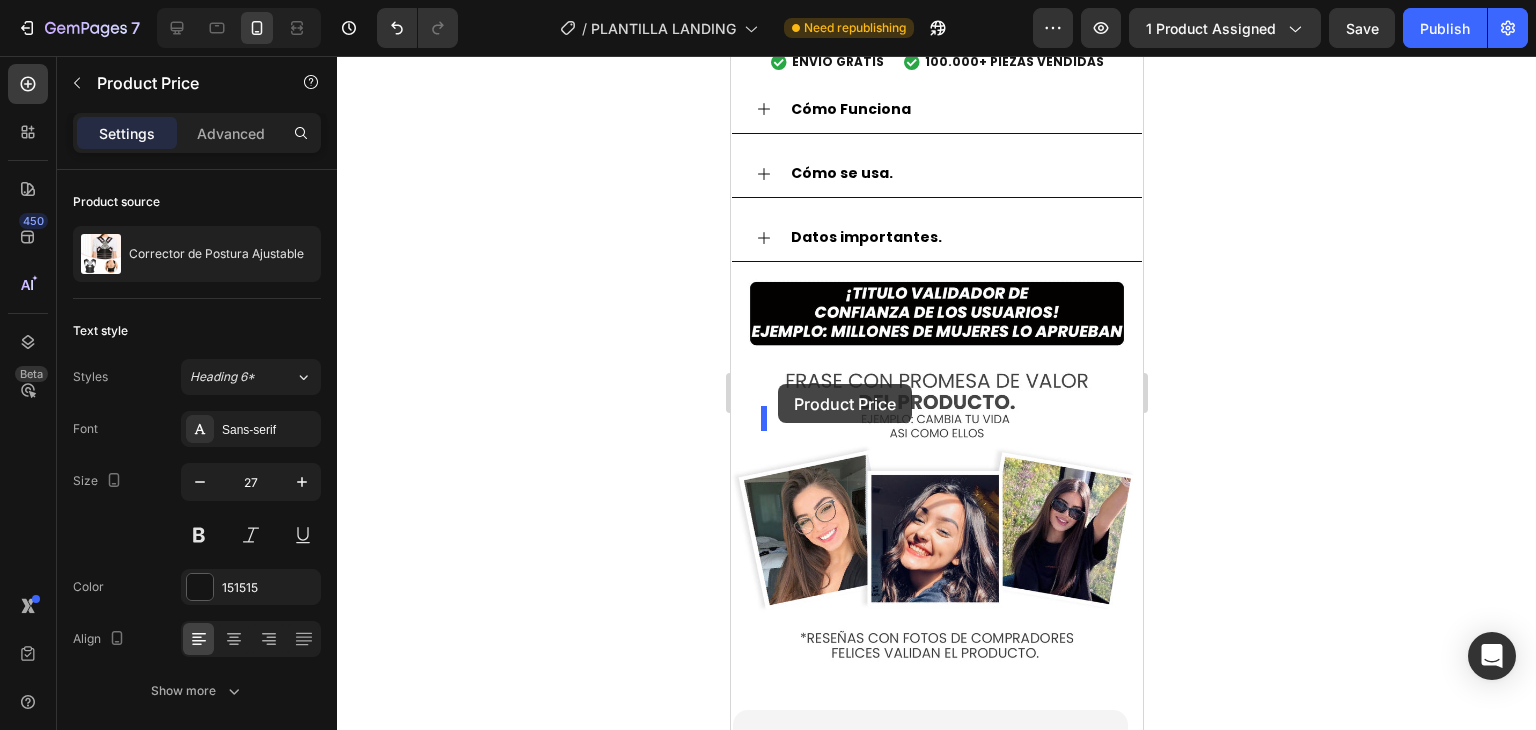 drag, startPoint x: 774, startPoint y: 349, endPoint x: 777, endPoint y: 384, distance: 35.128338 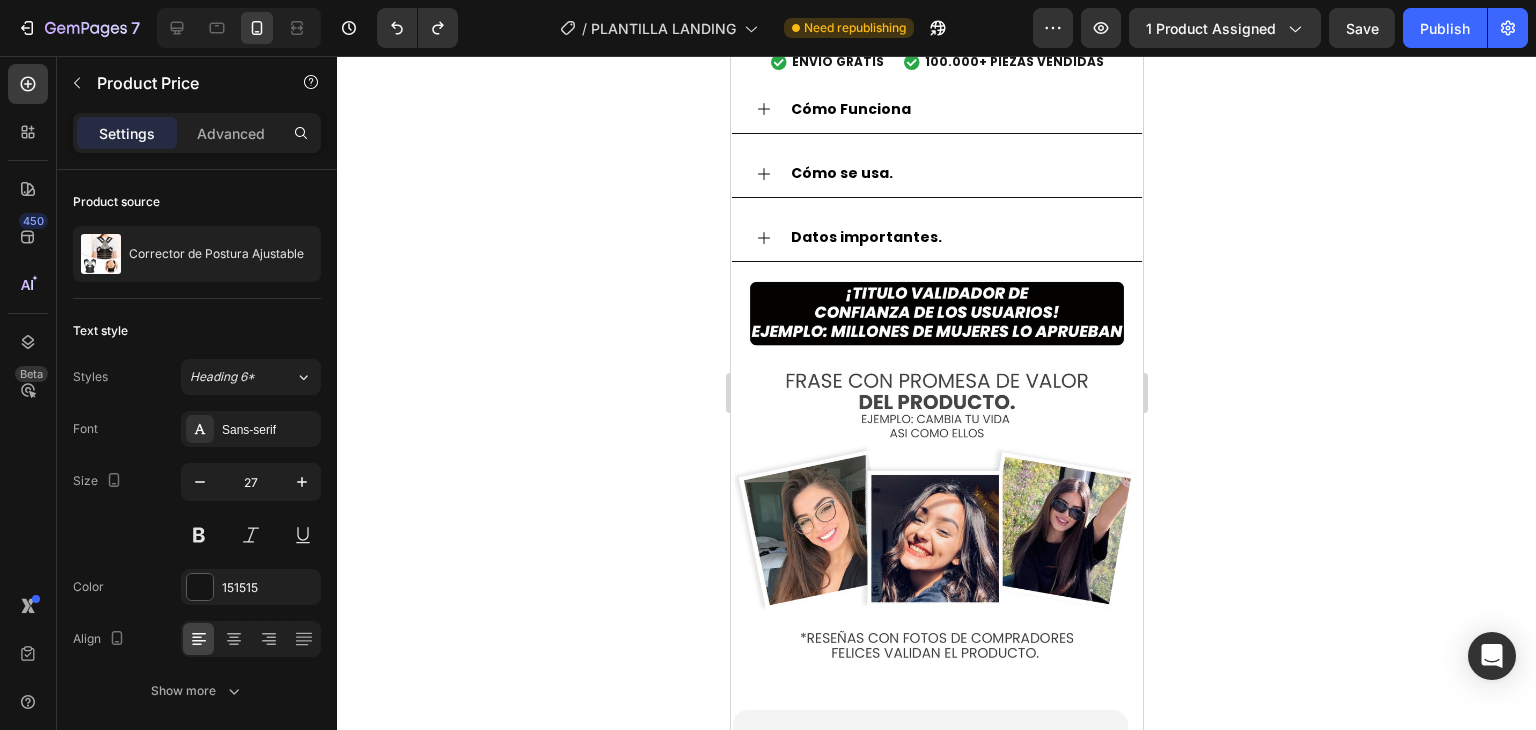 click on "$59.900,00" at bounding box center (849, -289) 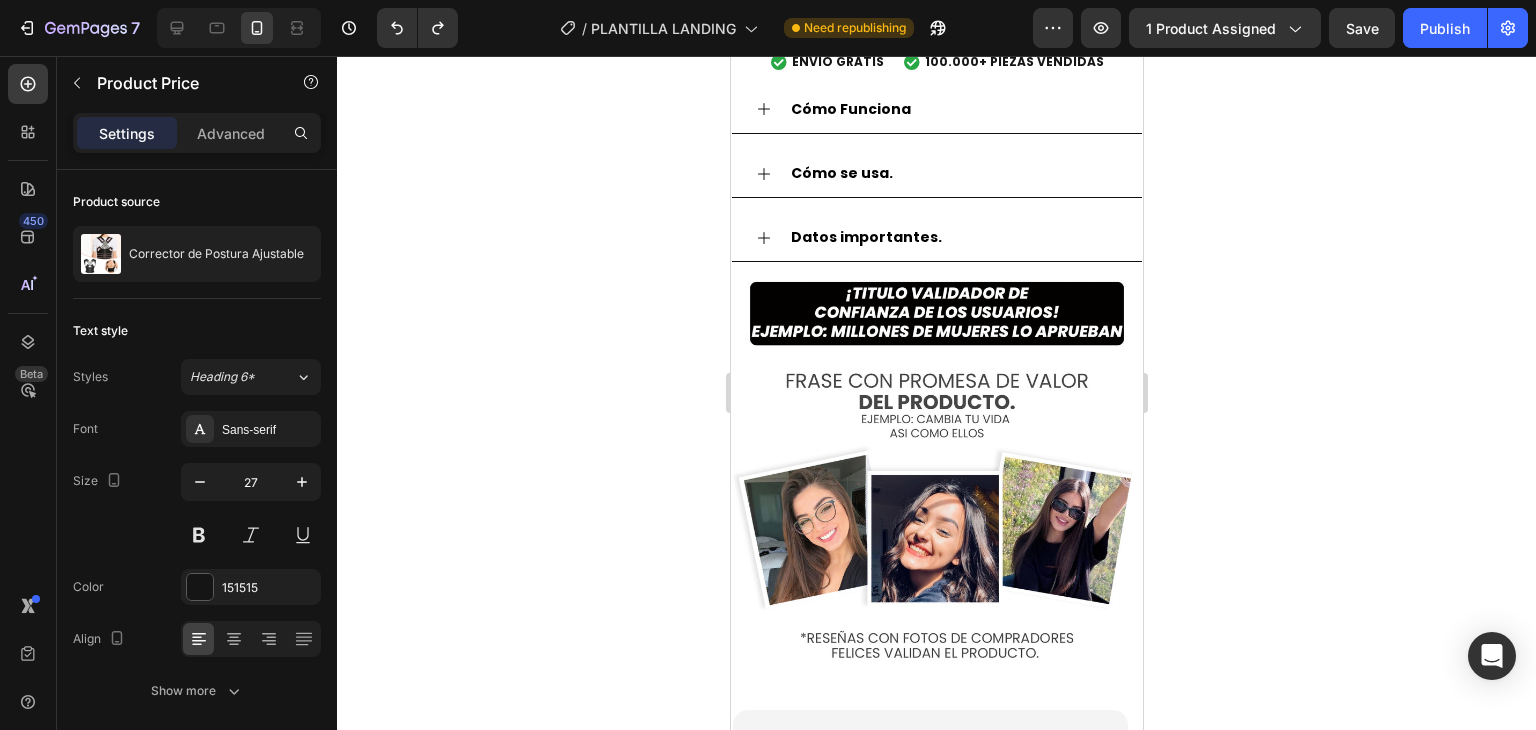 click on "$59.900,00" at bounding box center [849, -289] 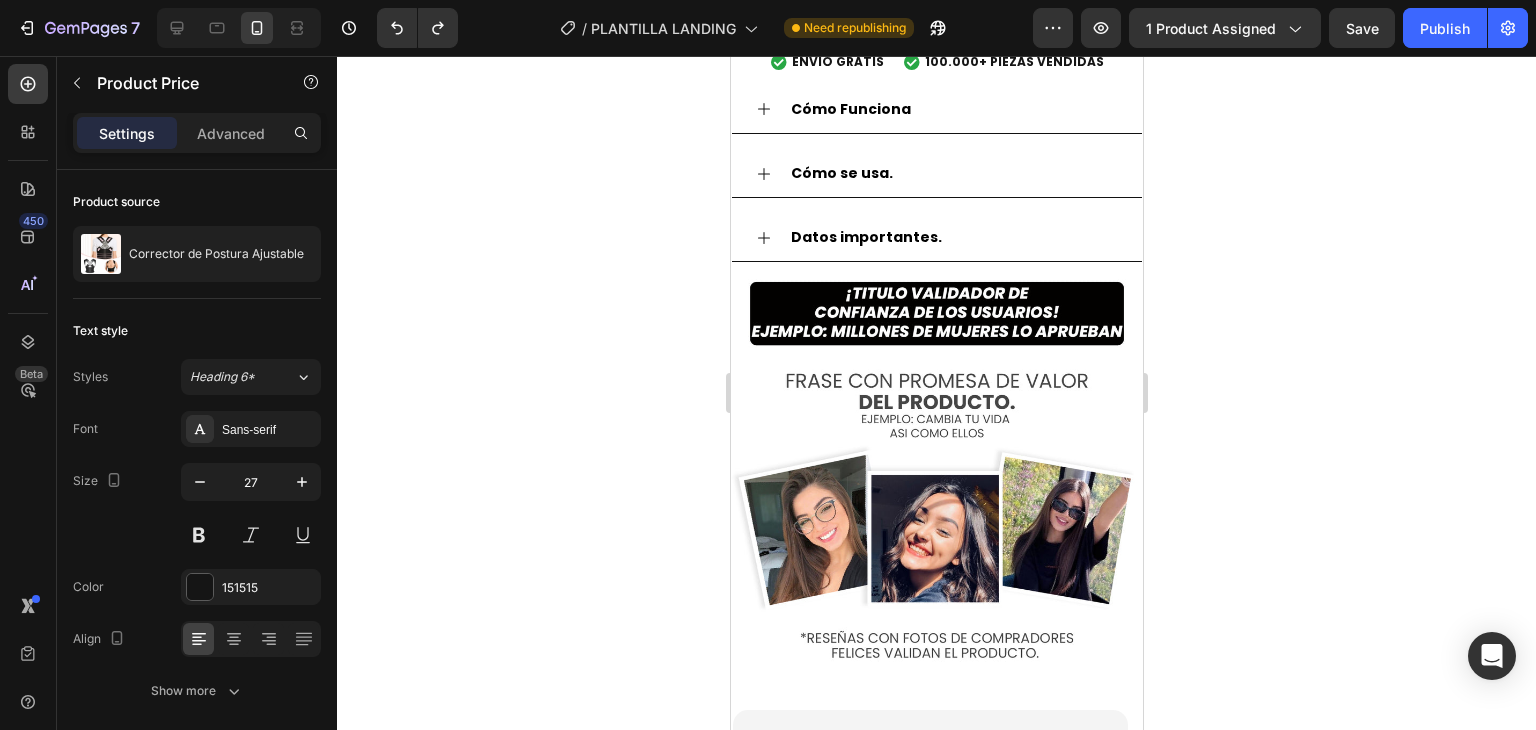 click 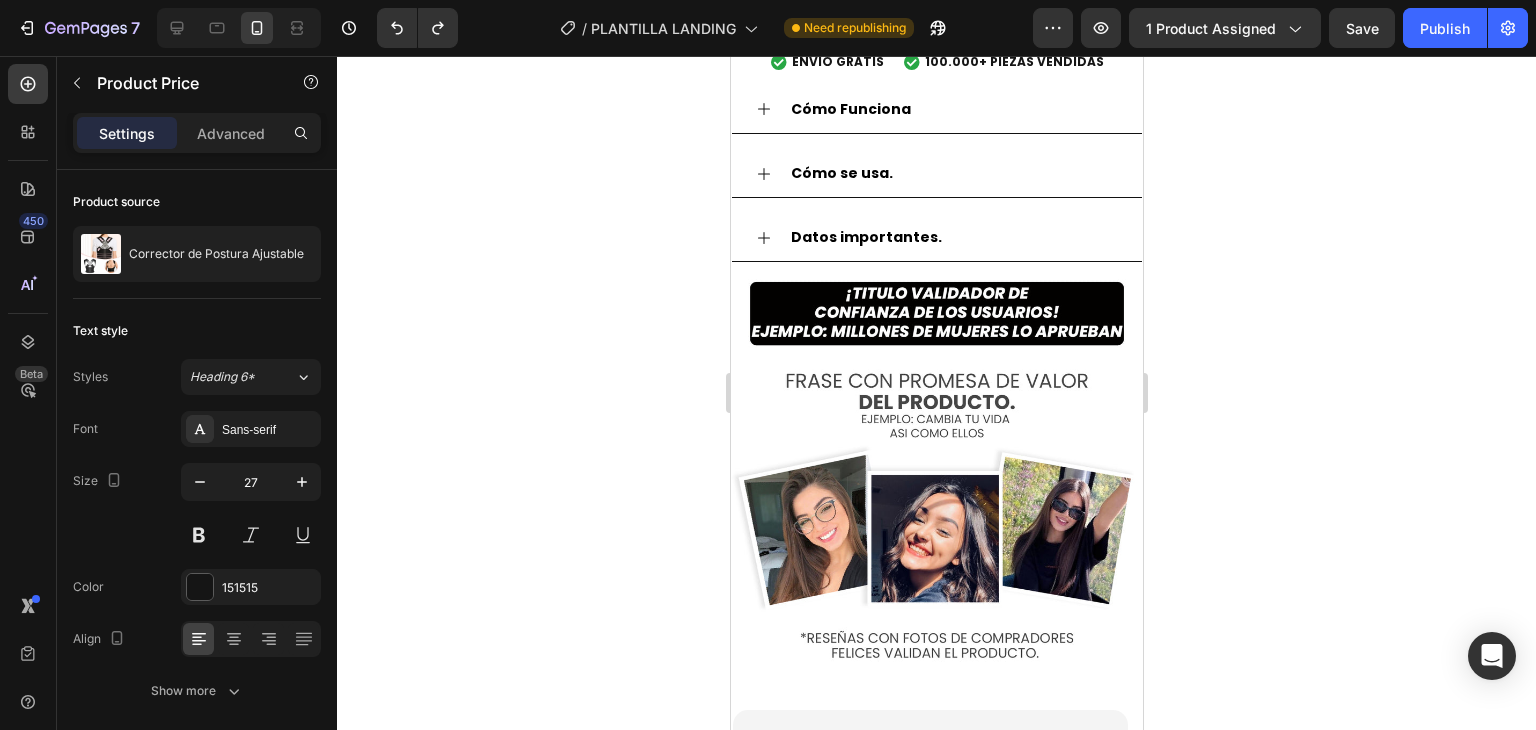 click on "$59.900,00" at bounding box center (849, -289) 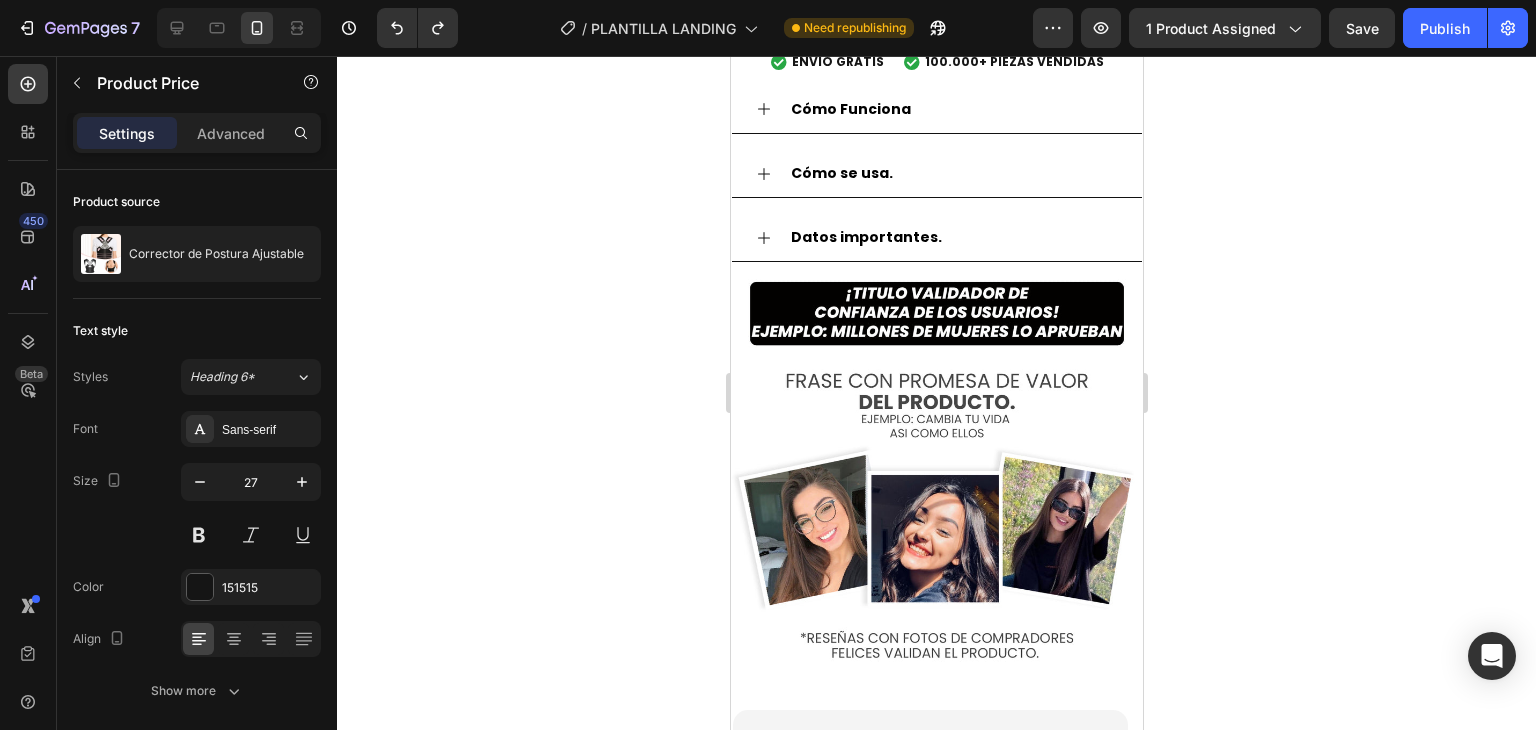 click 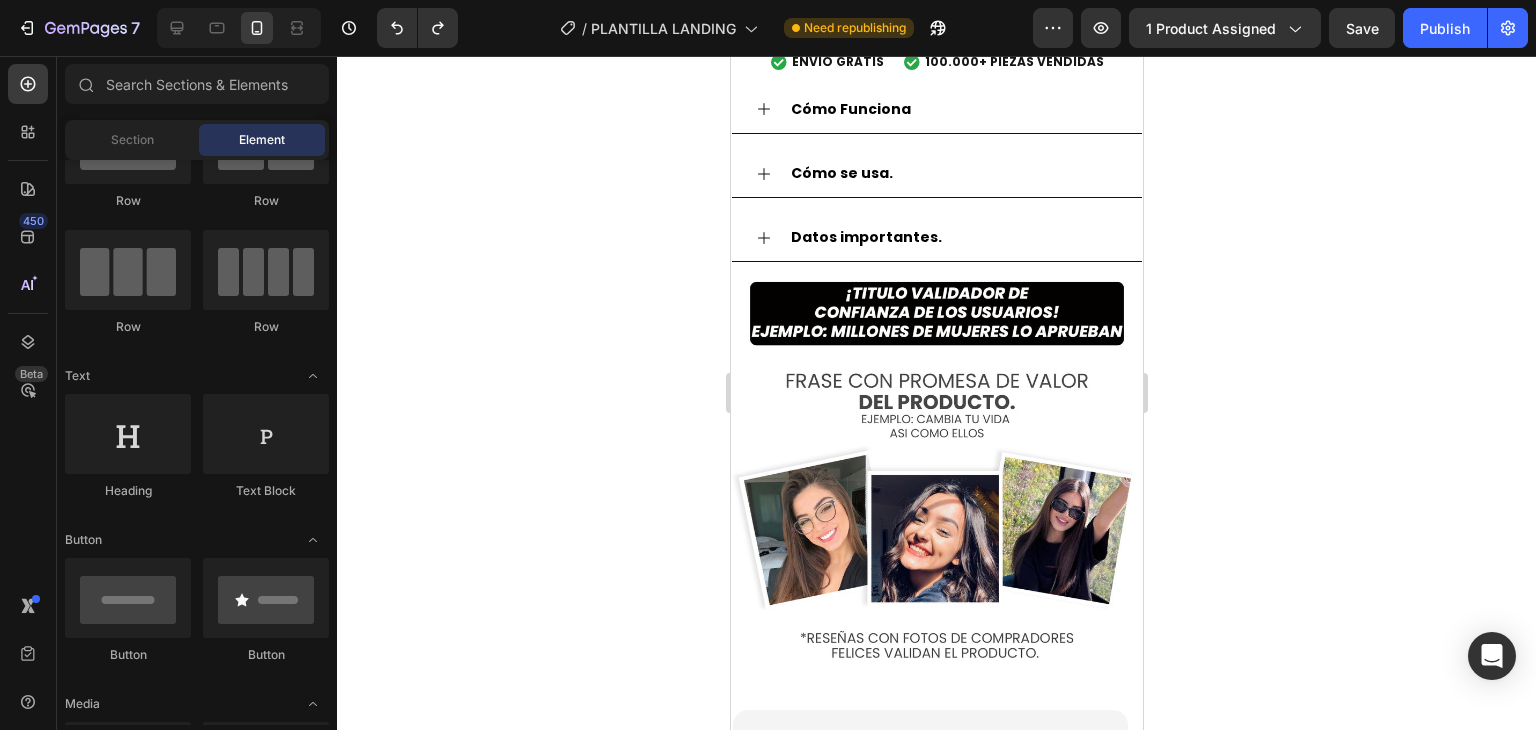 click on "$59.900,00" at bounding box center [849, -289] 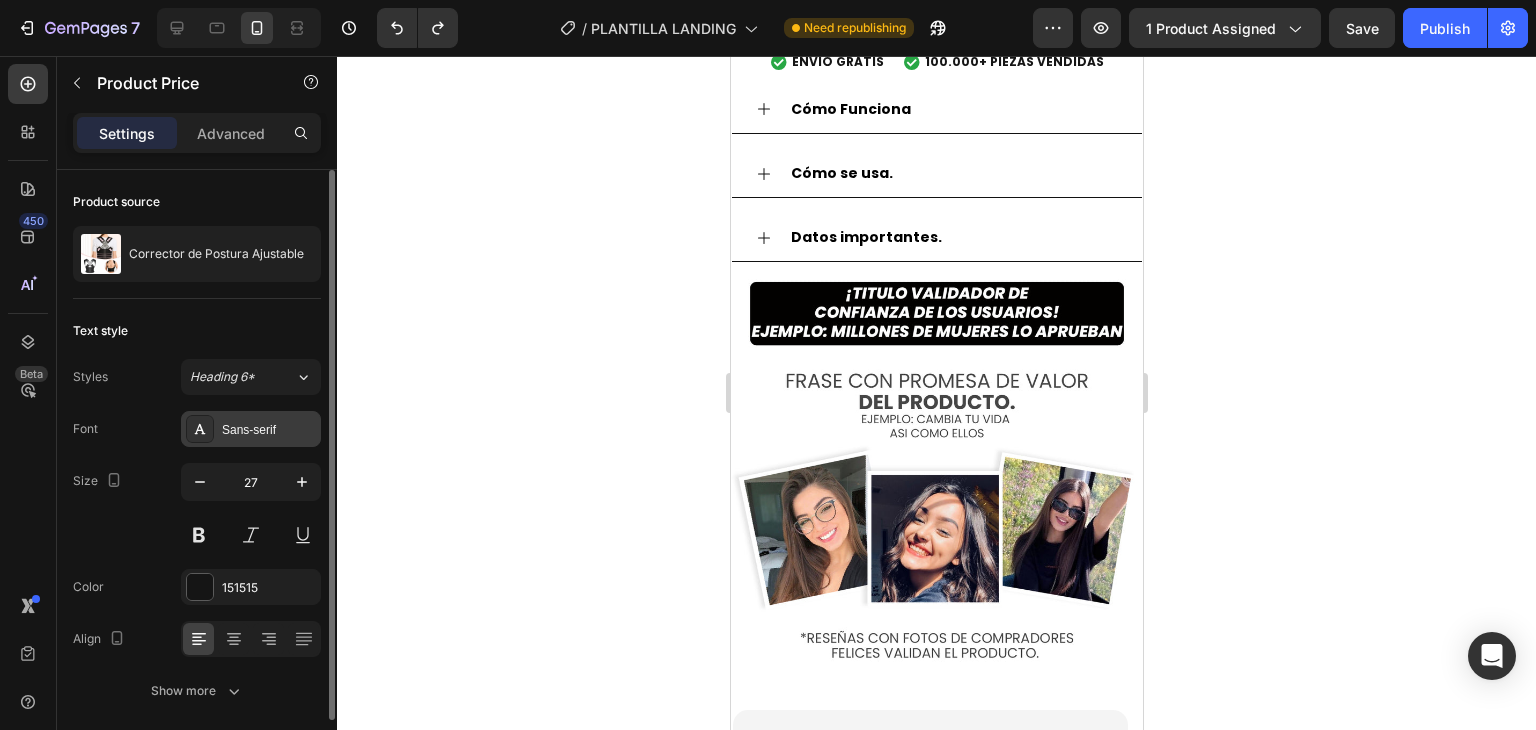 click on "Sans-serif" at bounding box center [269, 430] 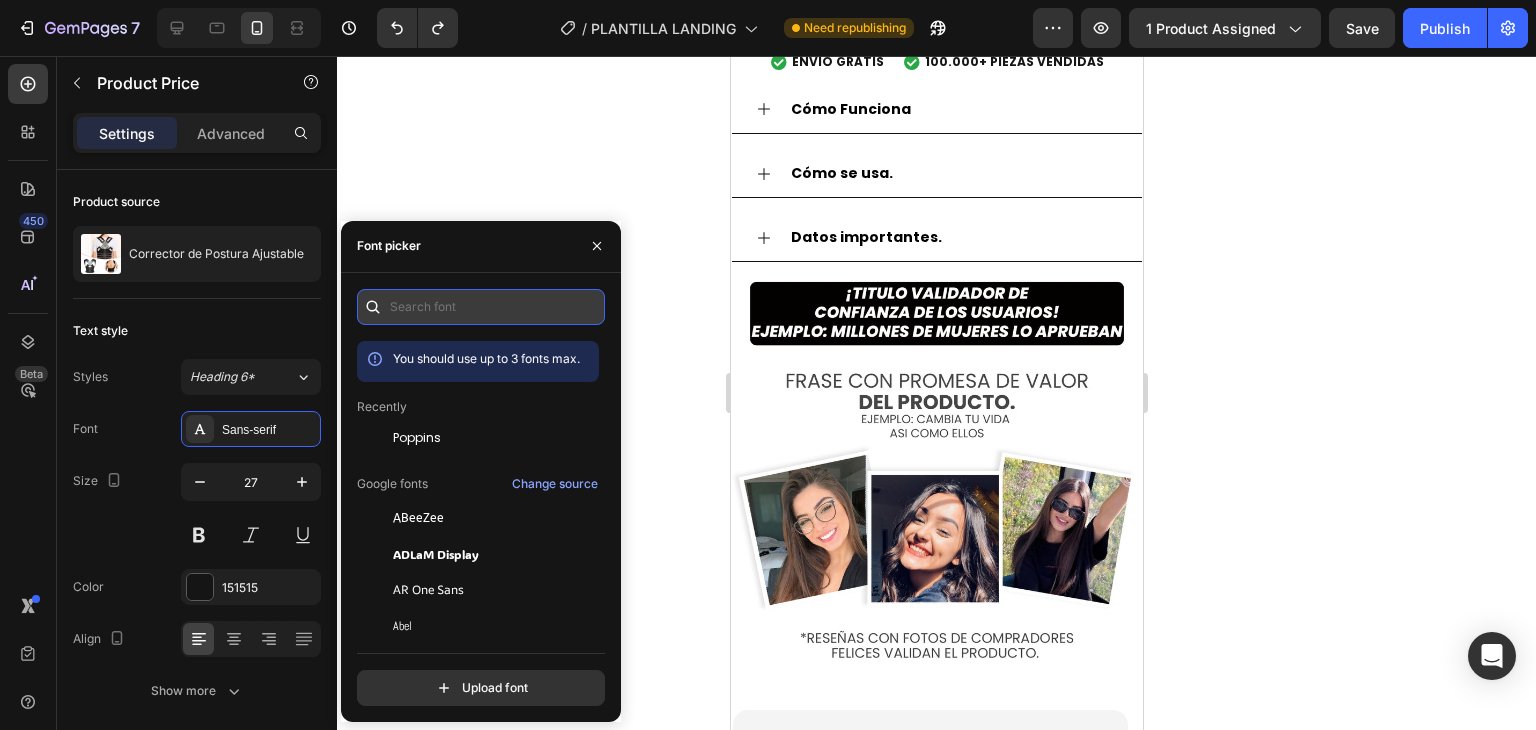 click at bounding box center [481, 307] 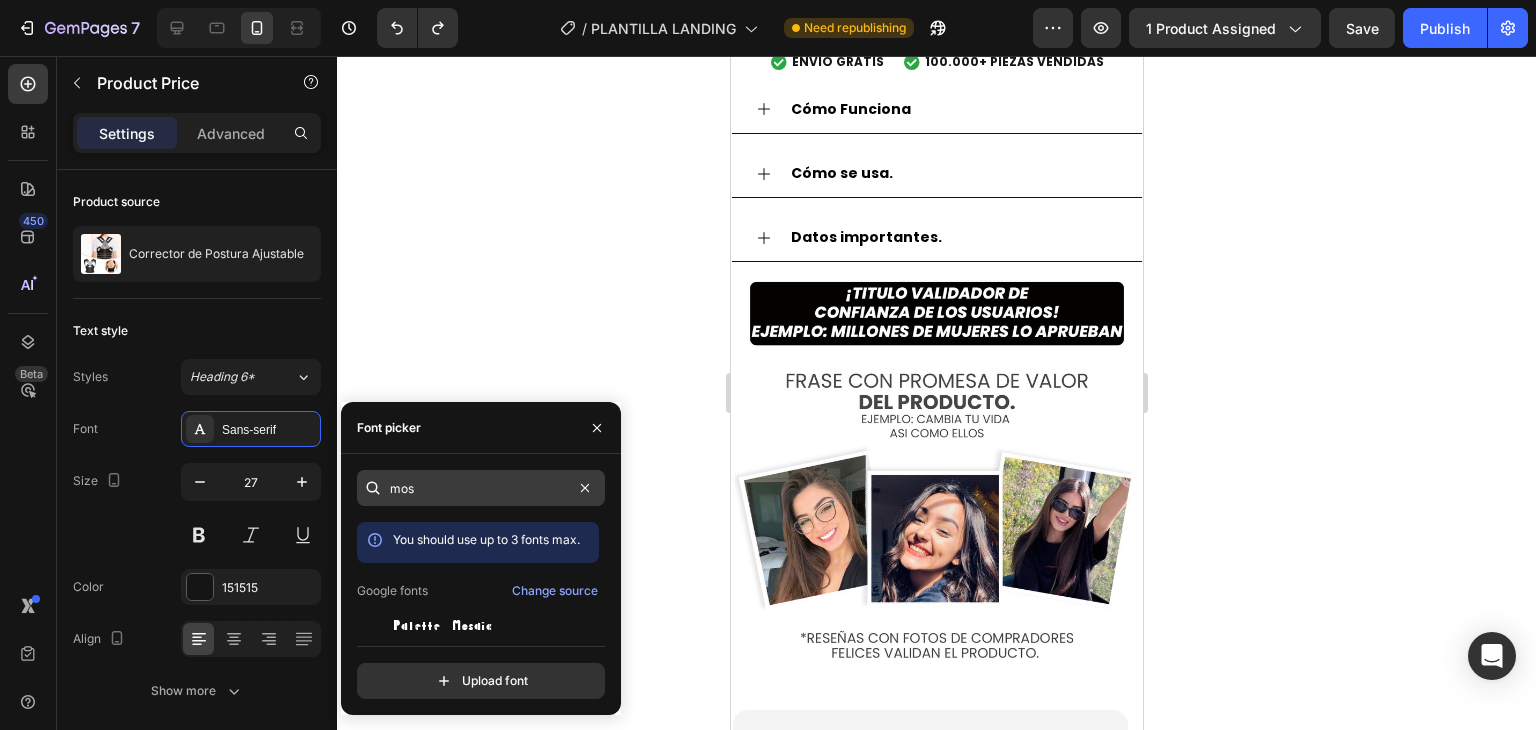 drag, startPoint x: 500, startPoint y: 459, endPoint x: 500, endPoint y: 481, distance: 22 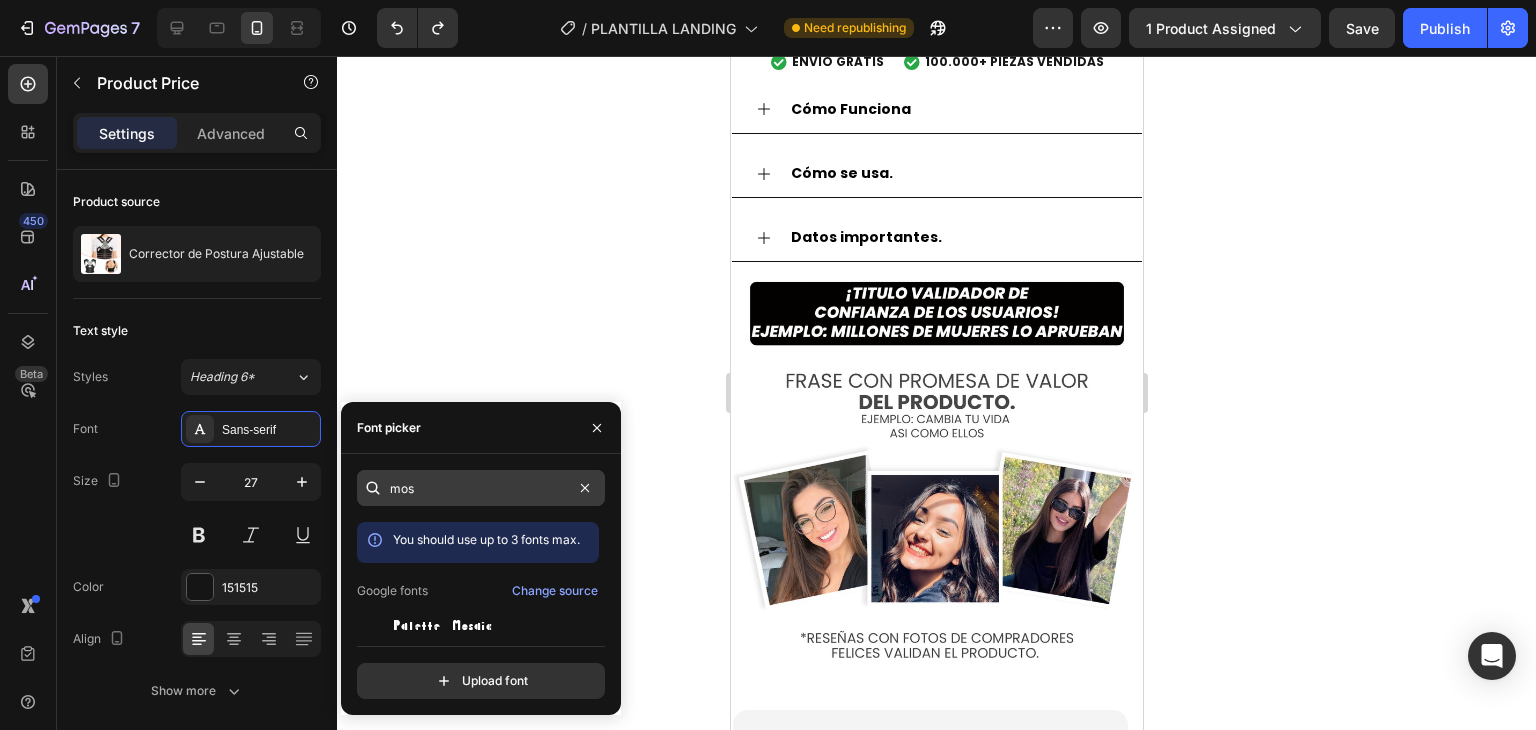 click on "mos You should use up to 3 fonts max. Google fonts Change source Palette Mosaic Petemoss  Upload font" at bounding box center (481, 584) 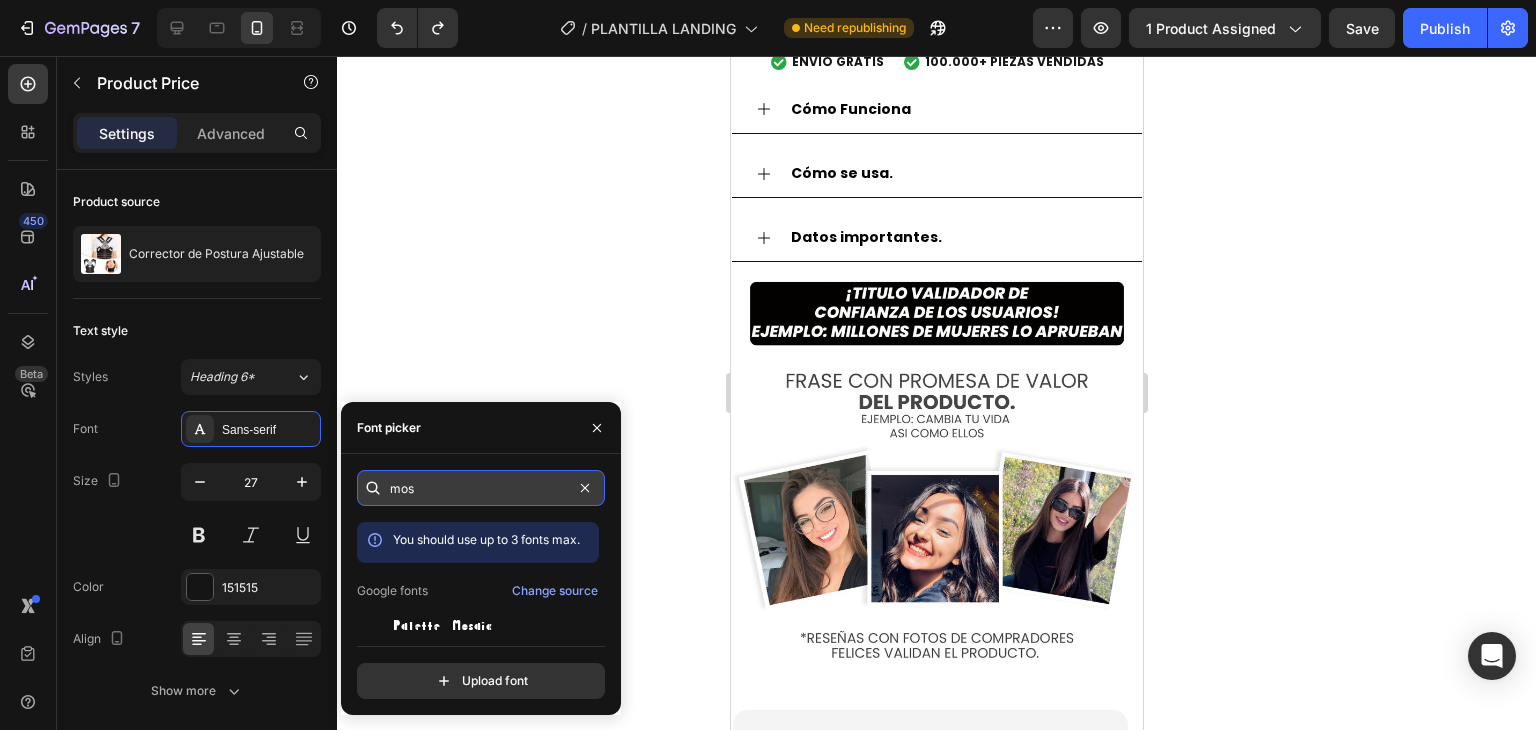 click on "mos" at bounding box center (481, 488) 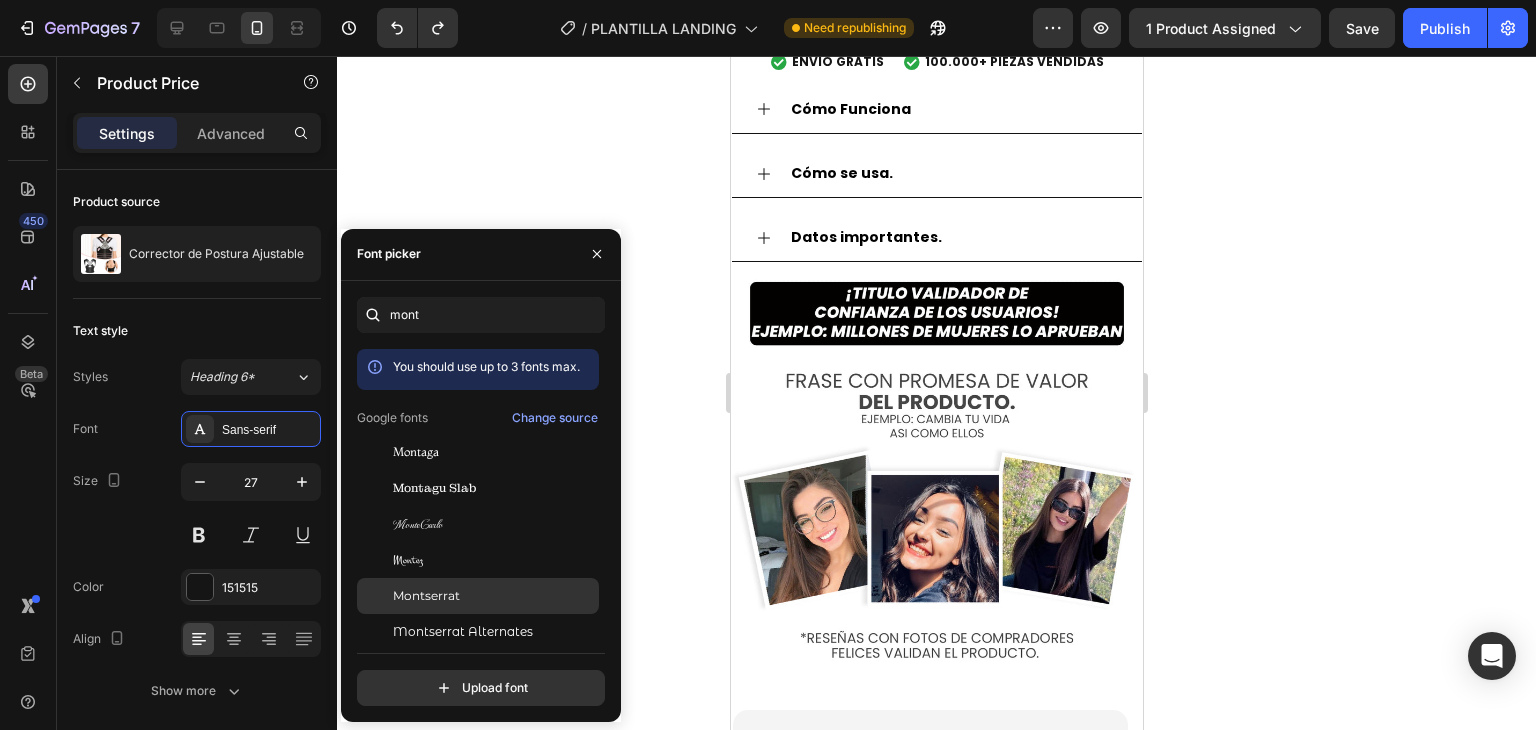 click on "Montserrat" at bounding box center [494, 596] 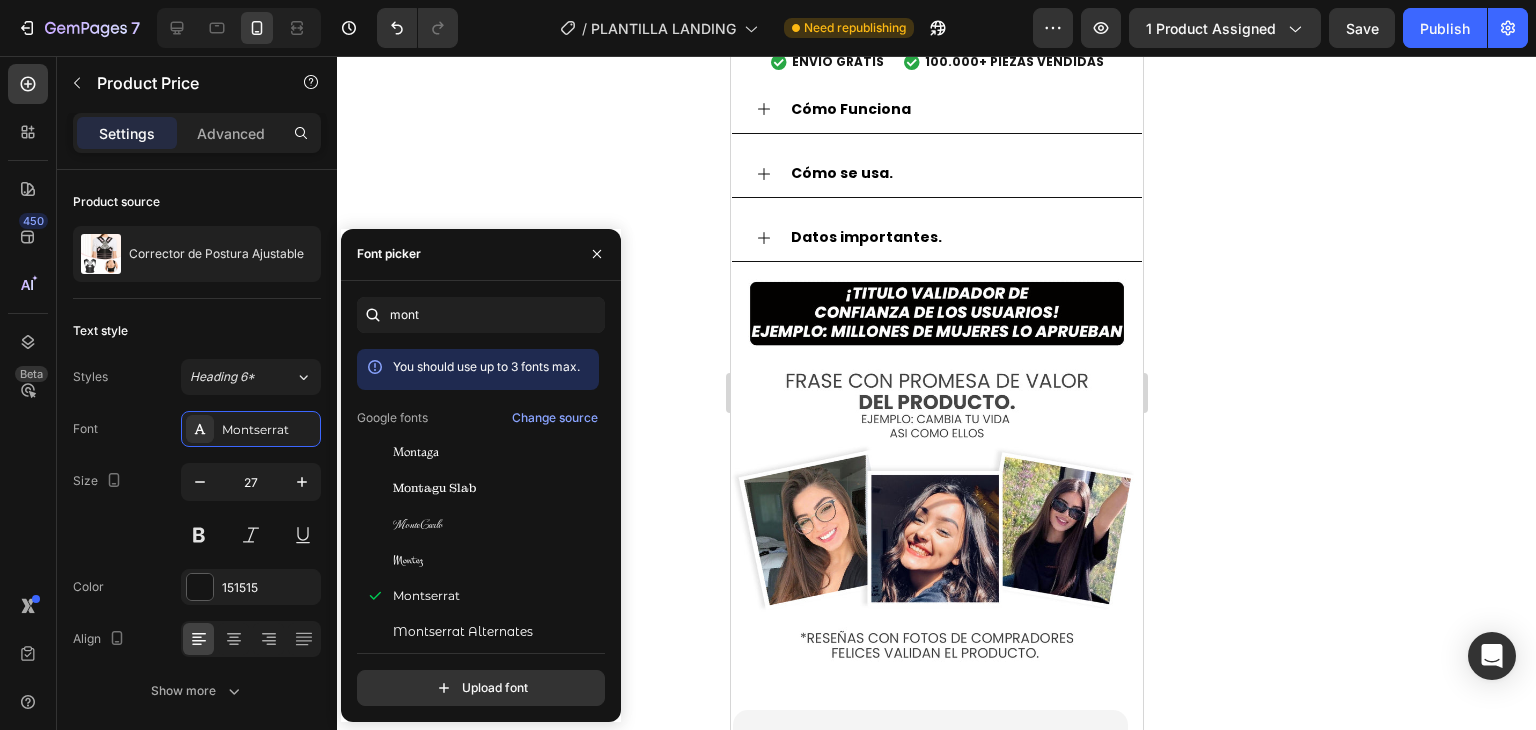 click on "$59.900,00" at bounding box center [1002, -285] 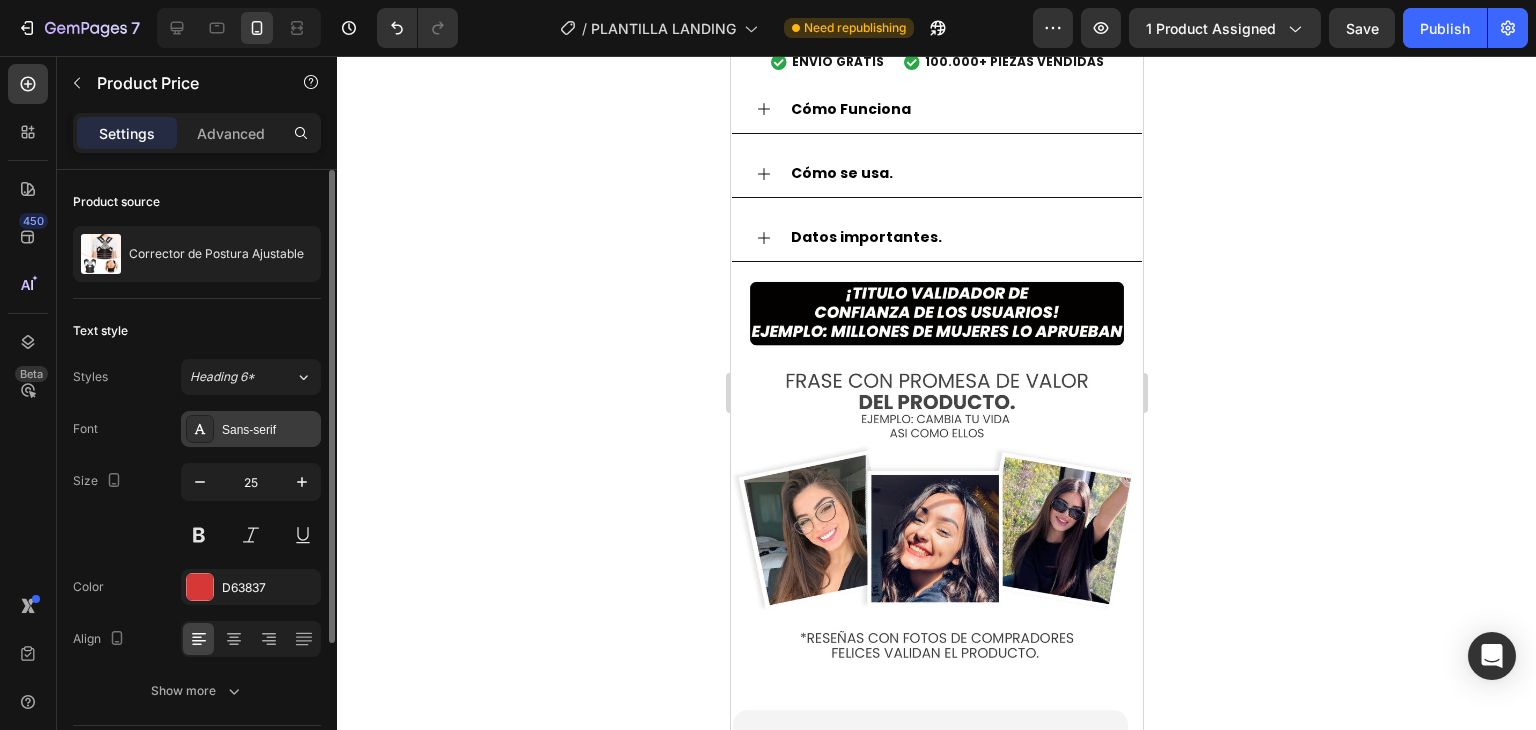 click on "Sans-serif" at bounding box center [269, 430] 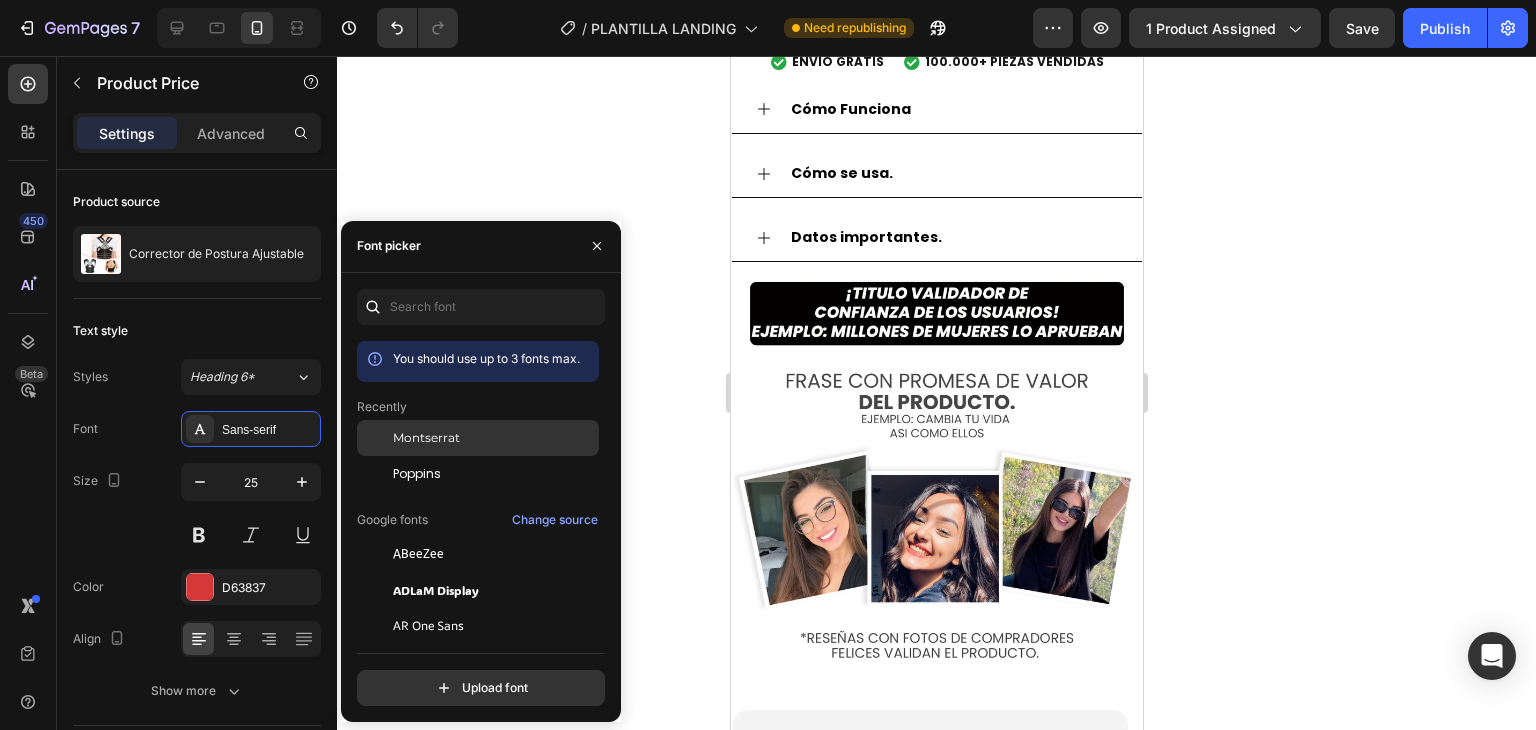 click on "Montserrat" at bounding box center (494, 438) 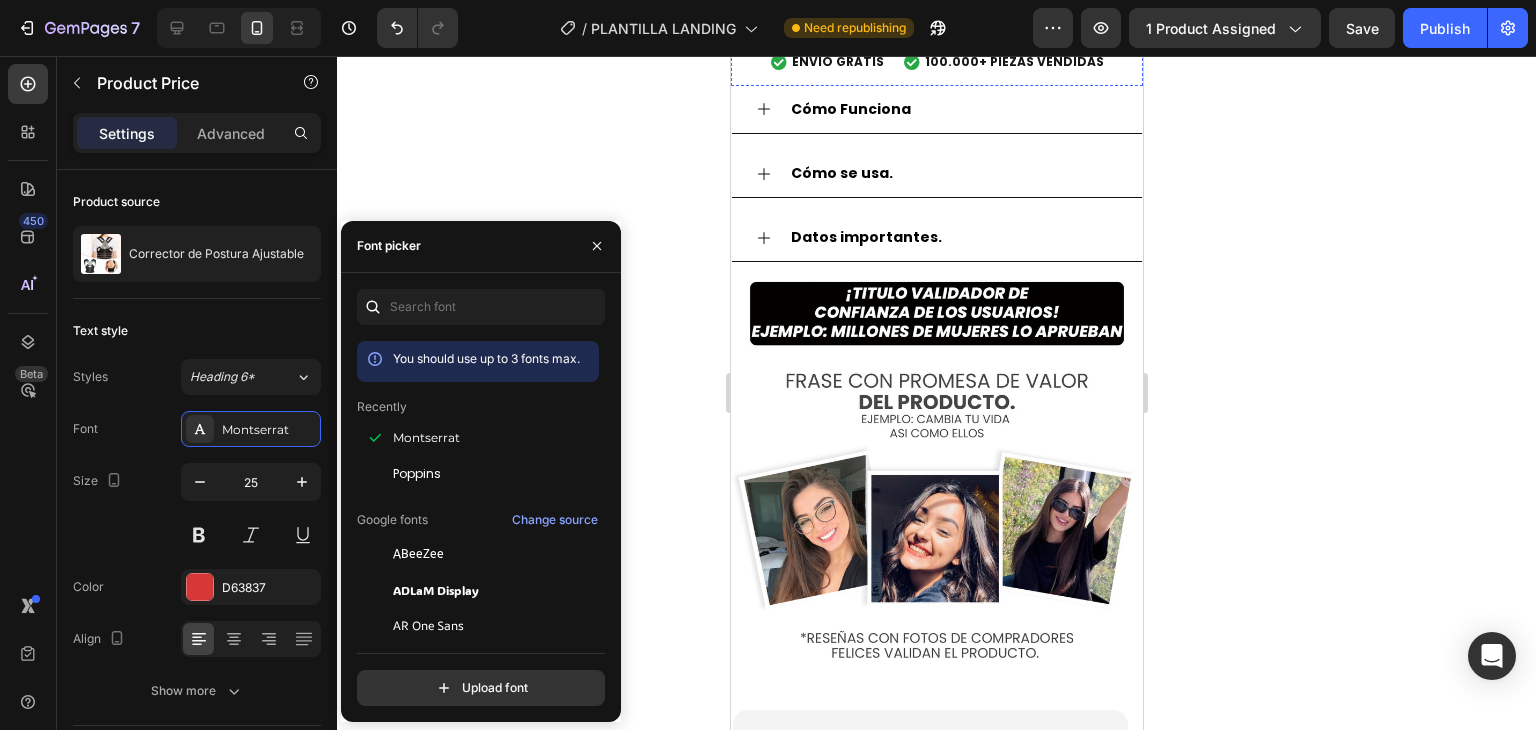 click 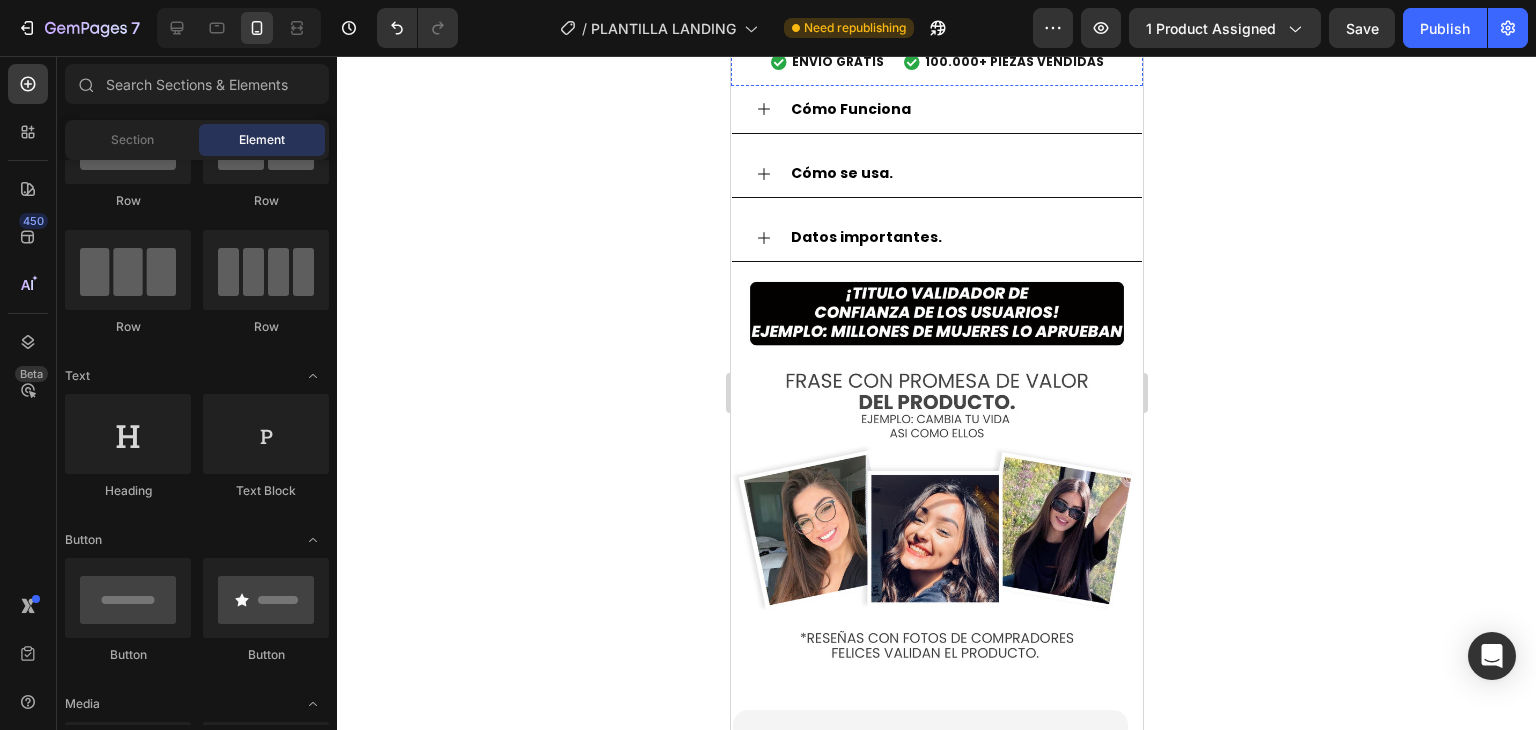 click on "$59.900,00 Product Price Product Price" at bounding box center (1022, -274) 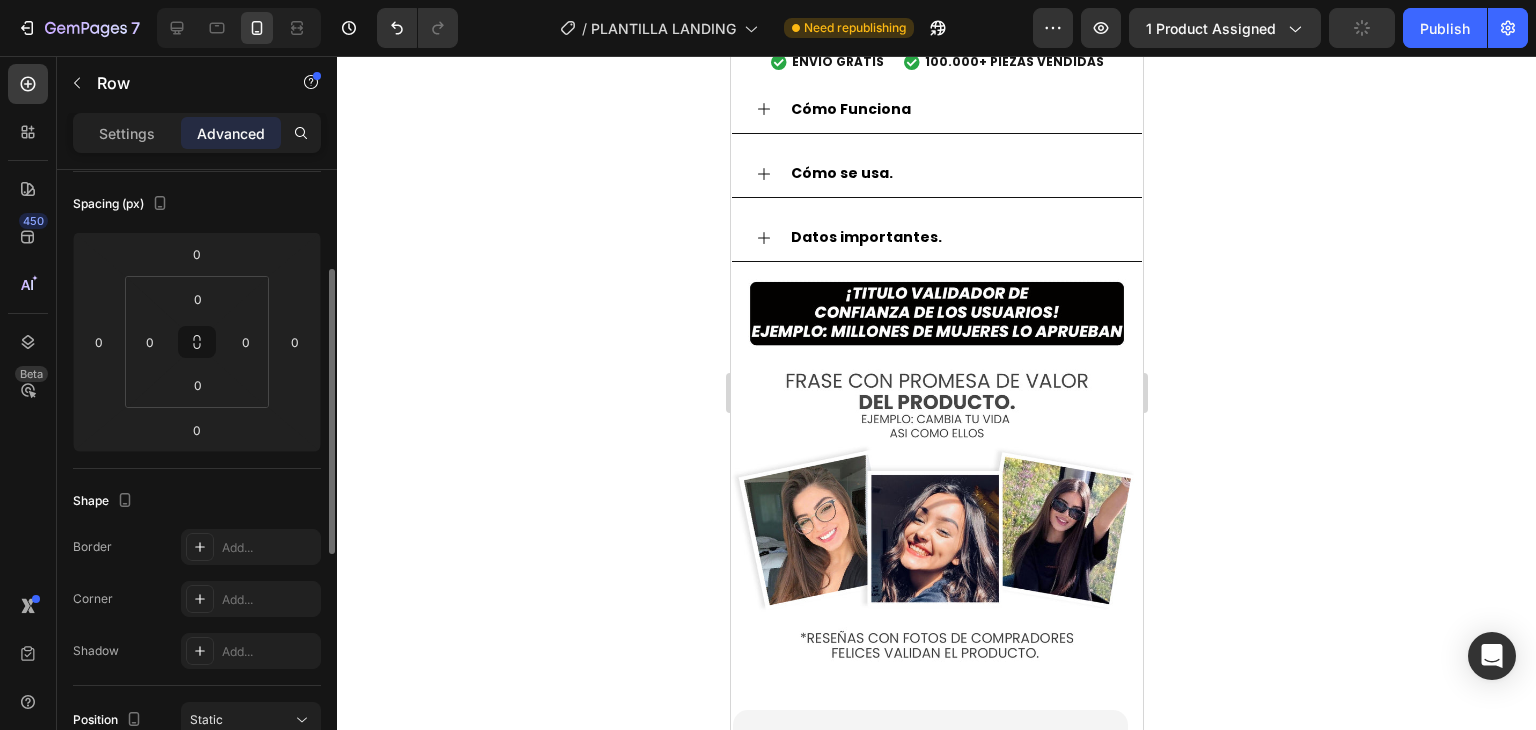 scroll, scrollTop: 0, scrollLeft: 0, axis: both 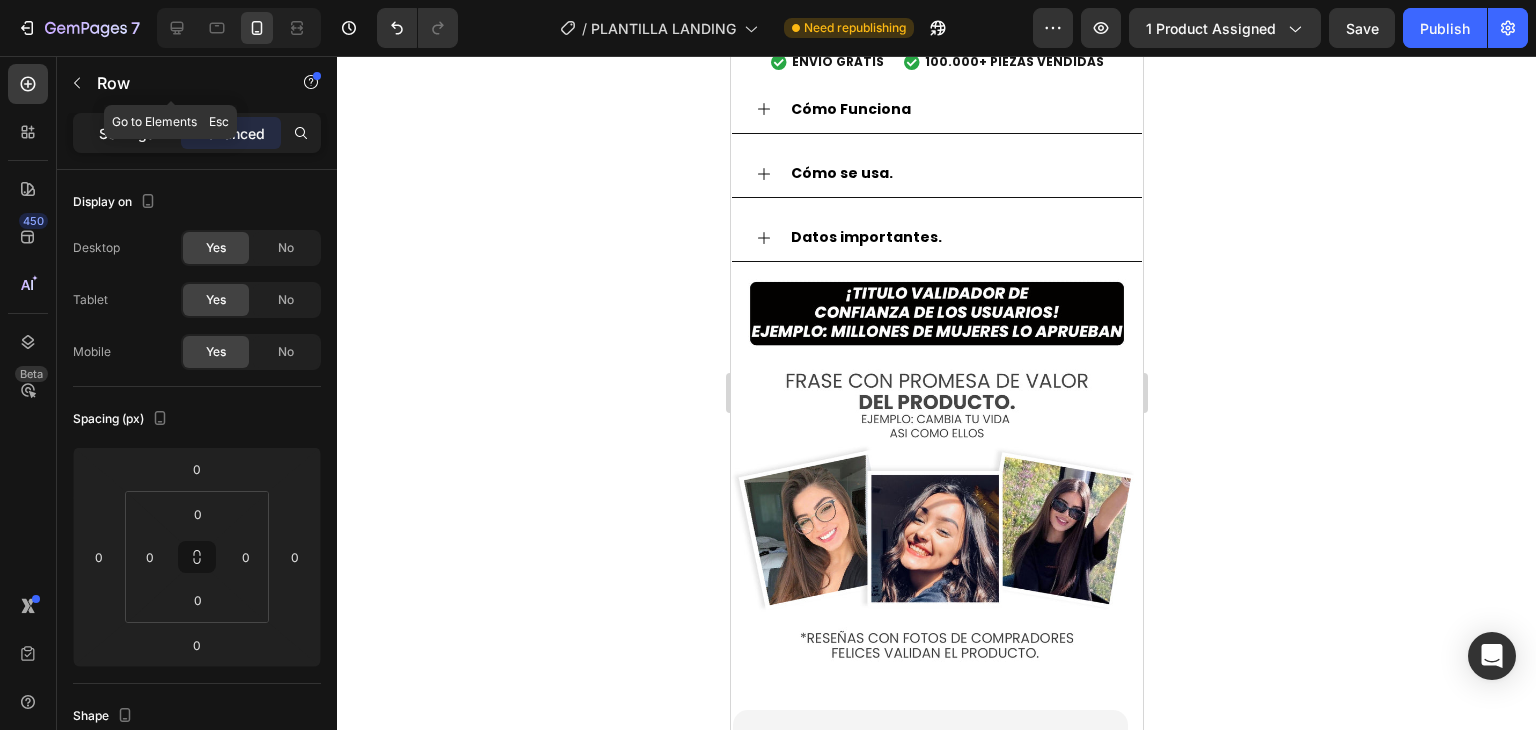 click on "Settings" at bounding box center (127, 133) 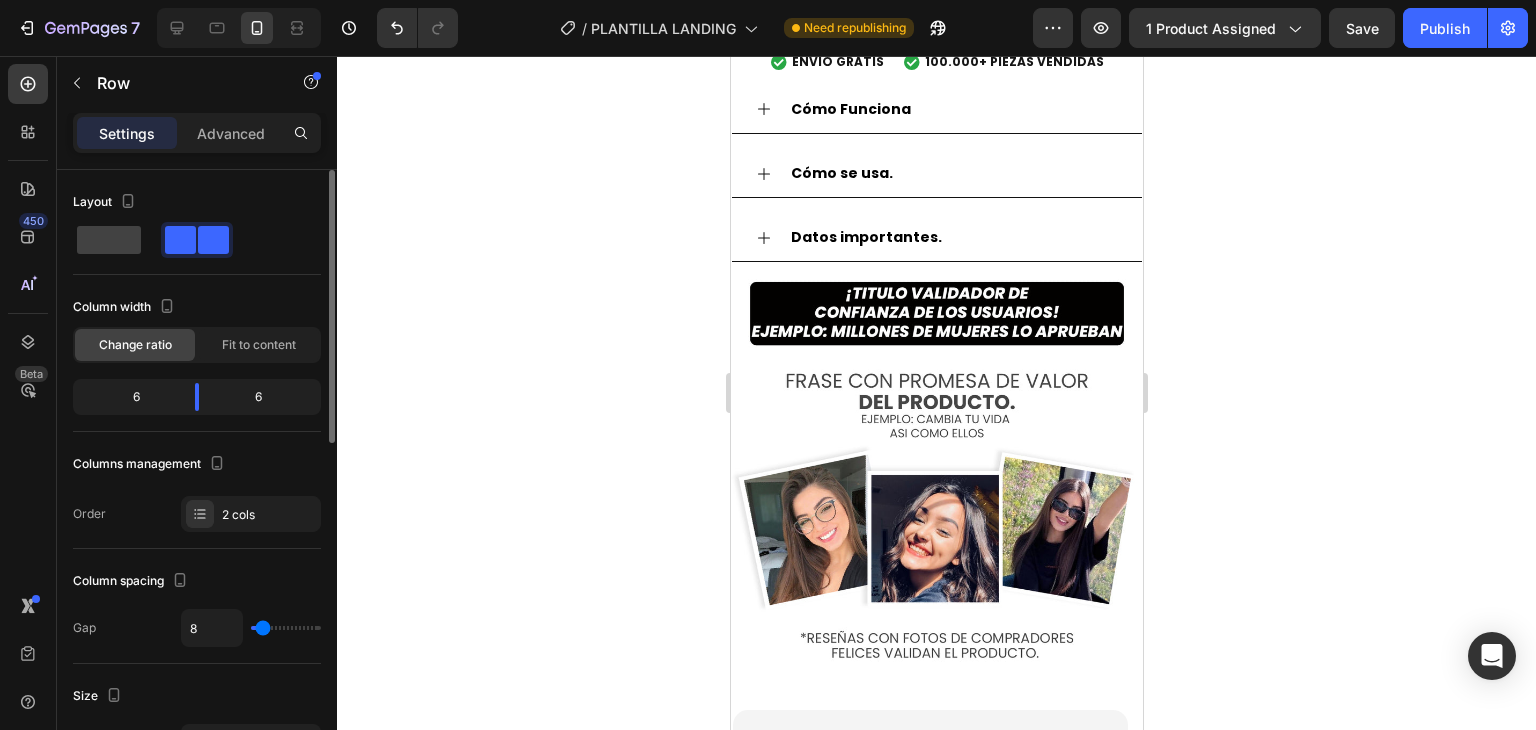 scroll, scrollTop: 200, scrollLeft: 0, axis: vertical 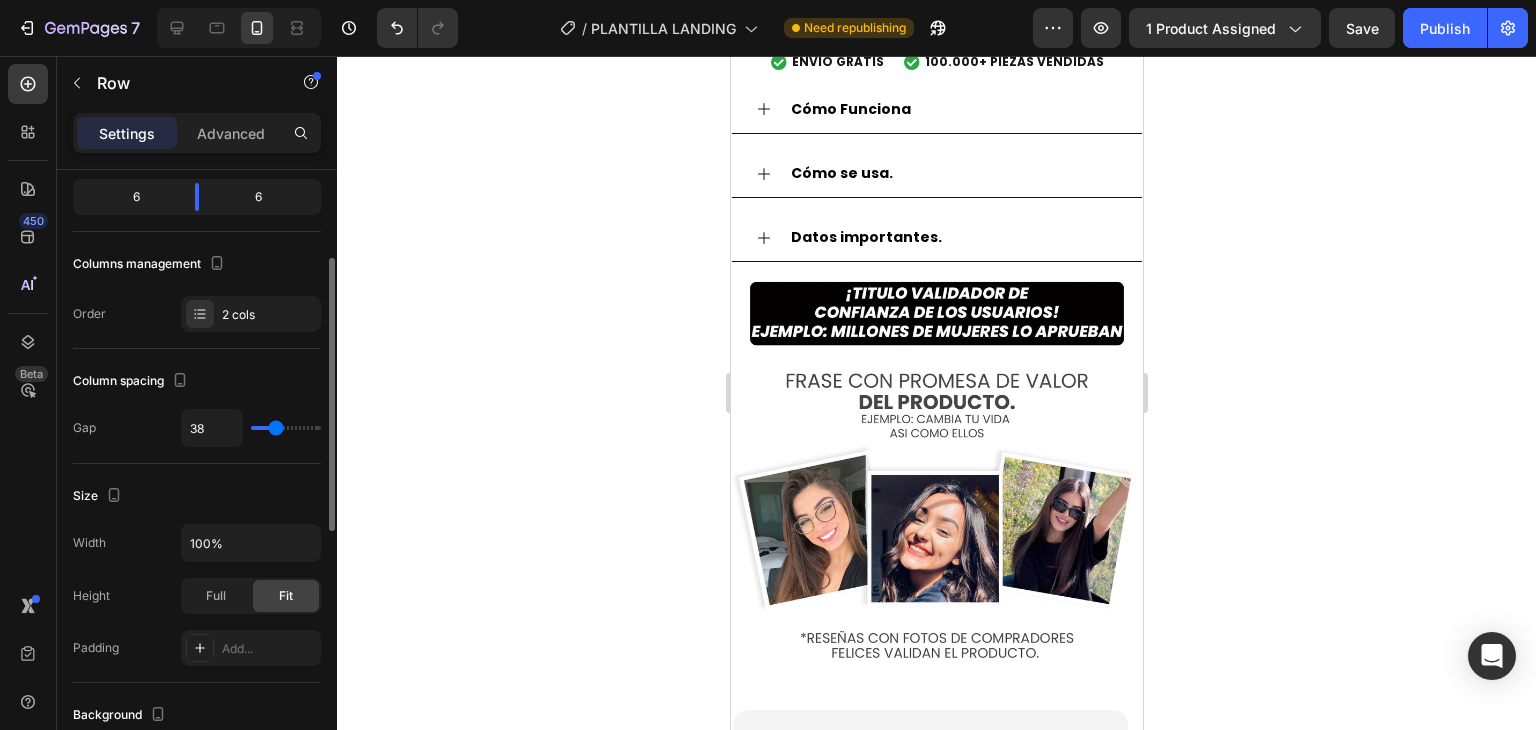 drag, startPoint x: 260, startPoint y: 433, endPoint x: 300, endPoint y: 398, distance: 53.15073 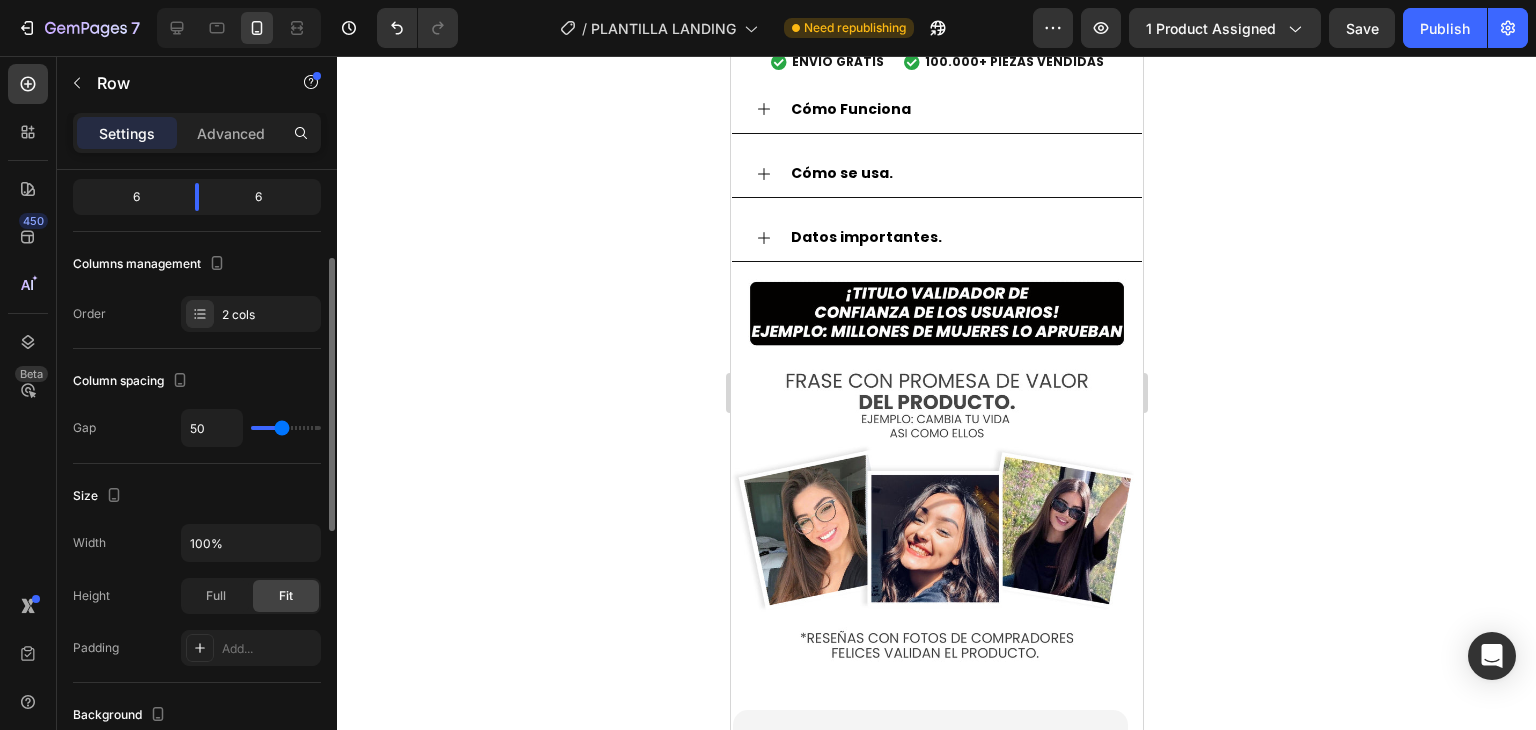 click at bounding box center [286, 428] 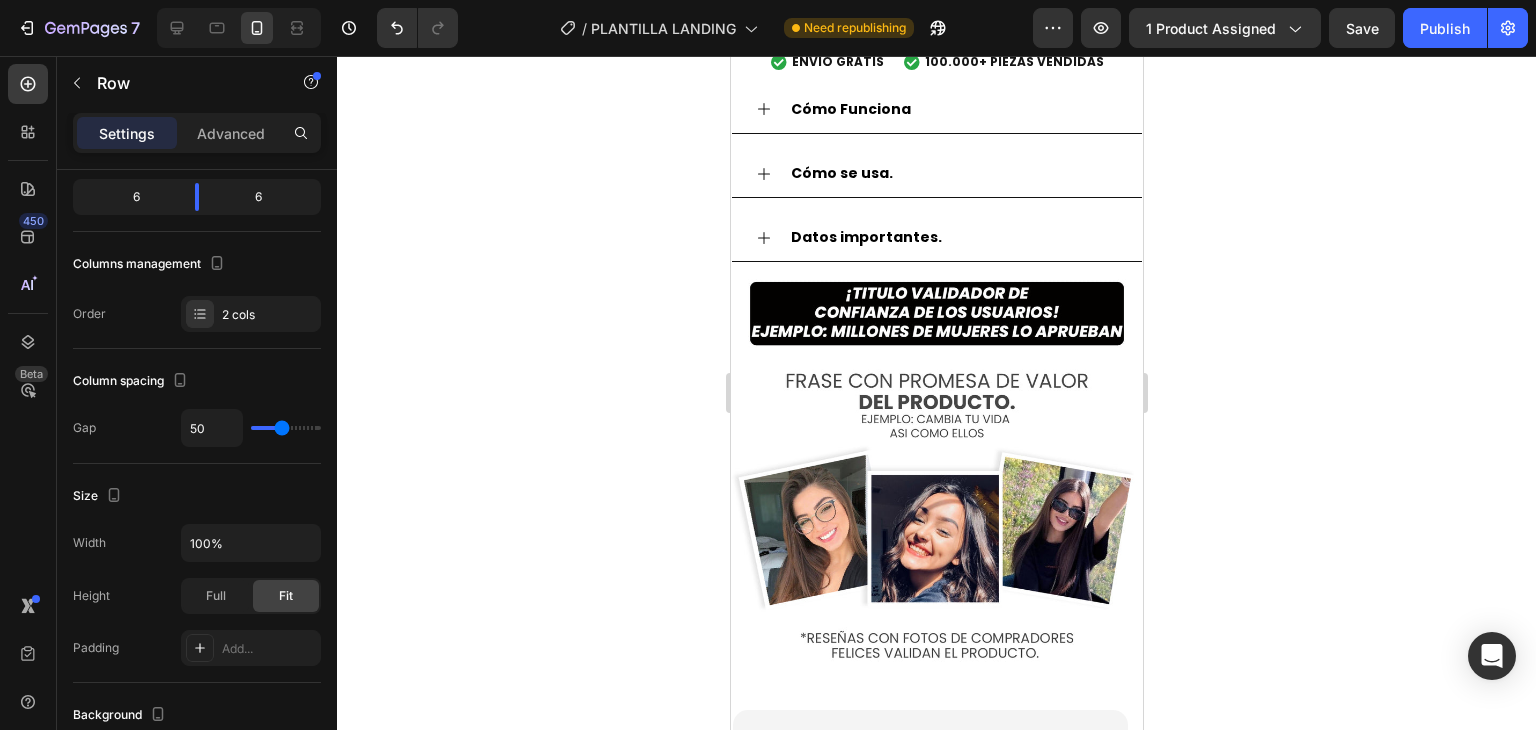 click 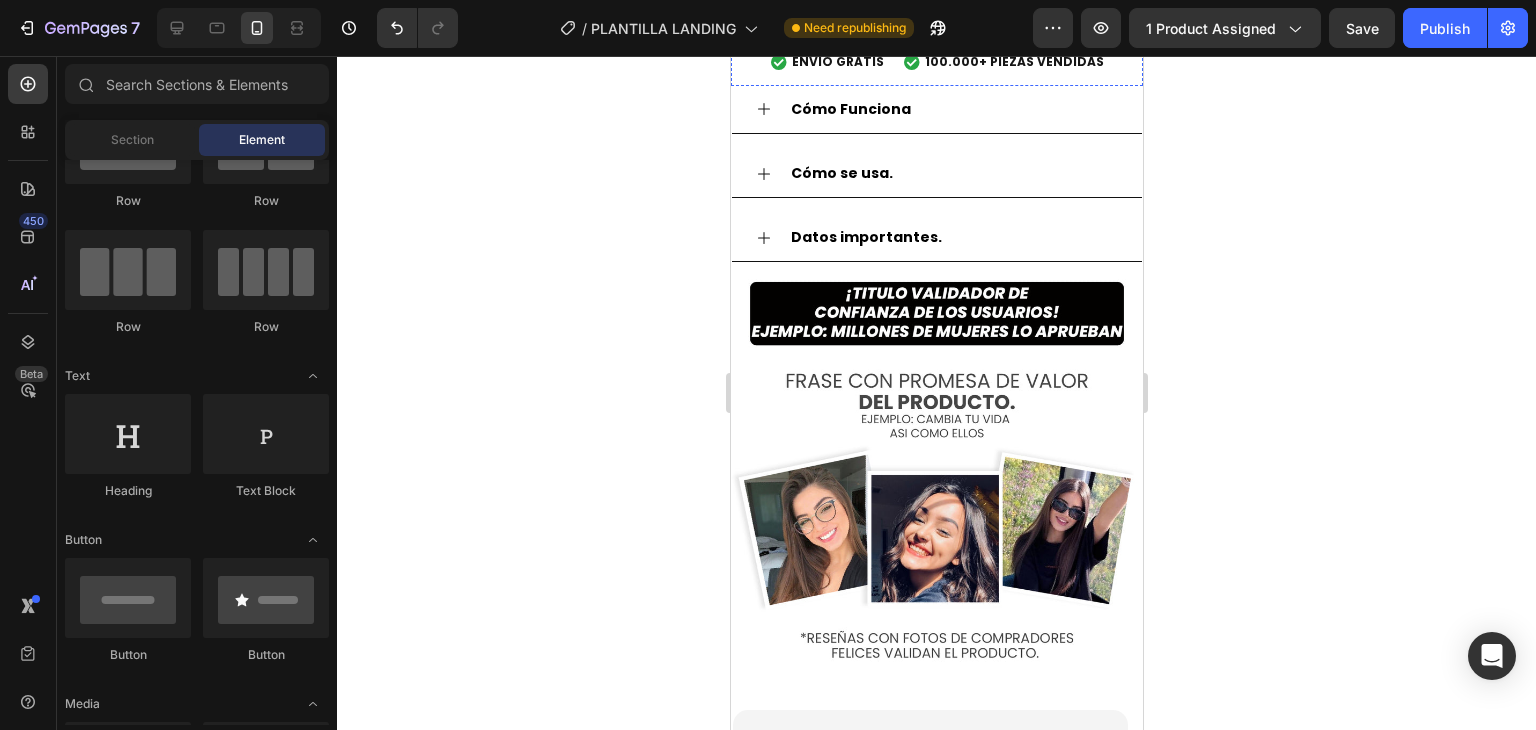 click on "$59.900,00 Product Price Product Price" at bounding box center [1043, -274] 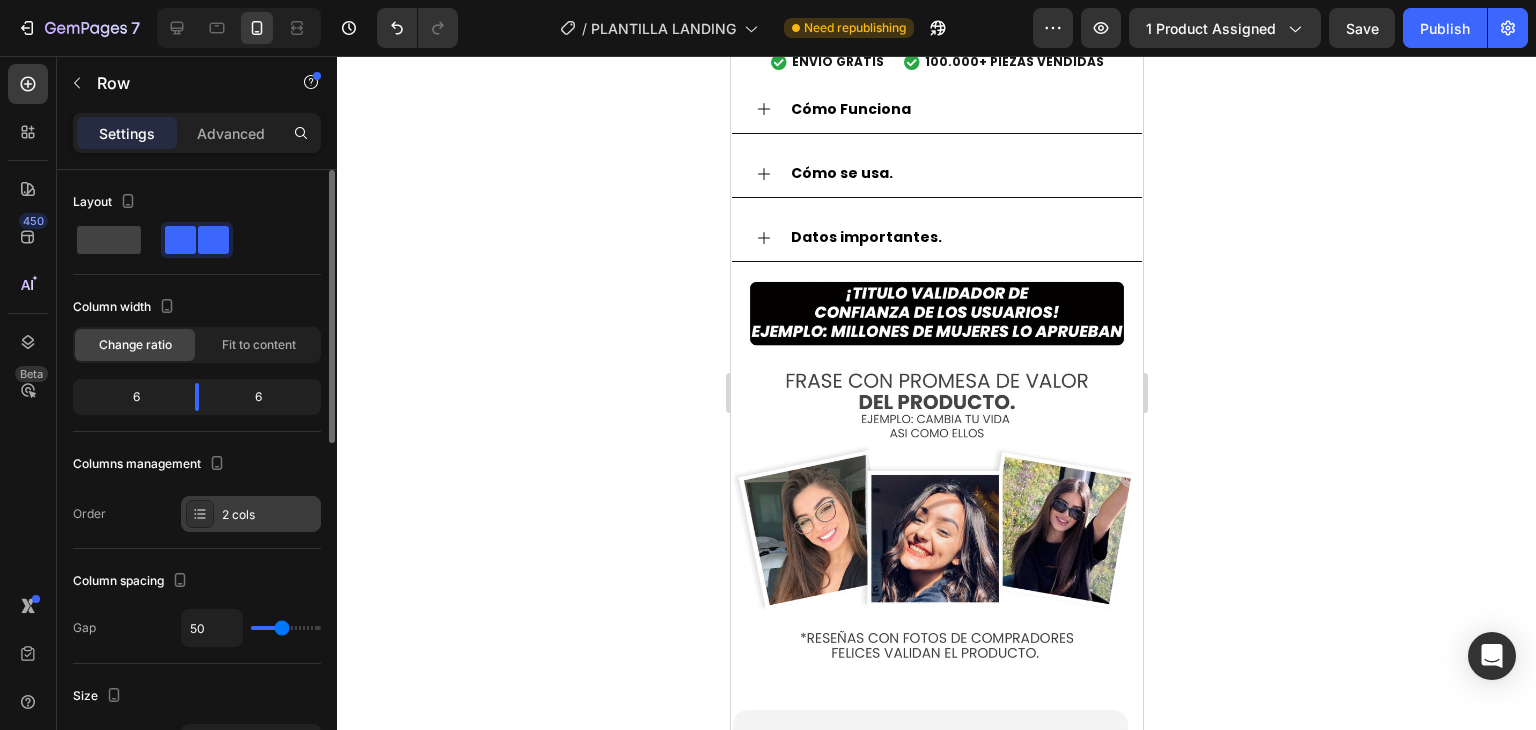 click on "2 cols" at bounding box center [251, 514] 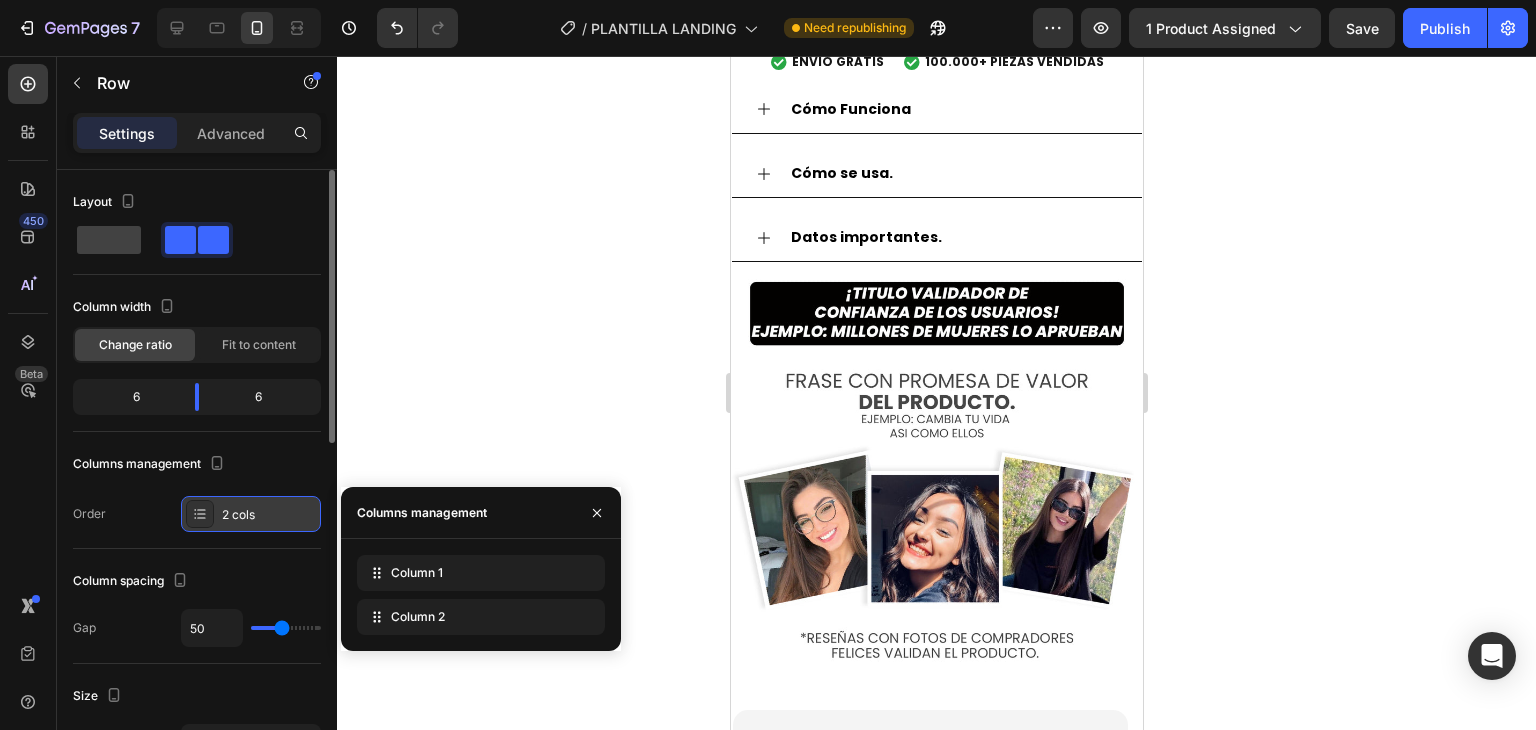 click on "2 cols" at bounding box center (251, 514) 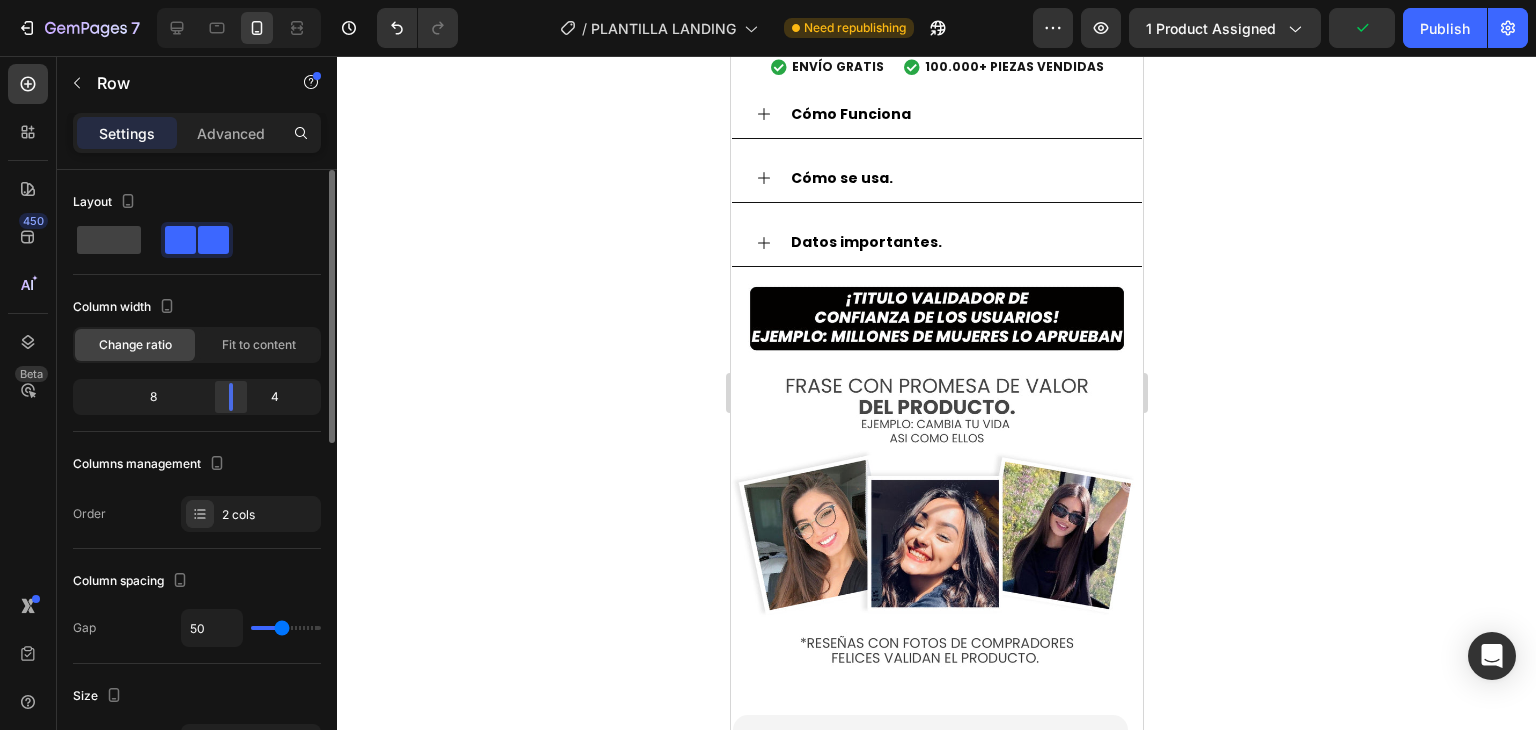 drag, startPoint x: 196, startPoint y: 382, endPoint x: 235, endPoint y: 382, distance: 39 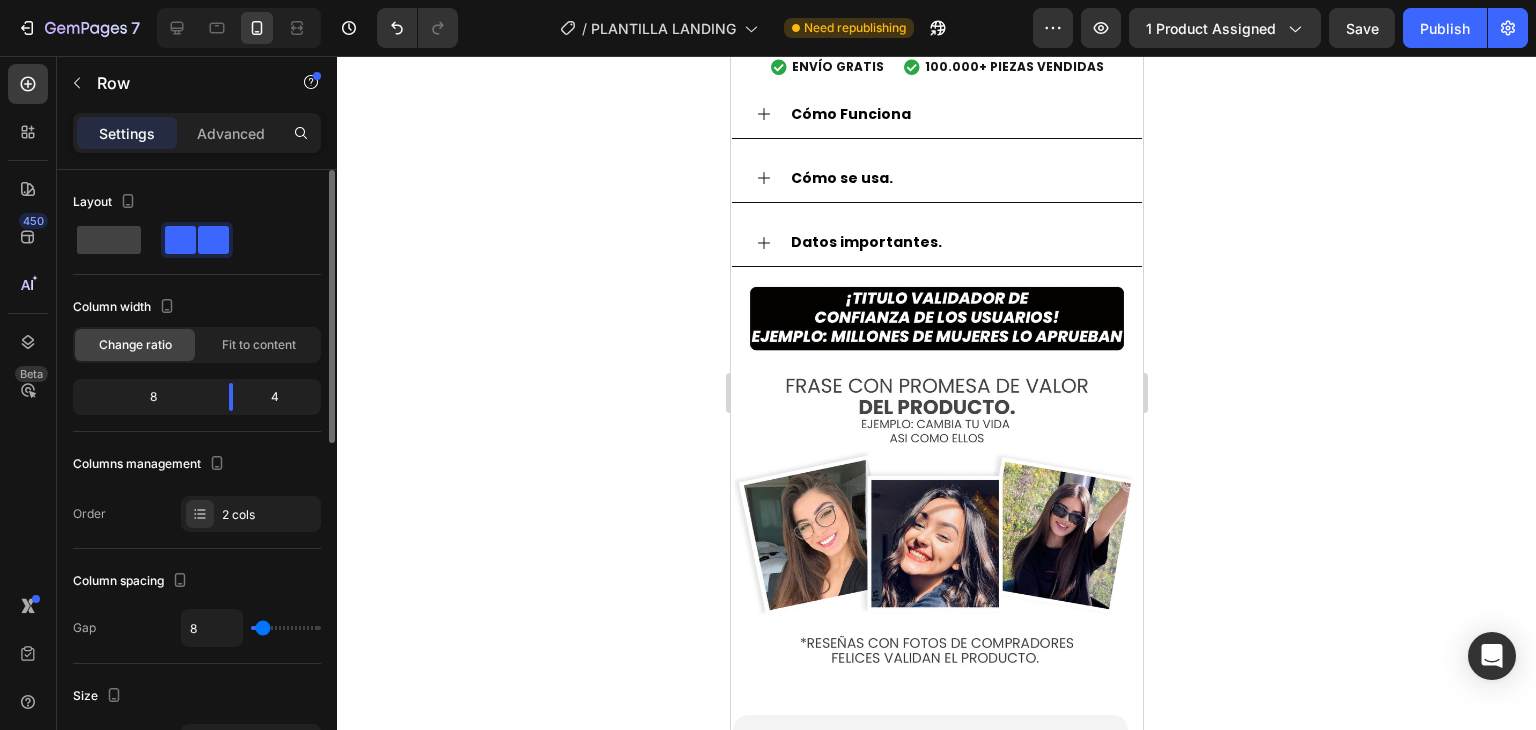 drag, startPoint x: 280, startPoint y: 629, endPoint x: 262, endPoint y: 629, distance: 18 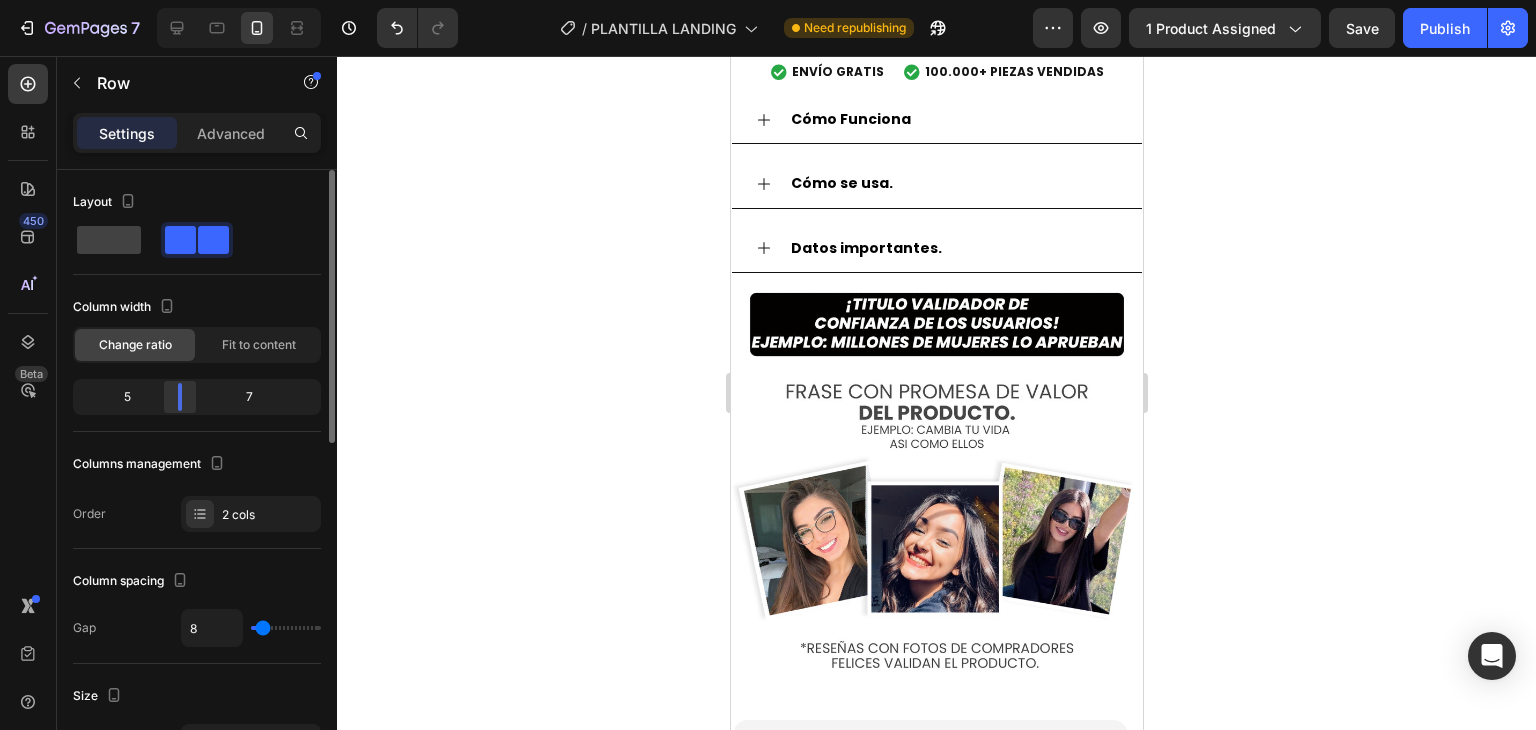 drag, startPoint x: 228, startPoint y: 402, endPoint x: 184, endPoint y: 400, distance: 44.04543 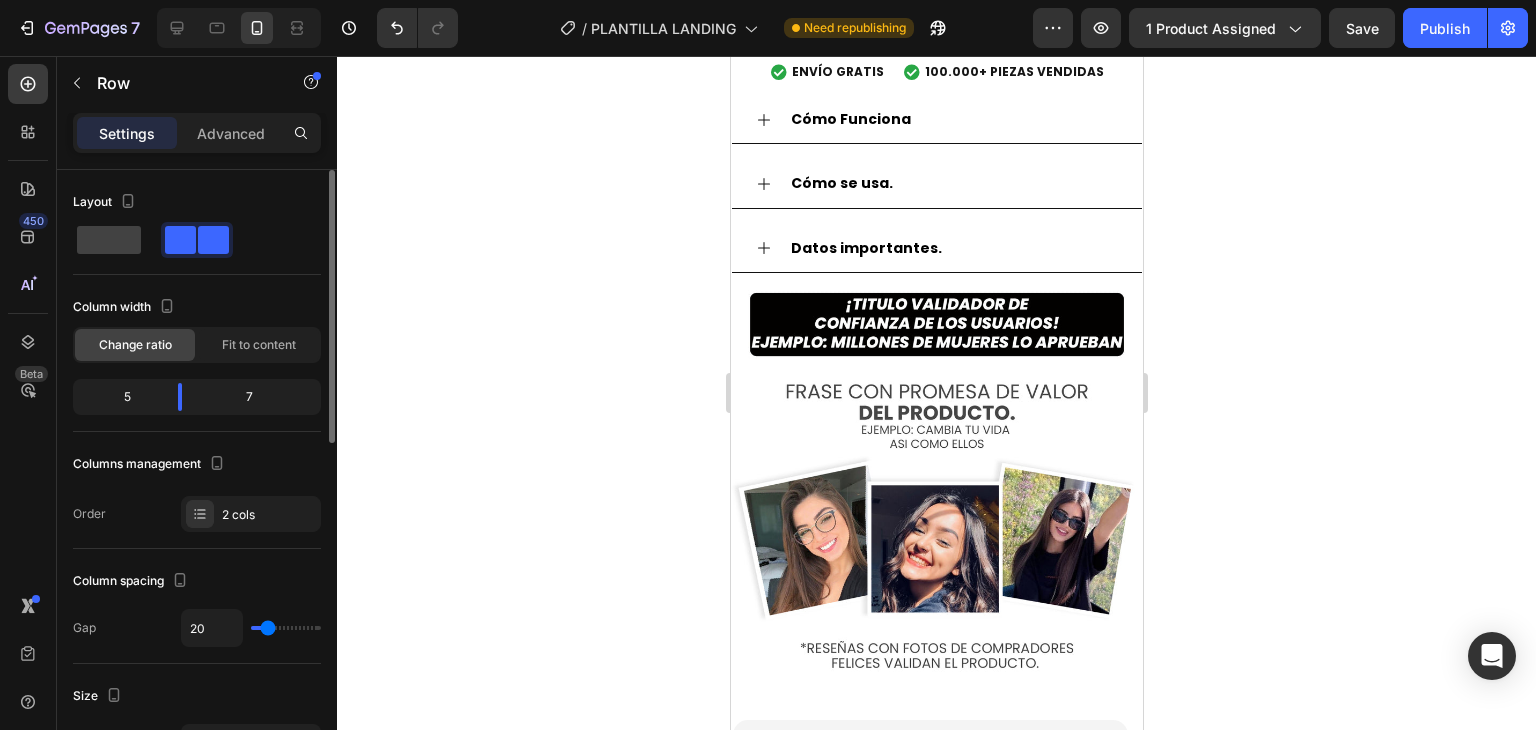 click at bounding box center [286, 628] 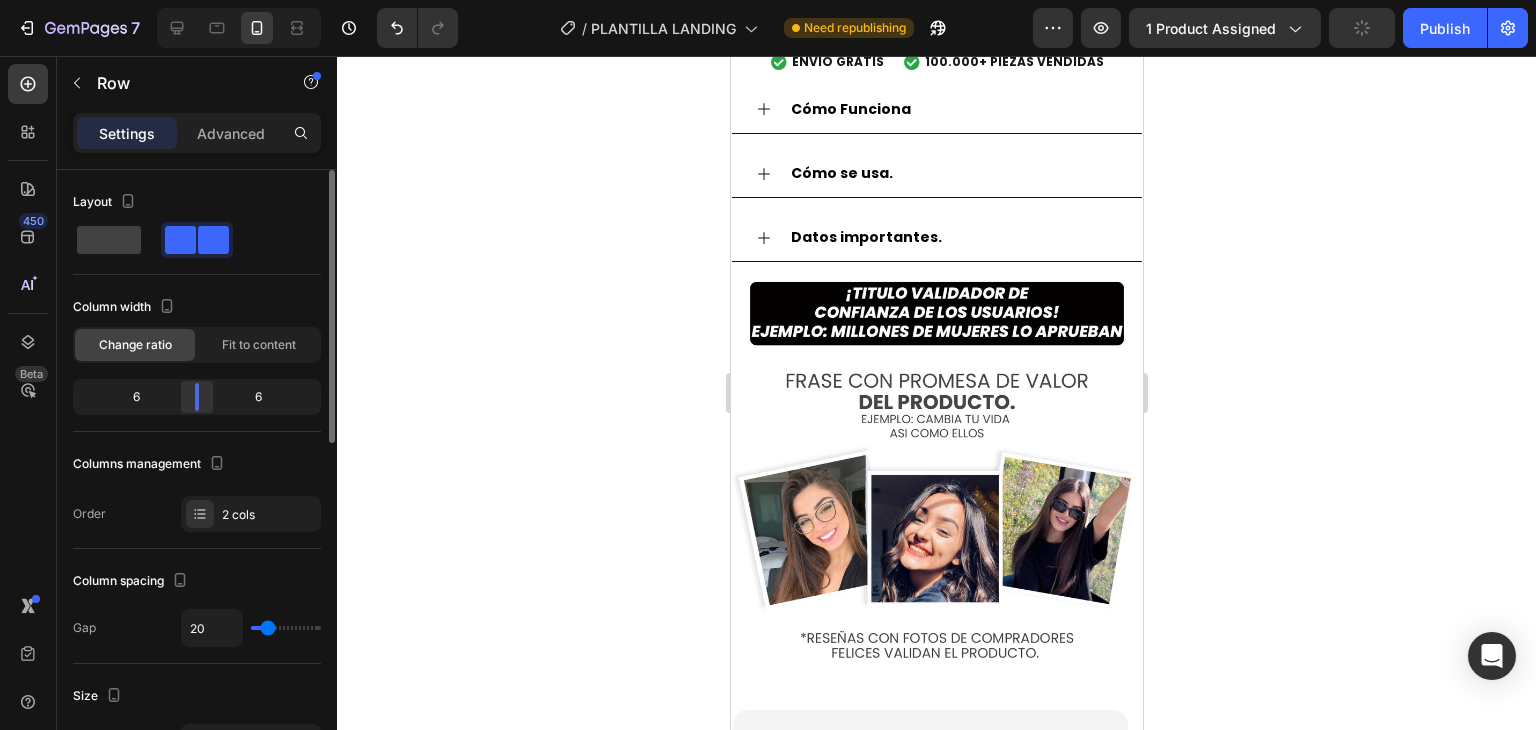 drag, startPoint x: 180, startPoint y: 403, endPoint x: 195, endPoint y: 403, distance: 15 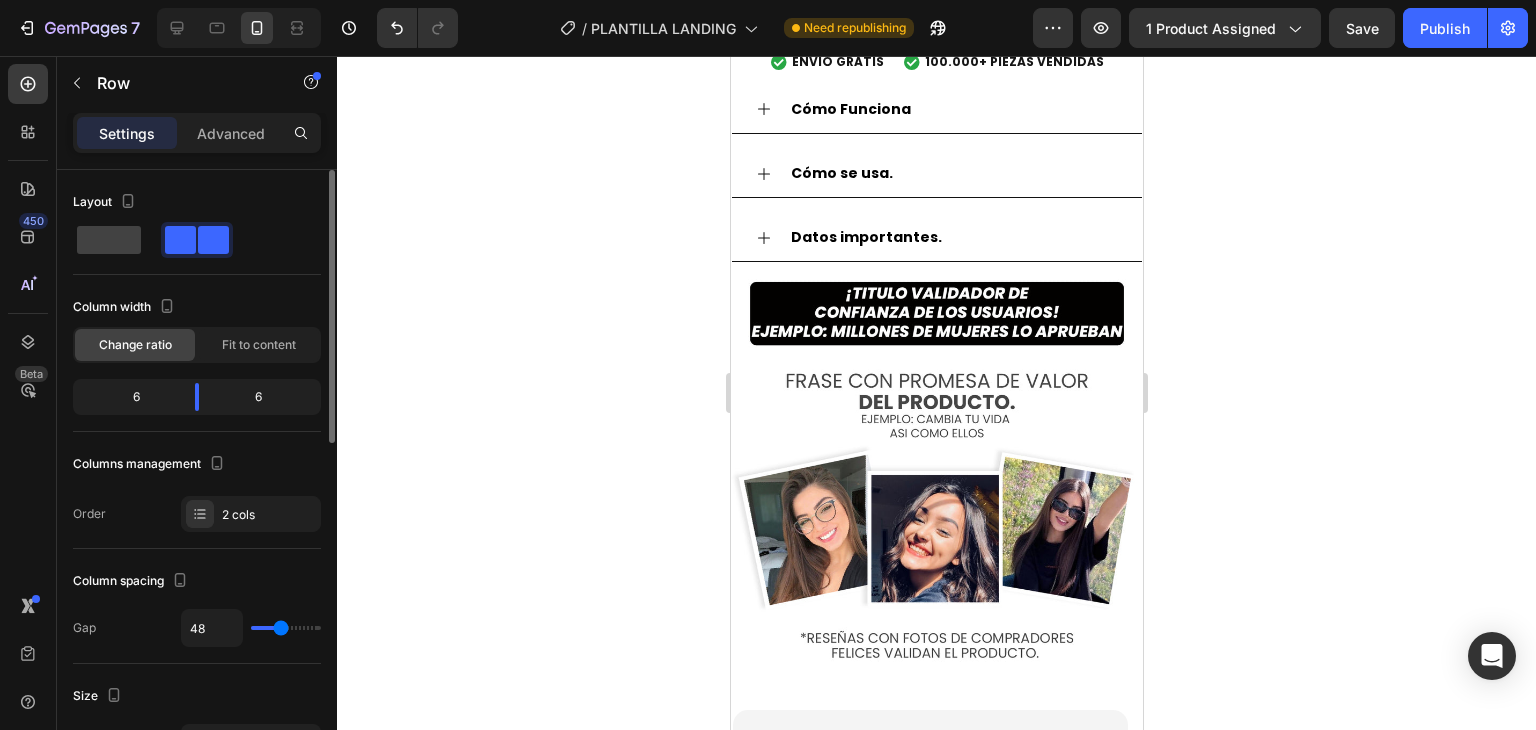 click at bounding box center (286, 628) 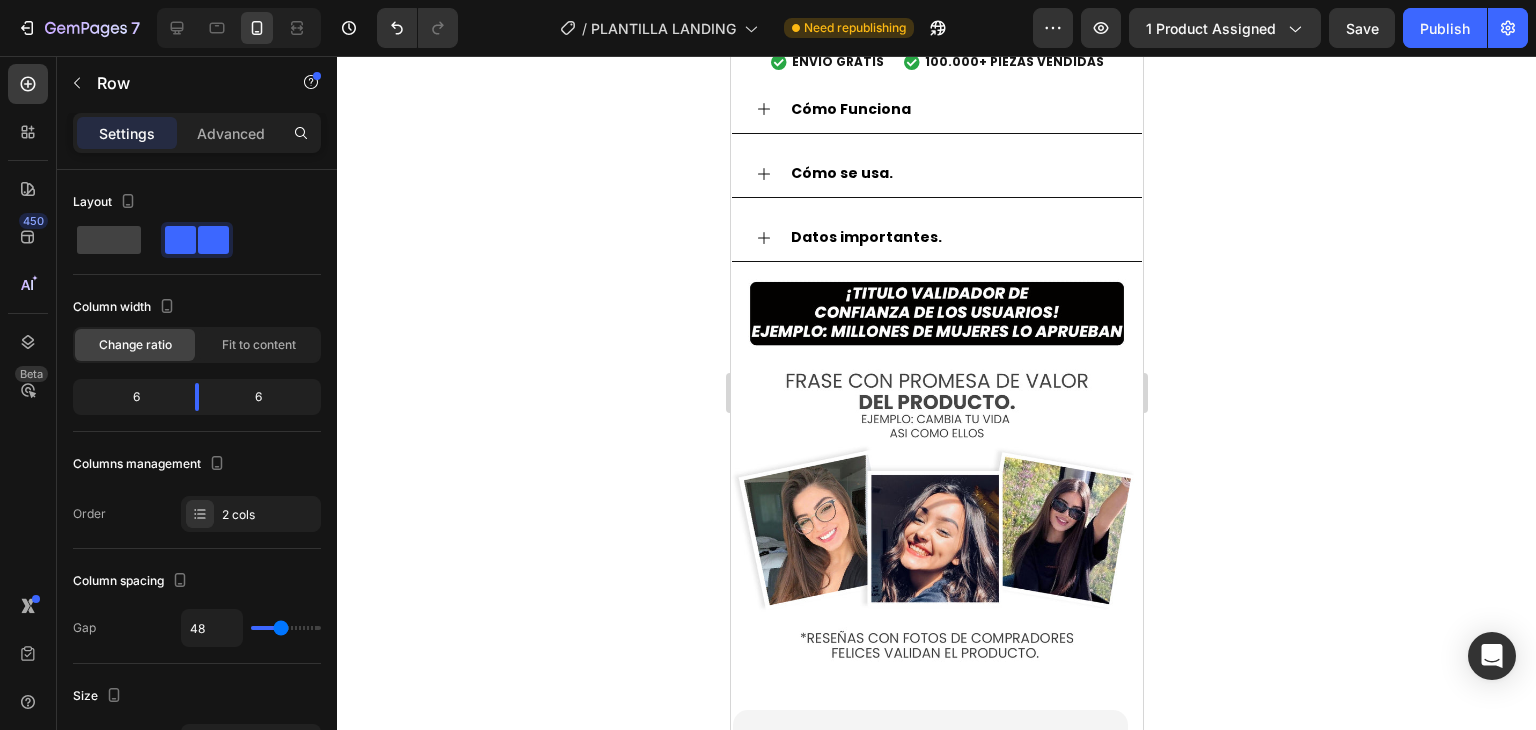 click 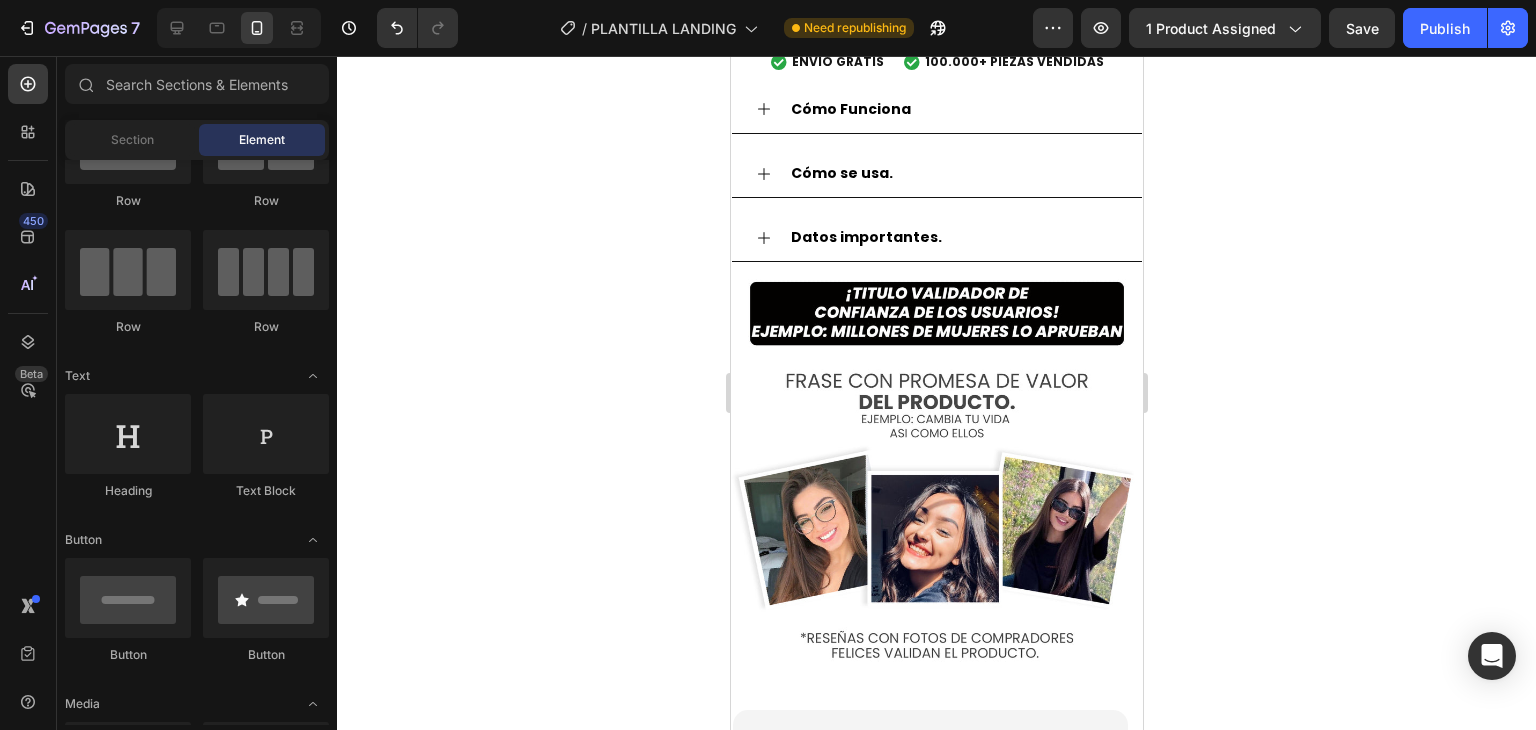 click on "$59.900,00 Product Price   Edit content in Shopify 0 Product Price   Edit content in Shopify 0" at bounding box center (1022, -285) 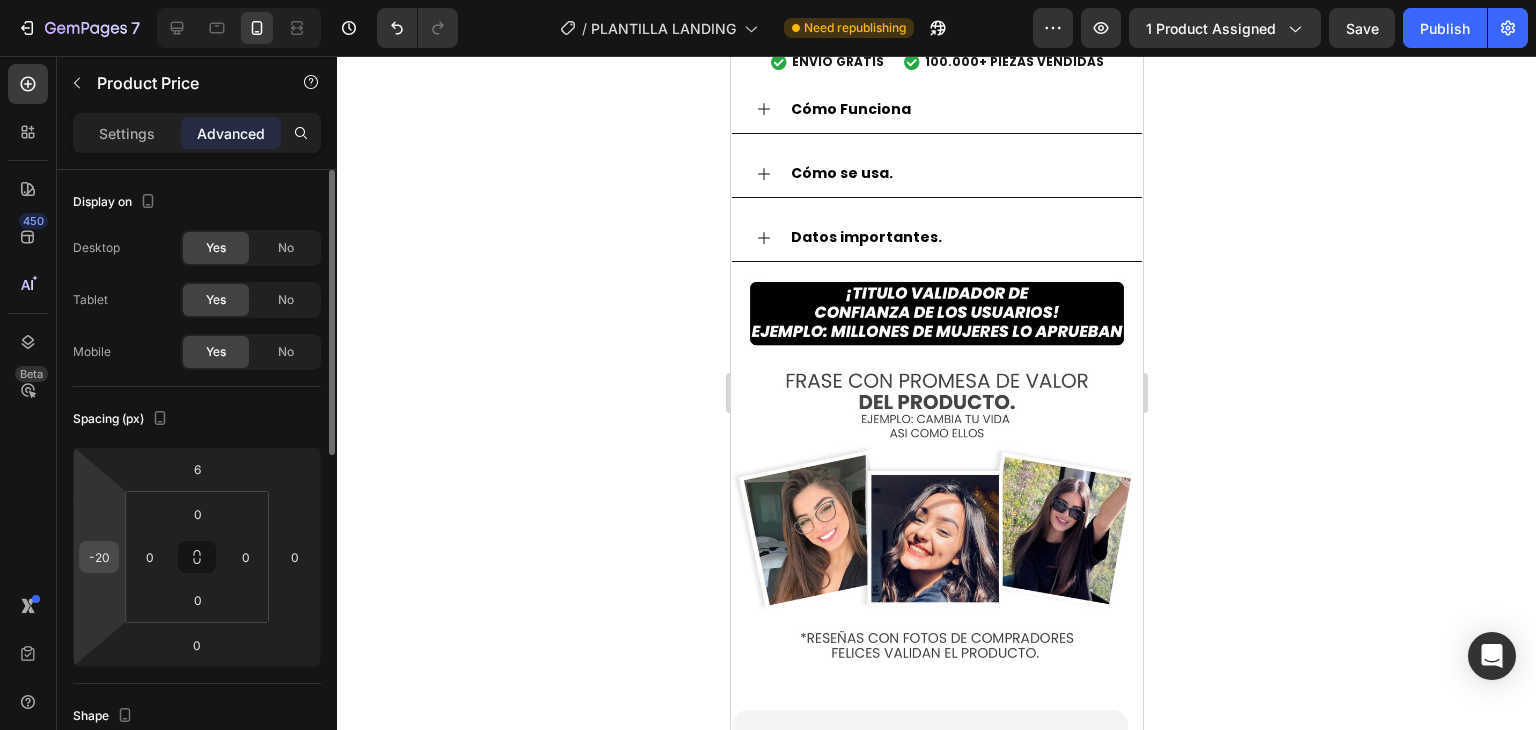 click on "-20" at bounding box center [99, 557] 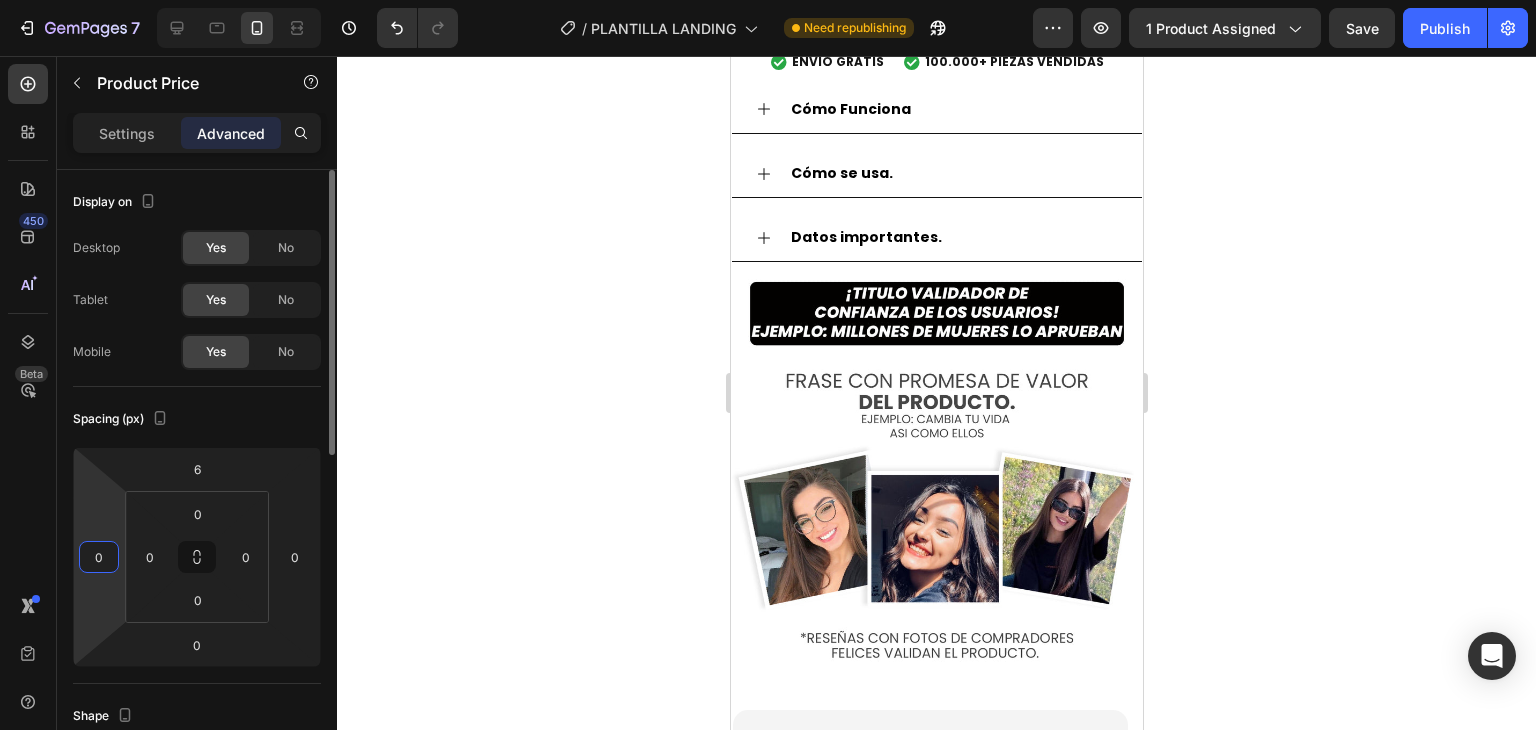 click on "Spacing (px)" at bounding box center [197, 419] 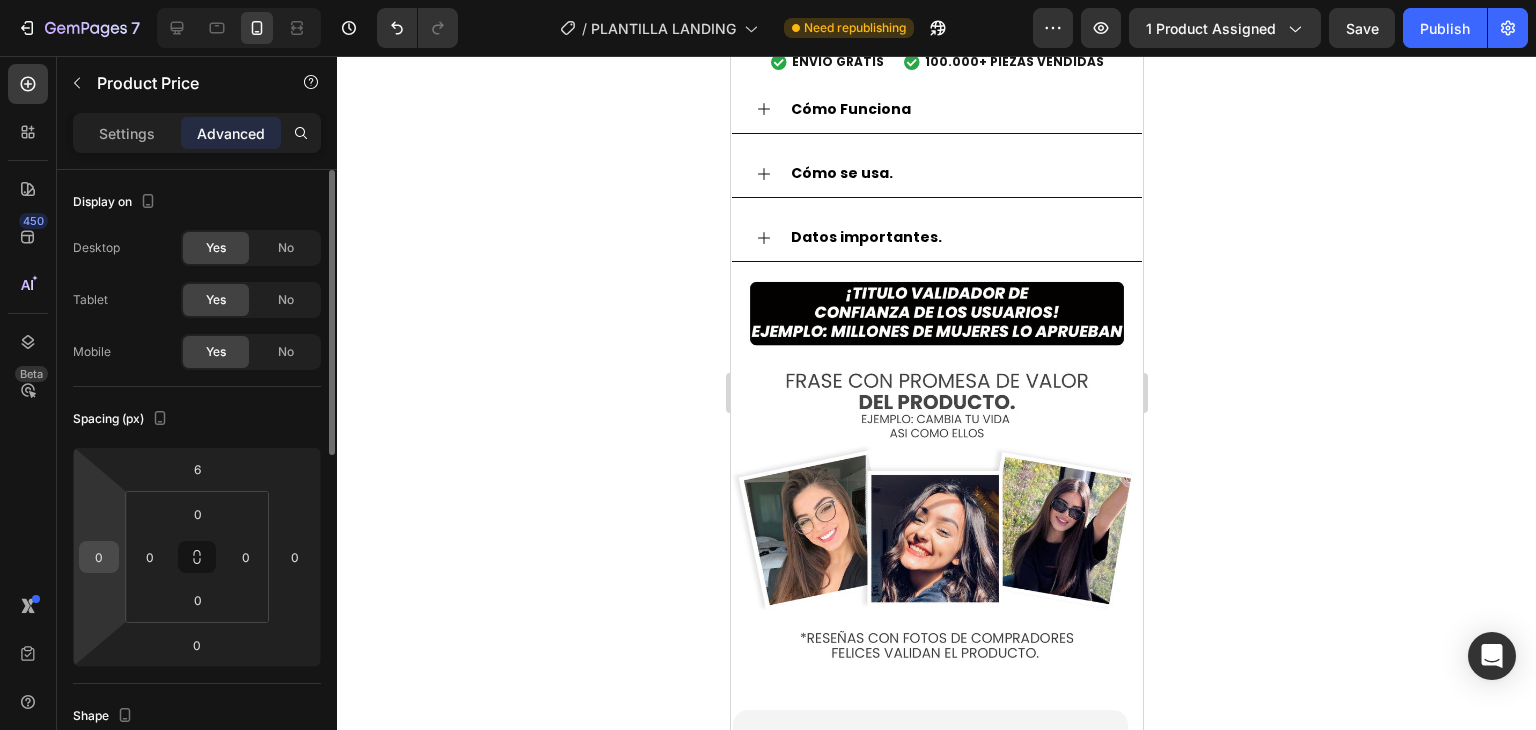 click on "0" at bounding box center [99, 557] 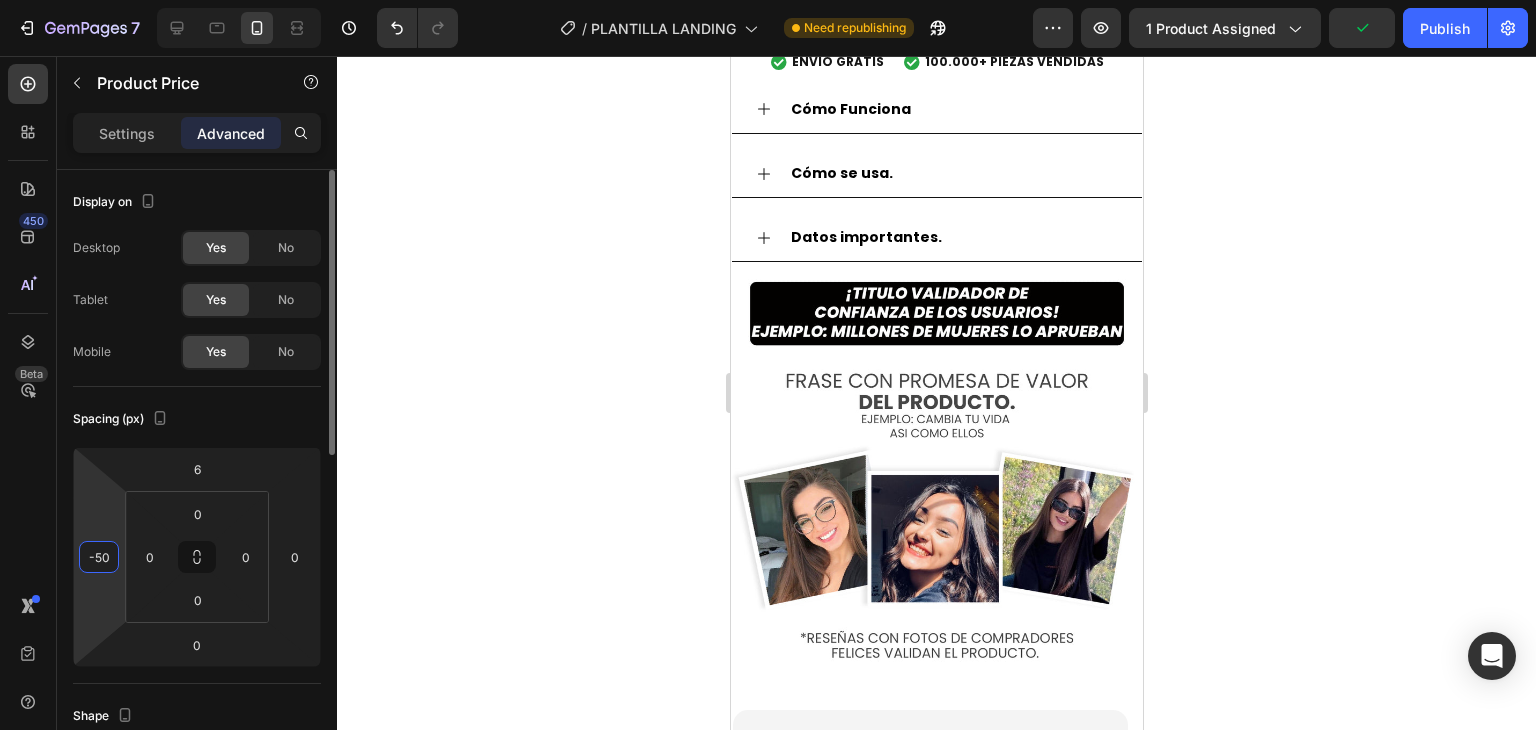 click on "Spacing (px)" at bounding box center (197, 419) 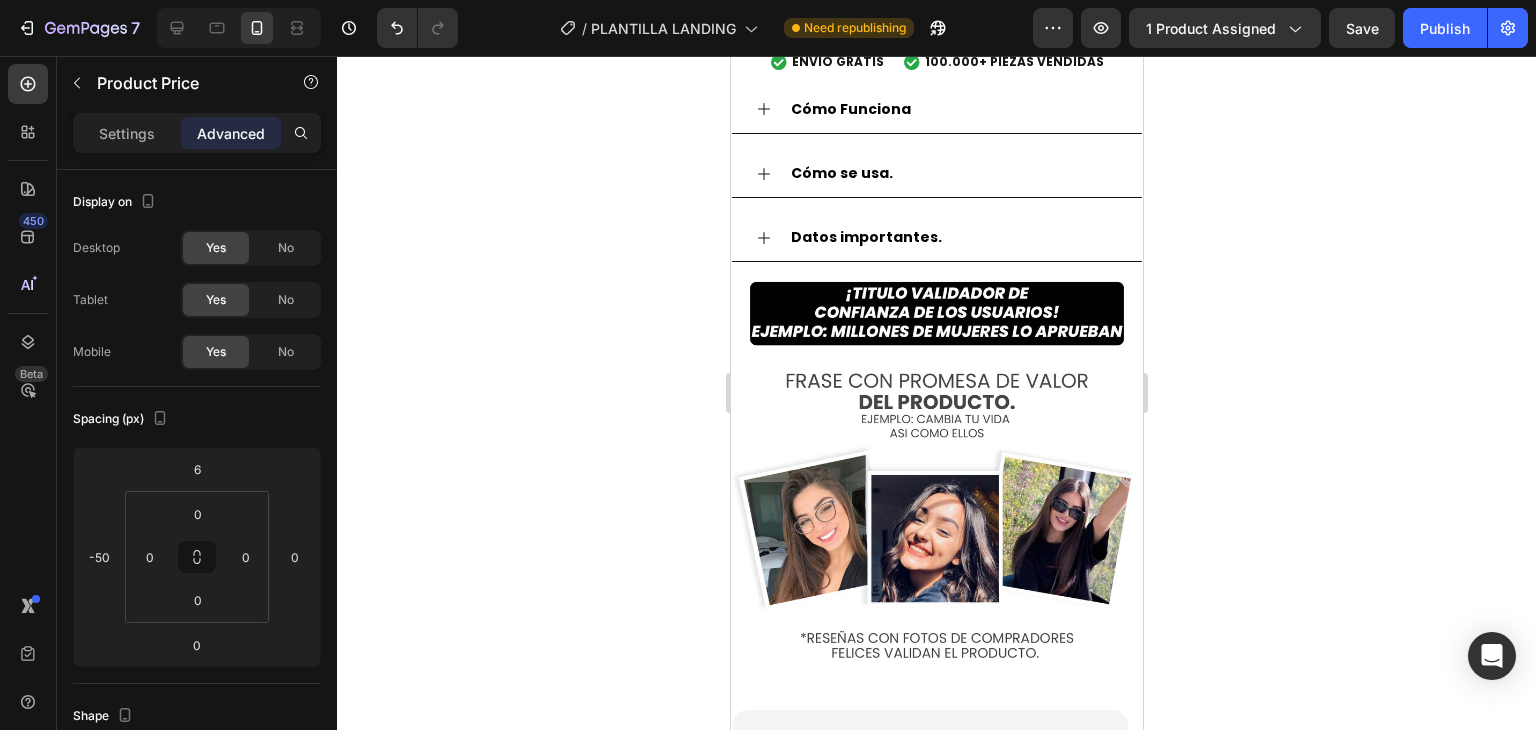 click 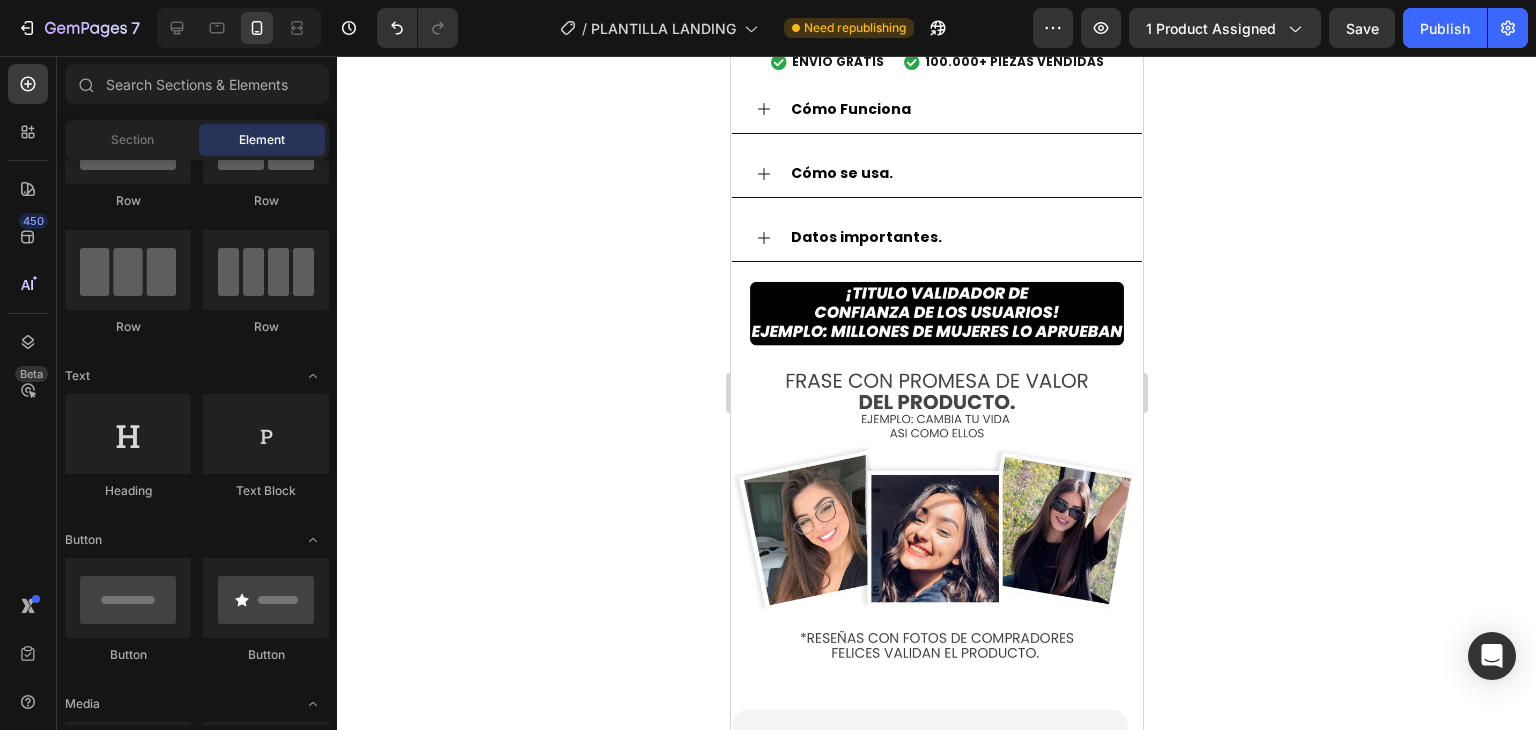 drag, startPoint x: 1013, startPoint y: 395, endPoint x: 1129, endPoint y: 401, distance: 116.15507 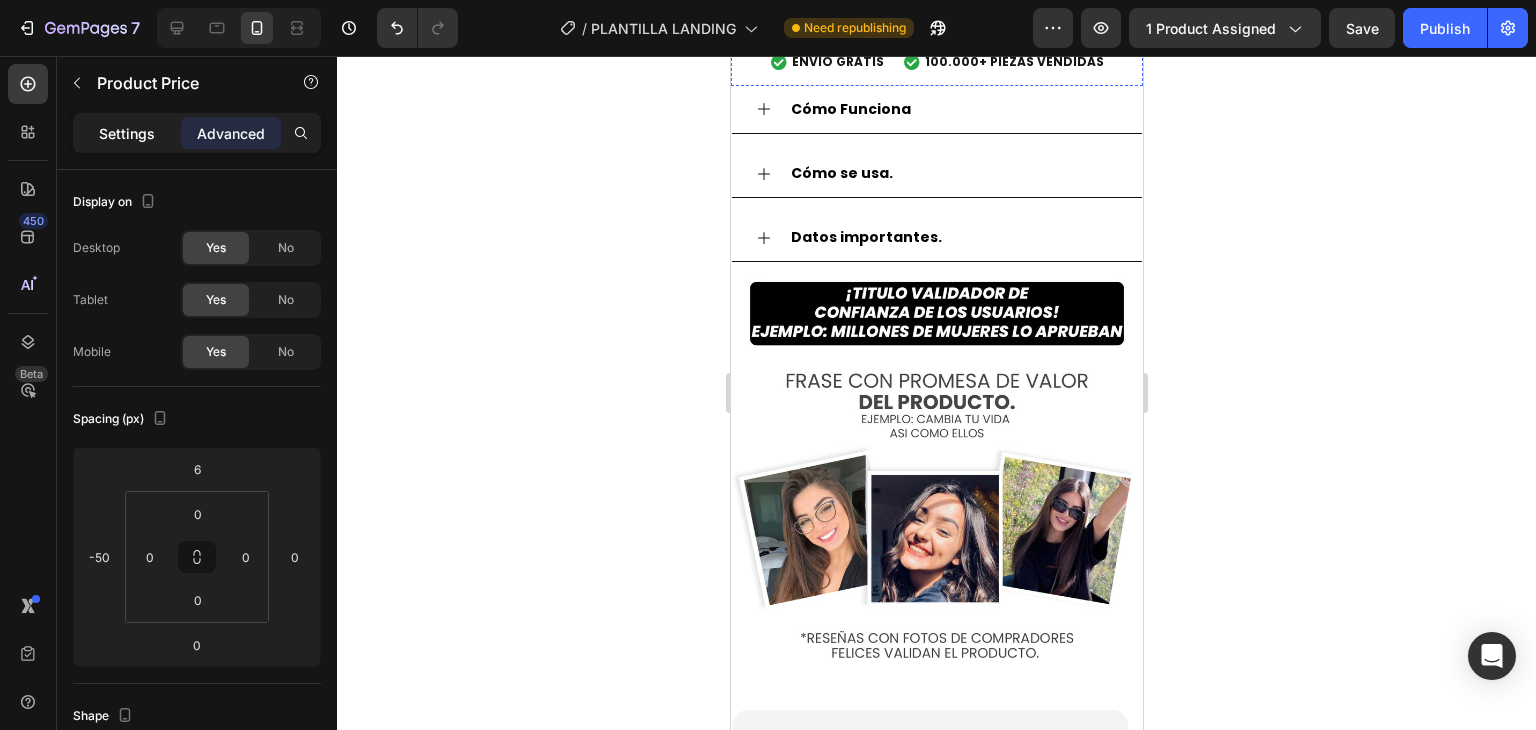click on "Settings" at bounding box center [127, 133] 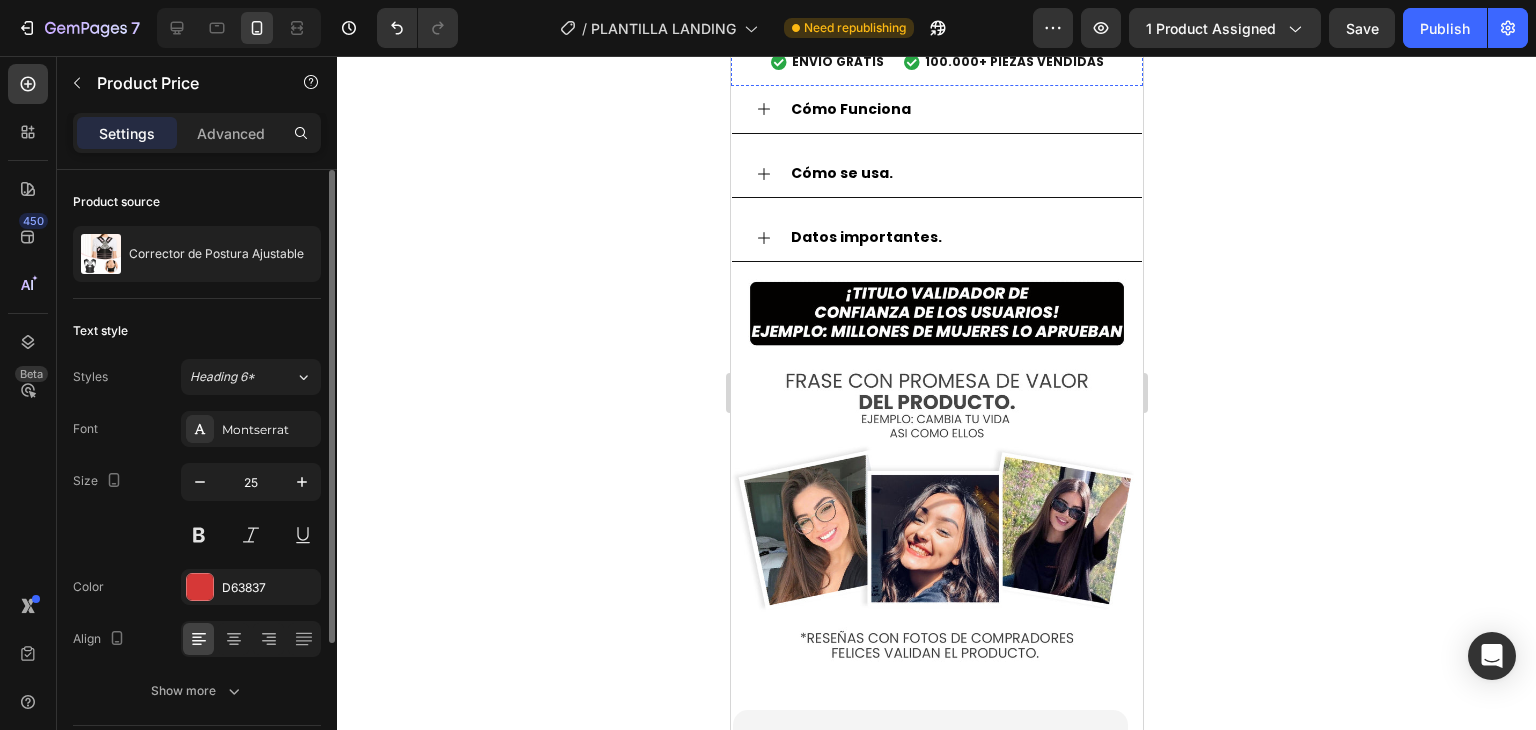 scroll, scrollTop: 187, scrollLeft: 0, axis: vertical 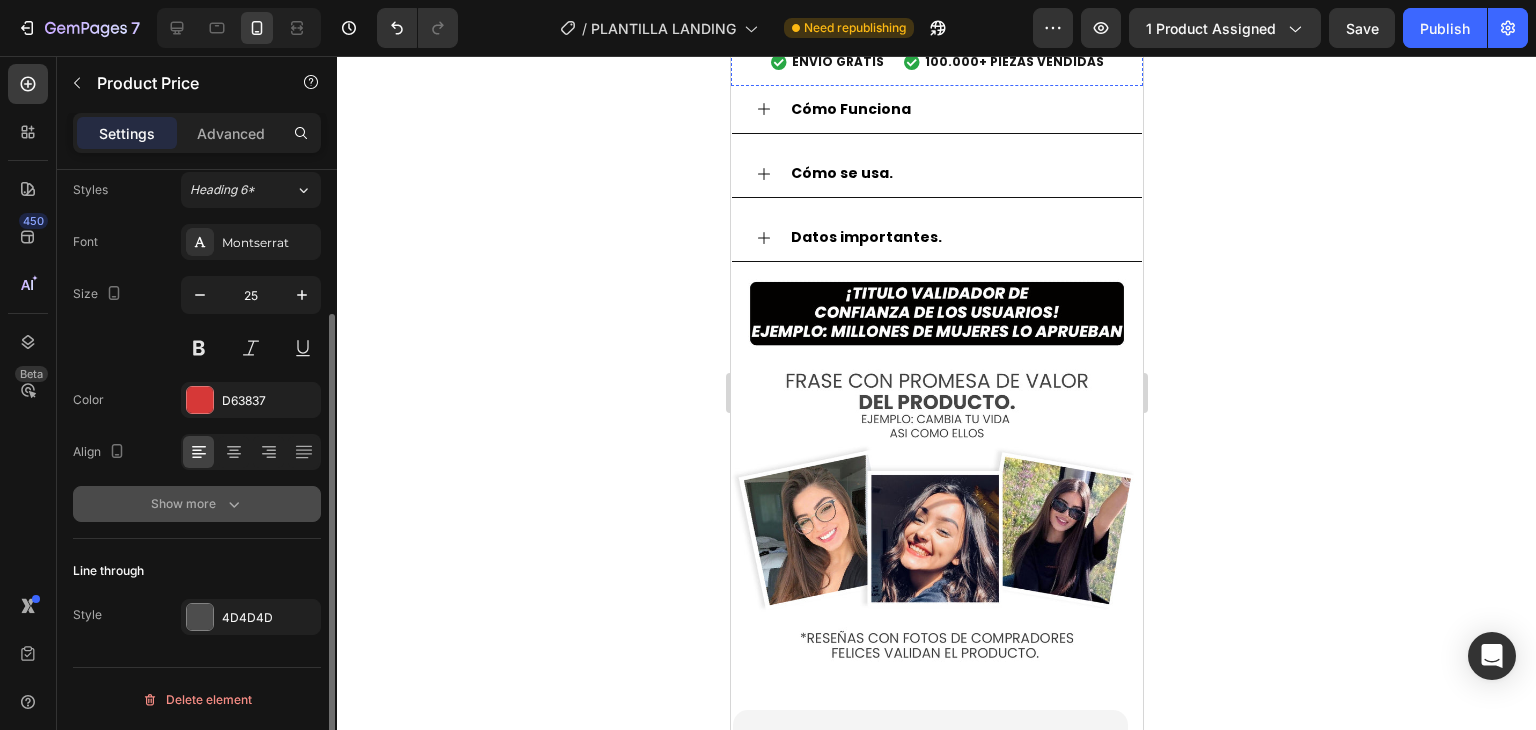 click on "Show more" at bounding box center [197, 504] 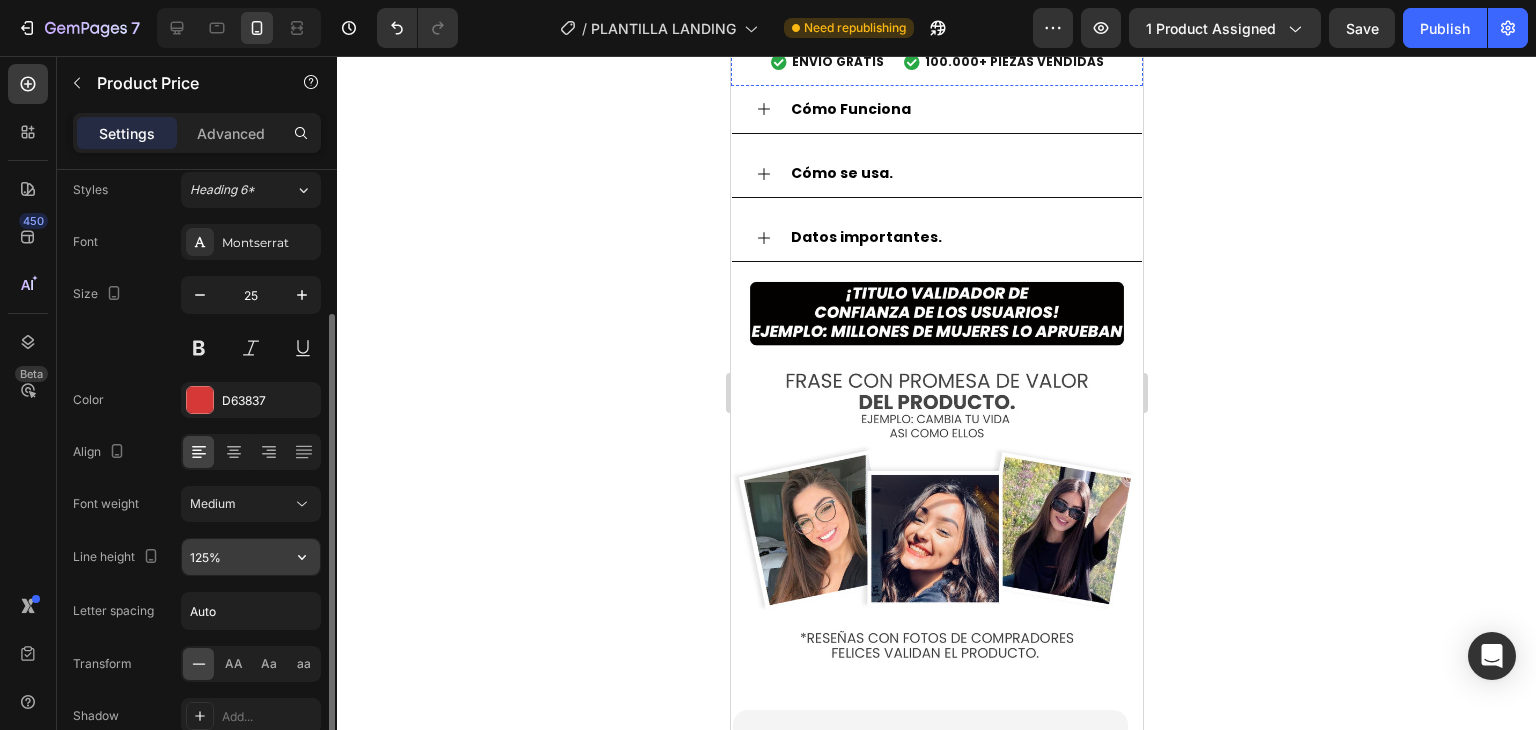 scroll, scrollTop: 287, scrollLeft: 0, axis: vertical 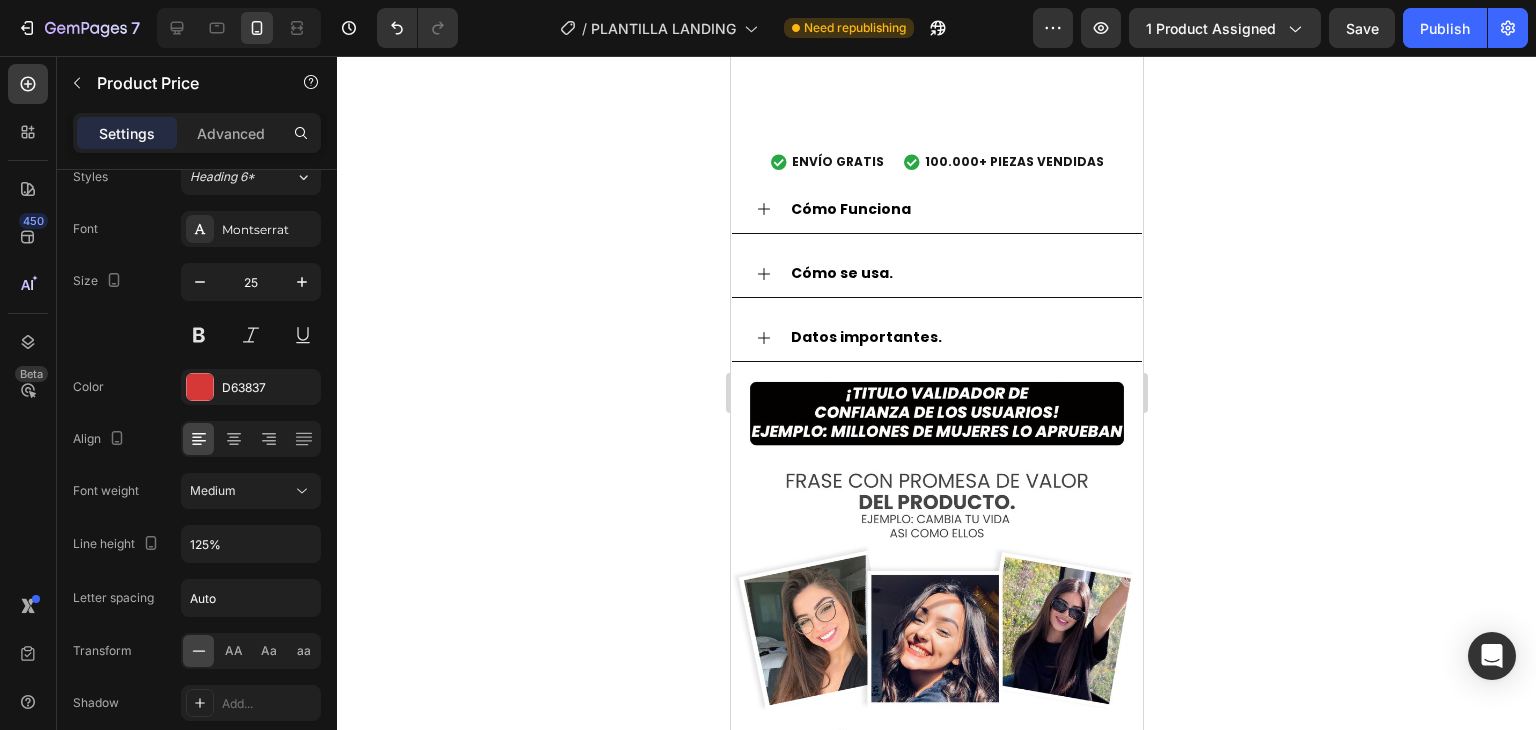 click on "$59.900,00" at bounding box center [992, -185] 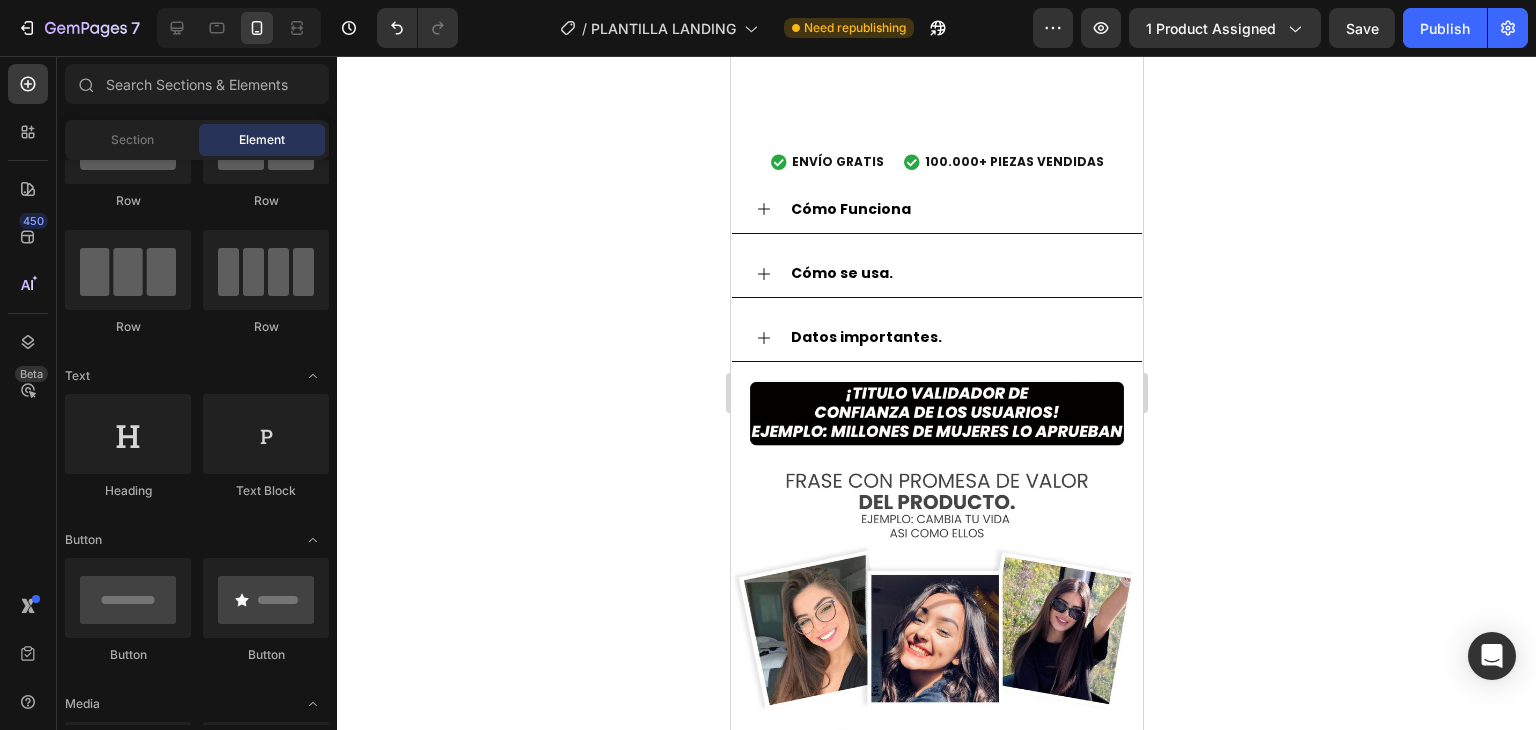 click on "$59.900,00" at bounding box center [992, -185] 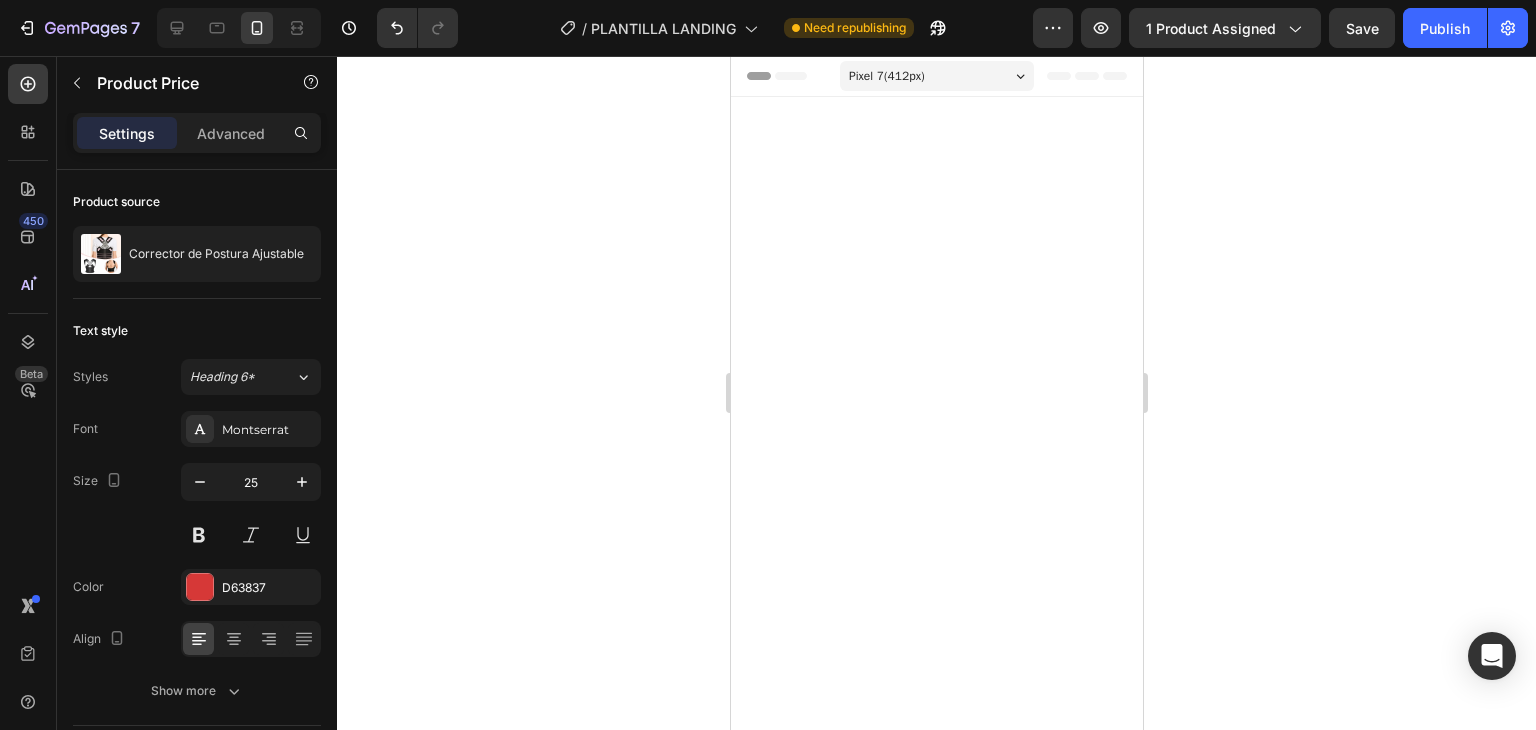 scroll, scrollTop: 2300, scrollLeft: 0, axis: vertical 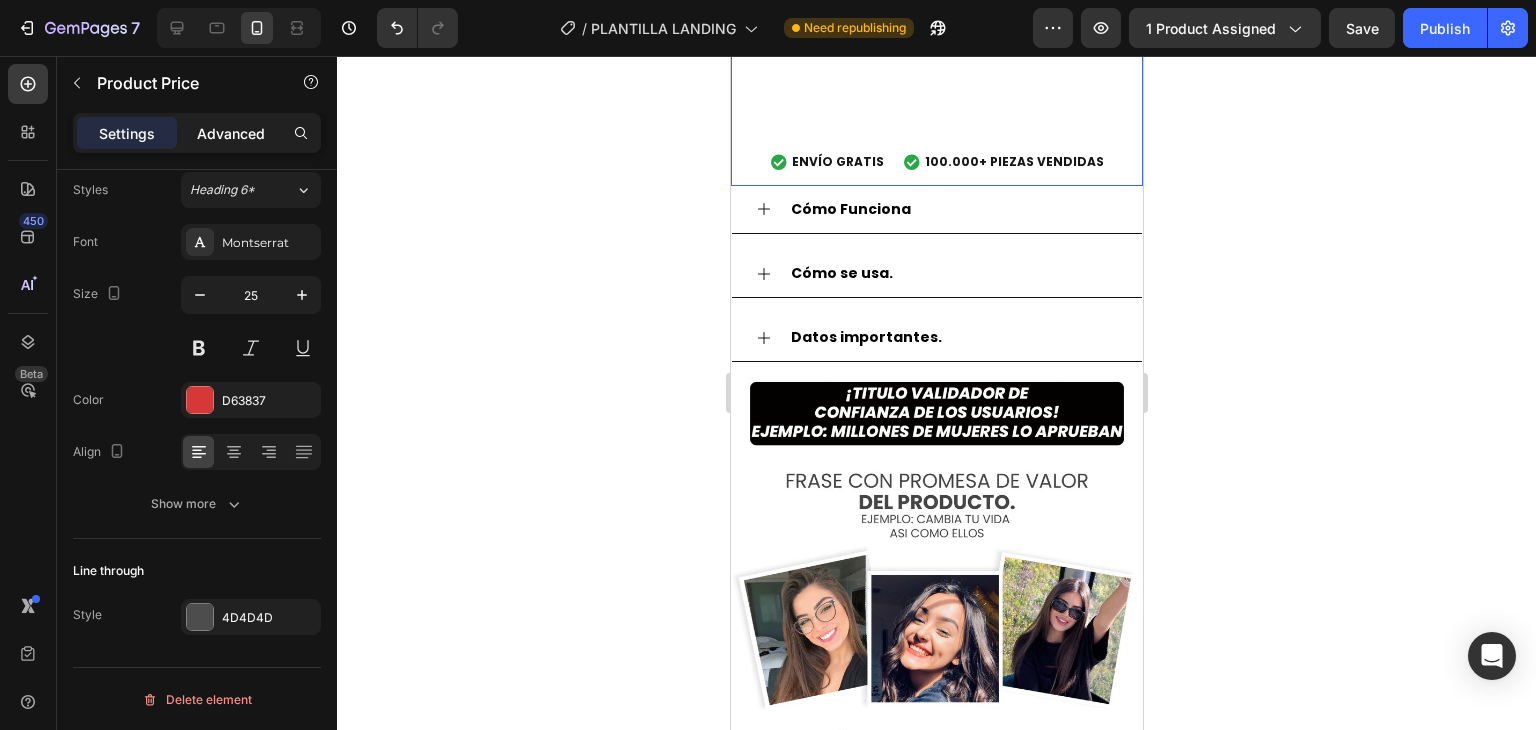 click on "Advanced" at bounding box center [231, 133] 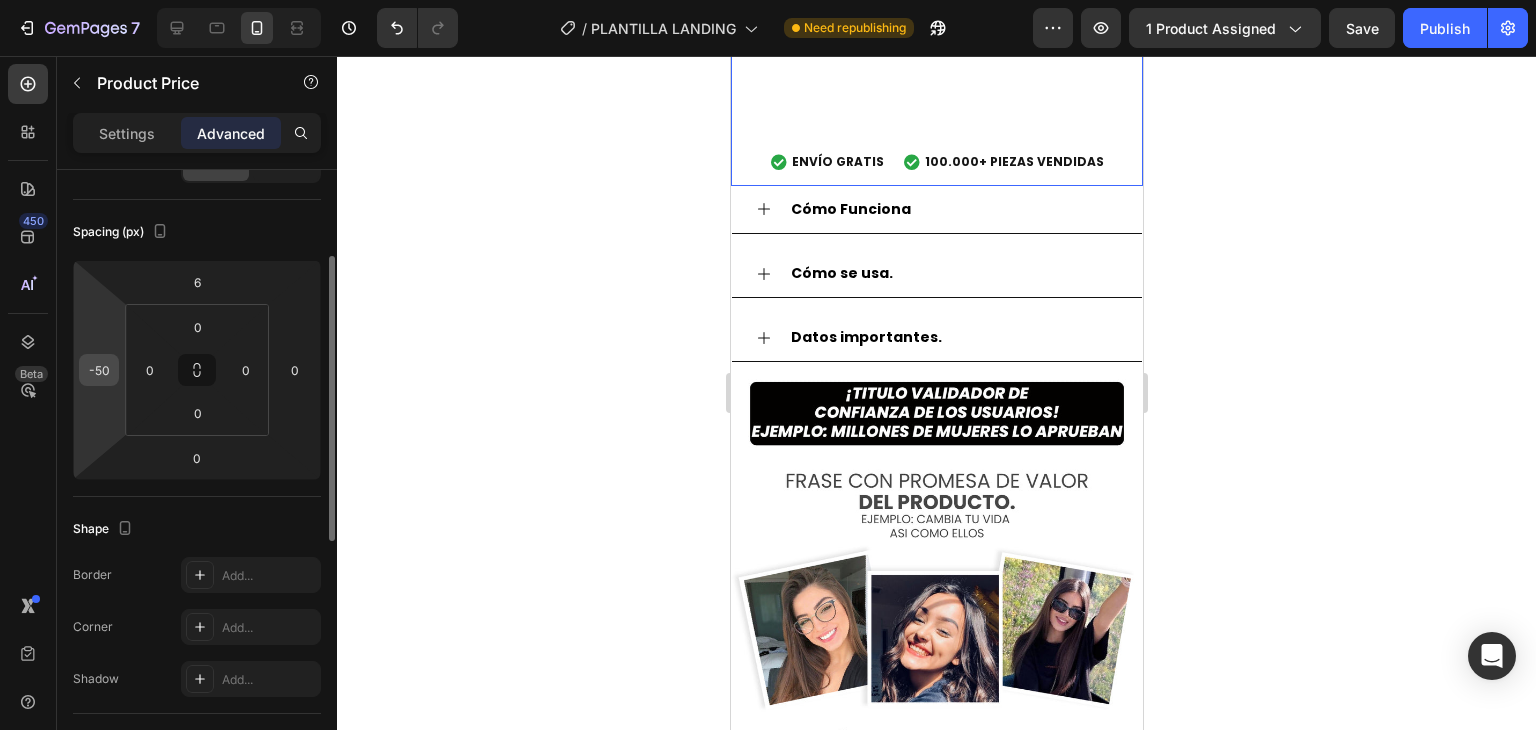 click on "-50" at bounding box center (99, 370) 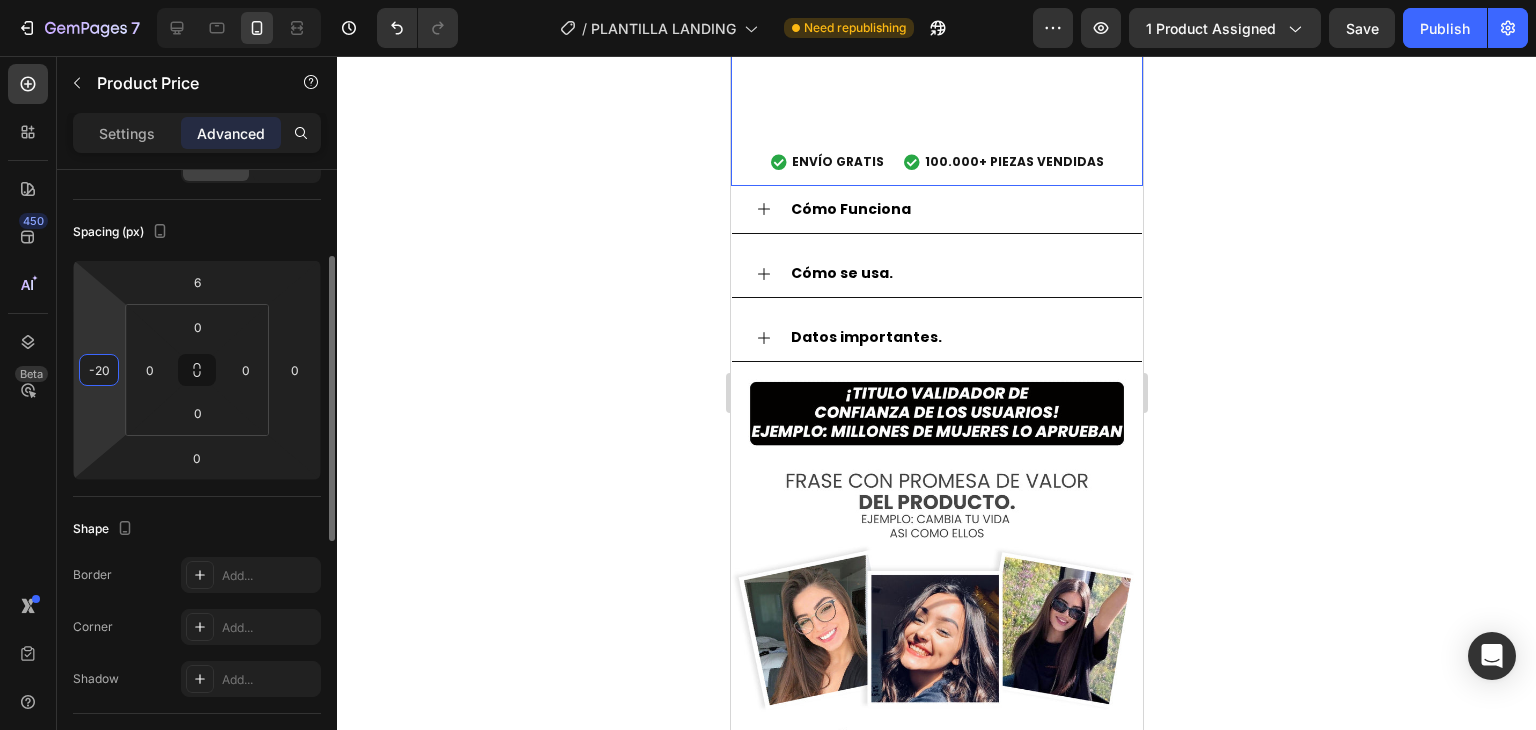 type on "-2" 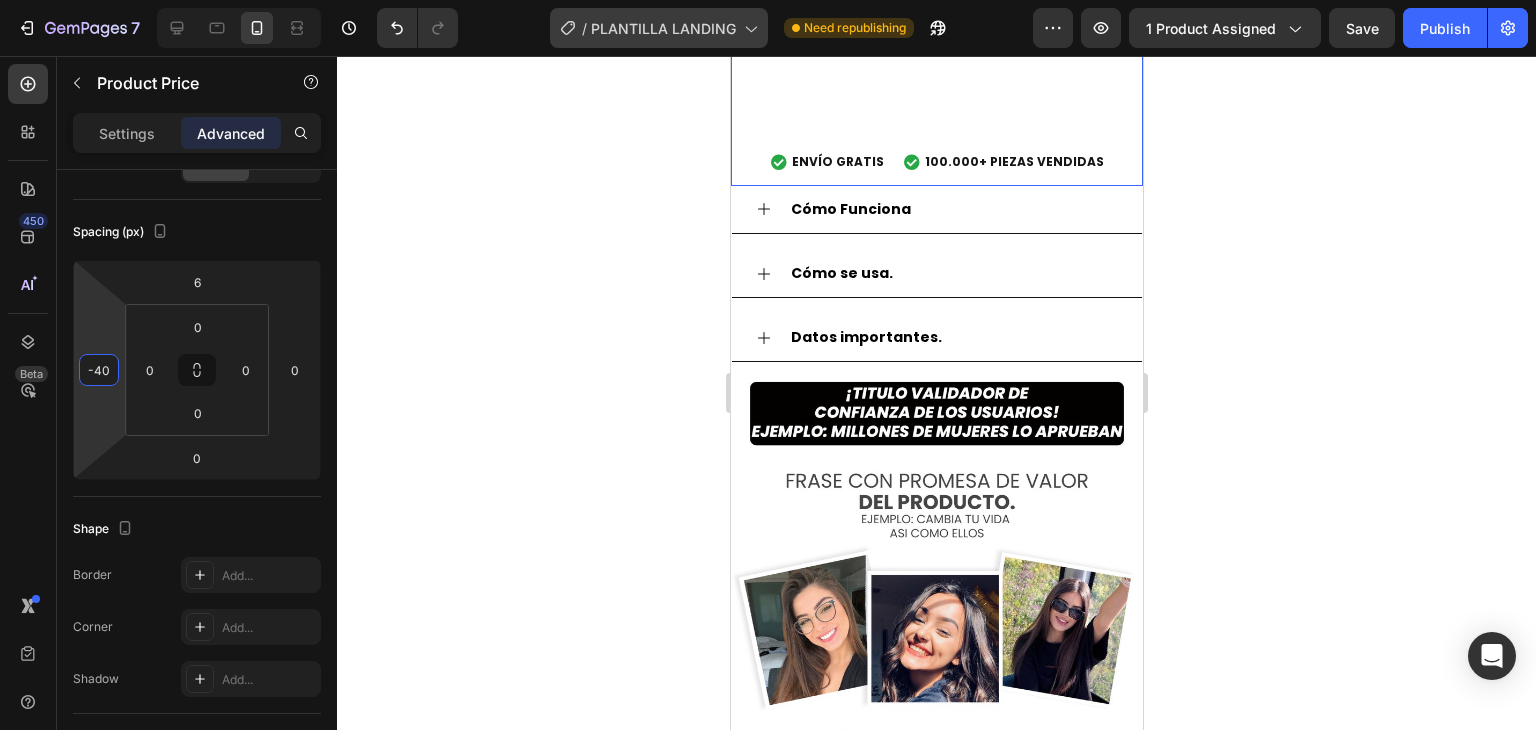 type on "-40" 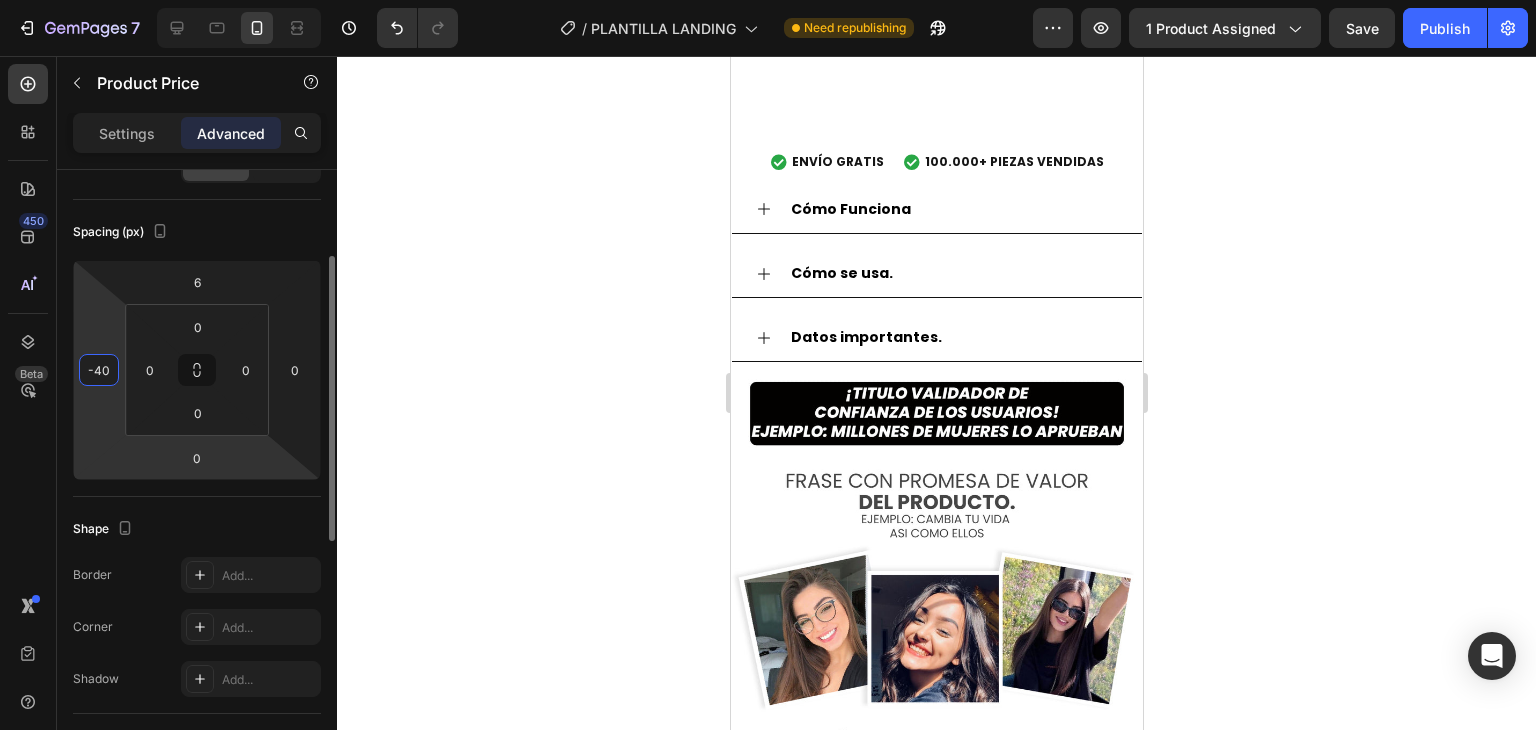 scroll, scrollTop: 0, scrollLeft: 0, axis: both 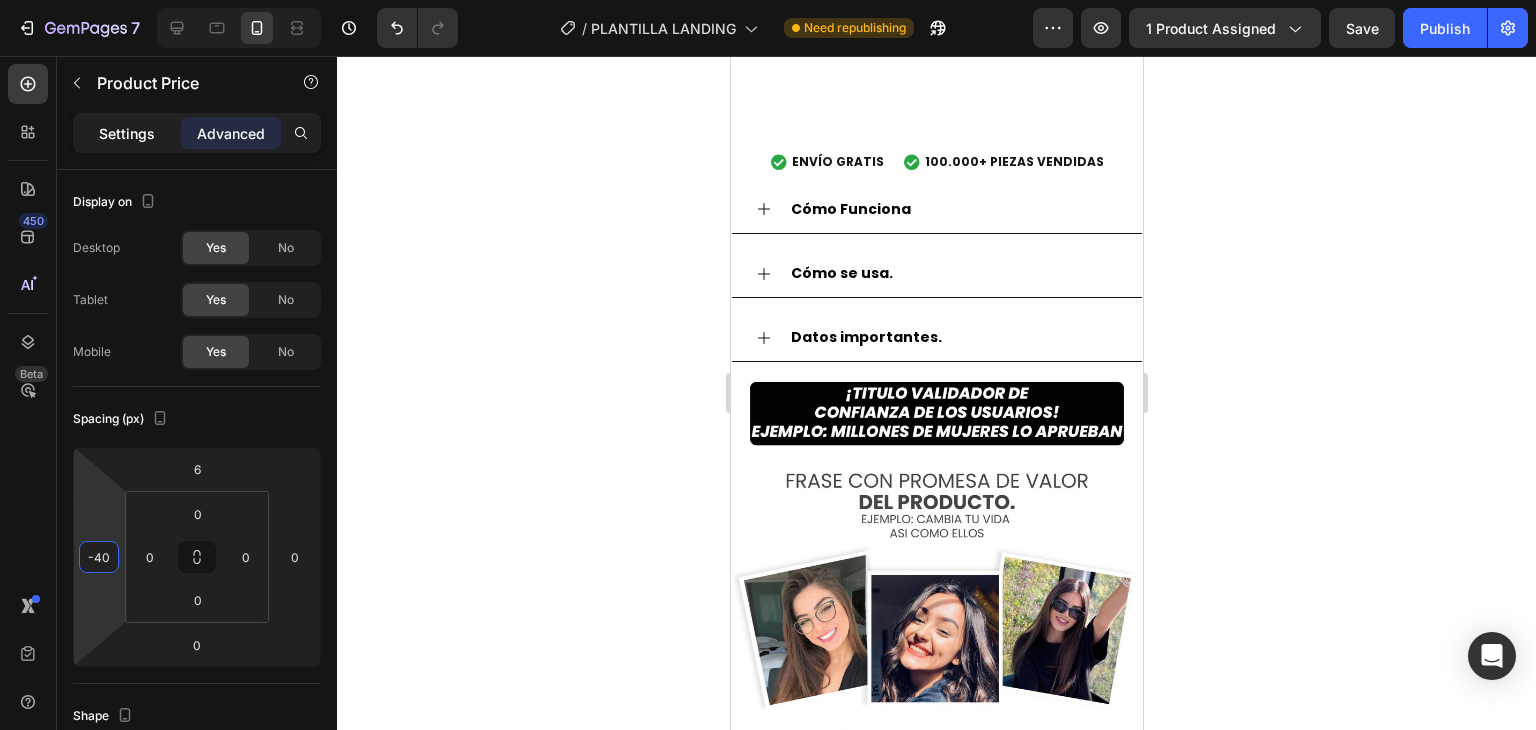 click on "Settings" at bounding box center (127, 133) 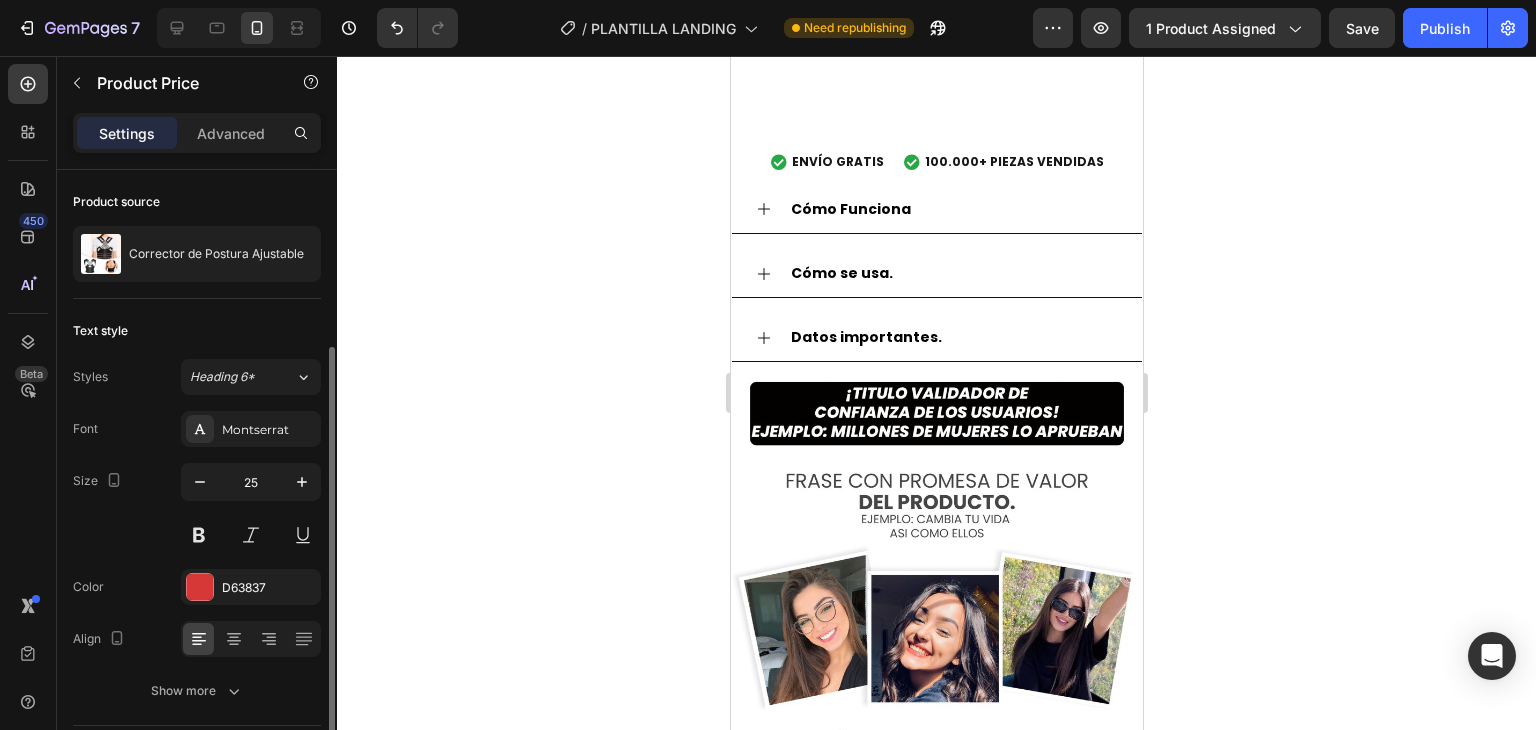 scroll, scrollTop: 187, scrollLeft: 0, axis: vertical 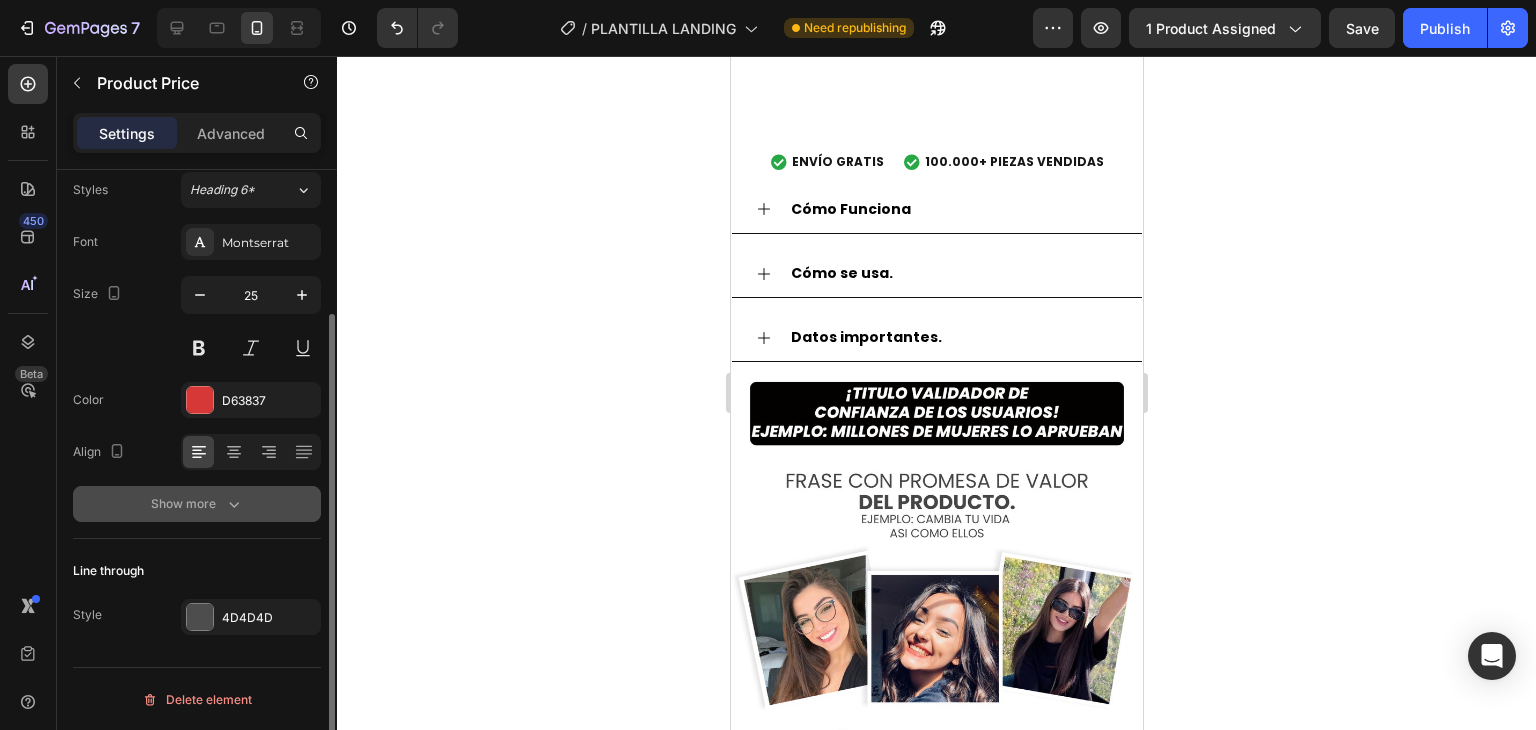 click on "Show more" at bounding box center (197, 504) 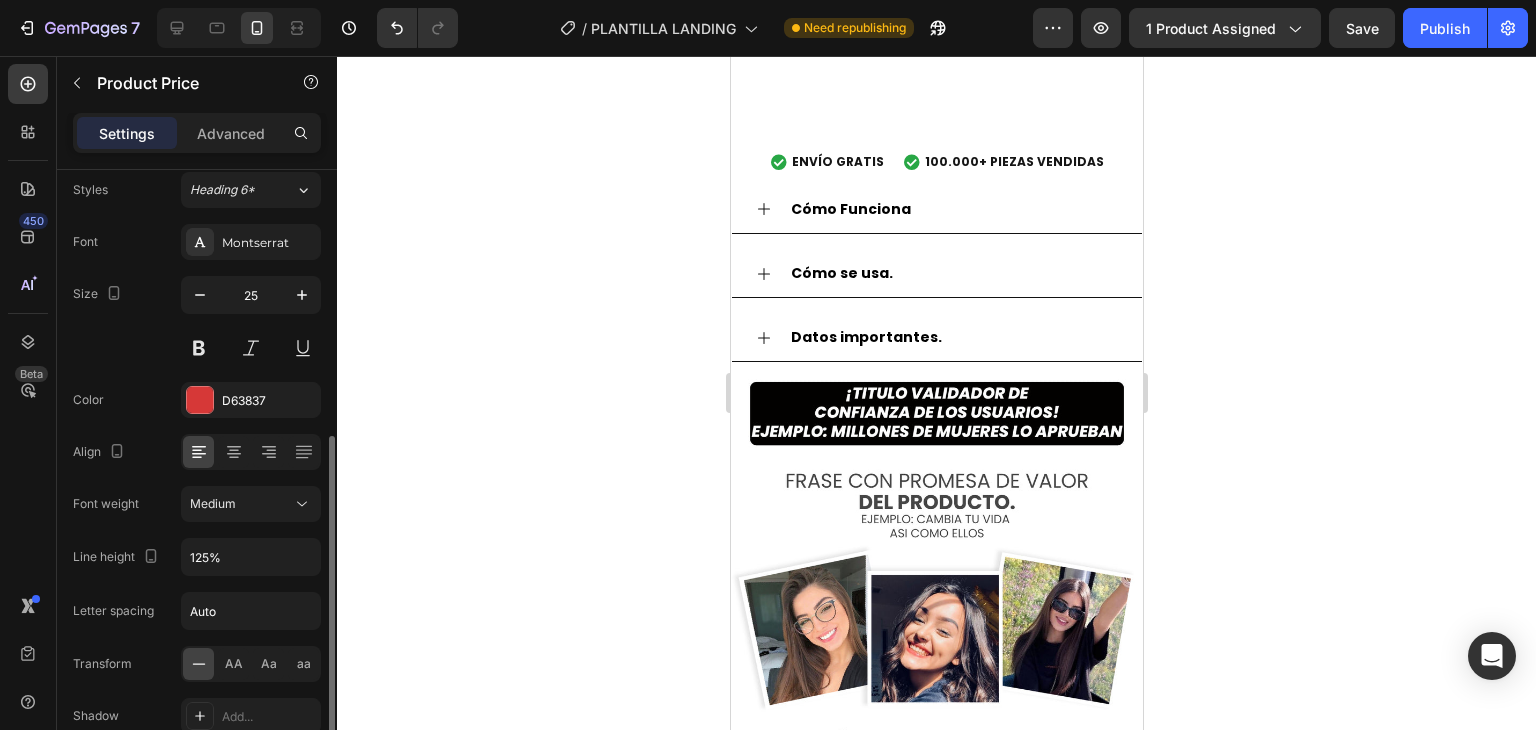 scroll, scrollTop: 450, scrollLeft: 0, axis: vertical 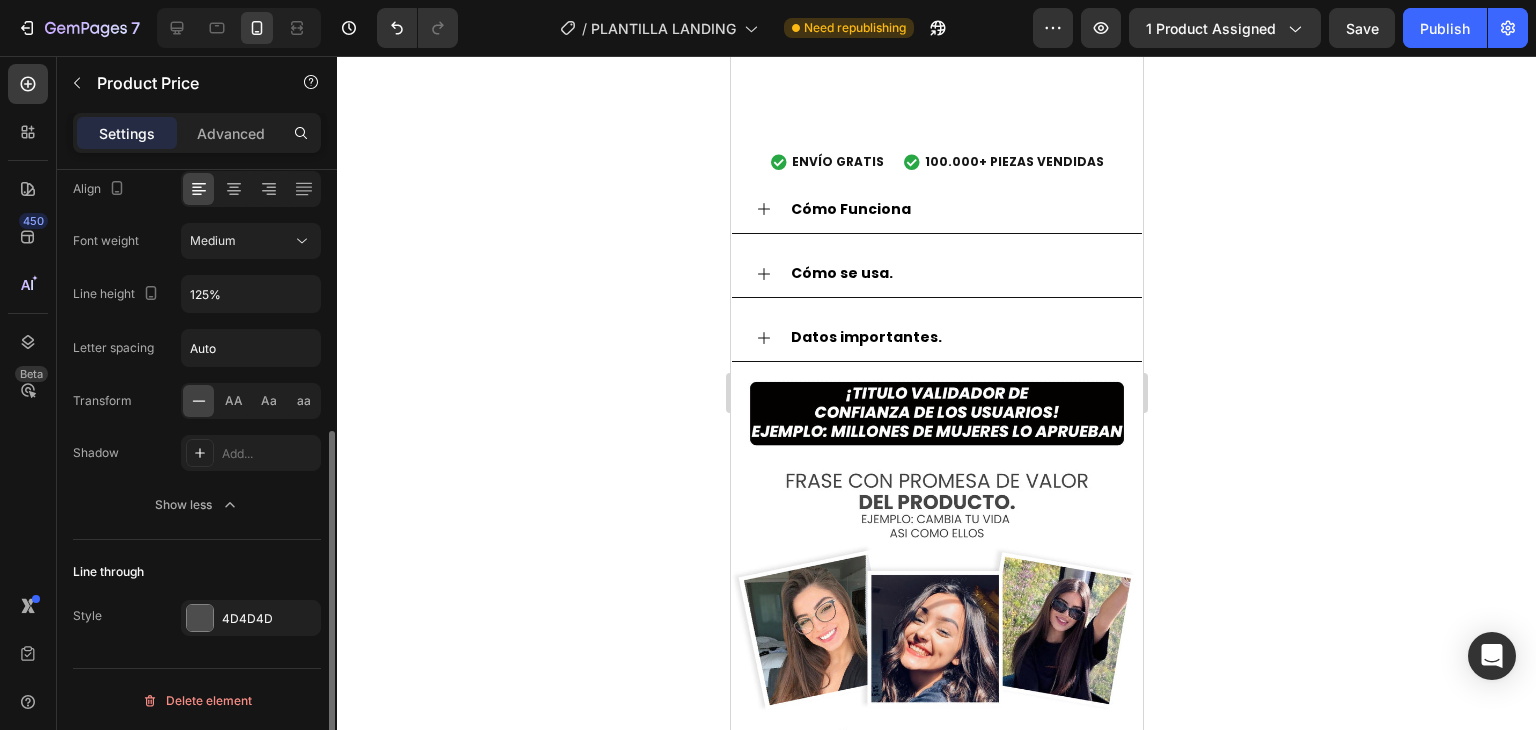 click 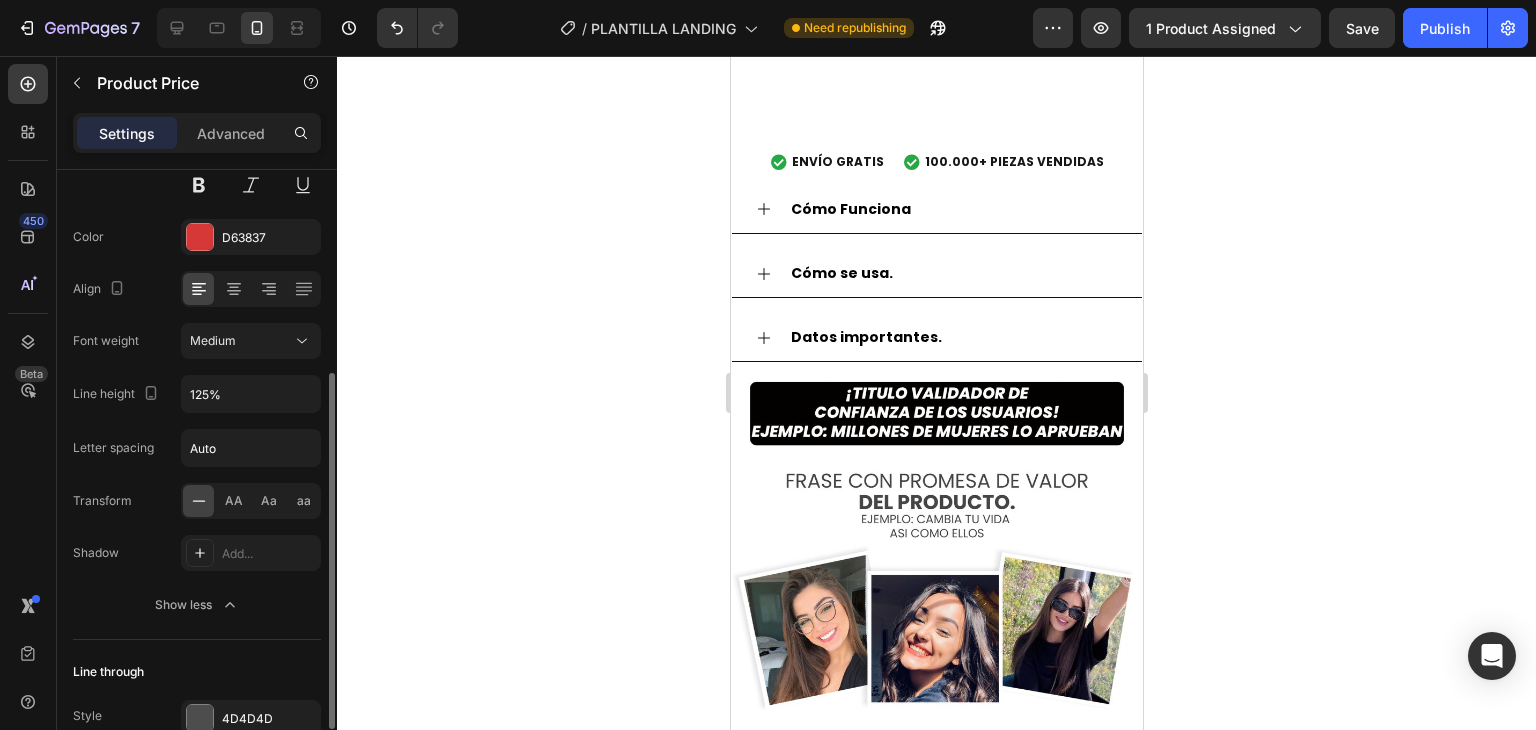 scroll, scrollTop: 250, scrollLeft: 0, axis: vertical 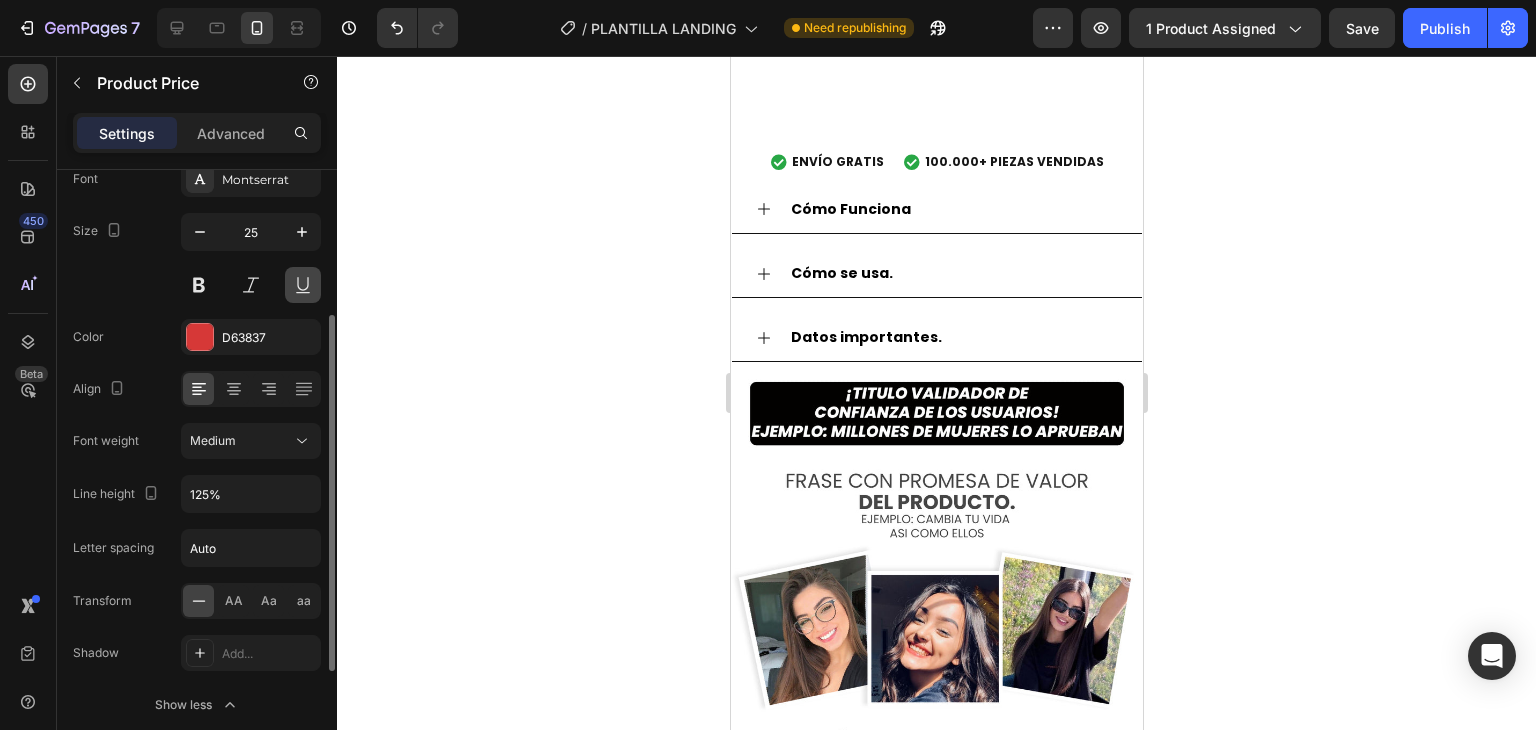 click at bounding box center [303, 285] 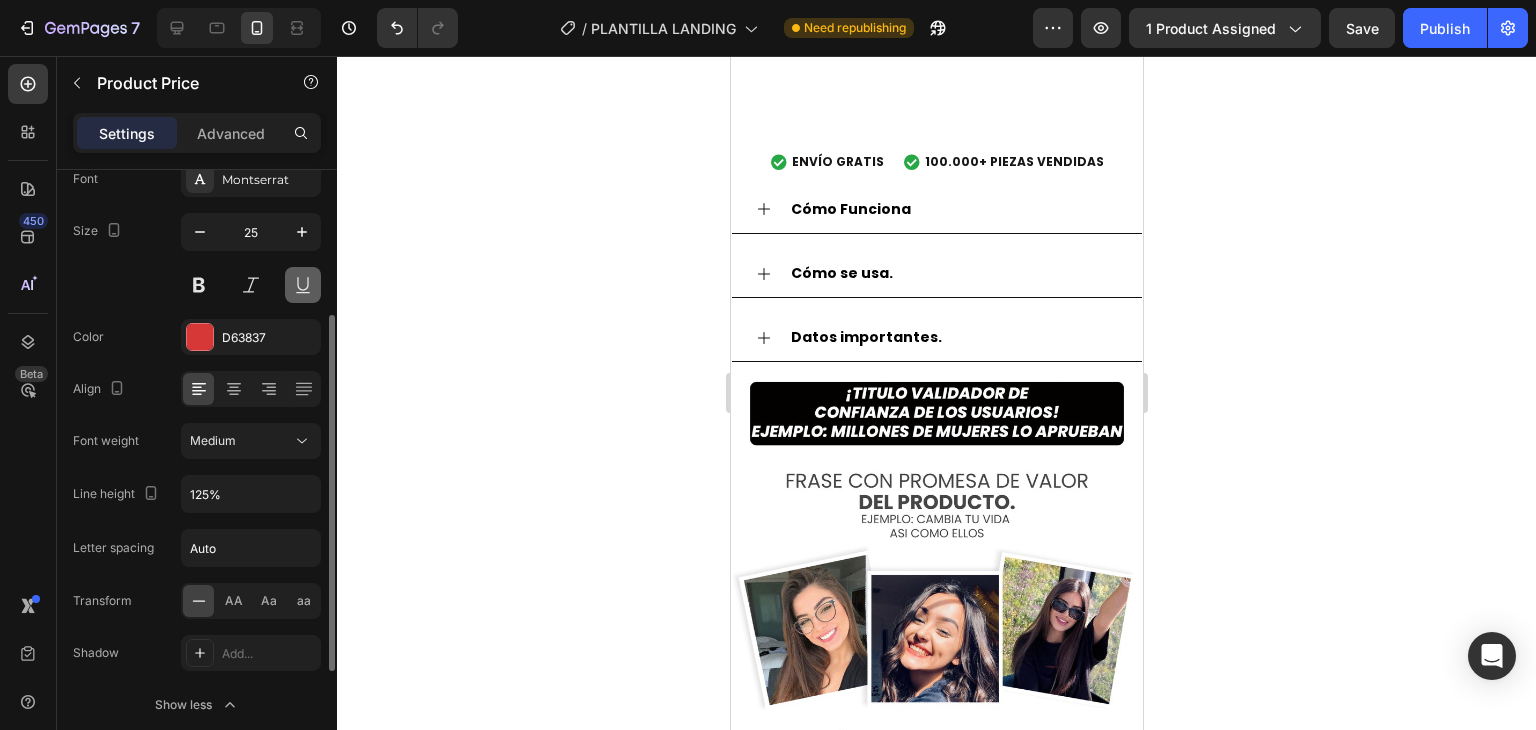 click at bounding box center (303, 285) 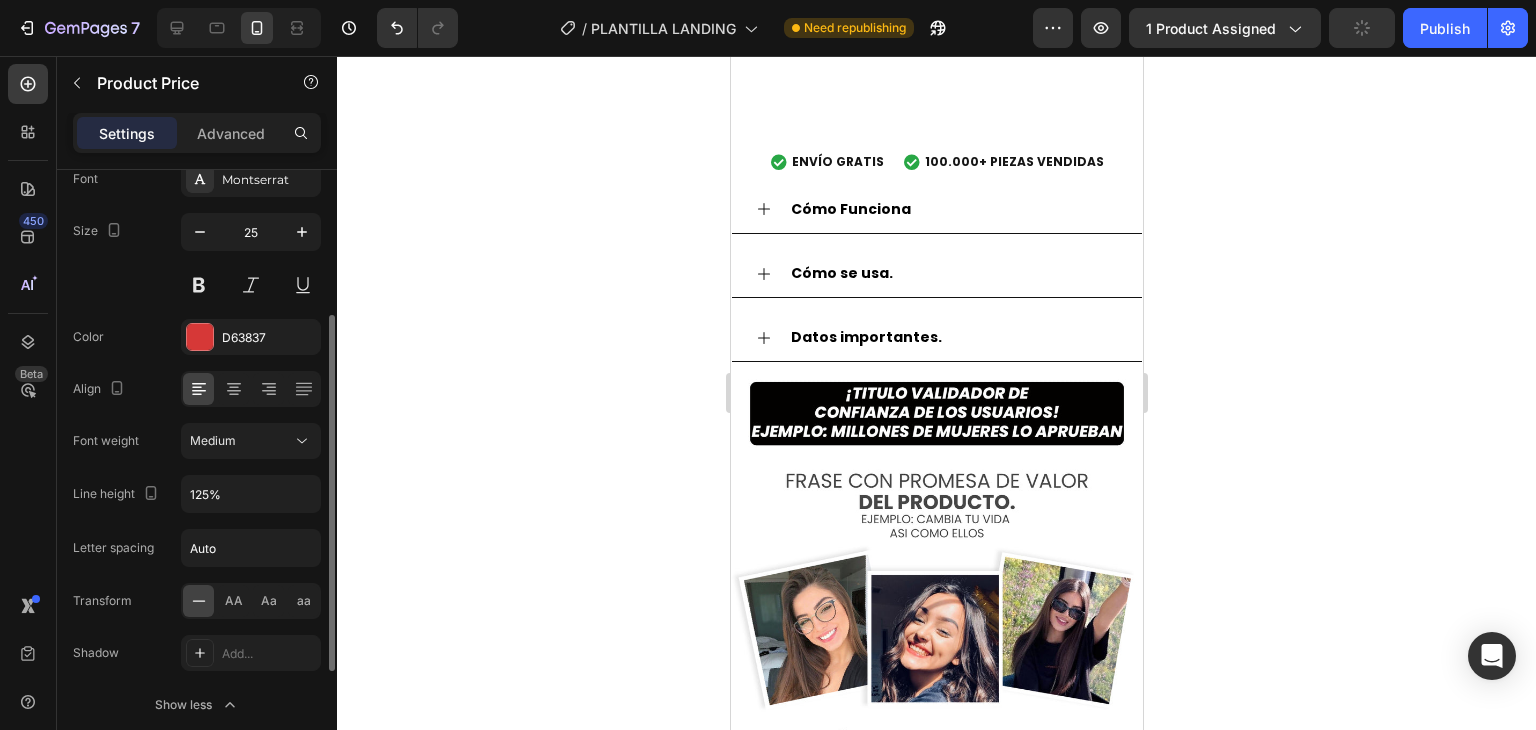 scroll, scrollTop: 150, scrollLeft: 0, axis: vertical 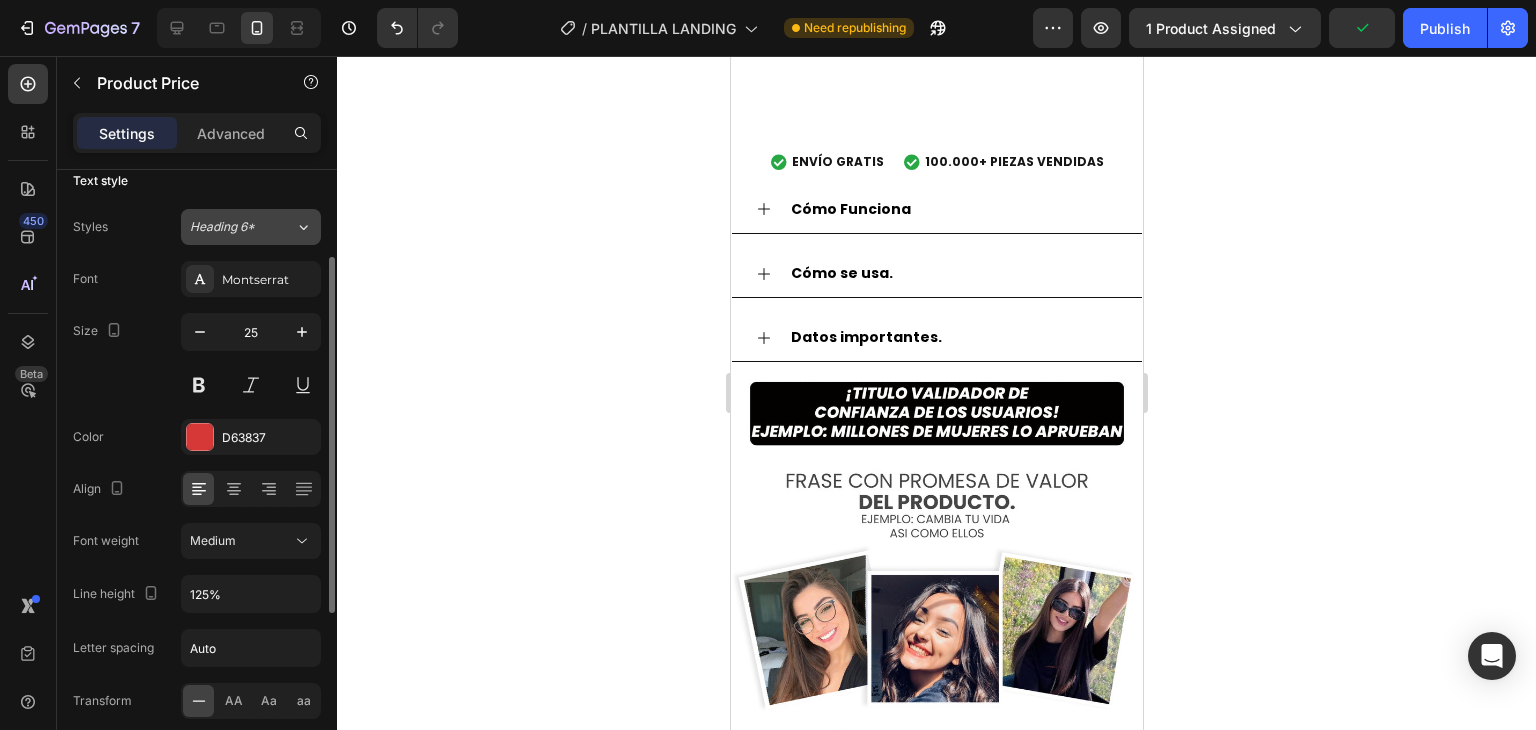 click on "Heading 6*" at bounding box center [242, 227] 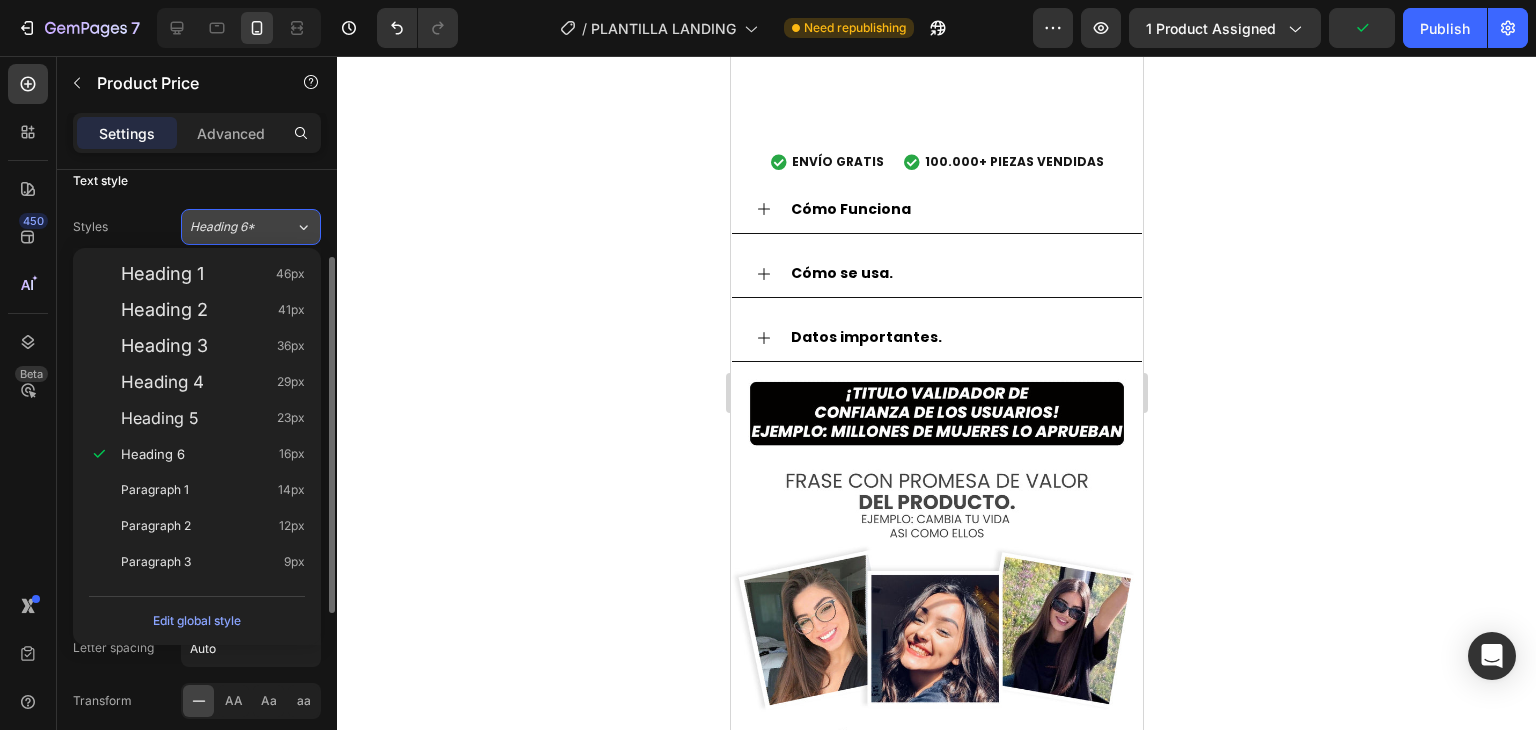 click on "Heading 6*" at bounding box center [242, 227] 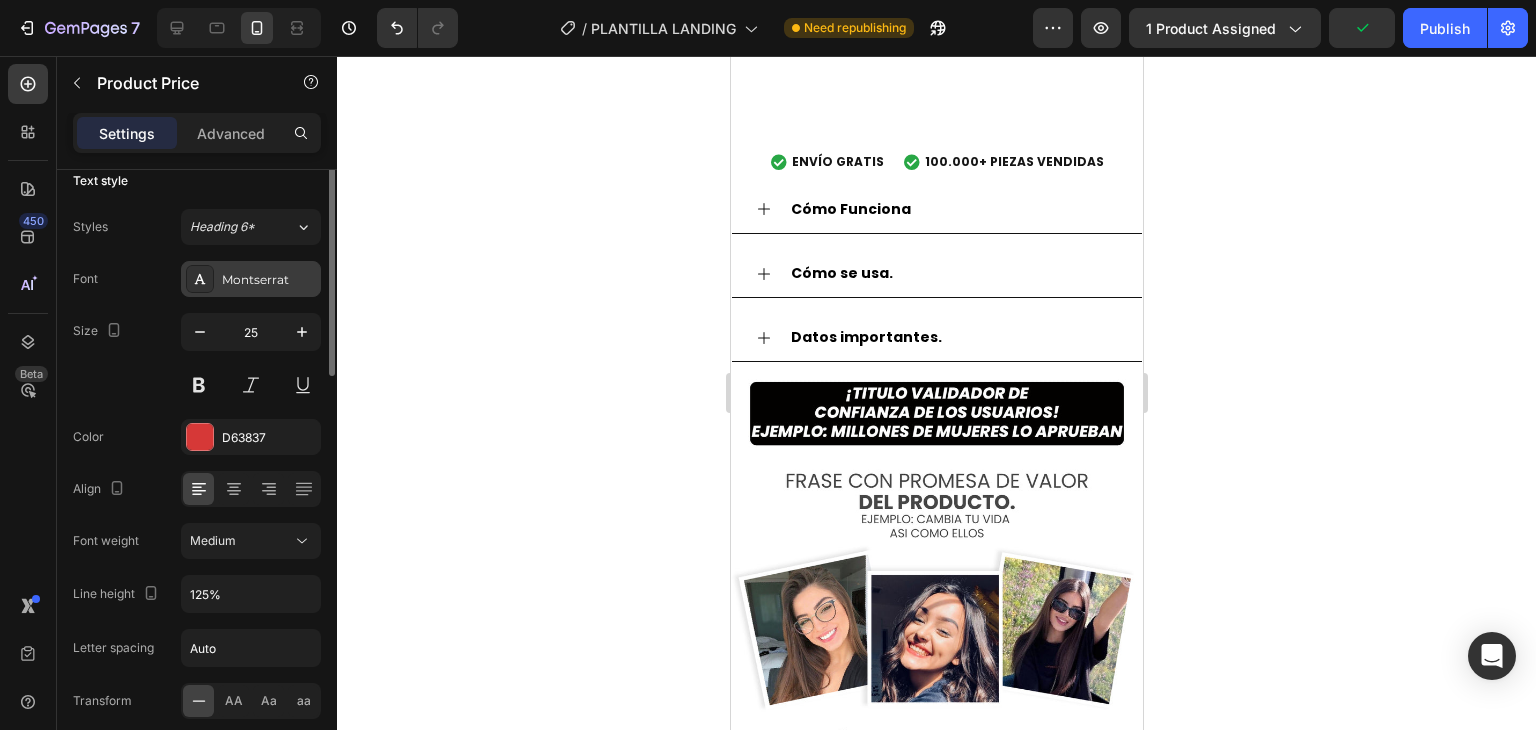 scroll, scrollTop: 0, scrollLeft: 0, axis: both 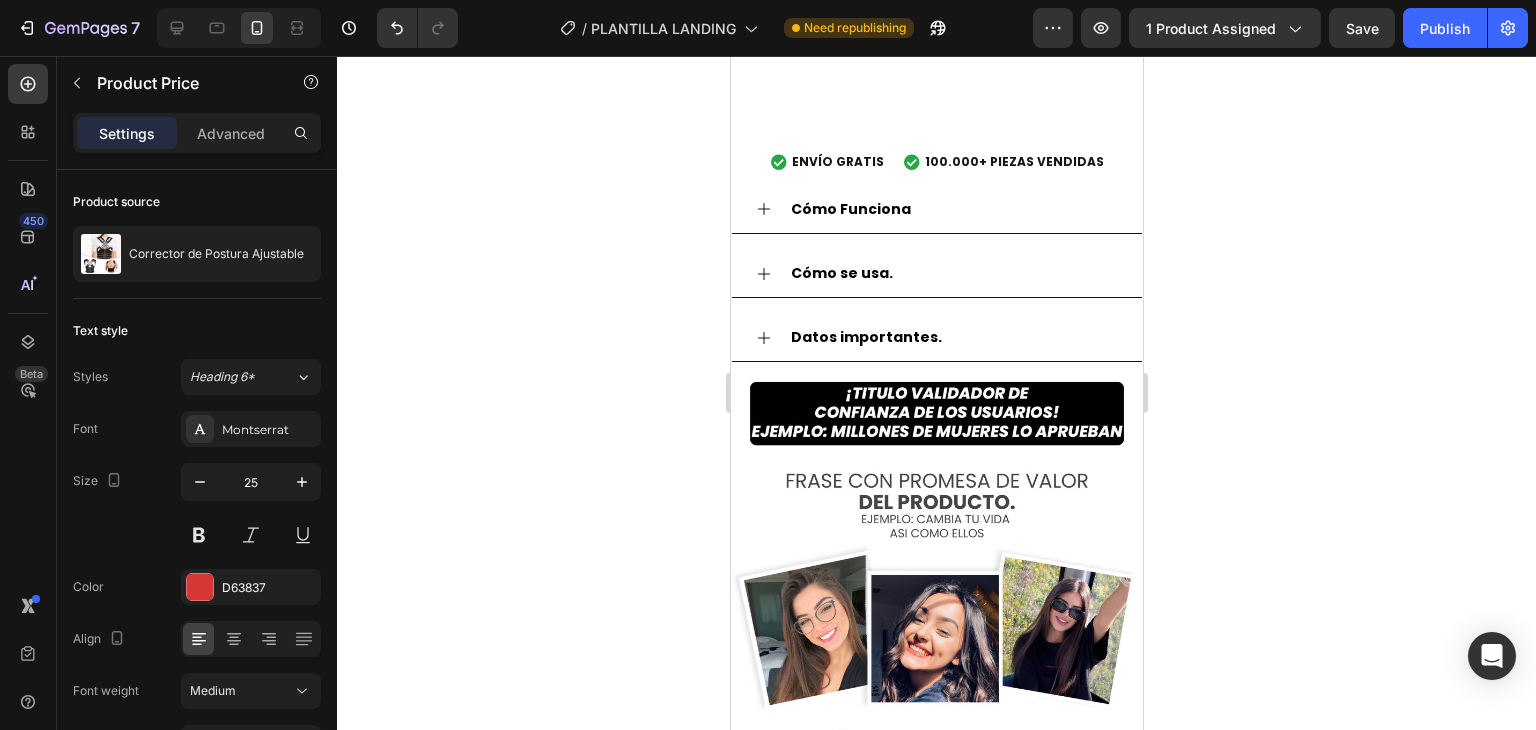 click 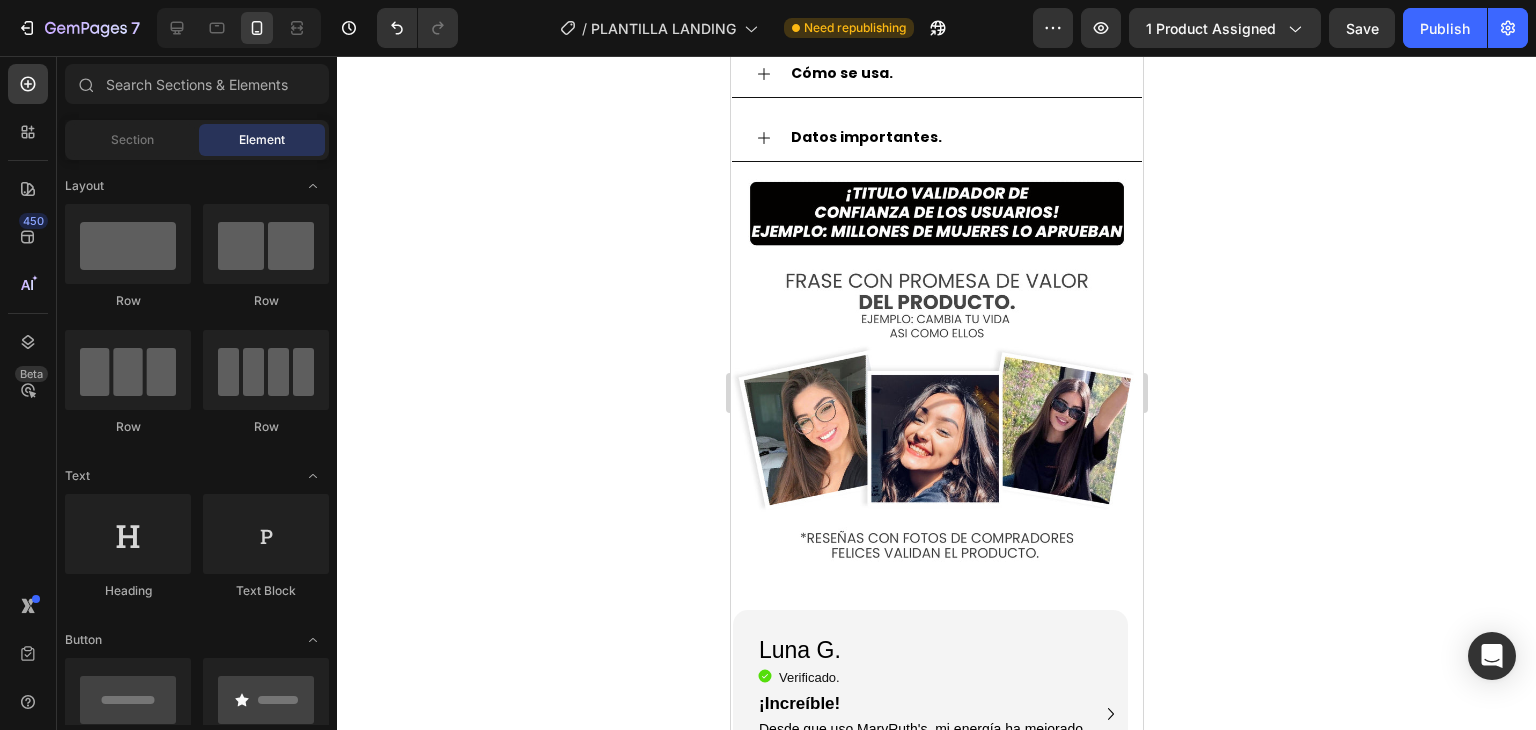 scroll, scrollTop: 2400, scrollLeft: 0, axis: vertical 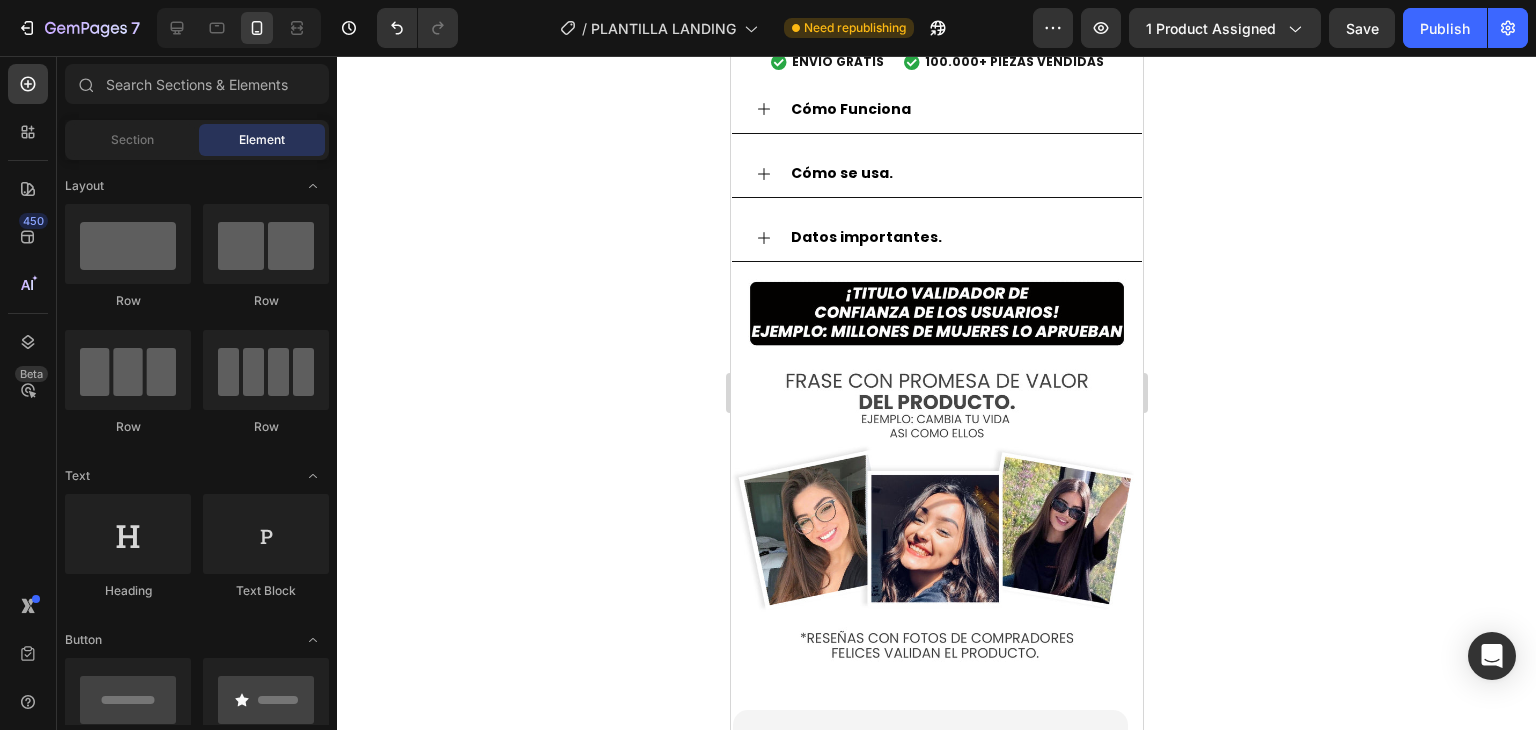 click on "$59.900,00" at bounding box center [1002, -285] 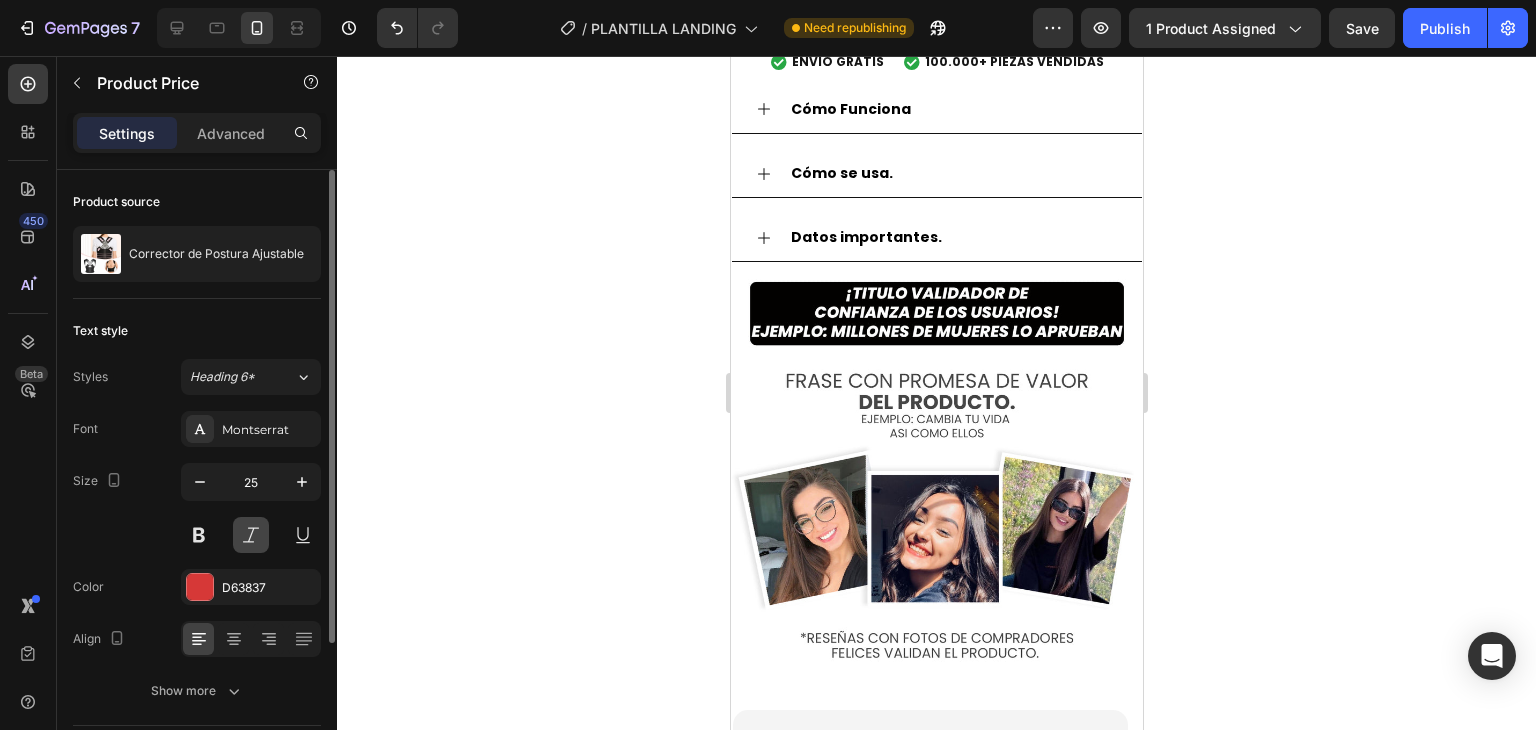 scroll, scrollTop: 100, scrollLeft: 0, axis: vertical 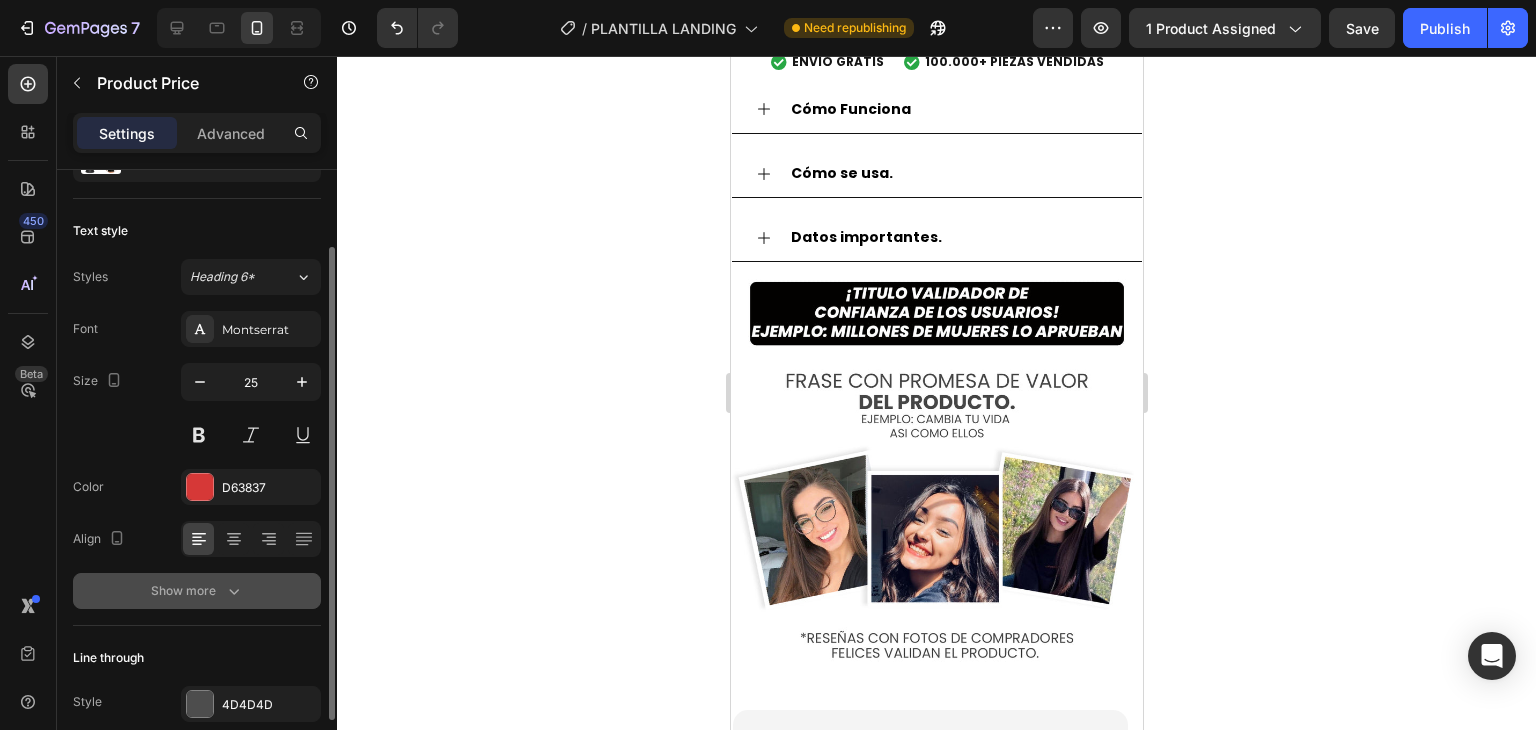 click on "Show more" at bounding box center (197, 591) 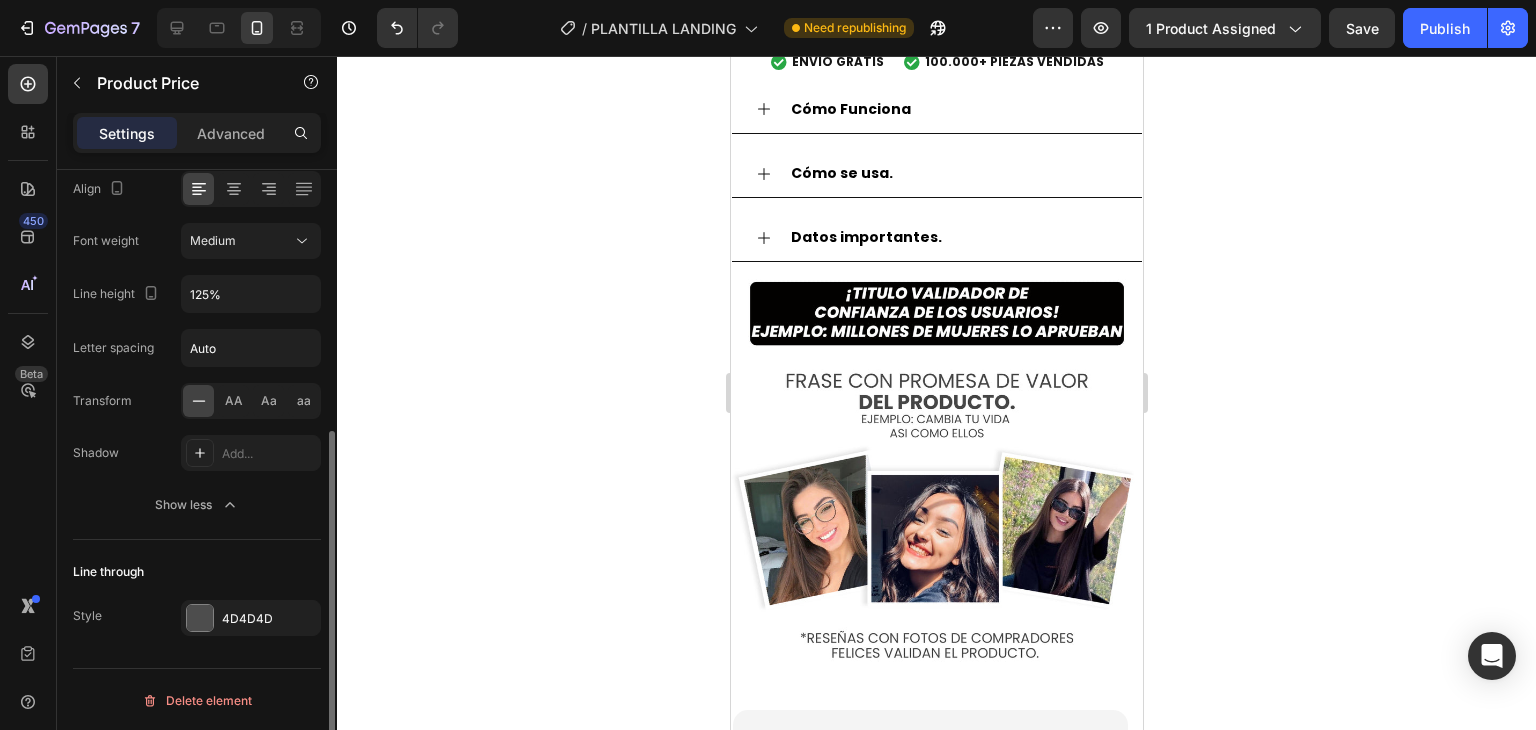 scroll, scrollTop: 0, scrollLeft: 0, axis: both 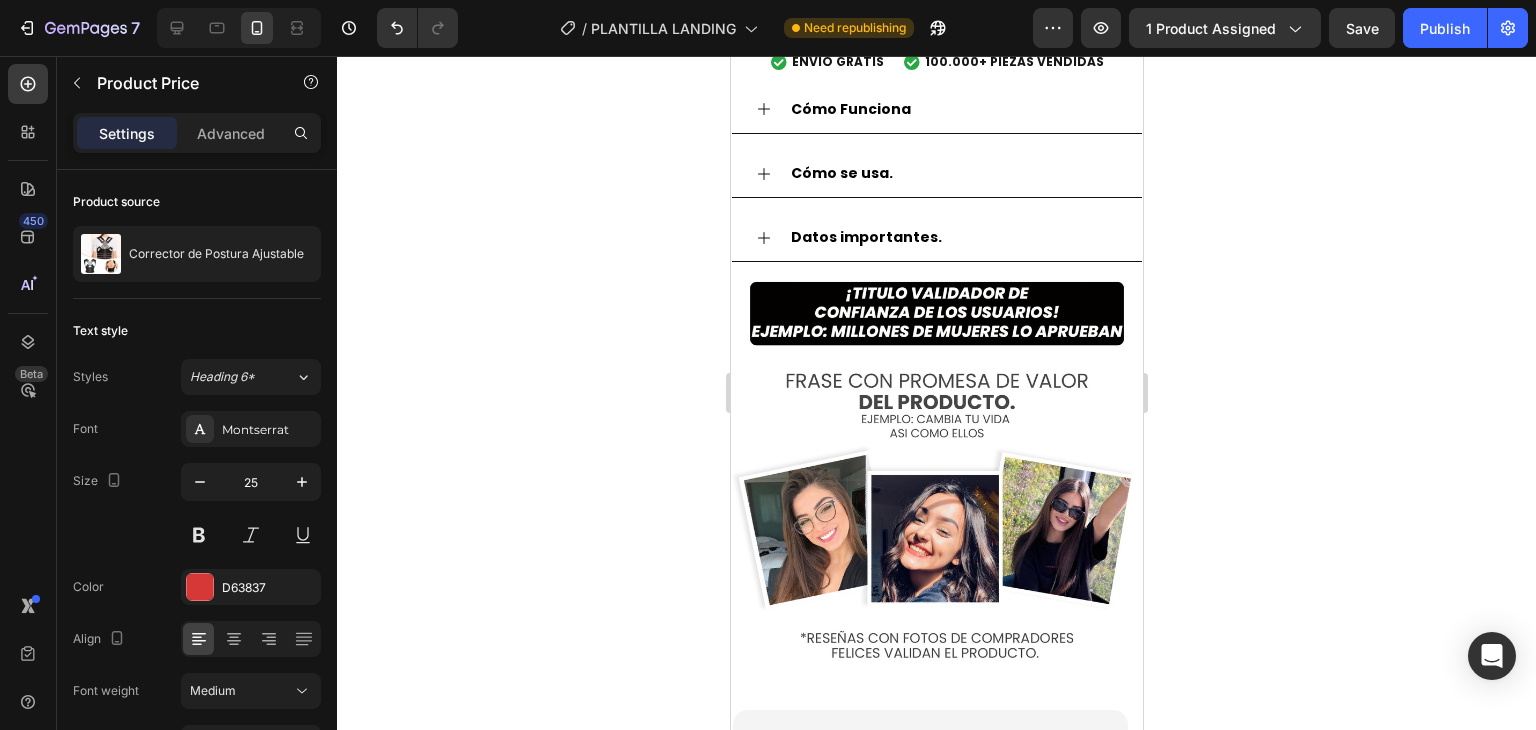 click on "Edit content in Shopify" at bounding box center (1072, -321) 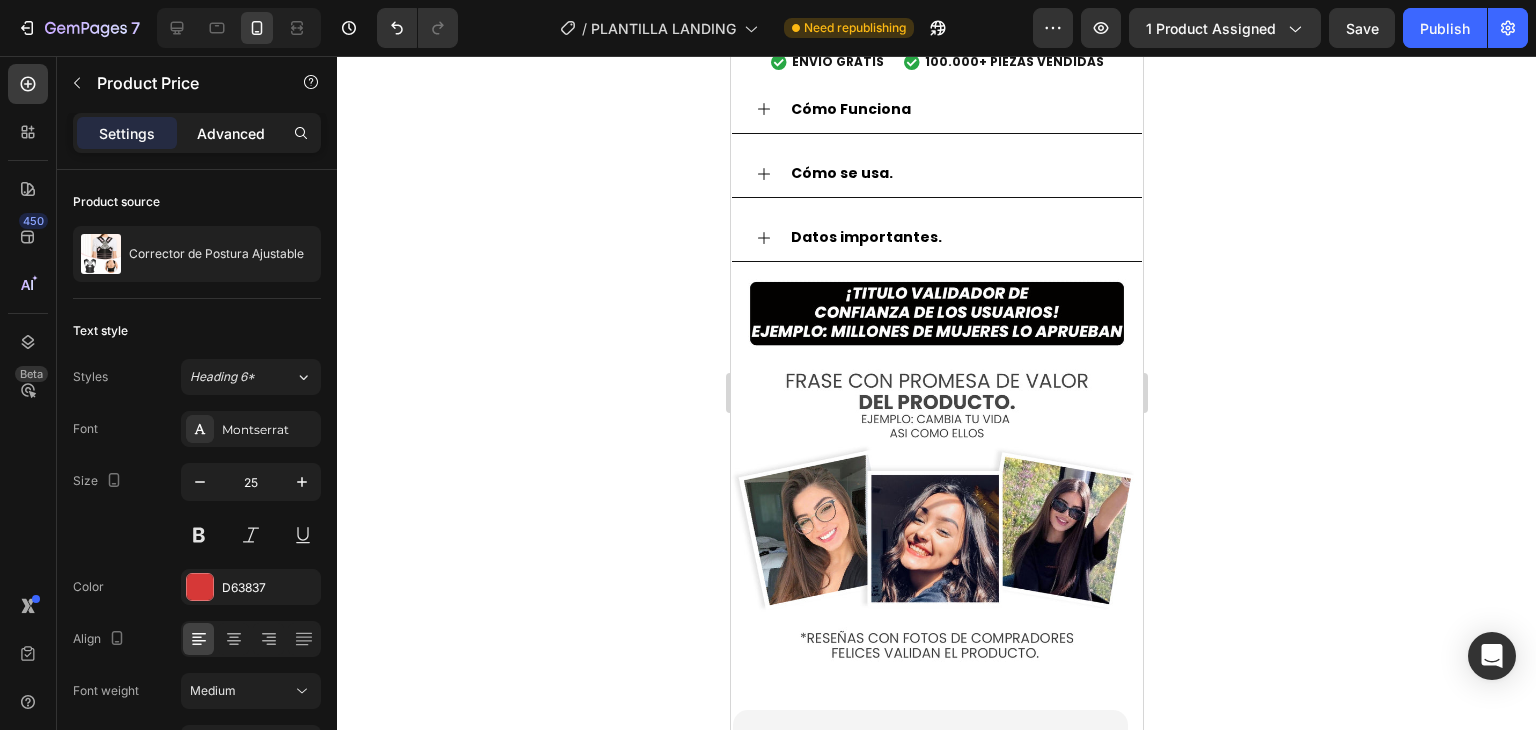 click on "Advanced" at bounding box center [231, 133] 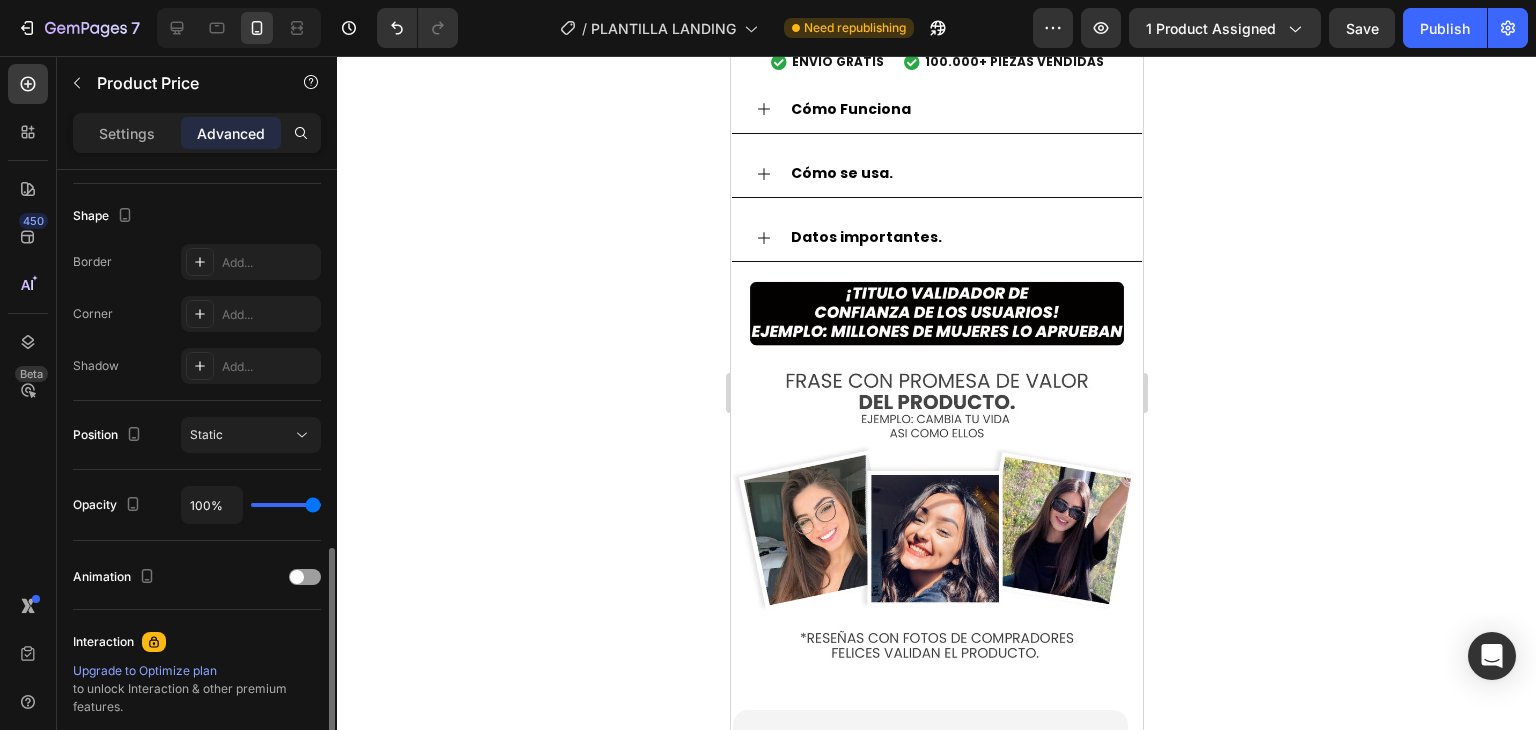 scroll, scrollTop: 715, scrollLeft: 0, axis: vertical 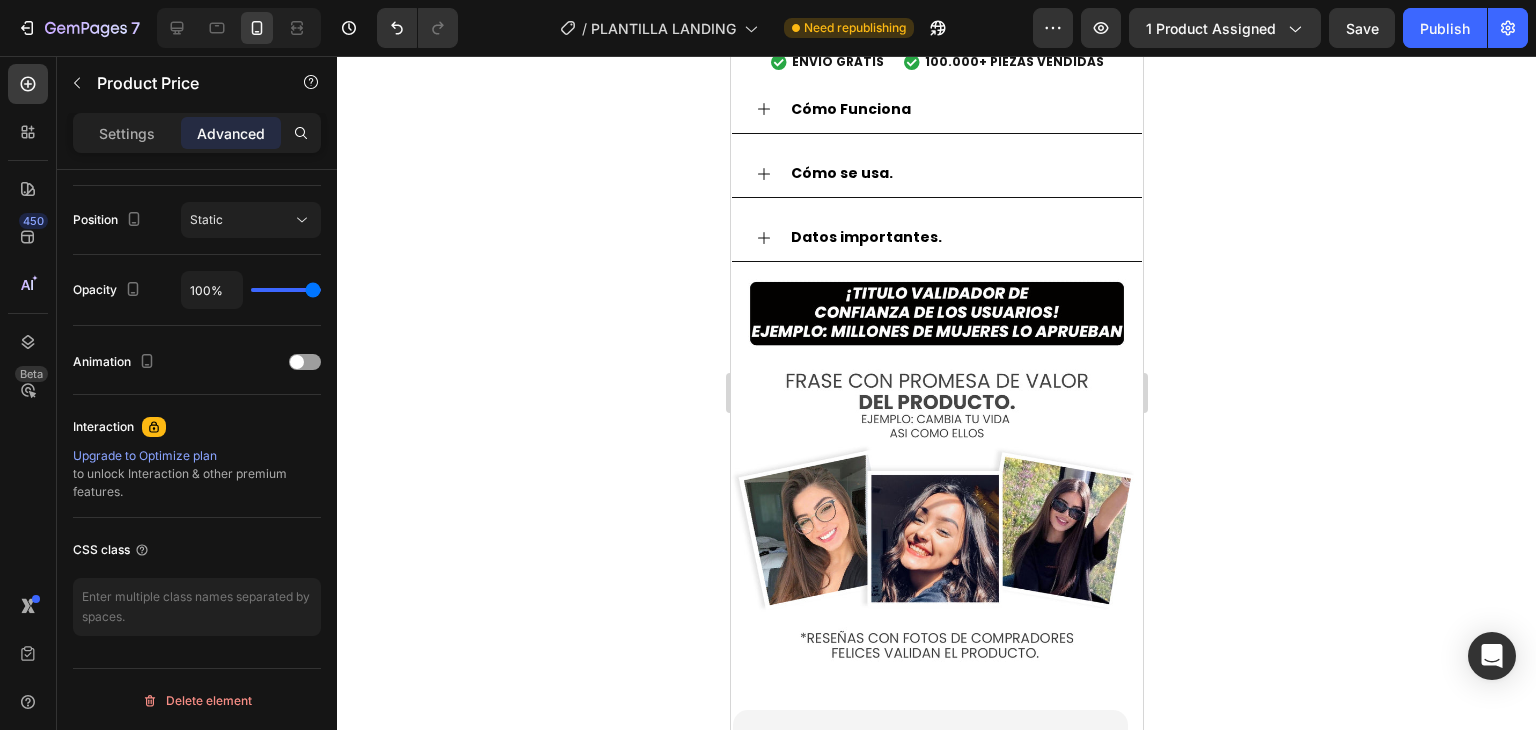 click 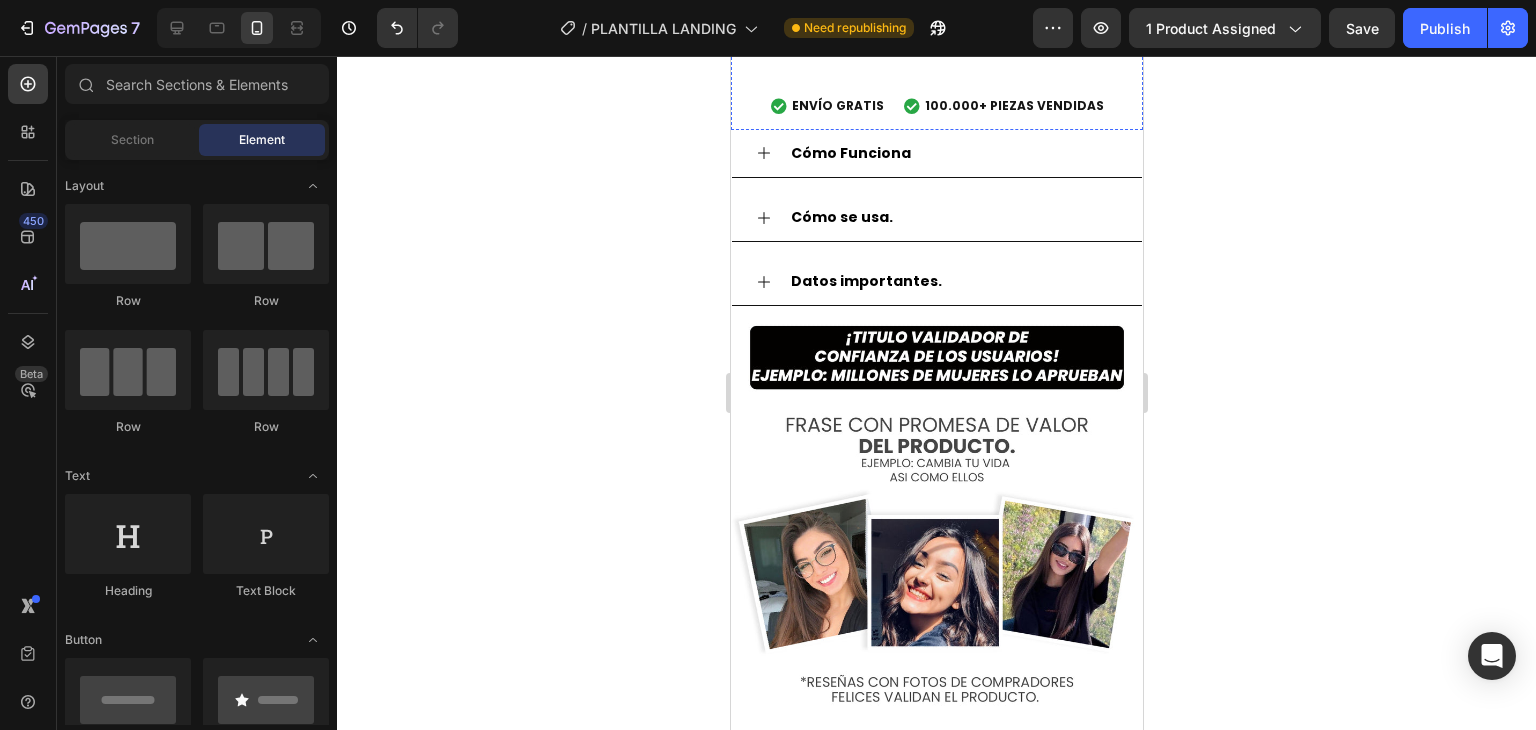scroll, scrollTop: 2400, scrollLeft: 0, axis: vertical 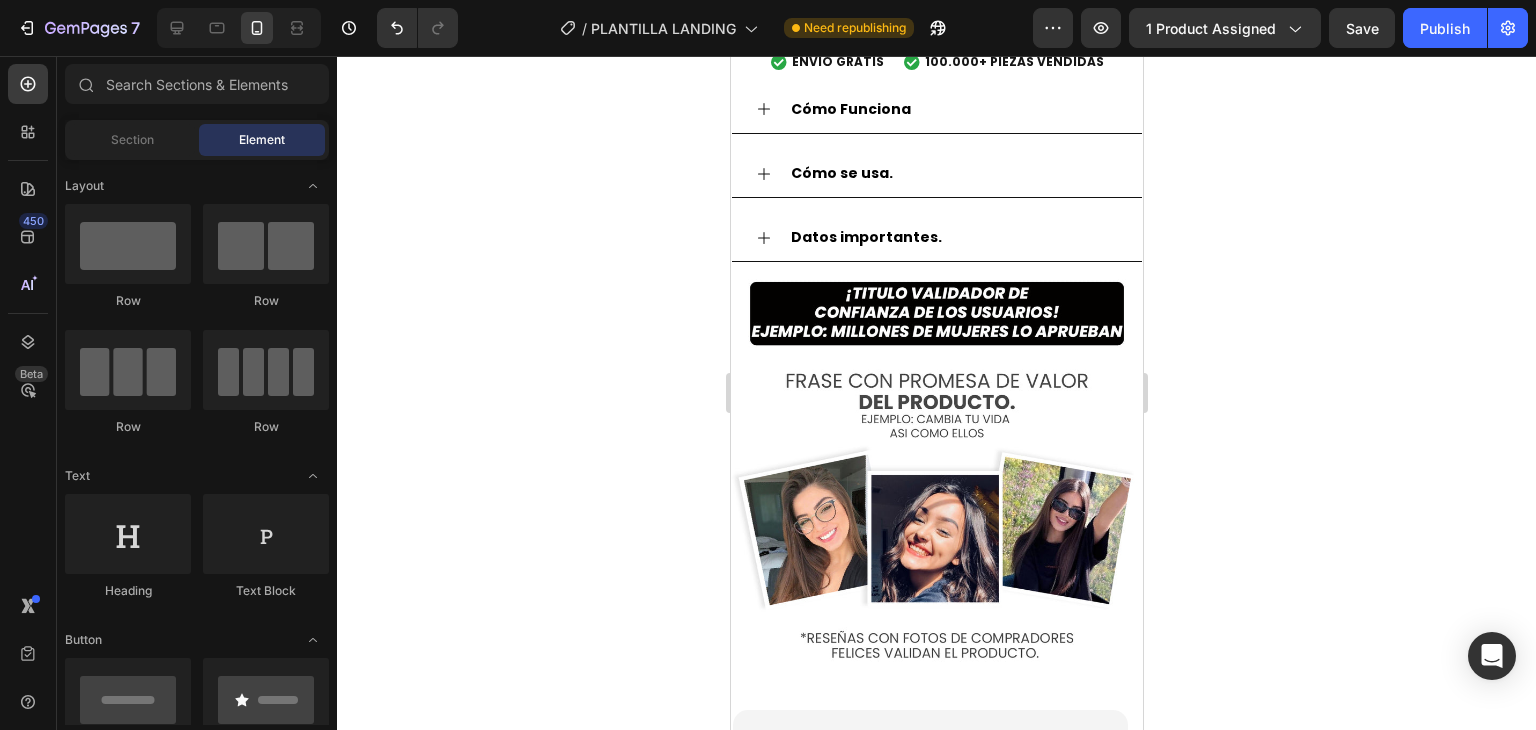 click on "$59.900,00" at bounding box center (1002, -285) 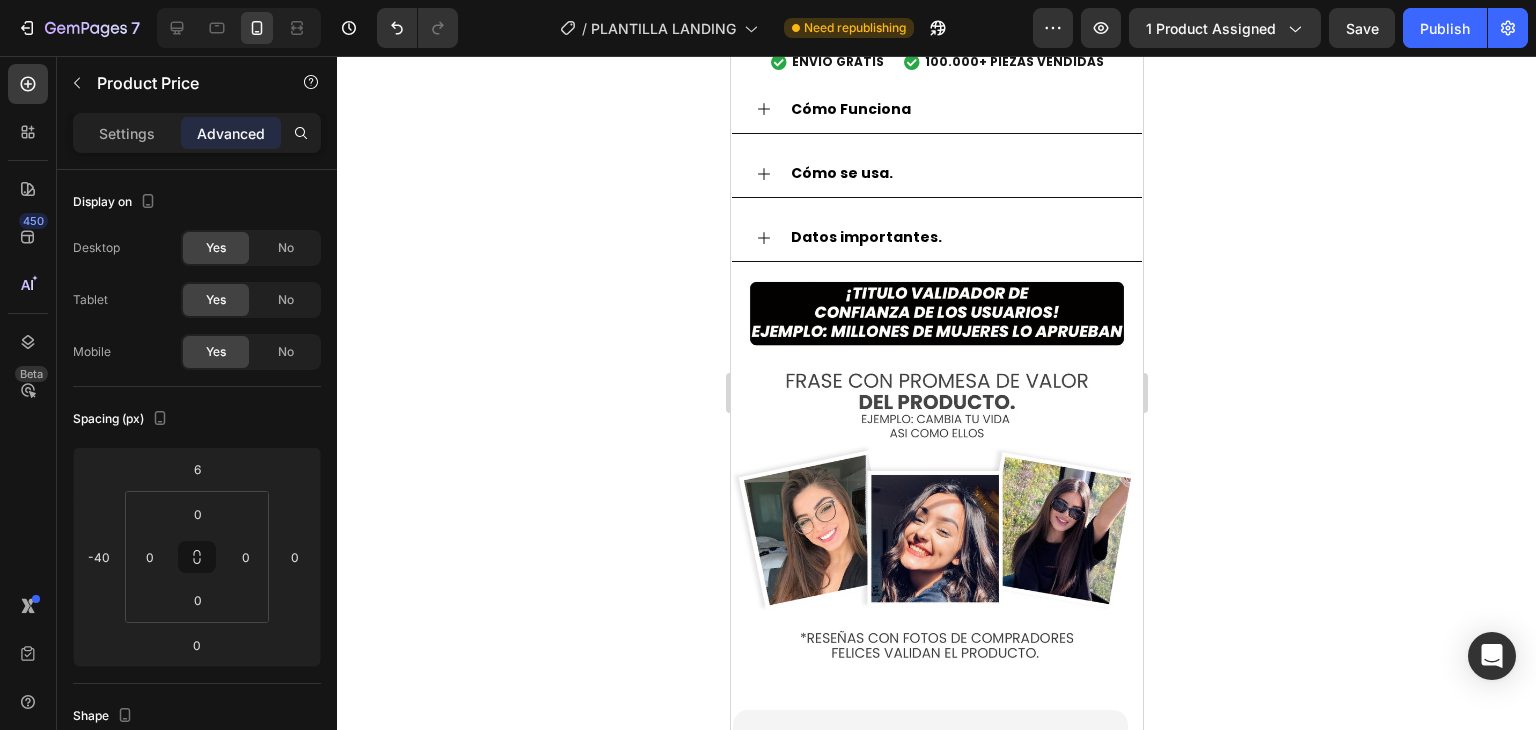 click on "$59.900,00 Product Price Product Price ahorrando 54% Discount Tag $59.900,00 Product Price Product Price Row   0" at bounding box center [936, -274] 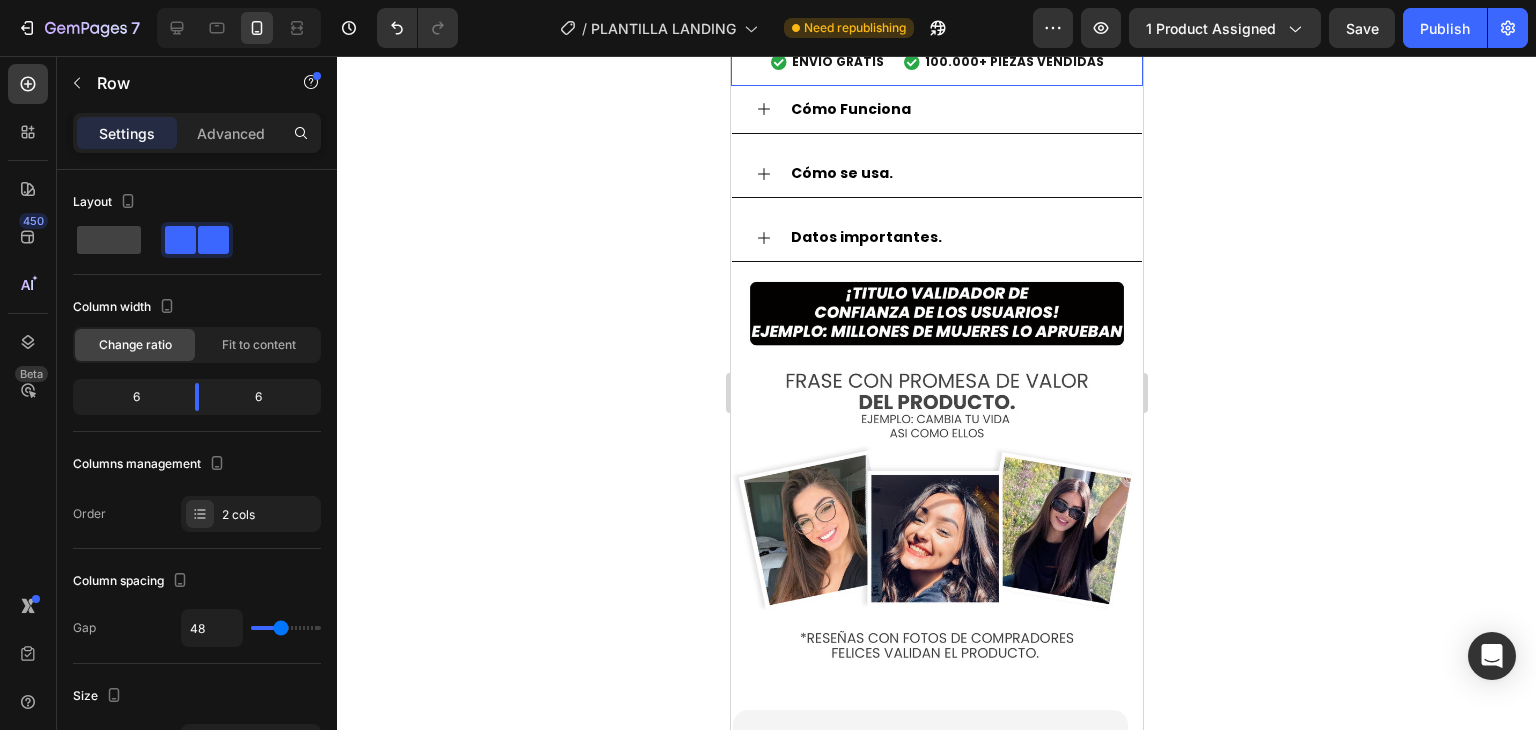click 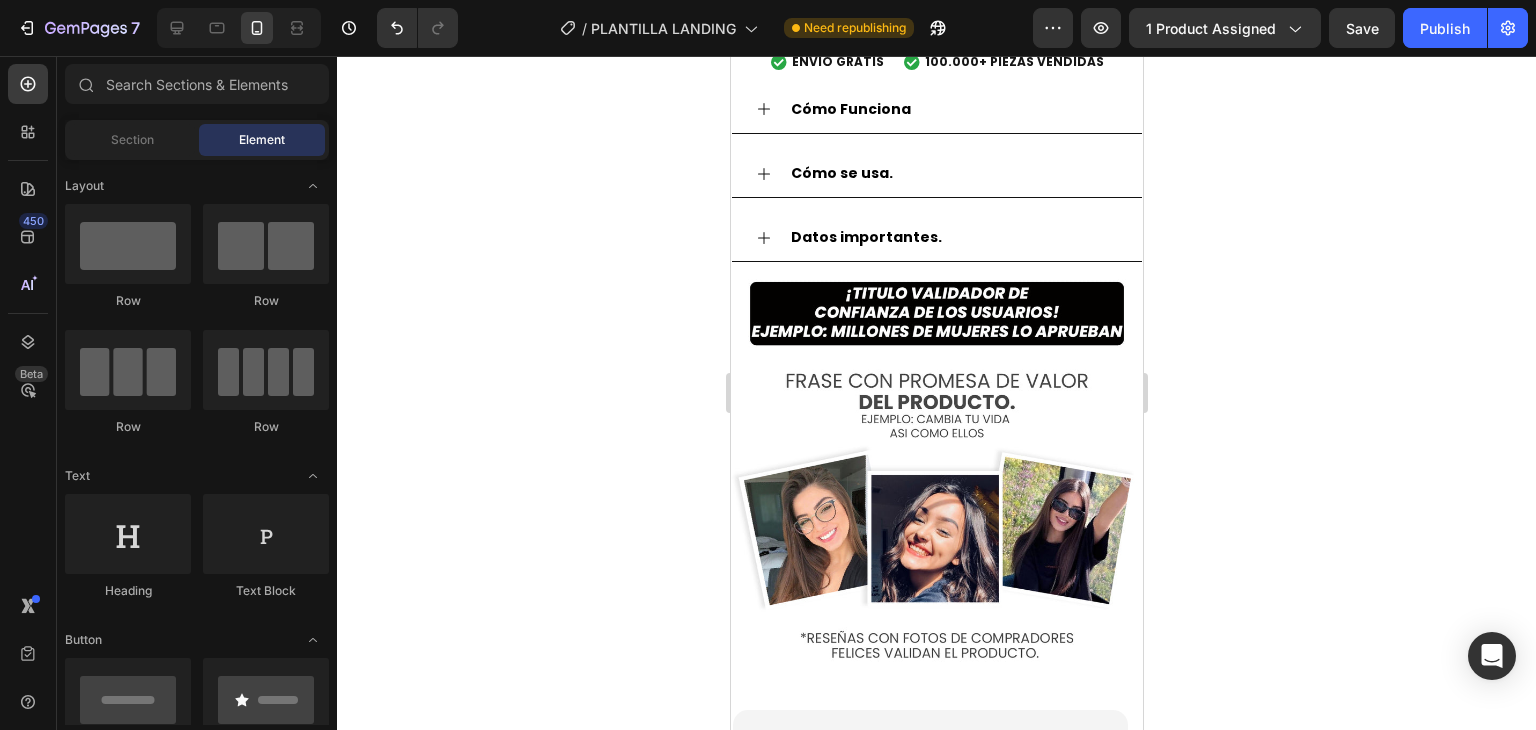 click on "$59.900,00" at bounding box center [829, -289] 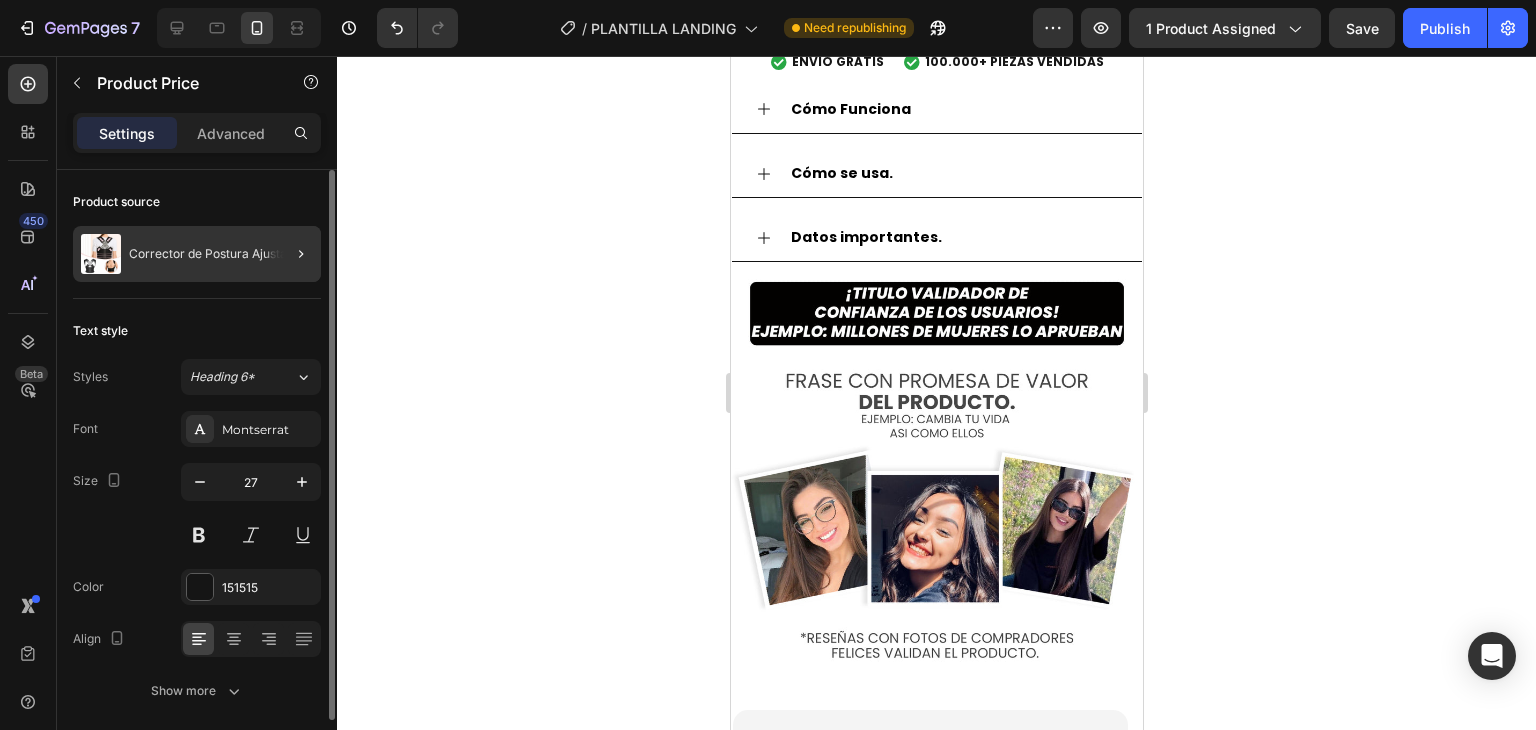 click 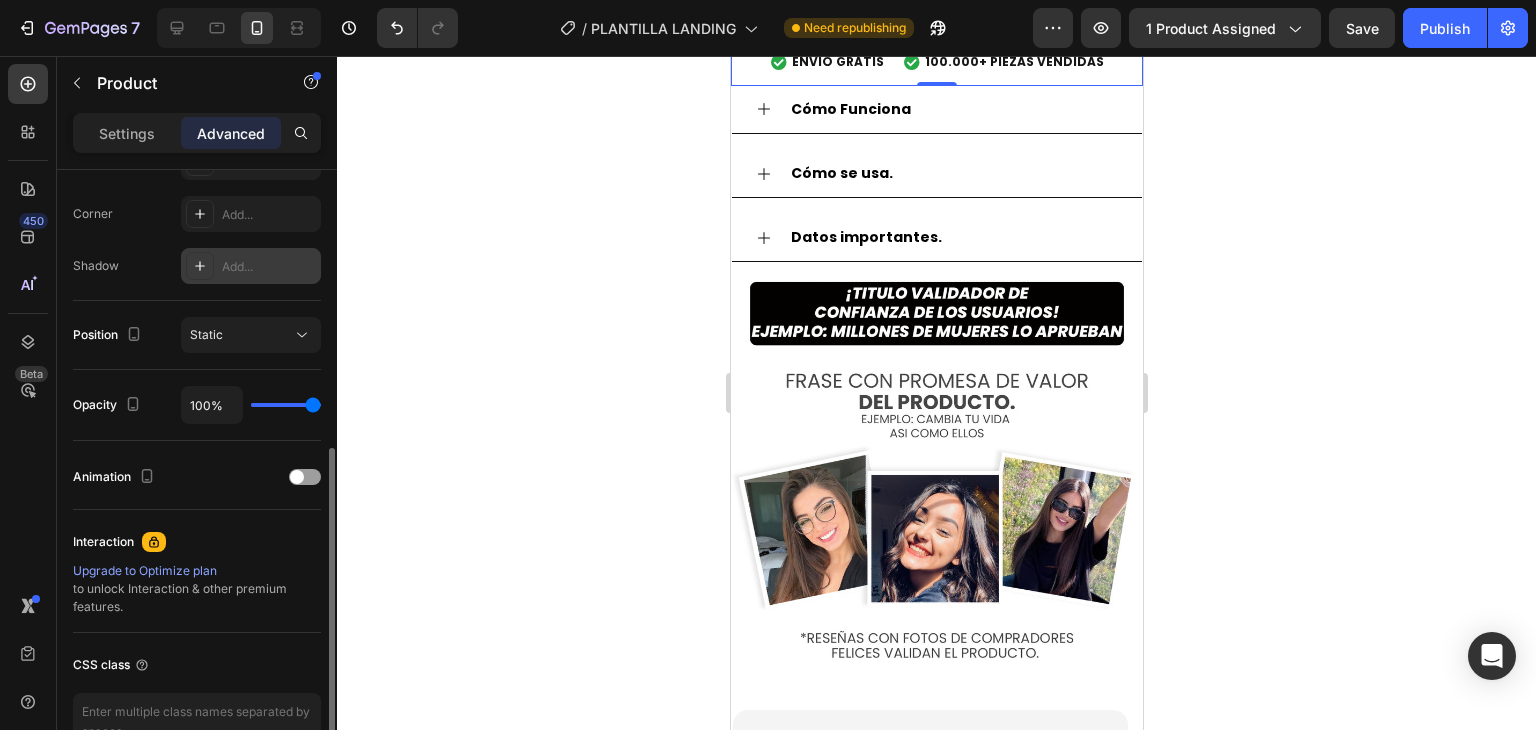 scroll, scrollTop: 715, scrollLeft: 0, axis: vertical 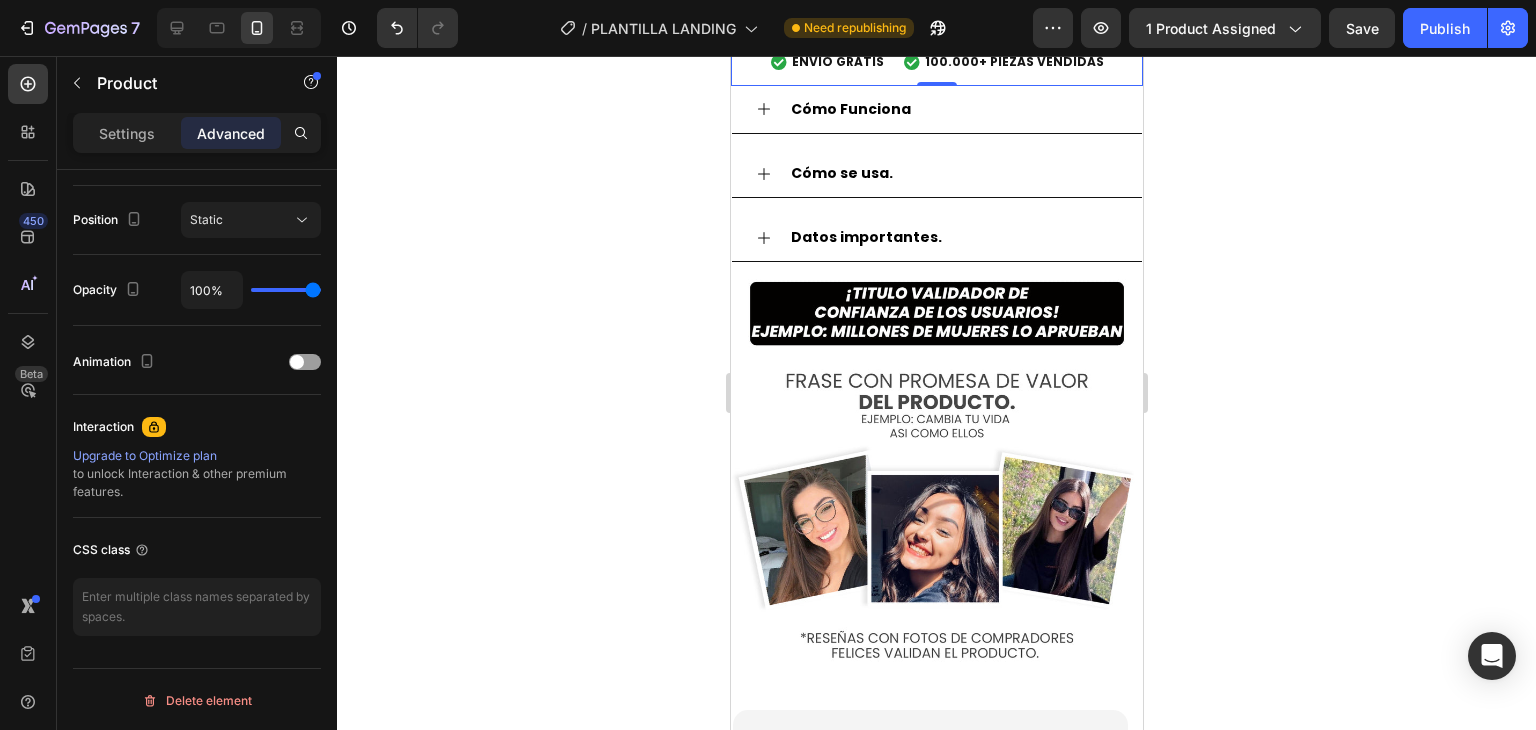 click on "Save" at bounding box center [1362, 28] 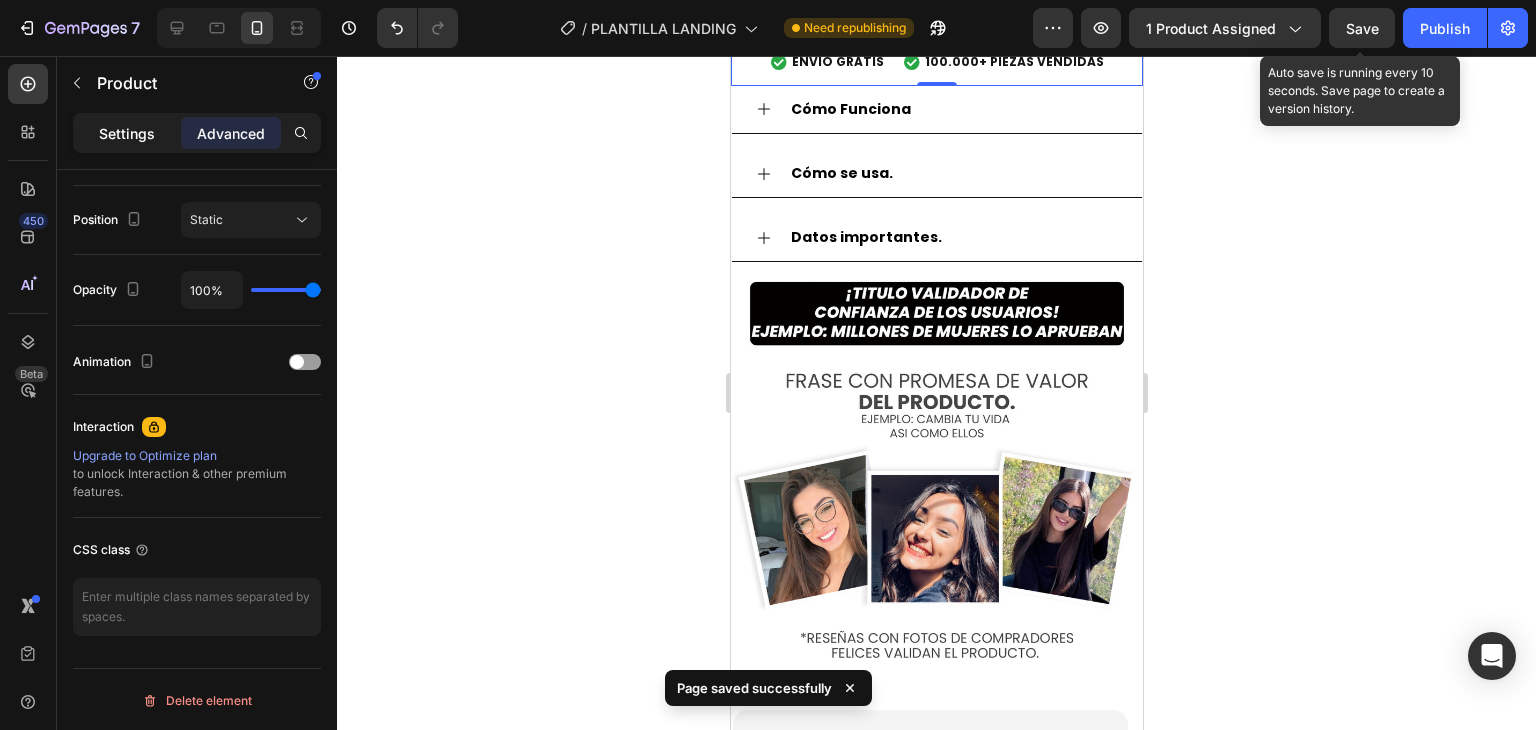 click on "Settings" at bounding box center [127, 133] 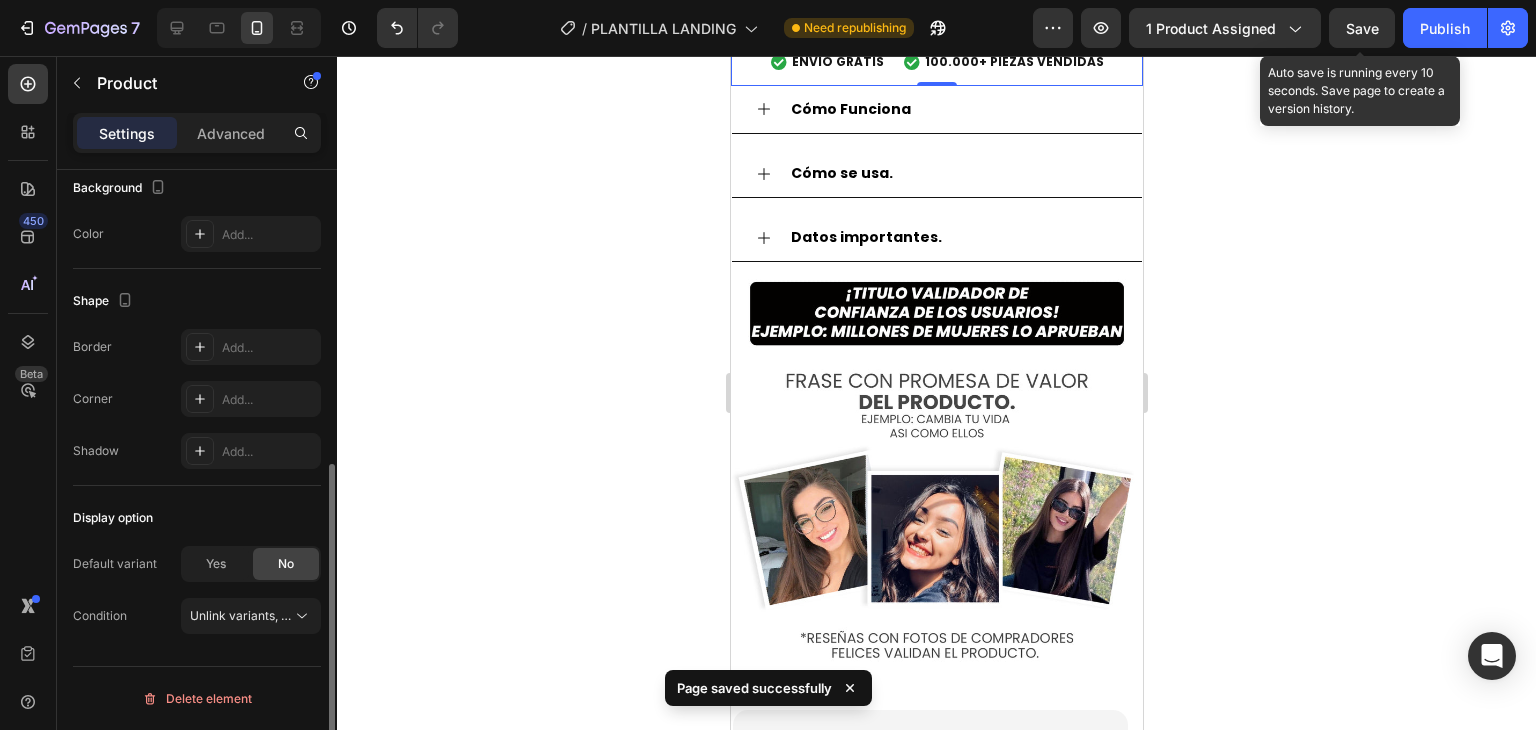 scroll, scrollTop: 568, scrollLeft: 0, axis: vertical 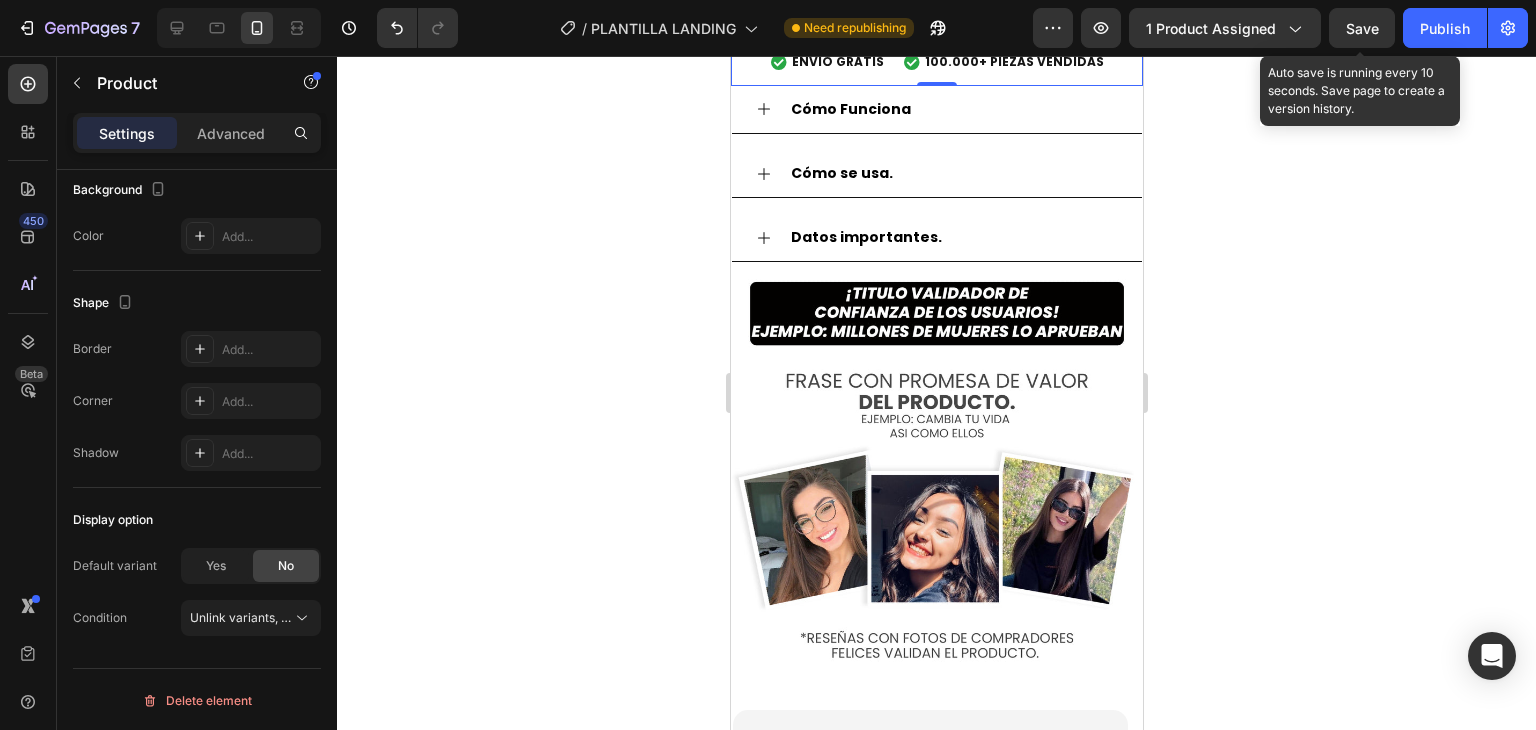 click on "$59.900,00" at bounding box center (829, -289) 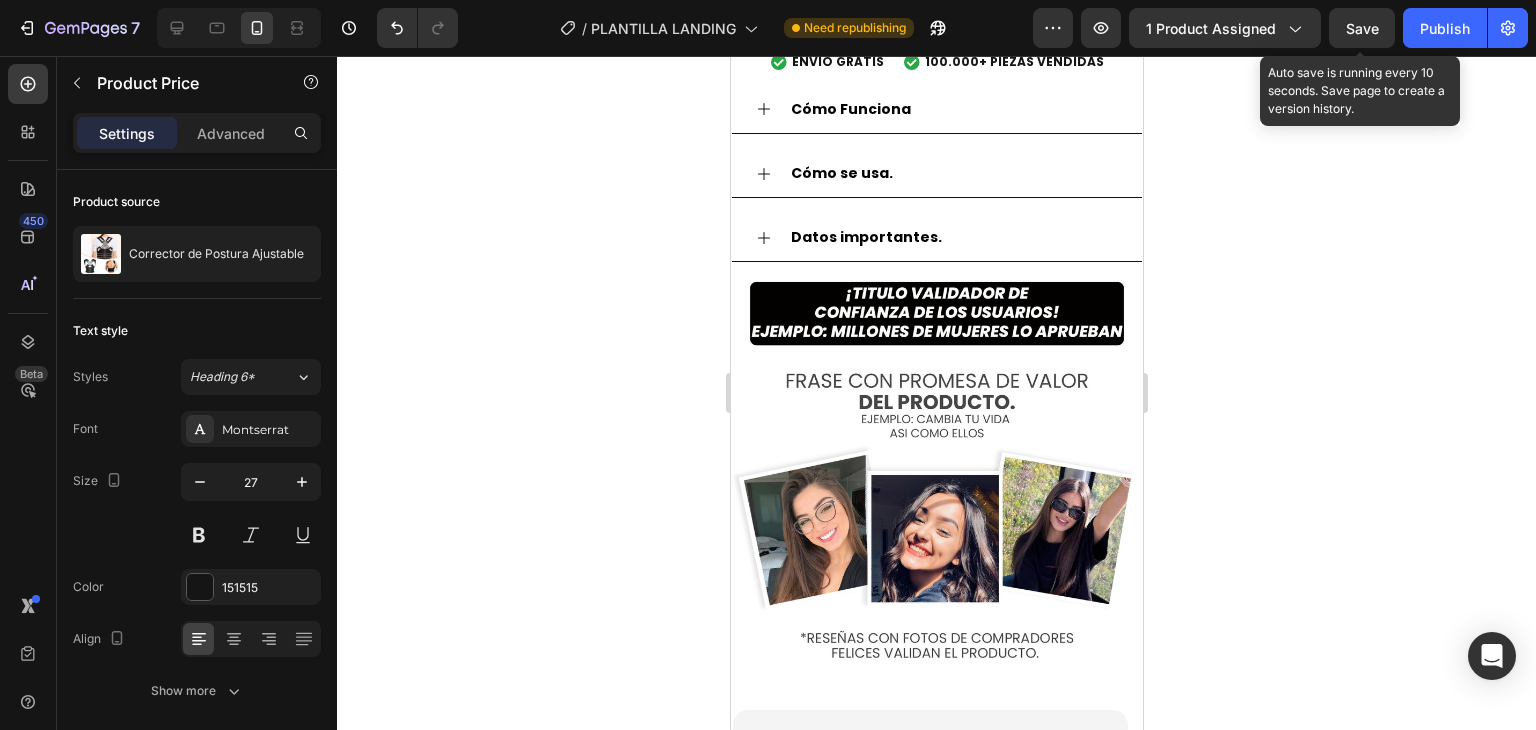 click on "$59.900,00" at bounding box center (1002, -285) 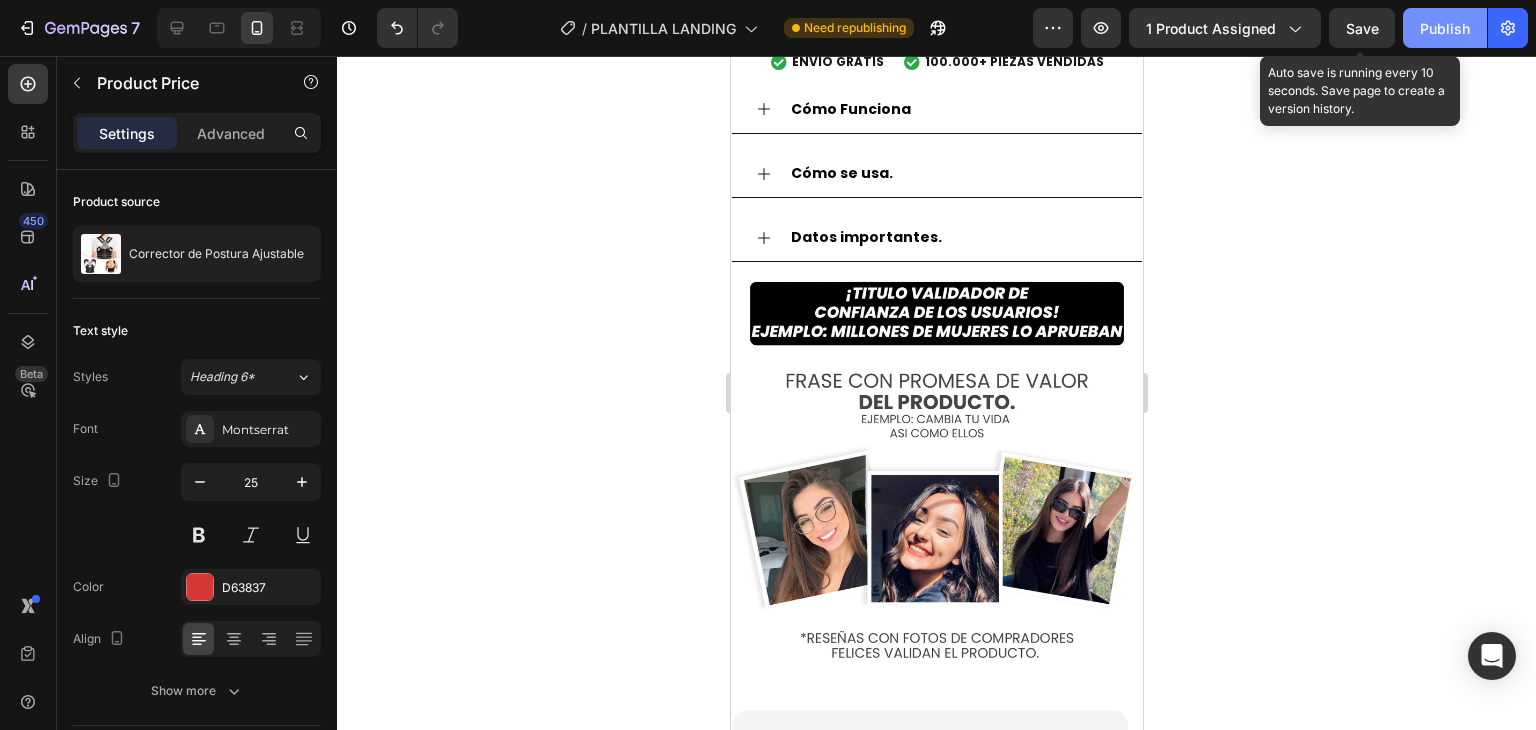 click on "Publish" at bounding box center (1445, 28) 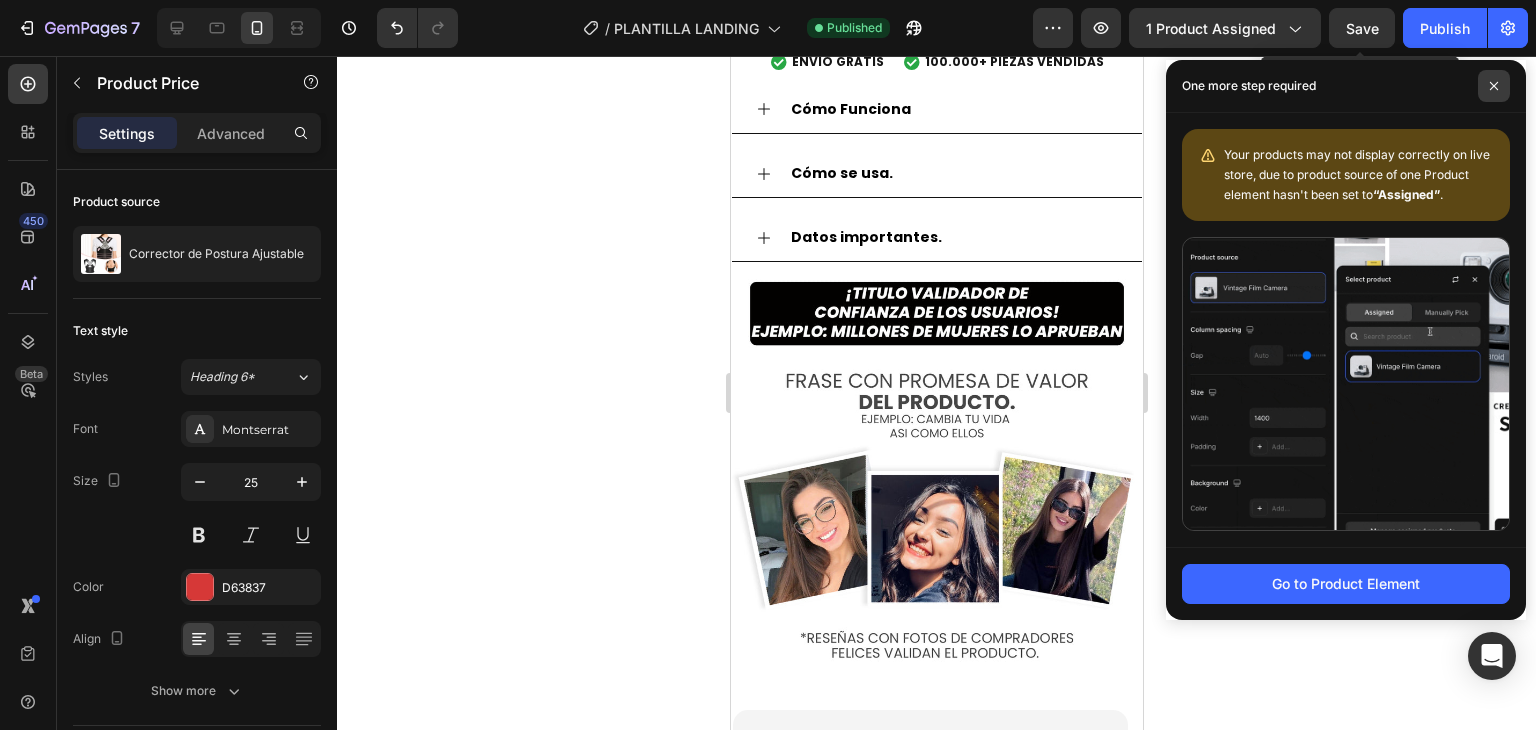 click 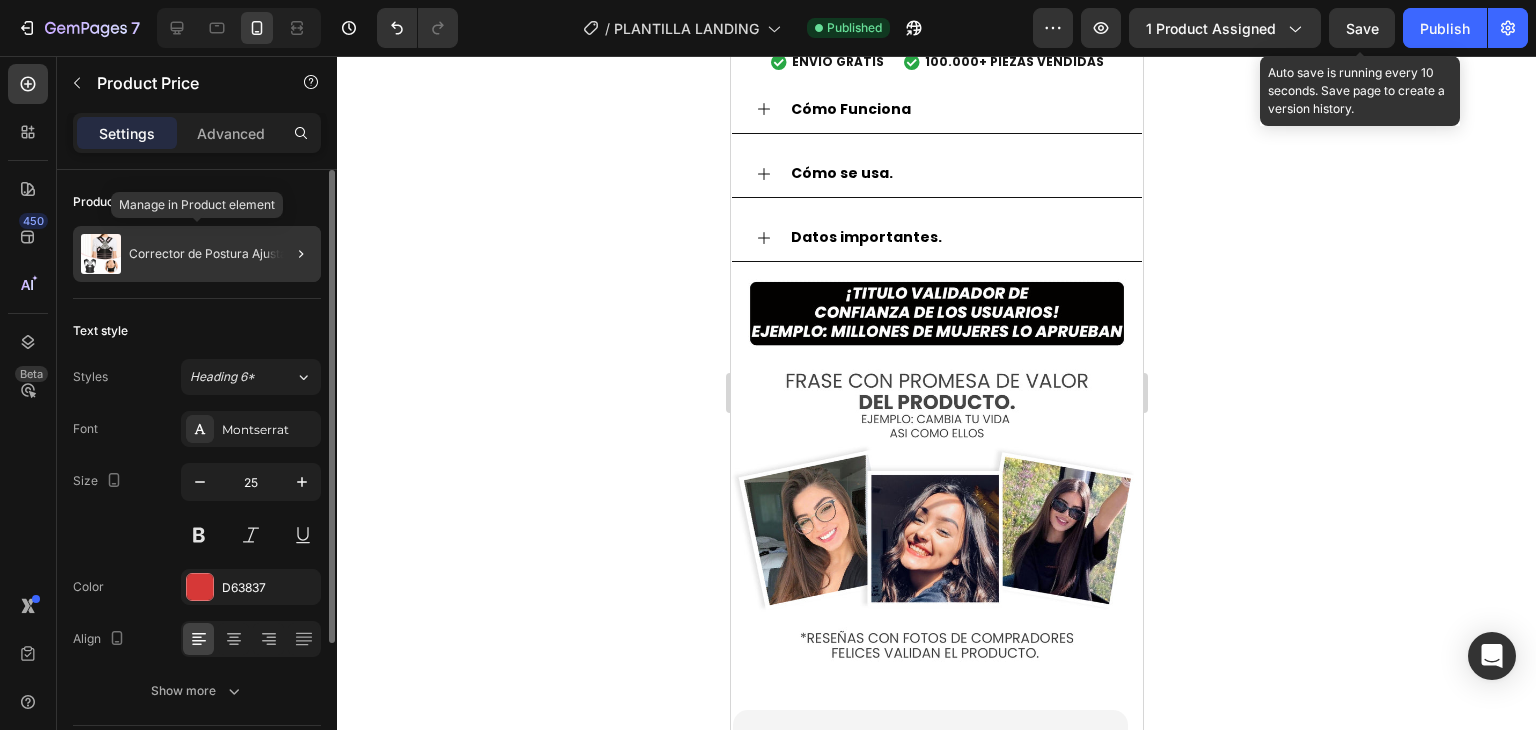 click on "Corrector de Postura Ajustable" at bounding box center [216, 254] 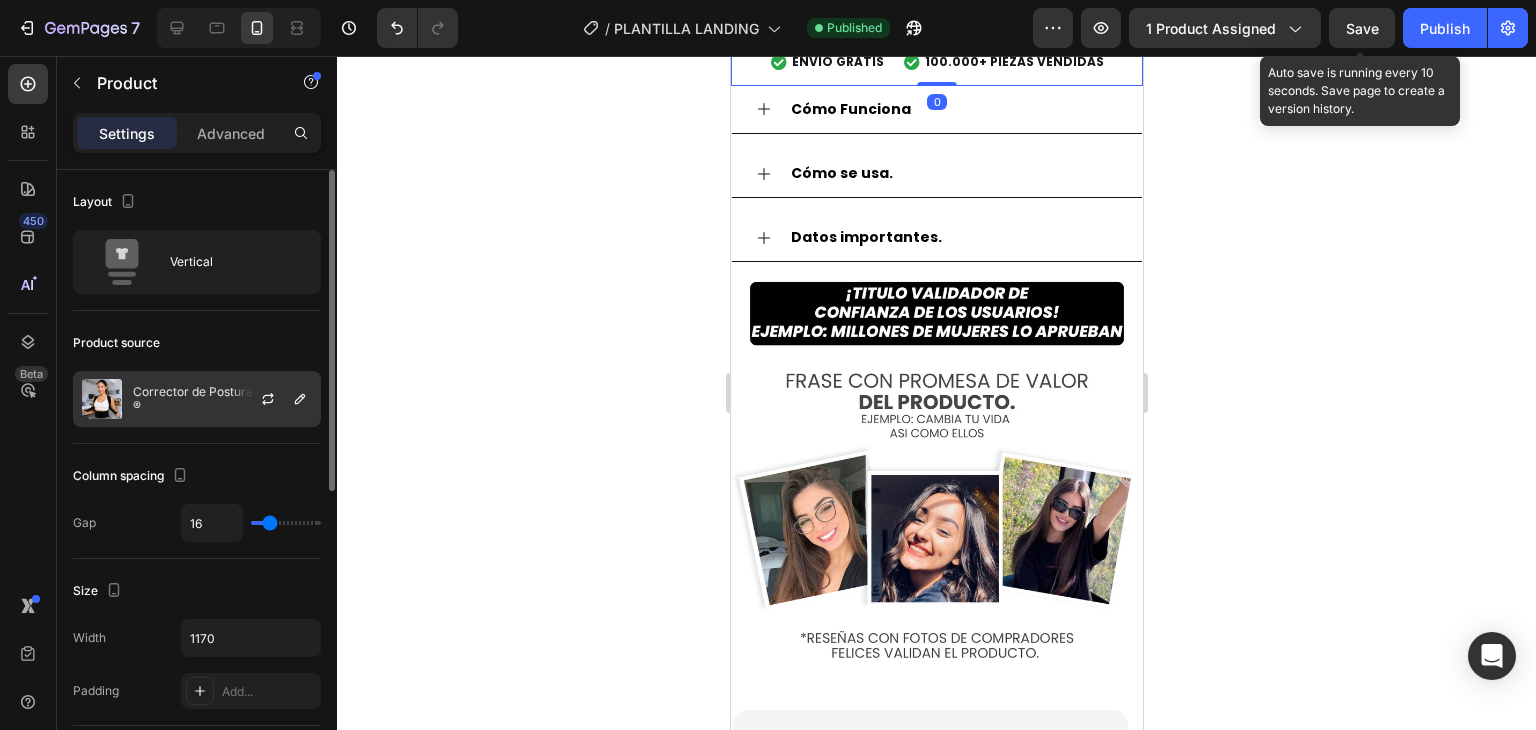 click at bounding box center (276, 399) 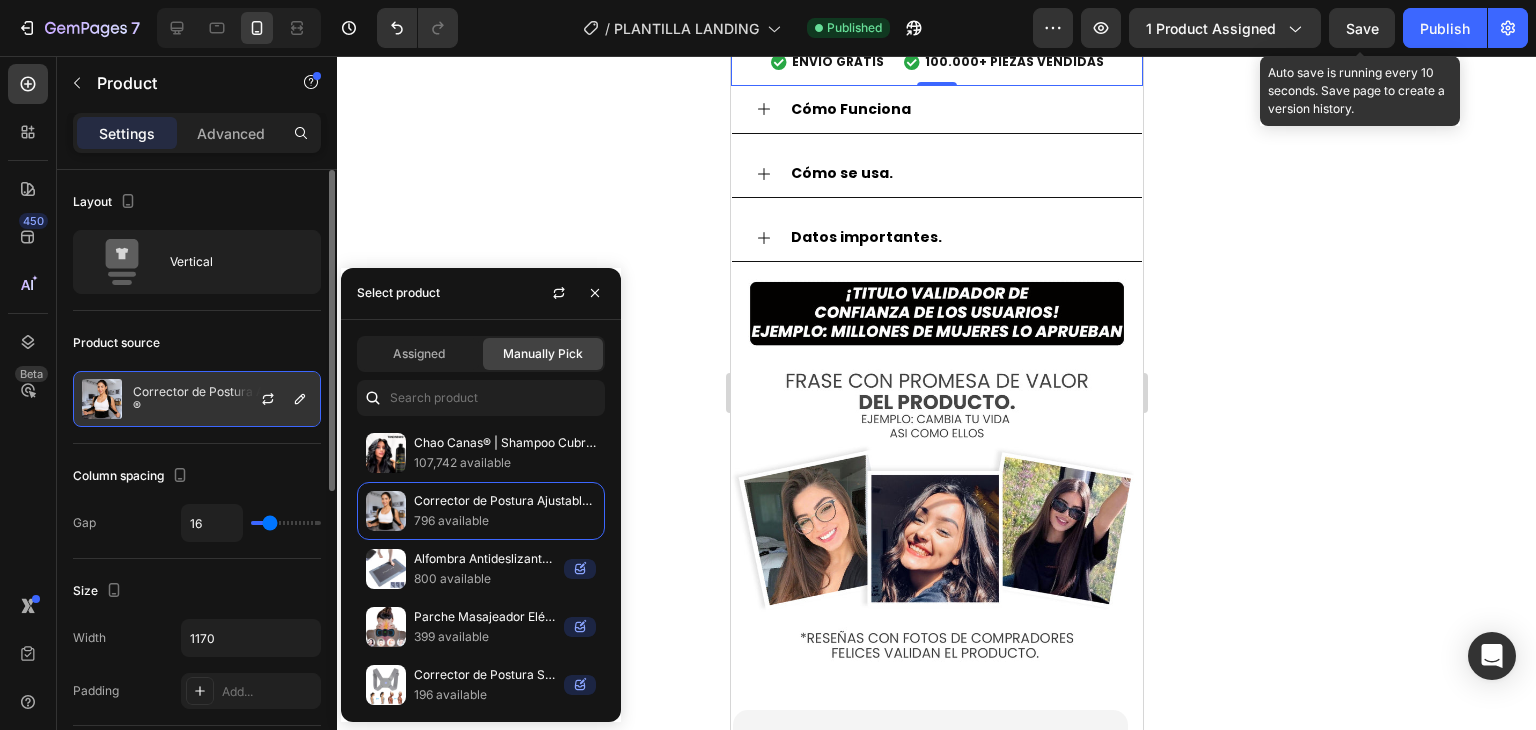 click at bounding box center [276, 399] 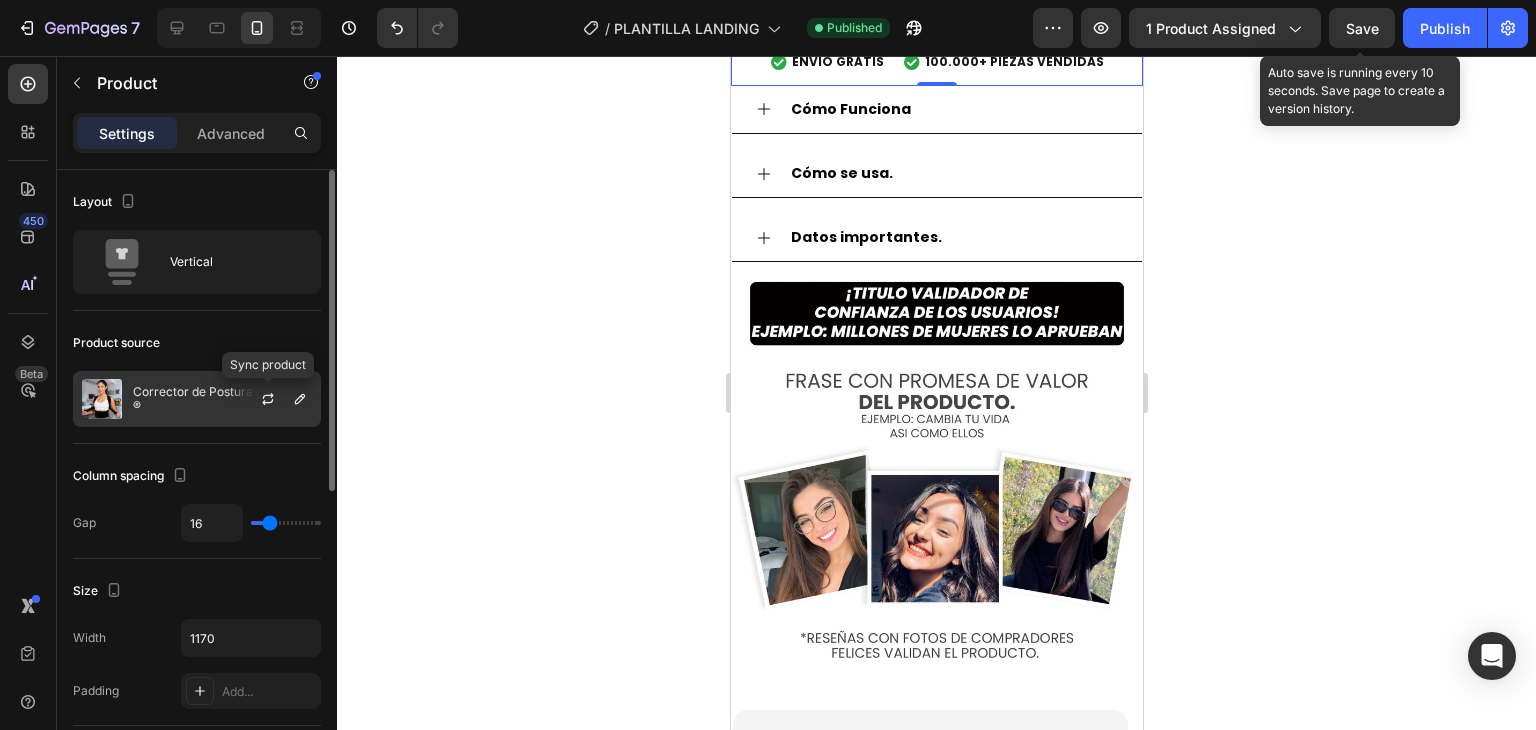 click 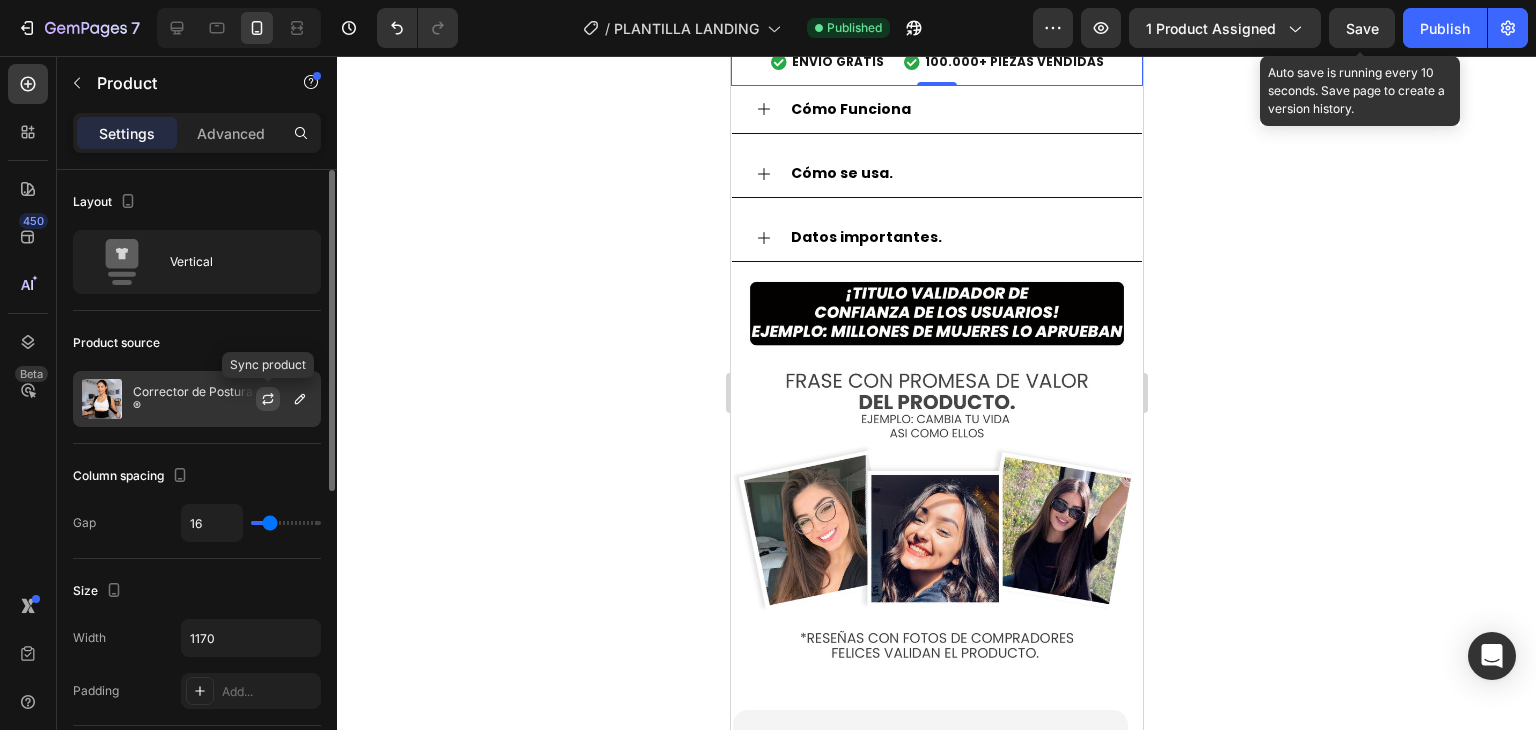 click 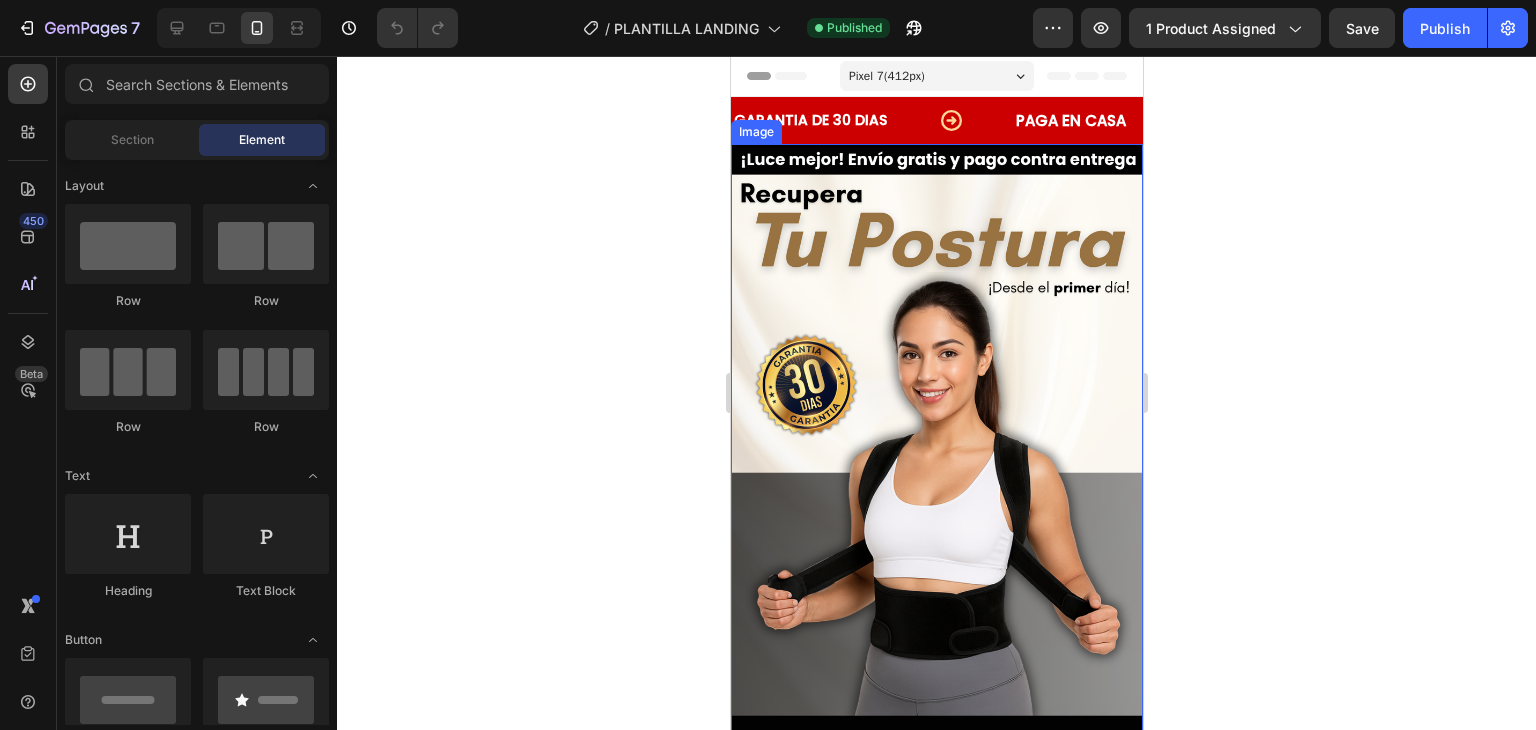 scroll, scrollTop: 0, scrollLeft: 0, axis: both 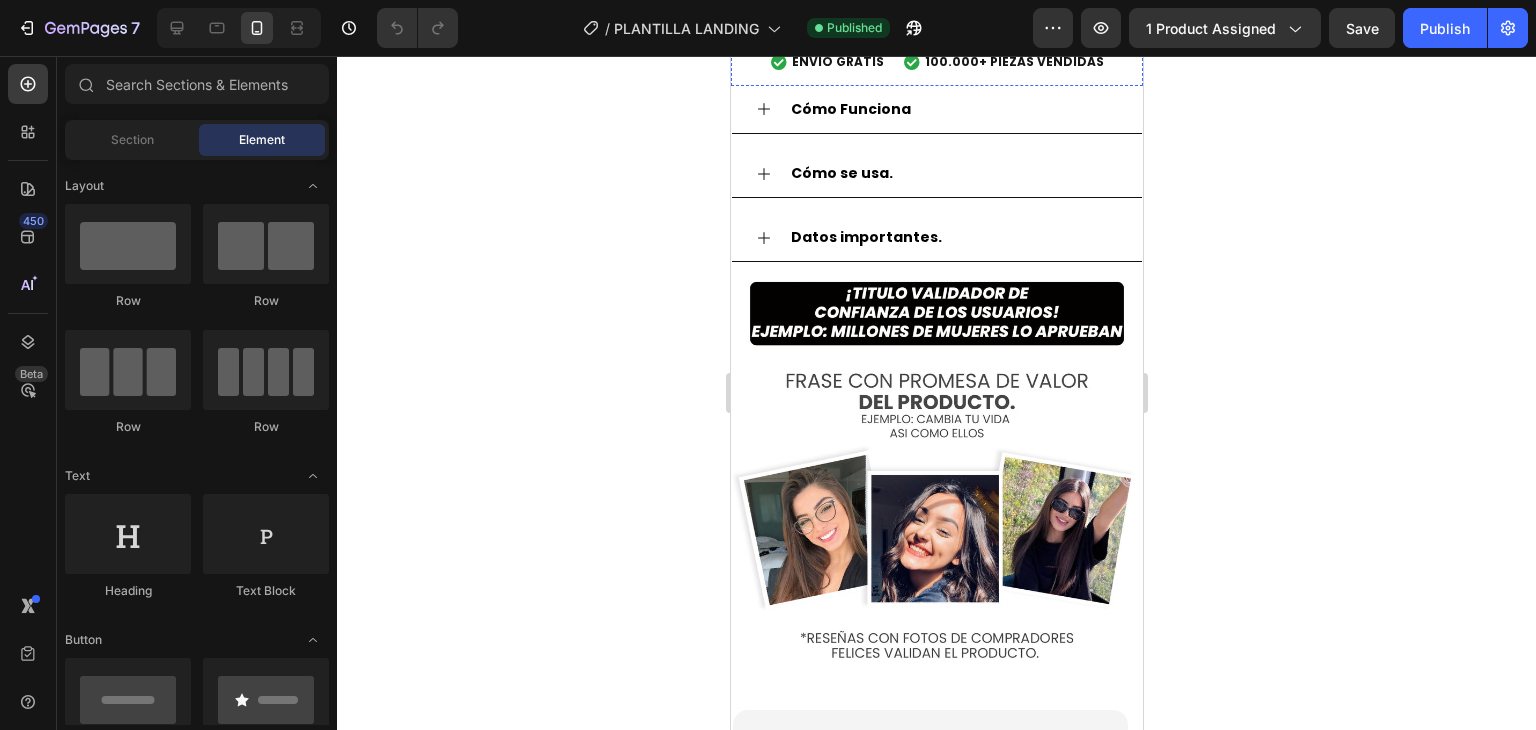 click on "$59.900,00" at bounding box center (1002, -285) 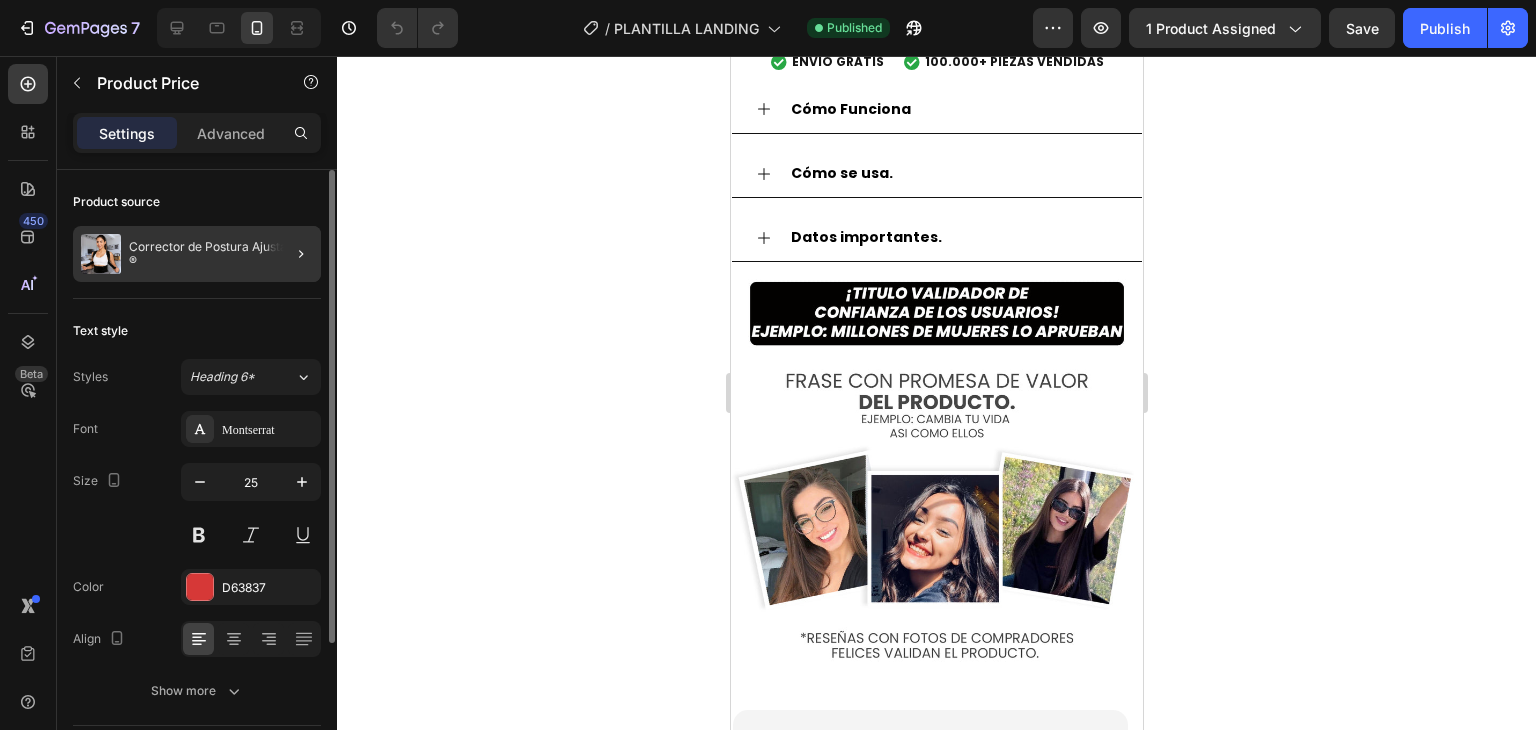 click 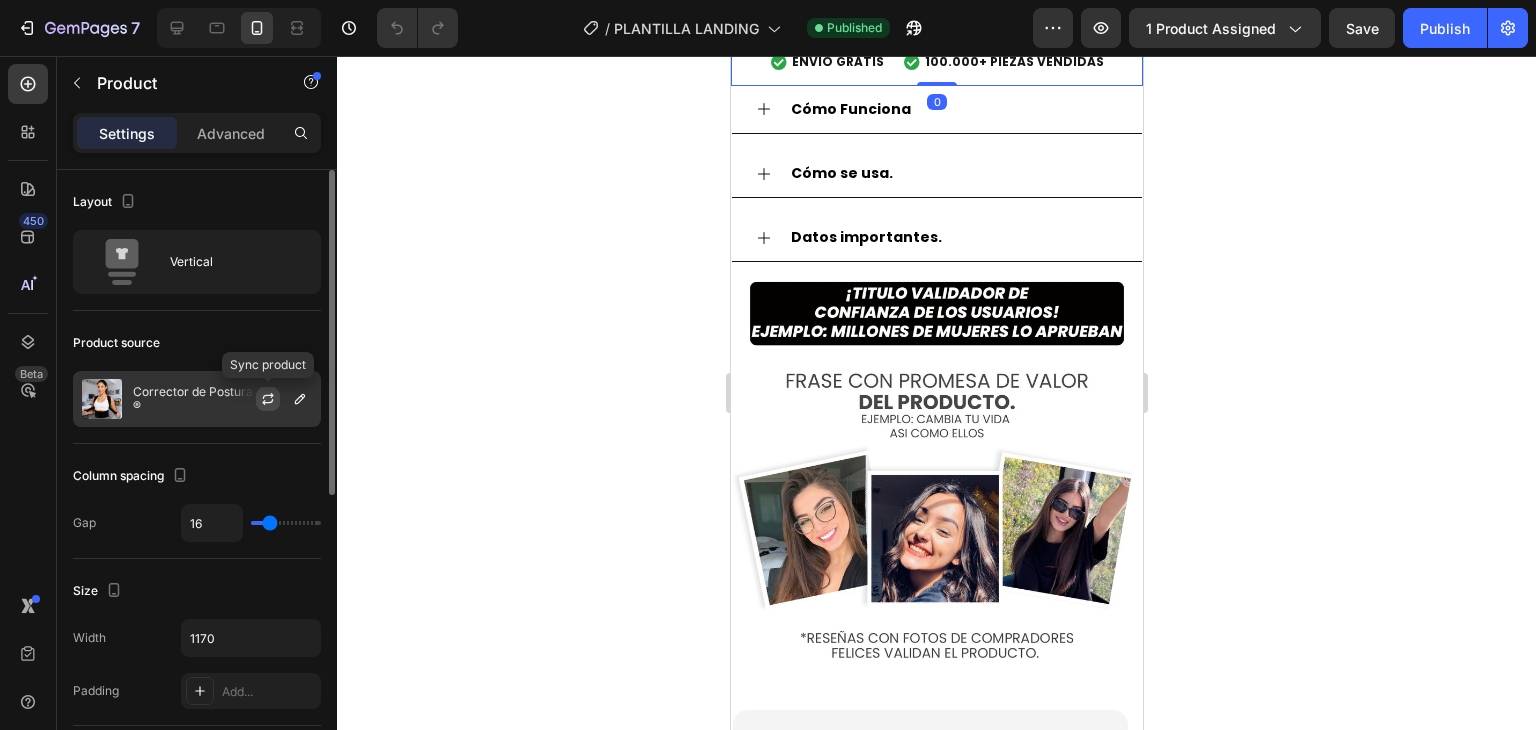 click 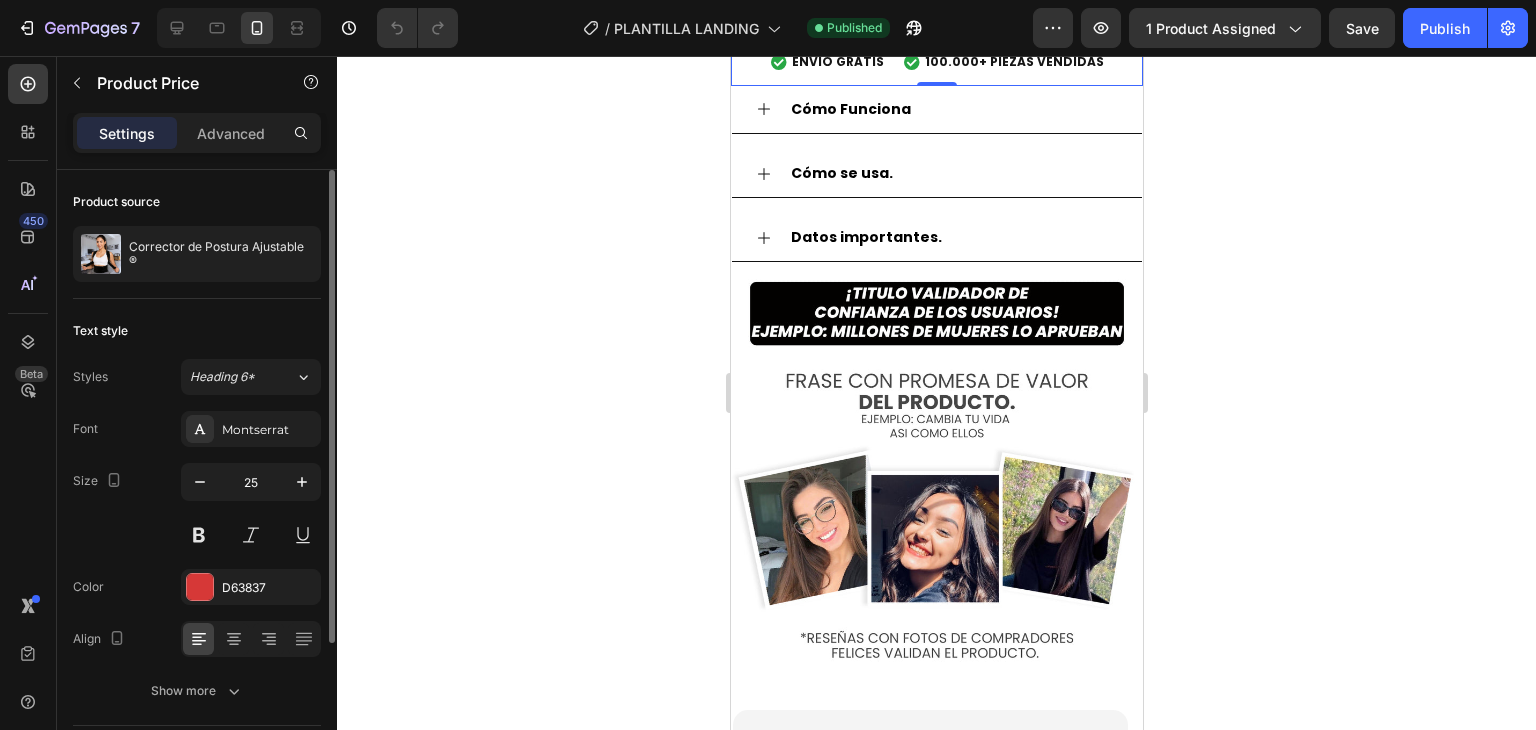 click on "$59.900,00" at bounding box center [1002, -285] 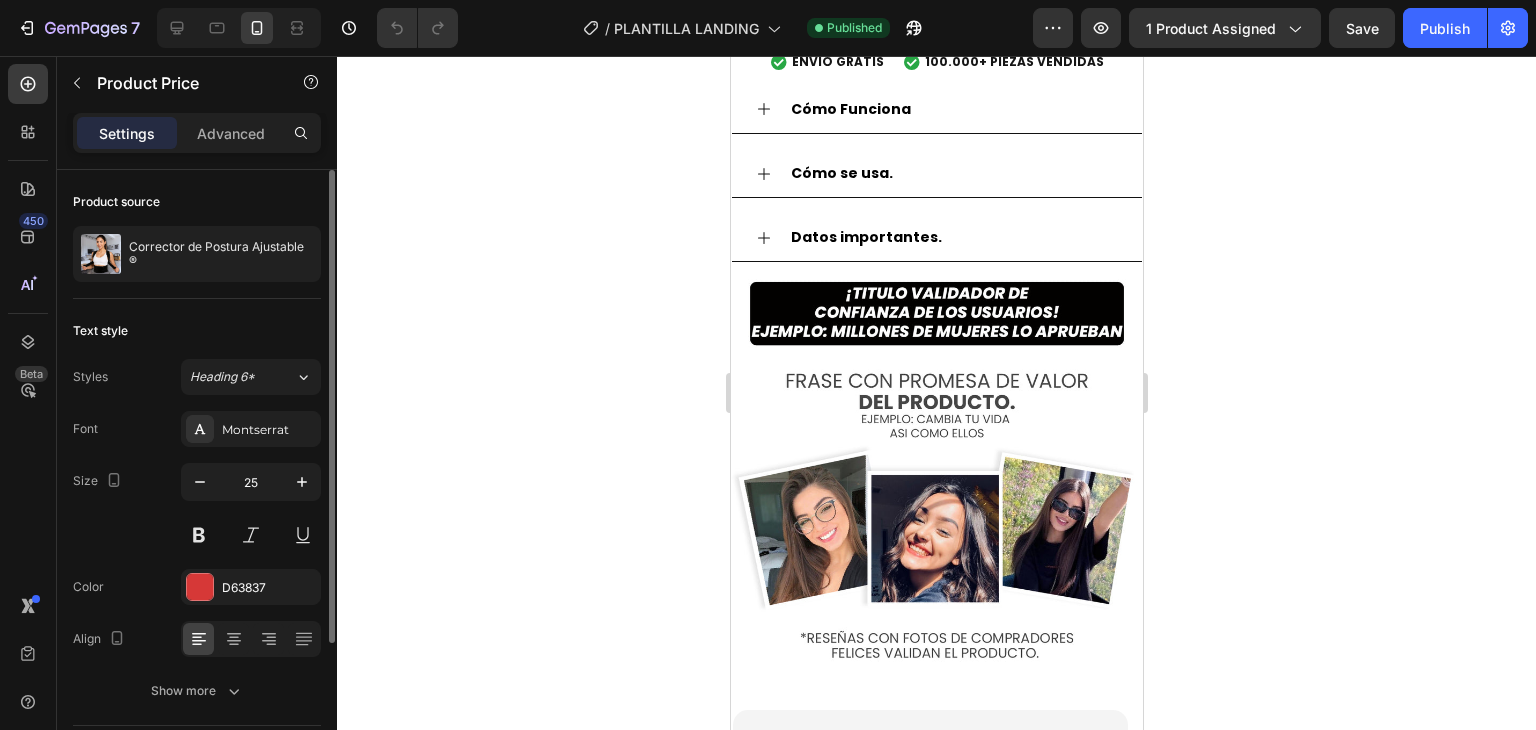 click on "$59.900,00" at bounding box center [1002, -285] 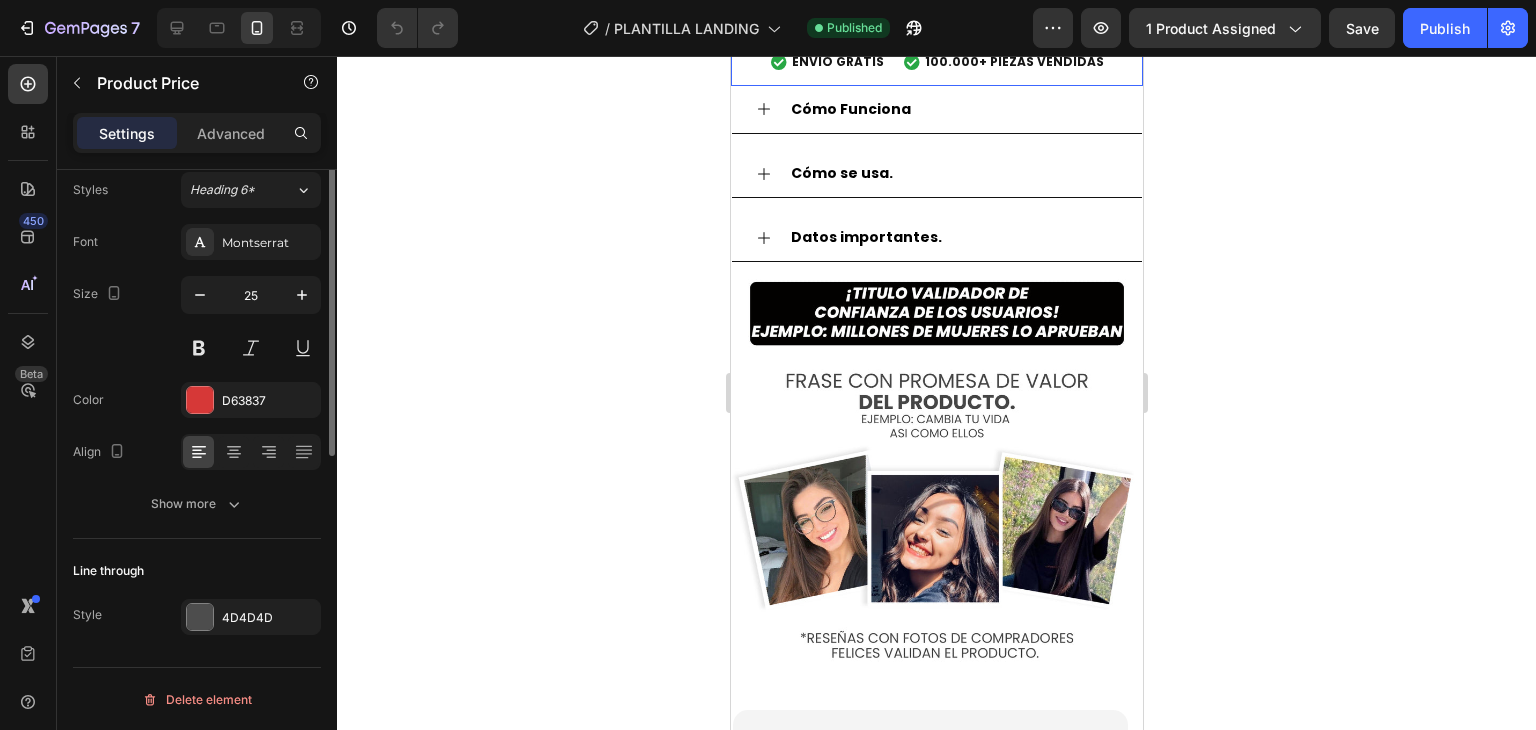 scroll, scrollTop: 0, scrollLeft: 0, axis: both 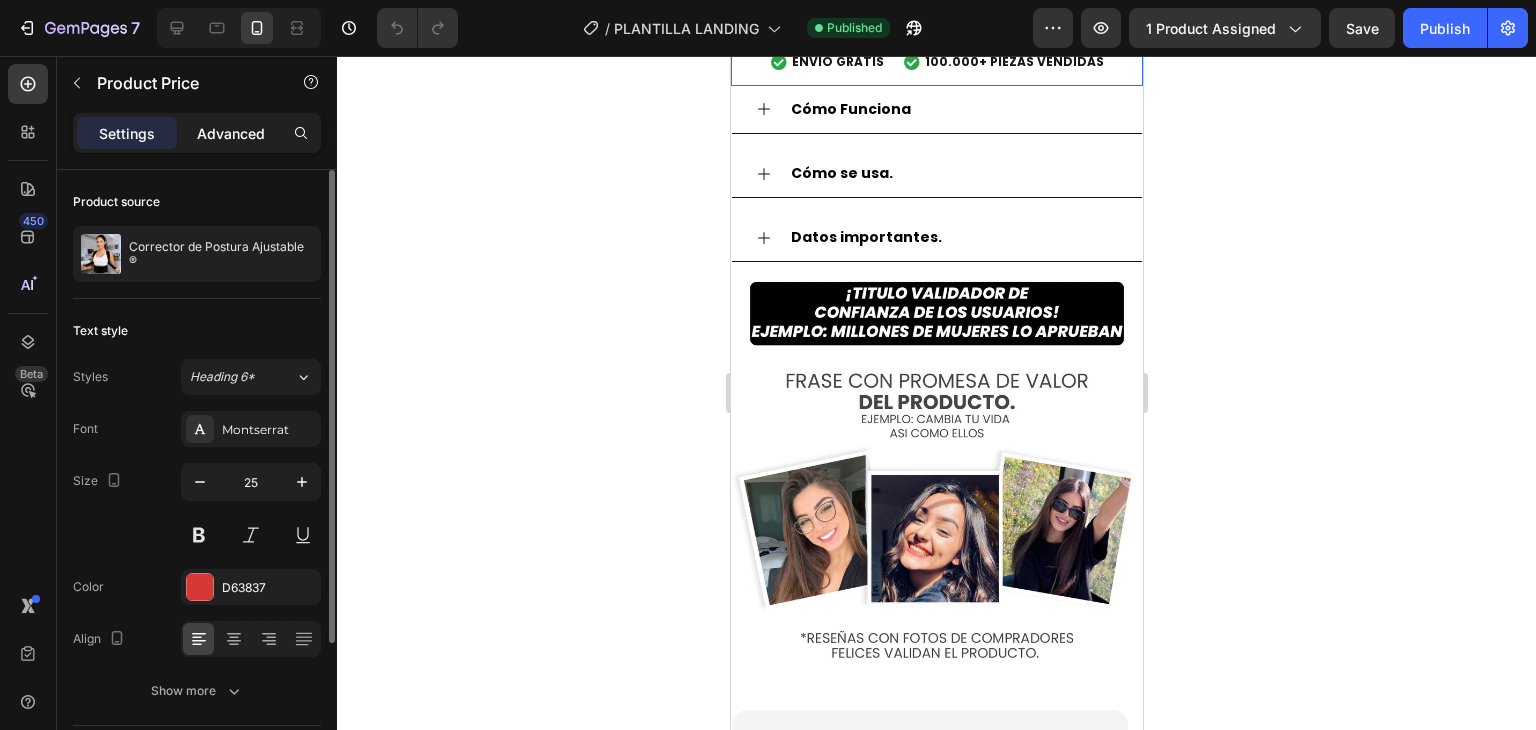 click on "Advanced" at bounding box center [231, 133] 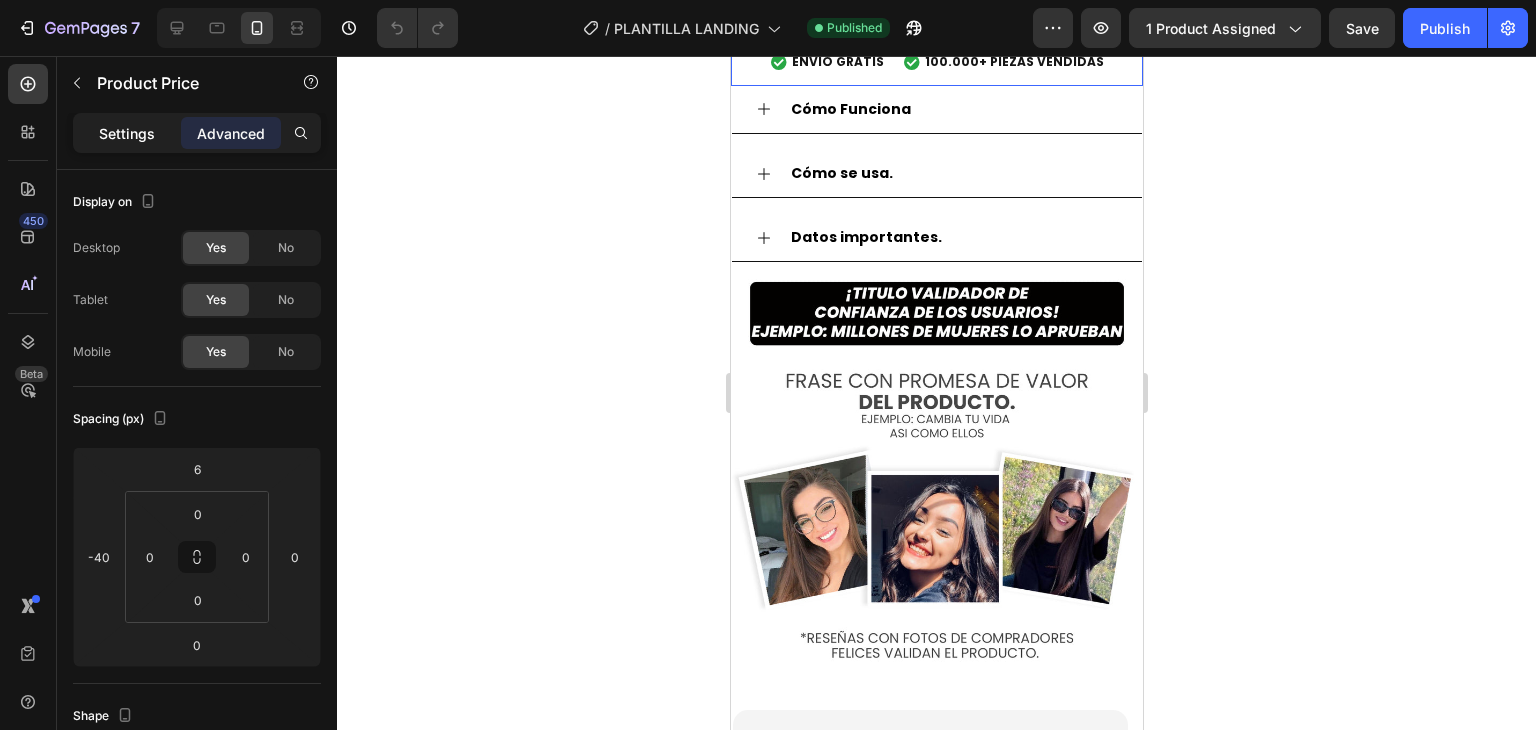 click on "Settings" at bounding box center [127, 133] 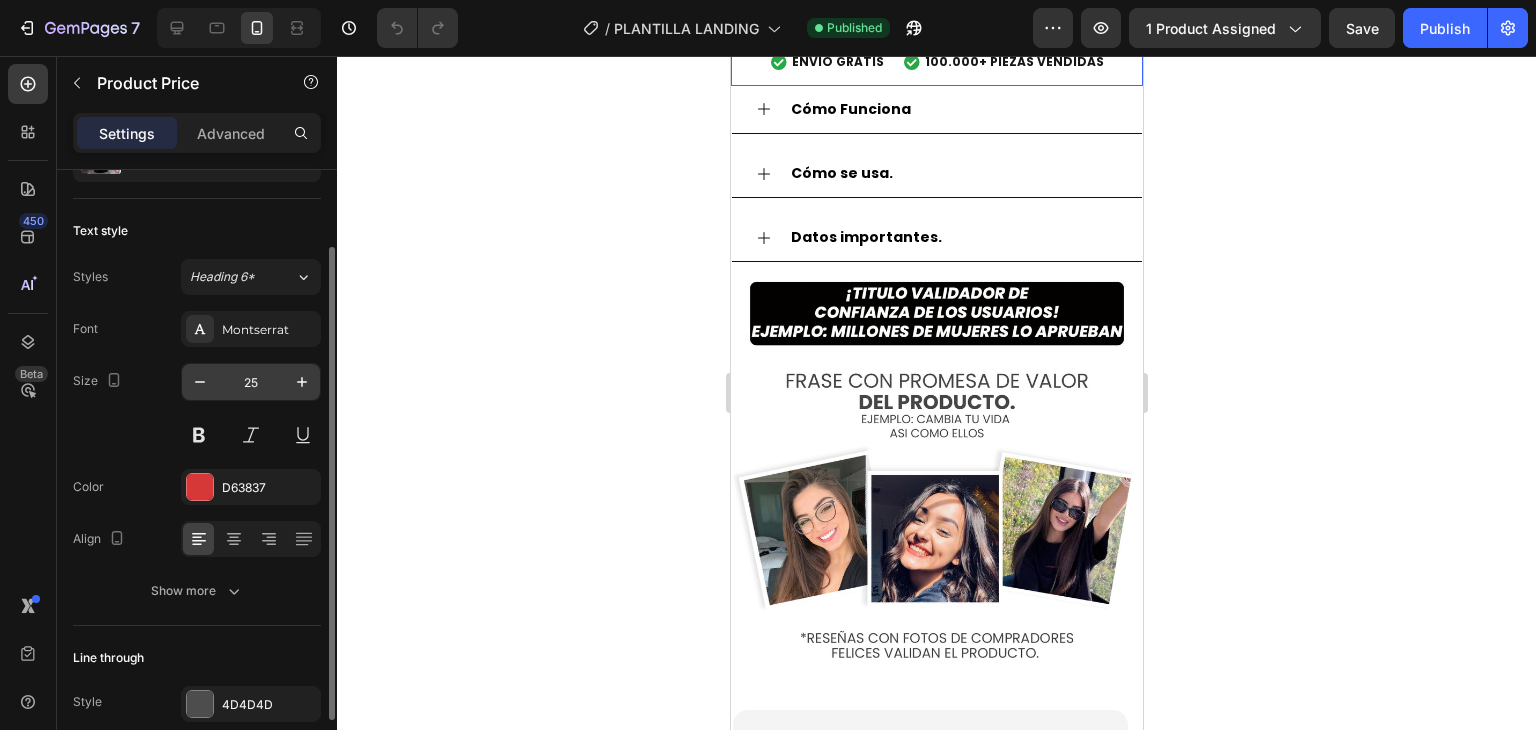 scroll, scrollTop: 0, scrollLeft: 0, axis: both 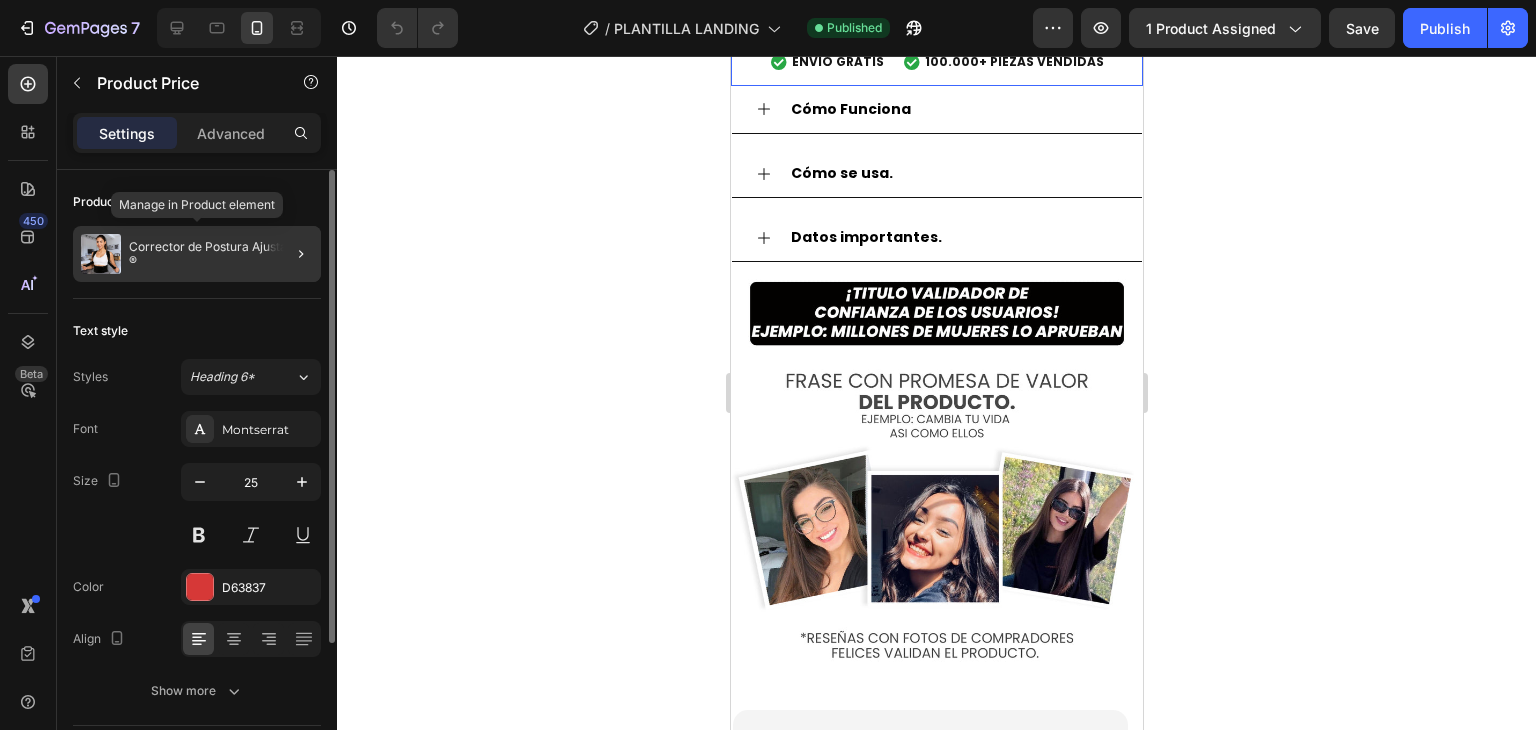 click on "Corrector de Postura Ajustable ®" at bounding box center [221, 254] 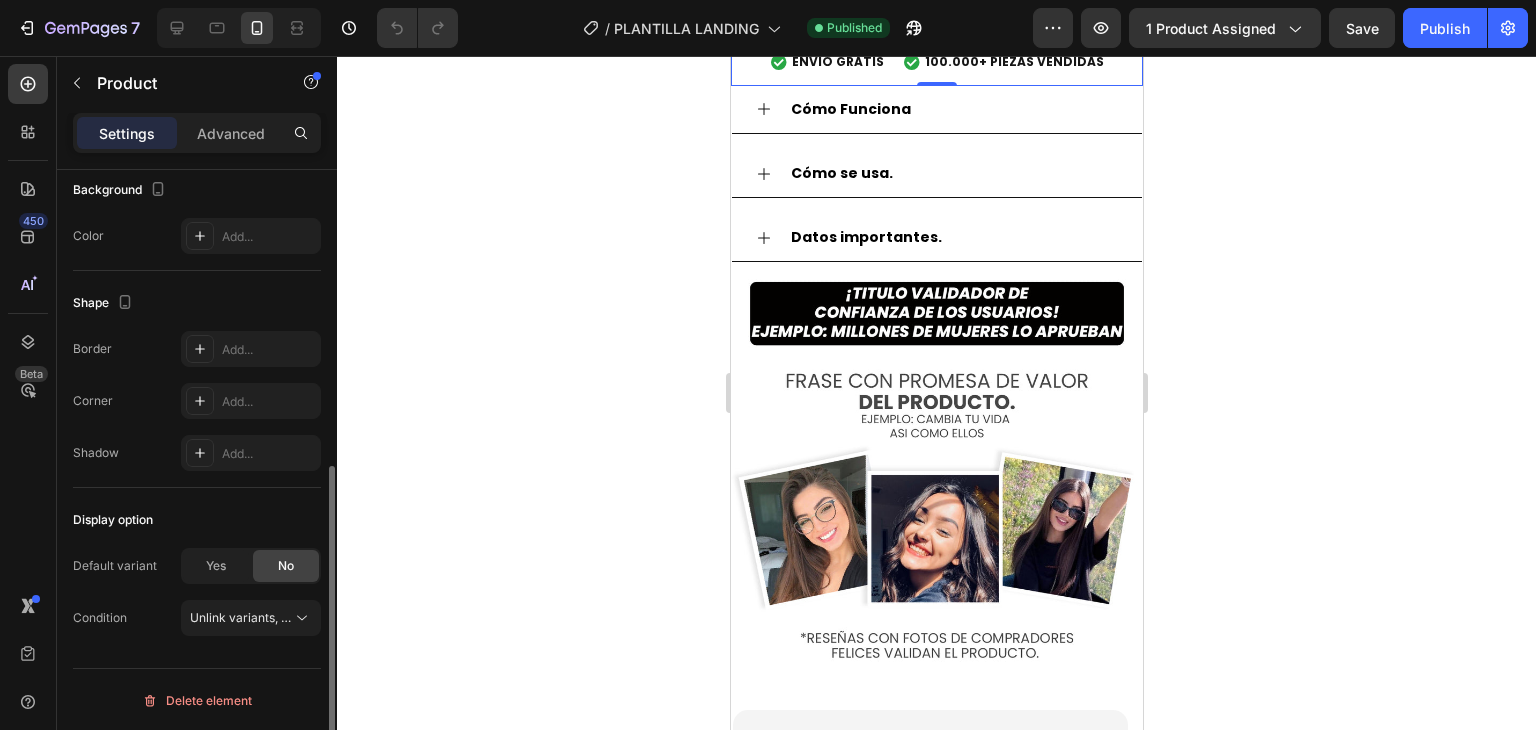 scroll, scrollTop: 0, scrollLeft: 0, axis: both 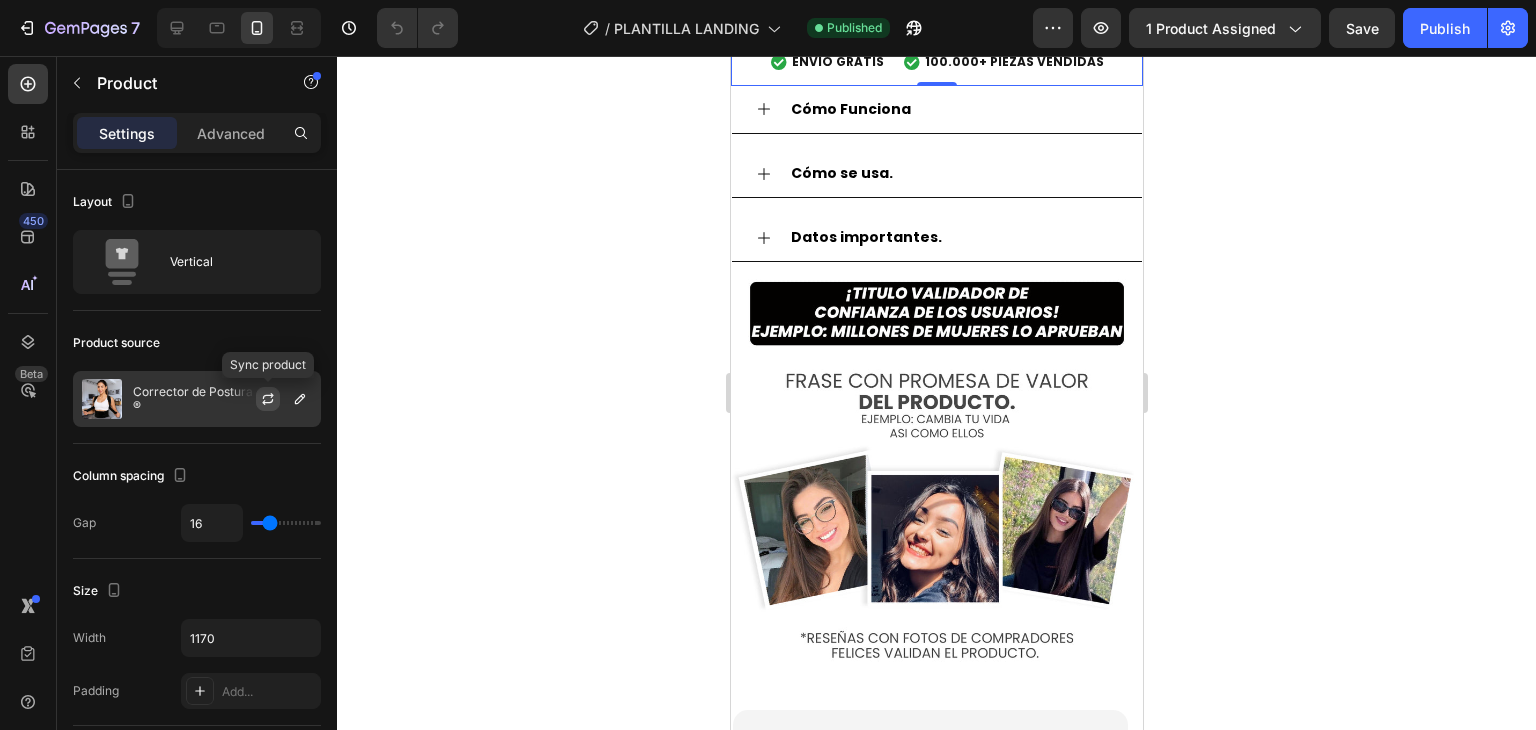 click 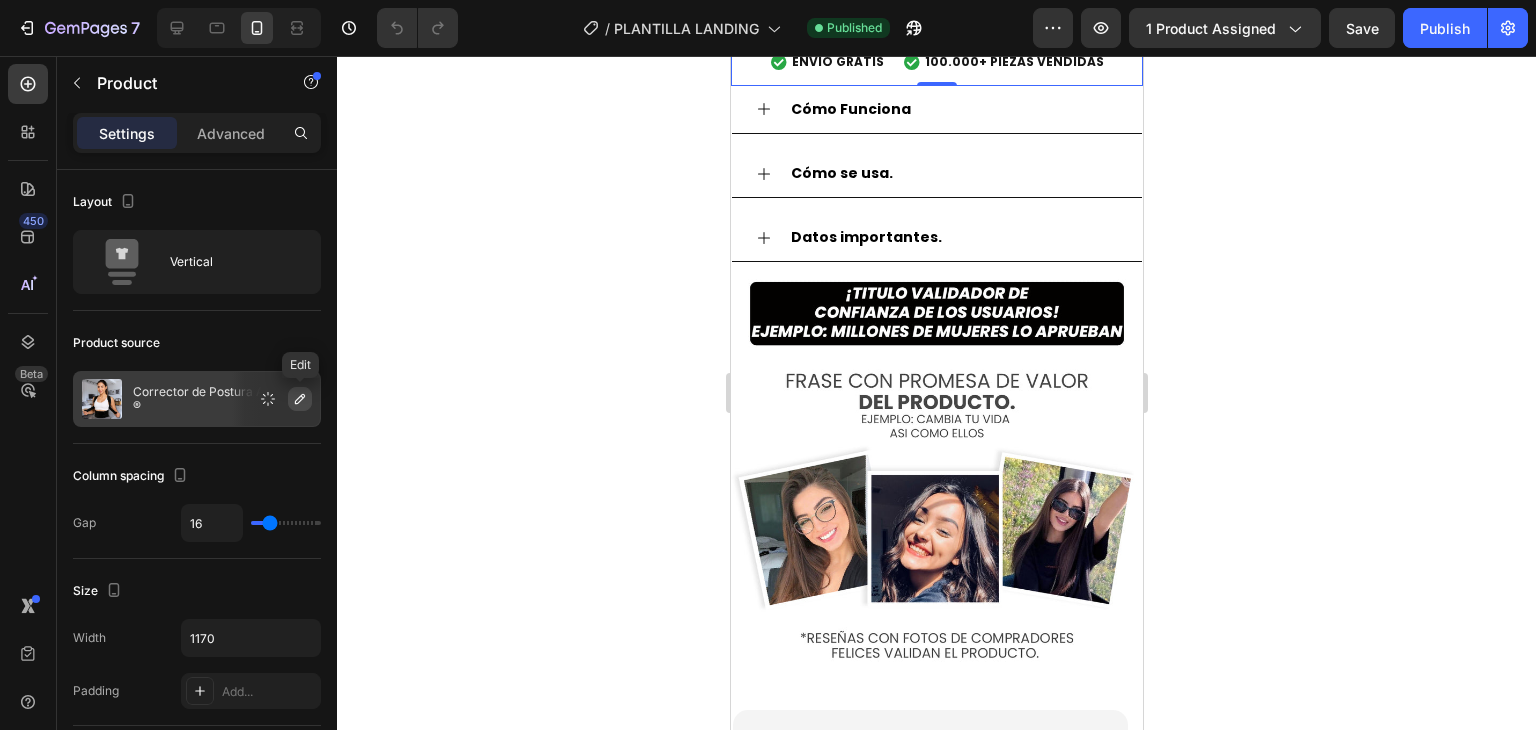 click 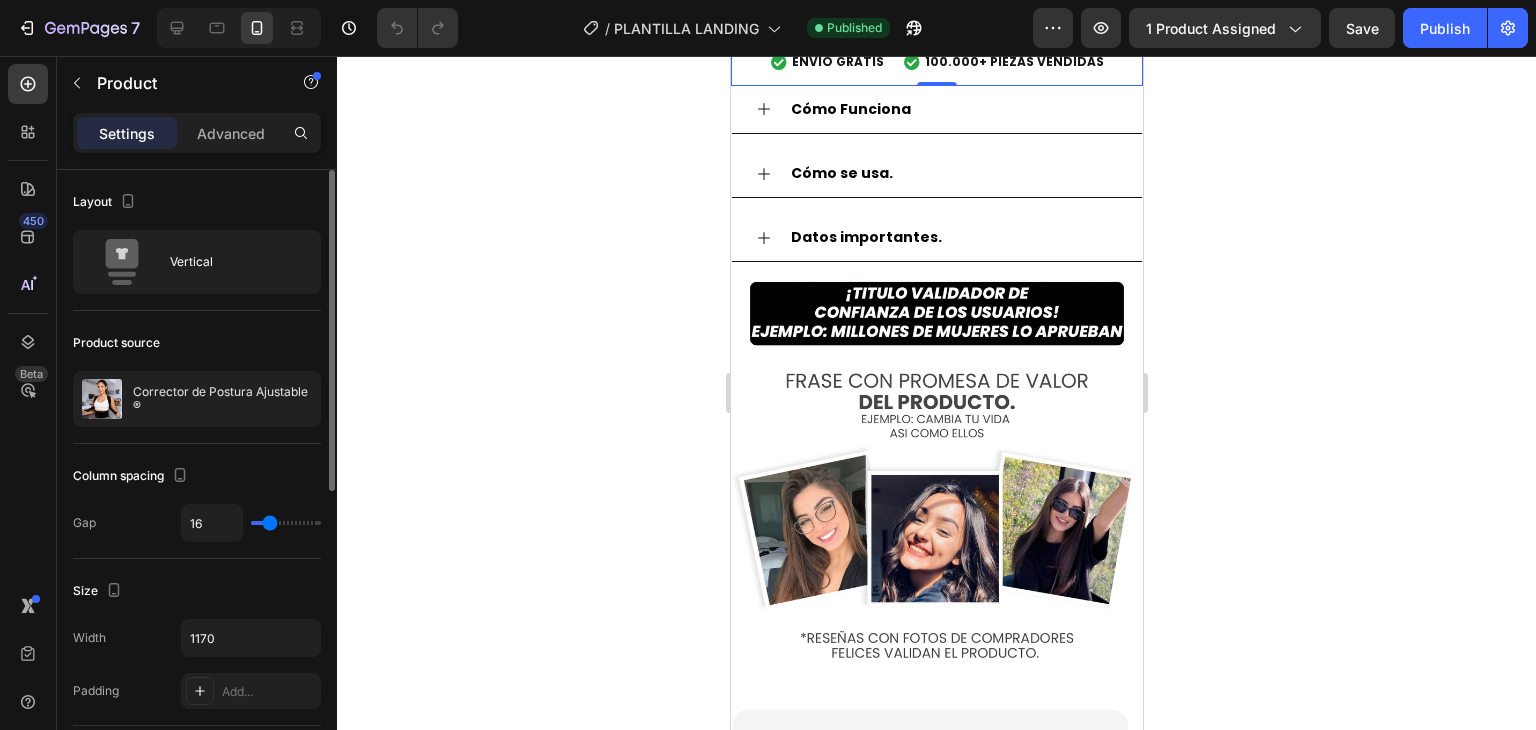 click on "Product source Corrector de Postura Ajustable ®" 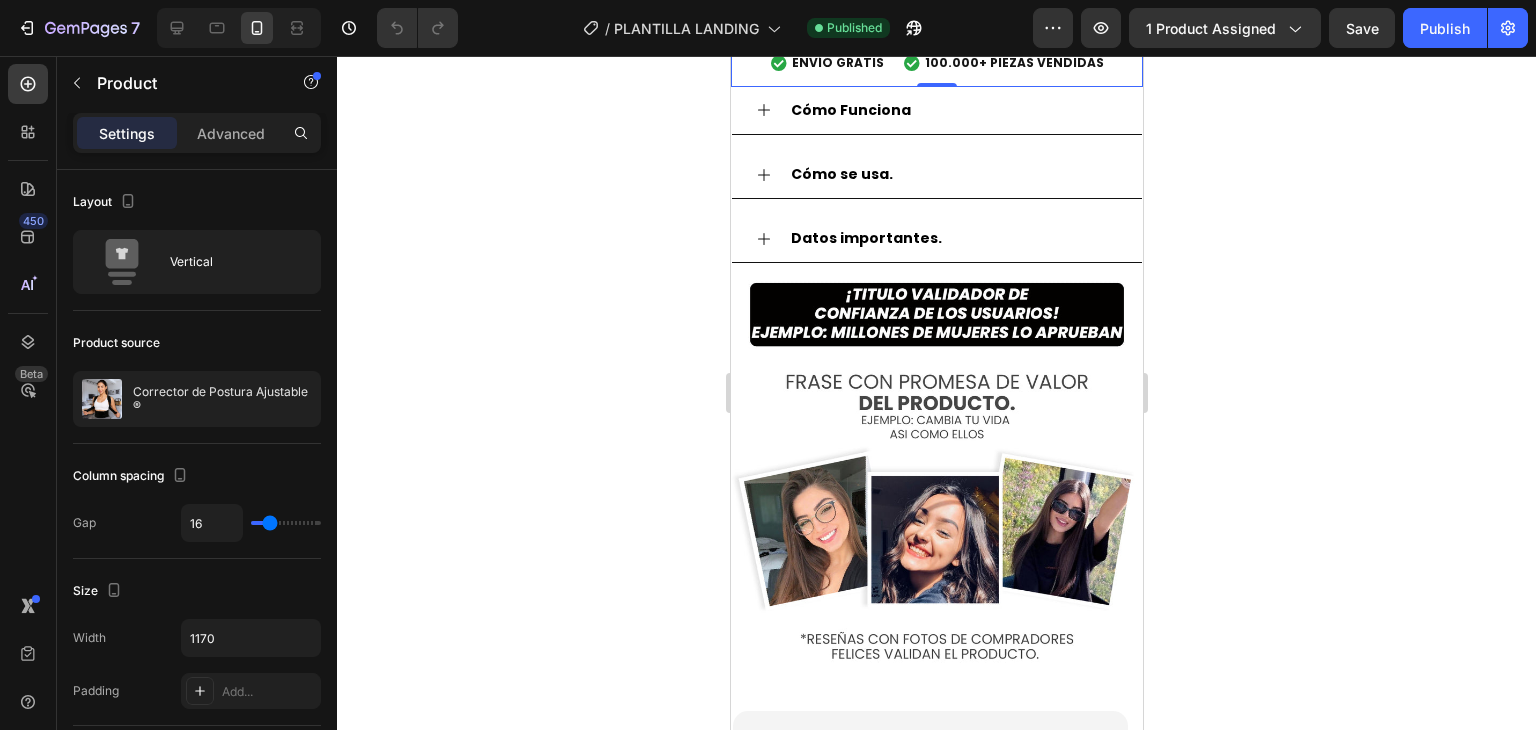 scroll, scrollTop: 2400, scrollLeft: 0, axis: vertical 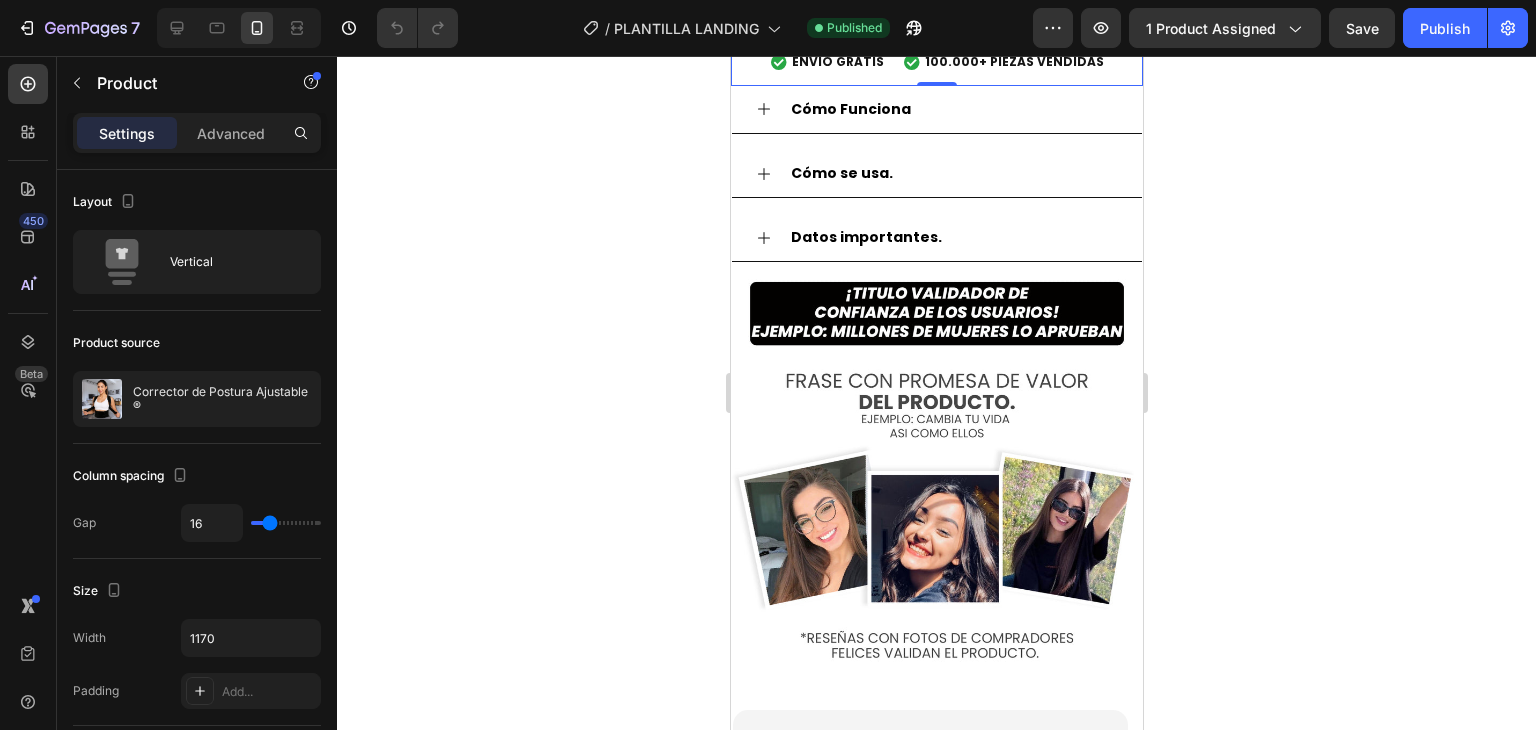 click on "$59.900,00" at bounding box center [1002, -285] 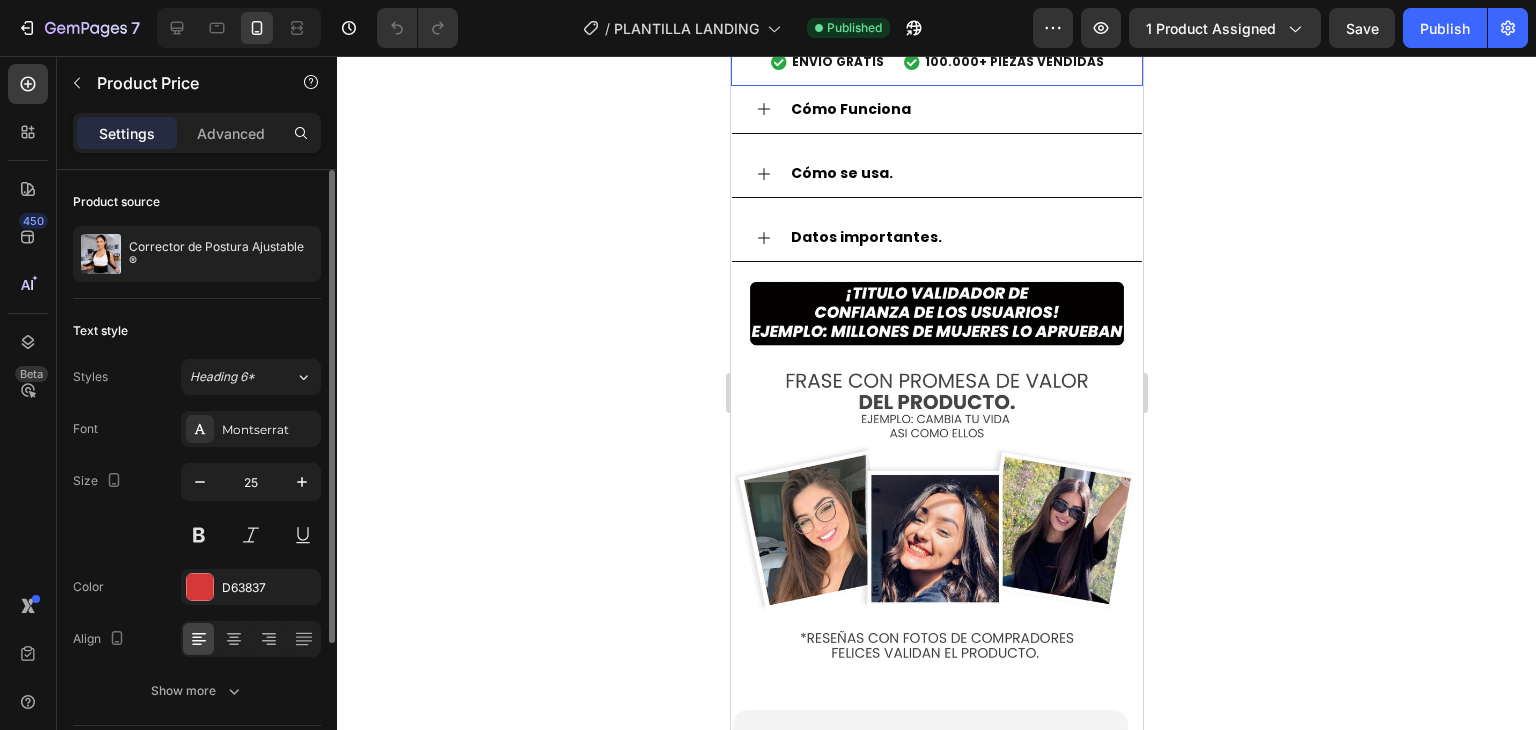 scroll, scrollTop: 187, scrollLeft: 0, axis: vertical 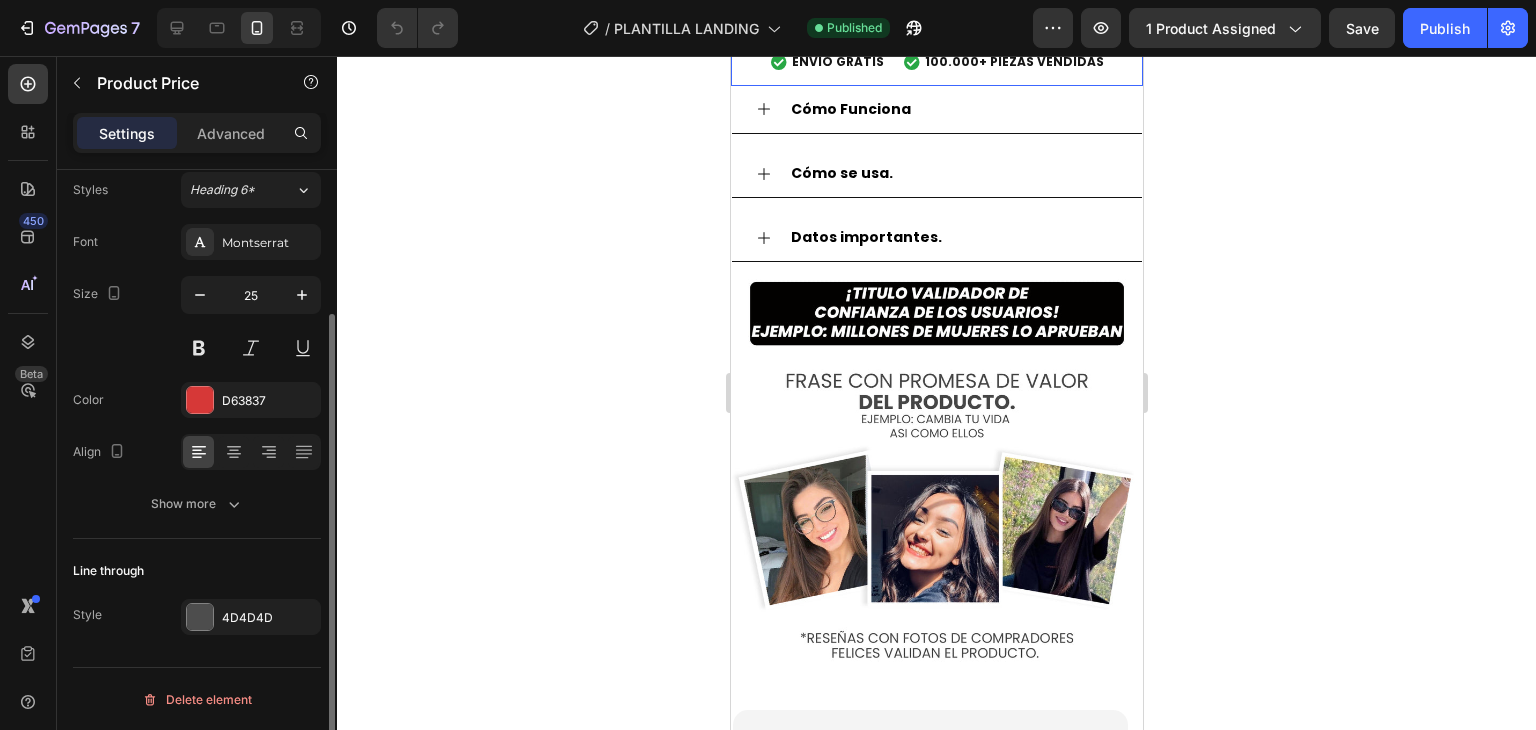 click on "Line through Style 4D4D4D" 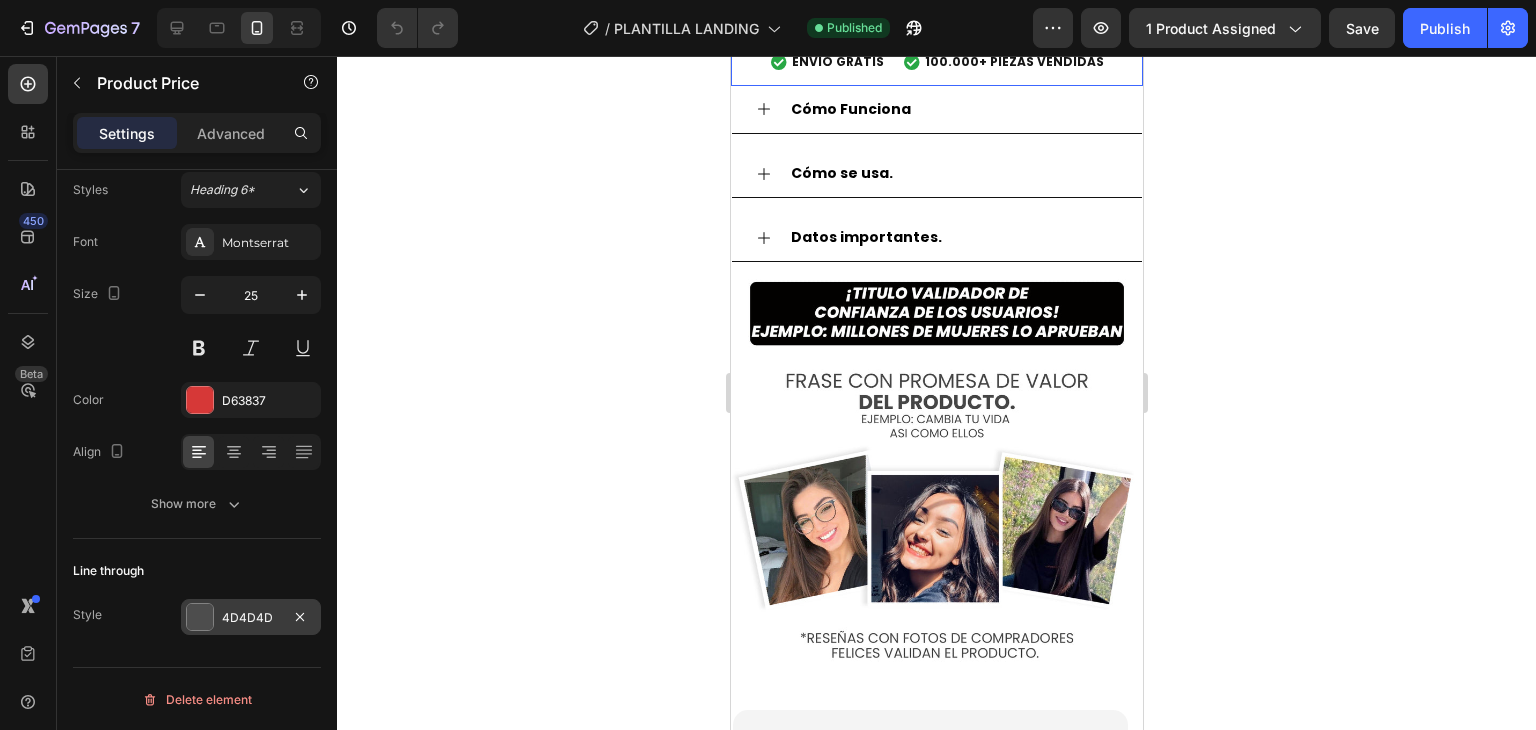 click at bounding box center [200, 617] 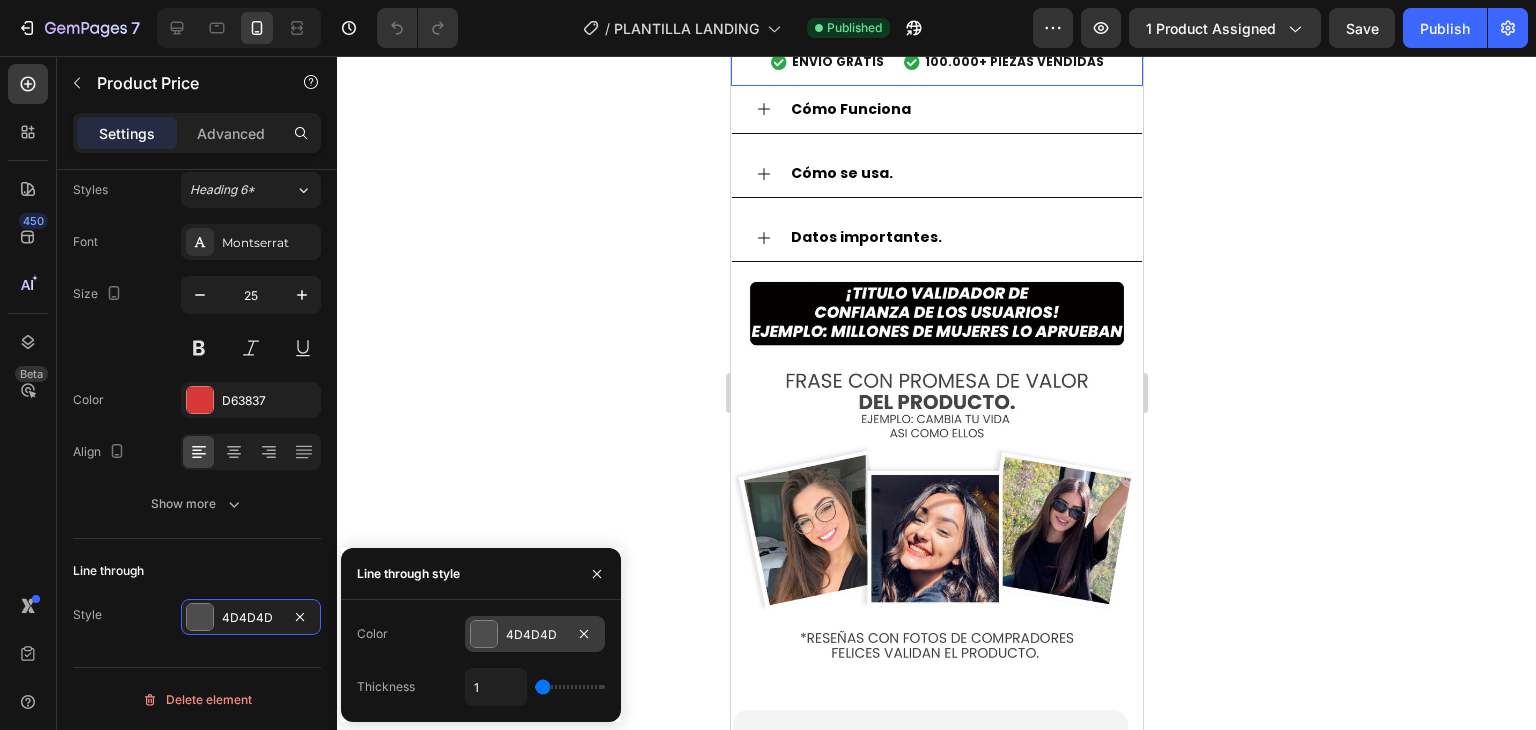 click at bounding box center (484, 634) 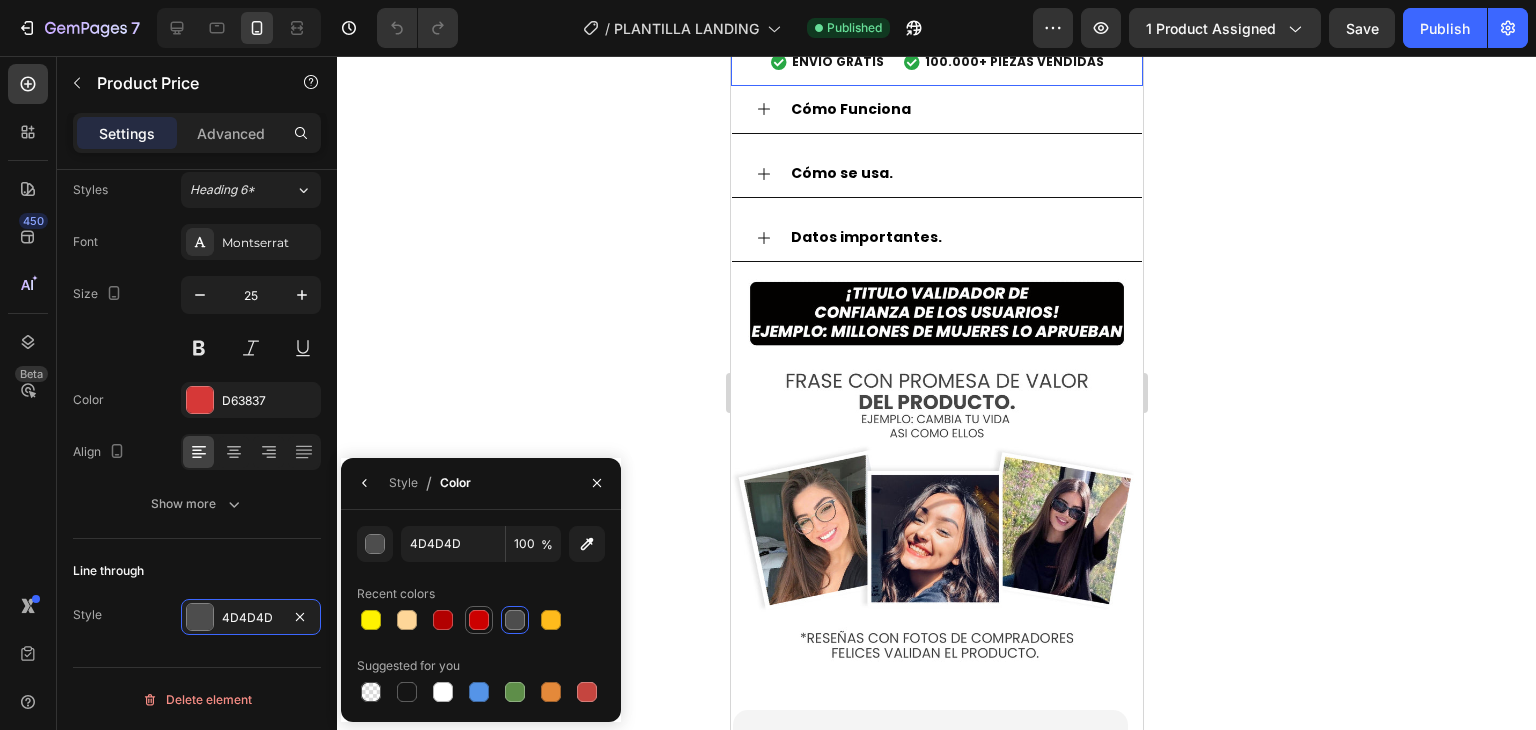 click at bounding box center [479, 620] 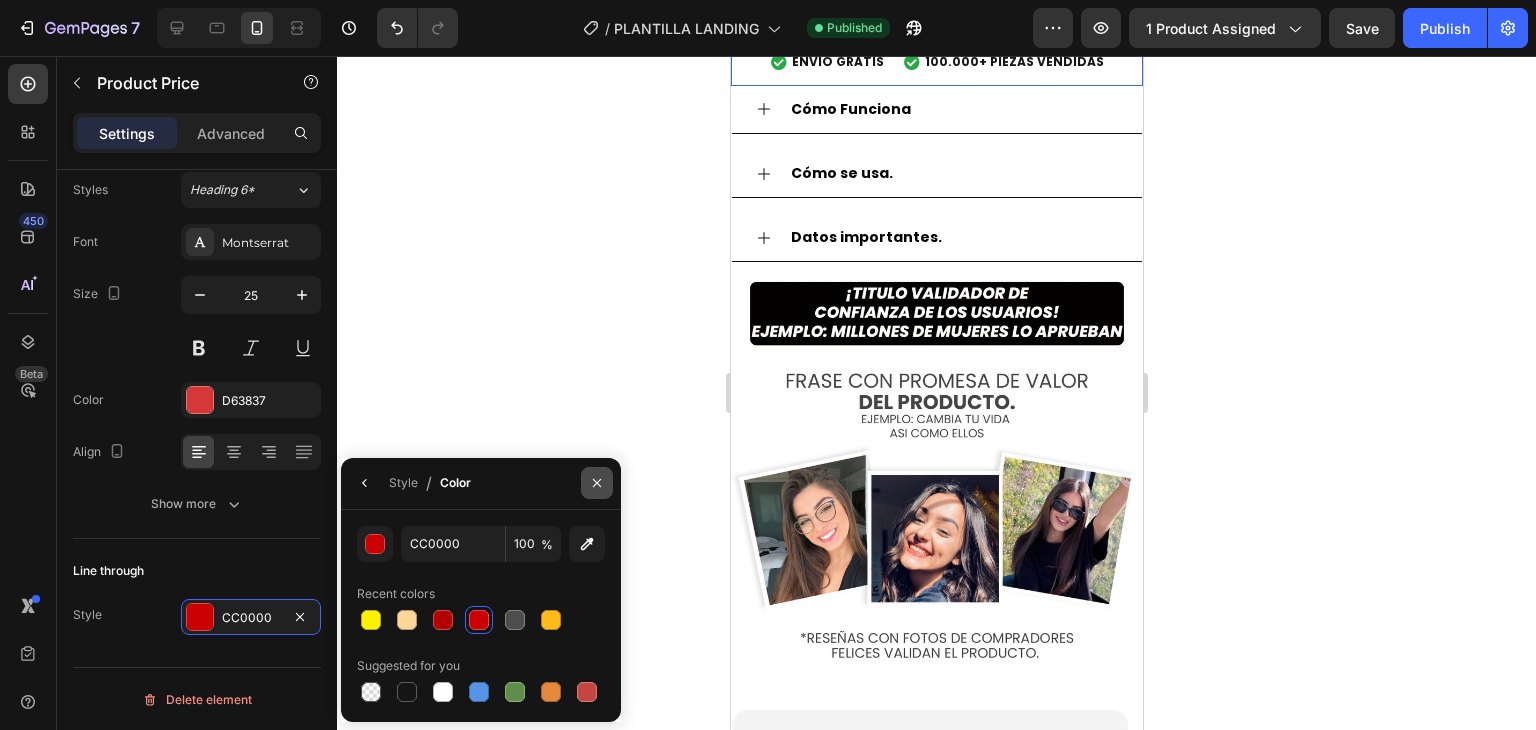 click 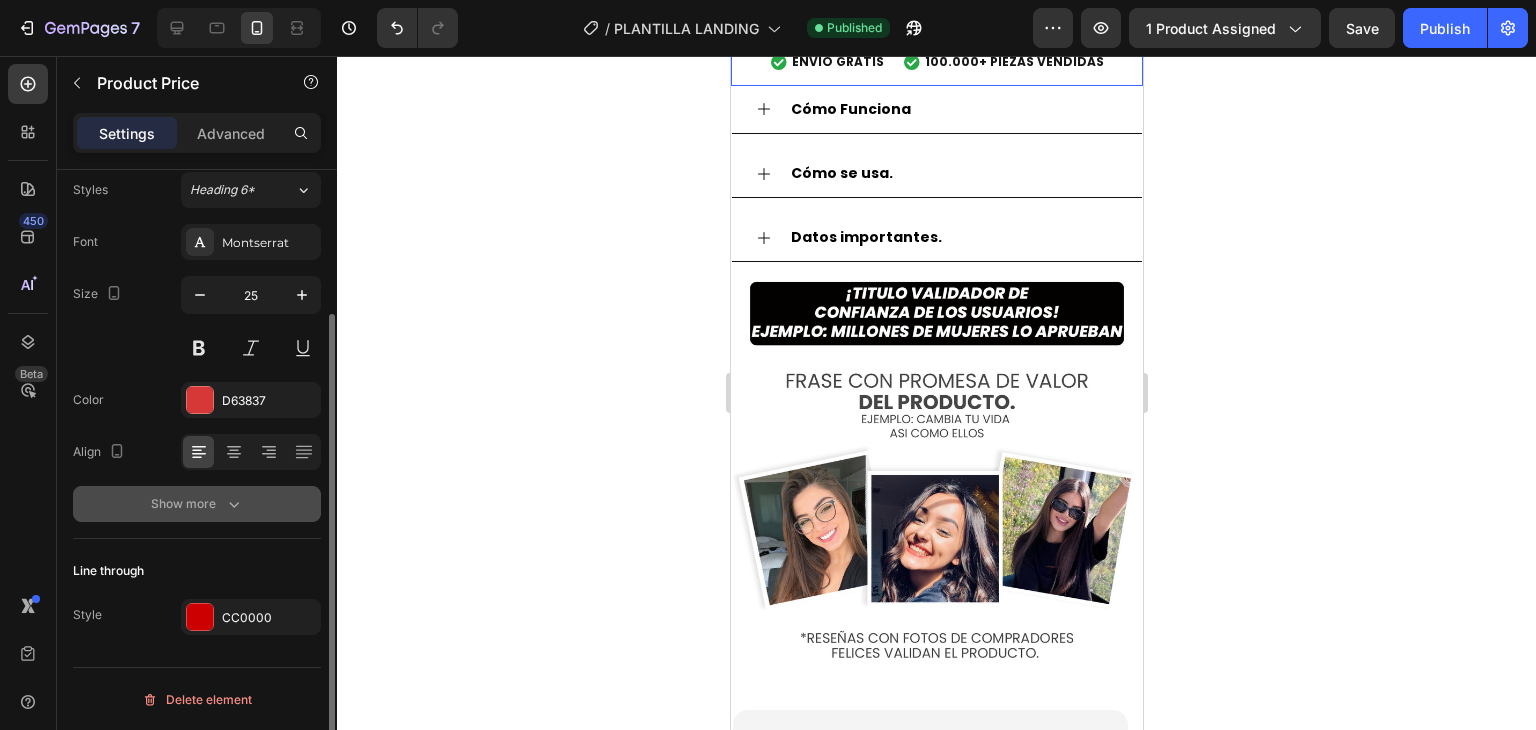 click on "Show more" at bounding box center [197, 504] 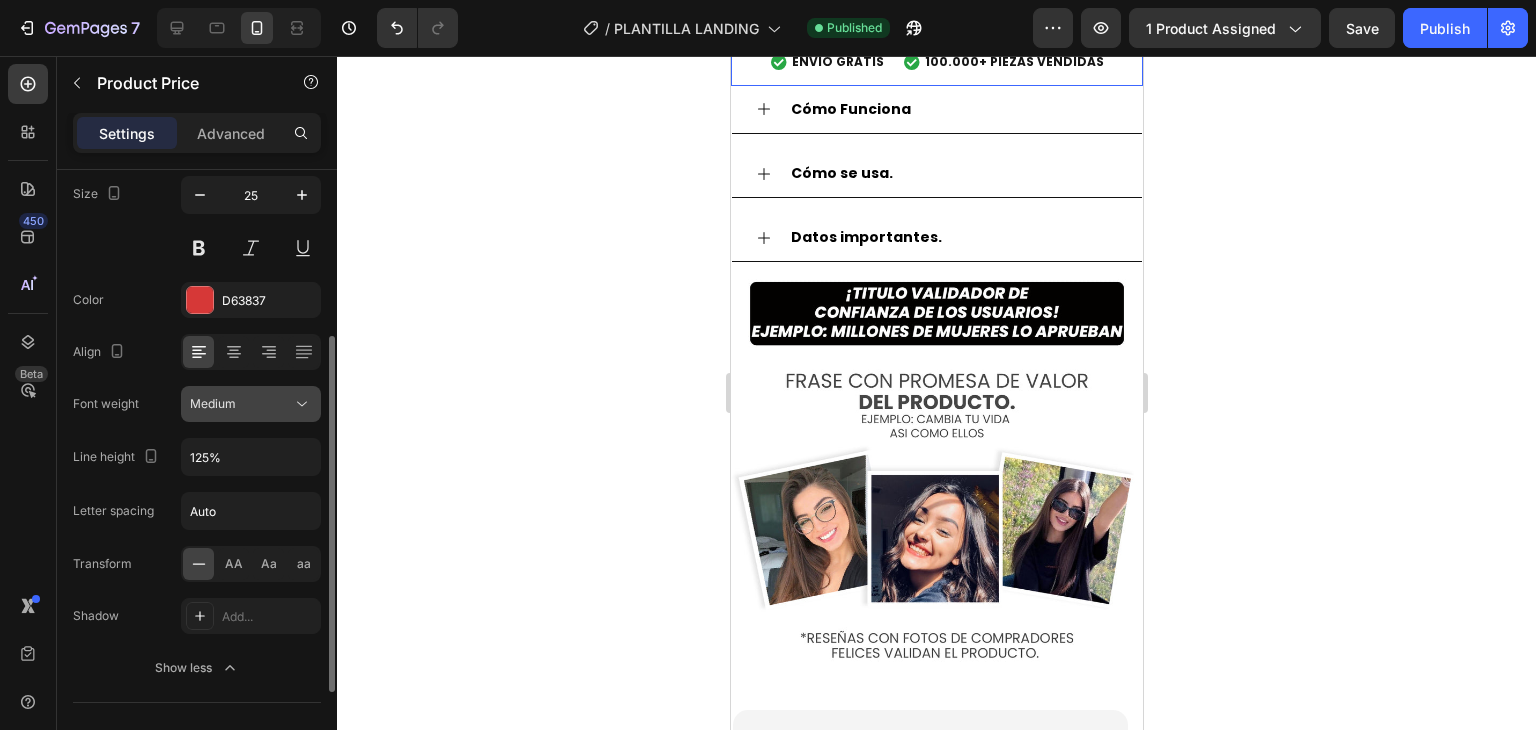 scroll, scrollTop: 387, scrollLeft: 0, axis: vertical 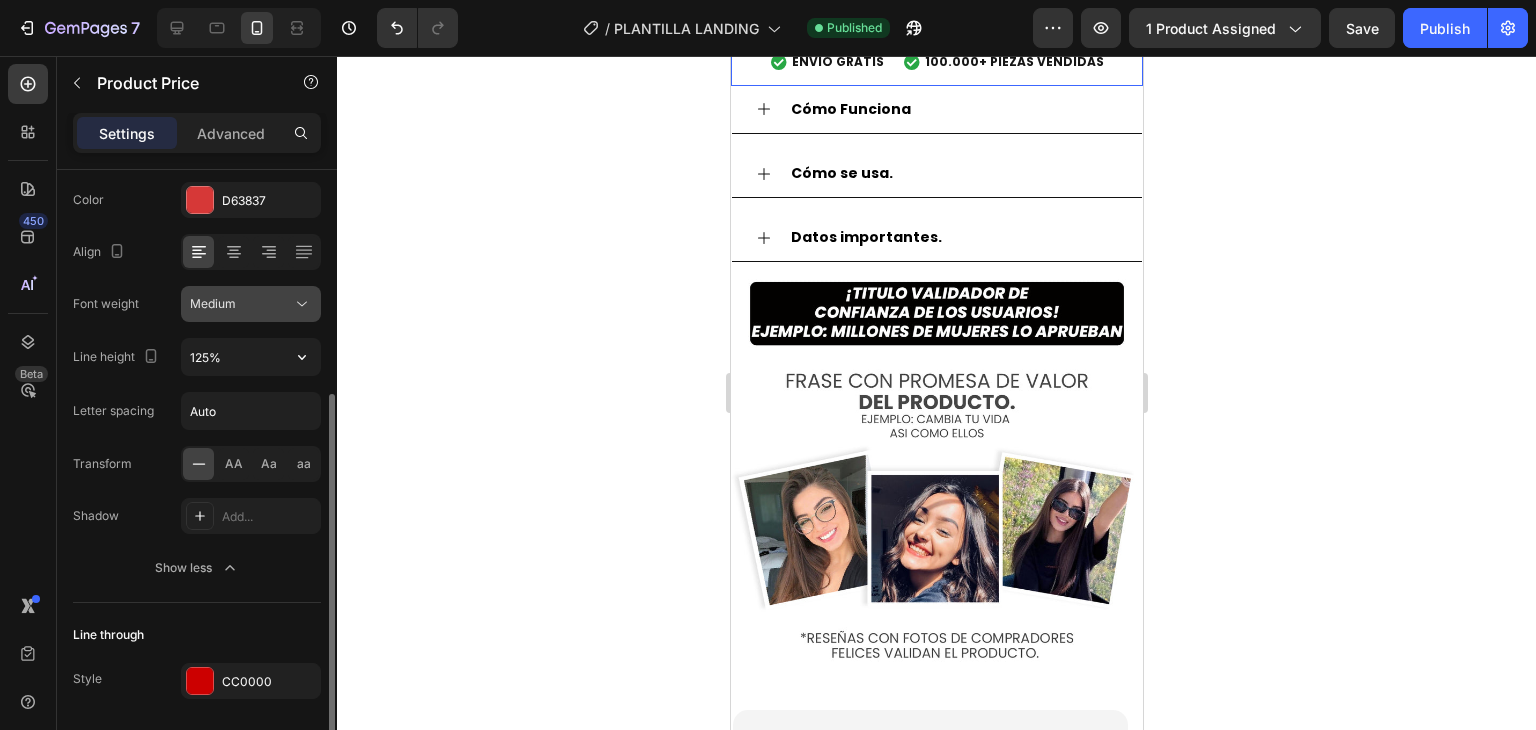 click on "Medium" at bounding box center [241, 304] 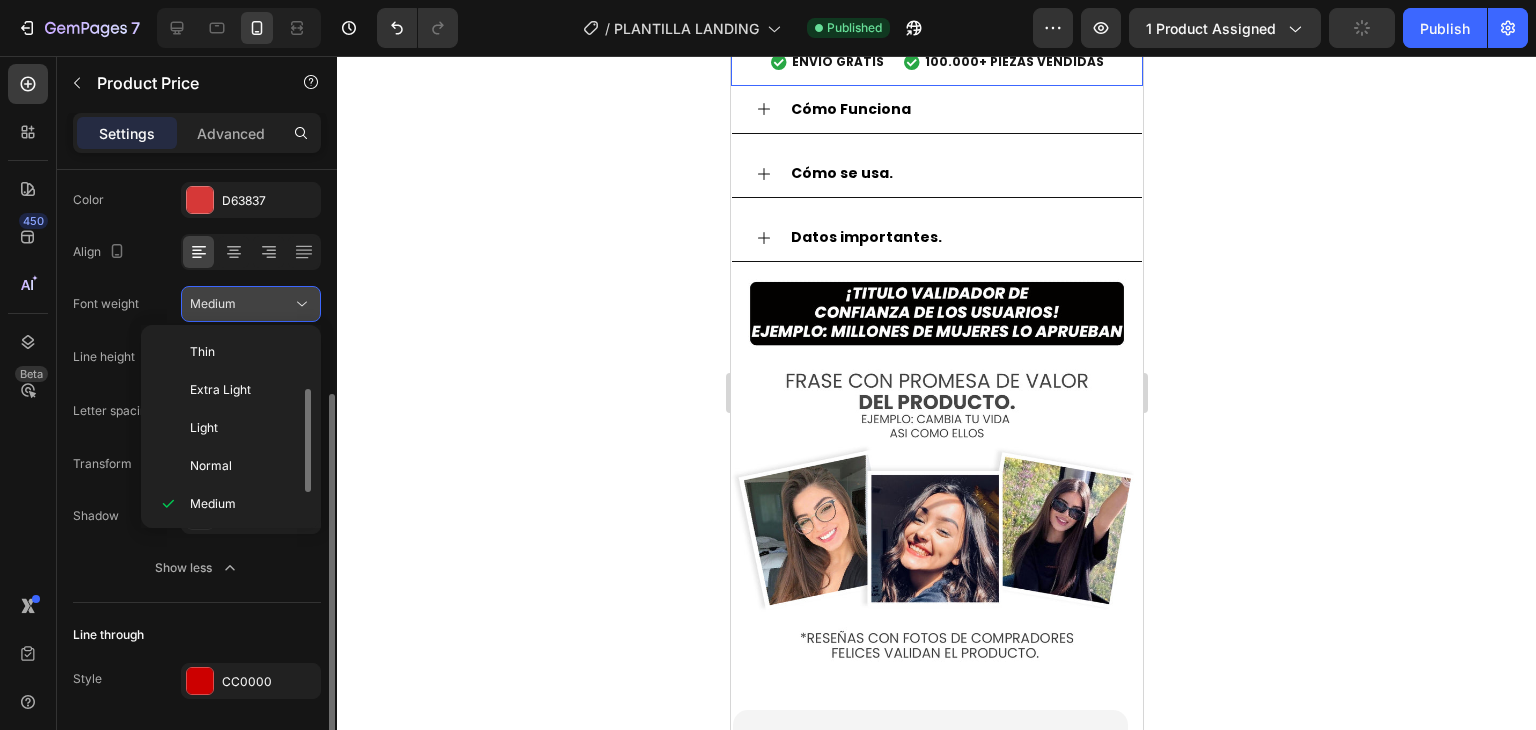 scroll, scrollTop: 36, scrollLeft: 0, axis: vertical 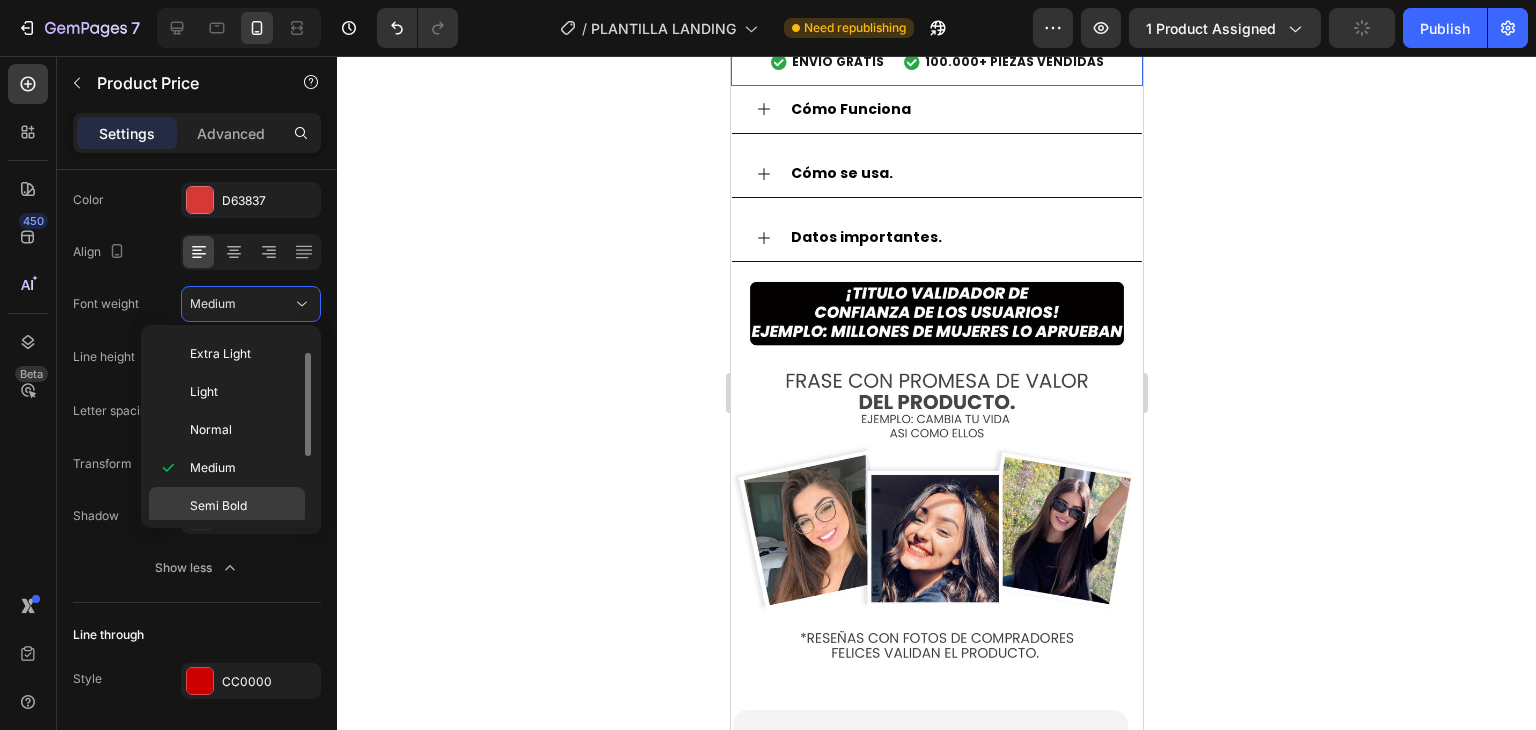 click on "Semi Bold" at bounding box center (218, 506) 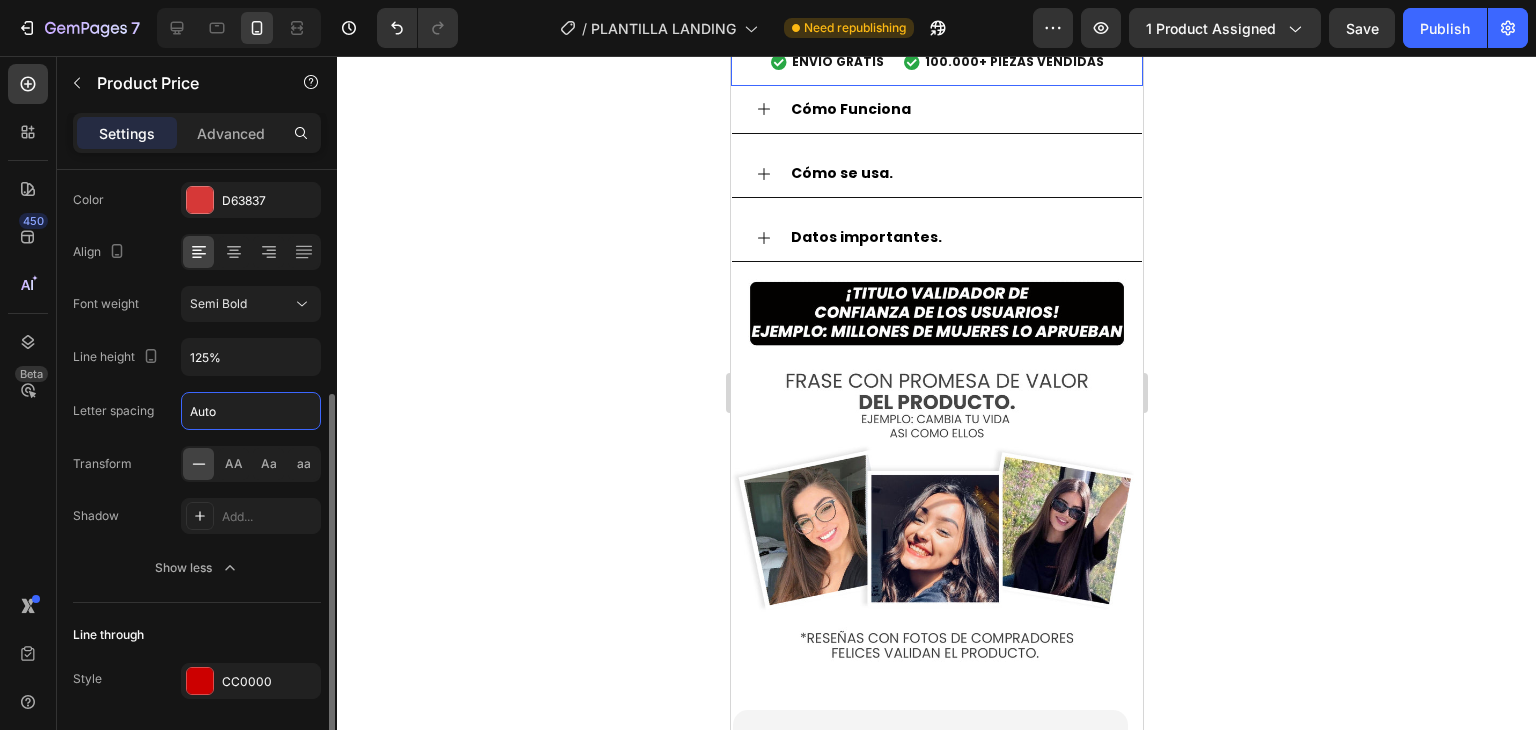 click on "Auto" at bounding box center [251, 411] 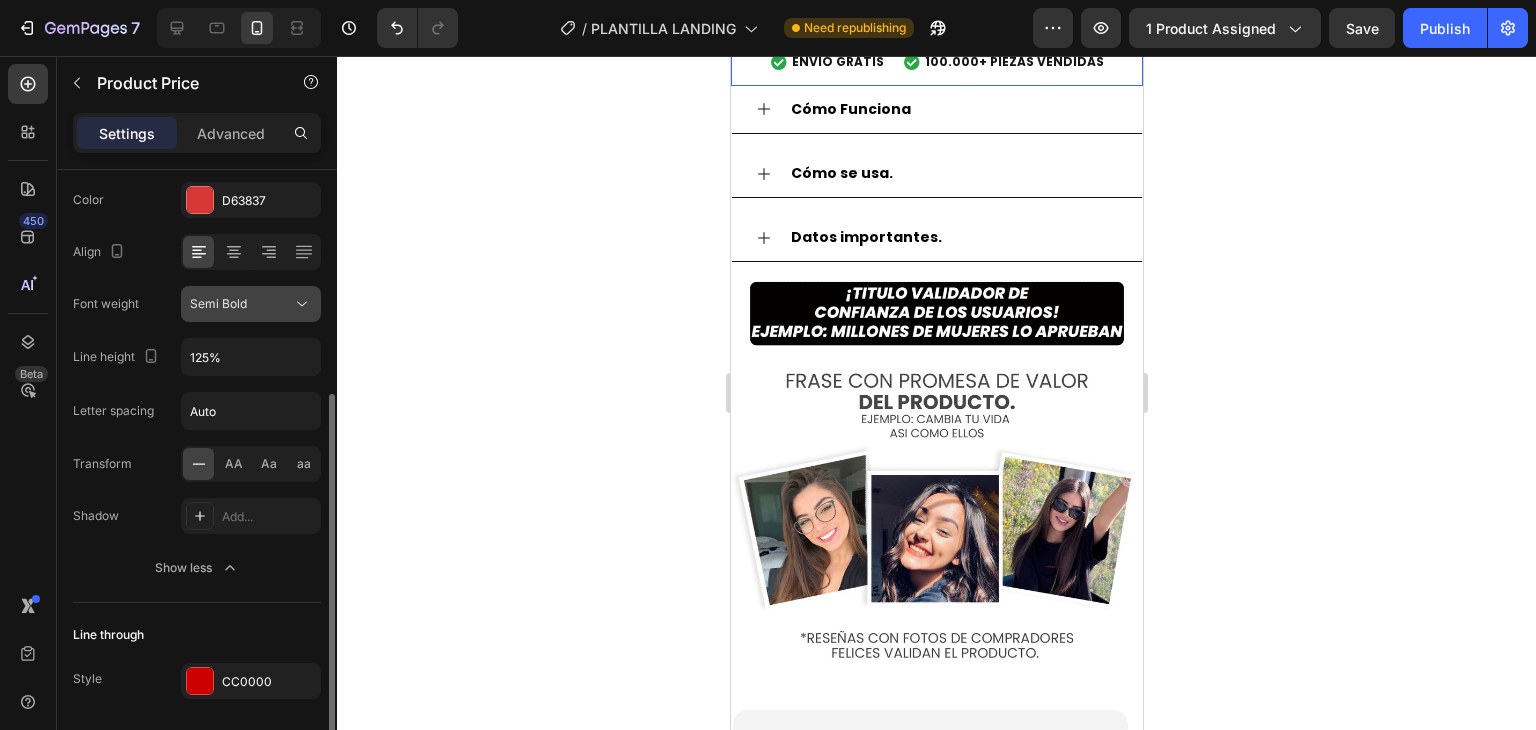click on "Semi Bold" at bounding box center [241, 304] 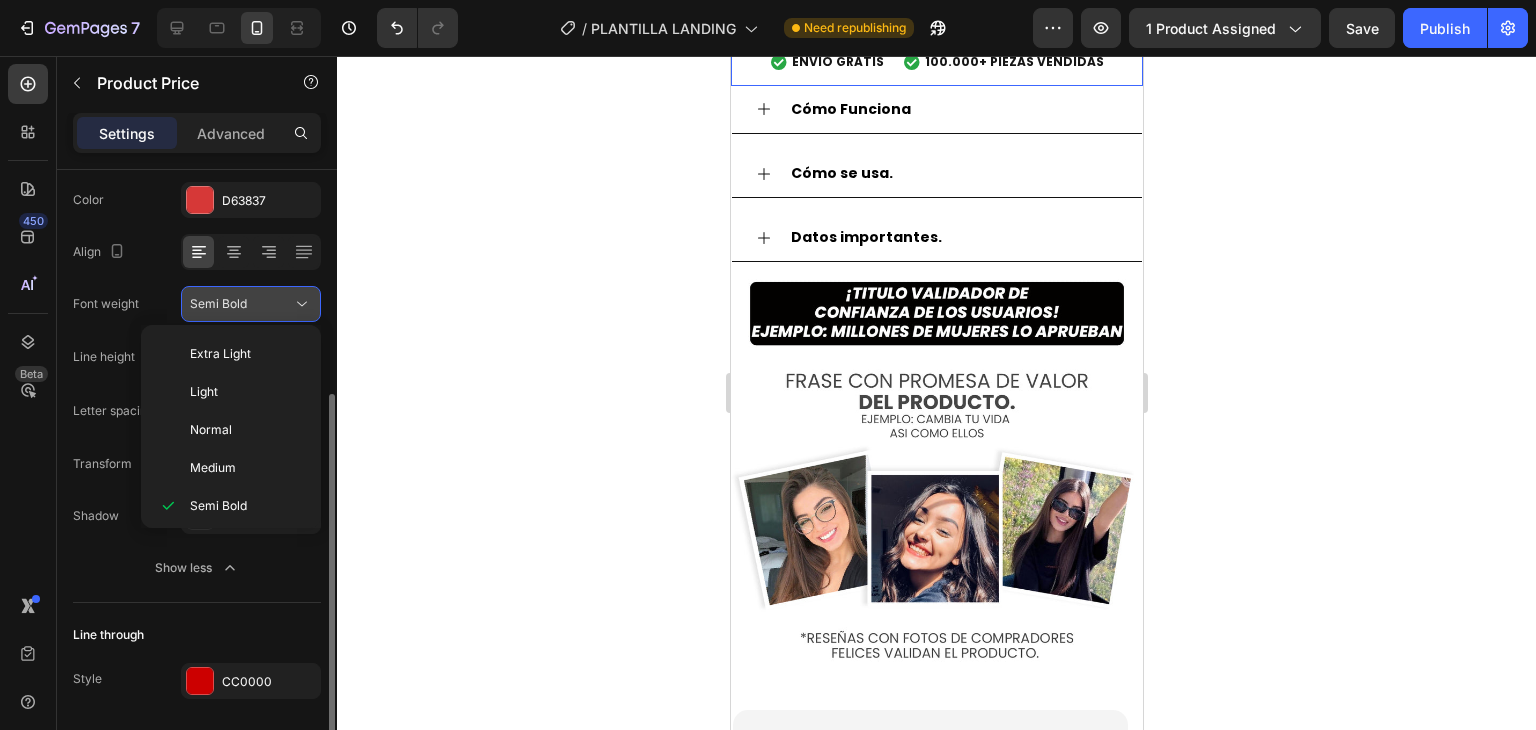 click on "Semi Bold" at bounding box center (241, 304) 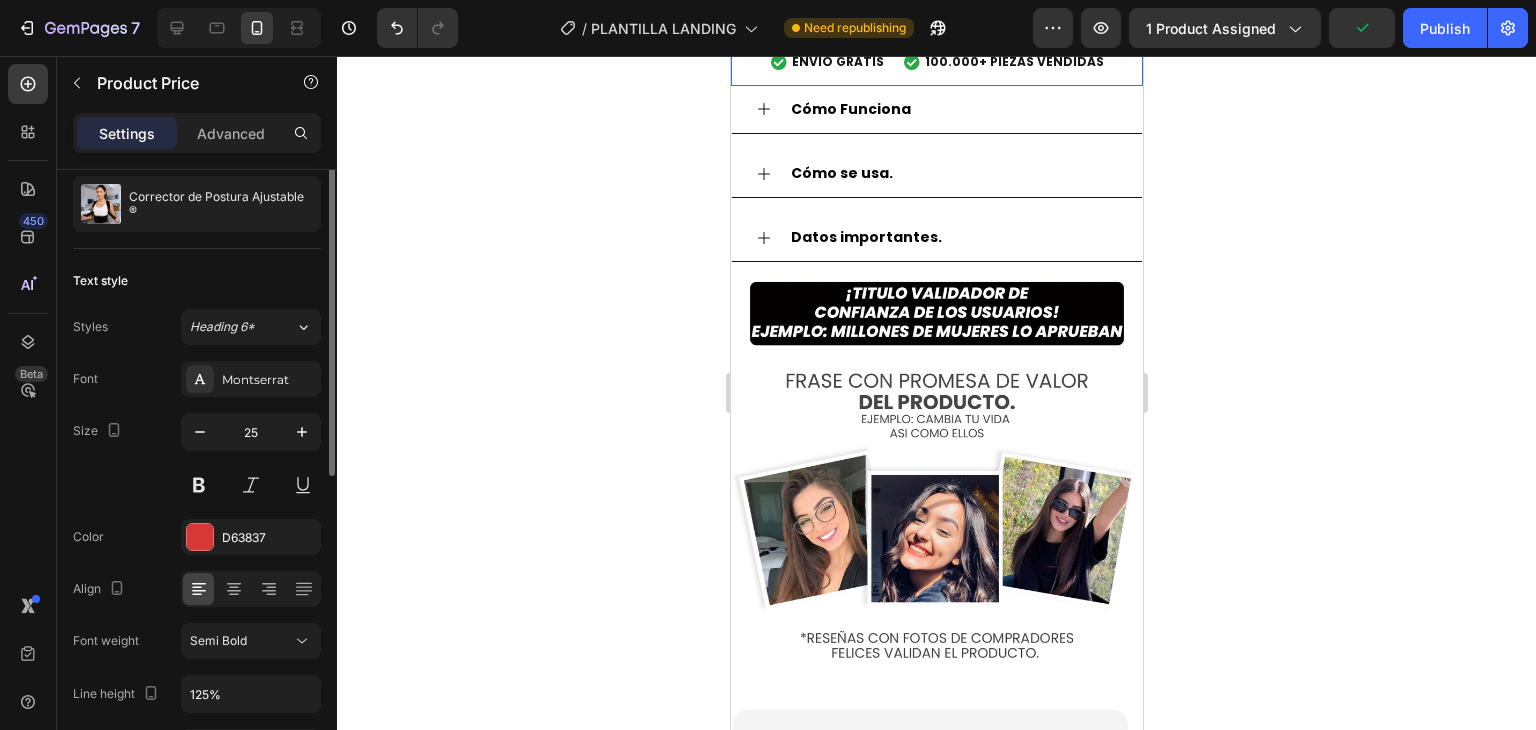 scroll, scrollTop: 0, scrollLeft: 0, axis: both 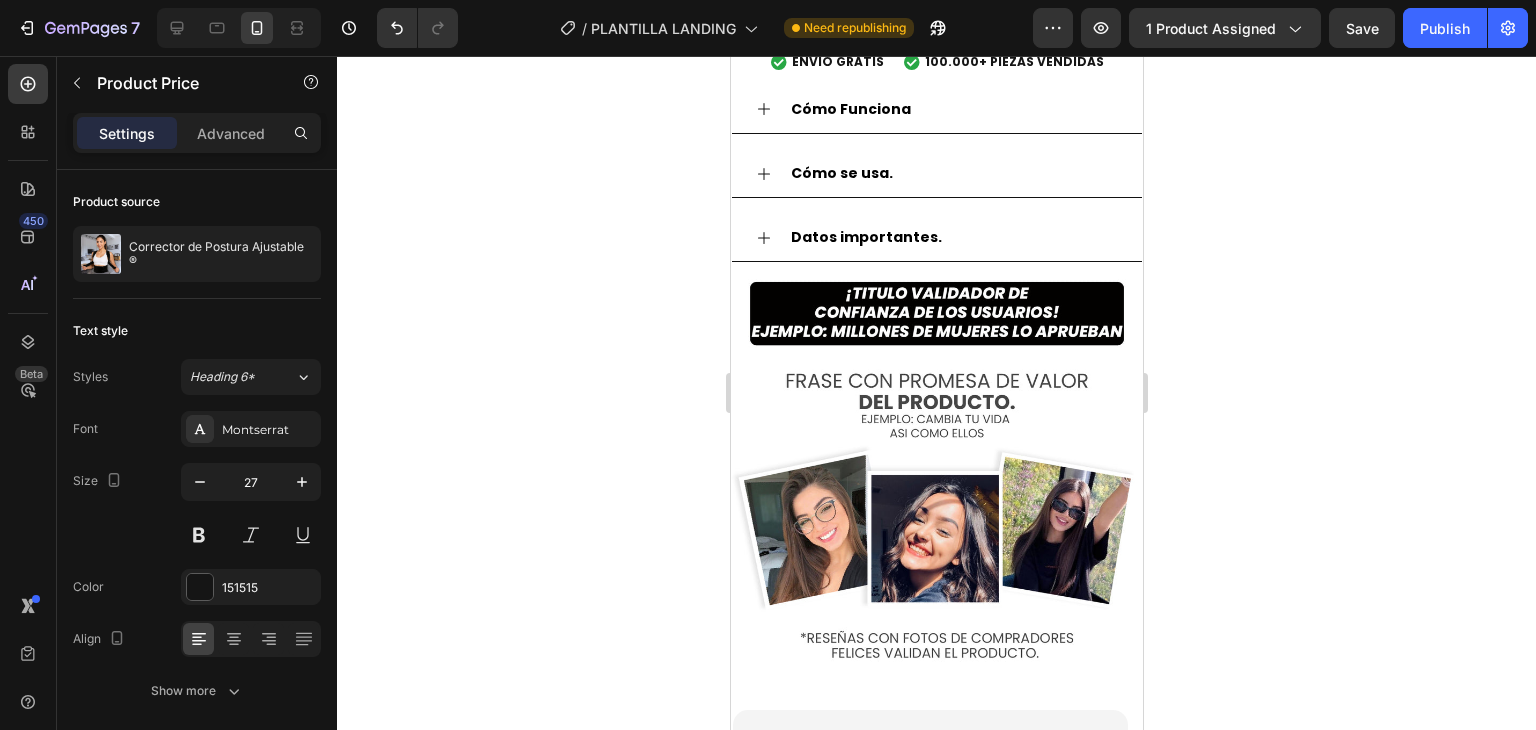 click on "$59.900,00" at bounding box center [829, -289] 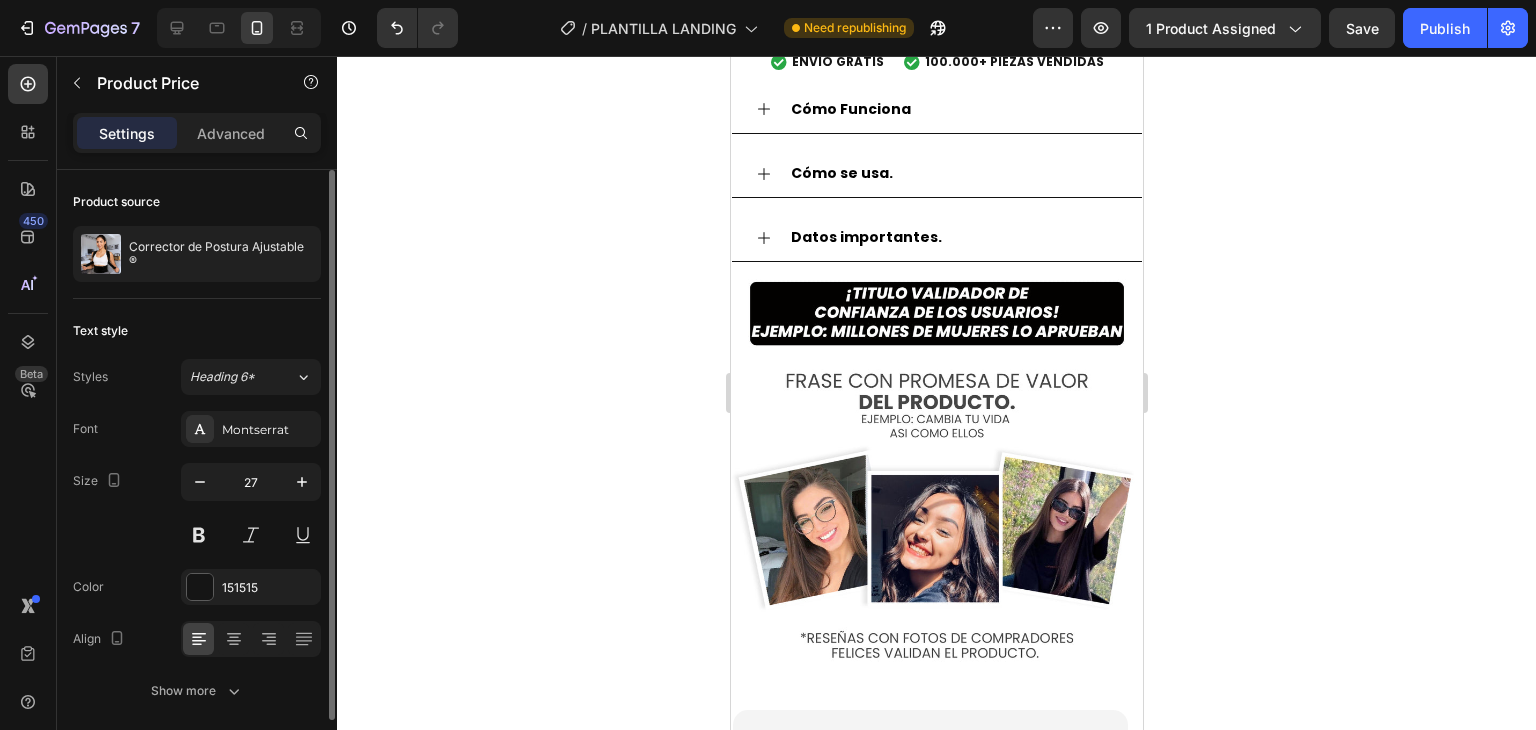 scroll, scrollTop: 74, scrollLeft: 0, axis: vertical 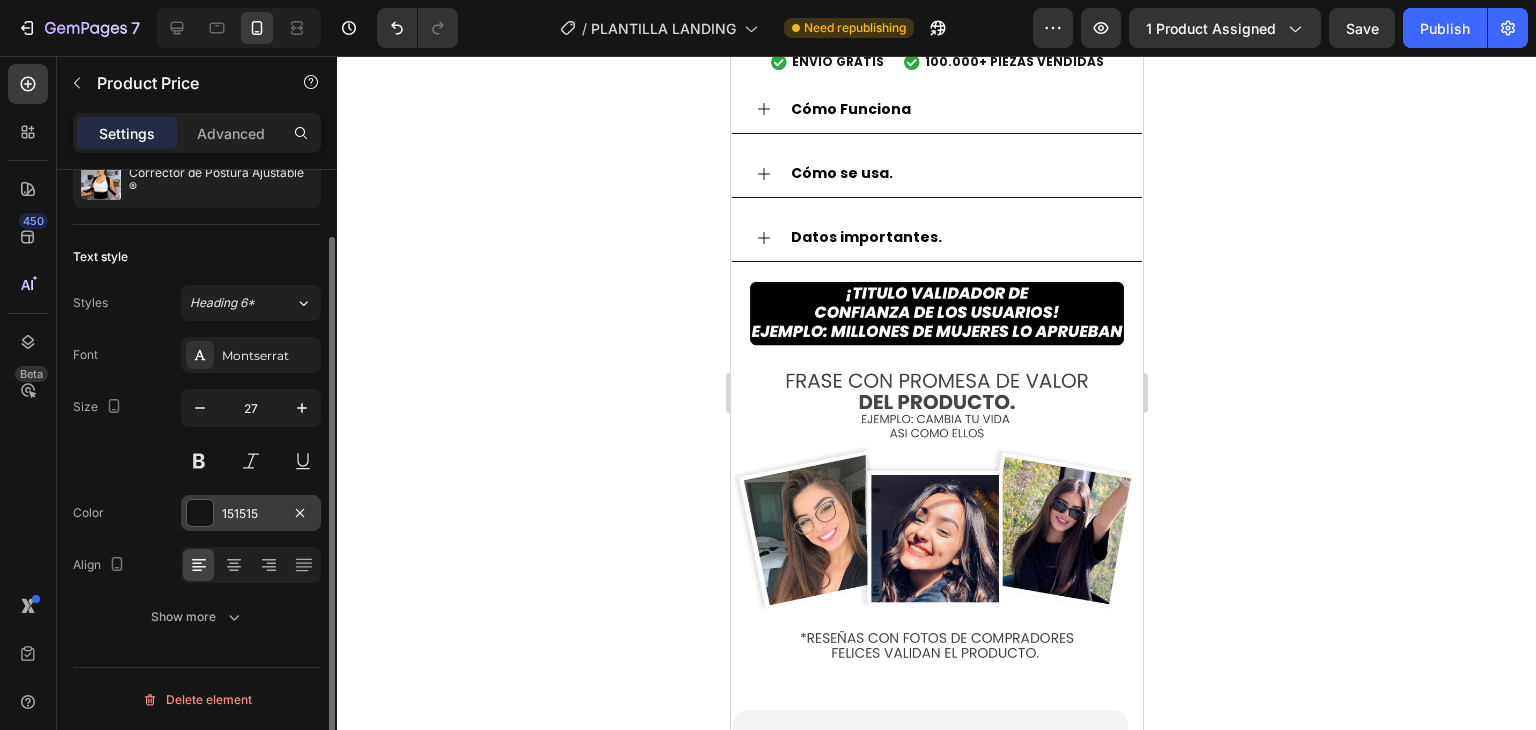 click at bounding box center [200, 513] 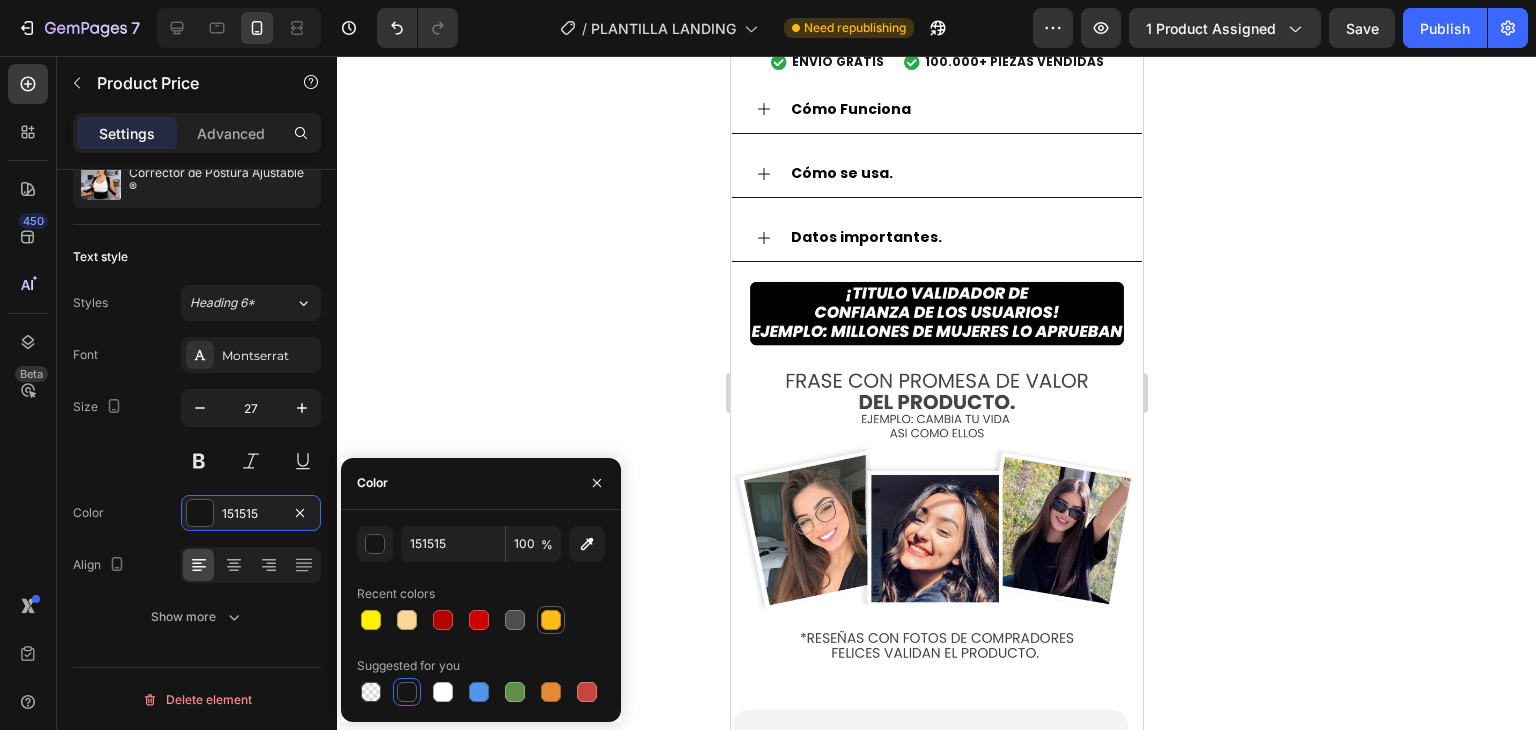 click at bounding box center (551, 620) 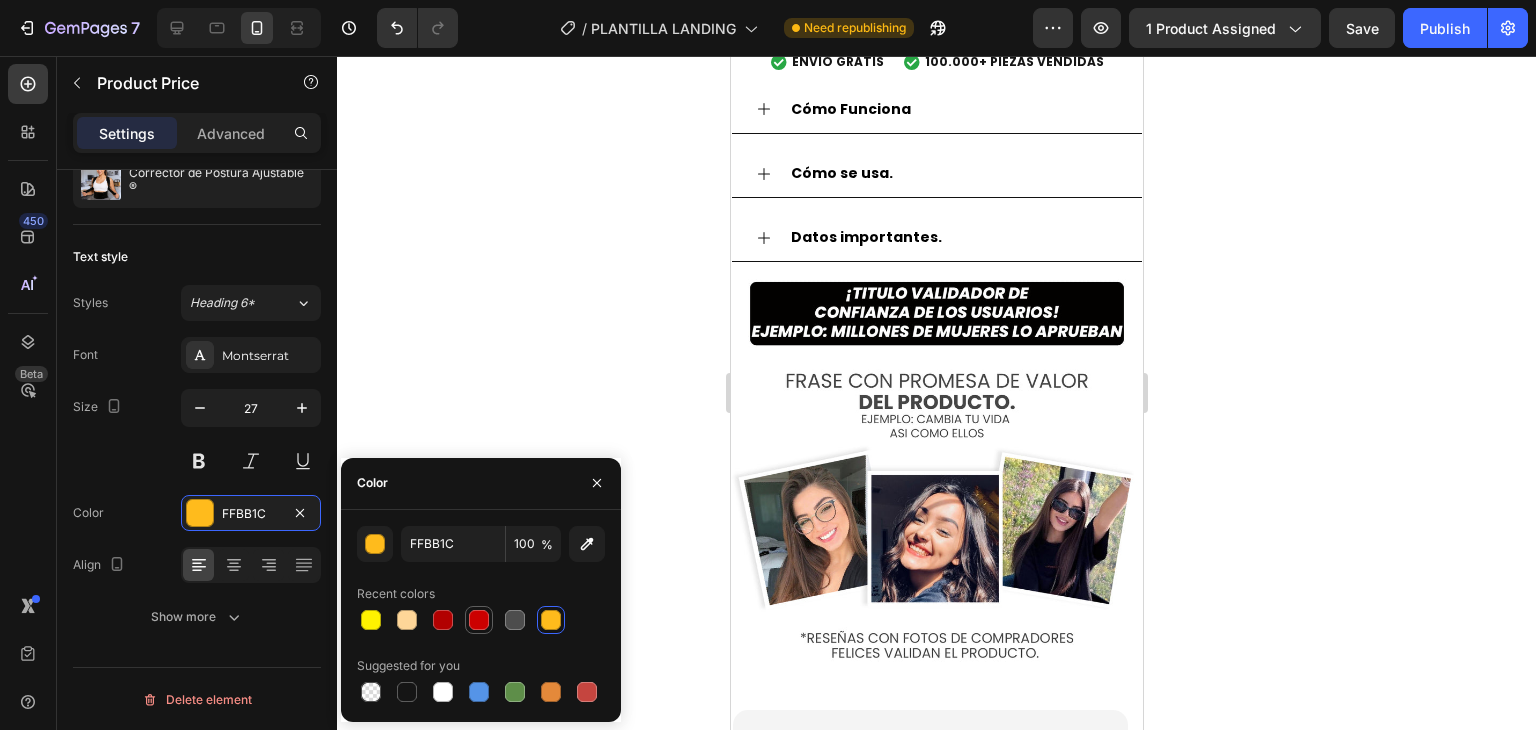 click at bounding box center (479, 620) 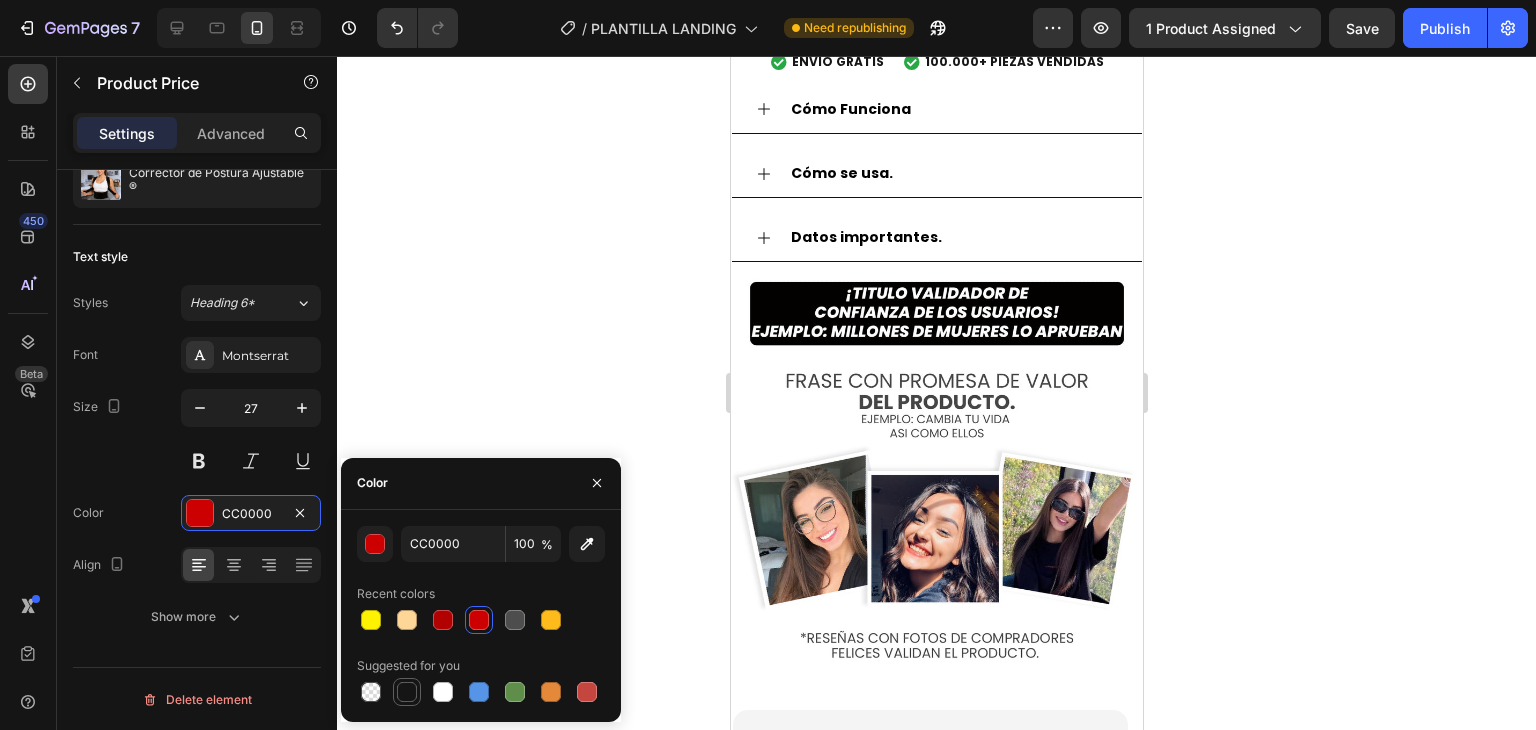 click at bounding box center (407, 692) 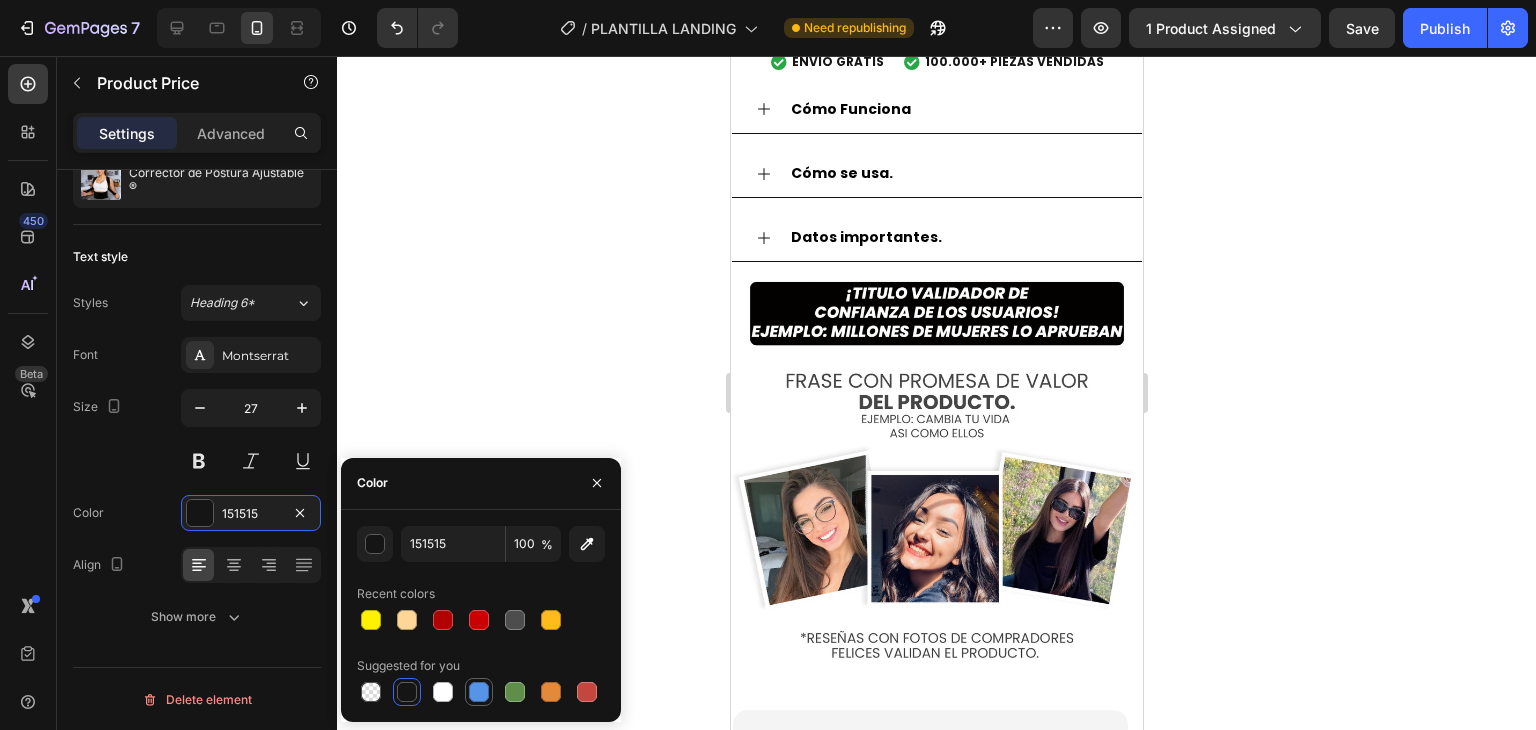 click at bounding box center [479, 692] 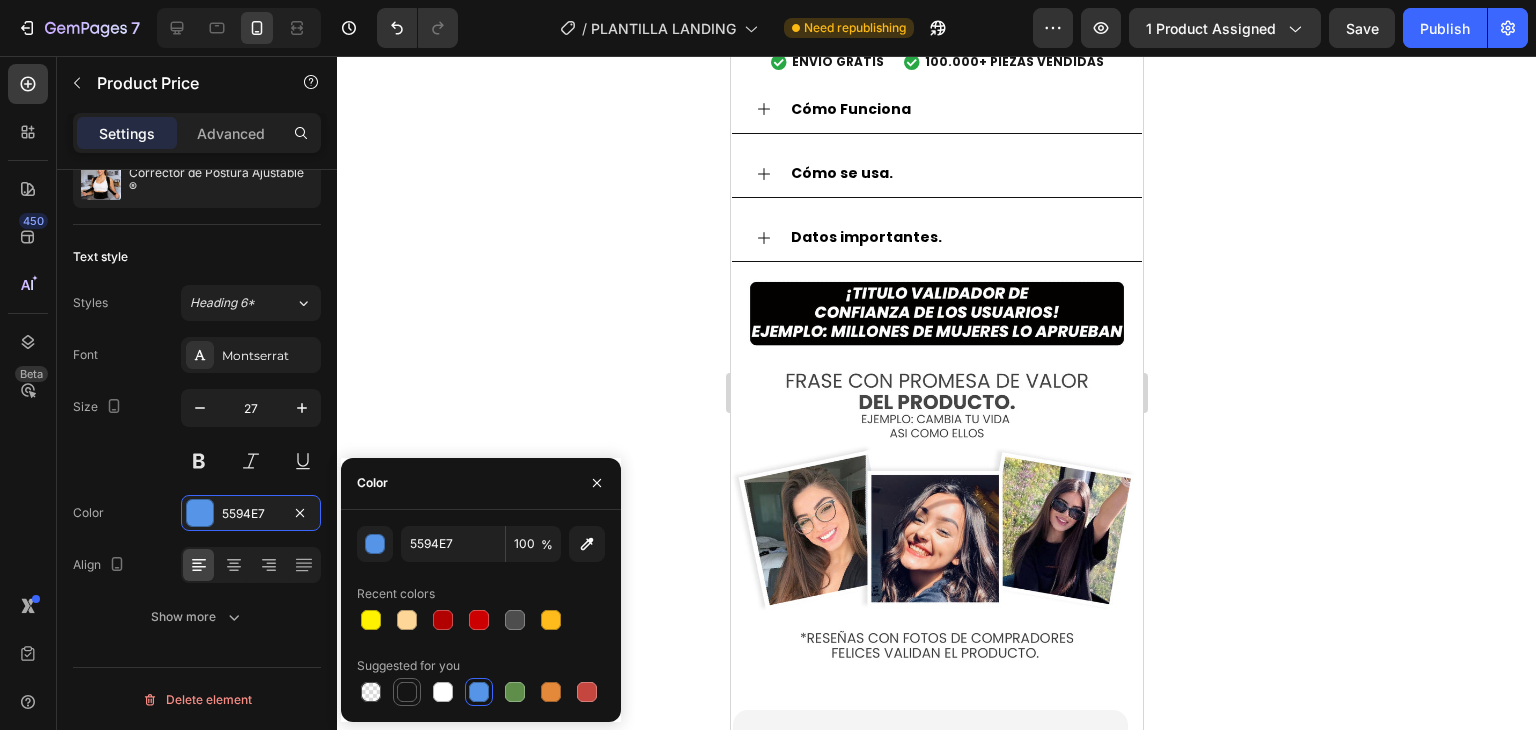 click at bounding box center [407, 692] 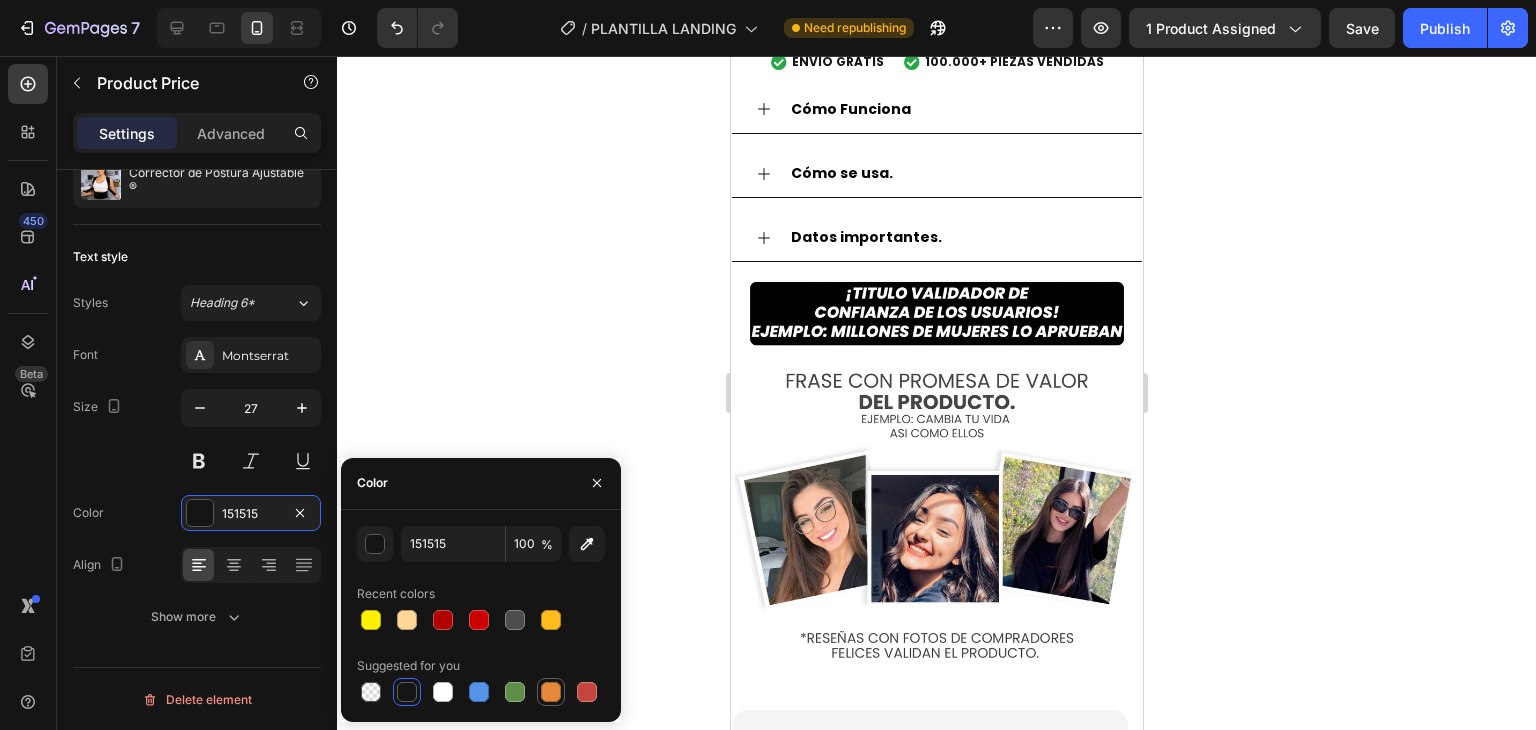 click at bounding box center (551, 692) 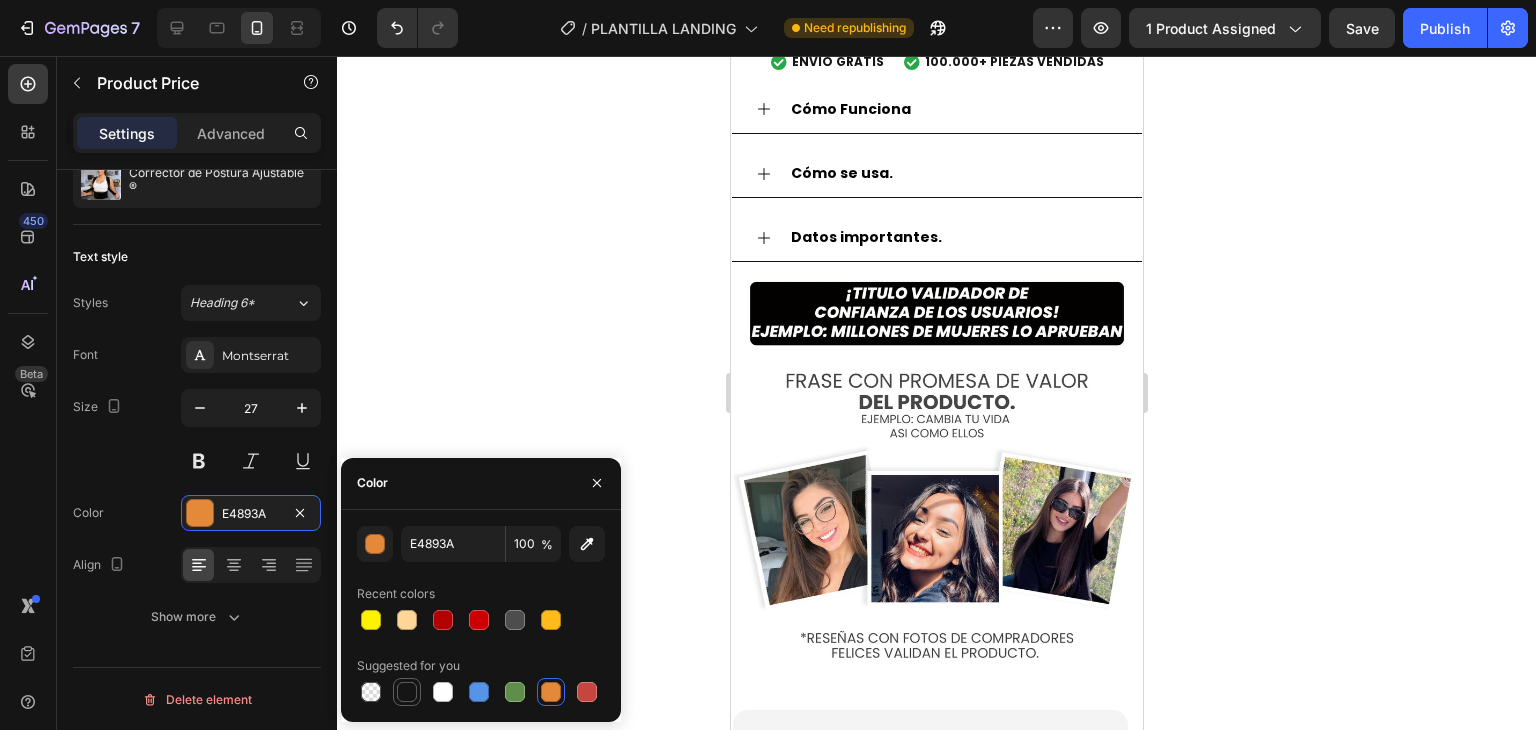 click at bounding box center (407, 692) 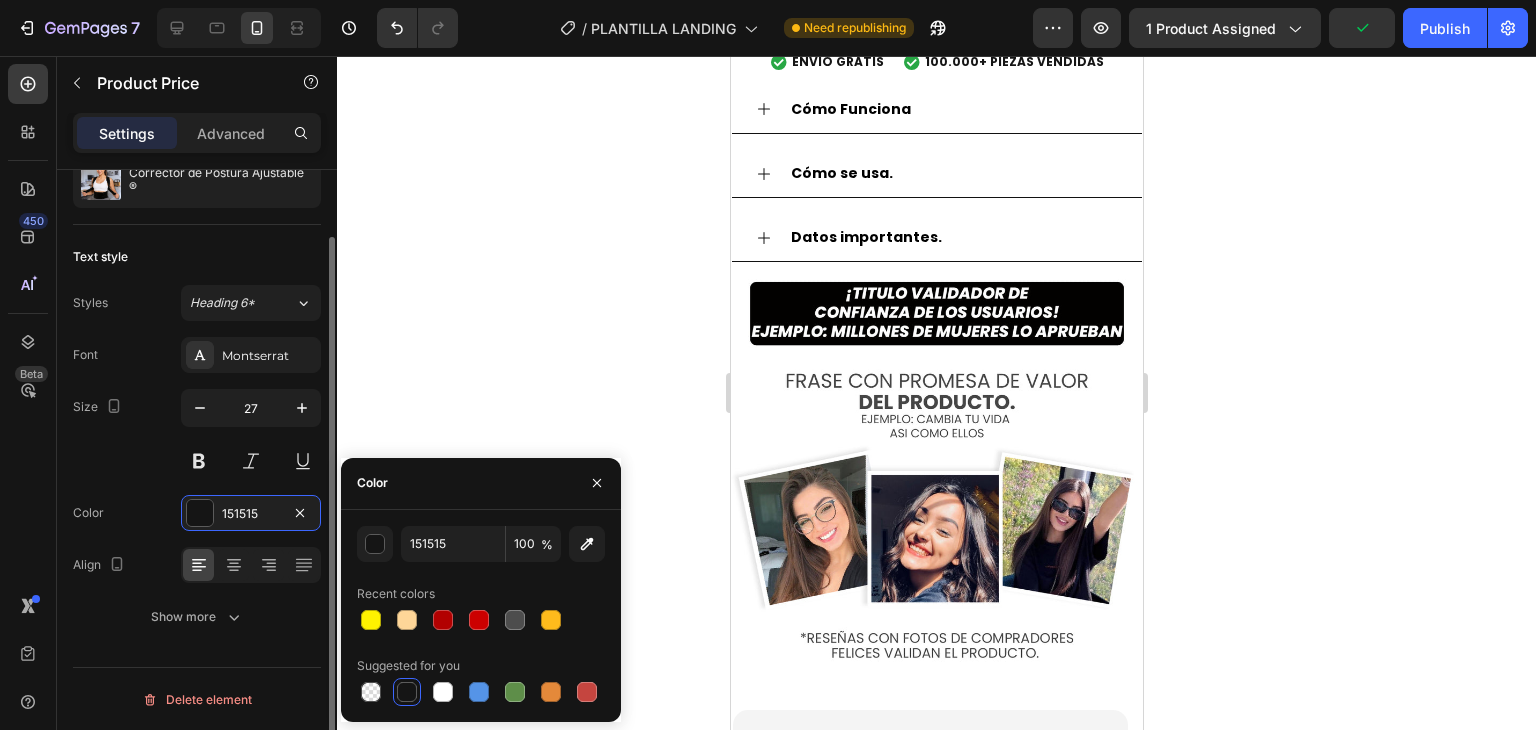 click on "Size 27" at bounding box center (197, 434) 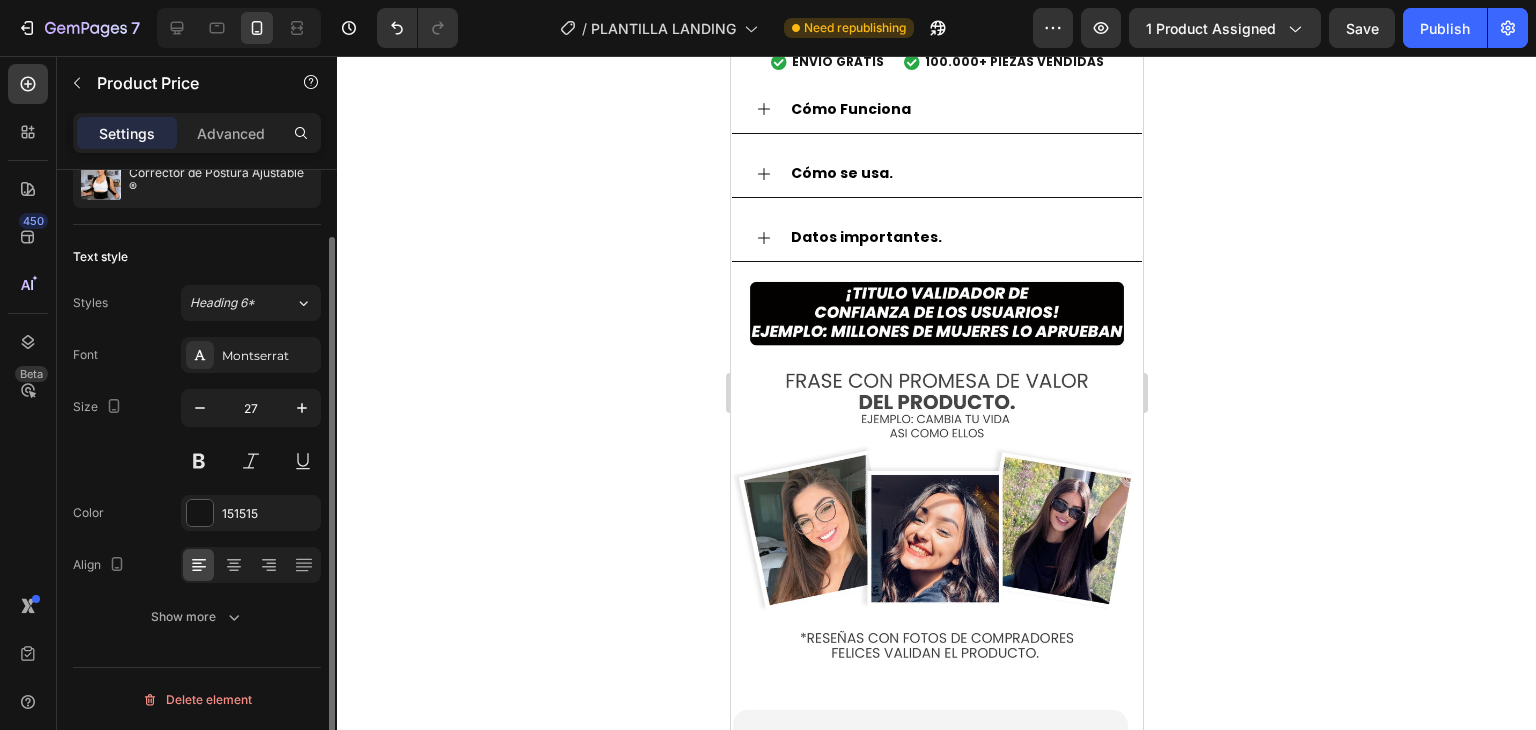 click on "Font Montserrat Size 27 Color 151515 Align Show more" at bounding box center [197, 486] 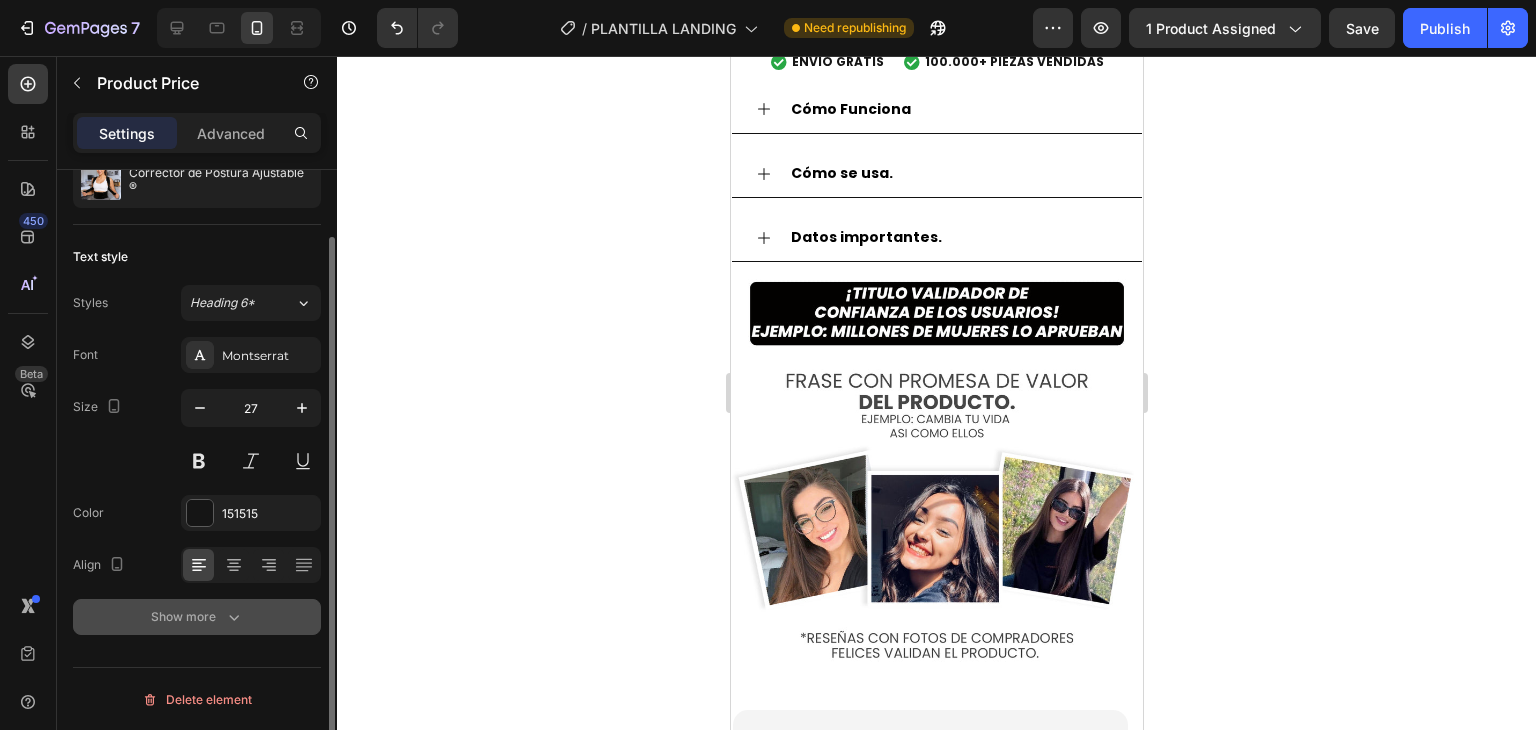 click 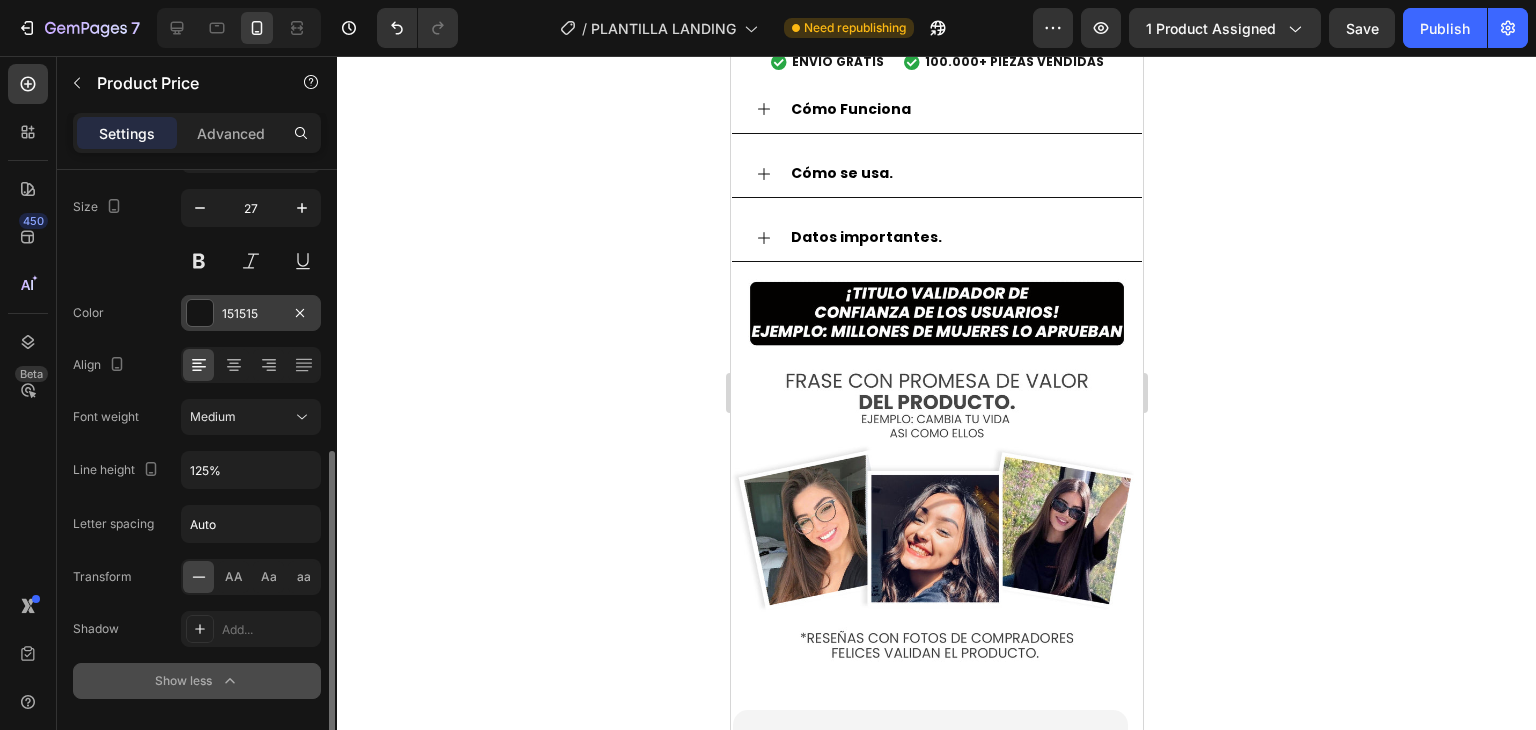 scroll, scrollTop: 337, scrollLeft: 0, axis: vertical 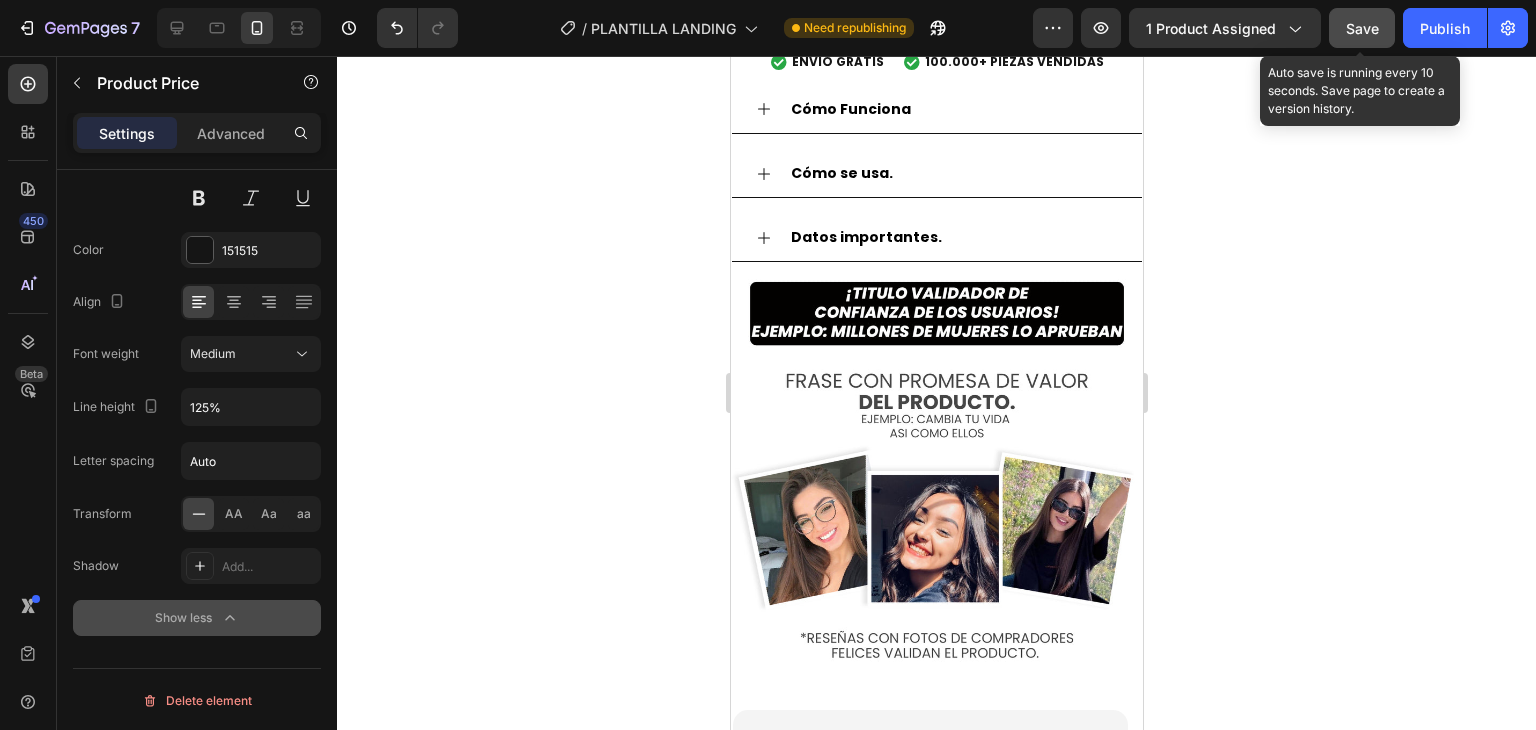 click on "Save" at bounding box center (1362, 28) 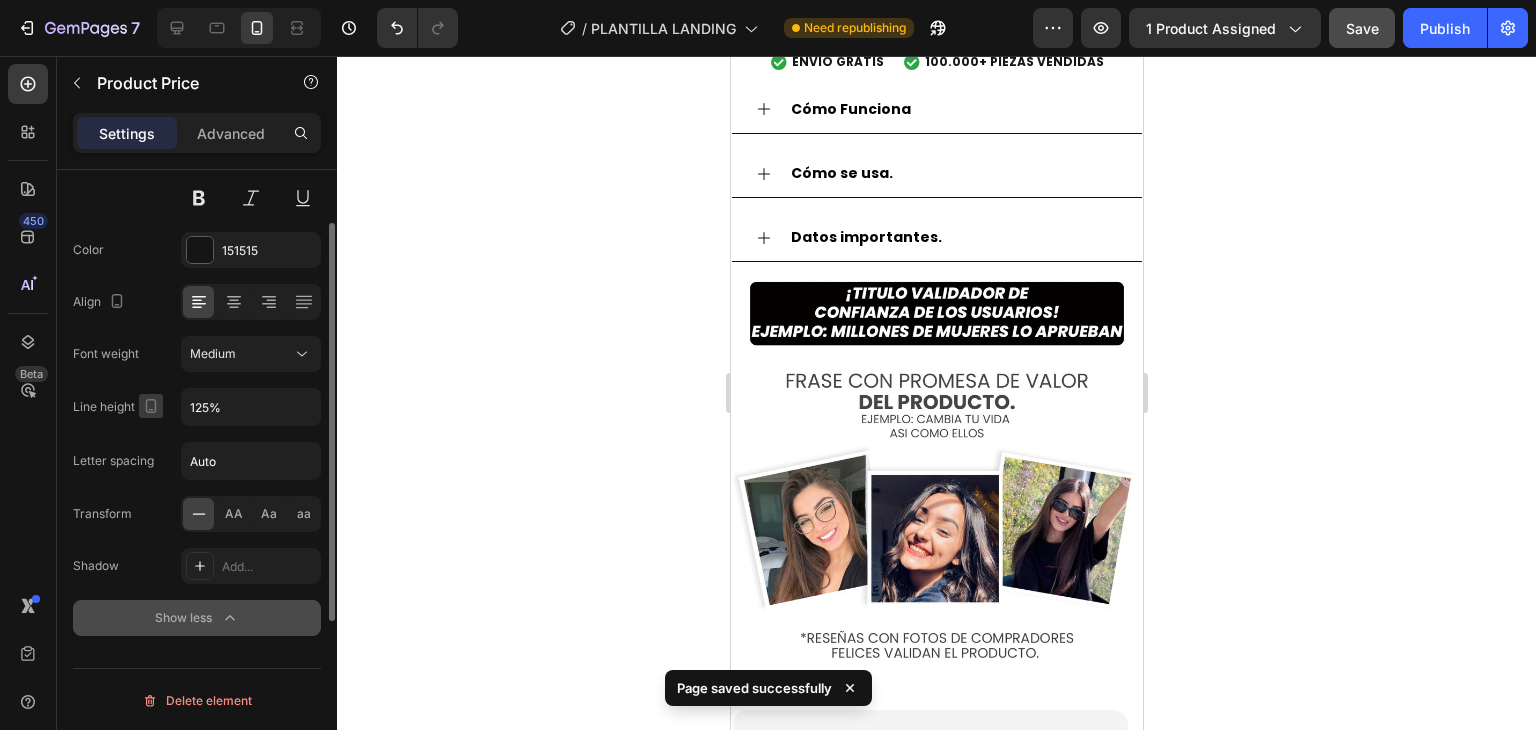 scroll, scrollTop: 0, scrollLeft: 0, axis: both 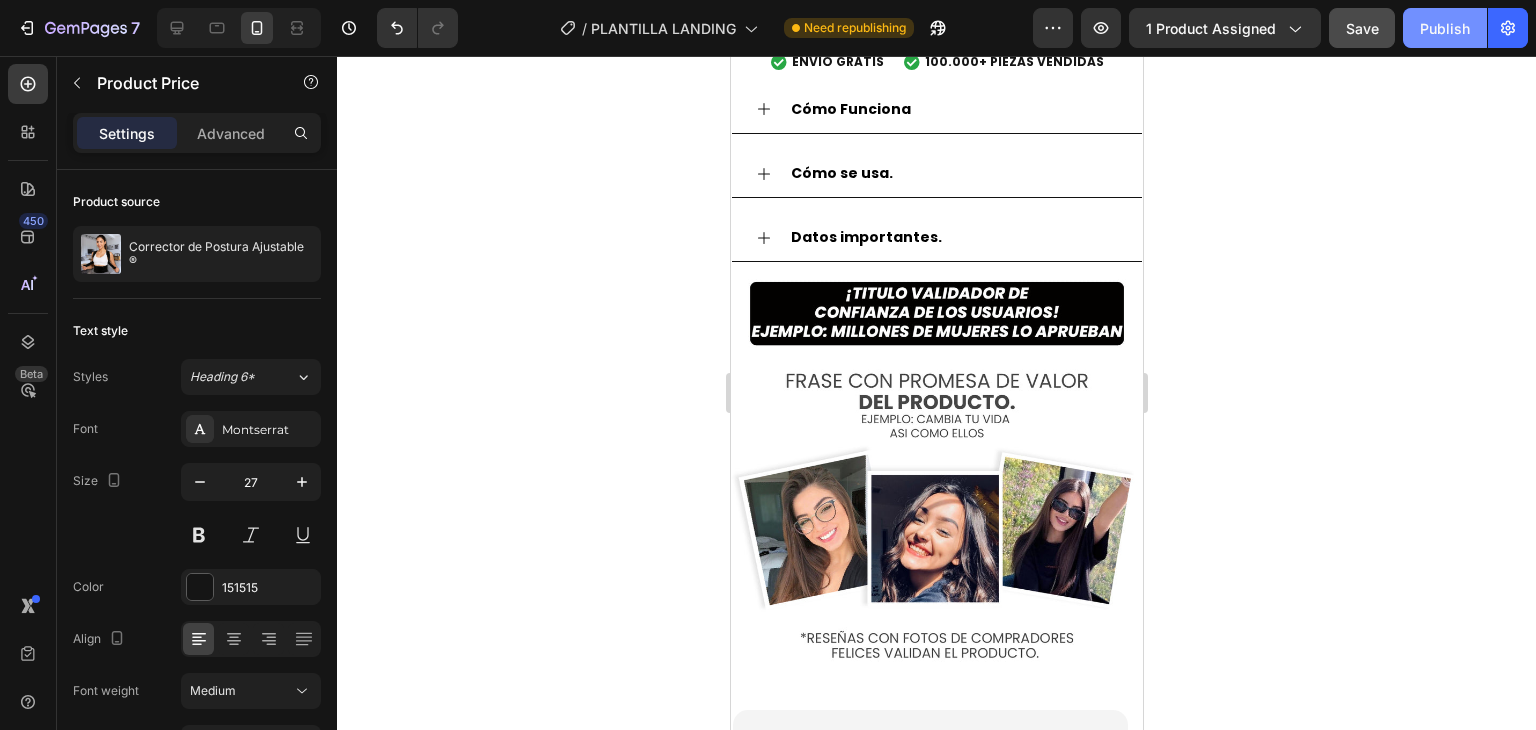 click on "Publish" 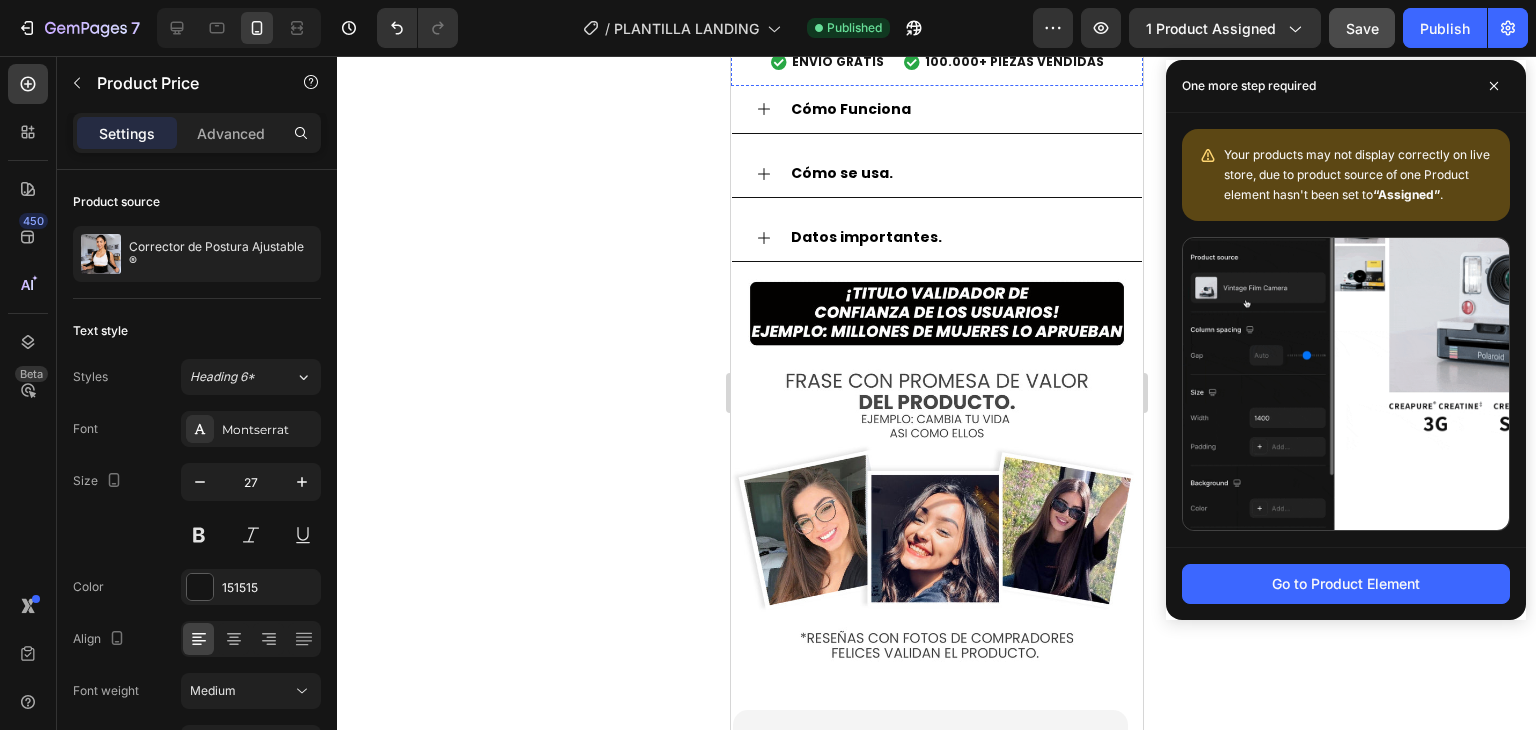 click on "$59.900,00 Product Price Product Price" at bounding box center [1042, -274] 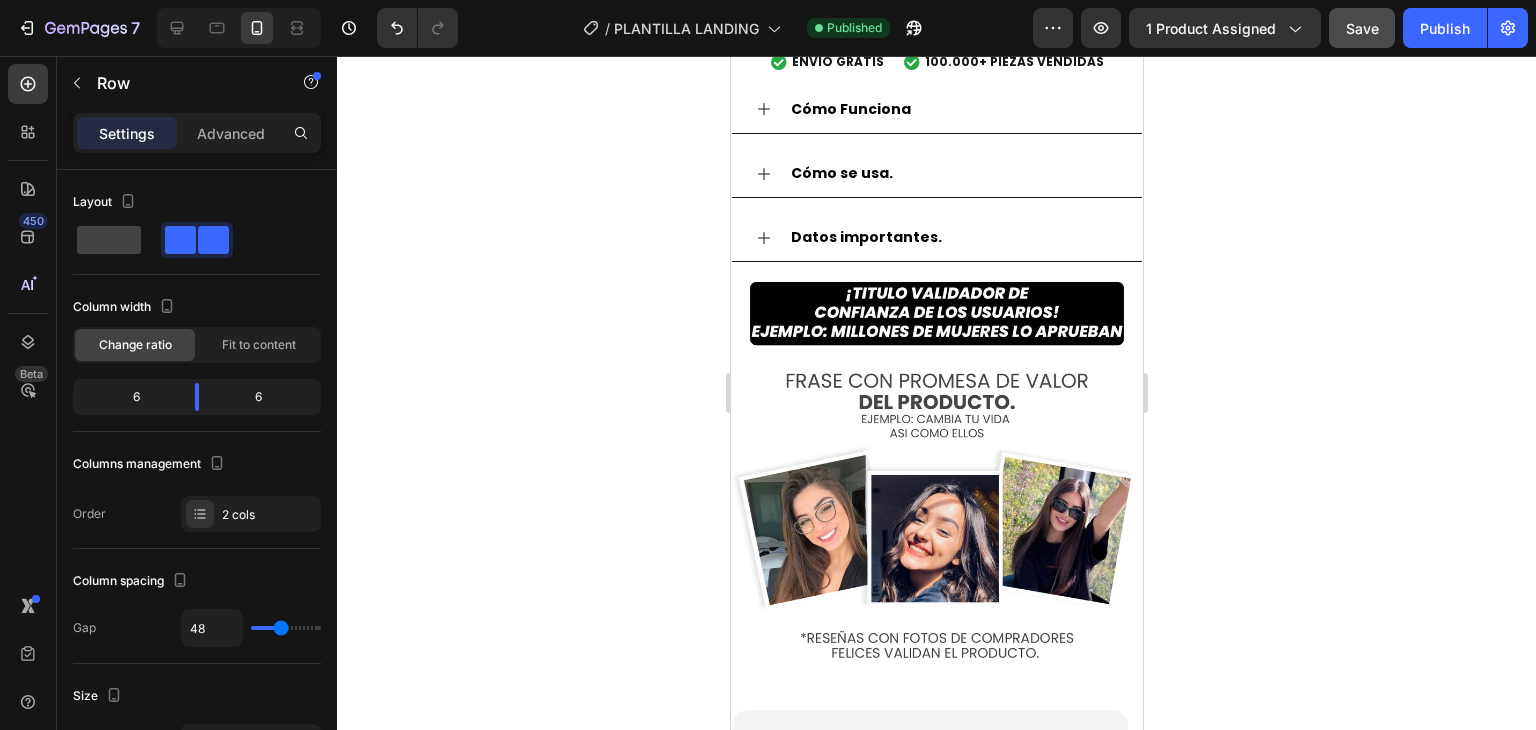 click on "$59.900,00" at bounding box center [1002, -285] 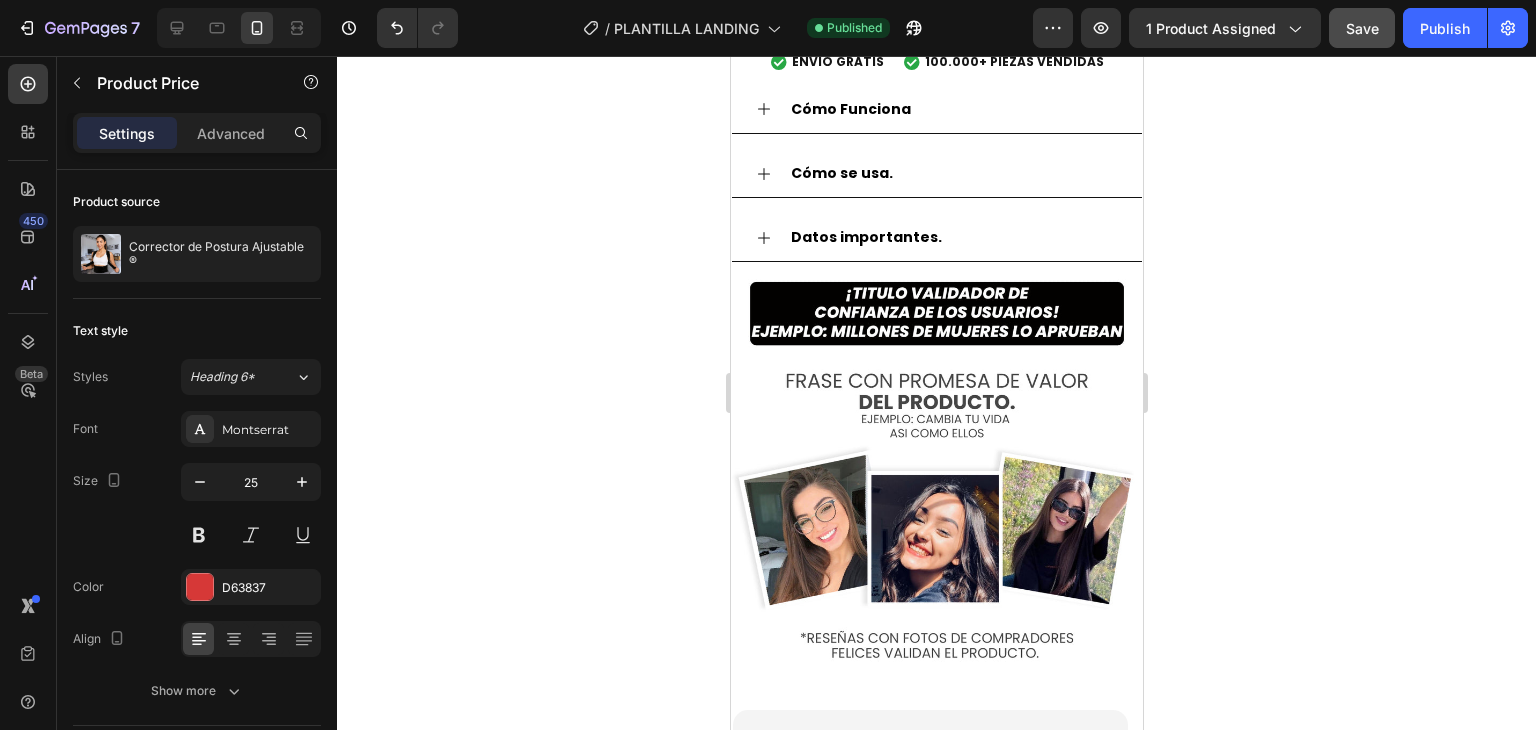 click on "ahorrando 54%" at bounding box center [829, -253] 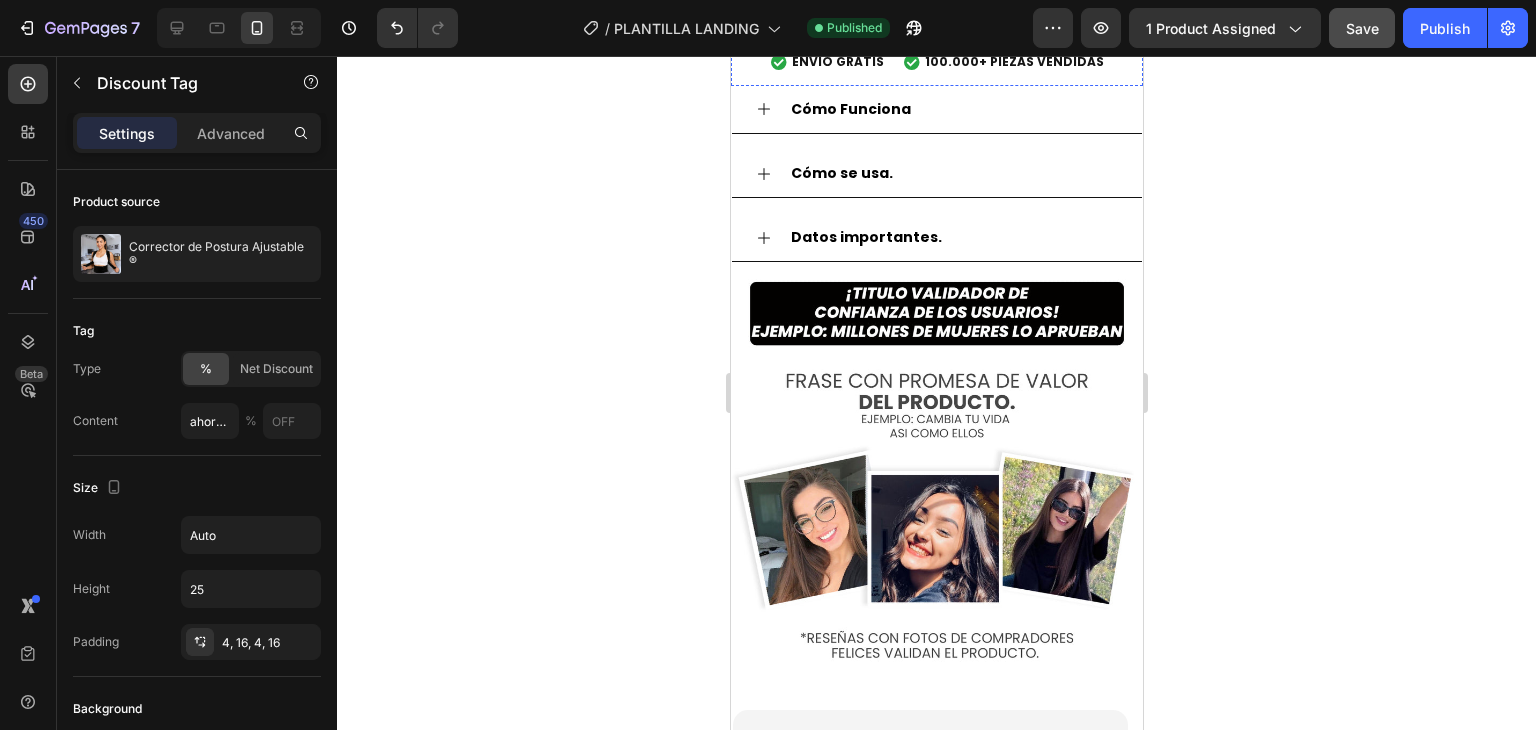 click on "$59.900,00 Product Price Product Price" at bounding box center [1042, -274] 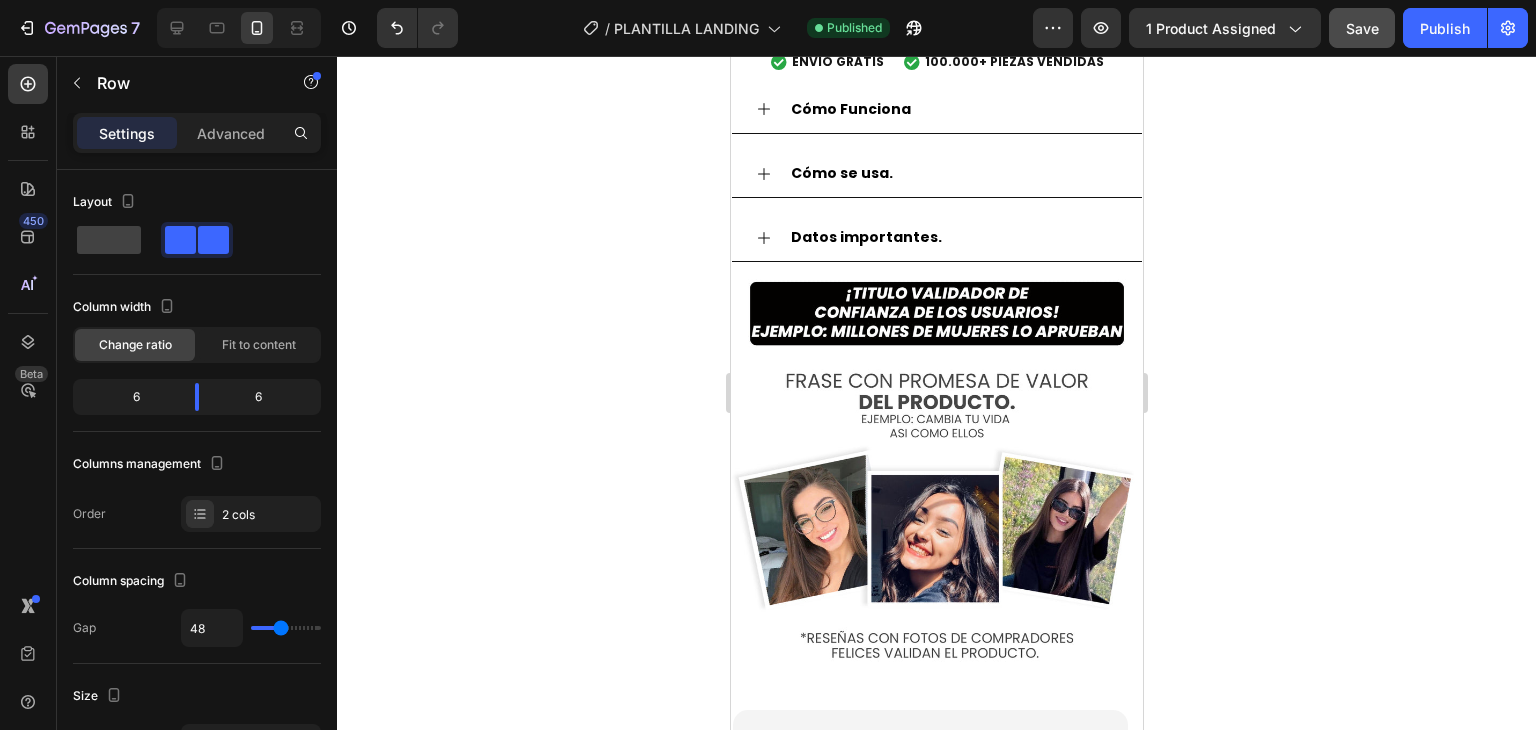 click on "$59.900,00" at bounding box center [1002, -285] 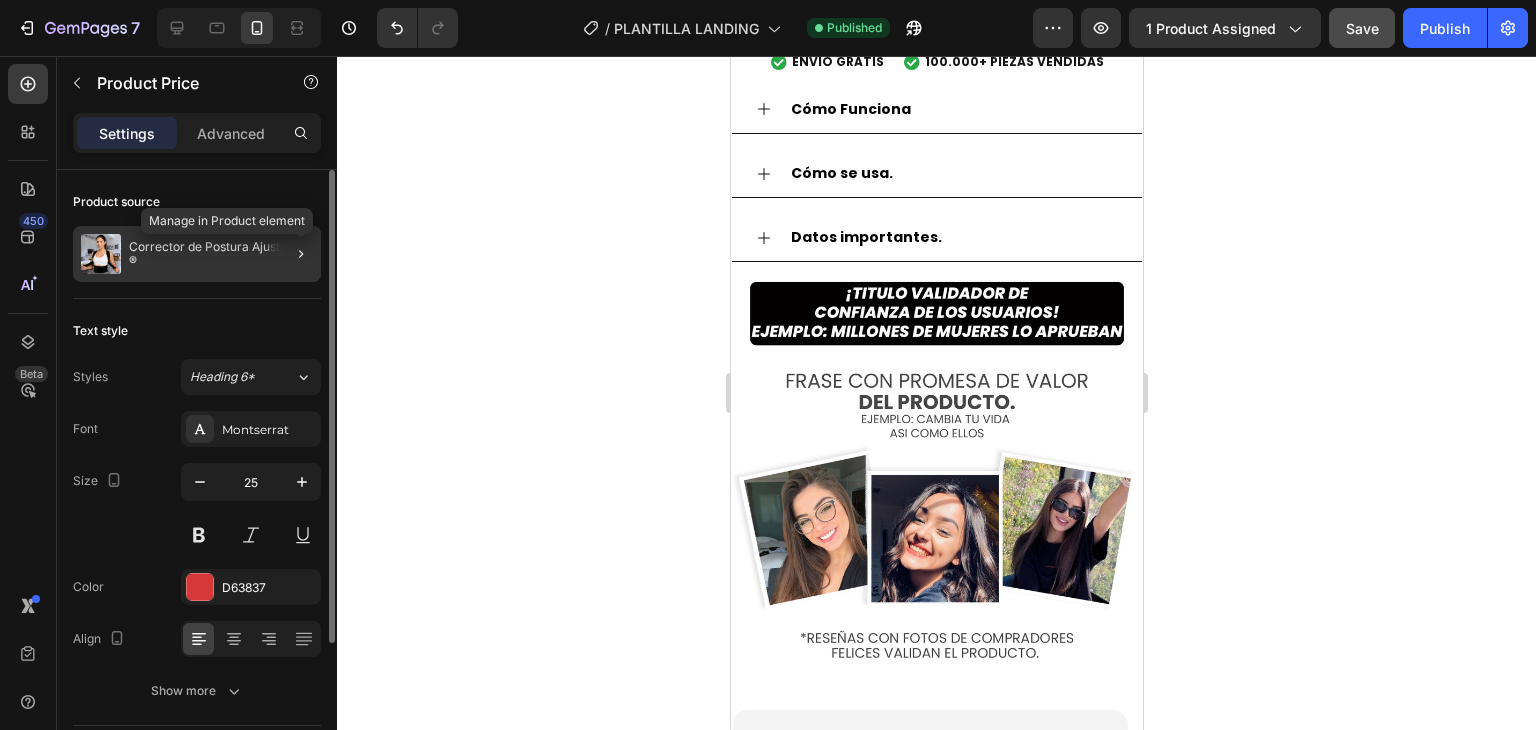 click 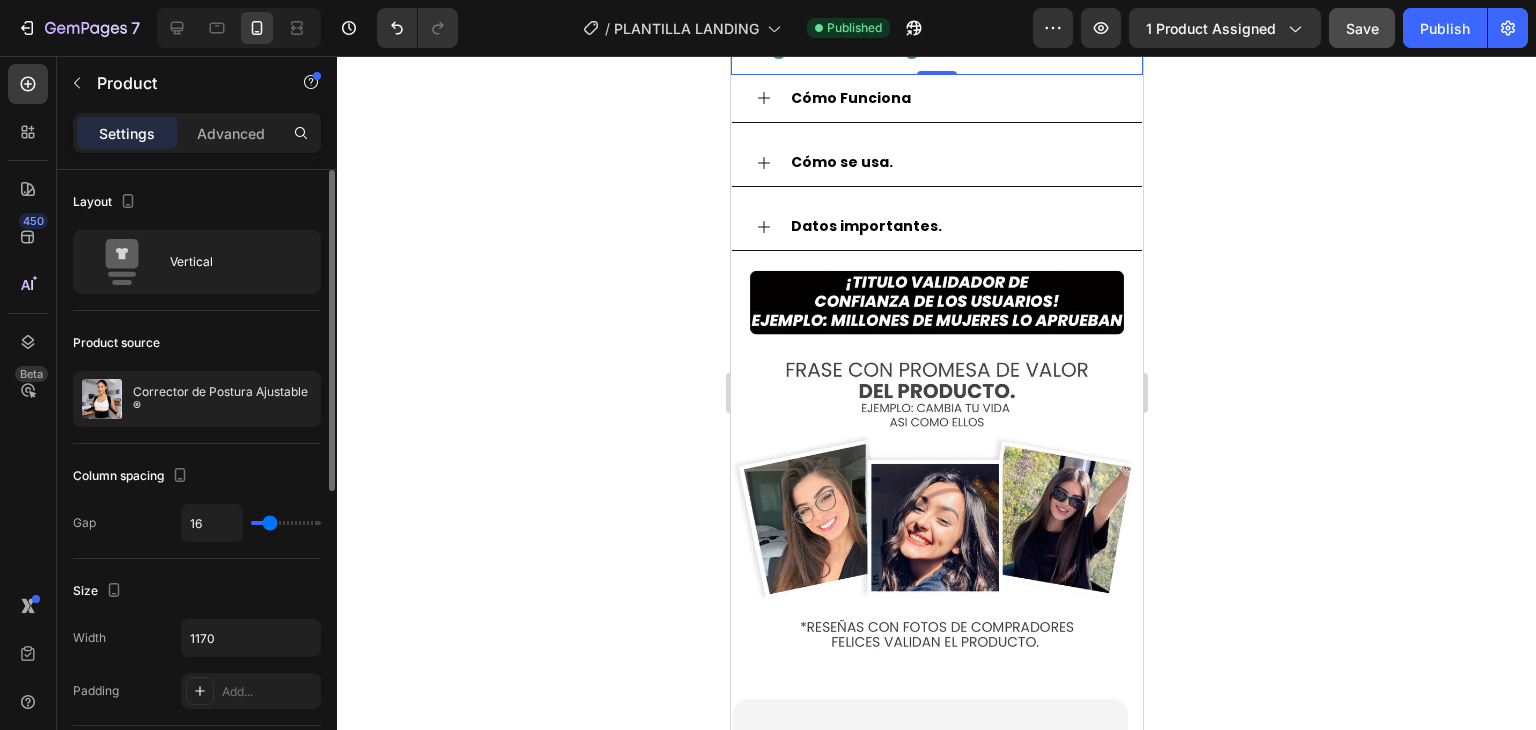 scroll, scrollTop: 2500, scrollLeft: 0, axis: vertical 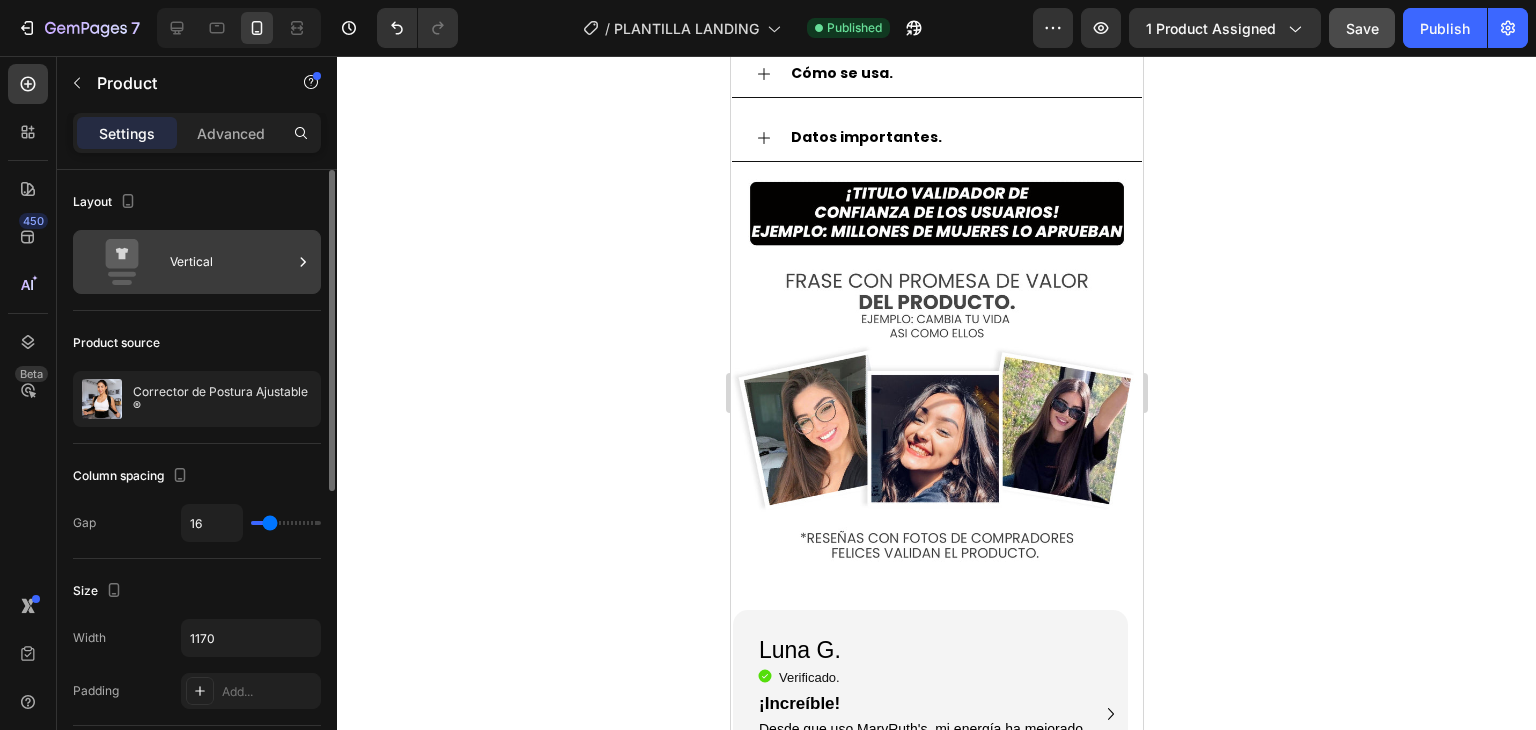 click on "Vertical" at bounding box center [197, 262] 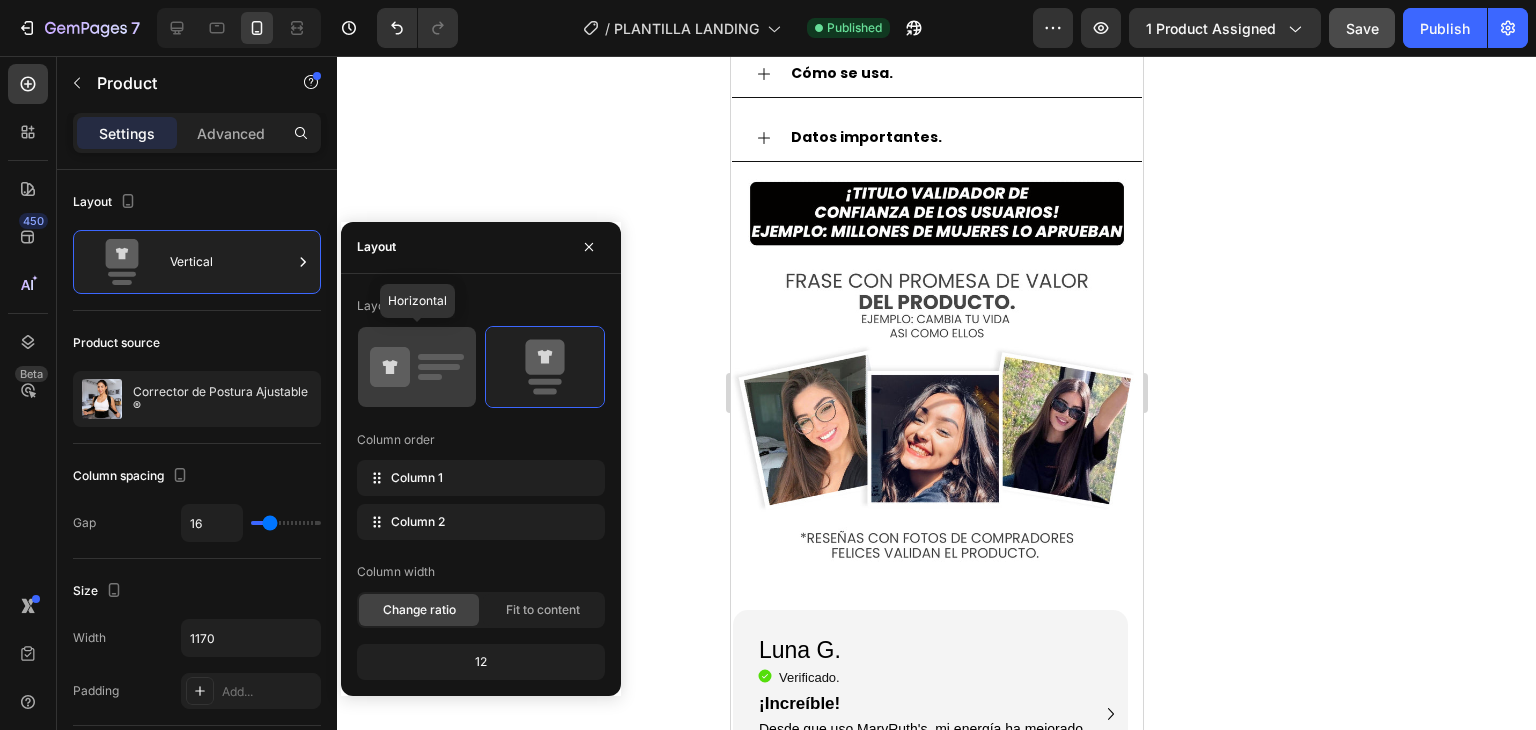 click 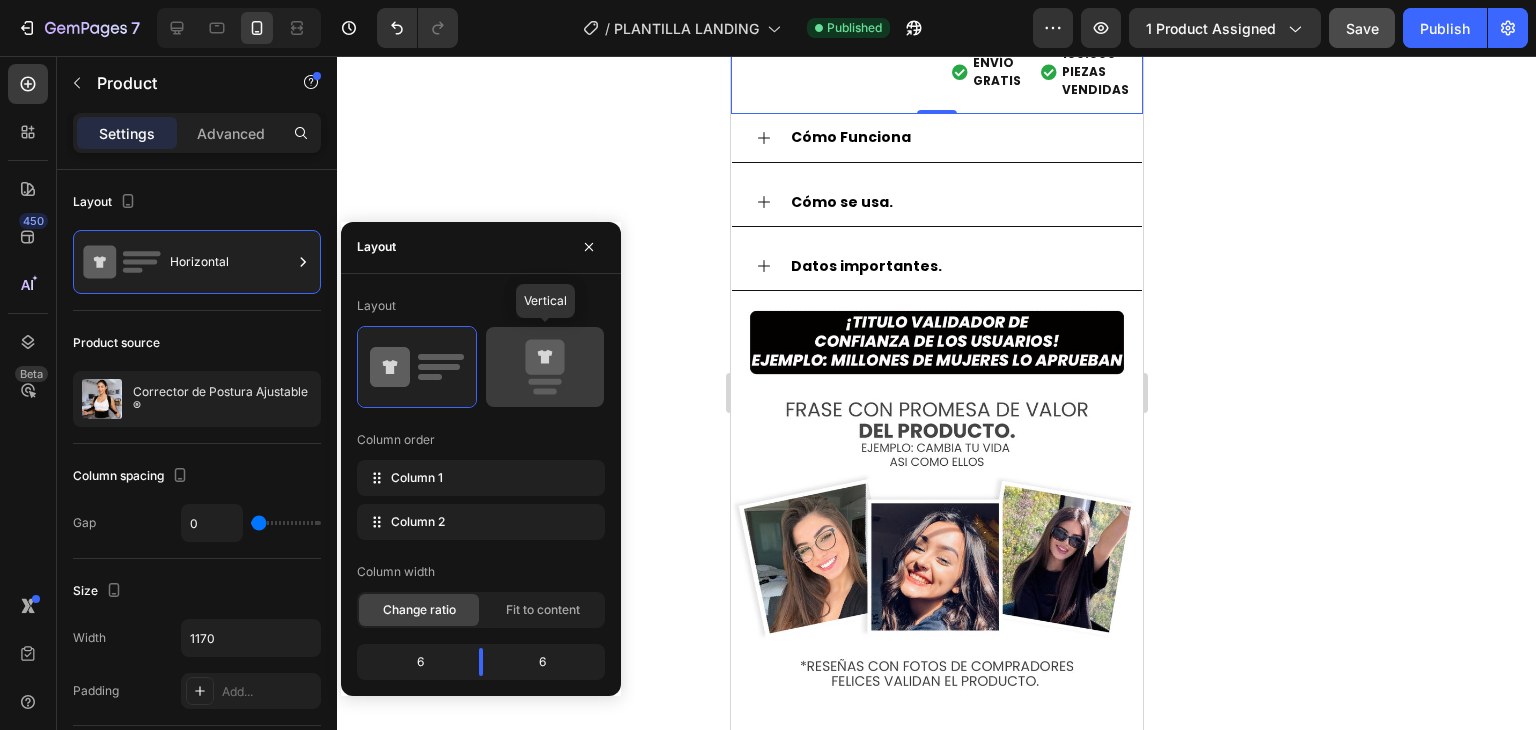 click 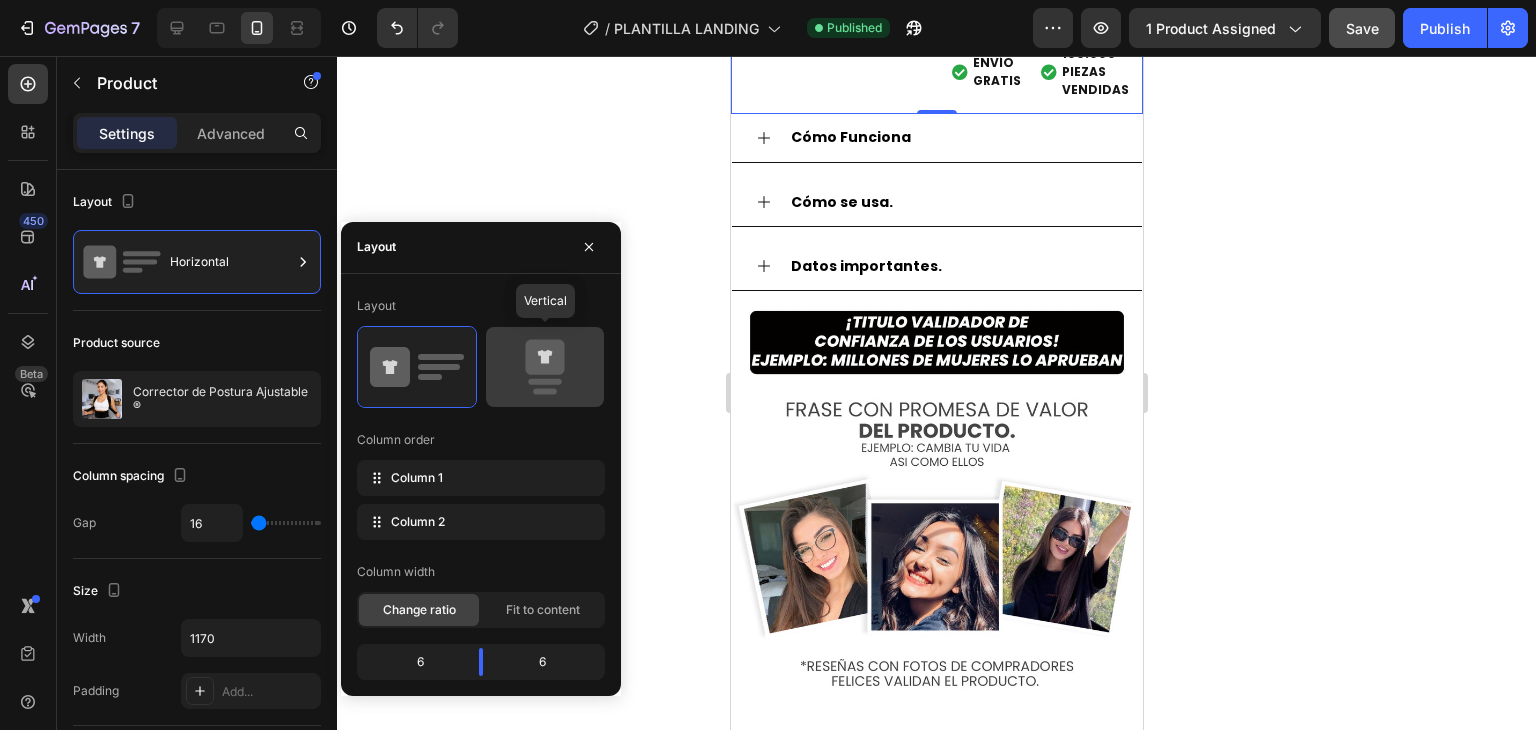 type on "16" 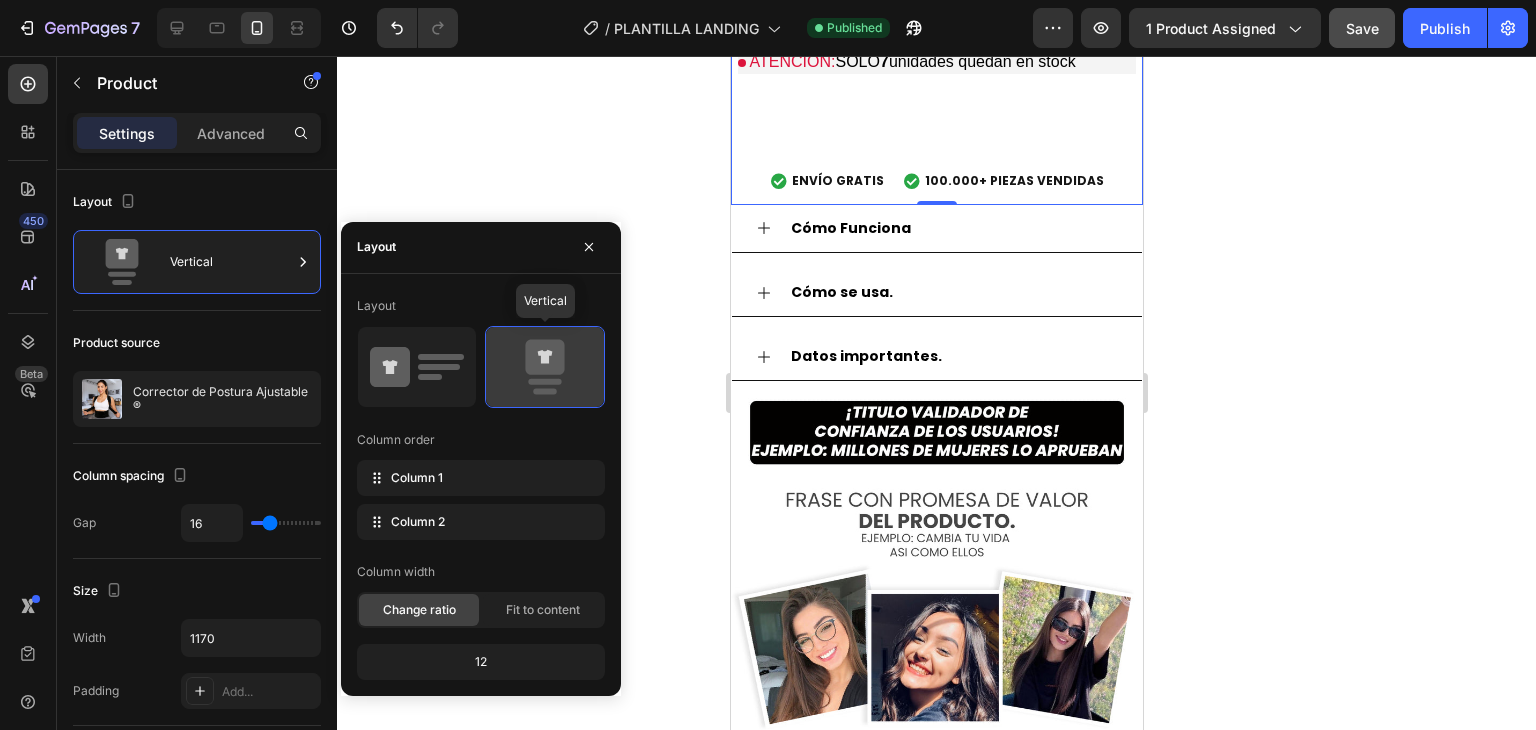 scroll, scrollTop: 2500, scrollLeft: 0, axis: vertical 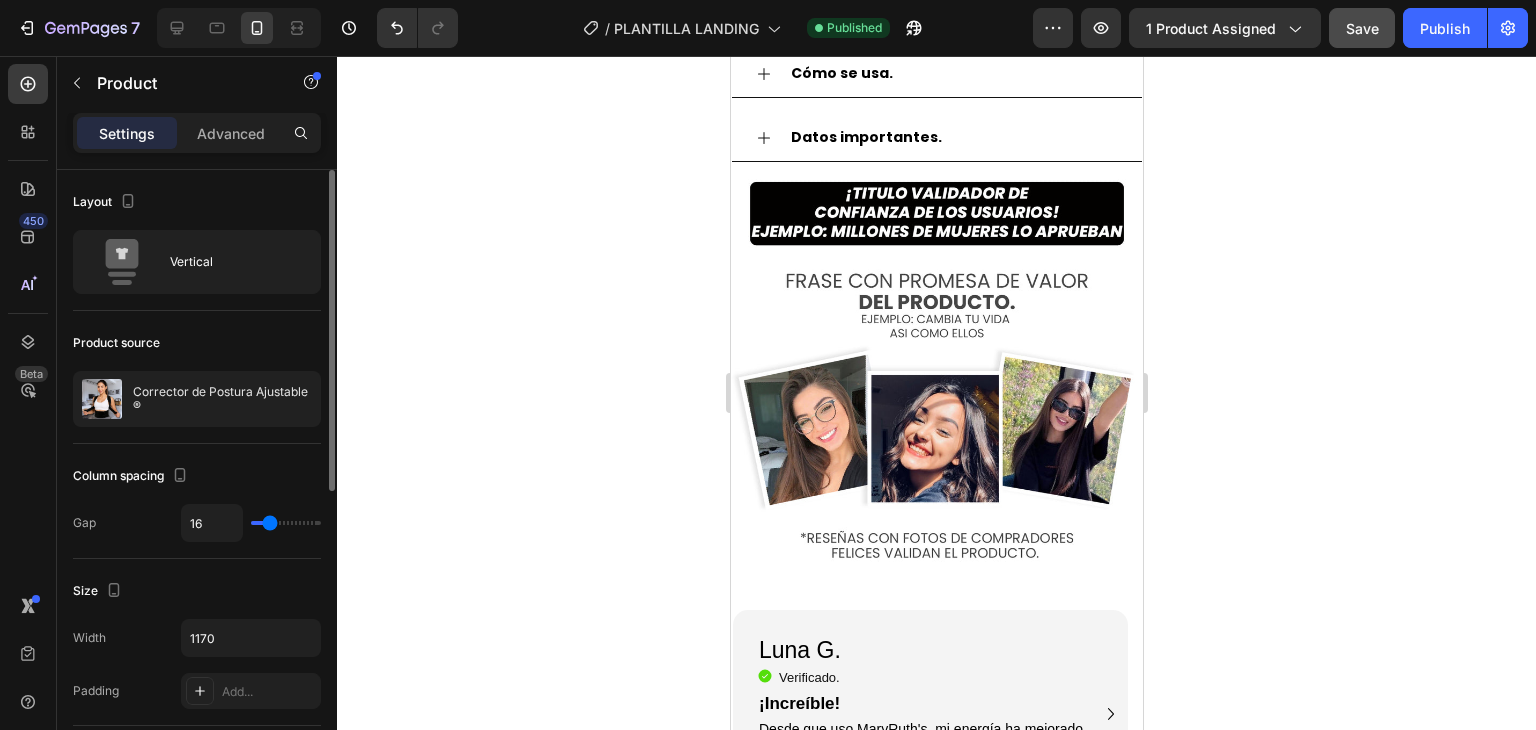click on "Product source" at bounding box center [197, 343] 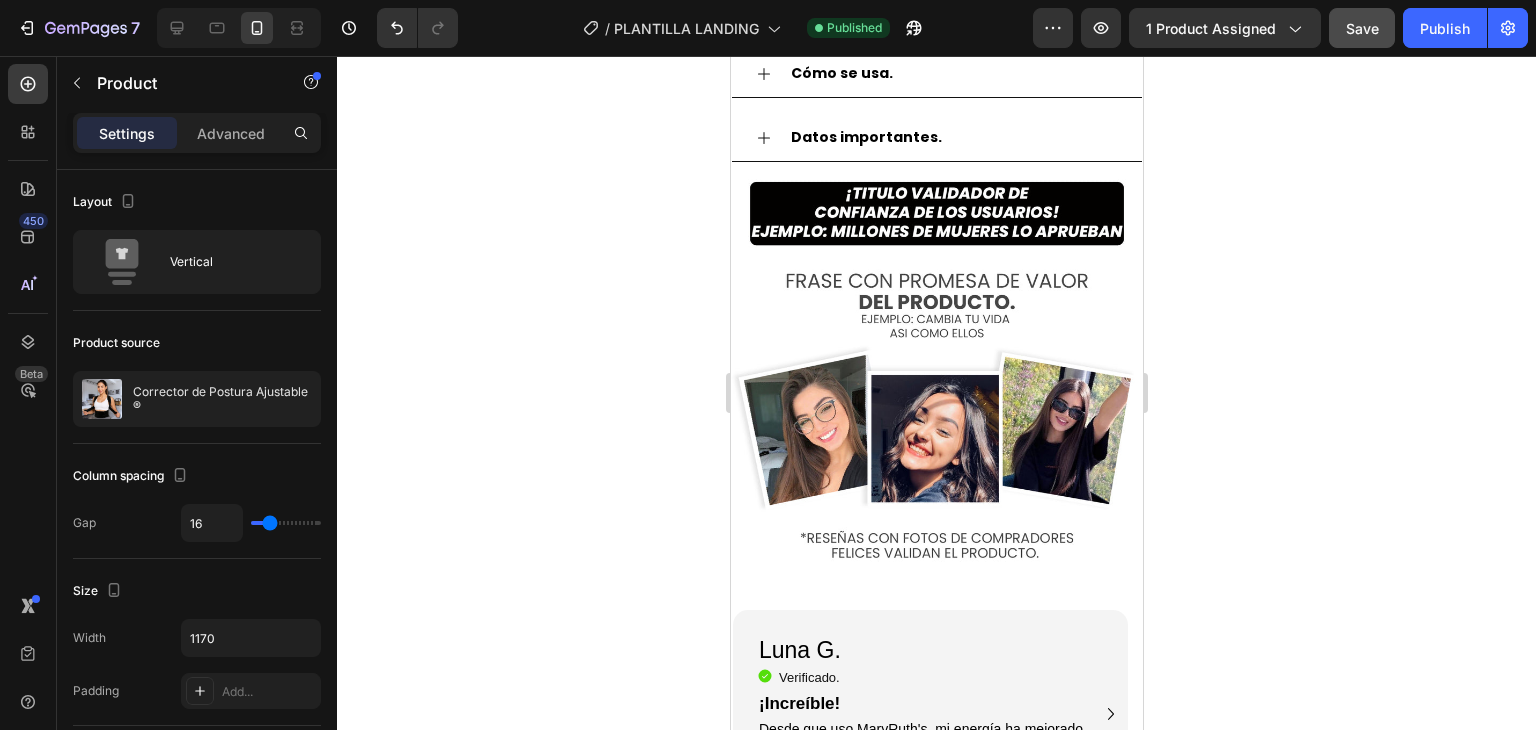 click 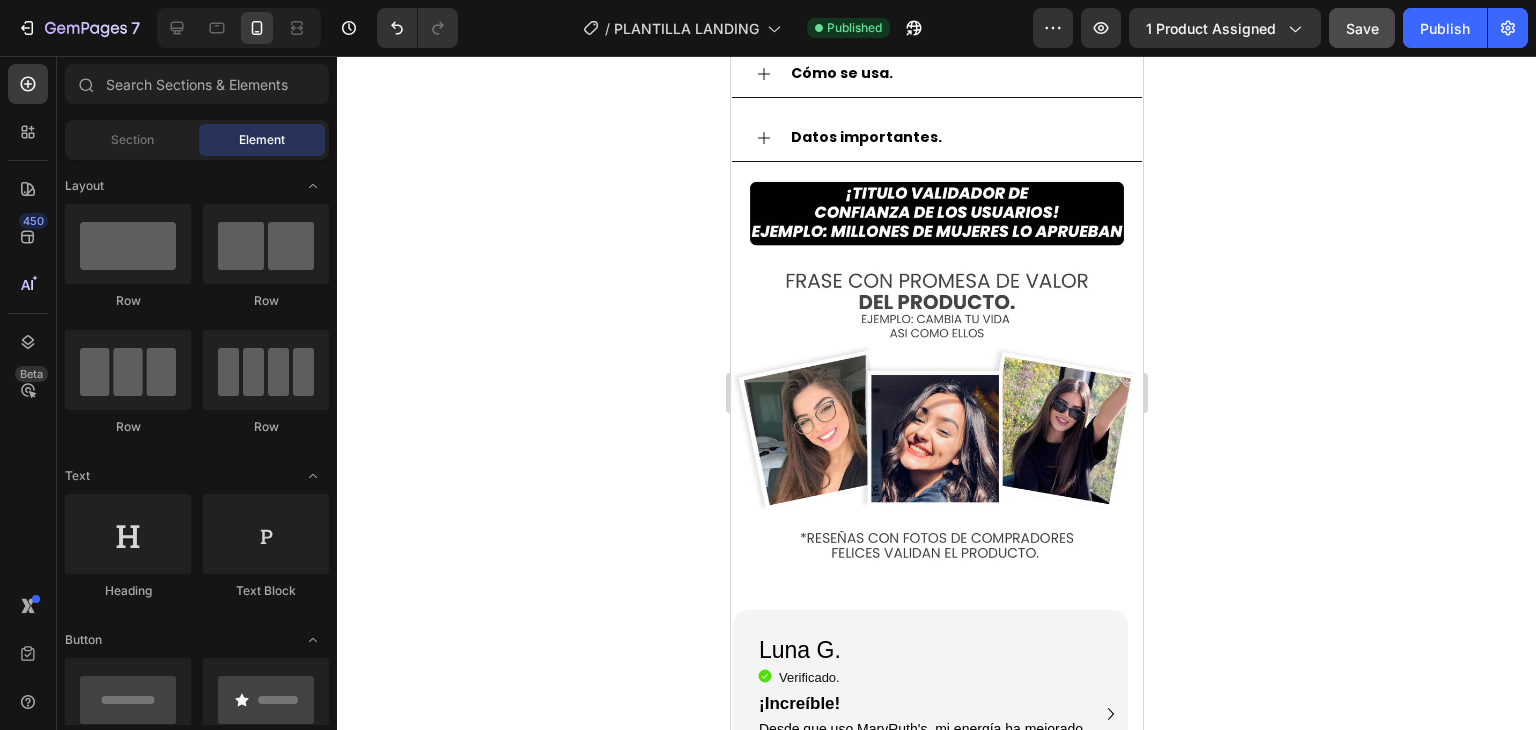 click on "$59.900,00 Product Price Product Price" at bounding box center (1042, -374) 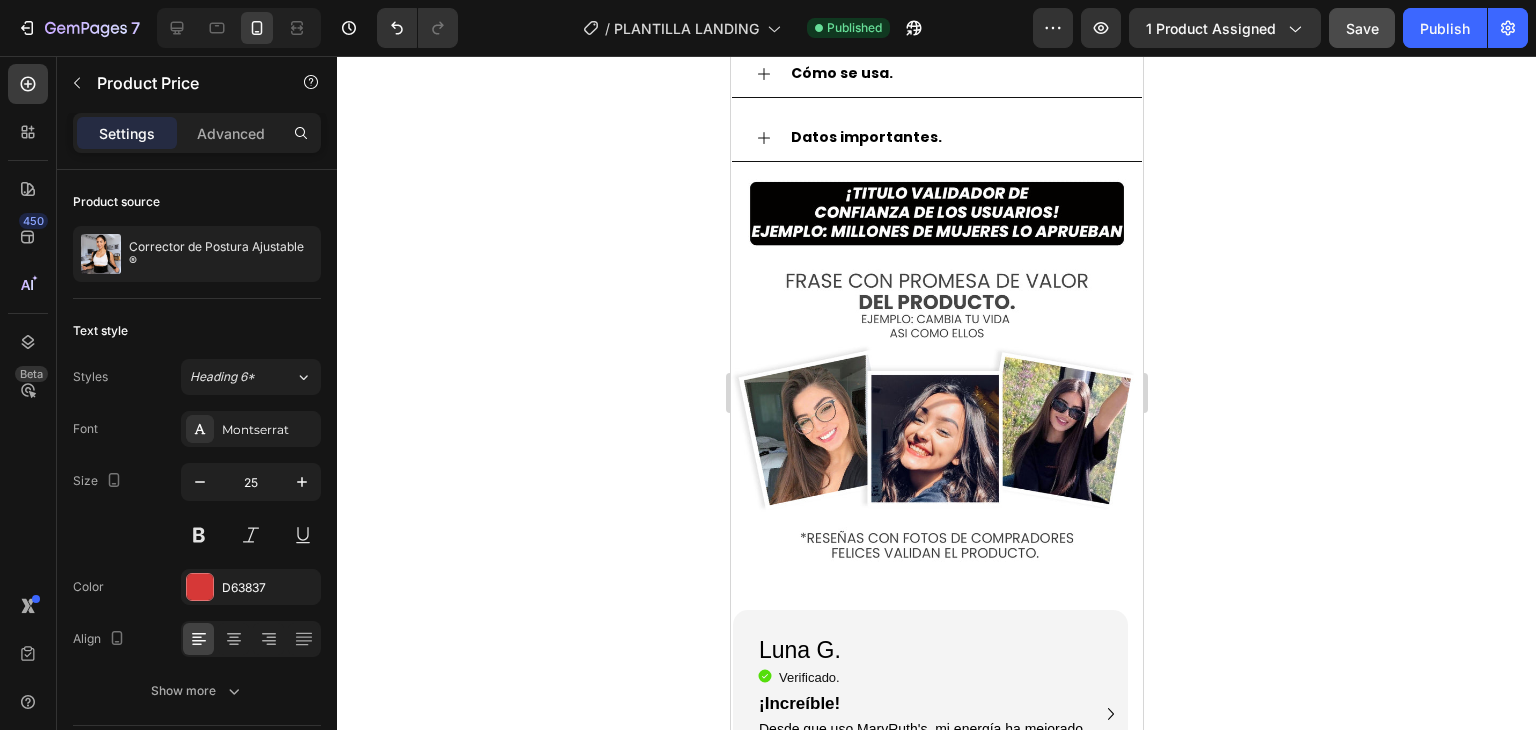 click on "$59.900,00" at bounding box center [1002, -385] 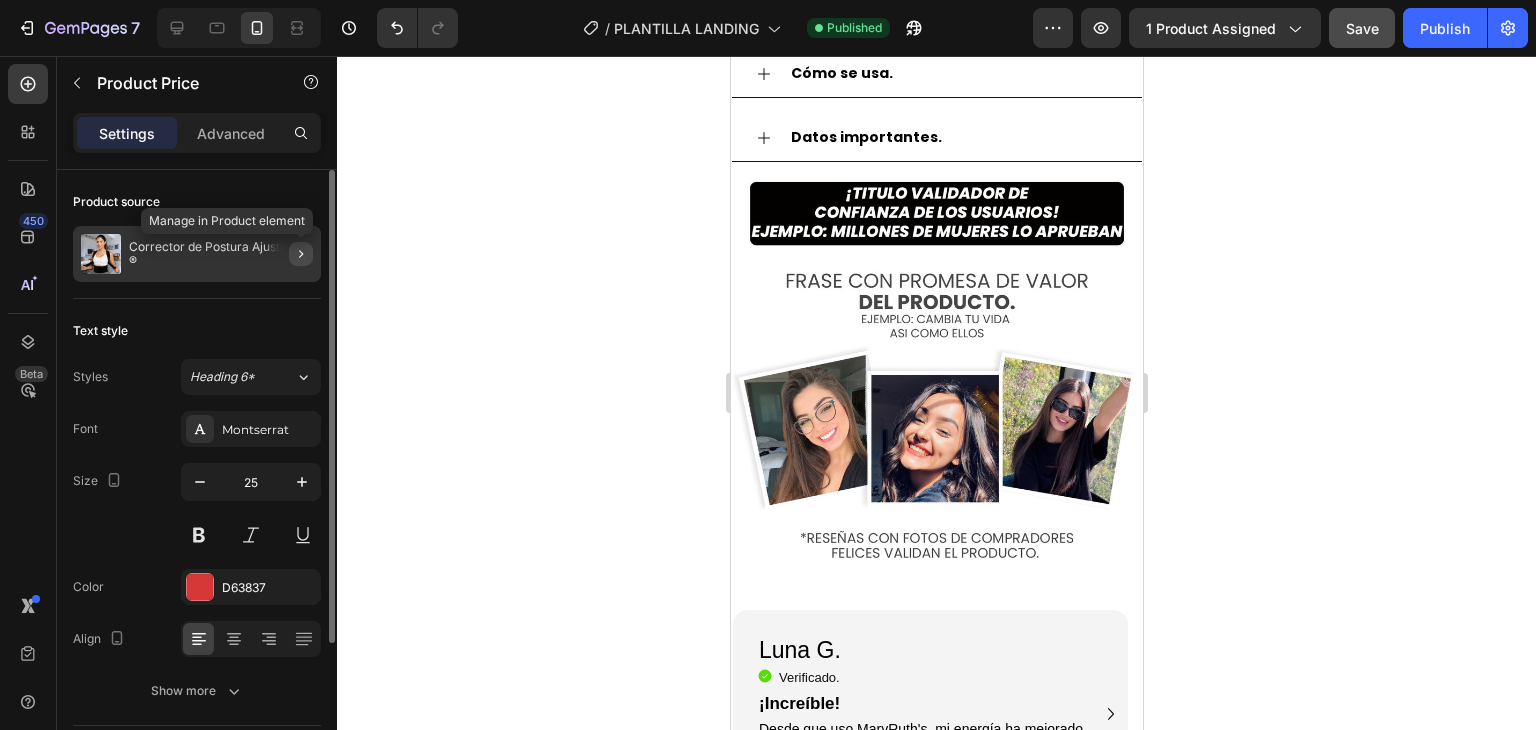 click 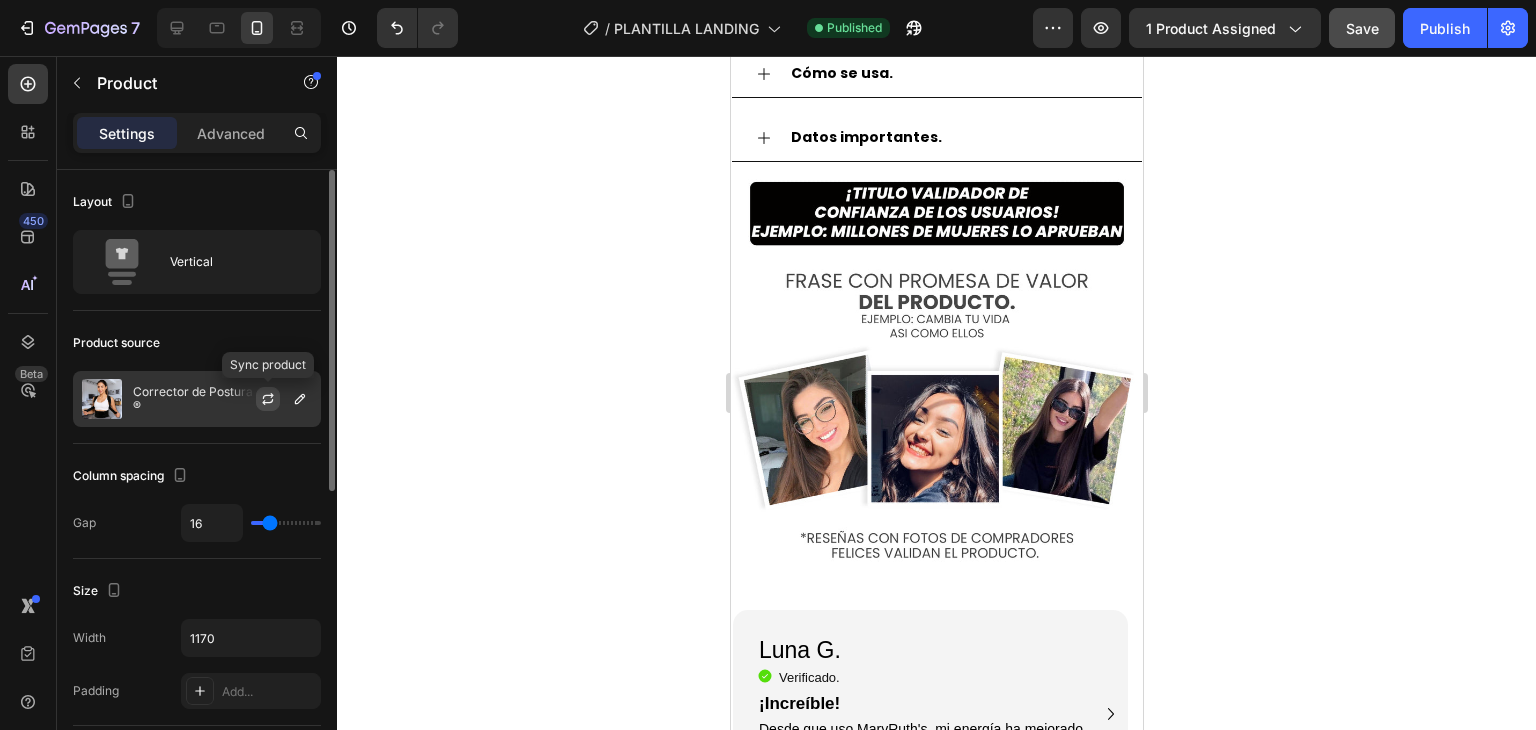 click 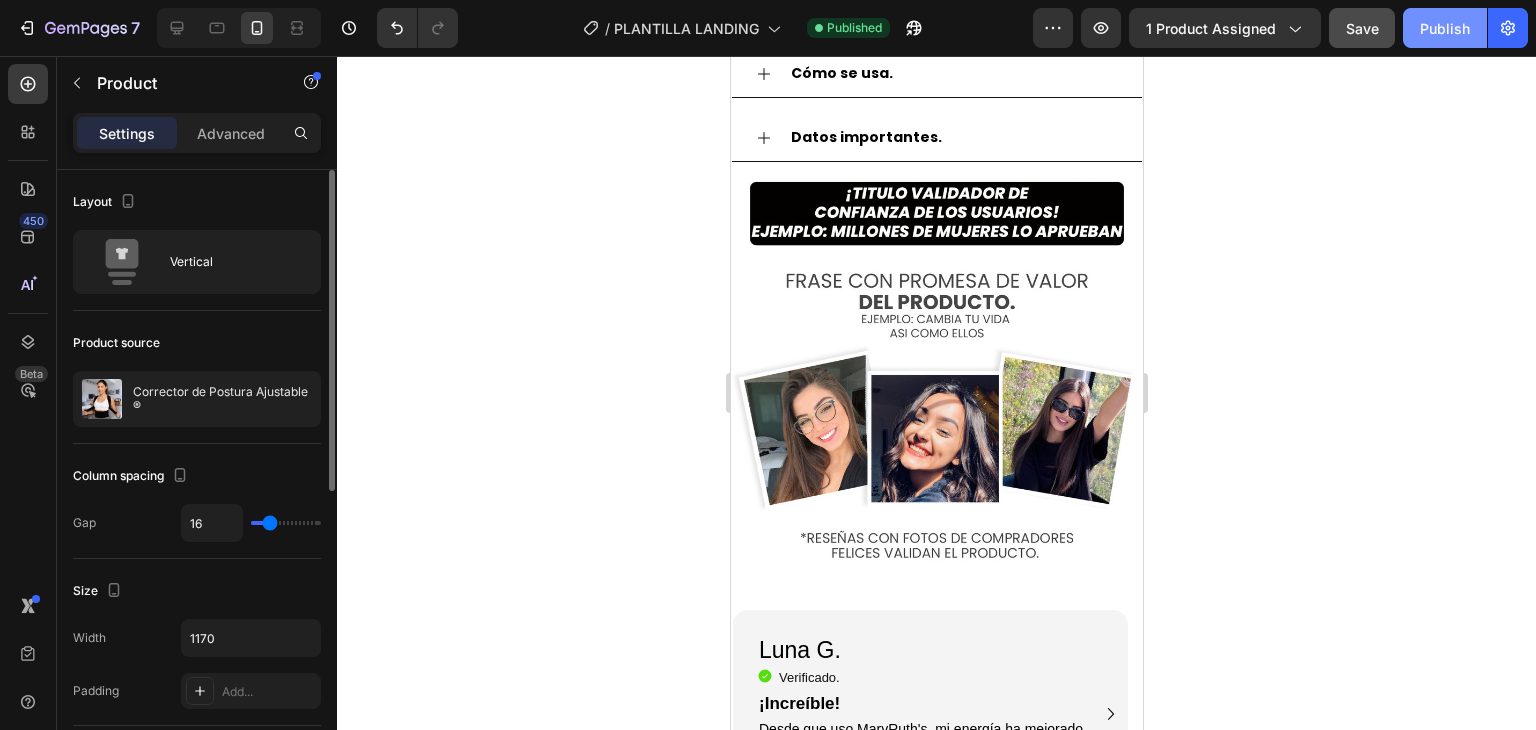 click on "Publish" at bounding box center [1445, 28] 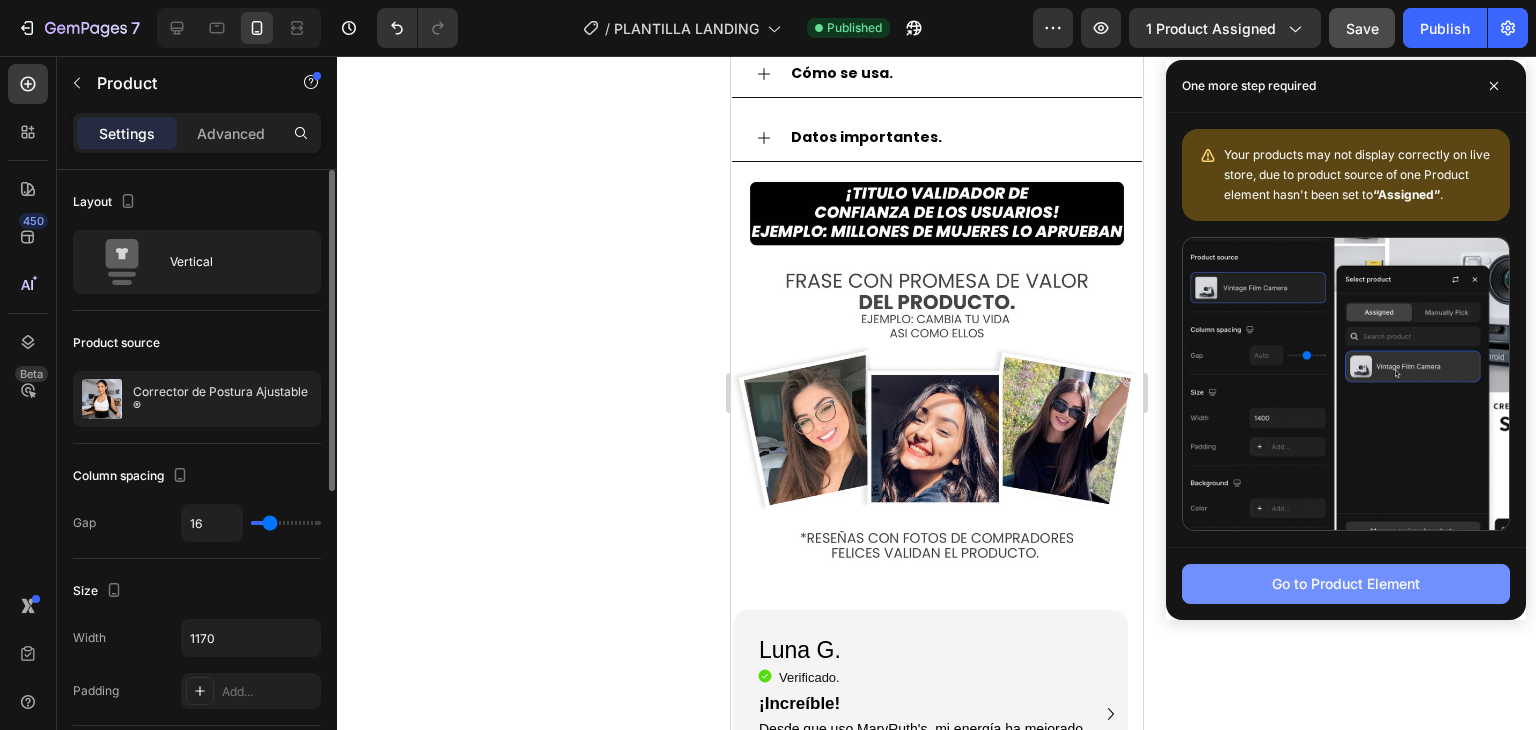 click on "Go to Product Element" at bounding box center (1346, 583) 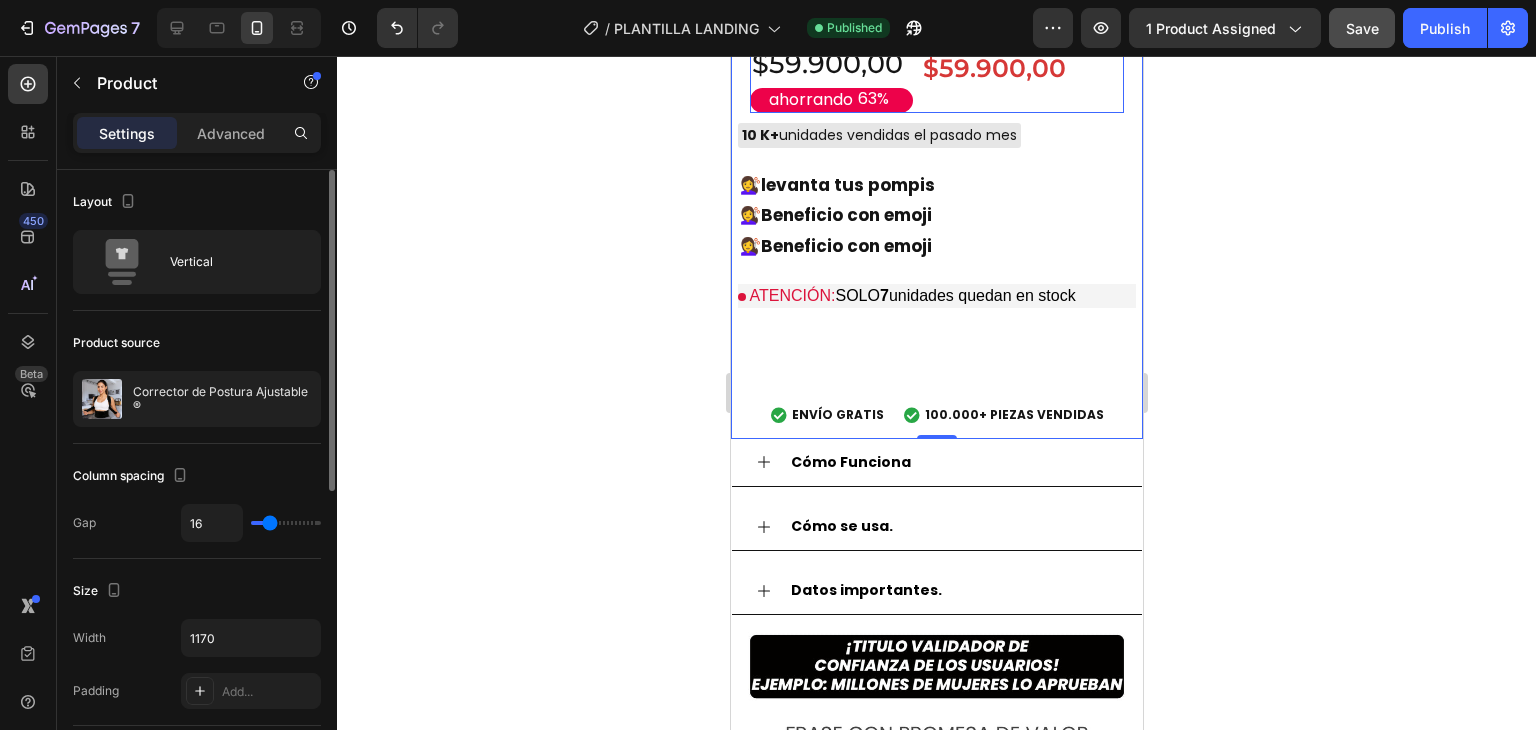 scroll, scrollTop: 1999, scrollLeft: 0, axis: vertical 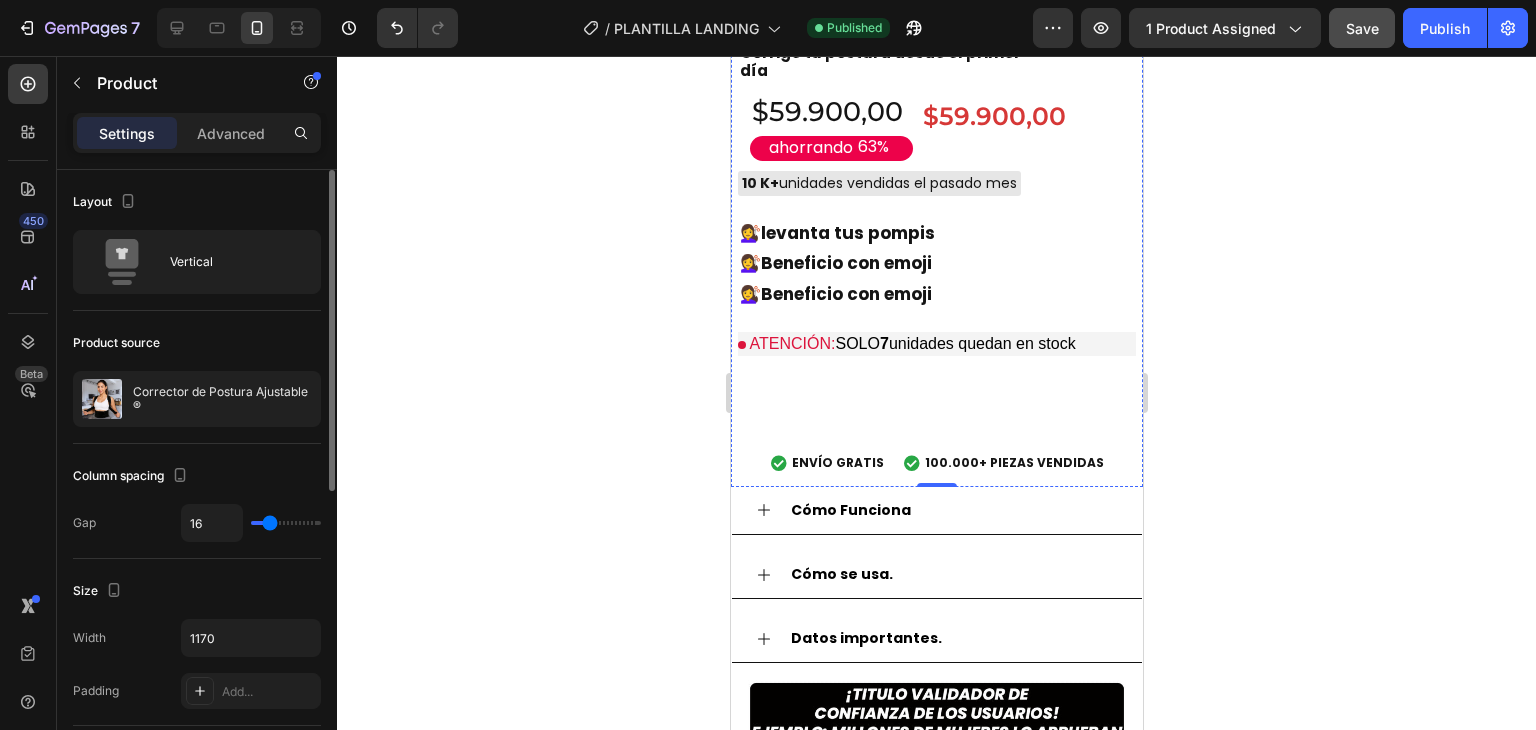 click at bounding box center [936, -373] 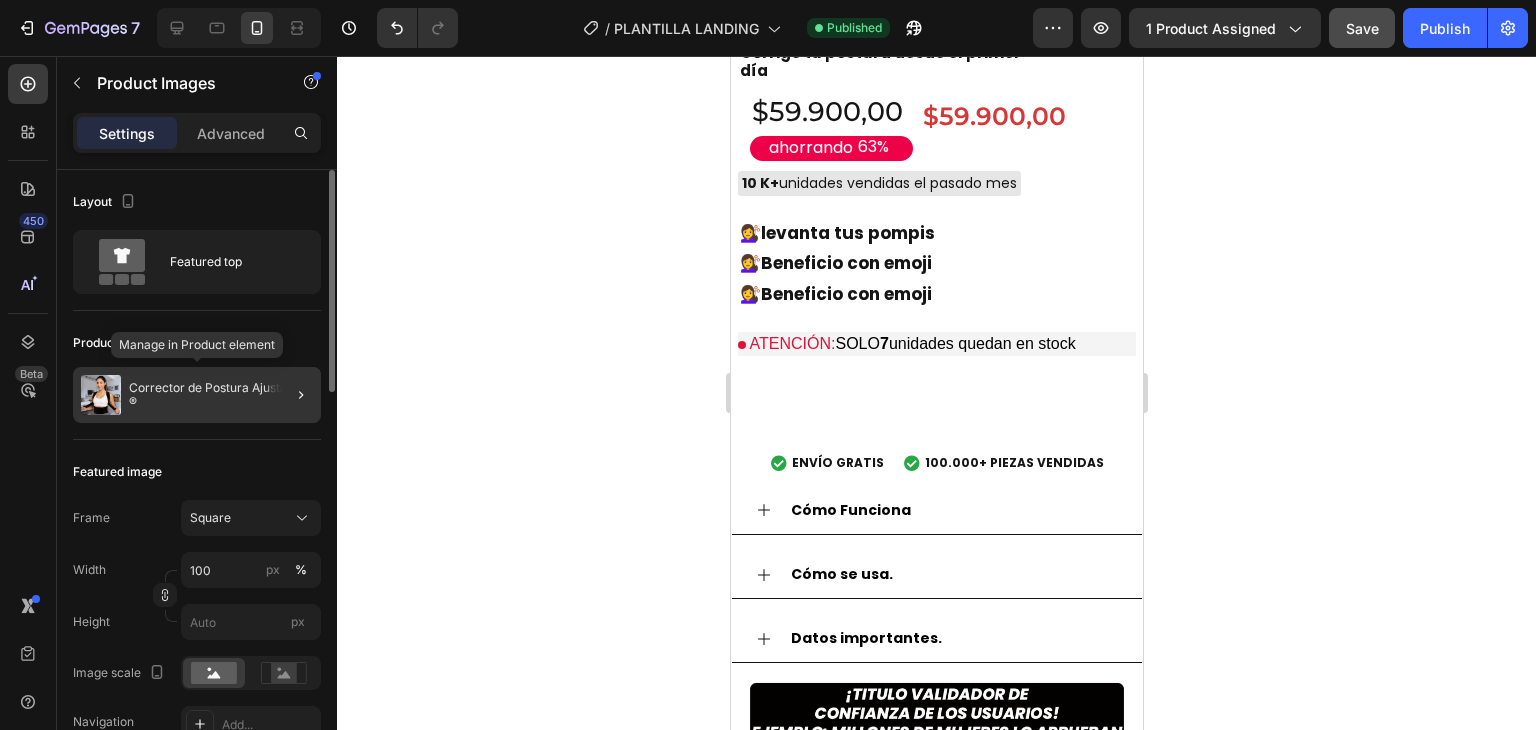 click on "Corrector de Postura Ajustable ®" at bounding box center [221, 395] 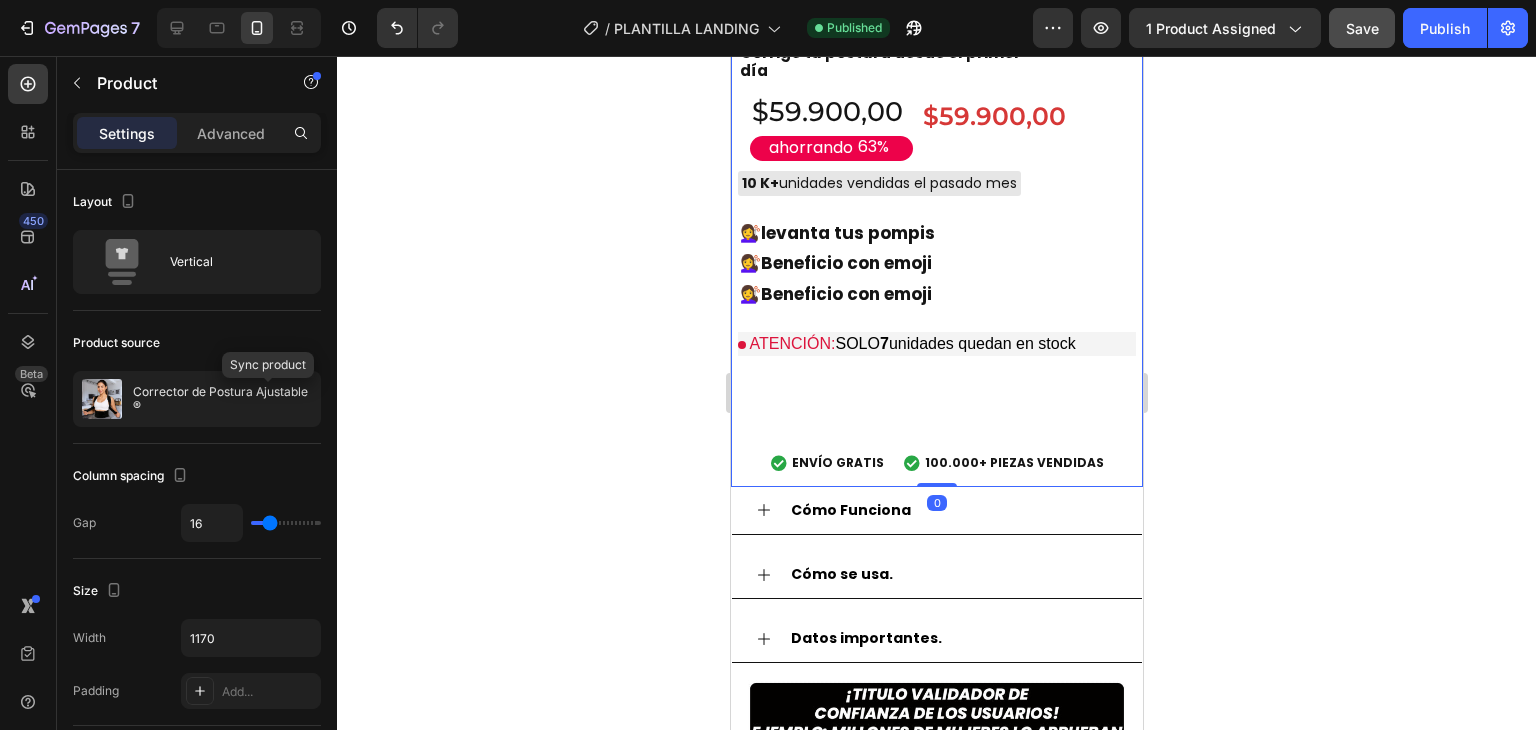 drag, startPoint x: 270, startPoint y: 397, endPoint x: 354, endPoint y: 435, distance: 92.19544 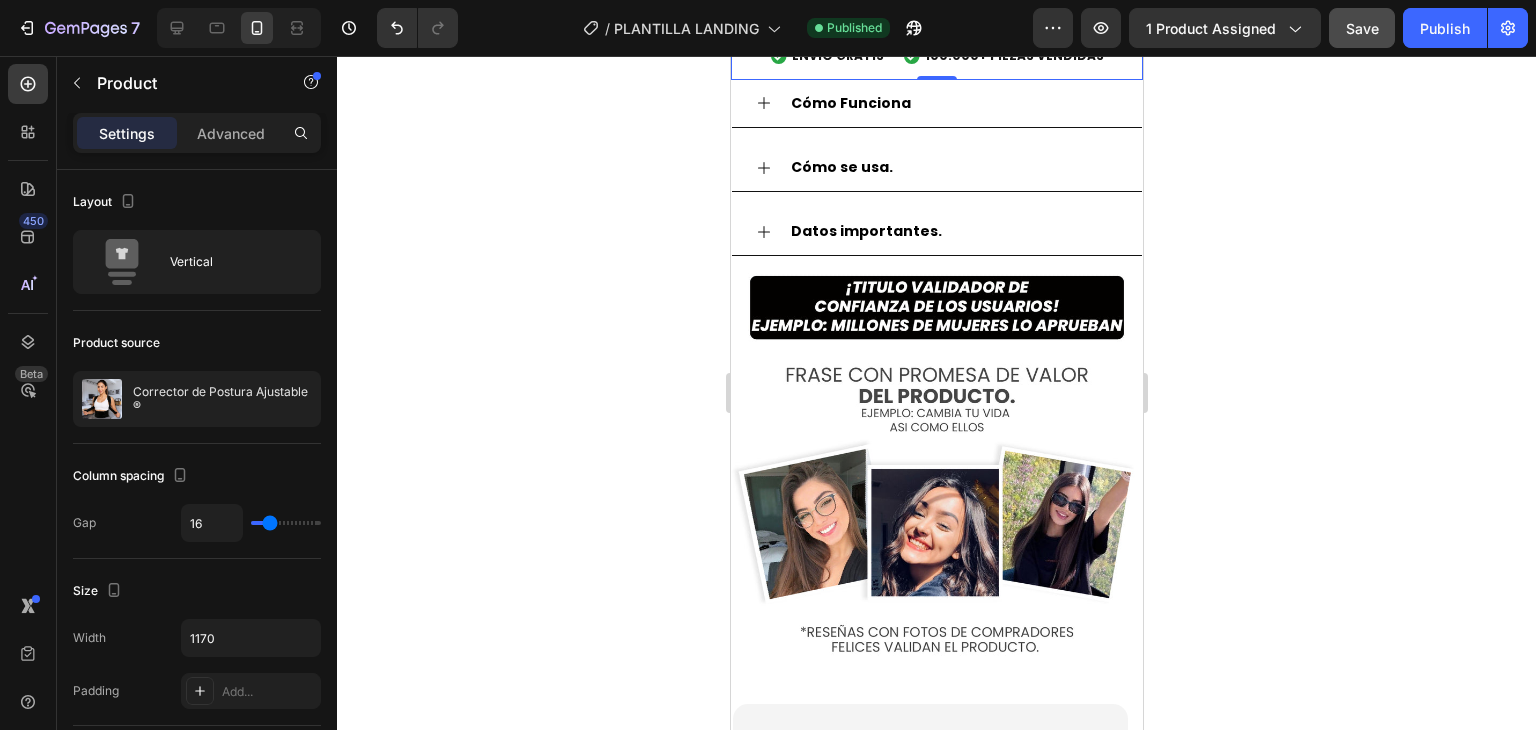 scroll, scrollTop: 2299, scrollLeft: 0, axis: vertical 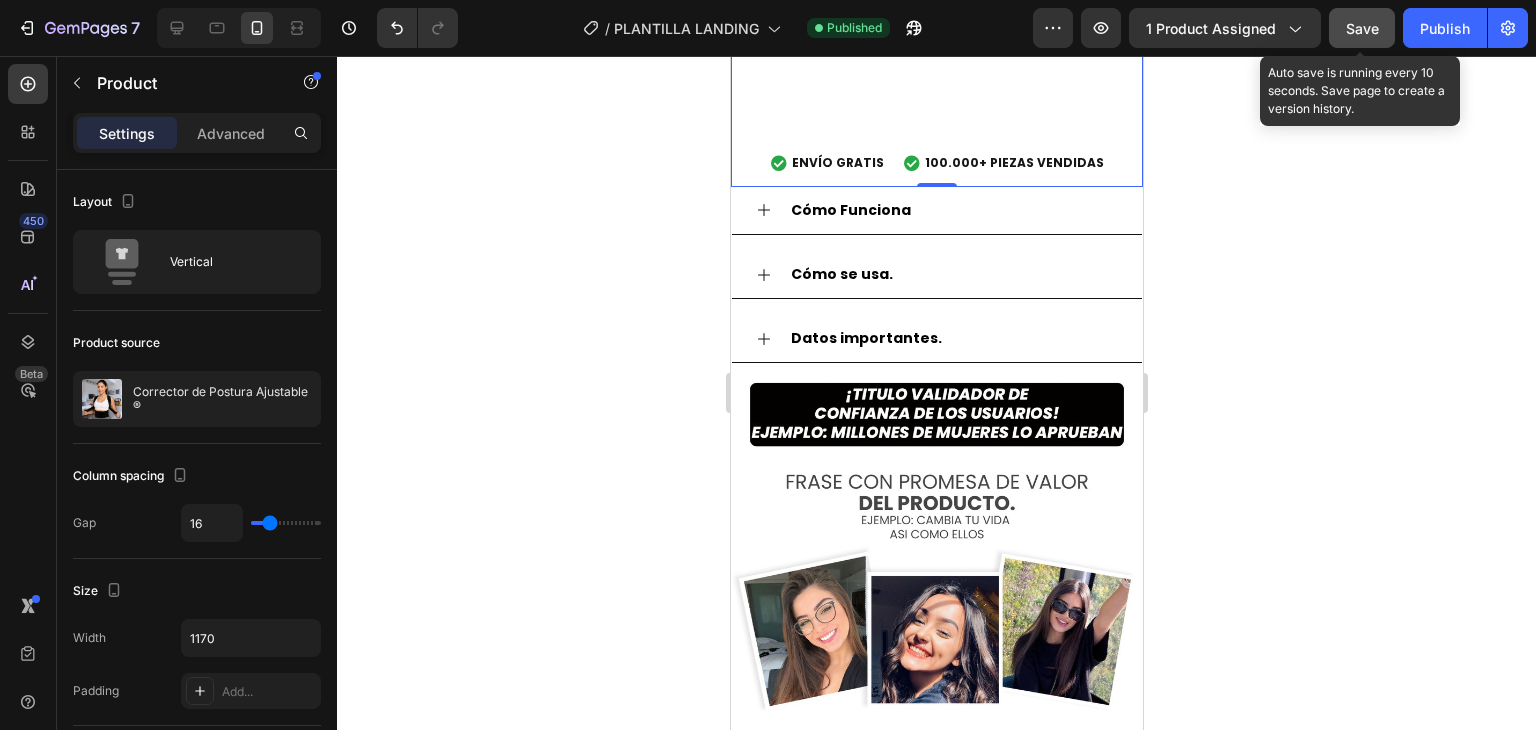 click on "Save" at bounding box center (1362, 28) 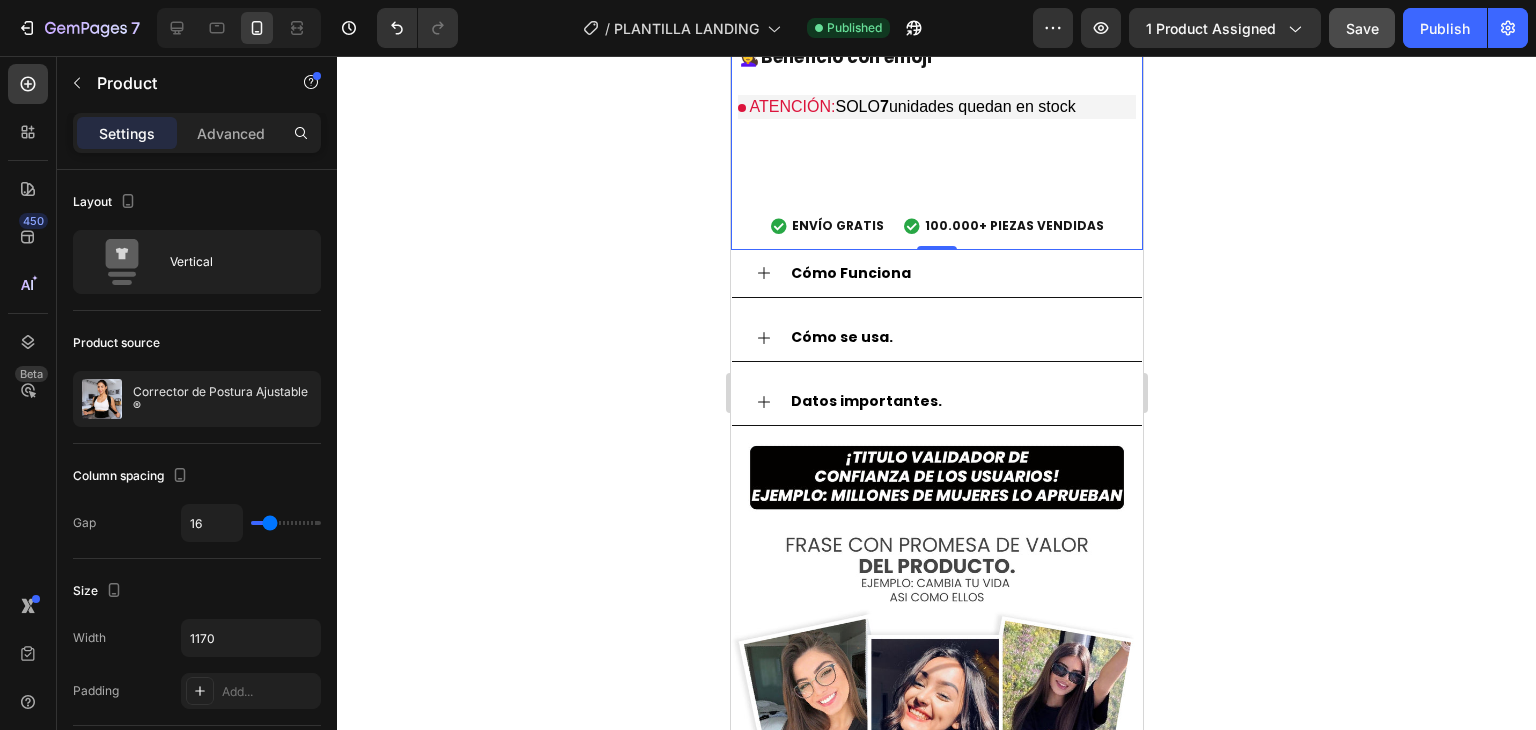 scroll, scrollTop: 2299, scrollLeft: 0, axis: vertical 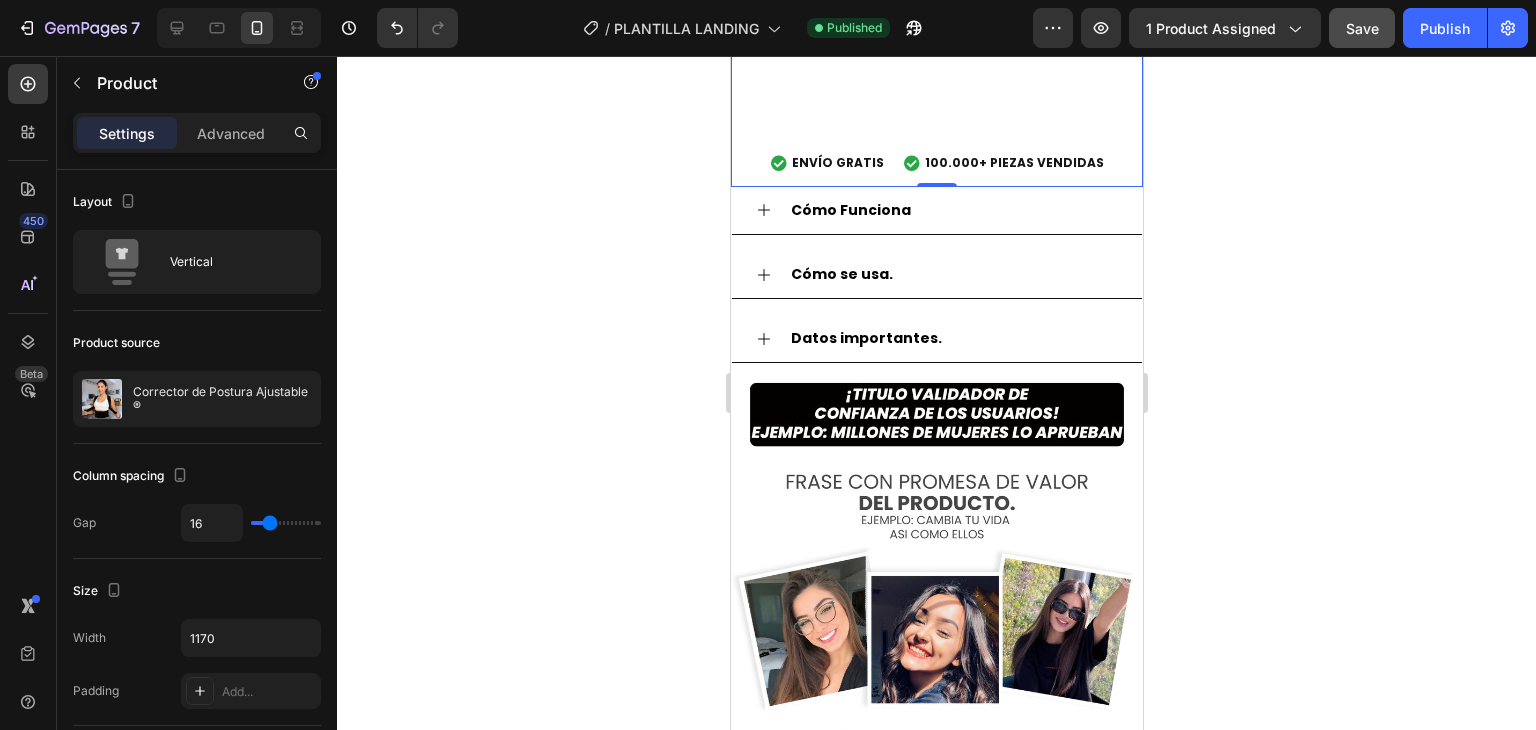 click on "$59.900,00" at bounding box center (1001, -184) 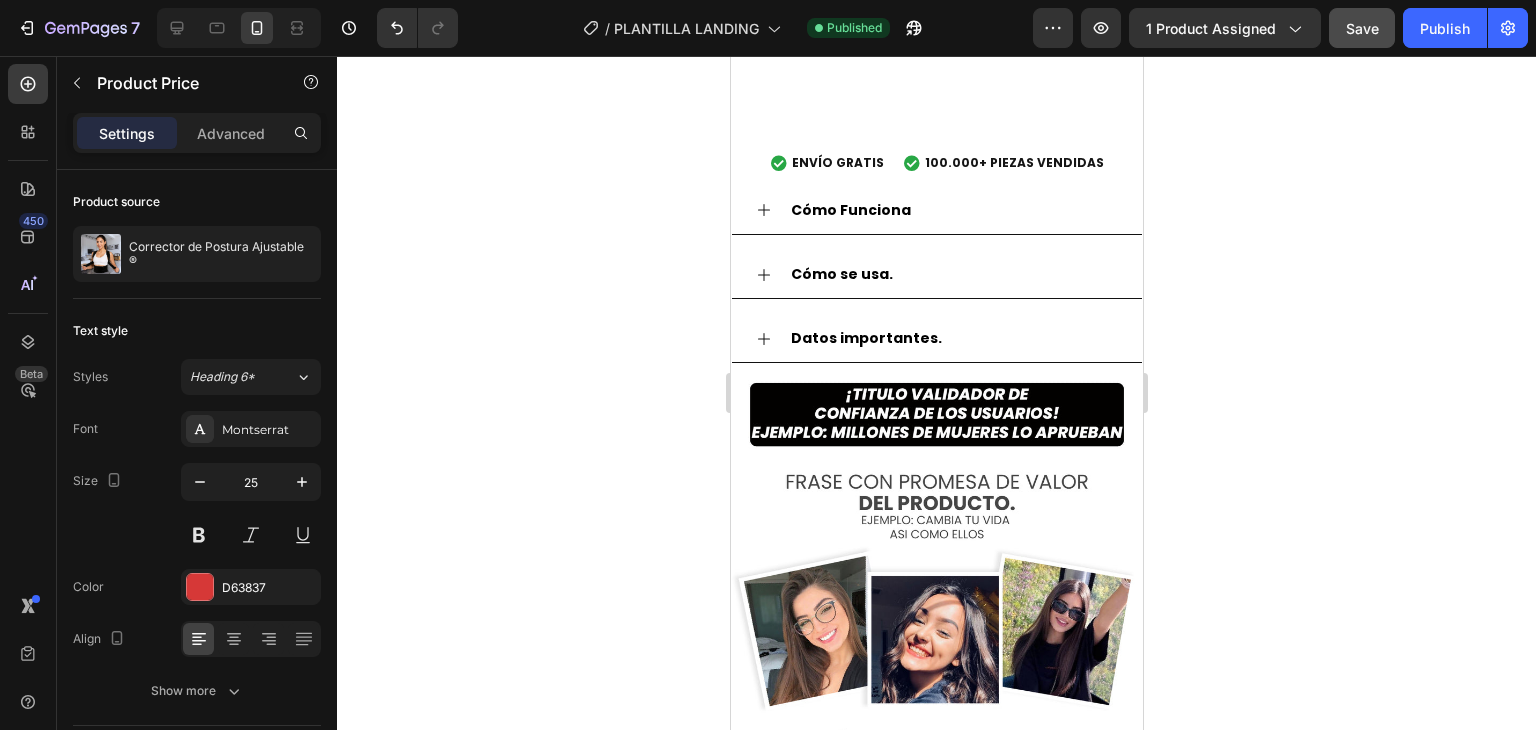 click on "$59.900,00" at bounding box center (830, -188) 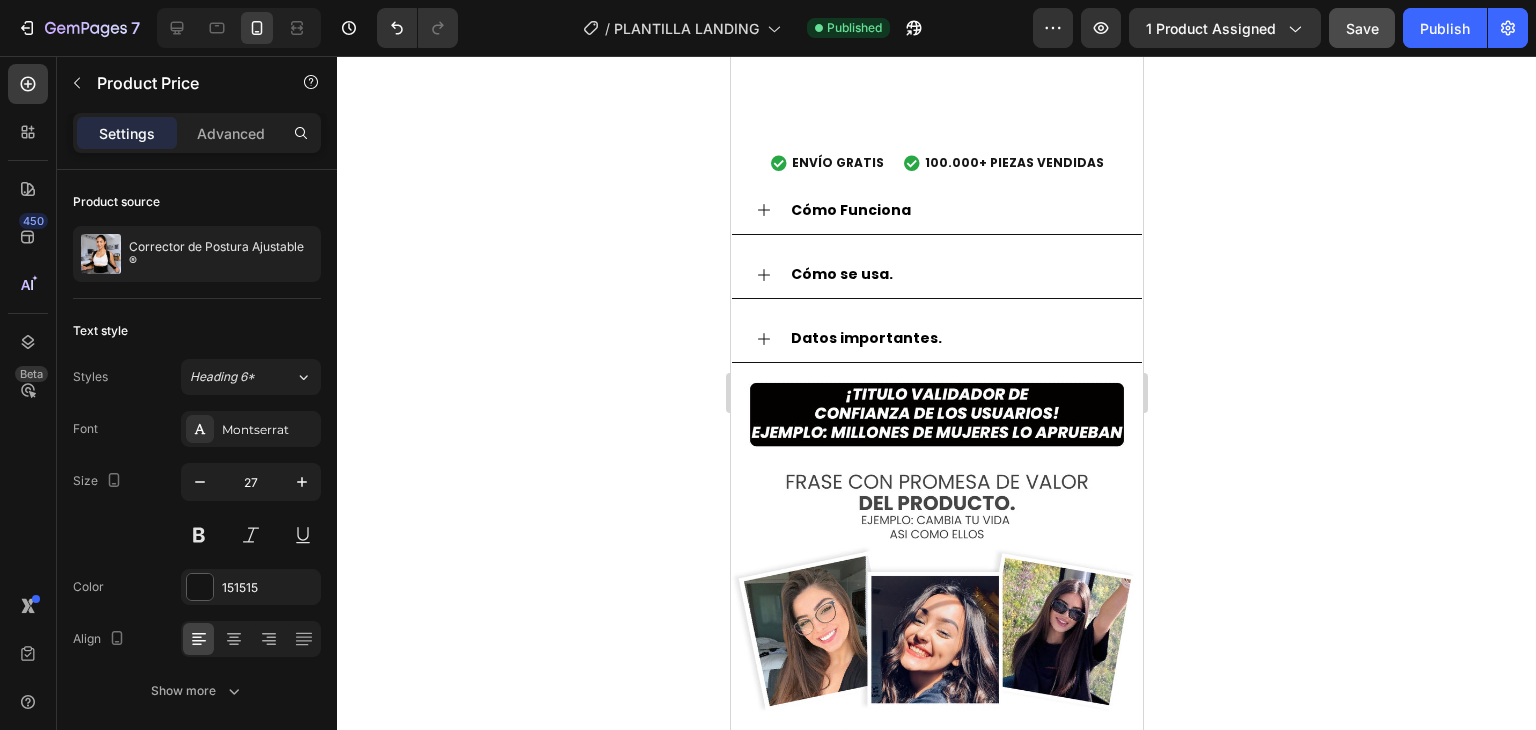 click on "$59.900,00" at bounding box center [1001, -184] 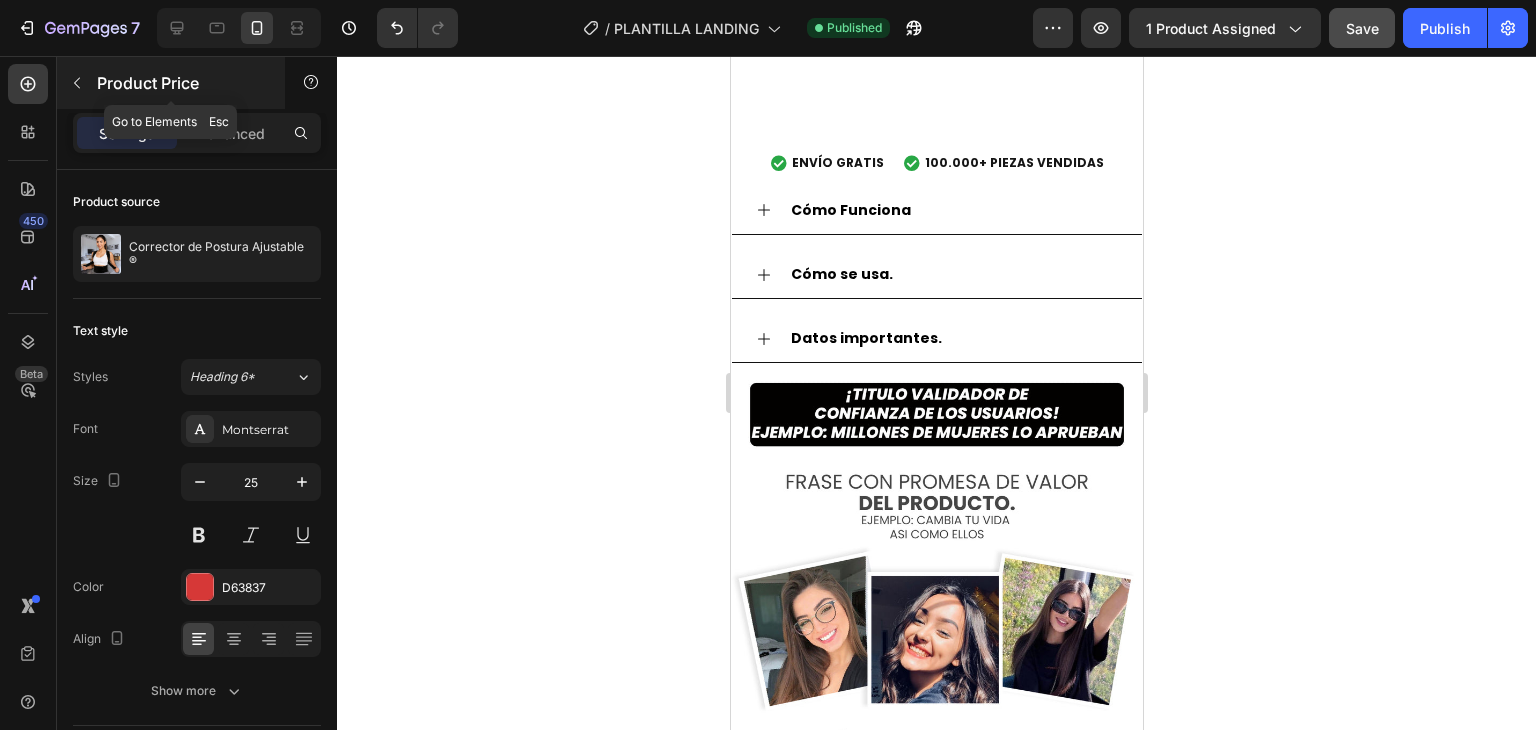 click at bounding box center [77, 83] 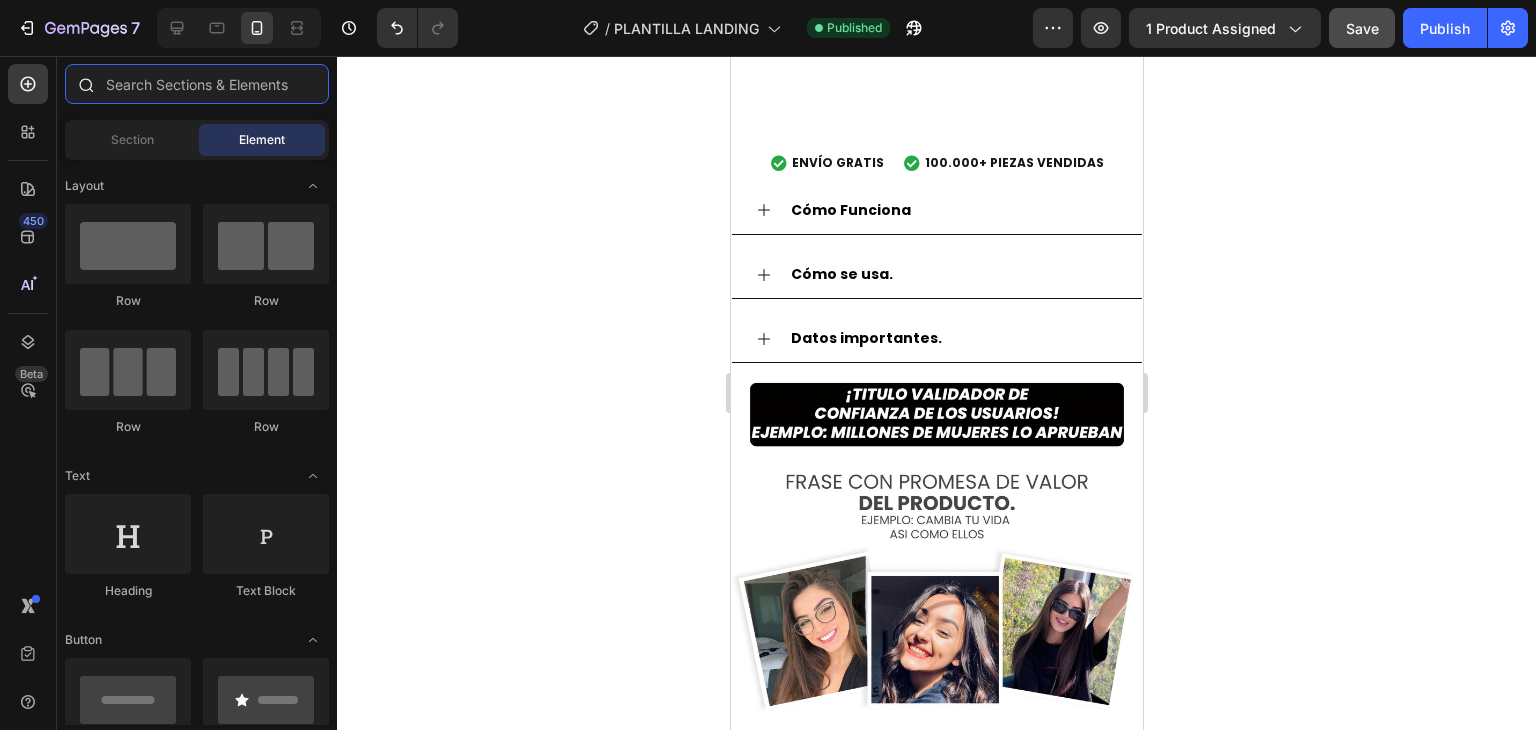 click at bounding box center [197, 84] 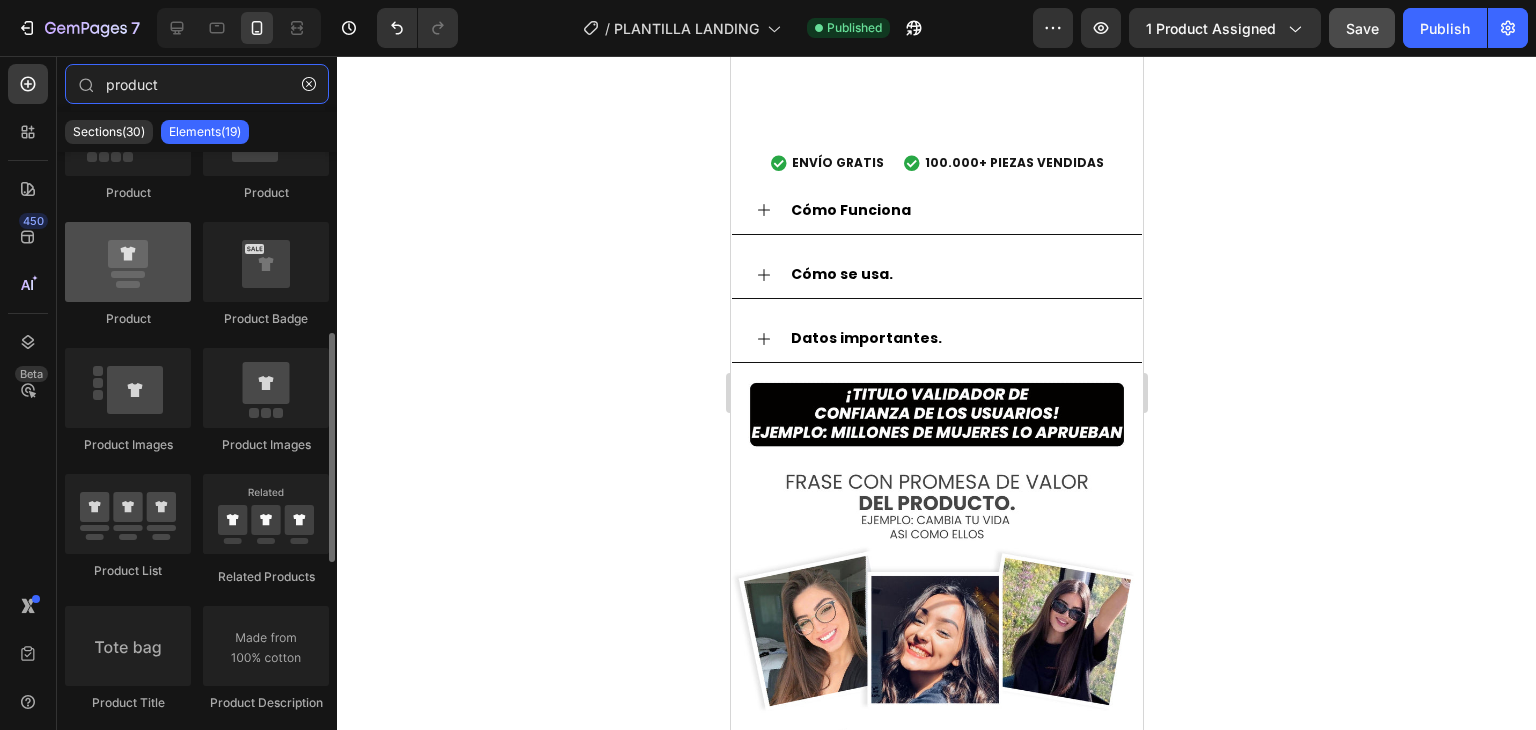 scroll, scrollTop: 300, scrollLeft: 0, axis: vertical 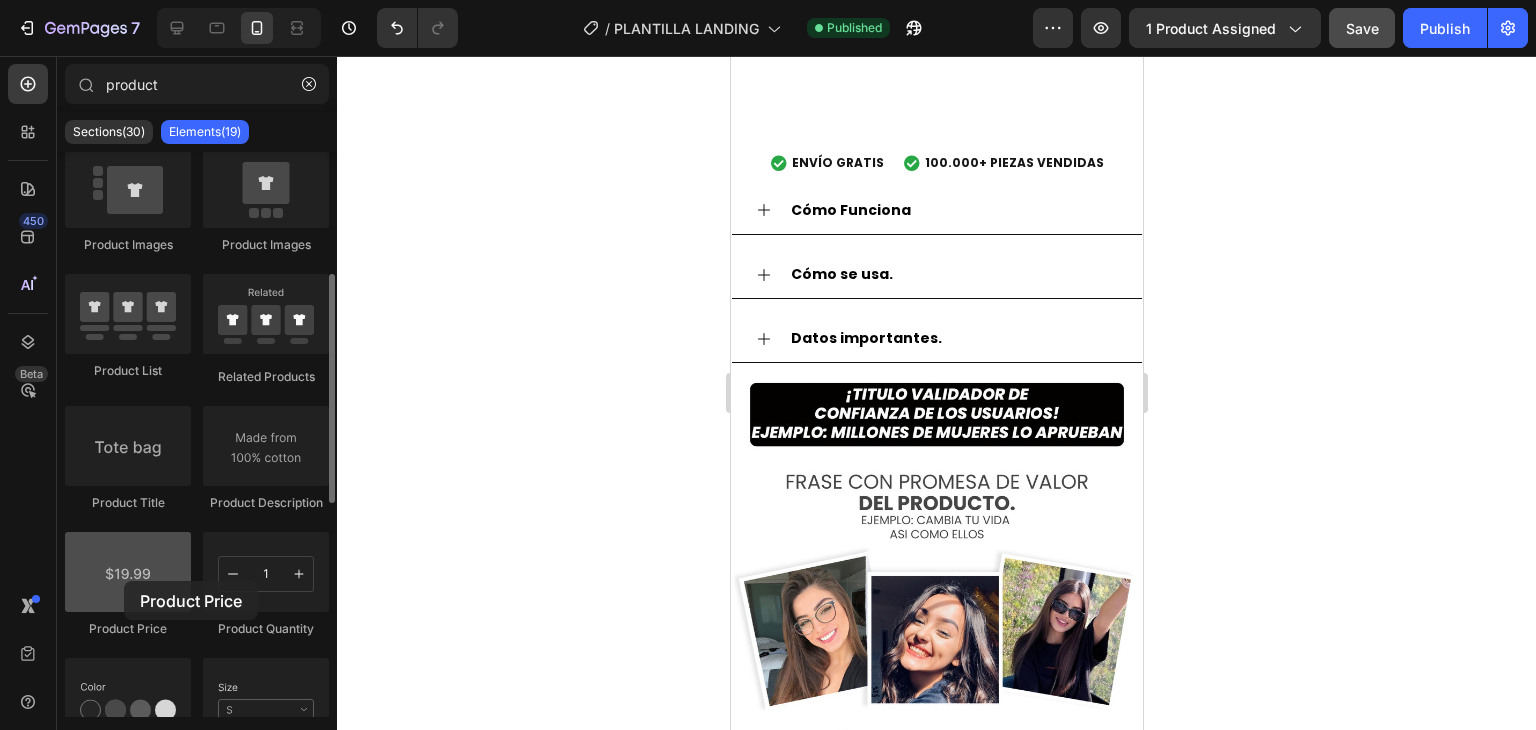 click at bounding box center [128, 572] 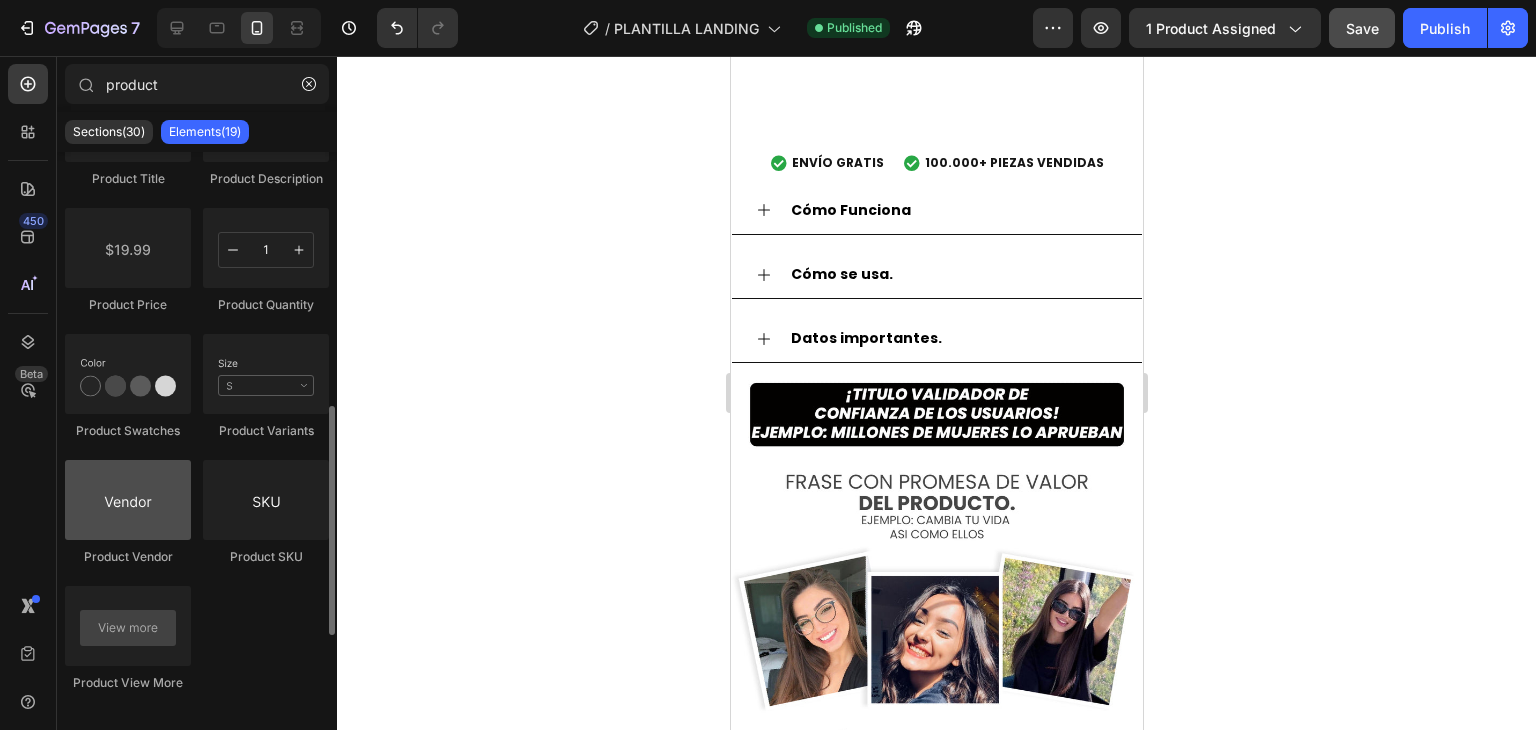 scroll, scrollTop: 524, scrollLeft: 0, axis: vertical 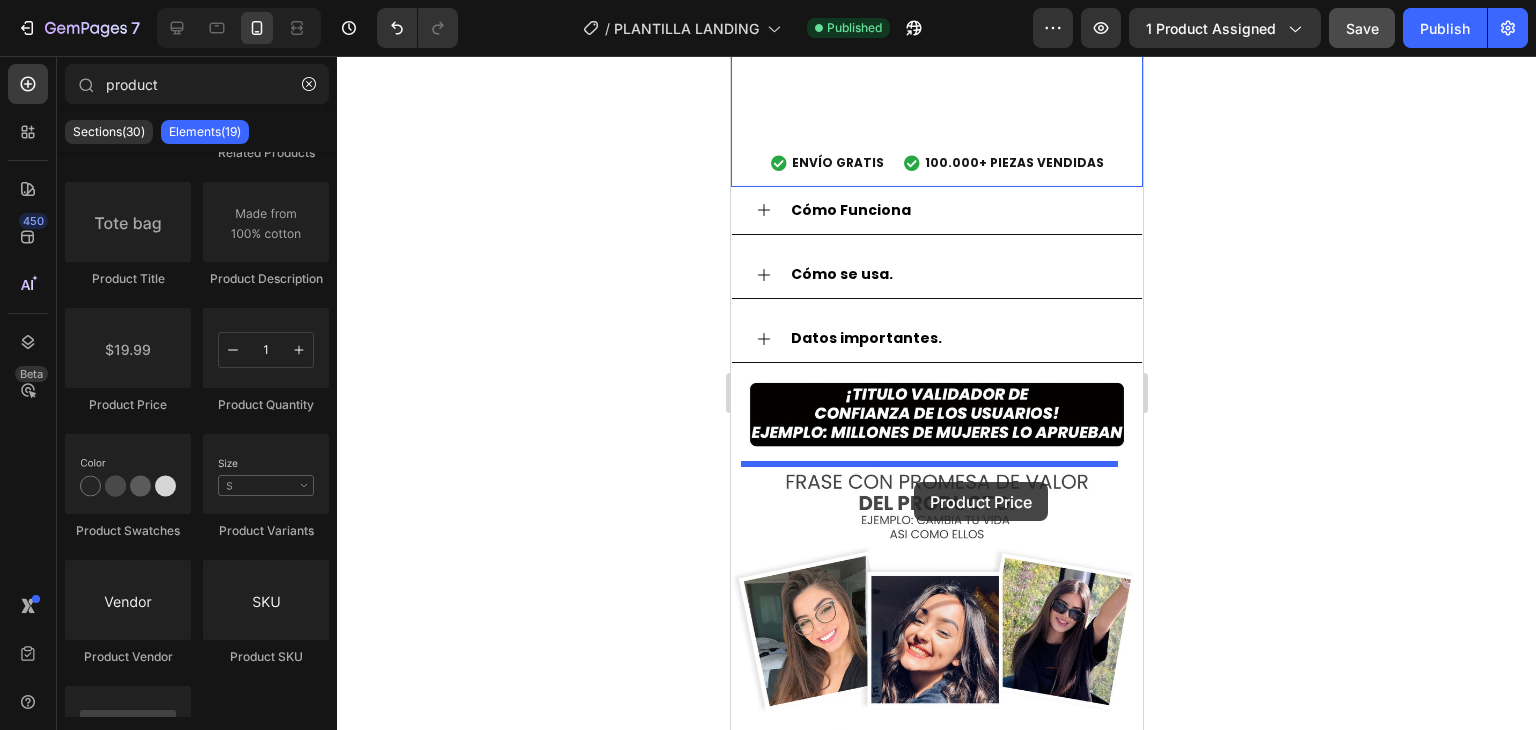 drag, startPoint x: 865, startPoint y: 416, endPoint x: 913, endPoint y: 482, distance: 81.608826 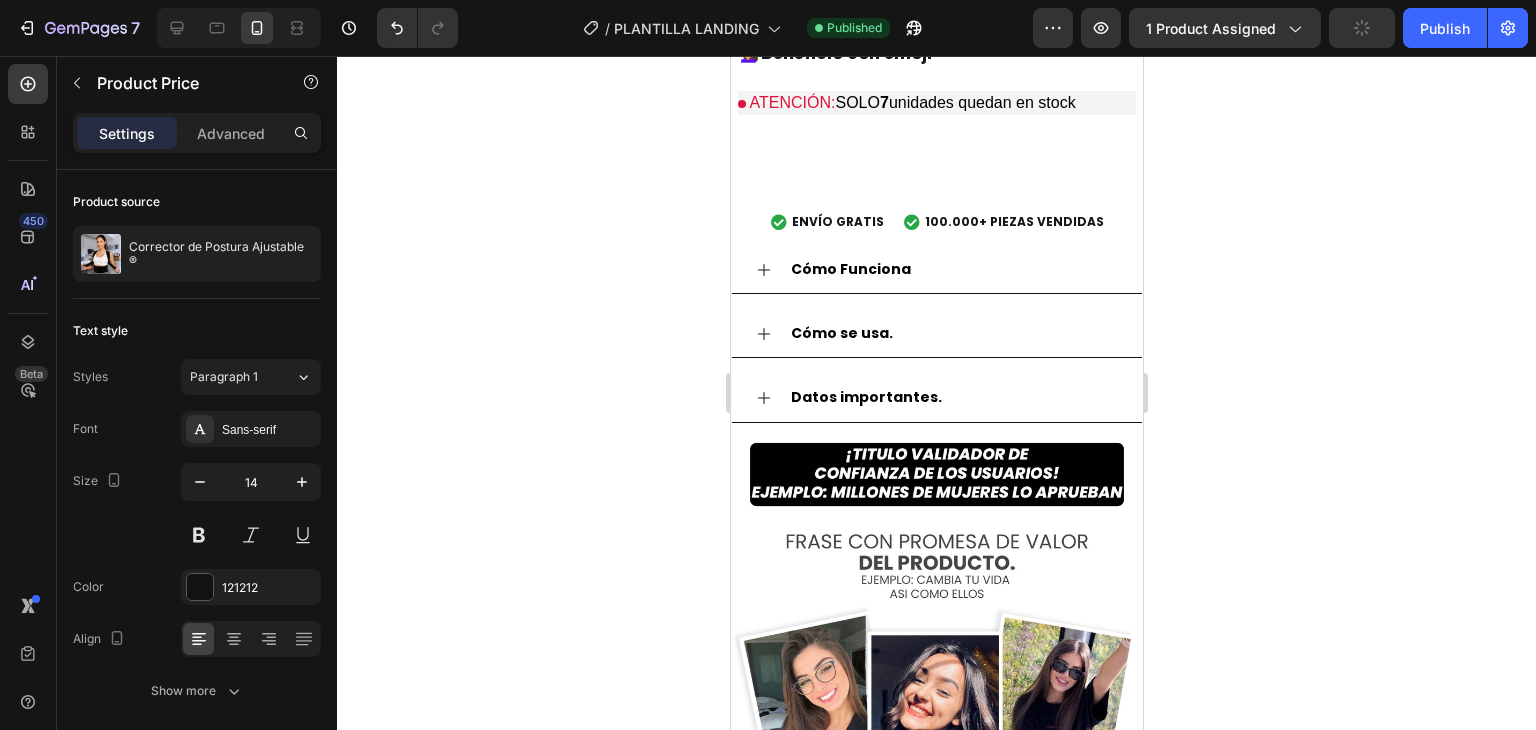 click 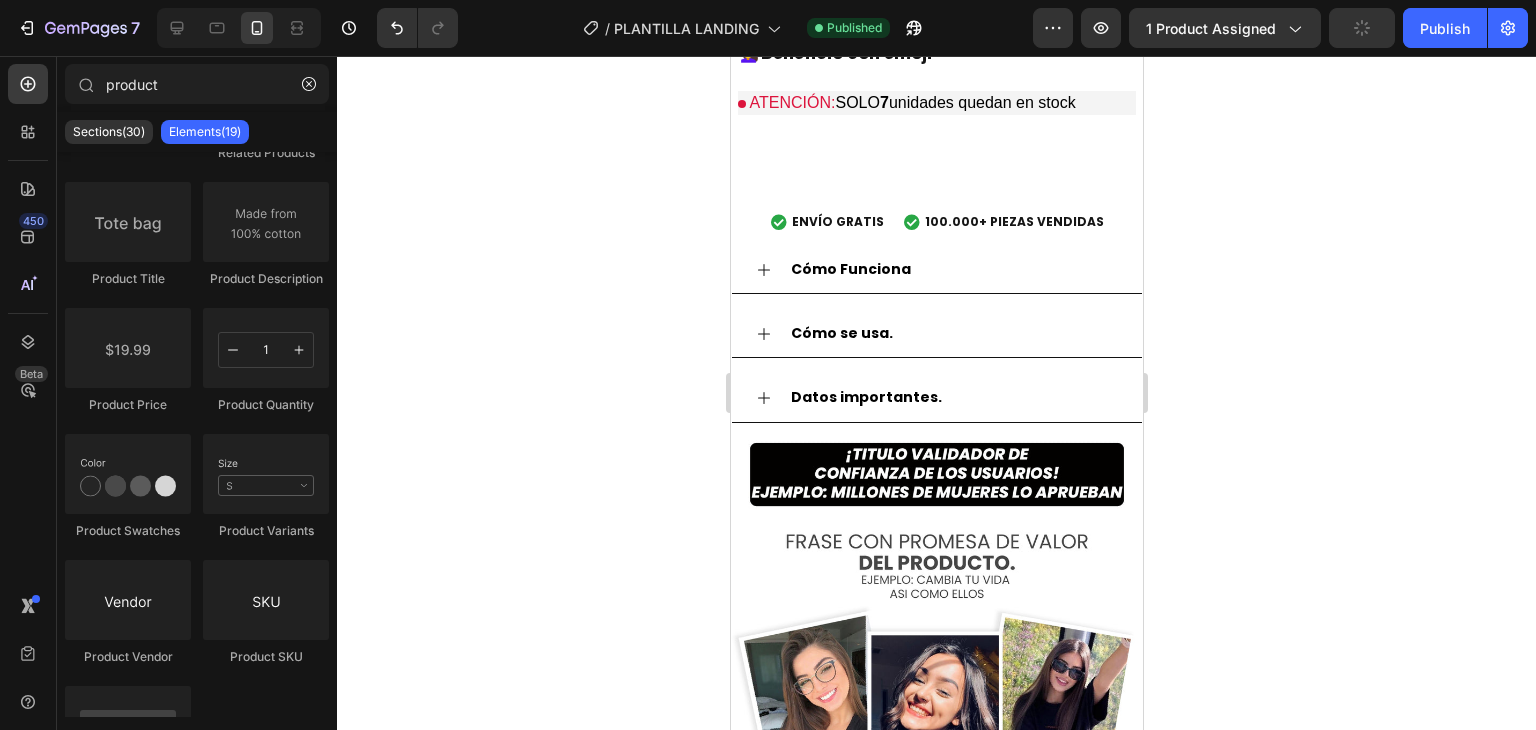 scroll, scrollTop: 0, scrollLeft: 0, axis: both 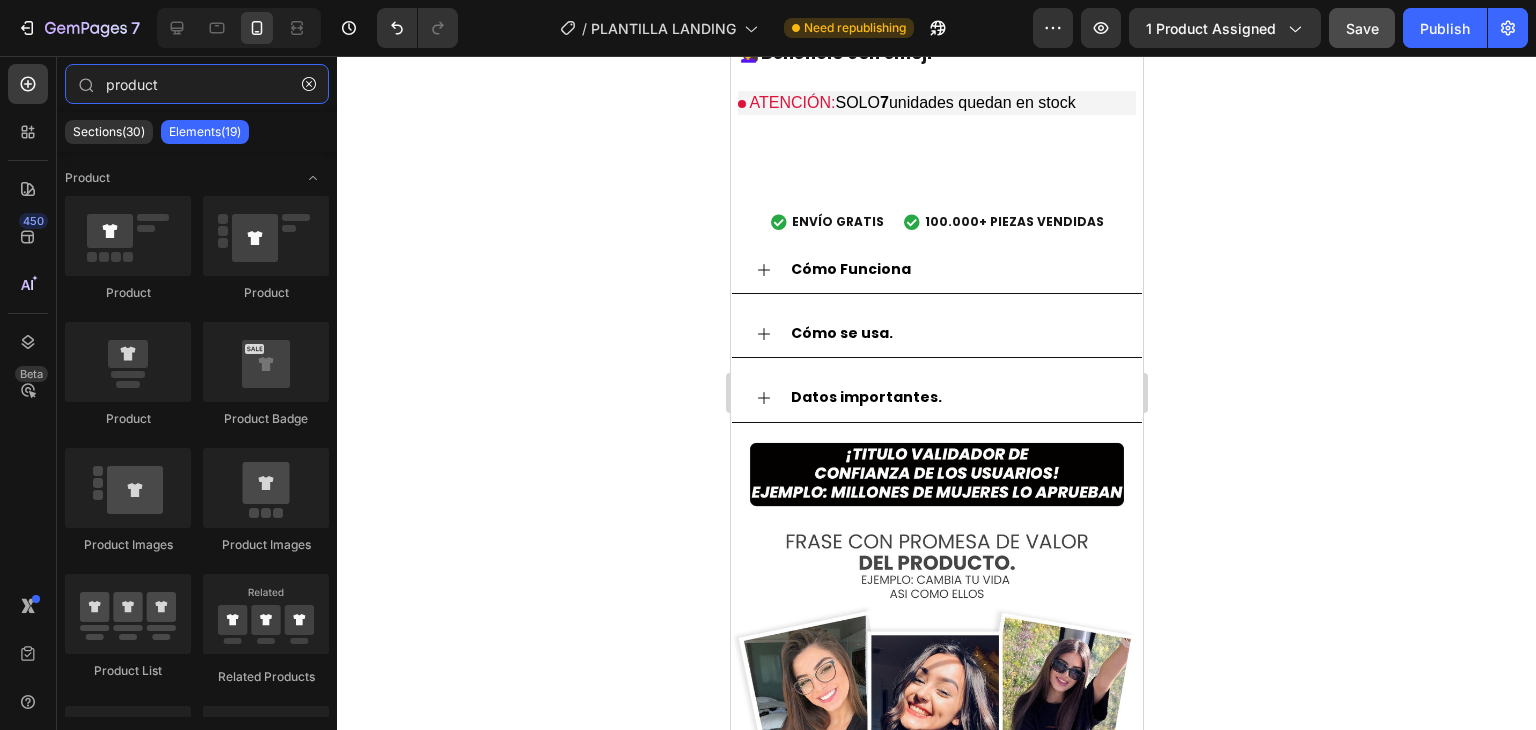 type on "produc" 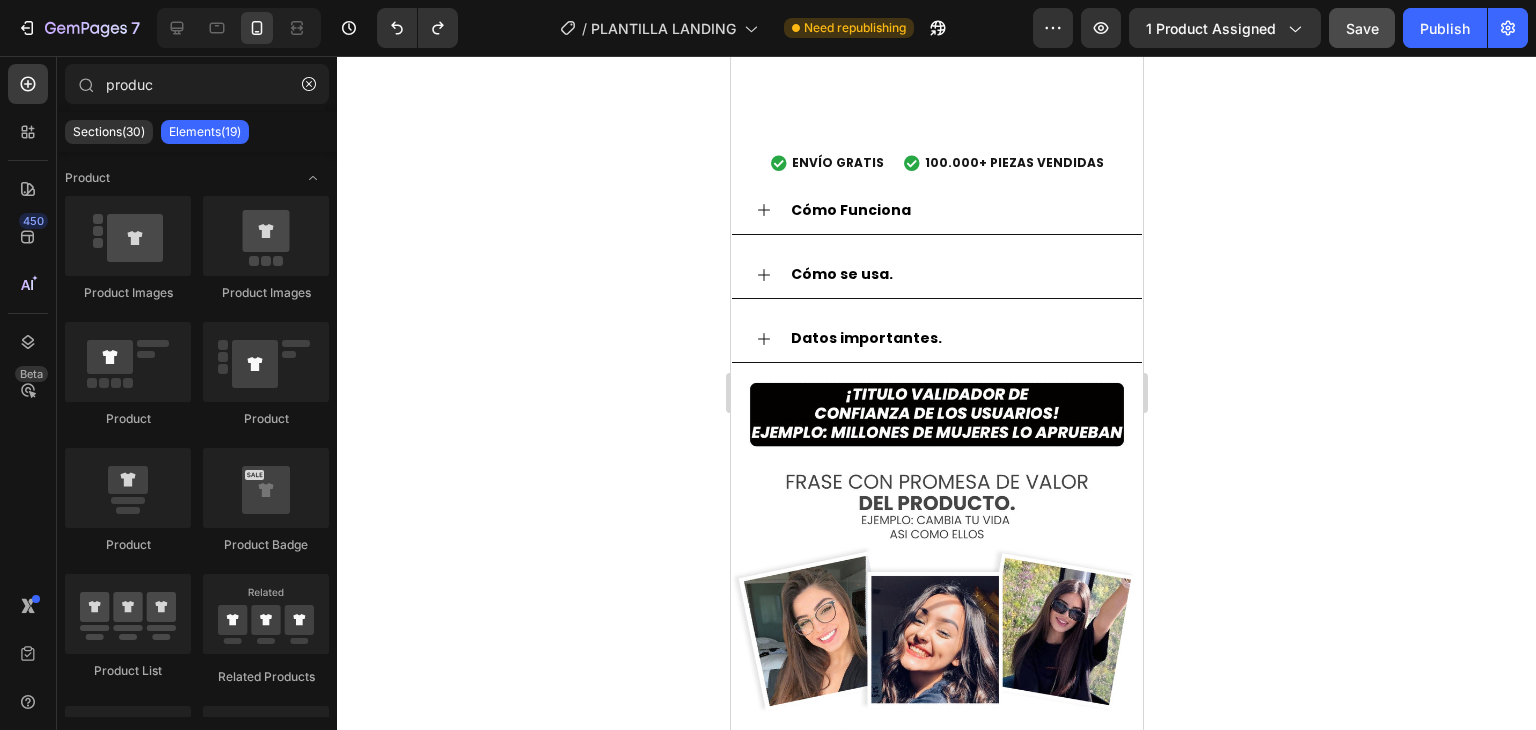 click on "$59.900,00" at bounding box center [1001, -184] 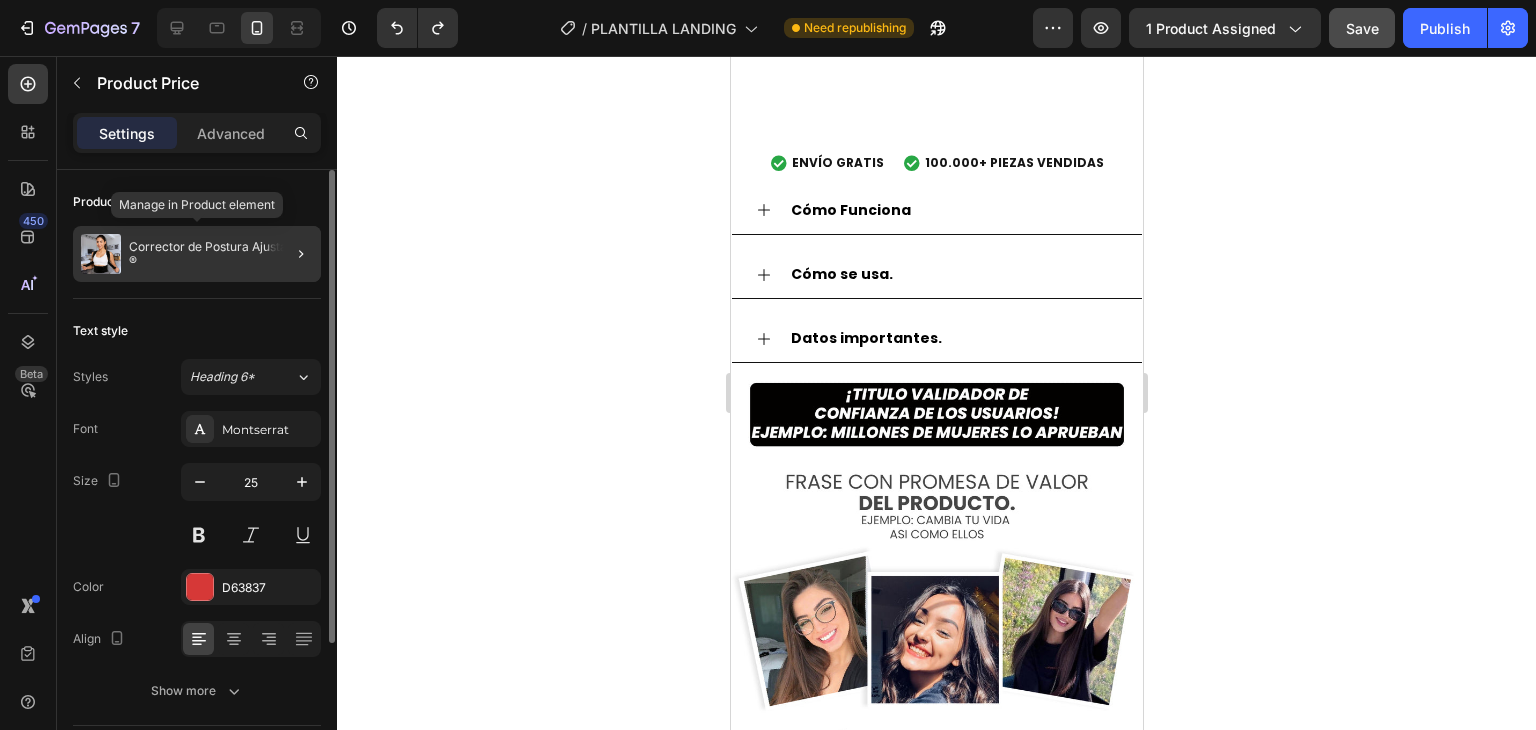 click on "Corrector de Postura Ajustable ®" at bounding box center (221, 254) 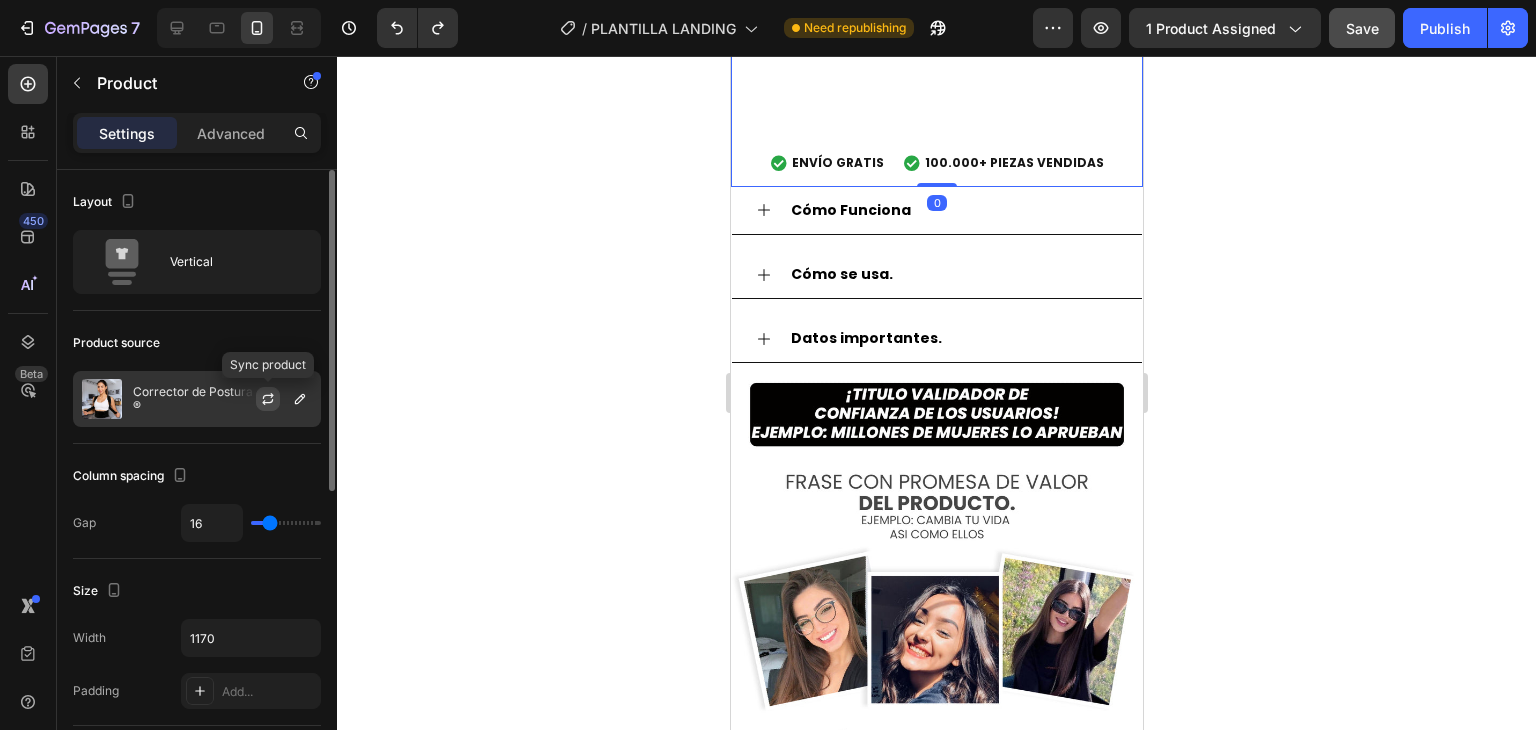 click 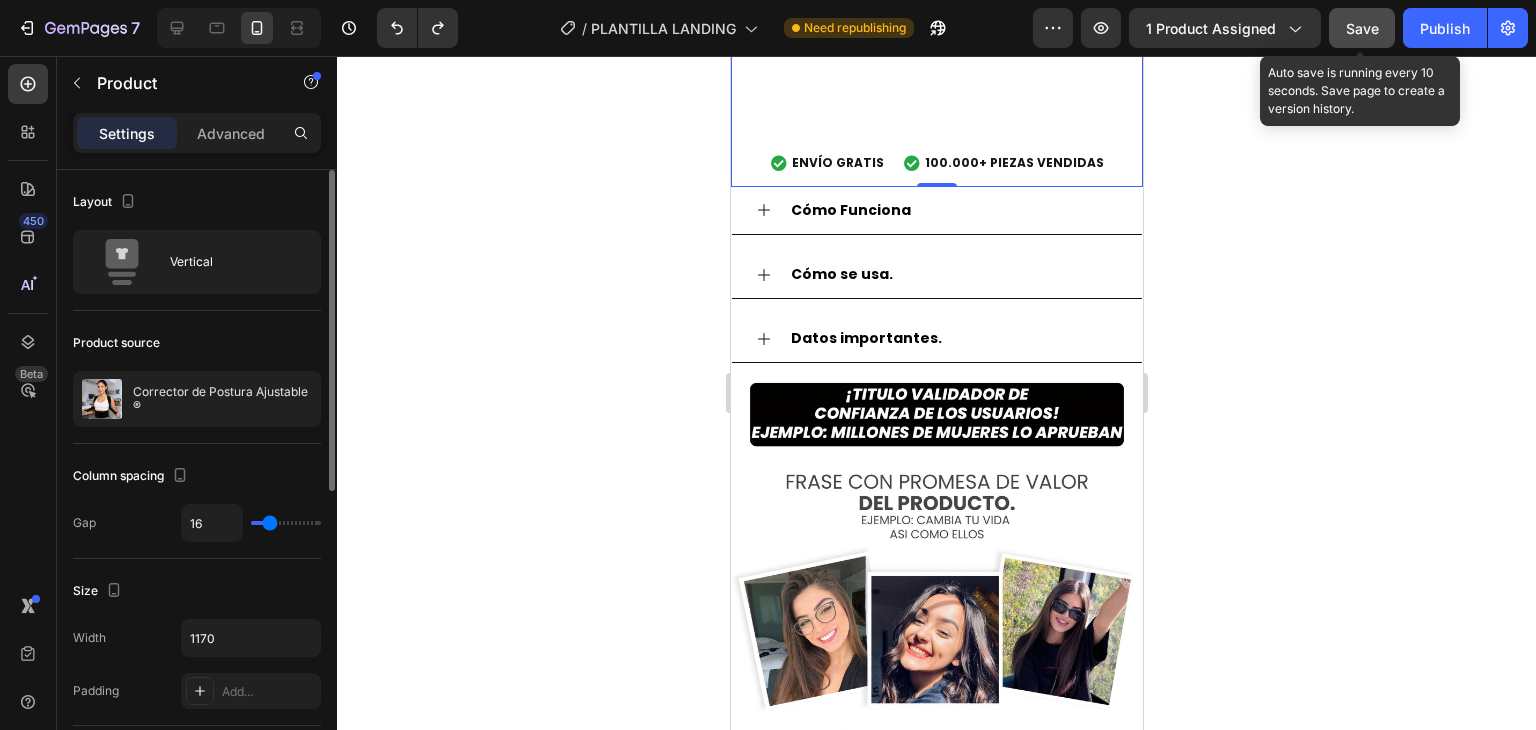 click on "Save" 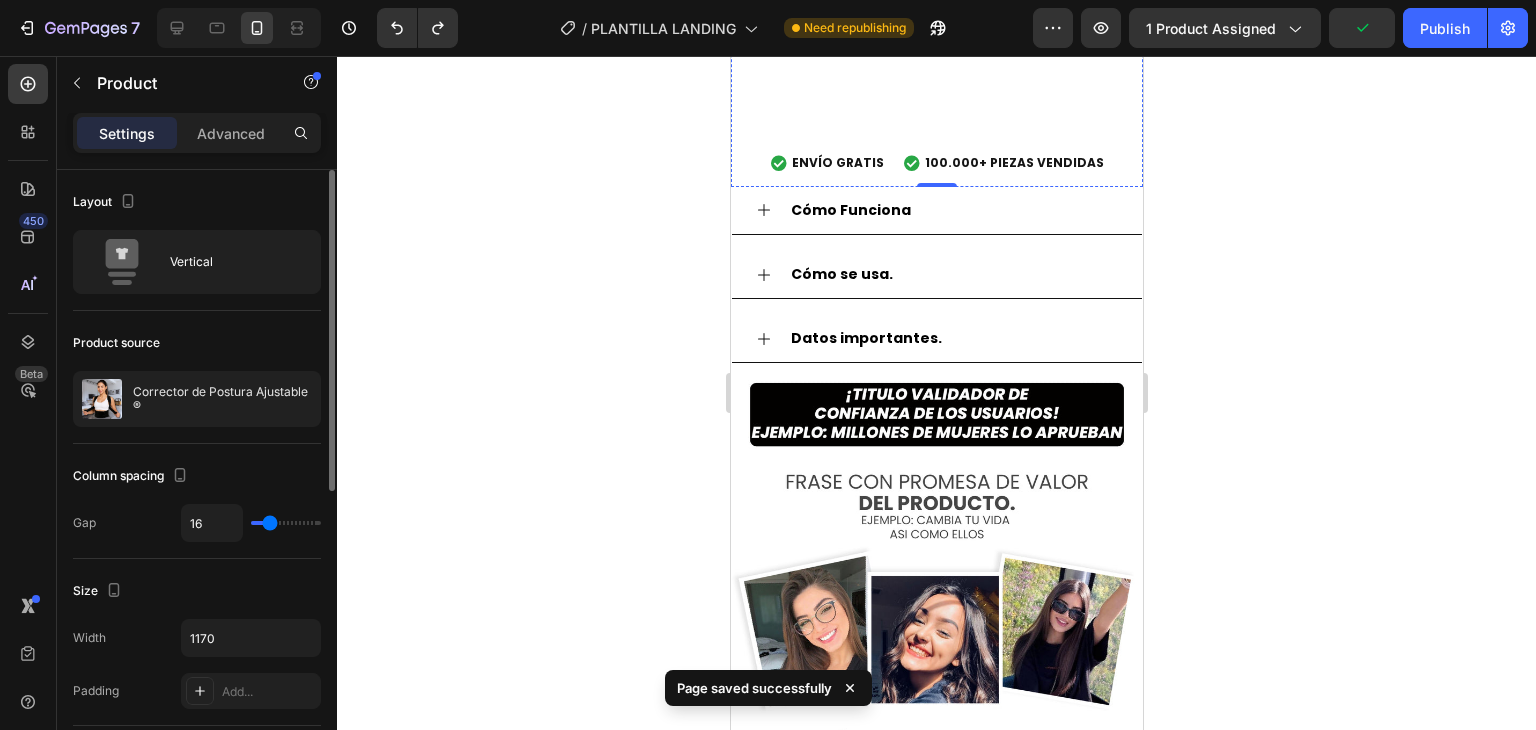 click at bounding box center [936, -673] 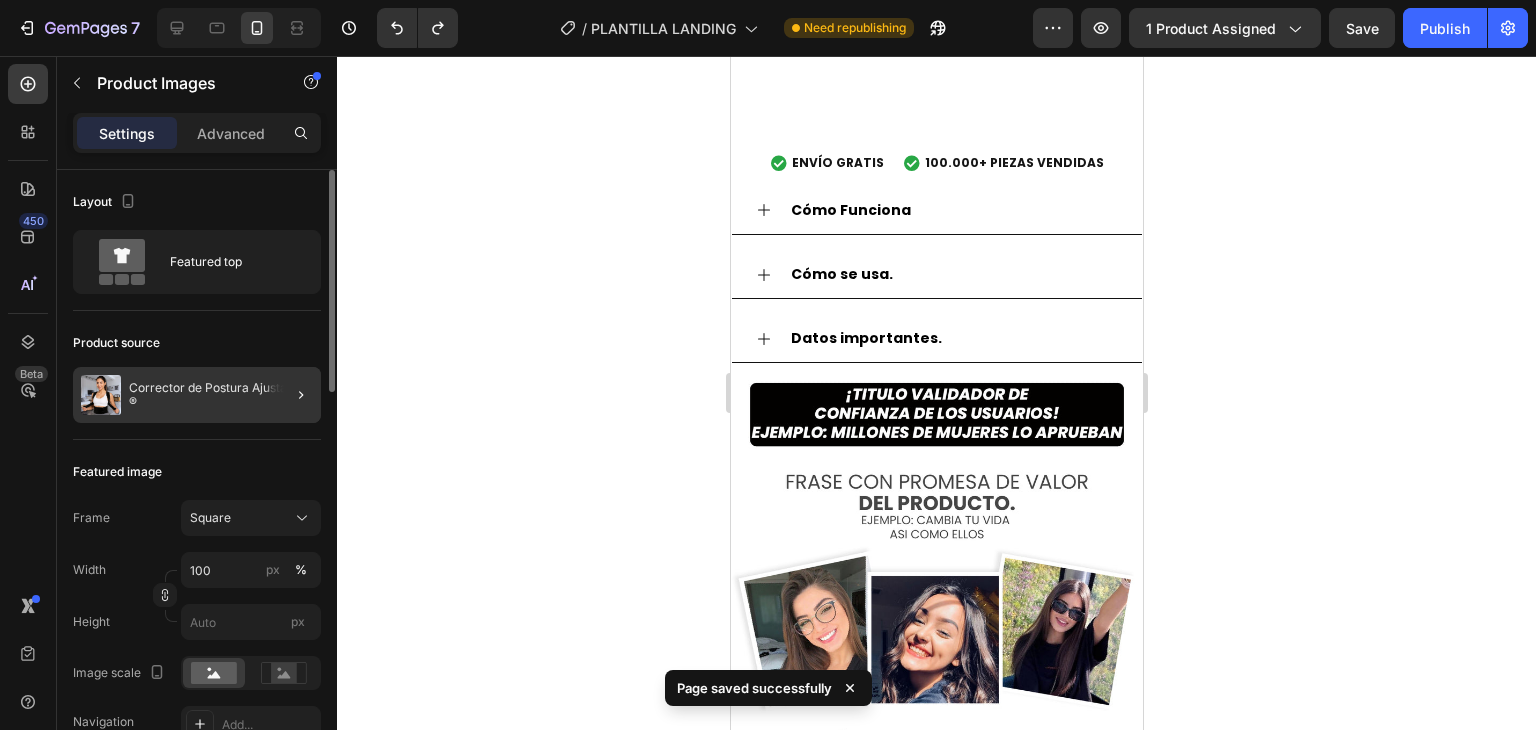 click 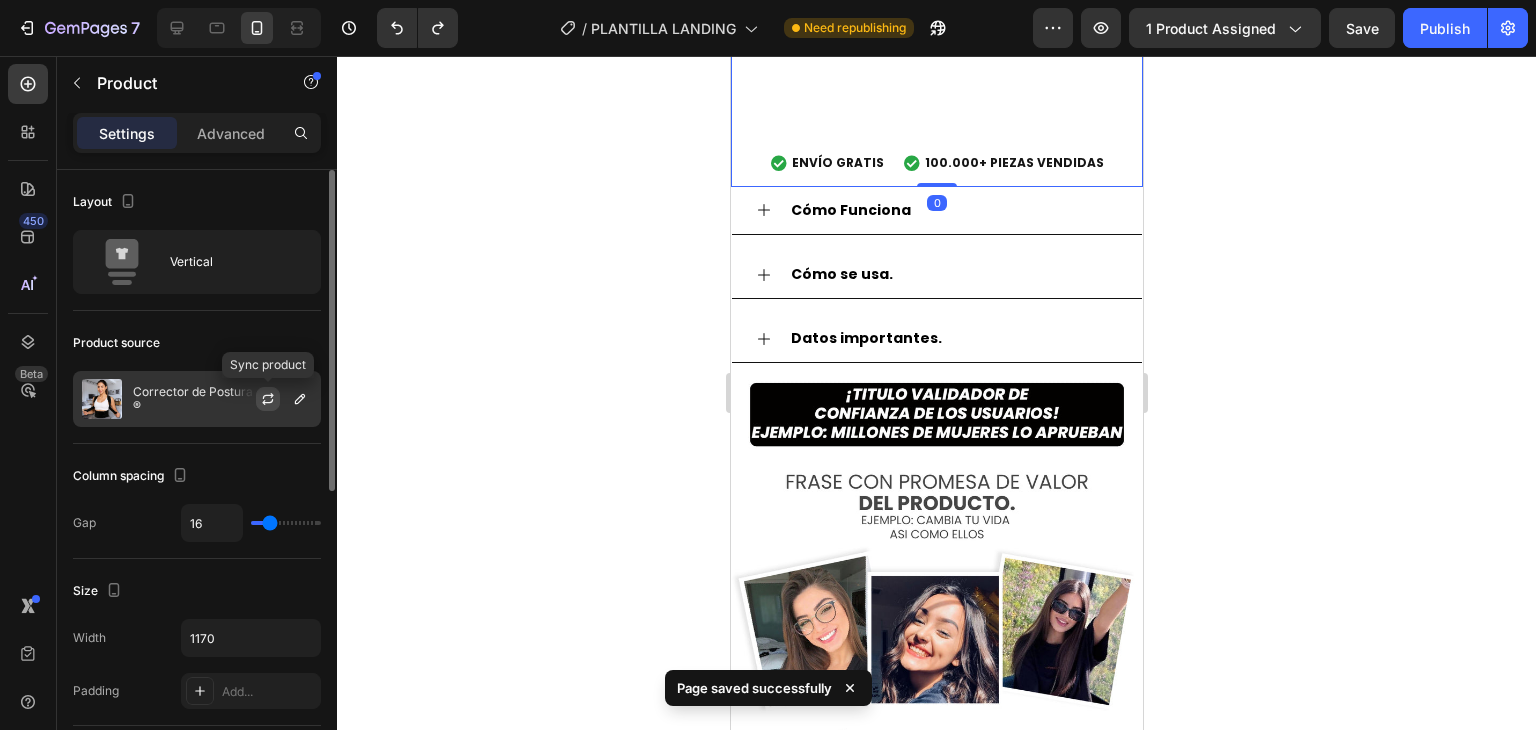 click 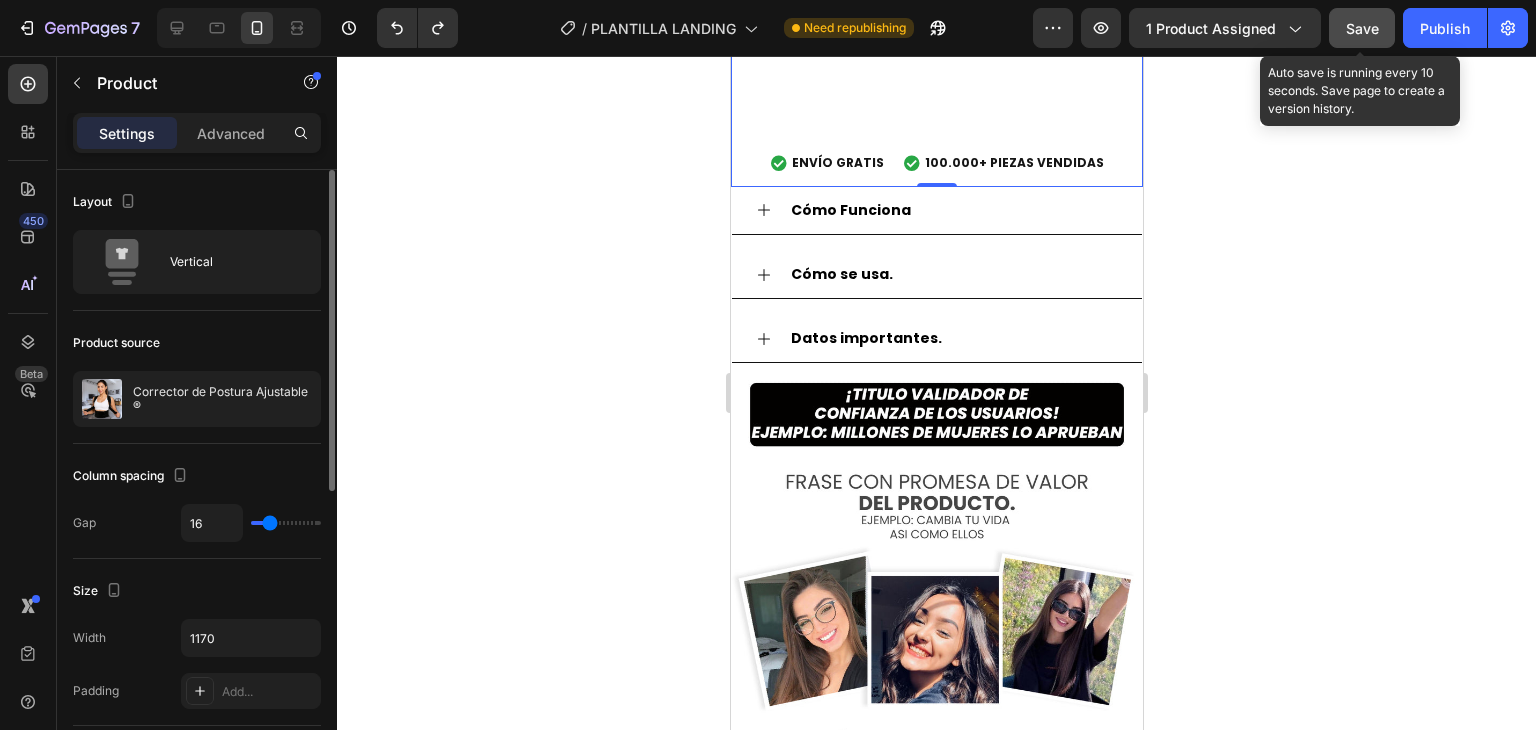 click on "Save" 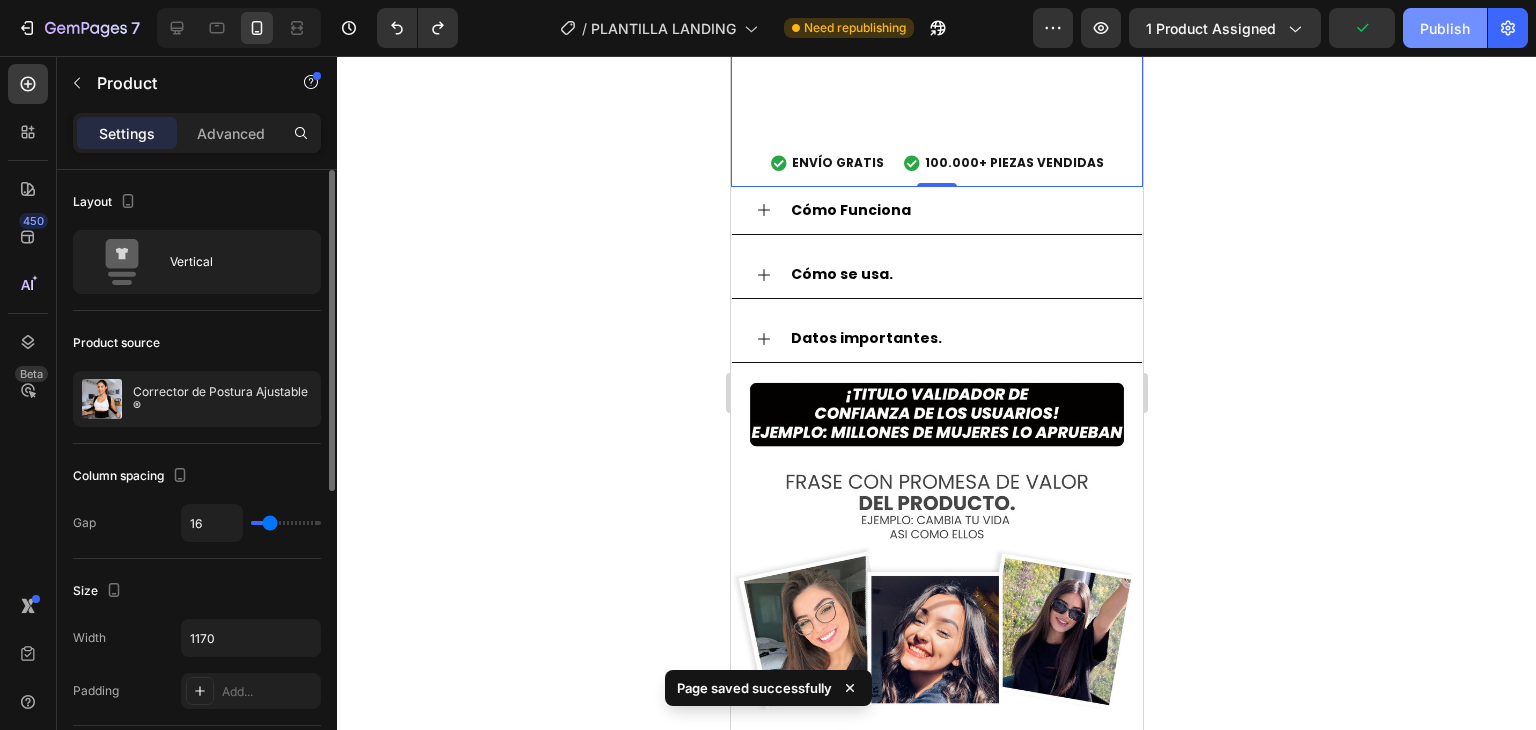 click on "Publish" 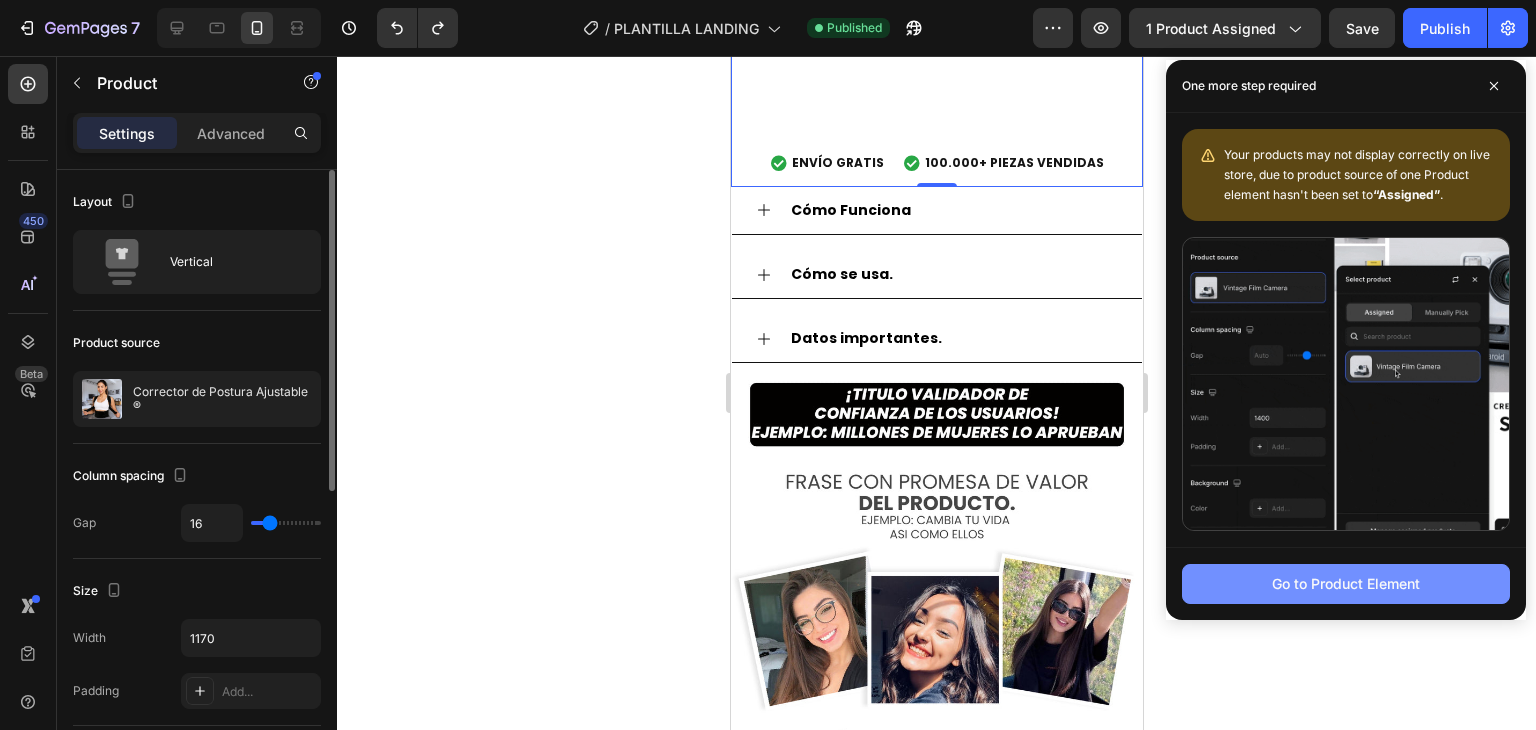 click on "Go to Product Element" at bounding box center [1346, 583] 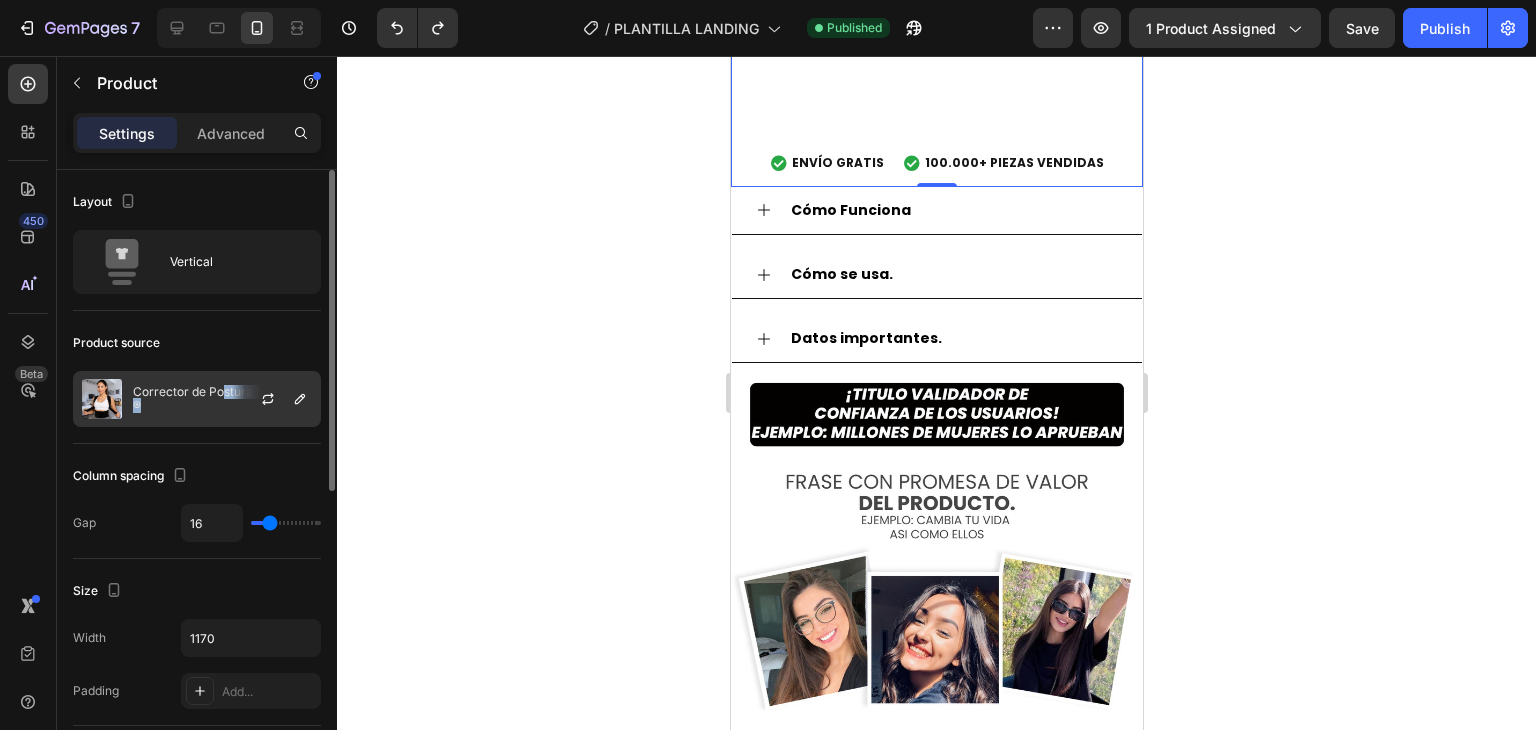 click on "Corrector de Postura Ajustable ®" at bounding box center (222, 399) 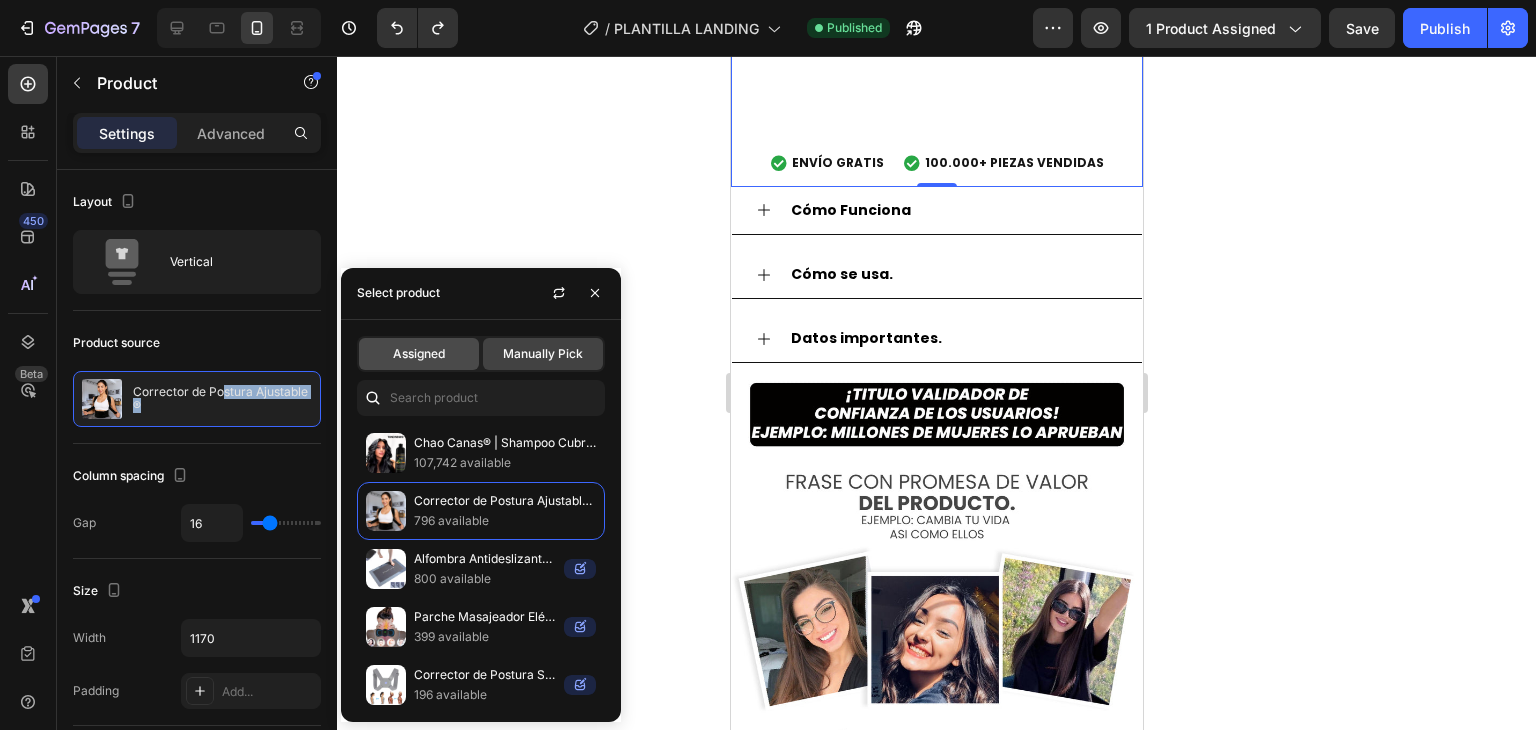 click on "Assigned" 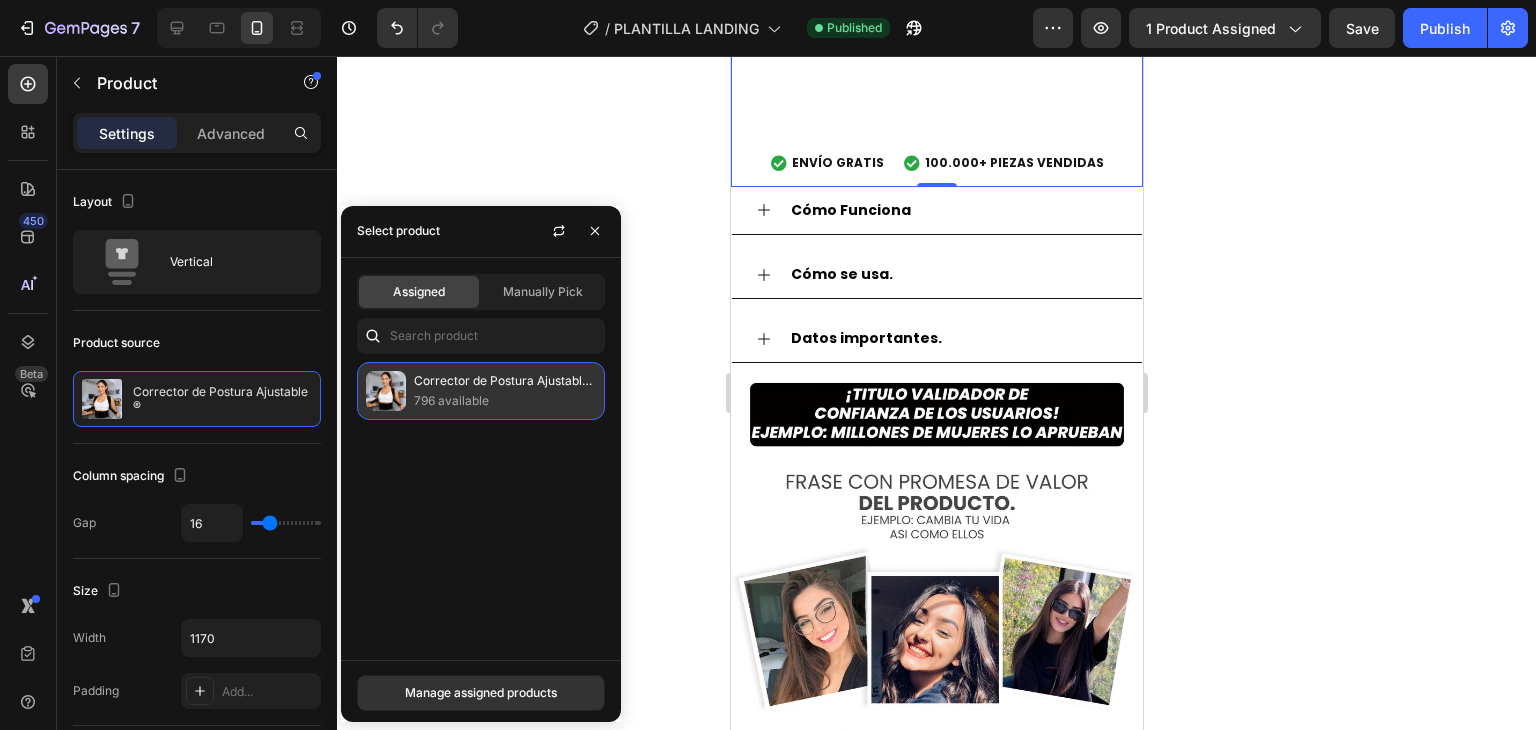 click on "796 available" at bounding box center (505, 401) 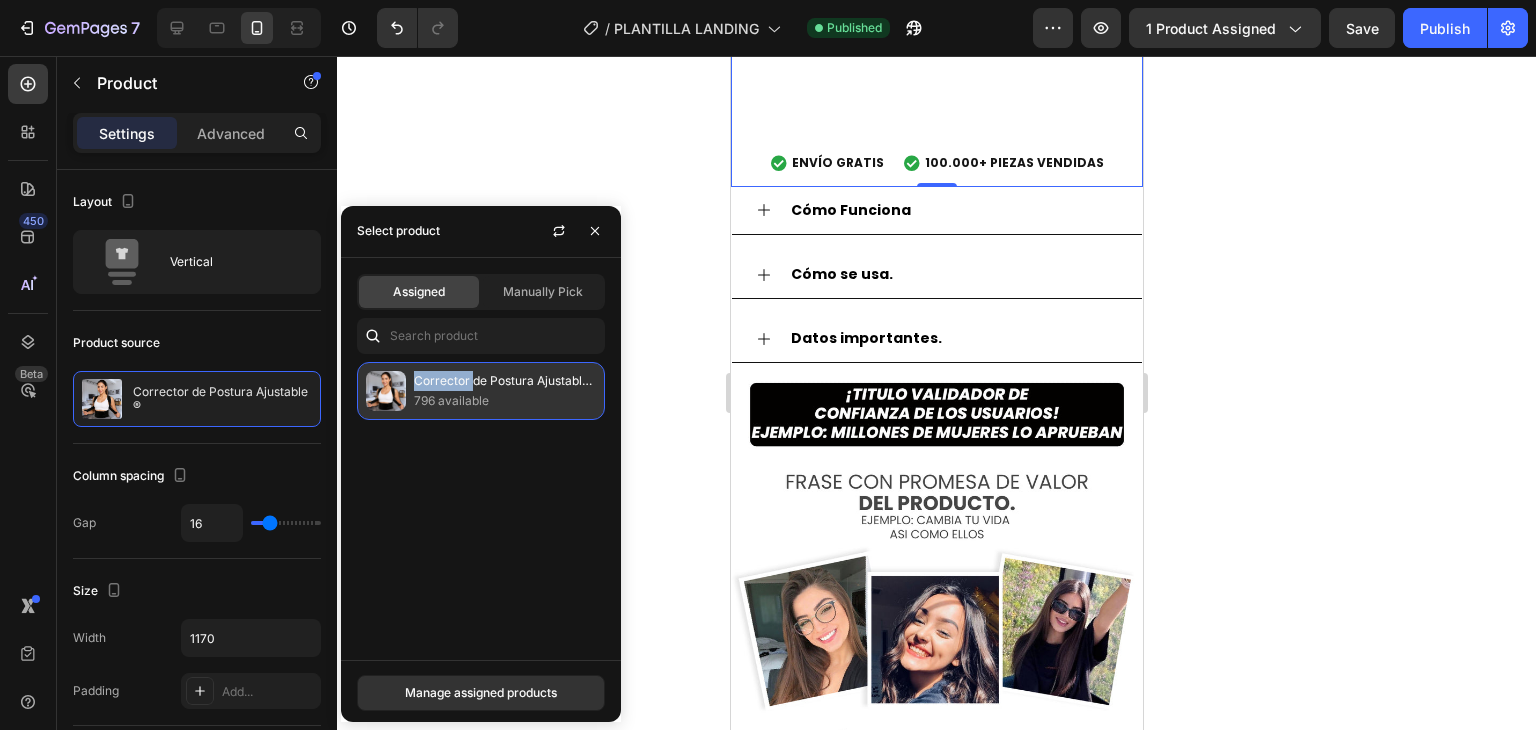 click on "Corrector de Postura Ajustable ®" at bounding box center (505, 381) 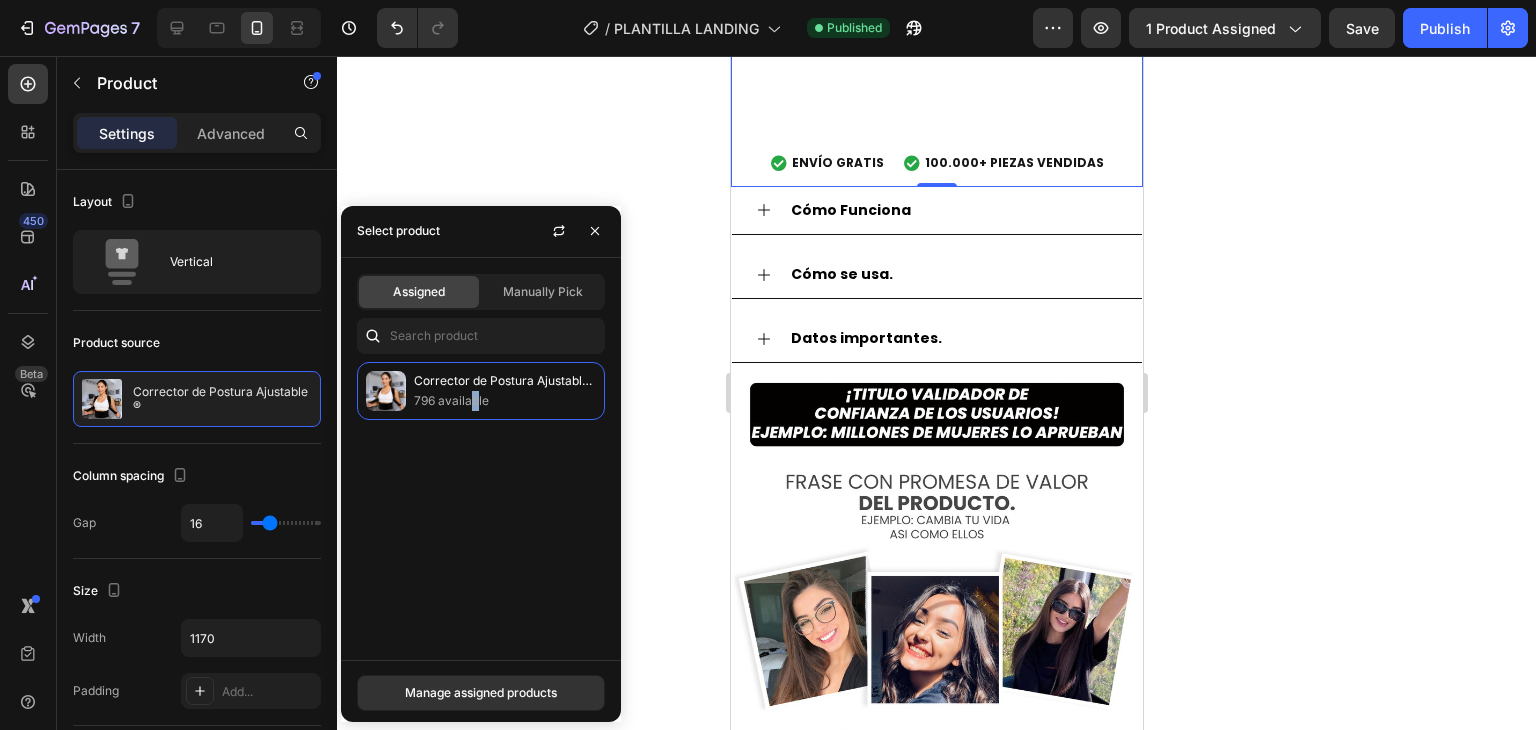 click on "Corrector de Postura Ajustable ® 796 available" at bounding box center [481, 503] 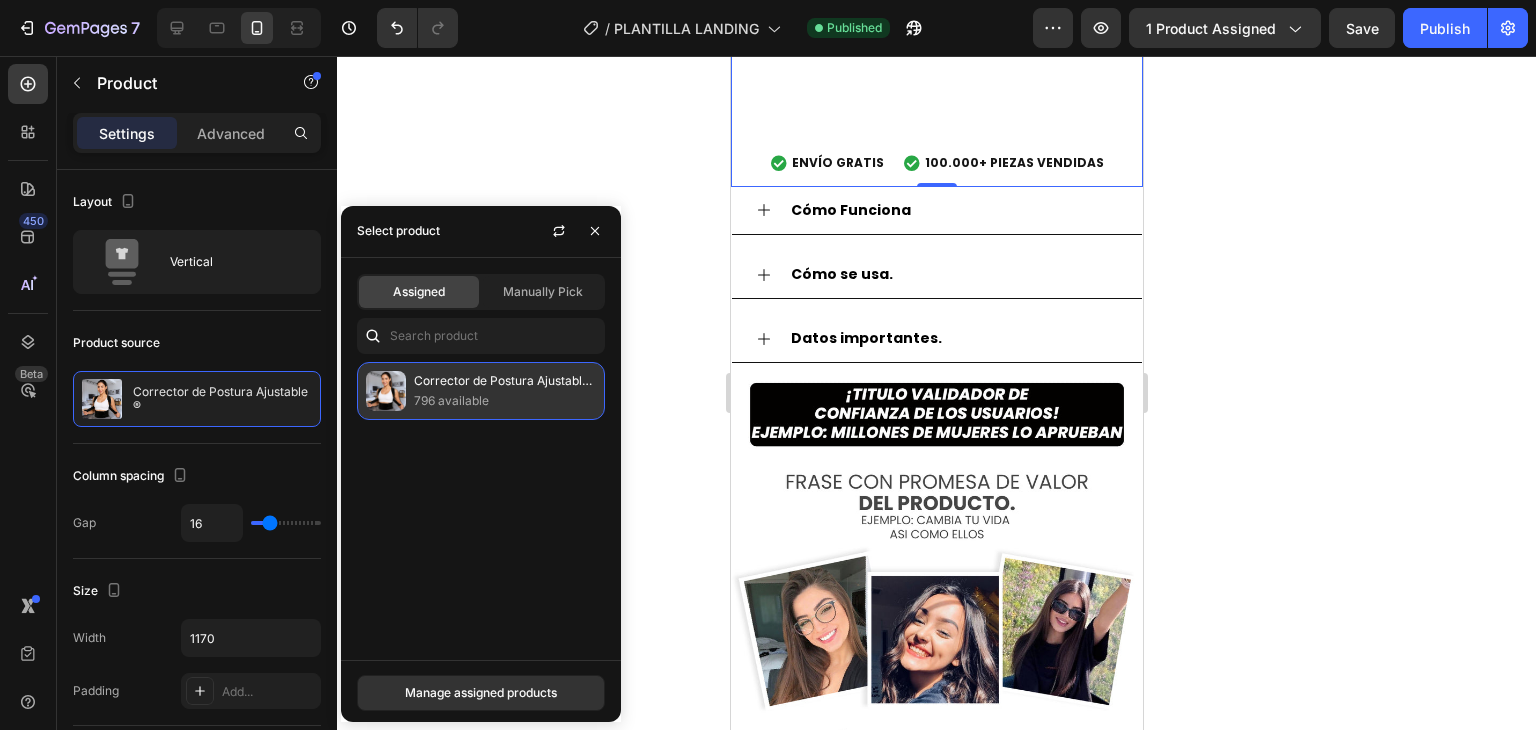 click on "796 available" at bounding box center (505, 401) 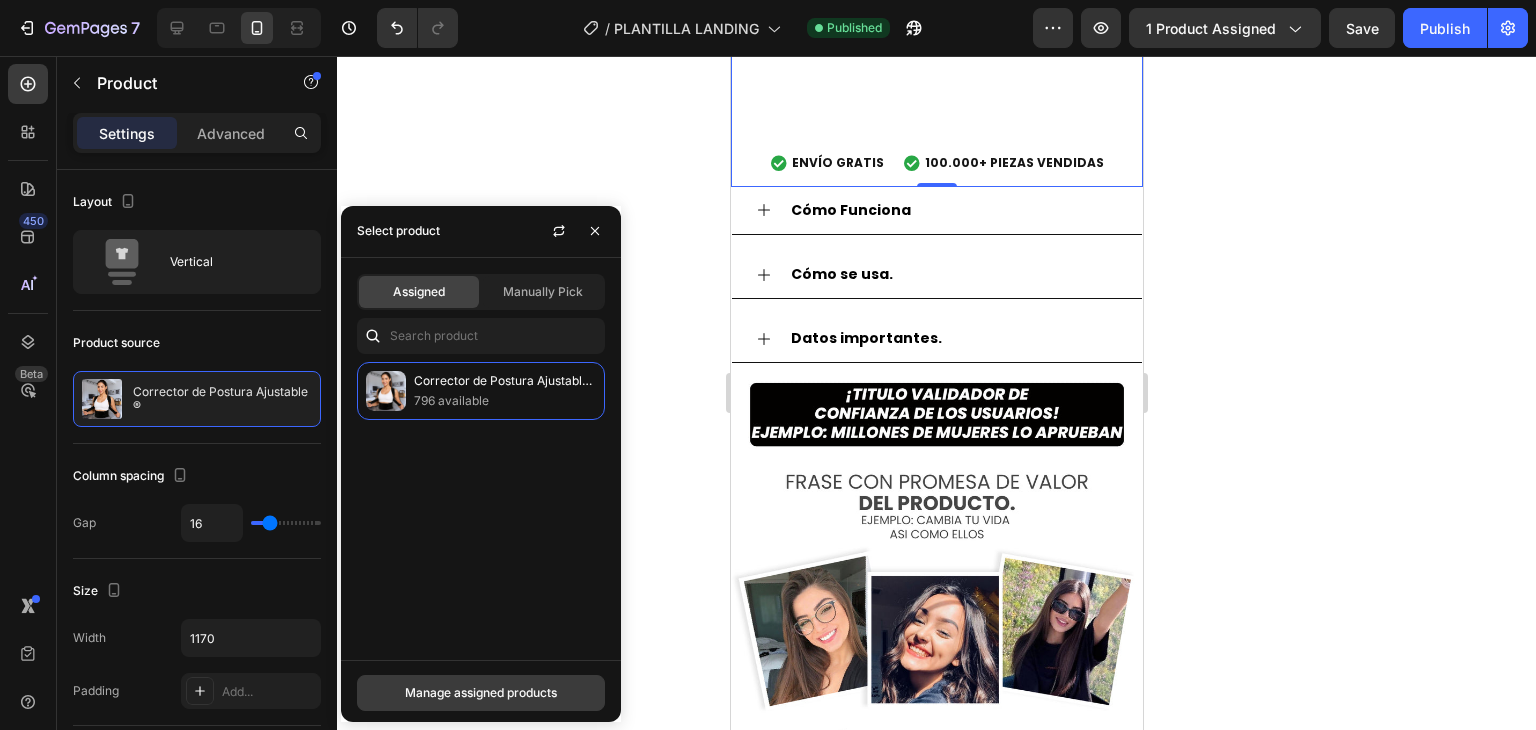 click on "Manage assigned products" at bounding box center (481, 693) 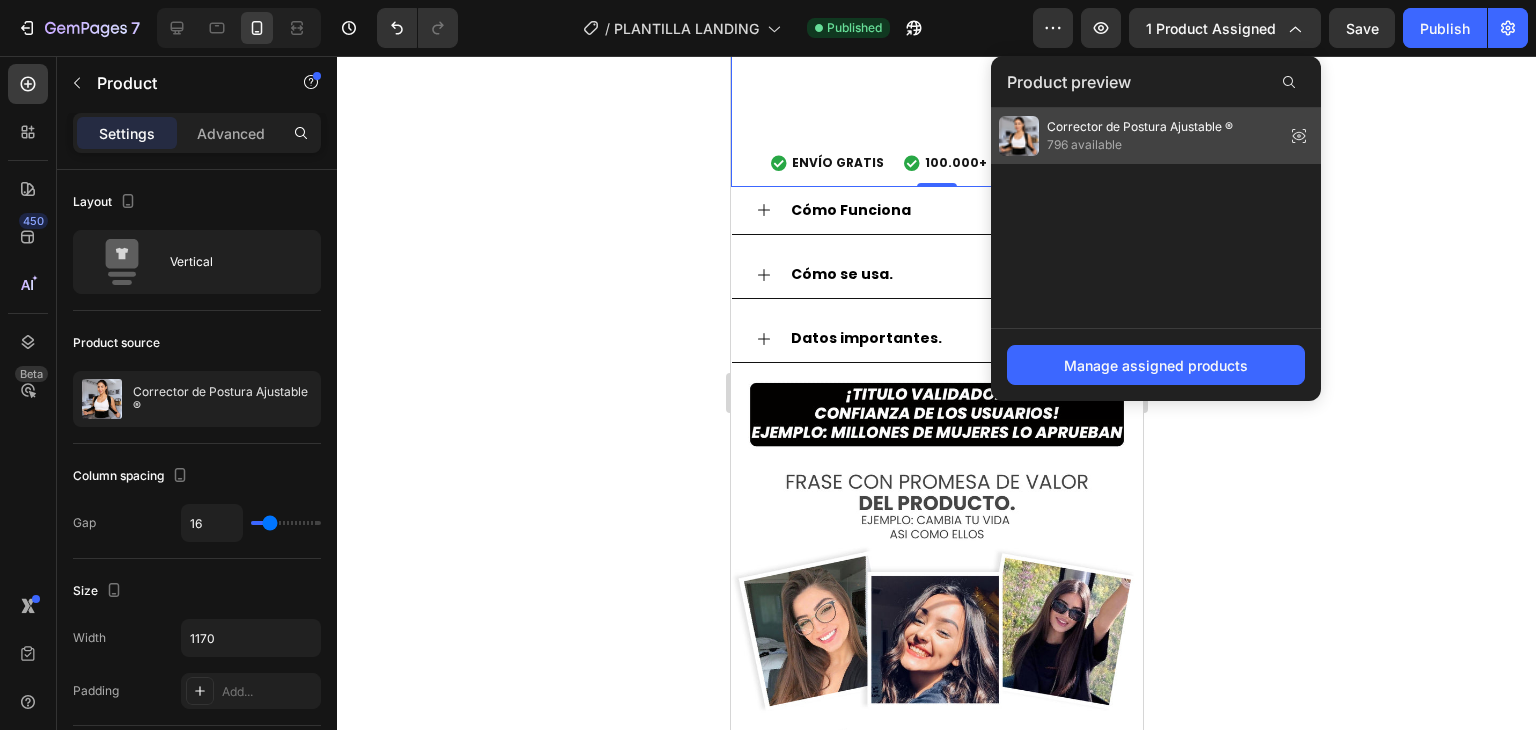 click on "Corrector de Postura Ajustable ®" at bounding box center [1140, 127] 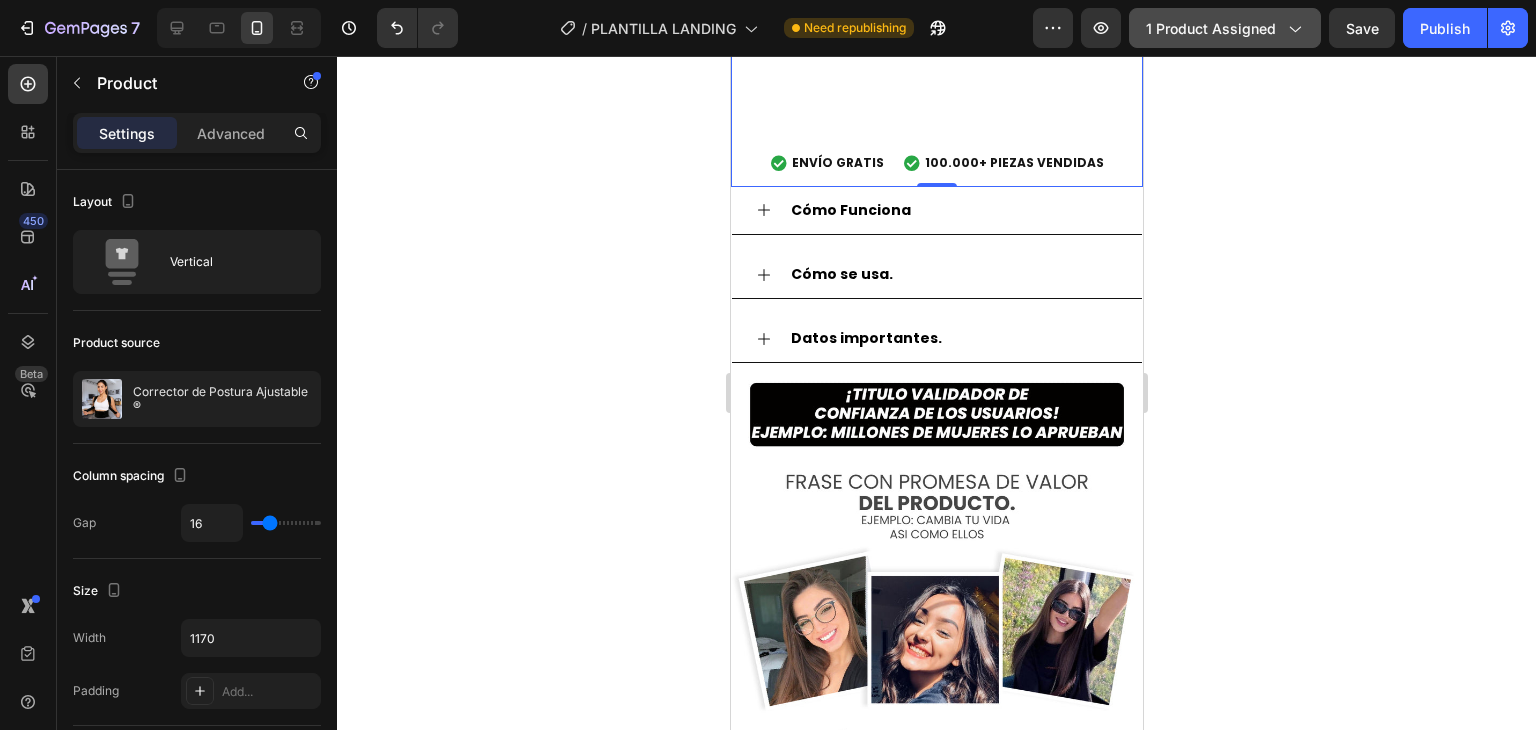 click on "1 product assigned" at bounding box center [1225, 28] 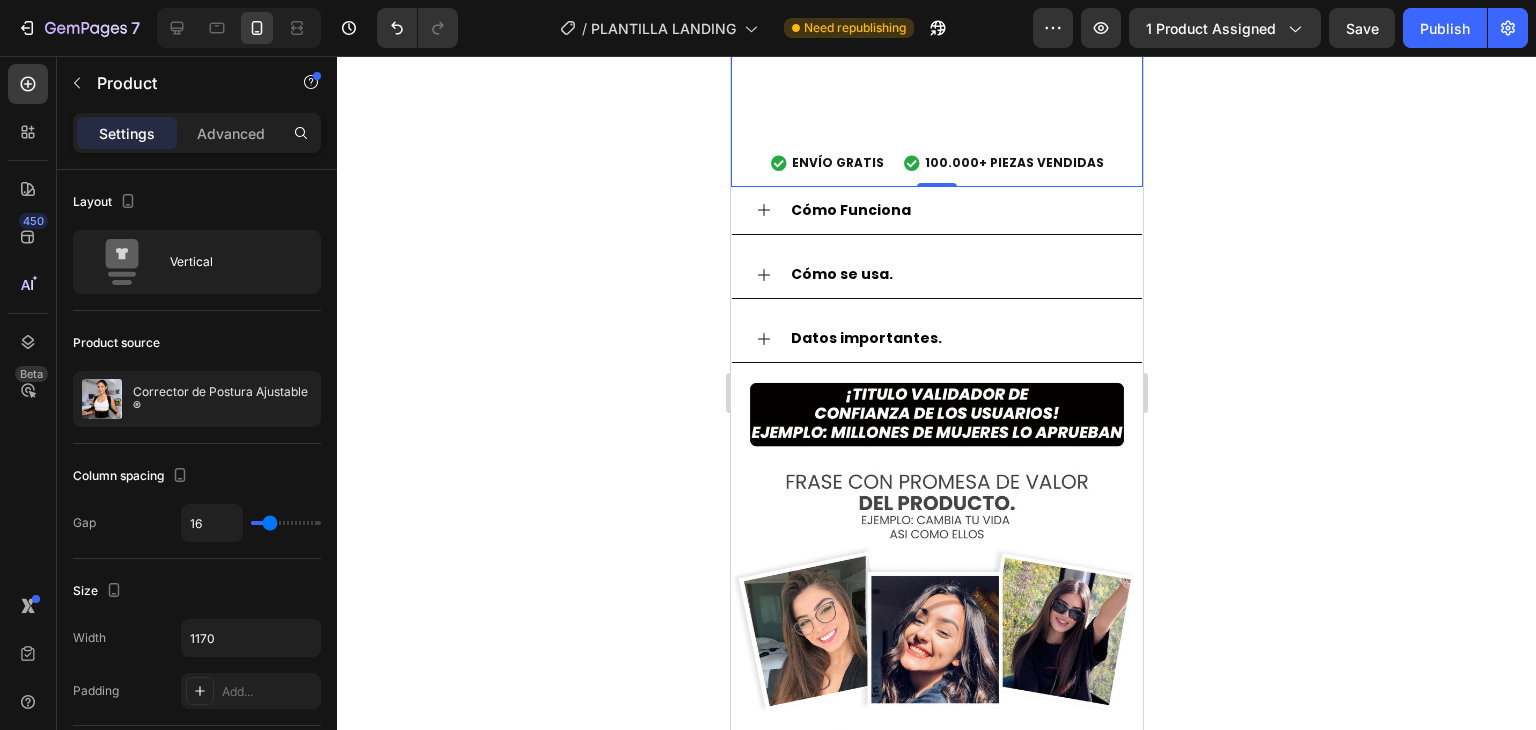 click 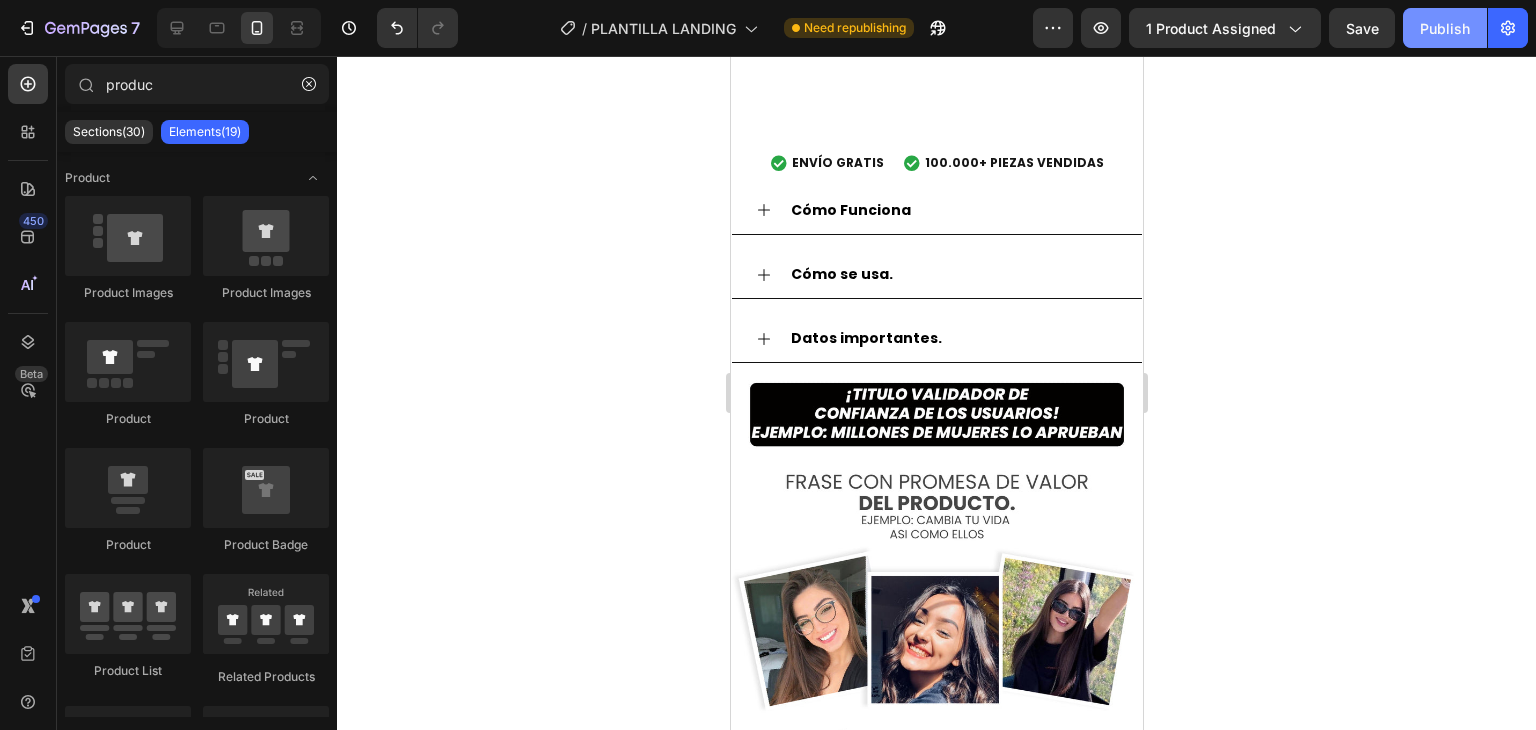 click on "Publish" at bounding box center [1445, 28] 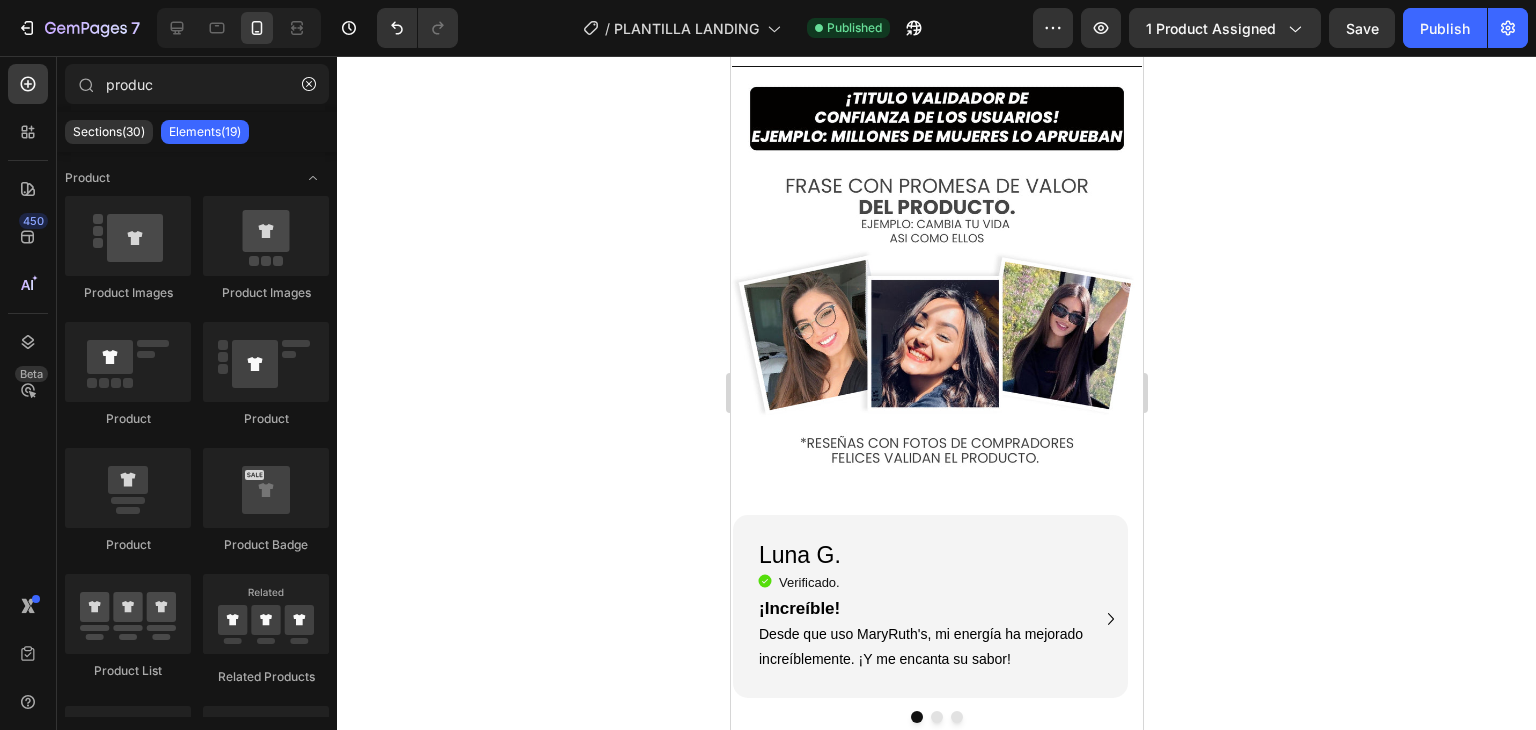 scroll, scrollTop: 2599, scrollLeft: 0, axis: vertical 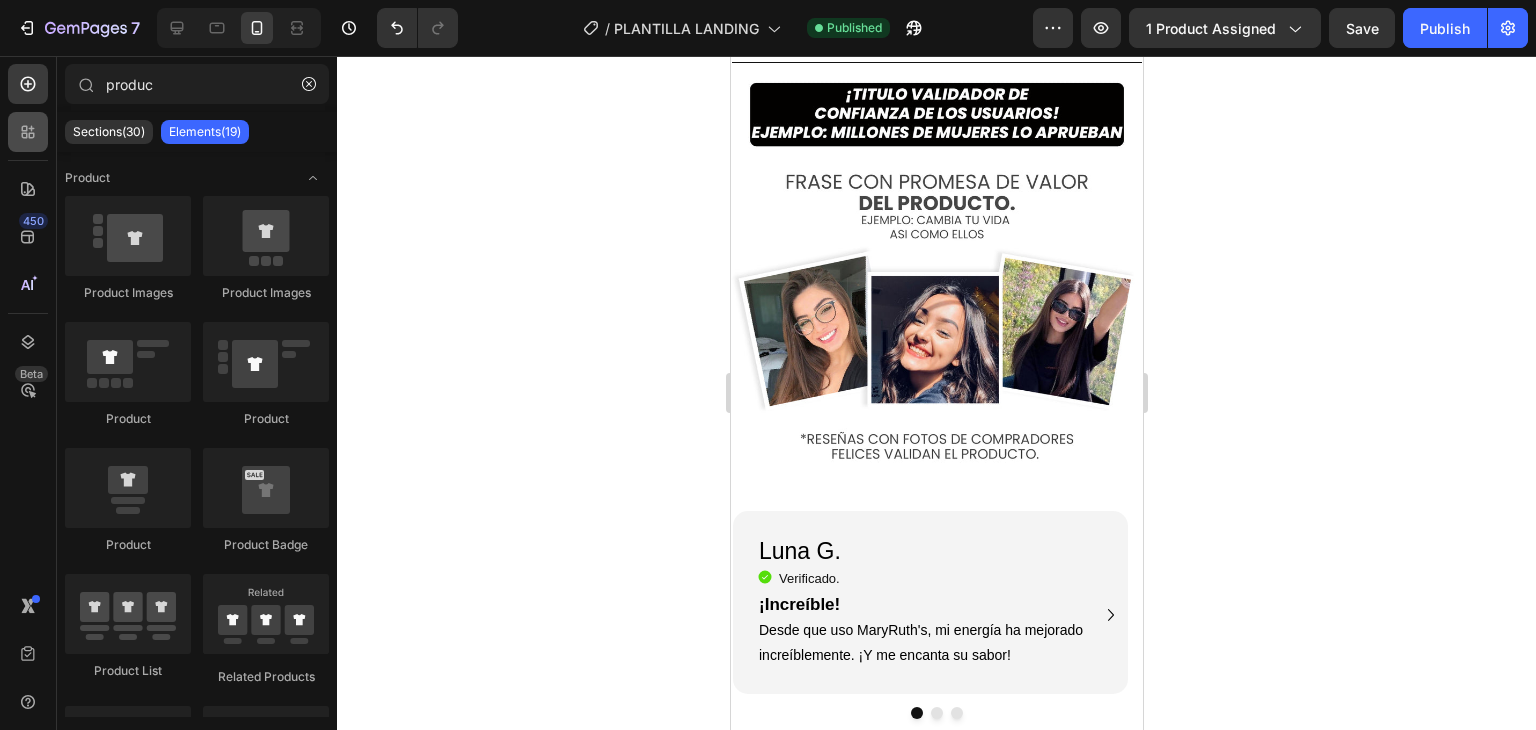 click 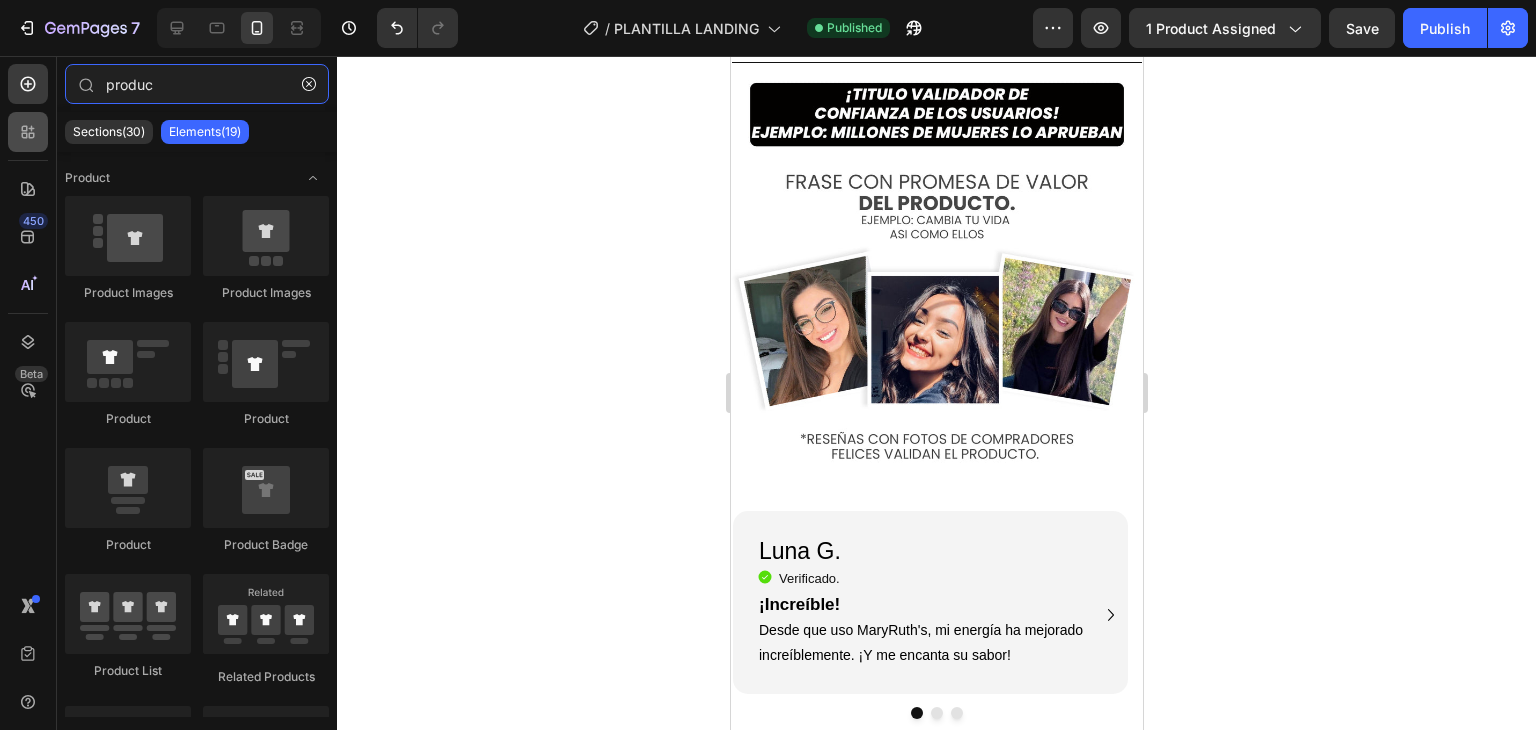 type 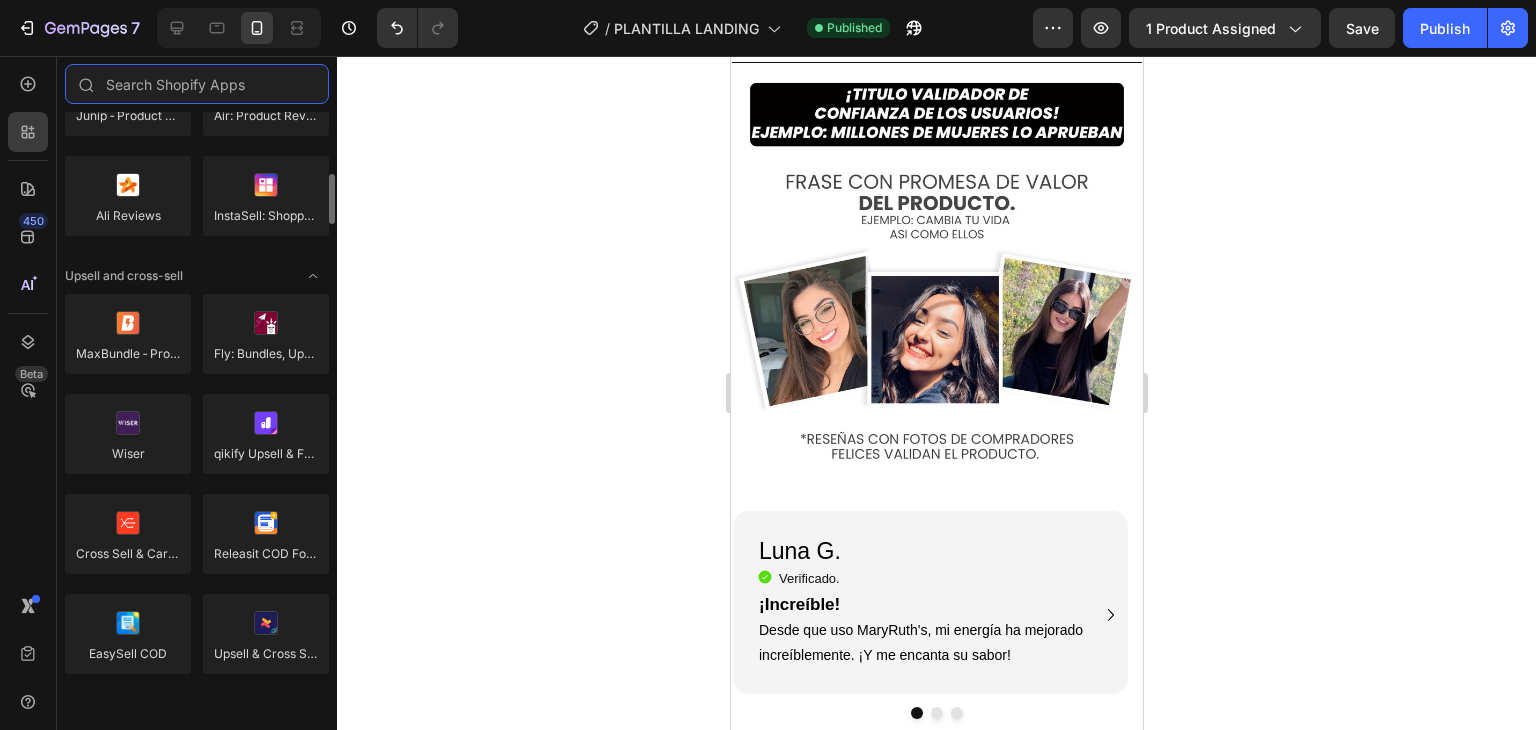 scroll, scrollTop: 800, scrollLeft: 0, axis: vertical 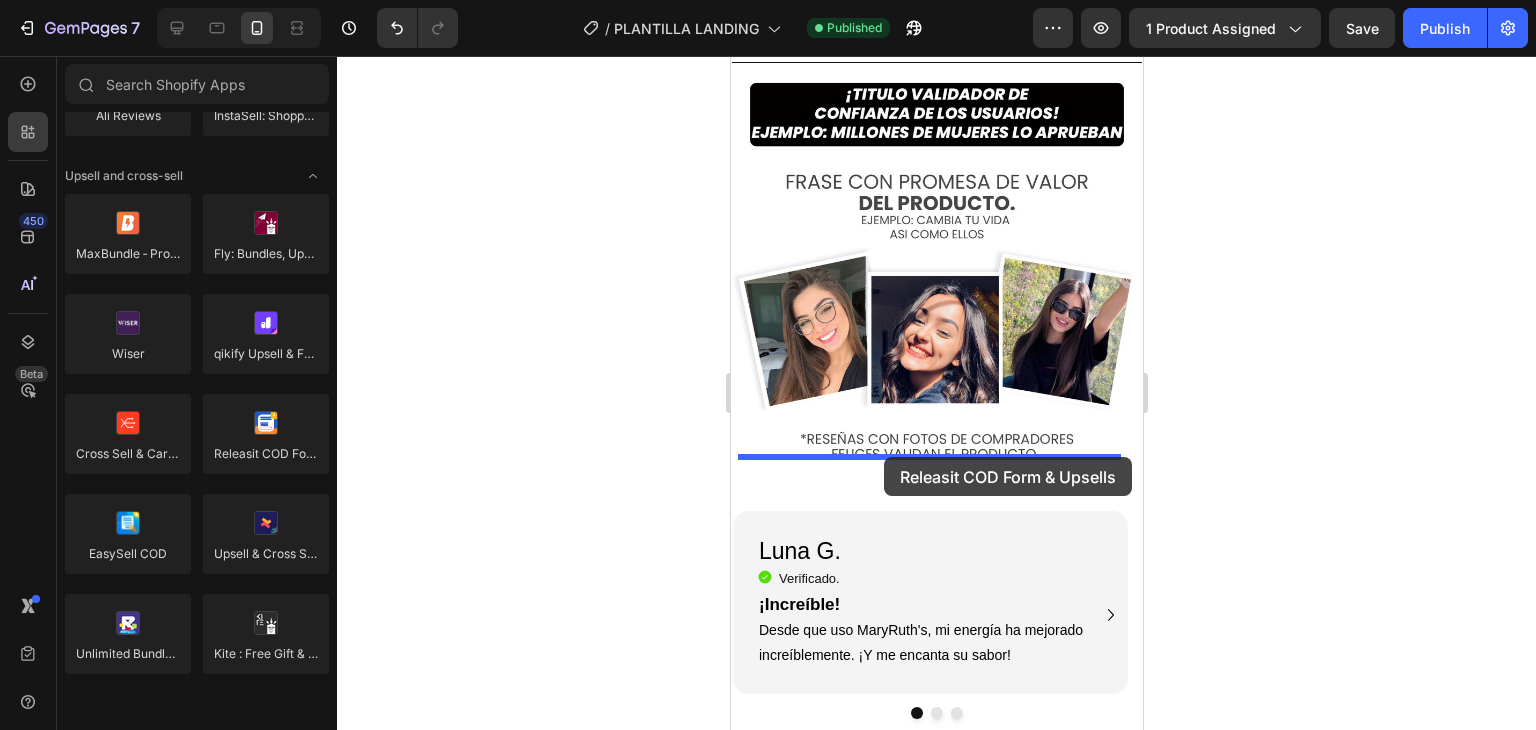drag, startPoint x: 1054, startPoint y: 509, endPoint x: 1918, endPoint y: 484, distance: 864.36163 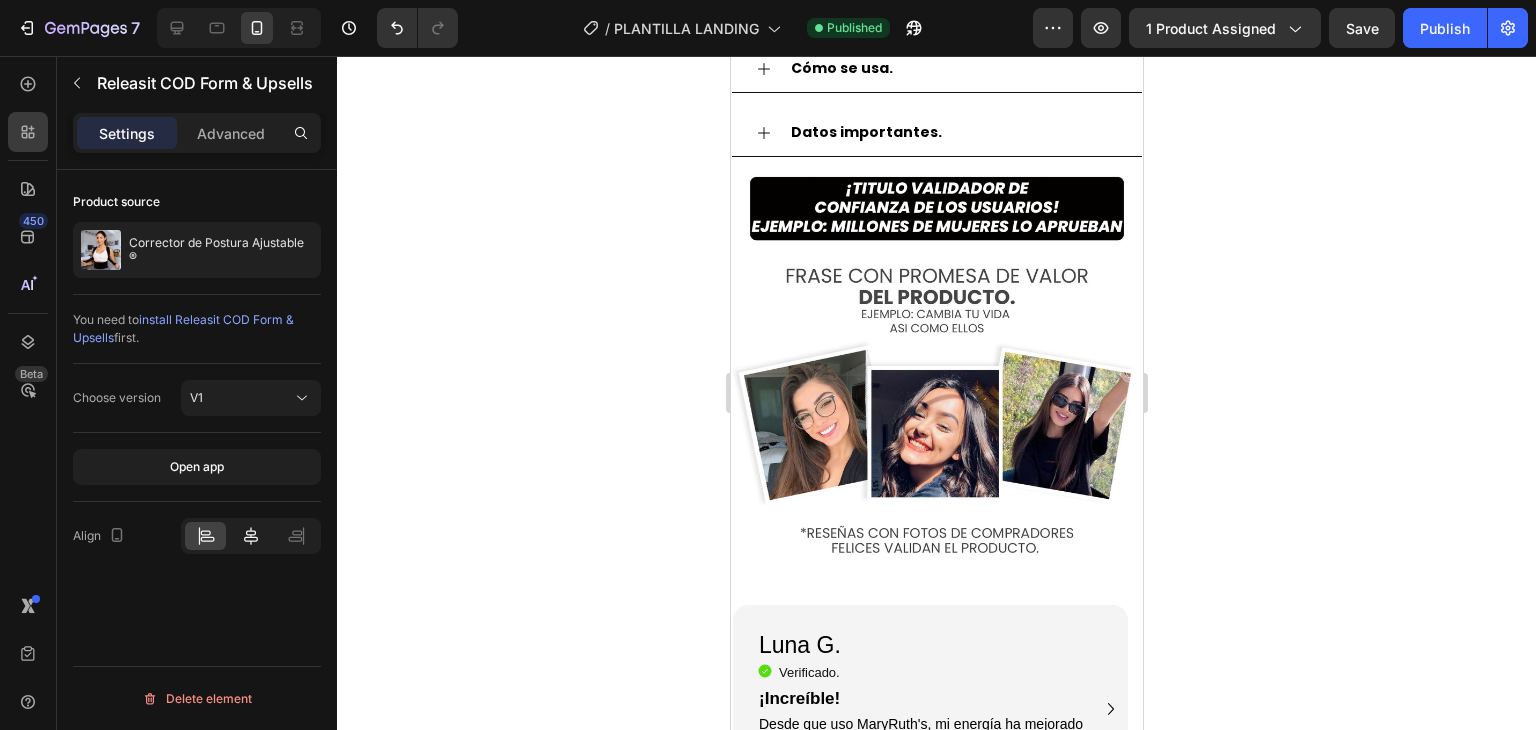 click 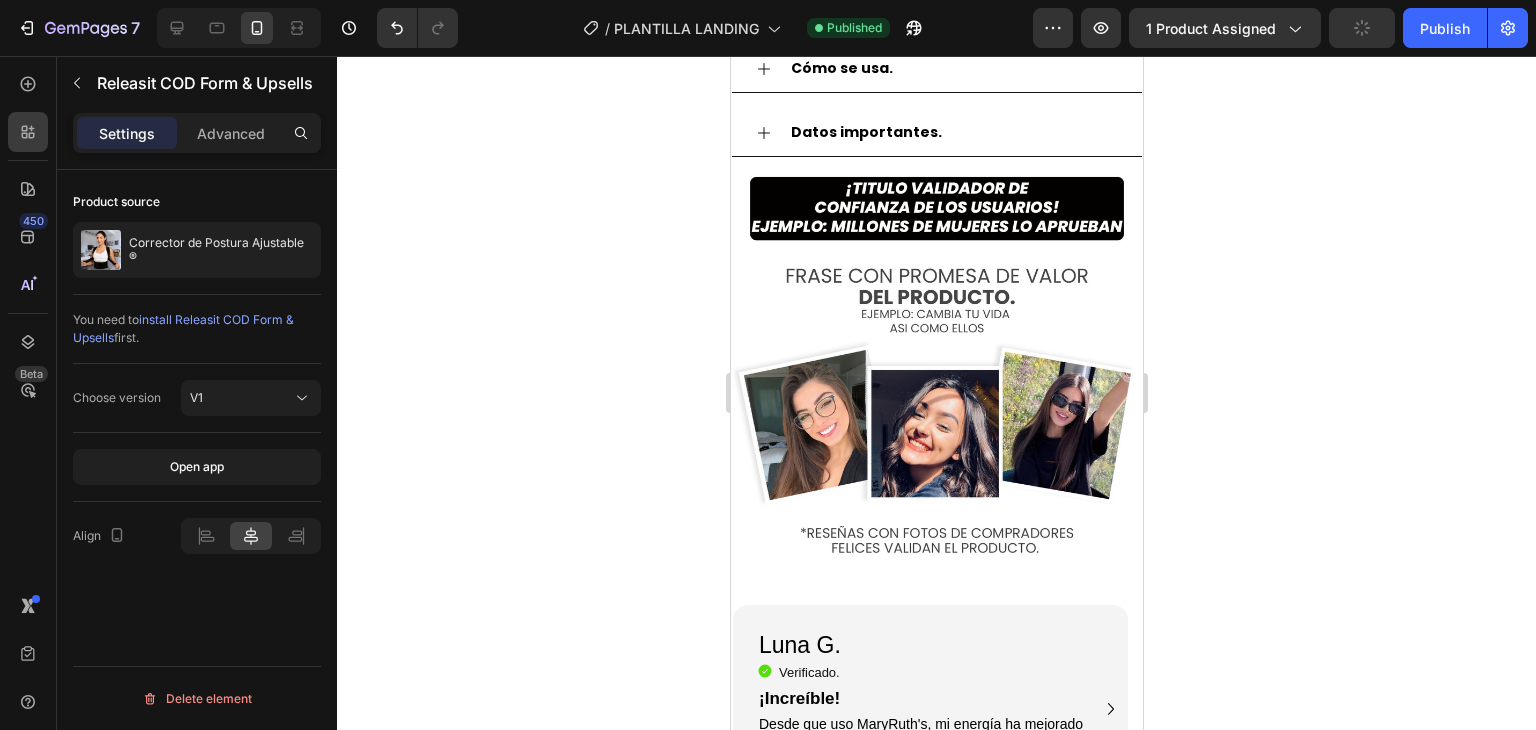 click on "Settings Advanced" at bounding box center (197, 133) 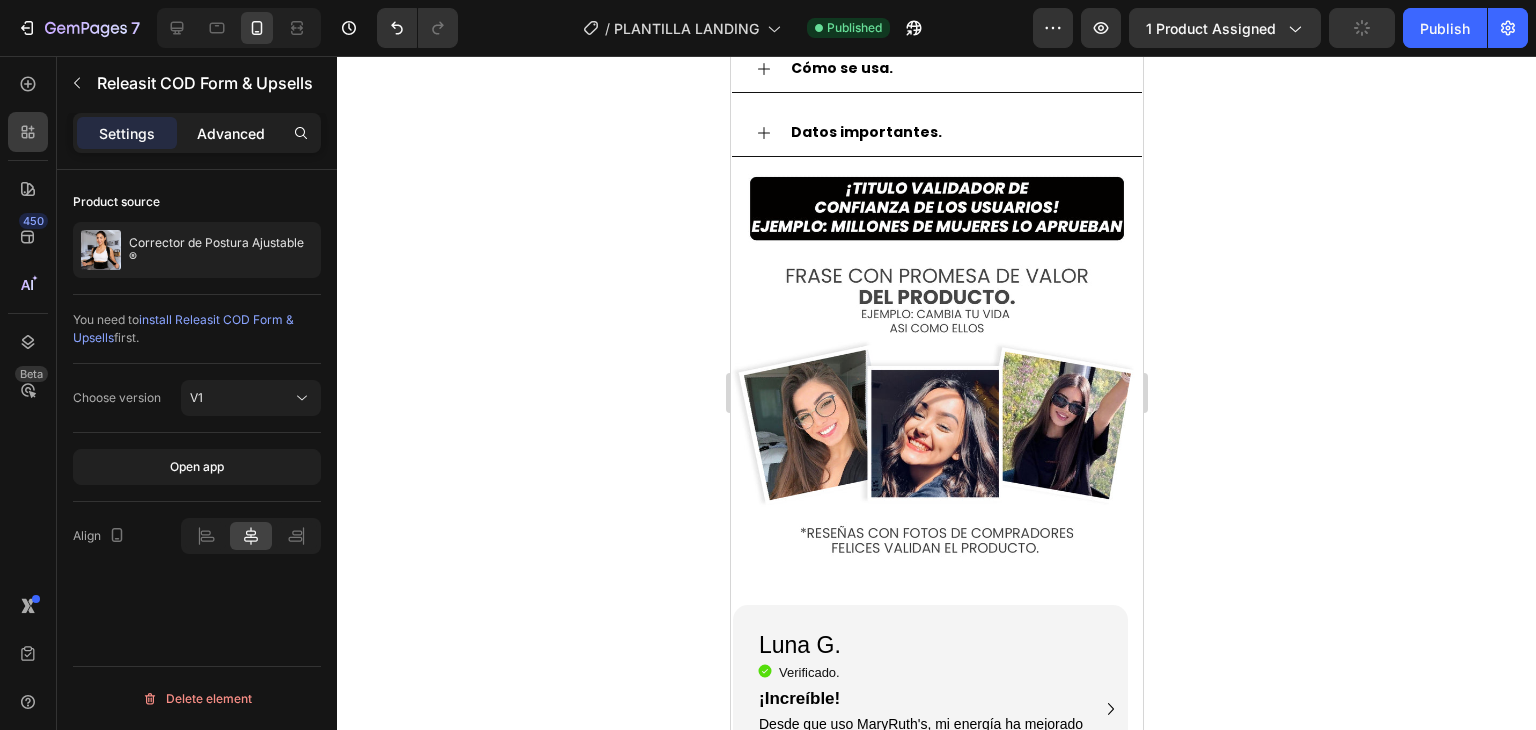 click on "Advanced" at bounding box center [231, 133] 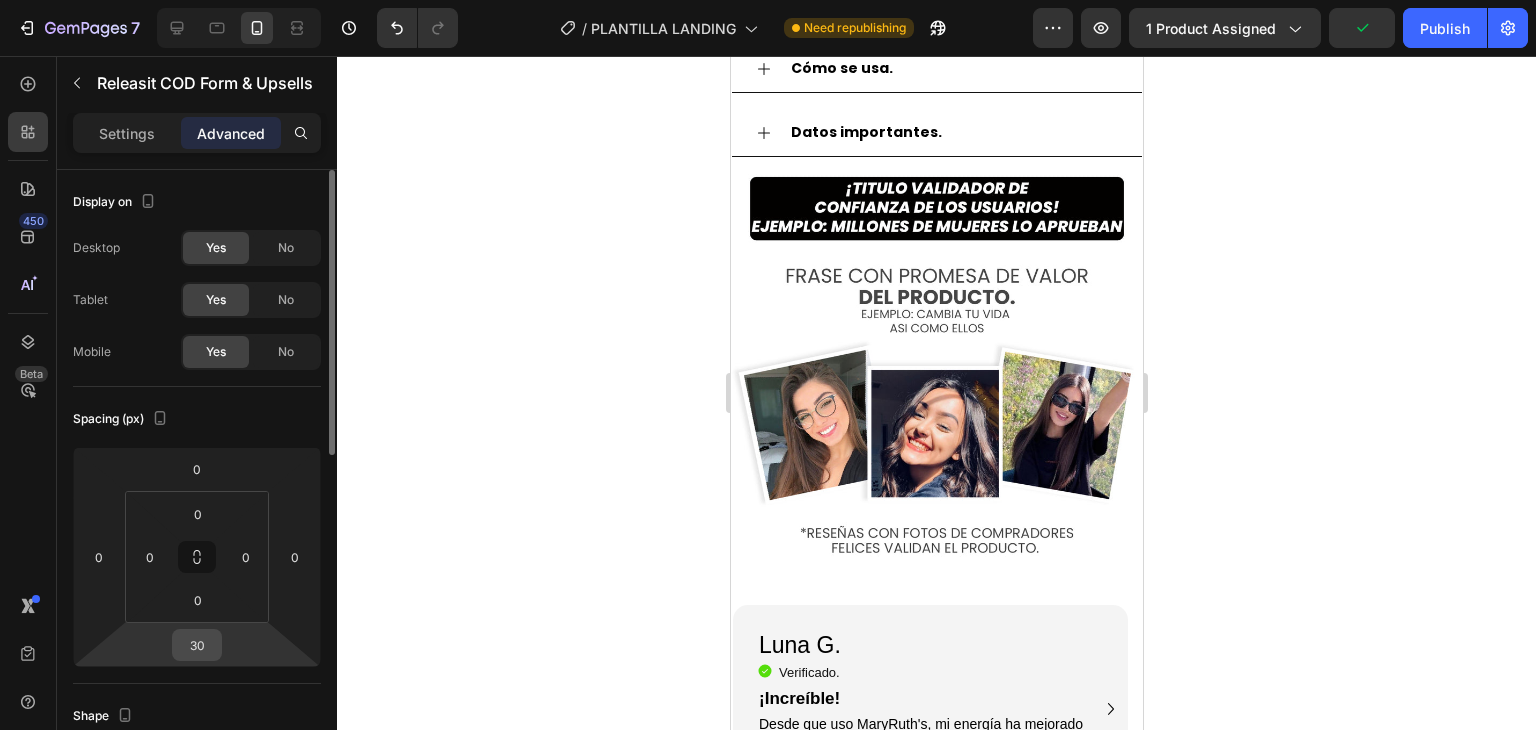 click on "30" at bounding box center [197, 645] 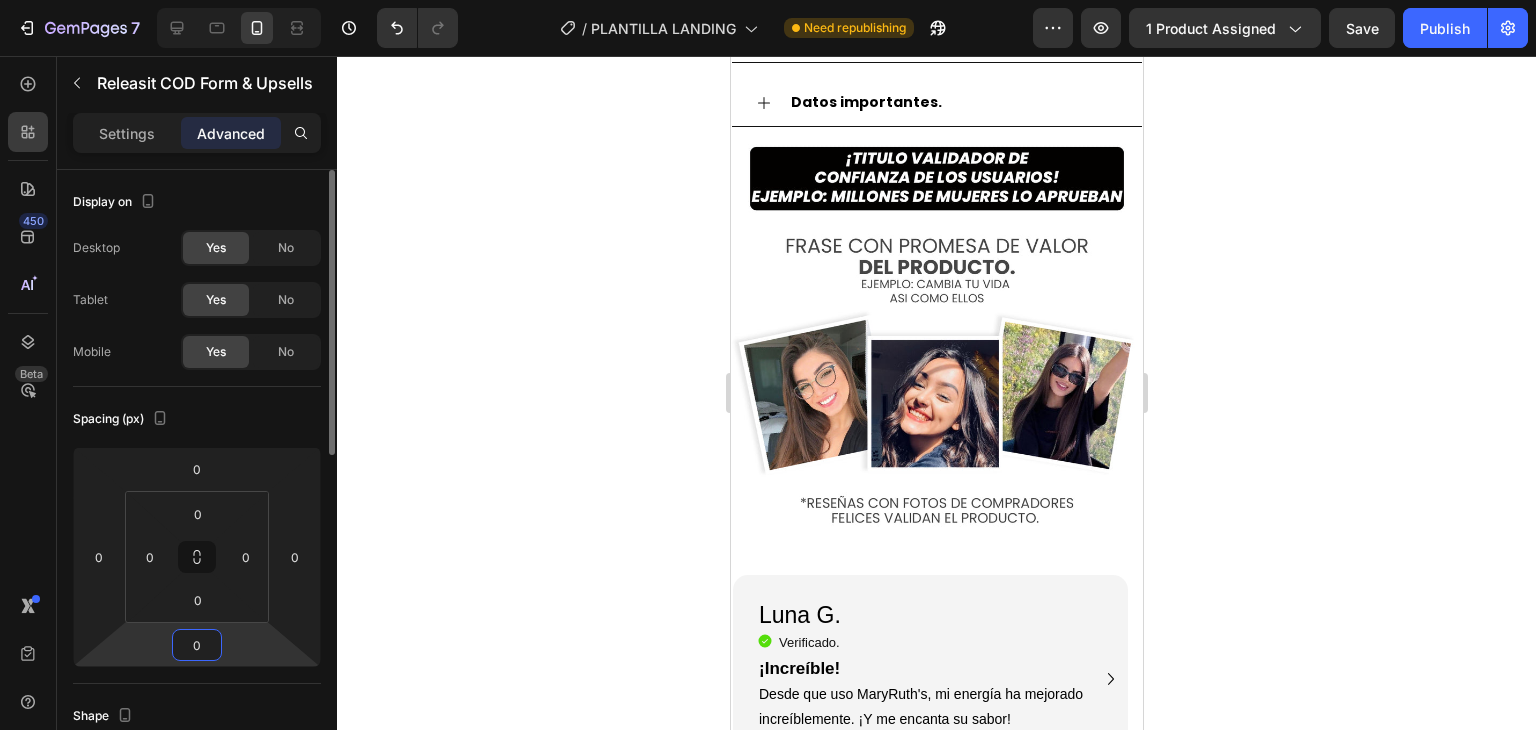 type on "0" 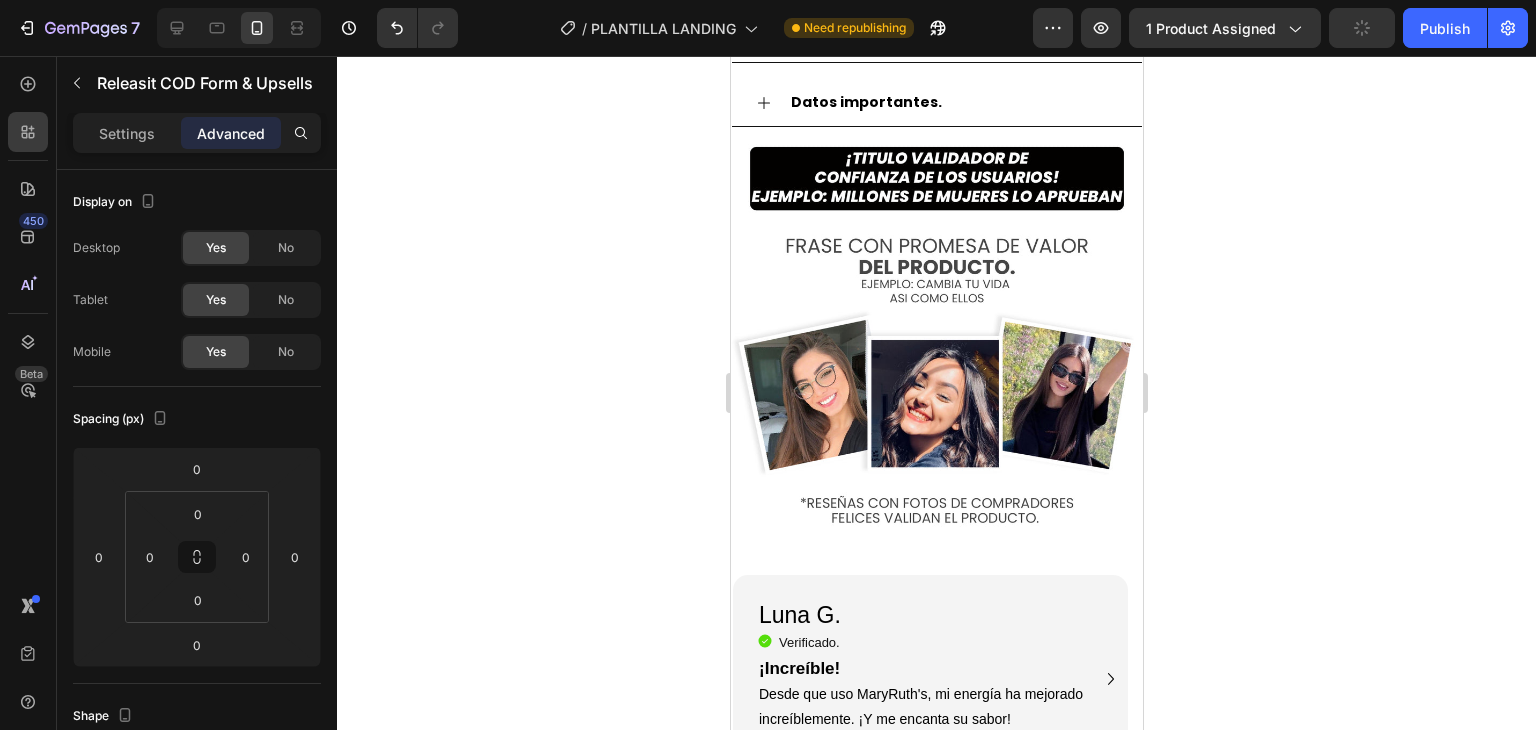 click on "Buy it now" at bounding box center (936, -130) 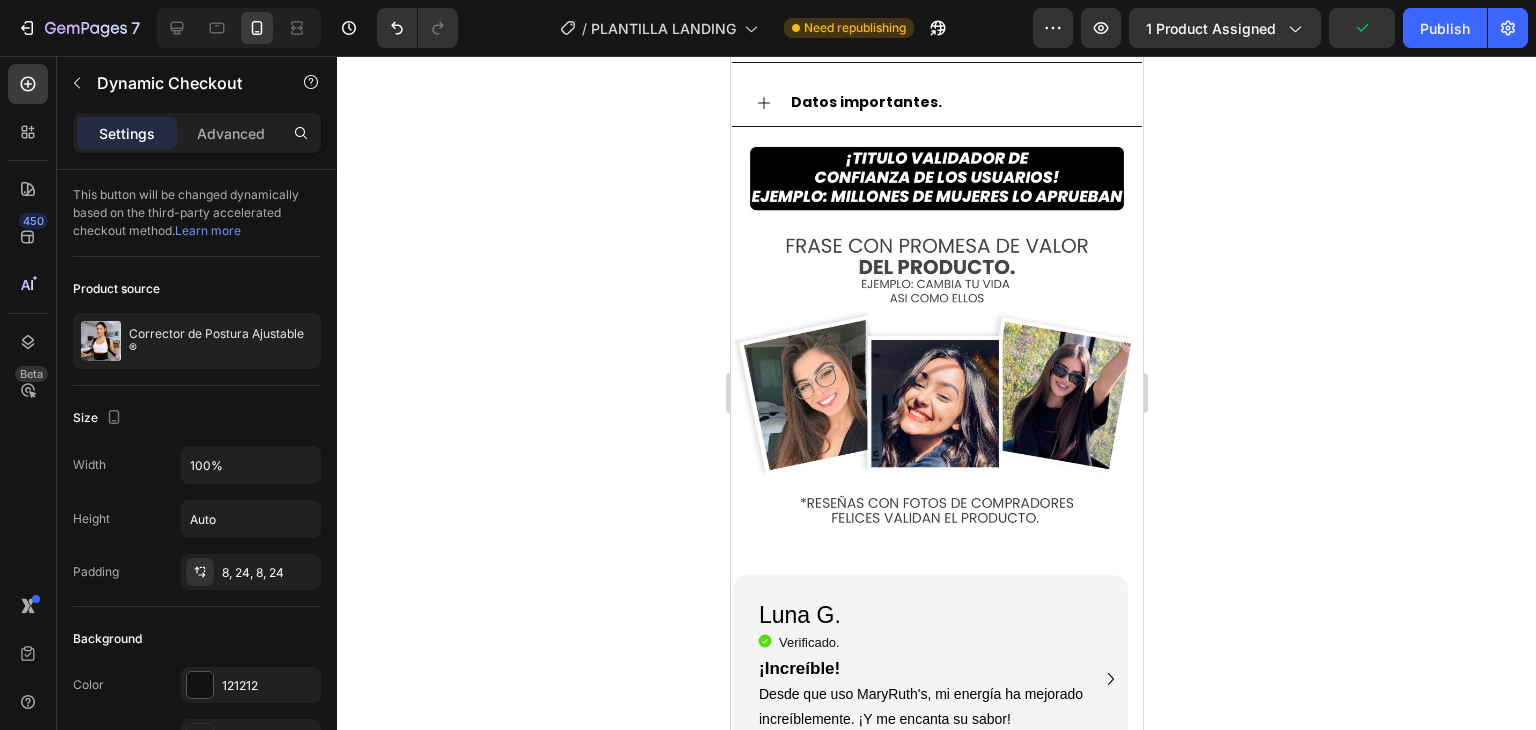 click 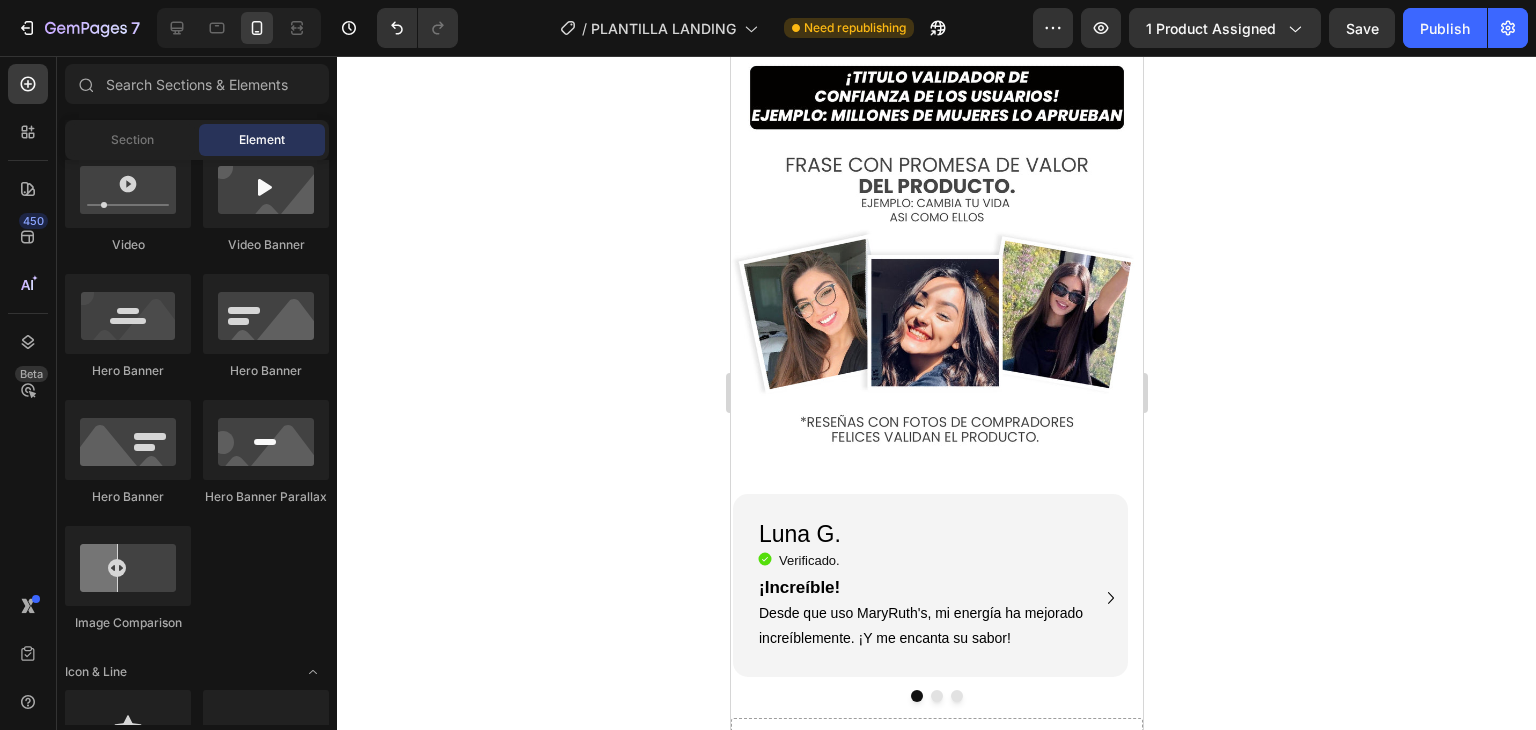 click 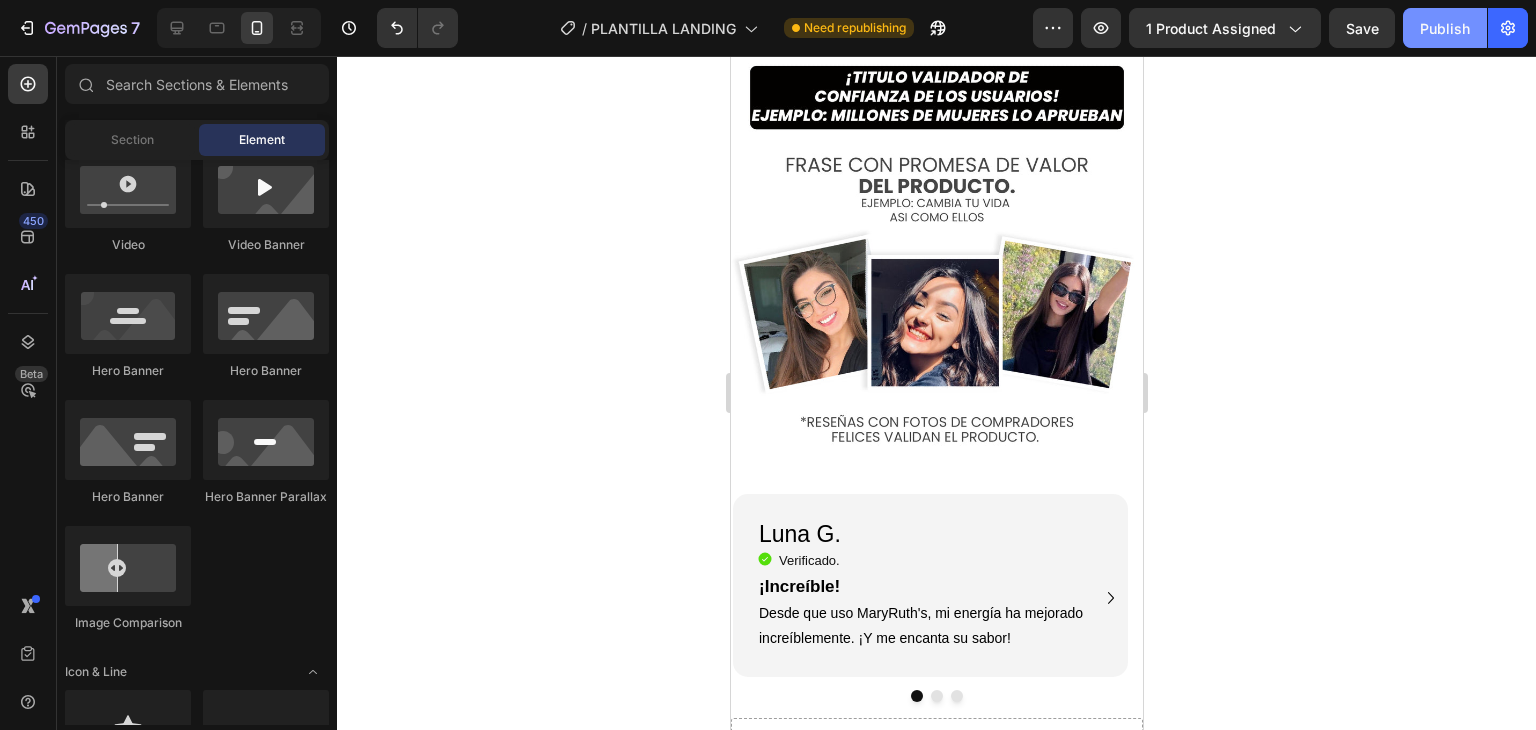 click on "Publish" at bounding box center (1445, 28) 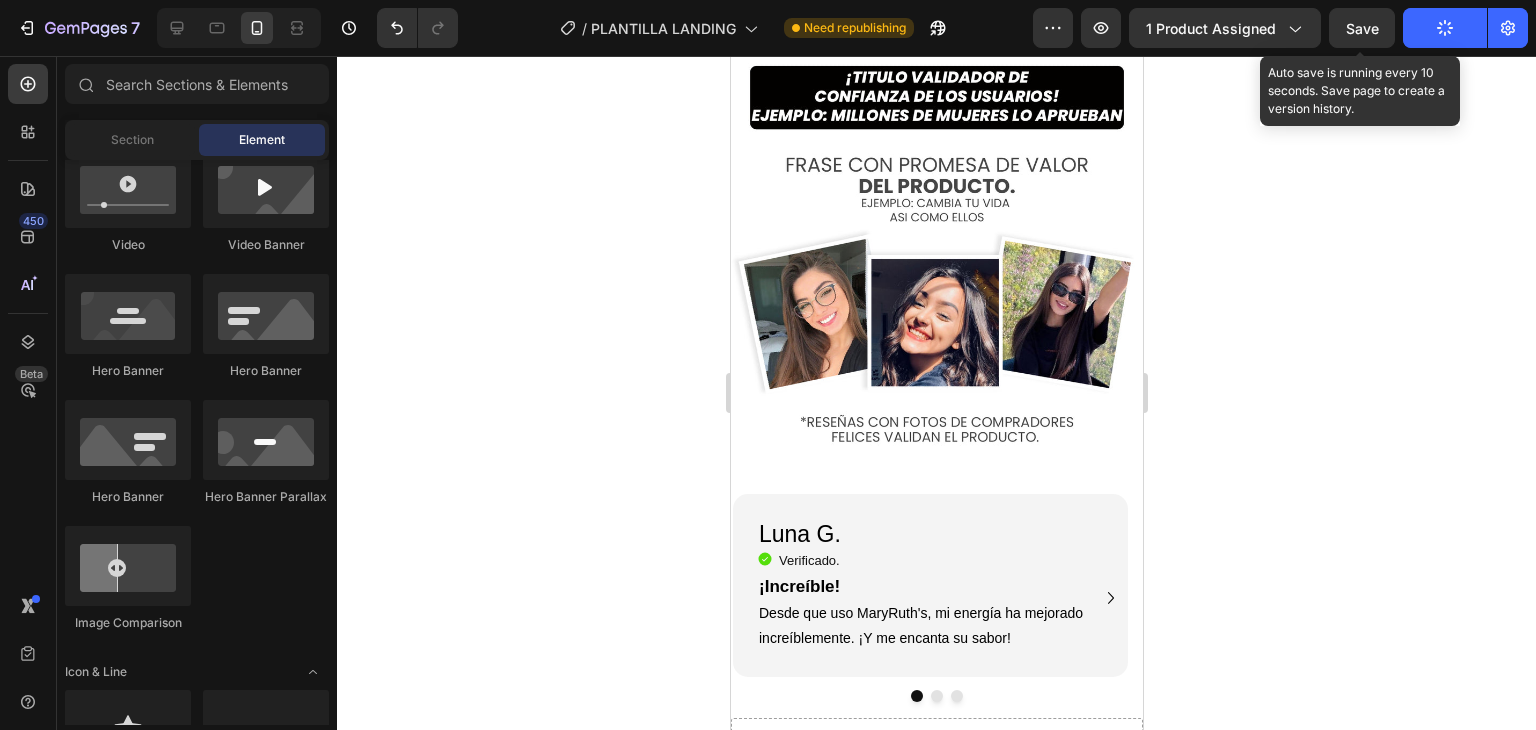 click on "Save" at bounding box center (1362, 28) 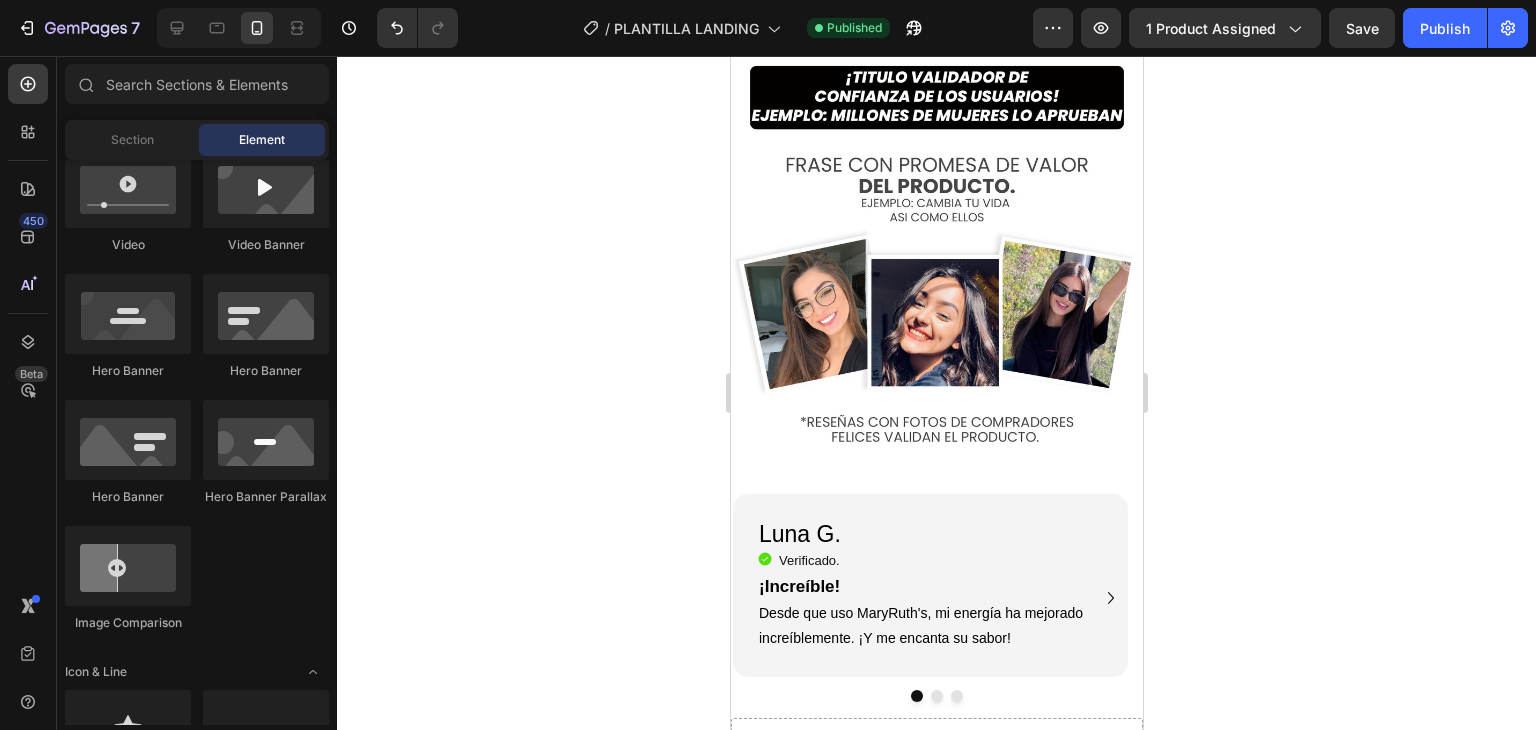 click on "$59.900,00" at bounding box center [1001, -484] 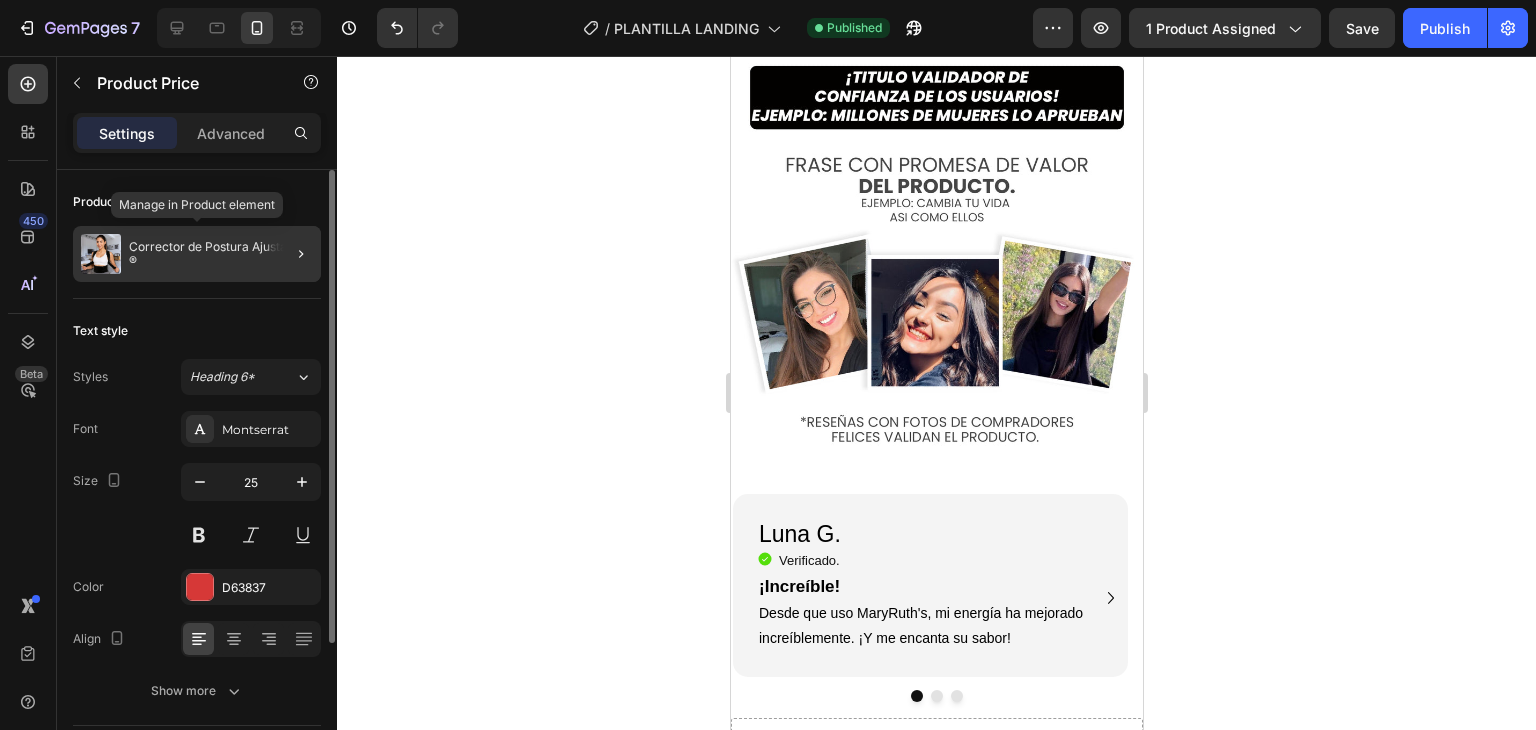 click on "Corrector de Postura Ajustable ®" at bounding box center (221, 254) 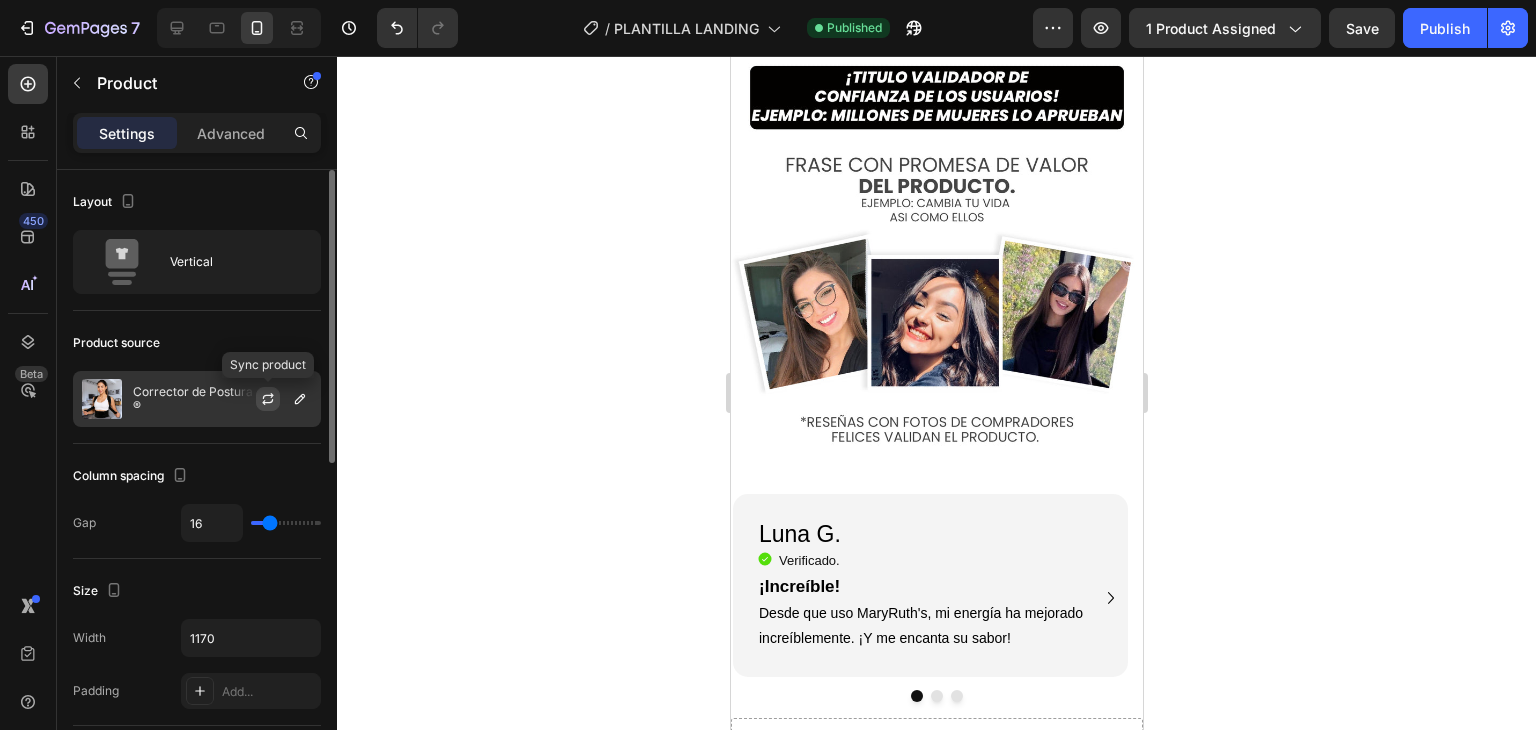 click 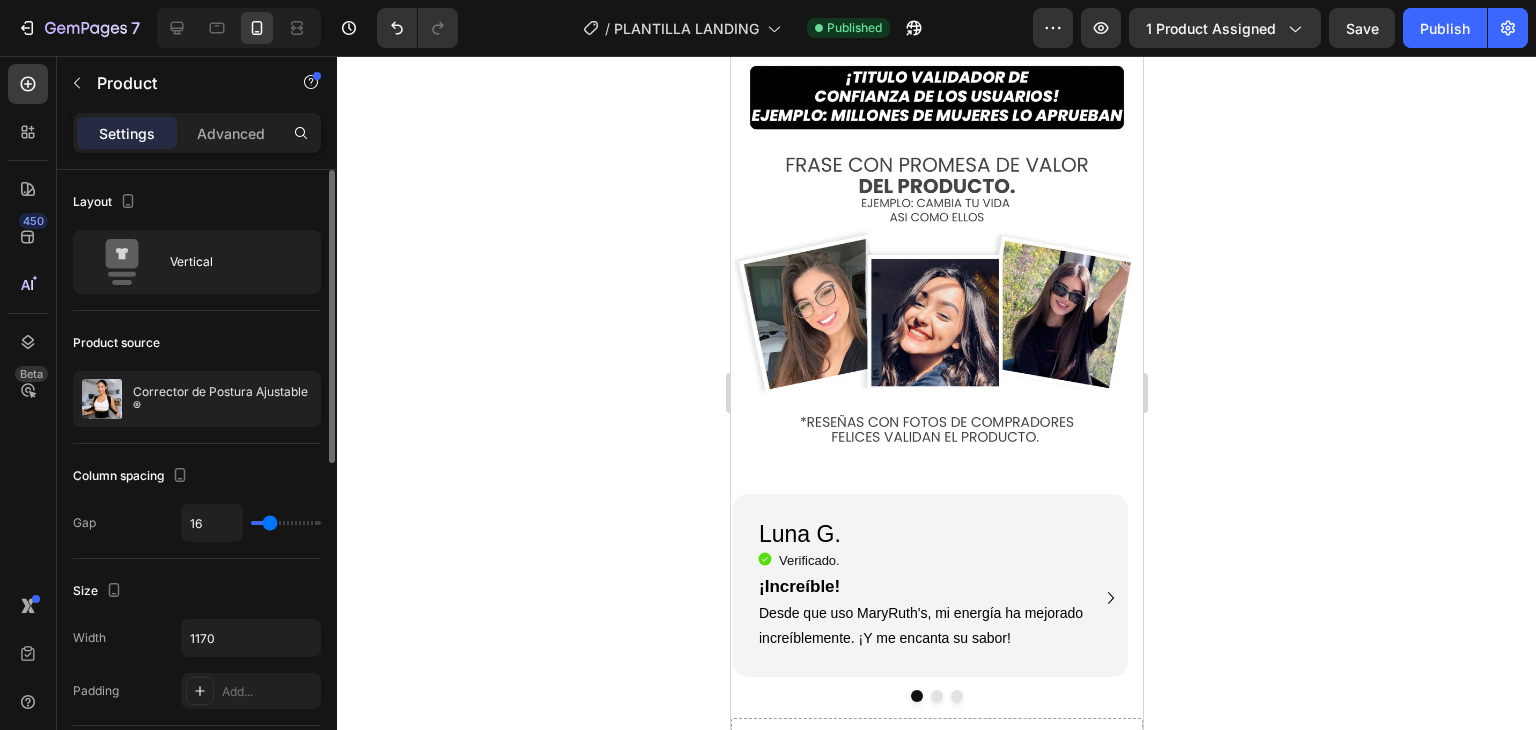 click on "$59.900,00 Product Price Product Price" at bounding box center [1041, -473] 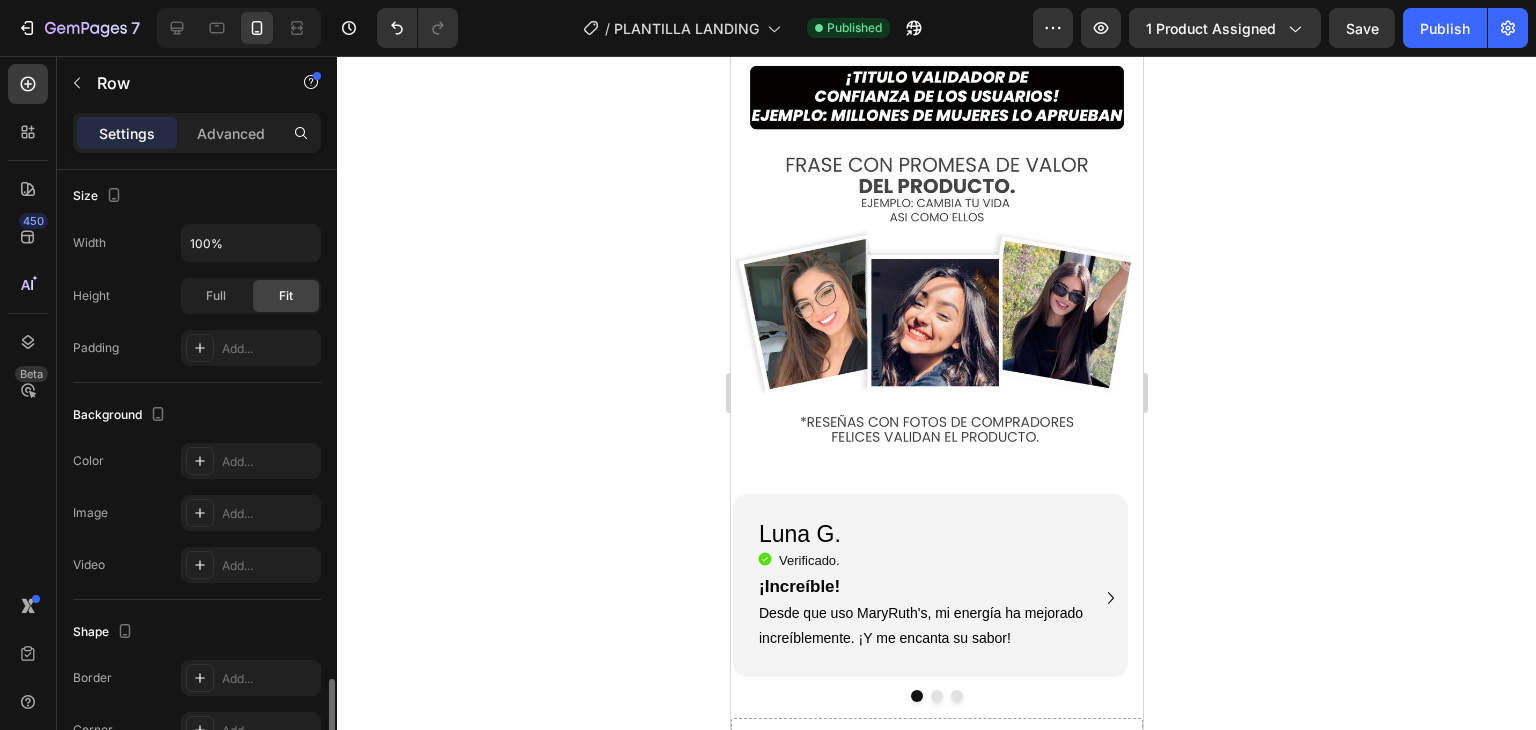 scroll, scrollTop: 776, scrollLeft: 0, axis: vertical 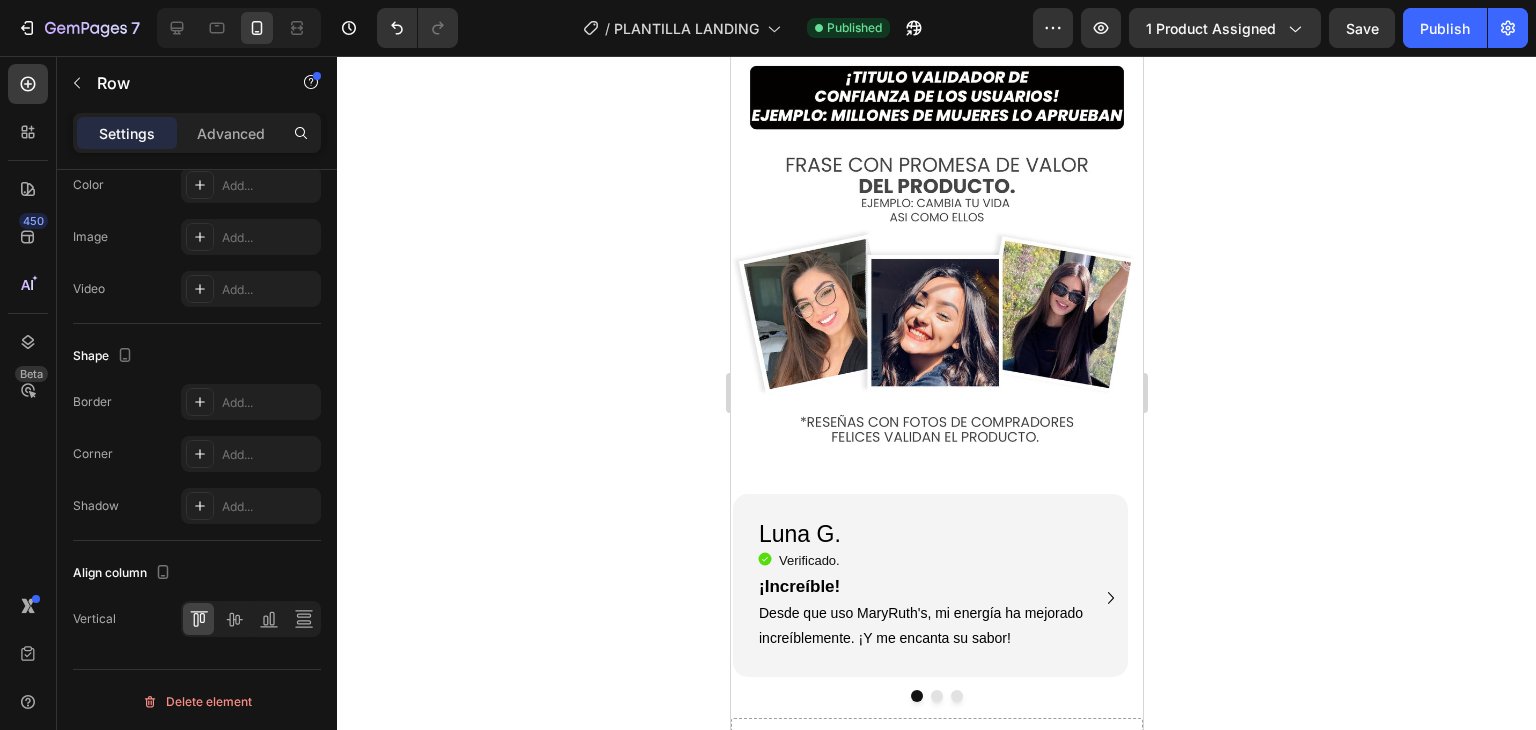 click on "$59.900,00" at bounding box center (1001, -484) 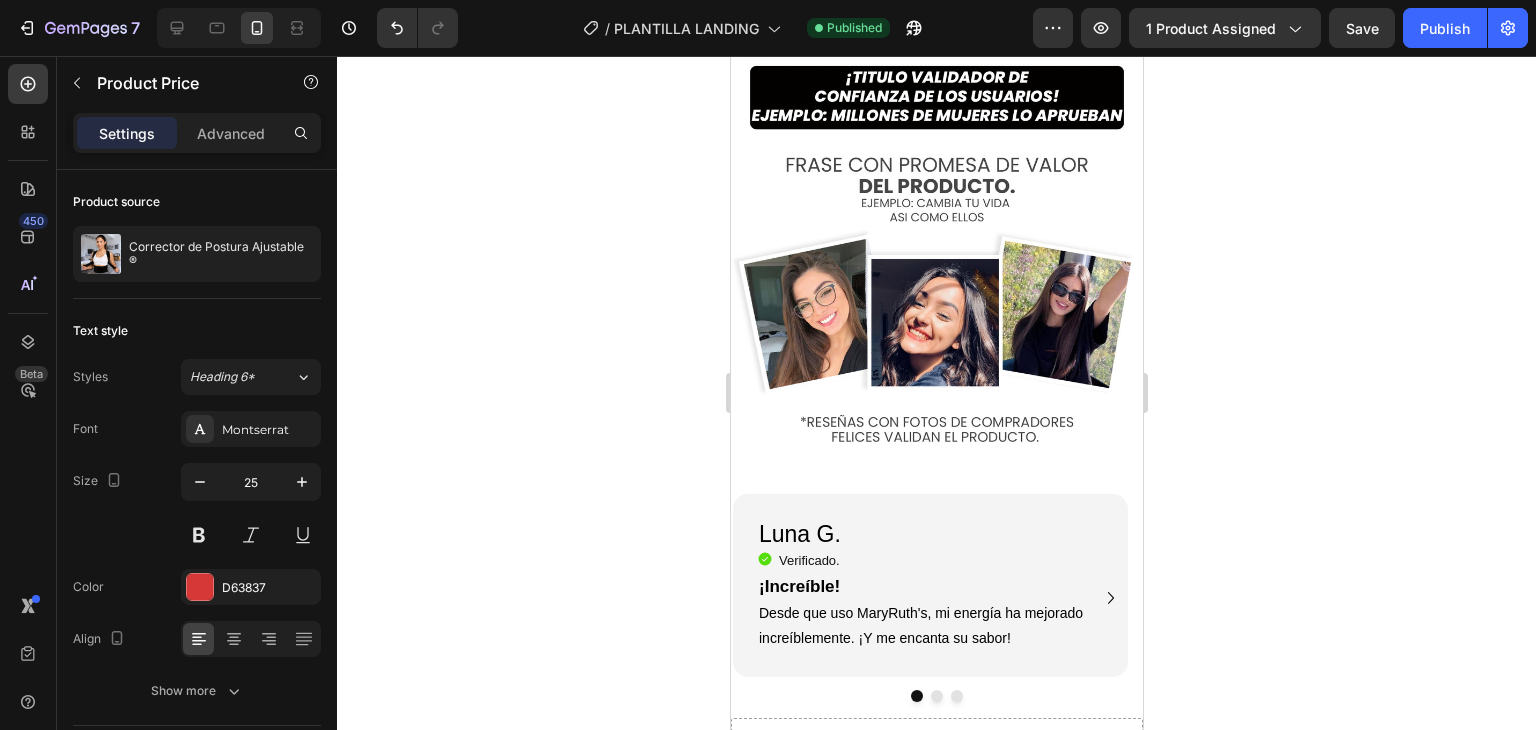 click on "$59.900,00" at bounding box center (830, -488) 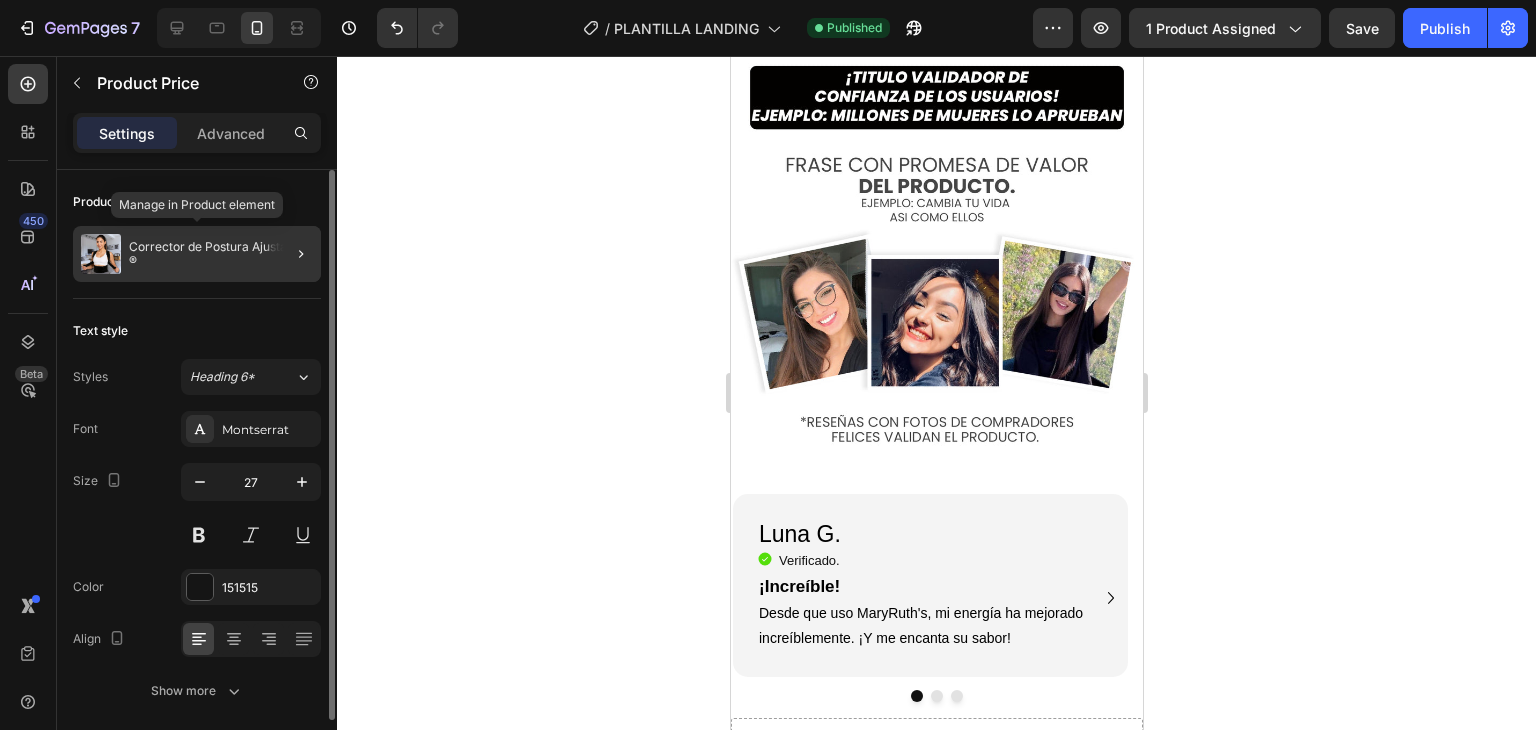 click on "Corrector de Postura Ajustable ®" at bounding box center [221, 254] 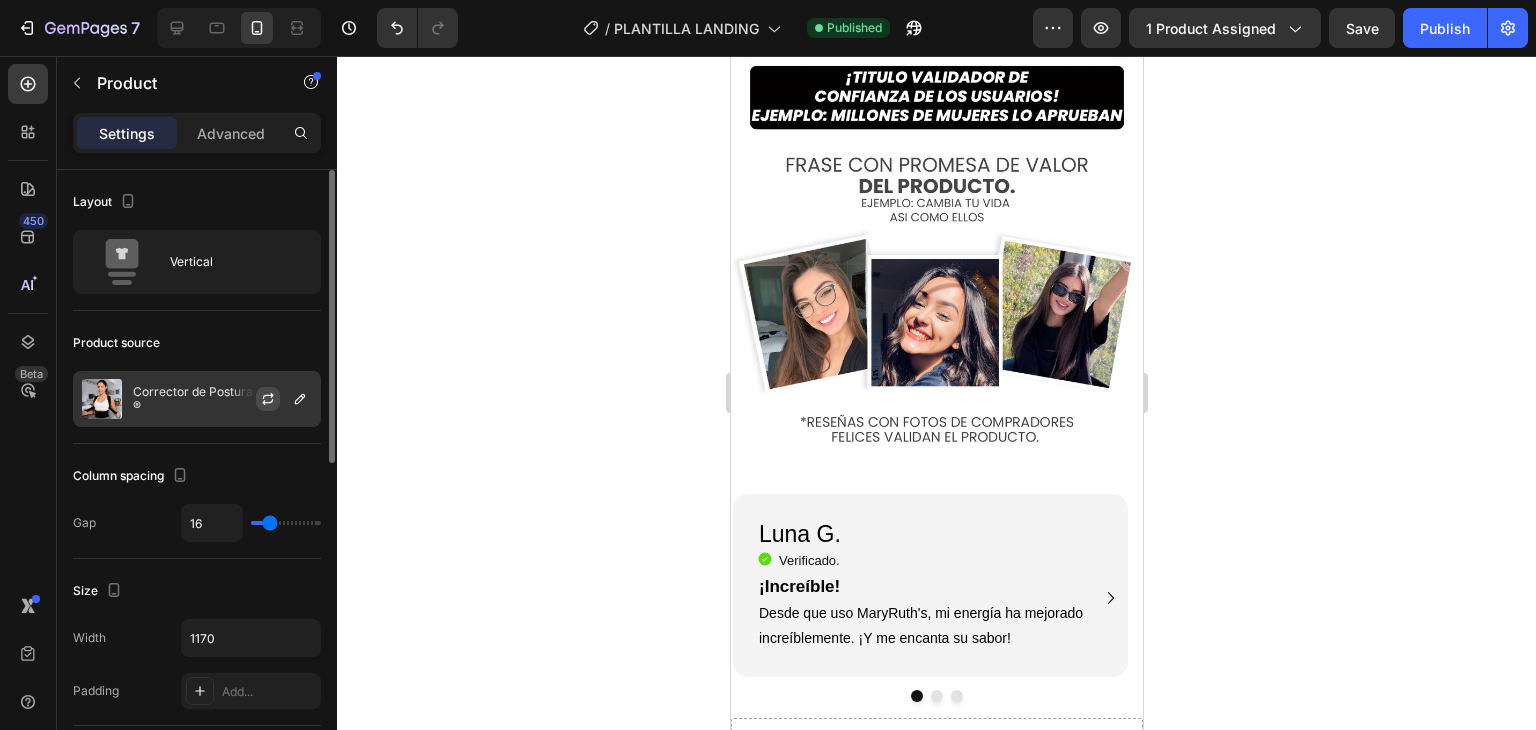 drag, startPoint x: 235, startPoint y: 398, endPoint x: 264, endPoint y: 403, distance: 29.427877 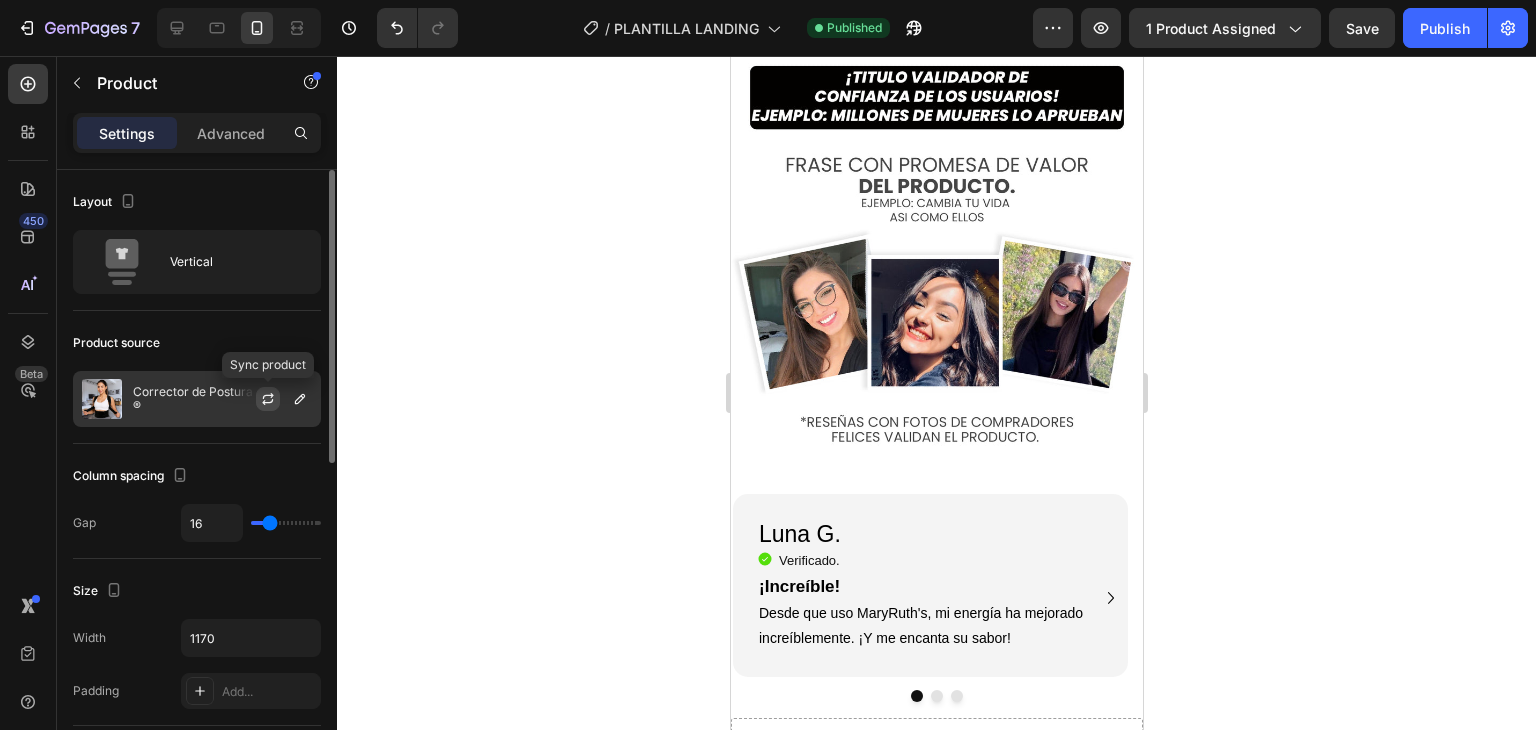click 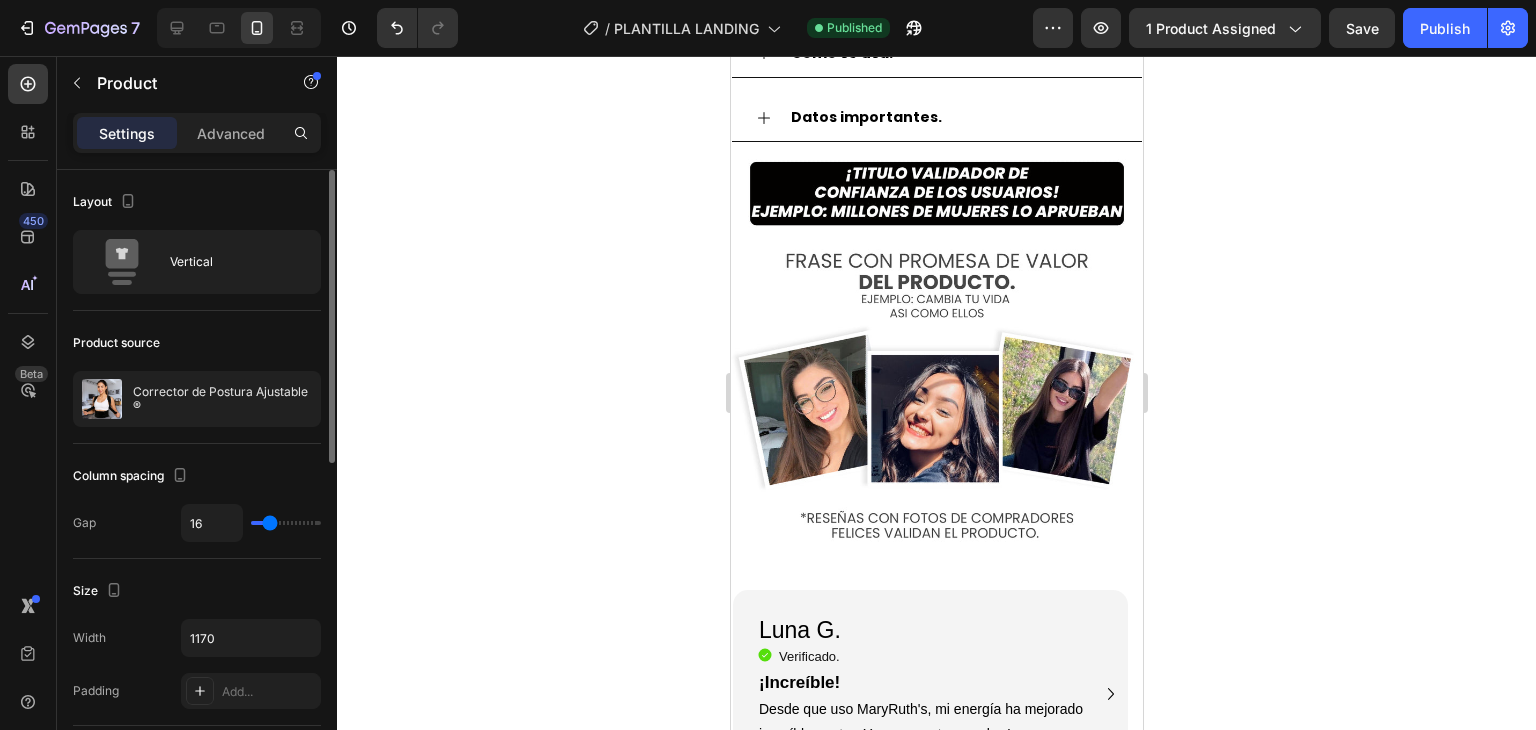 scroll, scrollTop: 2599, scrollLeft: 0, axis: vertical 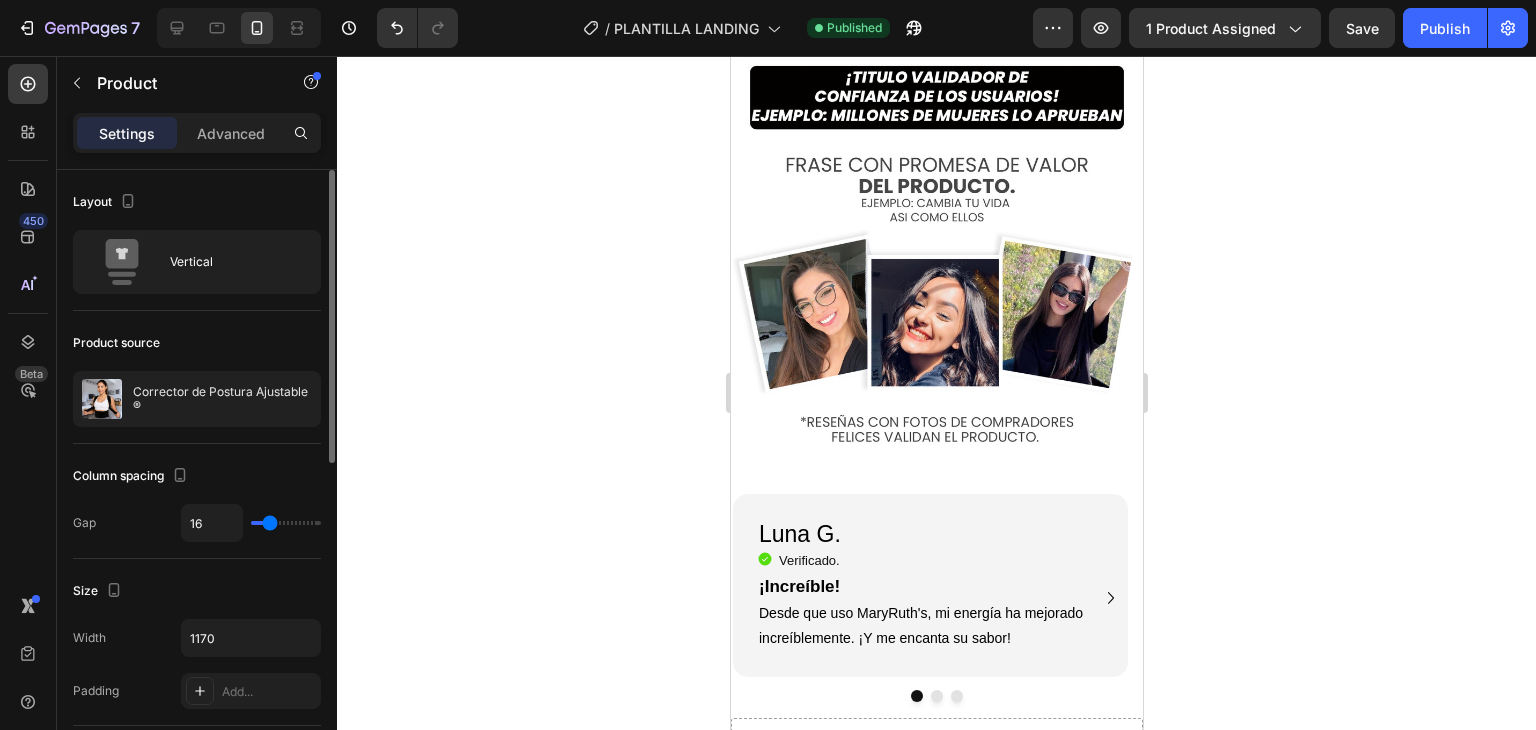 click on "$59.900,00" at bounding box center (1001, -484) 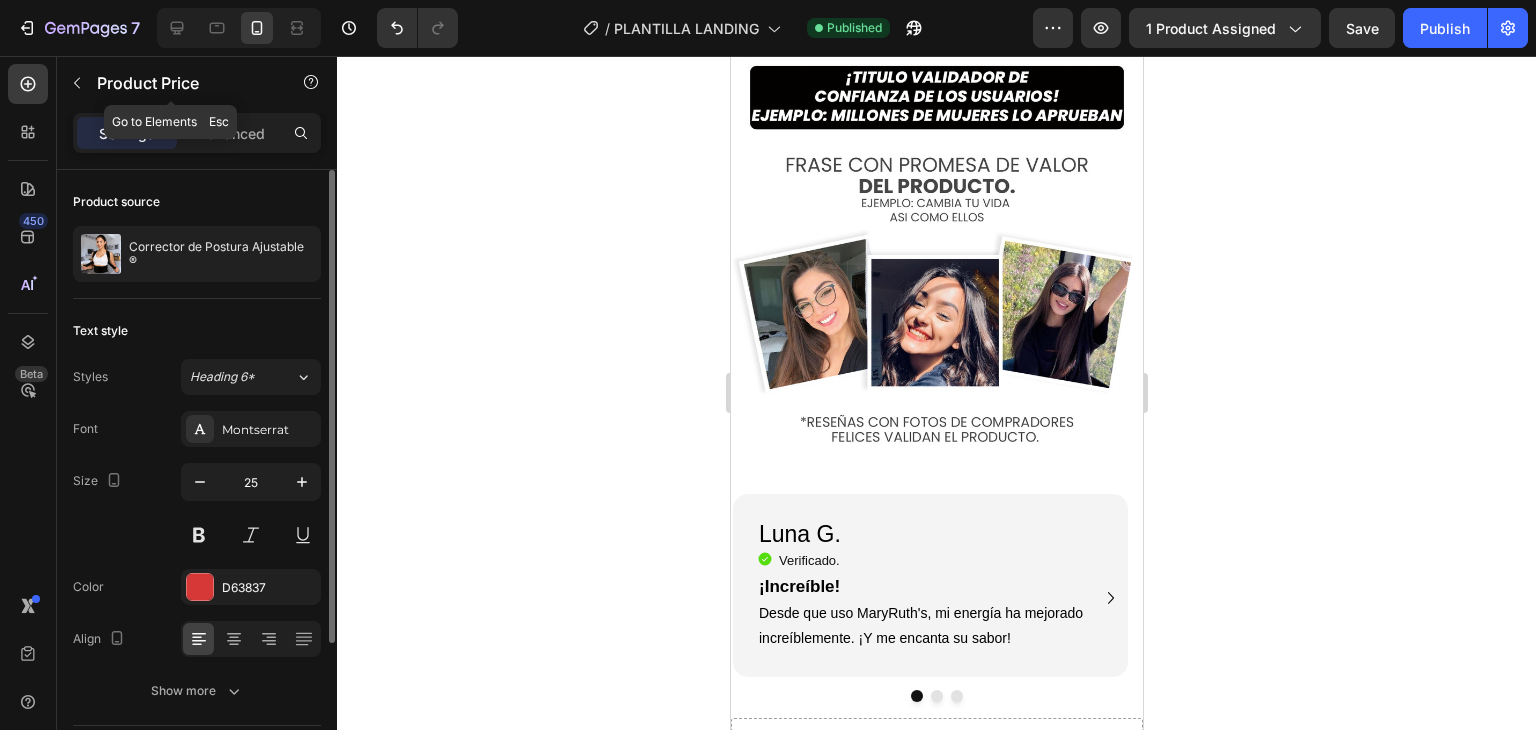 drag, startPoint x: 77, startPoint y: 93, endPoint x: 106, endPoint y: 104, distance: 31.016125 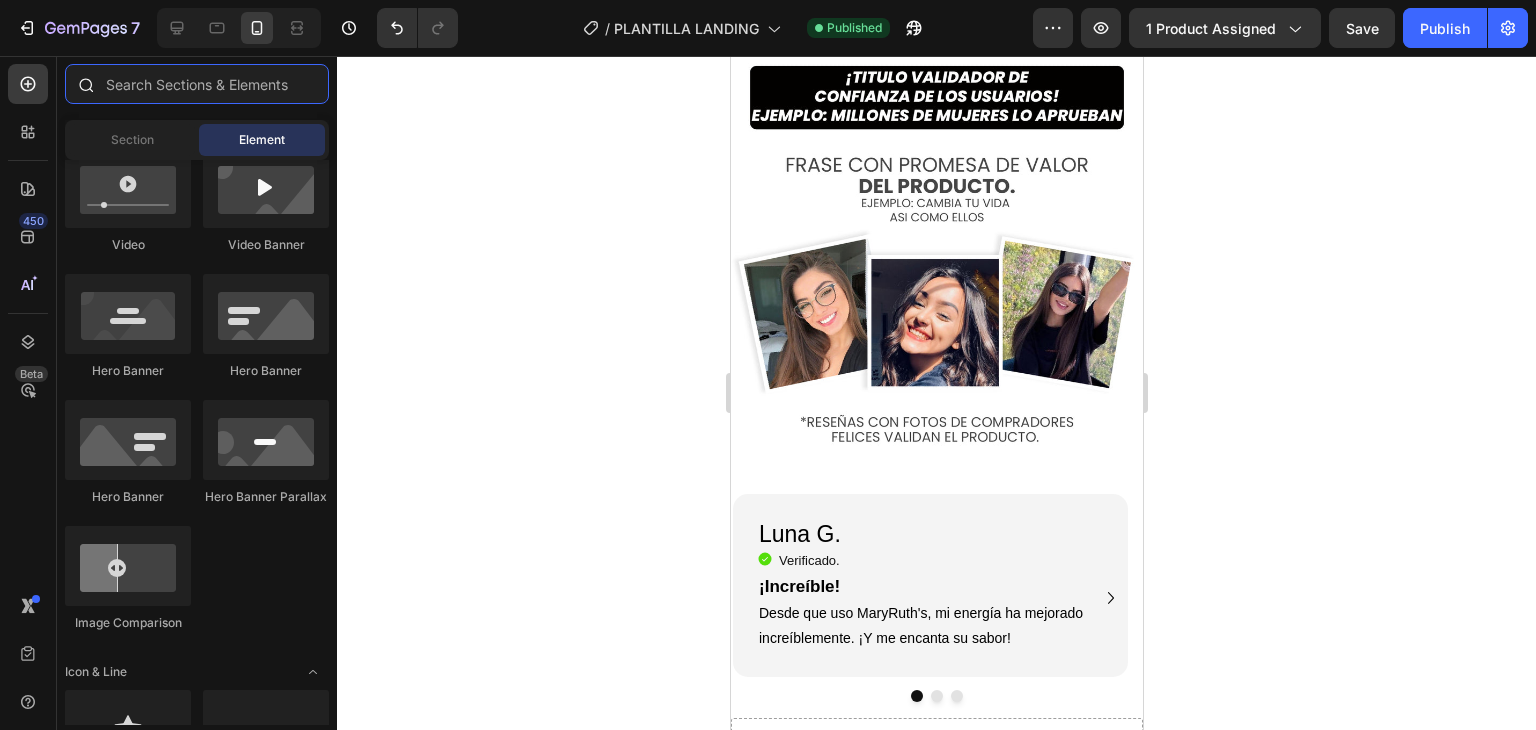 click at bounding box center (197, 84) 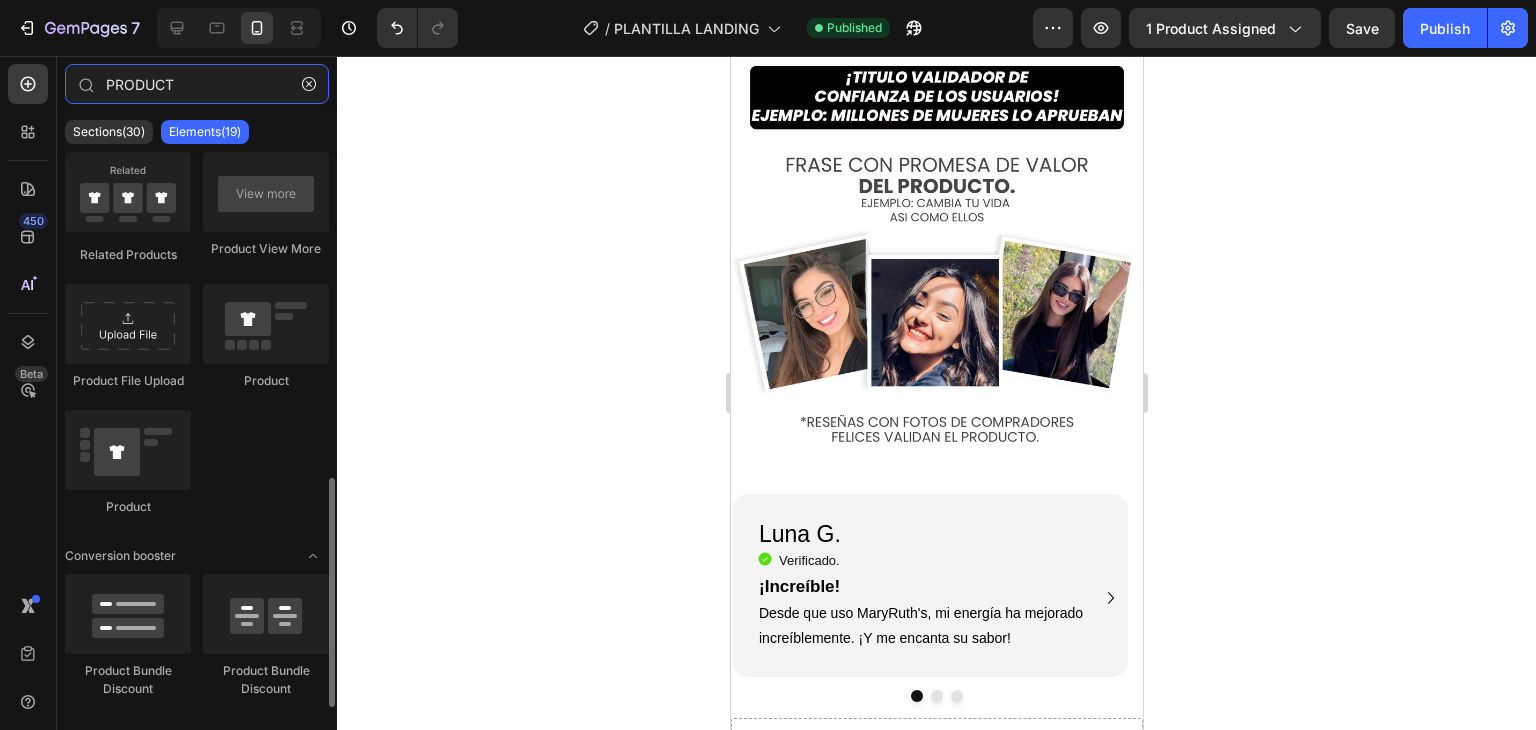 scroll, scrollTop: 824, scrollLeft: 0, axis: vertical 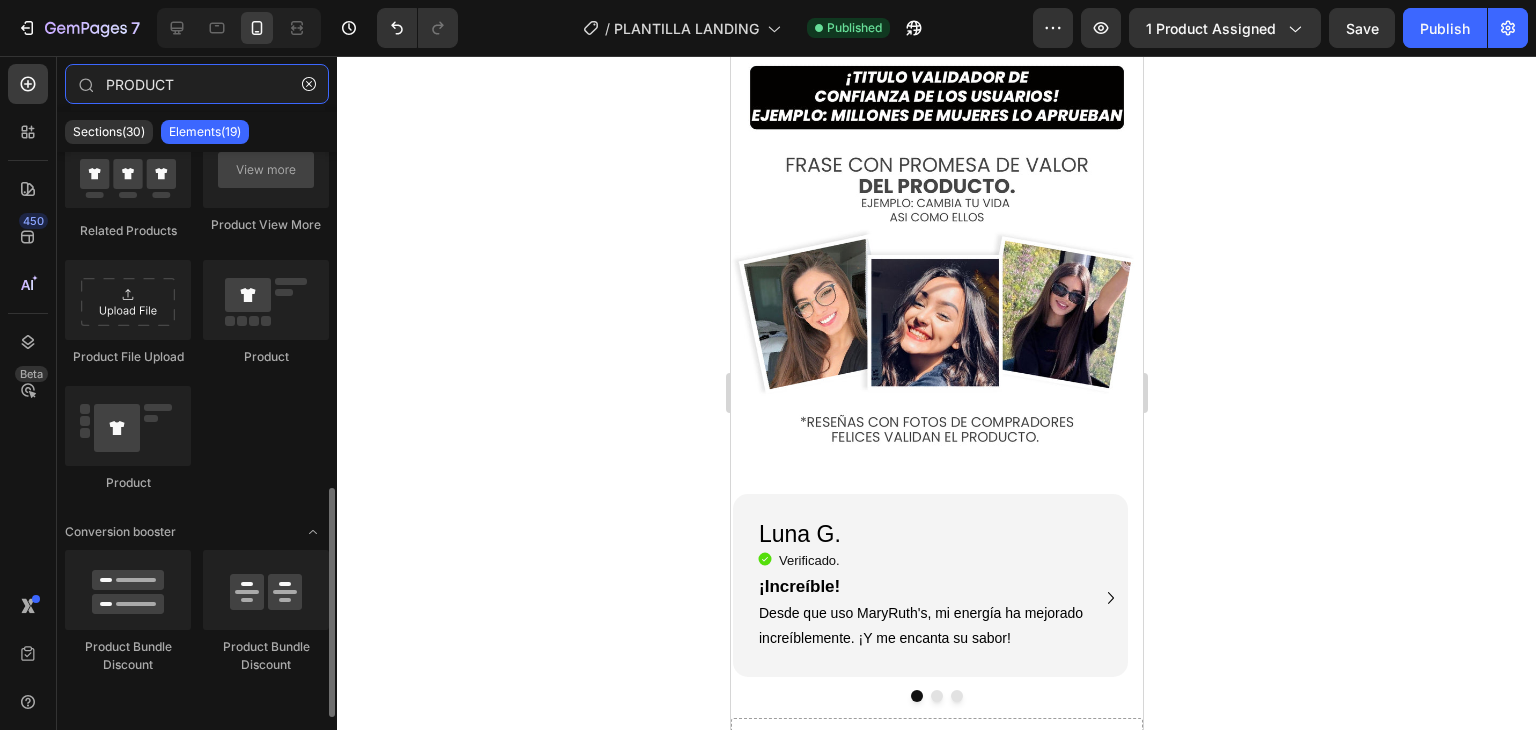 type on "PRODUCT" 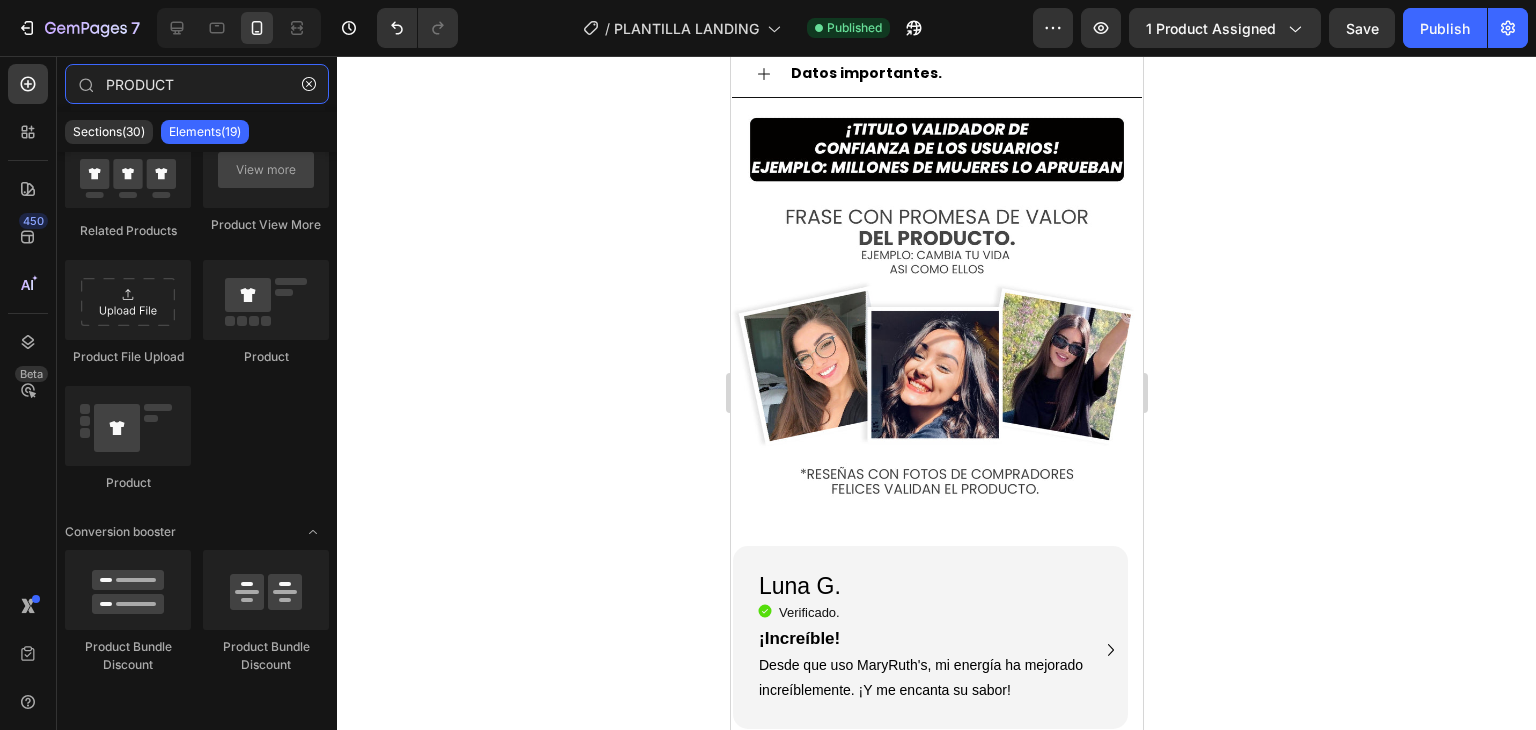 scroll, scrollTop: 2499, scrollLeft: 0, axis: vertical 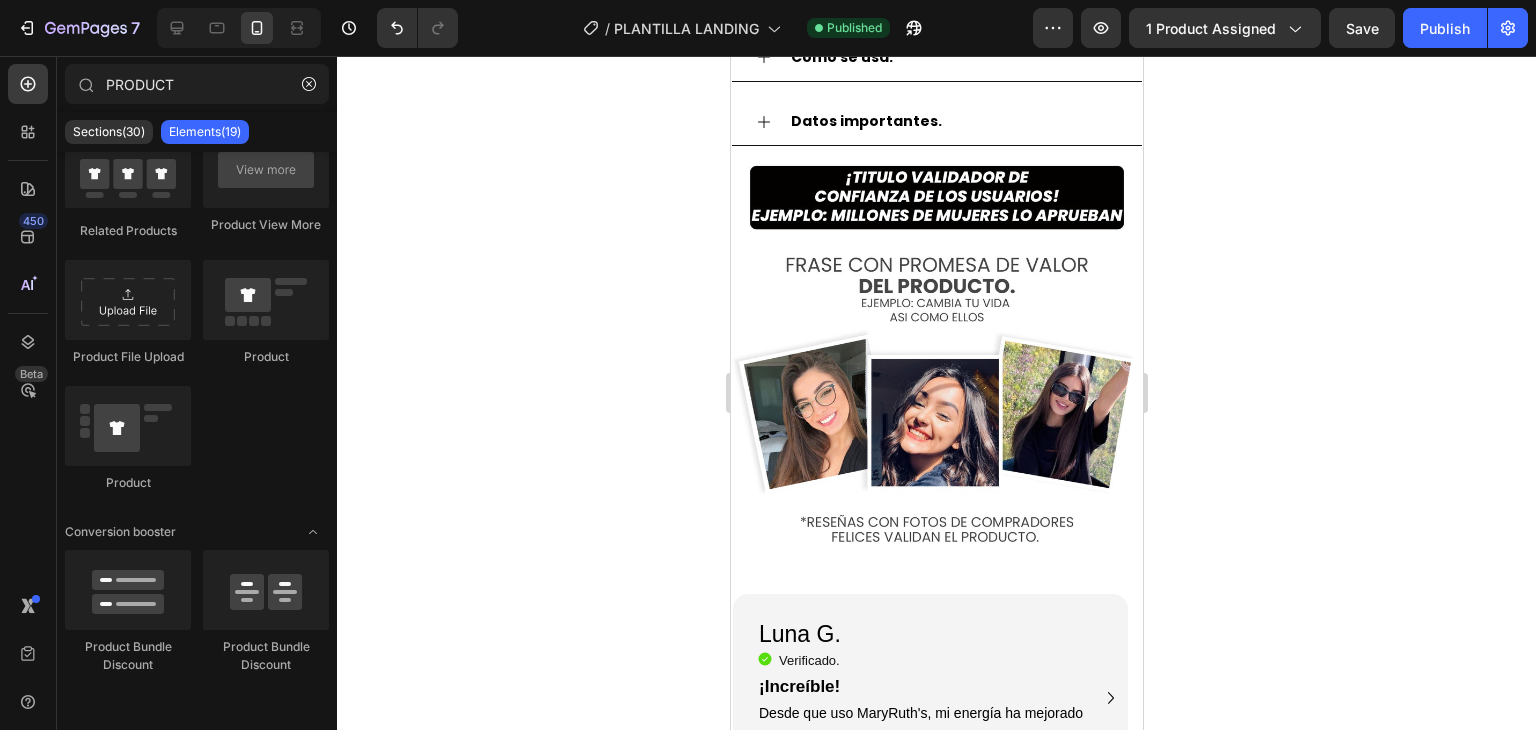 click on "$59.900,00 Product Price Product Price" at bounding box center (1041, -373) 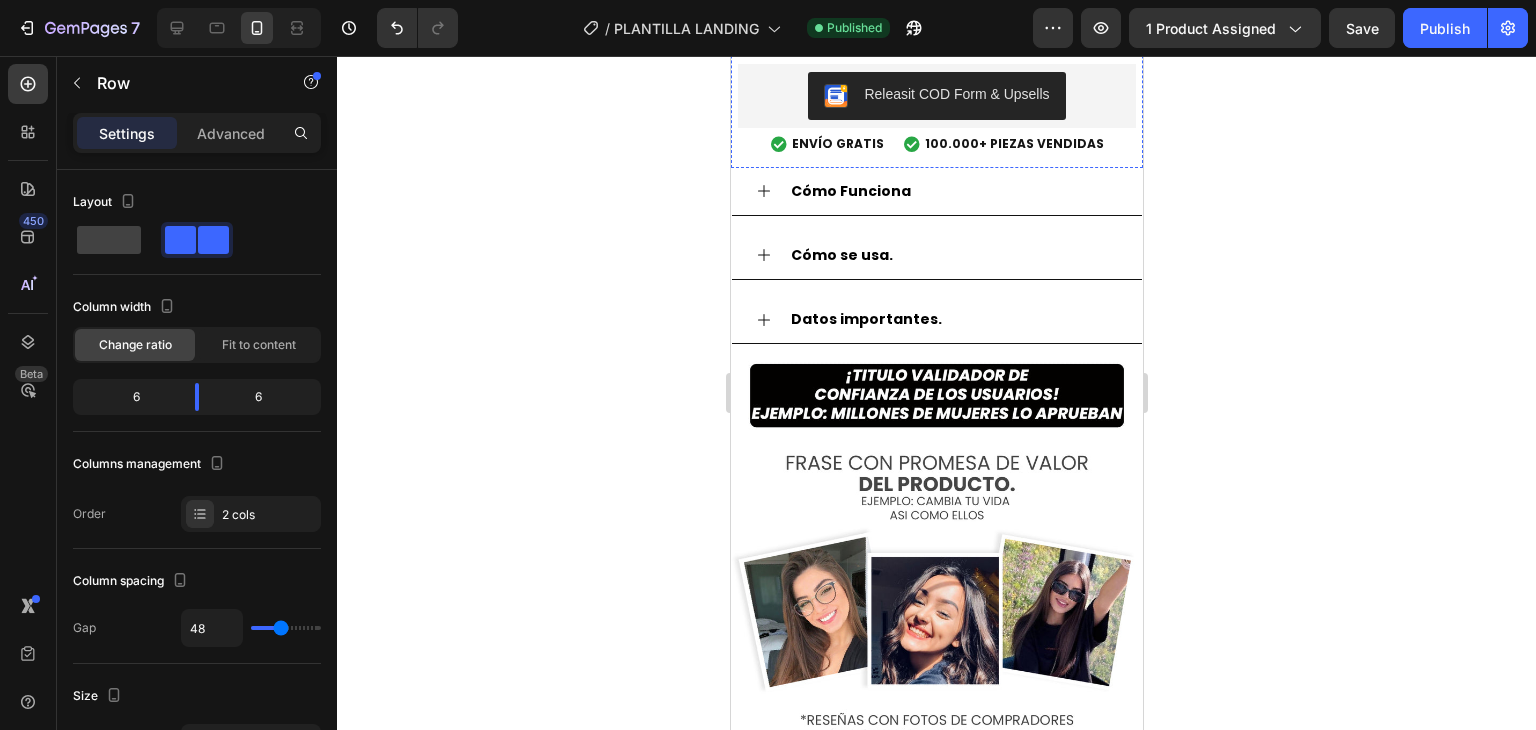 scroll, scrollTop: 2299, scrollLeft: 0, axis: vertical 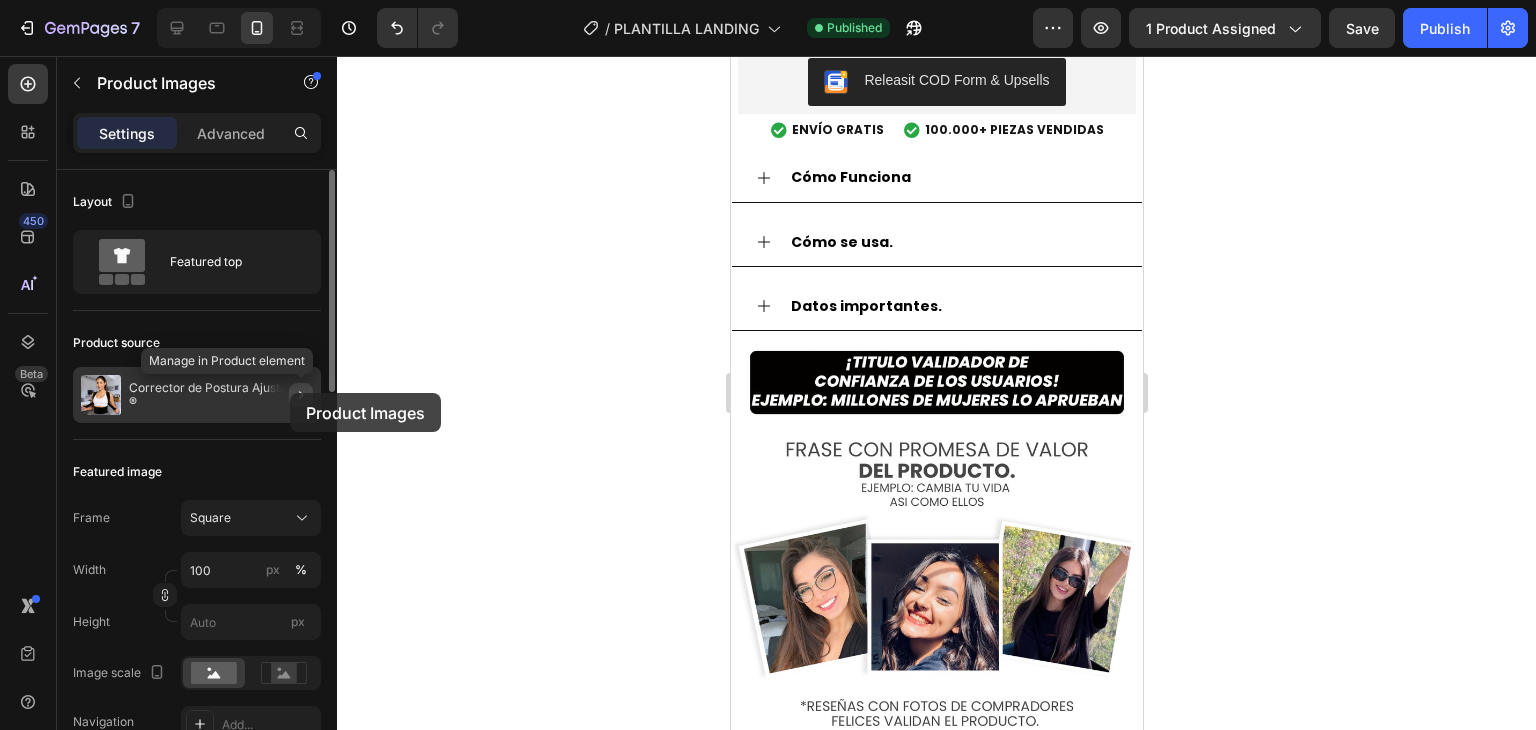 click 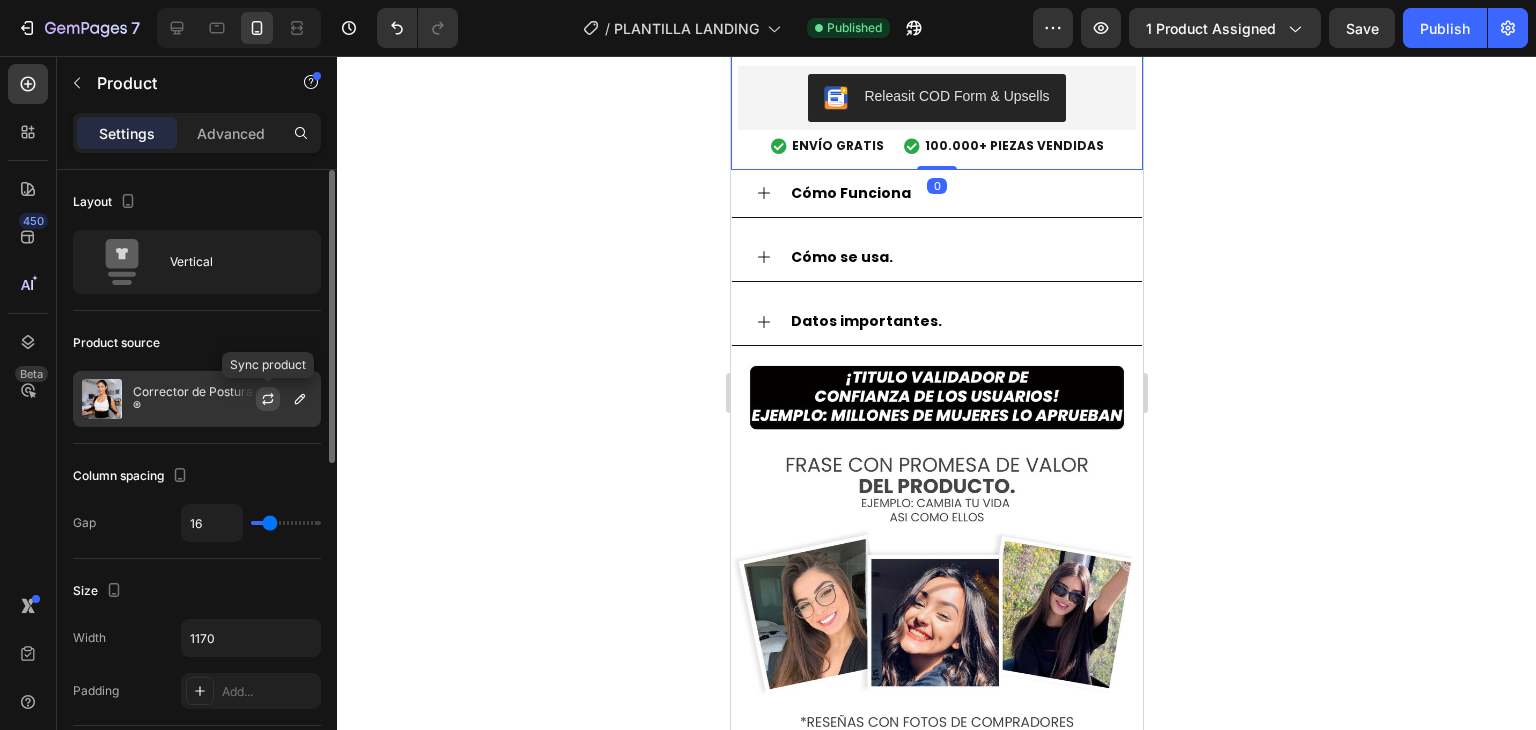 click 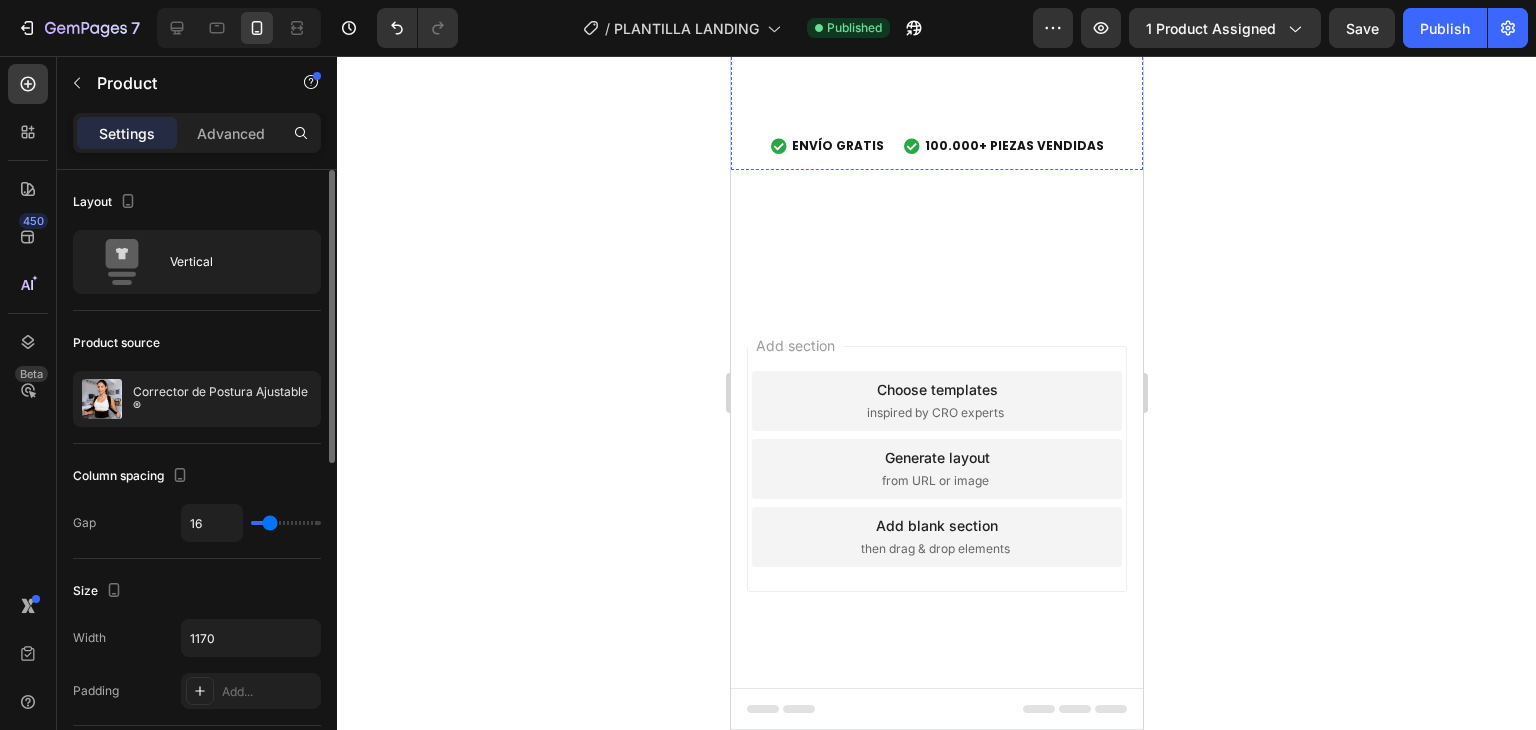 scroll, scrollTop: 6999, scrollLeft: 0, axis: vertical 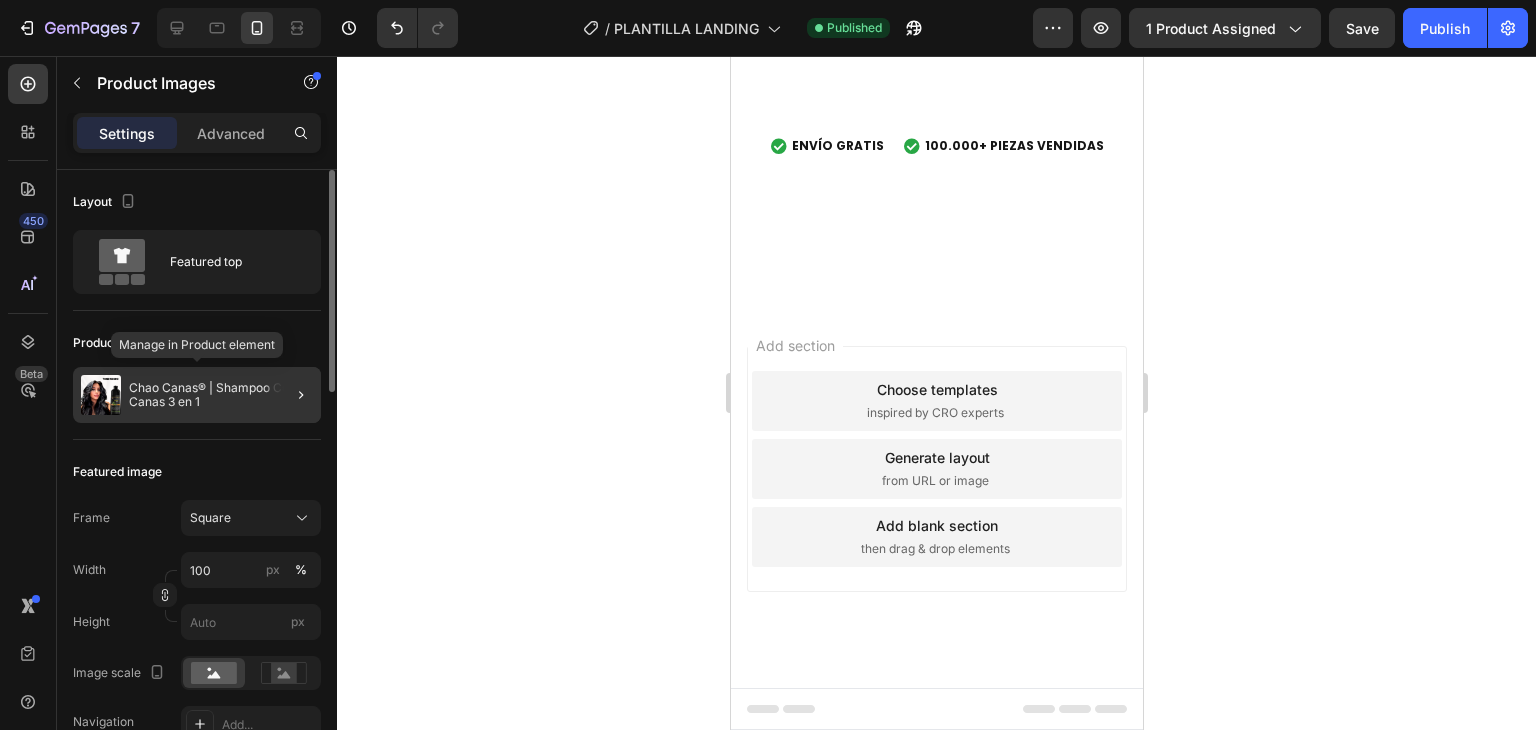 click on "Chao Canas® | Shampoo Cubre Canas 3 en 1" at bounding box center [221, 395] 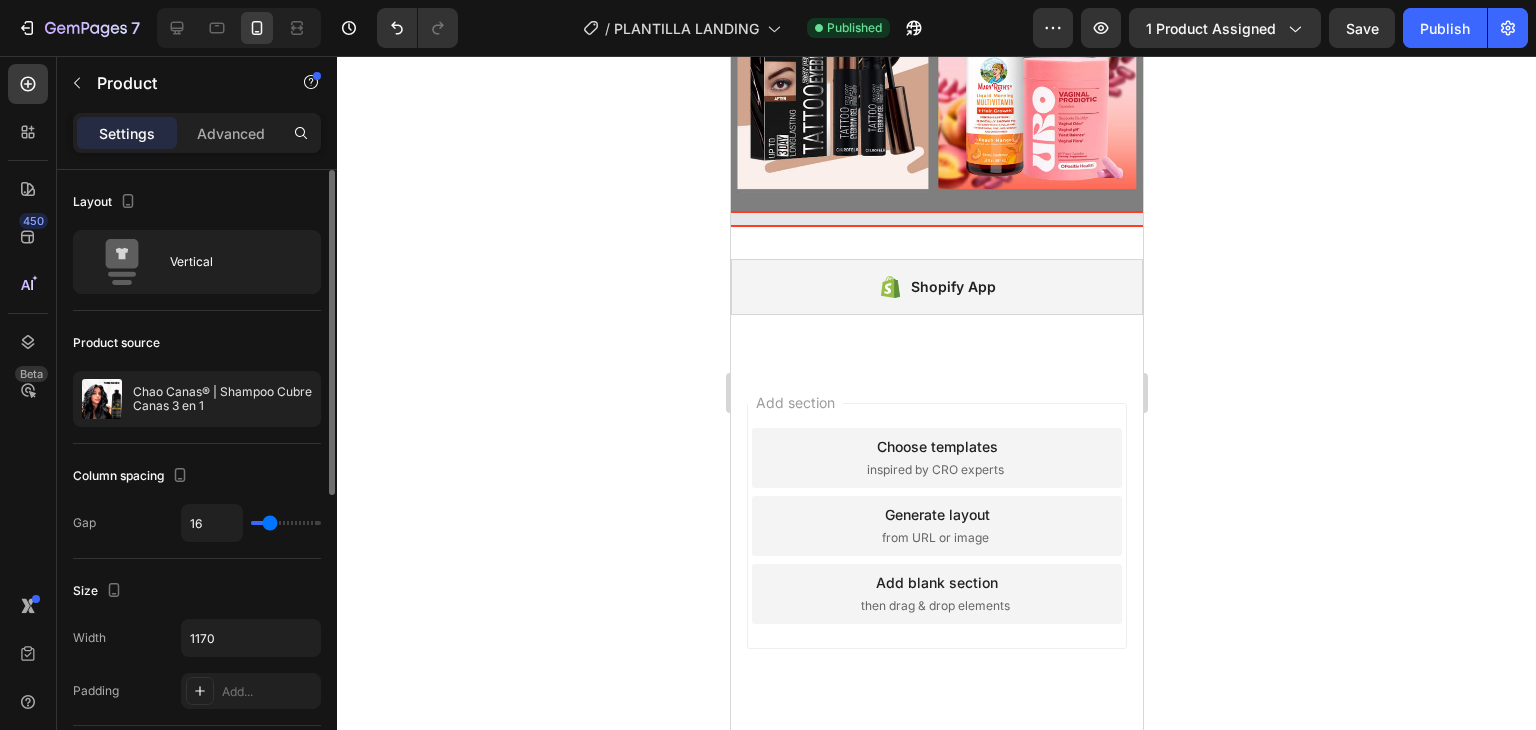 scroll, scrollTop: 6999, scrollLeft: 0, axis: vertical 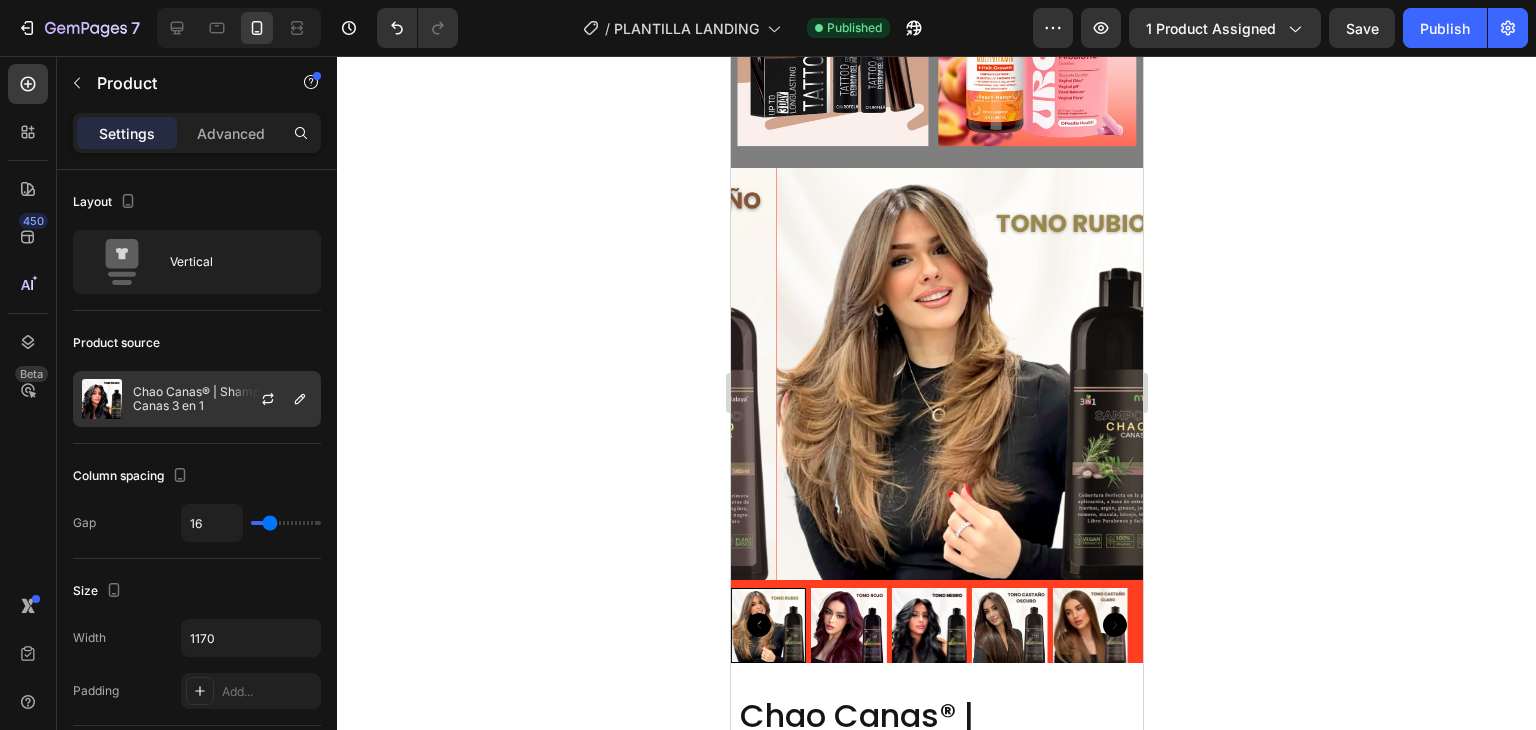 click on "Chao Canas® | Shampoo Cubre Canas 3 en 1" at bounding box center [222, 399] 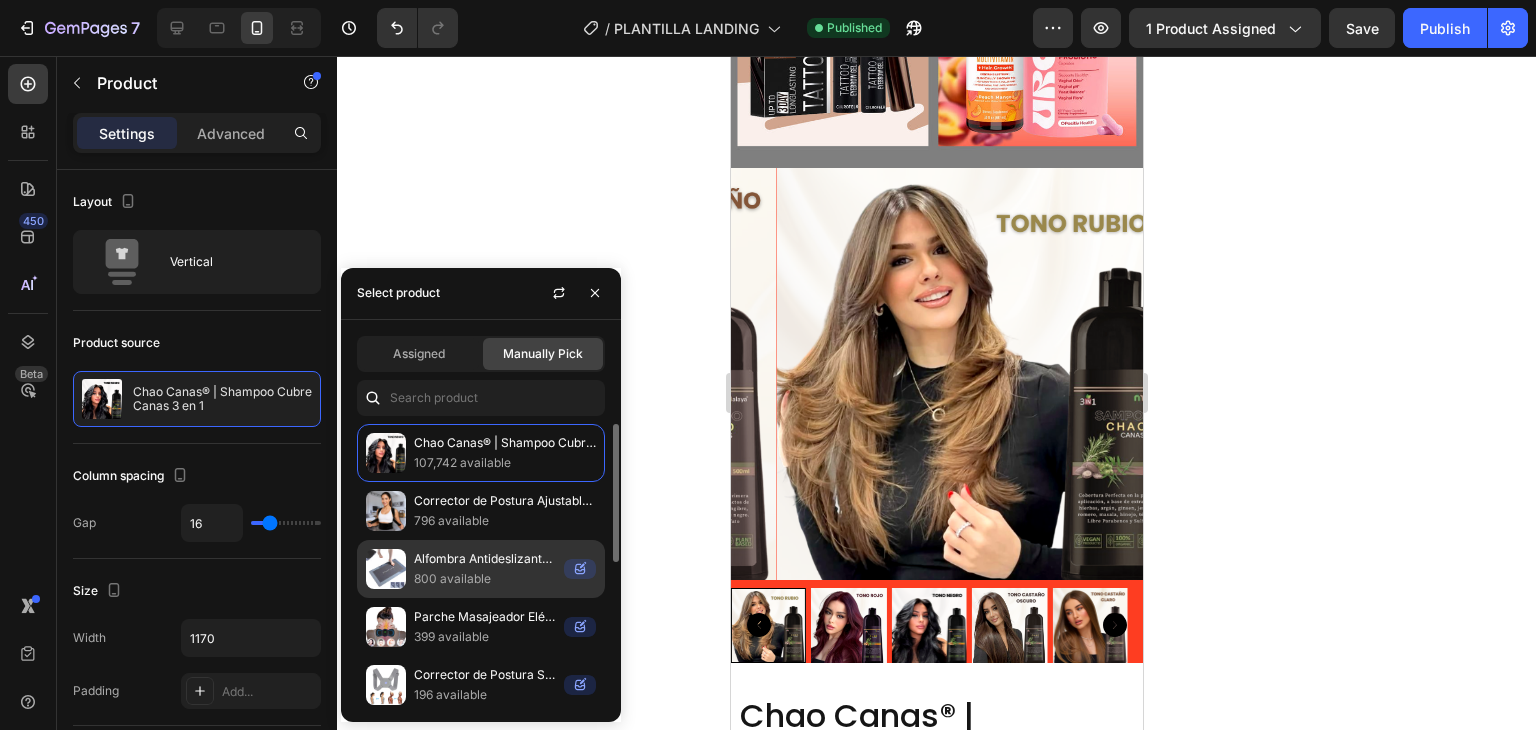 click on "796 available" at bounding box center (505, 521) 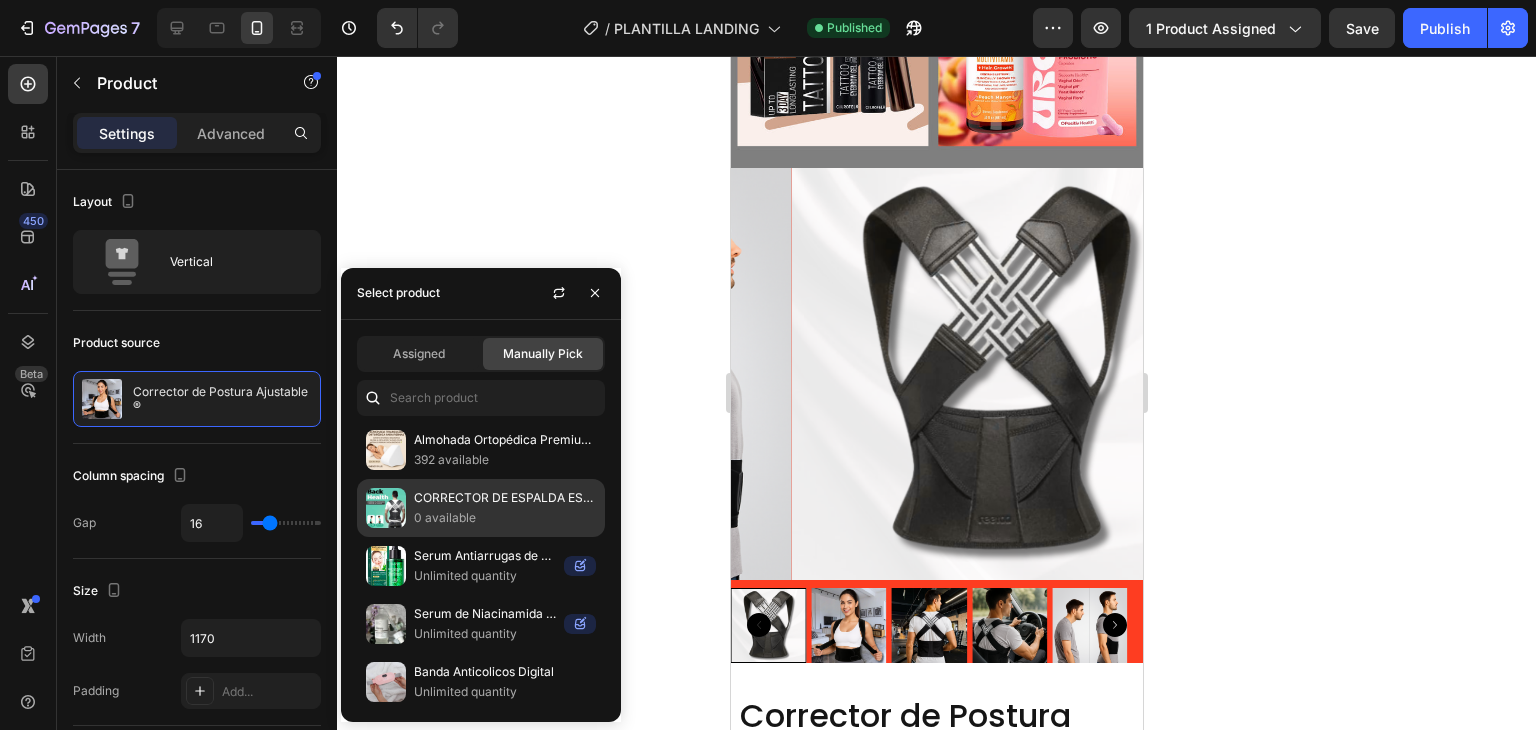 scroll, scrollTop: 0, scrollLeft: 0, axis: both 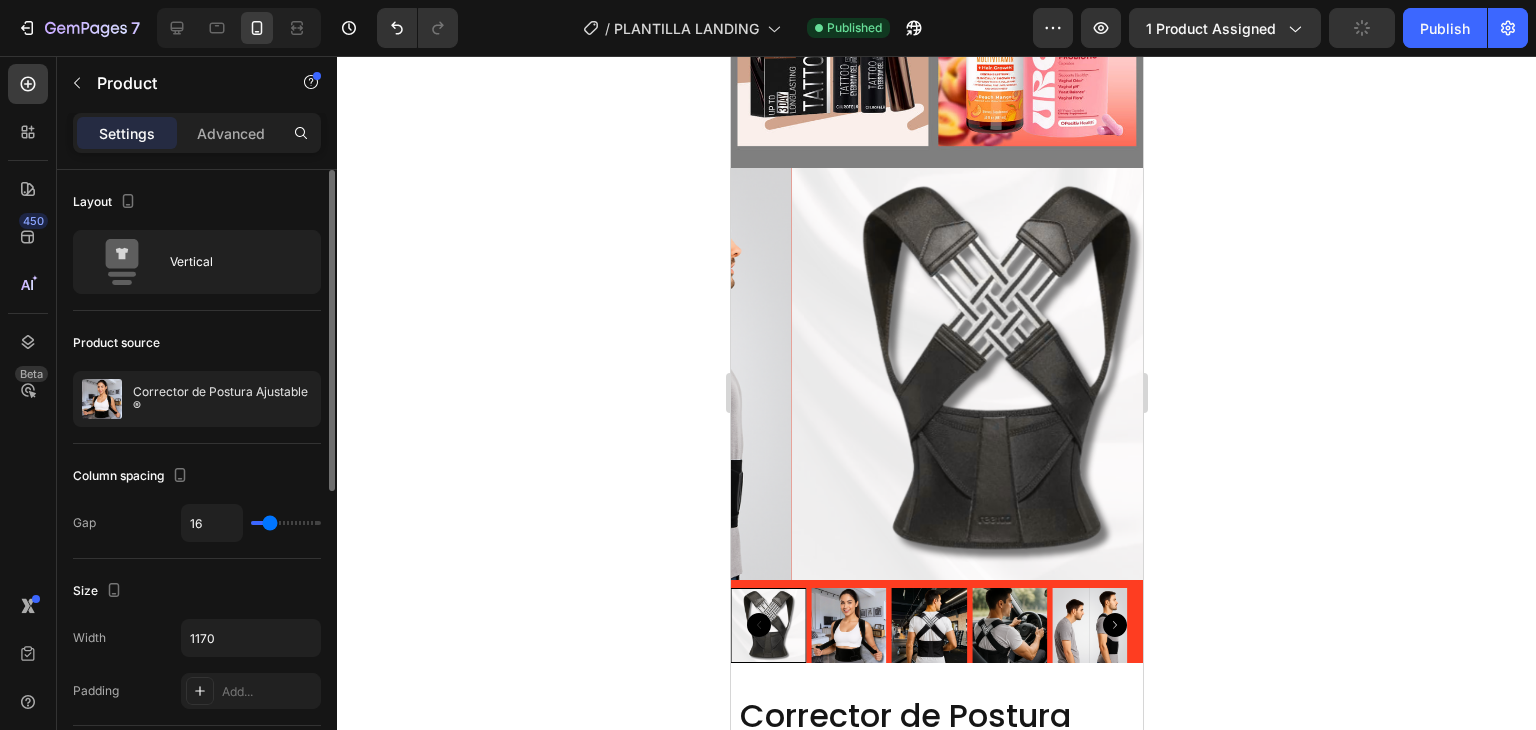 click on "Column spacing" at bounding box center (197, 476) 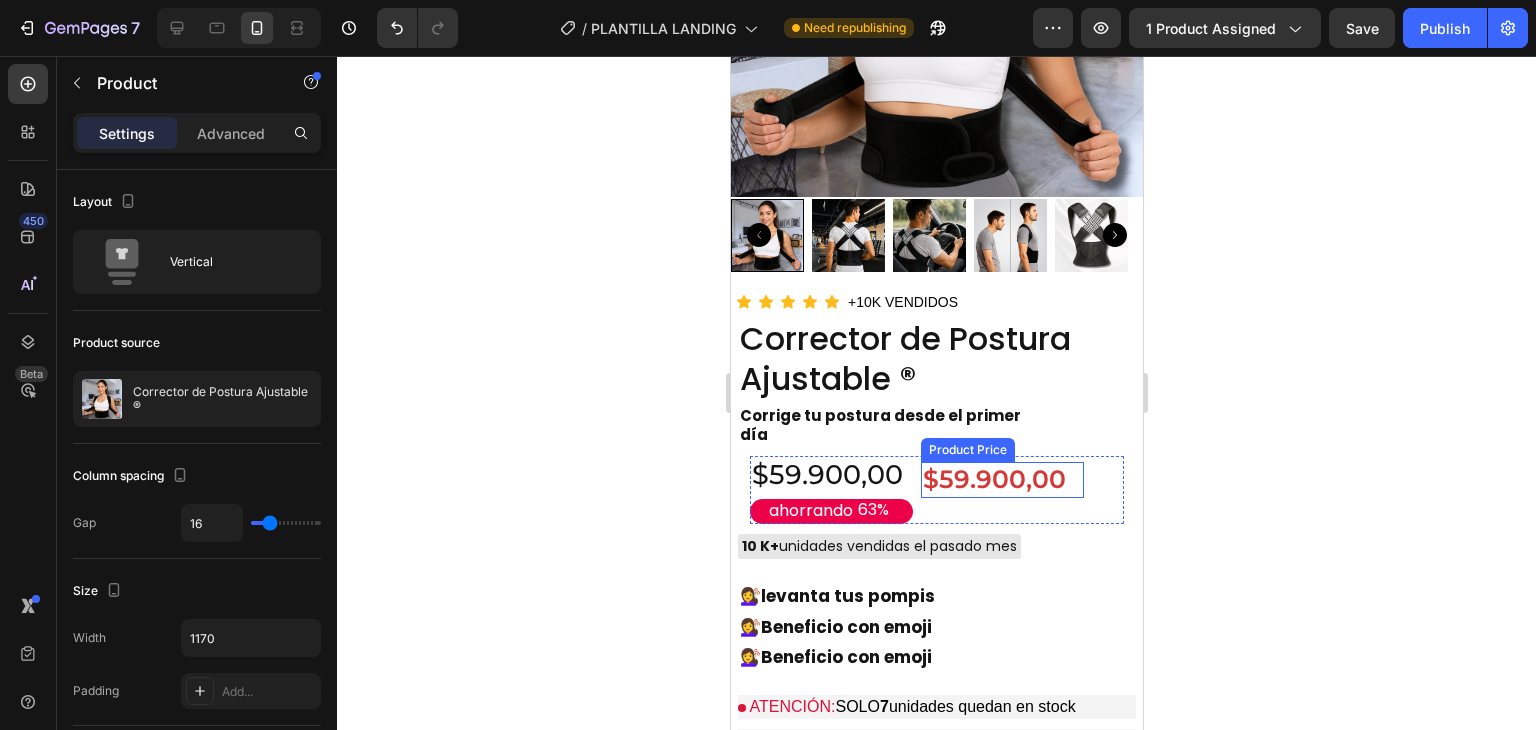 scroll, scrollTop: 2399, scrollLeft: 0, axis: vertical 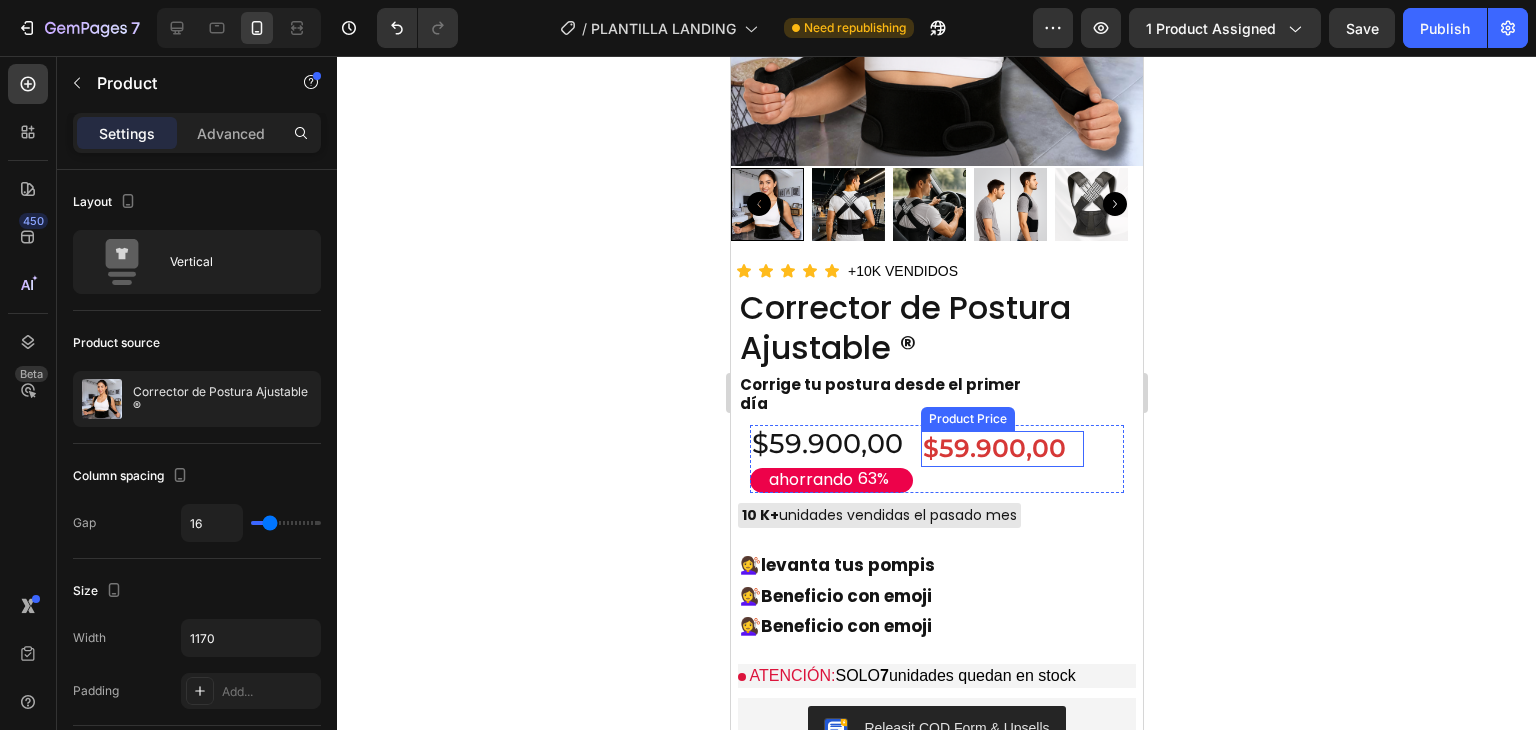 click on "$59.900,00" at bounding box center (1001, 448) 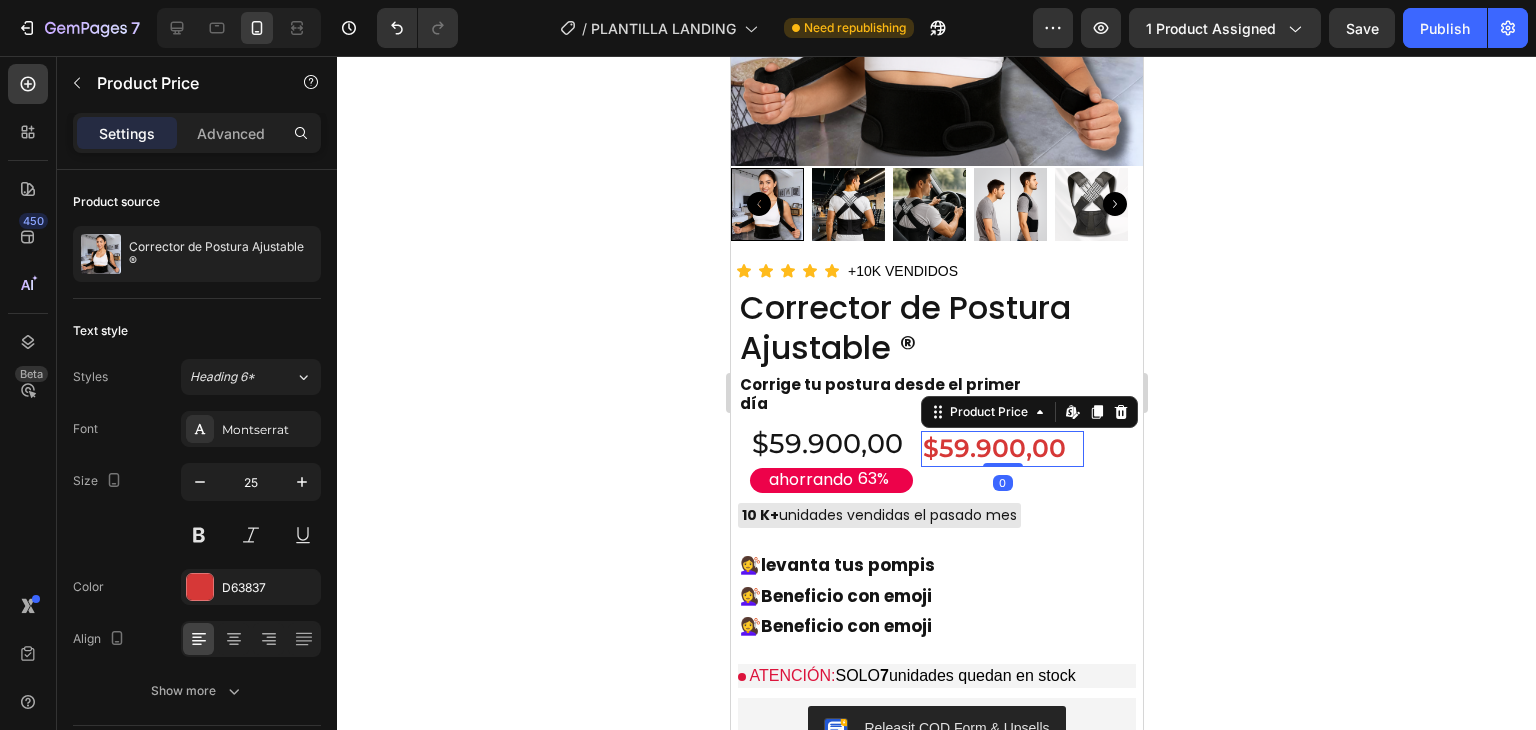 click 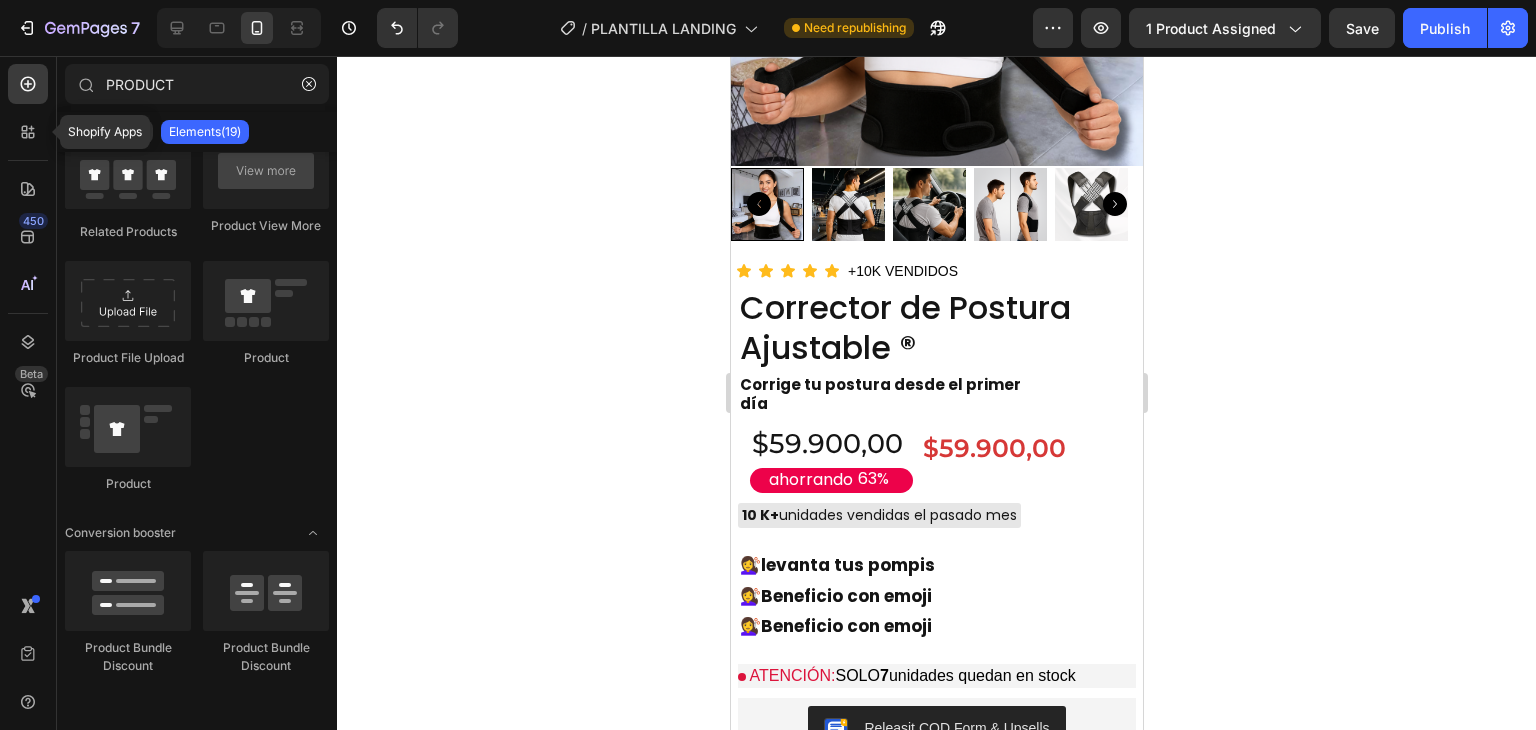 scroll, scrollTop: 424, scrollLeft: 0, axis: vertical 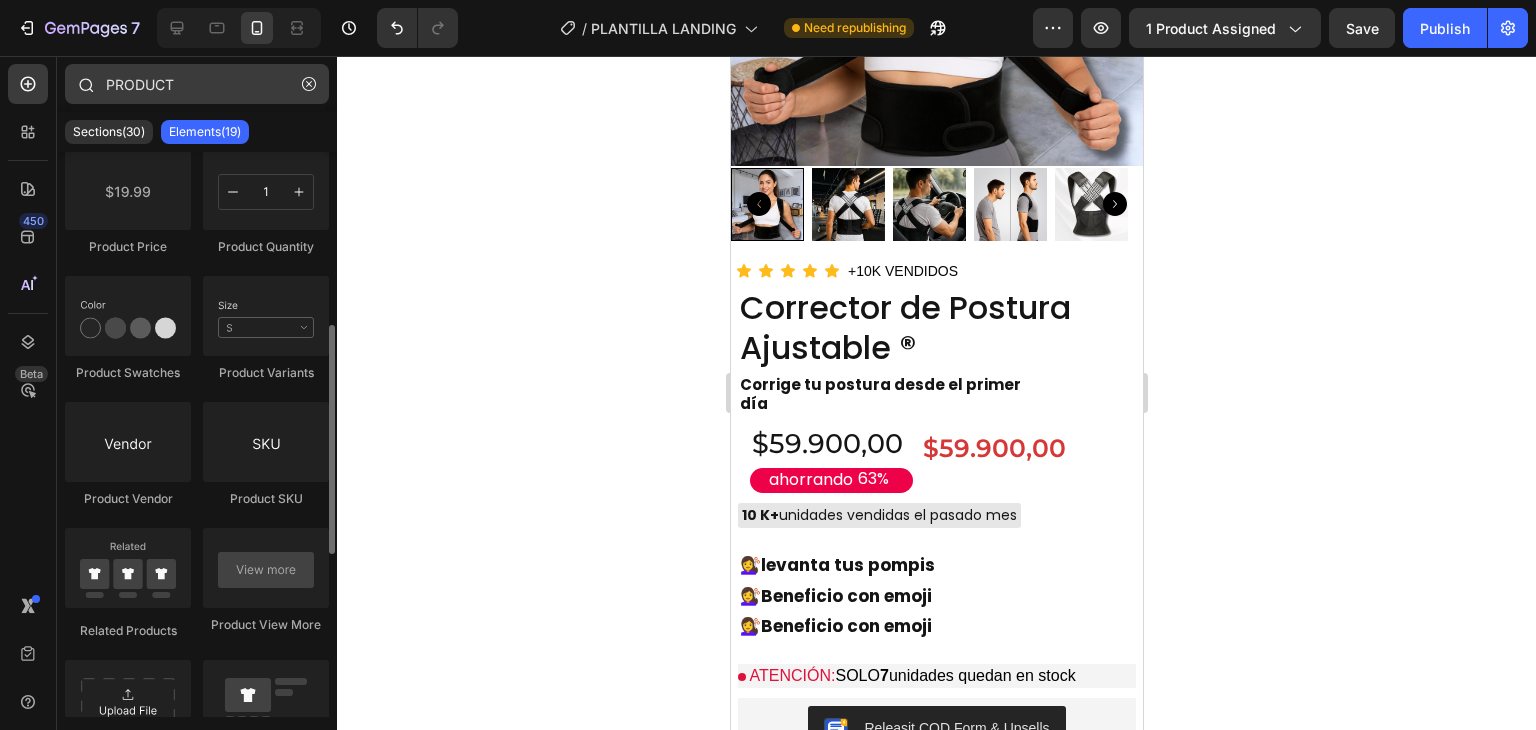 click at bounding box center [309, 84] 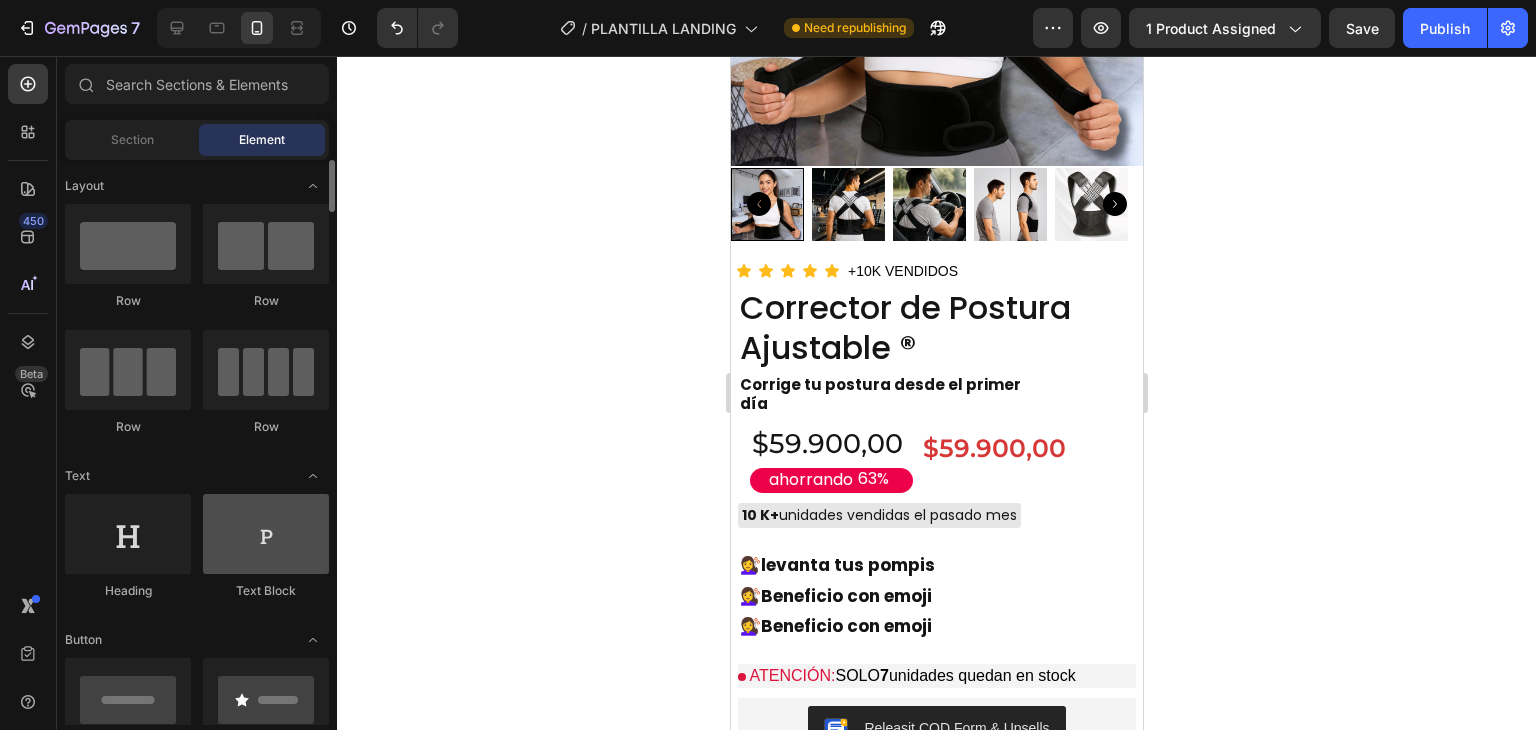 scroll, scrollTop: 200, scrollLeft: 0, axis: vertical 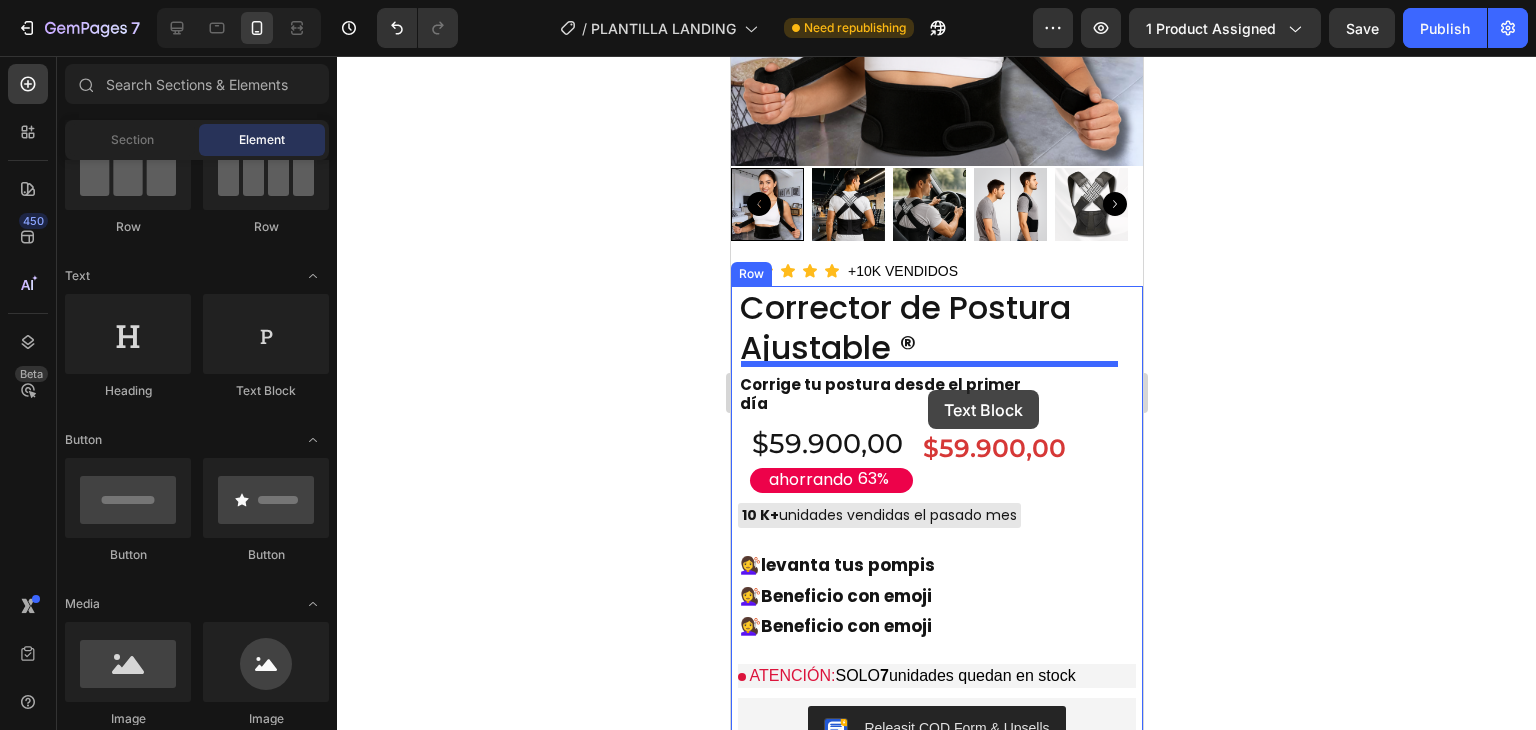 drag, startPoint x: 1002, startPoint y: 409, endPoint x: 927, endPoint y: 390, distance: 77.36925 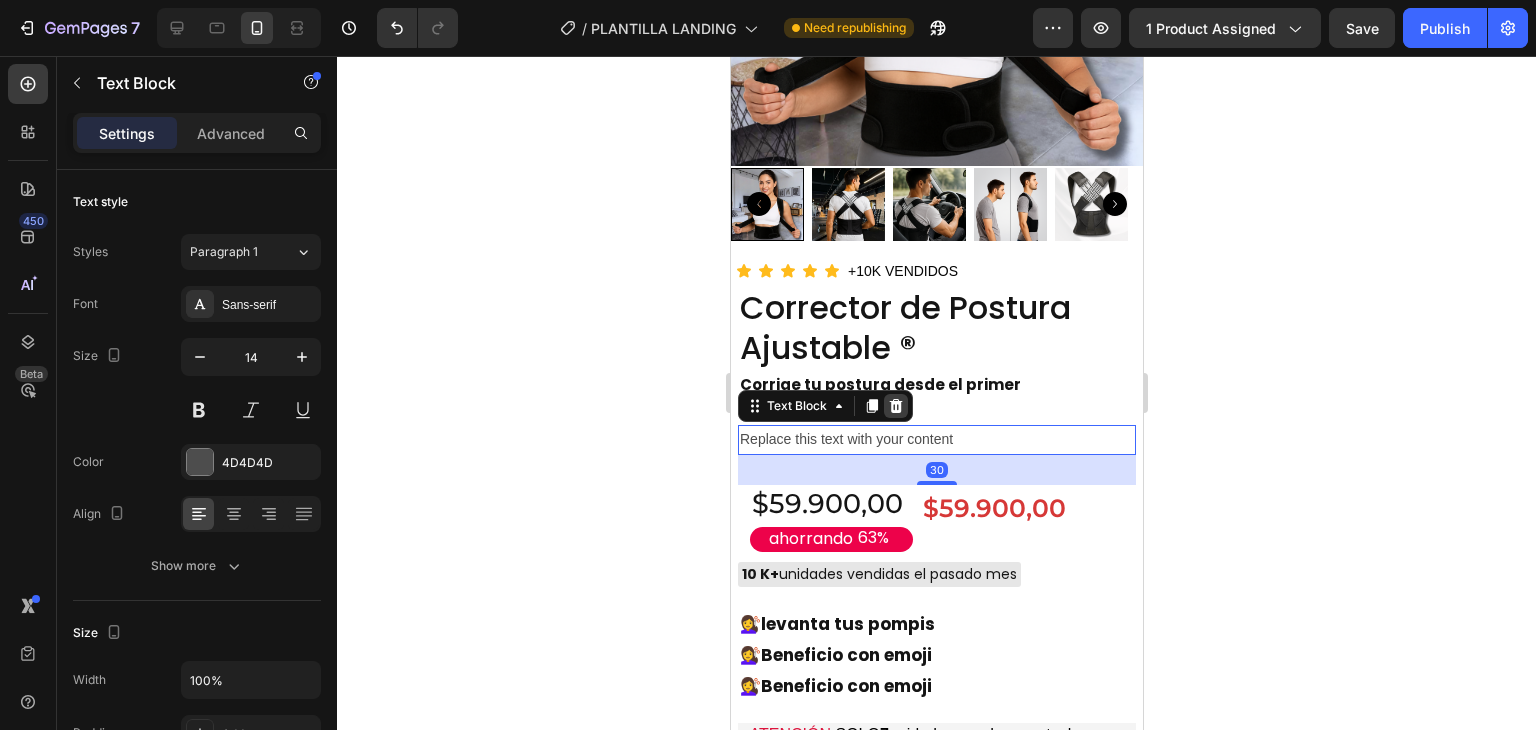 click 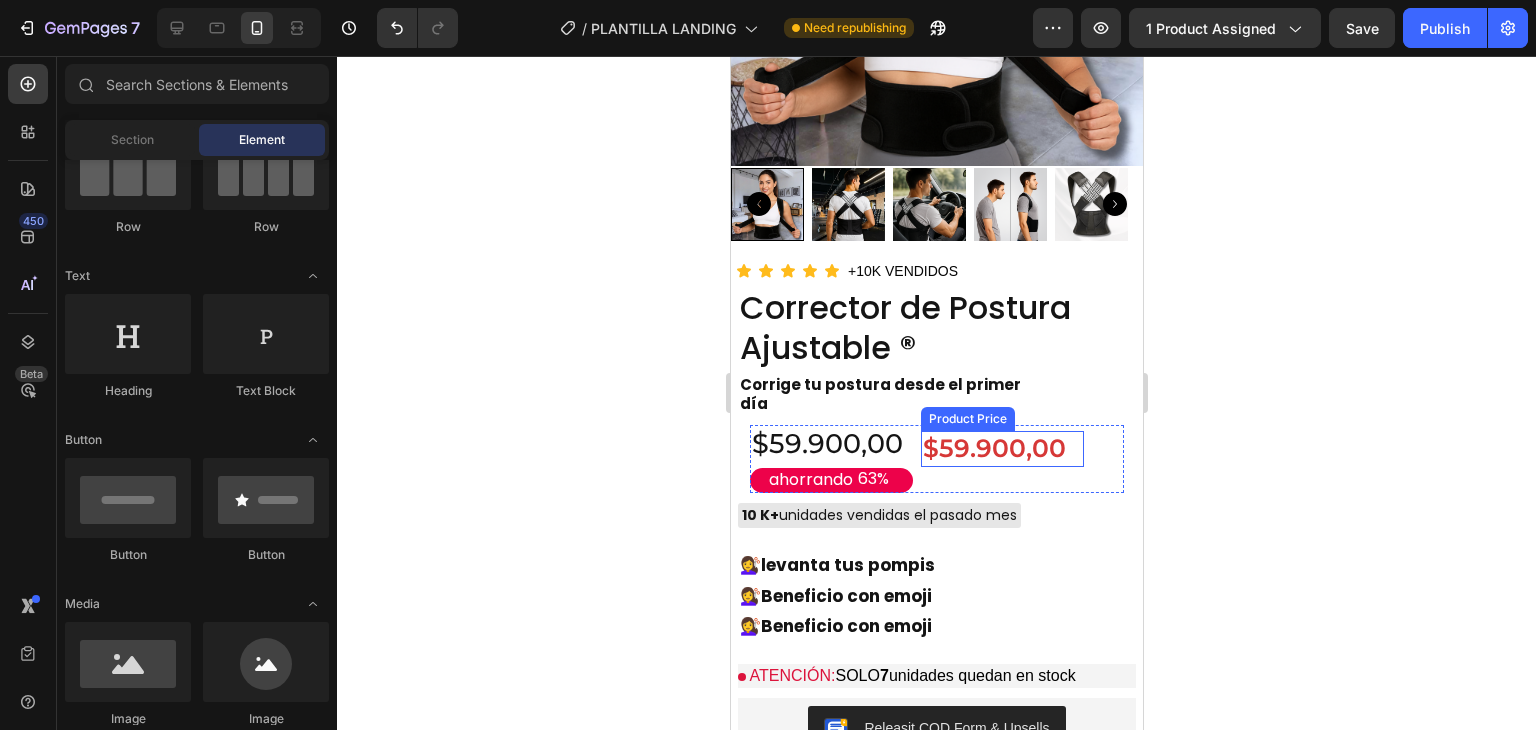 click on "$59.900,00" at bounding box center (1001, 448) 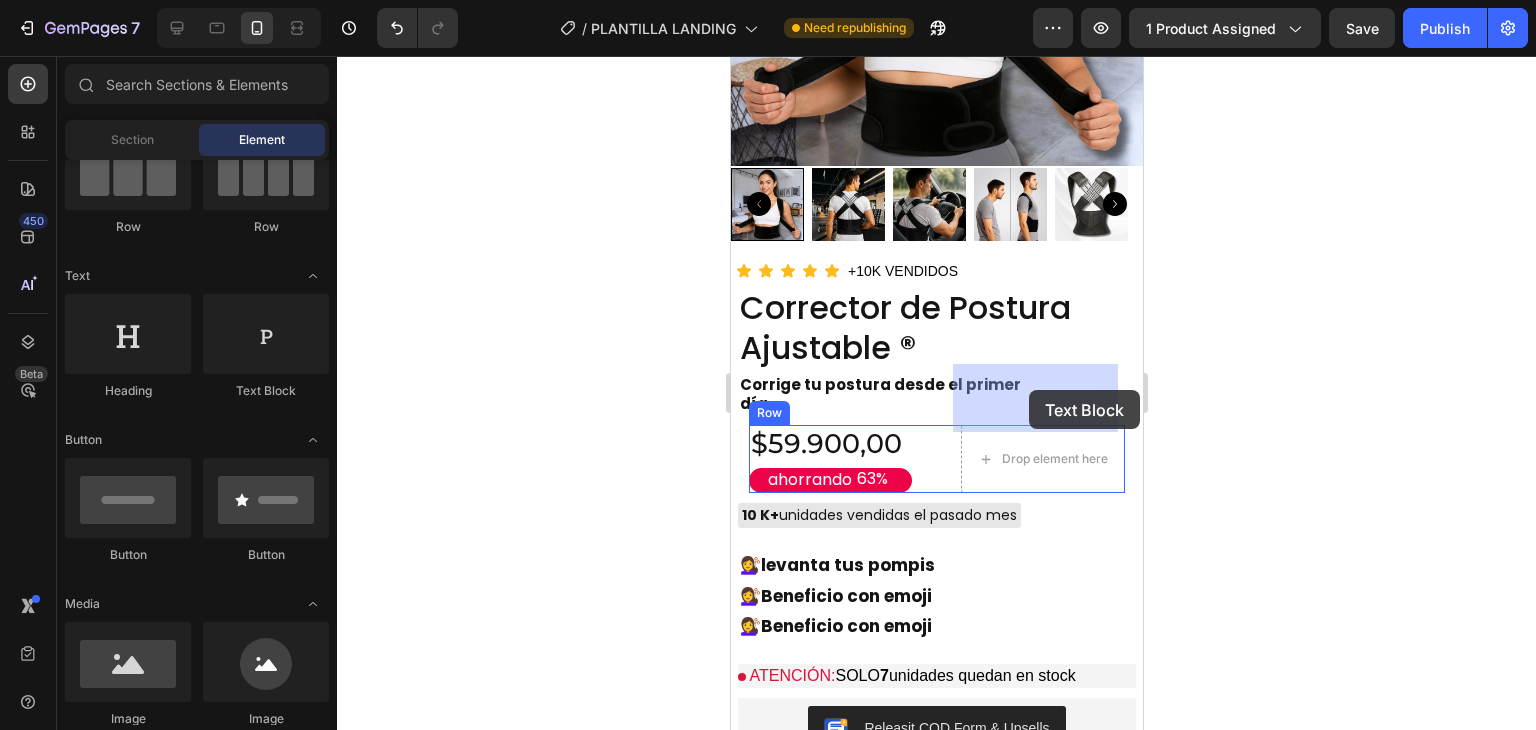 drag, startPoint x: 1382, startPoint y: 481, endPoint x: 1028, endPoint y: 390, distance: 365.50925 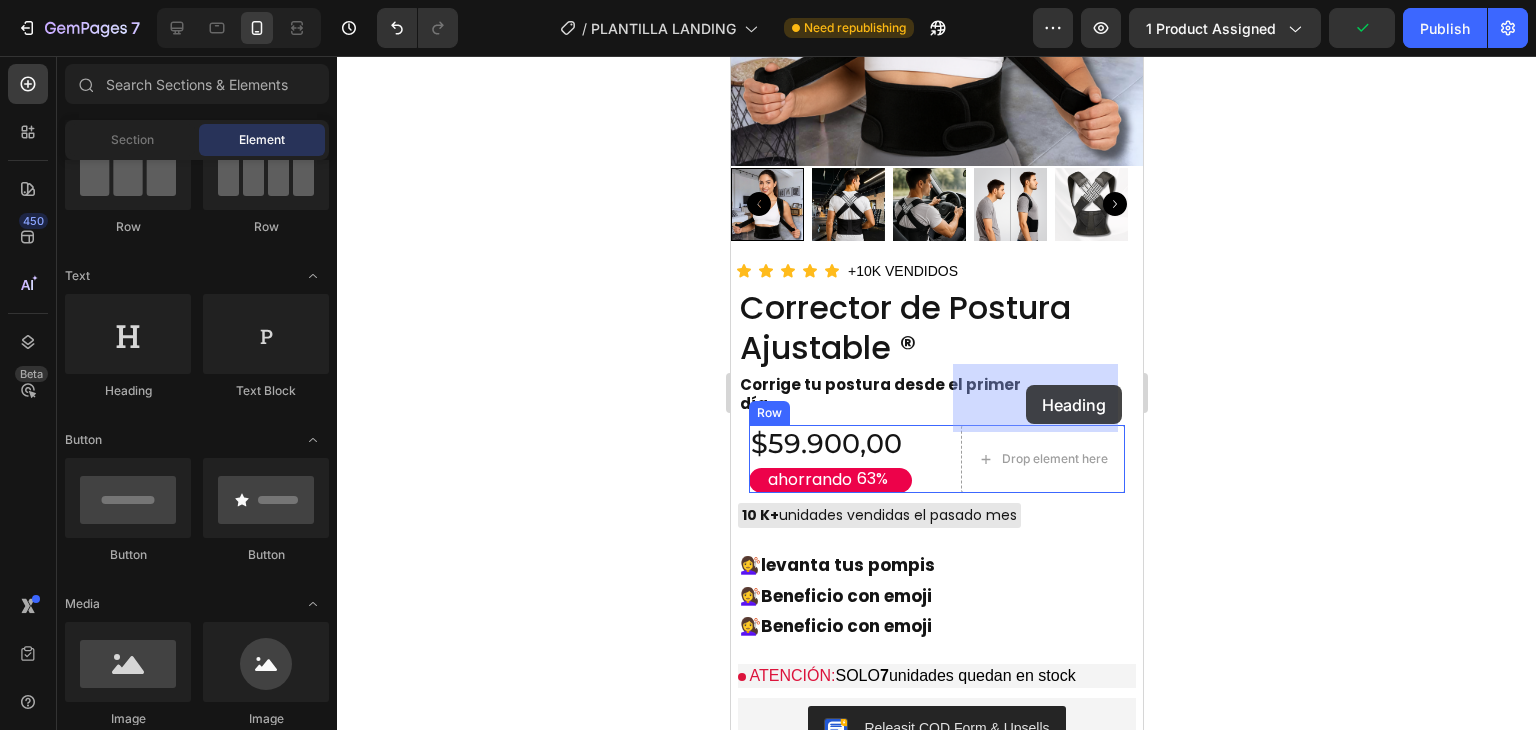 drag, startPoint x: 1280, startPoint y: 429, endPoint x: 1027, endPoint y: 385, distance: 256.79758 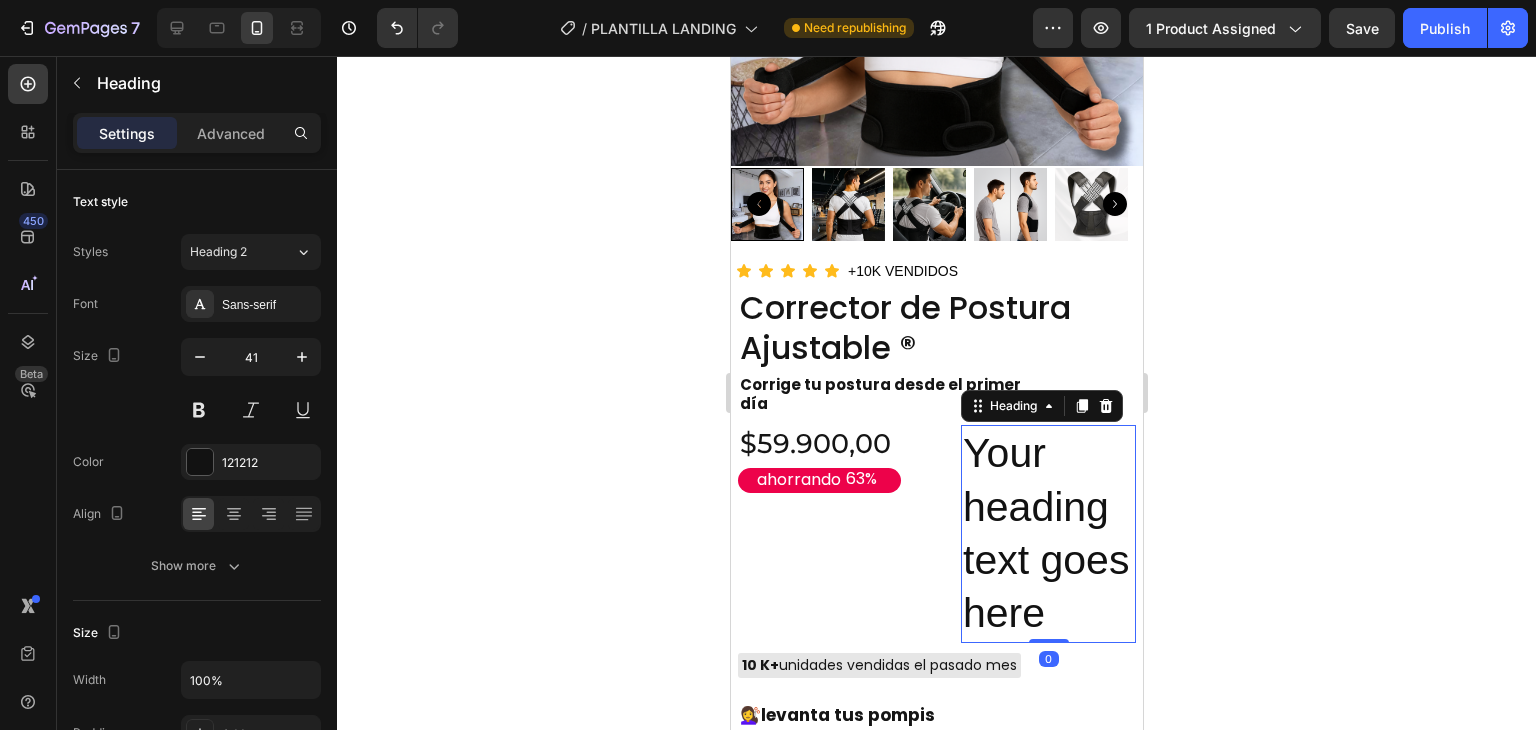 click on "Your heading text goes here" at bounding box center (1047, 533) 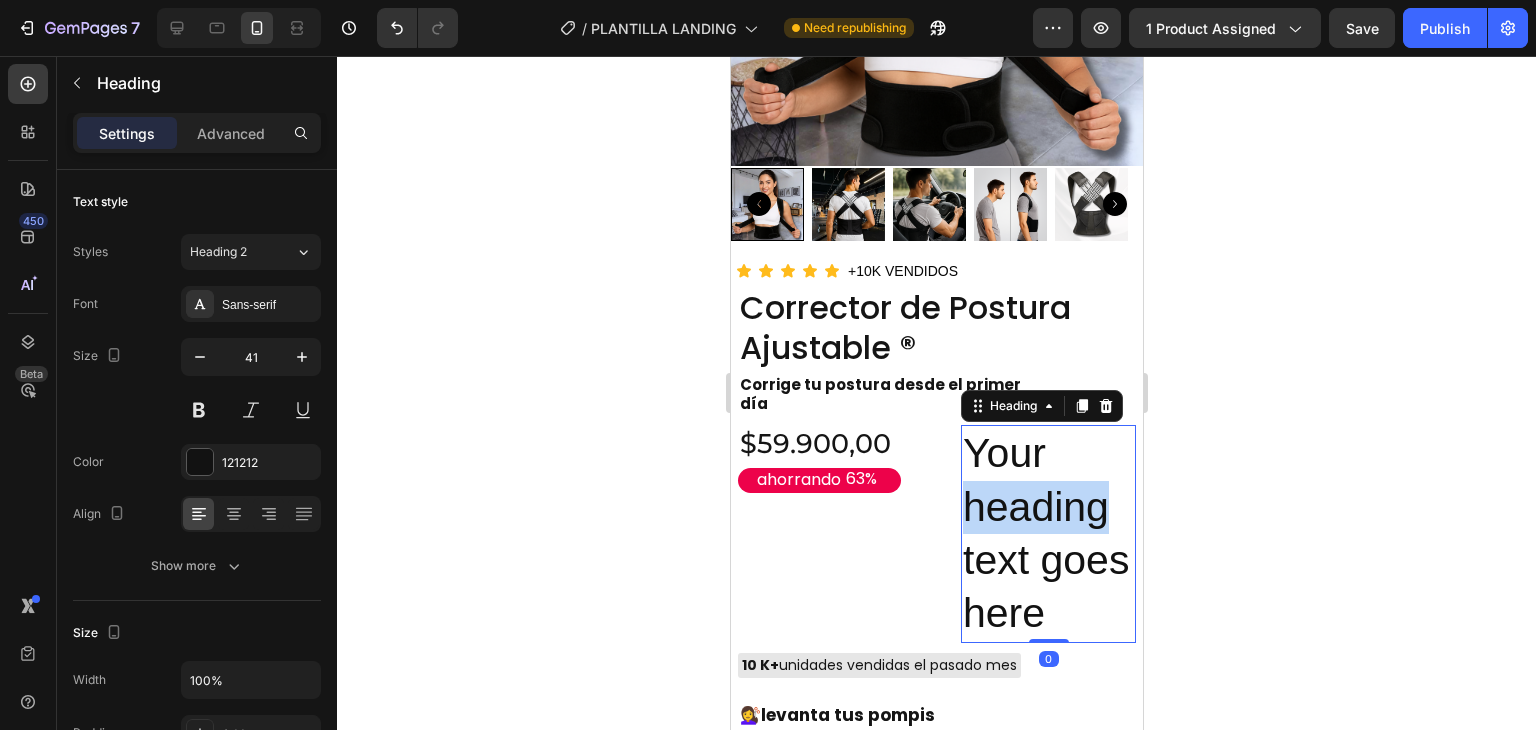 click on "Your heading text goes here" at bounding box center (1047, 533) 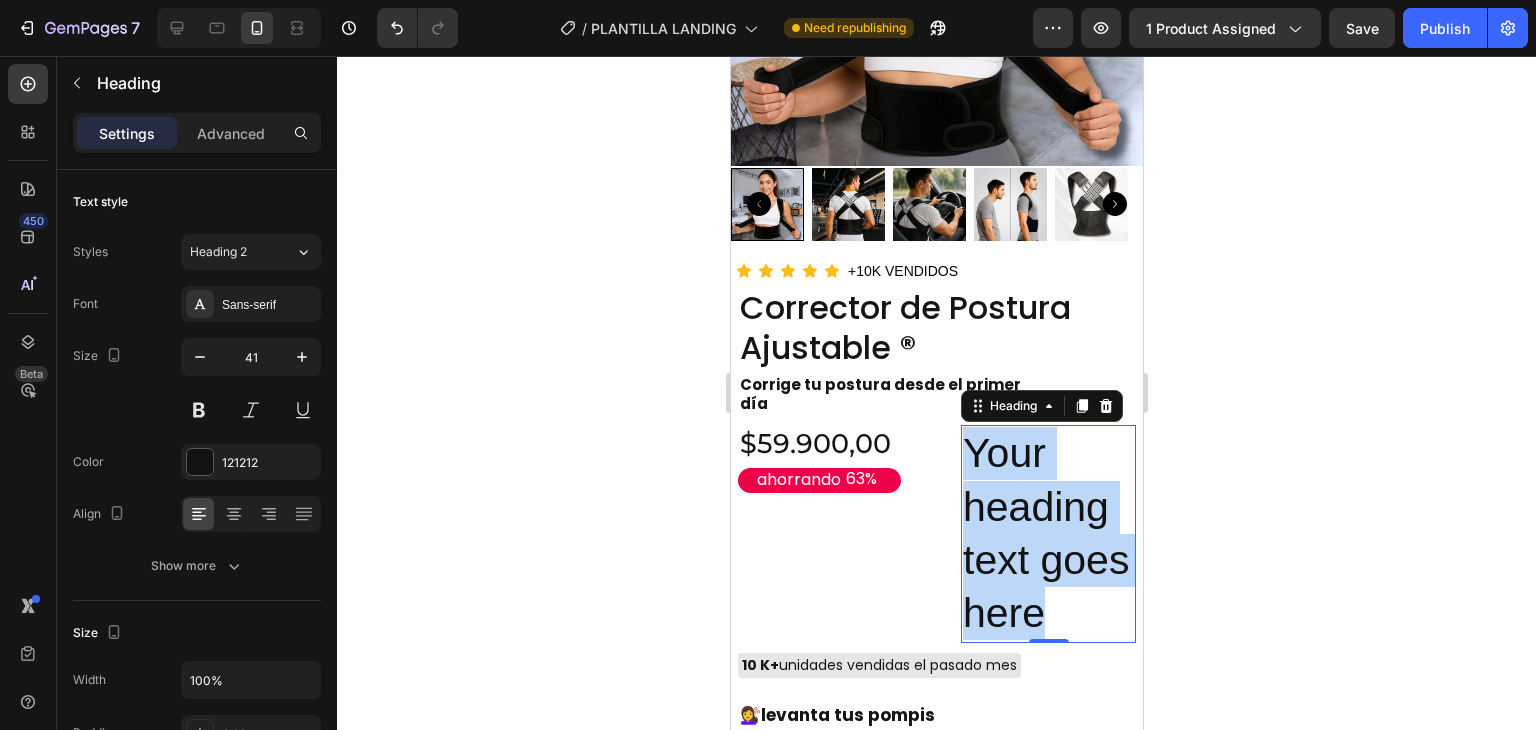 click on "Your heading text goes here" at bounding box center [1047, 533] 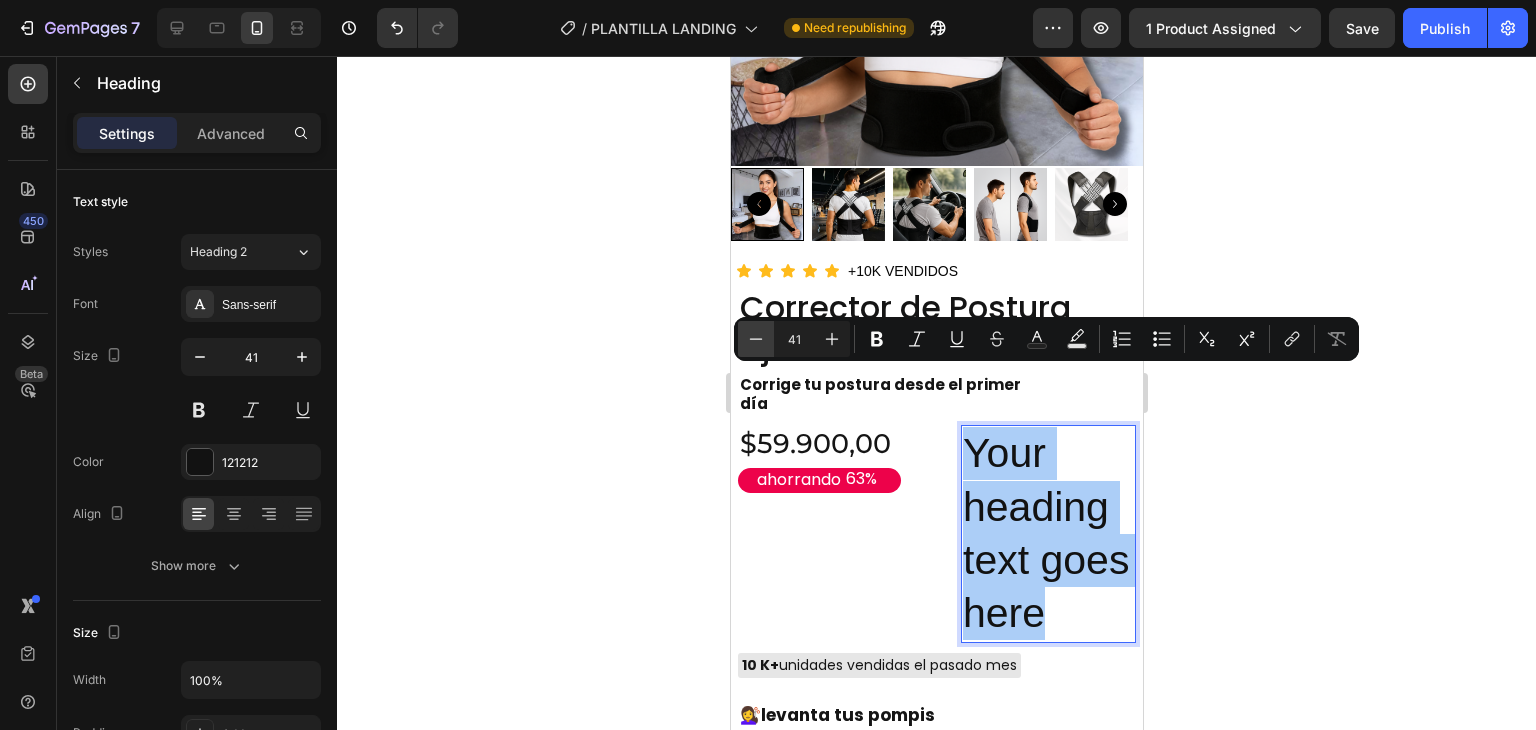 click 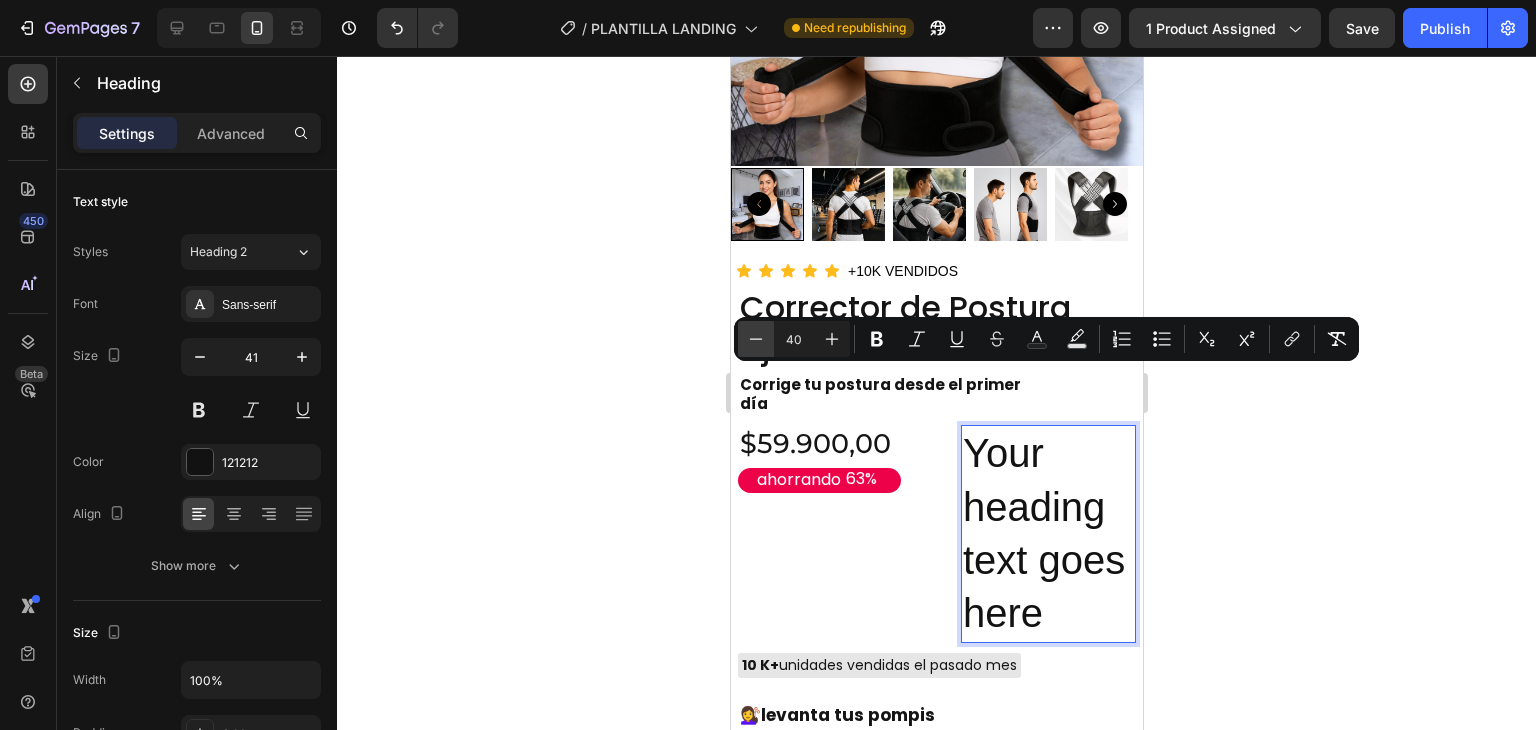 click 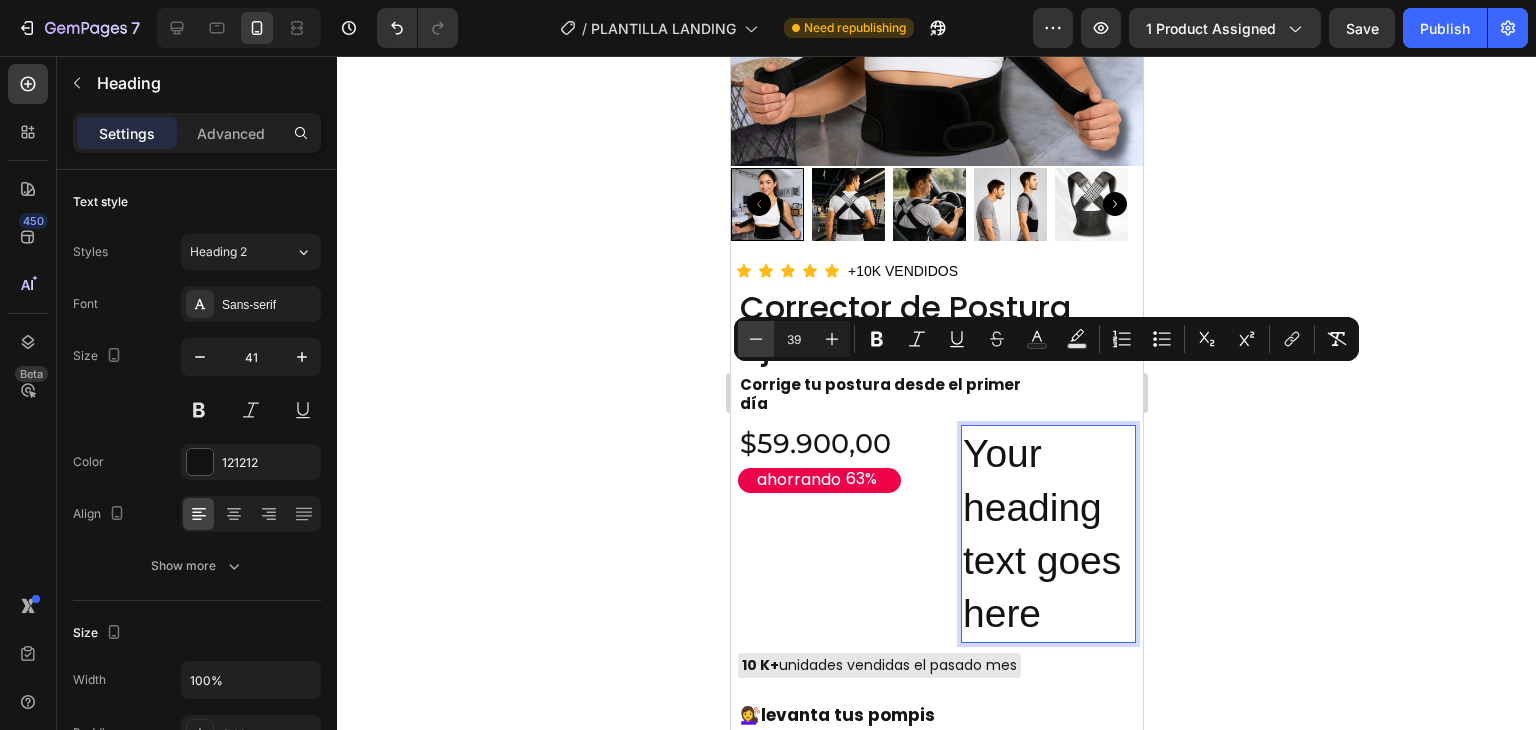 click 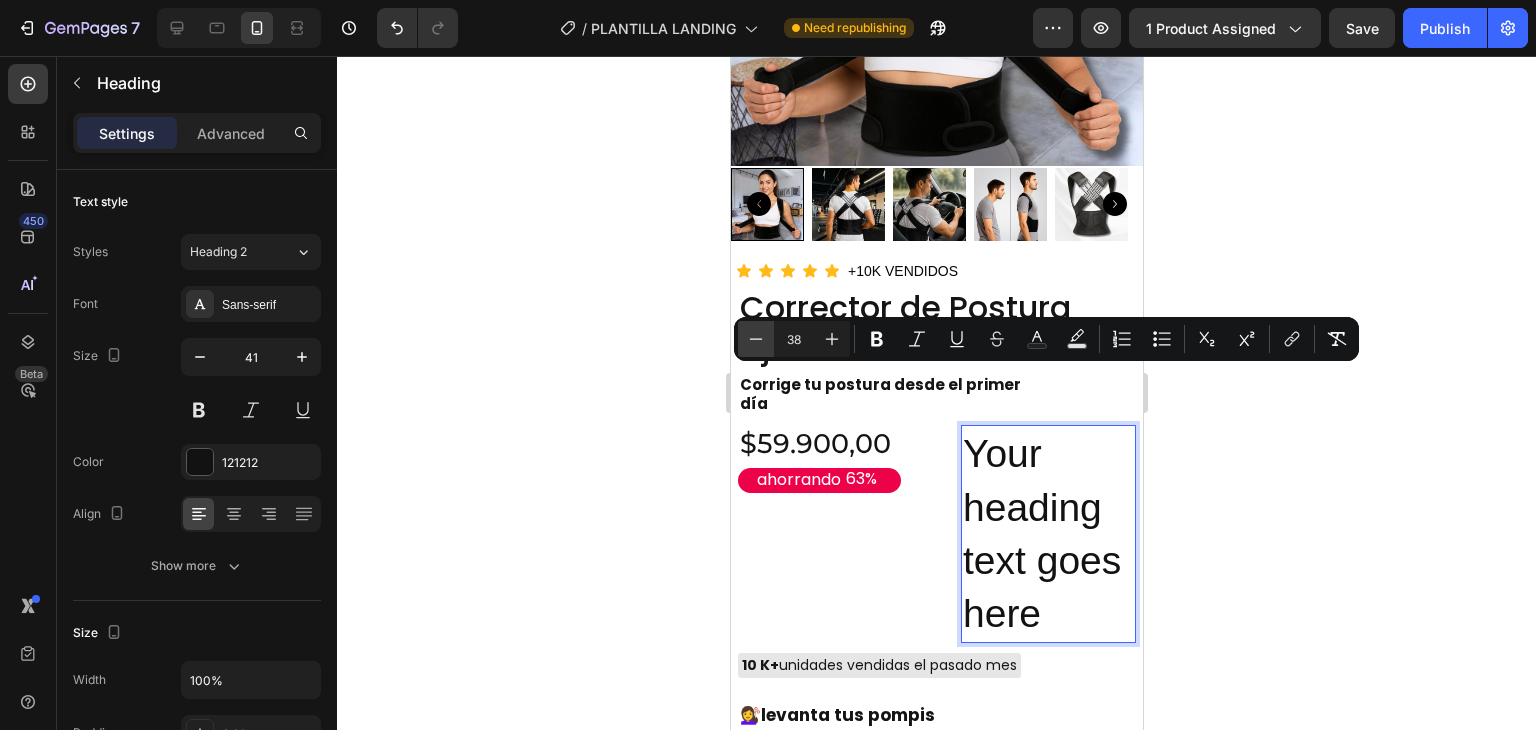 click 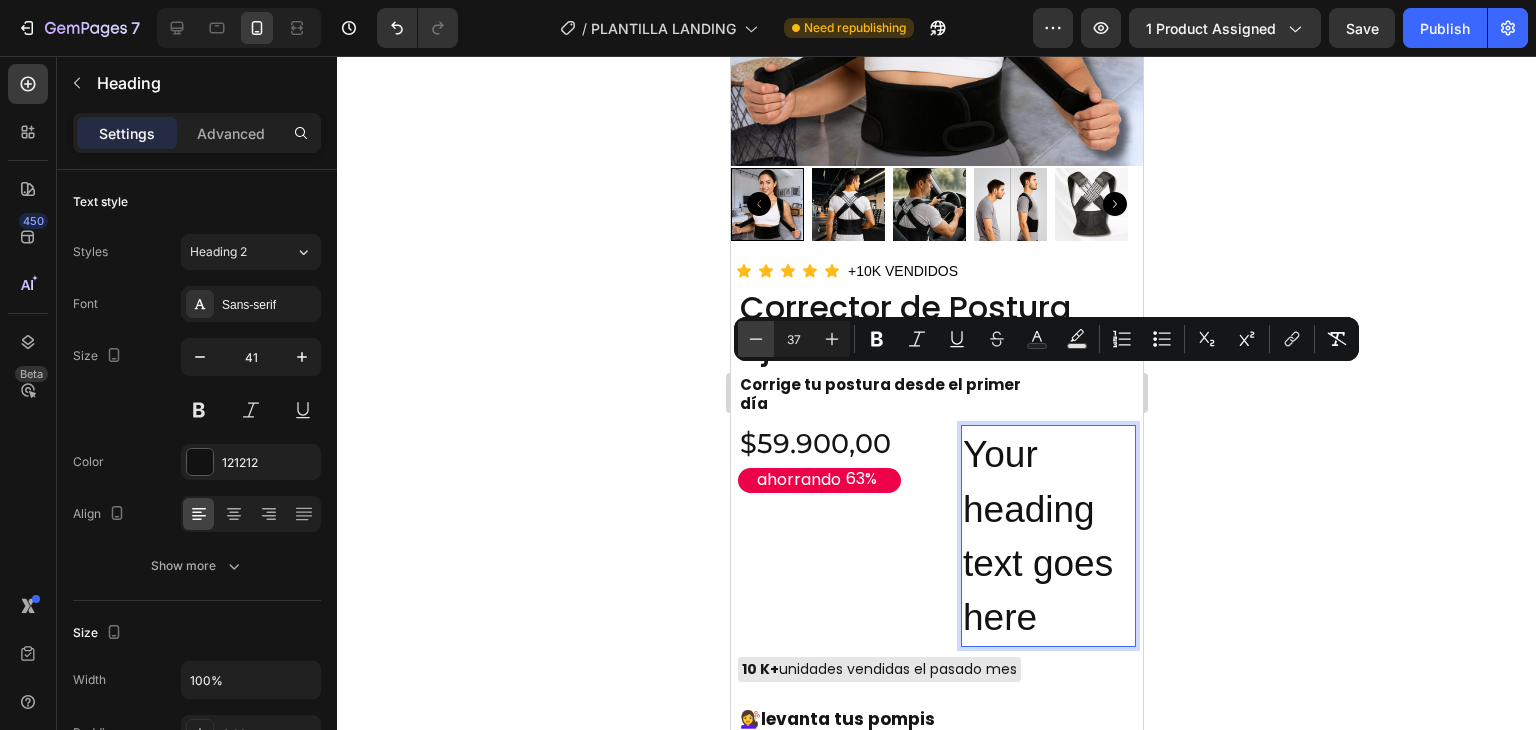 click 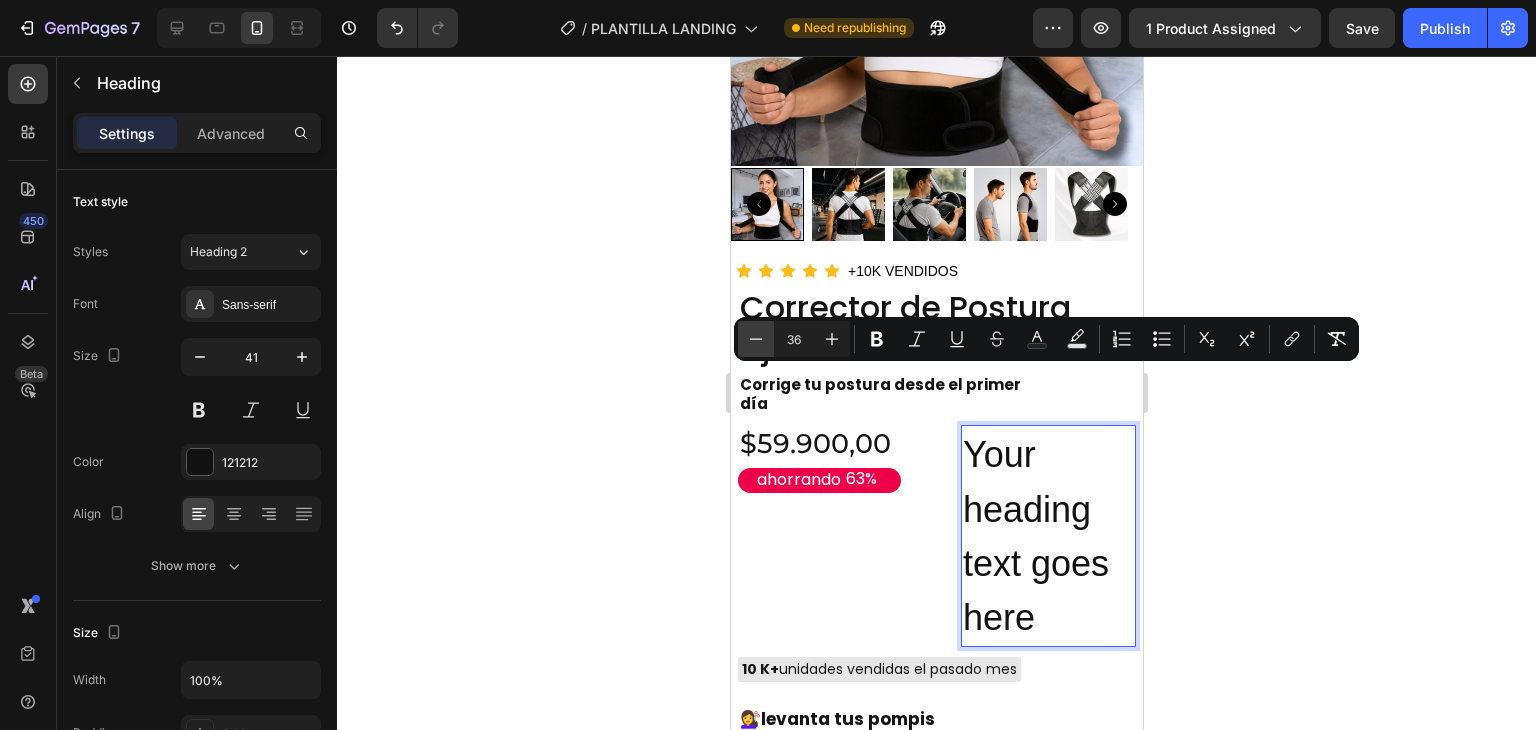 click 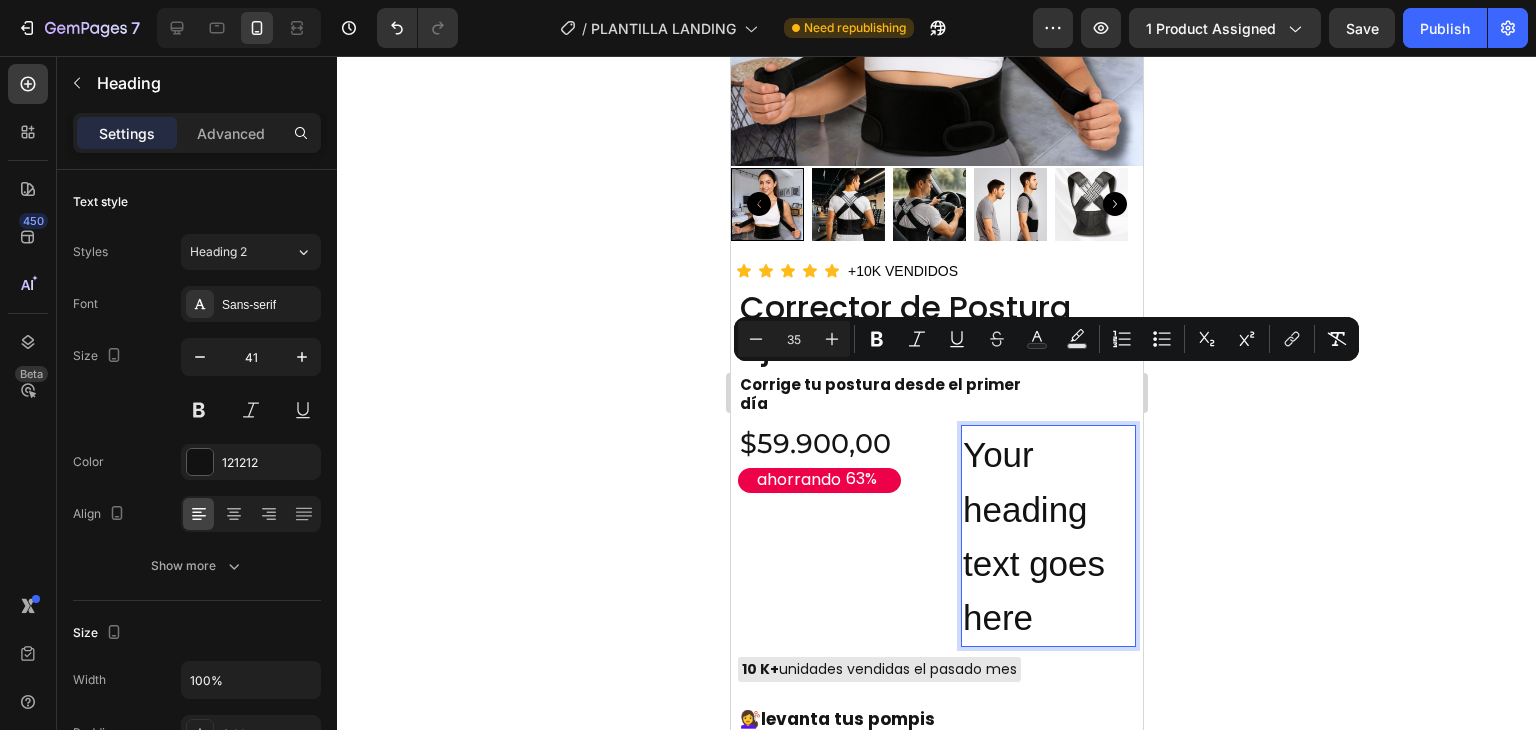 click on "35" at bounding box center [794, 339] 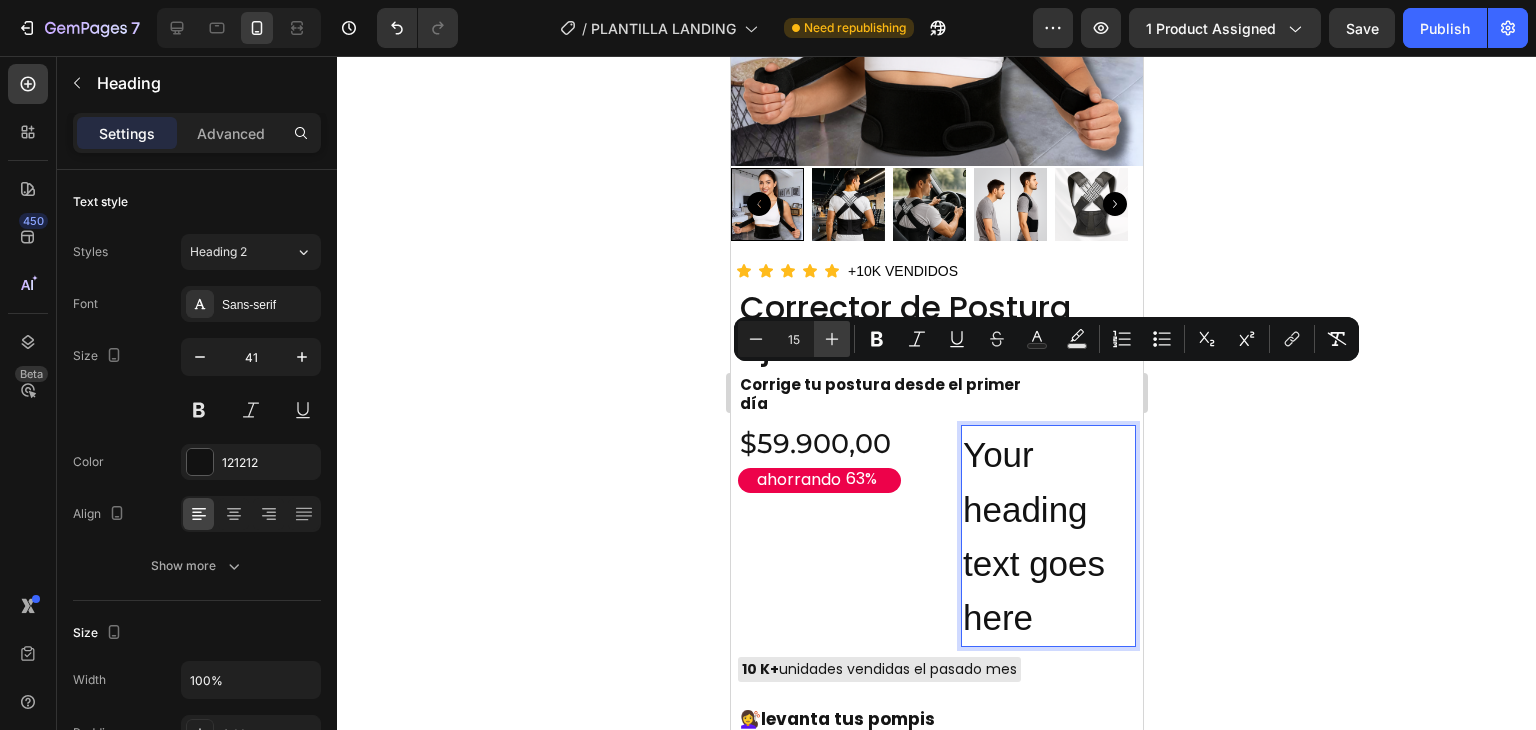 type on "15" 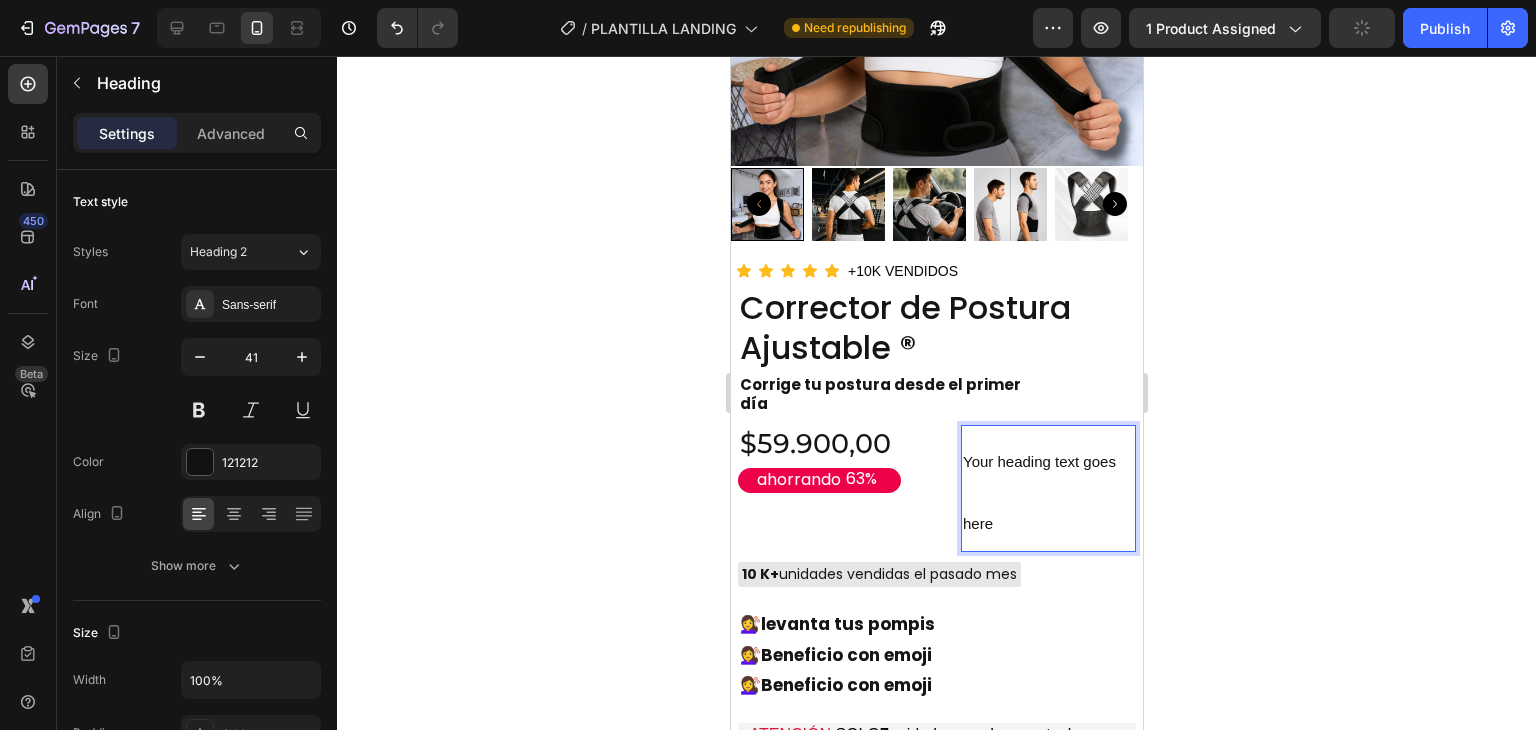 click on "Your heading text goes here" at bounding box center (1047, 488) 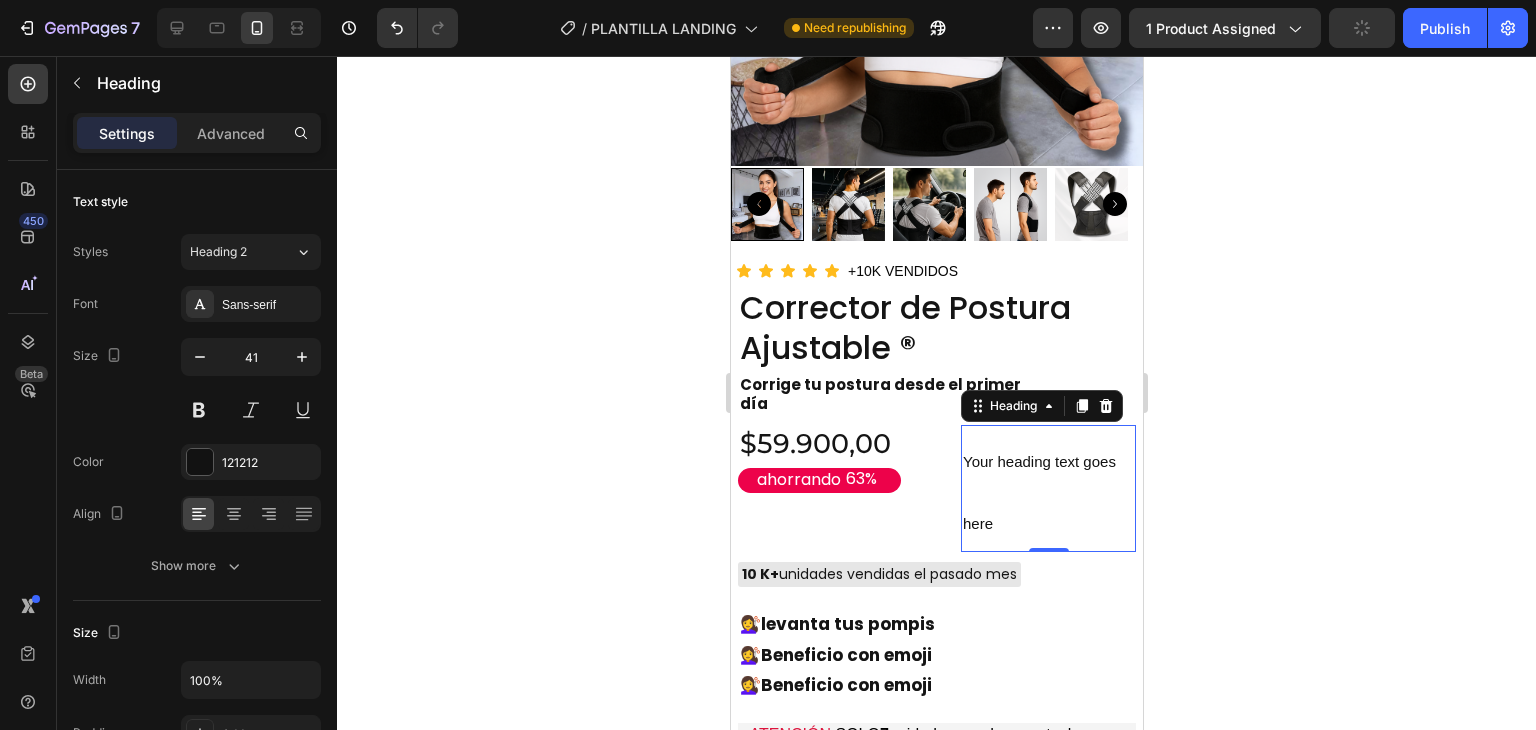 click on "Your heading text goes here" at bounding box center [1047, 488] 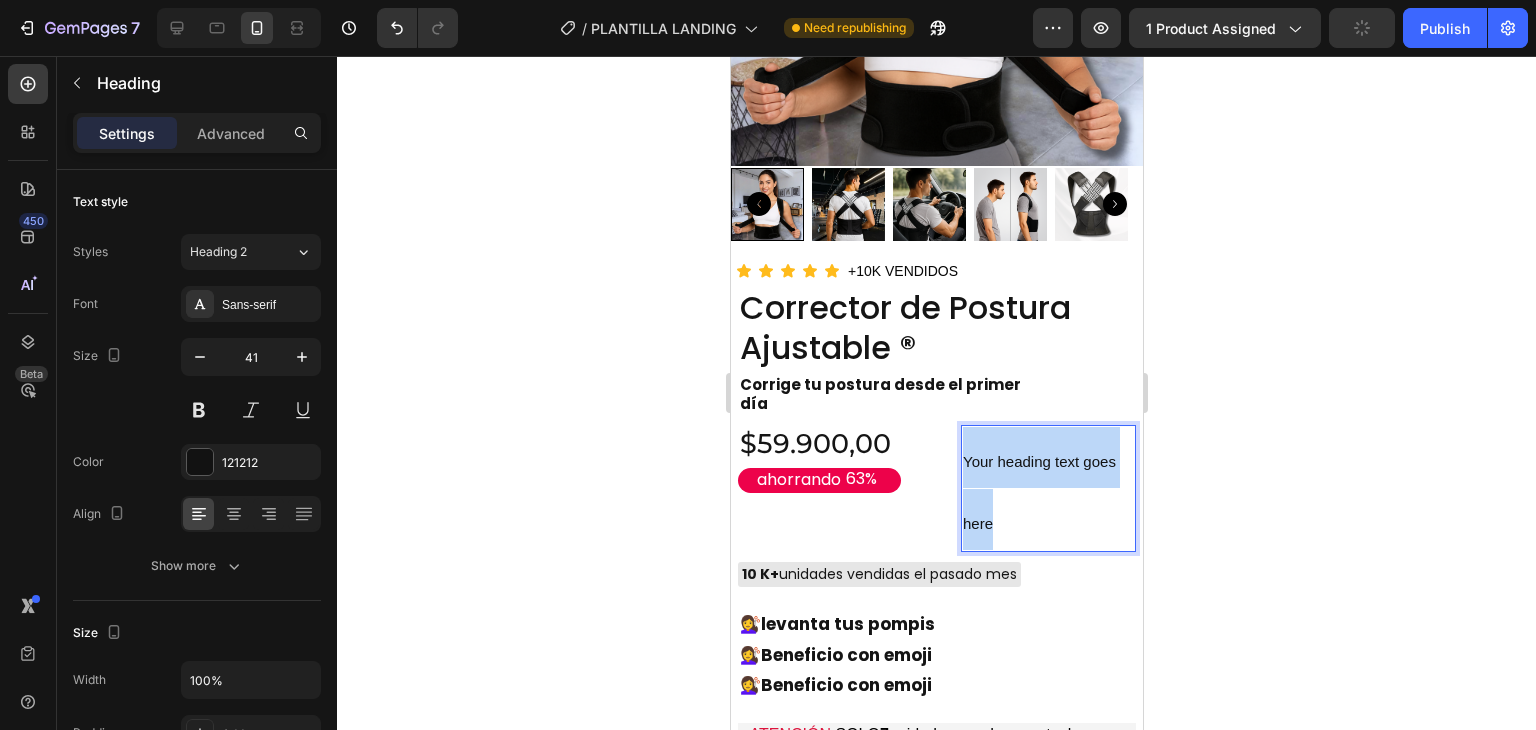 click on "Your heading text goes here" at bounding box center [1047, 488] 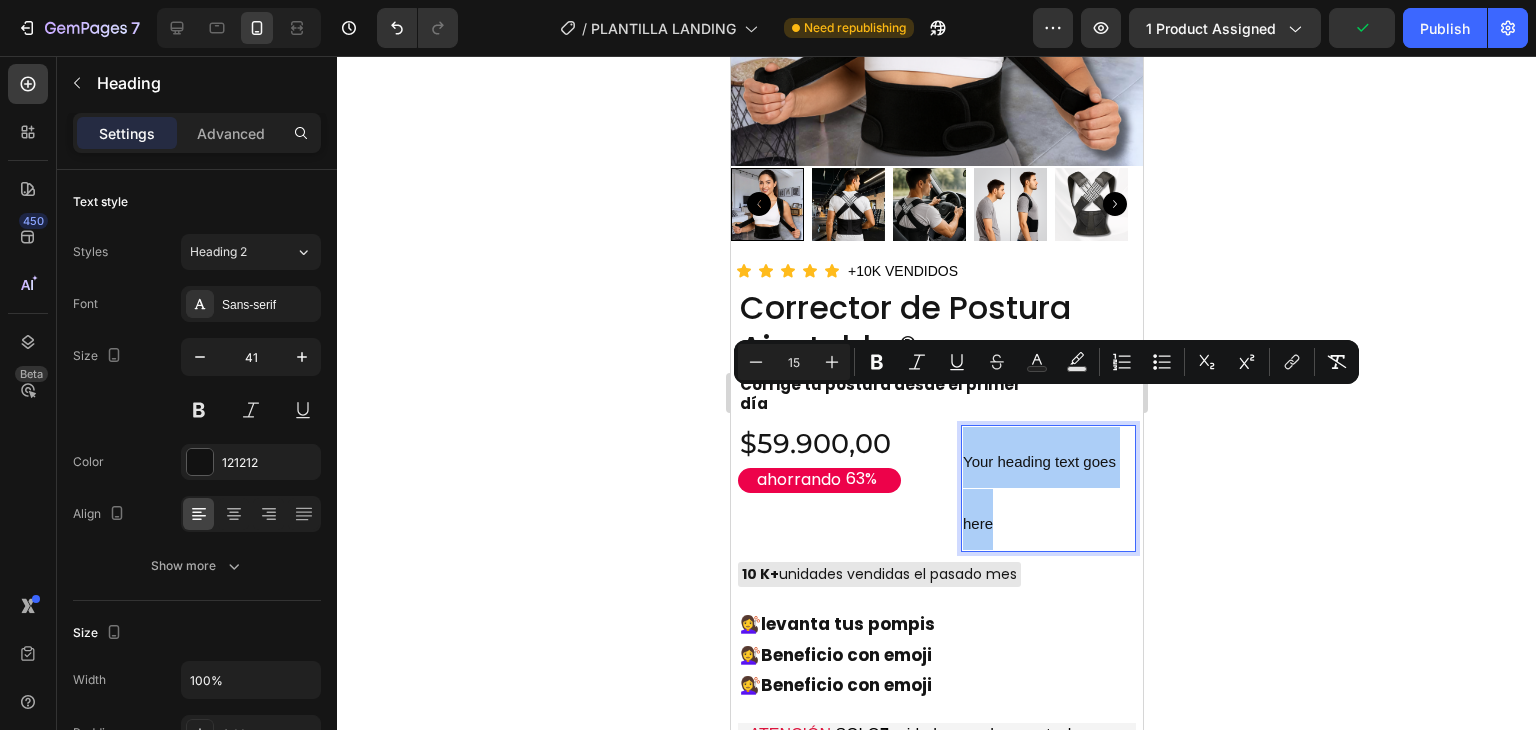 click 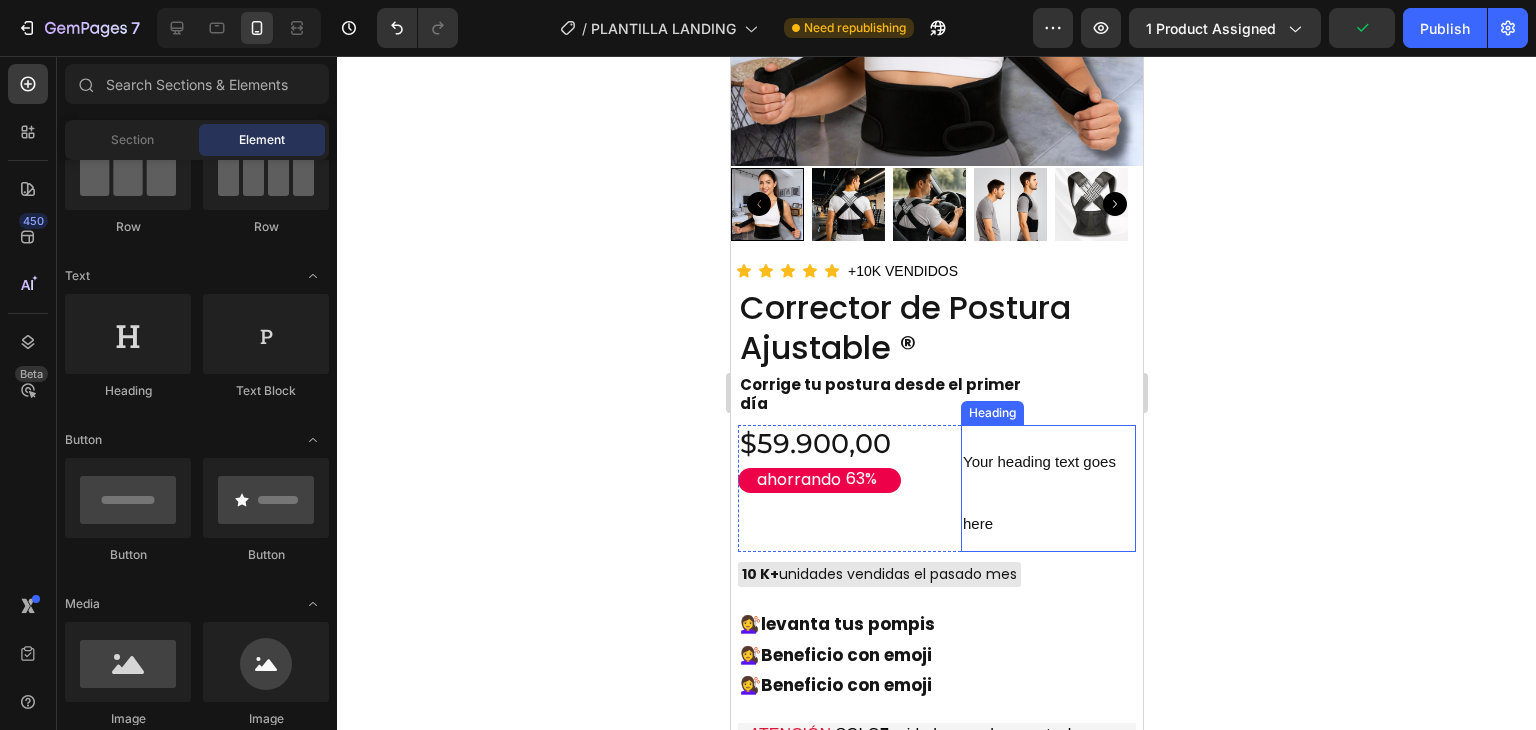 click on "⁠⁠⁠⁠⁠⁠⁠ Your heading text goes here" at bounding box center (1047, 488) 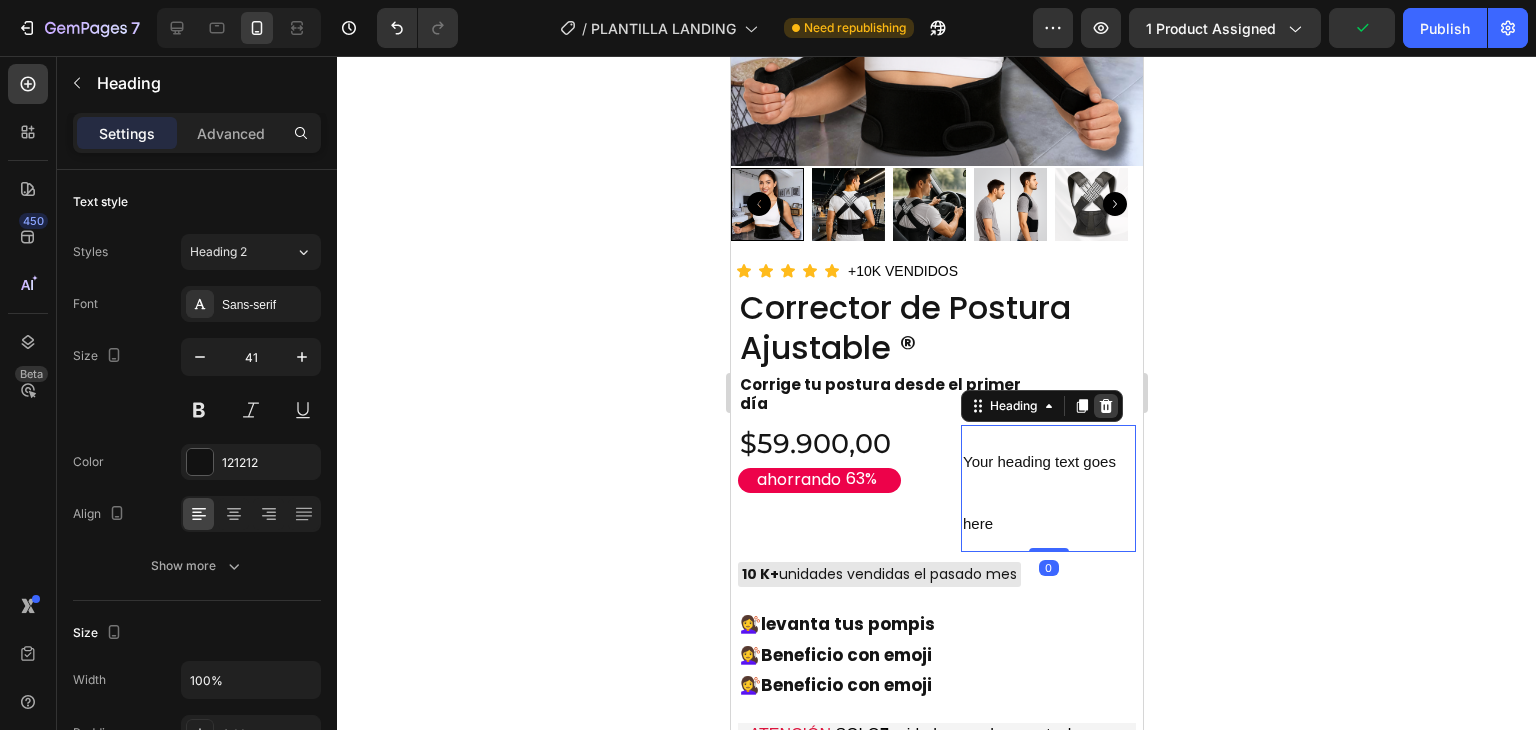 click 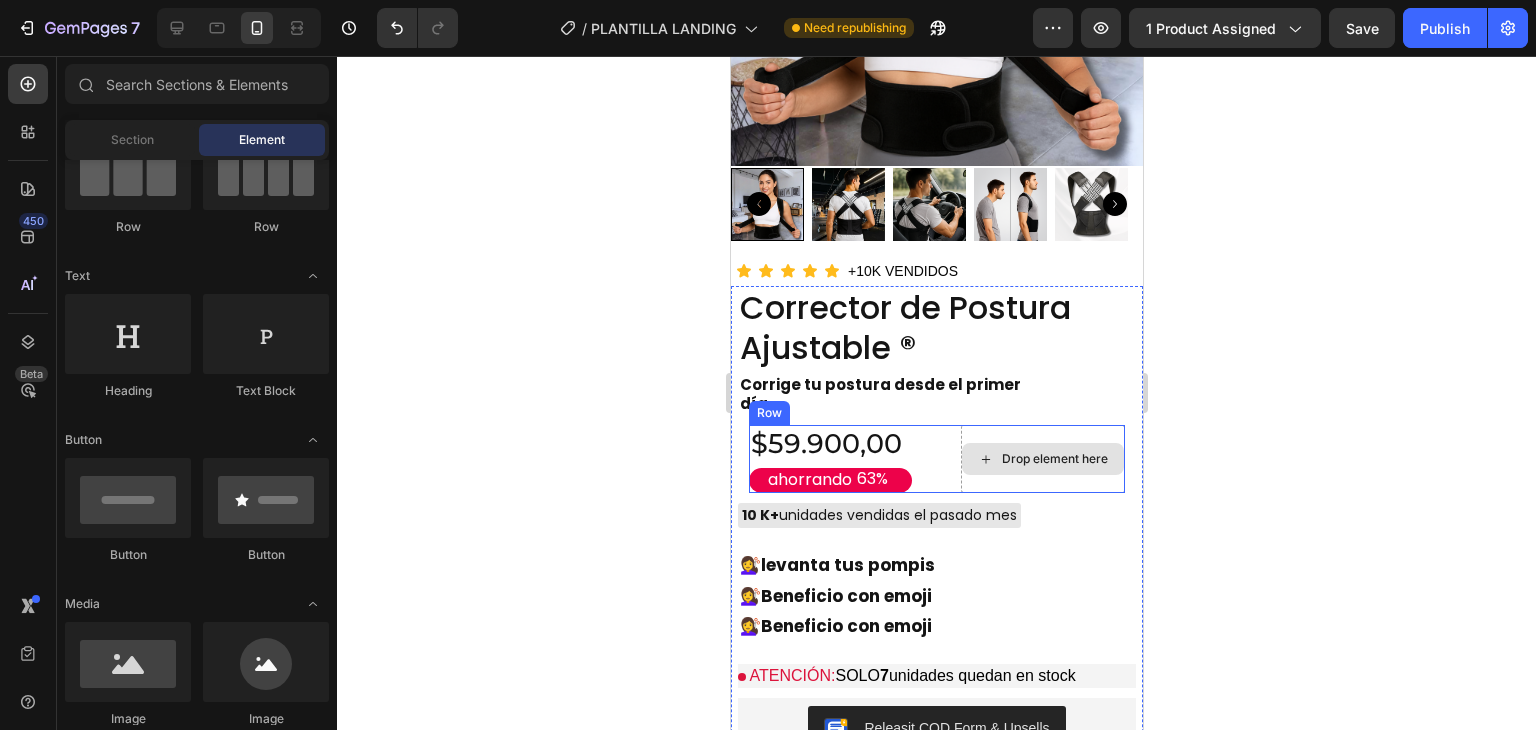 click on "Drop element here" at bounding box center [1042, 459] 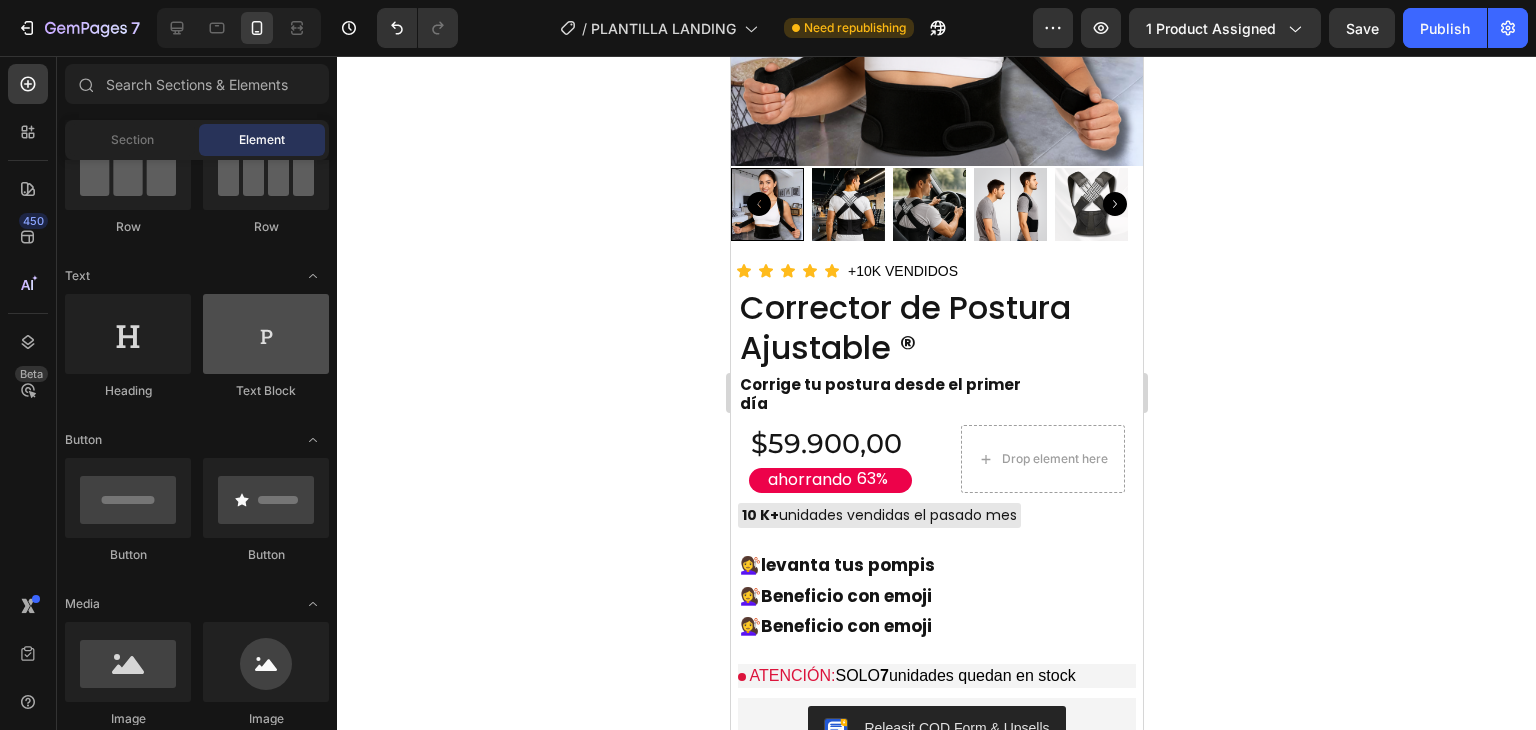 click at bounding box center [266, 334] 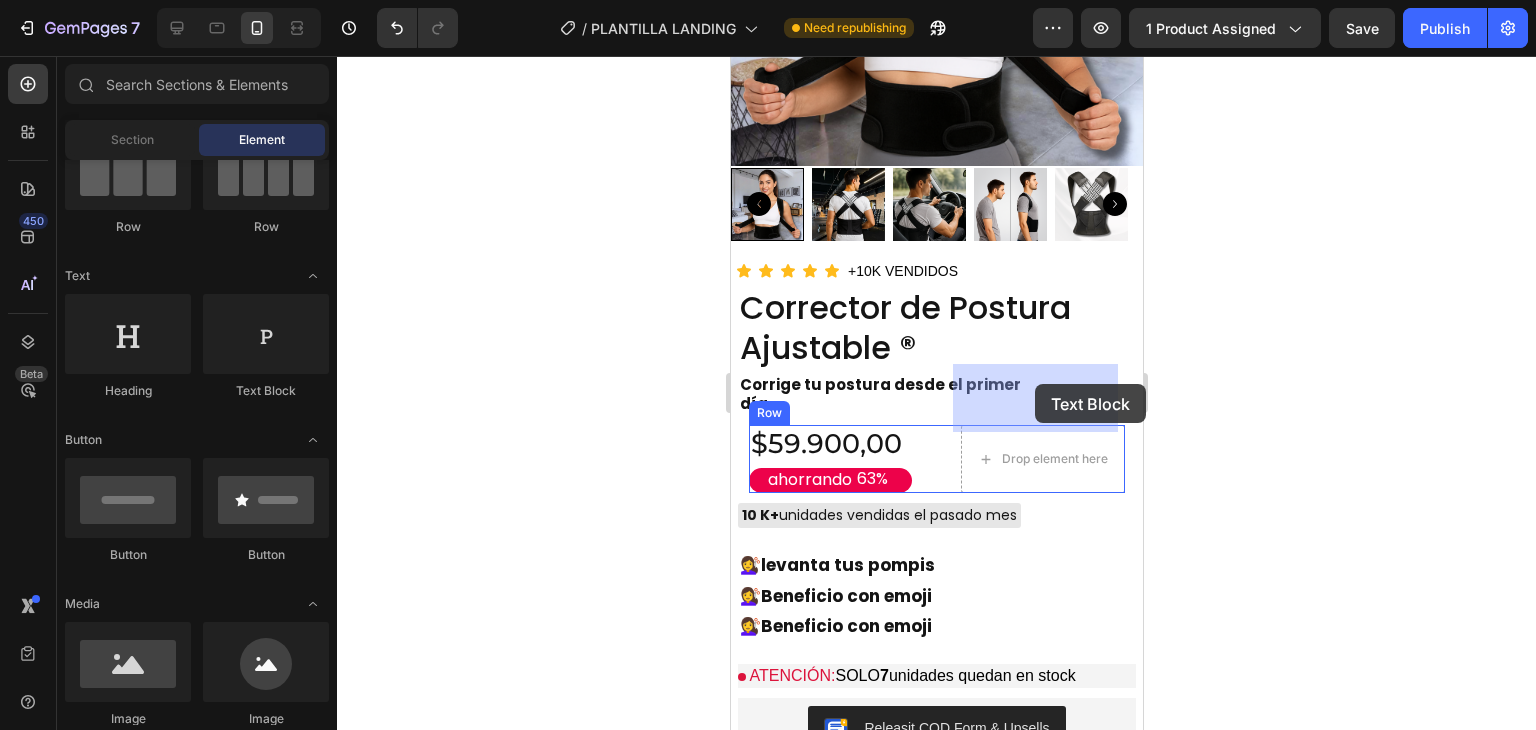 drag, startPoint x: 993, startPoint y: 393, endPoint x: 1037, endPoint y: 453, distance: 74.404305 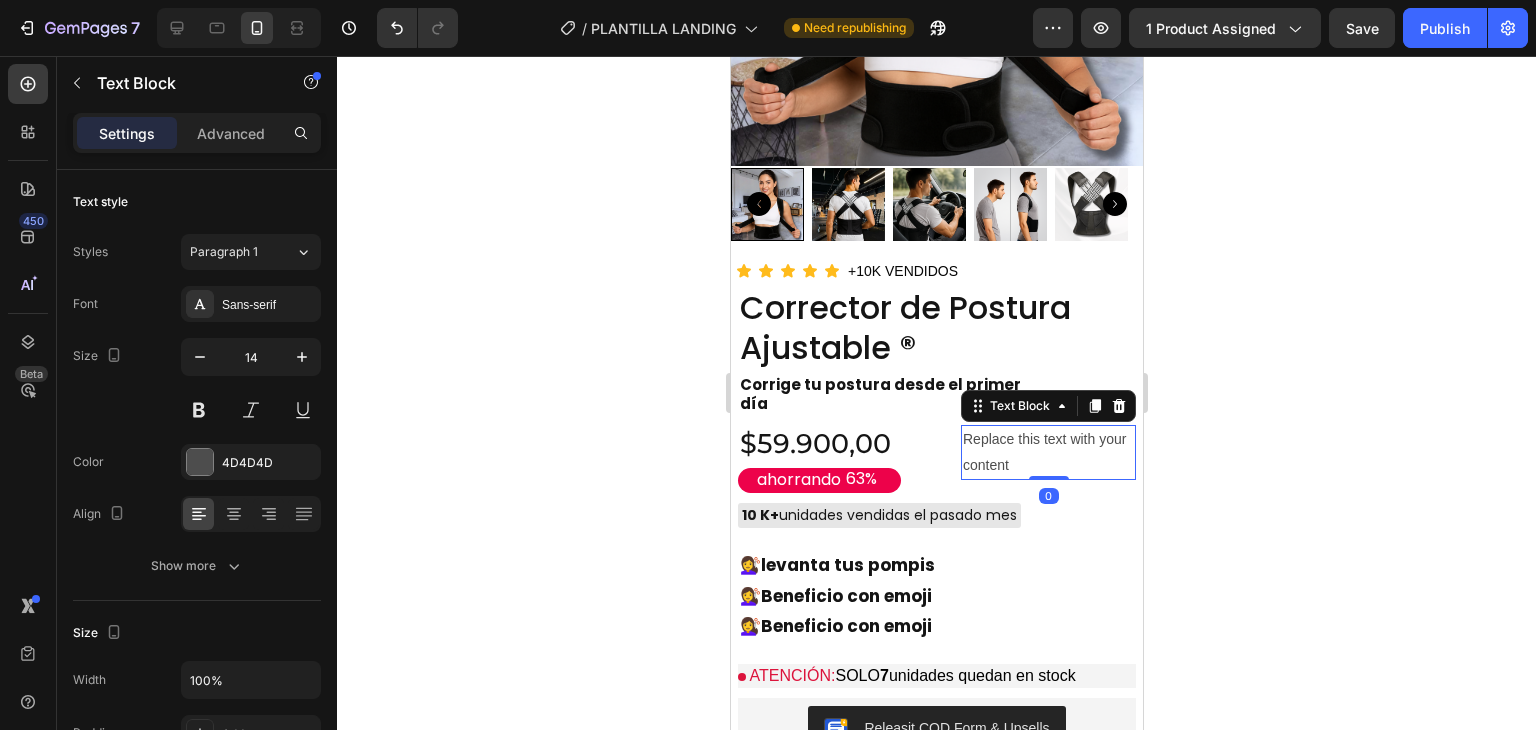 click on "Replace this text with your content" at bounding box center [1047, 452] 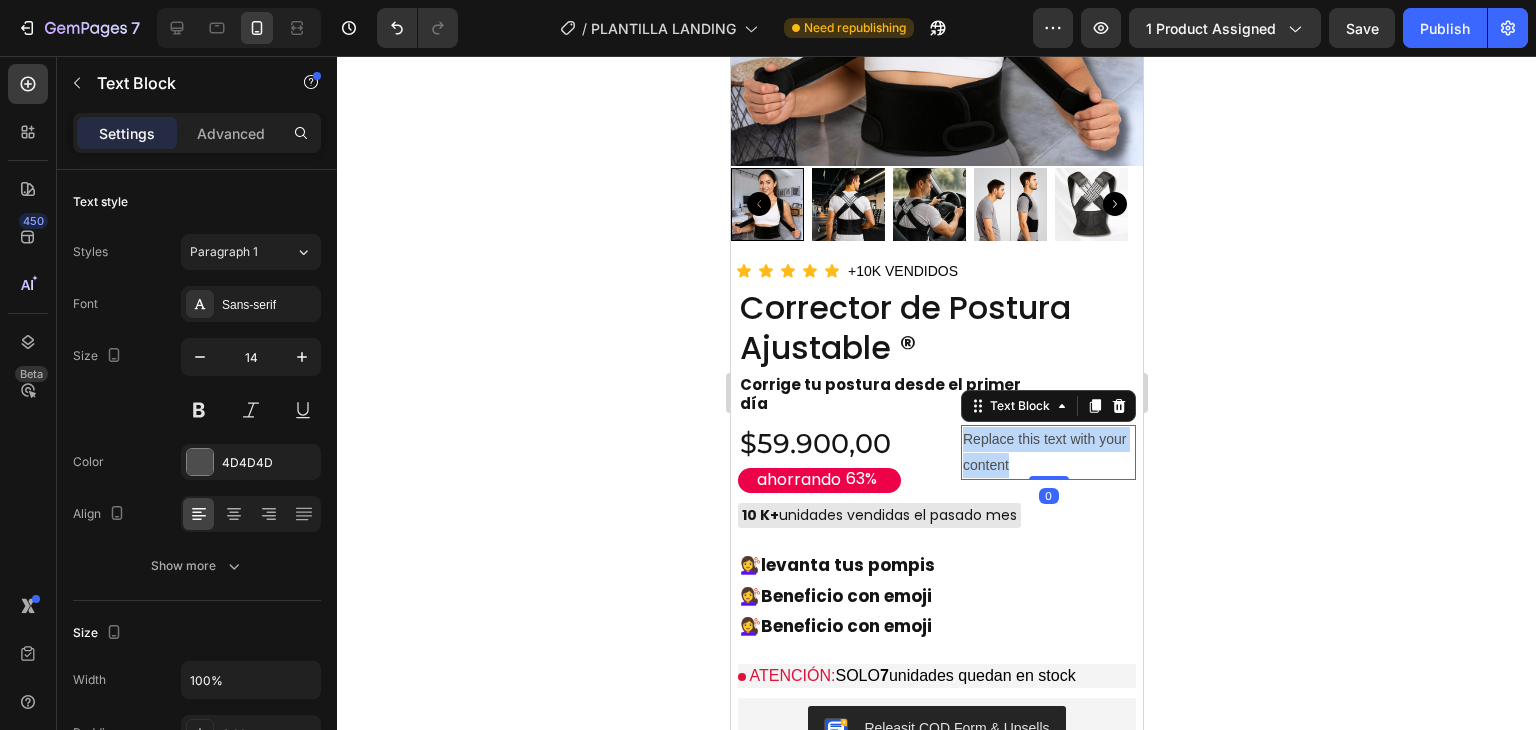 click on "Replace this text with your content" at bounding box center (1047, 452) 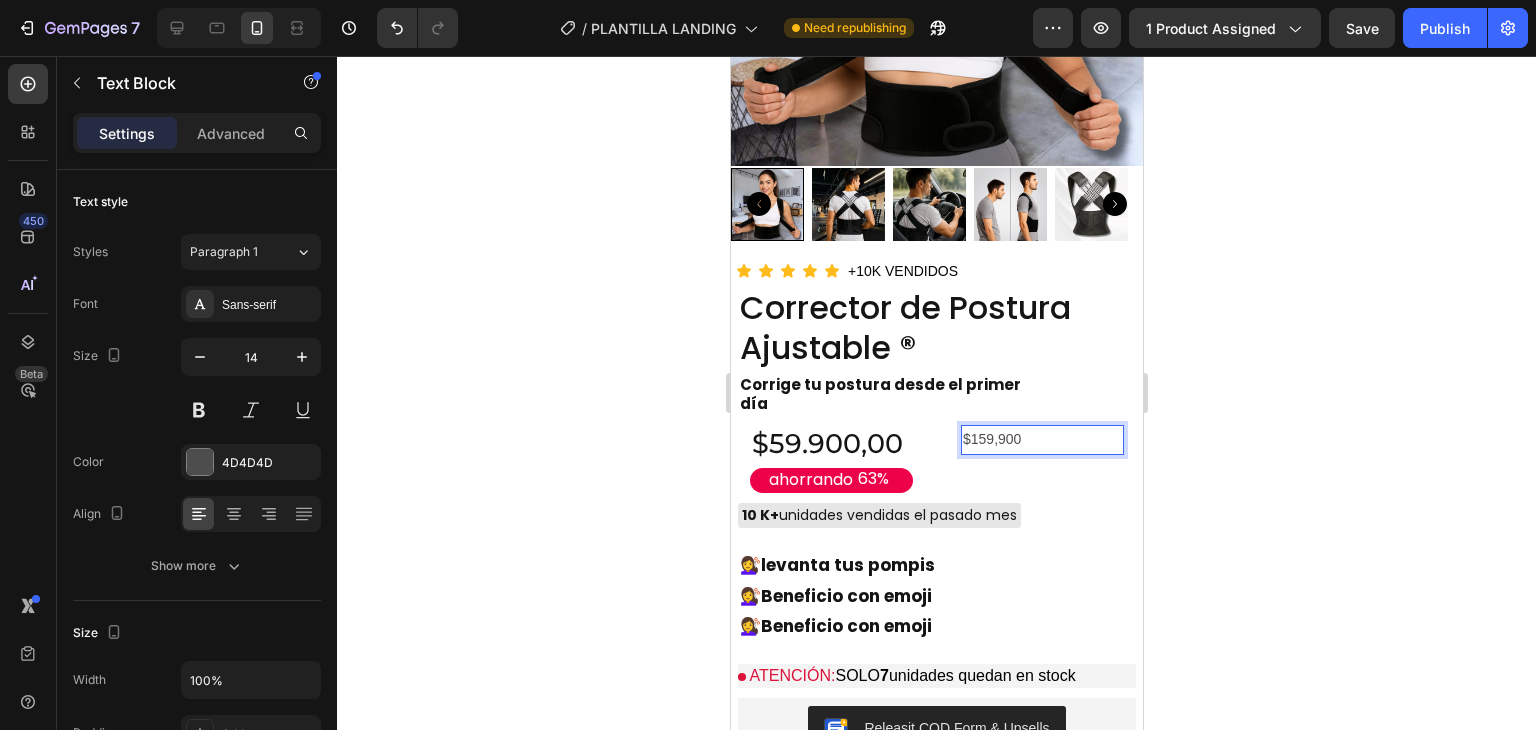 click 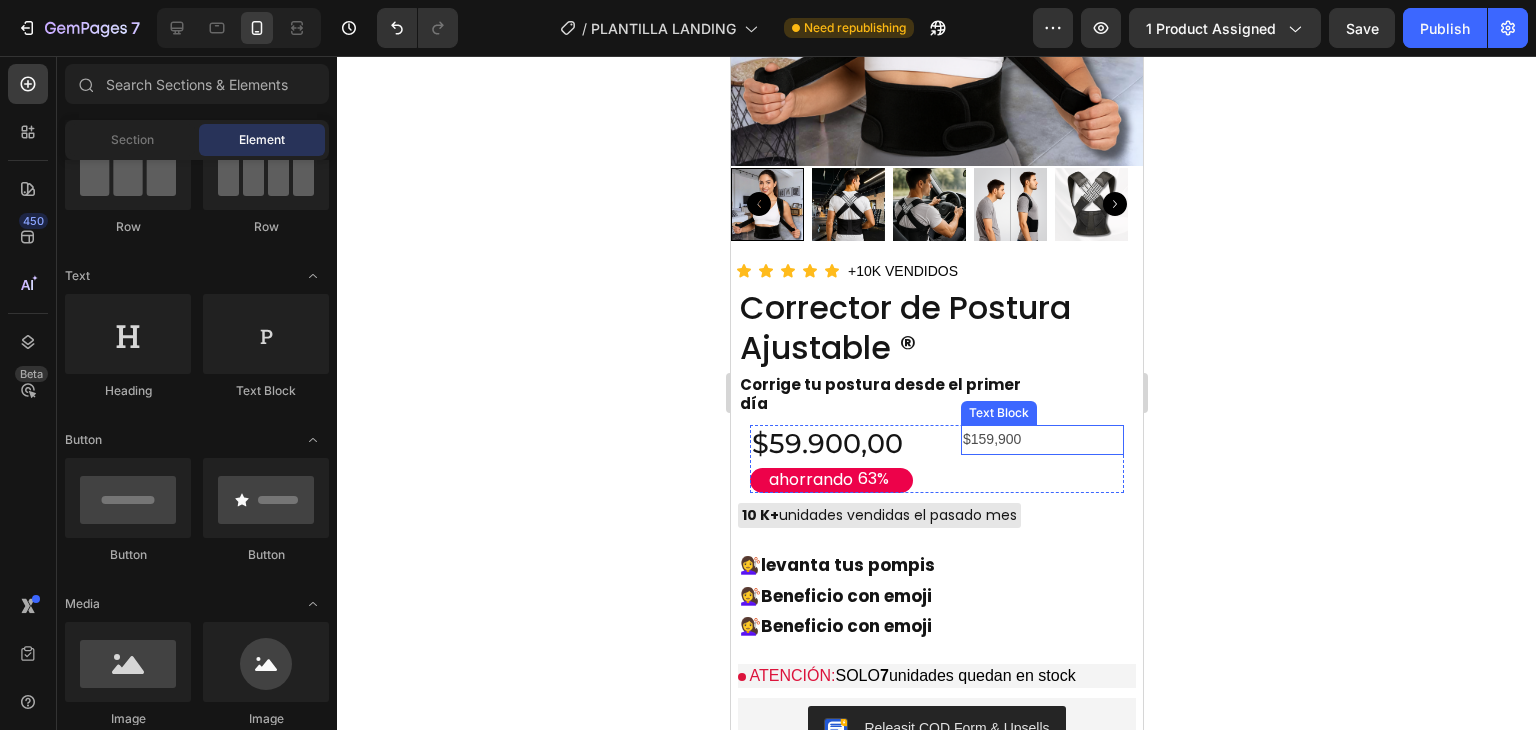 click on "$159,900" at bounding box center [1041, 439] 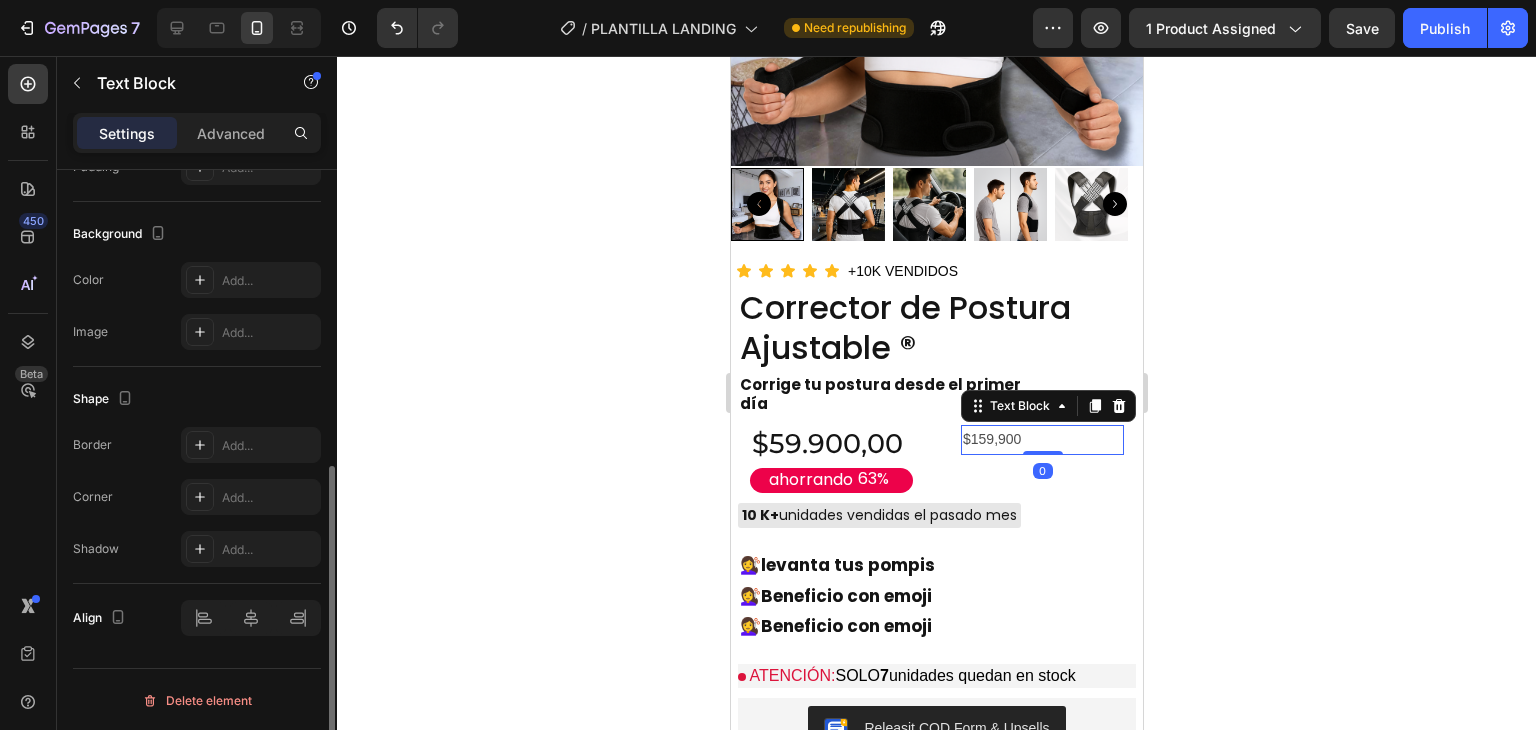 scroll, scrollTop: 166, scrollLeft: 0, axis: vertical 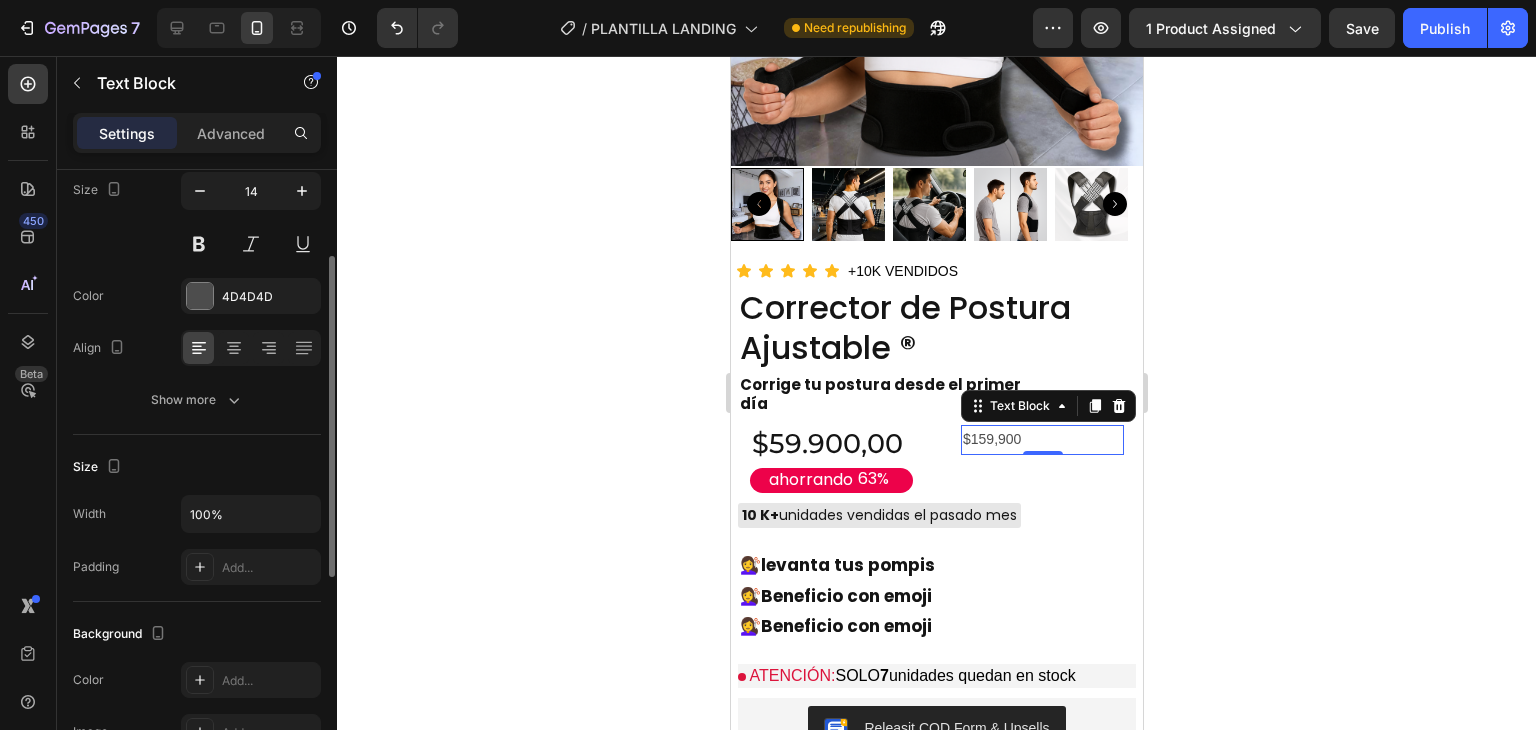 click on "Advanced" at bounding box center (231, 133) 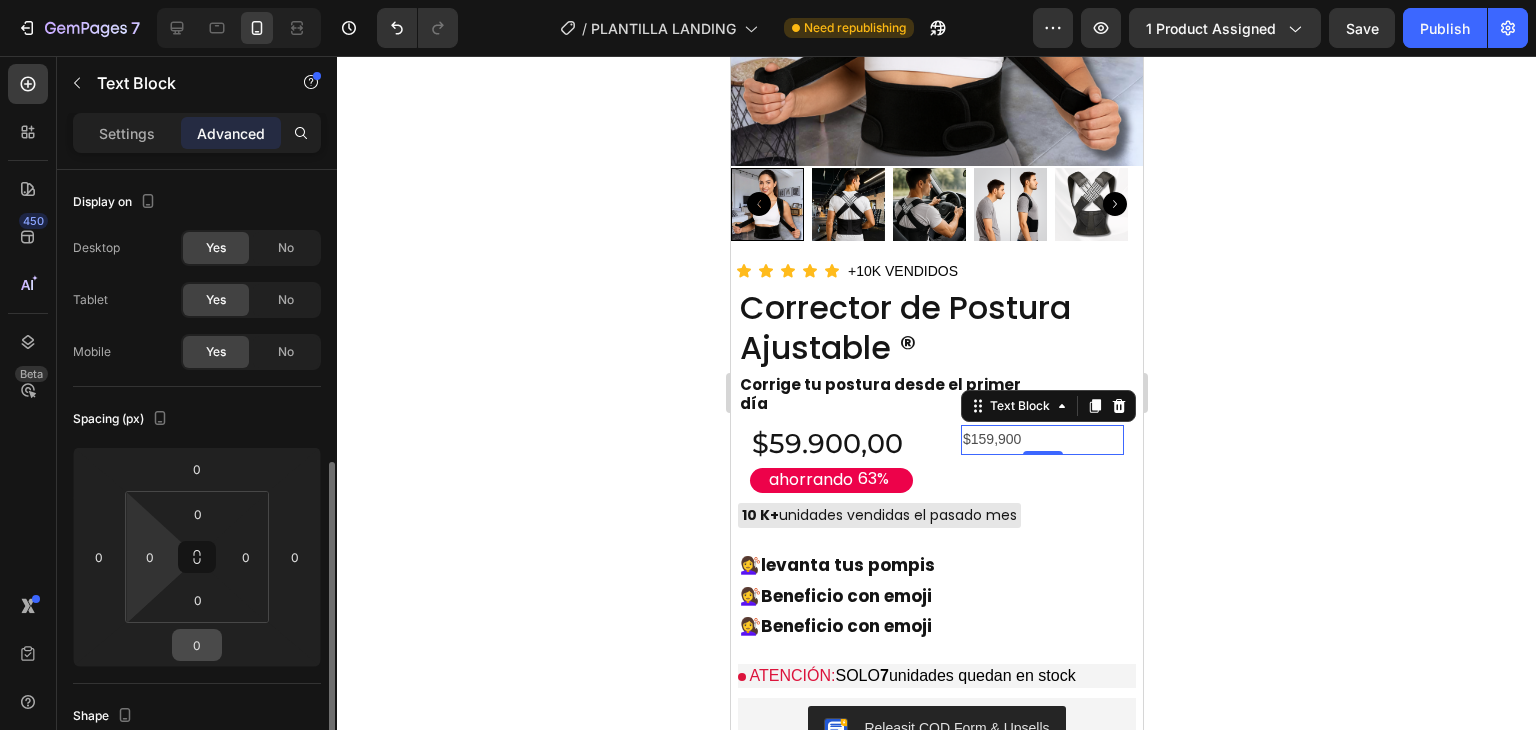 scroll, scrollTop: 300, scrollLeft: 0, axis: vertical 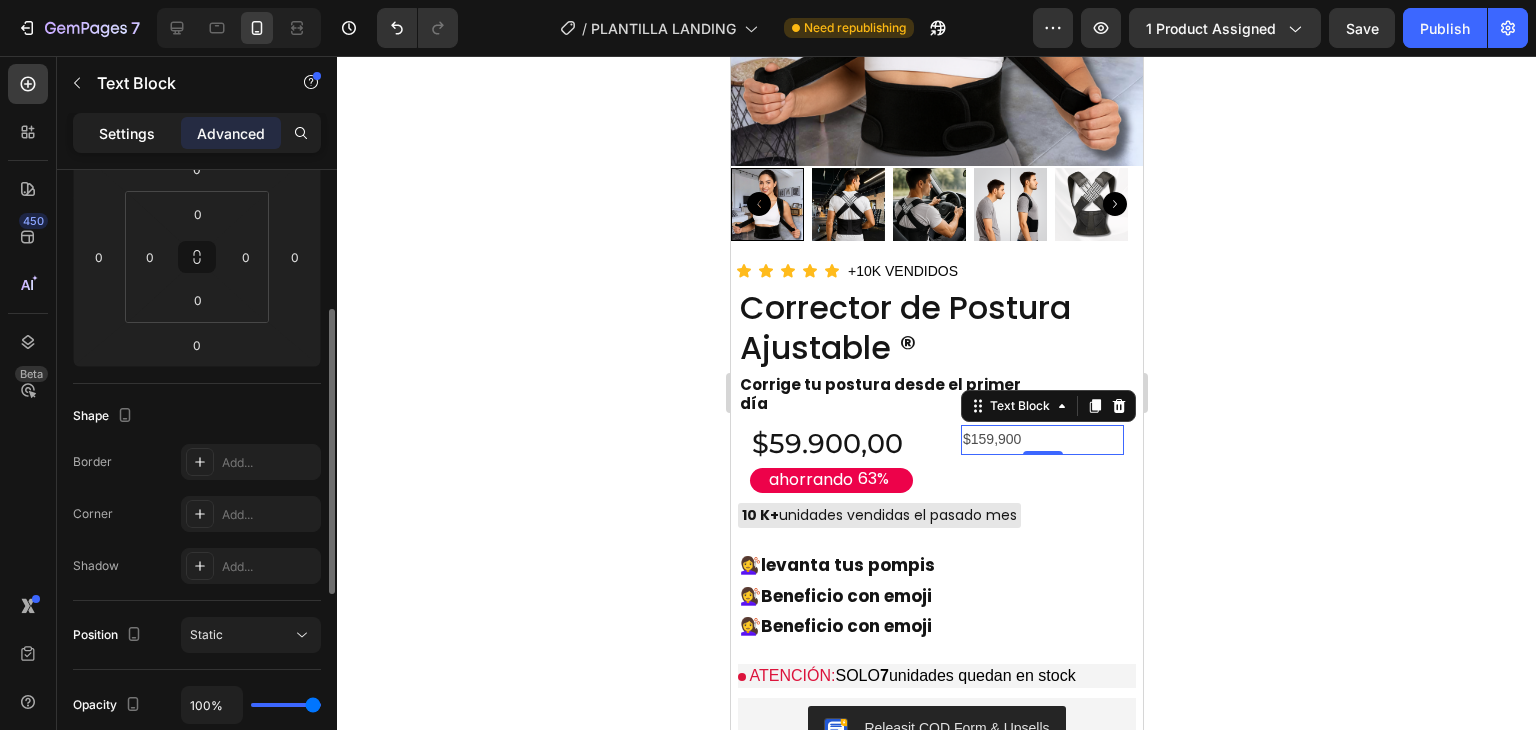 click on "Settings" 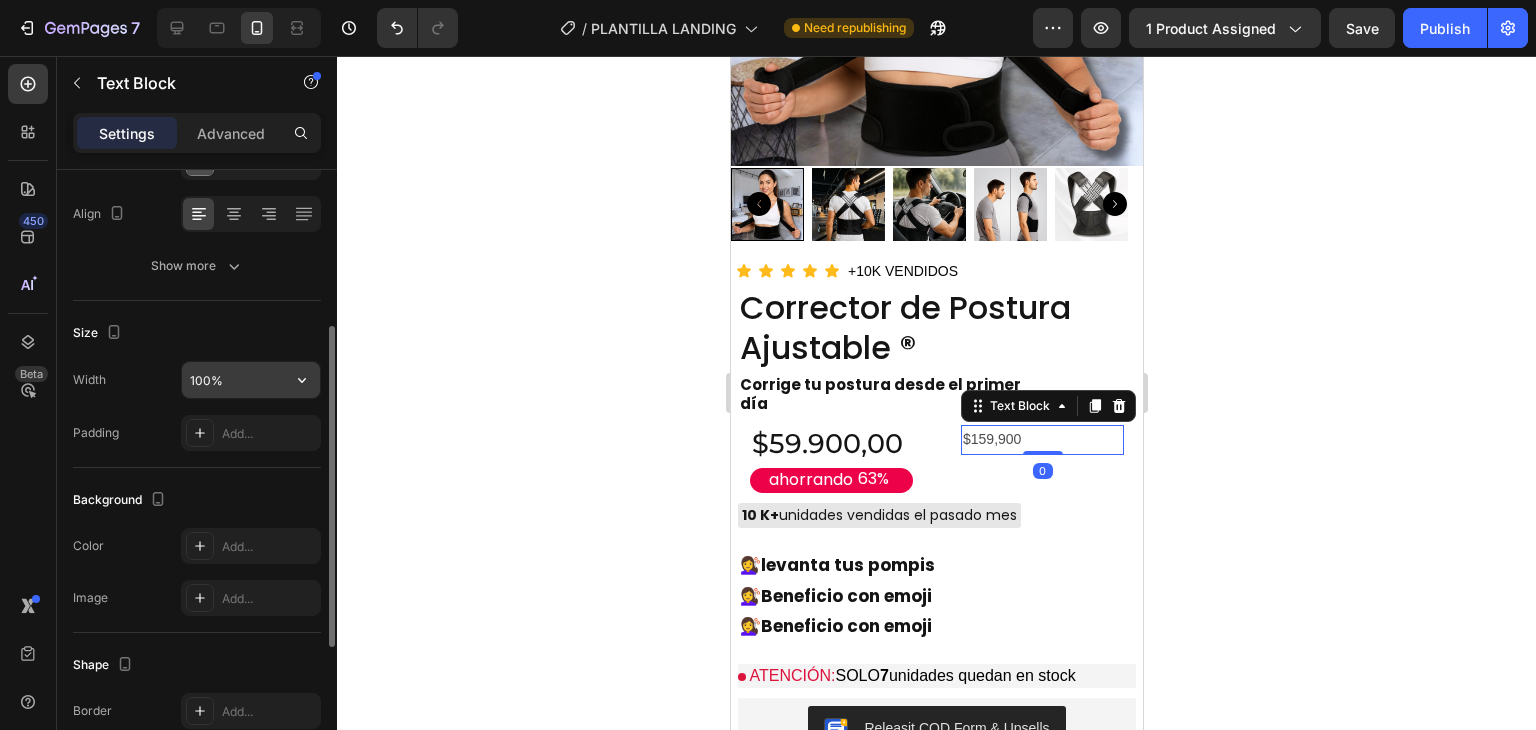 scroll, scrollTop: 0, scrollLeft: 0, axis: both 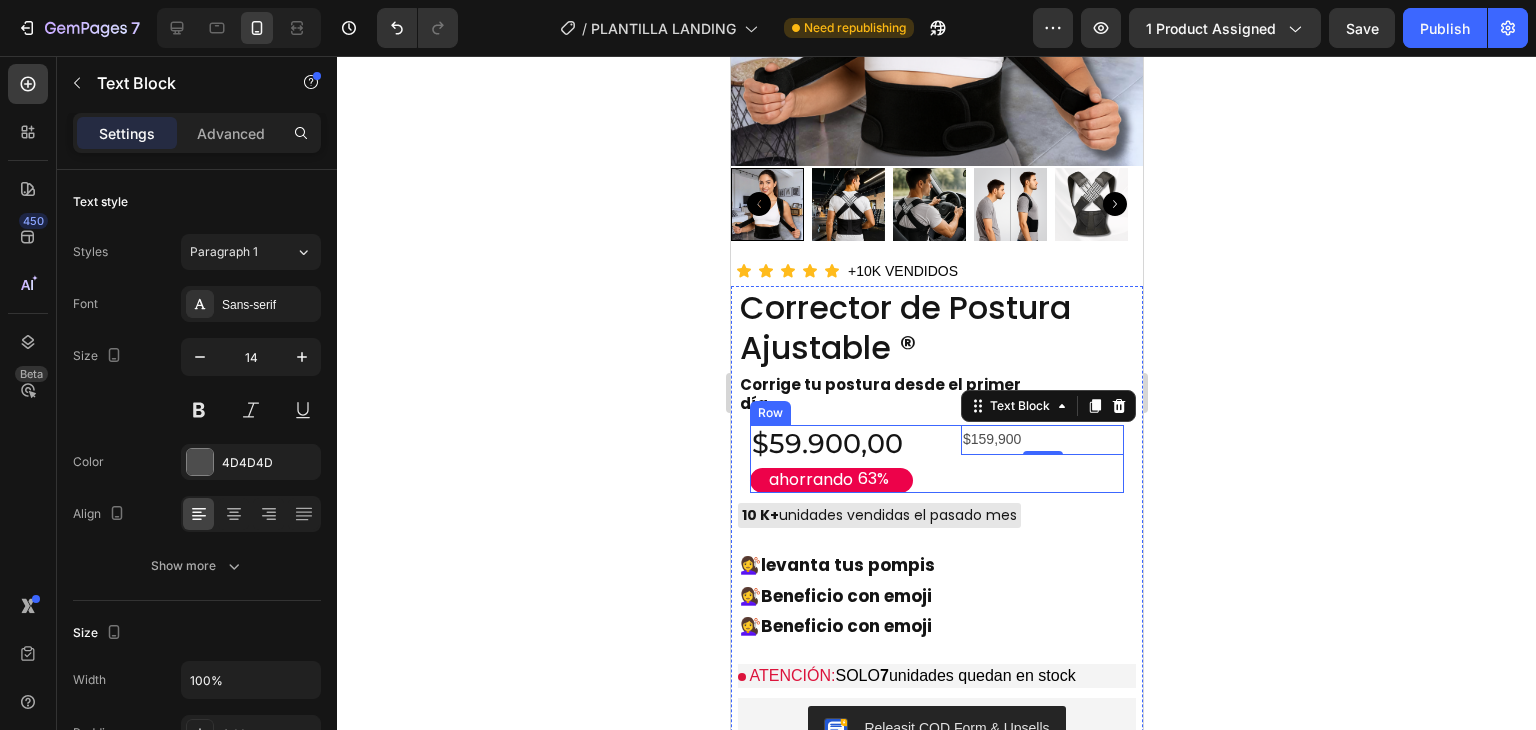click on "$59.900,00" at bounding box center [830, 444] 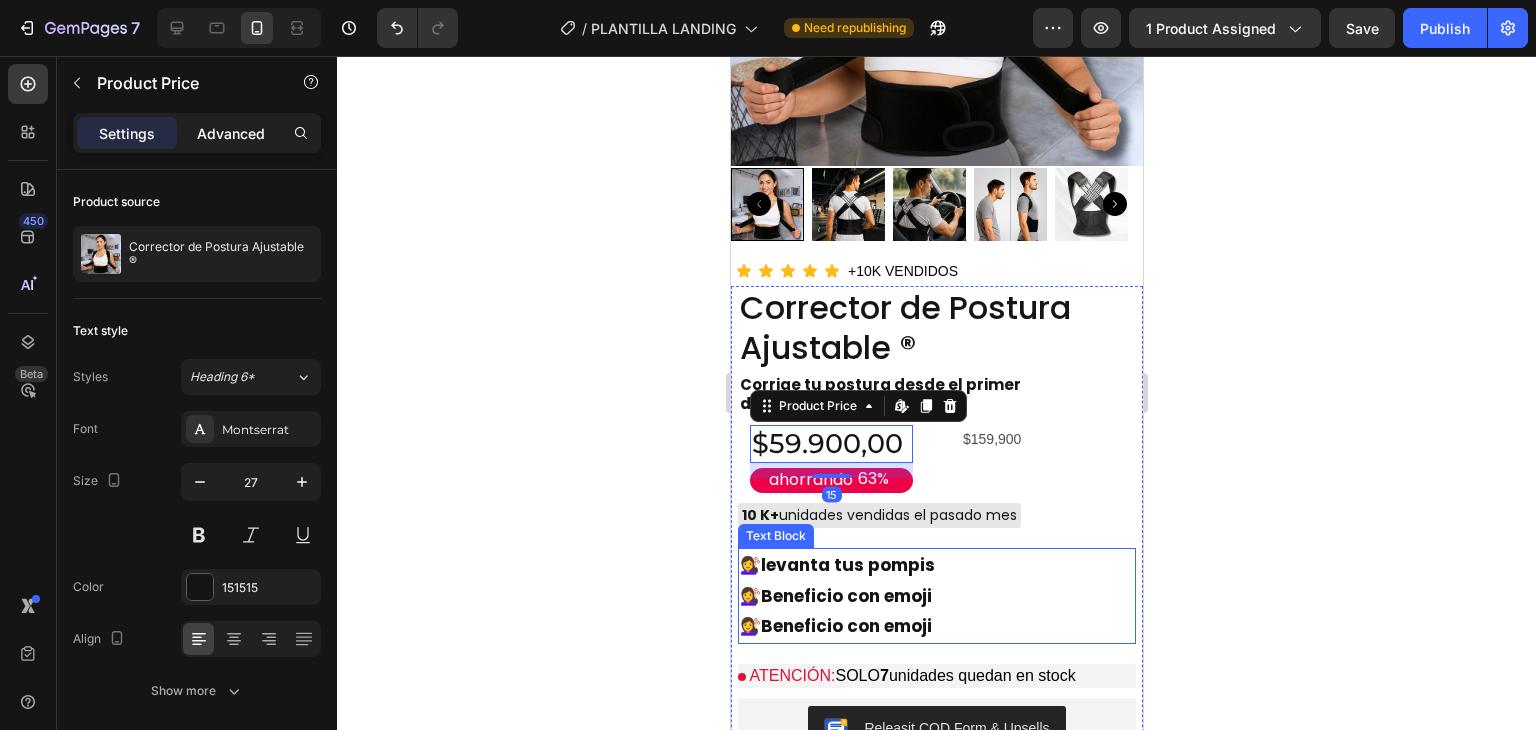 click on "Advanced" at bounding box center (231, 133) 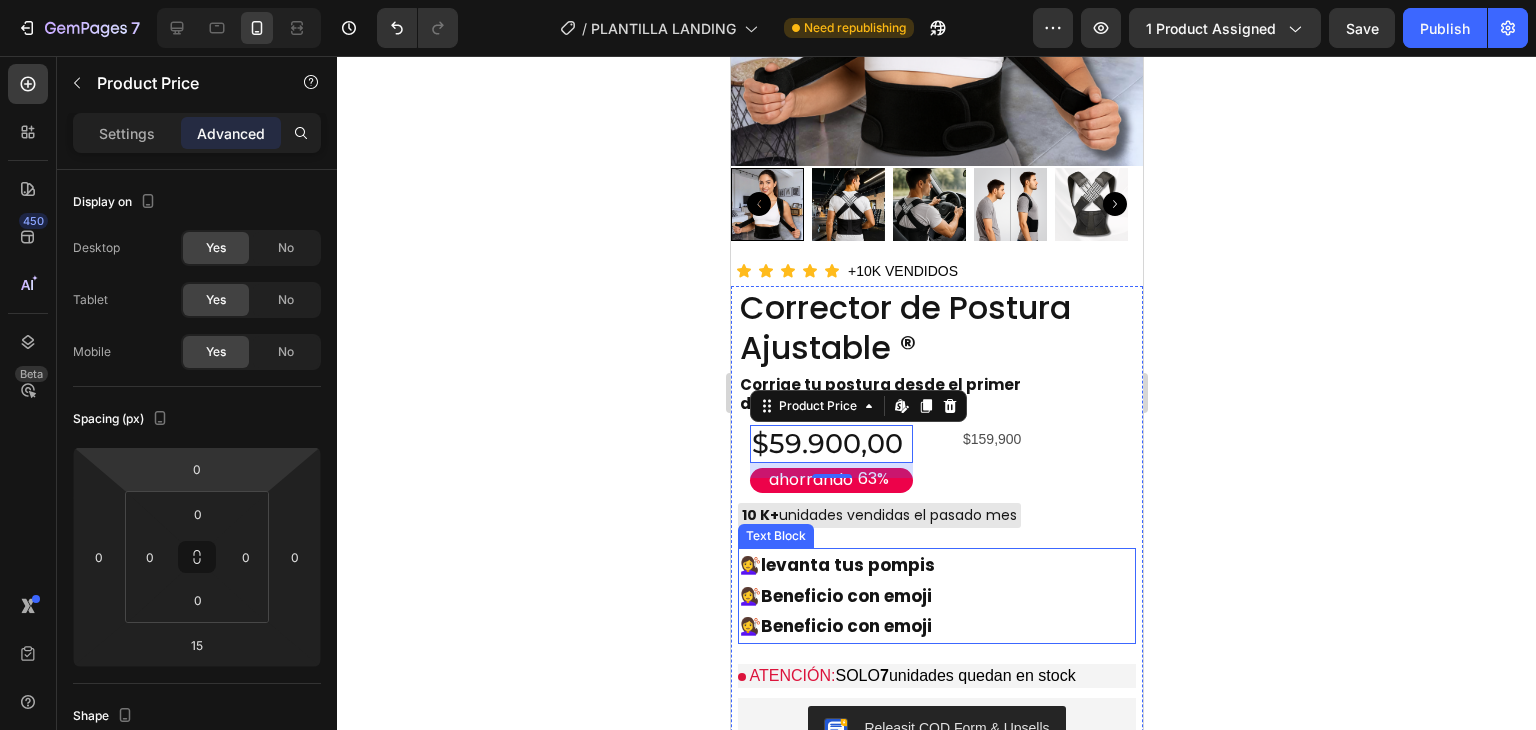 click on "Settings" at bounding box center [127, 133] 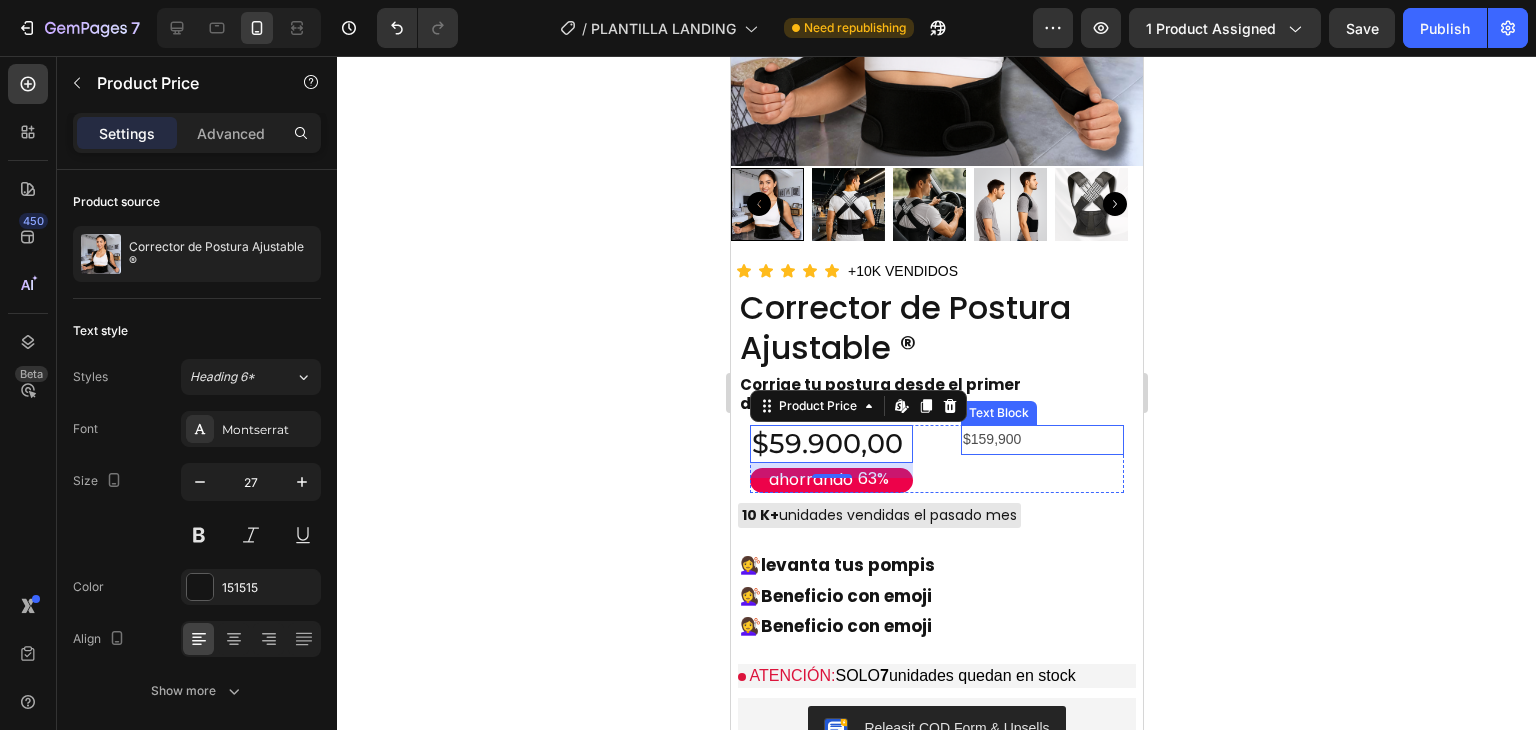 click on "$159,900" at bounding box center (1041, 439) 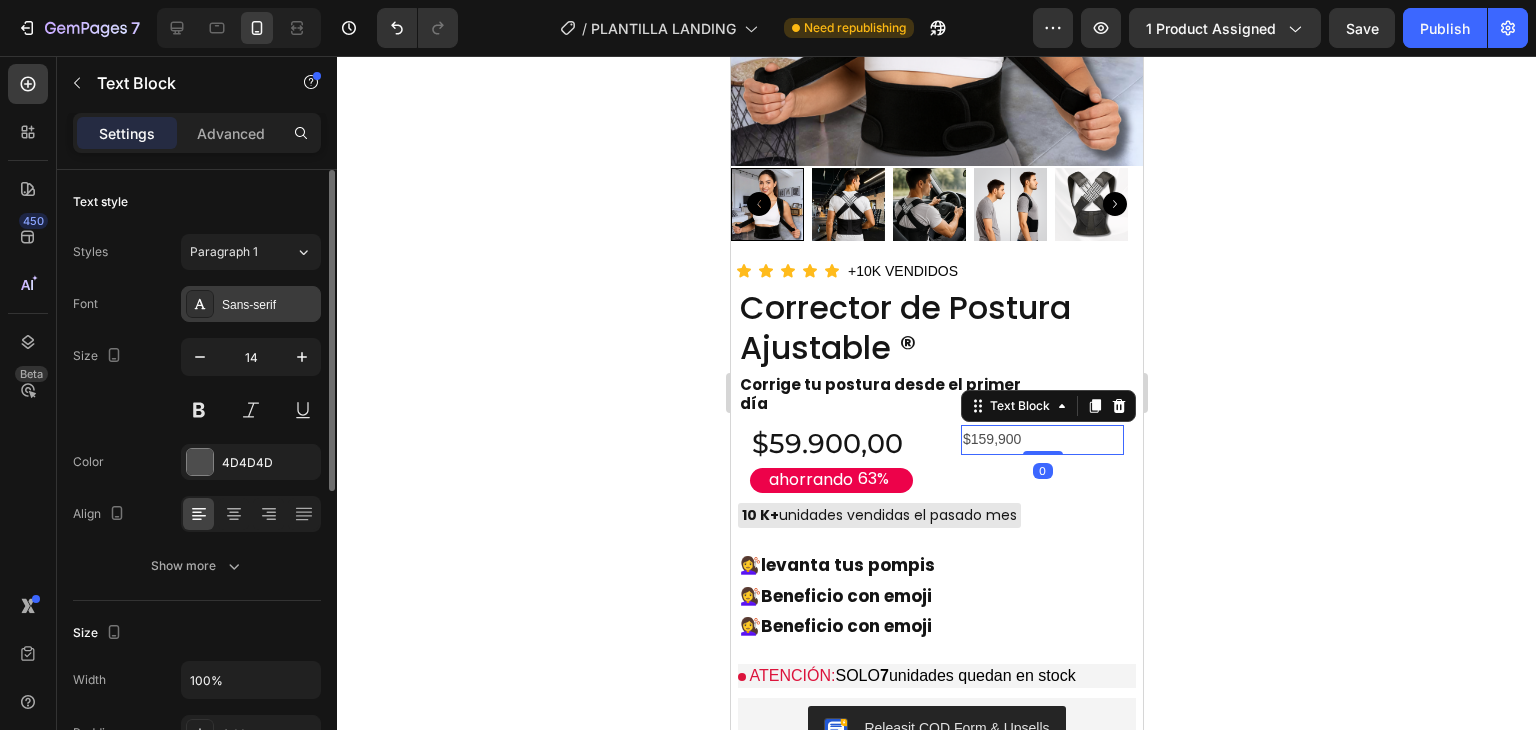 click on "Sans-serif" at bounding box center [269, 305] 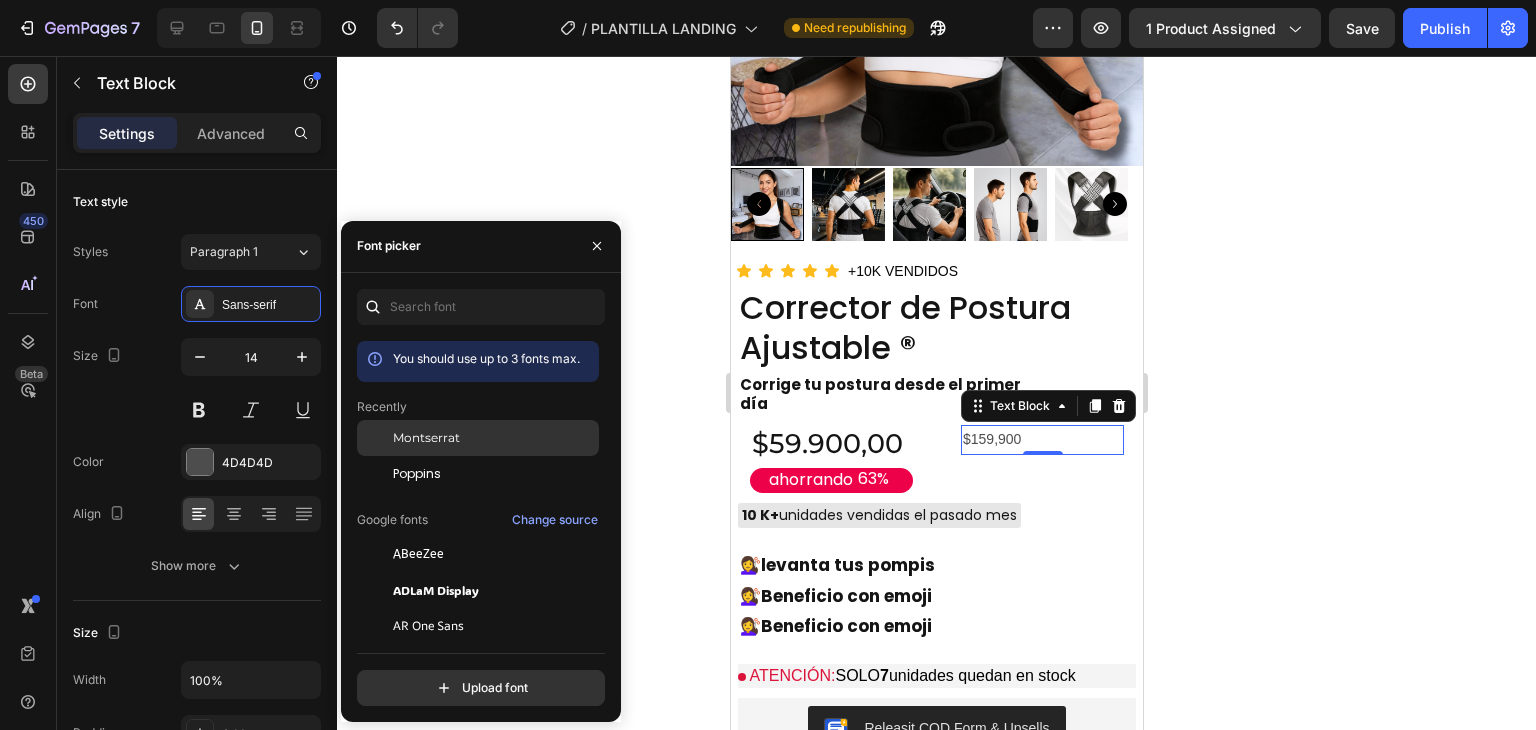 drag, startPoint x: 475, startPoint y: 437, endPoint x: 472, endPoint y: 449, distance: 12.369317 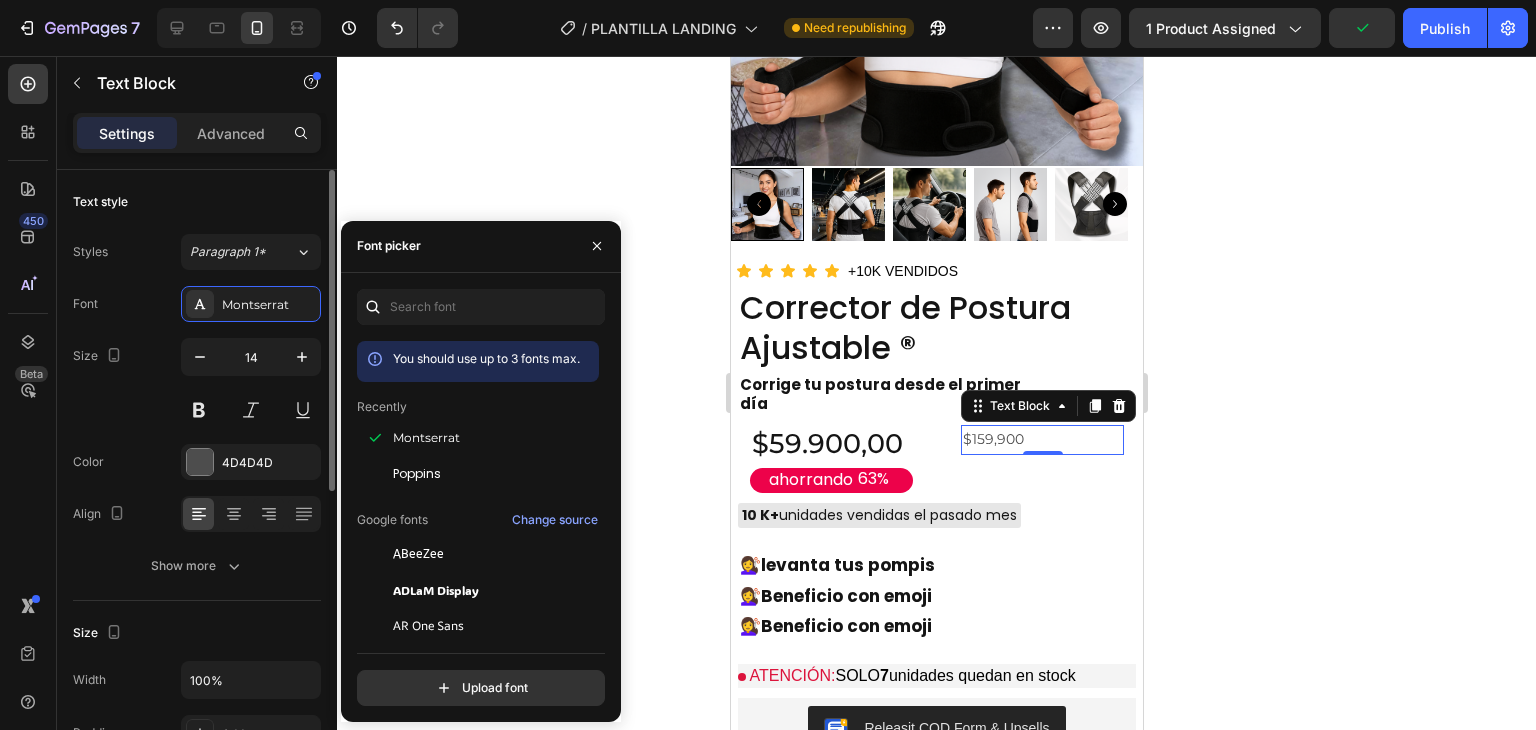 click on "Size 14" at bounding box center (197, 383) 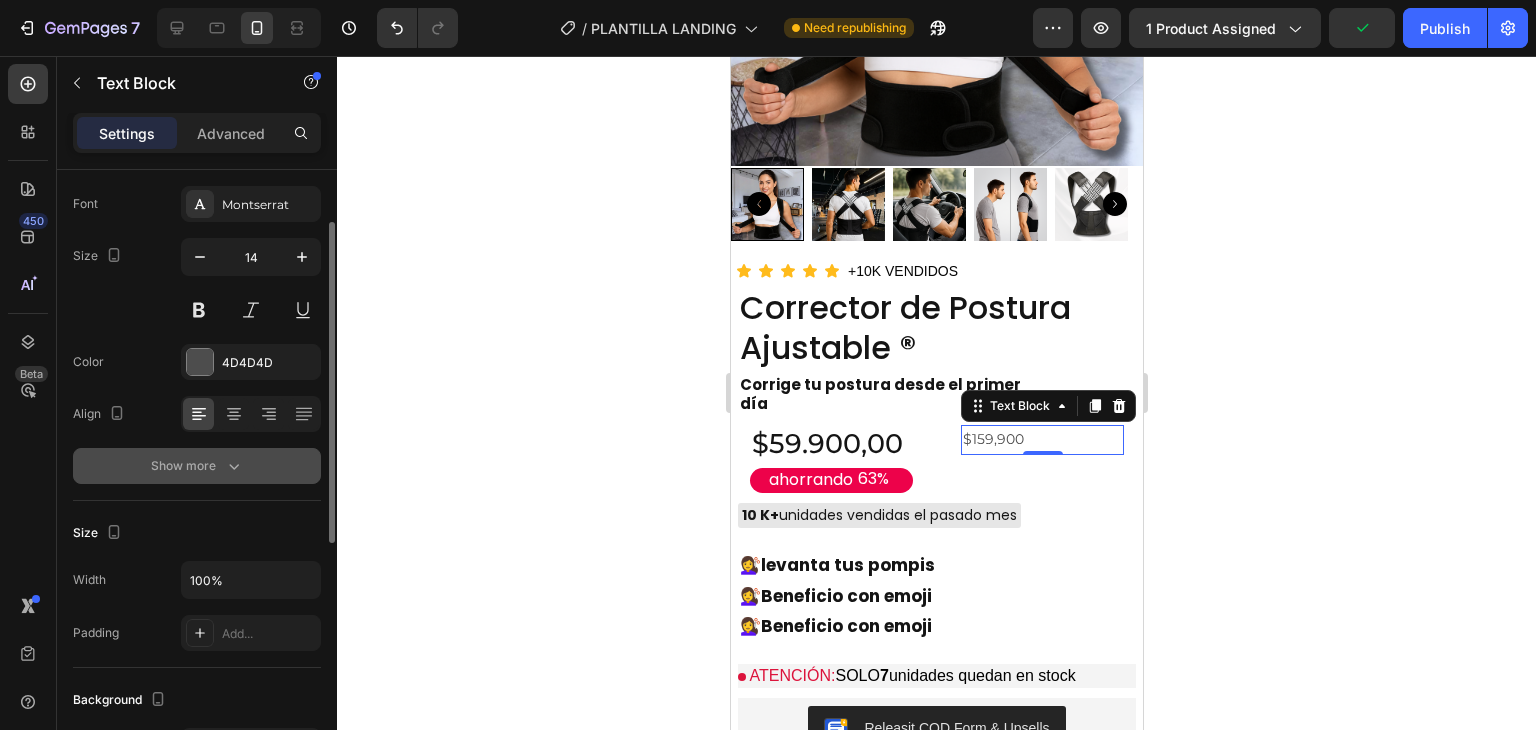 click 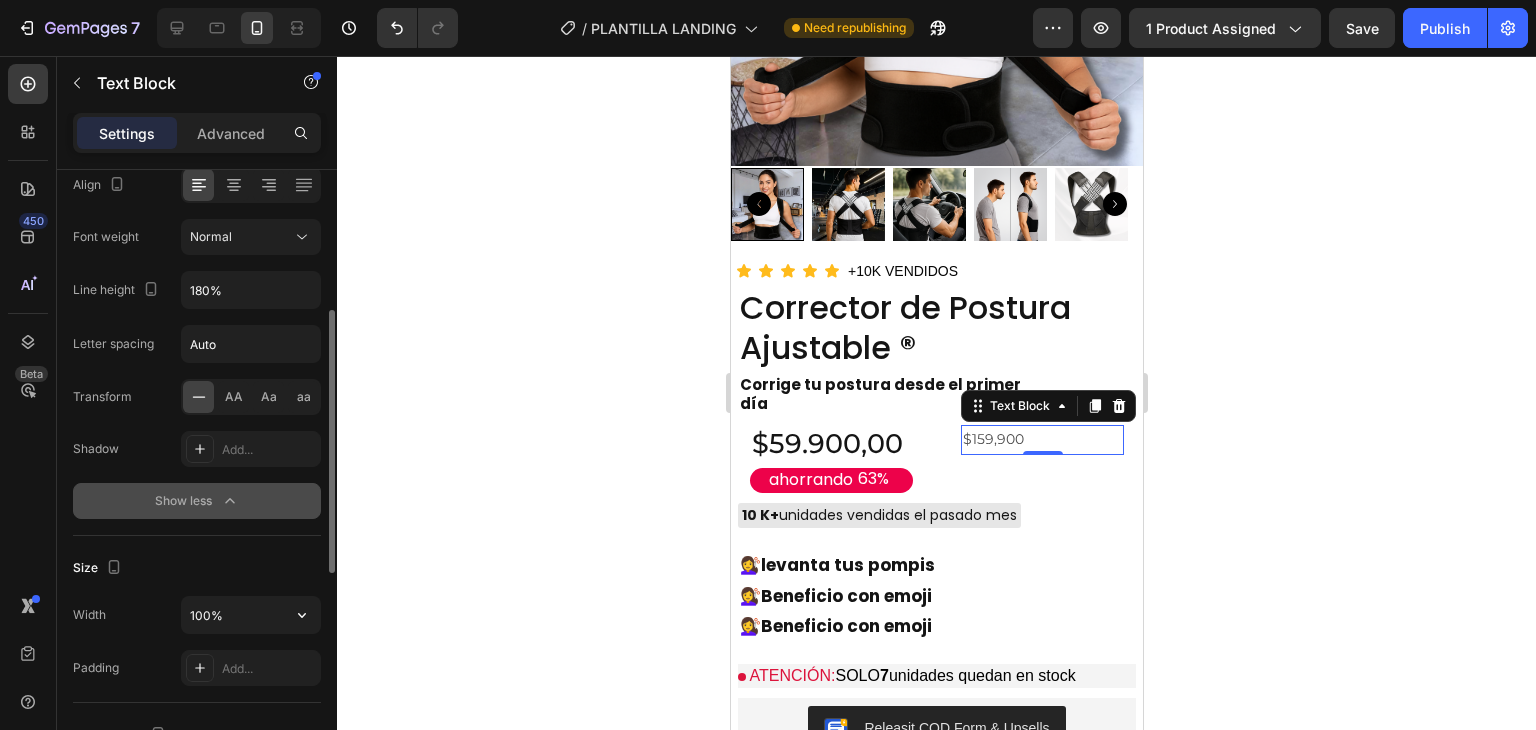 scroll, scrollTop: 0, scrollLeft: 0, axis: both 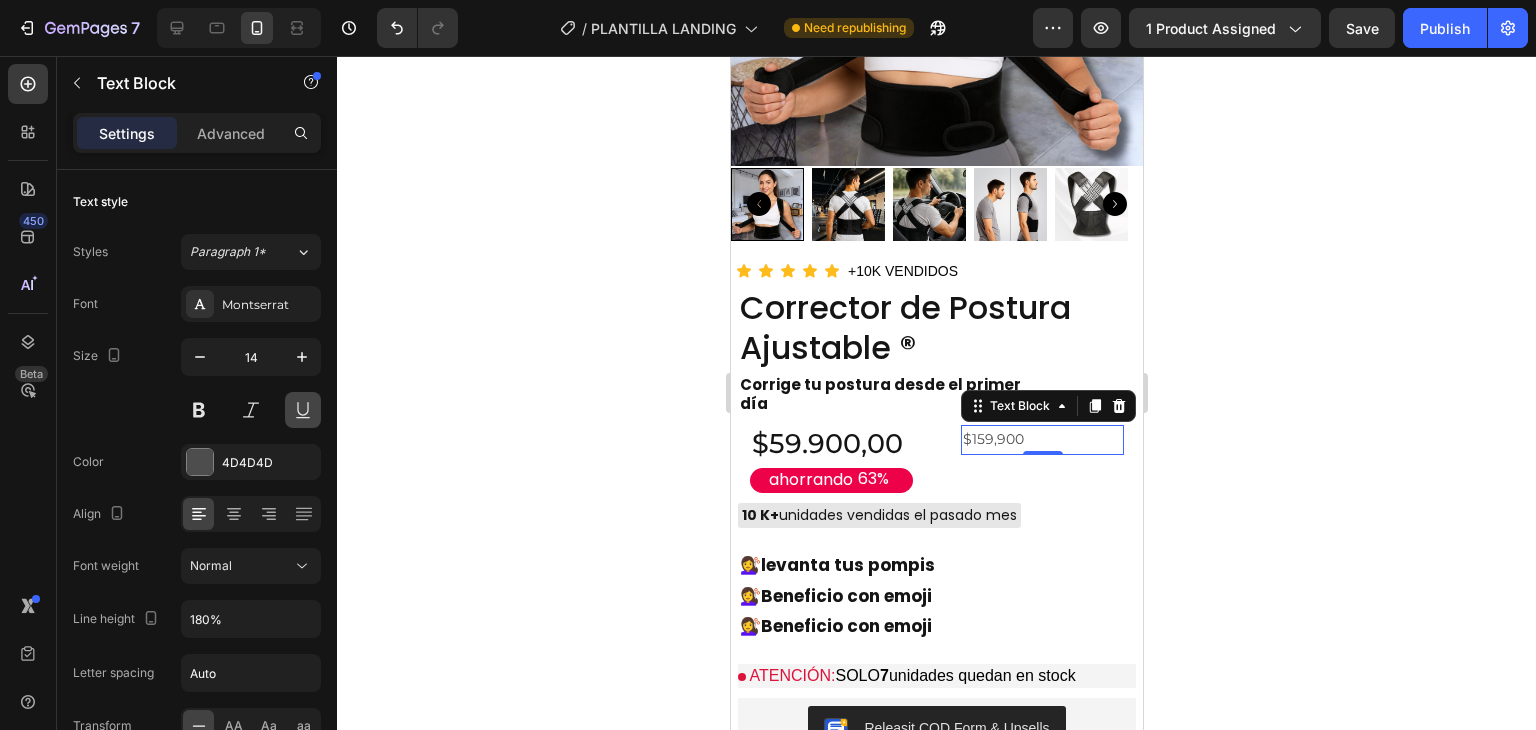 click at bounding box center (303, 410) 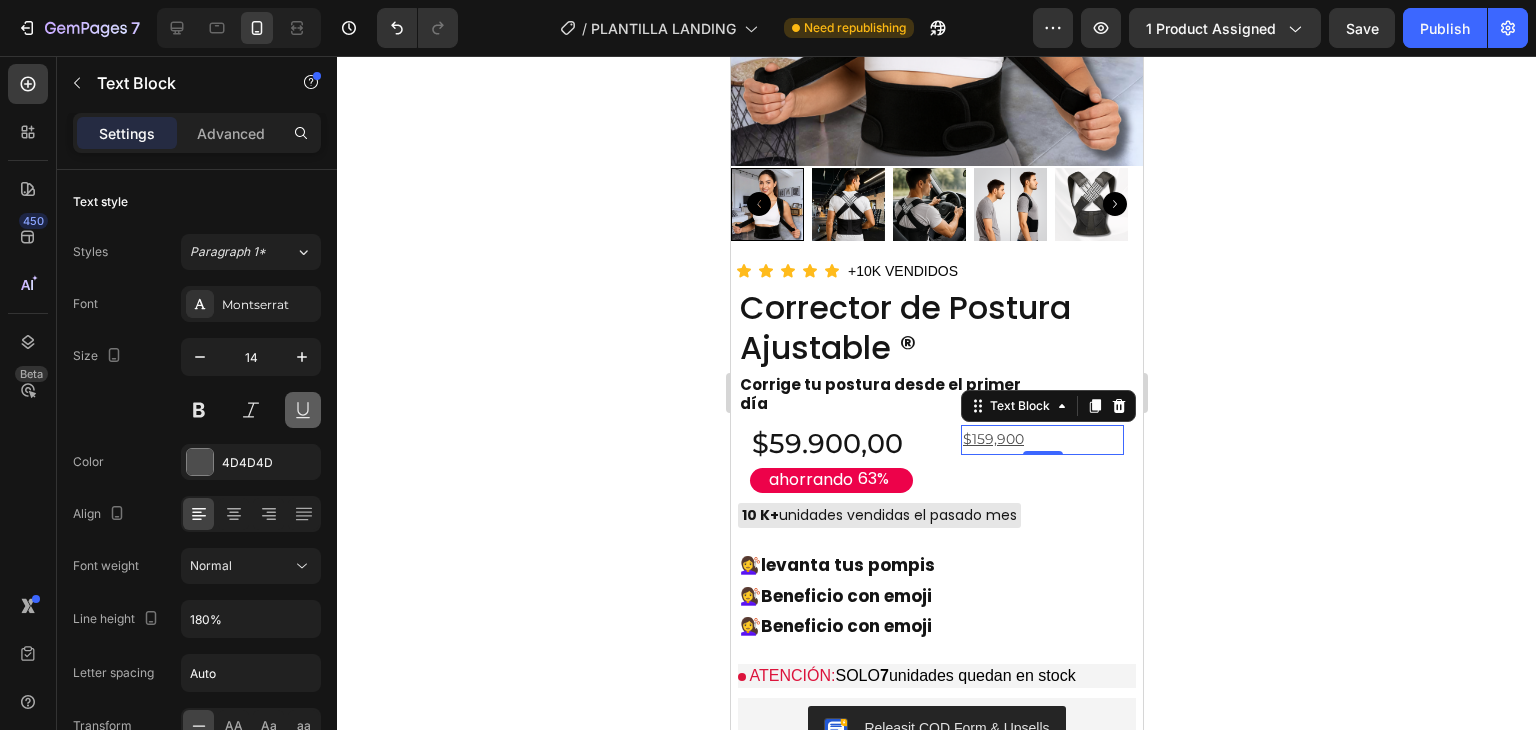 click at bounding box center [303, 410] 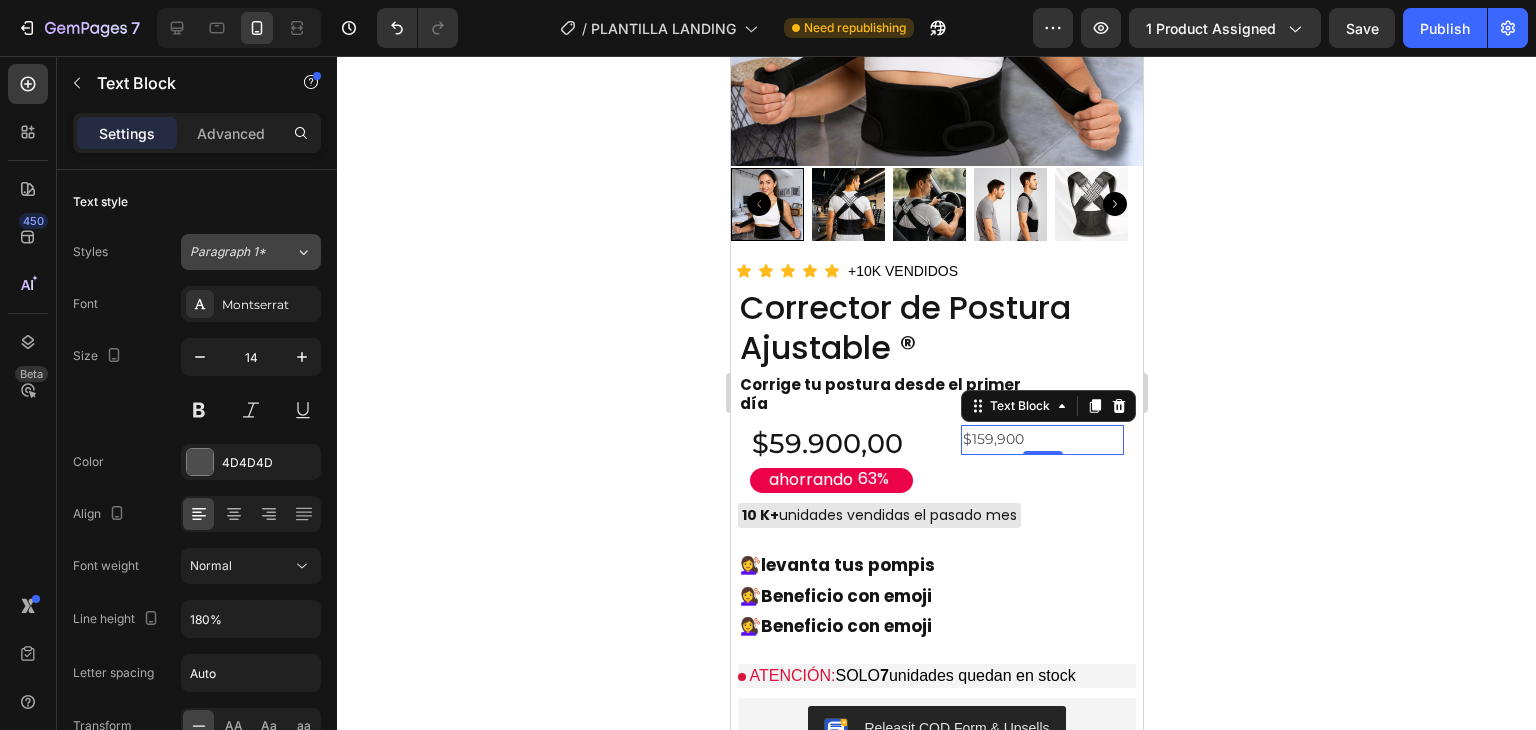 click on "Paragraph 1*" 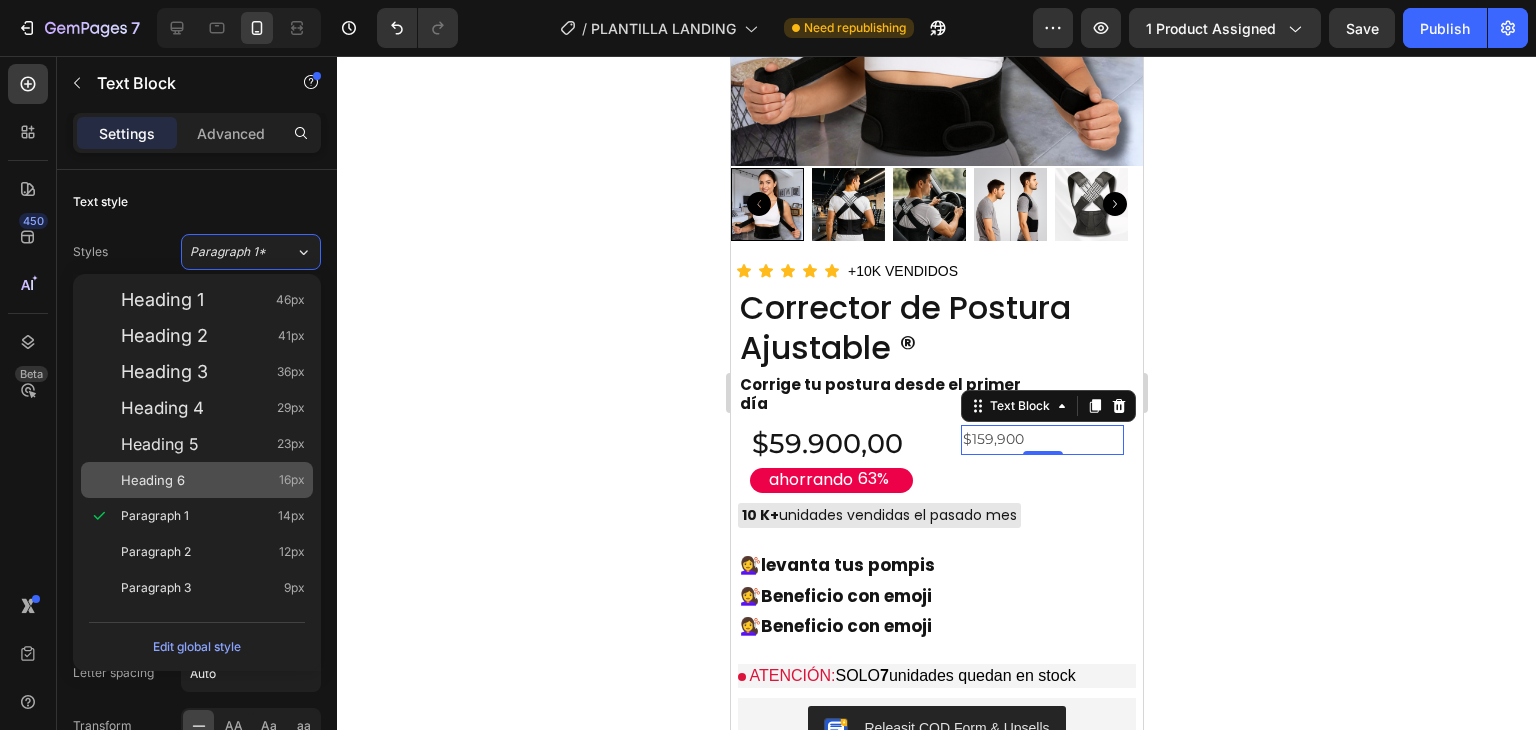 click on "Heading 6" at bounding box center (153, 480) 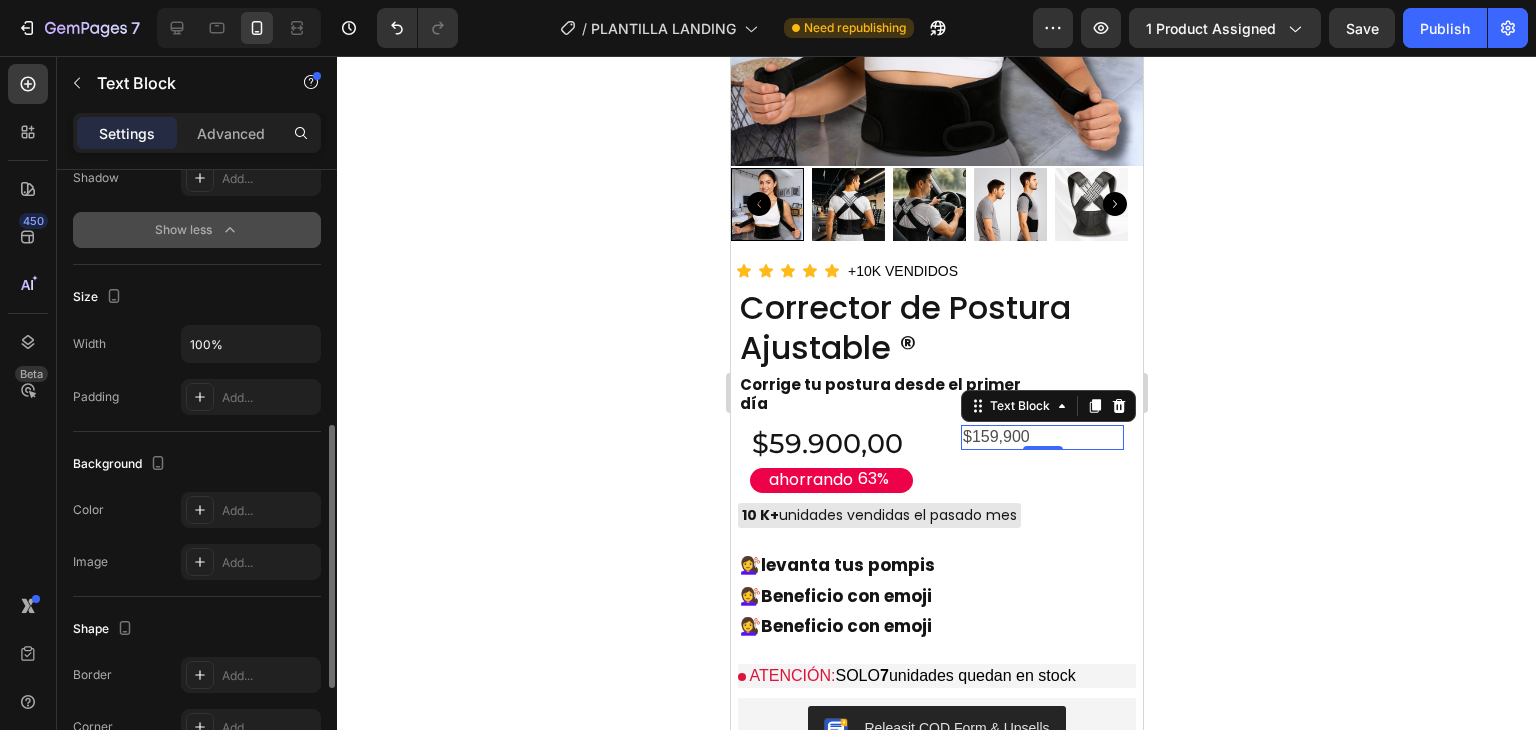 scroll, scrollTop: 829, scrollLeft: 0, axis: vertical 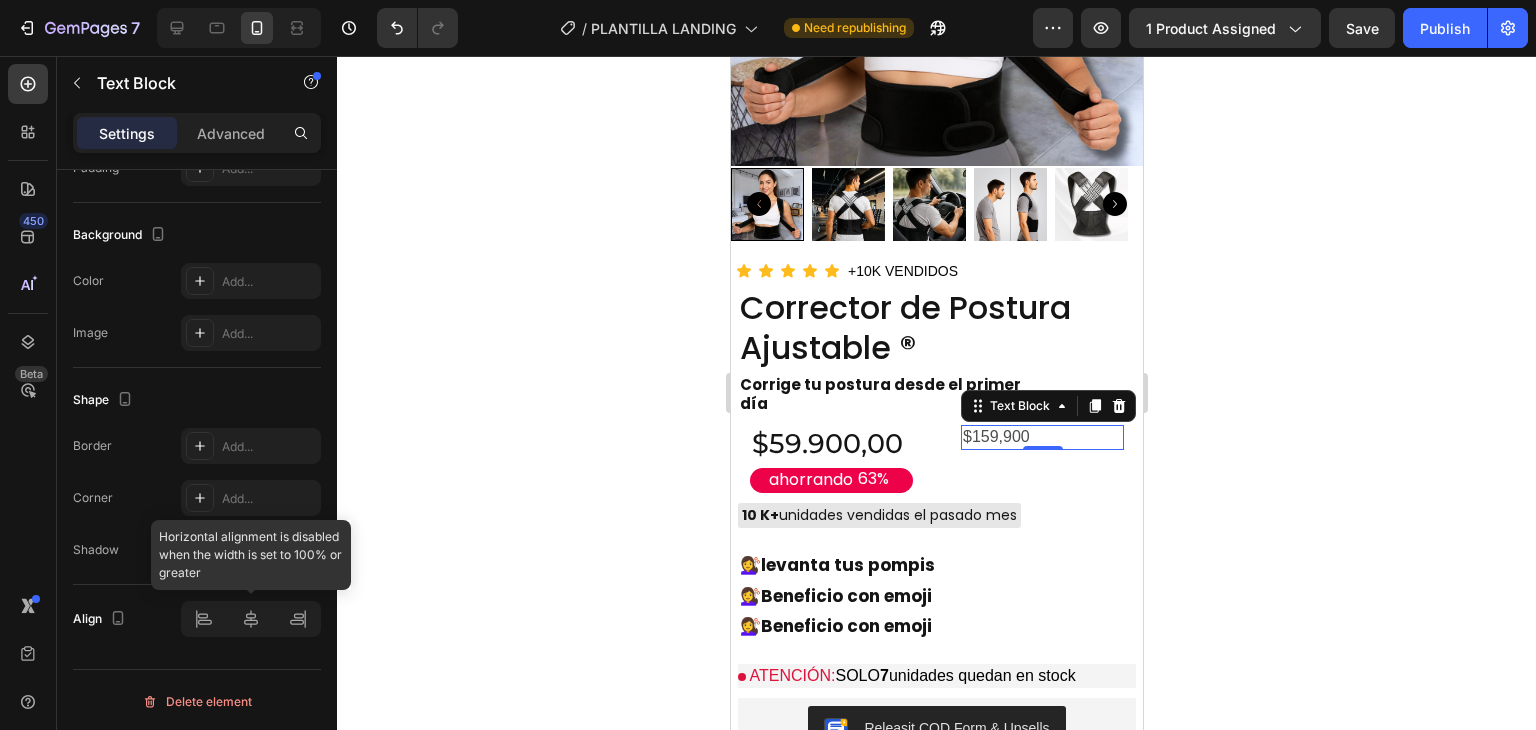 click 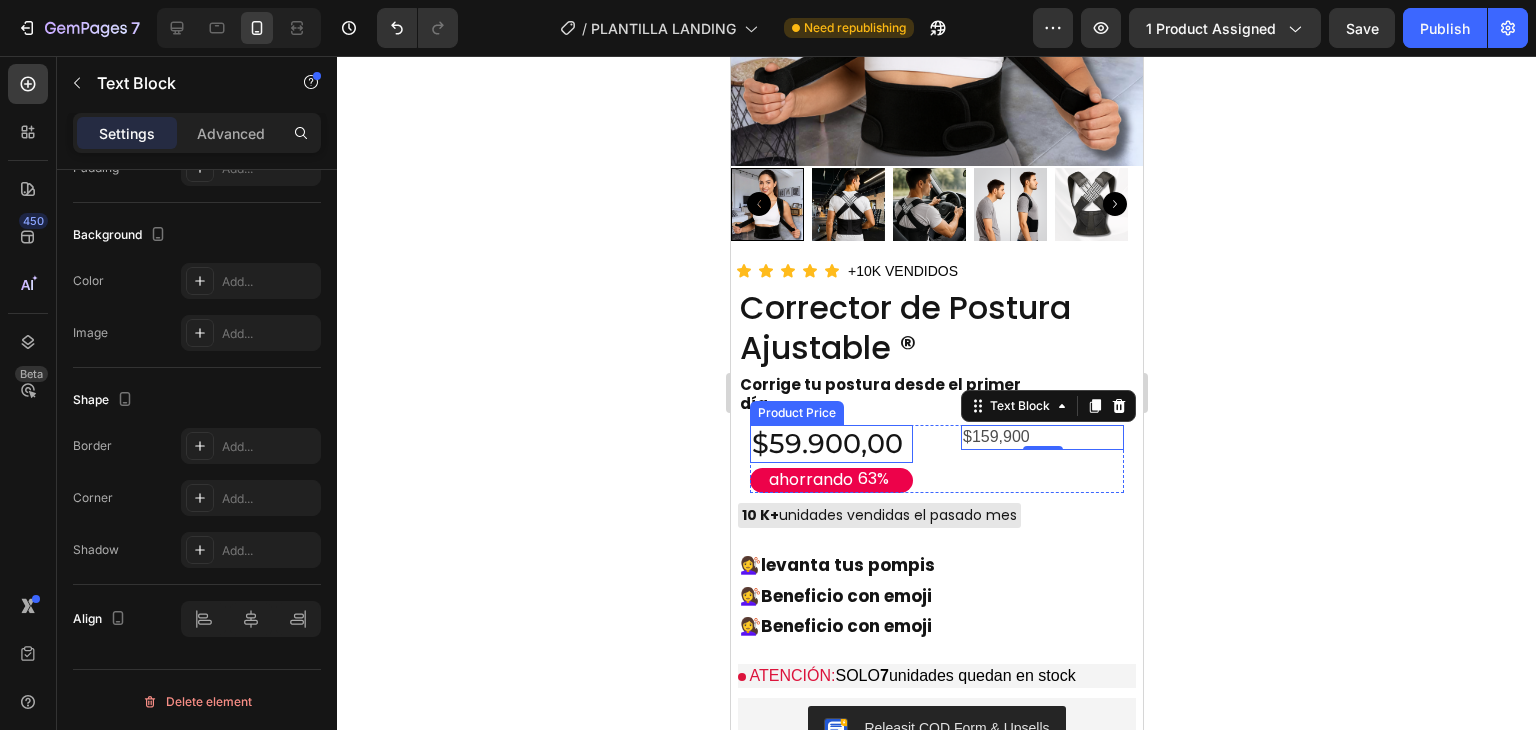 click on "$59.900,00" at bounding box center (830, 444) 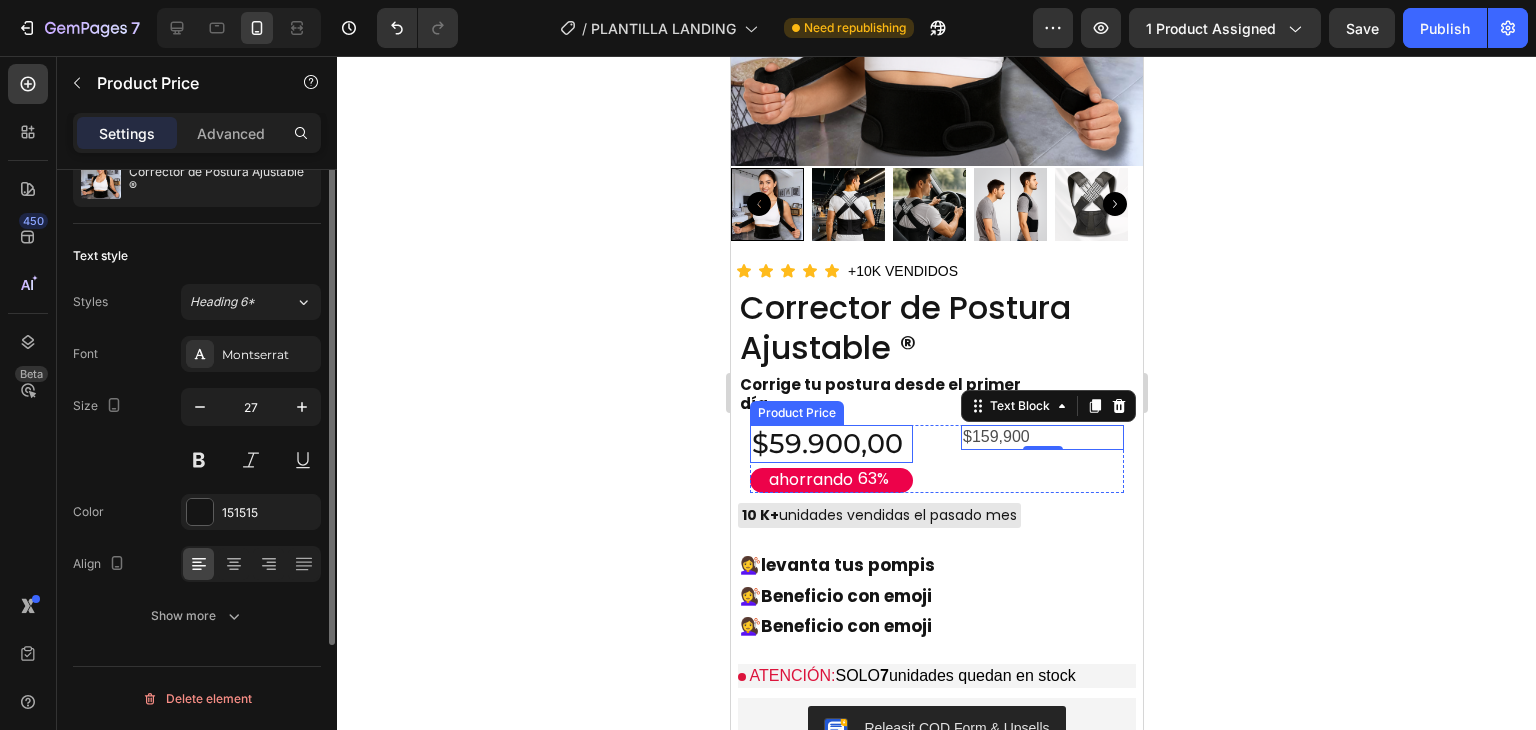 scroll, scrollTop: 0, scrollLeft: 0, axis: both 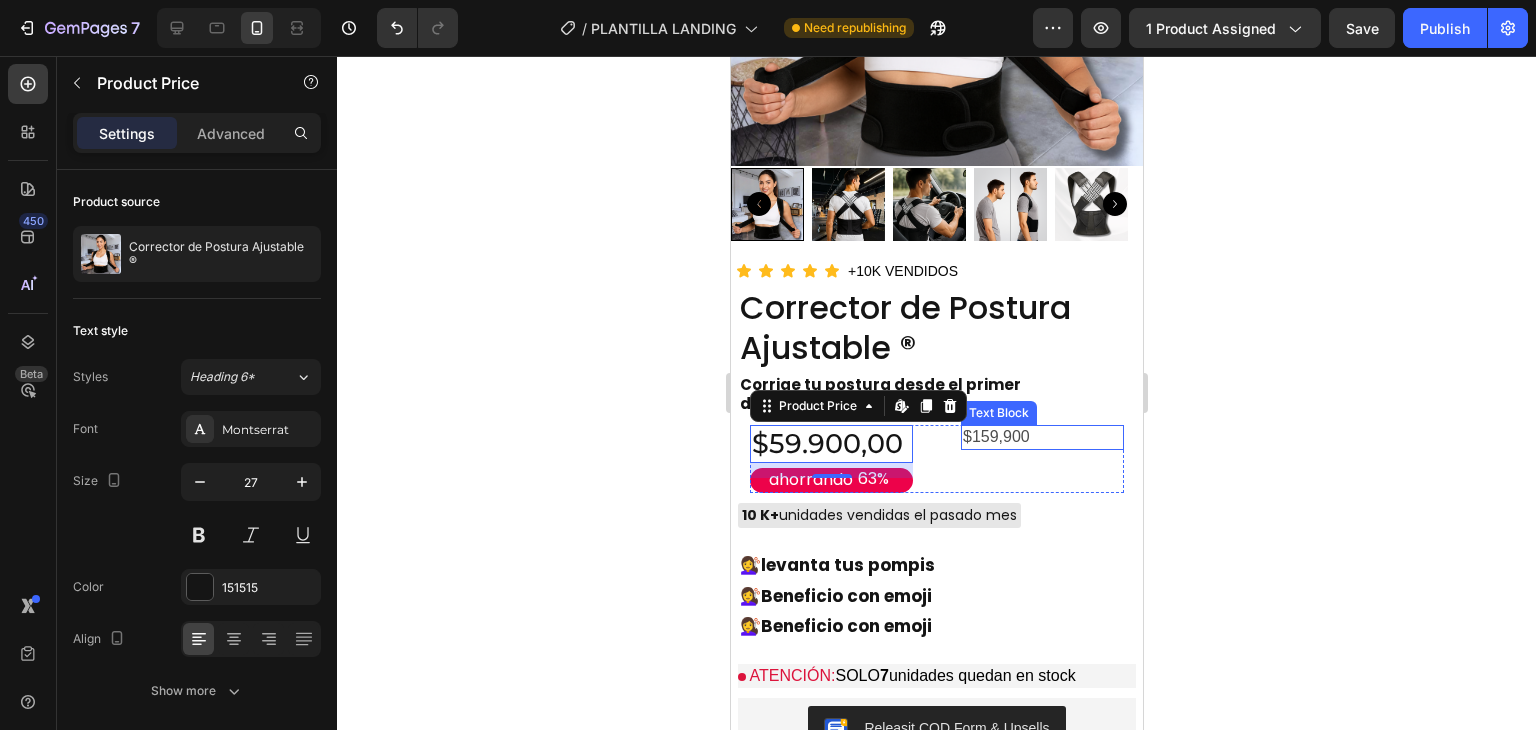 click on "$159,900" at bounding box center (1041, 437) 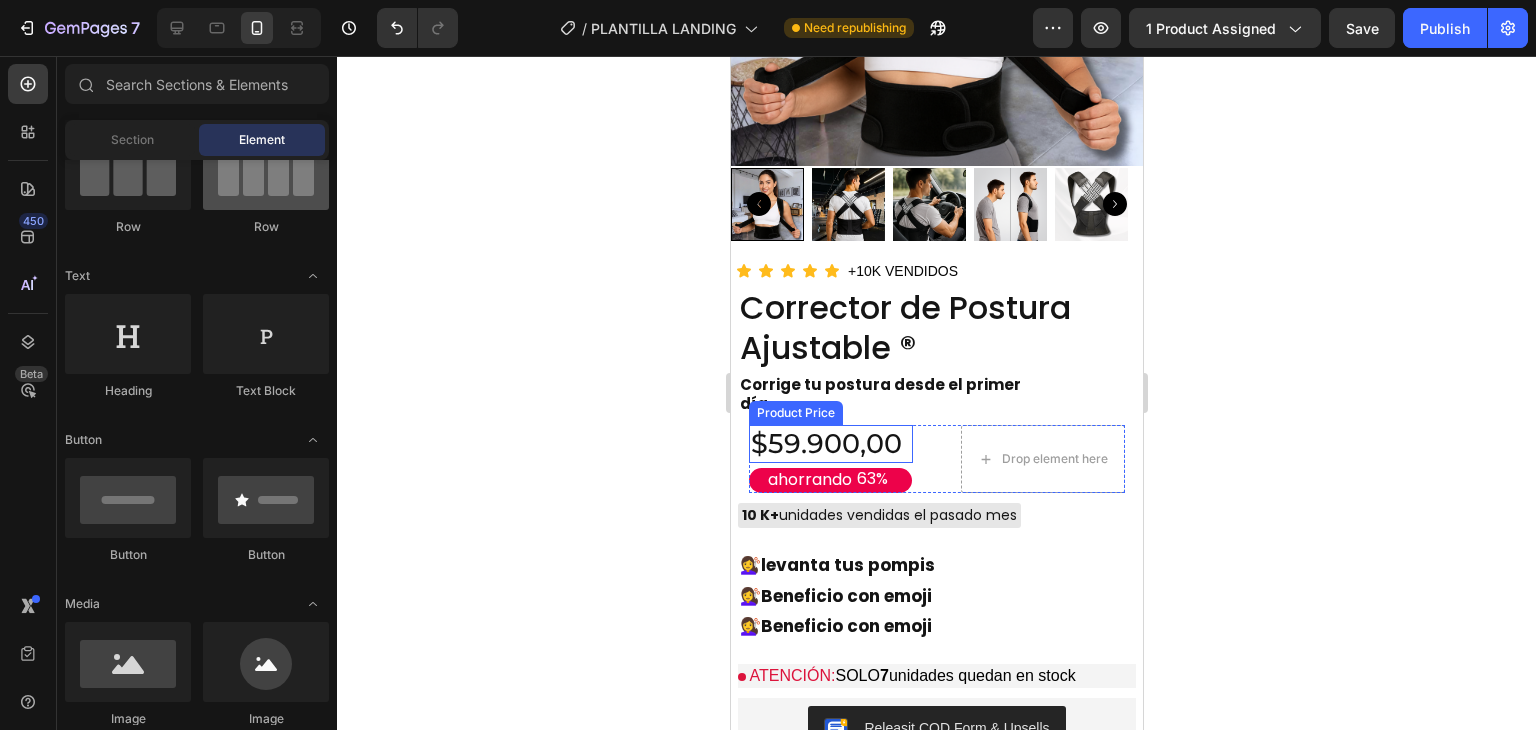 scroll, scrollTop: 0, scrollLeft: 0, axis: both 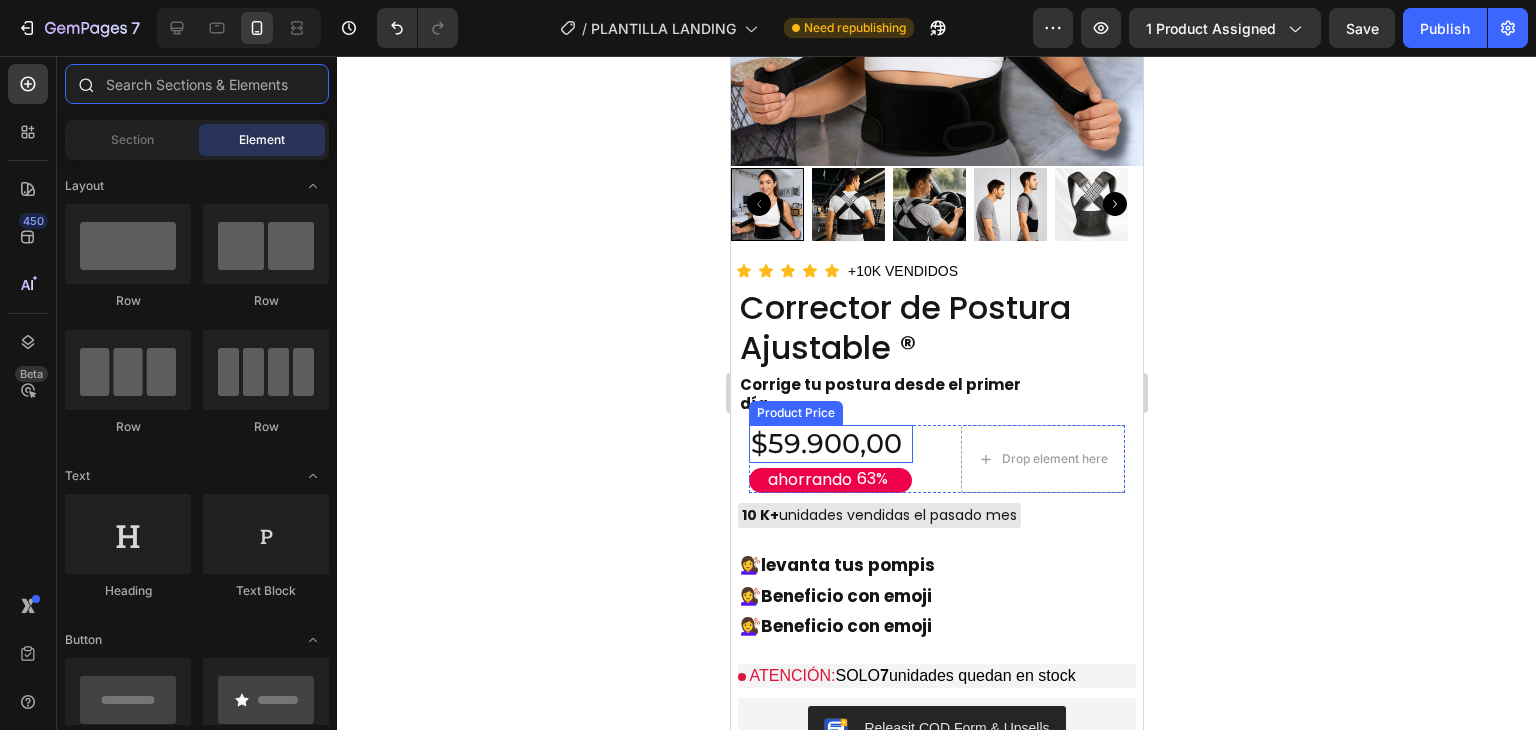 click at bounding box center [197, 84] 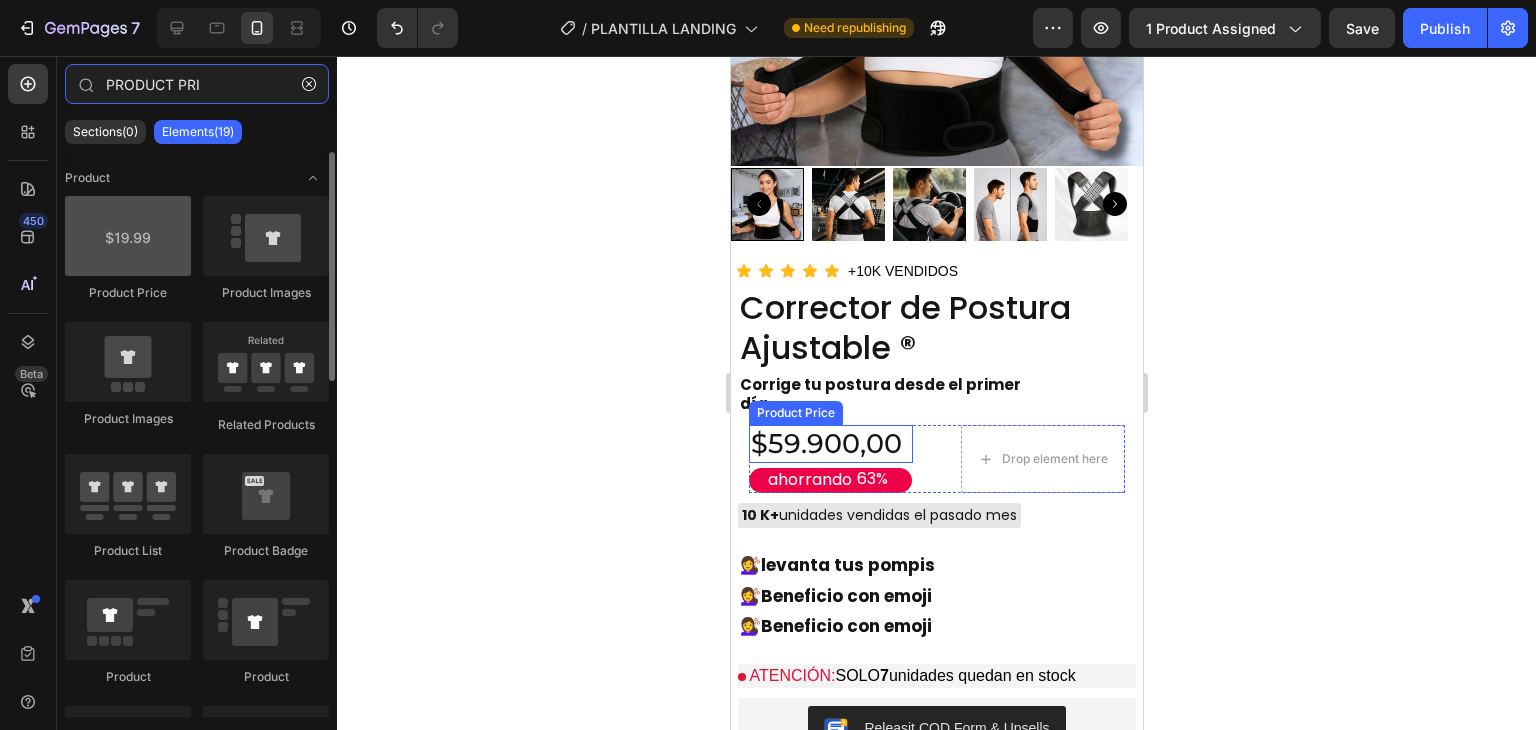 type on "PRODUCT PRI" 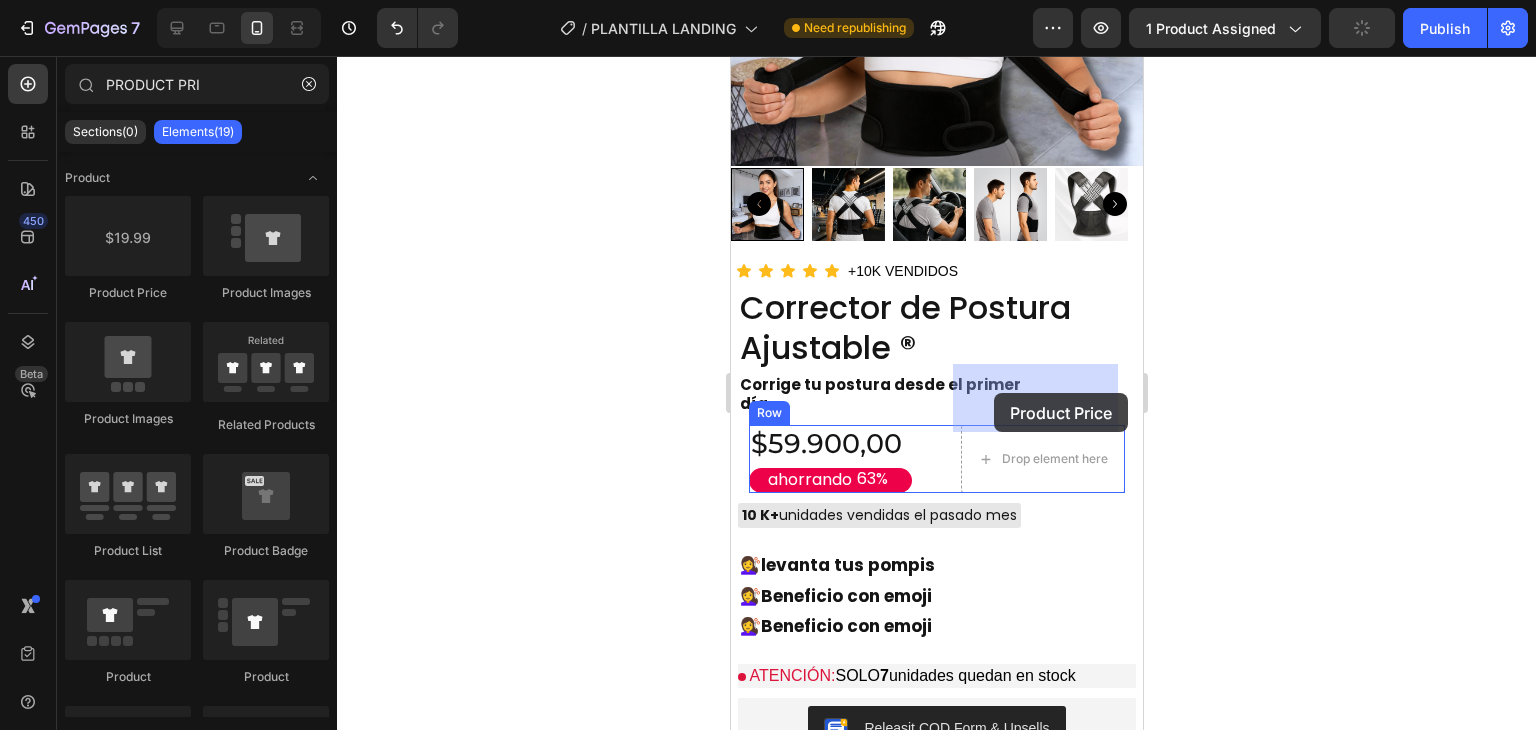 drag, startPoint x: 877, startPoint y: 331, endPoint x: 1093, endPoint y: 525, distance: 290.33084 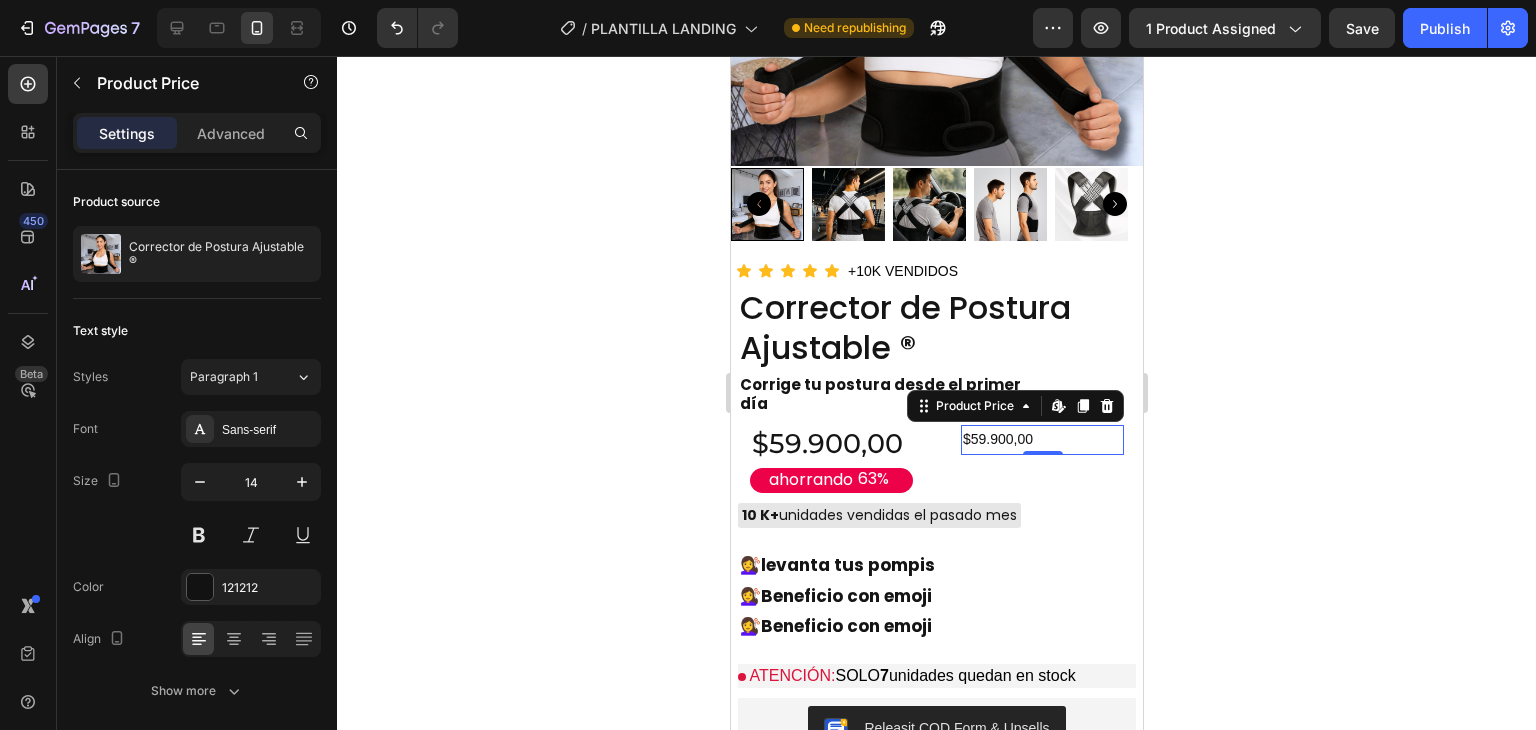 click on "$59.900,00" at bounding box center (1041, 439) 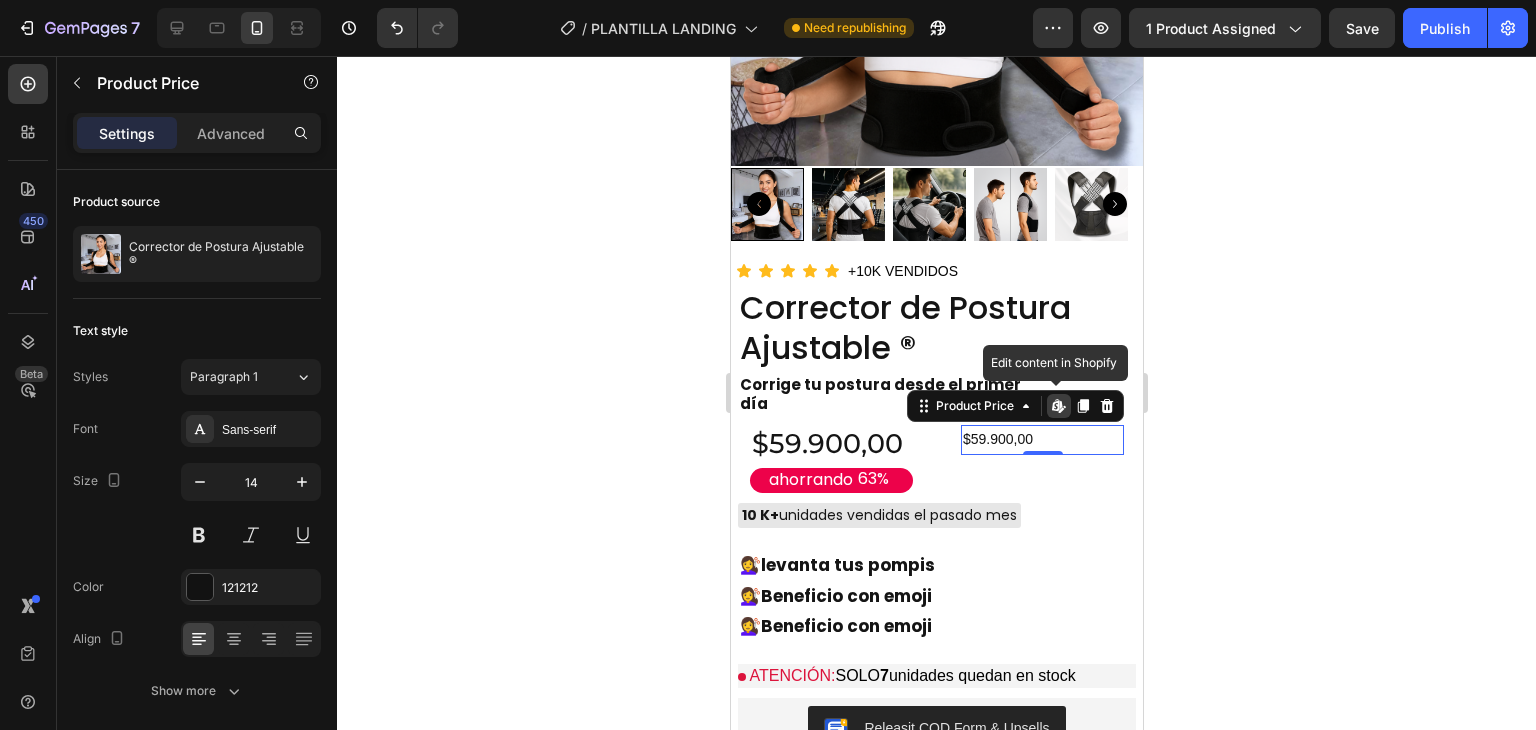 click on "$59.900,00" at bounding box center (1041, 439) 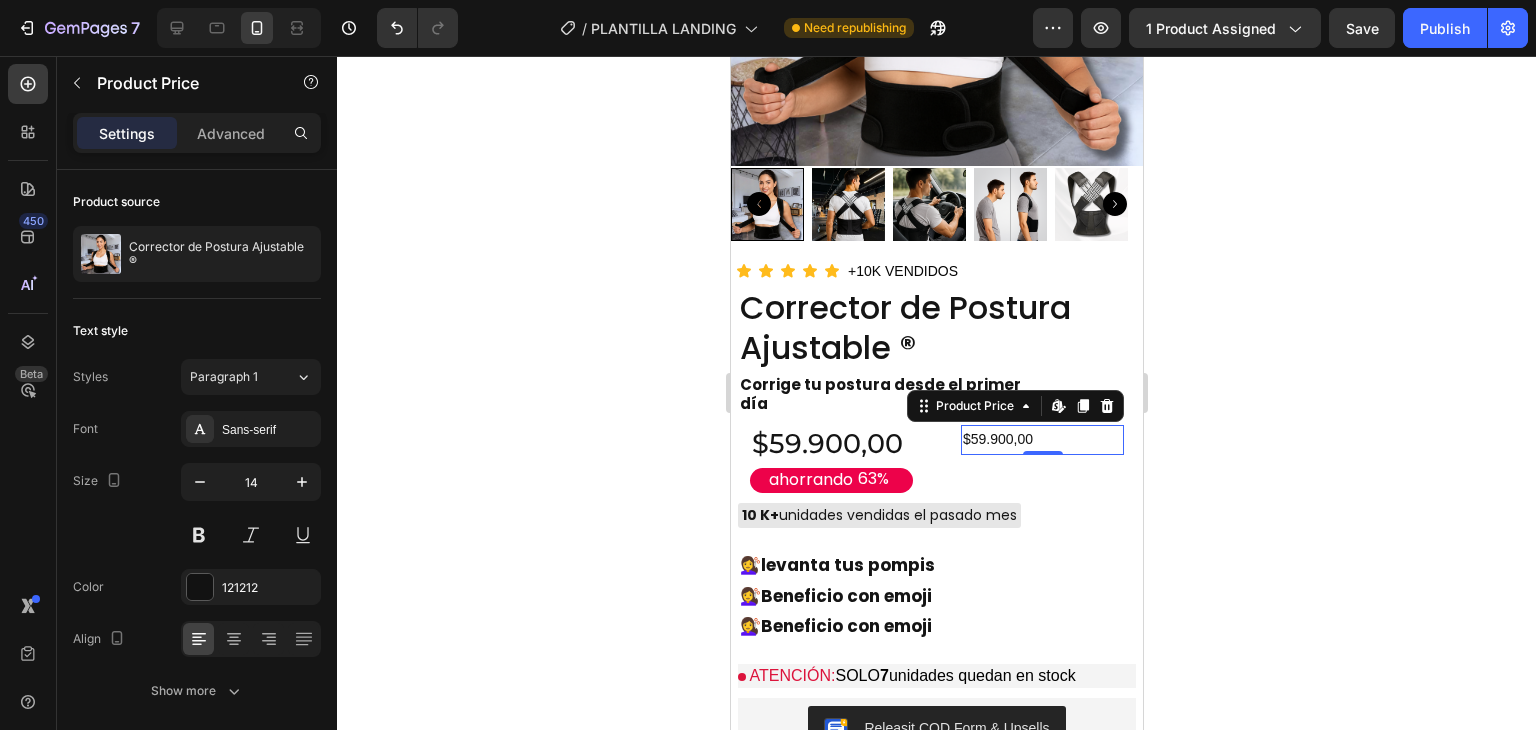 click 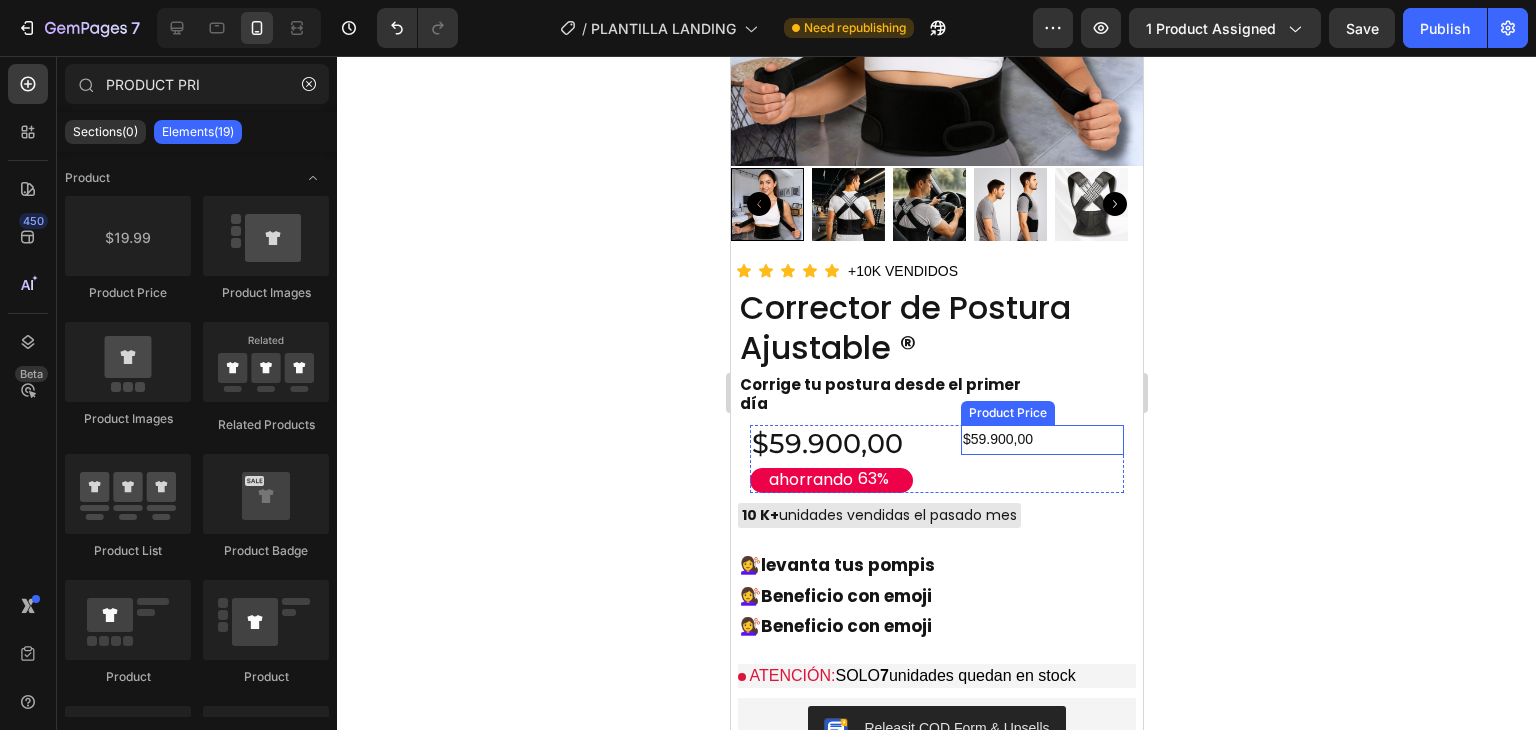 click on "$59.900,00" at bounding box center (1041, 439) 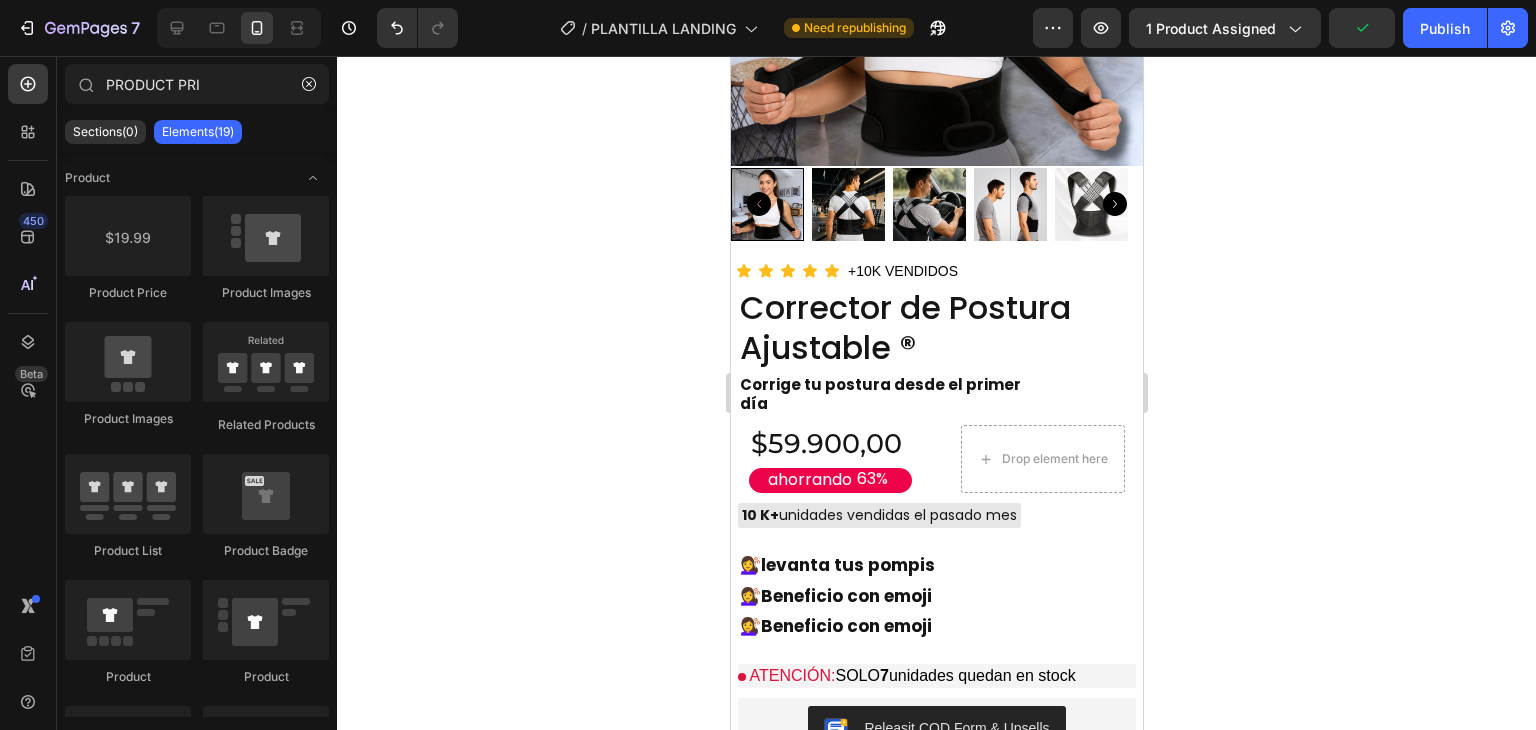 click 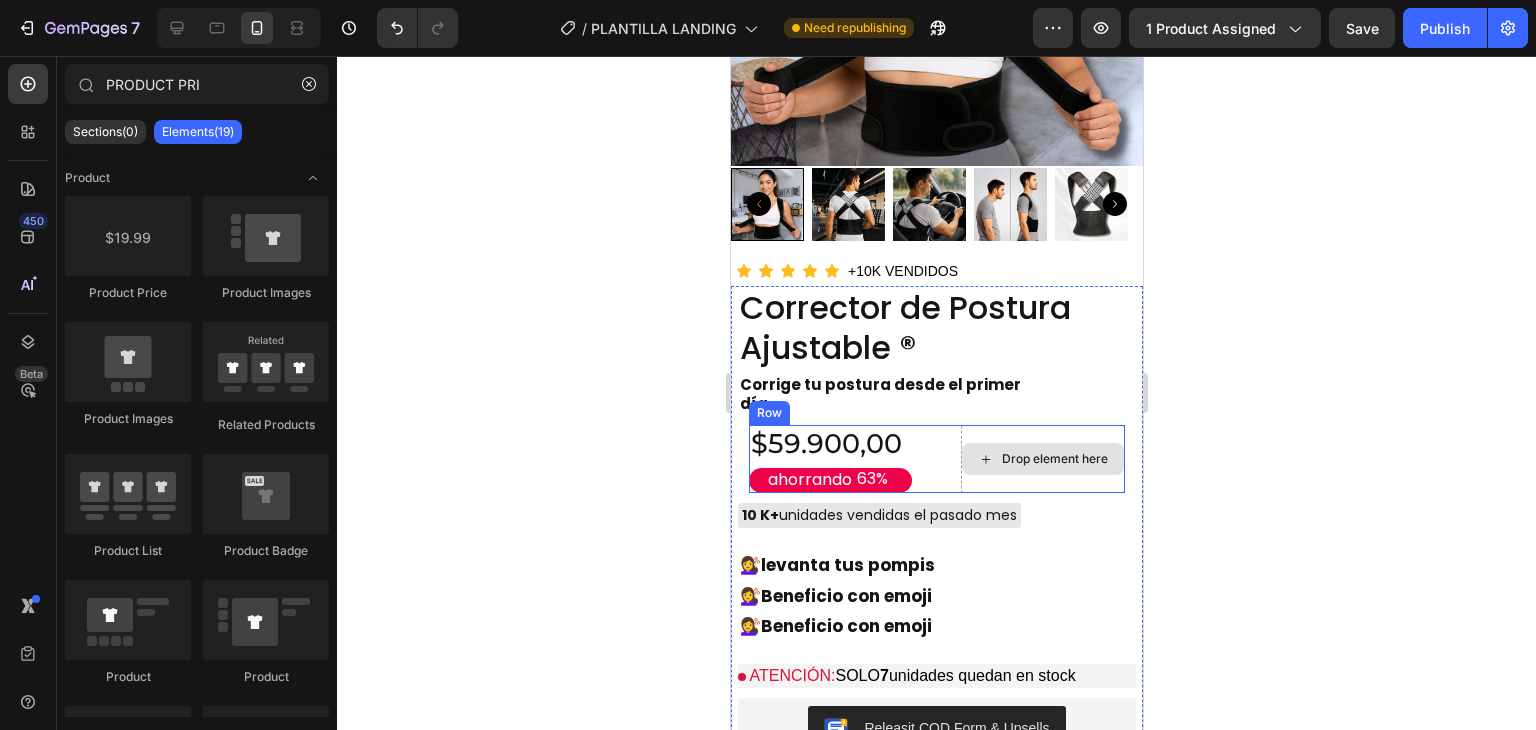 click on "Drop element here" at bounding box center [1054, 459] 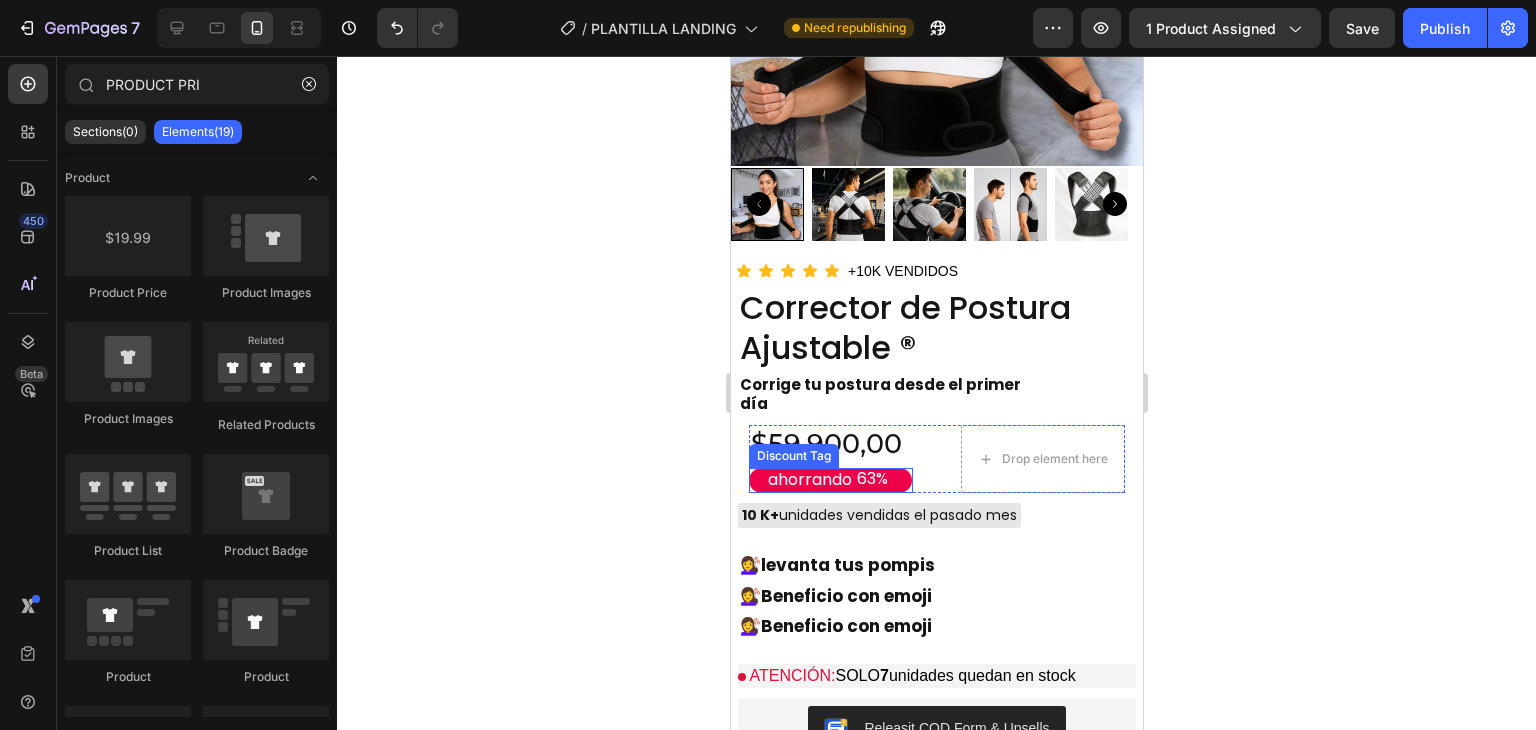 click on "ahorrando 63%" at bounding box center (829, 480) 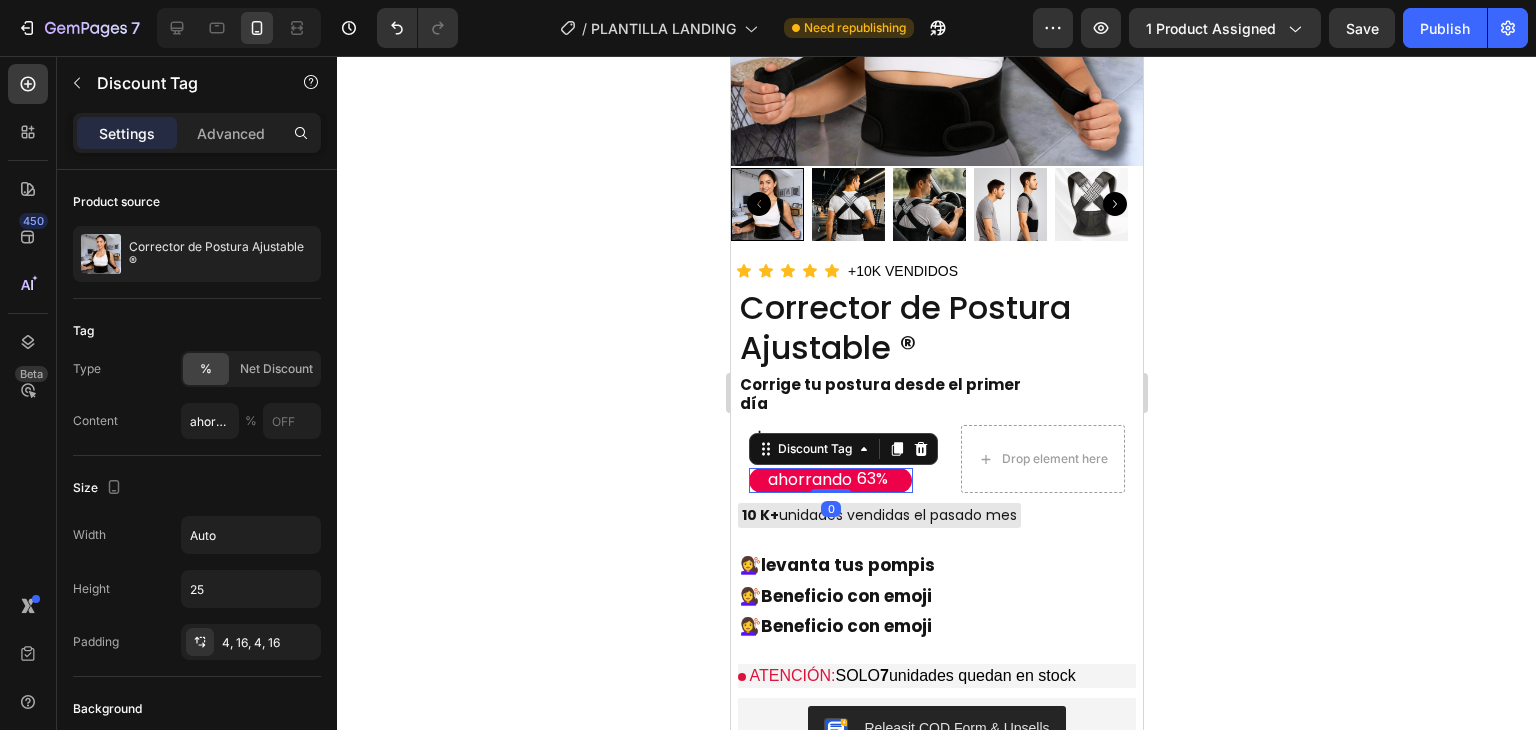 click on "Settings Advanced" at bounding box center (197, 133) 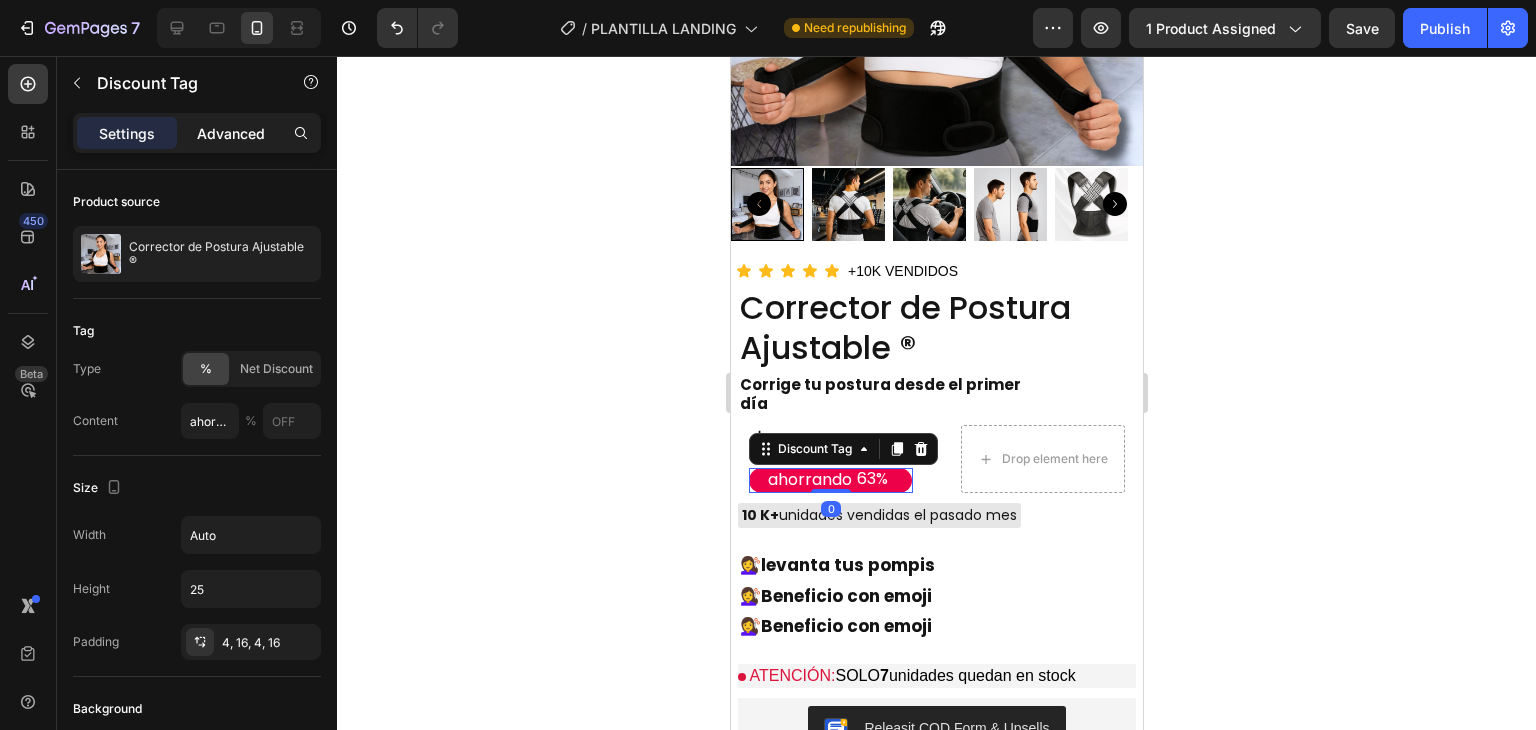 click on "Advanced" at bounding box center [231, 133] 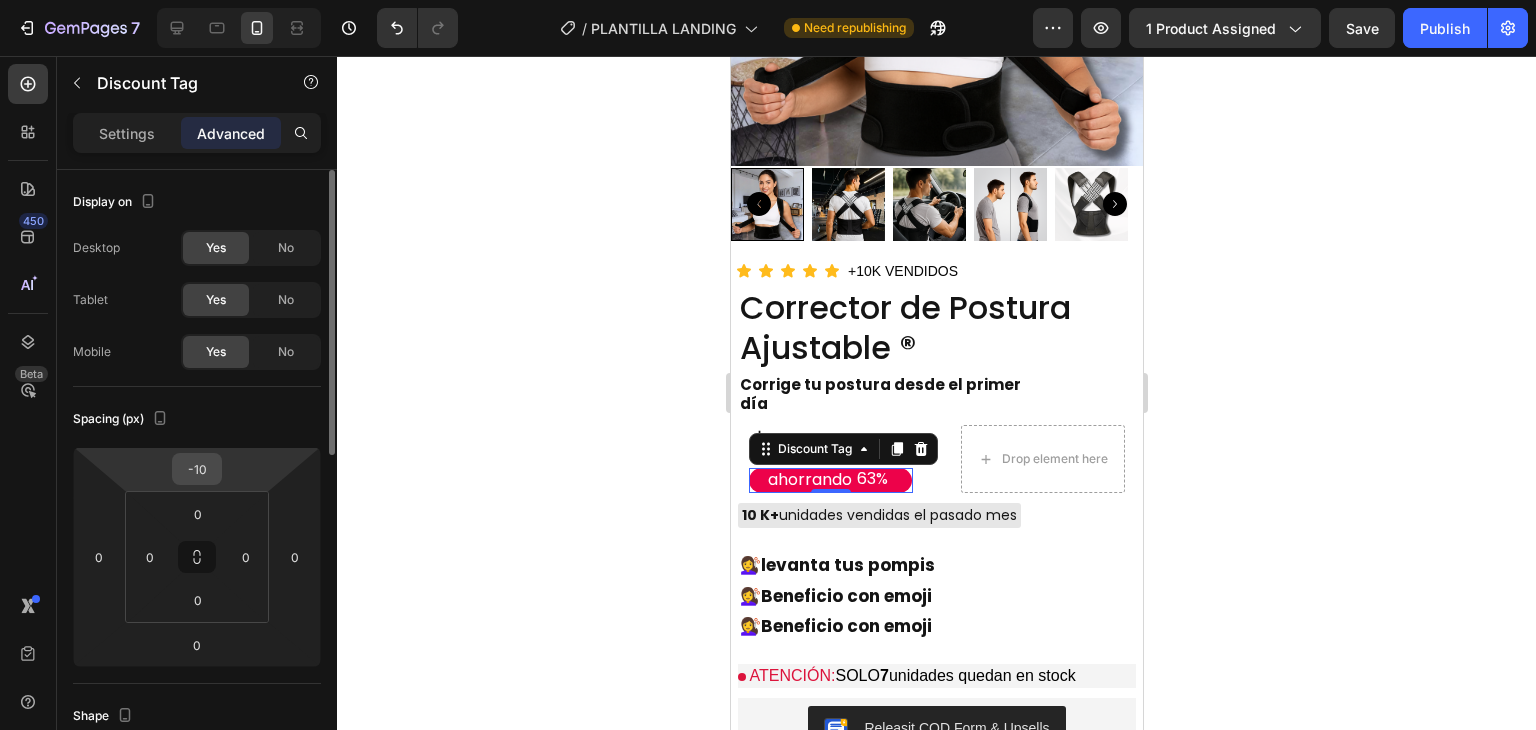 click on "-10" at bounding box center (197, 469) 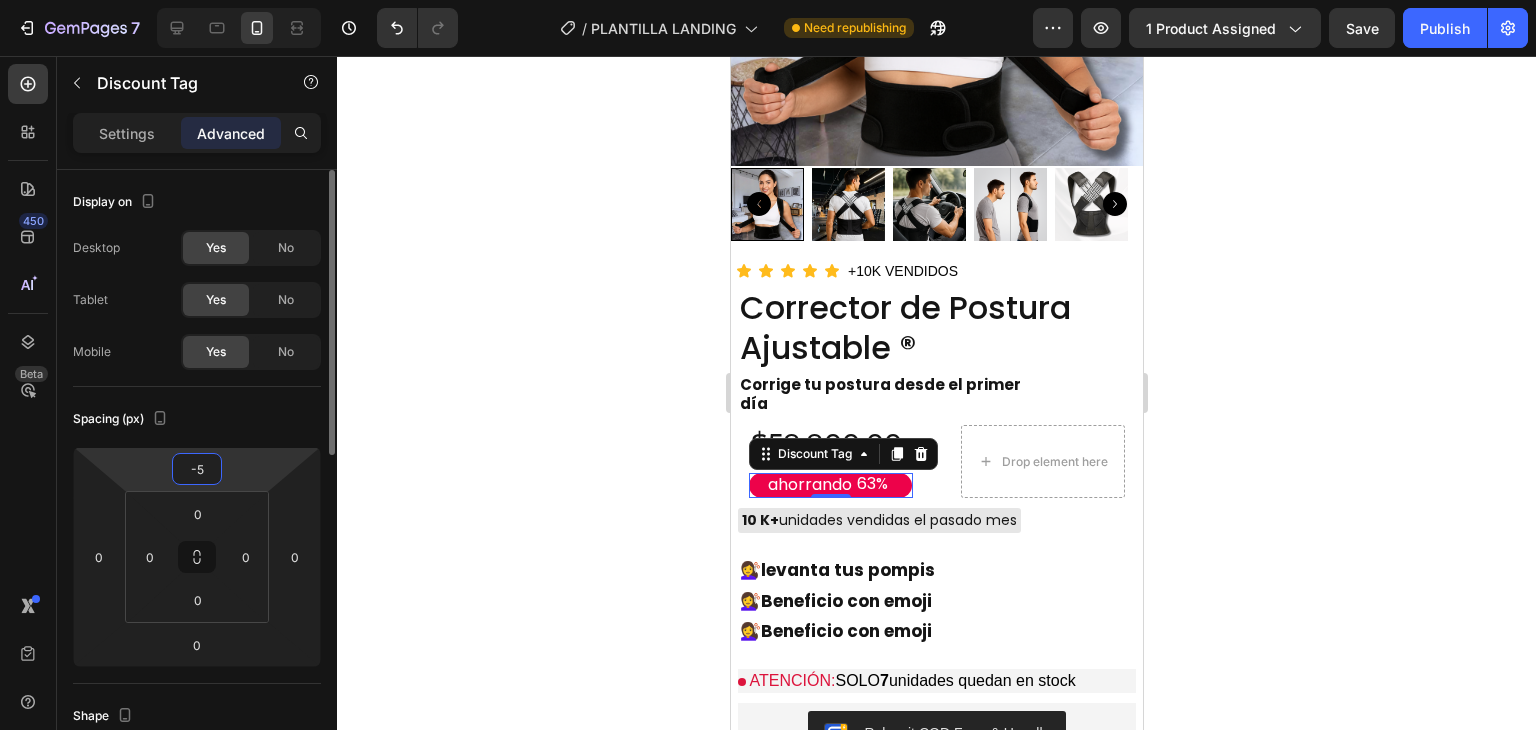 type on "-5" 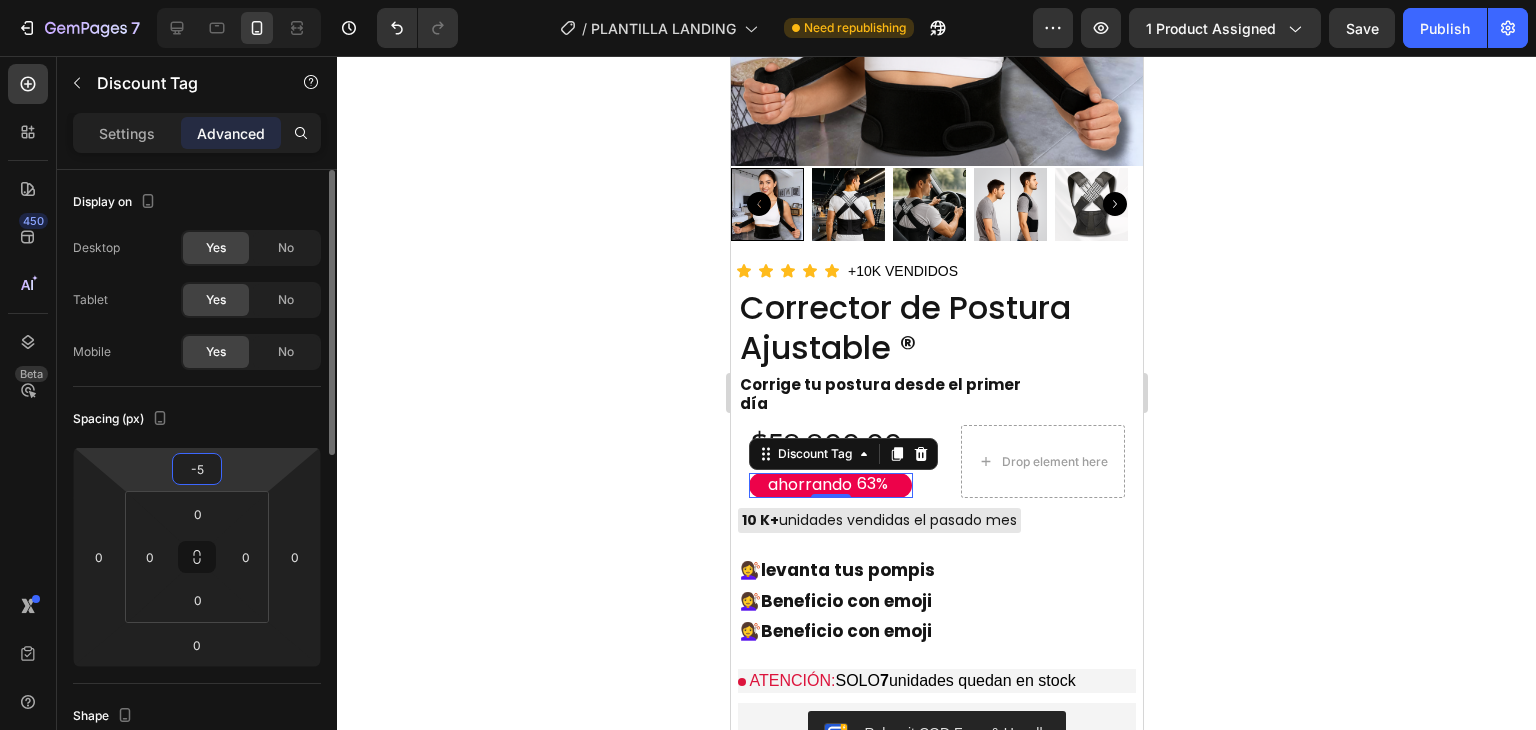 click on "Spacing (px)" at bounding box center (197, 419) 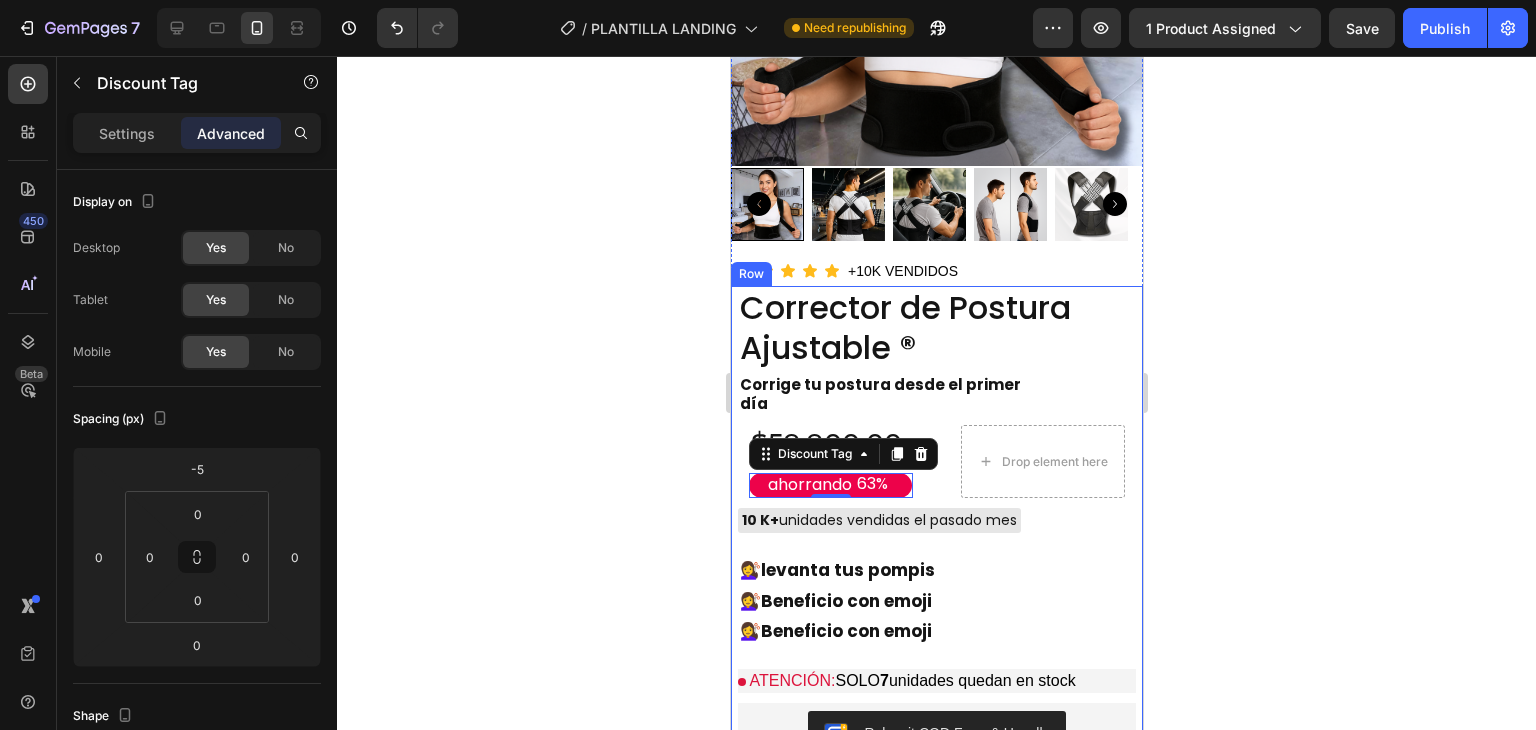 click on "Corrector de Postura Ajustable ® Product Title Corrige tu postura desde el primer día Text Block $59.900,00 Product Price Product Price ahorrando 63% Discount Tag   0
Drop element here Row
10 K+  unidades vendidas el pasado mes
Custom Code 💇‍♀️  levanta tus pompis 💇‍♀️  Beneficio con emoji 💇‍♀️  Beneficio con emoji Text Block
ATENCIÓN:  SOLO  7  unidades quedan en stock
Custom Code Releasit COD Form & Upsells Releasit COD Form & Upsells
Envio Gratis y Piezas Vendidas
ENVÍO GRATIS
100.000+ PIEZAS VENDIDAS
Custom Code" at bounding box center [936, 546] 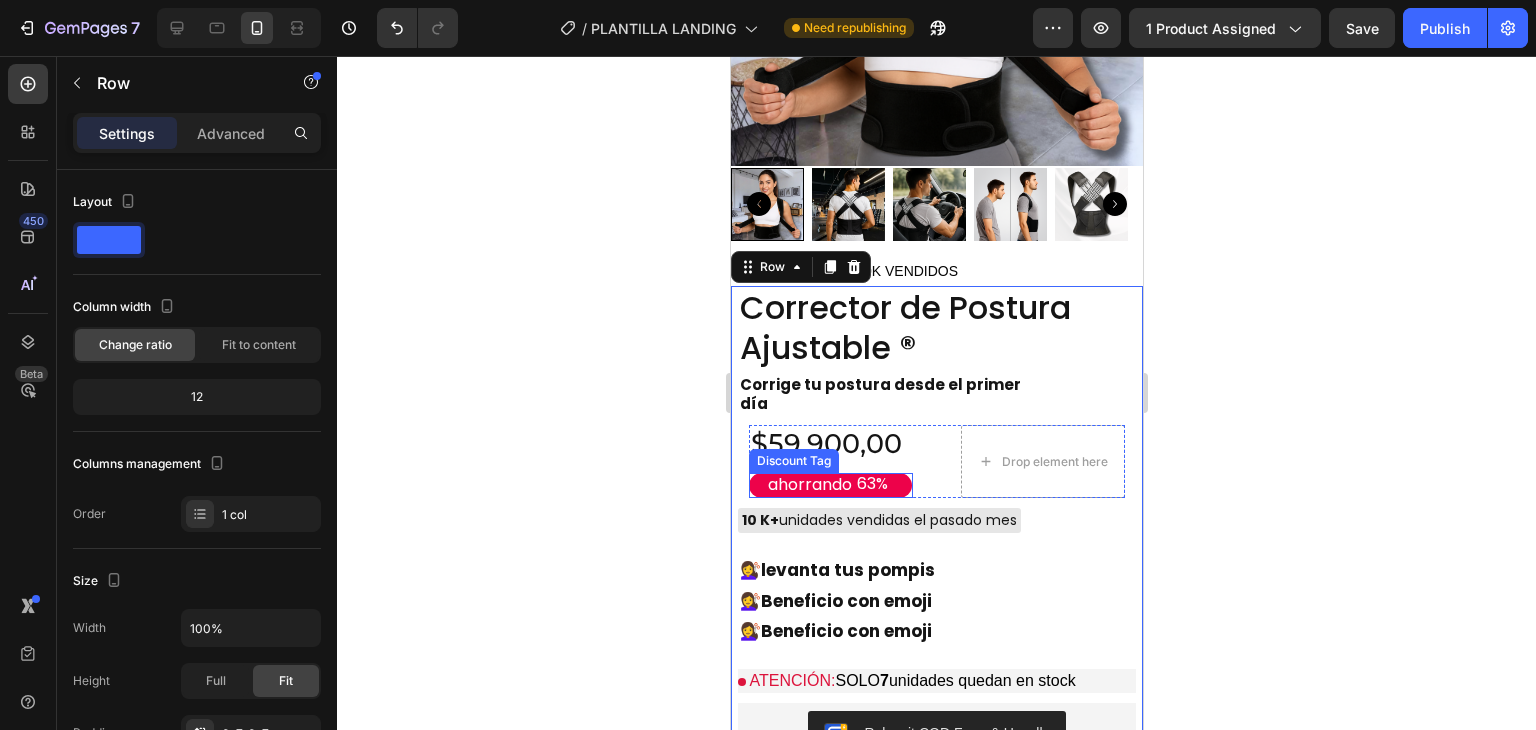click on "ahorrando 63%" at bounding box center [829, 485] 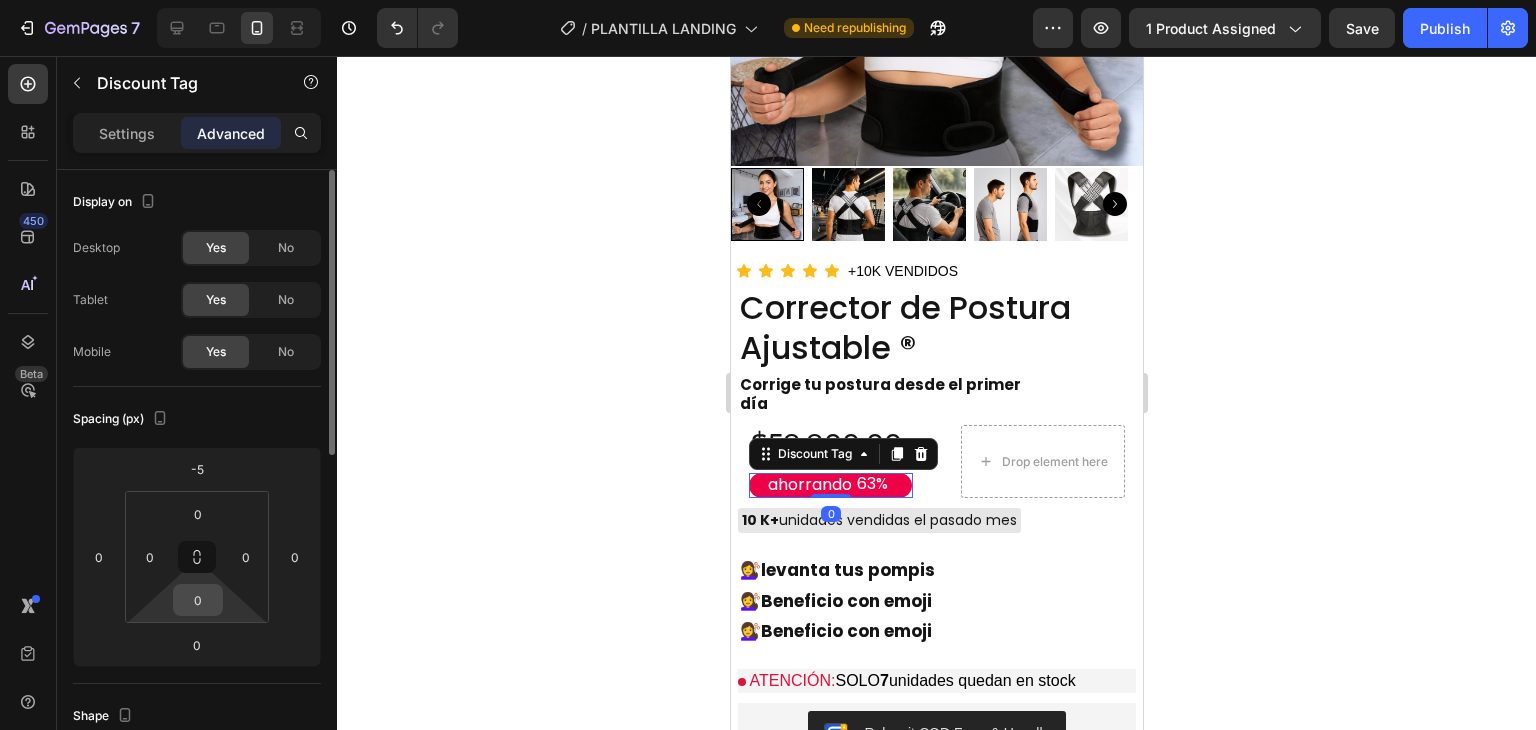 click on "0" at bounding box center (198, 600) 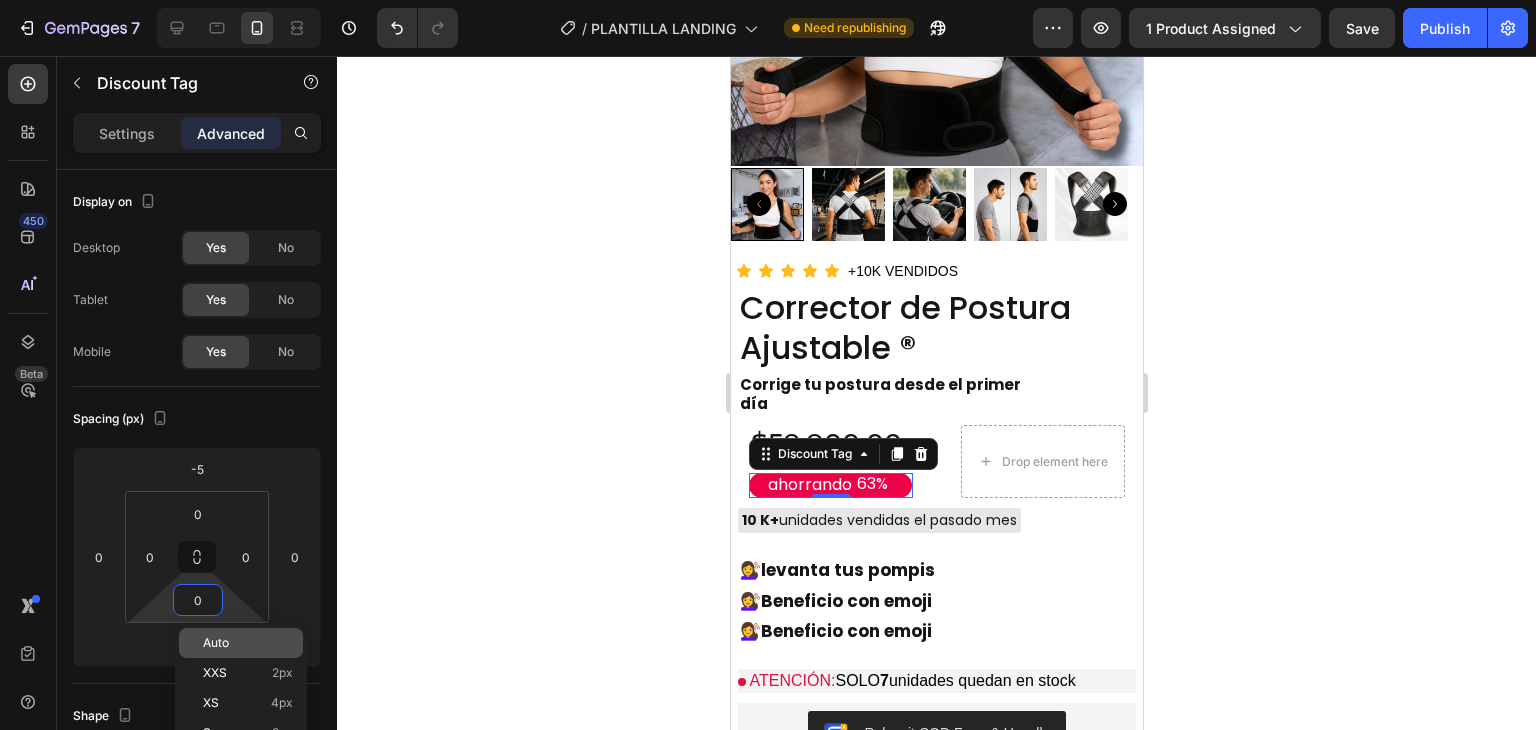 click on "7  Version history  /  PLANTILLA LANDING Need republishing Preview 1 product assigned  Save   Publish  450 Beta PRODUCT PRI Sections(0) Elements(19)  We couldn’t find any matches for “PRODUCT PRI” Suggestions: Check your search for any typos Try different keywords  Looking for templates? Have a look in  our libraries Product
Product Price
Product Images
Product Images
Related Products" at bounding box center (768, 0) 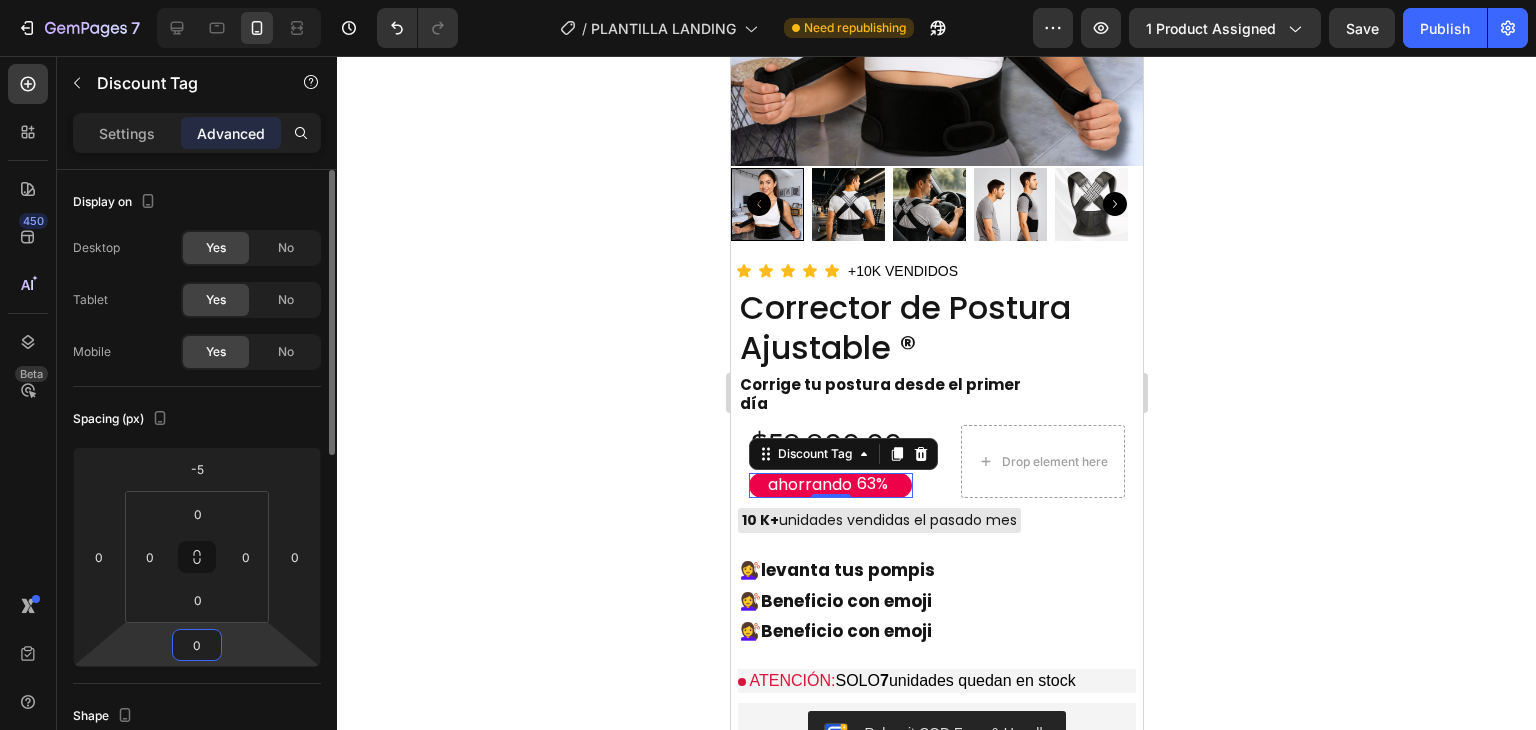 click on "0" at bounding box center (197, 645) 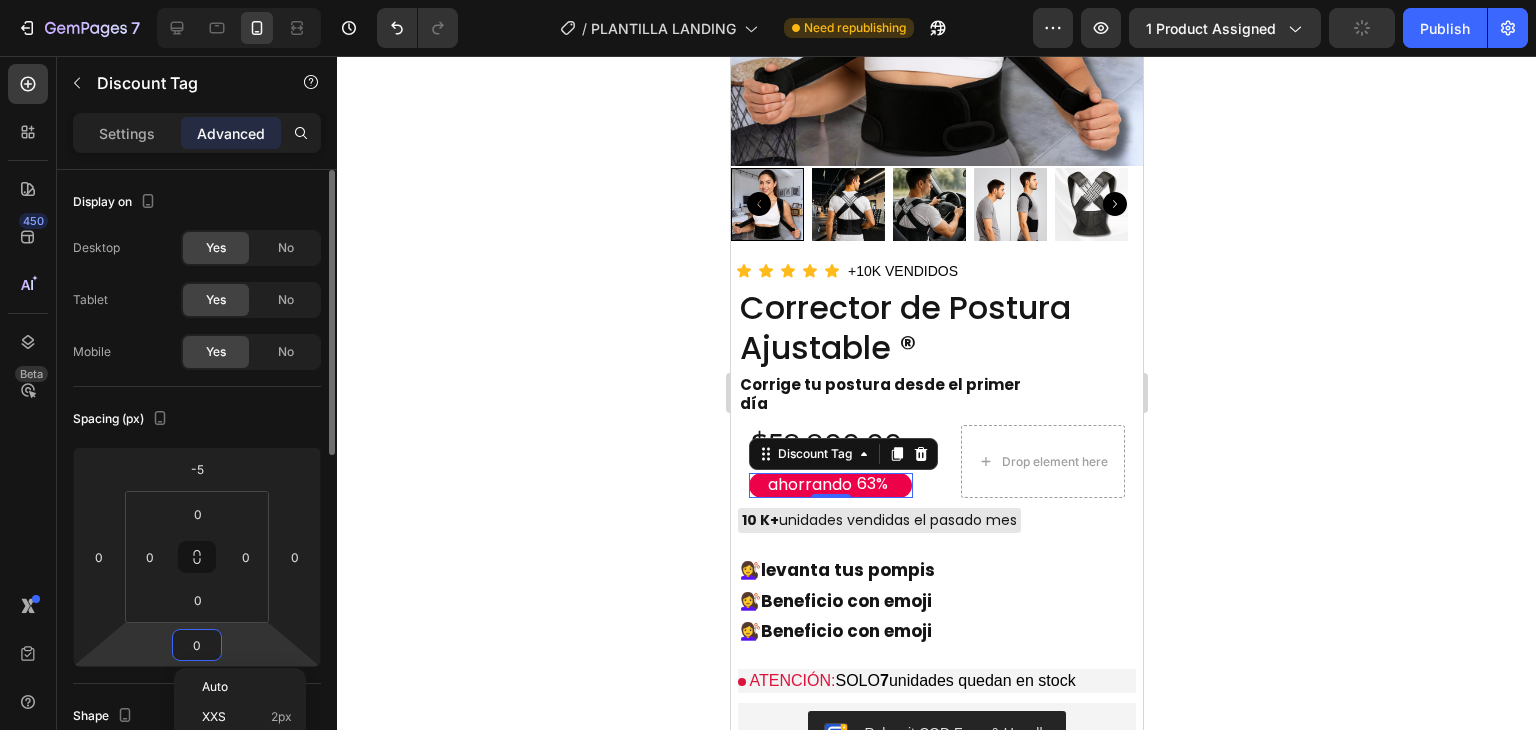 click on "0" at bounding box center (197, 645) 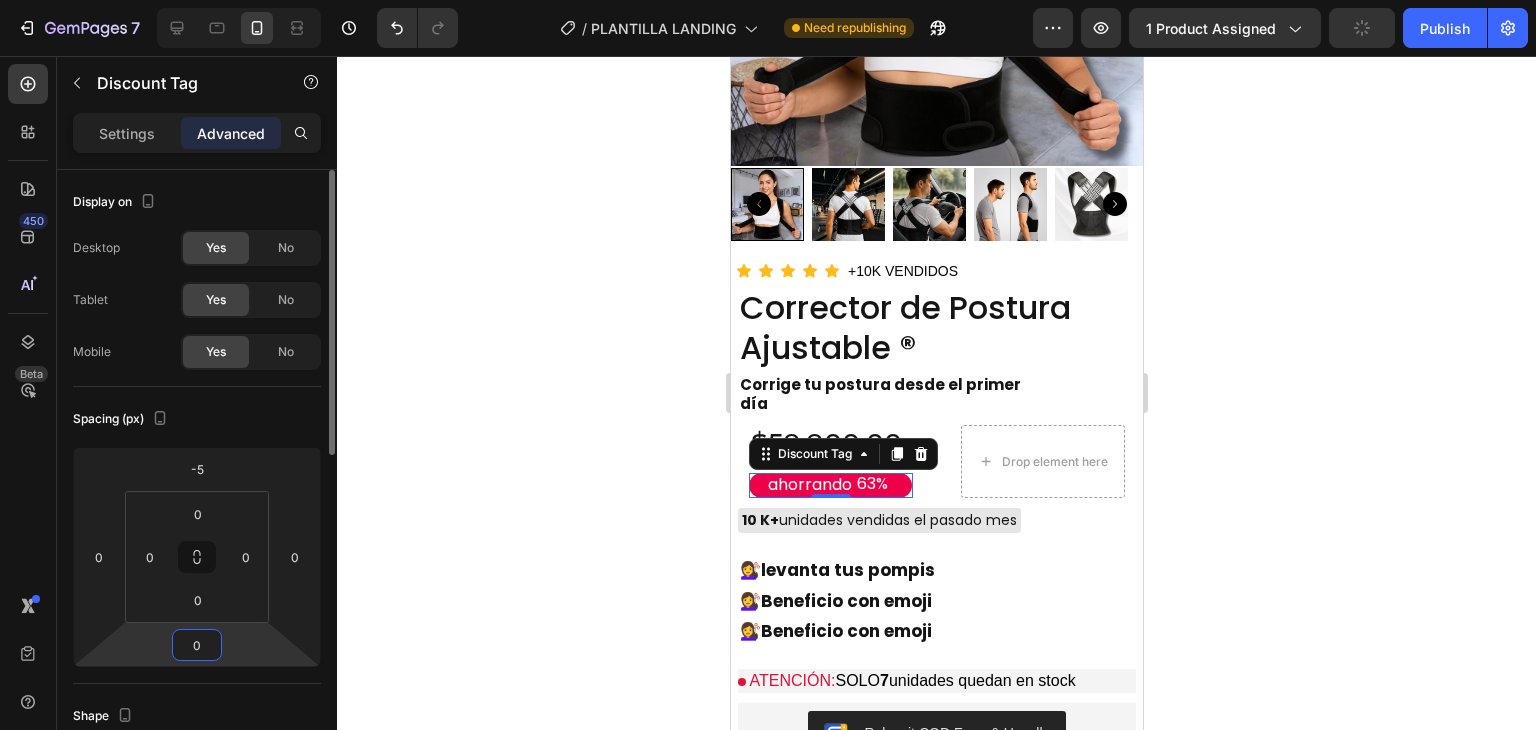 click on "0" at bounding box center (197, 645) 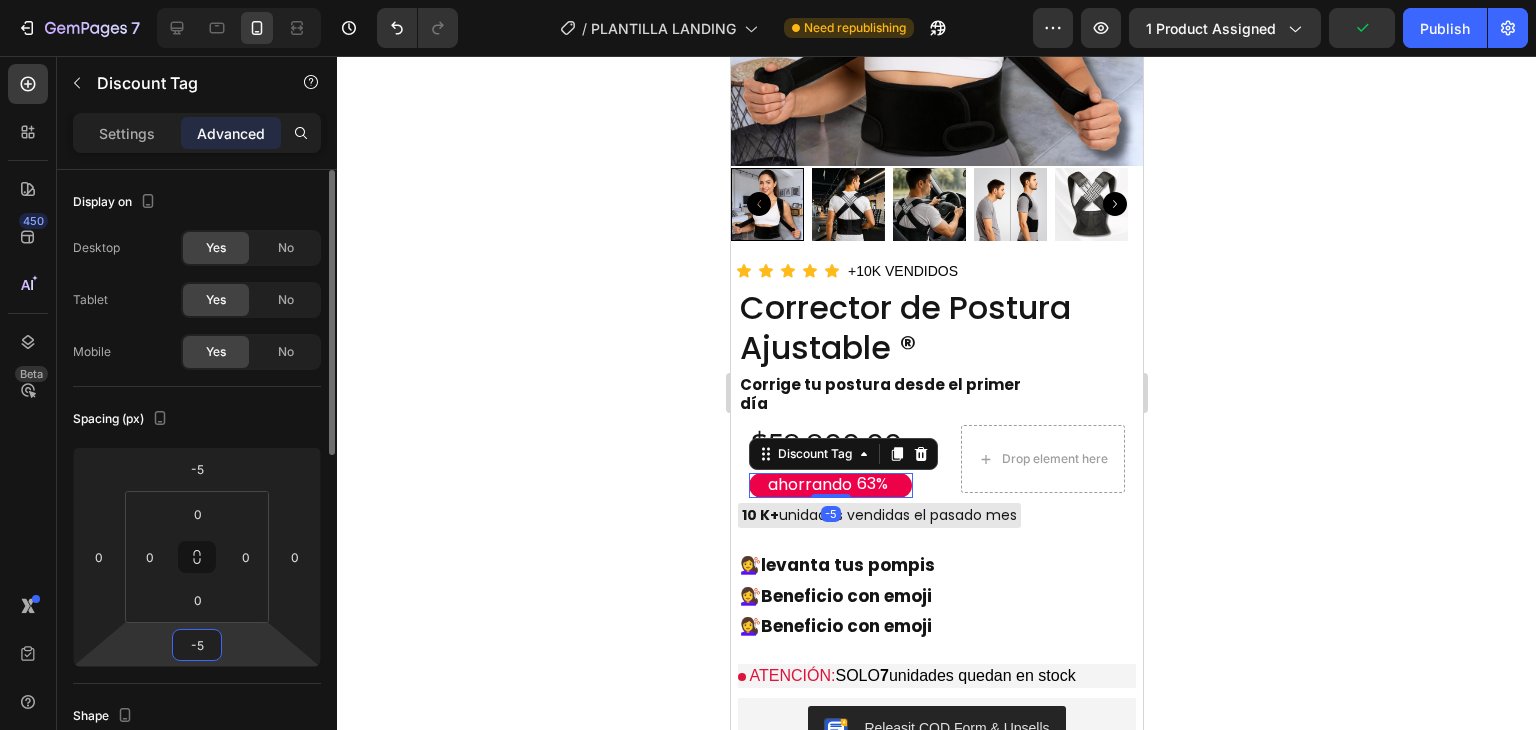 type on "-5" 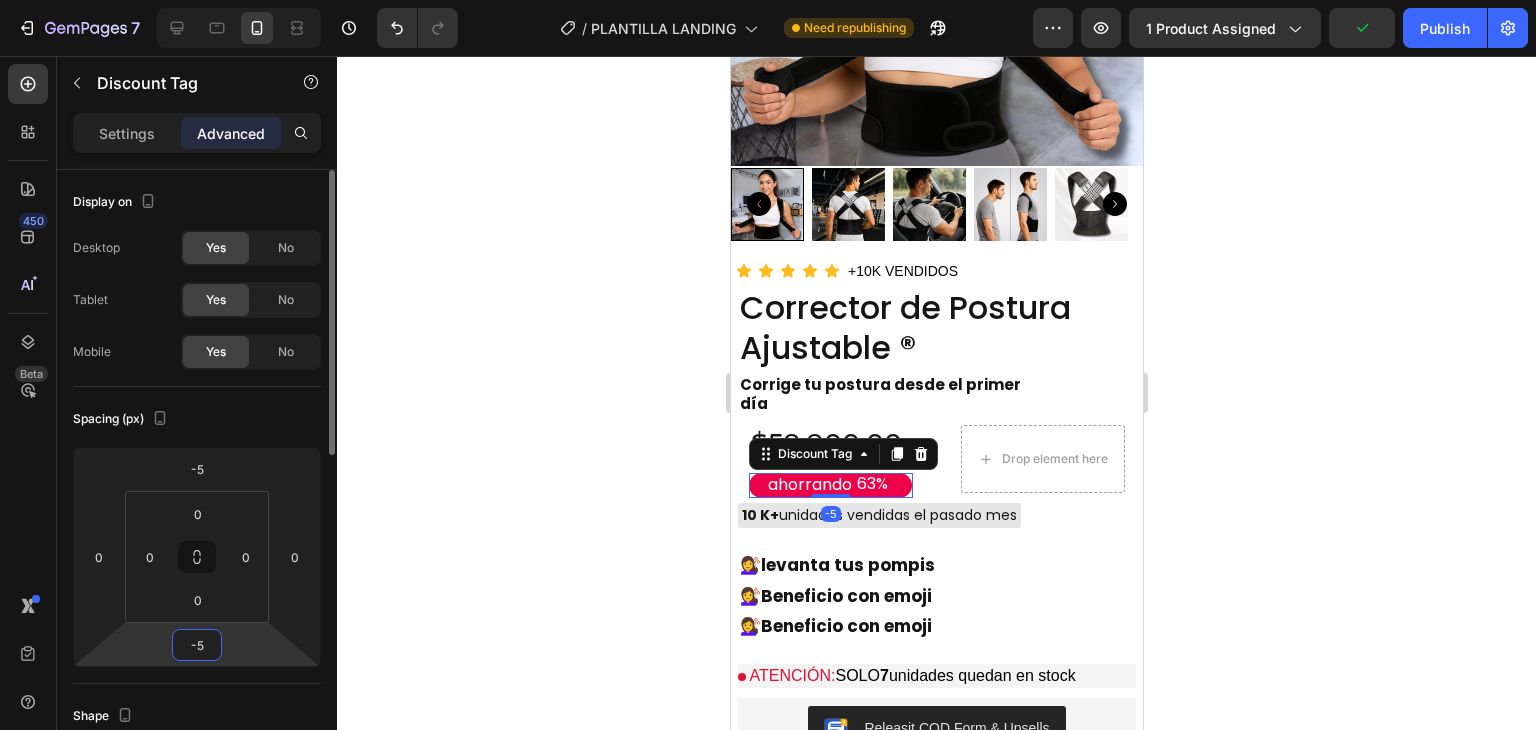 click on "7  Version history  /  PLANTILLA LANDING Need republishing Preview 1 product assigned  Publish  450 Beta PRODUCT PRI Sections(0) Elements(19)  We couldn’t find any matches for “PRODUCT PRI” Suggestions: Check your search for any typos Try different keywords  Looking for templates? Have a look in  our libraries Product
Product Price
Product Images
Product Images
Related Products" at bounding box center (768, 0) 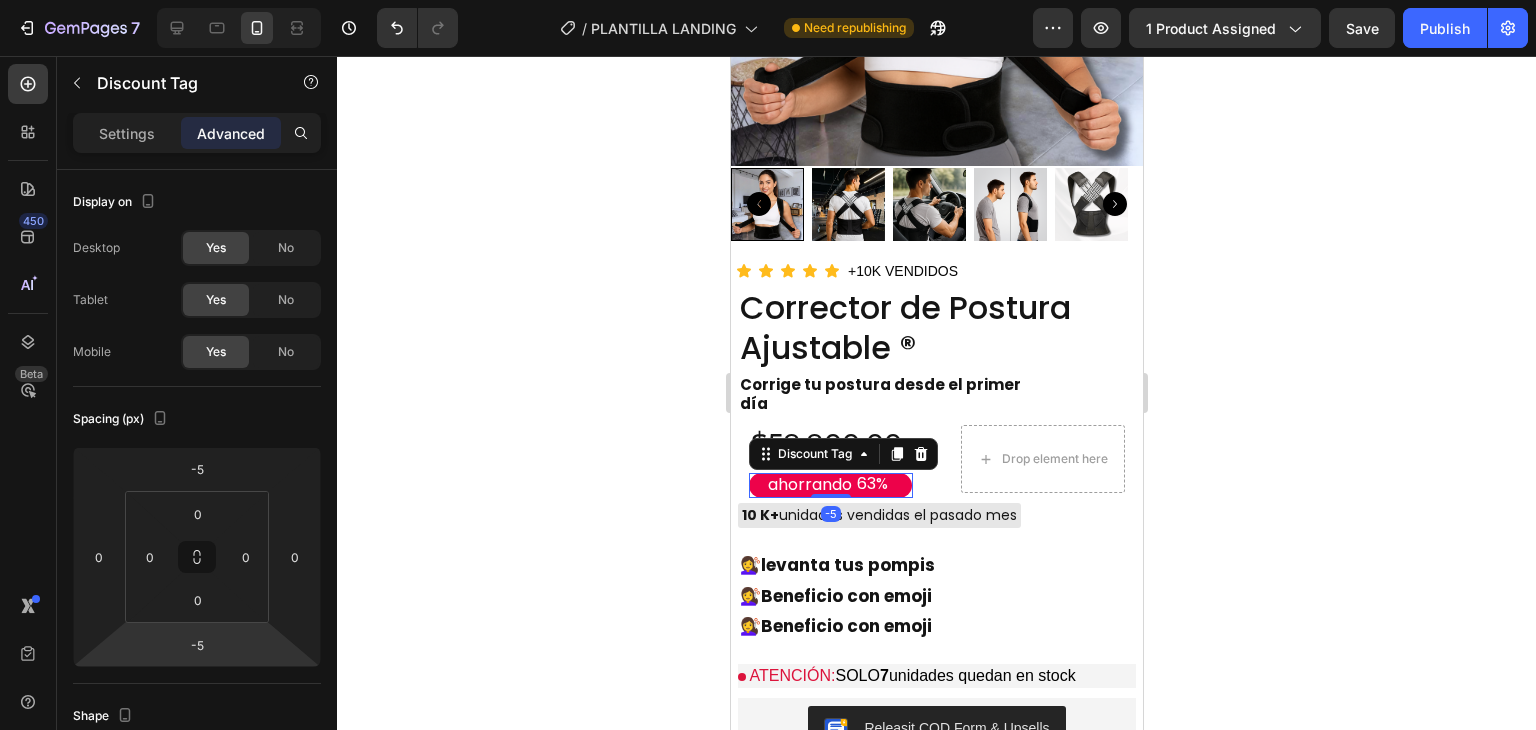 click 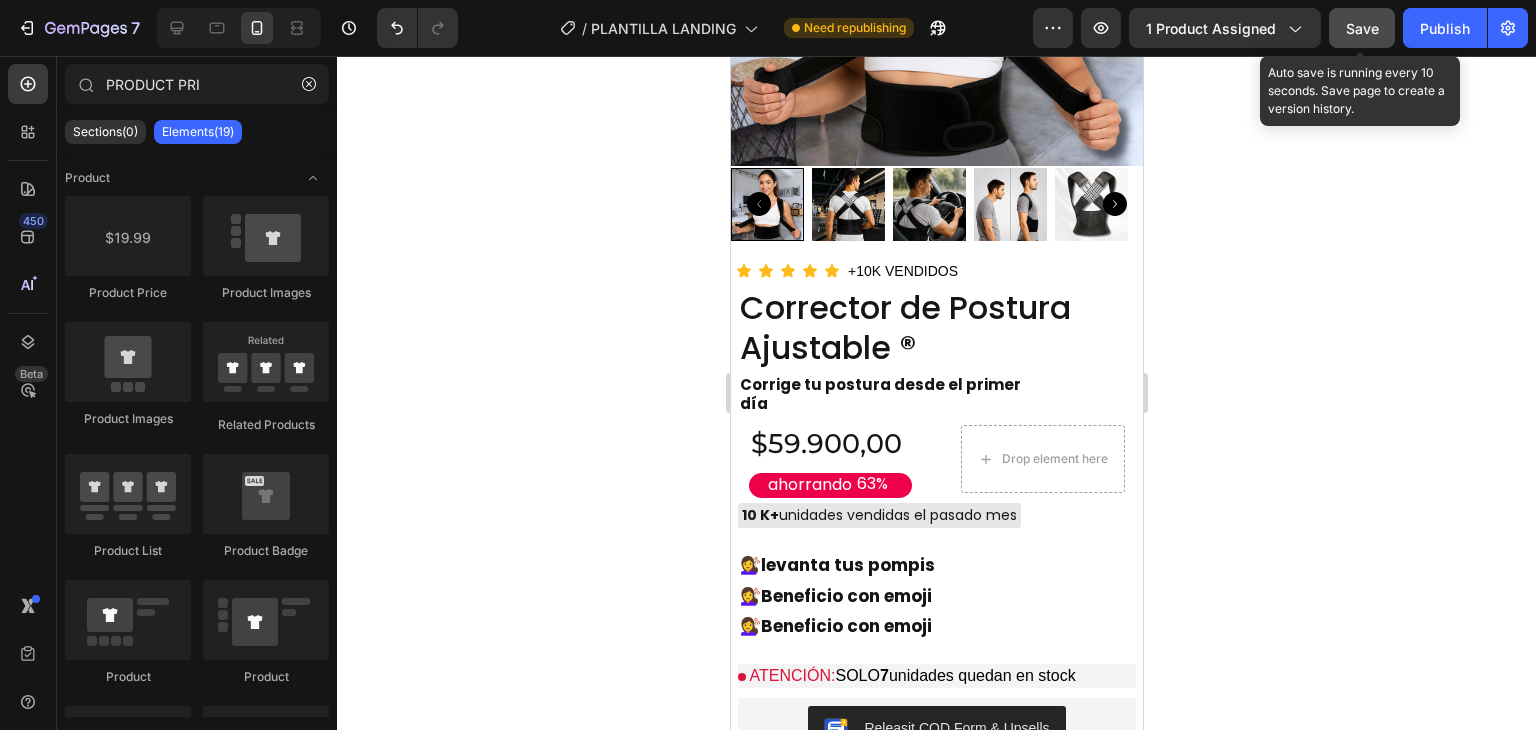 click on "Save" at bounding box center (1362, 28) 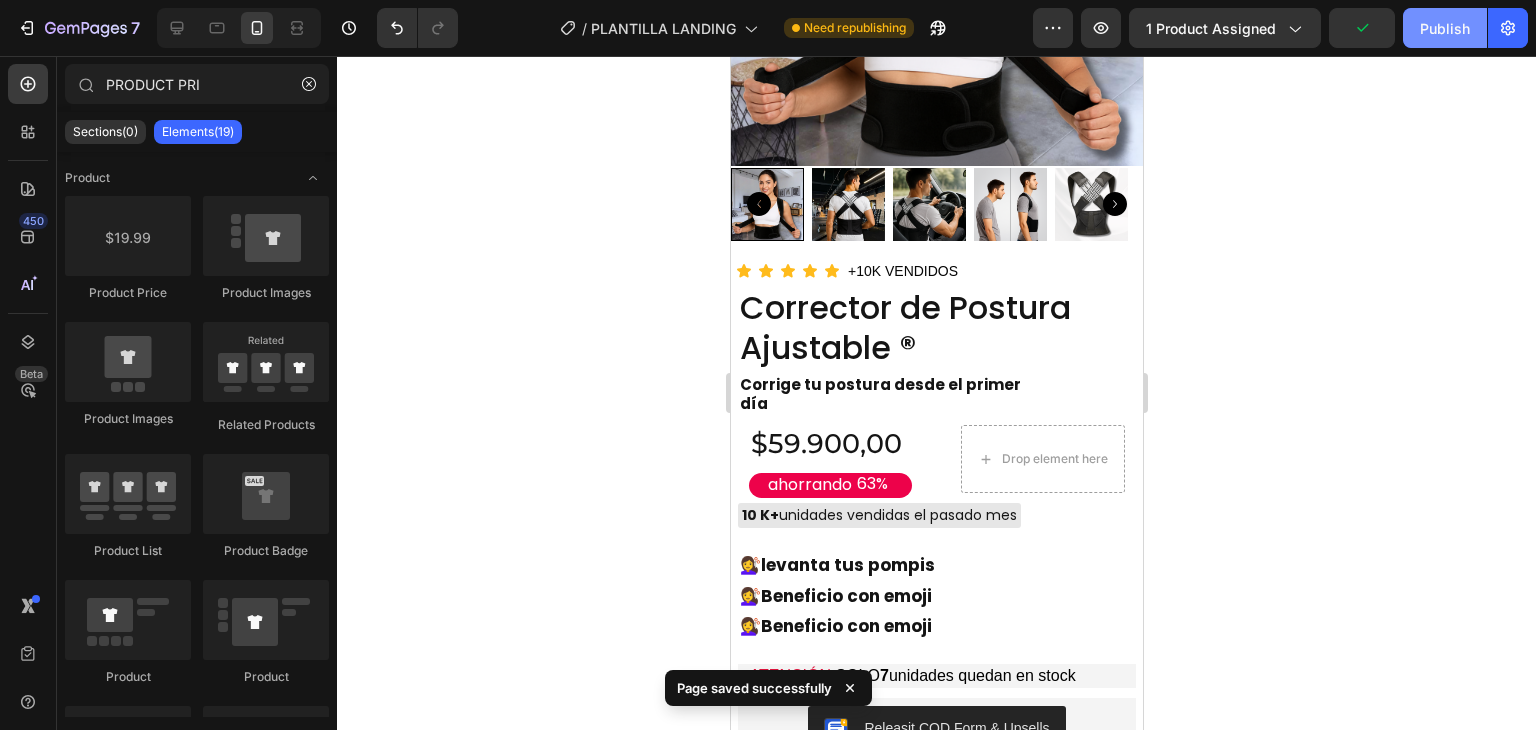 click on "Publish" at bounding box center (1445, 28) 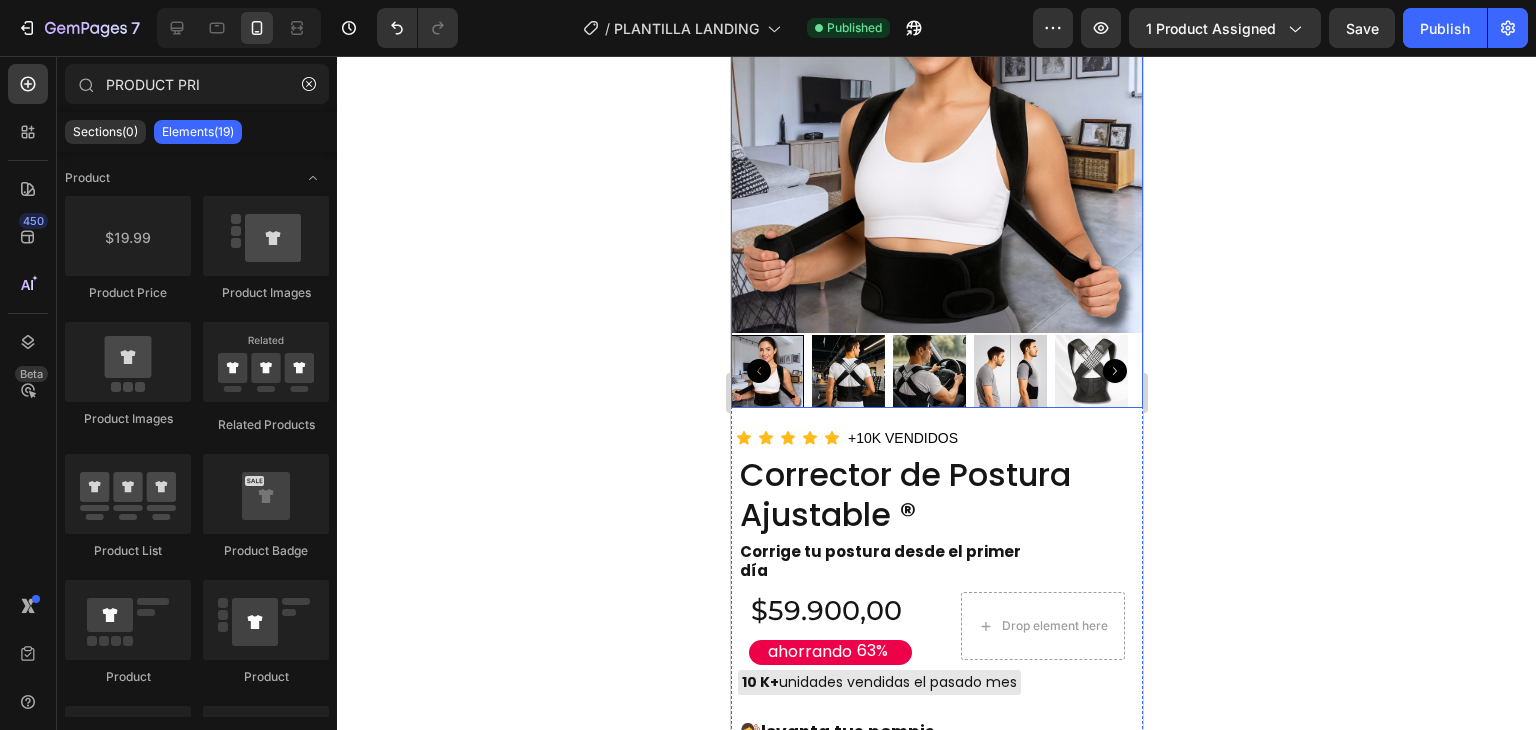 scroll, scrollTop: 2299, scrollLeft: 0, axis: vertical 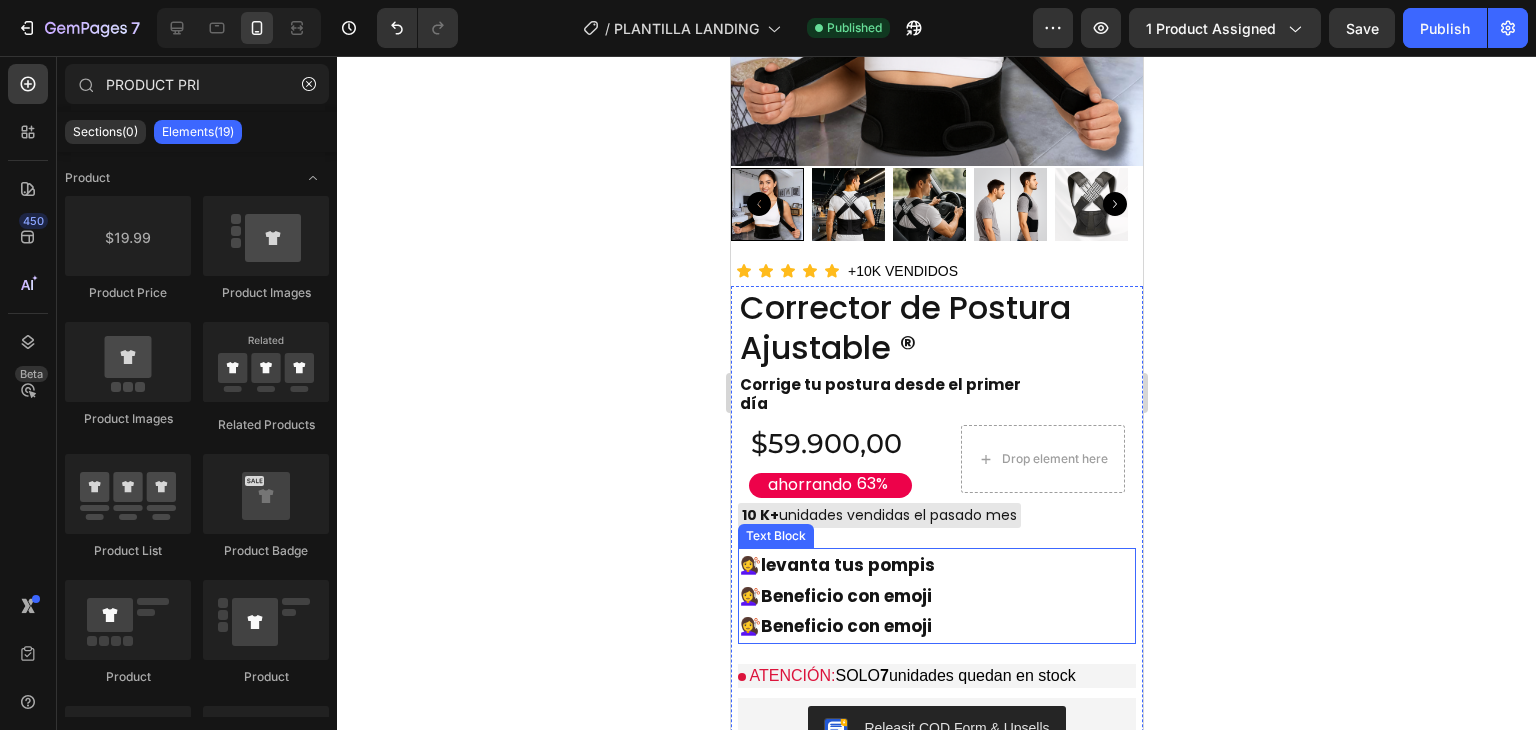 click on "Beneficio con emoji" at bounding box center [845, 596] 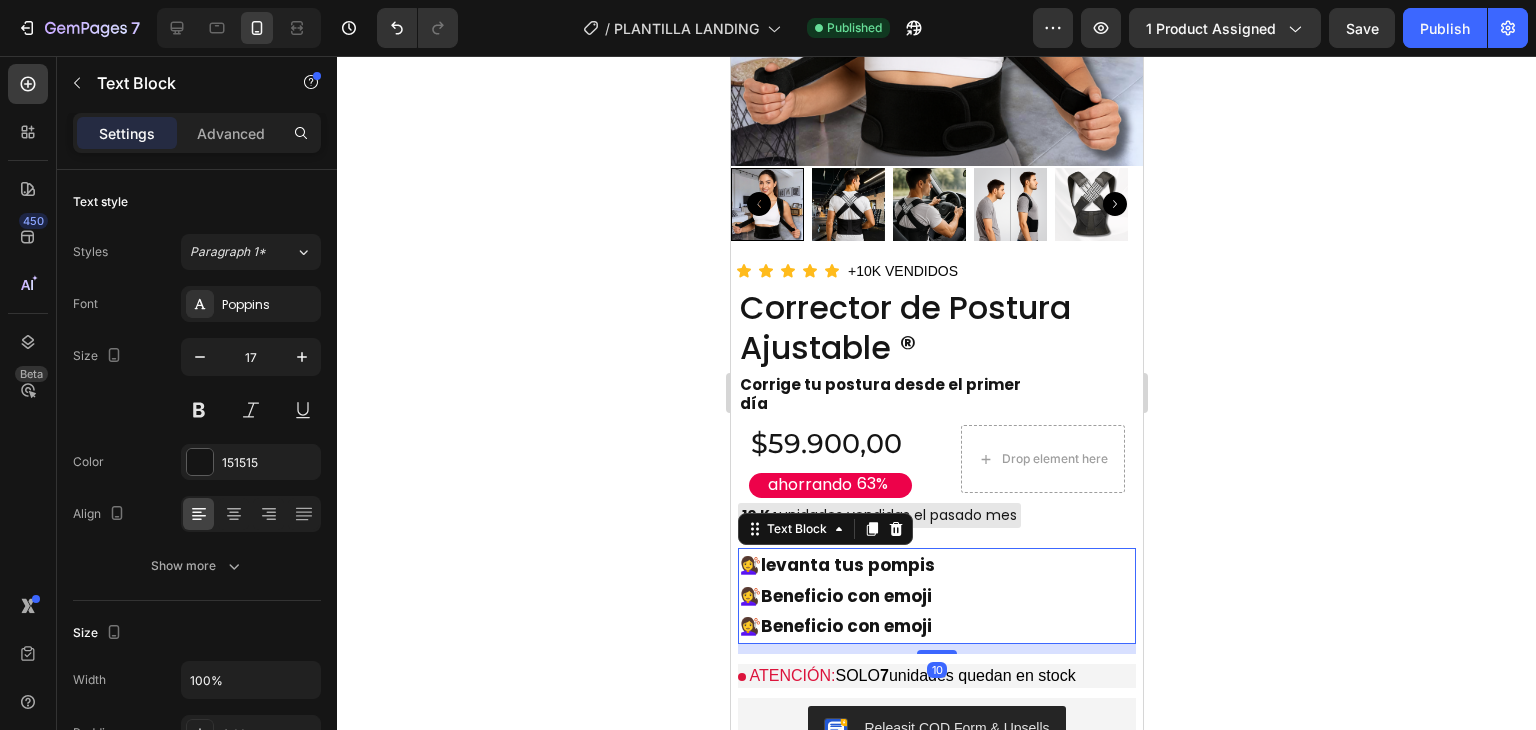 click on "Beneficio con emoji" at bounding box center [845, 596] 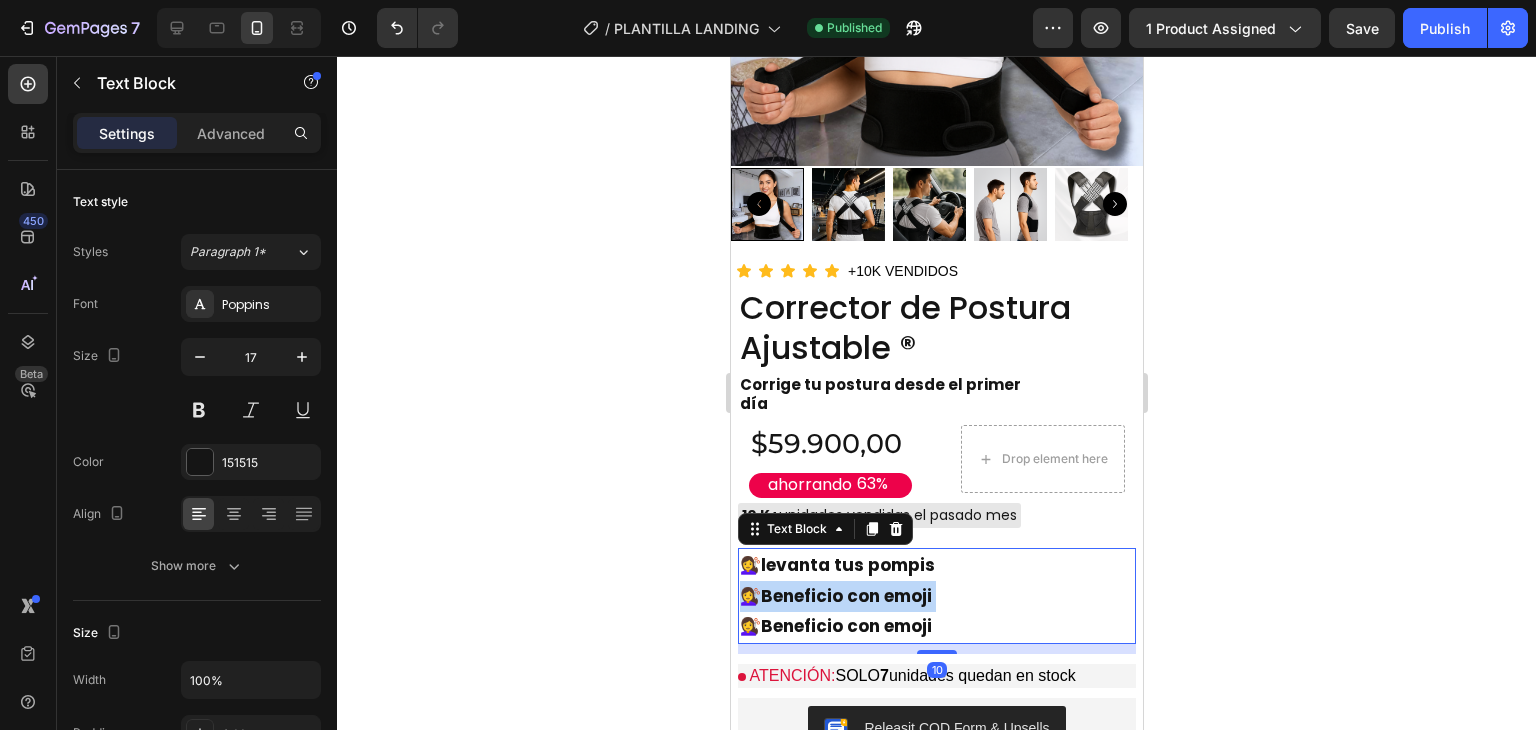 click on "Beneficio con emoji" at bounding box center [845, 596] 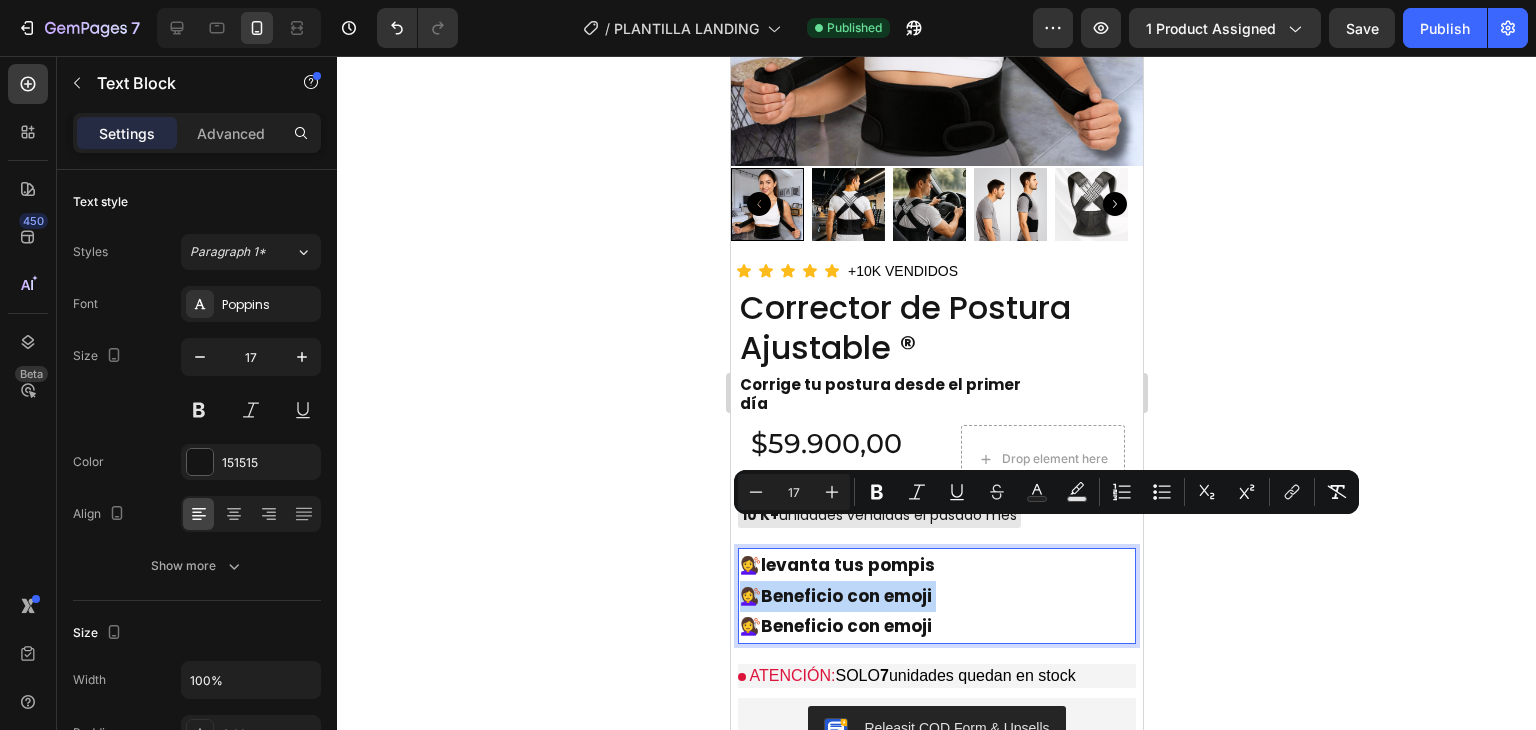 click on "Beneficio con emoji" at bounding box center (845, 596) 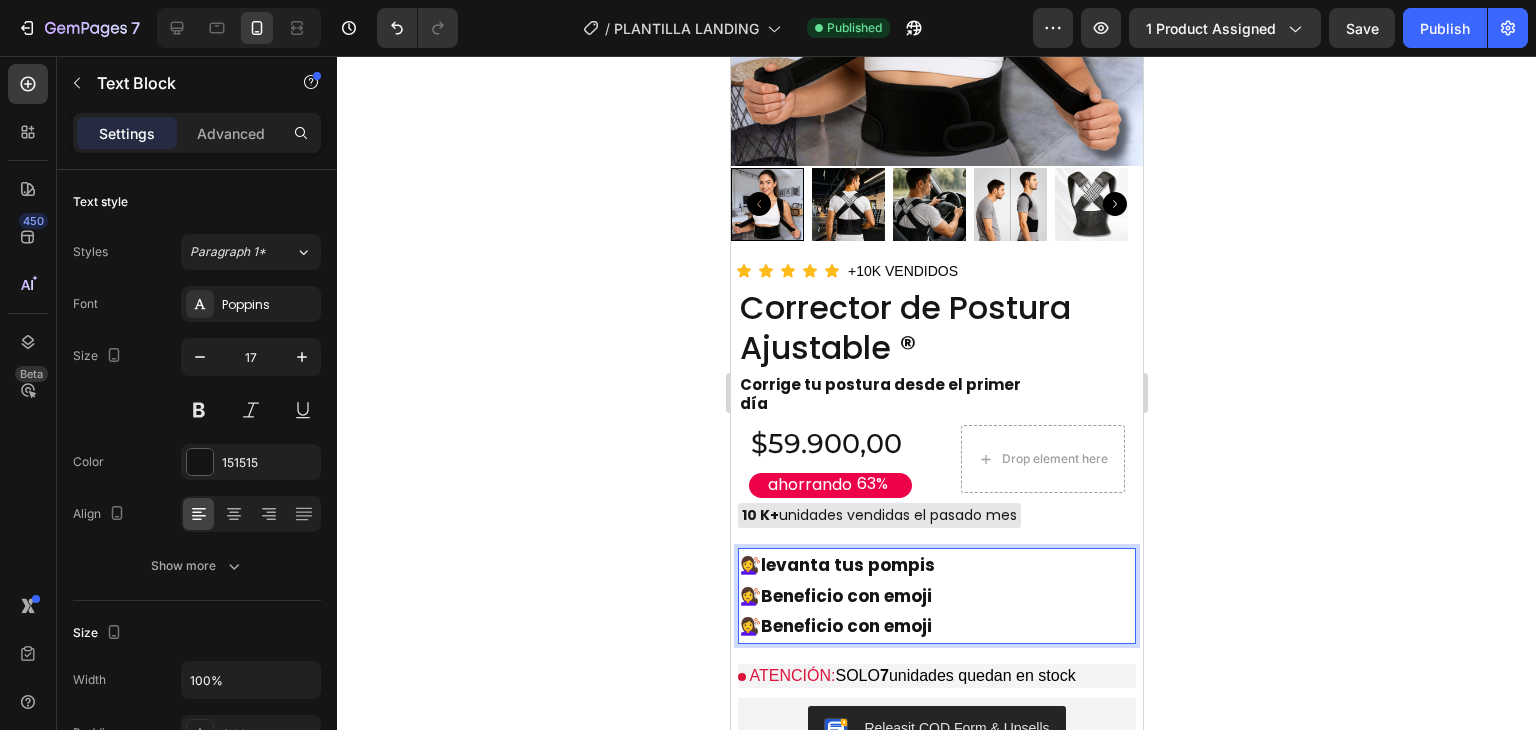 click on "Beneficio con emoji" at bounding box center (845, 596) 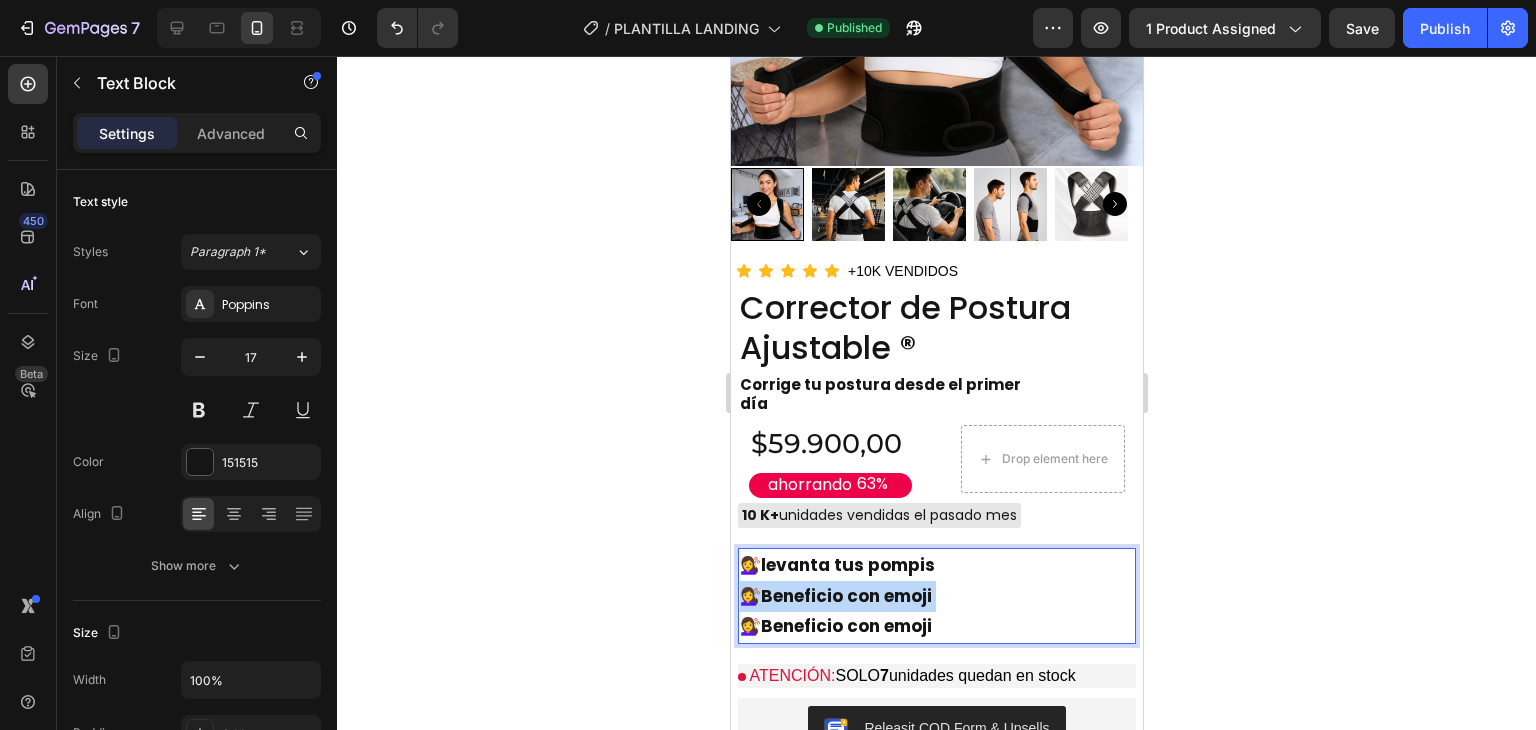 click on "Beneficio con emoji" at bounding box center [845, 596] 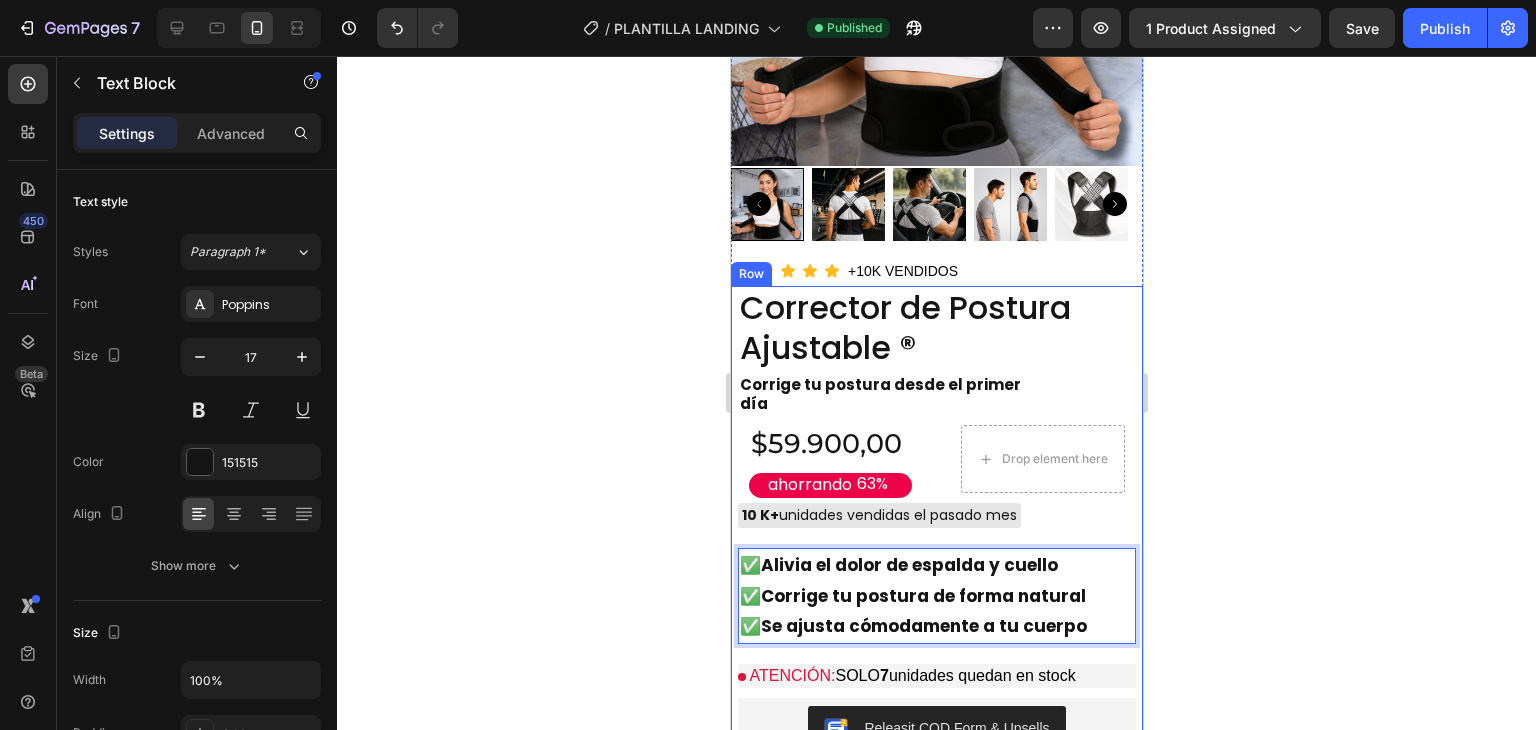 click 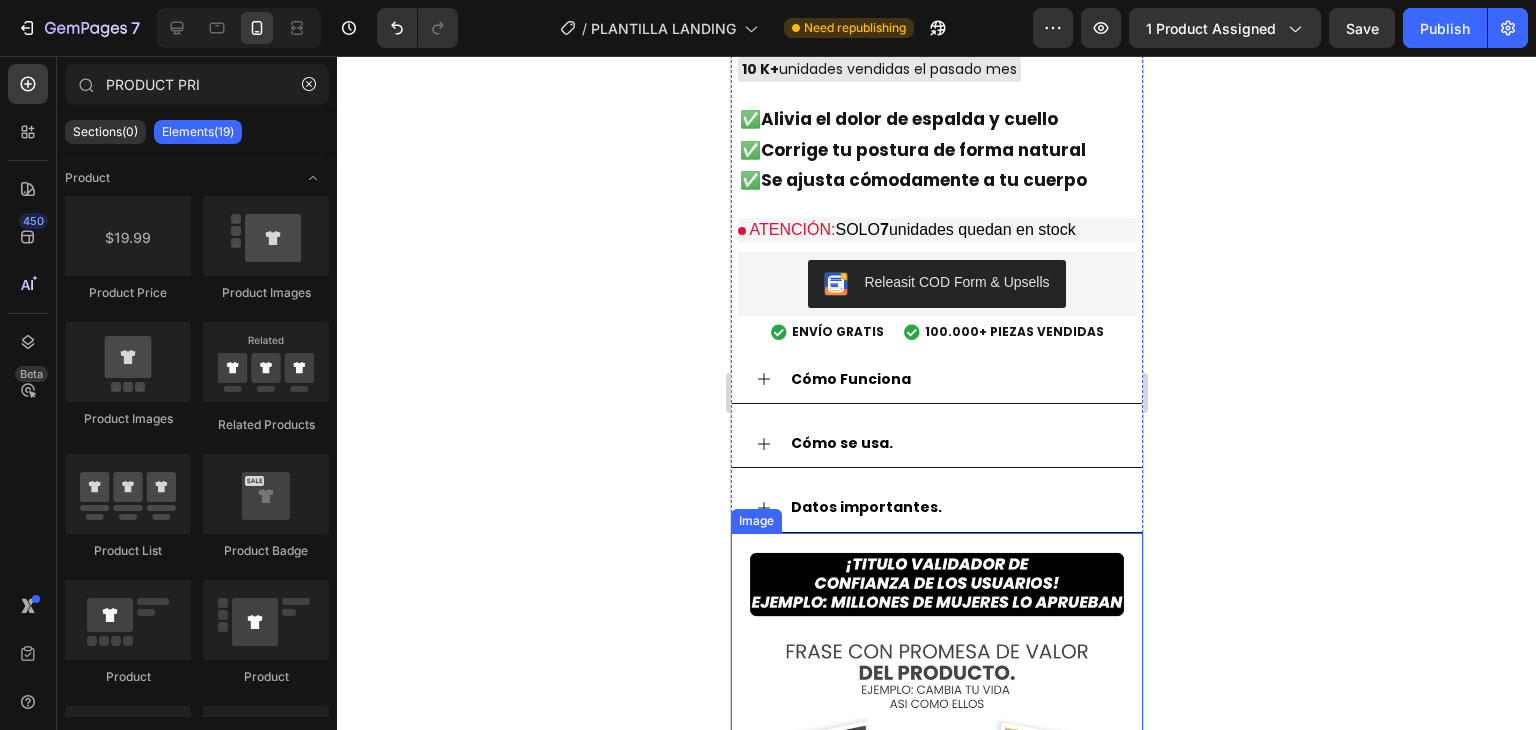 scroll, scrollTop: 2899, scrollLeft: 0, axis: vertical 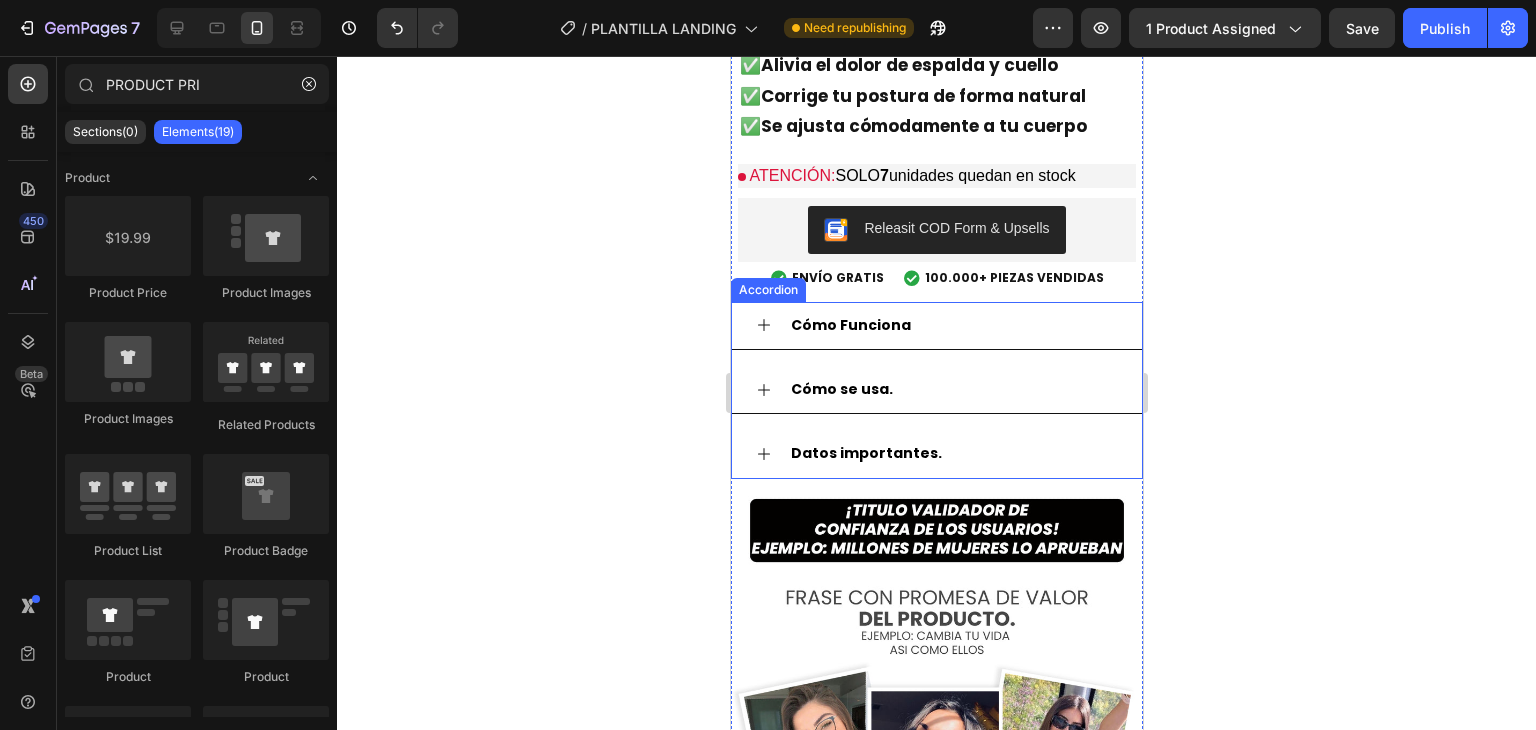 click 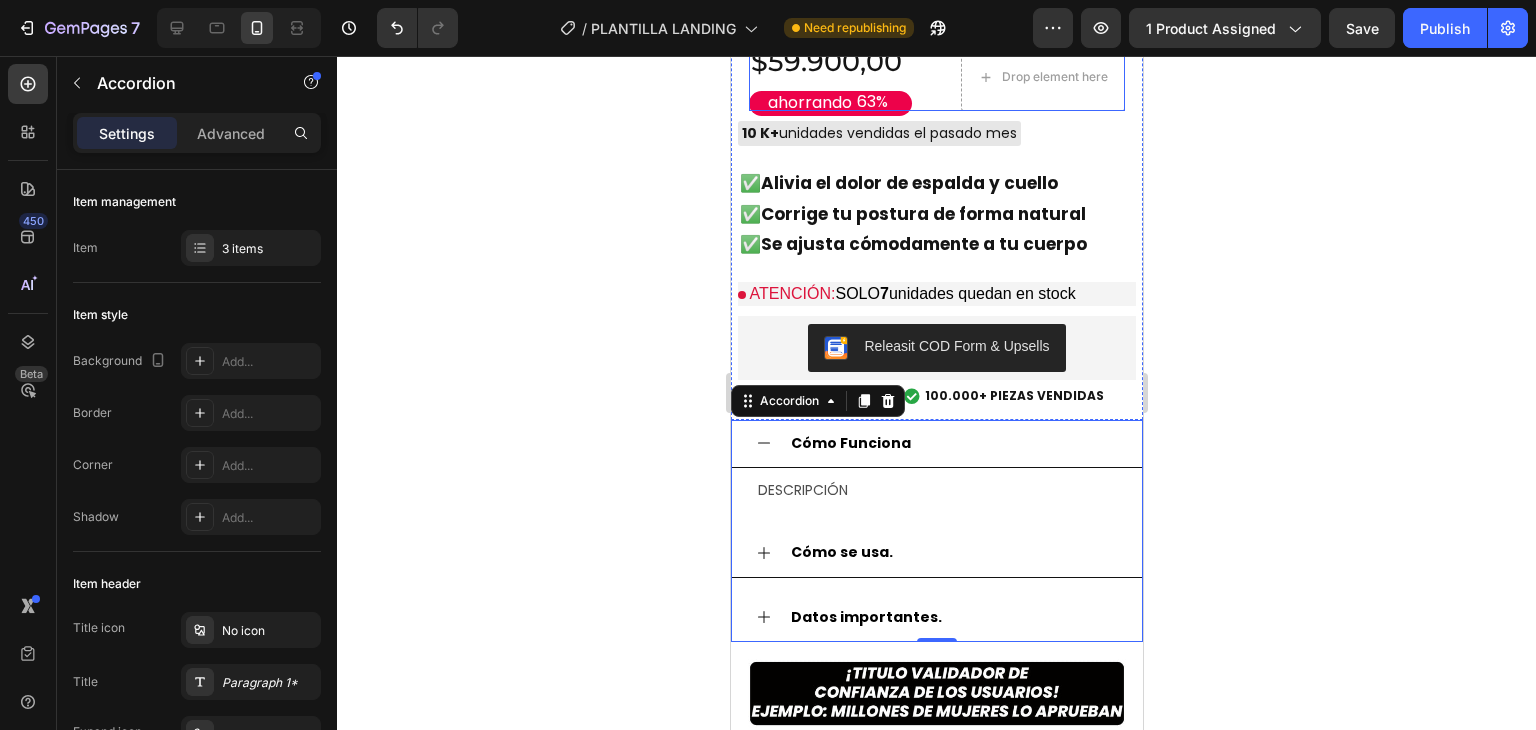 scroll, scrollTop: 2899, scrollLeft: 0, axis: vertical 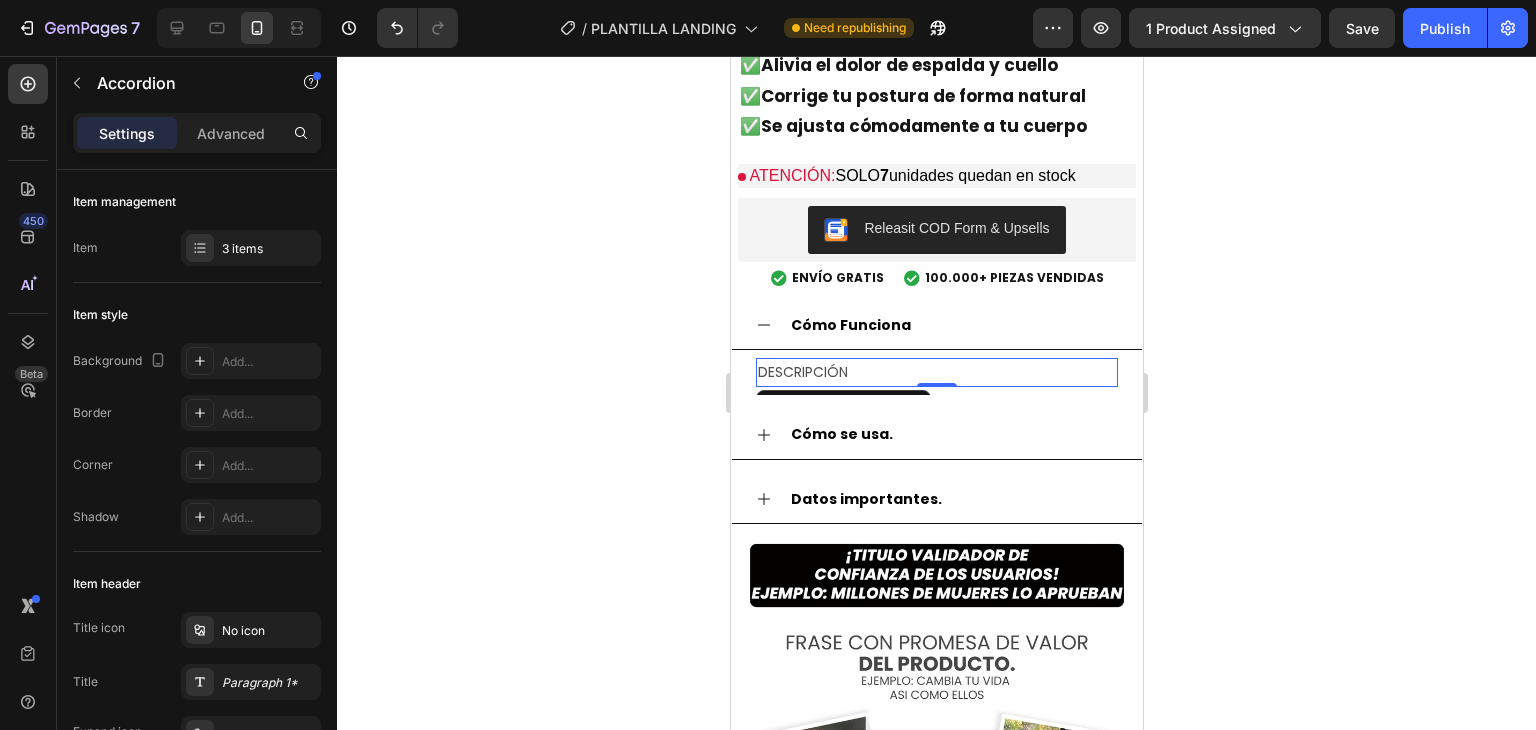 click on "DESCRIPCIÓN" at bounding box center [936, 372] 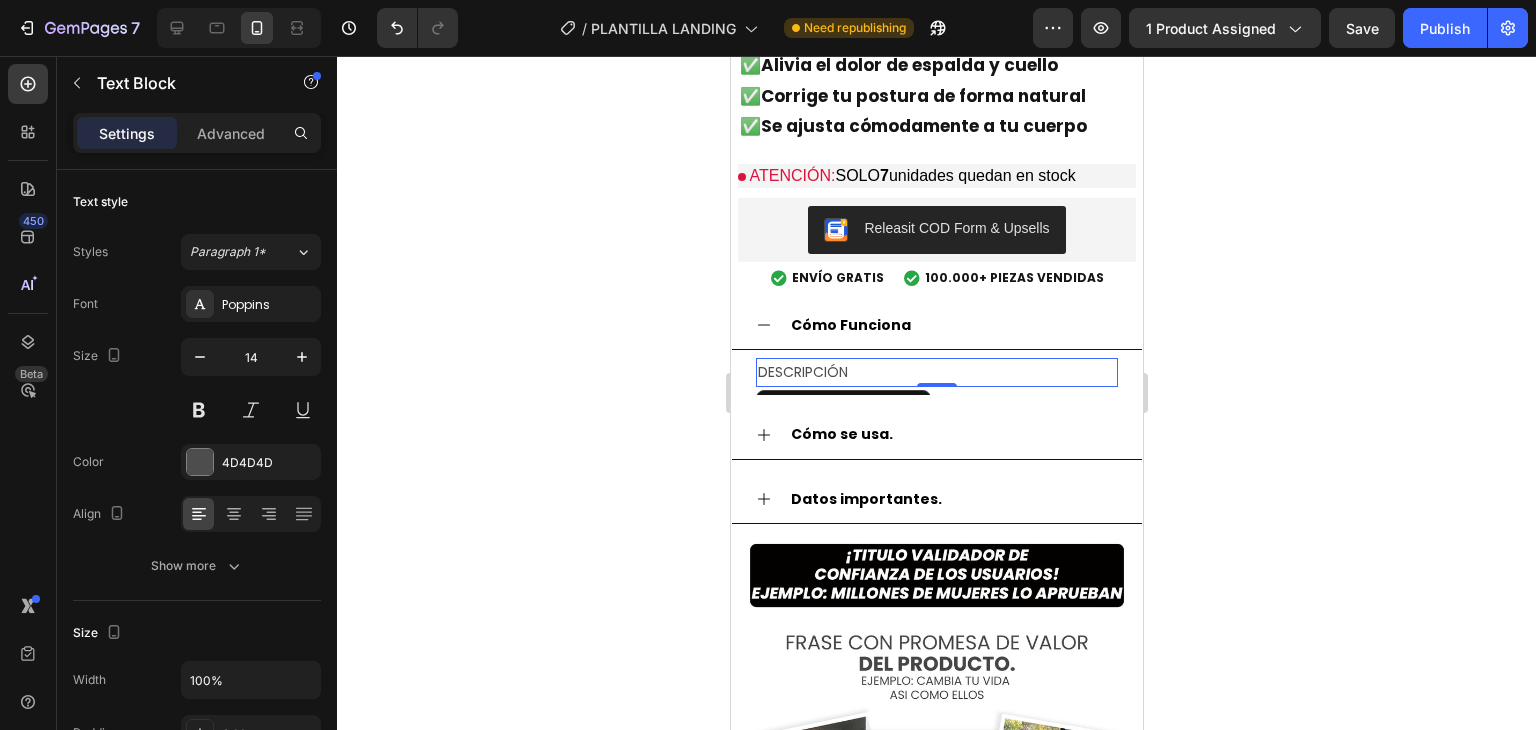 click on "DESCRIPCIÓN" at bounding box center (936, 372) 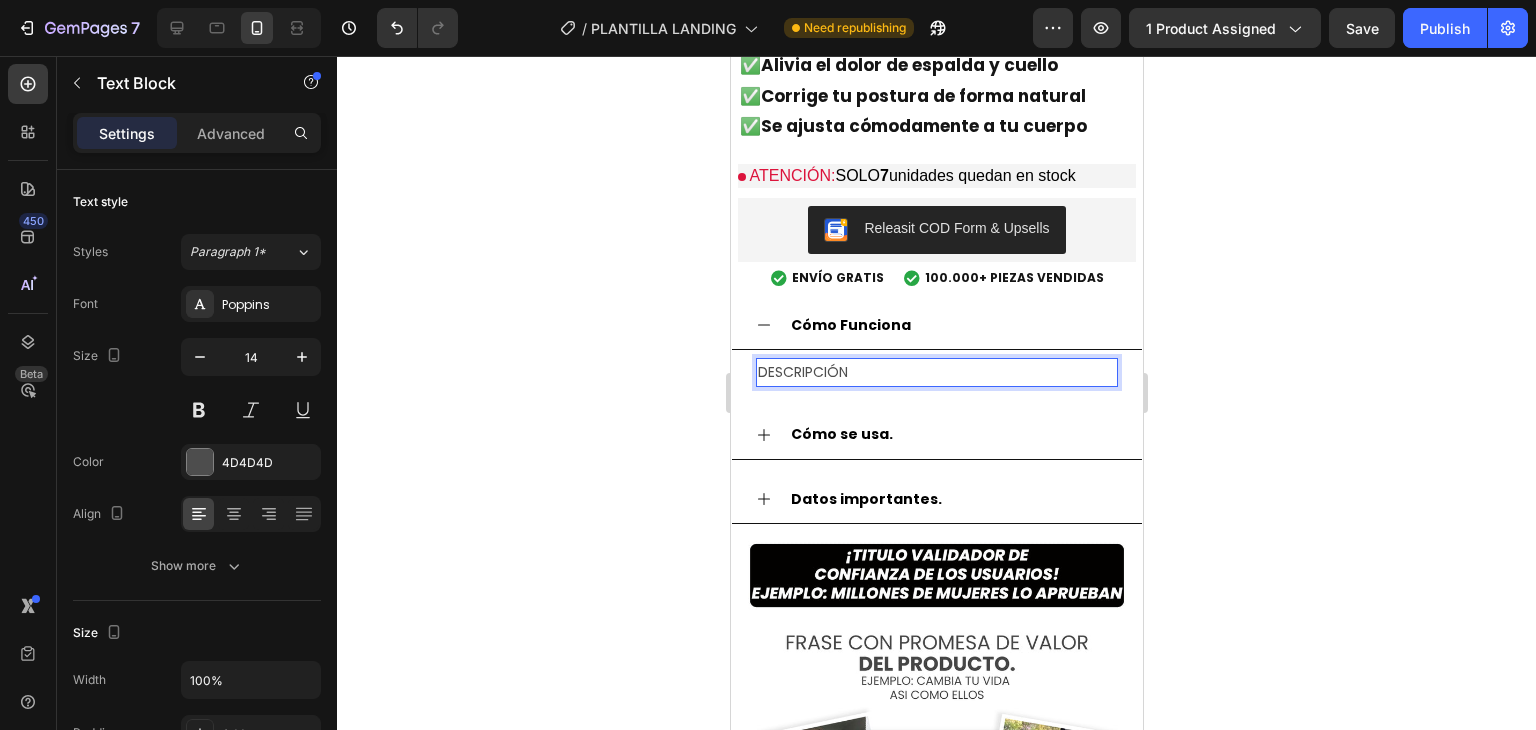 click on "DESCRIPCIÓN" at bounding box center [936, 372] 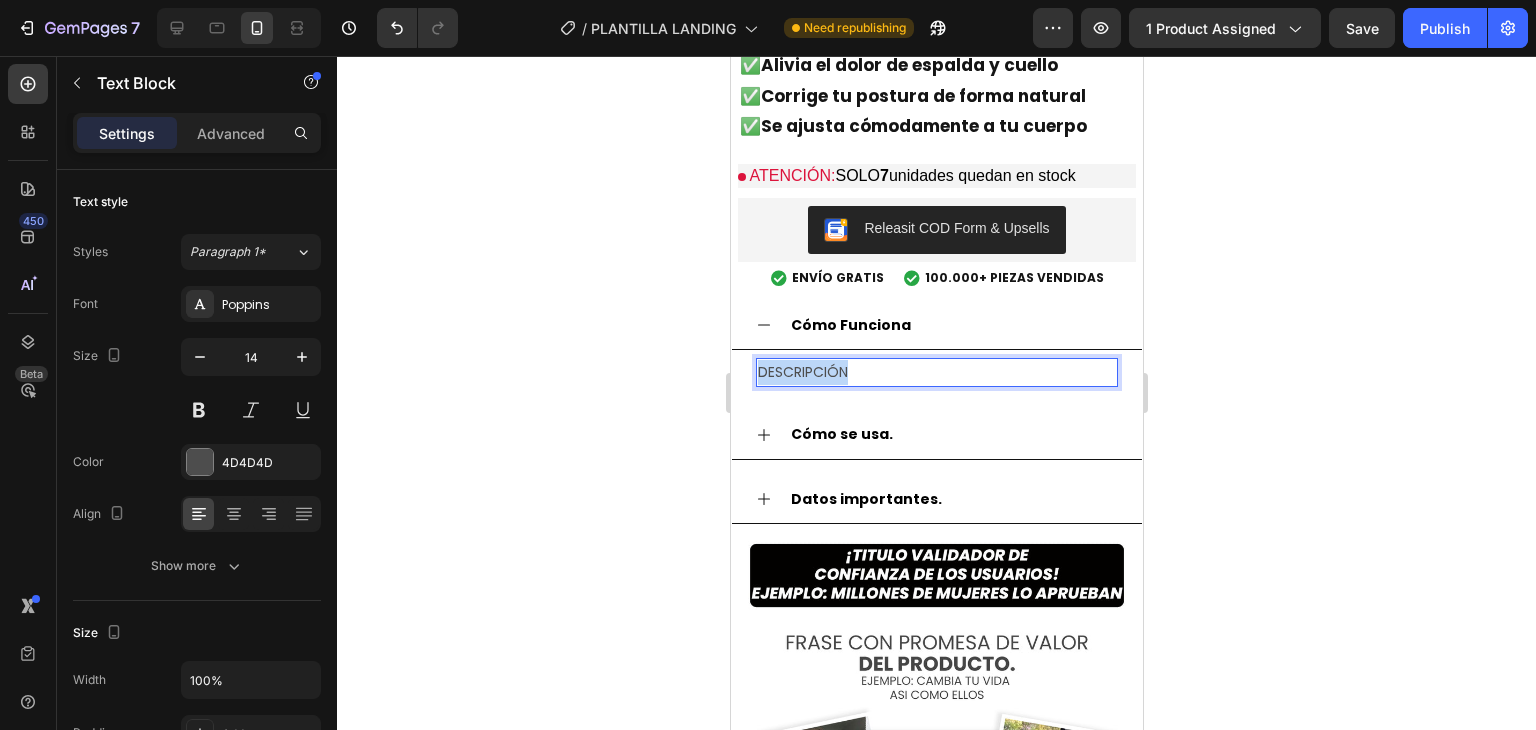 click on "DESCRIPCIÓN" at bounding box center (936, 372) 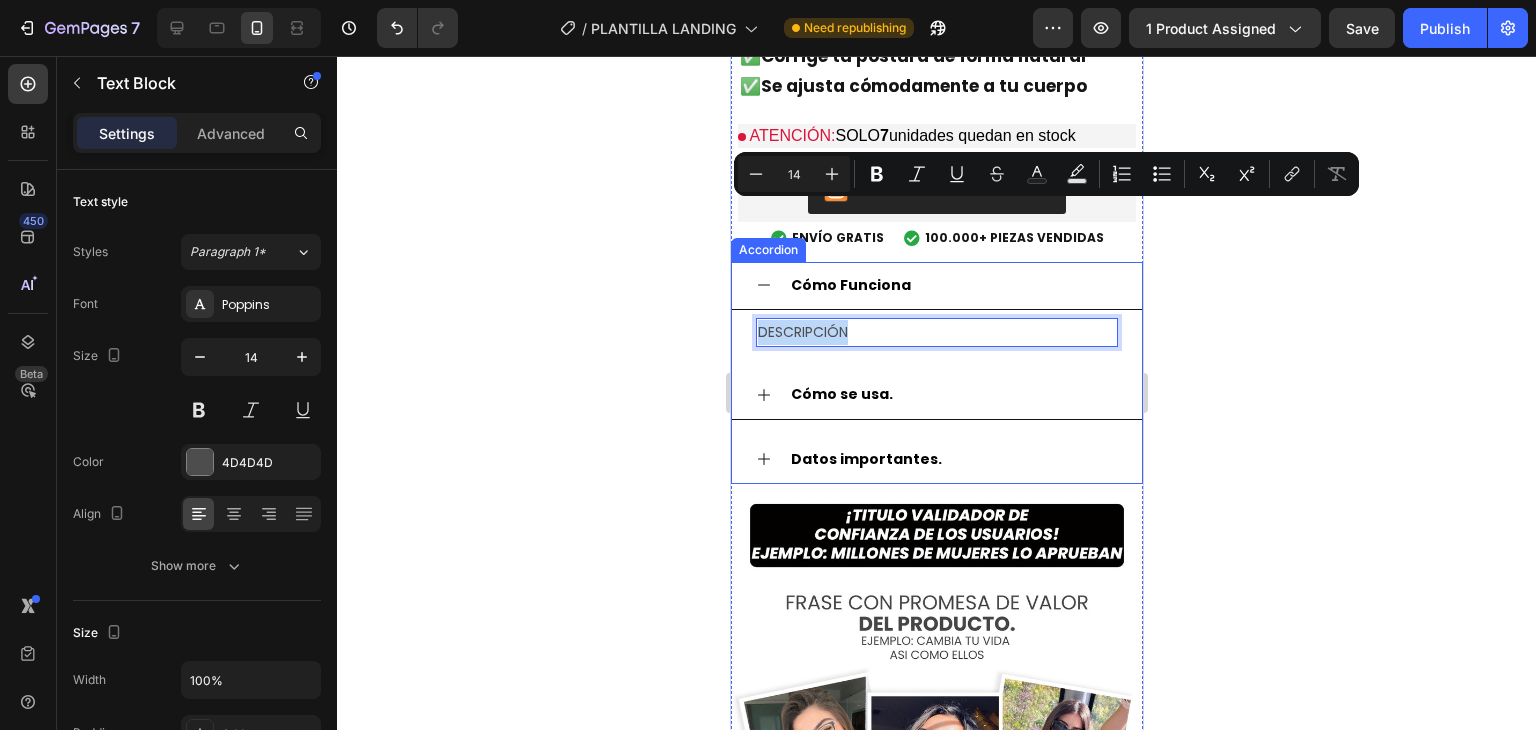 scroll, scrollTop: 2899, scrollLeft: 0, axis: vertical 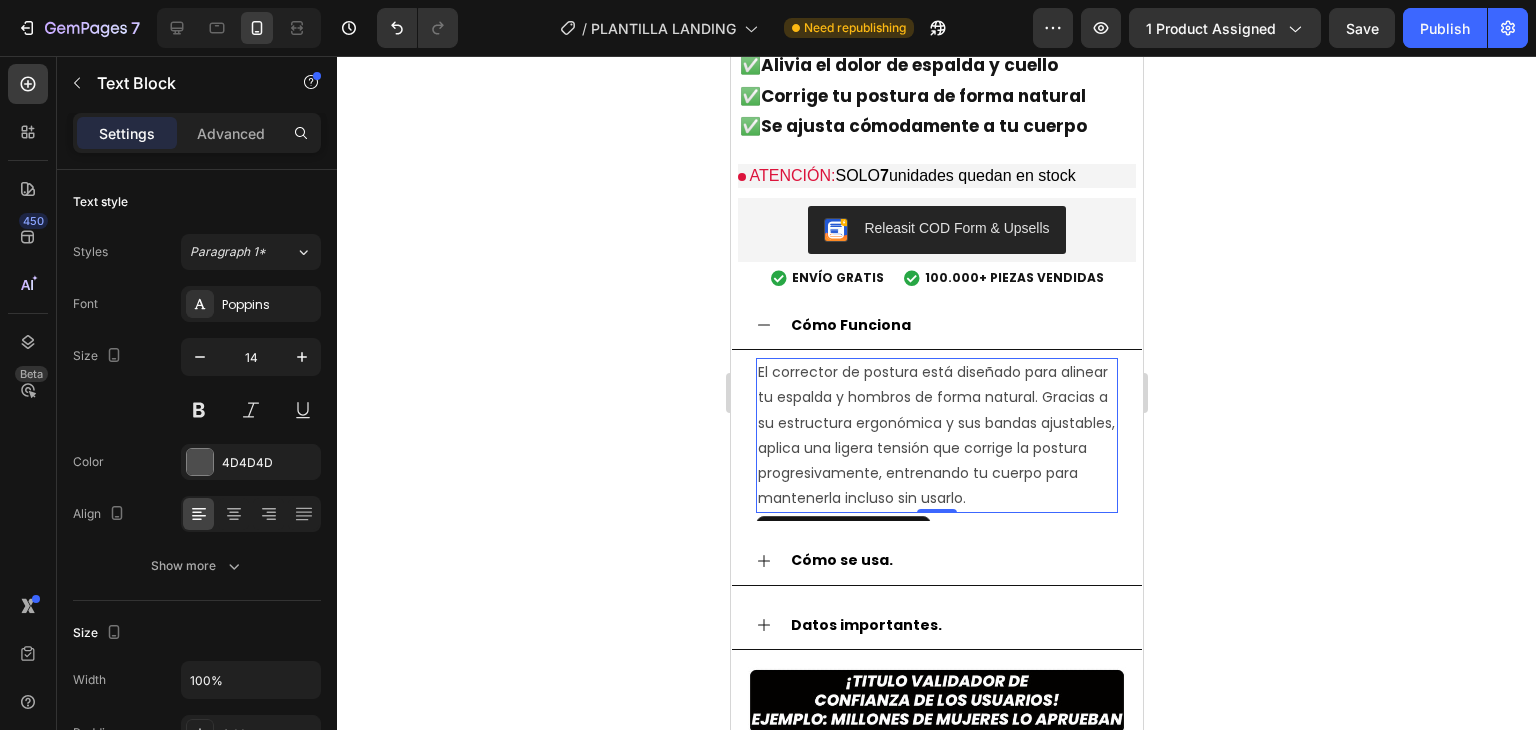 click 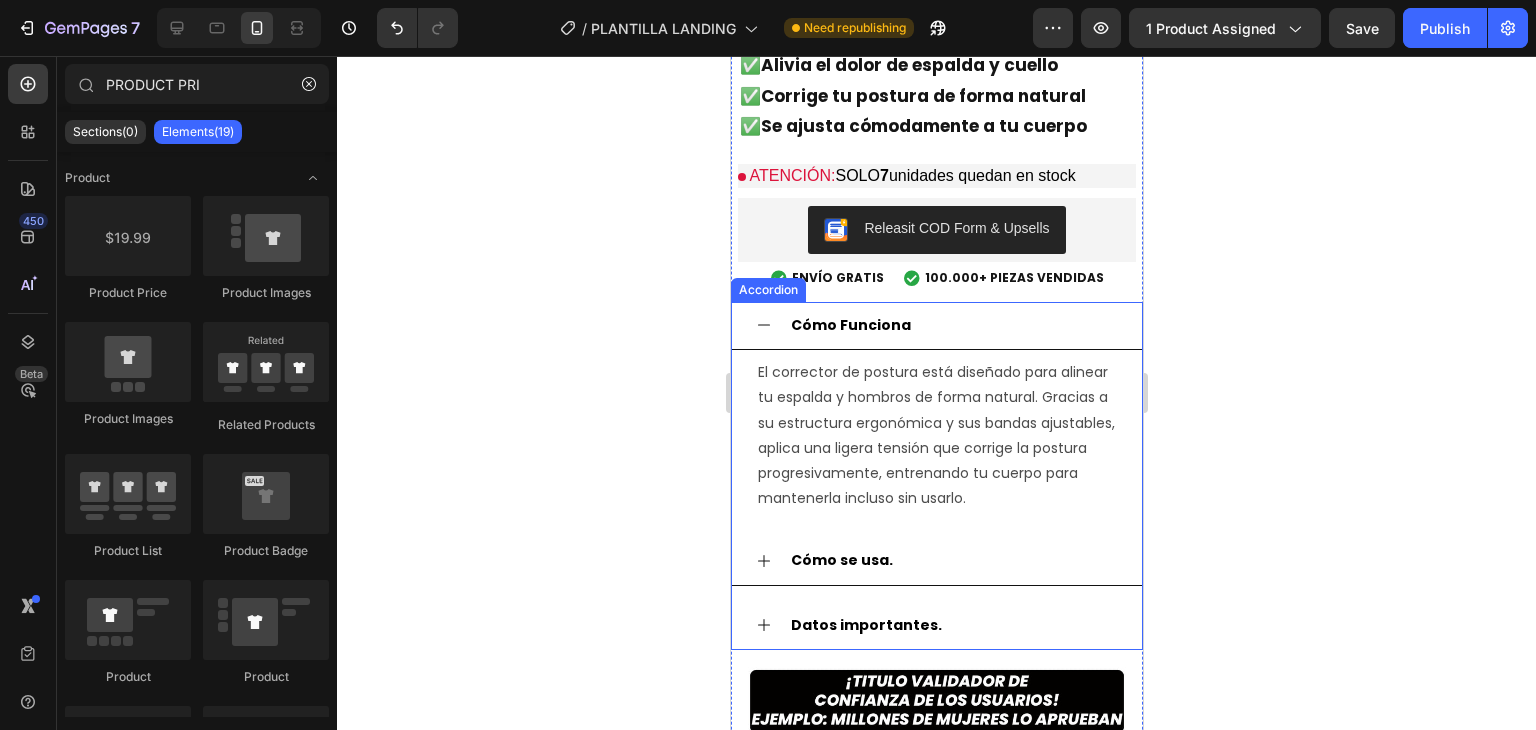 click 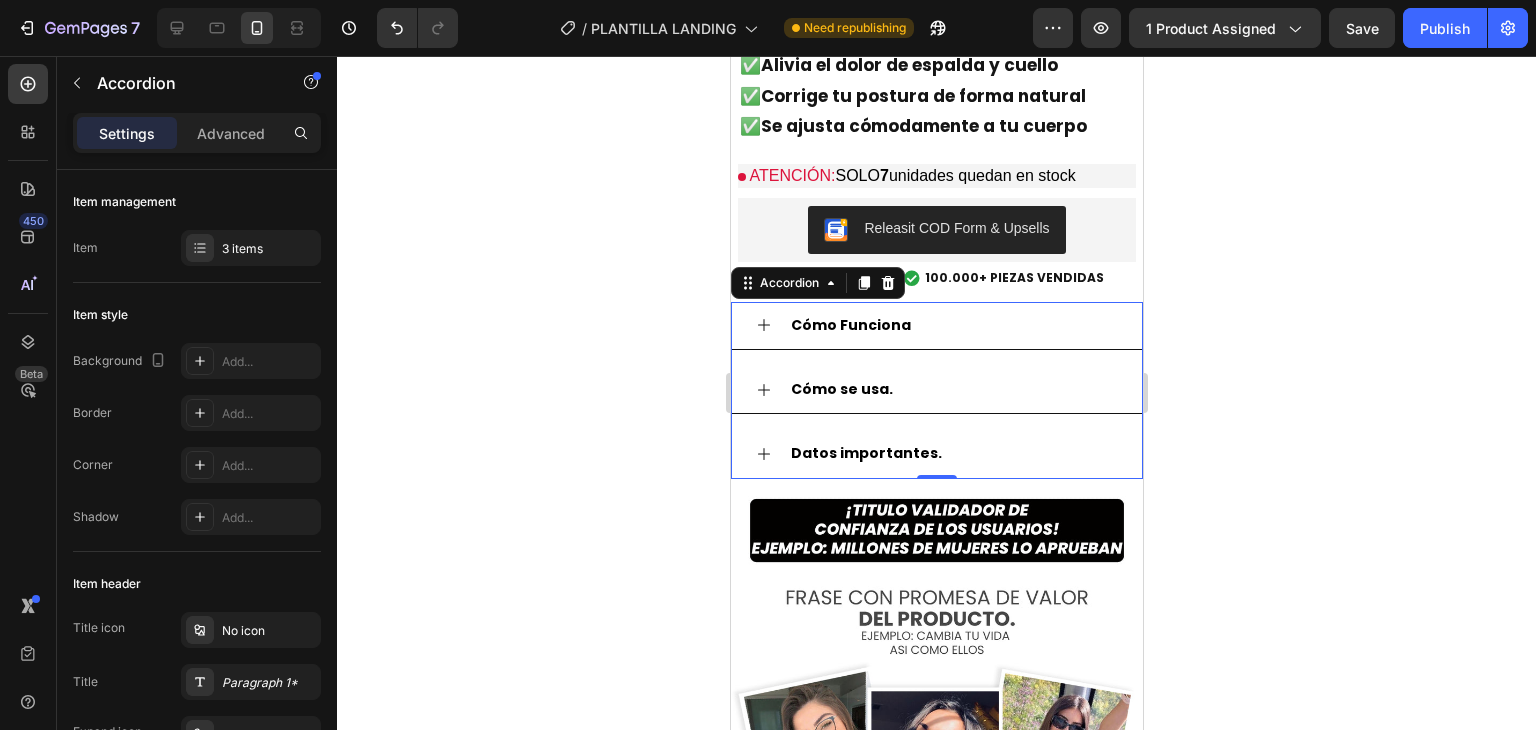 click 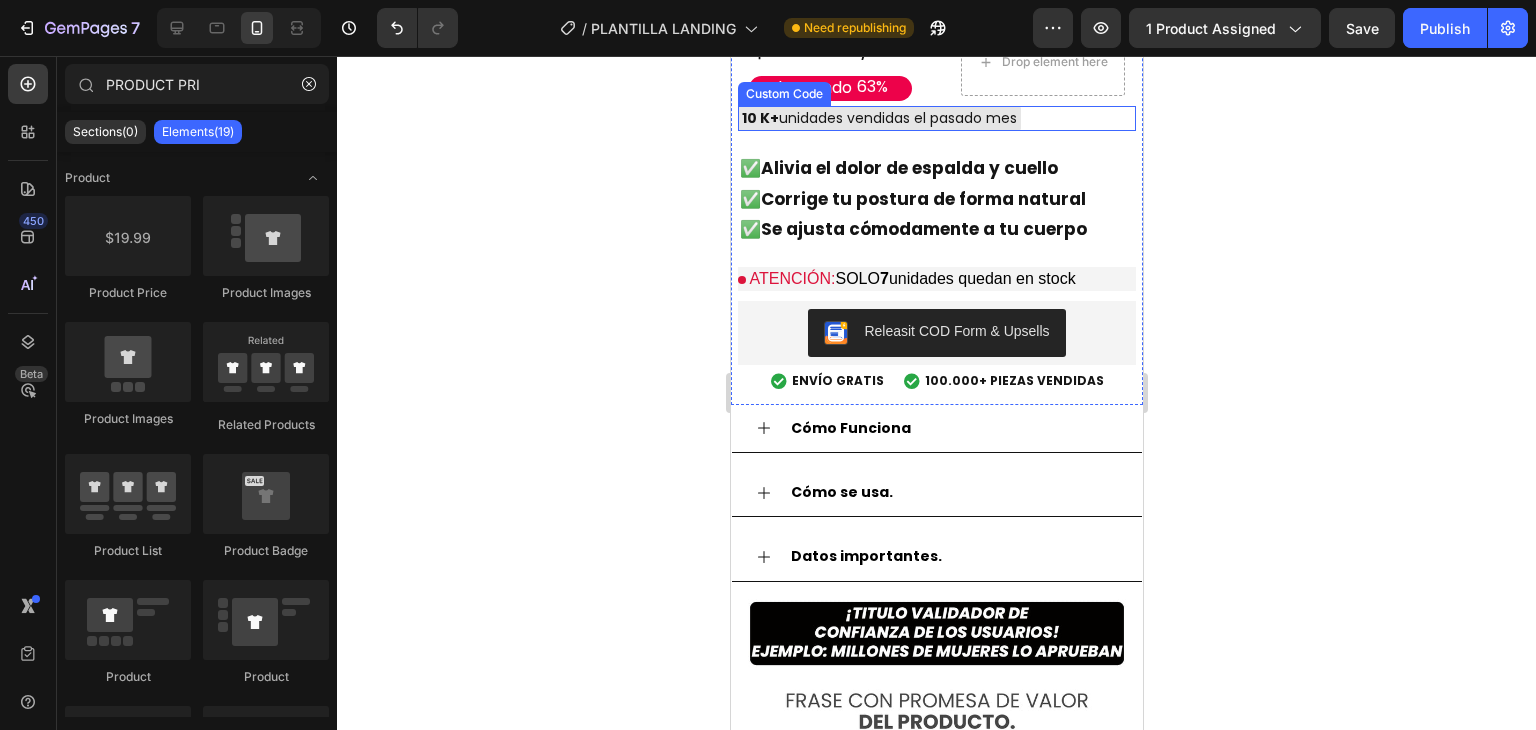 scroll, scrollTop: 2799, scrollLeft: 0, axis: vertical 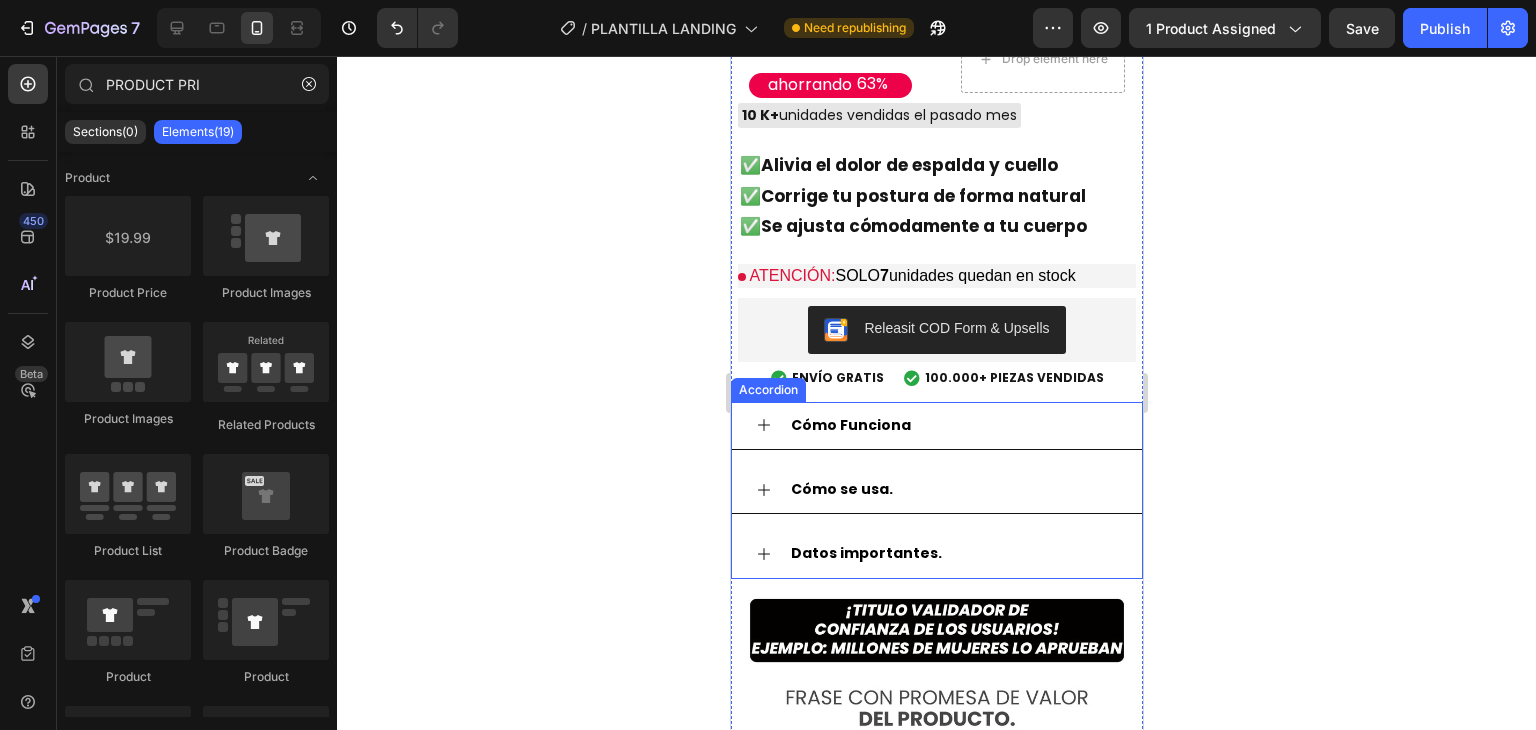 click 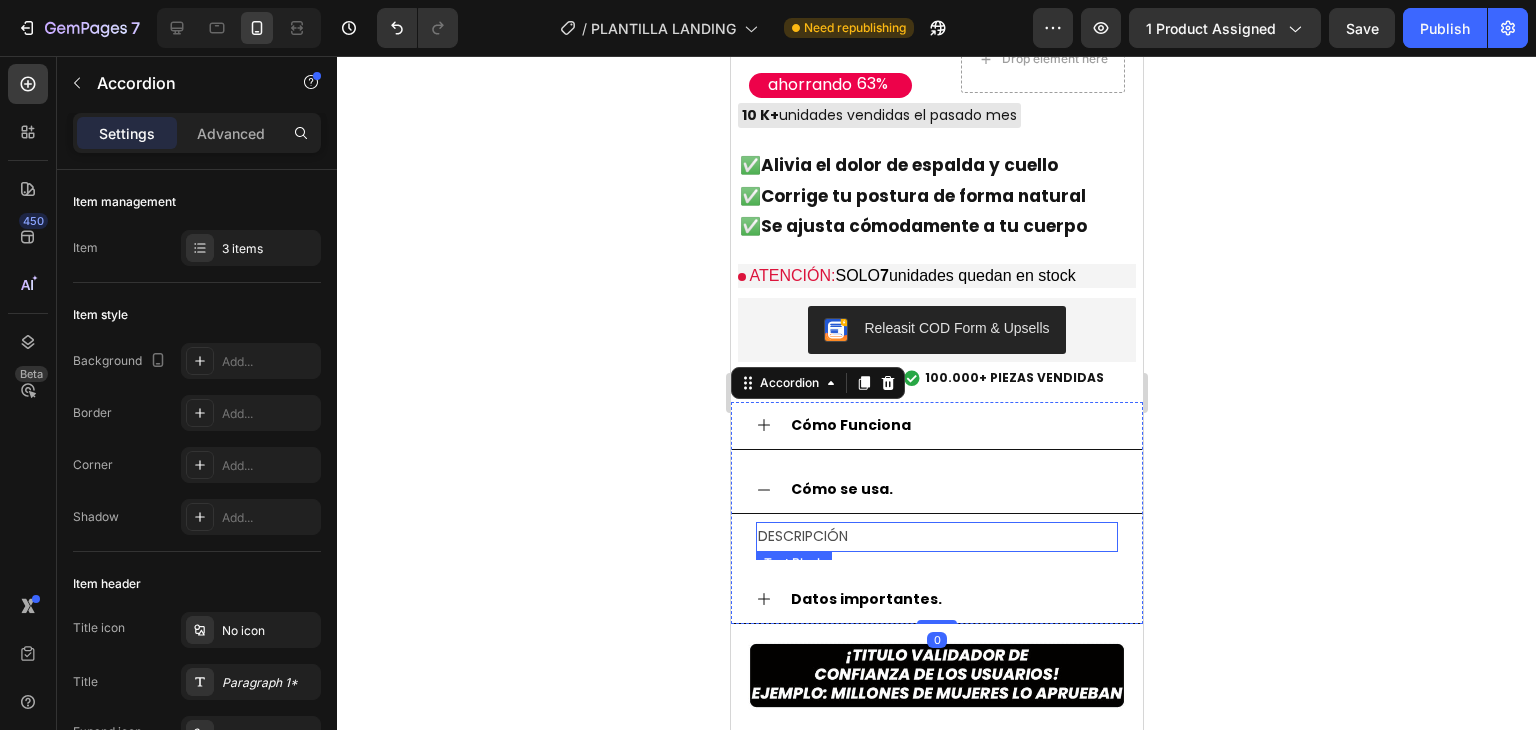 click on "DESCRIPCIÓN" at bounding box center [936, 536] 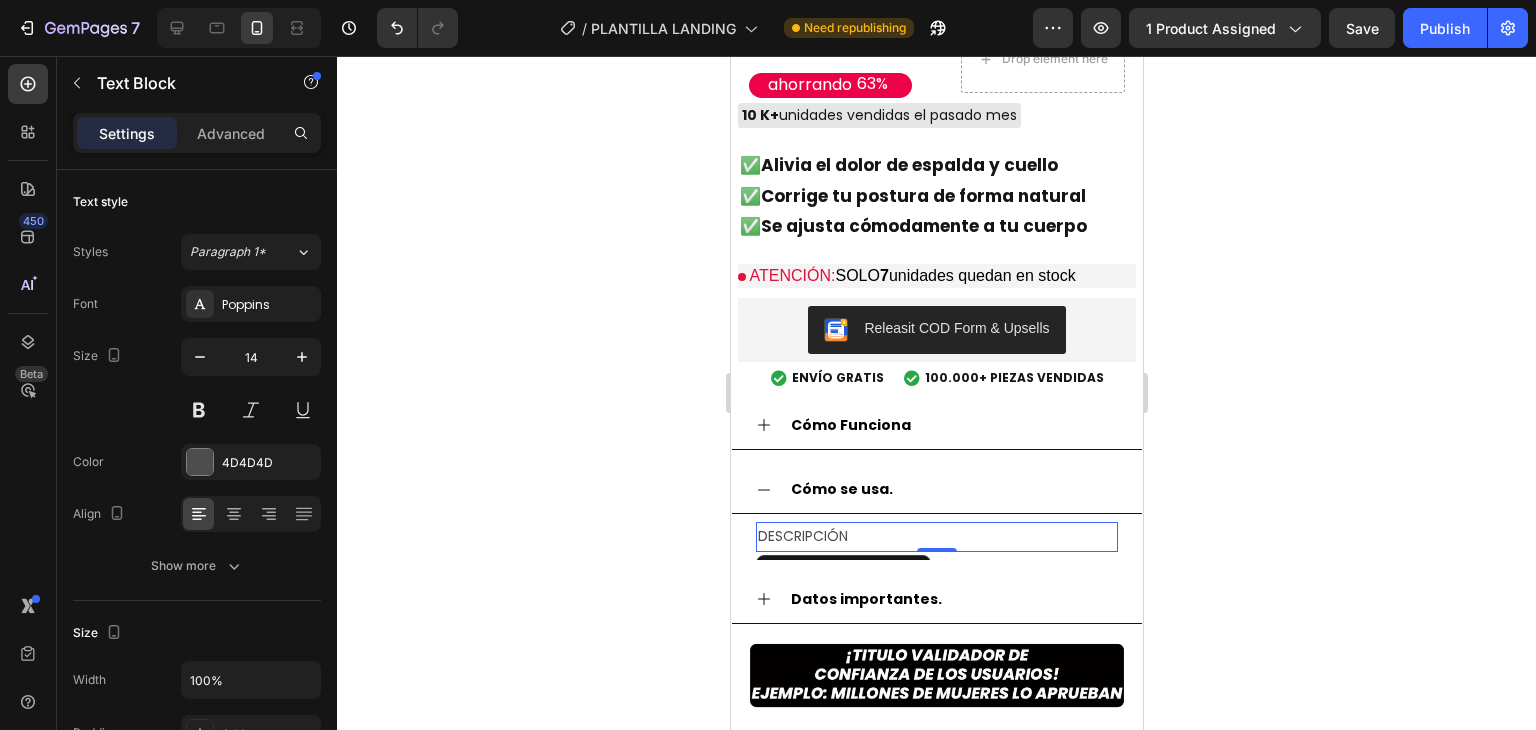 click on "DESCRIPCIÓN" at bounding box center (936, 536) 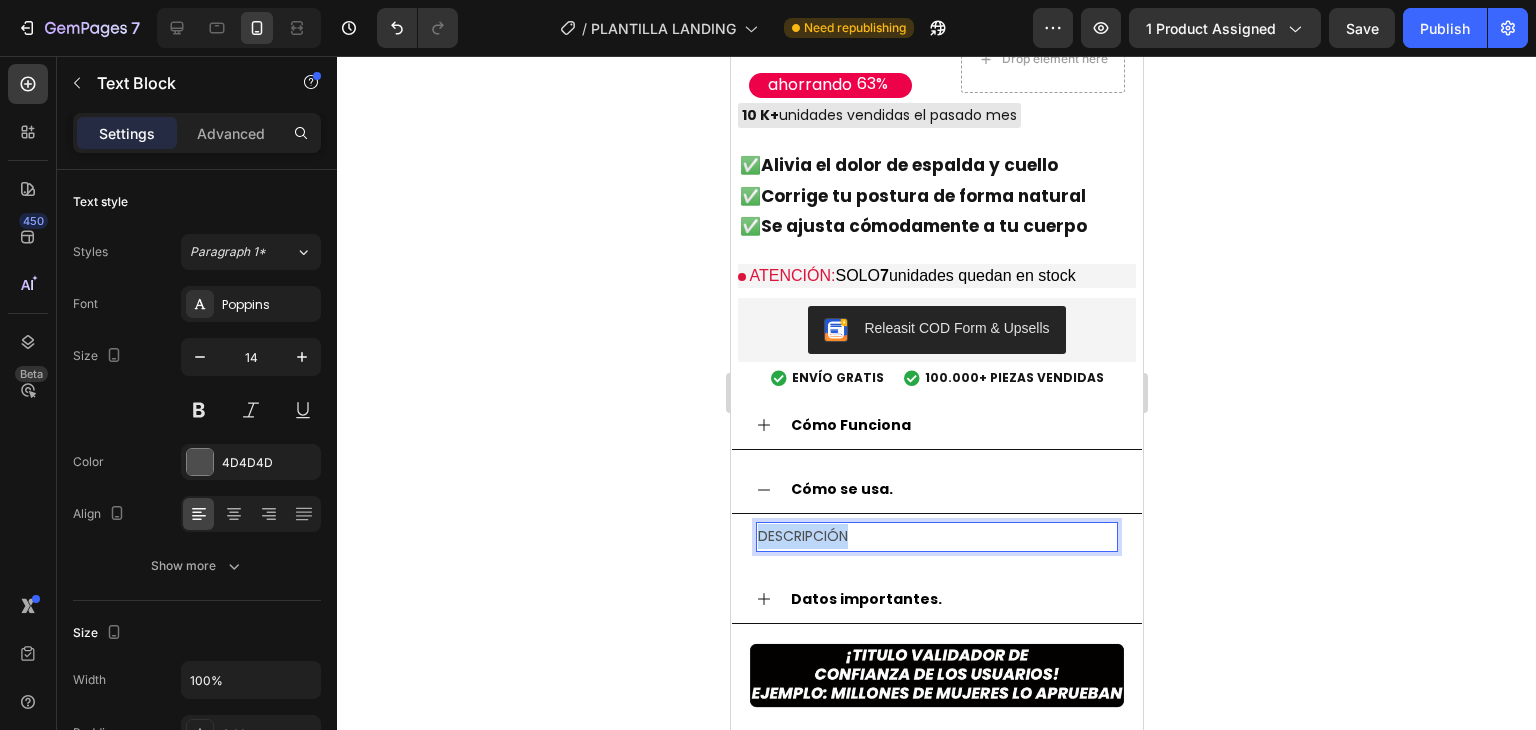 click on "DESCRIPCIÓN" at bounding box center [936, 536] 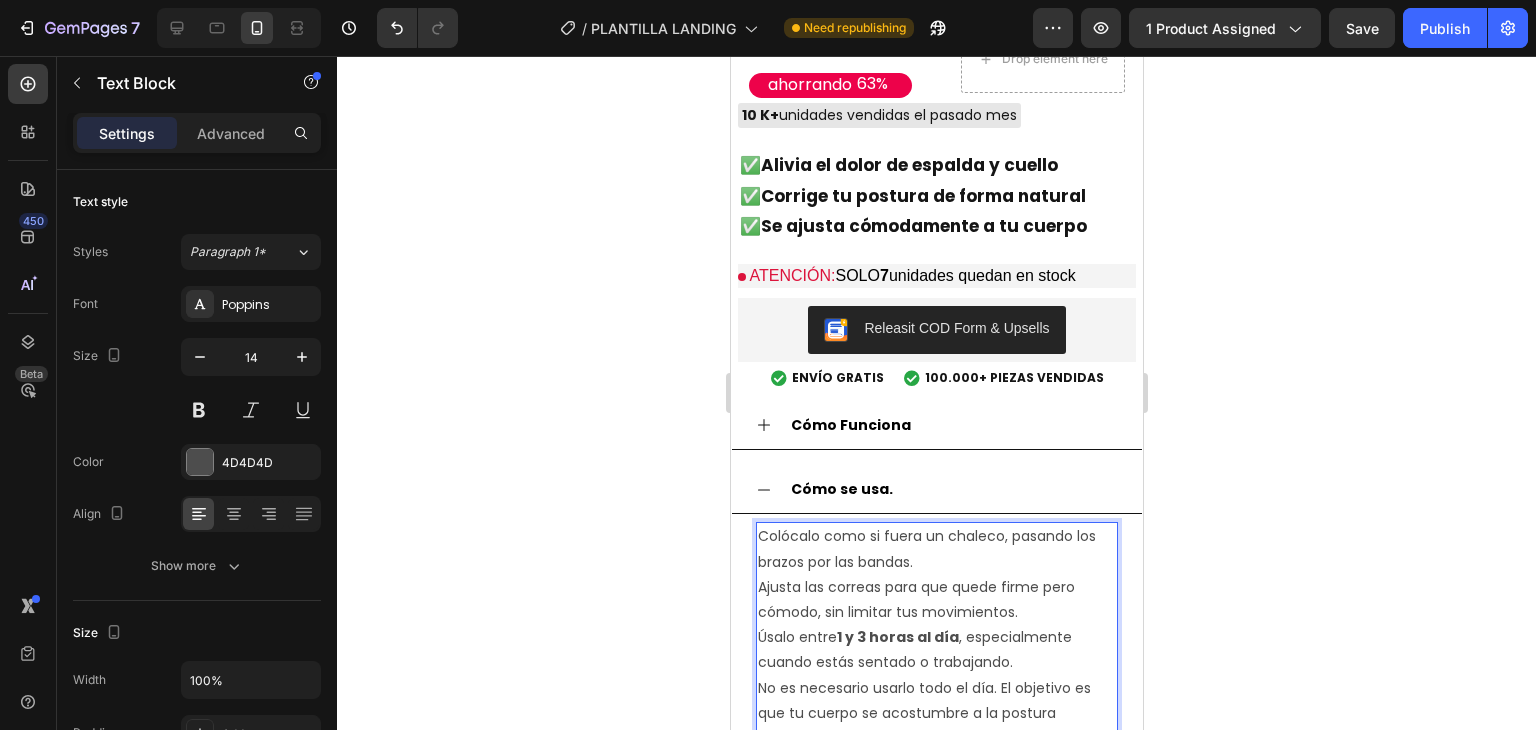 click on "Colócalo como si fuera un chaleco, pasando los brazos por las bandas." at bounding box center (936, 549) 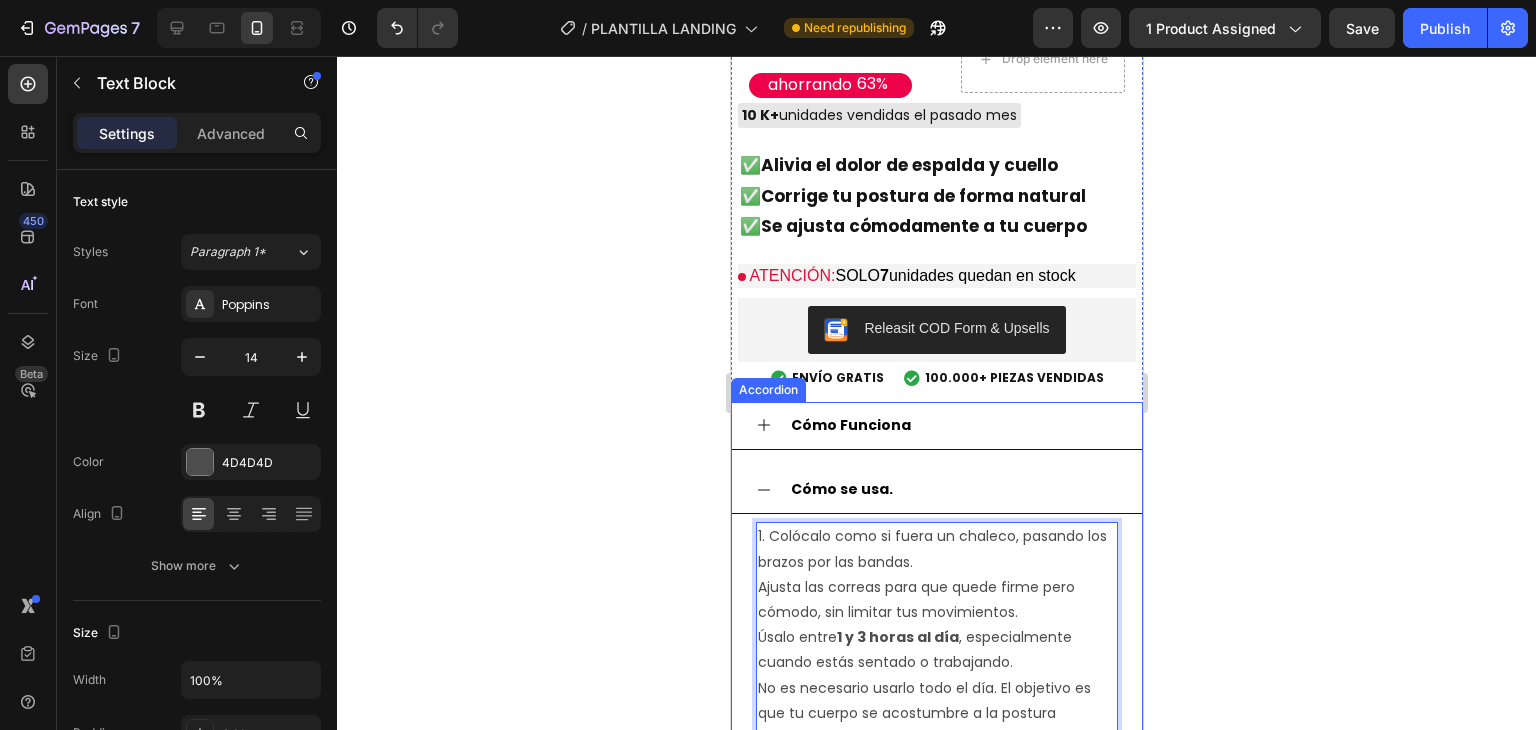 drag, startPoint x: 767, startPoint y: 475, endPoint x: 749, endPoint y: 475, distance: 18 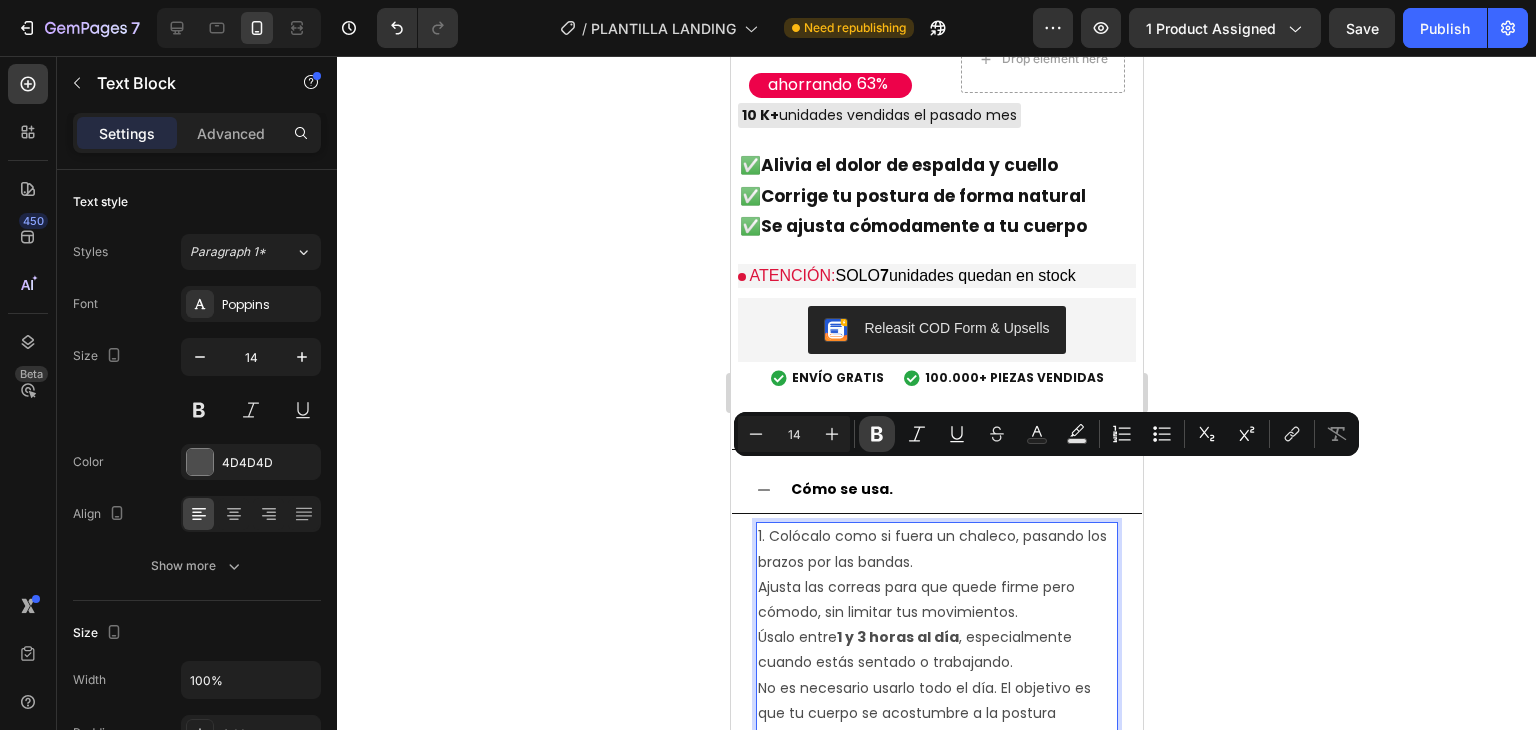 click 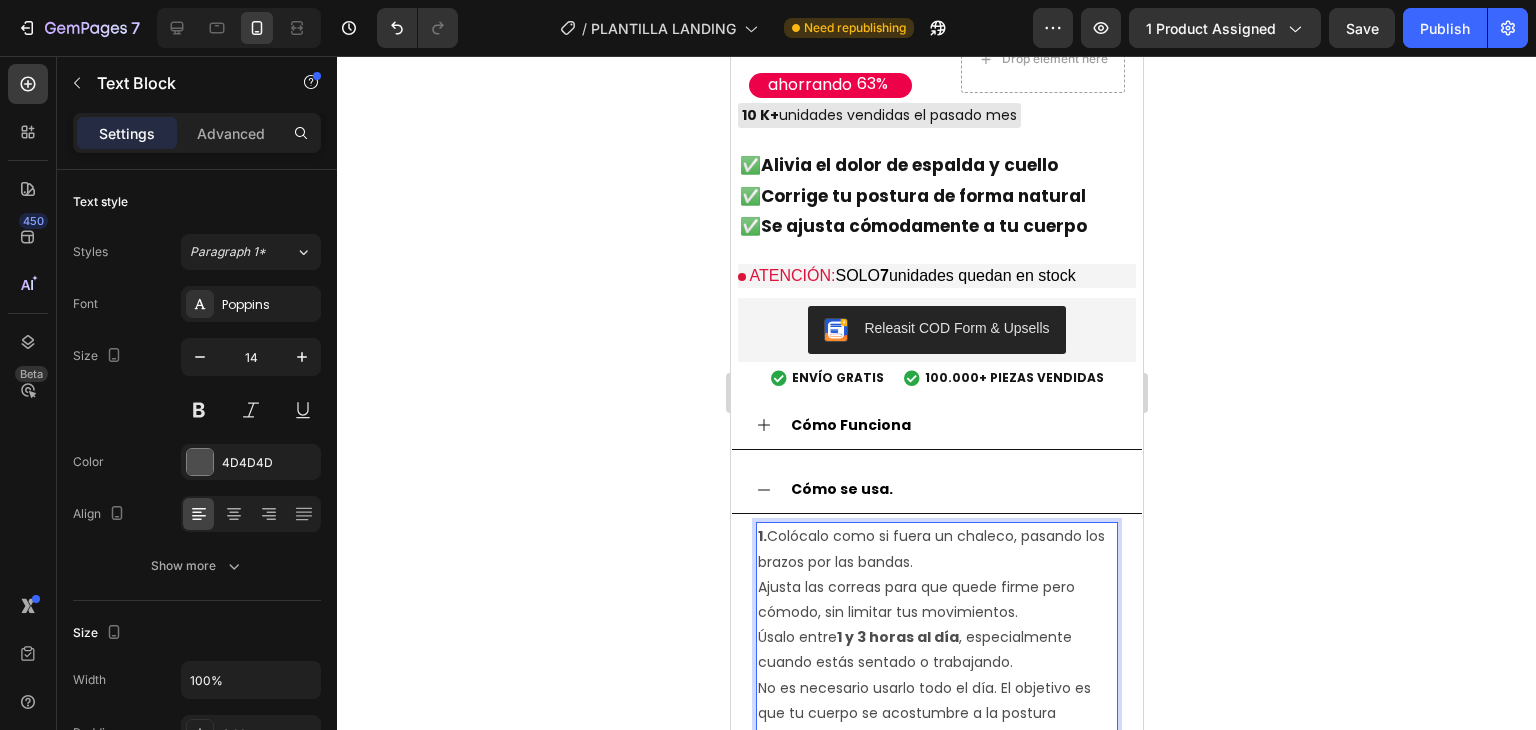 click on "Ajusta las correas para que quede firme pero cómodo, sin limitar tus movimientos." at bounding box center (936, 600) 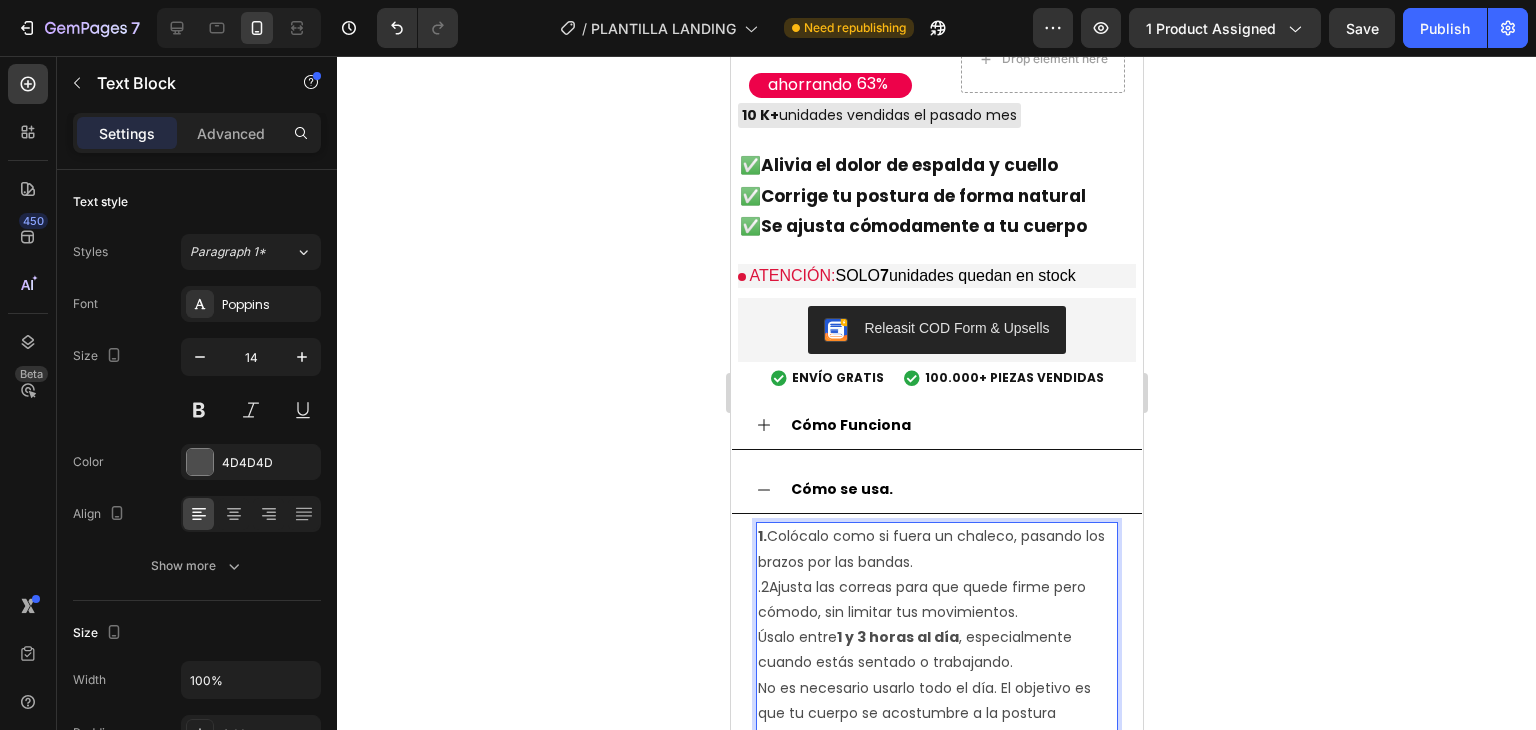 click on ".2Ajusta las correas para que quede firme pero cómodo, sin limitar tus movimientos." at bounding box center [936, 600] 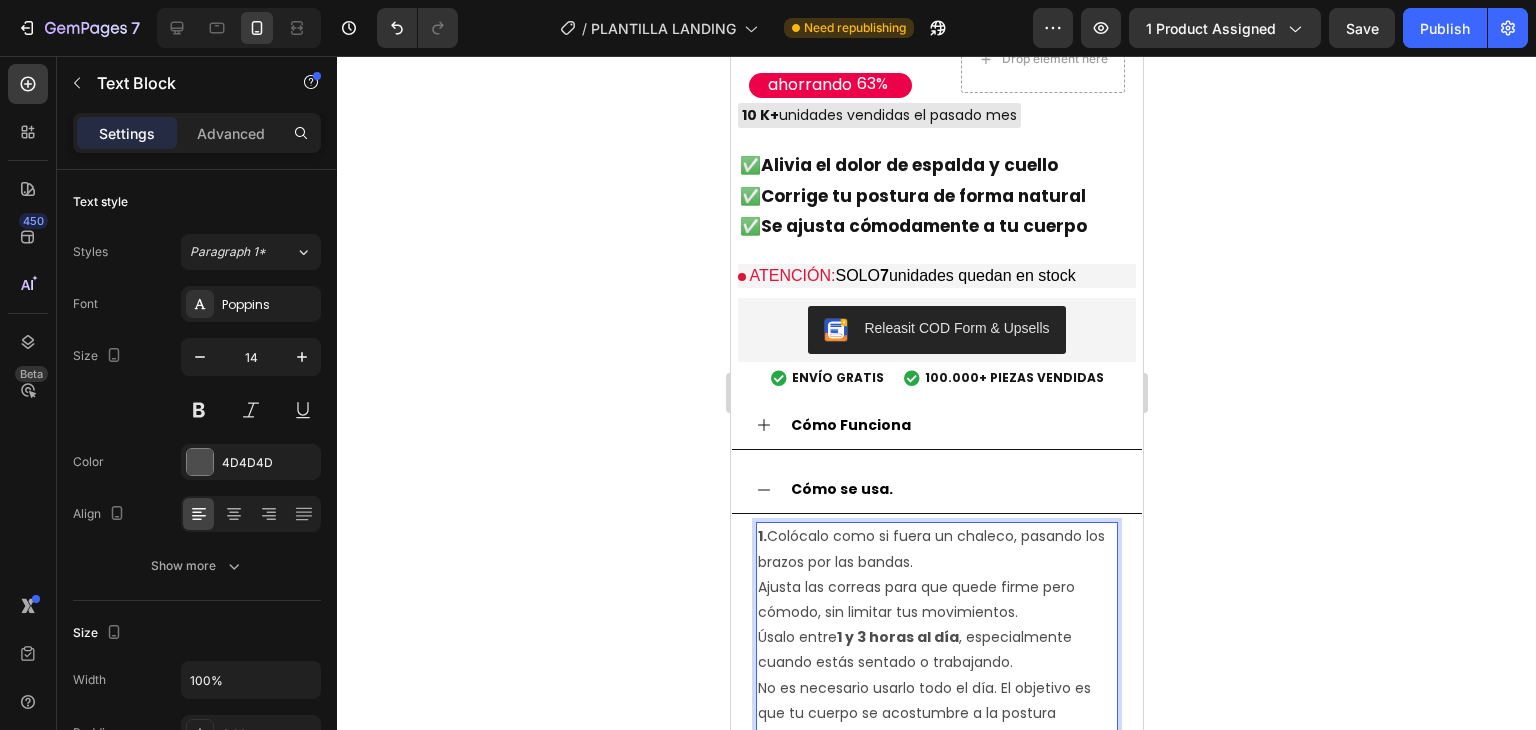 click on "Ajusta las correas para que quede firme pero cómodo, sin limitar tus movimientos." at bounding box center [936, 600] 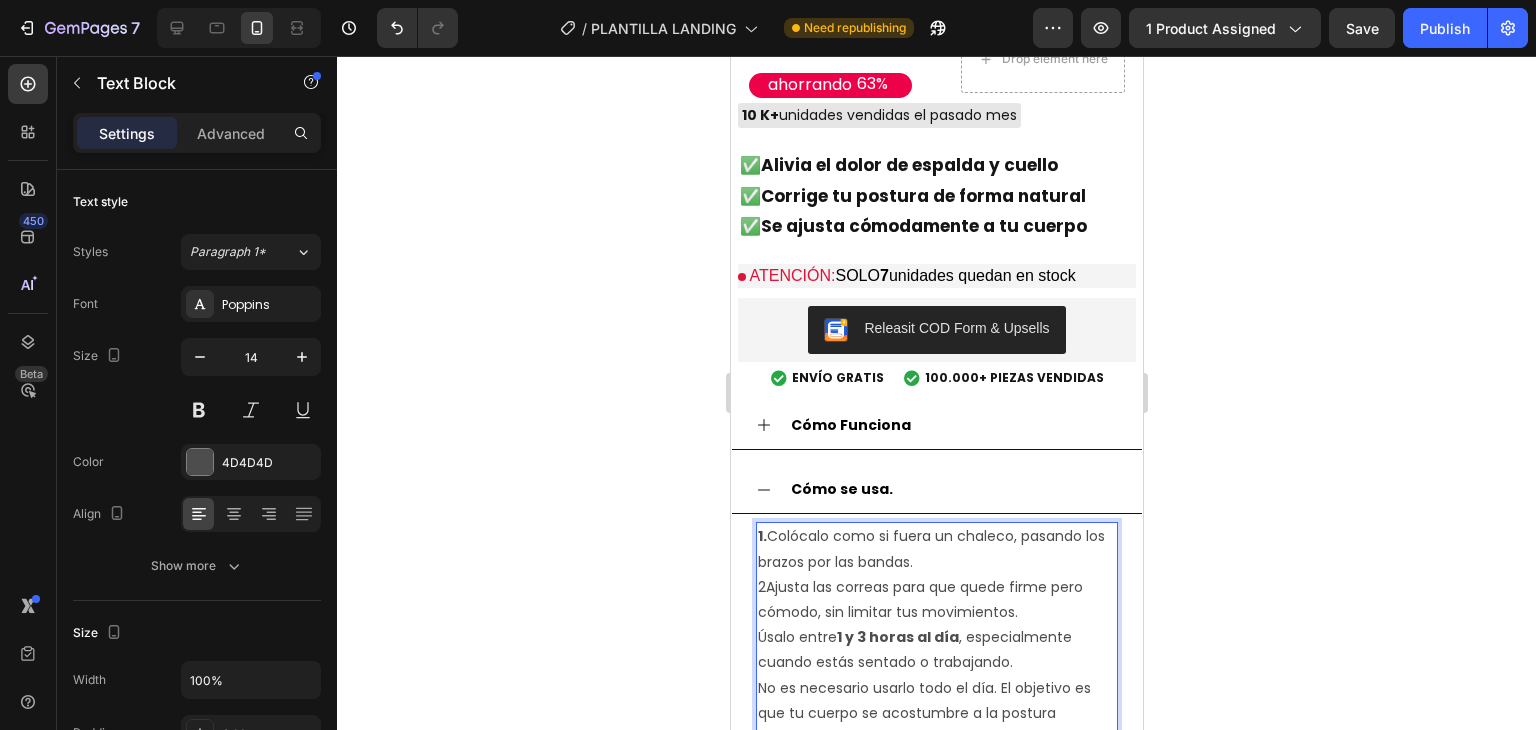 click on "2Ajusta las correas para que quede firme pero cómodo, sin limitar tus movimientos." at bounding box center [936, 600] 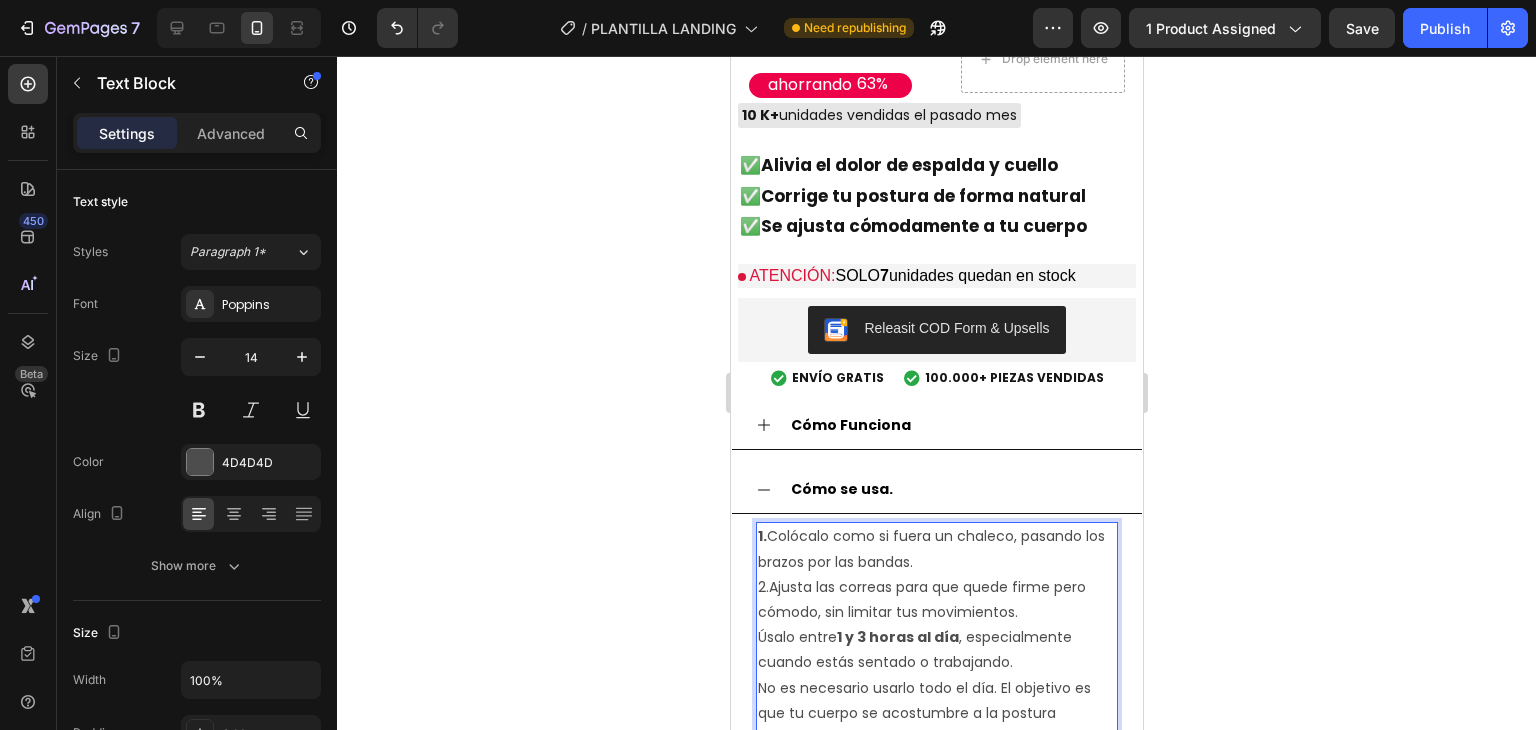 click on "2.Ajusta las correas para que quede firme pero cómodo, sin limitar tus movimientos." at bounding box center [936, 600] 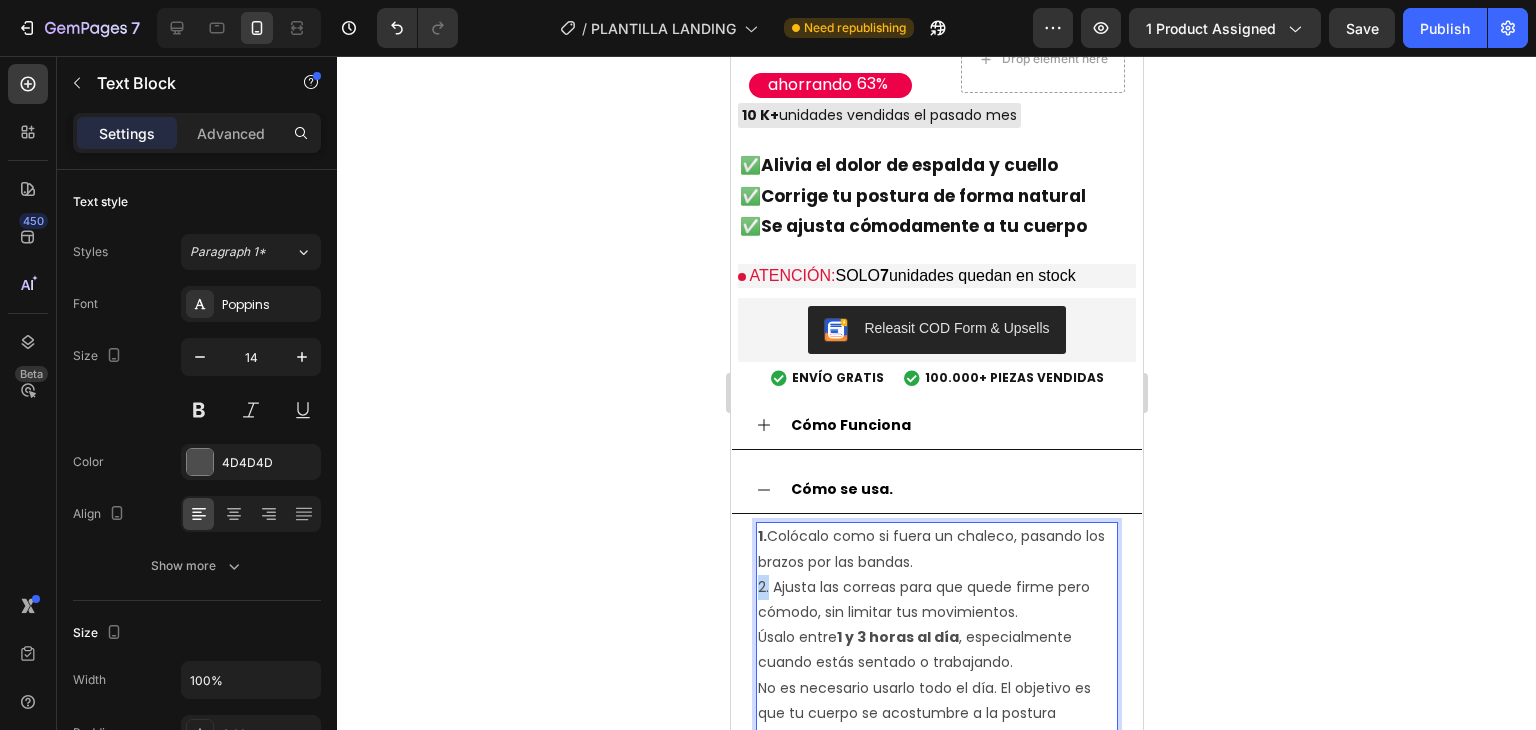 click on "2. Ajusta las correas para que quede firme pero cómodo, sin limitar tus movimientos." at bounding box center (936, 600) 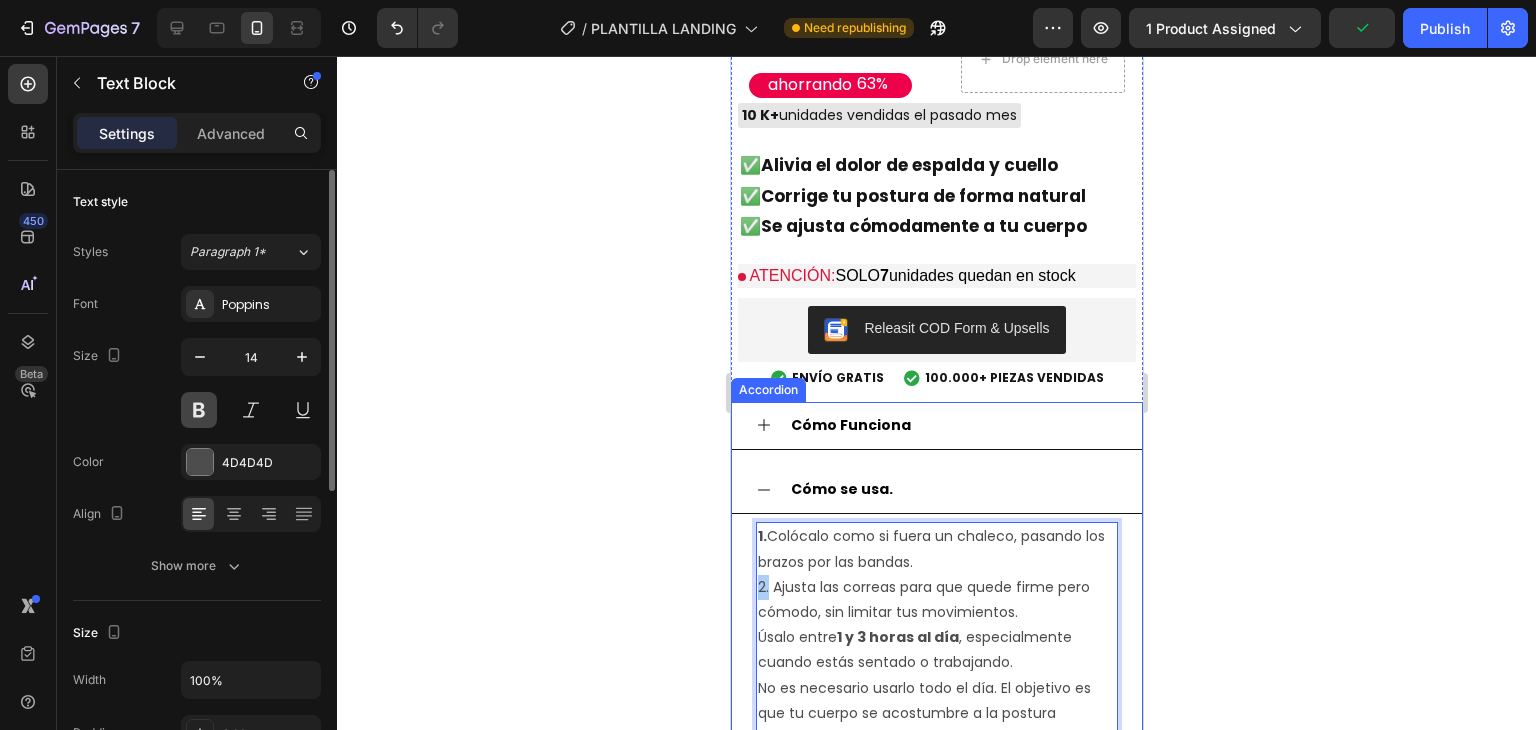 click at bounding box center [199, 410] 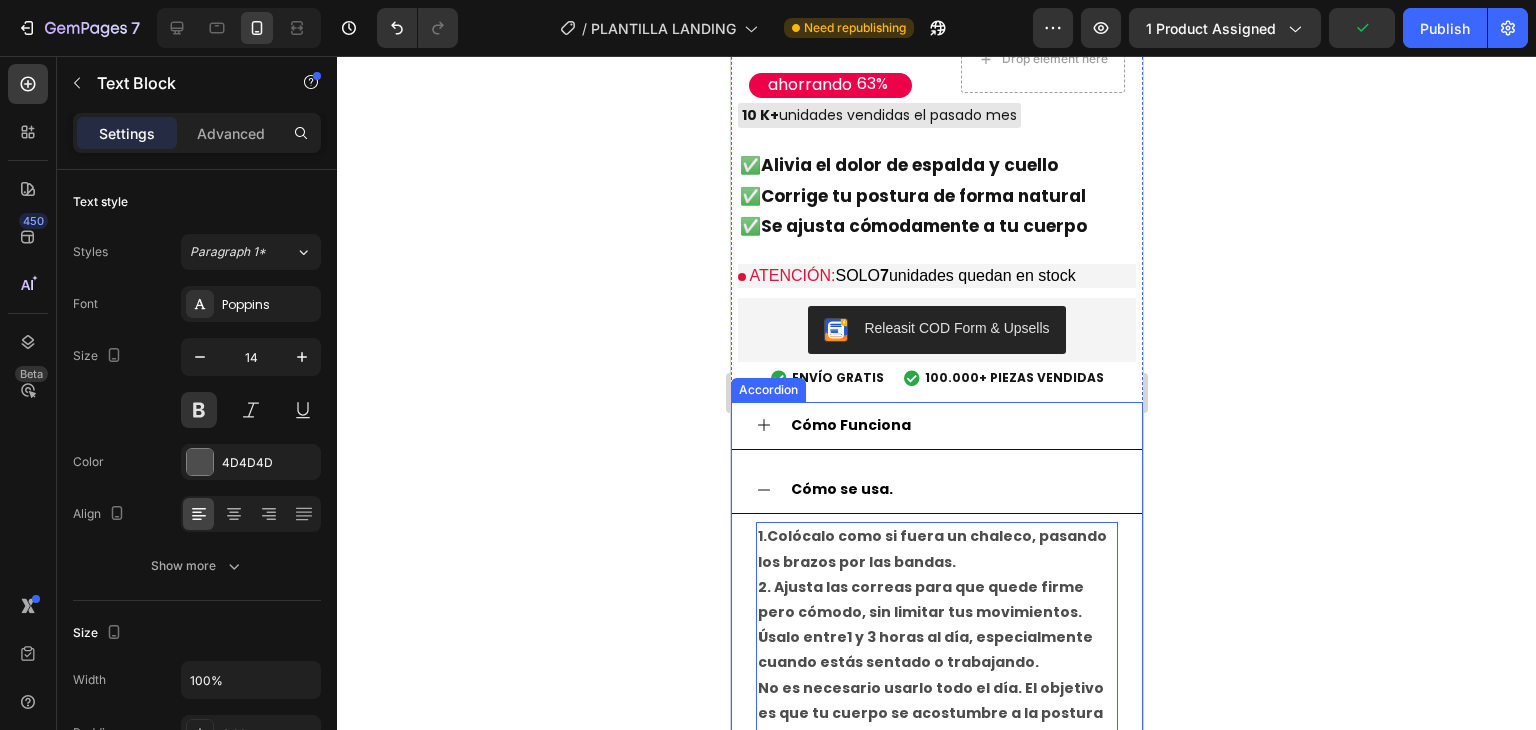 type 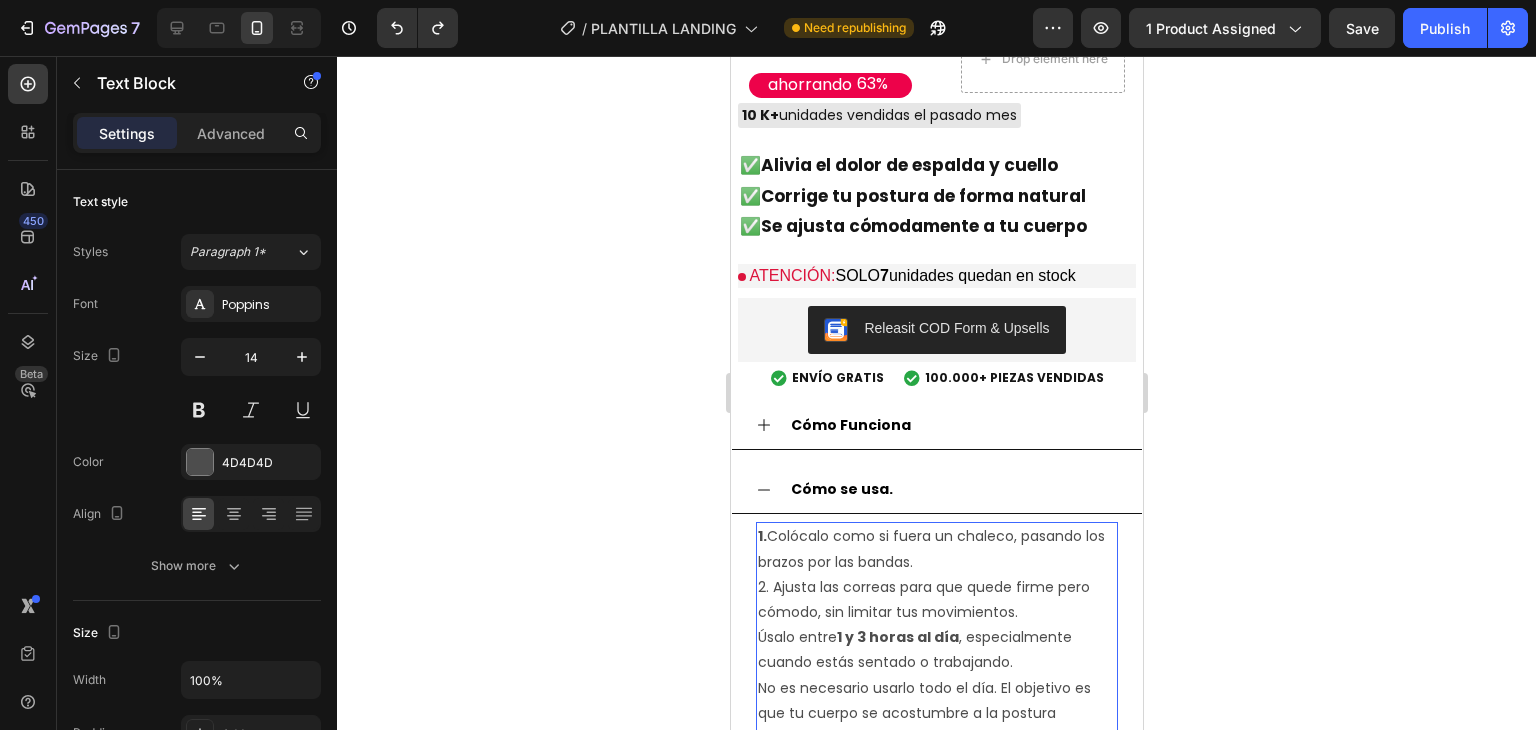 drag, startPoint x: 818, startPoint y: 516, endPoint x: 806, endPoint y: 513, distance: 12.369317 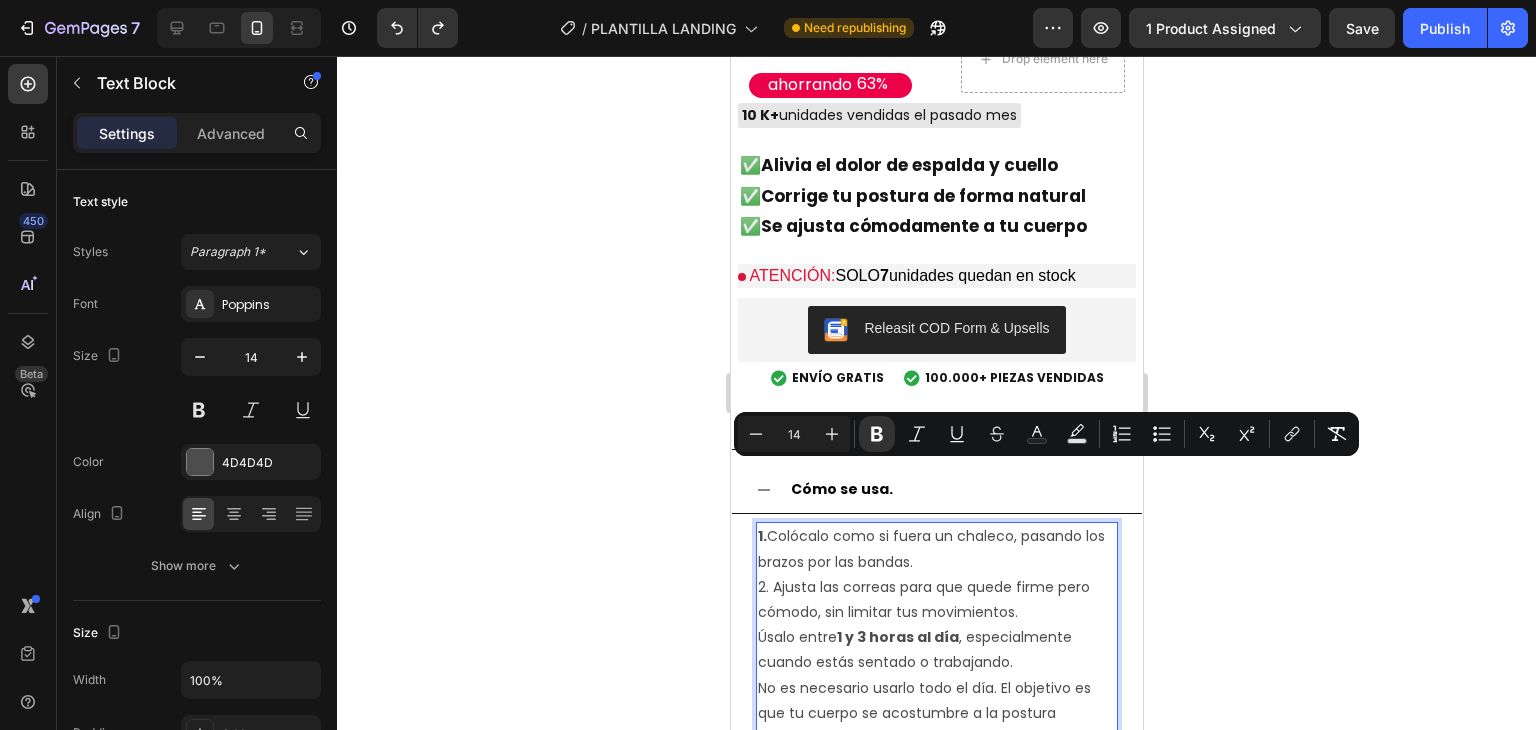 drag, startPoint x: 769, startPoint y: 477, endPoint x: 759, endPoint y: 474, distance: 10.440307 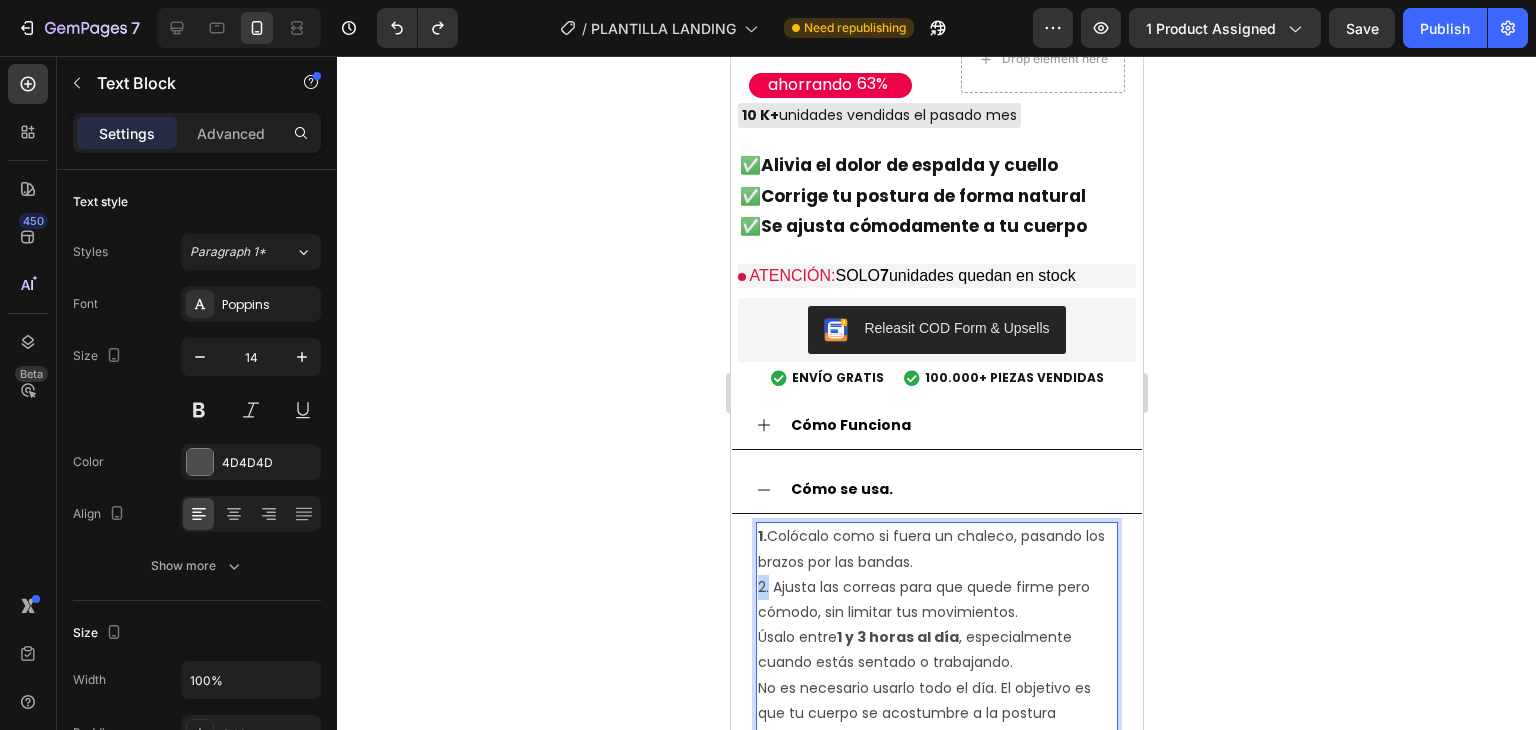 click on "2. Ajusta las correas para que quede firme pero cómodo, sin limitar tus movimientos." at bounding box center [936, 600] 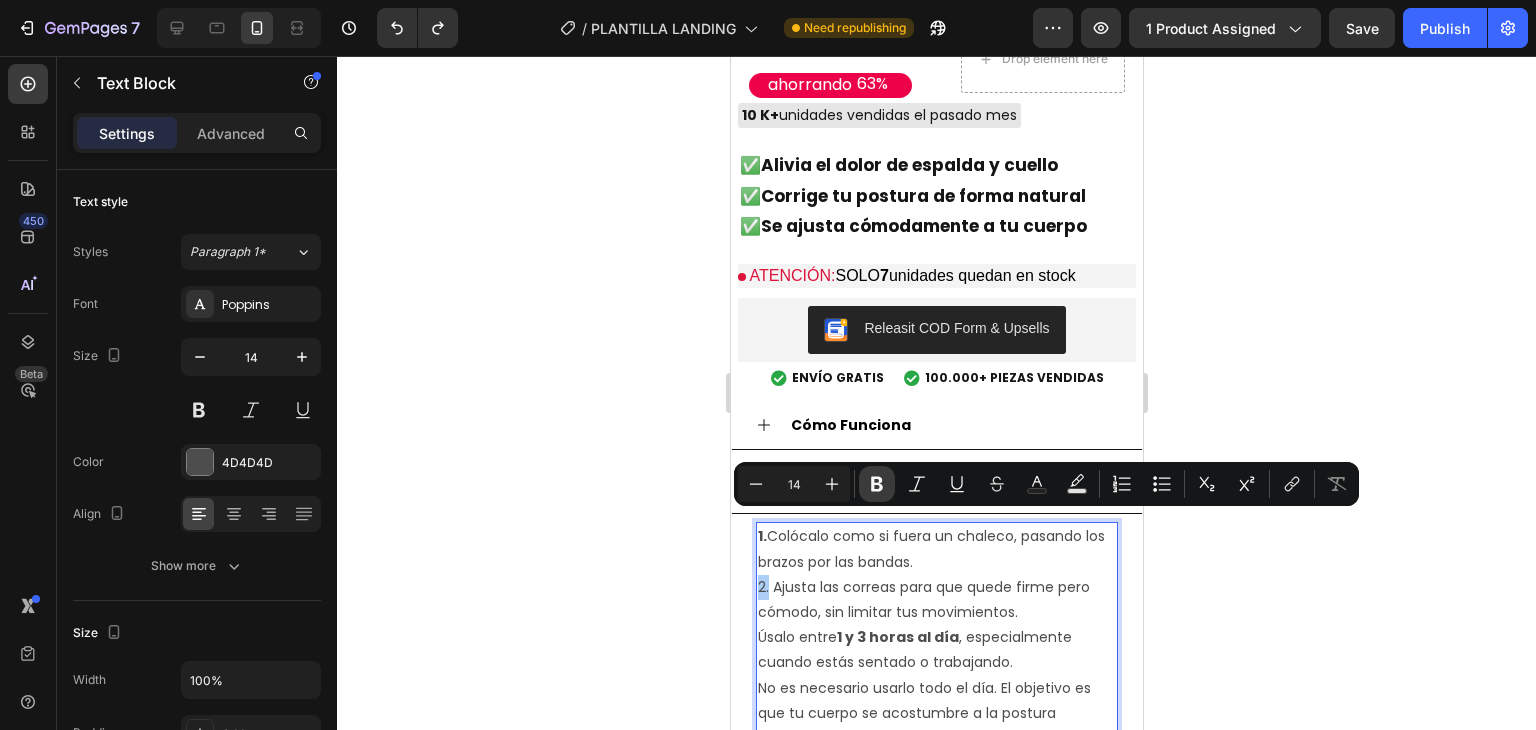 click 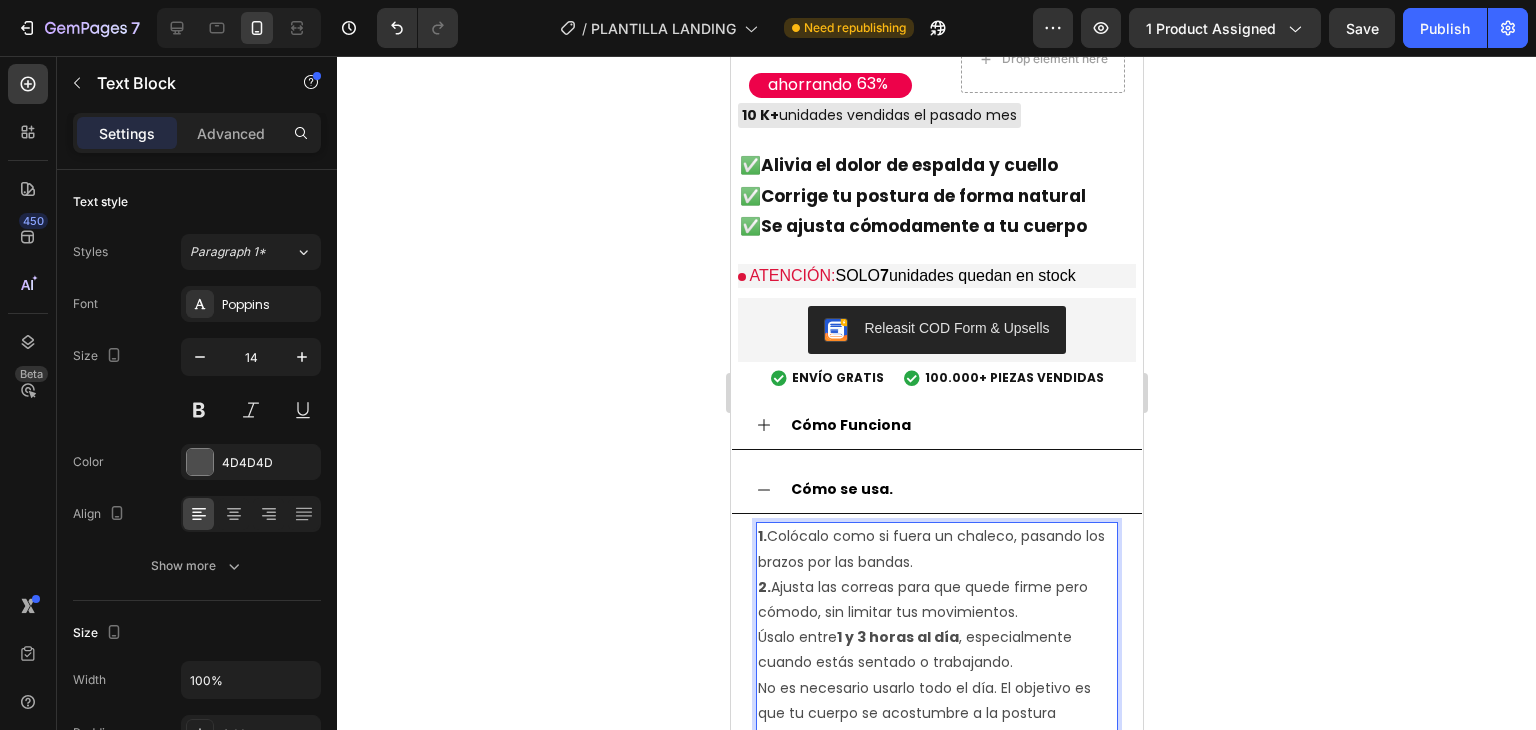 drag, startPoint x: 861, startPoint y: 537, endPoint x: 841, endPoint y: 567, distance: 36.05551 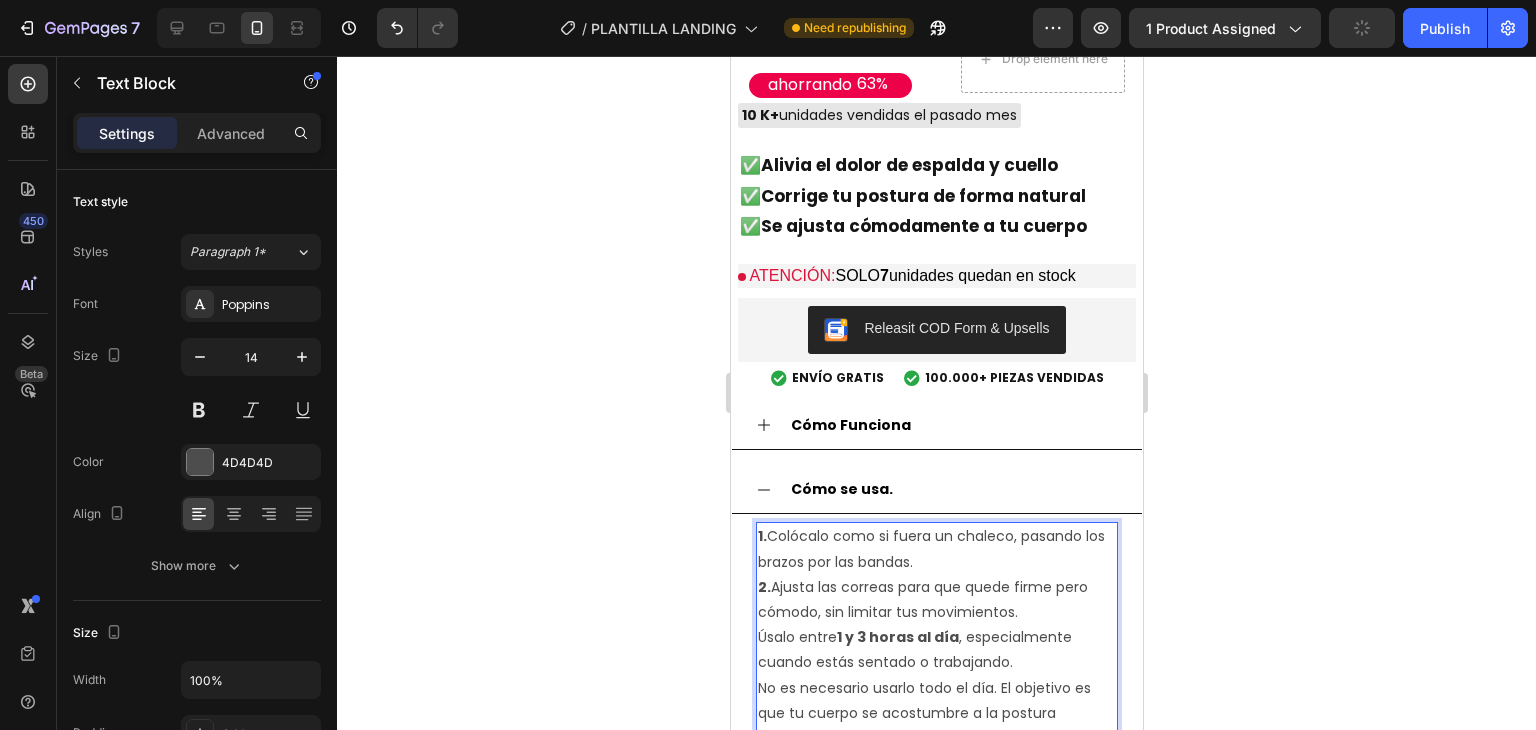 scroll, scrollTop: 2899, scrollLeft: 0, axis: vertical 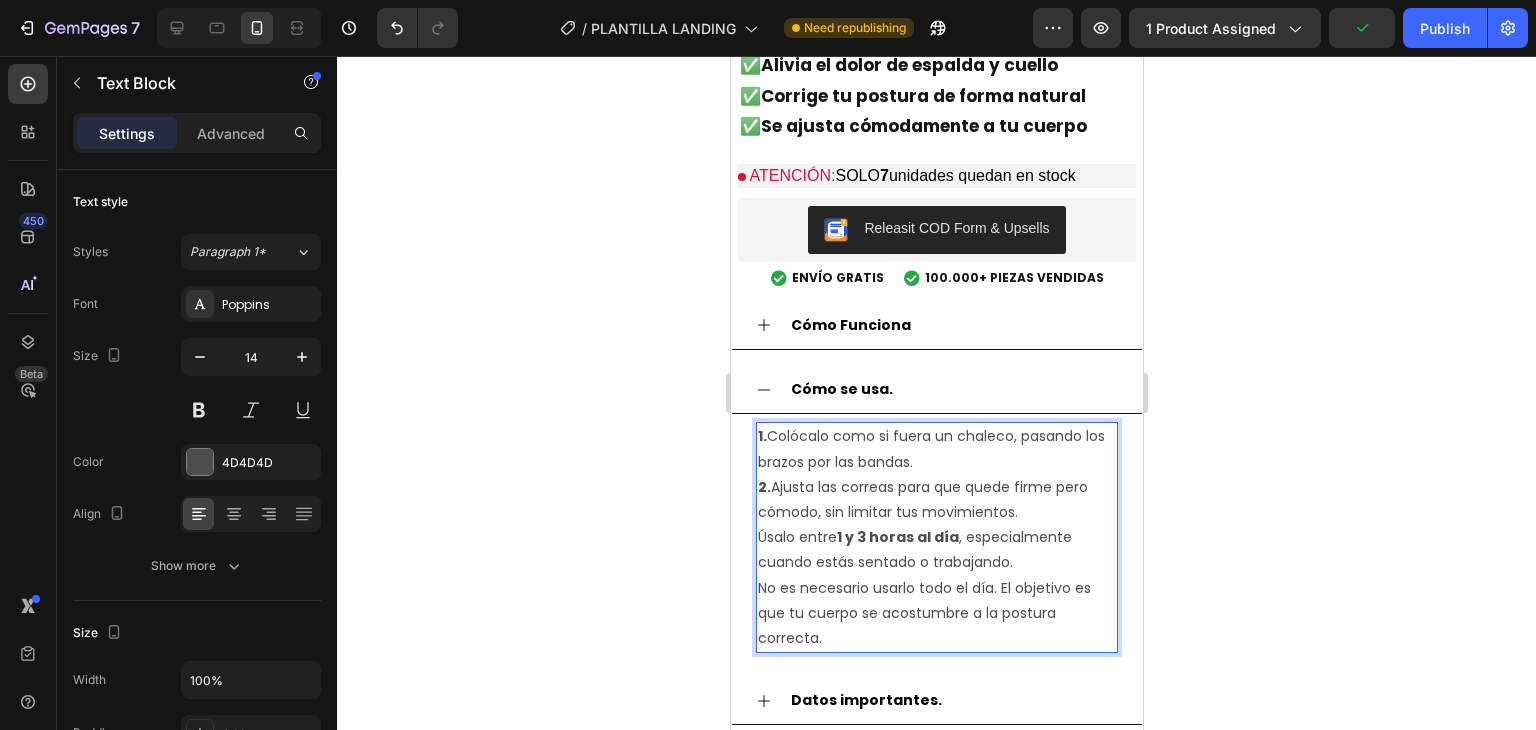 click on "No es necesario usarlo todo el día. El objetivo es que tu cuerpo se acostumbre a la postura correcta." at bounding box center (936, 614) 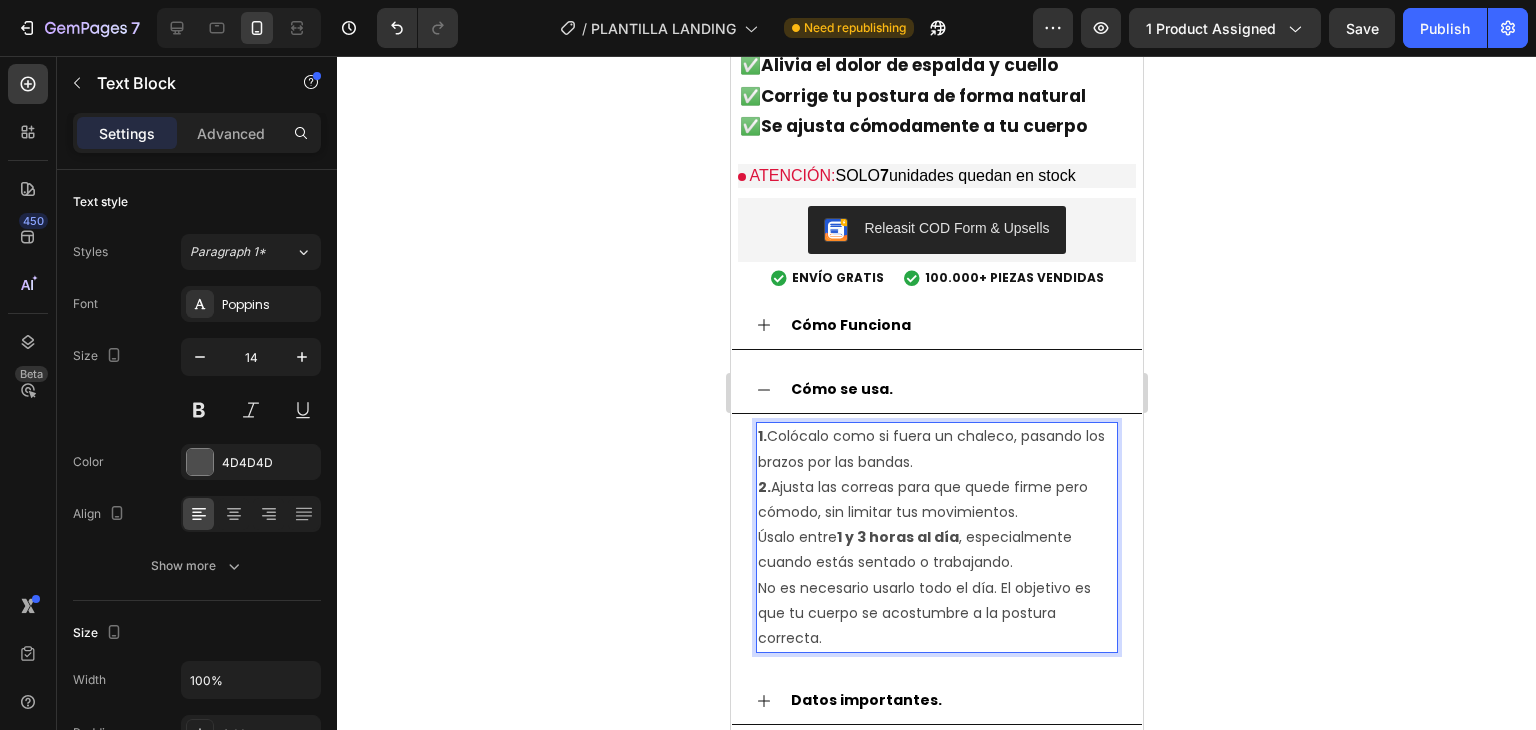 click on "Úsalo entre  1 y 3 horas al día , especialmente cuando estás sentado o trabajando." at bounding box center (936, 550) 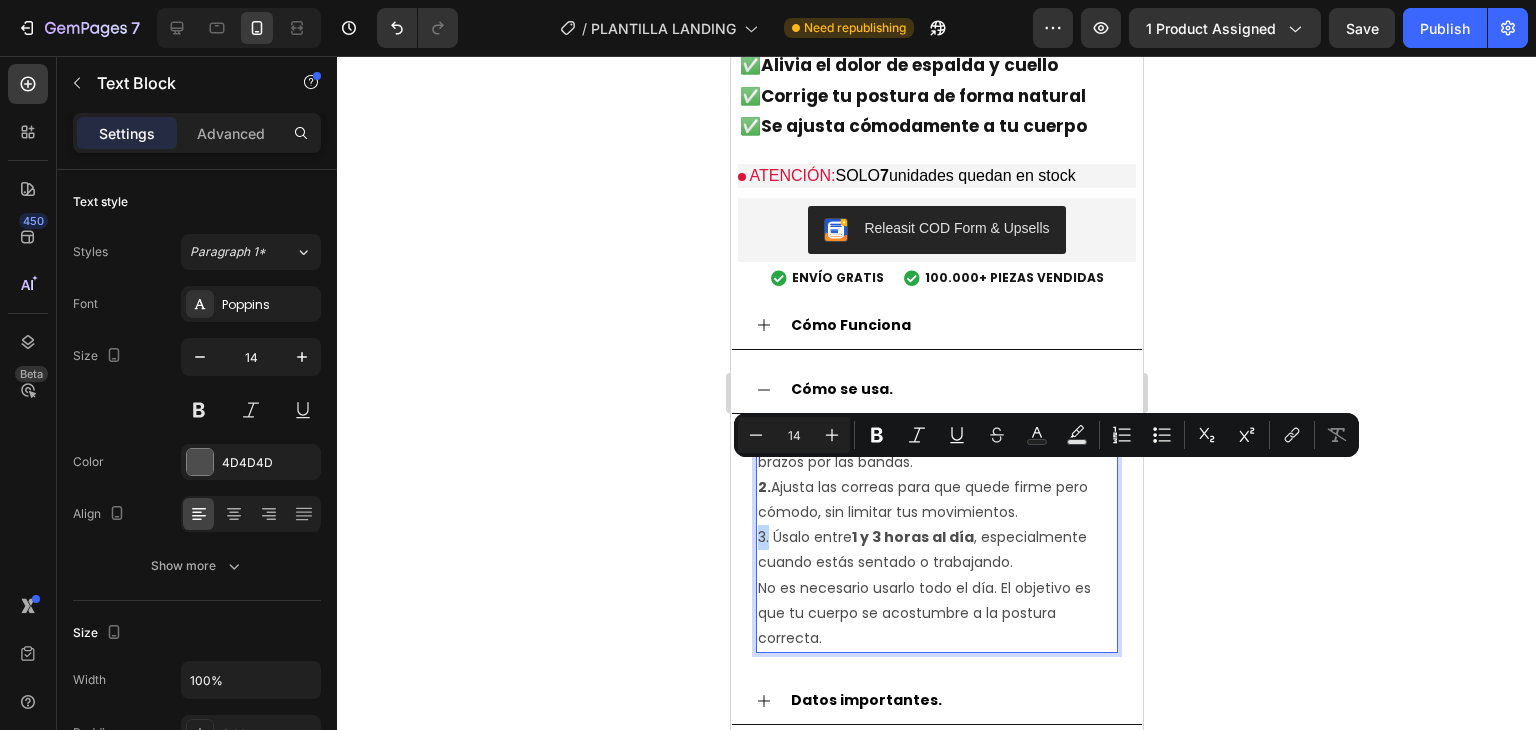 click on "3. Úsalo entre  1 y 3 horas al día , especialmente cuando estás sentado o trabajando." at bounding box center (936, 550) 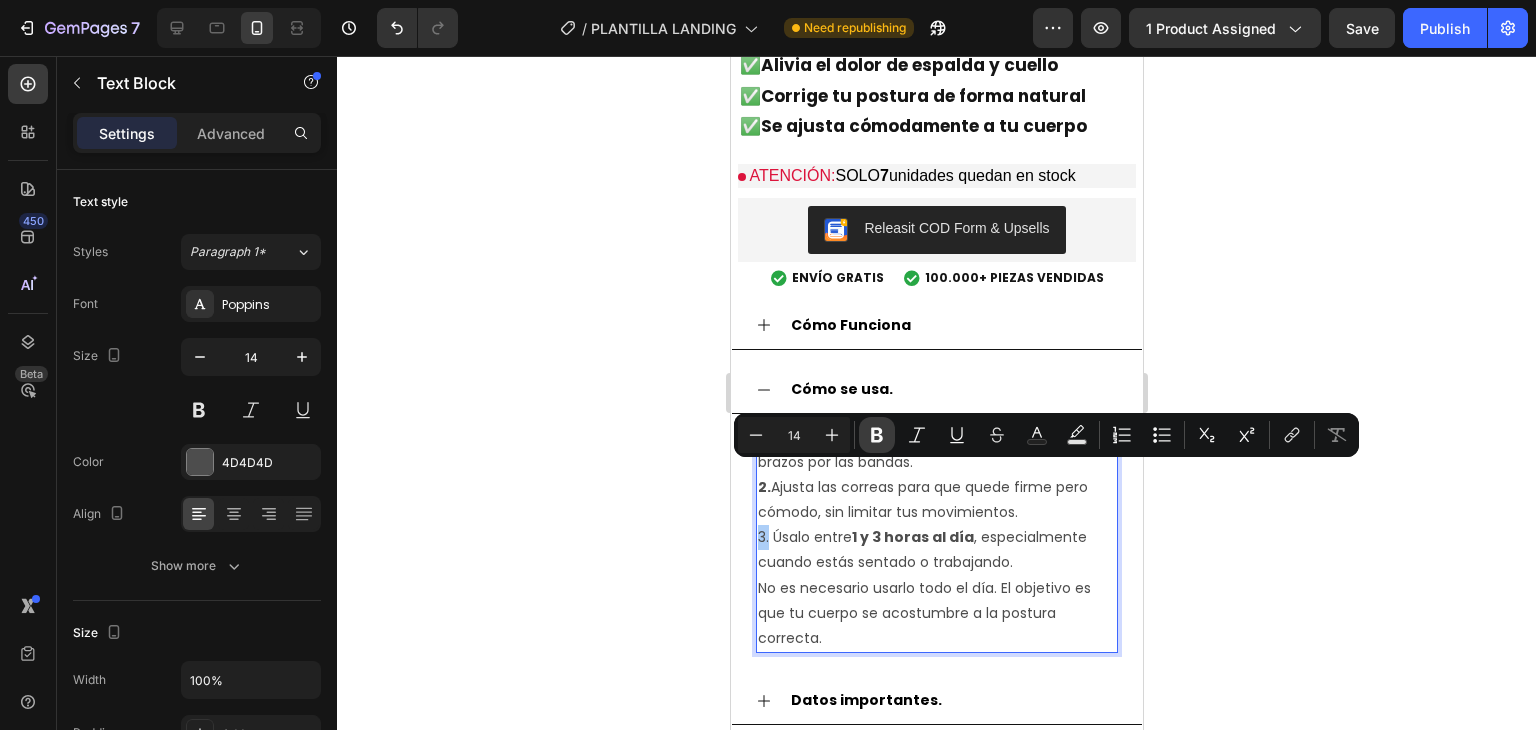click 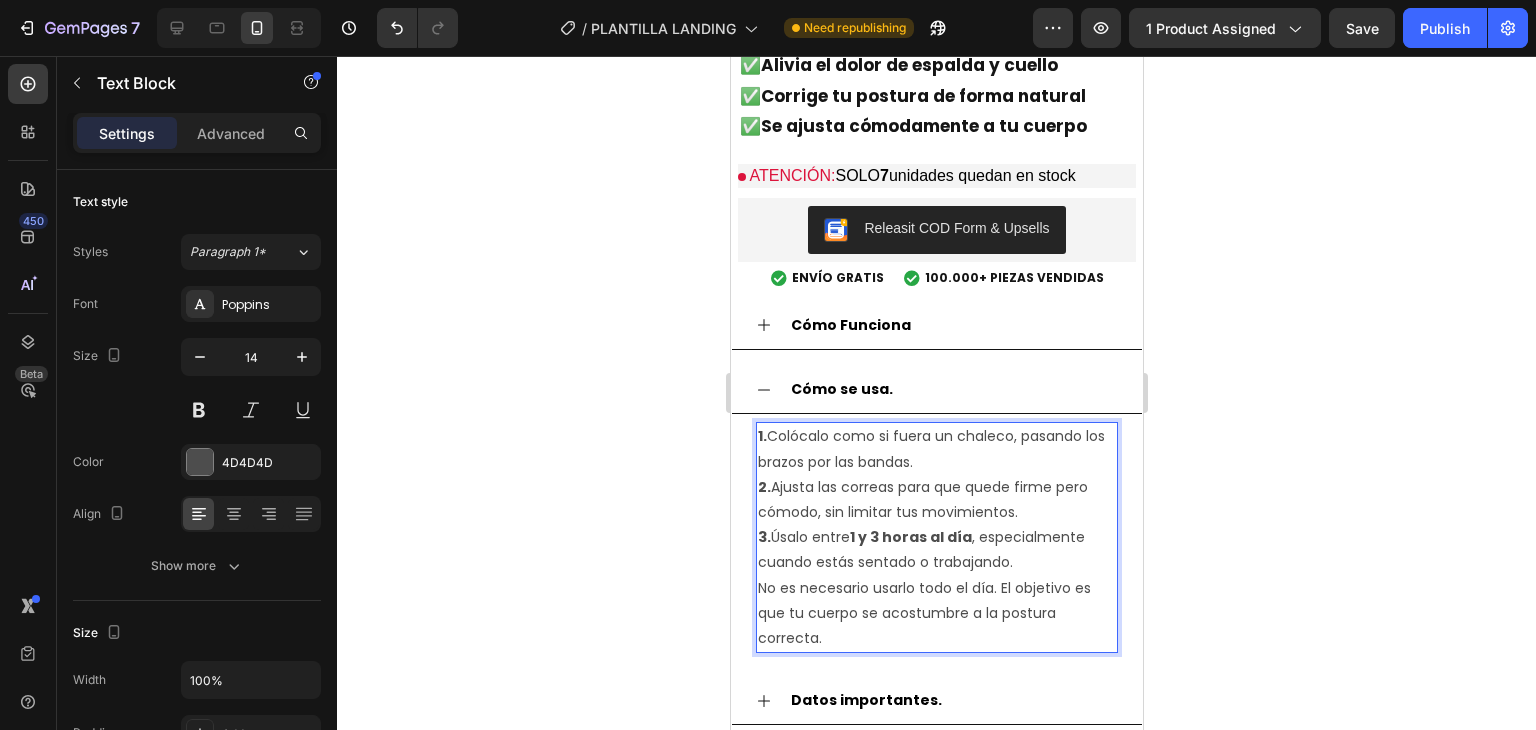 click on "No es necesario usarlo todo el día. El objetivo es que tu cuerpo se acostumbre a la postura correcta." at bounding box center [936, 614] 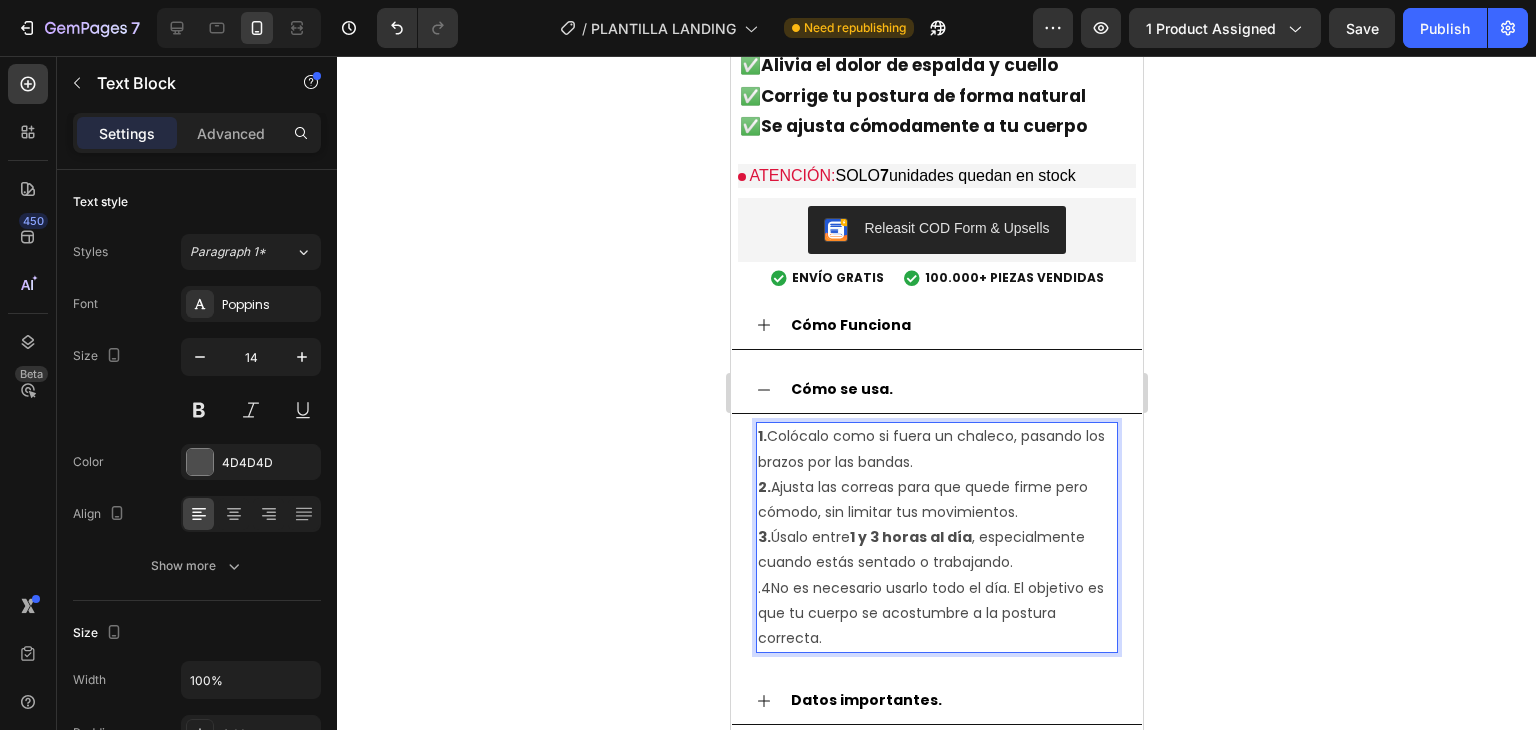 click on ".4No es necesario usarlo todo el día. El objetivo es que tu cuerpo se acostumbre a la postura correcta." at bounding box center [936, 614] 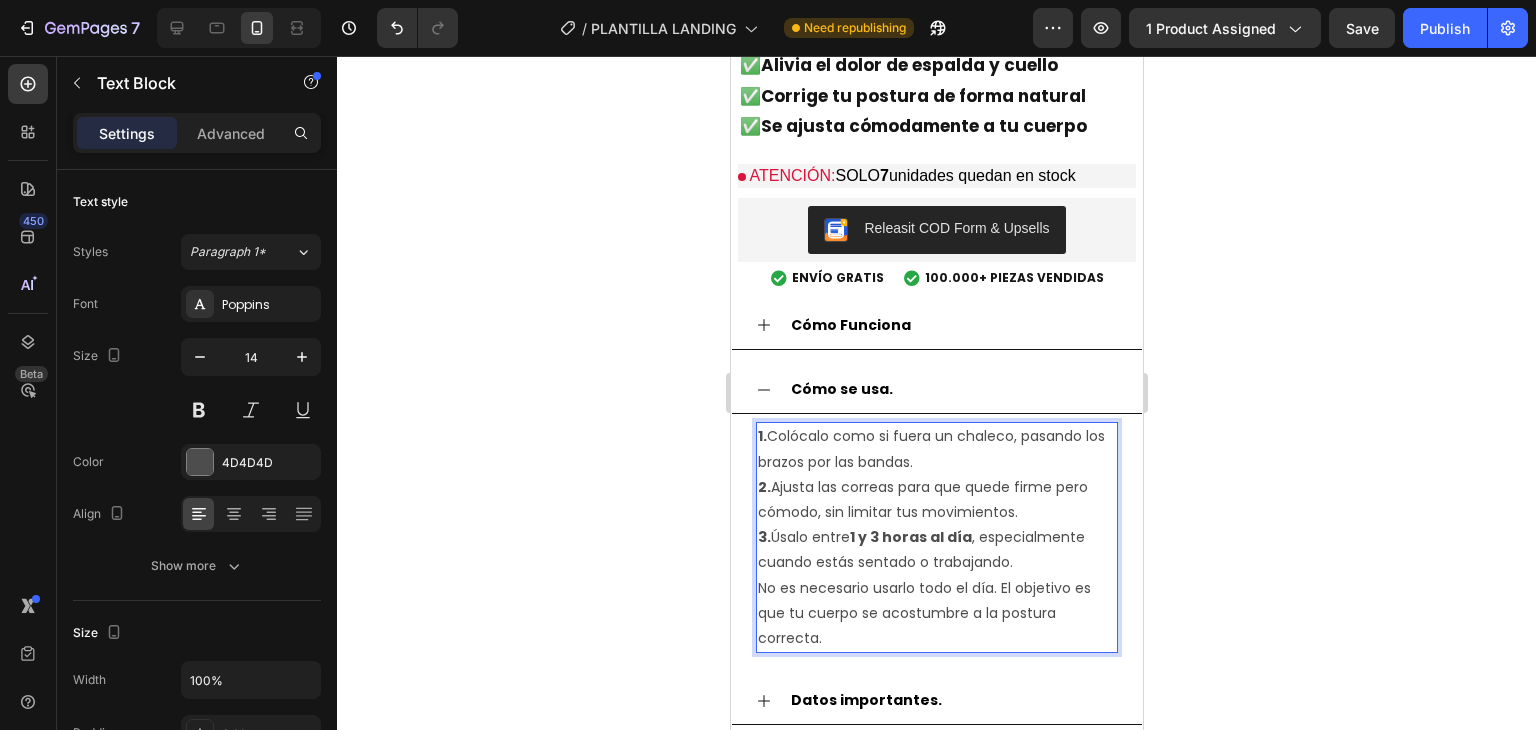 click on "No es necesario usarlo todo el día. El objetivo es que tu cuerpo se acostumbre a la postura correcta." at bounding box center [936, 614] 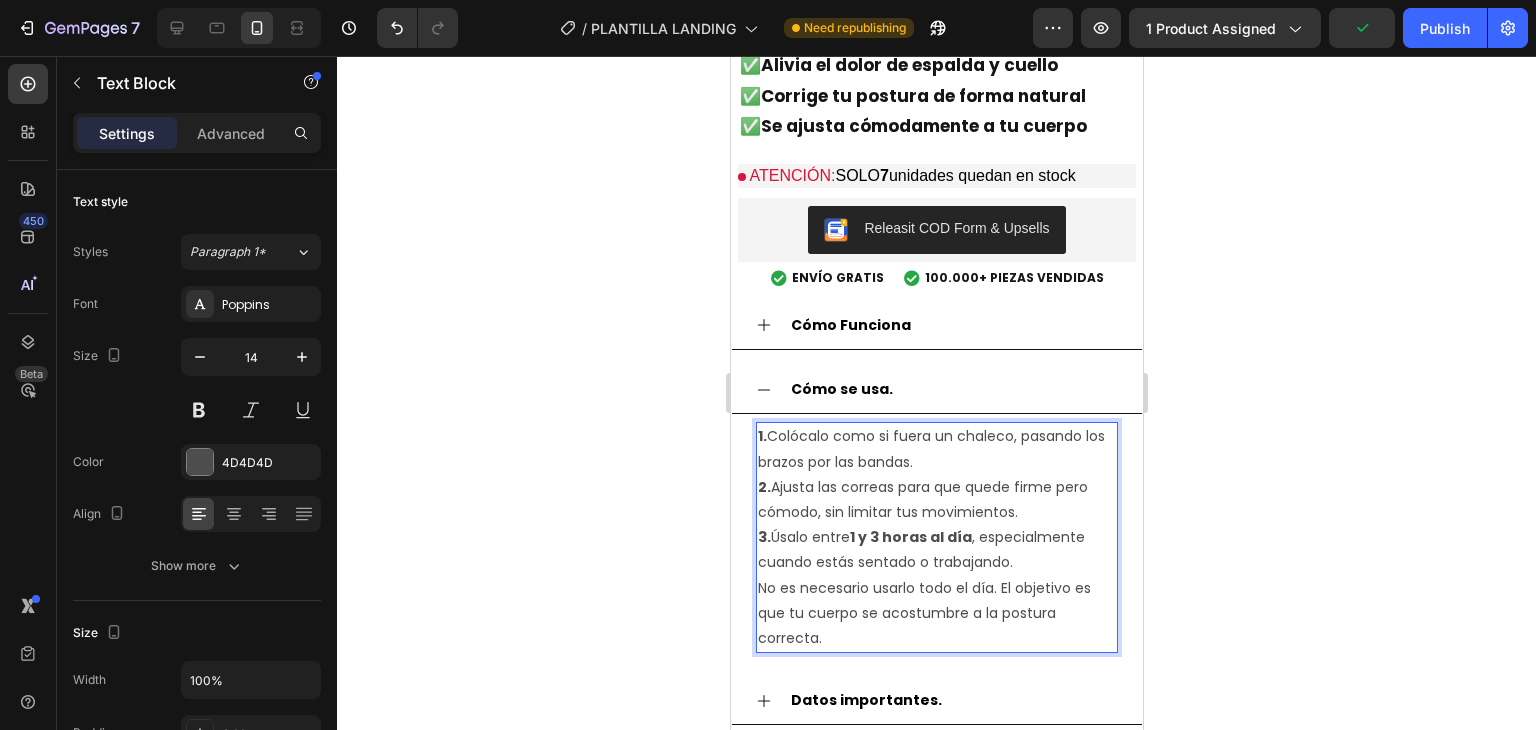 click on "No es necesario usarlo todo el día. El objetivo es que tu cuerpo se acostumbre a la postura correcta." at bounding box center (936, 614) 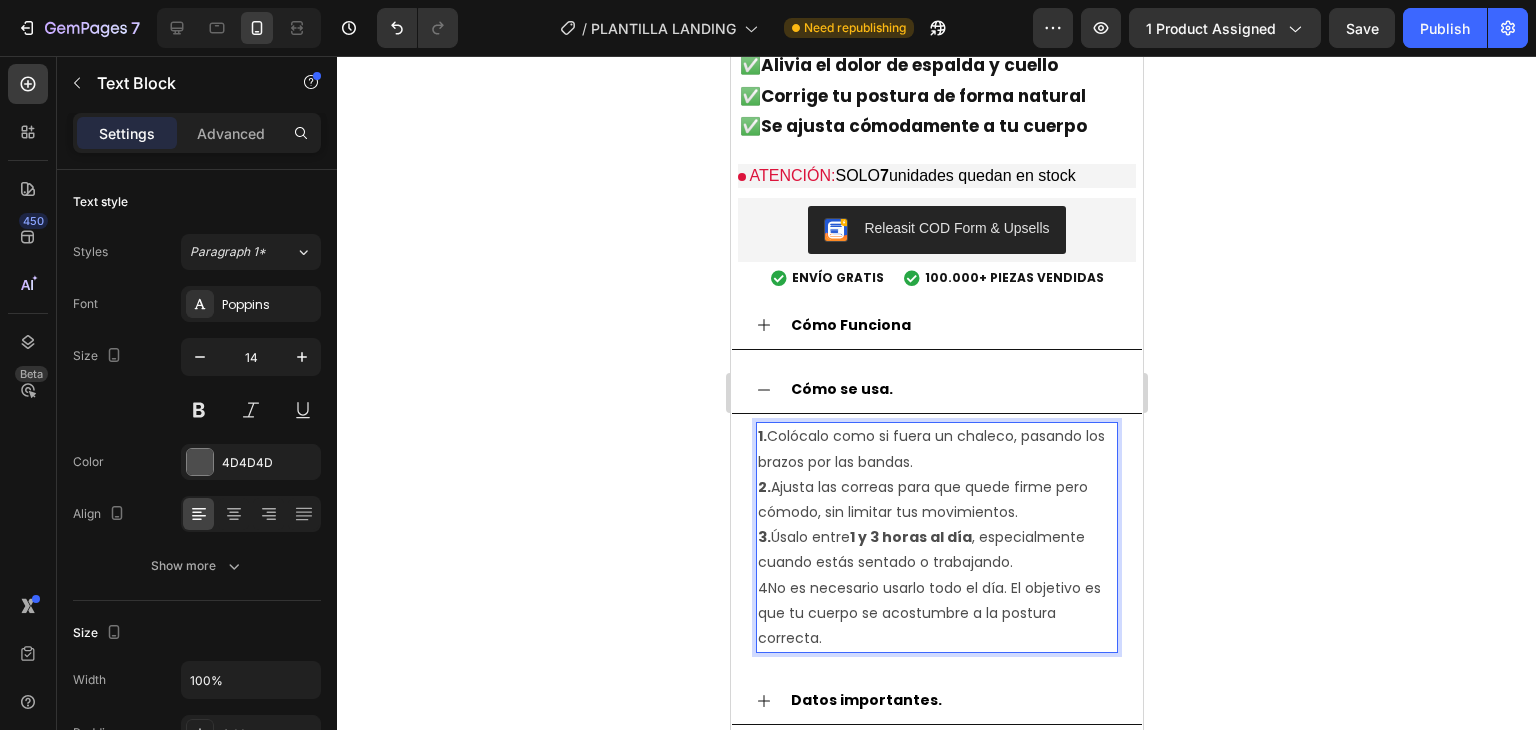 click on "4No es necesario usarlo todo el día. El objetivo es que tu cuerpo se acostumbre a la postura correcta." at bounding box center (936, 614) 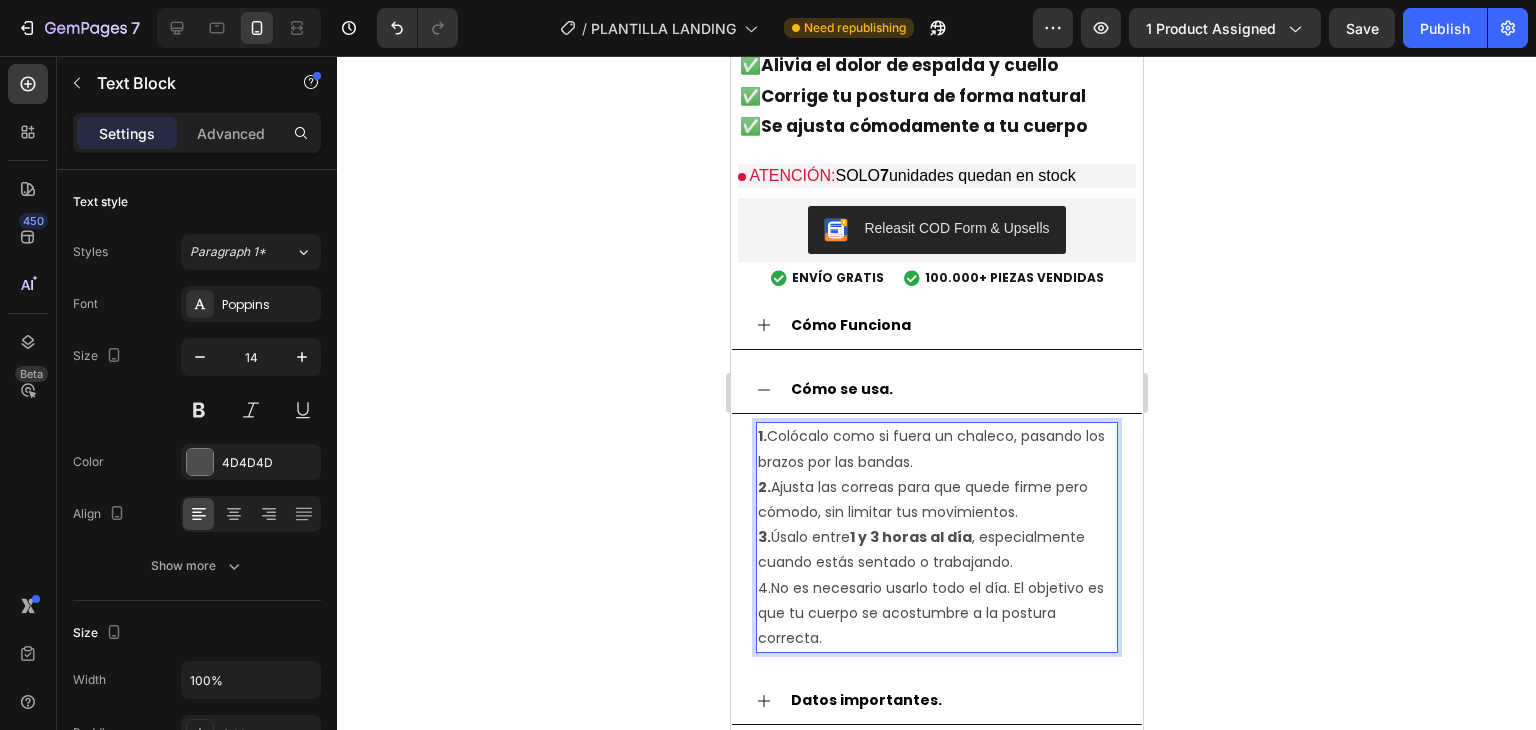 click on "4.No es necesario usarlo todo el día. El objetivo es que tu cuerpo se acostumbre a la postura correcta." at bounding box center [936, 614] 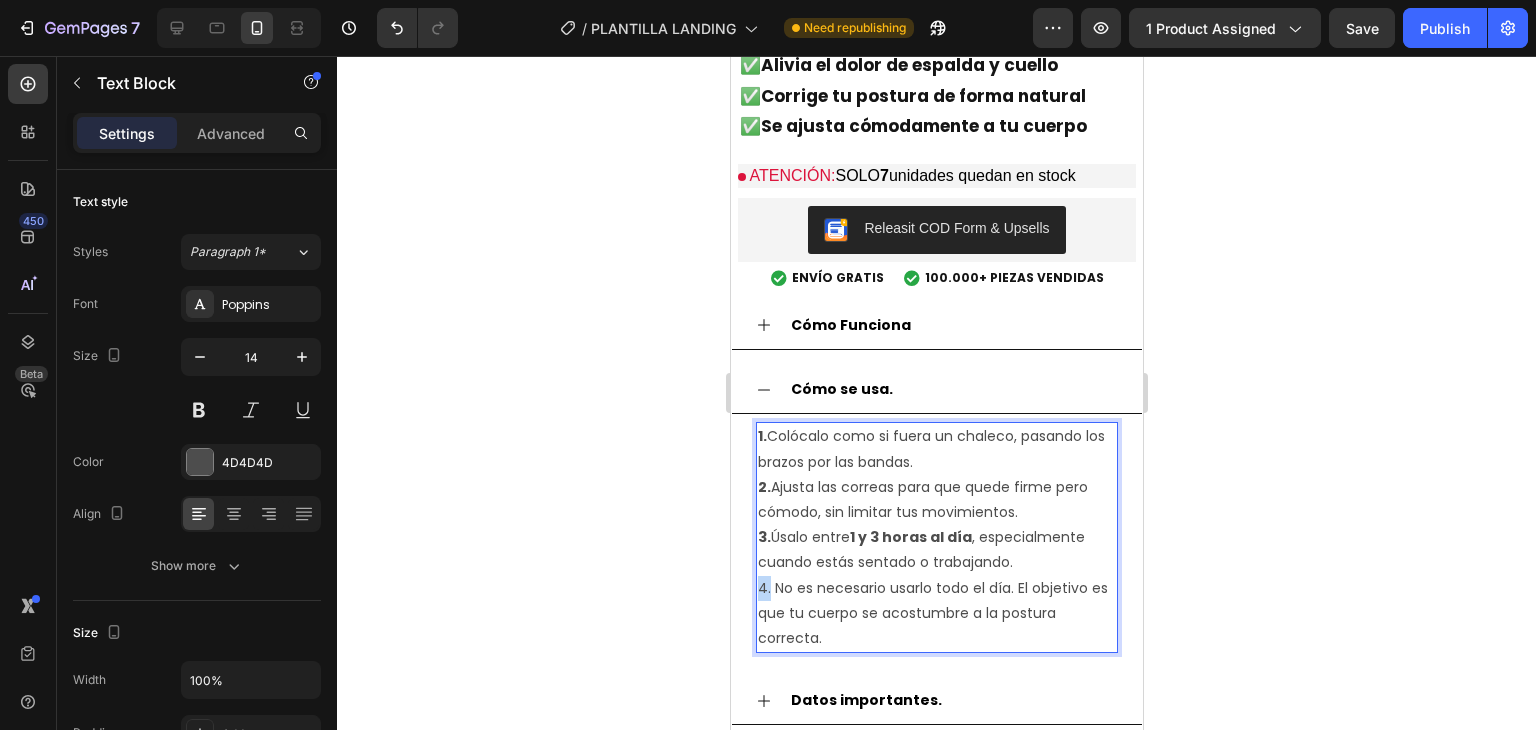 click on "4. No es necesario usarlo todo el día. El objetivo es que tu cuerpo se acostumbre a la postura correcta." at bounding box center [936, 614] 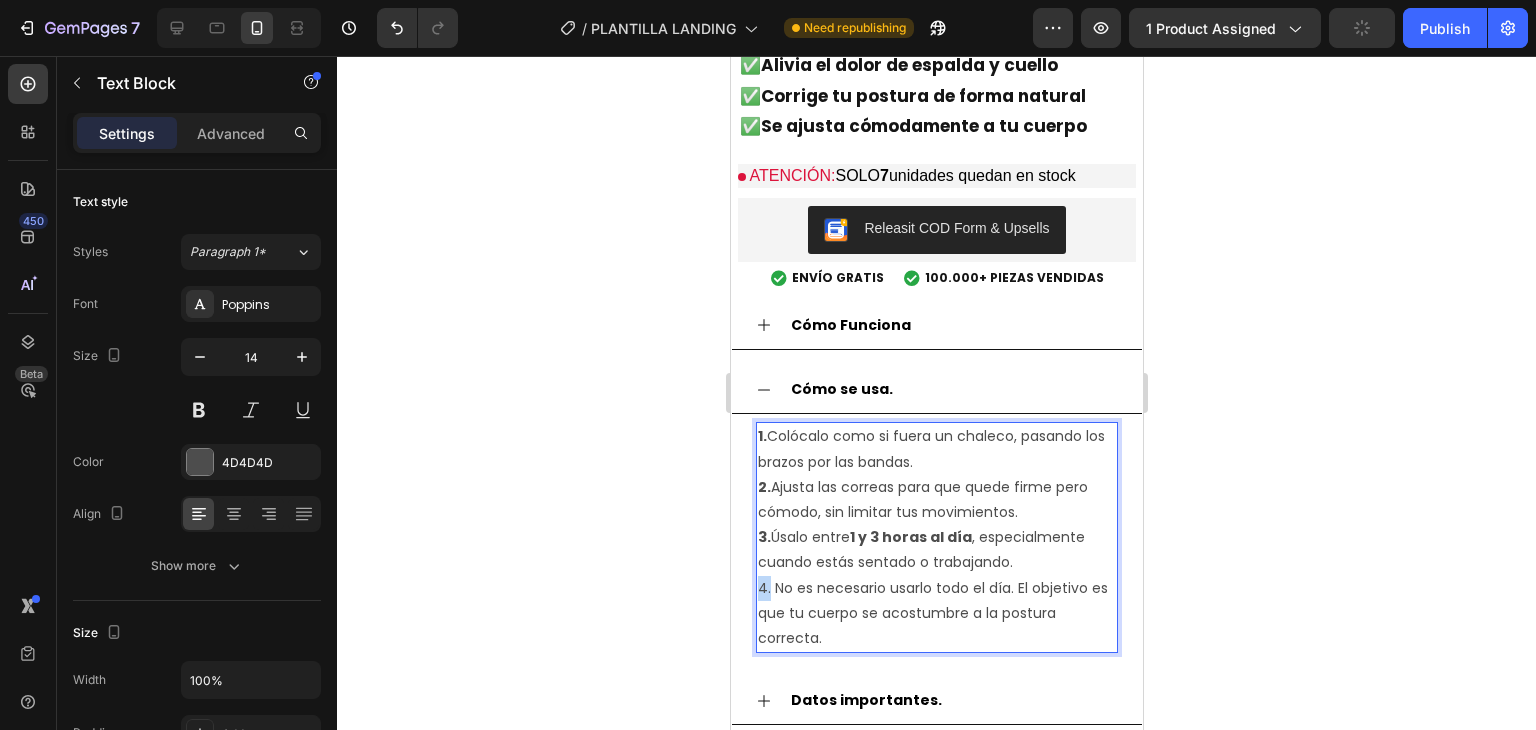 drag, startPoint x: 769, startPoint y: 526, endPoint x: 756, endPoint y: 525, distance: 13.038404 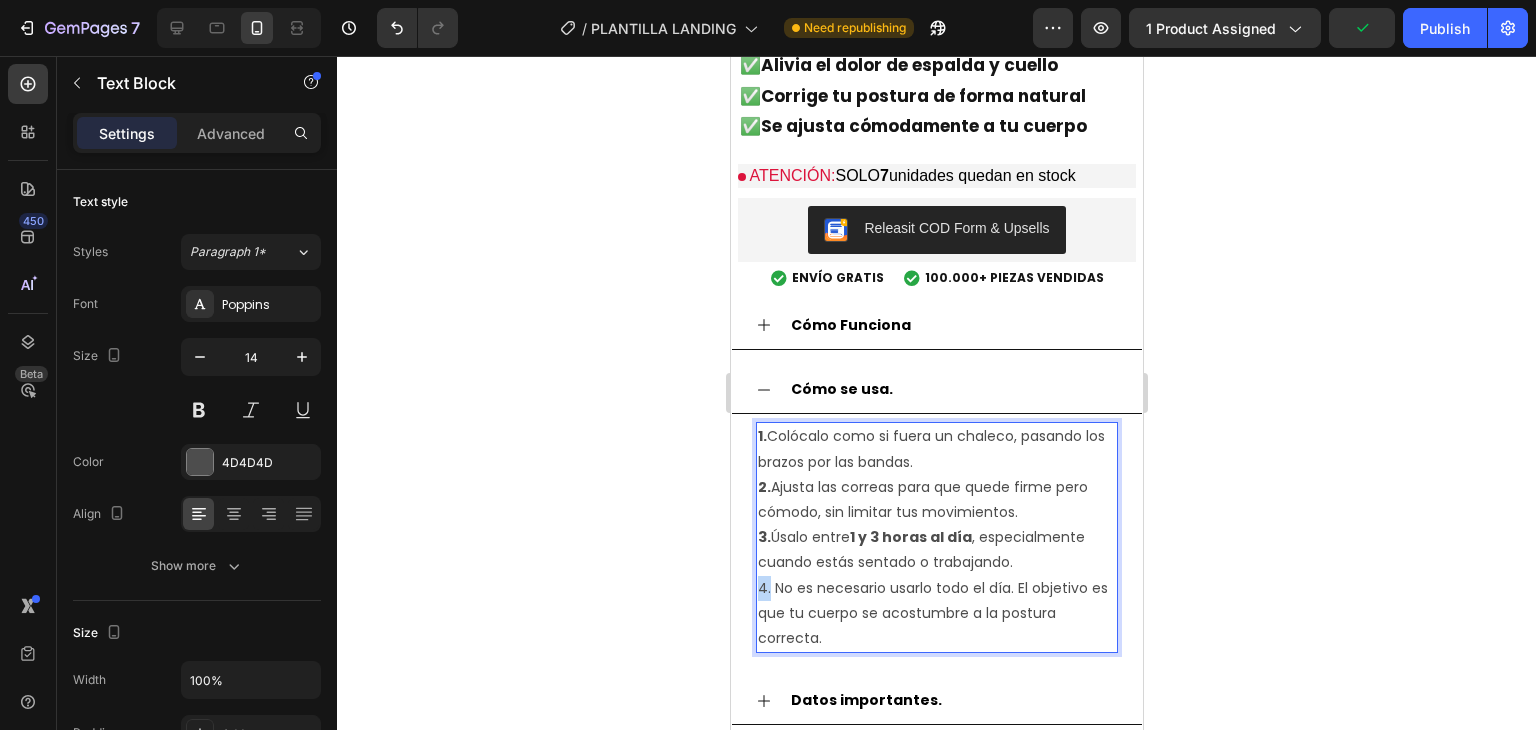 click on "4. No es necesario usarlo todo el día. El objetivo es que tu cuerpo se acostumbre a la postura correcta." at bounding box center [936, 614] 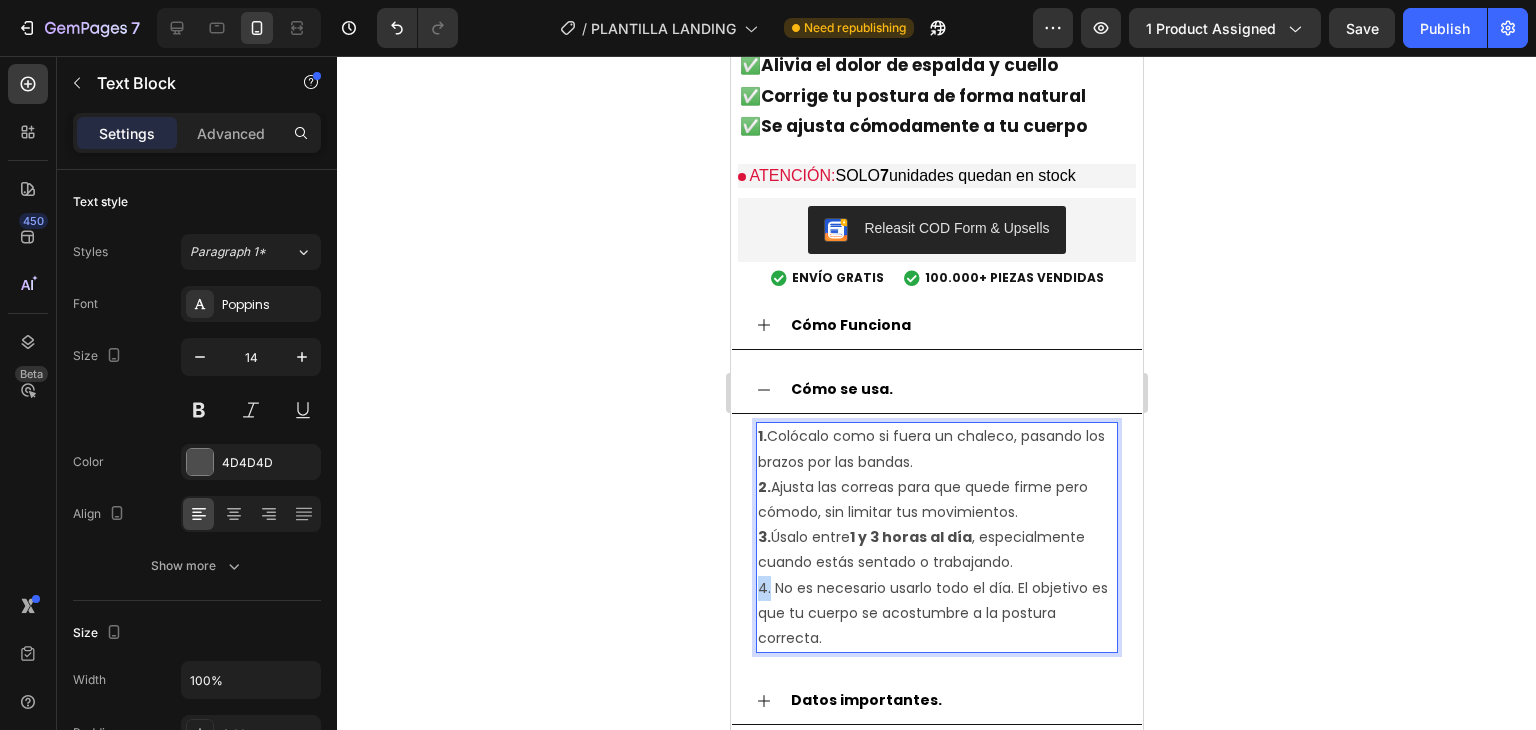 click on "4. No es necesario usarlo todo el día. El objetivo es que tu cuerpo se acostumbre a la postura correcta." at bounding box center (936, 614) 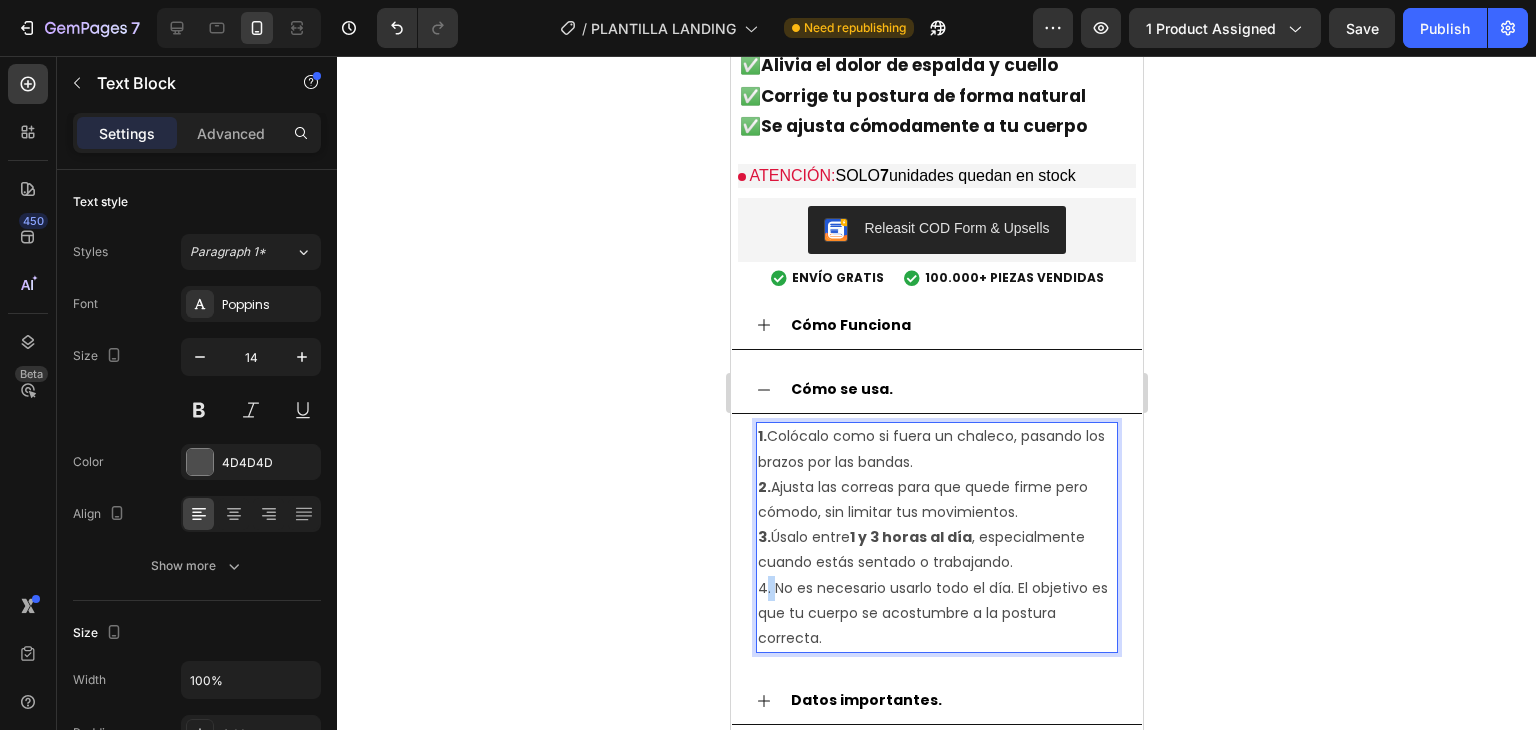 click on "4. No es necesario usarlo todo el día. El objetivo es que tu cuerpo se acostumbre a la postura correcta." at bounding box center (936, 614) 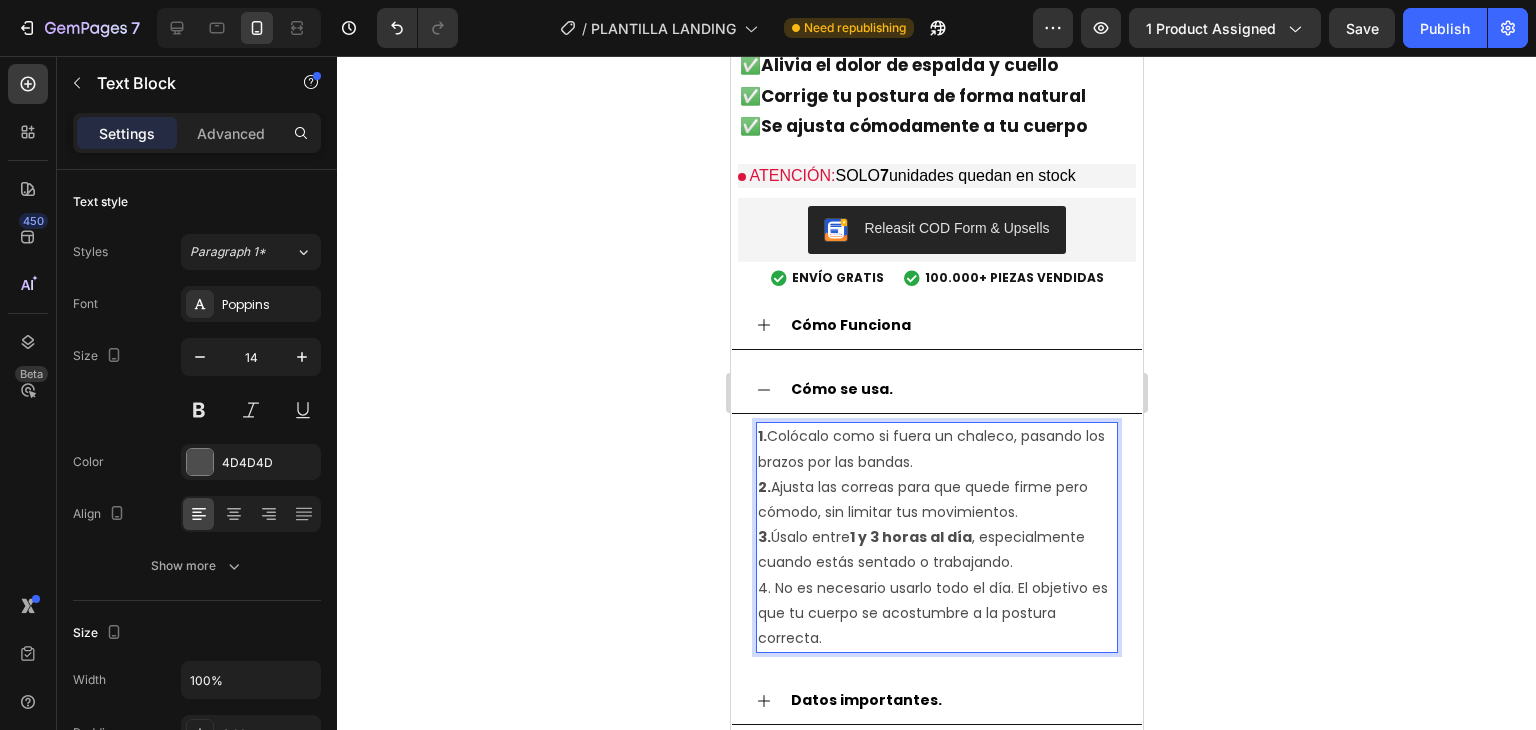 click on "4. No es necesario usarlo todo el día. El objetivo es que tu cuerpo se acostumbre a la postura correcta." at bounding box center [936, 614] 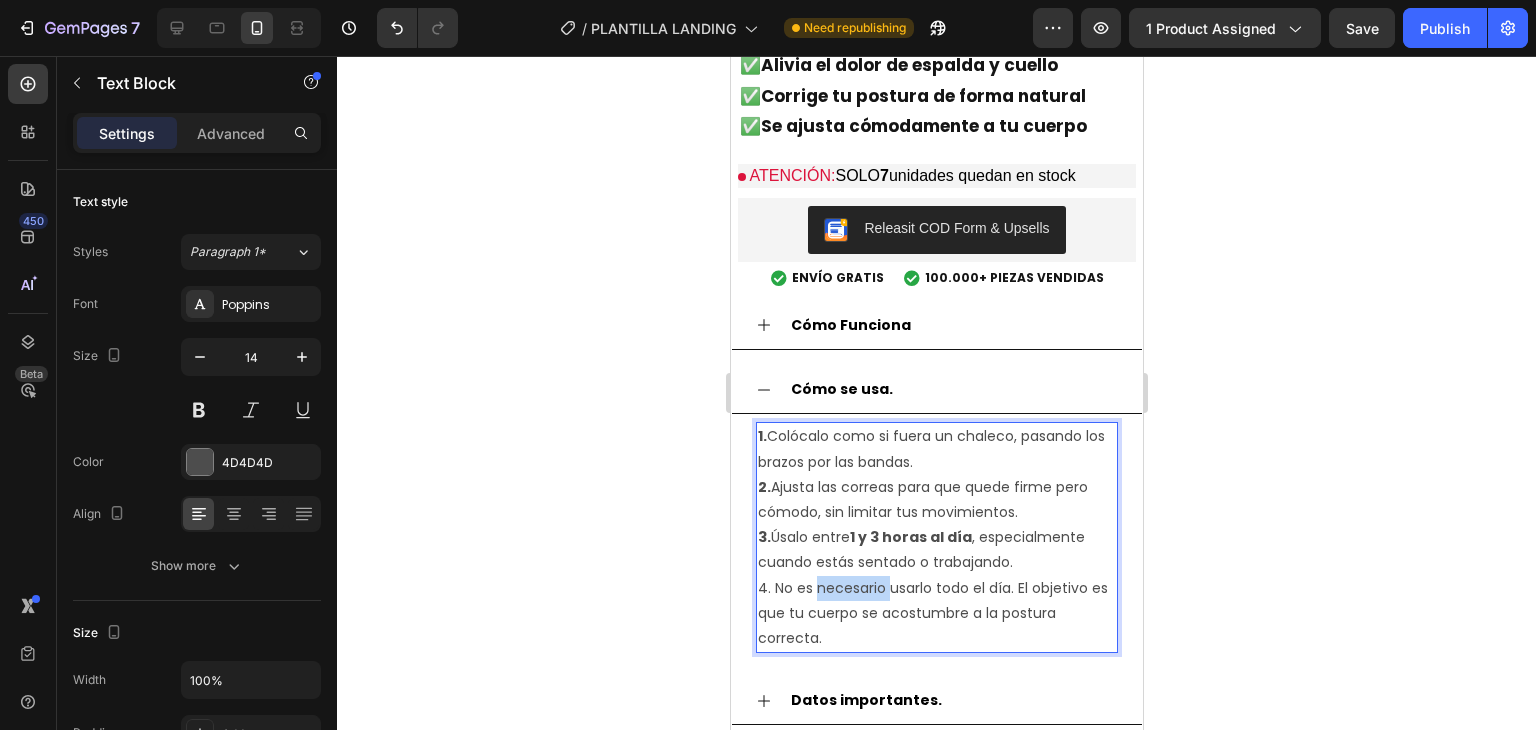 click on "4. No es necesario usarlo todo el día. El objetivo es que tu cuerpo se acostumbre a la postura correcta." at bounding box center (936, 614) 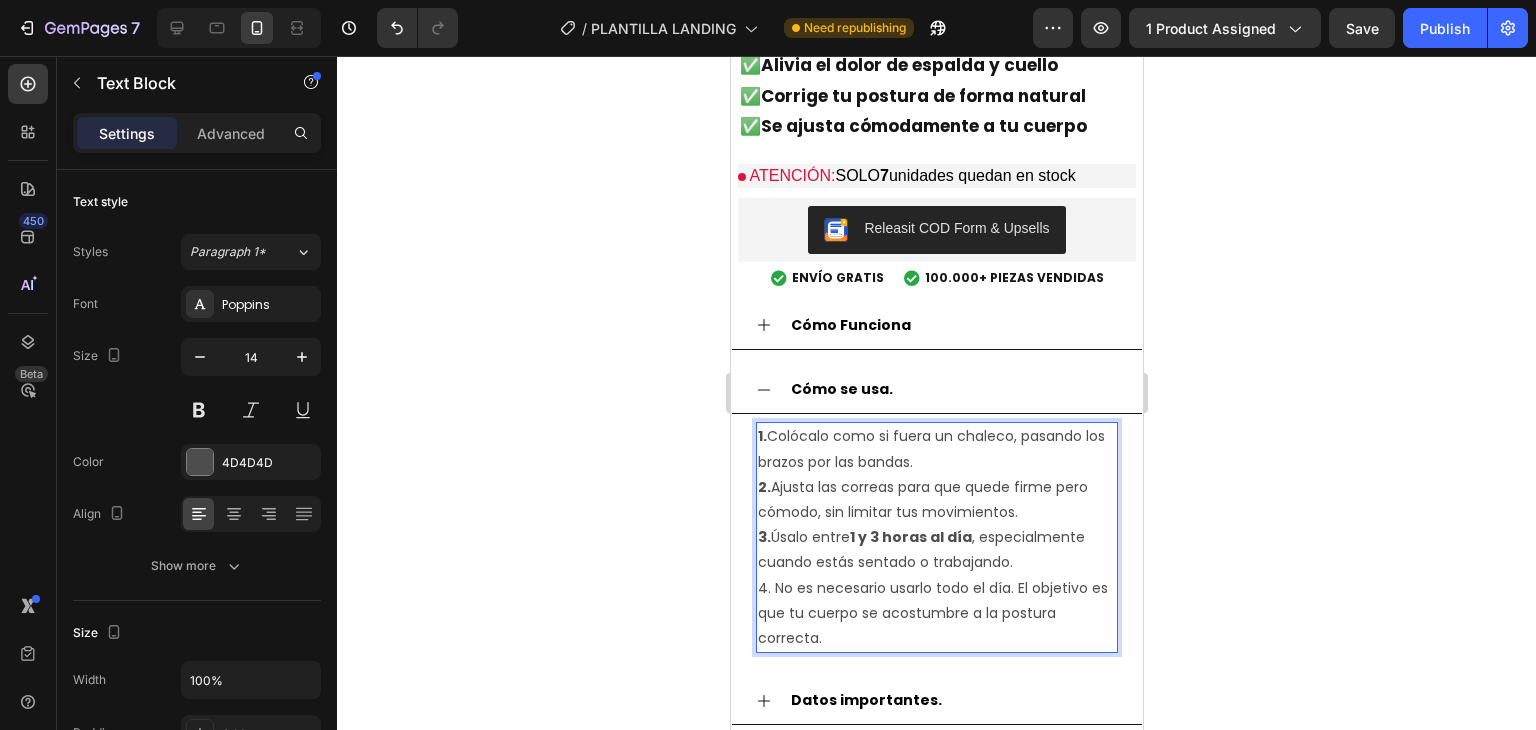 click on "3.  Úsalo entre  1 y 3 horas al día , especialmente cuando estás sentado o trabajando." at bounding box center [936, 550] 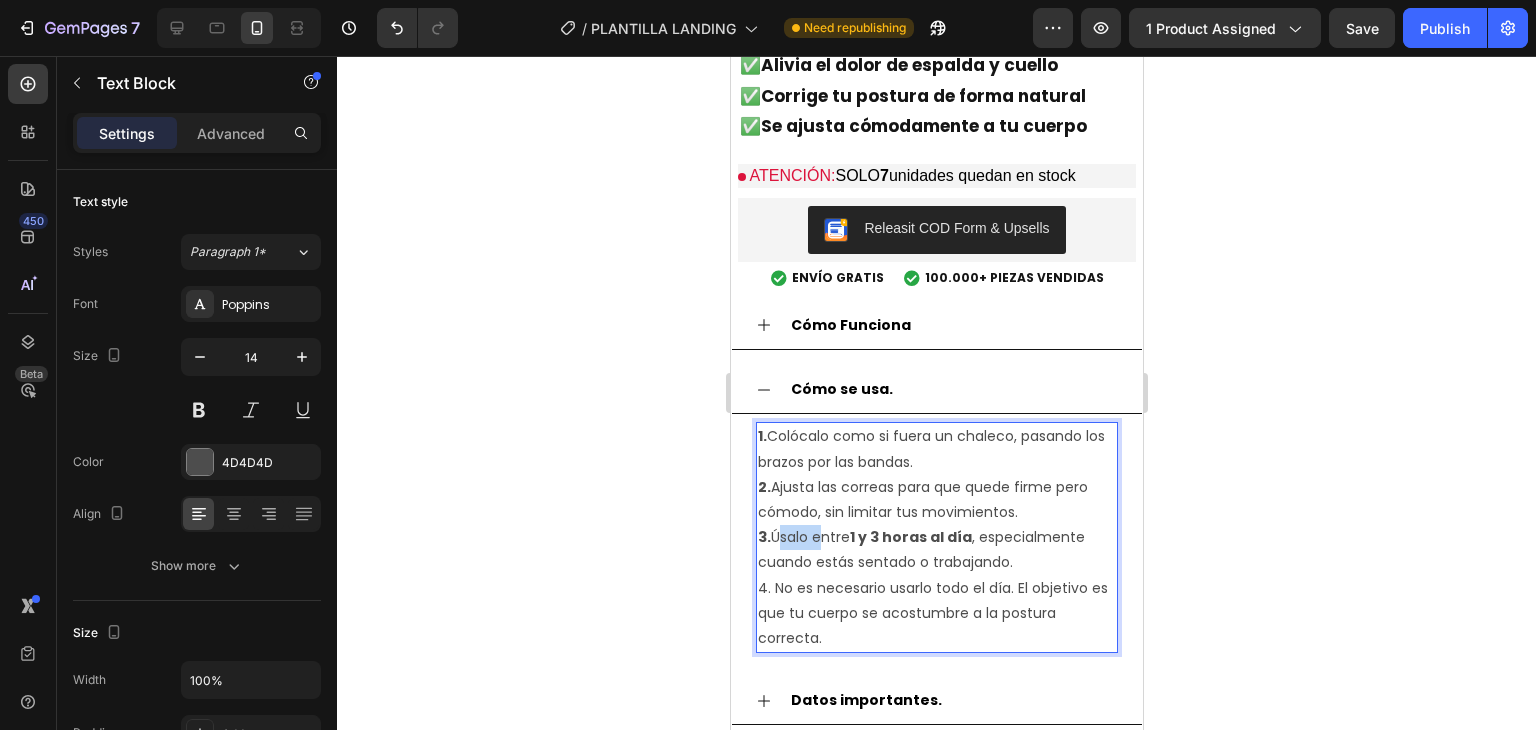 click on "3.  Úsalo entre  1 y 3 horas al día , especialmente cuando estás sentado o trabajando." at bounding box center (936, 550) 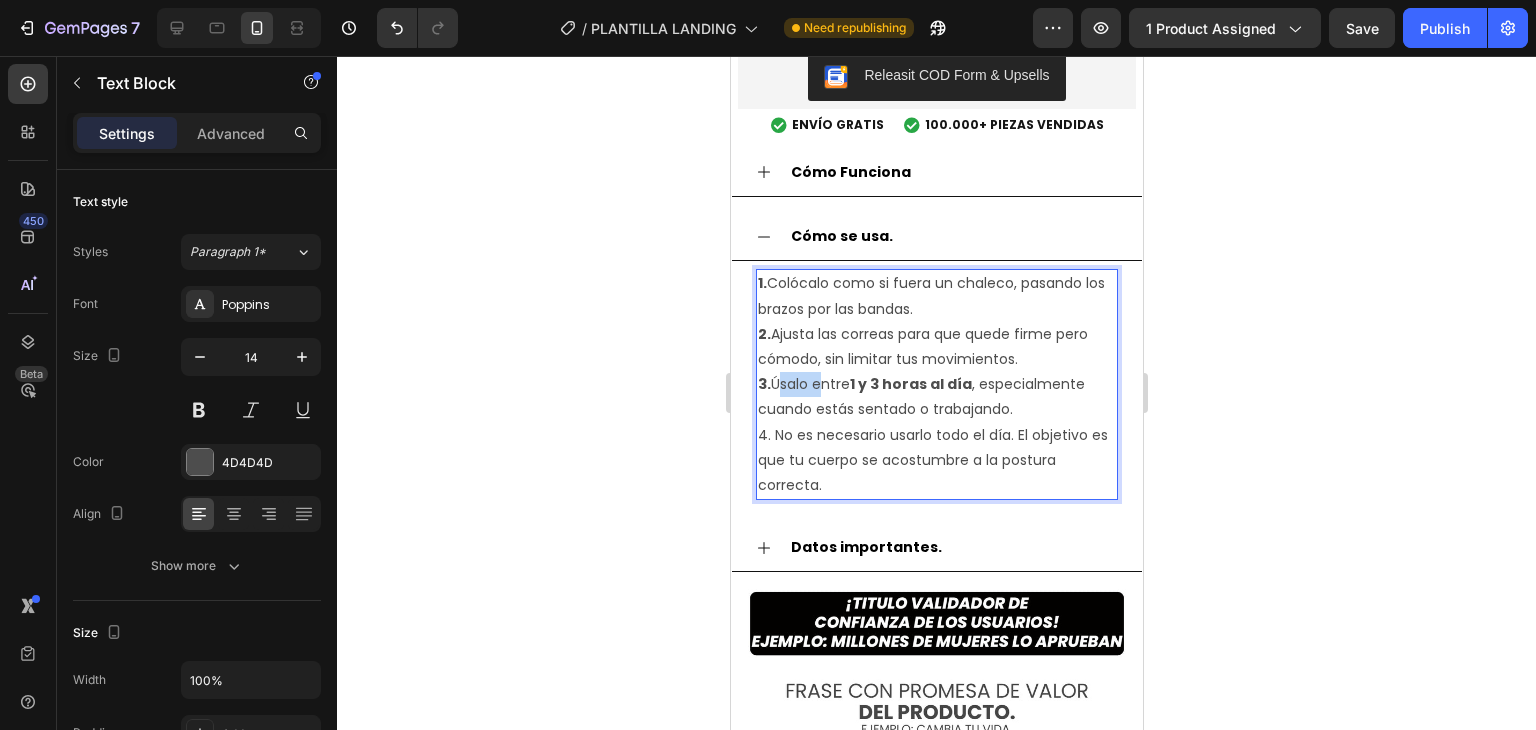 scroll, scrollTop: 3099, scrollLeft: 0, axis: vertical 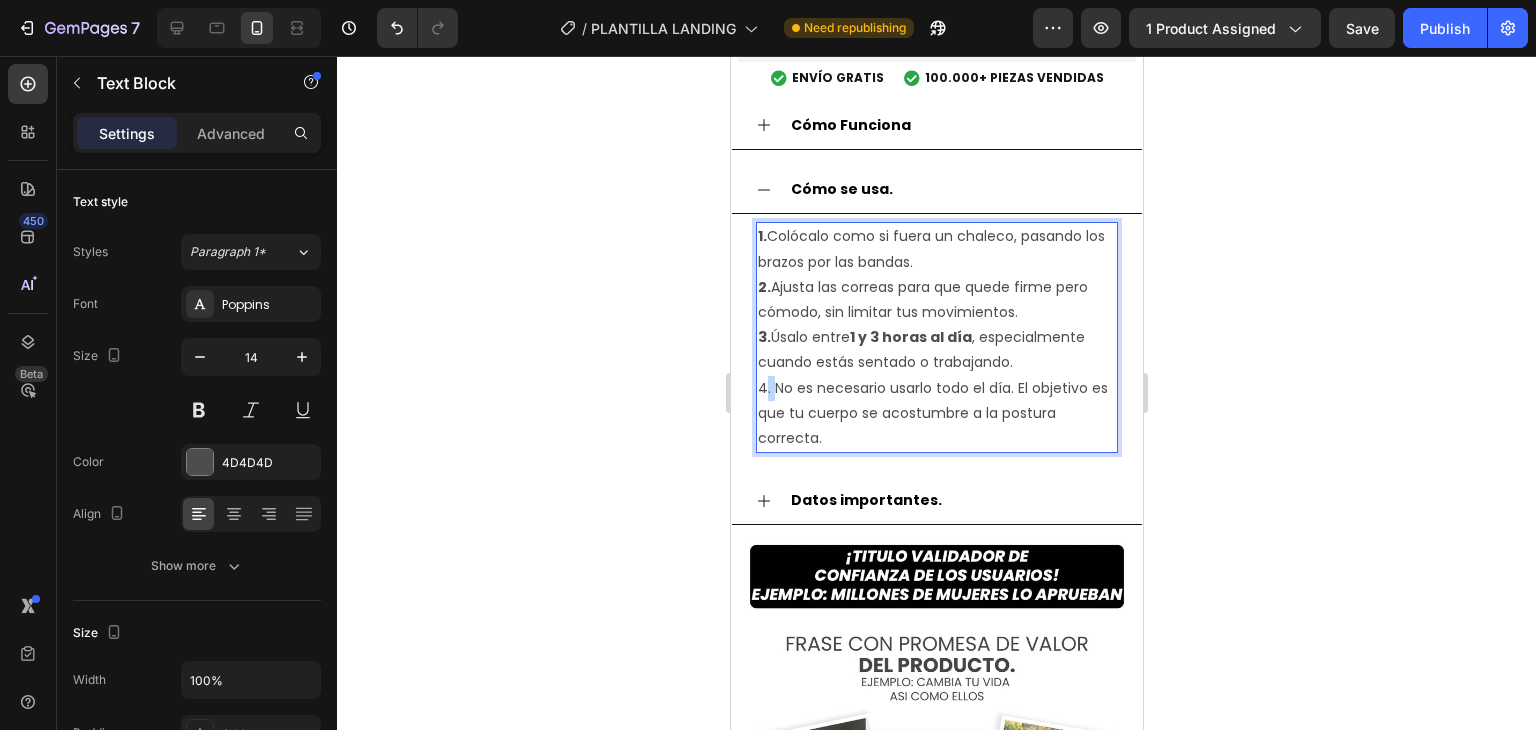 click on "4. No es necesario usarlo todo el día. El objetivo es que tu cuerpo se acostumbre a la postura correcta." at bounding box center (936, 414) 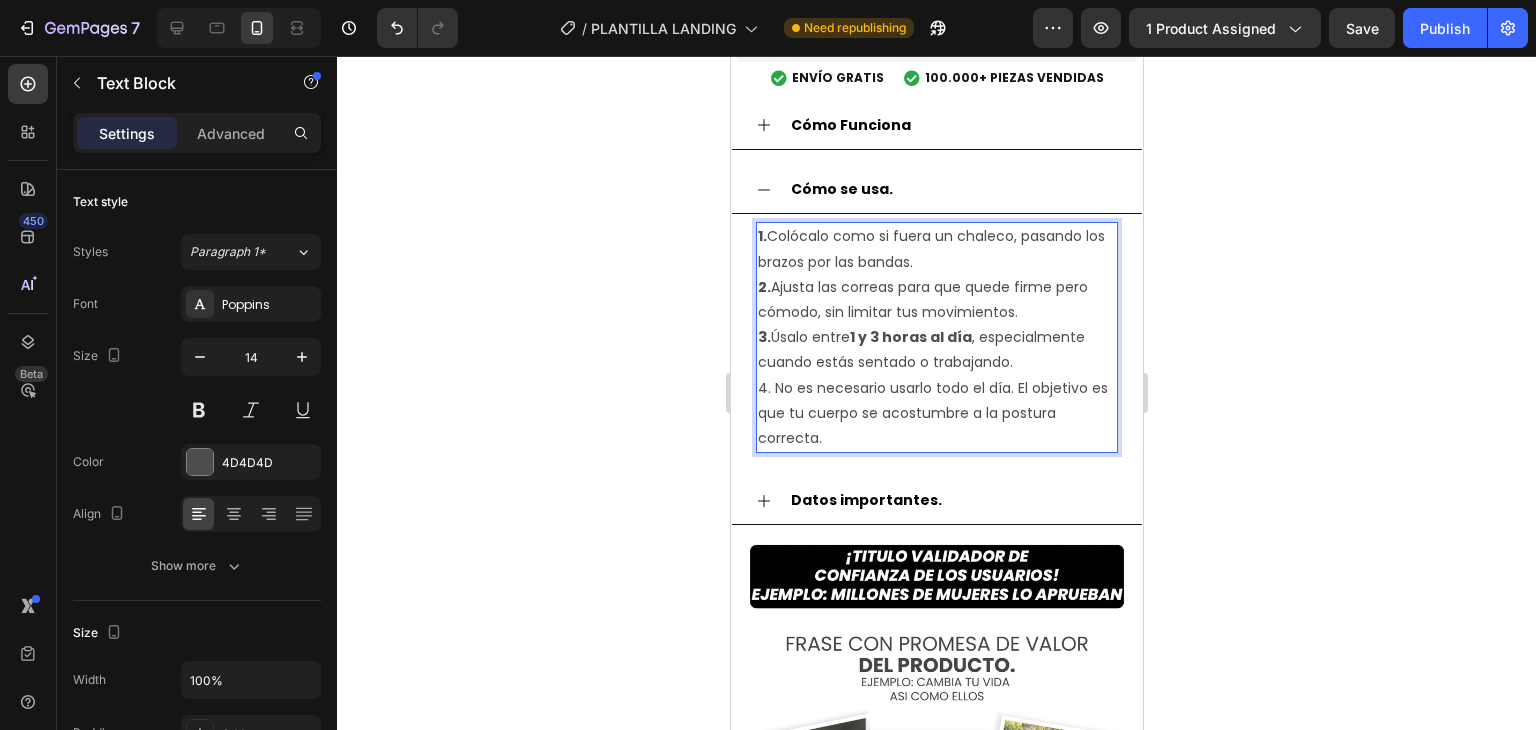 click on "4. No es necesario usarlo todo el día. El objetivo es que tu cuerpo se acostumbre a la postura correcta." at bounding box center (936, 414) 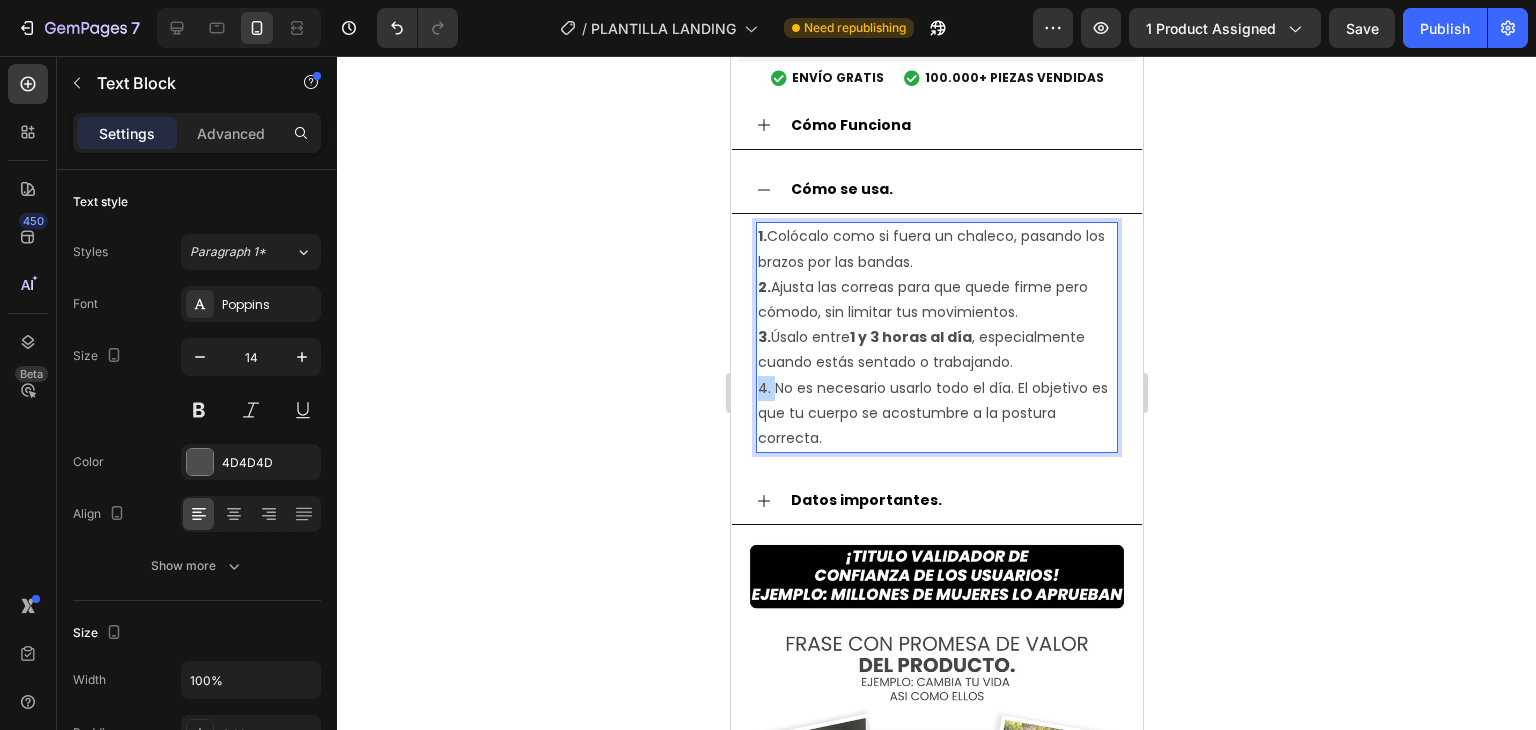 drag, startPoint x: 770, startPoint y: 326, endPoint x: 756, endPoint y: 326, distance: 14 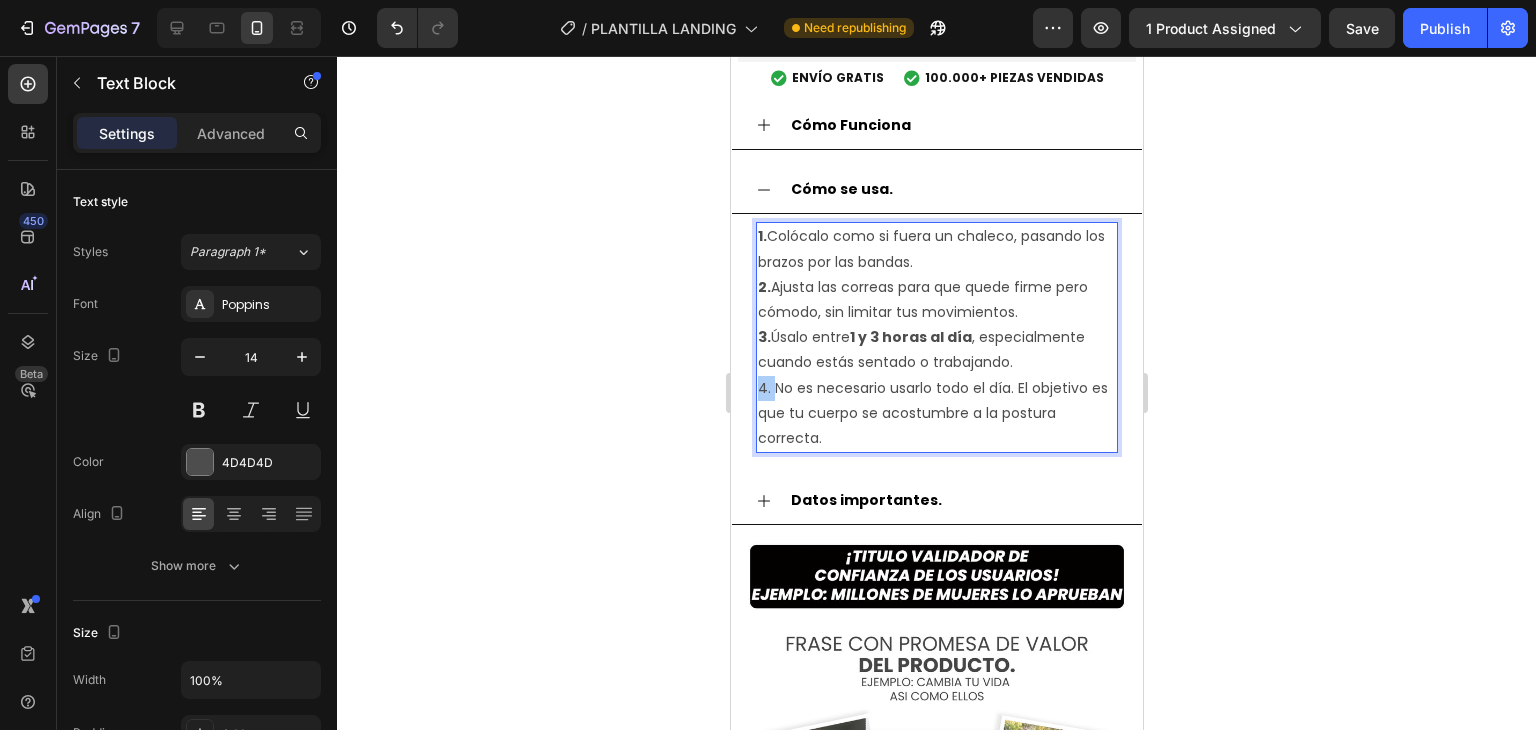drag, startPoint x: 34, startPoint y: 266, endPoint x: 687, endPoint y: 369, distance: 661.07336 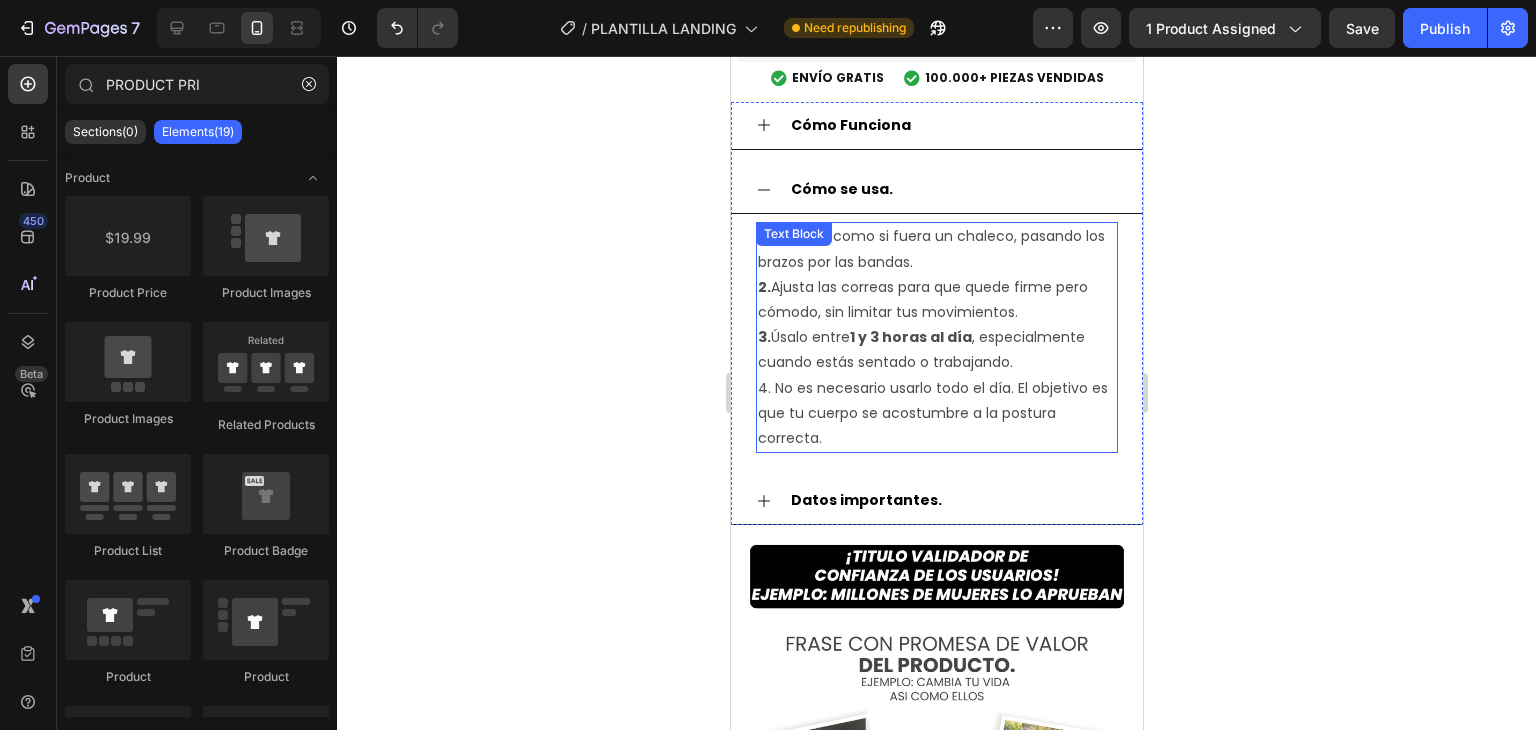 click on "1.  Colócalo como si fuera un chaleco, pasando los brazos por las bandas. 2.  Ajusta las correas para que quede firme pero cómodo, sin limitar tus movimientos. 3.  Úsalo entre  1 y 3 horas al día , especialmente cuando estás sentado o trabajando. 4. No es necesario usarlo todo el día. El objetivo es que tu cuerpo se acostumbre a la postura correcta." at bounding box center [936, 337] 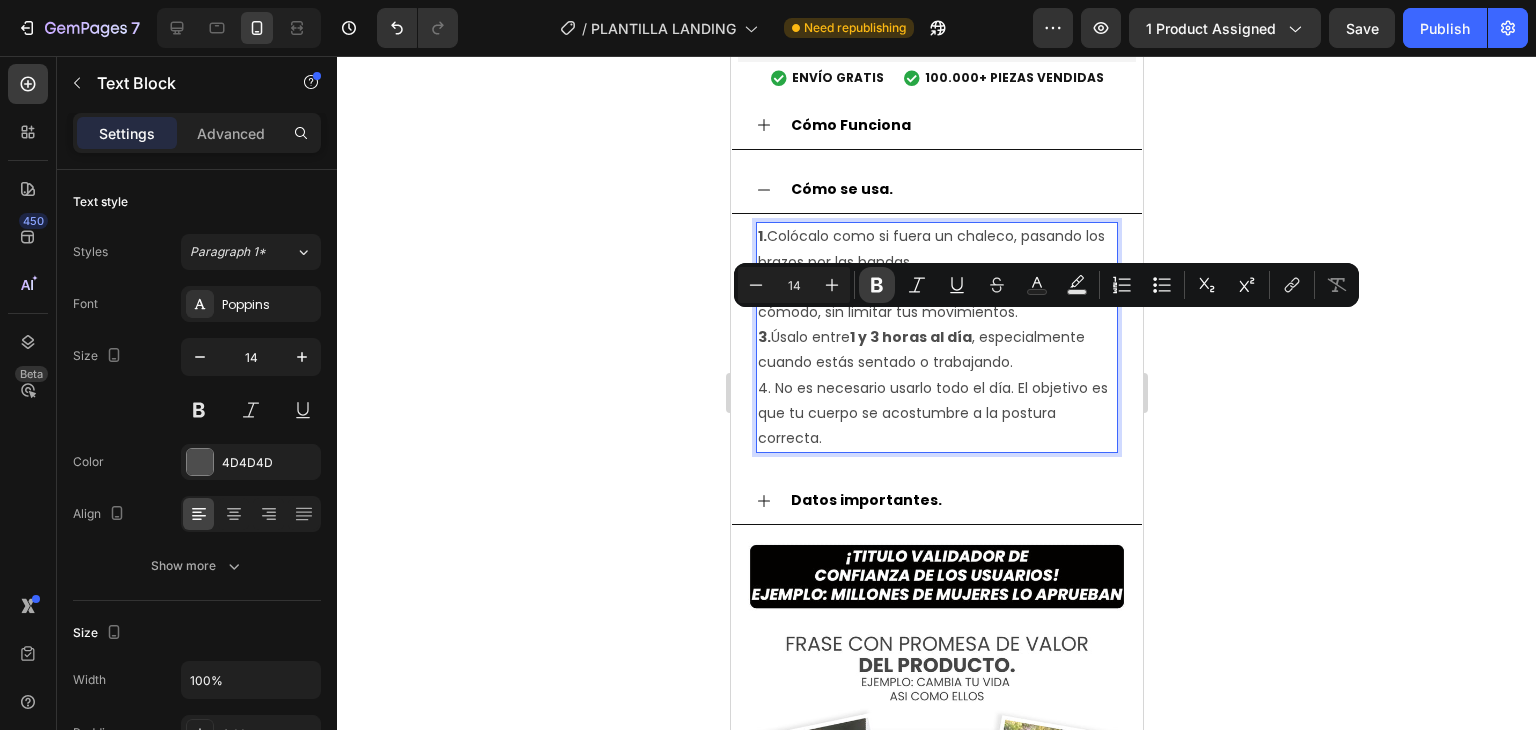 click 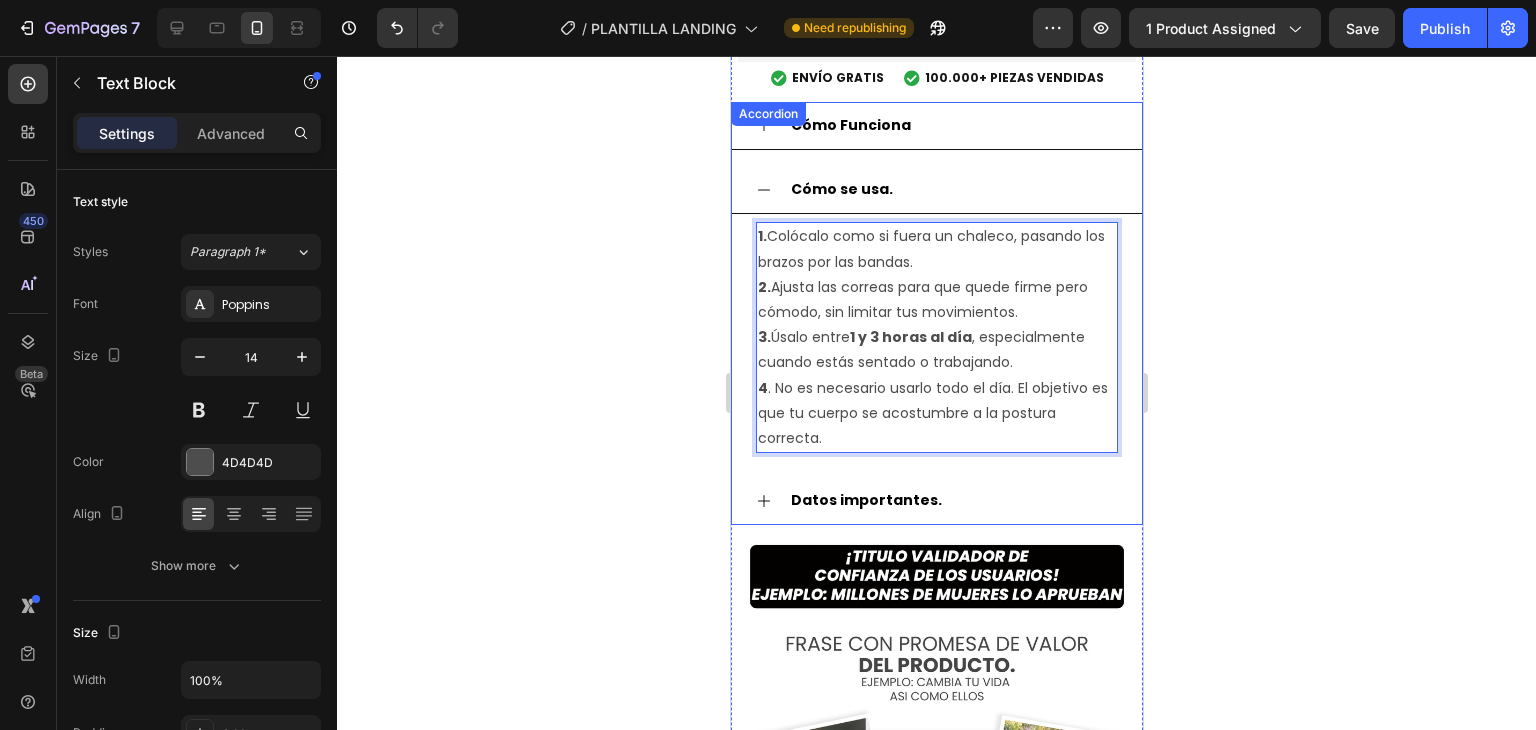 click 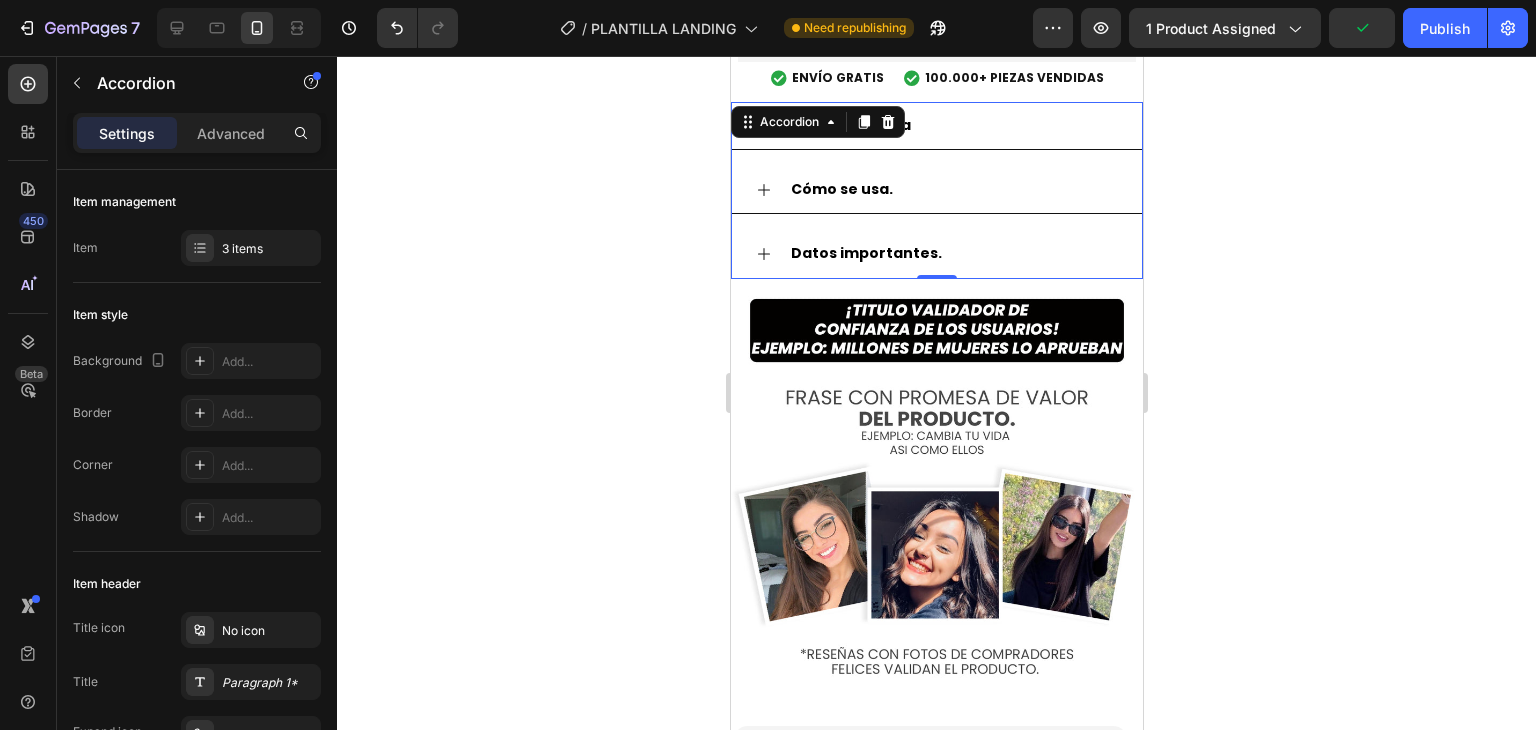 click on "Datos importantes." at bounding box center (936, 254) 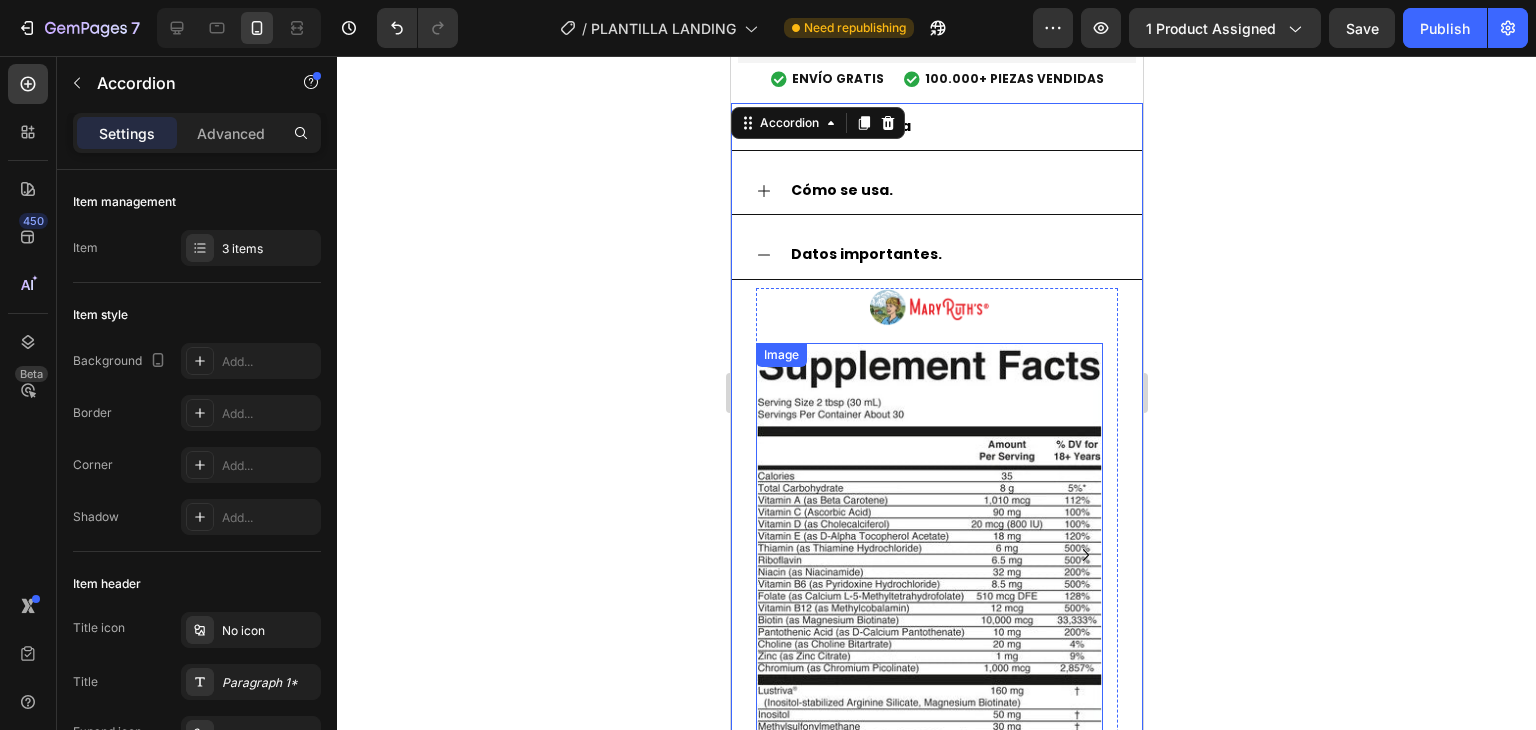 scroll, scrollTop: 3099, scrollLeft: 0, axis: vertical 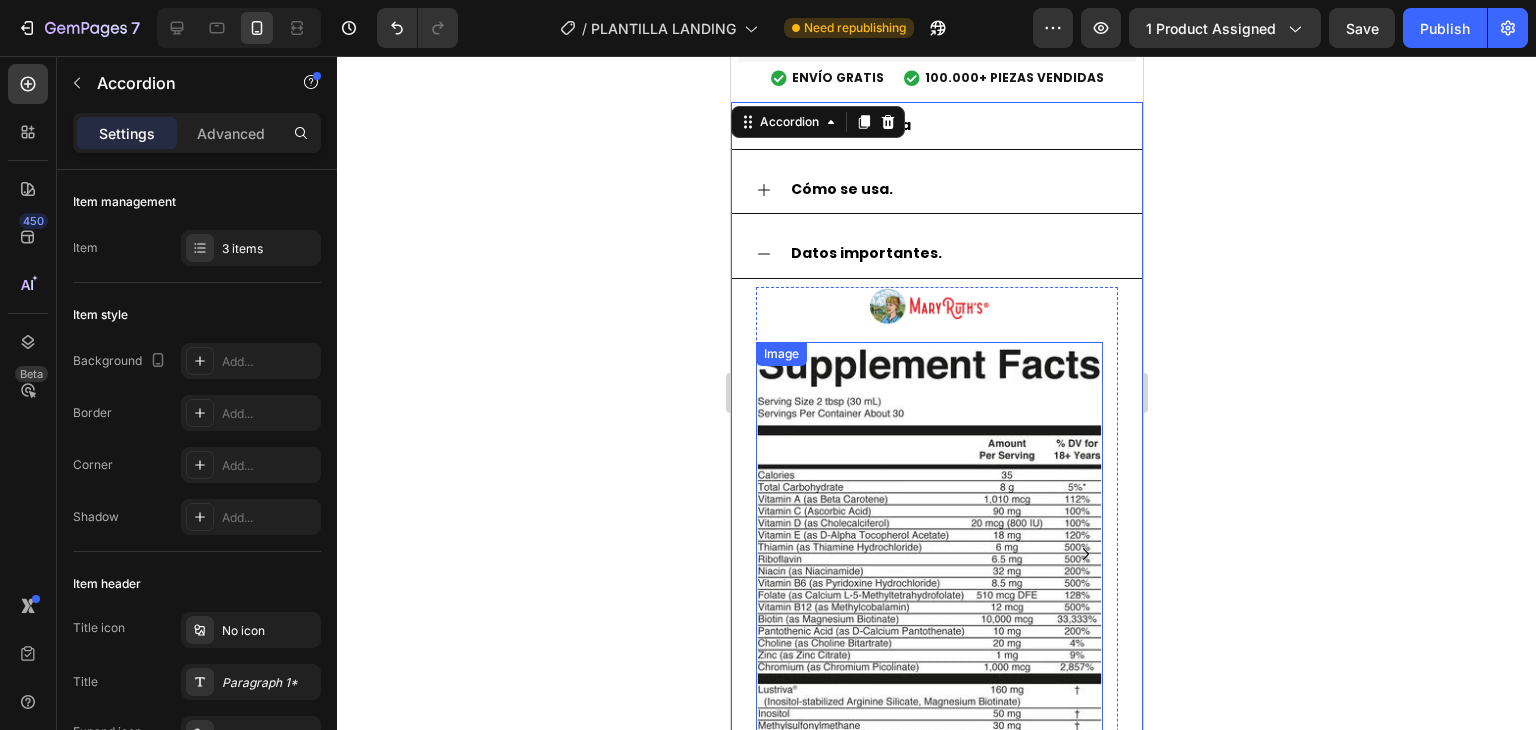 click at bounding box center [928, 582] 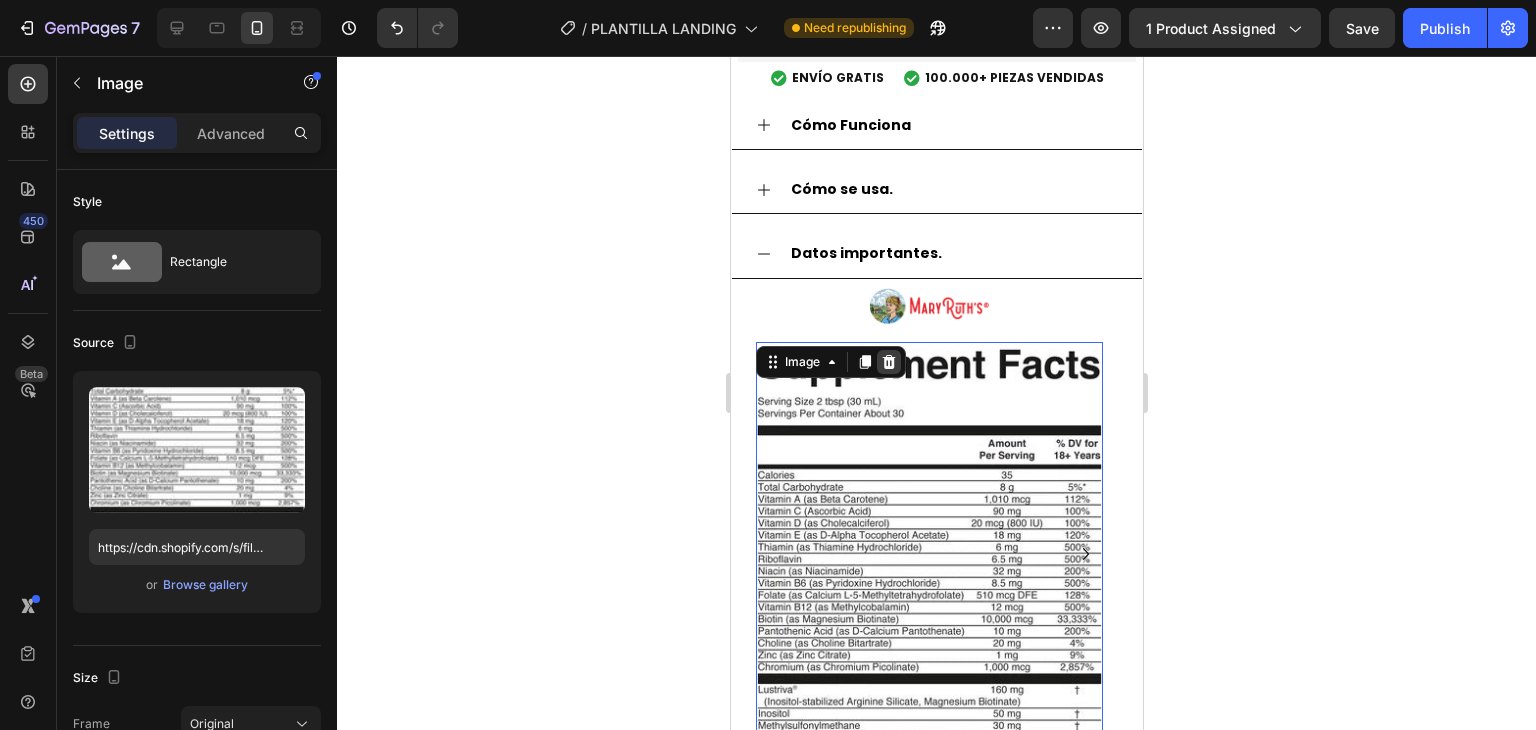 click 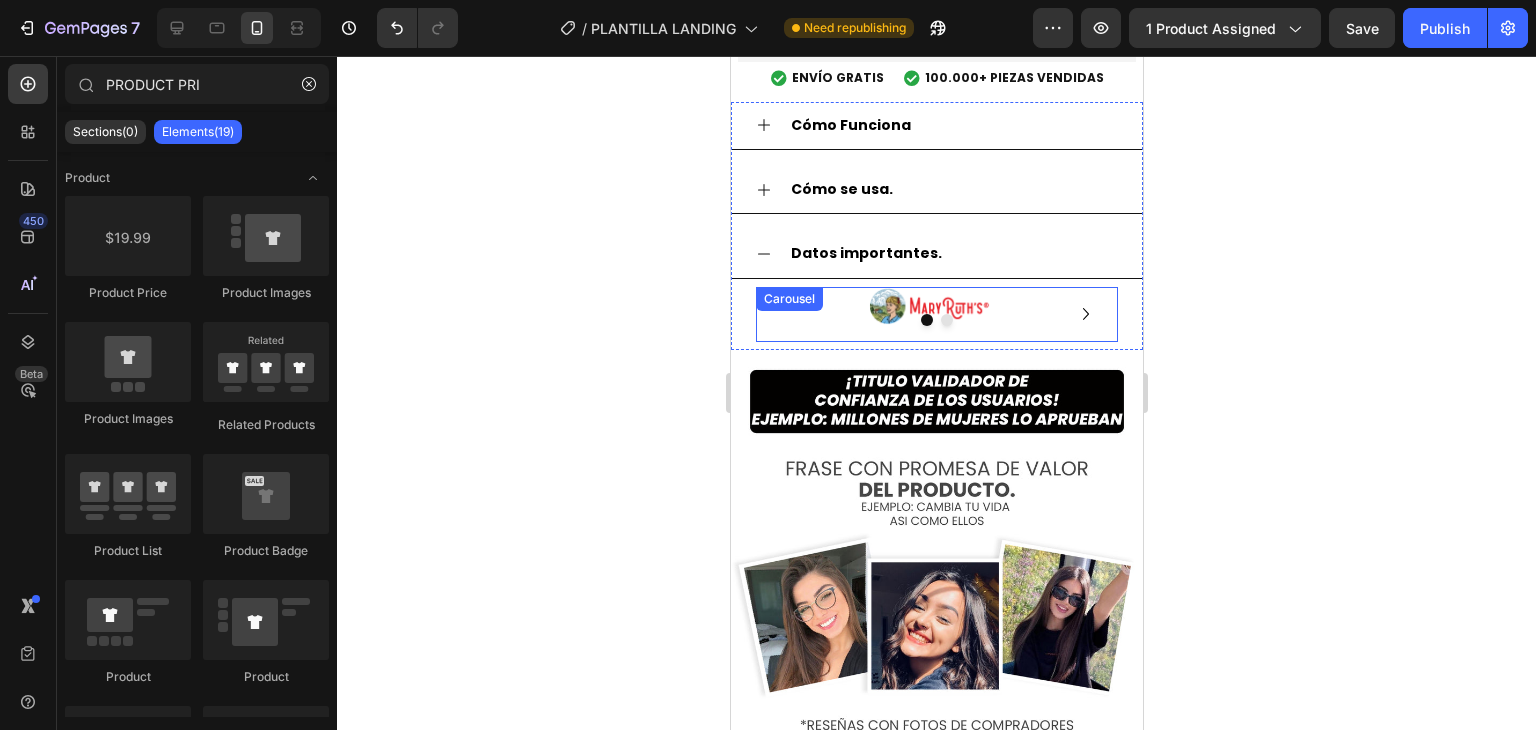 click at bounding box center [928, 306] 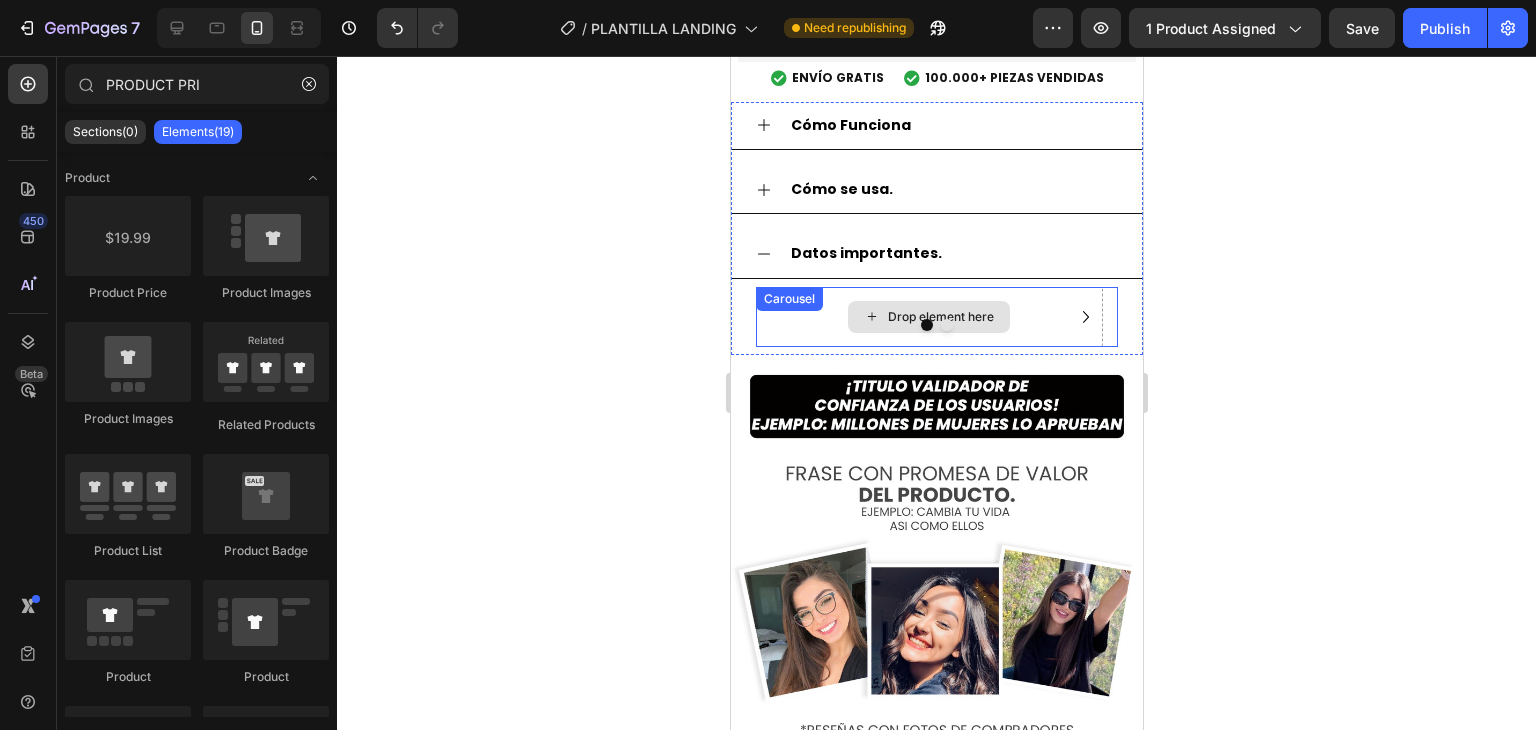 click on "Drop element here" at bounding box center [928, 317] 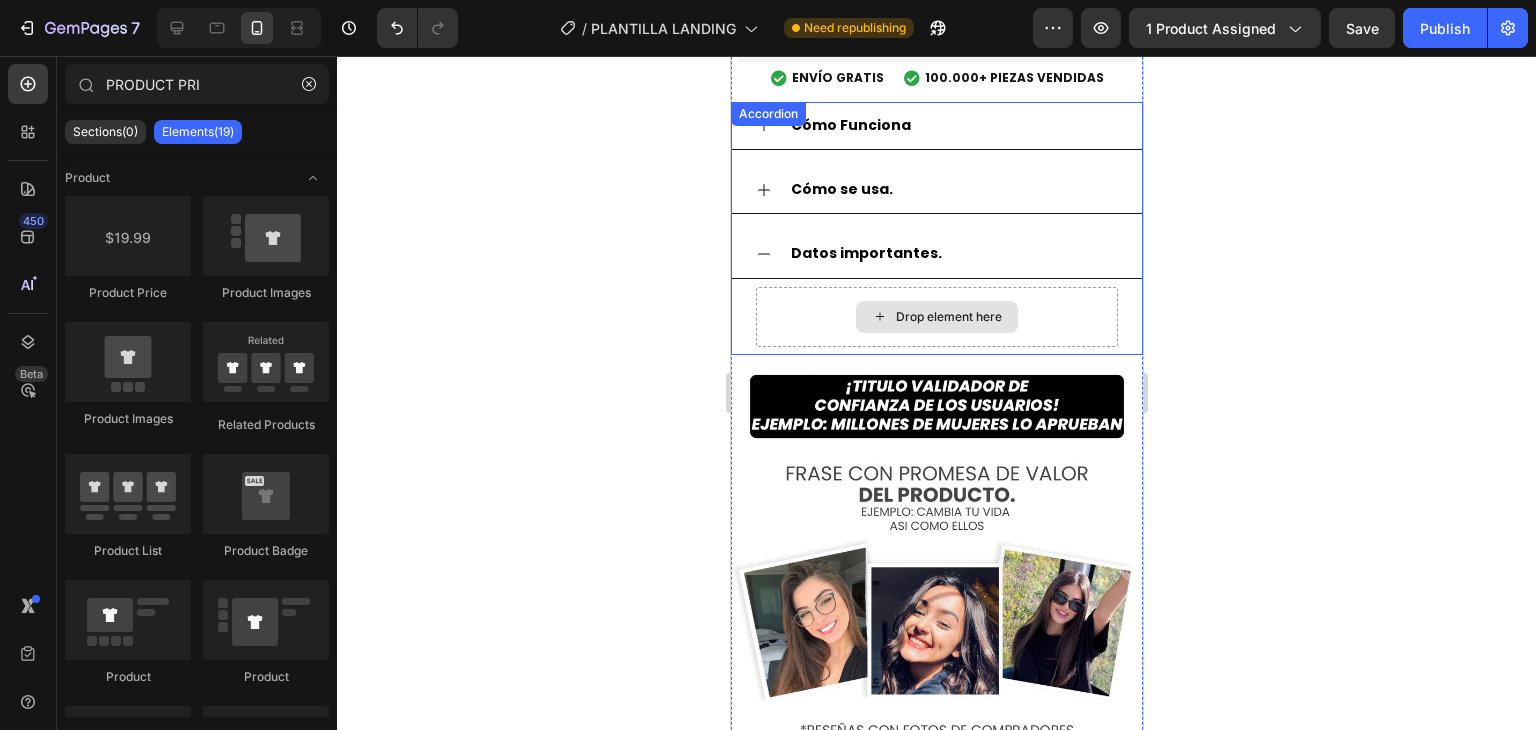 click on "Drop element here" at bounding box center [936, 317] 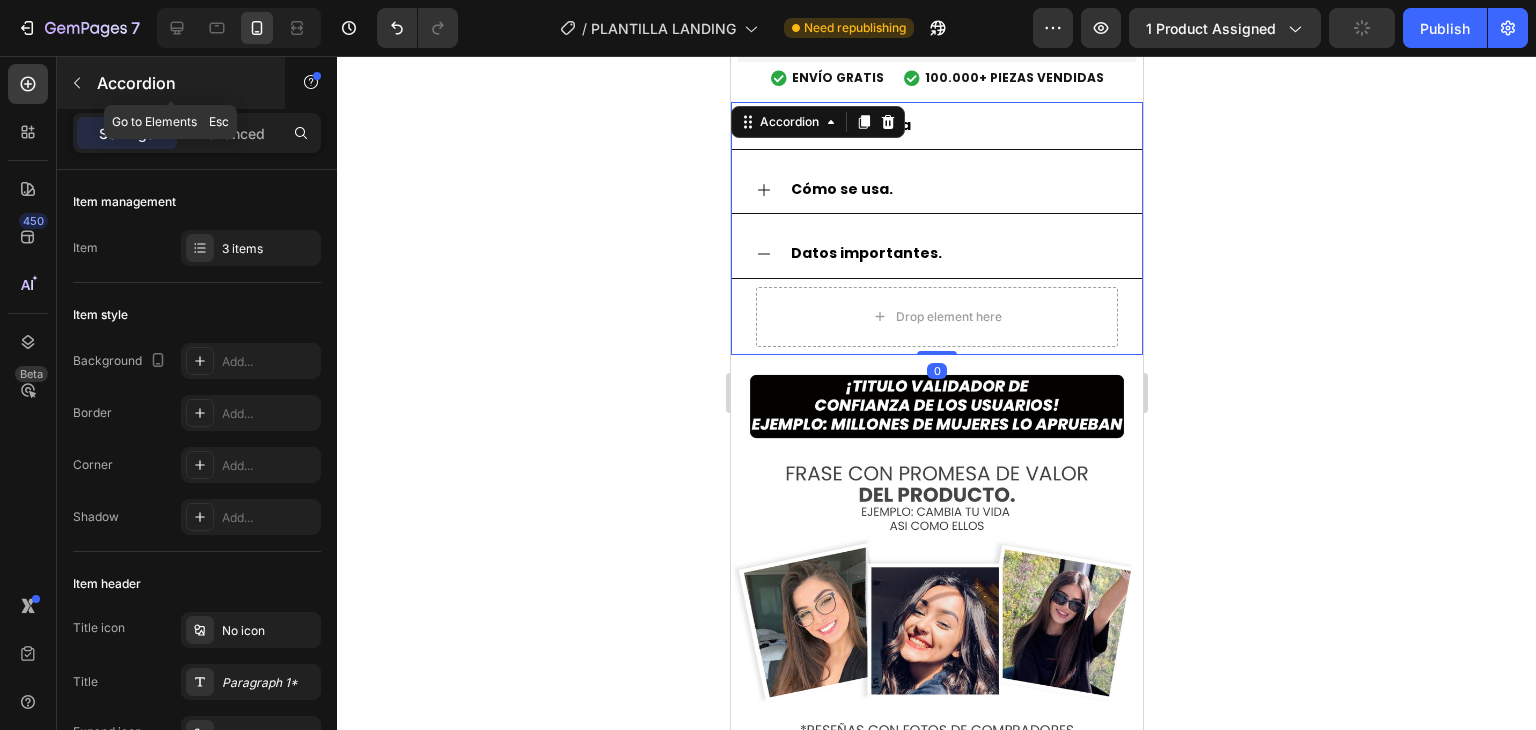 click at bounding box center [77, 83] 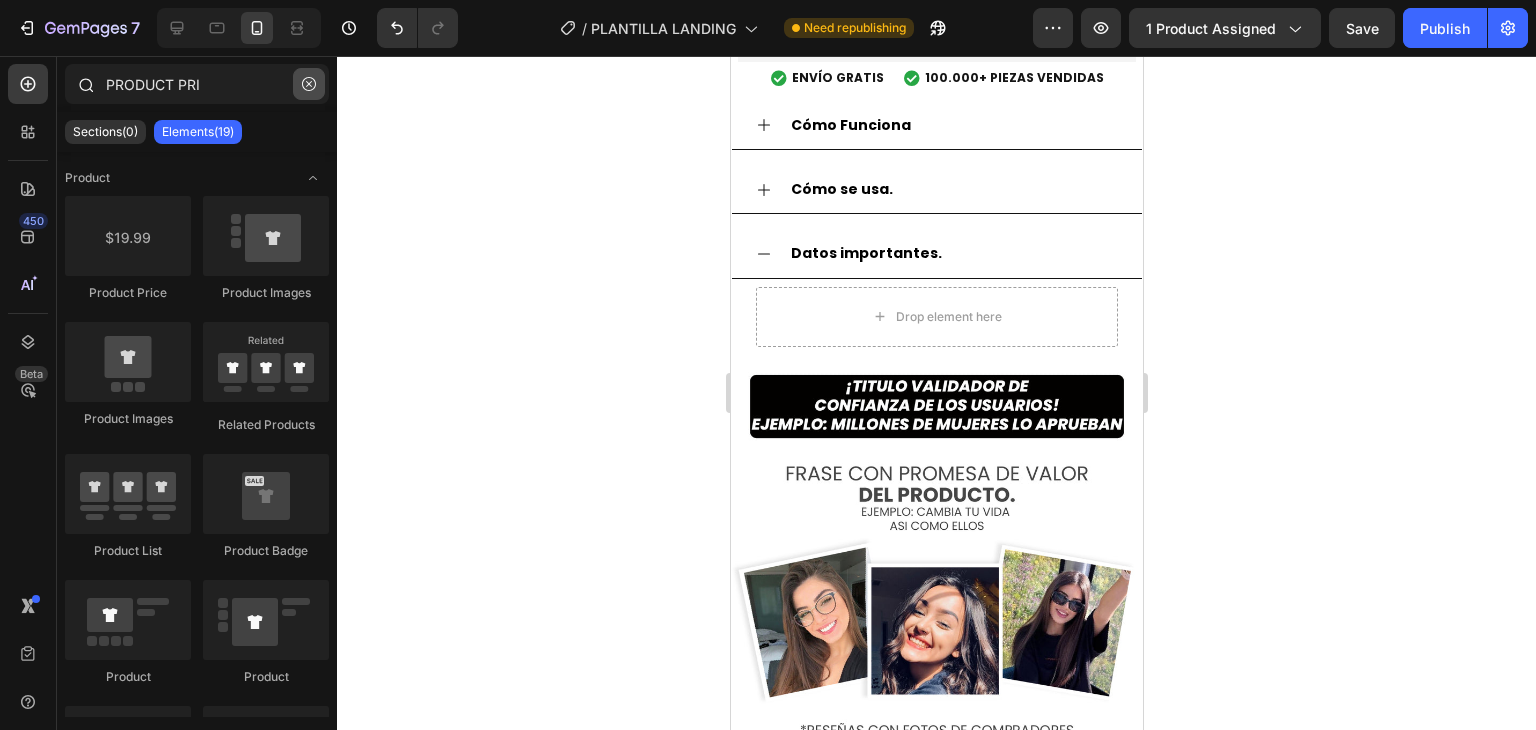 click 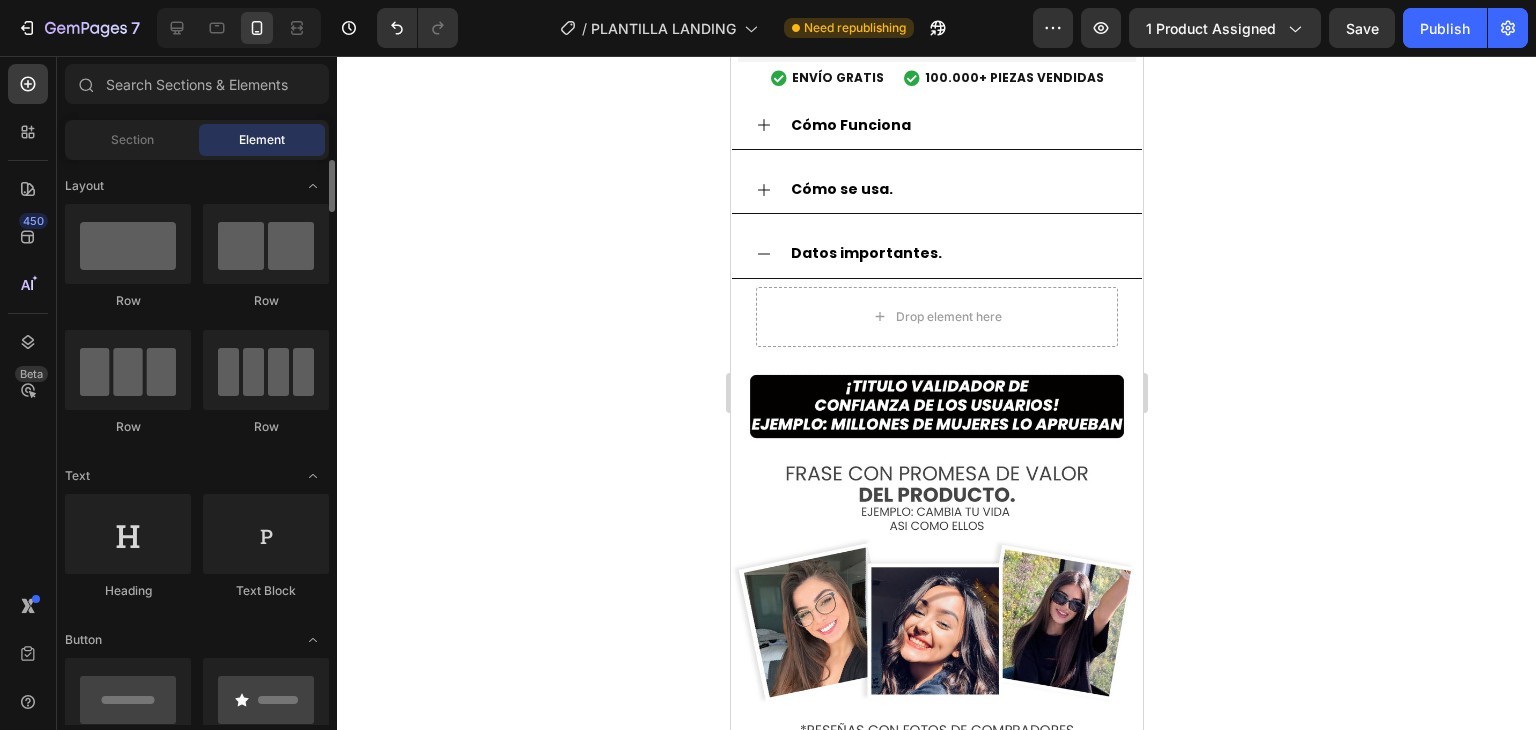 scroll, scrollTop: 300, scrollLeft: 0, axis: vertical 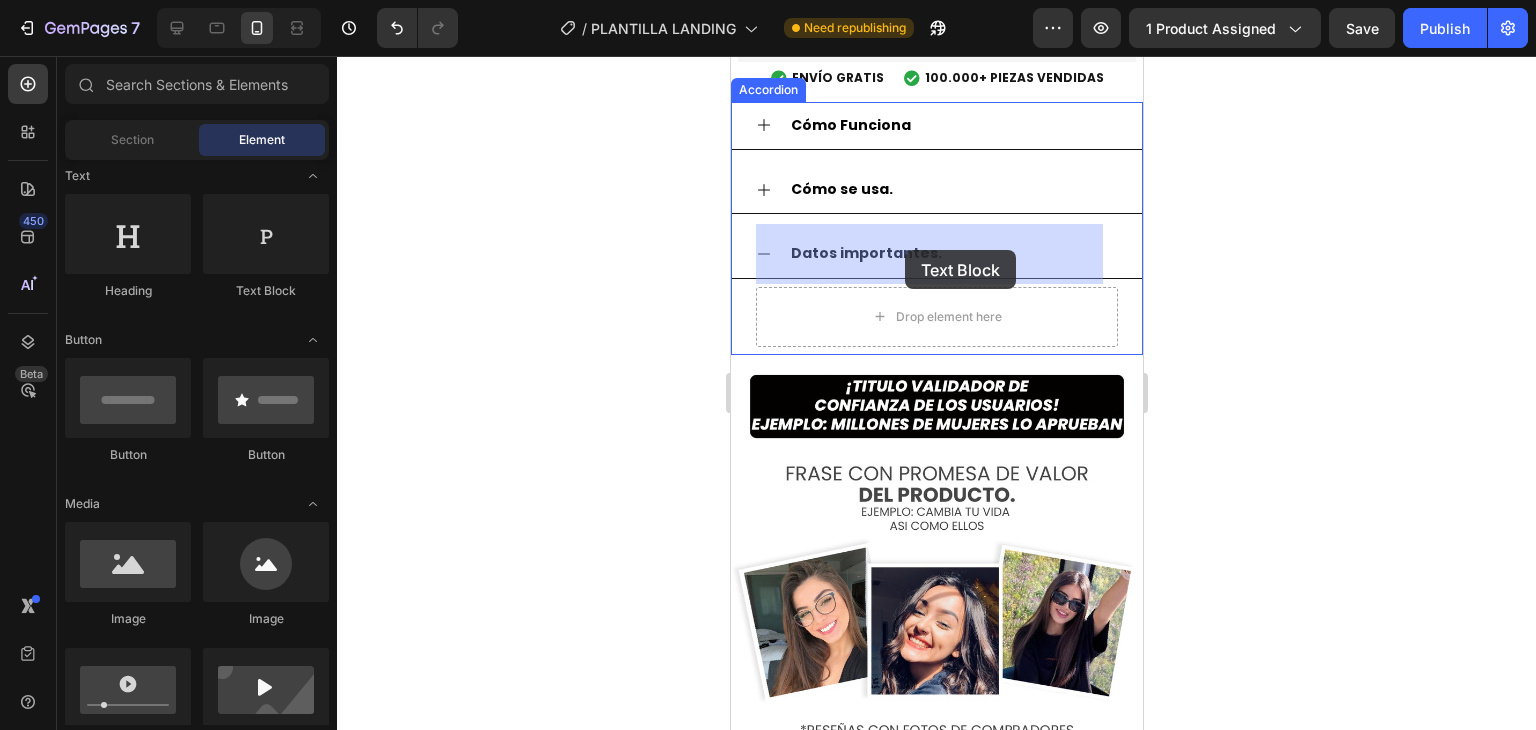 drag, startPoint x: 1451, startPoint y: 351, endPoint x: 904, endPoint y: 249, distance: 556.4288 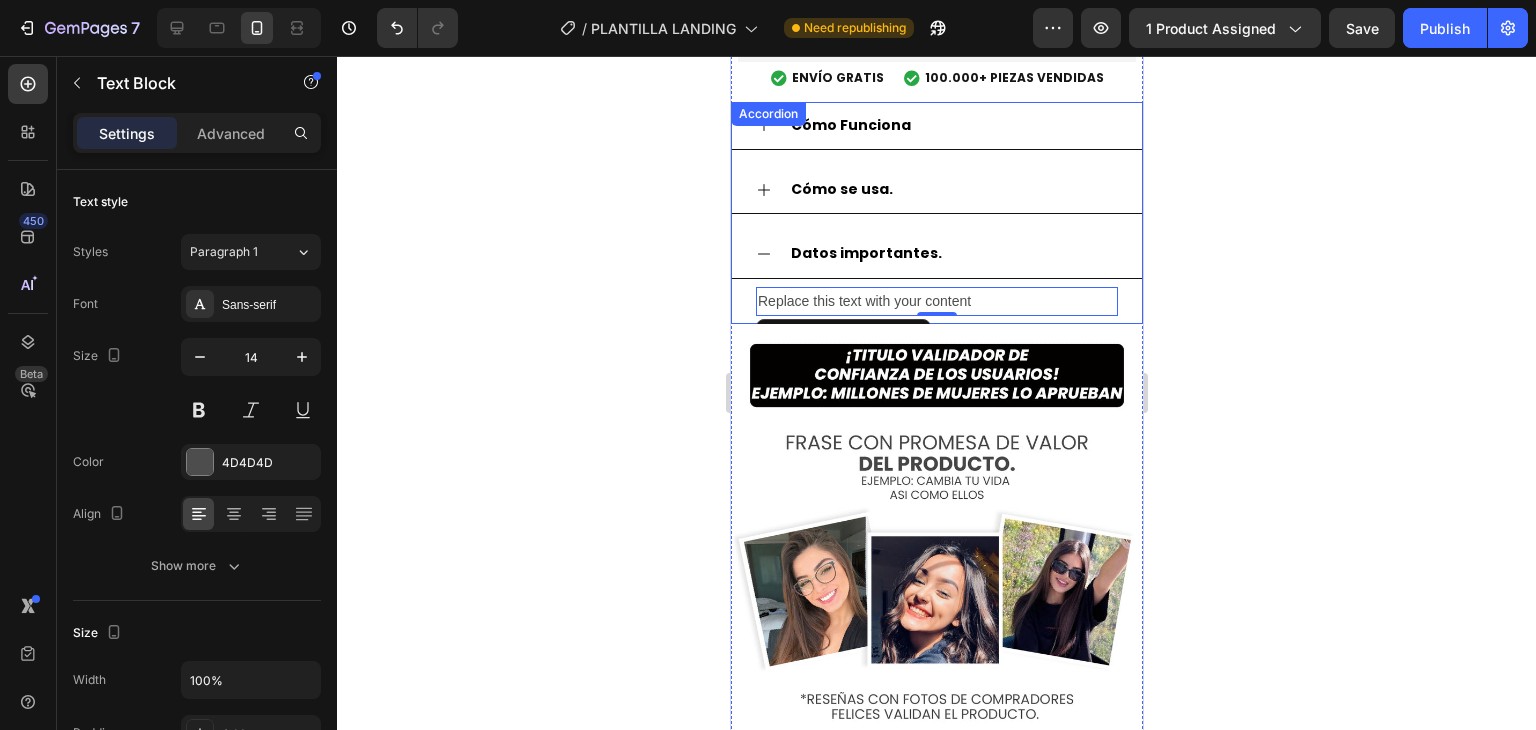 click on "Replace this text with your content Text Block   0" at bounding box center (936, 301) 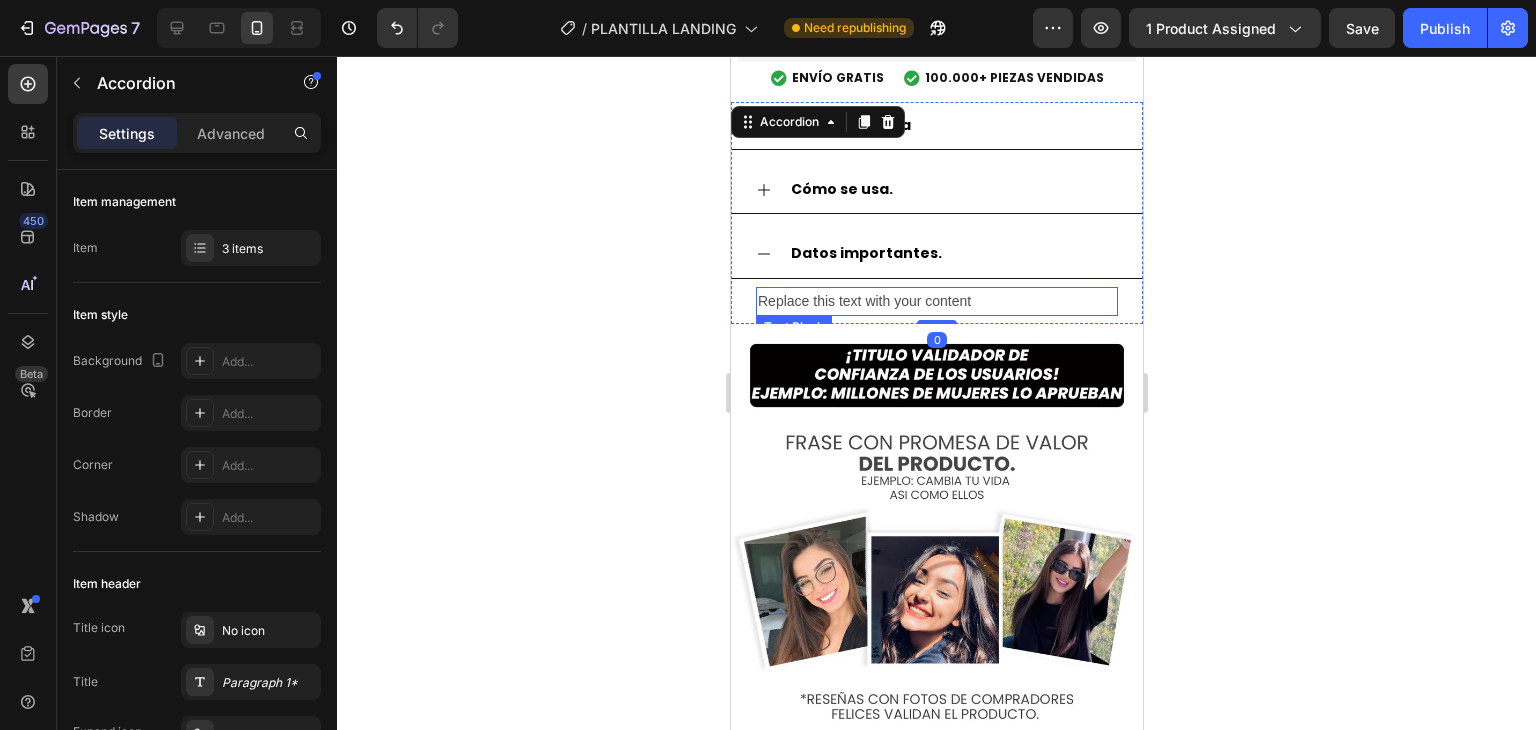 click on "Replace this text with your content" at bounding box center (936, 301) 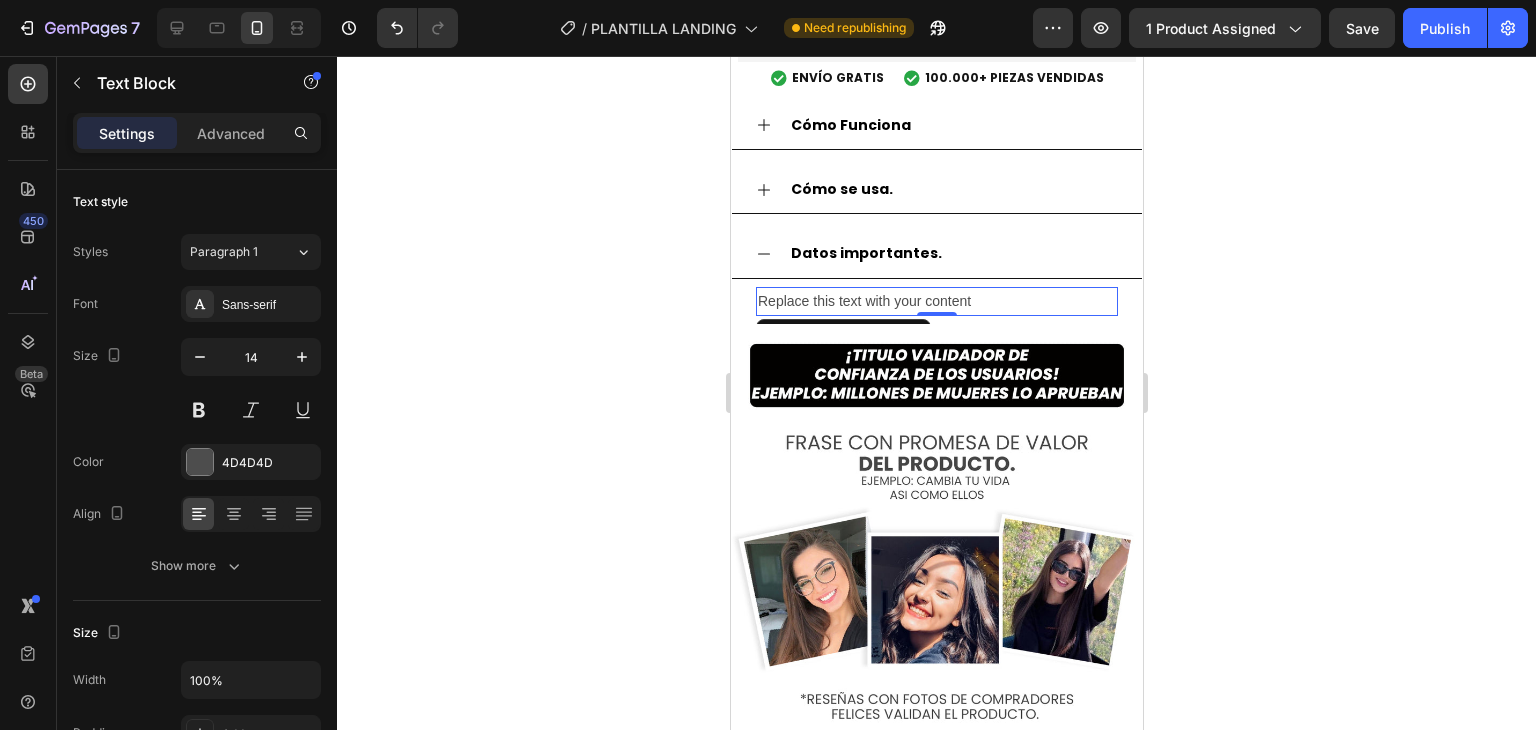 click on "Replace this text with your content" at bounding box center (936, 301) 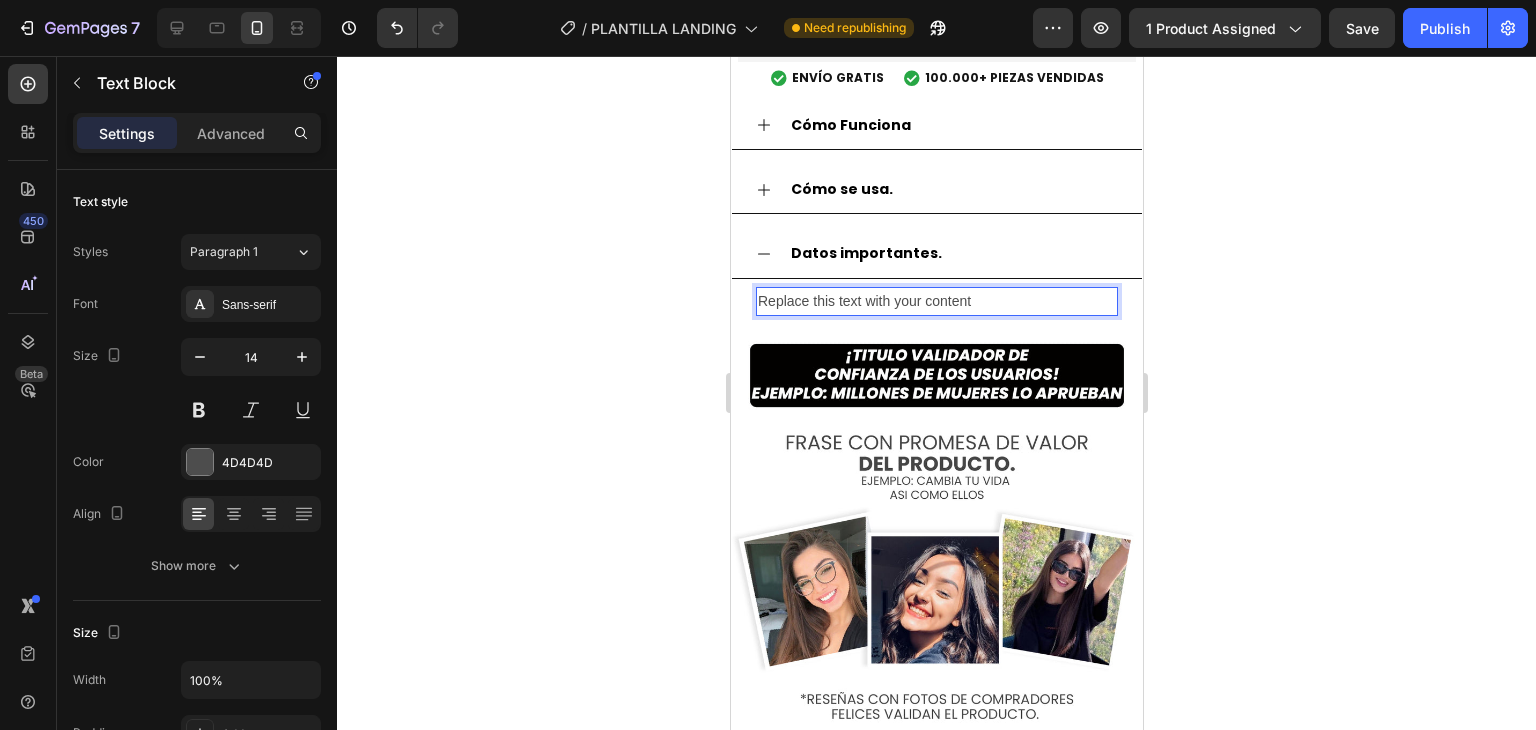 click on "Replace this text with your content" at bounding box center [936, 301] 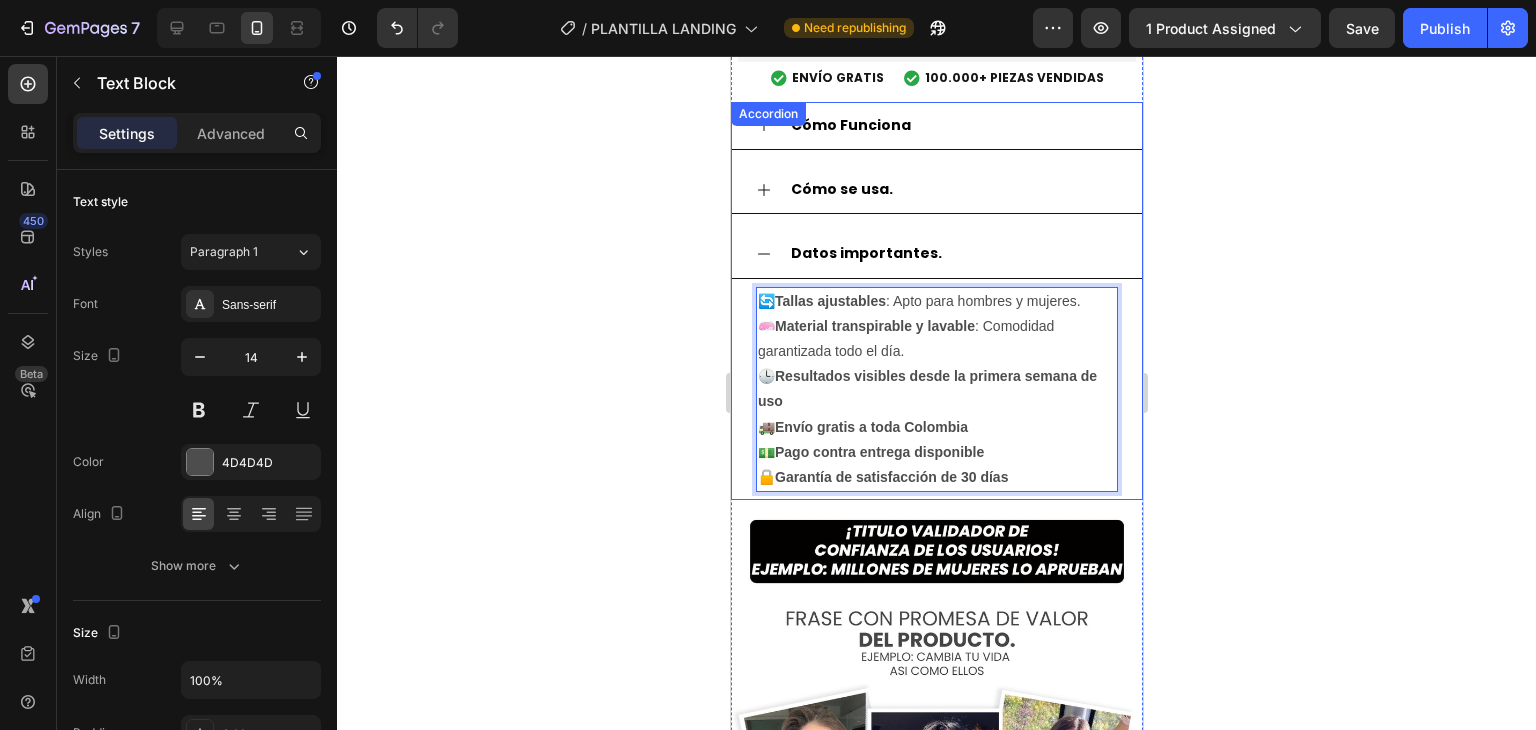 click 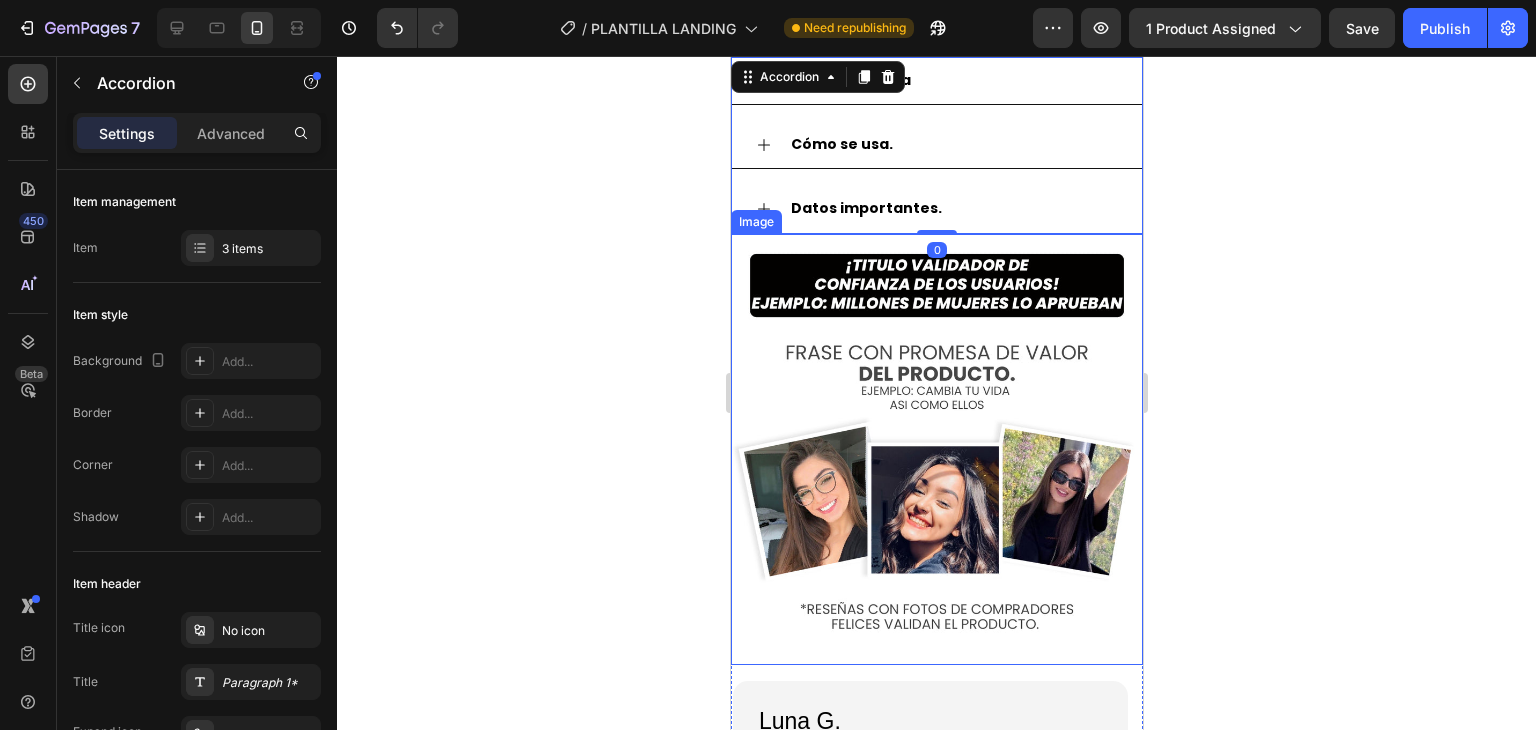 scroll, scrollTop: 3199, scrollLeft: 0, axis: vertical 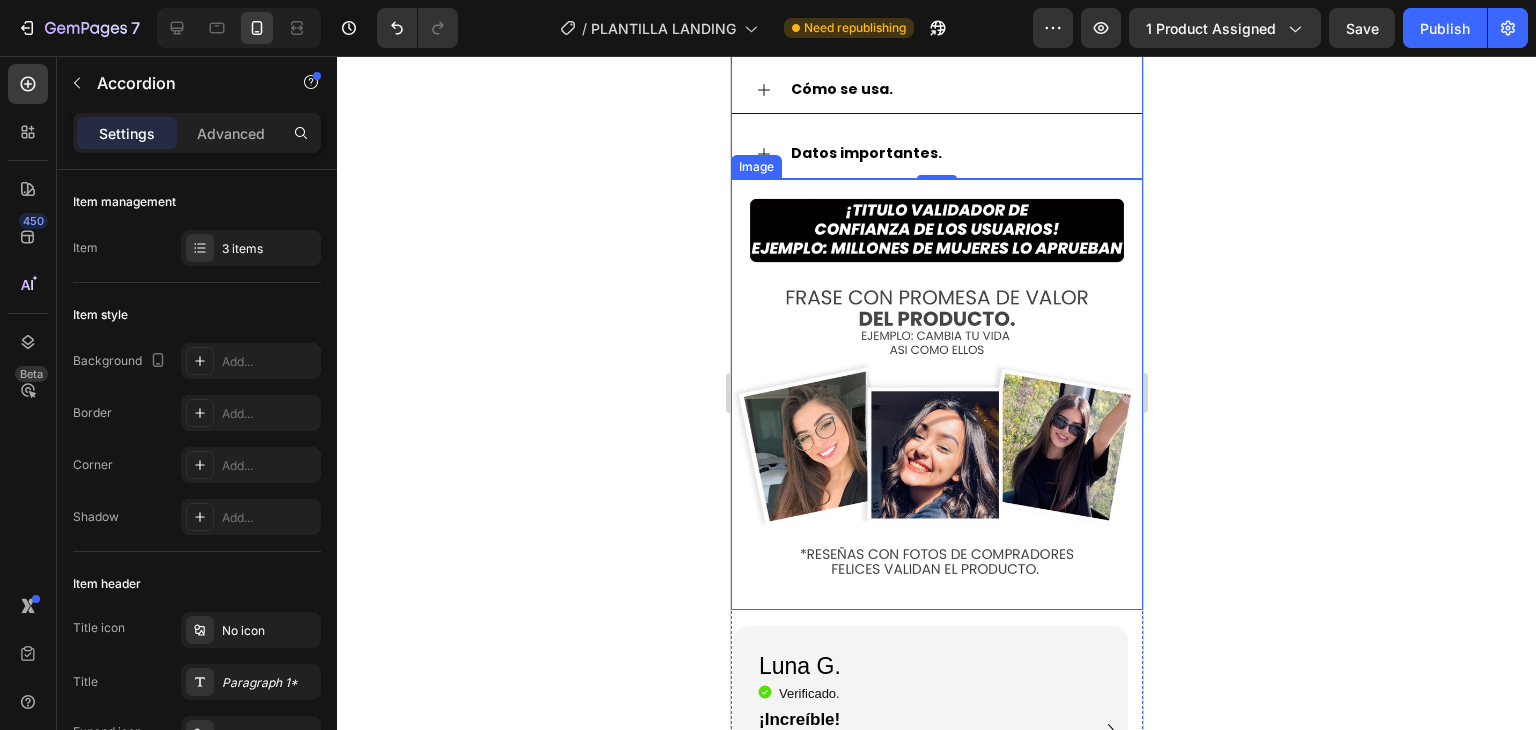 click at bounding box center [936, 394] 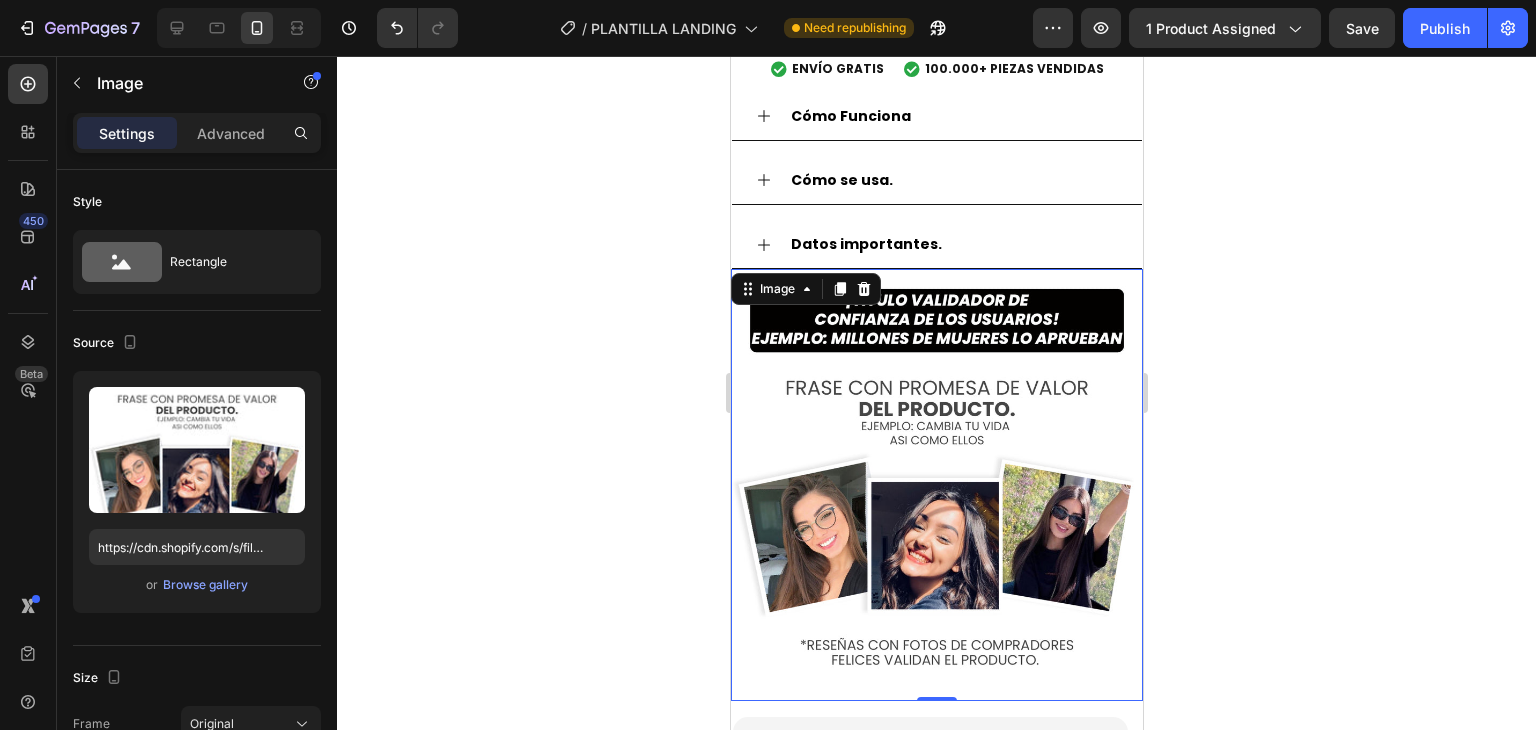scroll, scrollTop: 2399, scrollLeft: 0, axis: vertical 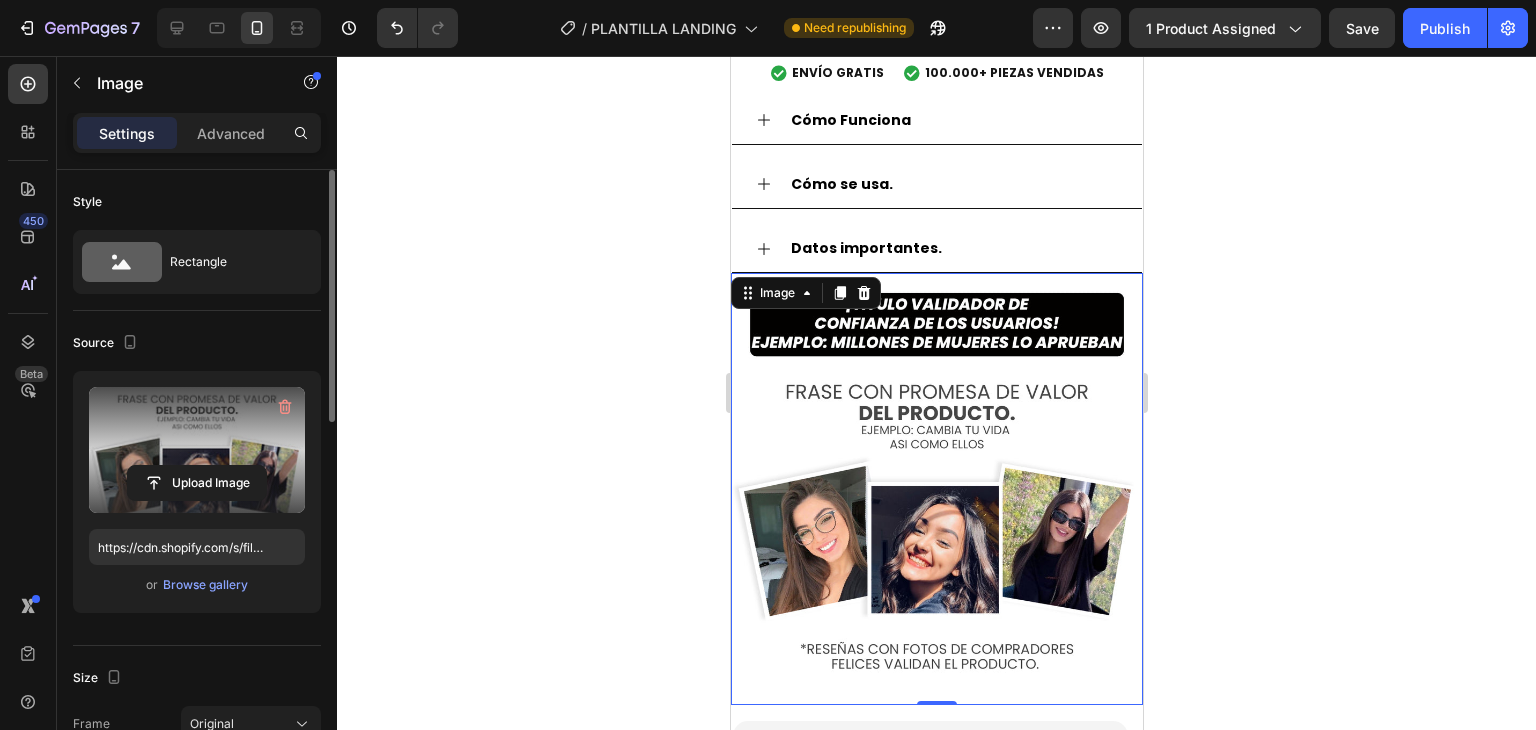 click at bounding box center (197, 450) 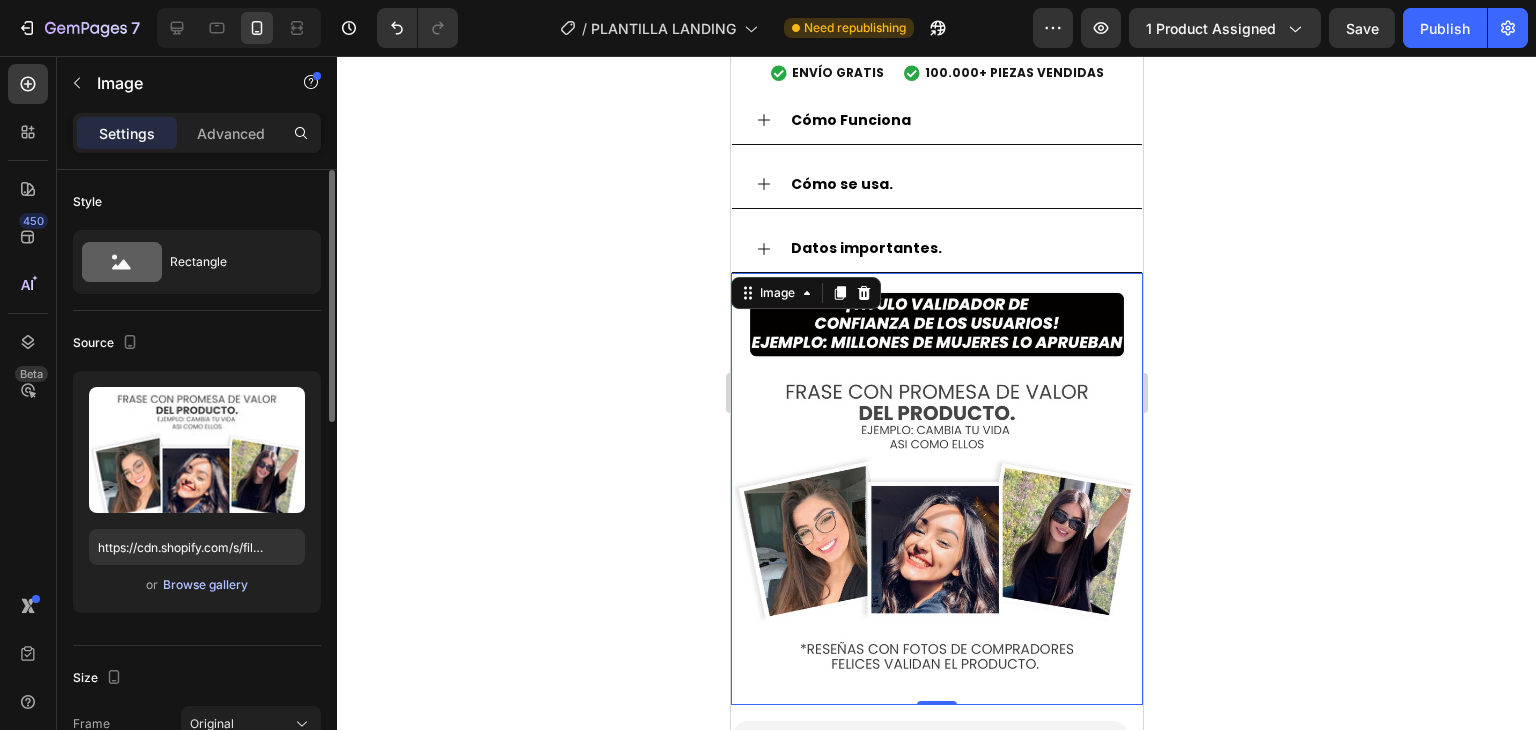 click on "Browse gallery" at bounding box center [205, 585] 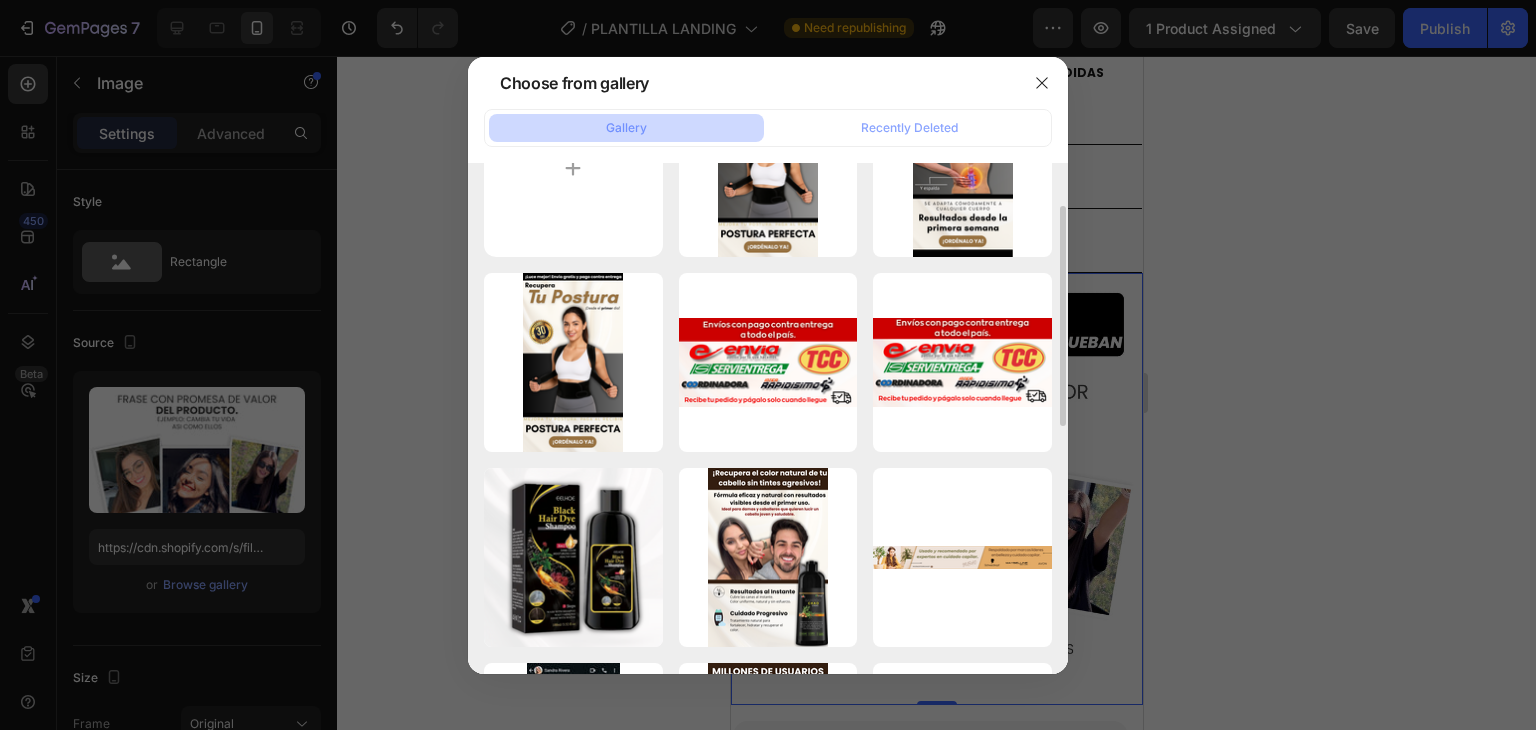 scroll, scrollTop: 300, scrollLeft: 0, axis: vertical 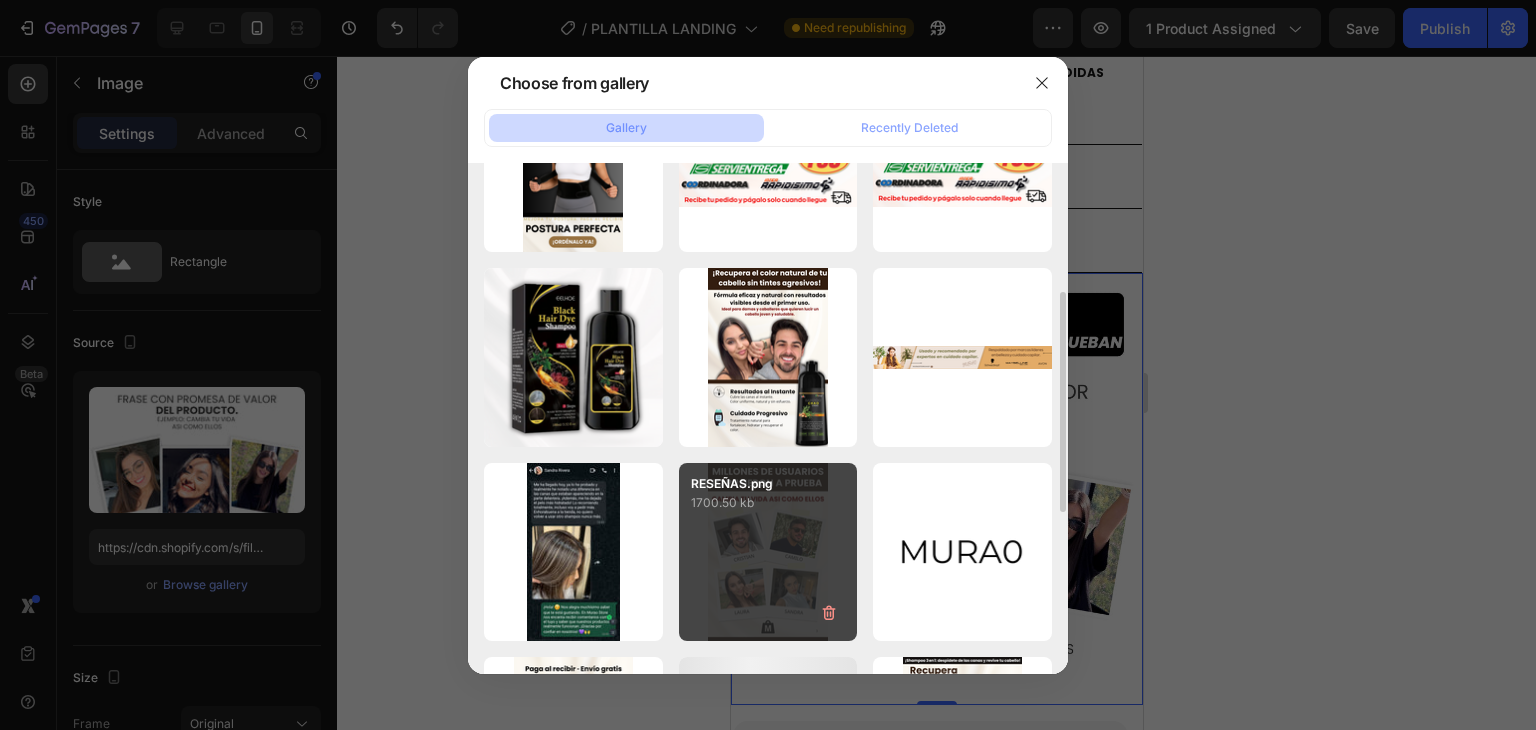 click on "RESEÑAS.png 1700.50 kb" at bounding box center [768, 552] 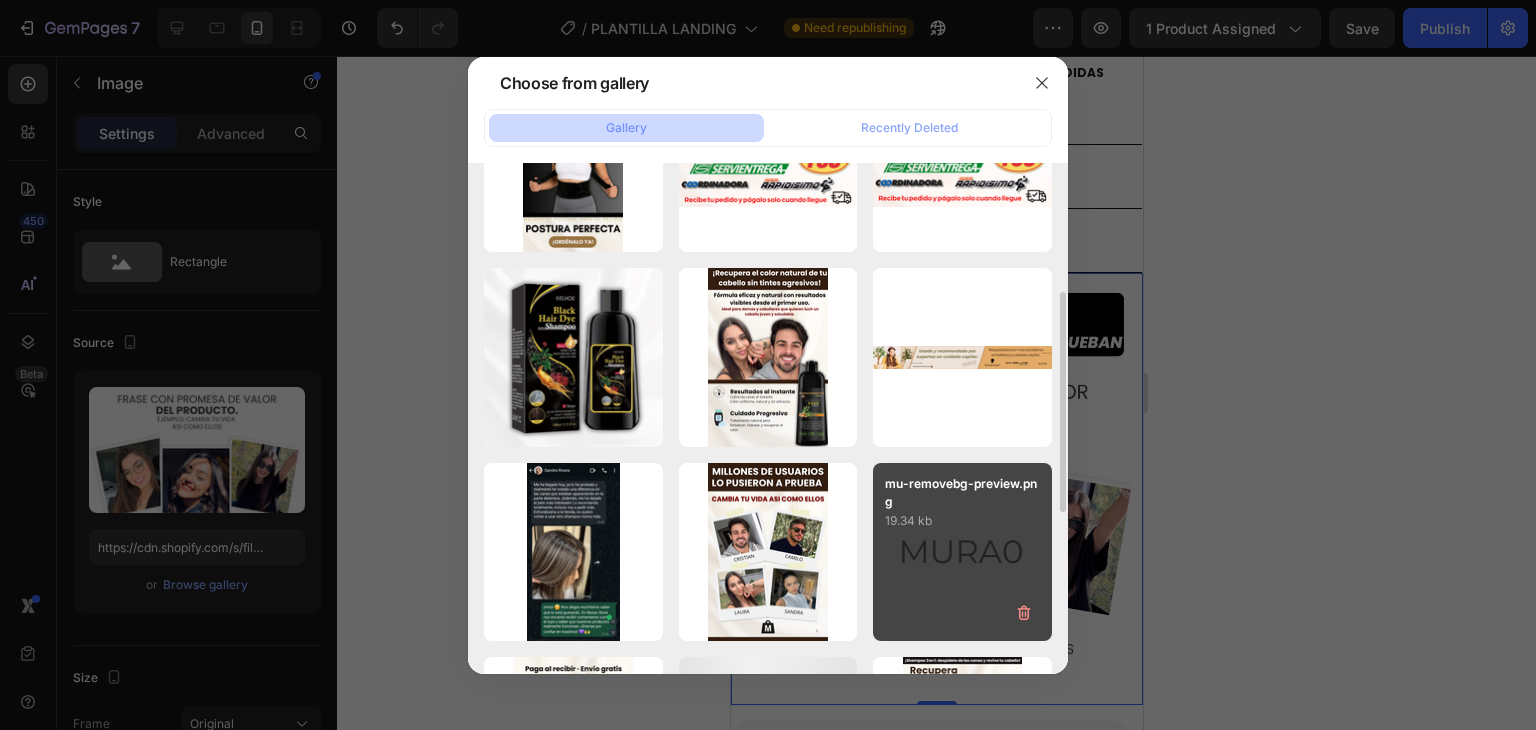 type on "https://cdn.shopify.com/s/files/1/0611/7851/1415/files/gempages_576303572522632131-1e6a8a02-fee5-4420-8a2c-a170469d0ed5.png" 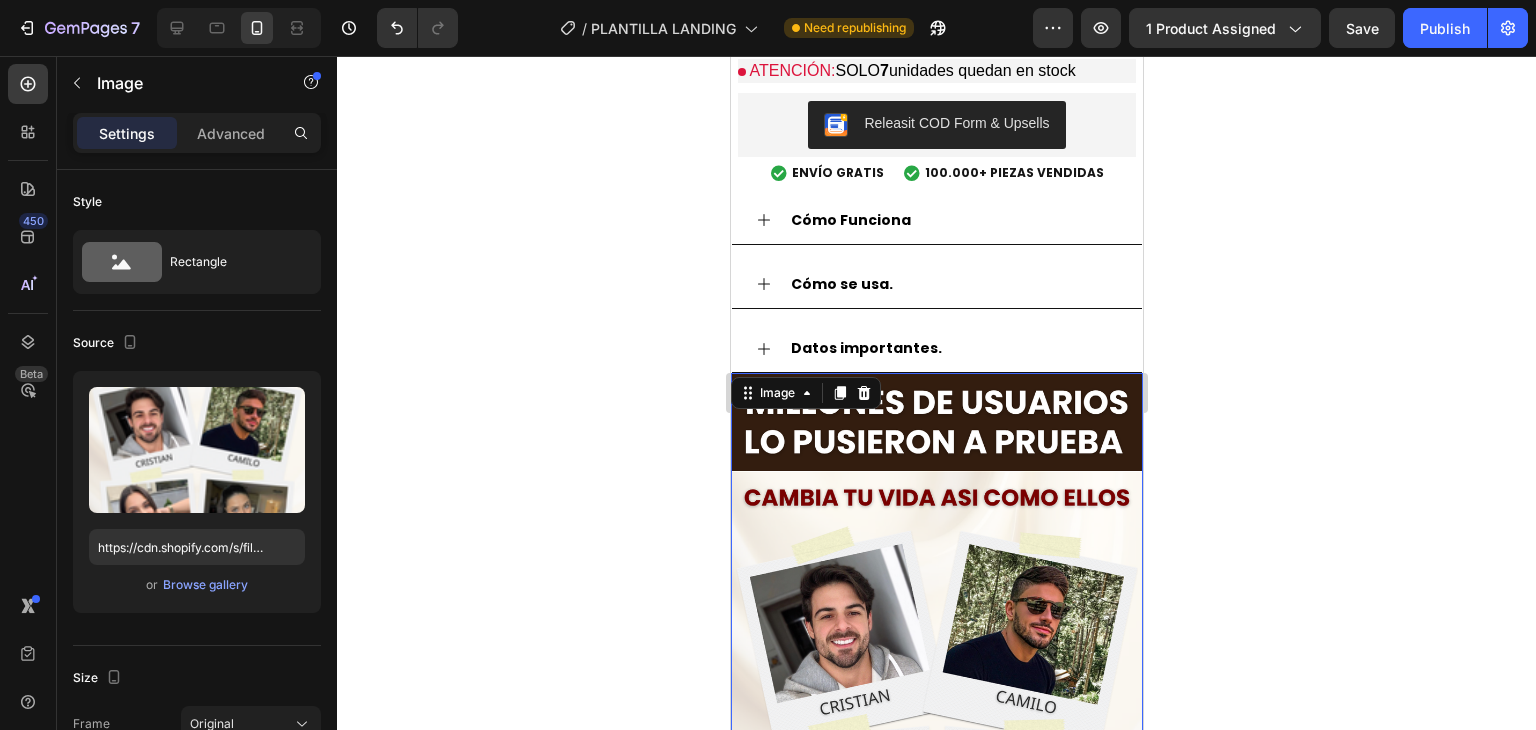 scroll, scrollTop: 2199, scrollLeft: 0, axis: vertical 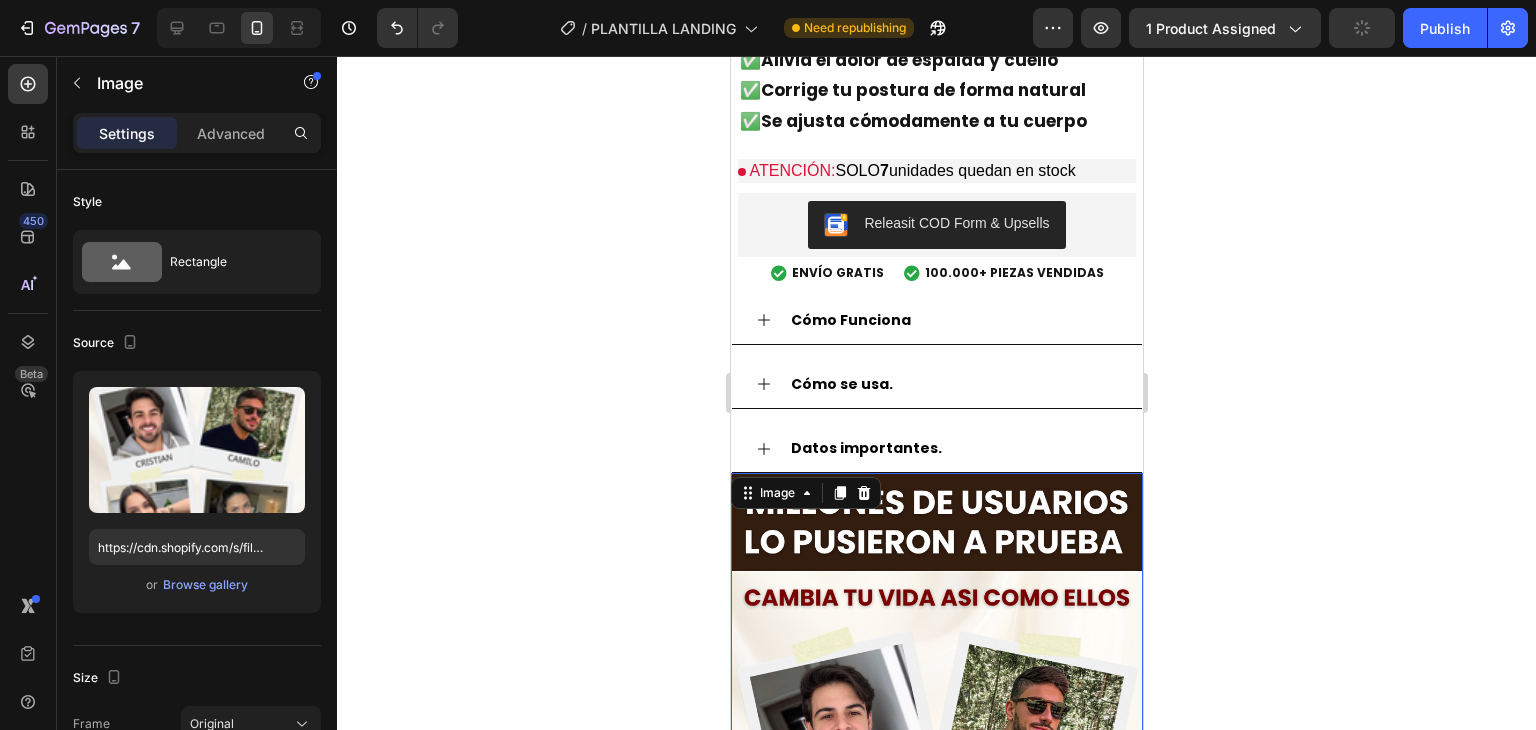 click at bounding box center [936, 782] 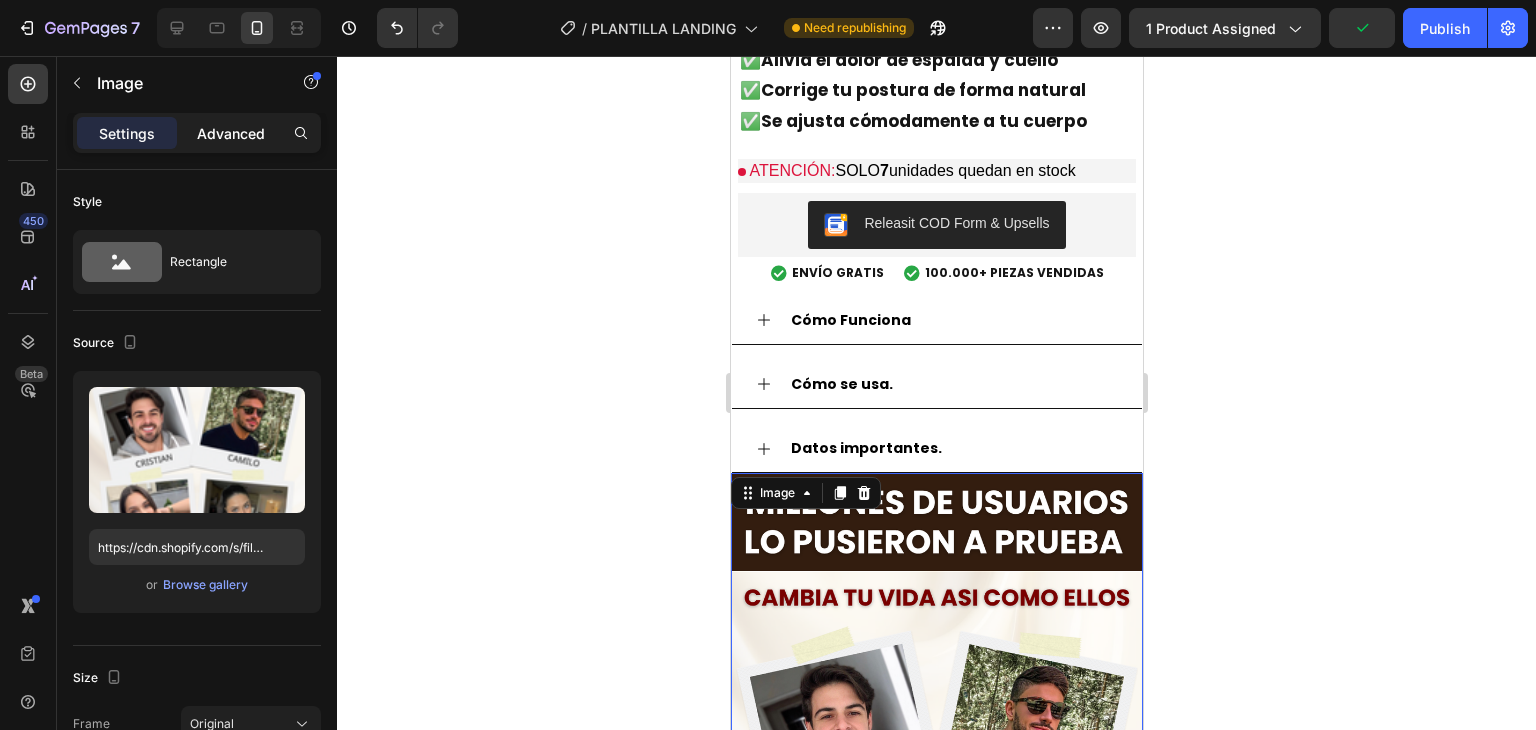 click on "Advanced" at bounding box center [231, 133] 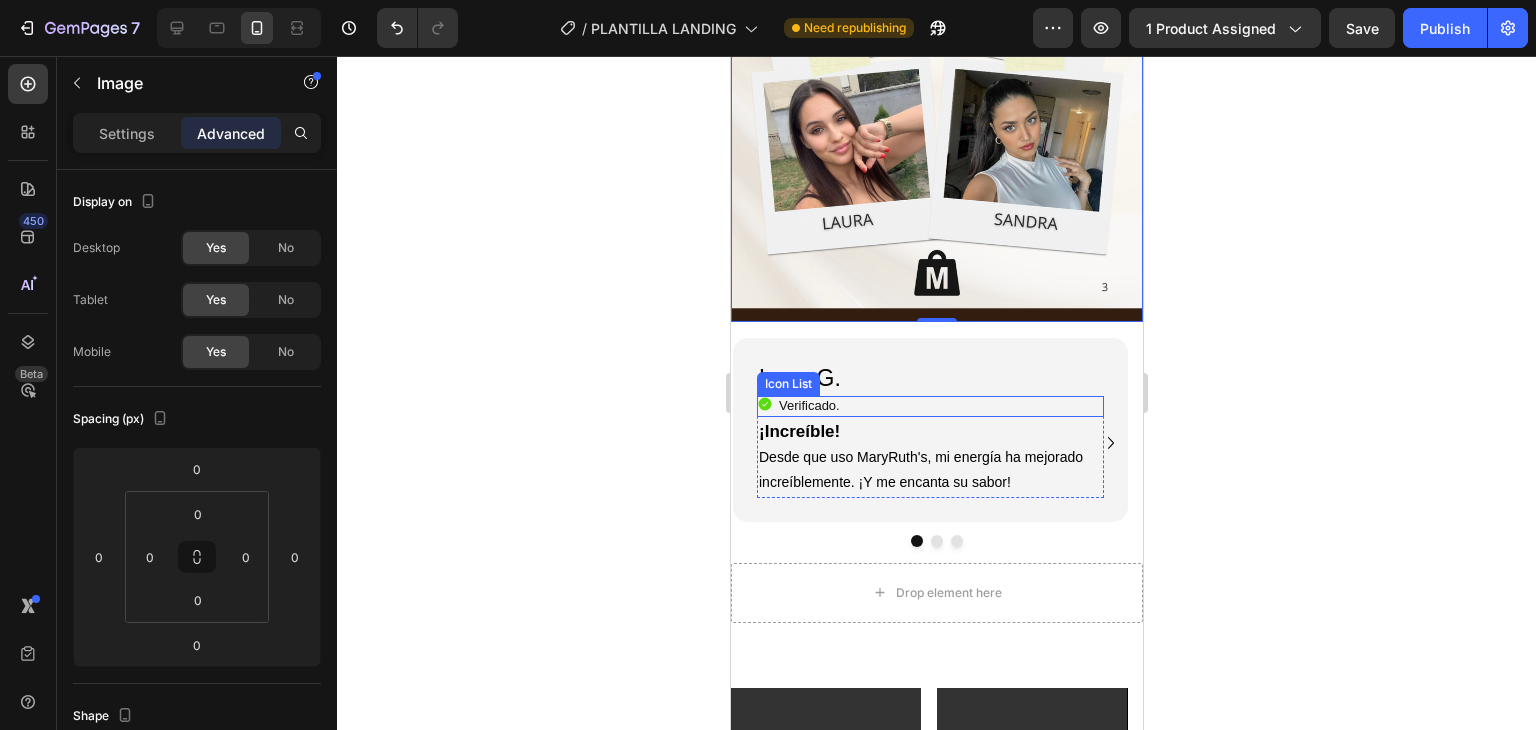 scroll, scrollTop: 2999, scrollLeft: 0, axis: vertical 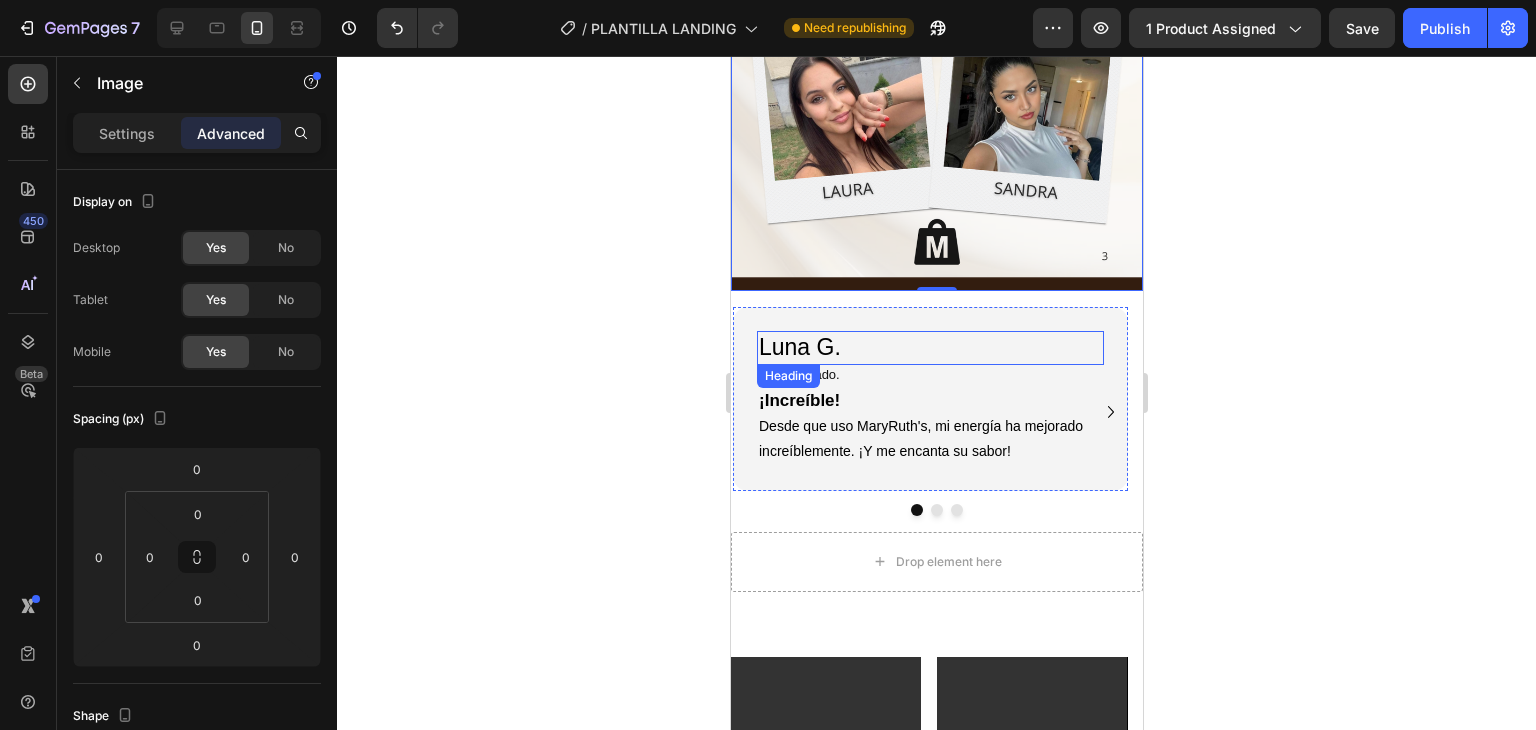 click on "Luna G." at bounding box center [929, 348] 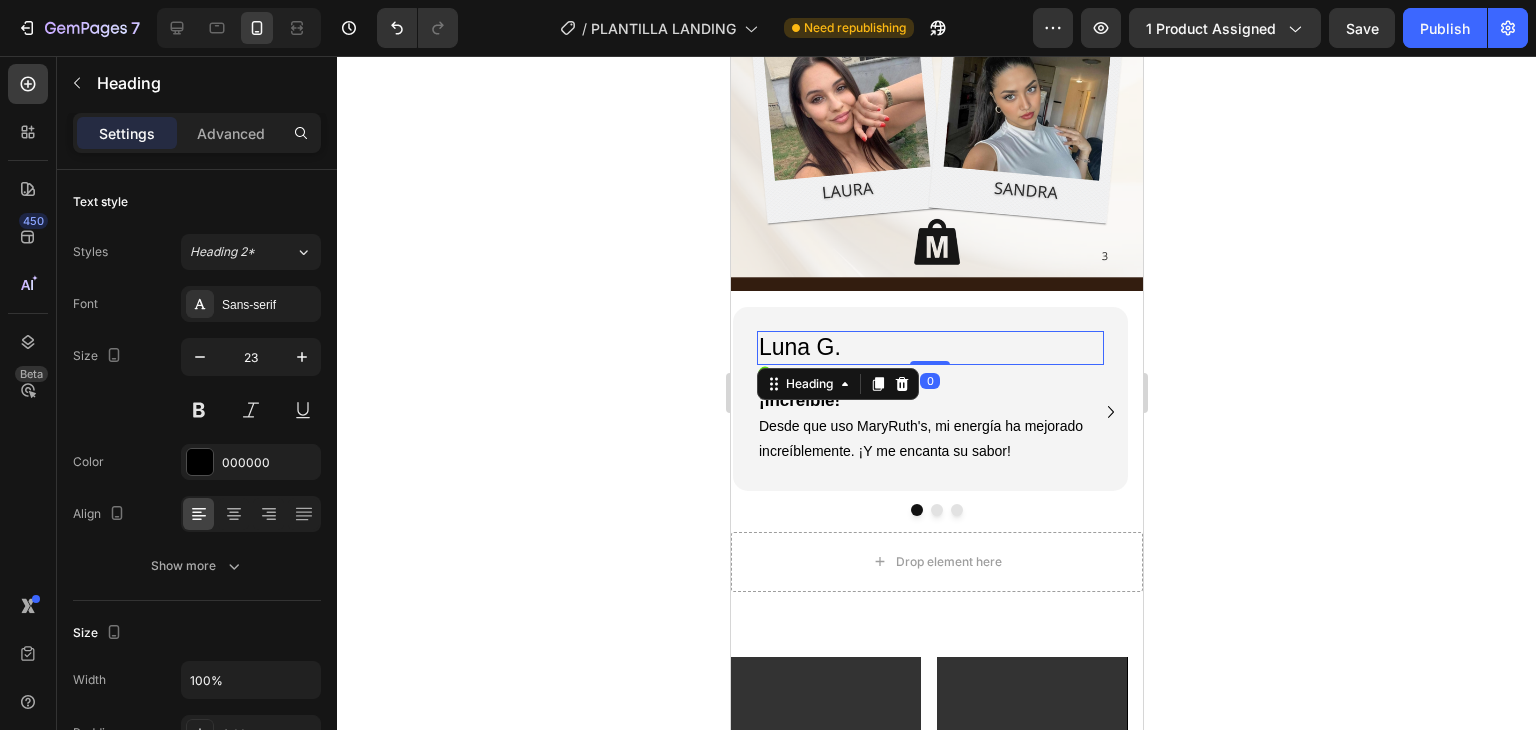 click on "Luna G." at bounding box center (929, 348) 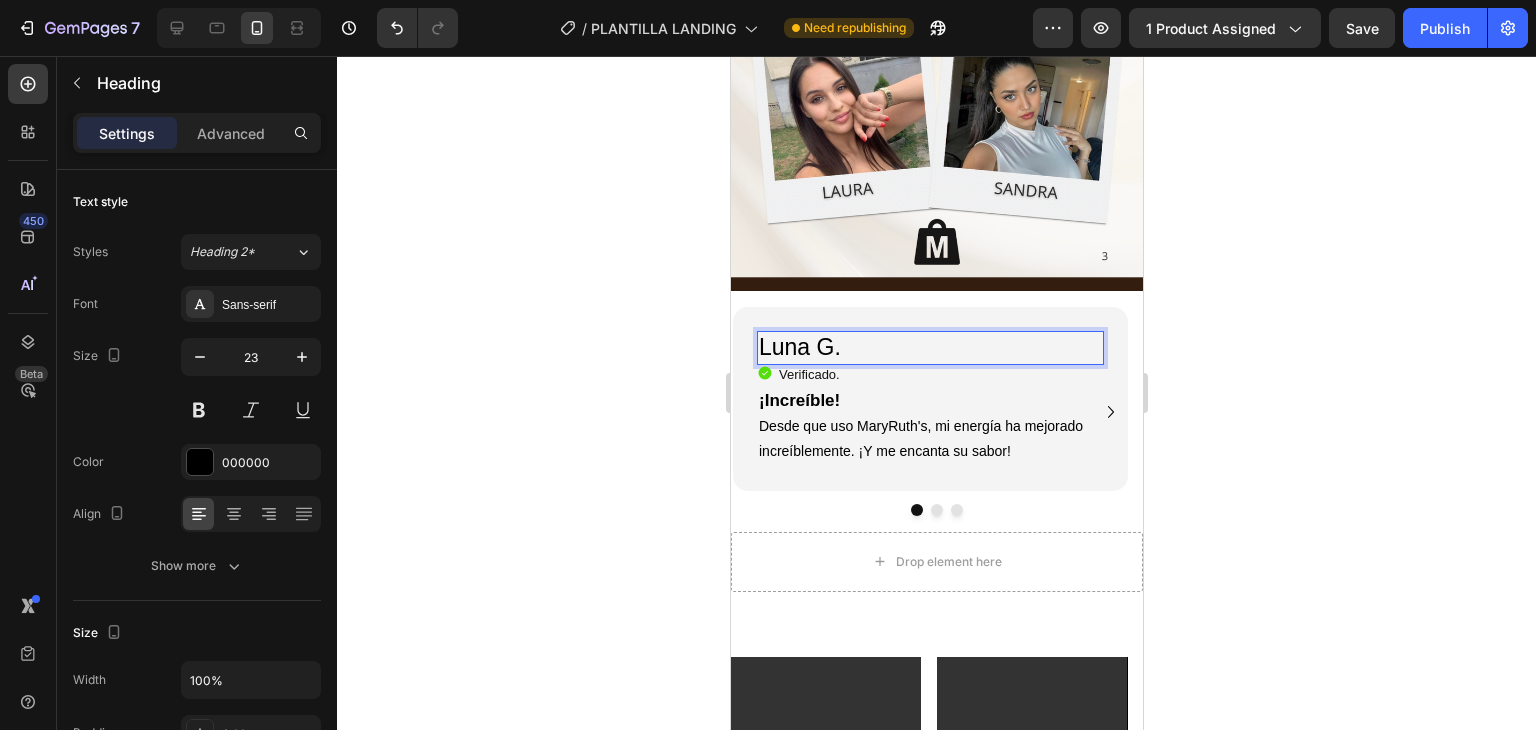 click on "Luna G." at bounding box center (929, 348) 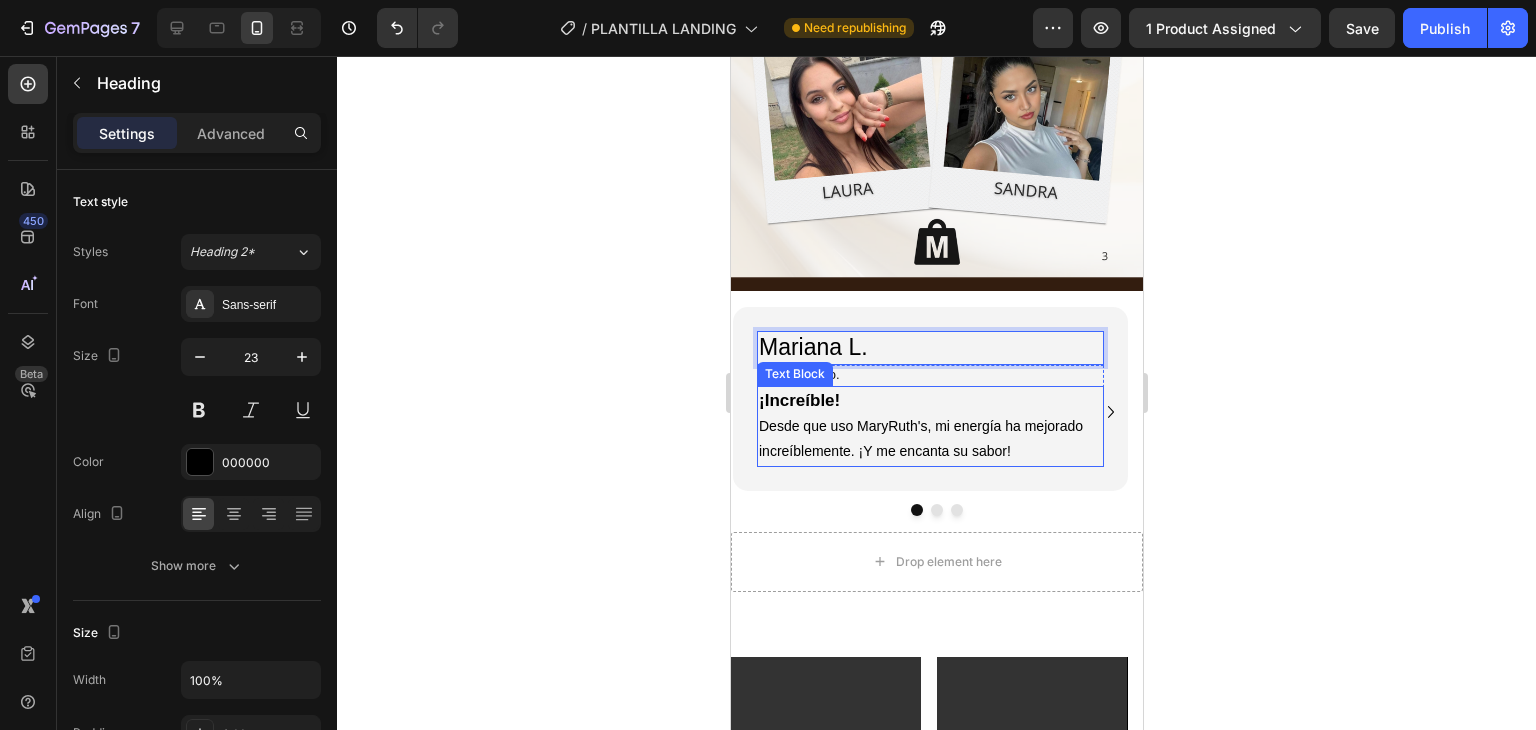 click on "Desde que uso MaryRuth's, mi energía ha mejorado increíblemente. ¡Y me encanta su sabor!" at bounding box center [929, 439] 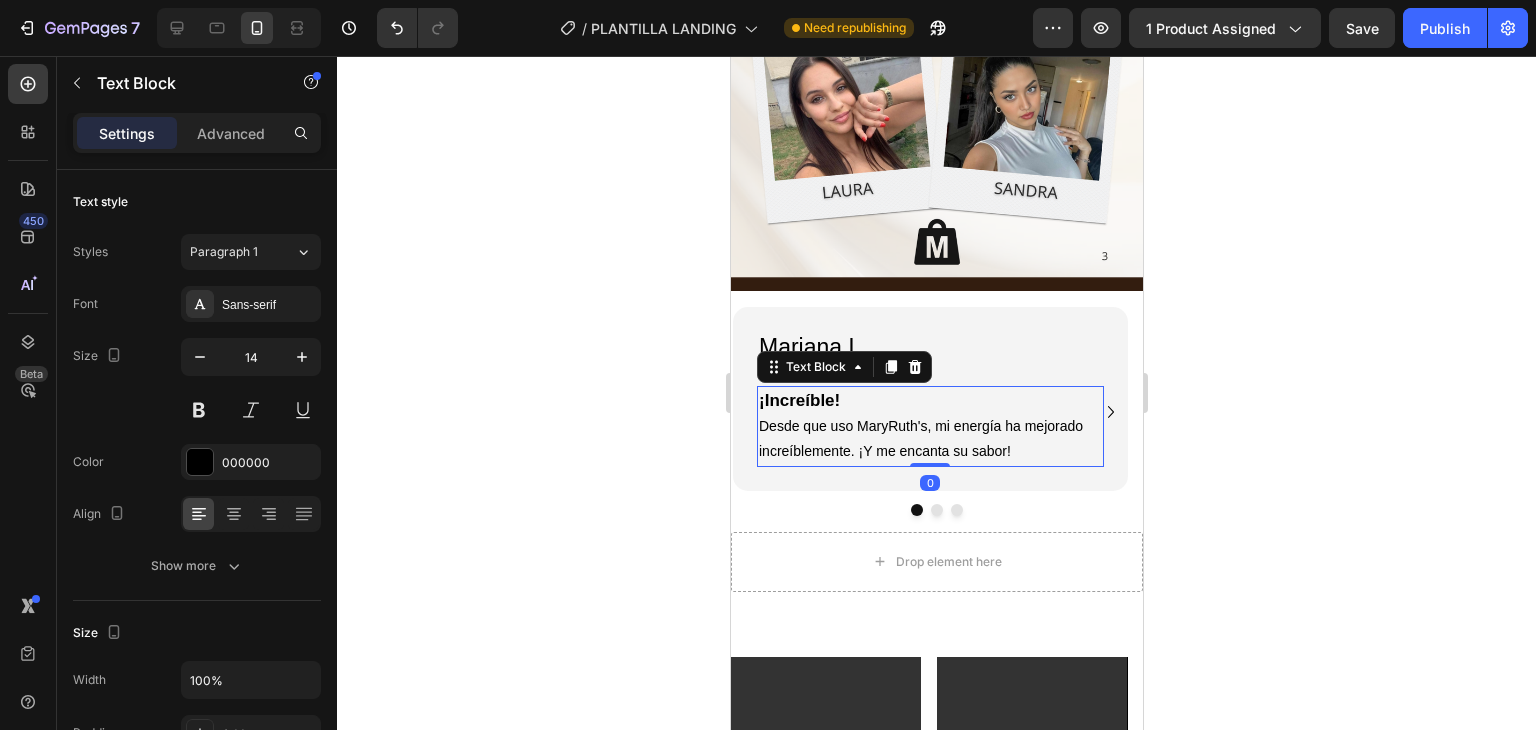 click on "Desde que uso MaryRuth's, mi energía ha mejorado increíblemente. ¡Y me encanta su sabor!" at bounding box center (929, 439) 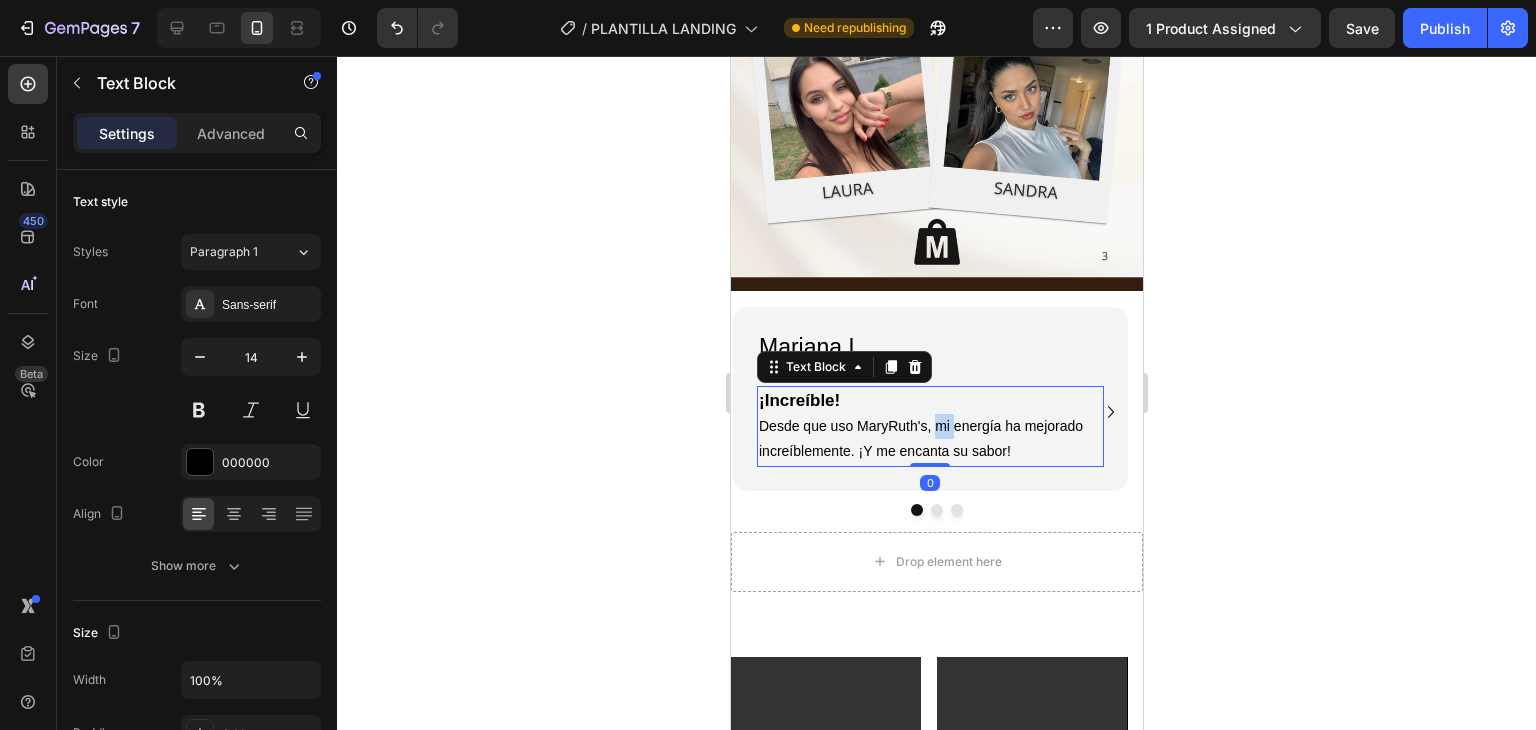 click on "Desde que uso MaryRuth's, mi energía ha mejorado increíblemente. ¡Y me encanta su sabor!" at bounding box center (929, 439) 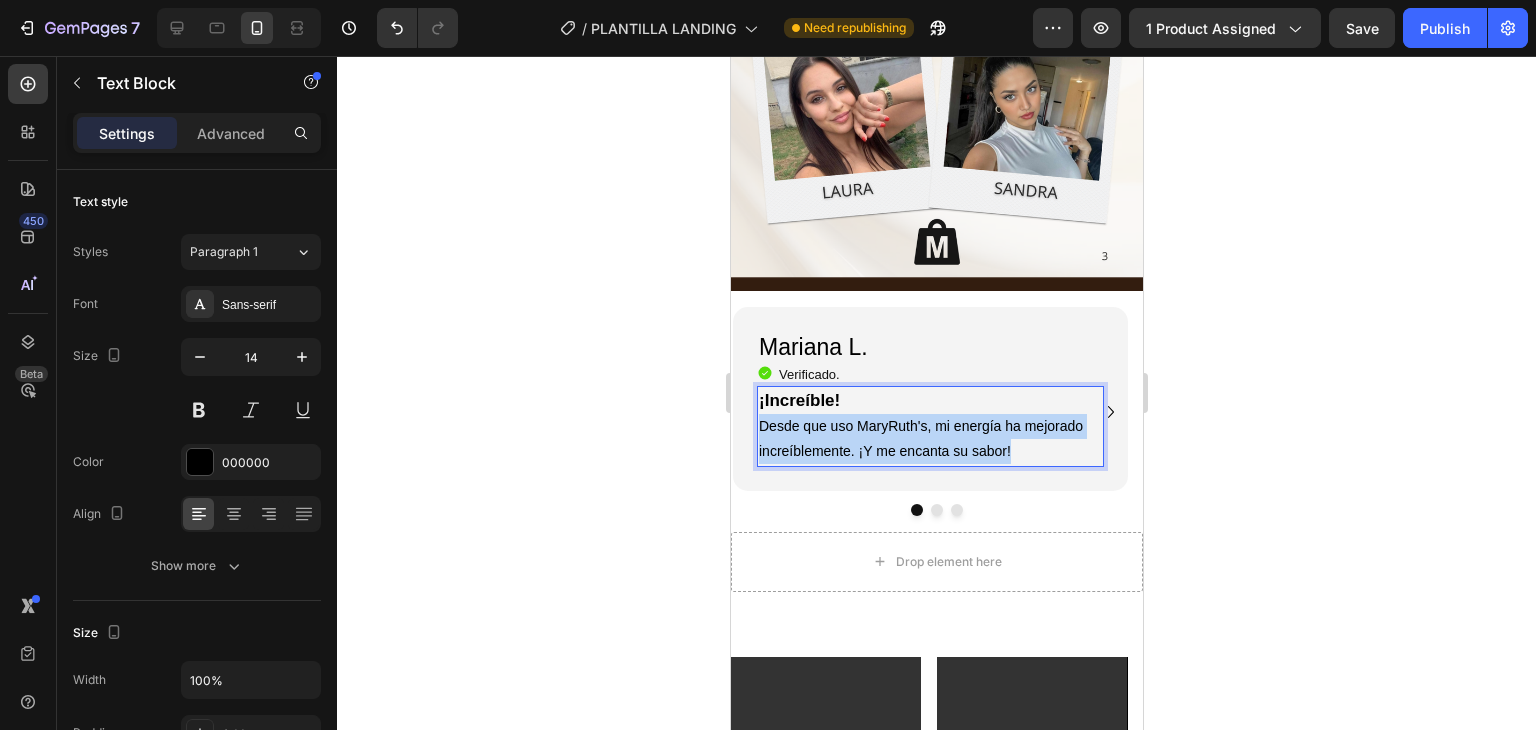 click on "Desde que uso MaryRuth's, mi energía ha mejorado increíblemente. ¡Y me encanta su sabor!" at bounding box center [929, 439] 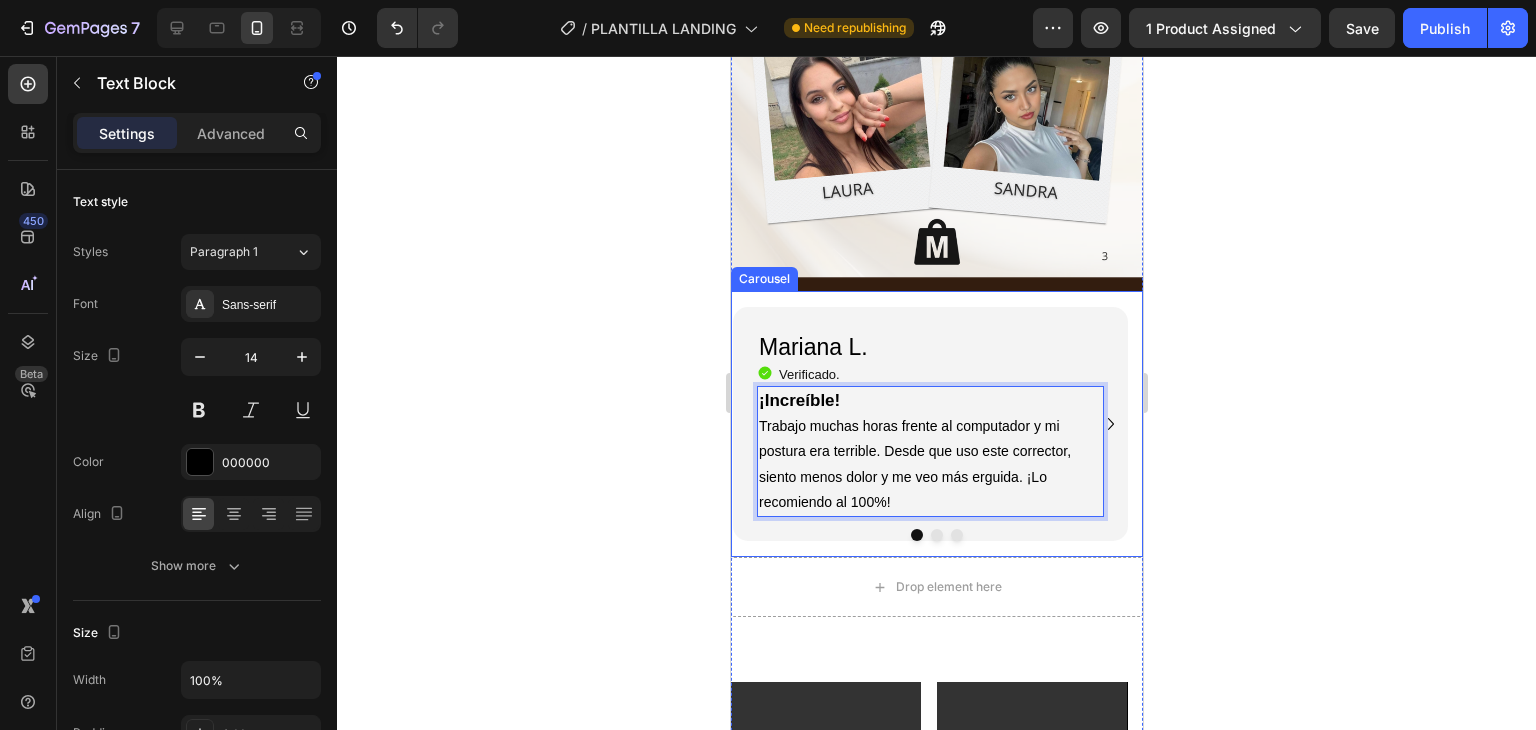 click at bounding box center (936, 535) 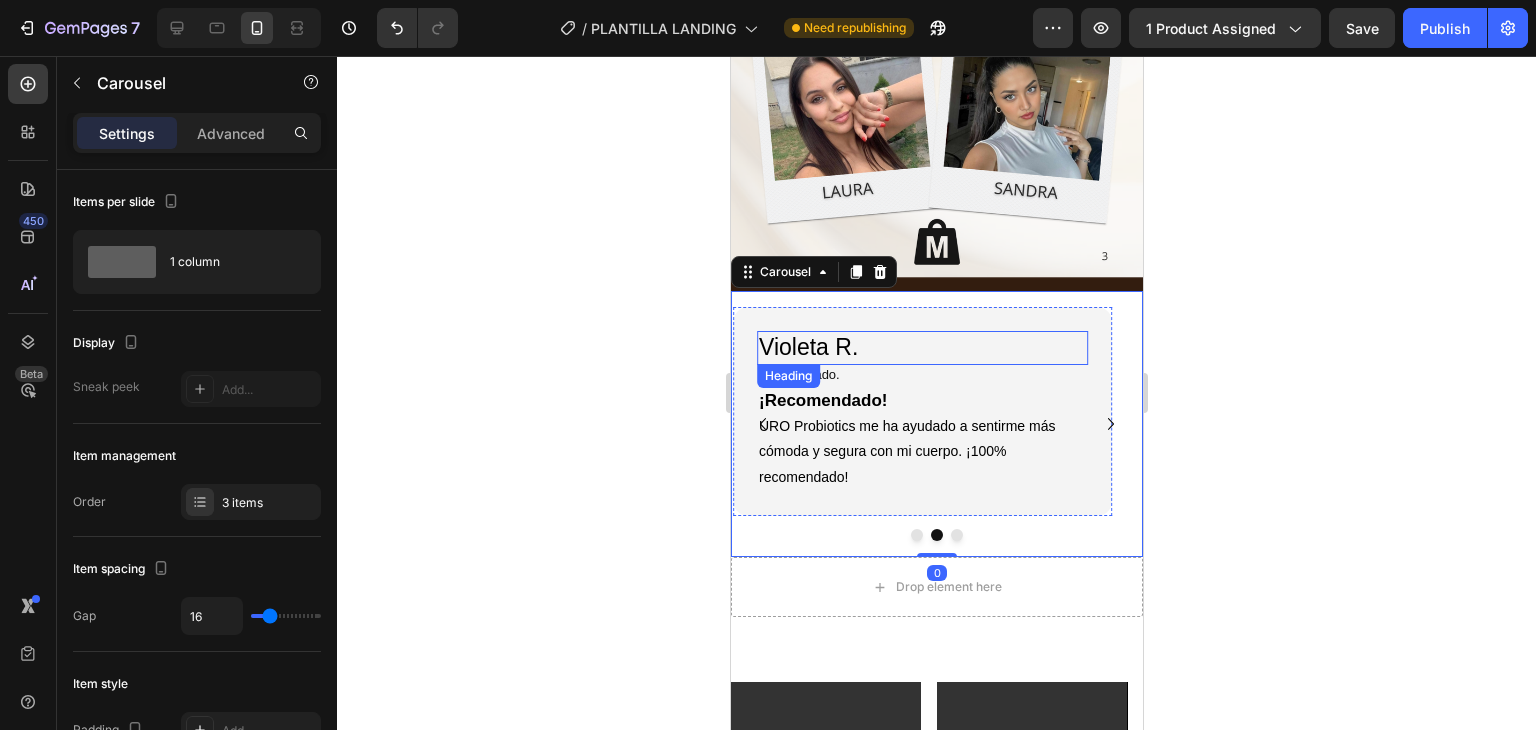 click on "Violeta R." at bounding box center (921, 348) 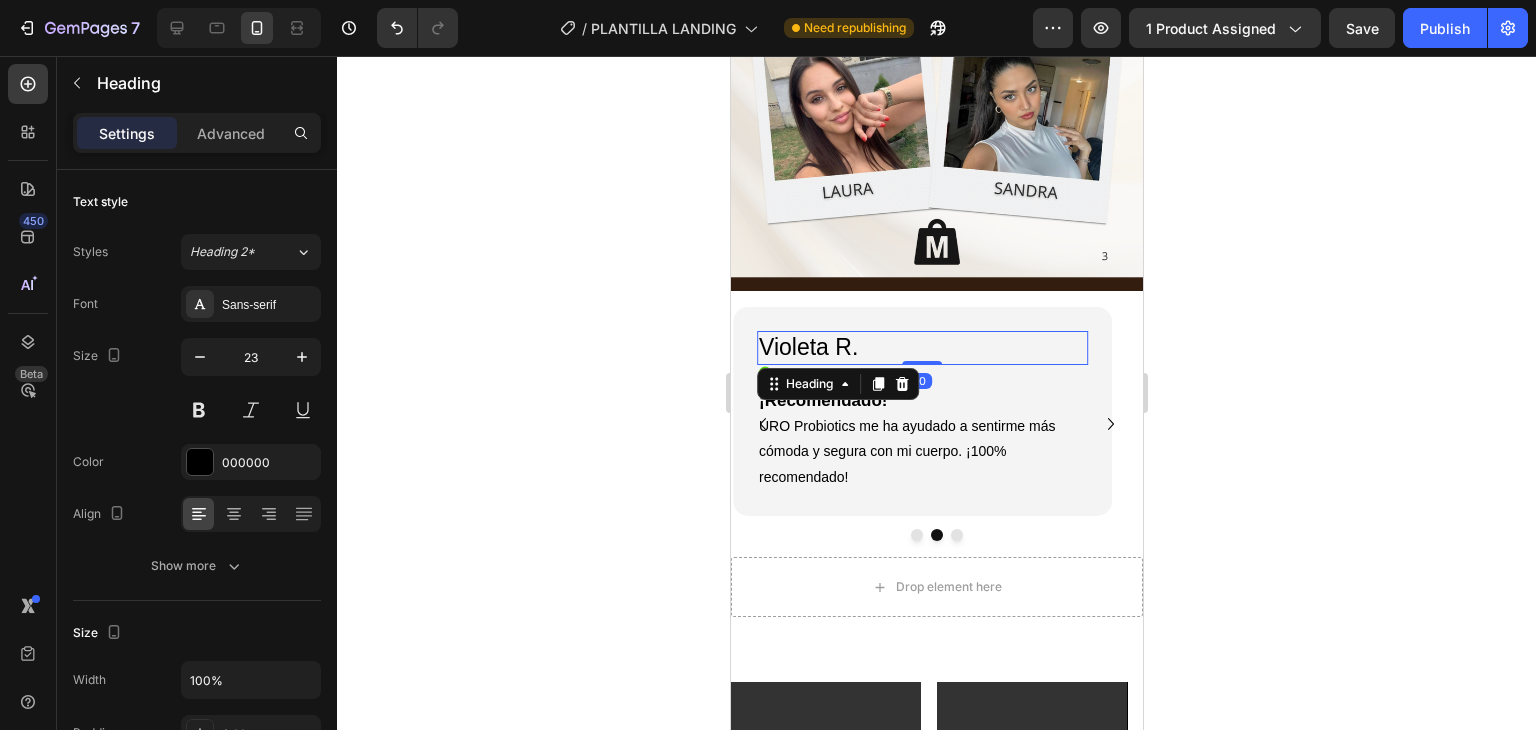 click on "Violeta R." at bounding box center [921, 348] 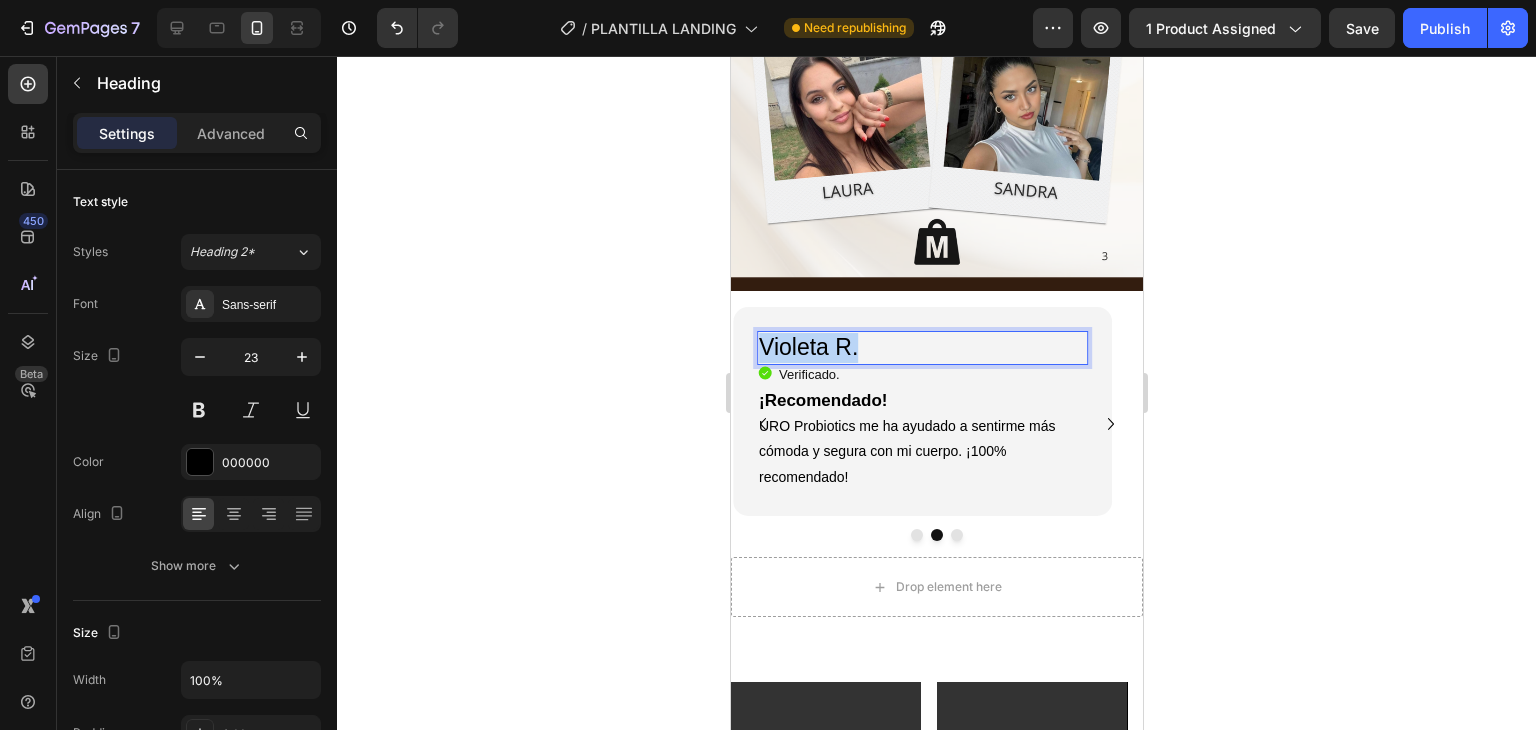 click on "Violeta R." at bounding box center [921, 348] 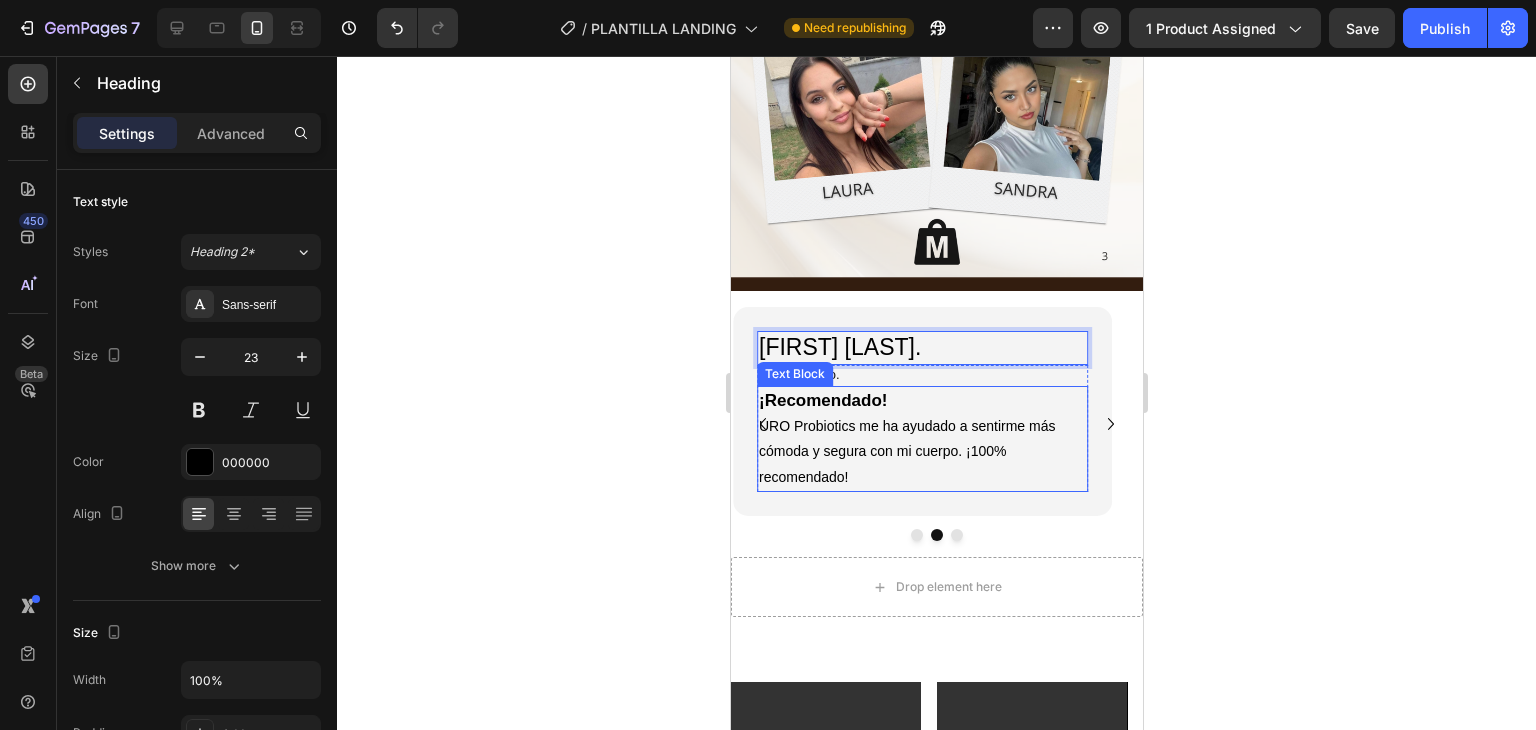click on "URO Probiotics me ha ayudado a sentirme más cómoda y segura con mi cuerpo. ¡100% recomendado!" at bounding box center (921, 452) 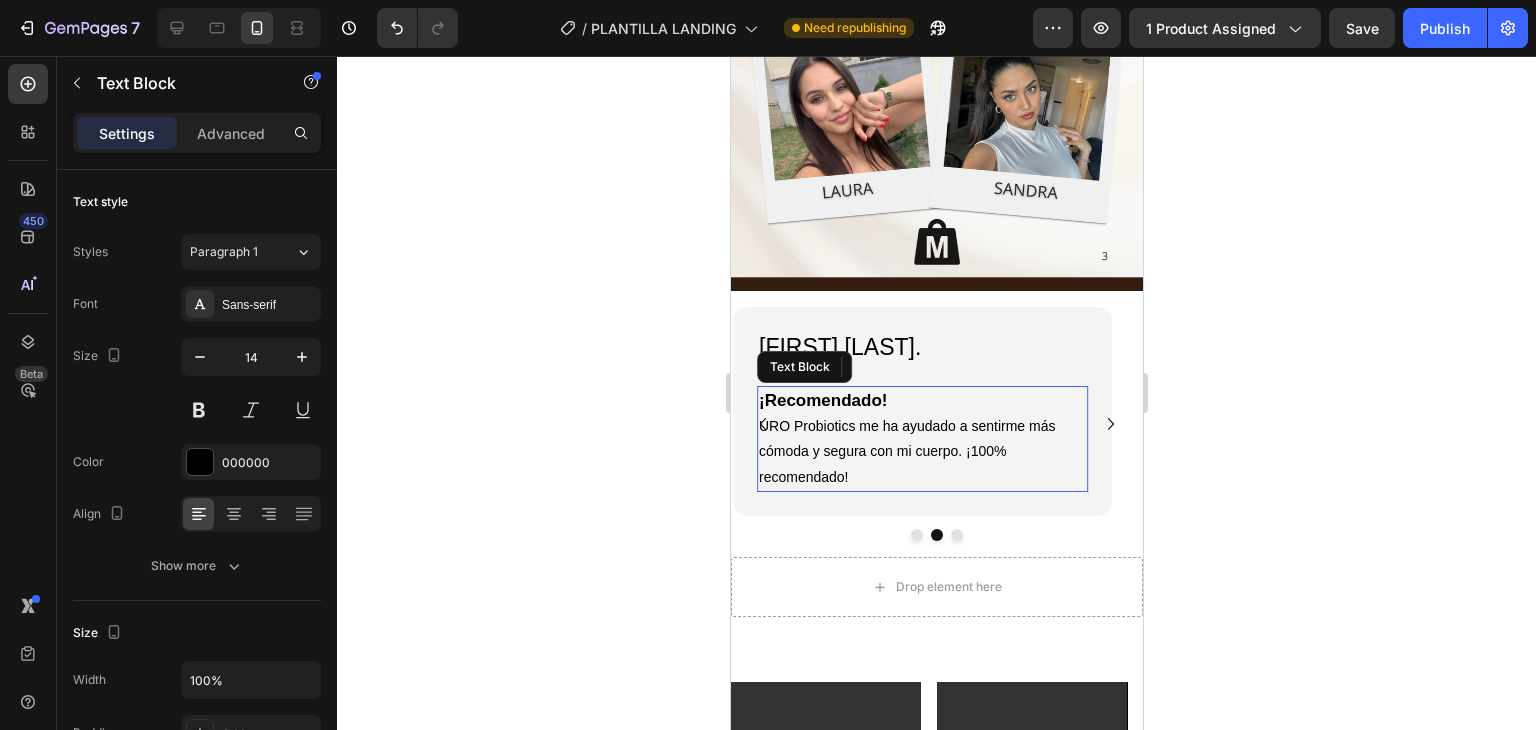 click on "URO Probiotics me ha ayudado a sentirme más cómoda y segura con mi cuerpo. ¡100% recomendado!" at bounding box center (921, 452) 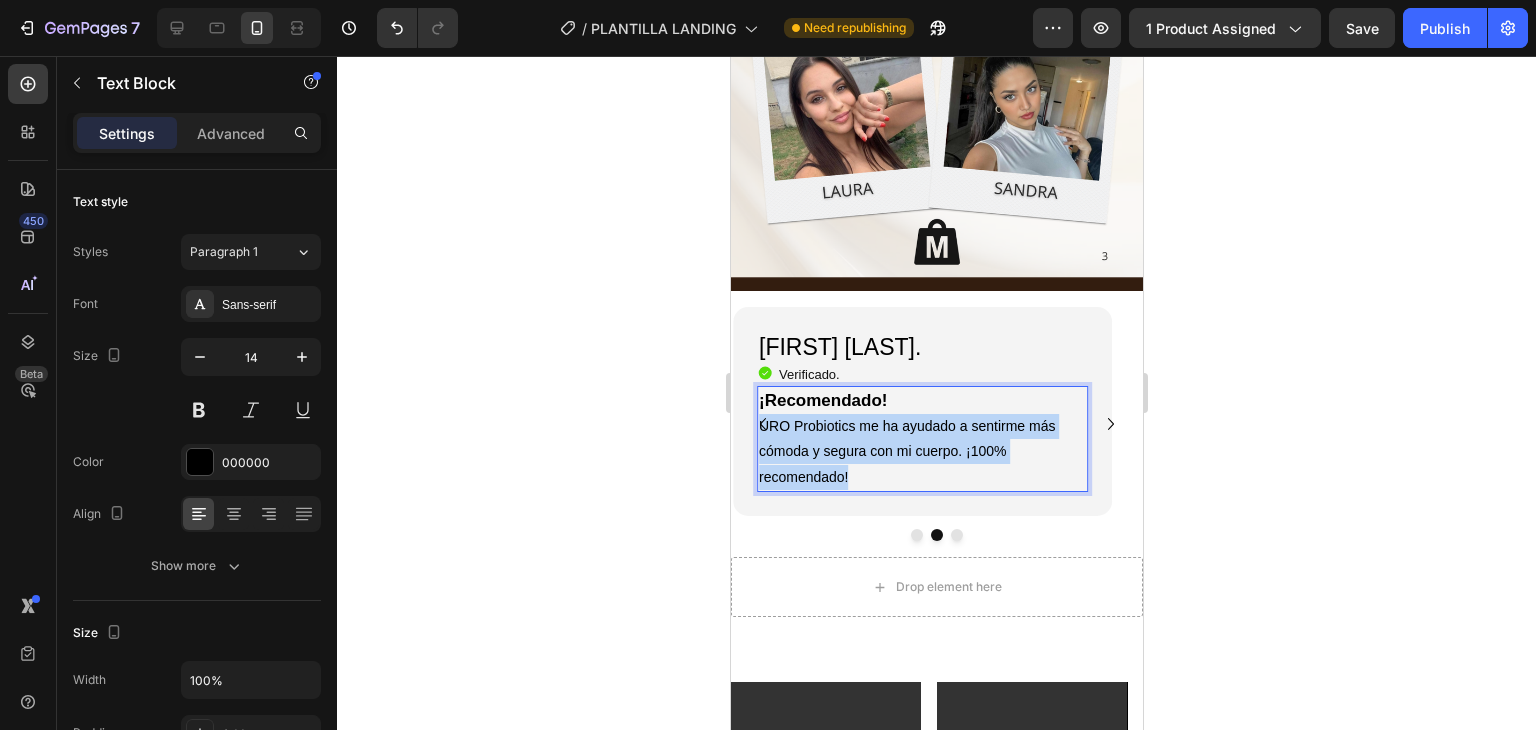 click on "URO Probiotics me ha ayudado a sentirme más cómoda y segura con mi cuerpo. ¡100% recomendado!" at bounding box center [921, 452] 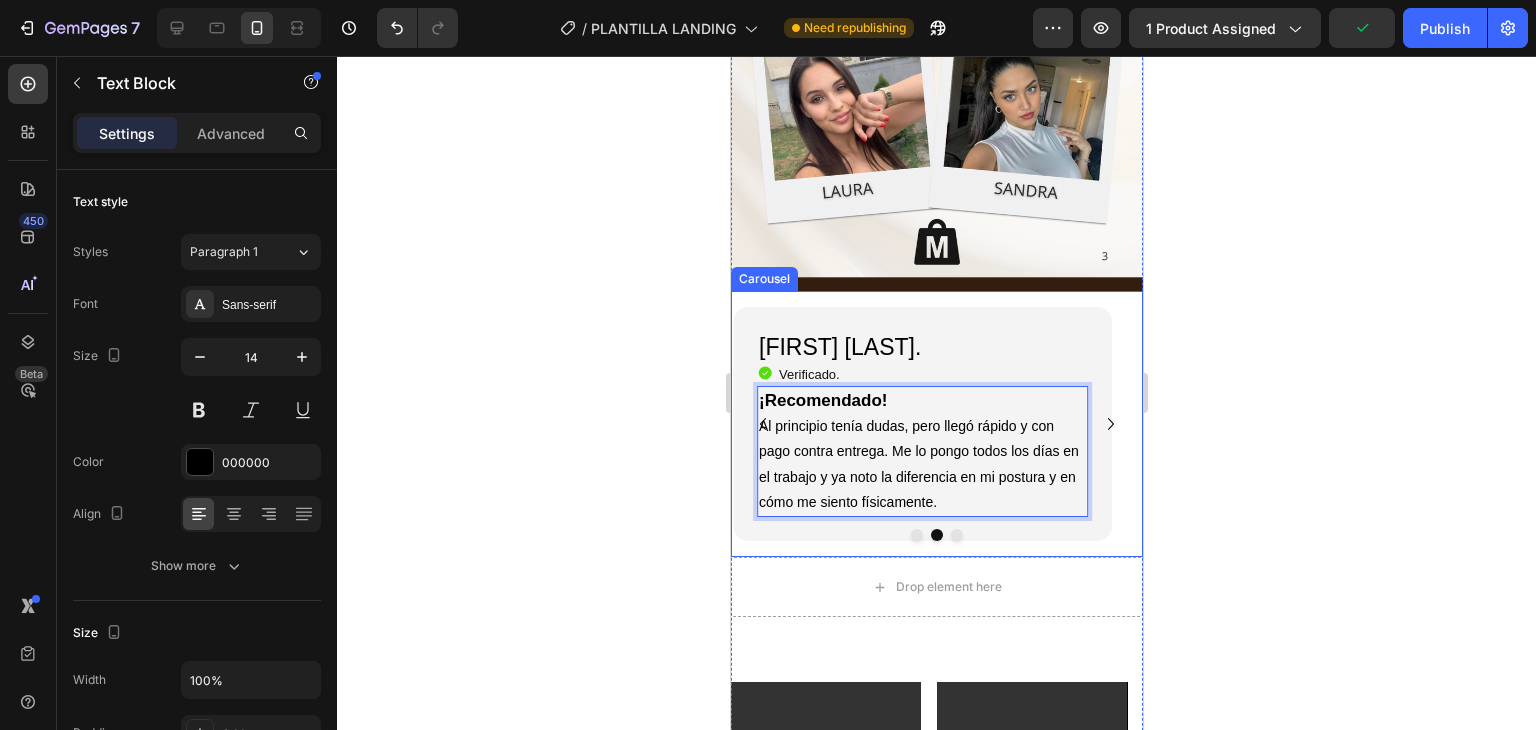 click at bounding box center (956, 535) 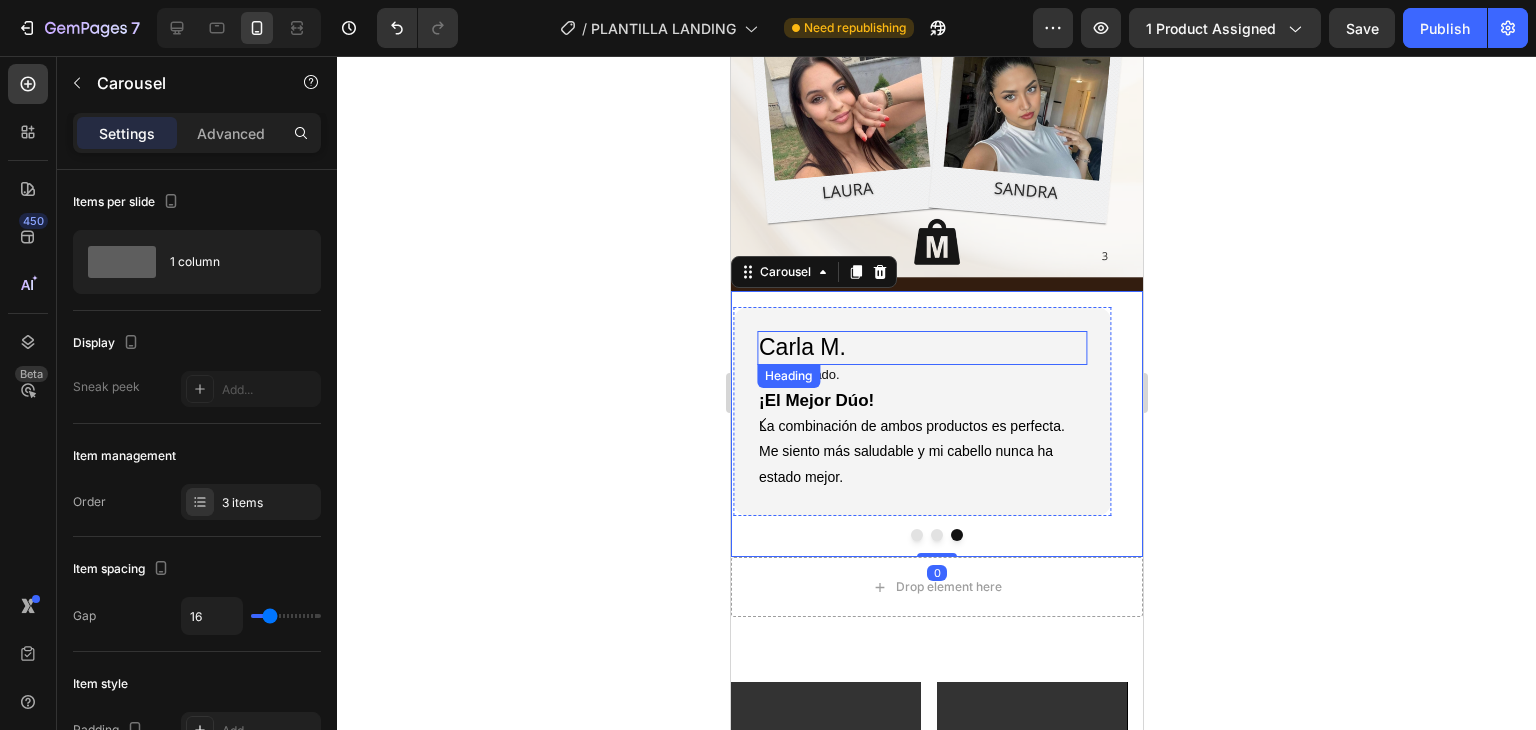 click on "Carla M." at bounding box center (921, 348) 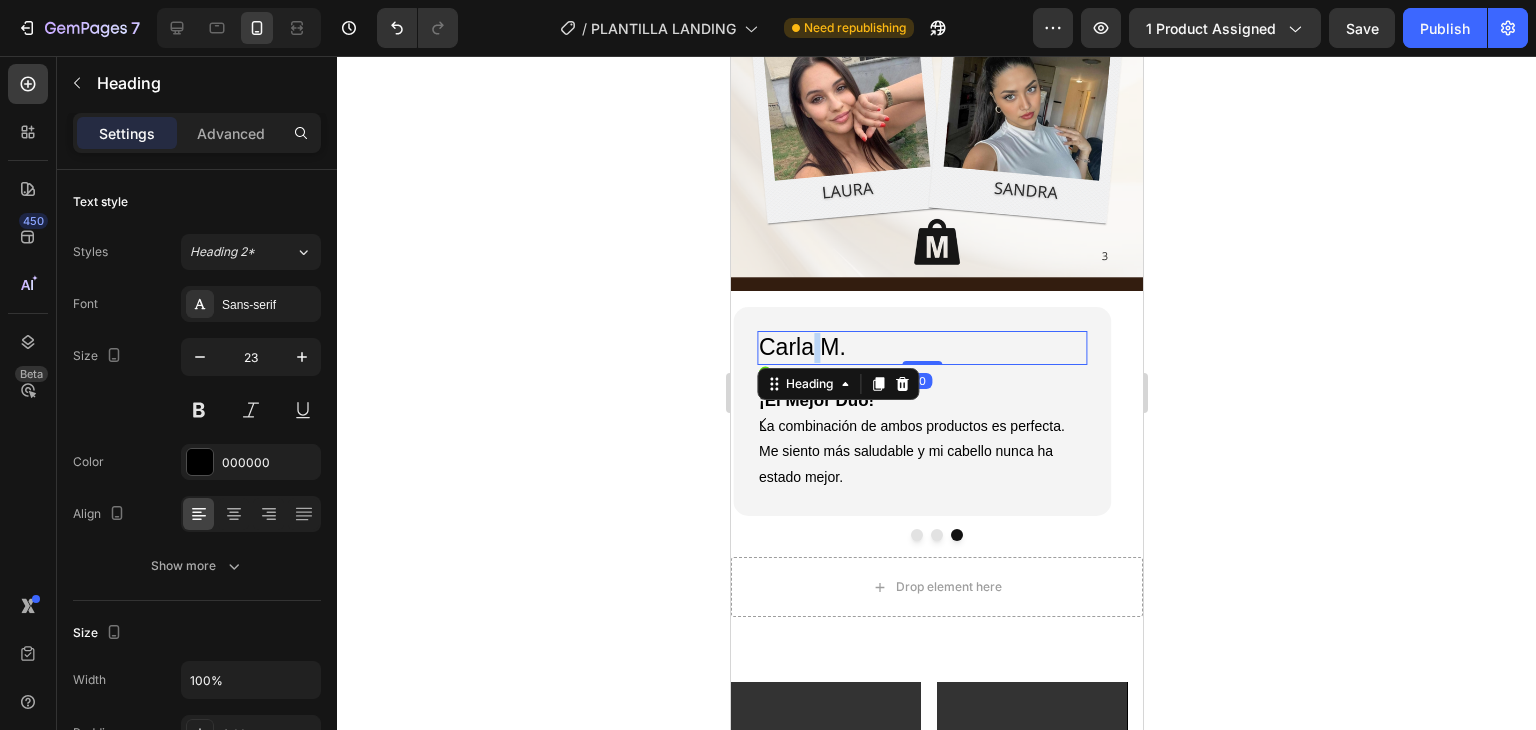 click on "Carla M." at bounding box center [921, 348] 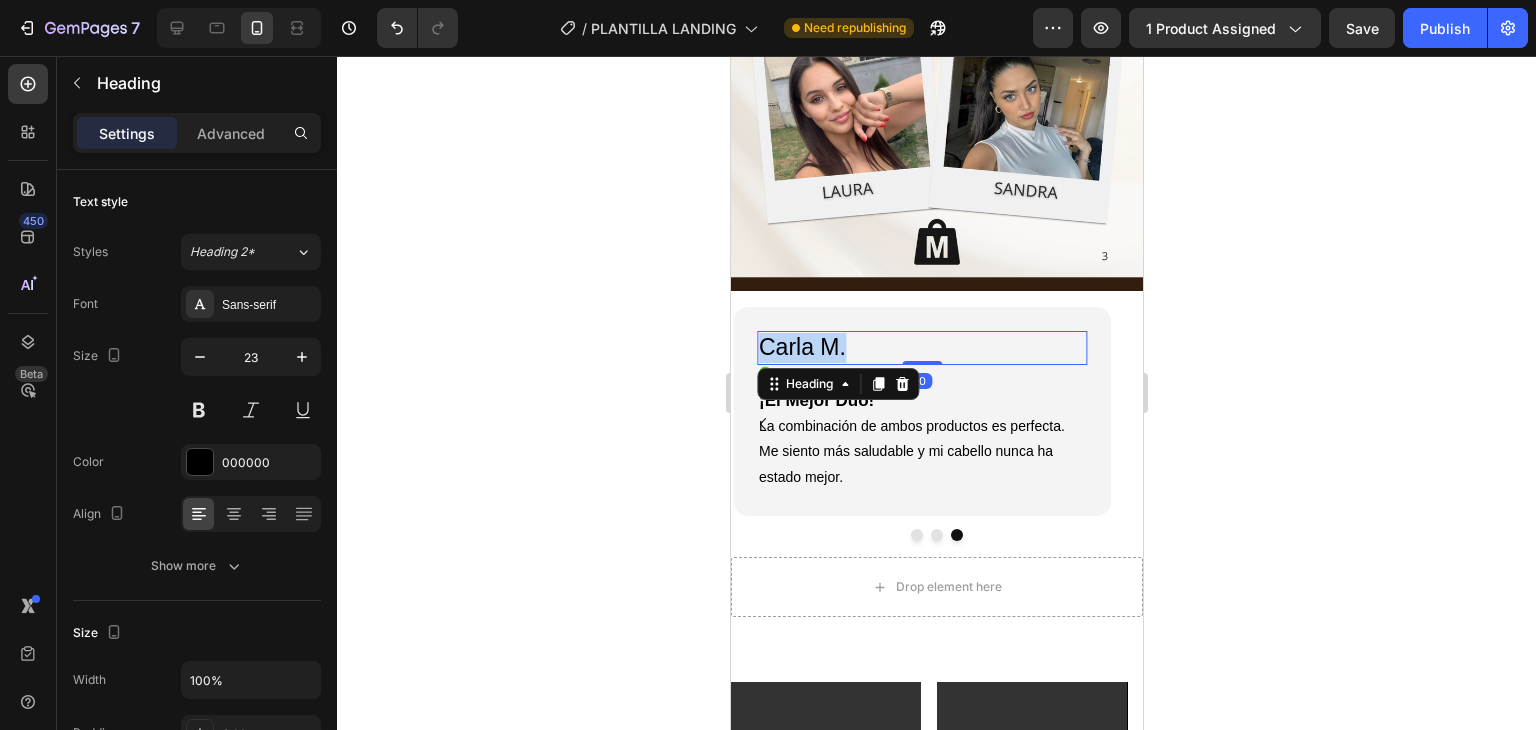 click on "Carla M." at bounding box center [921, 348] 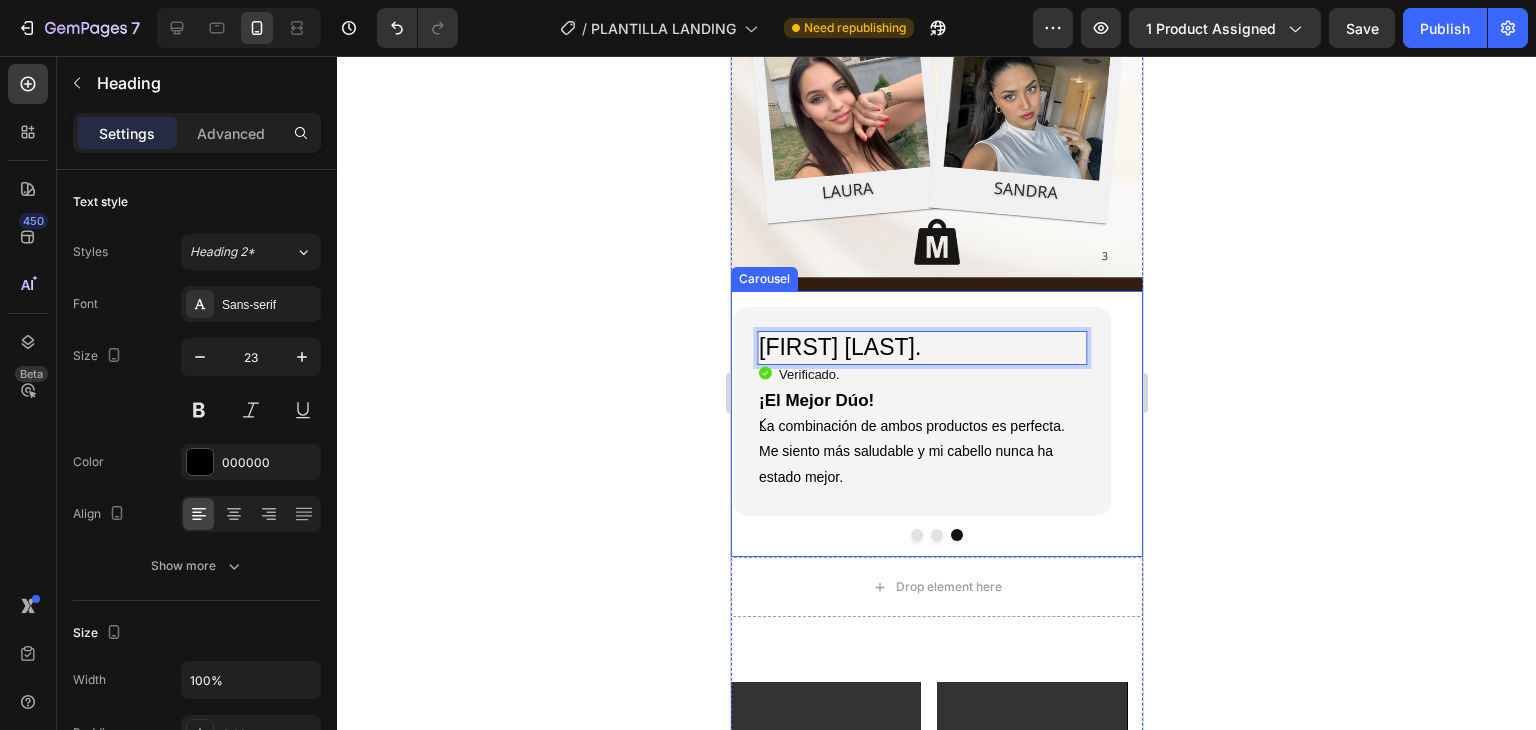 click at bounding box center [936, 535] 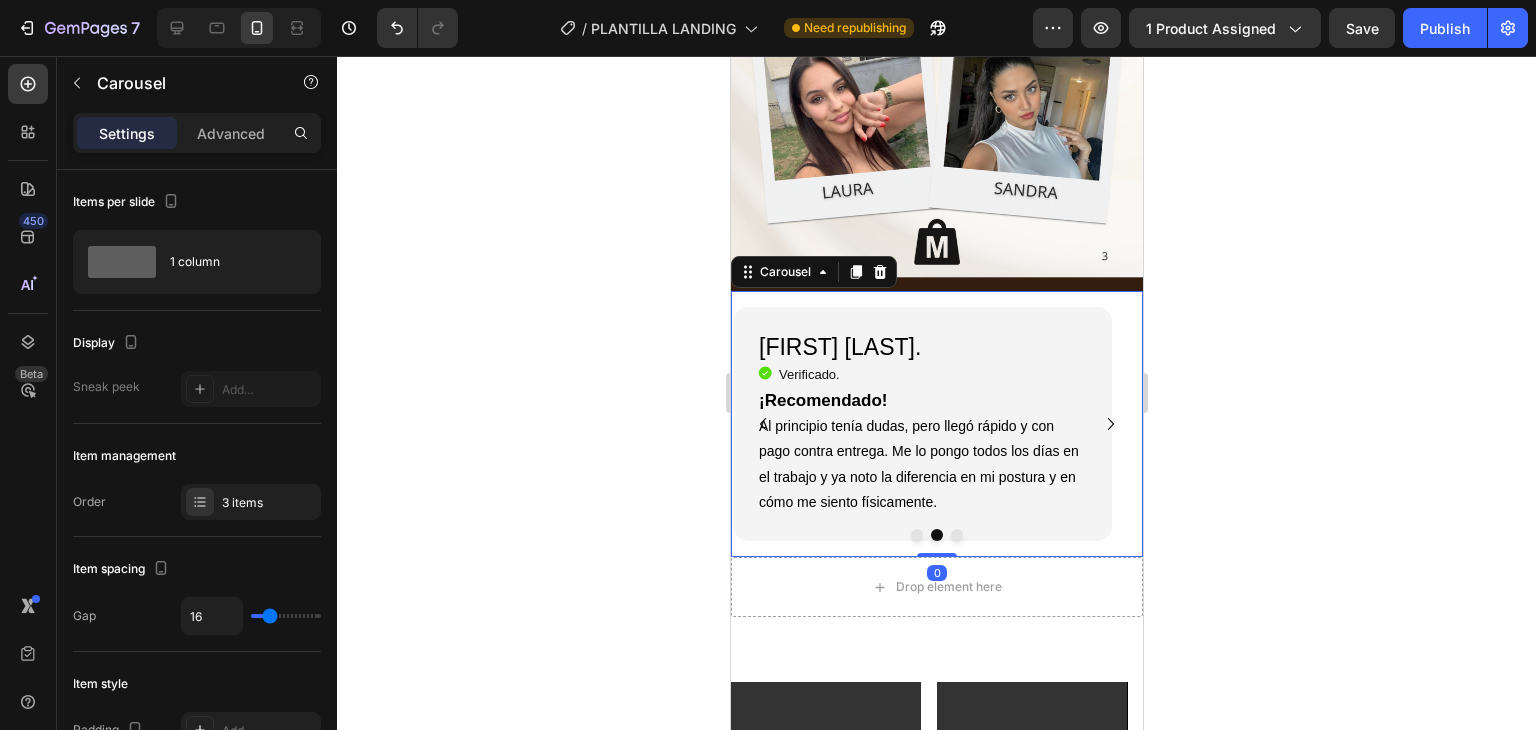 click at bounding box center [956, 535] 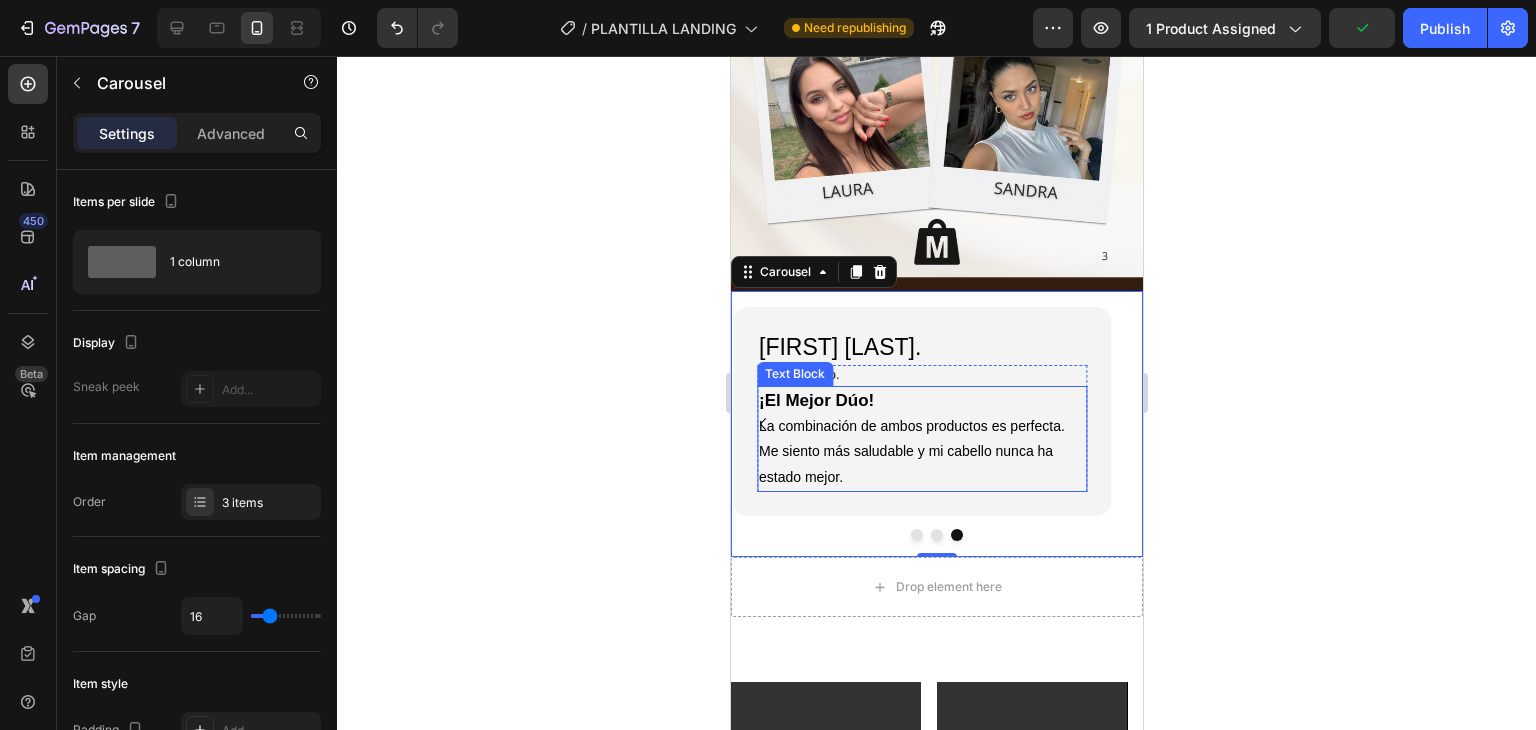click on "La combinación de ambos productos es perfecta. Me siento más saludable y mi cabello nunca ha estado mejor." at bounding box center (921, 452) 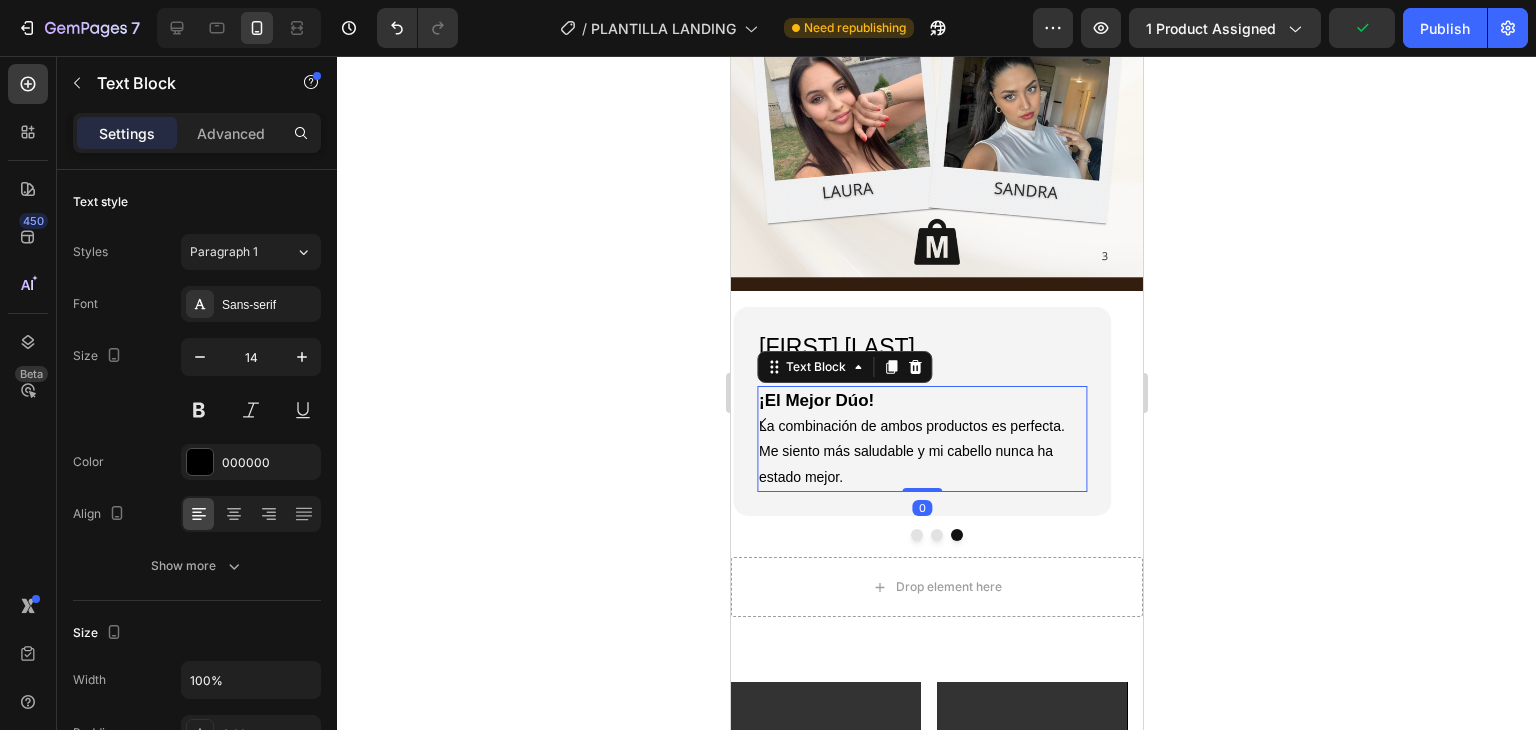 click on "La combinación de ambos productos es perfecta. Me siento más saludable y mi cabello nunca ha estado mejor." at bounding box center [921, 452] 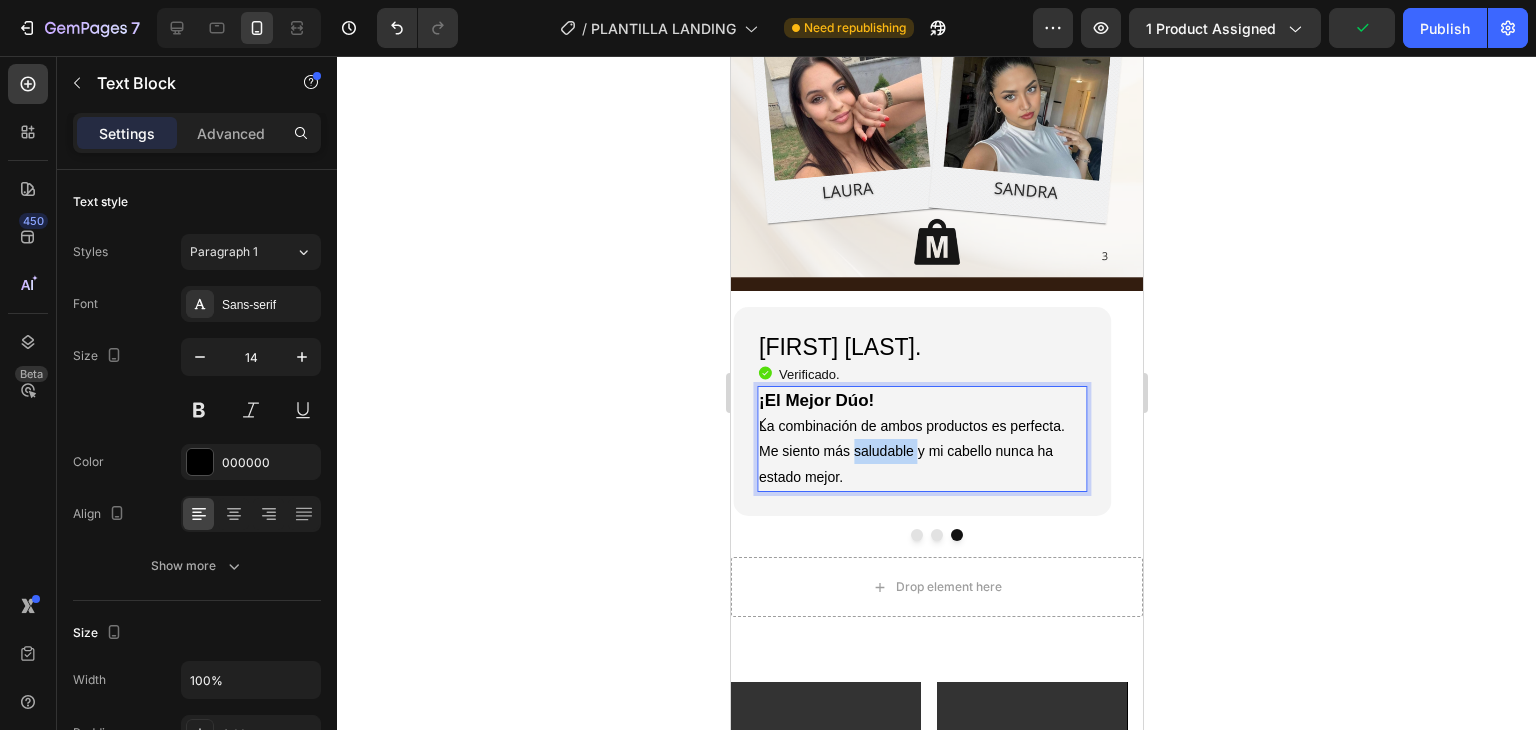 click on "La combinación de ambos productos es perfecta. Me siento más saludable y mi cabello nunca ha estado mejor." at bounding box center [921, 452] 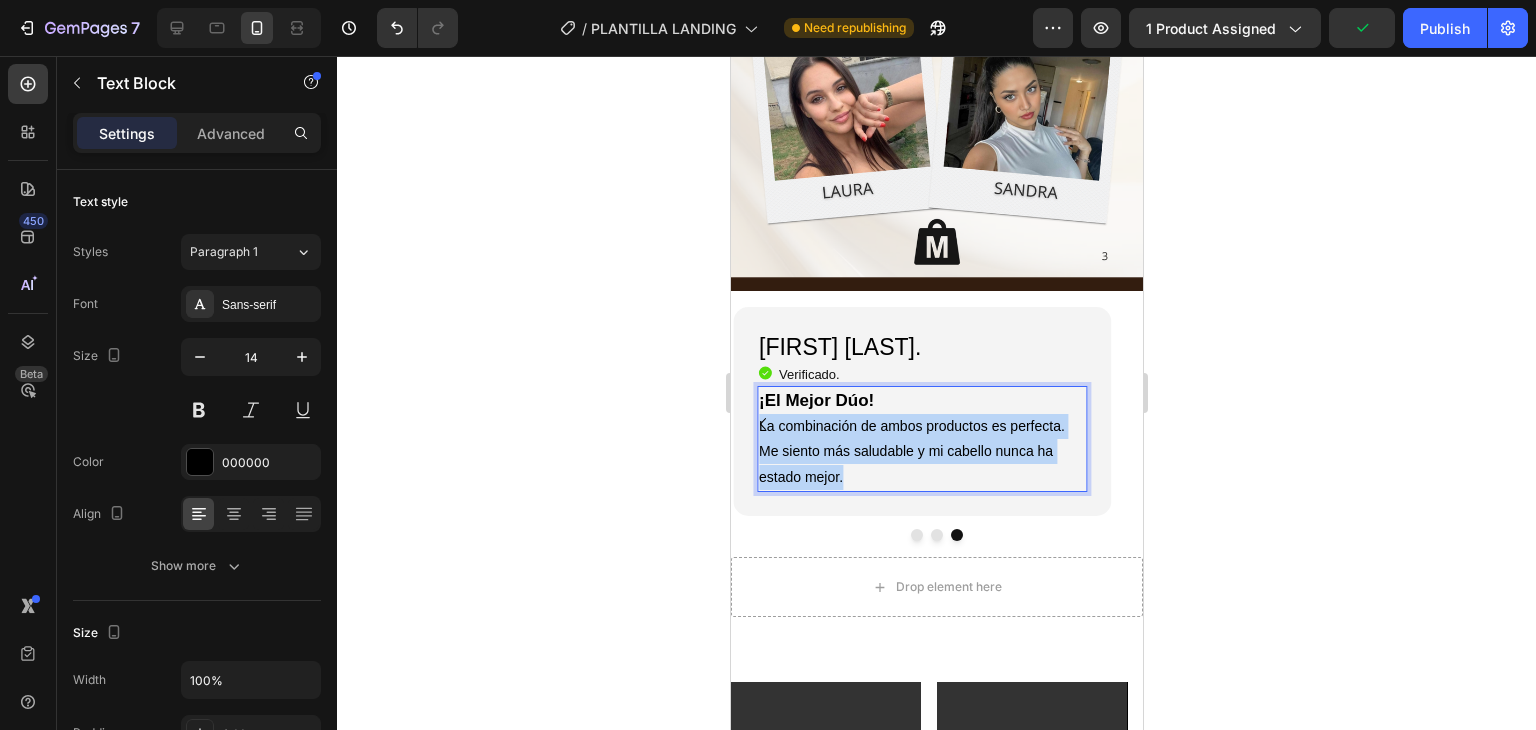 click on "La combinación de ambos productos es perfecta. Me siento más saludable y mi cabello nunca ha estado mejor." at bounding box center [921, 452] 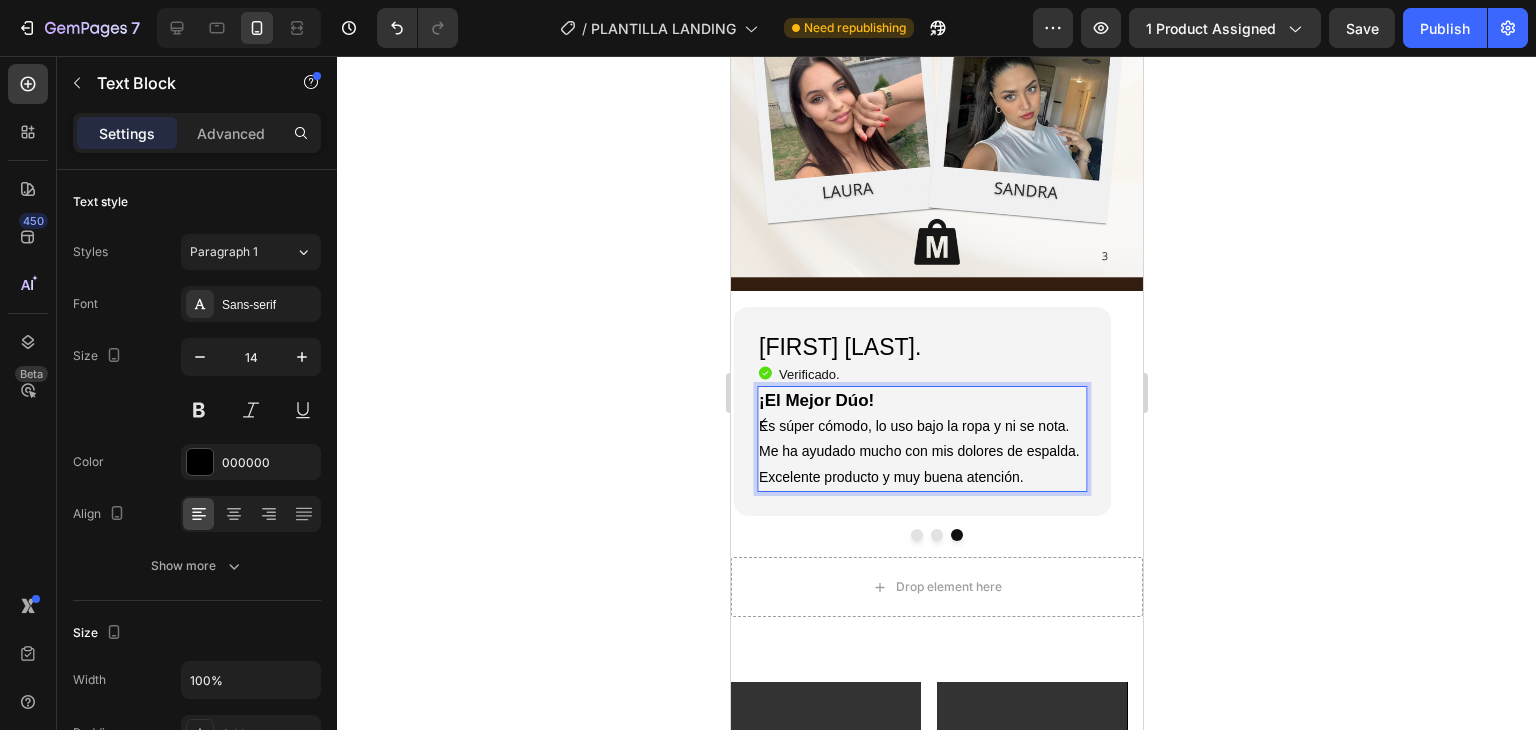 click 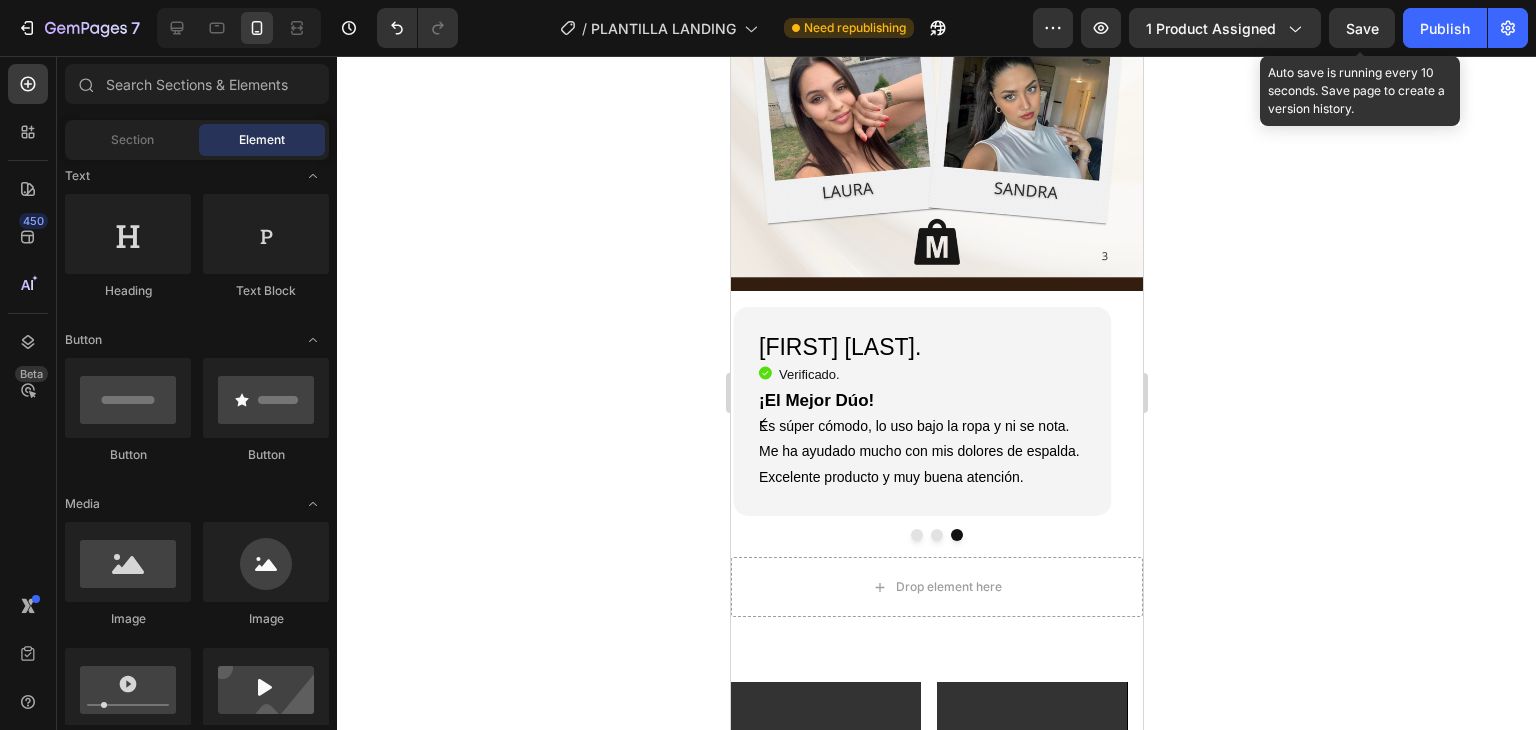click on "Save" at bounding box center (1362, 28) 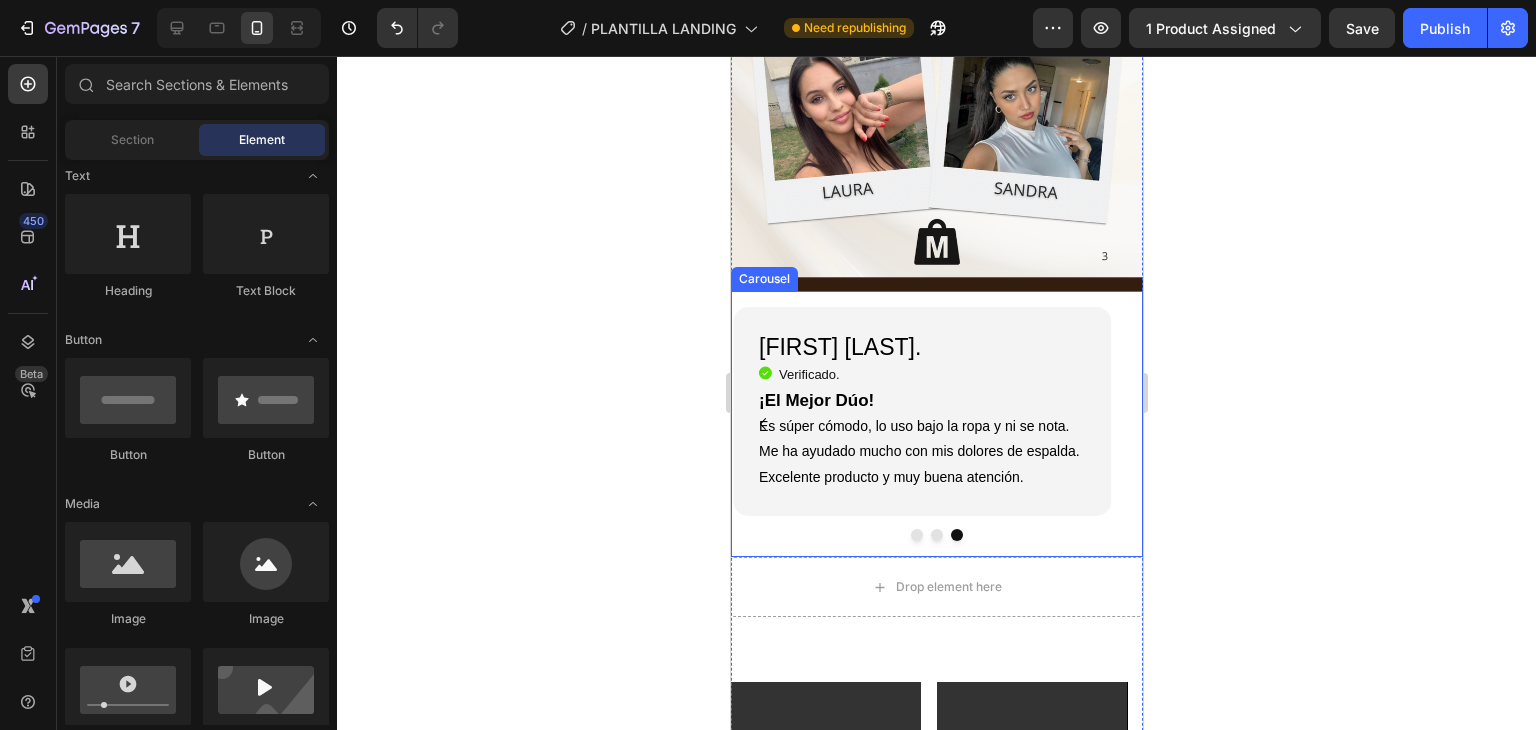 click at bounding box center (936, 535) 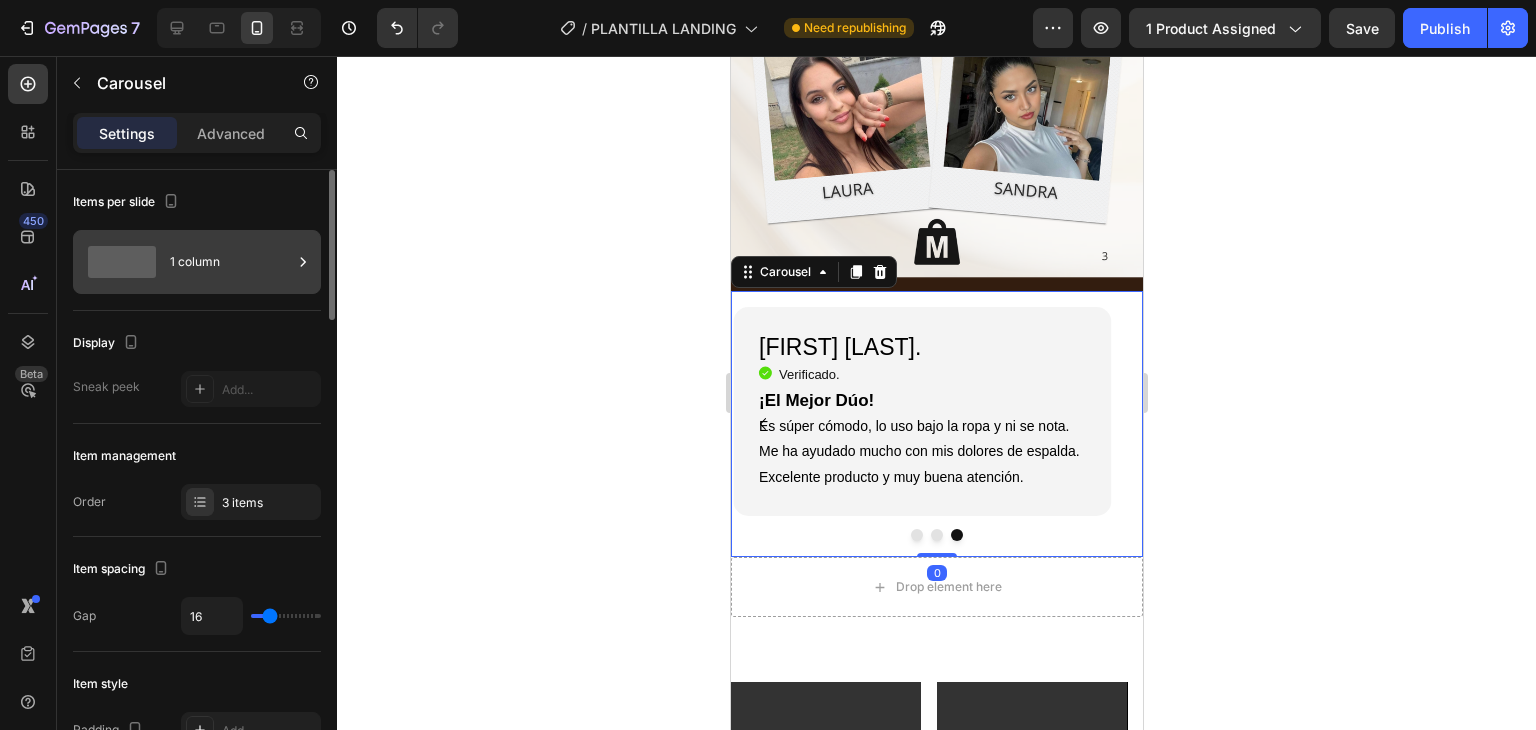 click on "1 column" at bounding box center [231, 262] 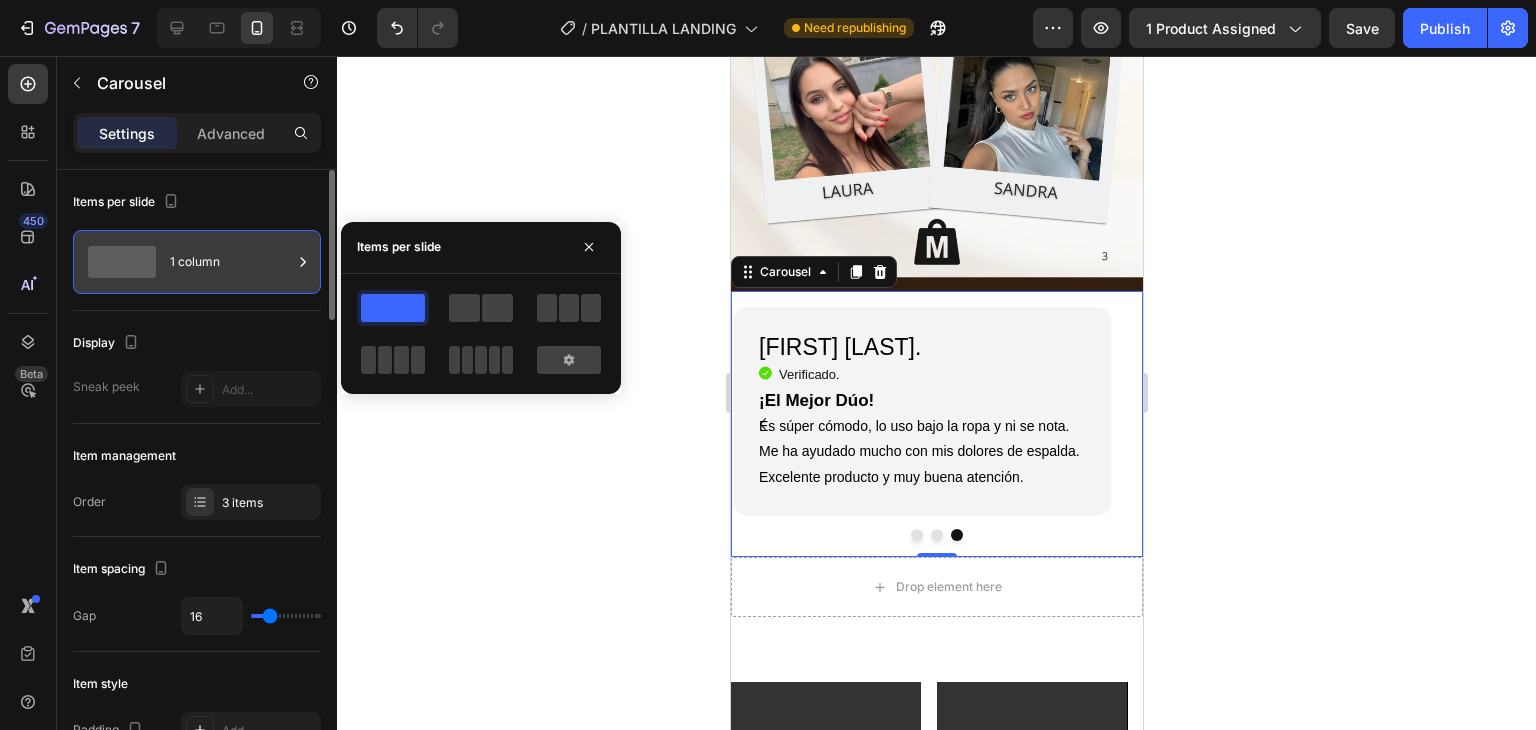 click on "1 column" at bounding box center [231, 262] 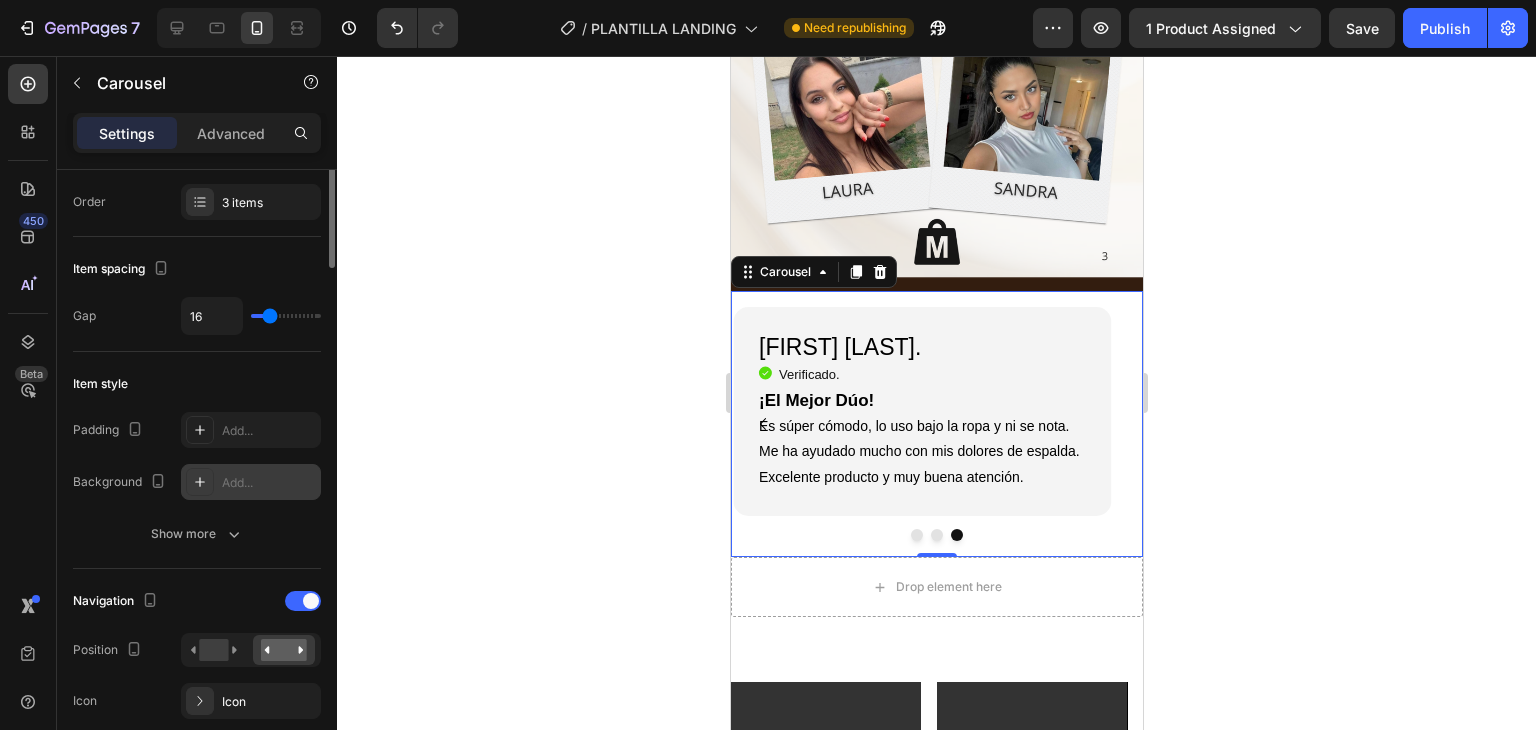 scroll, scrollTop: 200, scrollLeft: 0, axis: vertical 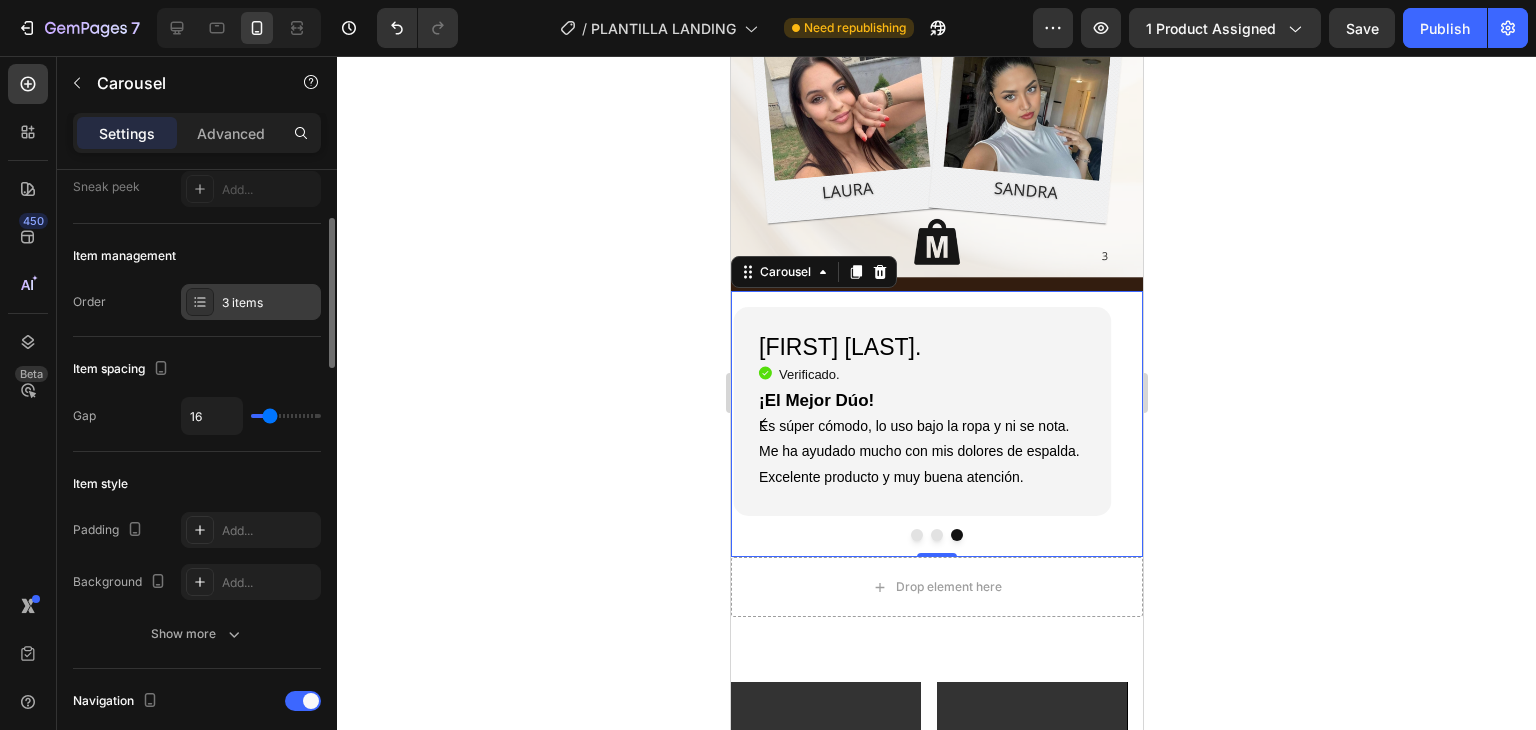 click on "3 items" at bounding box center (251, 302) 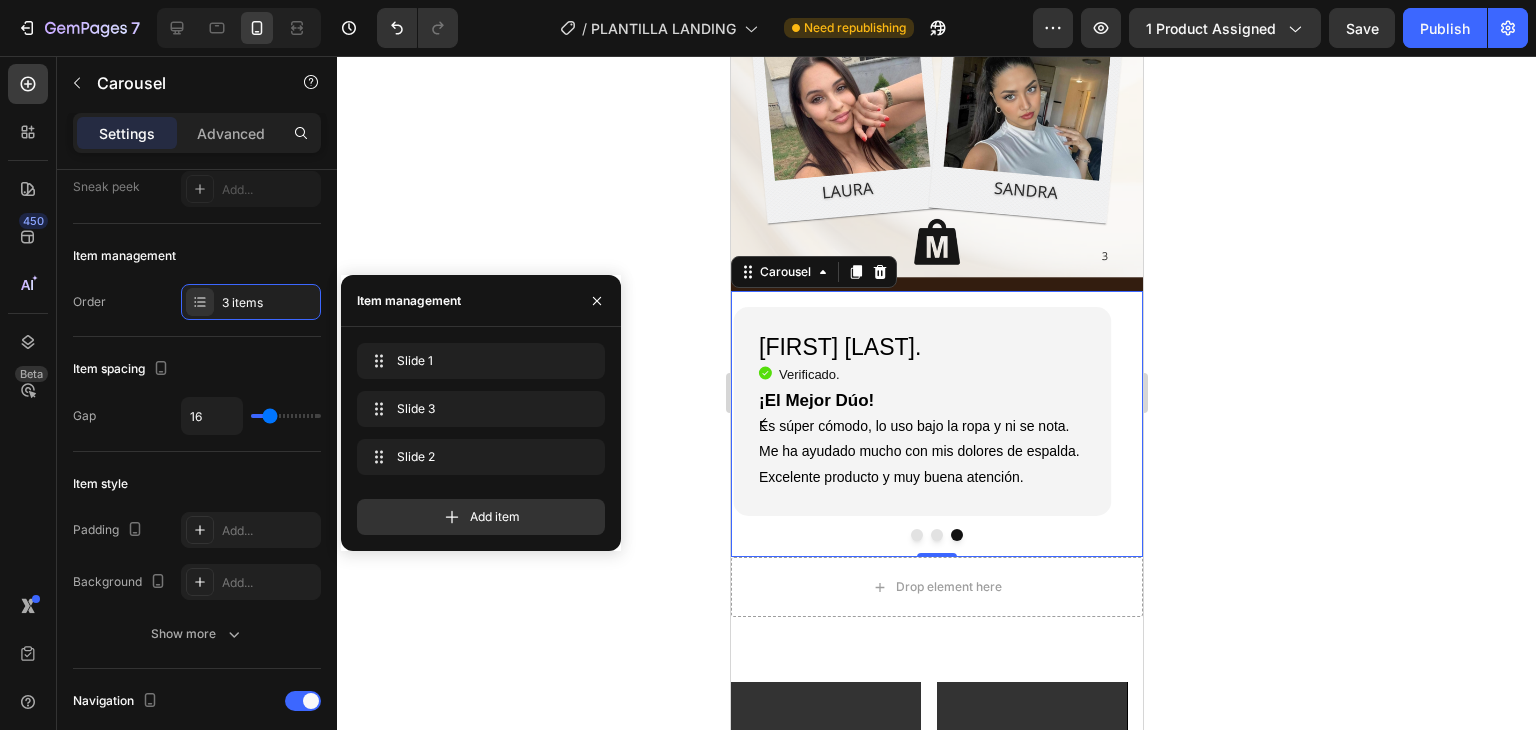 drag, startPoint x: 436, startPoint y: 513, endPoint x: 396, endPoint y: 617, distance: 111.42711 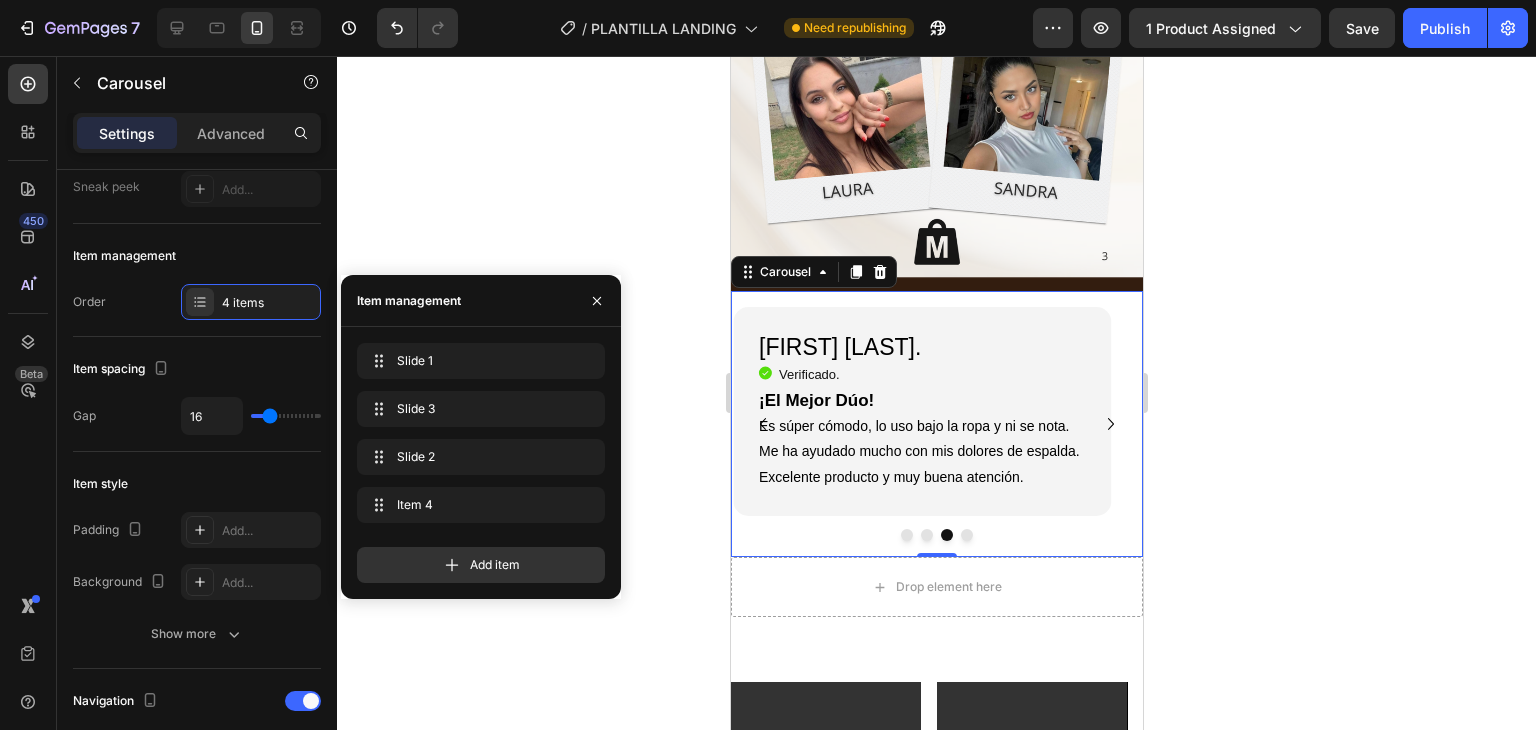 click at bounding box center (966, 535) 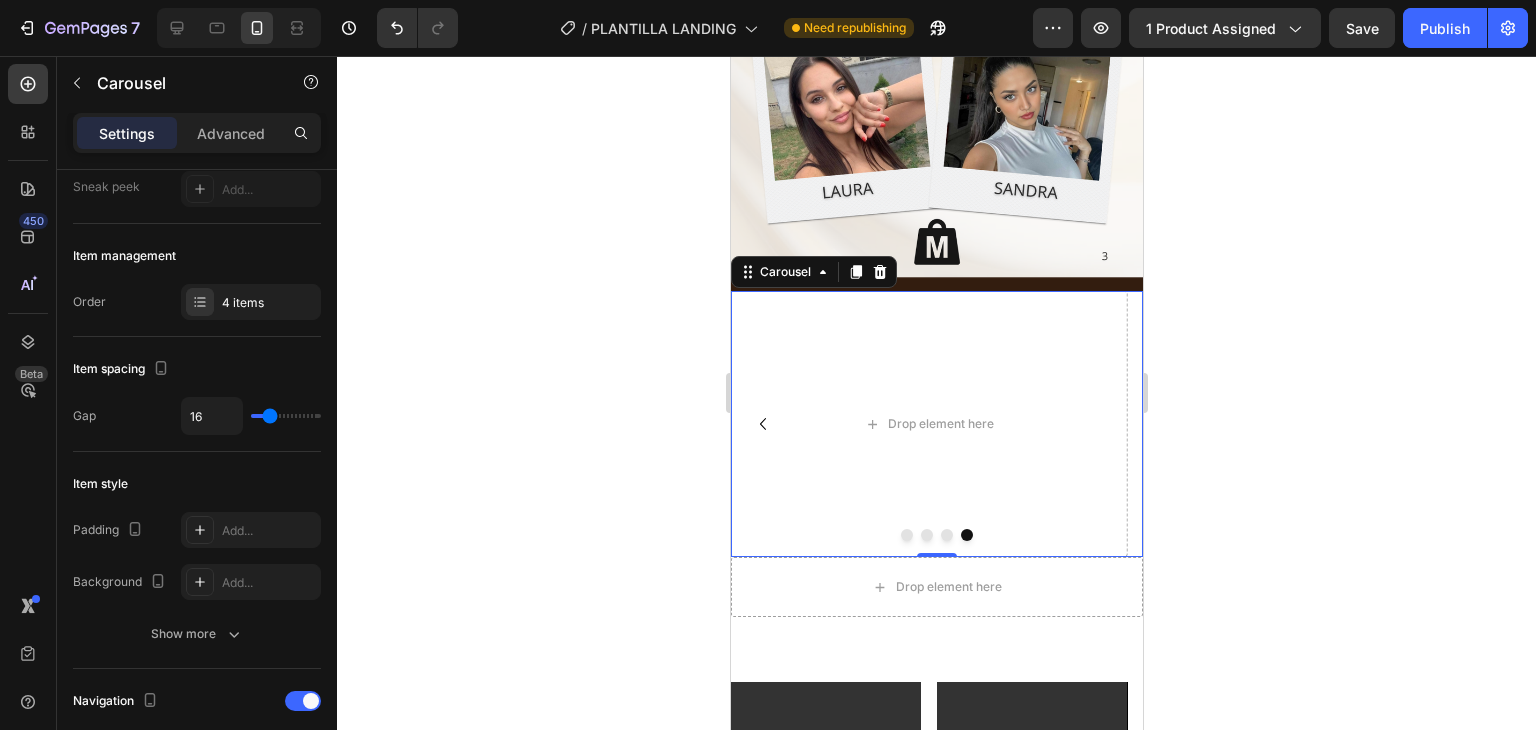 click at bounding box center [946, 535] 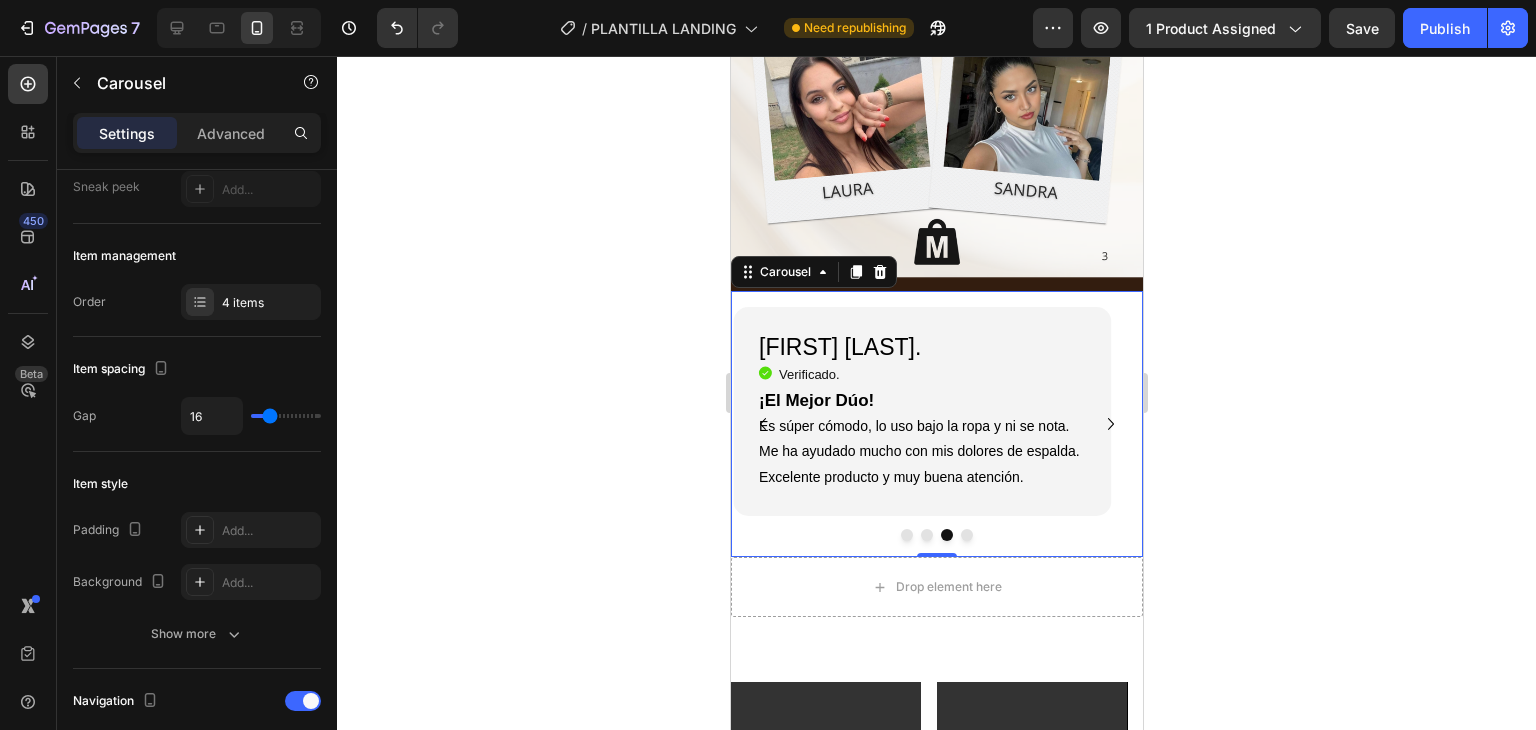 click at bounding box center [966, 535] 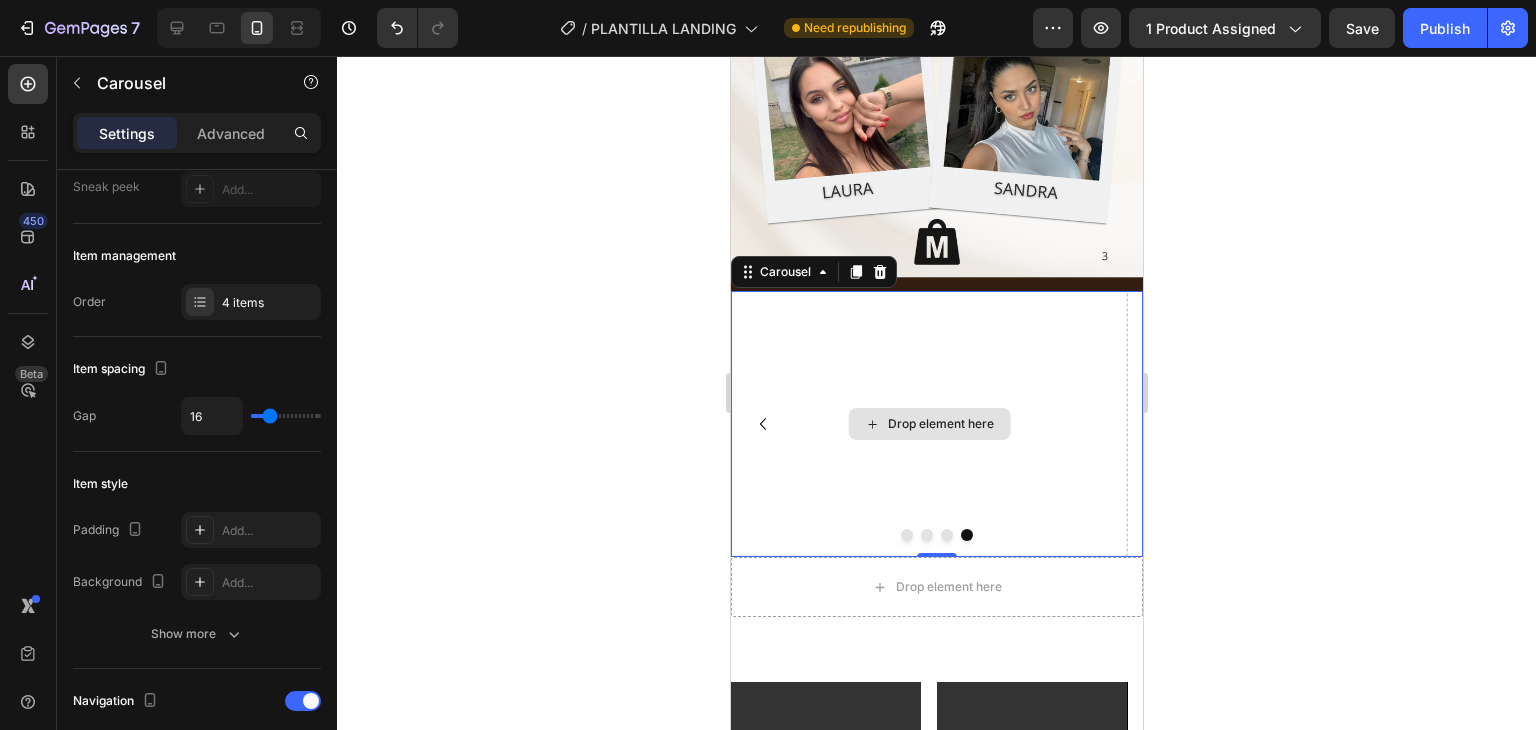 click on "Drop element here" at bounding box center (940, 424) 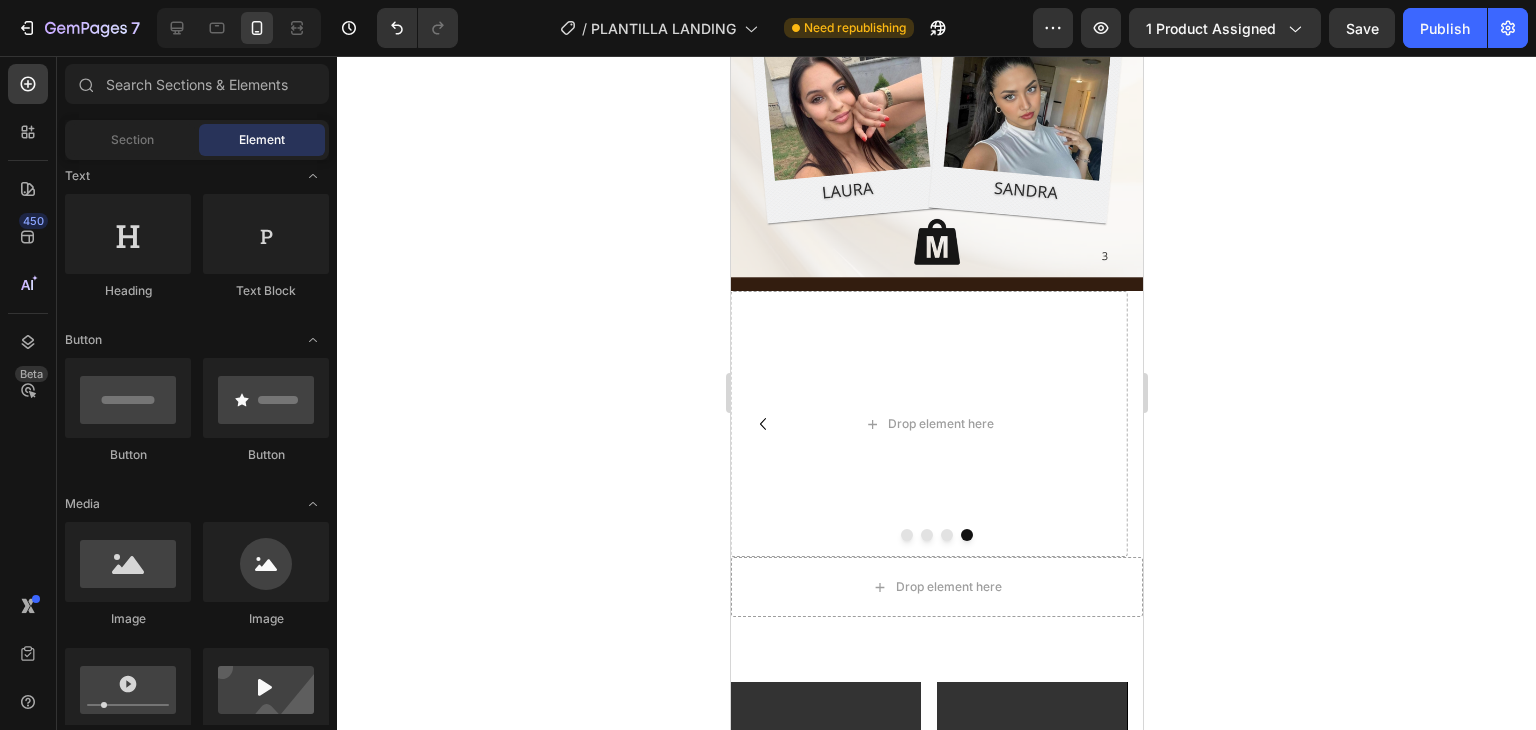 scroll, scrollTop: 0, scrollLeft: 0, axis: both 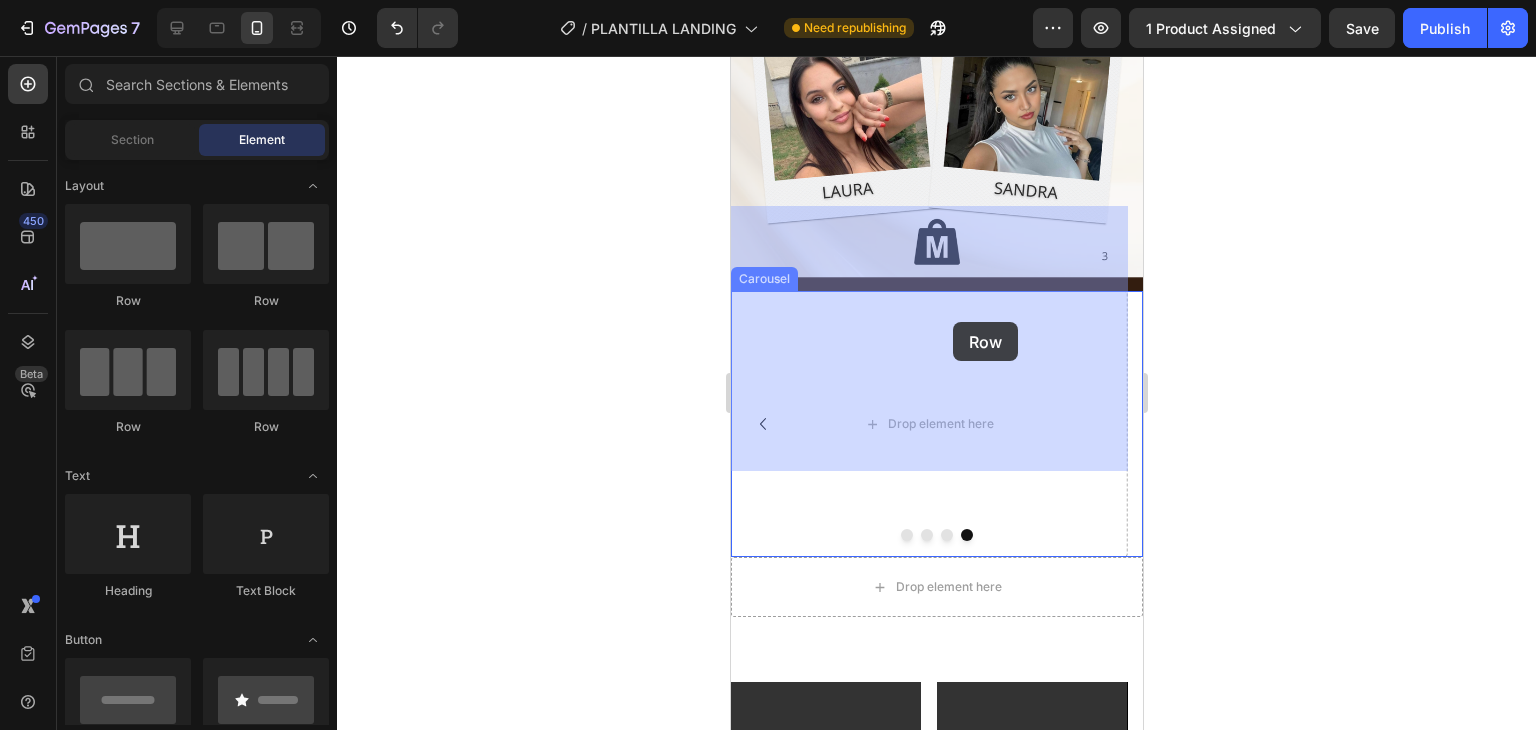drag, startPoint x: 876, startPoint y: 314, endPoint x: 952, endPoint y: 322, distance: 76.41989 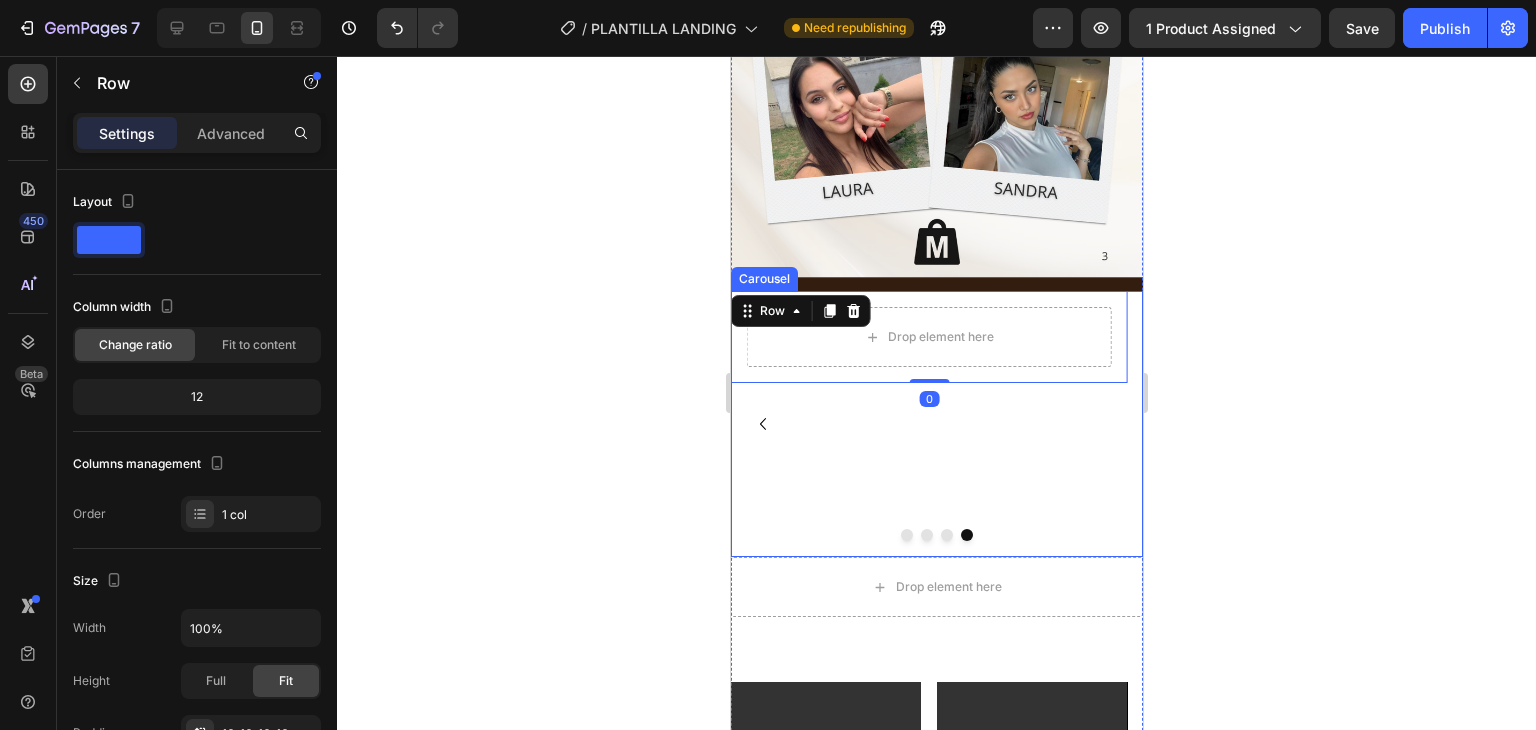 click at bounding box center (946, 535) 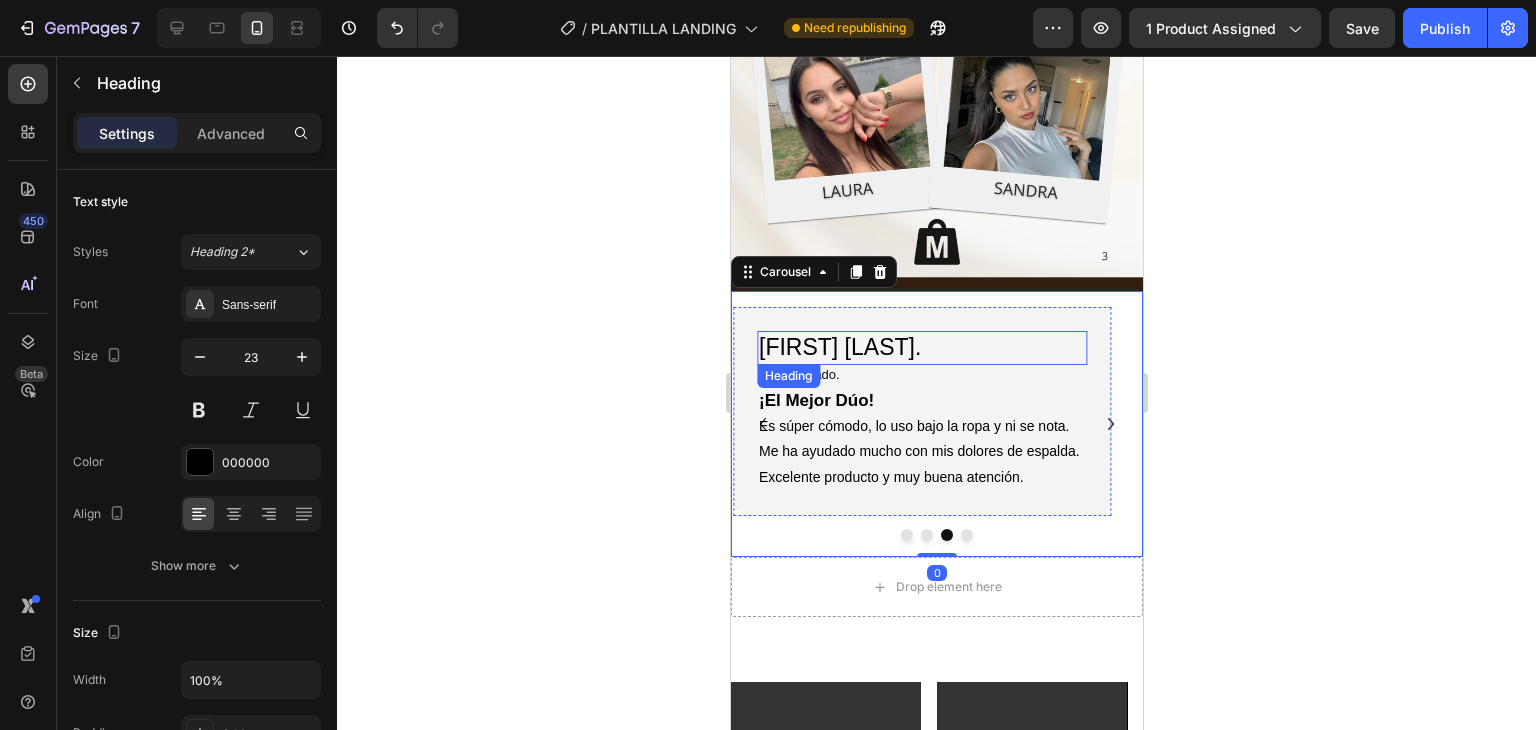 click on "[FIRST] [LAST]" at bounding box center [921, 348] 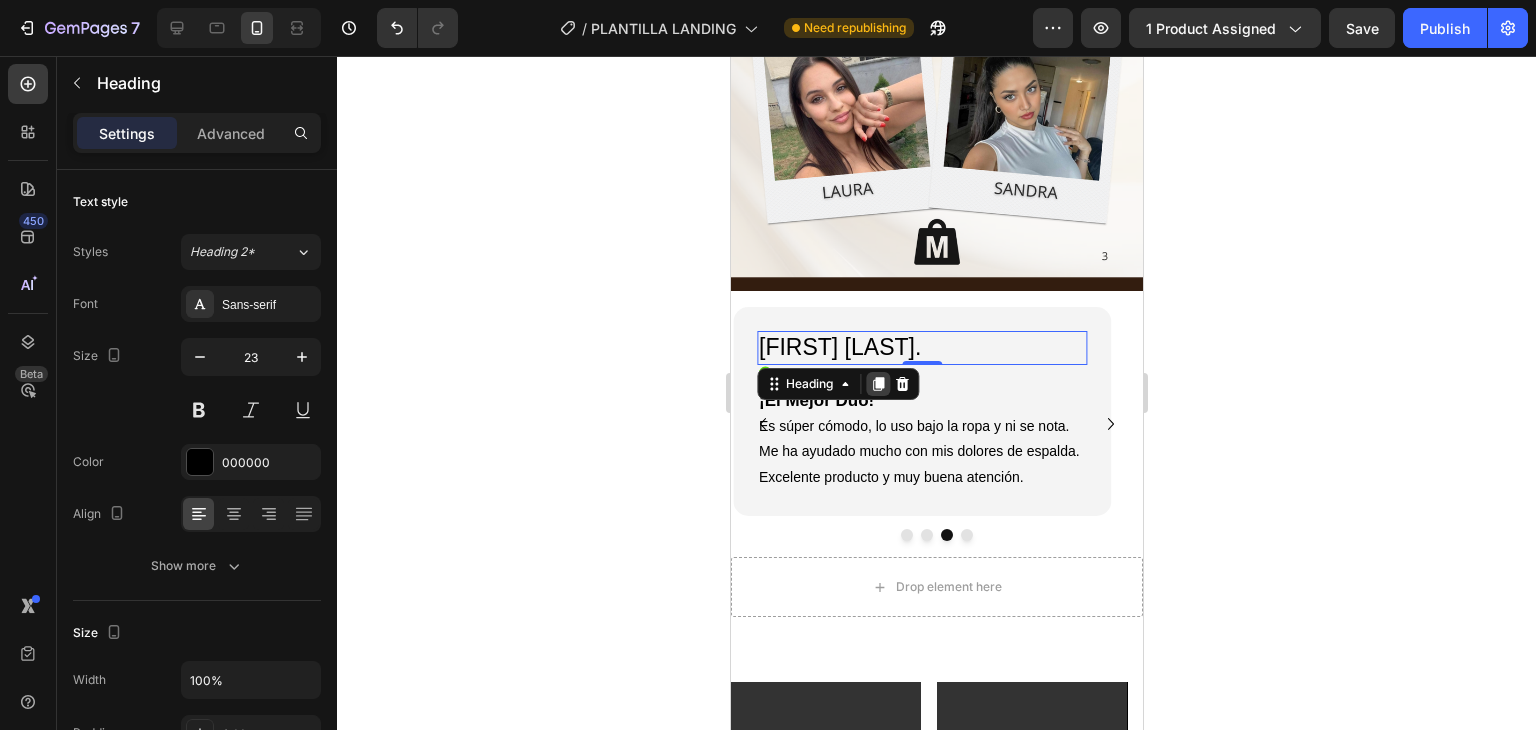 click 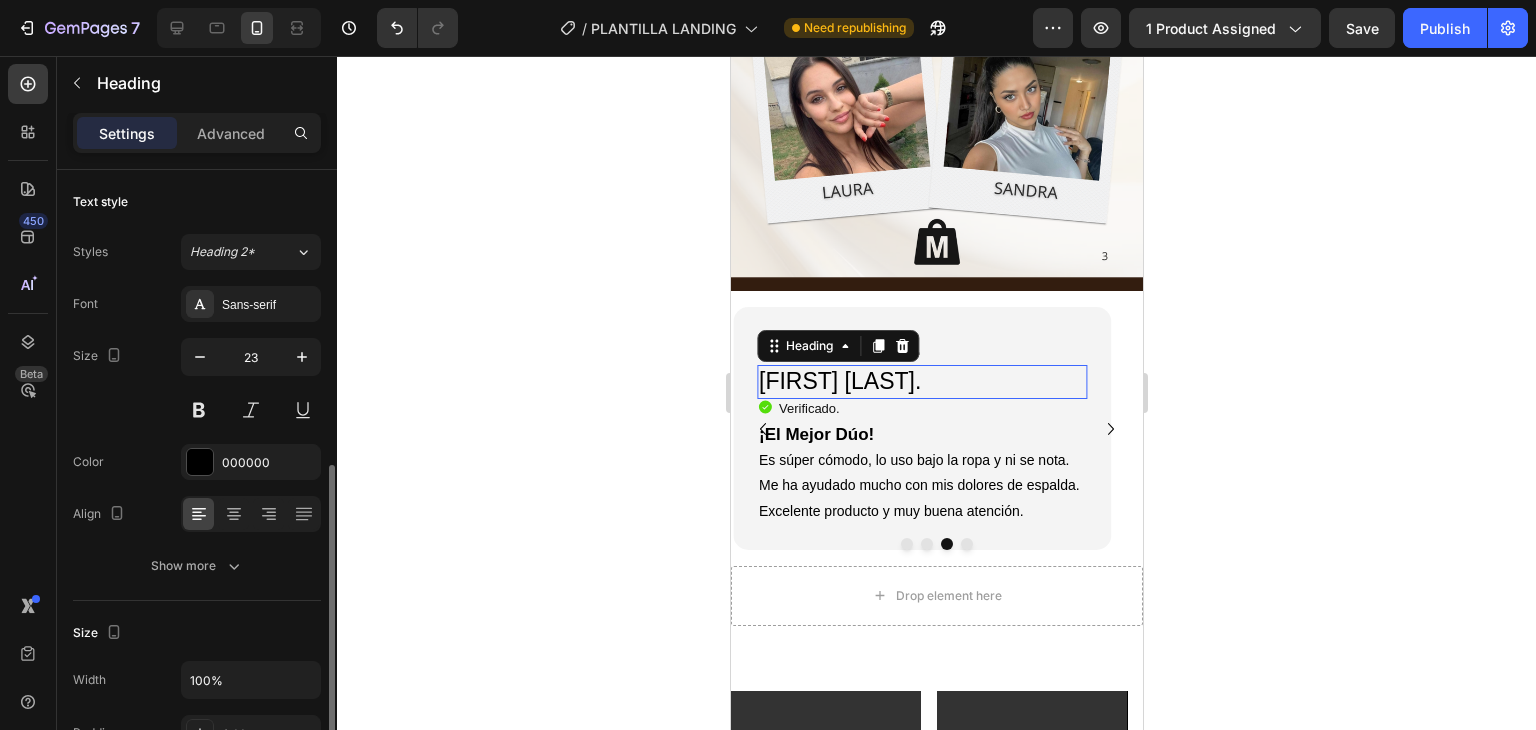 scroll, scrollTop: 200, scrollLeft: 0, axis: vertical 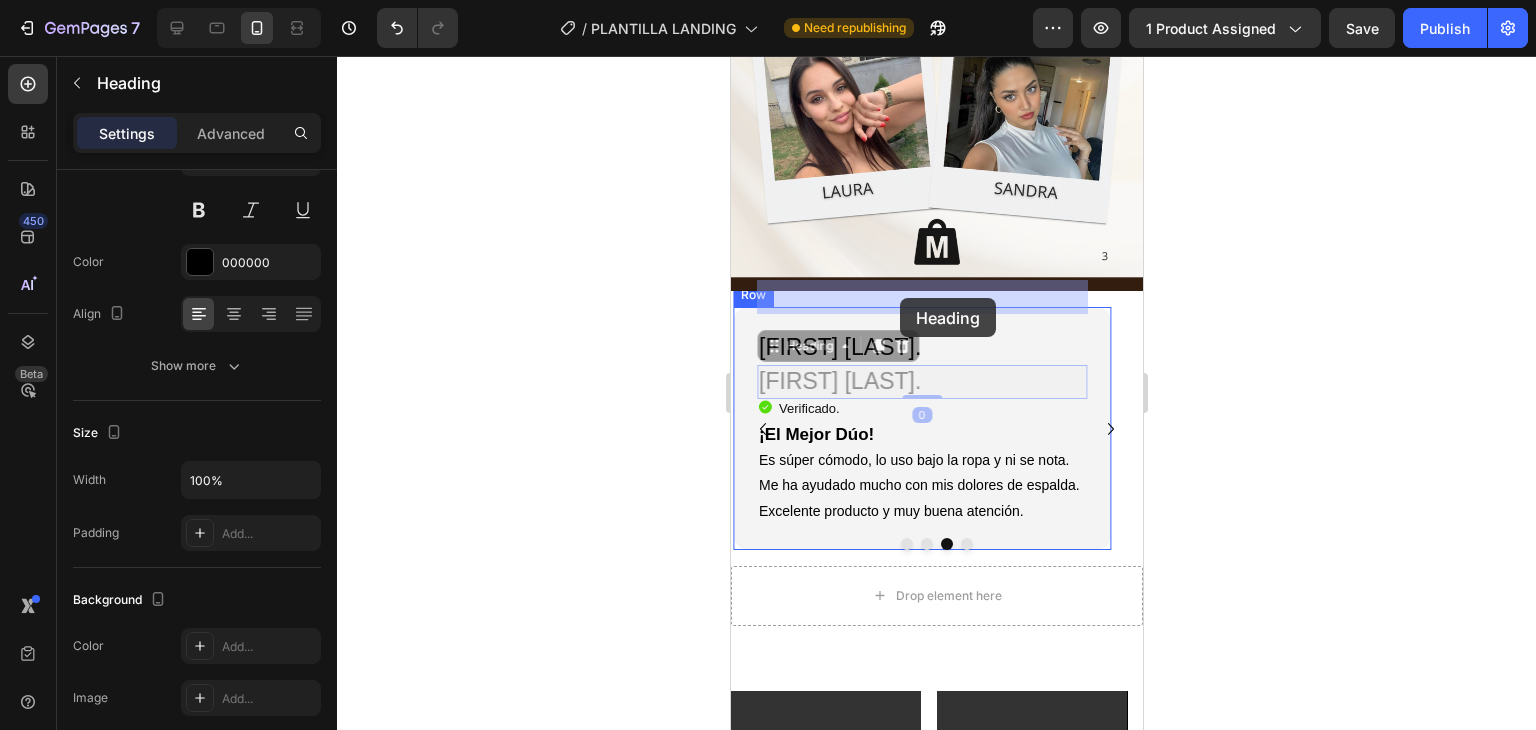 drag, startPoint x: 773, startPoint y: 269, endPoint x: 897, endPoint y: 293, distance: 126.30122 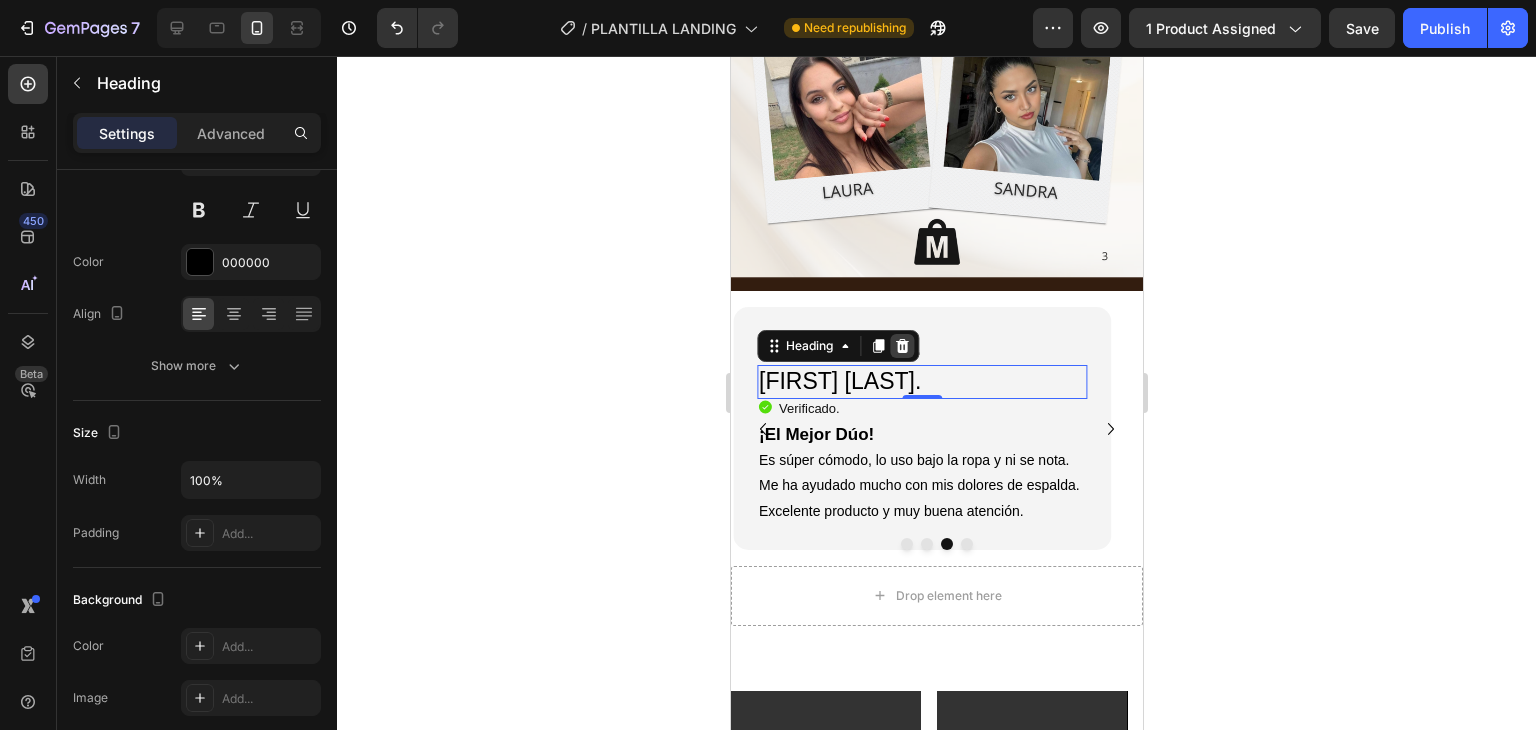 click 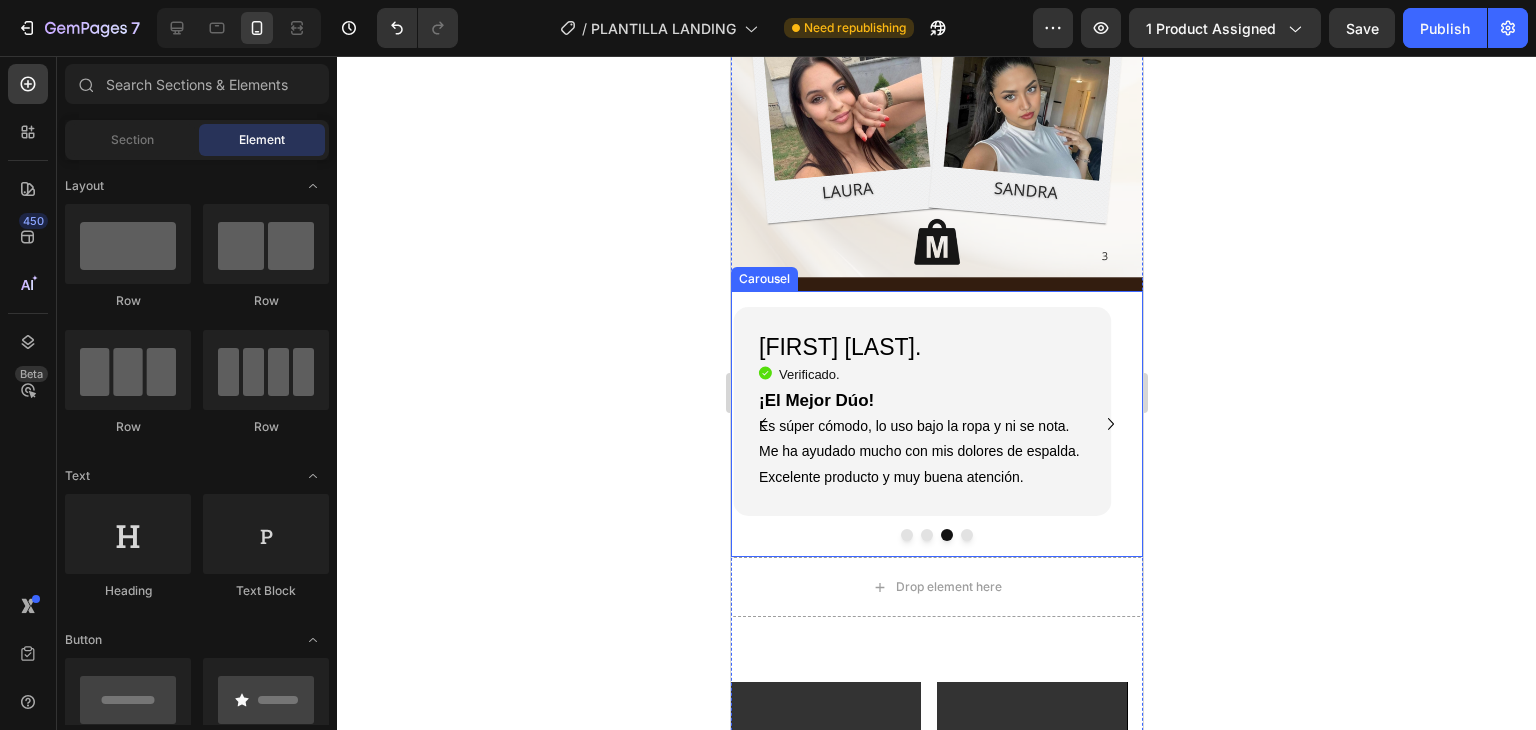 click at bounding box center (966, 535) 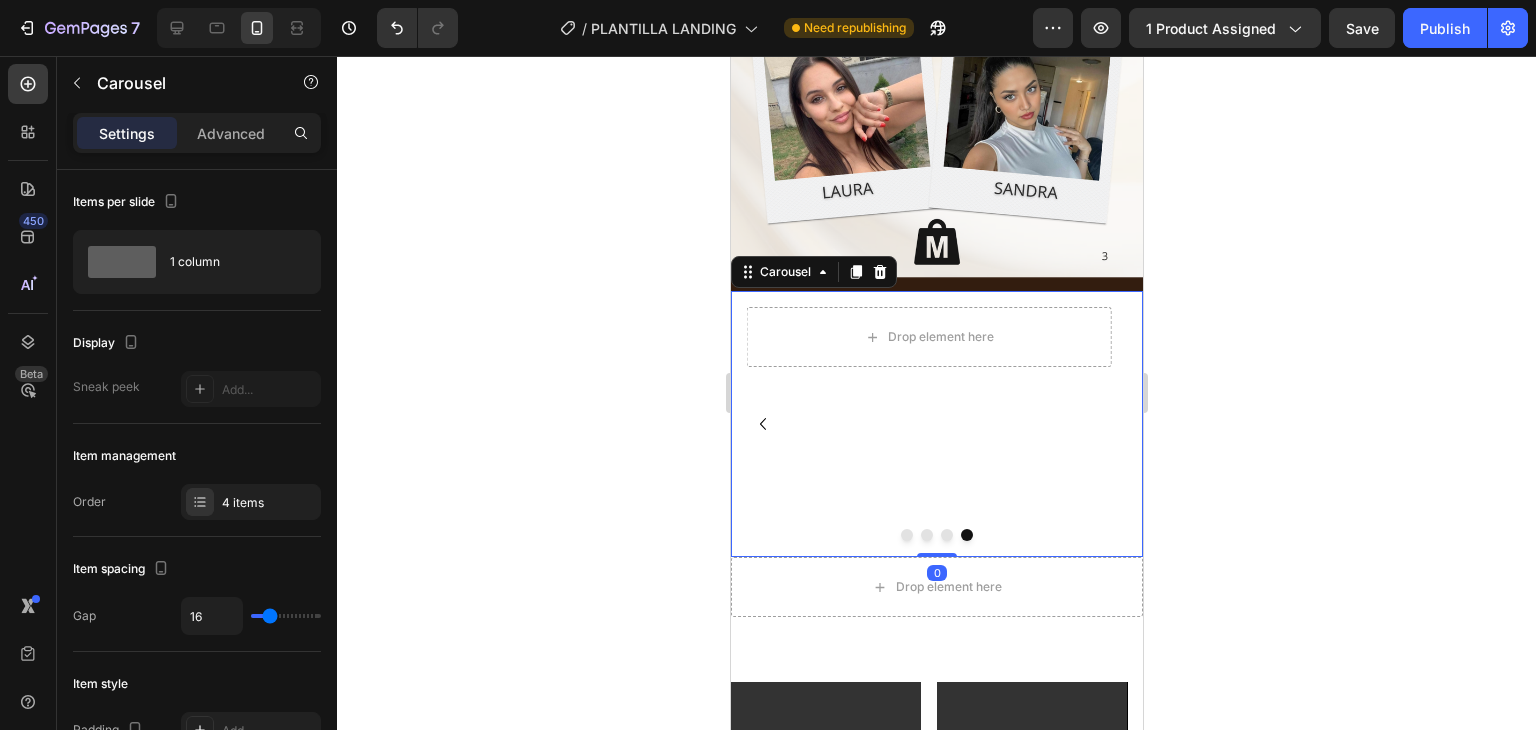 click on "Drop element here Row" at bounding box center [928, 424] 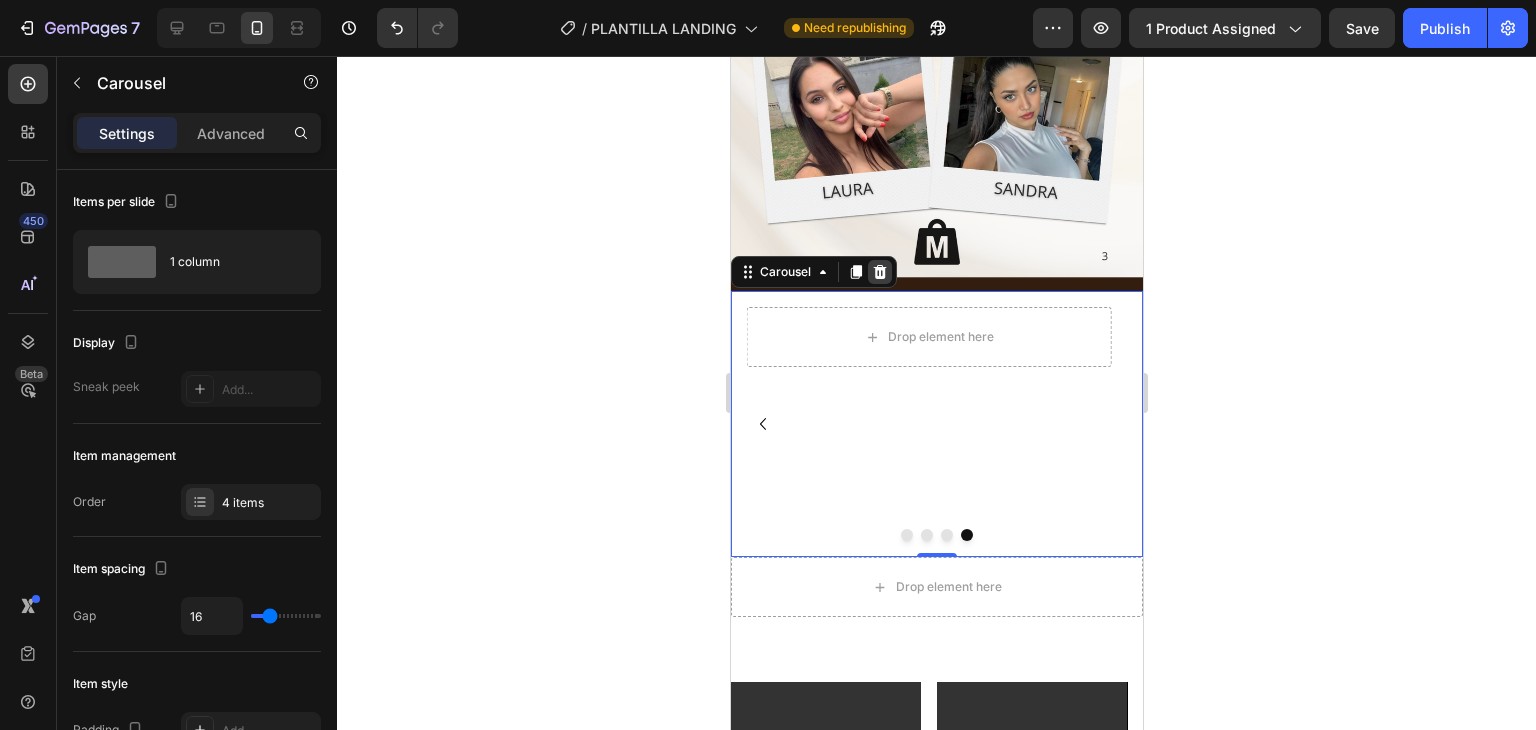 click 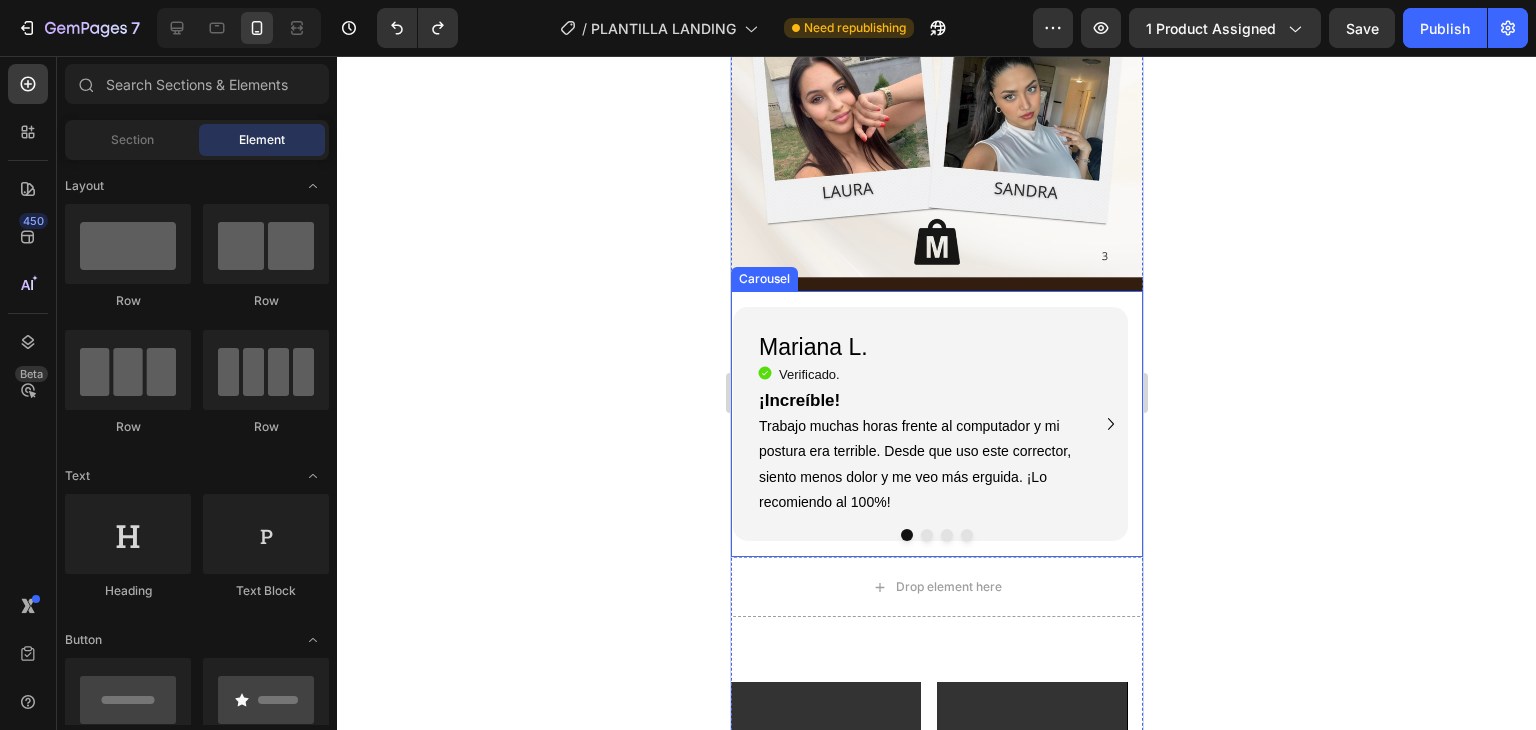 click at bounding box center (966, 535) 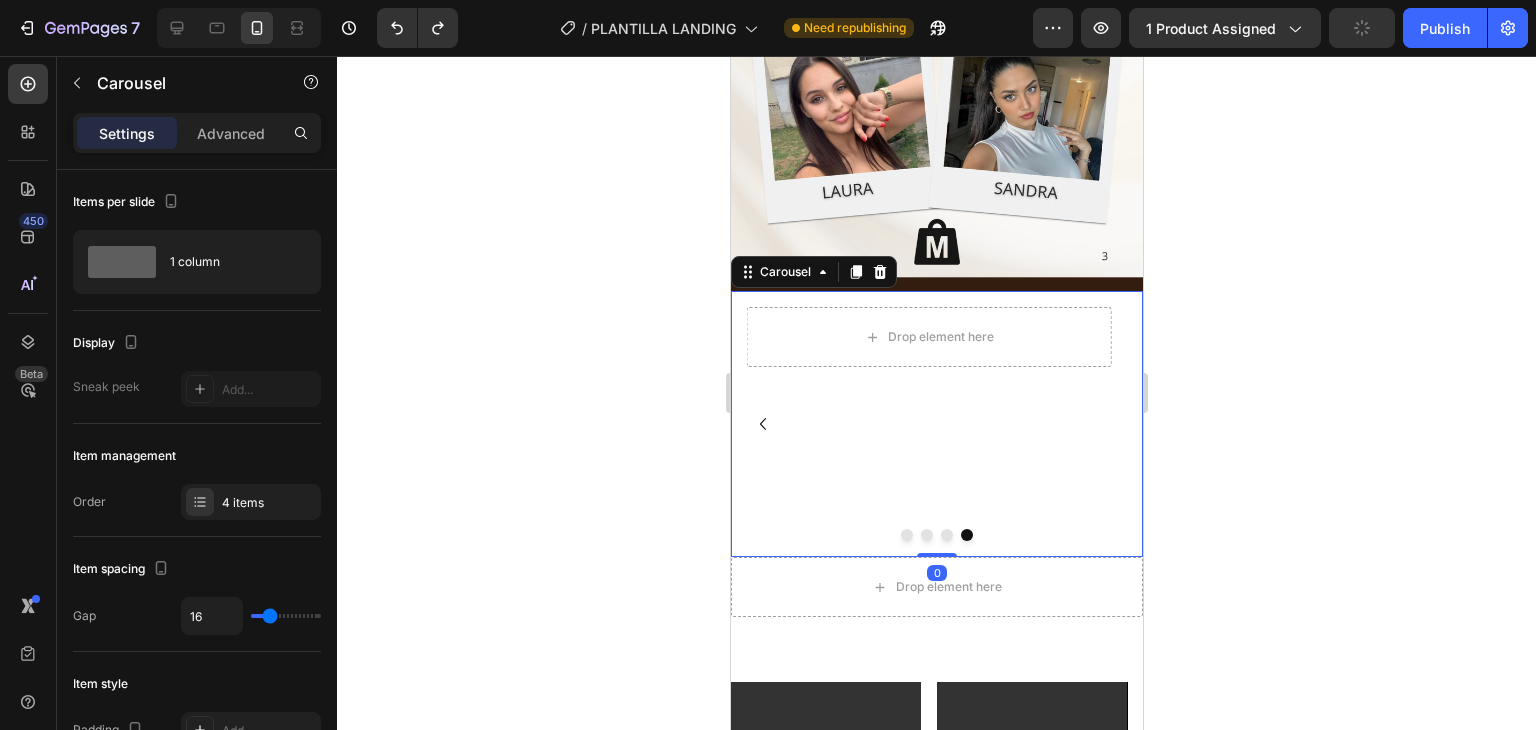 click on "Drop element here Row" at bounding box center [928, 424] 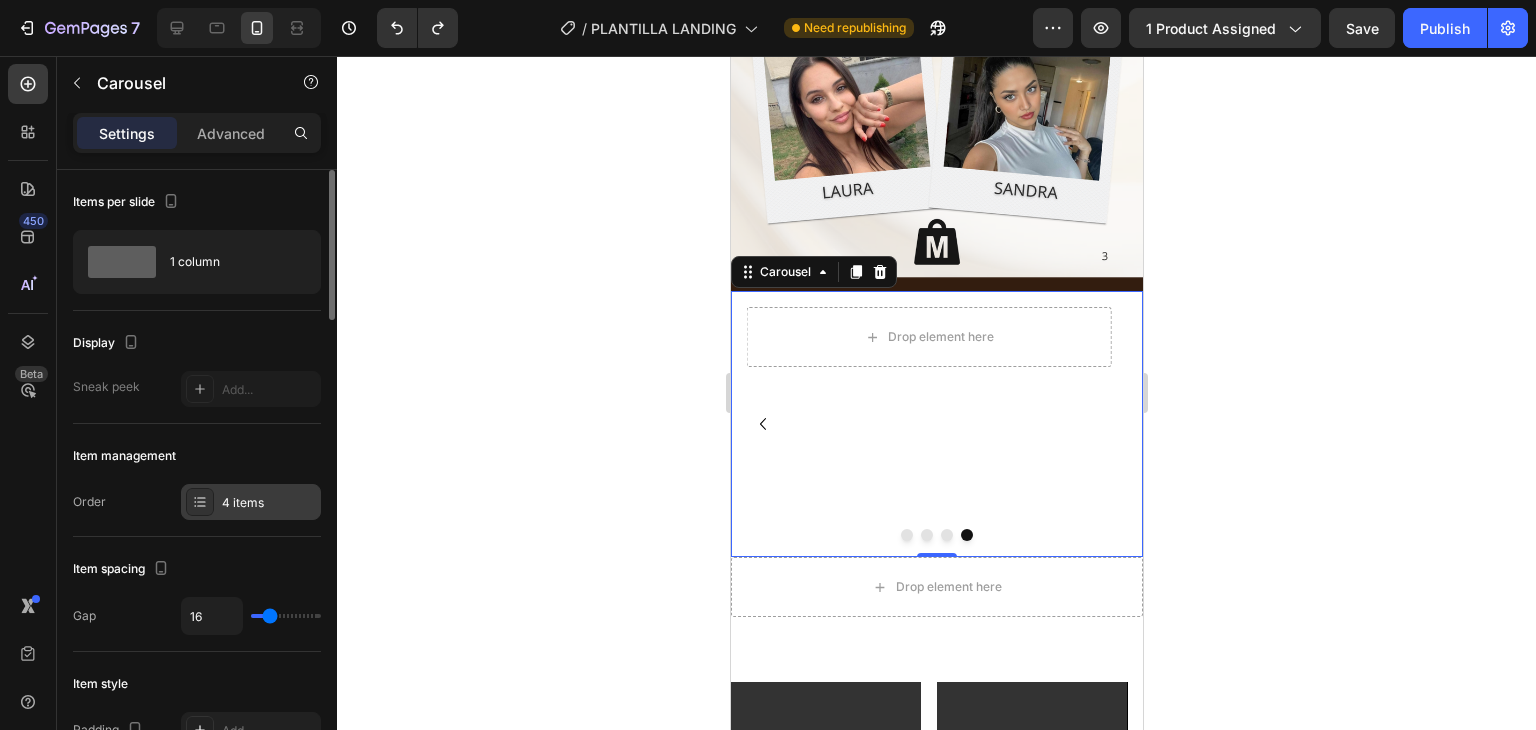 scroll, scrollTop: 100, scrollLeft: 0, axis: vertical 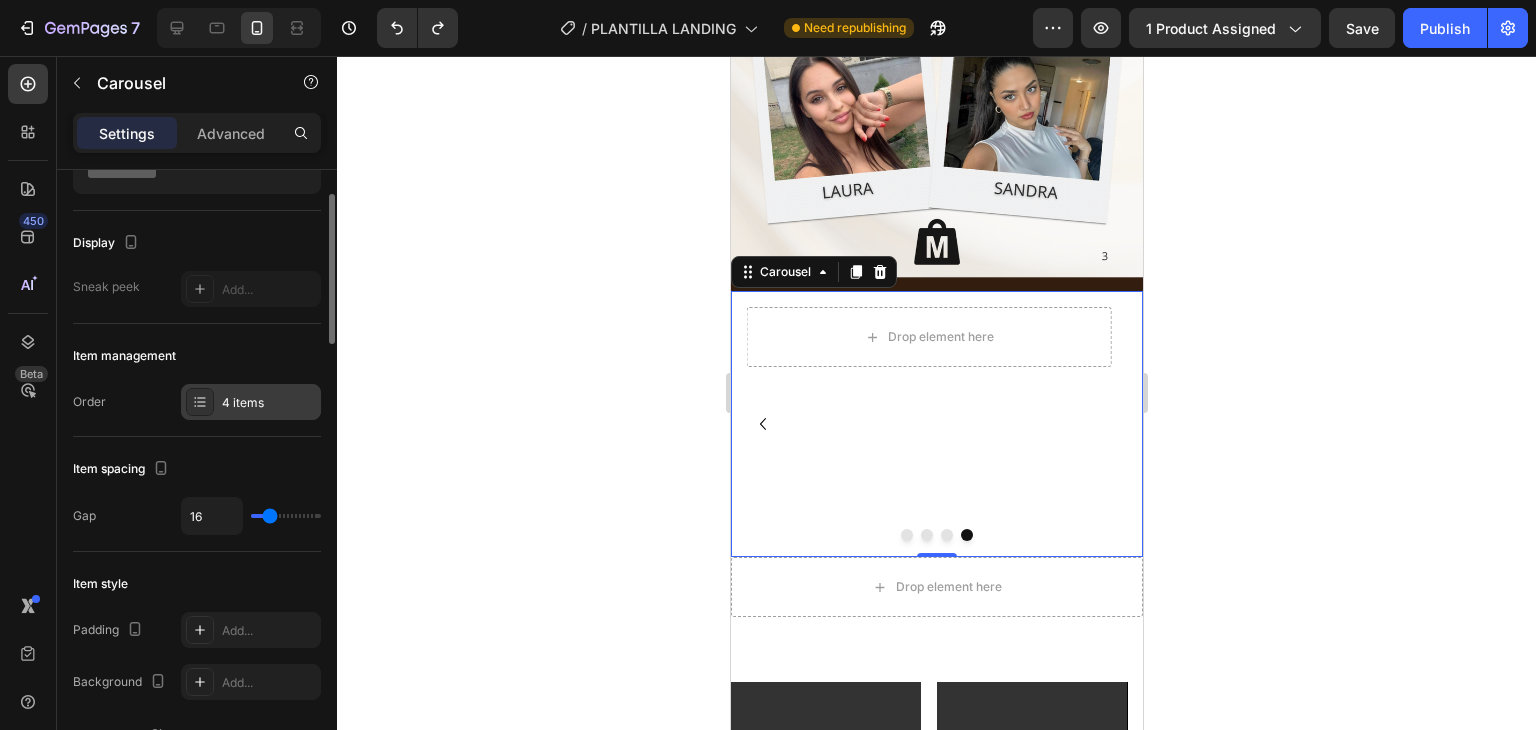 click on "4 items" at bounding box center (269, 403) 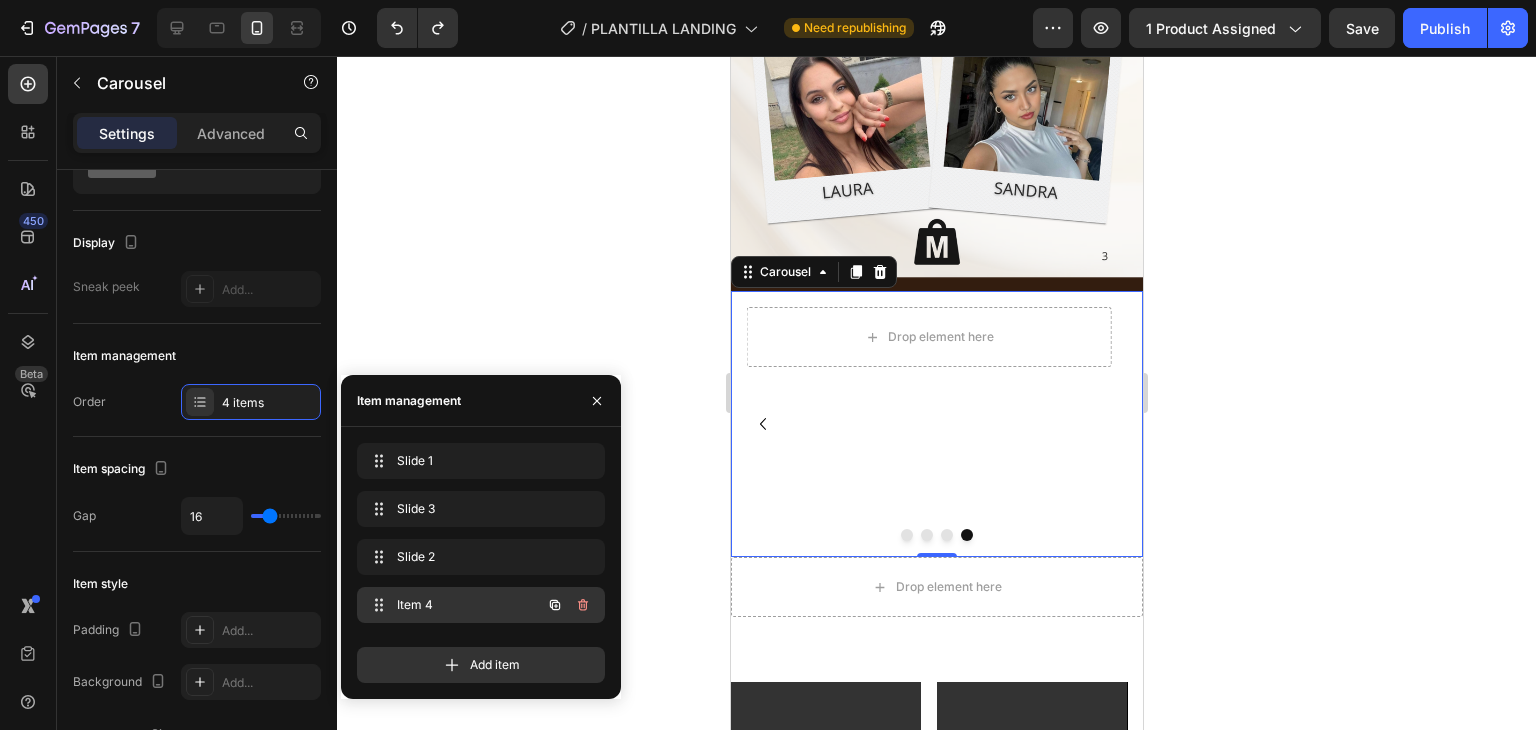 click on "Item 4" at bounding box center [453, 605] 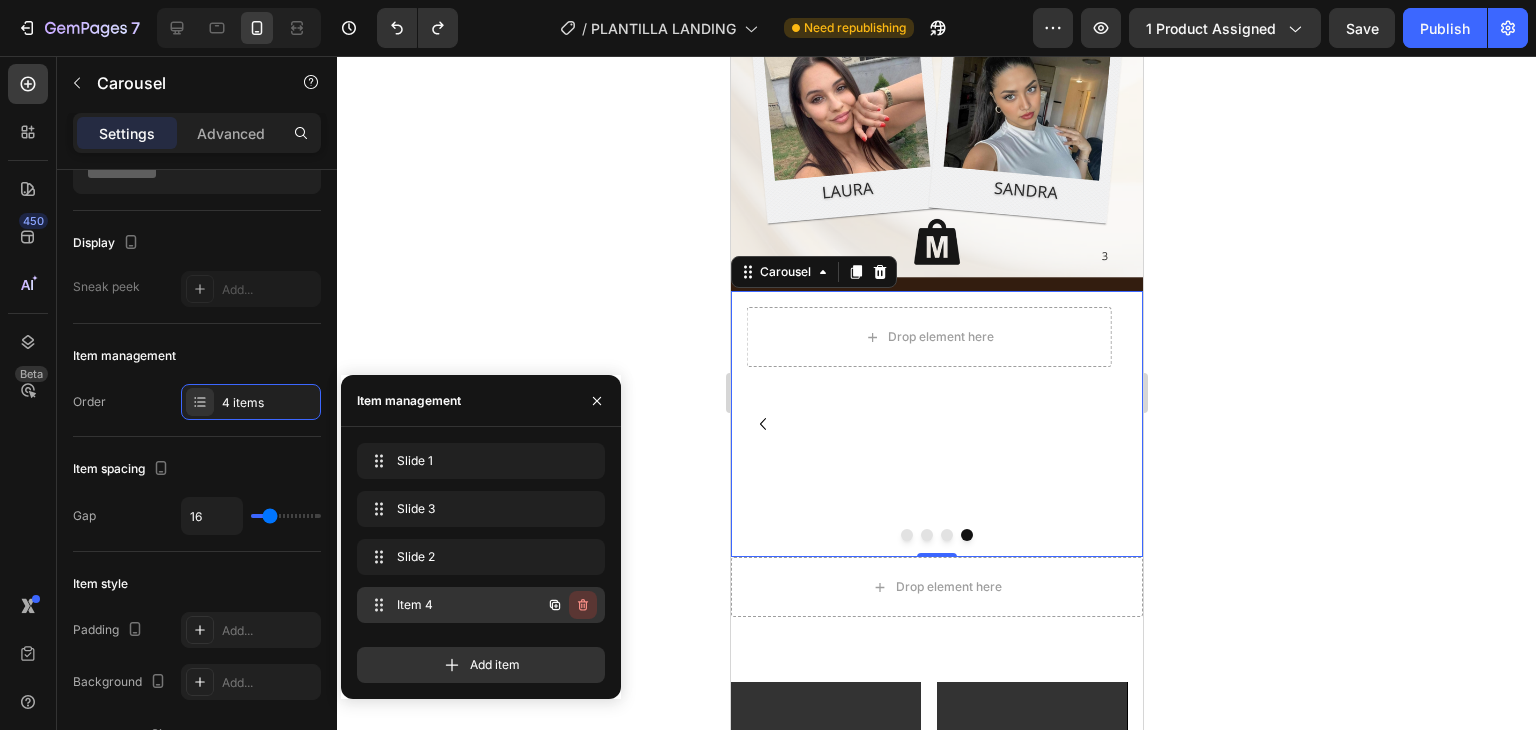 click 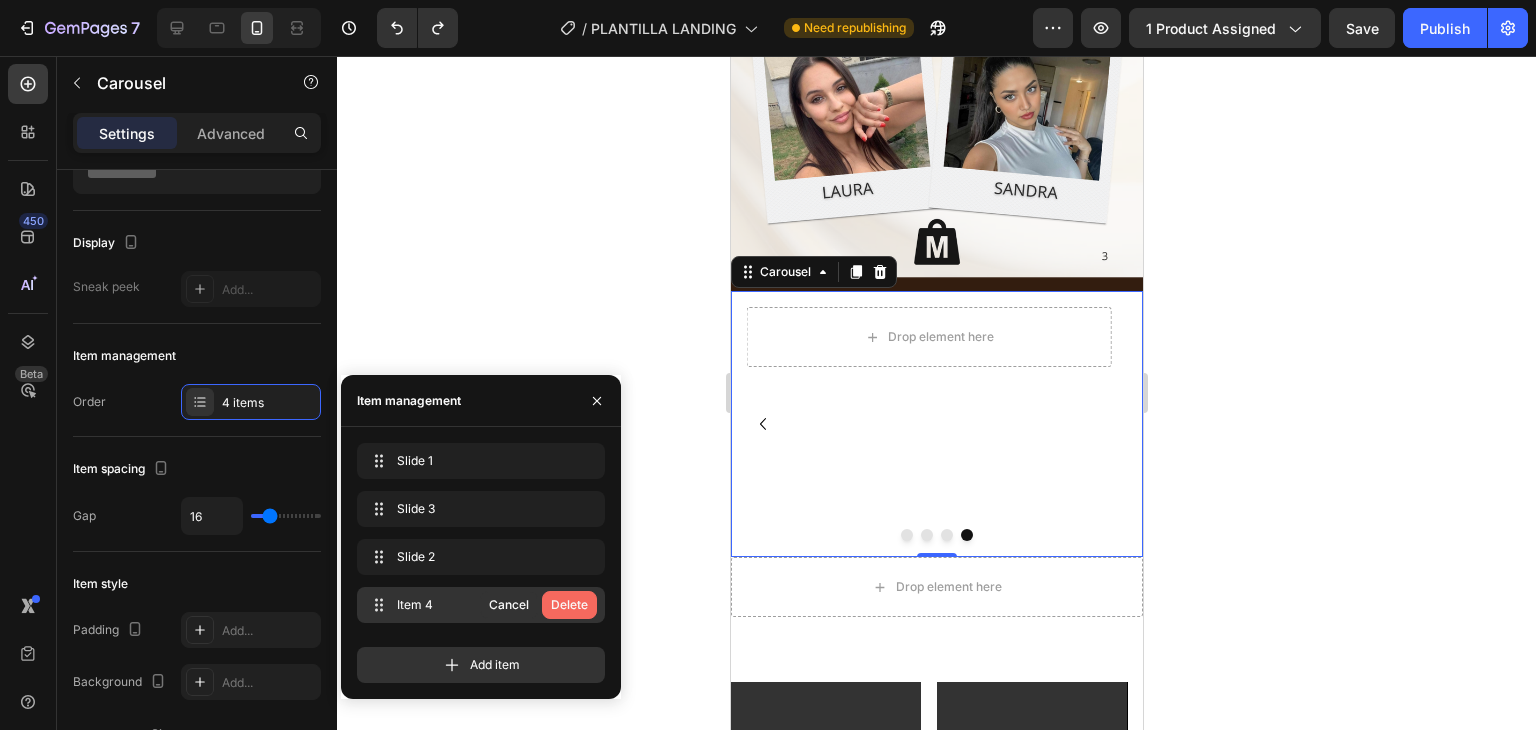 click on "Delete" at bounding box center [569, 605] 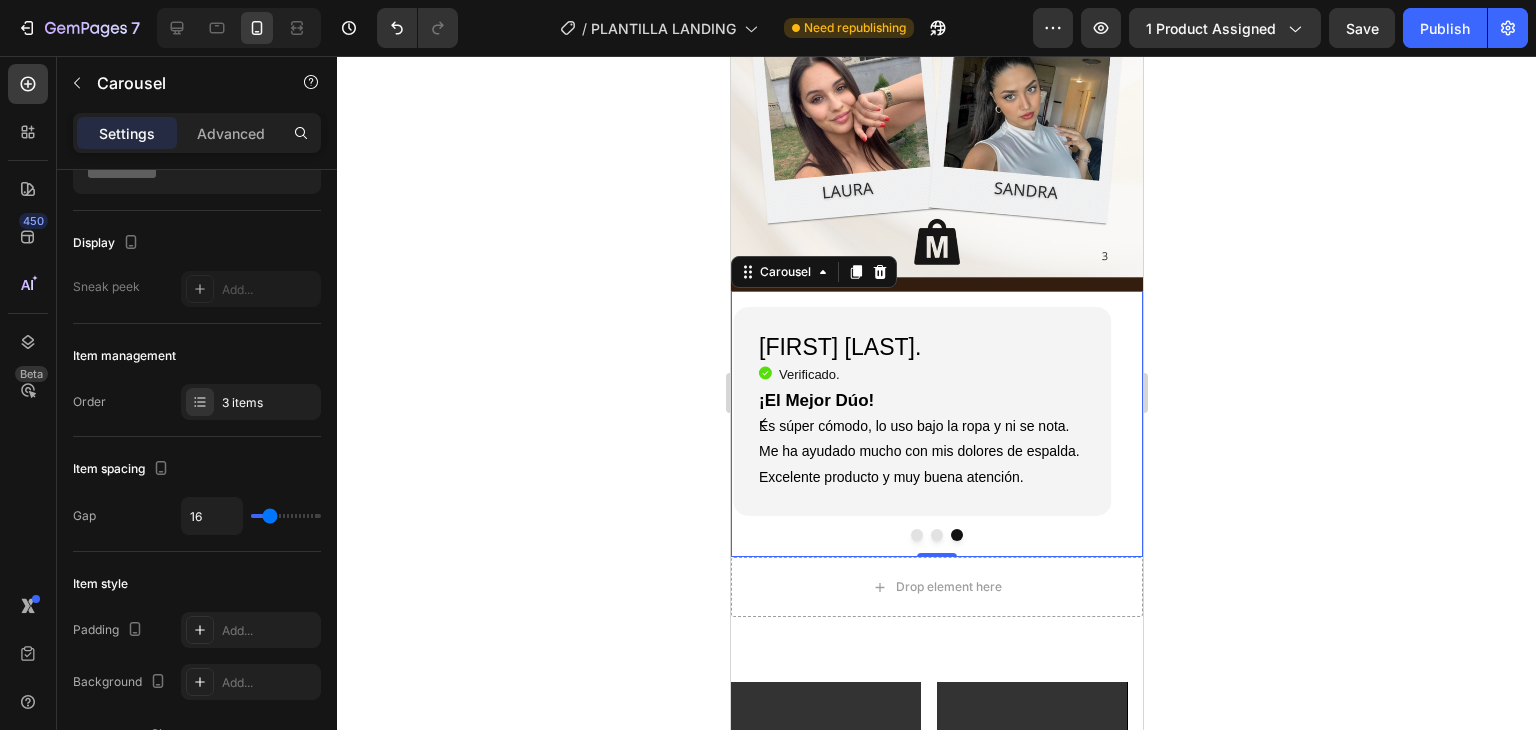 click at bounding box center (916, 535) 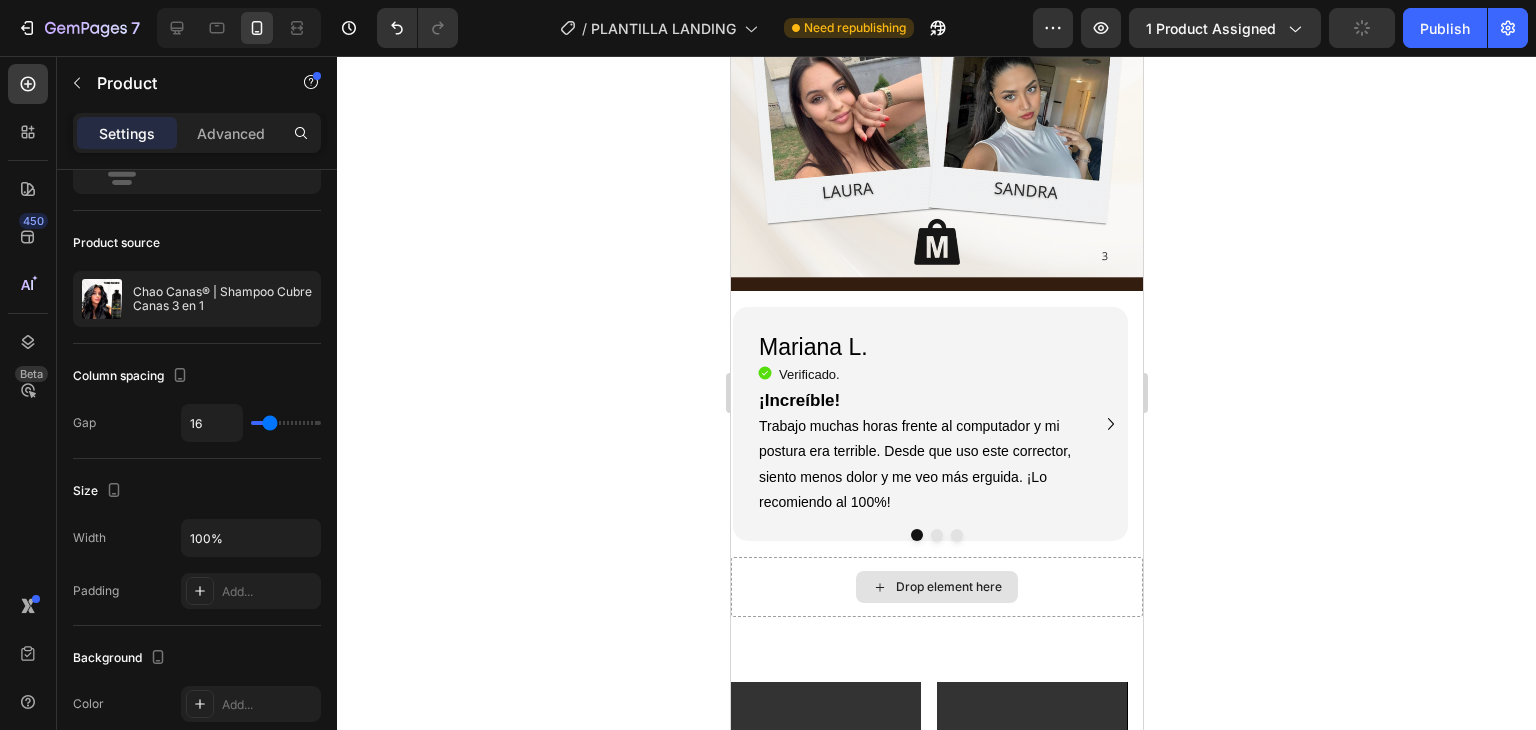 scroll, scrollTop: 0, scrollLeft: 0, axis: both 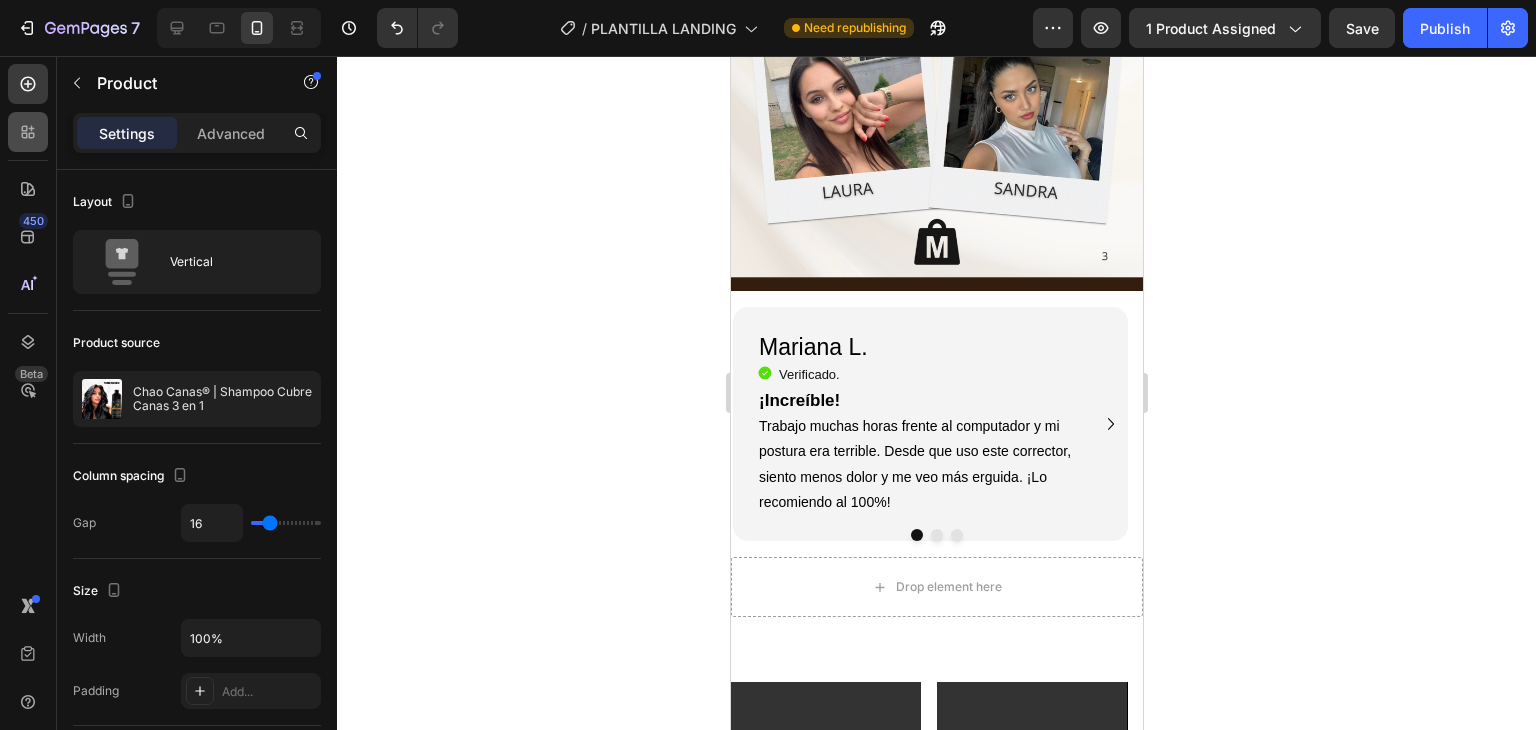click 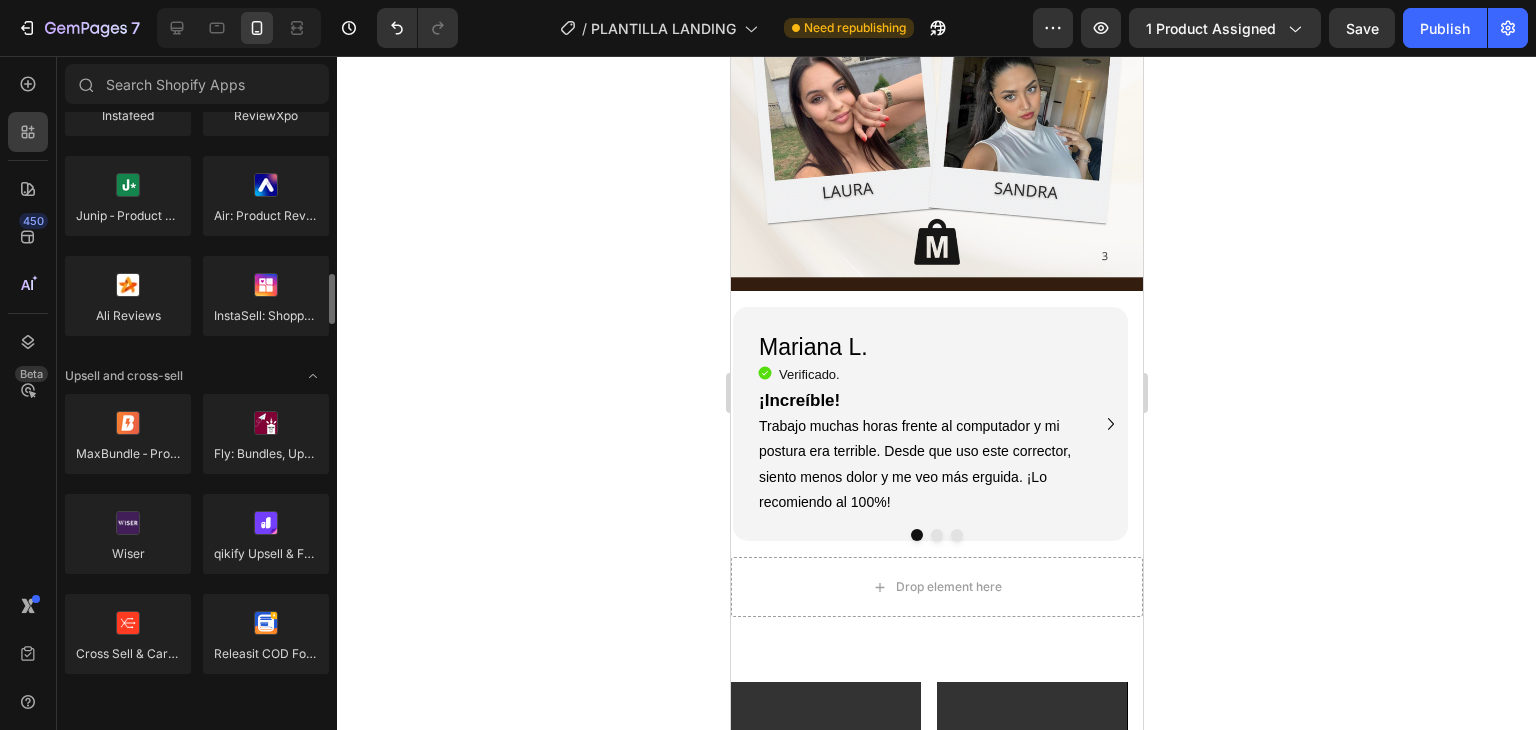 scroll, scrollTop: 800, scrollLeft: 0, axis: vertical 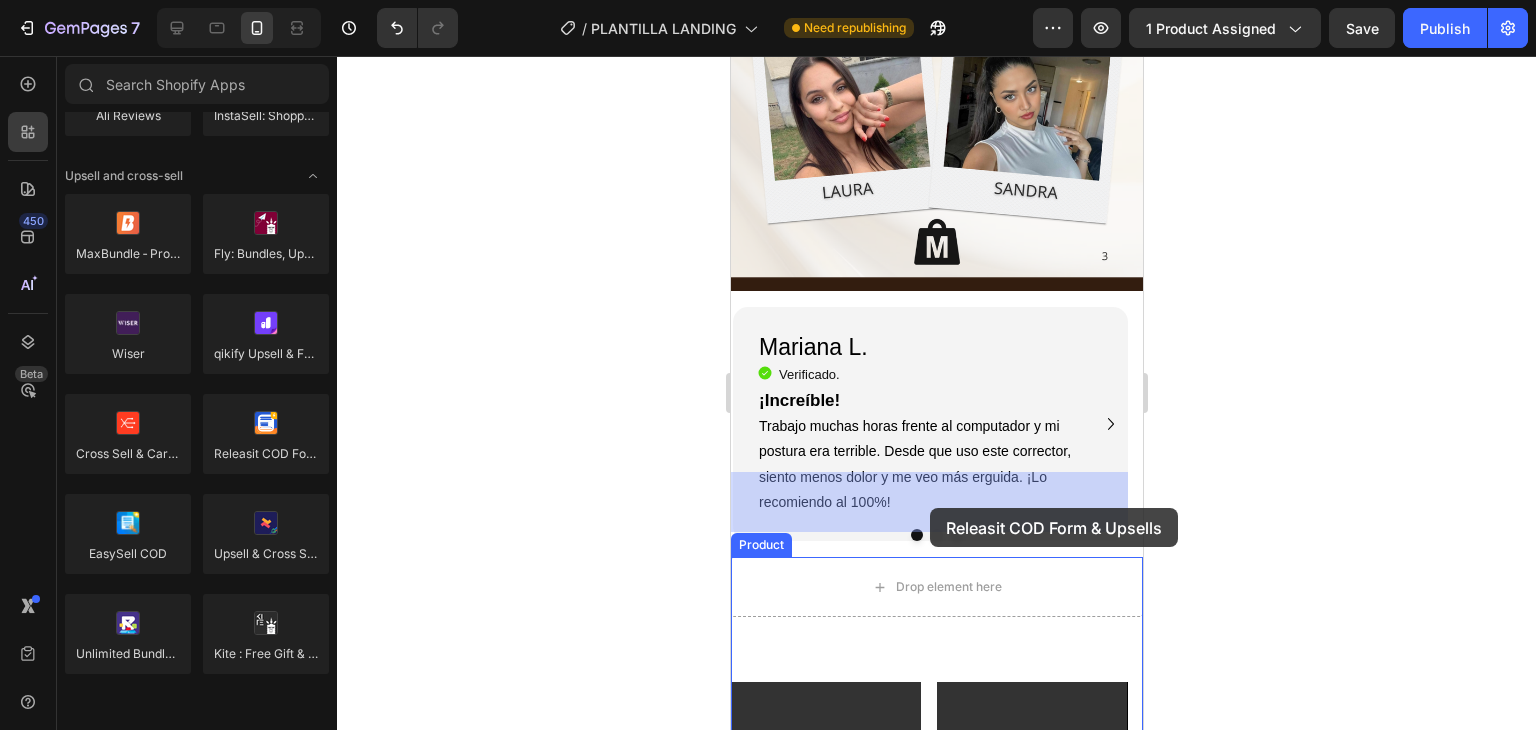 drag, startPoint x: 995, startPoint y: 499, endPoint x: 929, endPoint y: 492, distance: 66.37017 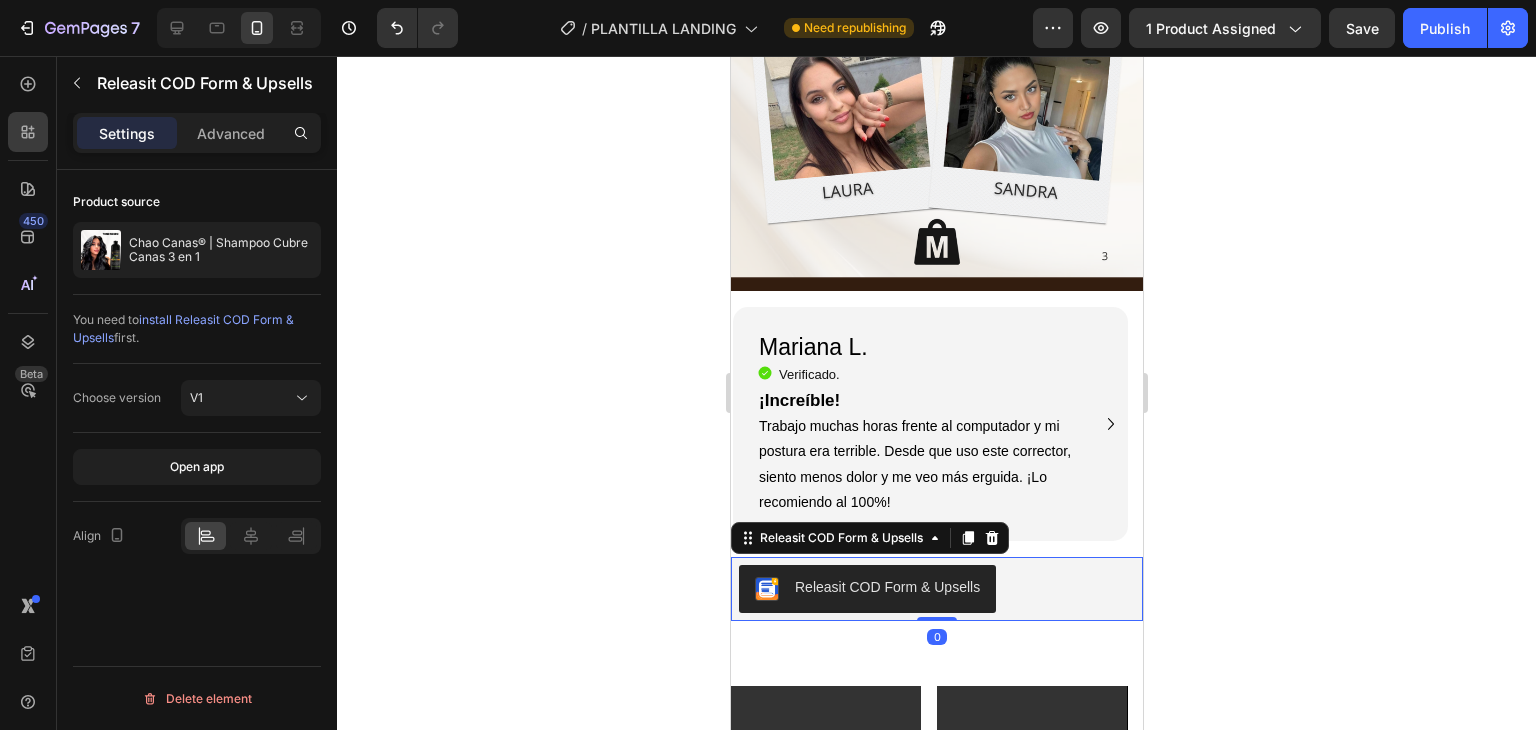 click on "Releasit COD Form & Upsells" at bounding box center [936, 589] 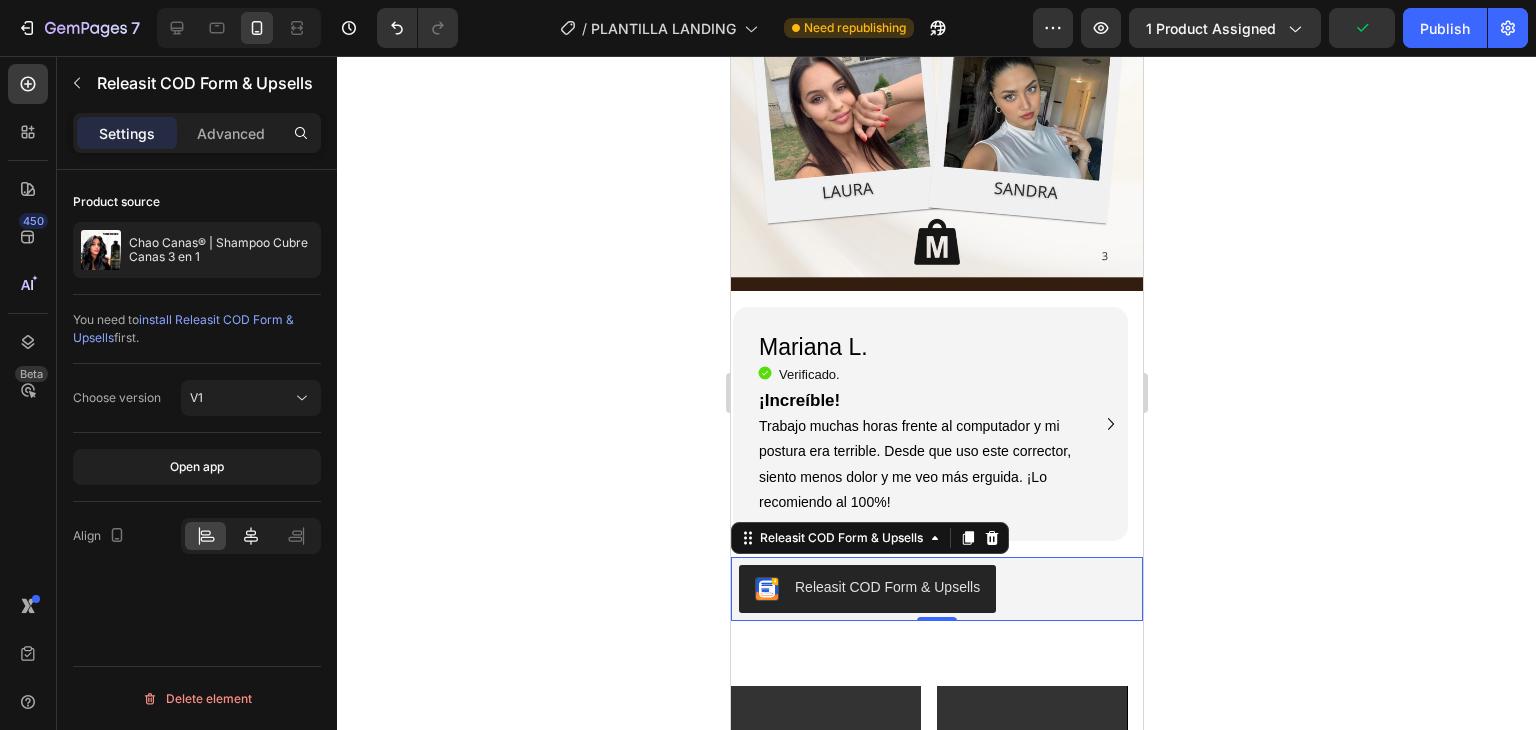 click 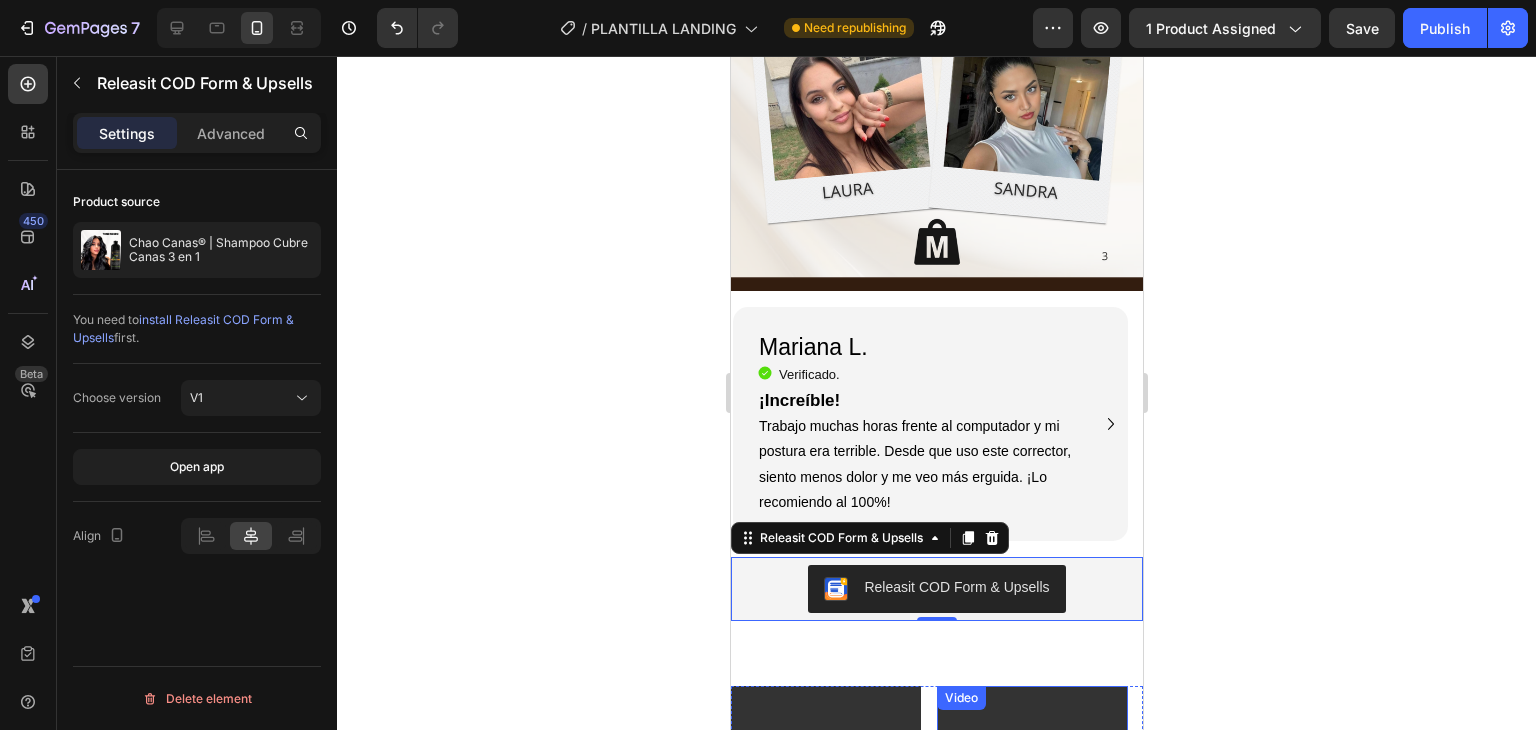 click 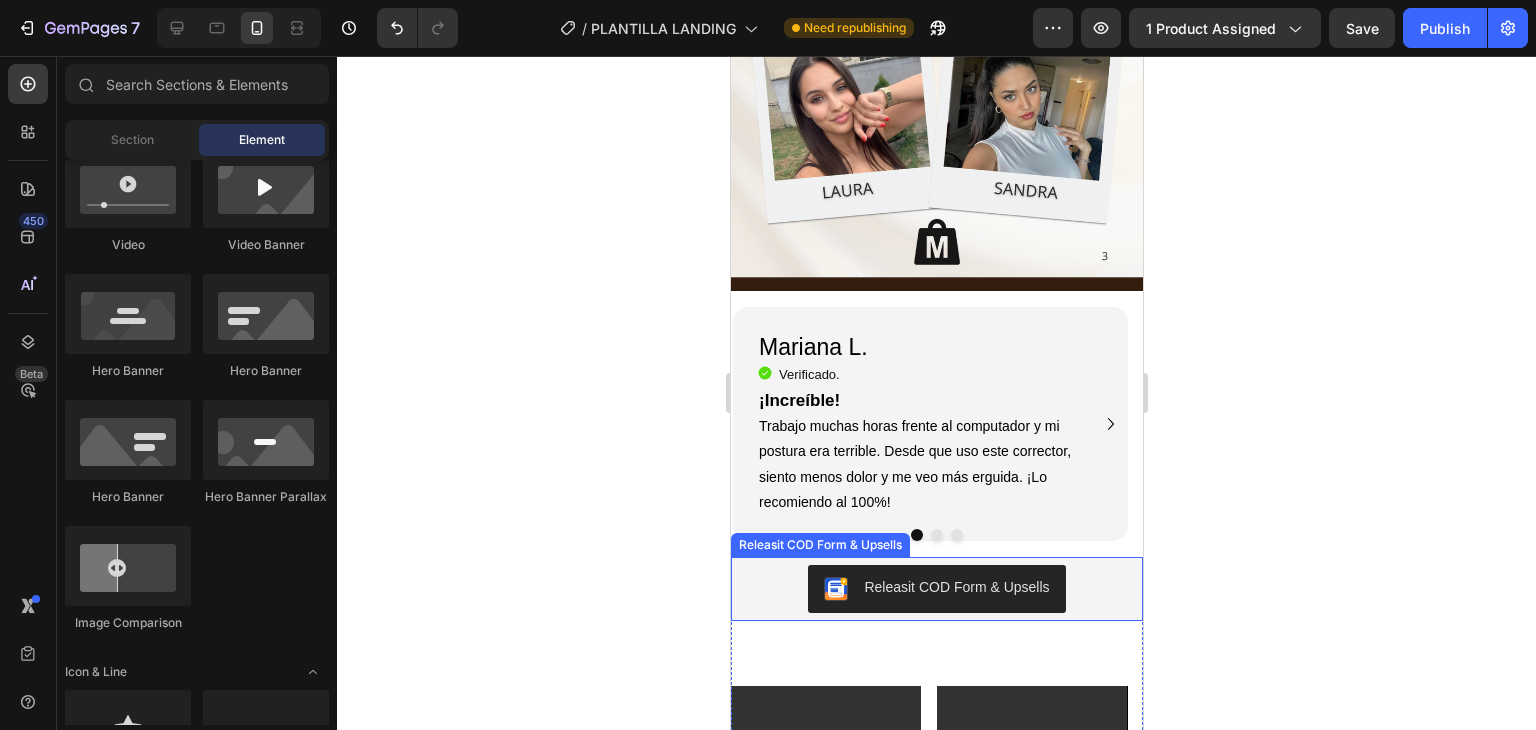 click on "Releasit COD Form & Upsells" at bounding box center (936, 589) 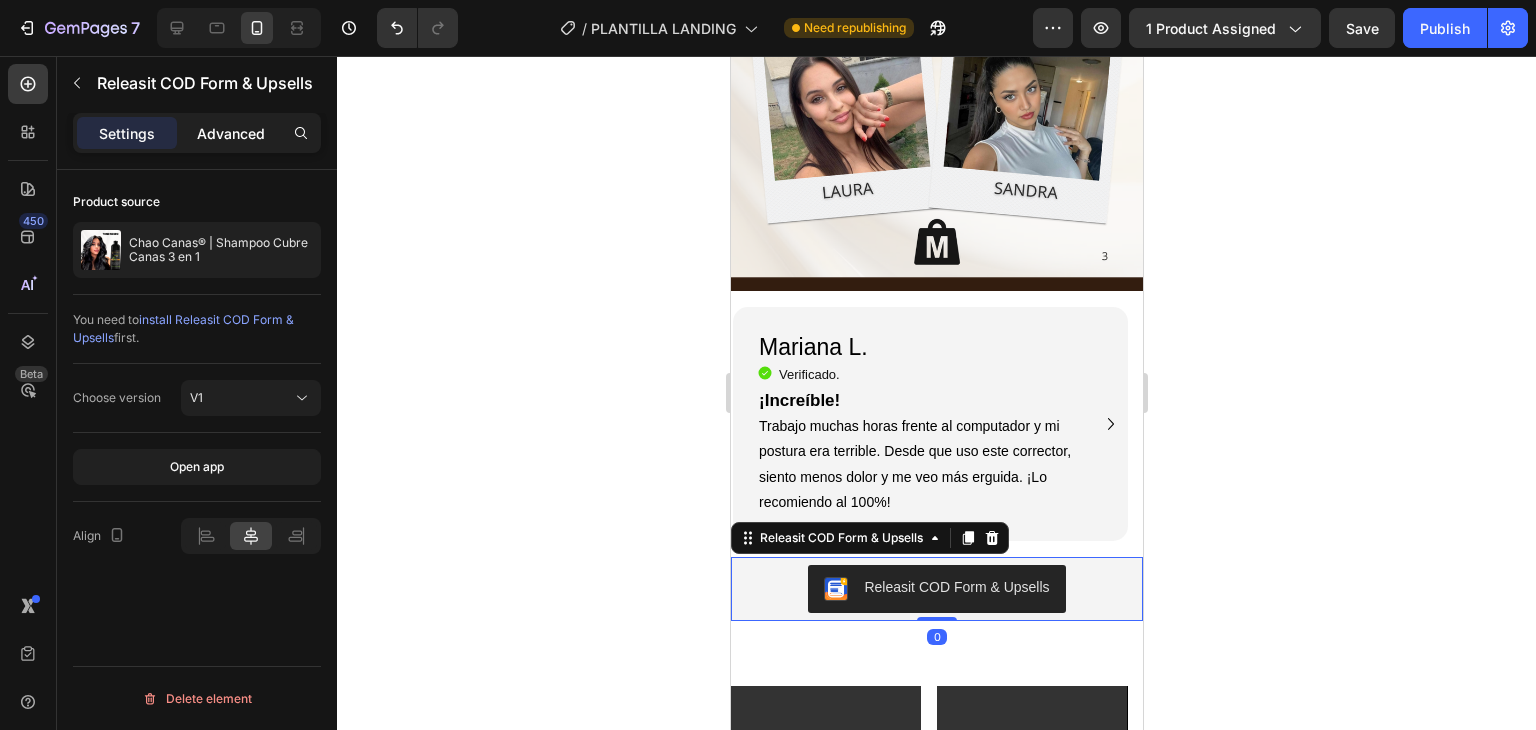 click on "Advanced" at bounding box center (231, 133) 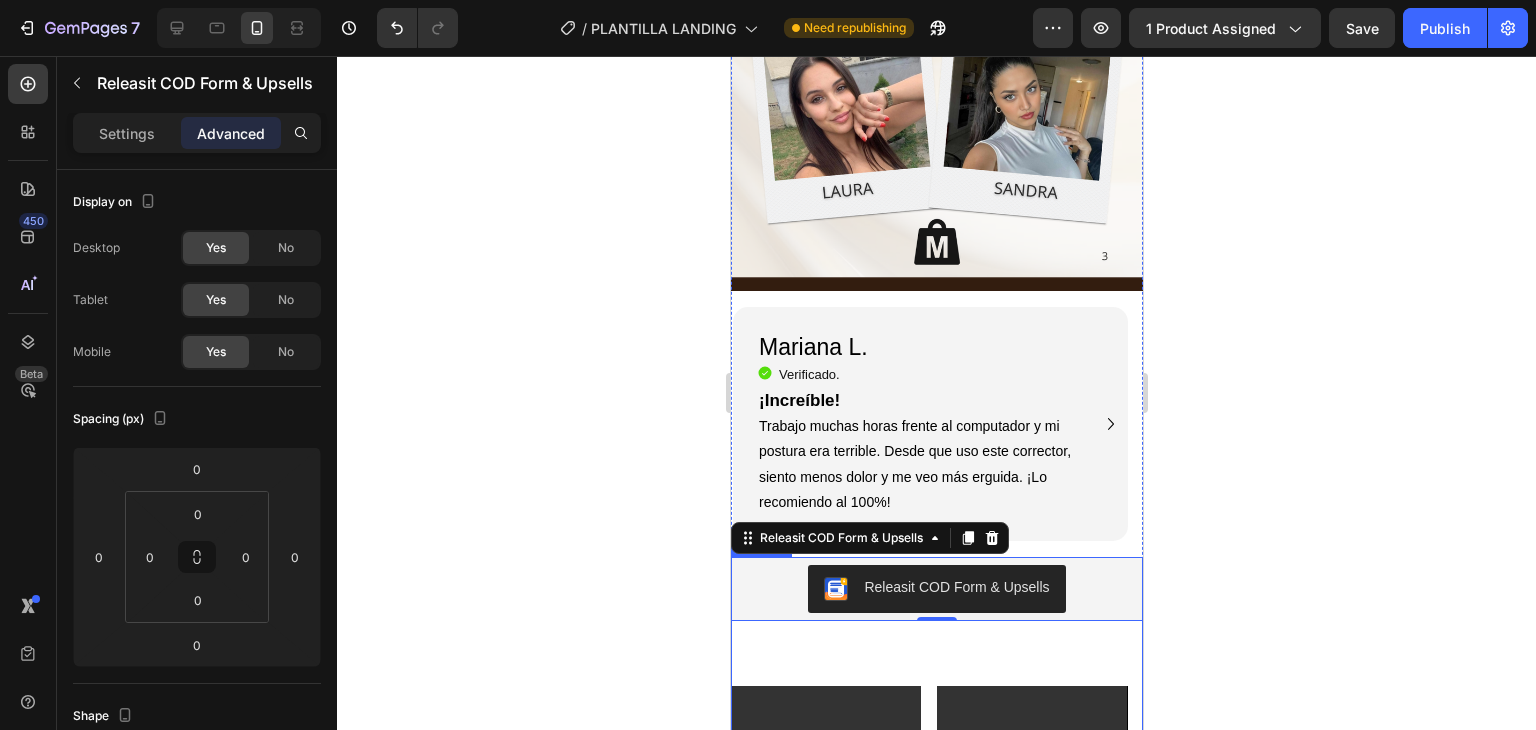 click on "Buy it now" at bounding box center (936, 641) 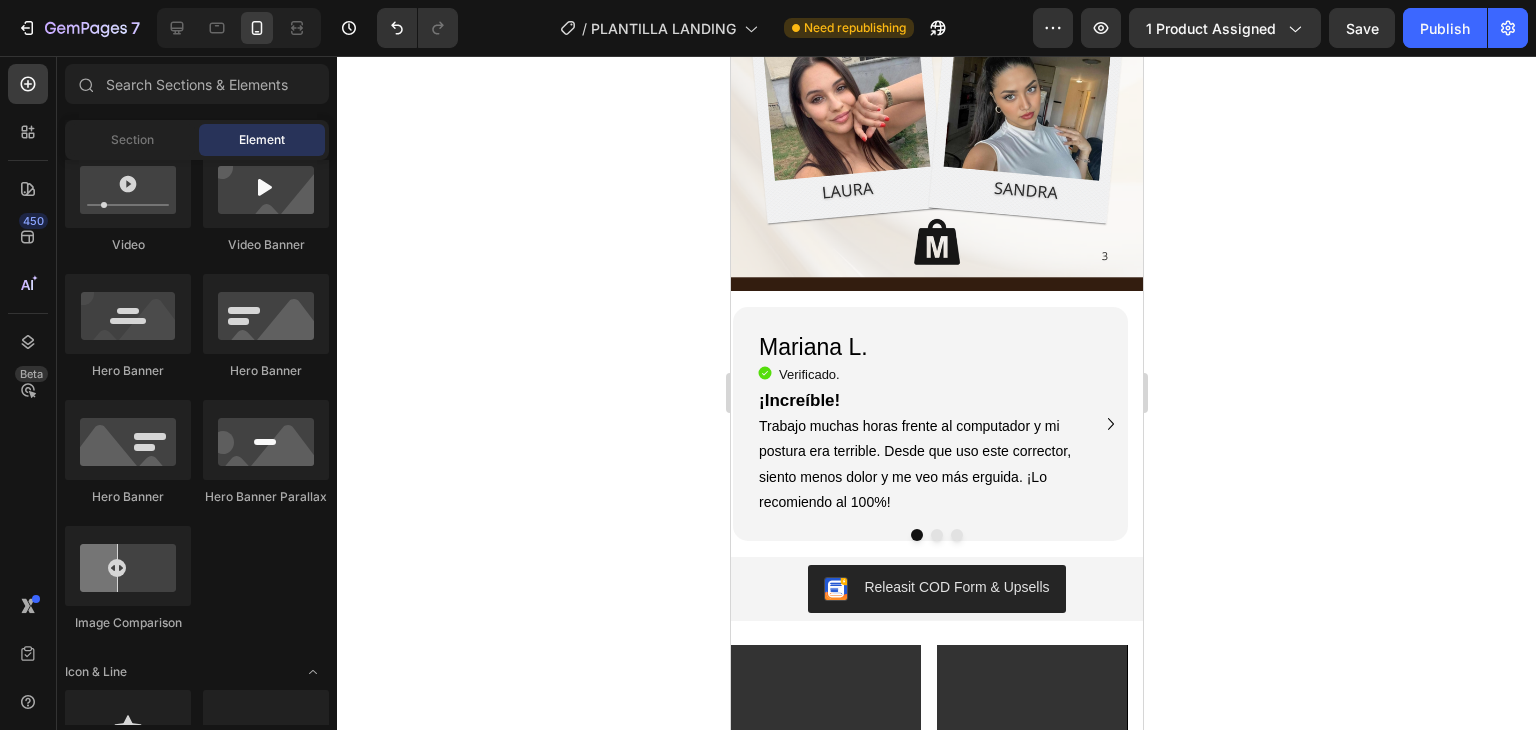 click 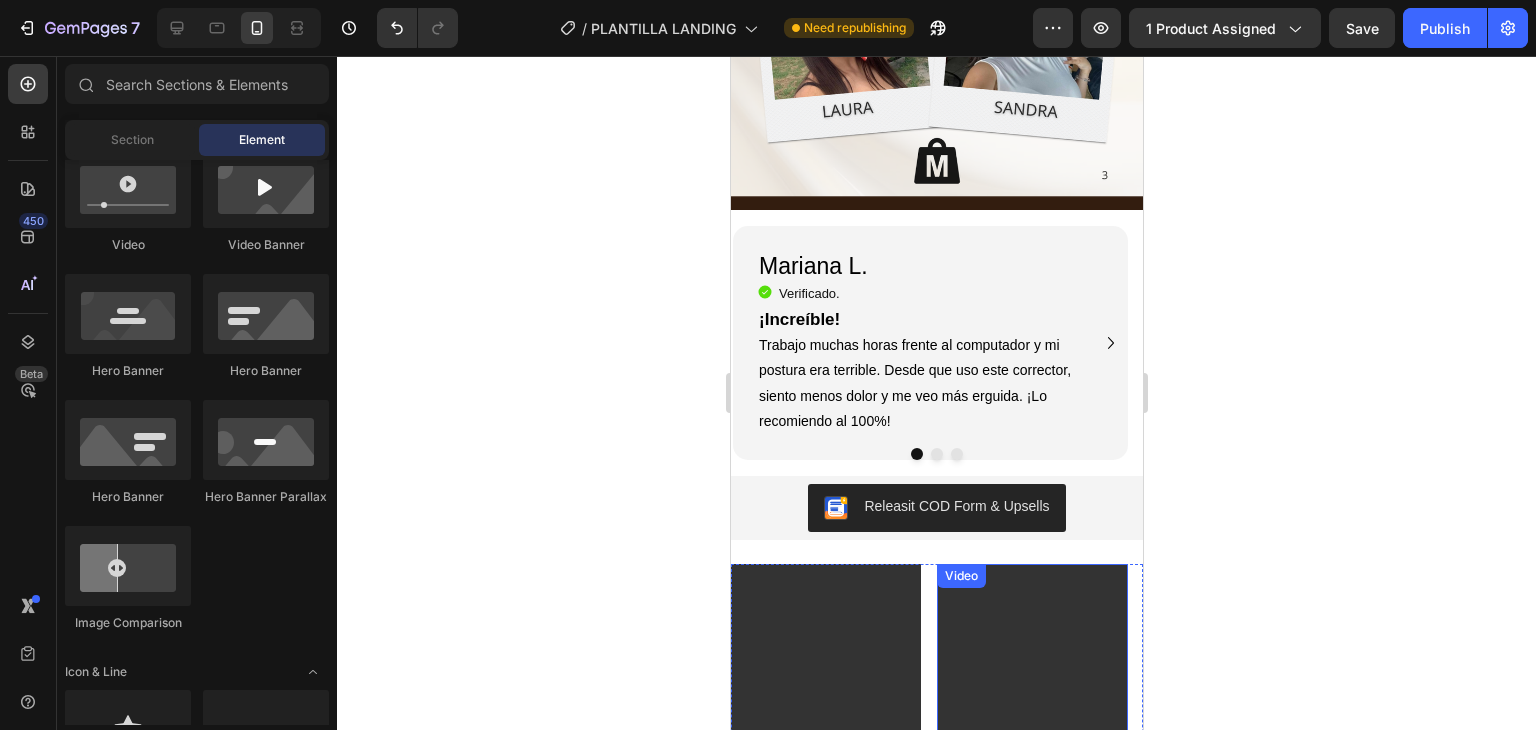 scroll, scrollTop: 3199, scrollLeft: 0, axis: vertical 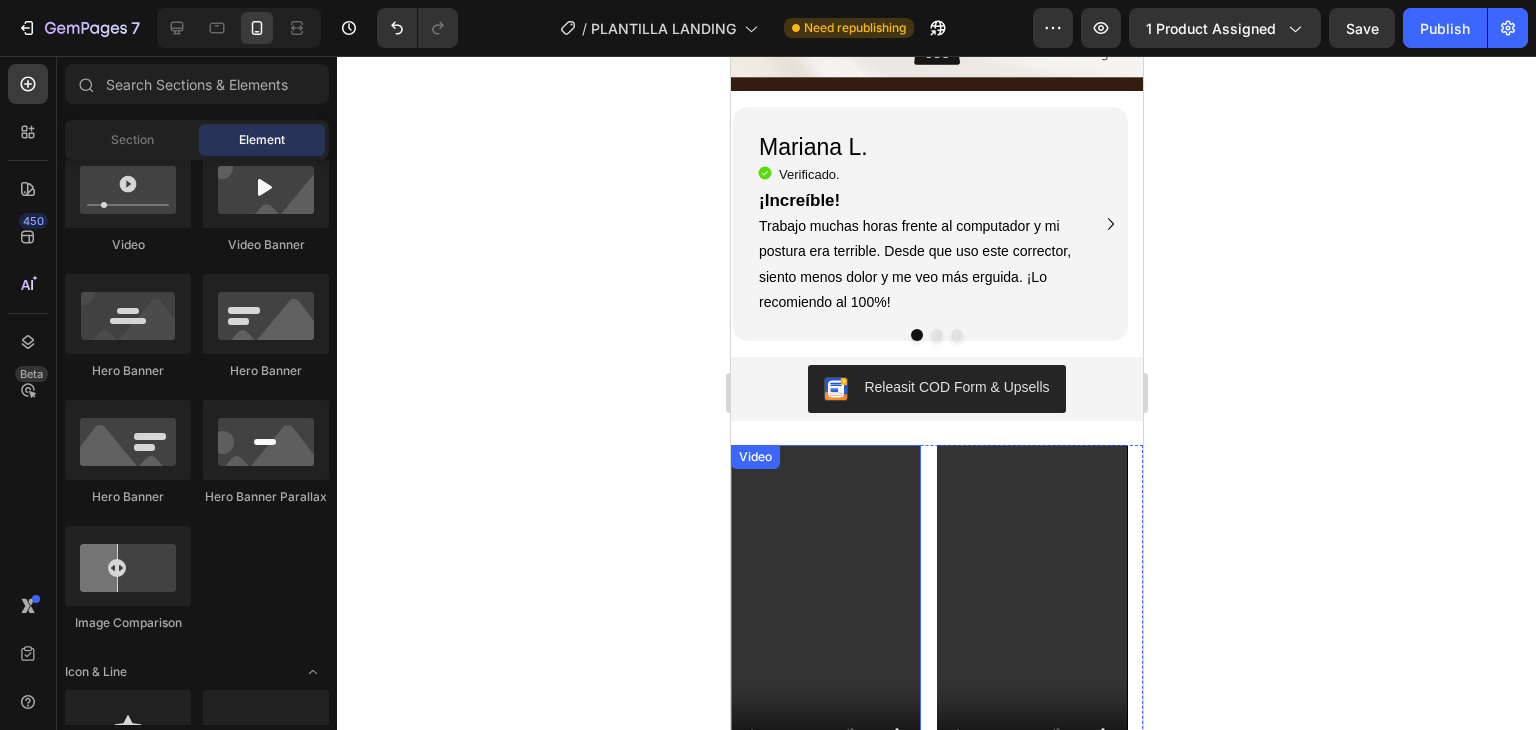 click at bounding box center [825, 614] 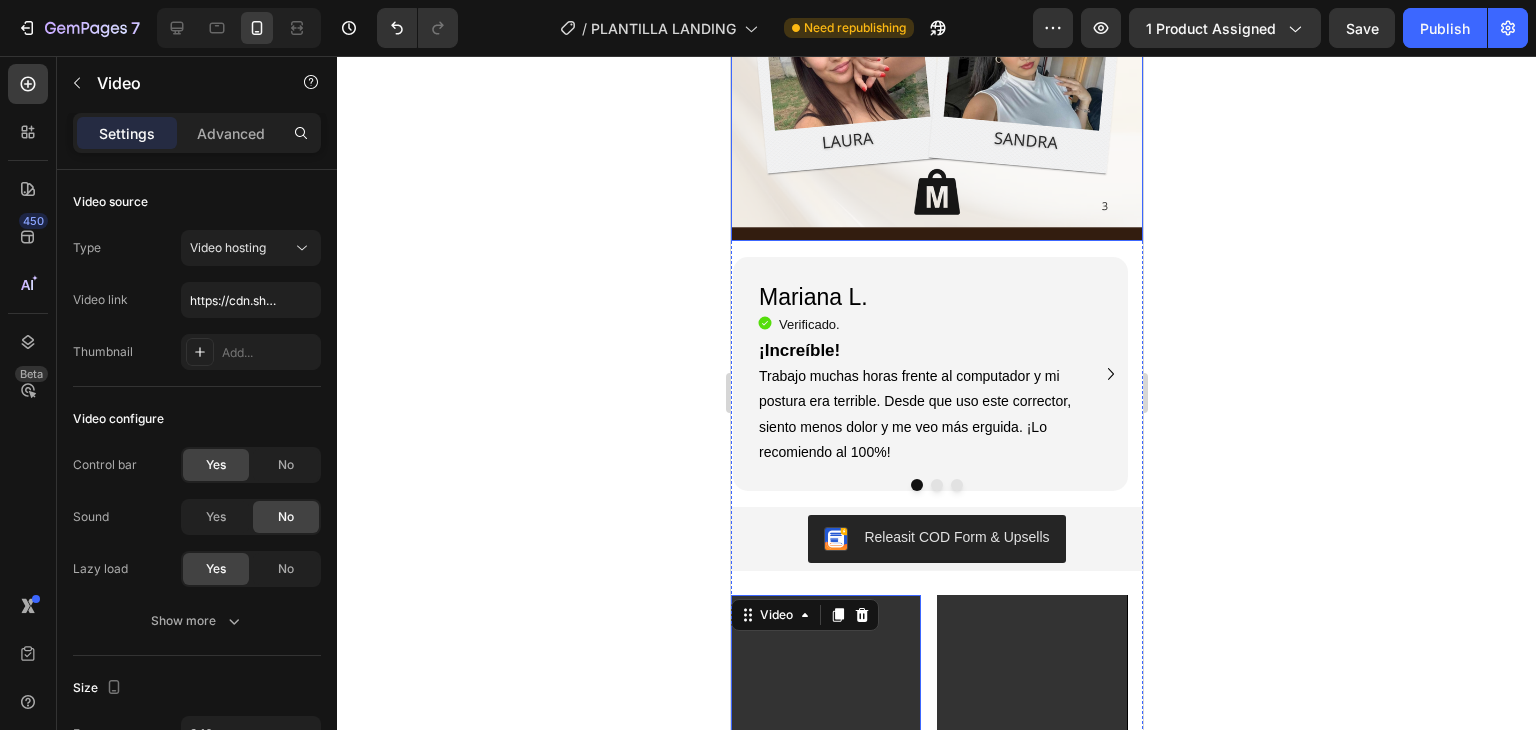 scroll, scrollTop: 3299, scrollLeft: 0, axis: vertical 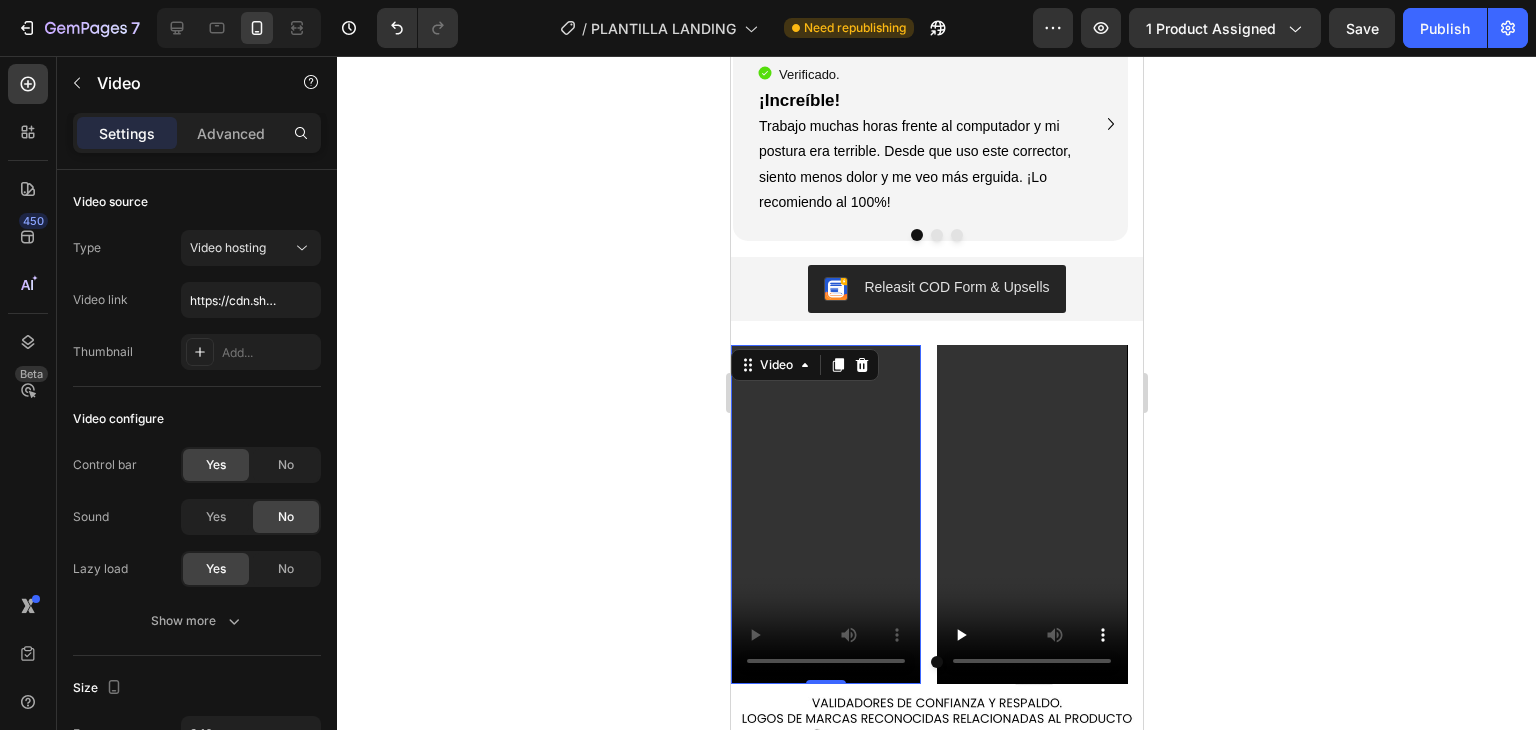 click at bounding box center (825, 514) 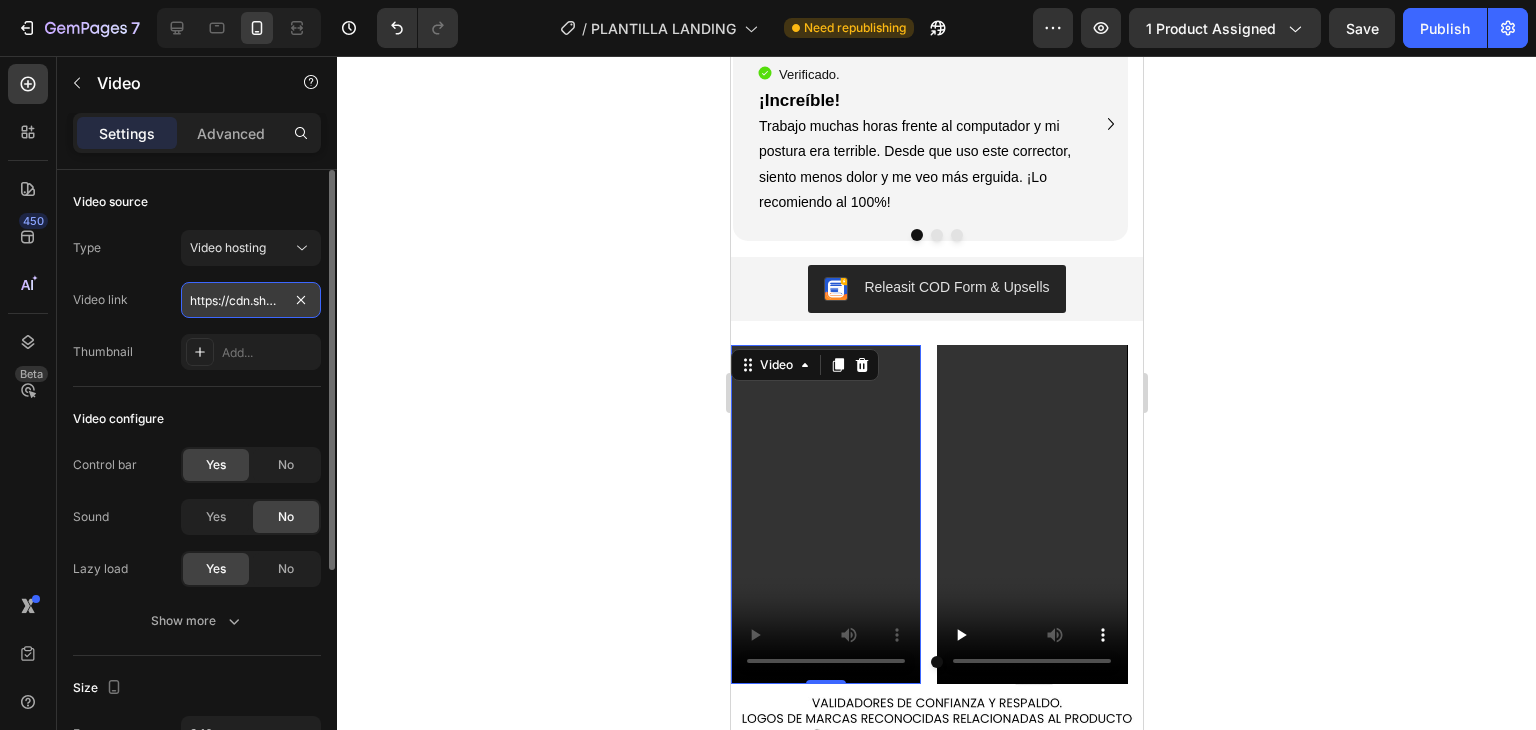 click on "https://cdn.shopify.com/videos/c/o/v/4d17feacc7224ec58d63c1f8f9d85eca.mp4" at bounding box center [251, 300] 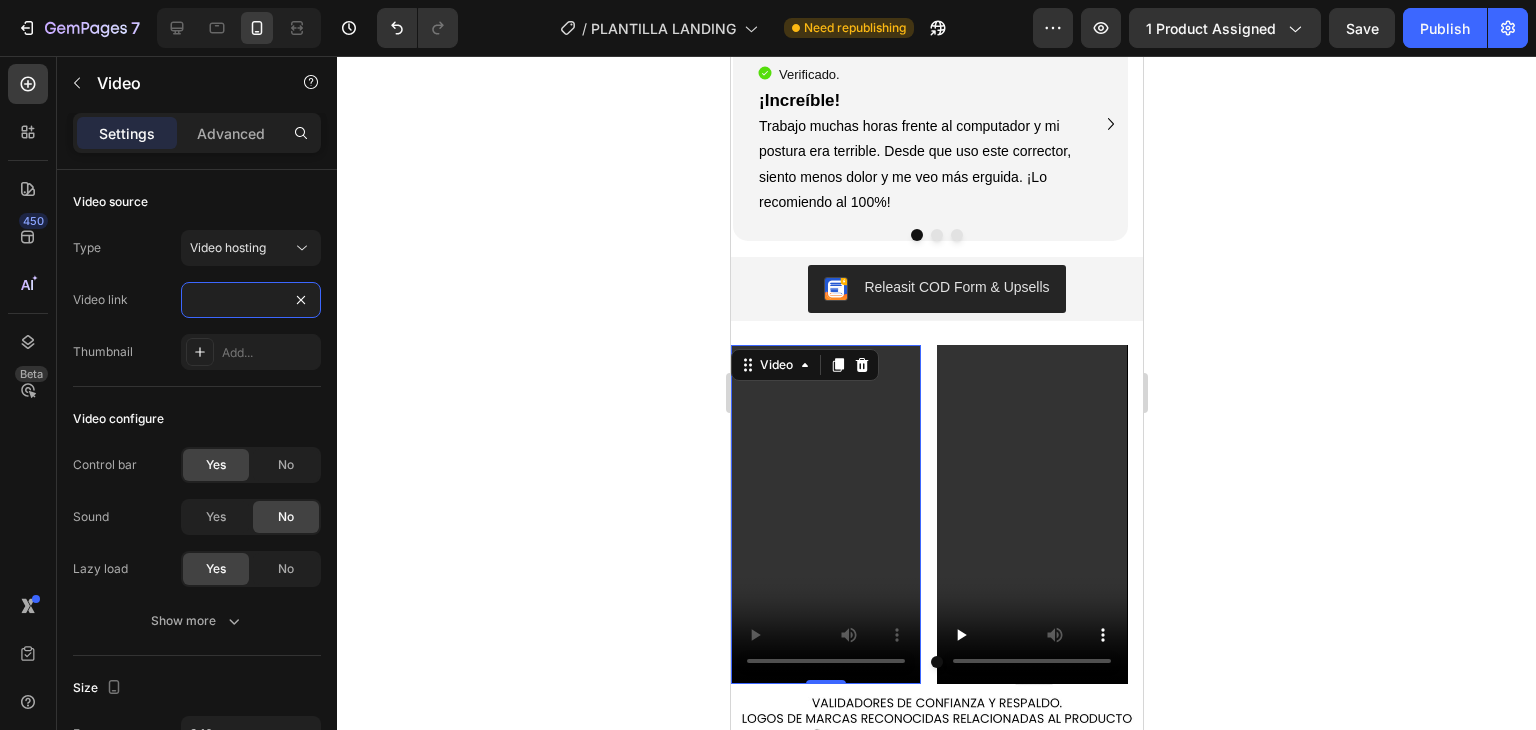 type on "https://cdn.shopify.com/videos/c/o/v/f389cab1ae0f4c6083b26bea10701af7.mp4" 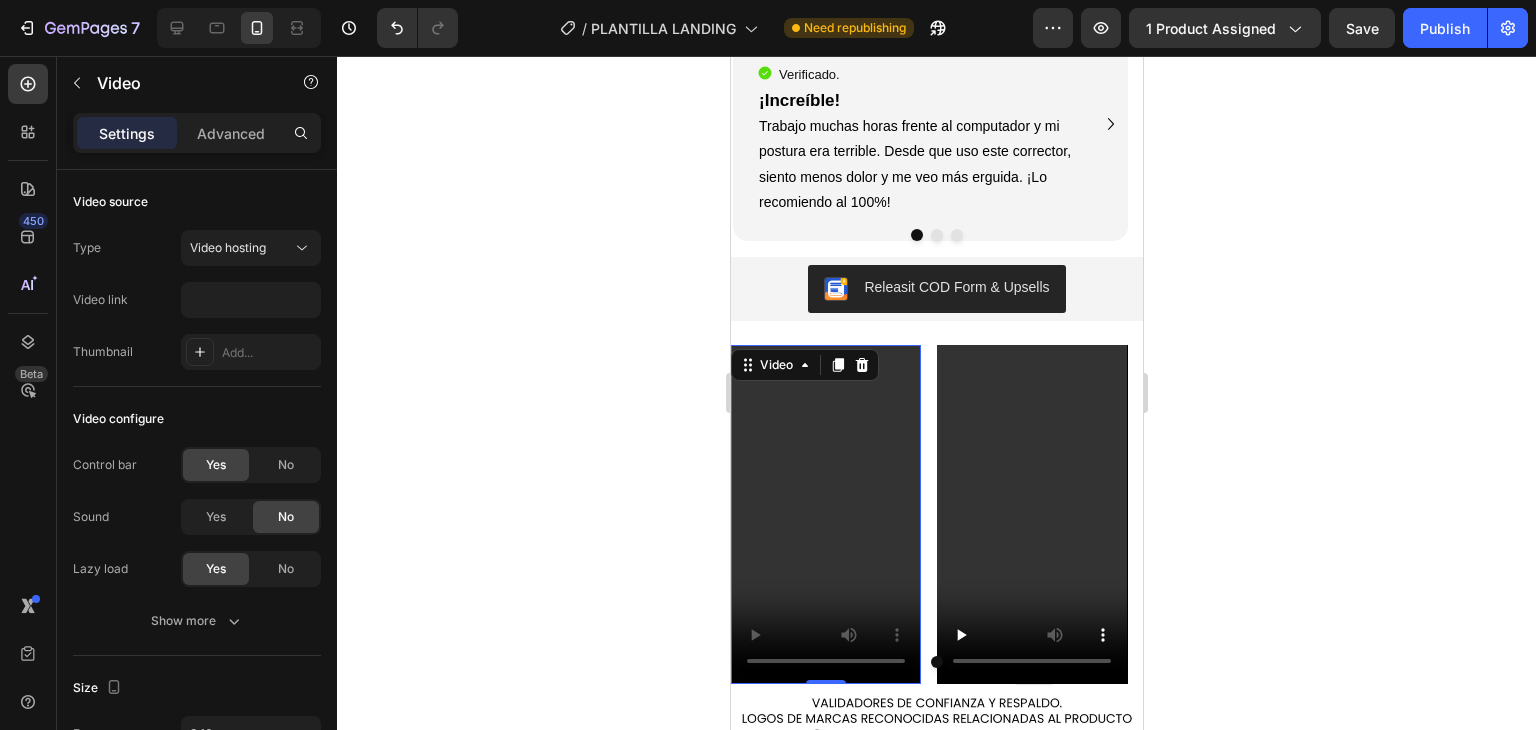 scroll, scrollTop: 0, scrollLeft: 0, axis: both 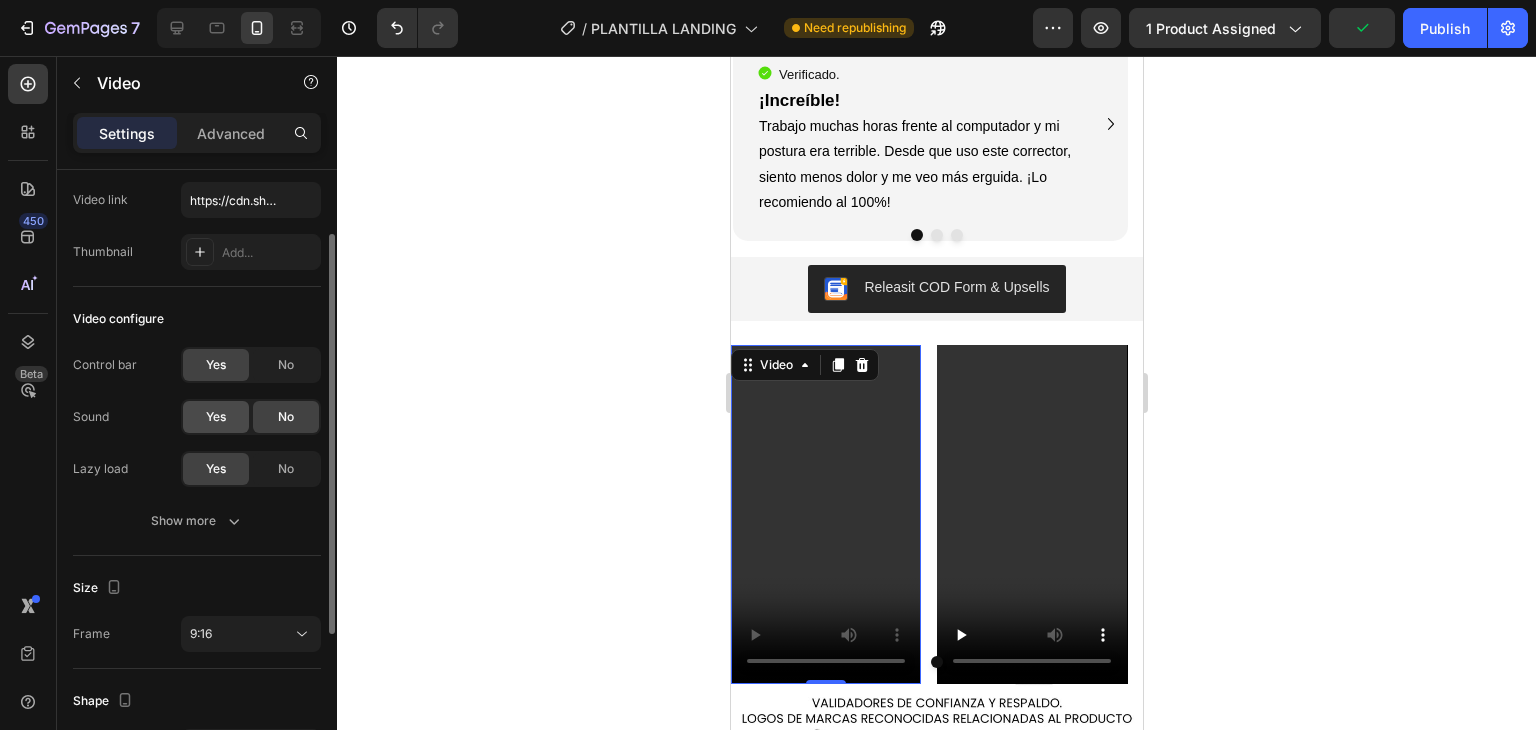 click on "Yes" 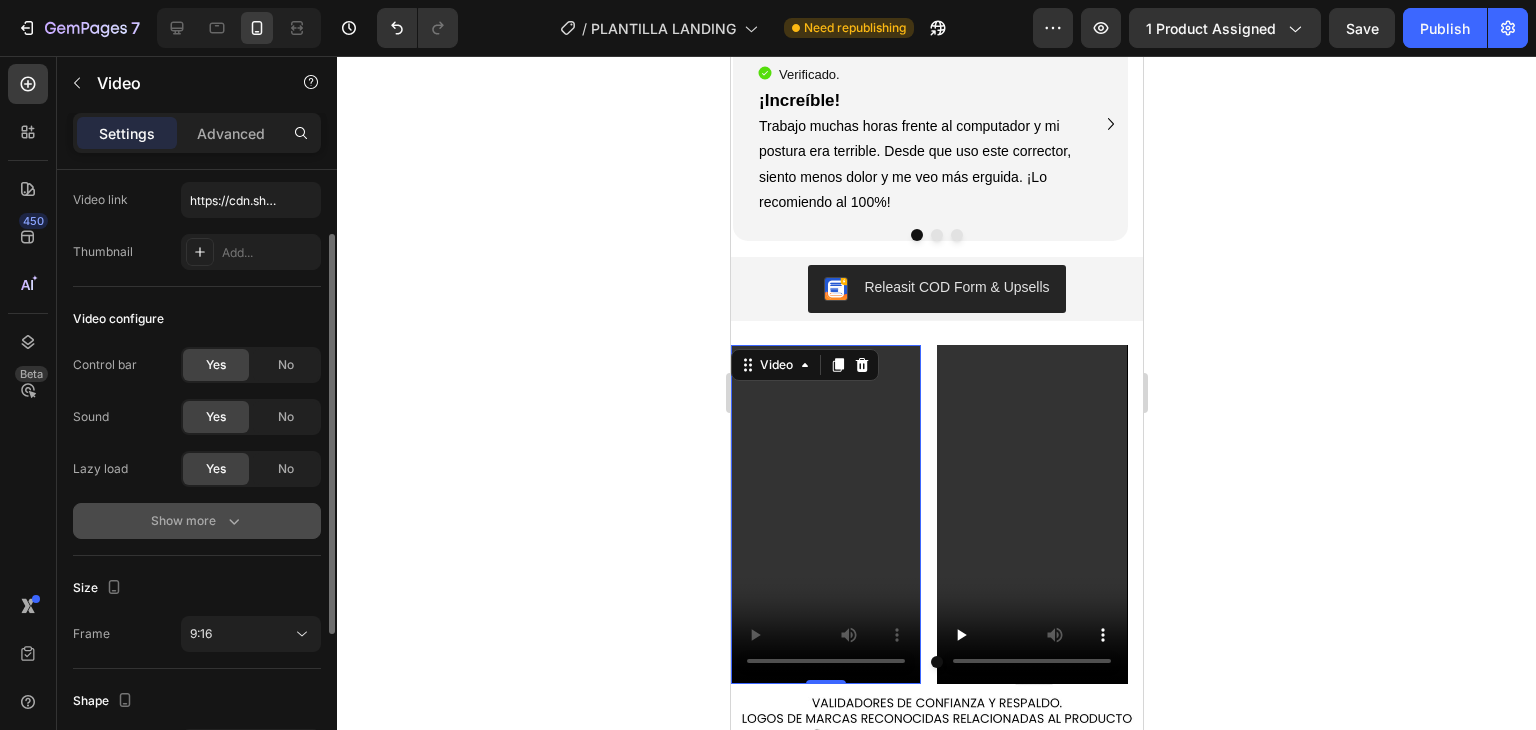 click on "Show more" at bounding box center (197, 521) 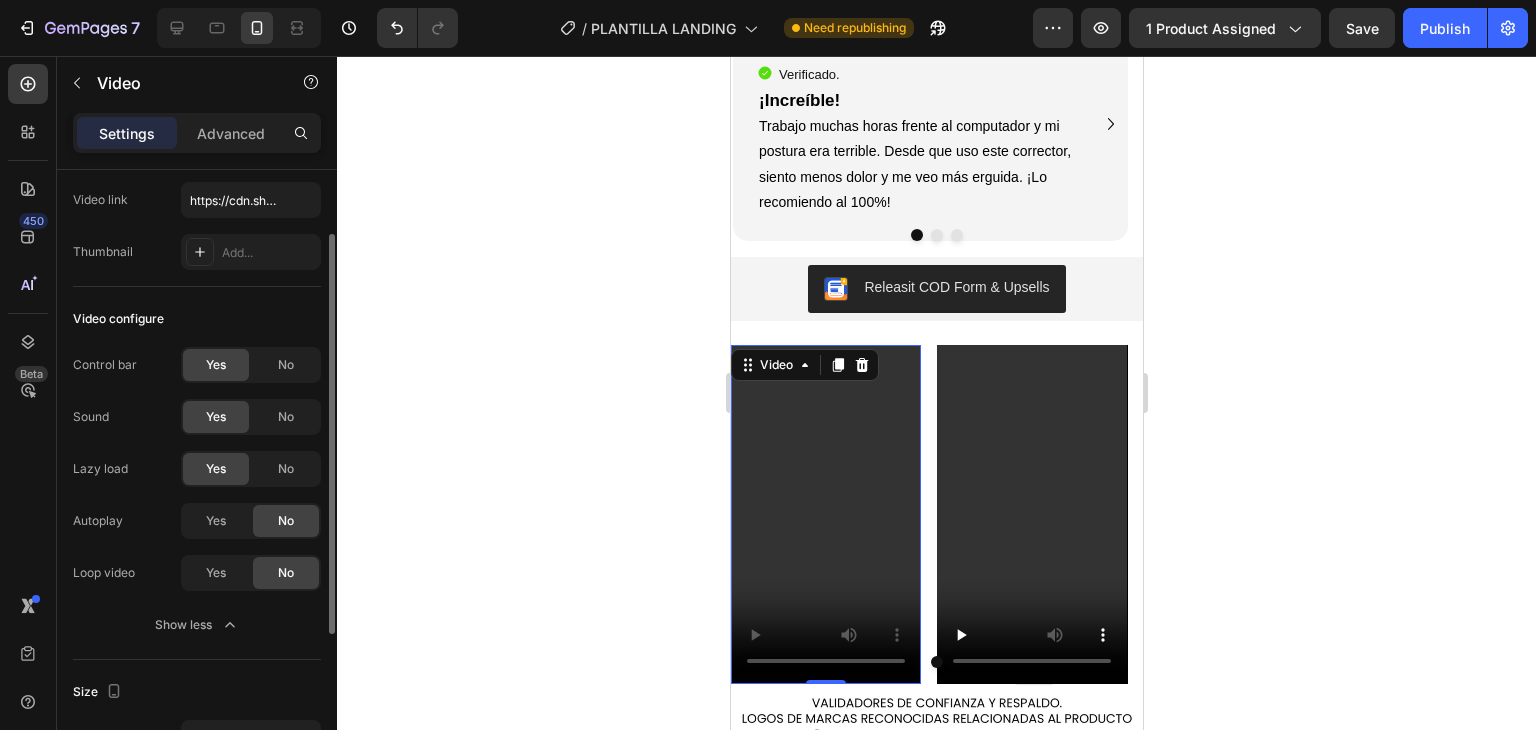 click on "Yes" 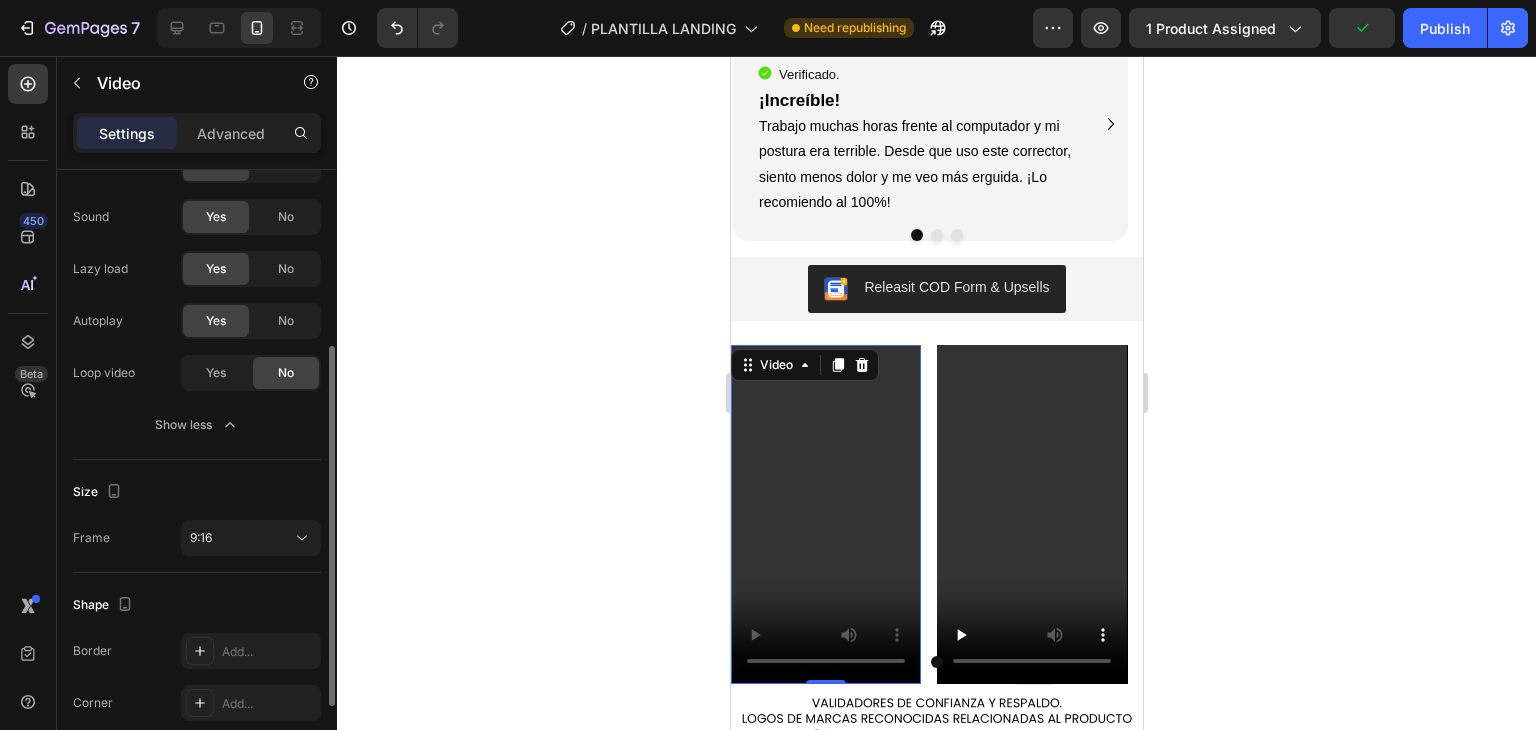 scroll, scrollTop: 100, scrollLeft: 0, axis: vertical 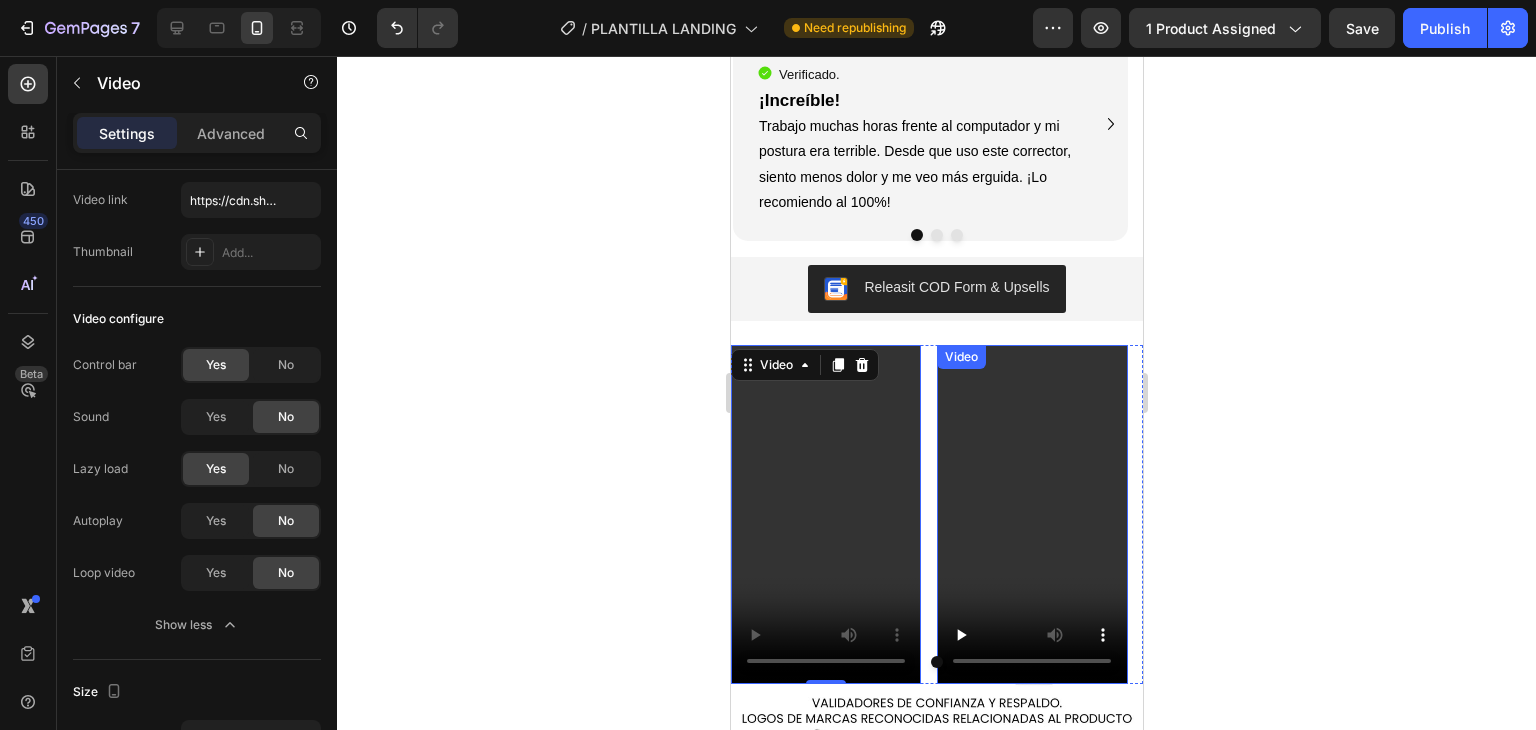 click at bounding box center (1031, 514) 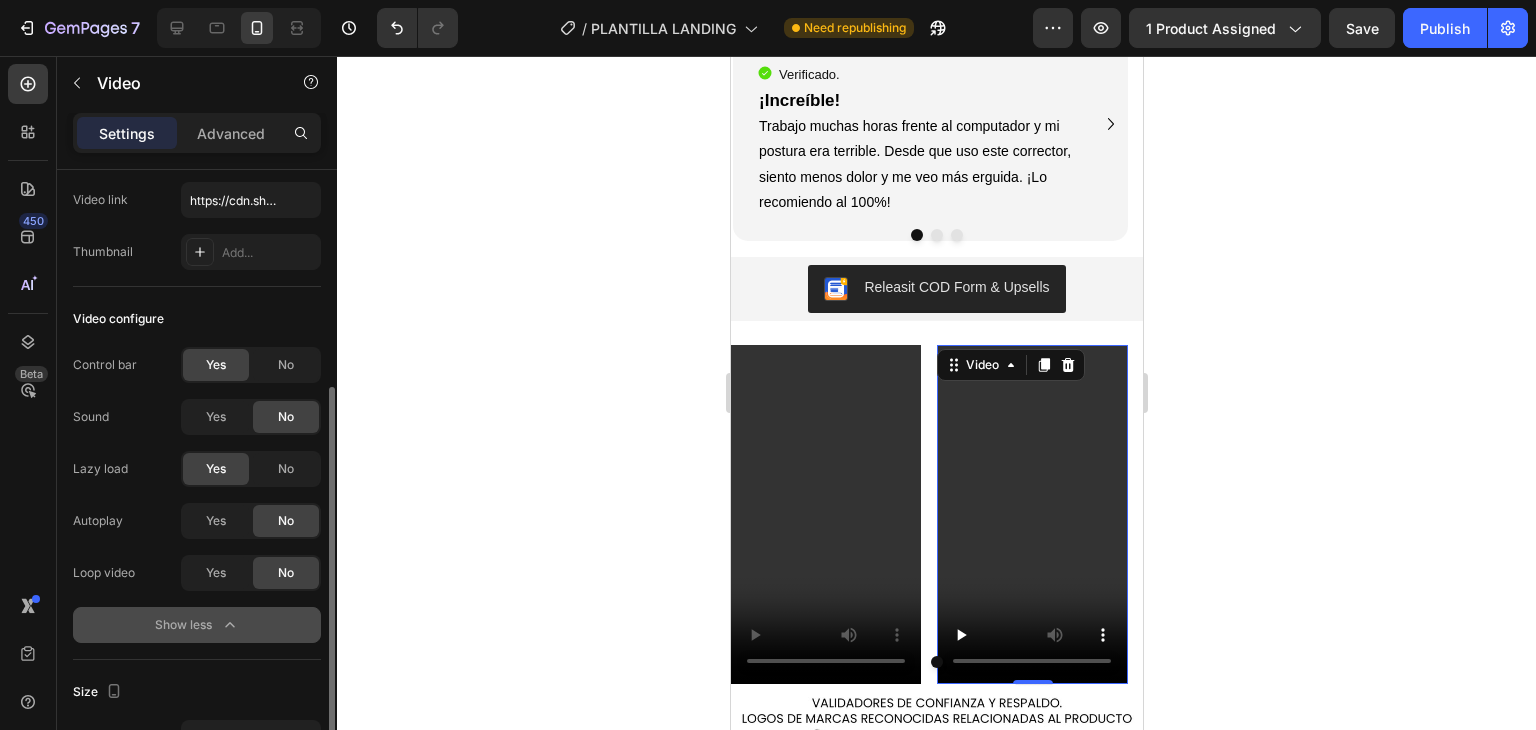 scroll, scrollTop: 300, scrollLeft: 0, axis: vertical 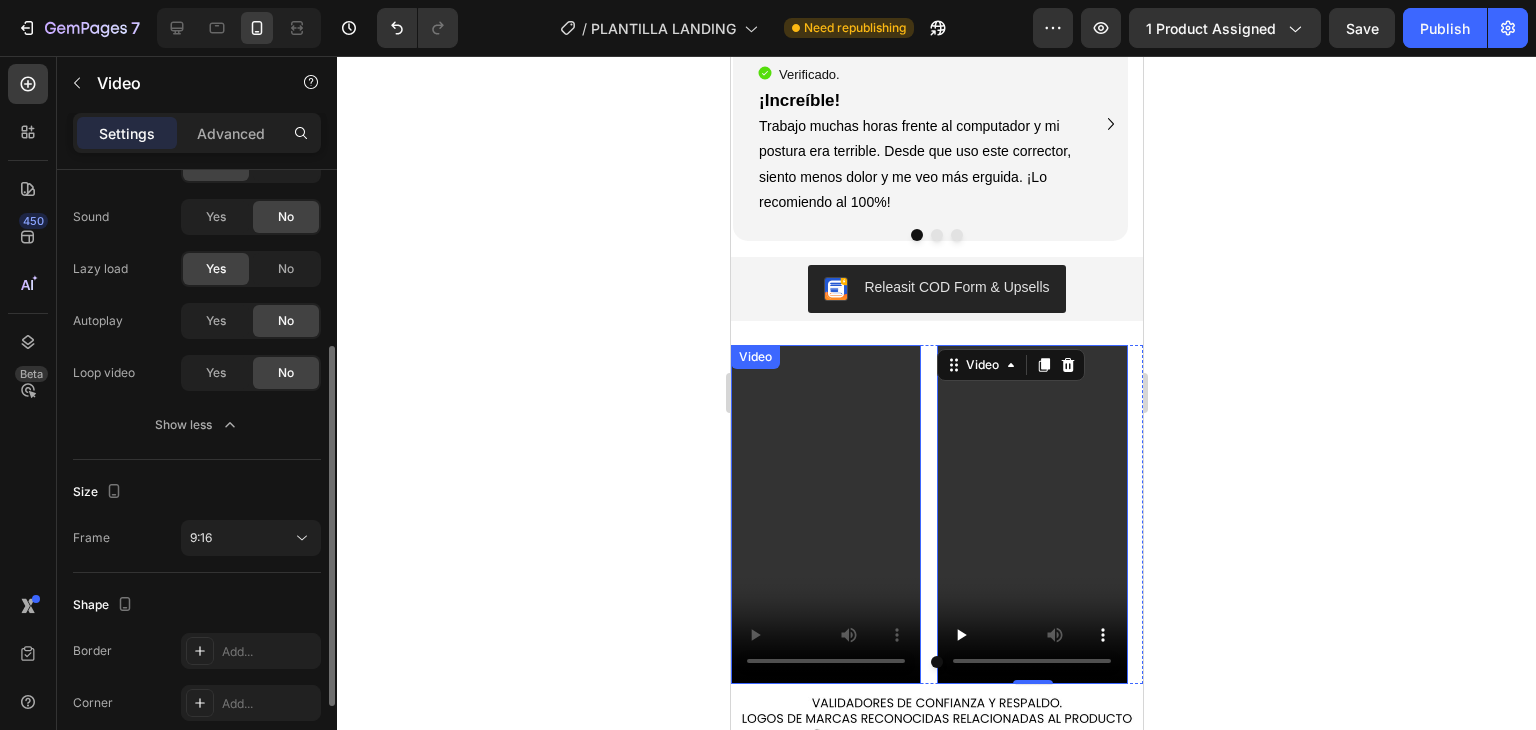 click at bounding box center (825, 514) 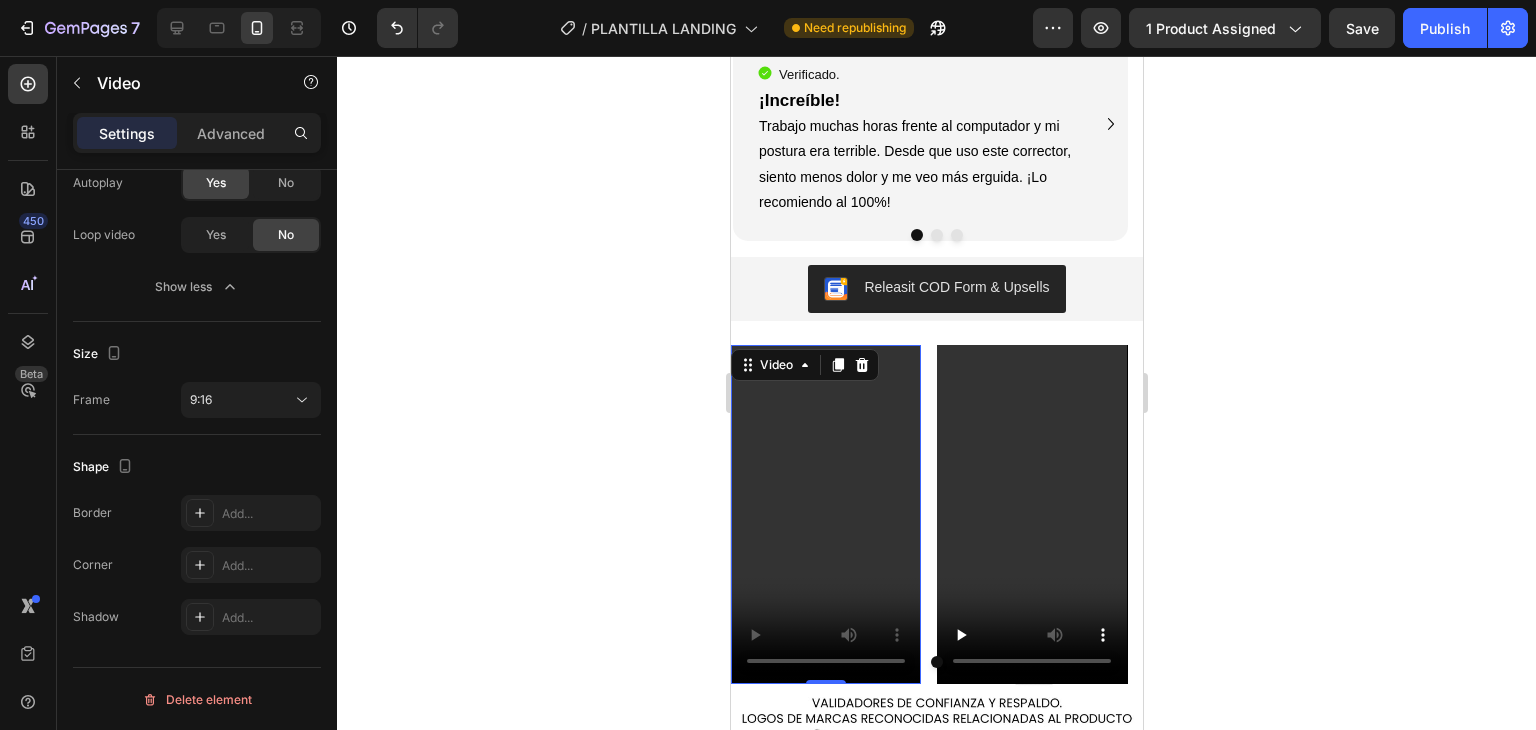 scroll, scrollTop: 0, scrollLeft: 0, axis: both 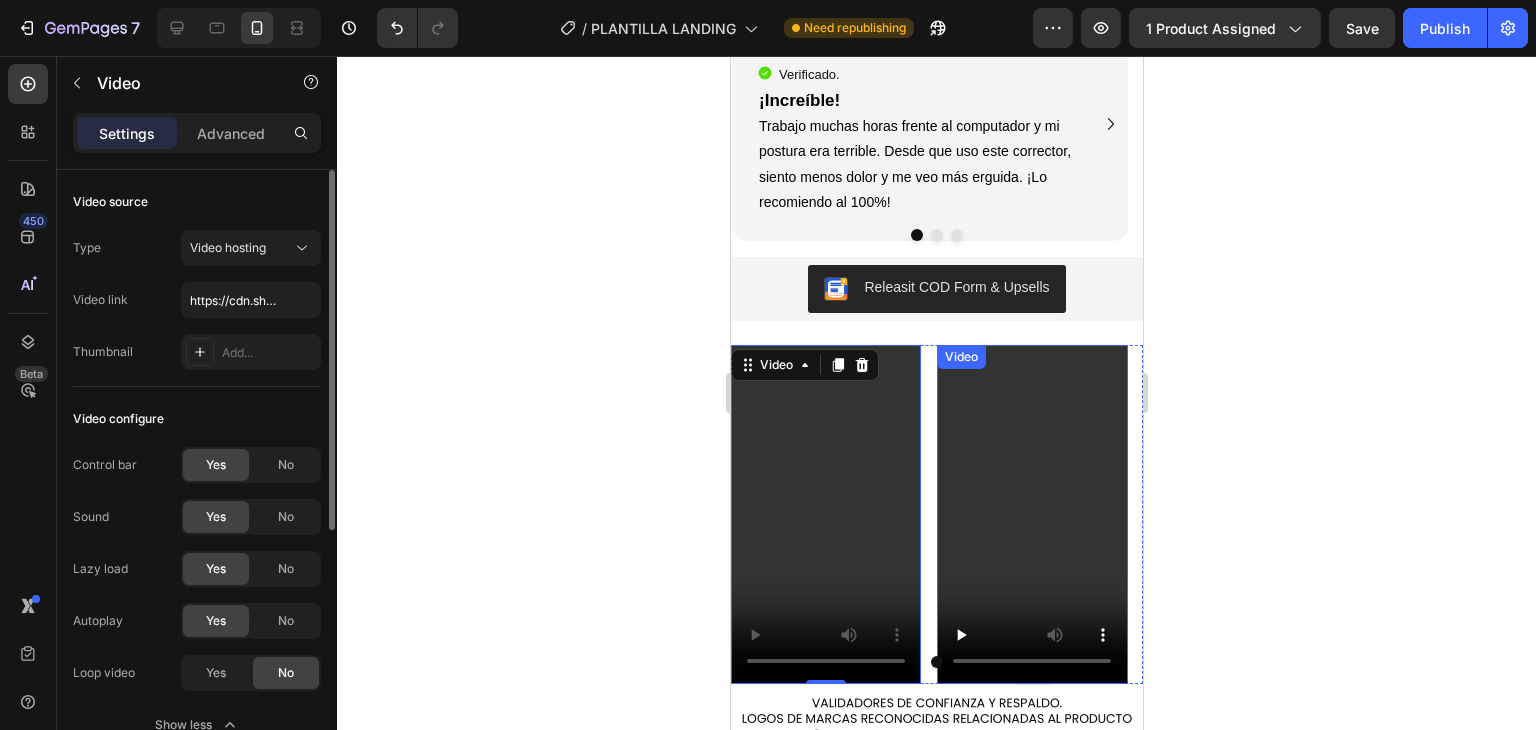 click at bounding box center [1031, 514] 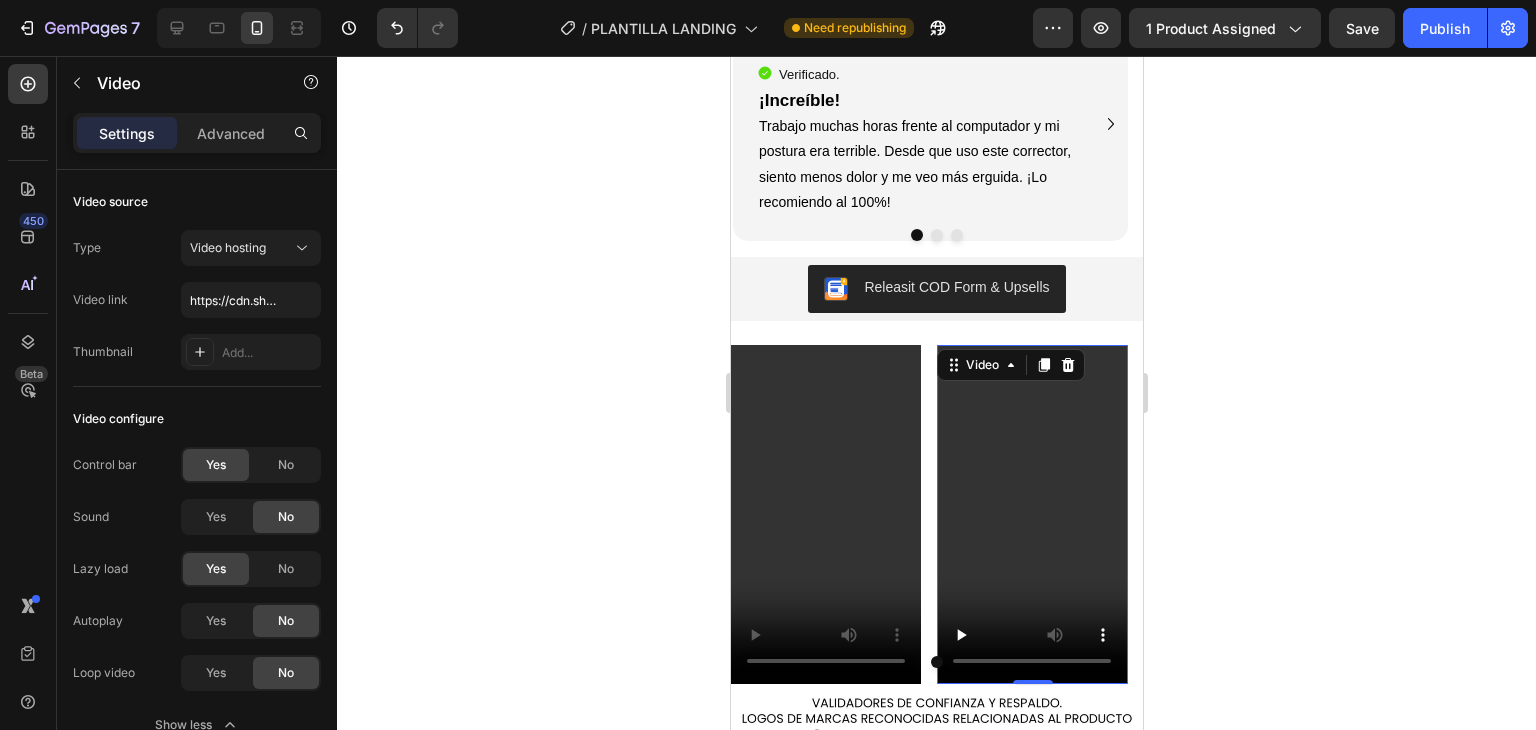 click at bounding box center [1031, 514] 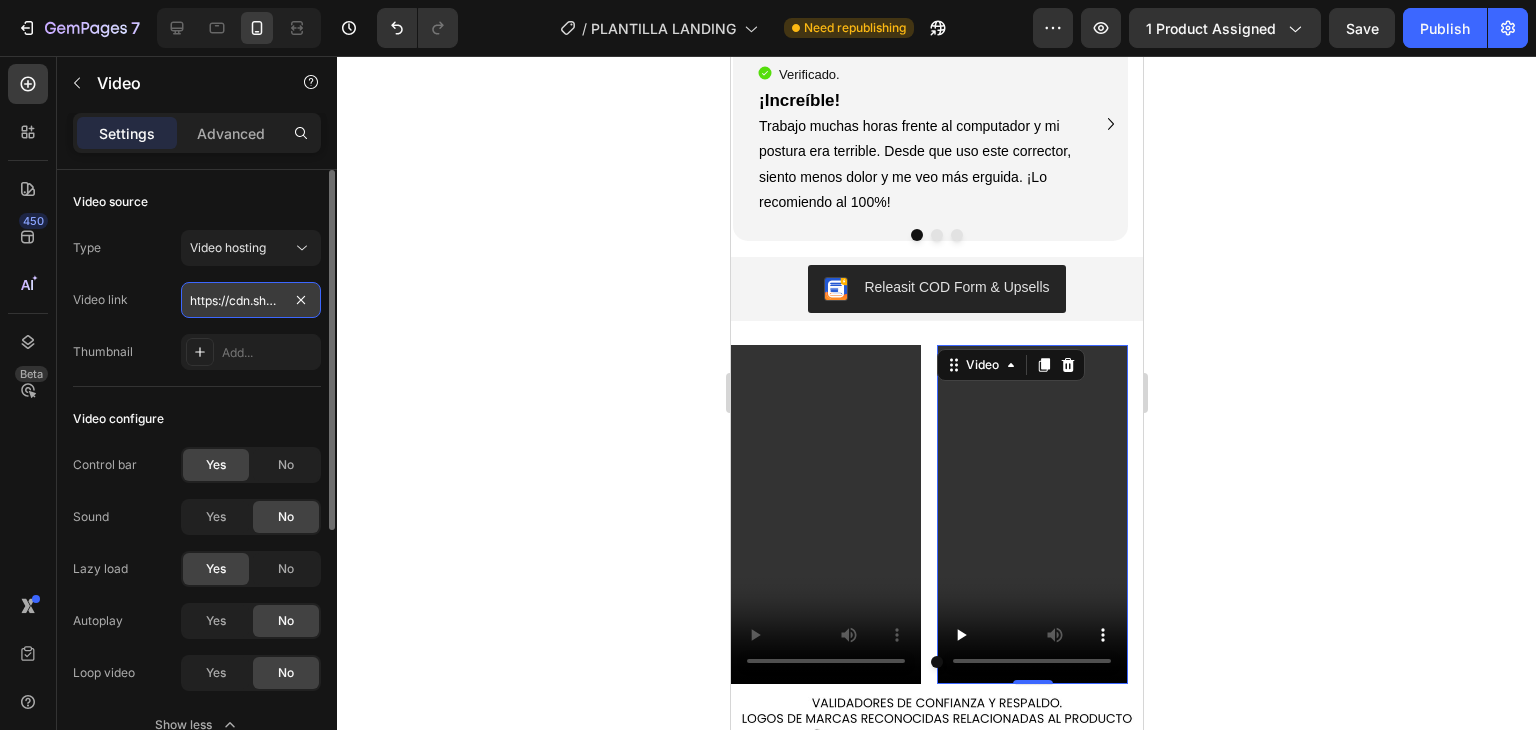 click on "https://cdn.shopify.com/videos/c/o/v/4d17feacc7224ec58d63c1f8f9d85eca.mp4" at bounding box center (251, 300) 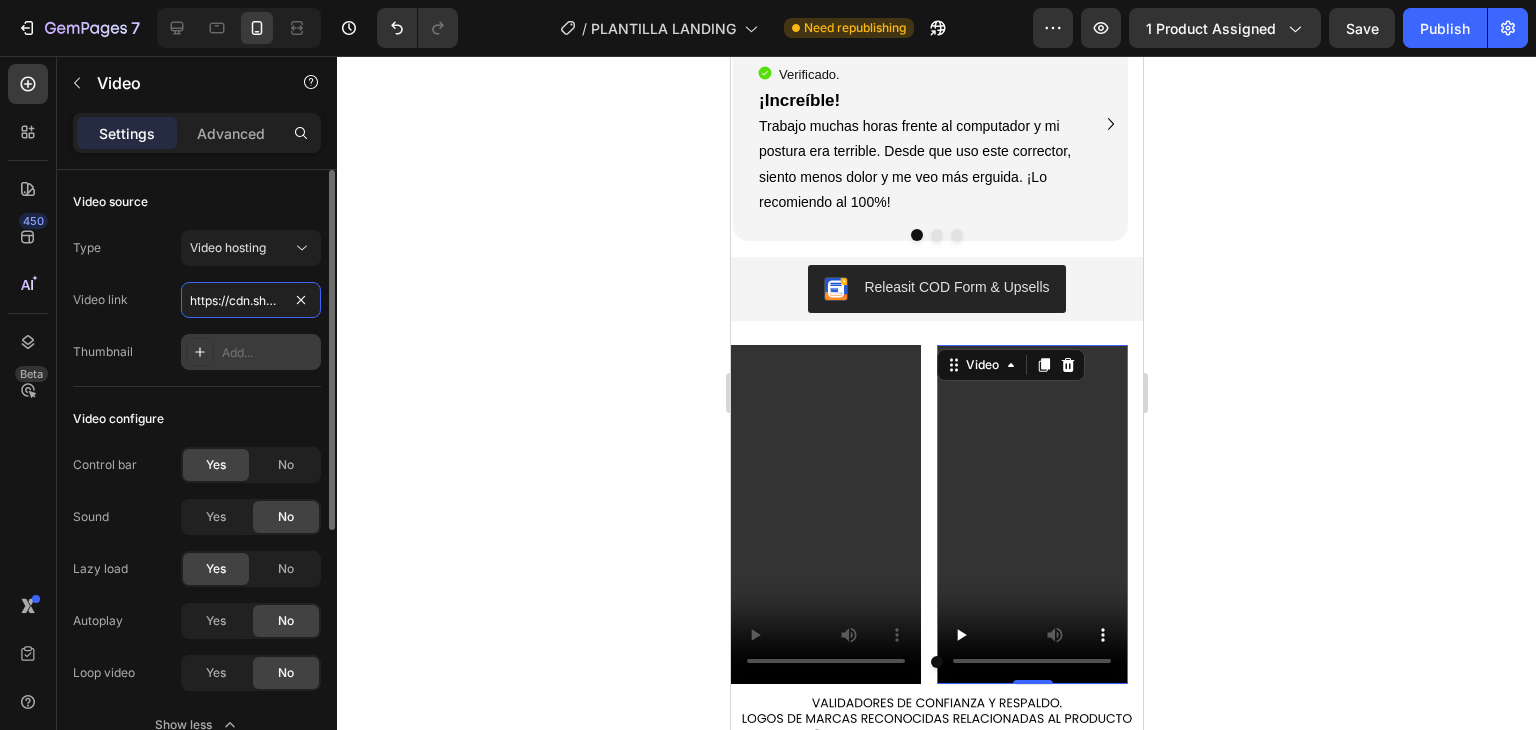 scroll, scrollTop: 0, scrollLeft: 365, axis: horizontal 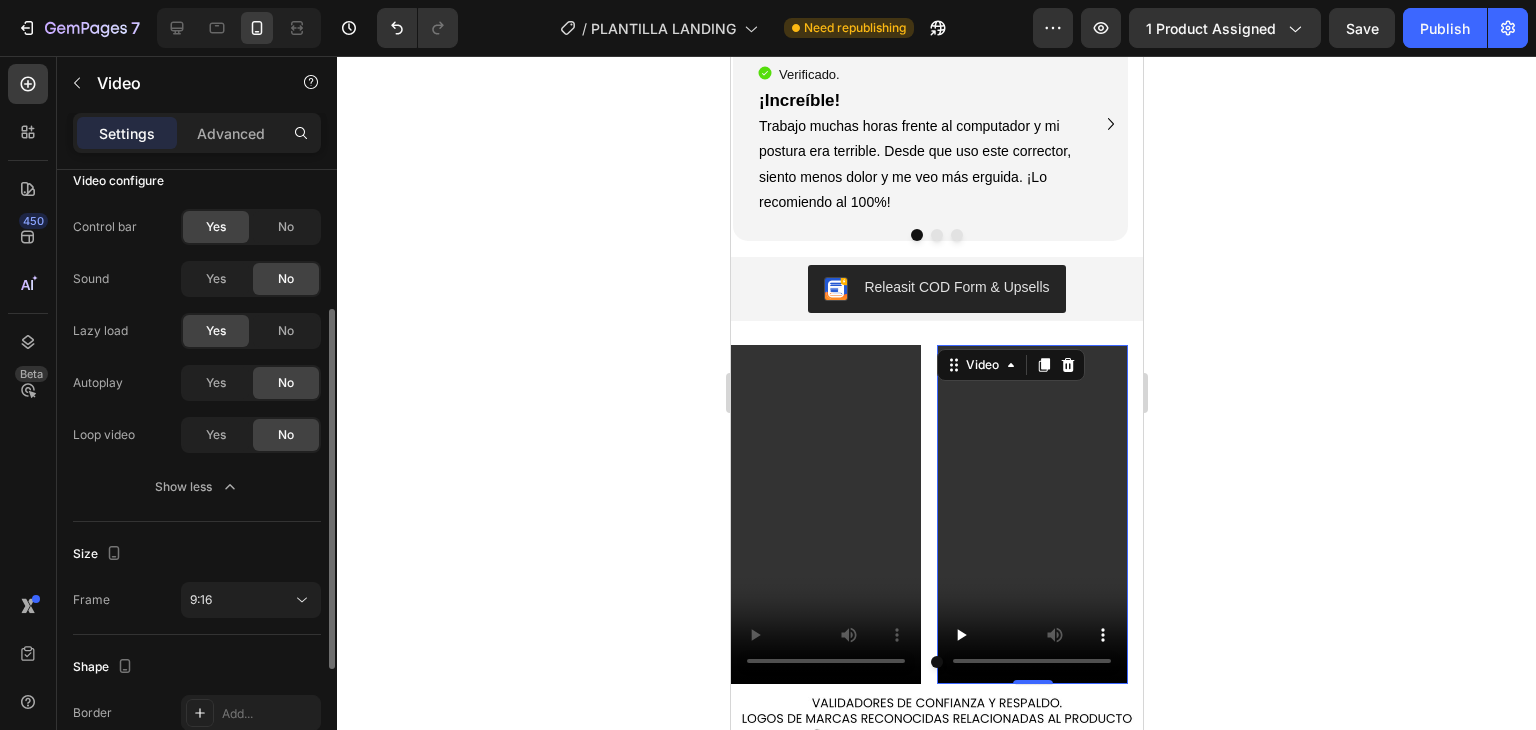 type on "https://cdn.shopify.com/videos/c/o/v/9328e54b02444f91a6c68a1131b1f7f2.mp4" 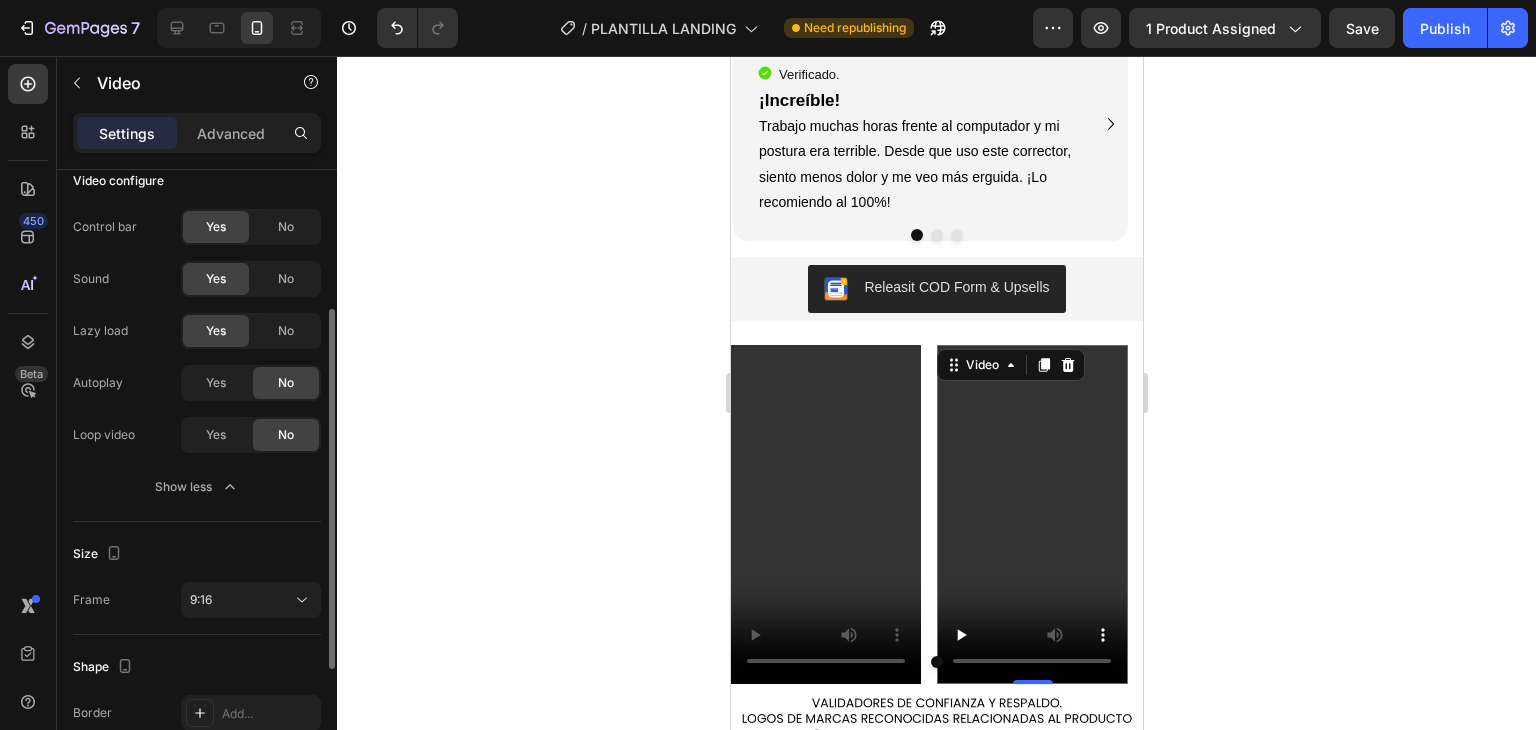 scroll, scrollTop: 0, scrollLeft: 0, axis: both 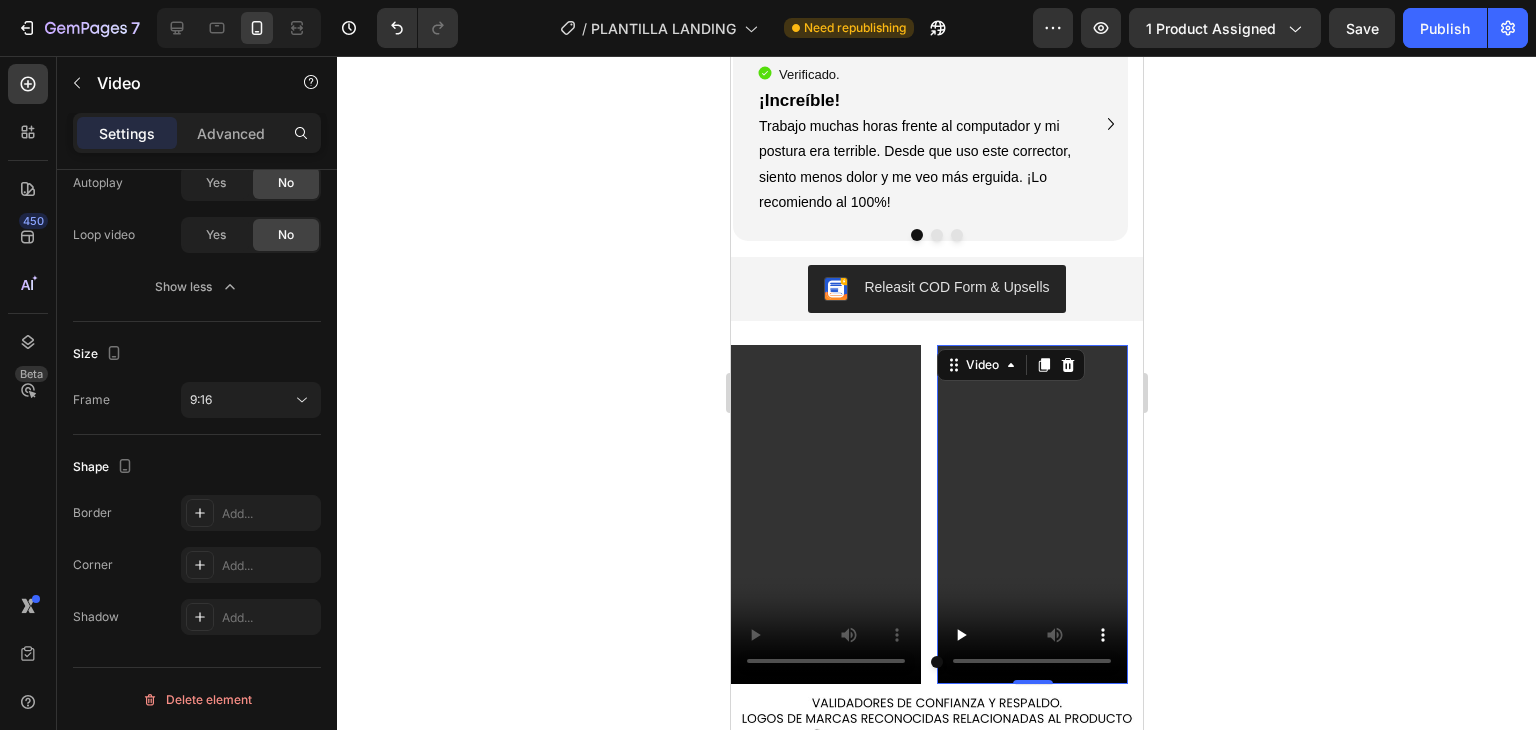 click 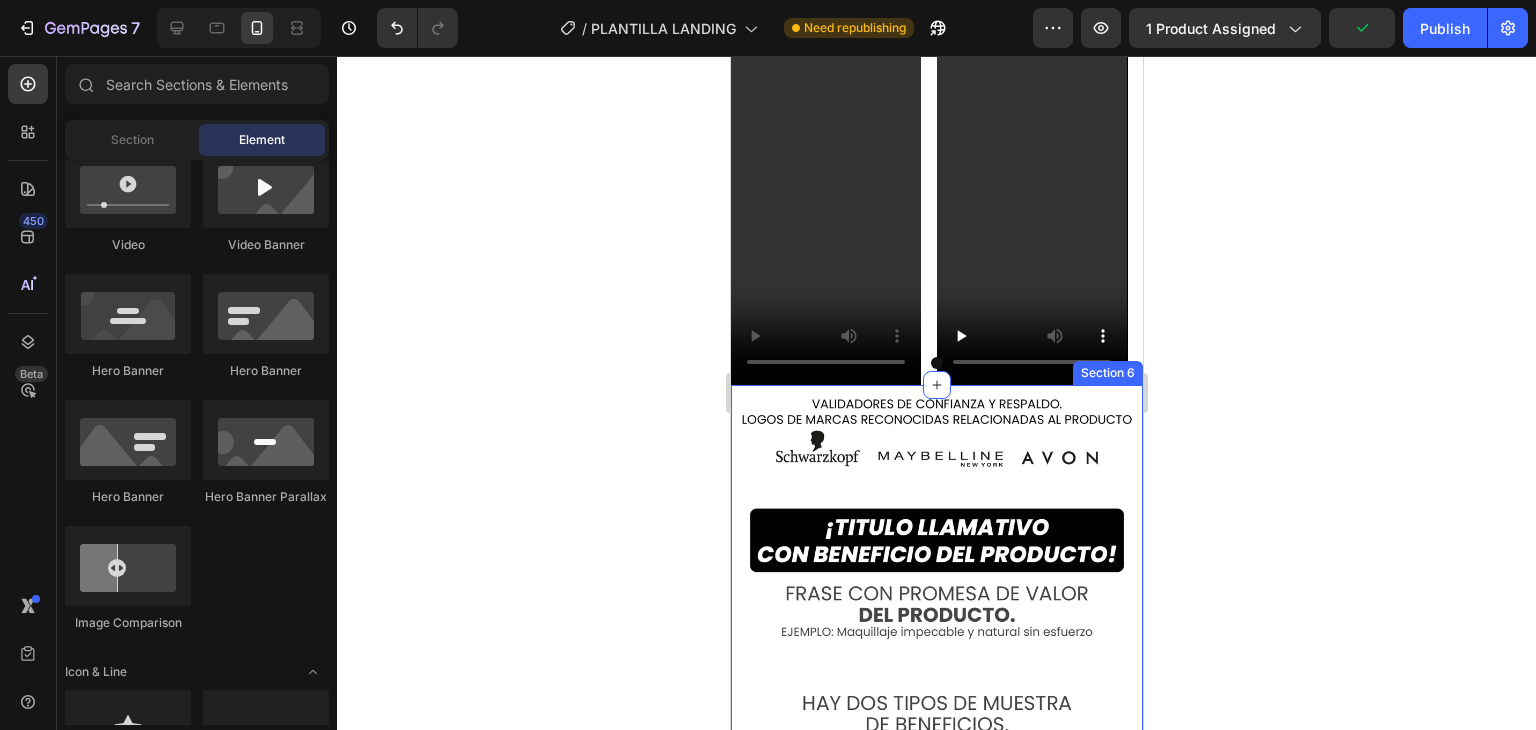 scroll, scrollTop: 3599, scrollLeft: 0, axis: vertical 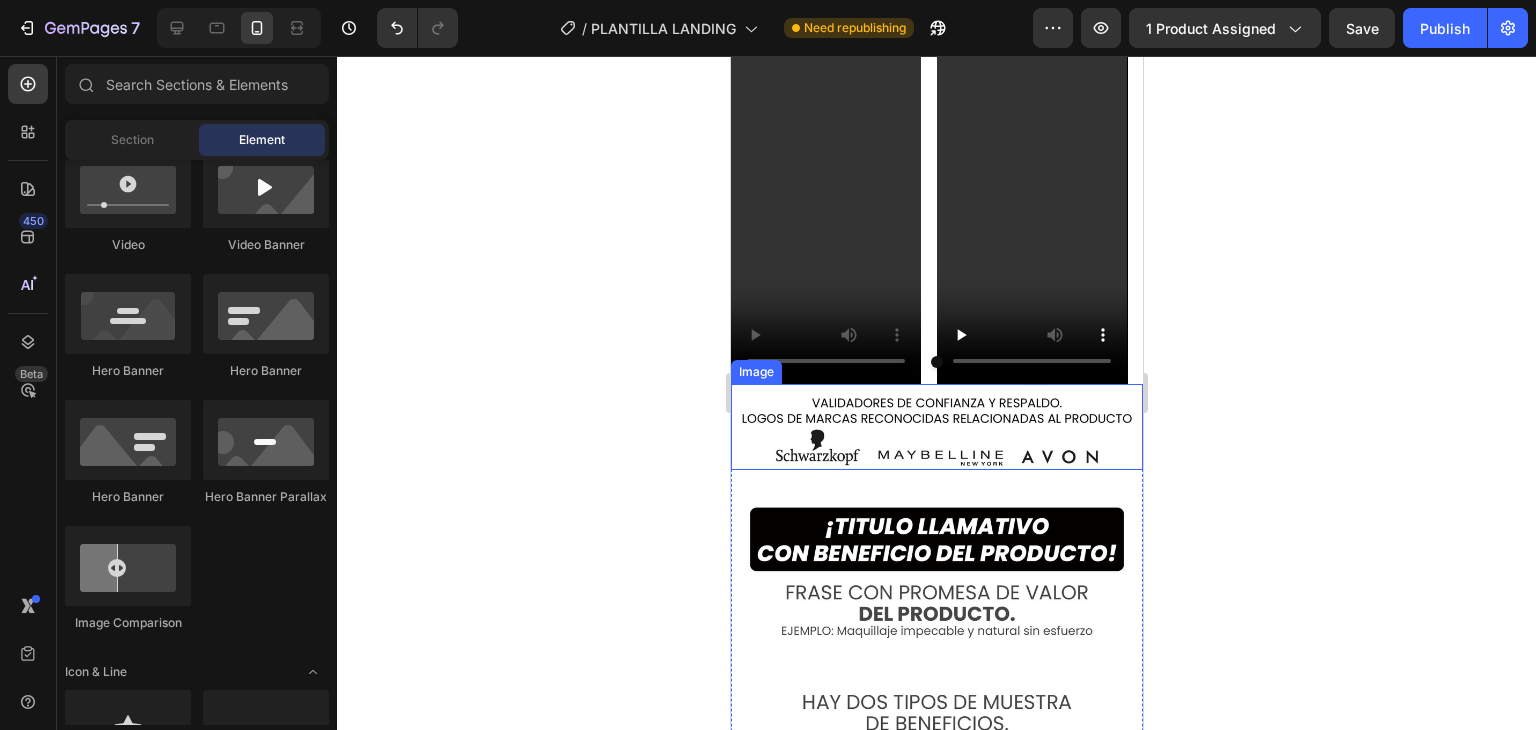 click at bounding box center [936, 427] 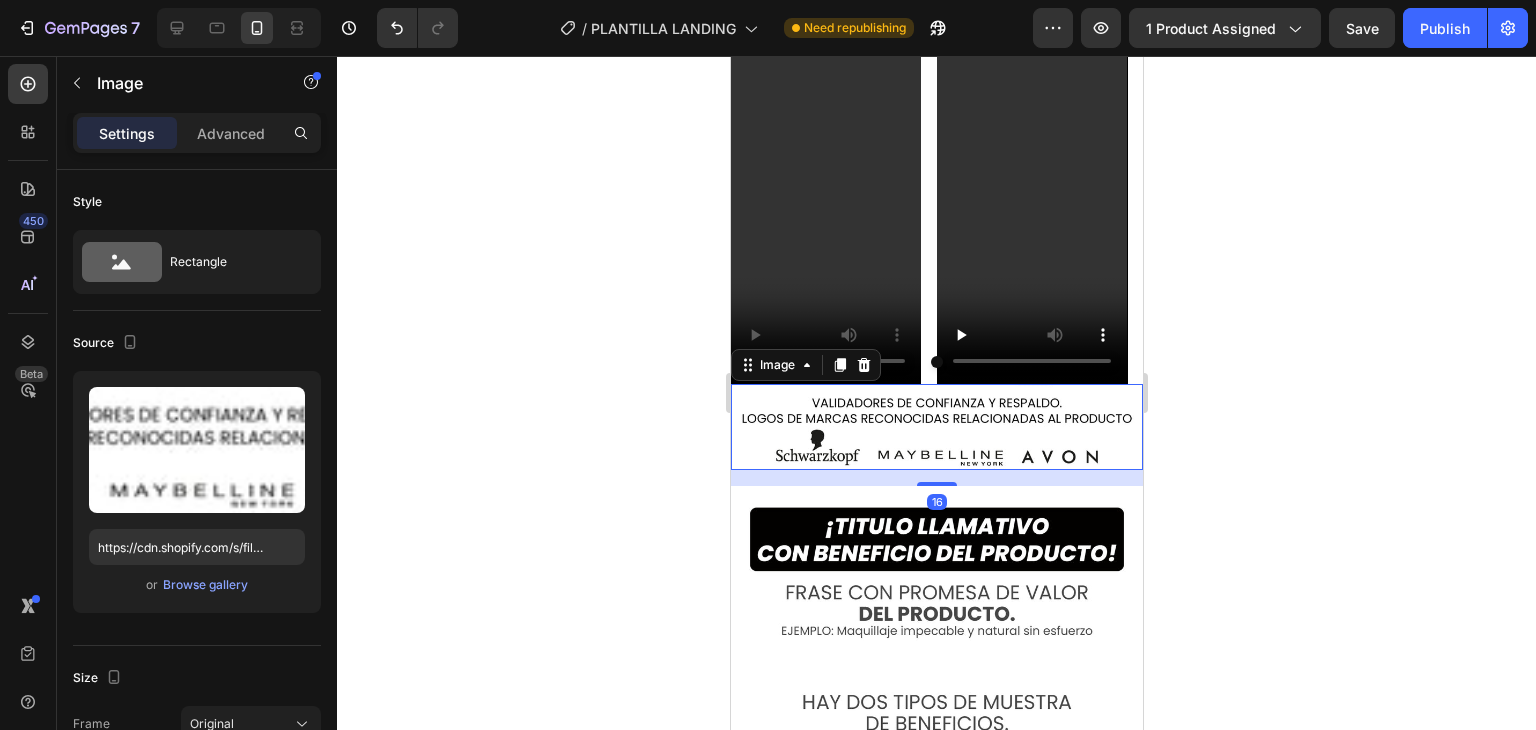 click 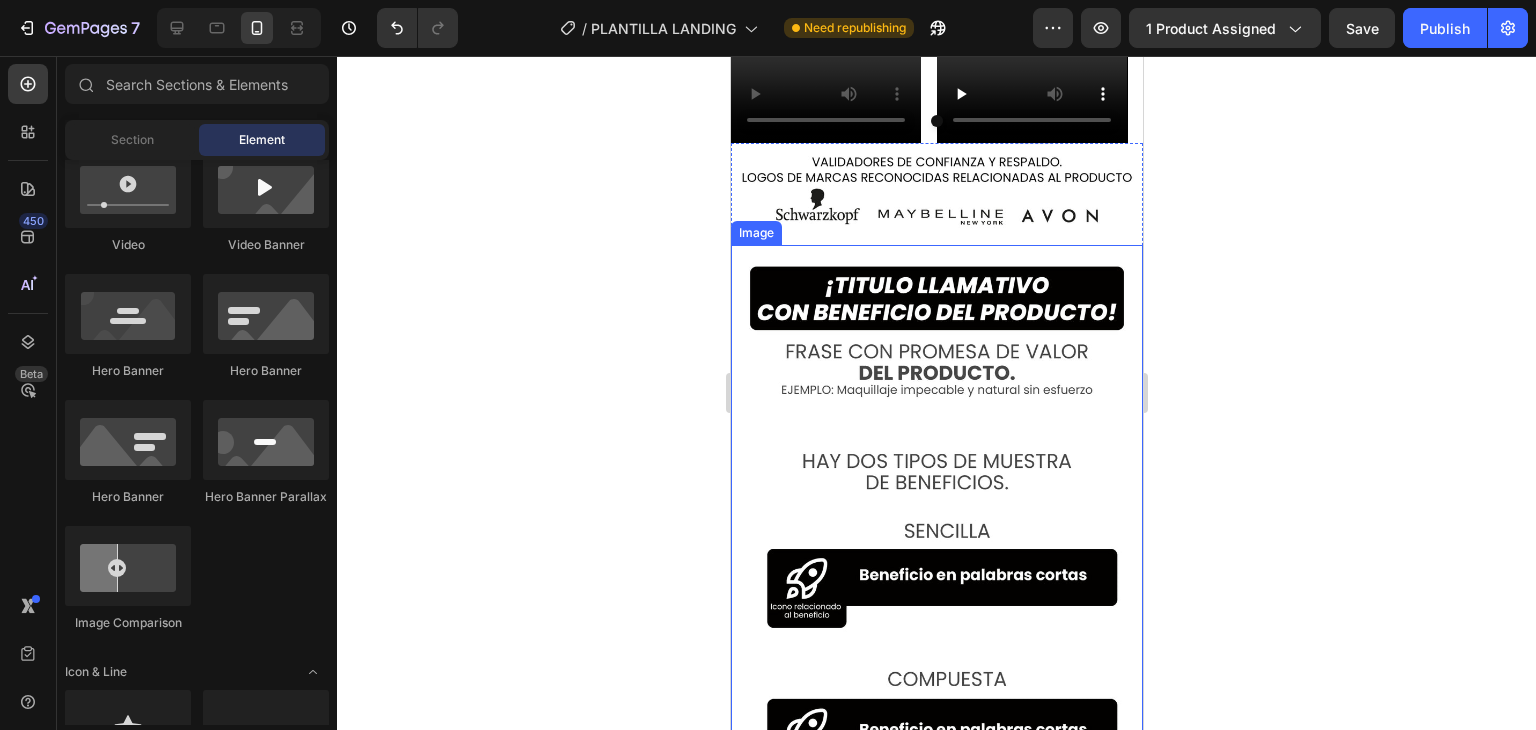 scroll, scrollTop: 3699, scrollLeft: 0, axis: vertical 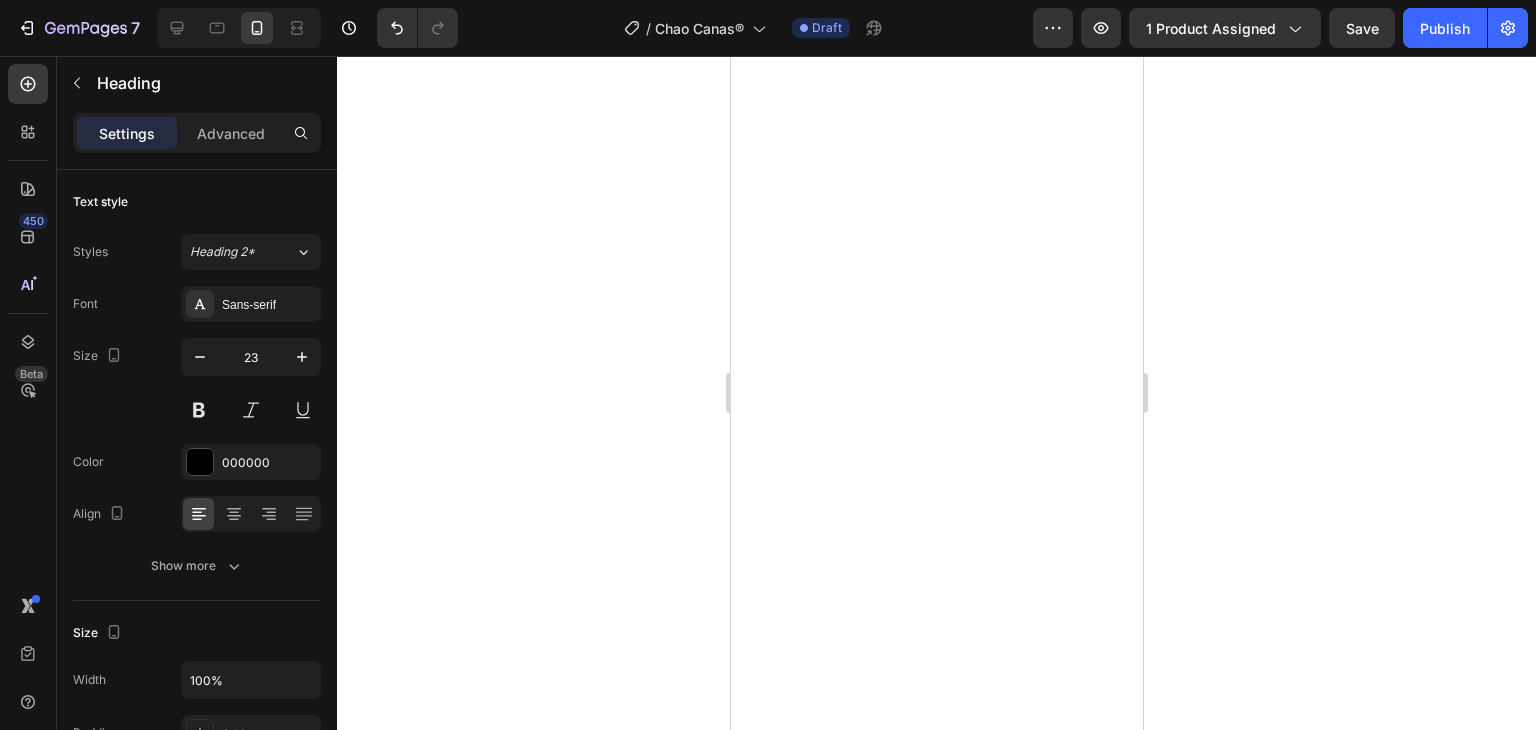 click on "Me llegó rápido y pagué al recibir, lo cual me dio confianza. El producto tiene un aroma agradable y no me irritó la piel. Con el uso continuado he notado que el color se mantiene y mi cabello se ve más sano." at bounding box center (930, -677) 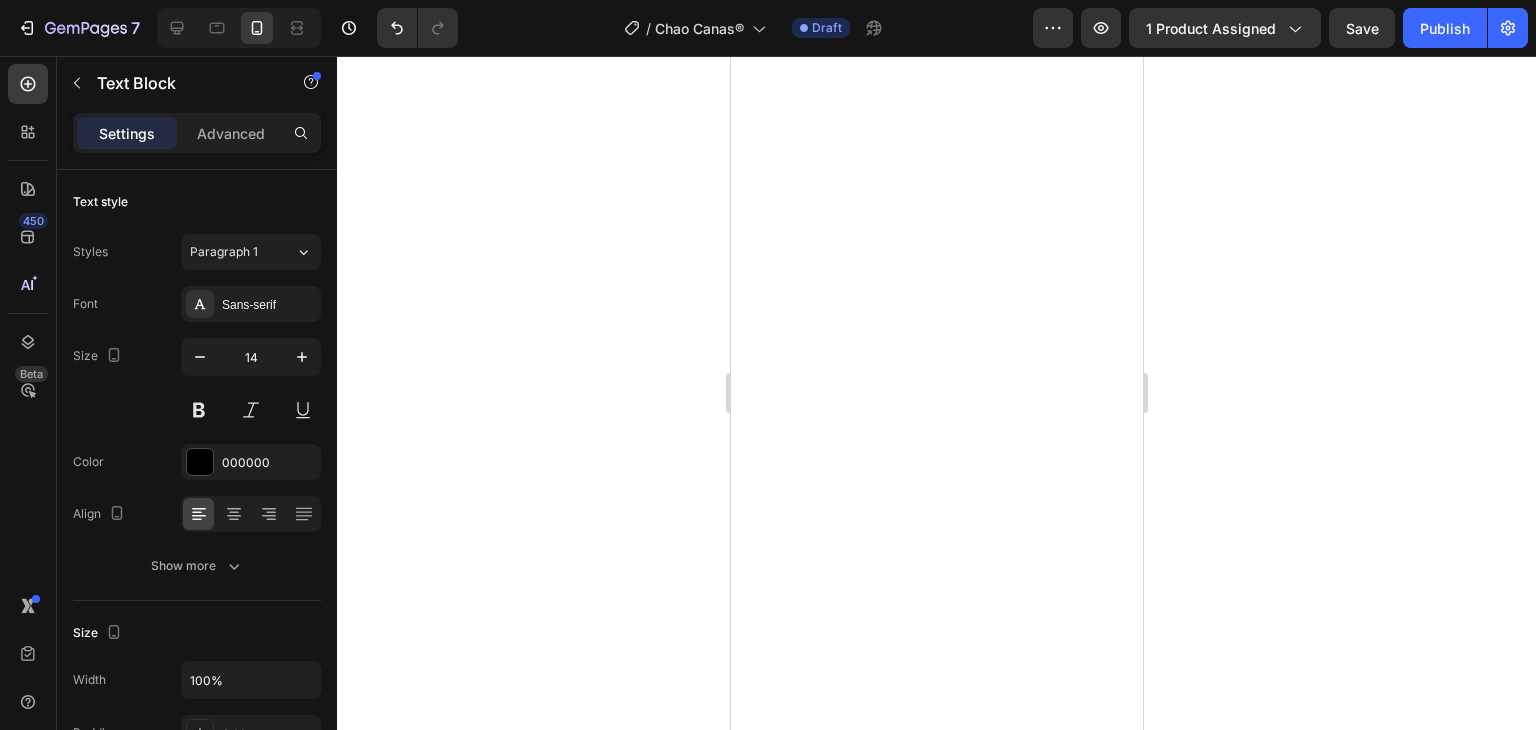 click on "Me llegó rápido y pagué al recibir, lo cual me dio confianza. El producto tiene un aroma agradable y no me irritó la piel. Con el uso continuado he notado que el color se mantiene y mi cabello se ve más sano." at bounding box center (930, -677) 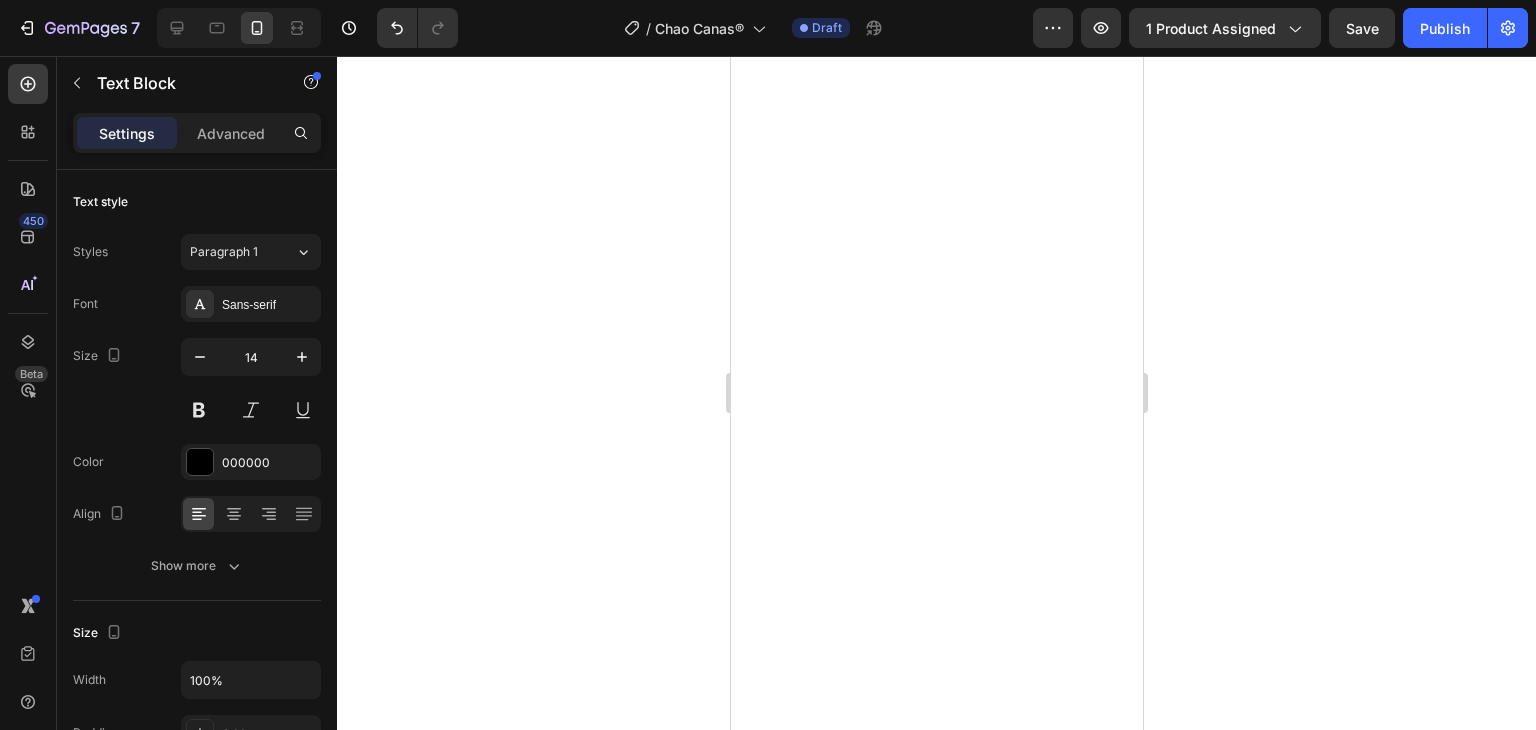 click 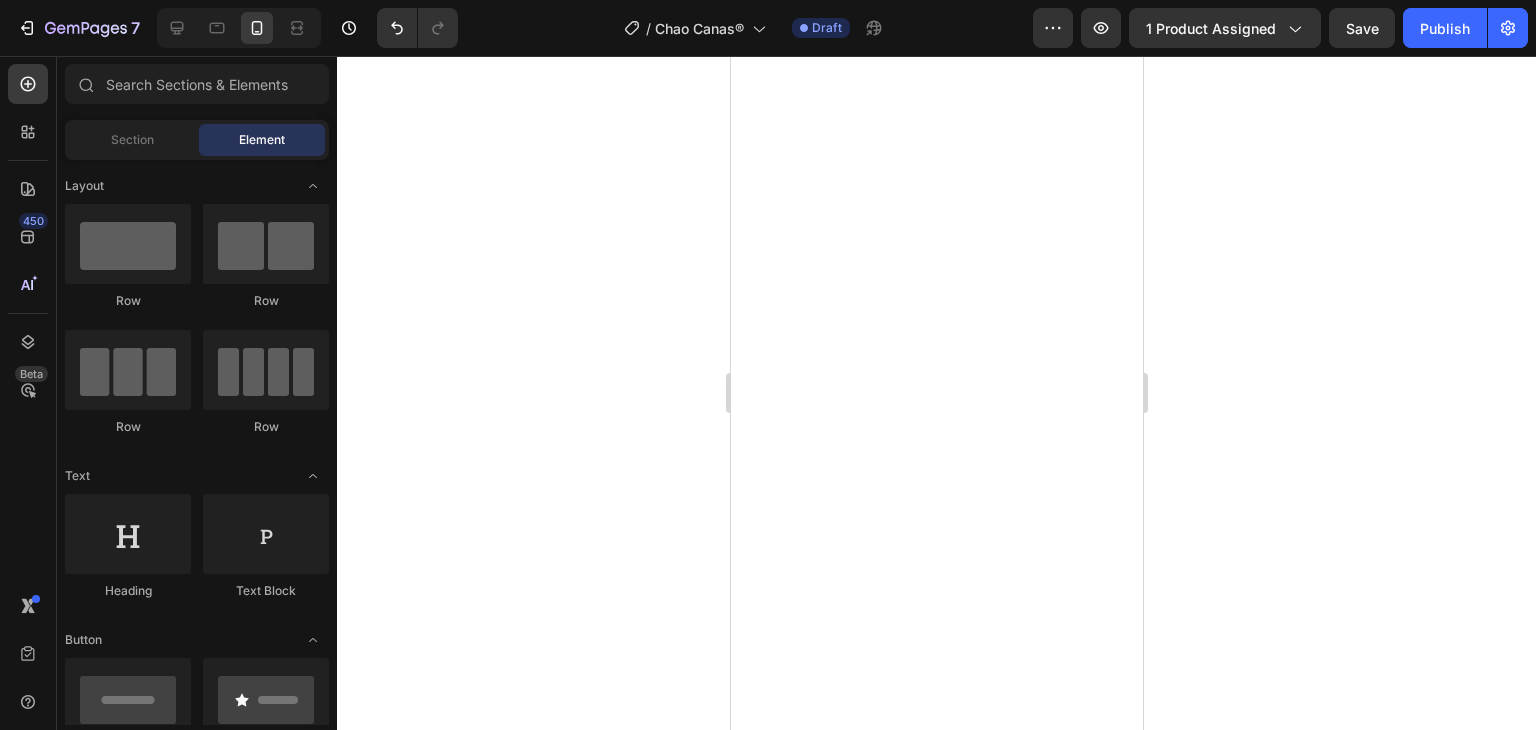 click at bounding box center (936, -606) 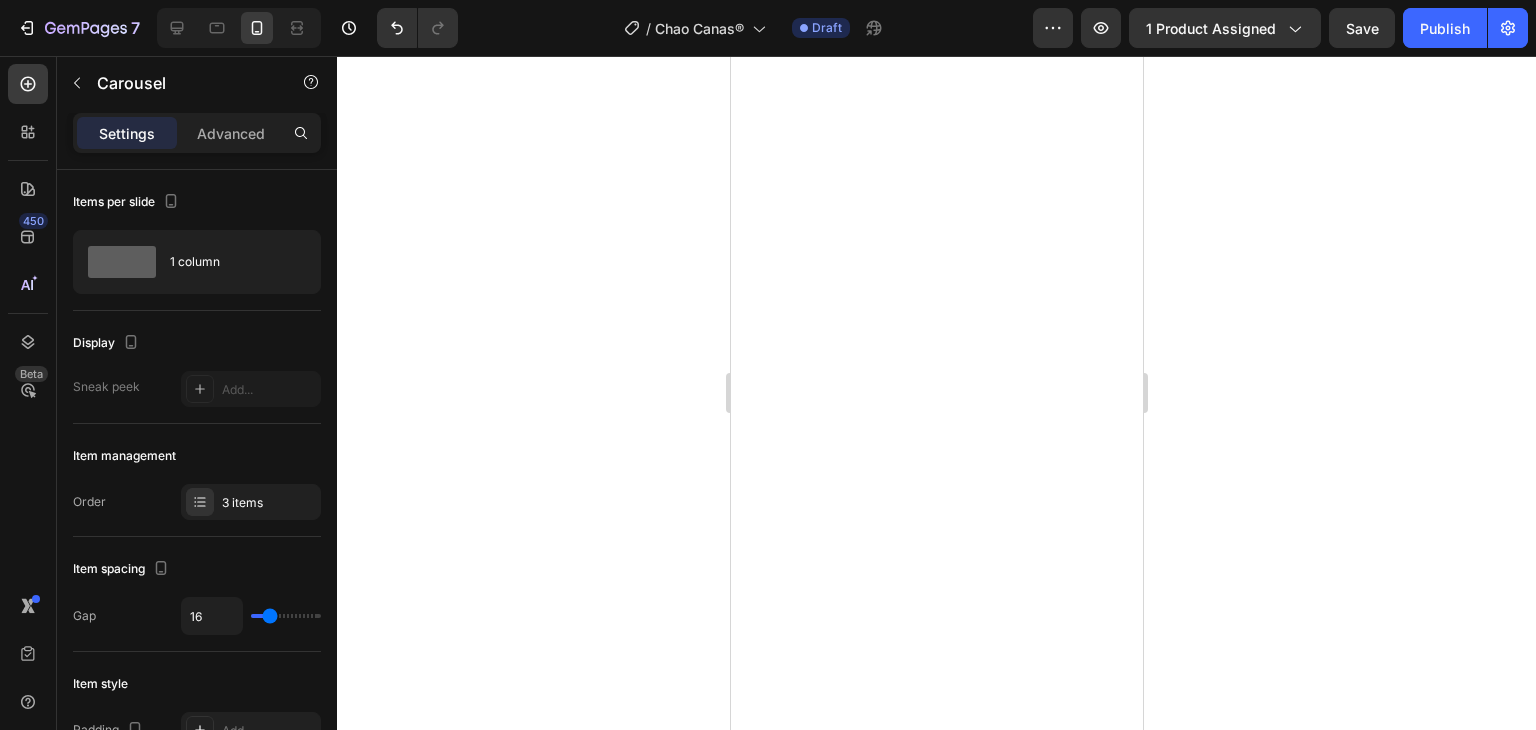 click at bounding box center (916, -606) 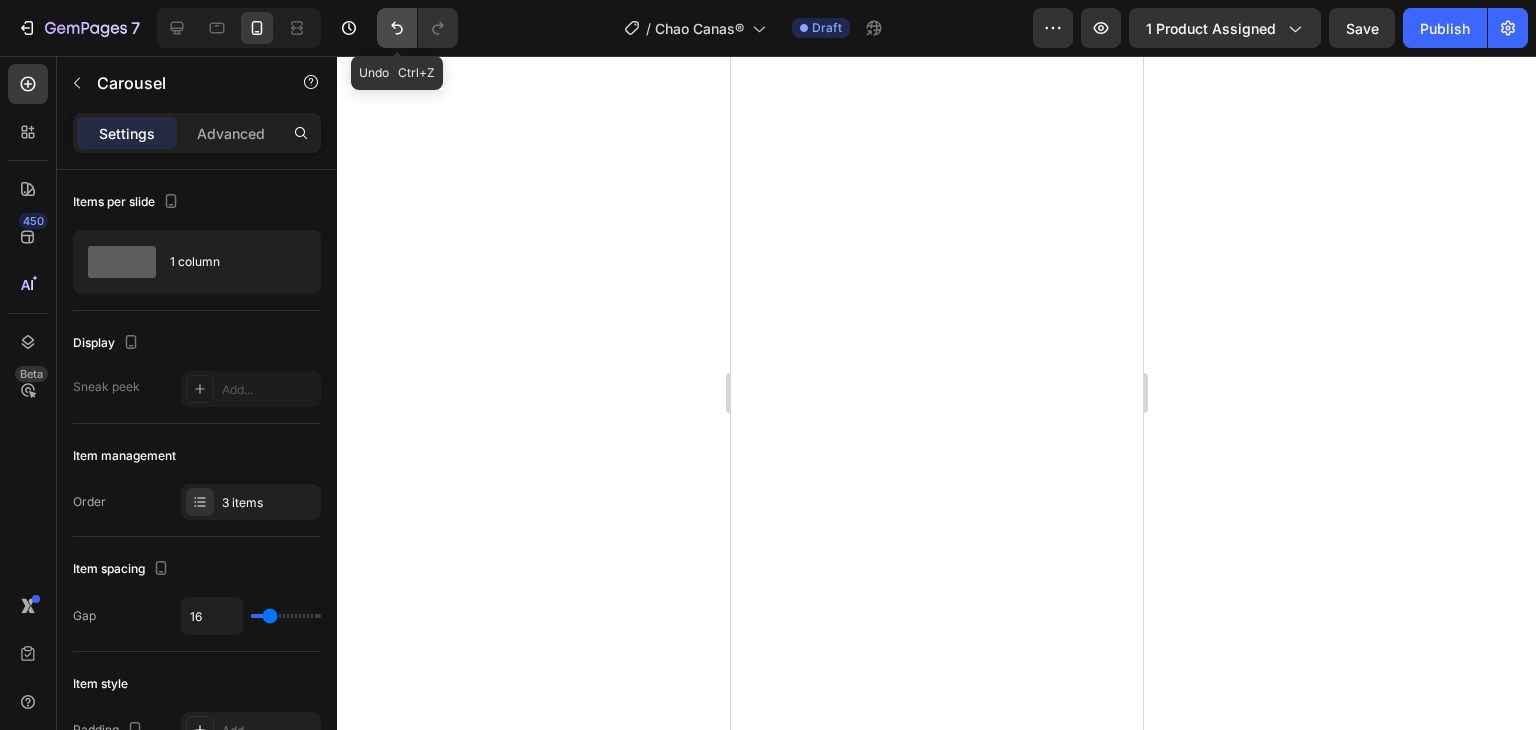 click 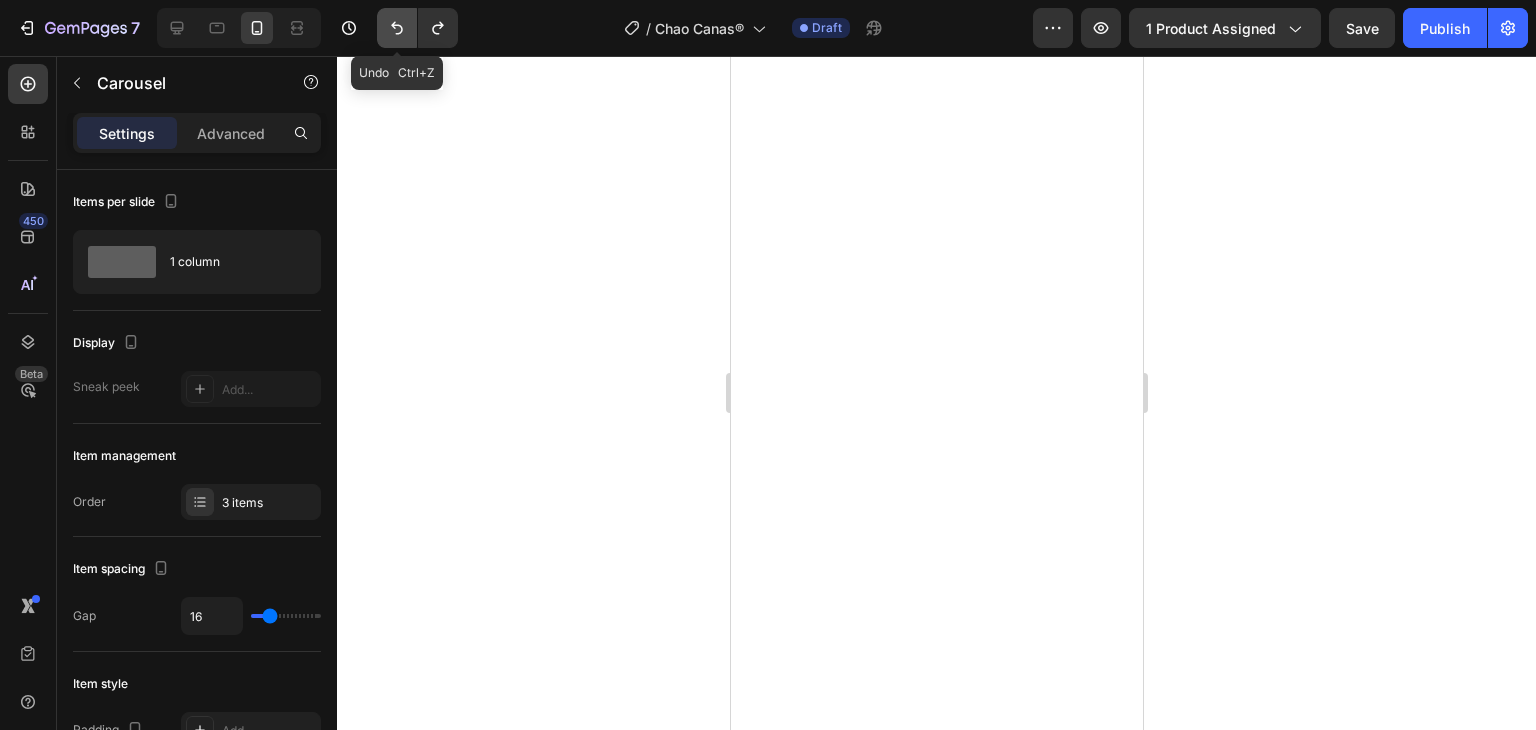 click 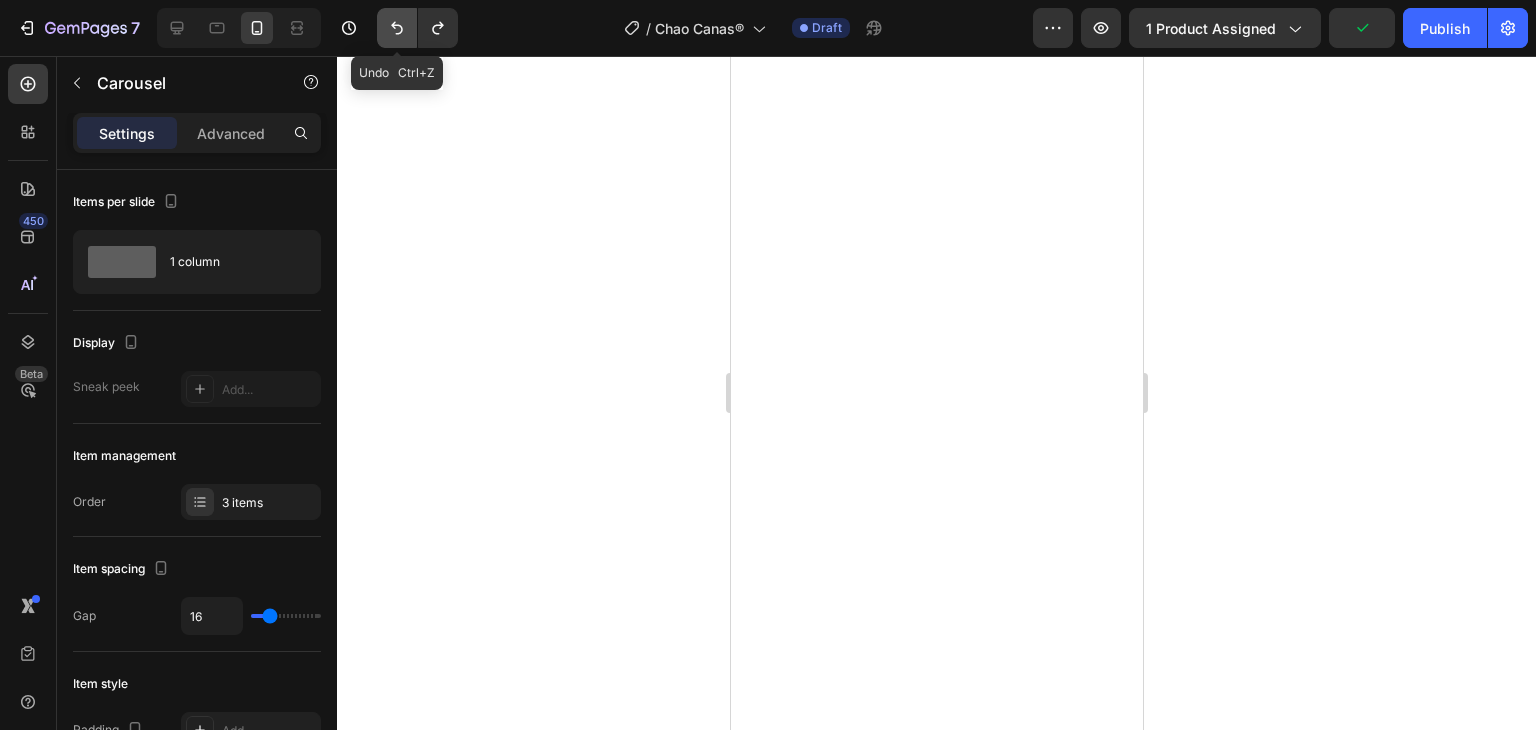 click 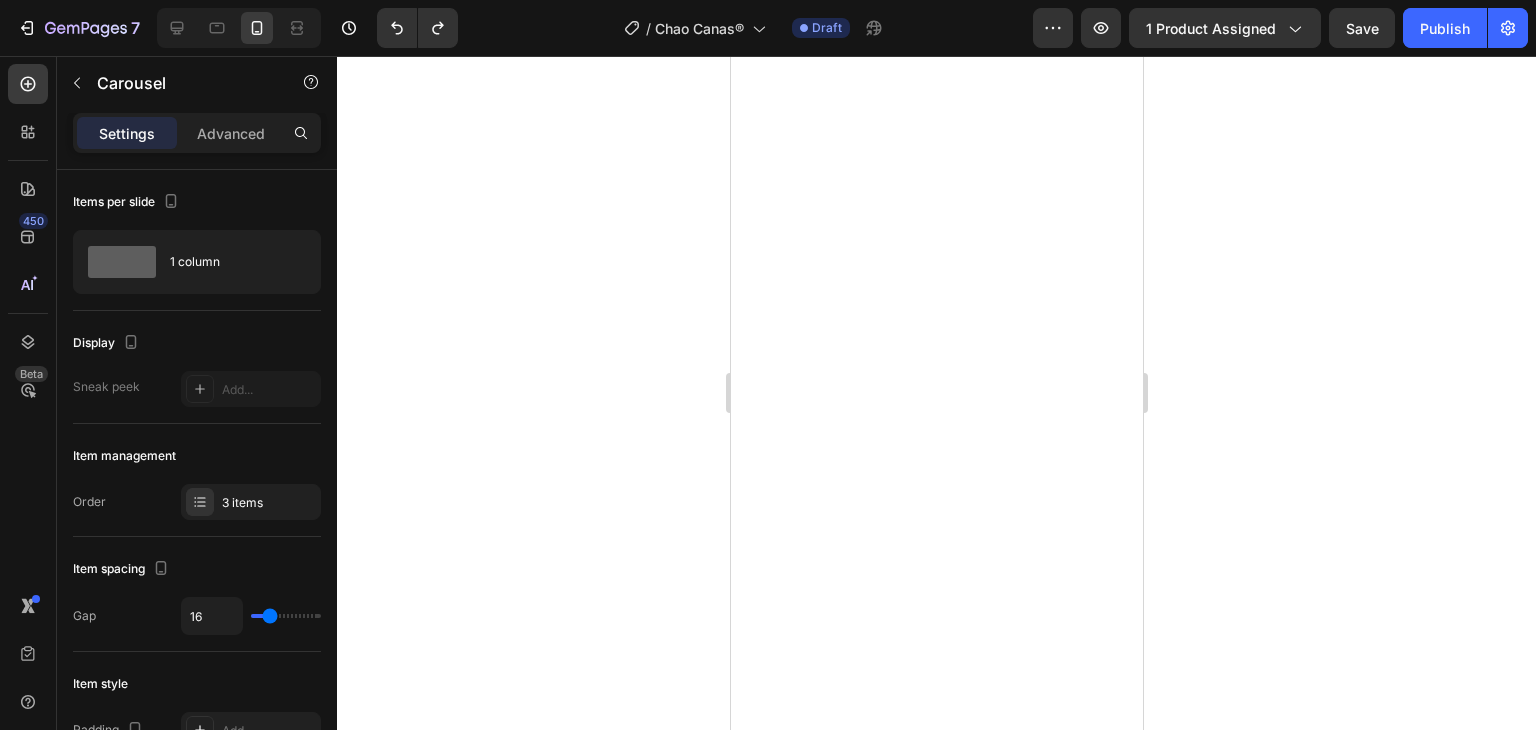 click at bounding box center [936, -681] 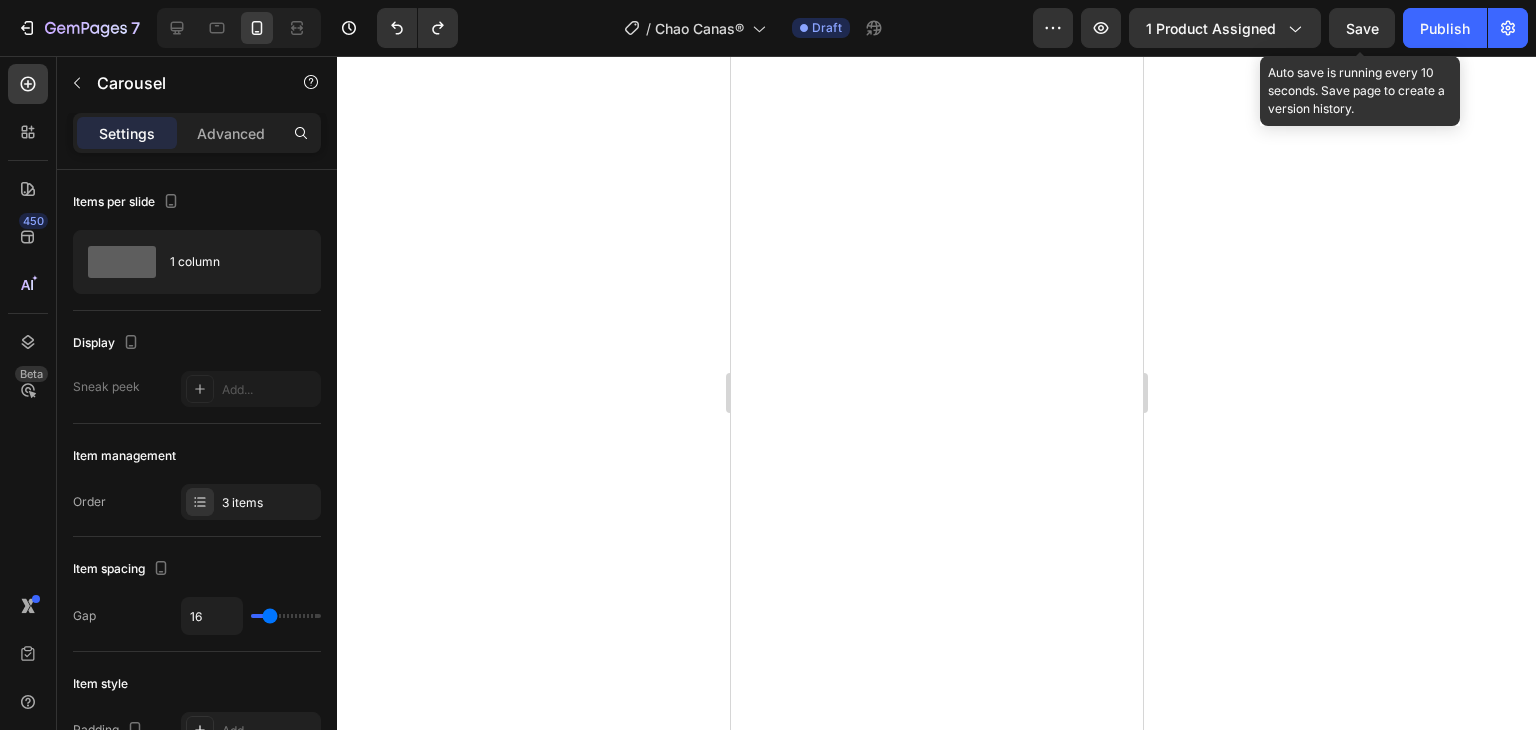 drag, startPoint x: 1370, startPoint y: 32, endPoint x: 1342, endPoint y: 118, distance: 90.44335 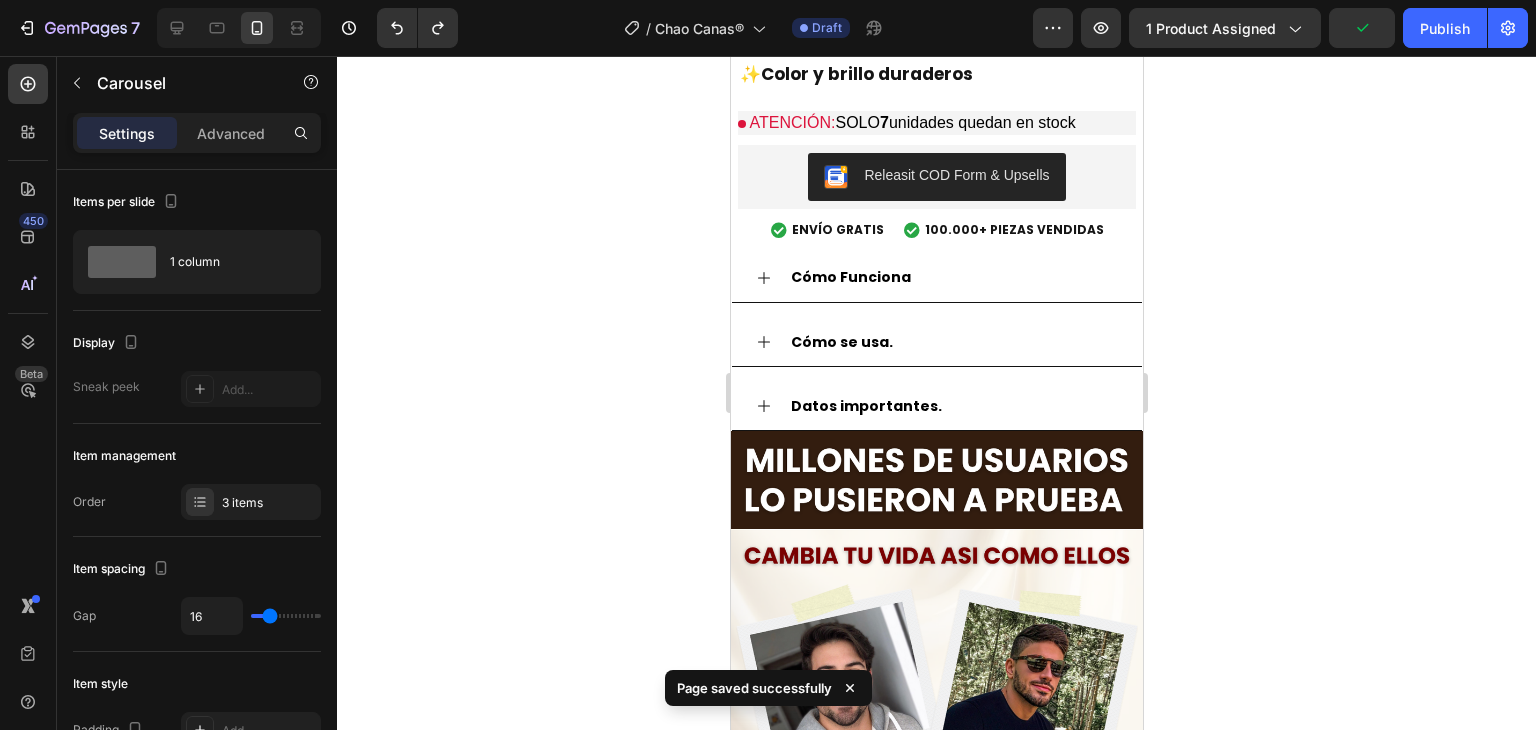 scroll, scrollTop: 1900, scrollLeft: 0, axis: vertical 